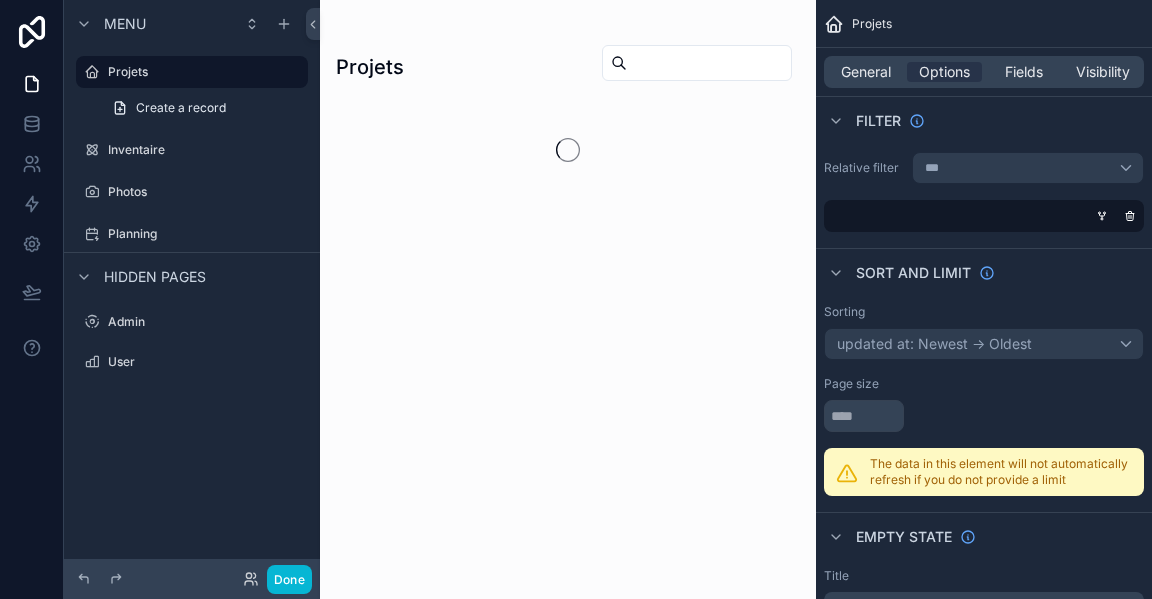 scroll, scrollTop: 0, scrollLeft: 0, axis: both 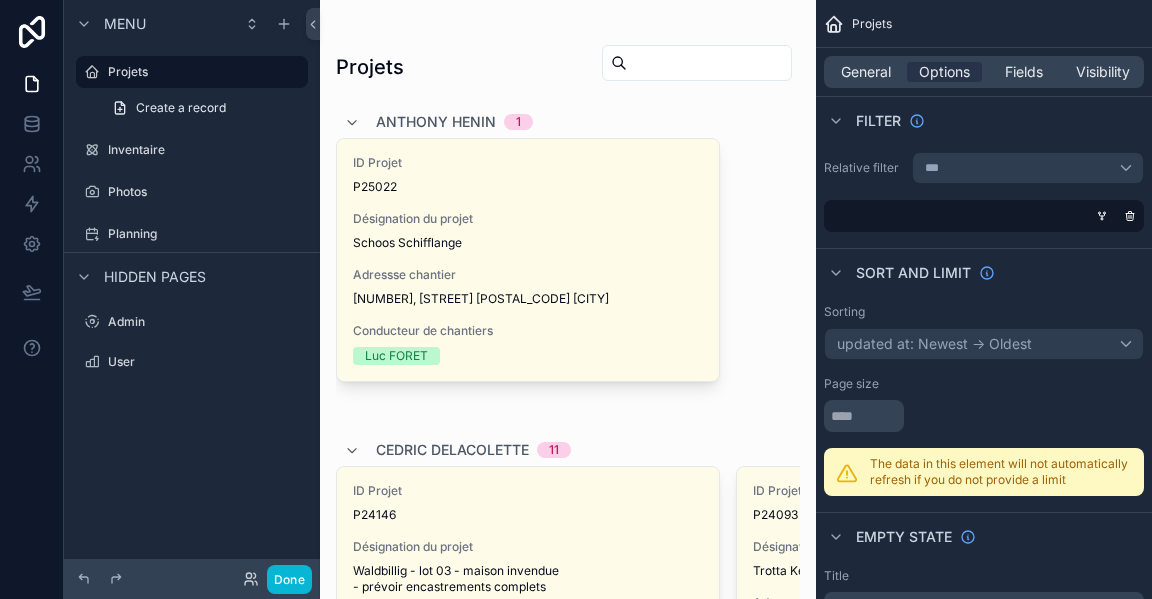 click at bounding box center (568, 1289) 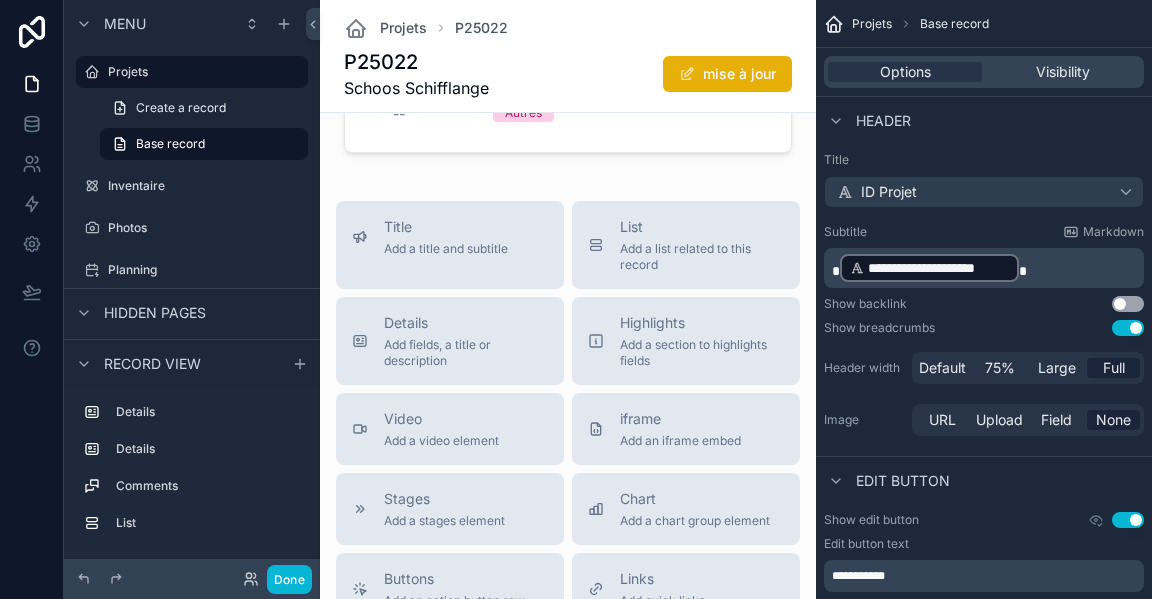 scroll, scrollTop: 1000, scrollLeft: 0, axis: vertical 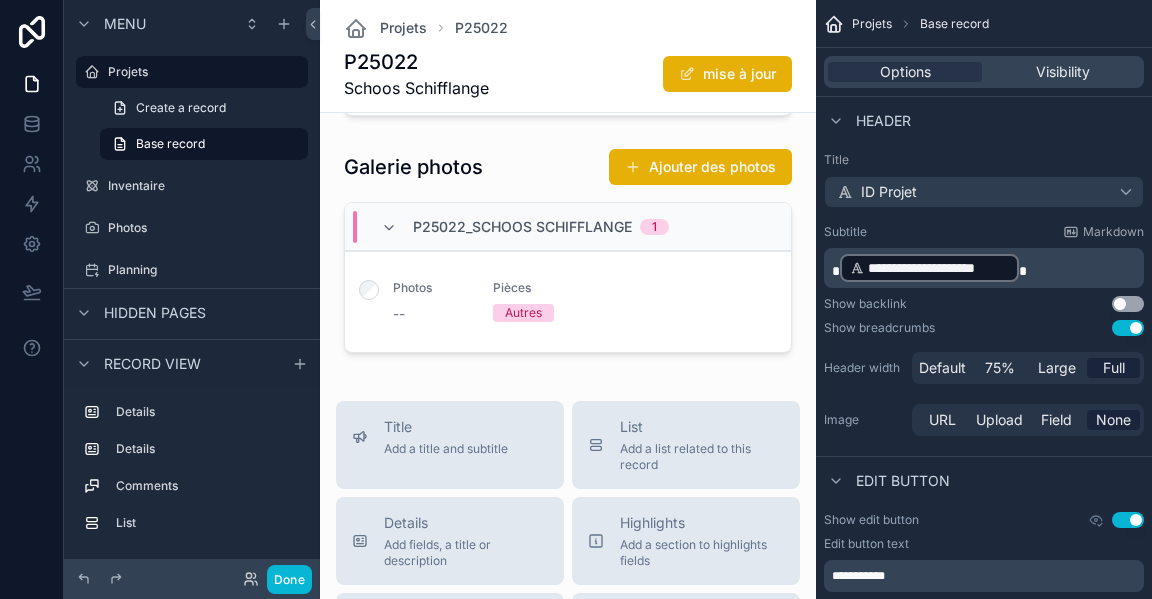 click at bounding box center (568, 254) 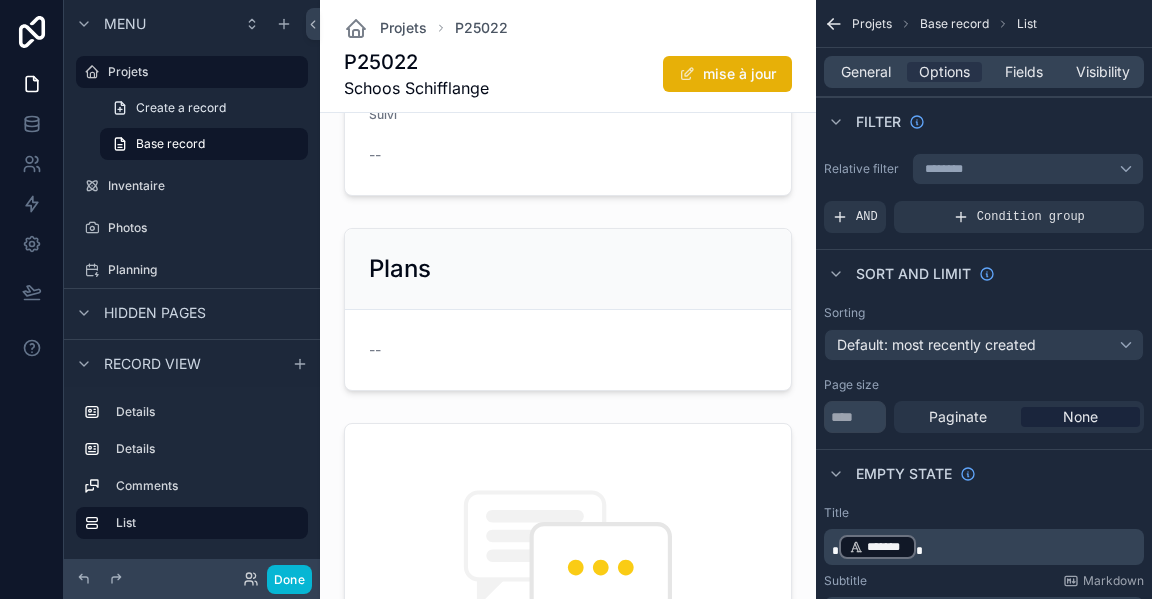 scroll, scrollTop: 0, scrollLeft: 0, axis: both 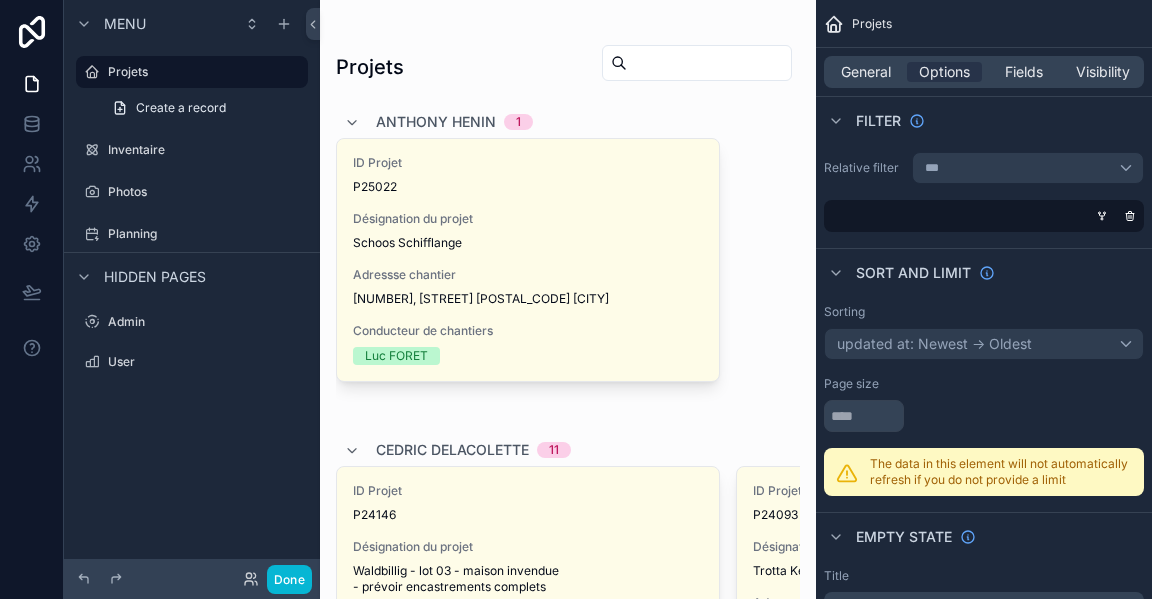 click at bounding box center [709, 63] 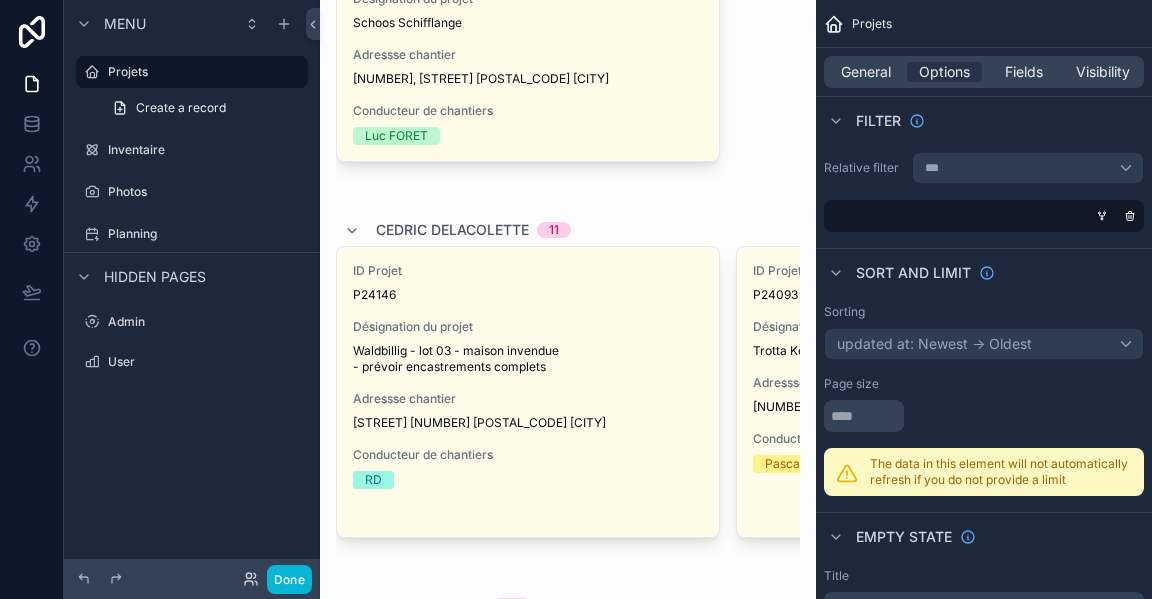 scroll, scrollTop: 0, scrollLeft: 0, axis: both 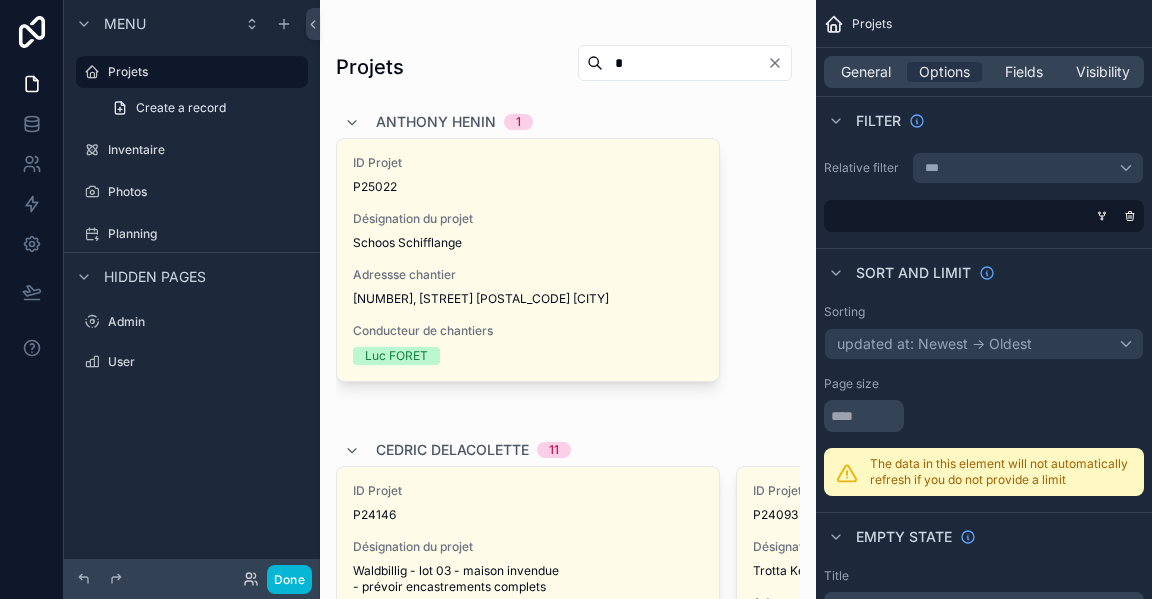 click on "*" at bounding box center (685, 63) 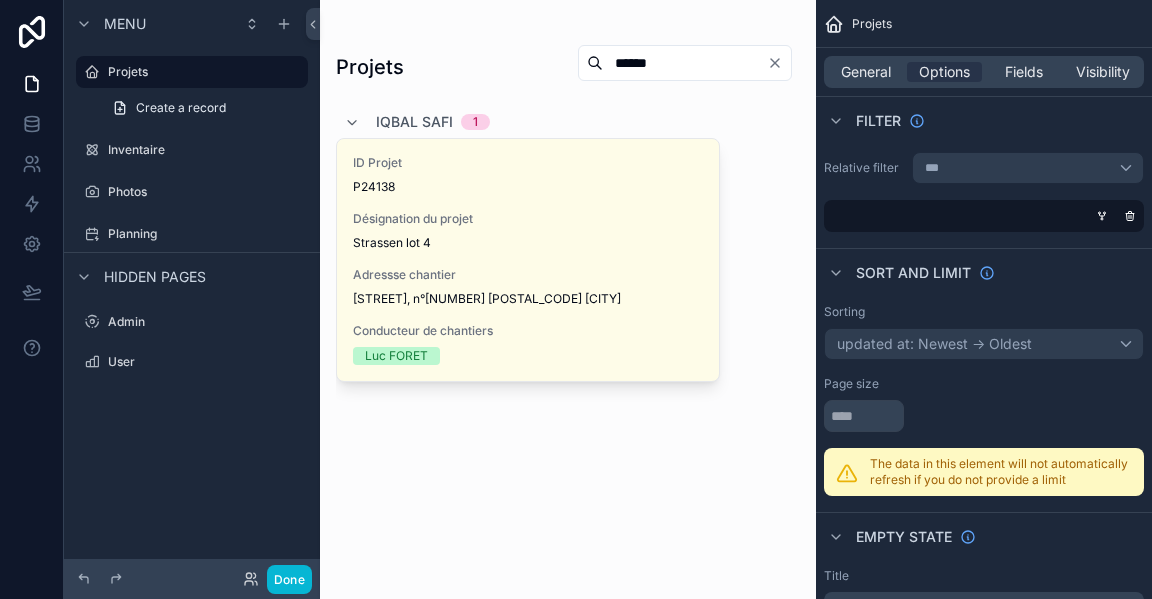 type on "******" 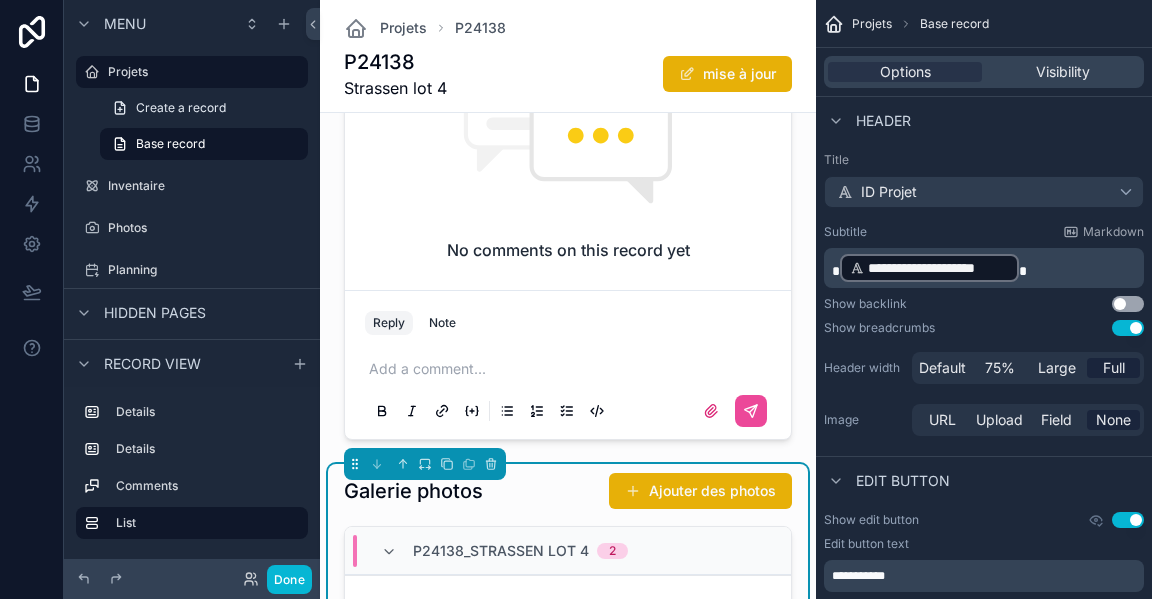 scroll, scrollTop: 1000, scrollLeft: 0, axis: vertical 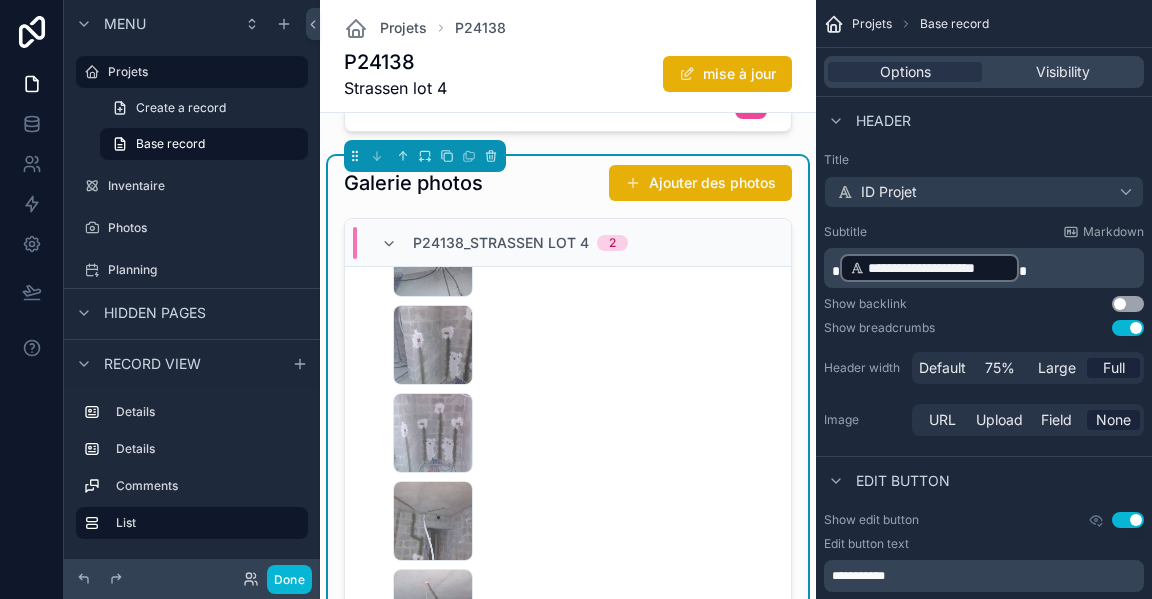 click on "P24138_Strassen lot 4 2" at bounding box center [504, 243] 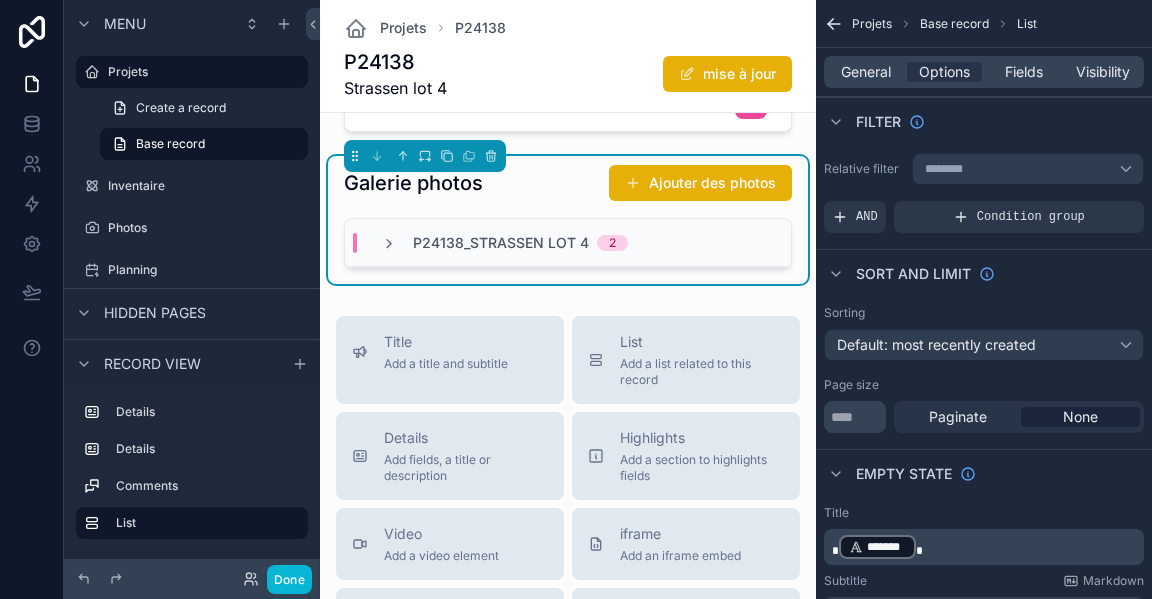 click at bounding box center (389, 244) 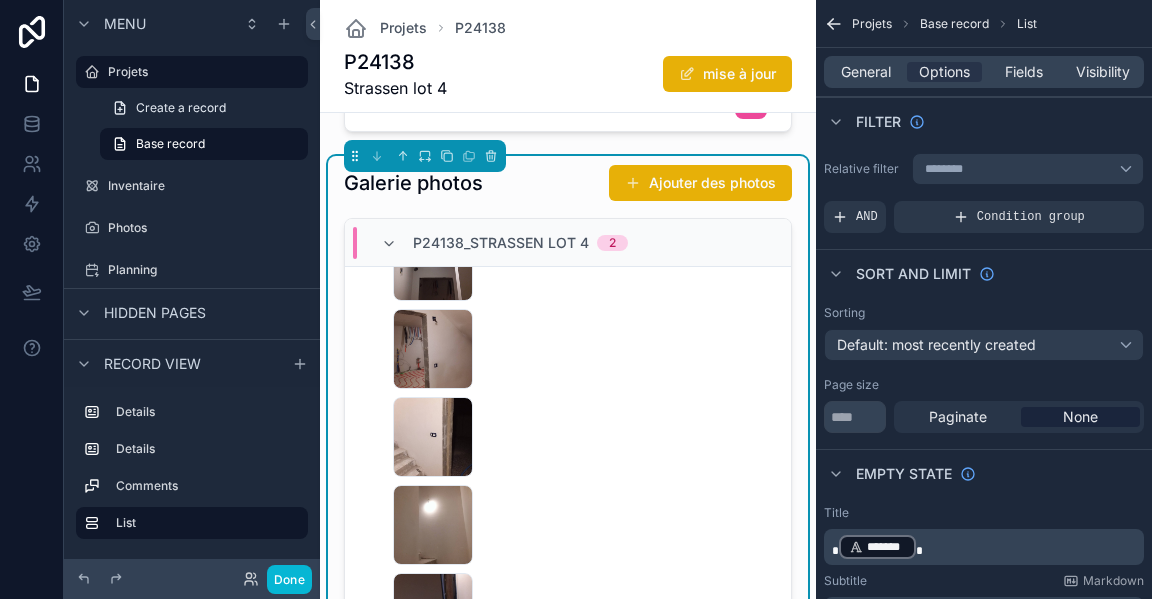 scroll, scrollTop: 8193, scrollLeft: 0, axis: vertical 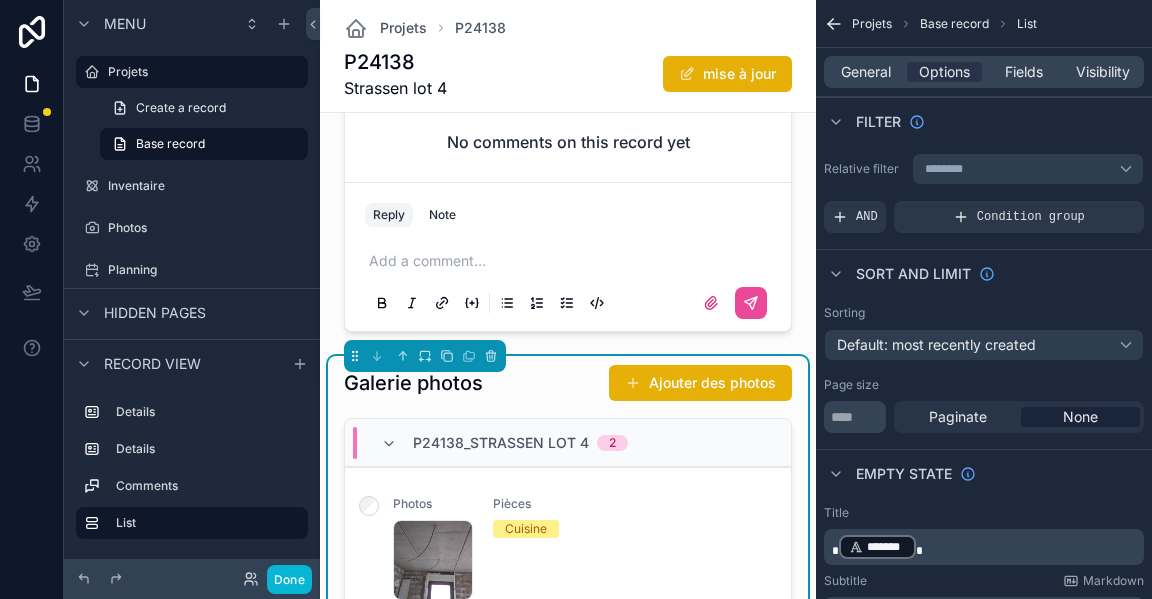 click at bounding box center (389, 444) 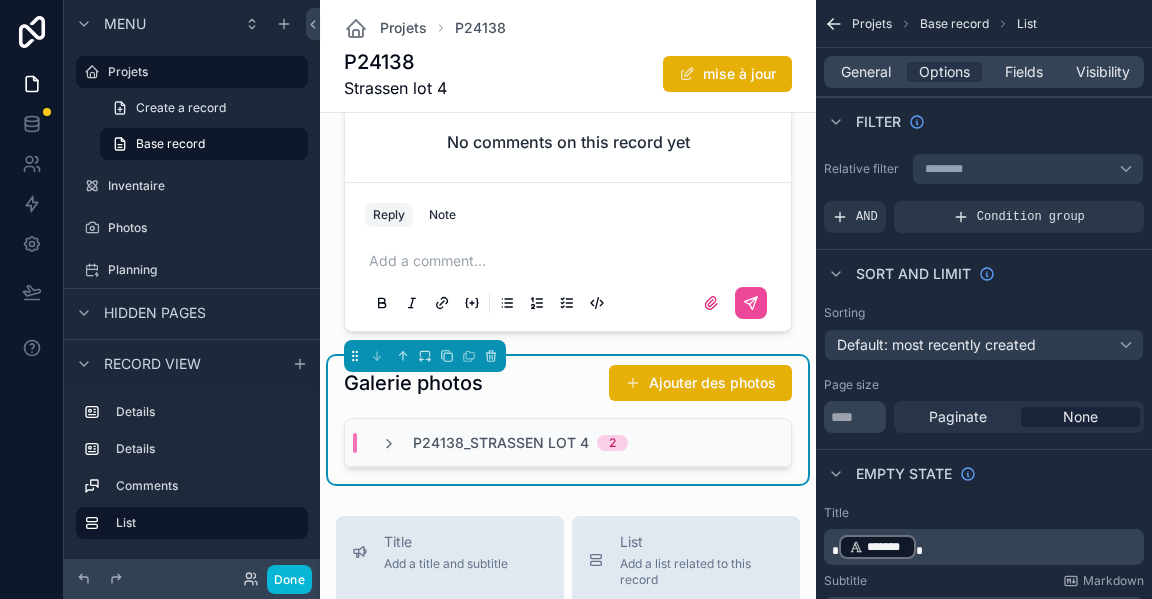 click at bounding box center [389, 444] 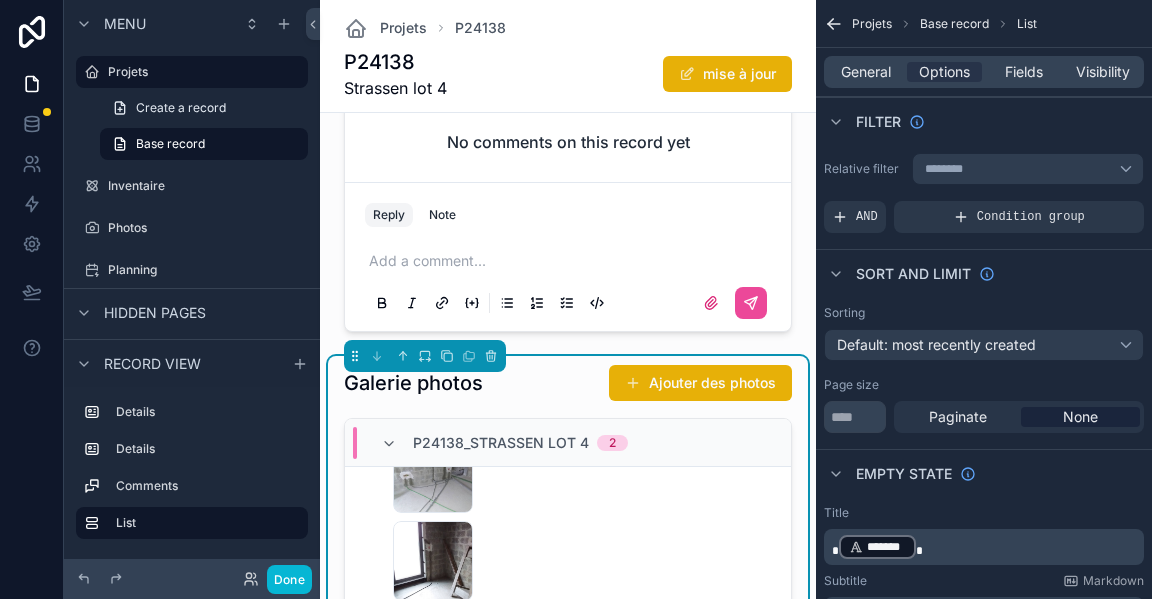 scroll, scrollTop: 2600, scrollLeft: 0, axis: vertical 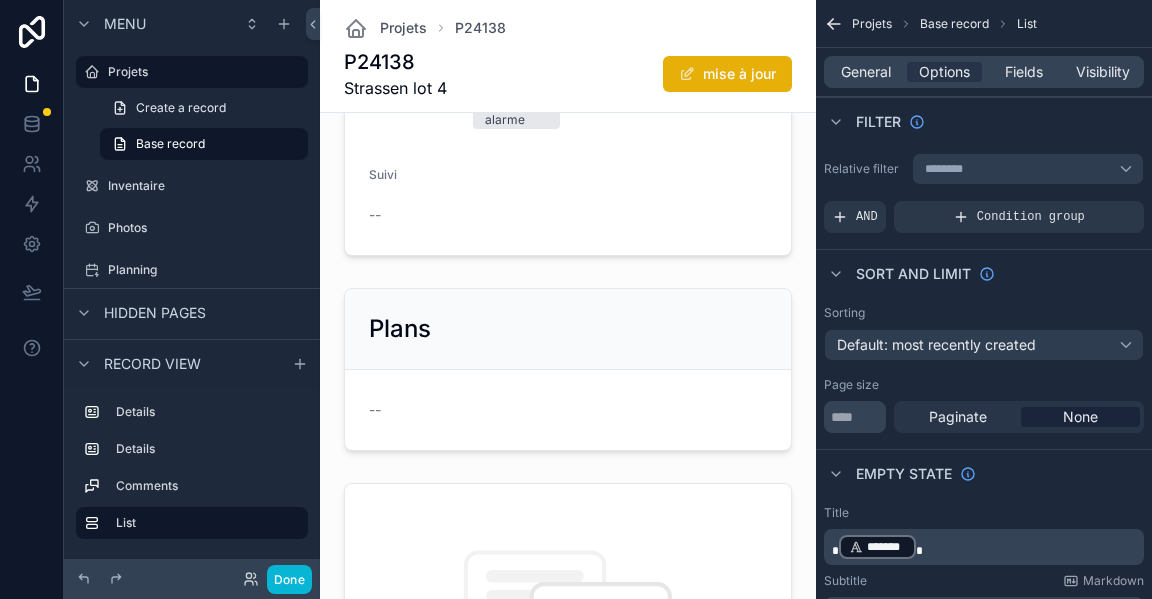 click at bounding box center (568, 369) 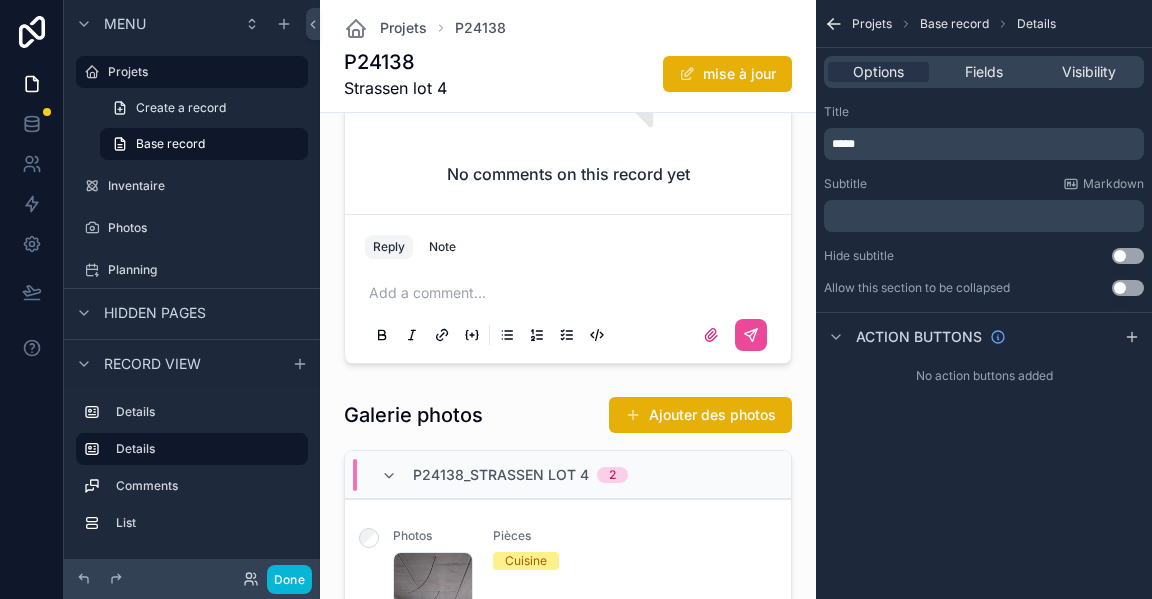 scroll, scrollTop: 800, scrollLeft: 0, axis: vertical 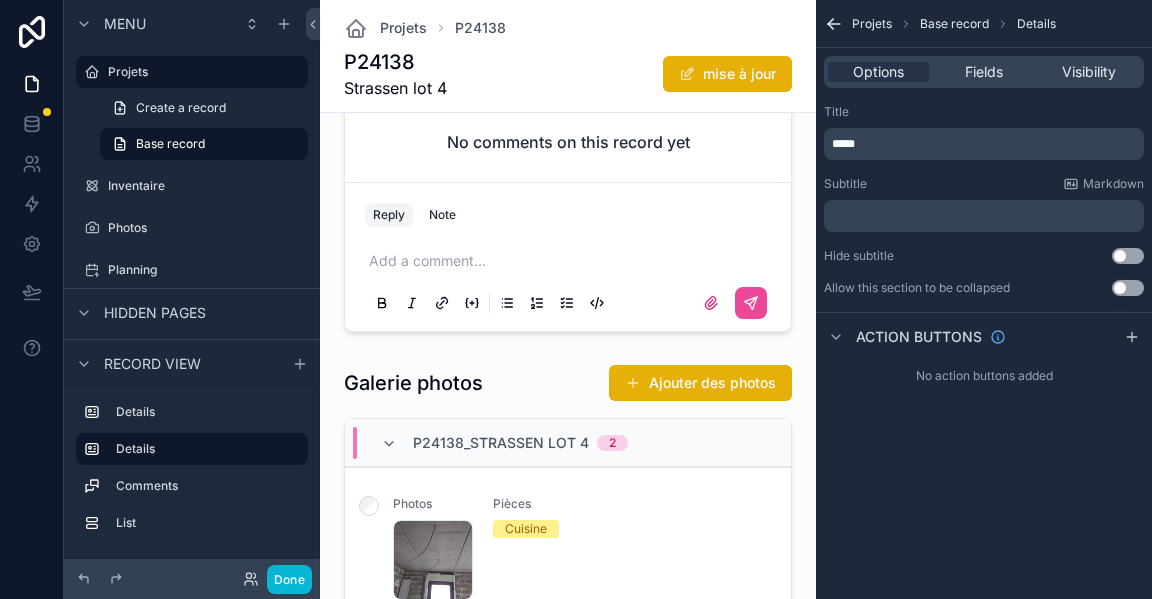 click at bounding box center (568, 619) 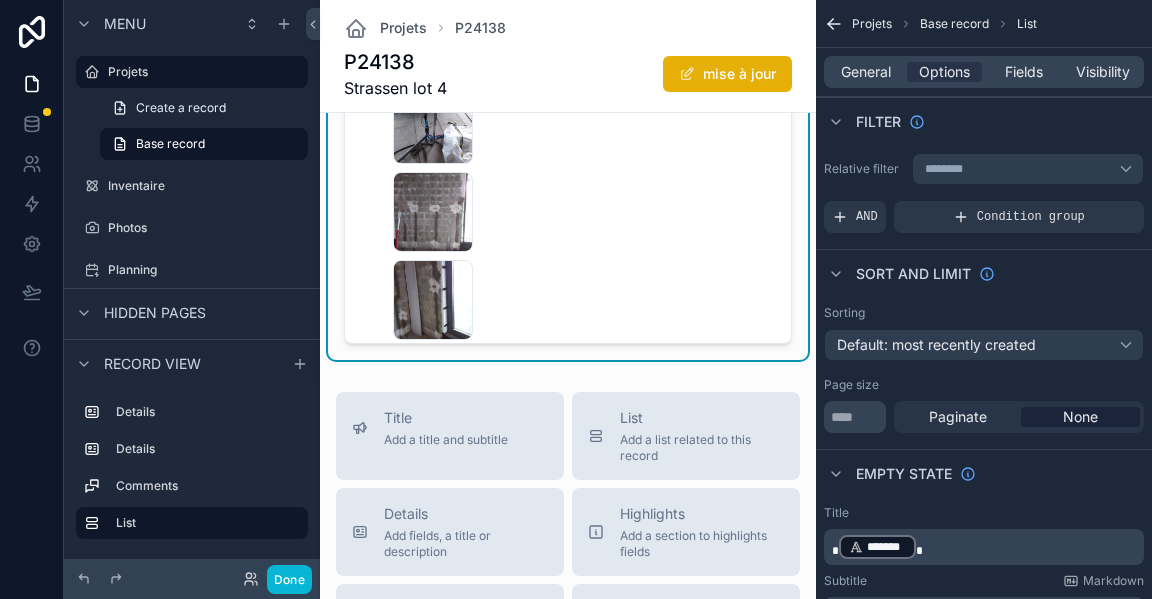 scroll, scrollTop: 1524, scrollLeft: 0, axis: vertical 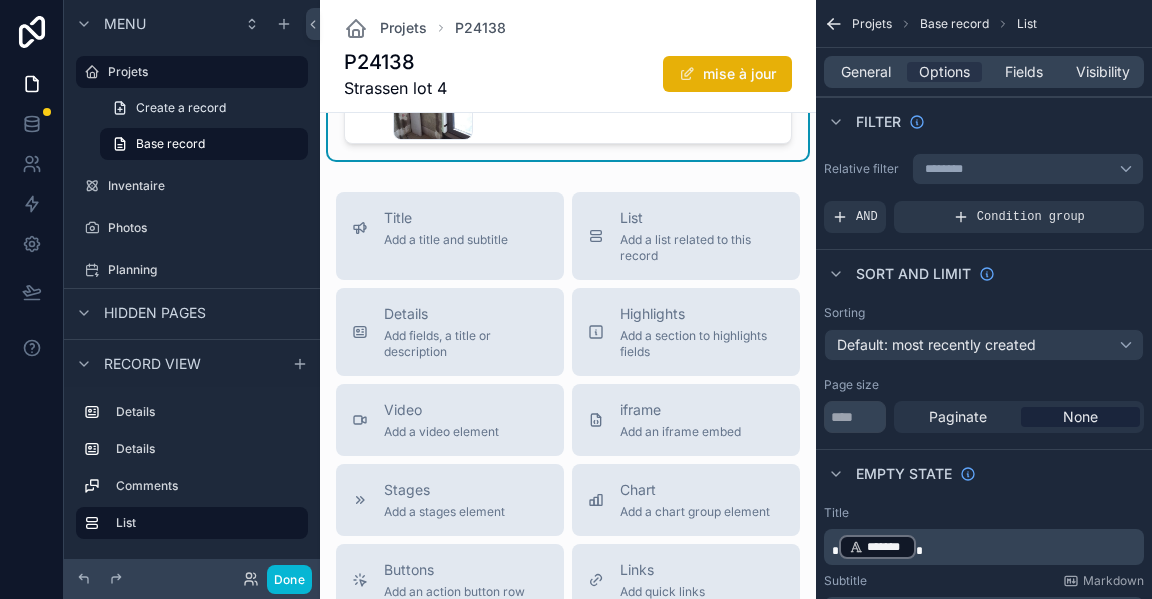 click on "Add a list related to this record" at bounding box center [702, 248] 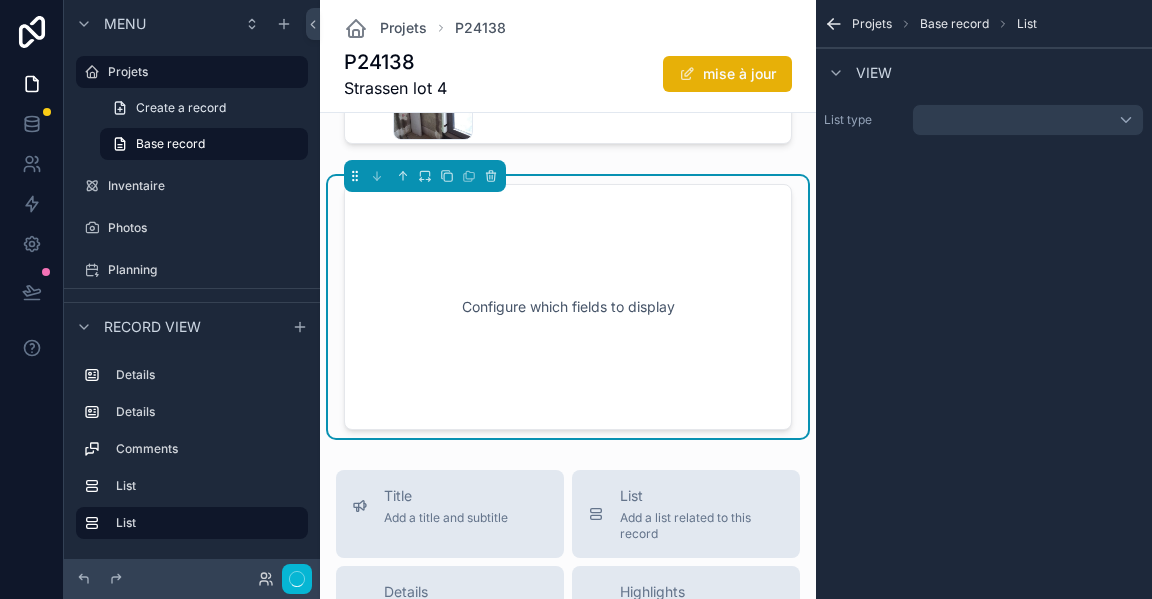scroll, scrollTop: 1529, scrollLeft: 0, axis: vertical 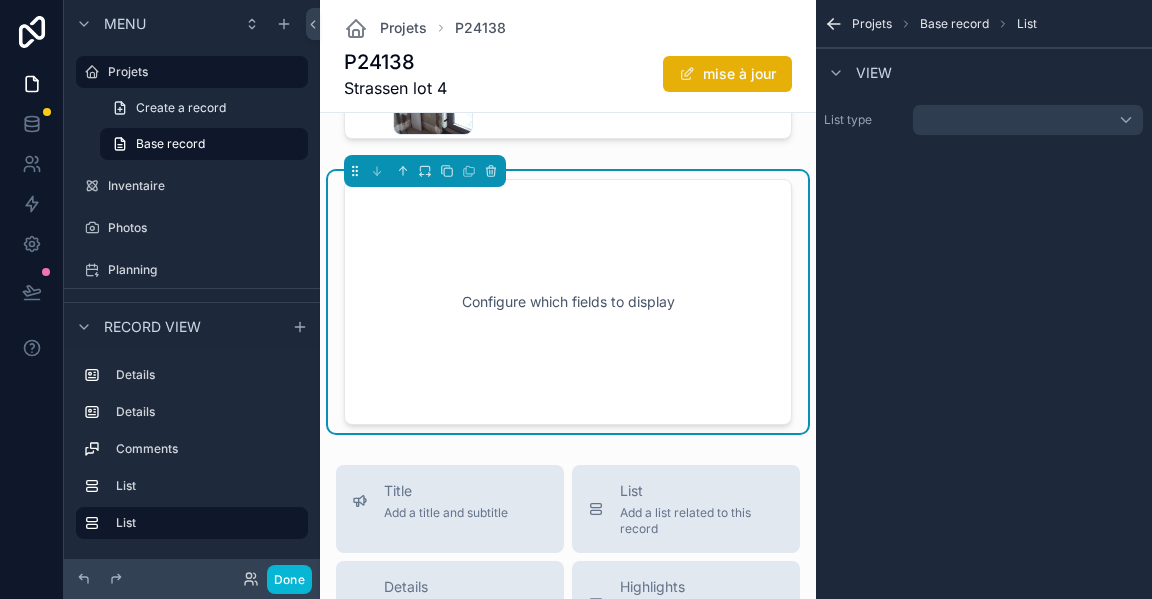 click on "Configure which fields to display" at bounding box center [568, 302] 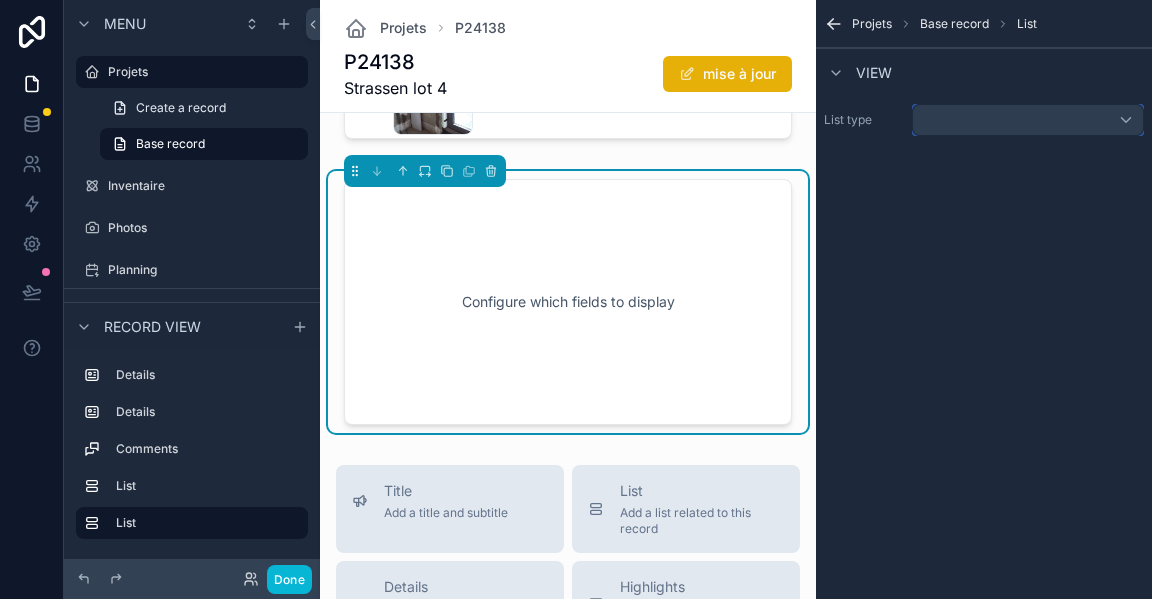 click at bounding box center (1028, 120) 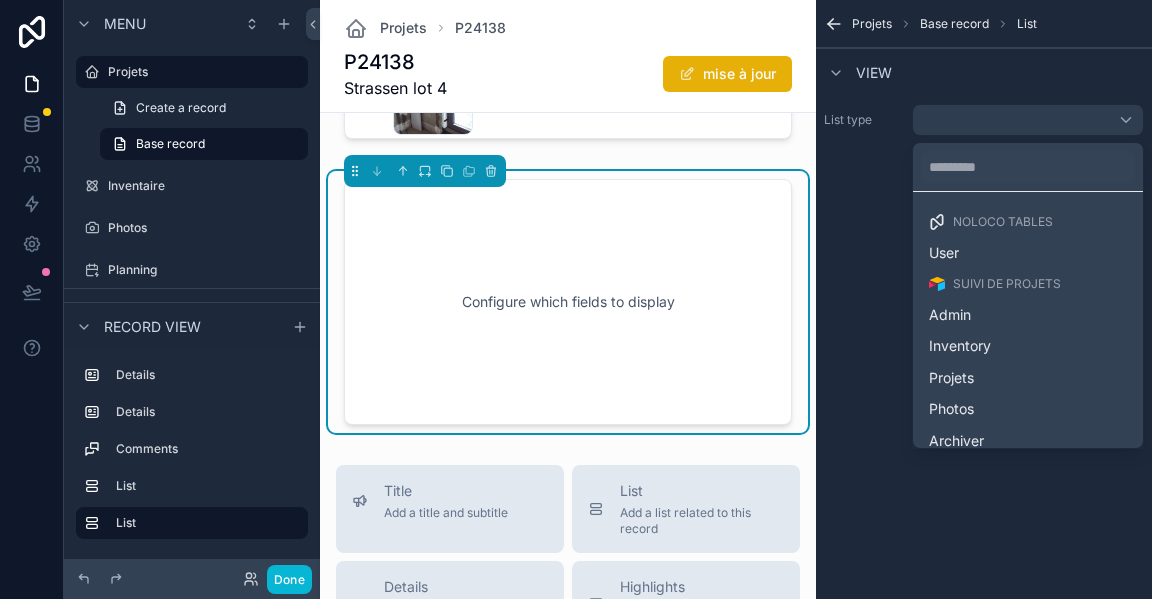 click on "Projets" at bounding box center [951, 378] 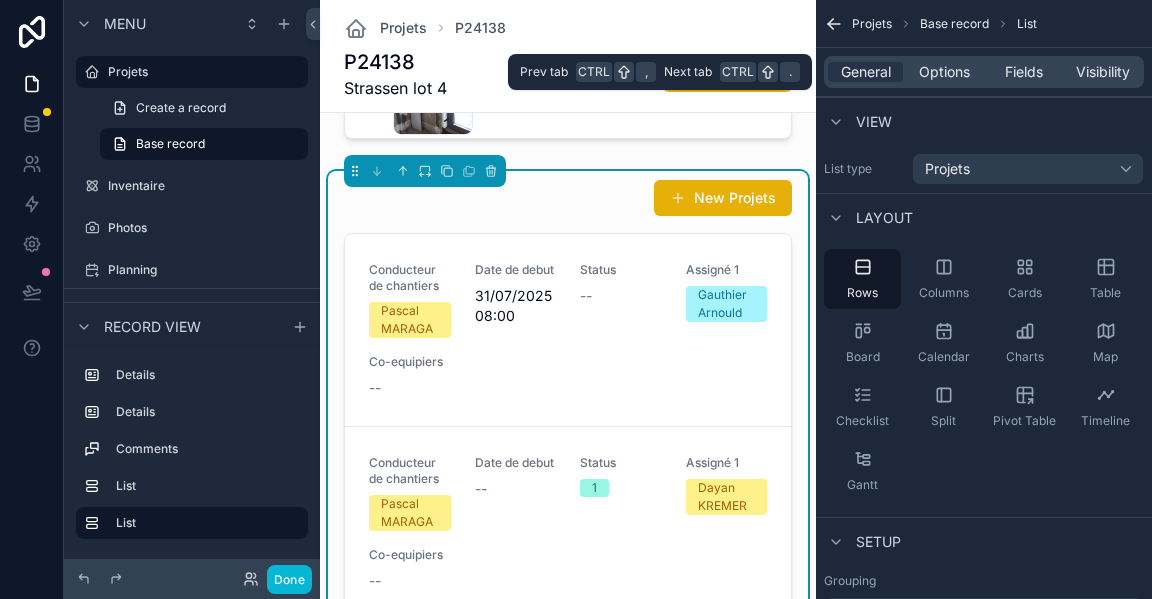 click on "Fields" at bounding box center [1024, 72] 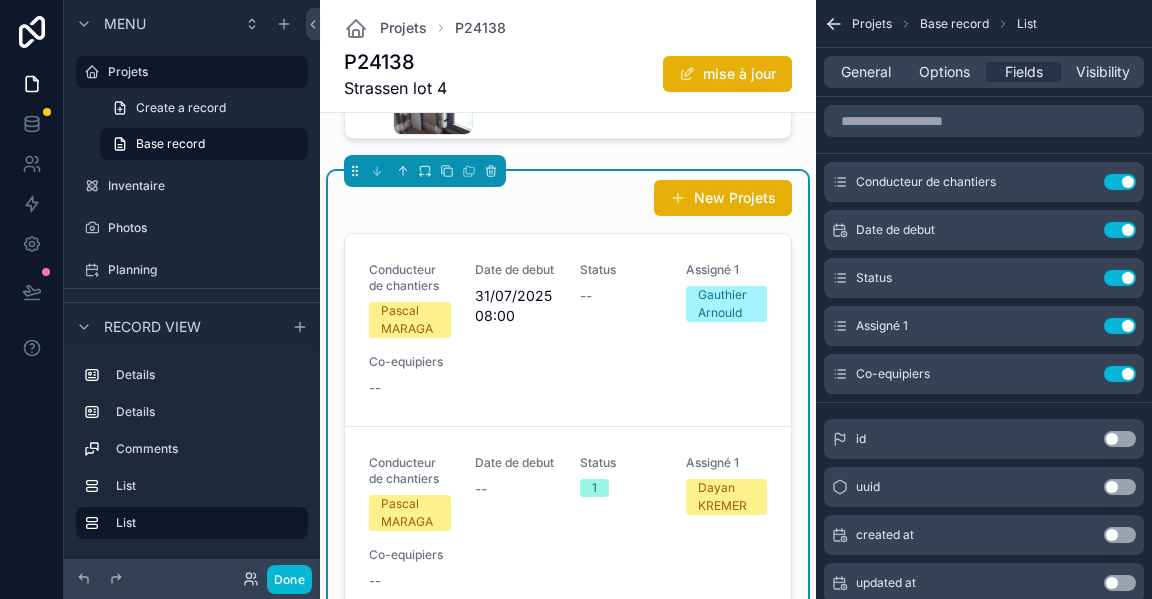 click on "Use setting" at bounding box center [1120, 182] 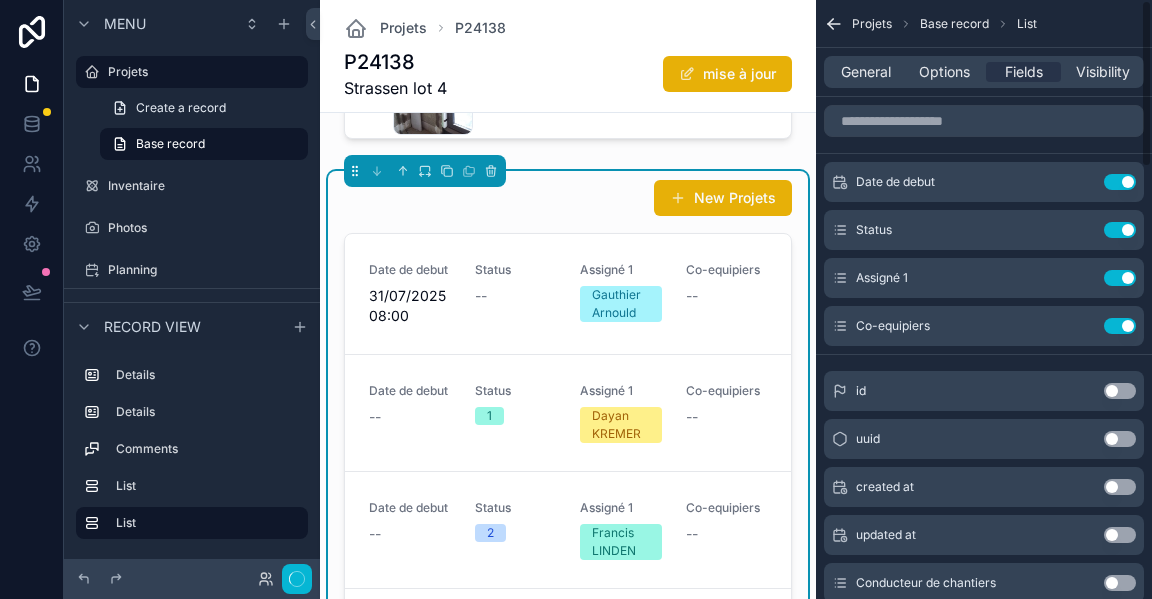click on "Use setting" at bounding box center (1120, 182) 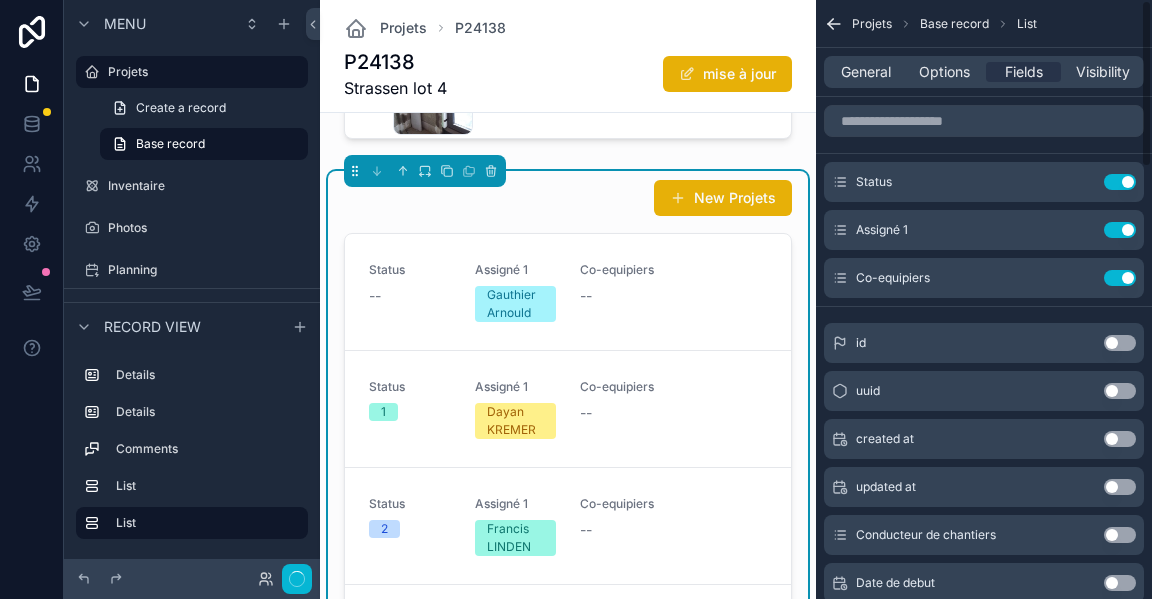 click on "Use setting" at bounding box center [1120, 182] 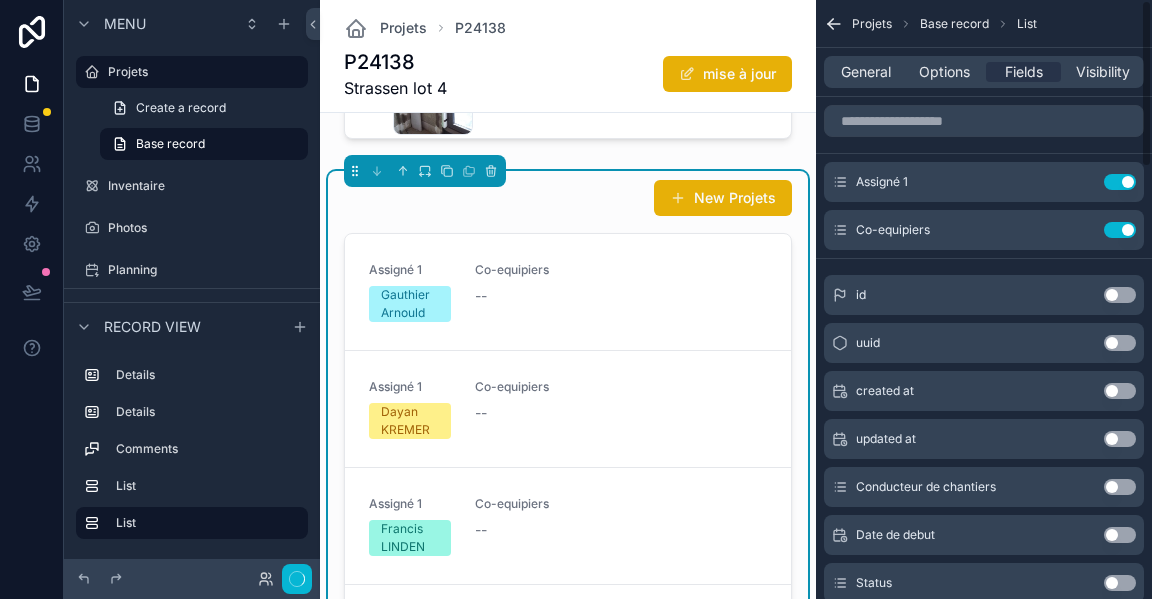click on "Use setting" at bounding box center [1120, 182] 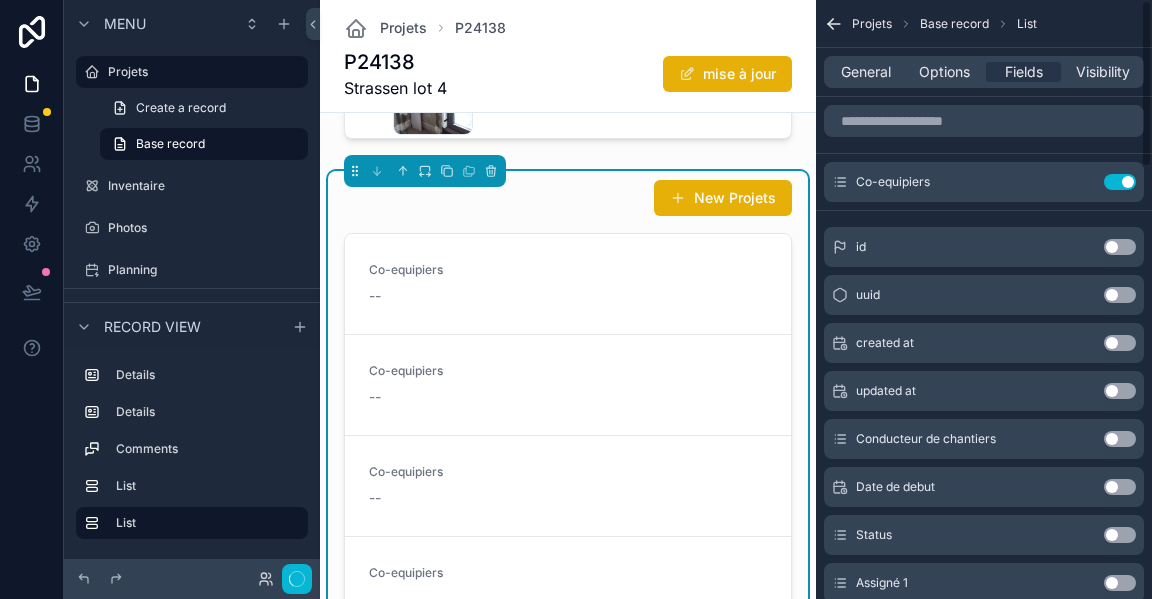 click on "Use setting" at bounding box center [1120, 182] 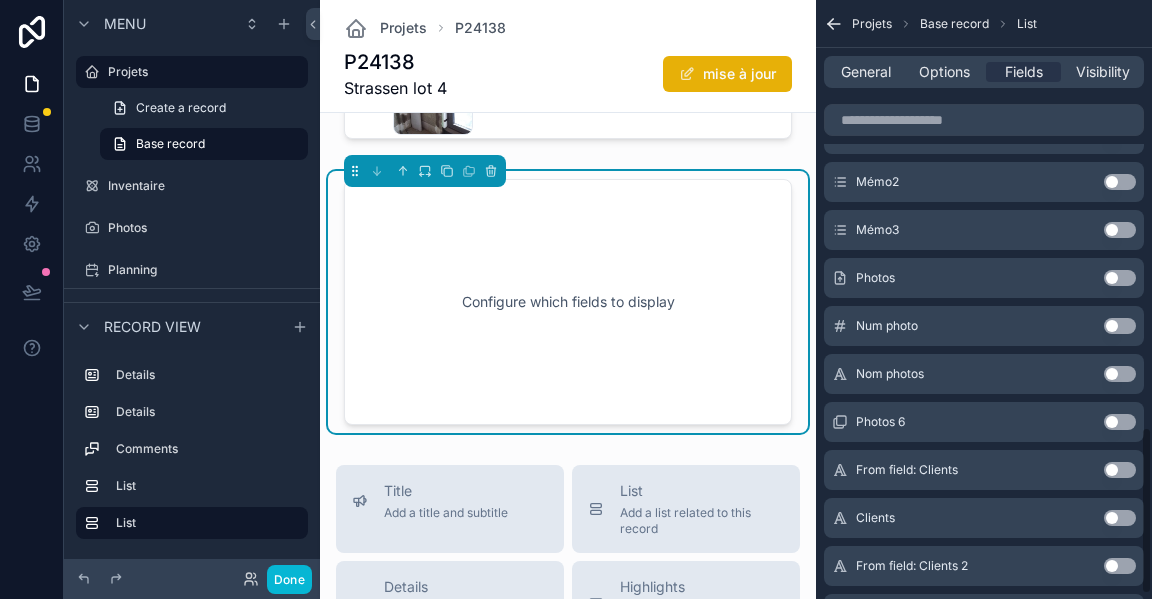 scroll, scrollTop: 1538, scrollLeft: 0, axis: vertical 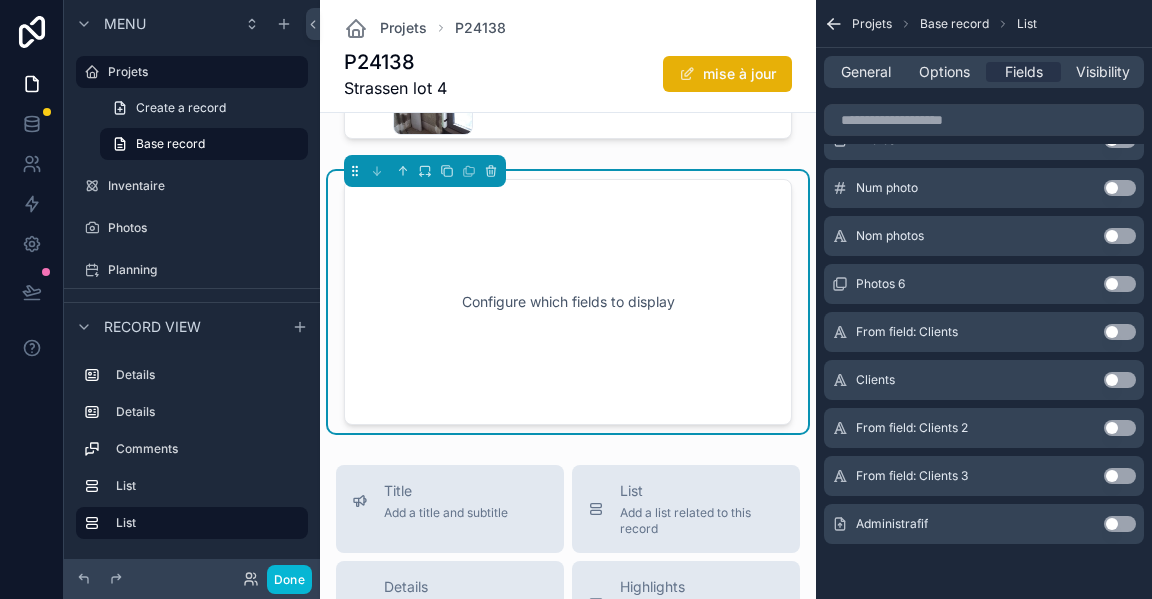 drag, startPoint x: 1125, startPoint y: 527, endPoint x: 1130, endPoint y: 516, distance: 12.083046 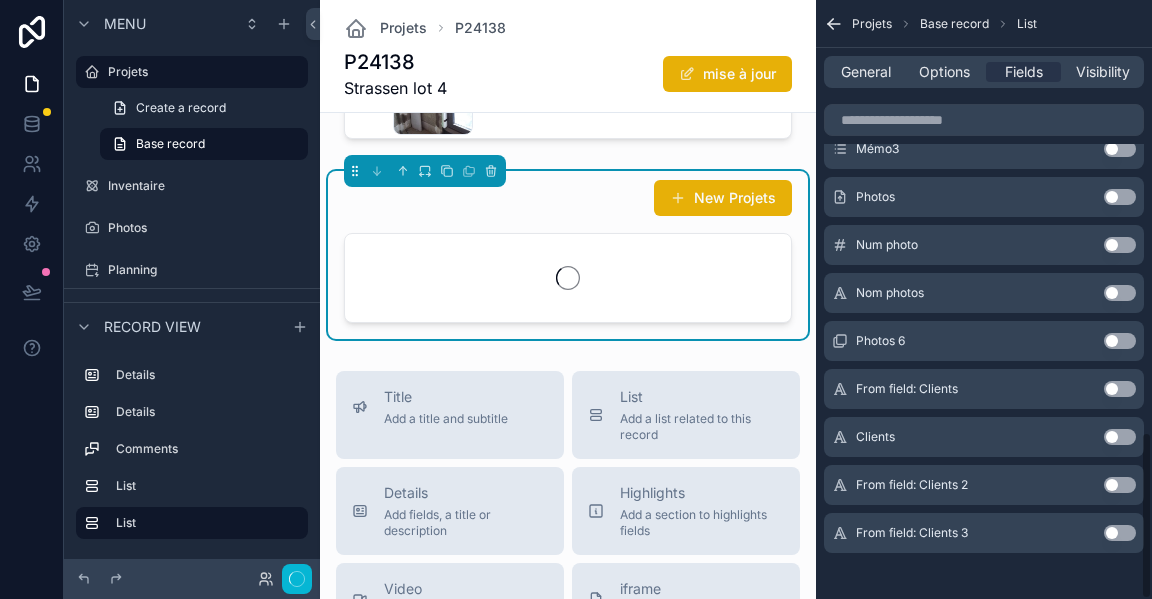 scroll, scrollTop: 1547, scrollLeft: 0, axis: vertical 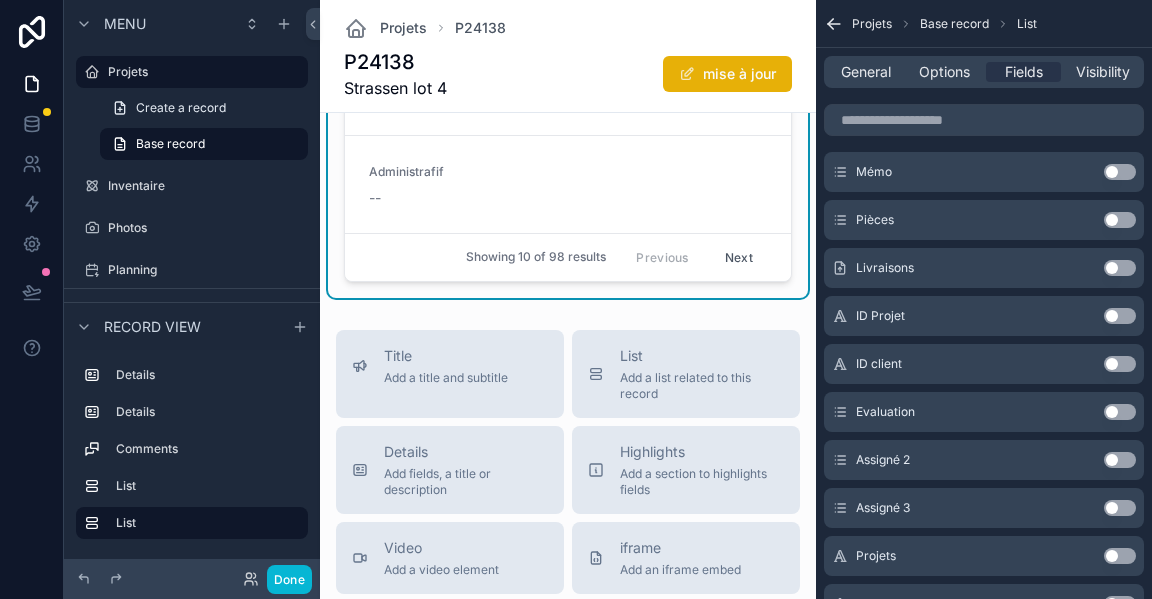 drag, startPoint x: 1124, startPoint y: 269, endPoint x: 1111, endPoint y: 280, distance: 17.029387 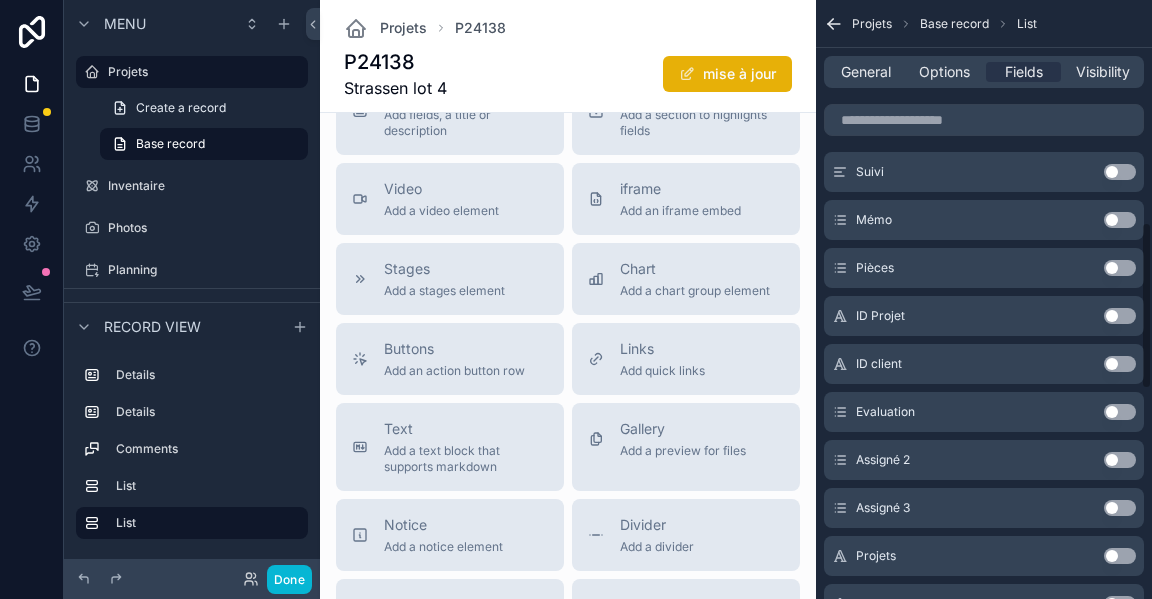 scroll, scrollTop: 795, scrollLeft: 0, axis: vertical 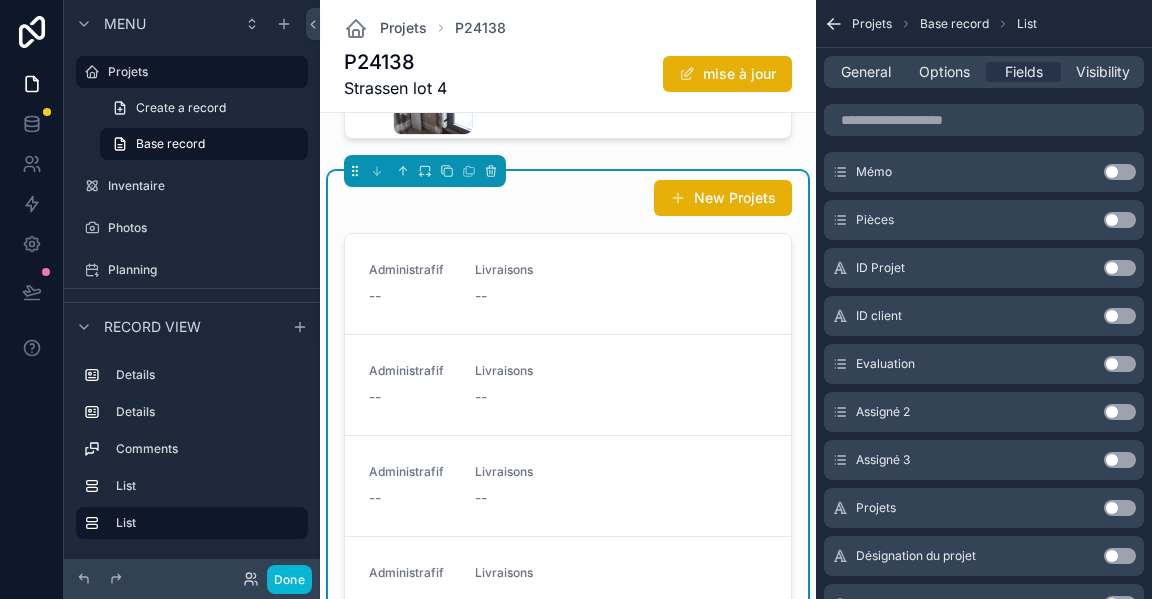 click on "New Projets" at bounding box center [568, 198] 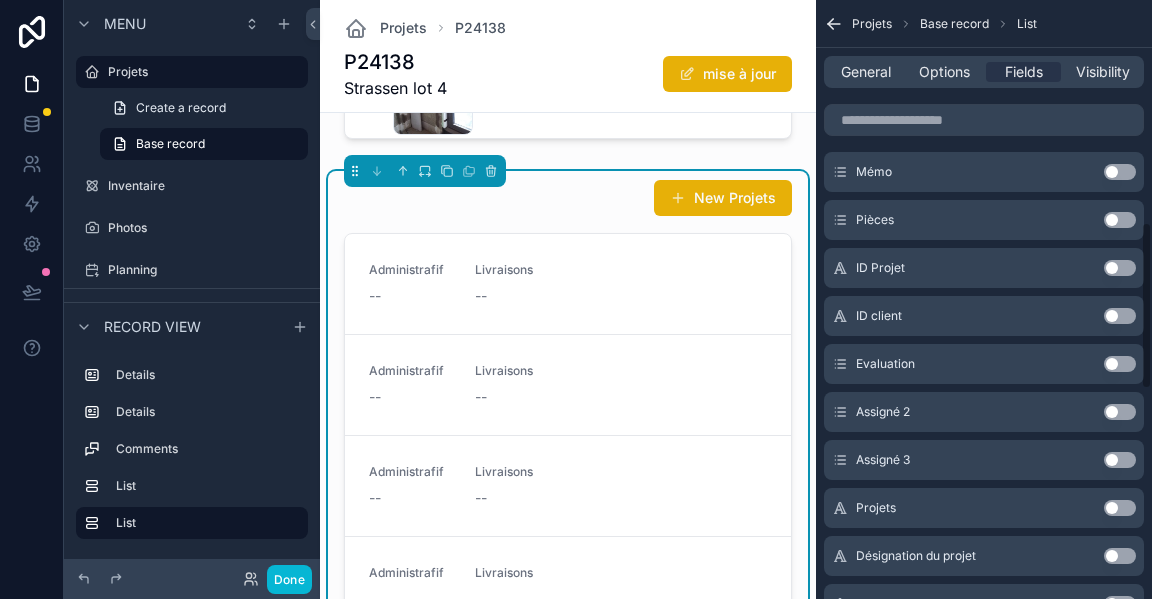 click on "General" at bounding box center [866, 72] 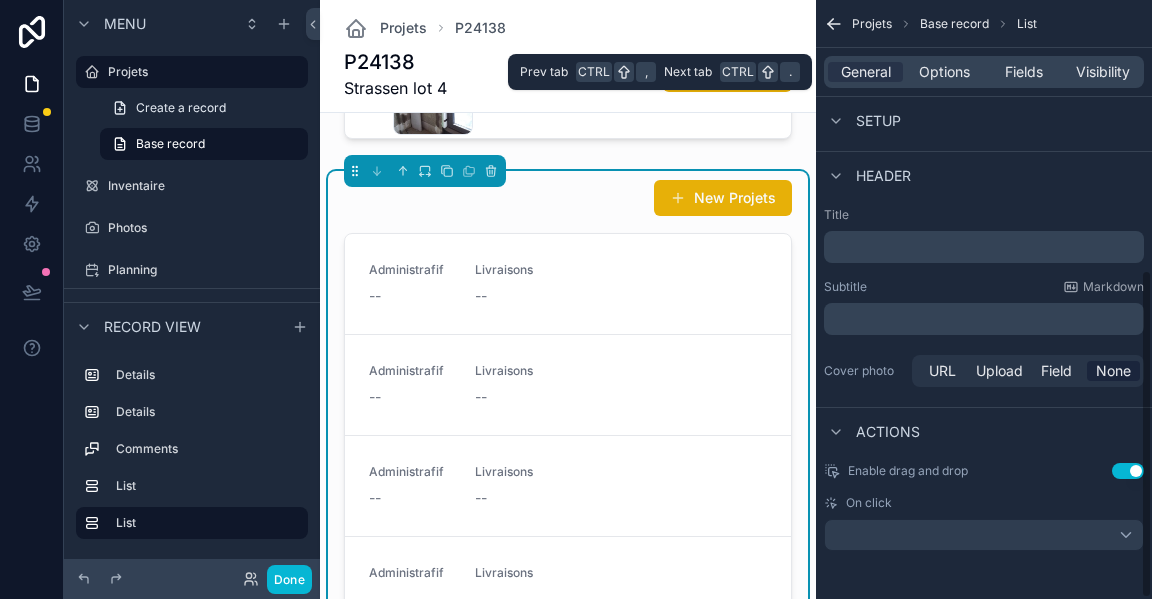 scroll, scrollTop: 493, scrollLeft: 0, axis: vertical 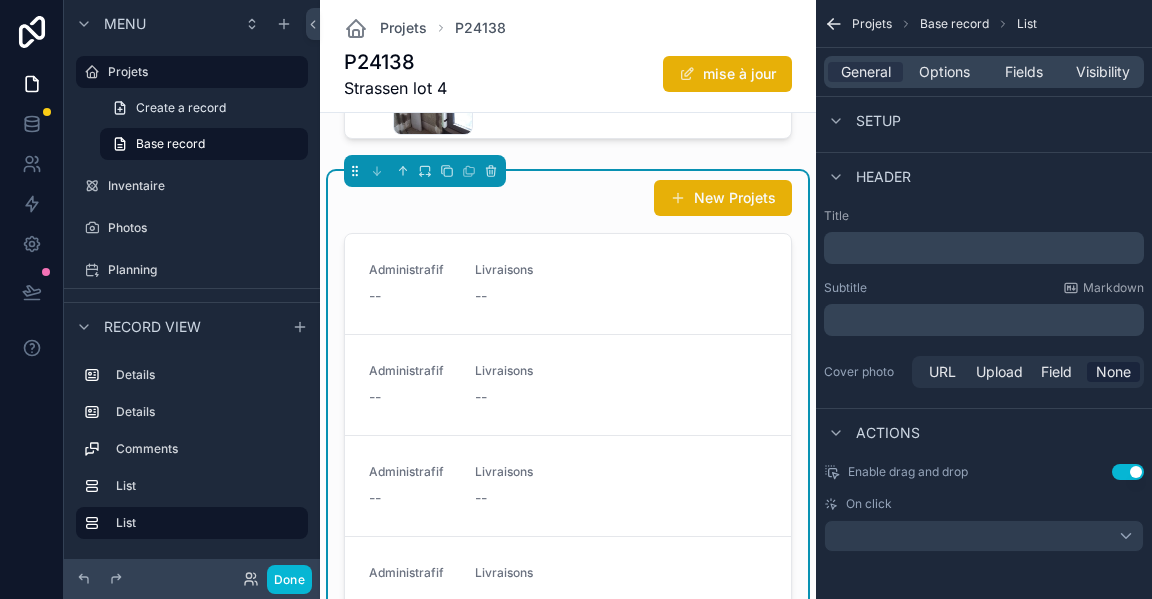 click on "Options" at bounding box center [944, 72] 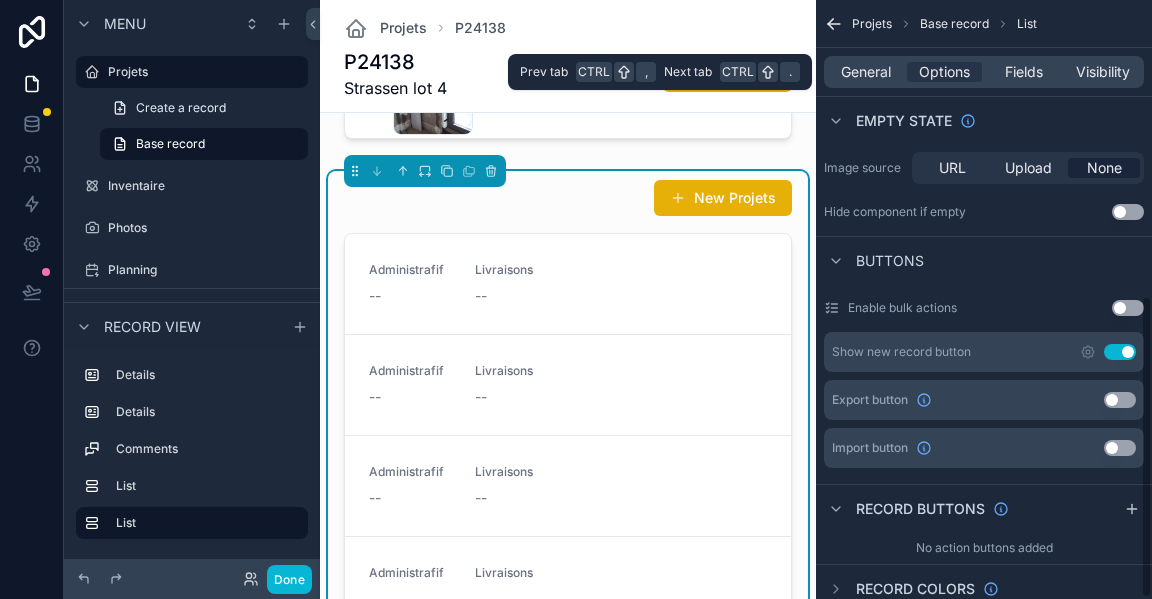 scroll, scrollTop: 585, scrollLeft: 0, axis: vertical 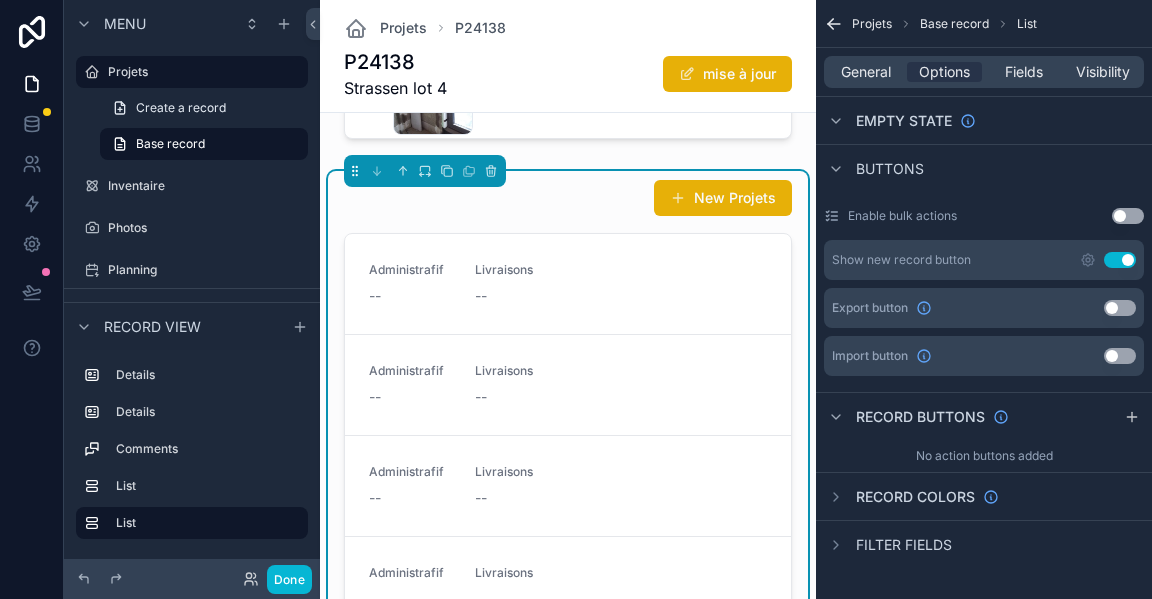 click at bounding box center [568, -110] 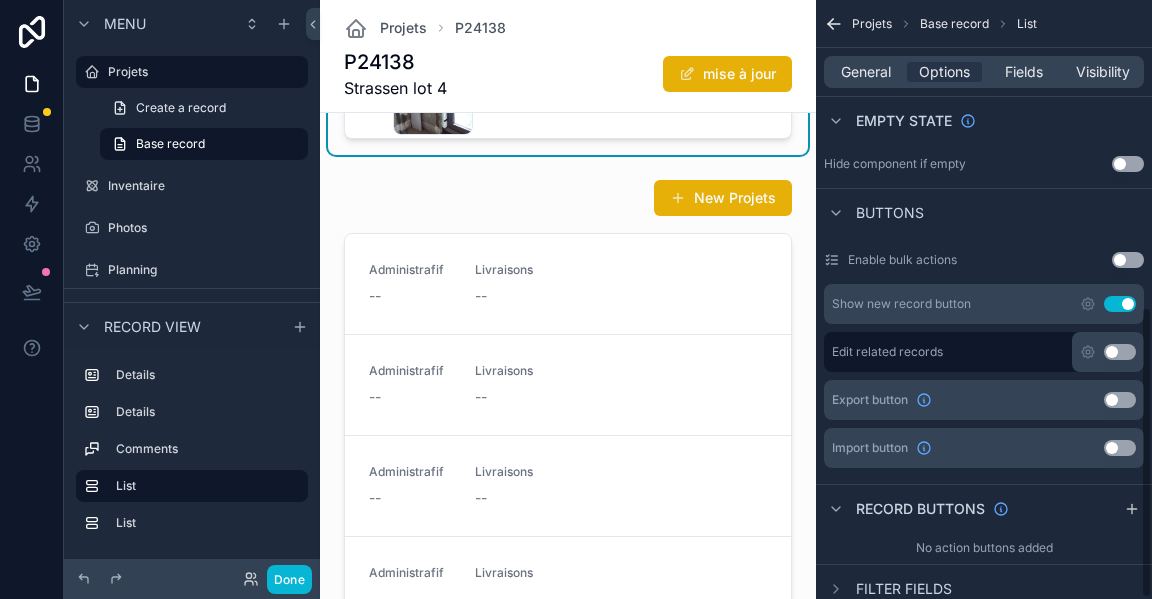 scroll, scrollTop: 629, scrollLeft: 0, axis: vertical 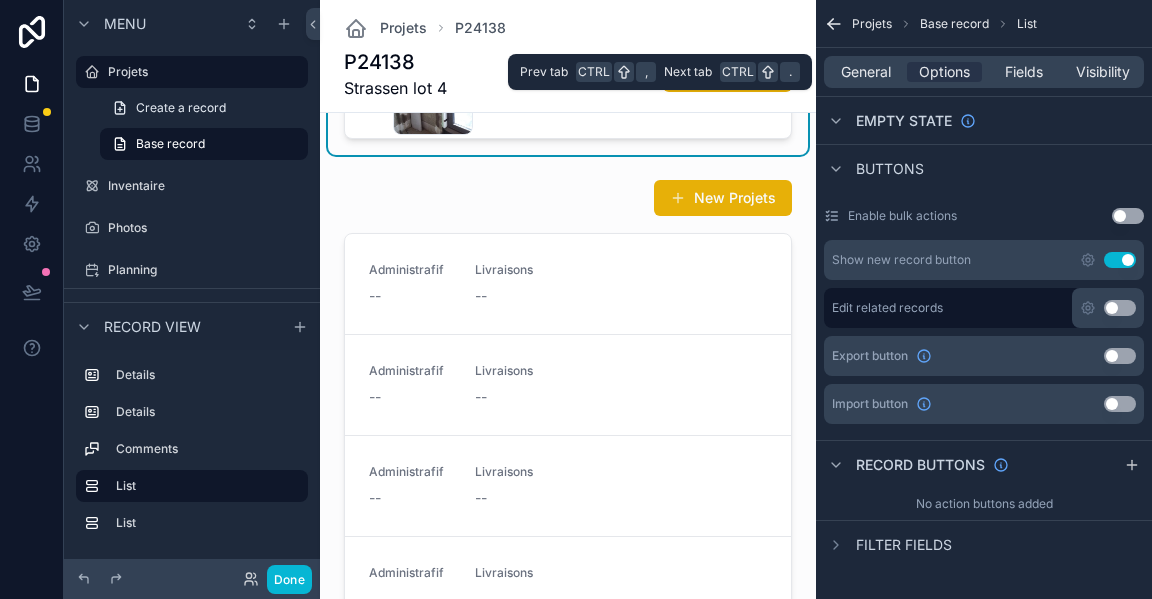 click on "General" at bounding box center [866, 72] 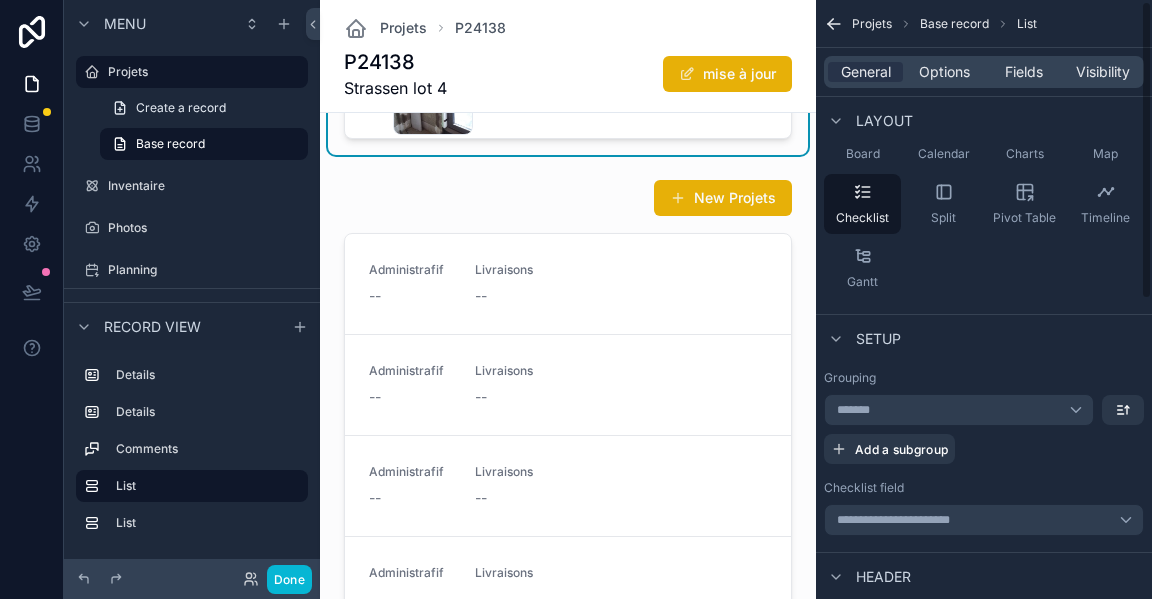 scroll, scrollTop: 3, scrollLeft: 0, axis: vertical 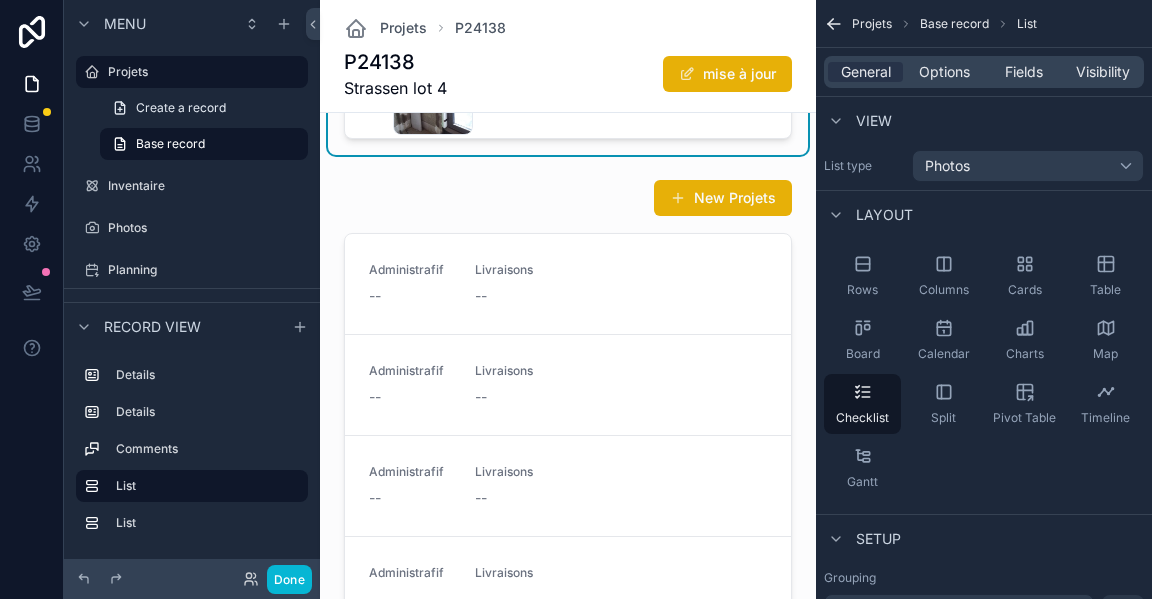 click on "Options" at bounding box center [944, 72] 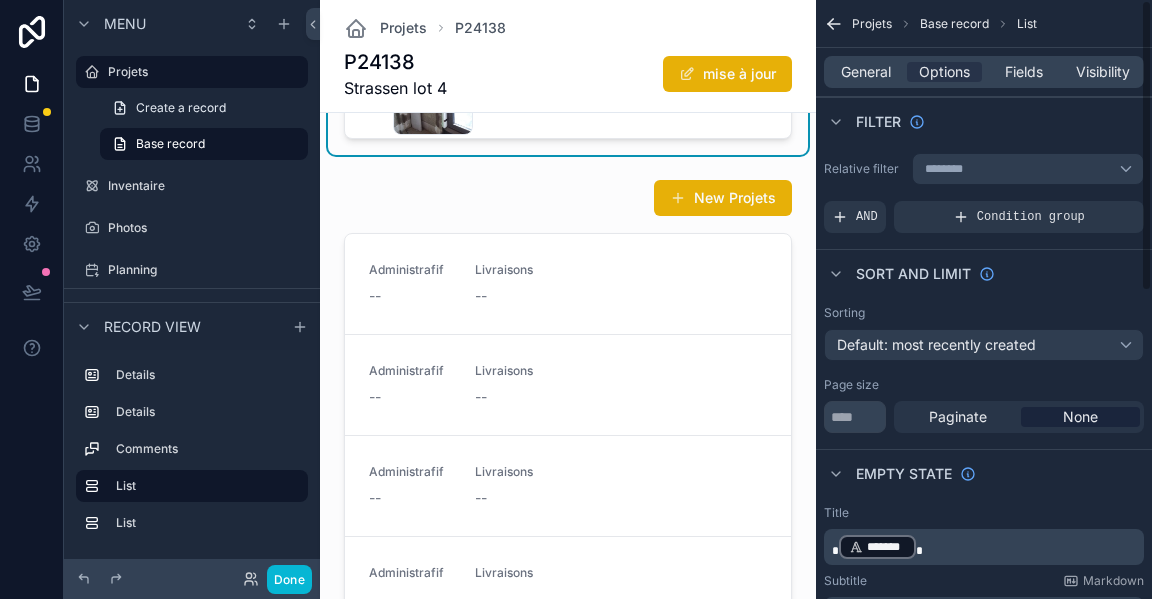 scroll, scrollTop: 0, scrollLeft: 0, axis: both 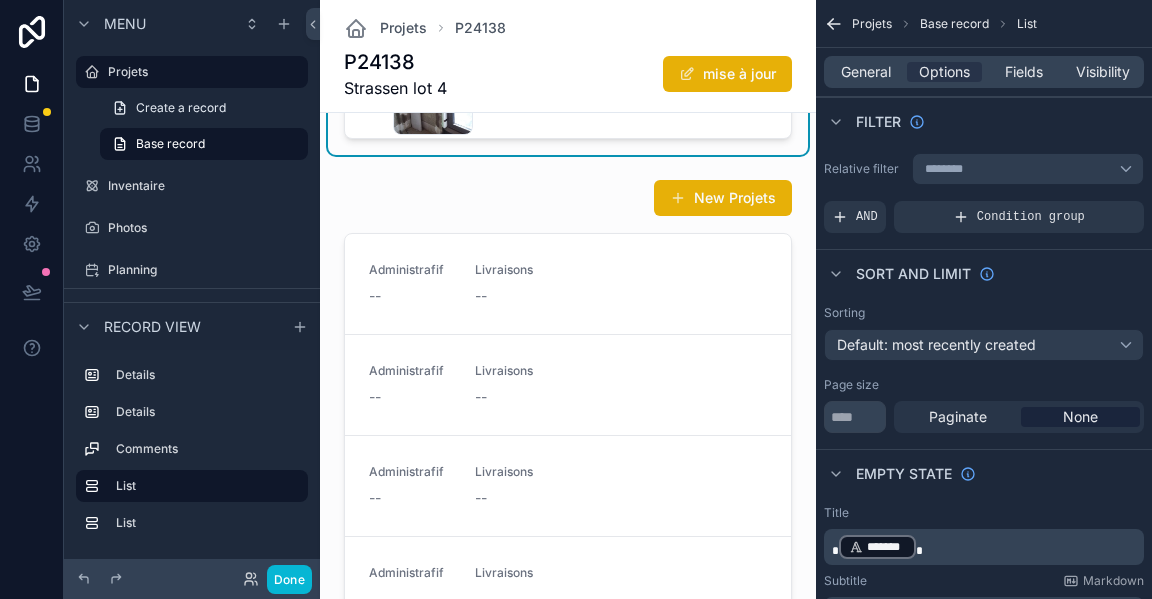 click at bounding box center (568, 434) 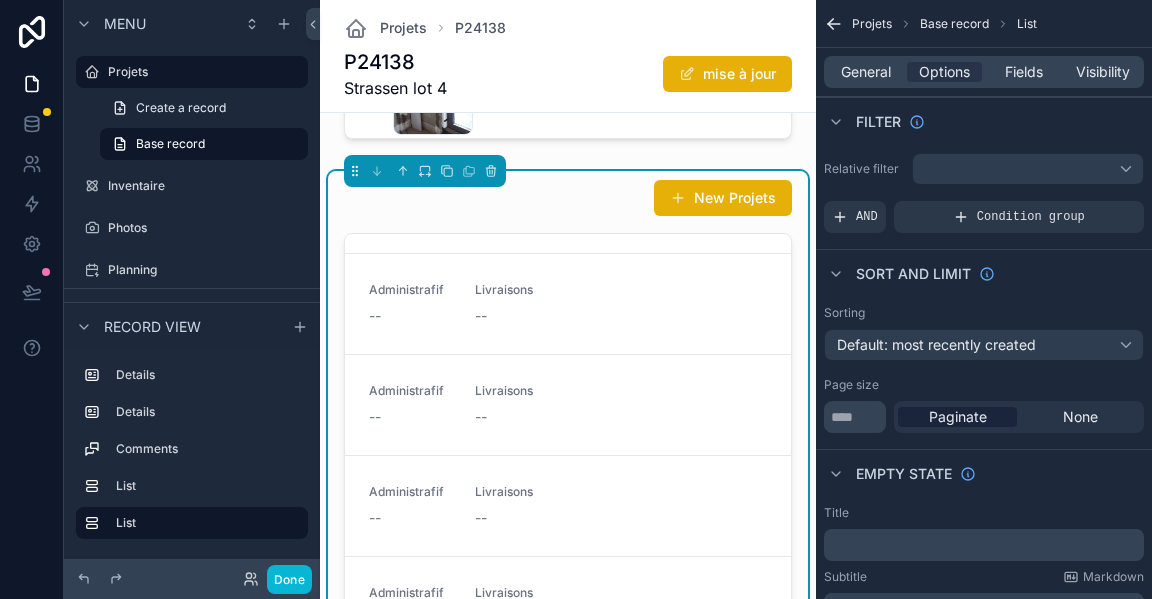 scroll, scrollTop: 607, scrollLeft: 0, axis: vertical 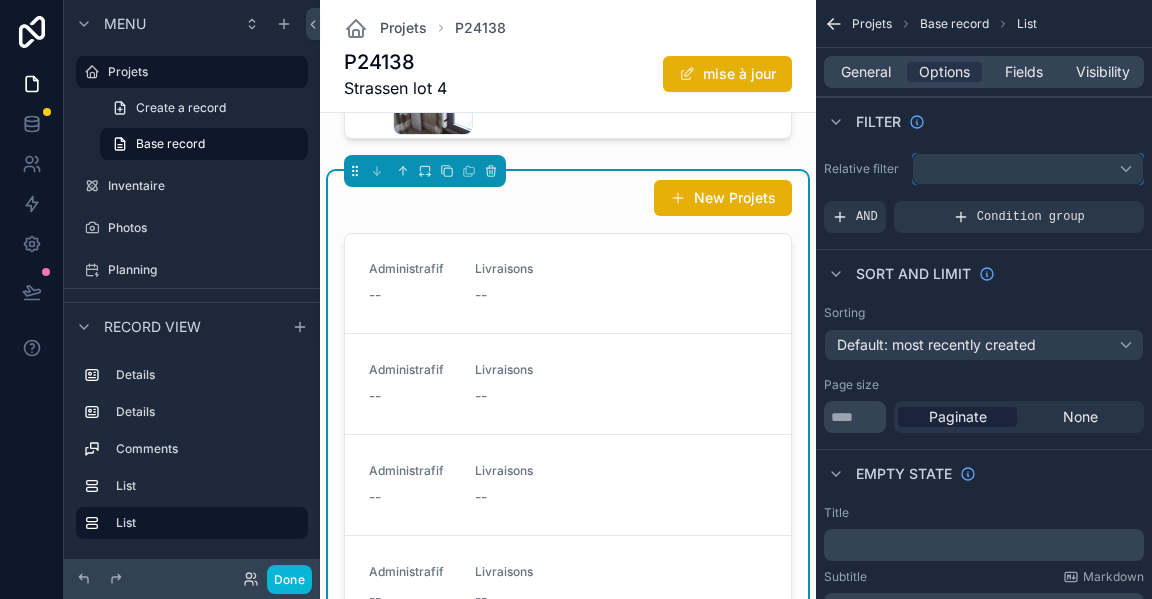 click at bounding box center [1028, 169] 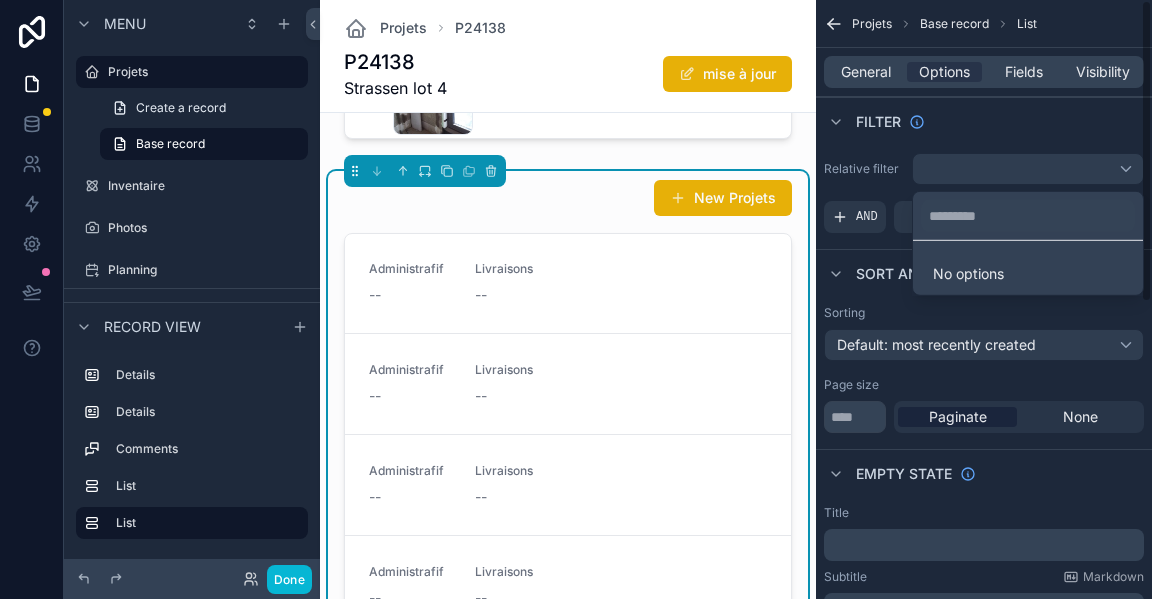 click at bounding box center [576, 299] 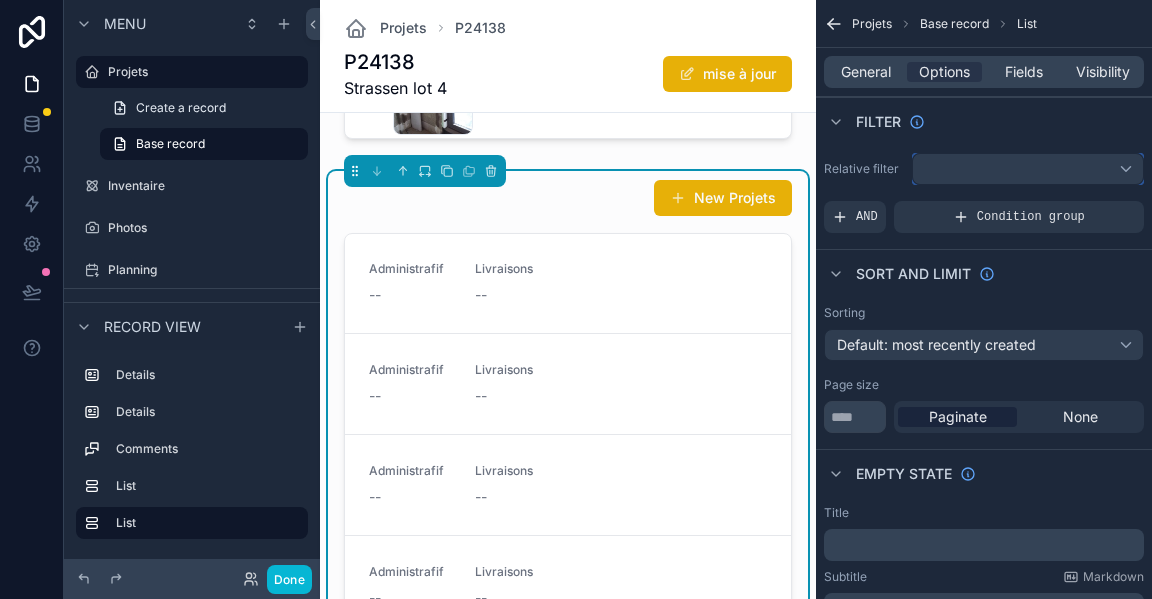 click at bounding box center [1028, 169] 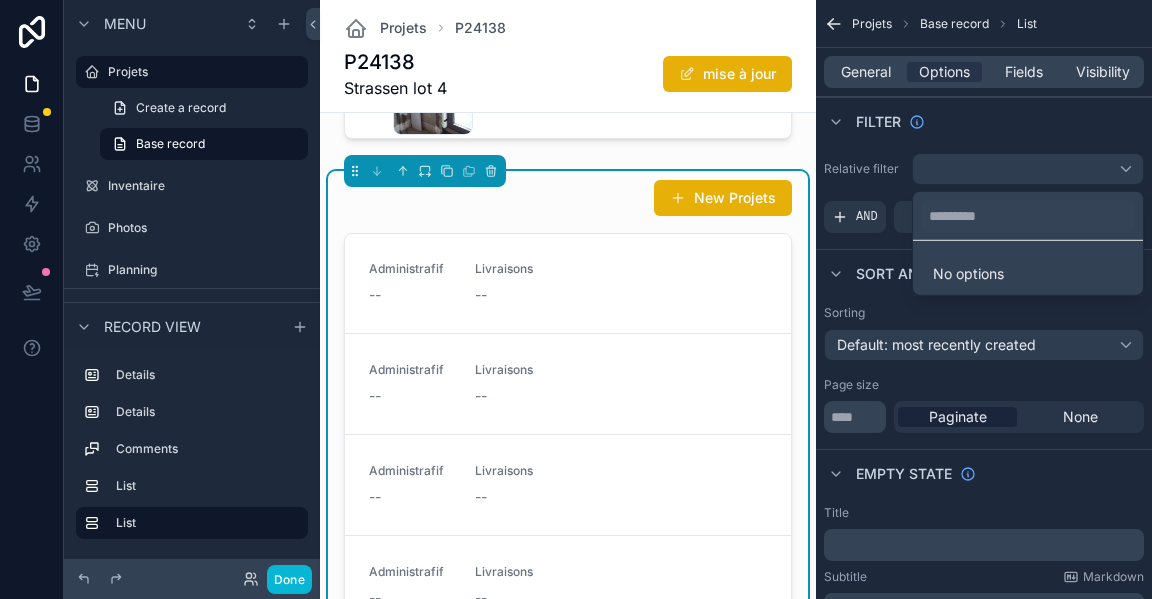 click on "No options" at bounding box center [968, 273] 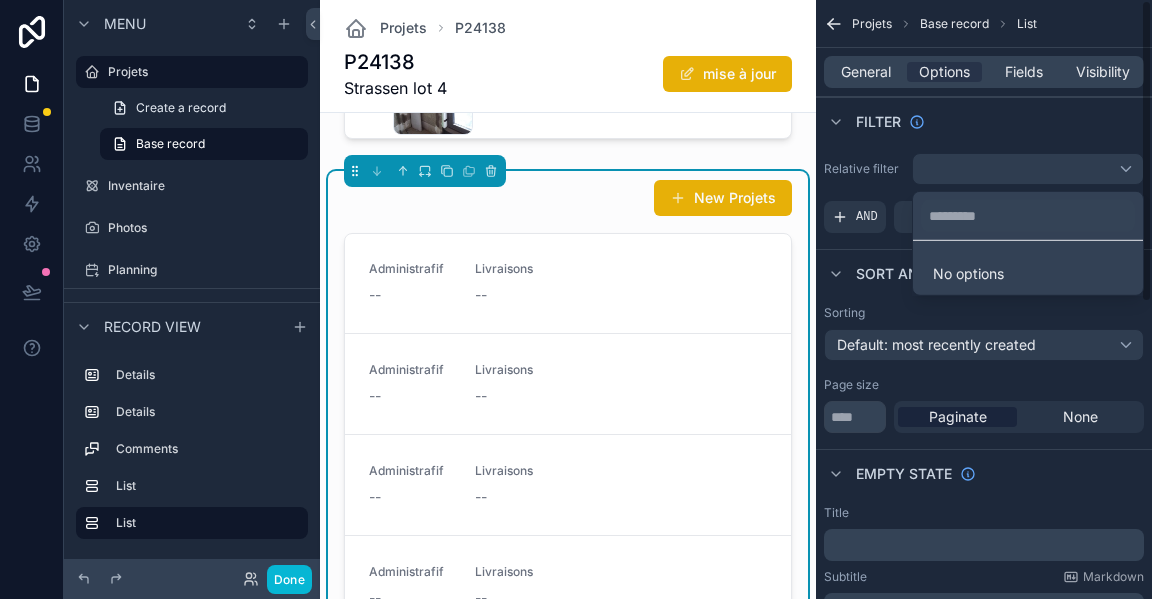 click at bounding box center [576, 299] 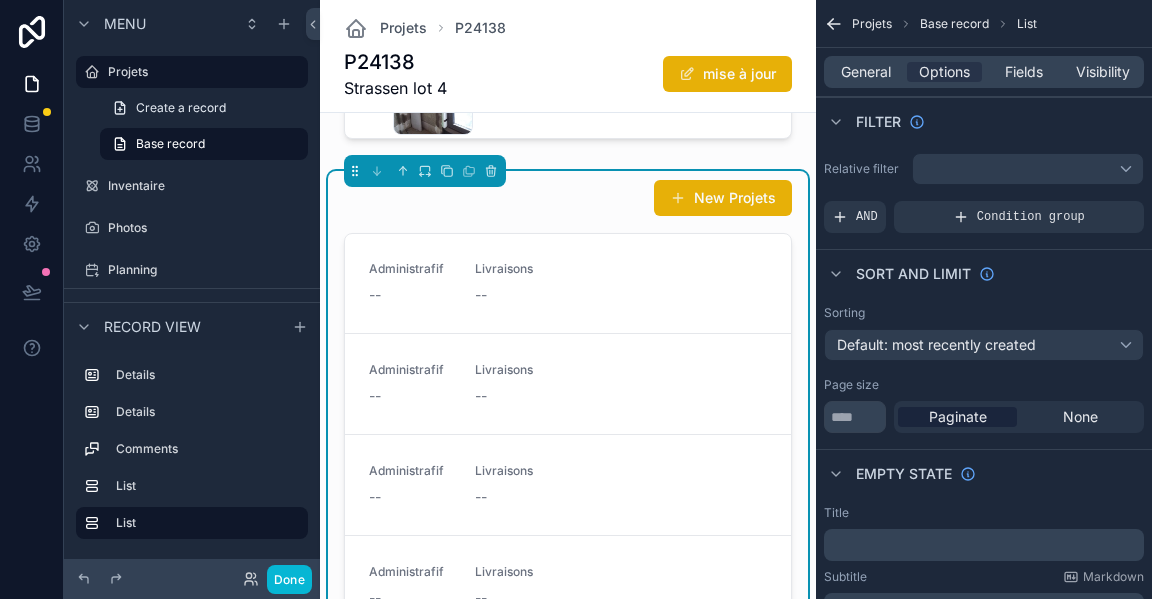 click at bounding box center [568, -110] 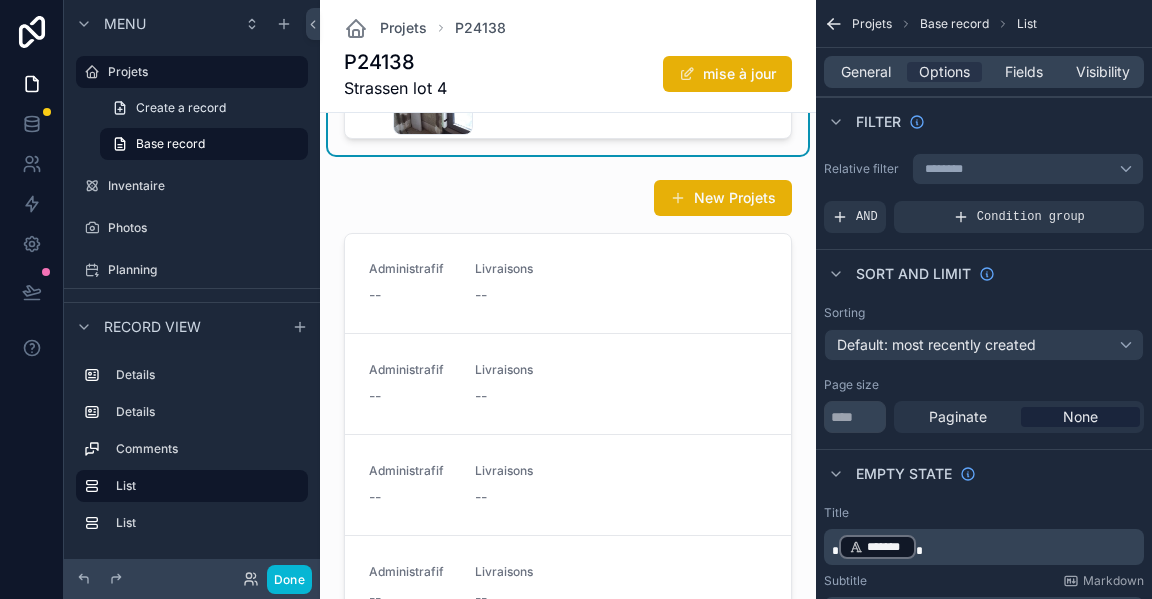 click at bounding box center (568, 434) 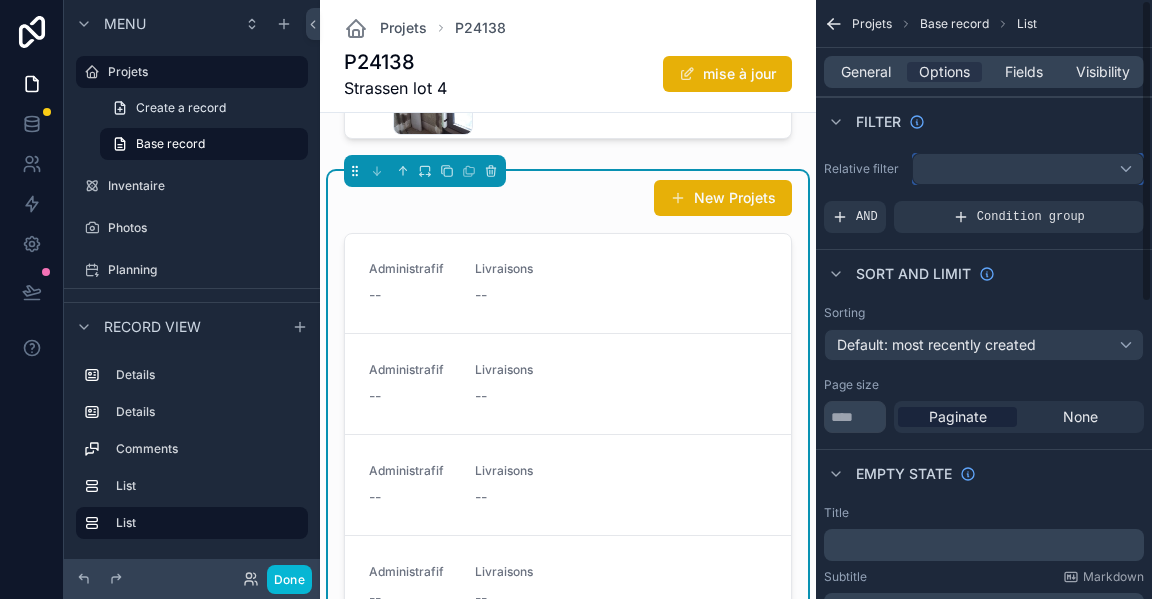 click at bounding box center [1028, 169] 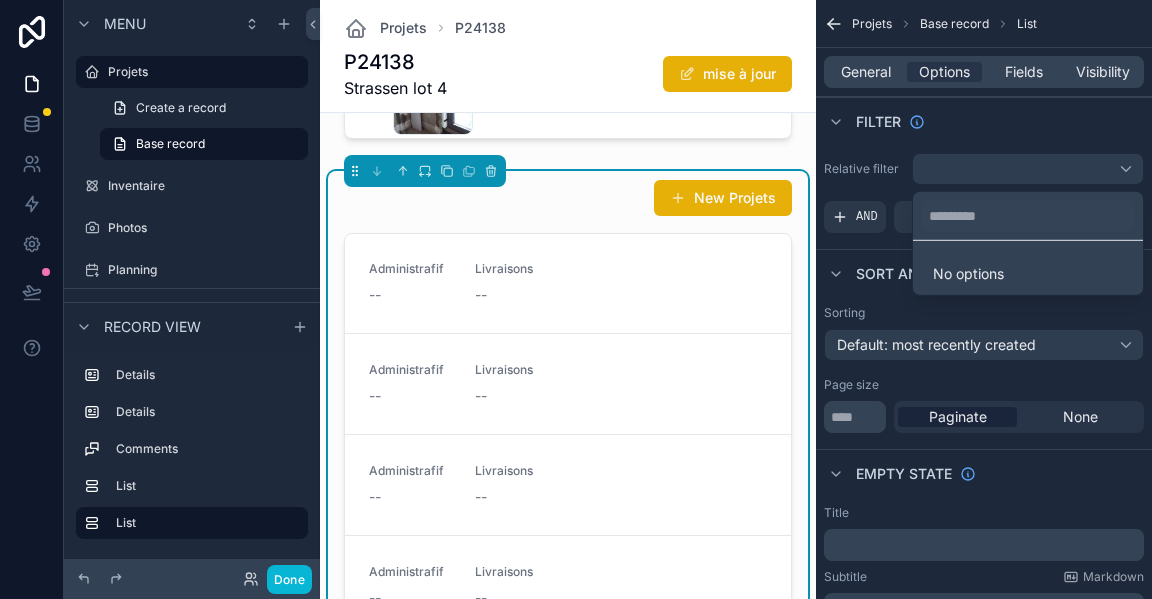 drag, startPoint x: 977, startPoint y: 238, endPoint x: 984, endPoint y: 204, distance: 34.713108 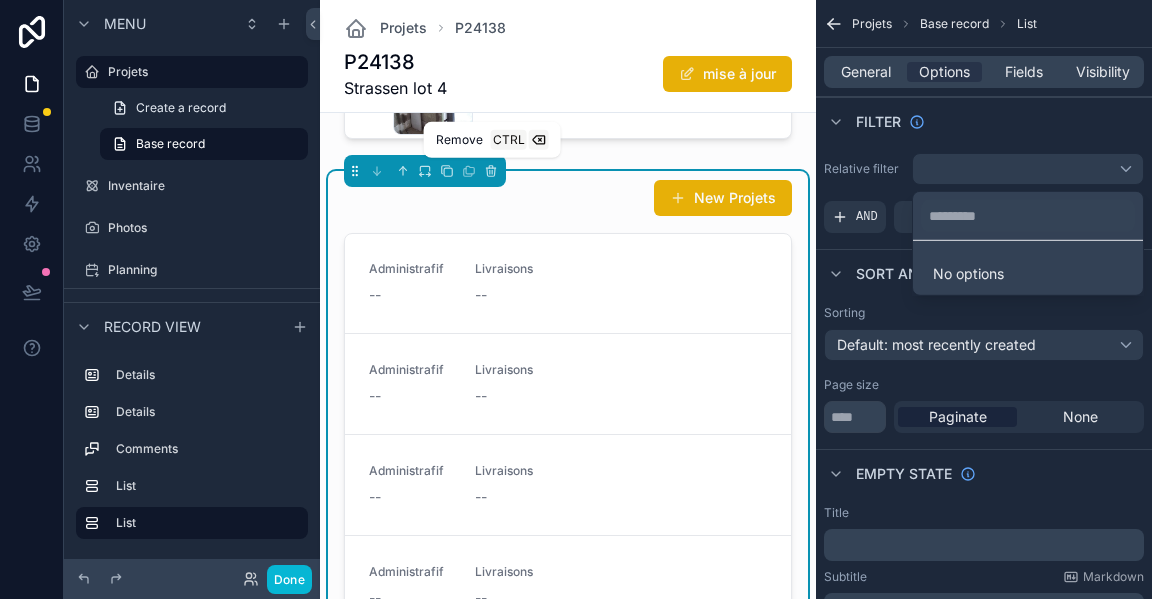 click 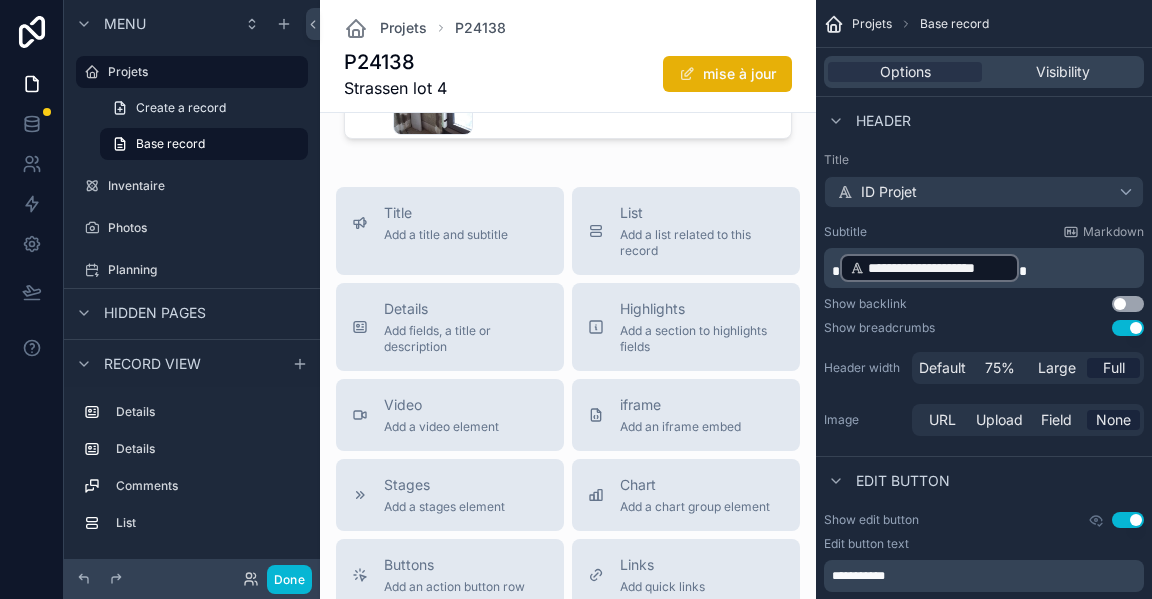 click at bounding box center (568, -110) 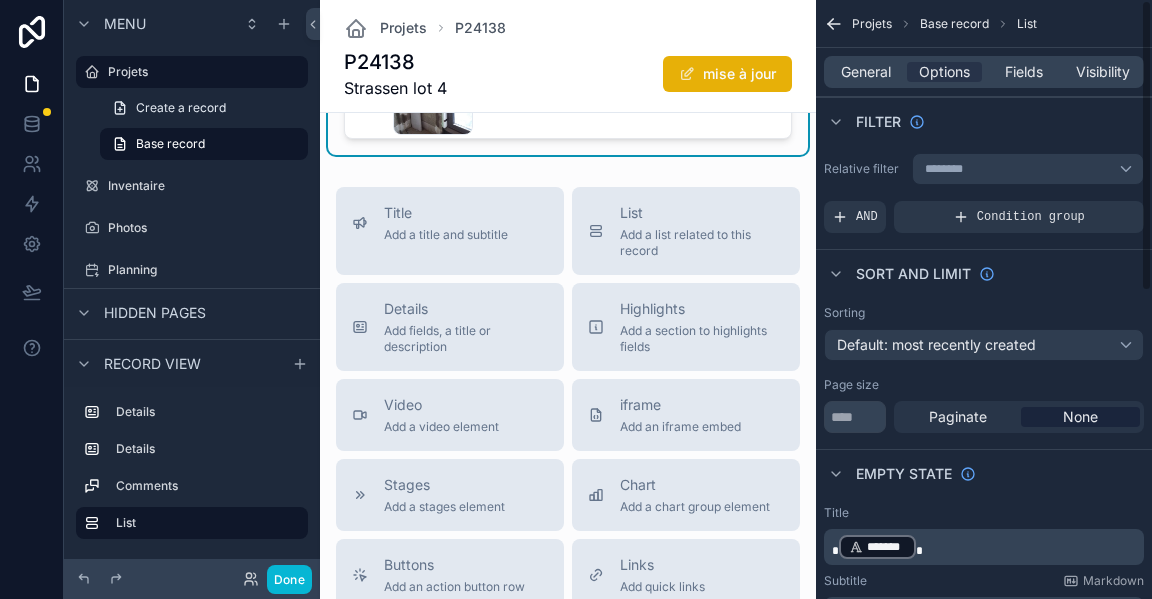 click on "General Options Fields Visibility" at bounding box center [984, 72] 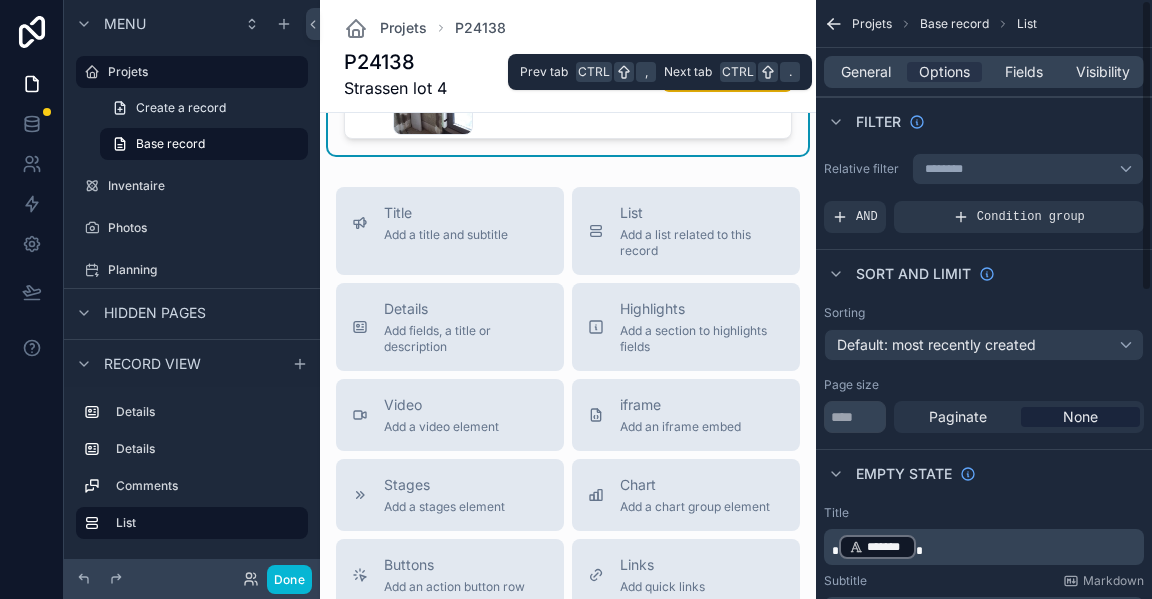 click on "General" at bounding box center [866, 72] 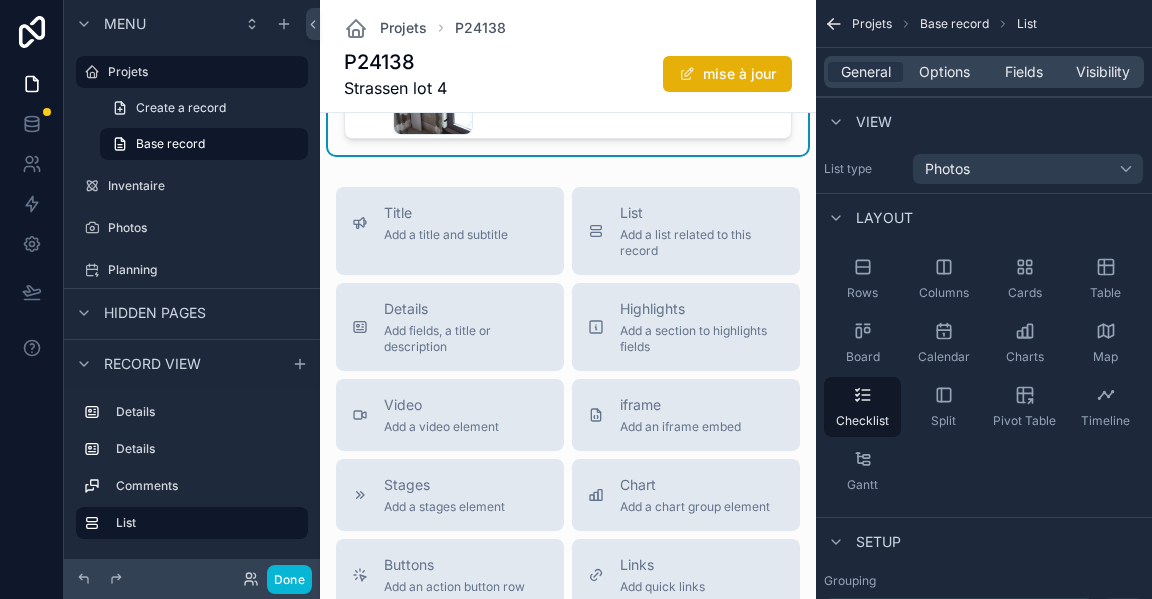 click on "Projets P24138 P24138  Strassen lot 4 mise à jour Informations Cloture du chantier Mémo Alarme Mémo Cablage alarme Mémo3 -- Suivi -- Plans -- No comments on this record yet Reply Note Add a comment... Galerie photos Ajouter des photos P24138_Strassen lot 4 2 Photos 2024-10-30.08-57-45-Ecuisine .jpg 2024-10-30.08-57-30-Ecuisine .jpg 2024-10-30.08-57-08-Ecuisine .jpg 2024-10-30.08-56-47-Ecuisine .jpg Pièces Cuisine Photos 2024-10-30.08-53-16-EHall .jpg 2024-10-30.08-53-01-EWCRDZ .jpg 2024-10-30.08-52-37-EWCRDZ .jpg 2024-10-30.08-52-23-EHall .jpg 2024-10-30.08-51-58-EVélo .jpg 2024-10-30.08-51-38-EVélo .jpg 2024-10-30.08-51-18-Ehall .jpg 2024-10-30.08-50-55-EHall .jpg 2024-10-30.08-50-33-EHall .jpg 2024-10-30.08-50-11-EHall .jpg 2024-10-30.08-49-55-EGARAGE .jpg 2024-10-30.08-49-29-EGARAGE .jpg 2024-10-30.08-49-11-EGARAGE .jpg 2024-10-30.08-48-53-EGARAGE .jpg 2024-10-30.08-48-32-EGARAGE .jpg 2024-10-30.08-47-35-Eescalier .jpg 2024-10-30.08-46-50-Ecollecteur1 .jpg 2024-10-30.08-46-01-ESDD .jpg .jpg .jpg" at bounding box center [568, -203] 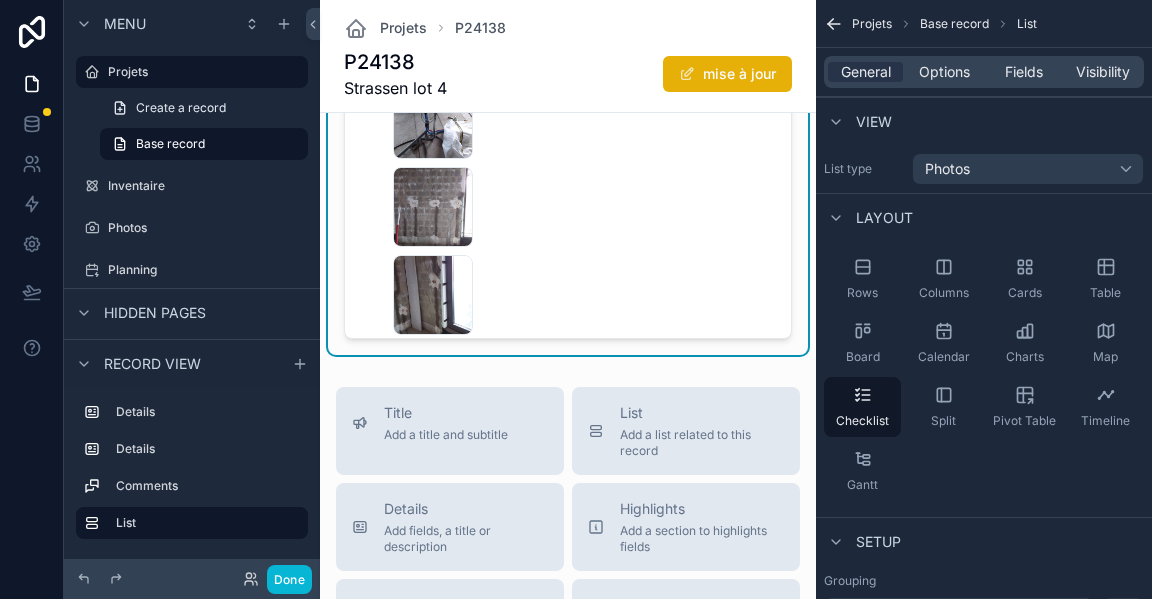 click on "Columns" at bounding box center [943, 279] 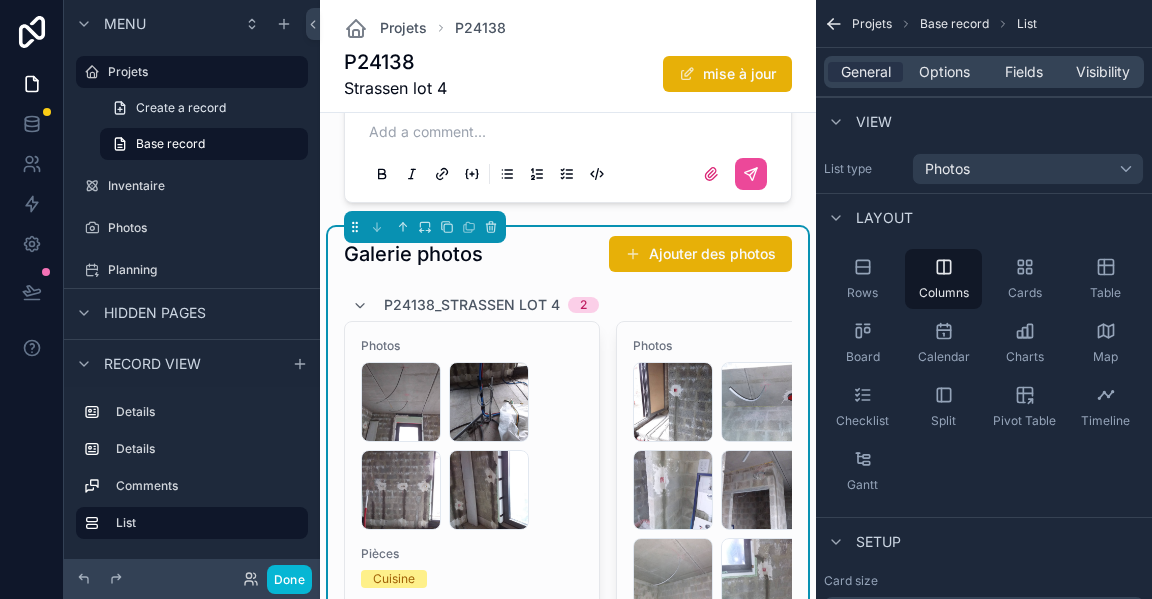 scroll, scrollTop: 1129, scrollLeft: 0, axis: vertical 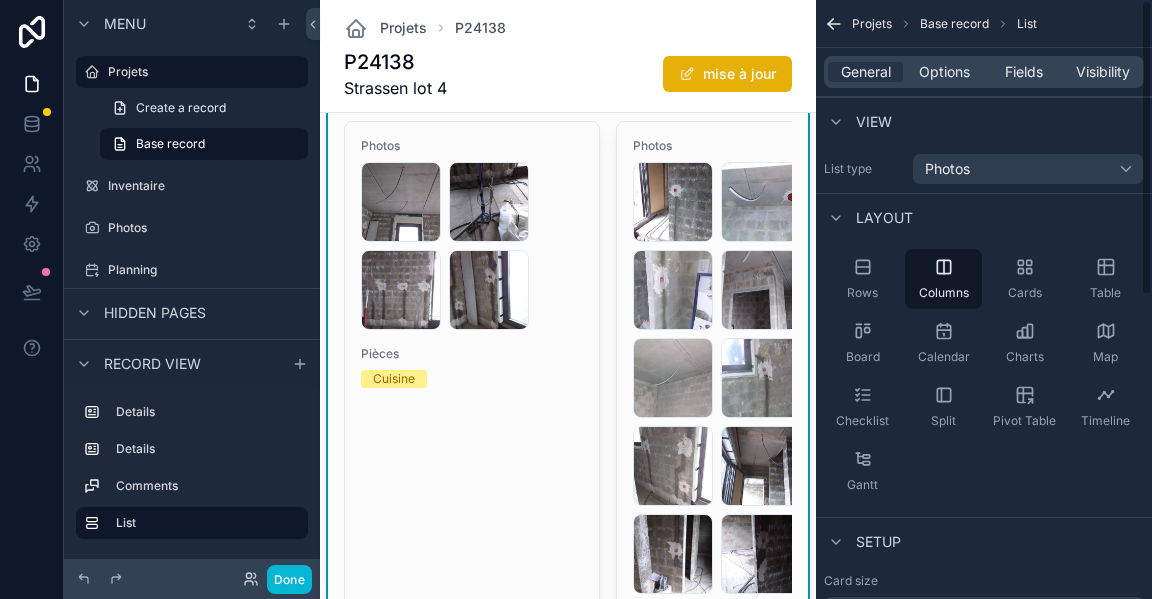 click on "Fields" at bounding box center (1024, 72) 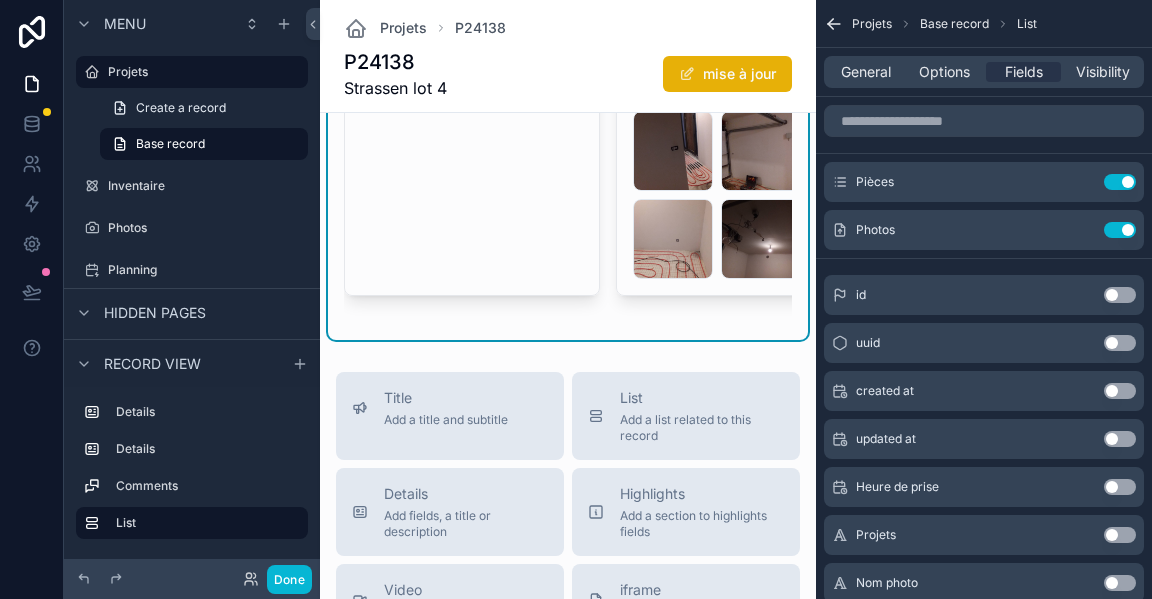 scroll, scrollTop: 5129, scrollLeft: 0, axis: vertical 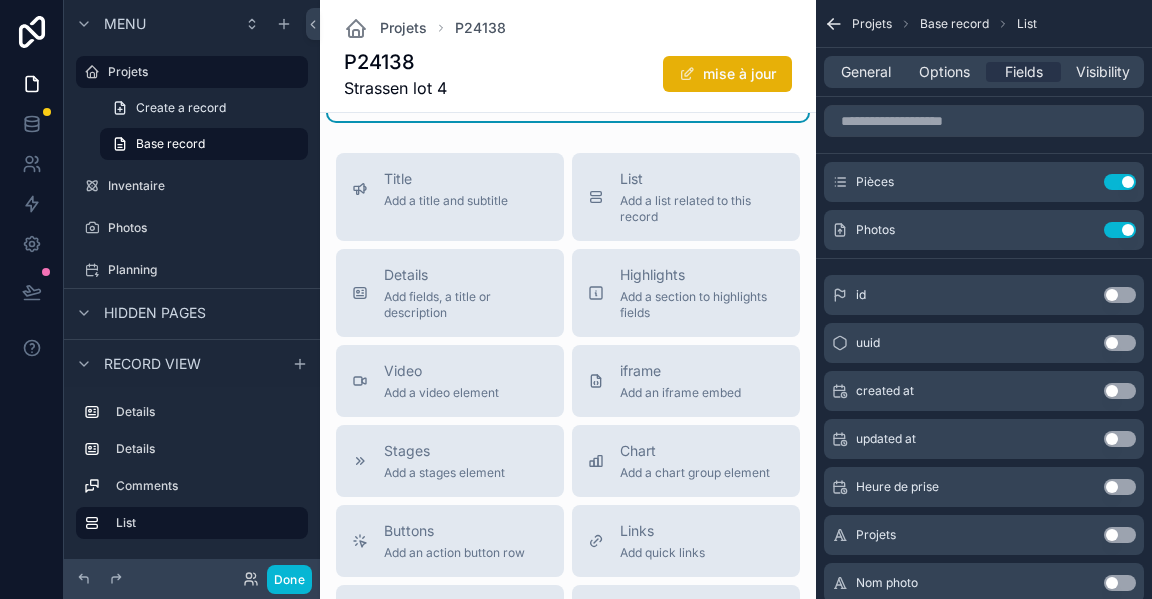 click on "List Add a list related to this record" at bounding box center (686, 197) 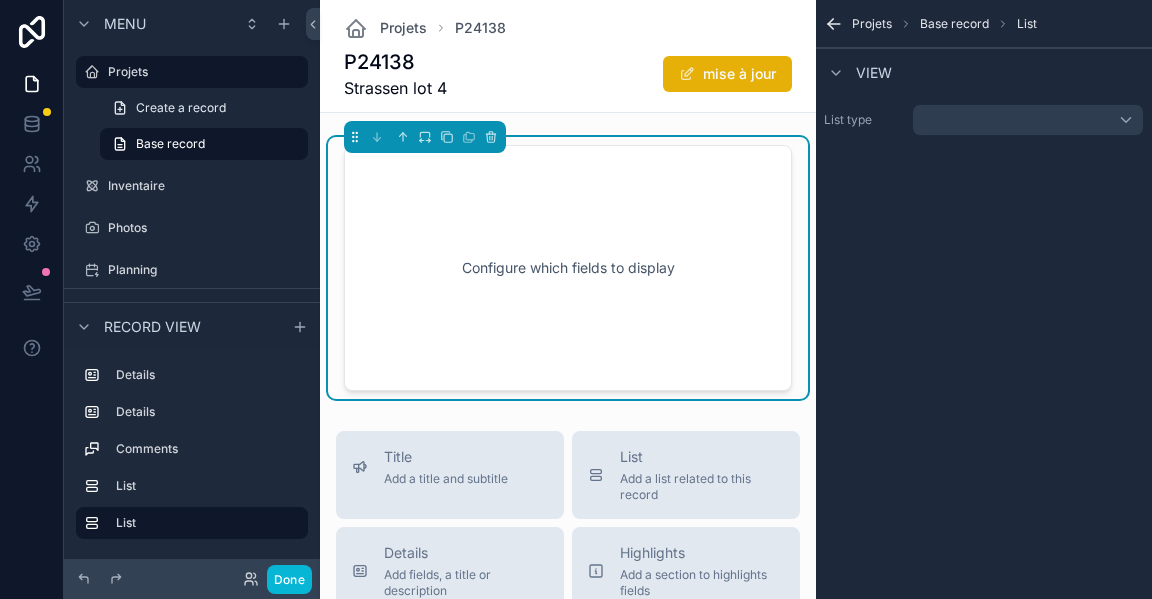 scroll, scrollTop: 5311, scrollLeft: 0, axis: vertical 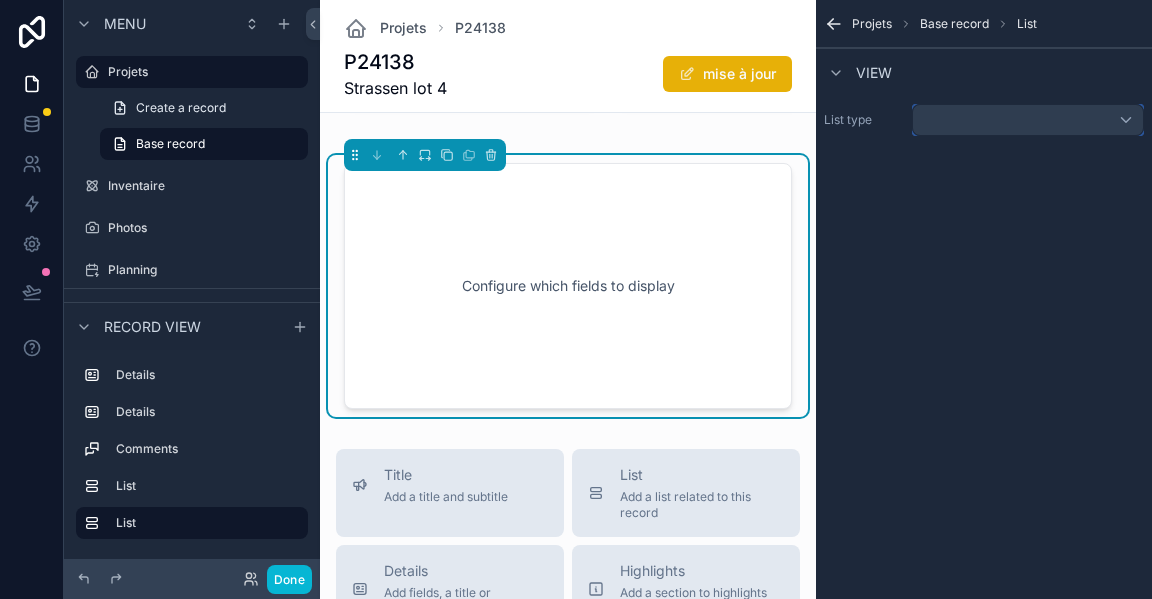 click at bounding box center [1028, 120] 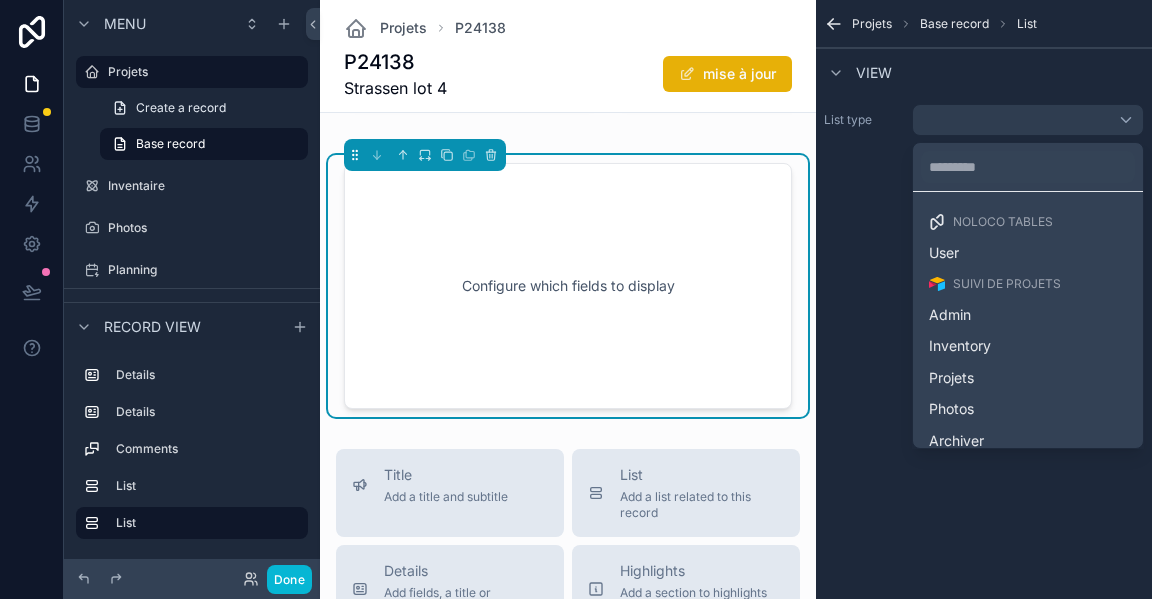 click on "Photos" at bounding box center (951, 409) 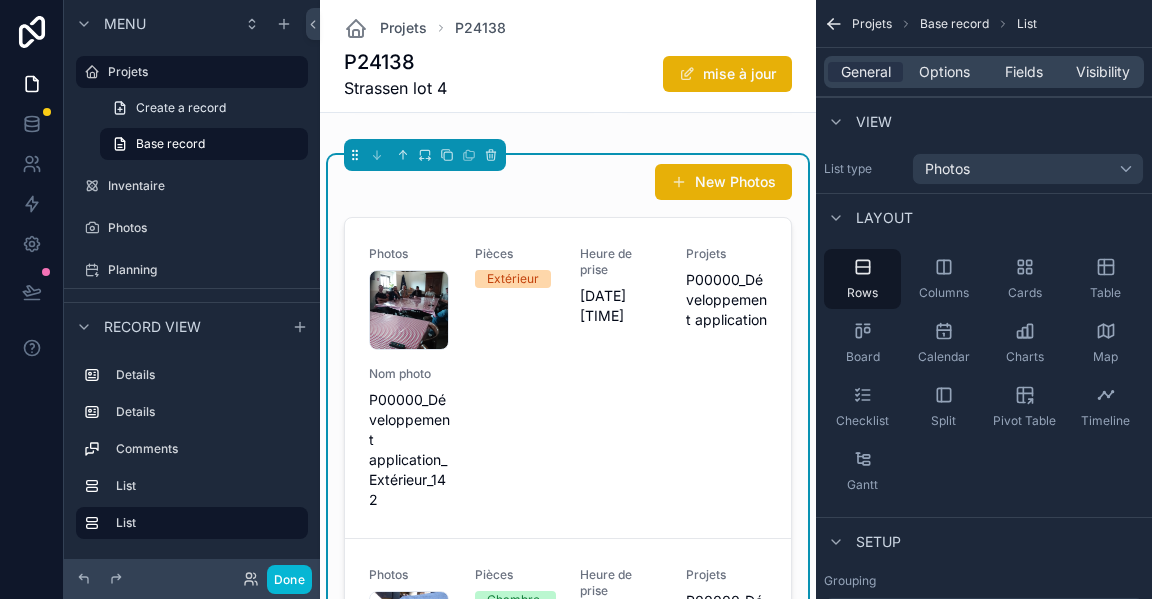 drag, startPoint x: 968, startPoint y: 47, endPoint x: 958, endPoint y: 60, distance: 16.40122 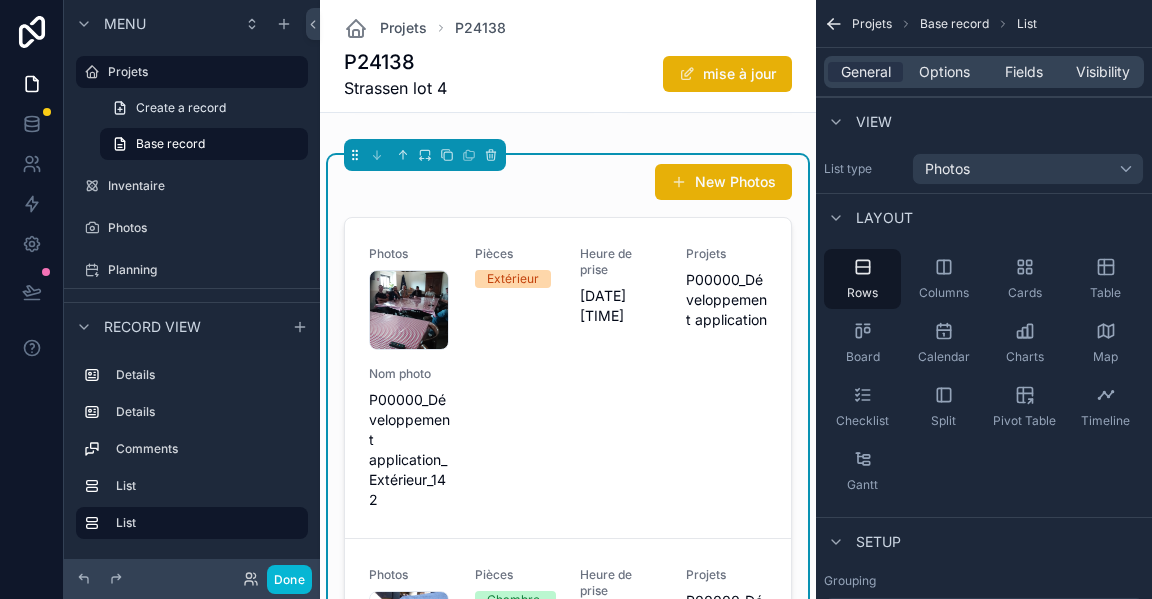 click on "Options" at bounding box center [944, 72] 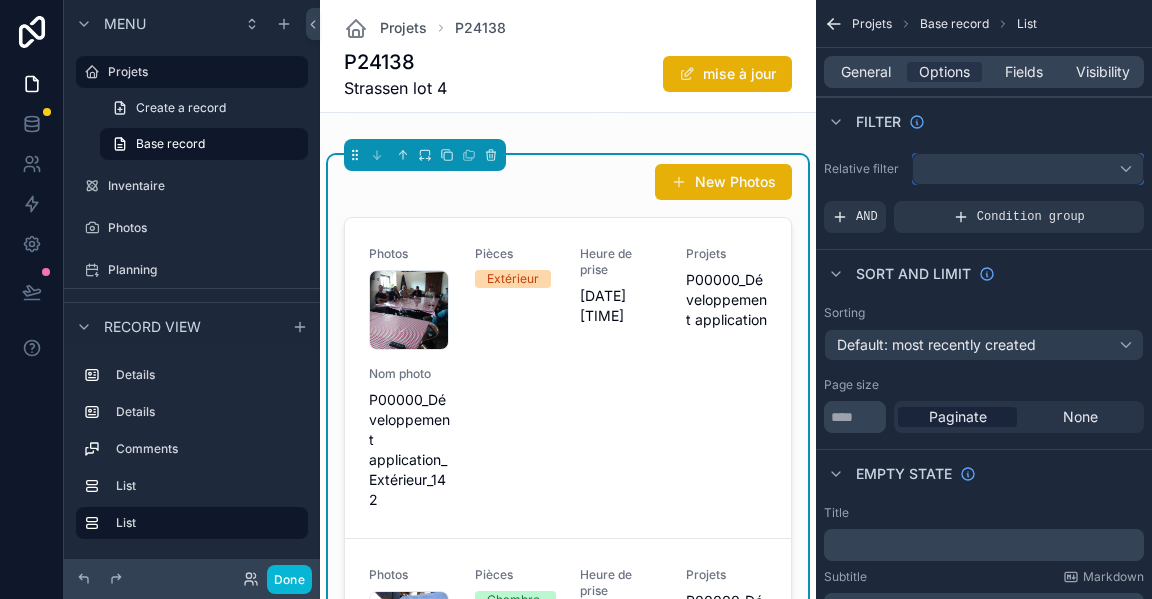 click at bounding box center [1028, 169] 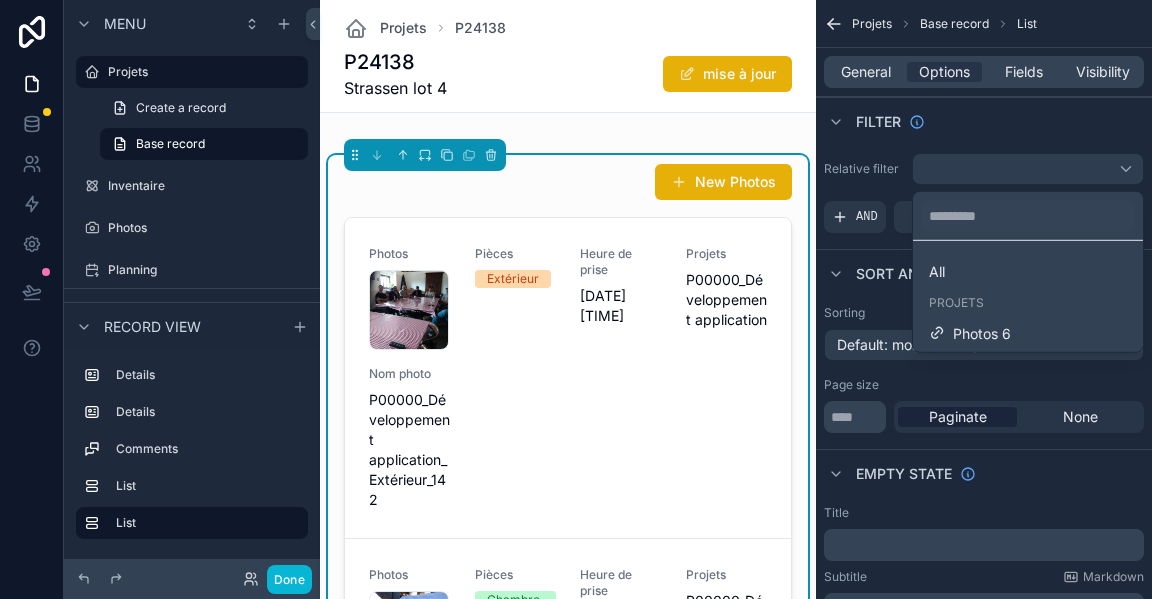 click on "Photos 6" at bounding box center [982, 333] 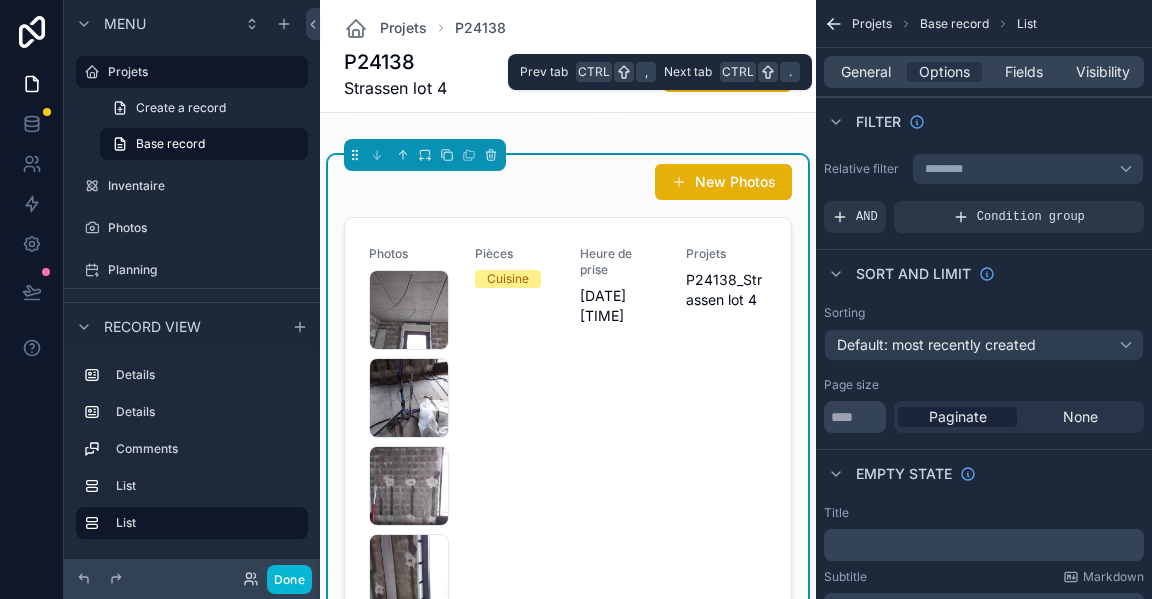 click on "Fields" at bounding box center (1023, 72) 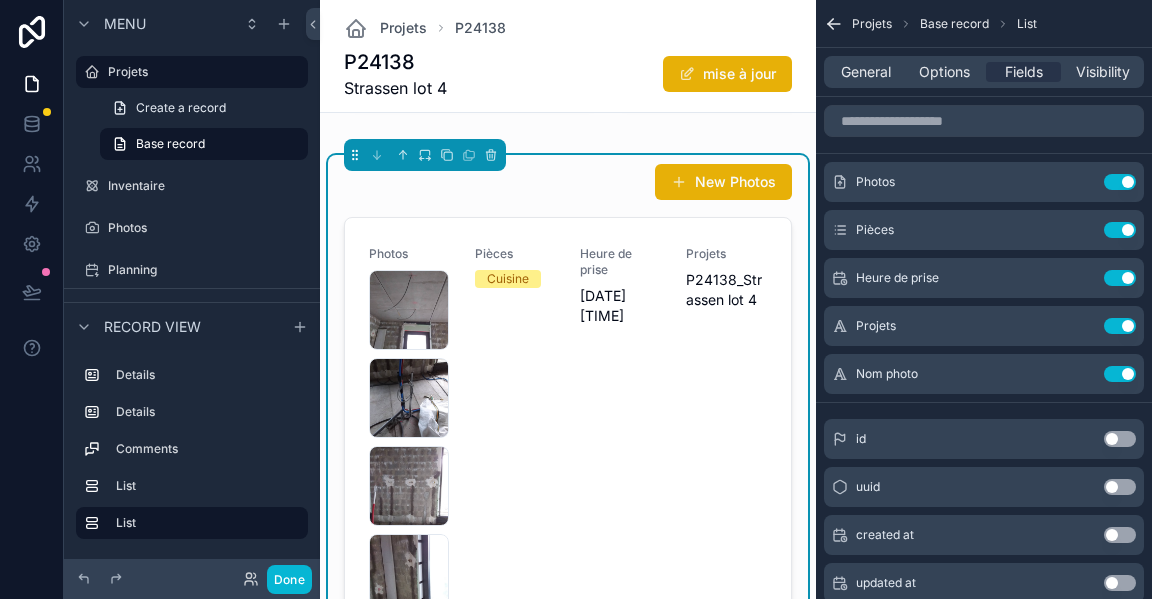 click on "Use setting" at bounding box center (1120, 182) 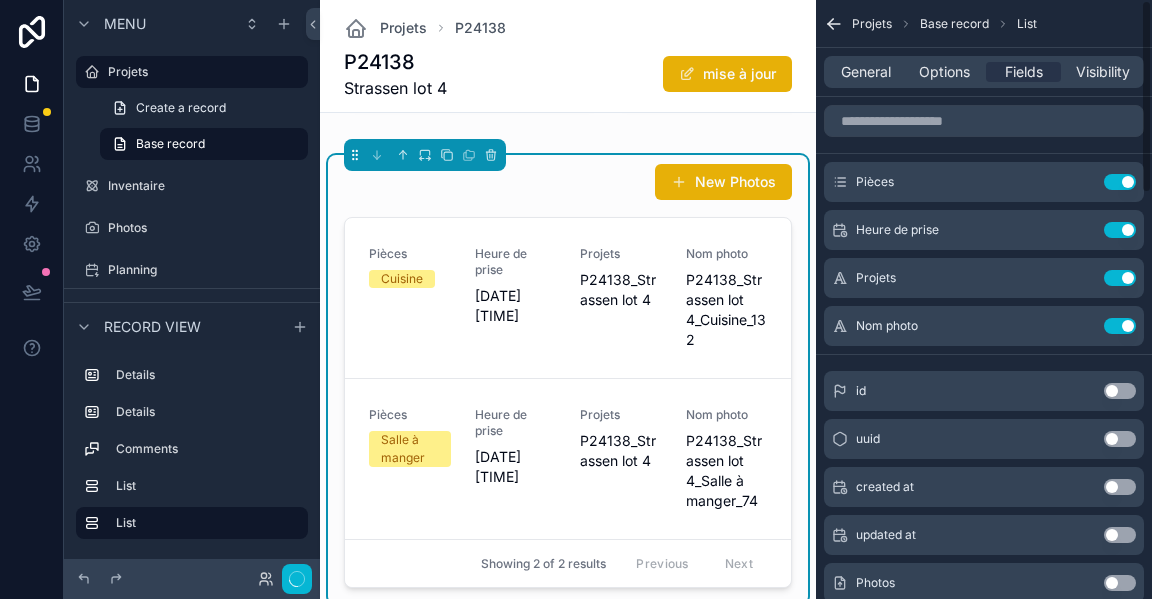 click on "Use setting" at bounding box center (1120, 182) 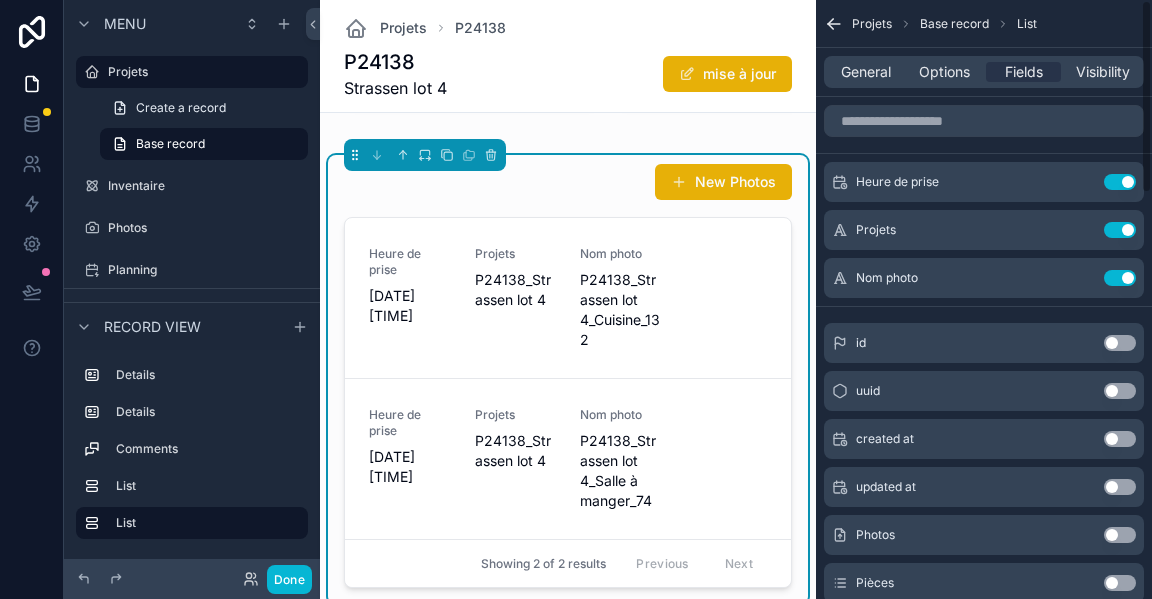 click on "Use setting" at bounding box center [1120, 182] 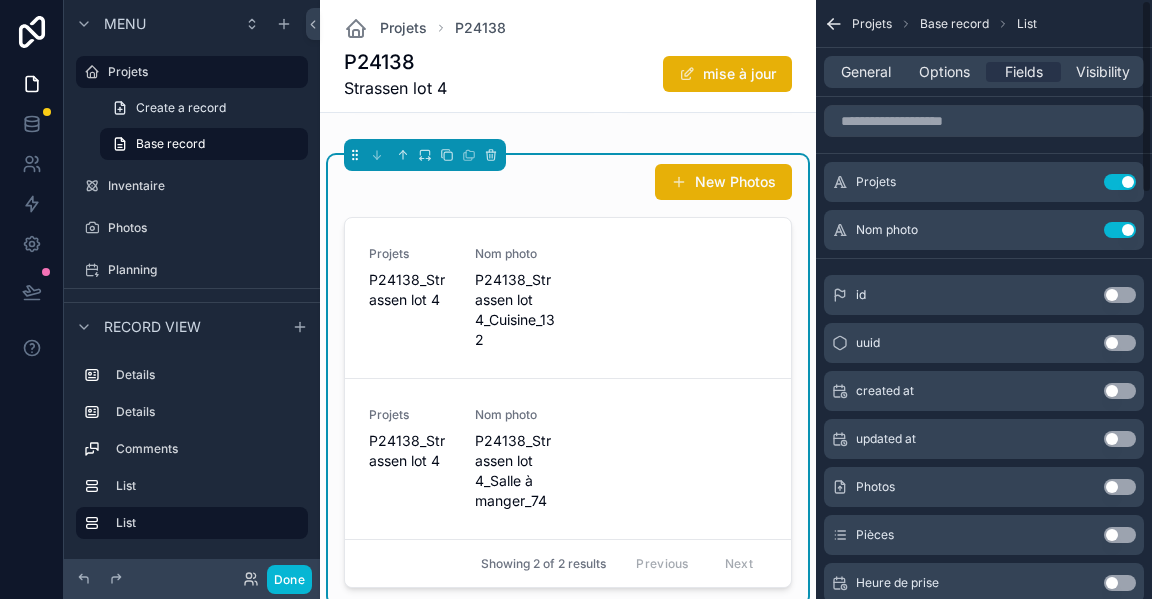 click on "Use setting" at bounding box center [1120, 182] 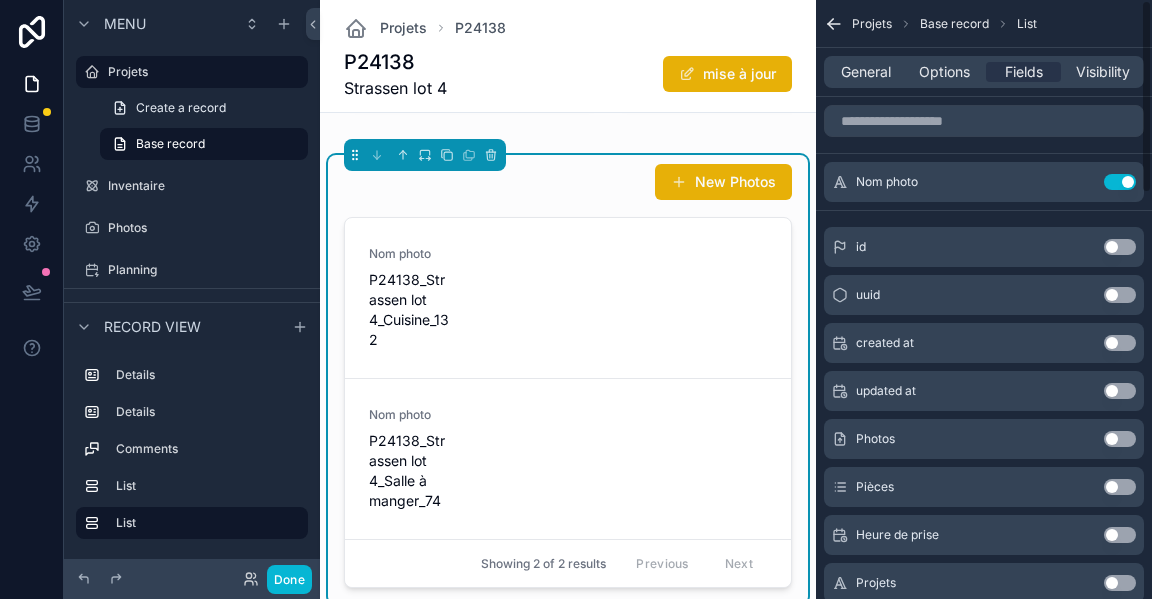 click on "Use setting" at bounding box center (1120, 182) 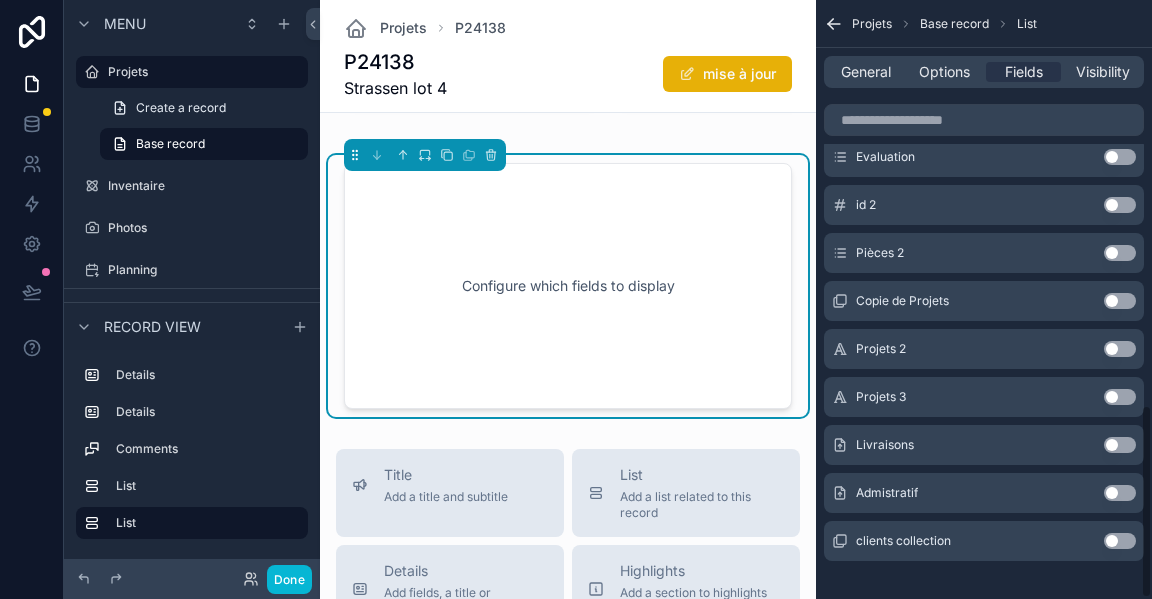 scroll, scrollTop: 1250, scrollLeft: 0, axis: vertical 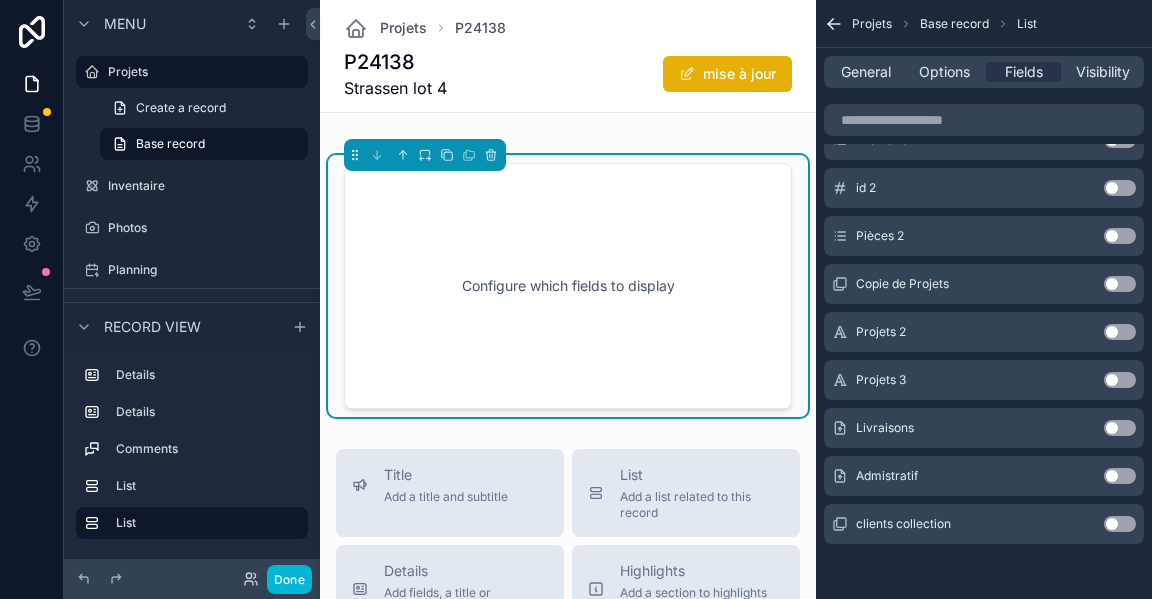 click on "Livraisons Use setting" at bounding box center [984, 428] 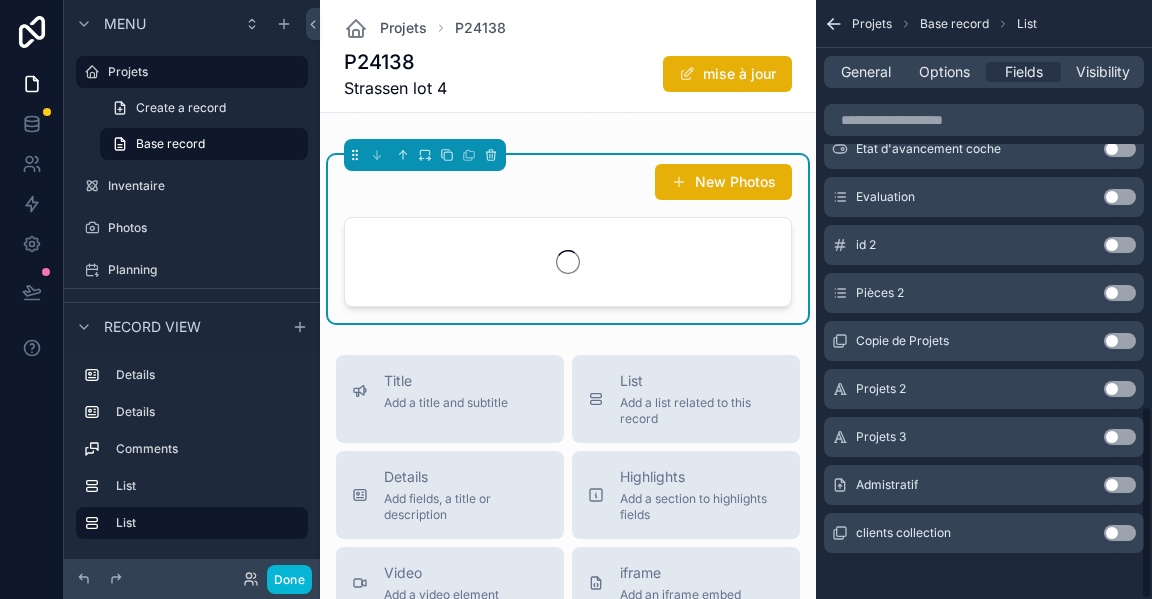 scroll, scrollTop: 1259, scrollLeft: 0, axis: vertical 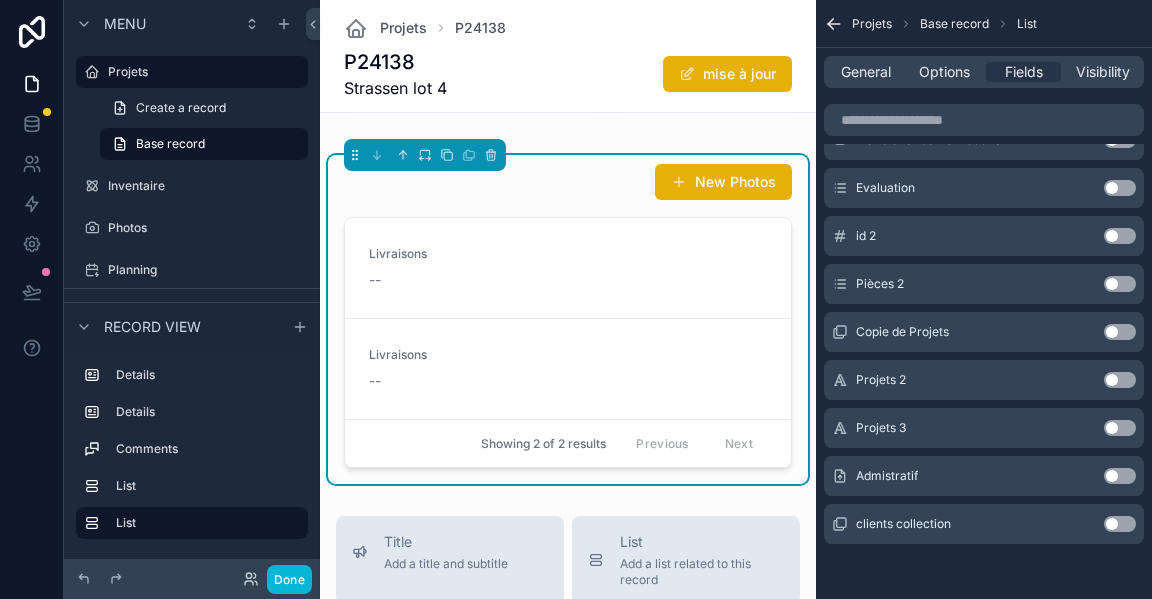 click on "Use setting" at bounding box center (1120, 476) 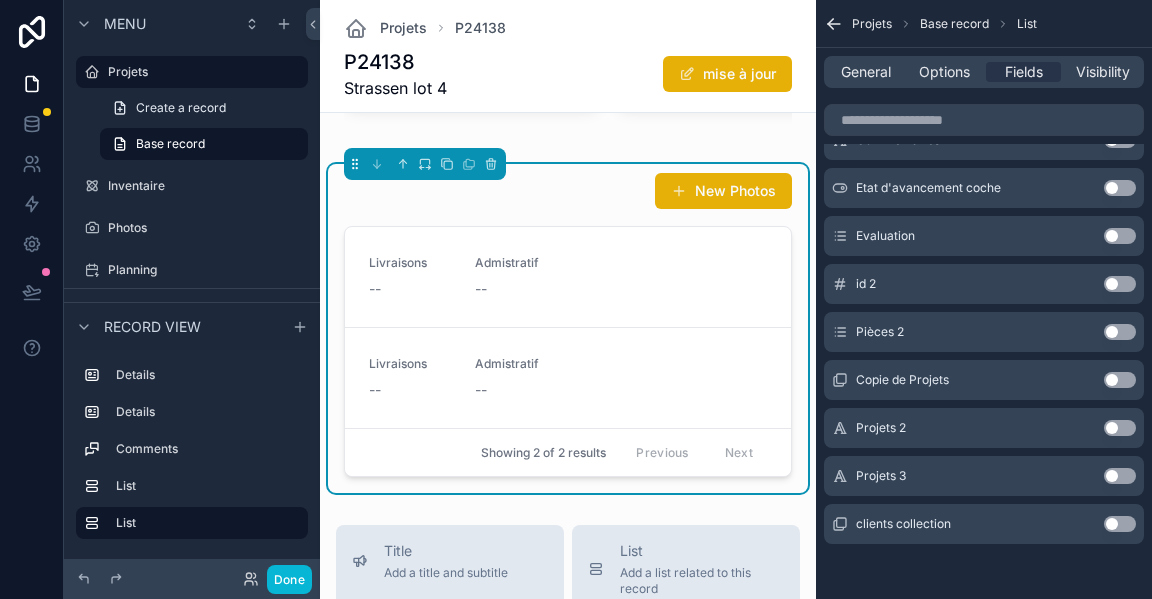 scroll, scrollTop: 5311, scrollLeft: 0, axis: vertical 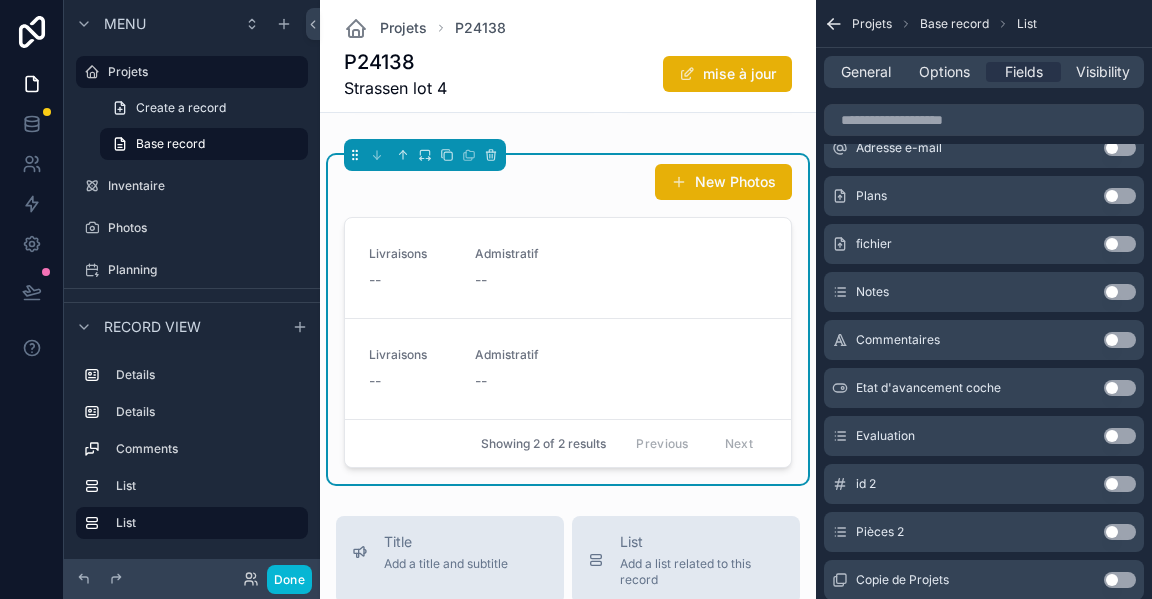 click on "General" at bounding box center [866, 72] 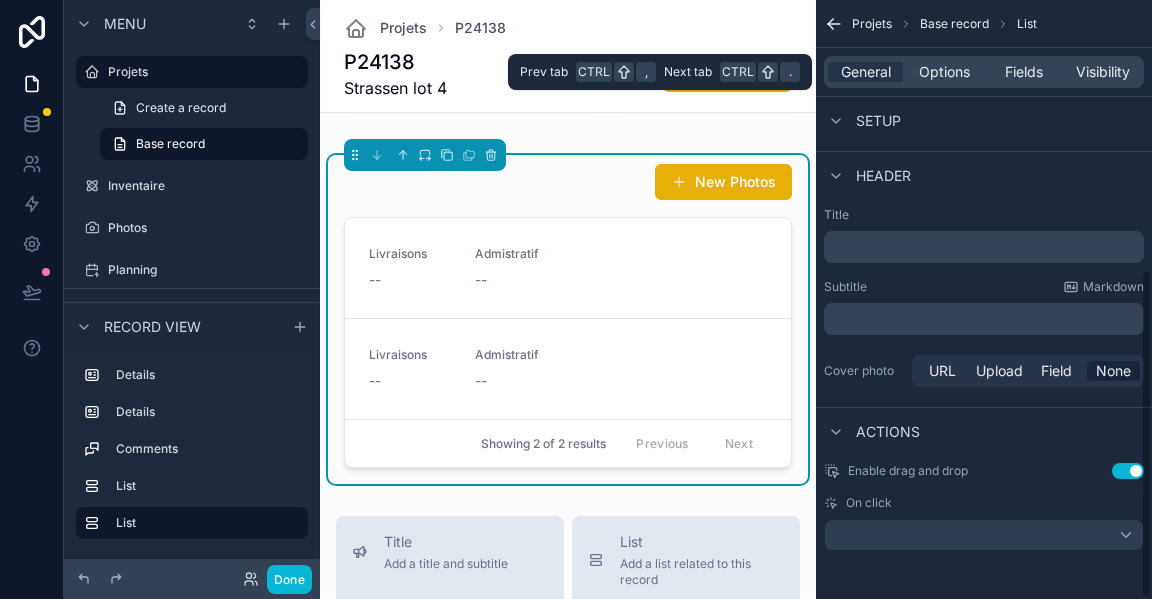 scroll, scrollTop: 493, scrollLeft: 0, axis: vertical 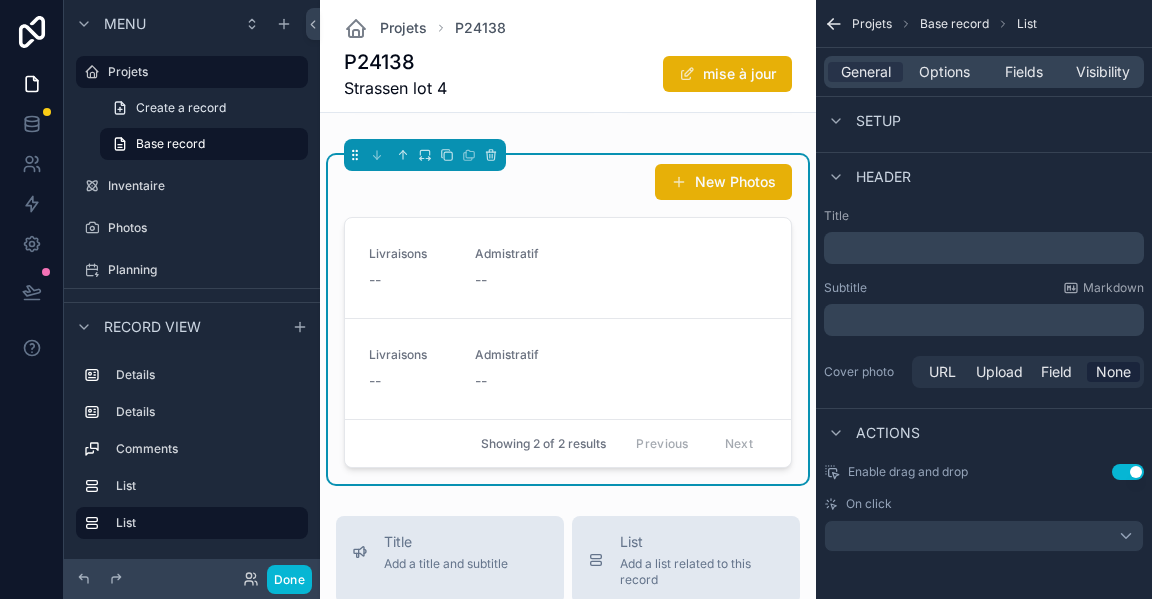 click on "Options" at bounding box center [944, 72] 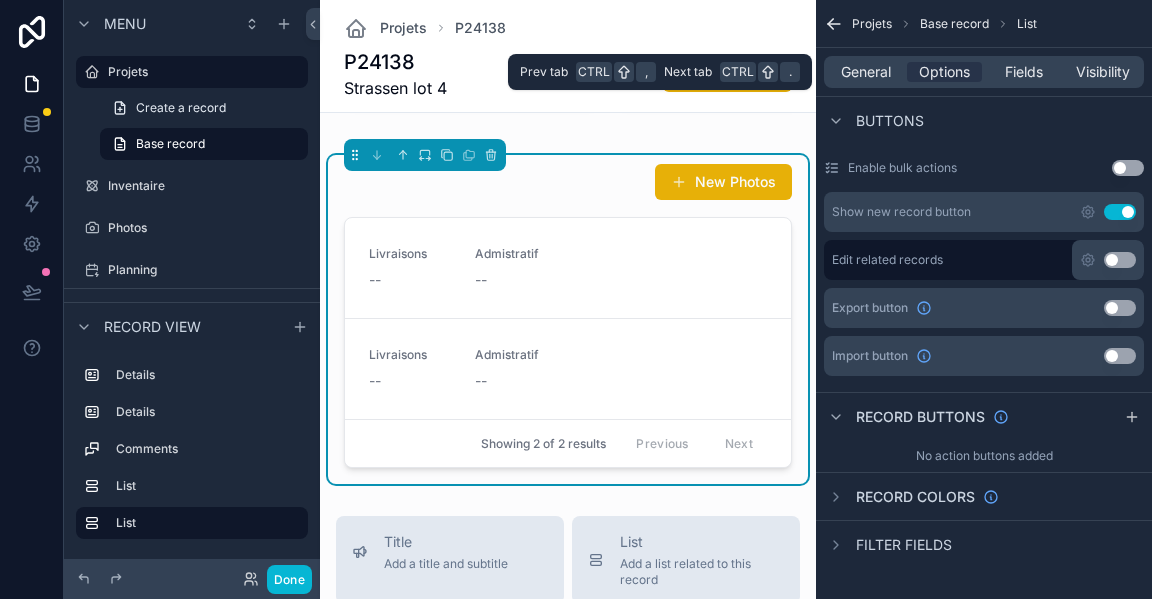 click on "General" at bounding box center [866, 72] 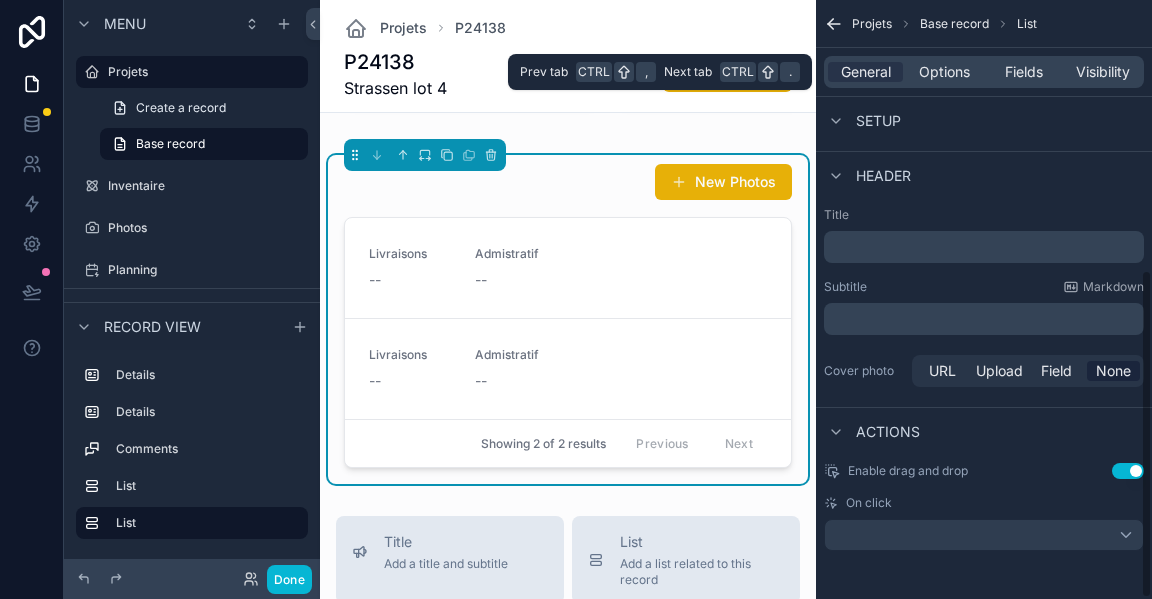 scroll, scrollTop: 493, scrollLeft: 0, axis: vertical 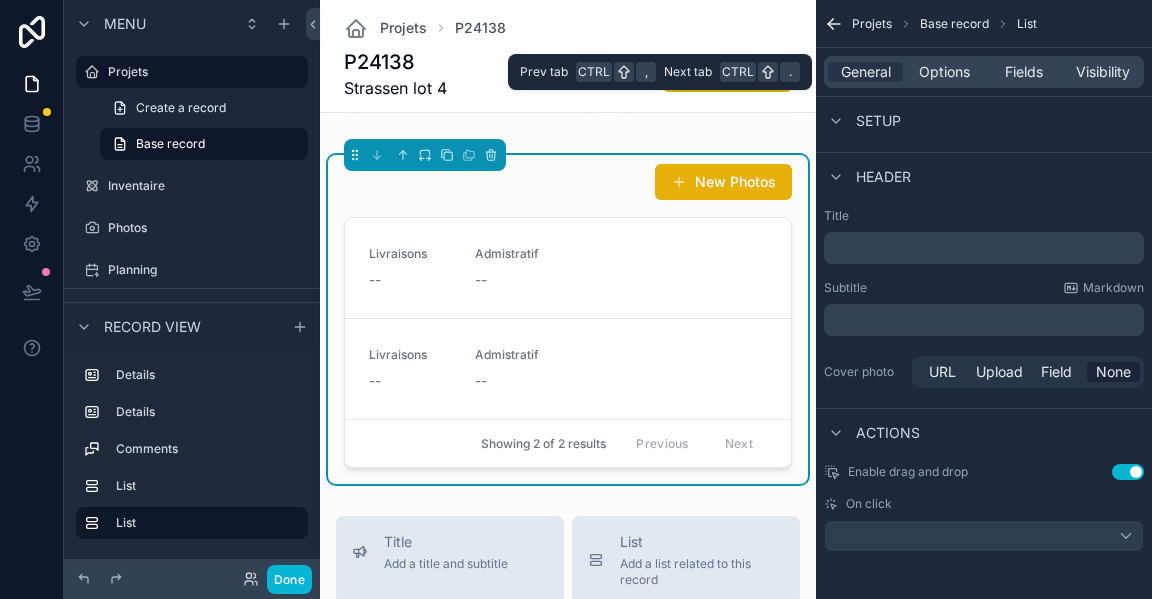 click on "Options" at bounding box center [944, 72] 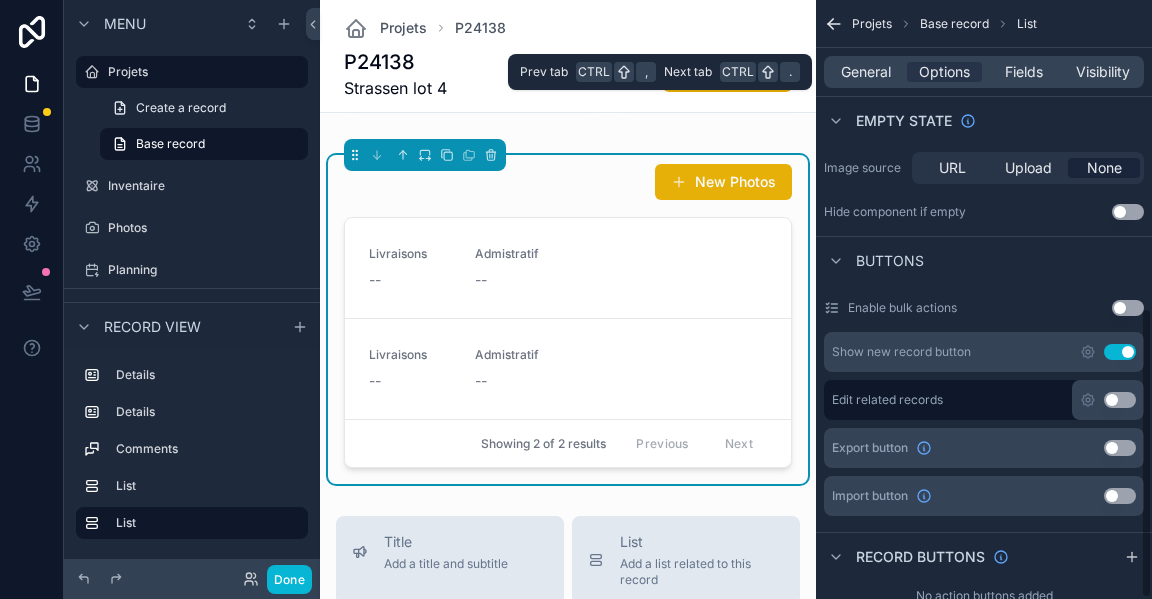 scroll, scrollTop: 633, scrollLeft: 0, axis: vertical 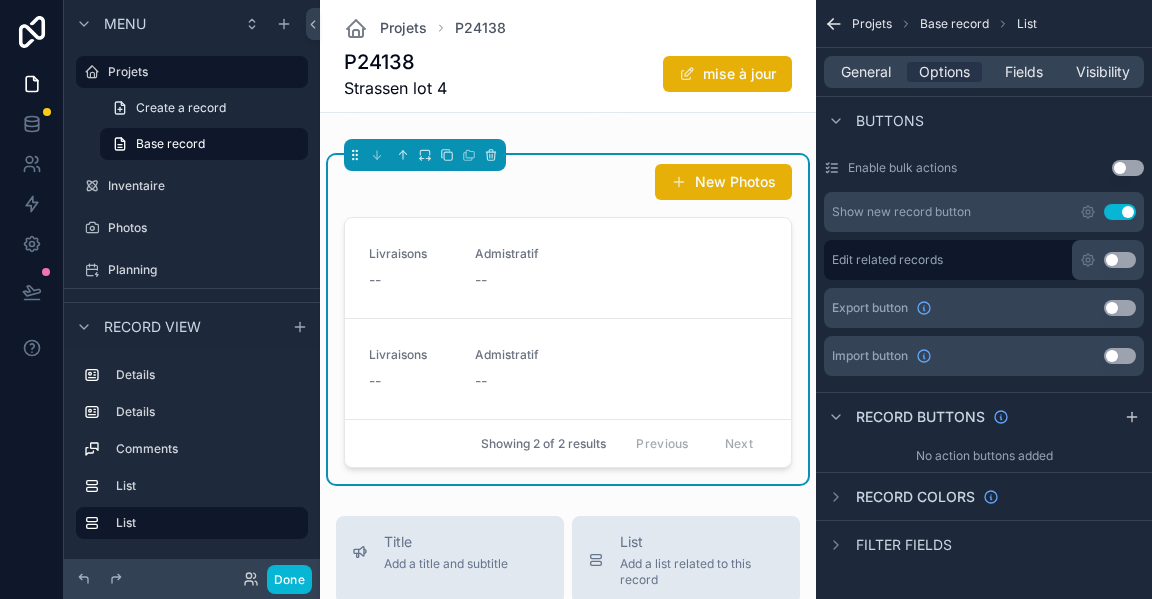 click on "P24138  Strassen lot 4 mise à jour" at bounding box center (568, 74) 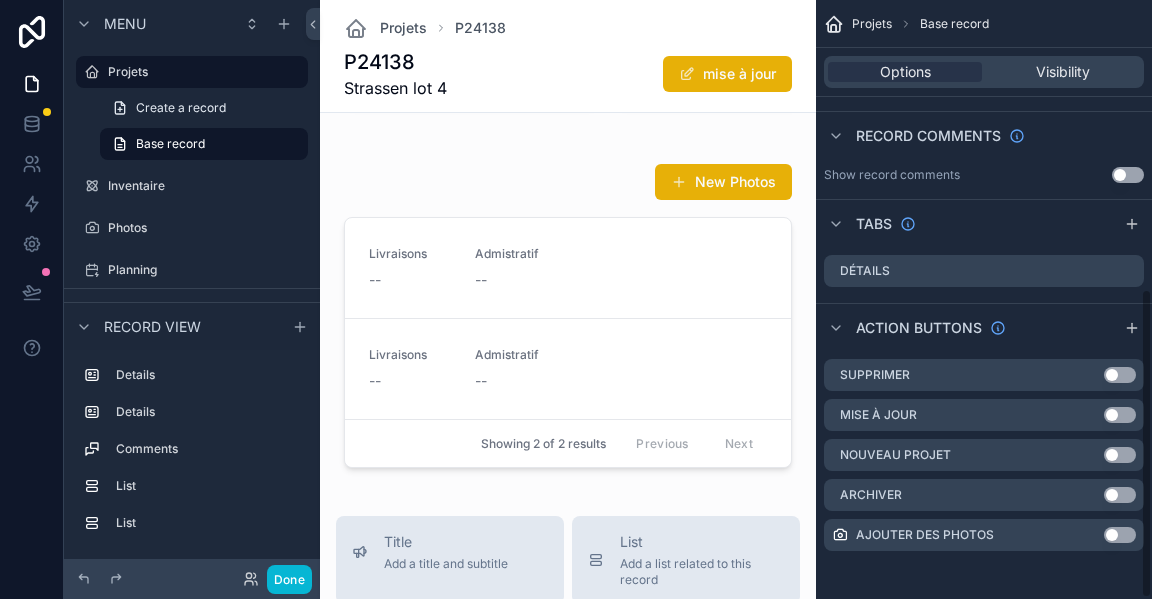 scroll, scrollTop: 560, scrollLeft: 0, axis: vertical 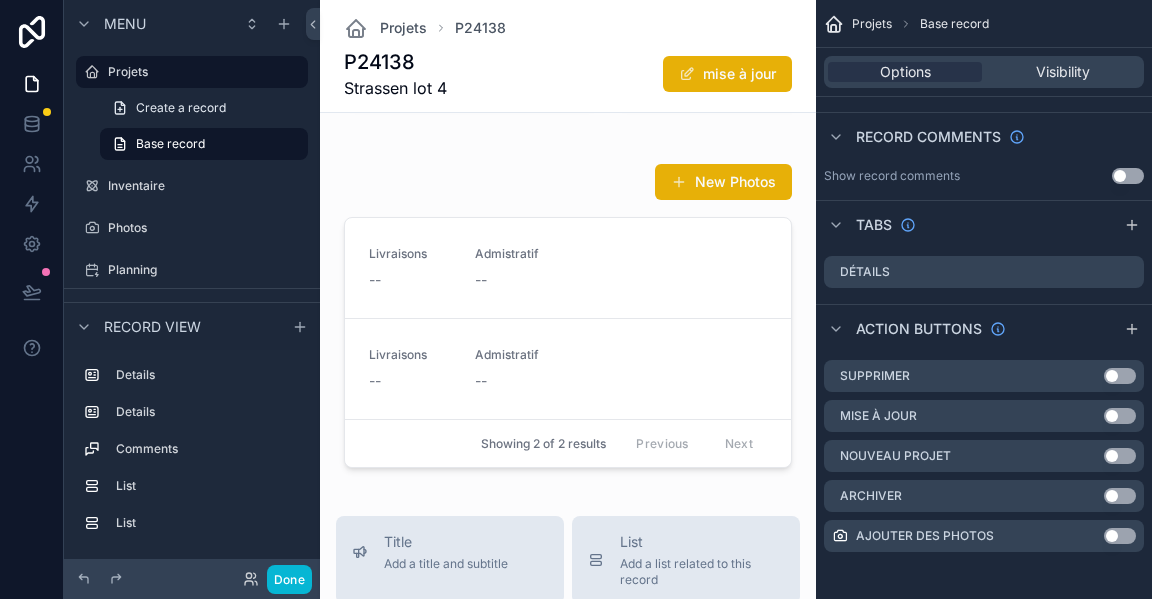 click on "mise à jour" at bounding box center (717, 74) 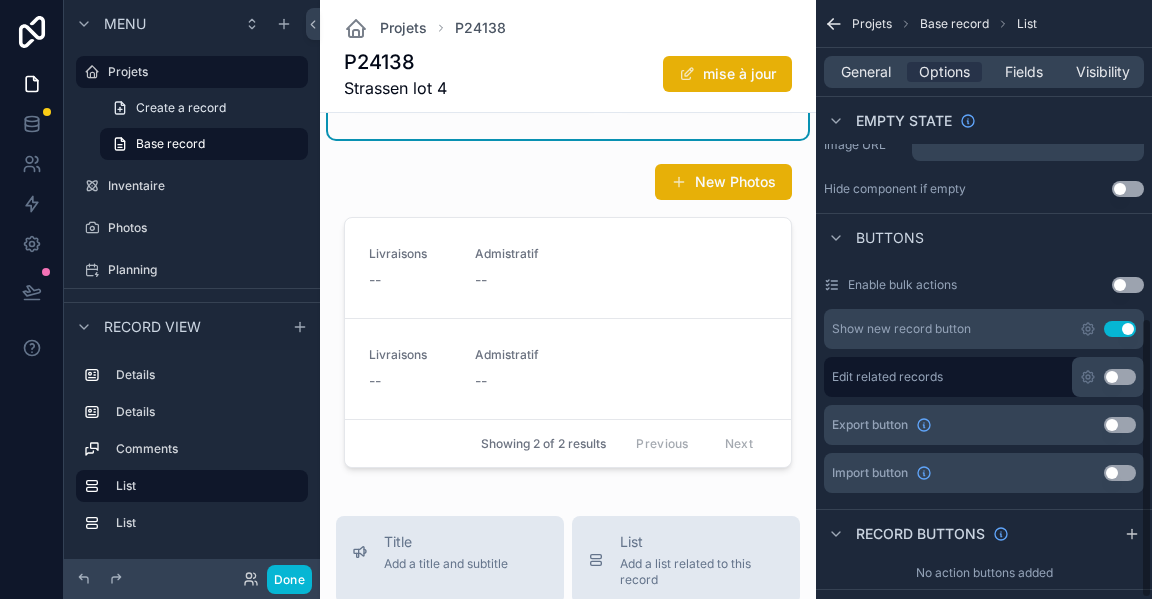 scroll, scrollTop: 677, scrollLeft: 0, axis: vertical 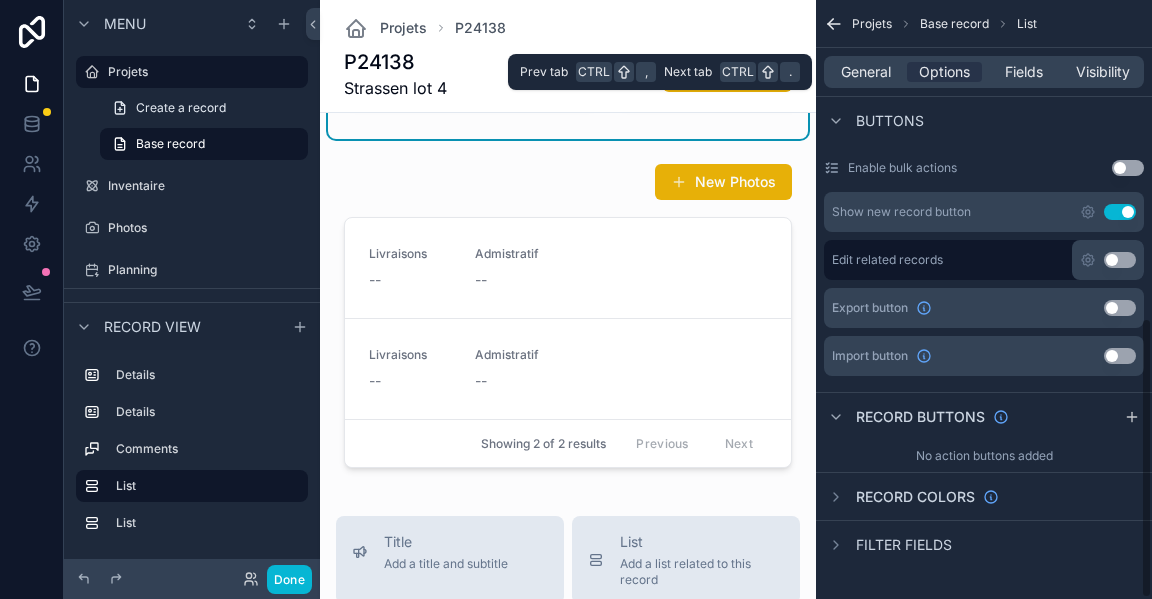 click on "General" at bounding box center [866, 72] 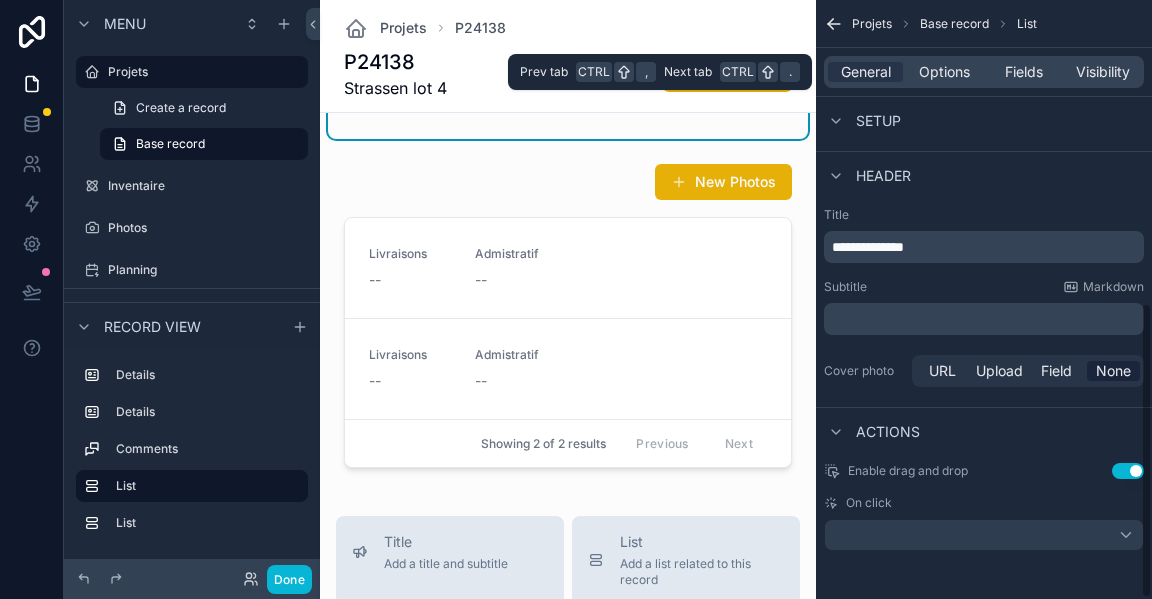 scroll, scrollTop: 613, scrollLeft: 0, axis: vertical 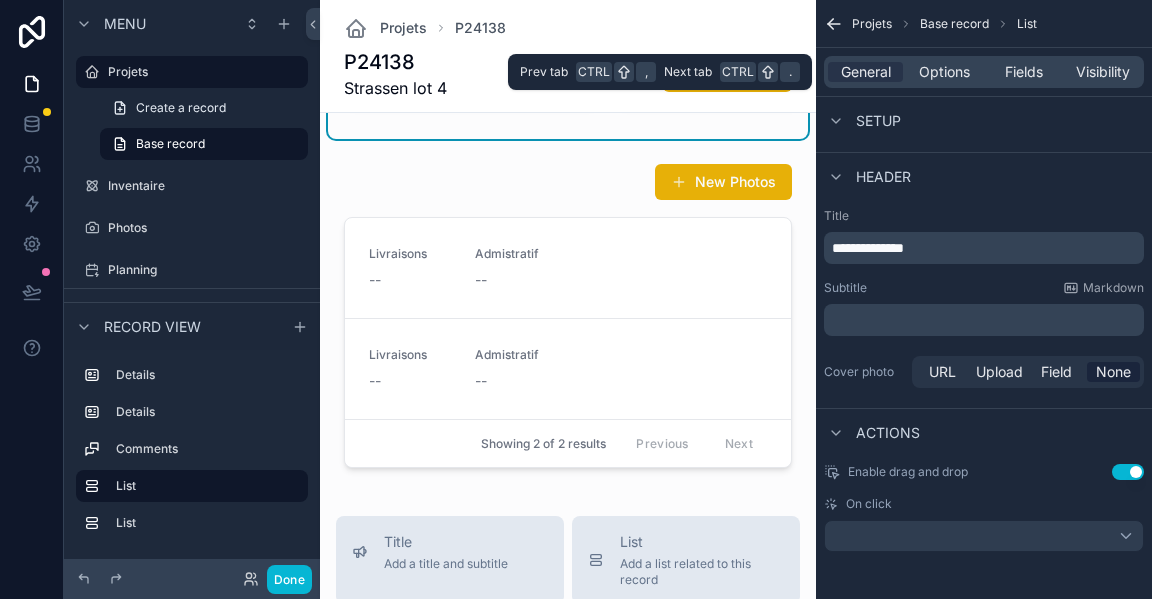 click on "Options" at bounding box center (944, 72) 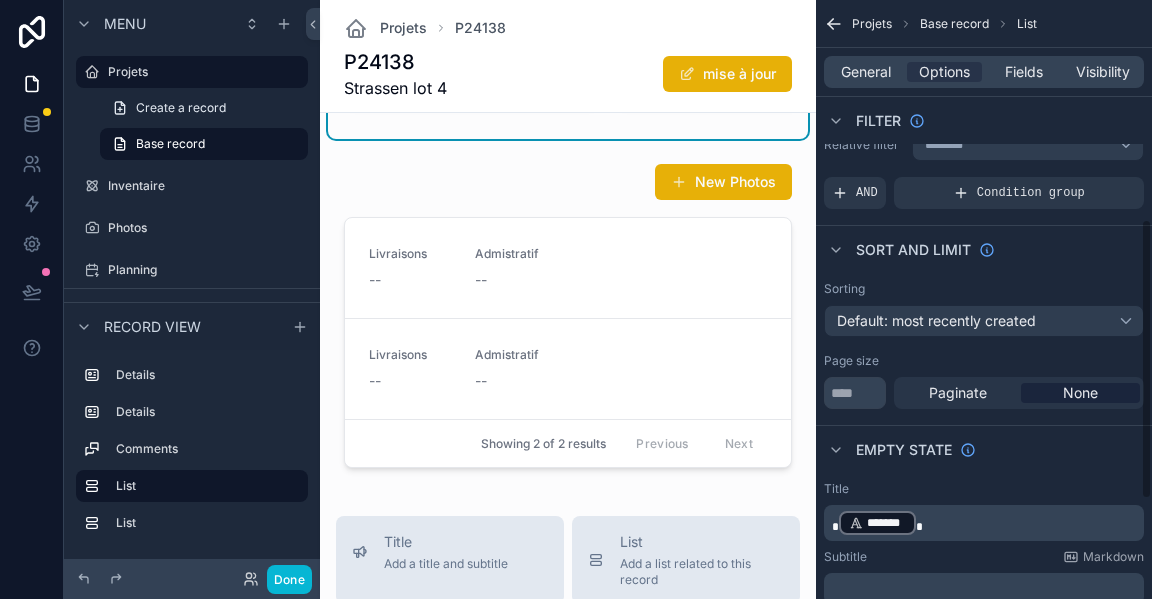 scroll, scrollTop: 0, scrollLeft: 0, axis: both 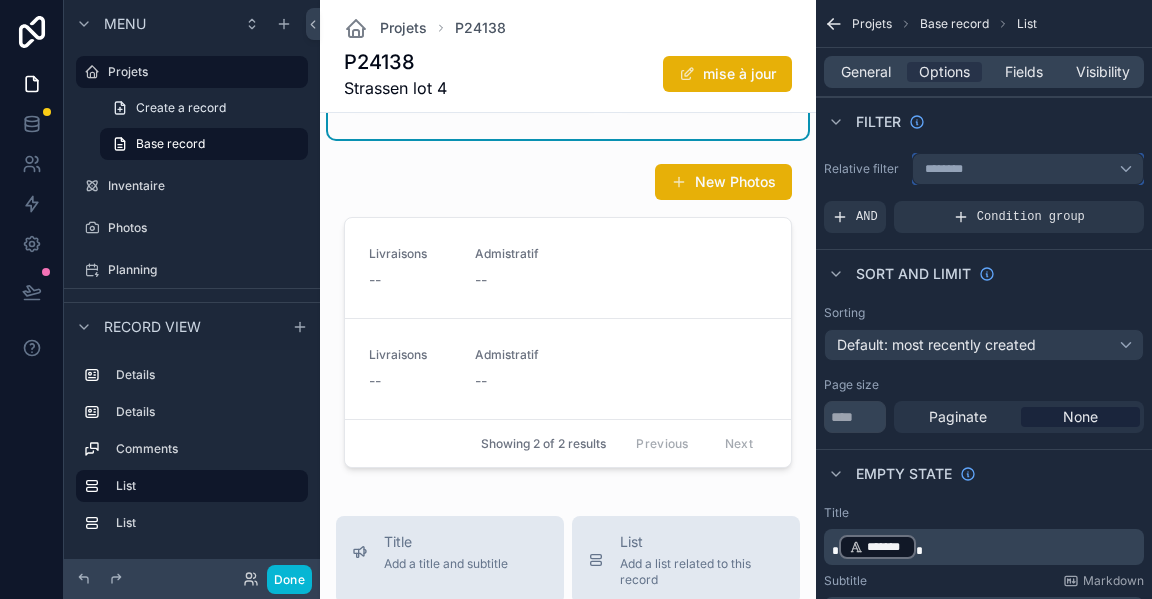 click on "********" at bounding box center (1028, 169) 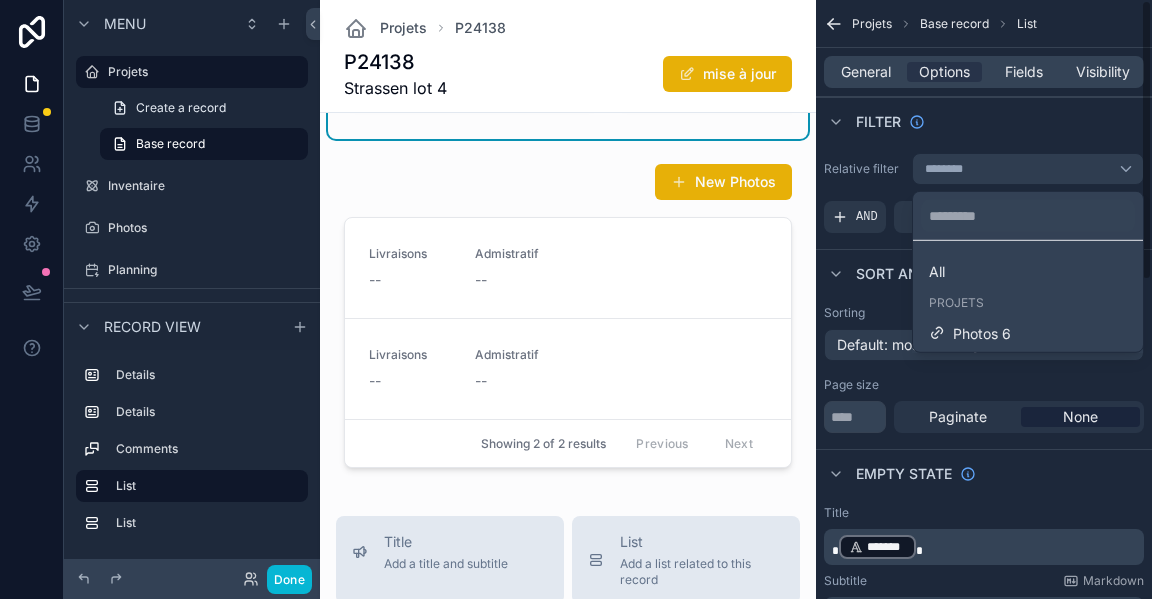 click at bounding box center [568, 319] 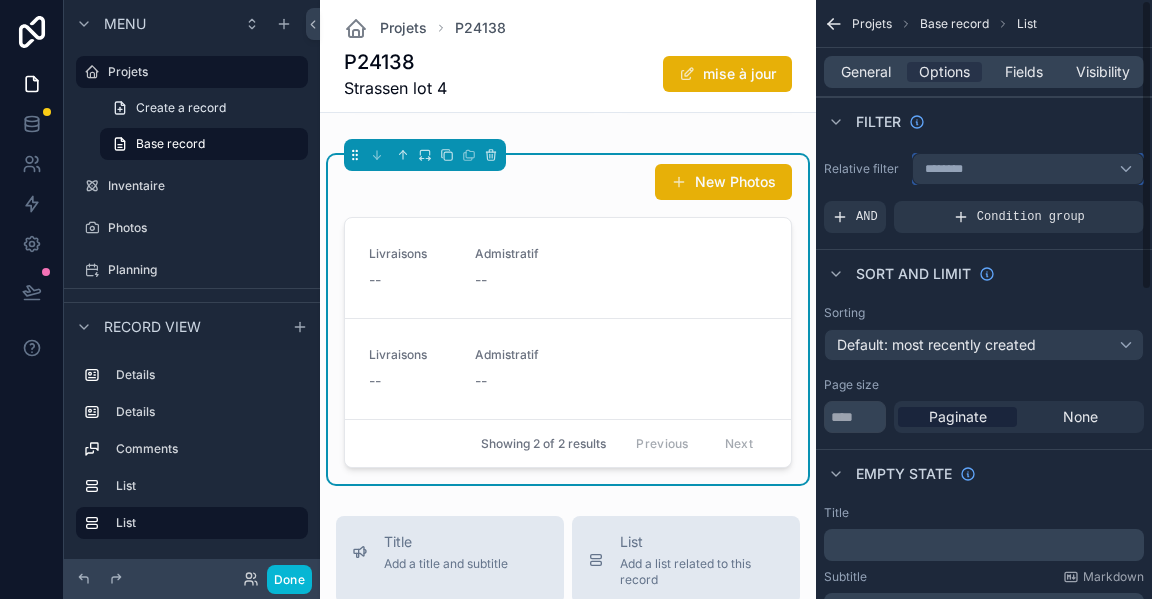 click on "********" at bounding box center (950, 169) 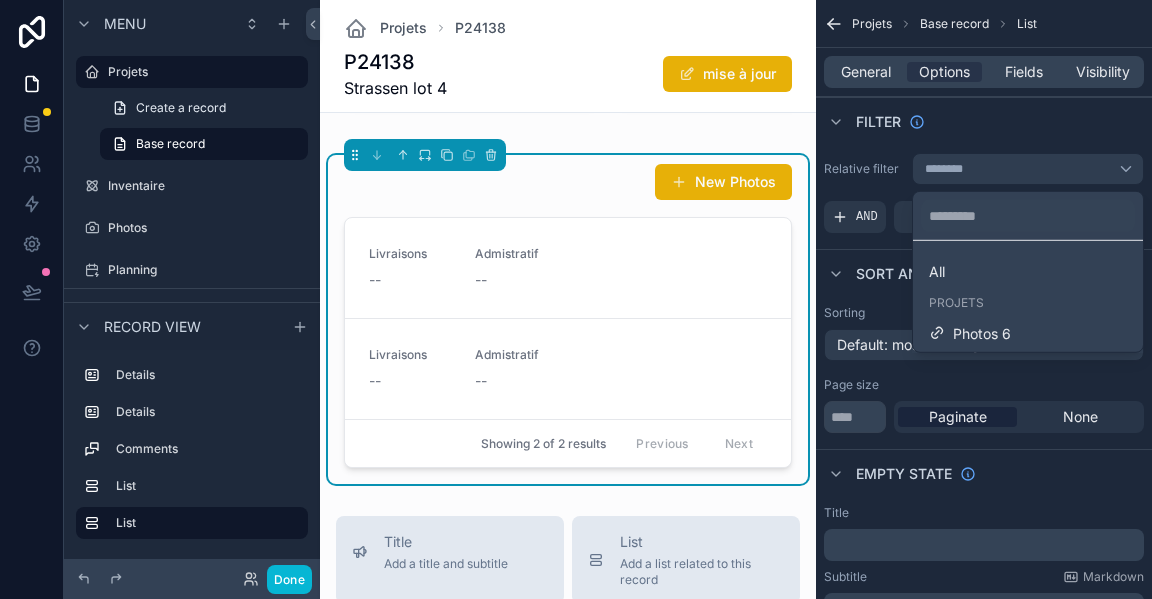 click on "New Photos Livraisons -- Admistratif -- Livraisons -- Admistratif -- Showing 2 of 2 results Previous Next" at bounding box center [568, 319] 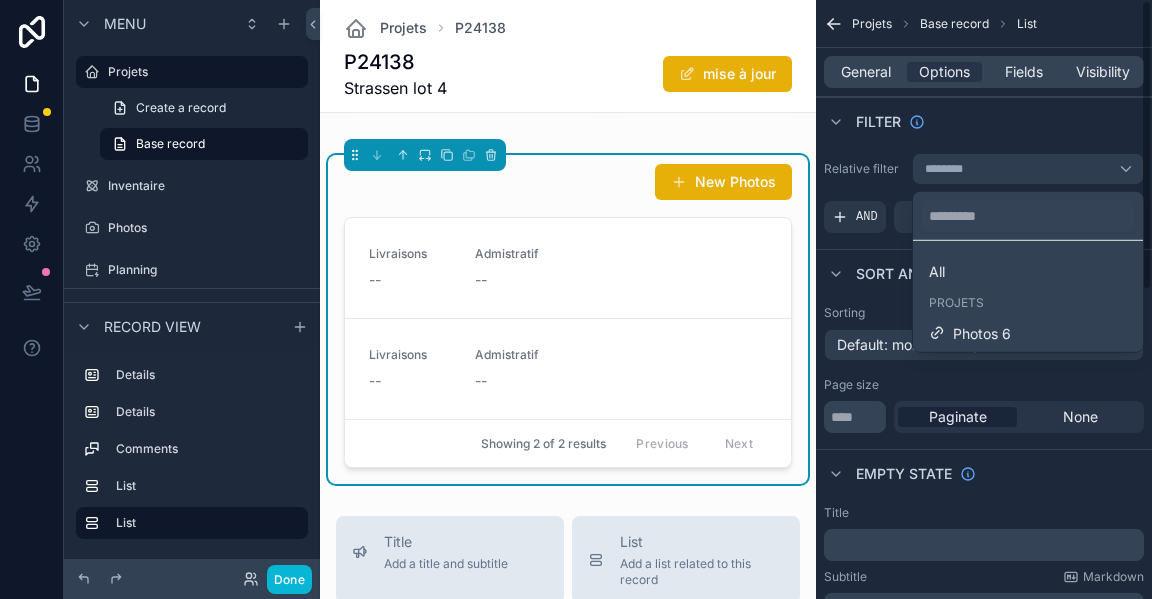 click at bounding box center (576, 299) 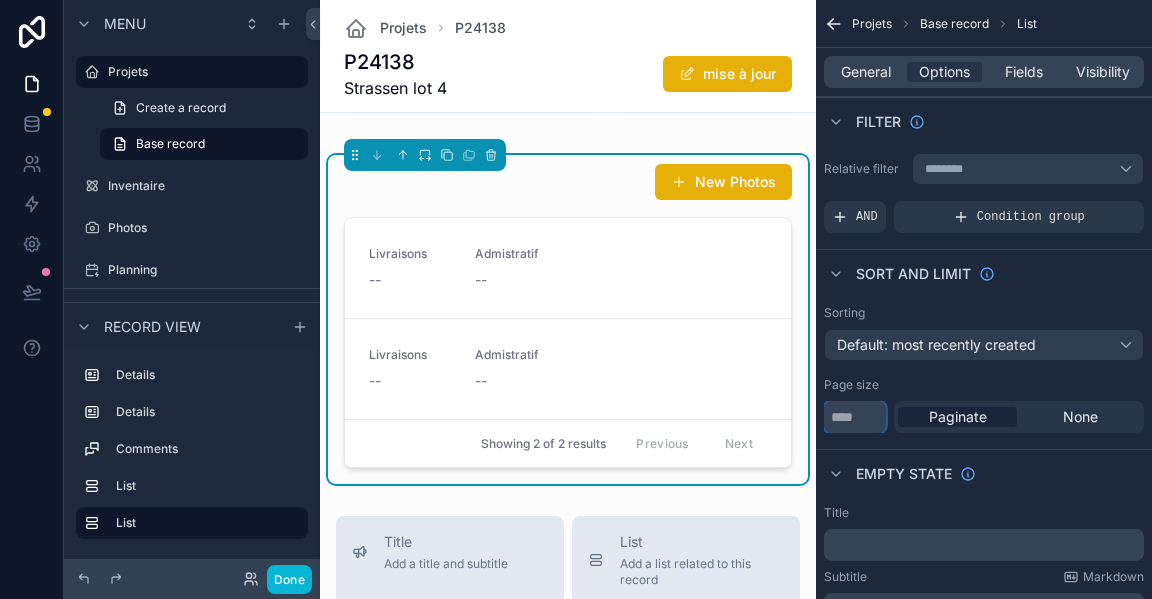 click on "**" at bounding box center [855, 417] 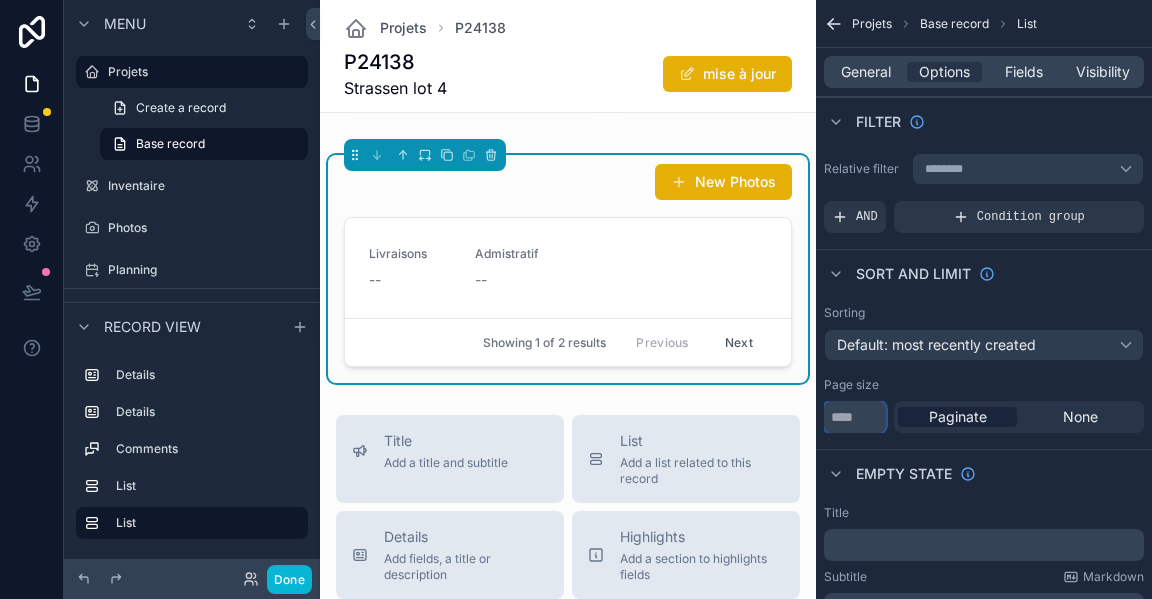 type on "*" 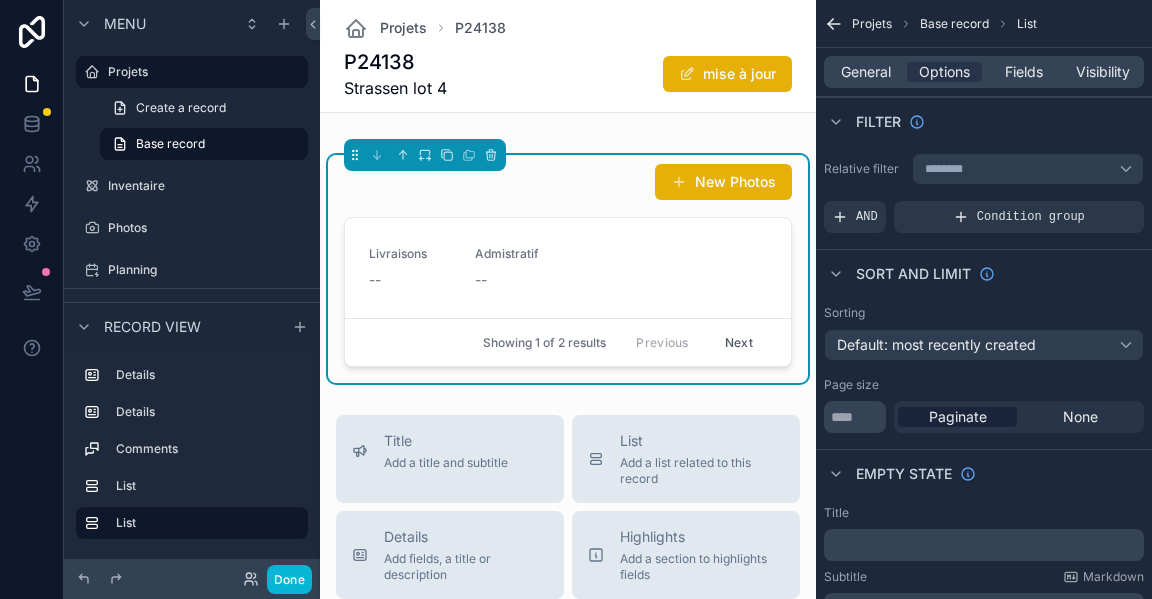 click on "Projets P24138 P24138  Strassen lot 4 mise à jour Informations Cloture du chantier Mémo Alarme Mémo Cablage alarme Mémo3 -- Suivi -- Plans -- No comments on this record yet Reply Note Add a comment... Galerie photos Ajouter des photos P24138_Strassen lot 4 2 Pièces Cuisine Photos 2024-10-30.08-57-45-Ecuisine .jpg 2024-10-30.08-57-30-Ecuisine .jpg 2024-10-30.08-57-08-Ecuisine .jpg 2024-10-30.08-56-47-Ecuisine .jpg Pièces Salle à manger Photos 2024-10-30.08-53-16-EHall .jpg 2024-10-30.08-53-01-EWCRDZ .jpg 2024-10-30.08-52-37-EWCRDZ .jpg 2024-10-30.08-52-23-EHall .jpg 2024-10-30.08-51-58-EVélo .jpg 2024-10-30.08-51-38-EVélo .jpg 2024-10-30.08-51-18-Ehall .jpg 2024-10-30.08-50-55-EHall .jpg 2024-10-30.08-50-33-EHall .jpg 2024-10-30.08-50-11-EHall .jpg 2024-10-30.08-49-55-EGARAGE .jpg 2024-10-30.08-49-29-EGARAGE .jpg 2024-10-30.08-49-11-EGARAGE .jpg 2024-10-30.08-48-53-EGARAGE .jpg 2024-10-30.08-48-32-EGARAGE .jpg 2024-10-30.08-47-35-Eescalier .jpg 2024-10-30.08-46-50-Ecollecteur1 .jpg .jpg .jpg .jpg .jpg" at bounding box center (568, -1980) 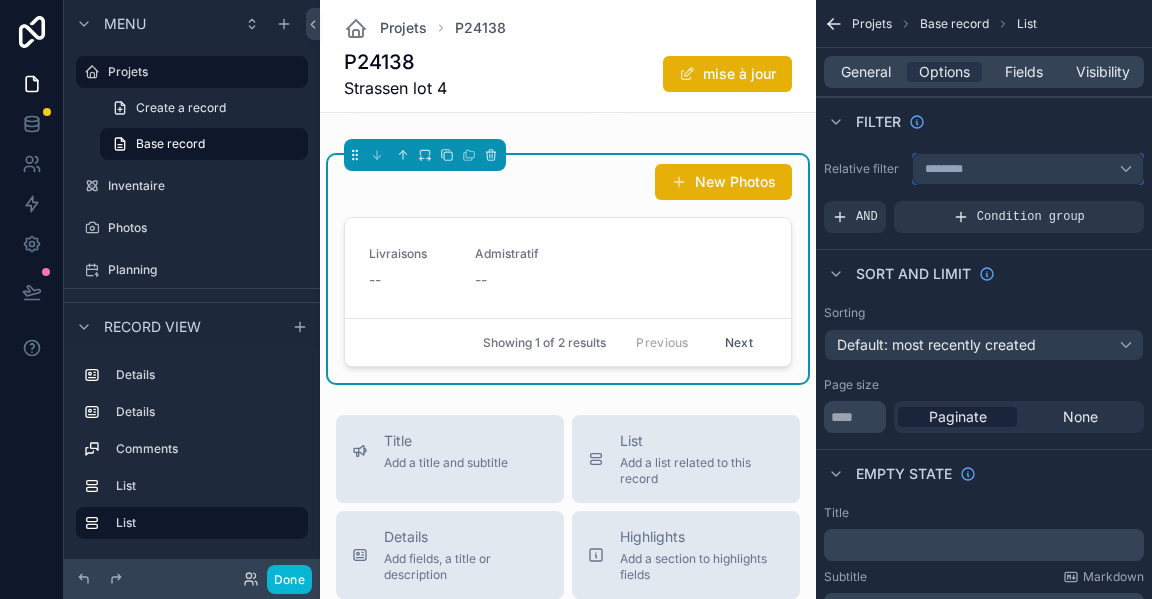 click on "********" at bounding box center (1028, 169) 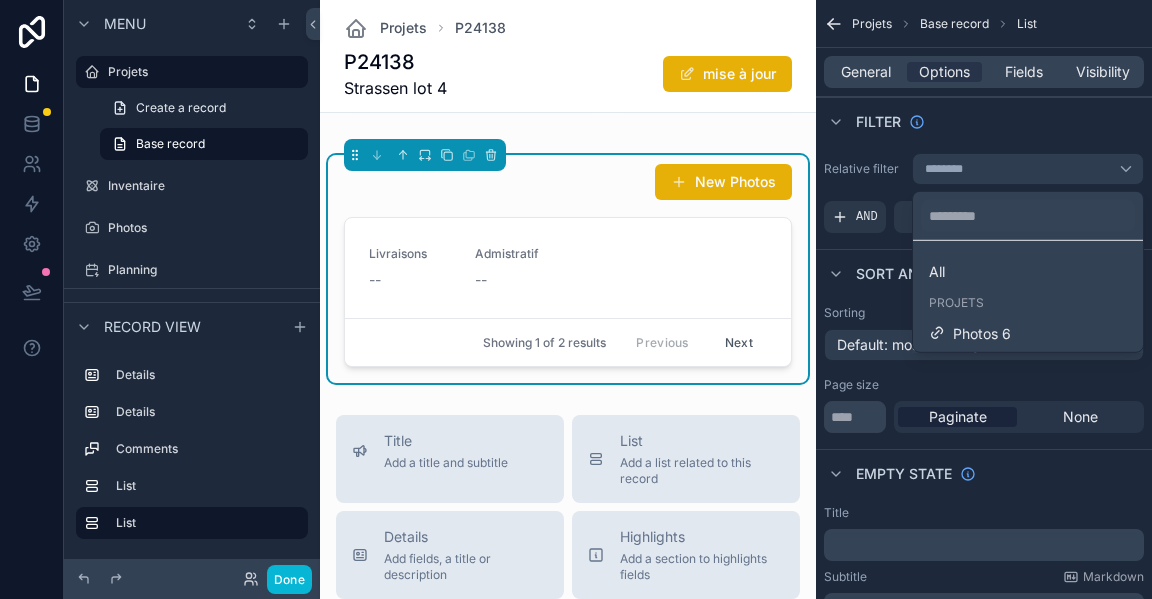 drag, startPoint x: 1004, startPoint y: 275, endPoint x: 995, endPoint y: 270, distance: 10.29563 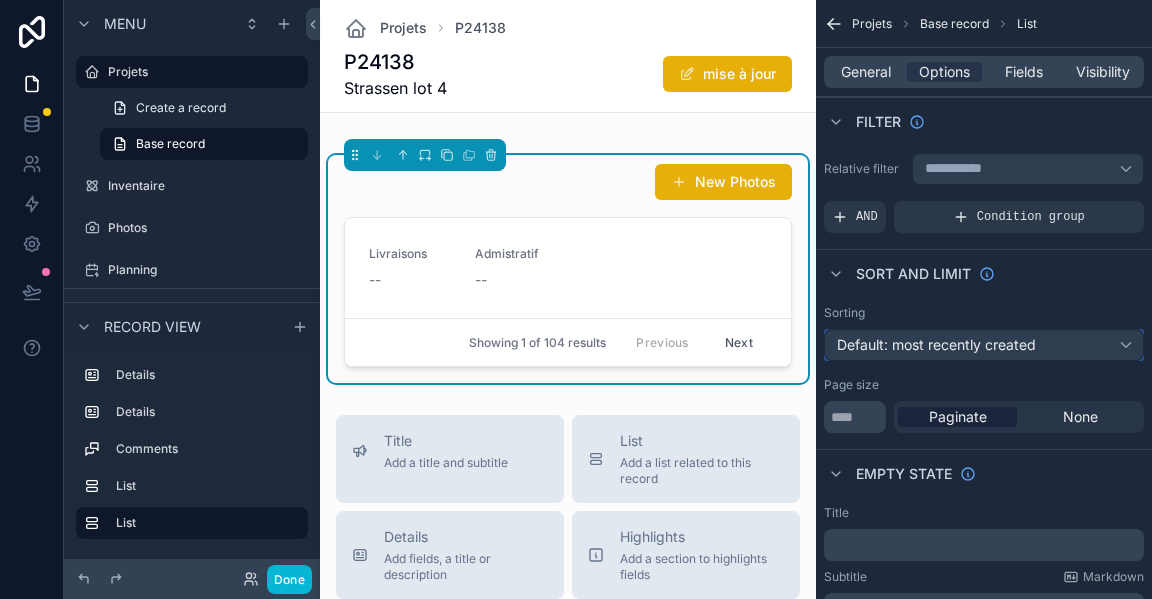 click on "Default: most recently created" at bounding box center [936, 344] 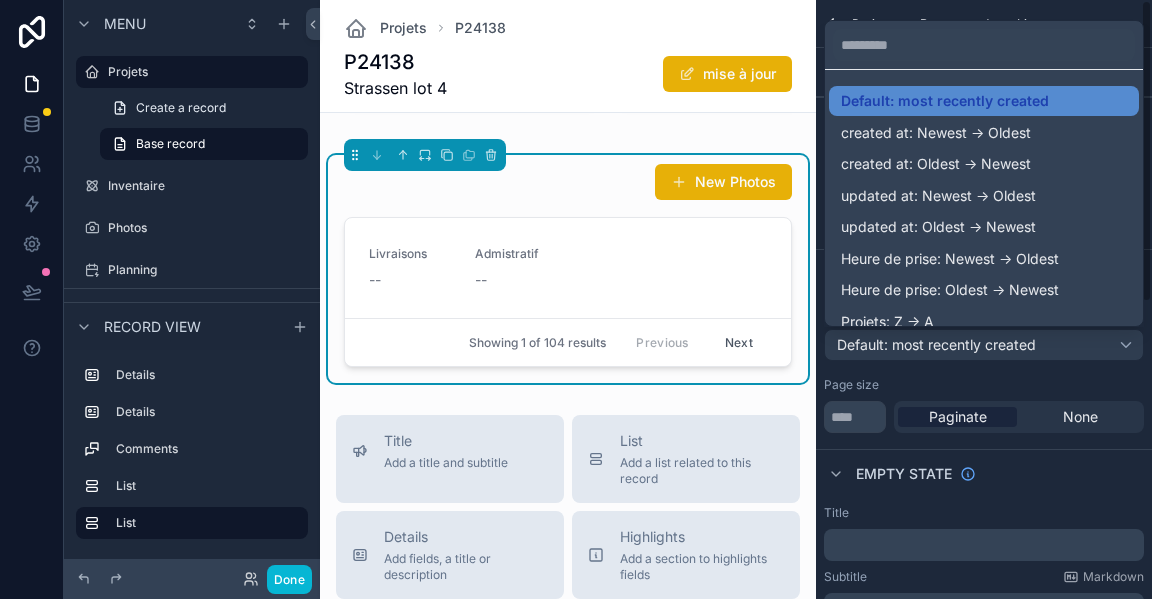 click at bounding box center (576, 299) 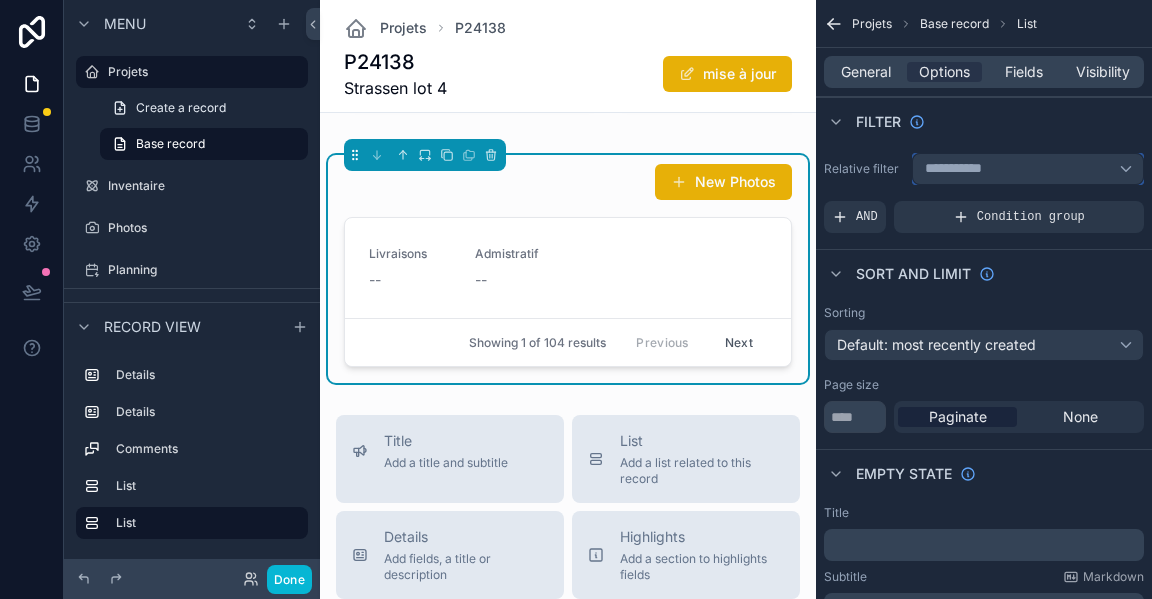 click on "**********" at bounding box center (1028, 169) 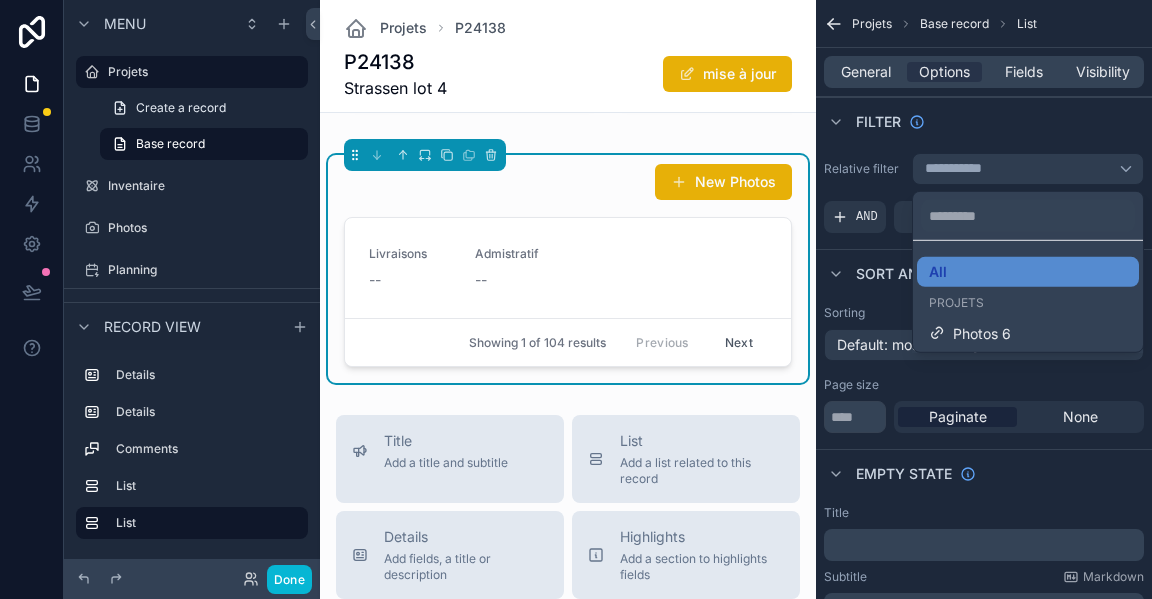 click at bounding box center (576, 299) 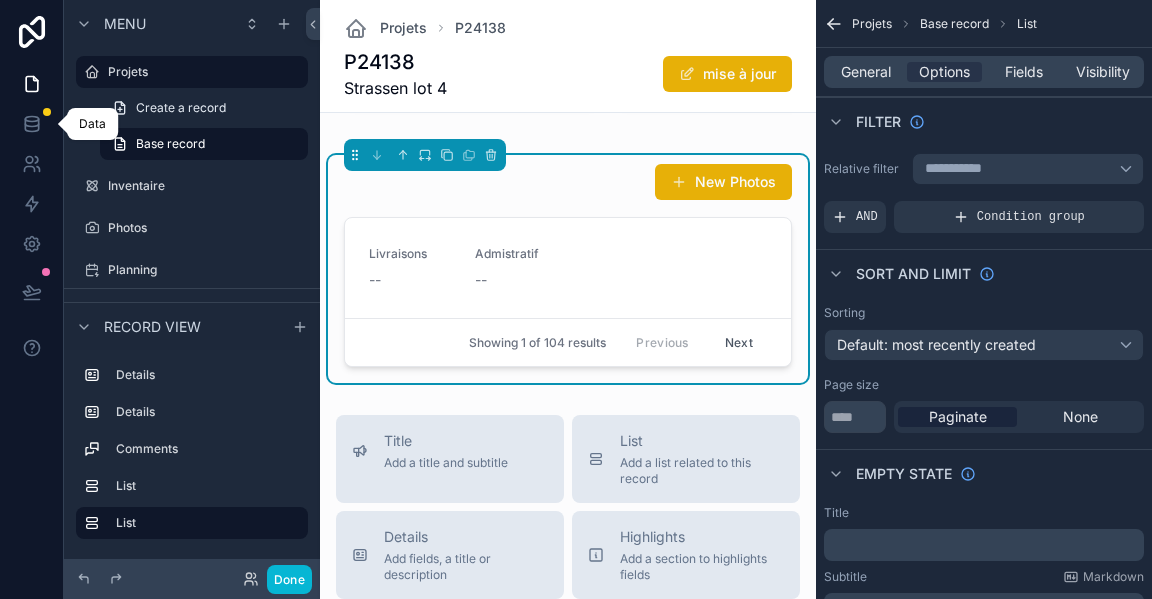 click 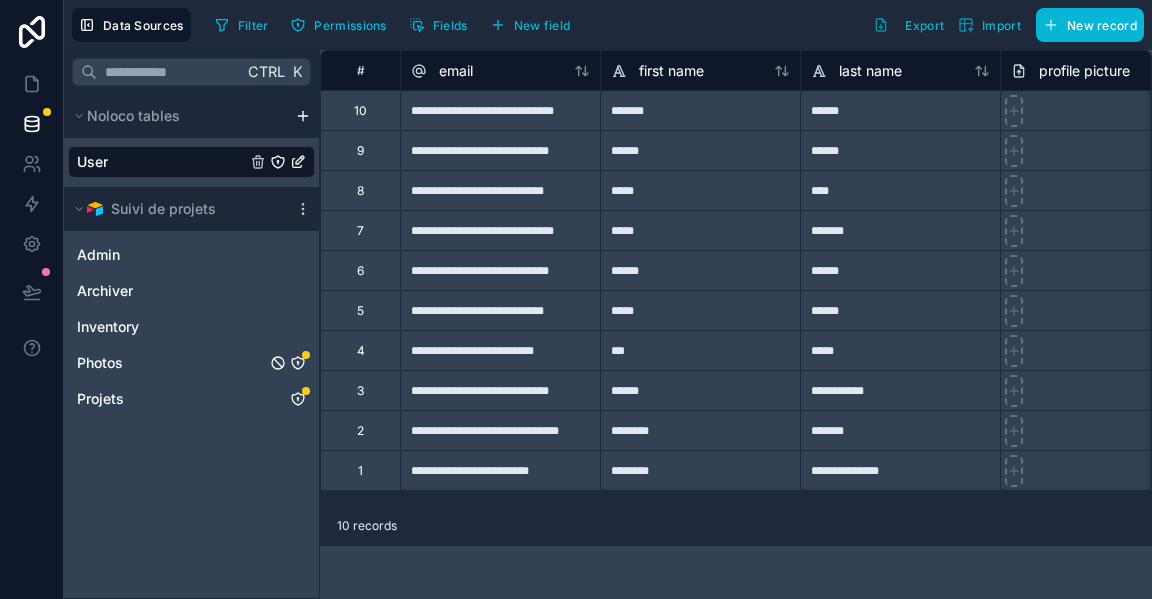 click 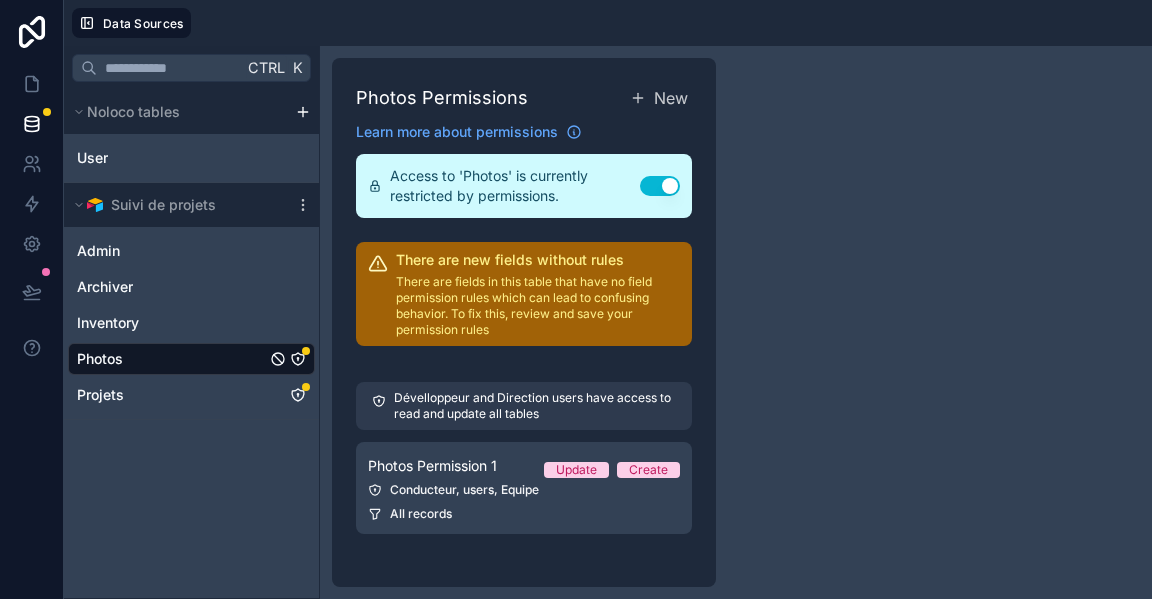 click on "All records" at bounding box center [524, 514] 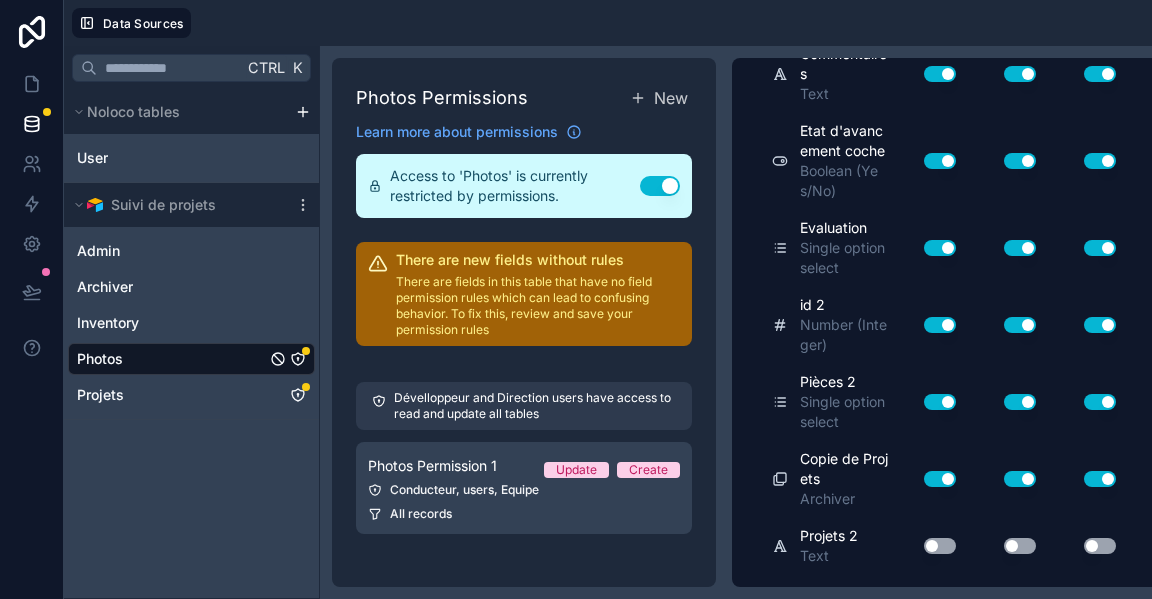 scroll, scrollTop: 1974, scrollLeft: 0, axis: vertical 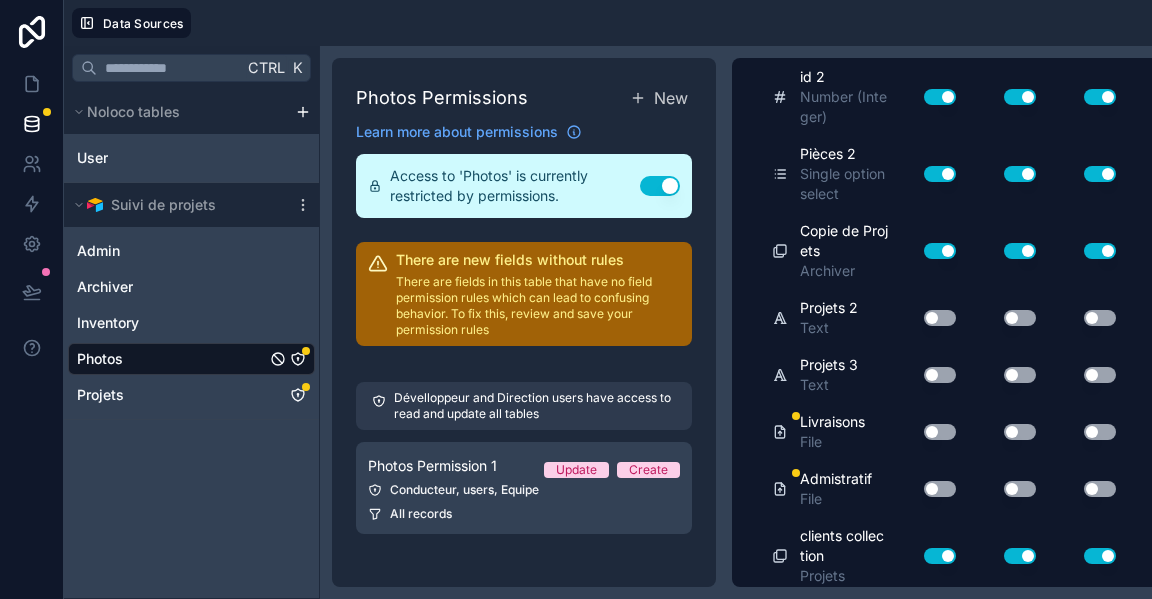 click on "Use setting" at bounding box center (940, 432) 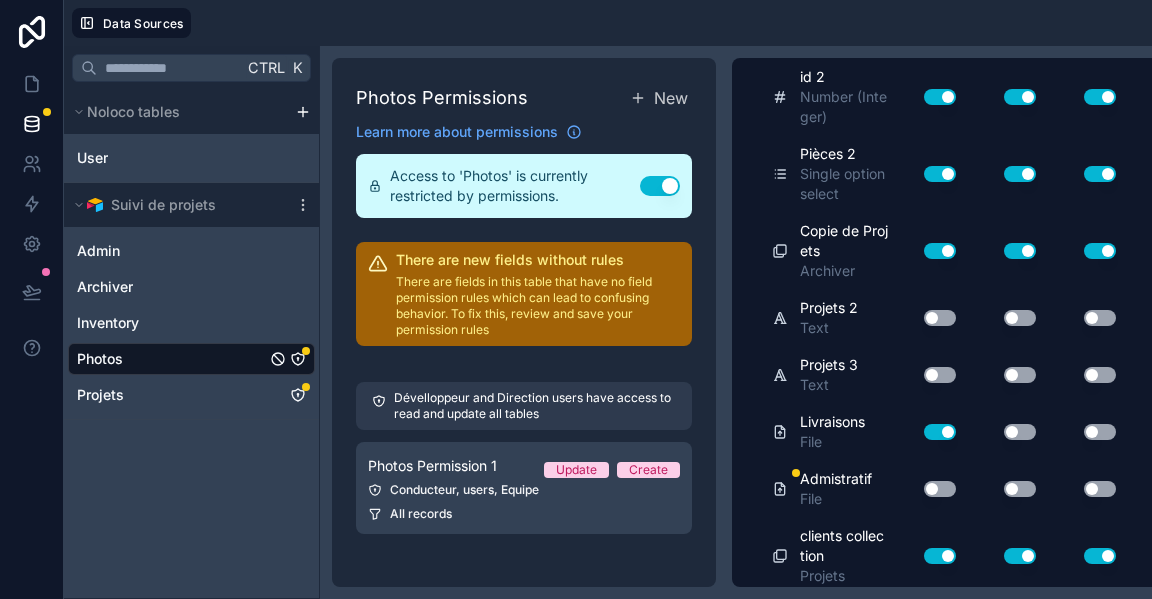 click on "Use setting" at bounding box center [940, 489] 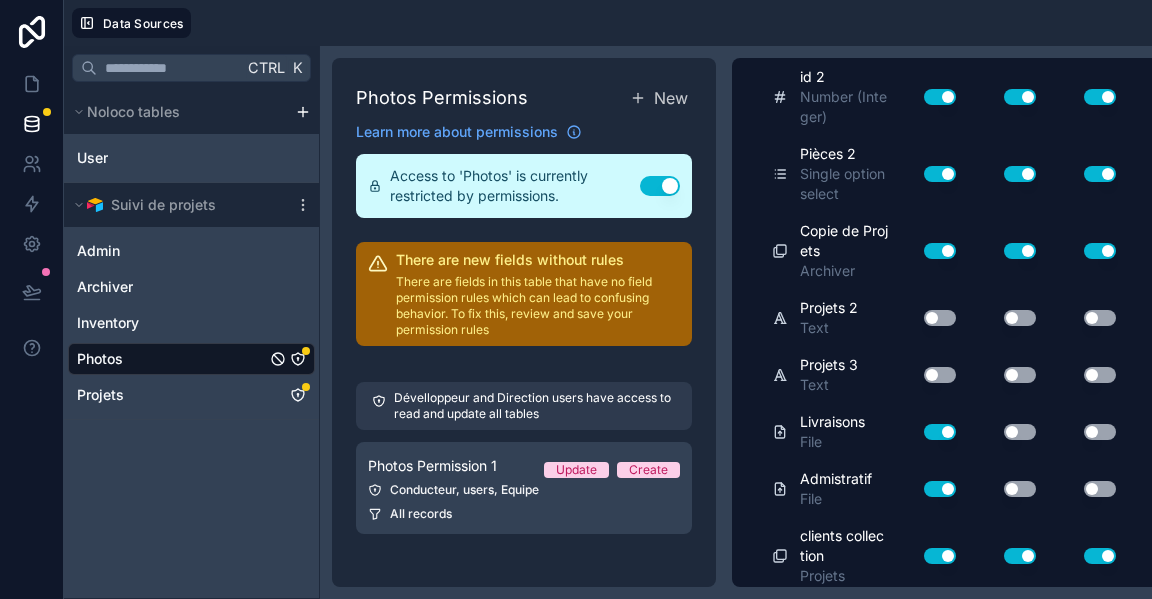 click on "Use setting" at bounding box center (1020, 432) 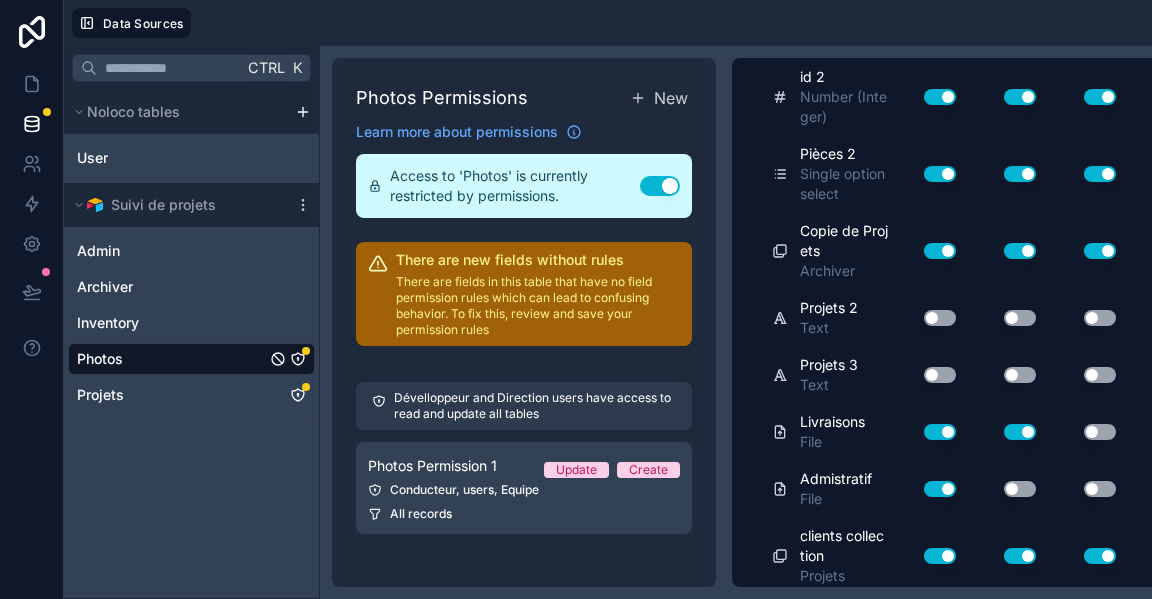 drag, startPoint x: 1031, startPoint y: 467, endPoint x: 1023, endPoint y: 477, distance: 12.806249 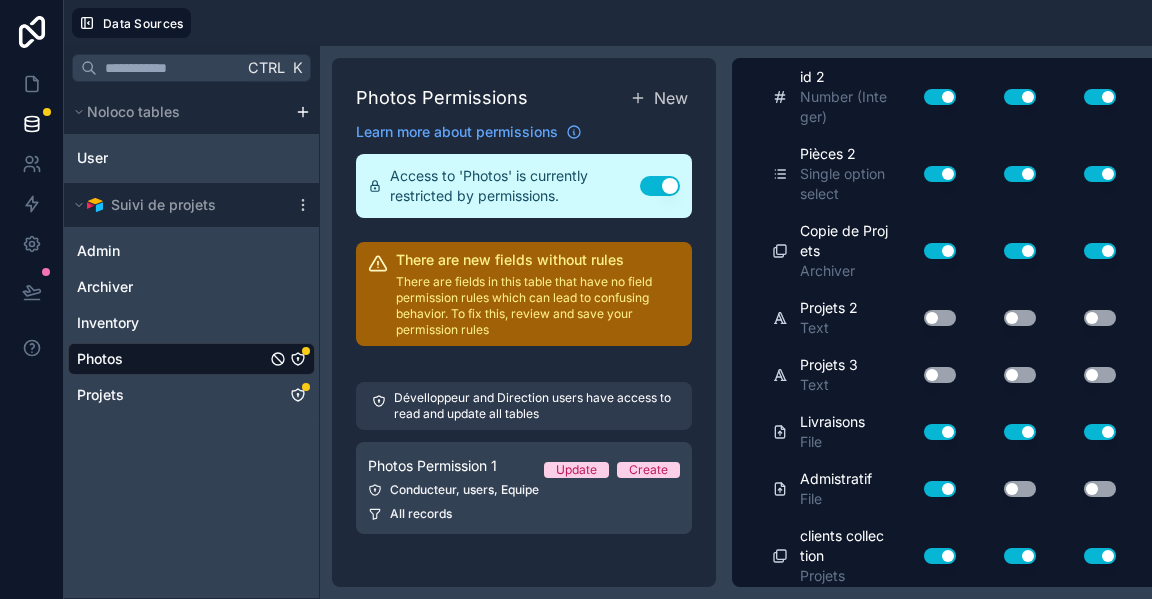 click on "Use setting" at bounding box center (1100, 489) 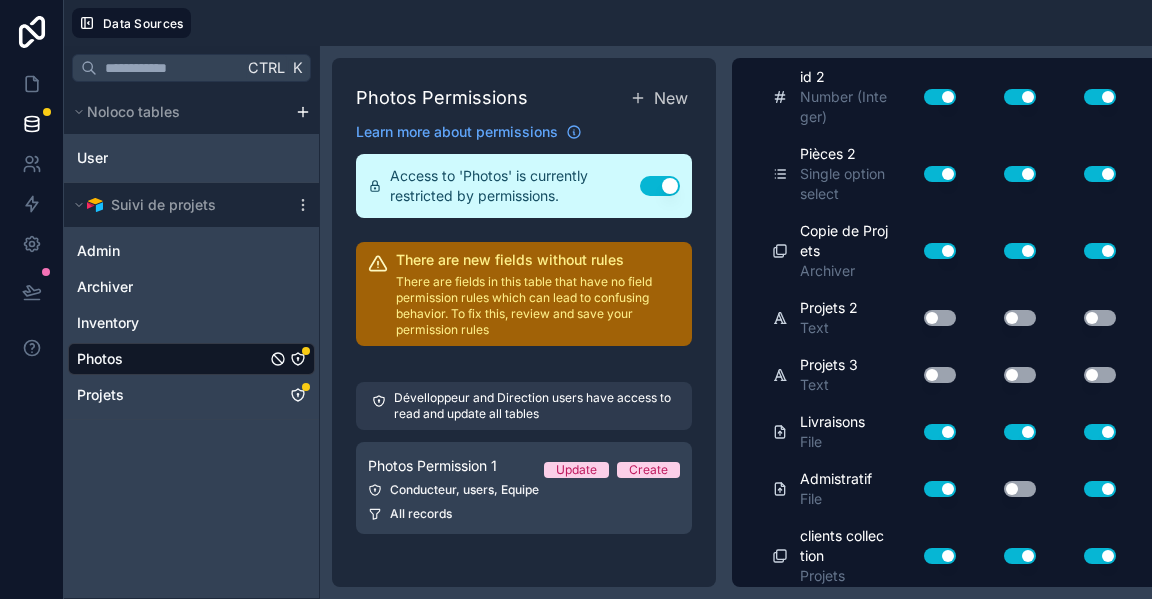 click on "Use setting" at bounding box center (1020, 489) 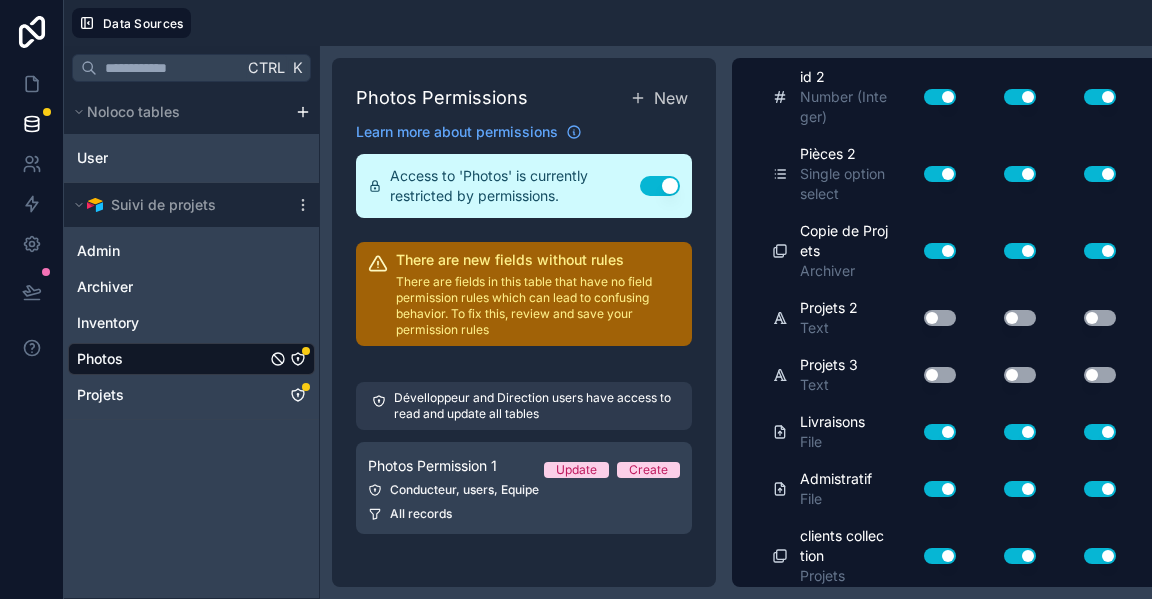 click on "Use setting" at bounding box center [940, 318] 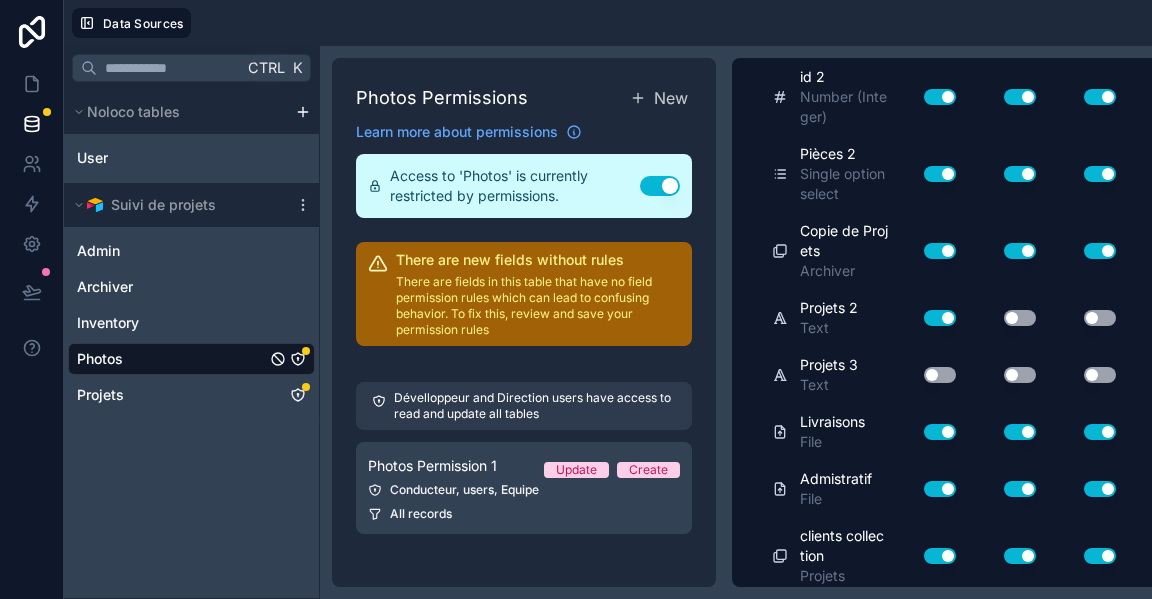 click on "Use setting" at bounding box center (940, 375) 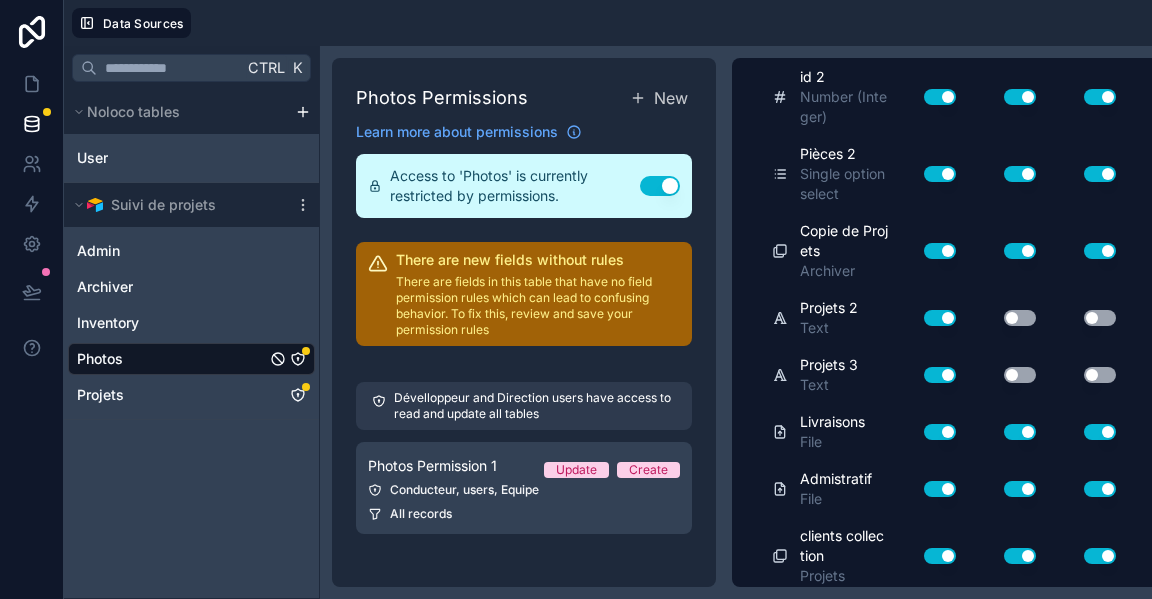 click on "Use setting" at bounding box center (1020, 318) 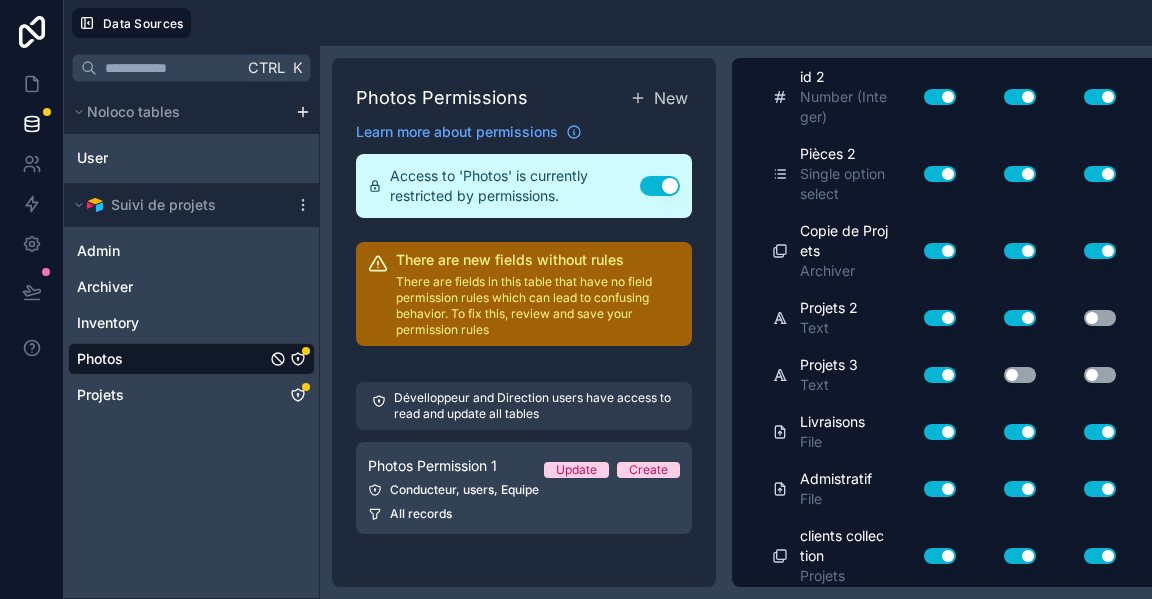 click on "Use setting" at bounding box center (1020, 375) 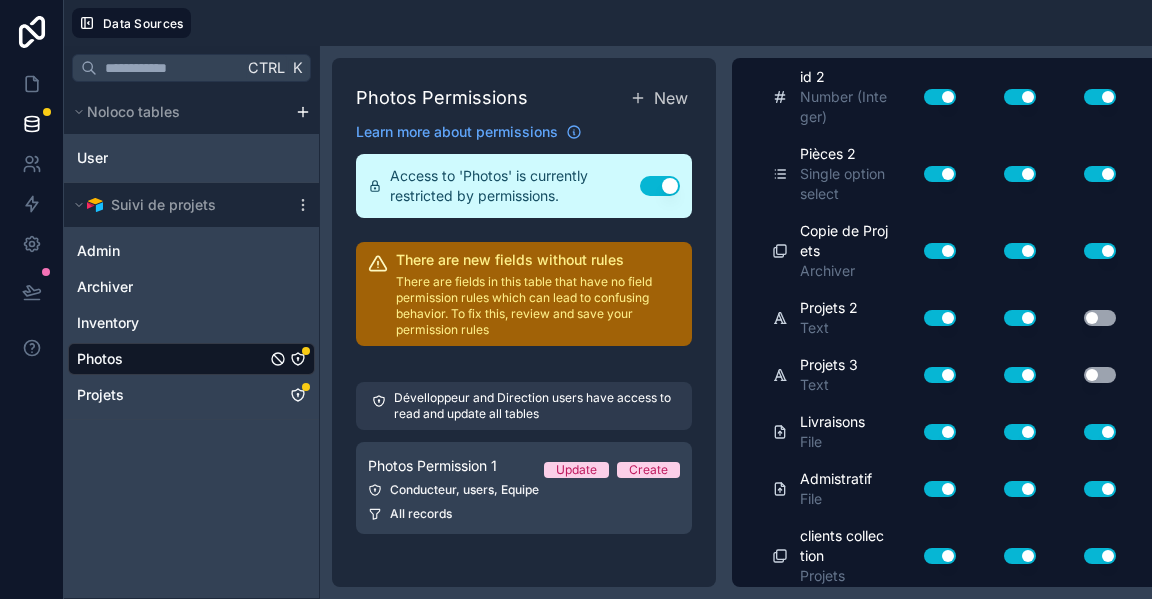 click on "Use setting" at bounding box center [1100, 318] 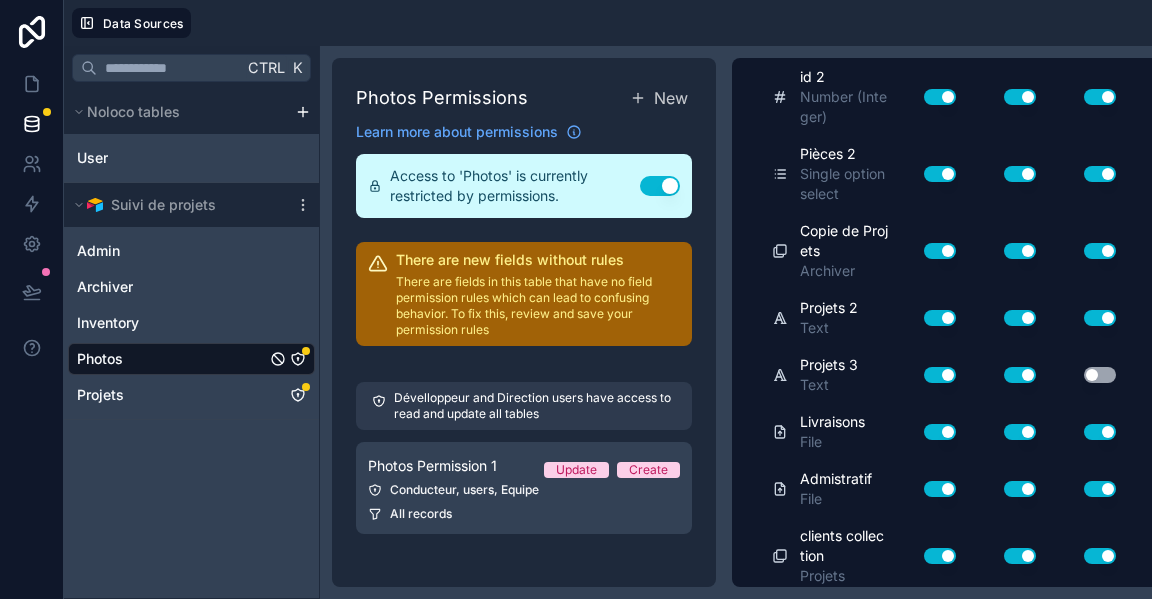 click on "Projets 3 Text Use setting Use setting Use setting" at bounding box center (948, 375) 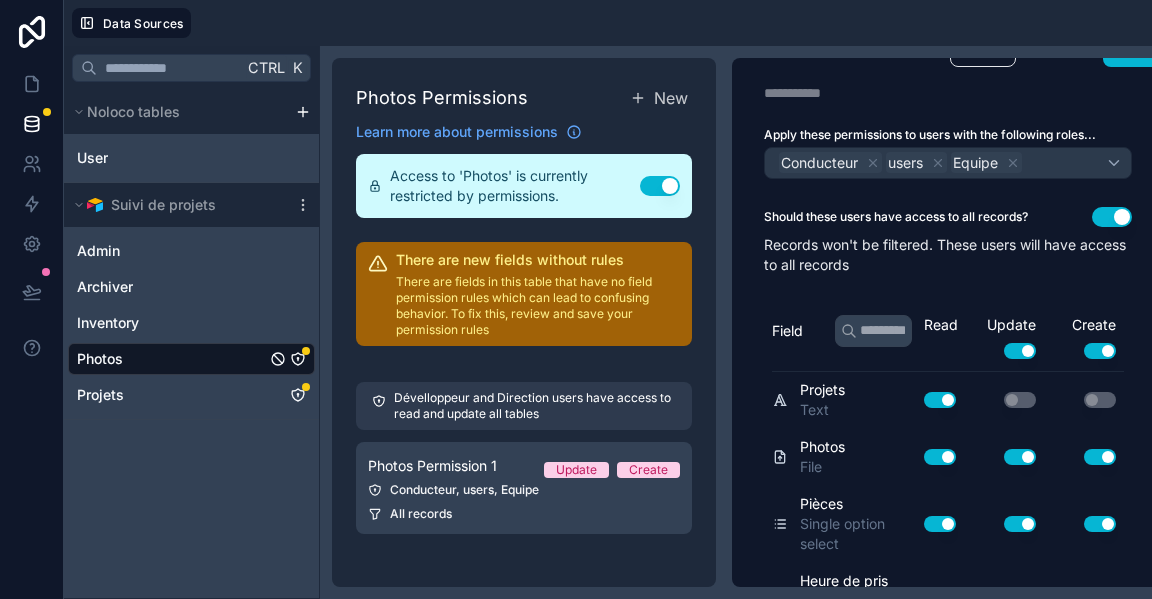 scroll, scrollTop: 0, scrollLeft: 0, axis: both 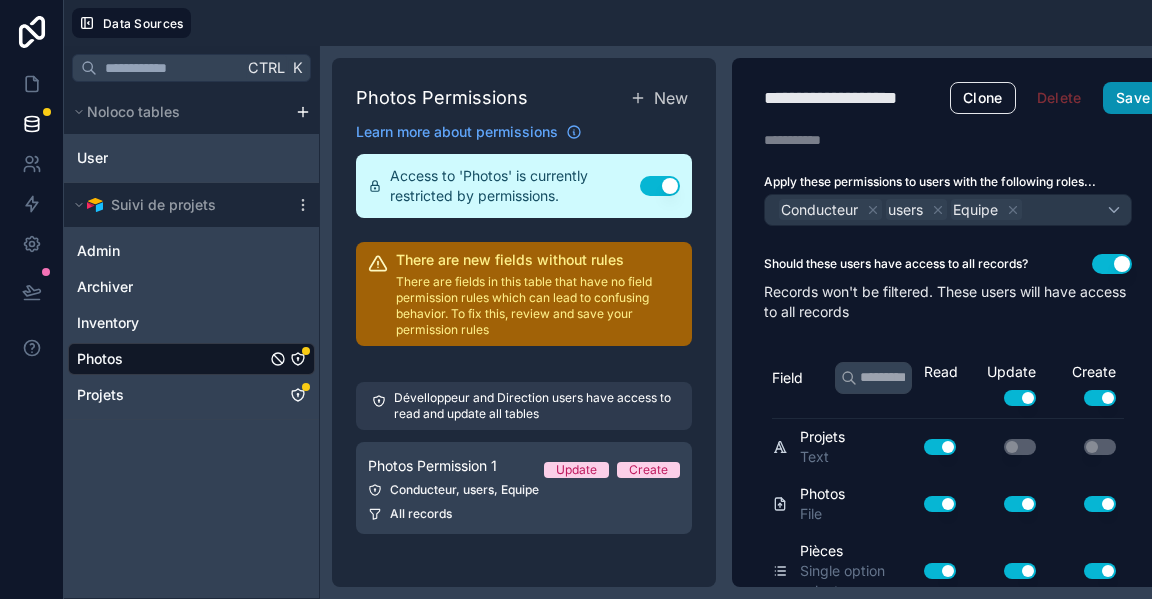 click on "Save" at bounding box center (1133, 98) 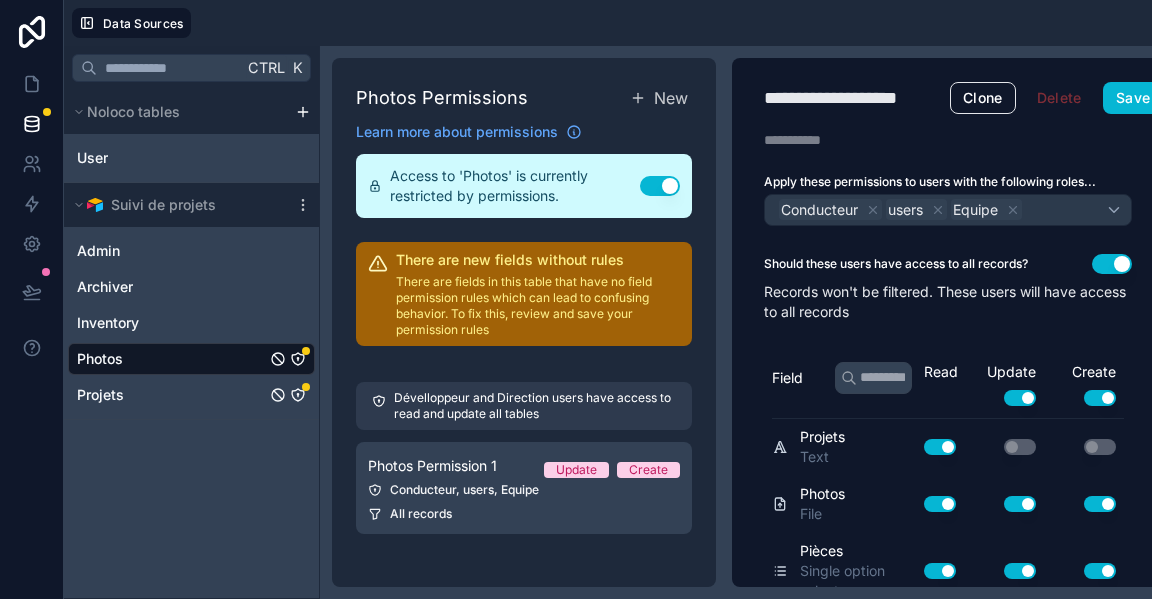click 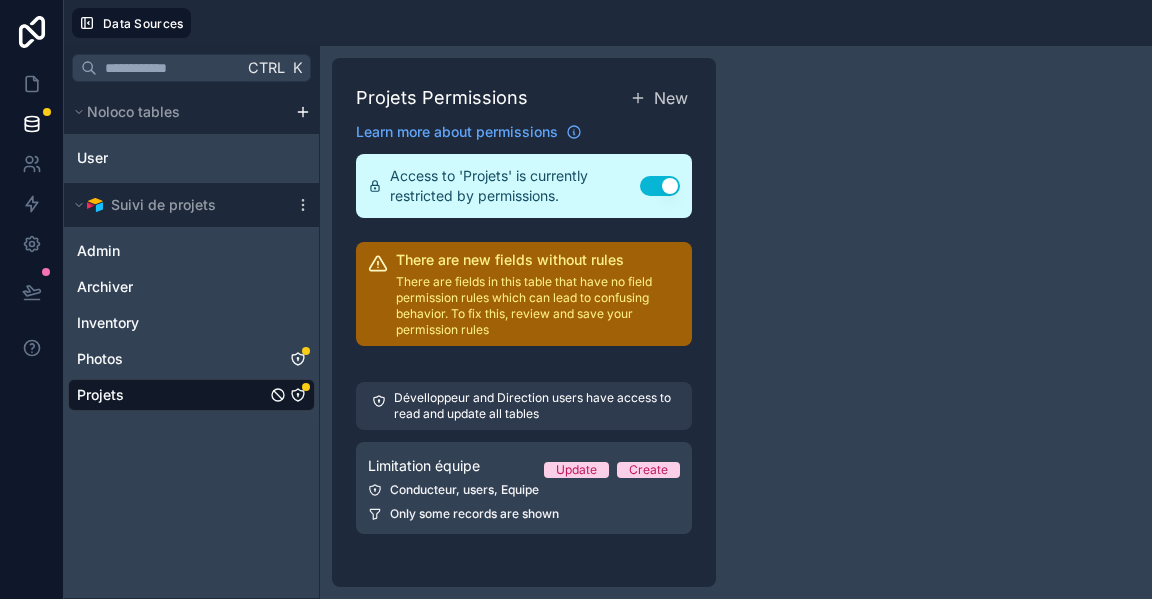 click on "Limitation équipe Update Create Conducteur, users, Equipe Only some records are shown" at bounding box center [524, 488] 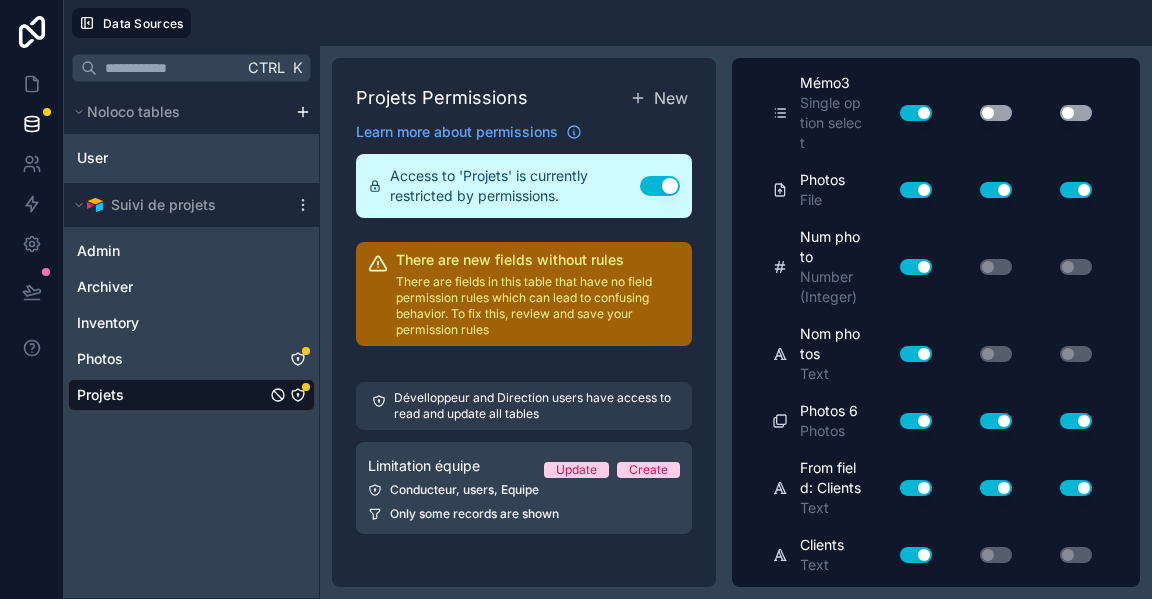 scroll, scrollTop: 3433, scrollLeft: 0, axis: vertical 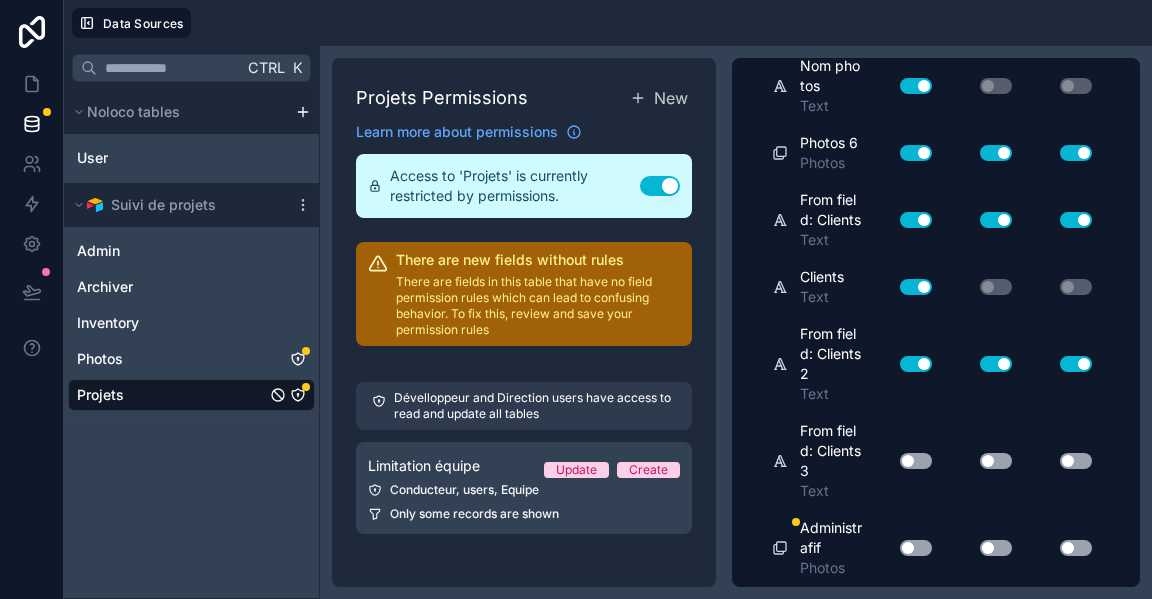 click on "Use setting" at bounding box center (916, 548) 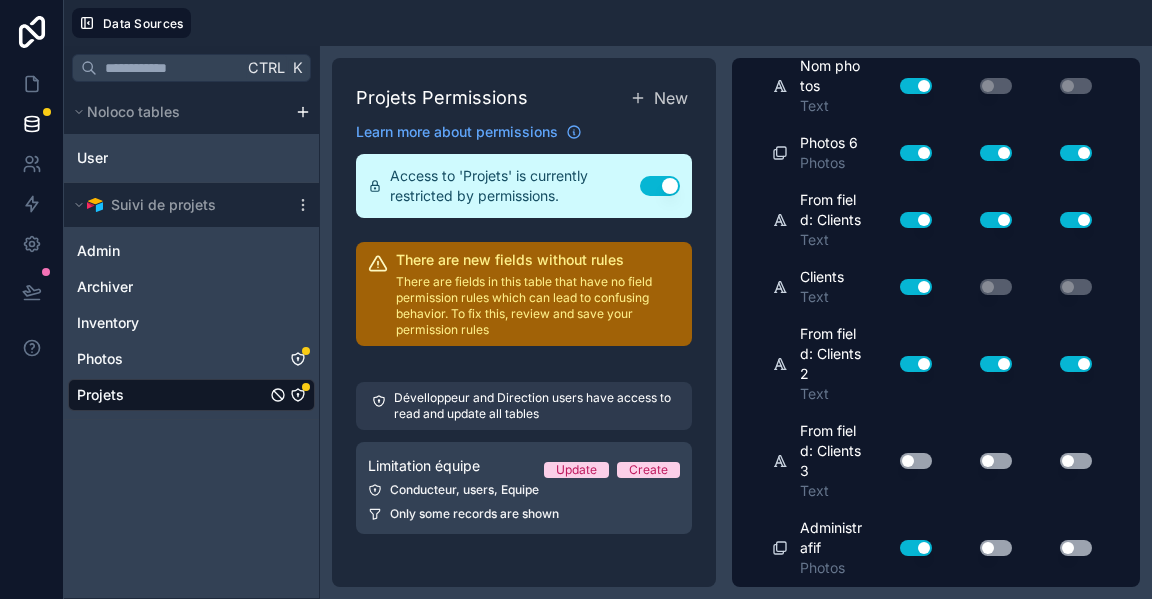 drag, startPoint x: 977, startPoint y: 531, endPoint x: 997, endPoint y: 518, distance: 23.853722 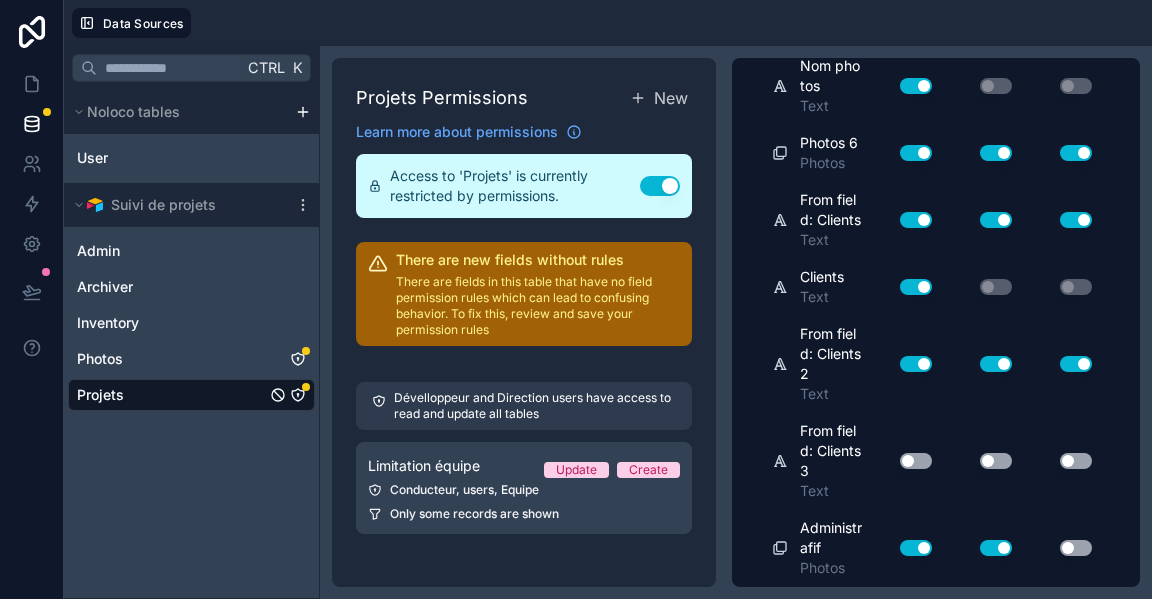 click on "Use setting" at bounding box center (1076, 548) 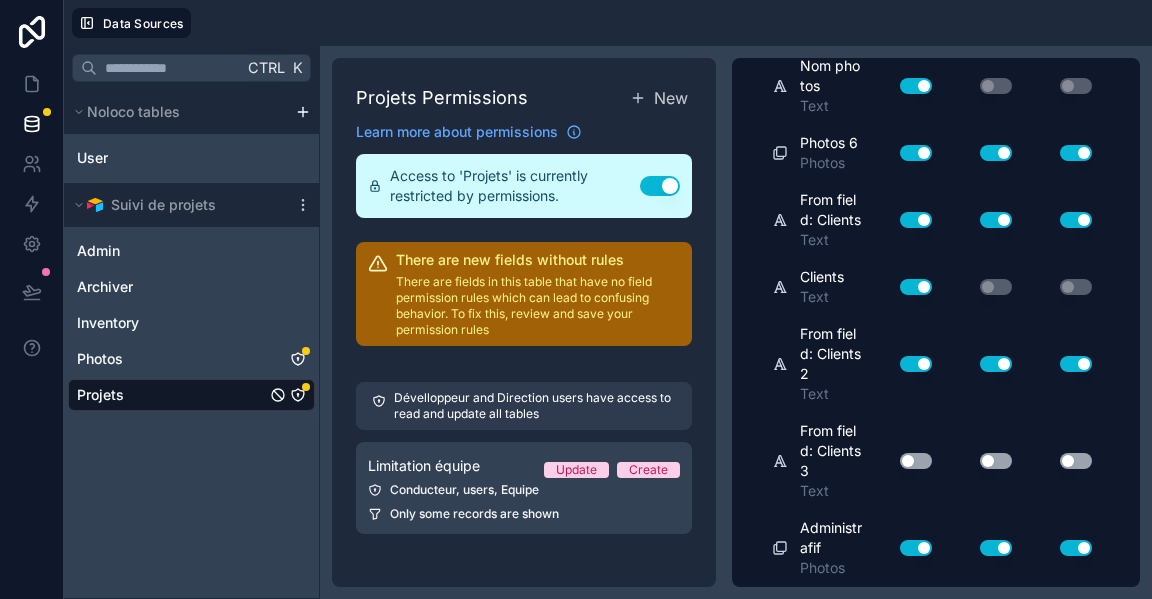 scroll, scrollTop: 3433, scrollLeft: 0, axis: vertical 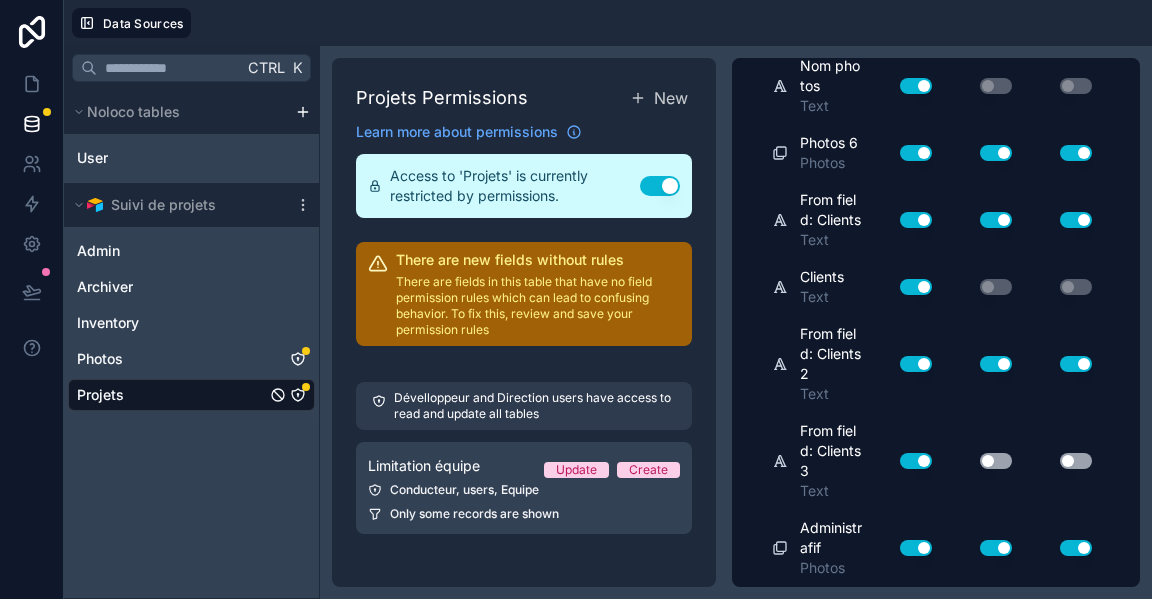 click on "Use setting" at bounding box center [996, 461] 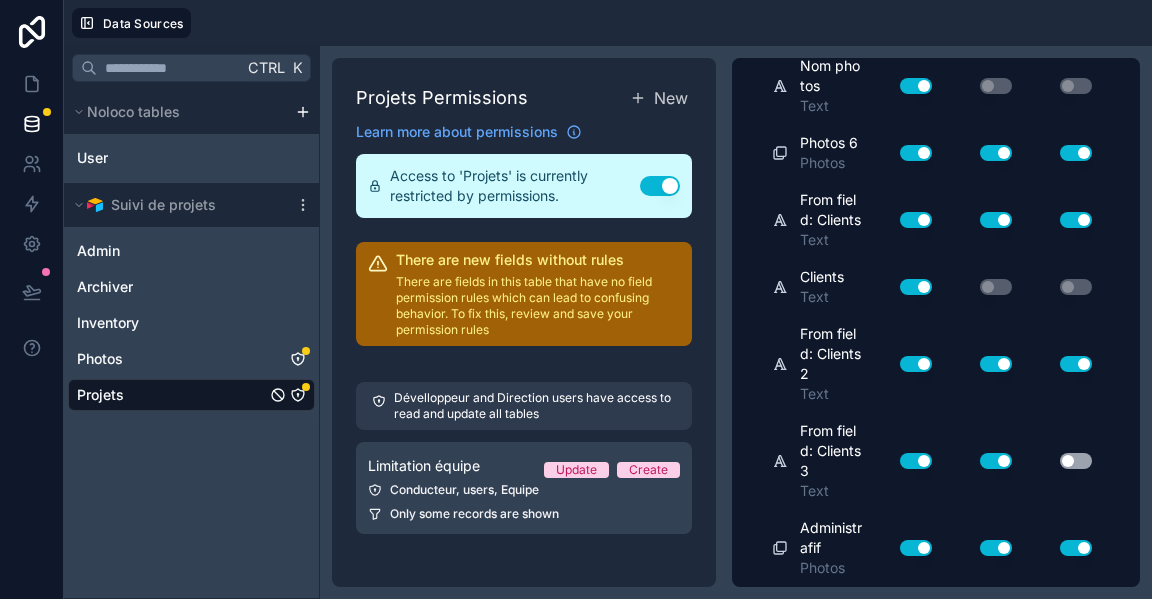 click on "Use setting" at bounding box center [1076, 461] 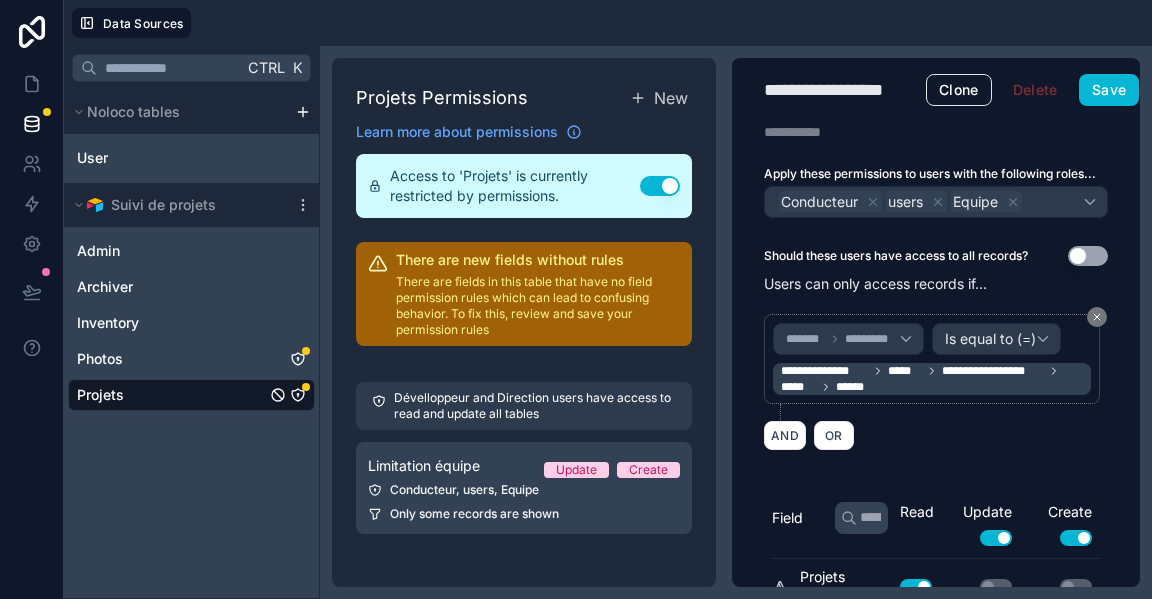 scroll, scrollTop: 0, scrollLeft: 0, axis: both 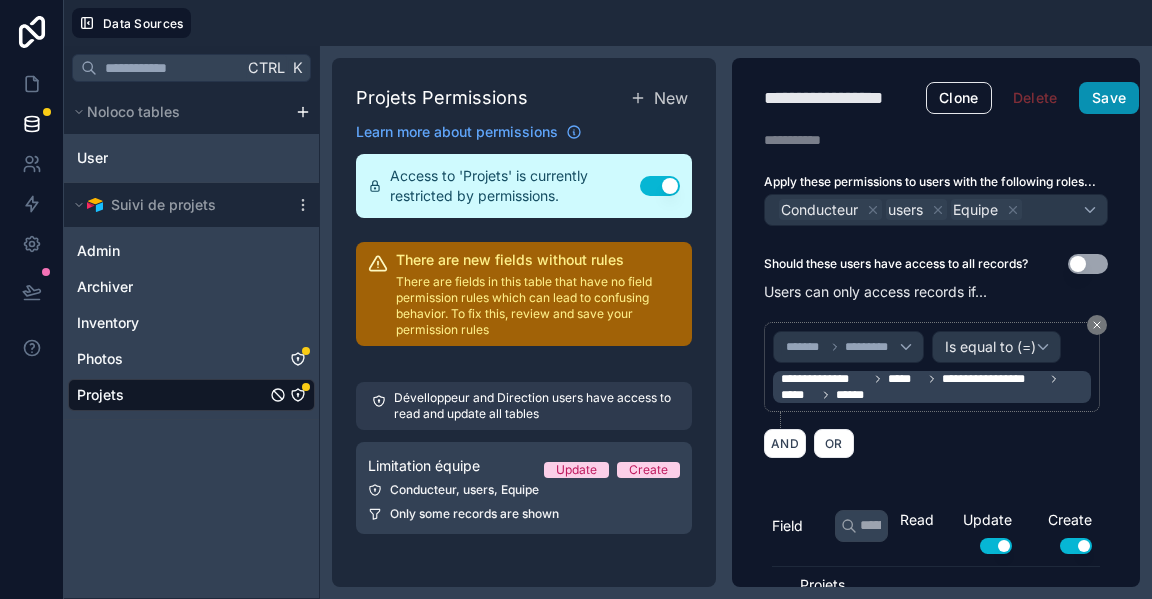click on "Save" at bounding box center (1109, 98) 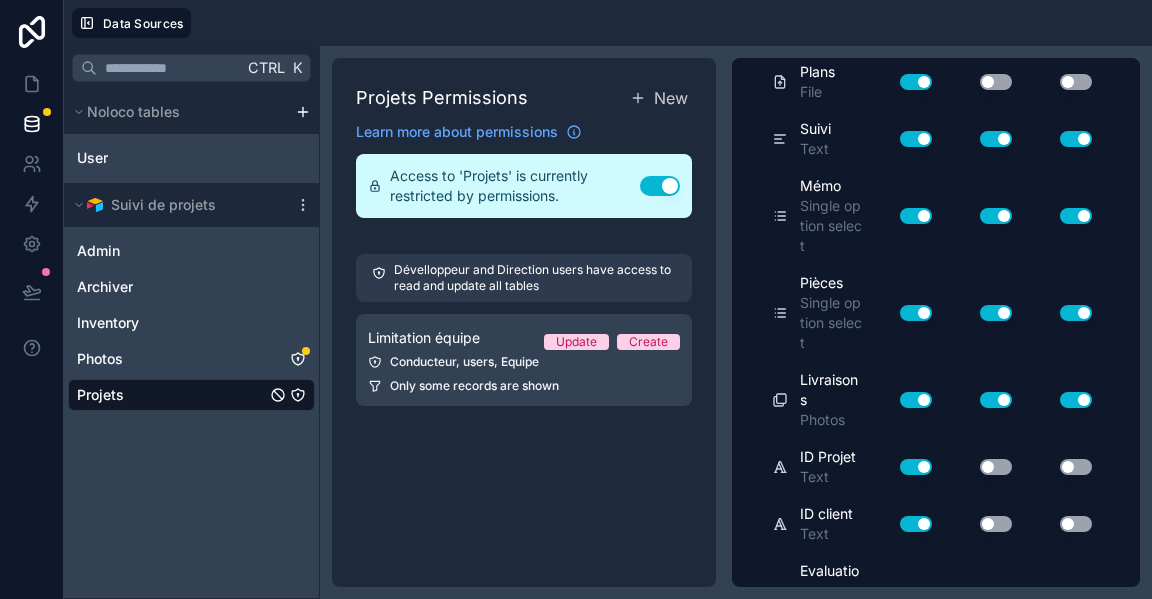 scroll, scrollTop: 1600, scrollLeft: 0, axis: vertical 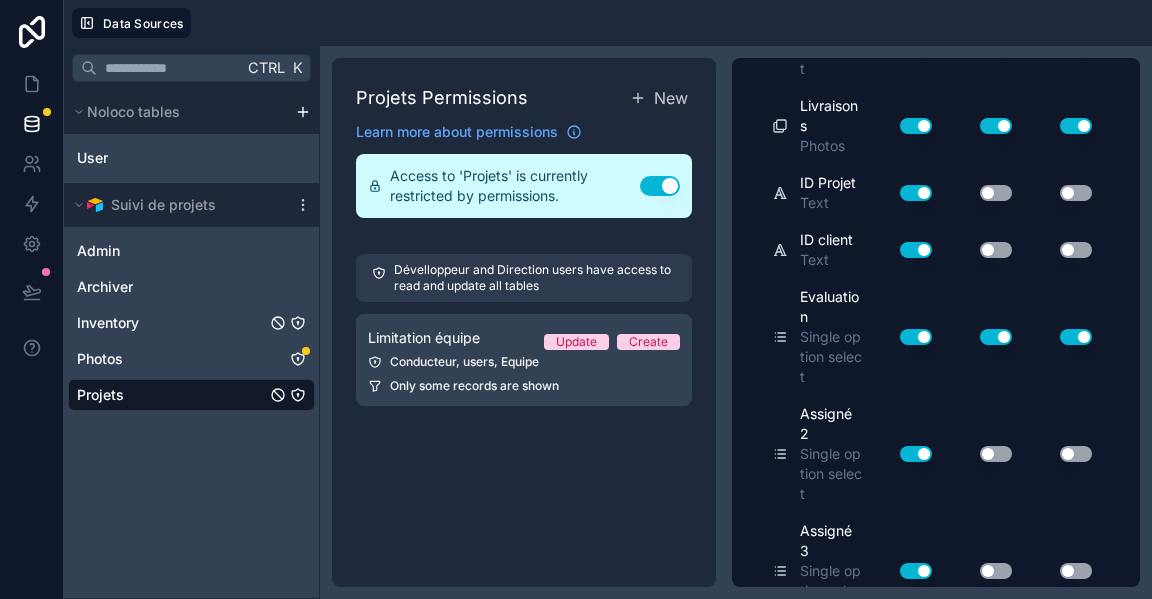 click on "Inventory" at bounding box center [191, 323] 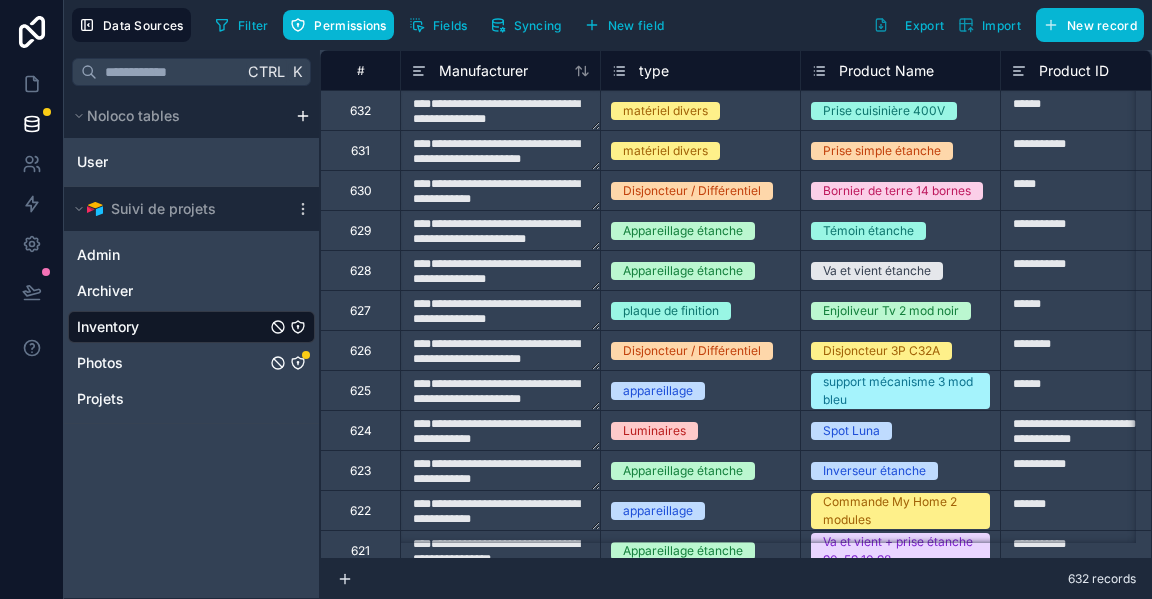 click 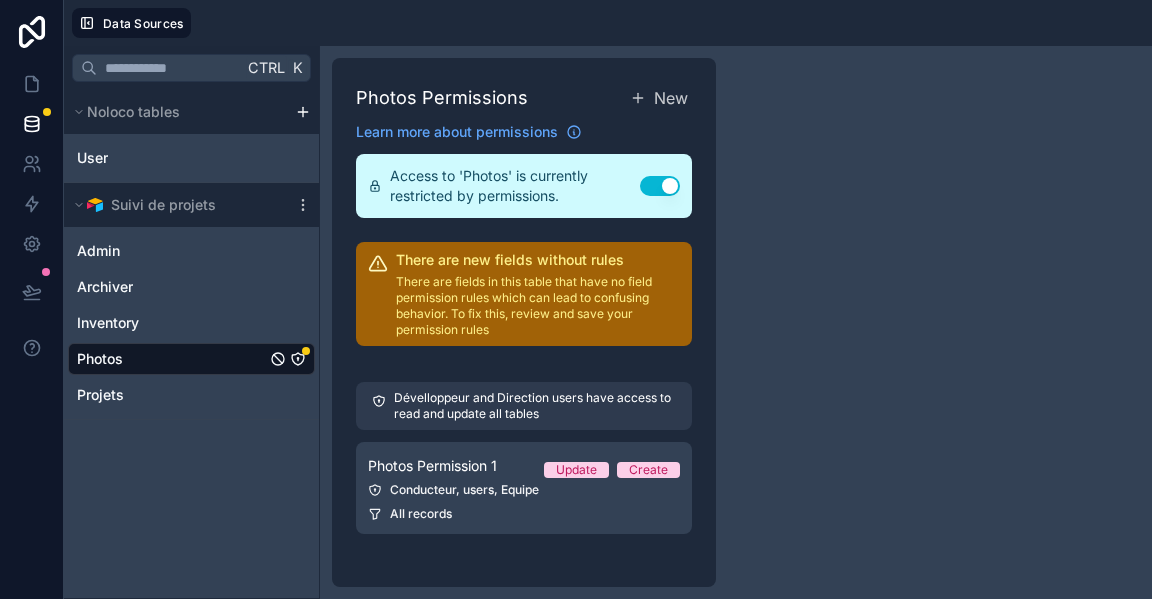 click on "Photos Permission 1 Update Create Conducteur, users, Equipe All records" at bounding box center [524, 488] 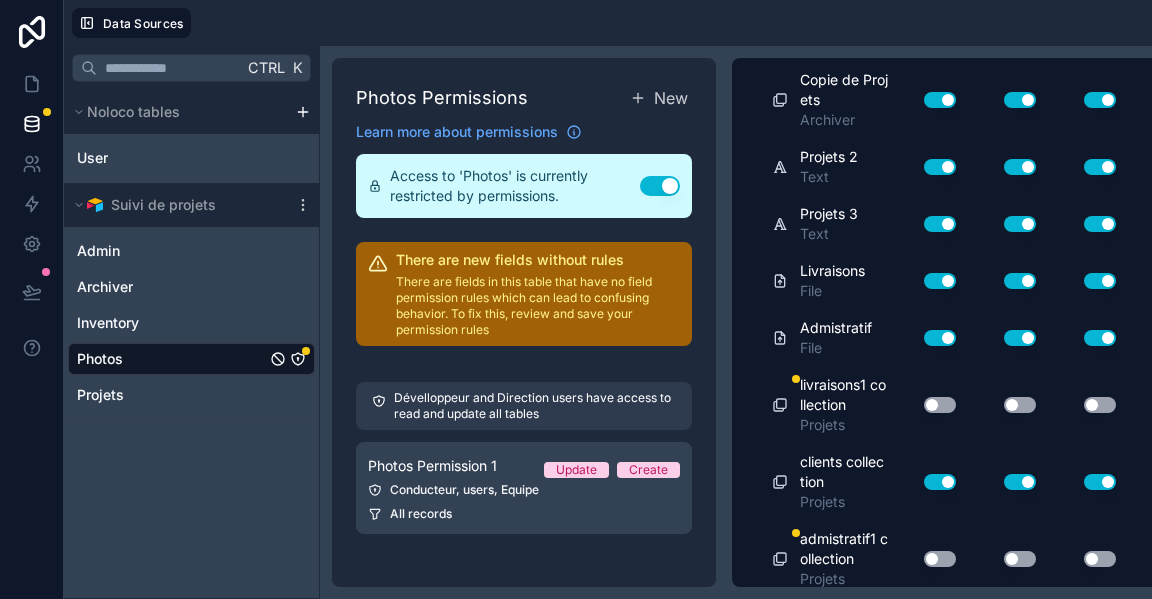 scroll, scrollTop: 2128, scrollLeft: 0, axis: vertical 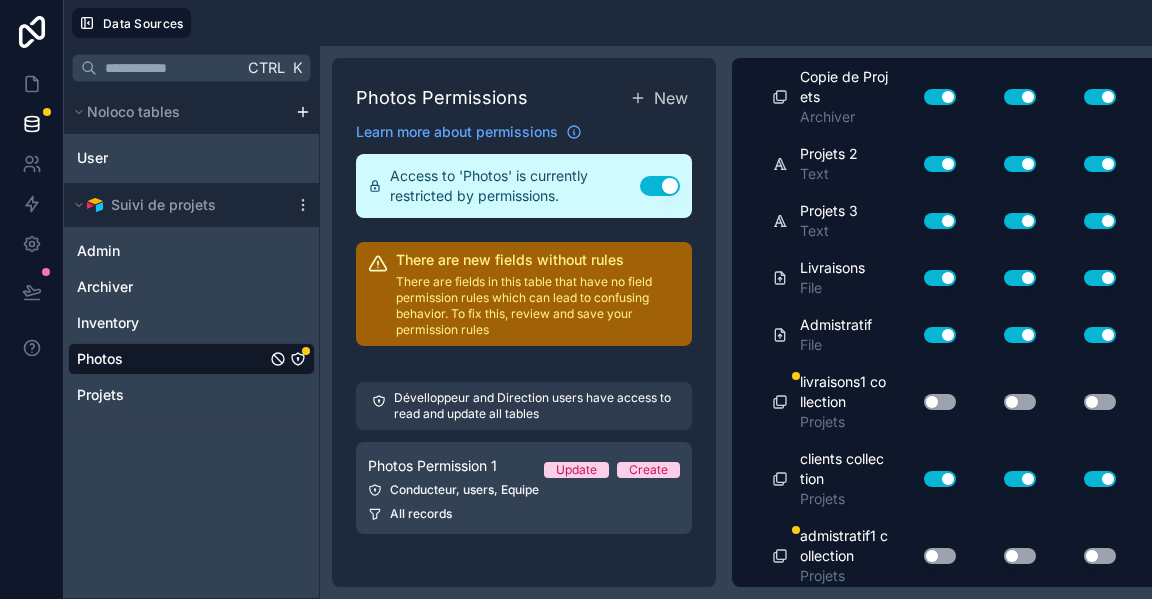 click on "Use setting" at bounding box center [940, 556] 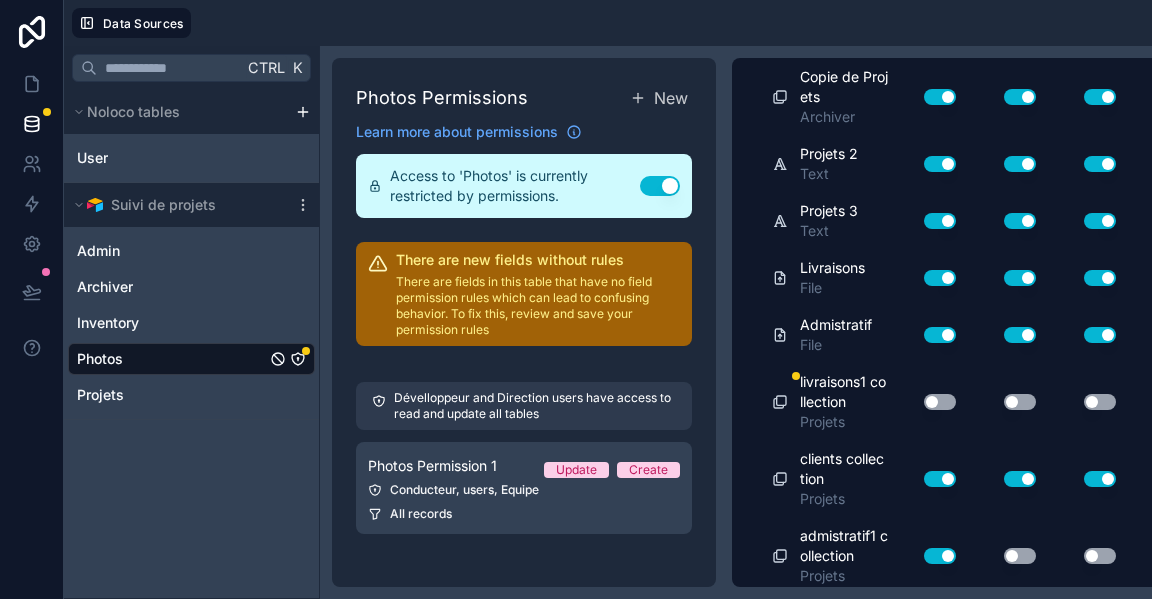 click on "Use setting" at bounding box center (1020, 556) 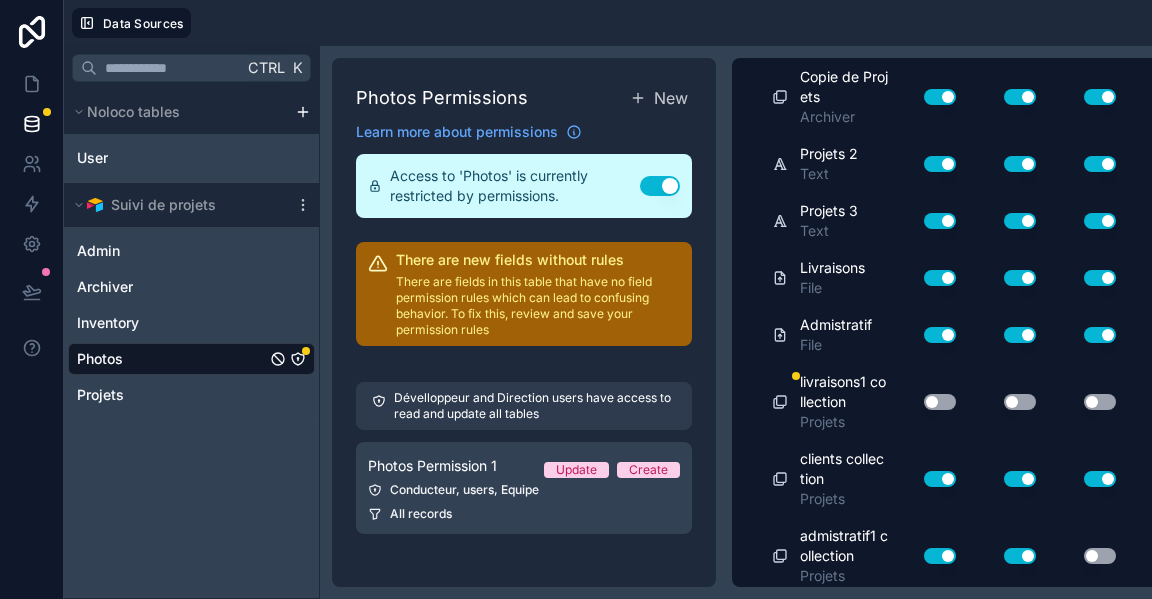 drag, startPoint x: 1107, startPoint y: 541, endPoint x: 1093, endPoint y: 531, distance: 17.20465 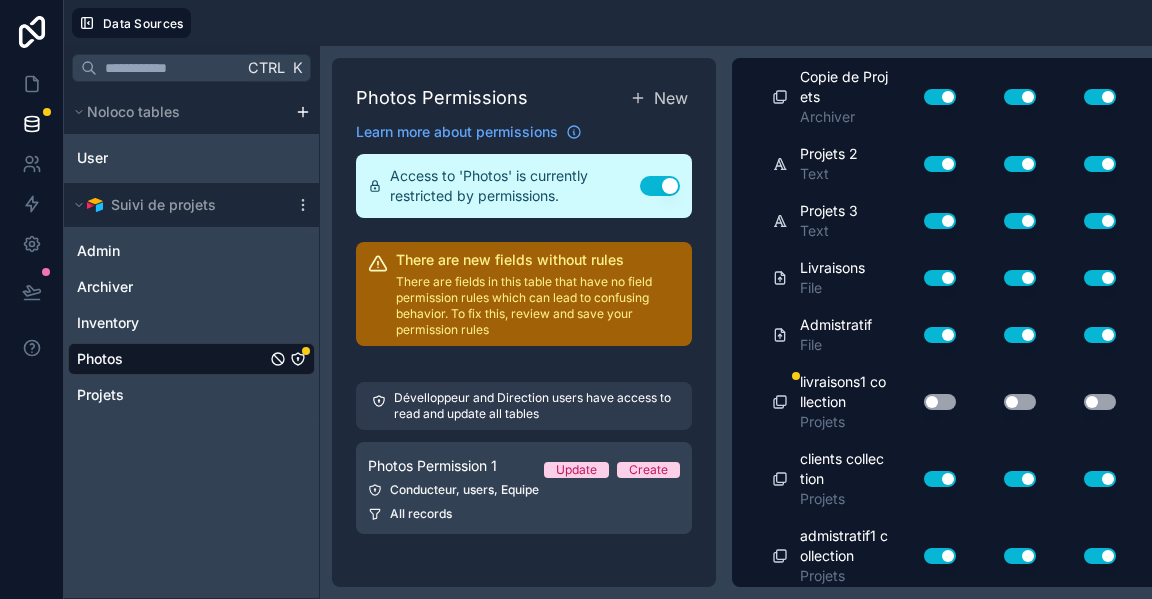 click on "Use setting" at bounding box center [940, 402] 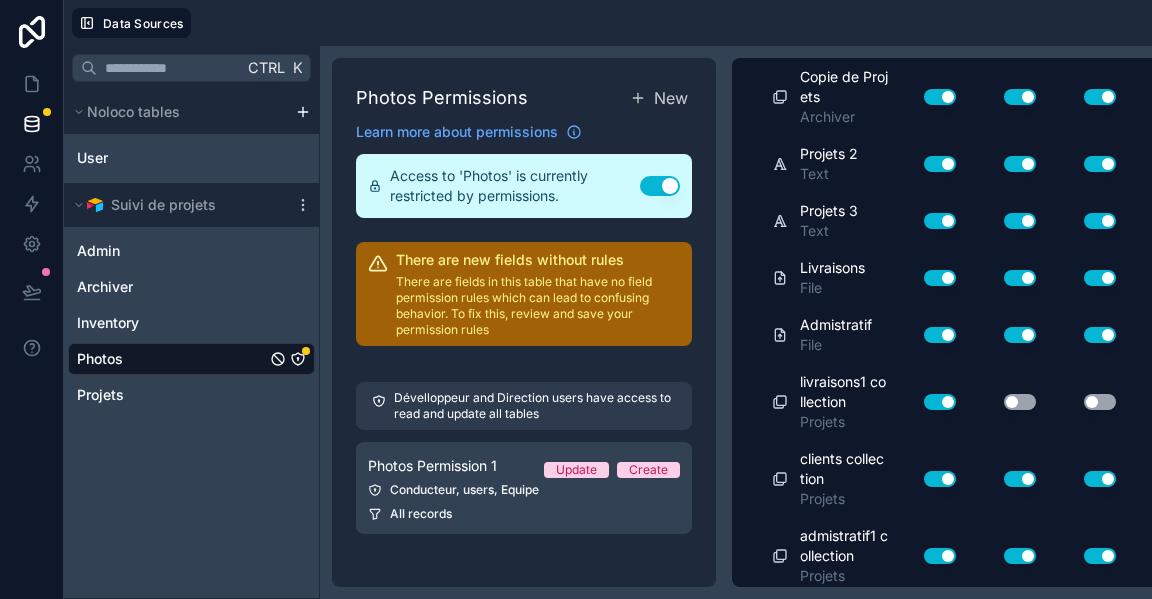 click on "Use setting" at bounding box center [1020, 402] 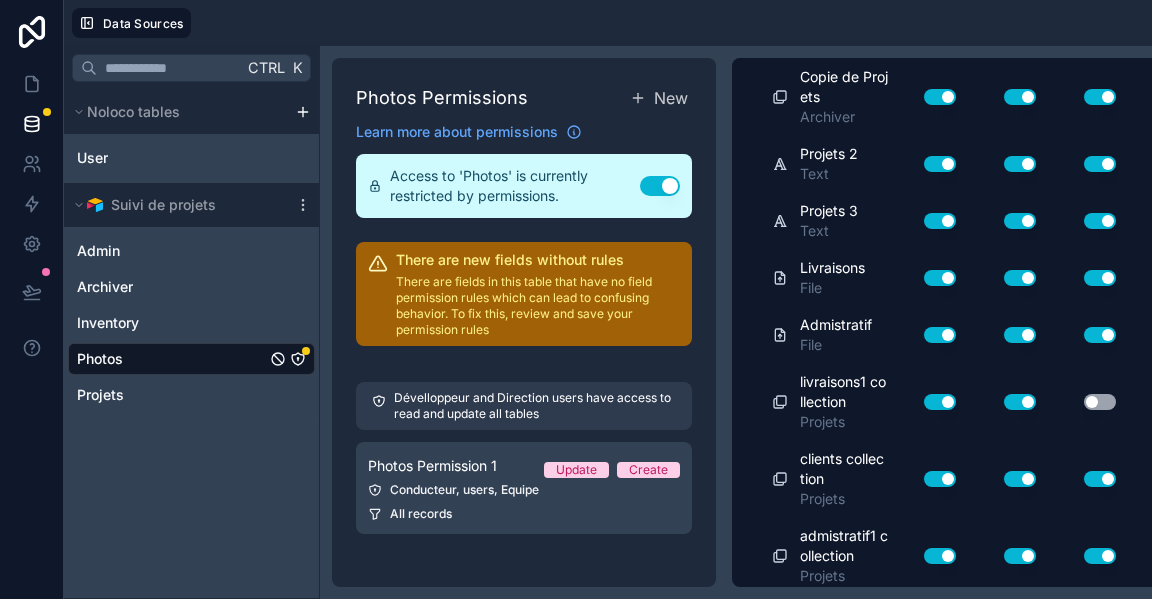click on "Use setting" at bounding box center [1100, 402] 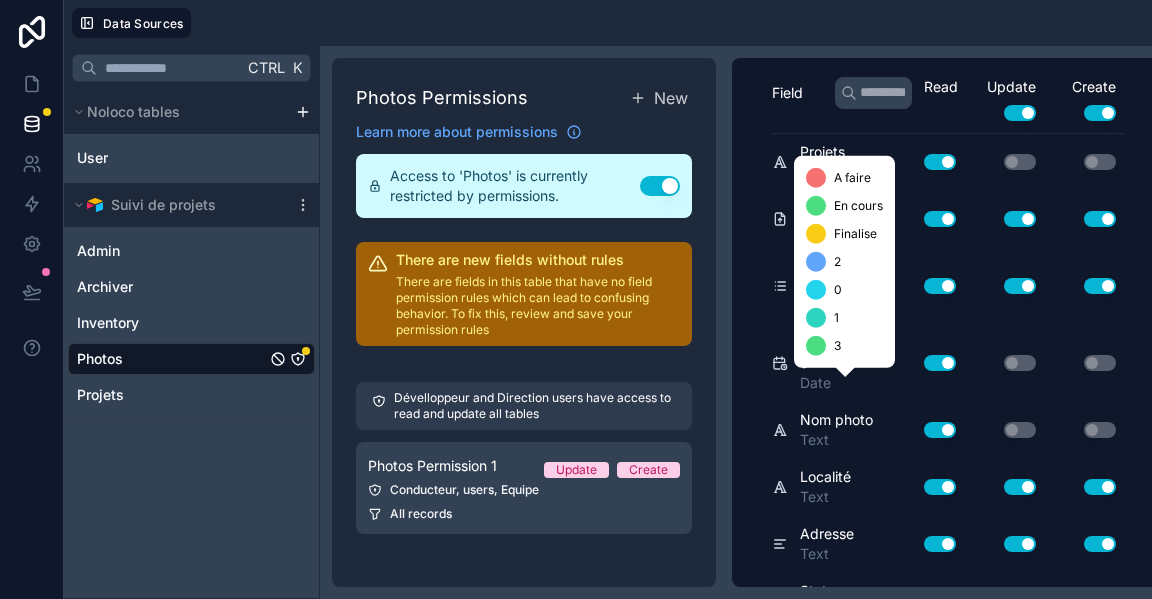 scroll, scrollTop: 0, scrollLeft: 0, axis: both 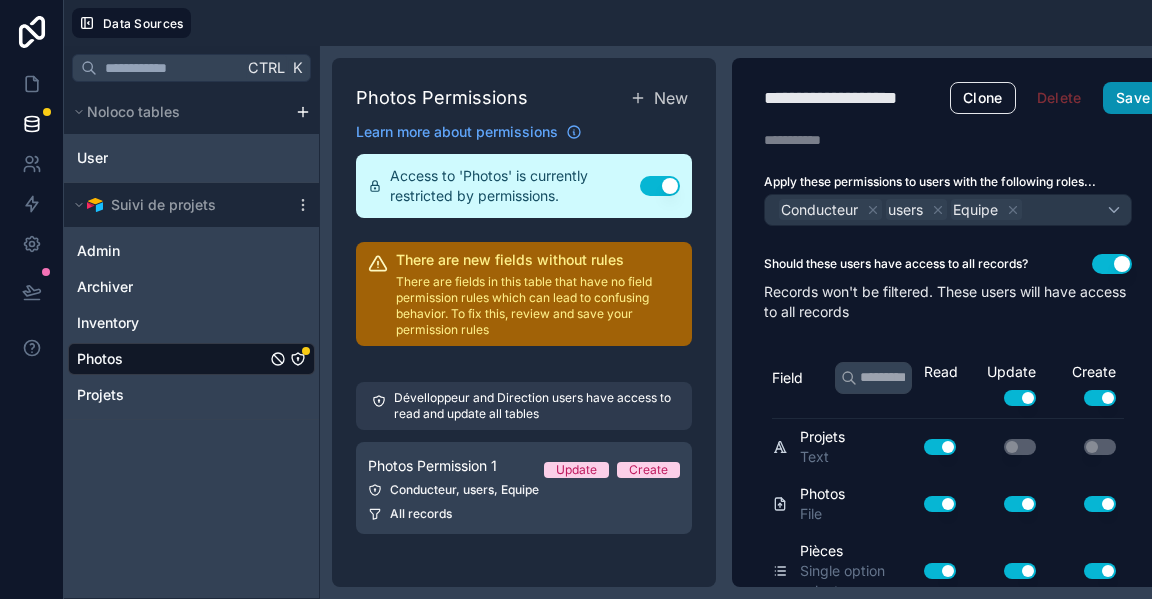 click on "Save" at bounding box center [1133, 98] 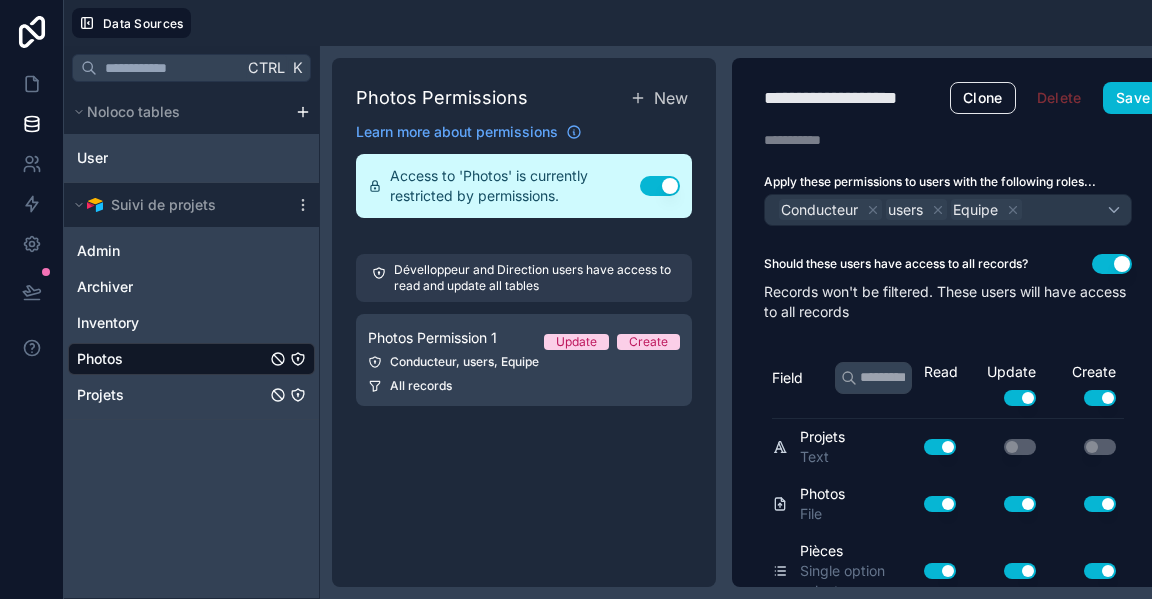 click on "Projets" at bounding box center (191, 395) 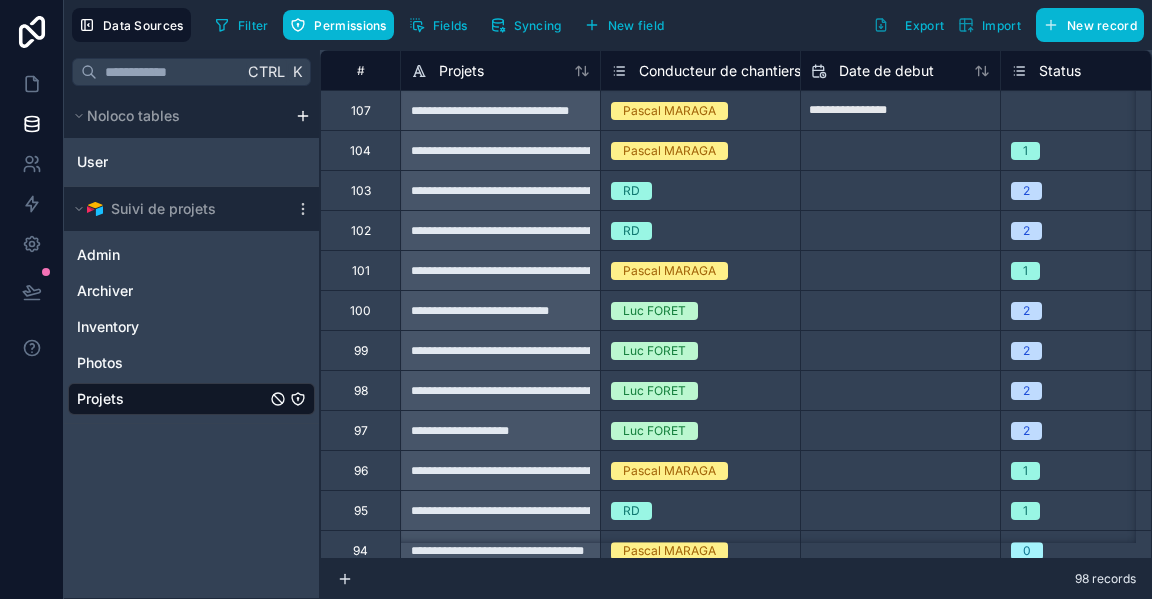click 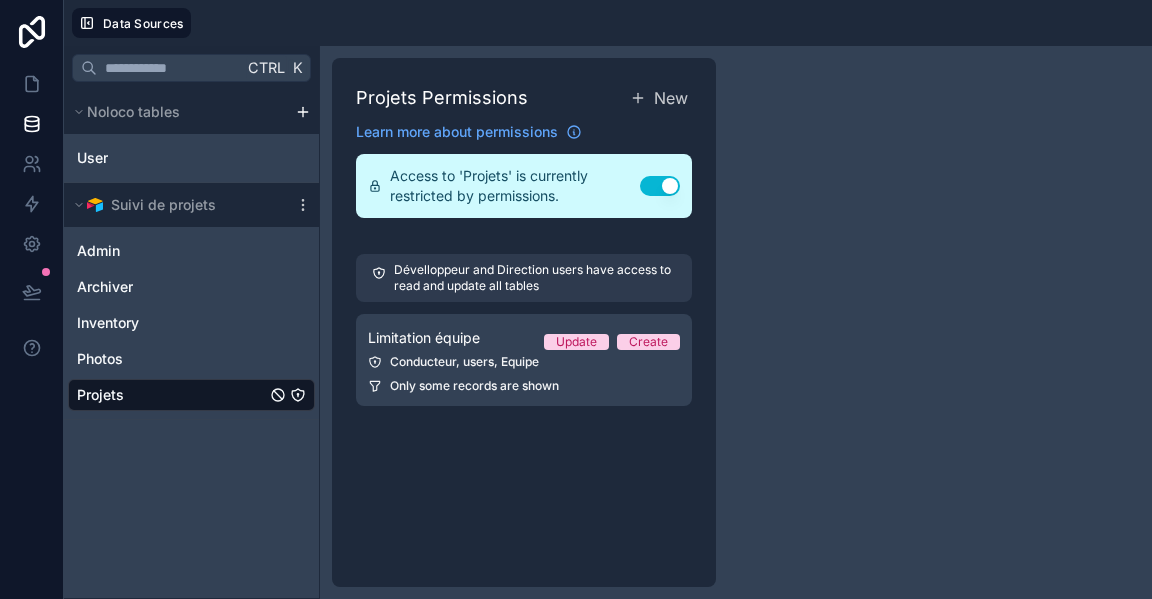 click 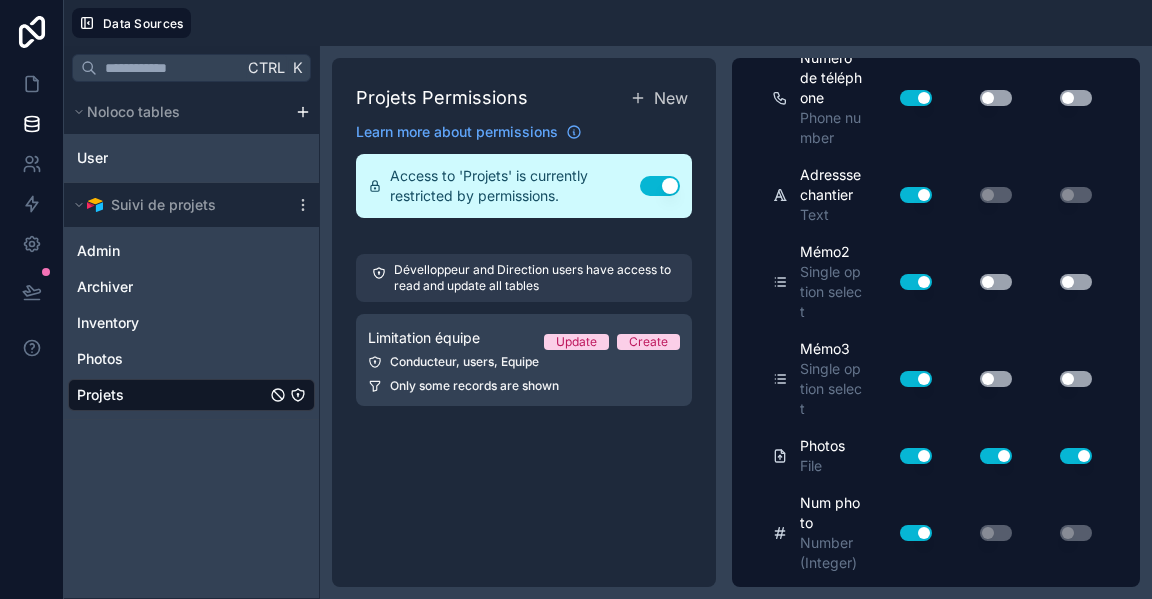 scroll, scrollTop: 2433, scrollLeft: 0, axis: vertical 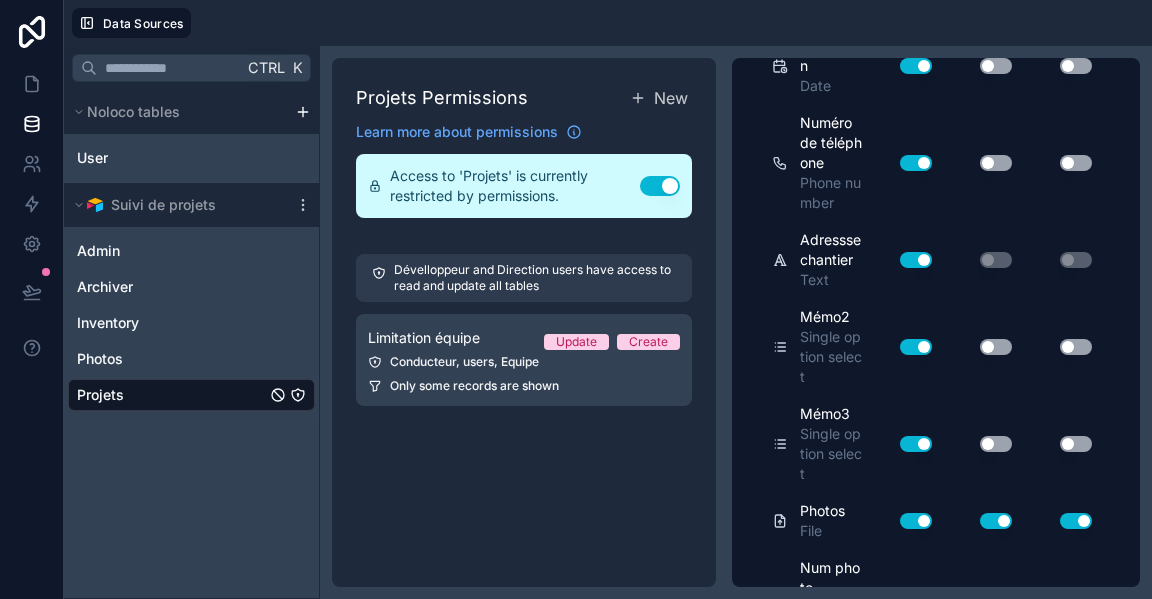 click on "Ctrl K Noloco tables User Suivi de projets Admin Archiver Inventory Photos Projets" at bounding box center (192, 322) 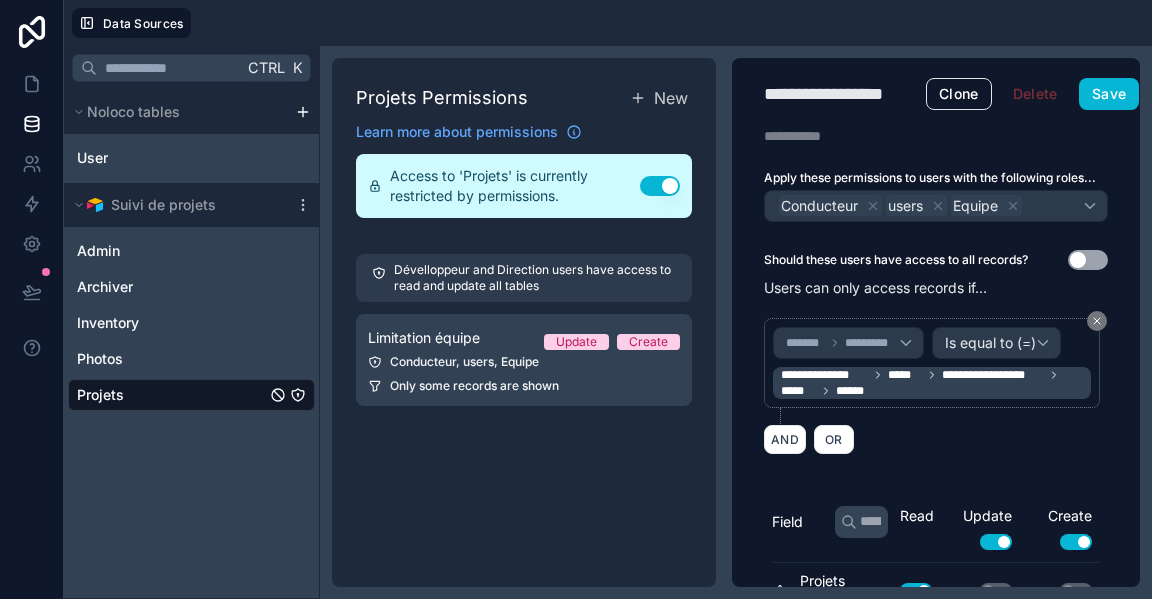 scroll, scrollTop: 0, scrollLeft: 0, axis: both 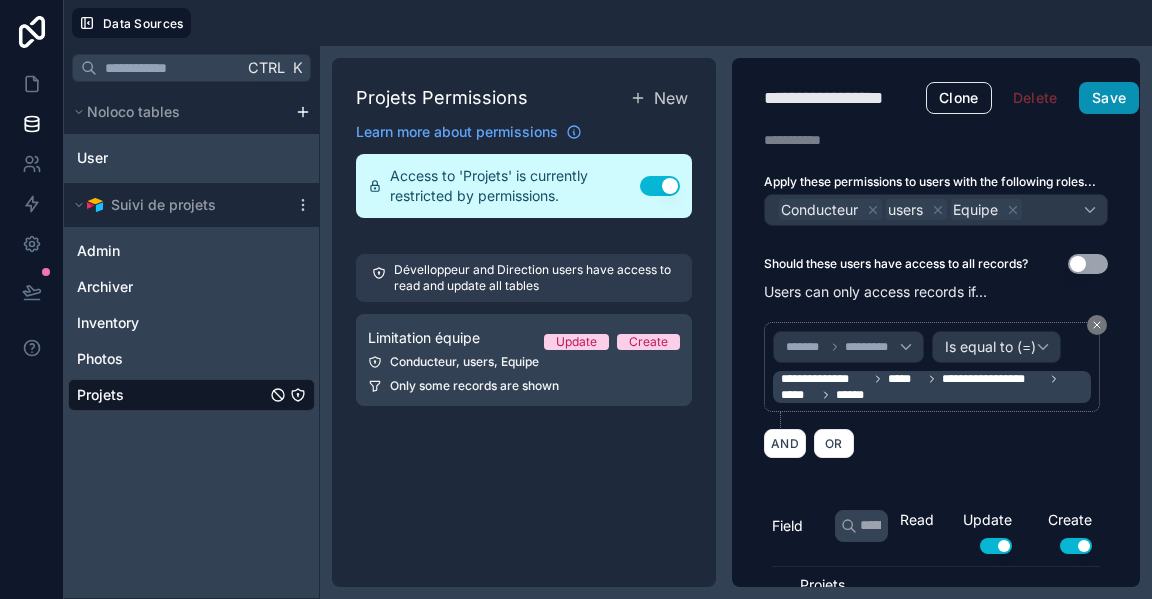 click on "Save" at bounding box center (1109, 98) 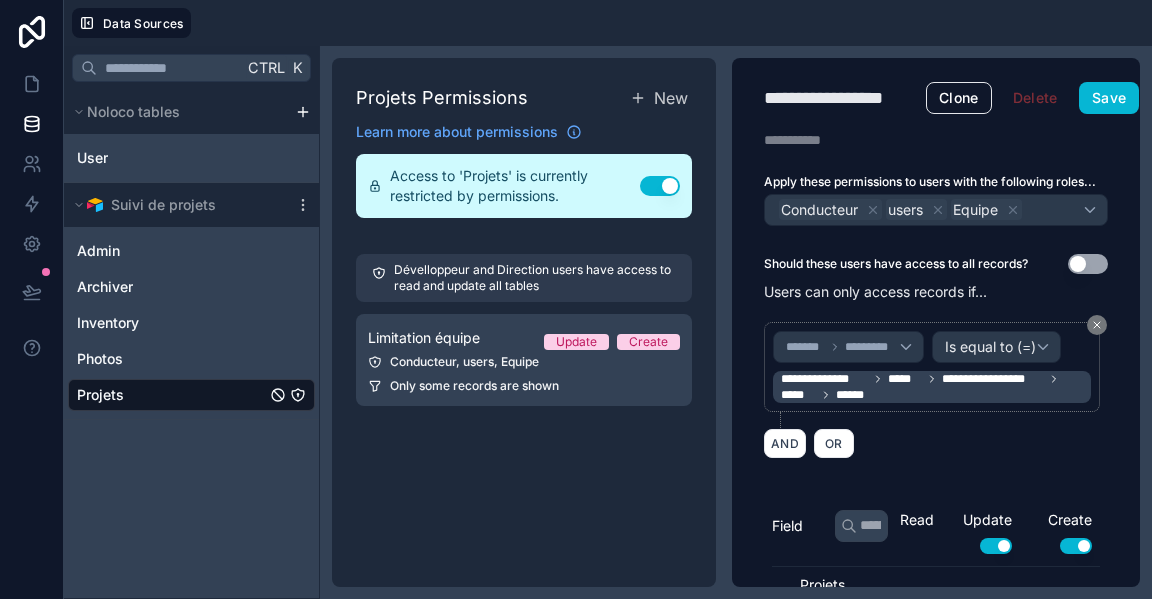 click on "Projets" at bounding box center (191, 395) 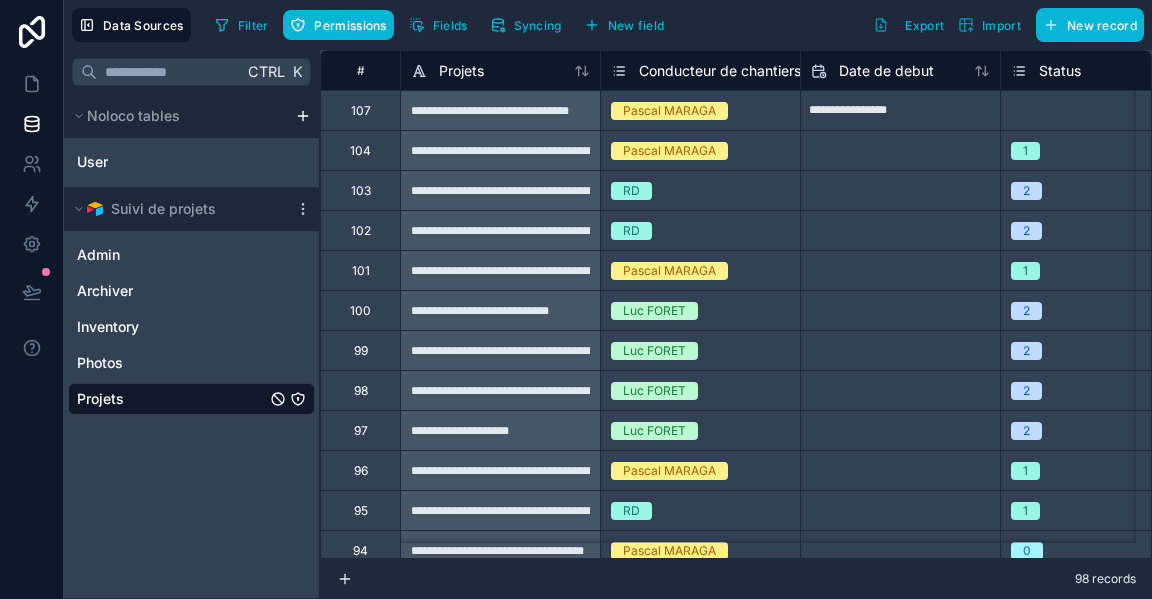 click on "Projets" at bounding box center [191, 399] 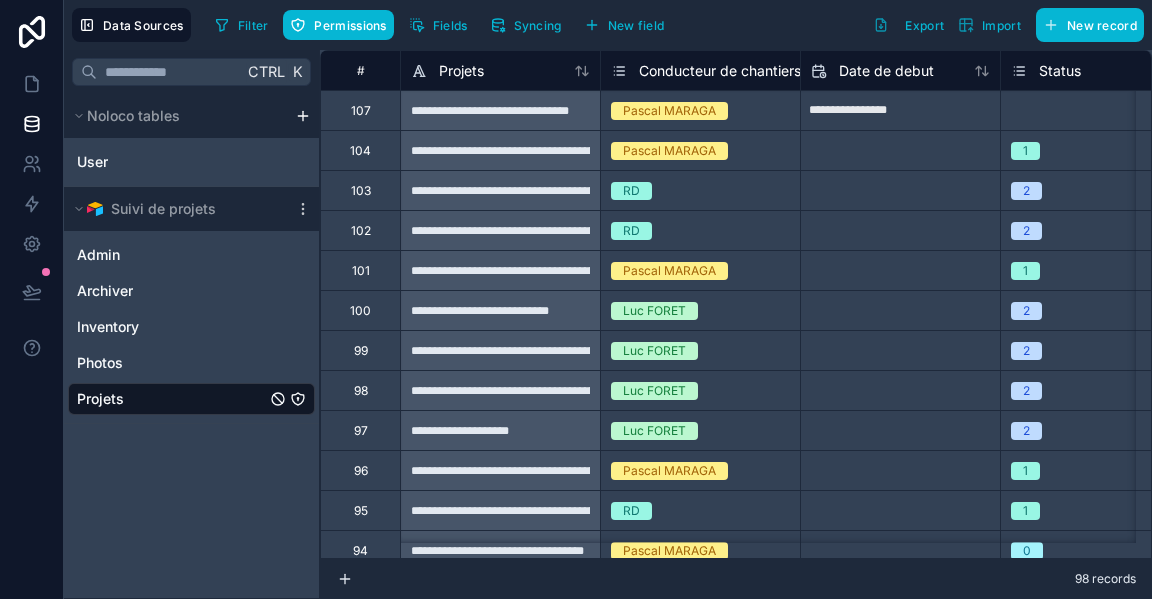 click 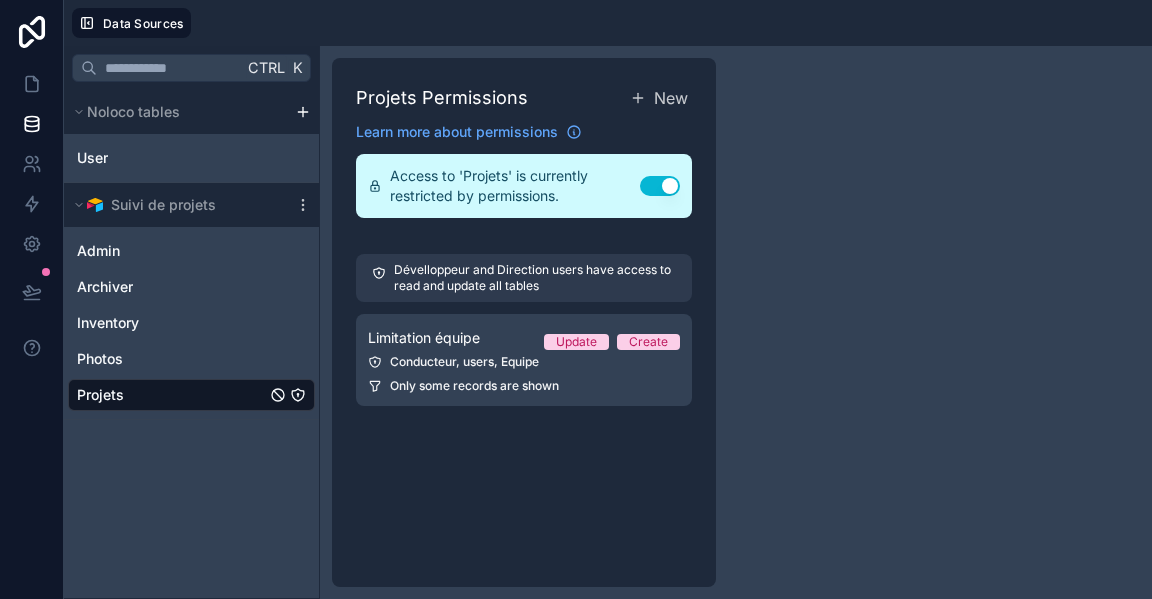 click on "Conducteur, users, Equipe" at bounding box center (524, 362) 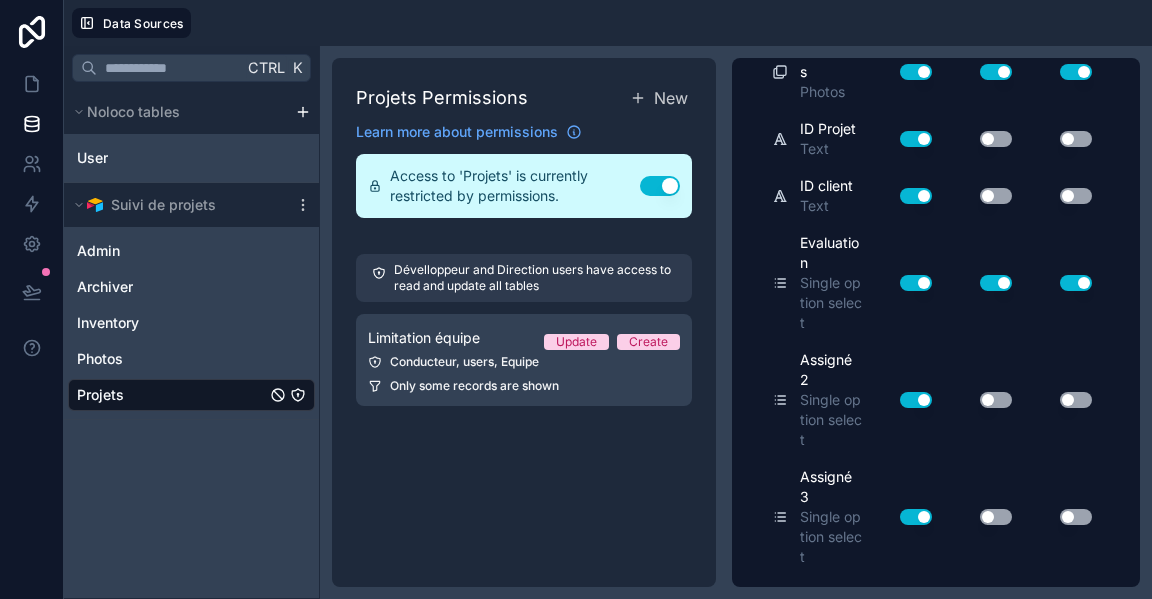 scroll, scrollTop: 1633, scrollLeft: 0, axis: vertical 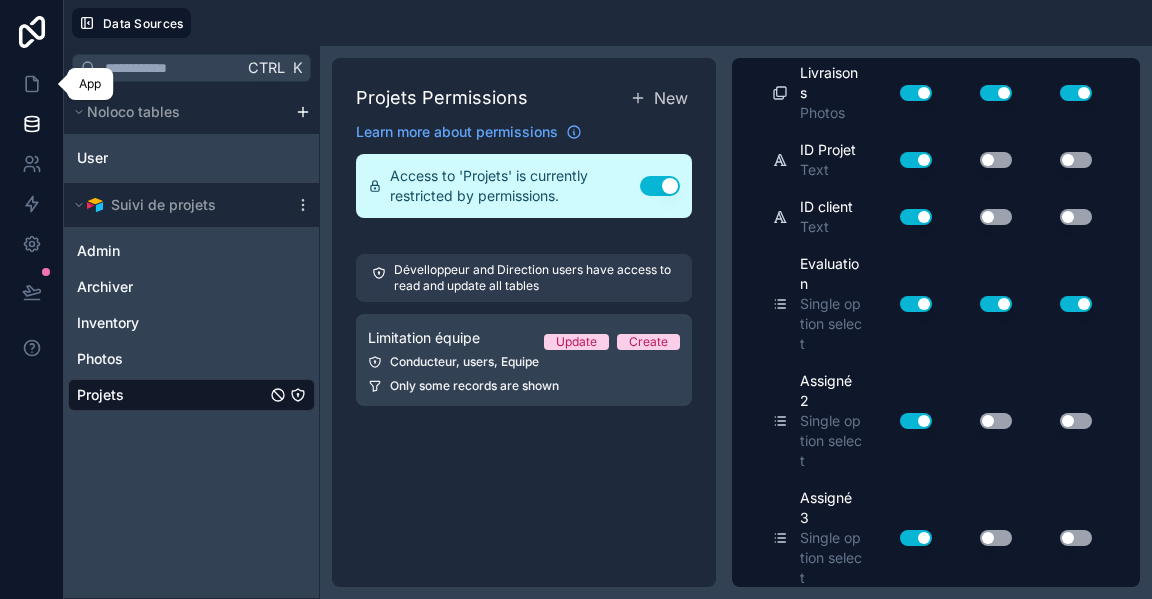 click at bounding box center [31, 84] 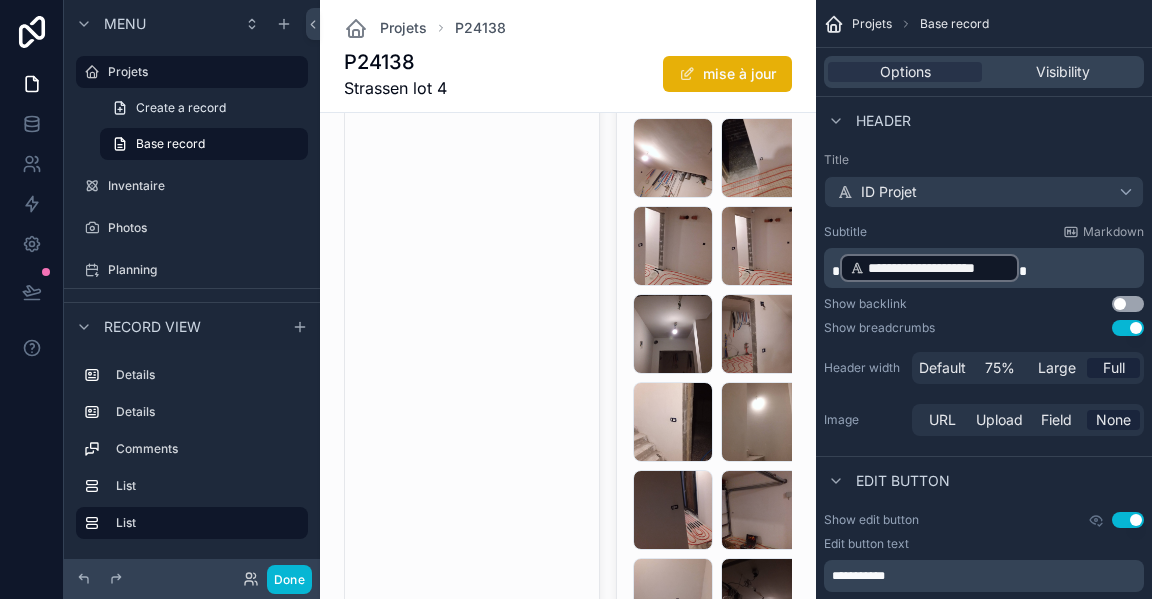 scroll, scrollTop: 5200, scrollLeft: 0, axis: vertical 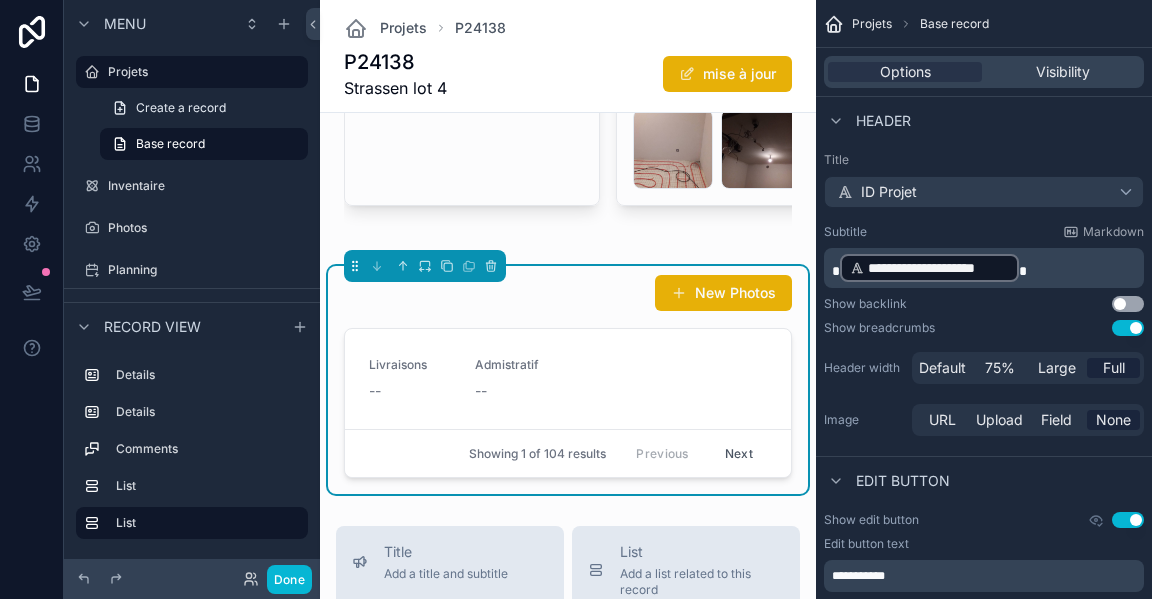 click on "Livraisons -- Admistratif --" at bounding box center (568, 379) 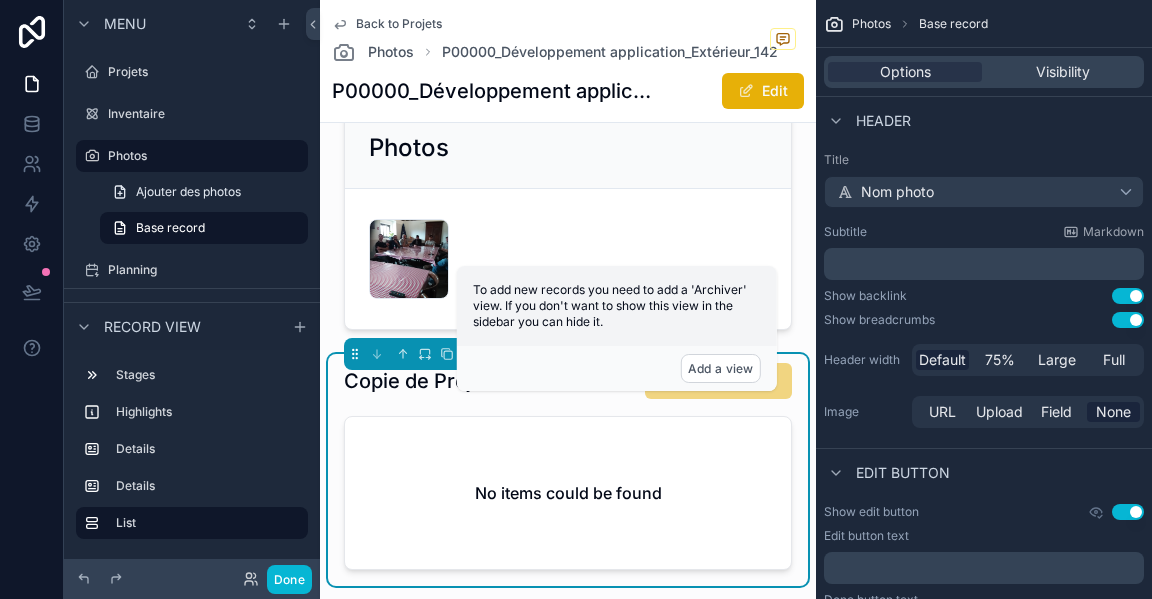 scroll, scrollTop: 408, scrollLeft: 0, axis: vertical 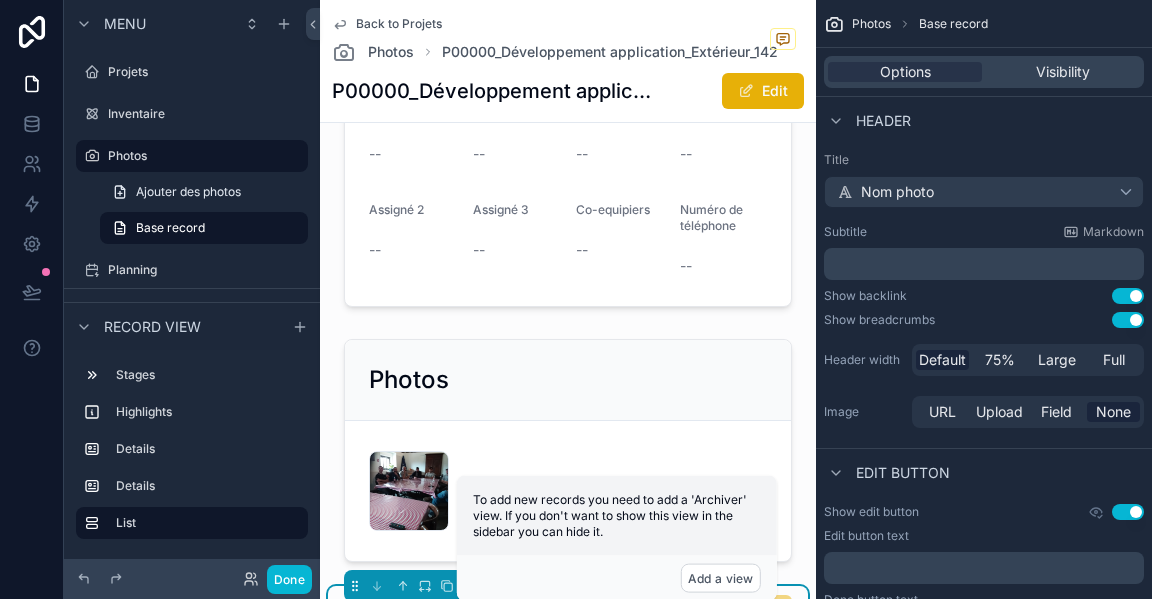 click at bounding box center (568, 450) 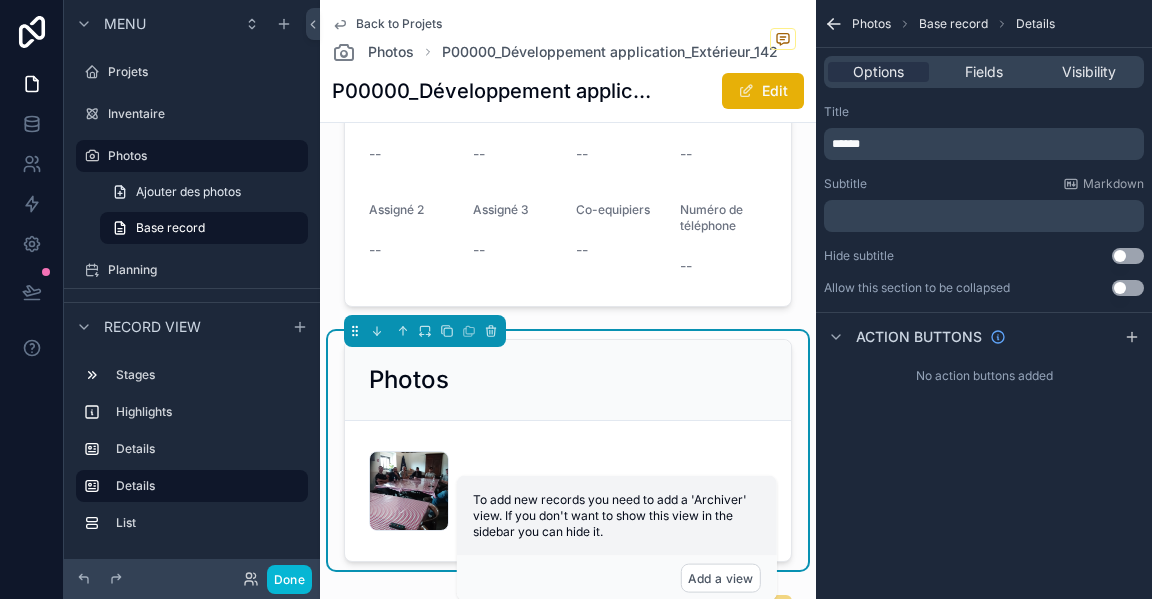 click on "Photos Base record Details Options Fields Visibility Title ****** Subtitle Markdown ﻿ Hide subtitle Use setting Allow this section to be collapsed Use setting Action buttons No action buttons added" at bounding box center (984, 299) 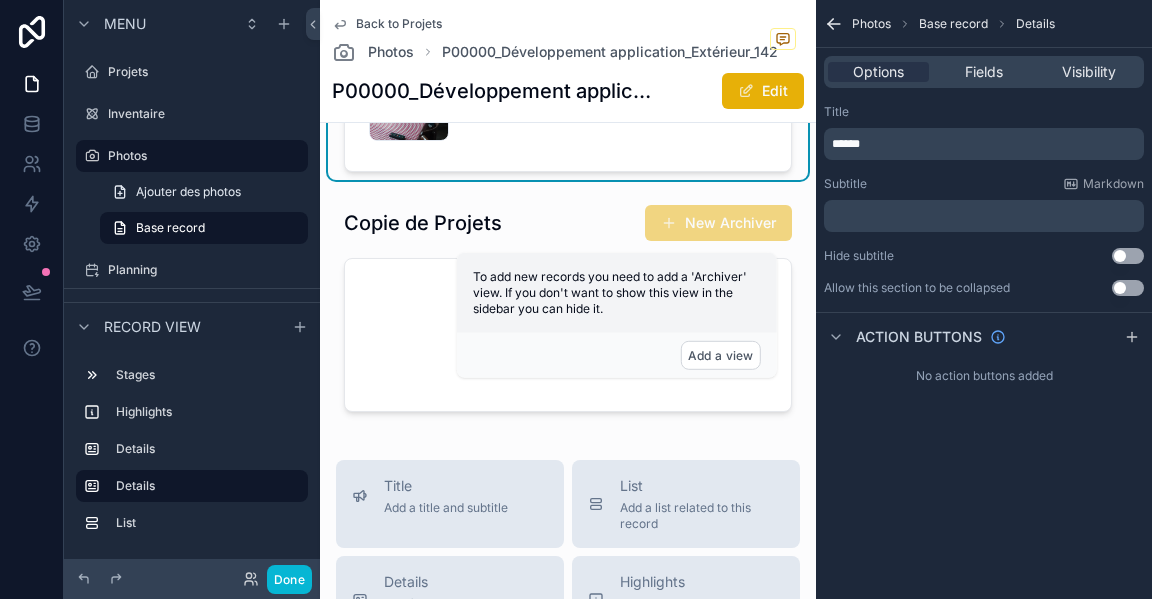 scroll, scrollTop: 808, scrollLeft: 0, axis: vertical 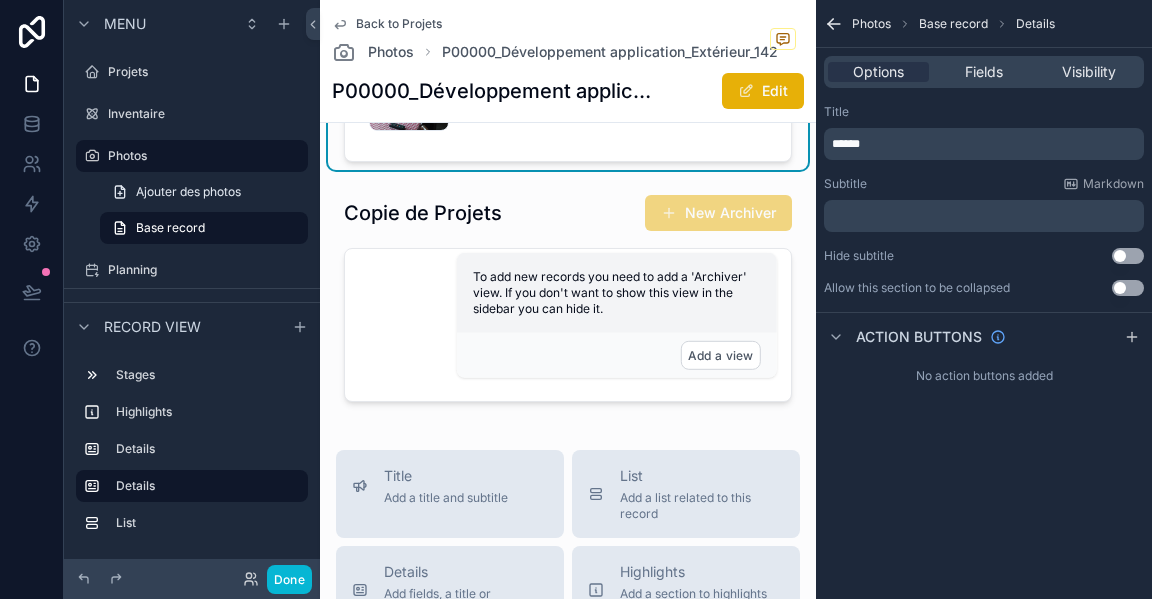 click at bounding box center (568, 302) 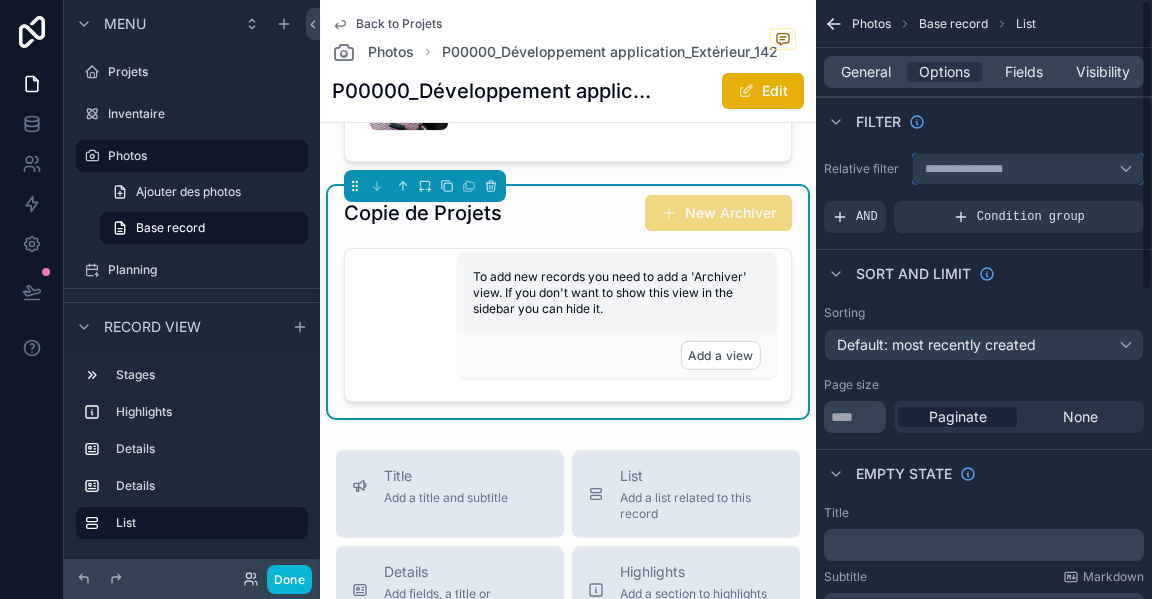 click on "**********" at bounding box center (972, 169) 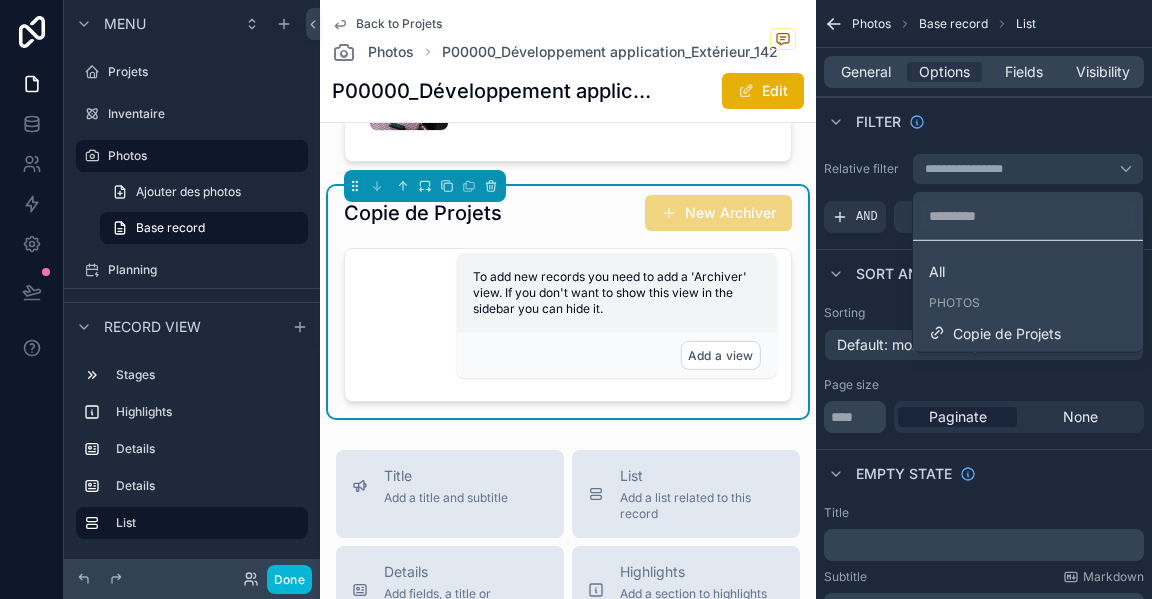 click on "All" at bounding box center [1028, 272] 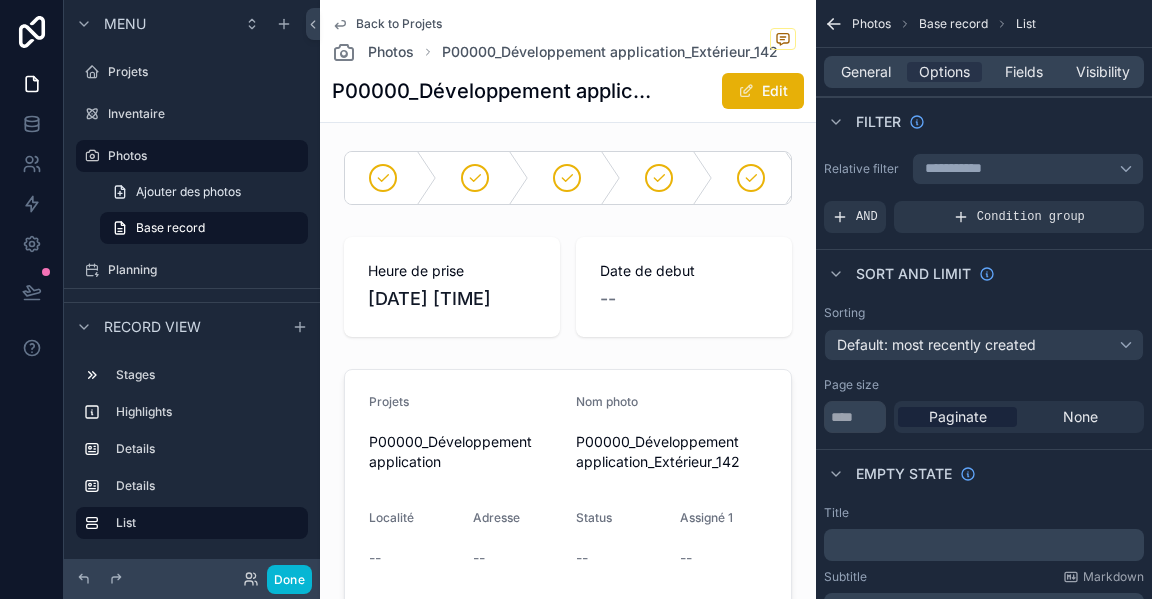 scroll, scrollTop: 0, scrollLeft: 0, axis: both 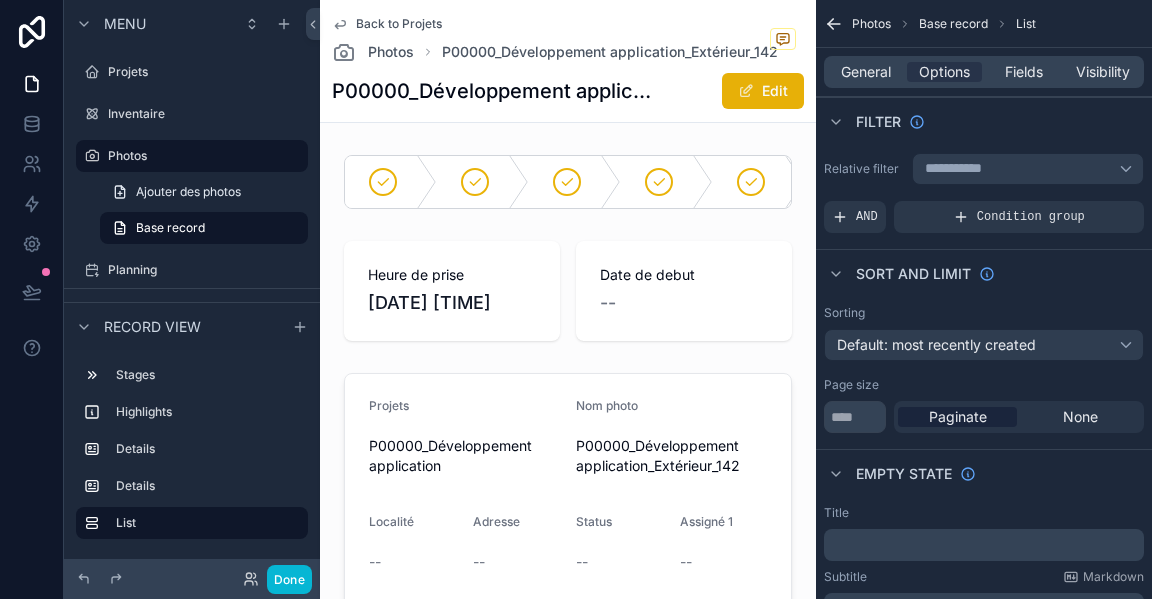 click at bounding box center [568, 544] 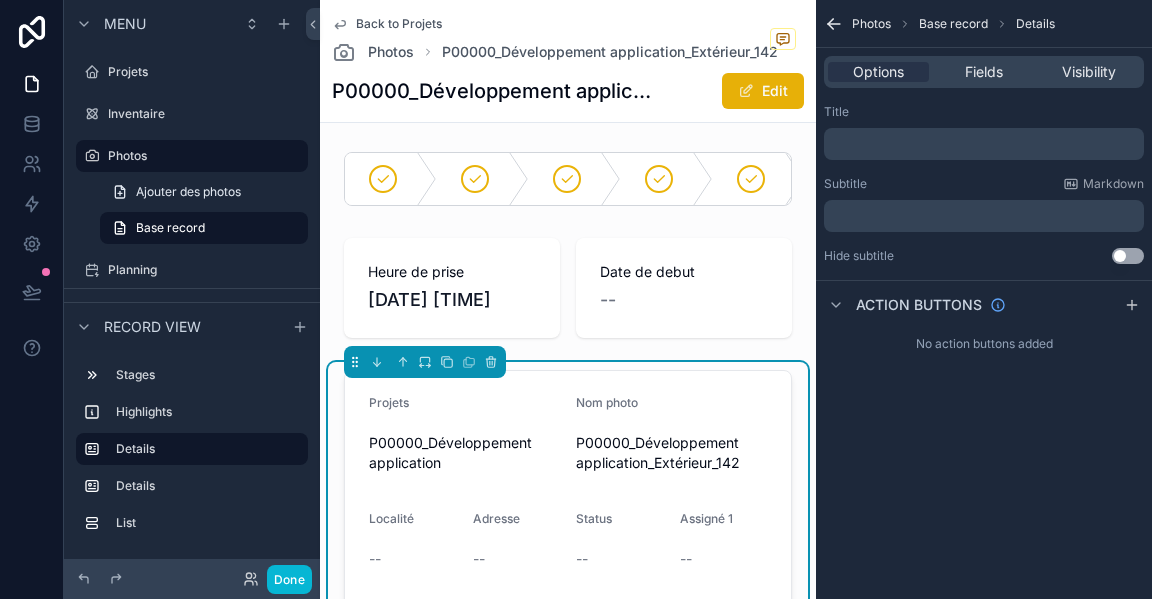 scroll, scrollTop: 0, scrollLeft: 0, axis: both 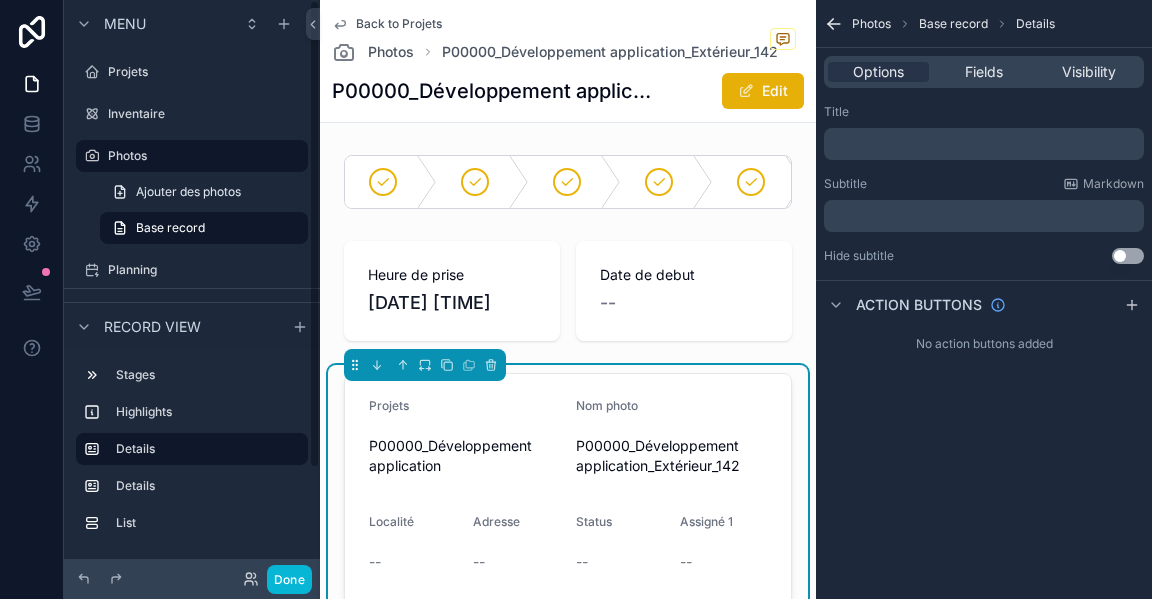 click on "Projets" at bounding box center (206, 72) 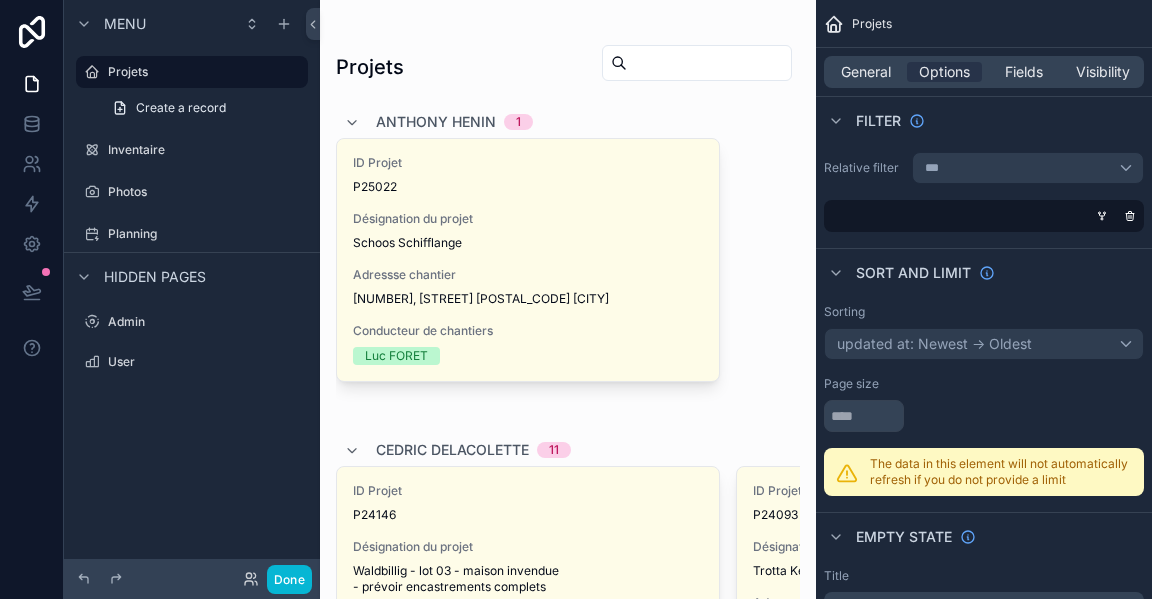 click at bounding box center (568, 1289) 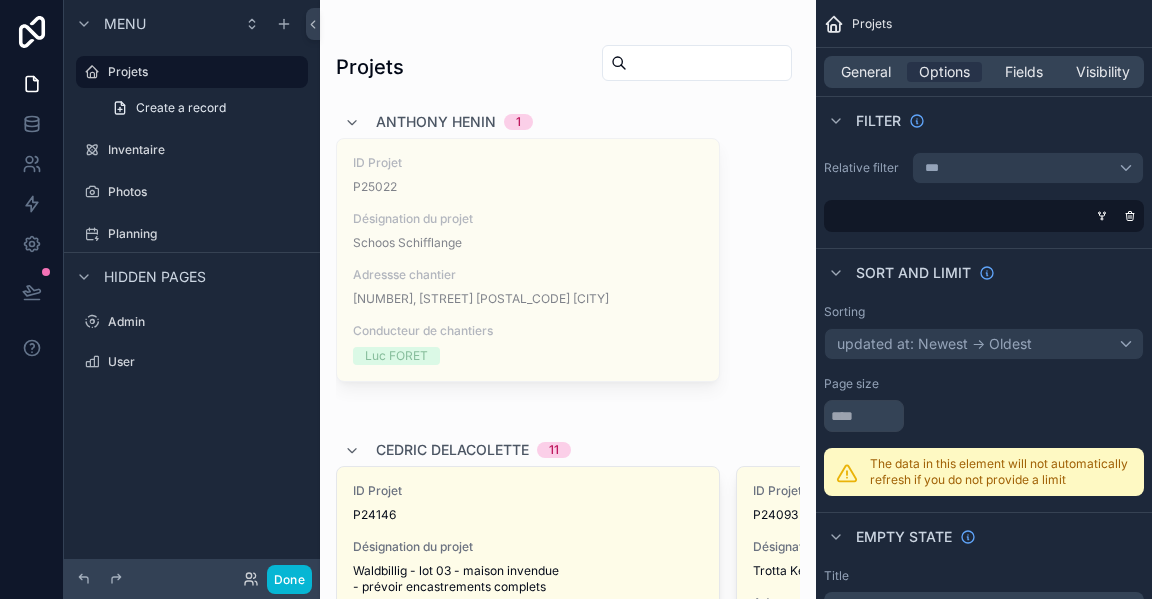 click on "Schoos Schifflange" at bounding box center (528, 243) 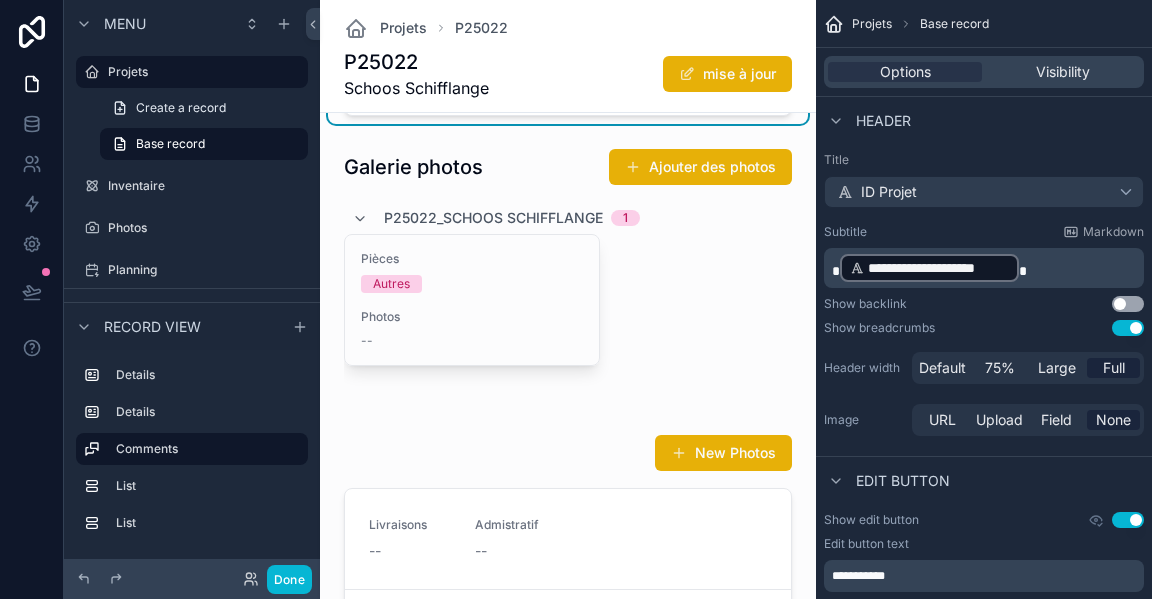 scroll, scrollTop: 1200, scrollLeft: 0, axis: vertical 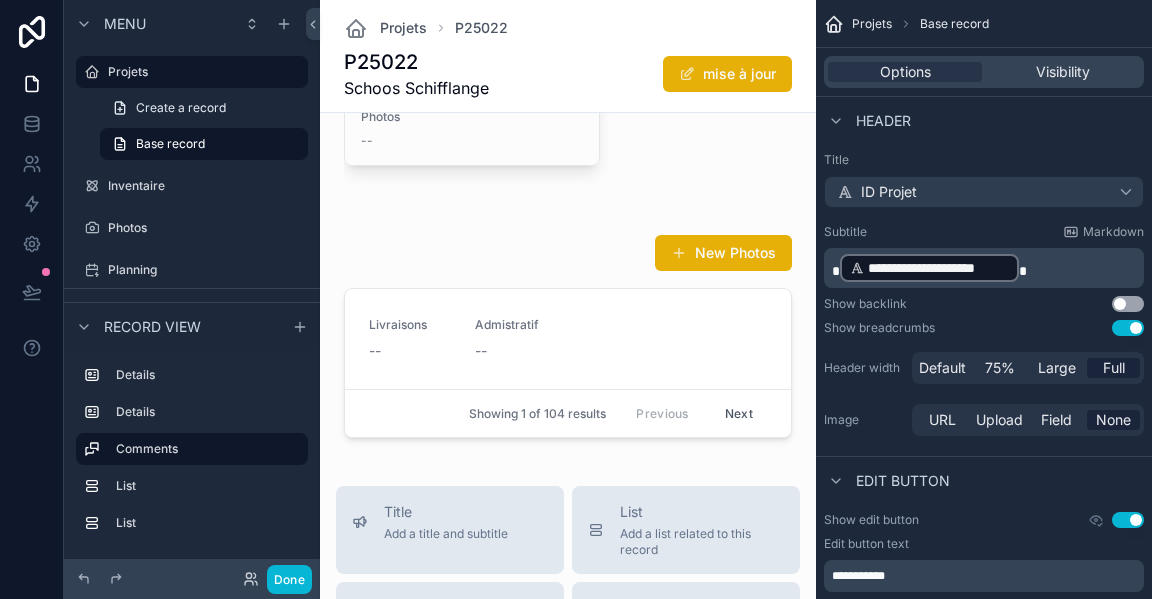 click at bounding box center (568, 340) 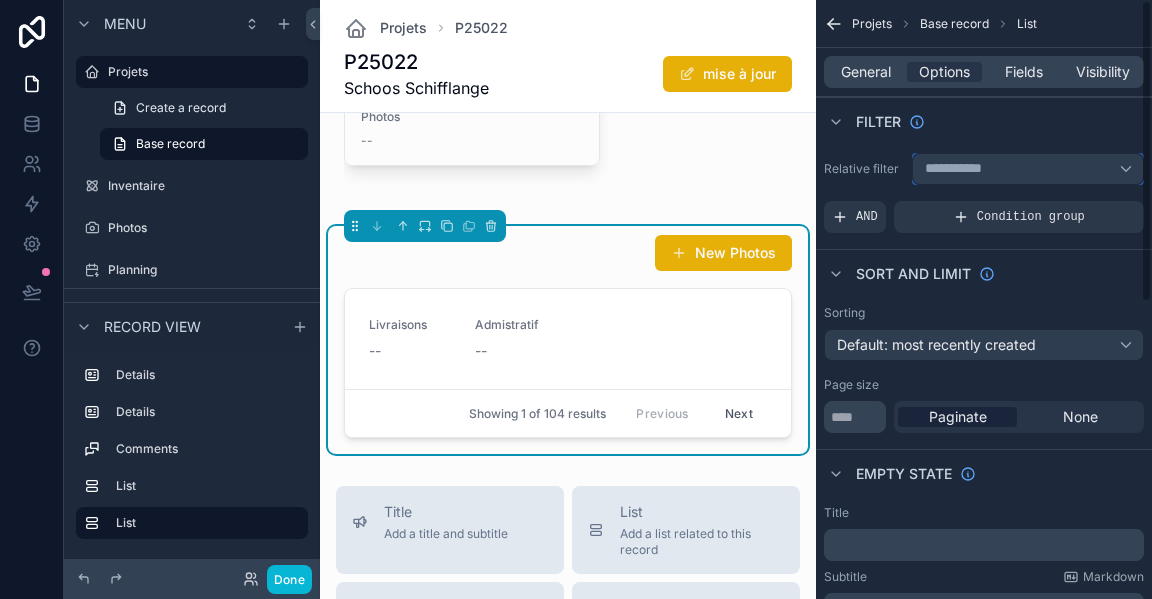 click on "**********" at bounding box center (1028, 169) 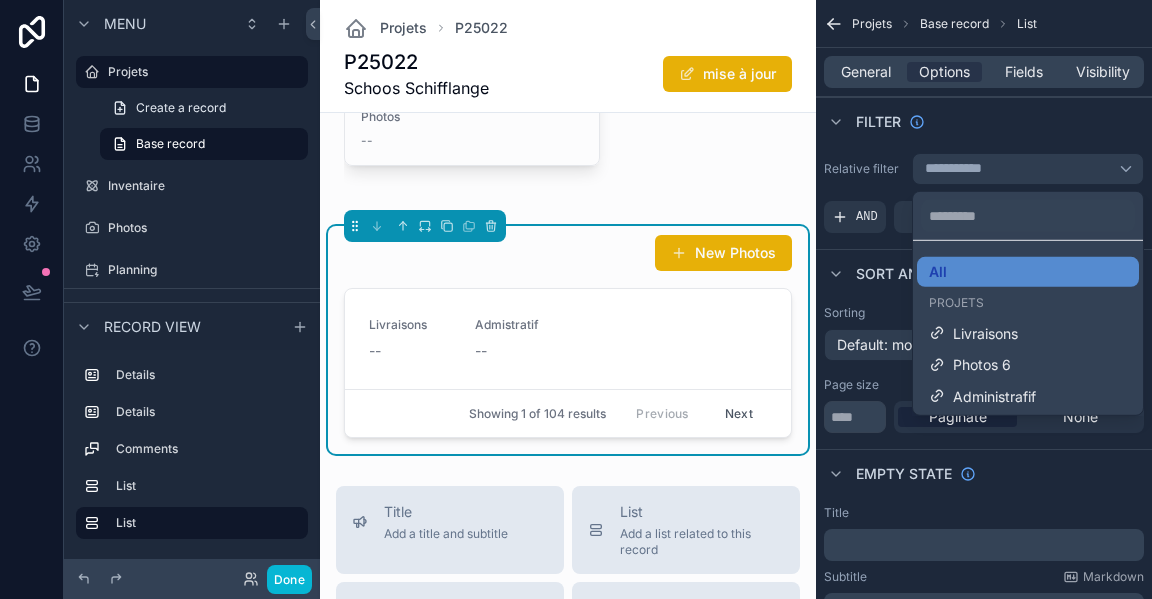 click on "Livraisons" at bounding box center (1028, 333) 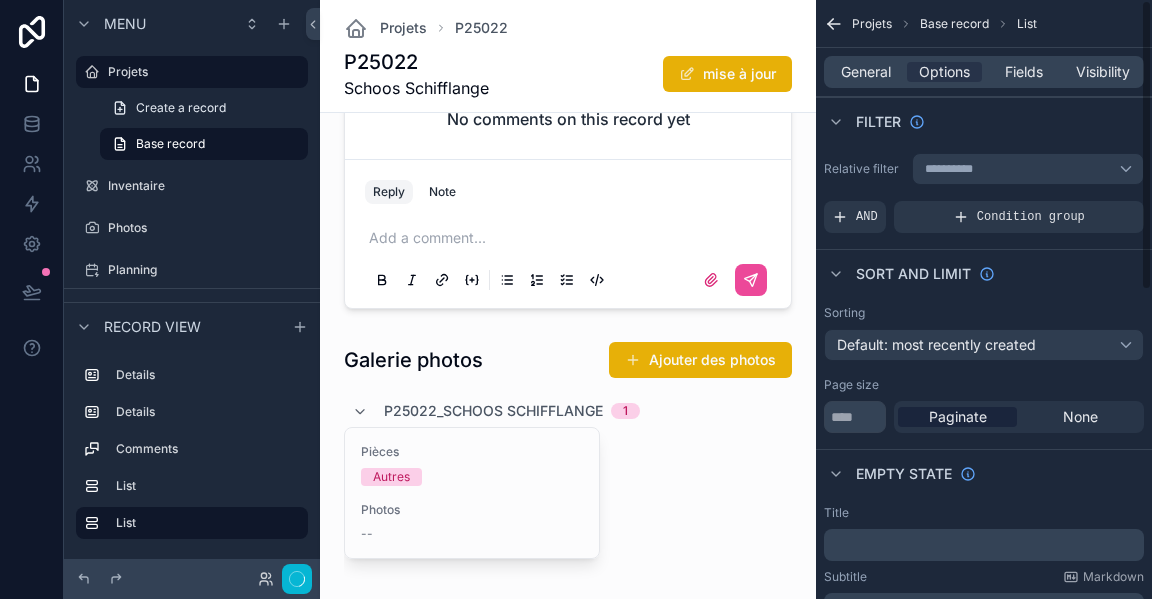 scroll, scrollTop: 1200, scrollLeft: 0, axis: vertical 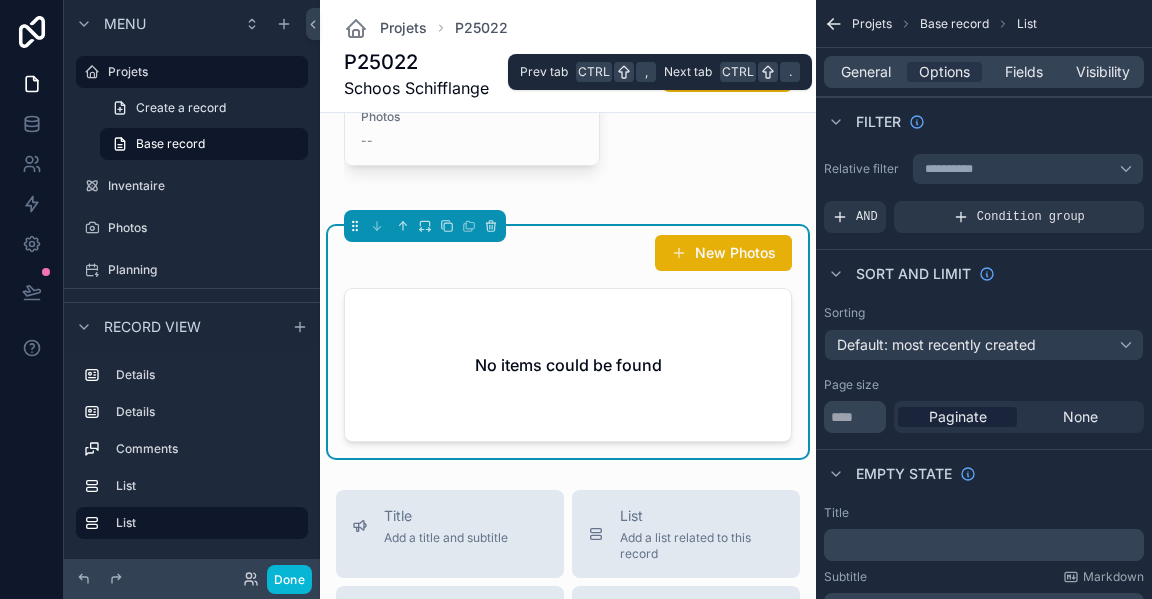 click on "Fields" at bounding box center [1024, 72] 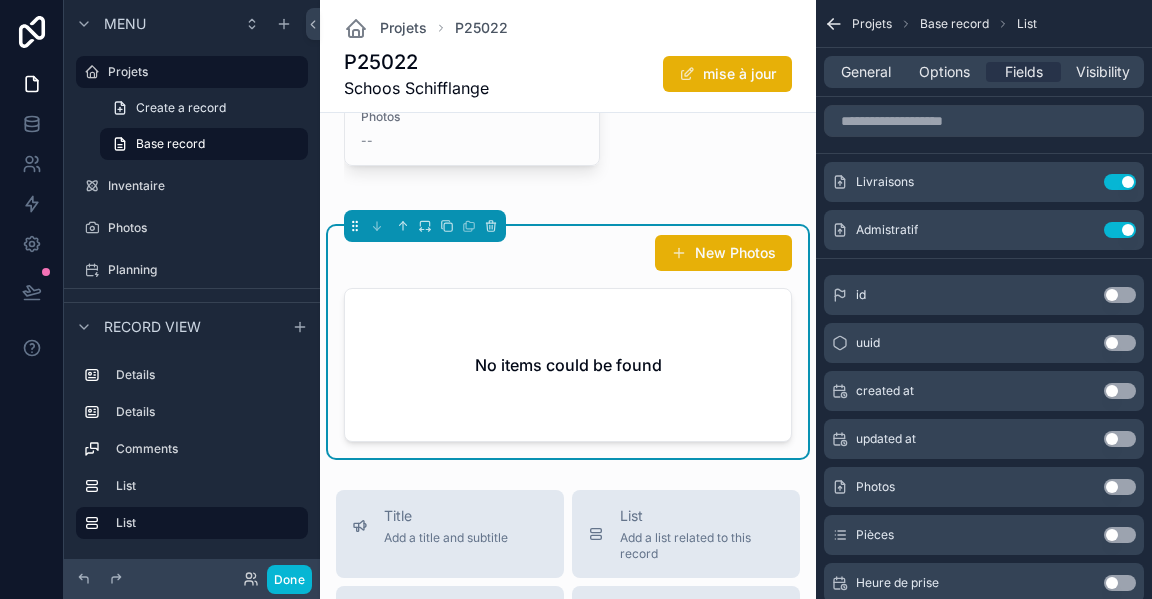 click on "Use setting" at bounding box center (1120, 230) 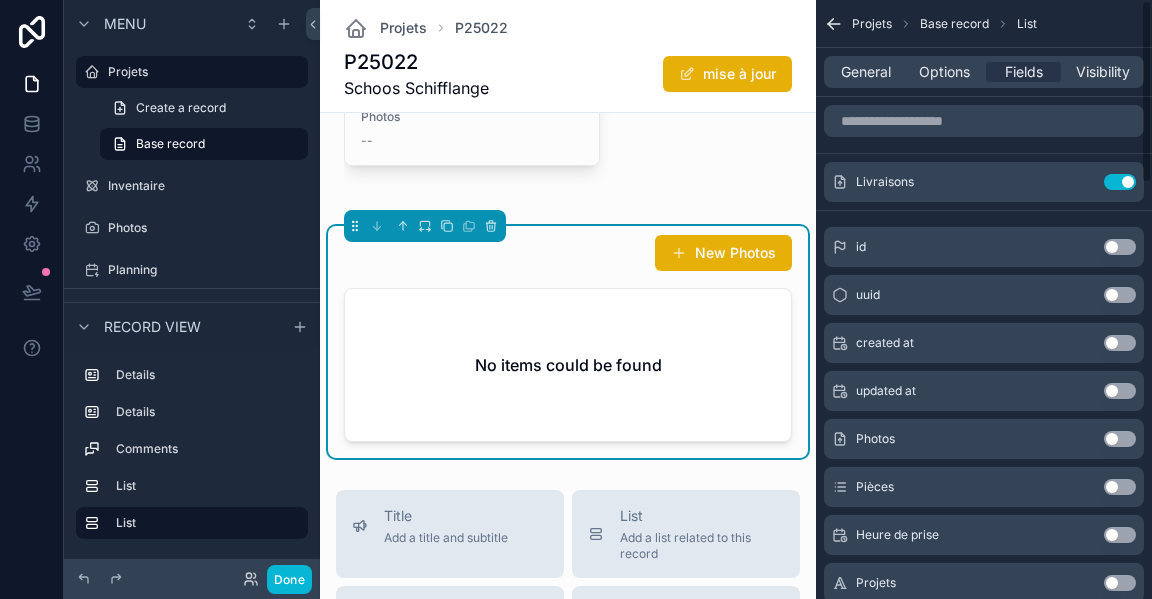 scroll, scrollTop: 0, scrollLeft: 0, axis: both 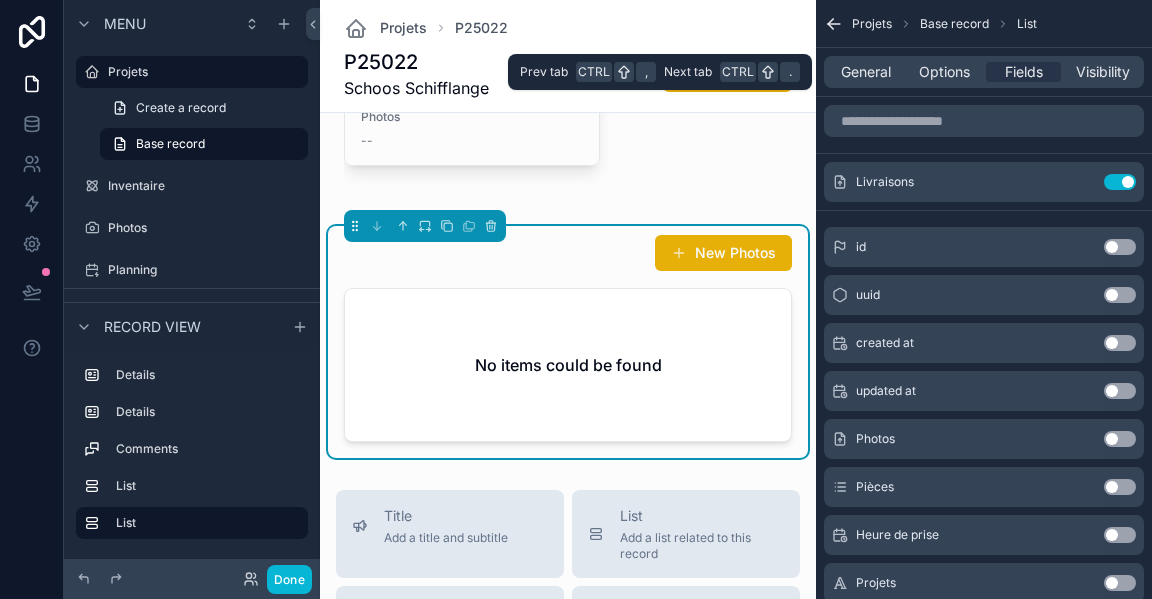 click on "Options" at bounding box center [944, 72] 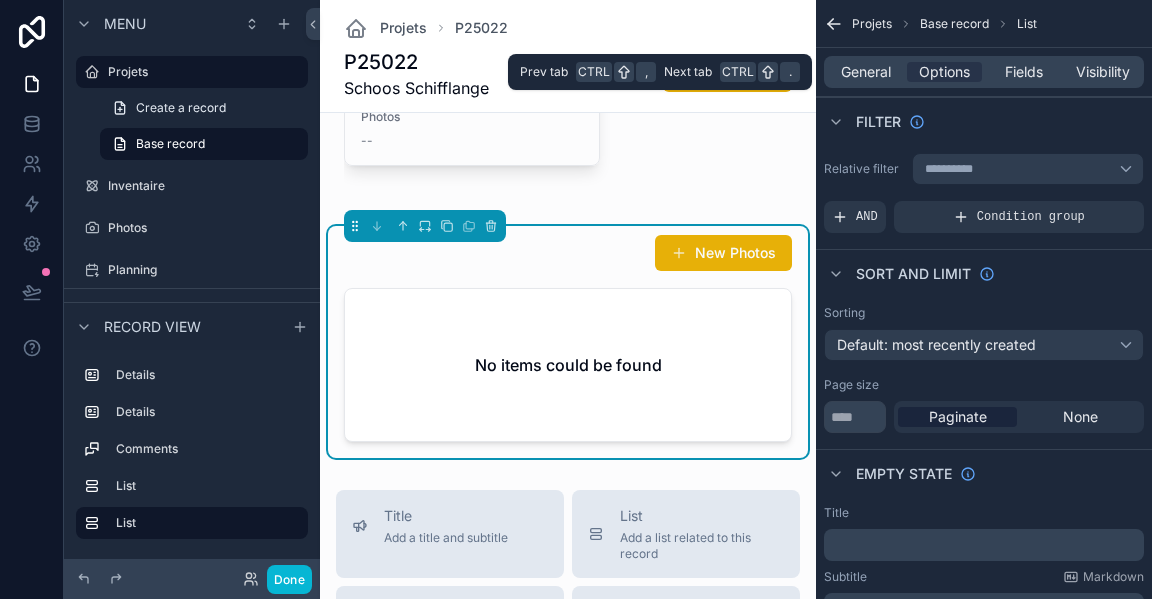 click on "Fields" at bounding box center [1024, 72] 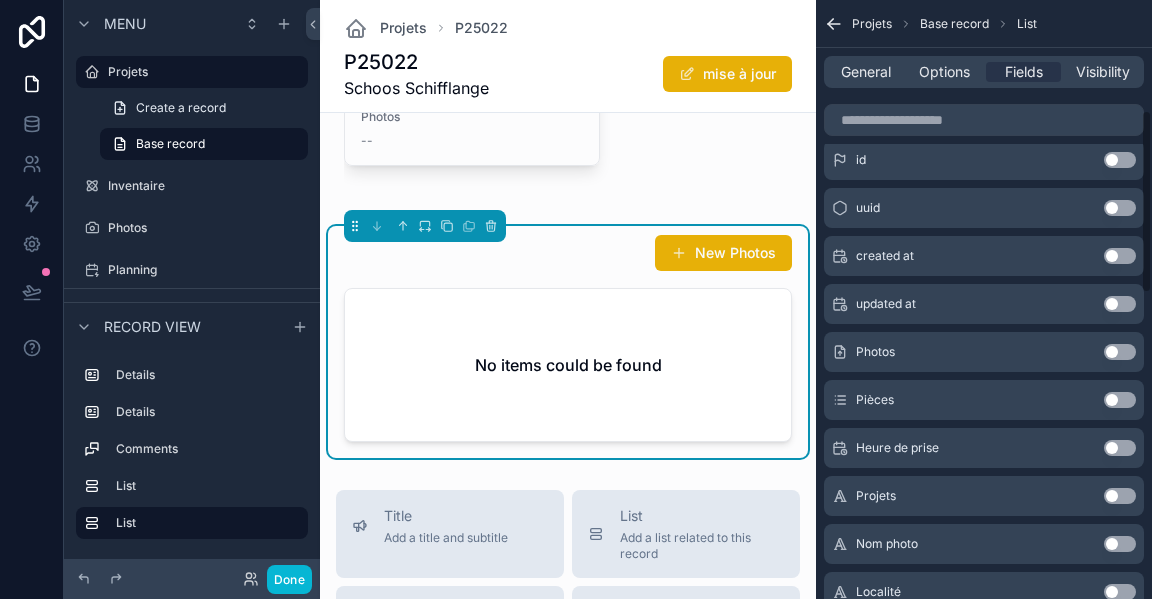 scroll, scrollTop: 0, scrollLeft: 0, axis: both 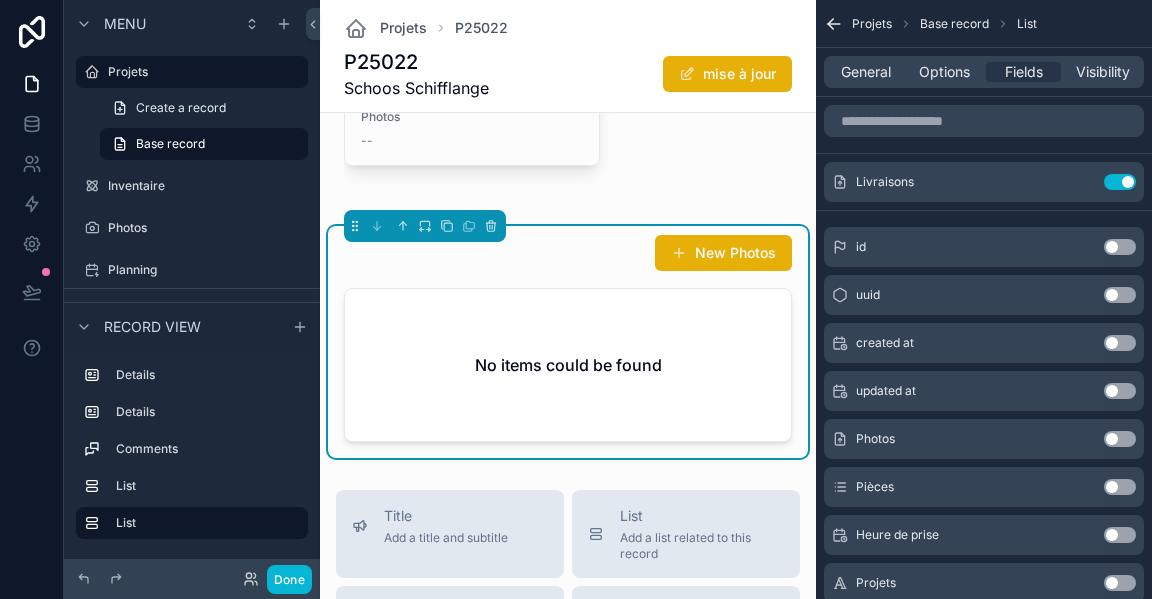 click on "No items could be found" at bounding box center (568, 365) 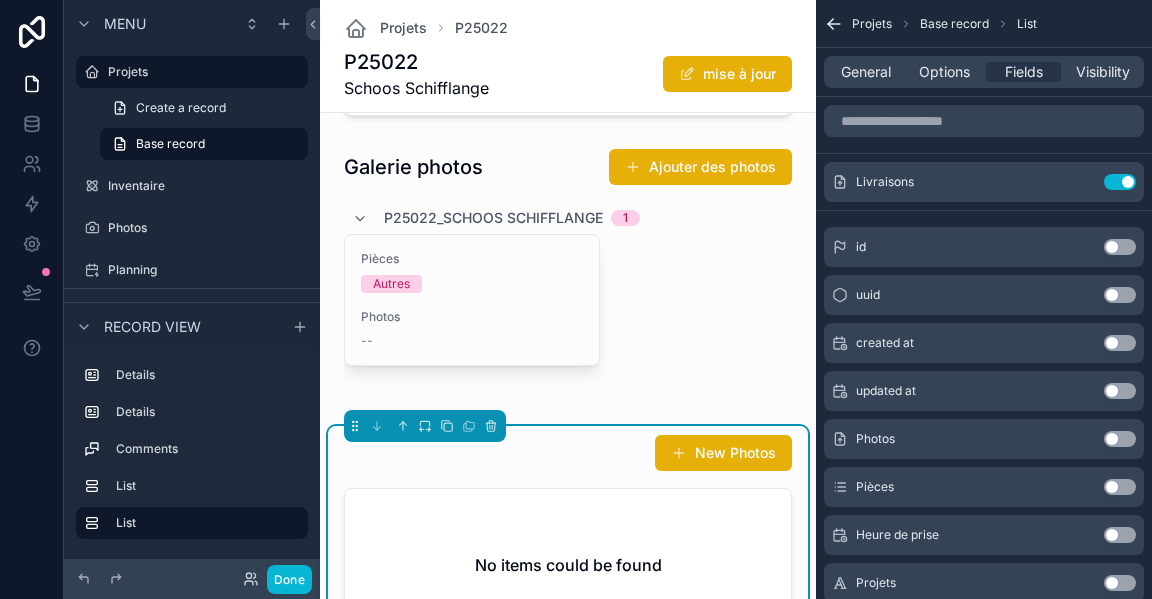 scroll, scrollTop: 1200, scrollLeft: 0, axis: vertical 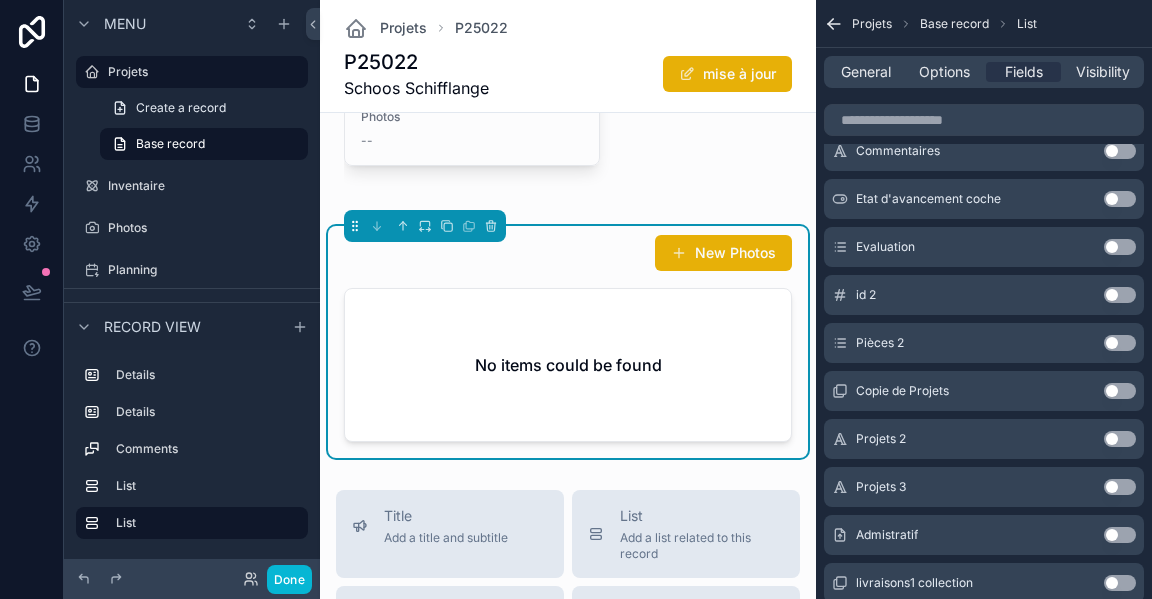click on "Use setting" at bounding box center [1120, 535] 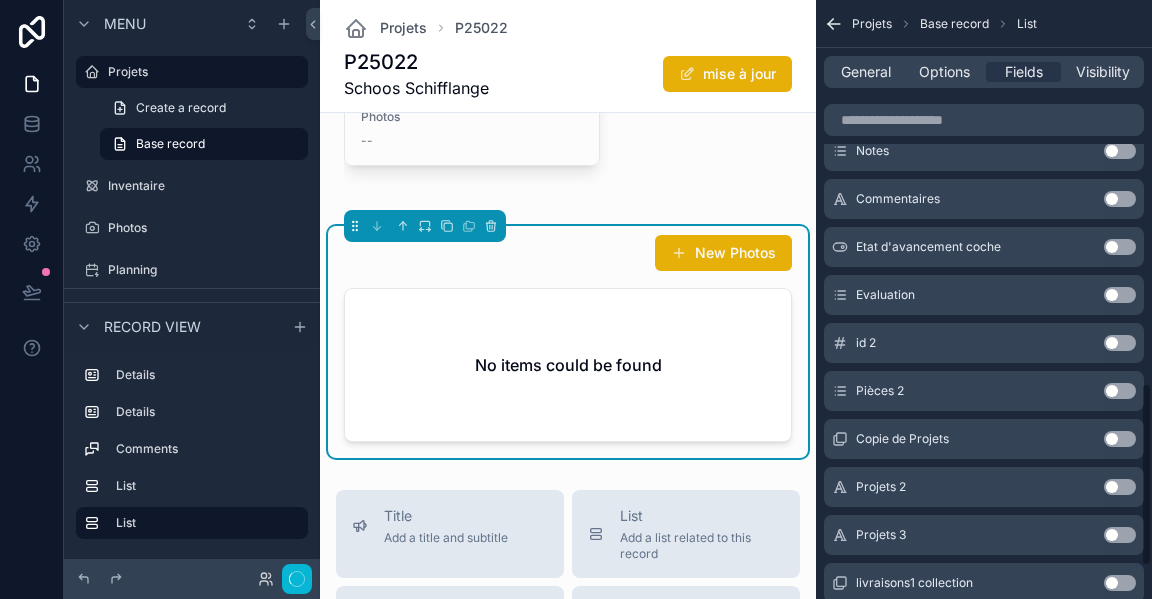 scroll, scrollTop: 1248, scrollLeft: 0, axis: vertical 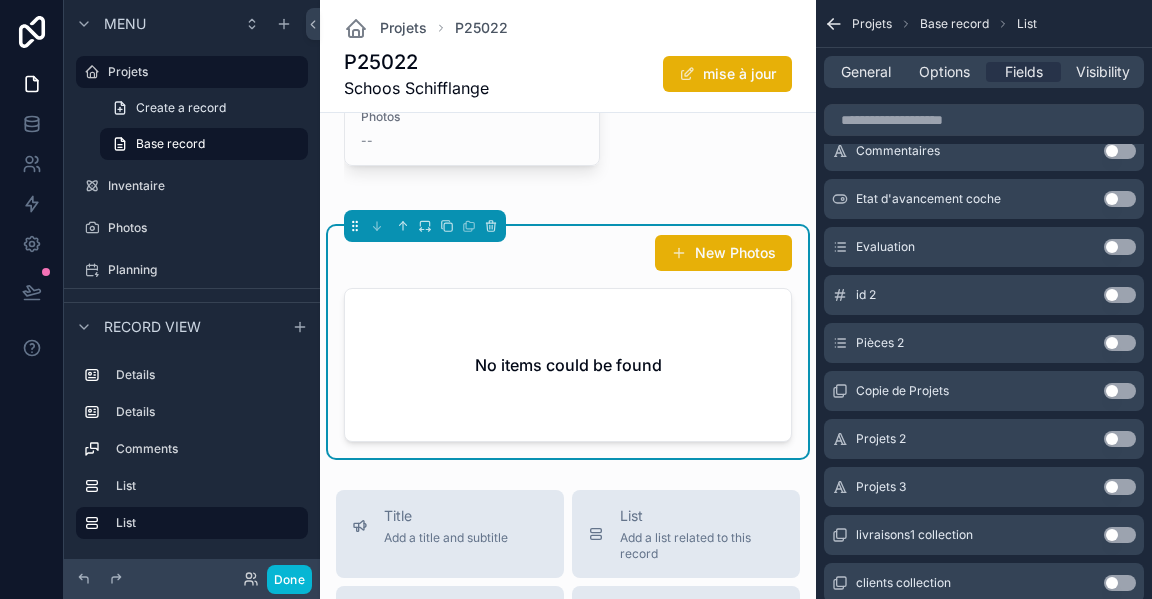 click on "New Photos" at bounding box center (723, 253) 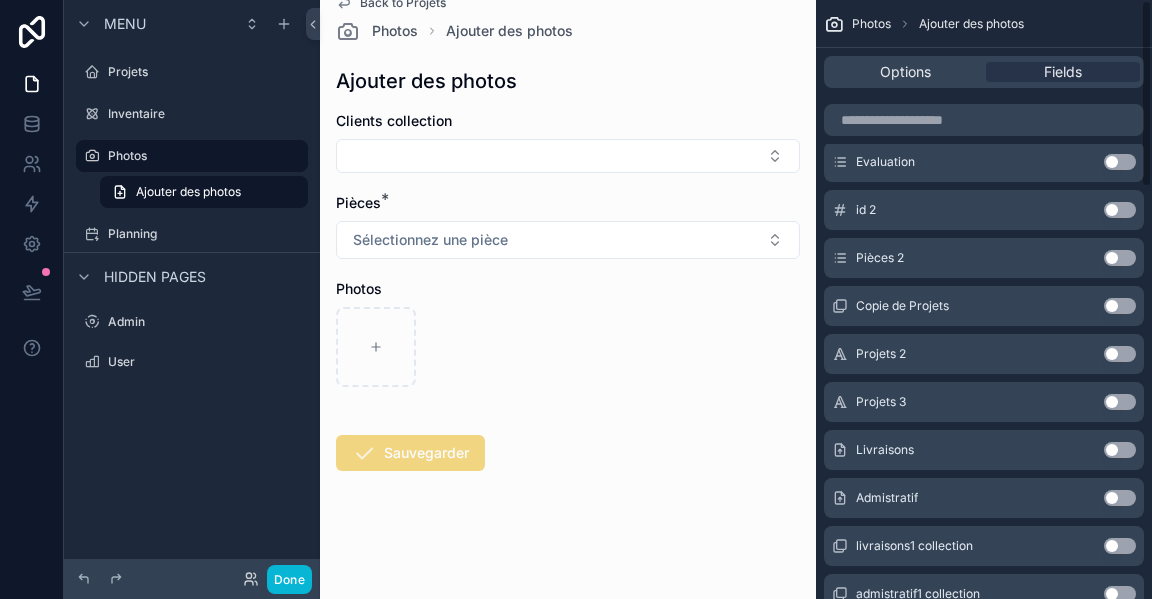scroll, scrollTop: 0, scrollLeft: 0, axis: both 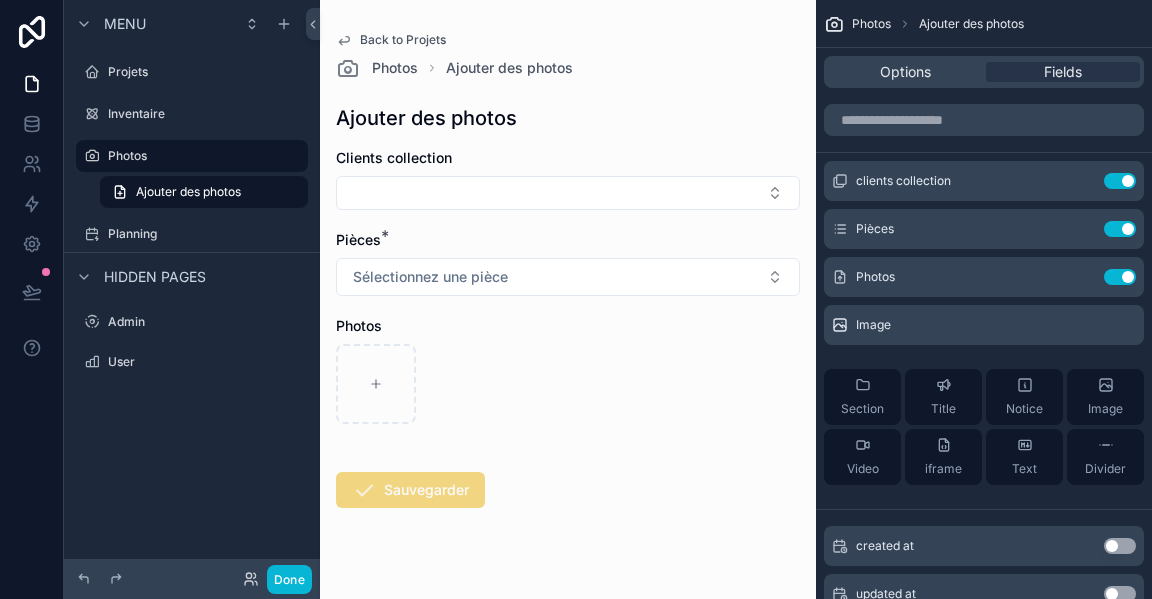 click at bounding box center [568, 193] 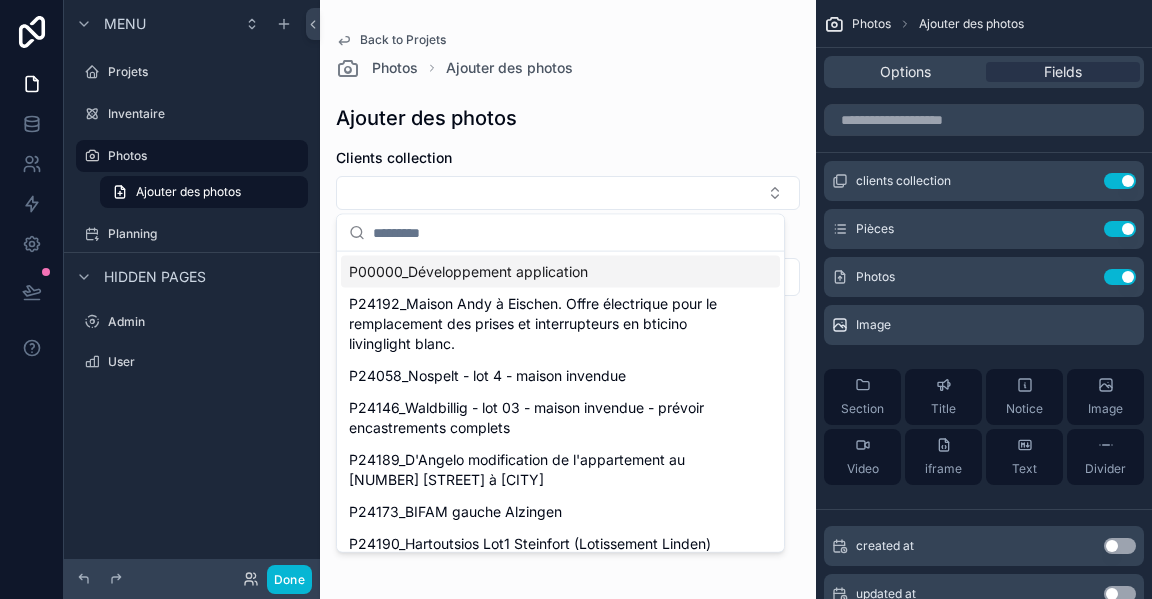 click at bounding box center [568, 193] 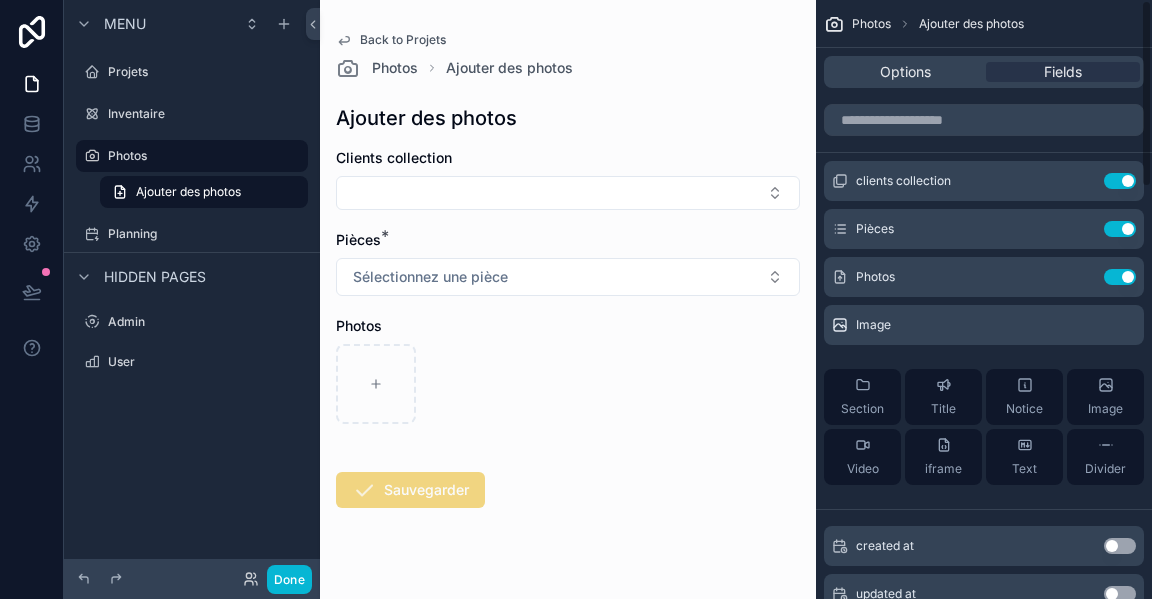 click on "Options" at bounding box center (905, 72) 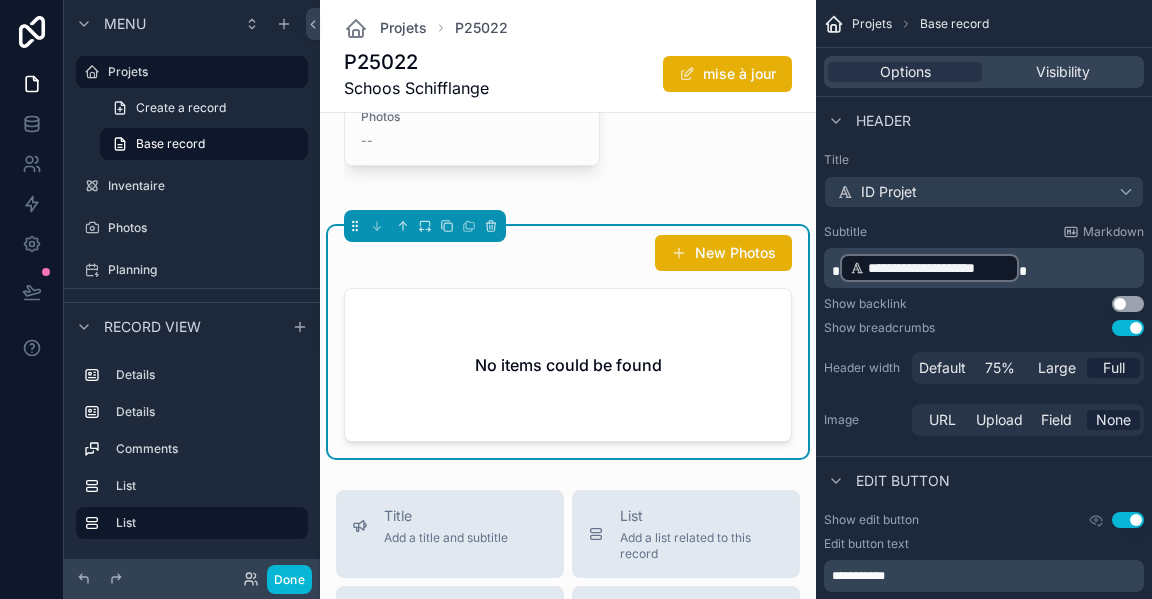 scroll, scrollTop: 1000, scrollLeft: 0, axis: vertical 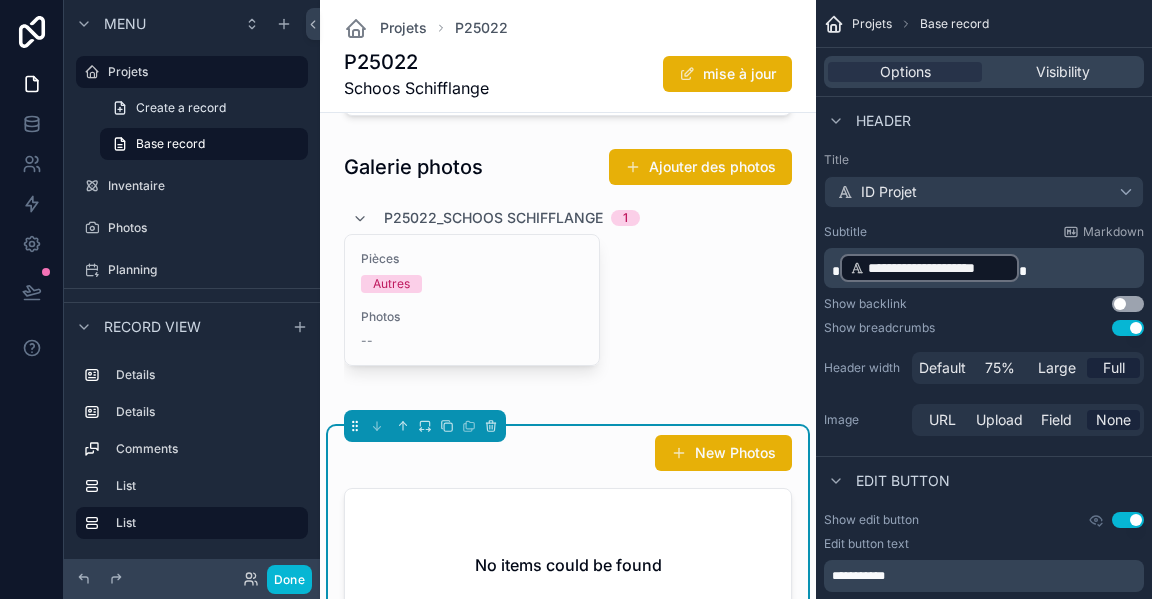 click at bounding box center (568, 275) 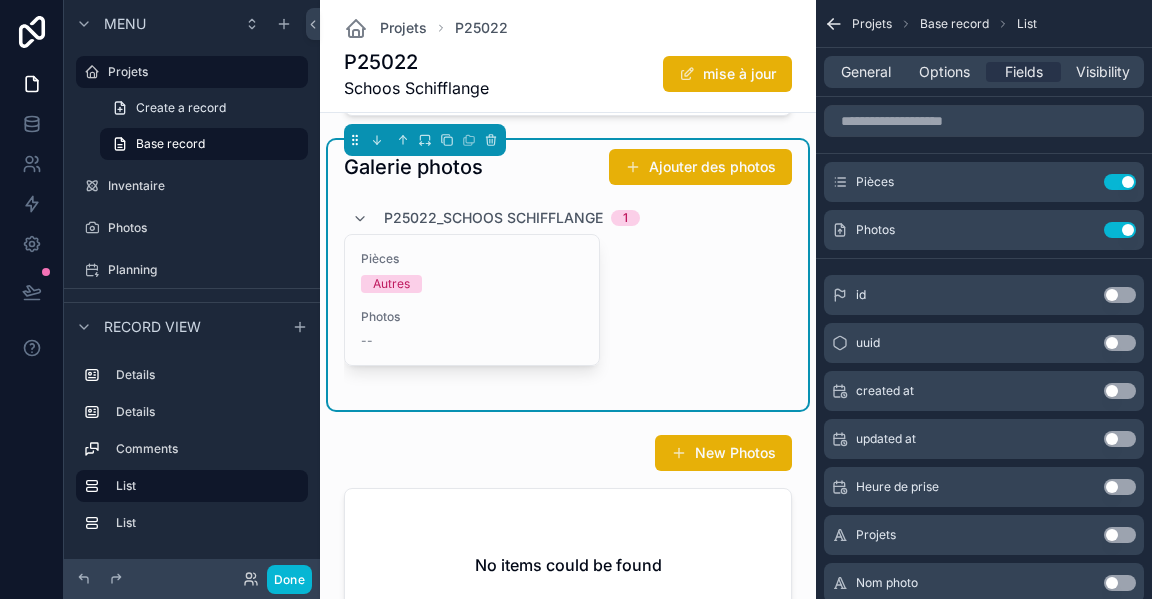 click on "Ajouter des photos" at bounding box center (700, 167) 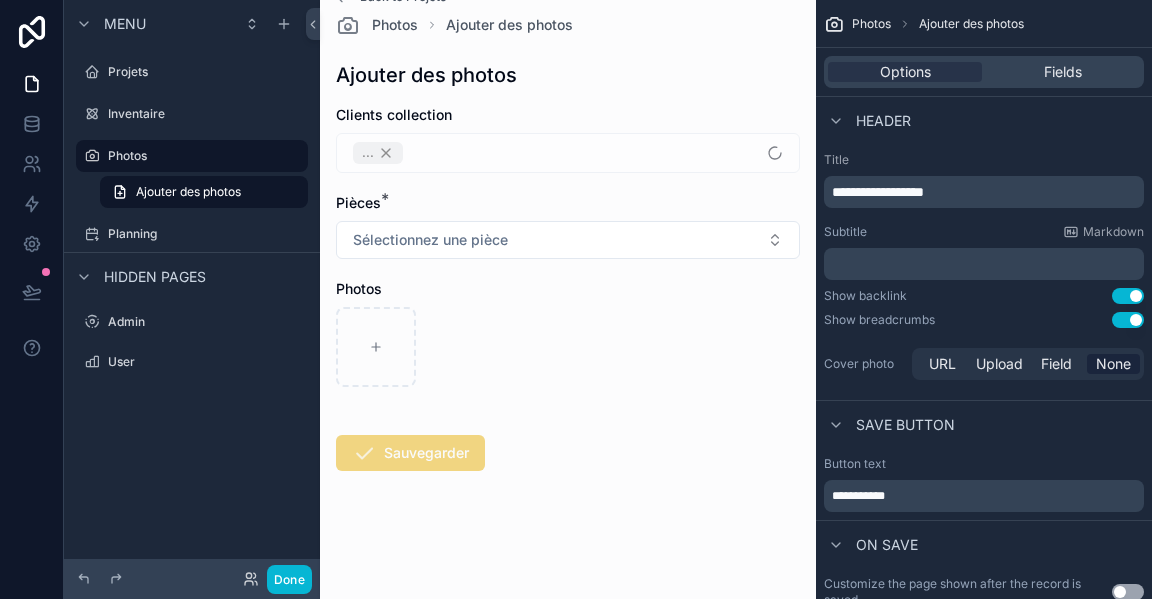 scroll, scrollTop: 0, scrollLeft: 0, axis: both 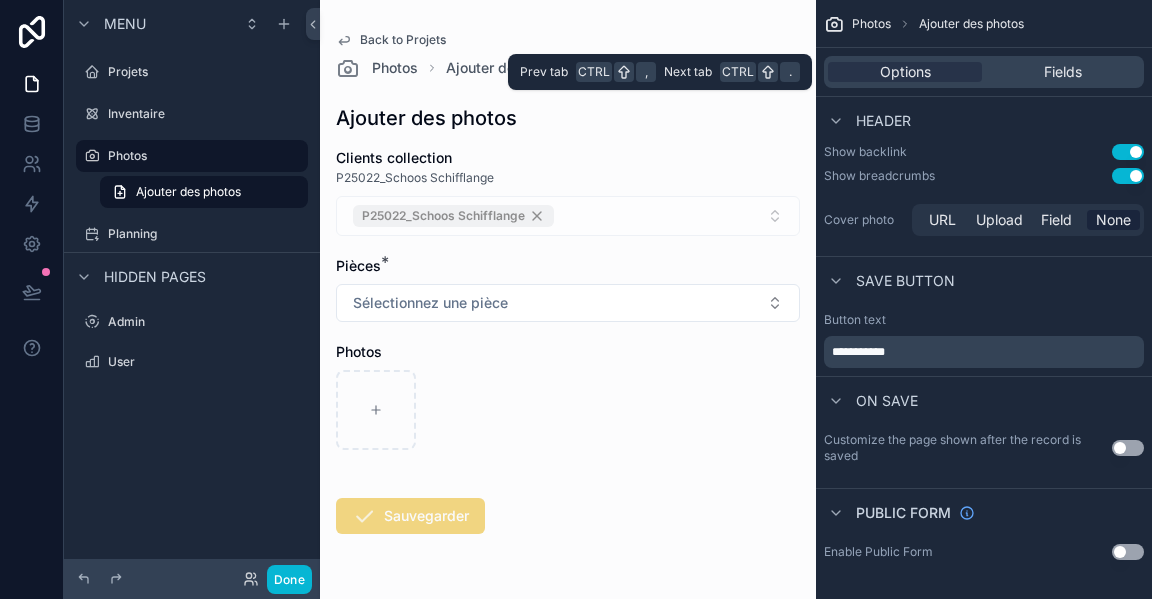 click on "Fields" at bounding box center (1063, 72) 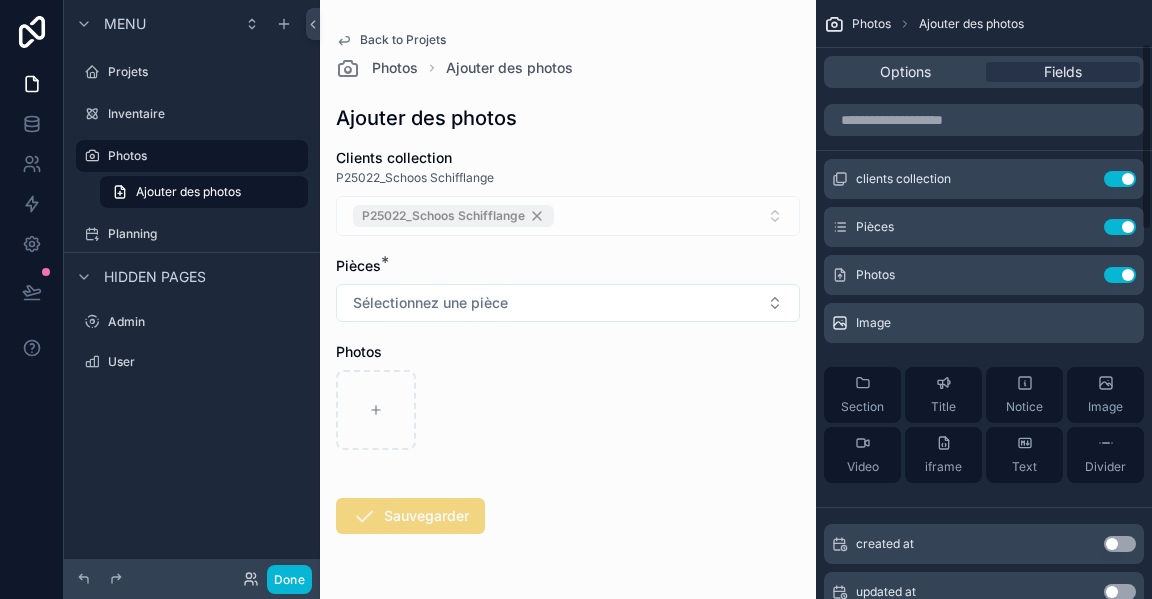 scroll, scrollTop: 0, scrollLeft: 0, axis: both 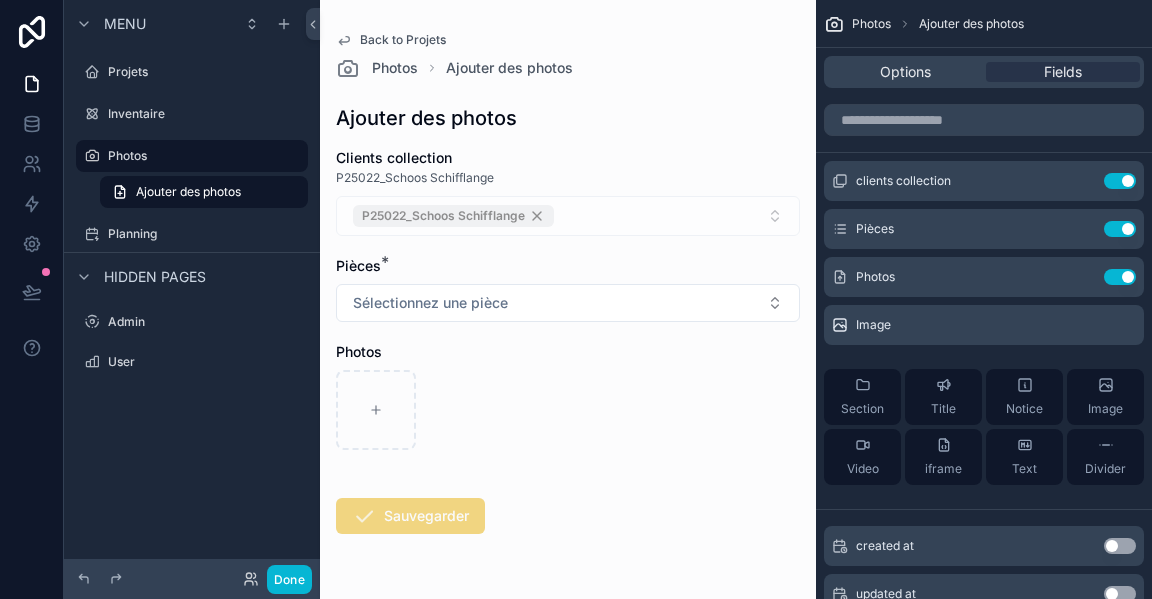 click on "P25022_Schoos Schifflange" at bounding box center (568, 216) 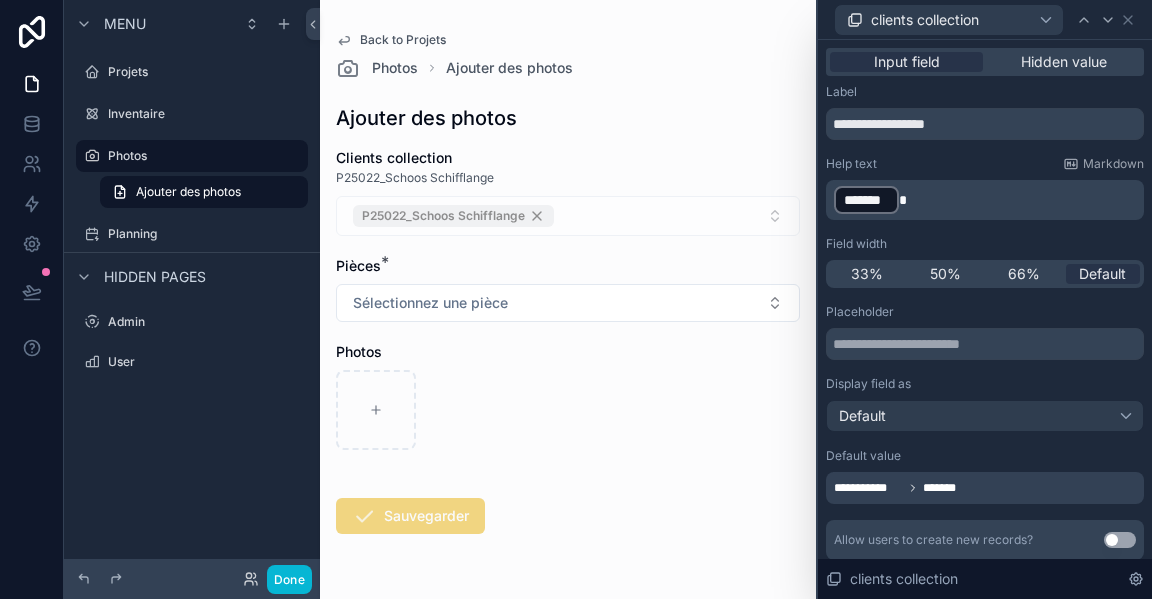 click on "Hidden value" at bounding box center [1064, 62] 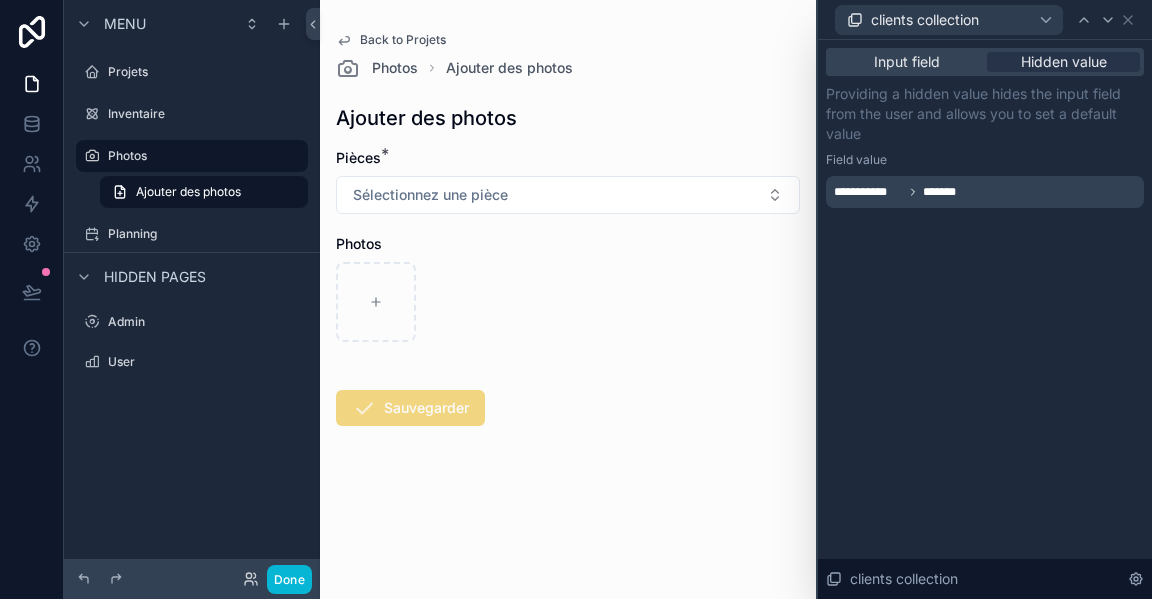 click on "Pièces * Sélectionnez une pièce Photos Sauvegarder" at bounding box center (568, 351) 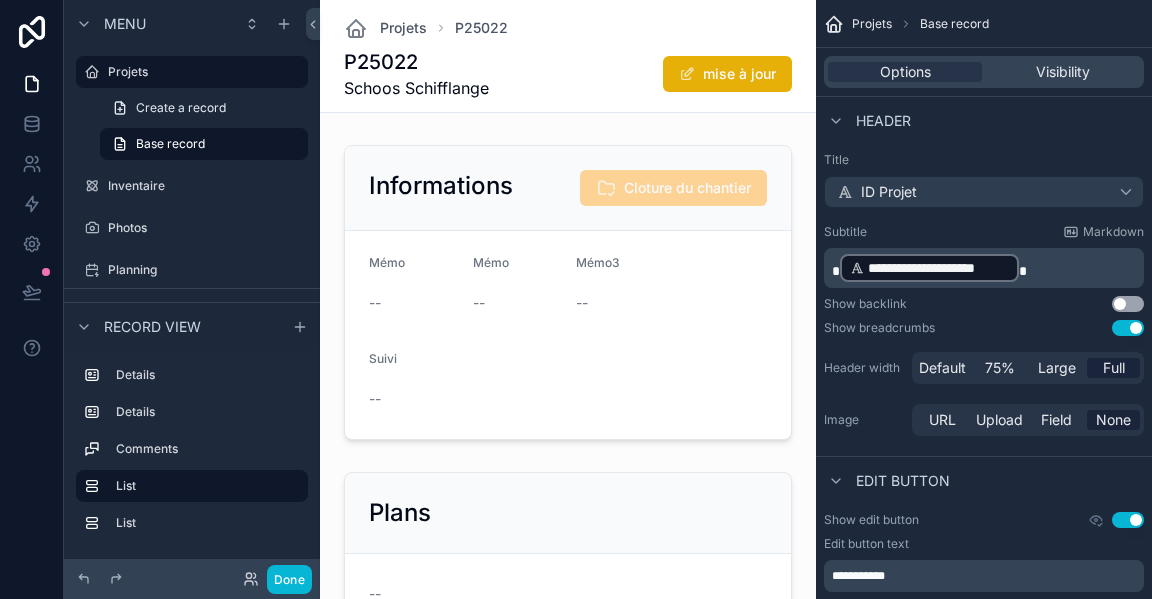 scroll, scrollTop: 200, scrollLeft: 0, axis: vertical 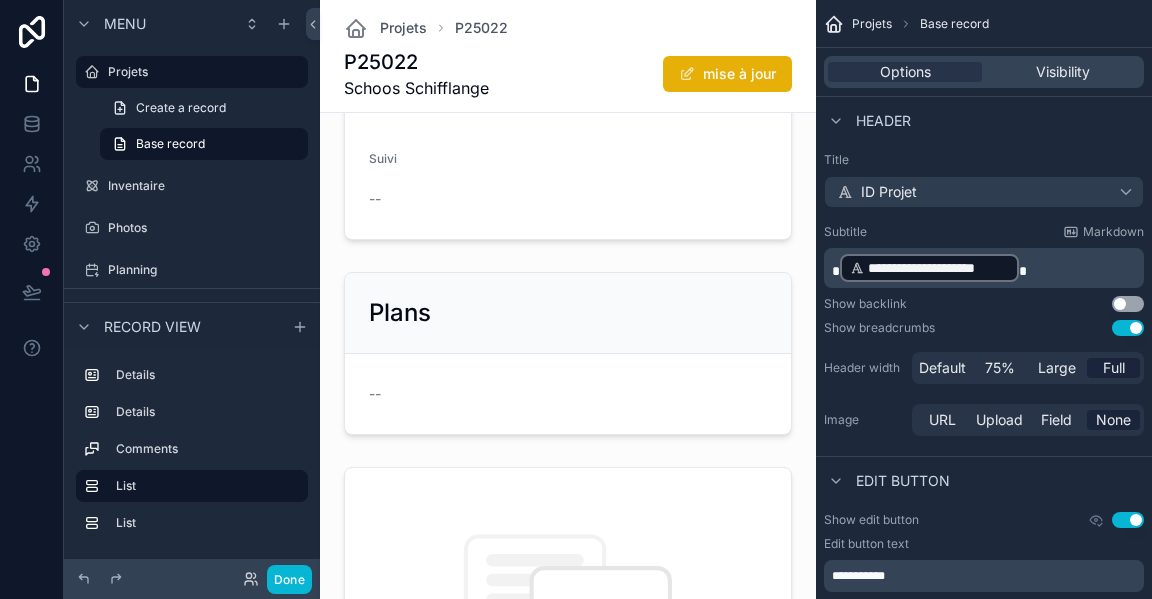 click at bounding box center (568, 353) 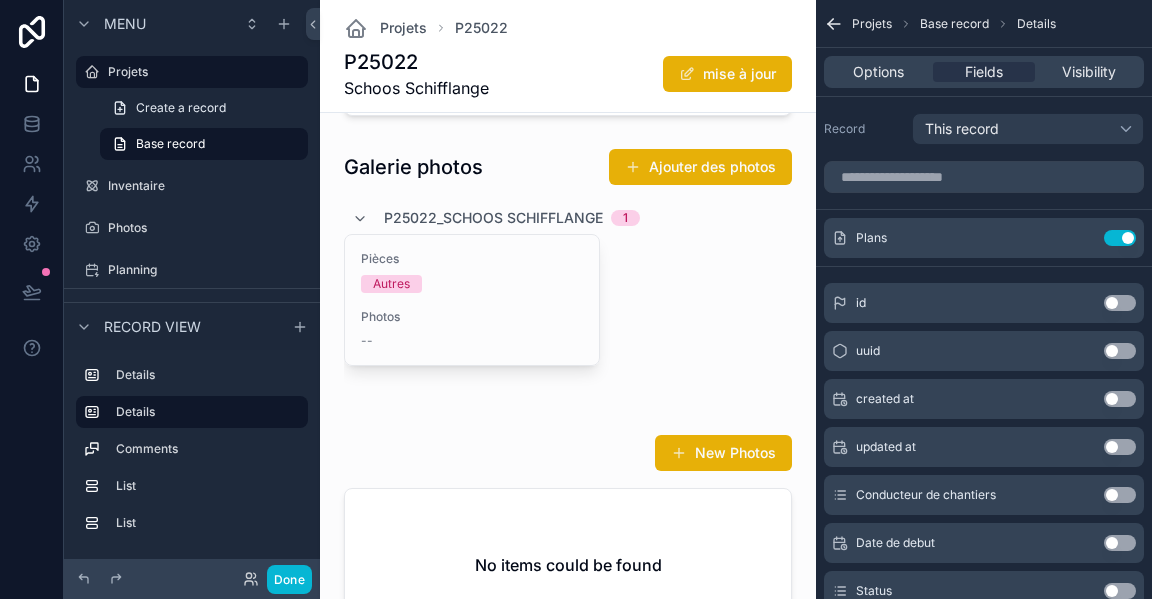 scroll, scrollTop: 1200, scrollLeft: 0, axis: vertical 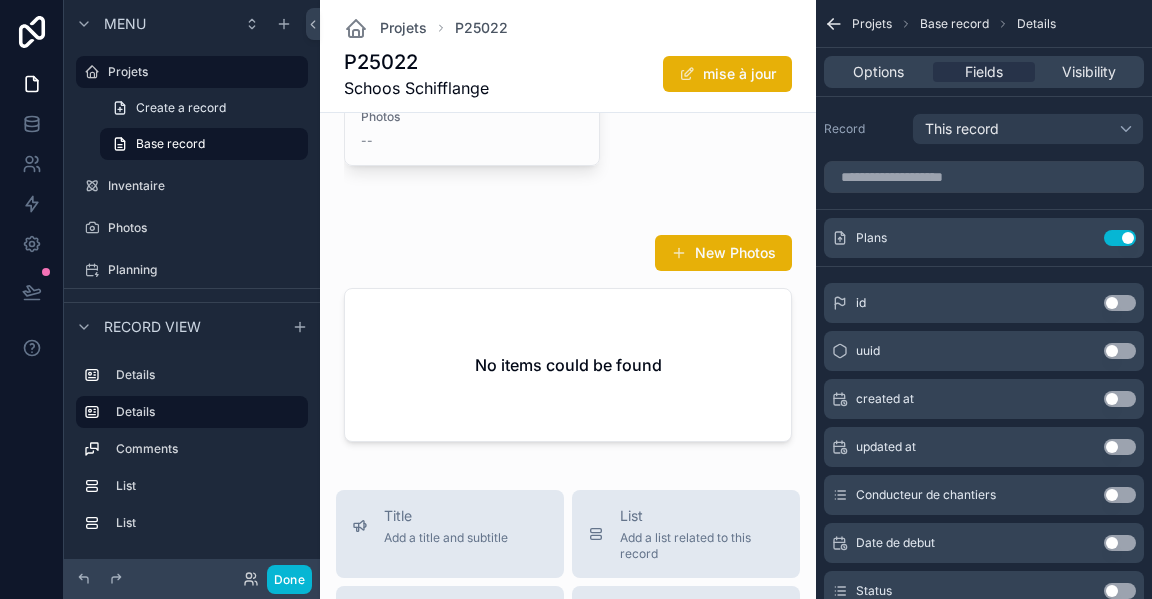 click at bounding box center [568, 342] 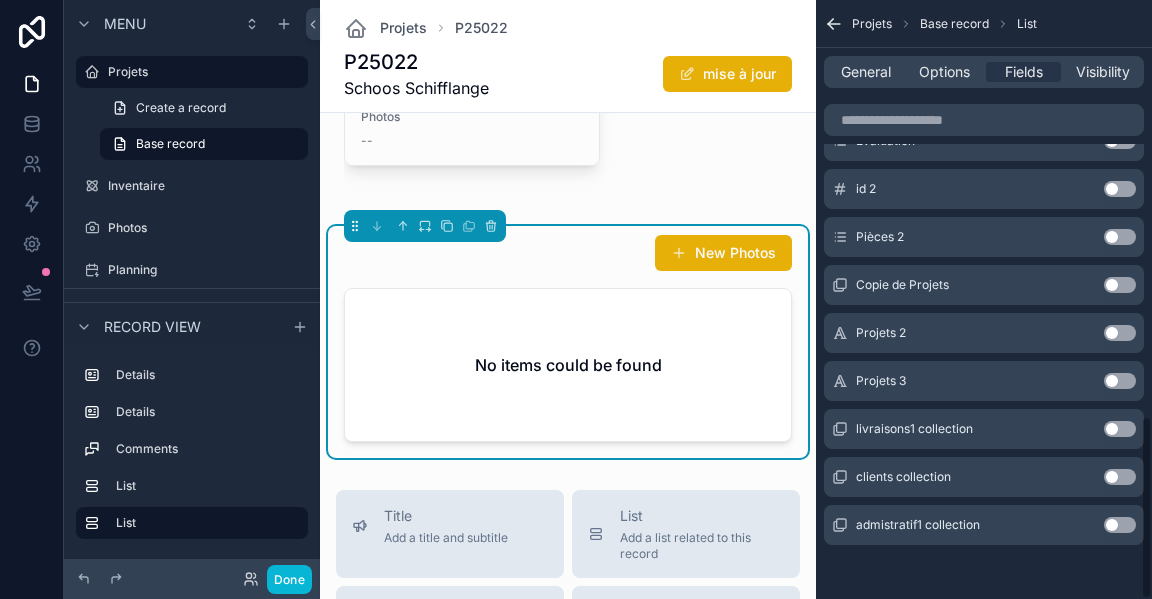 scroll, scrollTop: 1355, scrollLeft: 0, axis: vertical 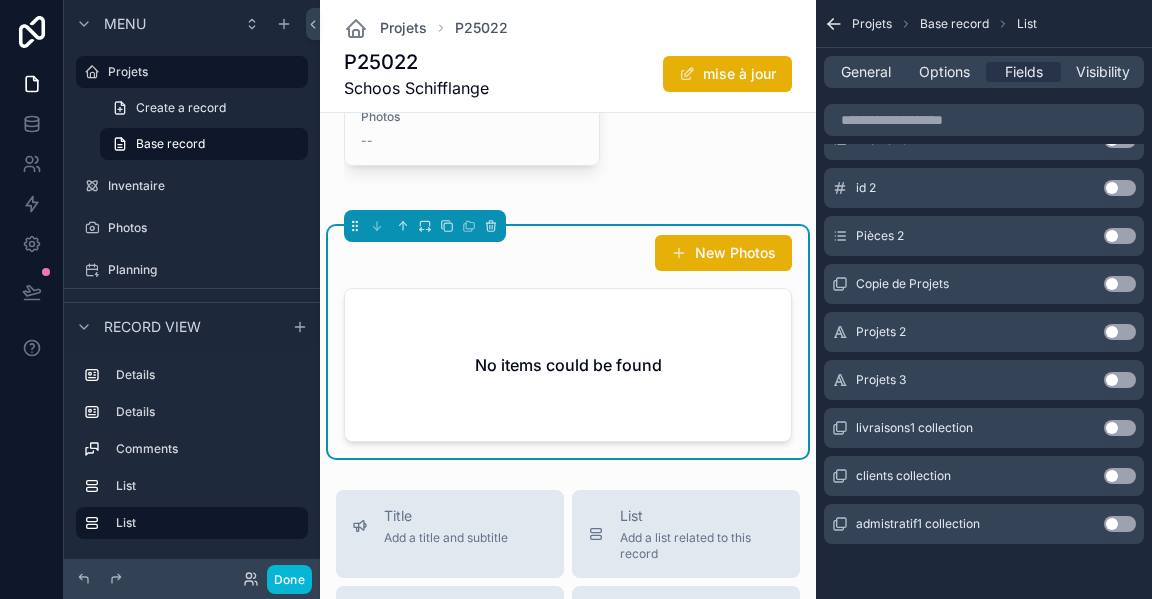 click on "Use setting" at bounding box center [1120, 476] 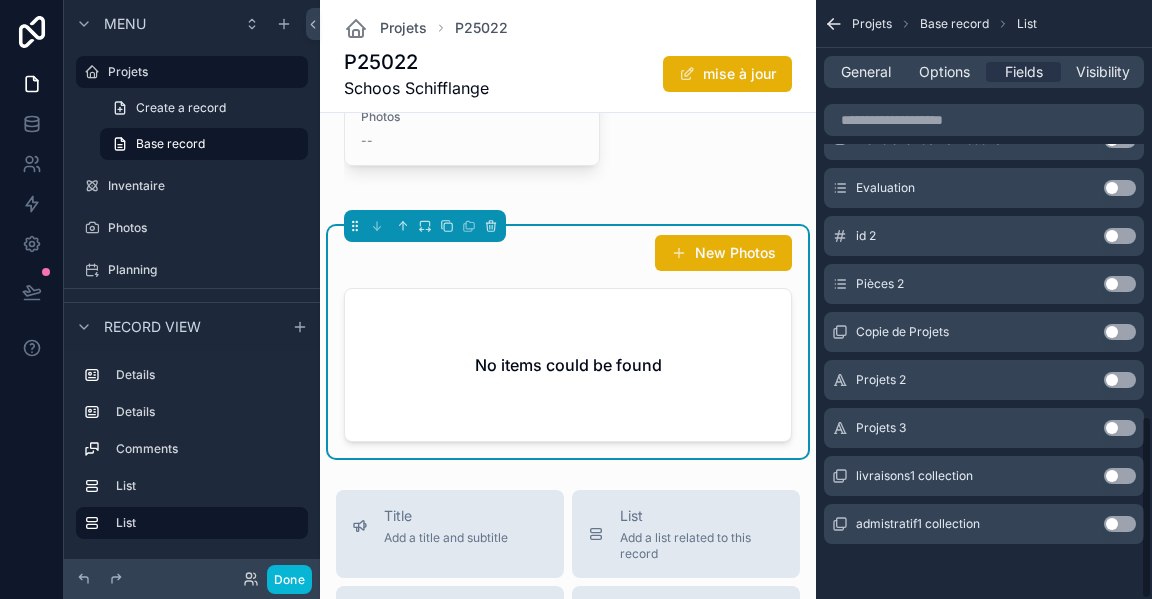 click on "Use setting" at bounding box center [1120, 524] 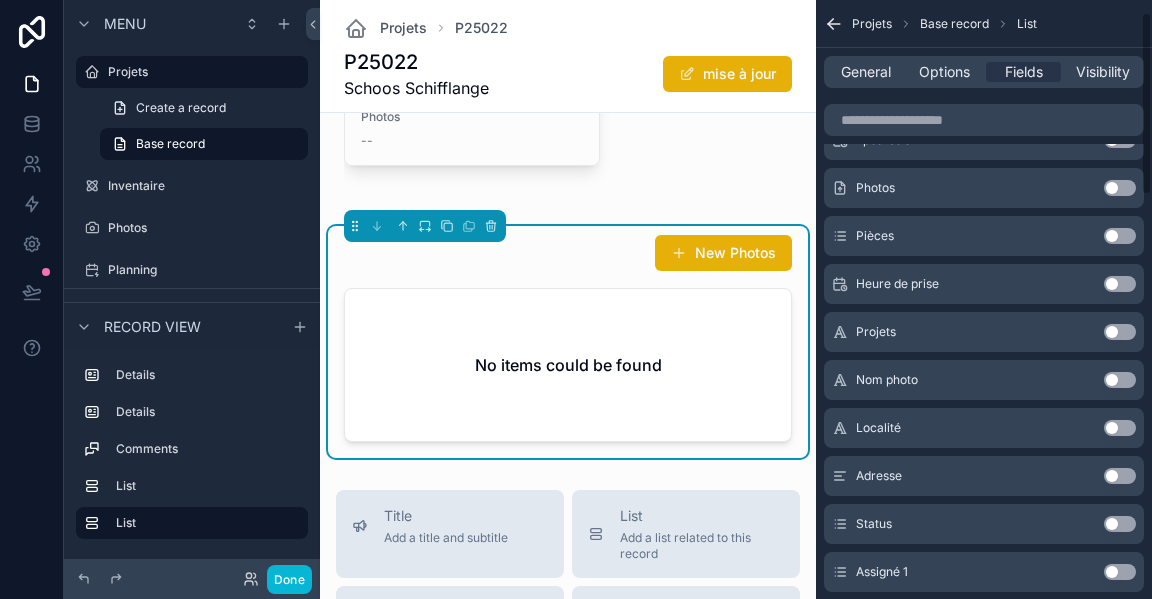 scroll, scrollTop: 0, scrollLeft: 0, axis: both 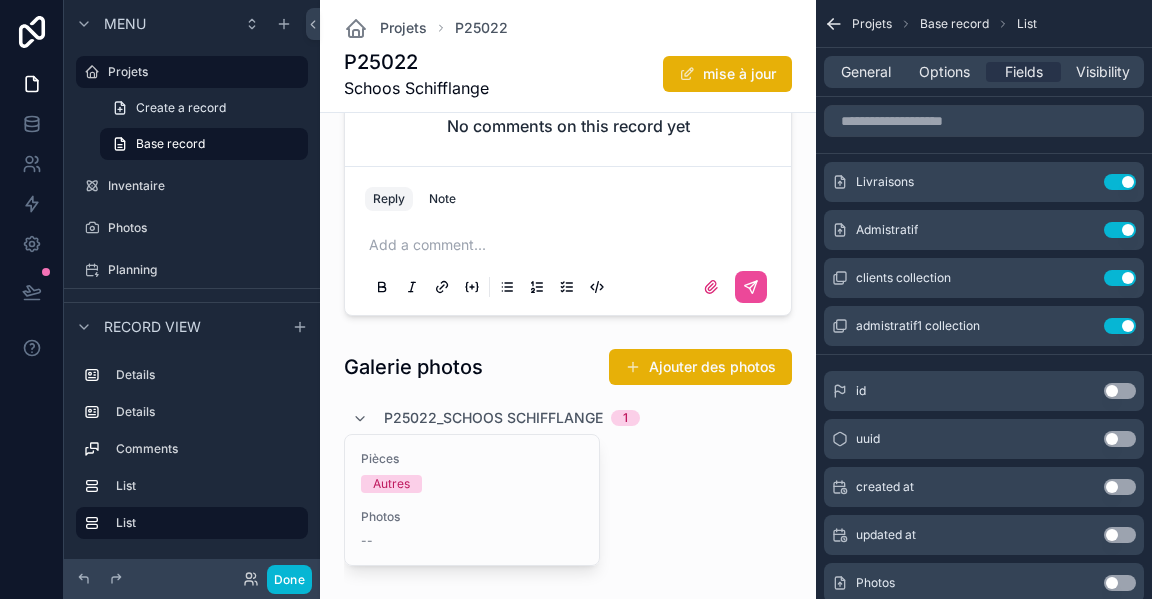 click at bounding box center [568, 475] 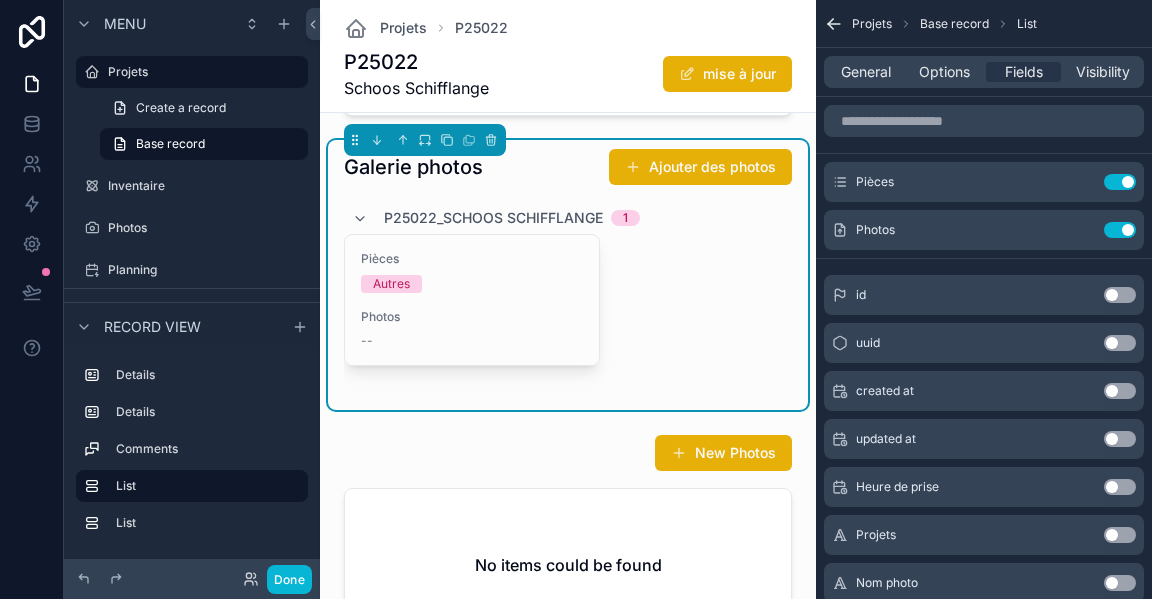 scroll, scrollTop: 1200, scrollLeft: 0, axis: vertical 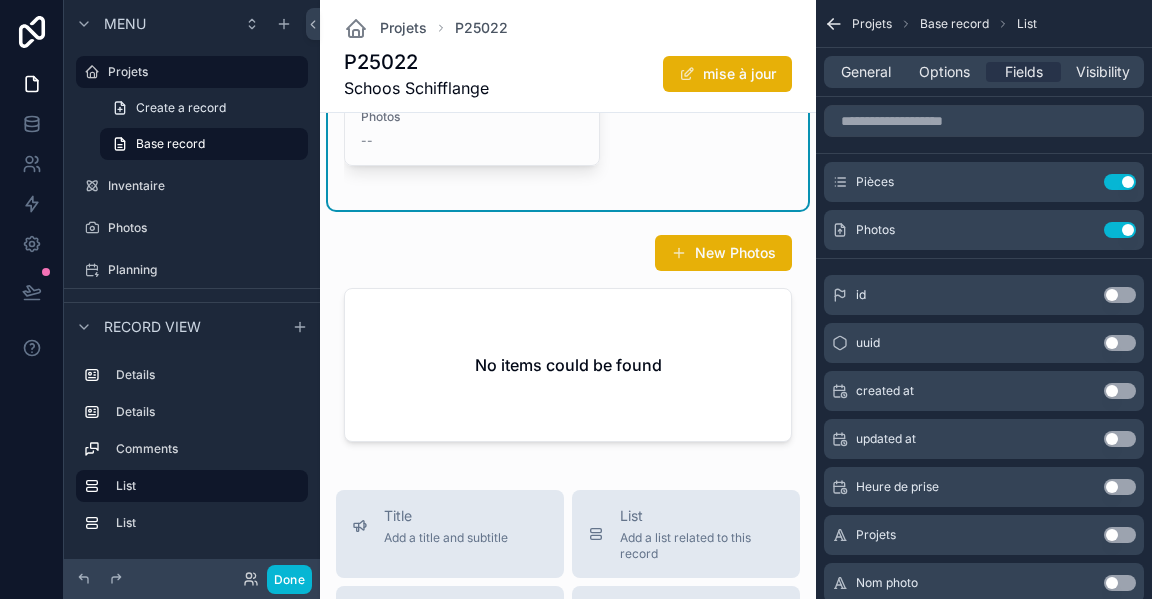 click at bounding box center [568, 342] 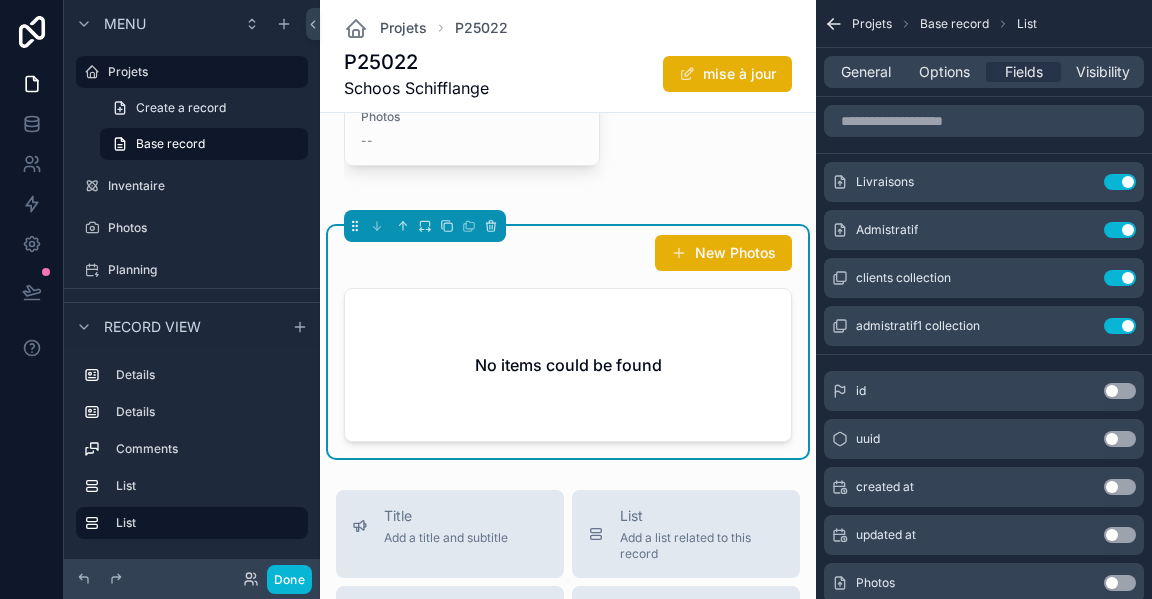 click on "Use setting" at bounding box center [1120, 278] 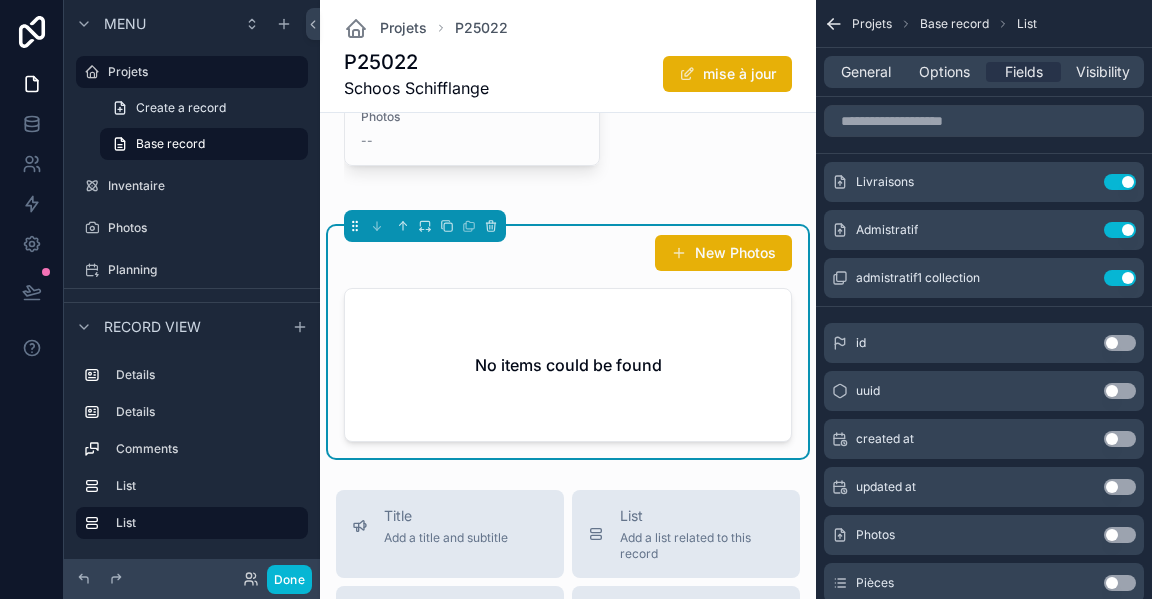 click on "Use setting" at bounding box center [1120, 278] 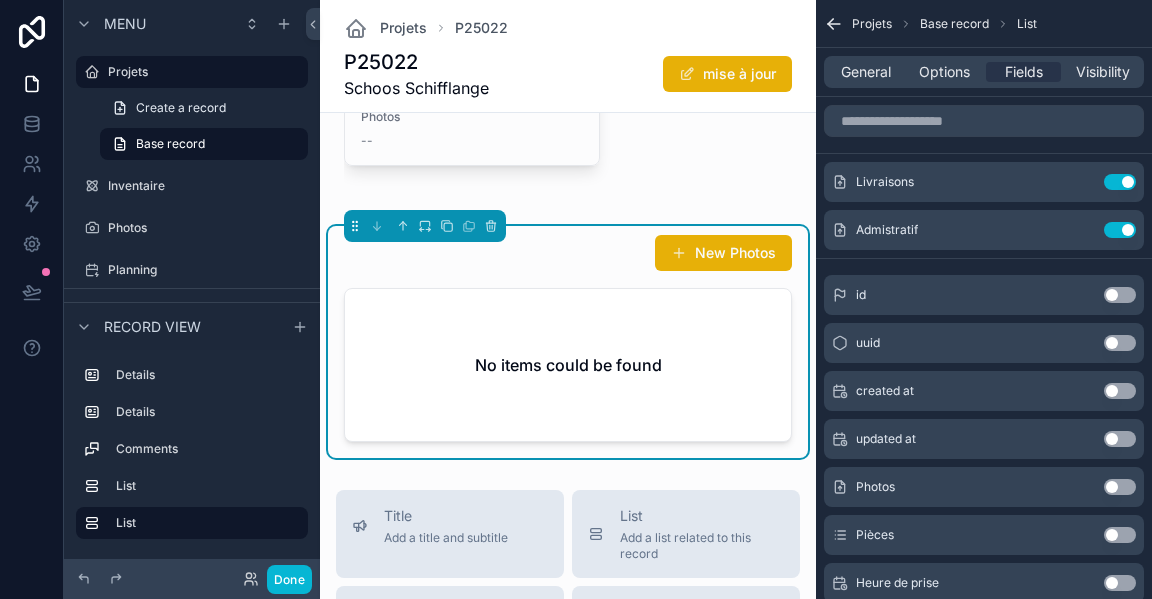 click on "New Photos" at bounding box center [723, 253] 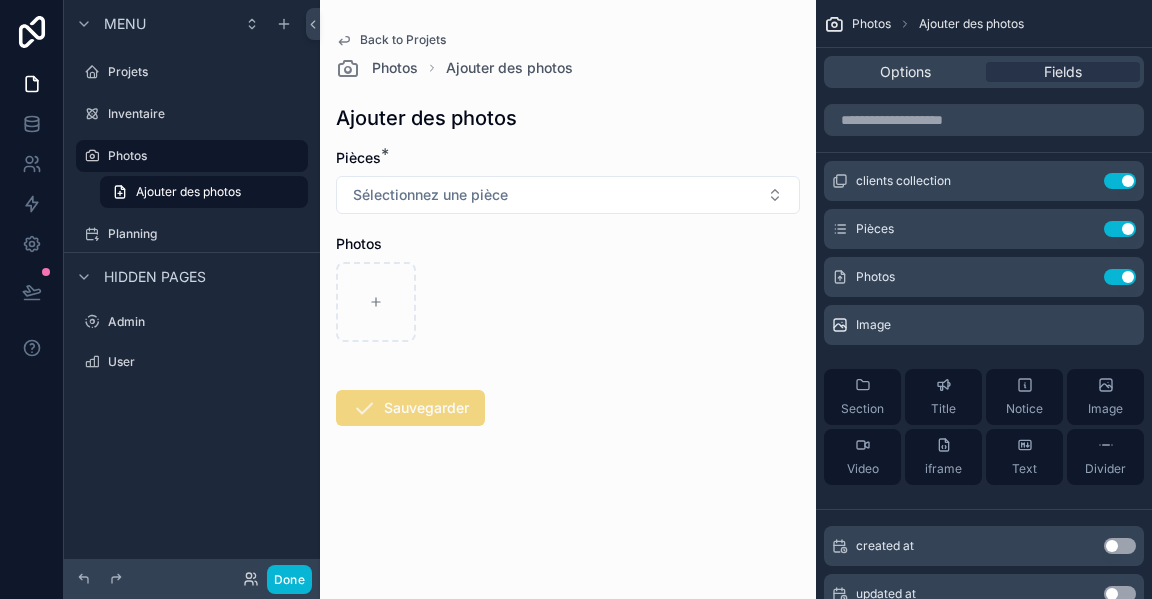 scroll, scrollTop: 0, scrollLeft: 0, axis: both 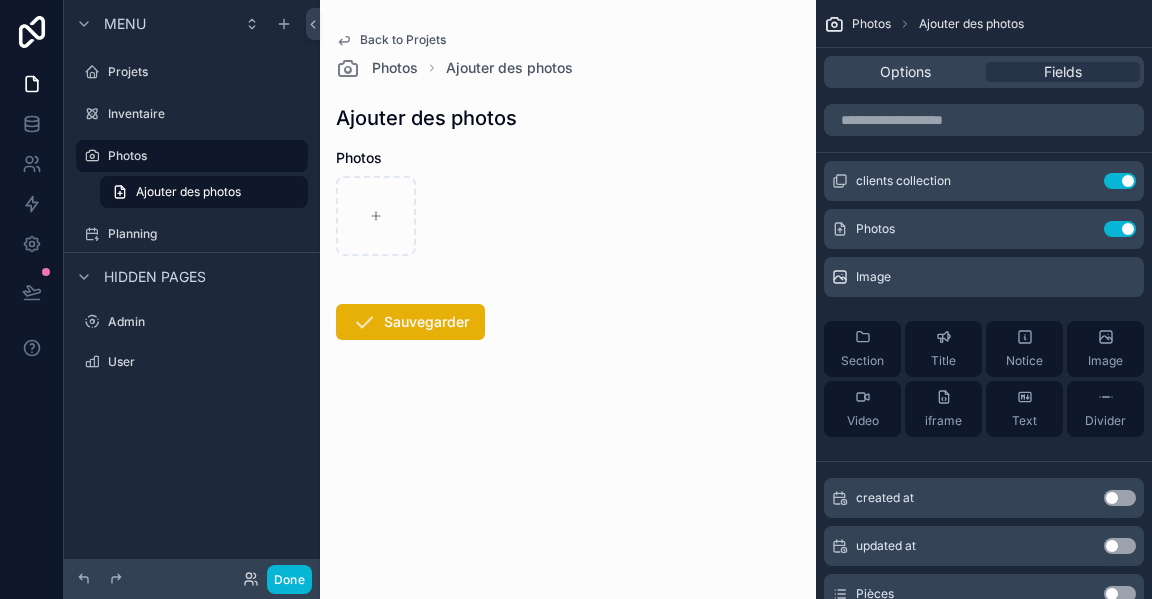click on "Use setting" at bounding box center (1120, 229) 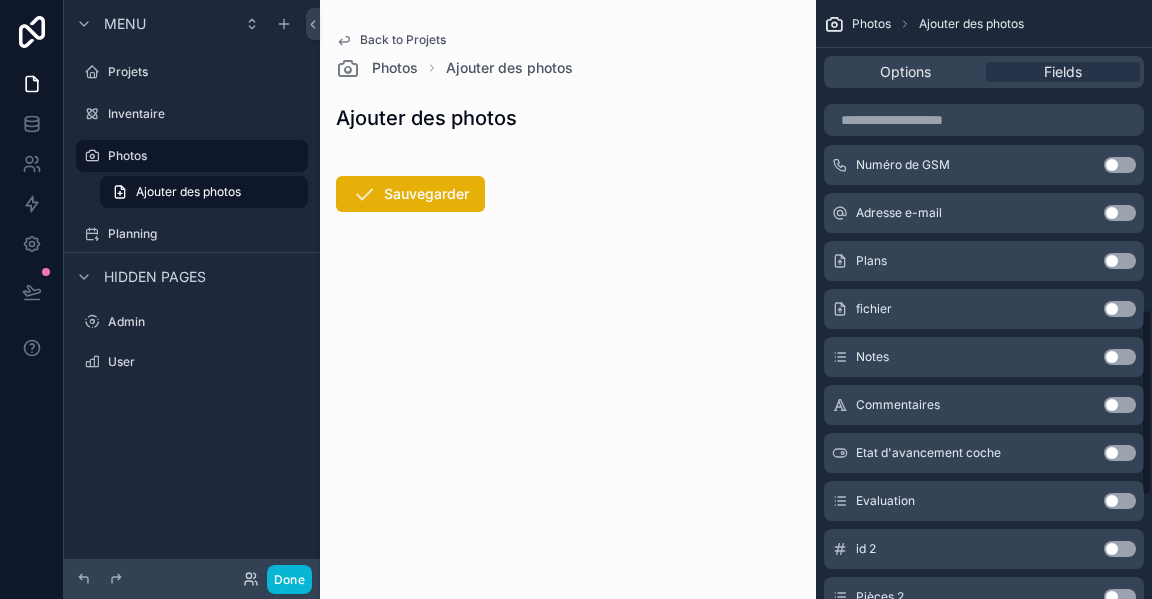 scroll, scrollTop: 1318, scrollLeft: 0, axis: vertical 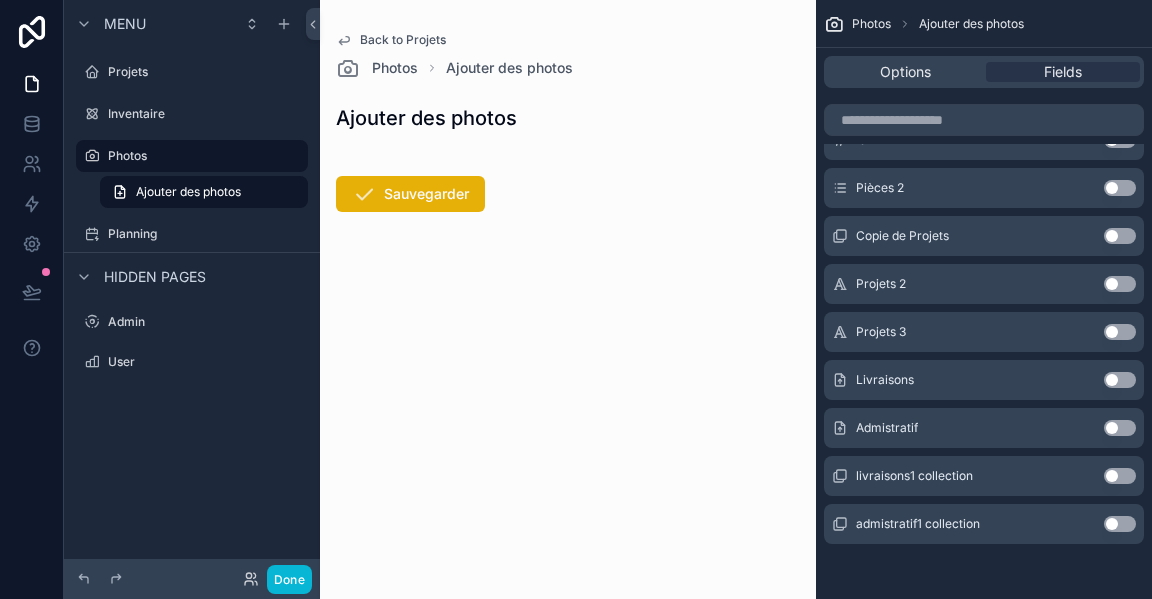 click on "Use setting" at bounding box center (1120, 380) 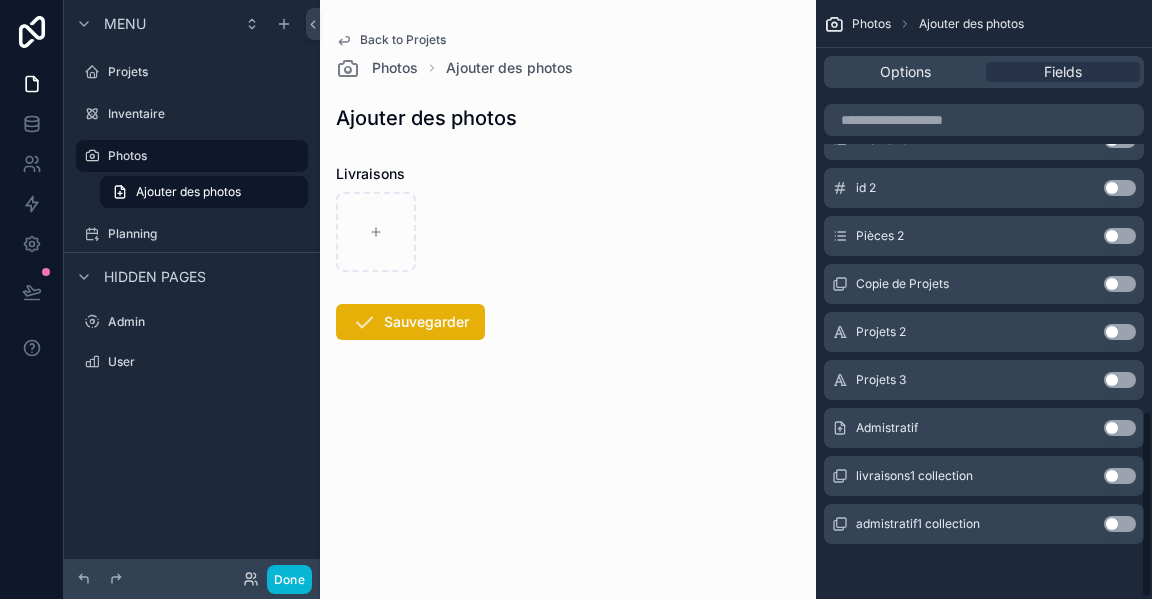 click on "Use setting" at bounding box center (1120, 428) 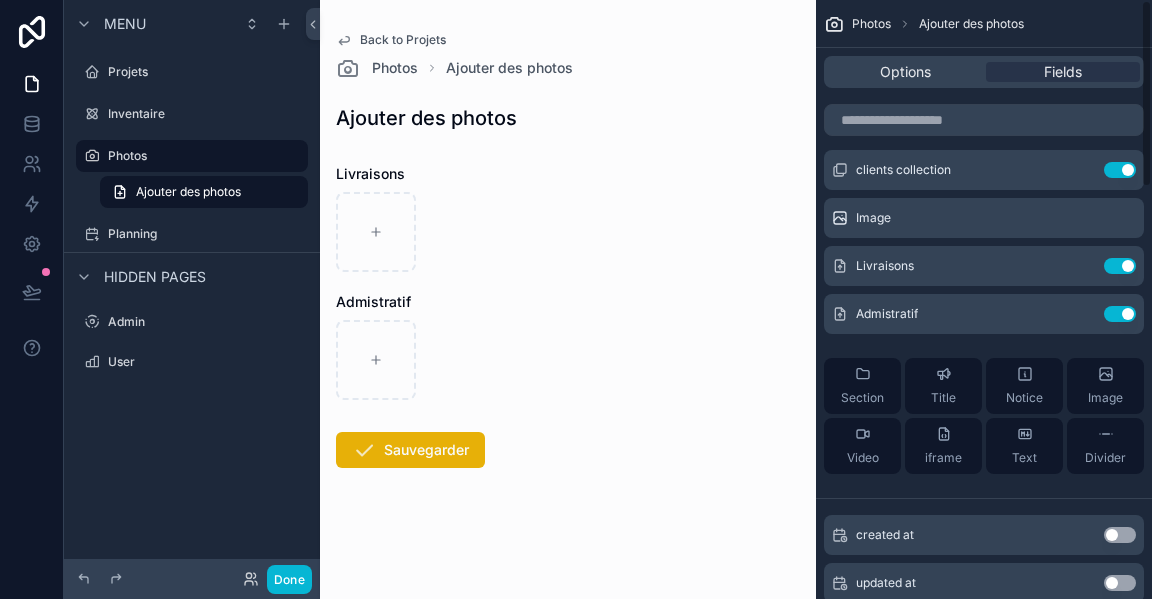 scroll, scrollTop: 0, scrollLeft: 0, axis: both 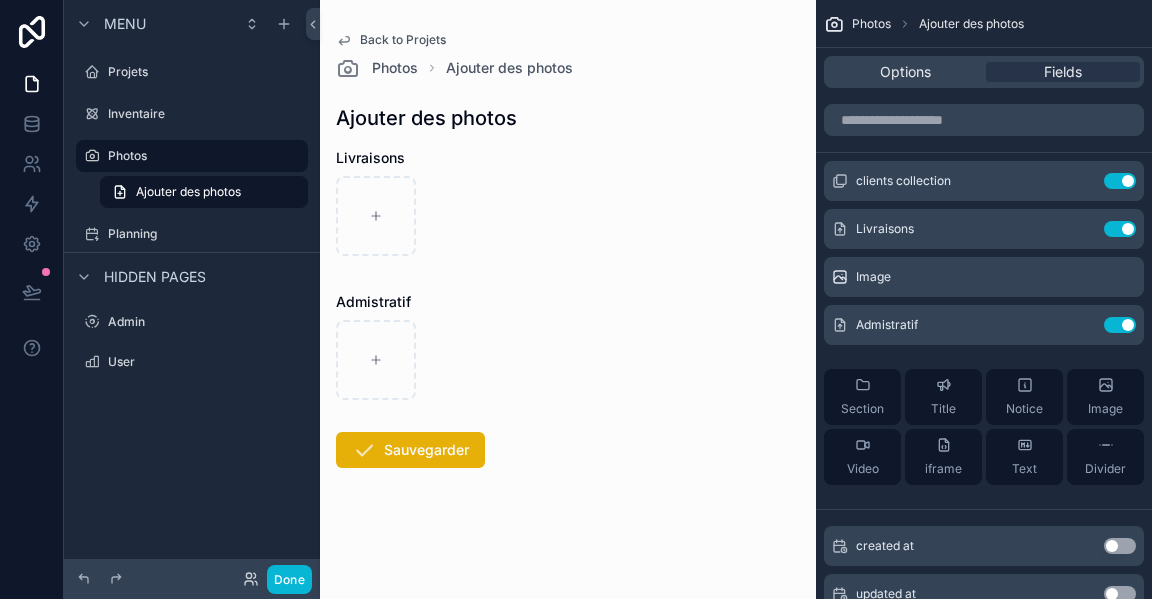 click on "Image" at bounding box center [1105, 397] 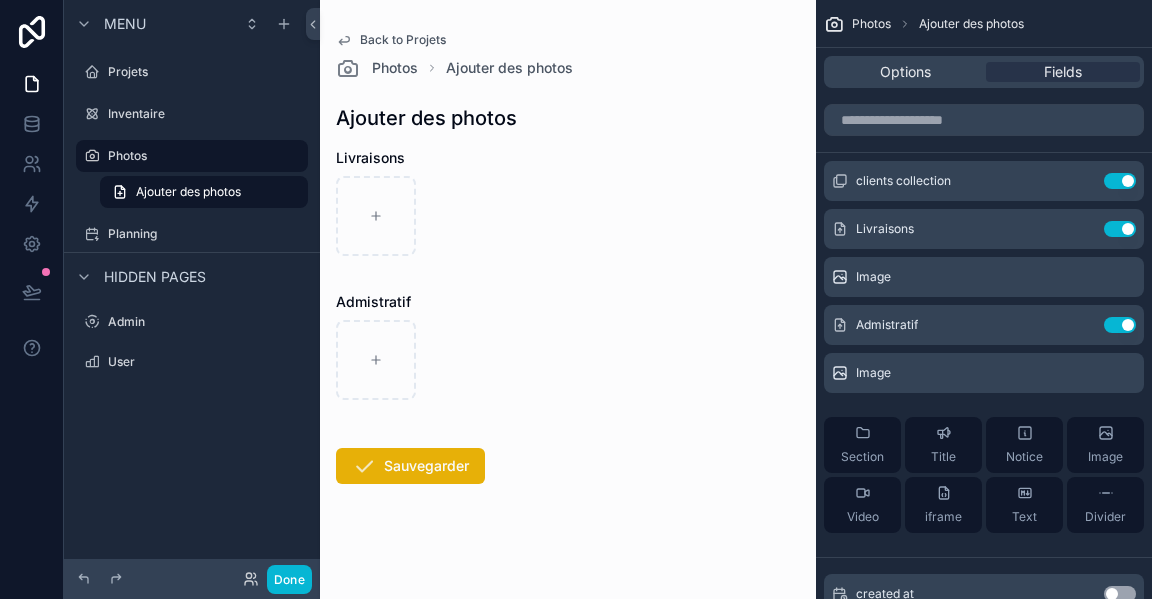 click on "Use setting" at bounding box center (1120, 325) 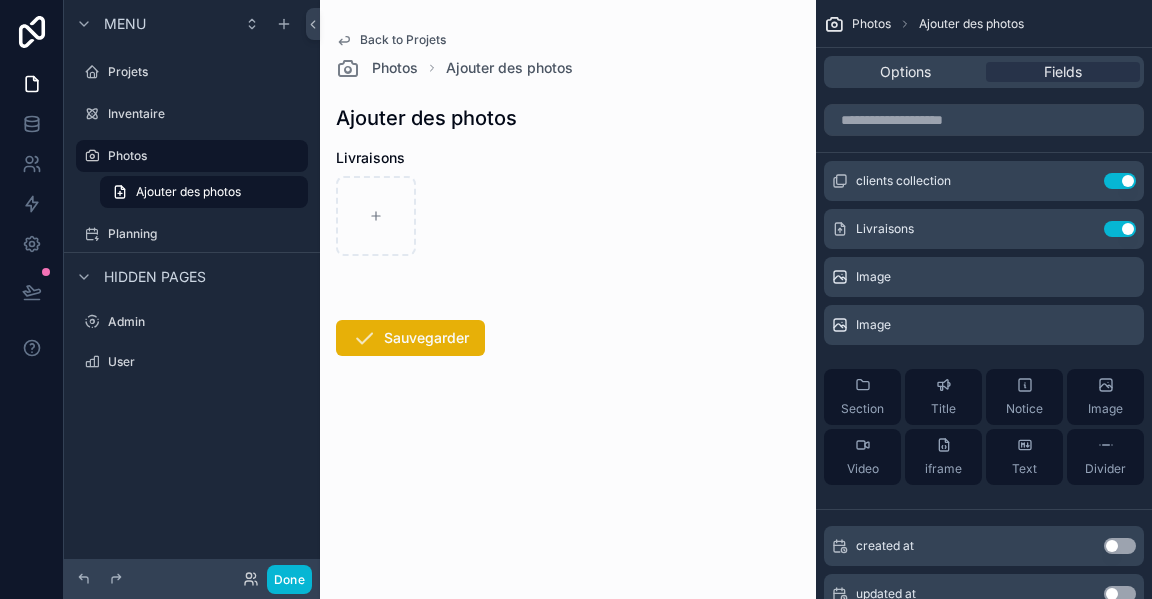 click 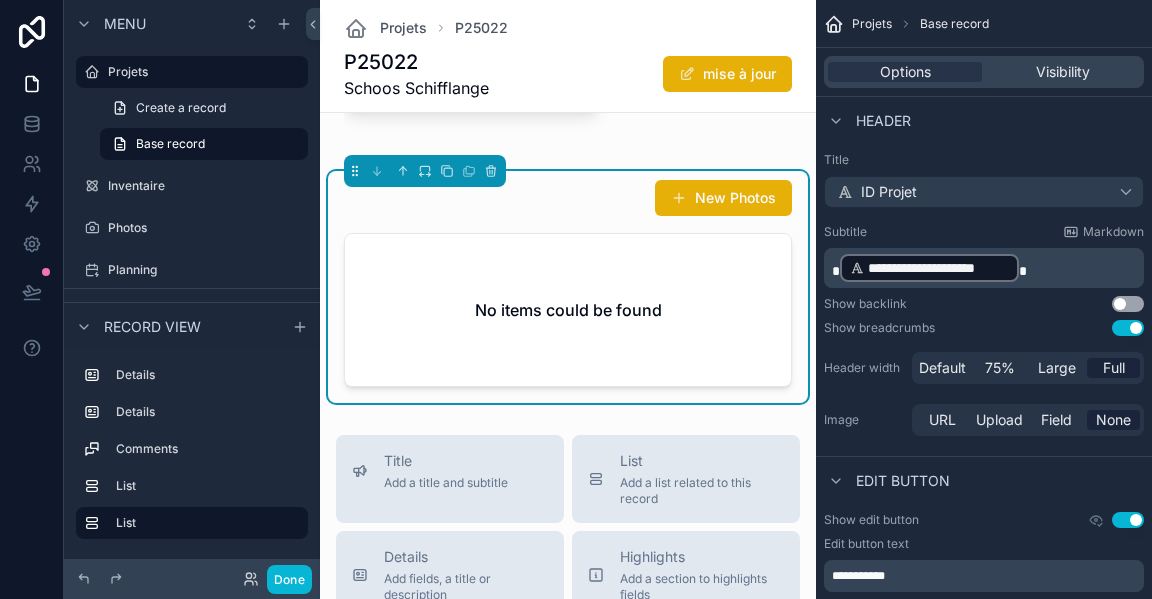 scroll, scrollTop: 1200, scrollLeft: 0, axis: vertical 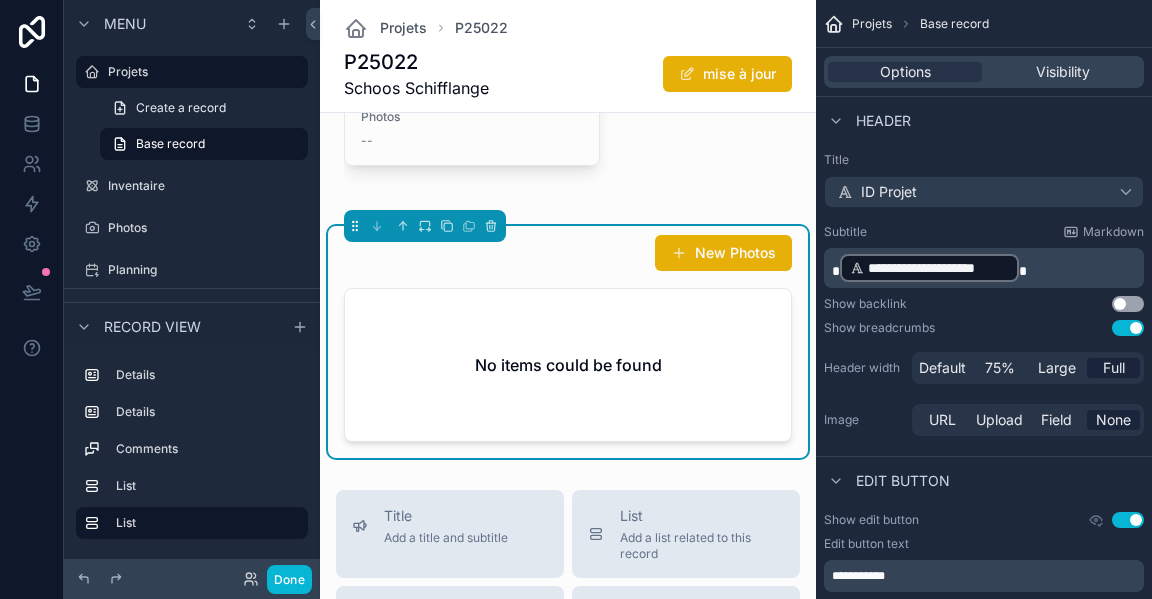 drag, startPoint x: 739, startPoint y: 253, endPoint x: 589, endPoint y: 259, distance: 150.11995 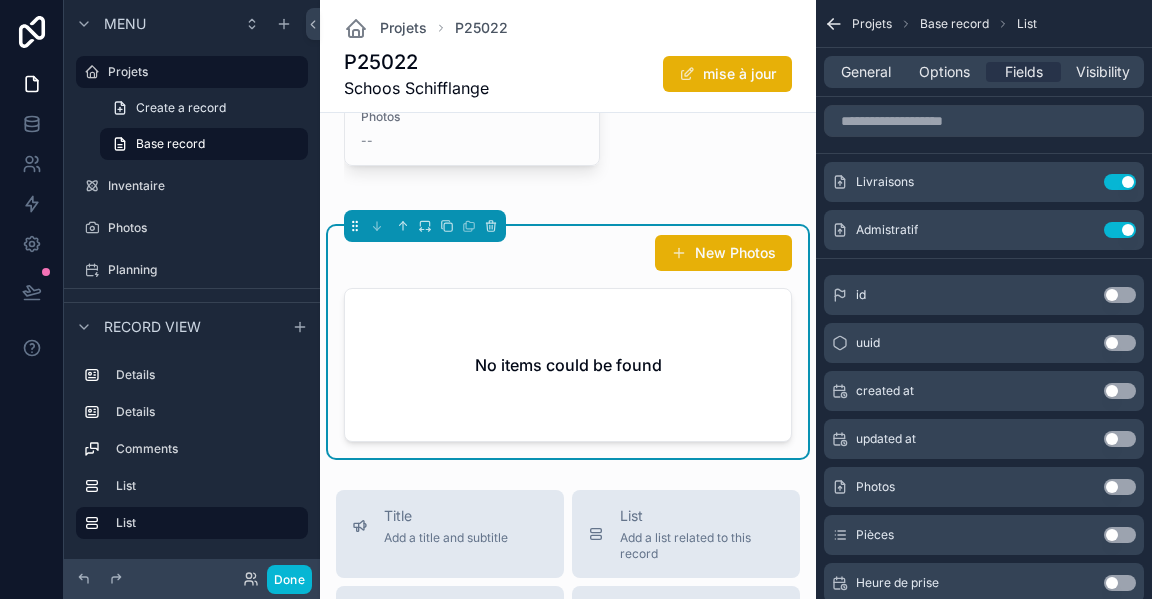click on "Admistratif Use setting" at bounding box center [984, 230] 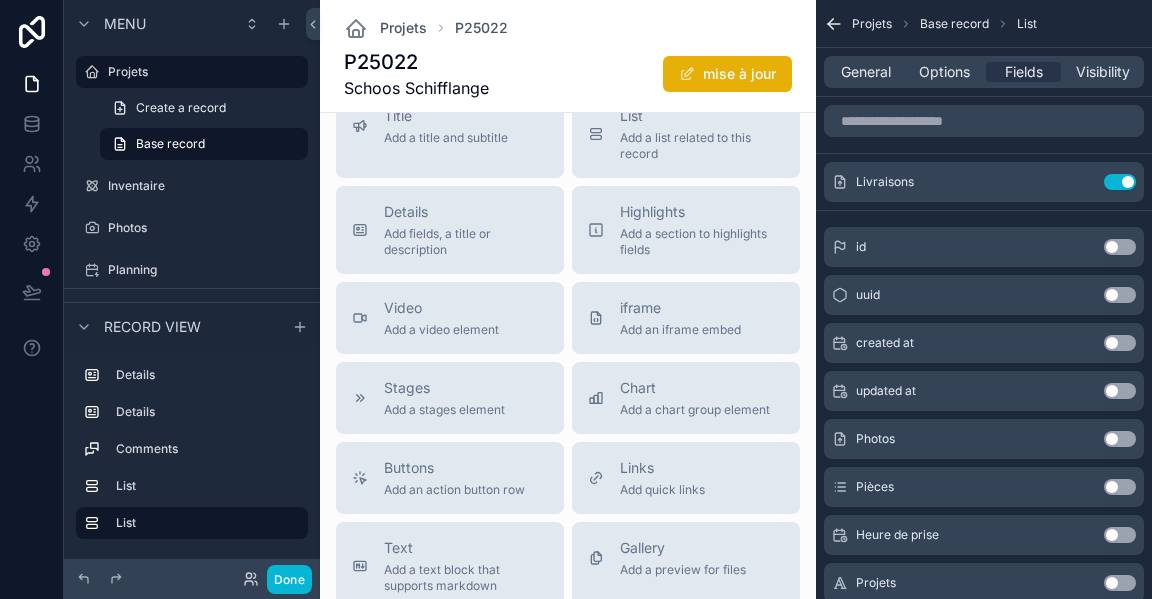 scroll, scrollTop: 1400, scrollLeft: 0, axis: vertical 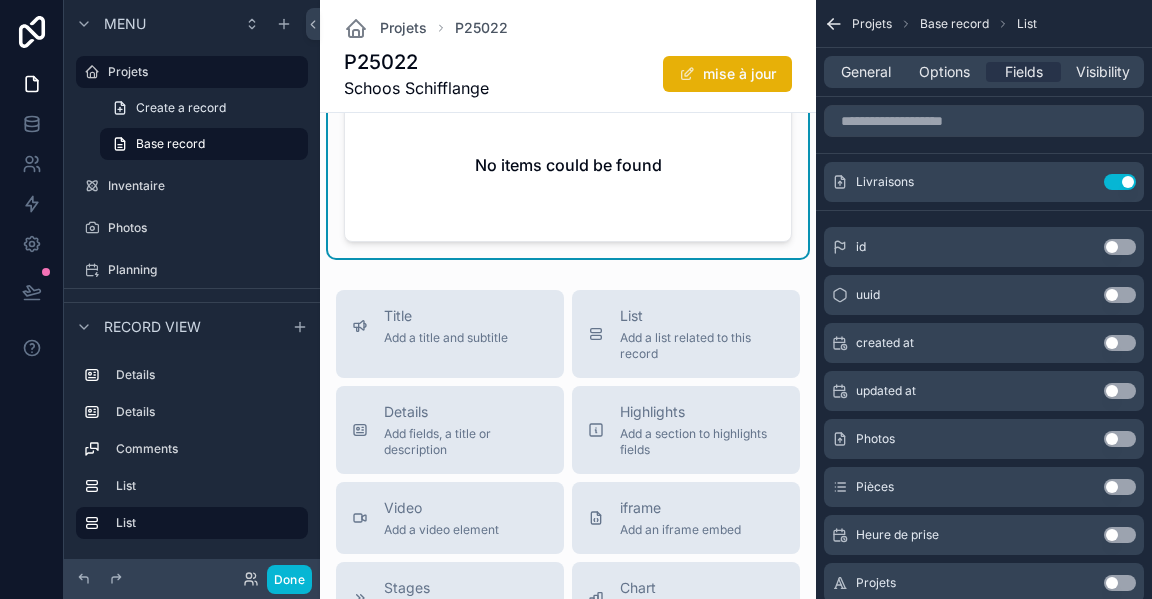 click on "Add a list related to this record" at bounding box center (702, 346) 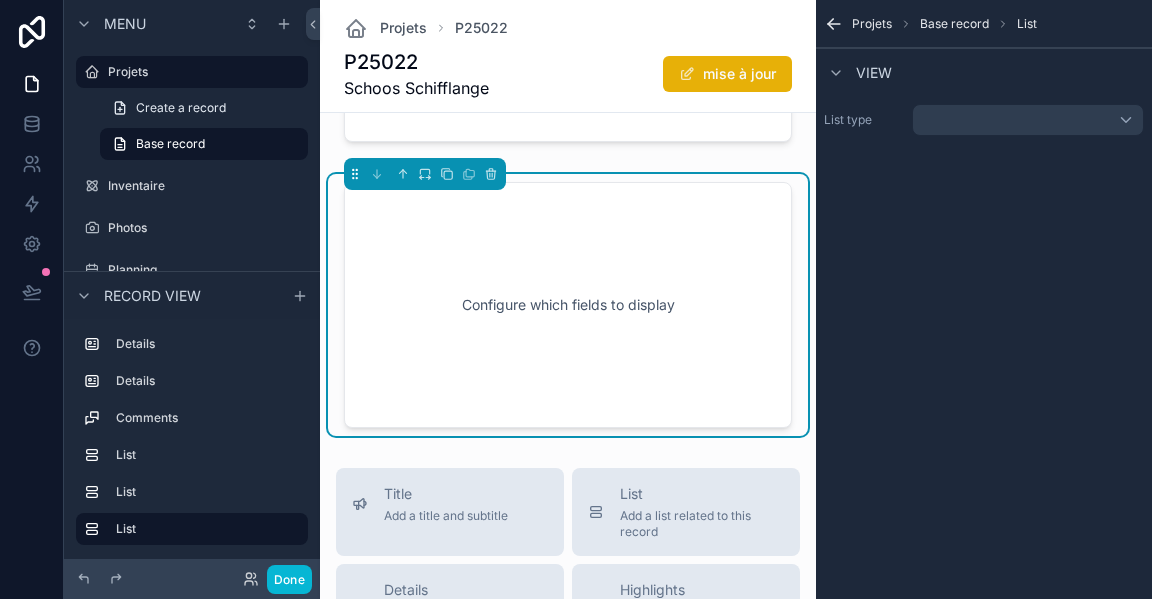 scroll, scrollTop: 1503, scrollLeft: 0, axis: vertical 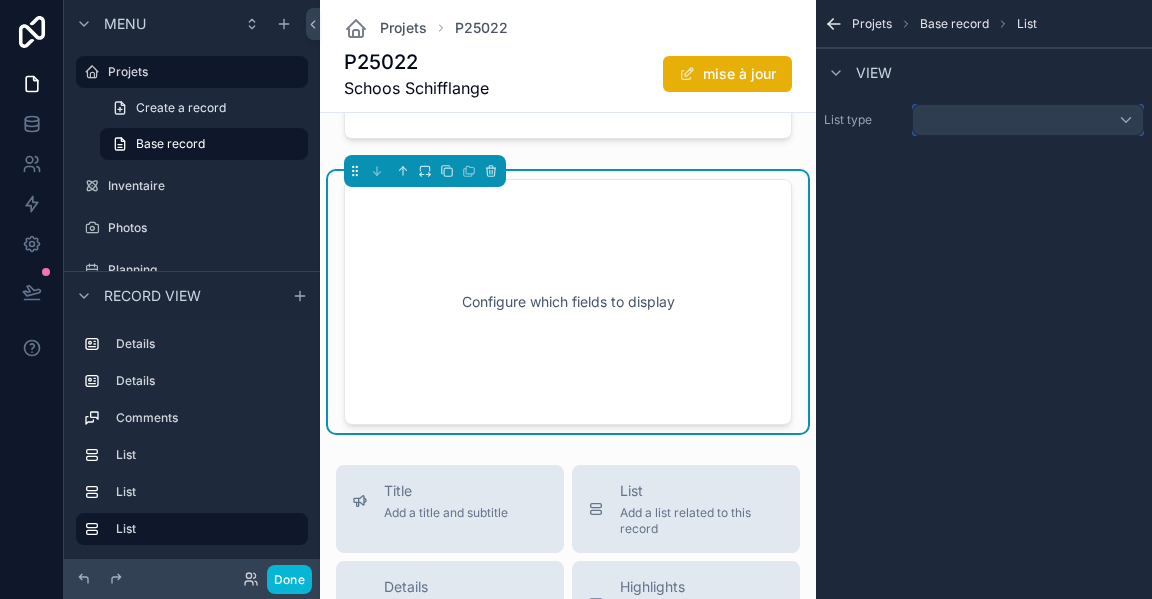 click at bounding box center [1028, 120] 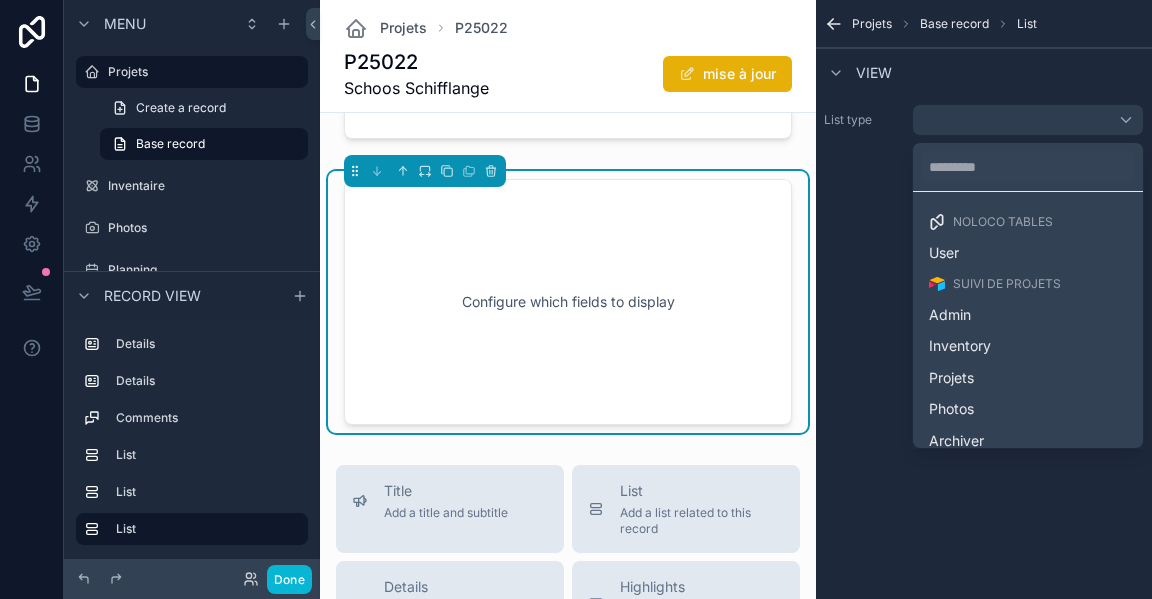 click on "Photos" at bounding box center (1028, 409) 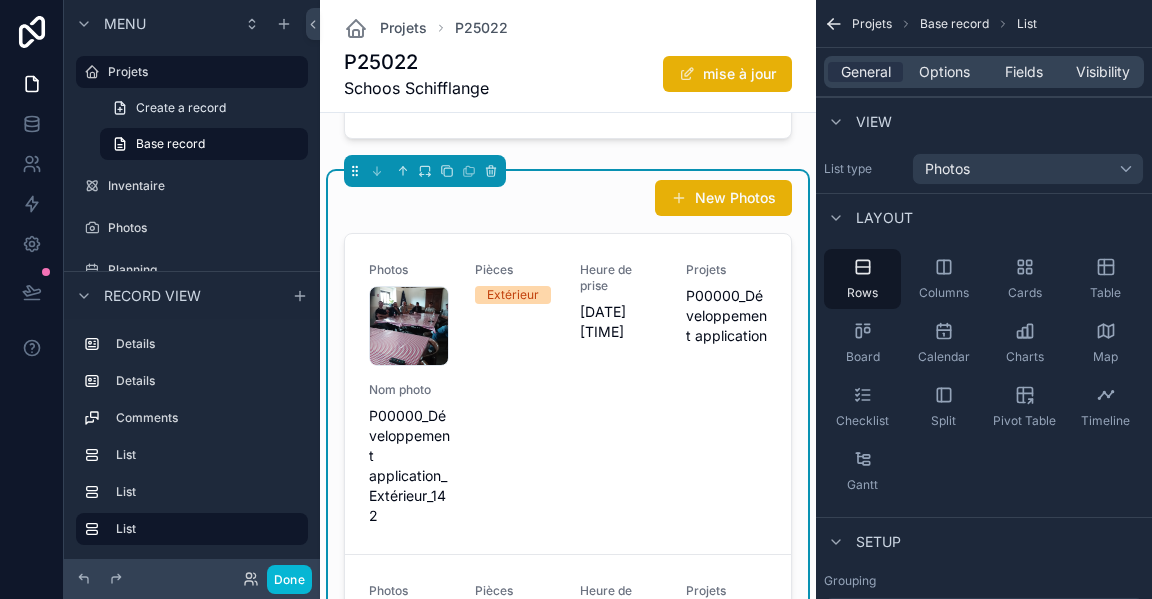 click on "Fields" at bounding box center [1023, 72] 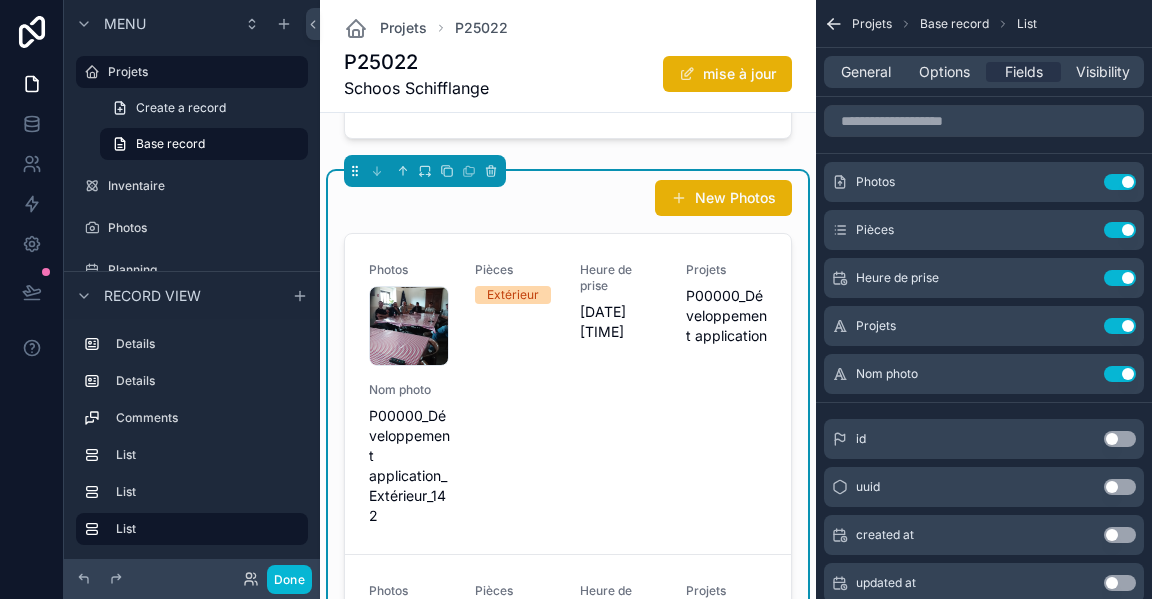 click on "Use setting" at bounding box center [1120, 182] 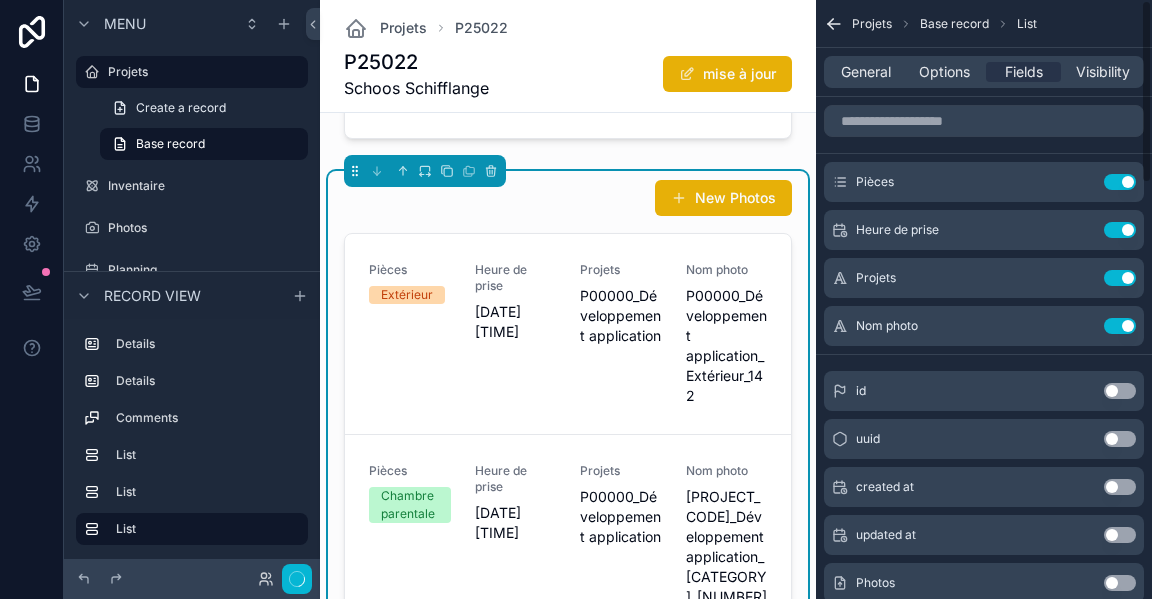 click on "Use setting" at bounding box center (1120, 182) 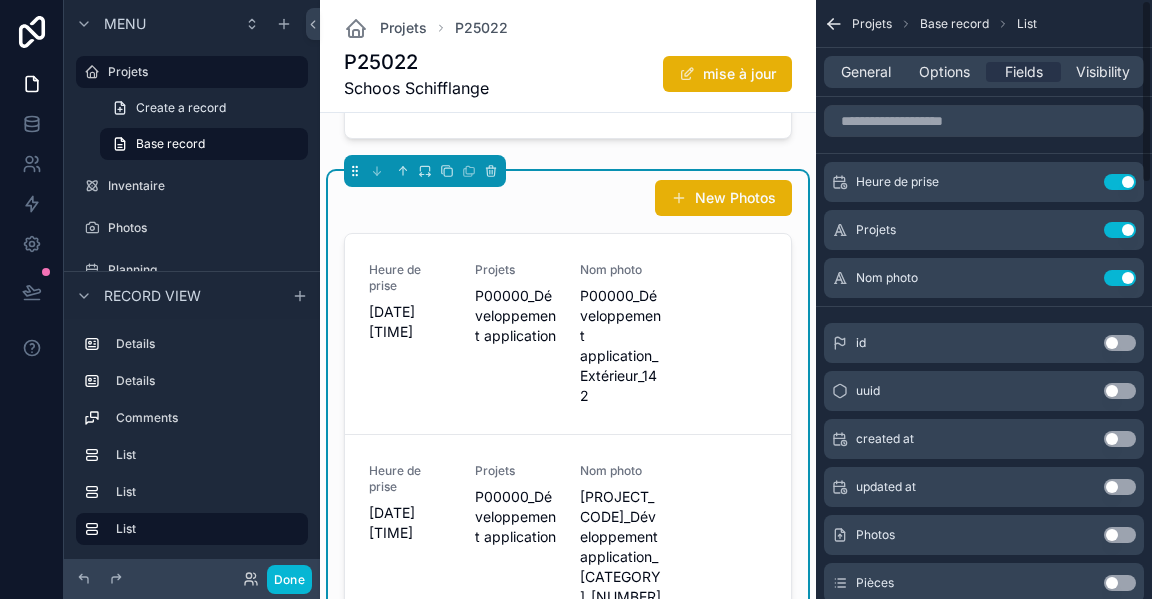 click on "Use setting" at bounding box center [1120, 182] 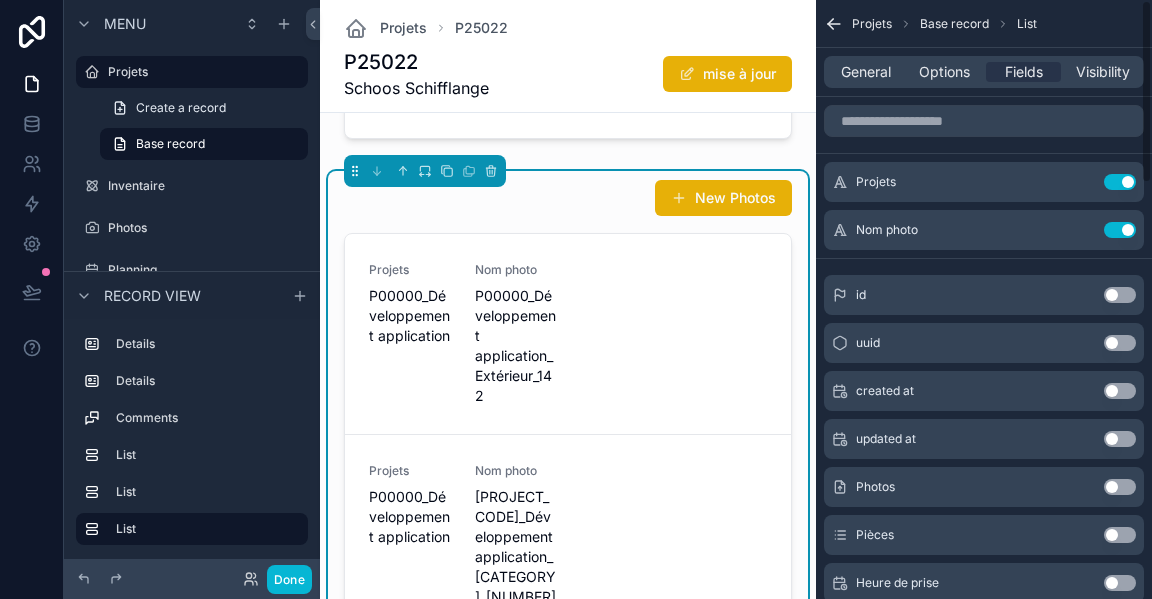 click on "Use setting" at bounding box center (1120, 182) 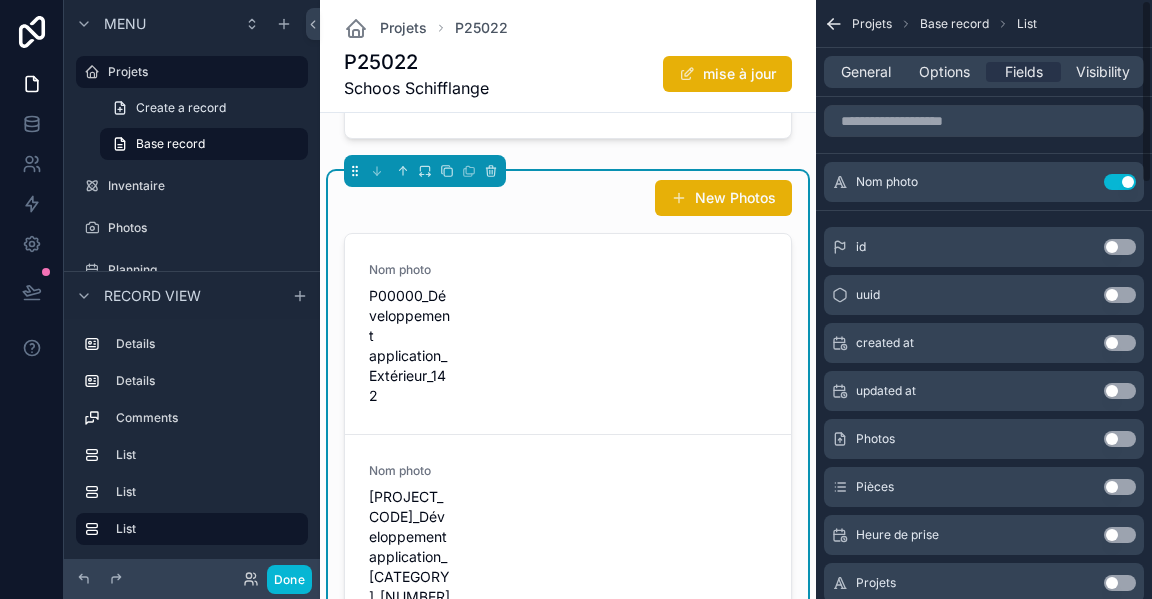 click on "Use setting" at bounding box center (1120, 182) 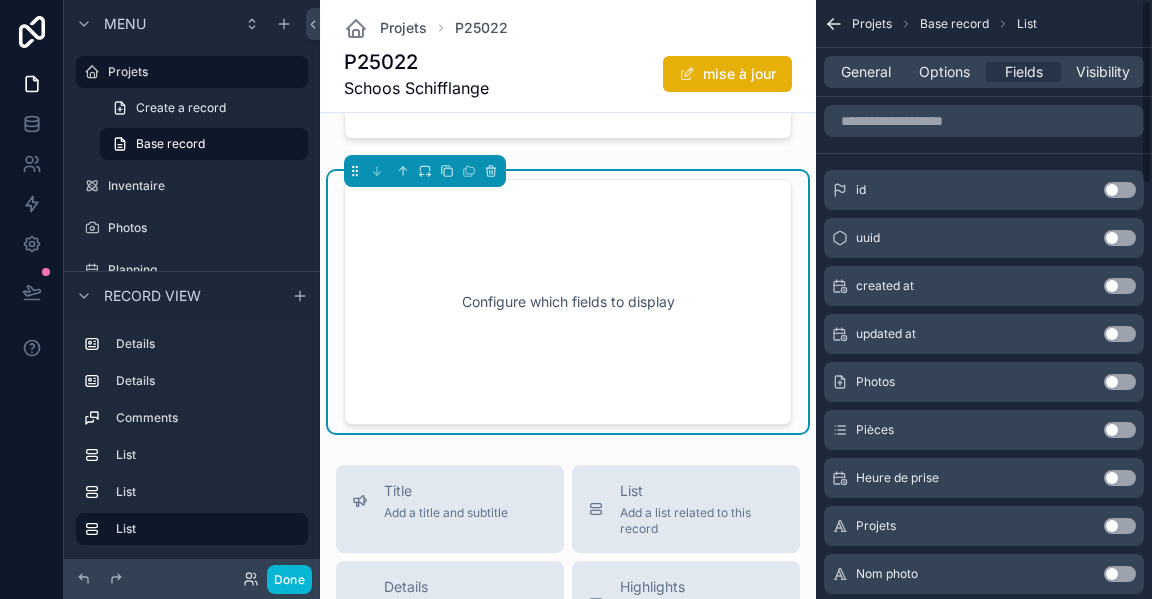 click on "Use setting" at bounding box center (1120, 190) 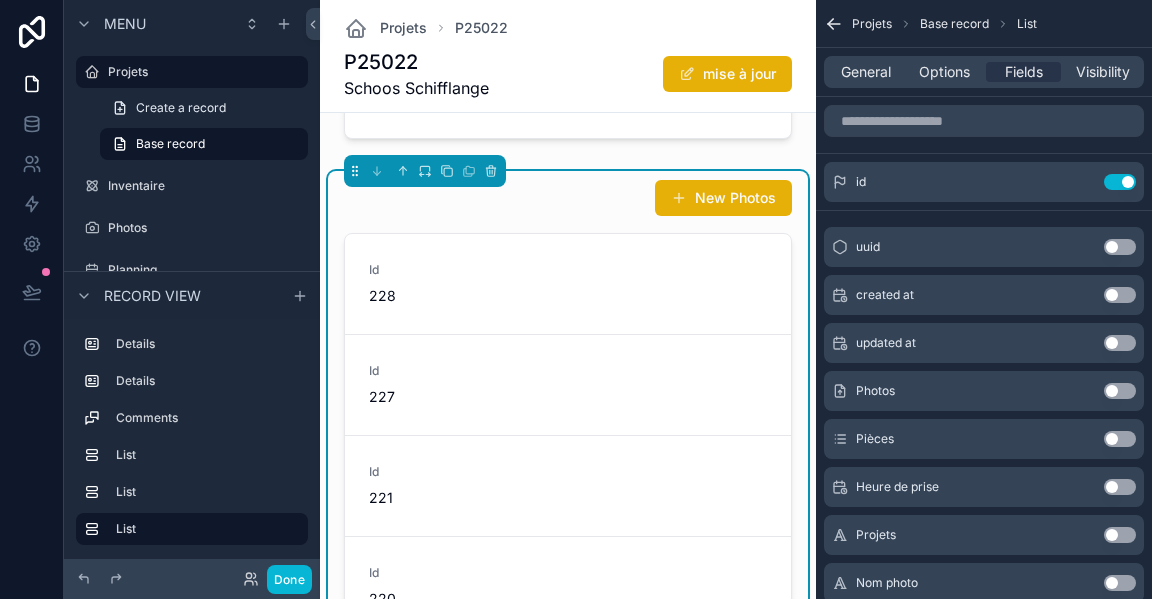 click on "id Use setting" at bounding box center (984, 182) 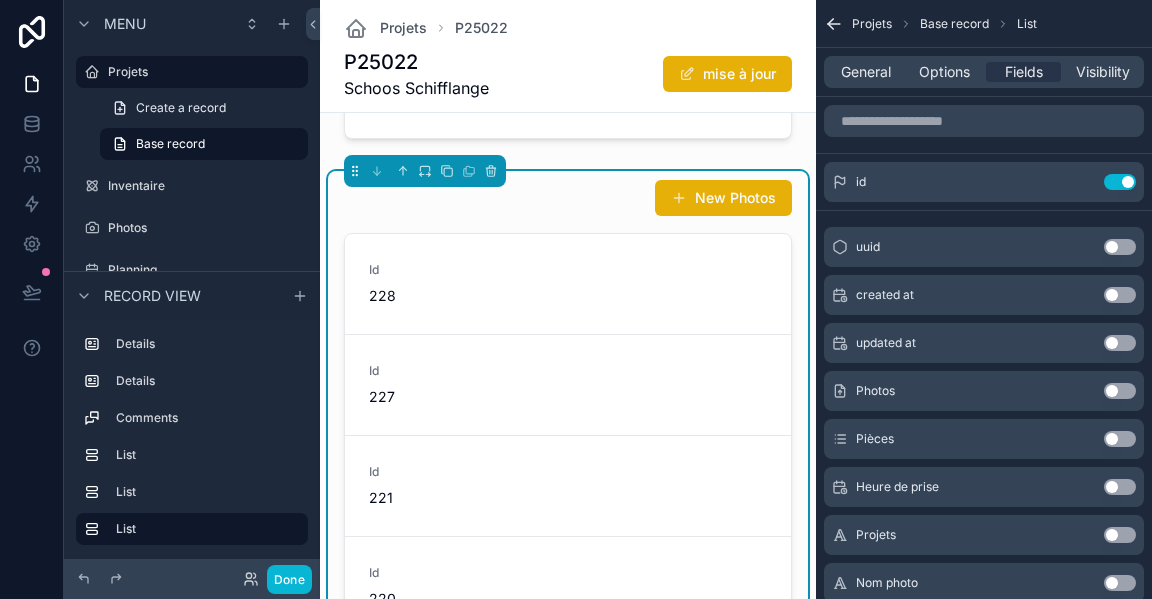 click on "Use setting" at bounding box center (1120, 182) 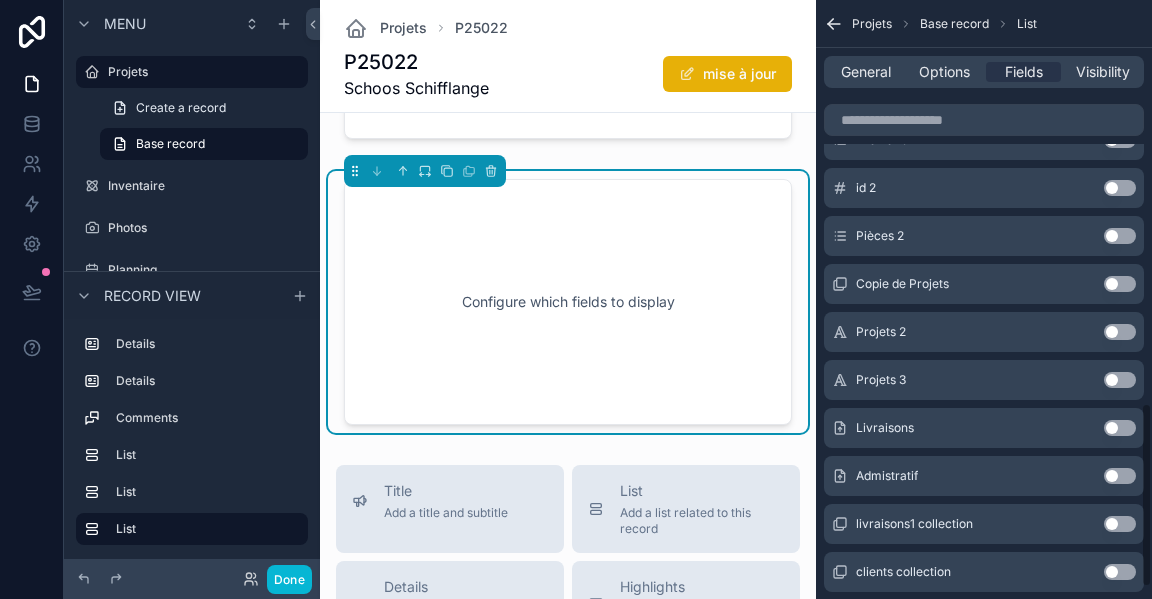 scroll, scrollTop: 1346, scrollLeft: 0, axis: vertical 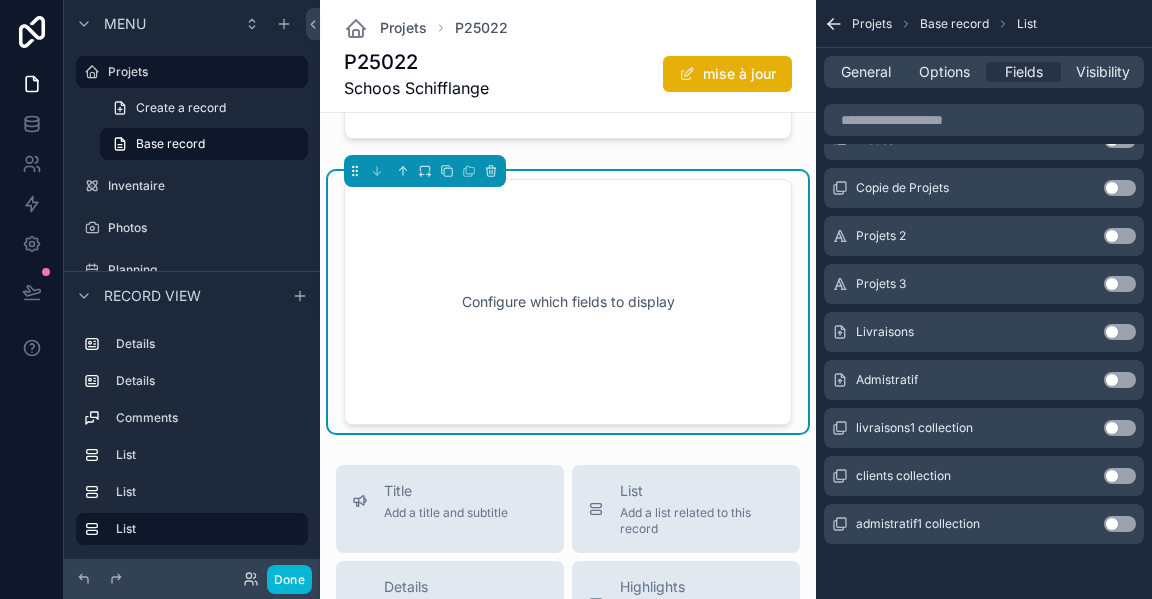 click on "Use setting" at bounding box center (1120, 380) 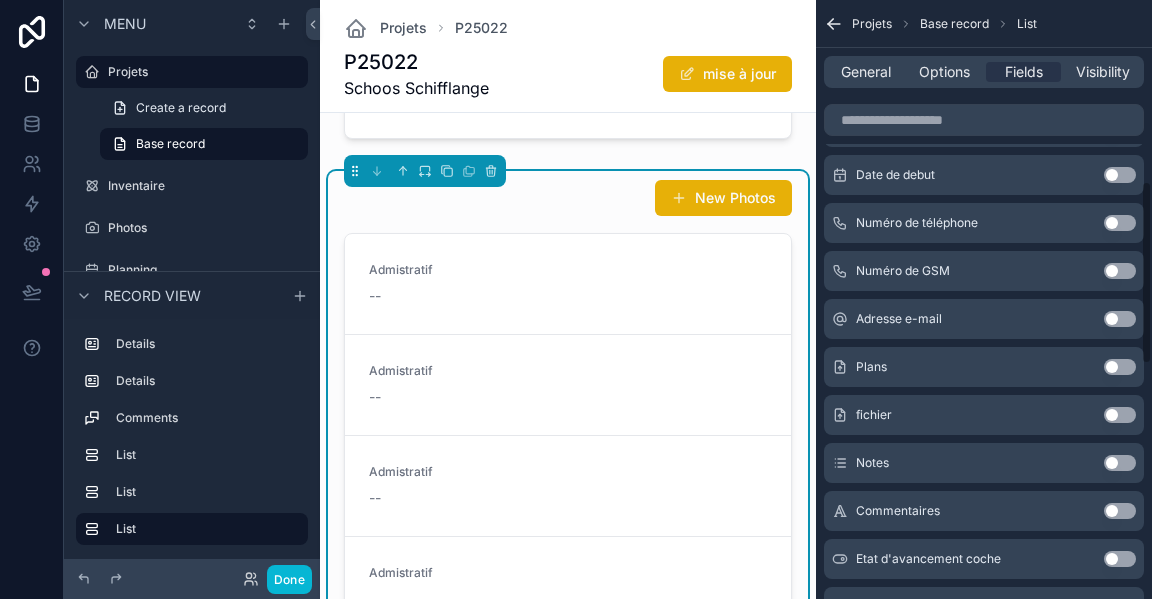 scroll, scrollTop: 555, scrollLeft: 0, axis: vertical 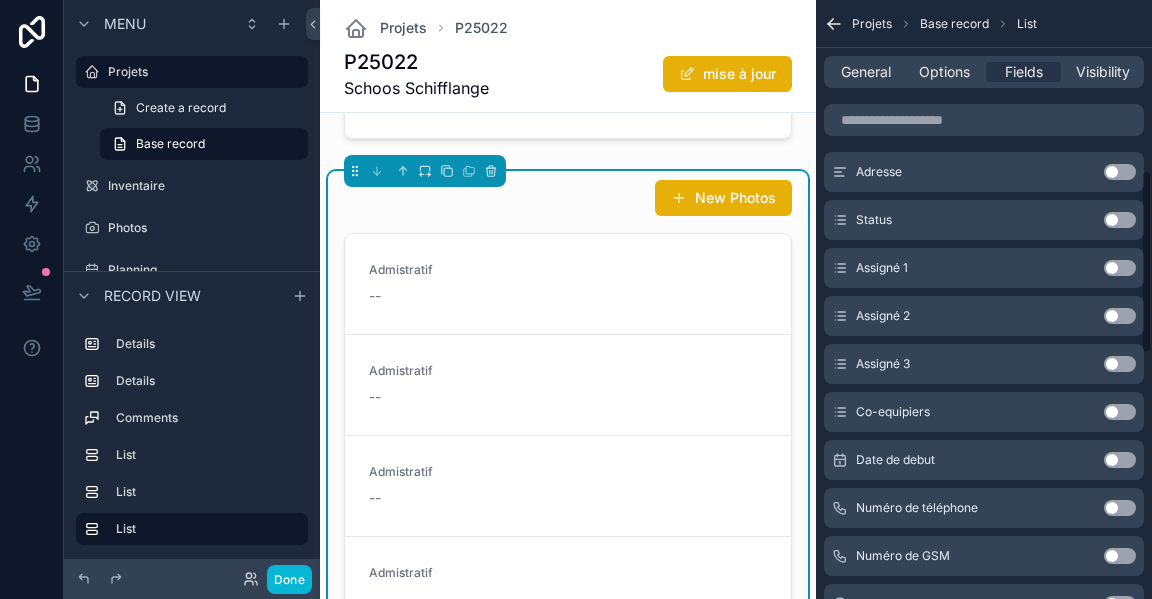click on "Options" at bounding box center [944, 72] 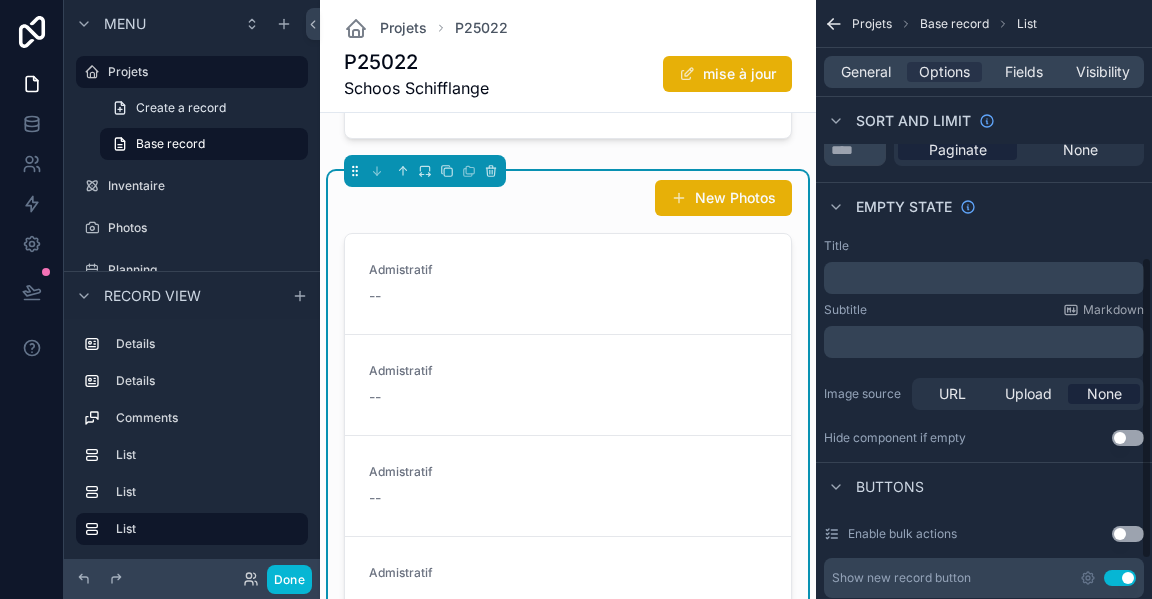 scroll, scrollTop: 0, scrollLeft: 0, axis: both 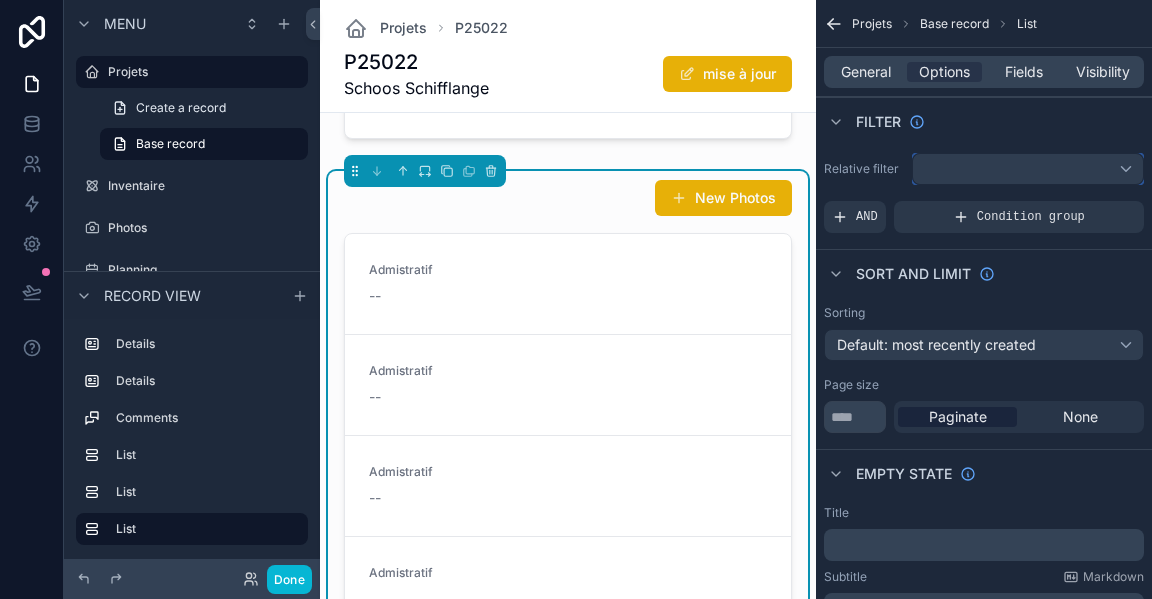 click at bounding box center [1028, 169] 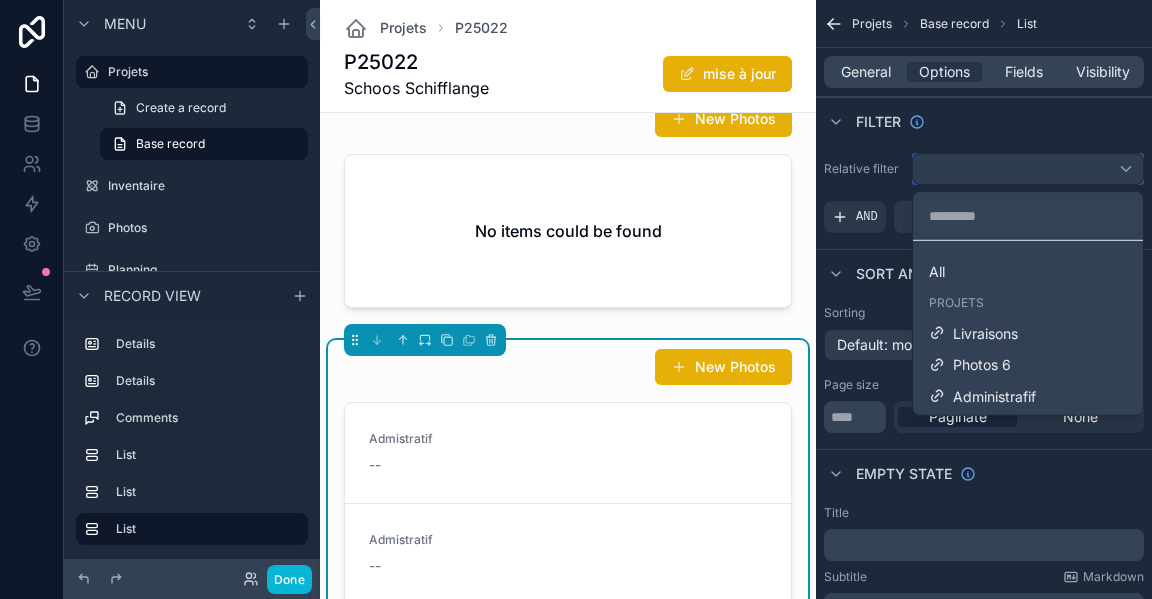 scroll, scrollTop: 1503, scrollLeft: 0, axis: vertical 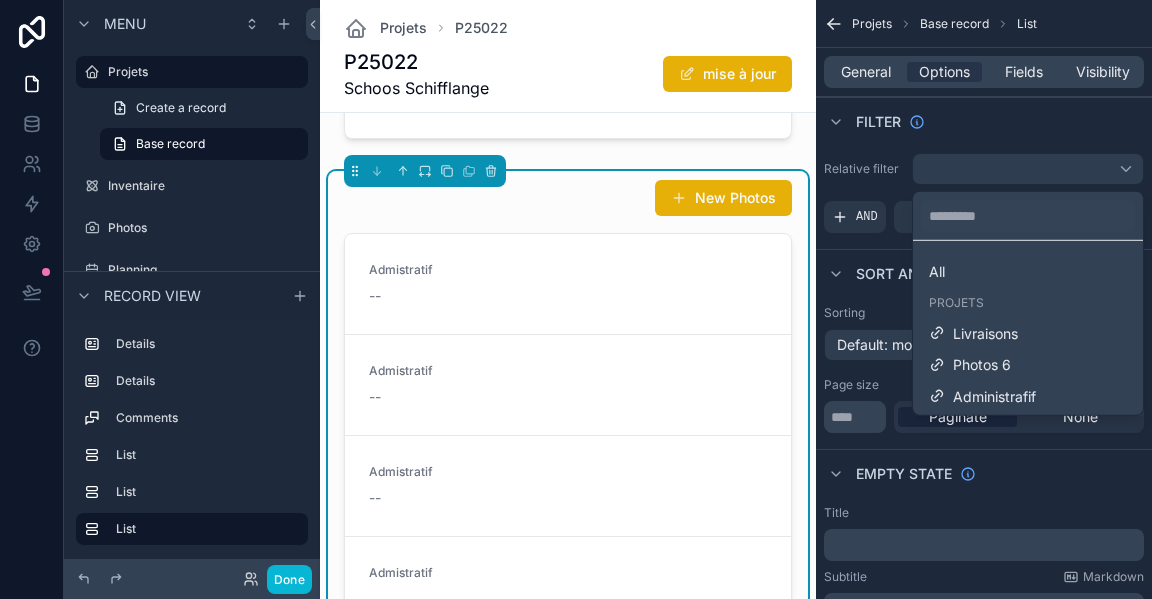 click on "Administrafif" at bounding box center [994, 396] 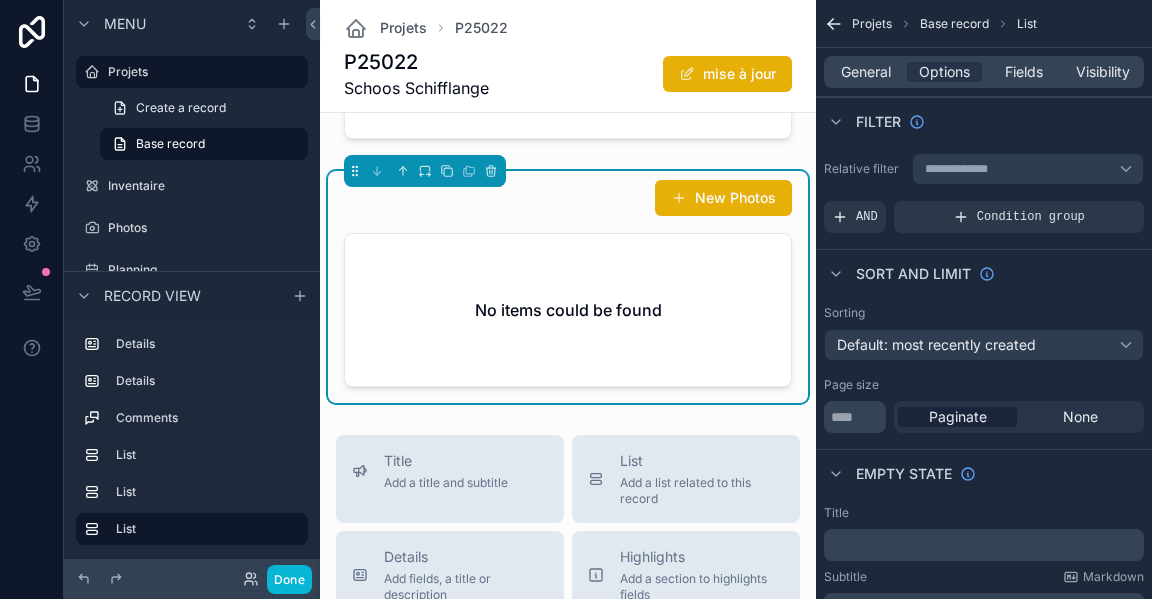 scroll, scrollTop: 1303, scrollLeft: 0, axis: vertical 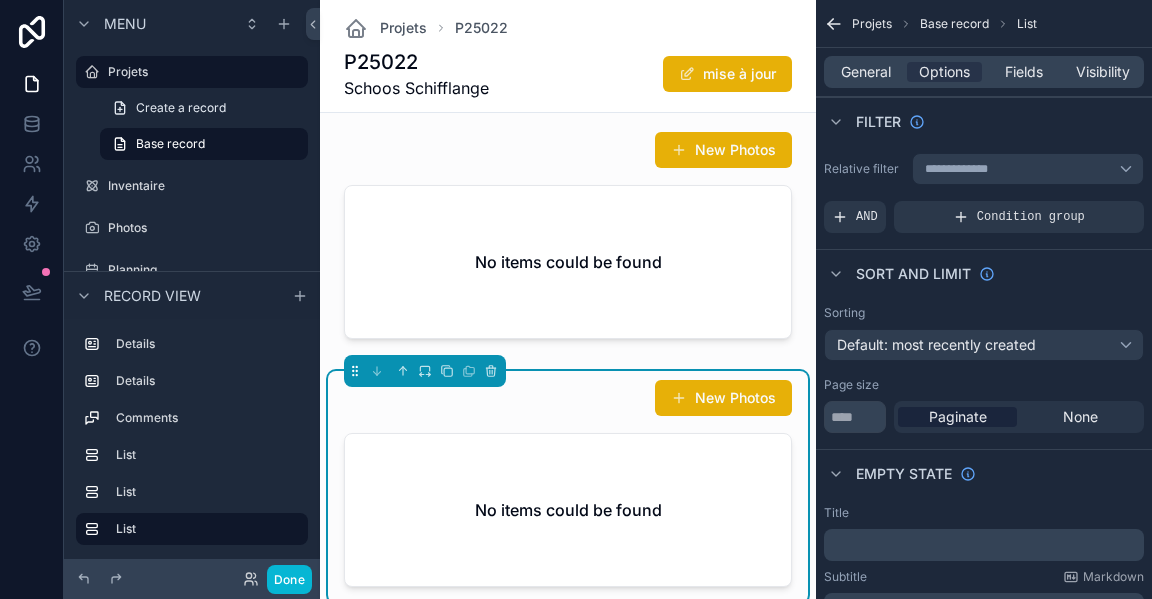 click at bounding box center (568, 239) 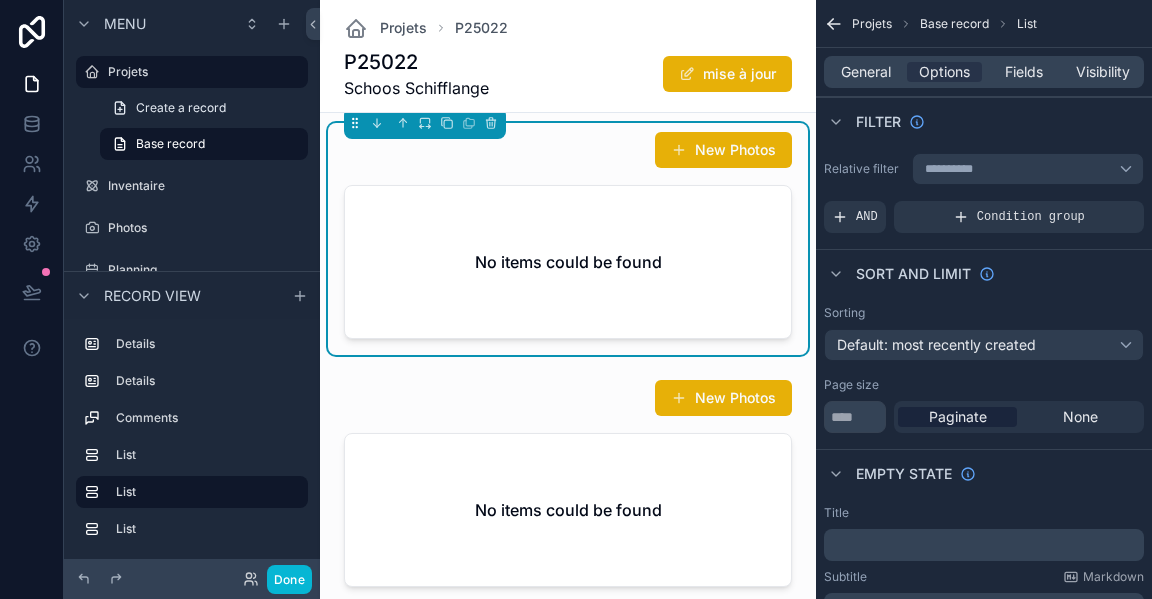 click at bounding box center [568, 487] 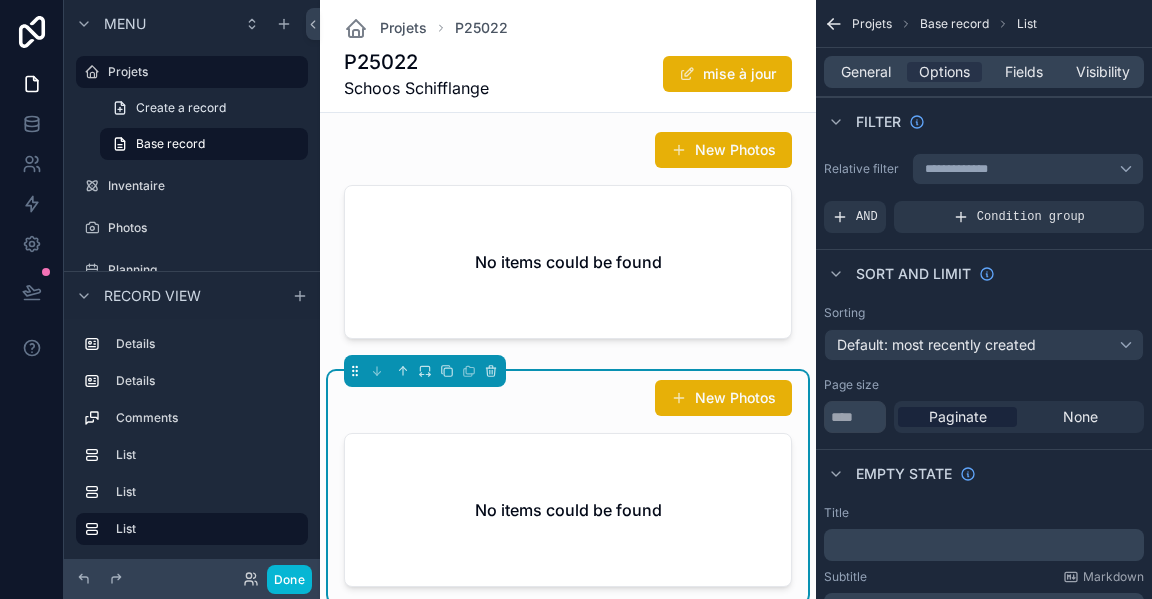 click at bounding box center (568, 239) 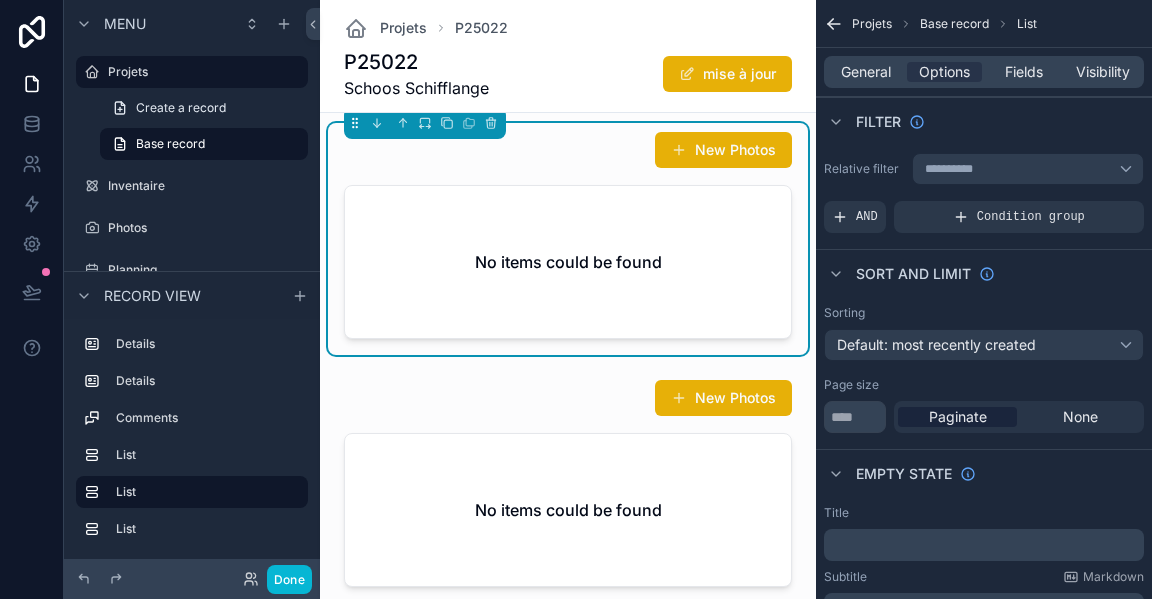 click at bounding box center (568, 487) 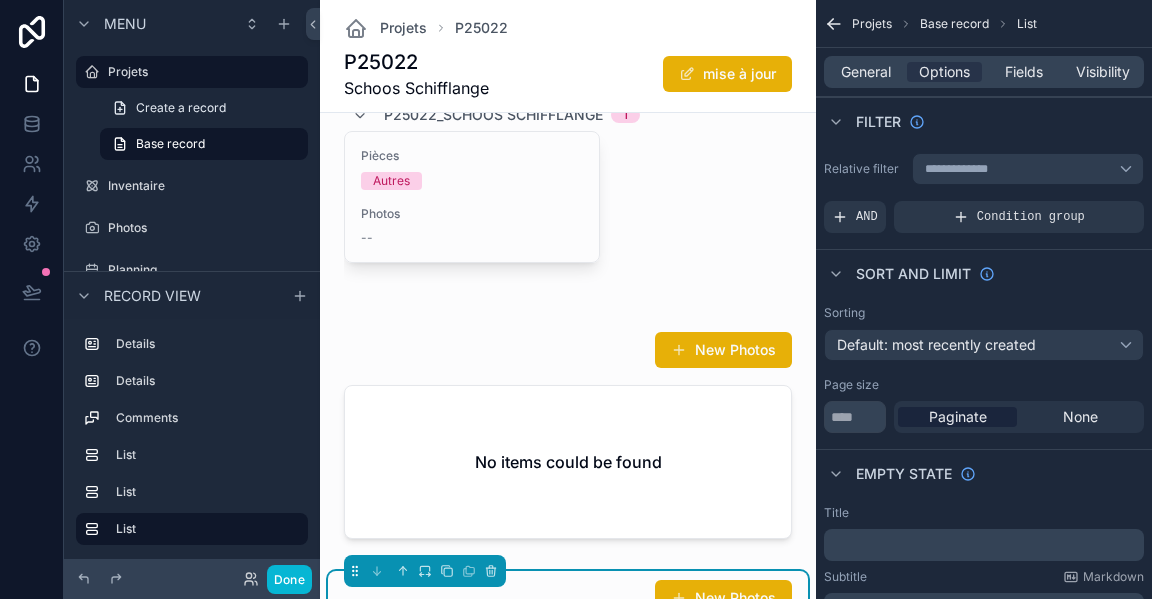 scroll, scrollTop: 1303, scrollLeft: 0, axis: vertical 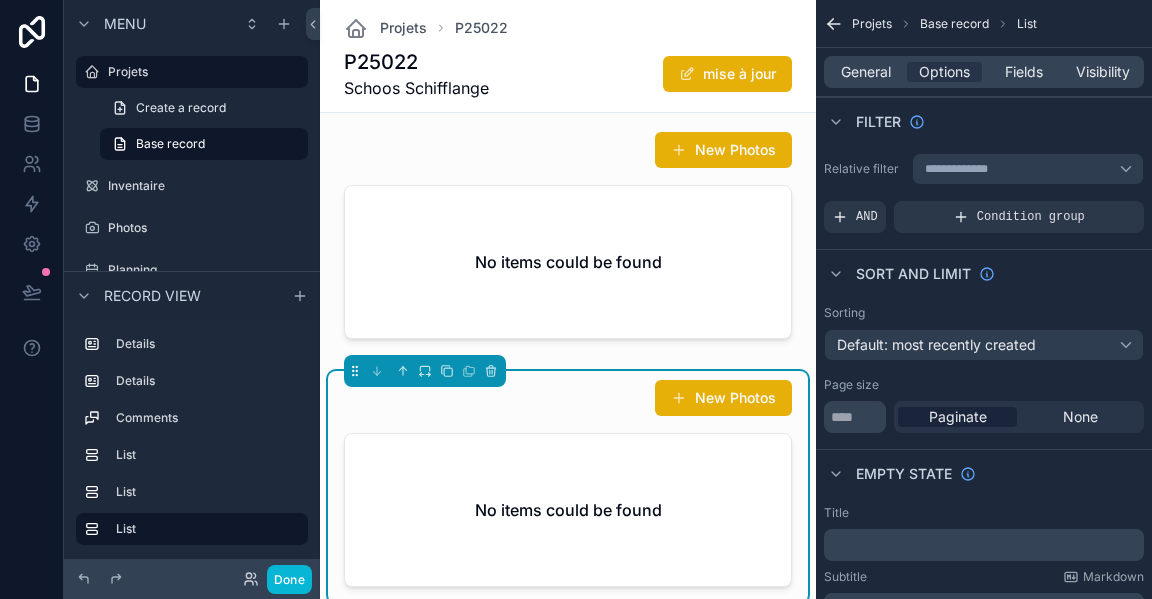 click on "New Photos" at bounding box center (723, 398) 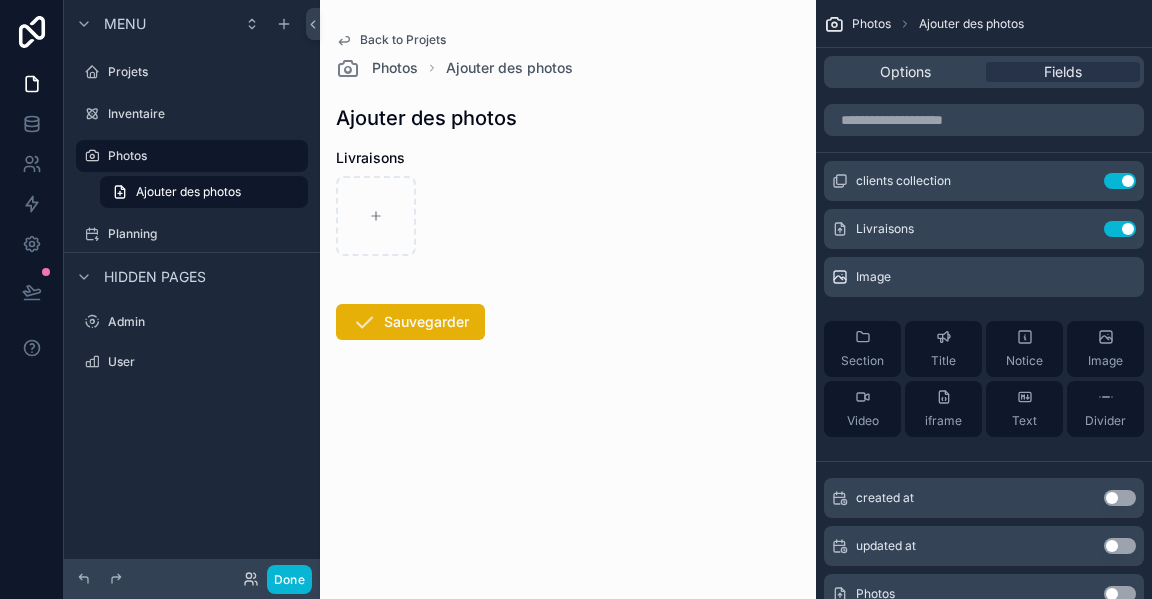 scroll, scrollTop: 0, scrollLeft: 0, axis: both 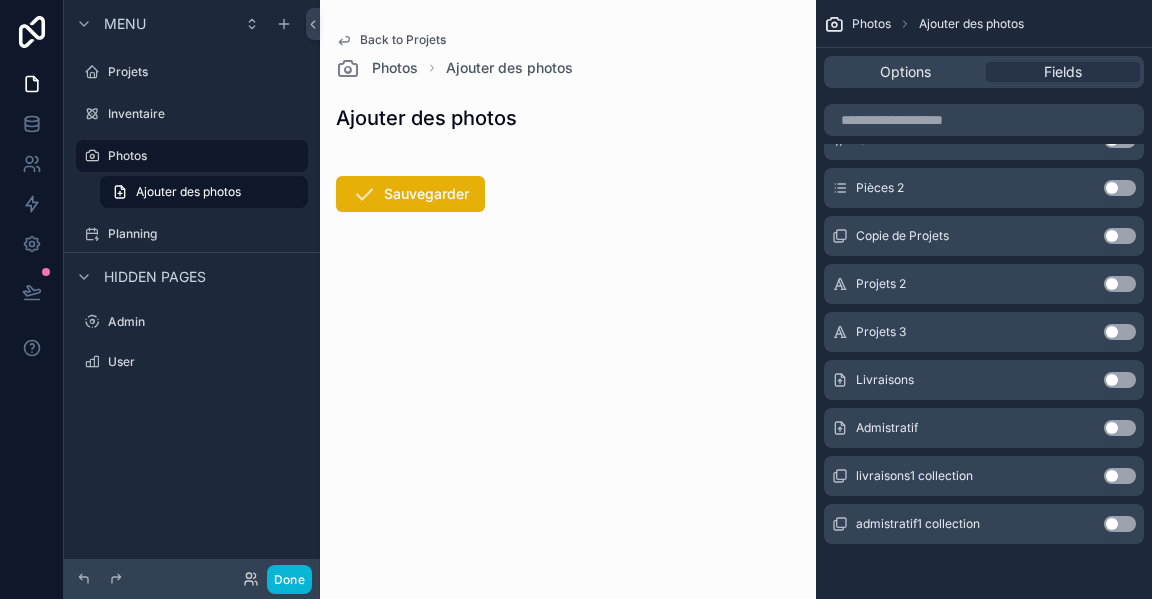 click on "Use setting" at bounding box center (1120, 428) 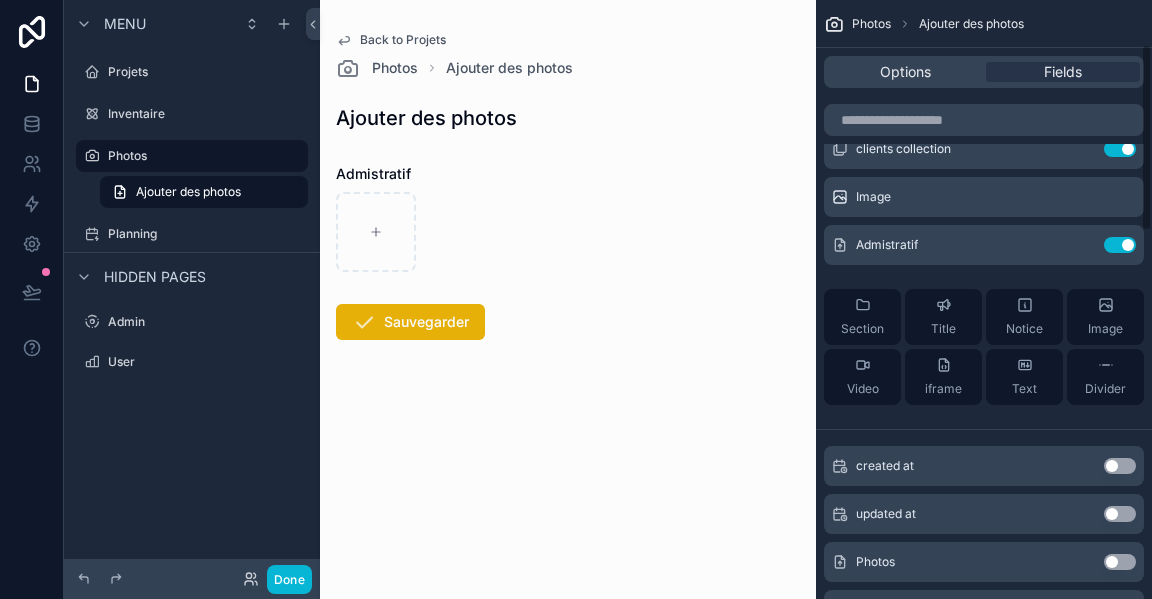 scroll, scrollTop: 0, scrollLeft: 0, axis: both 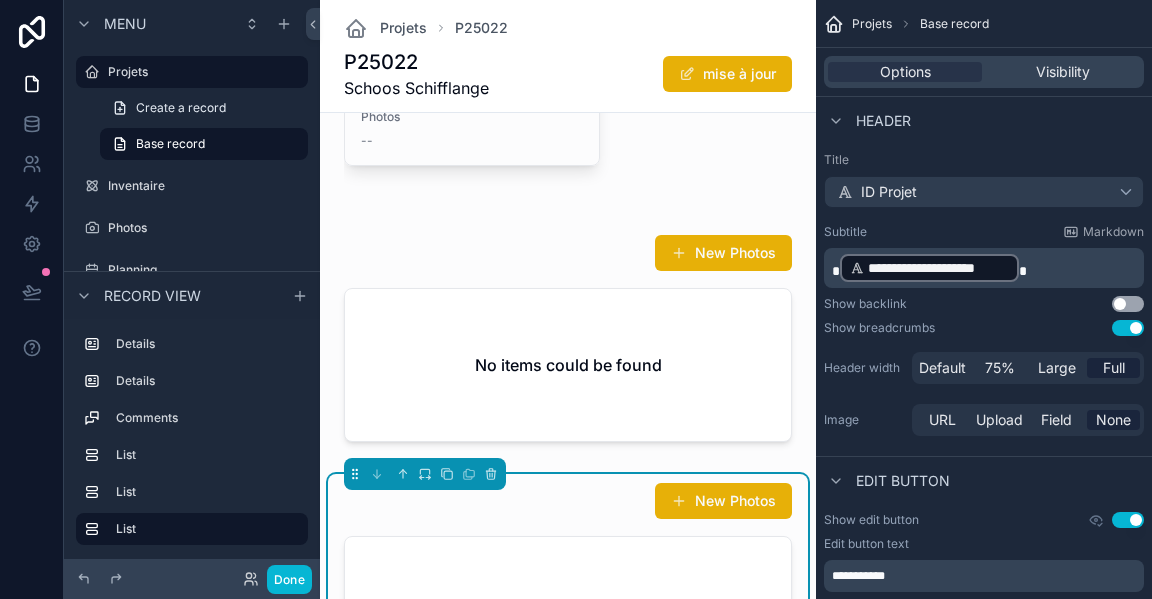 click at bounding box center [568, 342] 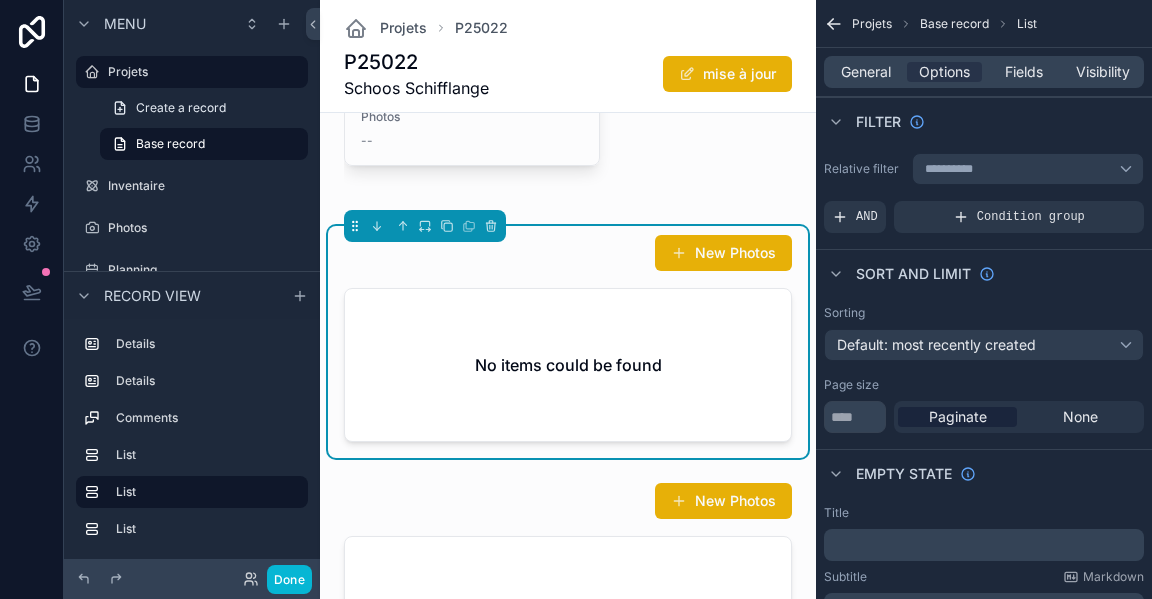 click on "New Photos" at bounding box center (723, 253) 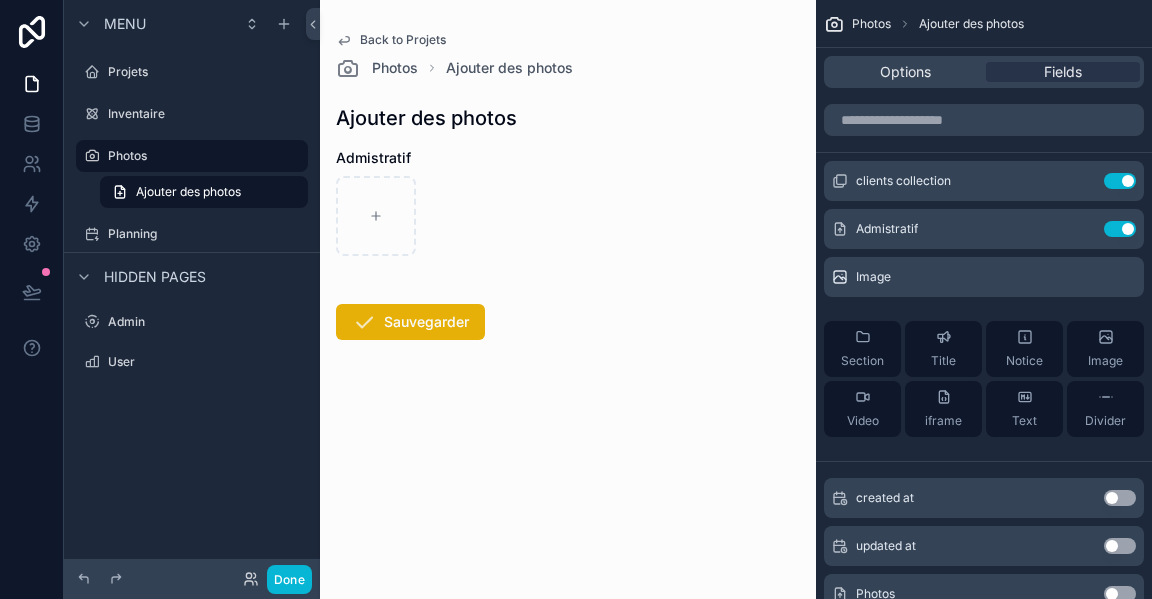 scroll, scrollTop: 0, scrollLeft: 0, axis: both 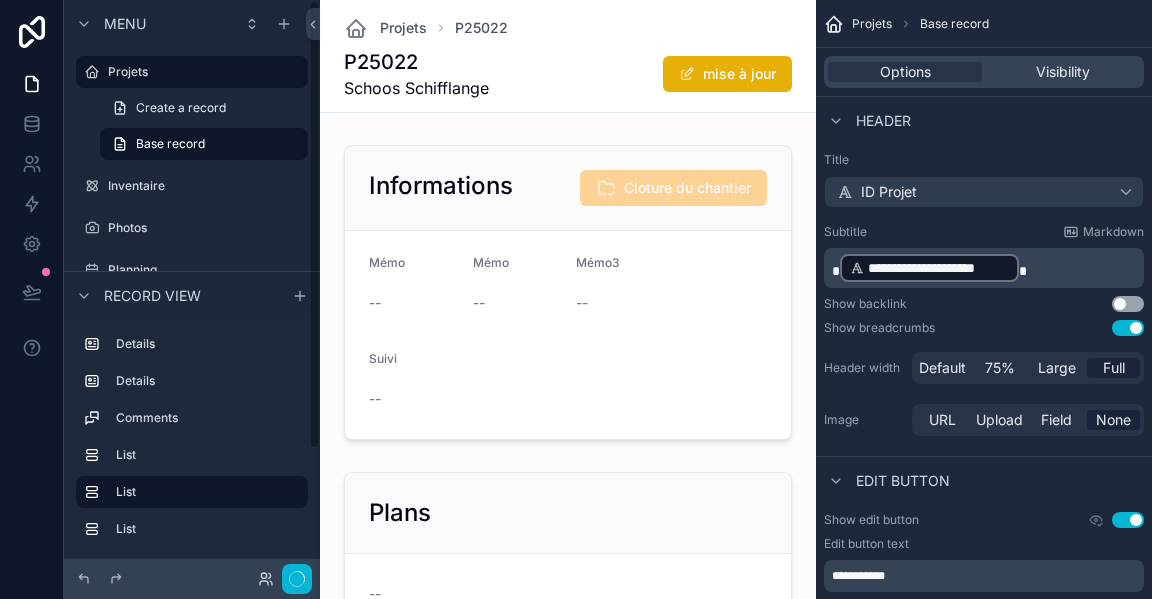 click on "P25022  Schoos Schifflange mise à jour" at bounding box center [568, 74] 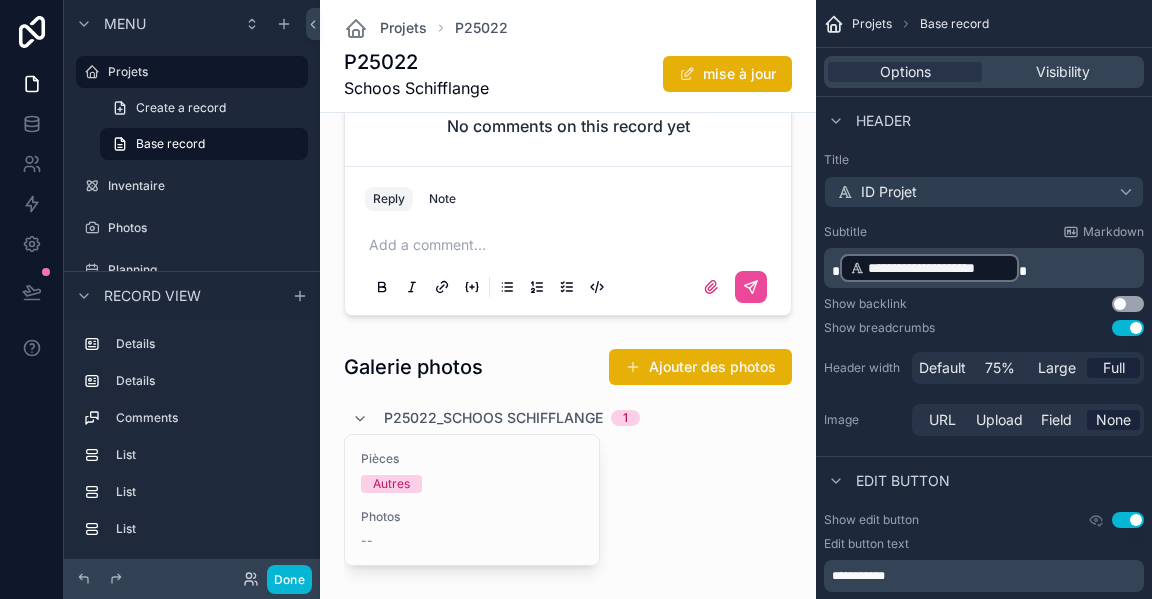 scroll, scrollTop: 1000, scrollLeft: 0, axis: vertical 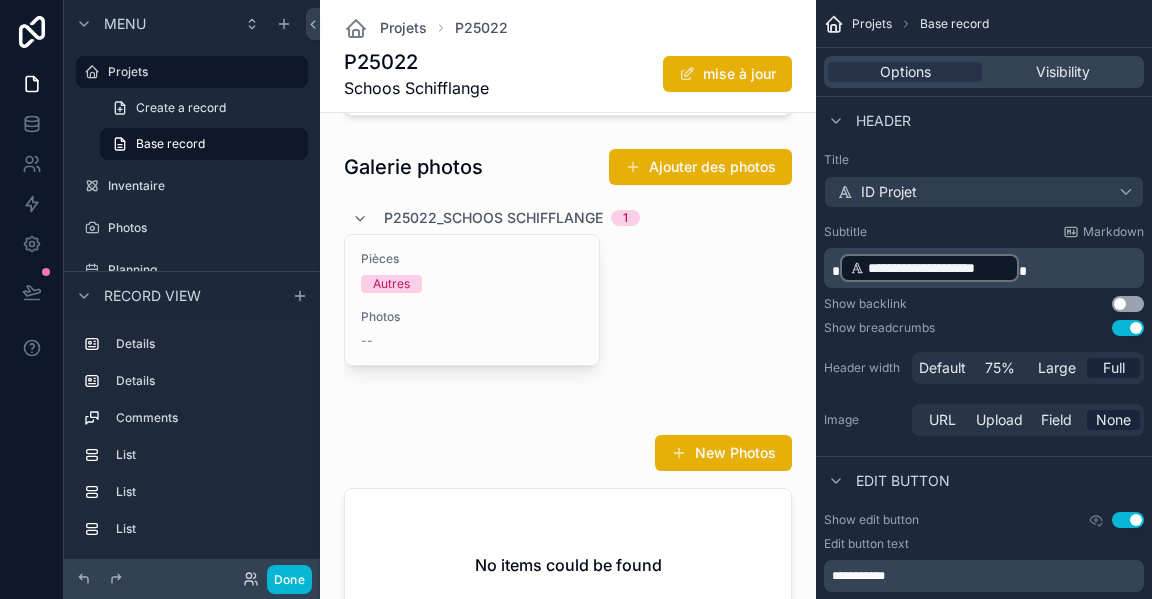 click at bounding box center [568, 275] 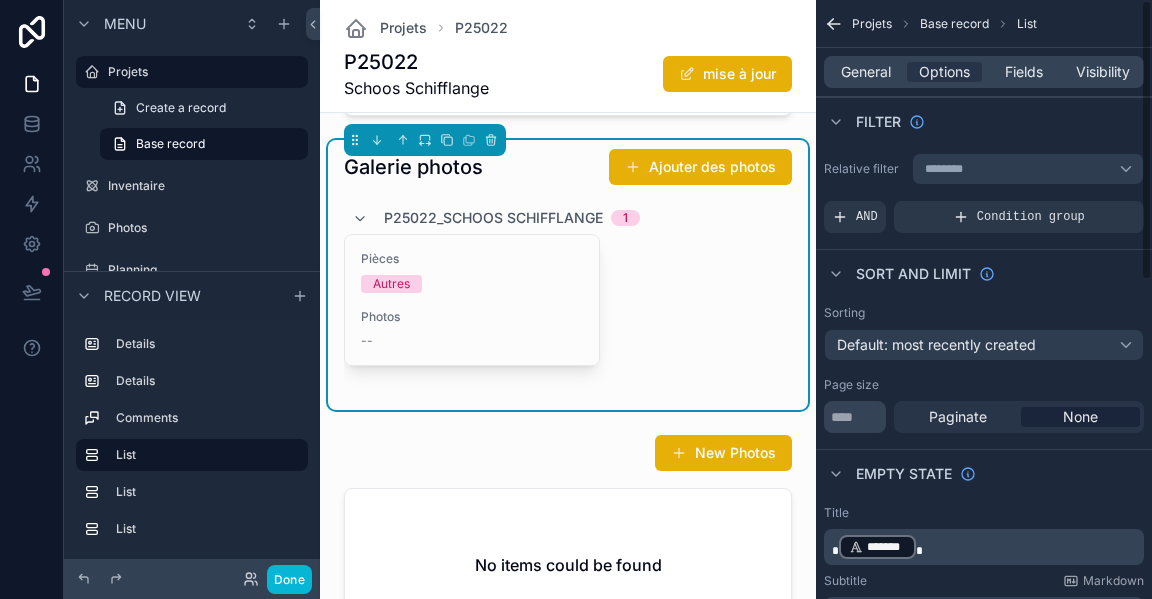 drag, startPoint x: 1026, startPoint y: 75, endPoint x: 1027, endPoint y: 64, distance: 11.045361 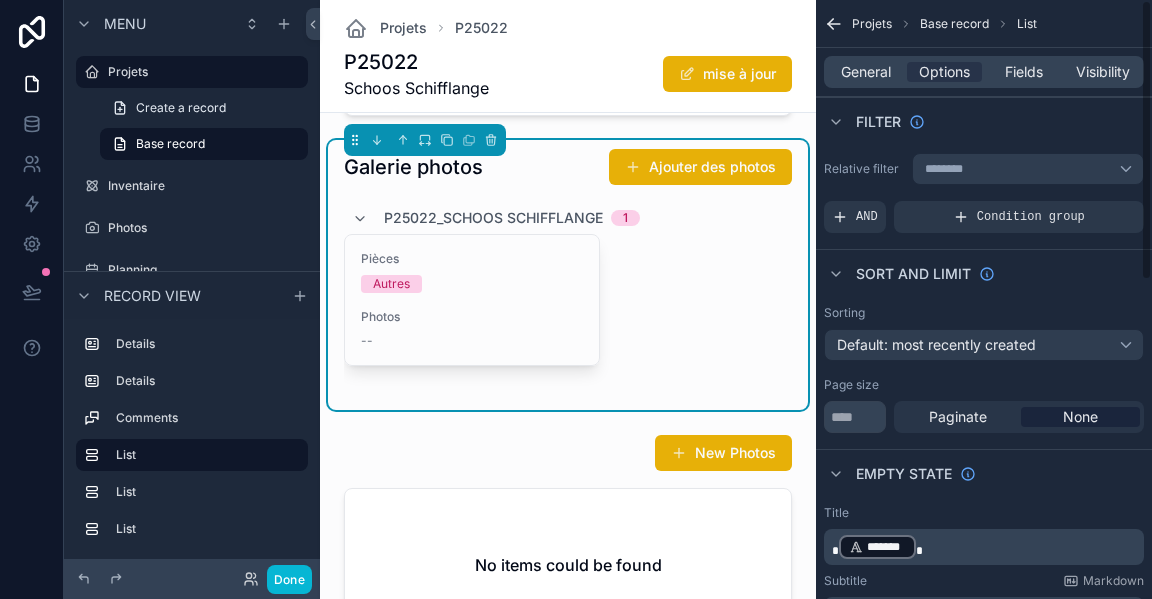click on "Fields" at bounding box center [1024, 72] 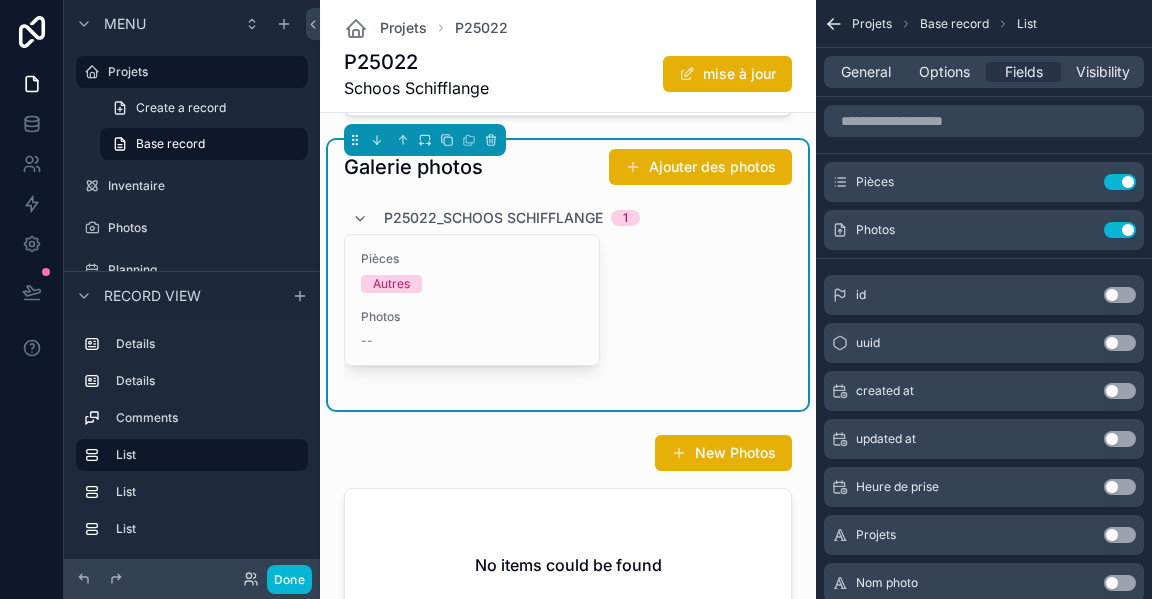 drag, startPoint x: 1020, startPoint y: 81, endPoint x: 1031, endPoint y: 72, distance: 14.21267 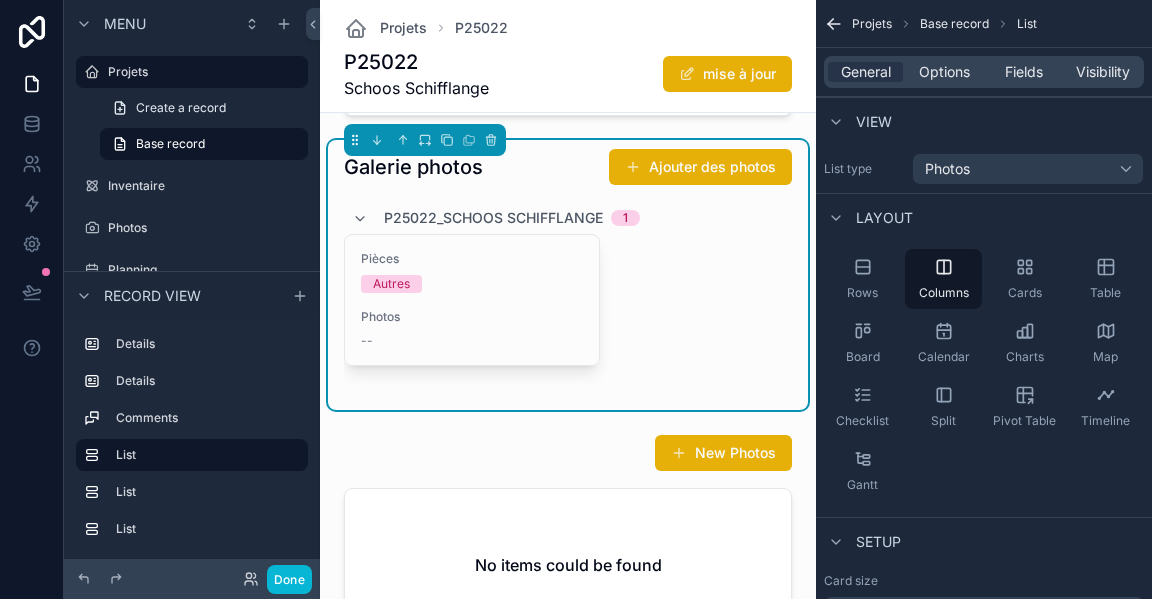click on "Options" at bounding box center (944, 72) 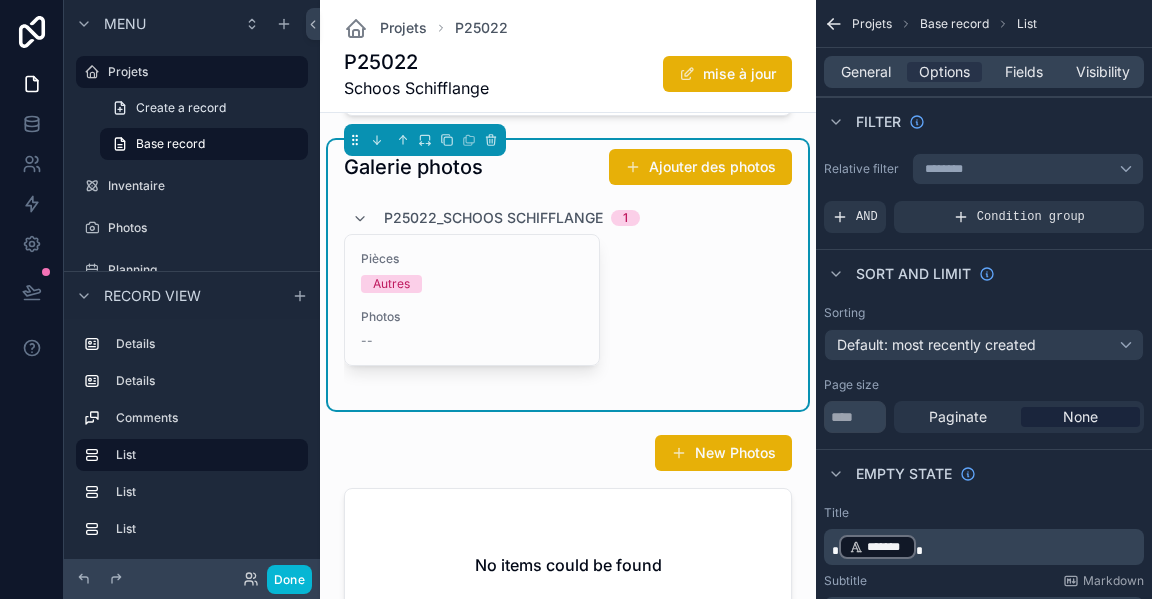 click on "Fields" at bounding box center [1023, 72] 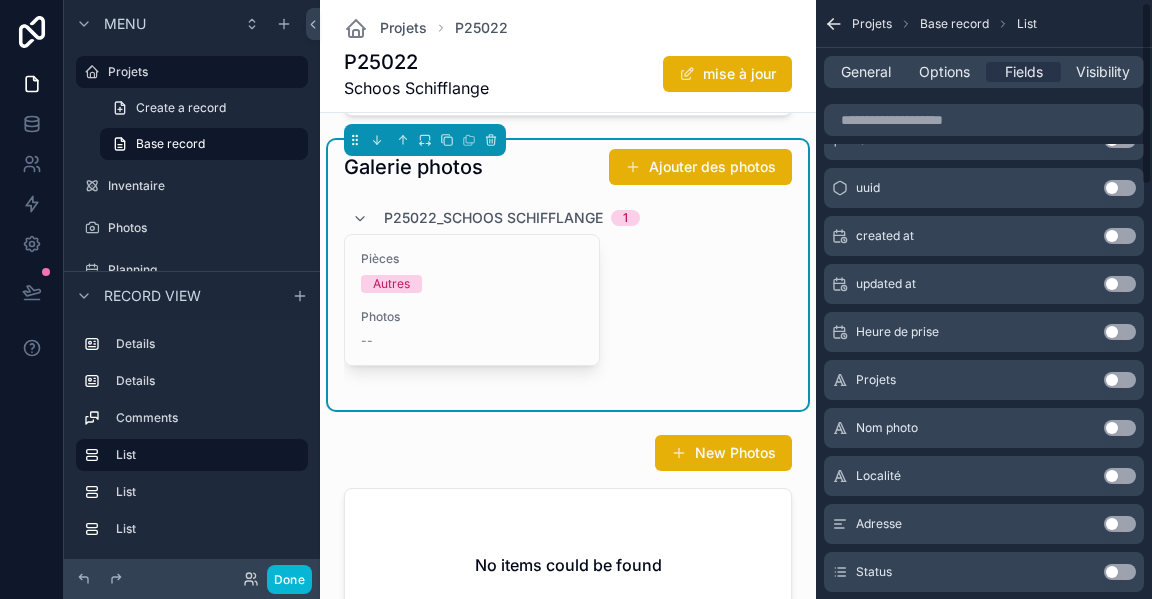 scroll, scrollTop: 0, scrollLeft: 0, axis: both 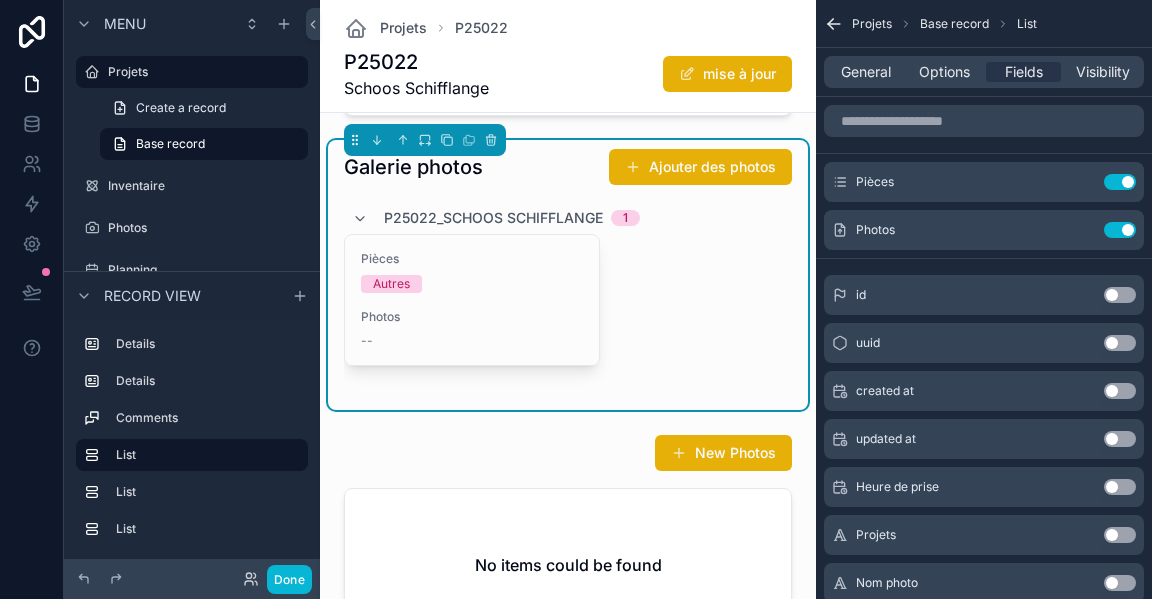 click on "Ajouter des photos" at bounding box center [700, 167] 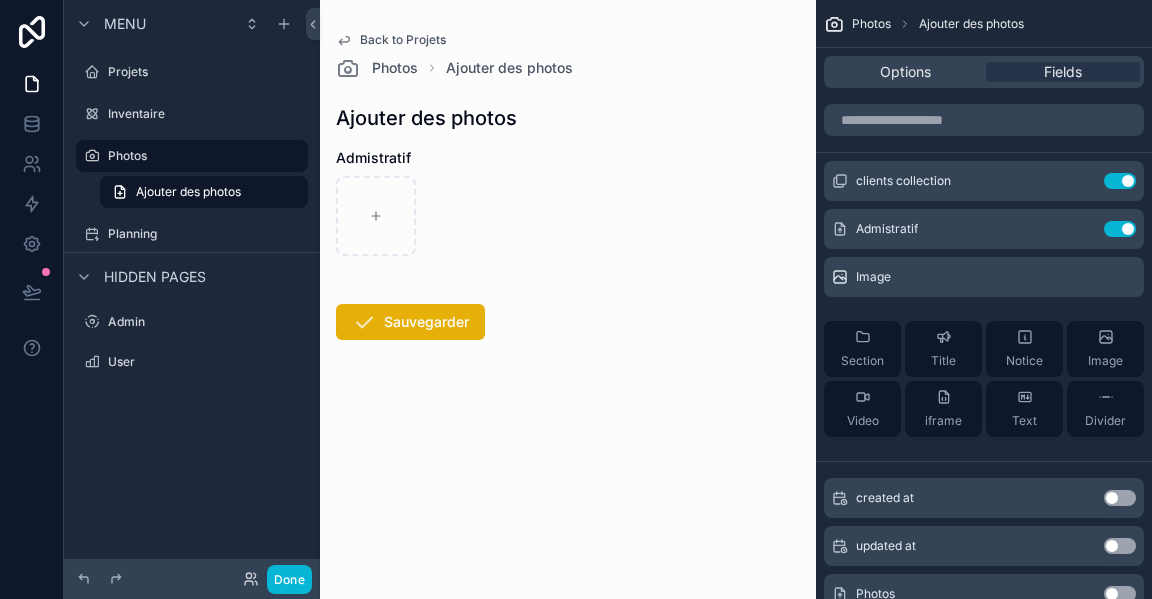 scroll, scrollTop: 0, scrollLeft: 0, axis: both 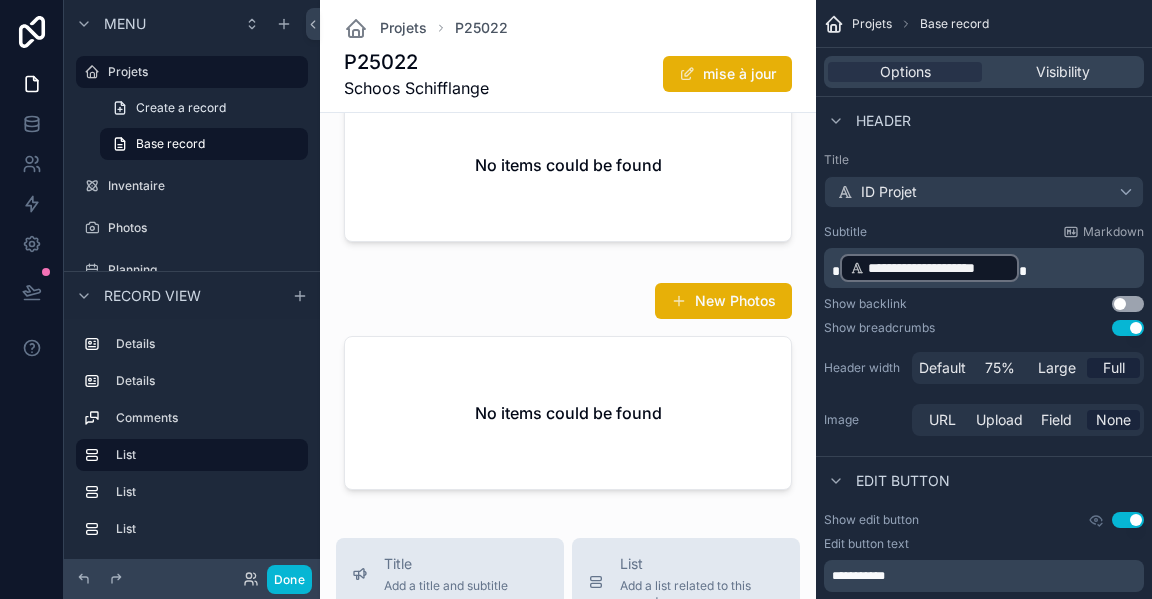 click at bounding box center [568, 390] 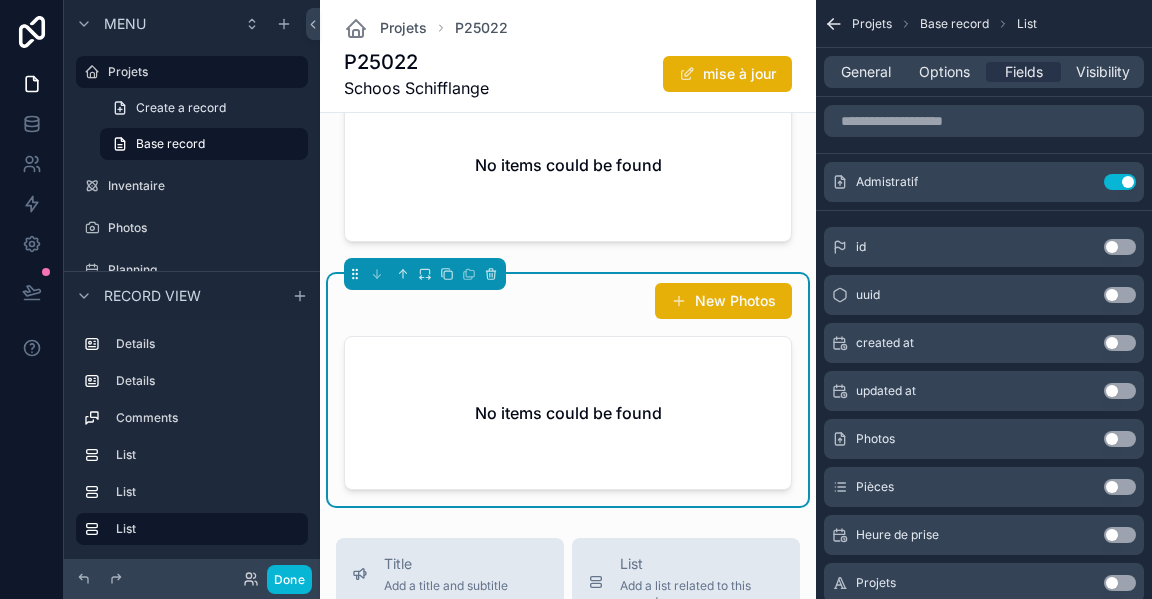 click on "New Photos" at bounding box center (723, 301) 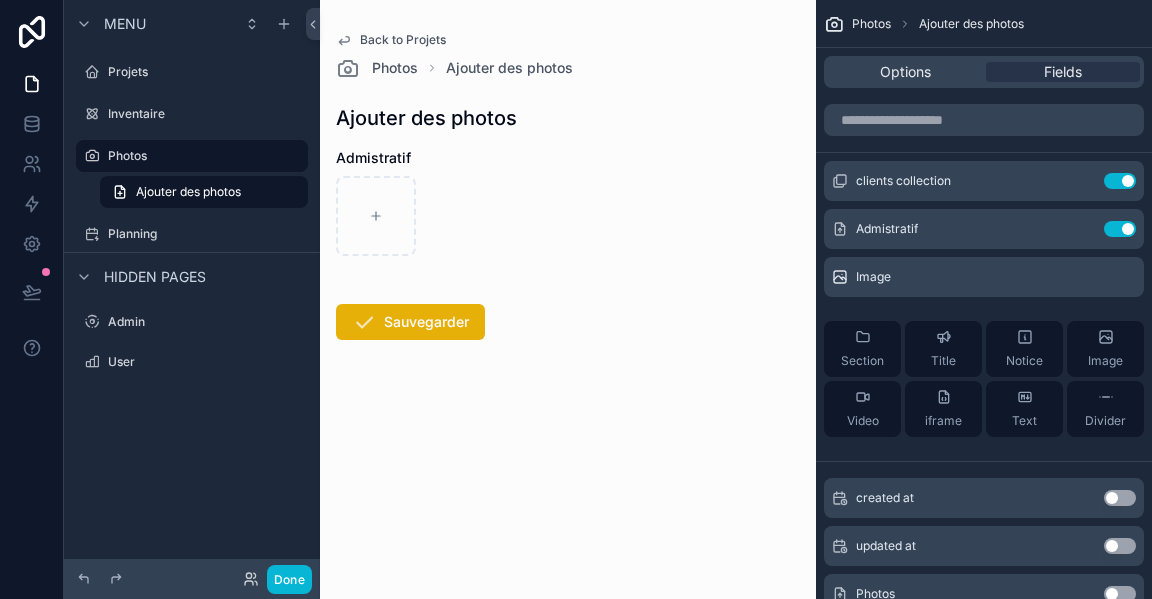 scroll, scrollTop: 0, scrollLeft: 0, axis: both 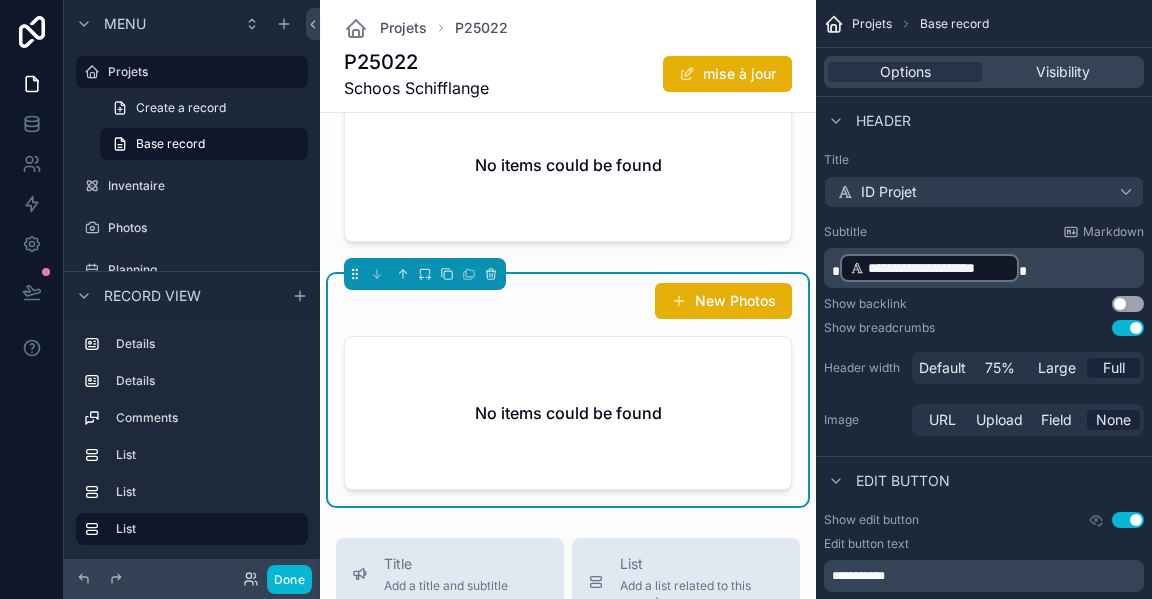 click at bounding box center (568, 142) 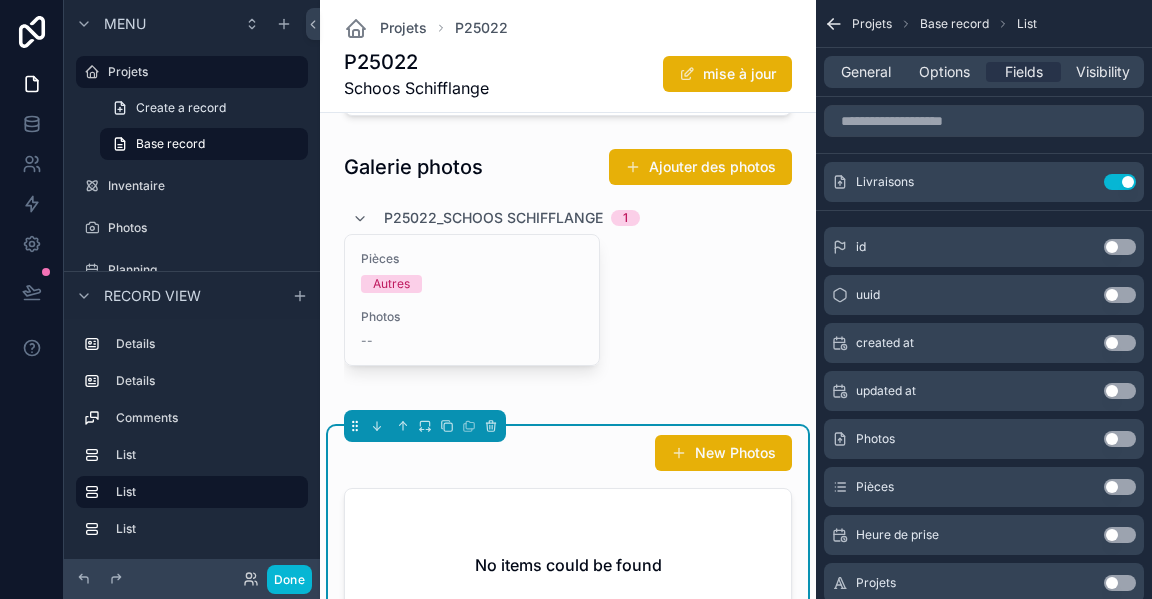 scroll, scrollTop: 1200, scrollLeft: 0, axis: vertical 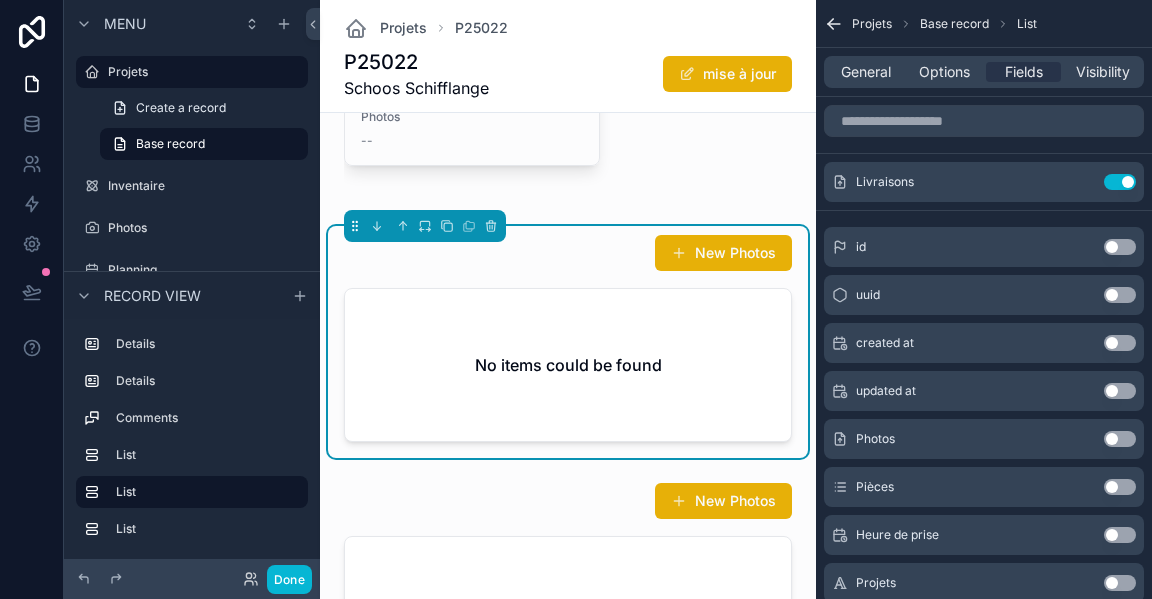 click on "New Photos" at bounding box center [723, 253] 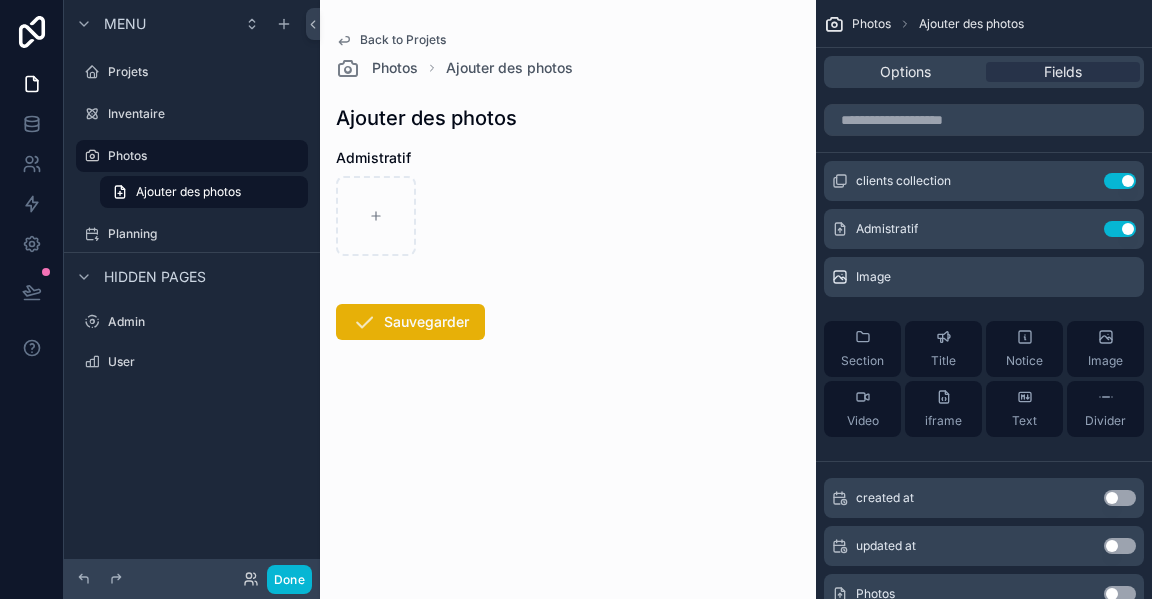scroll, scrollTop: 0, scrollLeft: 0, axis: both 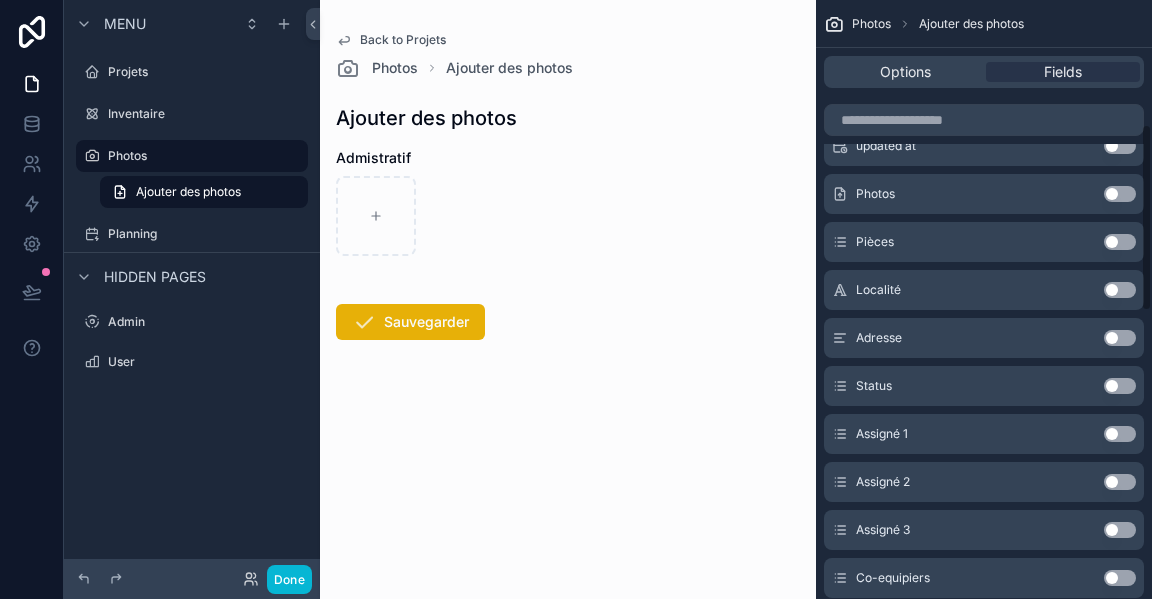 click on "Use setting" at bounding box center (1120, 194) 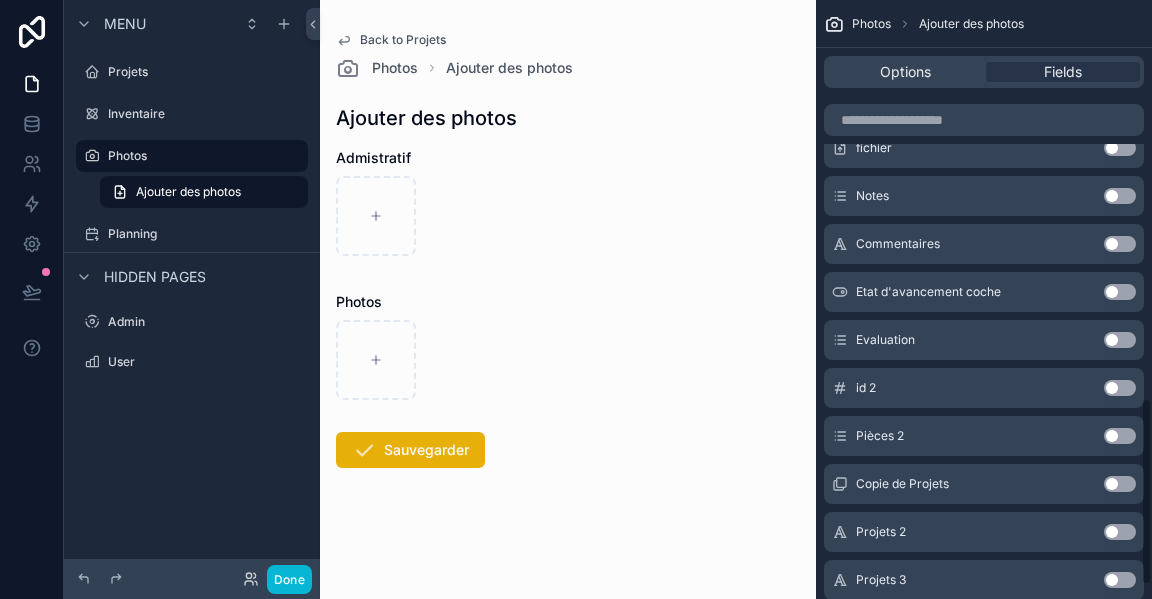 scroll, scrollTop: 1318, scrollLeft: 0, axis: vertical 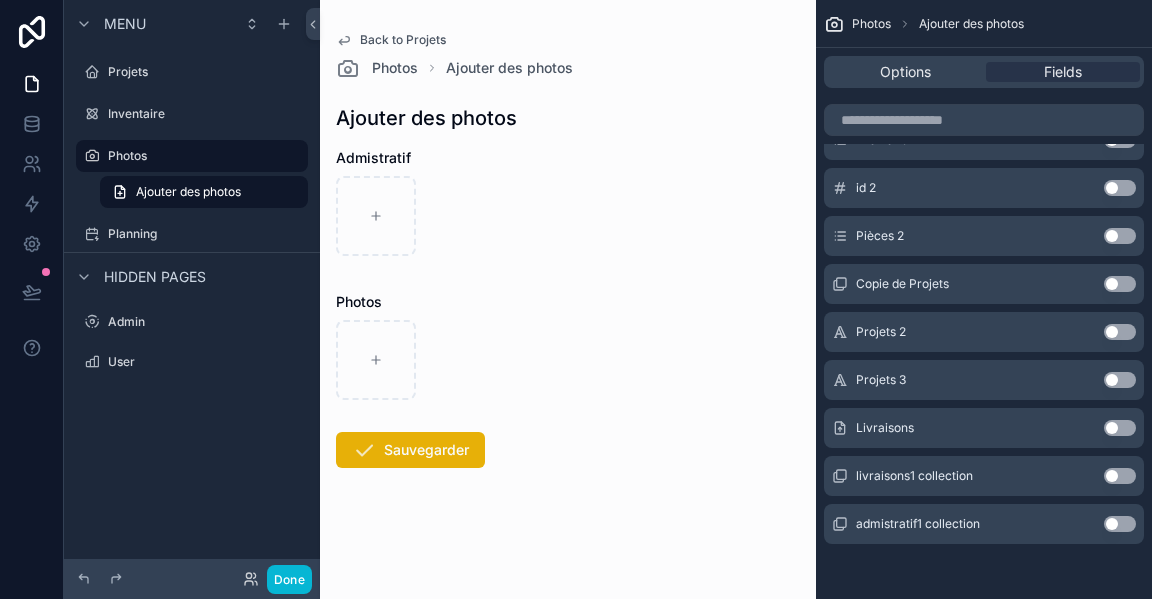 drag, startPoint x: 1120, startPoint y: 421, endPoint x: 1122, endPoint y: 411, distance: 10.198039 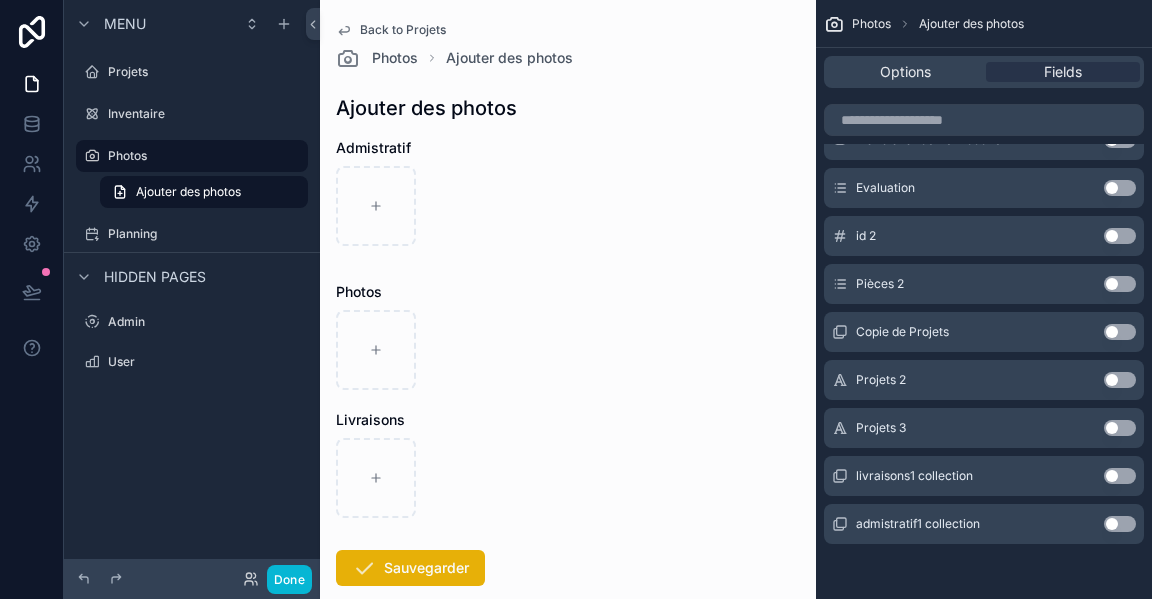 scroll, scrollTop: 0, scrollLeft: 0, axis: both 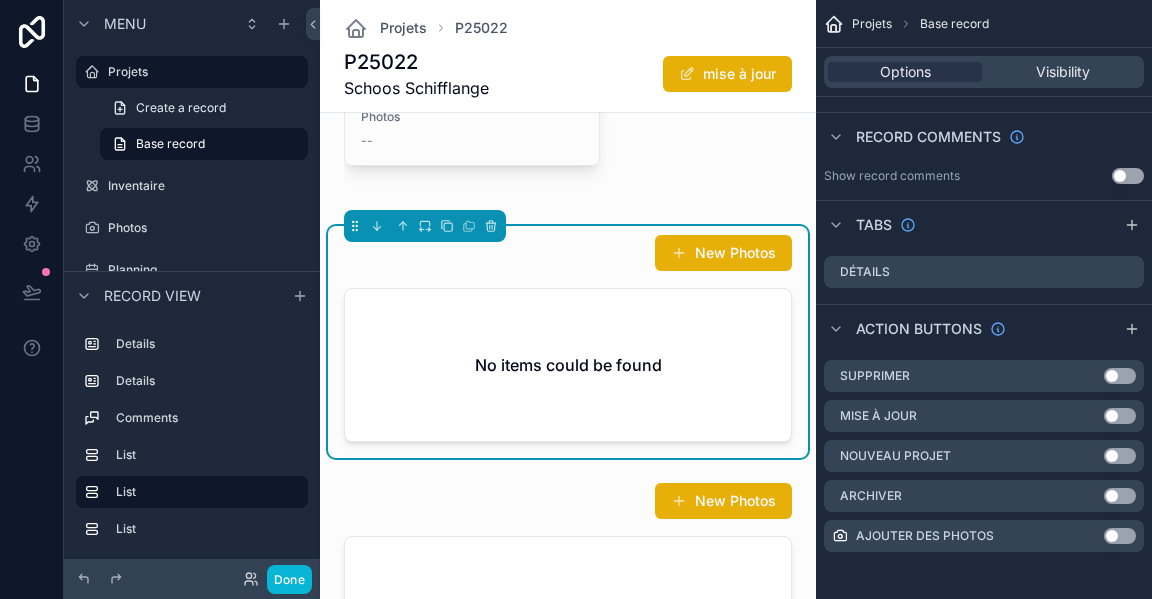 click on "No items could be found" at bounding box center [568, 365] 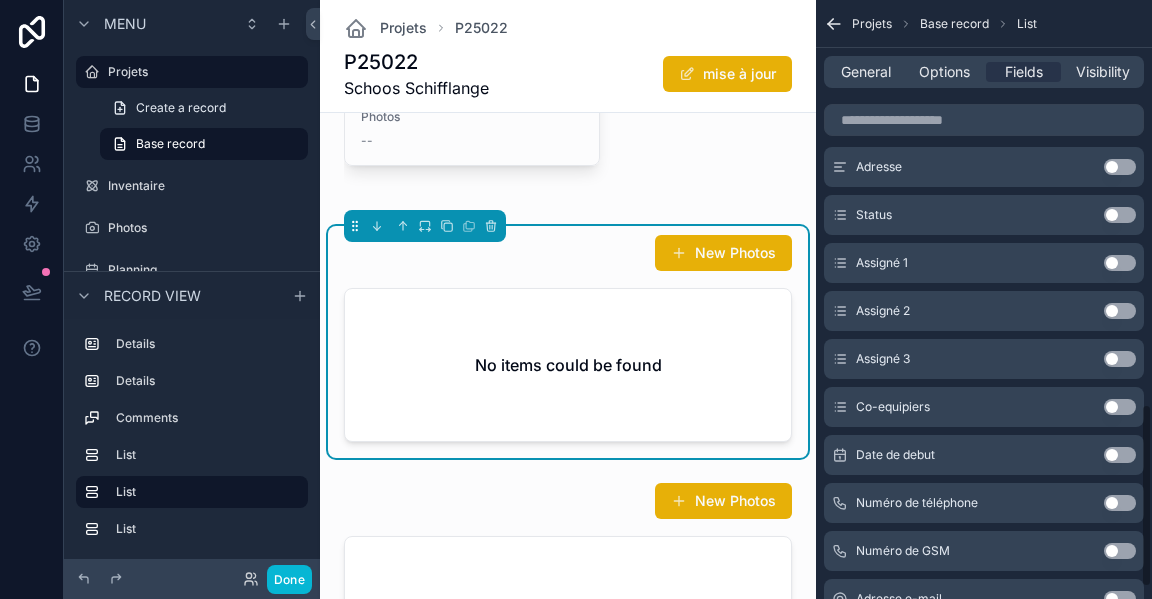 scroll, scrollTop: 1318, scrollLeft: 0, axis: vertical 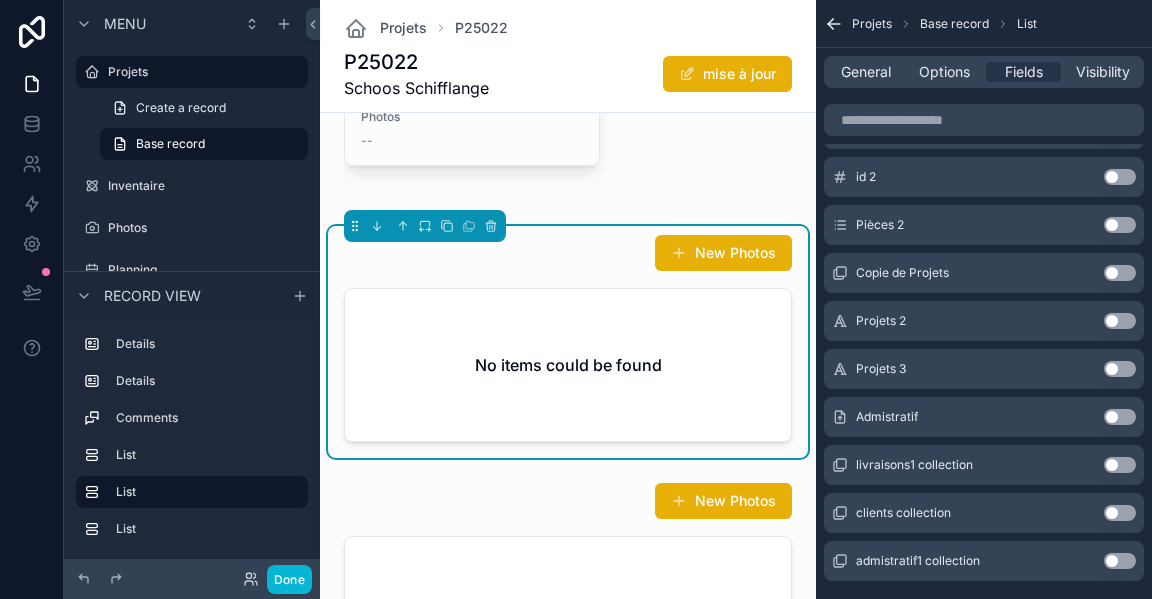 click on "New Photos" at bounding box center [723, 253] 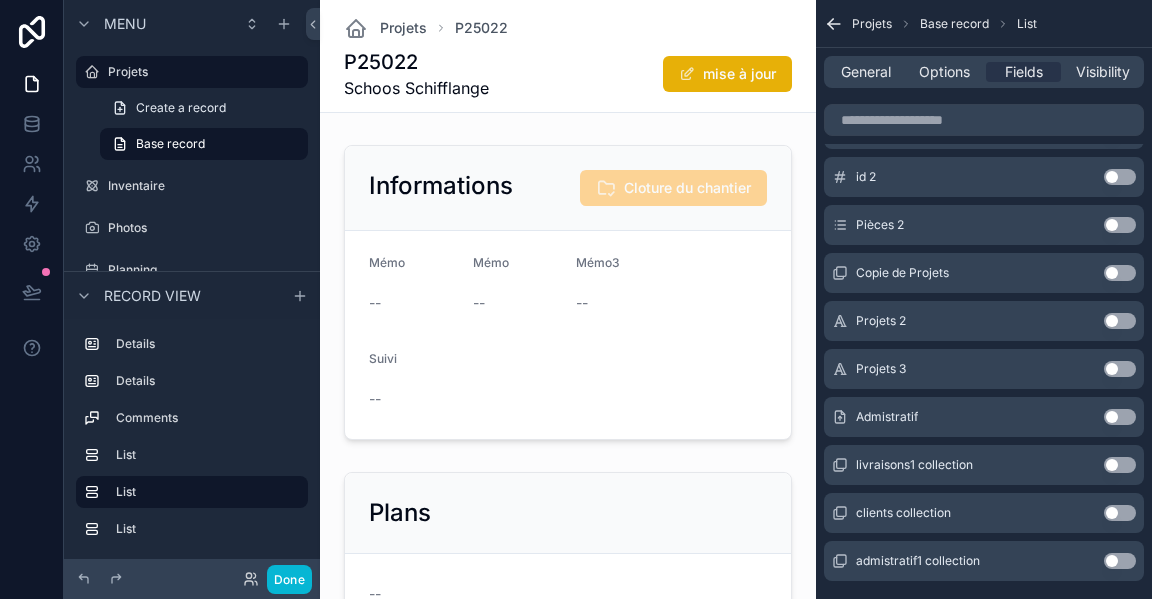 scroll, scrollTop: 0, scrollLeft: 0, axis: both 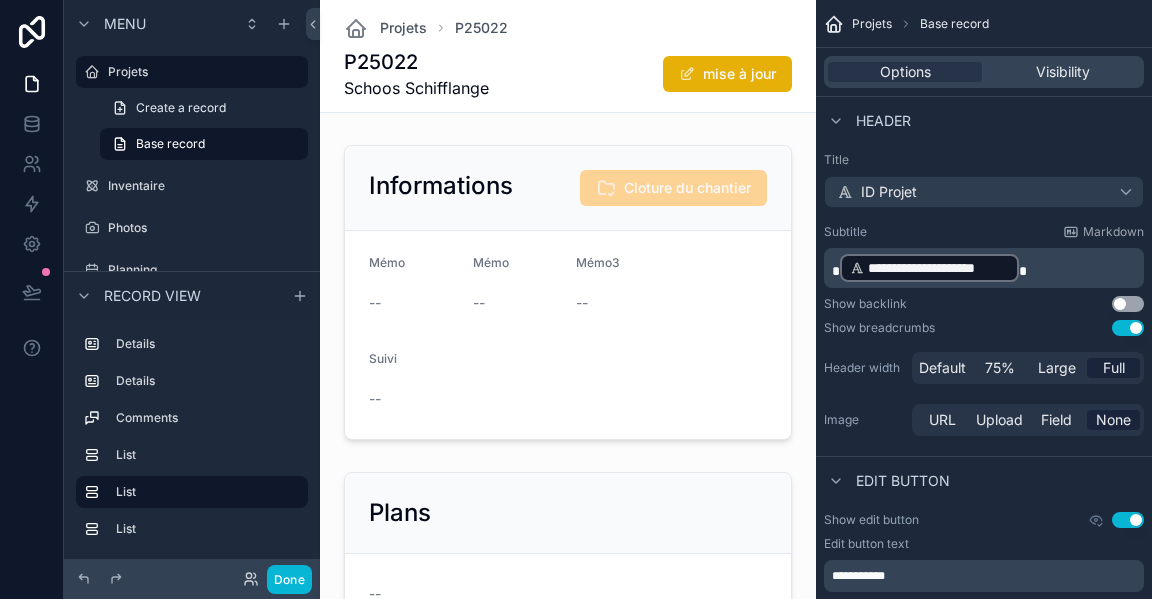click at bounding box center (568, 292) 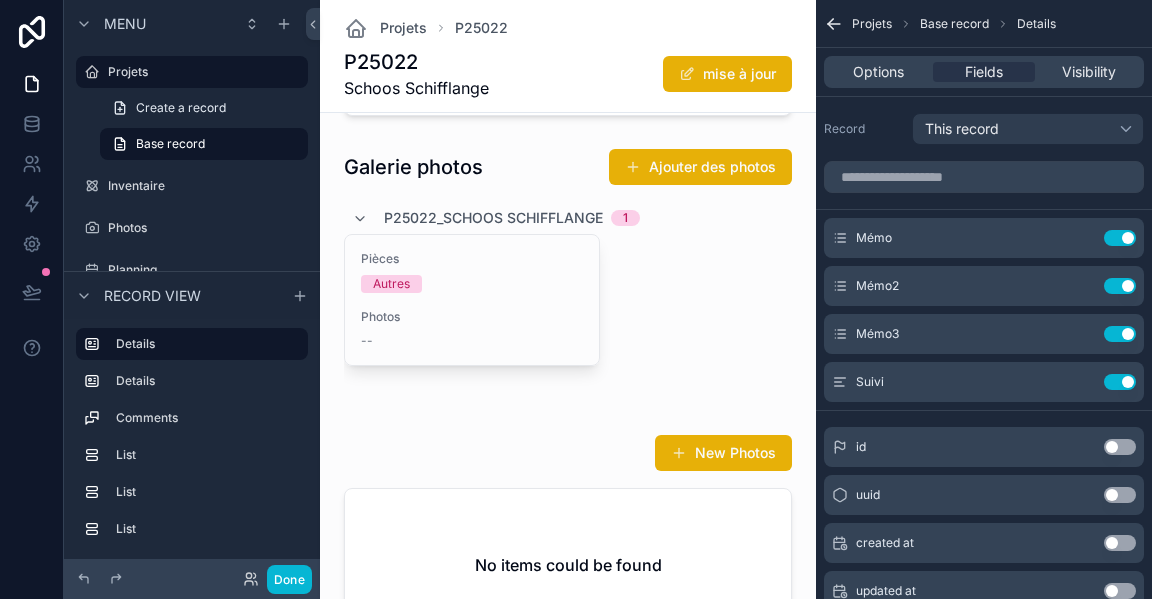scroll, scrollTop: 1200, scrollLeft: 0, axis: vertical 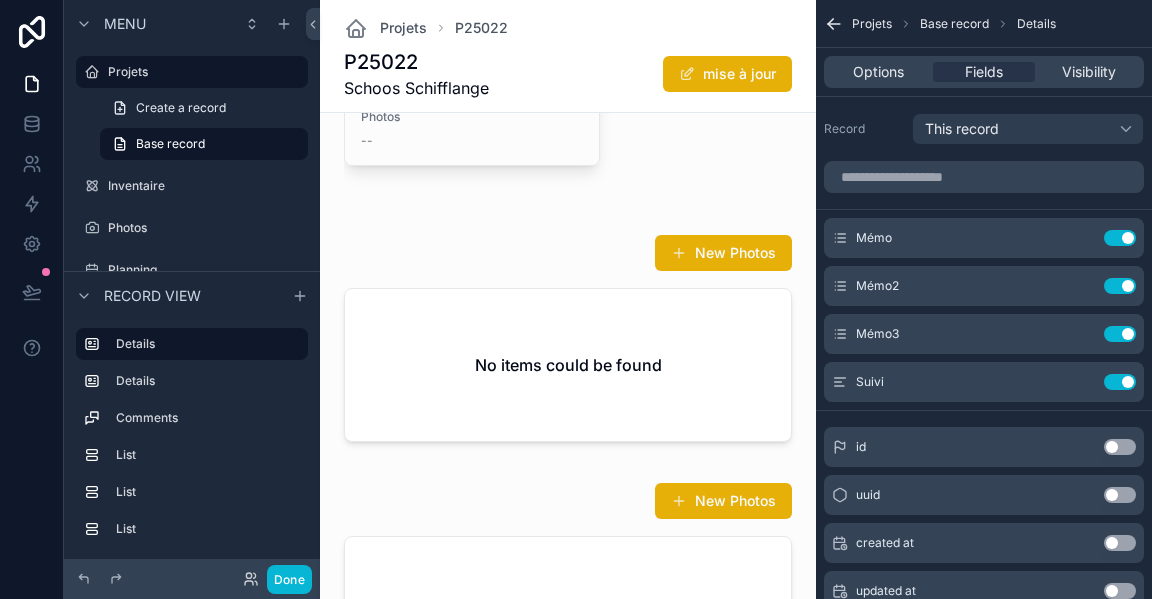 click at bounding box center (568, 342) 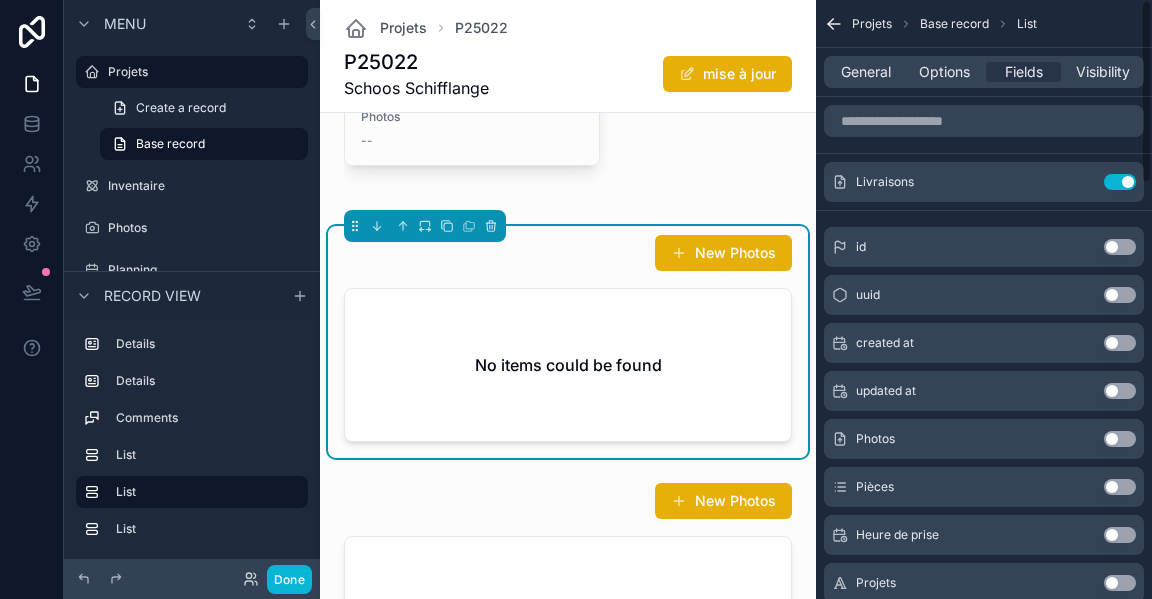 click on "General" at bounding box center (866, 72) 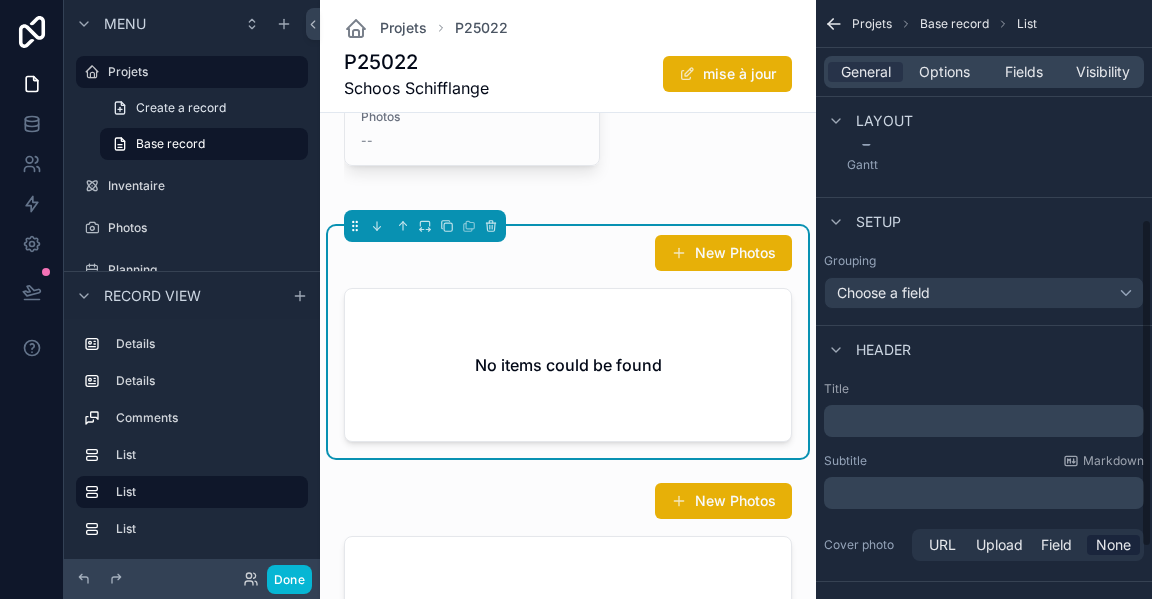 scroll, scrollTop: 400, scrollLeft: 0, axis: vertical 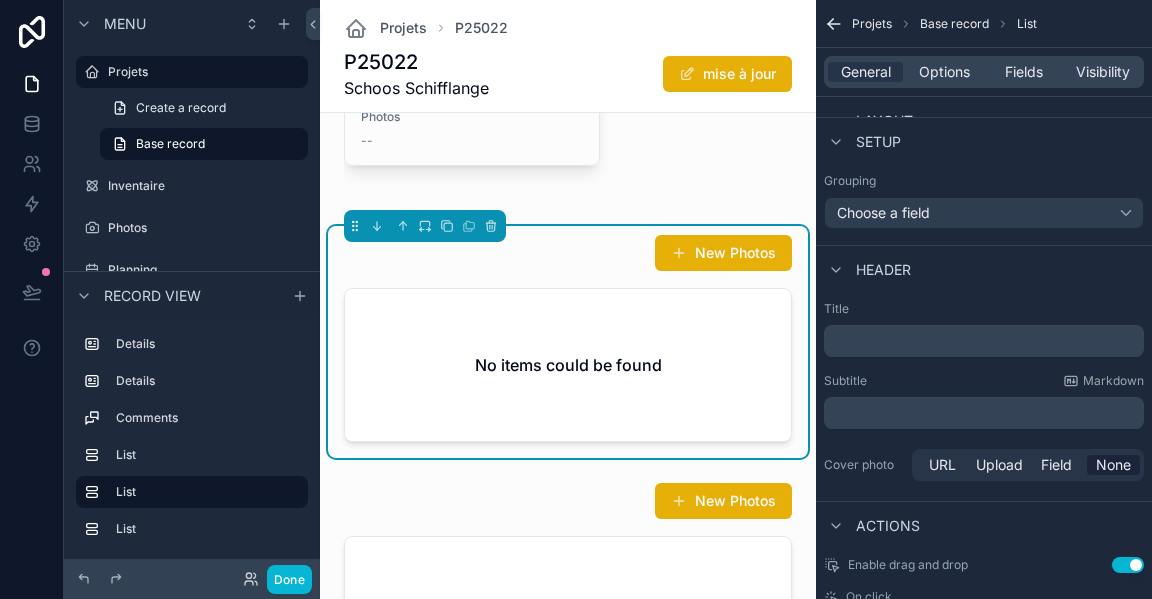 drag, startPoint x: 881, startPoint y: 339, endPoint x: 889, endPoint y: 319, distance: 21.540659 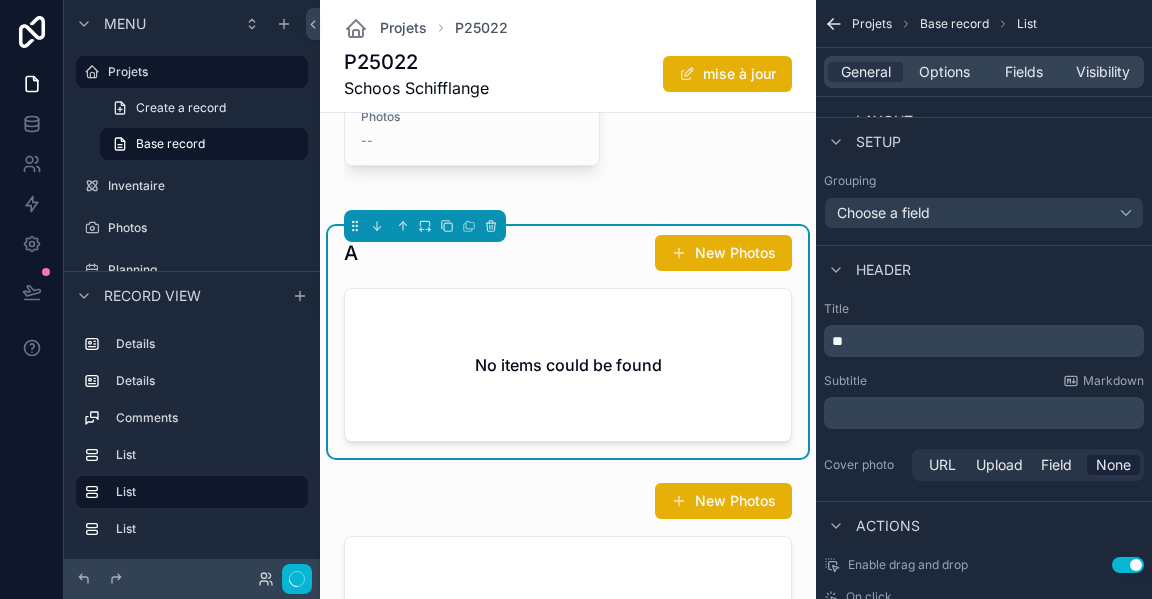 type 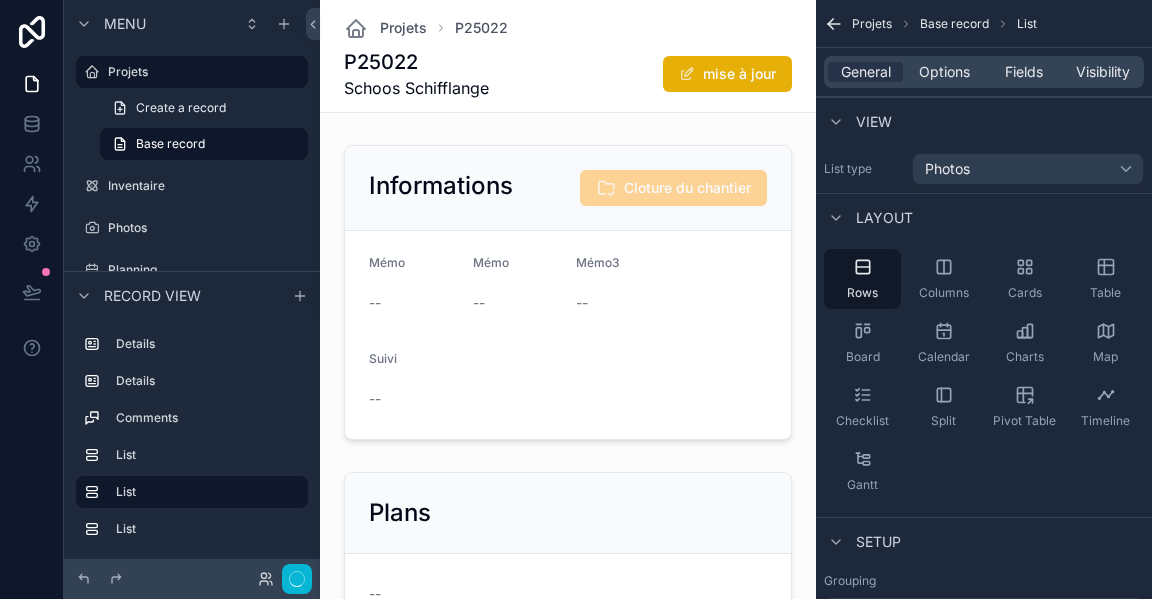 type 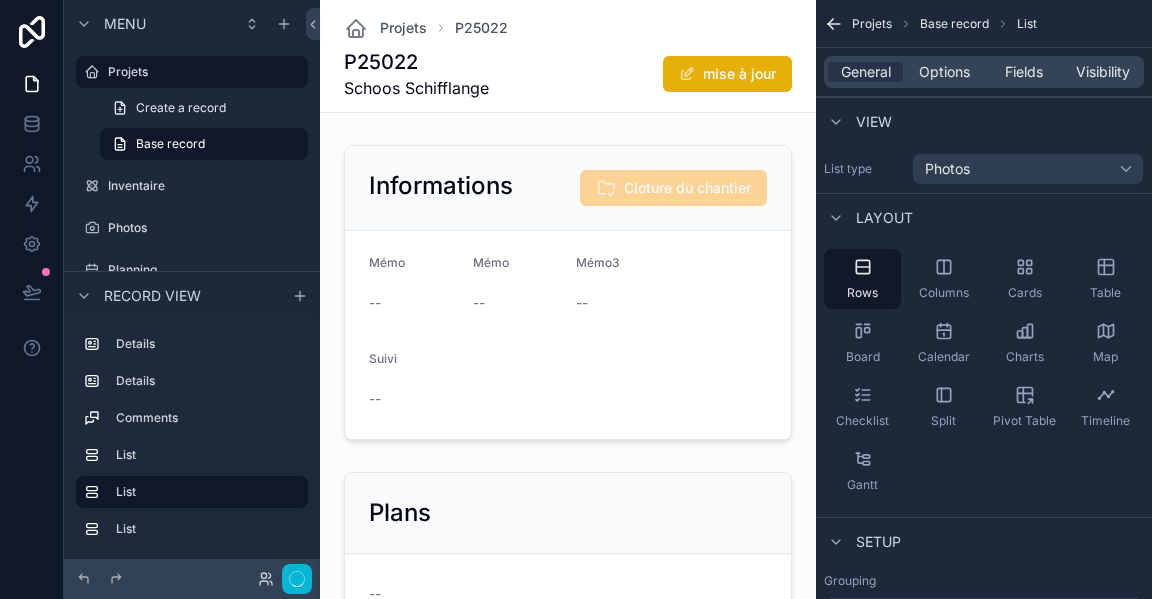 scroll, scrollTop: 0, scrollLeft: 0, axis: both 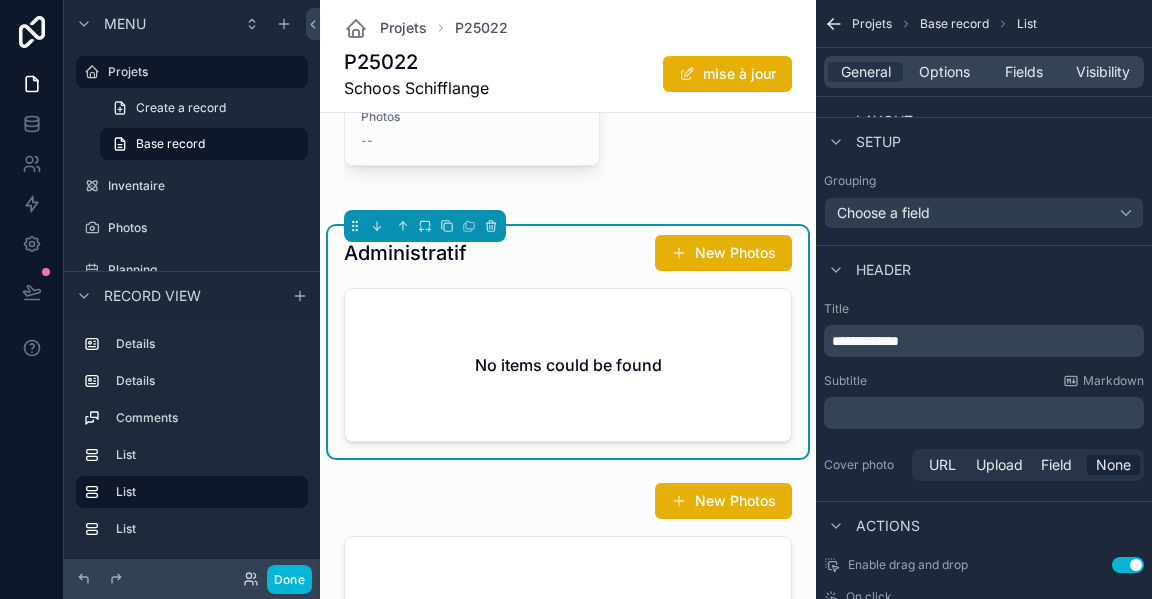 click on "No items could be found" at bounding box center (568, 365) 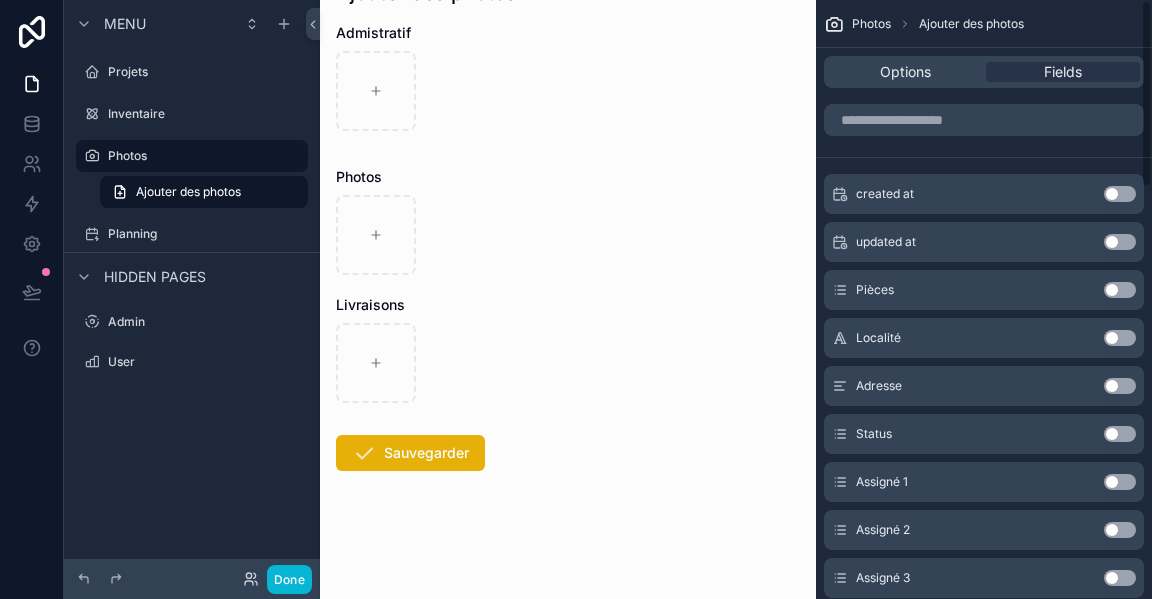 scroll, scrollTop: 0, scrollLeft: 0, axis: both 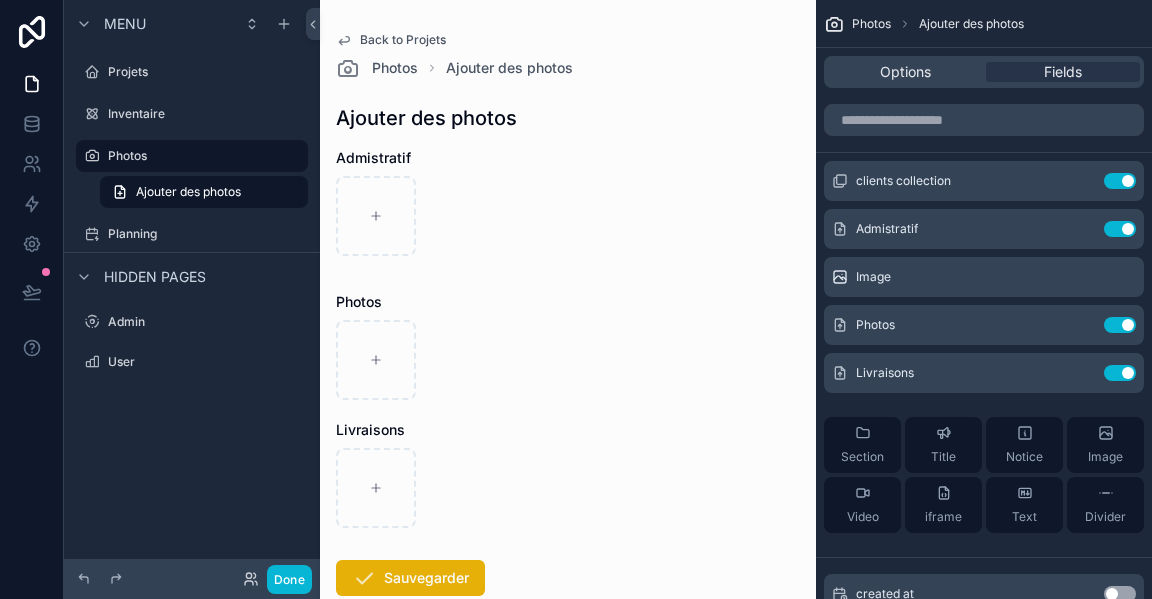 click 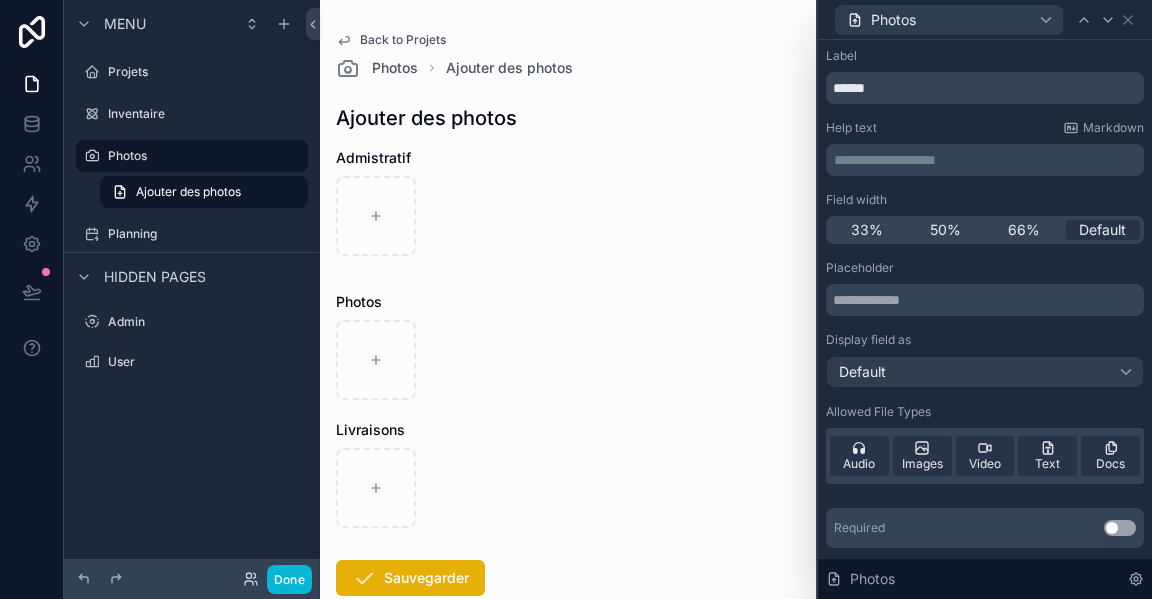 click at bounding box center (568, 488) 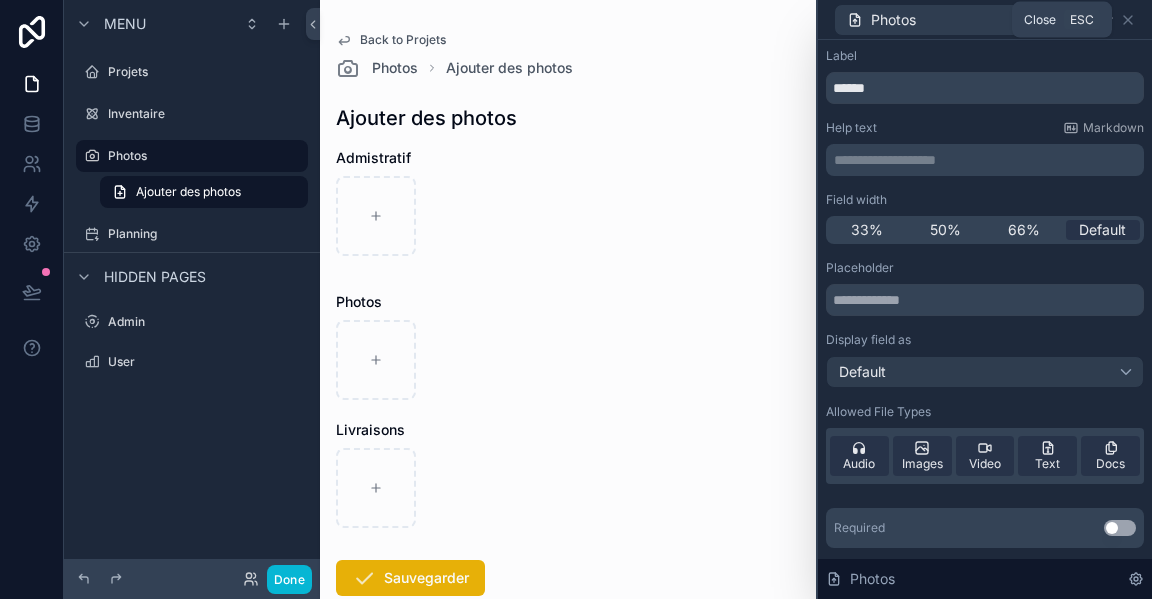 click 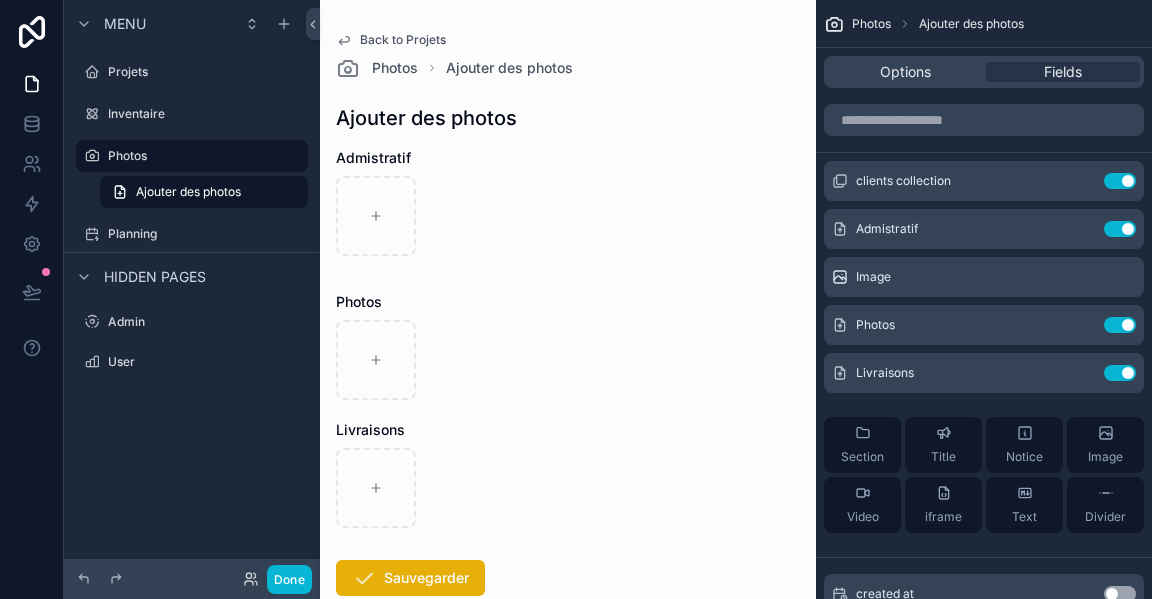 click 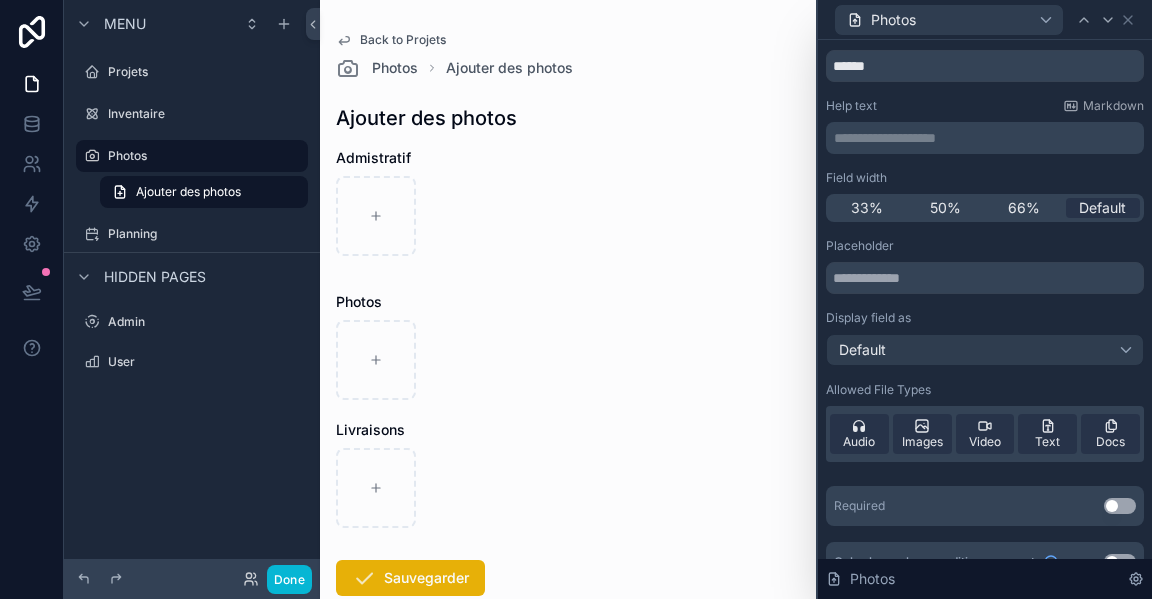 scroll, scrollTop: 0, scrollLeft: 0, axis: both 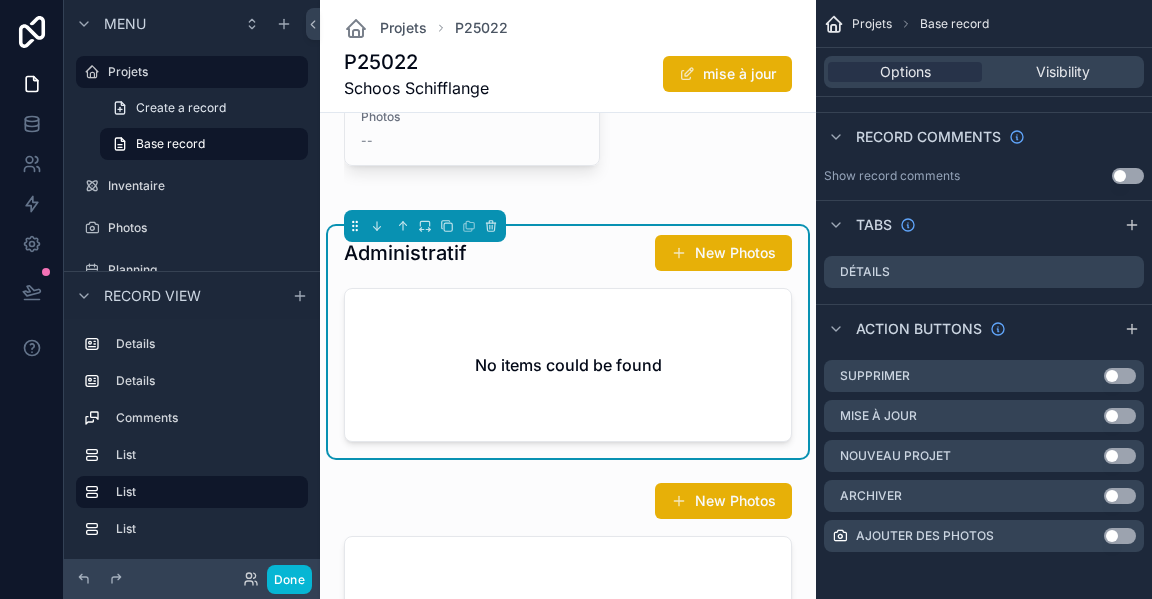 click on "No items could be found" at bounding box center [568, 365] 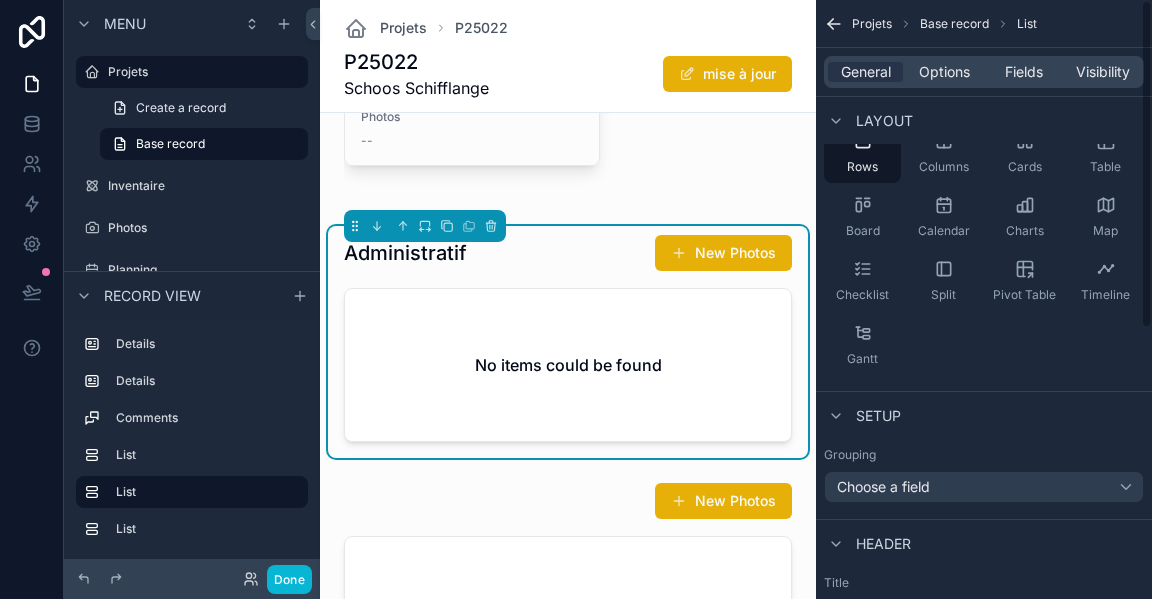 scroll, scrollTop: 0, scrollLeft: 0, axis: both 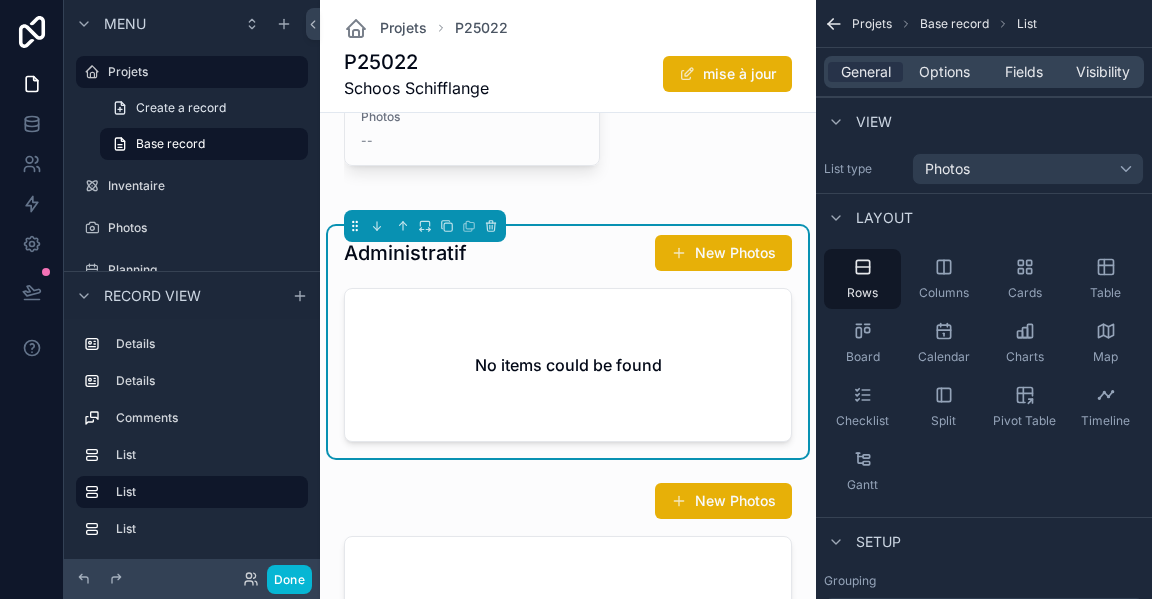 click on "Options" at bounding box center (944, 72) 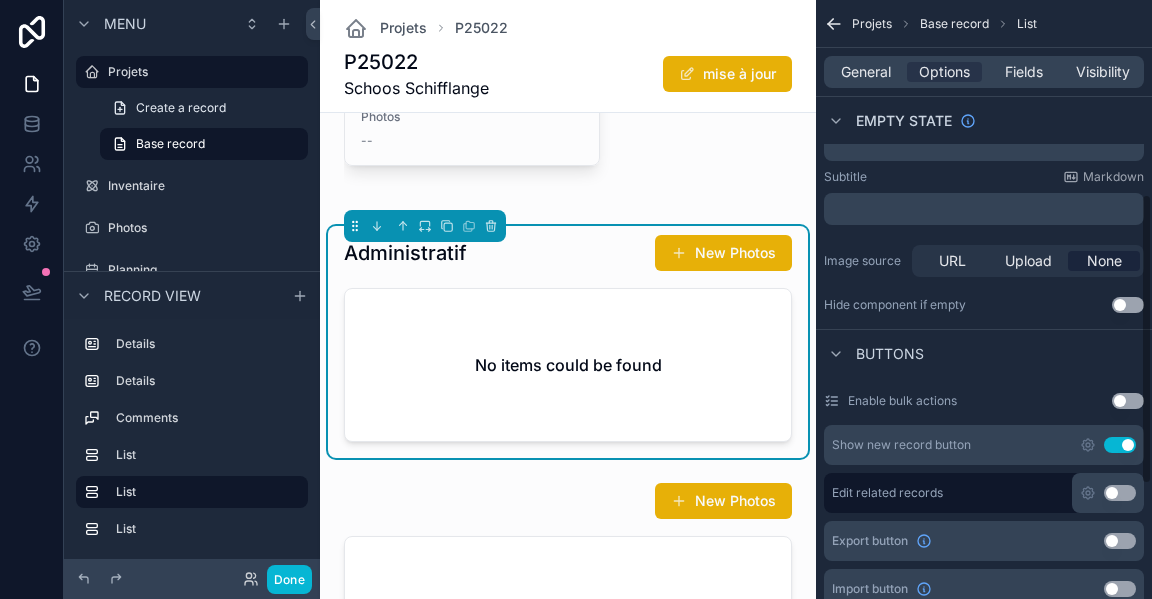 scroll, scrollTop: 600, scrollLeft: 0, axis: vertical 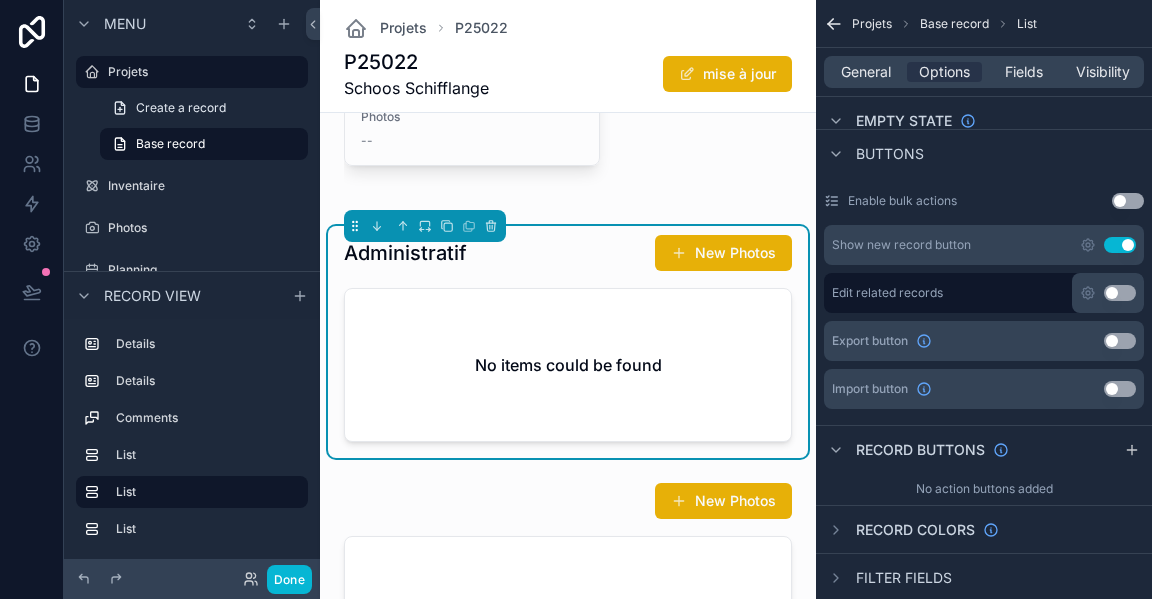 click 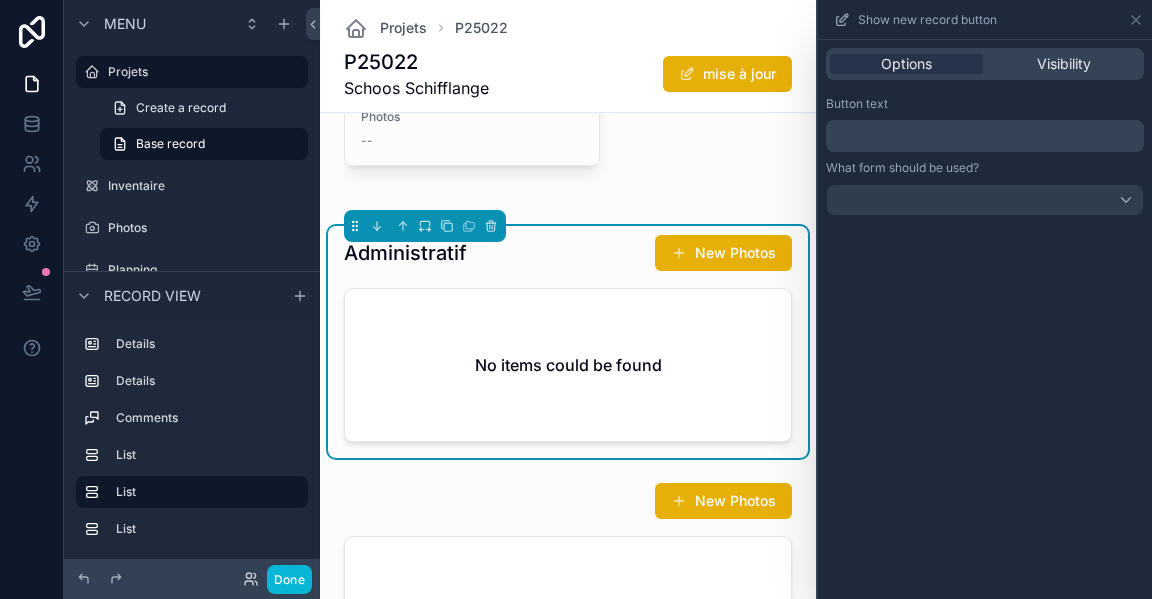 click on "﻿" at bounding box center (987, 136) 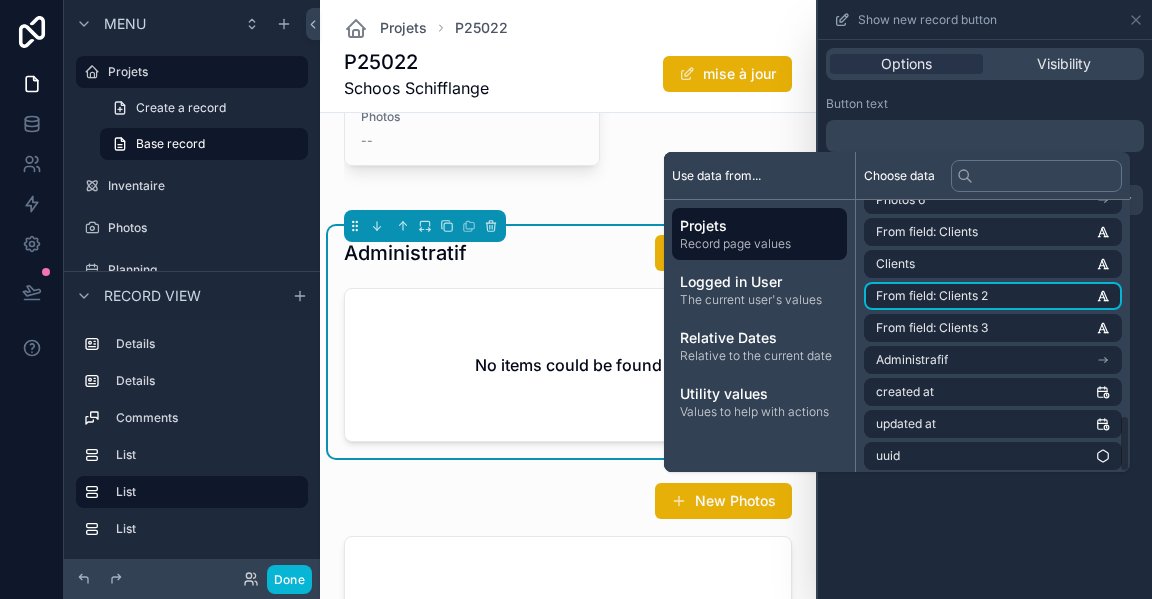 scroll, scrollTop: 1020, scrollLeft: 0, axis: vertical 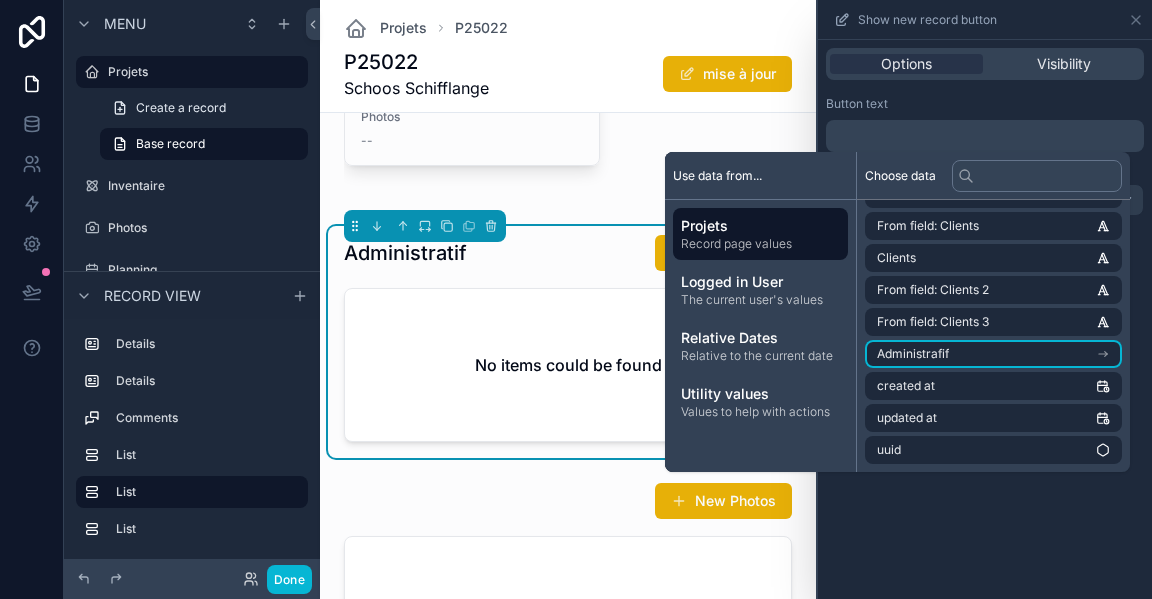 click on "Administrafif" at bounding box center (913, 354) 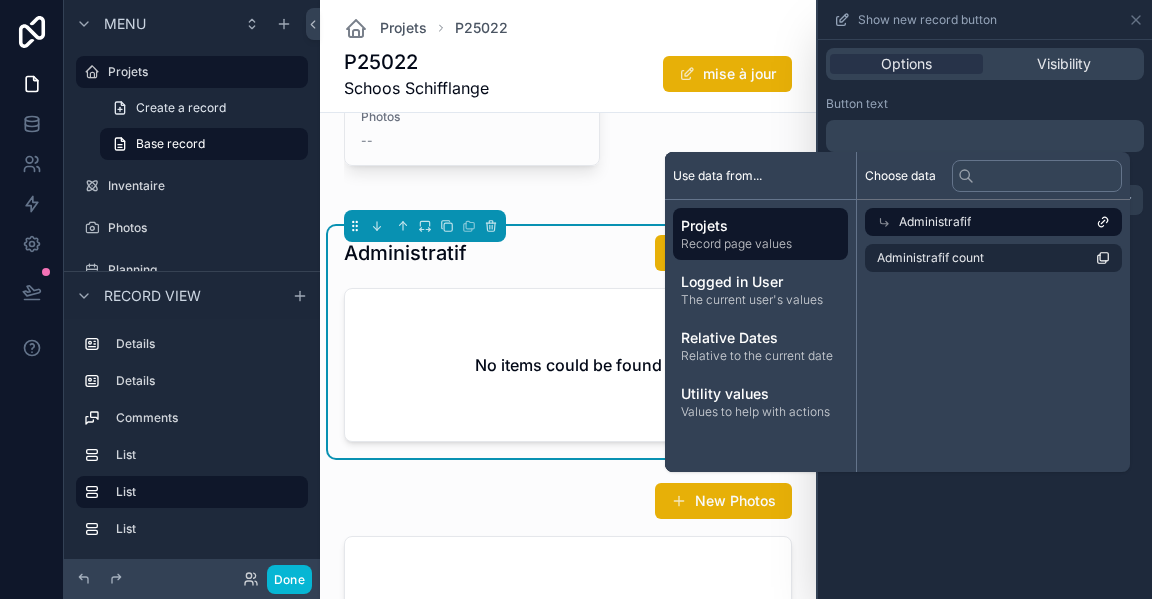 scroll, scrollTop: 0, scrollLeft: 0, axis: both 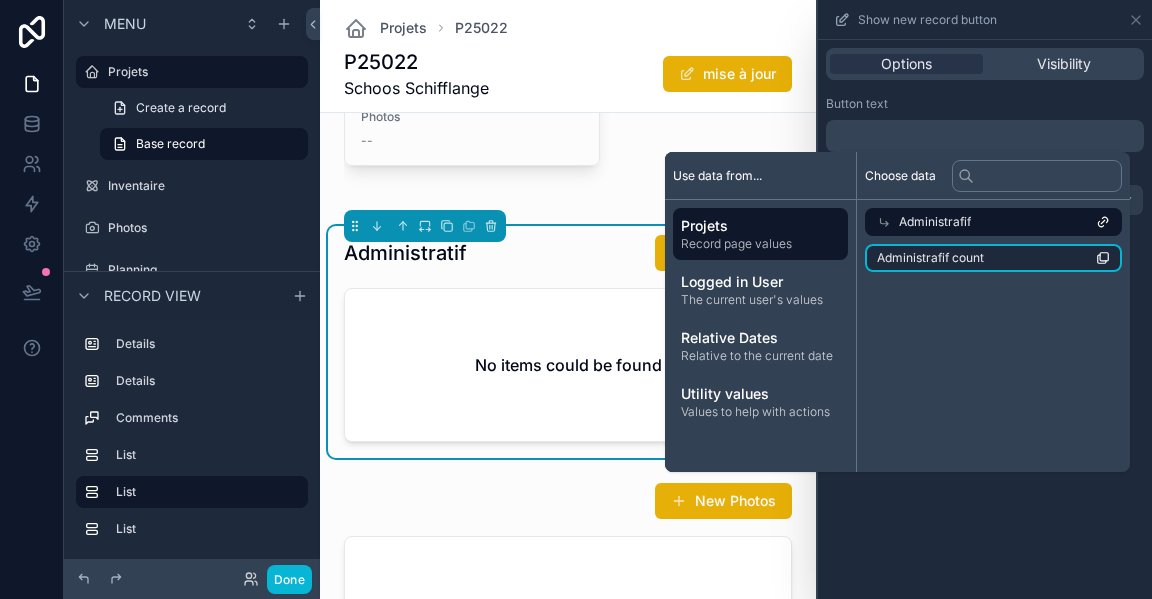 click on "Administrafif count" at bounding box center [993, 258] 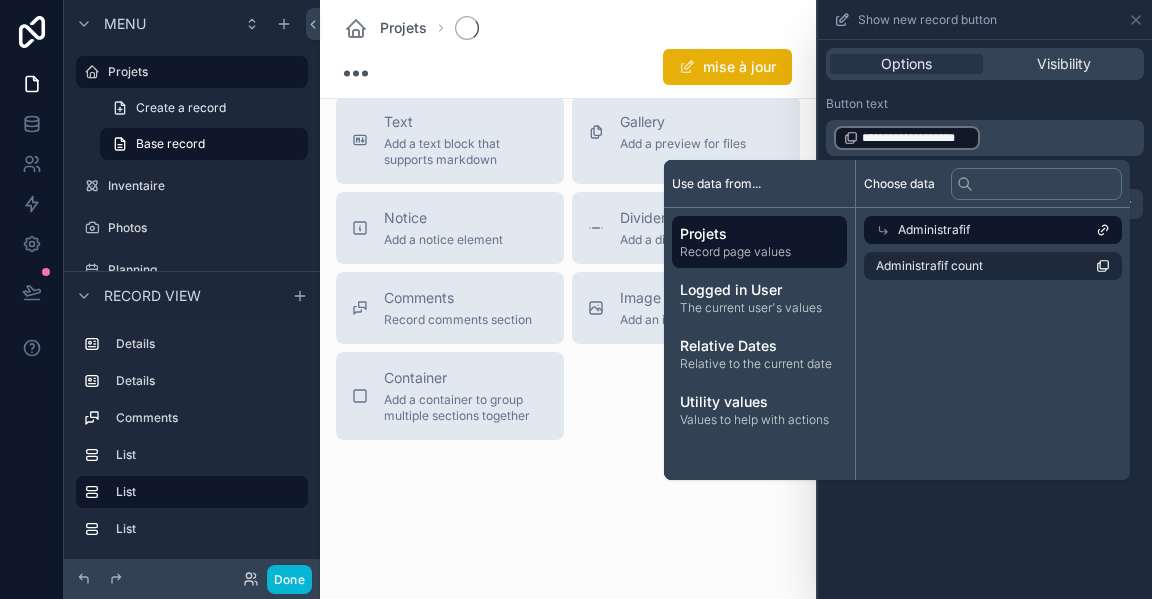 scroll, scrollTop: 1200, scrollLeft: 0, axis: vertical 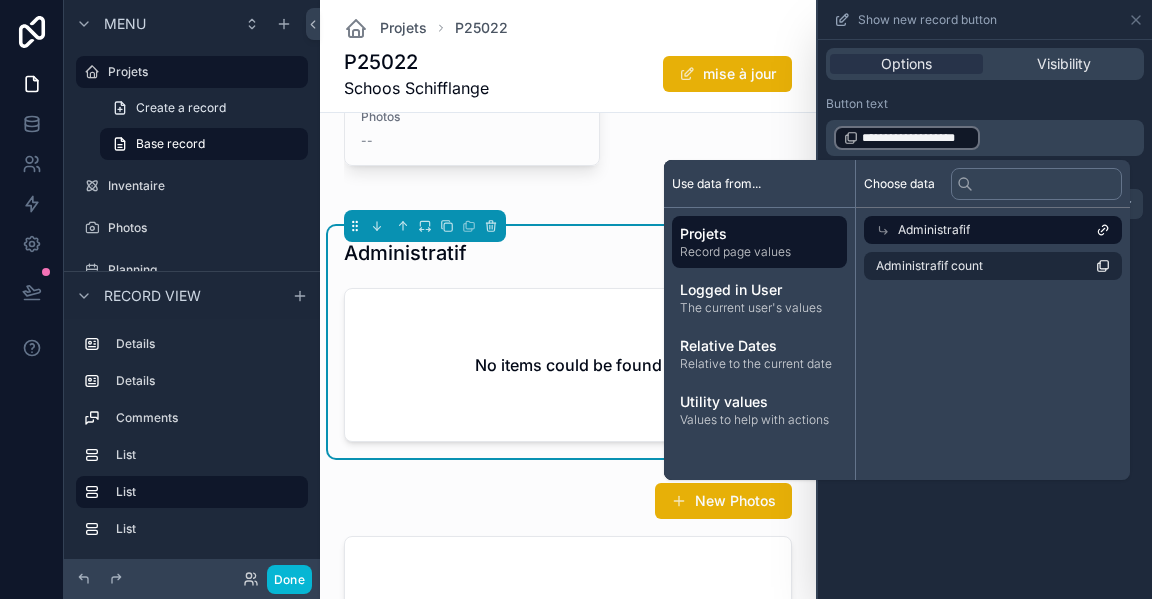 drag, startPoint x: 960, startPoint y: 472, endPoint x: 953, endPoint y: 485, distance: 14.764823 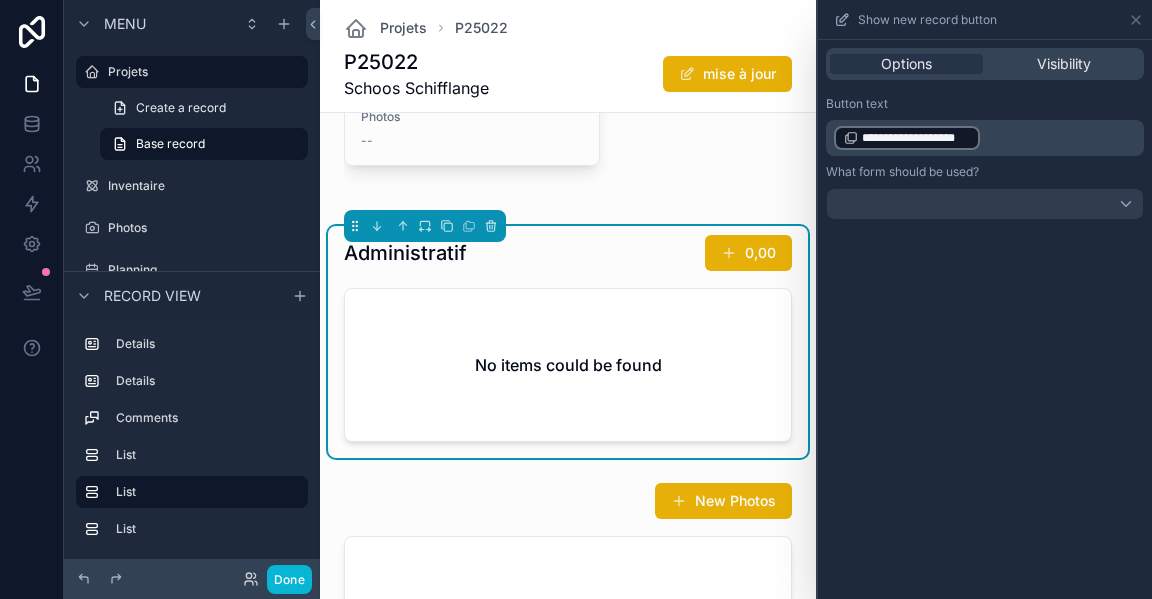 click on "**********" at bounding box center [985, 319] 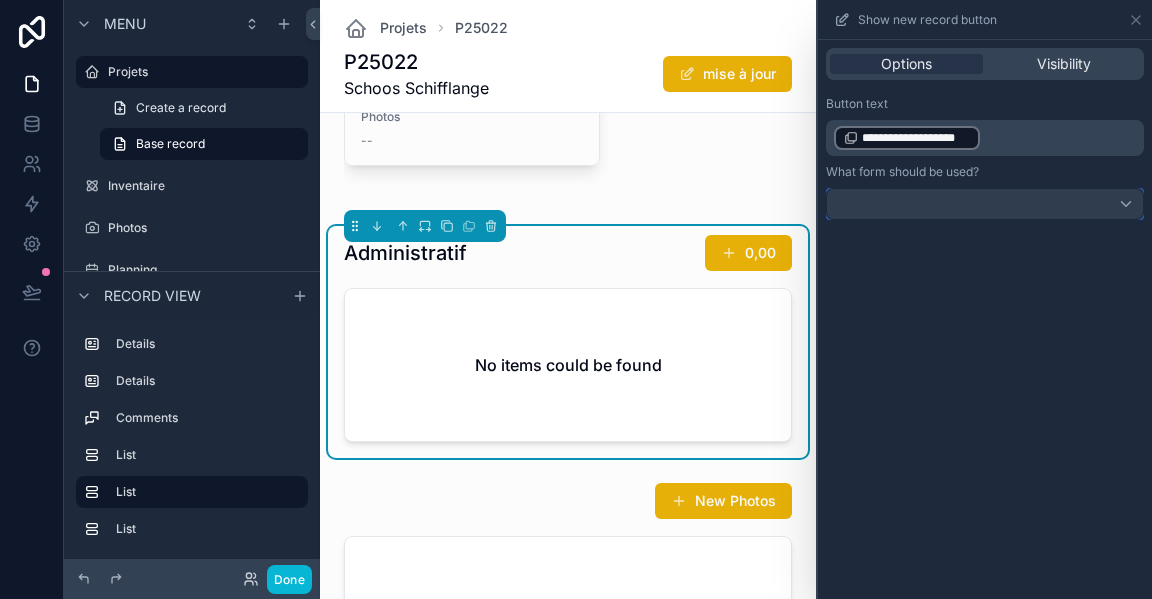 click at bounding box center [985, 204] 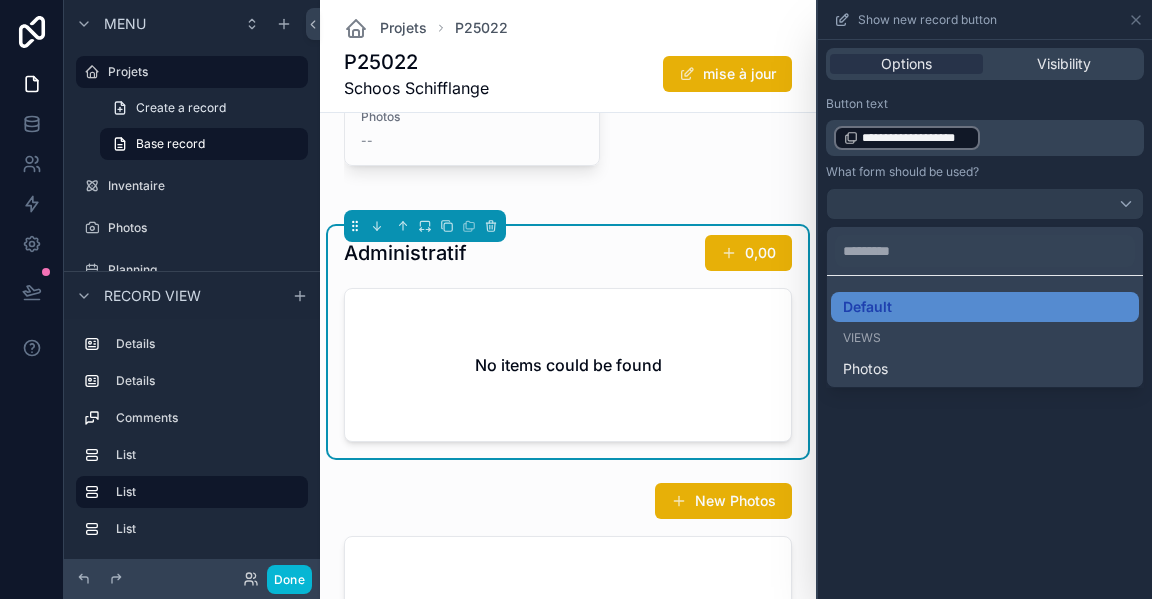 click on "Photos" at bounding box center (985, 369) 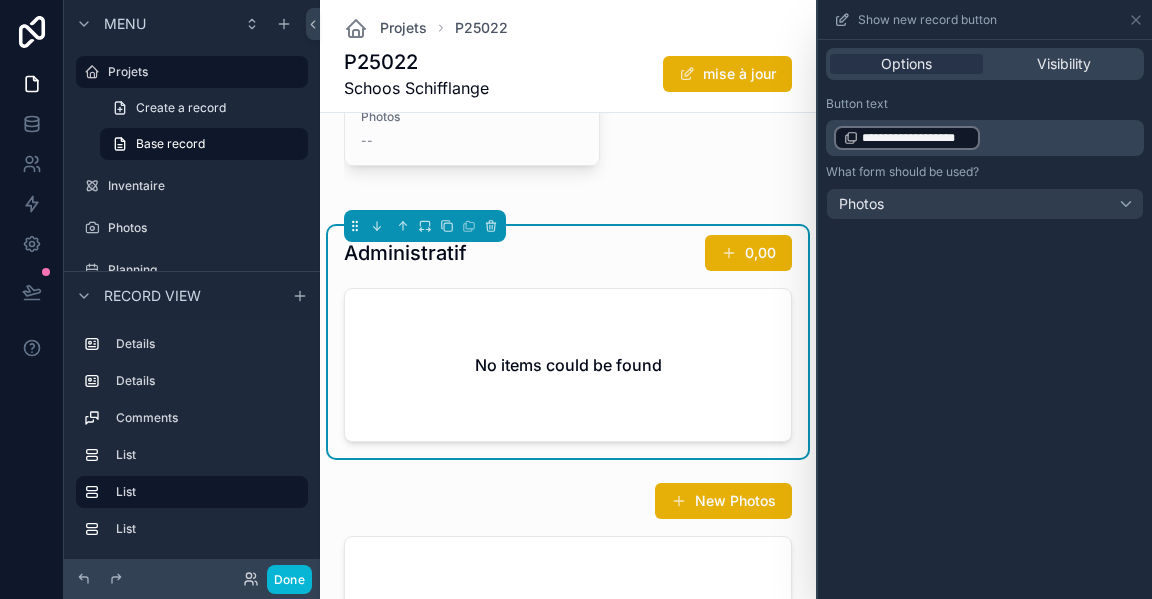click on "**********" at bounding box center [916, 138] 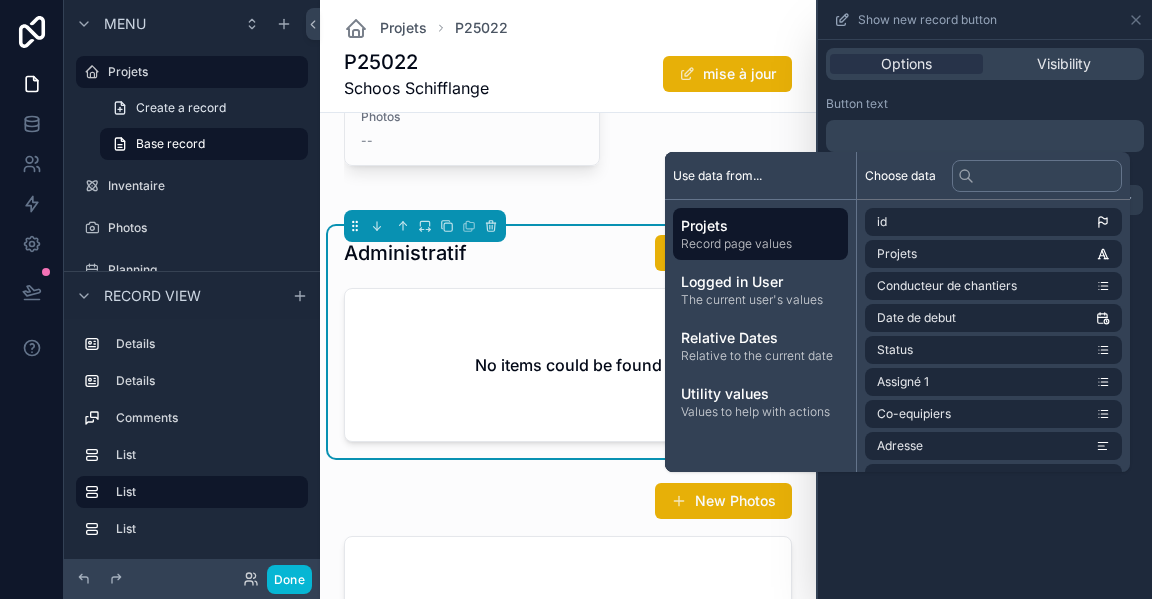 click on "Button text ﻿" at bounding box center (985, 124) 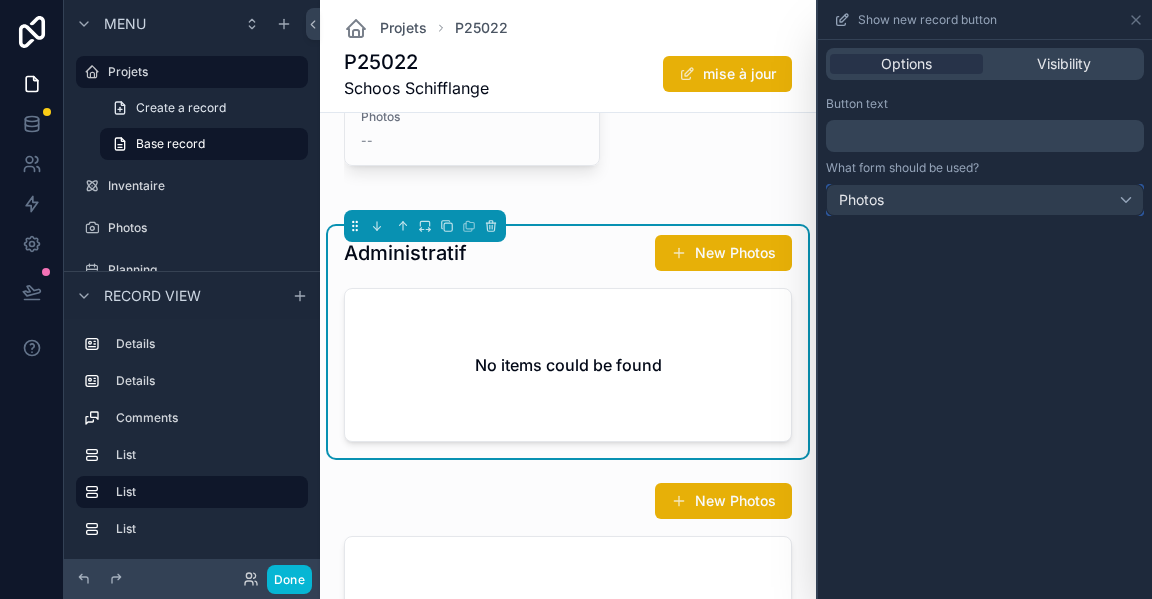 click on "Photos" at bounding box center (985, 200) 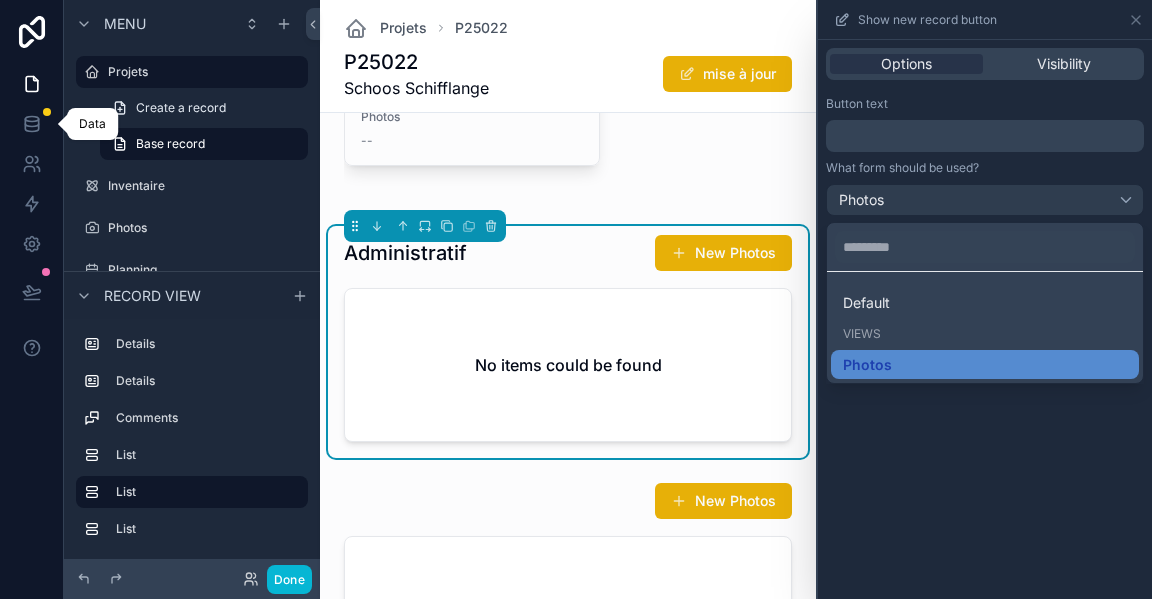 click 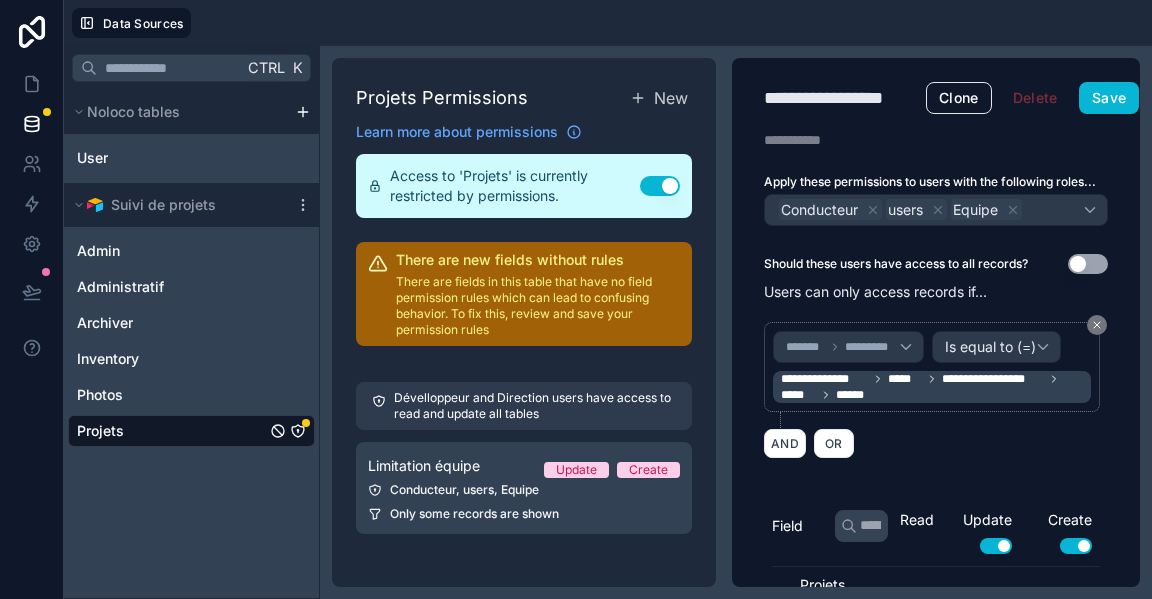click on "Ctrl K Noloco tables User Suivi de projets Admin Administratif Archiver Inventory Photos Projets" at bounding box center [192, 322] 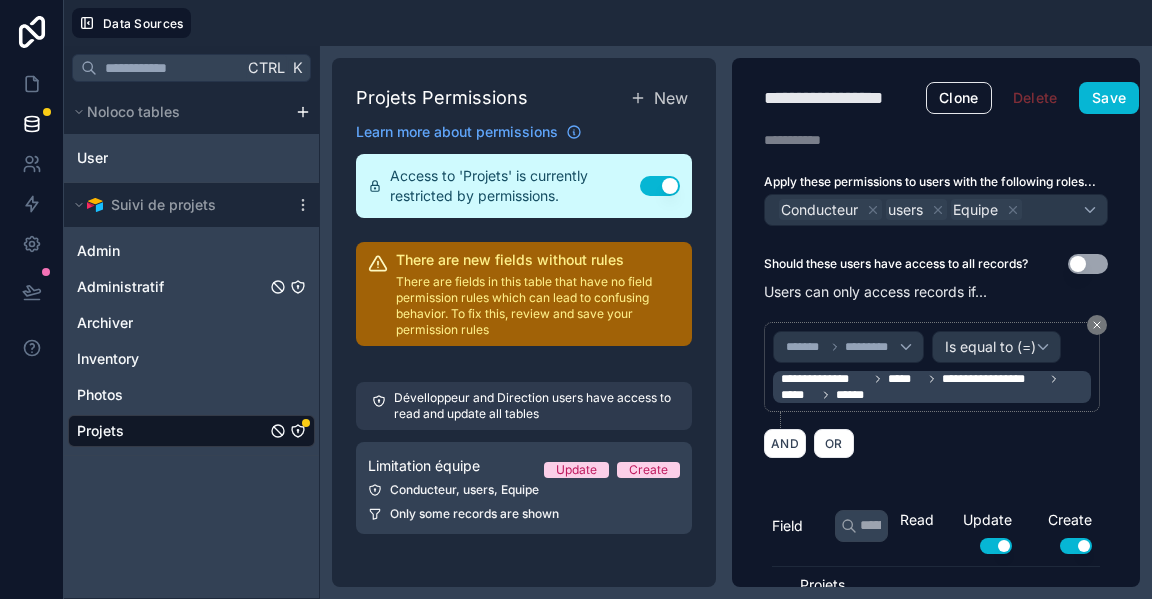 drag, startPoint x: 200, startPoint y: 291, endPoint x: 202, endPoint y: 276, distance: 15.132746 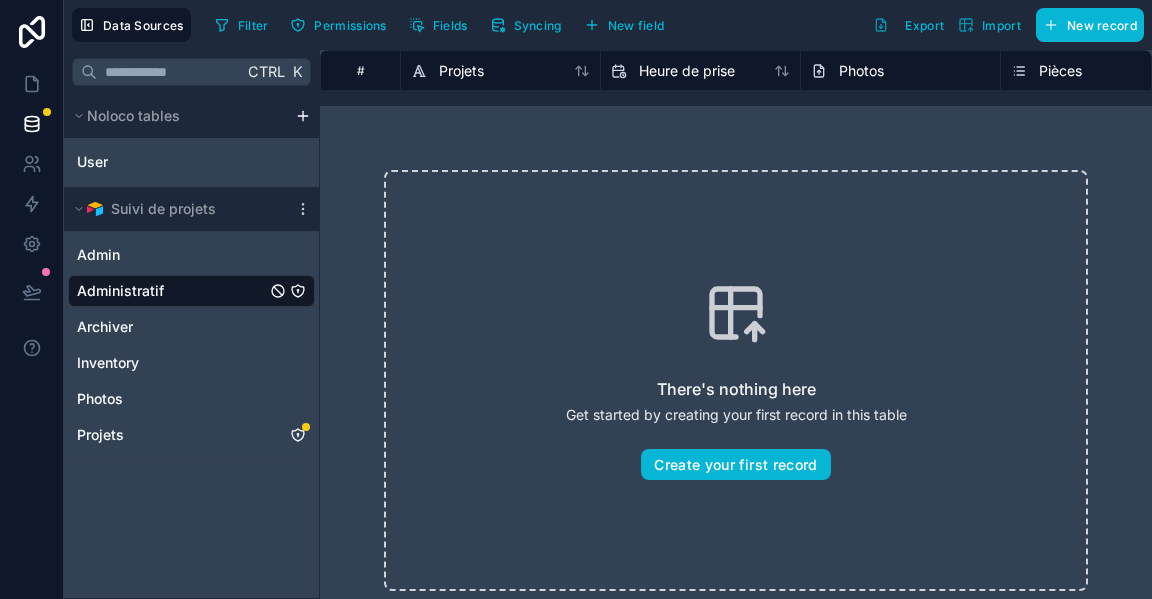 click 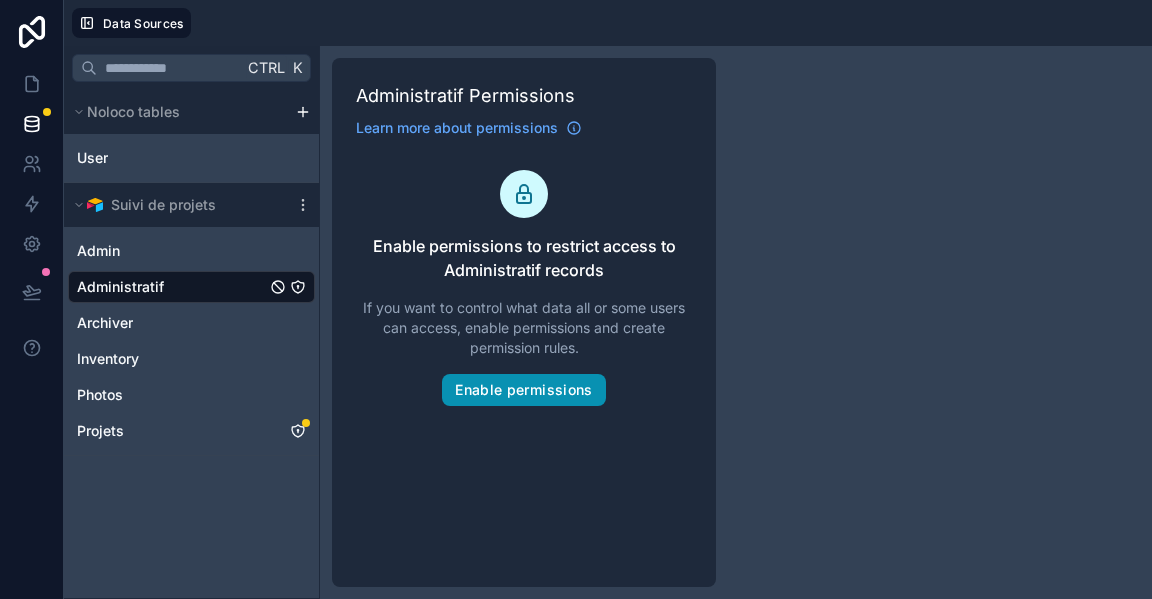 click on "Enable permissions" at bounding box center (523, 390) 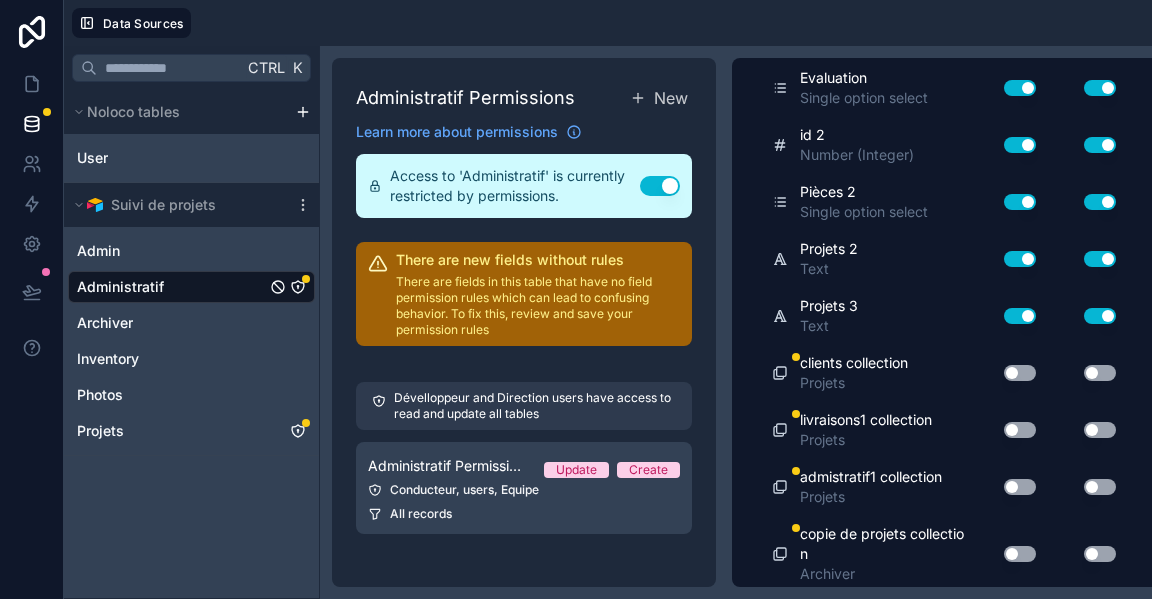 scroll, scrollTop: 1688, scrollLeft: 0, axis: vertical 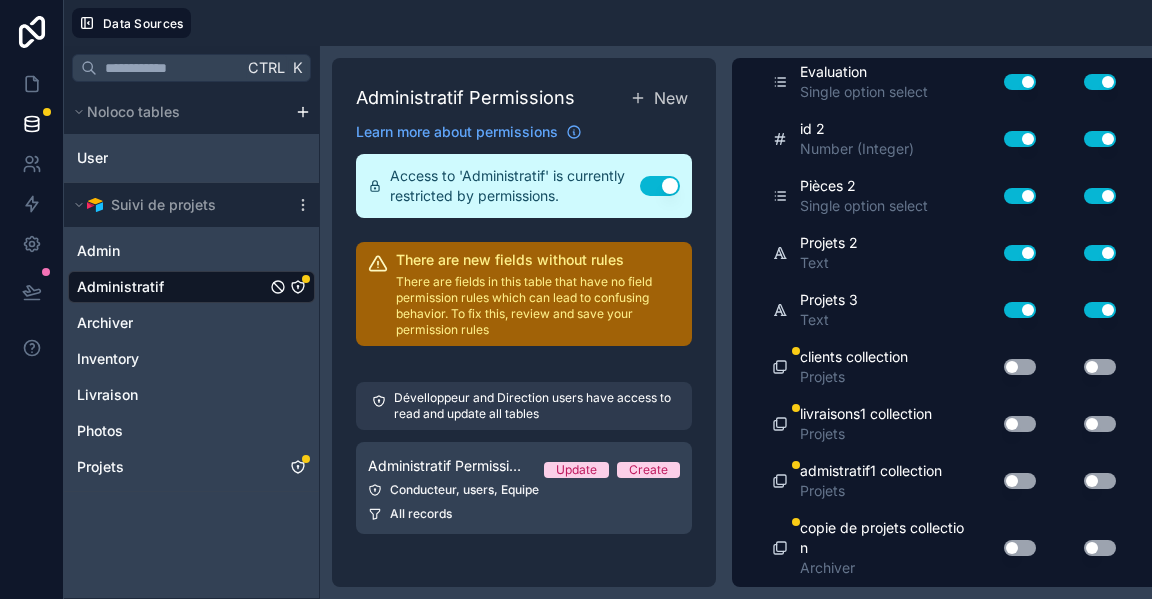 click on "Use setting" at bounding box center [1020, 367] 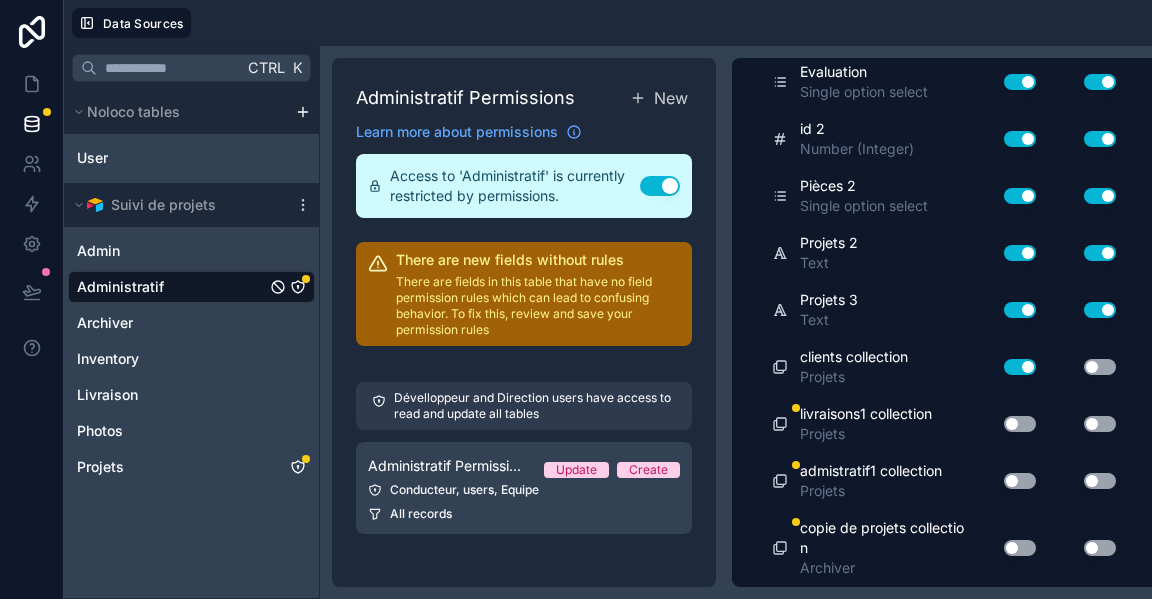 drag, startPoint x: 1023, startPoint y: 422, endPoint x: 1021, endPoint y: 442, distance: 20.09975 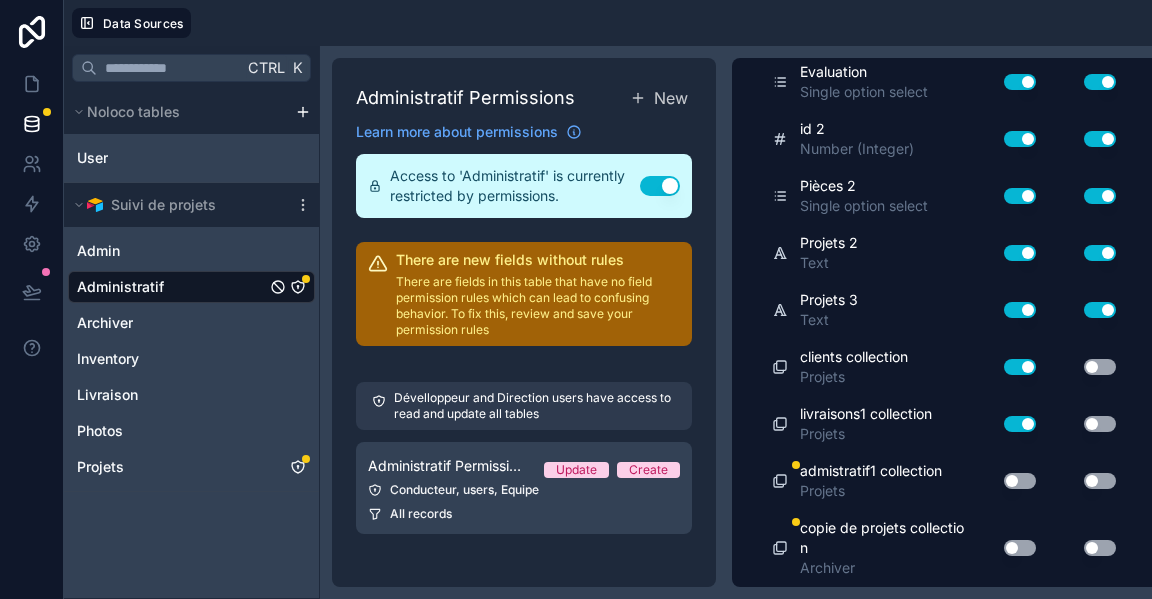 click on "Use setting" at bounding box center [1020, 481] 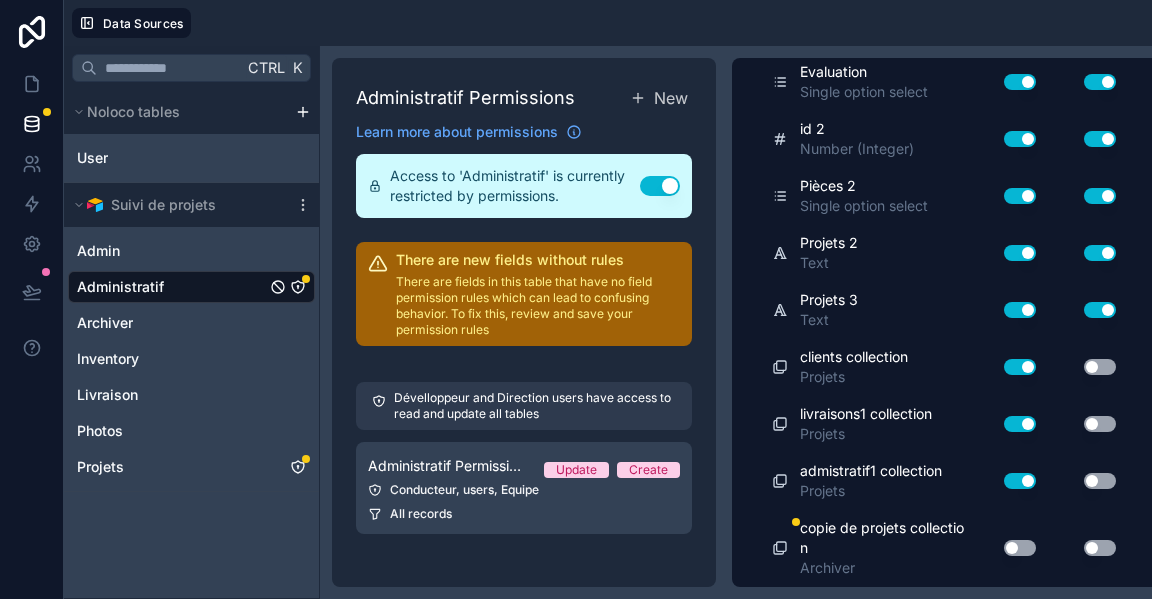 click on "Use setting" at bounding box center (1020, 548) 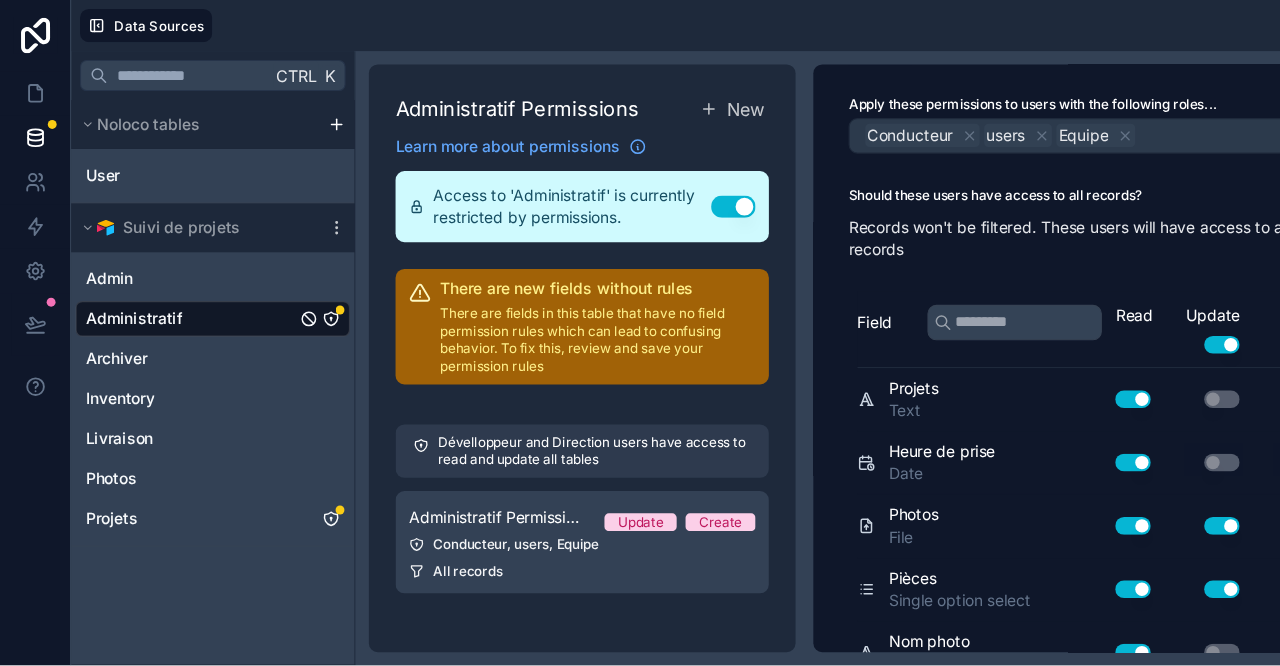scroll, scrollTop: 0, scrollLeft: 0, axis: both 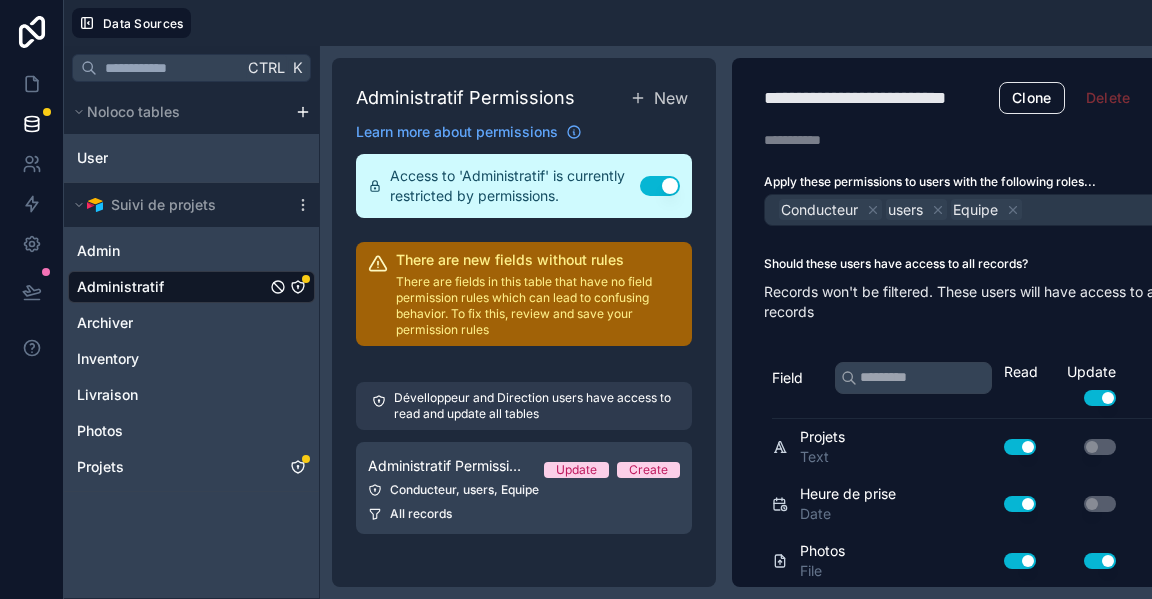 type 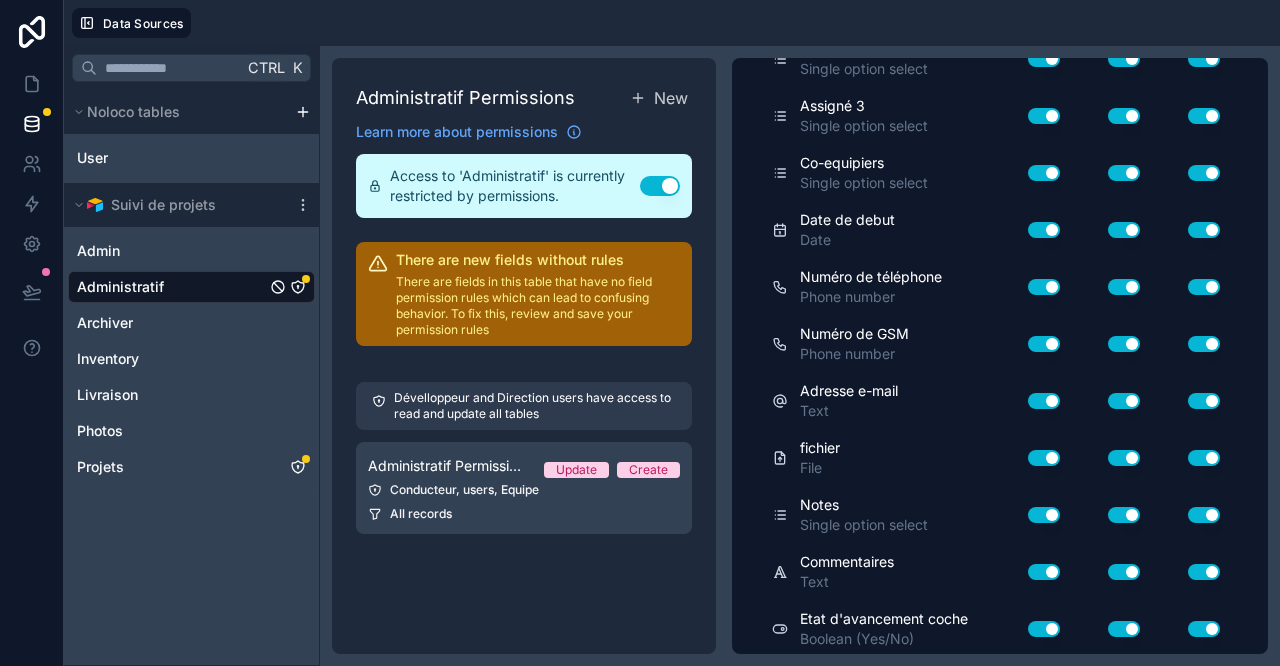 scroll, scrollTop: 1583, scrollLeft: 0, axis: vertical 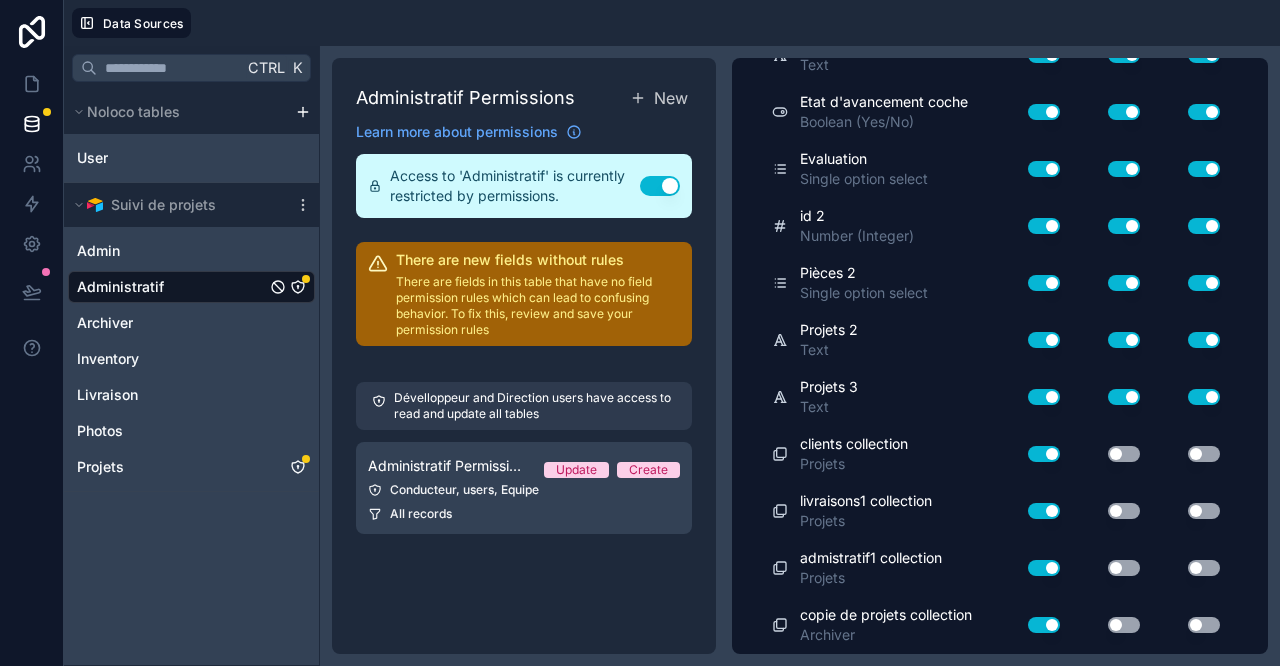 click on "Use setting" at bounding box center [1124, 454] 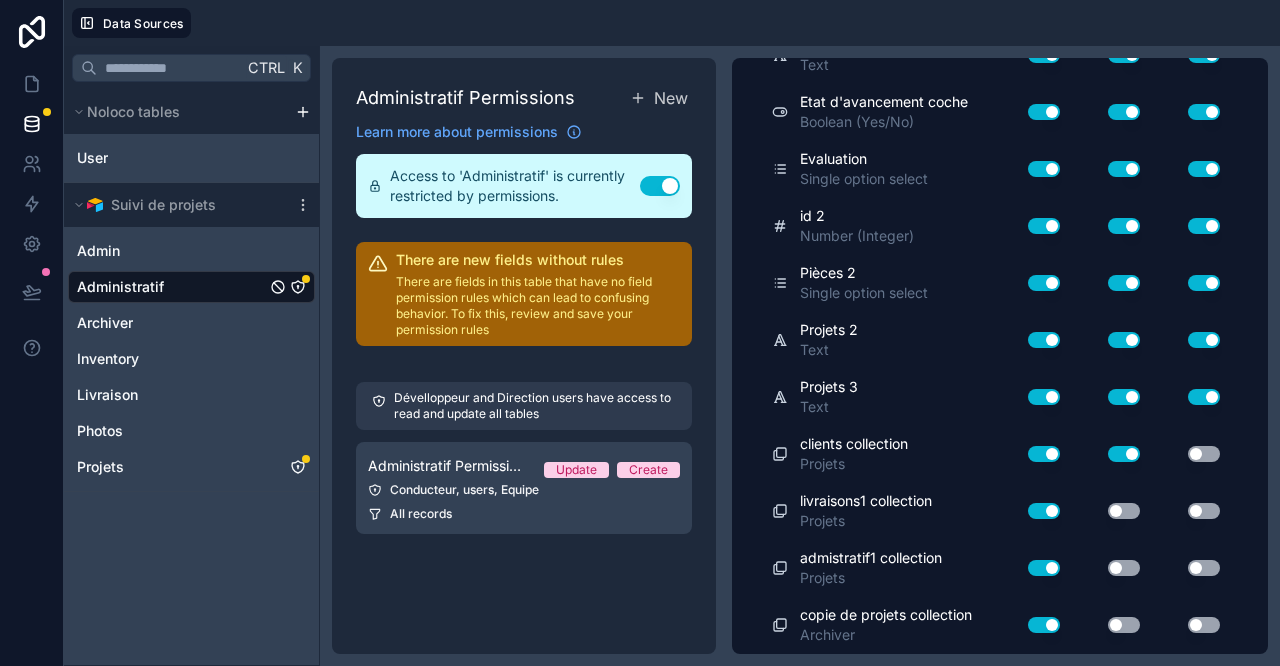 click on "Use setting" at bounding box center (1204, 454) 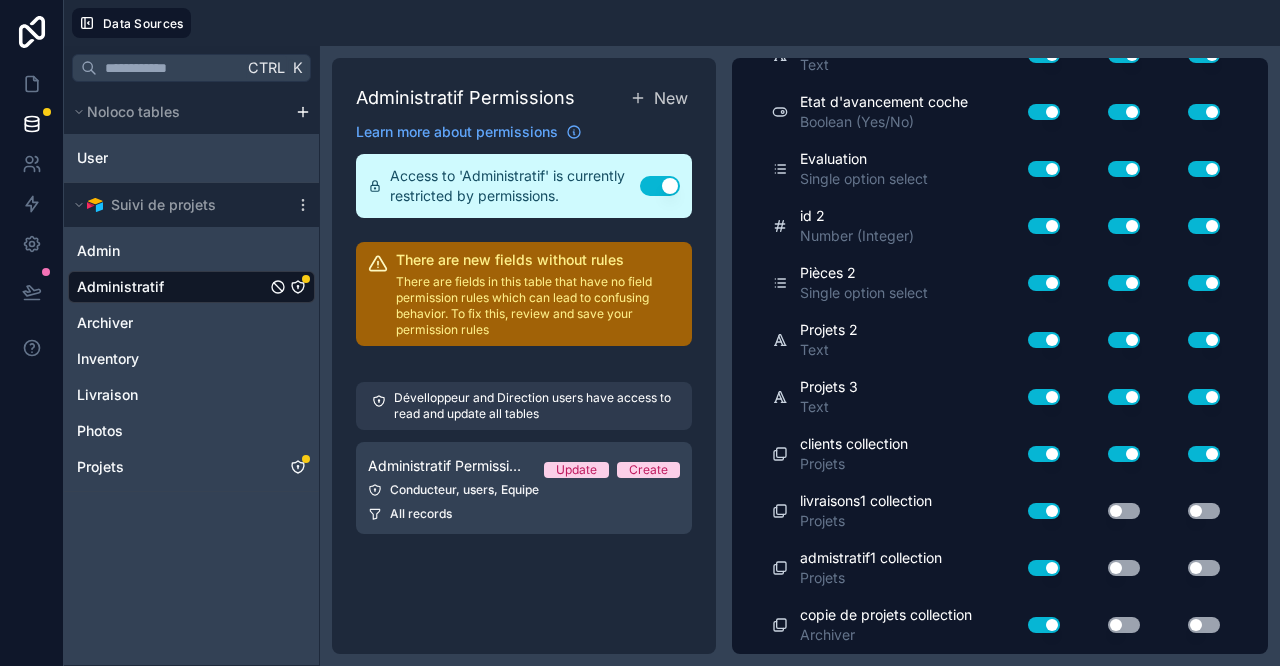 click on "Use setting" at bounding box center [1108, 511] 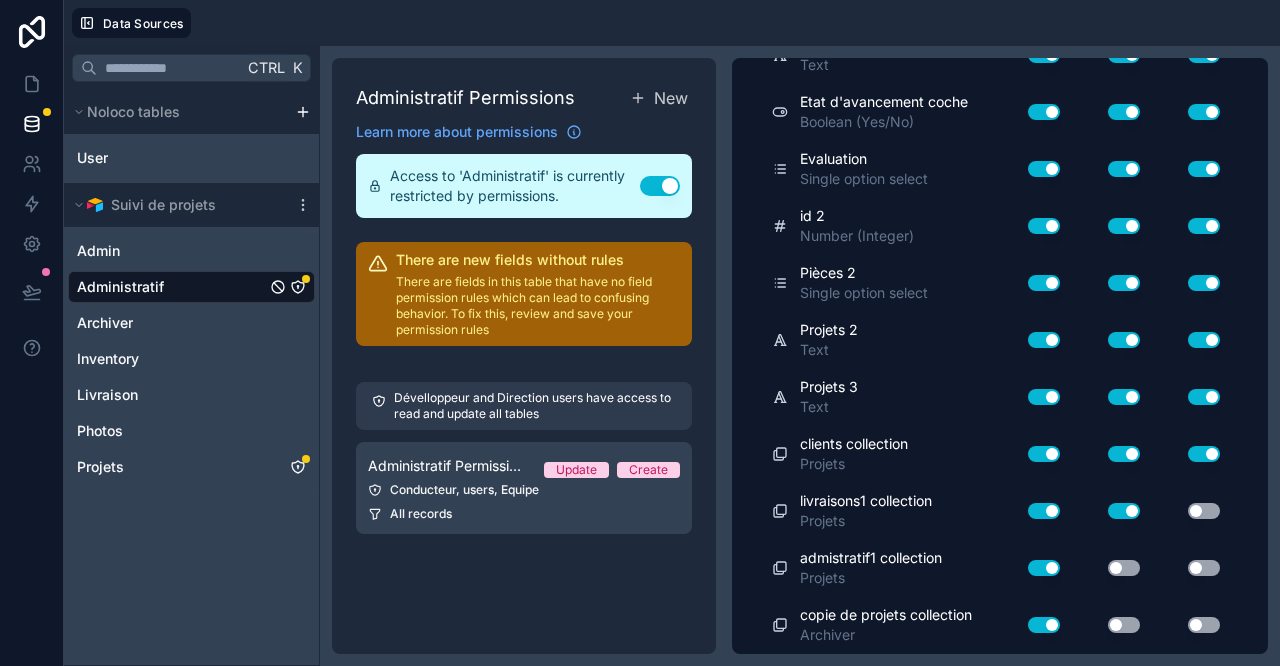 click on "Use setting" at bounding box center (1204, 511) 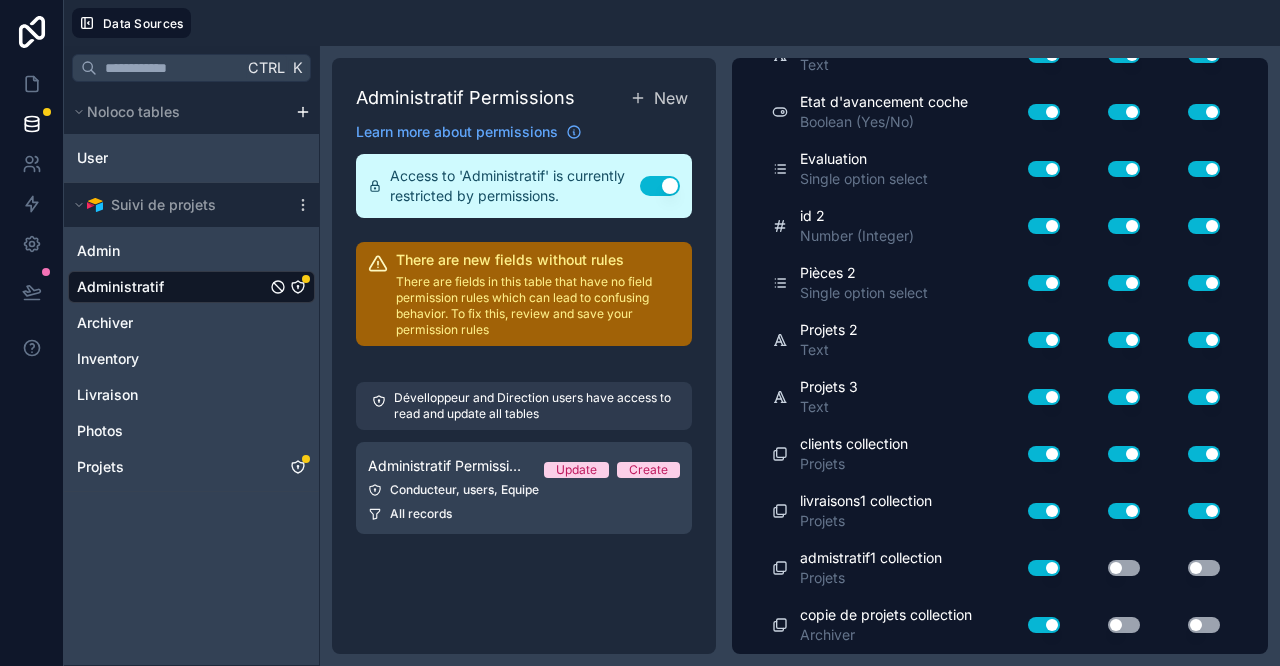 drag, startPoint x: 1095, startPoint y: 511, endPoint x: 1104, endPoint y: 506, distance: 10.29563 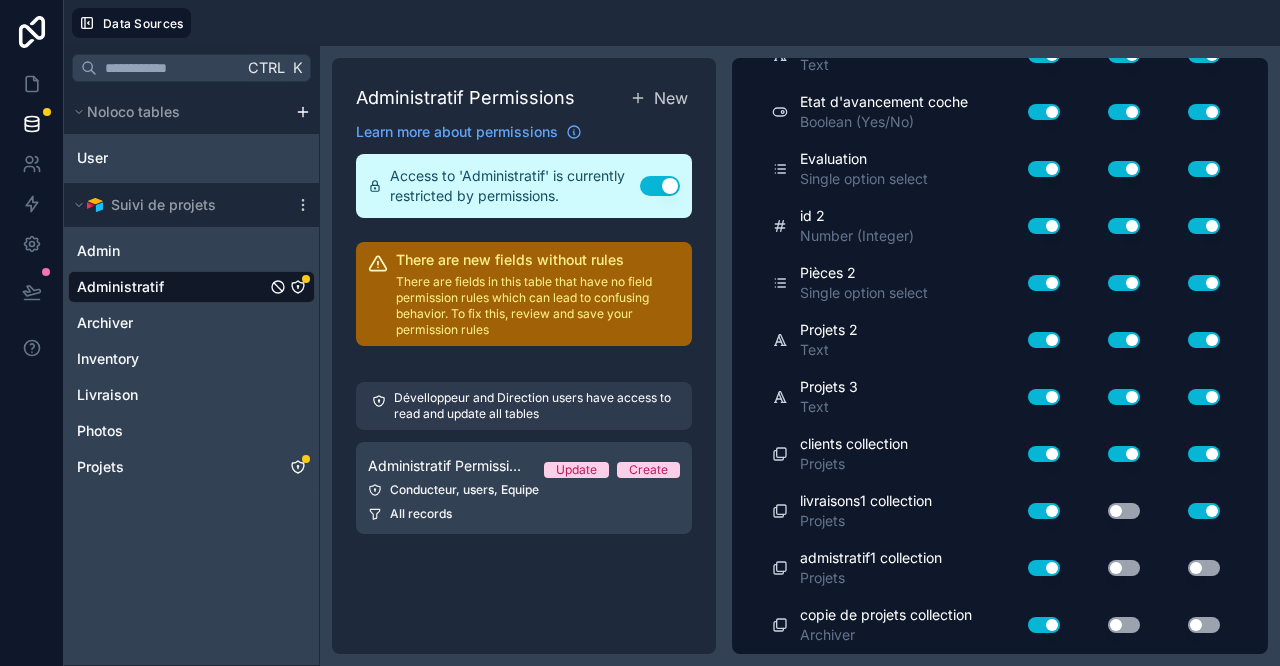 drag, startPoint x: 1188, startPoint y: 517, endPoint x: 1178, endPoint y: 519, distance: 10.198039 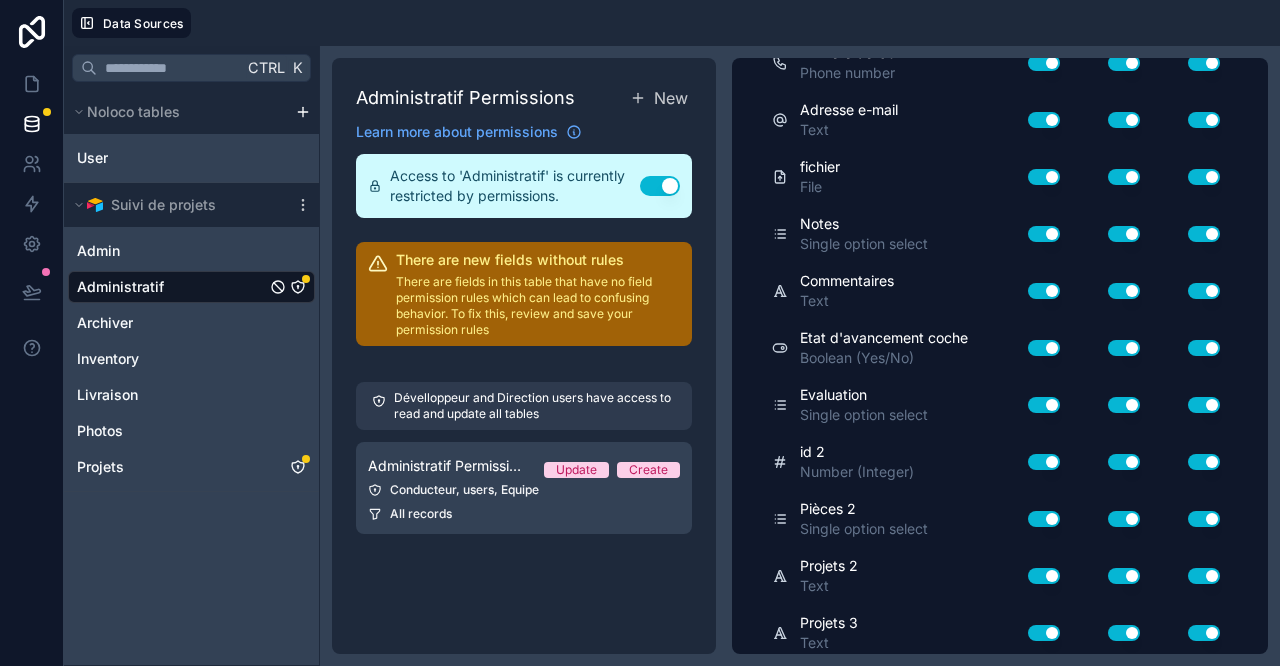 scroll, scrollTop: 1583, scrollLeft: 0, axis: vertical 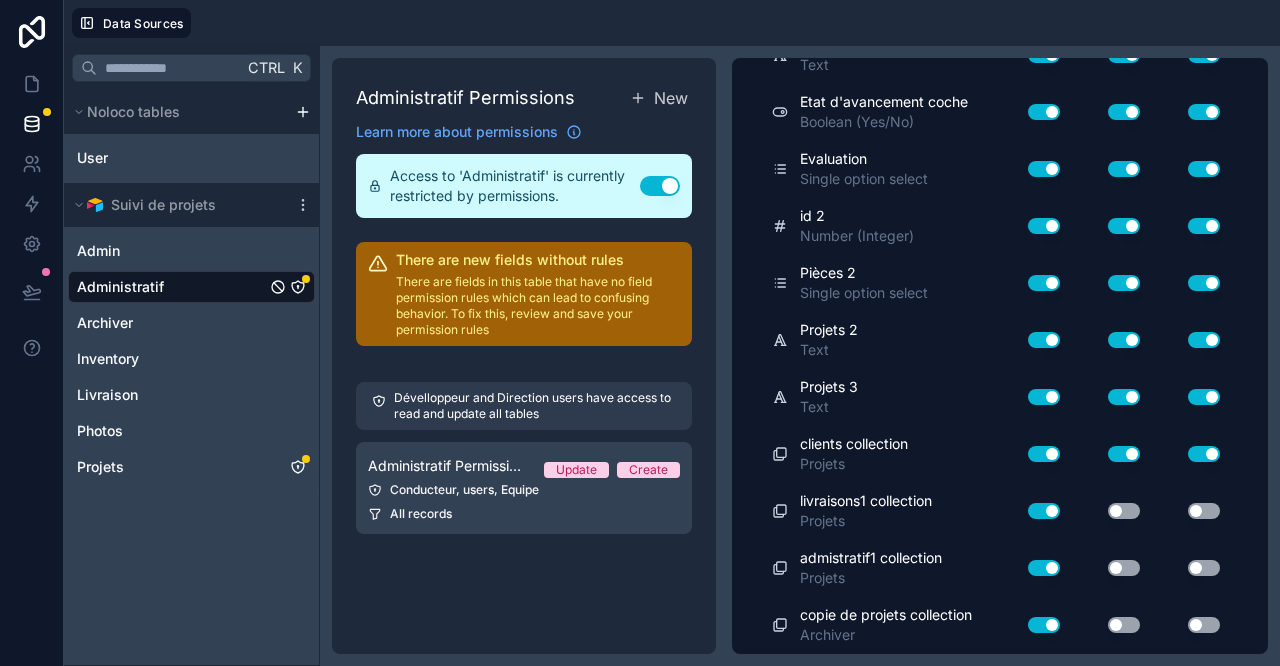 click on "Use setting" at bounding box center [1044, 454] 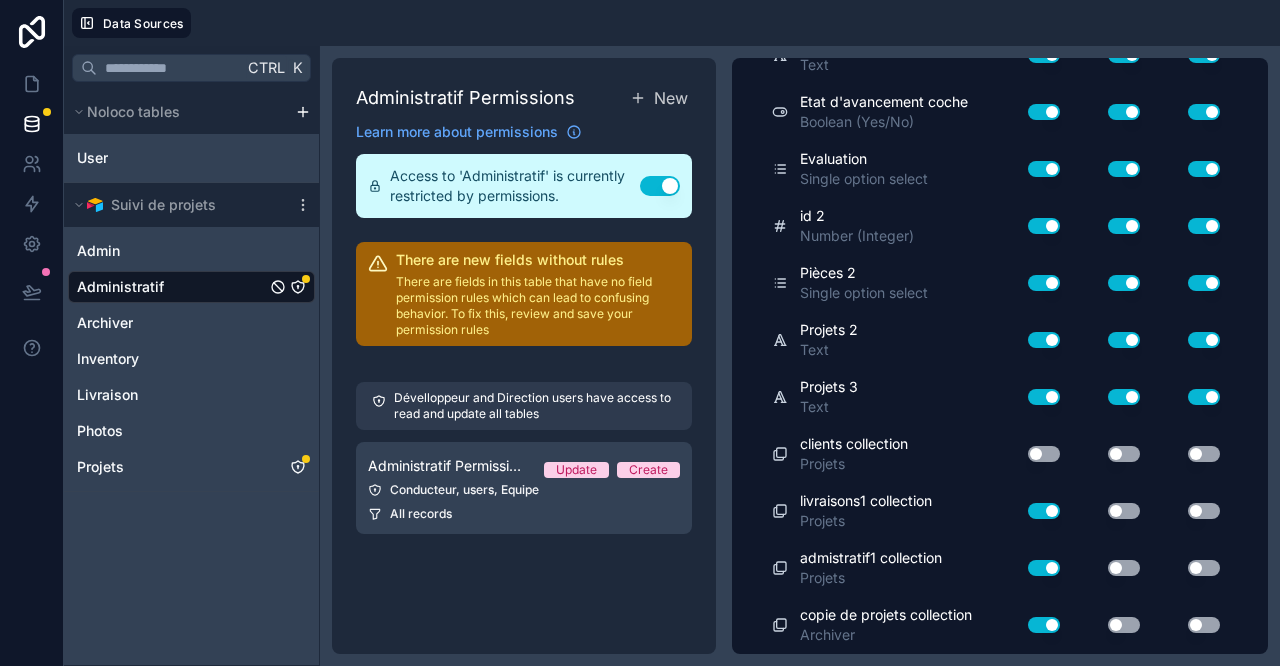drag, startPoint x: 1023, startPoint y: 508, endPoint x: 1020, endPoint y: 526, distance: 18.248287 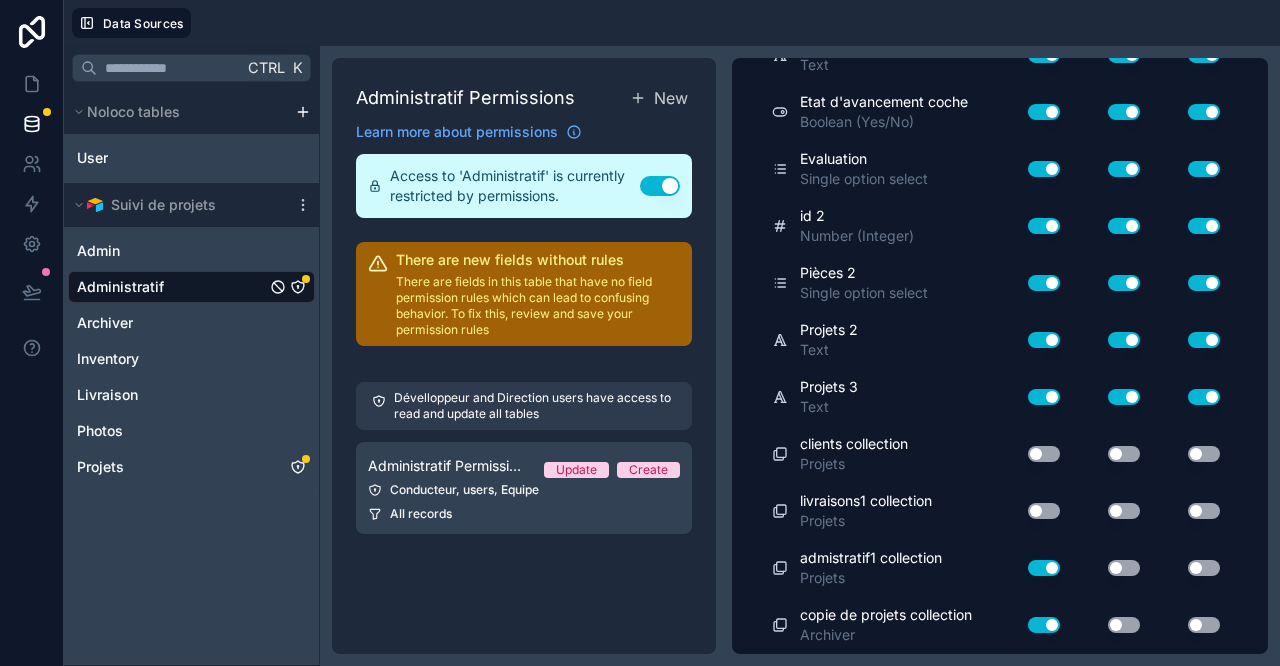 click on "Use setting" at bounding box center [1044, 568] 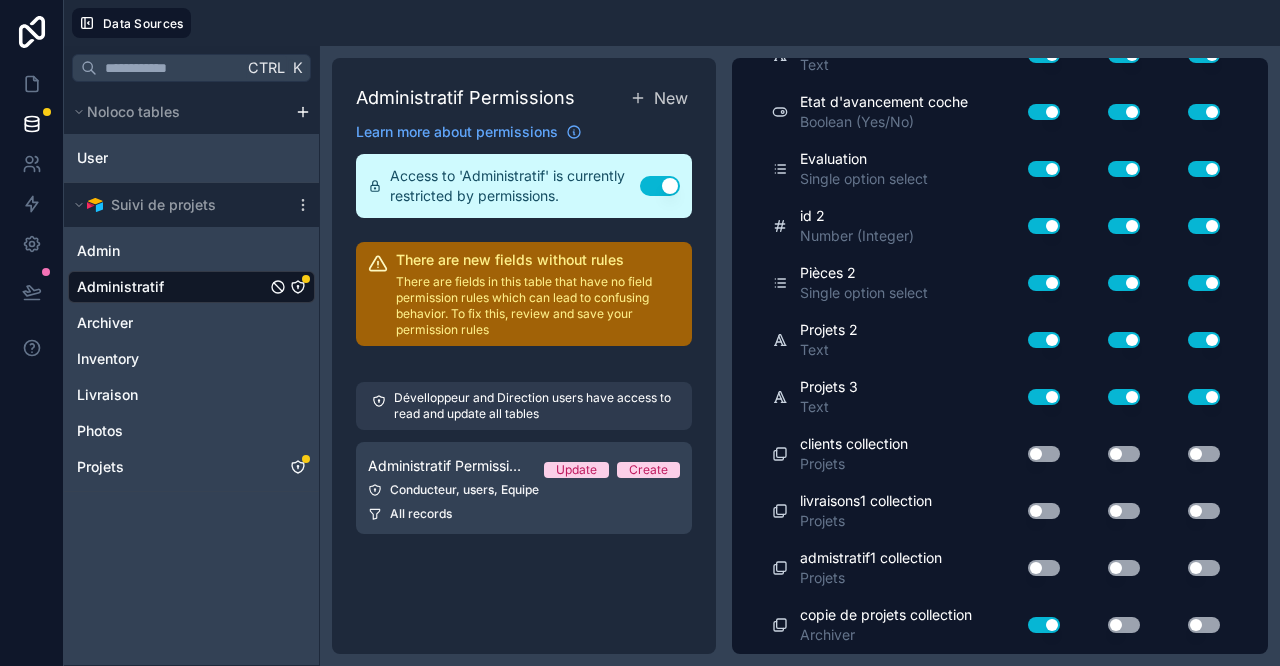 click on "Use setting" at bounding box center [1044, 625] 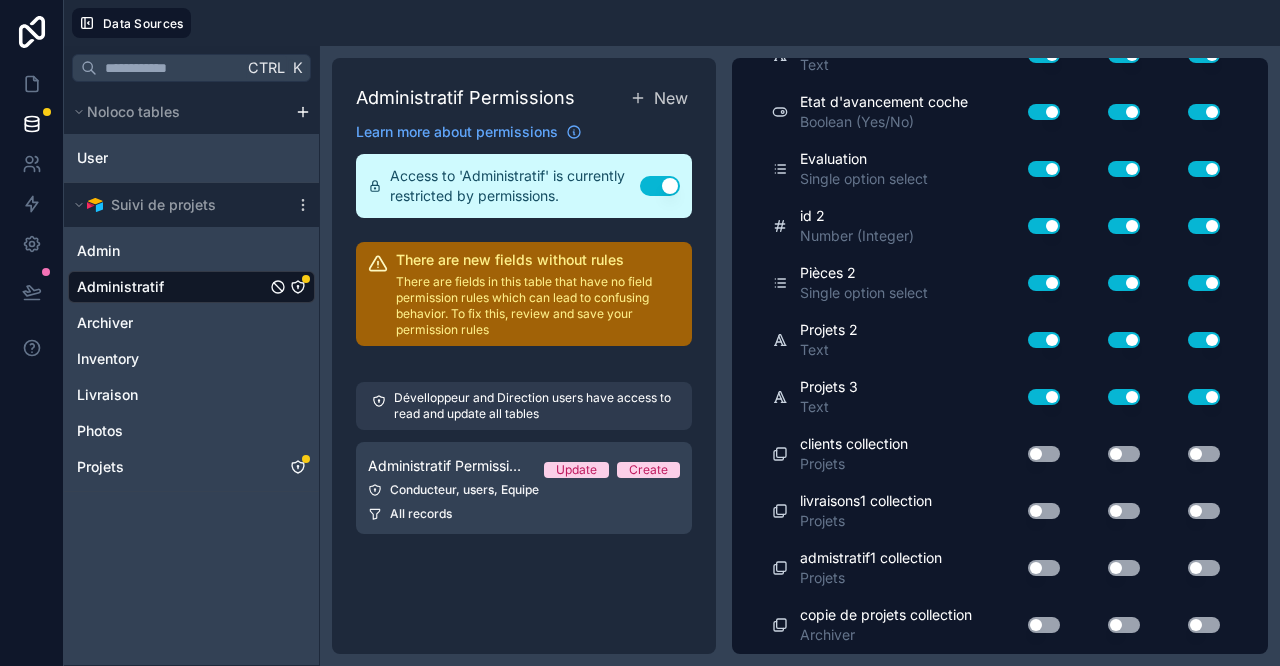 scroll, scrollTop: 1583, scrollLeft: 0, axis: vertical 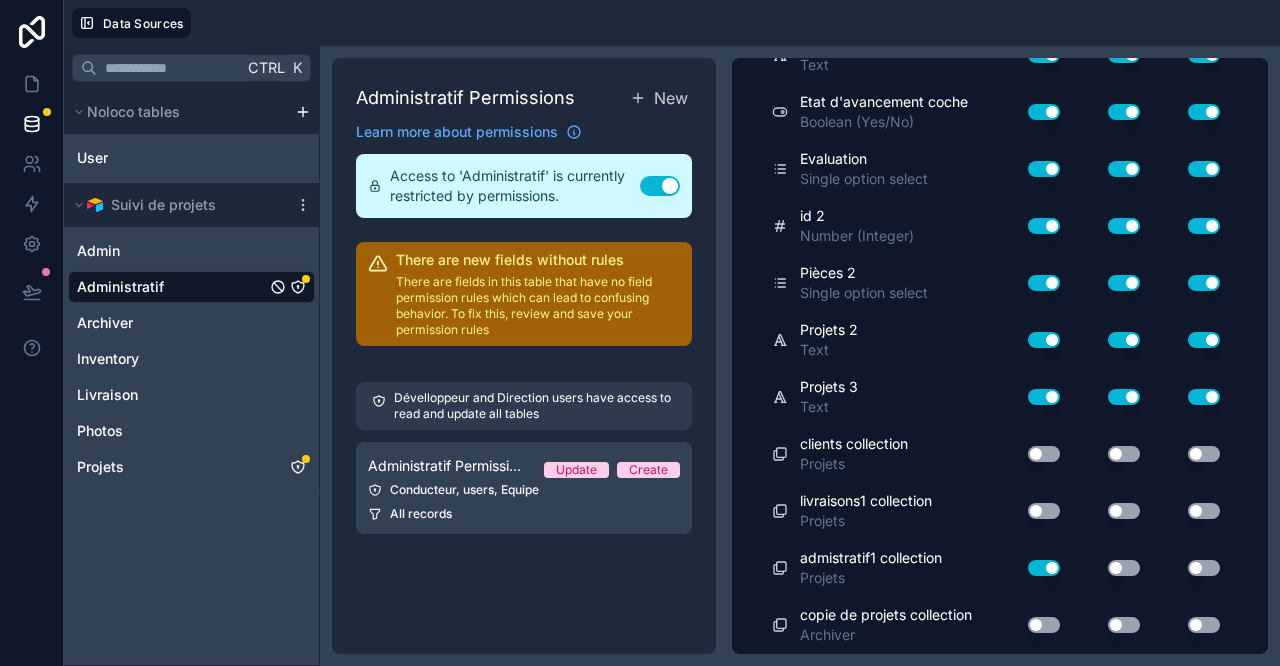 click on "Use setting" at bounding box center (1124, 568) 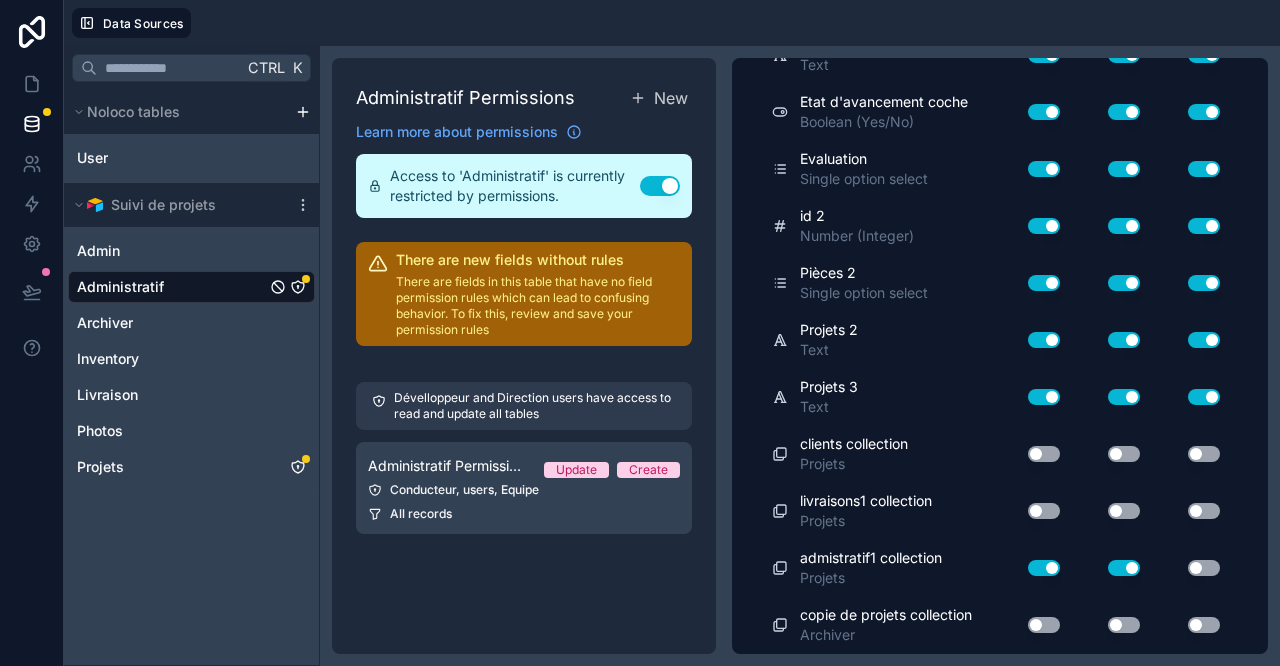 click on "Use setting" at bounding box center (1204, 568) 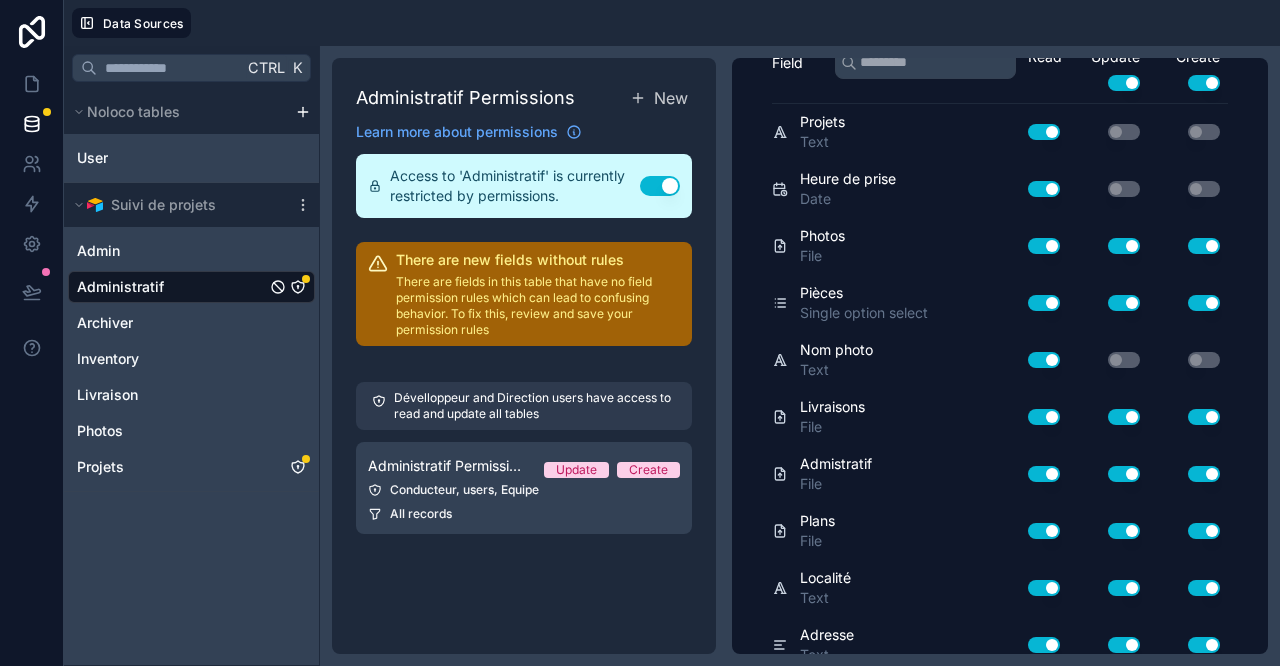 scroll, scrollTop: 250, scrollLeft: 0, axis: vertical 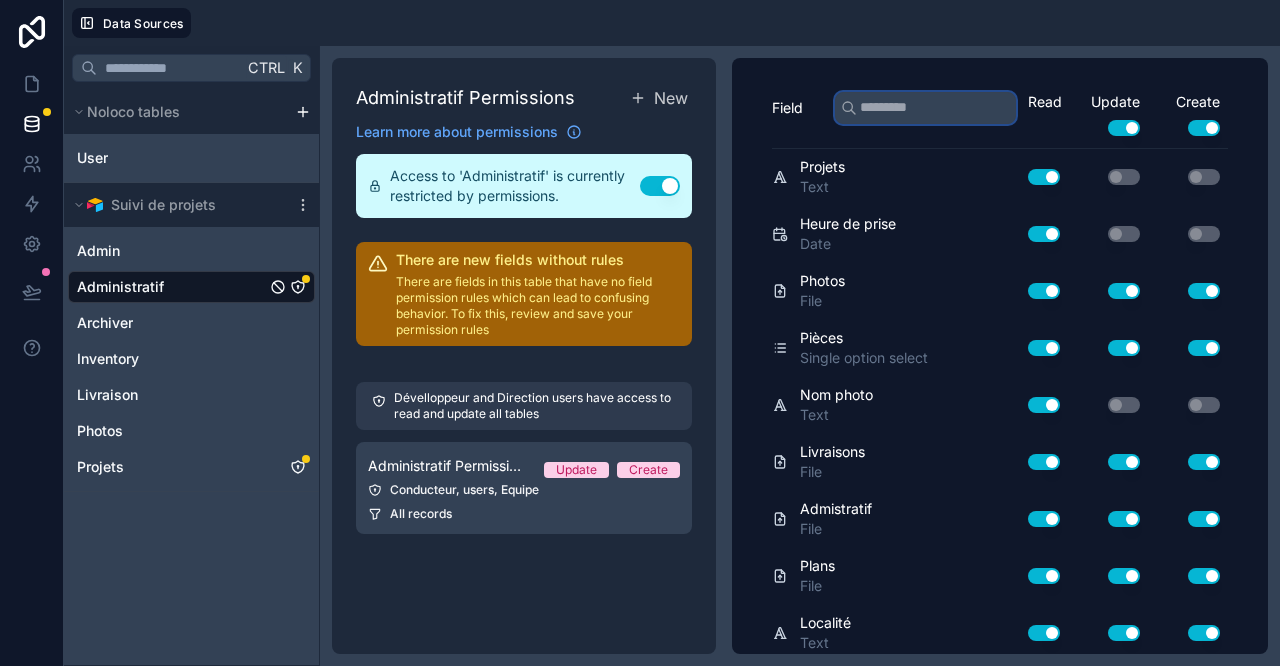click at bounding box center (925, 108) 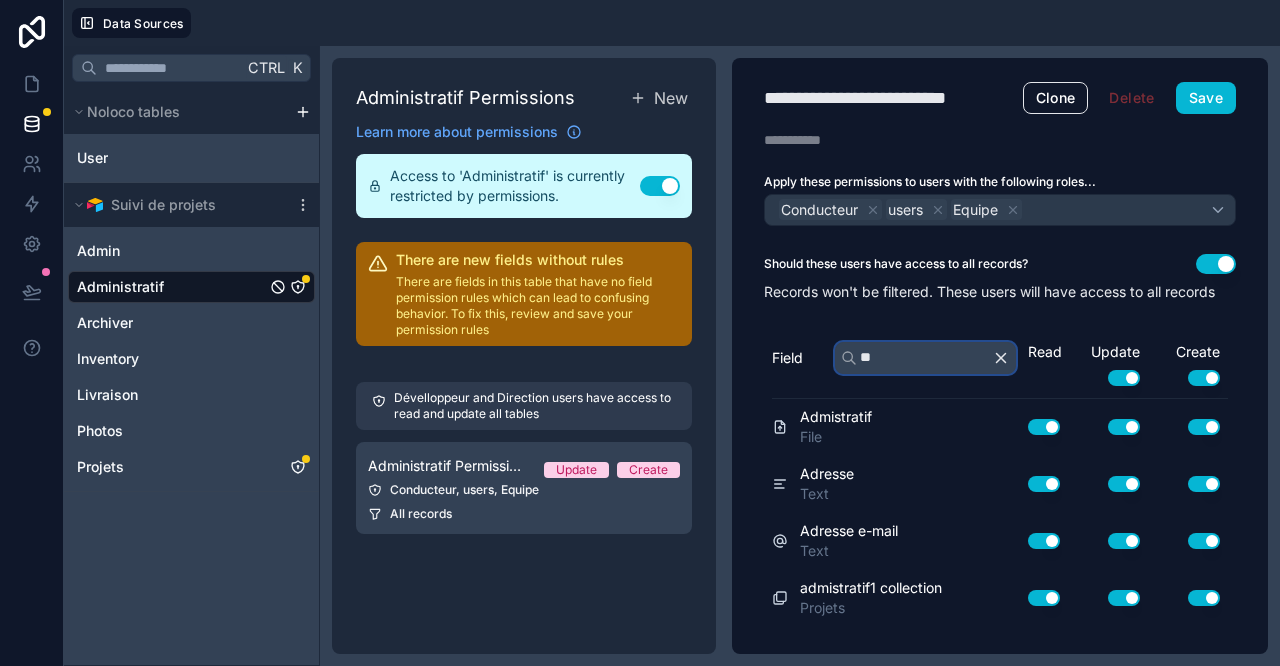 scroll, scrollTop: 0, scrollLeft: 0, axis: both 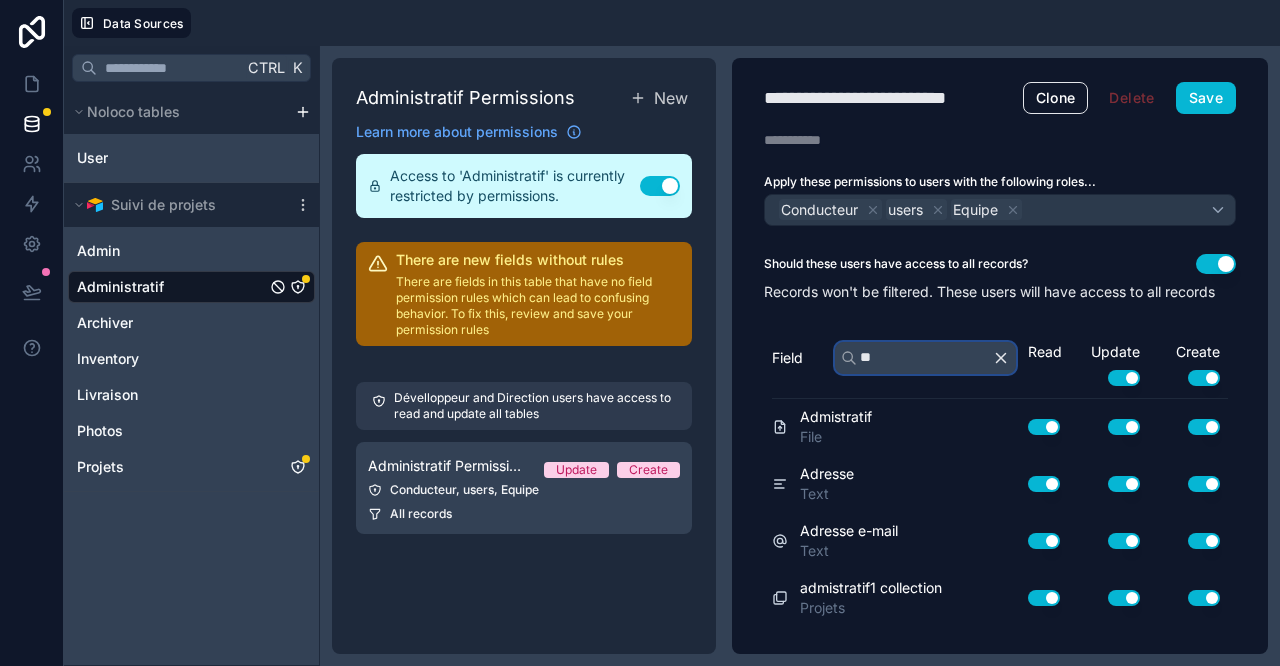 type on "**" 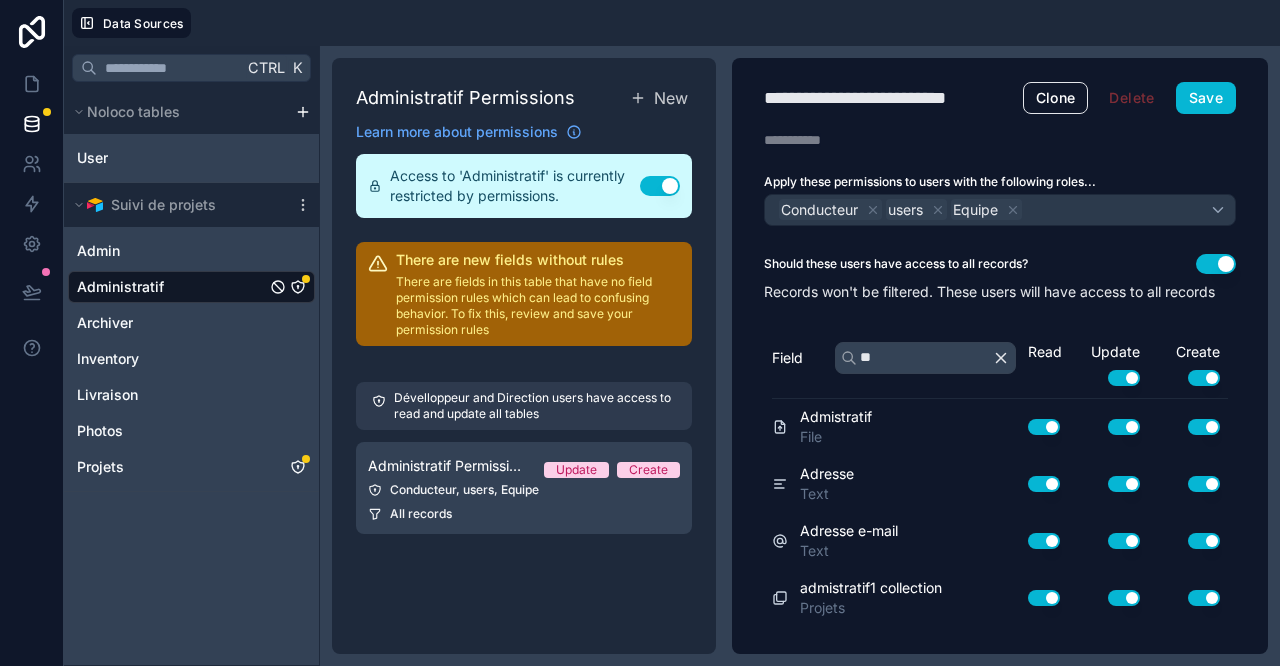 click on "Administratif Permissions New Learn more about permissions Access to 'Administratif' is currently restricted by permissions. Use setting There are new fields without rules There are fields in this table that have no field permission rules which can lead to confusing behavior. To fix this, review and save your permission rules Dévelloppeur and Direction users have access to read and update all tables Administratif Permission 1 Update Create Conducteur, users, Equipe All records" at bounding box center (524, 356) 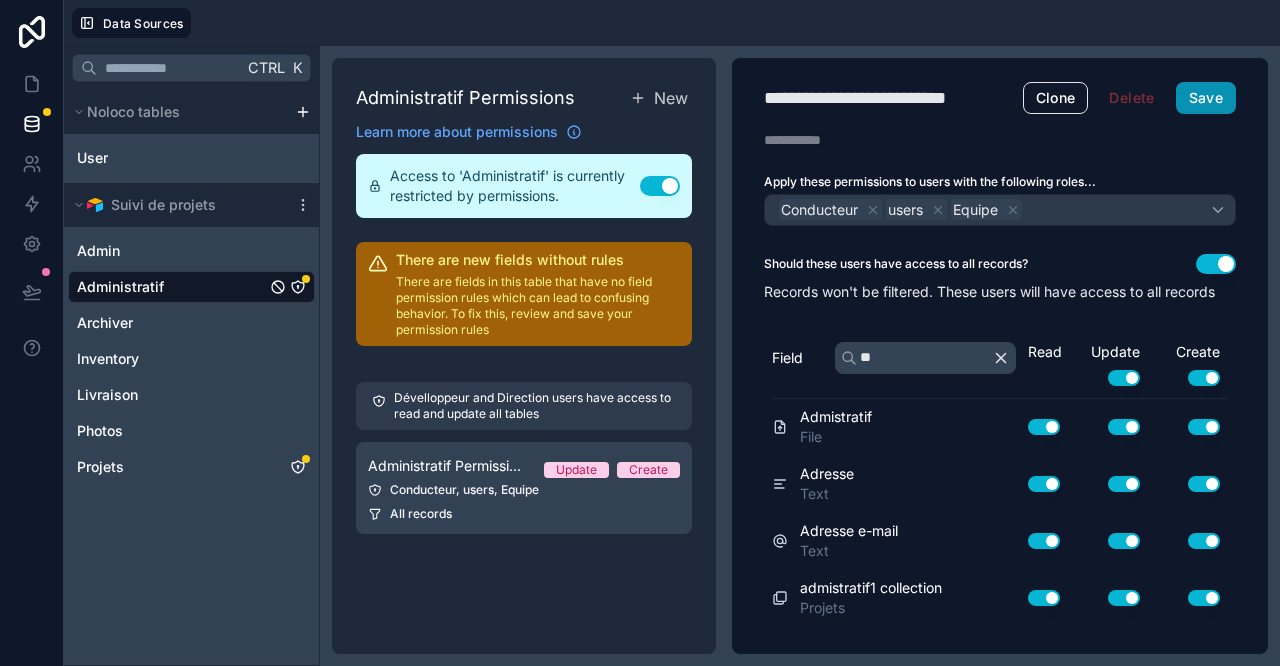 click on "Save" at bounding box center [1206, 98] 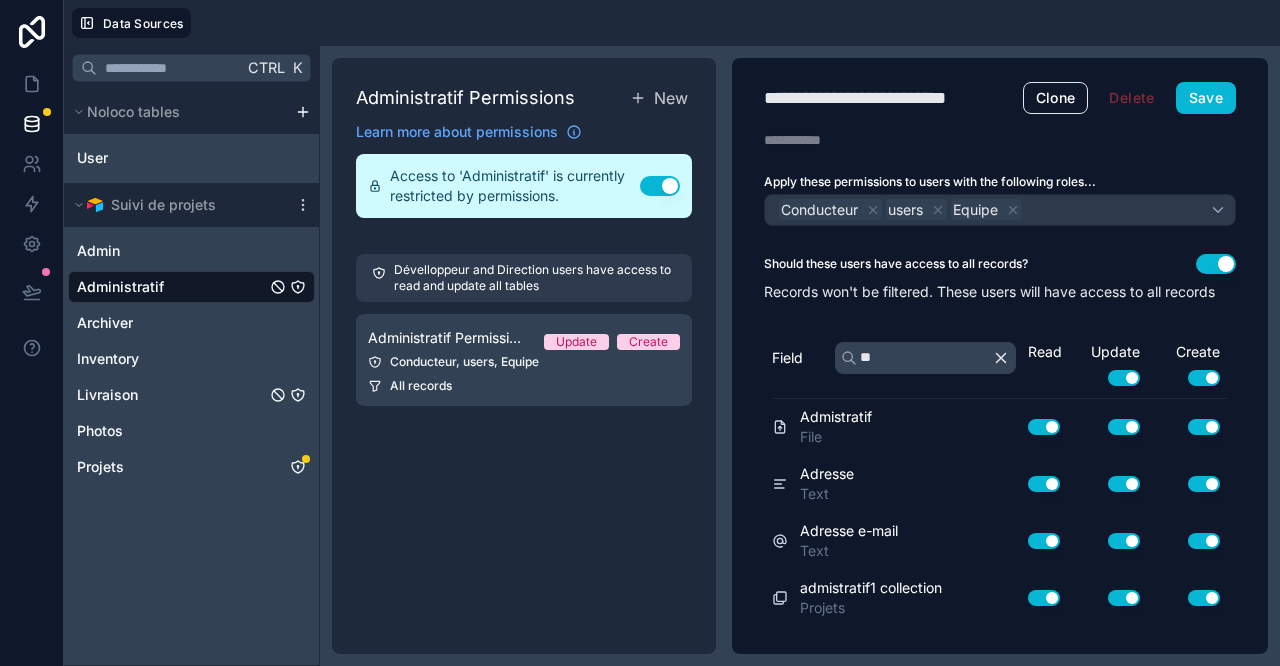 click 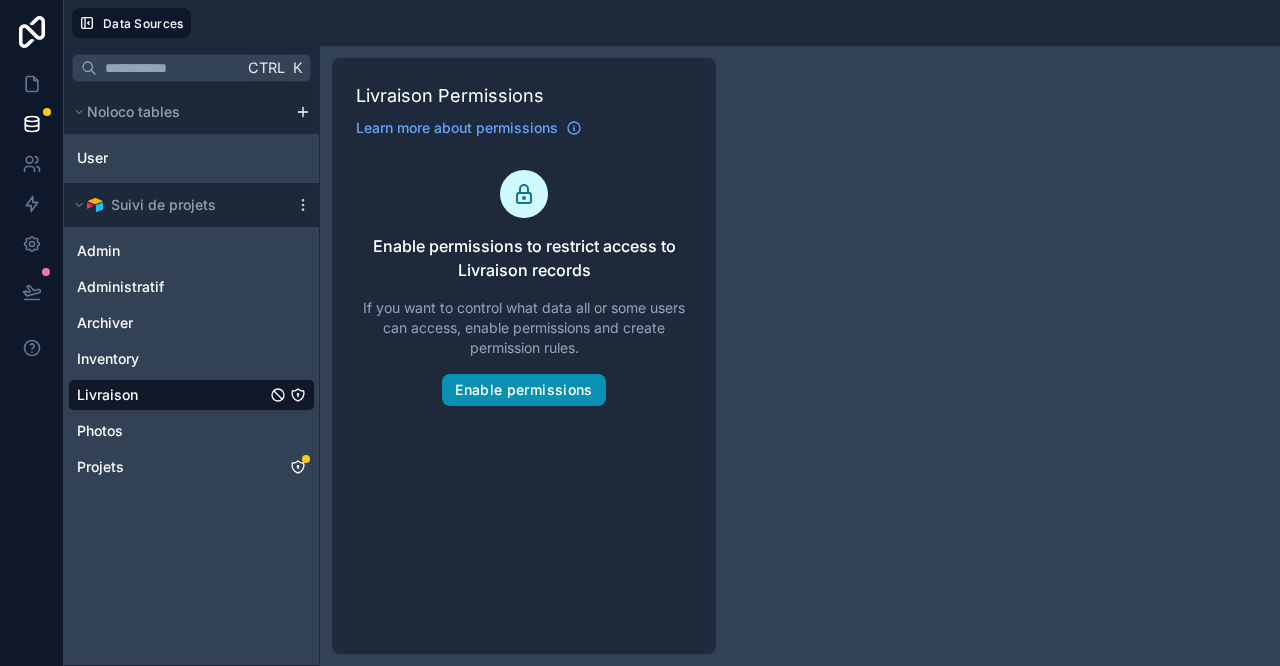 click on "Enable permissions" at bounding box center [523, 390] 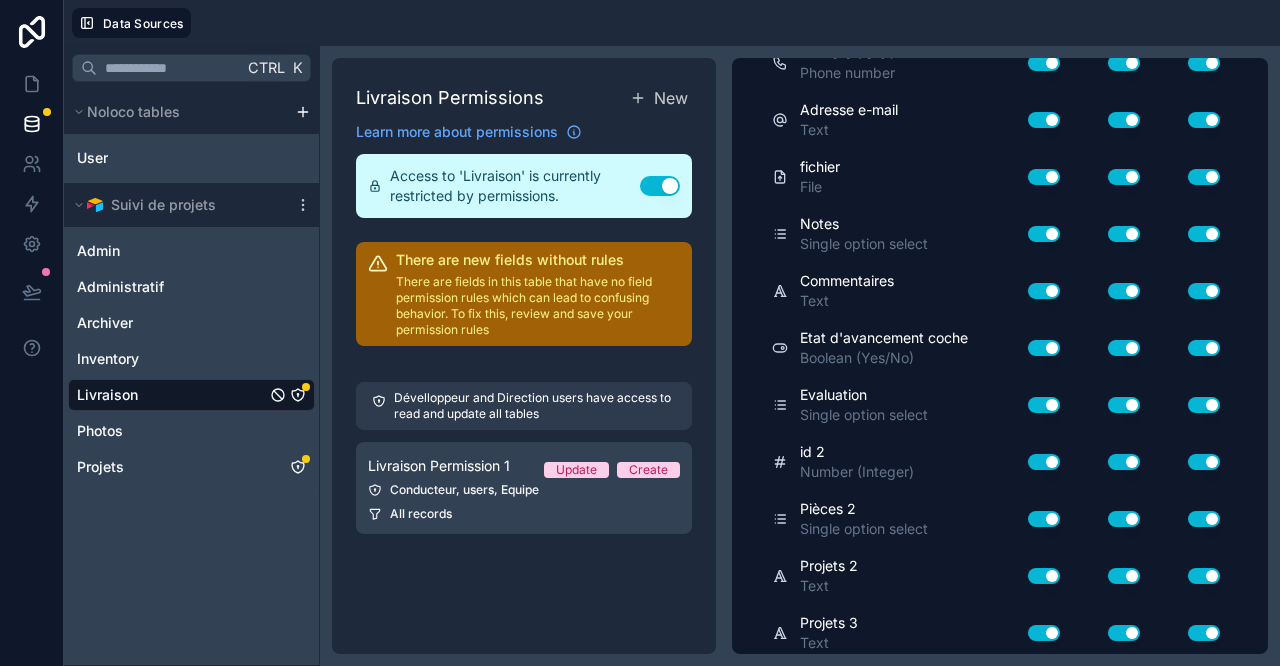 scroll, scrollTop: 1583, scrollLeft: 0, axis: vertical 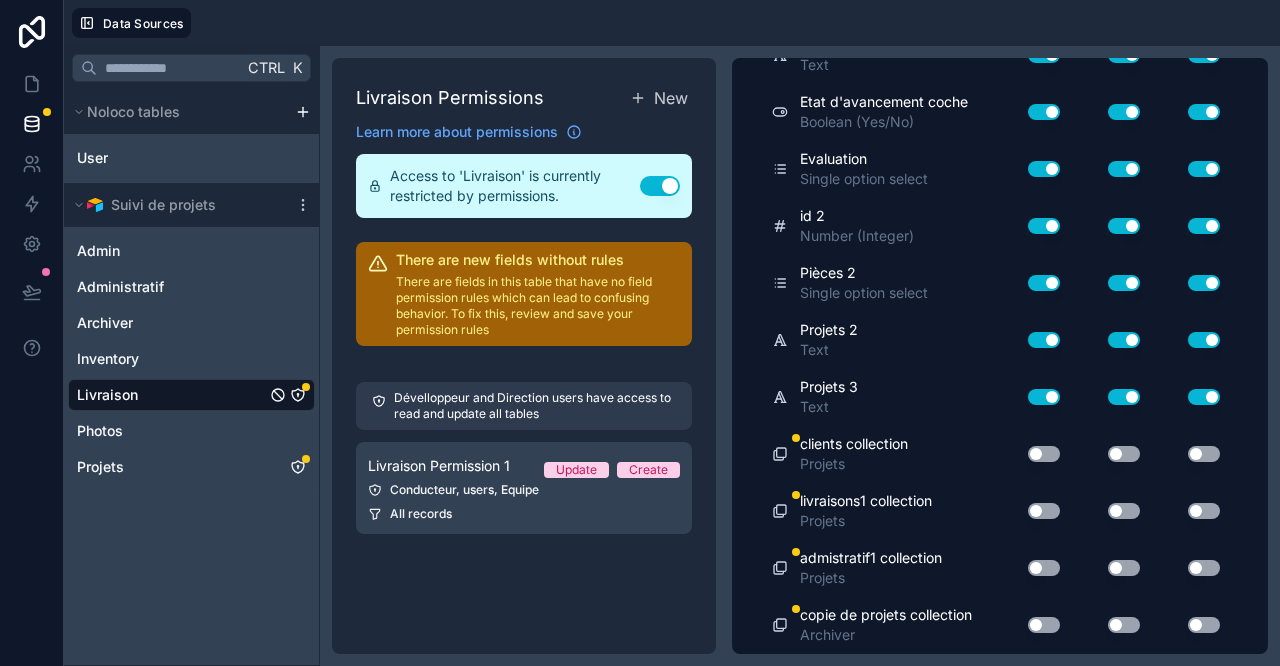 click on "Use setting" at bounding box center (1044, 454) 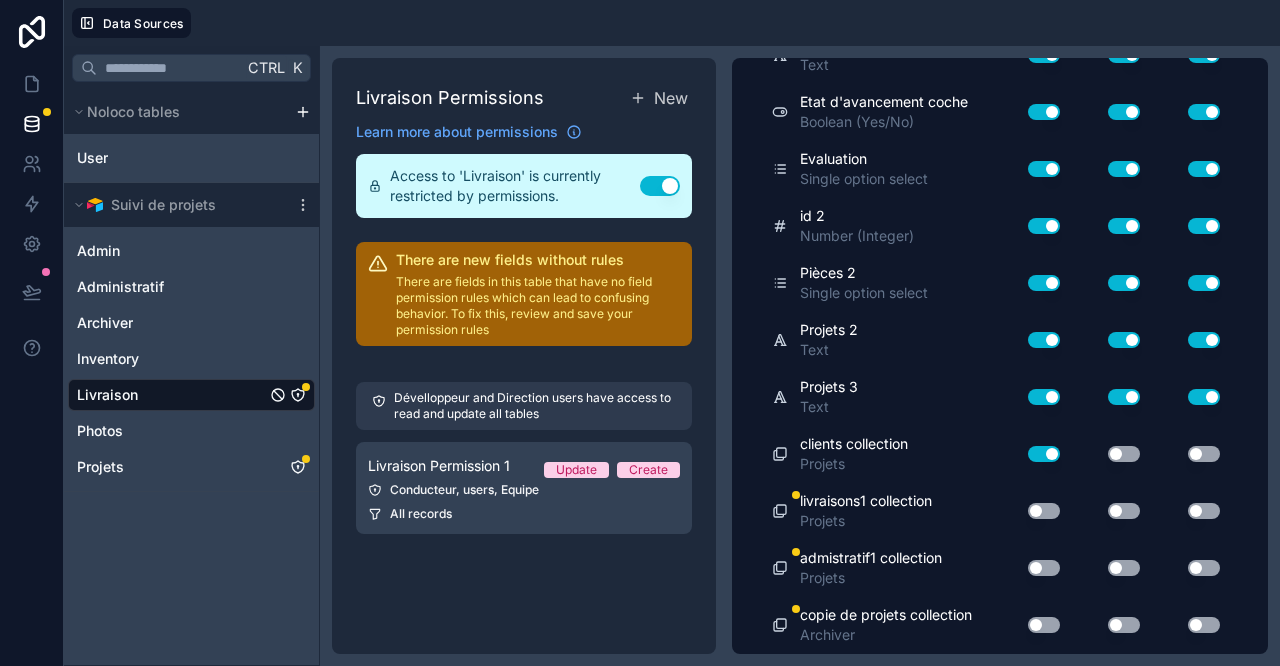 click on "Use setting" at bounding box center [1124, 454] 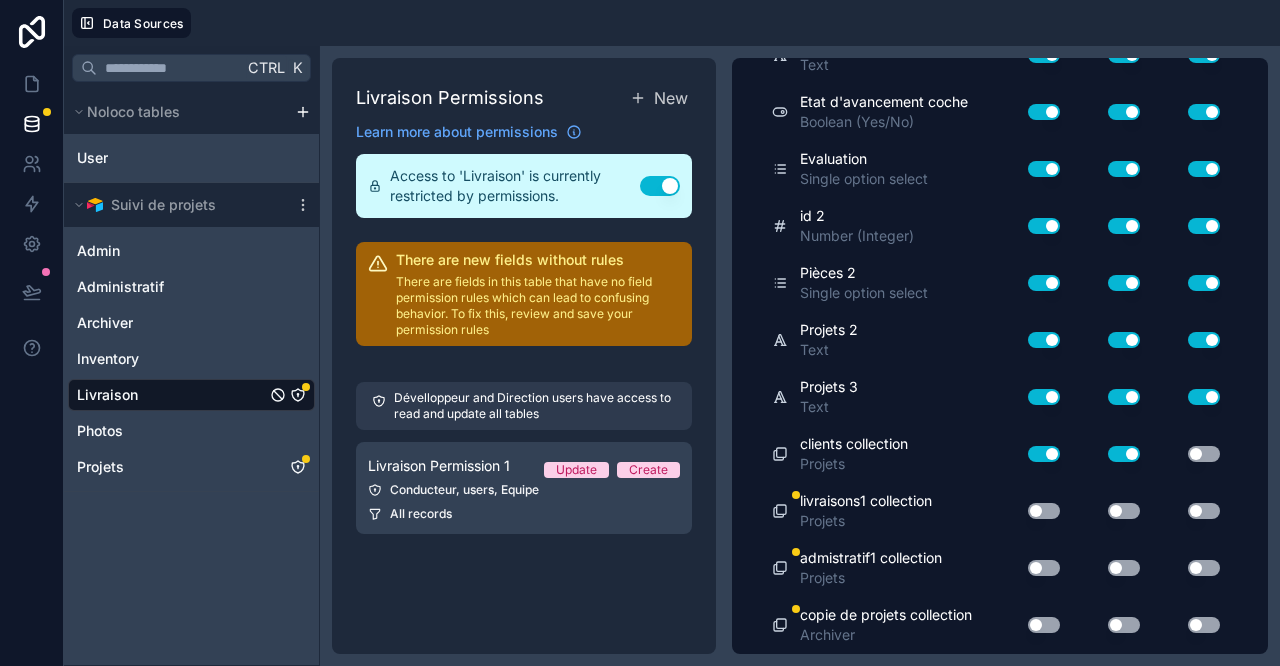 click on "Use setting" at bounding box center (1204, 454) 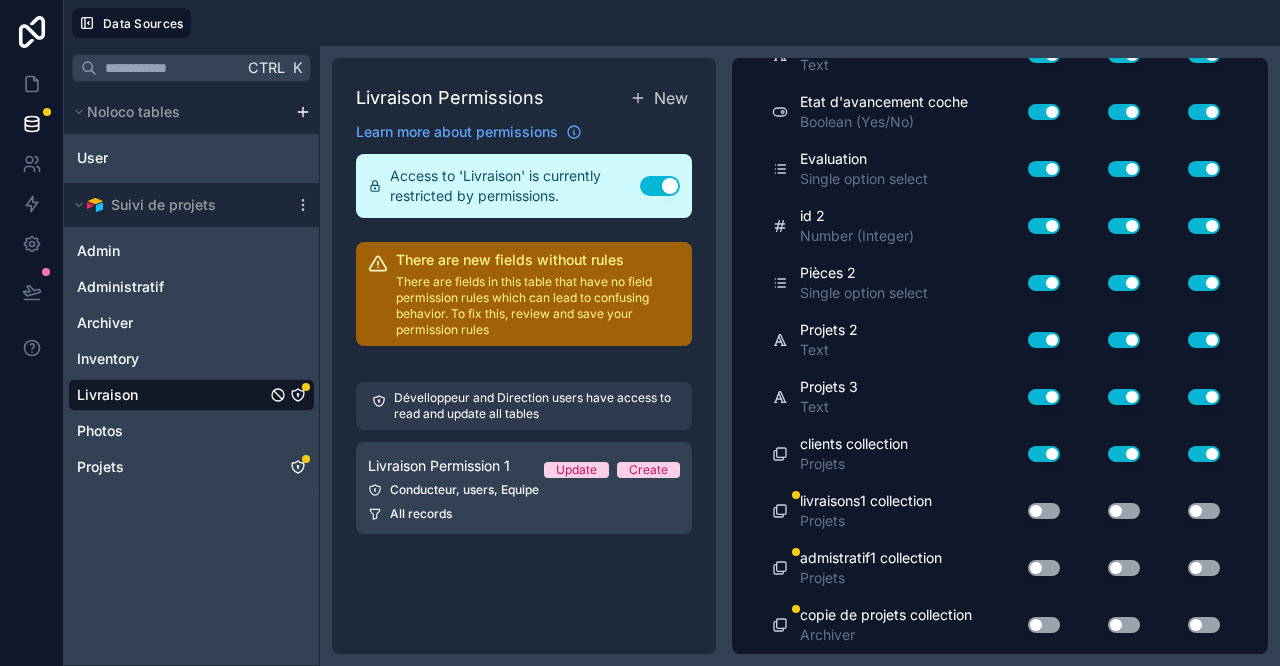 drag, startPoint x: 1036, startPoint y: 507, endPoint x: 1081, endPoint y: 506, distance: 45.01111 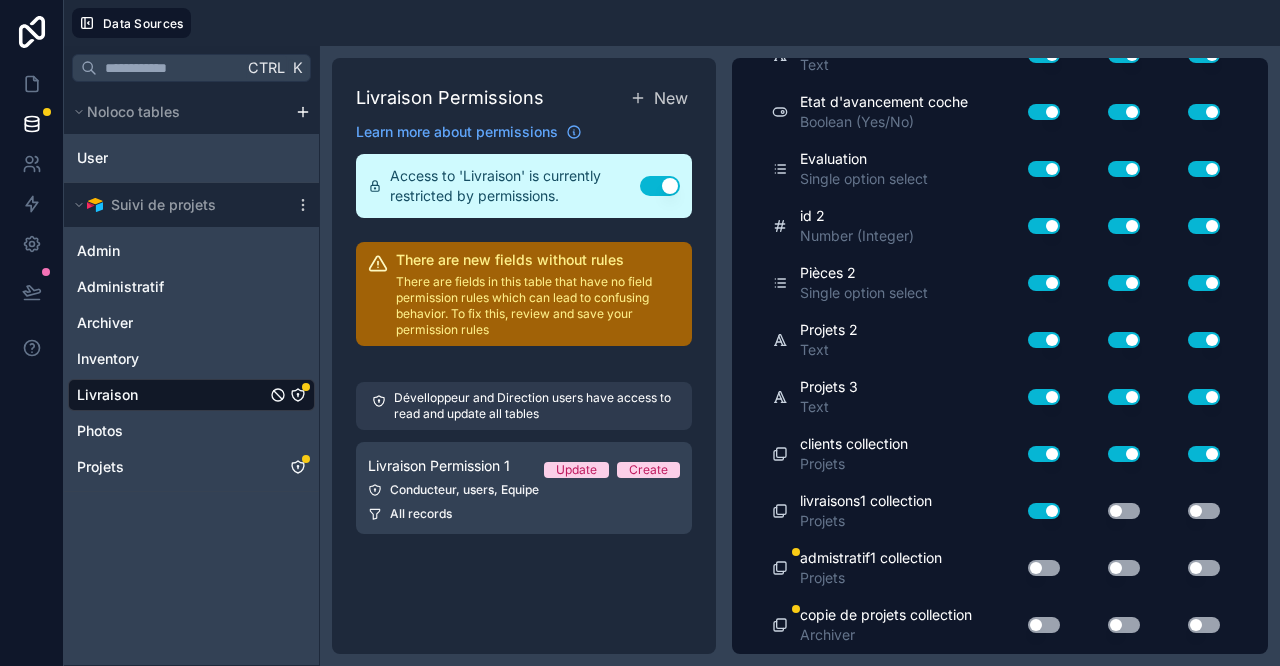 click on "Use setting" at bounding box center [1124, 511] 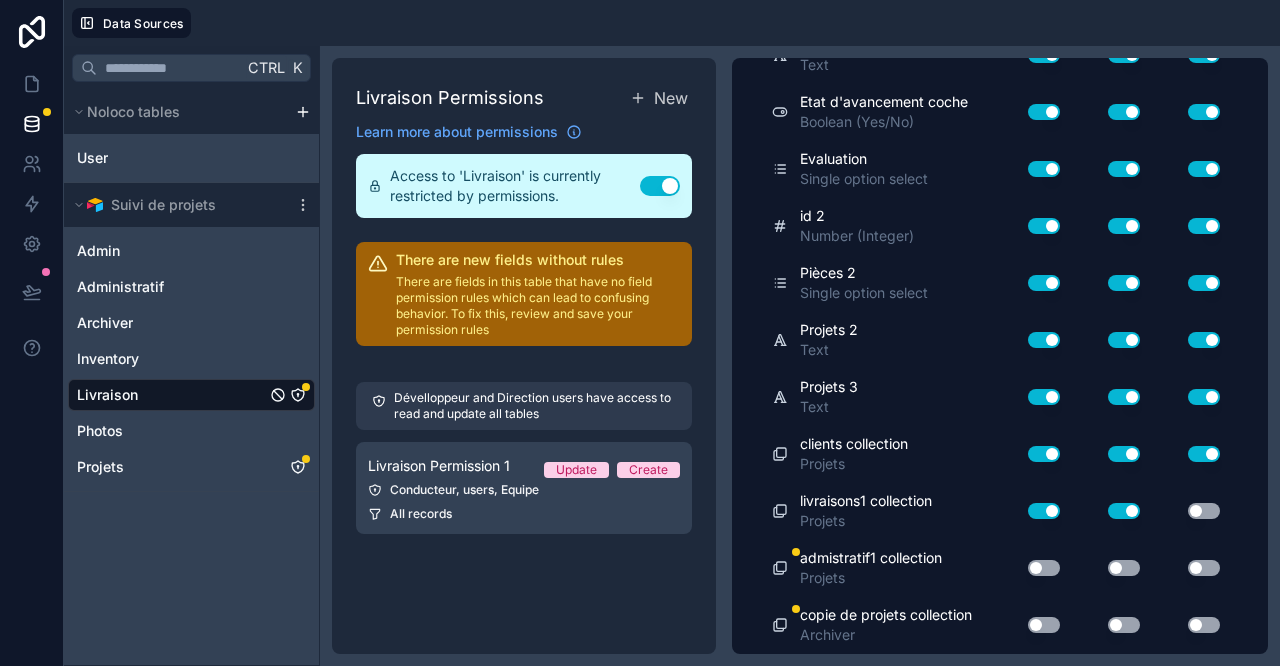 click on "Use setting" at bounding box center (1204, 511) 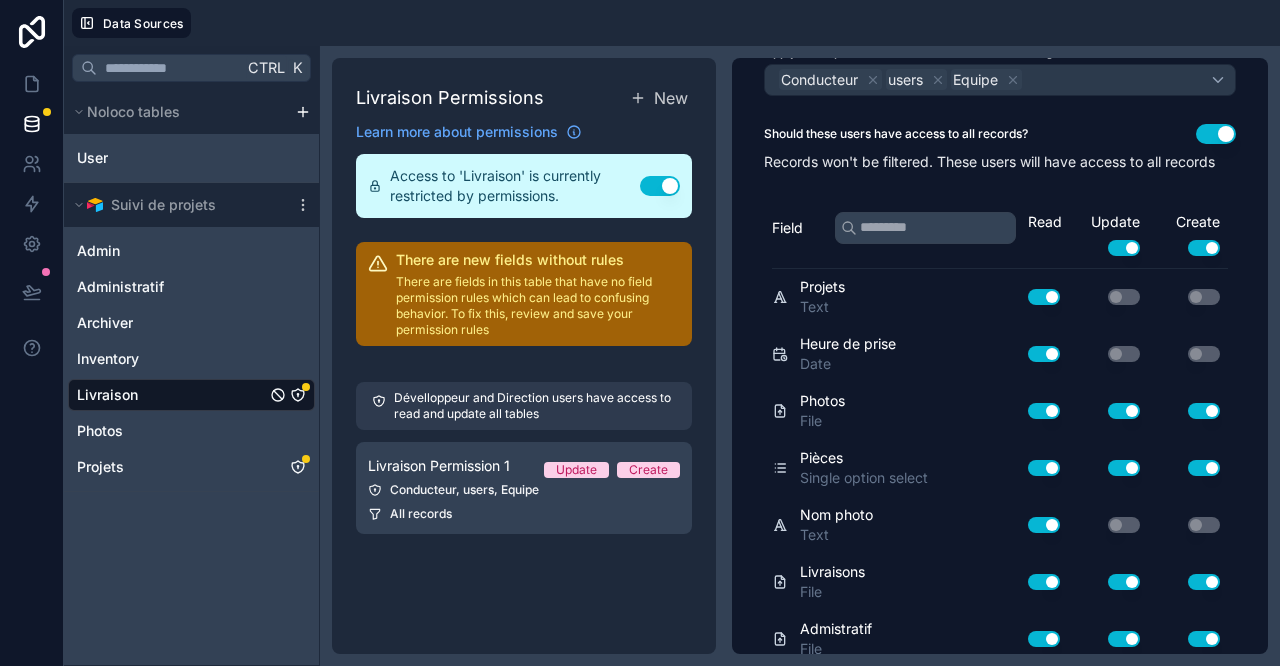 scroll, scrollTop: 0, scrollLeft: 0, axis: both 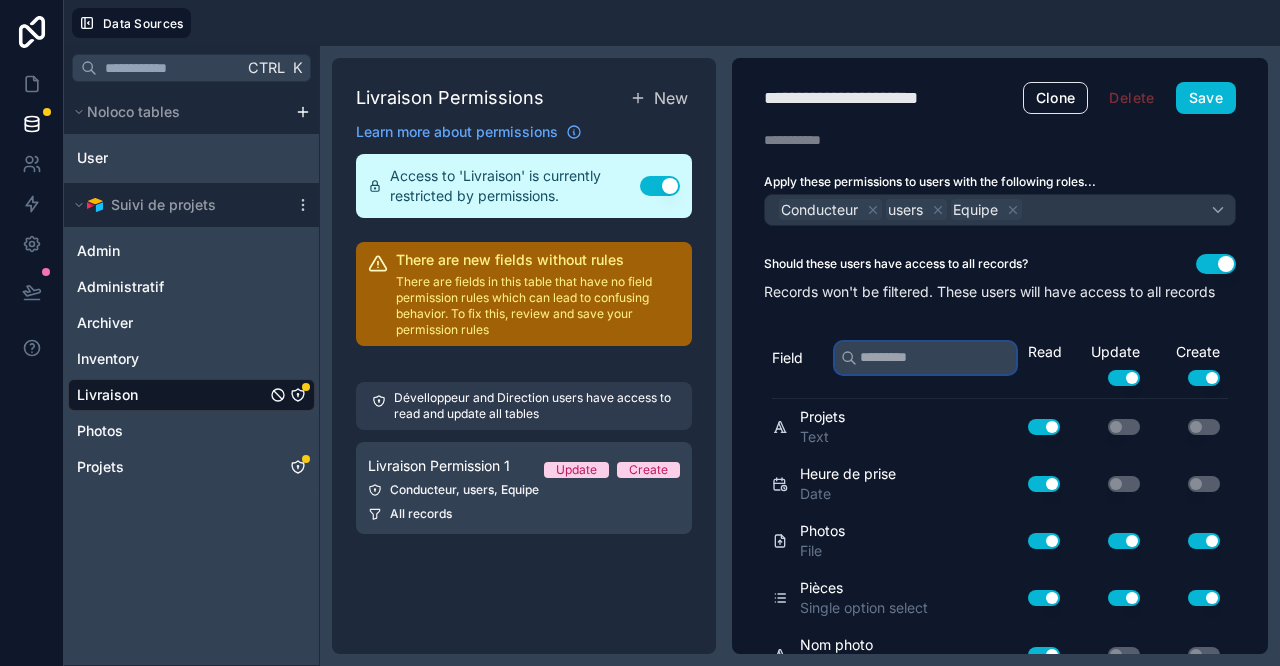 click at bounding box center [925, 358] 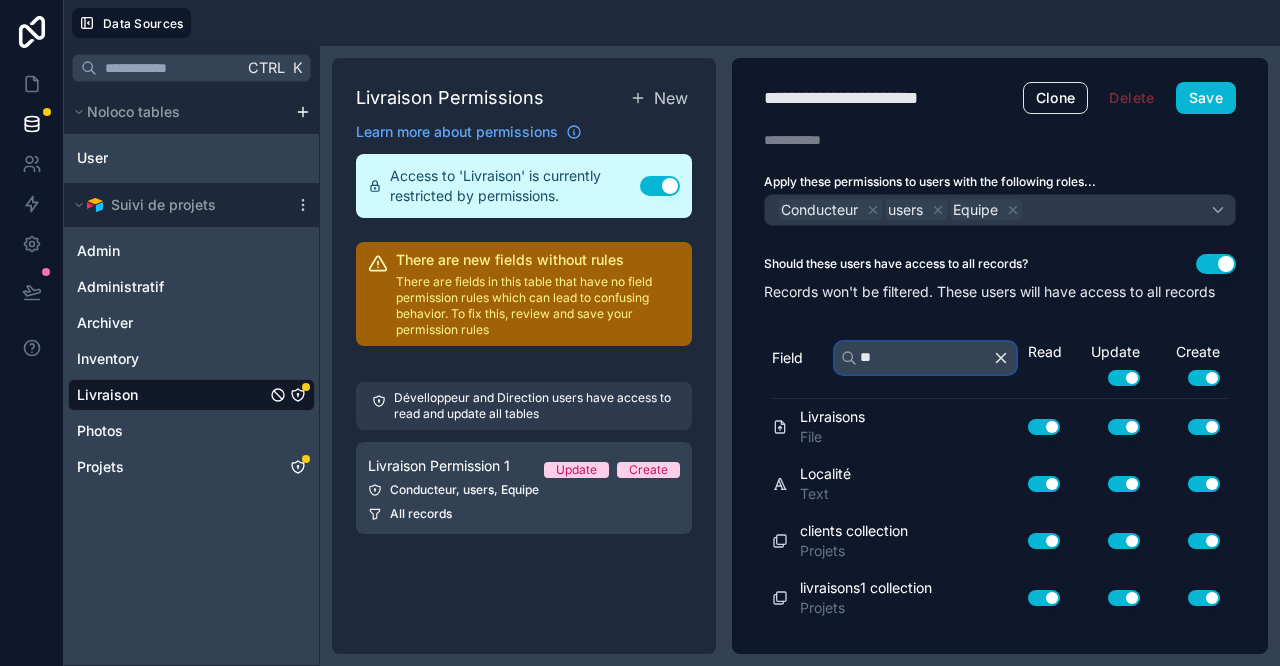 type on "**" 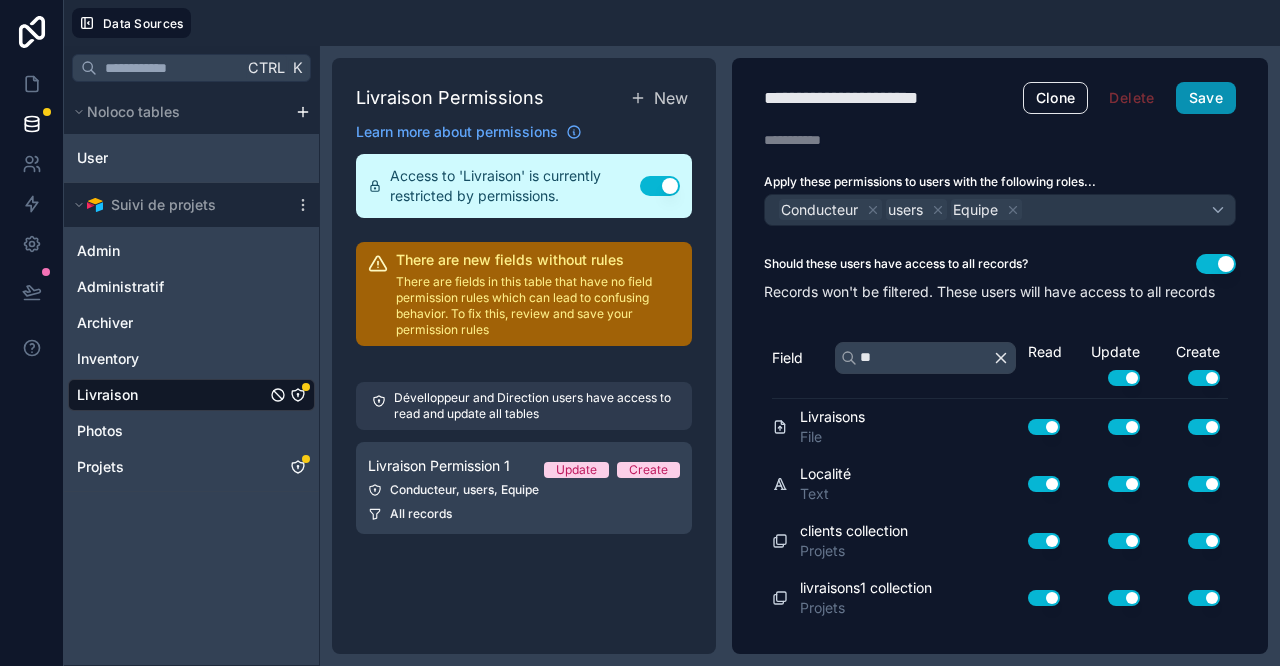 click on "Save" at bounding box center (1206, 98) 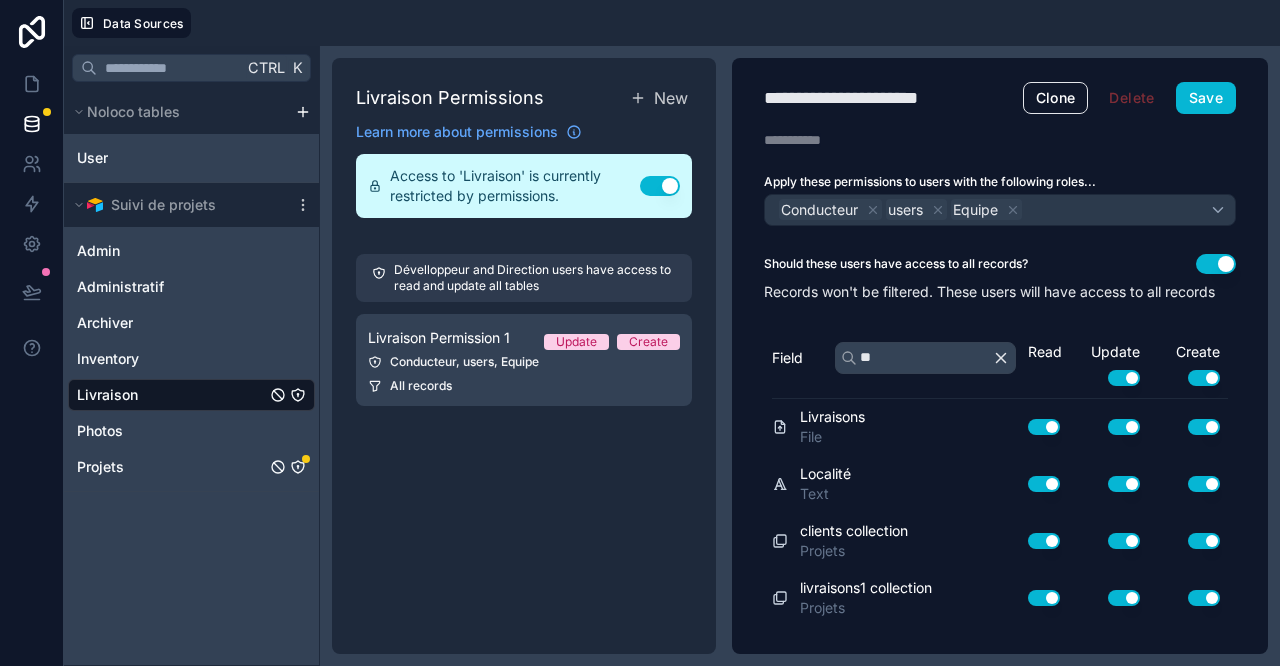 click at bounding box center (288, 467) 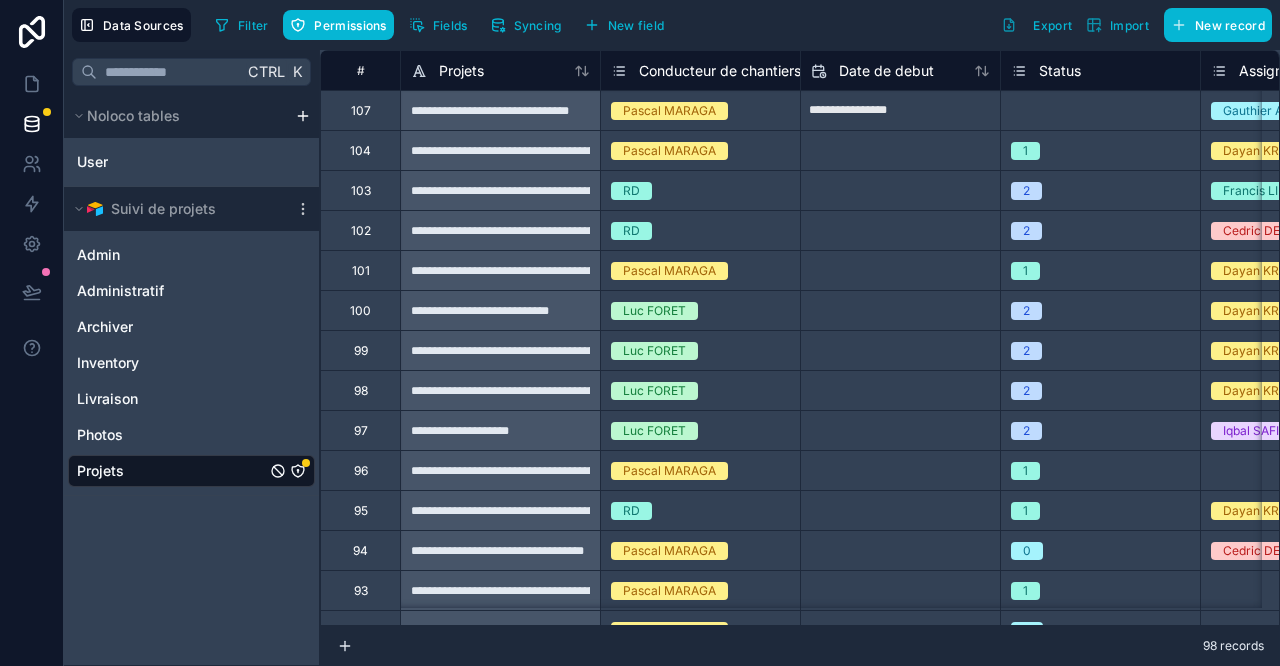 click 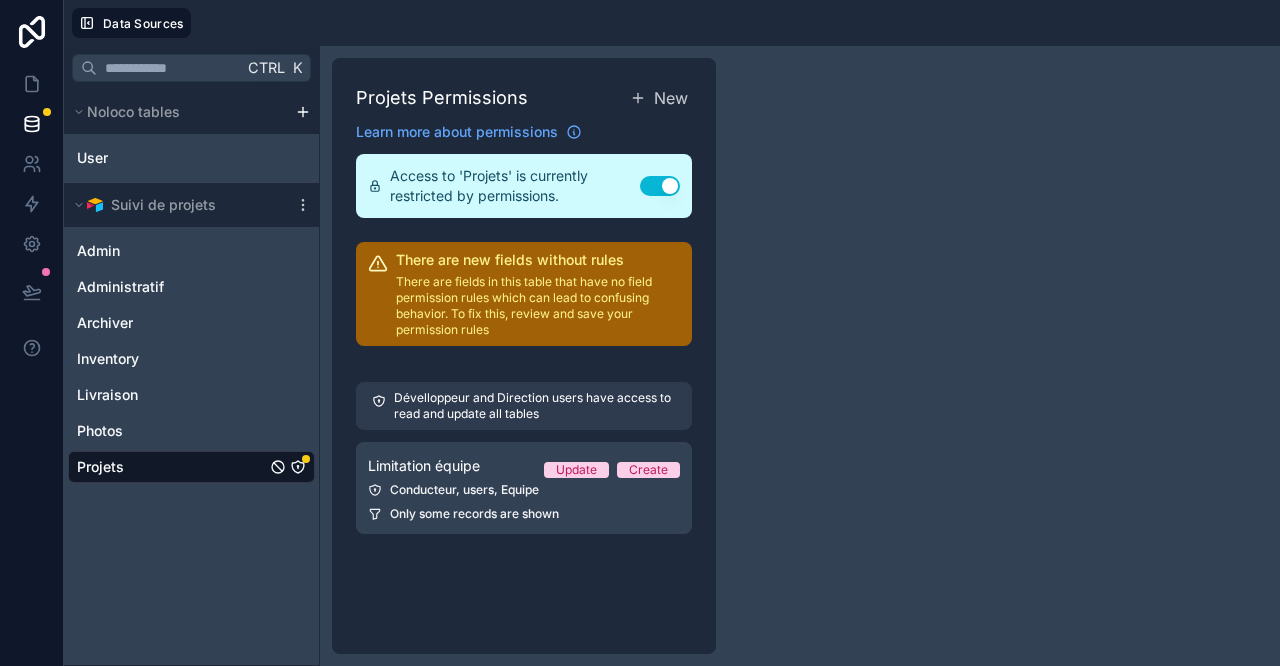 click on "Conducteur, users, Equipe" at bounding box center (524, 490) 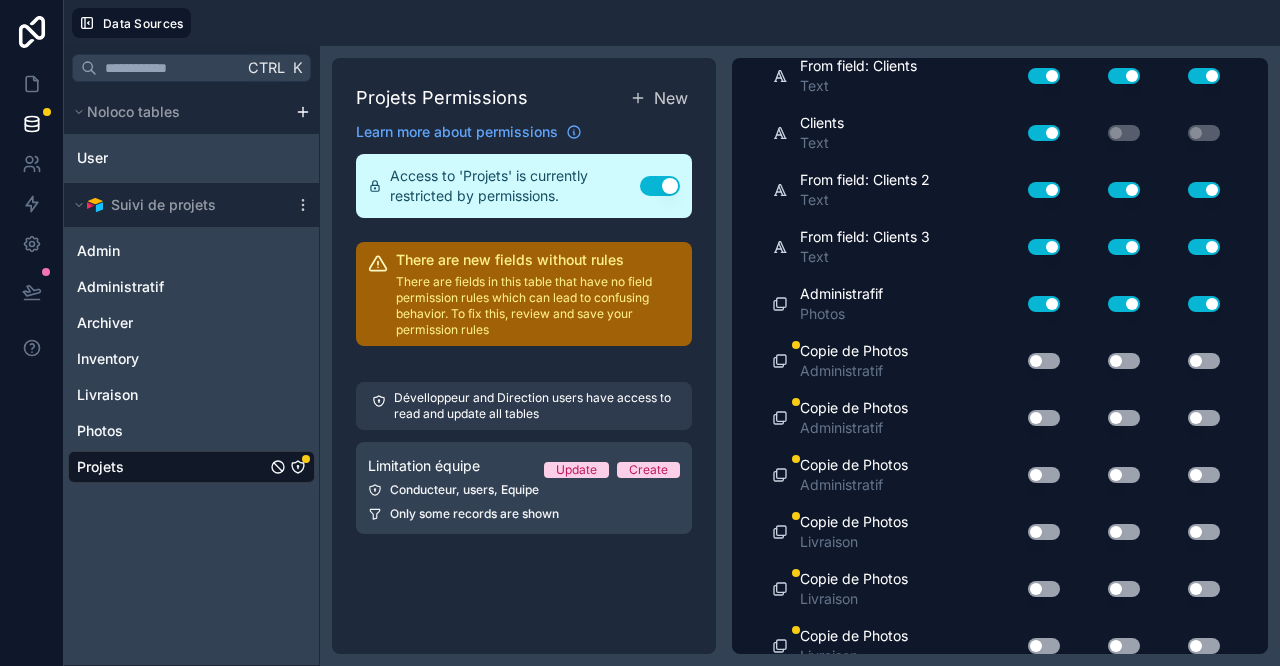 scroll, scrollTop: 2300, scrollLeft: 0, axis: vertical 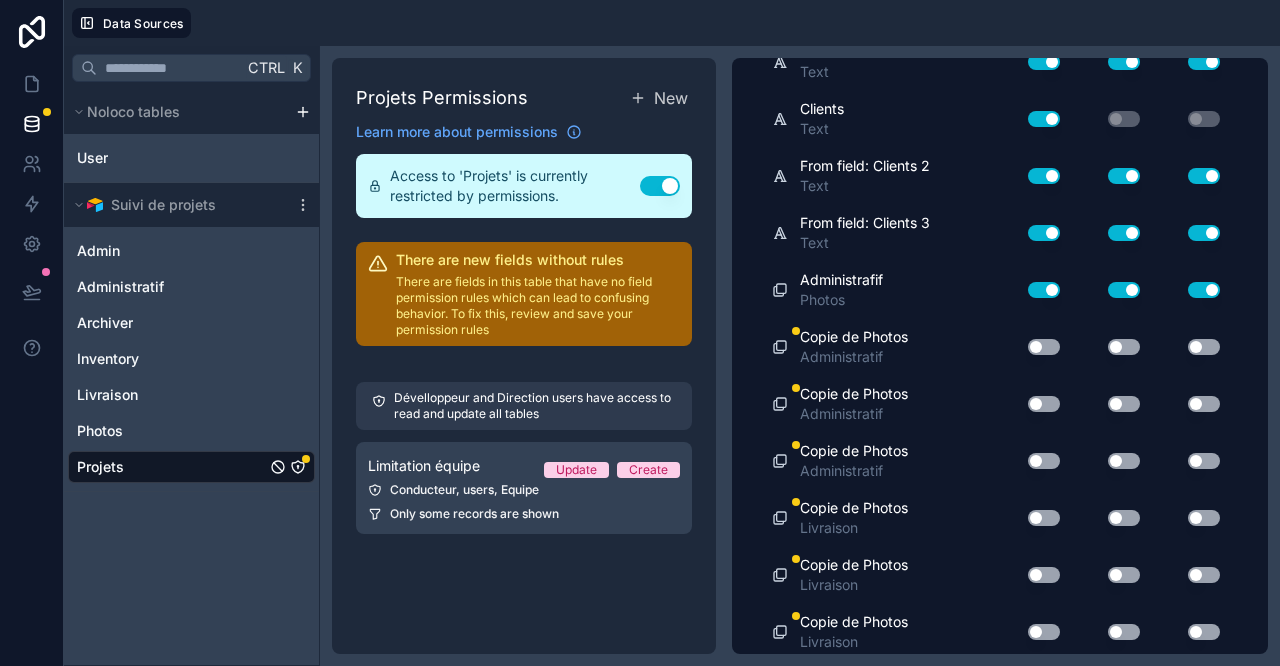 click on "Use setting" at bounding box center [1044, 347] 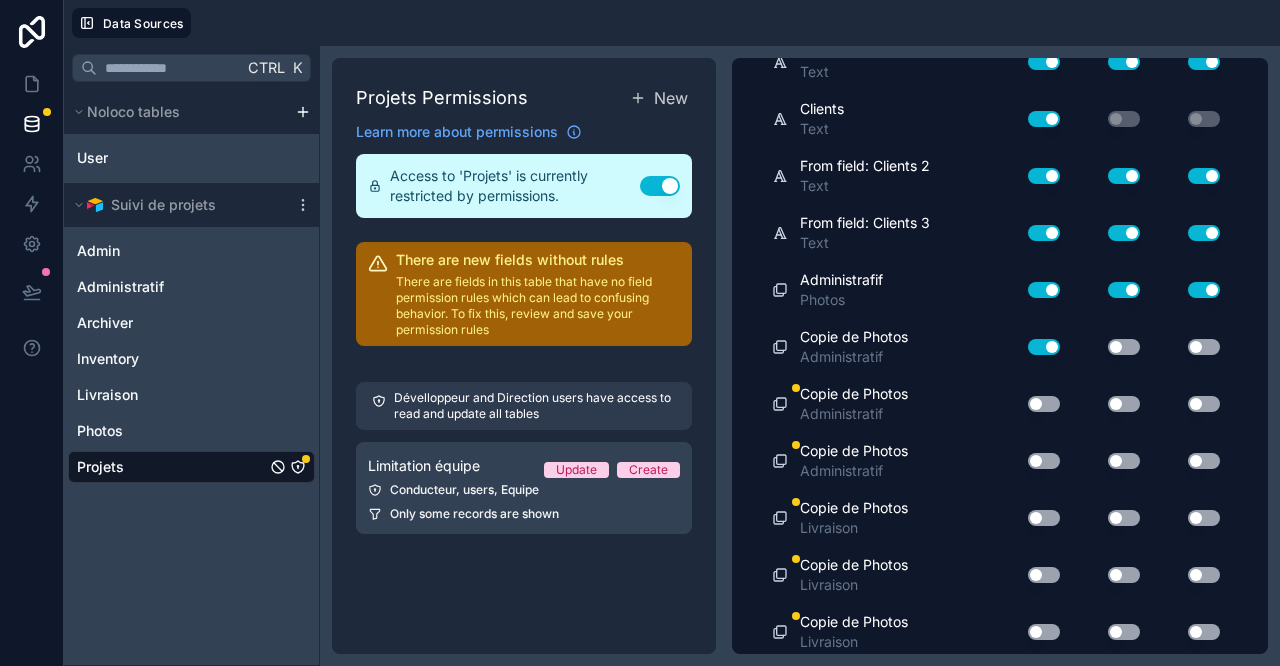 click on "Use setting" at bounding box center [1124, 347] 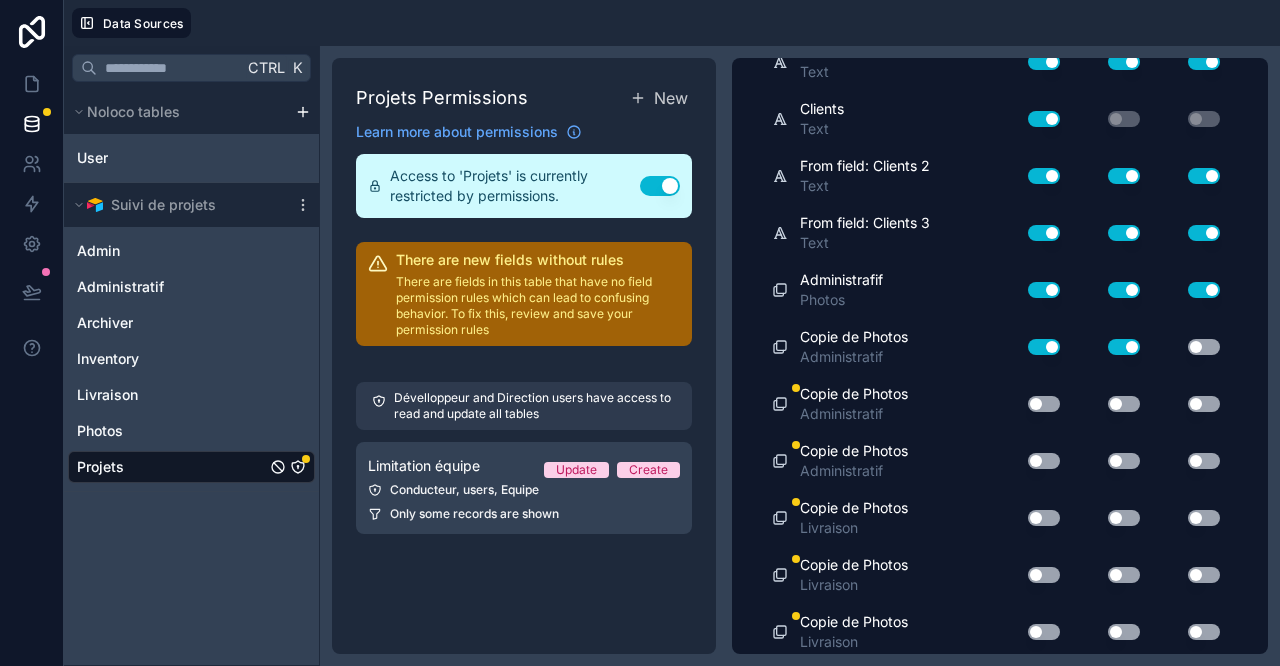 drag, startPoint x: 1200, startPoint y: 338, endPoint x: 1190, endPoint y: 339, distance: 10.049875 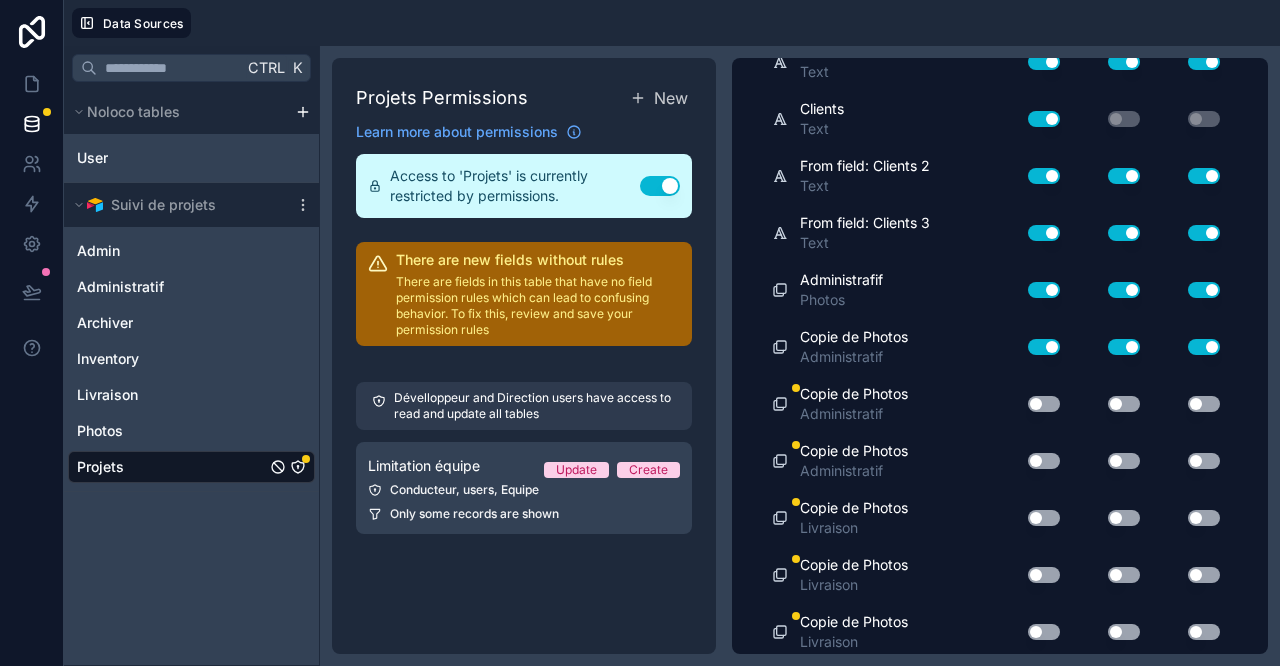 drag, startPoint x: 1032, startPoint y: 398, endPoint x: 1042, endPoint y: 397, distance: 10.049875 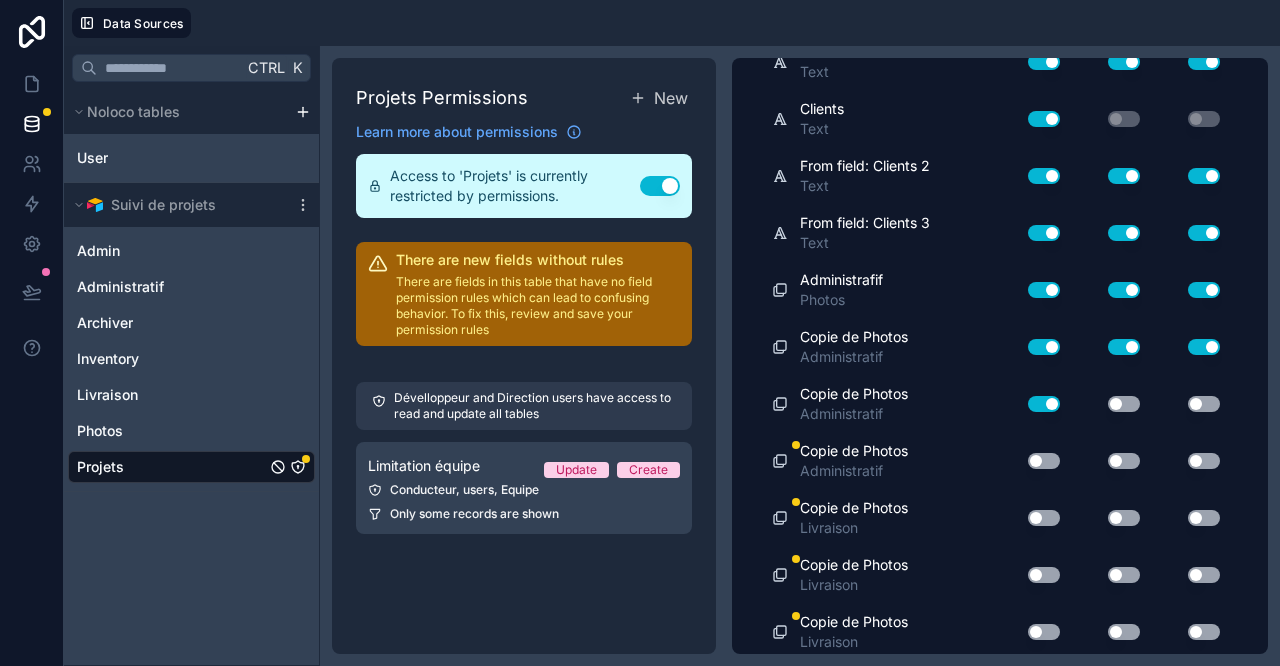 click on "Use setting" at bounding box center [1124, 404] 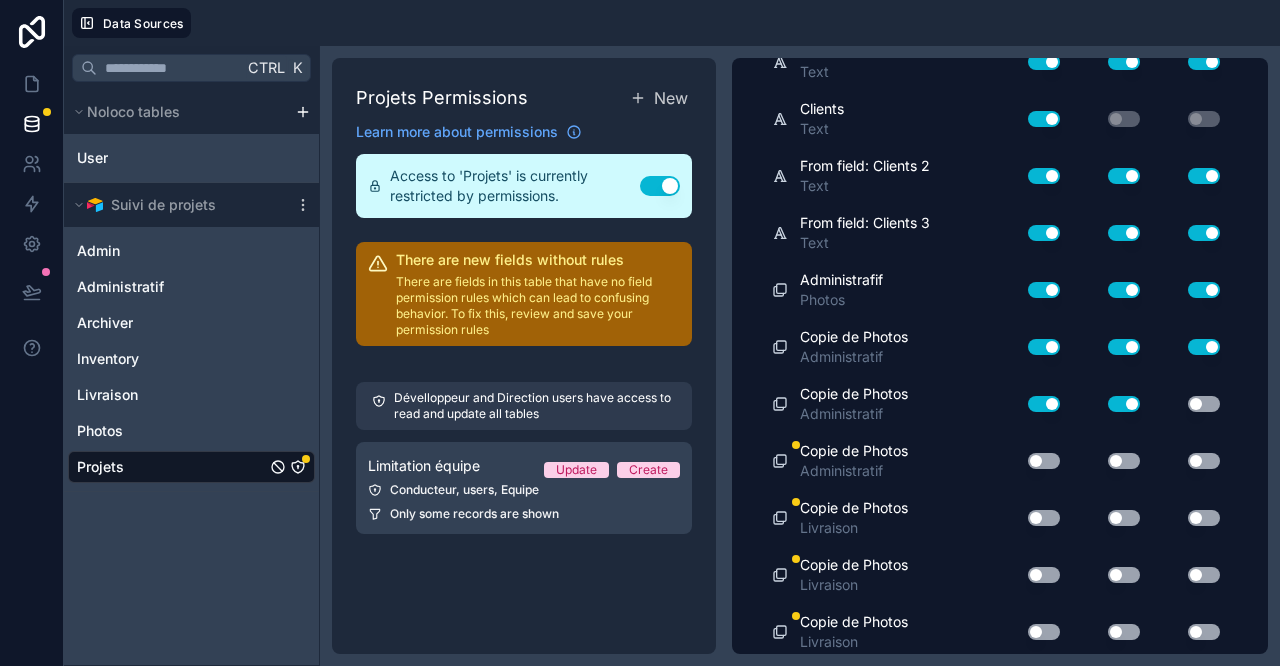 click on "Use setting" at bounding box center (1204, 404) 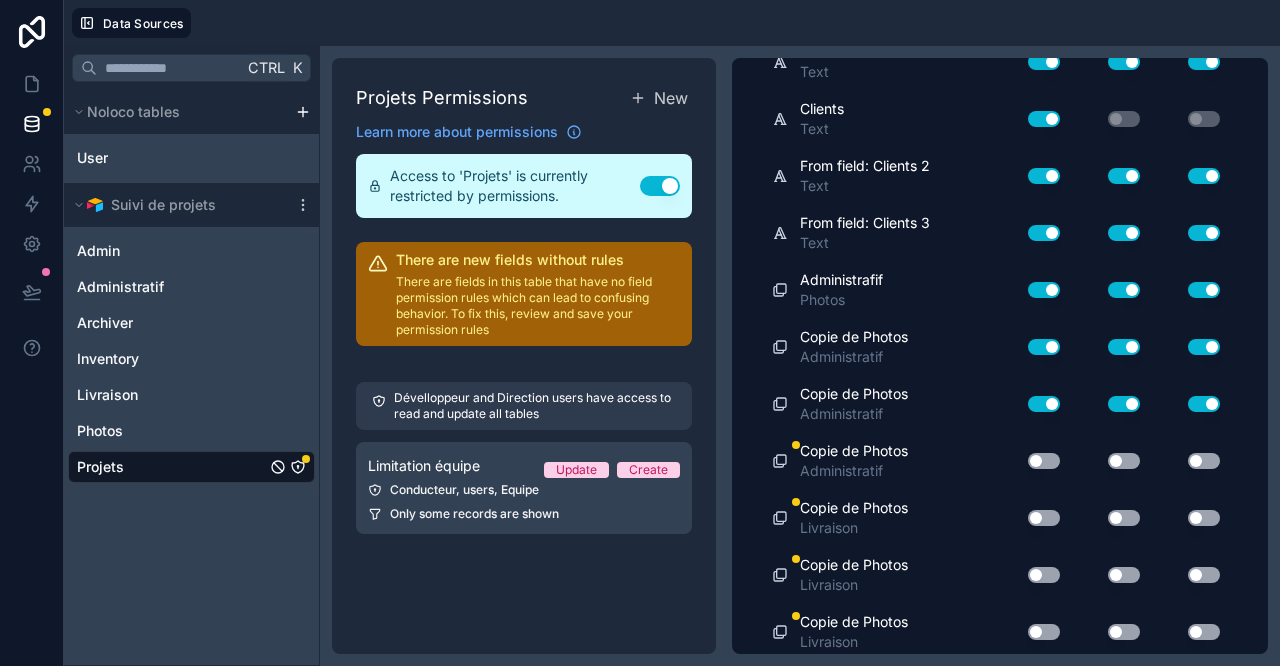 click on "Copie de Photos Administratif Use setting Use setting Use setting" at bounding box center (1000, 461) 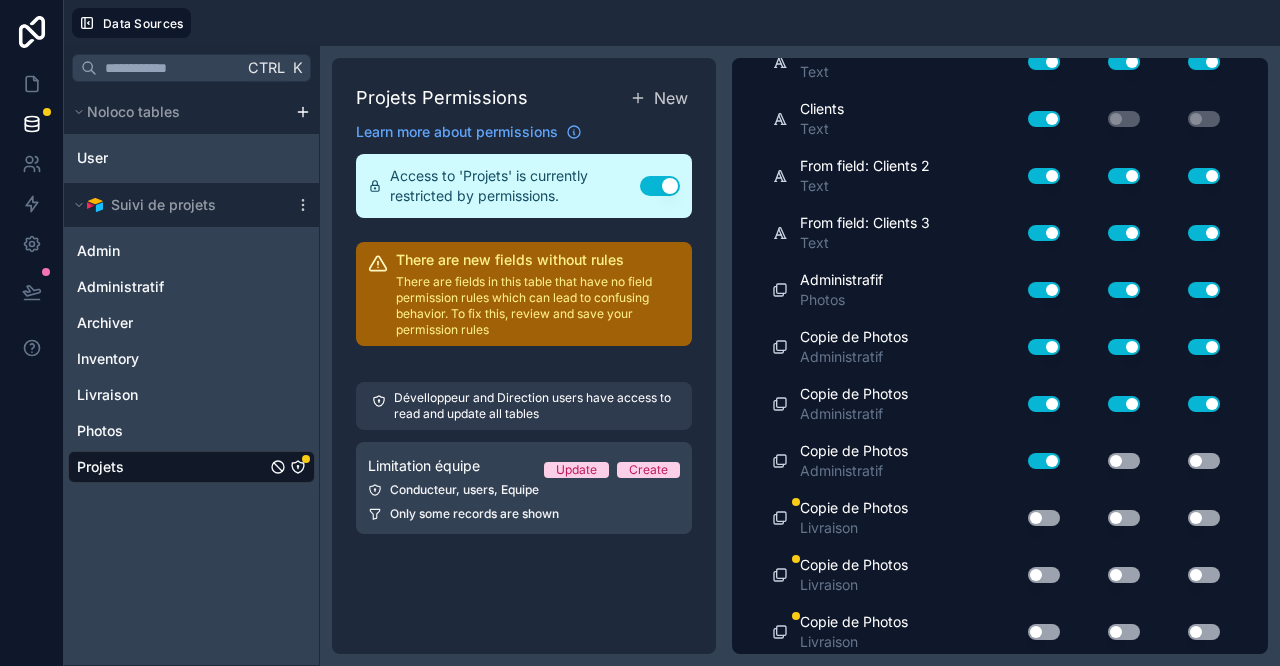 click on "Use setting" at bounding box center [1124, 461] 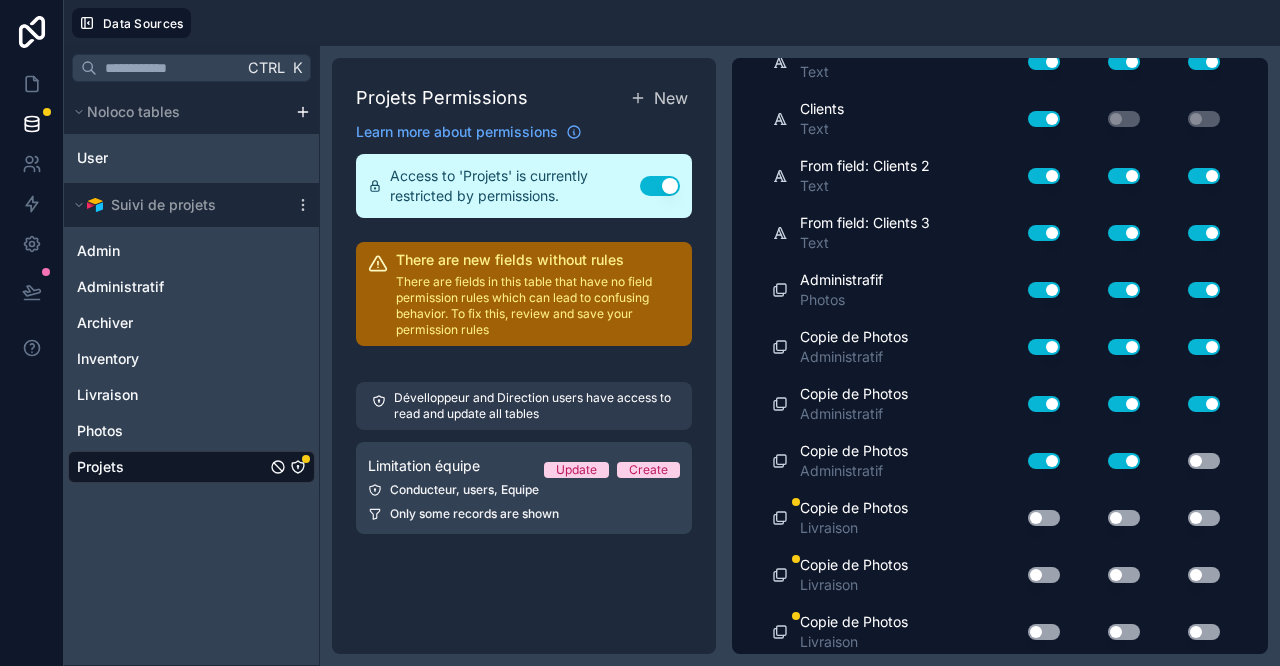 click on "Use setting" at bounding box center (1204, 461) 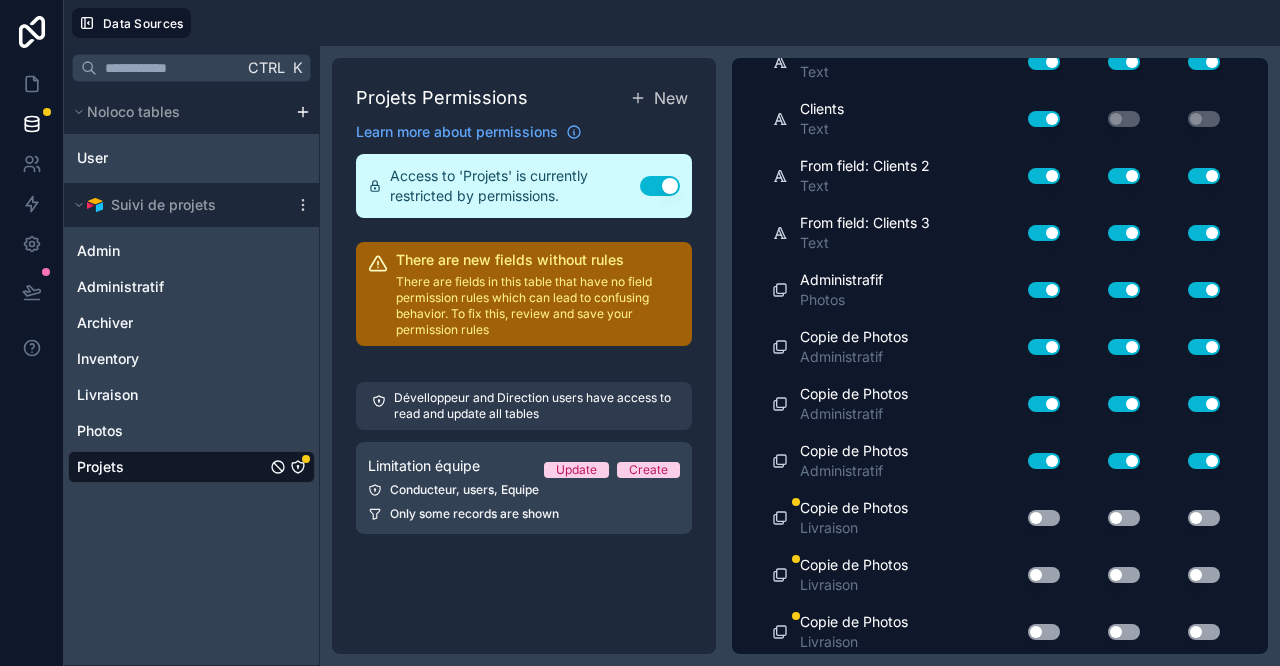 click on "Use setting" at bounding box center [1044, 518] 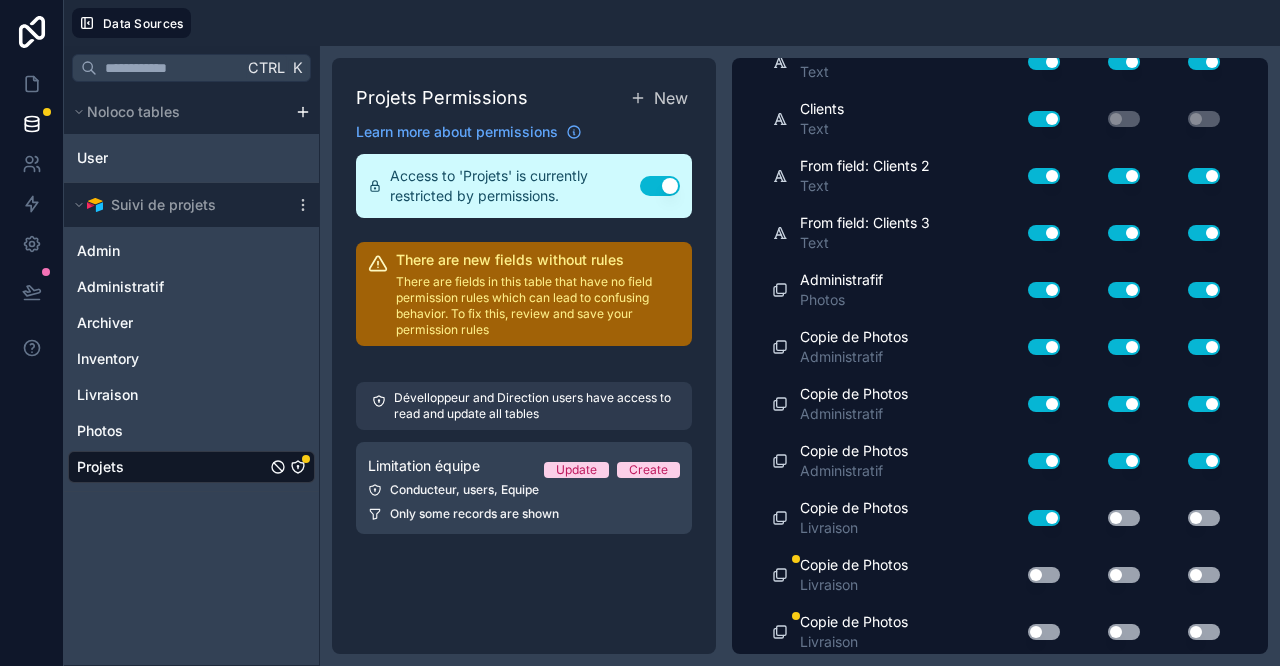 click on "Use setting" at bounding box center (1108, 518) 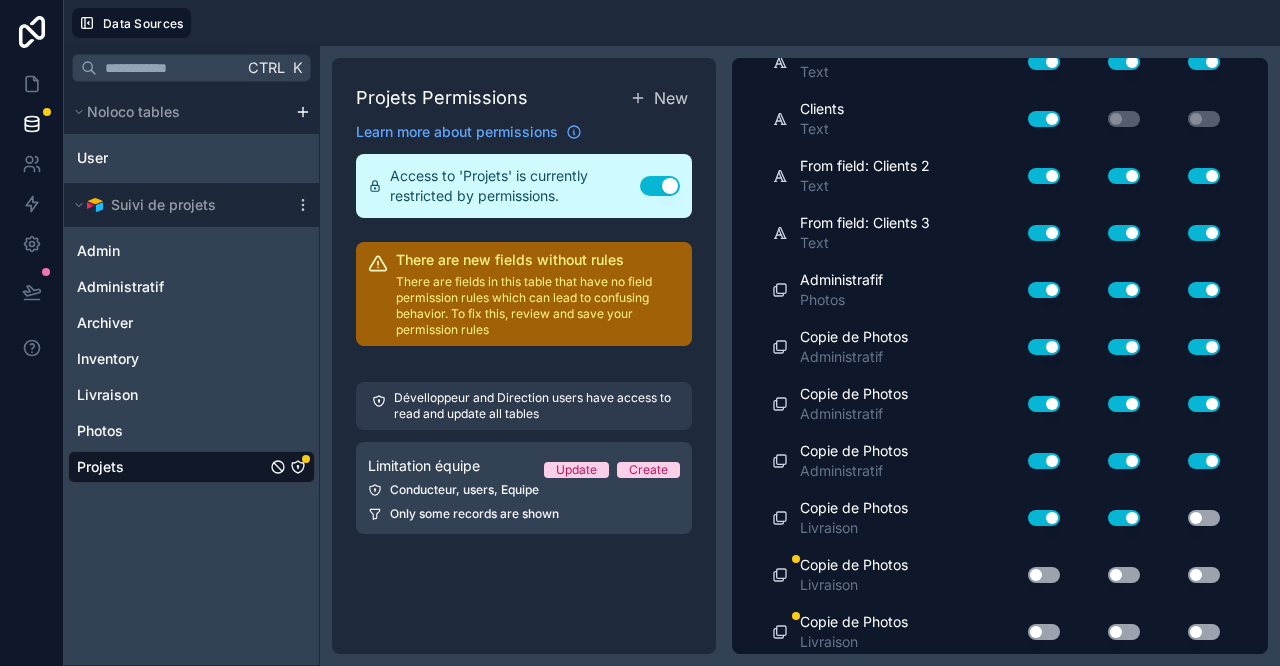 click on "Use setting" at bounding box center (1204, 518) 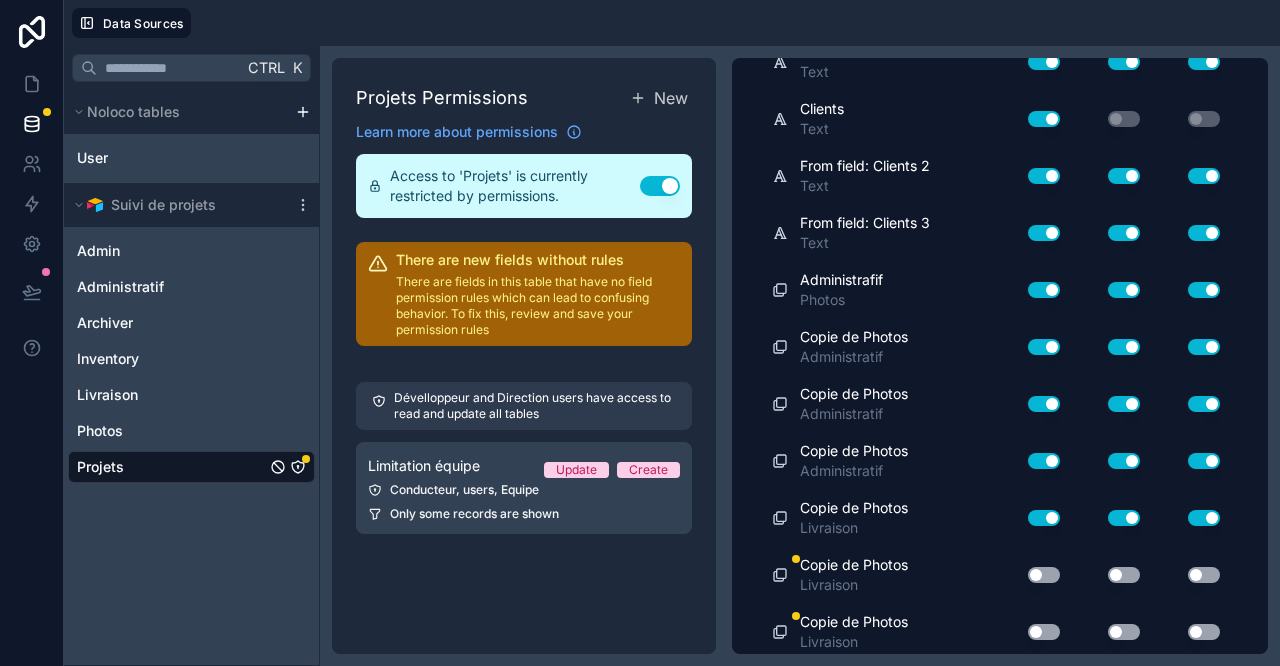 click on "Use setting" at bounding box center [1204, 575] 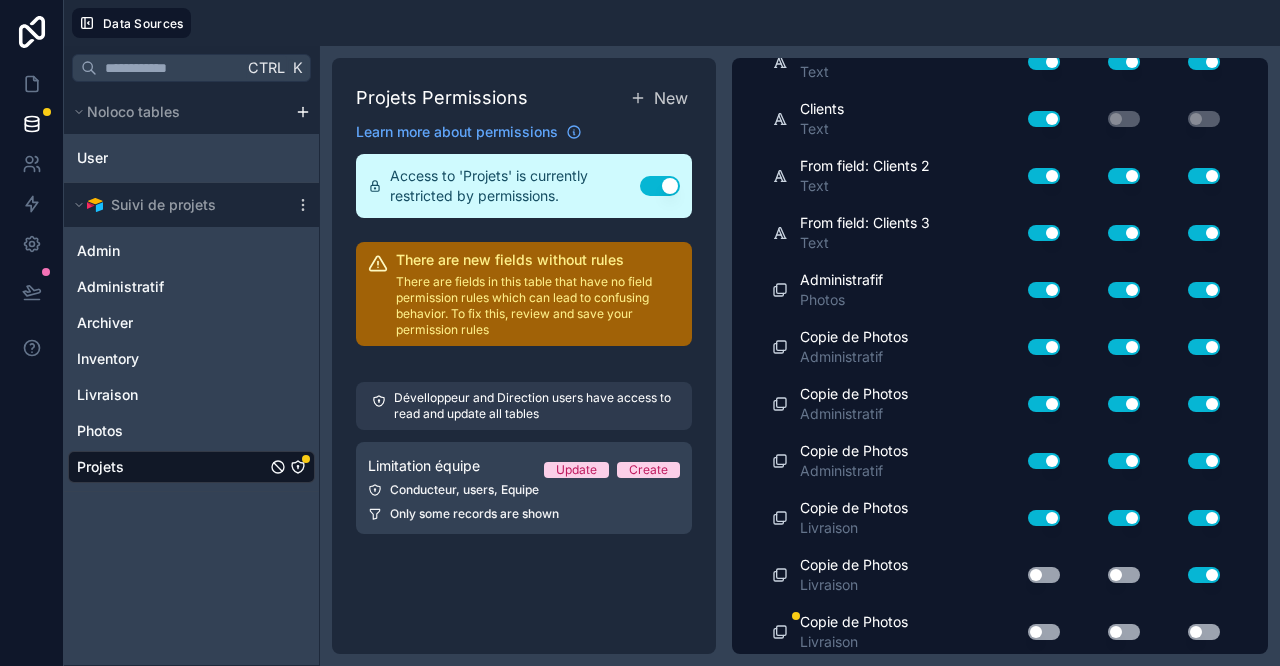 click on "Use setting" at bounding box center (1124, 575) 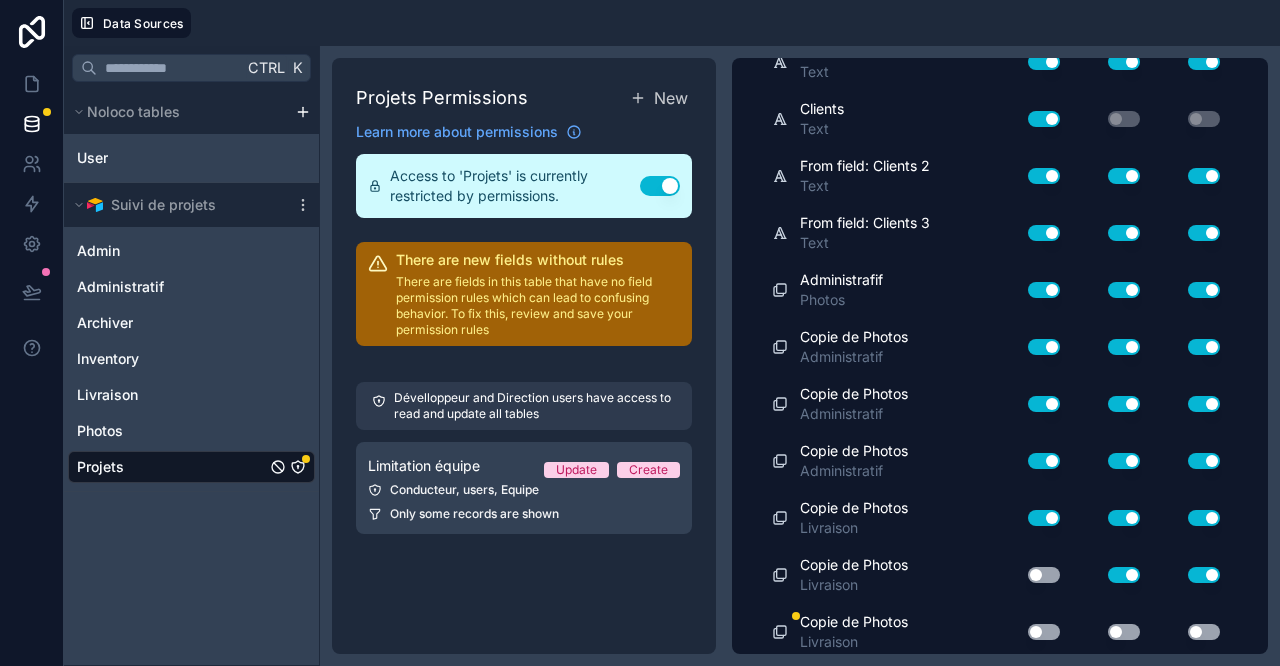 drag, startPoint x: 1035, startPoint y: 566, endPoint x: 1026, endPoint y: 578, distance: 15 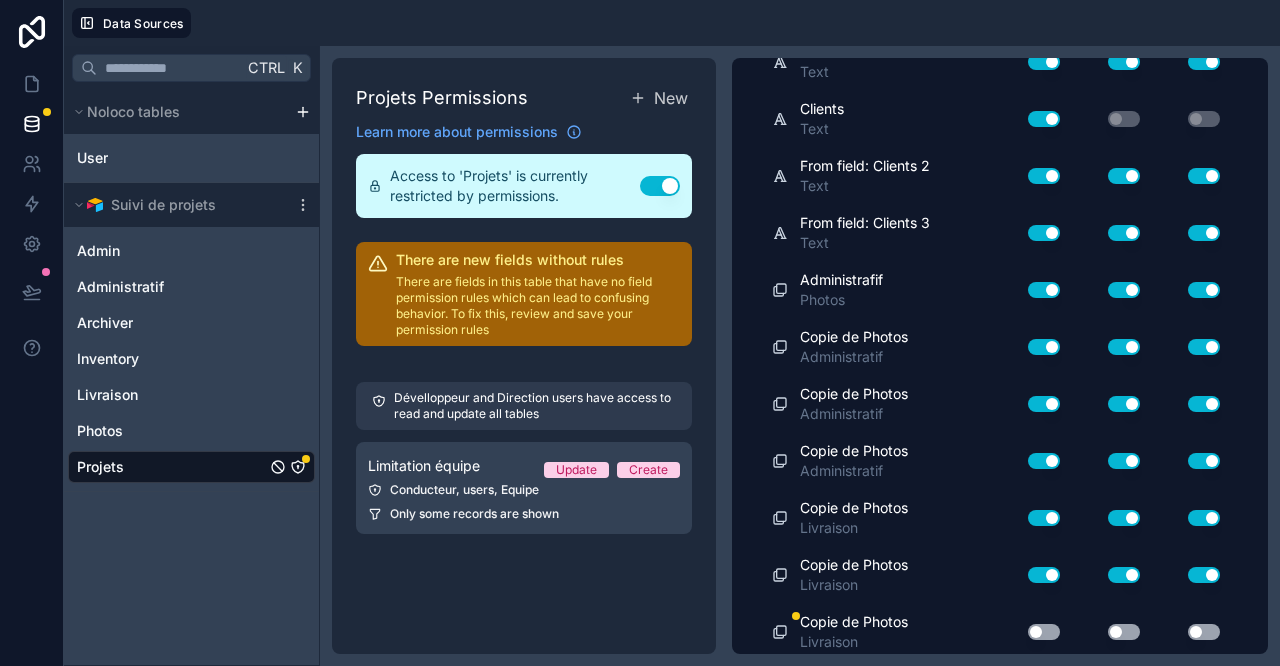 click on "Use setting" at bounding box center [1044, 632] 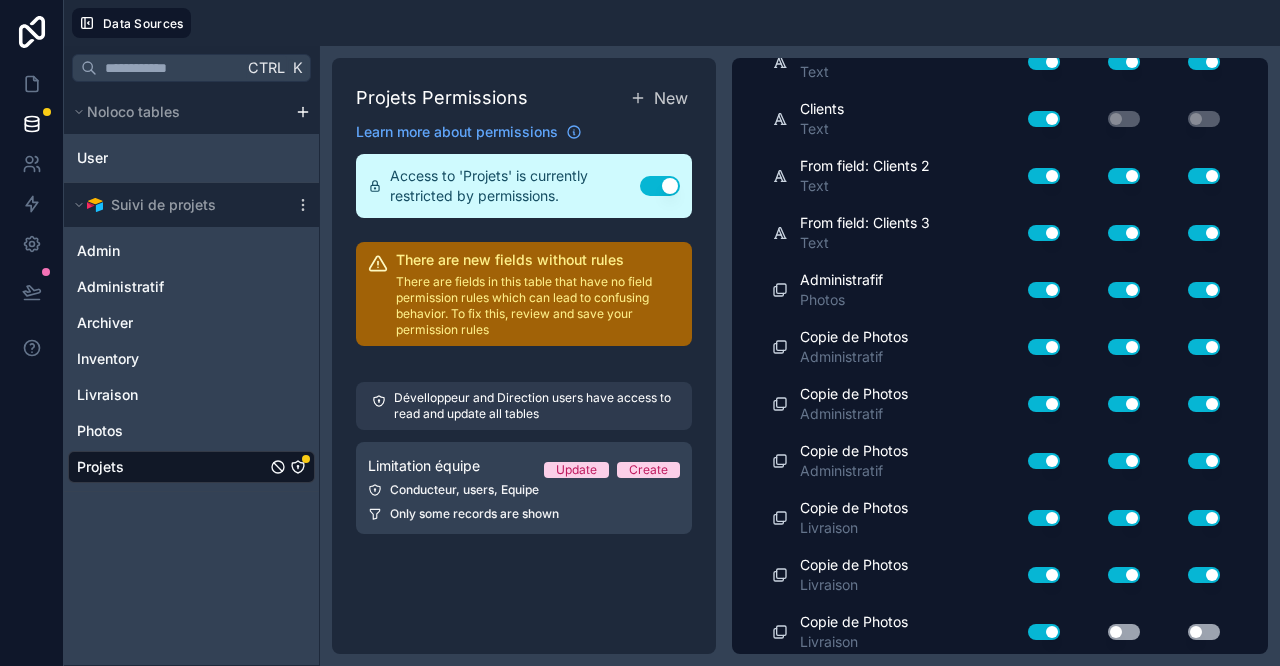 click on "Use setting" at bounding box center (1124, 632) 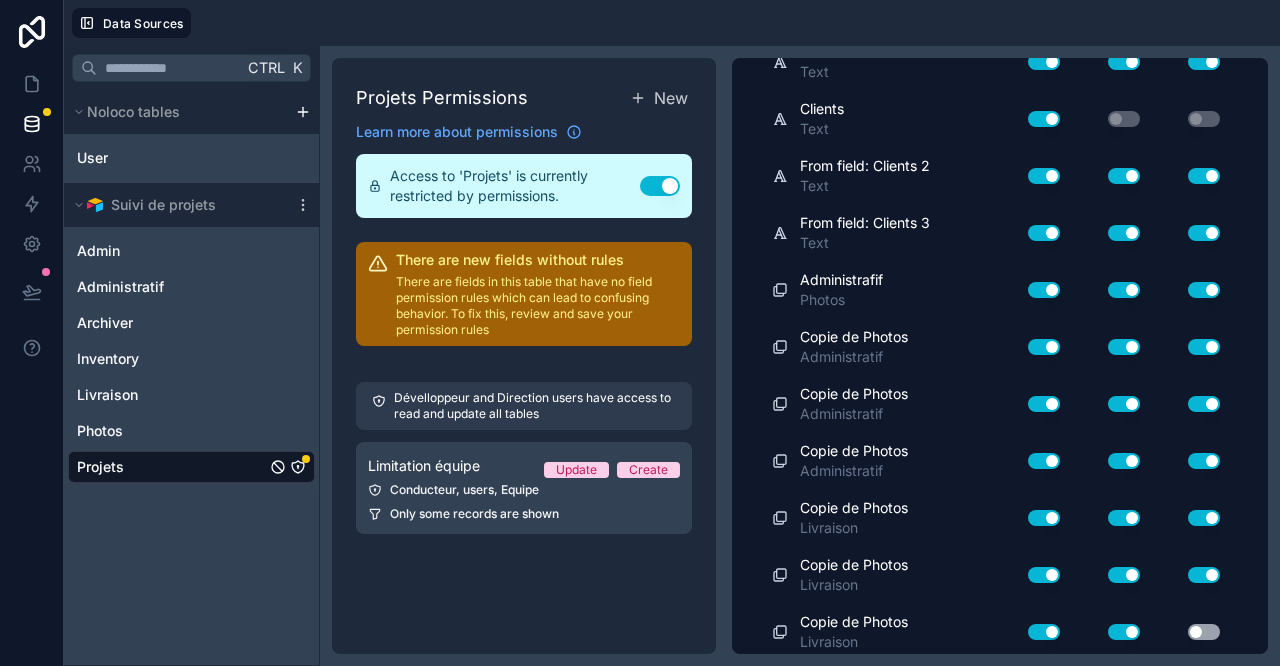 click on "Use setting" at bounding box center (1204, 632) 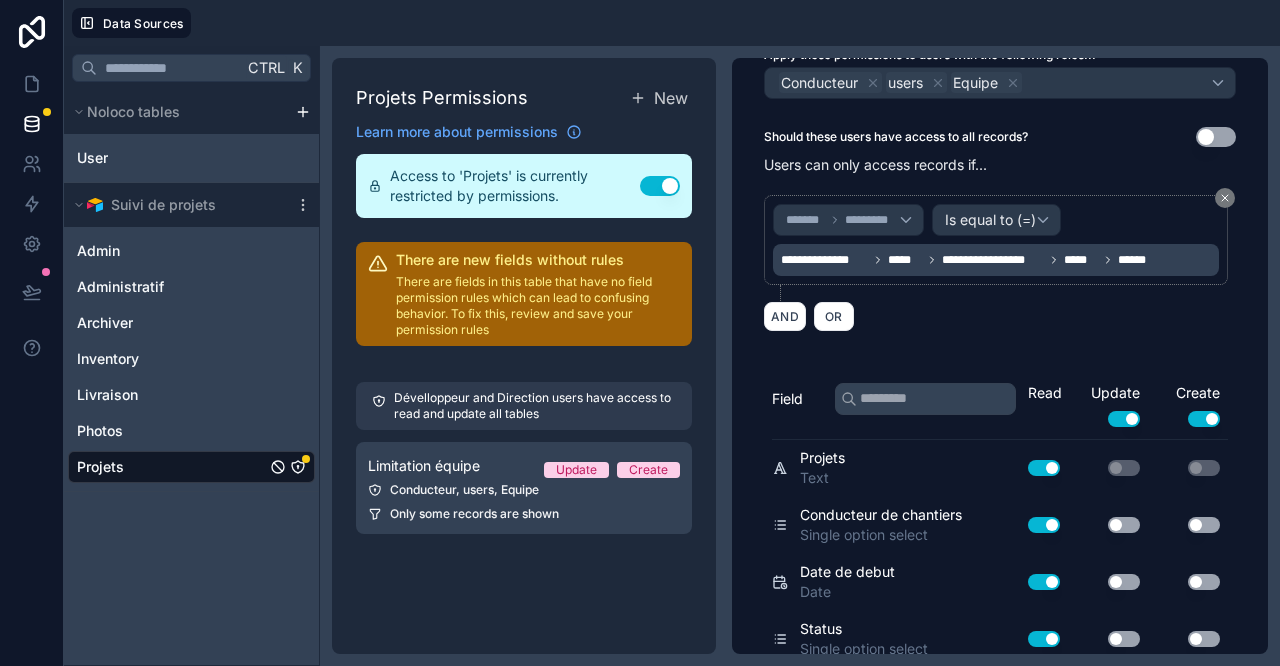 scroll, scrollTop: 0, scrollLeft: 0, axis: both 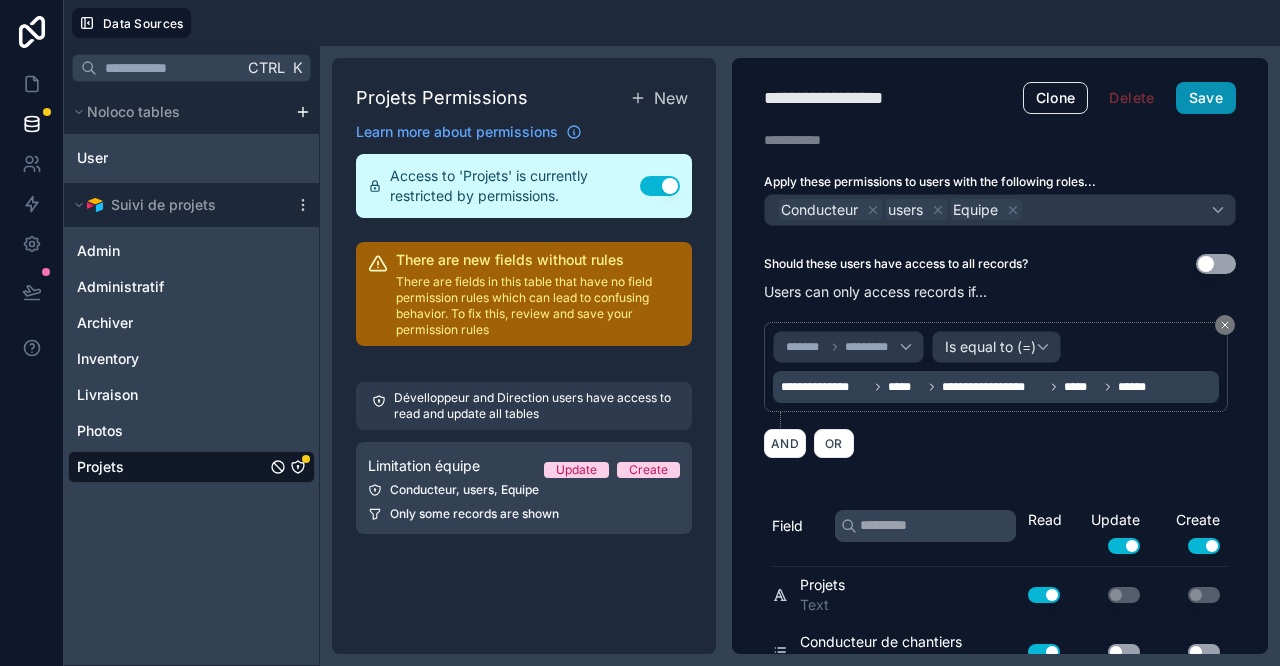 click on "Save" at bounding box center [1206, 98] 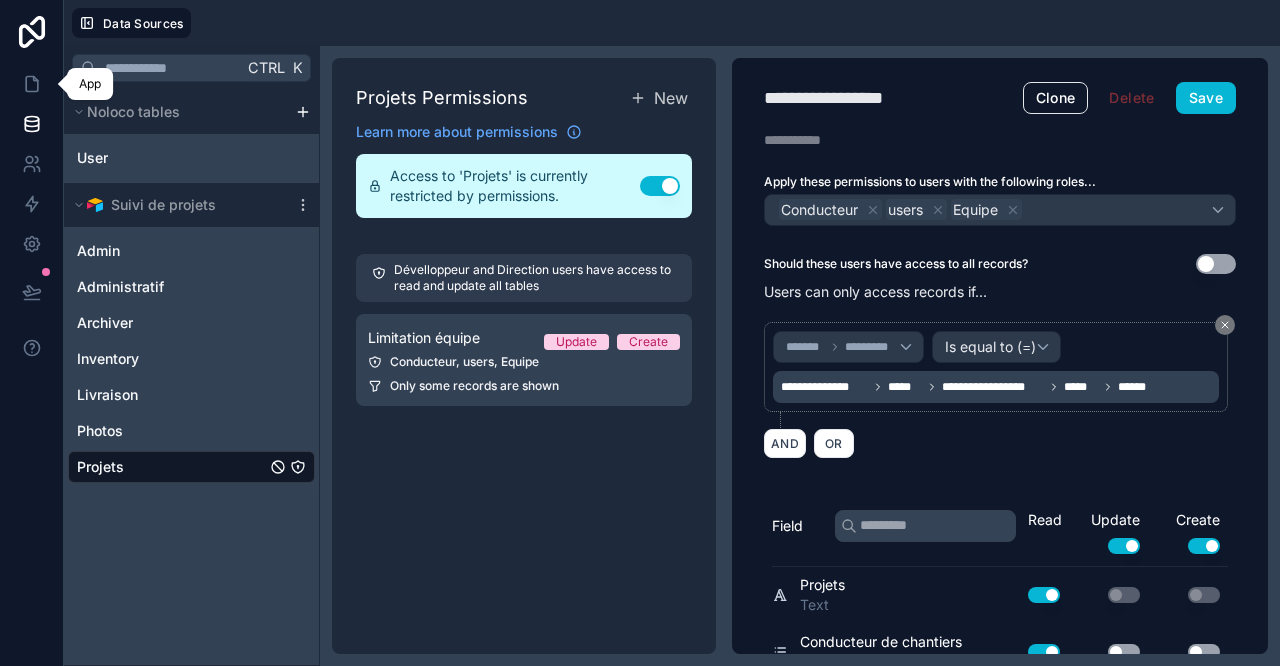 click at bounding box center (31, 84) 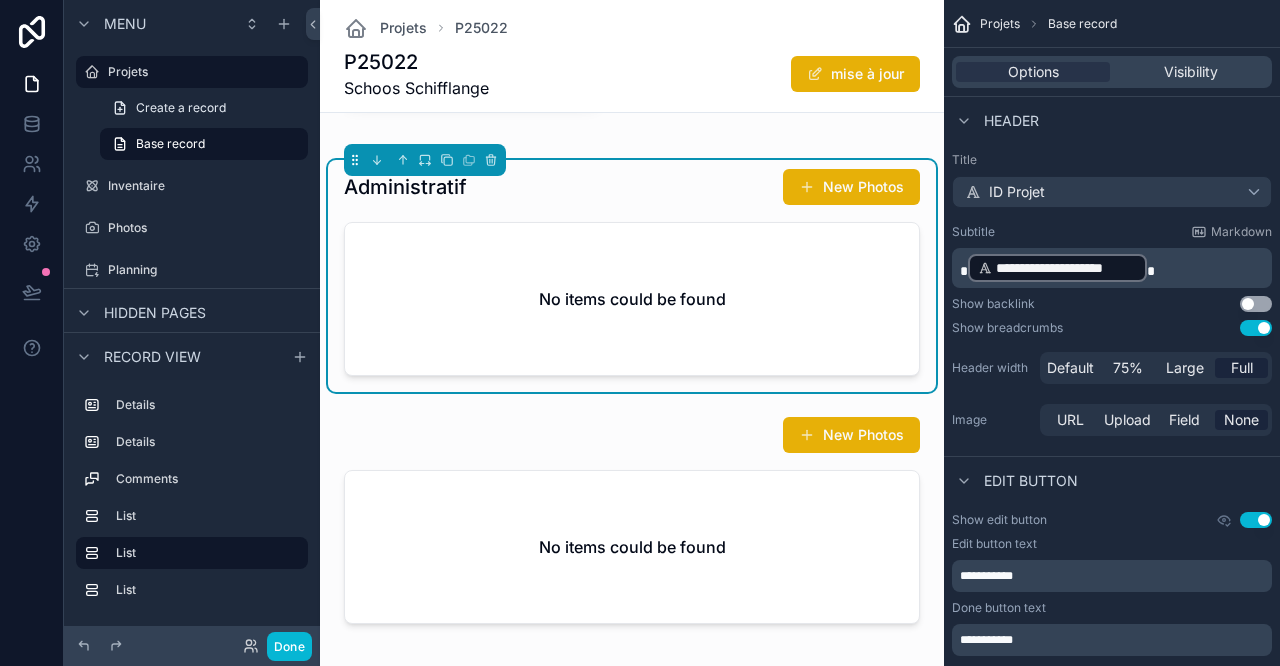 scroll, scrollTop: 1333, scrollLeft: 0, axis: vertical 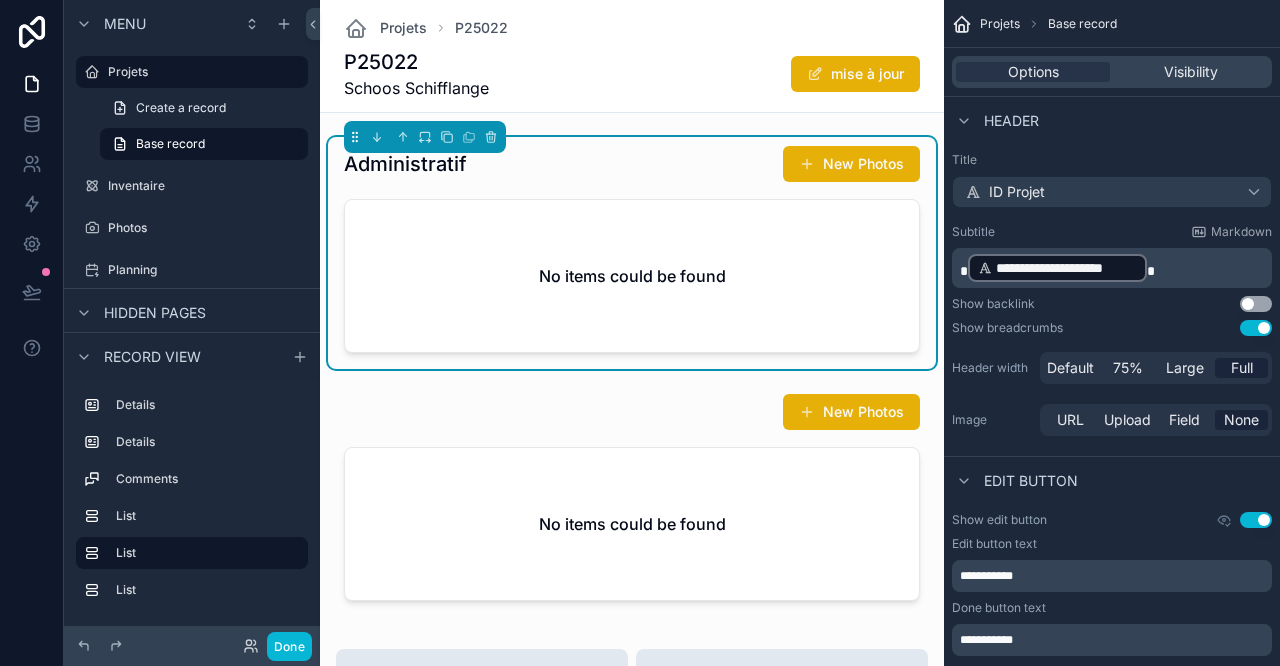 click on "New Photos" at bounding box center (851, 164) 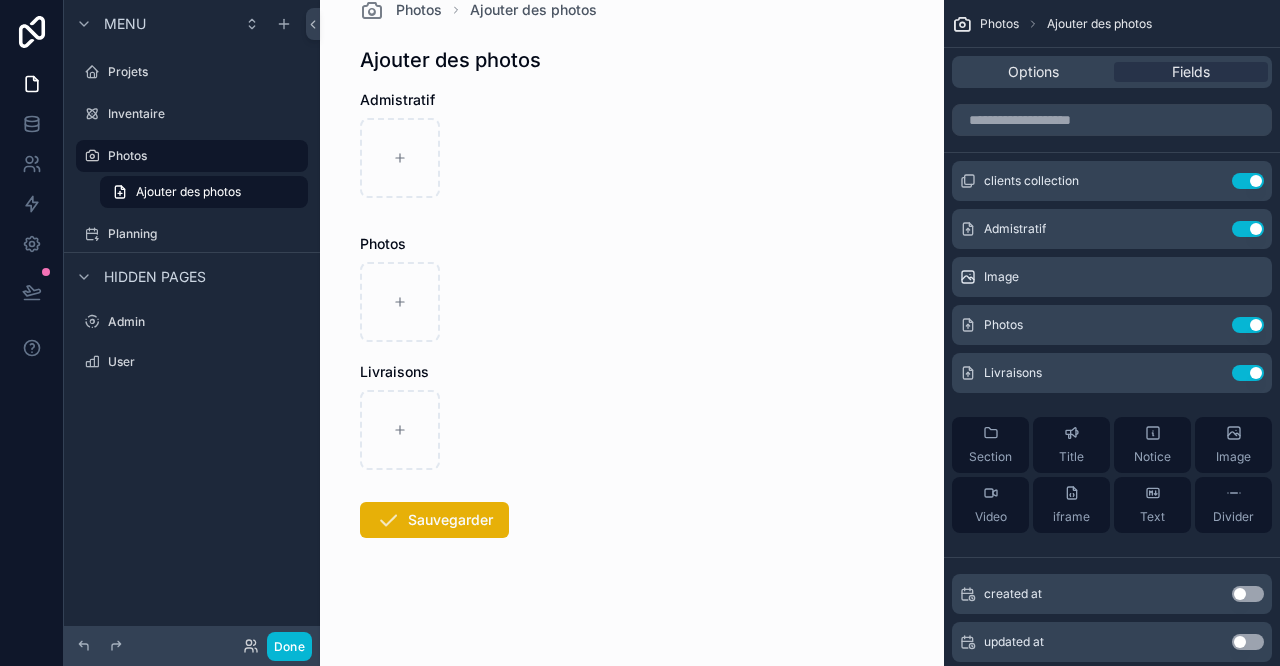 scroll, scrollTop: 0, scrollLeft: 0, axis: both 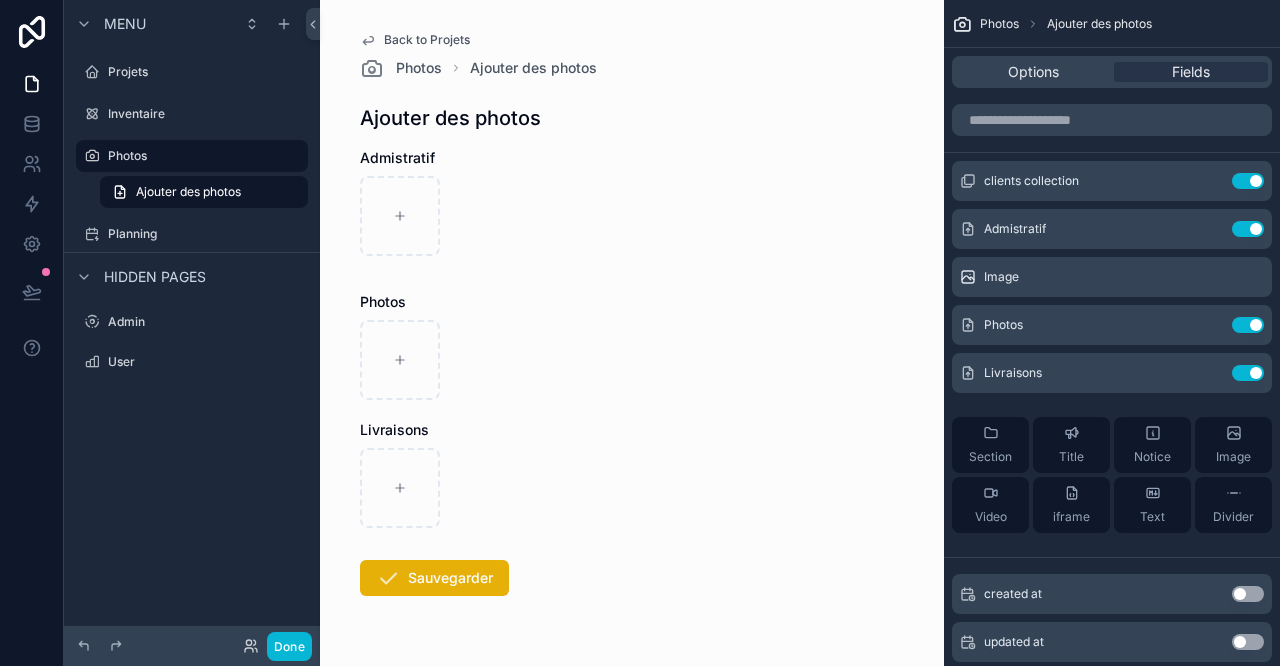 click on "Options" at bounding box center [1033, 72] 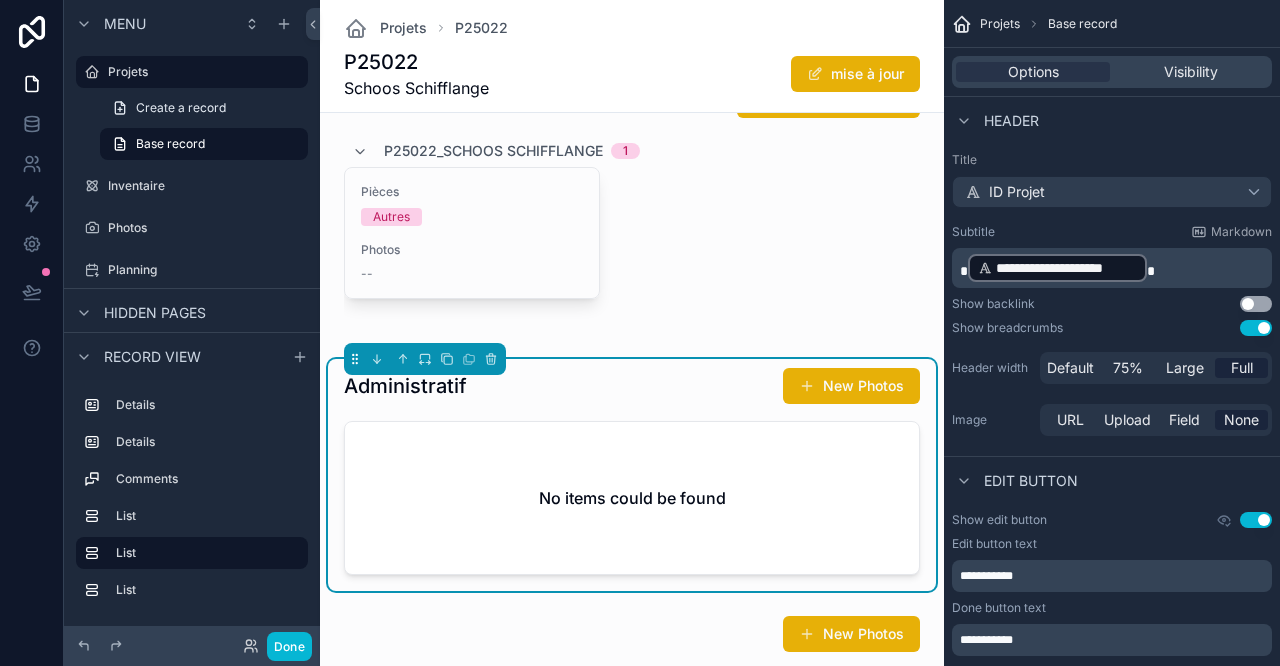 scroll, scrollTop: 1333, scrollLeft: 0, axis: vertical 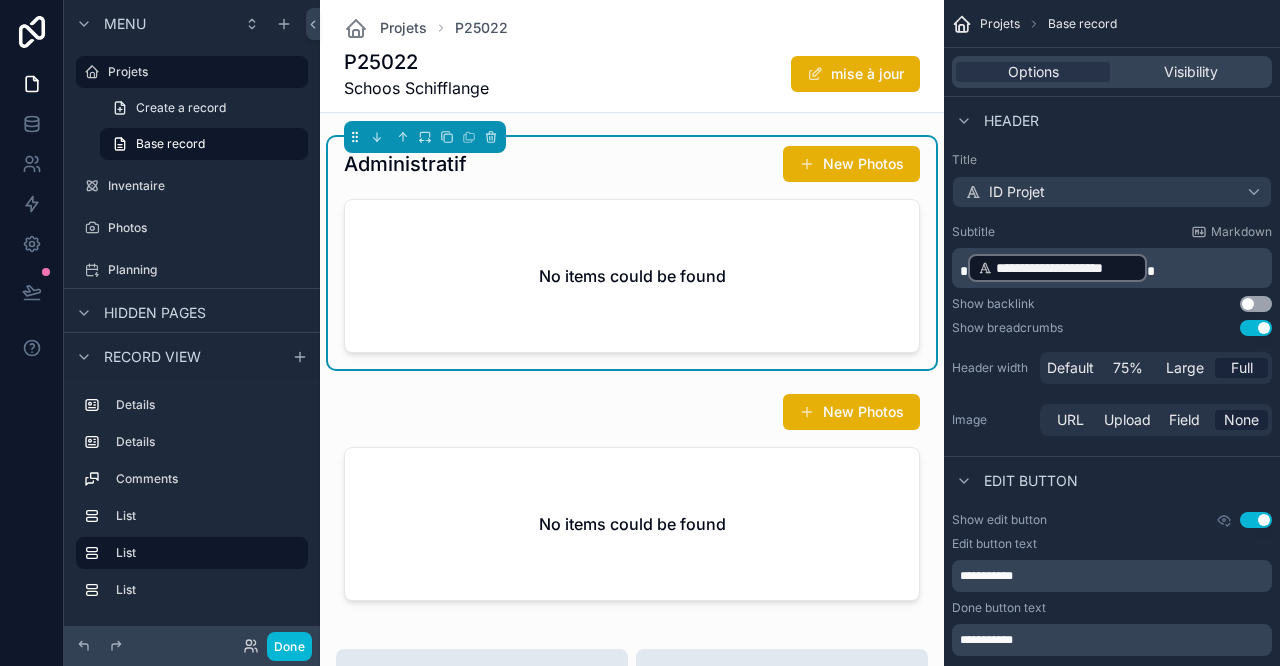 click at bounding box center [632, 501] 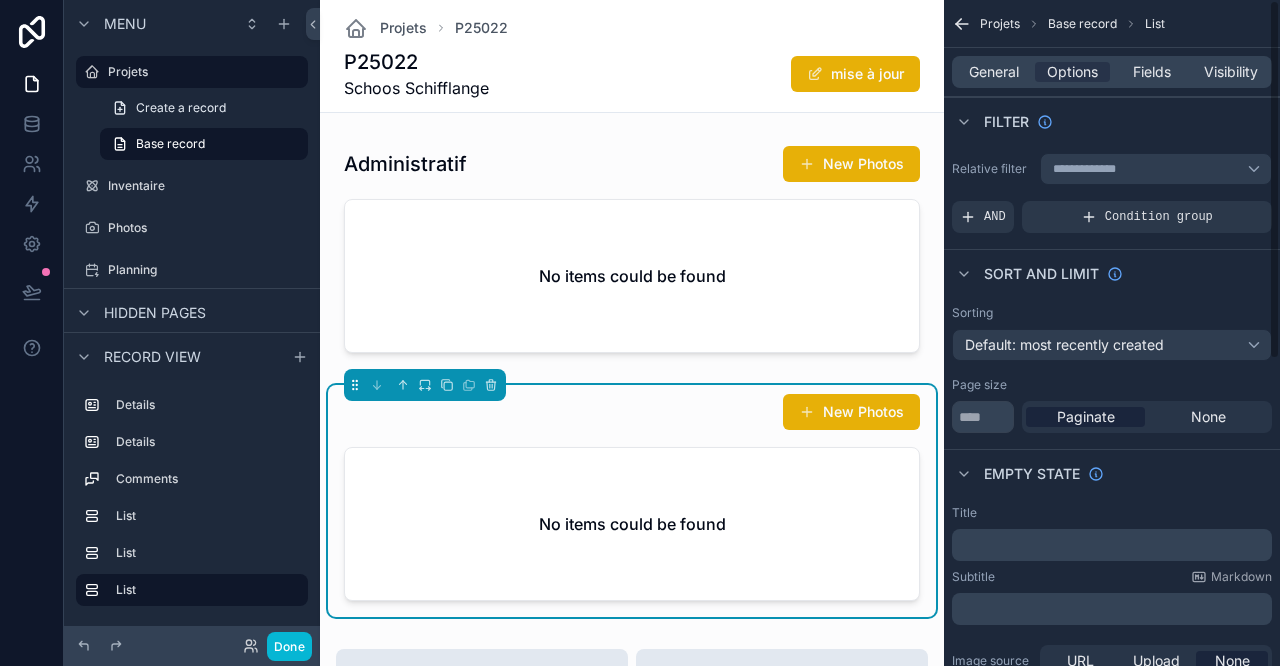 click on "General" at bounding box center (994, 72) 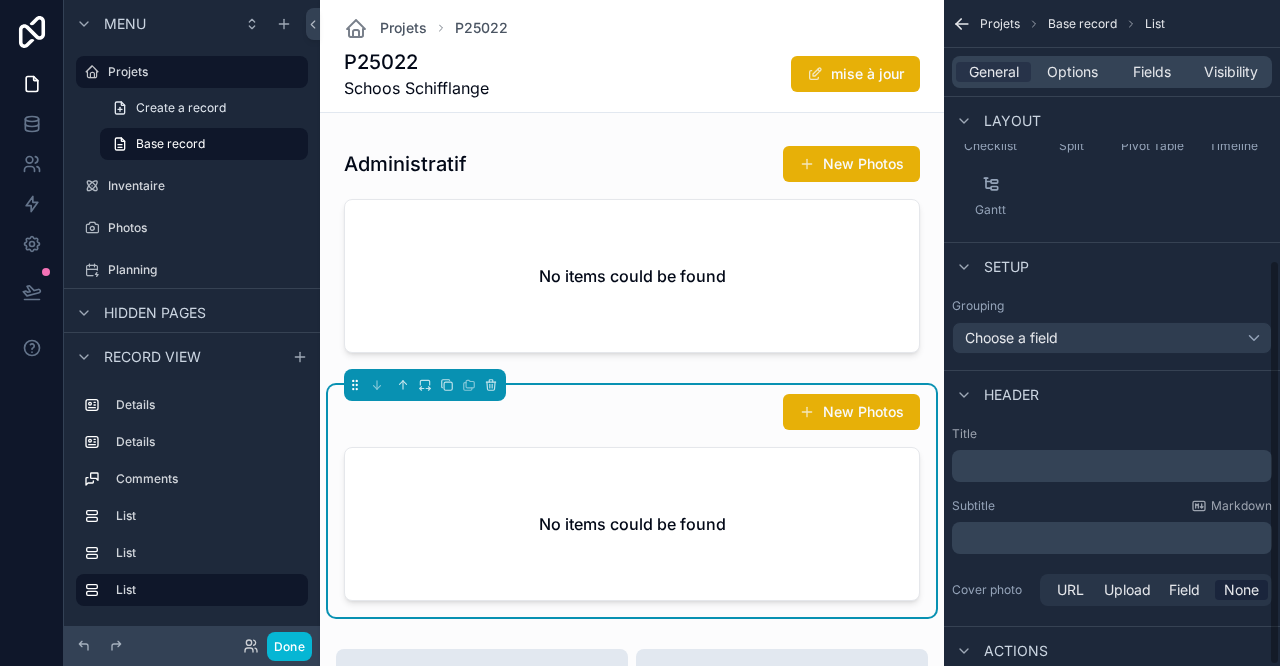 scroll, scrollTop: 427, scrollLeft: 0, axis: vertical 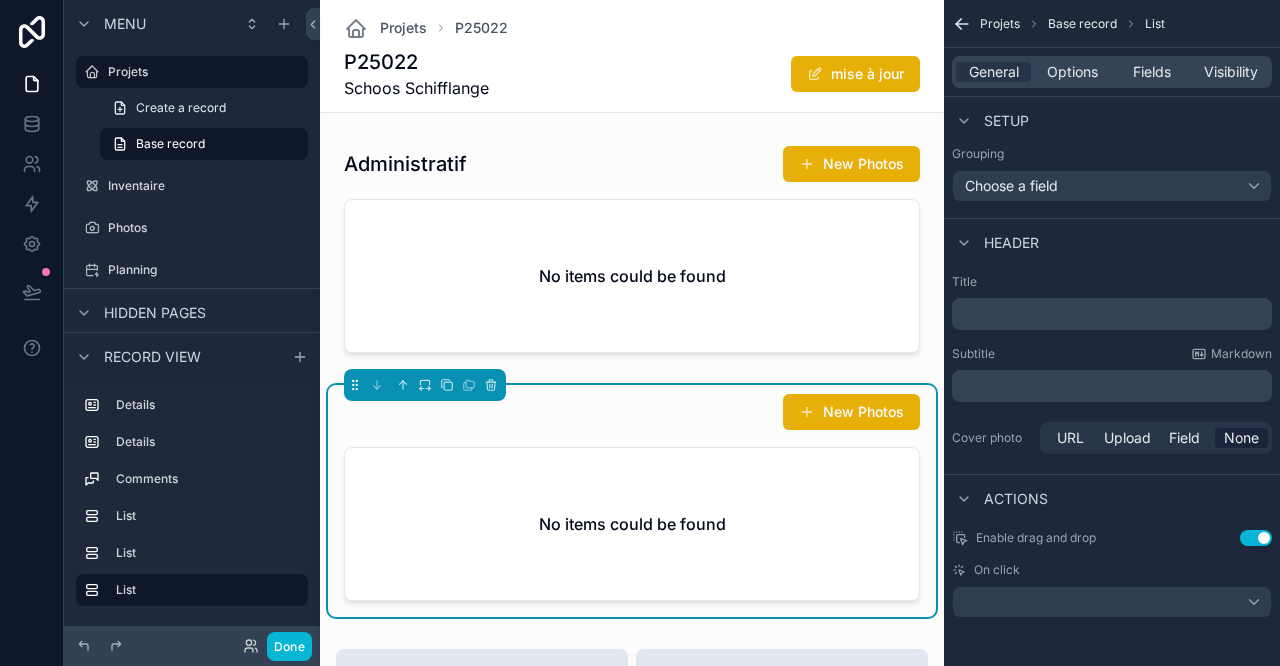 click on "﻿" at bounding box center (1114, 314) 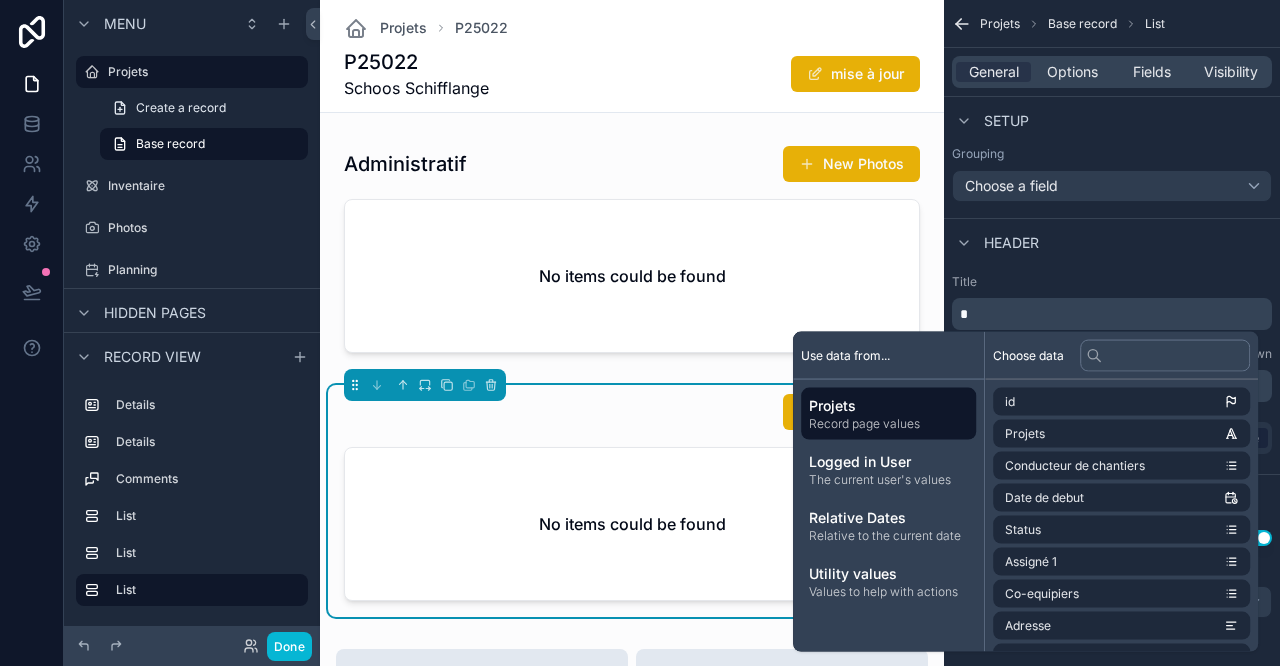 type 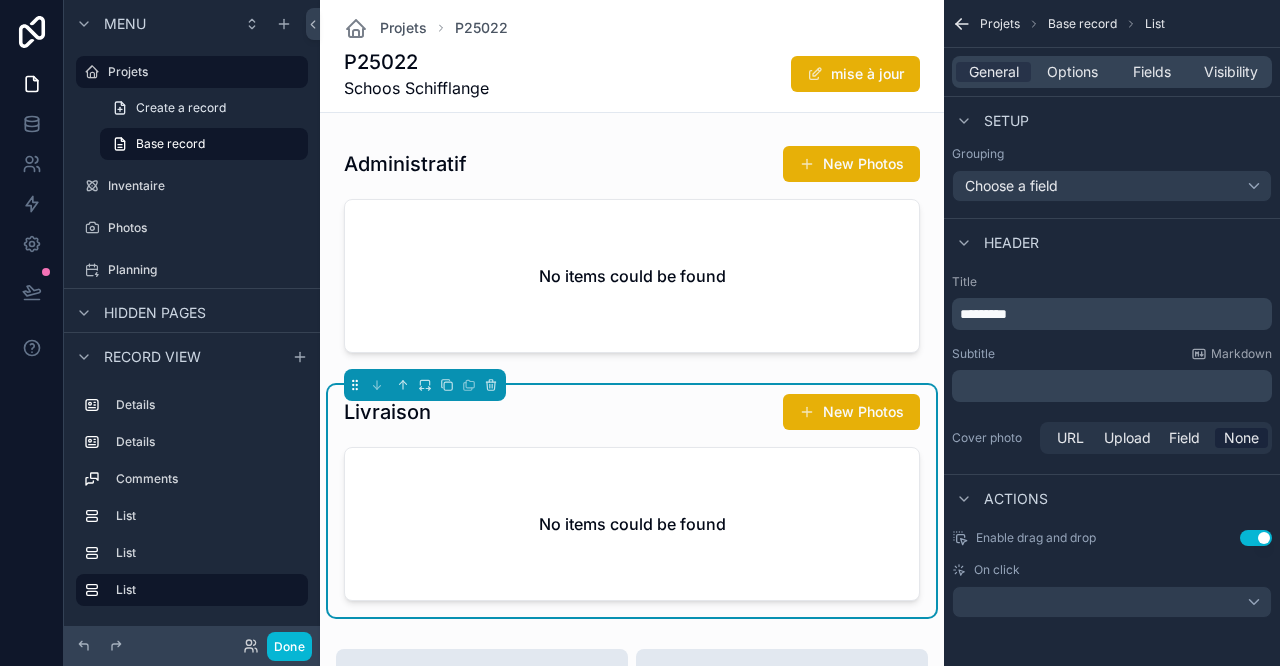 click on "Header" at bounding box center (1112, 242) 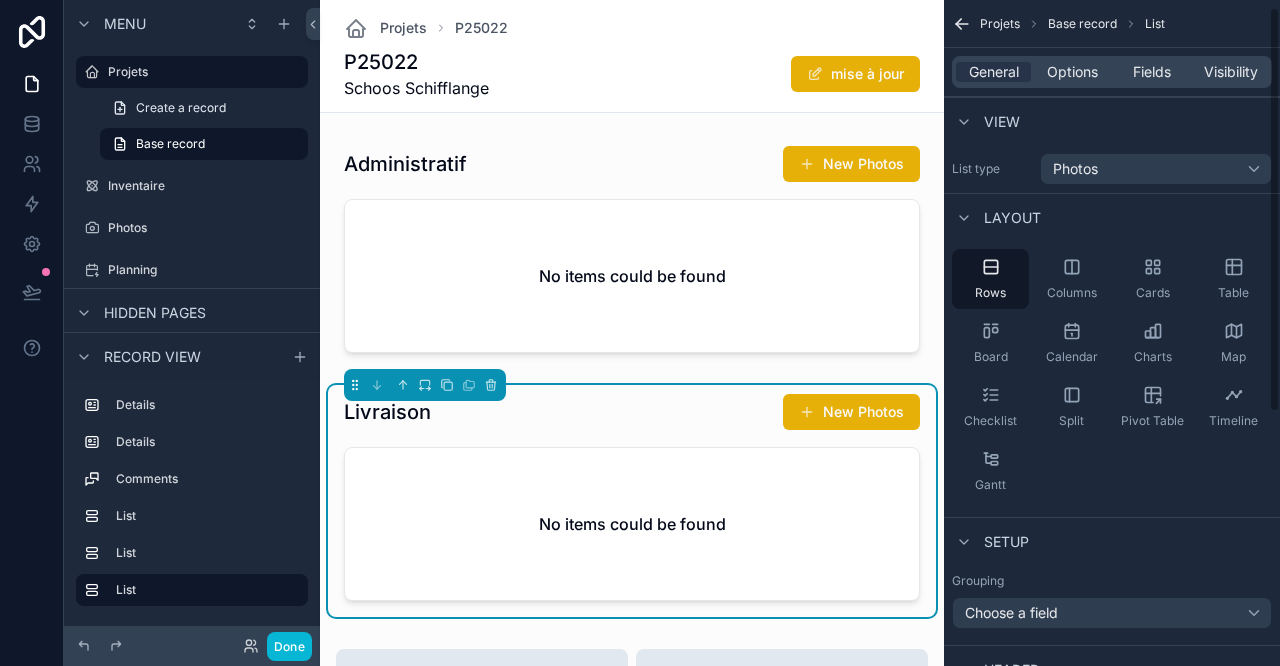 scroll, scrollTop: 222, scrollLeft: 0, axis: vertical 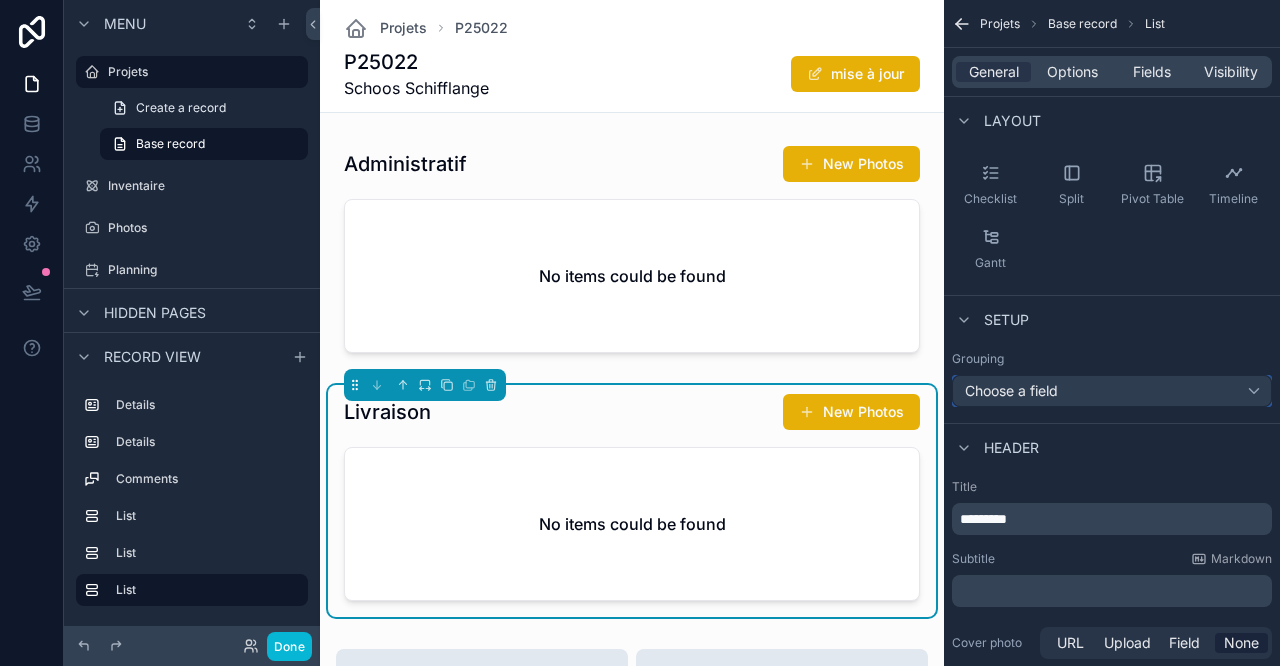 click on "Choose a field" at bounding box center [1112, 391] 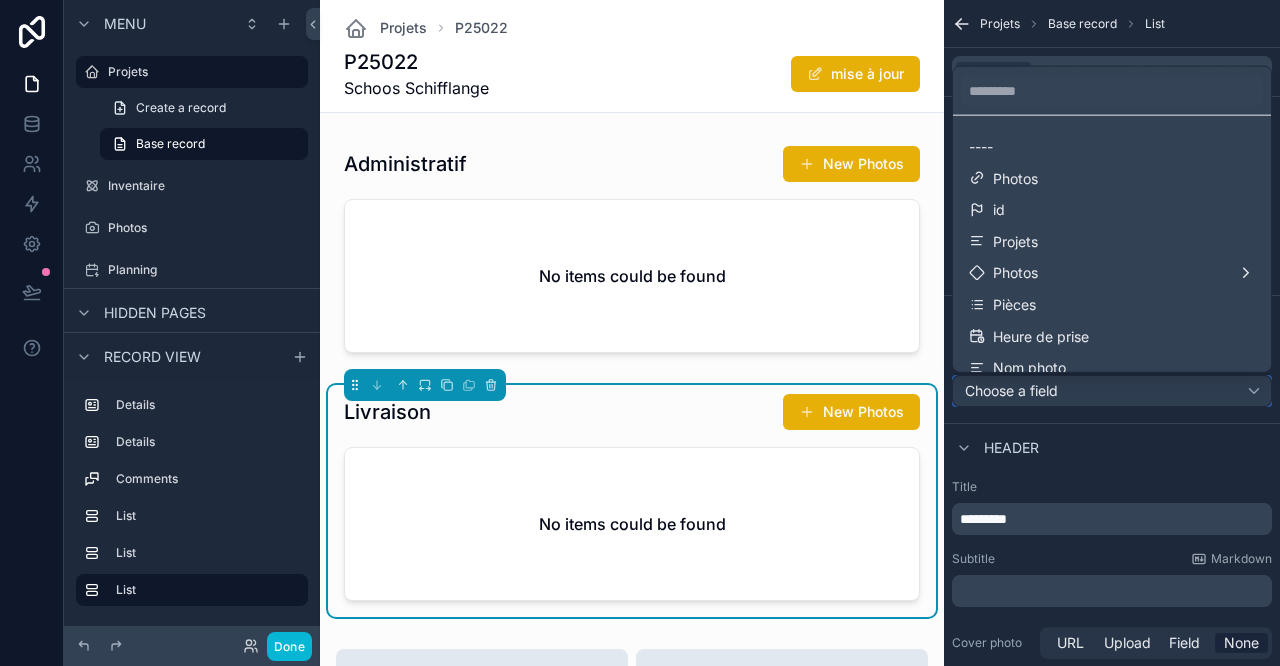 scroll, scrollTop: 444, scrollLeft: 0, axis: vertical 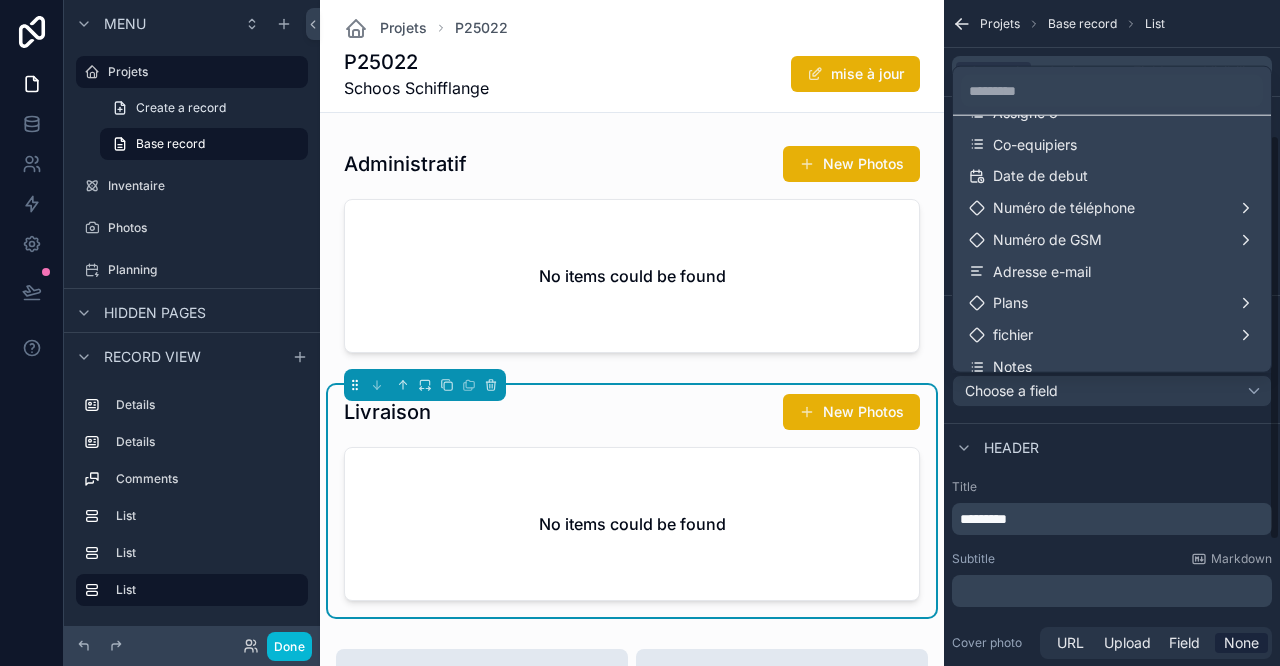 click at bounding box center (640, 333) 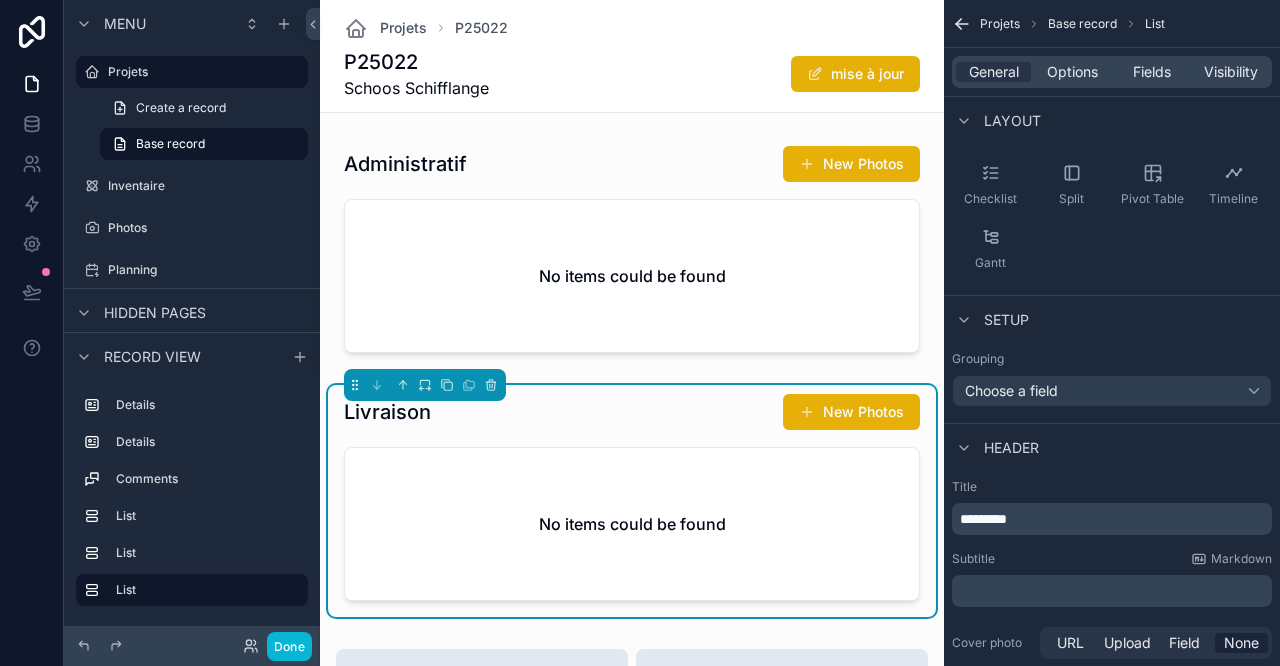 scroll, scrollTop: 1111, scrollLeft: 0, axis: vertical 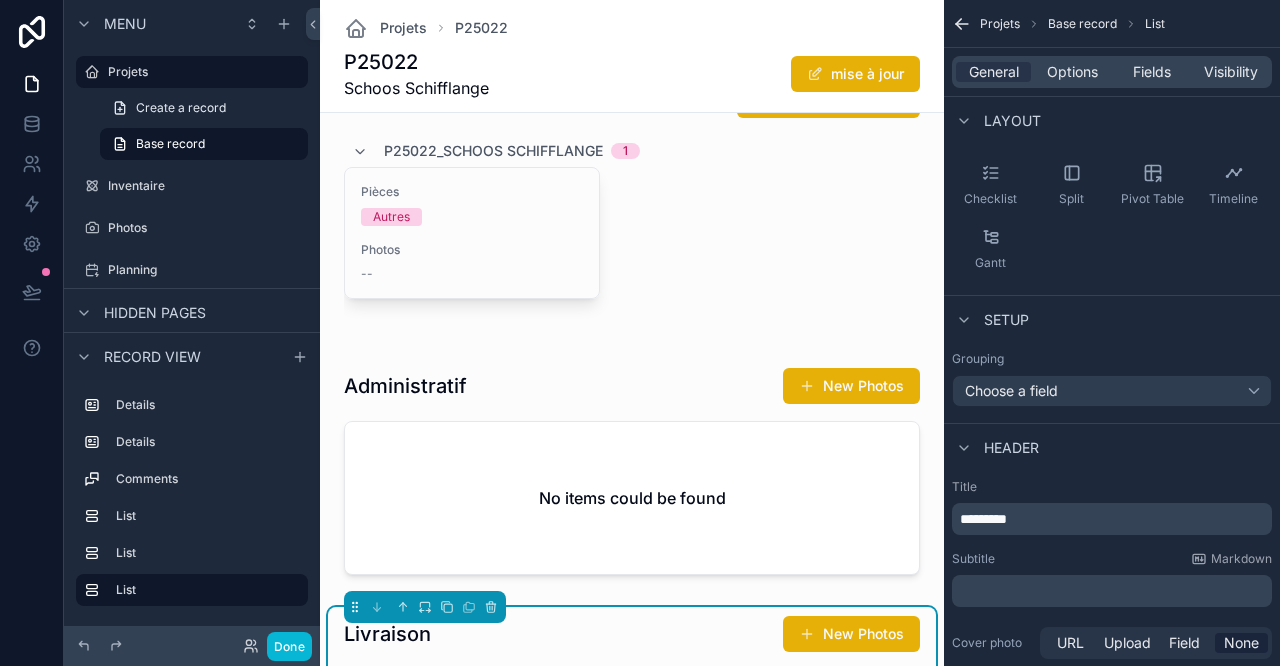 click at bounding box center [632, 208] 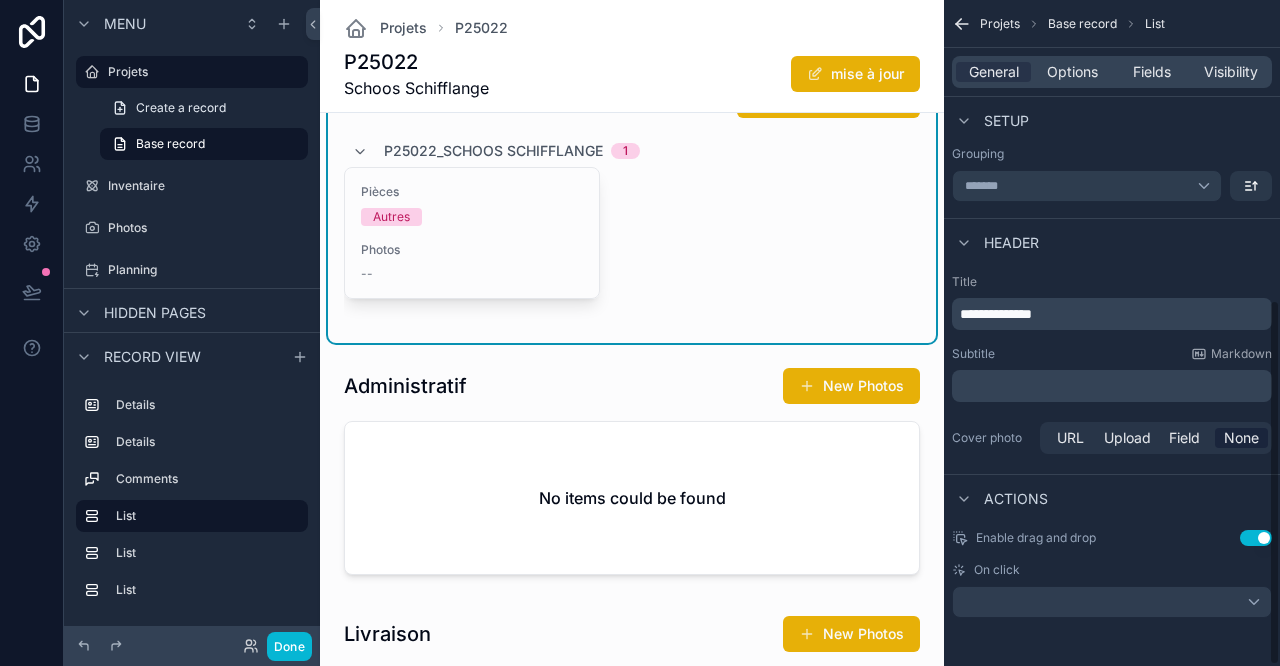 scroll, scrollTop: 324, scrollLeft: 0, axis: vertical 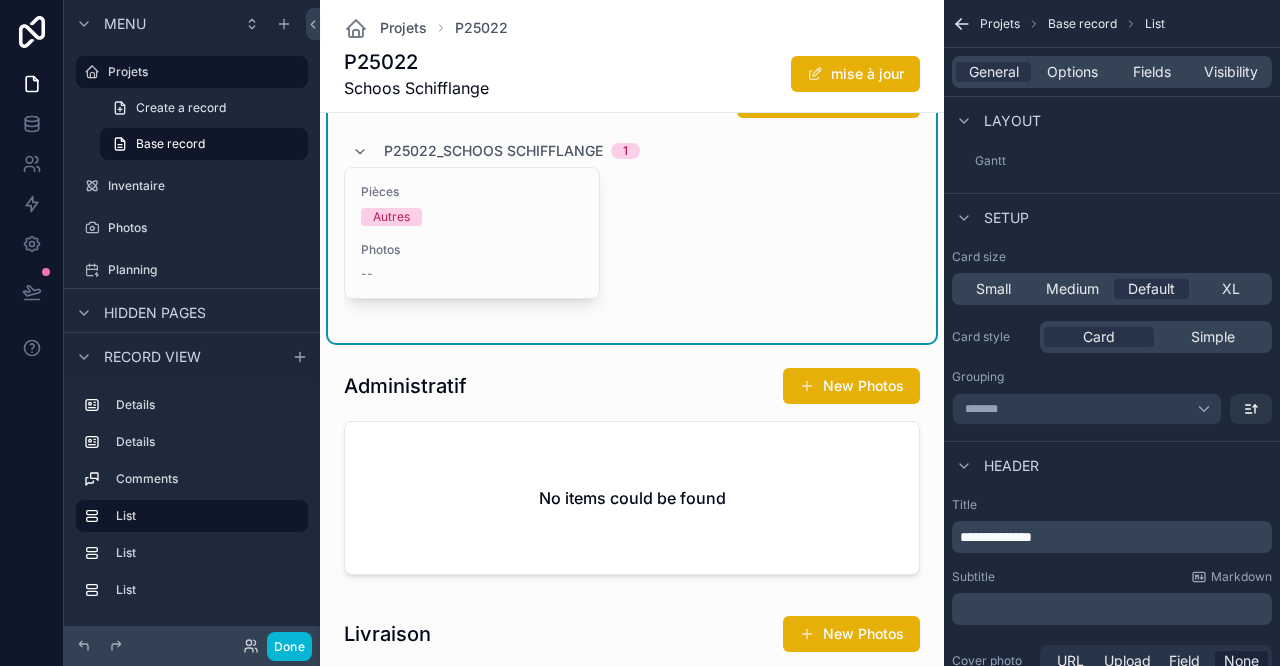 click at bounding box center (632, 475) 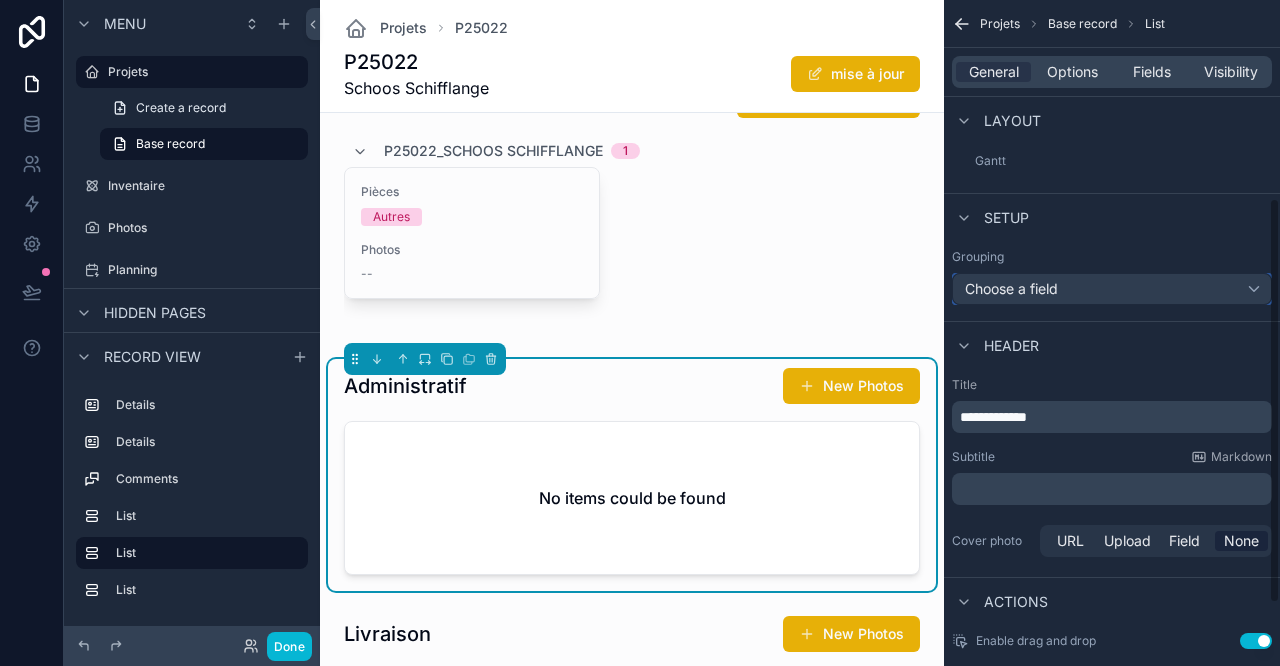 click on "Choose a field" at bounding box center [1112, 289] 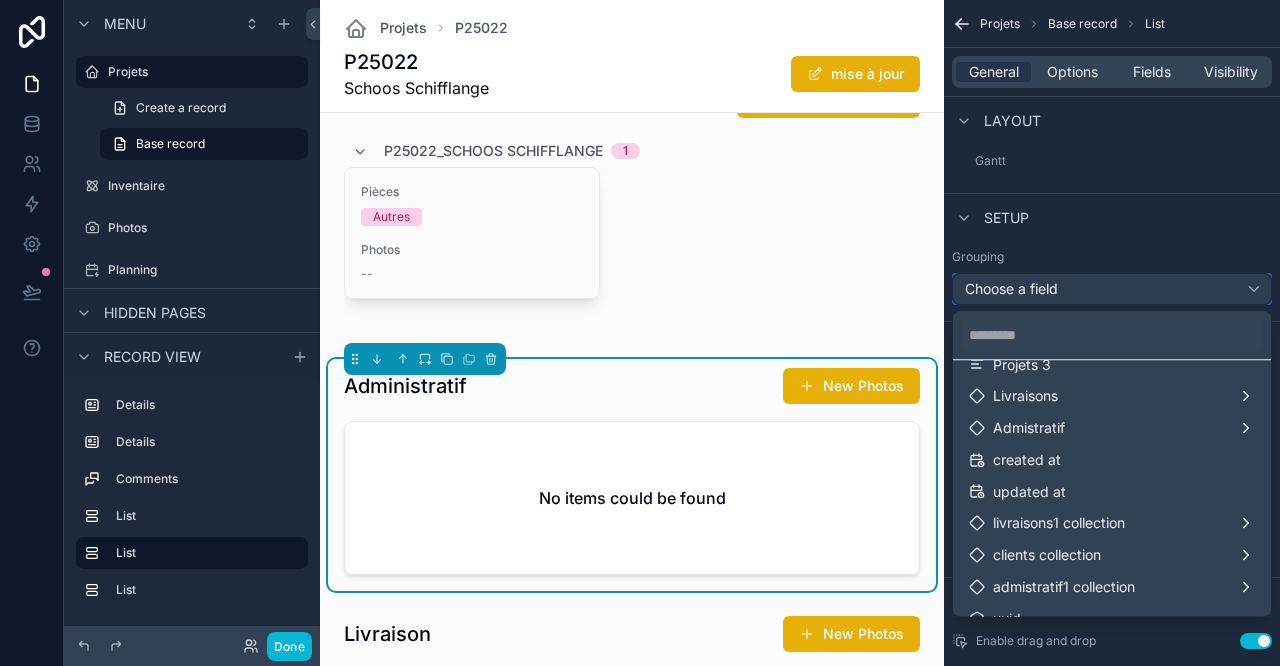 scroll, scrollTop: 964, scrollLeft: 0, axis: vertical 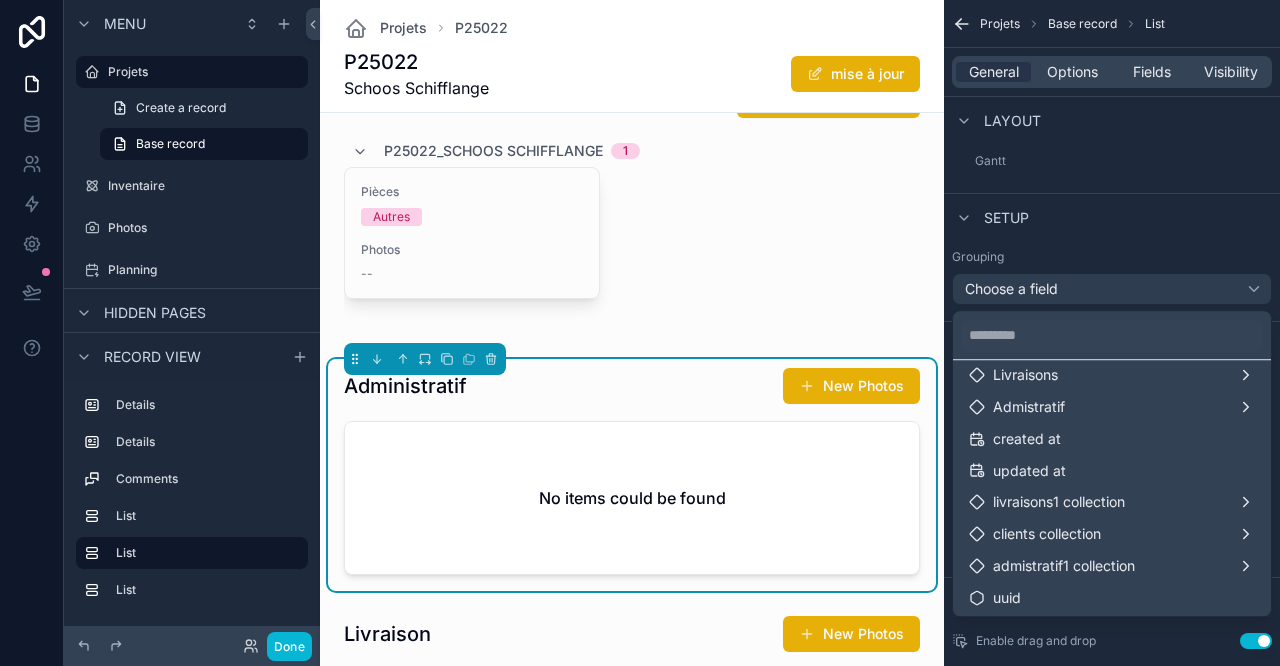 click on "Admistratif" at bounding box center (1029, 407) 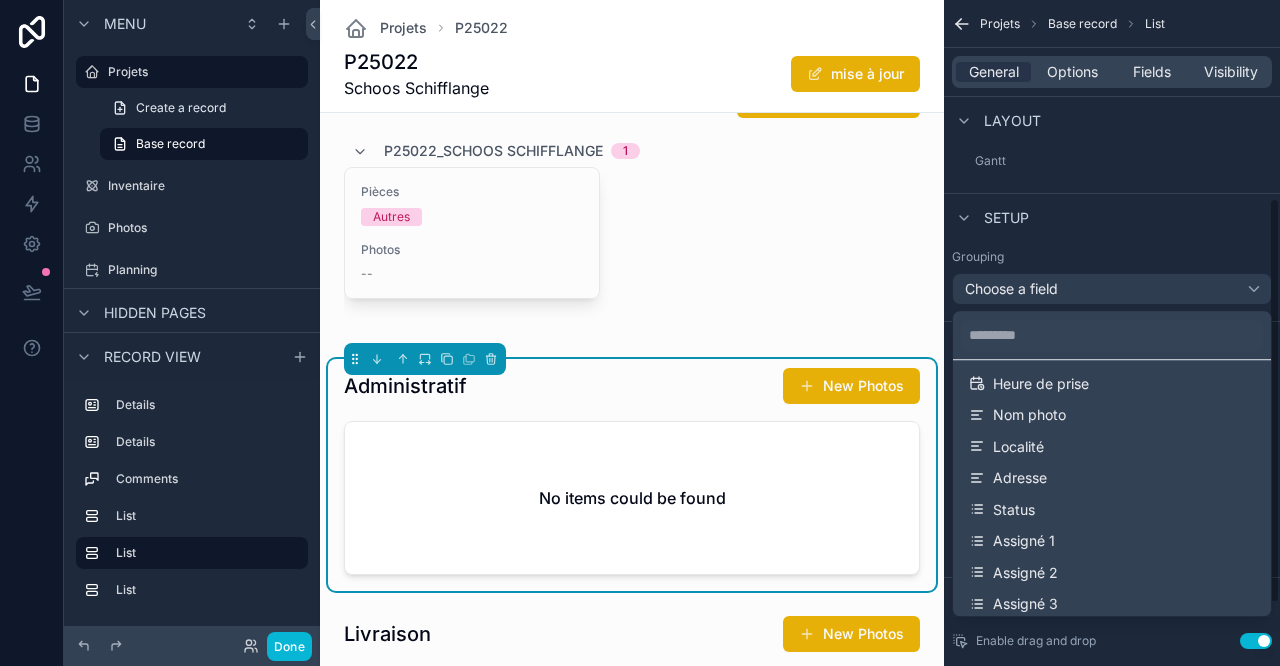 scroll, scrollTop: 0, scrollLeft: 0, axis: both 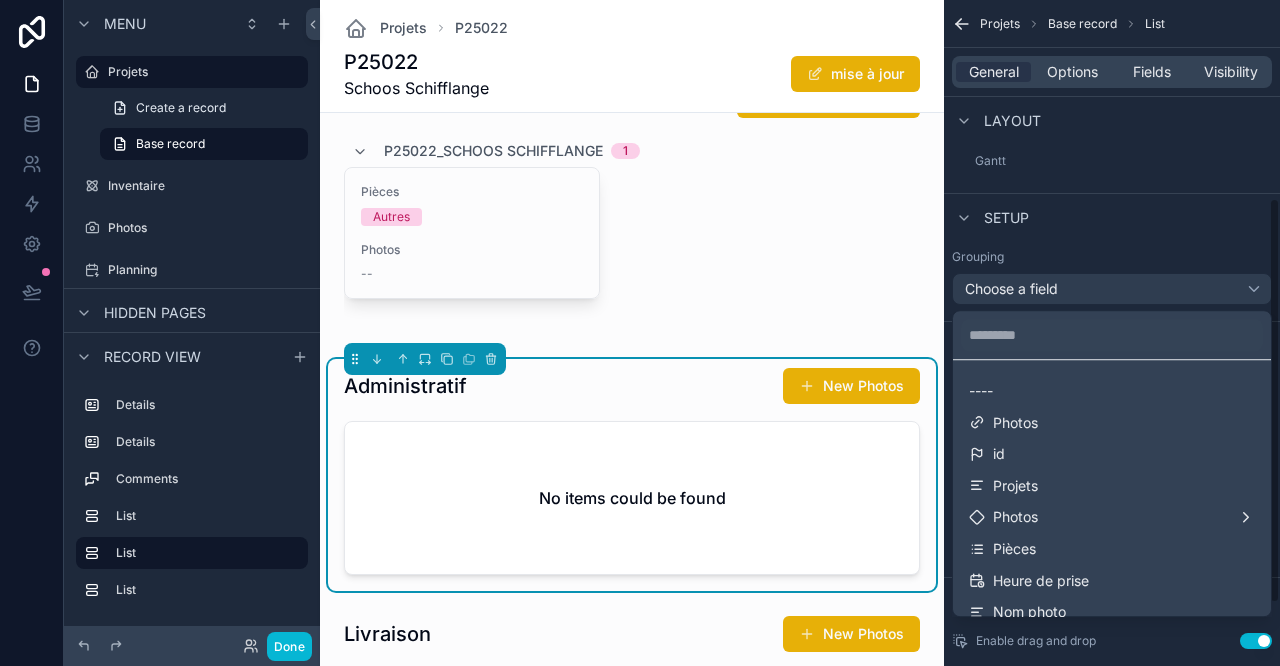 click at bounding box center [640, 333] 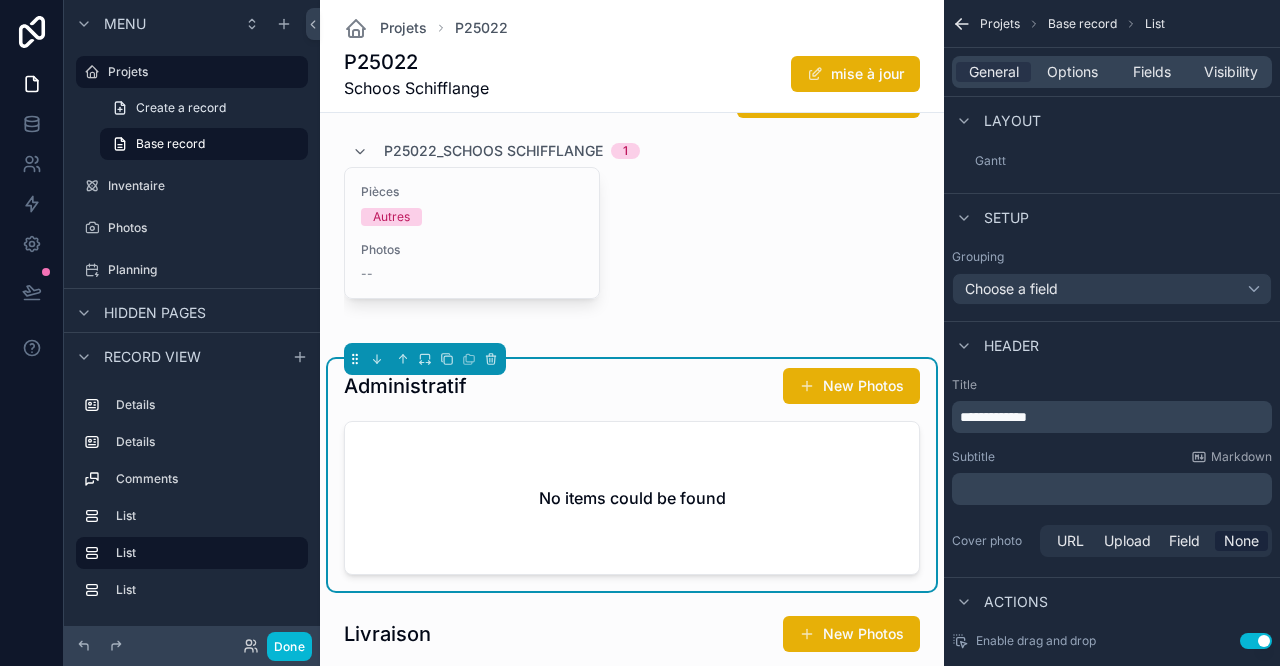 click at bounding box center (632, 208) 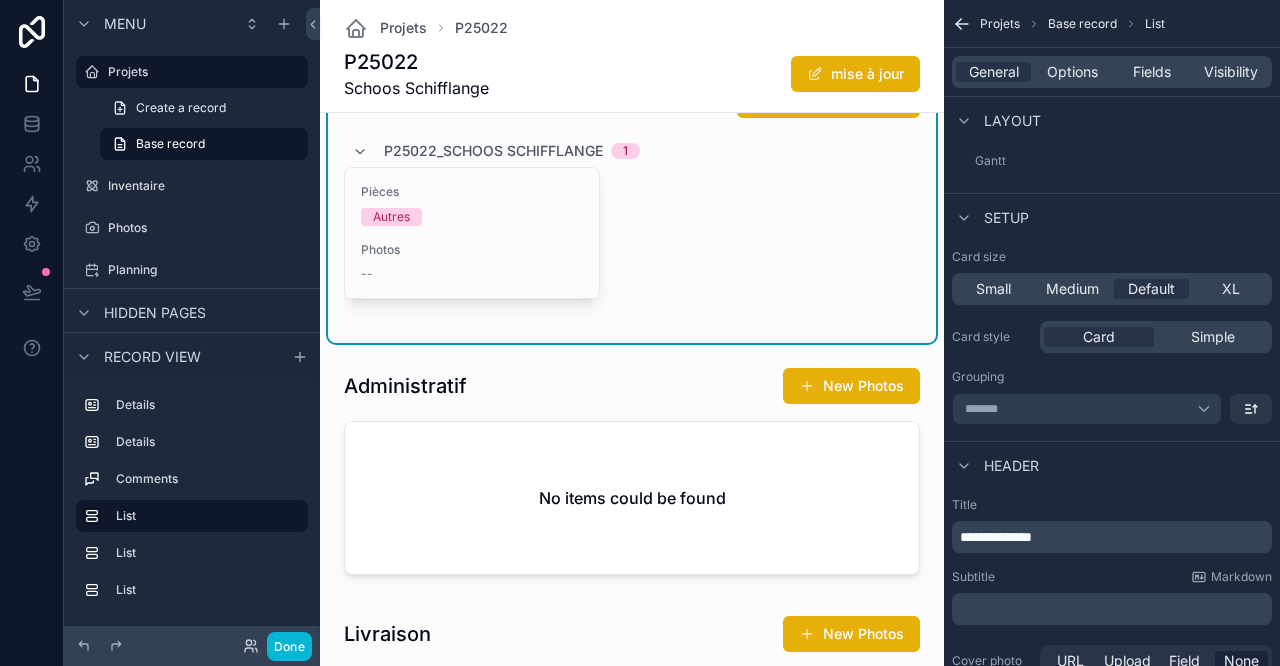 click on "Pièces Autres Photos --" at bounding box center [632, 251] 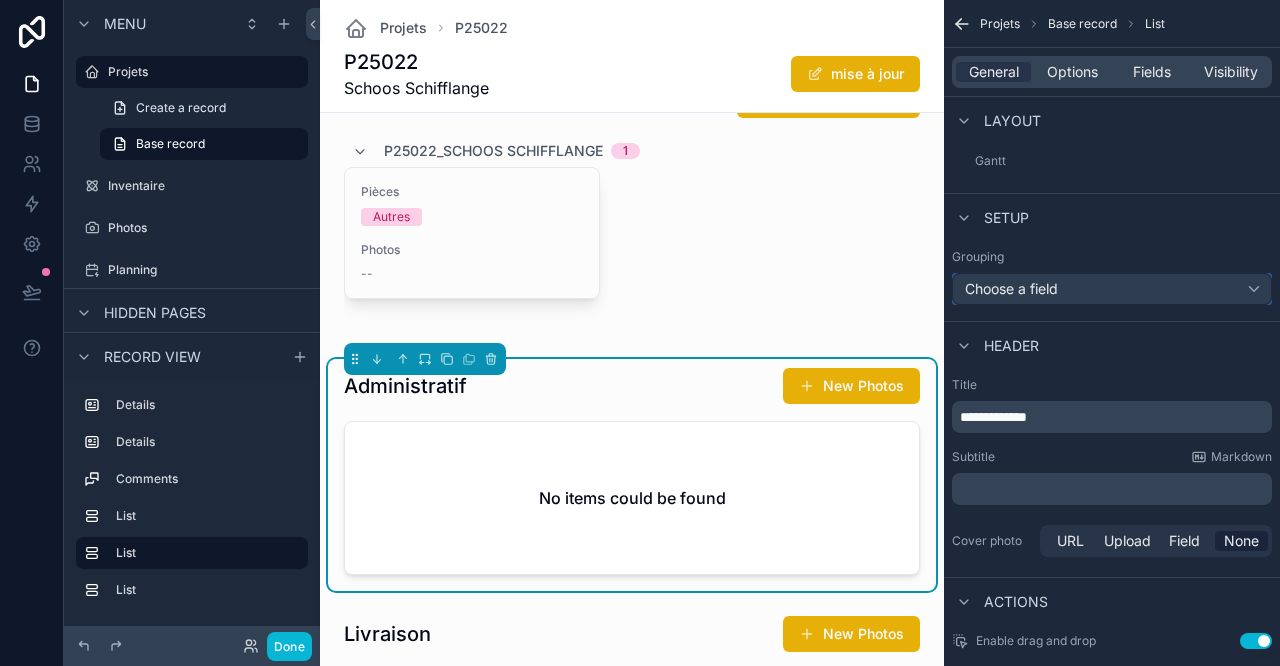 click on "Choose a field" at bounding box center (1112, 289) 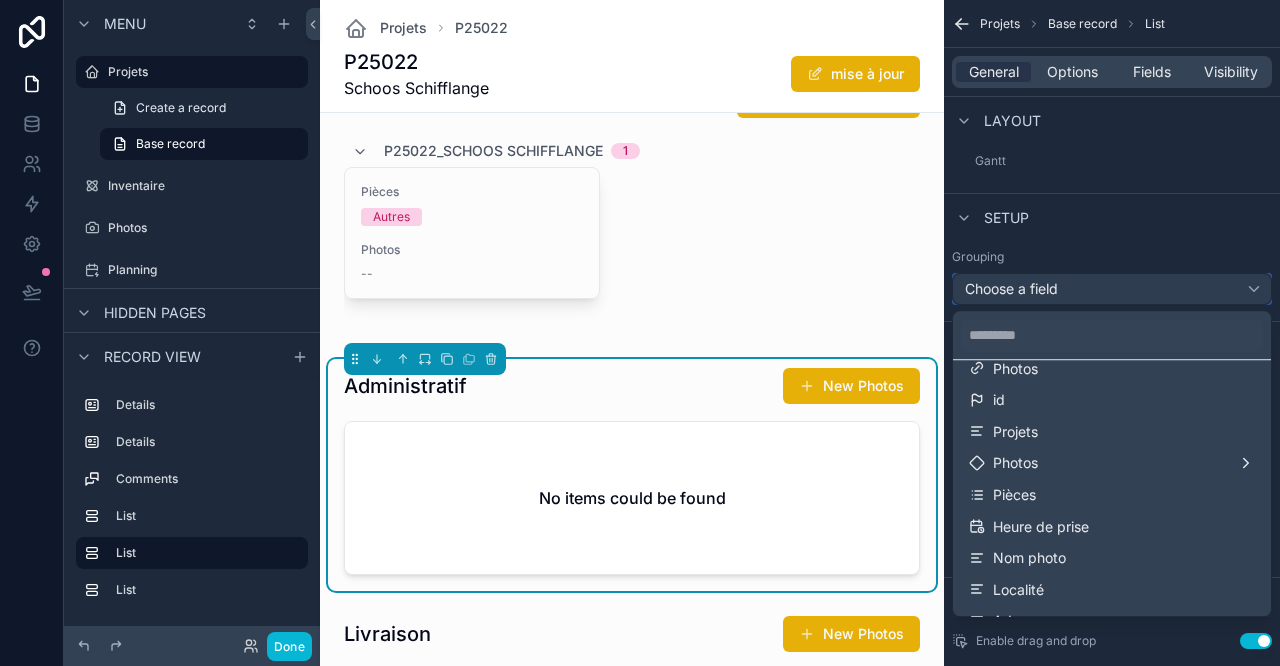 scroll, scrollTop: 0, scrollLeft: 0, axis: both 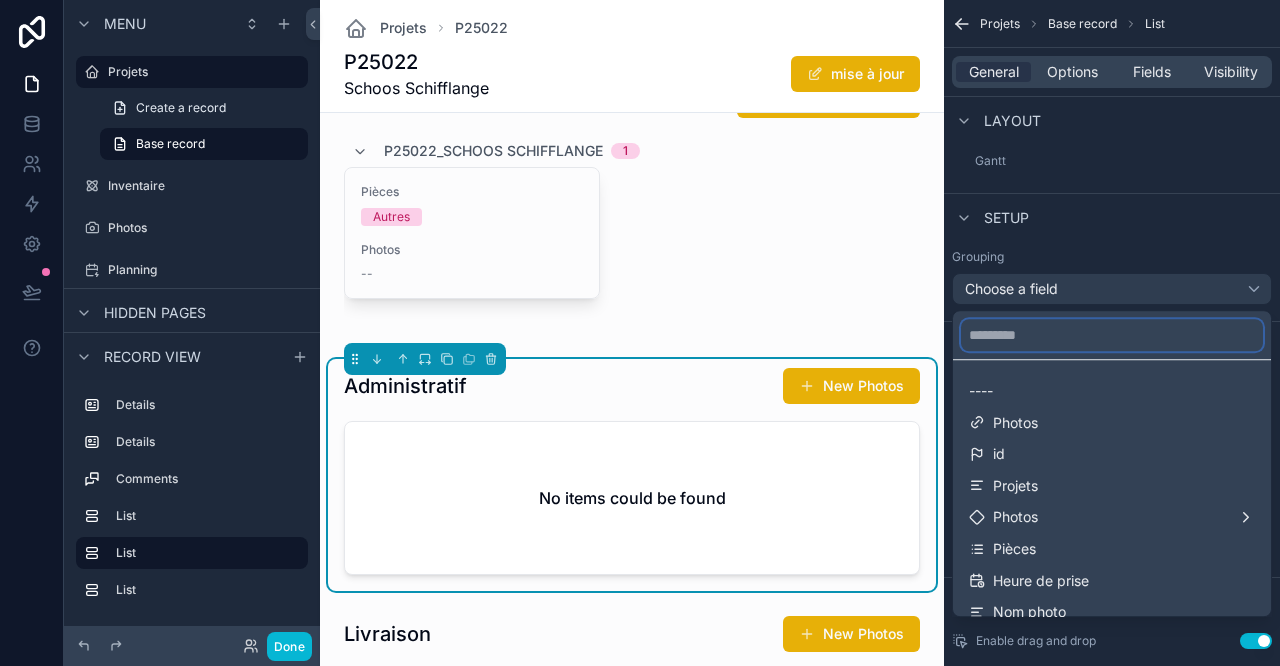 click at bounding box center (1112, 335) 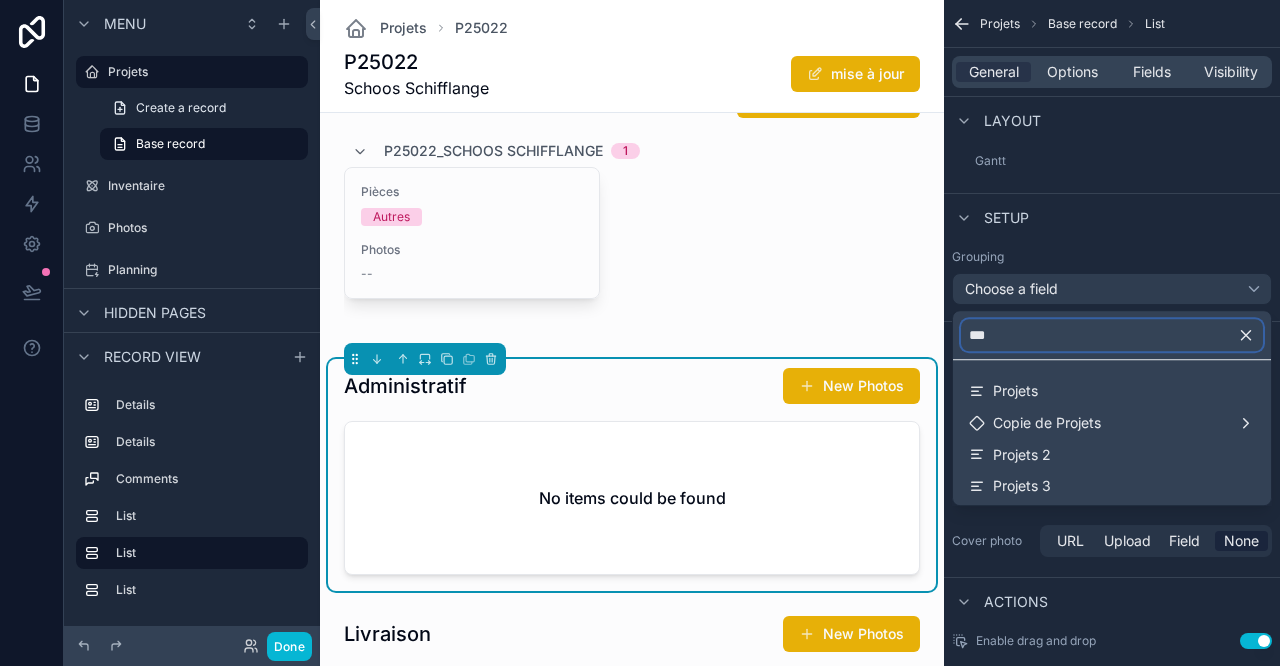 type on "***" 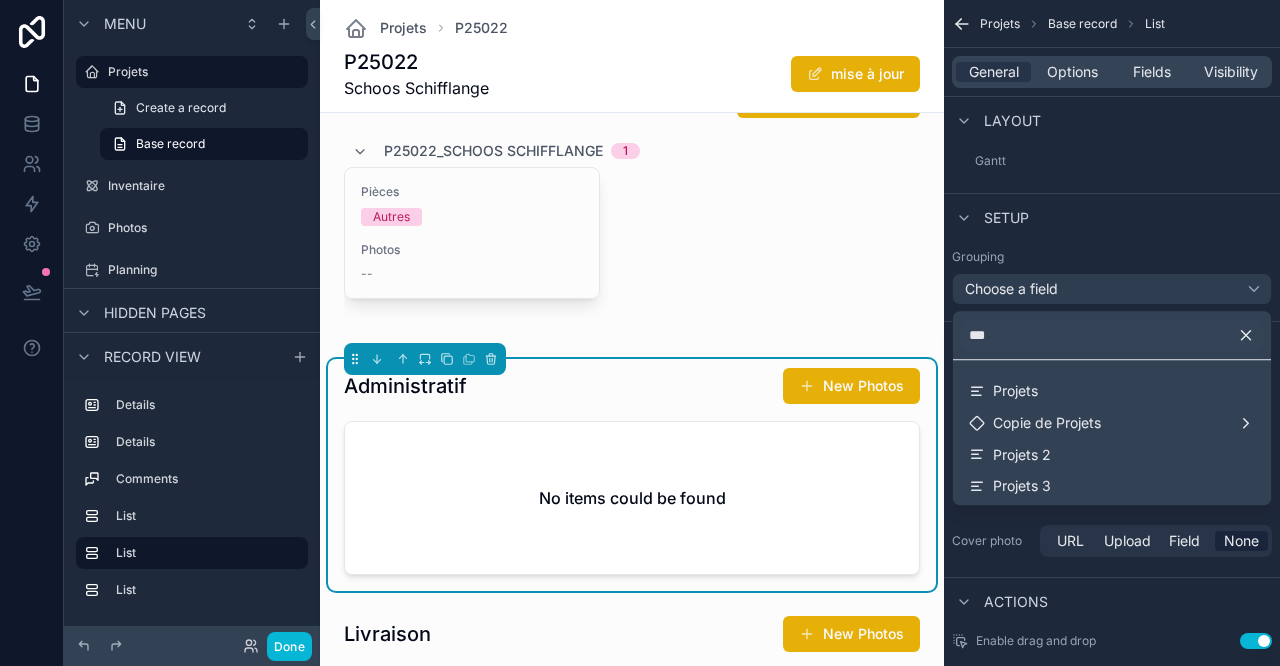 click on "Projets" at bounding box center [1112, 391] 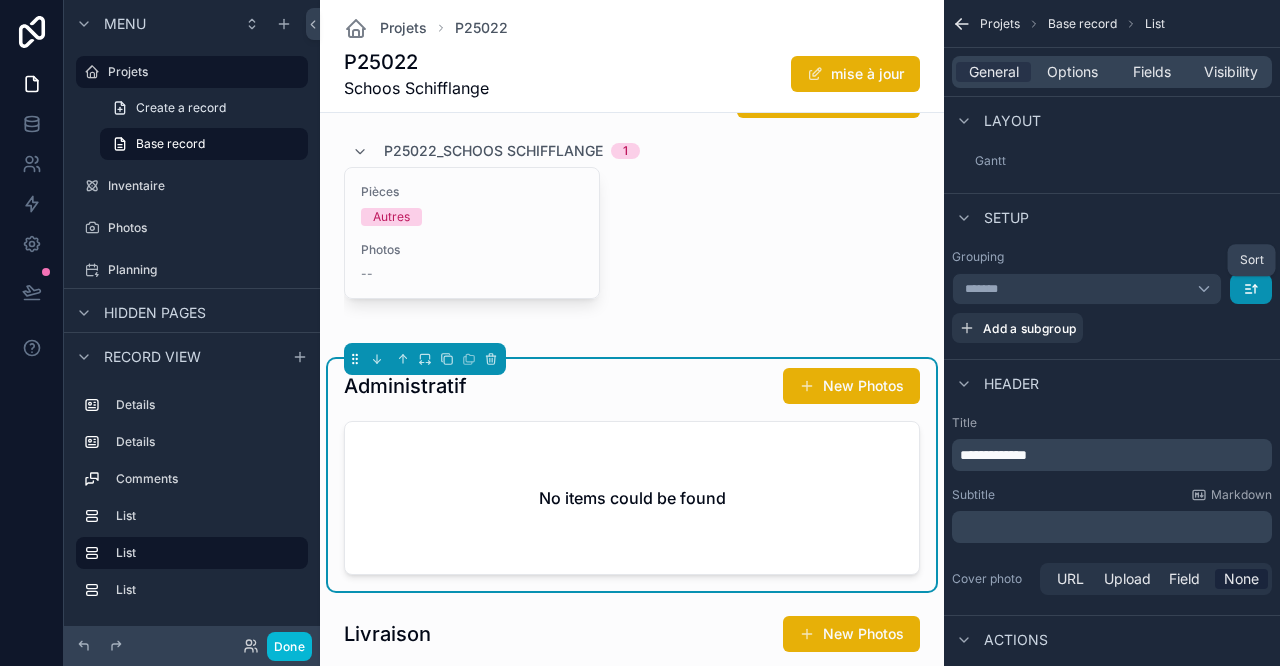 click 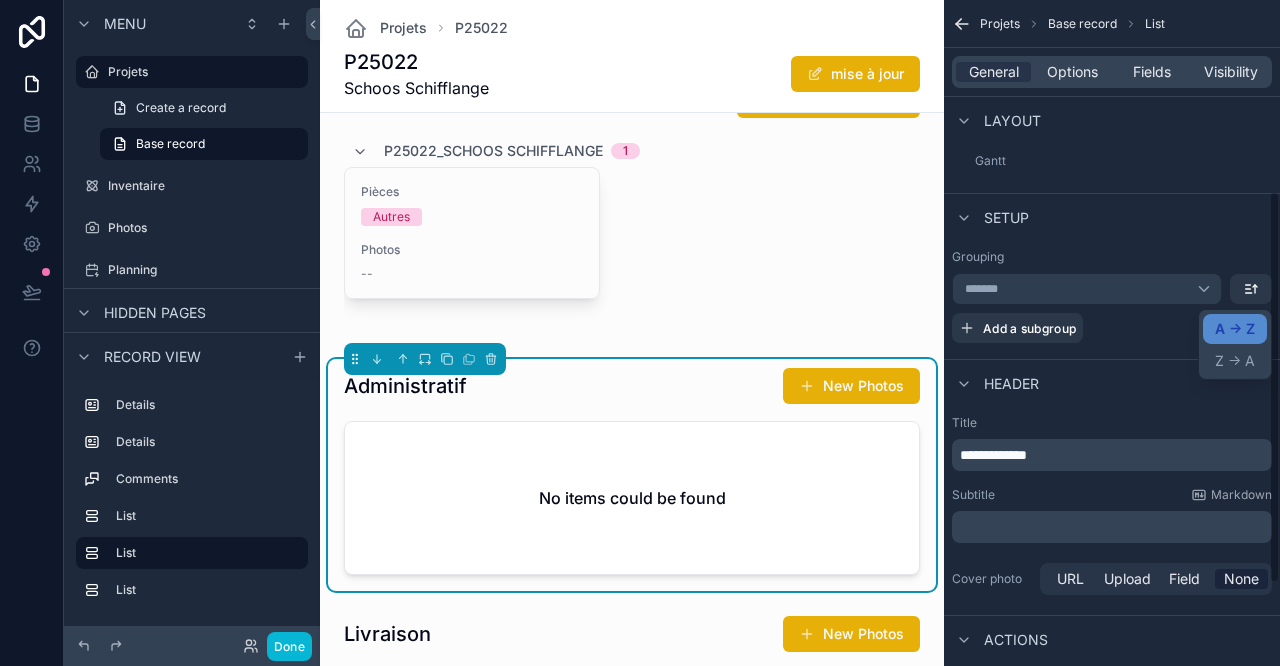 click at bounding box center (640, 333) 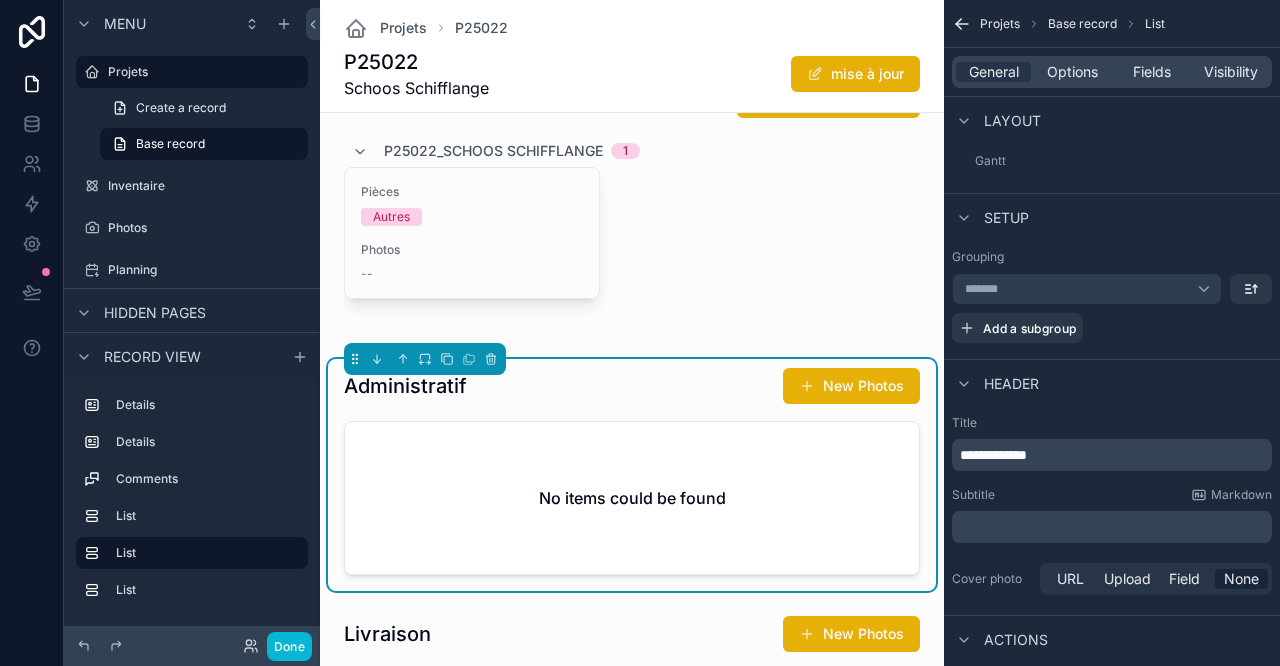 click on "Options" at bounding box center (1072, 72) 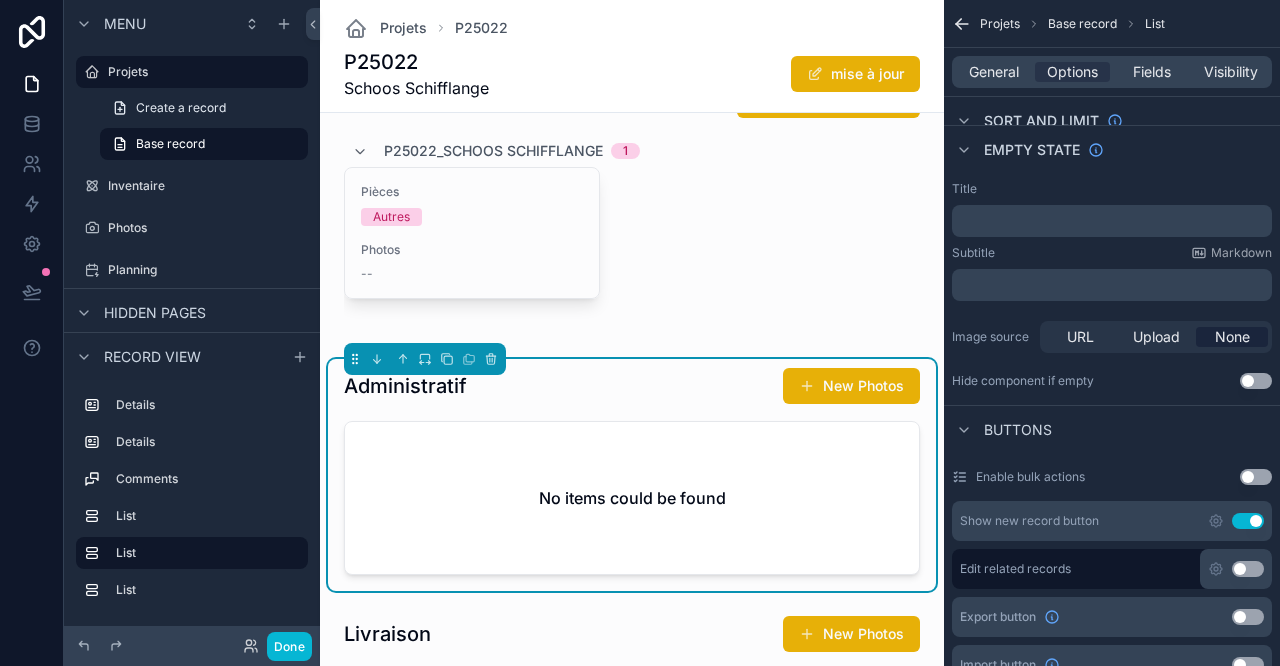click on "No items could be found" at bounding box center [632, 498] 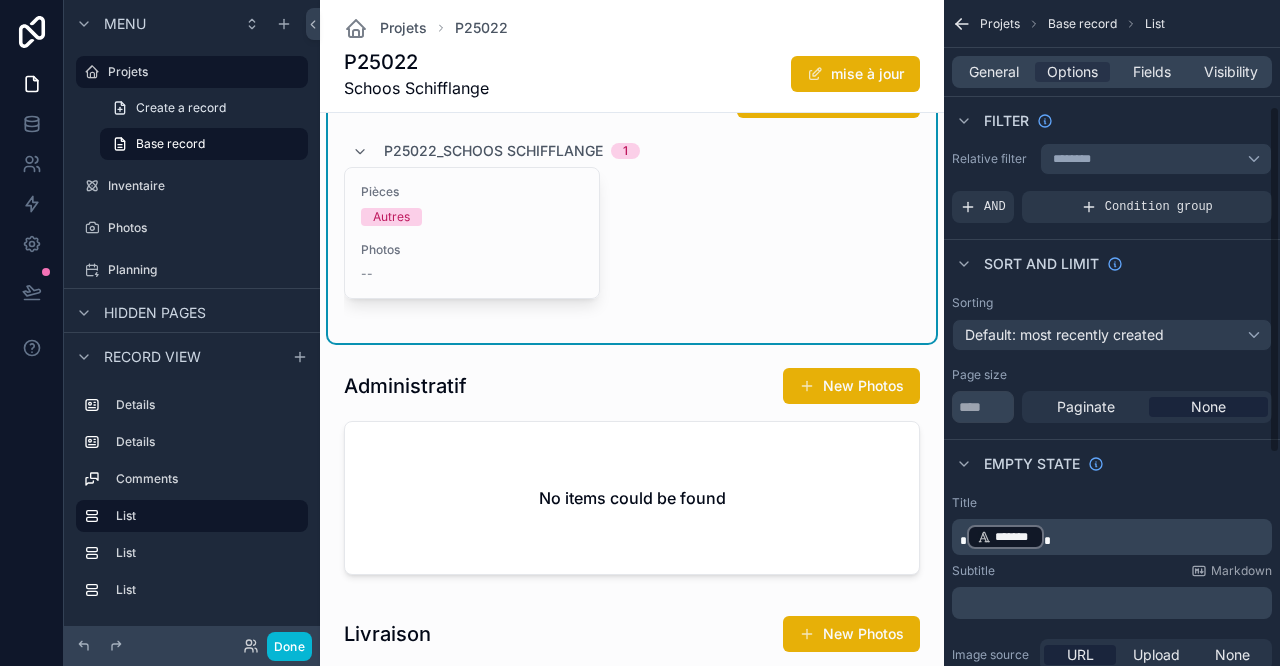 scroll, scrollTop: 0, scrollLeft: 0, axis: both 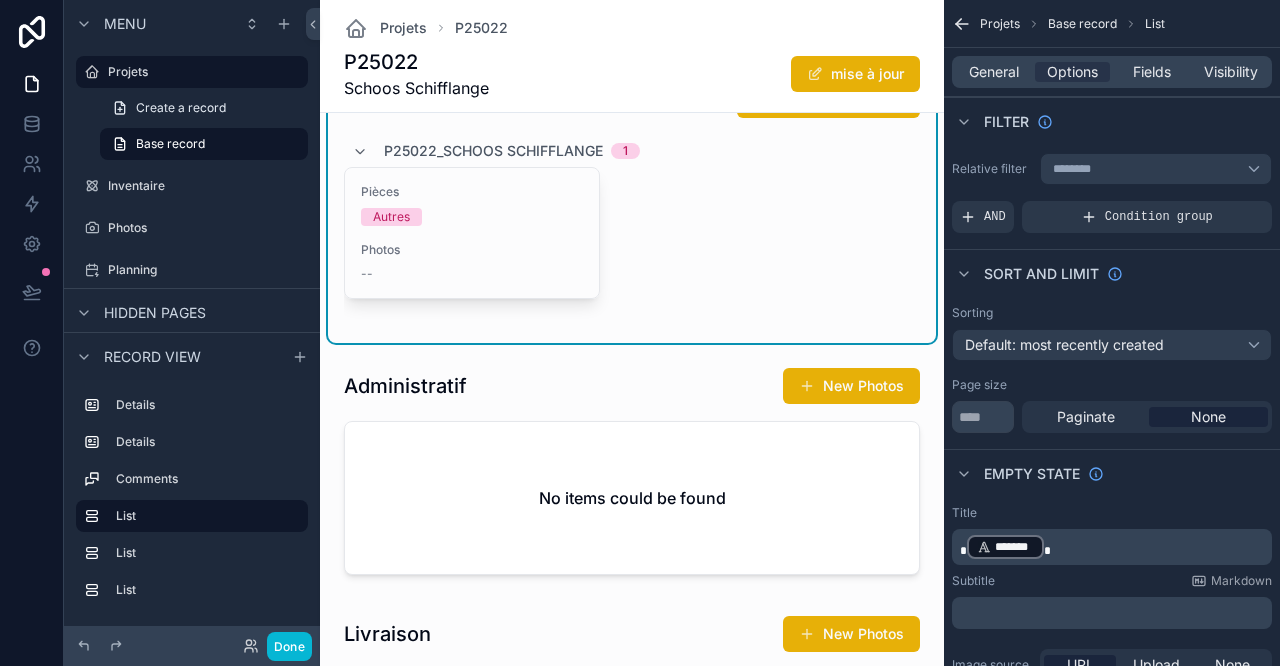 click at bounding box center [632, 475] 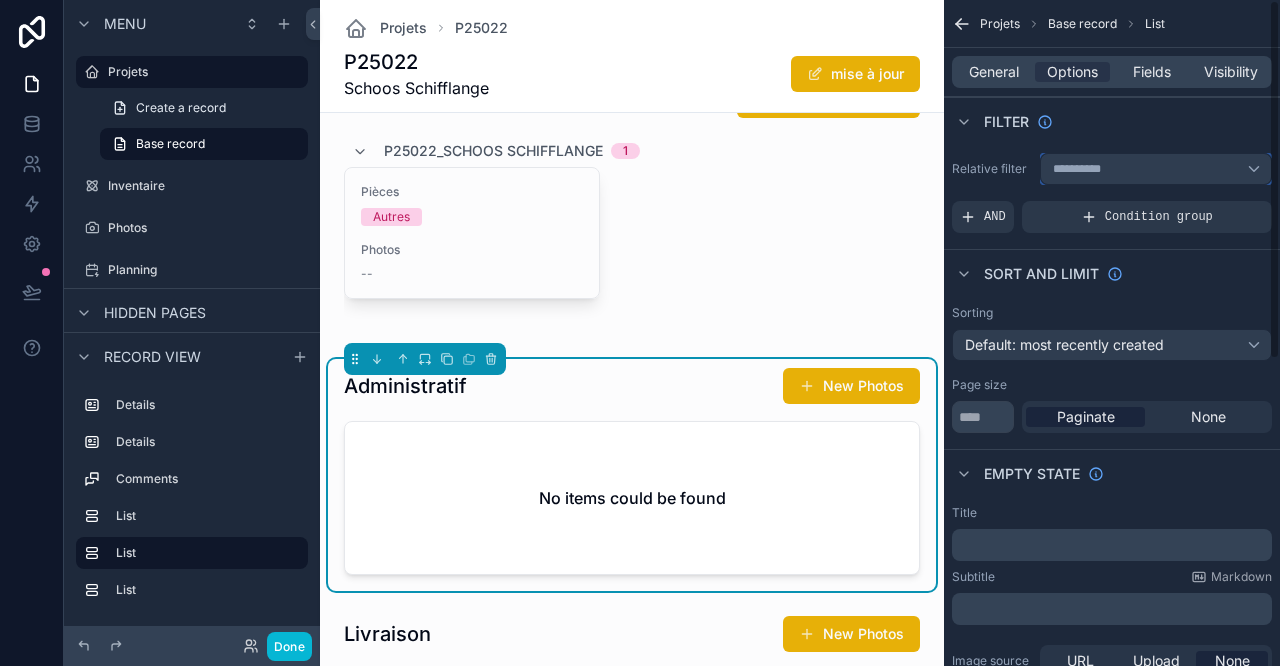 click on "**********" at bounding box center (1156, 169) 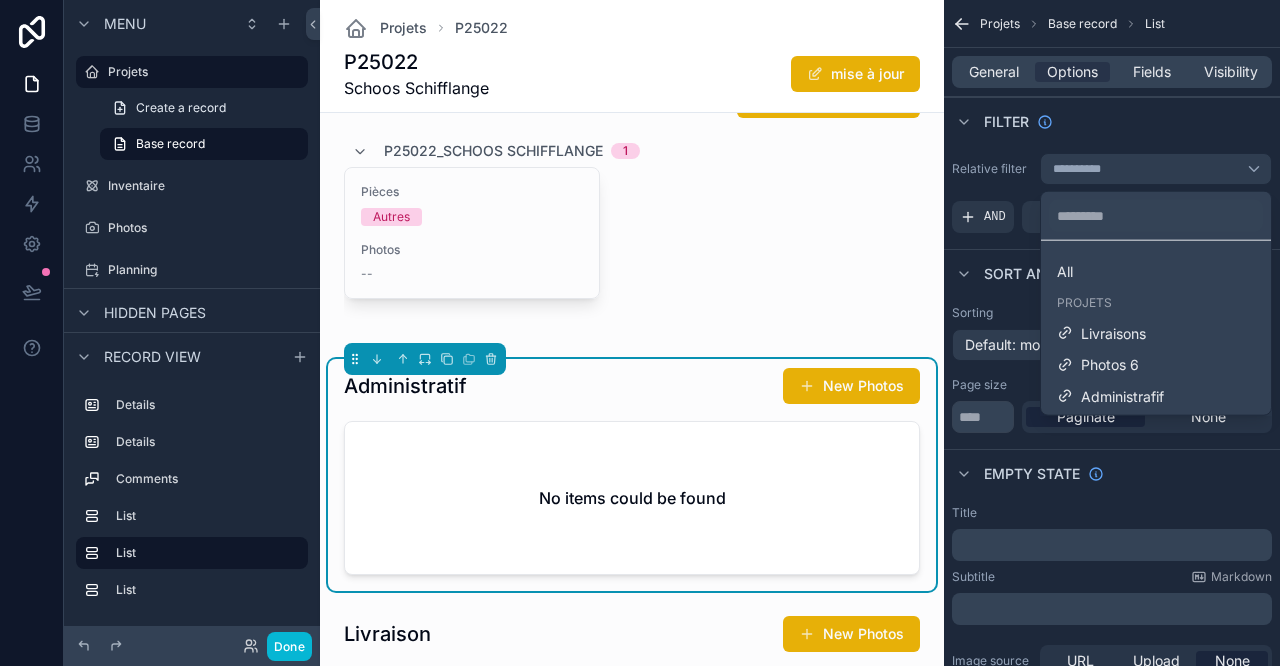 click on "Administrafif" at bounding box center (1122, 396) 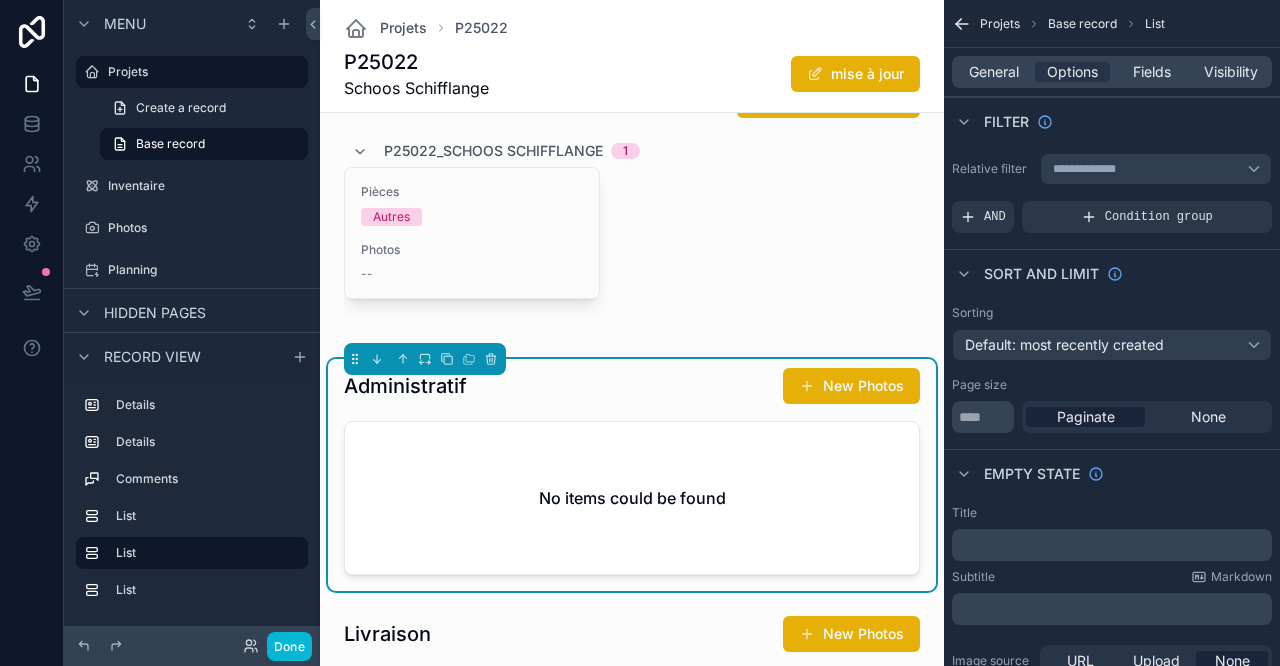 click at bounding box center [632, 723] 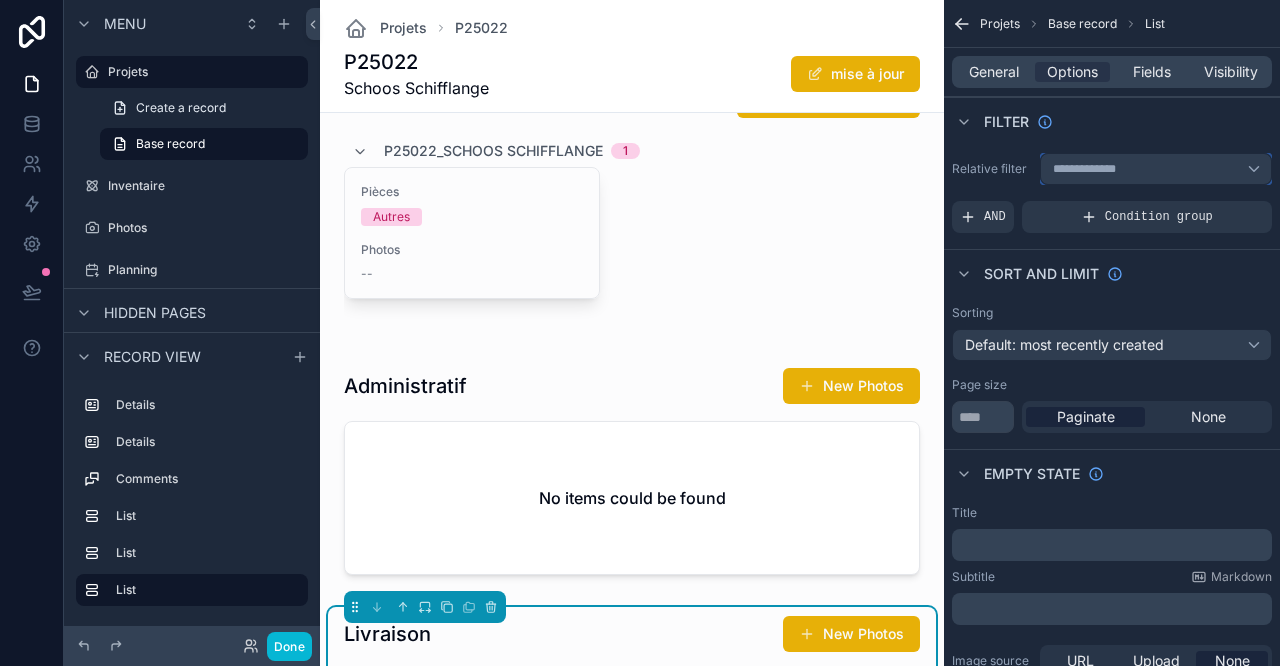 click on "**********" at bounding box center [1156, 169] 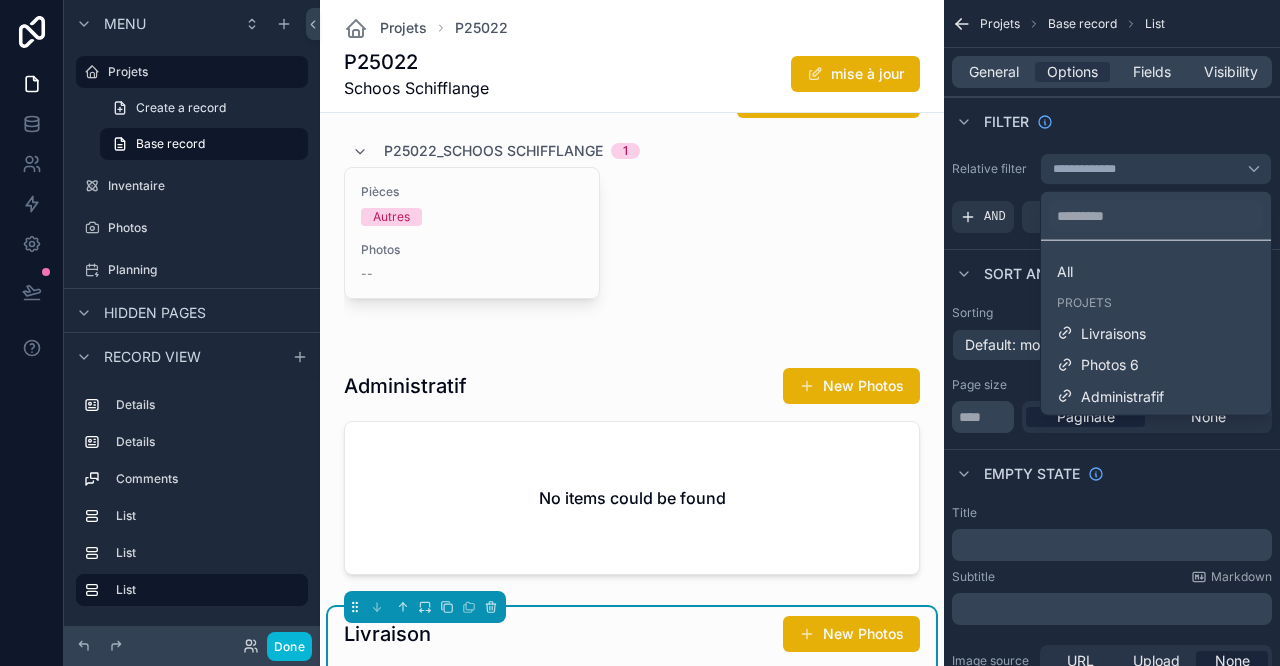 click on "Livraisons" at bounding box center [1113, 333] 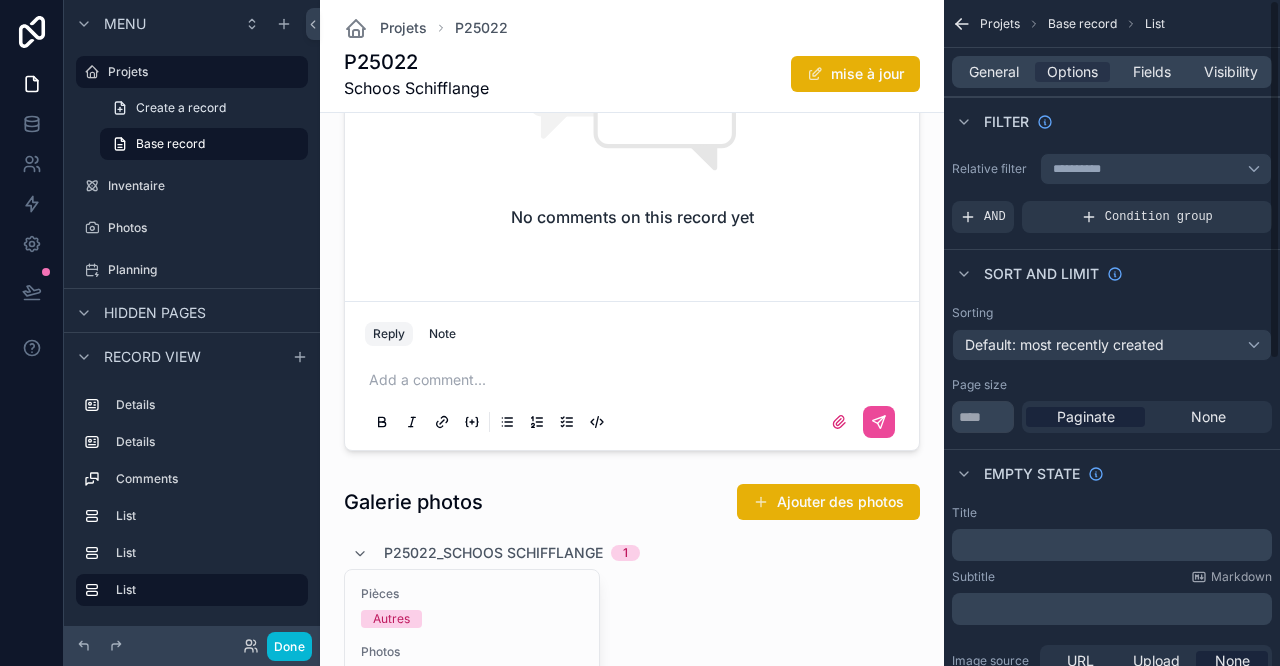 scroll, scrollTop: 1111, scrollLeft: 0, axis: vertical 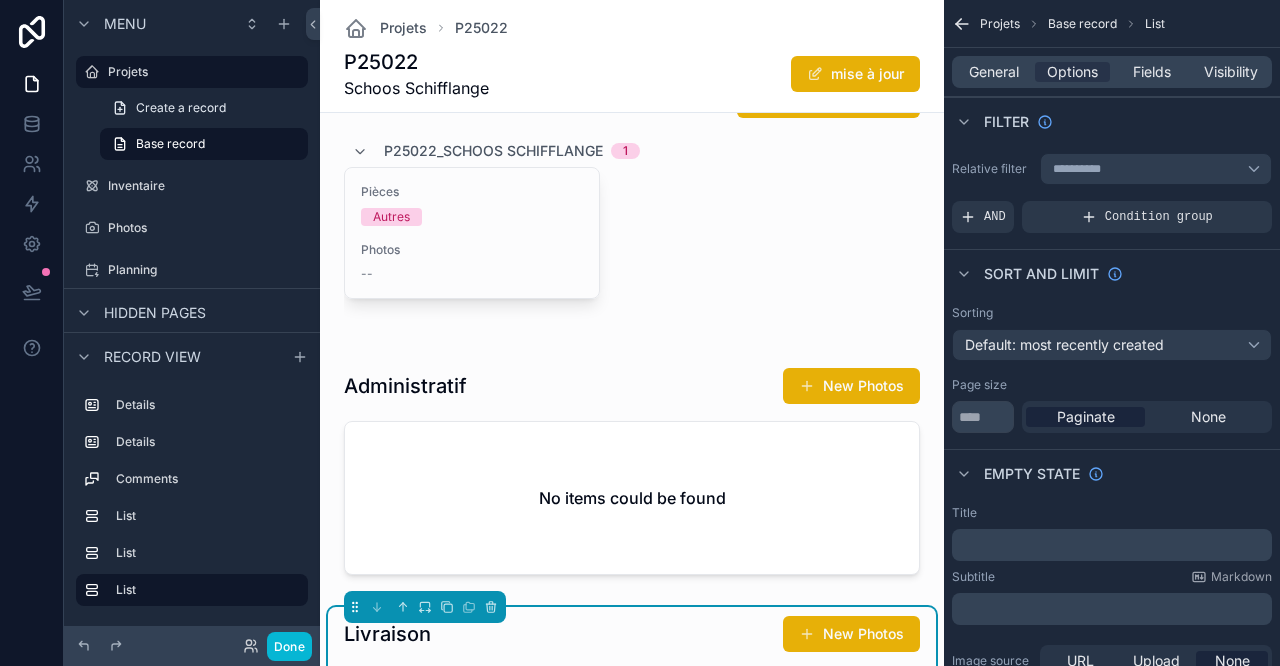 click at bounding box center (632, 475) 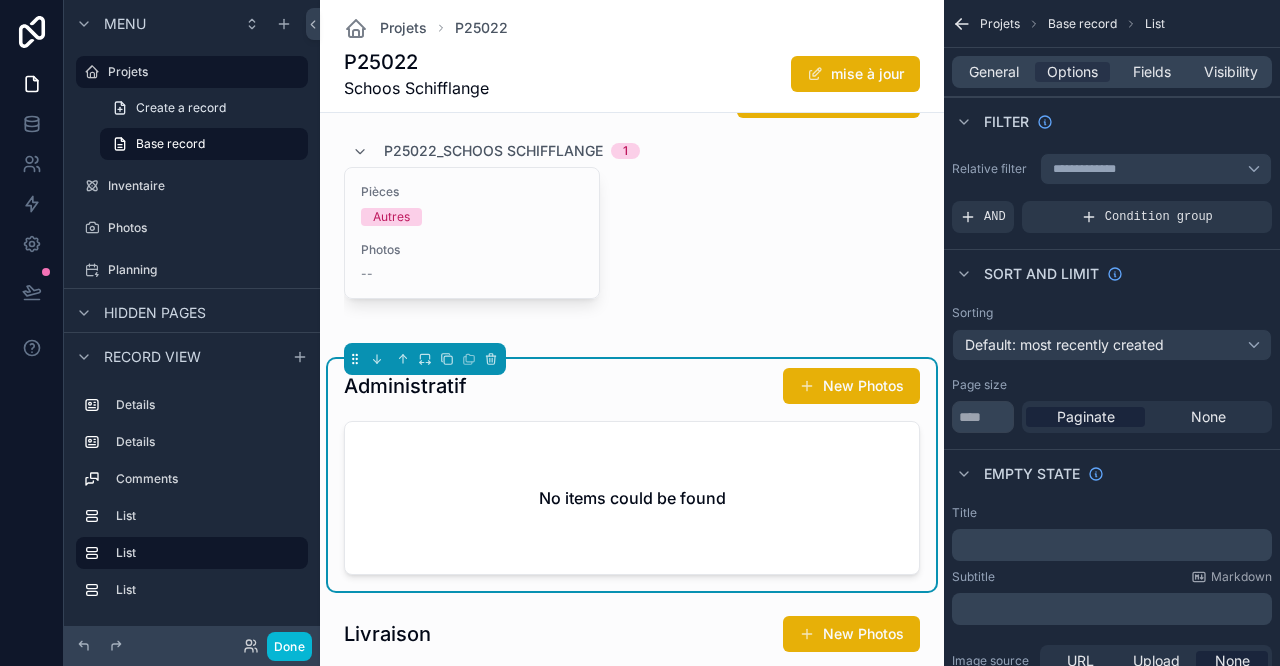 click at bounding box center [632, 723] 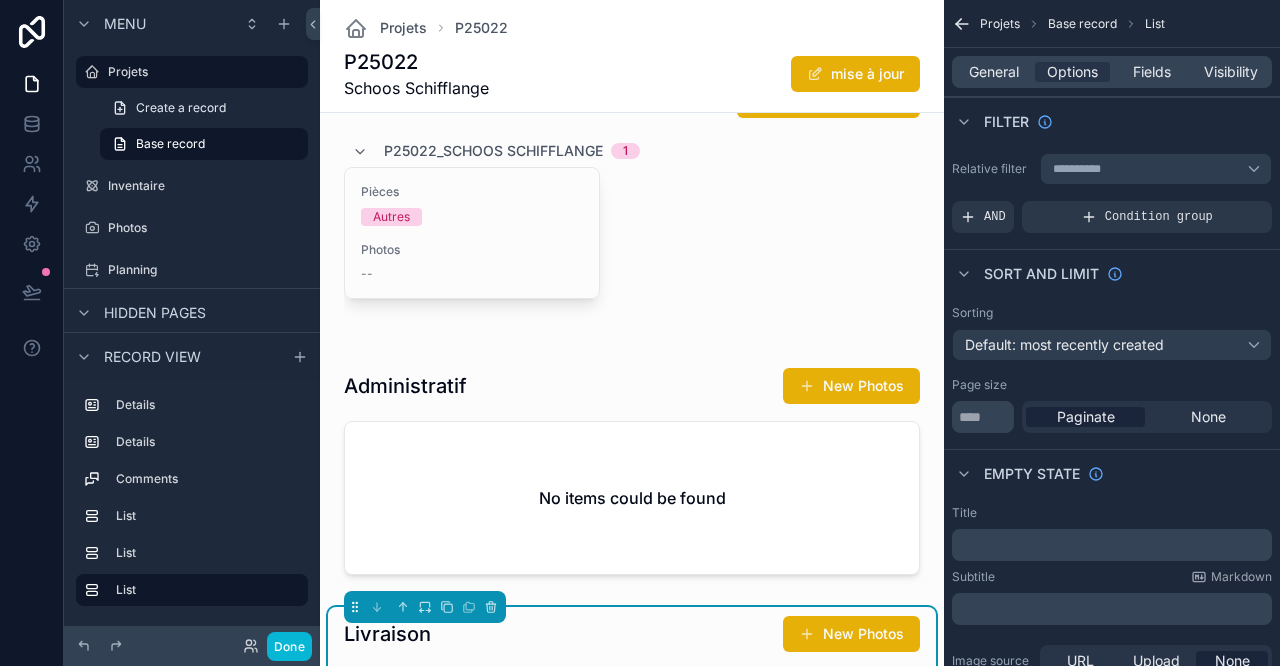 click at bounding box center [632, 475] 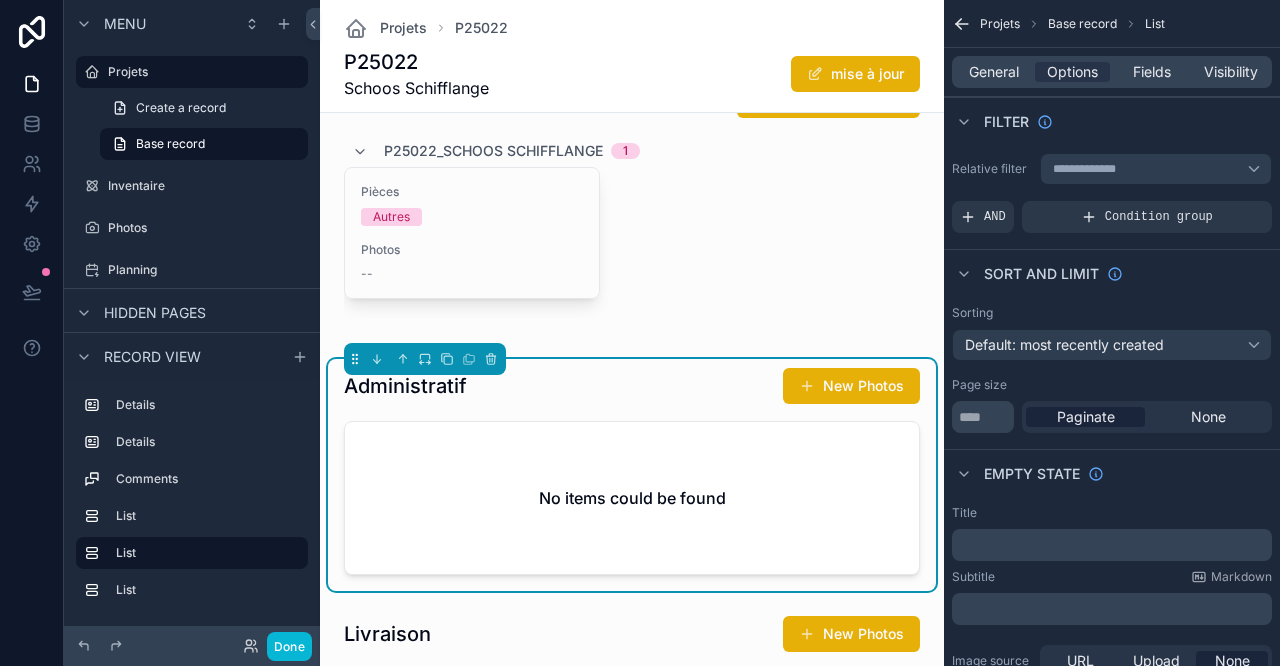 click at bounding box center [632, 208] 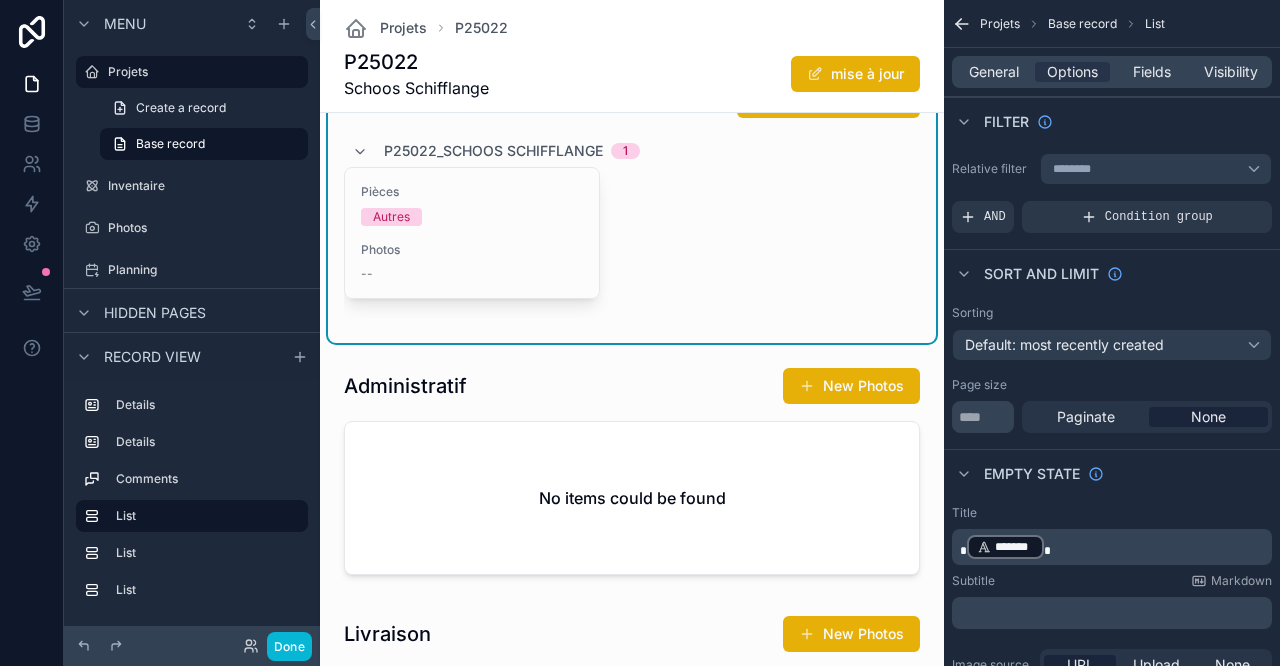 click at bounding box center (632, 475) 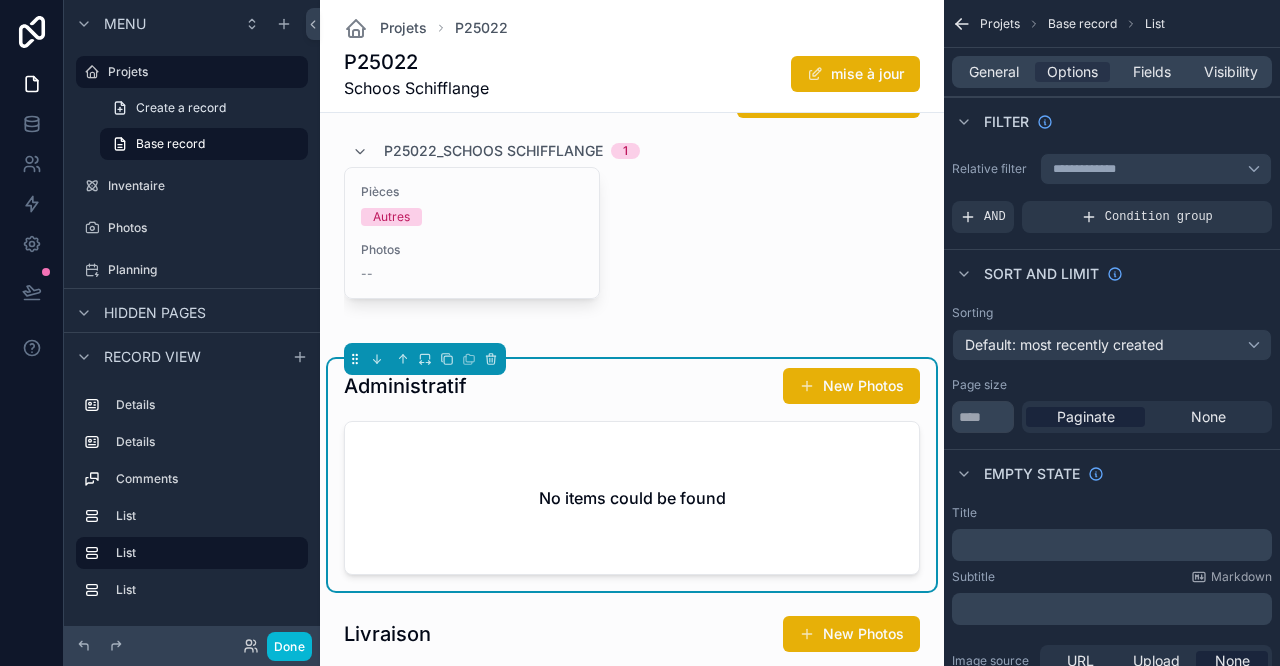 click at bounding box center (632, 723) 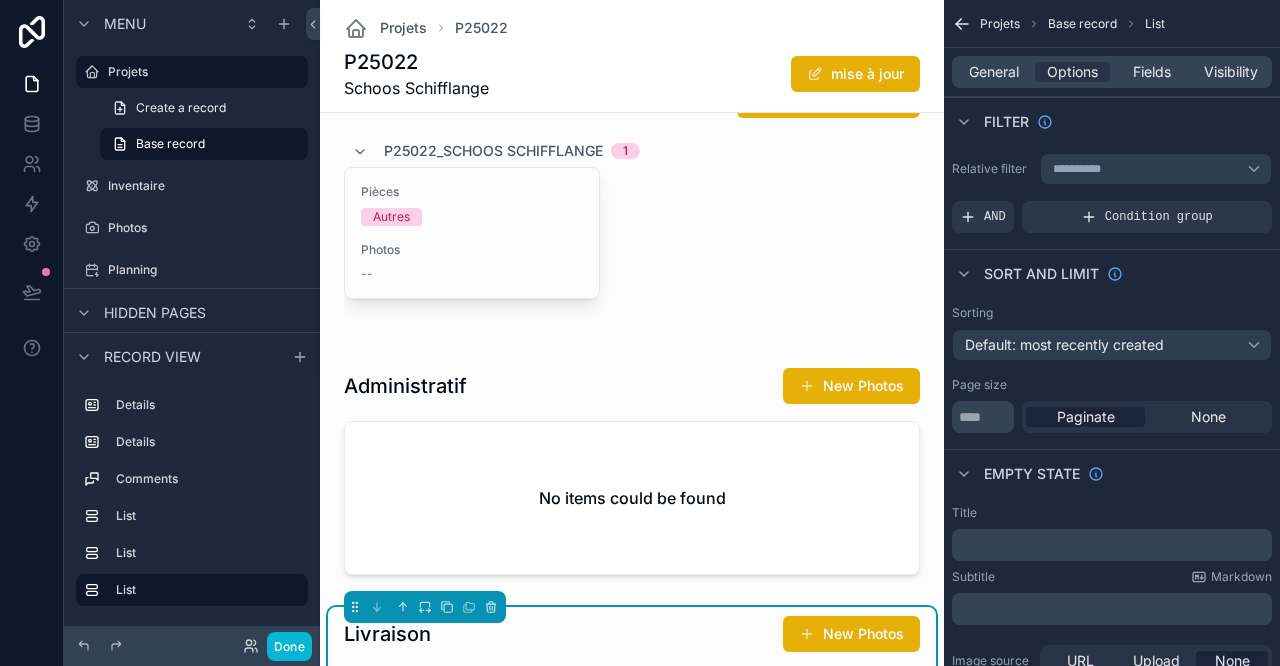 click at bounding box center [632, 475] 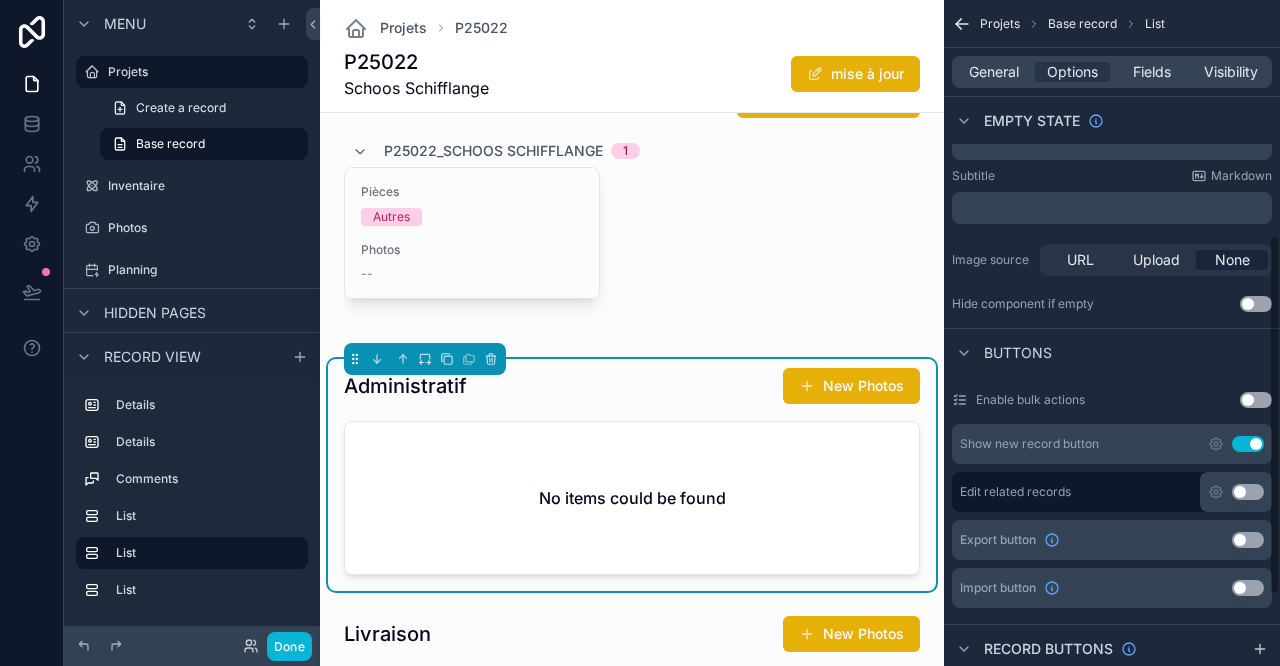 scroll, scrollTop: 444, scrollLeft: 0, axis: vertical 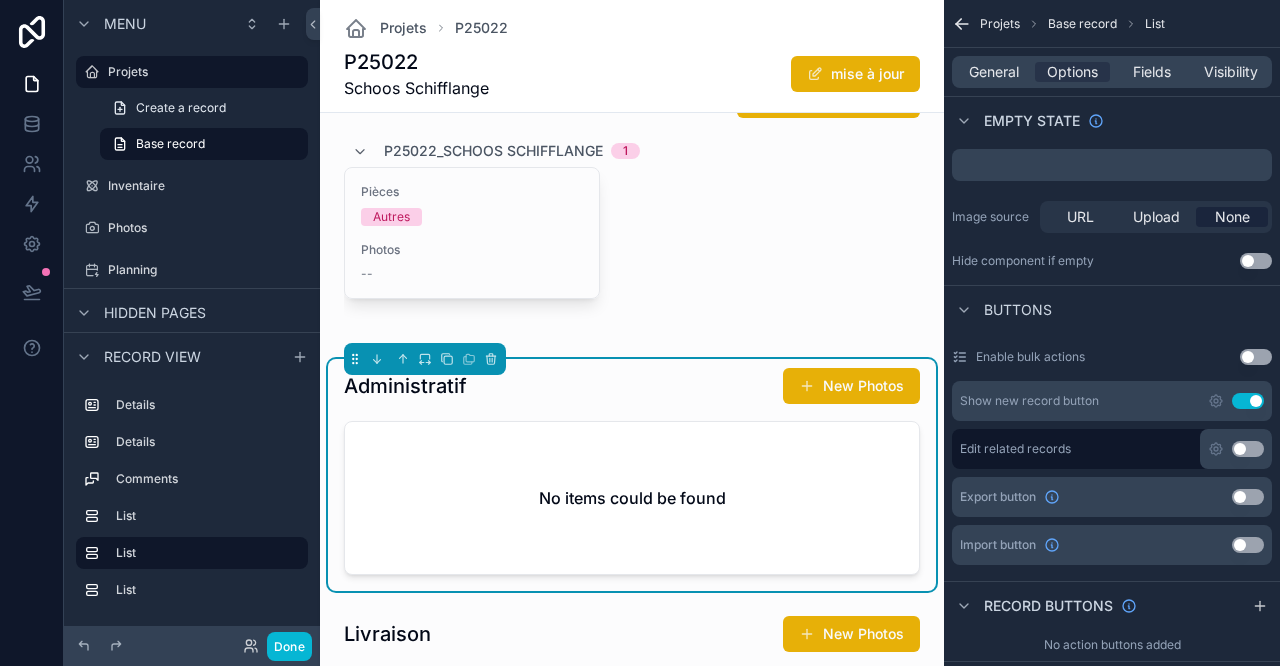 click 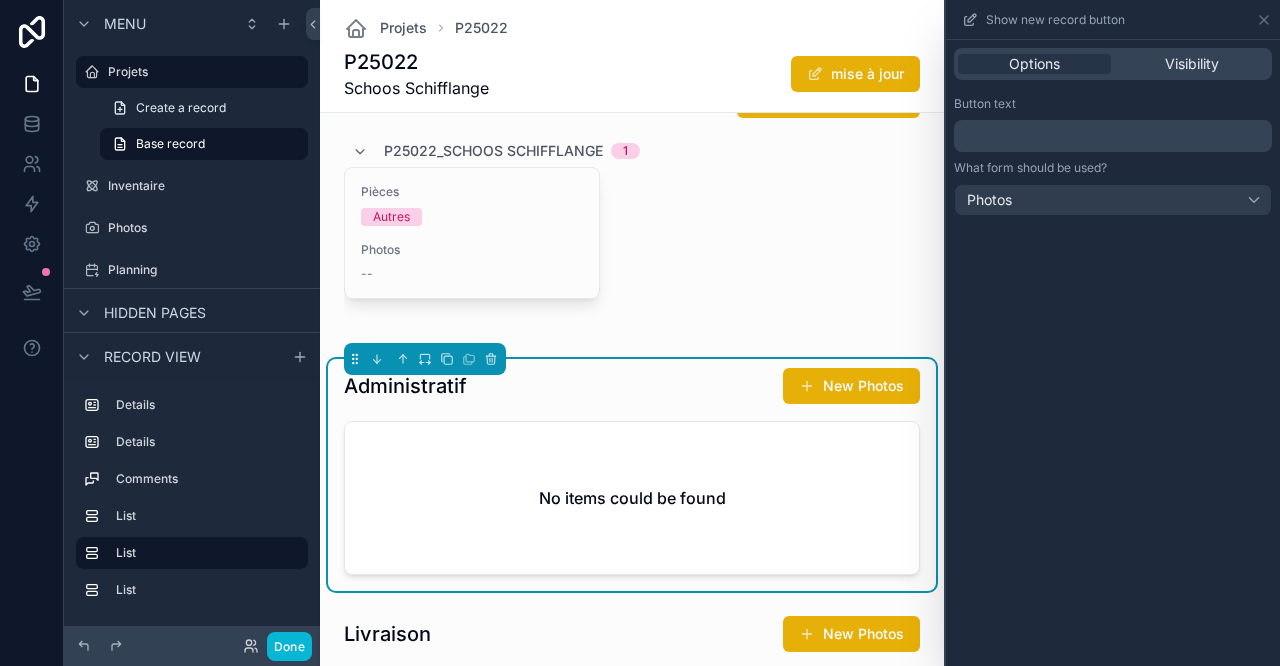 click on "﻿" at bounding box center [1115, 136] 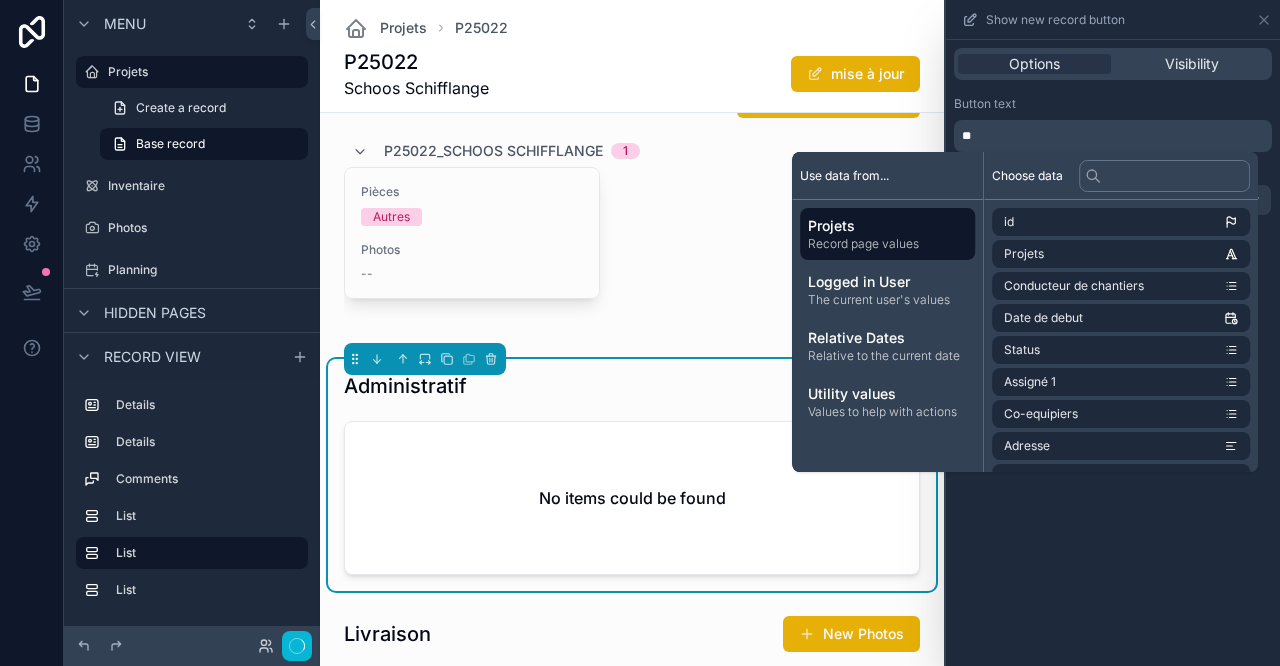 type 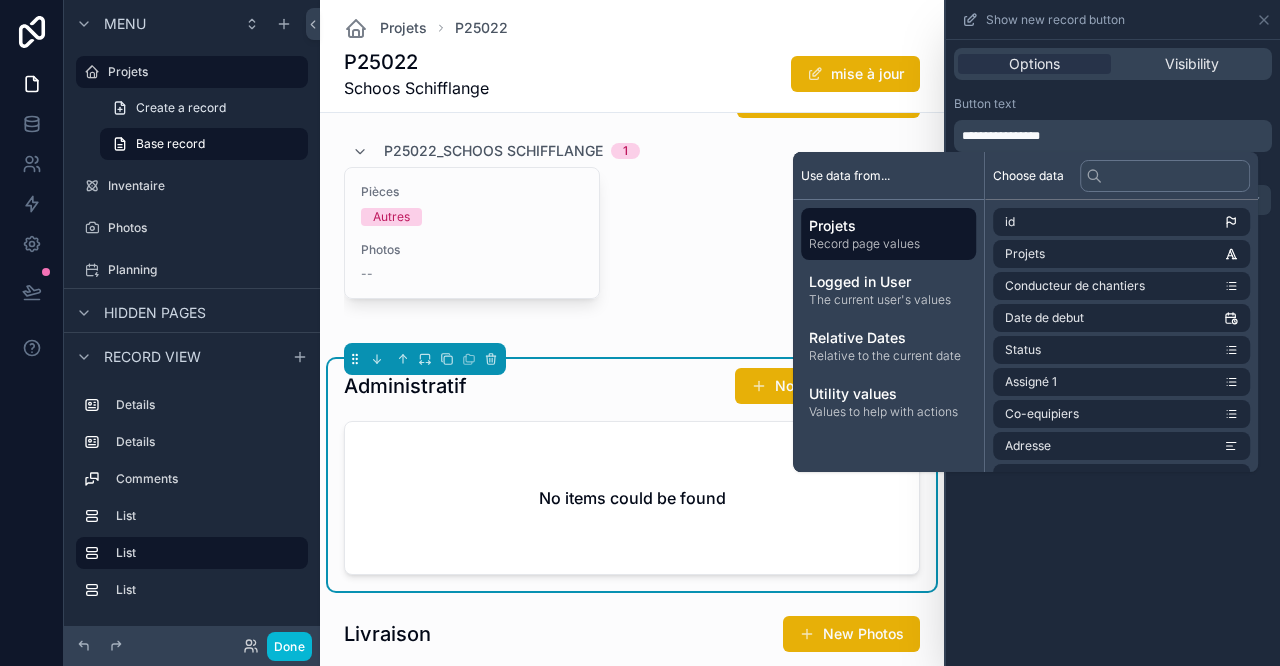 click on "Administratif Nouveau document" at bounding box center (632, 386) 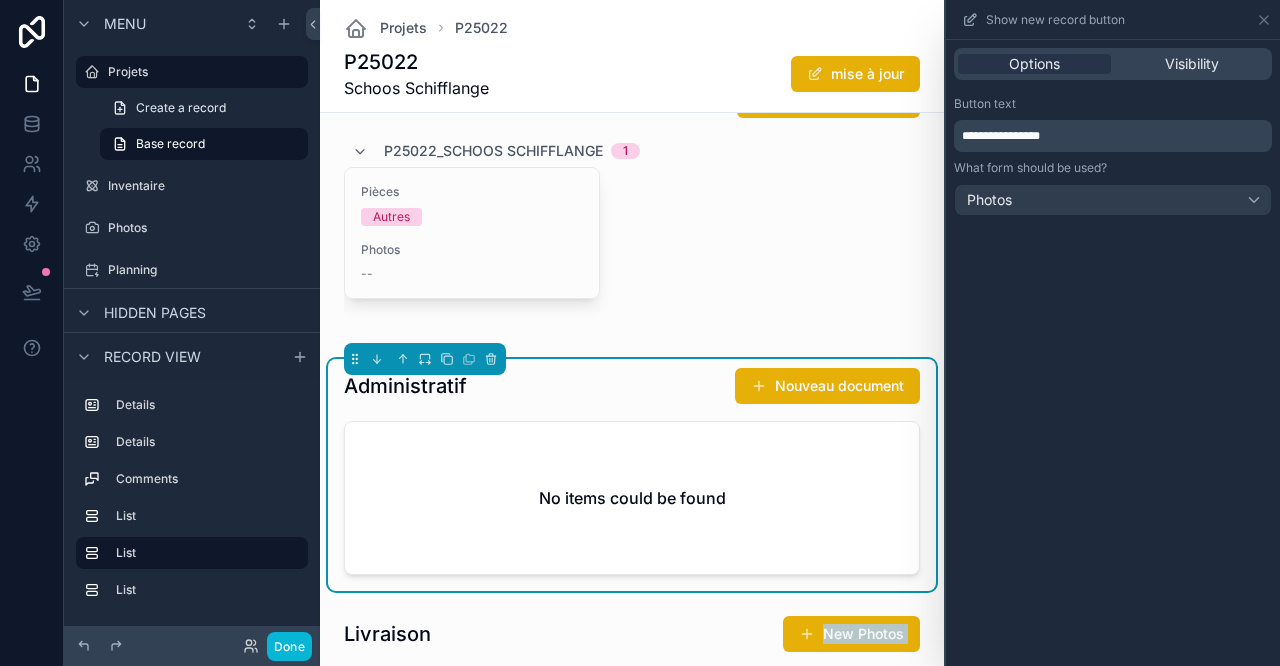 drag, startPoint x: 824, startPoint y: 621, endPoint x: 695, endPoint y: 601, distance: 130.54118 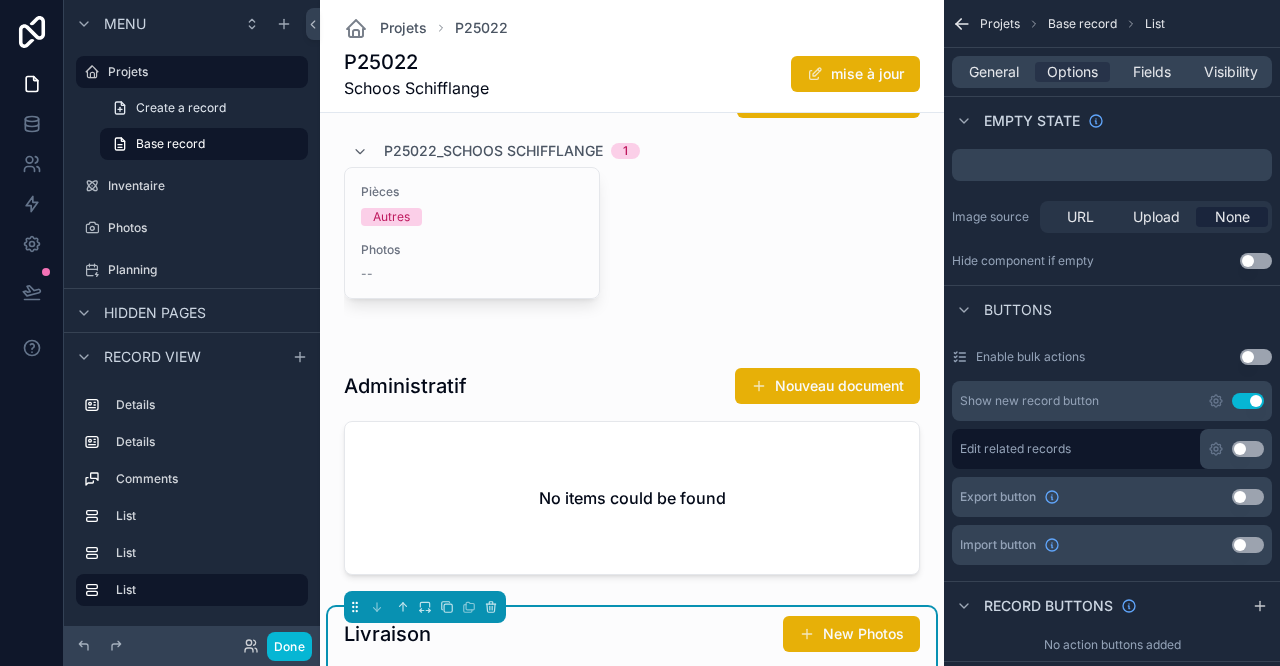 click 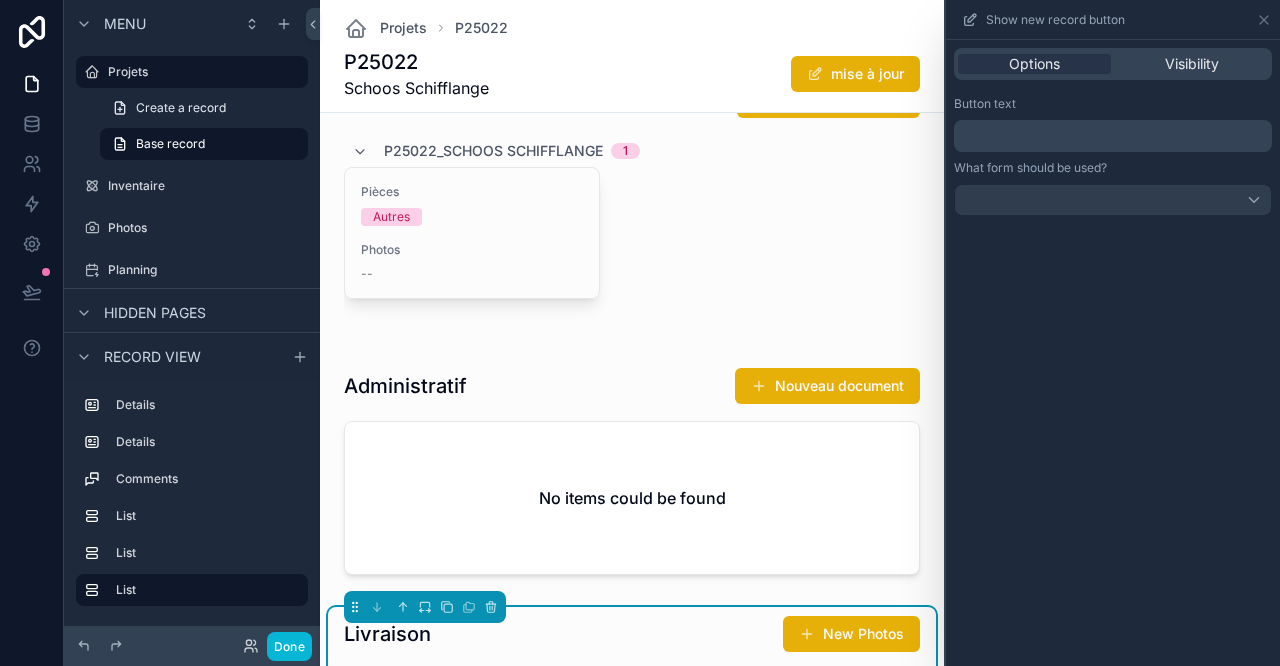 click on "﻿" at bounding box center (1115, 136) 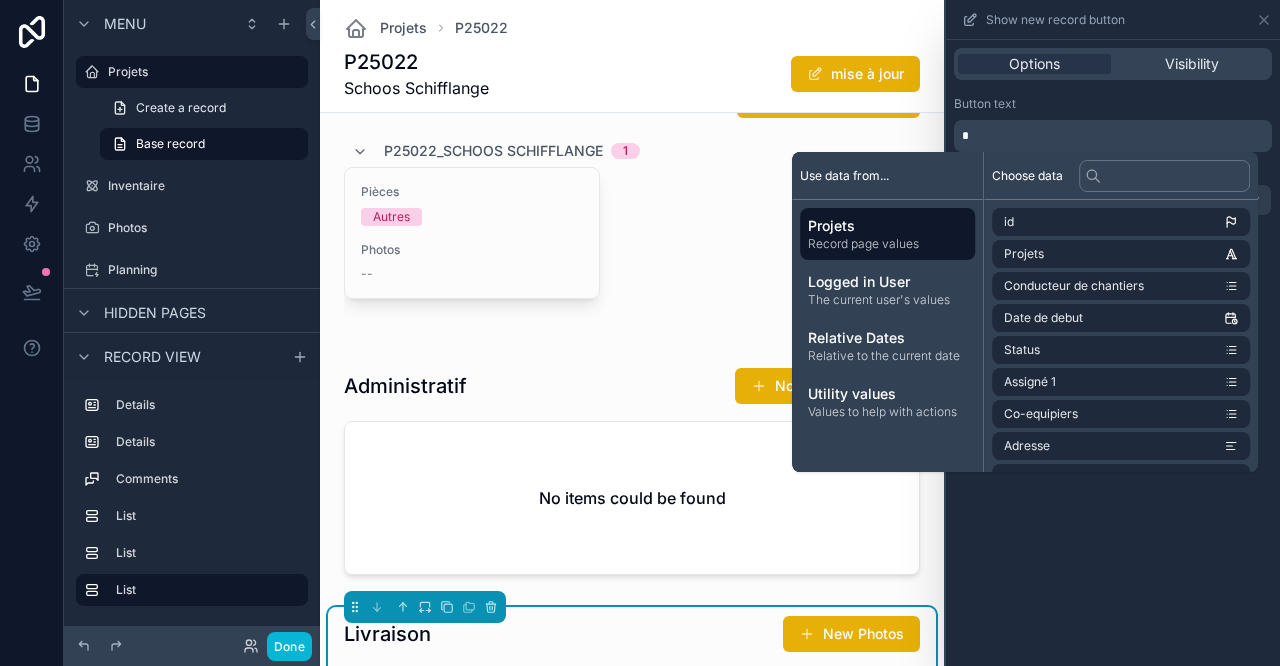 type 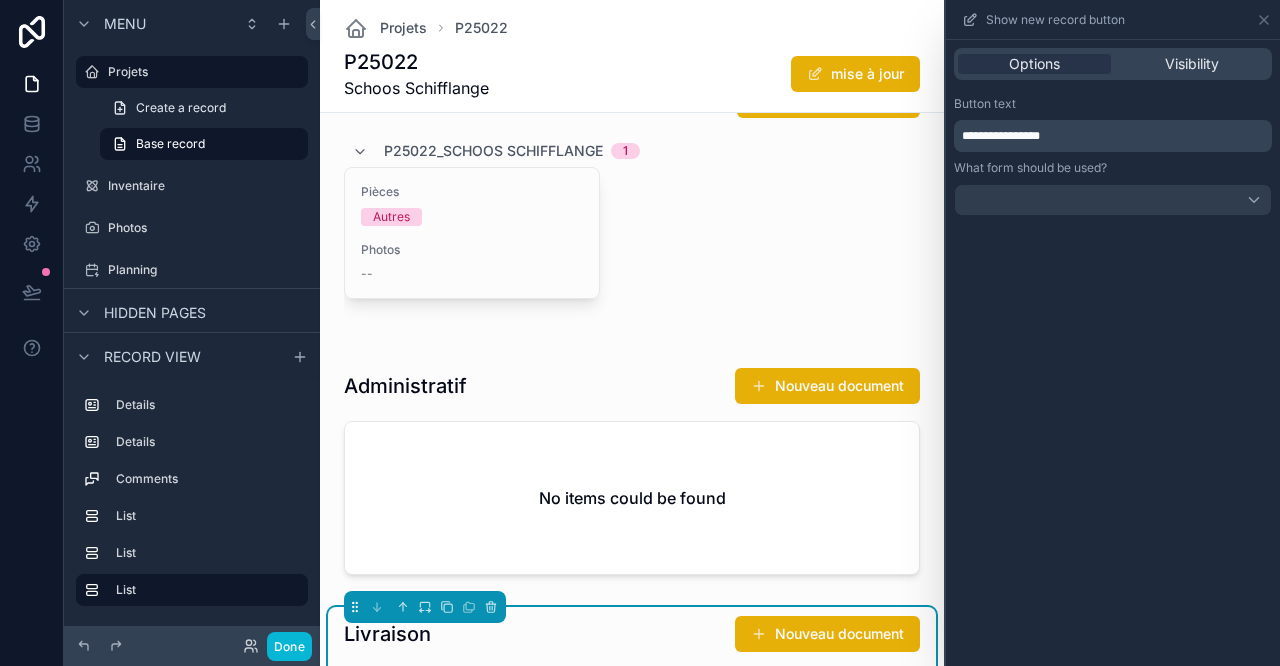 drag, startPoint x: 609, startPoint y: 640, endPoint x: 616, endPoint y: 624, distance: 17.464249 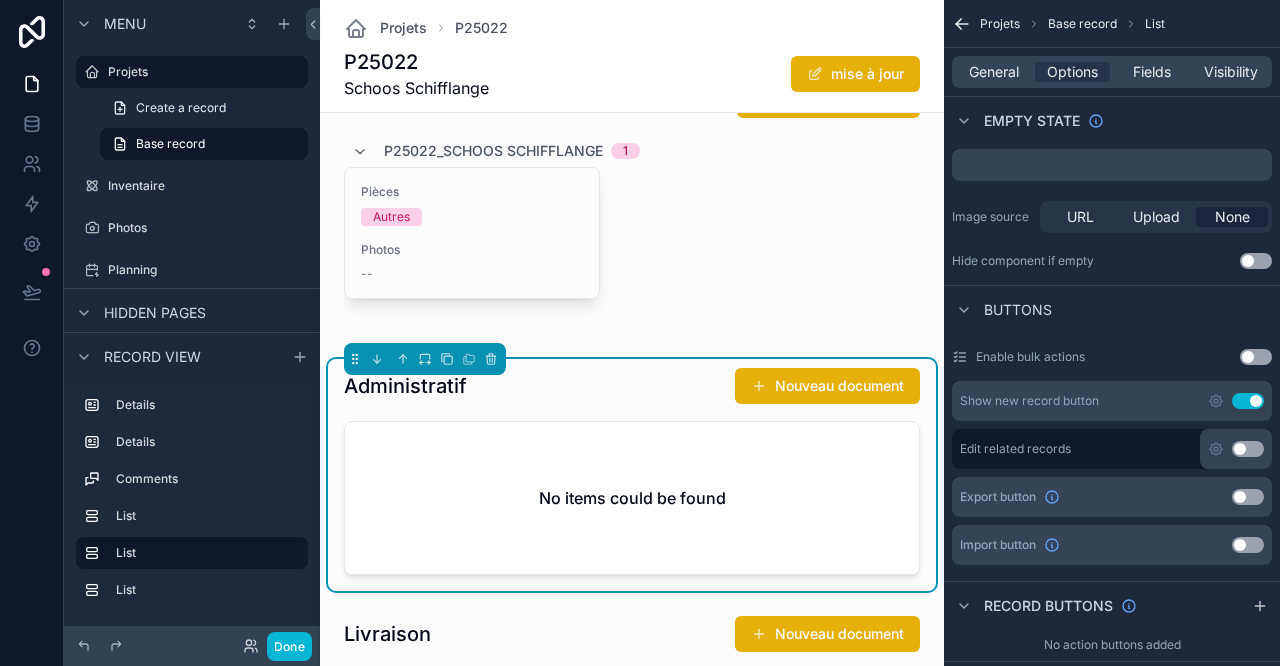 click on "Nouveau document" at bounding box center [827, 386] 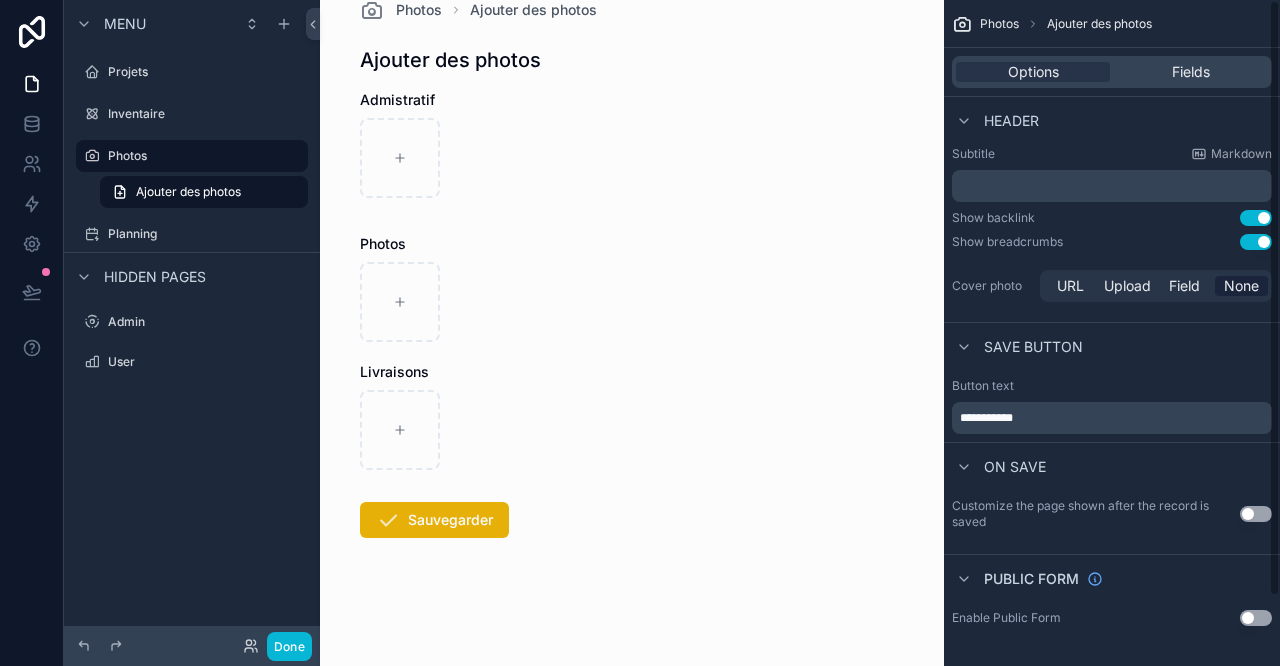 scroll, scrollTop: 0, scrollLeft: 0, axis: both 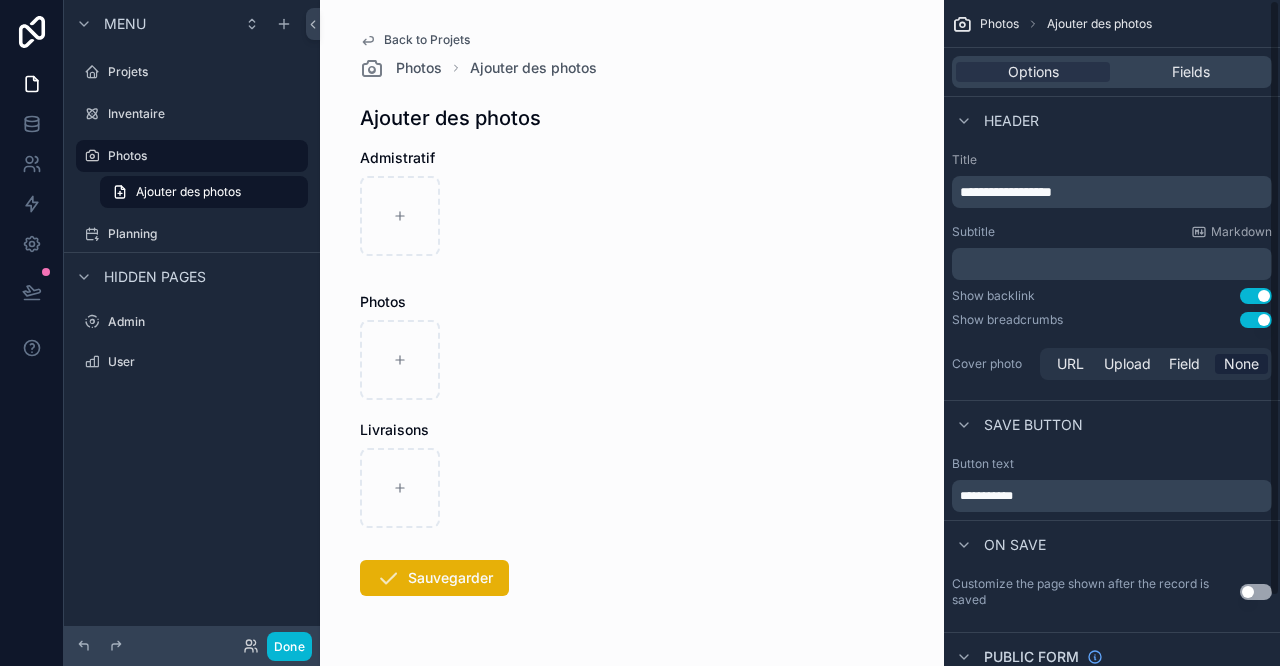 click on "Fields" at bounding box center [1191, 72] 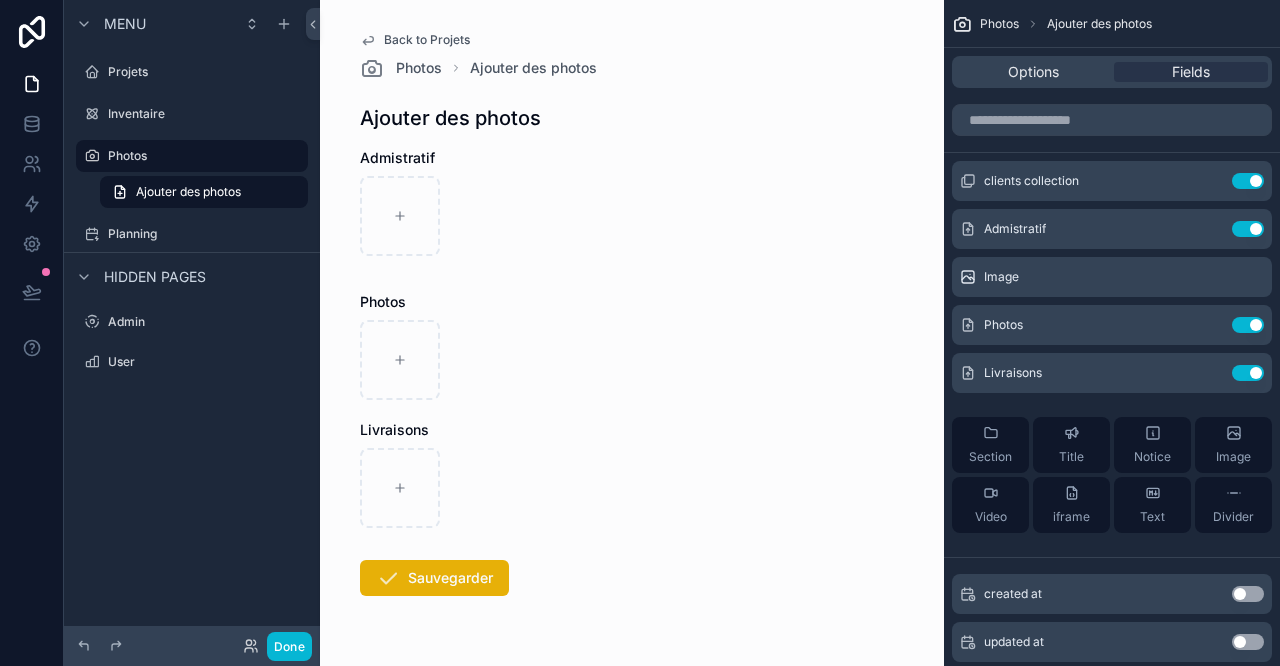 click on "Use setting" at bounding box center (1248, 181) 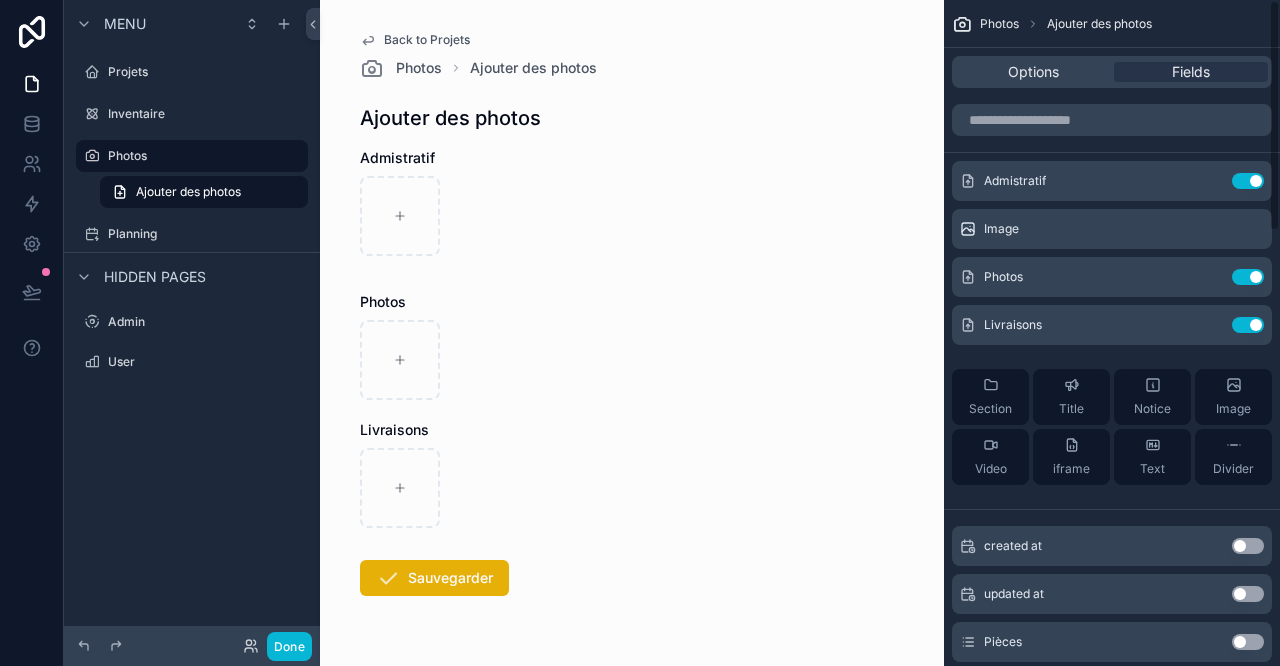 click on "Use setting" at bounding box center [1248, 181] 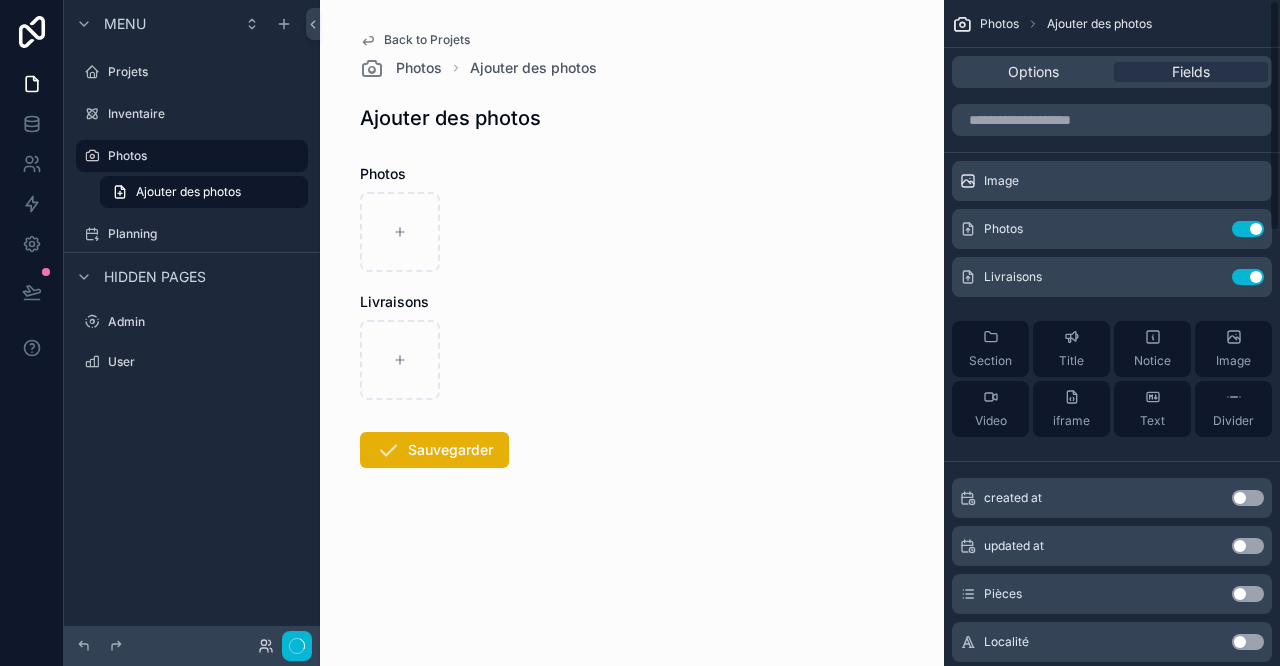 click 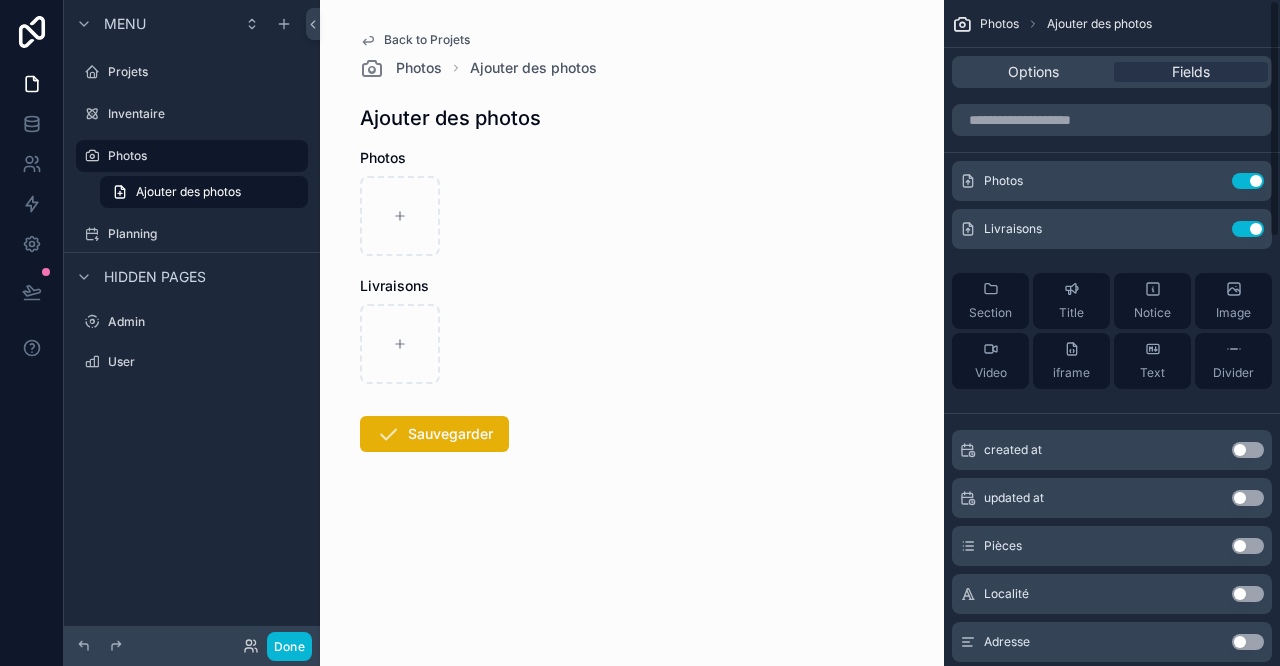 click on "Use setting" at bounding box center (1248, 181) 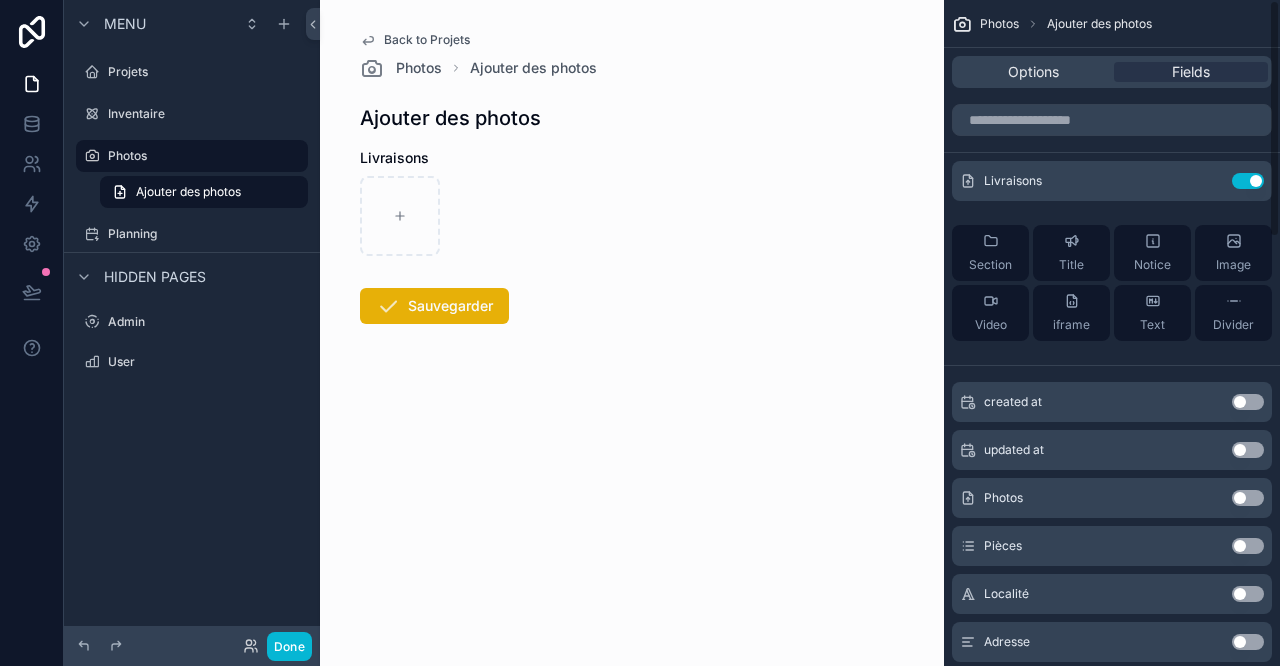 click on "Use setting" at bounding box center [1248, 181] 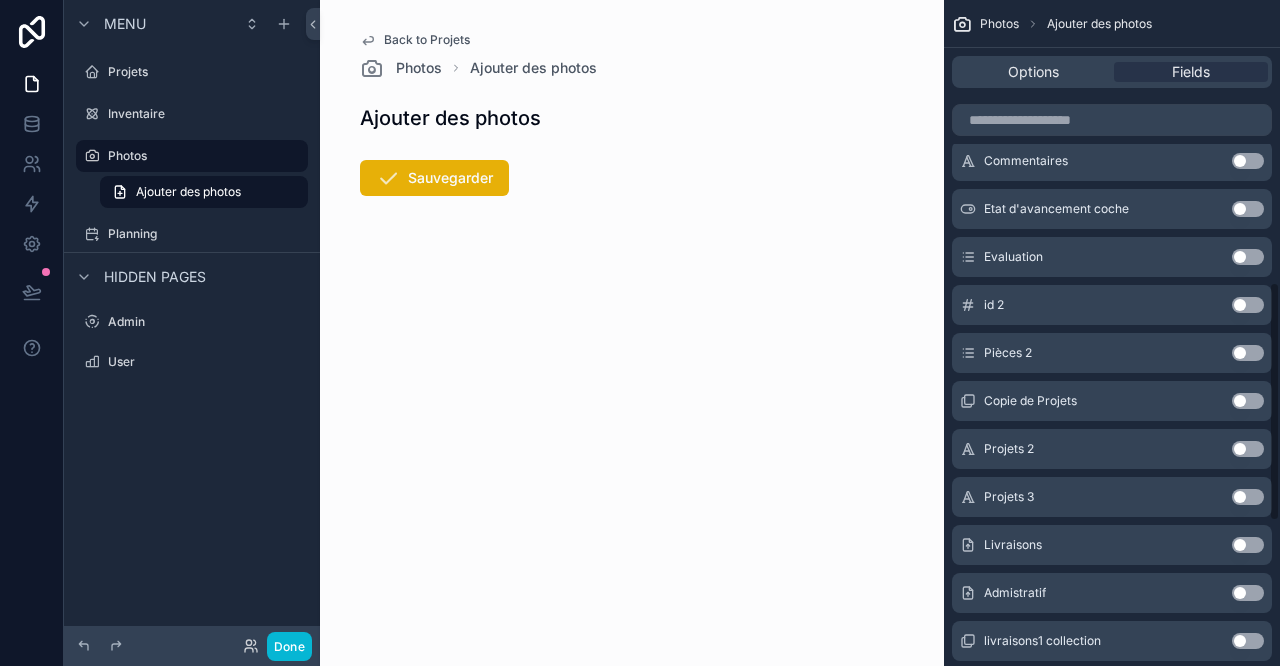scroll, scrollTop: 1187, scrollLeft: 0, axis: vertical 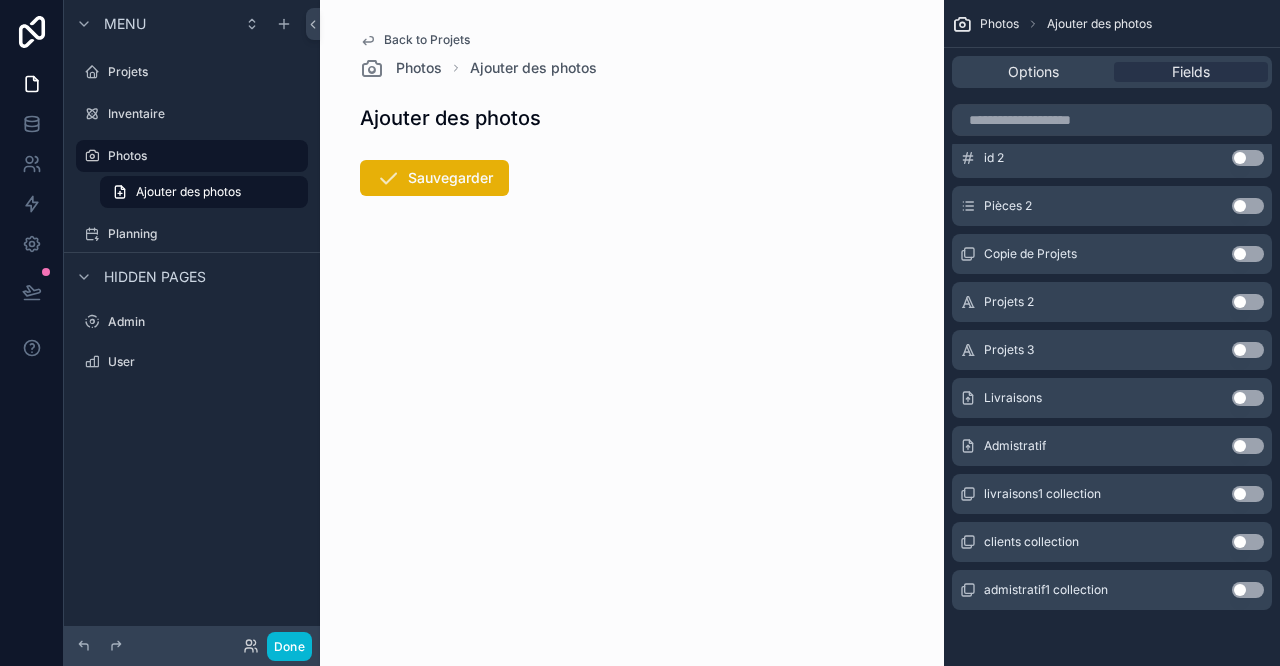 click on "Use setting" at bounding box center [1248, 446] 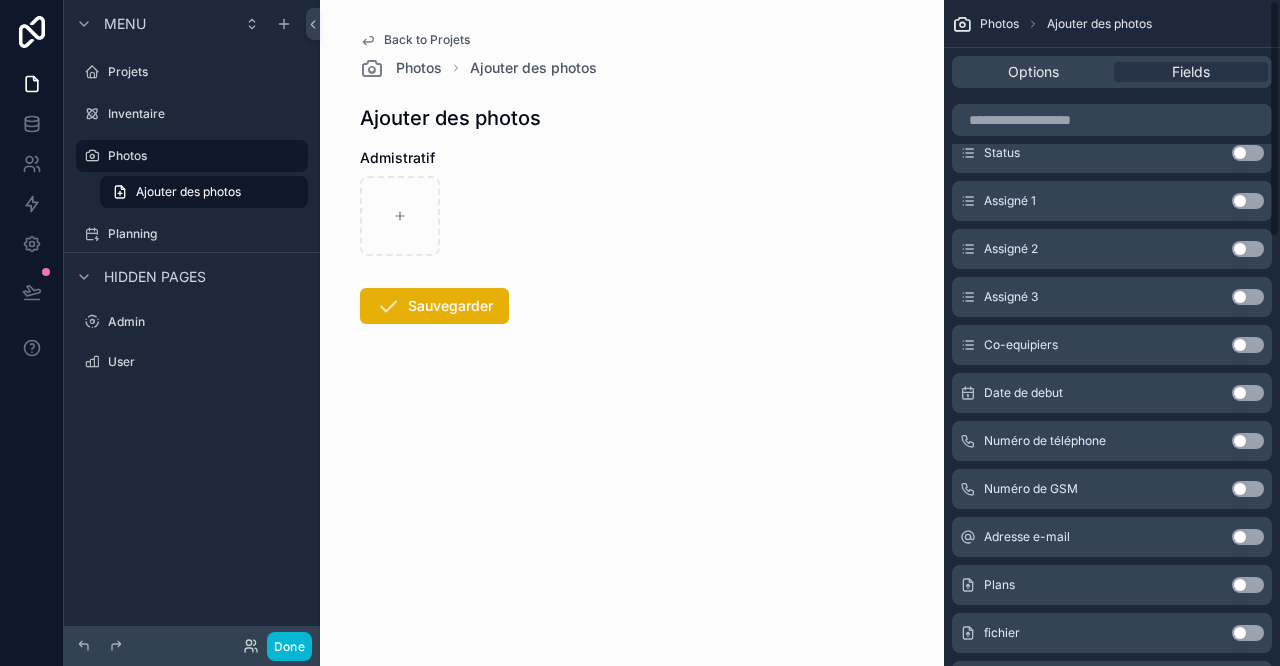 scroll, scrollTop: 0, scrollLeft: 0, axis: both 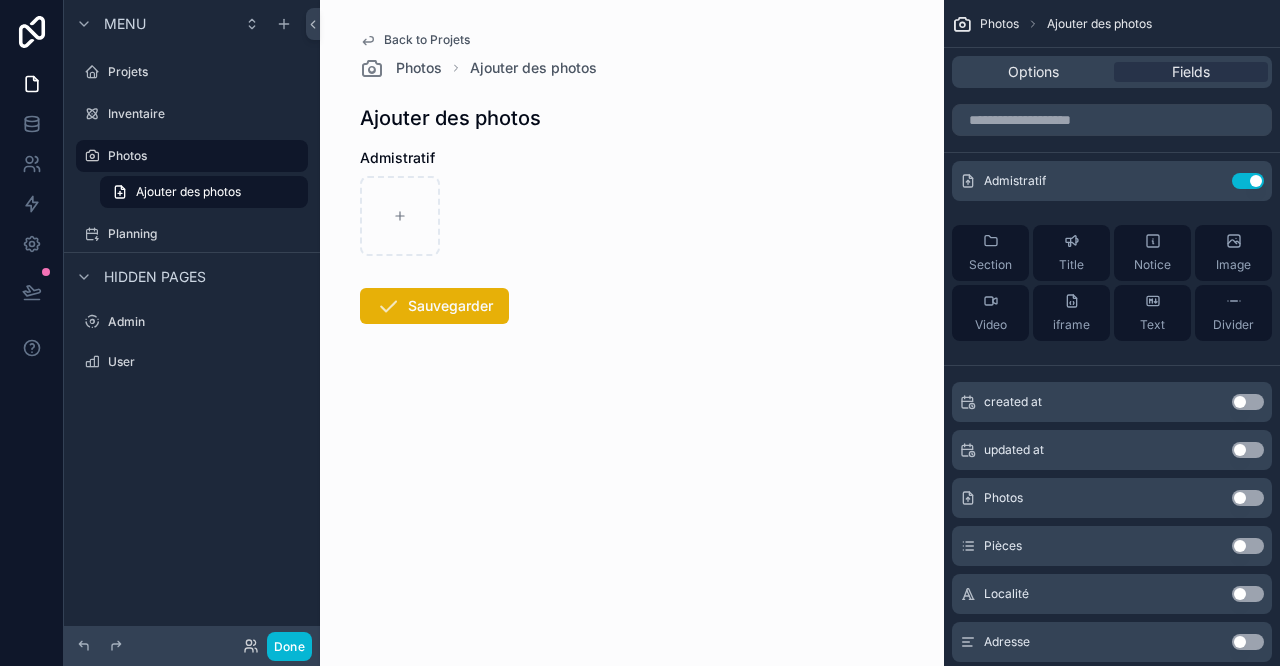 click on "Image" at bounding box center [1233, 253] 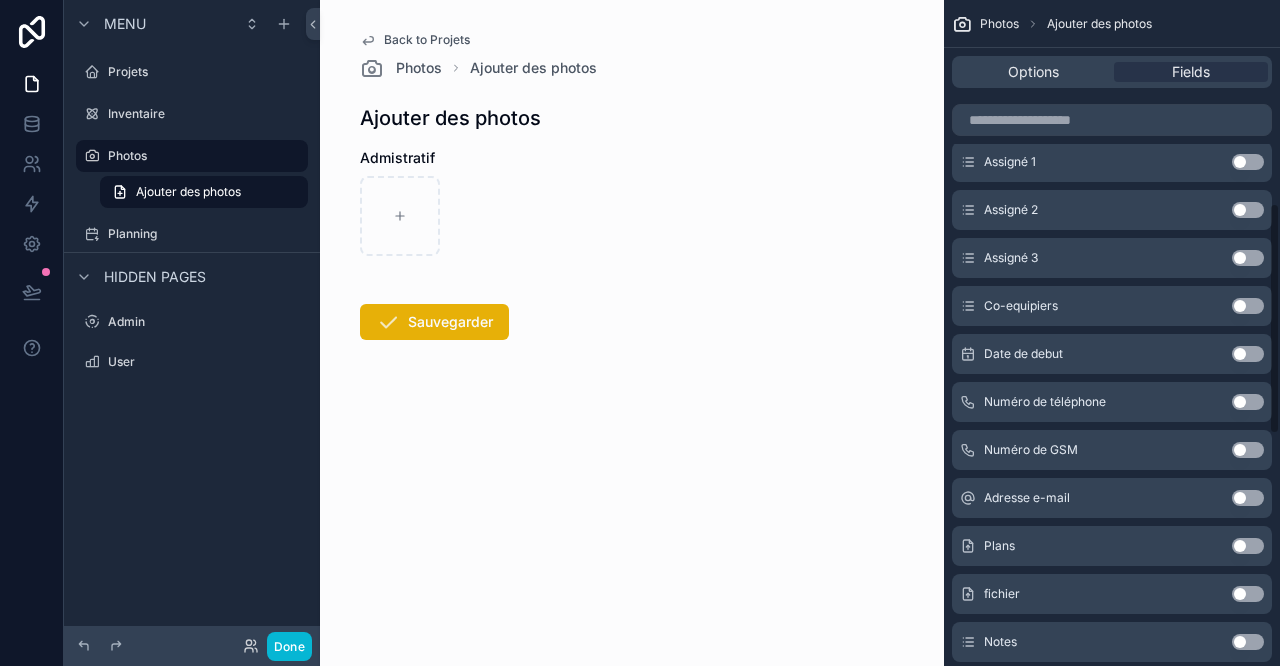 scroll, scrollTop: 585, scrollLeft: 0, axis: vertical 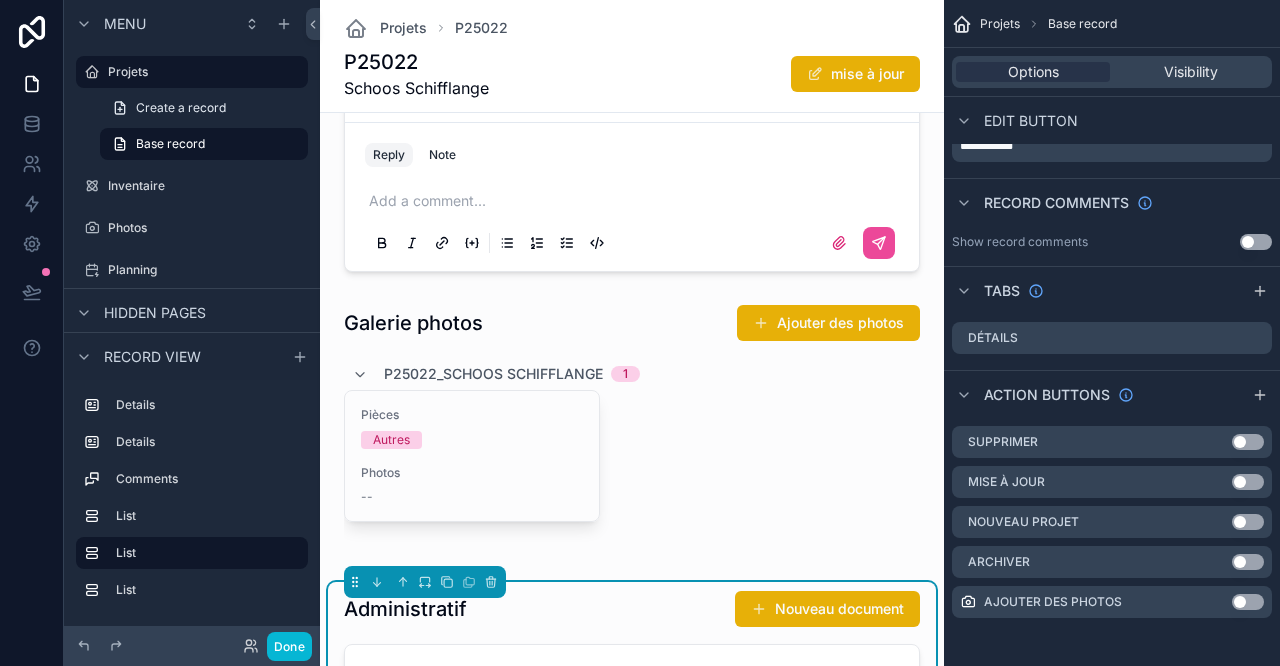 click at bounding box center (632, 431) 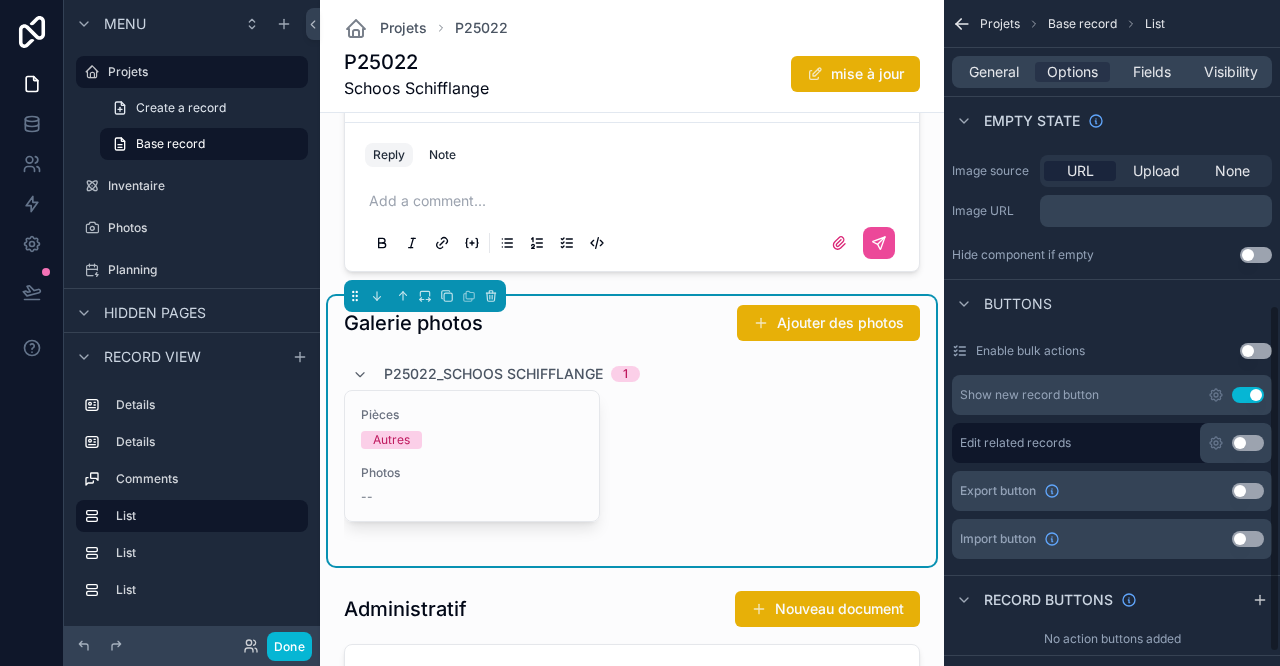 scroll, scrollTop: 585, scrollLeft: 0, axis: vertical 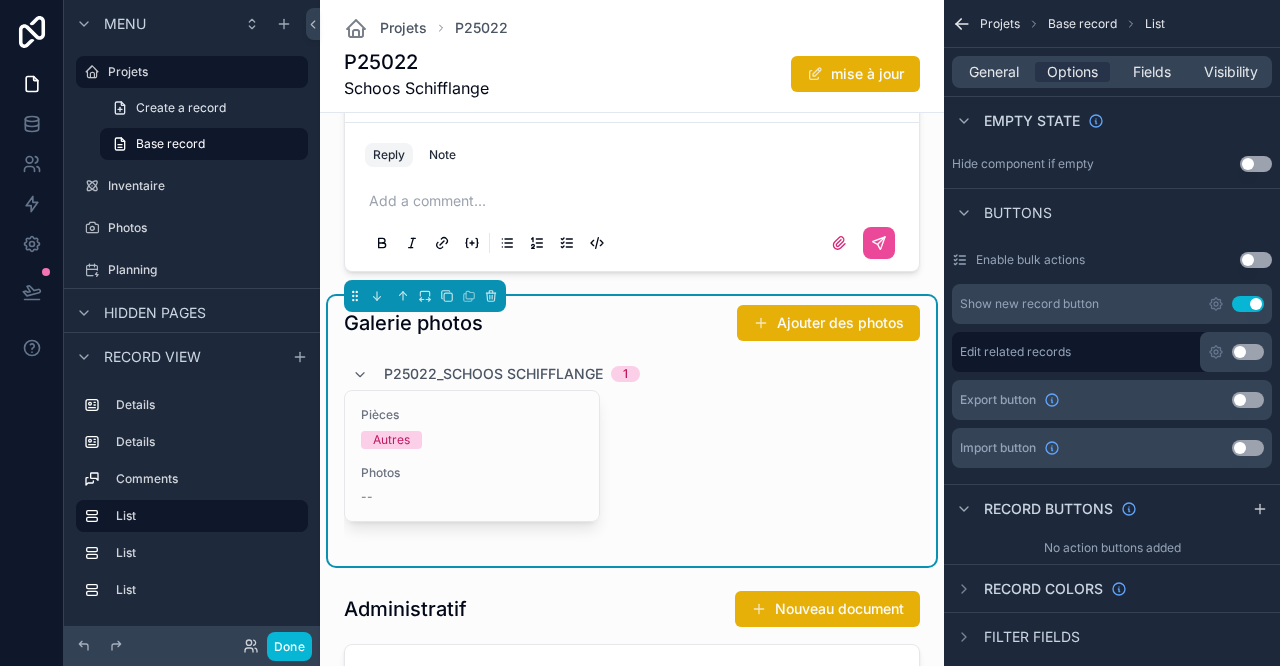 click on "Ajouter des photos" at bounding box center [828, 323] 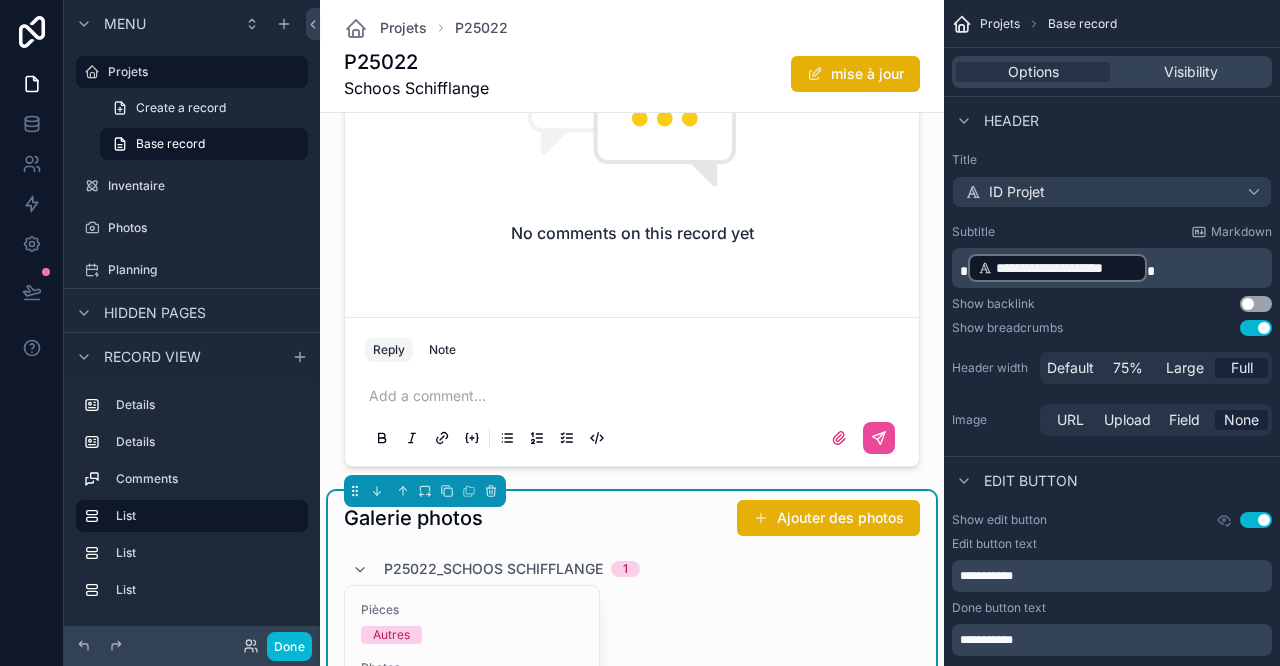 scroll, scrollTop: 888, scrollLeft: 0, axis: vertical 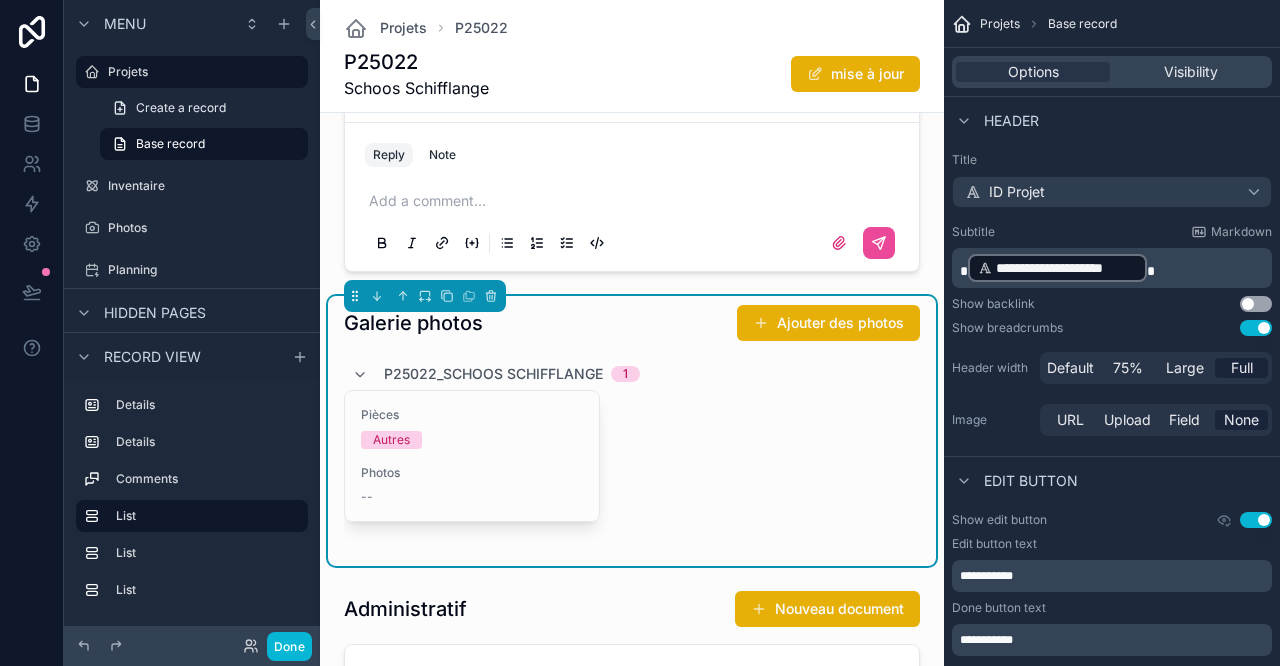 click on "Autres" at bounding box center [472, 440] 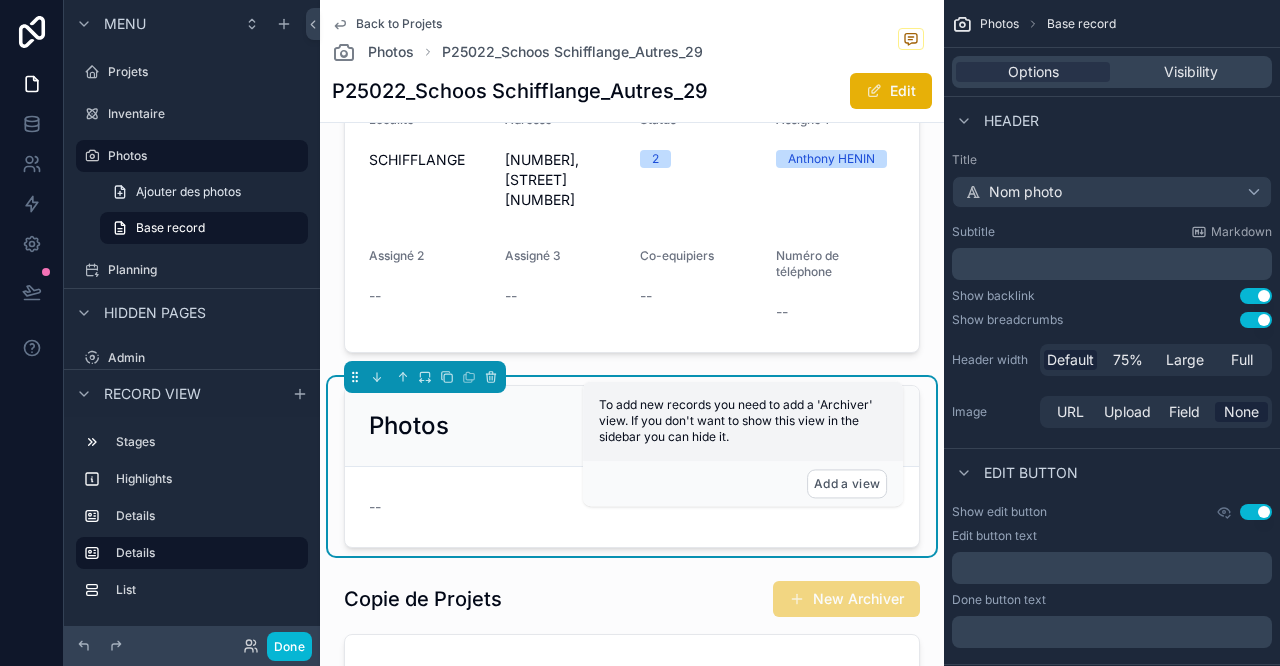scroll, scrollTop: 444, scrollLeft: 0, axis: vertical 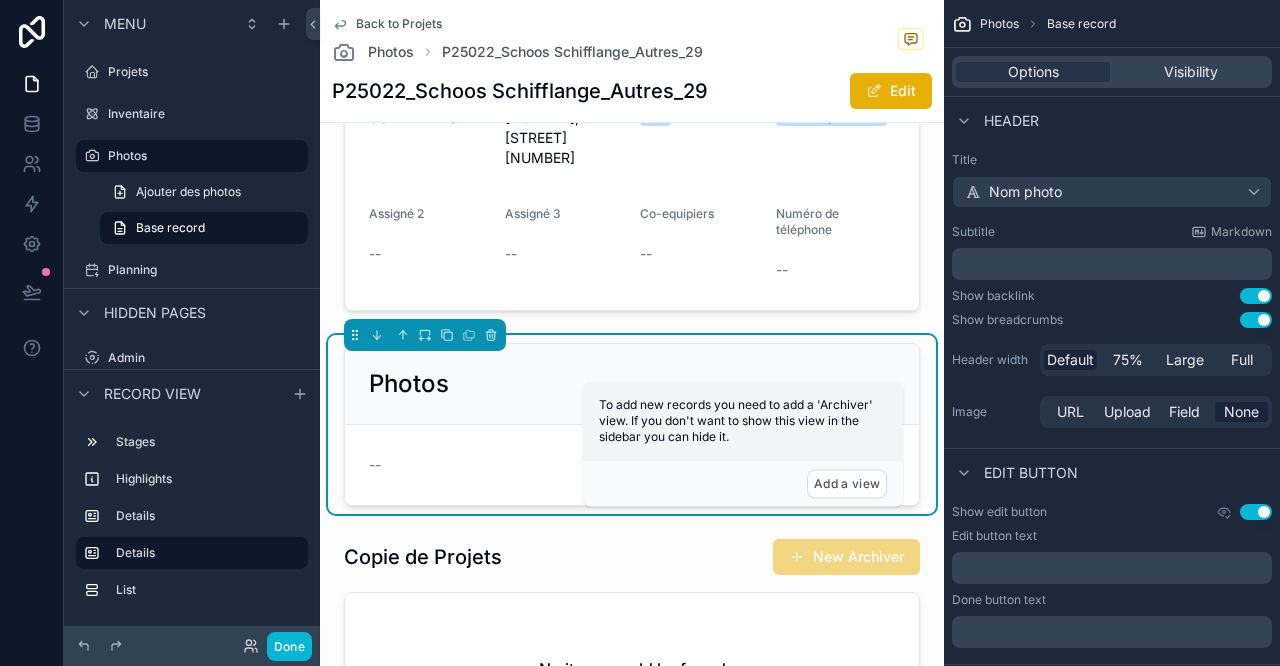 click on "WC 22 Autres Heure de prise 29/07/2025 02:27 Date de debut -- Projets P25022_Schoos Schifflange Nom photo P25022_Schoos Schifflange_Autres_29 Localité SCHIFFLANGE Adresse 2, rue Lily Unden Status 2 Assigné 1 Anthony HENIN Assigné 2 -- Assigné 3 -- Co-equipiers -- Numéro de téléphone -- Photos -- Copie de Projets New Archiver No items could be found" at bounding box center [632, 232] 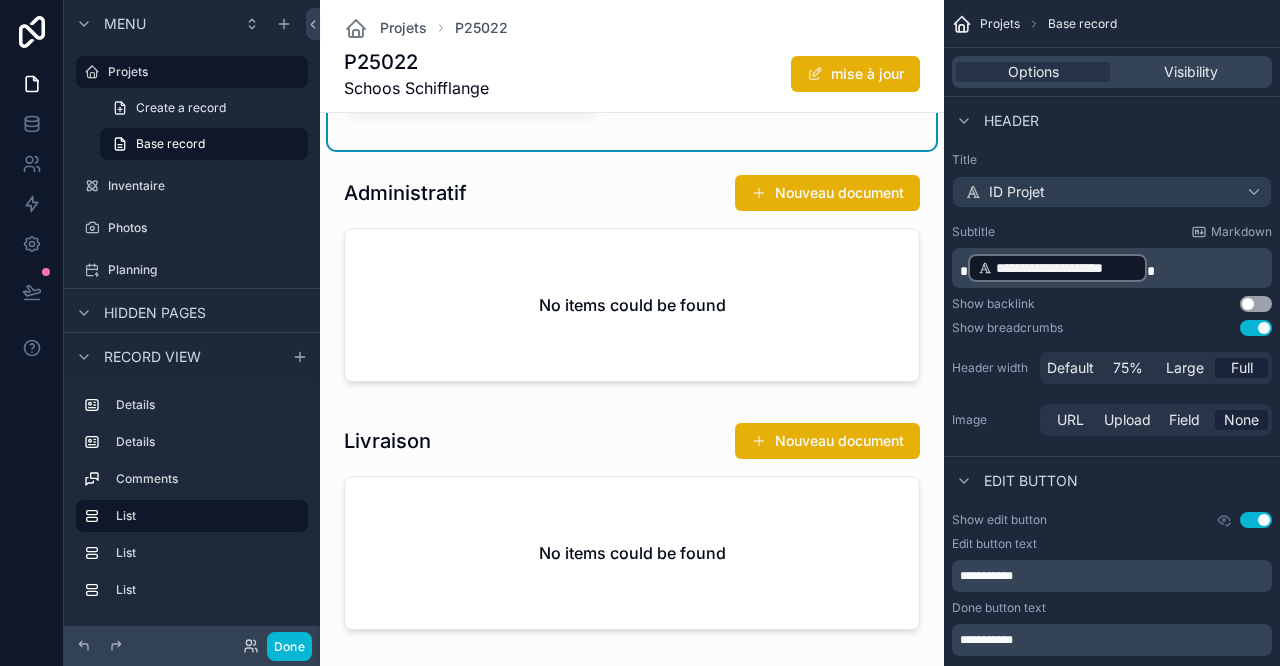 scroll, scrollTop: 1333, scrollLeft: 0, axis: vertical 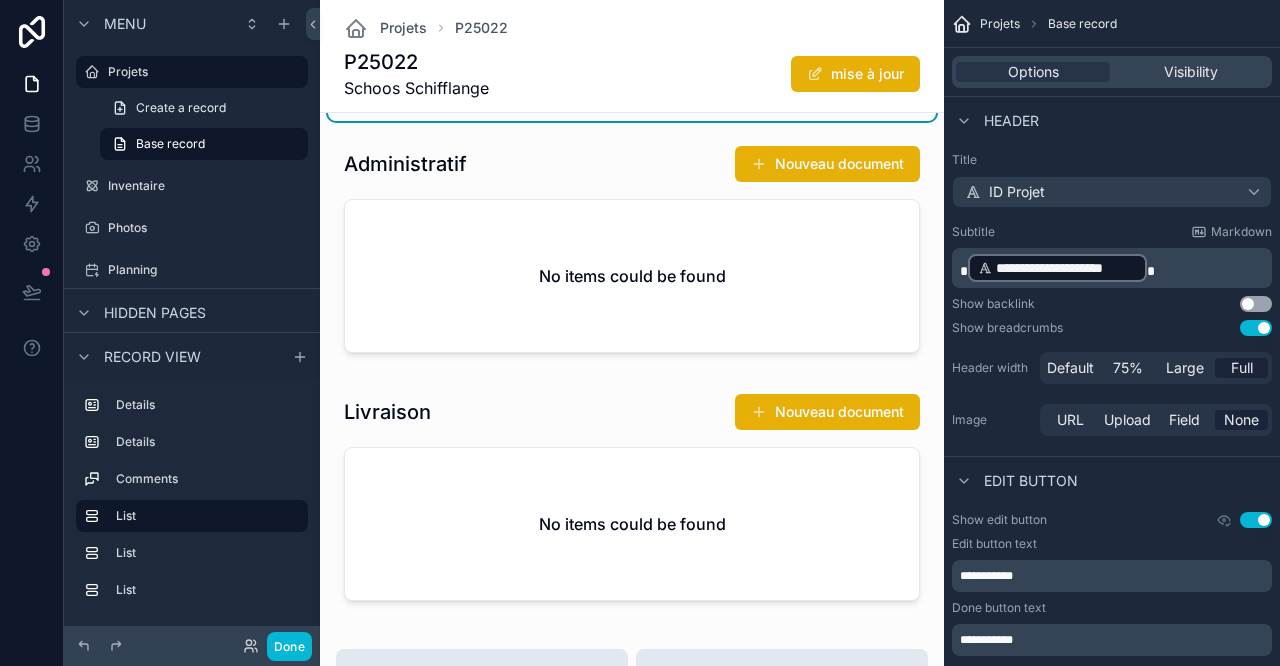 click at bounding box center (632, 253) 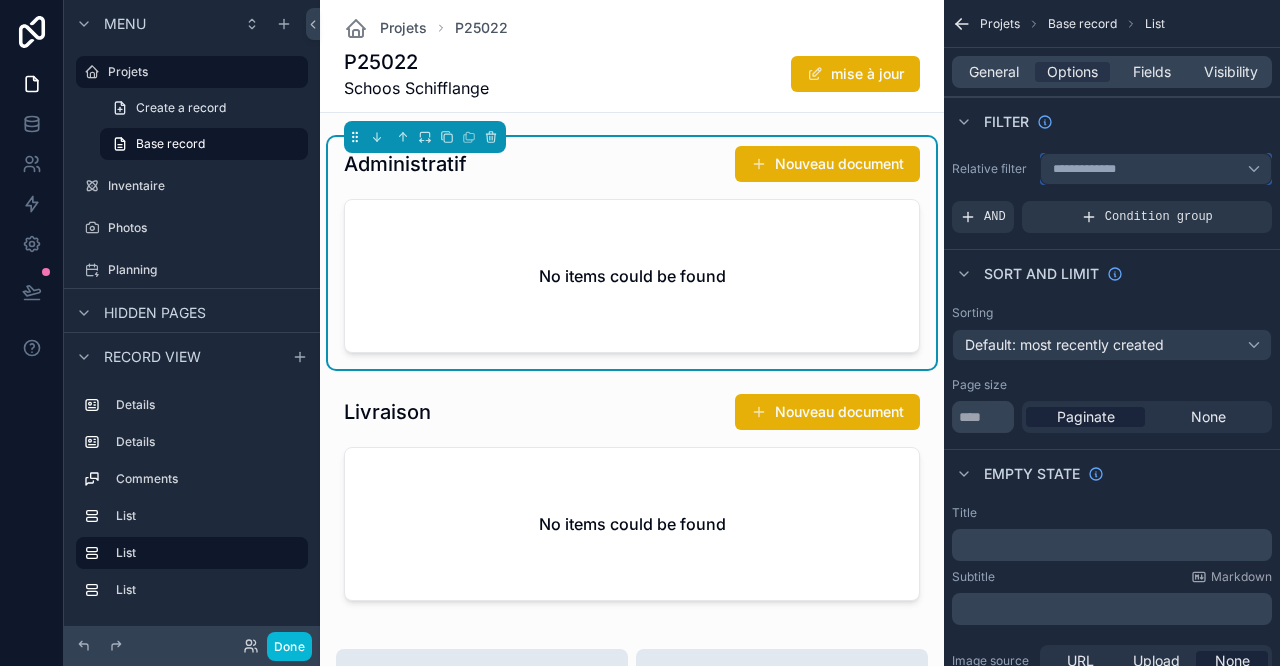 click on "**********" at bounding box center (1156, 169) 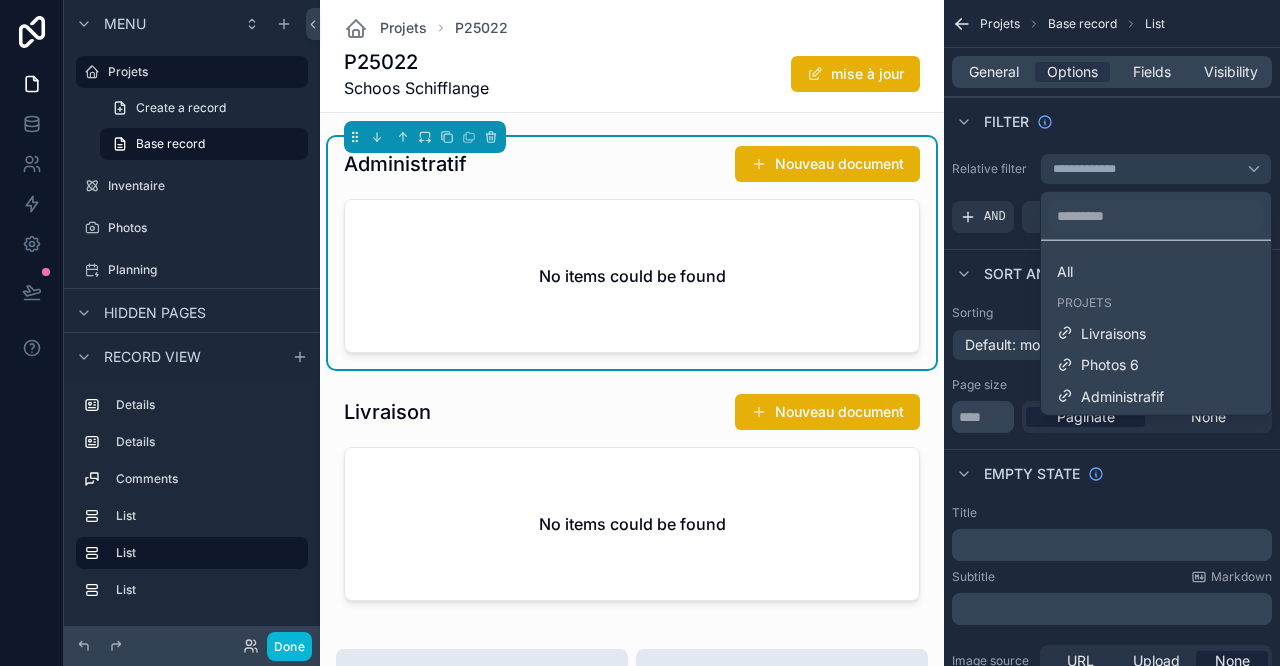 click on "Administrafif" at bounding box center [1122, 396] 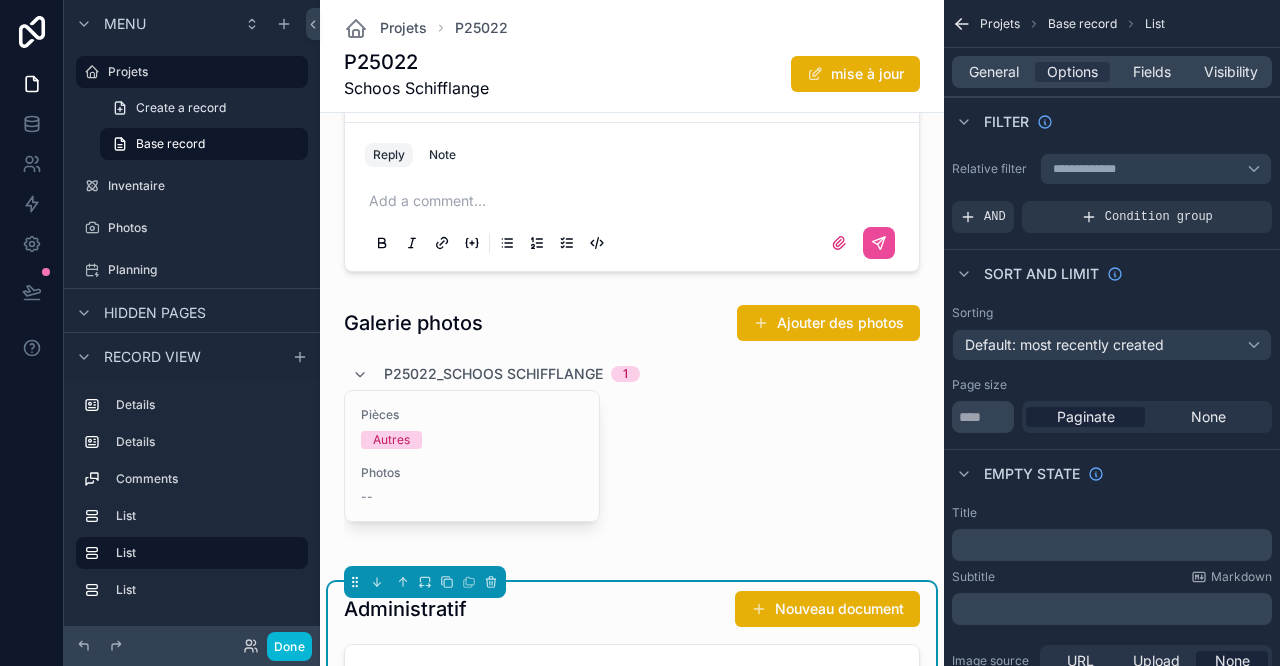 scroll, scrollTop: 1111, scrollLeft: 0, axis: vertical 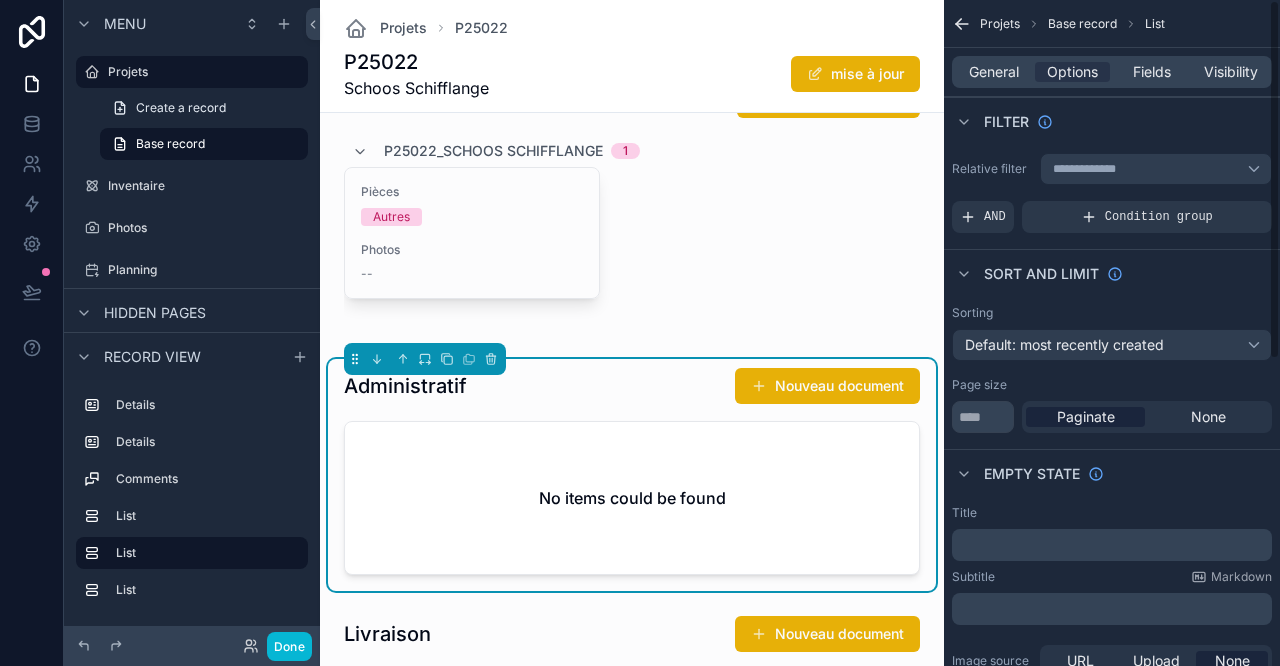 click on "General" at bounding box center (994, 72) 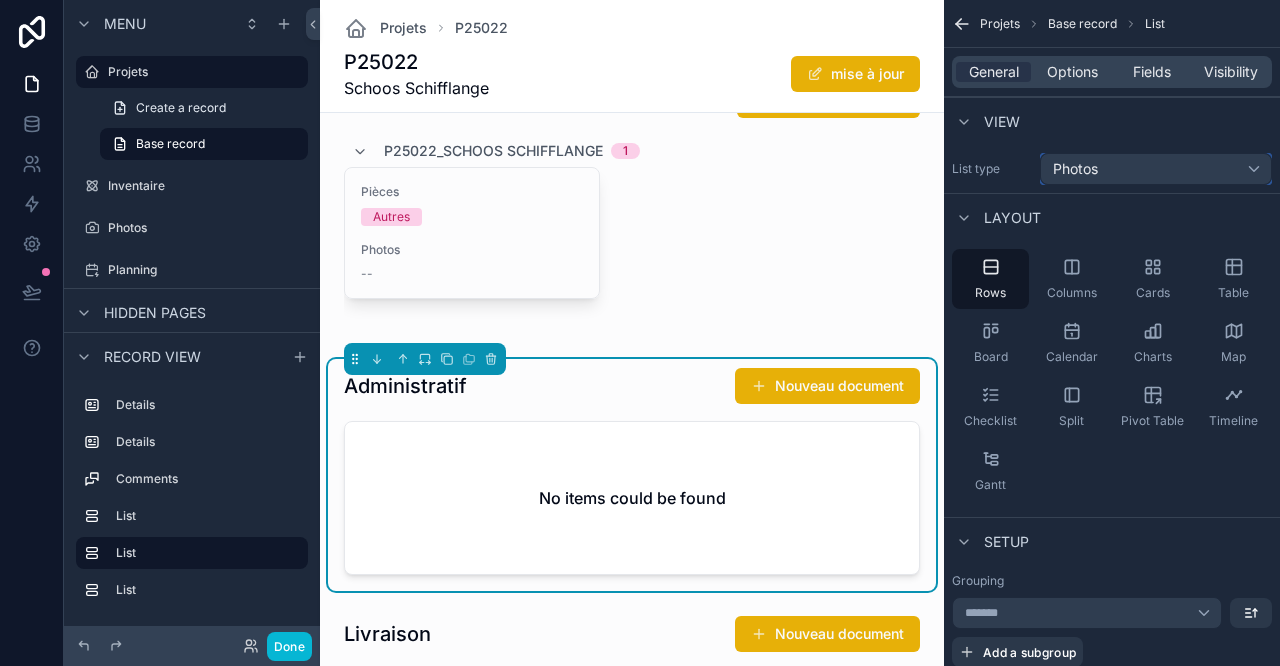 click on "Photos" at bounding box center [1156, 169] 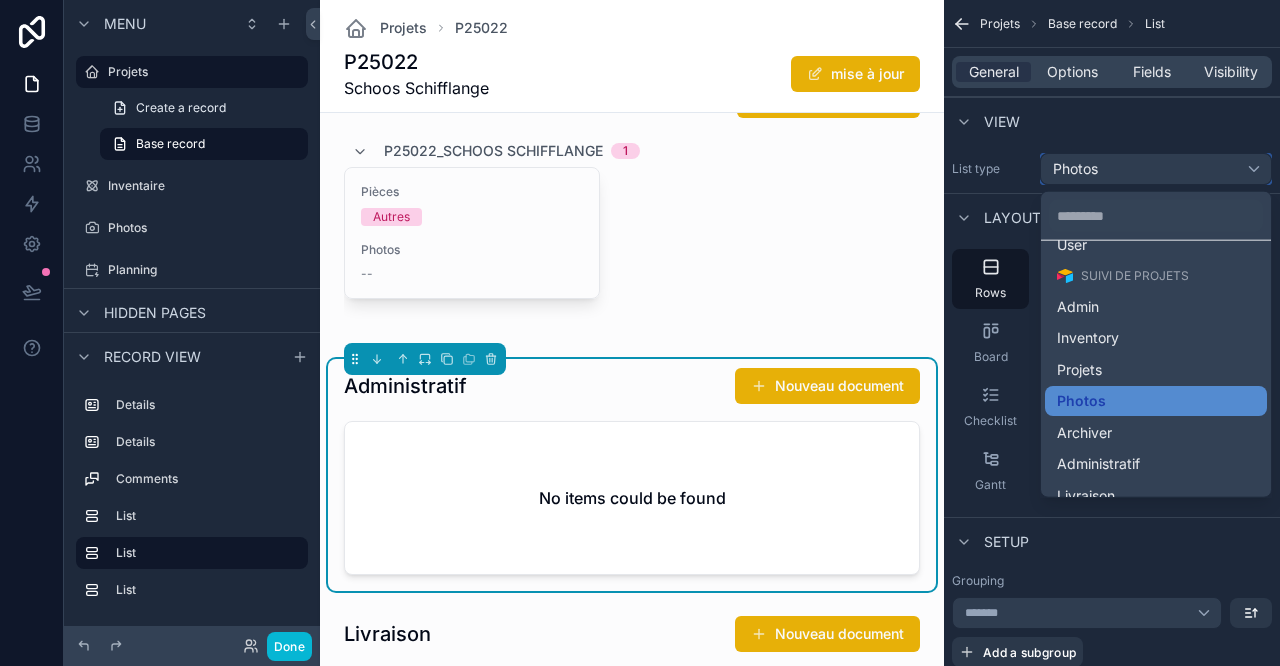 scroll, scrollTop: 74, scrollLeft: 0, axis: vertical 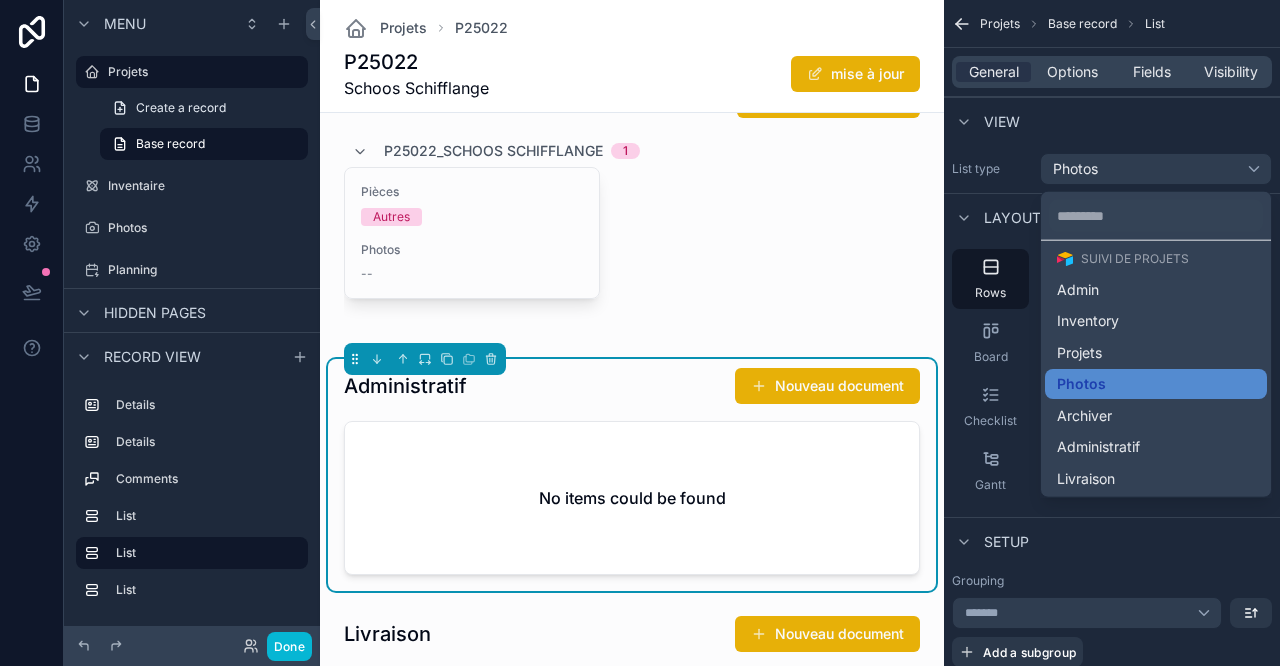 click on "Administratif" at bounding box center [1156, 447] 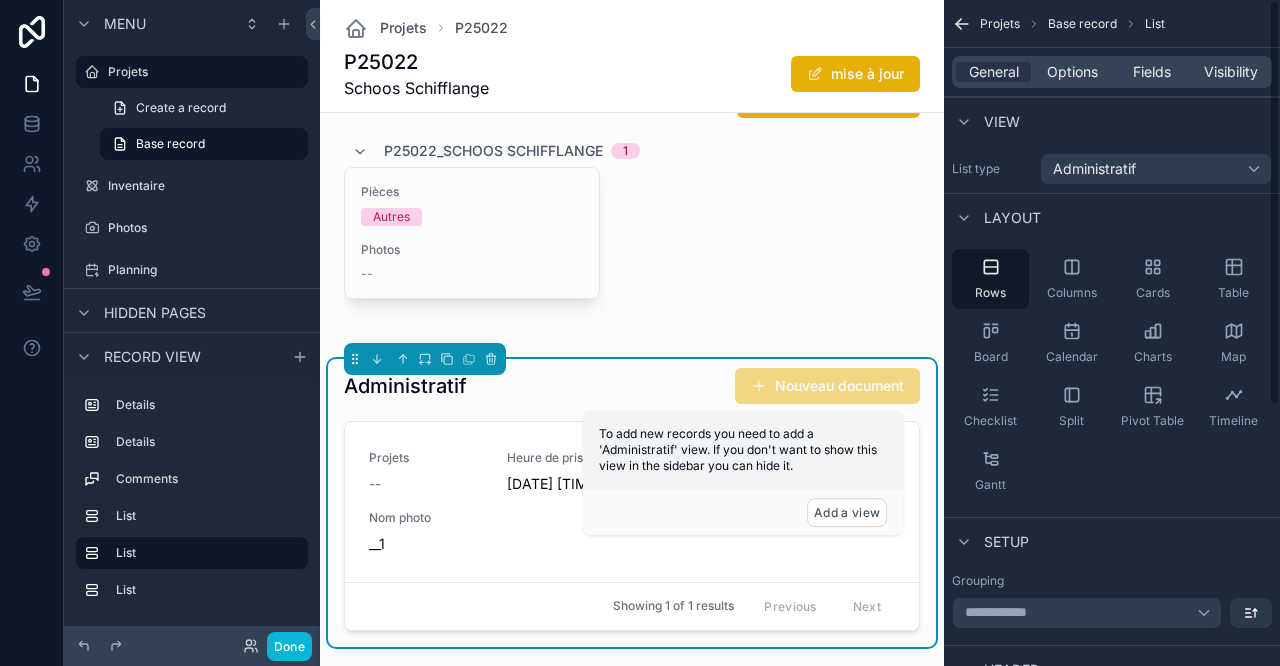 click on "Fields" at bounding box center [1152, 72] 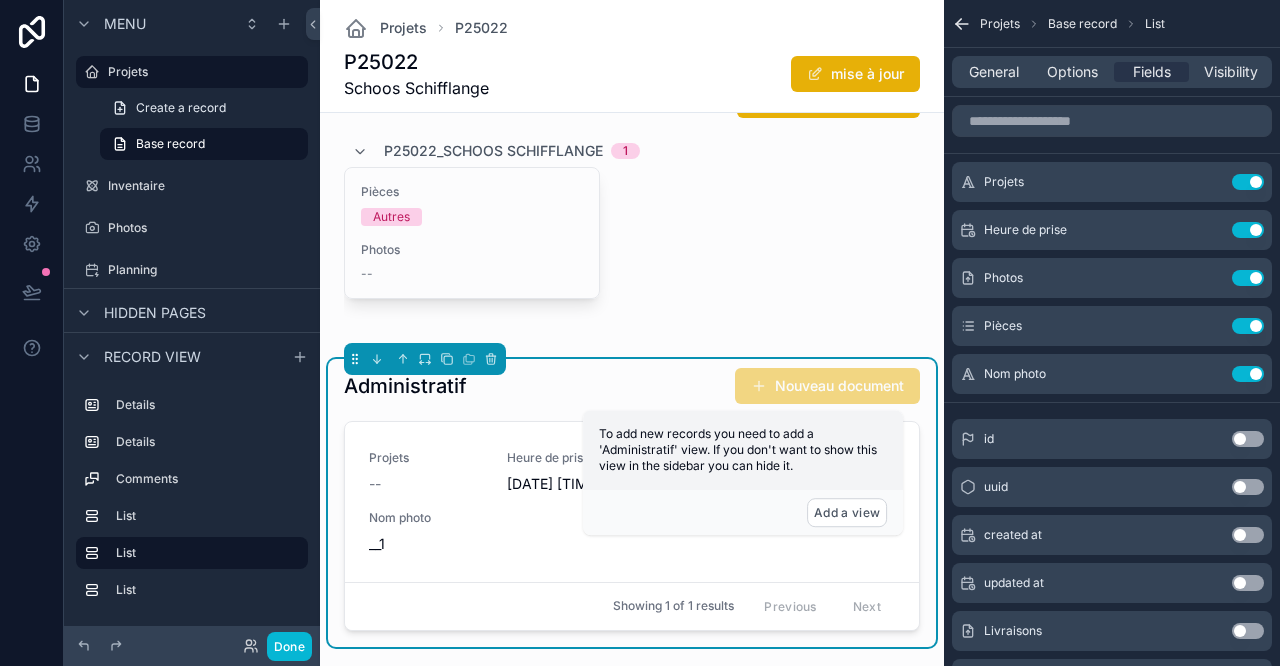 click on "Use setting" at bounding box center (1248, 182) 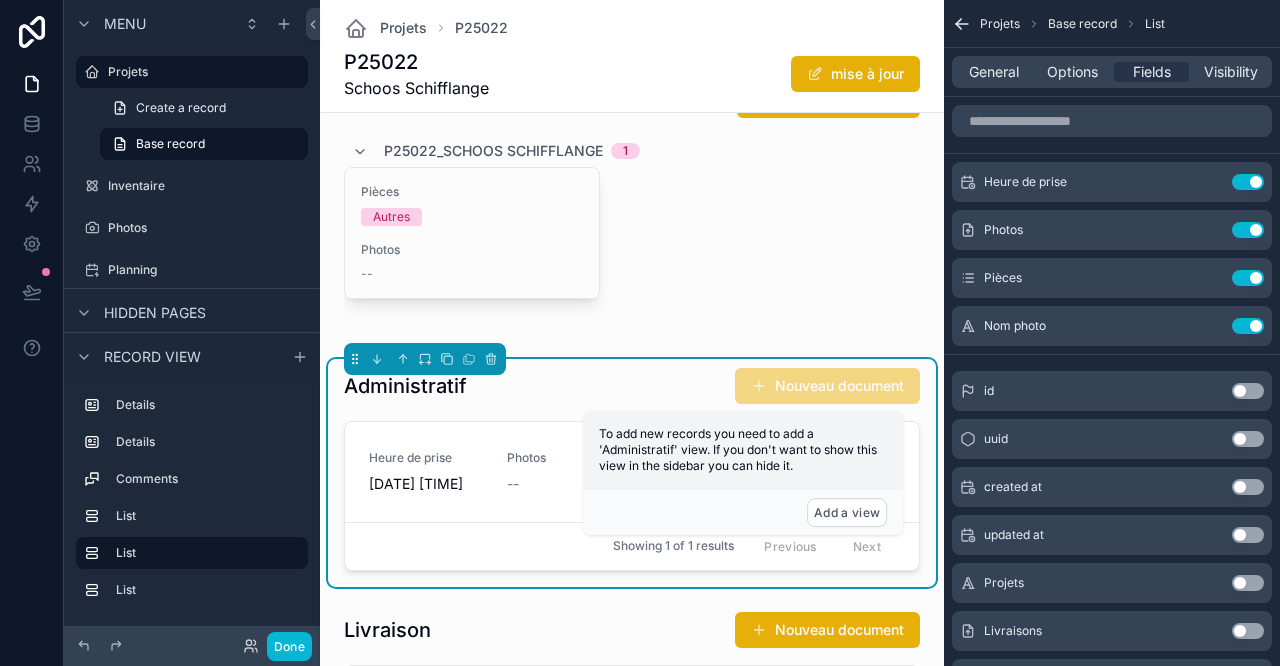 click on "Use setting" at bounding box center (1248, 182) 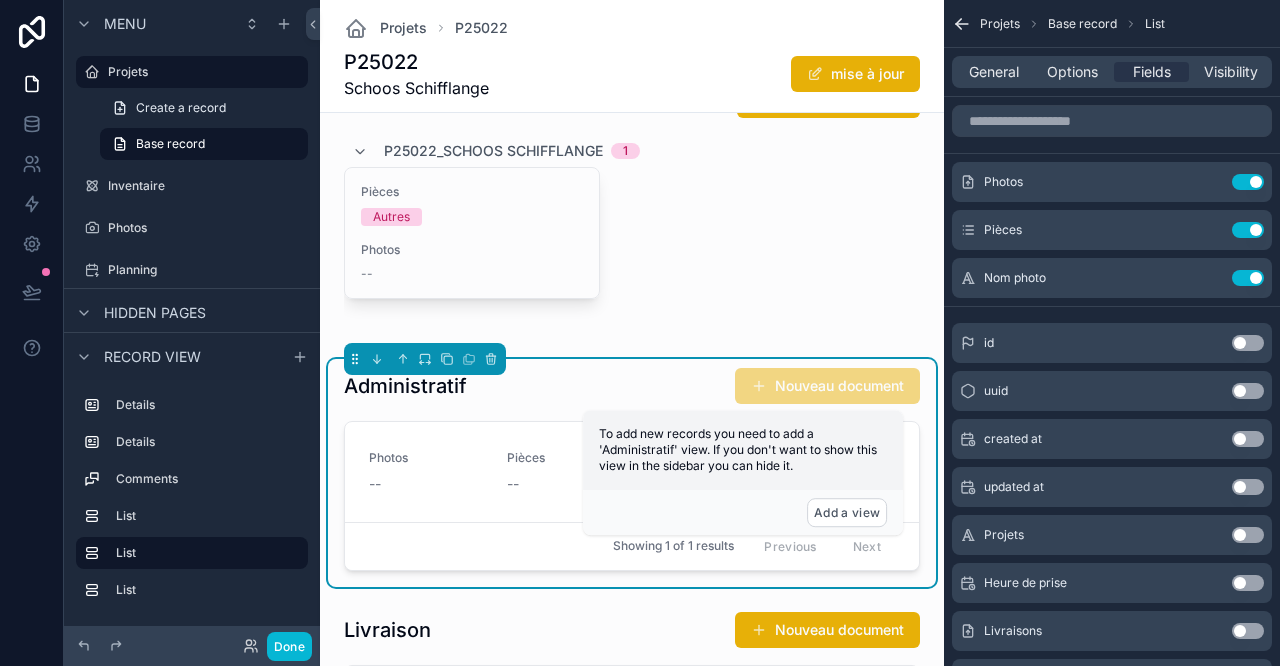 click on "Use setting" at bounding box center (1248, 230) 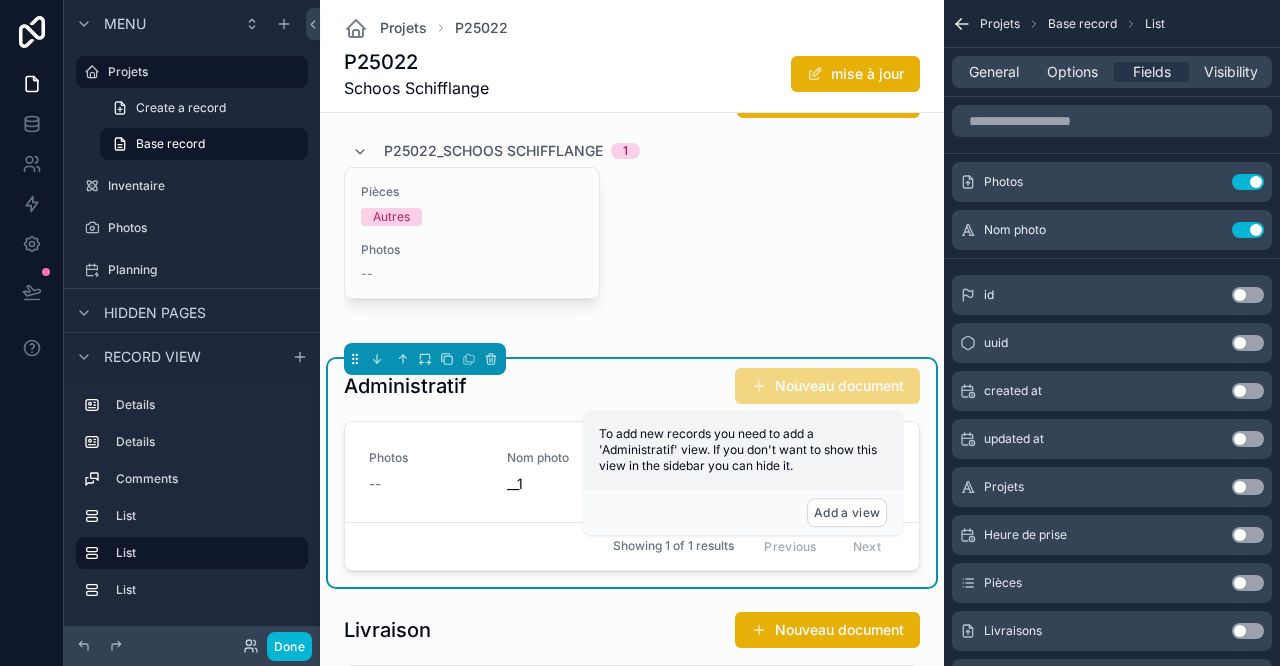 click on "Use setting" at bounding box center [1248, 230] 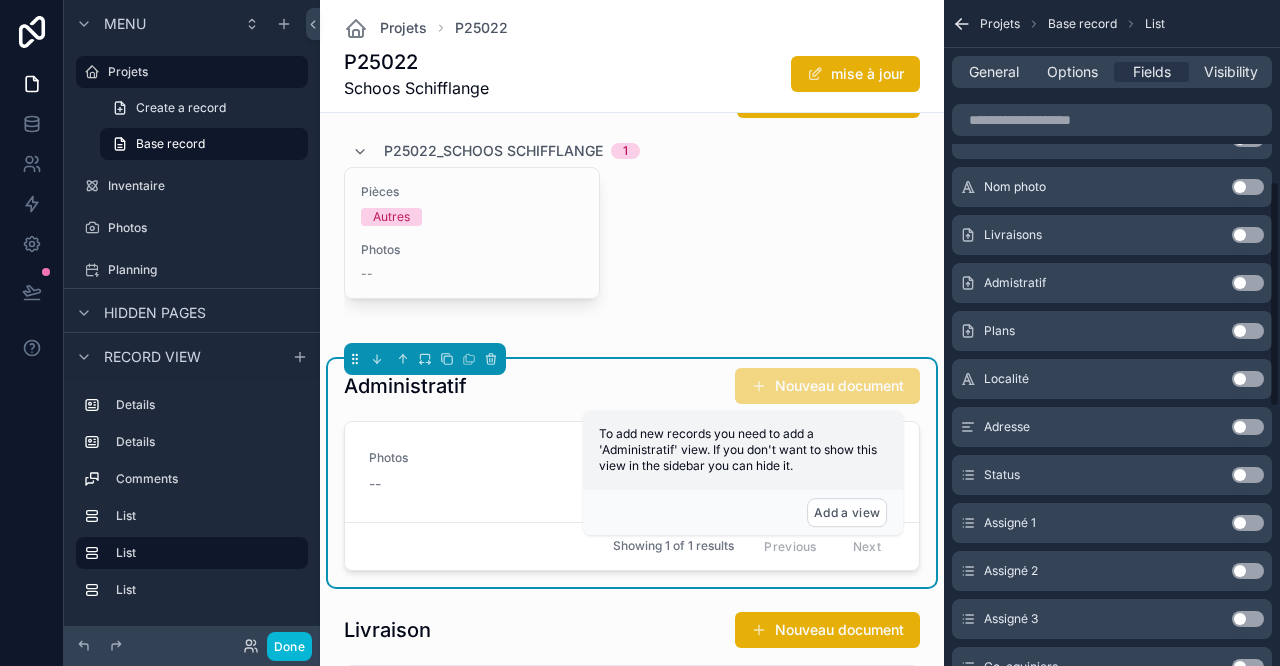 scroll, scrollTop: 0, scrollLeft: 0, axis: both 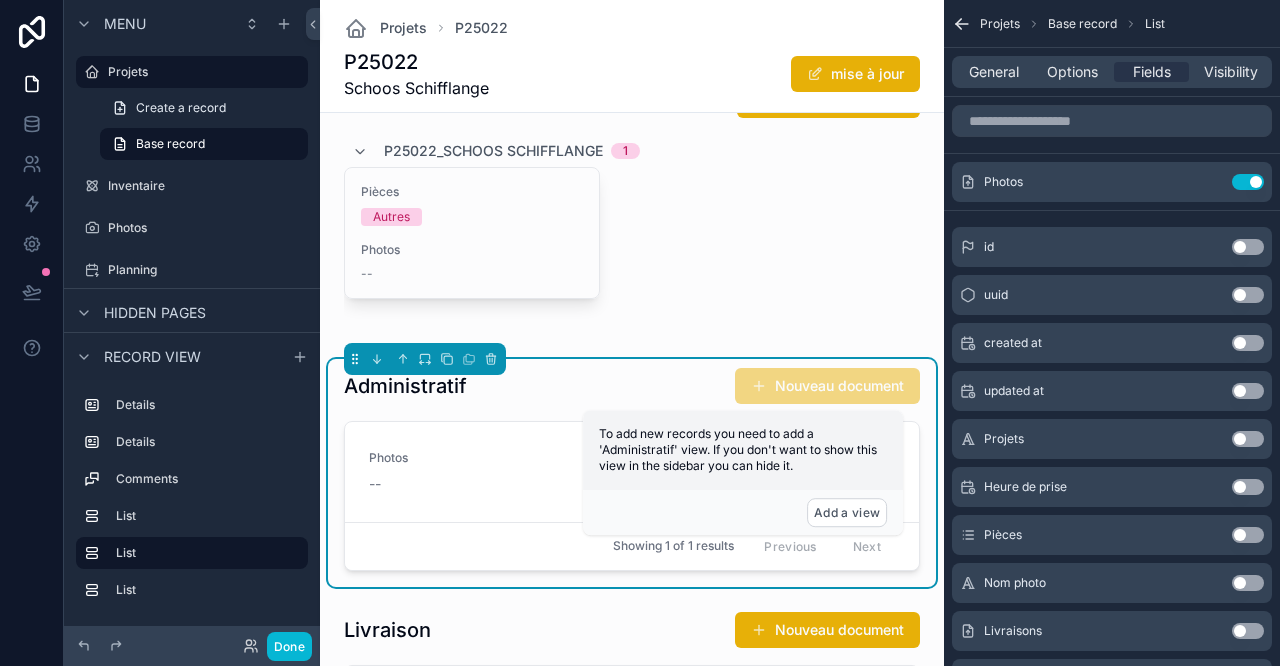 drag, startPoint x: 799, startPoint y: 224, endPoint x: 804, endPoint y: 214, distance: 11.18034 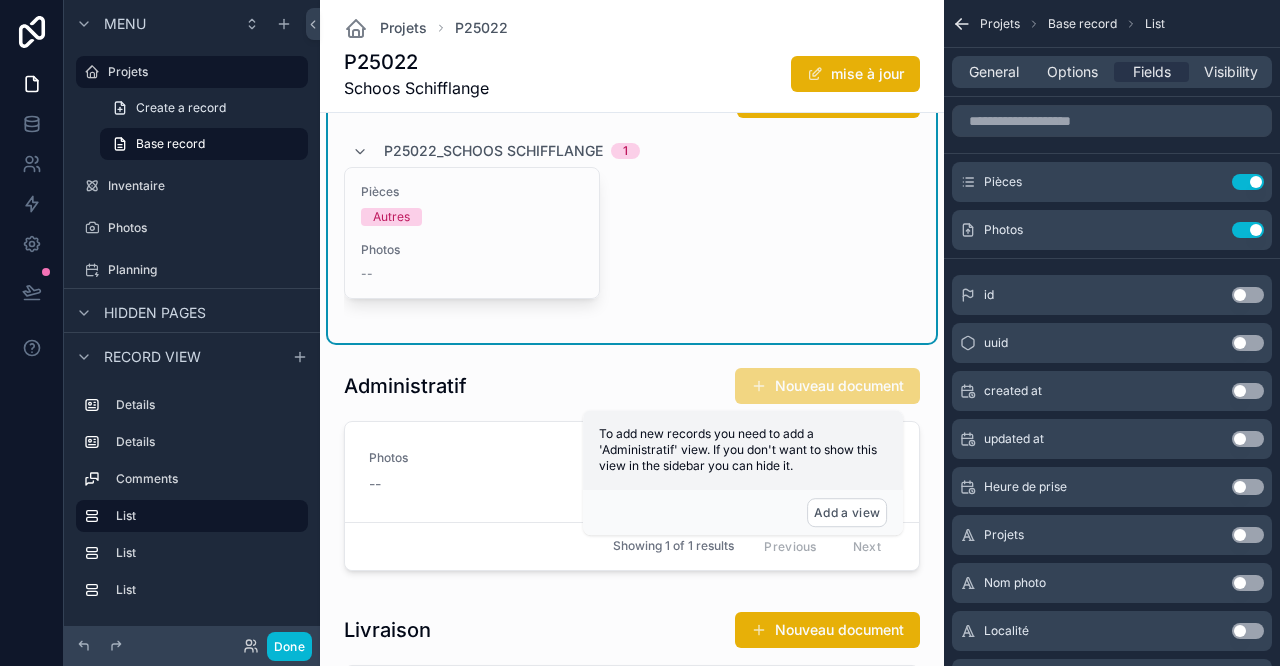 click on "General" at bounding box center (994, 72) 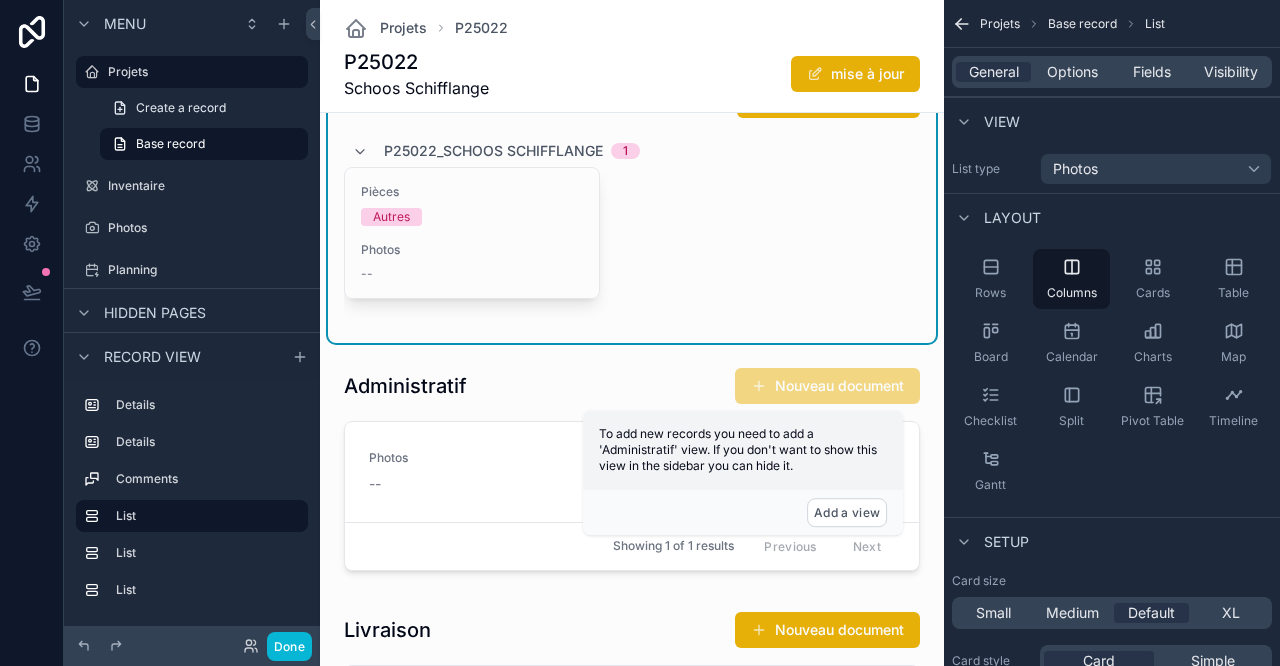 click on "To add new records you need to add a 'Administratif' view. If you don't want to show this view in the sidebar you can hide it." at bounding box center [743, 450] 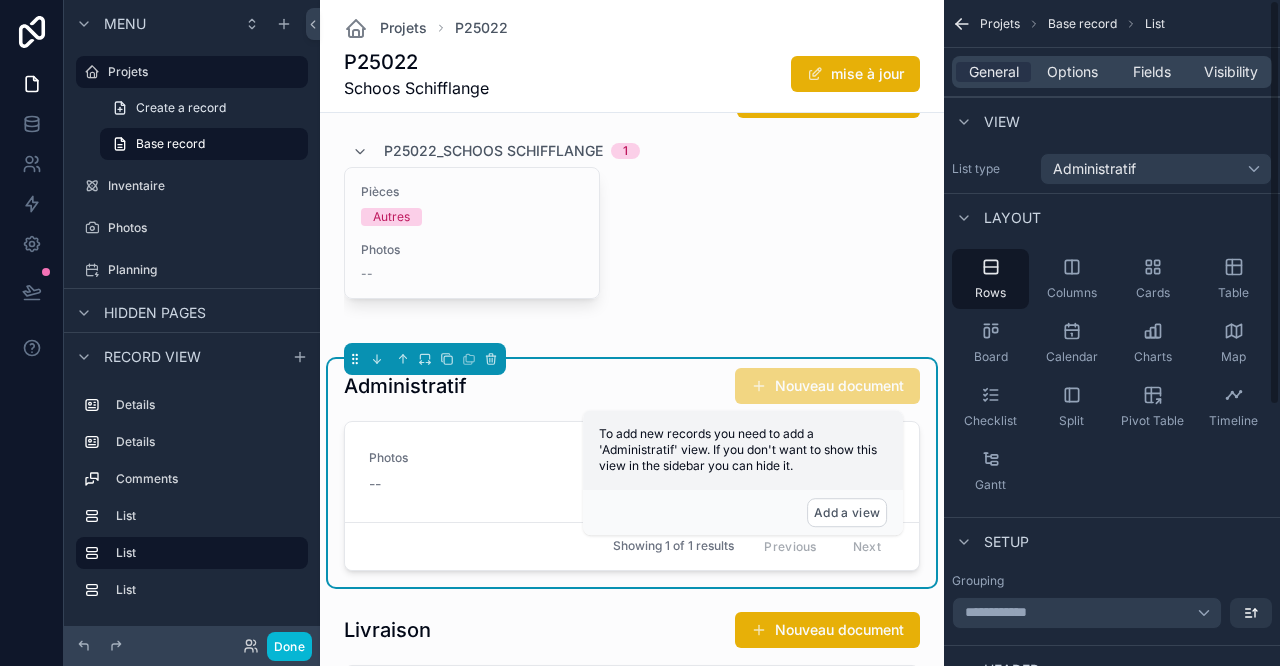 click on "Fields" at bounding box center (1152, 72) 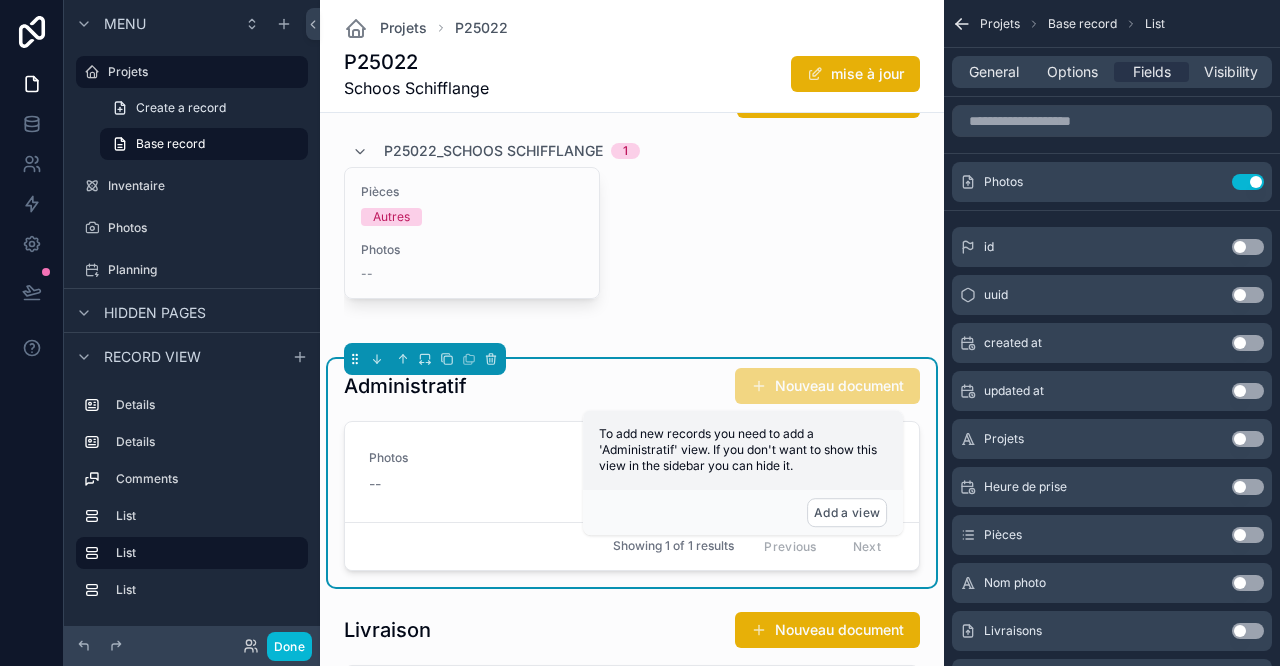 scroll, scrollTop: 1333, scrollLeft: 0, axis: vertical 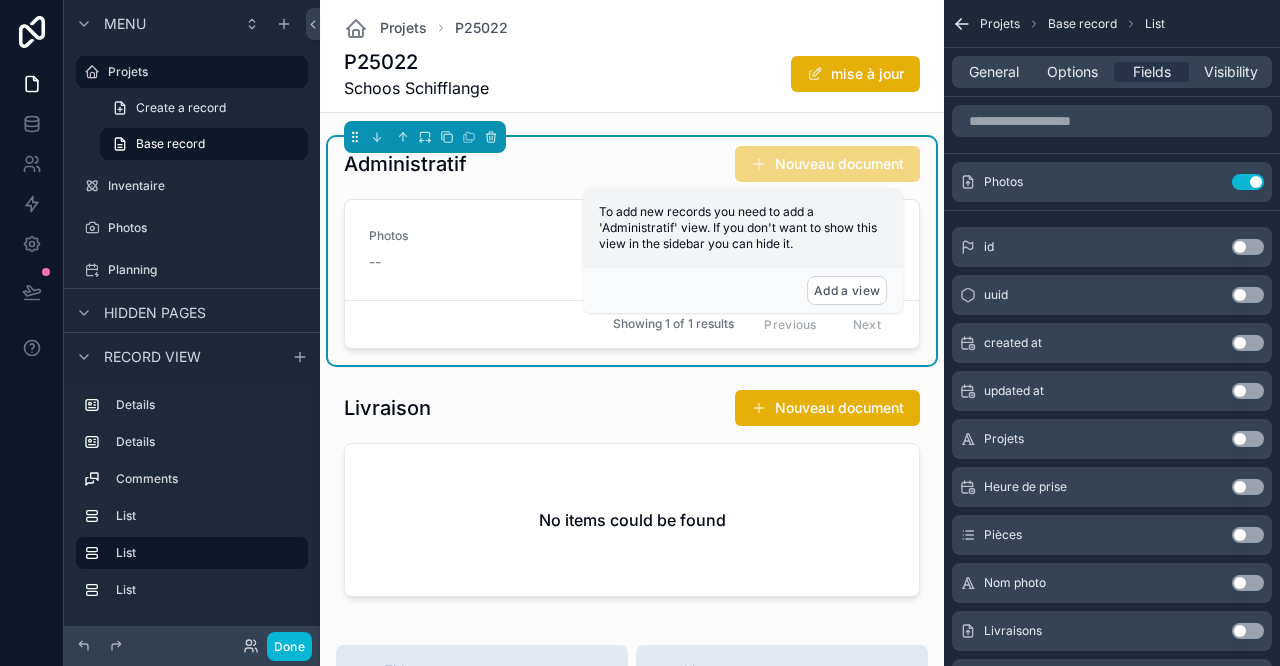click at bounding box center [632, 497] 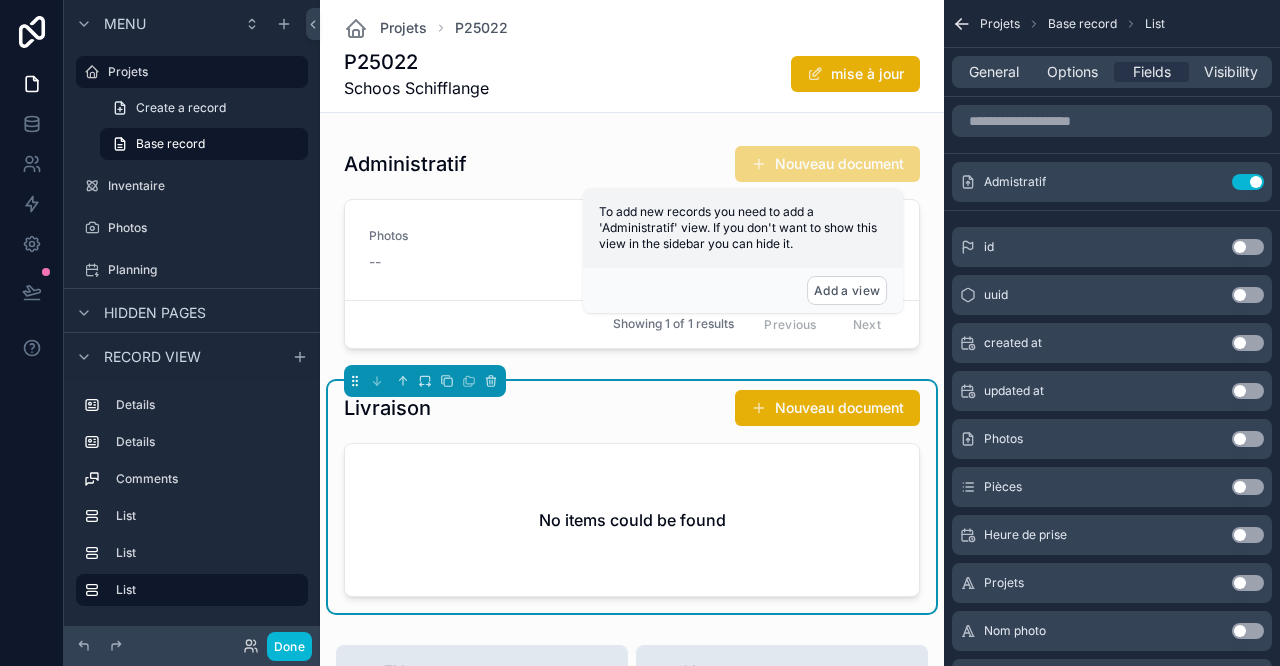 click on "General" at bounding box center (994, 72) 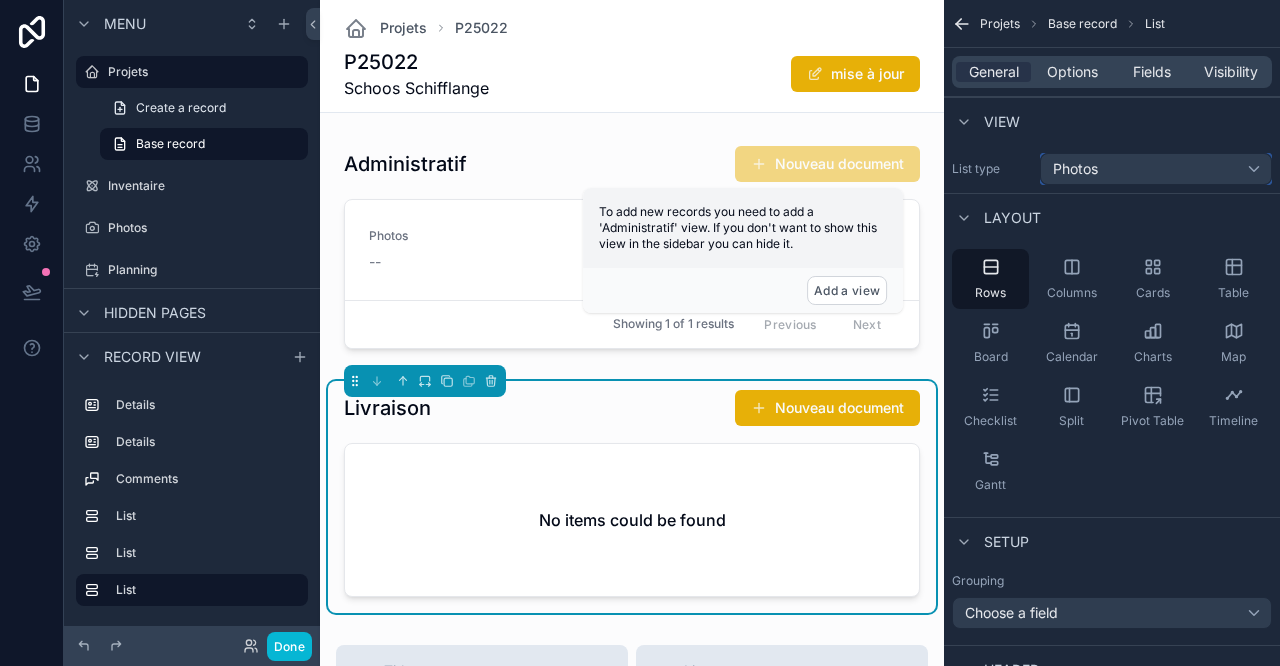 click on "Photos" at bounding box center [1156, 169] 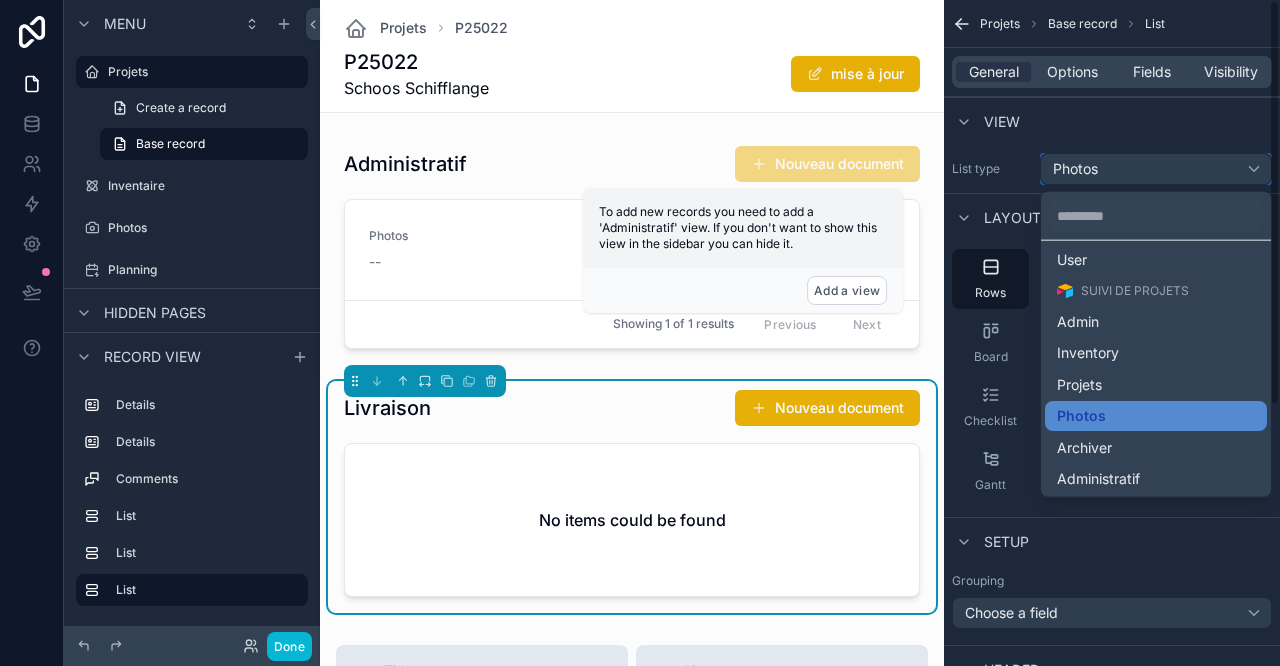 scroll, scrollTop: 74, scrollLeft: 0, axis: vertical 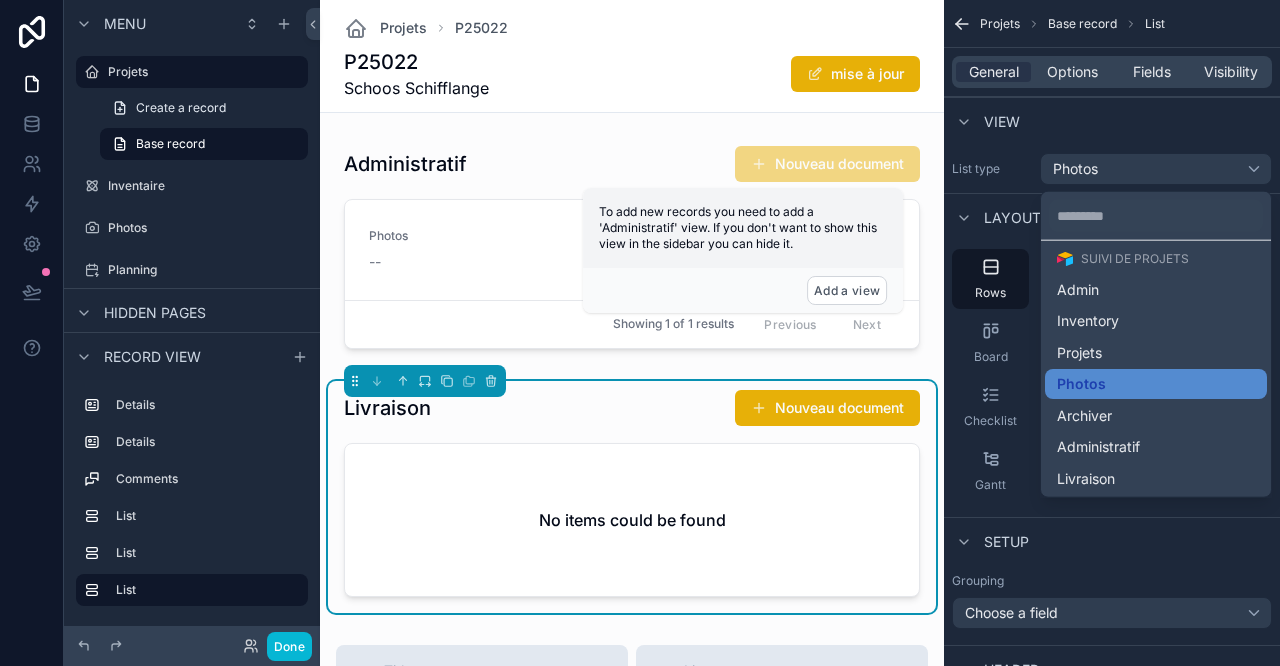 click on "Livraison" at bounding box center [1086, 478] 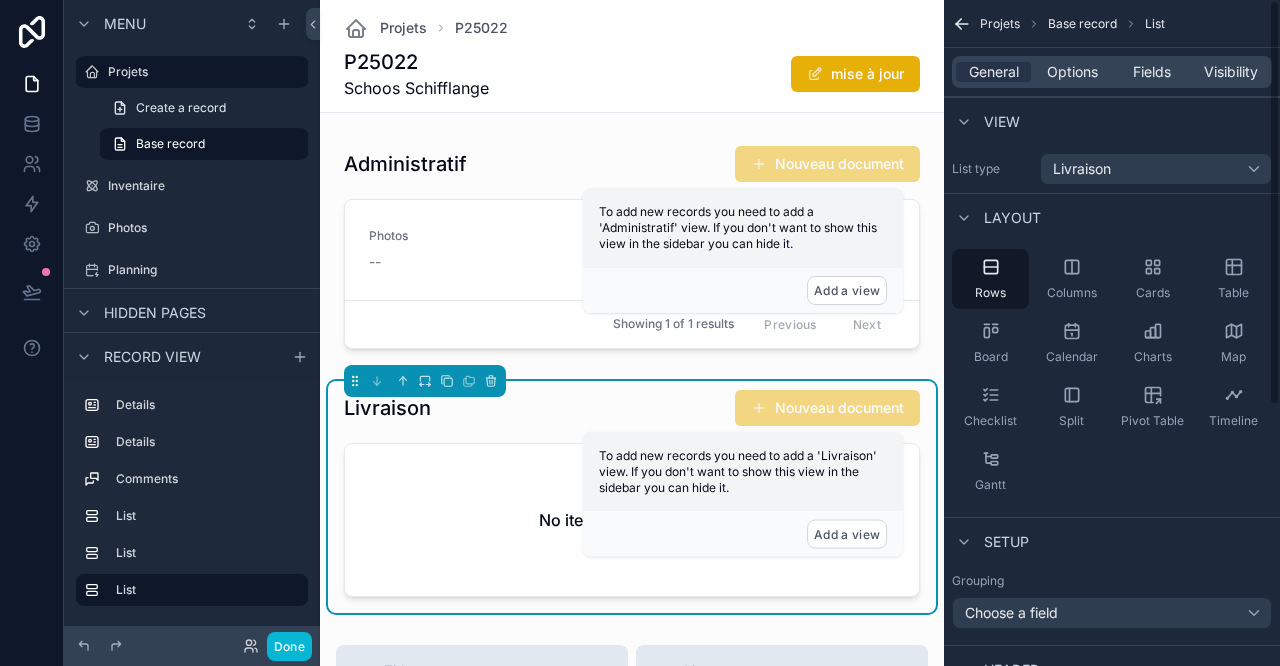click on "Fields" at bounding box center (1152, 72) 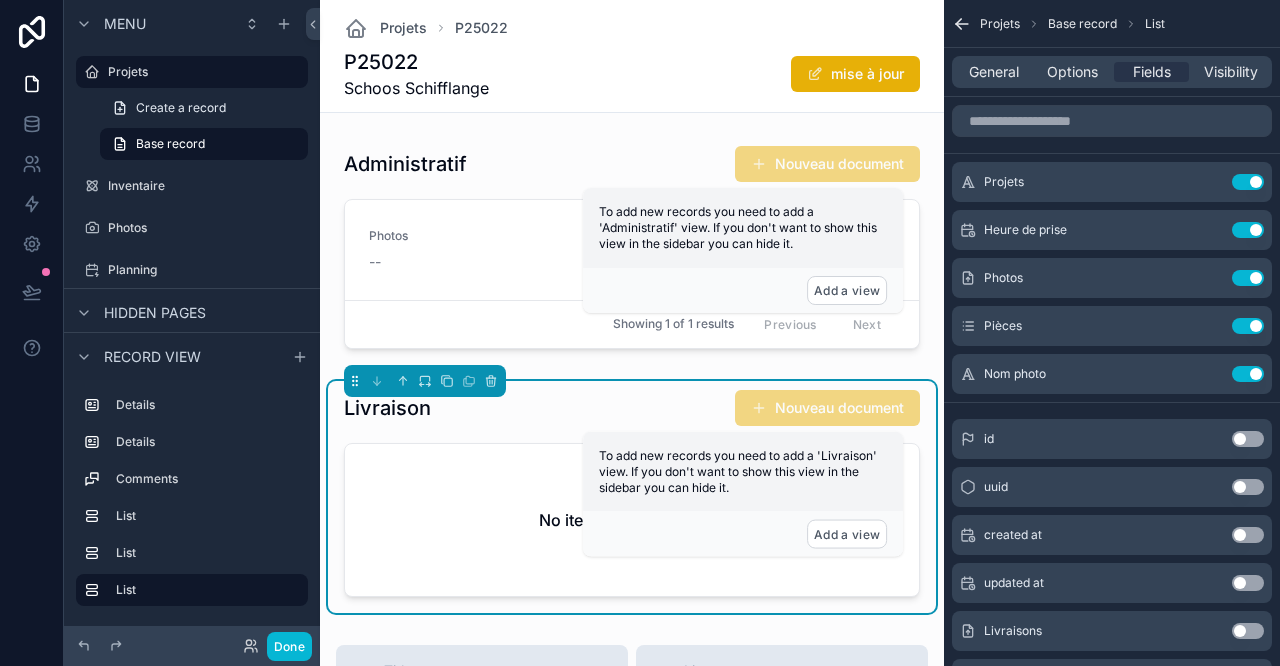click on "Use setting" at bounding box center (1248, 182) 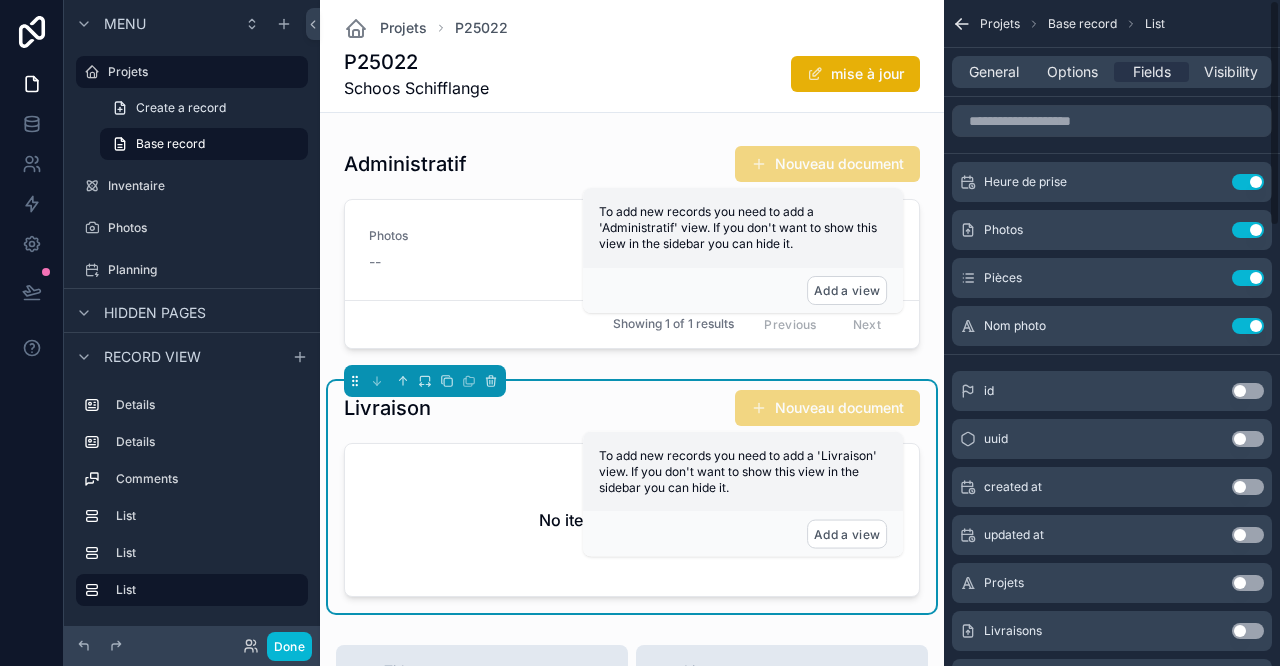 click on "Use setting" at bounding box center (1248, 182) 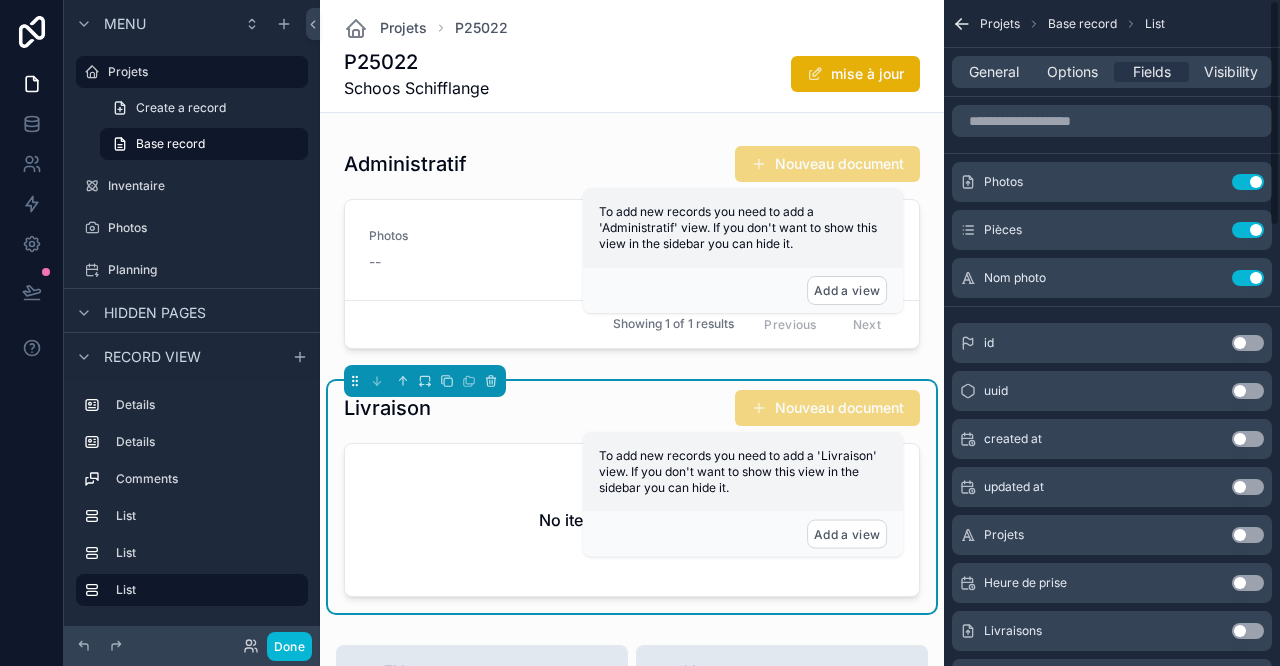 click on "Use setting" at bounding box center [1248, 182] 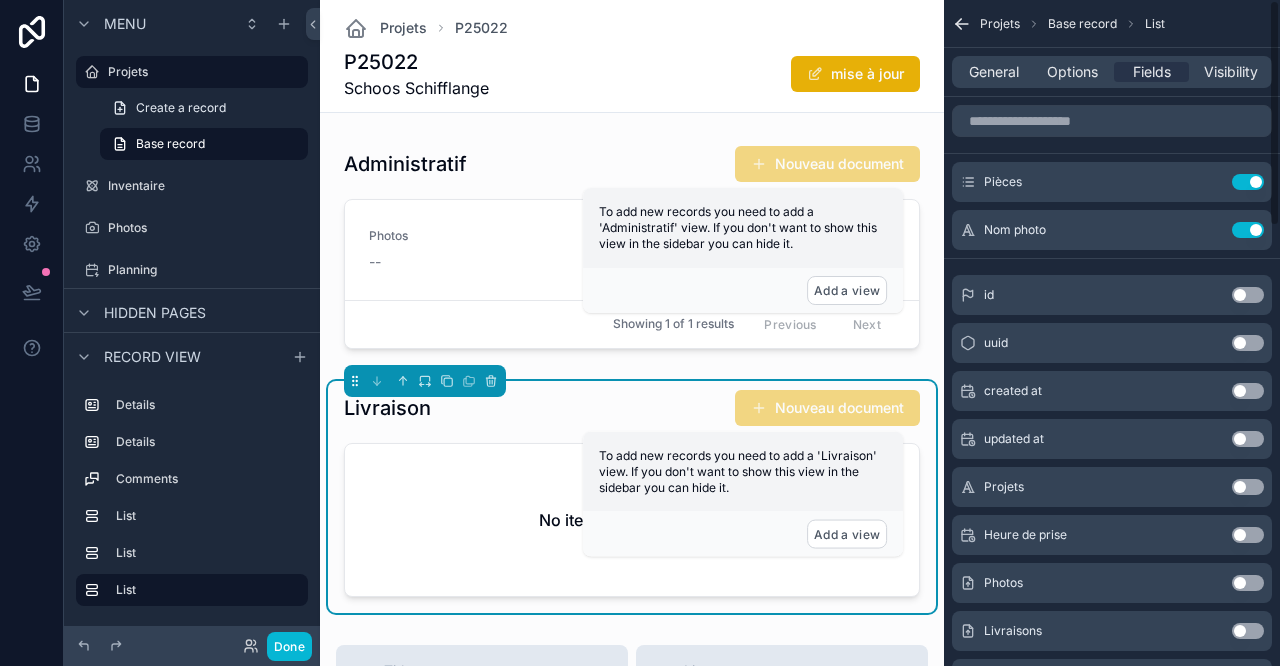 click on "Use setting" at bounding box center [1248, 182] 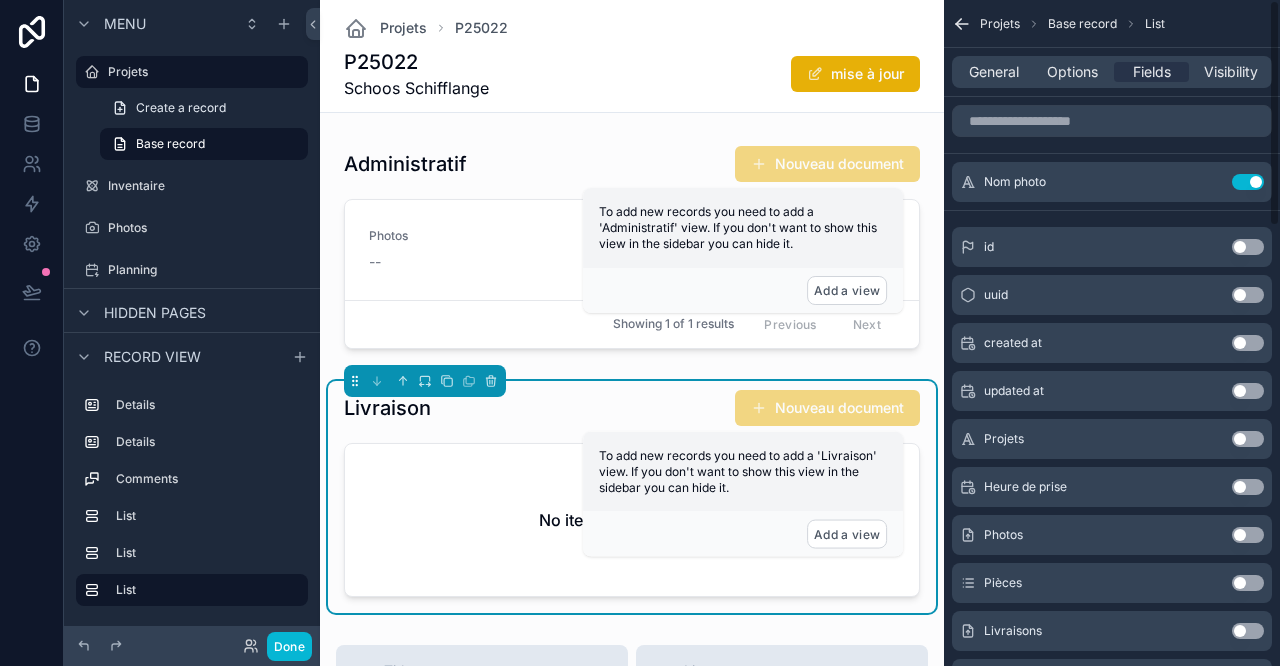drag, startPoint x: 1236, startPoint y: 181, endPoint x: 1248, endPoint y: 178, distance: 12.369317 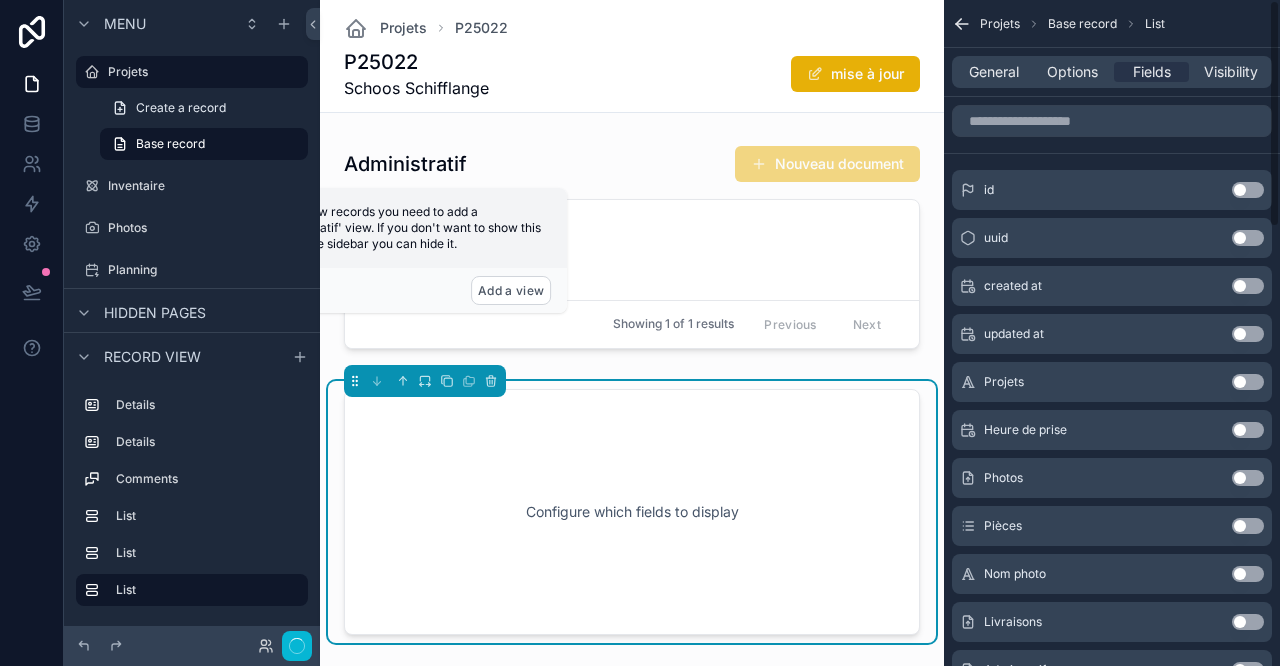 click on "id Use setting" at bounding box center [1112, 190] 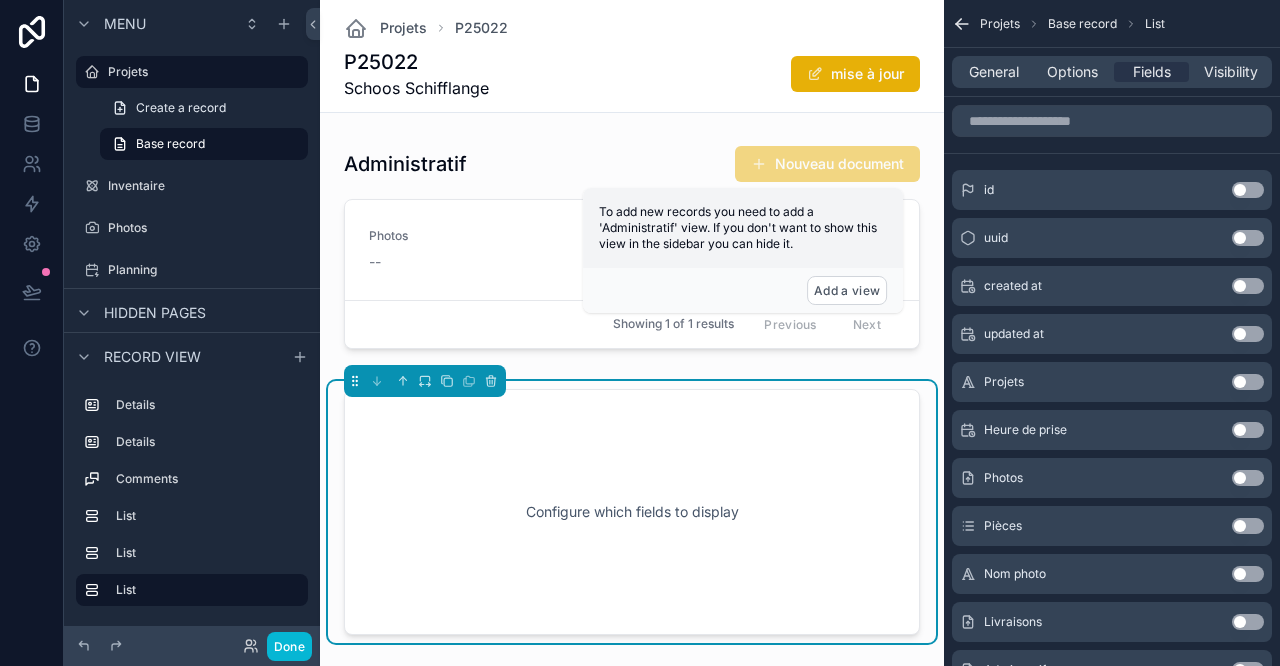 scroll, scrollTop: 222, scrollLeft: 0, axis: vertical 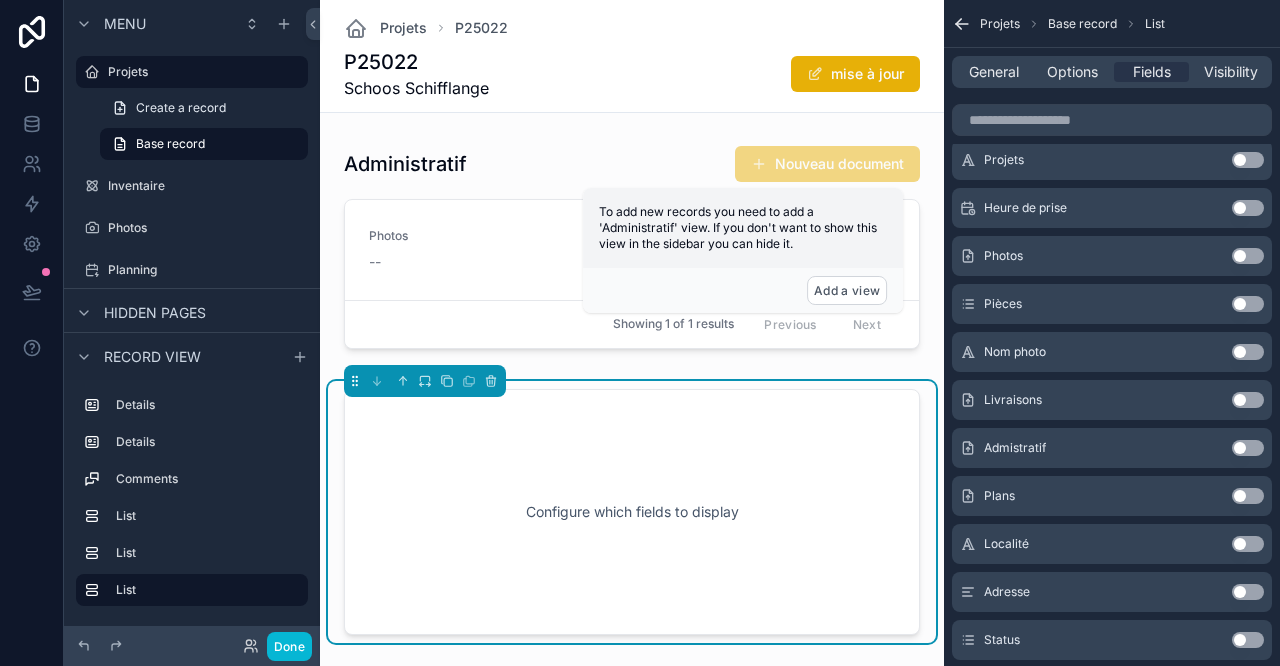 click on "Use setting" at bounding box center (1248, 400) 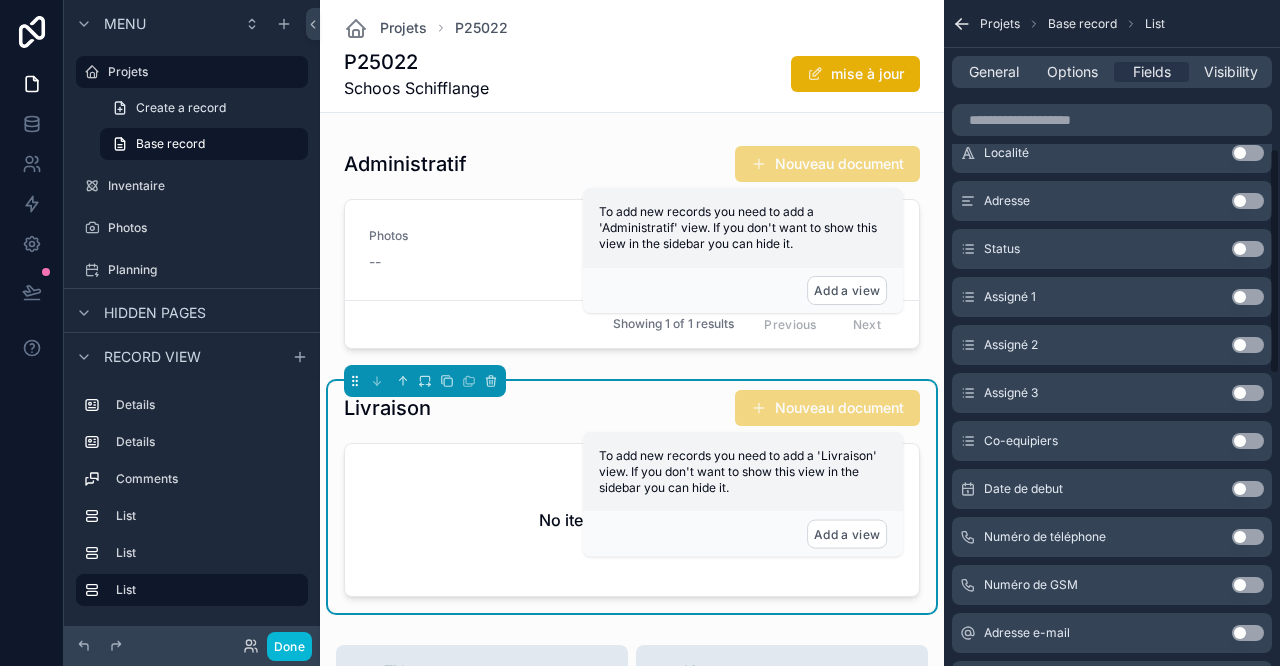 scroll, scrollTop: 400, scrollLeft: 0, axis: vertical 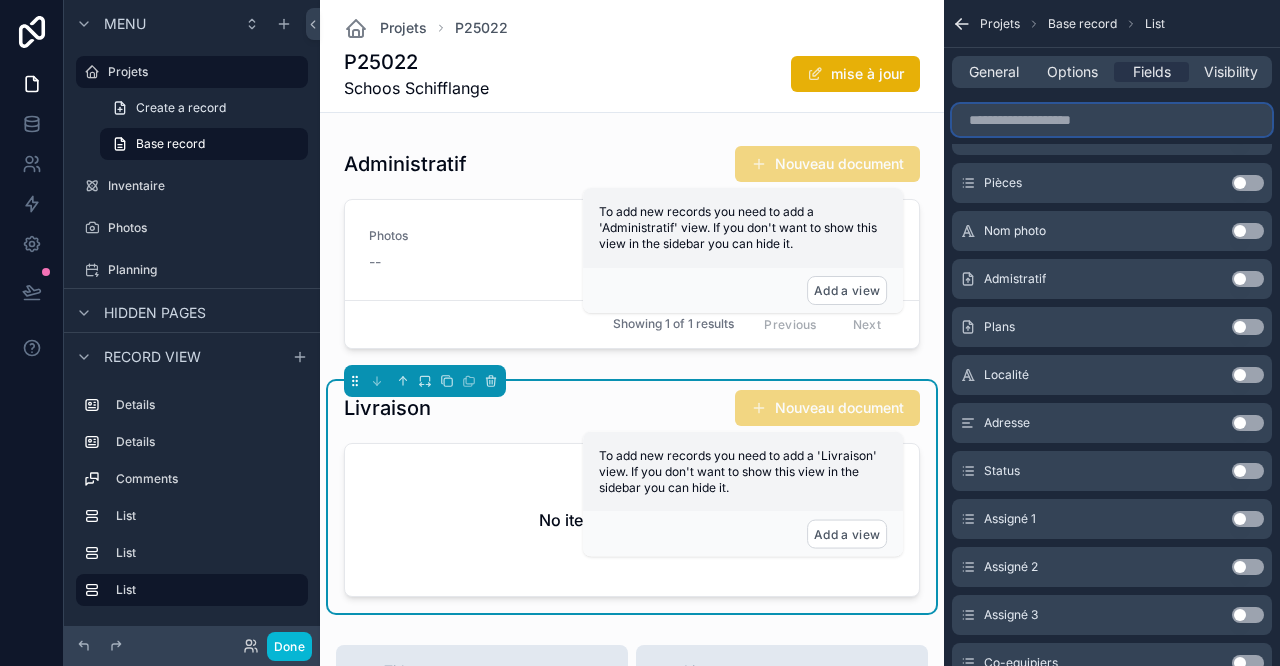 drag, startPoint x: 1112, startPoint y: 133, endPoint x: 1123, endPoint y: 114, distance: 21.954498 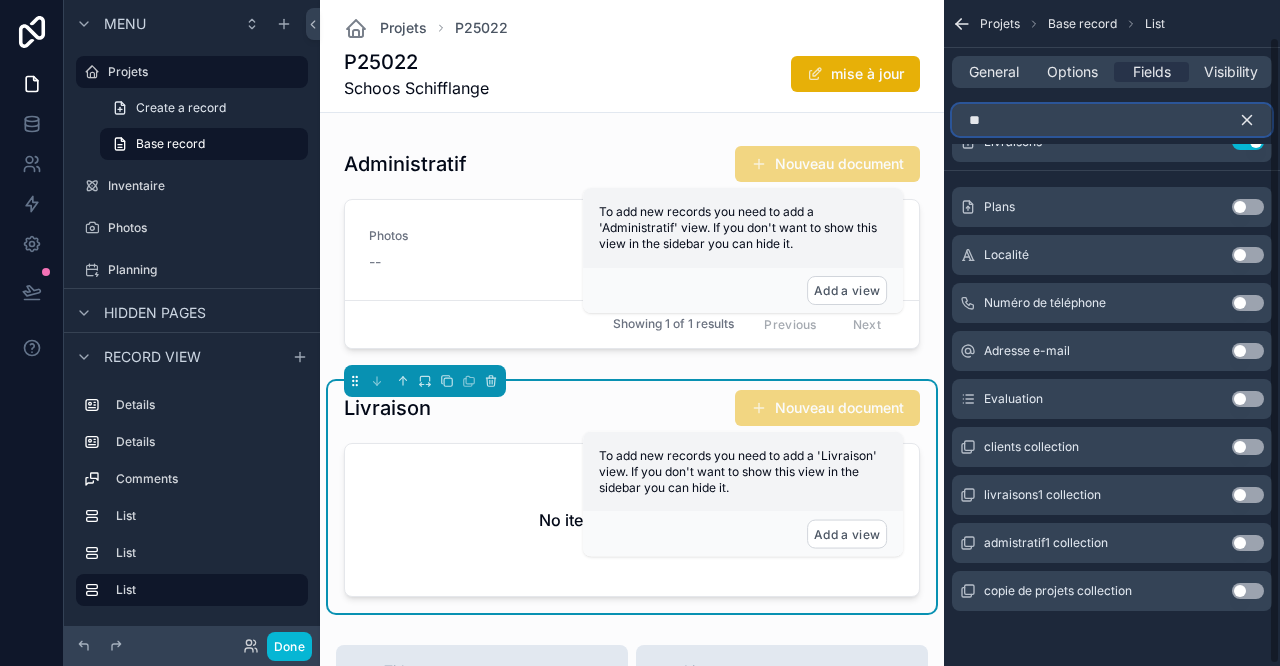 scroll, scrollTop: 0, scrollLeft: 0, axis: both 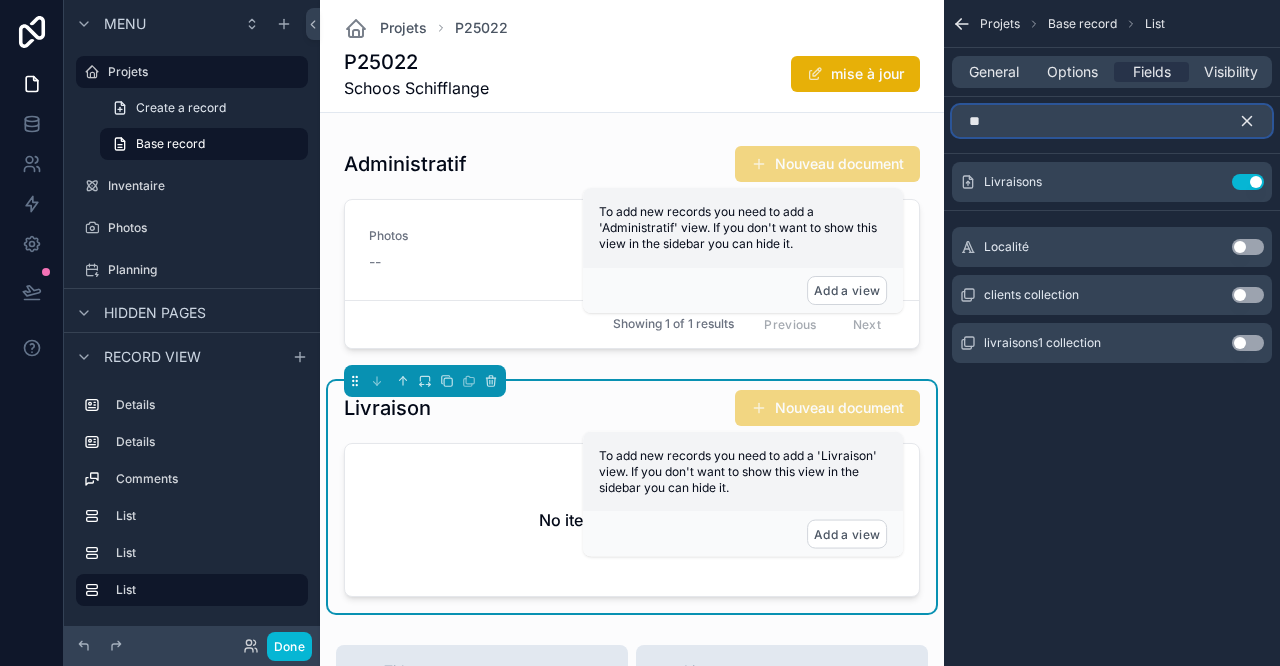 type on "**" 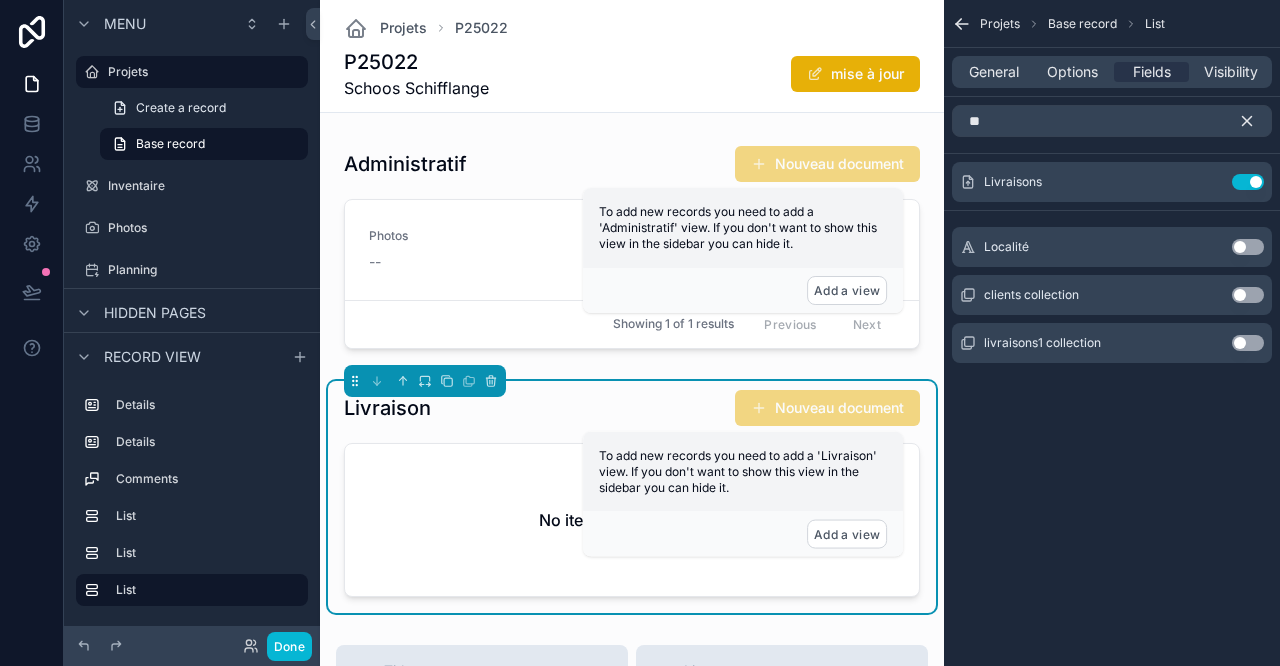 click at bounding box center (632, 251) 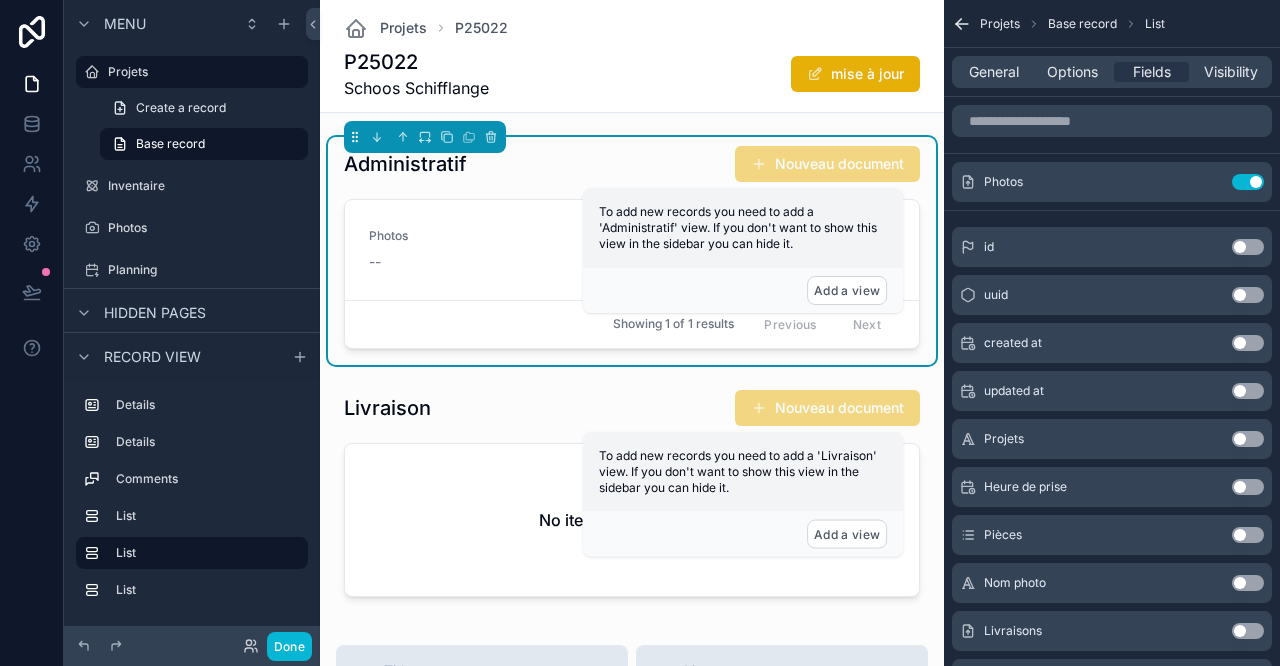 click on "Use setting" at bounding box center [1248, 182] 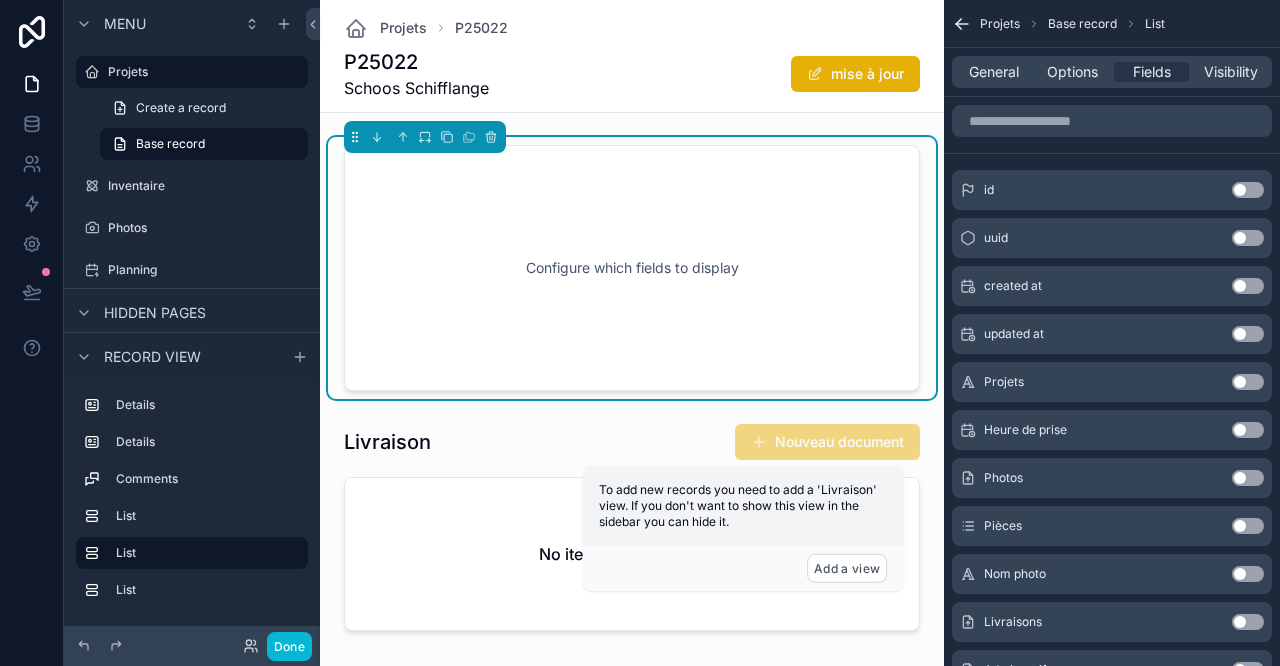 scroll, scrollTop: 222, scrollLeft: 0, axis: vertical 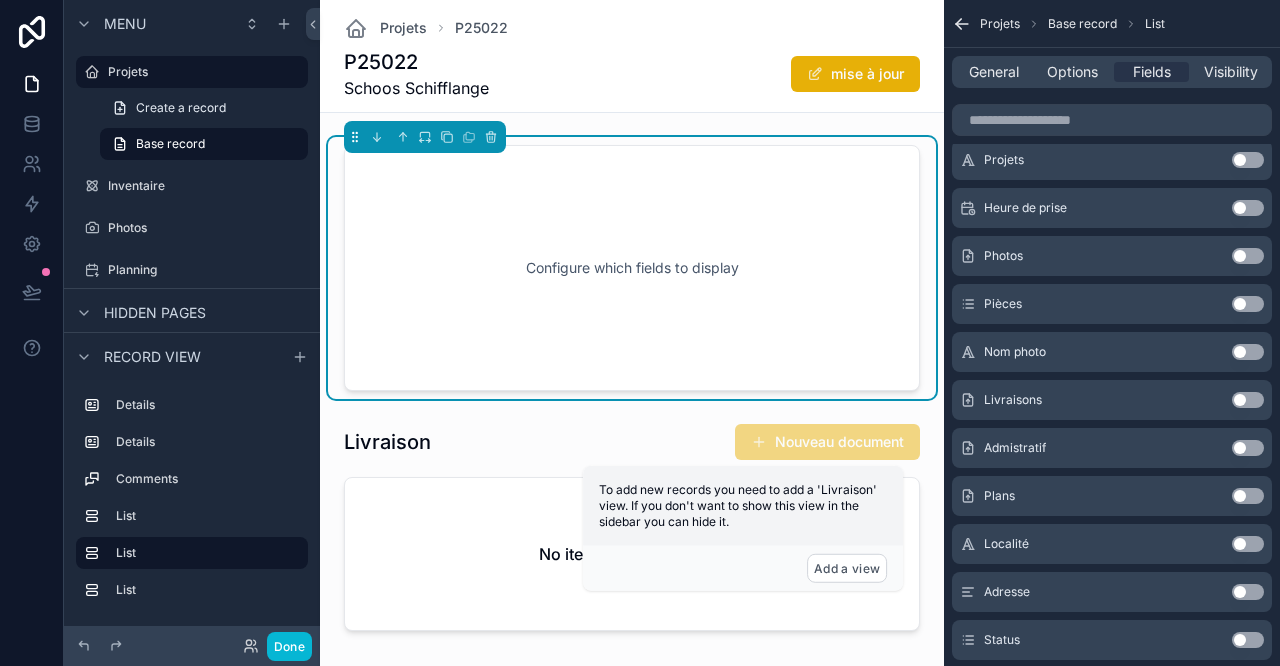 click on "Use setting" at bounding box center [1248, 448] 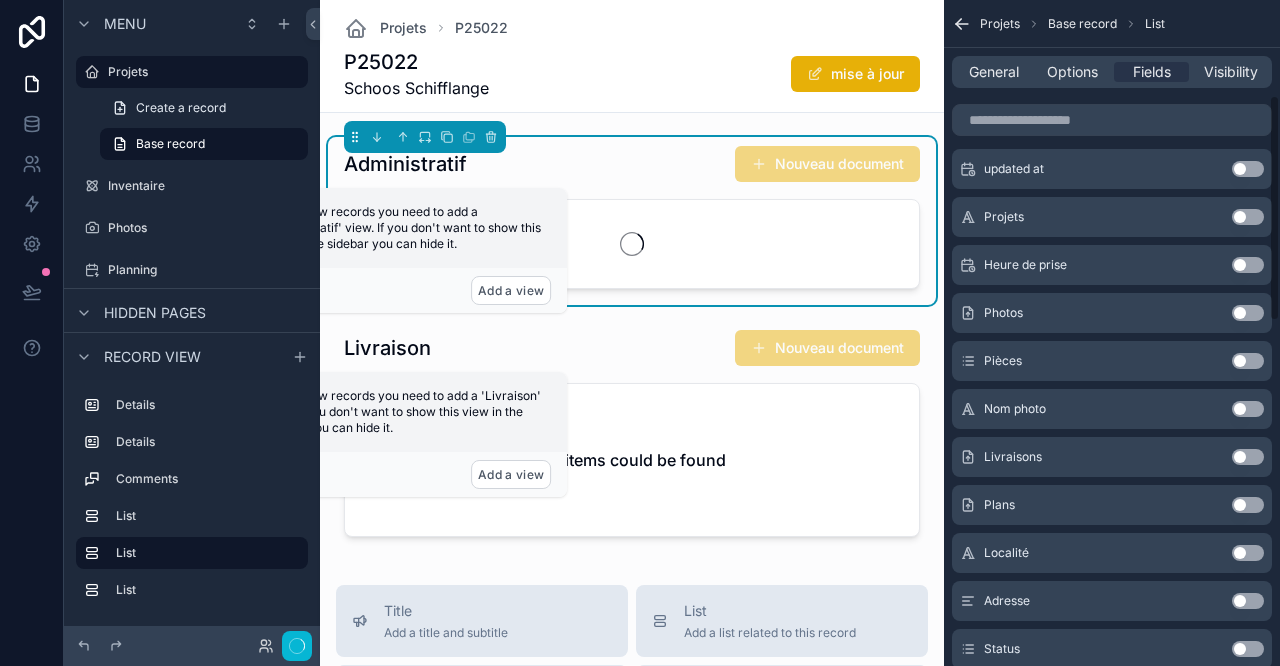 scroll, scrollTop: 279, scrollLeft: 0, axis: vertical 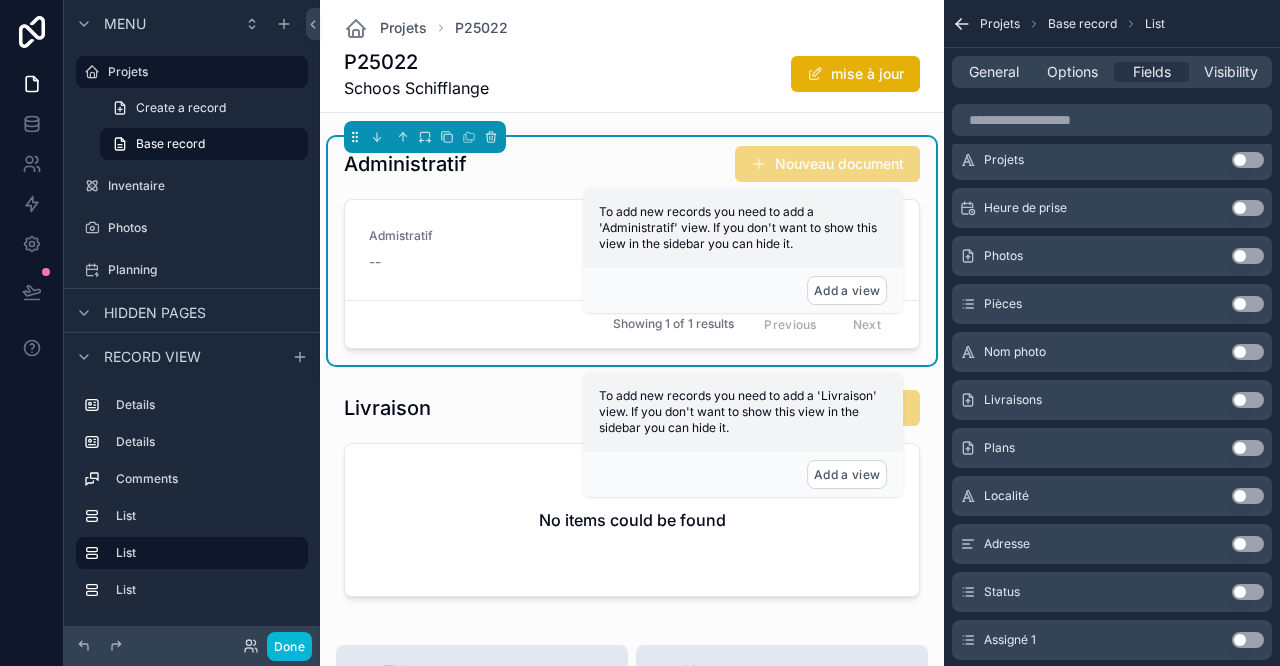 click at bounding box center (632, 497) 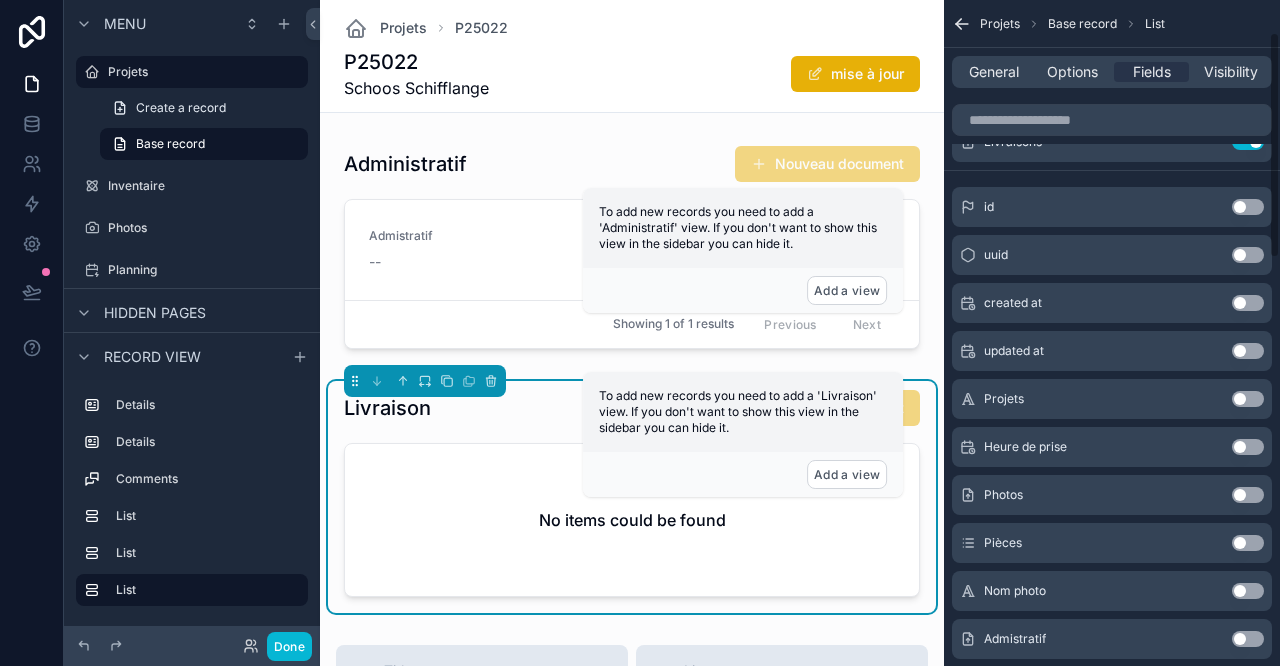 scroll, scrollTop: 0, scrollLeft: 0, axis: both 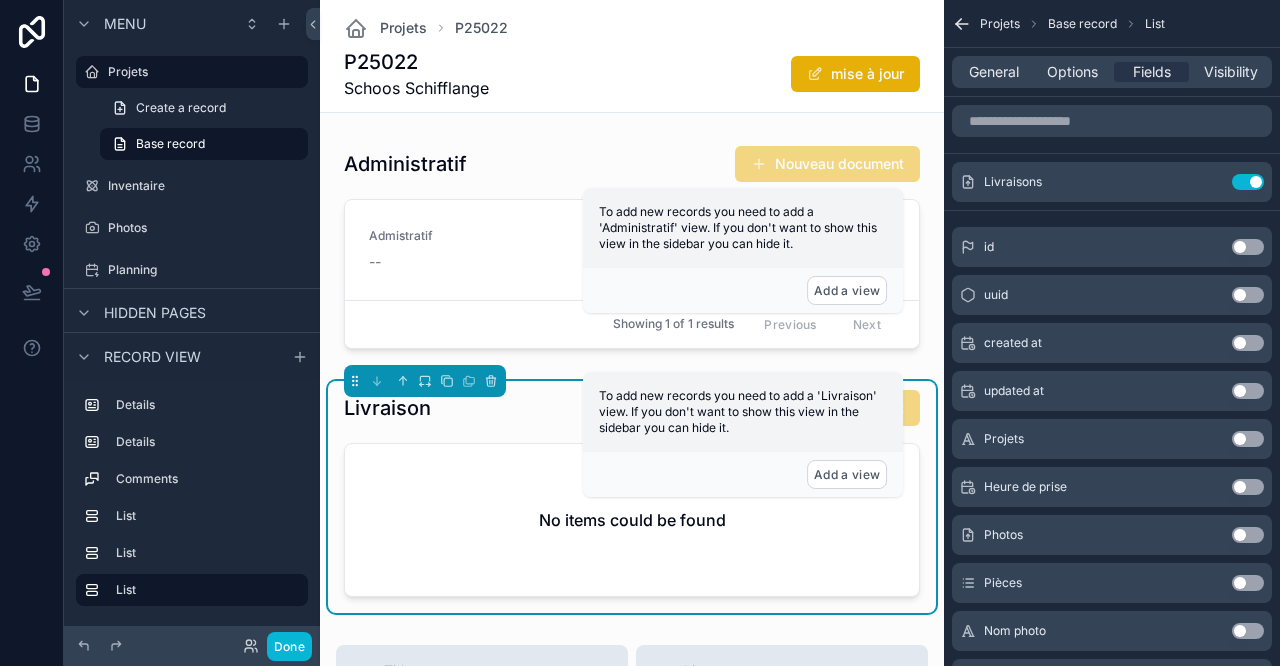 click on "Use setting" at bounding box center [1248, 182] 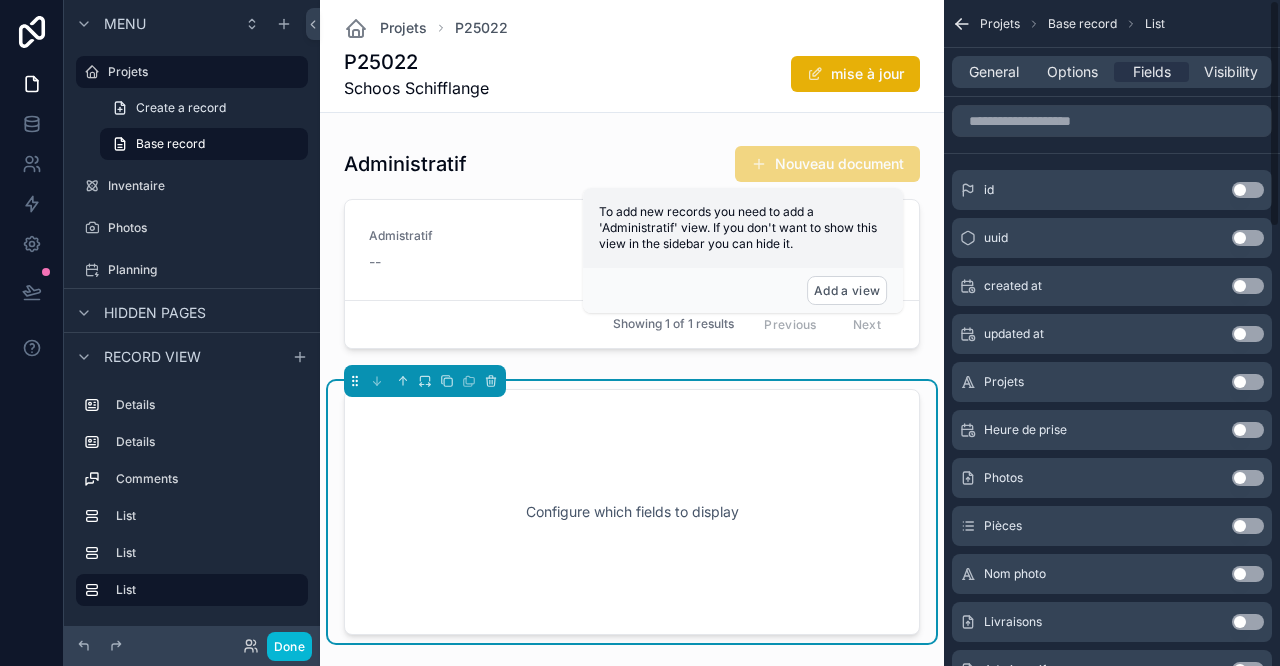 click on "Use setting" at bounding box center [1248, 190] 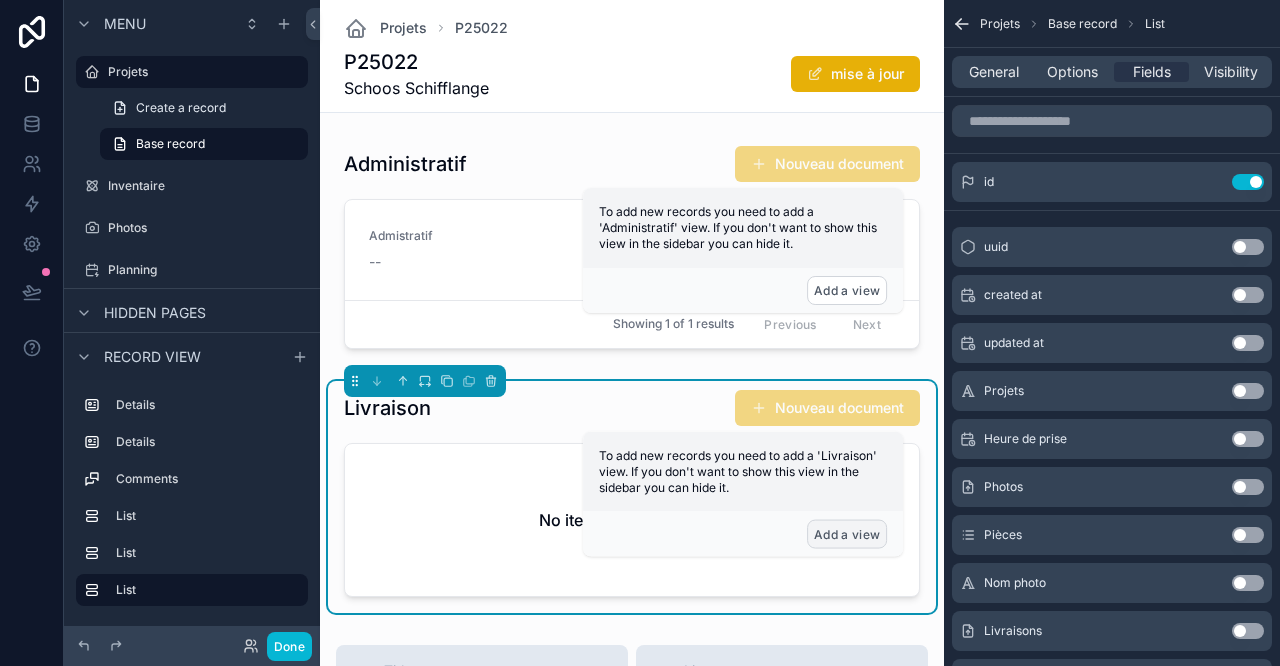 click on "Add a view" at bounding box center [847, 534] 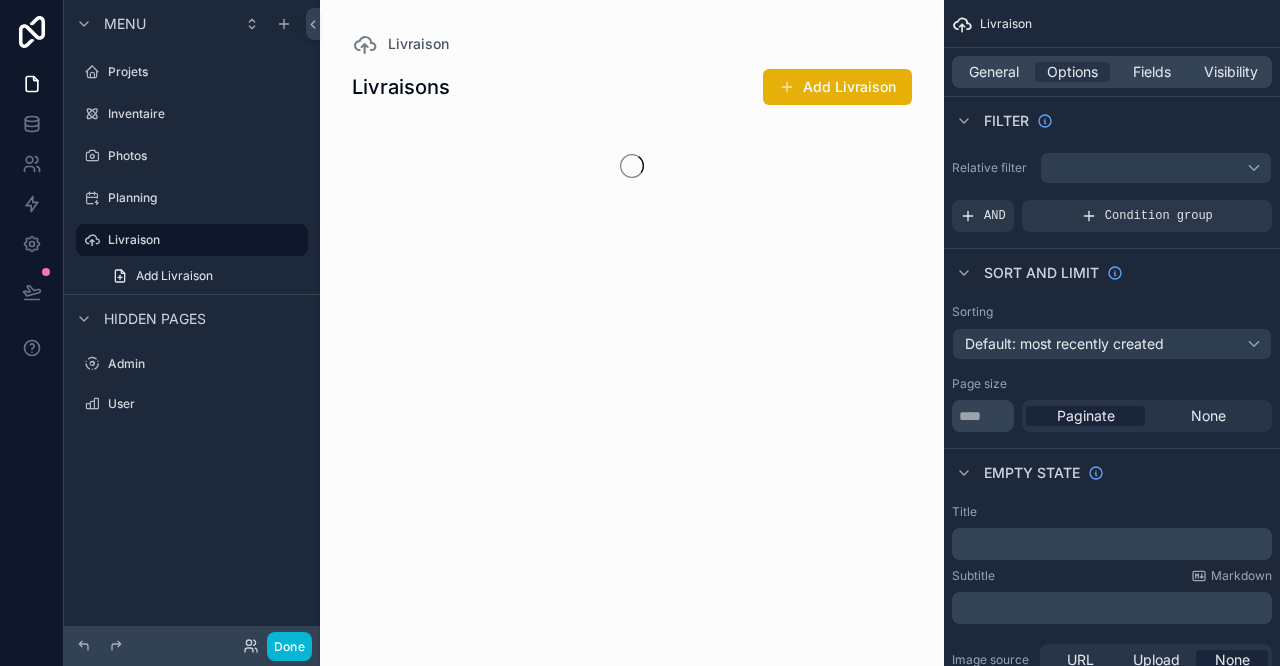 scroll, scrollTop: 0, scrollLeft: 0, axis: both 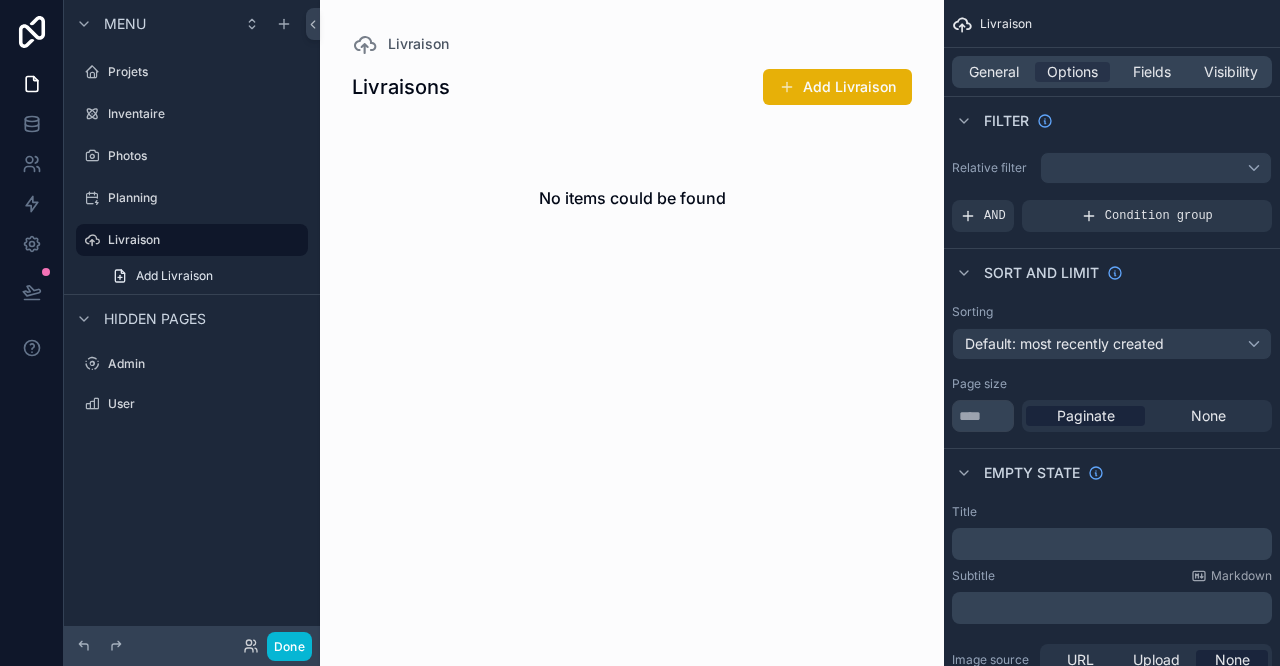 click at bounding box center [632, 333] 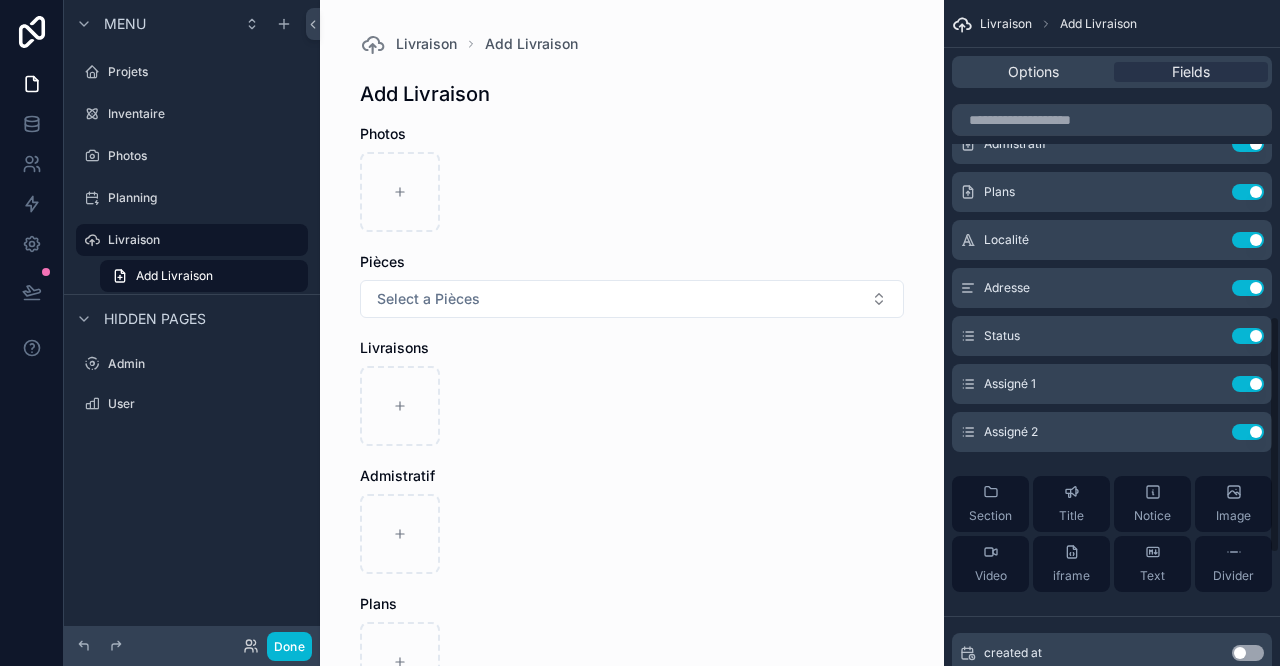 scroll, scrollTop: 0, scrollLeft: 0, axis: both 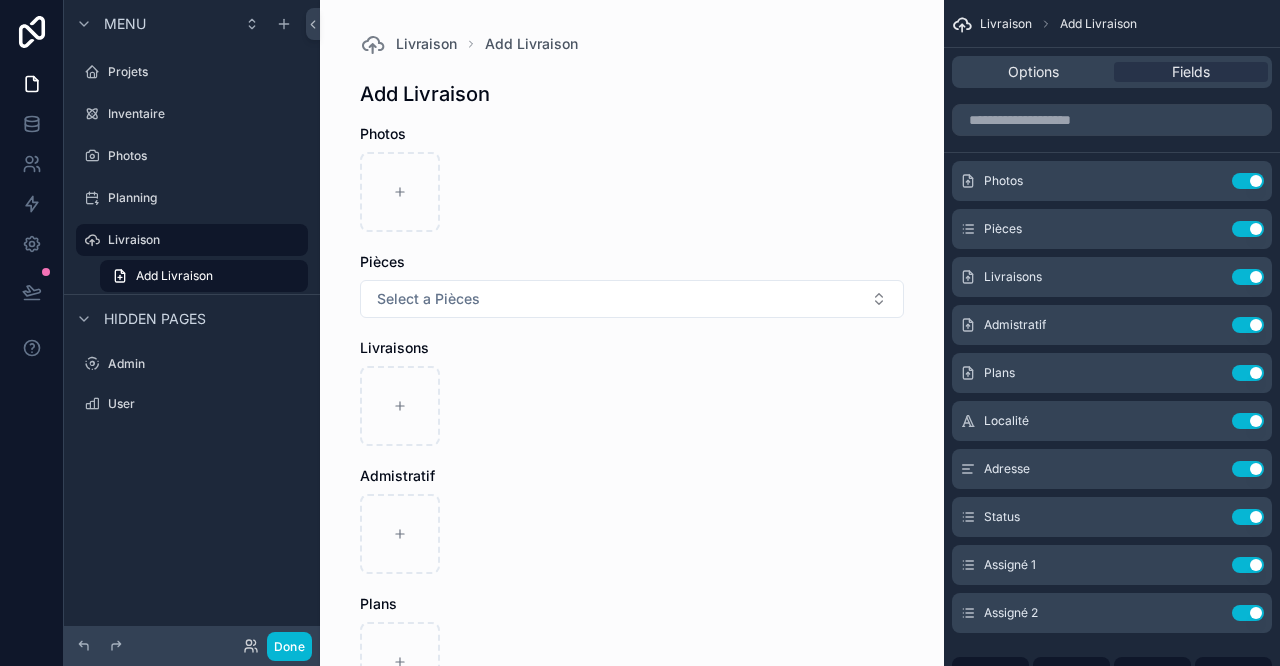 click on "Use setting" at bounding box center (1248, 181) 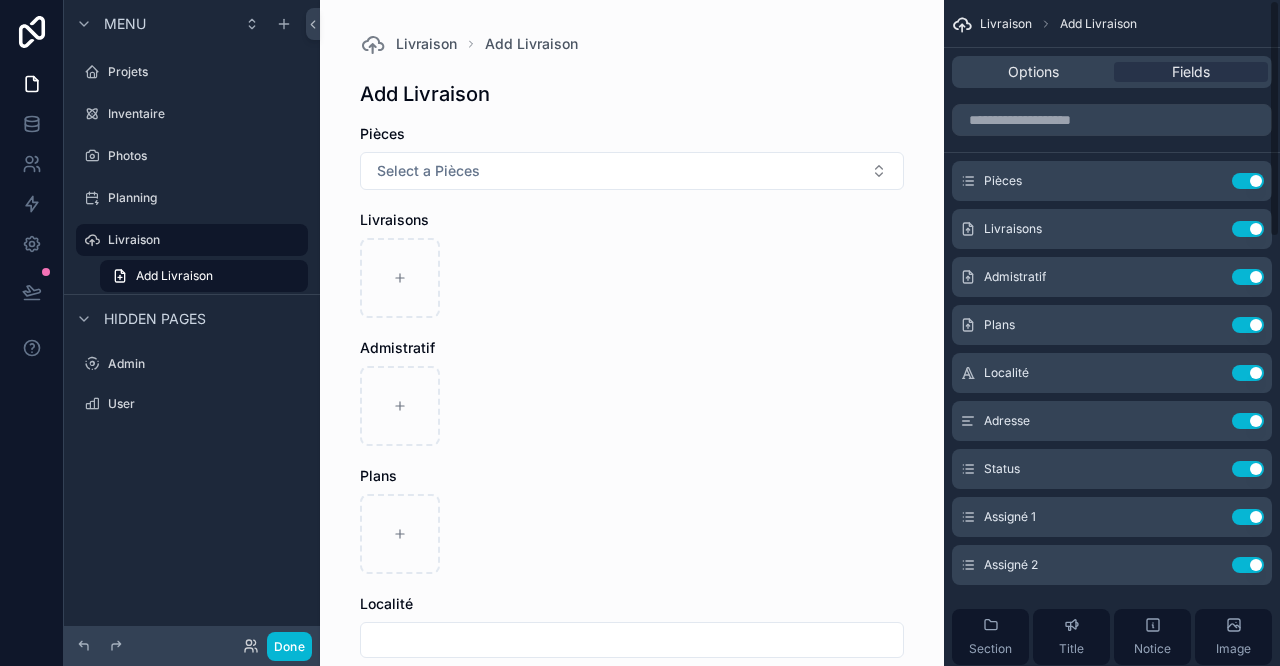 click on "Use setting" at bounding box center (1248, 181) 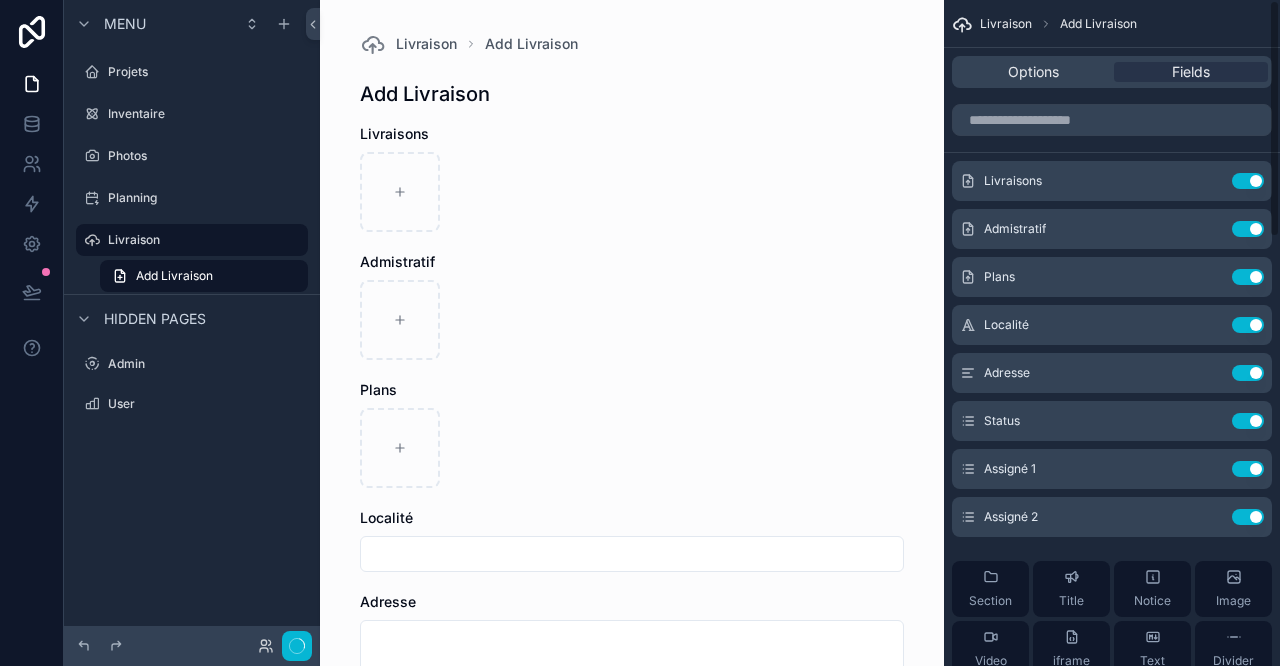 drag, startPoint x: 1245, startPoint y: 177, endPoint x: 1247, endPoint y: 160, distance: 17.117243 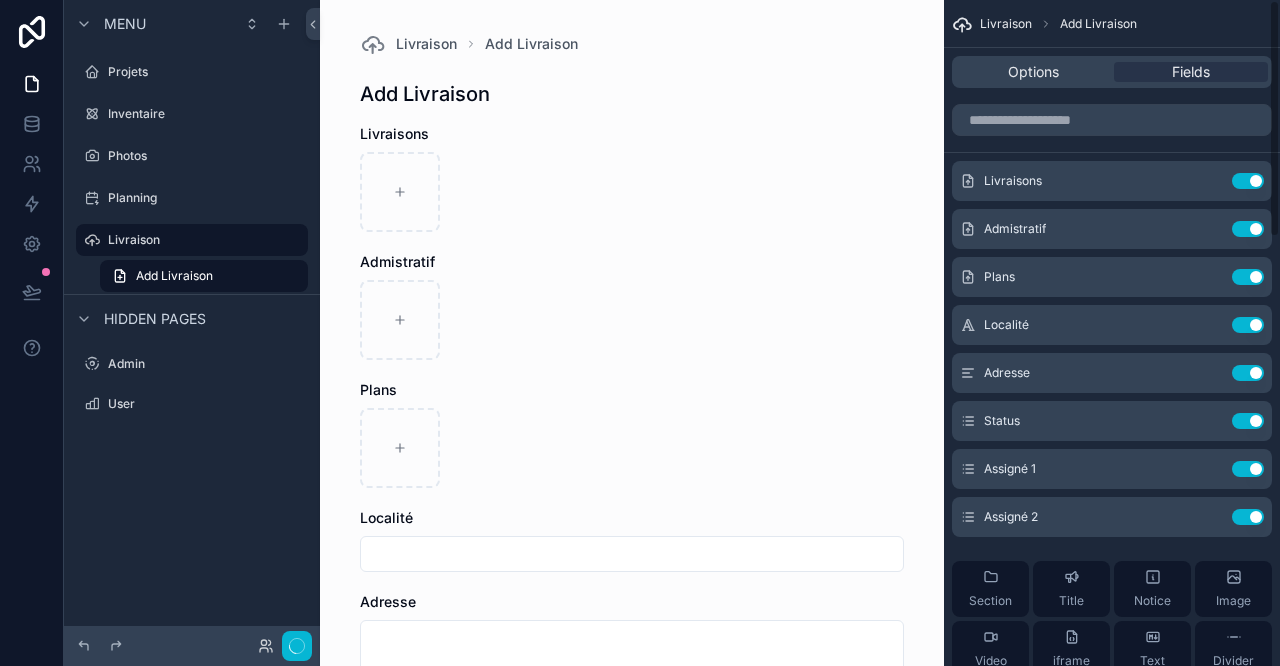 click on "Use setting" at bounding box center (1248, 181) 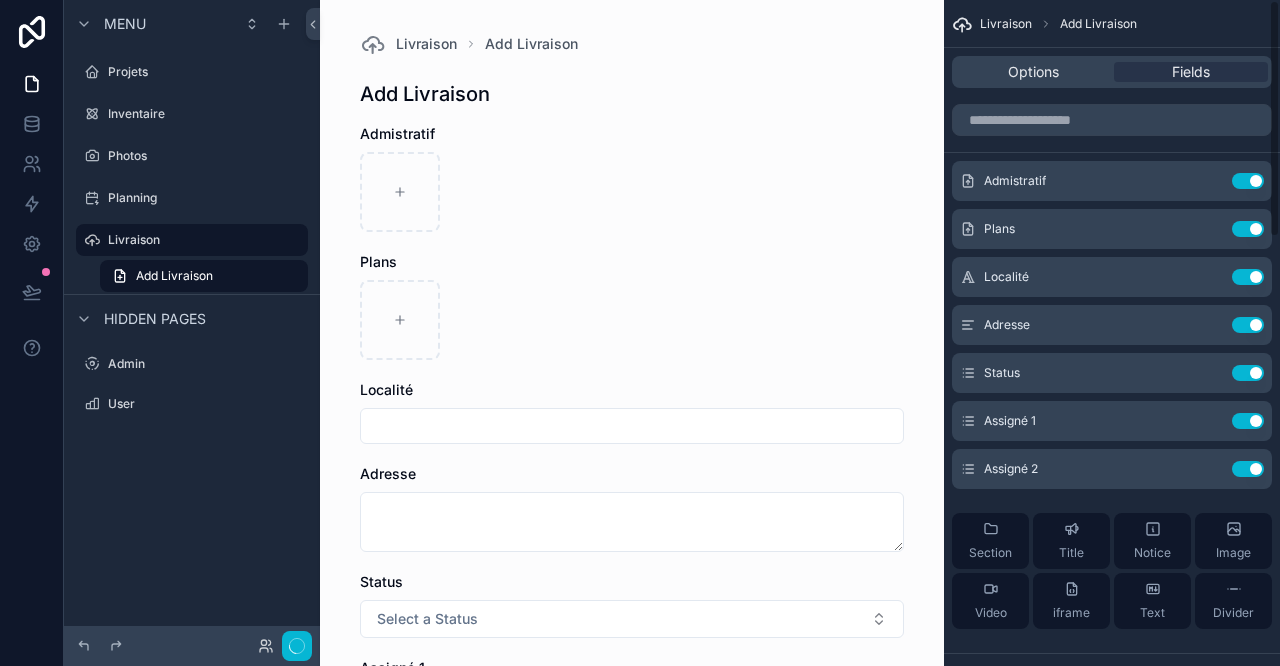 click on "Admistratif Use setting Plans Use setting Localité Use setting Adresse Use setting Status Use setting Assigné 1 Use setting Assigné 2 Use setting Section Title Notice Image Video iframe Text Divider created at Use setting updated at Use setting Photos Use setting Pièces Use setting Livraisons Use setting Assigné 3 Use setting Co-equipiers Use setting Date de debut Use setting Numéro de téléphone Use setting Numéro de GSM Use setting Adresse e-mail Use setting fichier Use setting Notes Use setting Commentaires Use setting Etat d'avancement coche Use setting Evaluation Use setting id 2 Use setting Pièces 2 Use setting Projets 2 Use setting Projets 3 Use setting clients collection Use setting livraisons1 collection Use setting admistratif1 collection Use setting copie de projets collection Use setting" at bounding box center [1112, 967] 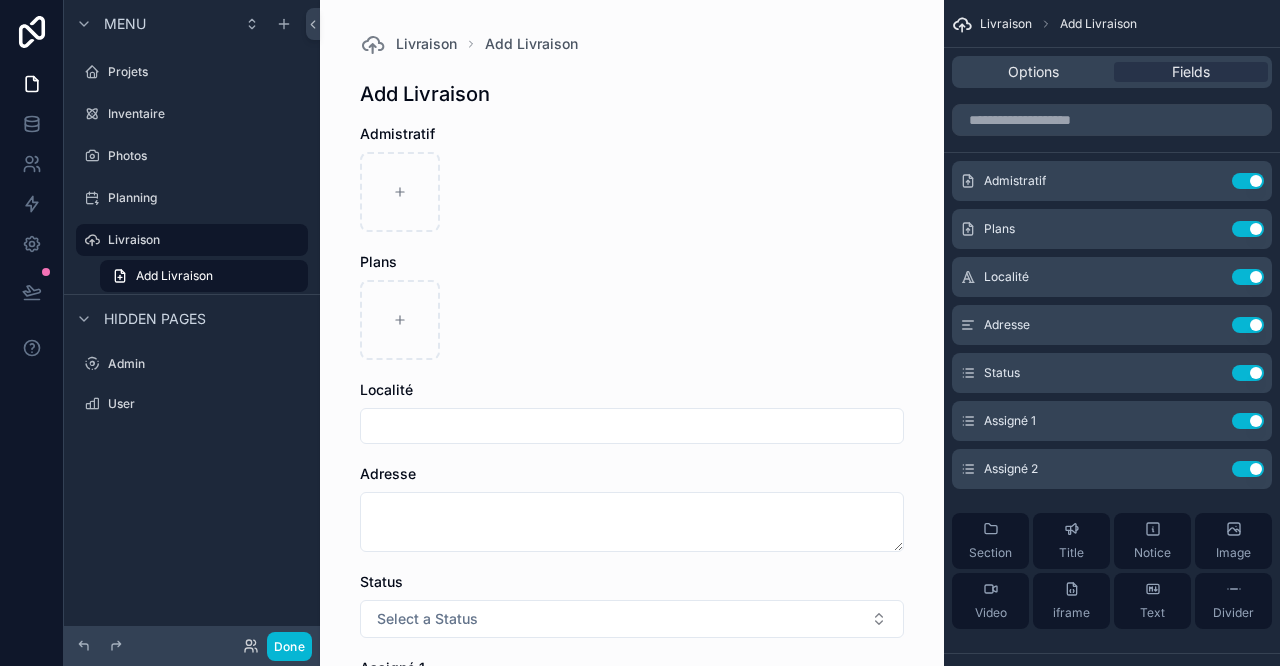 click on "Use setting" at bounding box center [1248, 181] 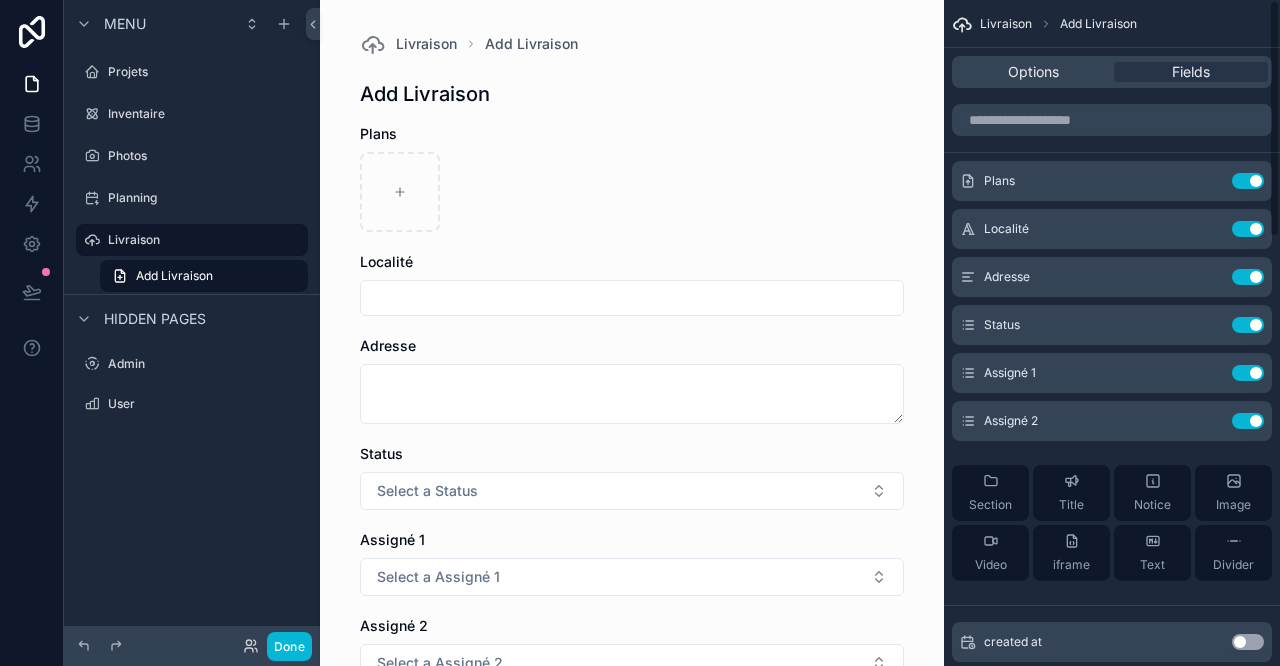 click on "Plans Use setting" at bounding box center [1112, 181] 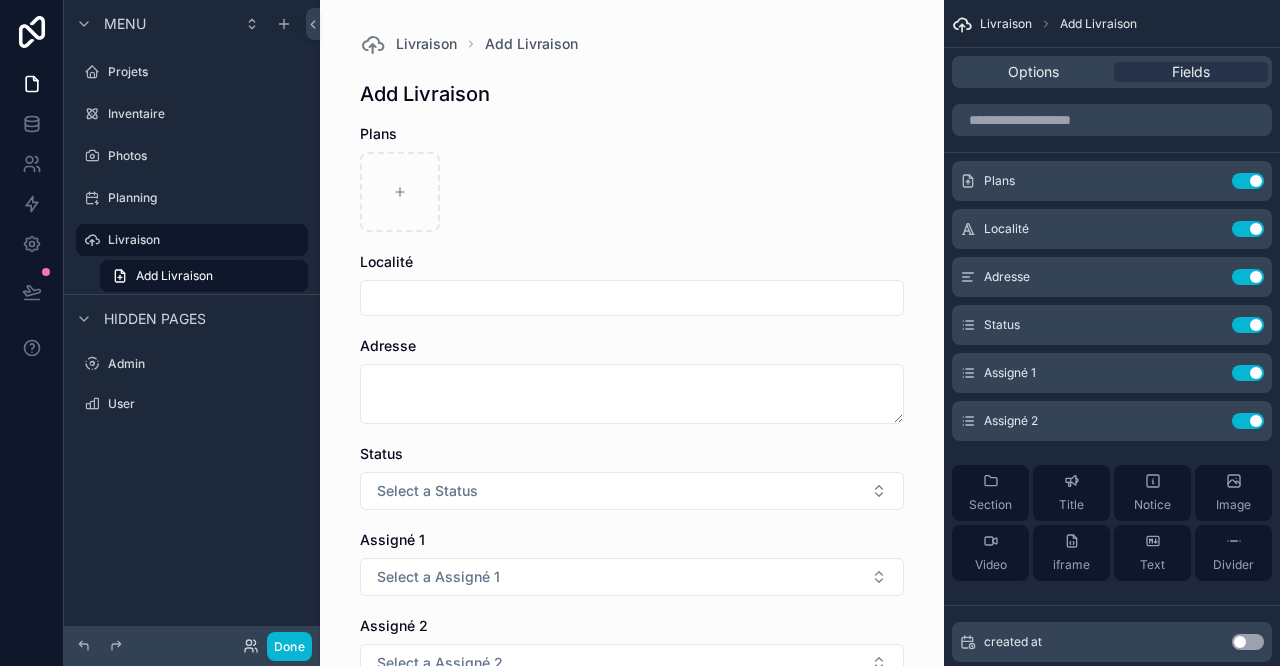 click on "Use setting" at bounding box center (1248, 181) 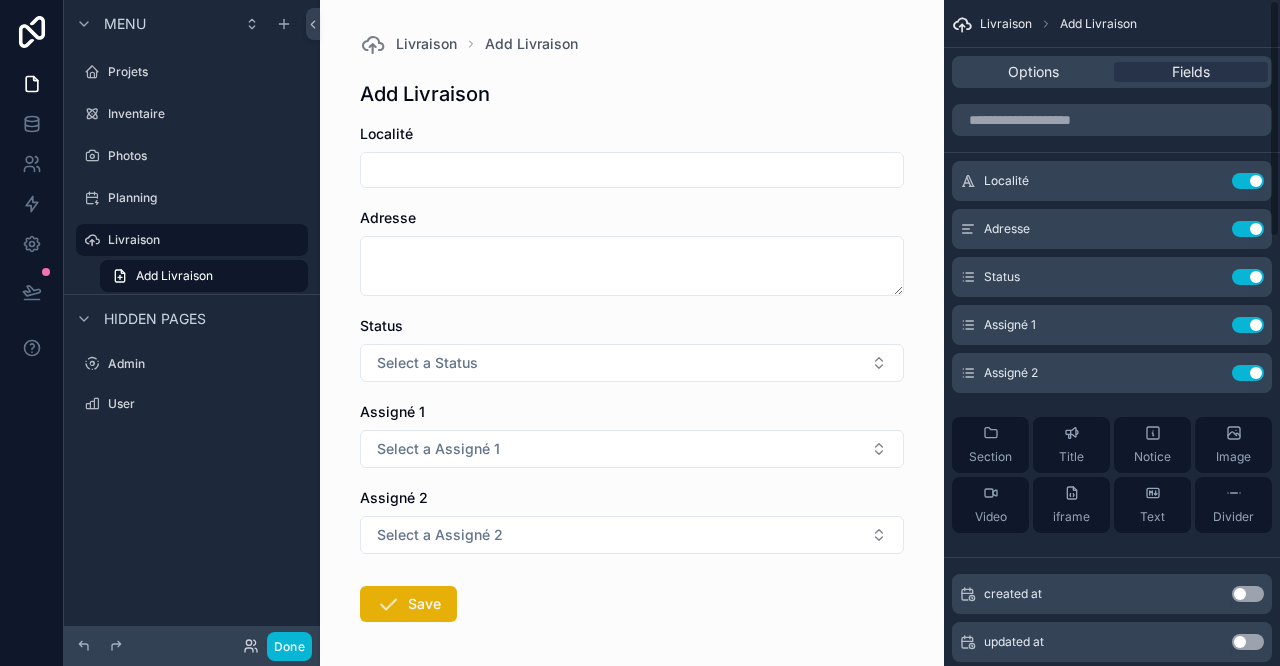 click on "Use setting" at bounding box center [1248, 181] 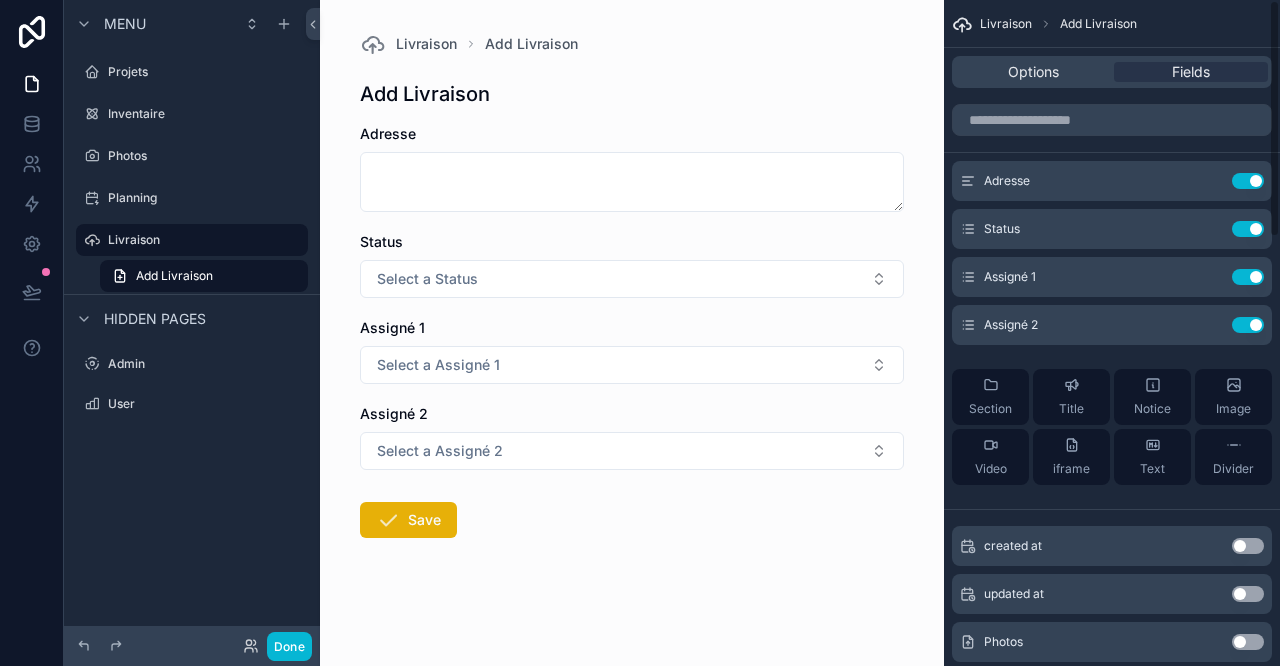 click on "Use setting" at bounding box center (1248, 181) 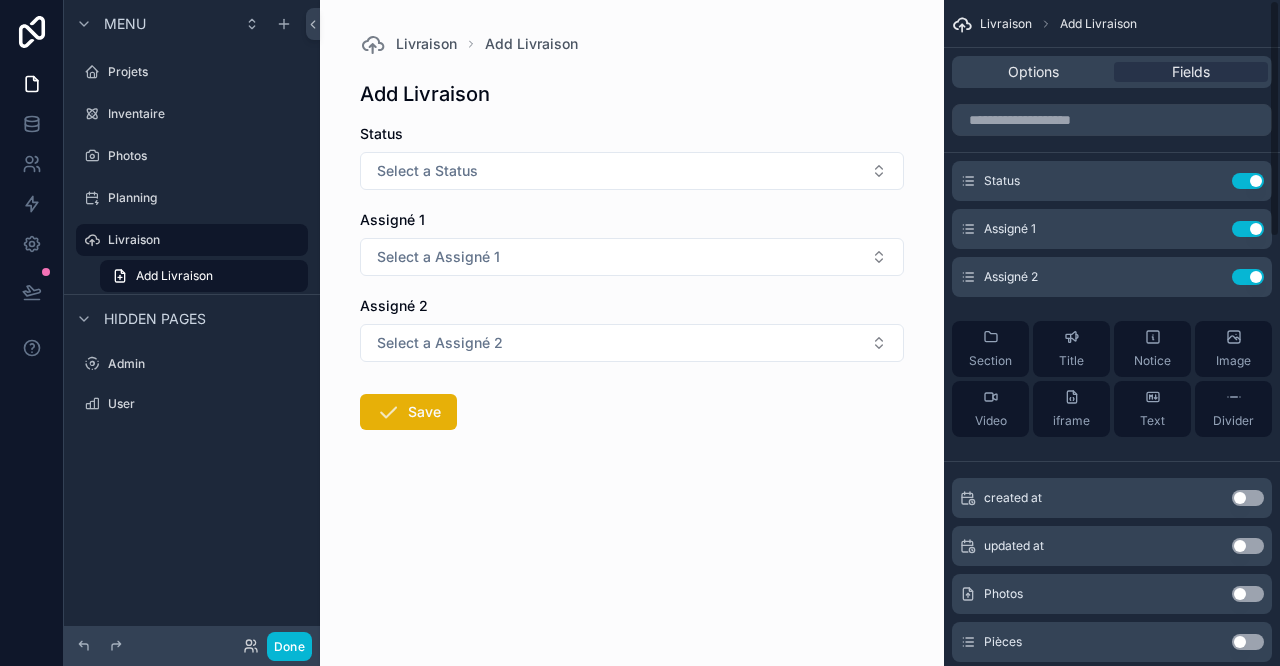 click on "Use setting" at bounding box center [1248, 181] 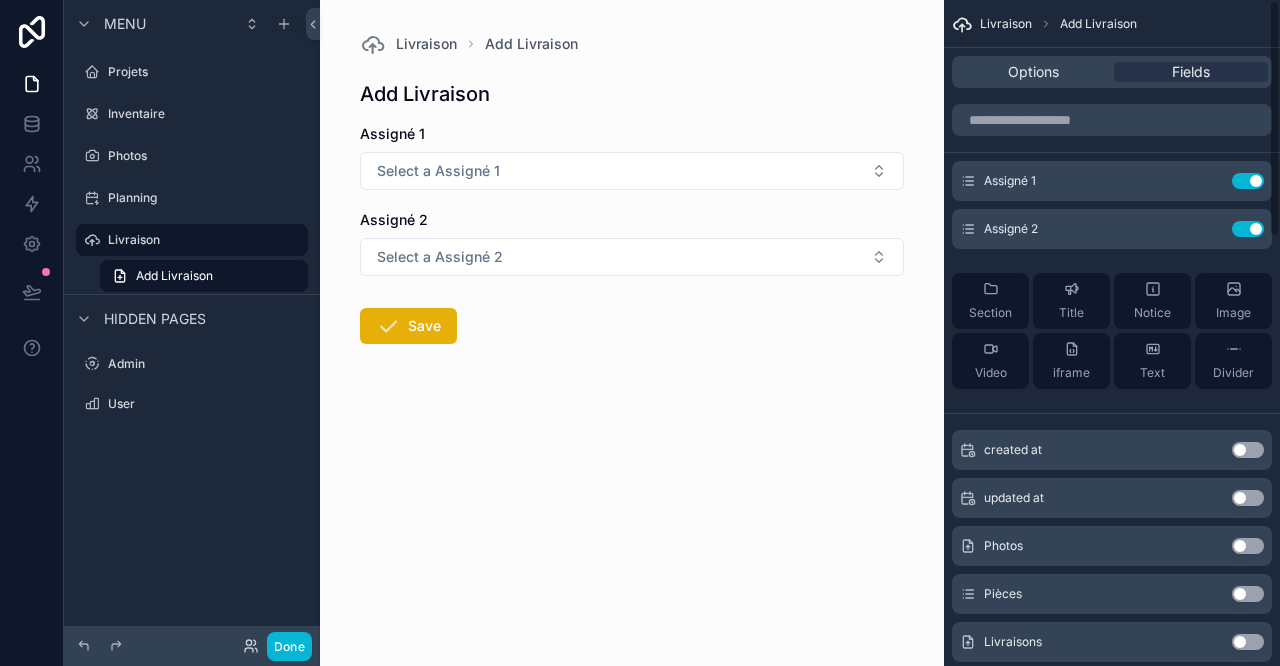 click on "Use setting" at bounding box center [1248, 181] 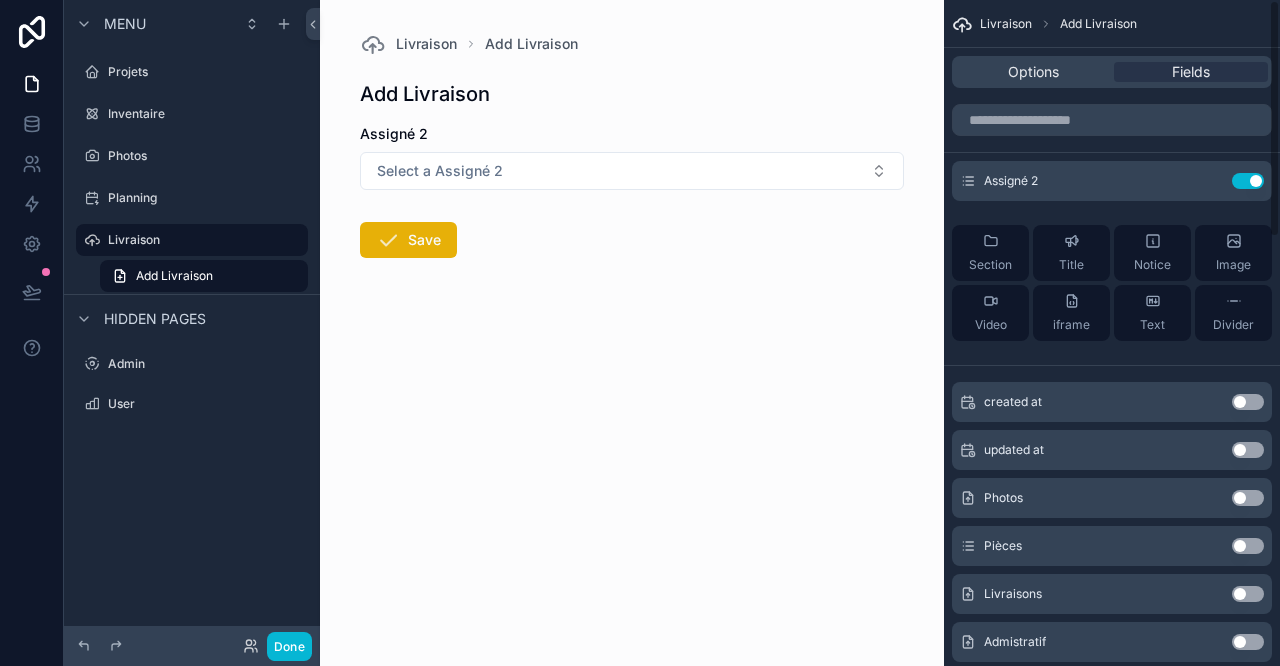 click on "Use setting" at bounding box center (1248, 181) 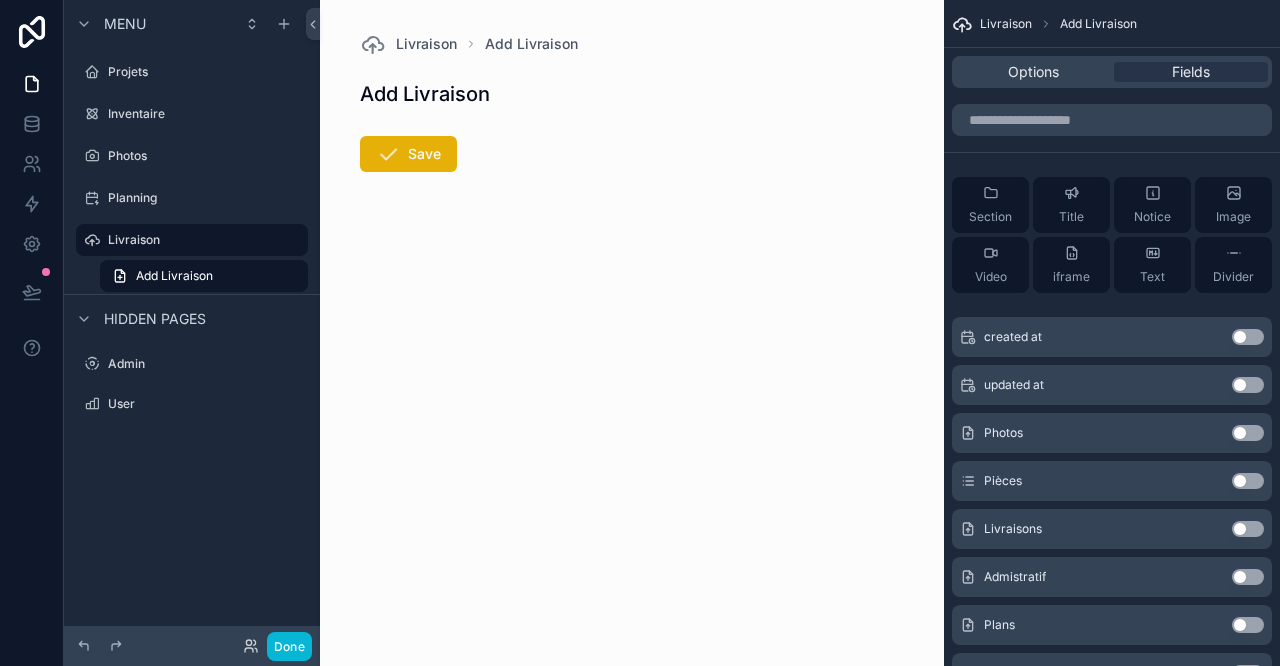 scroll, scrollTop: 222, scrollLeft: 0, axis: vertical 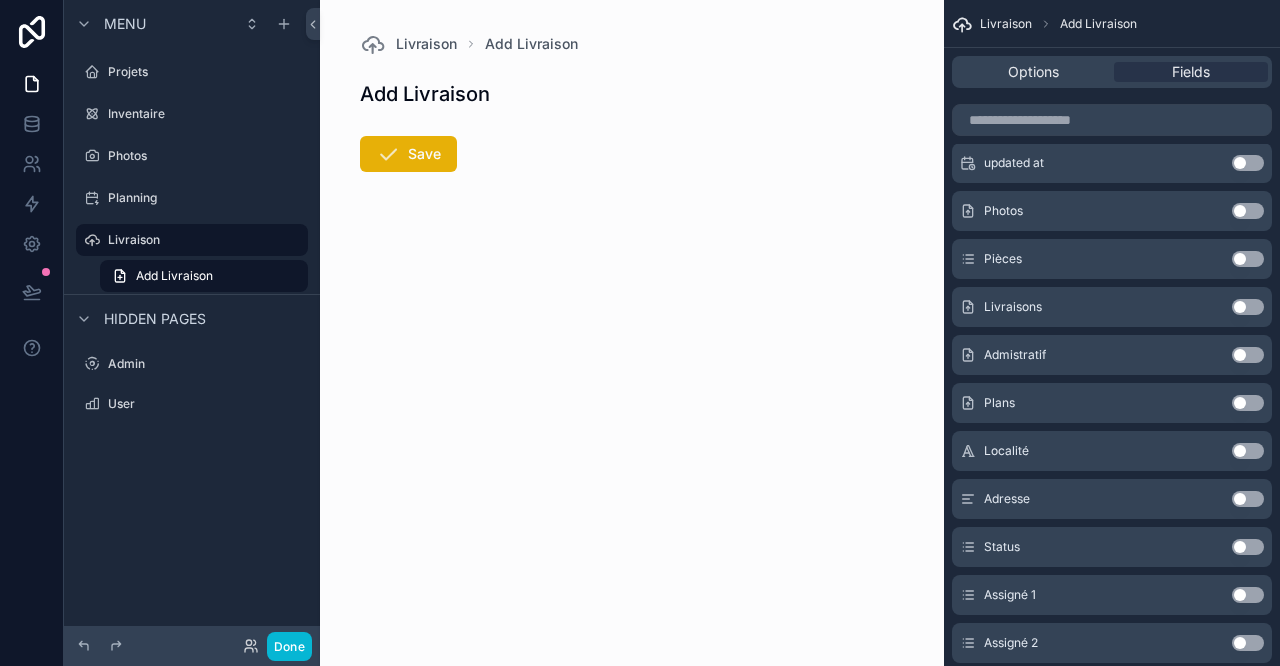 click on "Use setting" at bounding box center [1248, 307] 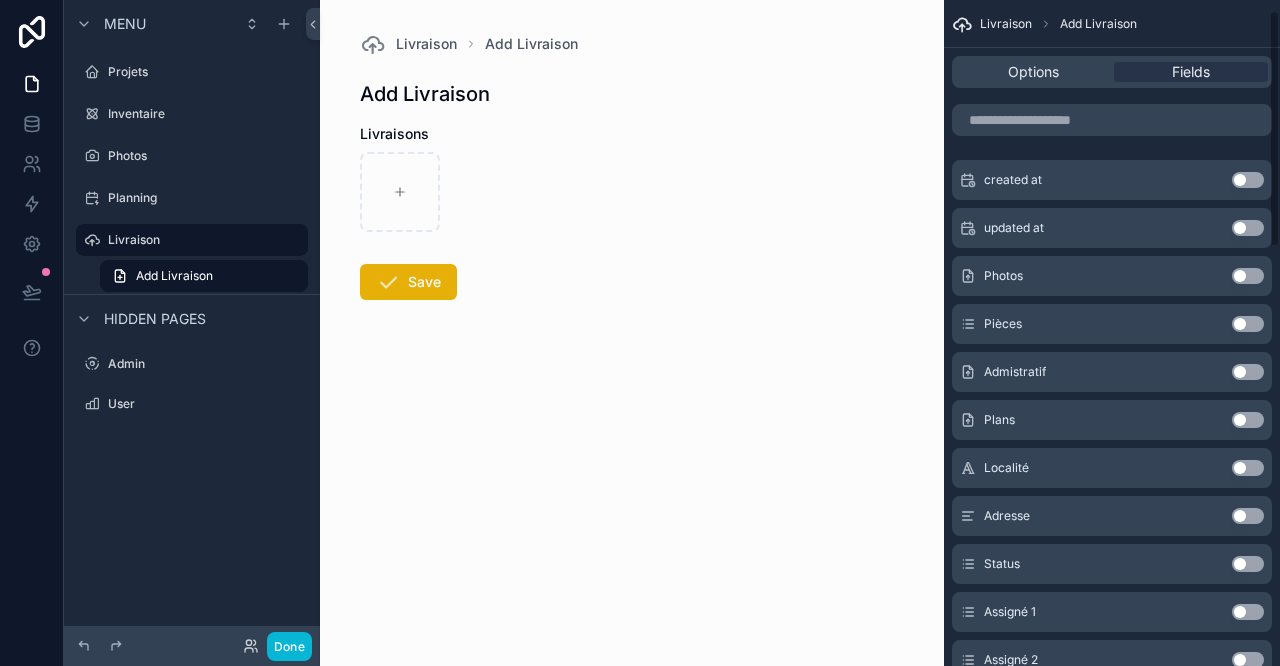 scroll, scrollTop: 0, scrollLeft: 0, axis: both 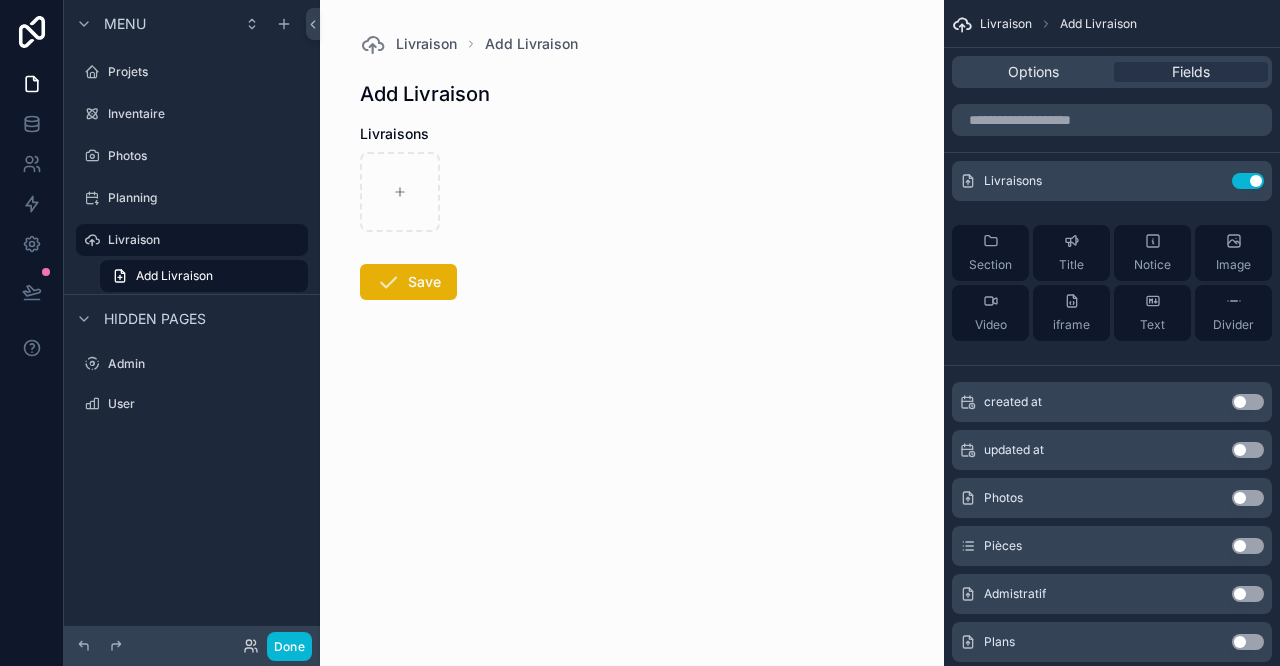 drag, startPoint x: 1227, startPoint y: 250, endPoint x: 1235, endPoint y: 243, distance: 10.630146 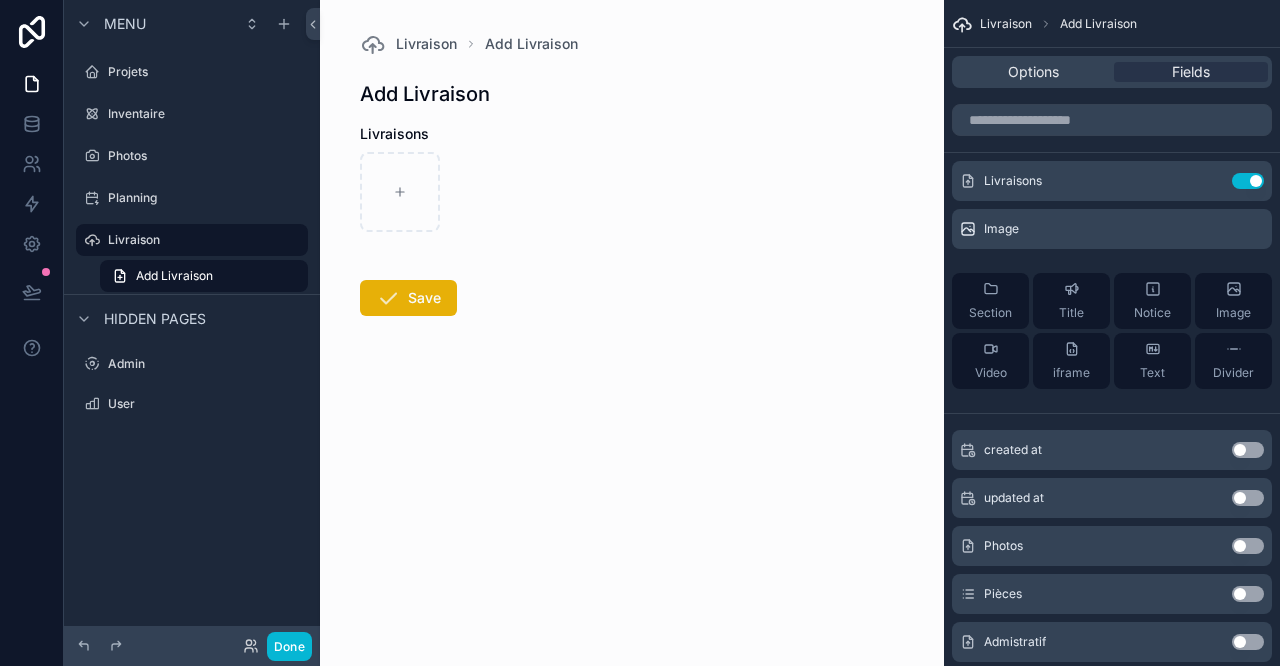 click on "Add Livraison" at bounding box center [425, 94] 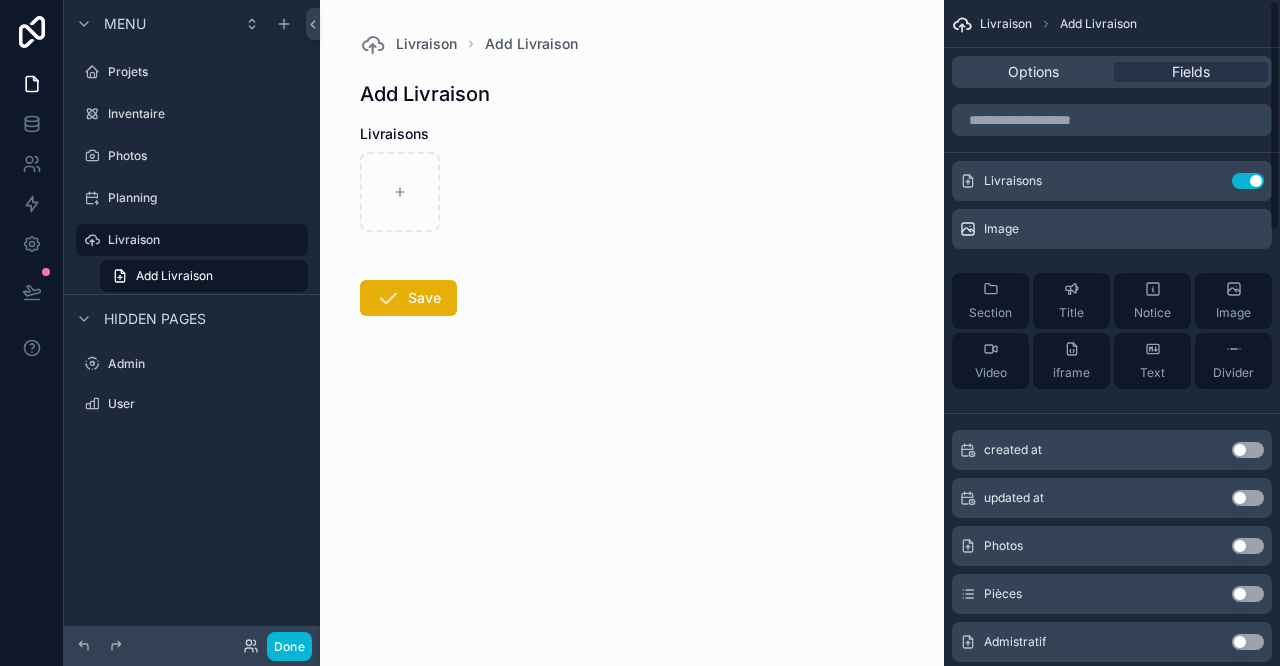 click on "Options" at bounding box center [1033, 72] 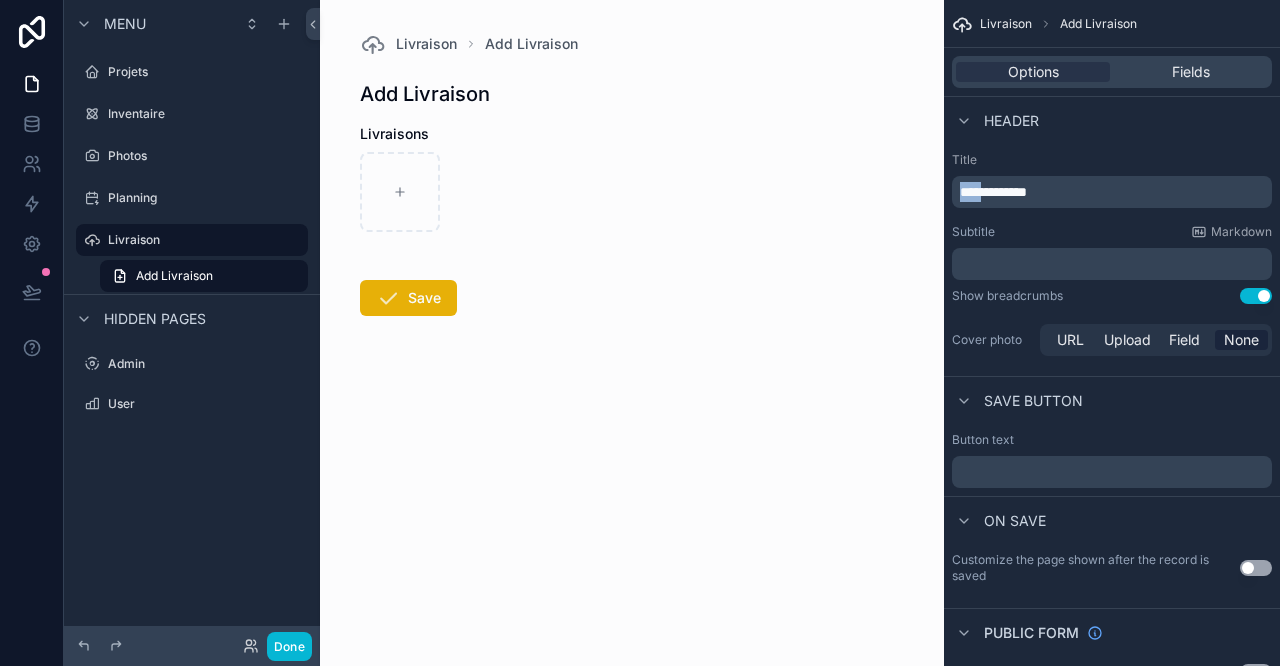 drag, startPoint x: 992, startPoint y: 193, endPoint x: 772, endPoint y: 238, distance: 224.55511 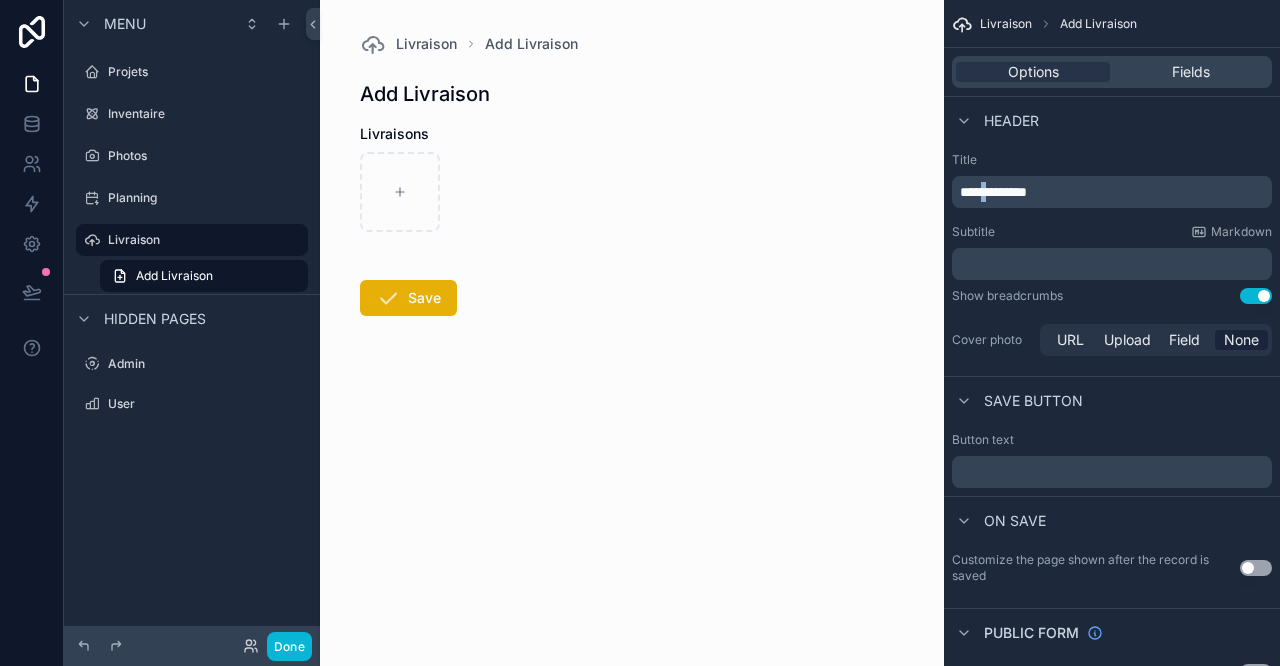 drag, startPoint x: 992, startPoint y: 199, endPoint x: 1015, endPoint y: 193, distance: 23.769728 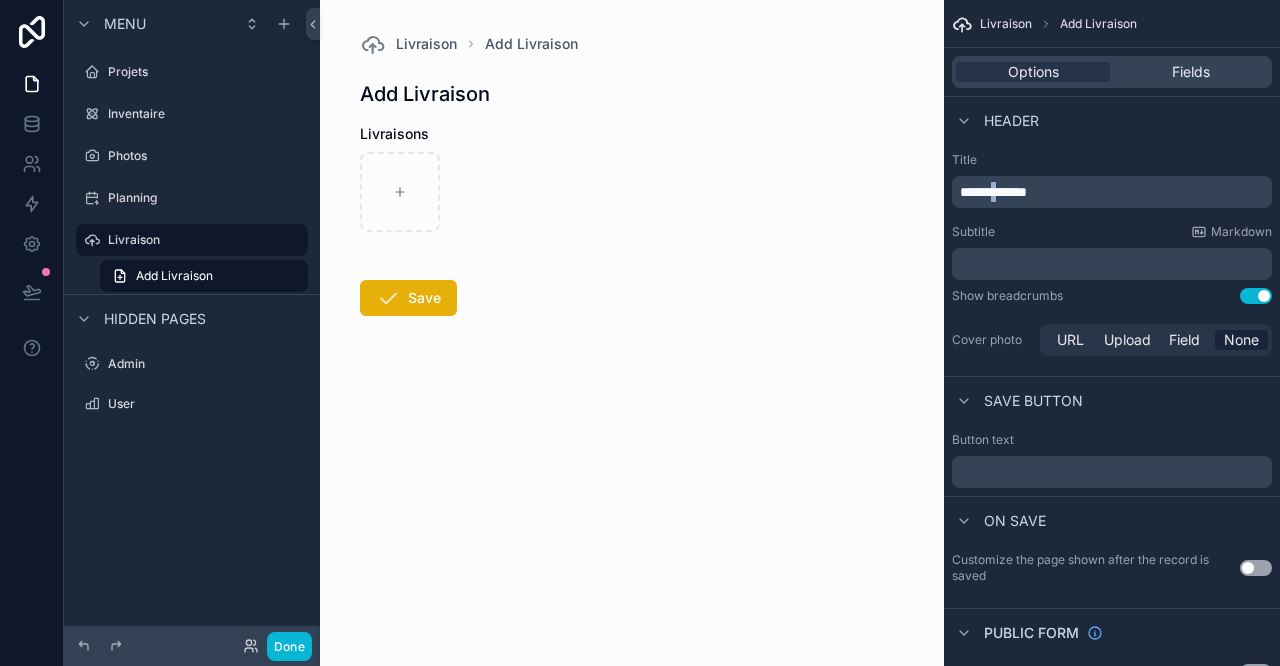 click on "**********" at bounding box center [993, 192] 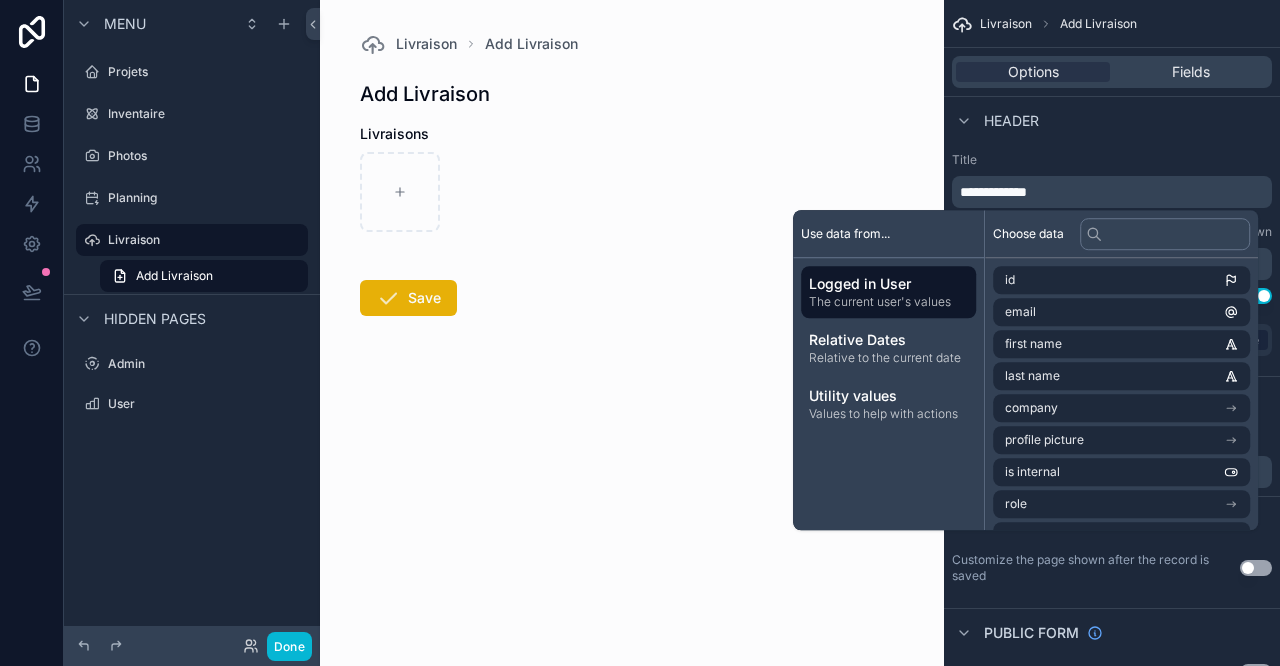 click on "**********" at bounding box center [993, 192] 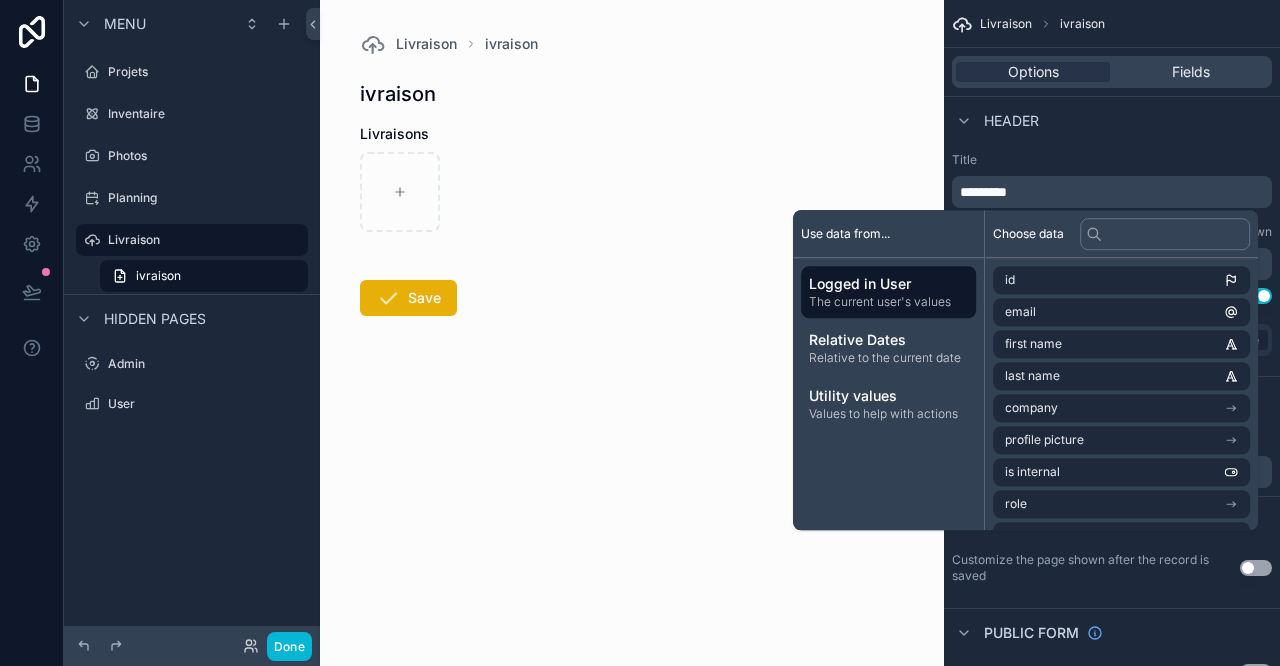 type 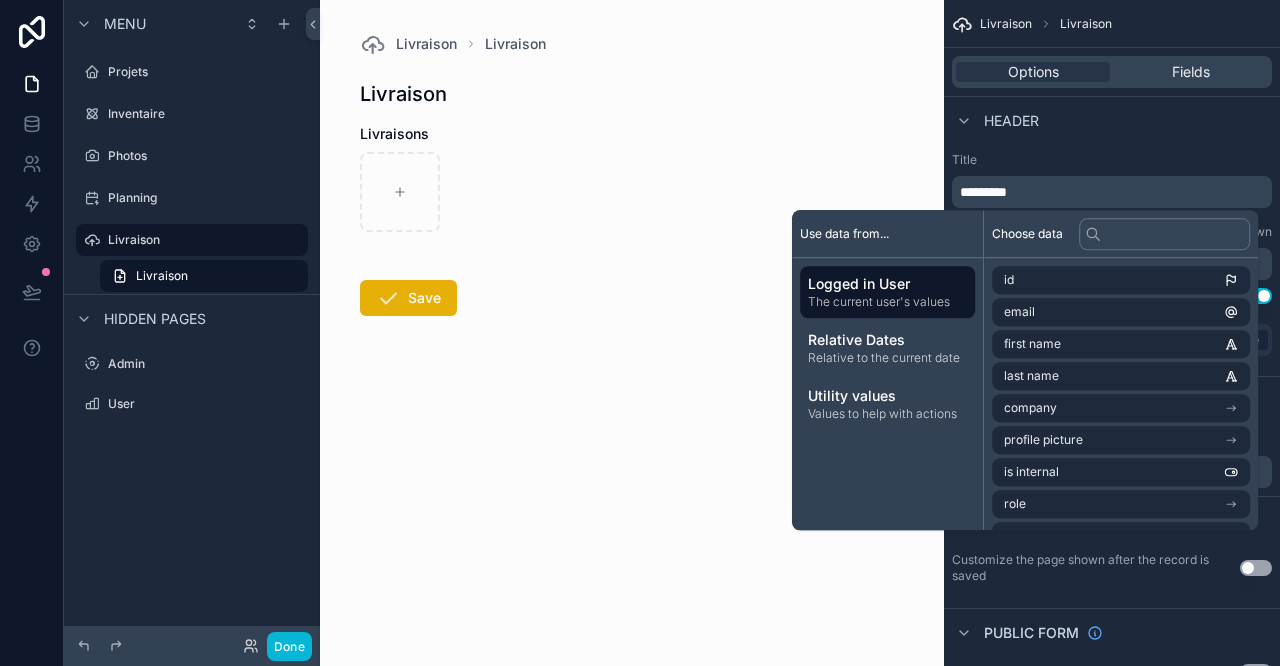 click at bounding box center (632, 192) 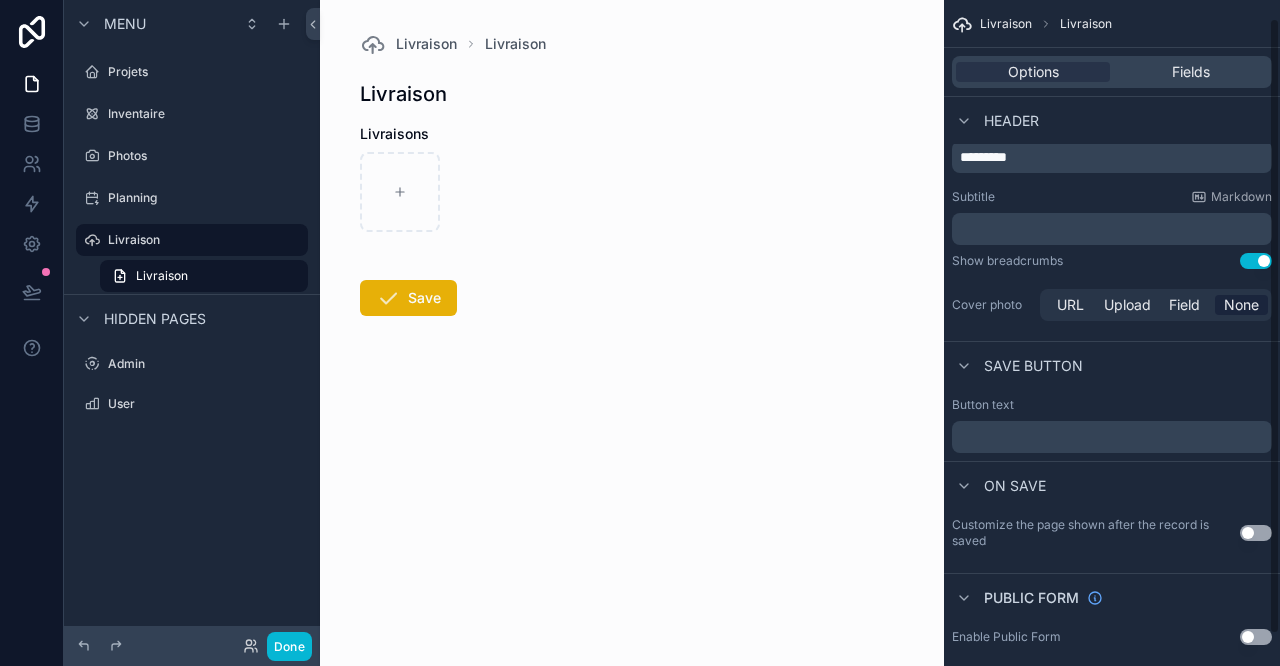 scroll, scrollTop: 54, scrollLeft: 0, axis: vertical 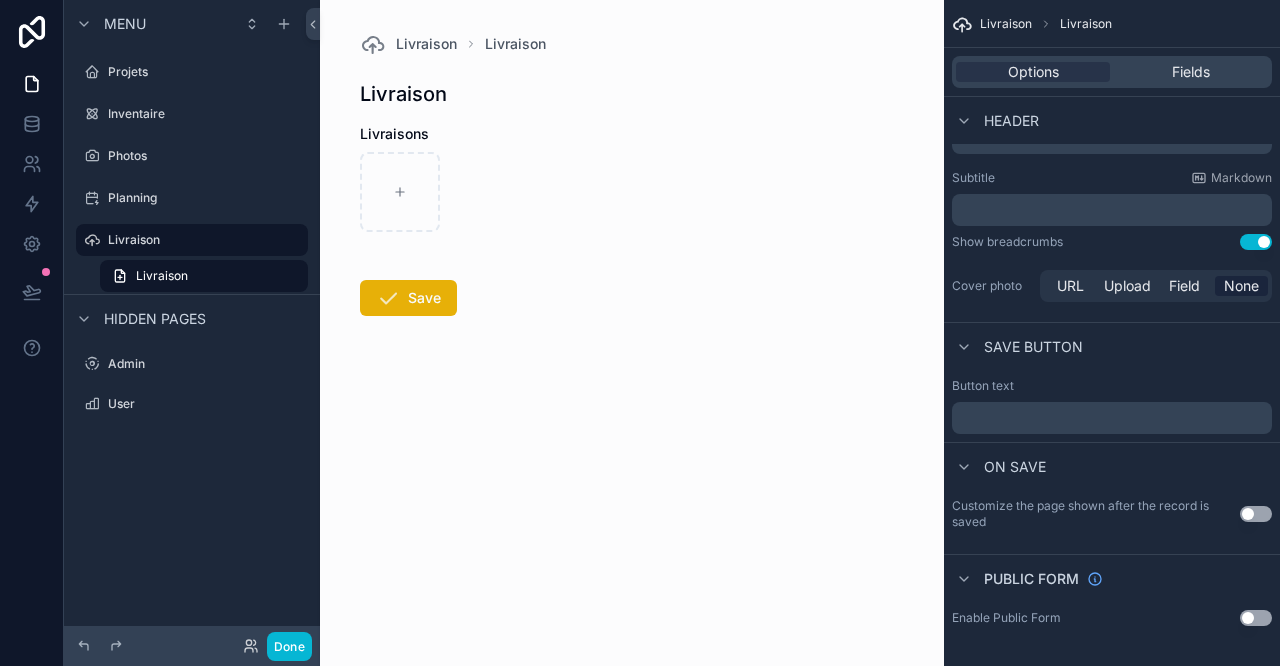 click on "﻿" at bounding box center [1114, 418] 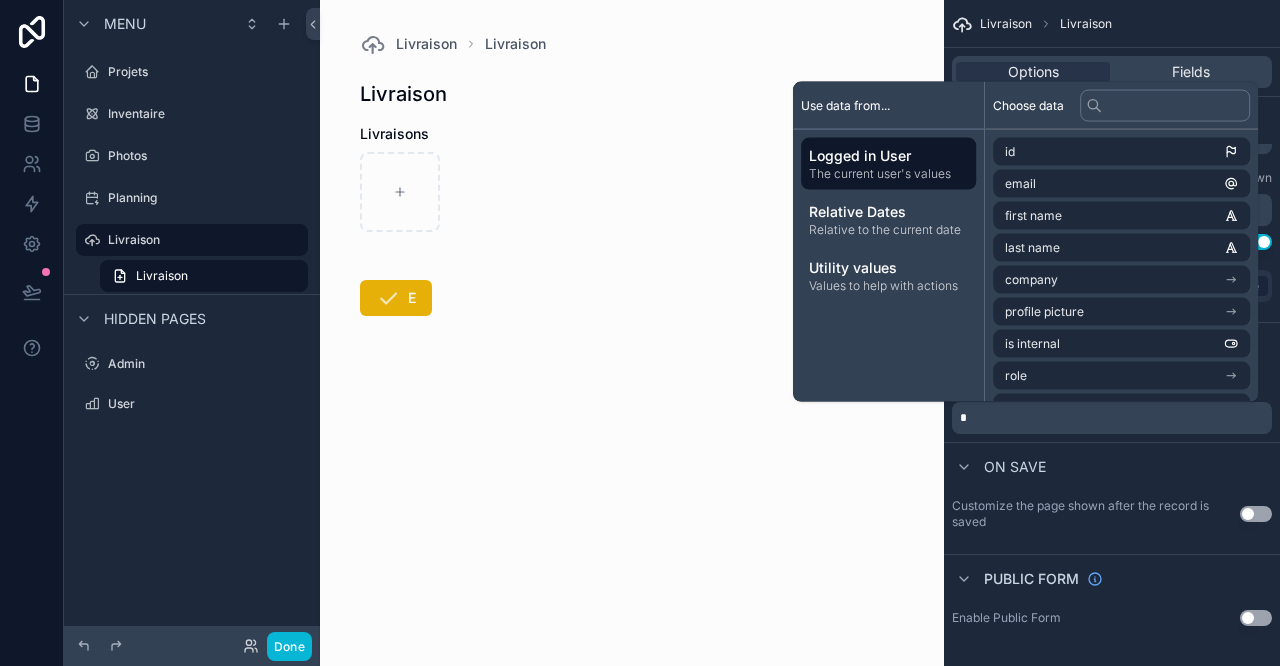 type 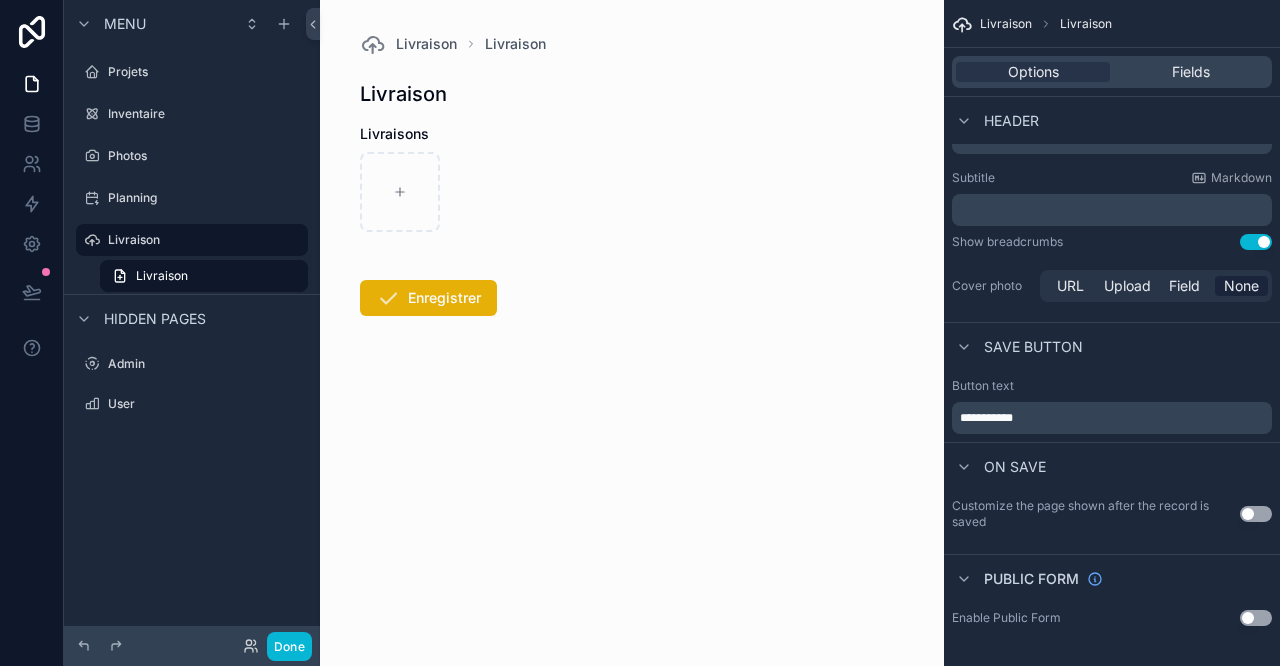 click on "Livraison Livraison Livraison Livraisons Enregistrer" at bounding box center [632, 333] 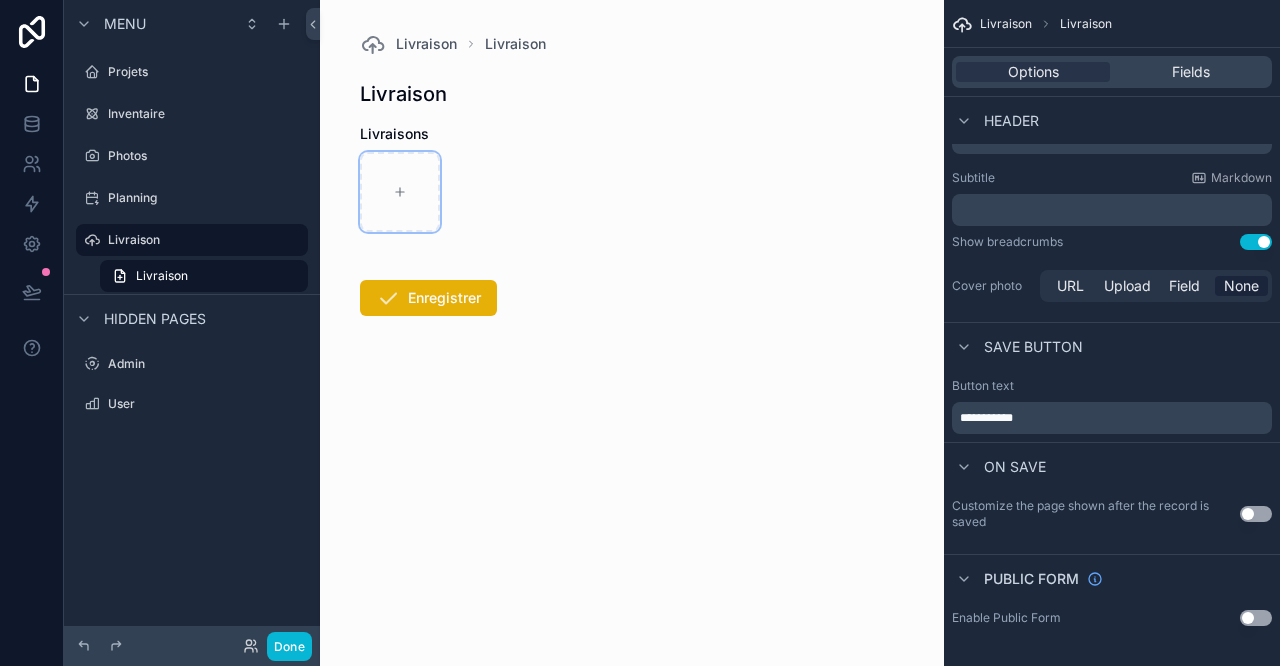 click at bounding box center [400, 192] 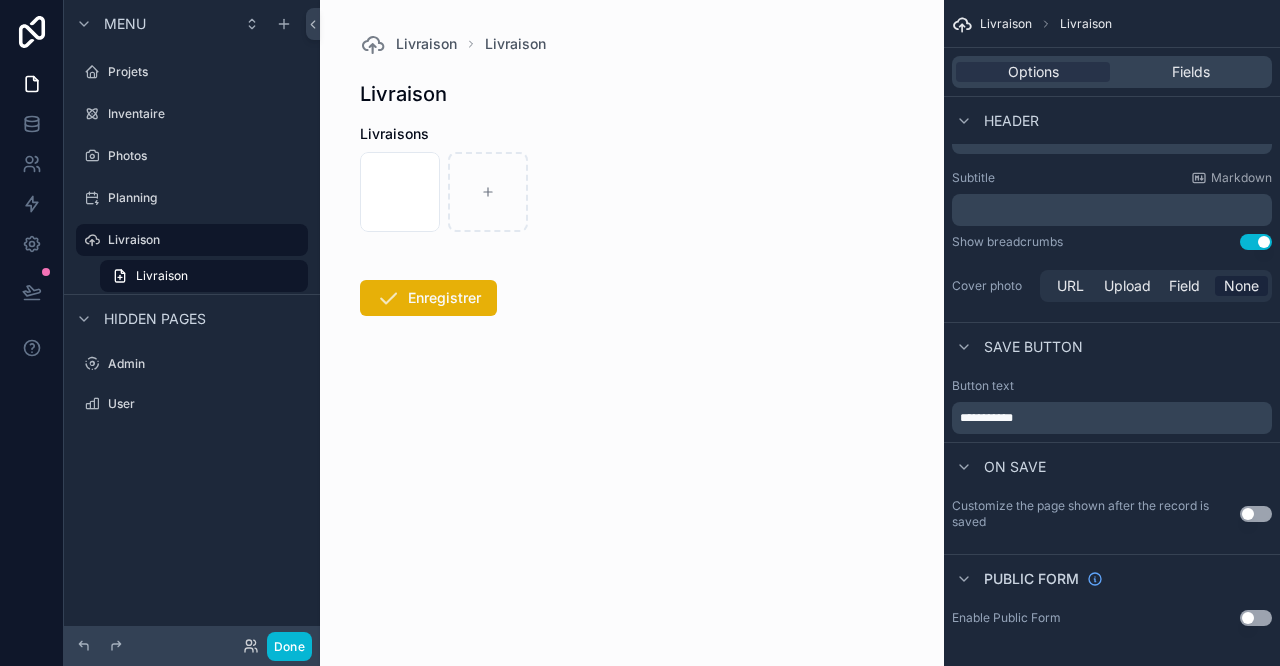 click on "Enregistrer" at bounding box center (428, 298) 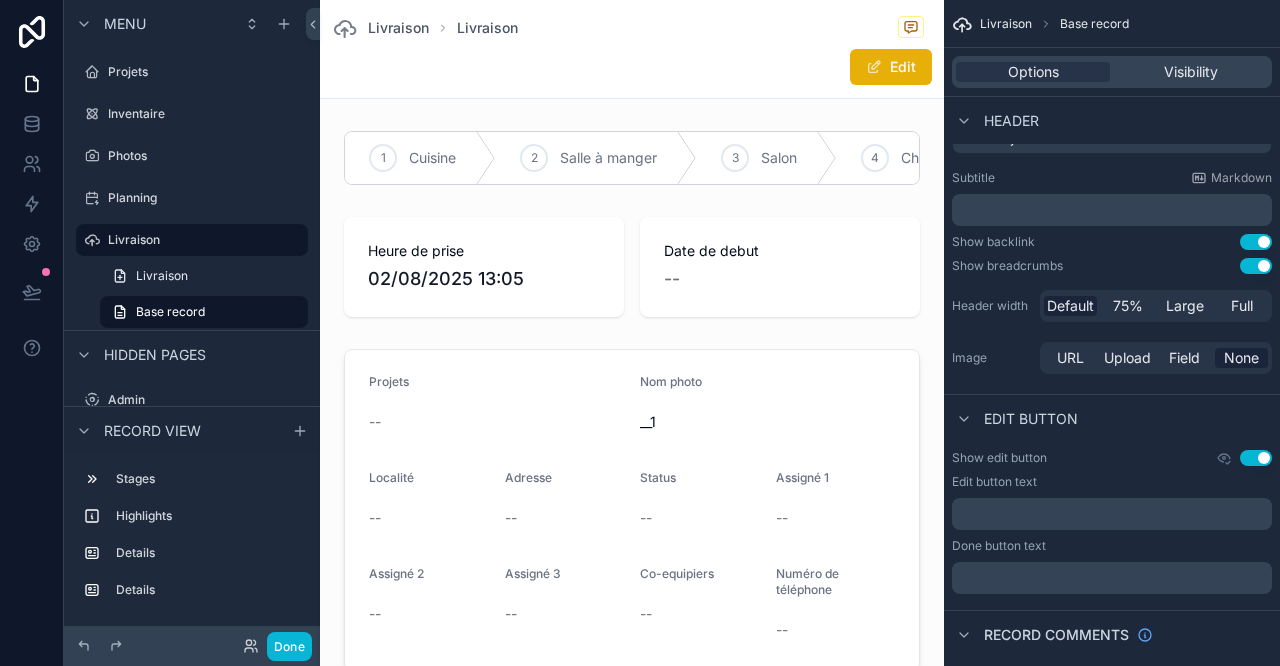 scroll, scrollTop: 222, scrollLeft: 0, axis: vertical 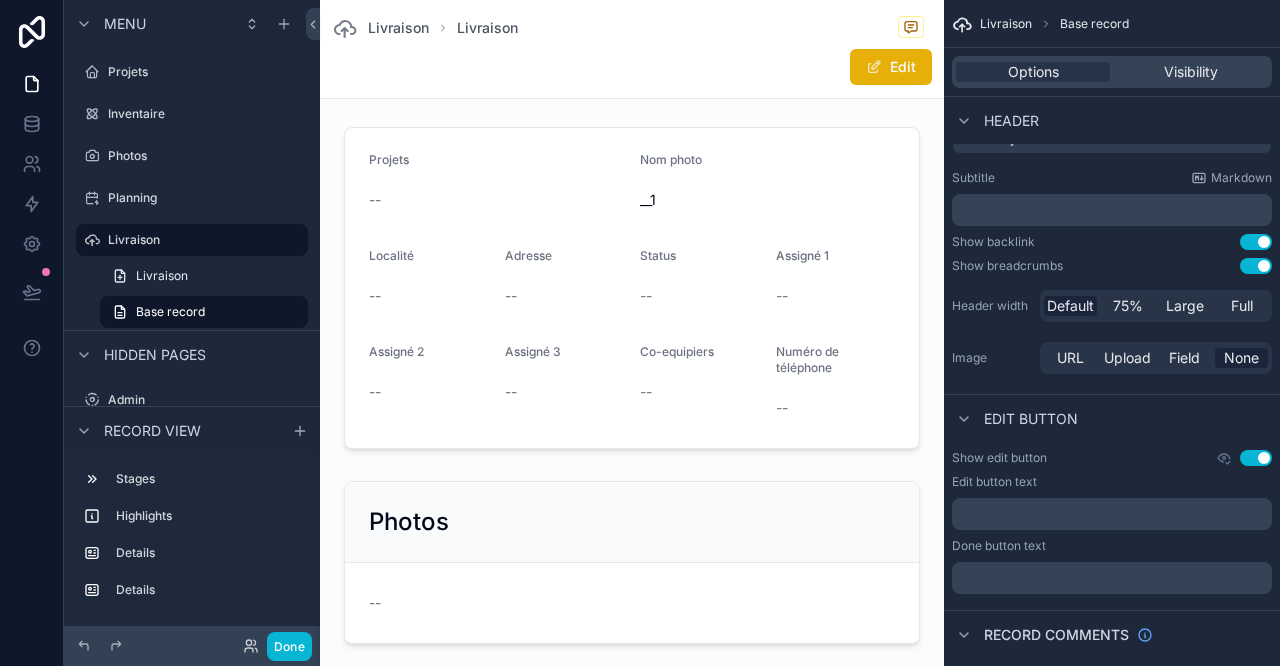 click on "Photos" at bounding box center (206, 156) 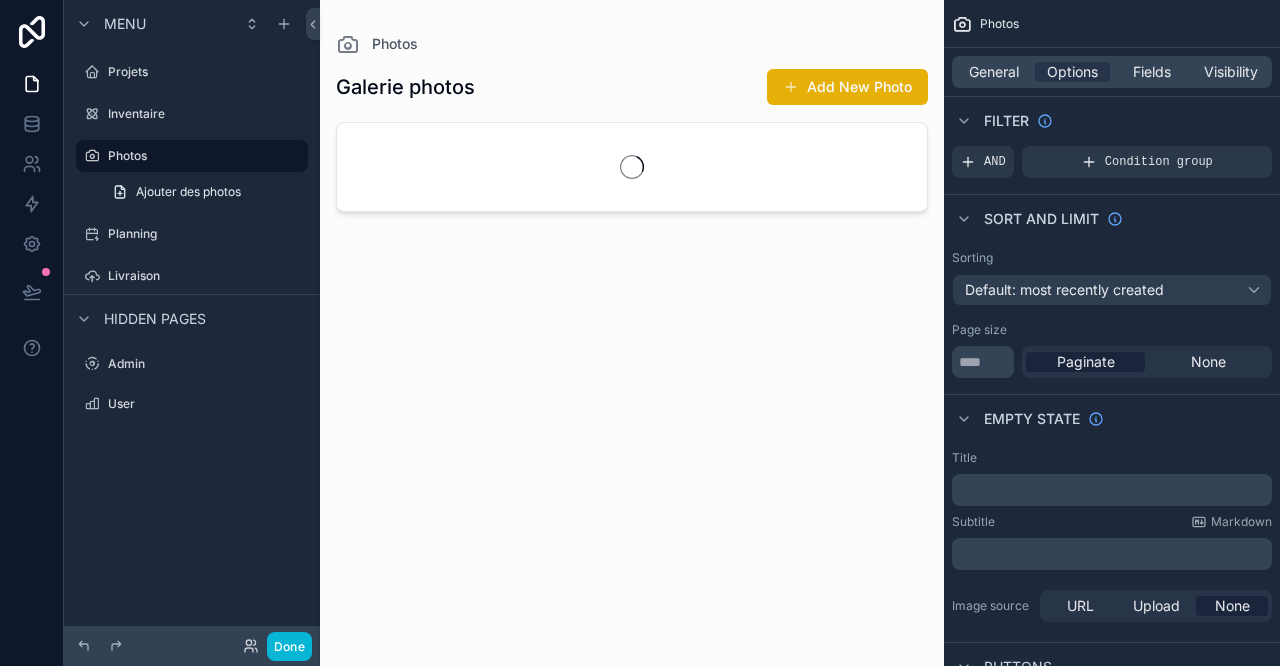 scroll, scrollTop: 0, scrollLeft: 0, axis: both 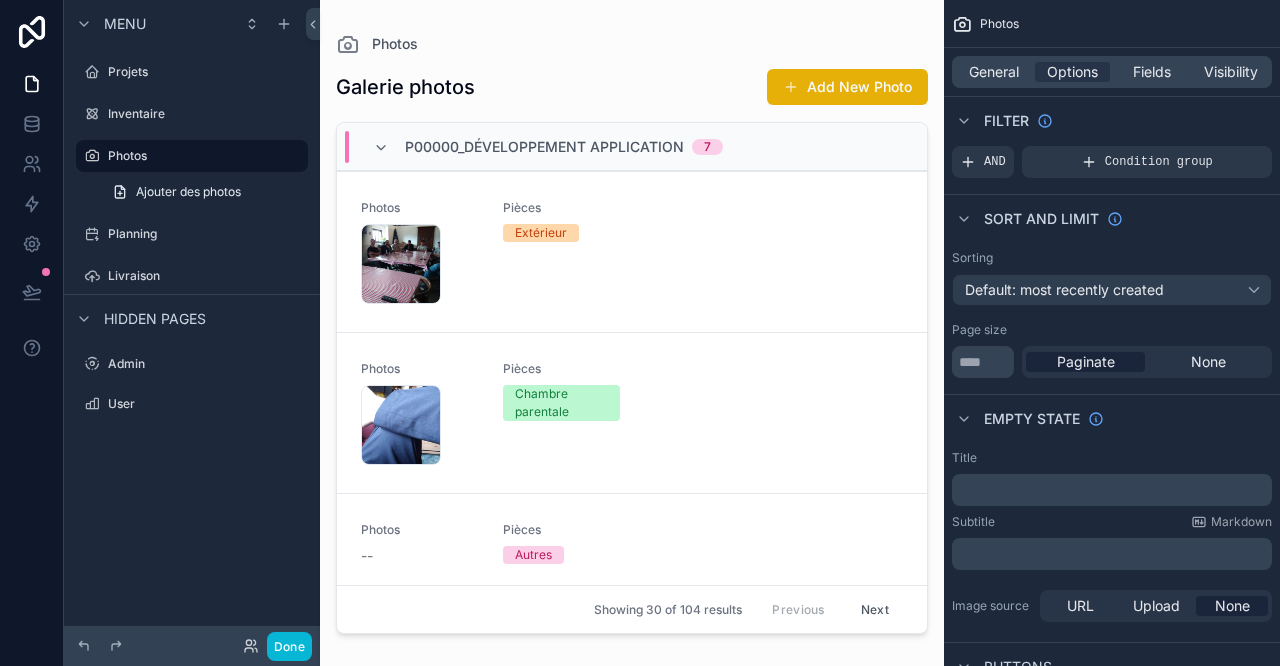 drag, startPoint x: 214, startPoint y: 83, endPoint x: 244, endPoint y: 78, distance: 30.413813 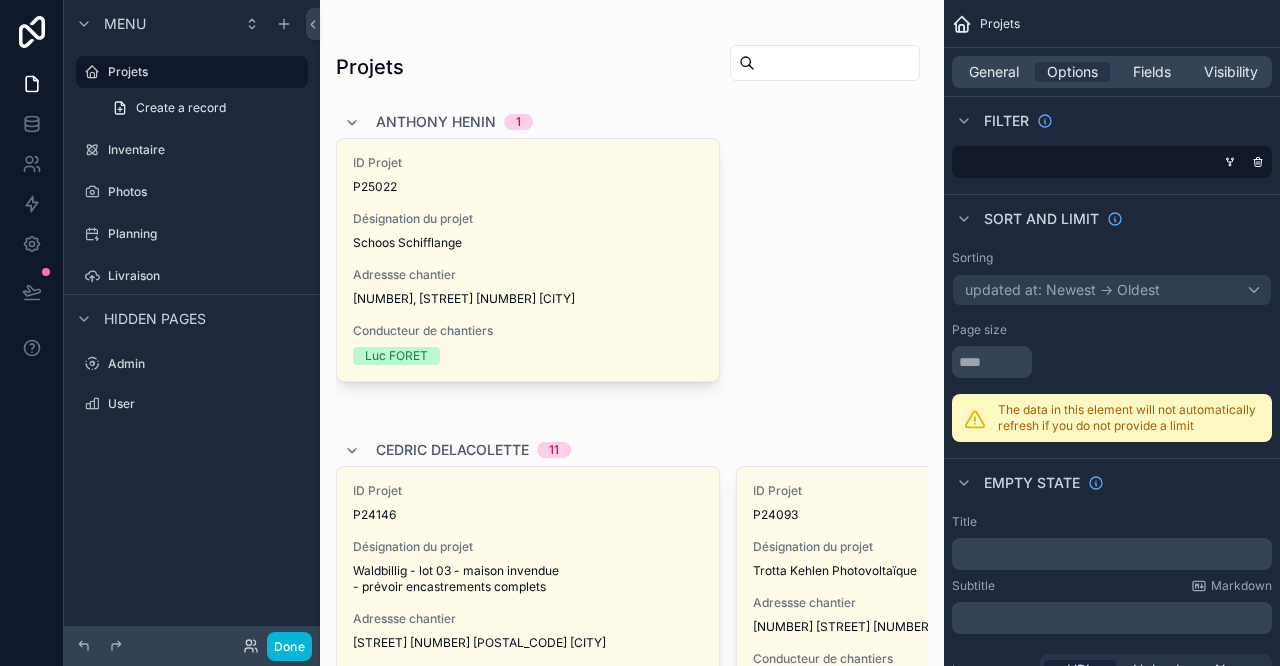 click at bounding box center (632, 1417) 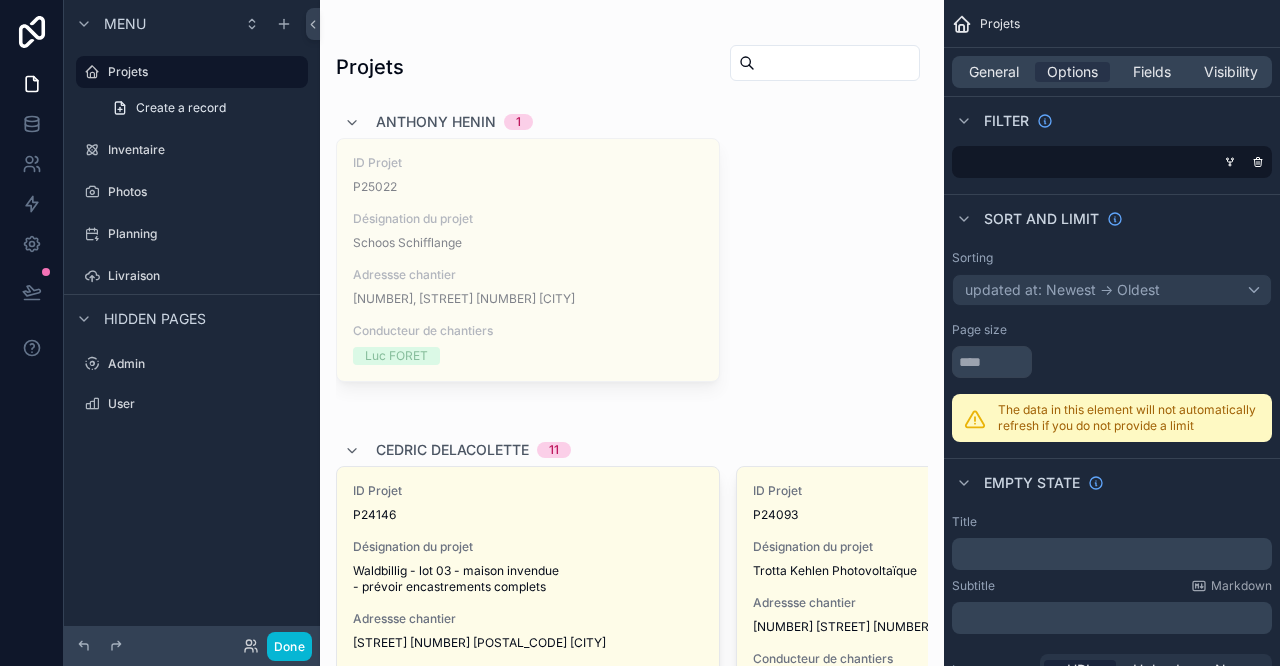 drag, startPoint x: 667, startPoint y: 208, endPoint x: 624, endPoint y: 226, distance: 46.615448 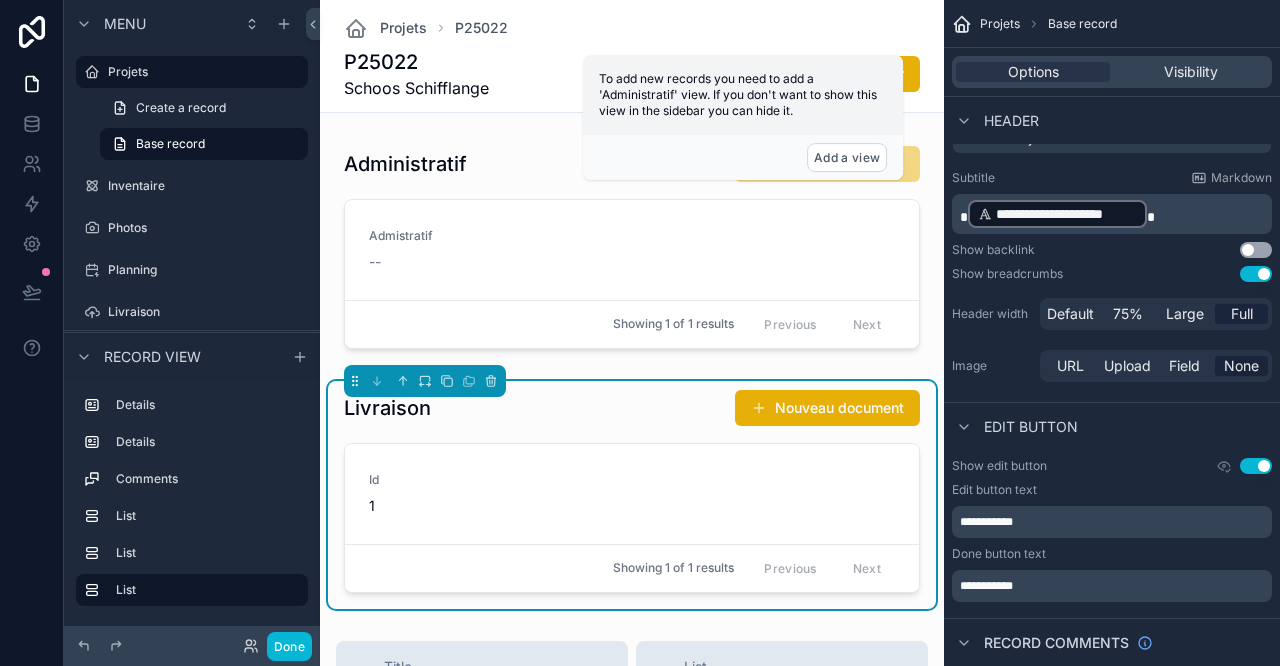 scroll, scrollTop: 1555, scrollLeft: 0, axis: vertical 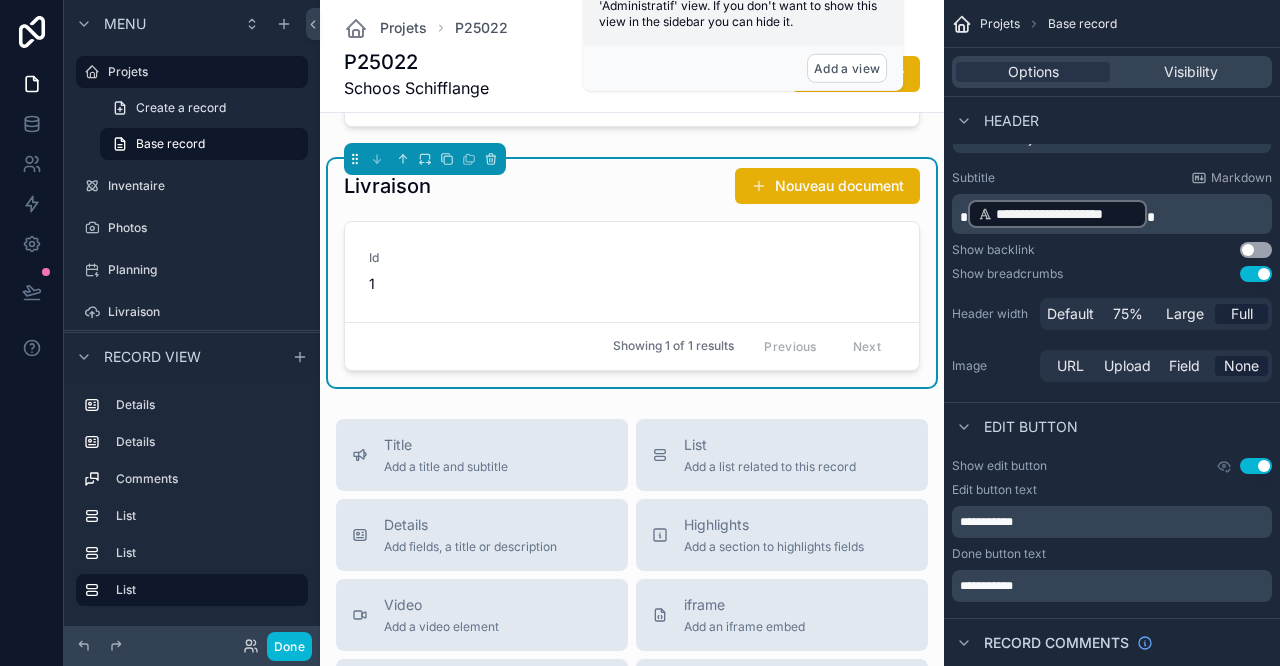 click on "Id 1" at bounding box center (632, 272) 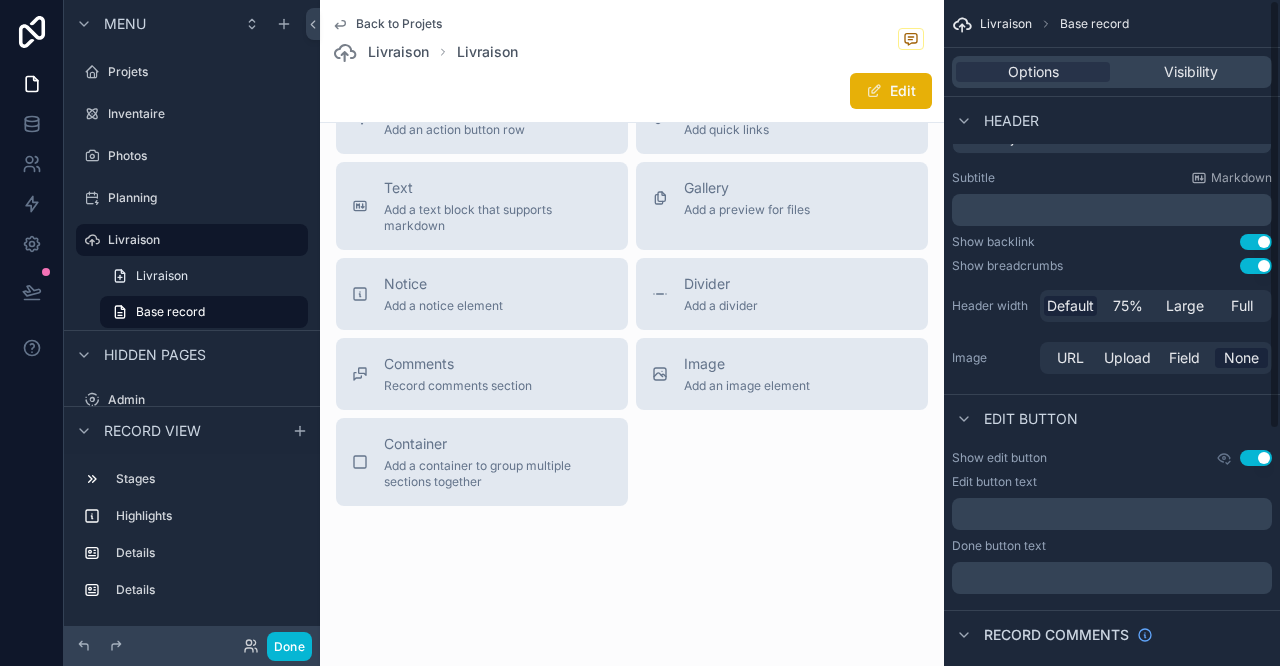 scroll, scrollTop: 1184, scrollLeft: 0, axis: vertical 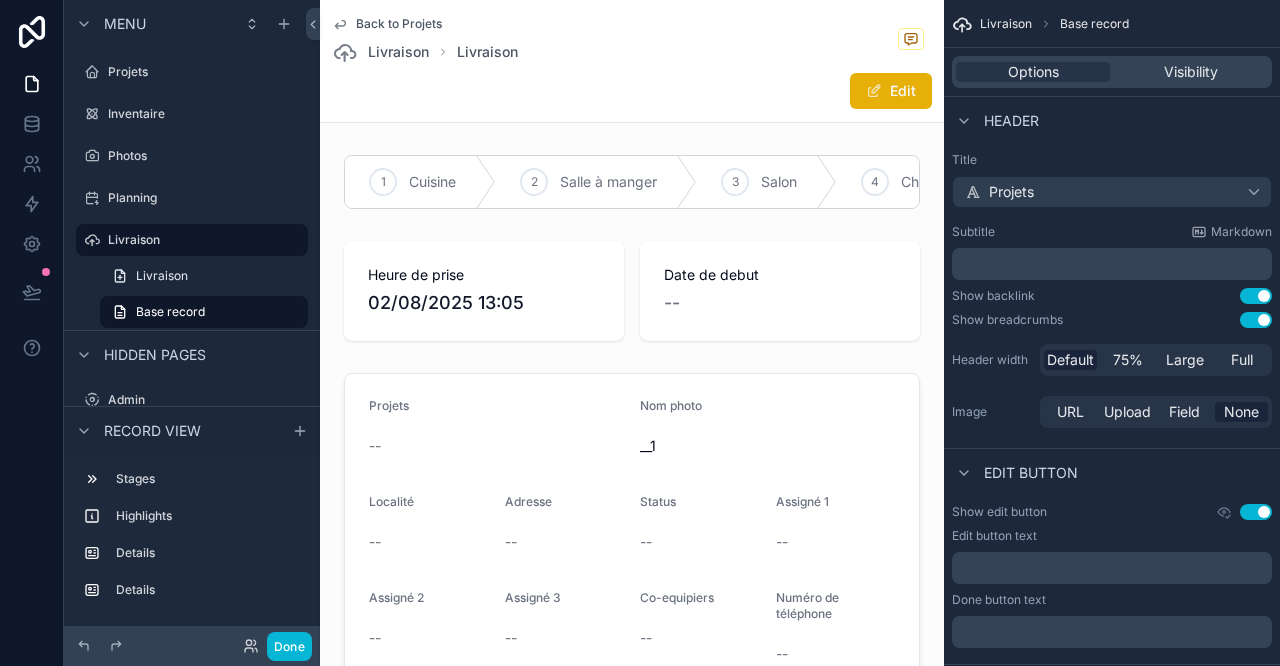 click on "Projets" at bounding box center [206, 72] 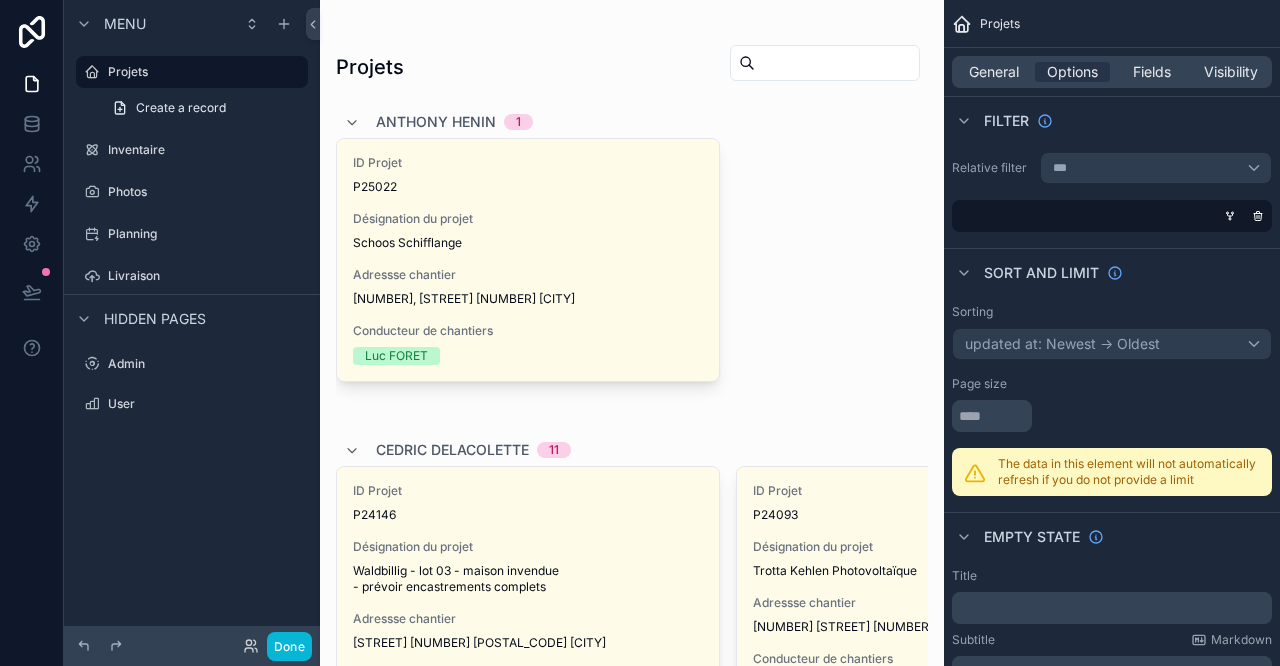 click on "Désignation du projet" at bounding box center (528, 219) 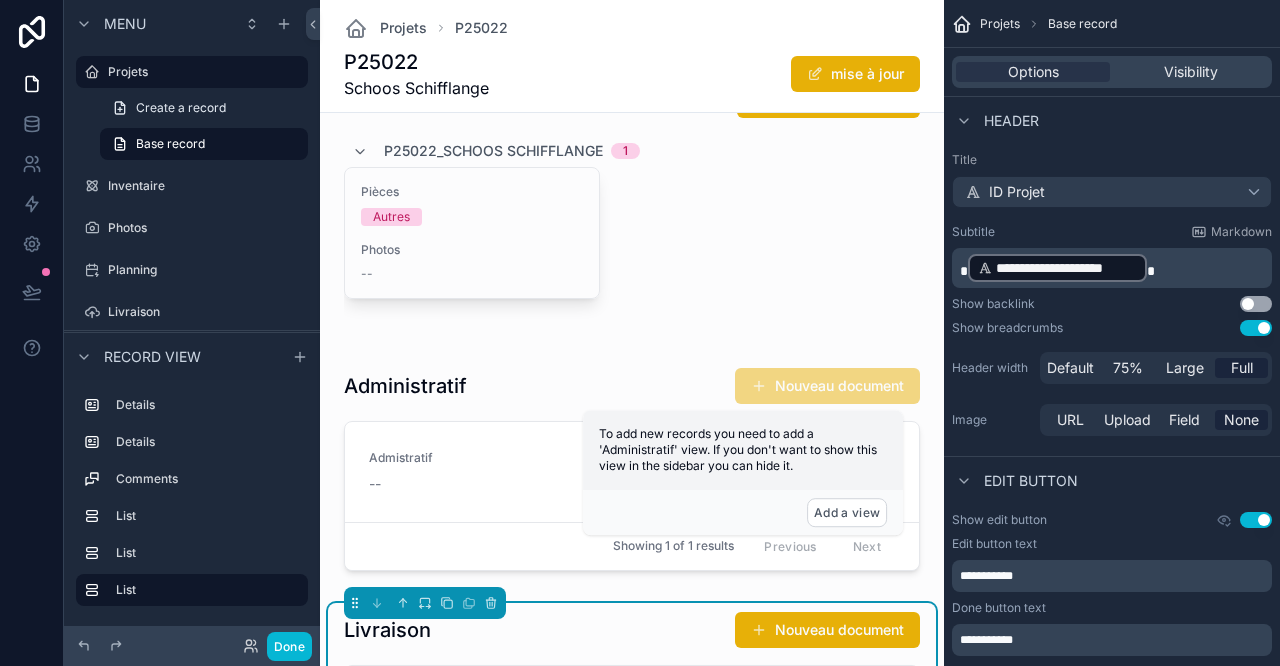 scroll, scrollTop: 1333, scrollLeft: 0, axis: vertical 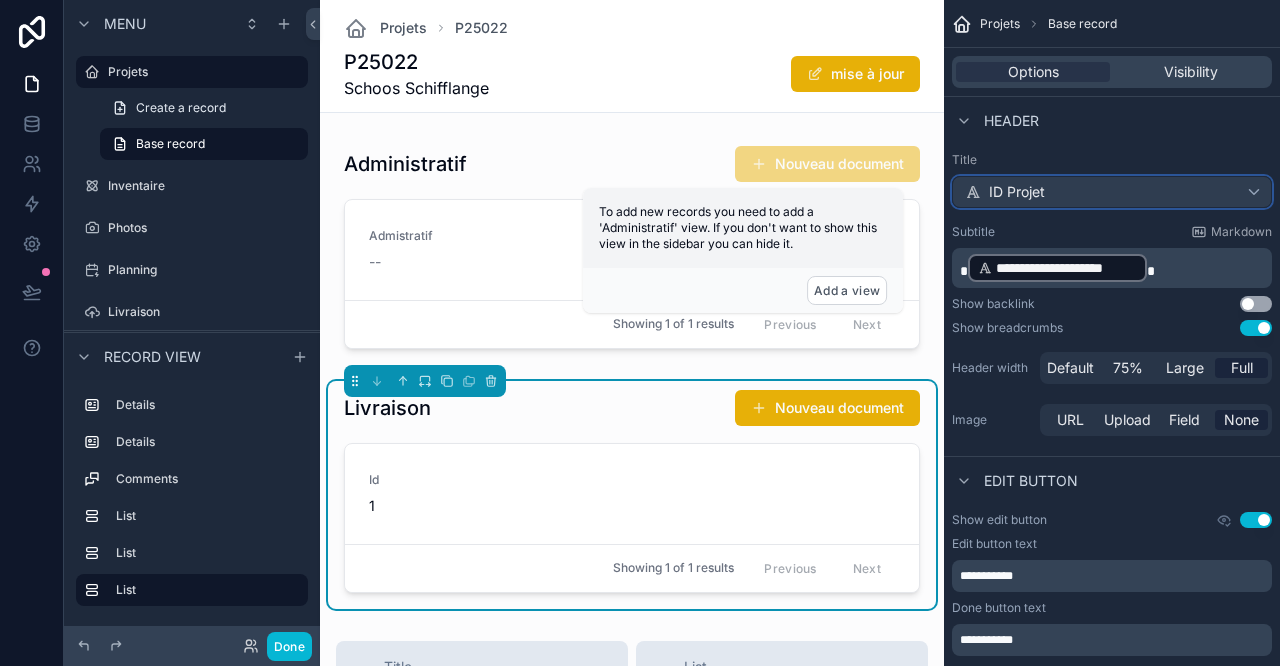 click on "ID Projet" at bounding box center [1112, 192] 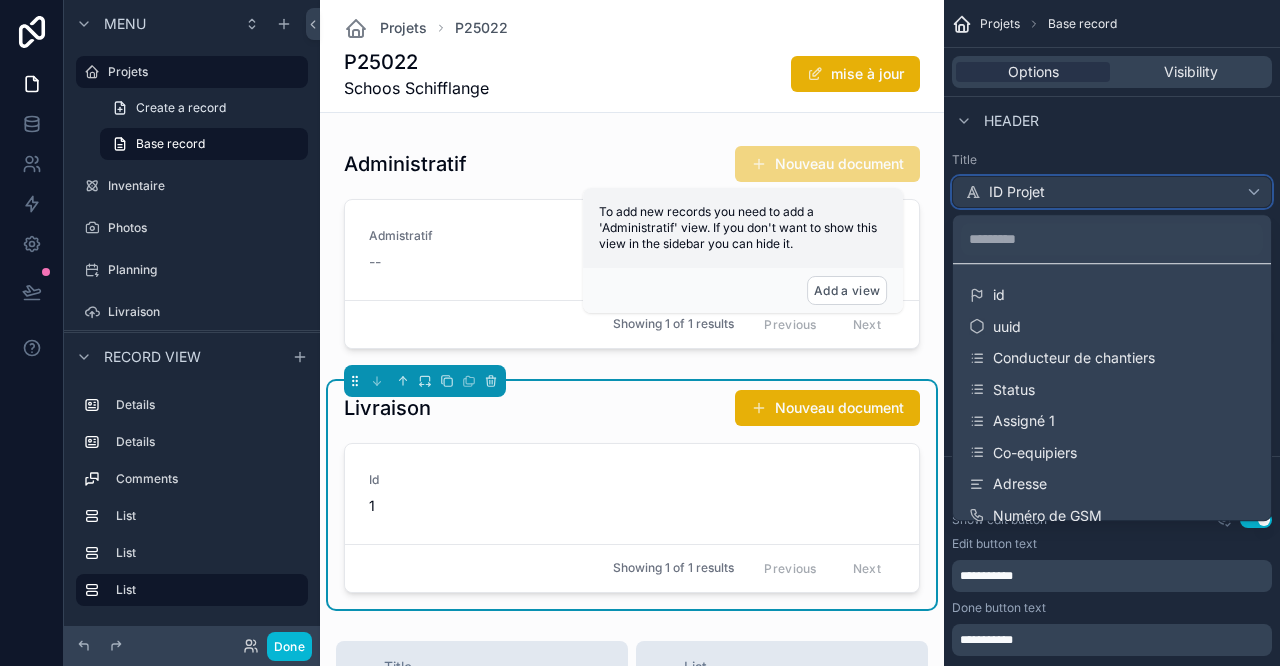 scroll, scrollTop: 222, scrollLeft: 0, axis: vertical 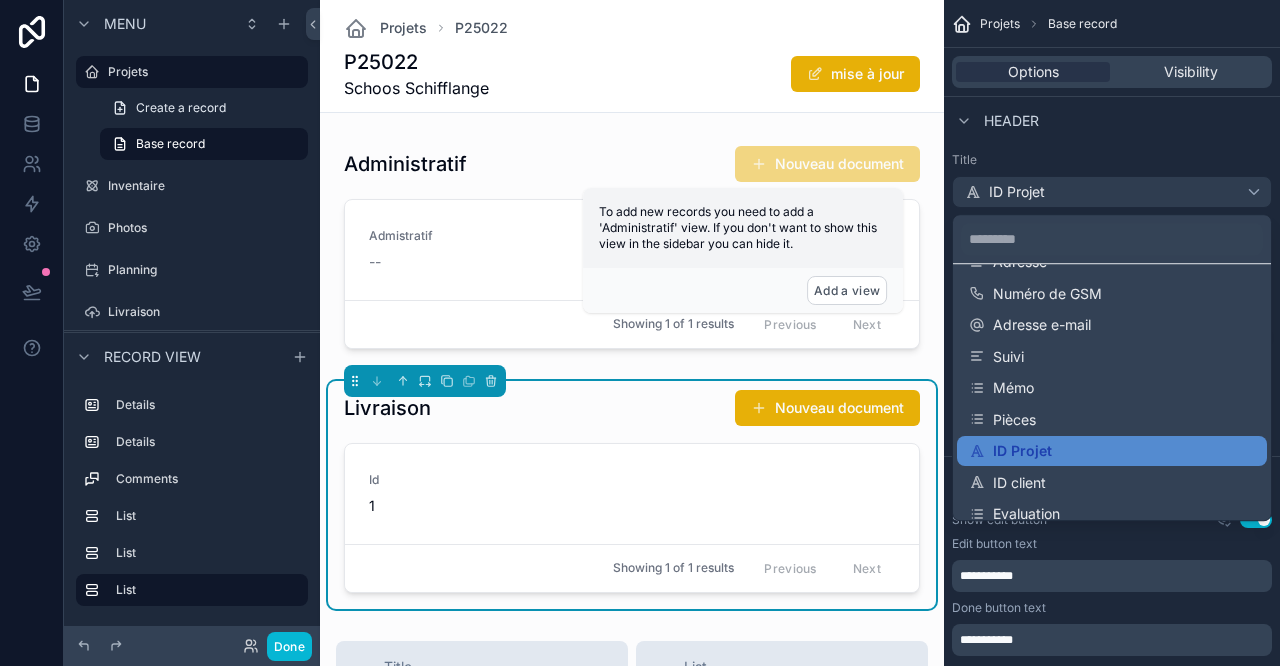 drag, startPoint x: 1163, startPoint y: 132, endPoint x: 1171, endPoint y: 112, distance: 21.540659 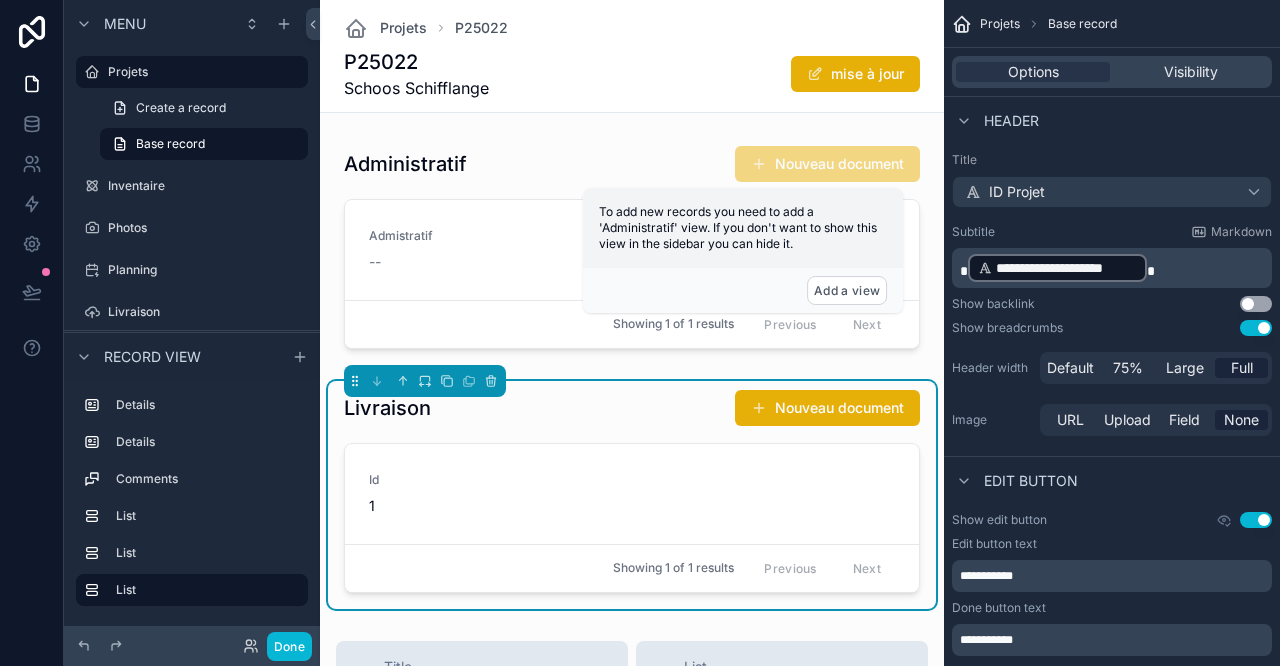 scroll, scrollTop: 1555, scrollLeft: 0, axis: vertical 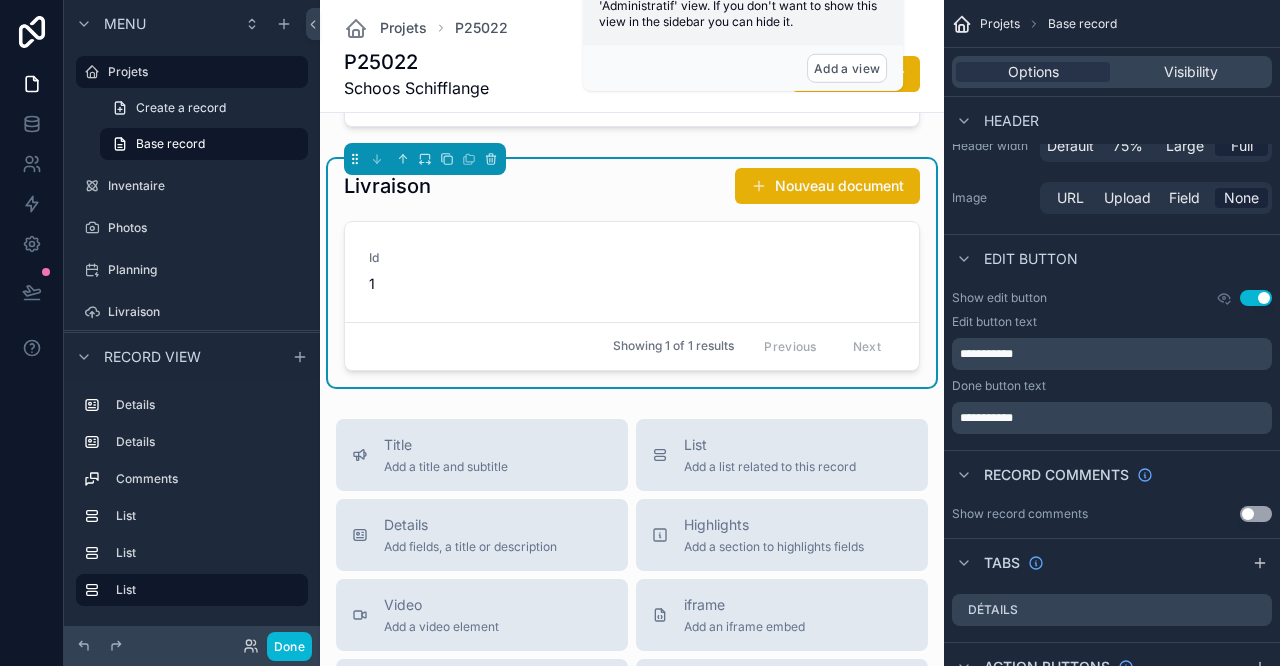 click on "Visibility" at bounding box center (1191, 72) 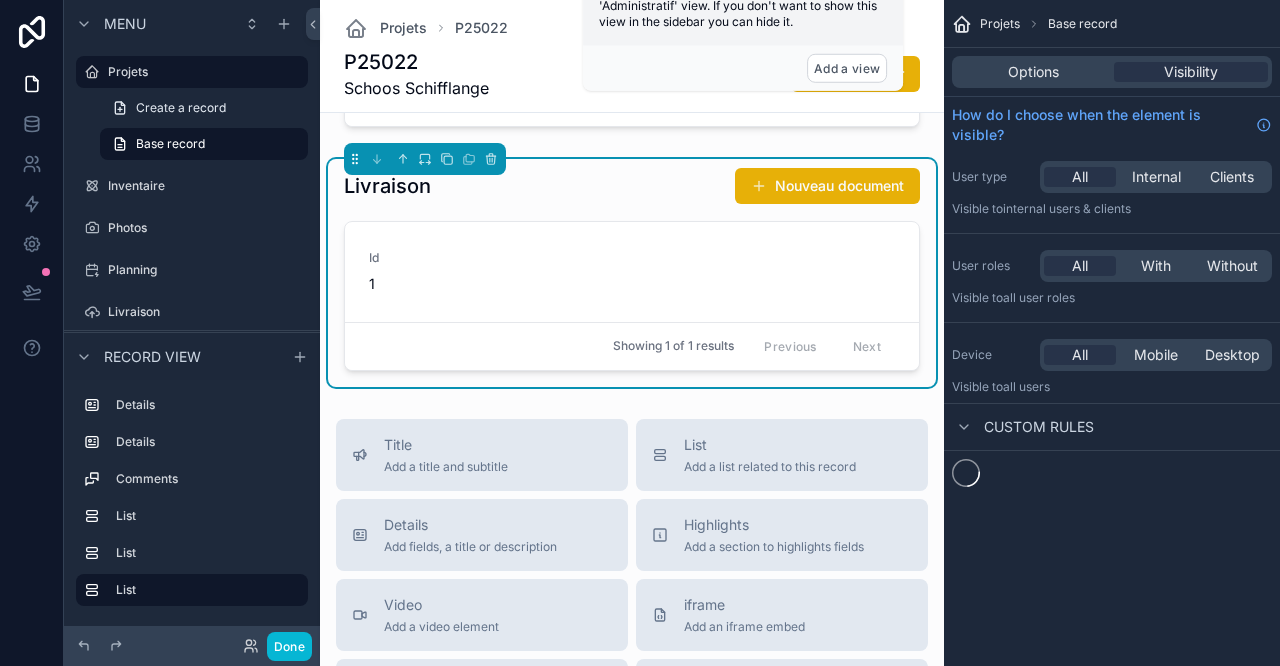 scroll, scrollTop: 0, scrollLeft: 0, axis: both 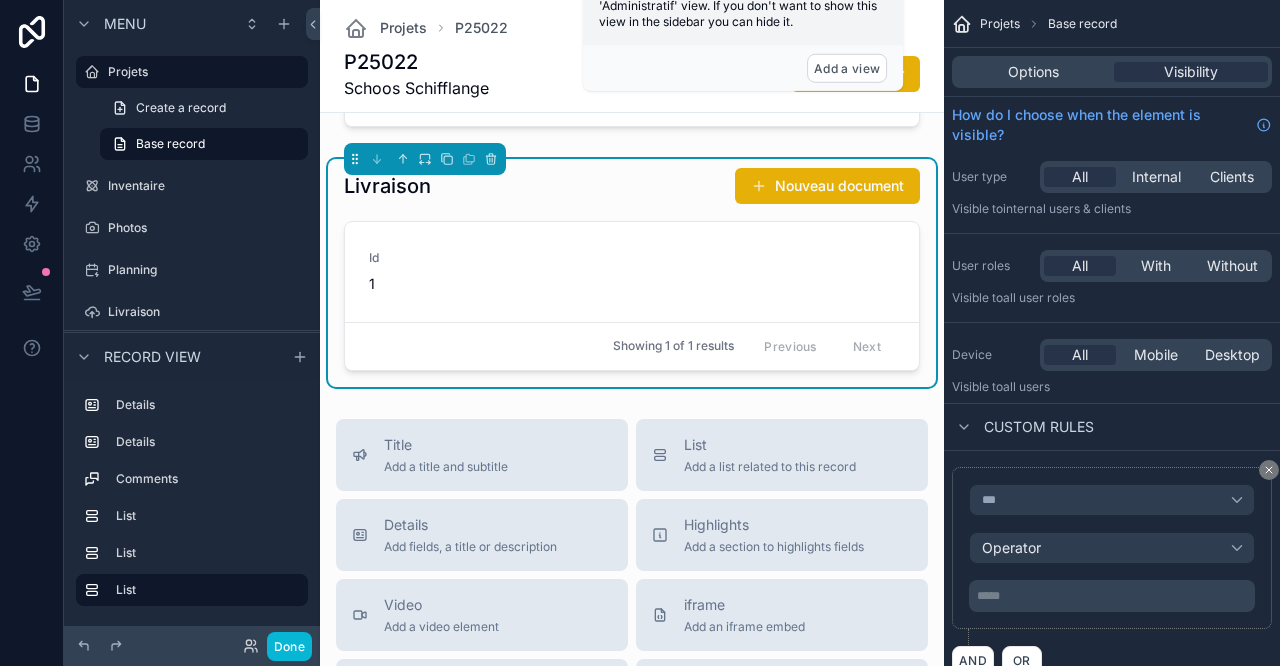 click on "Options" at bounding box center (1033, 72) 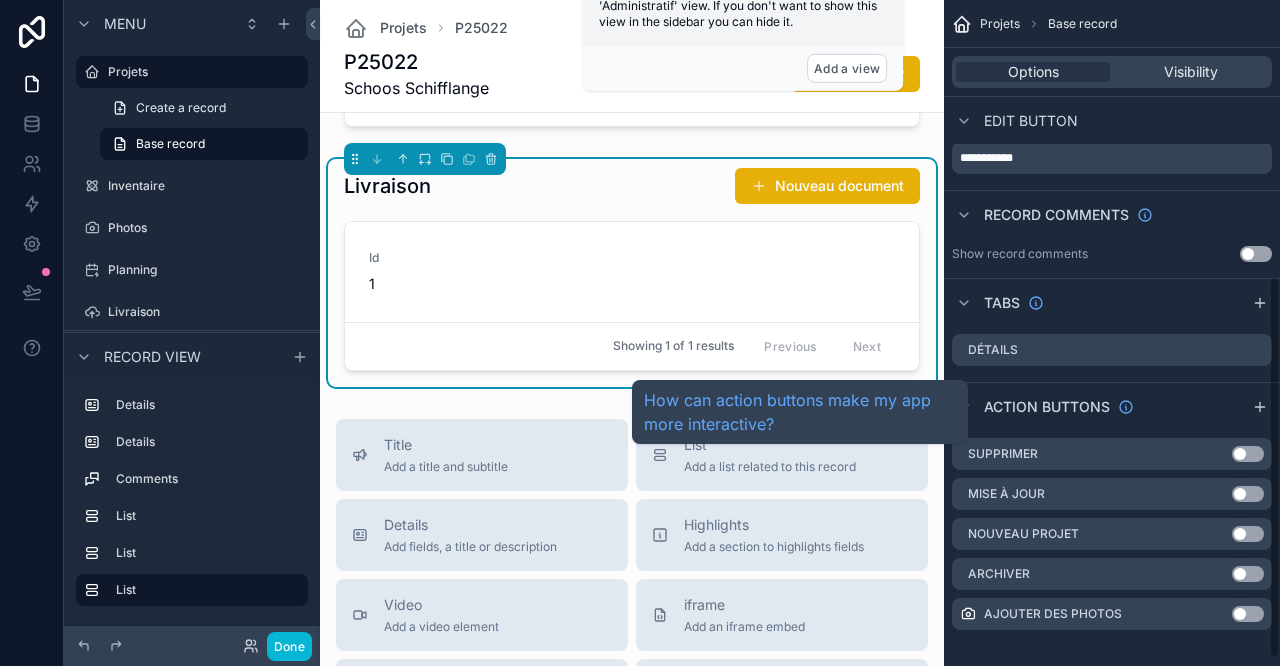 scroll, scrollTop: 494, scrollLeft: 0, axis: vertical 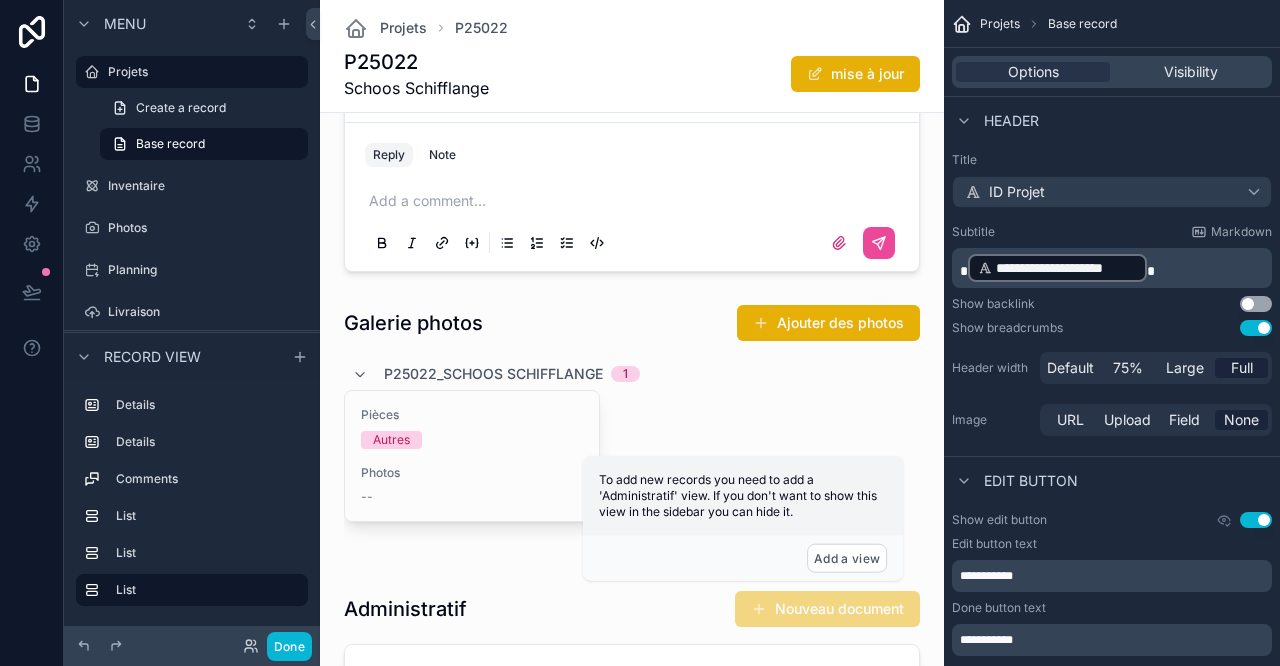 drag, startPoint x: 671, startPoint y: 198, endPoint x: 682, endPoint y: 196, distance: 11.18034 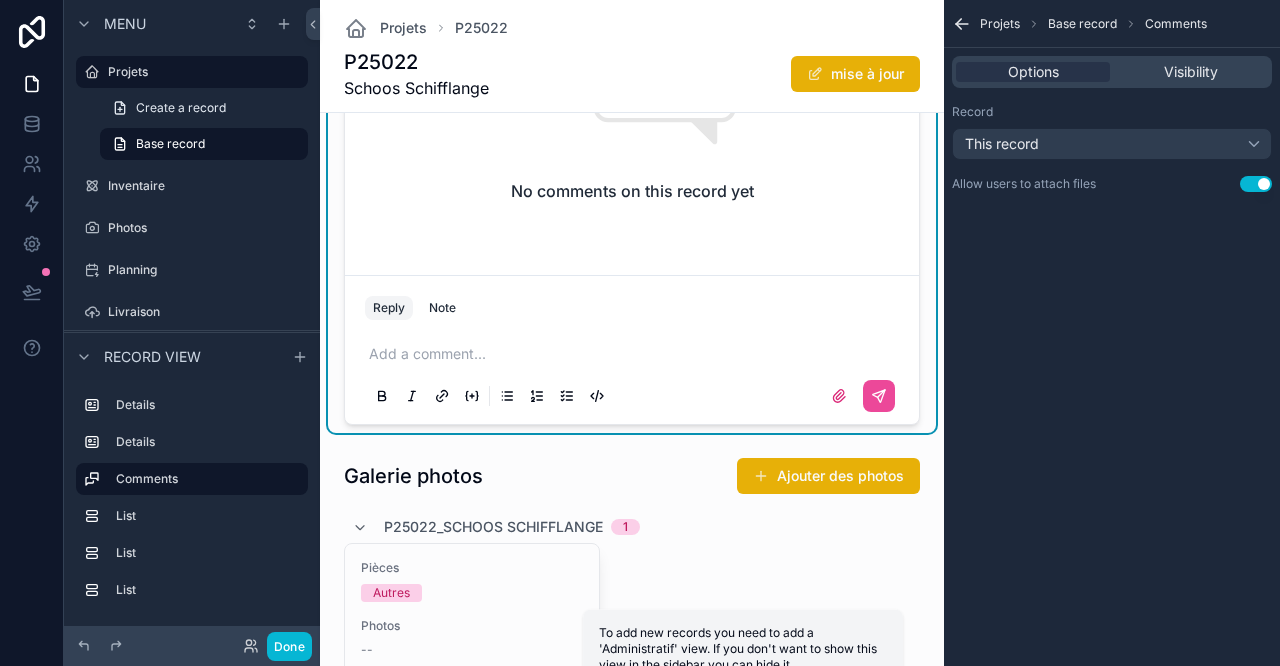 scroll, scrollTop: 888, scrollLeft: 0, axis: vertical 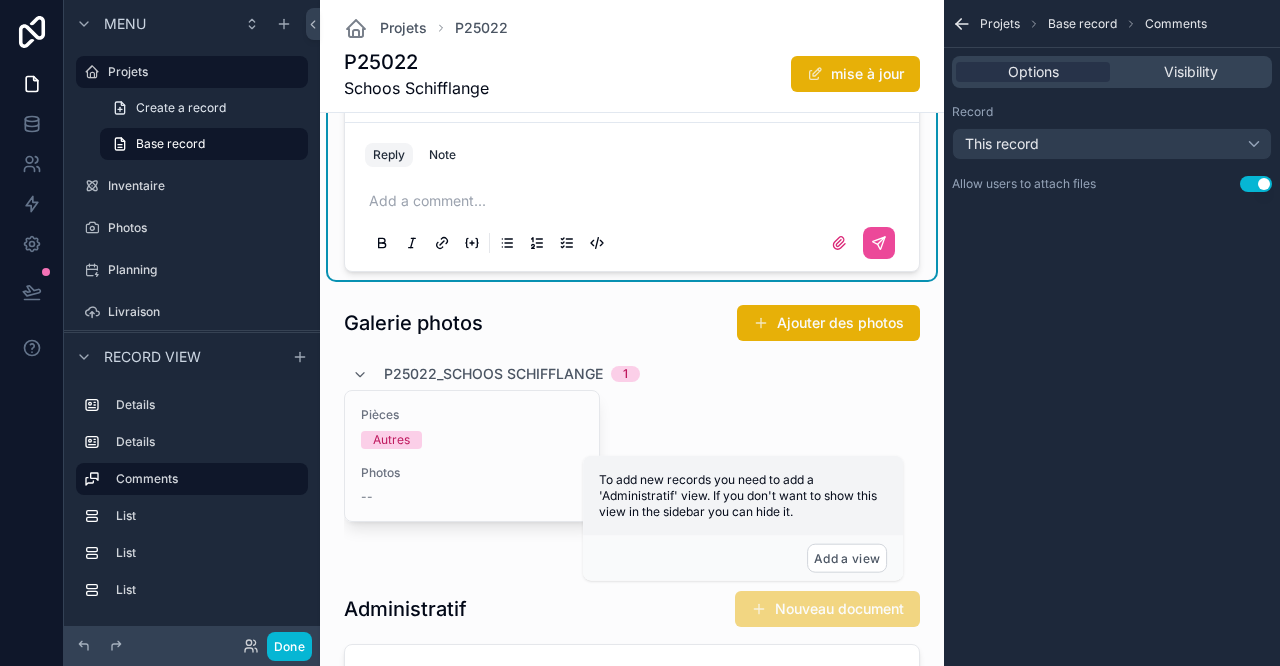 click at bounding box center [632, 431] 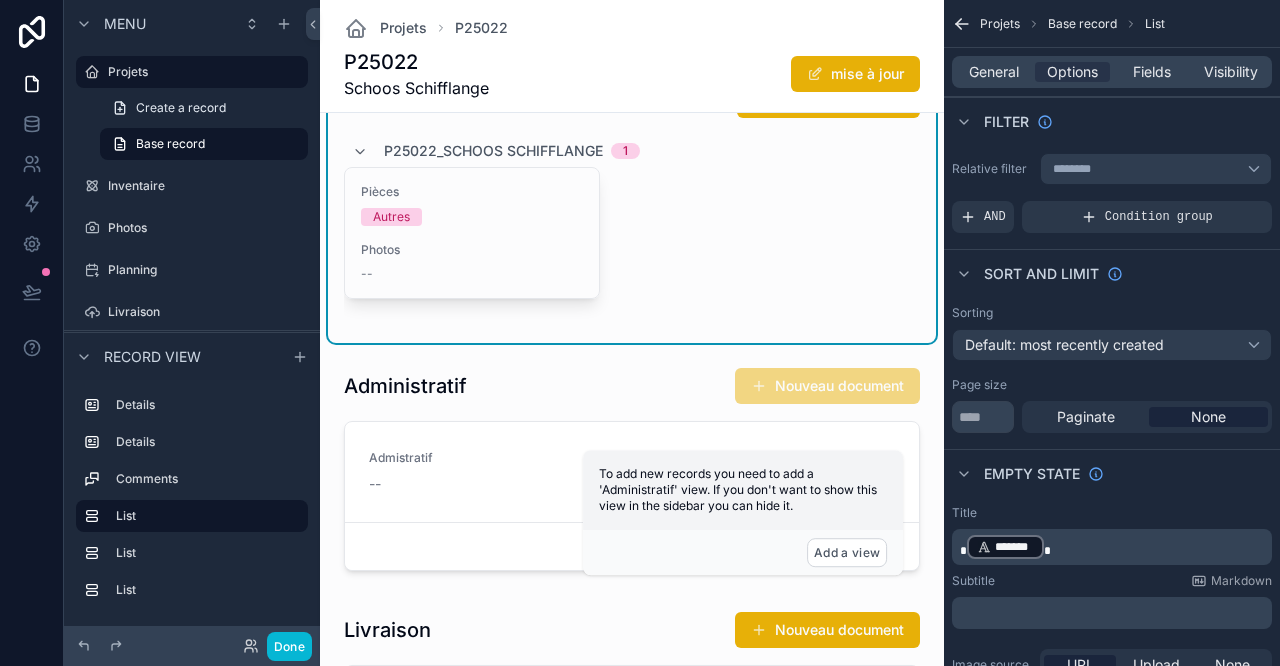 scroll, scrollTop: 1333, scrollLeft: 0, axis: vertical 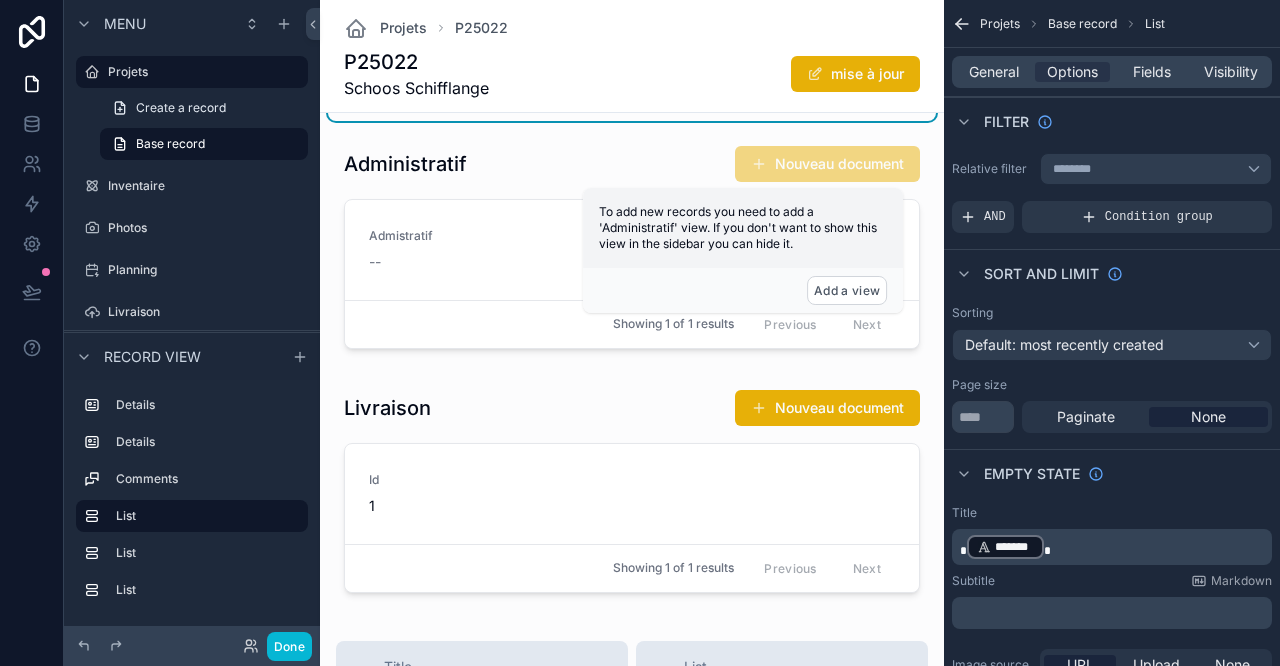 click at bounding box center [632, 495] 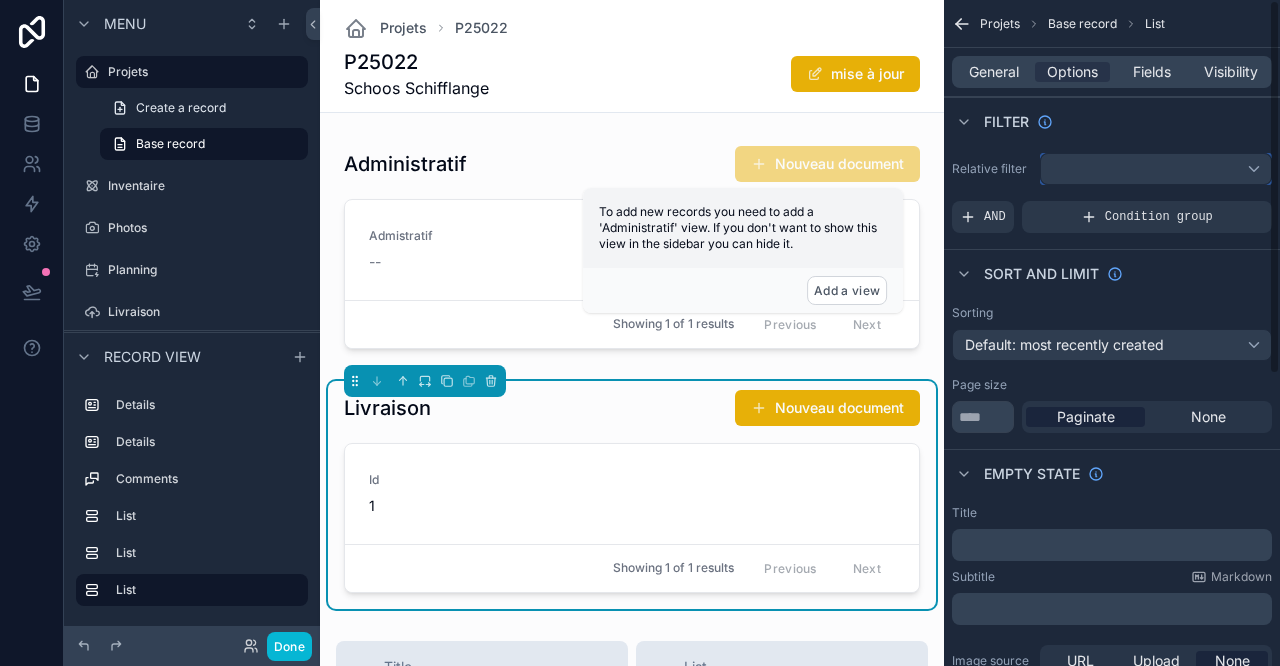 click at bounding box center [1156, 169] 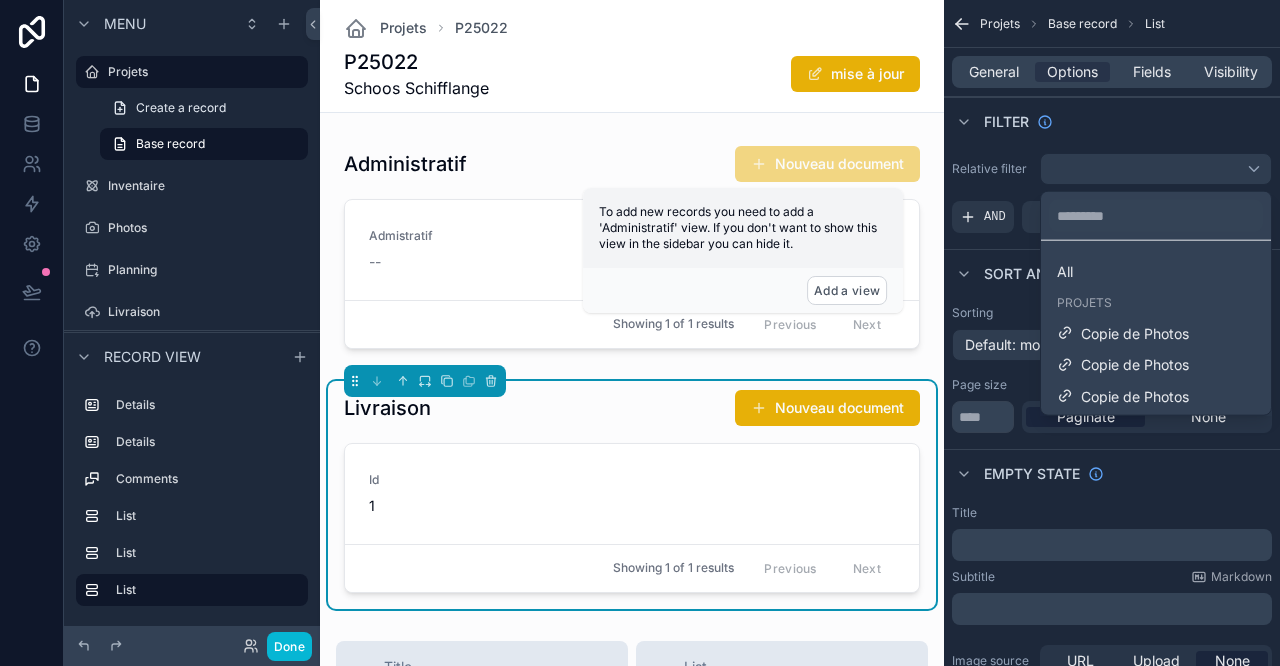 click on "Copie de Photos" at bounding box center [1135, 365] 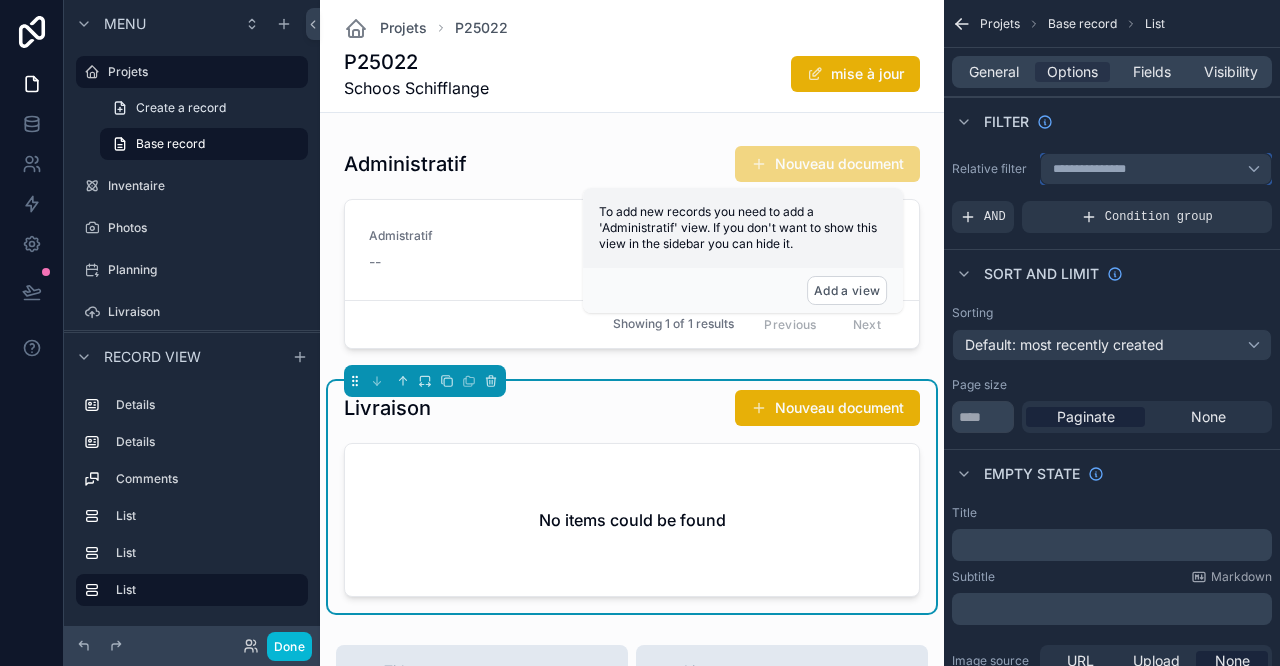 click on "**********" at bounding box center (1156, 169) 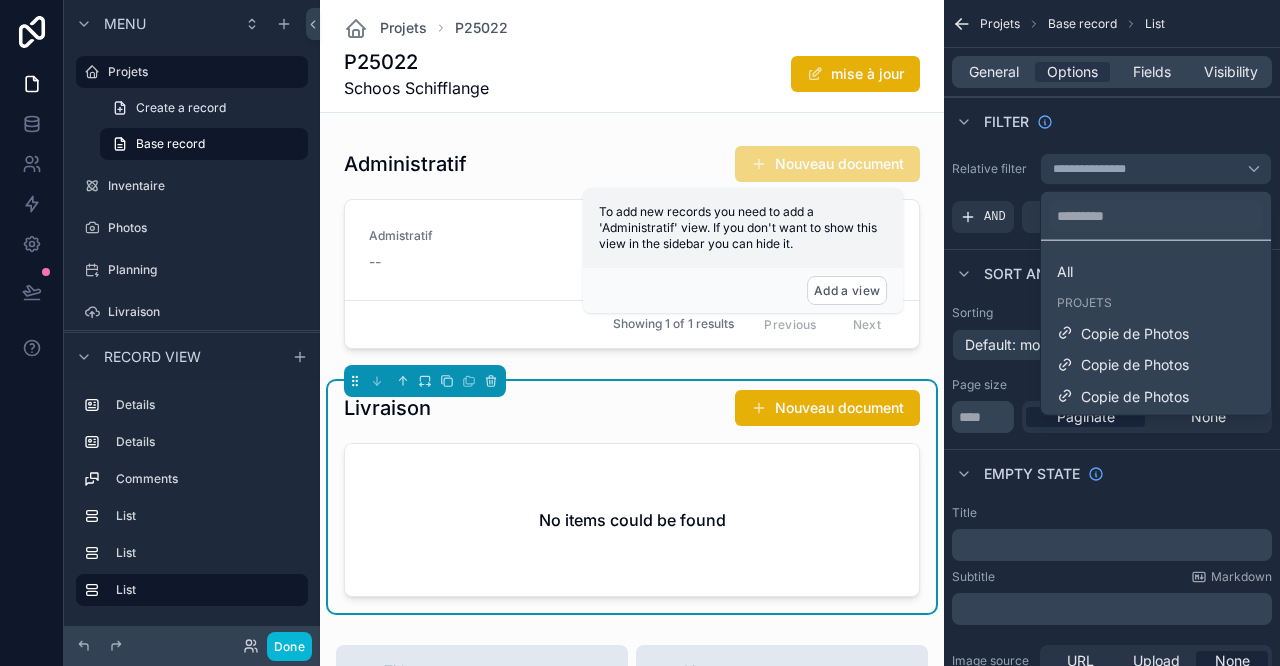 click on "Copie de Photos" at bounding box center (1135, 396) 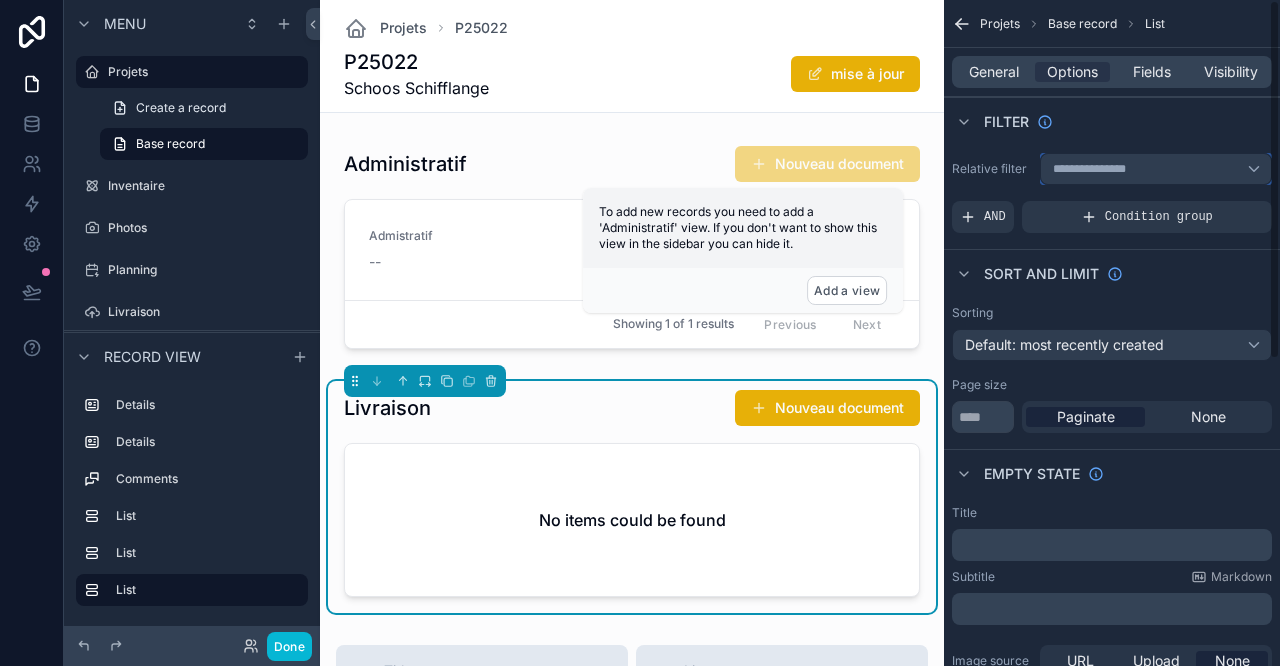 click on "**********" at bounding box center [1156, 169] 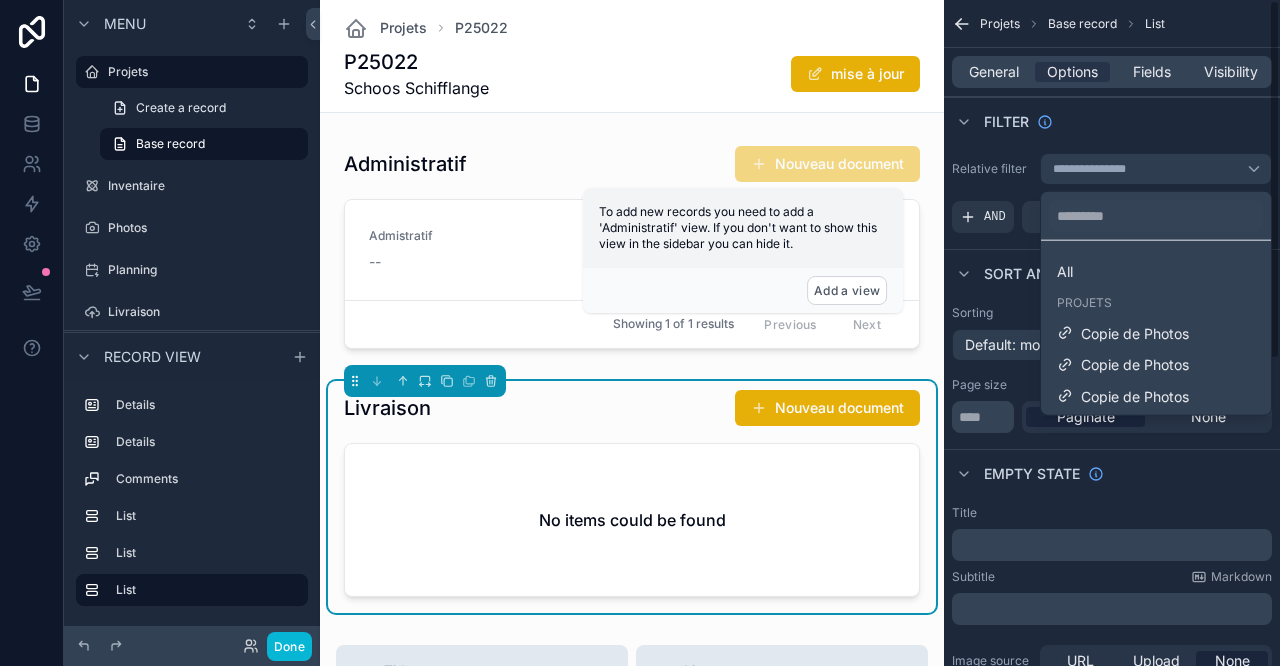 click at bounding box center (640, 333) 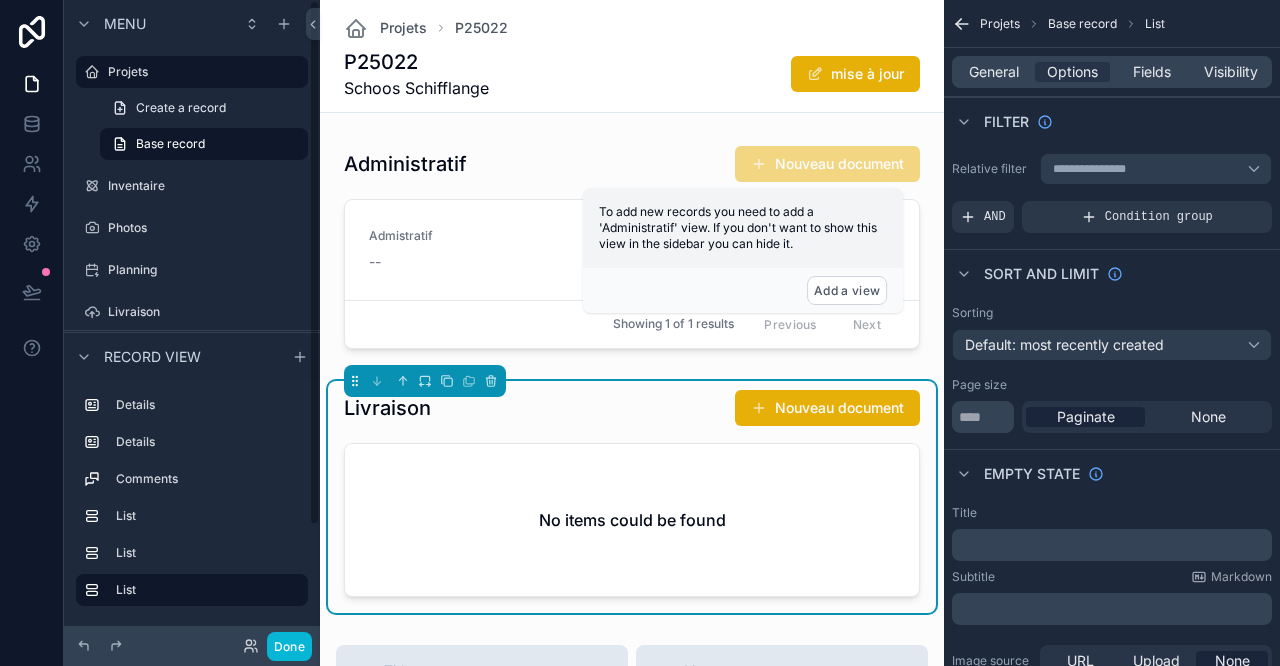 click on "Livraison" at bounding box center (206, 312) 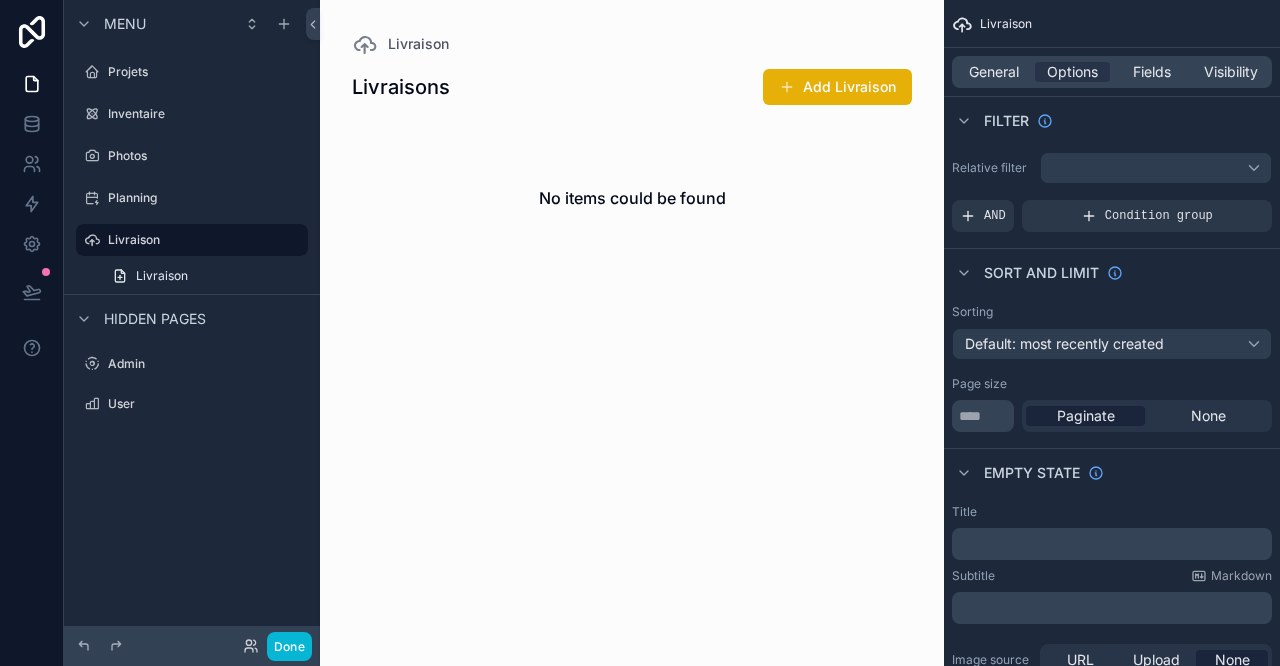 scroll, scrollTop: 0, scrollLeft: 0, axis: both 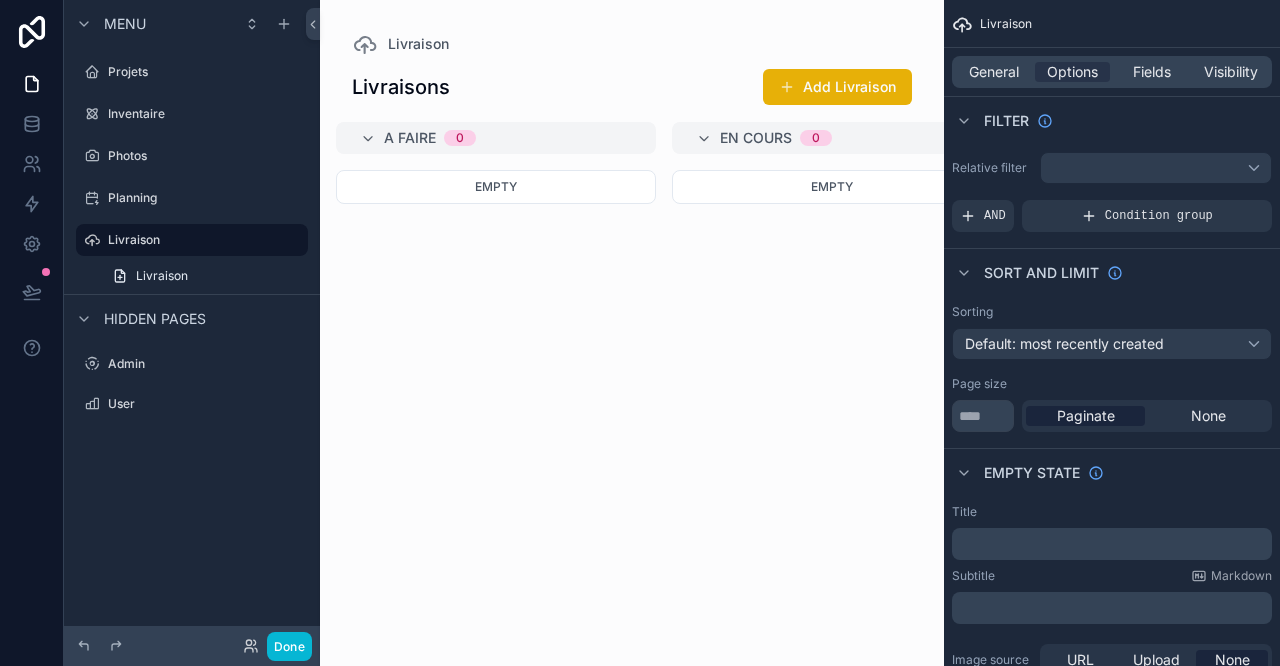 drag, startPoint x: 394, startPoint y: 633, endPoint x: 682, endPoint y: 553, distance: 298.90466 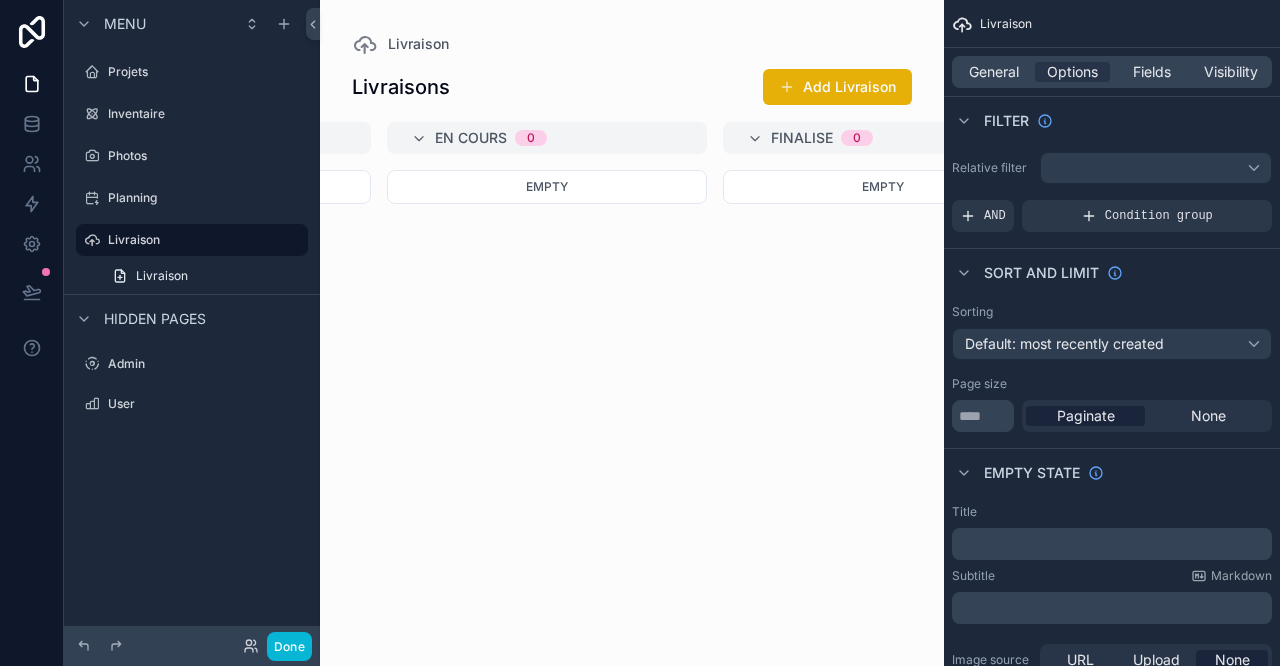 scroll, scrollTop: 0, scrollLeft: 0, axis: both 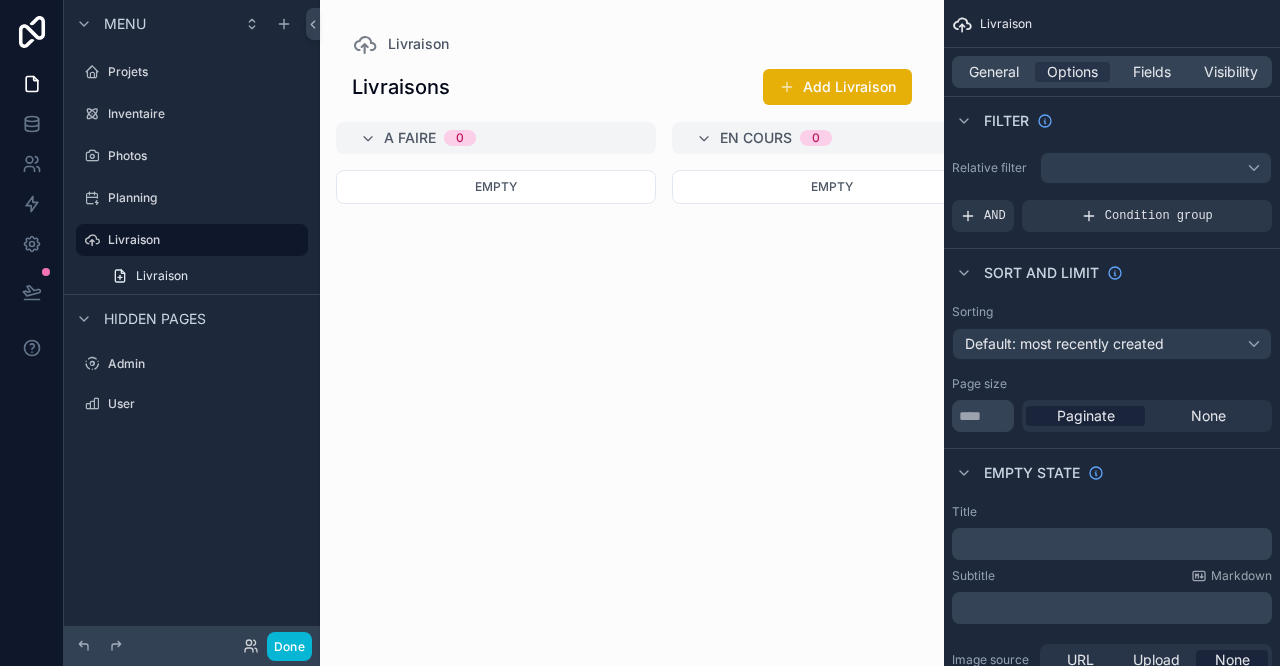 click on "Empty" at bounding box center [496, 406] 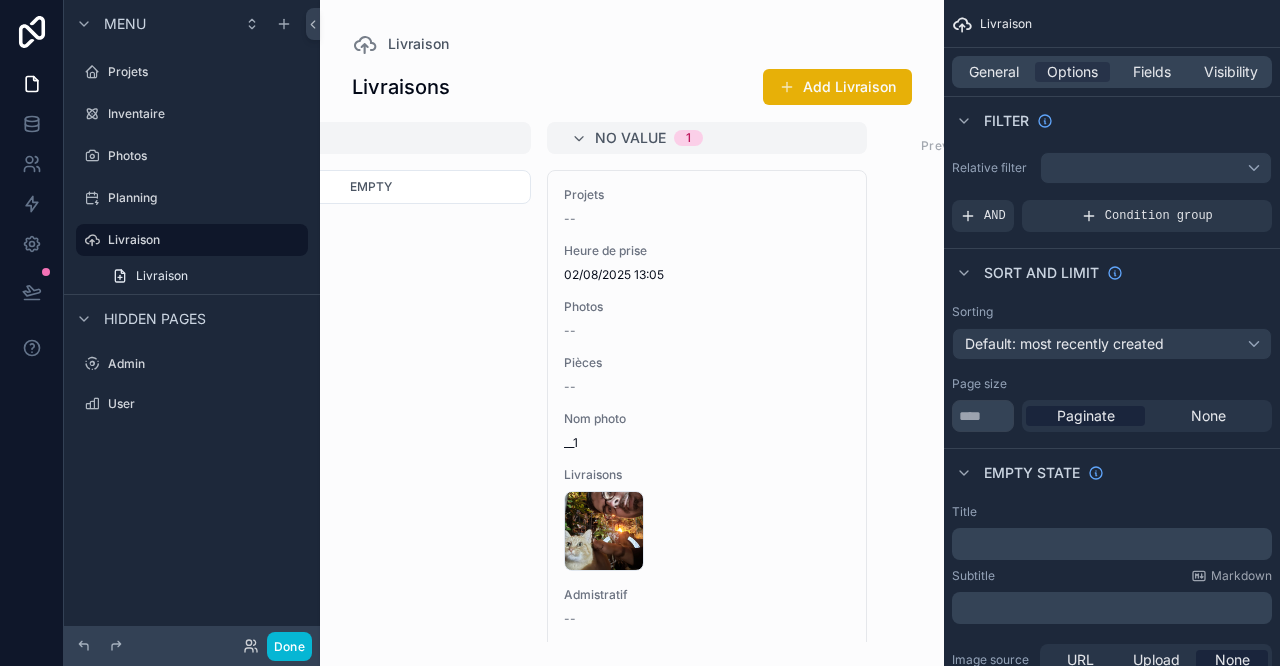 scroll, scrollTop: 0, scrollLeft: 2218, axis: horizontal 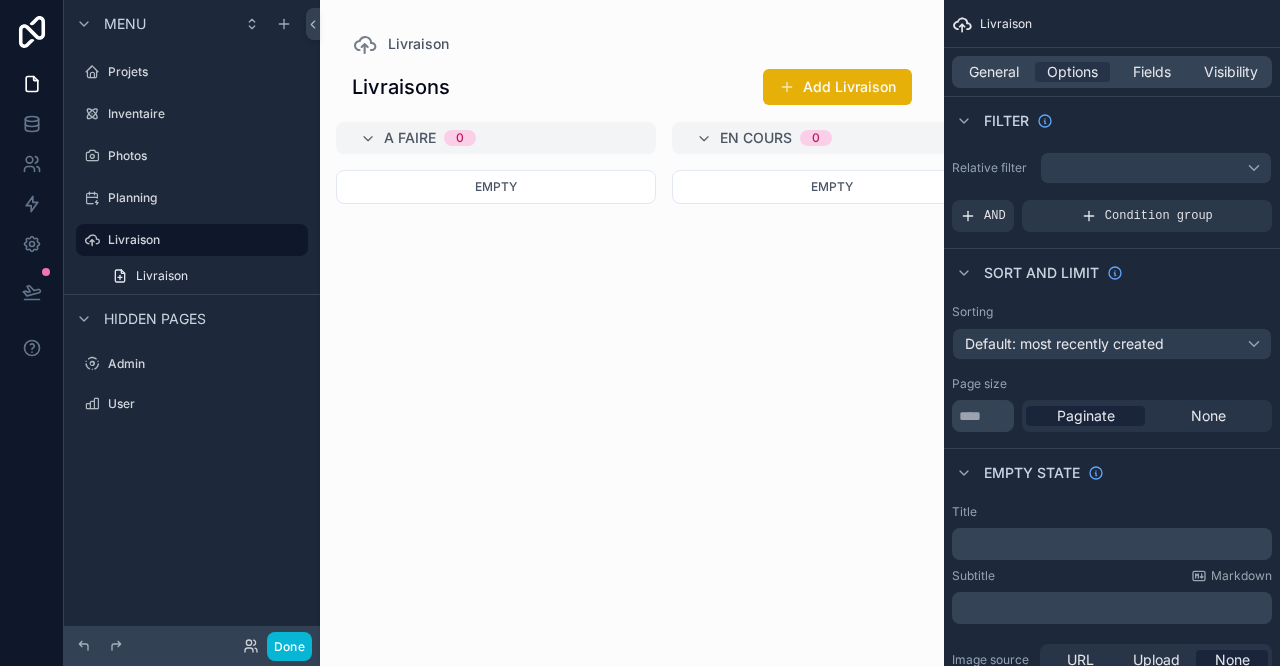 click on "Projets" at bounding box center [206, 72] 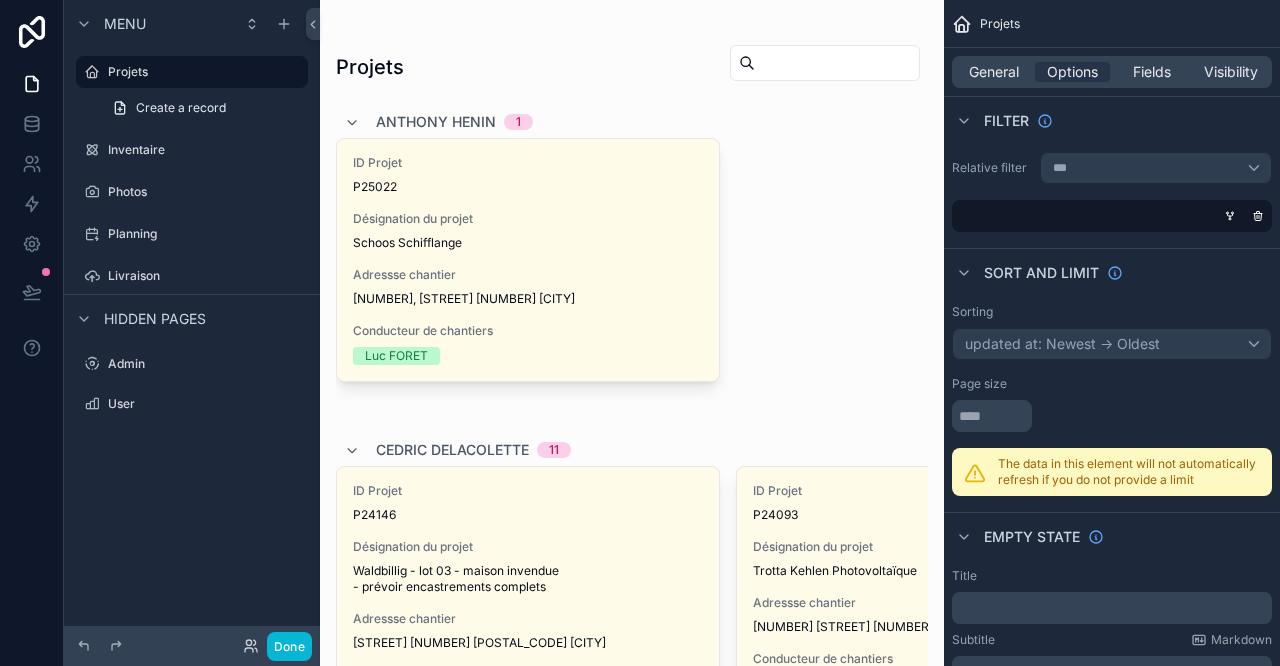 click at bounding box center [632, 1417] 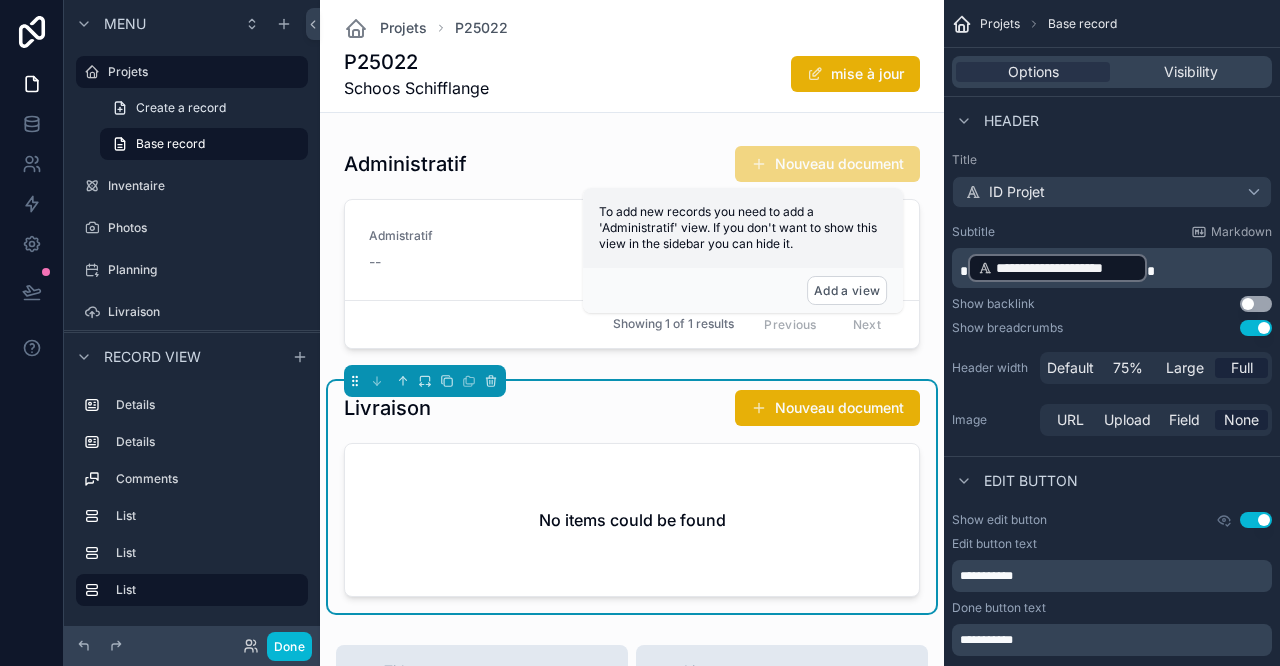 scroll, scrollTop: 1111, scrollLeft: 0, axis: vertical 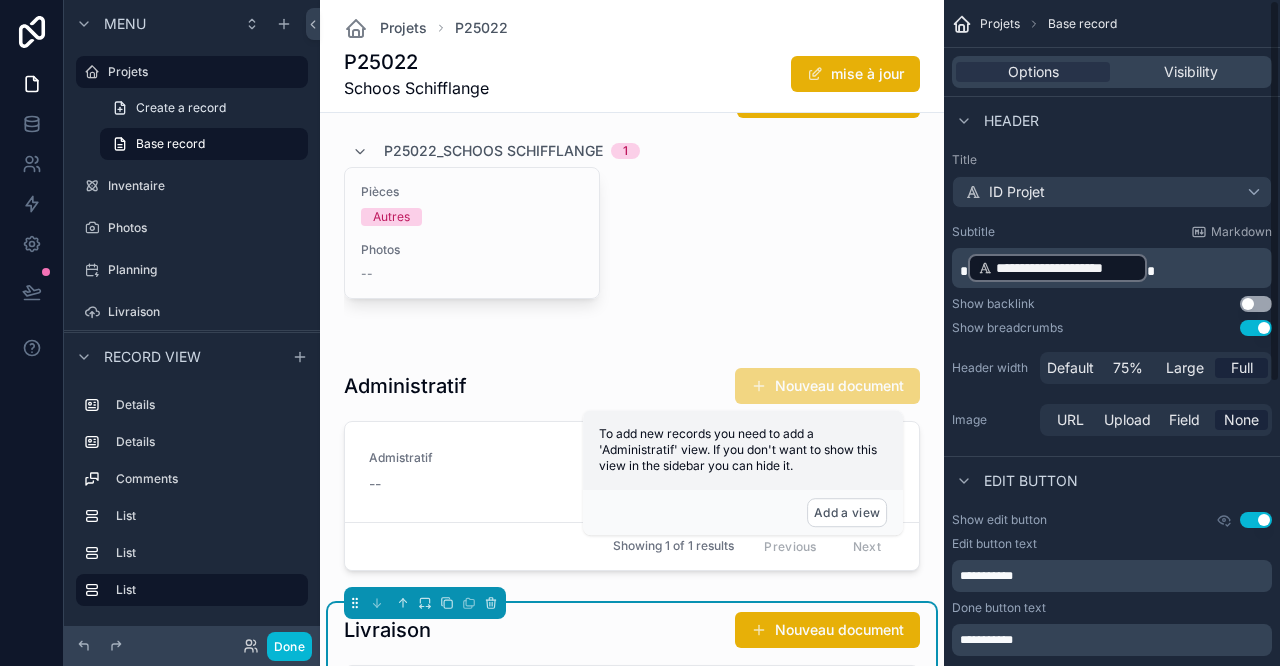 click on "Visibility" at bounding box center [1191, 72] 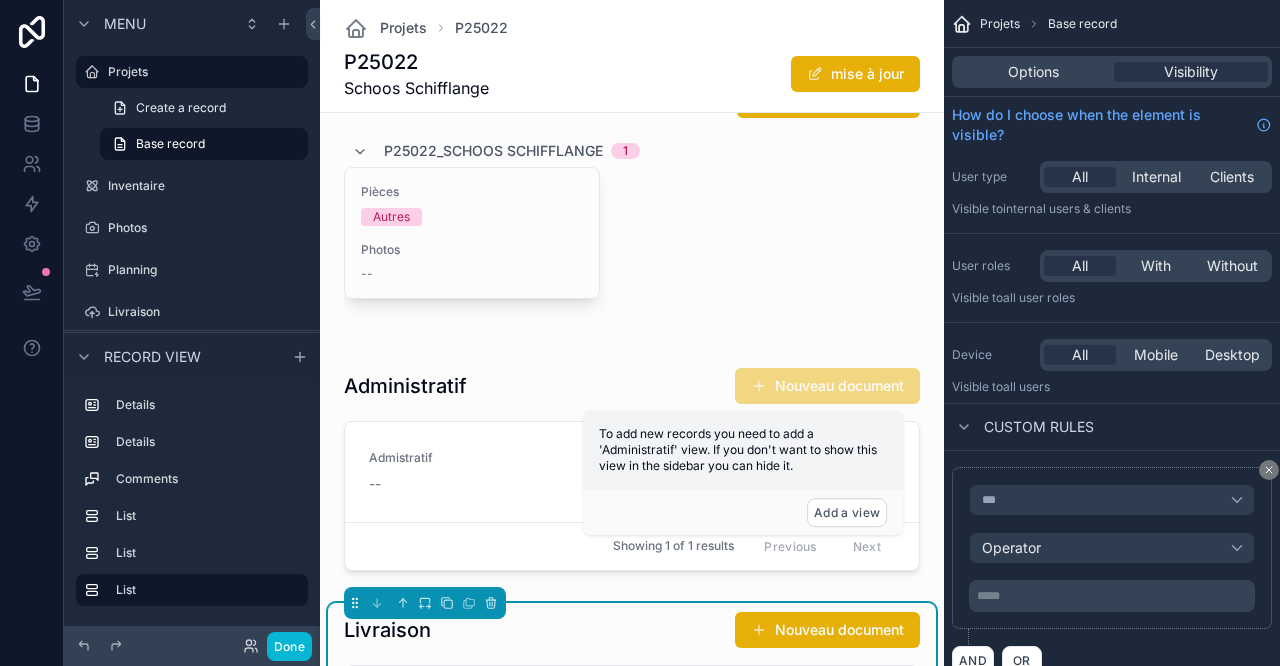 click on "Options" at bounding box center [1033, 72] 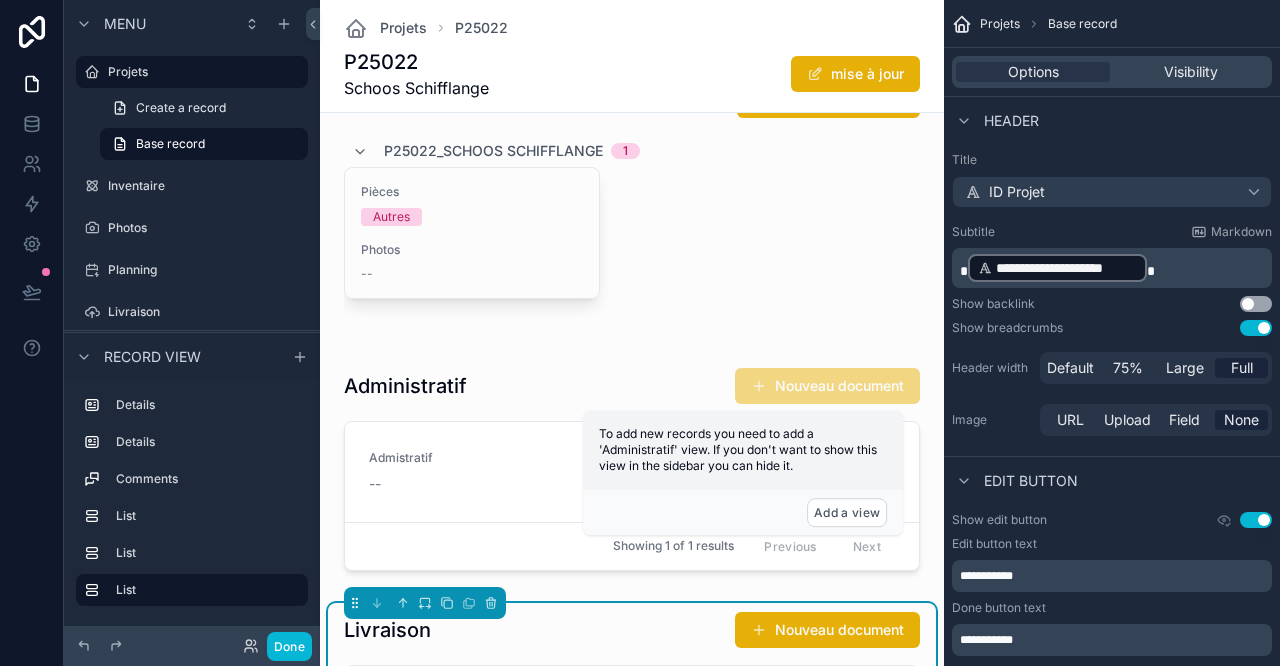 click at bounding box center [632, 473] 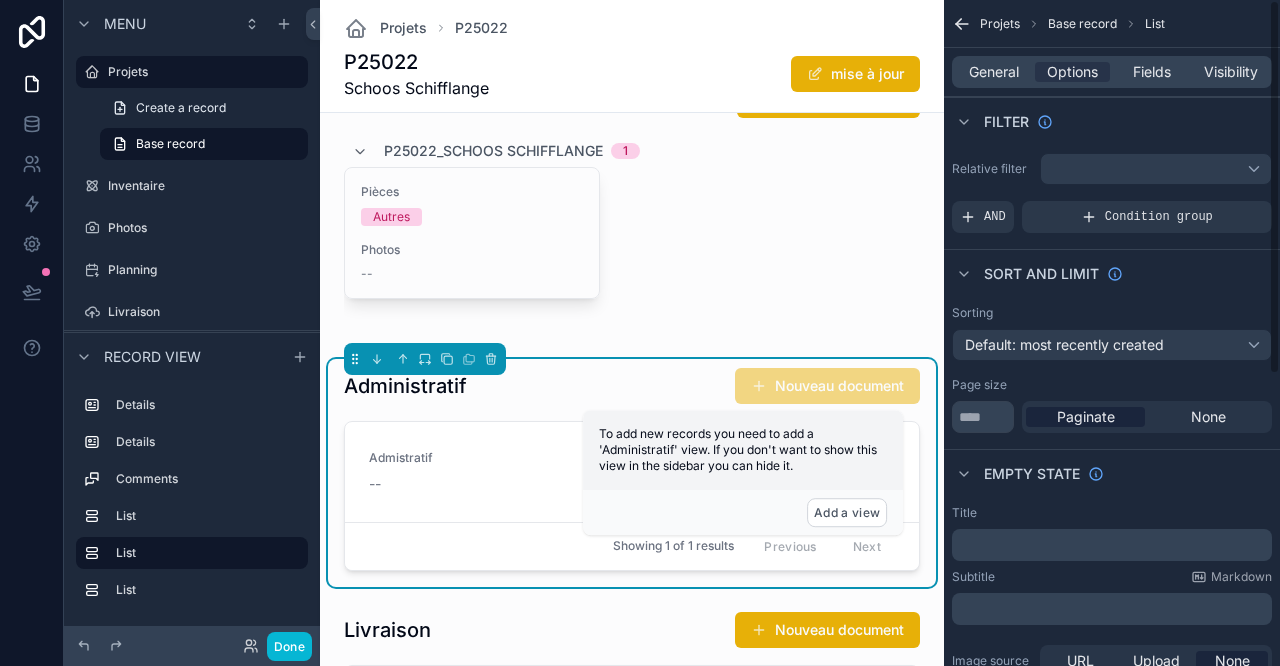 click on "Fields" at bounding box center (1152, 72) 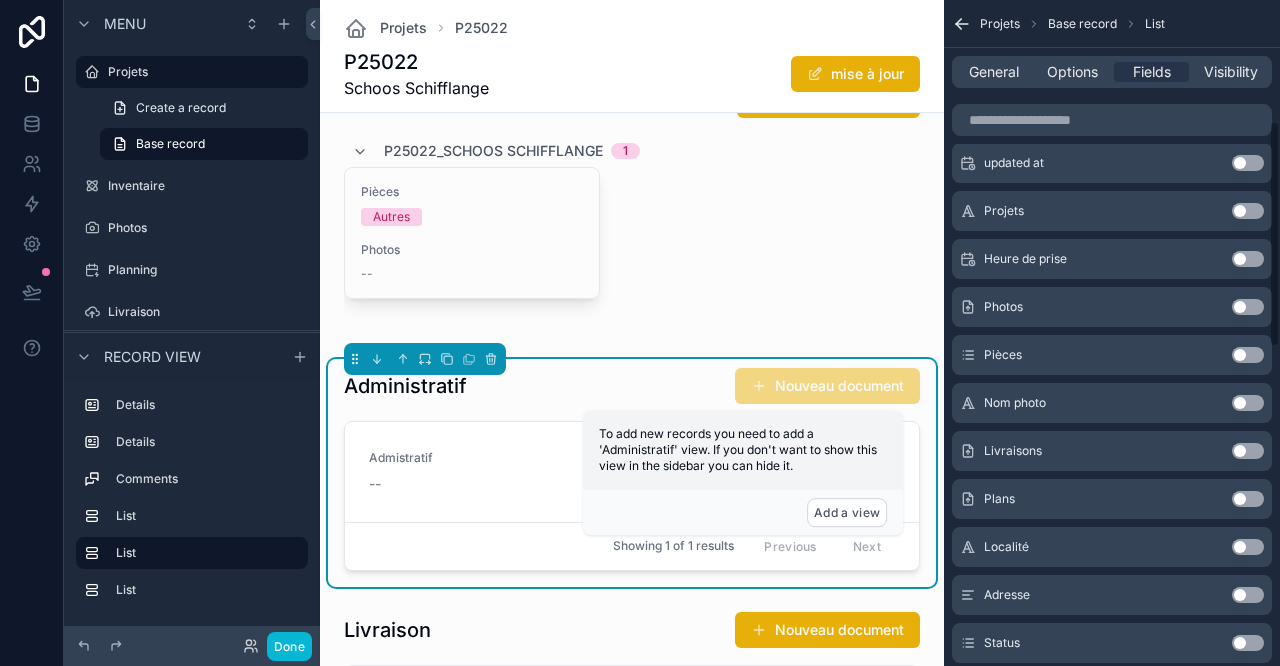 scroll, scrollTop: 0, scrollLeft: 0, axis: both 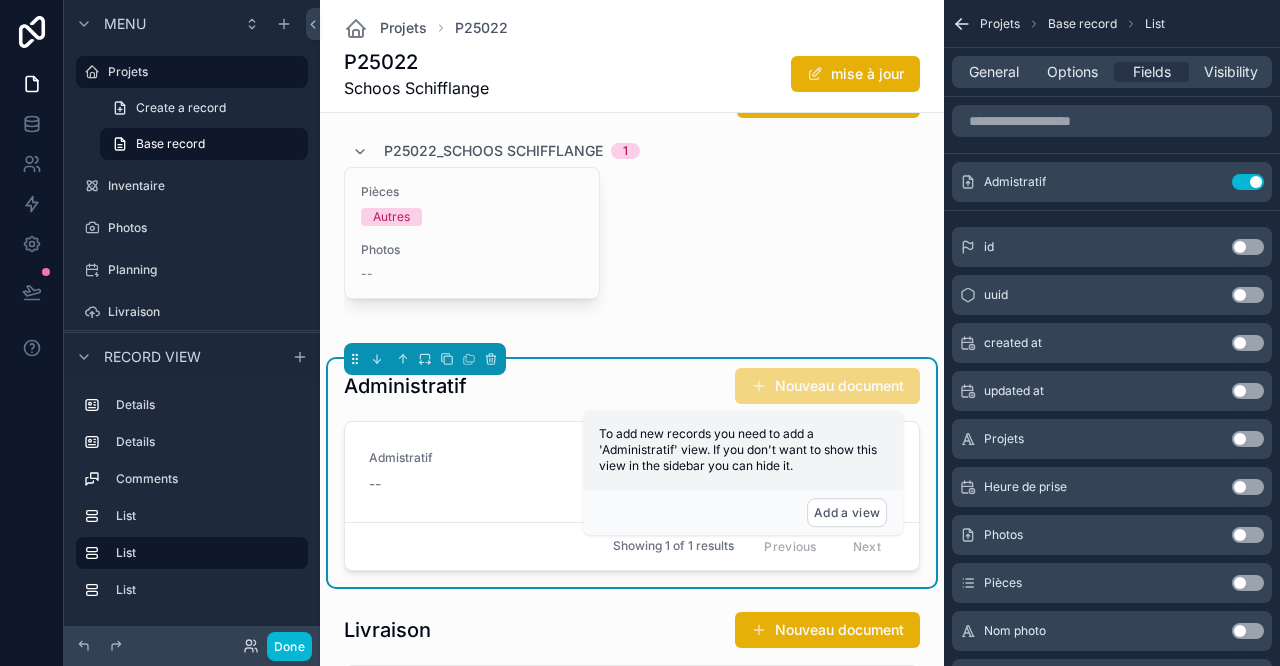 click at bounding box center [632, 719] 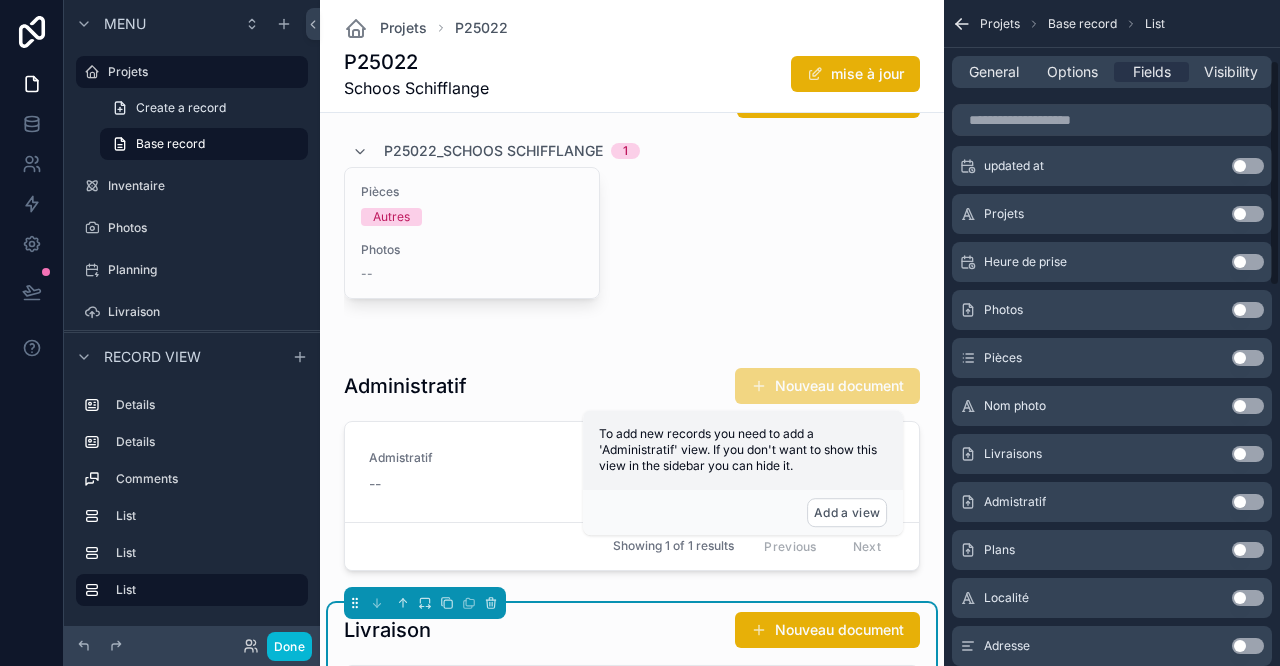 scroll, scrollTop: 0, scrollLeft: 0, axis: both 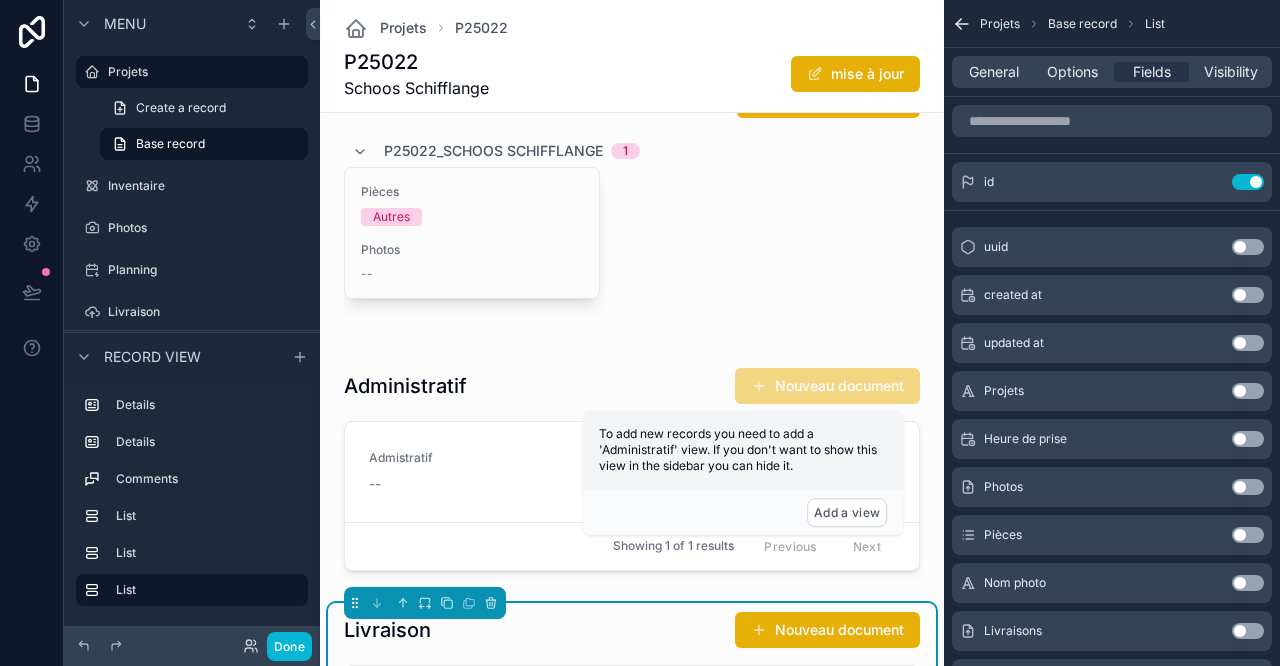 click on "Use setting" at bounding box center (1248, 182) 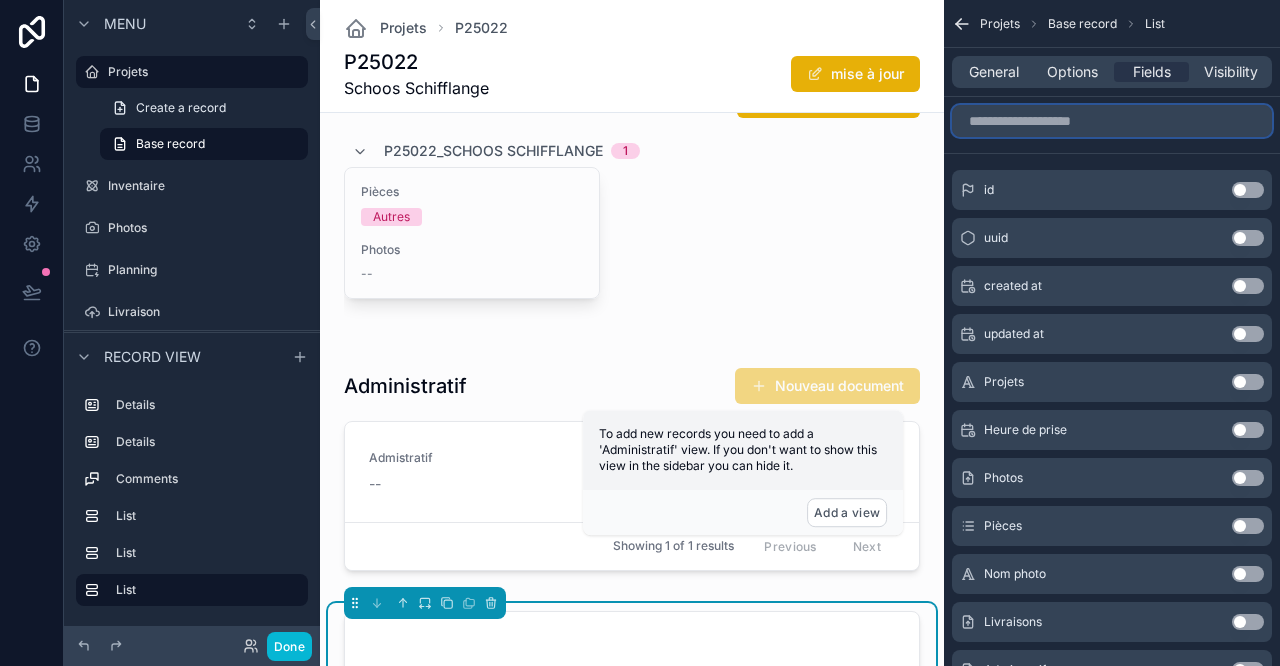 click at bounding box center (1112, 121) 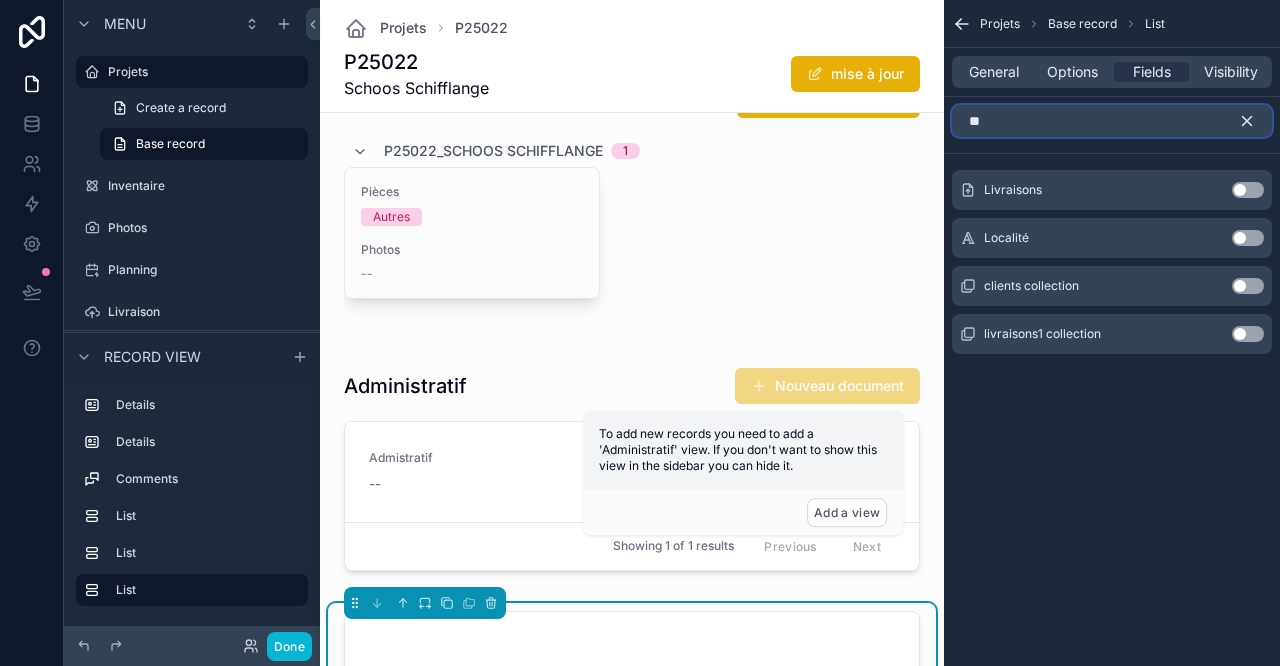 type on "**" 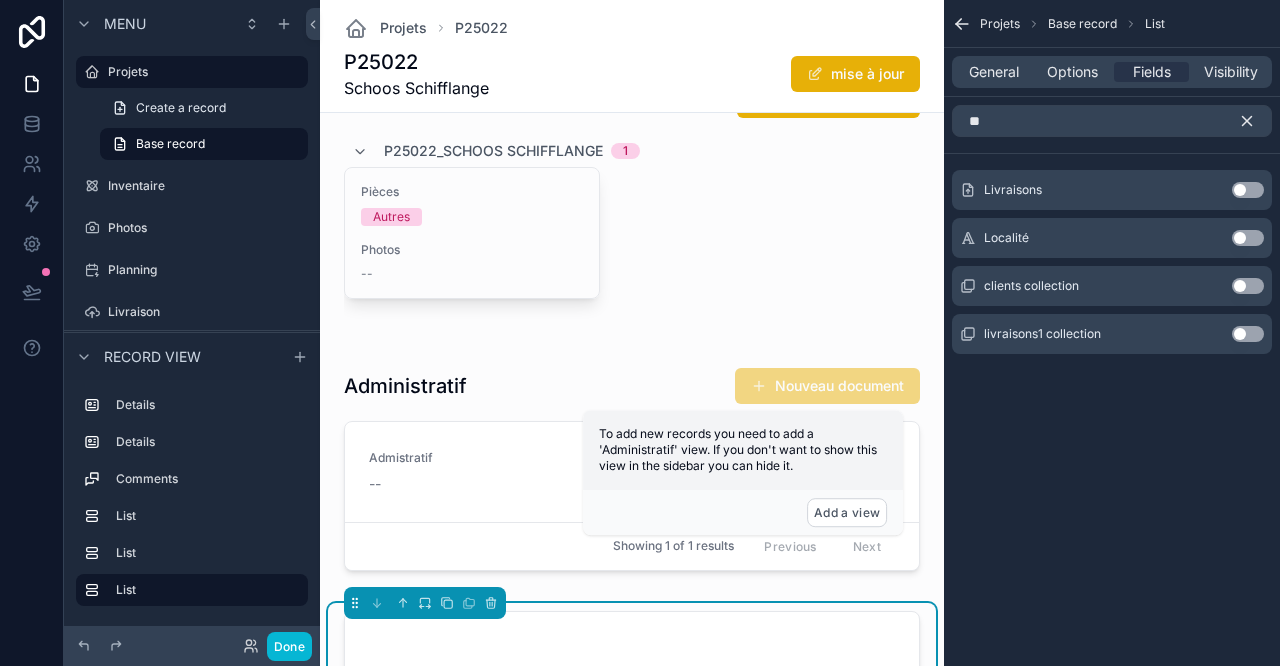 click on "Use setting" at bounding box center [1248, 190] 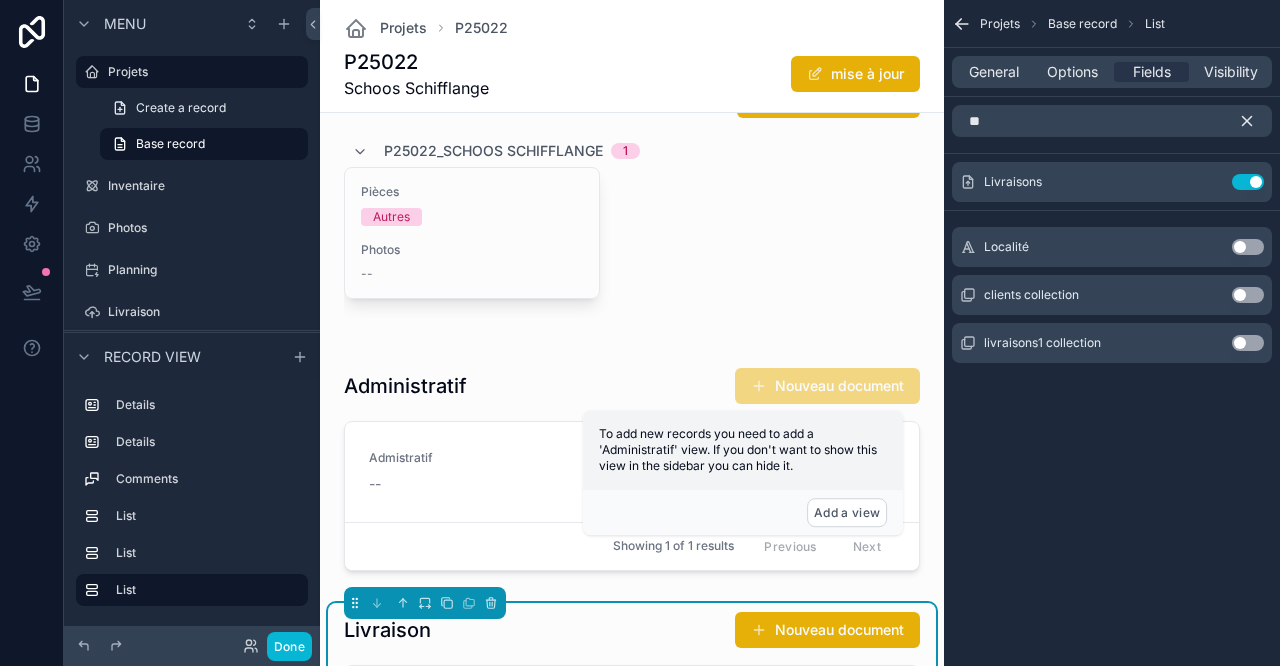 click on "Projets Base record List General Options Fields Visibility ** Livraisons Use setting Localité Use setting clients collection Use setting livraisons1 collection Use setting" at bounding box center [1112, 333] 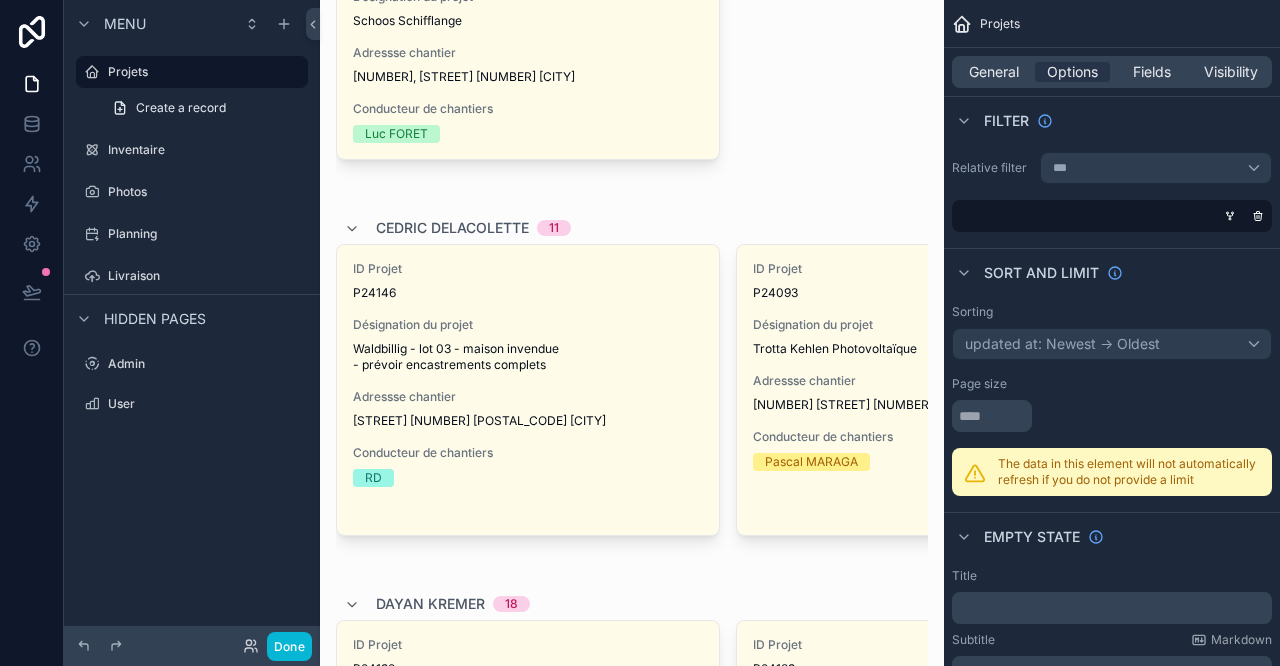 scroll, scrollTop: 0, scrollLeft: 0, axis: both 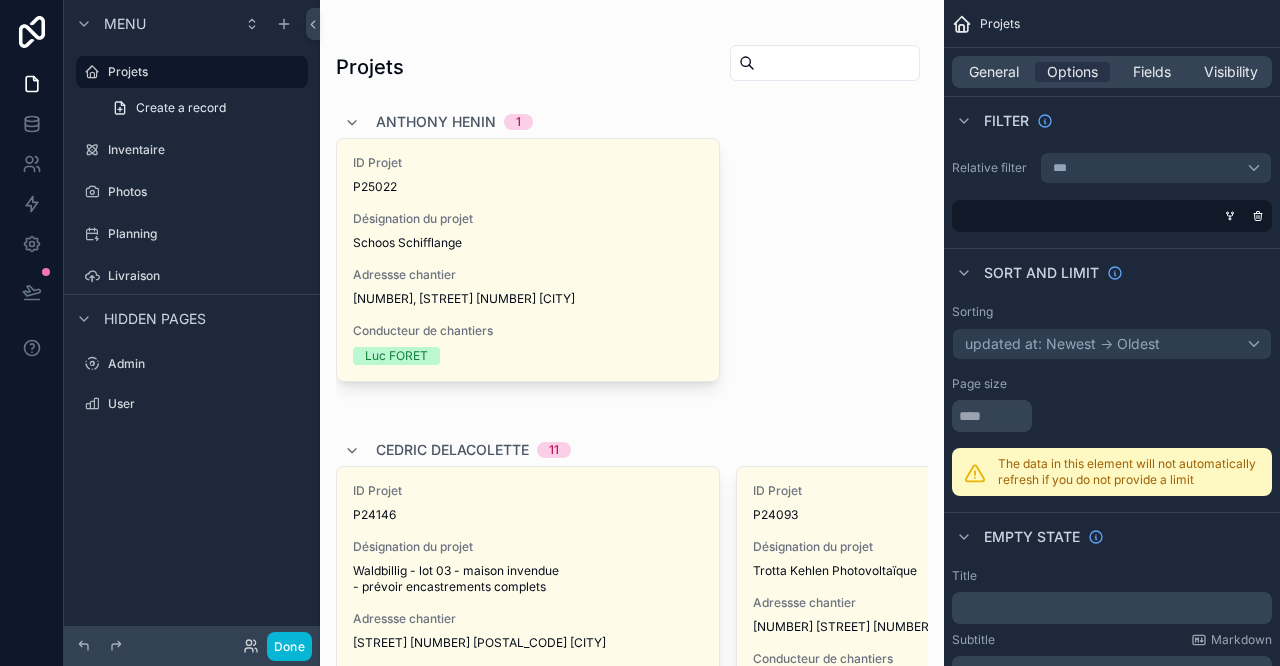 click on "Schoos Schifflange" at bounding box center [528, 243] 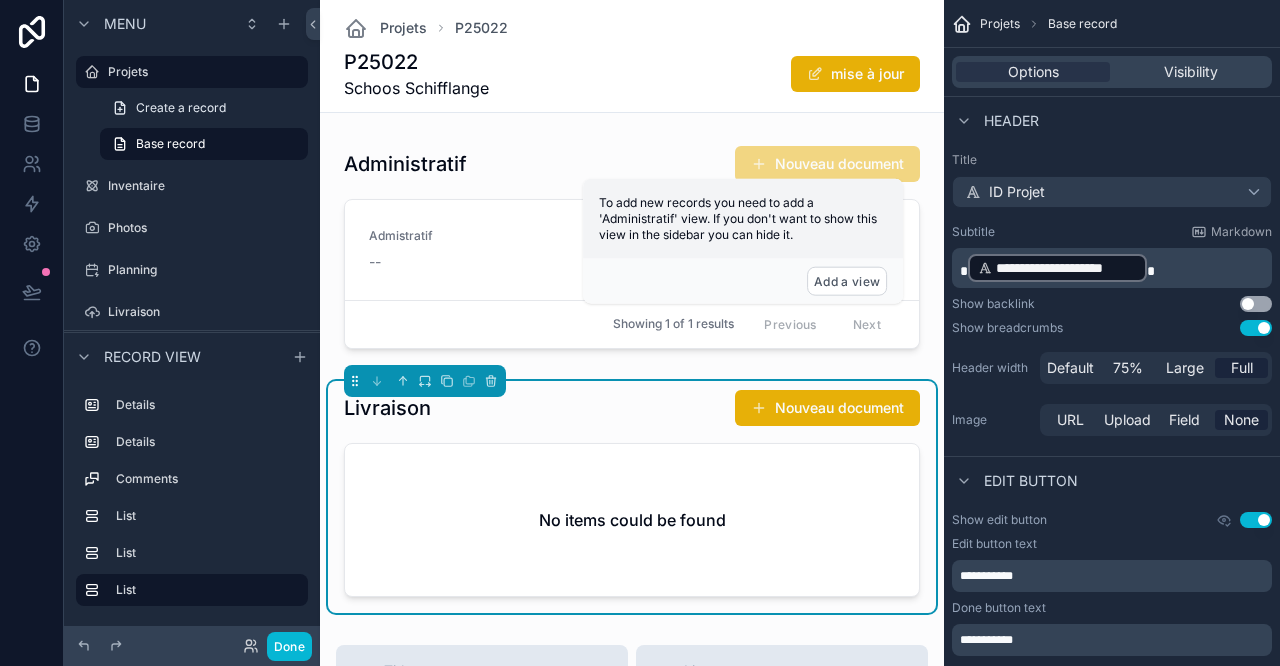 scroll, scrollTop: 1111, scrollLeft: 0, axis: vertical 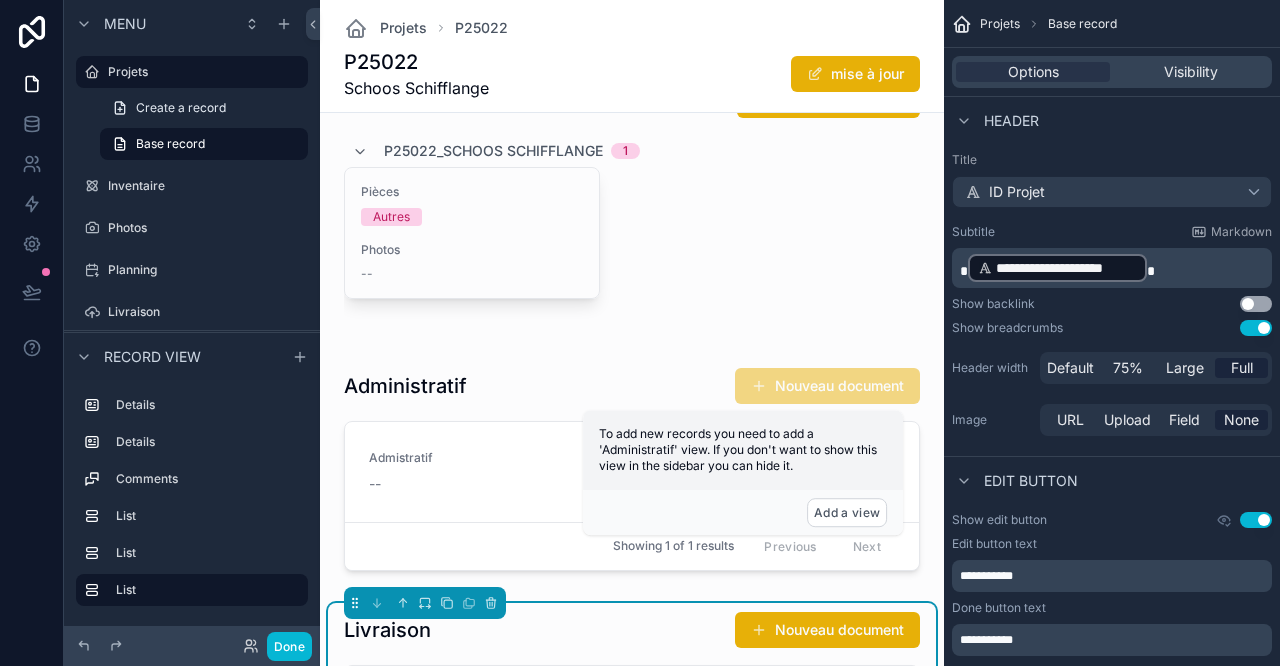 click on "Livraison Nouveau document" at bounding box center (632, 630) 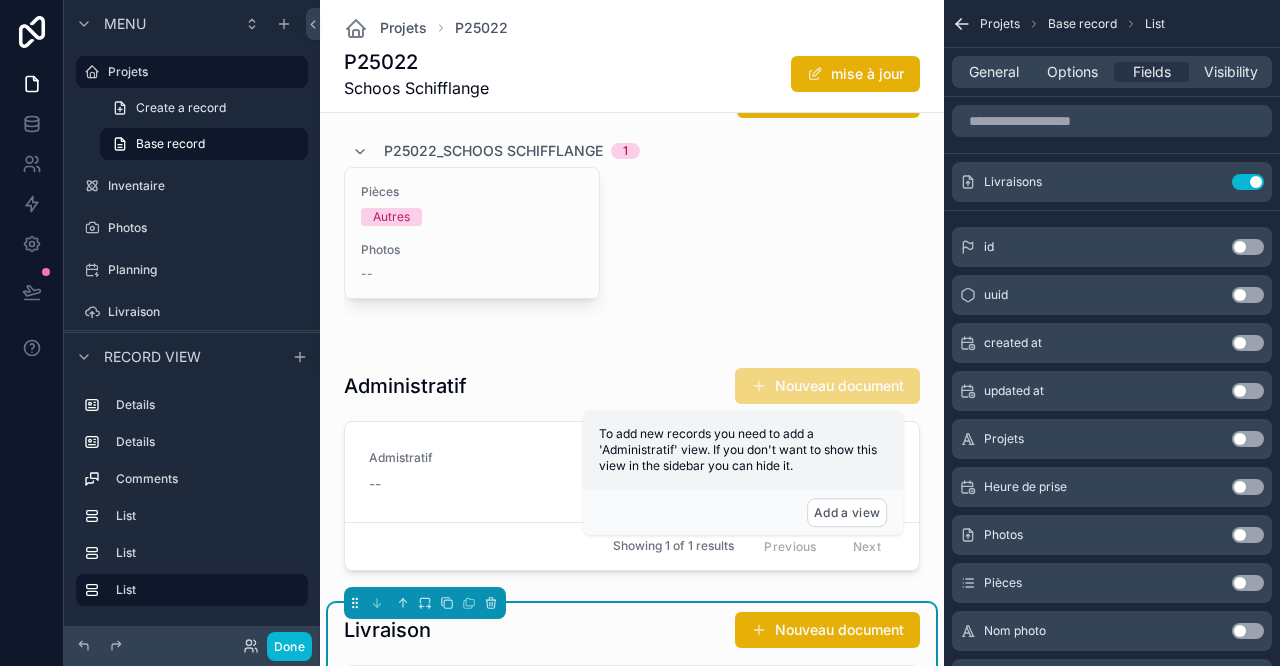 click on "Nouveau document" at bounding box center [827, 630] 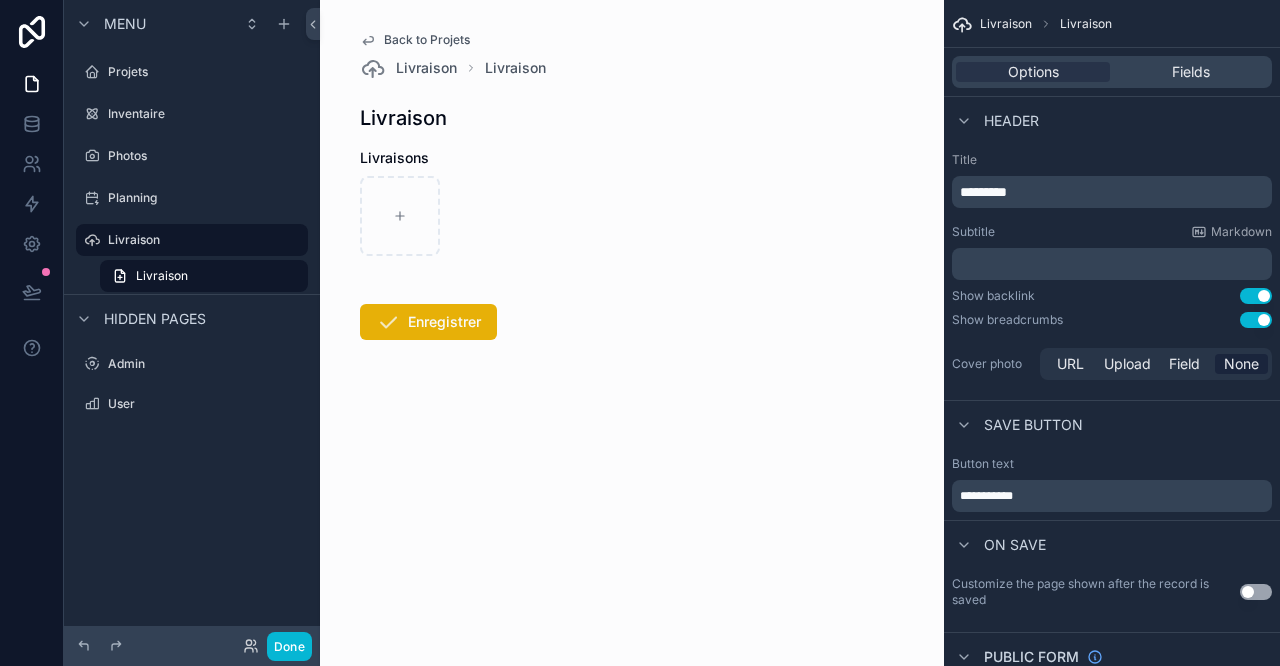 scroll, scrollTop: 0, scrollLeft: 0, axis: both 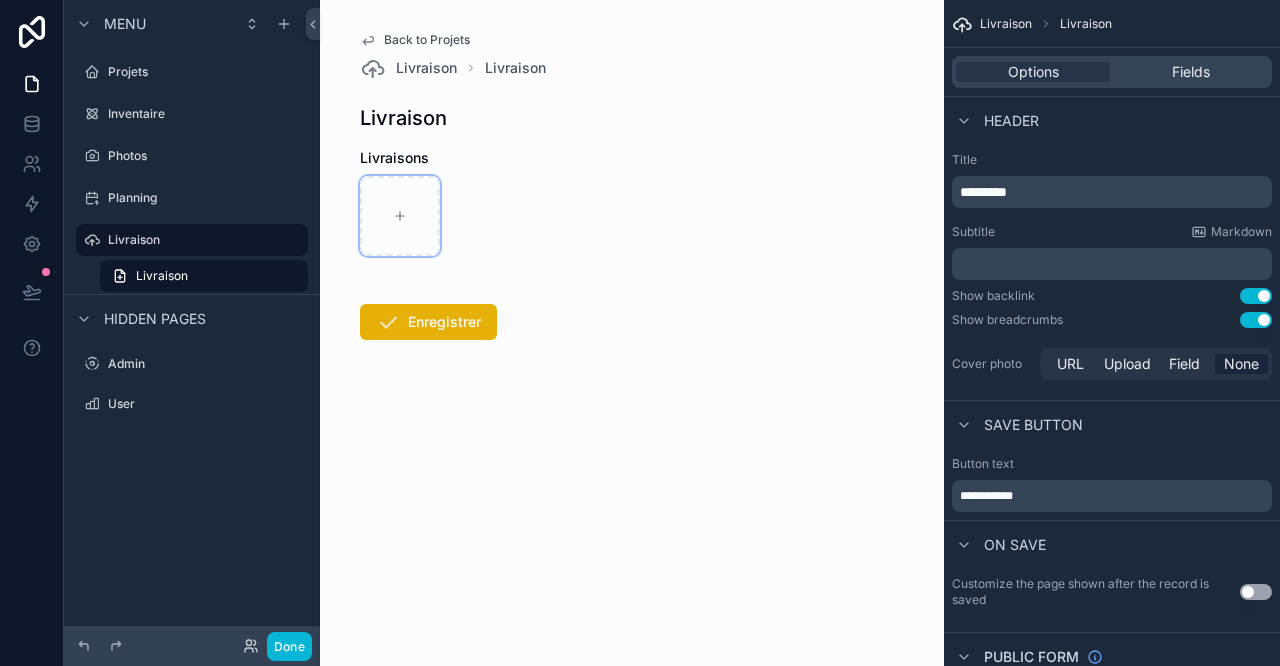 click 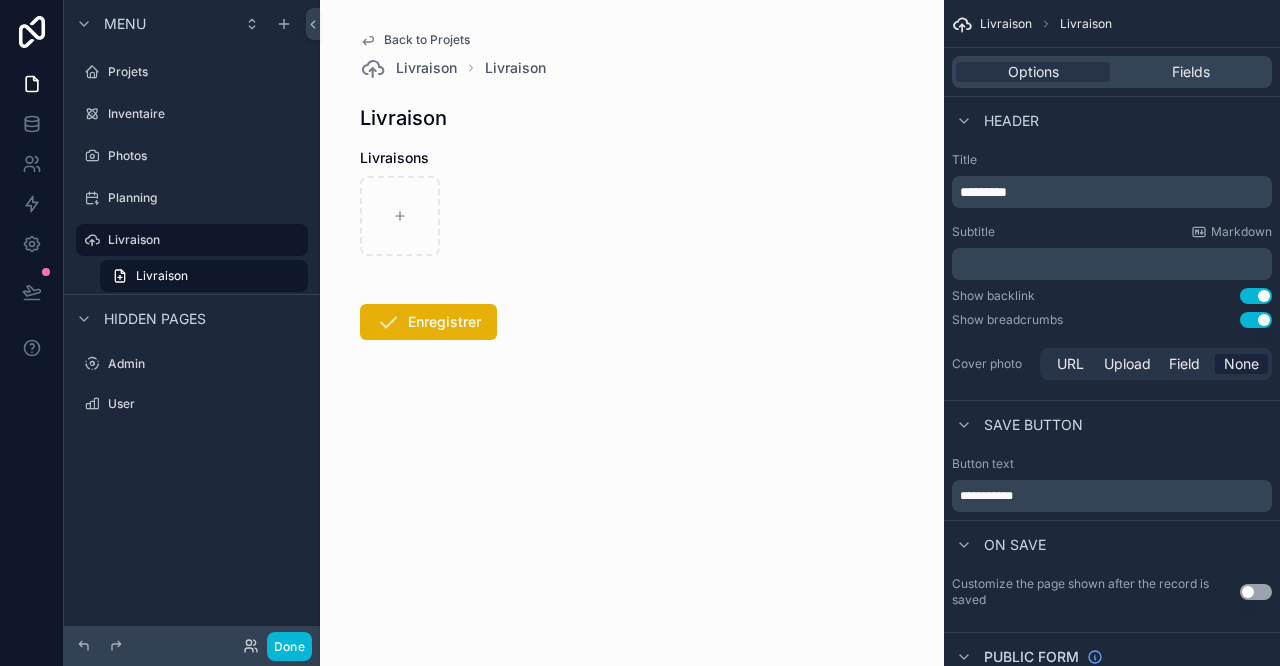 click on "Options Fields" at bounding box center (1112, 72) 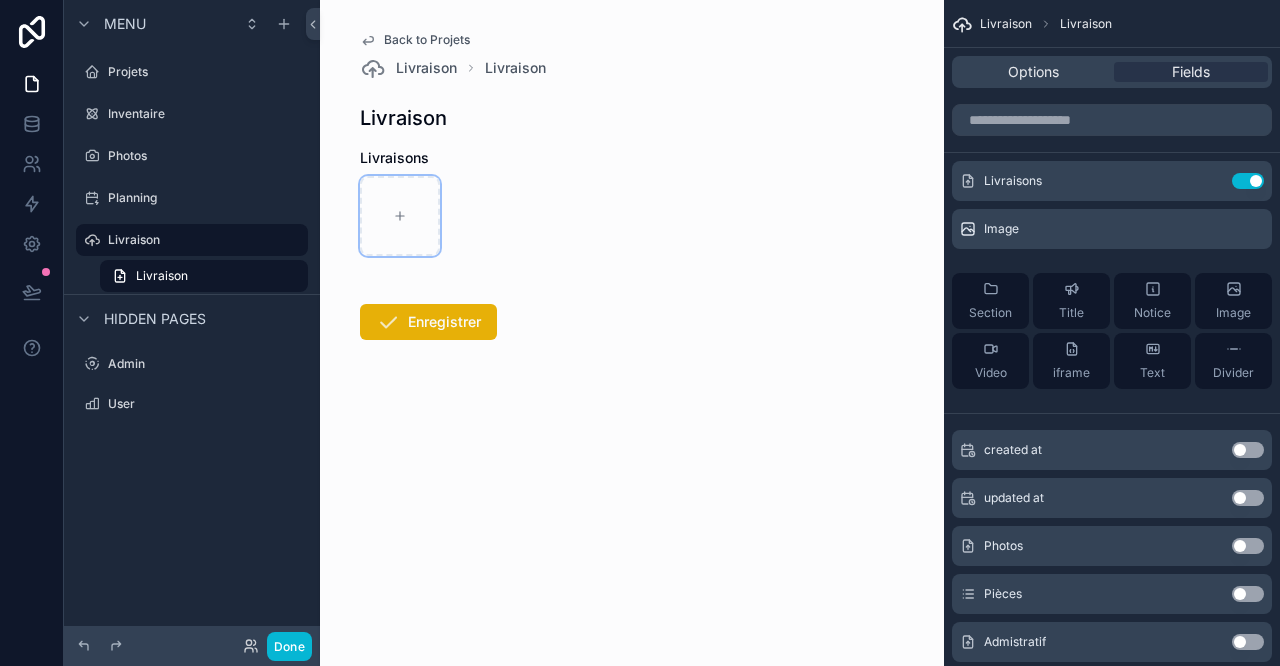 click at bounding box center [400, 216] 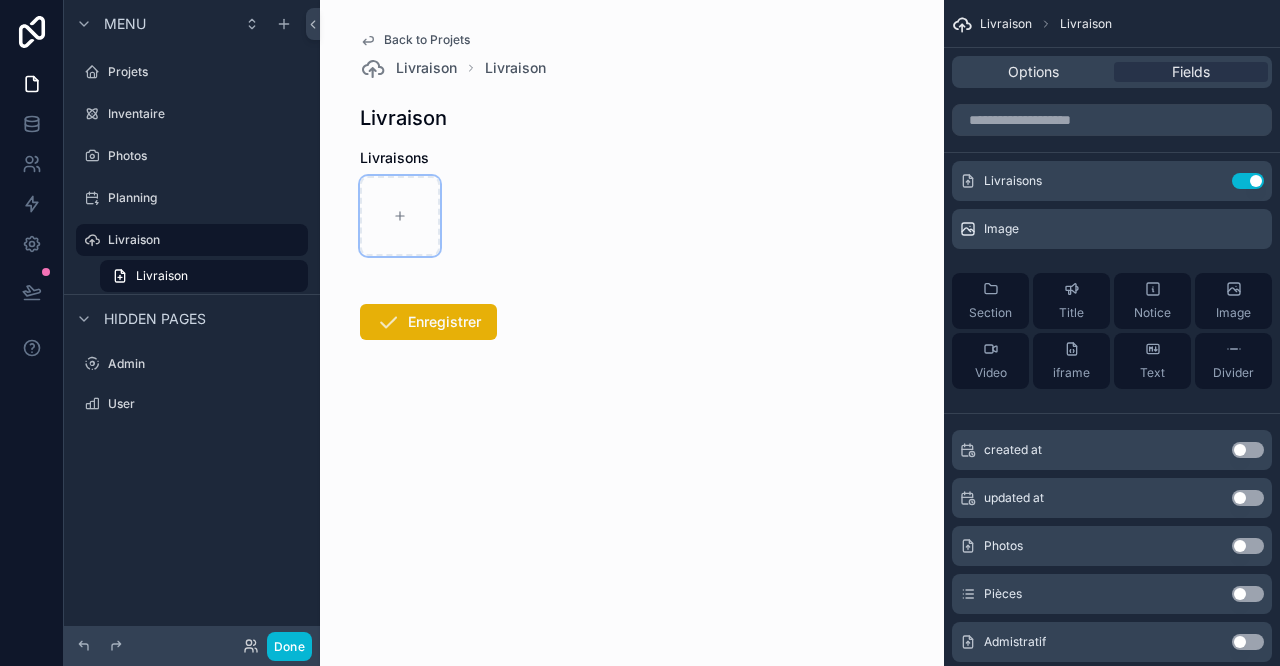 type on "**********" 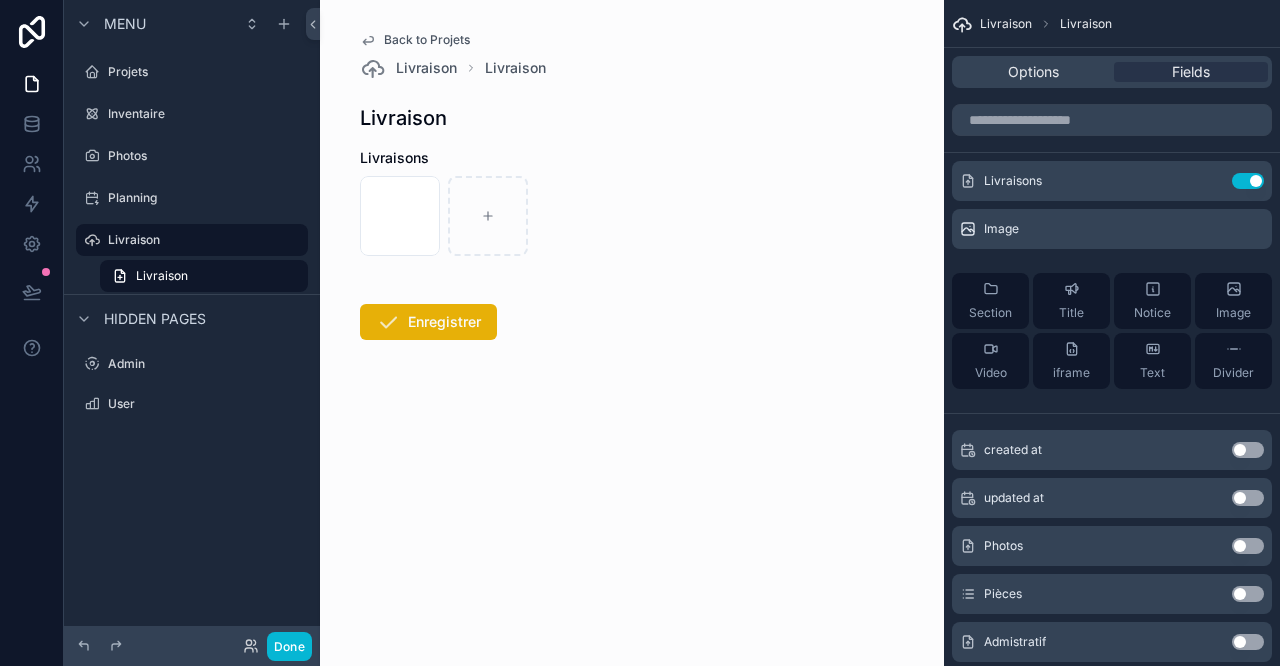 click on "Enregistrer" at bounding box center (428, 322) 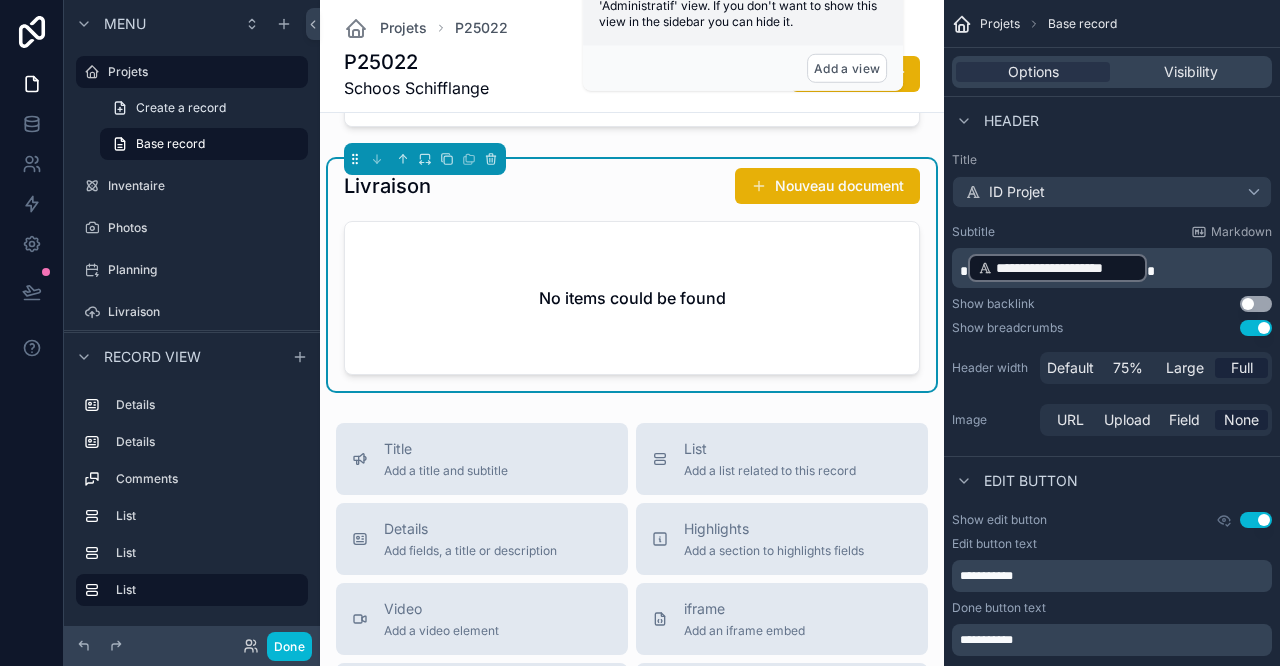 scroll, scrollTop: 1333, scrollLeft: 0, axis: vertical 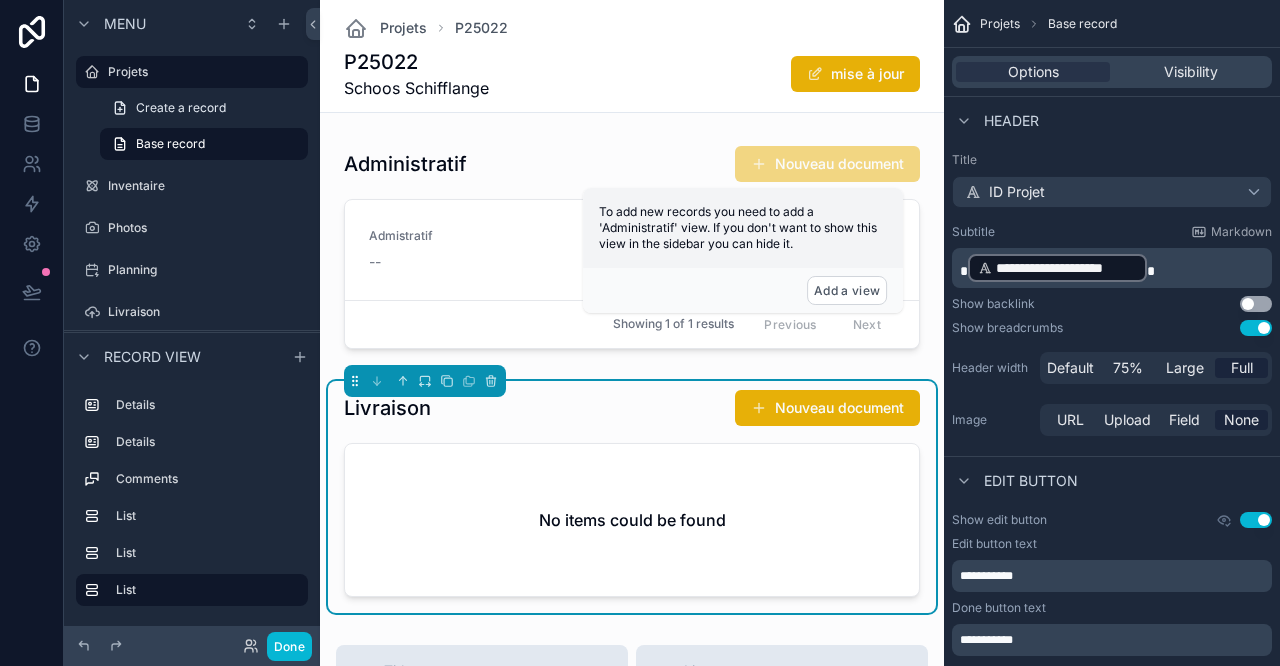 click at bounding box center [632, 251] 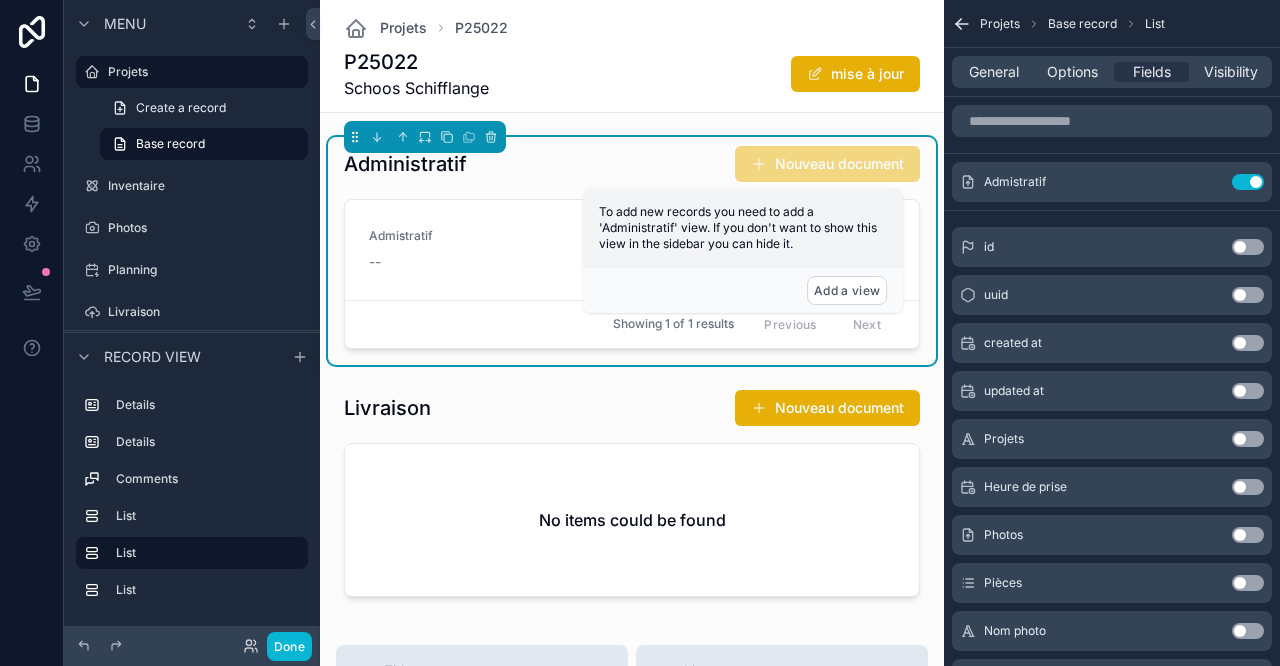 click on "Admistratif --" at bounding box center [632, 250] 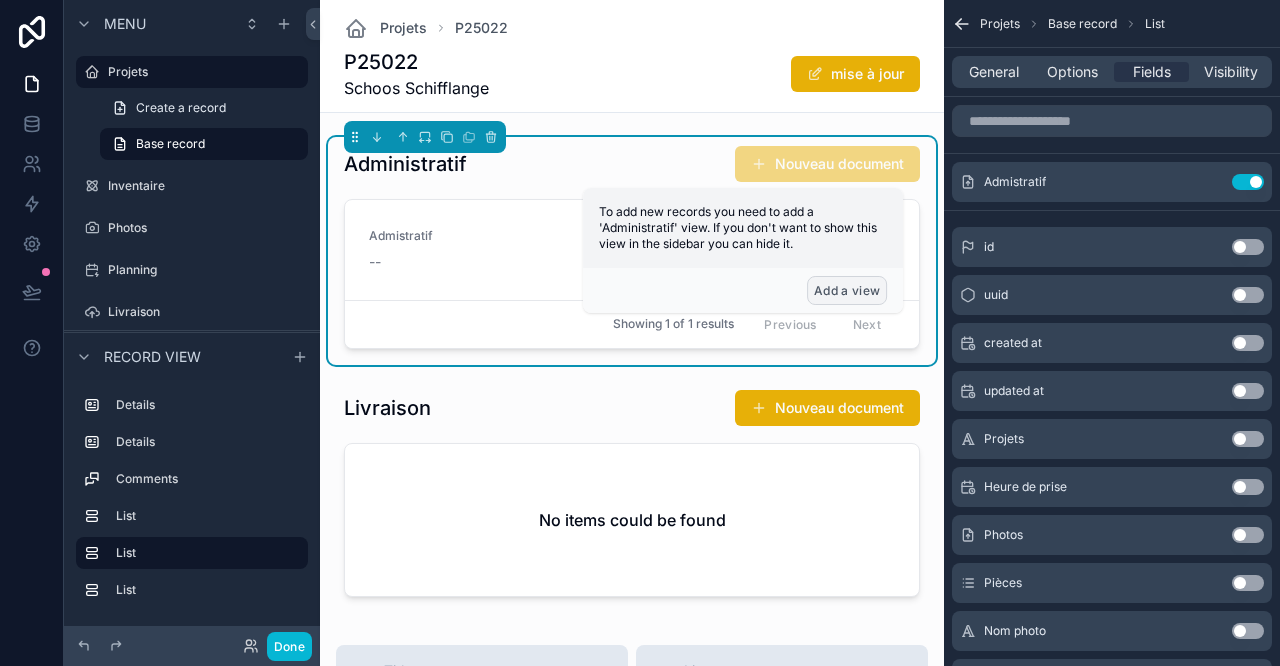 click on "Add a view" at bounding box center [847, 290] 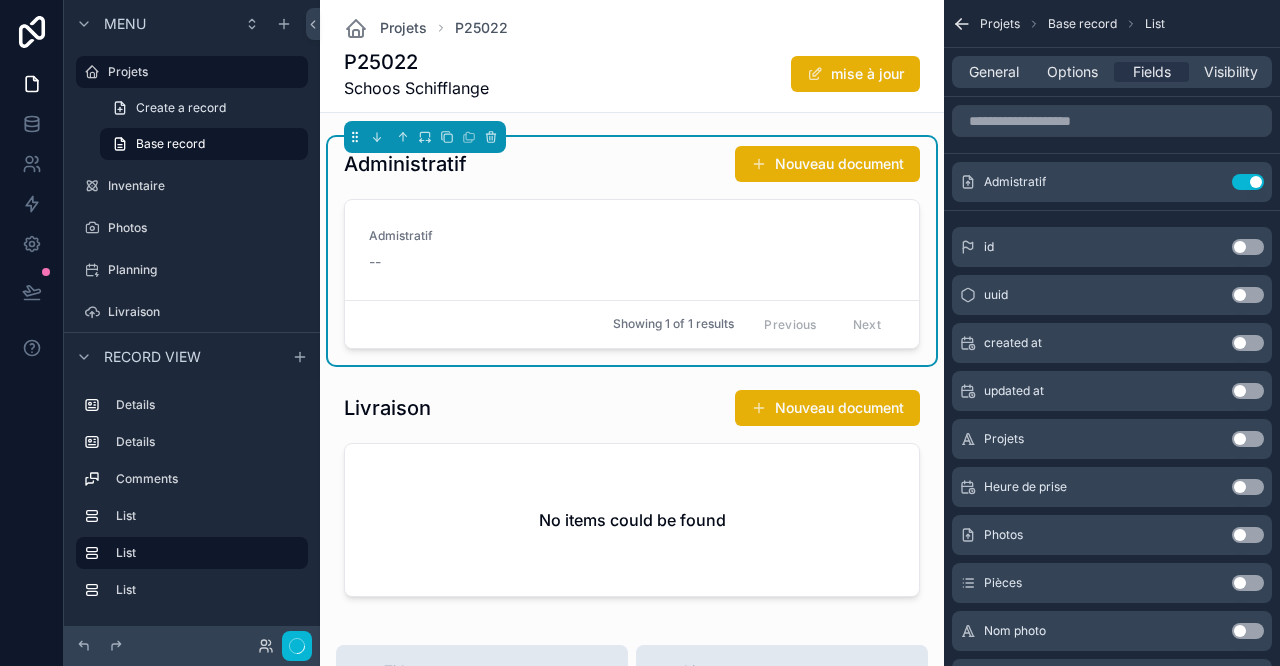 click on "Showing 1 of 1 results Previous Next" at bounding box center (632, 324) 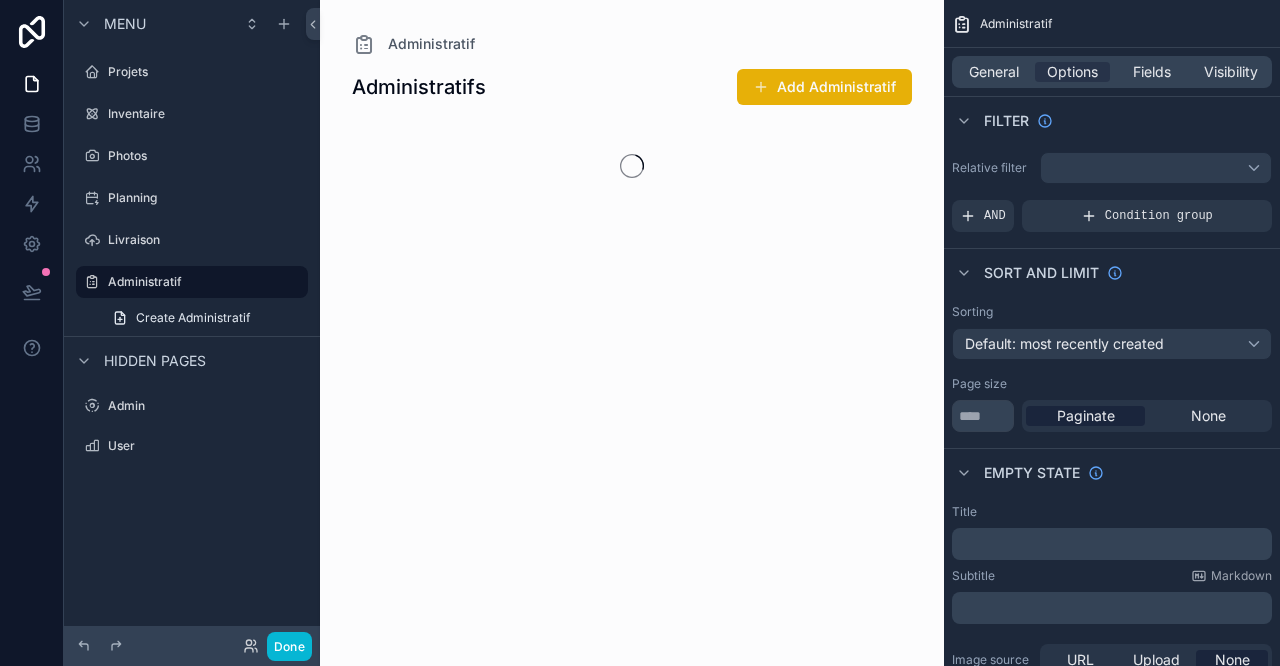 scroll, scrollTop: 0, scrollLeft: 0, axis: both 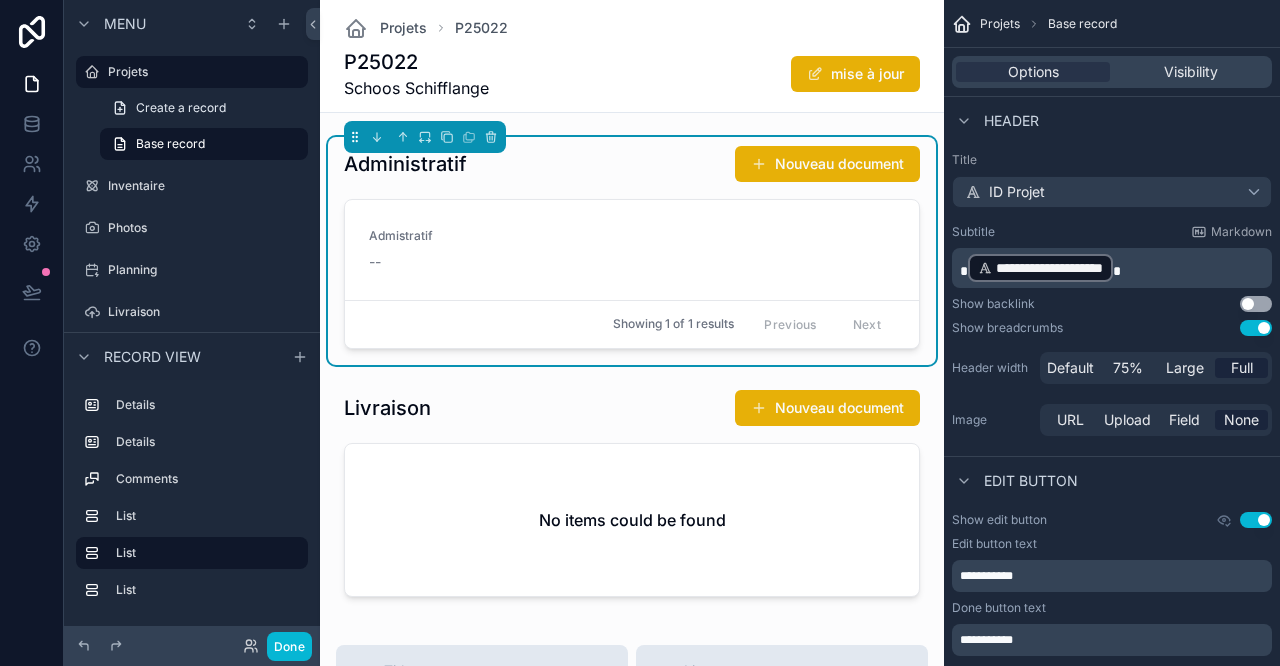 click on "Nouveau document" at bounding box center [827, 164] 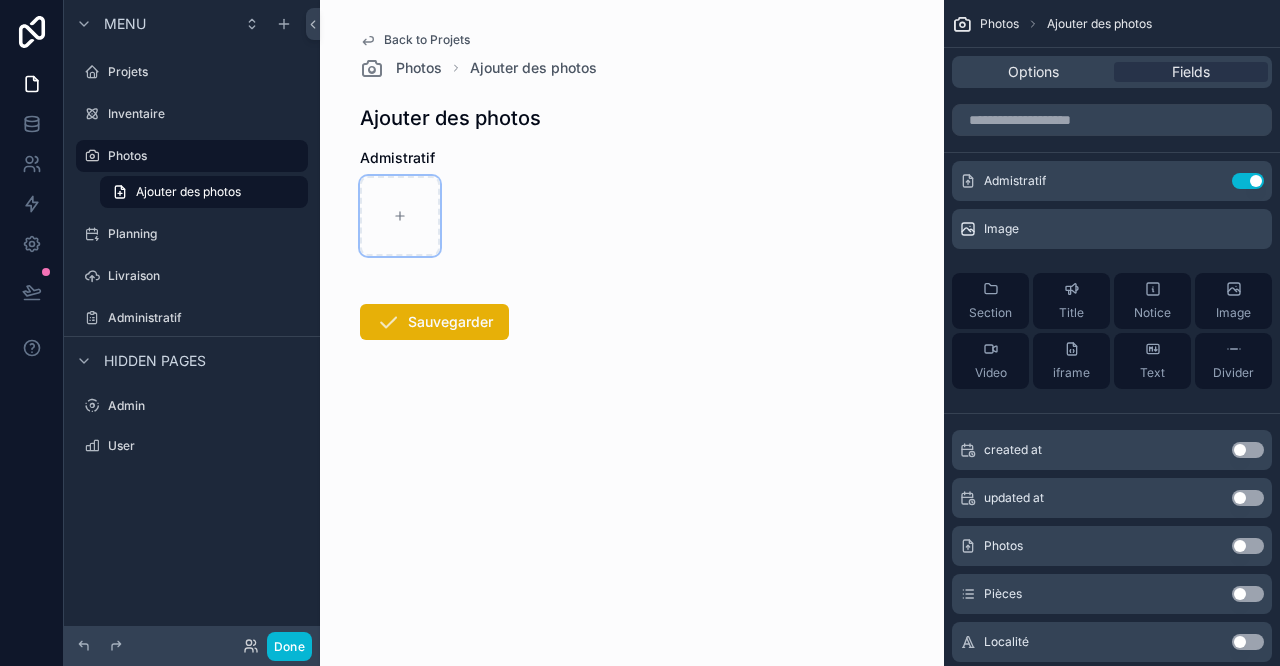 click at bounding box center [400, 216] 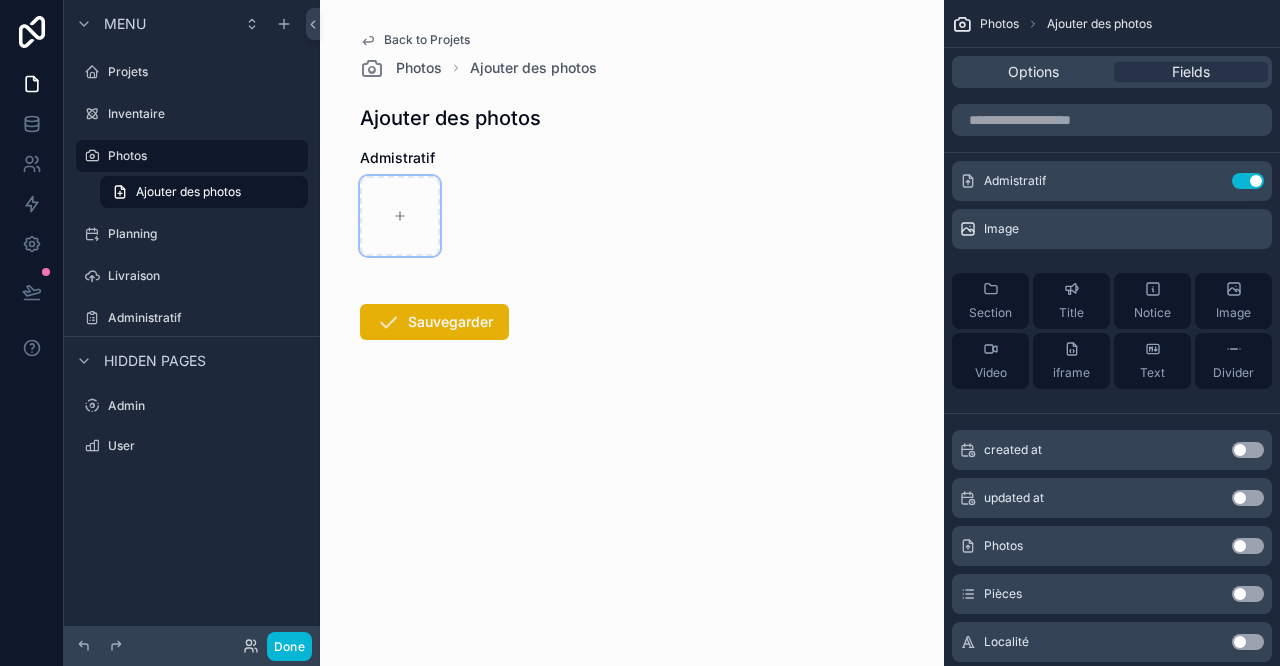 click at bounding box center [400, 216] 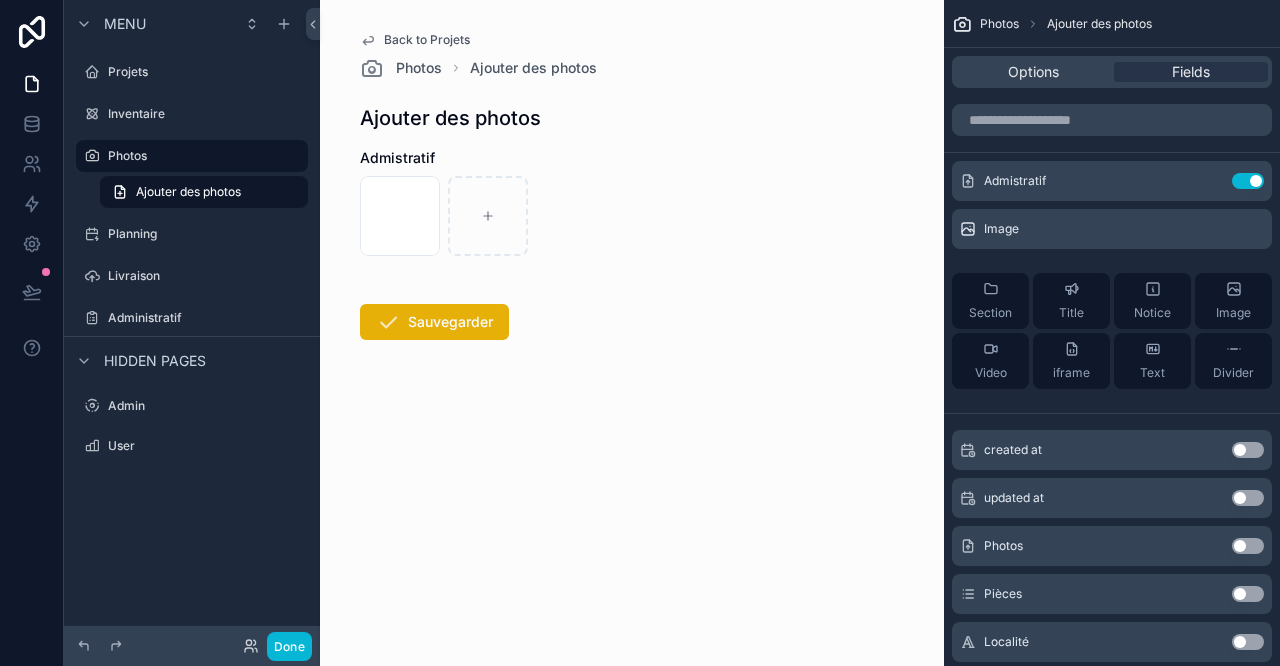 click on "Sauvegarder" at bounding box center [434, 322] 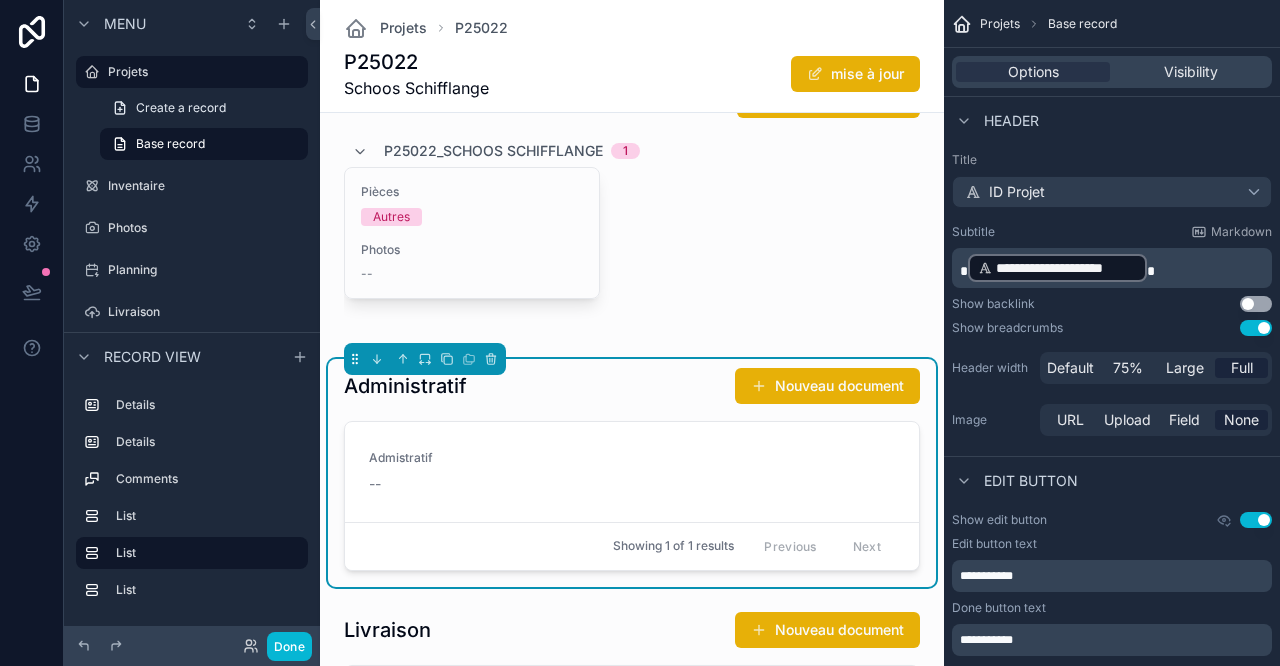 scroll, scrollTop: 1333, scrollLeft: 0, axis: vertical 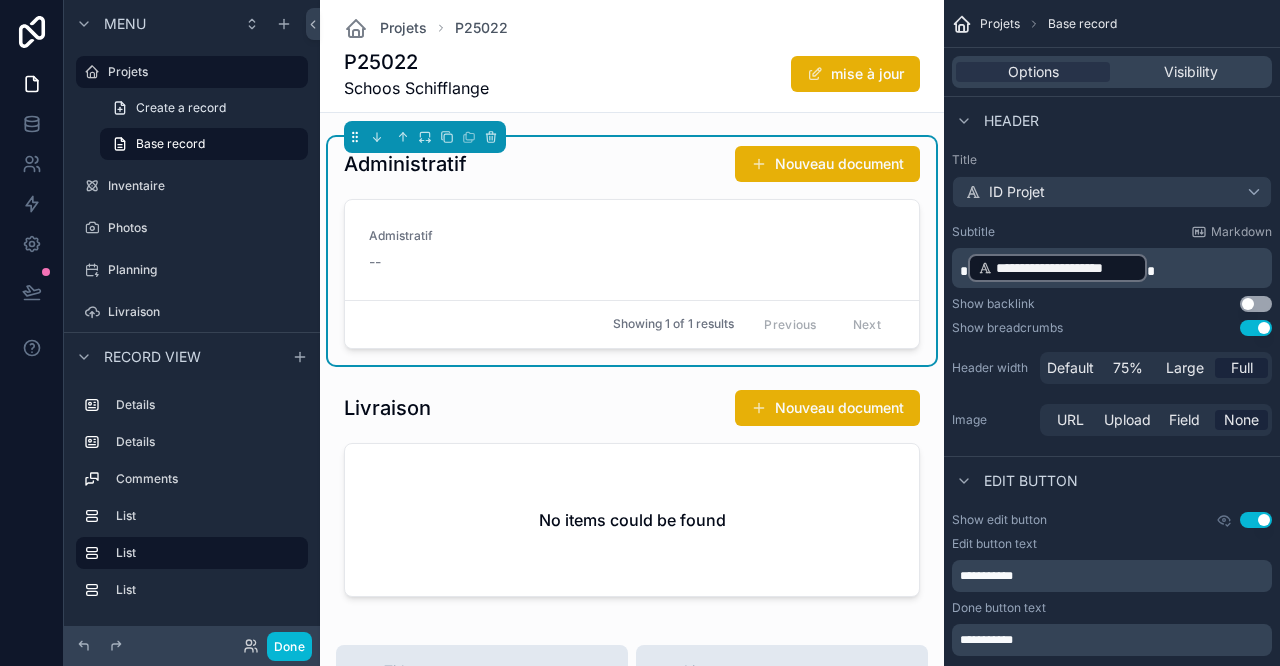 click on "Admistratif --" at bounding box center (632, 250) 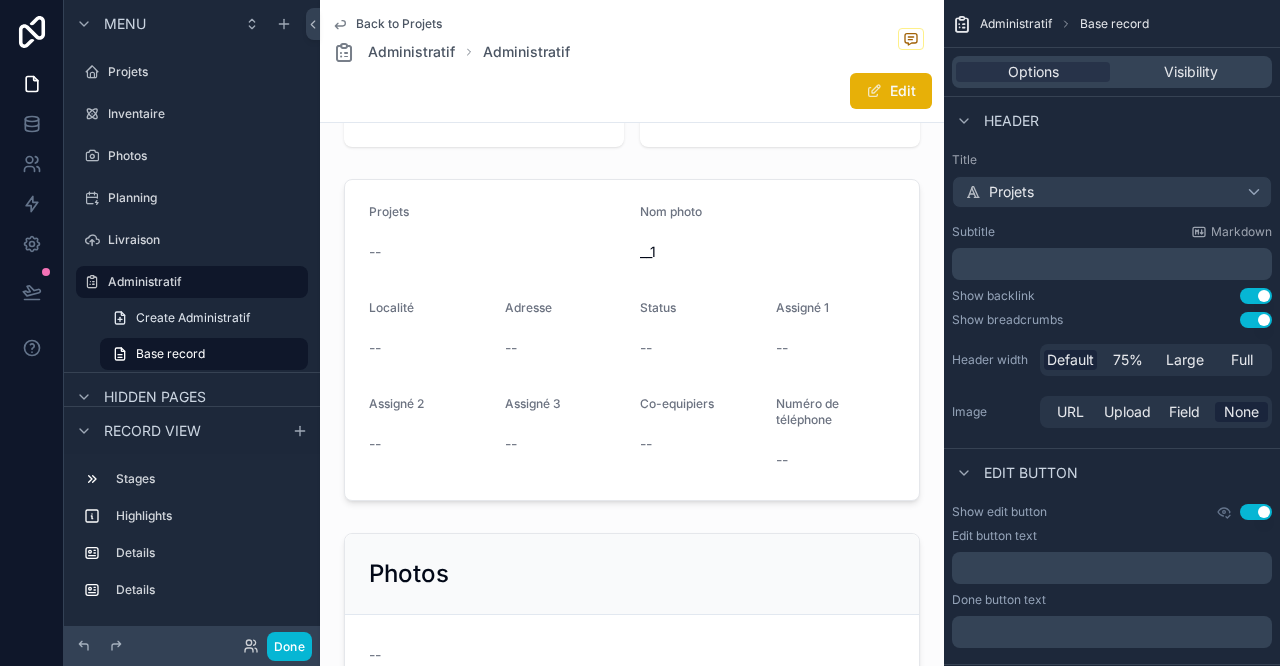 scroll, scrollTop: 0, scrollLeft: 0, axis: both 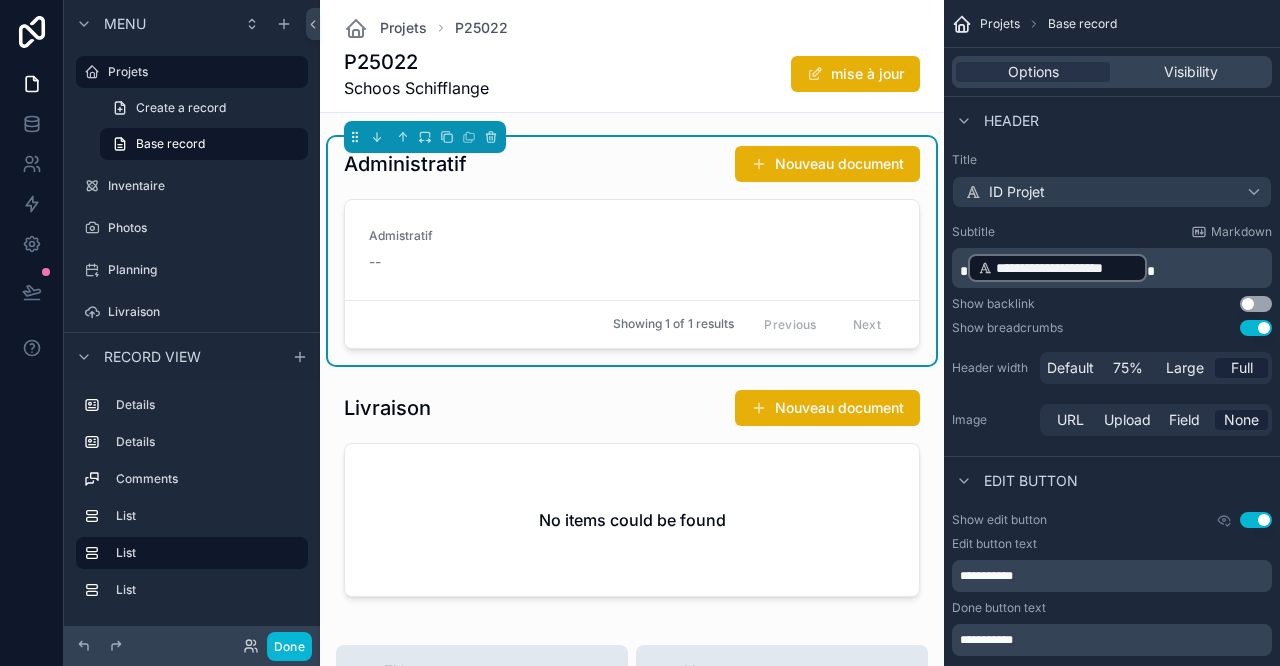 click at bounding box center [632, 497] 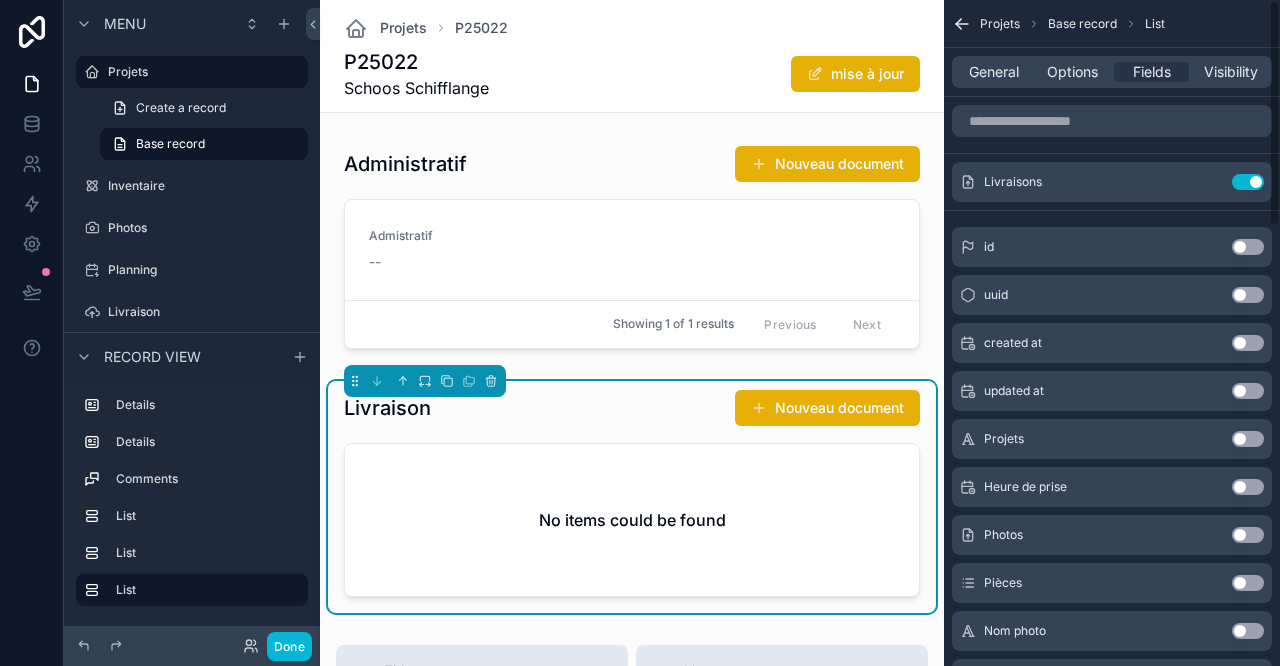 click on "General" at bounding box center [993, 72] 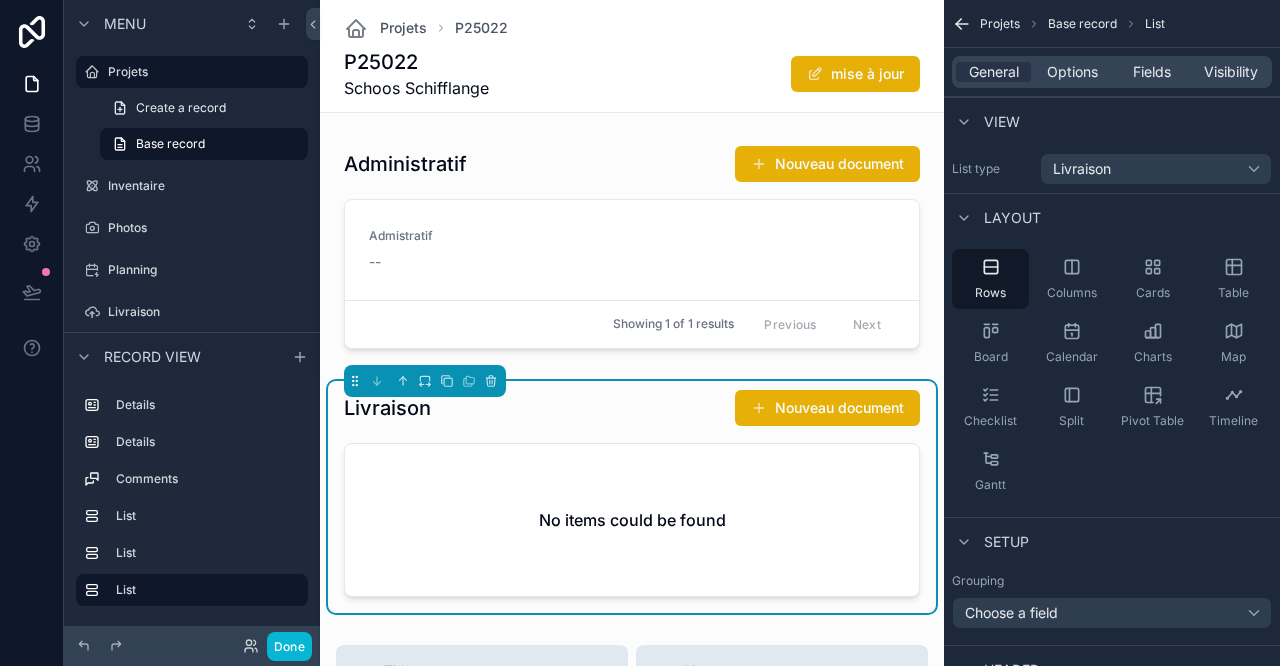 click on "Checklist" at bounding box center [990, 421] 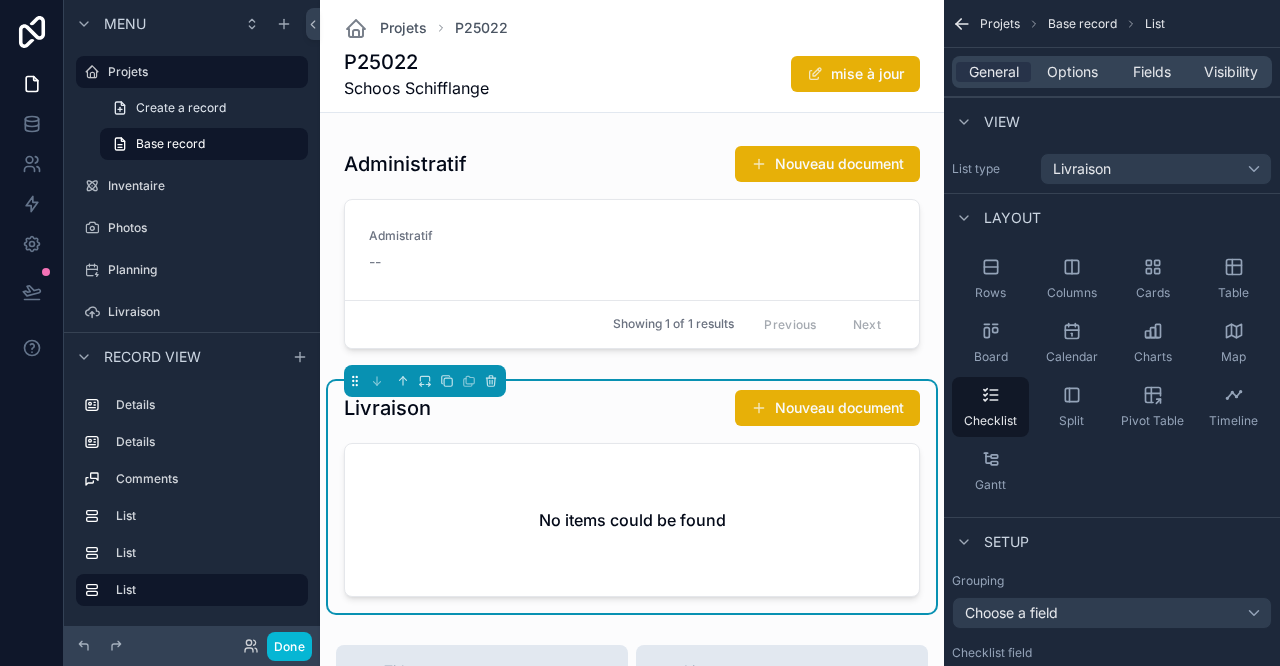 click at bounding box center [632, 251] 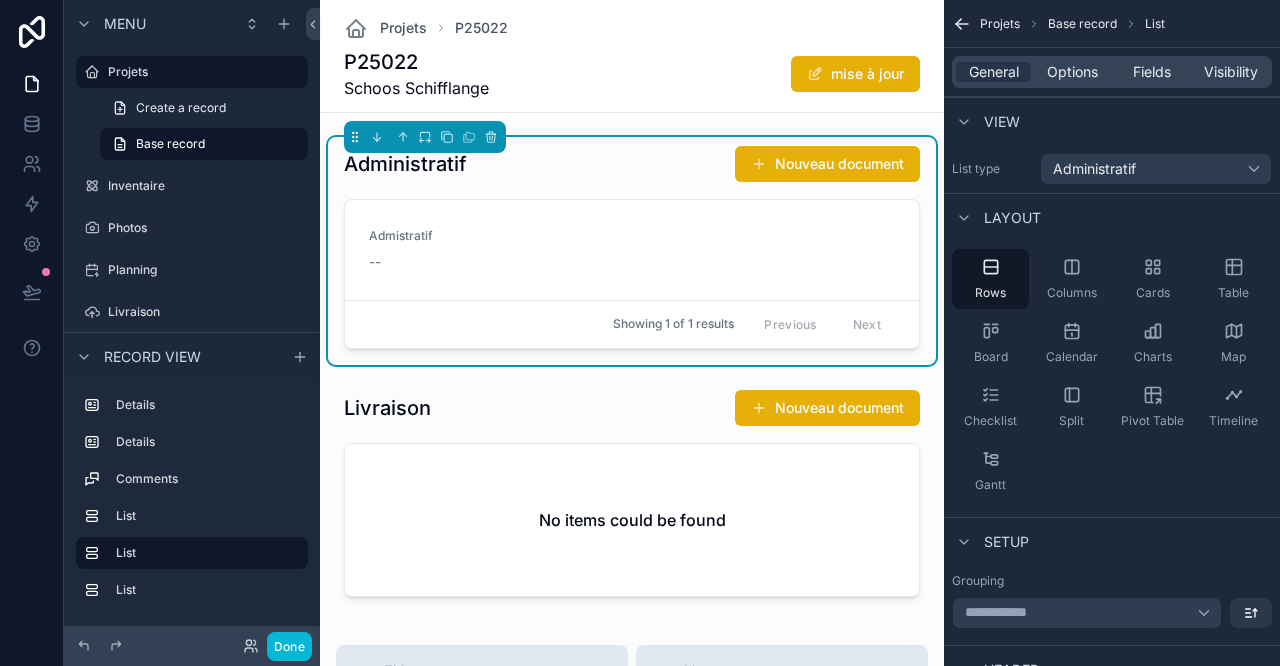 click at bounding box center (632, 497) 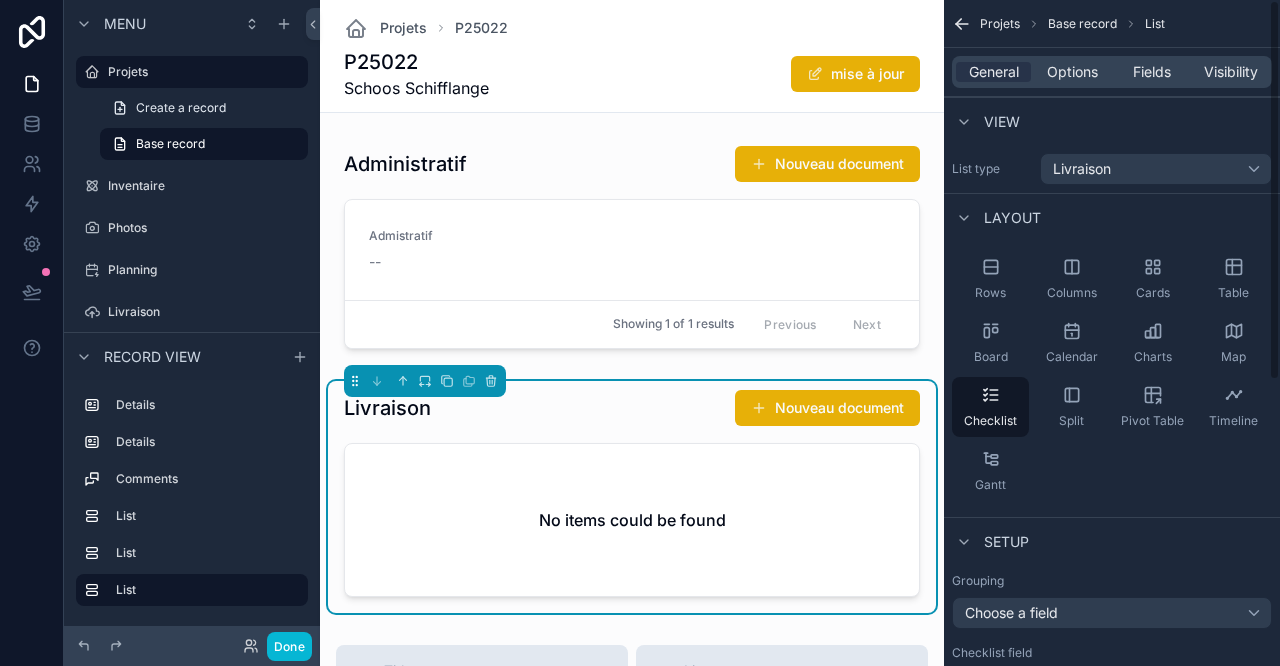click on "Rows" at bounding box center (990, 279) 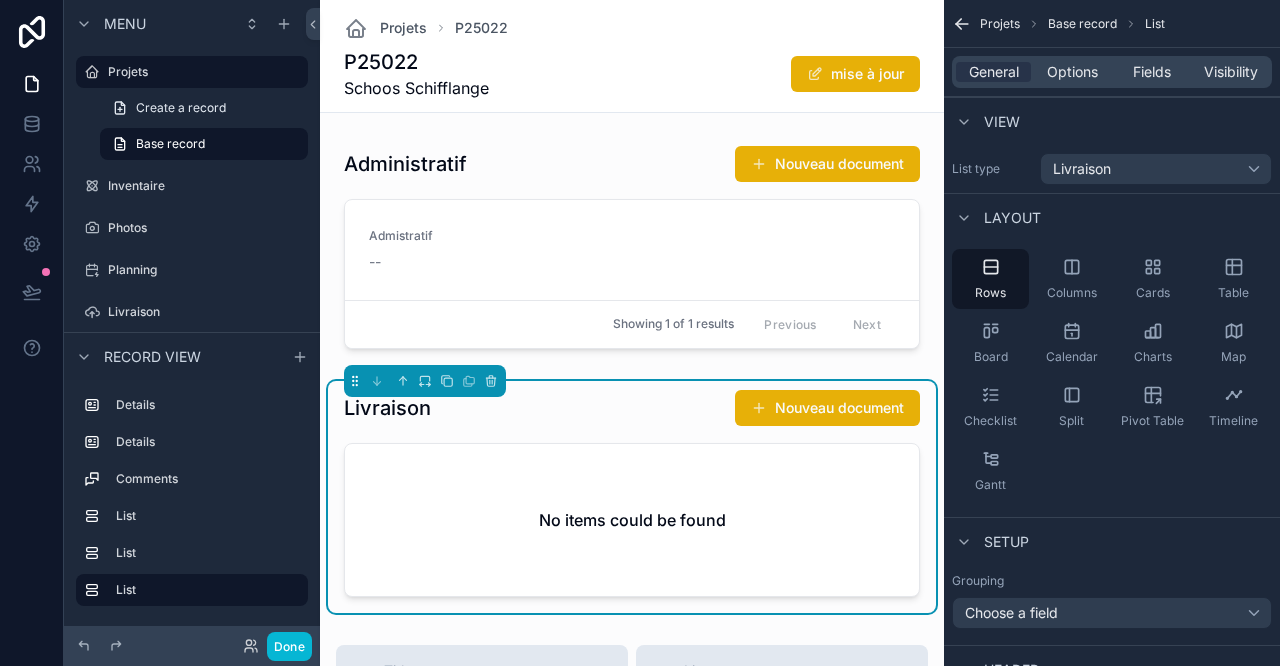 click 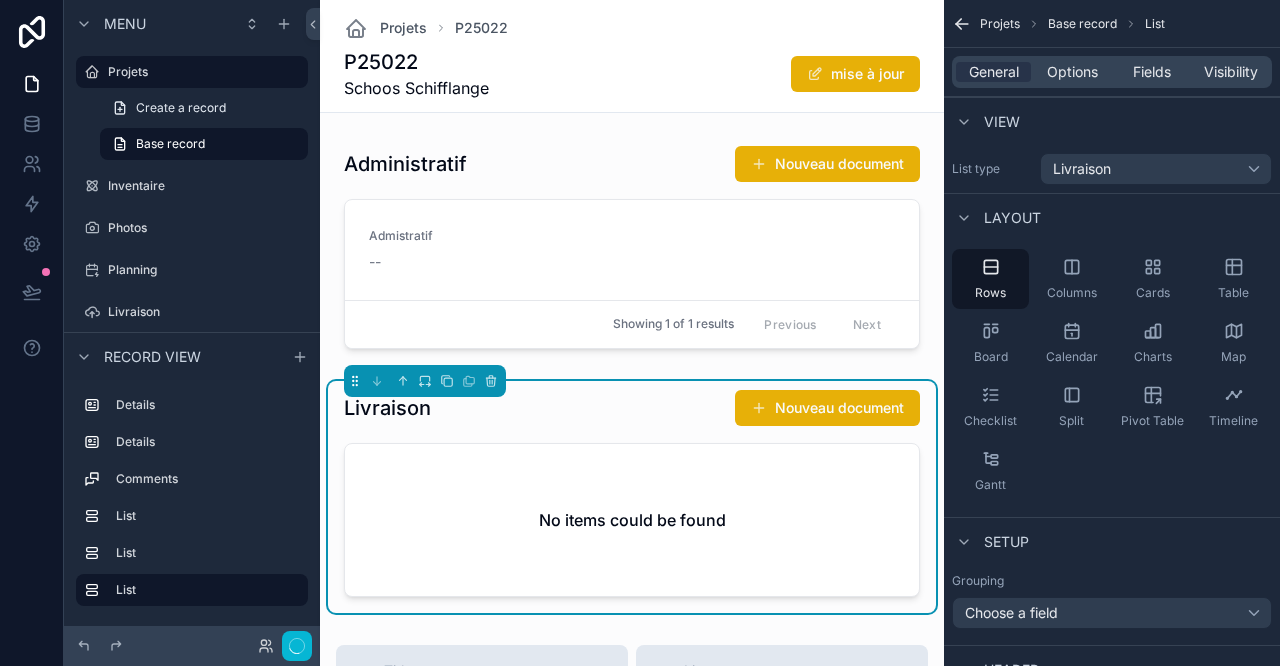 click at bounding box center (632, 251) 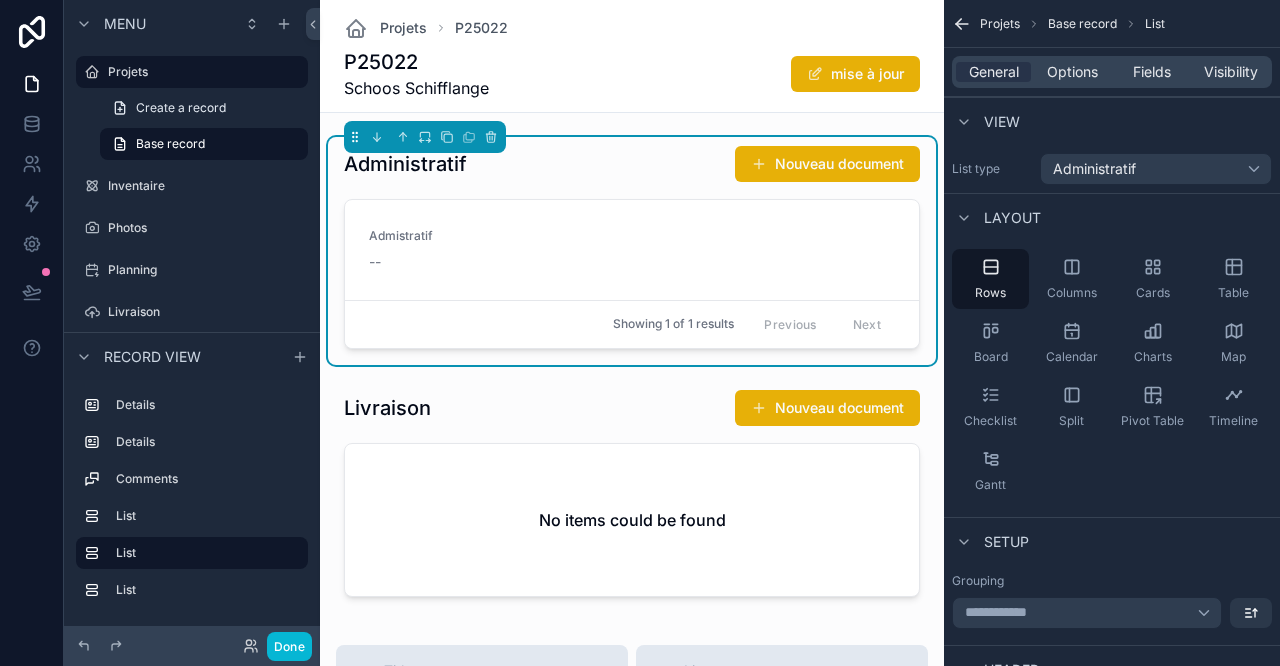 click at bounding box center [632, 497] 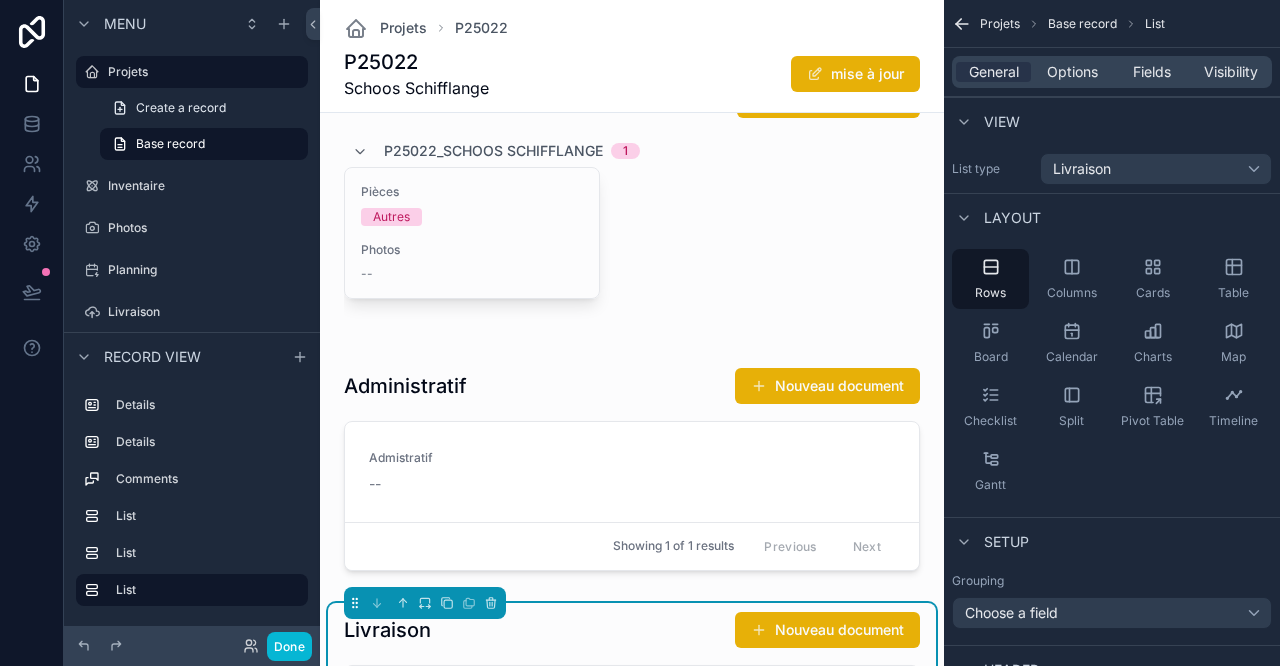 scroll, scrollTop: 888, scrollLeft: 0, axis: vertical 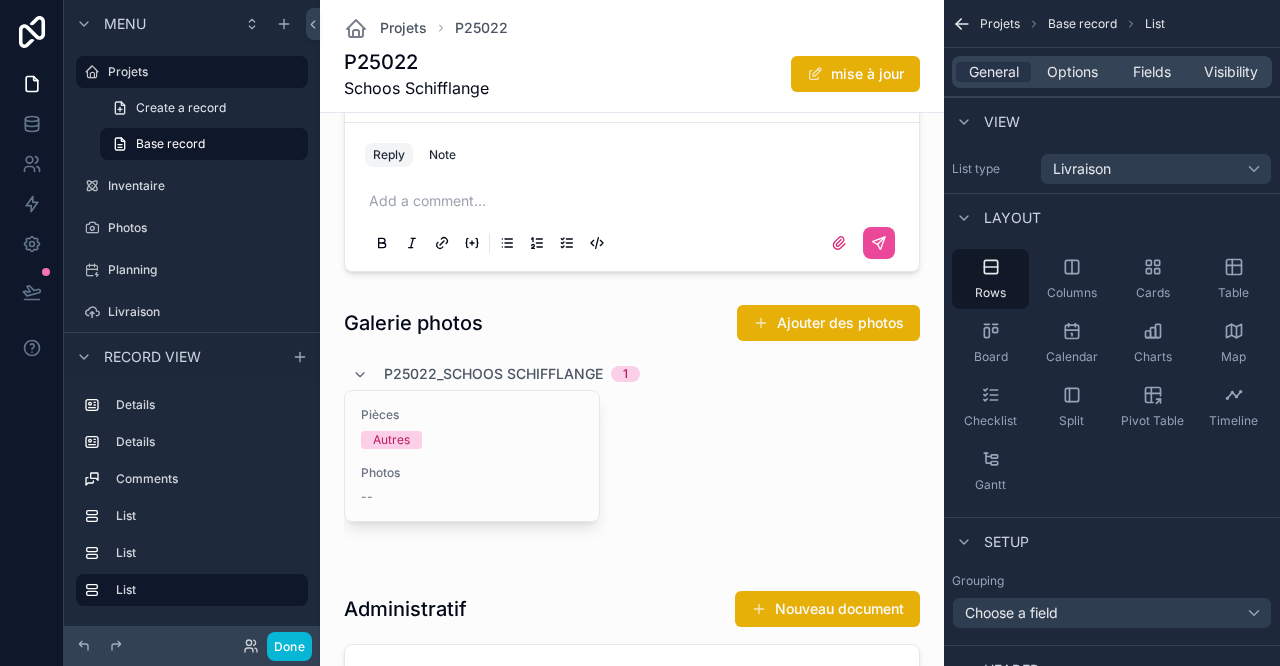 click at bounding box center (632, 431) 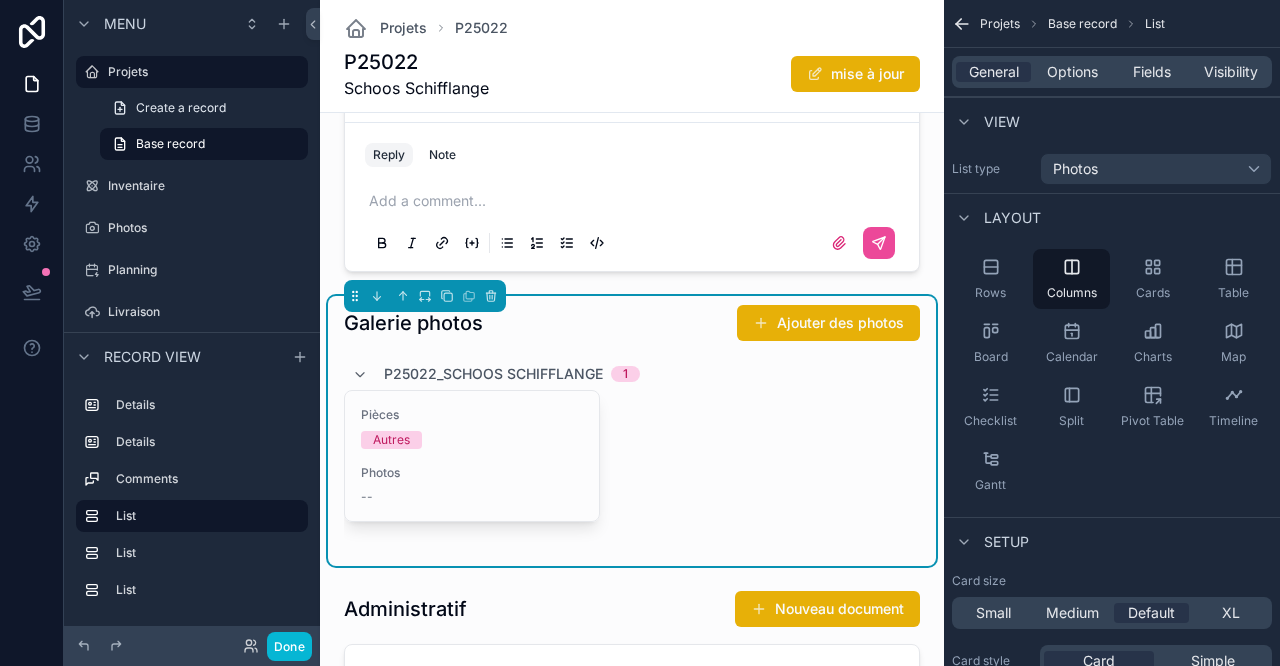 scroll, scrollTop: 1111, scrollLeft: 0, axis: vertical 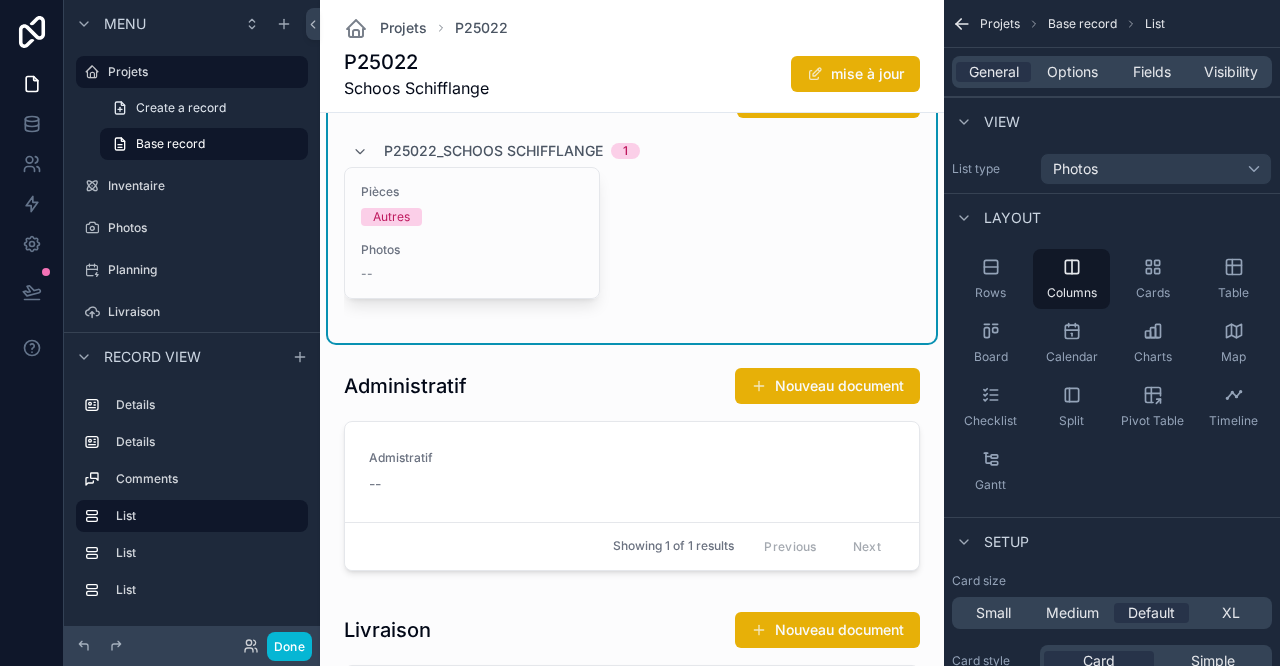 click at bounding box center [632, 473] 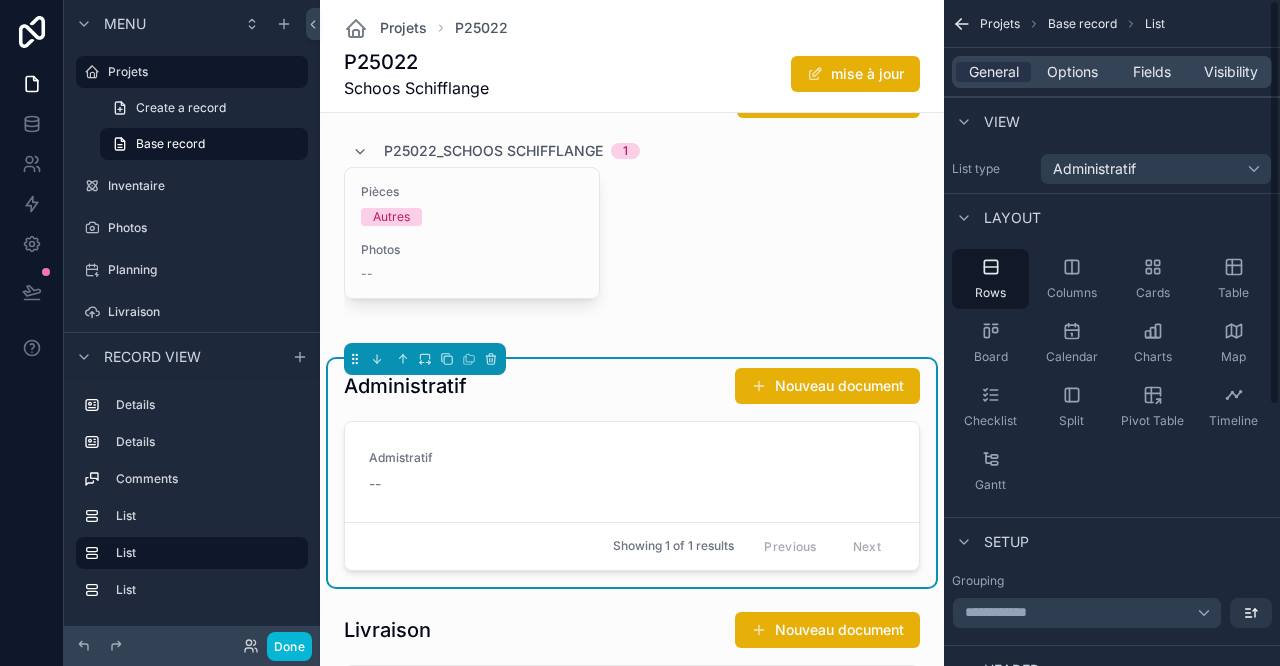 scroll, scrollTop: 1333, scrollLeft: 0, axis: vertical 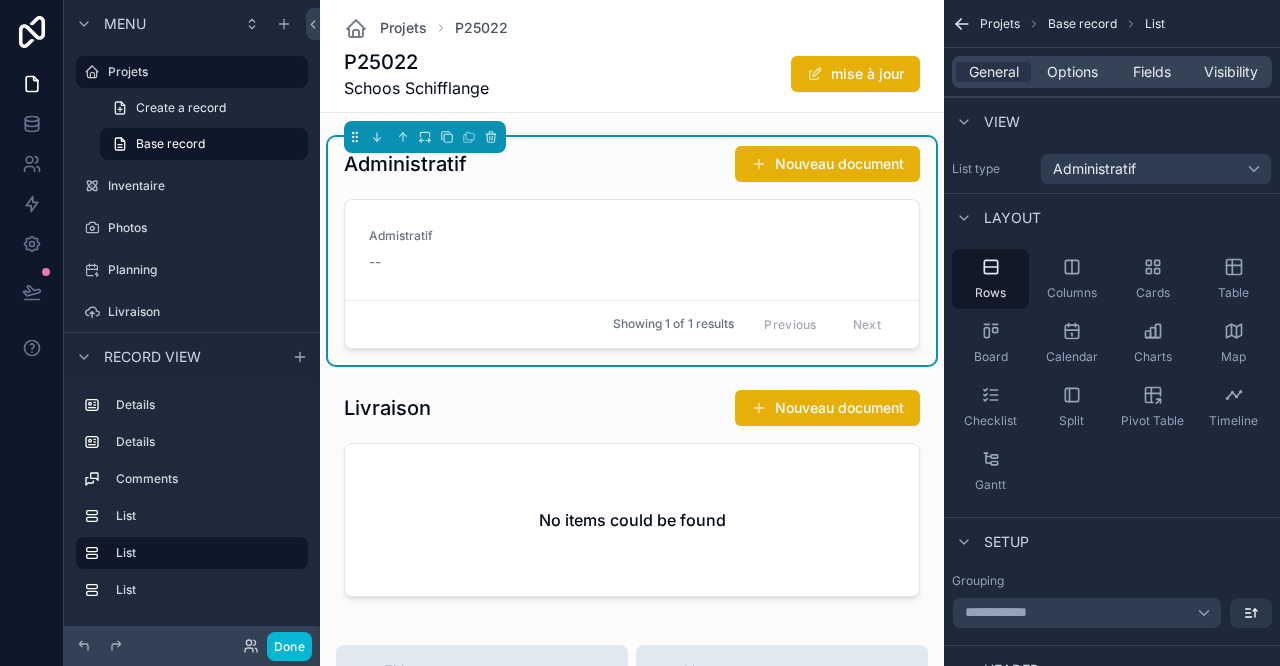 click at bounding box center (632, 497) 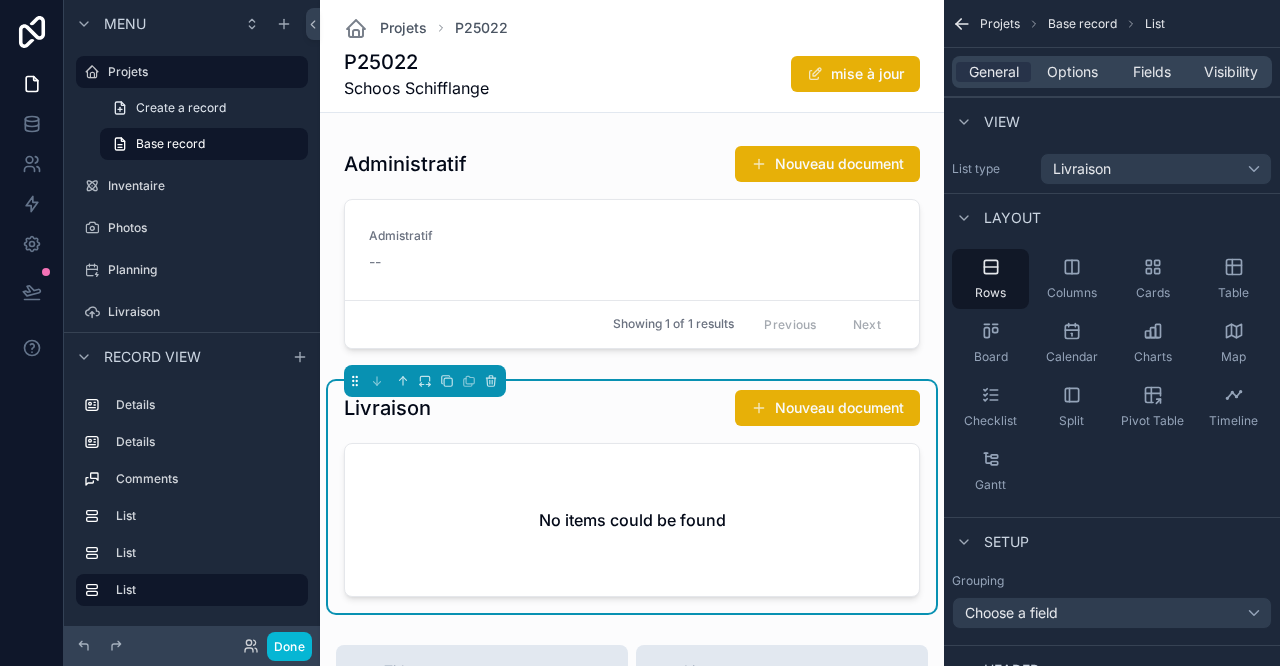 click at bounding box center (632, 251) 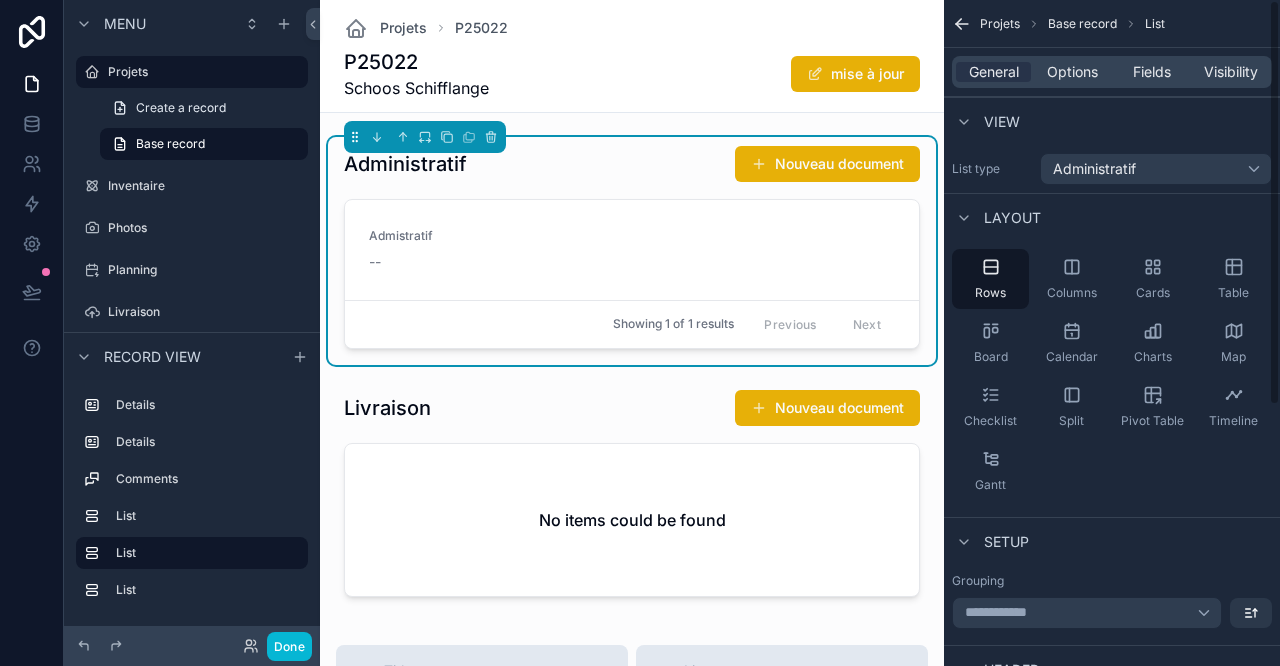 click on "General Options Fields Visibility" at bounding box center [1112, 72] 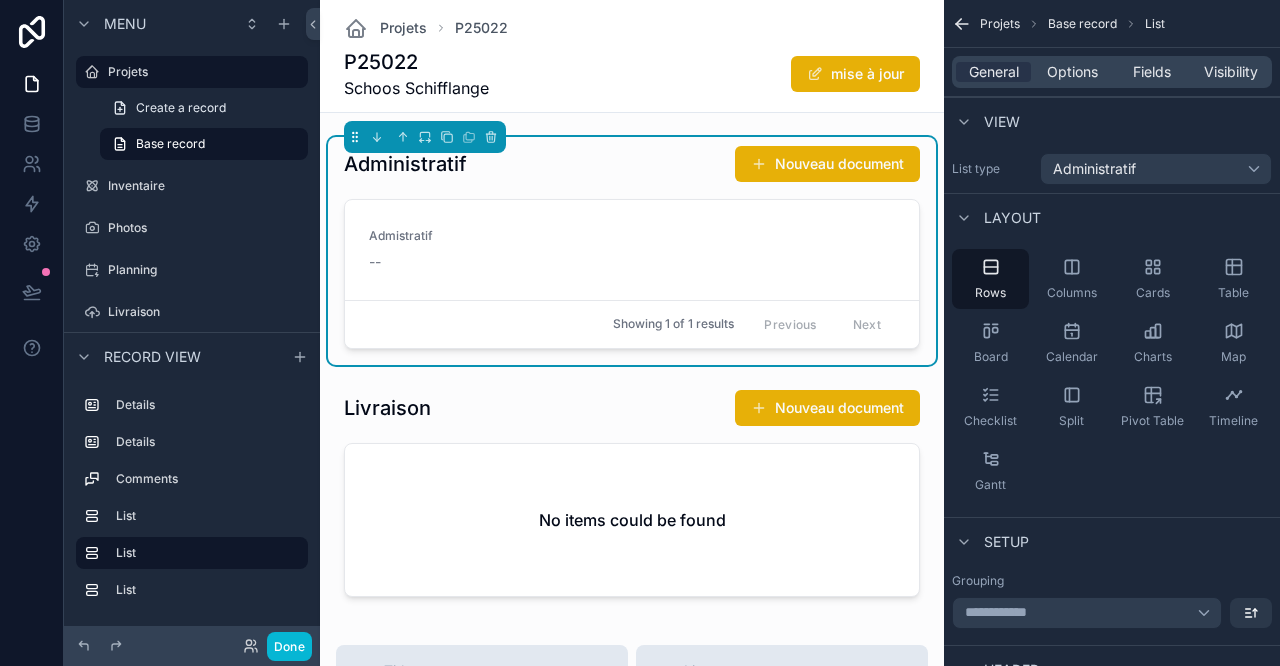 click on "Options" at bounding box center [1072, 72] 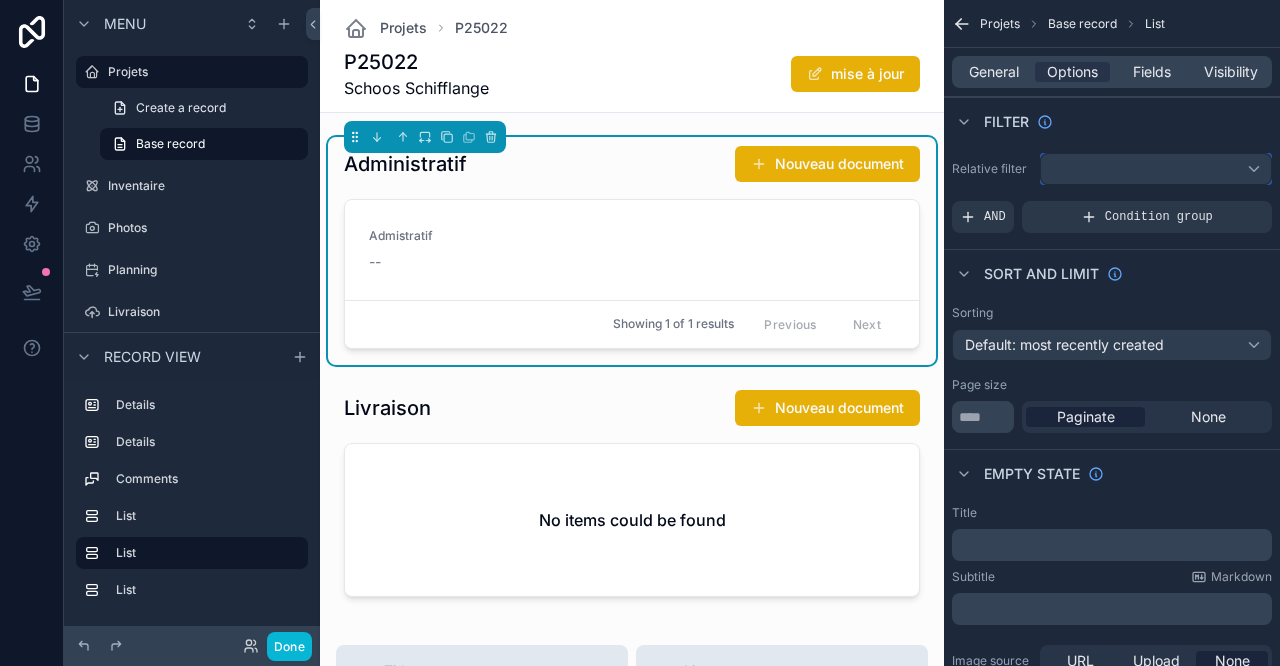 click at bounding box center [1156, 169] 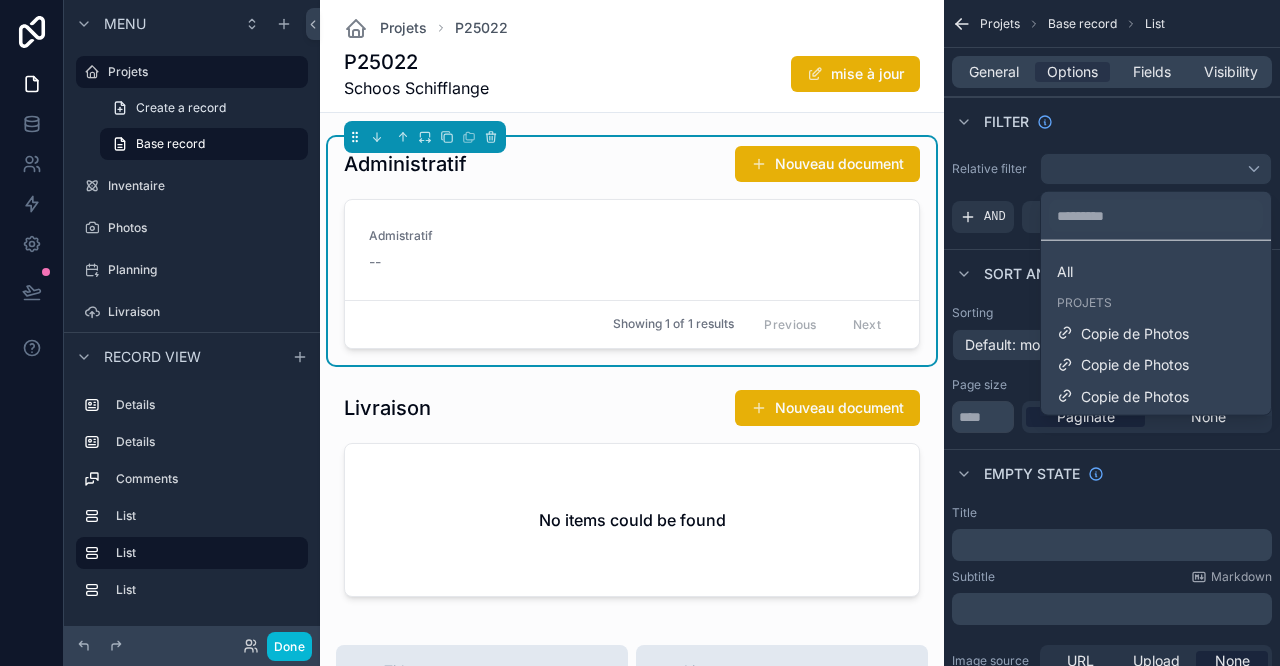 click on "All" at bounding box center (1156, 272) 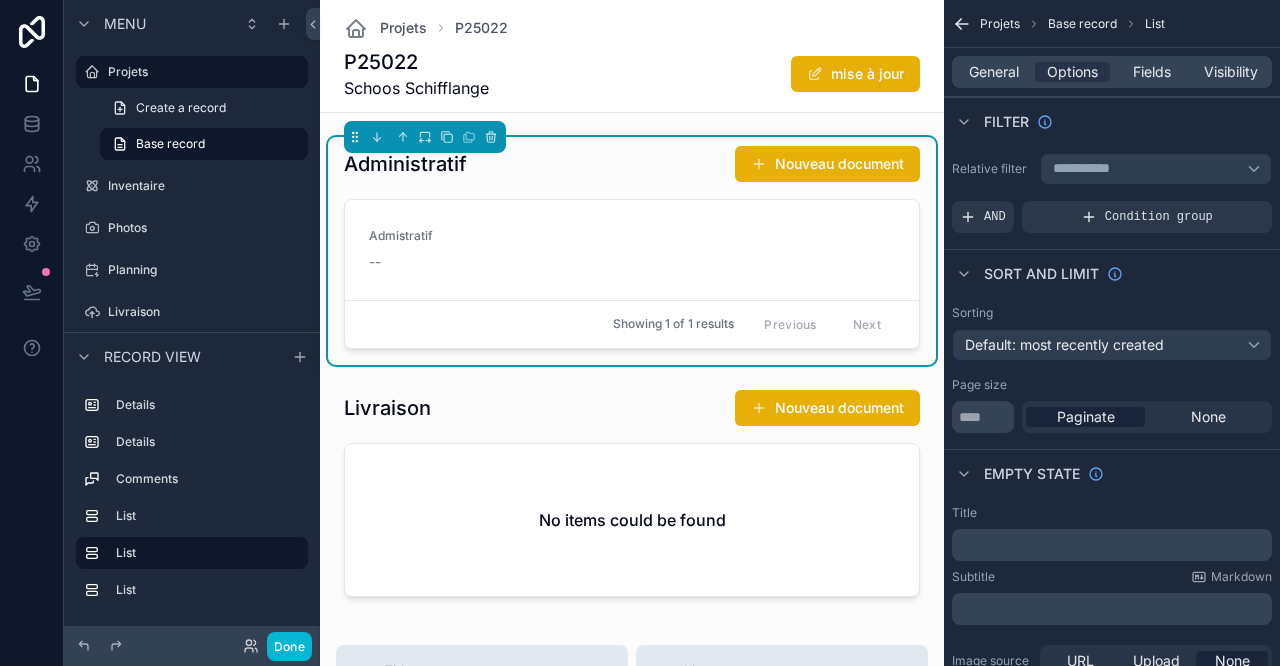 click at bounding box center (632, 497) 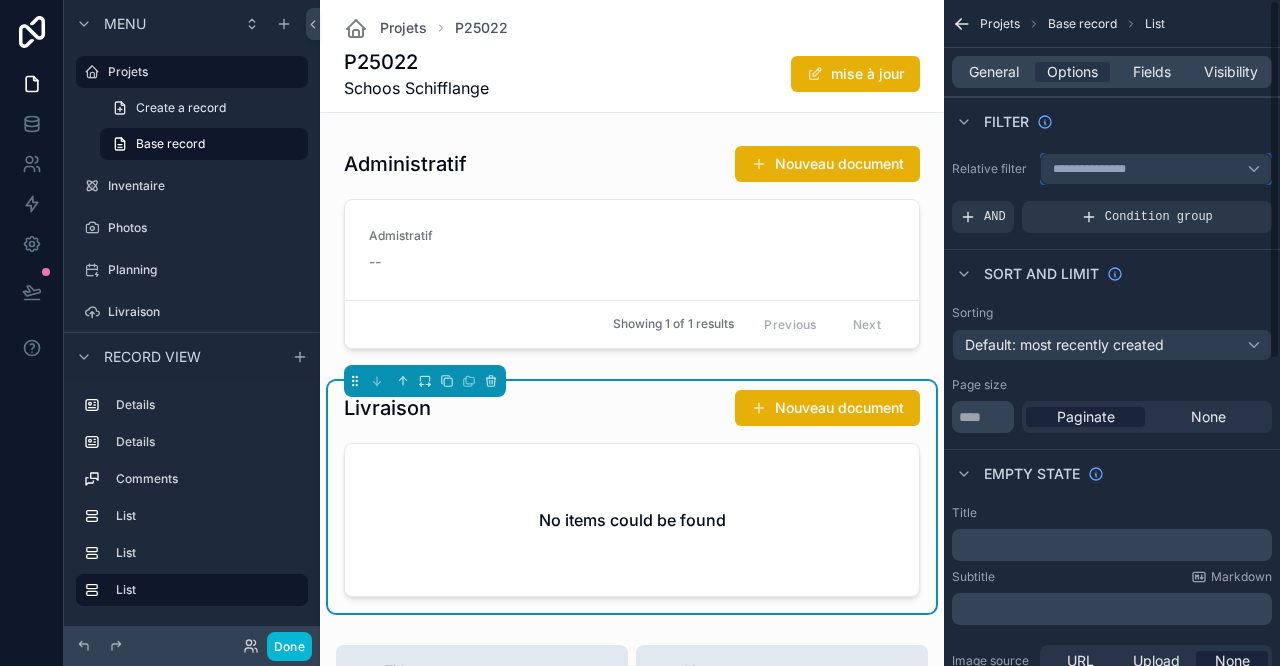 click on "**********" at bounding box center [1100, 169] 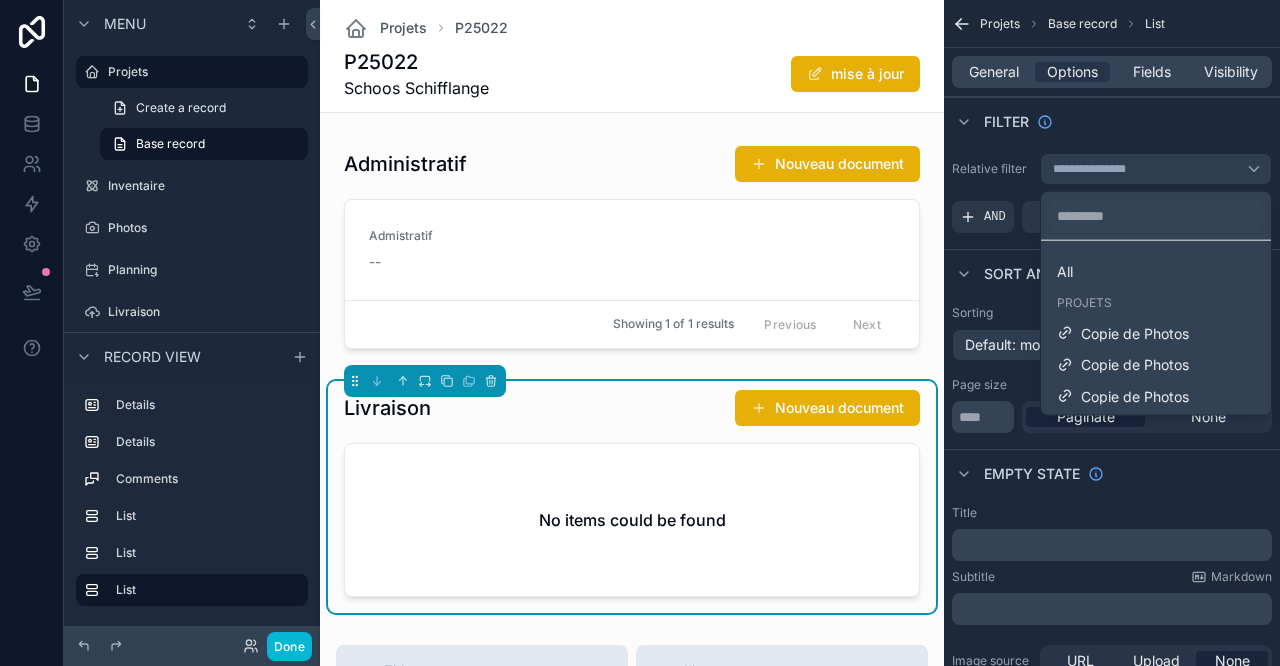 click on "All" at bounding box center (1156, 272) 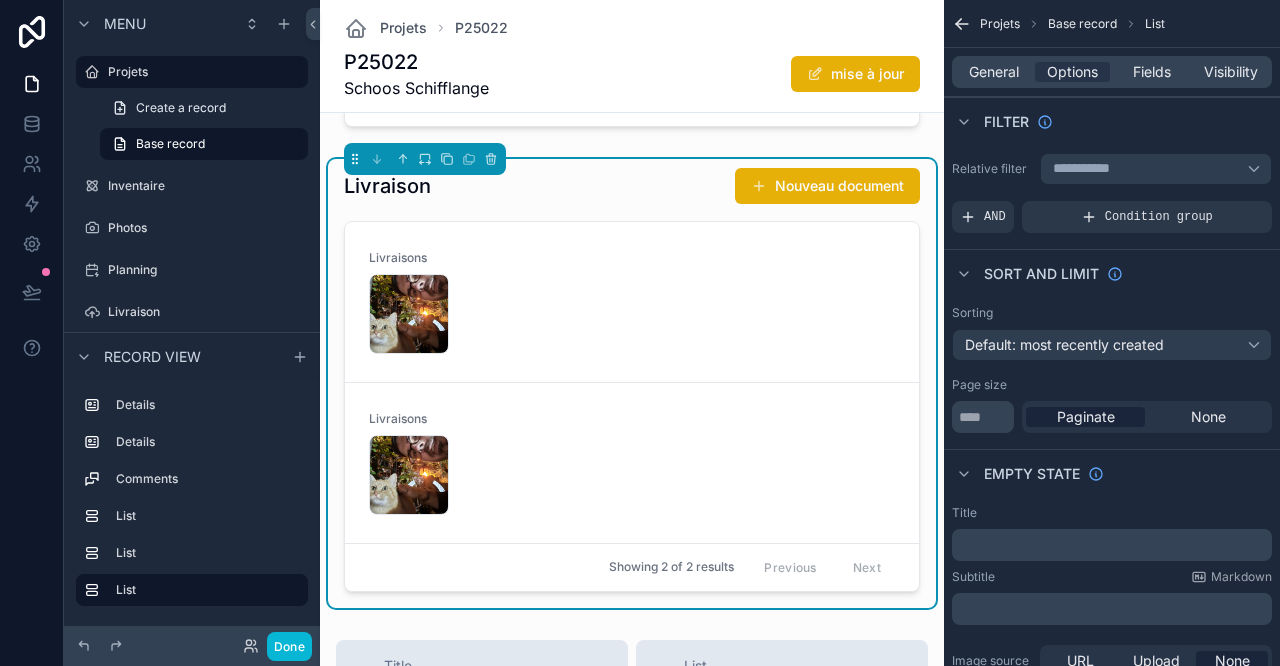 scroll, scrollTop: 1333, scrollLeft: 0, axis: vertical 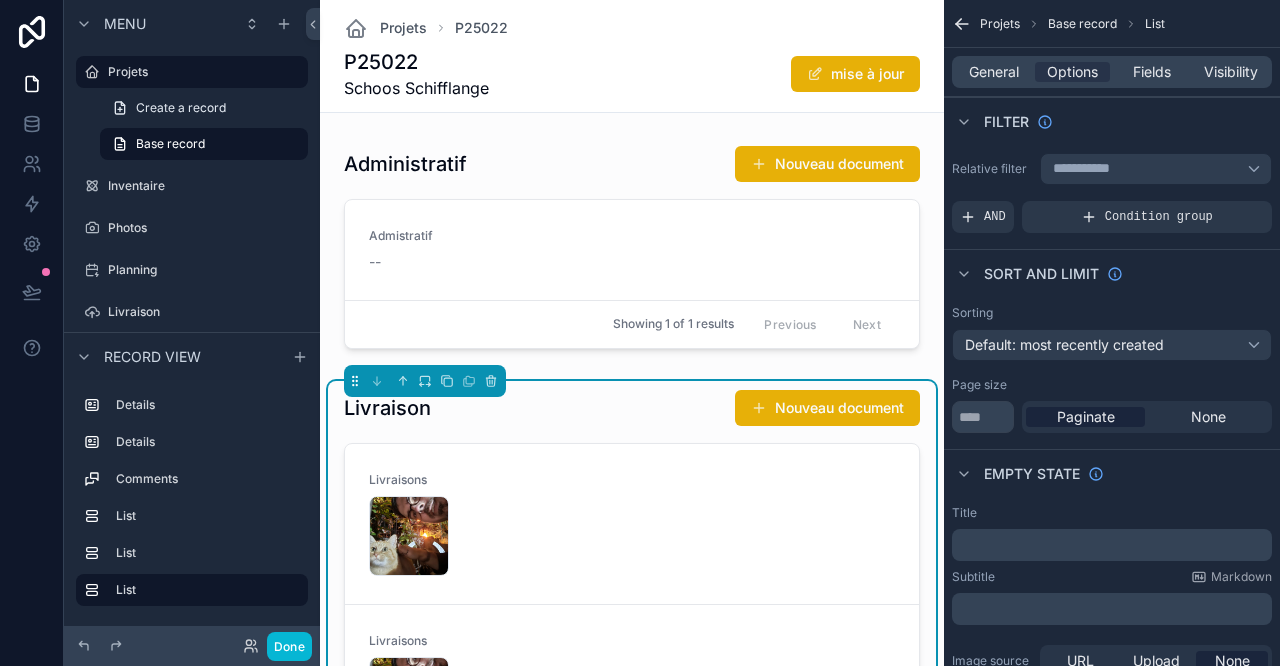 click at bounding box center (632, 251) 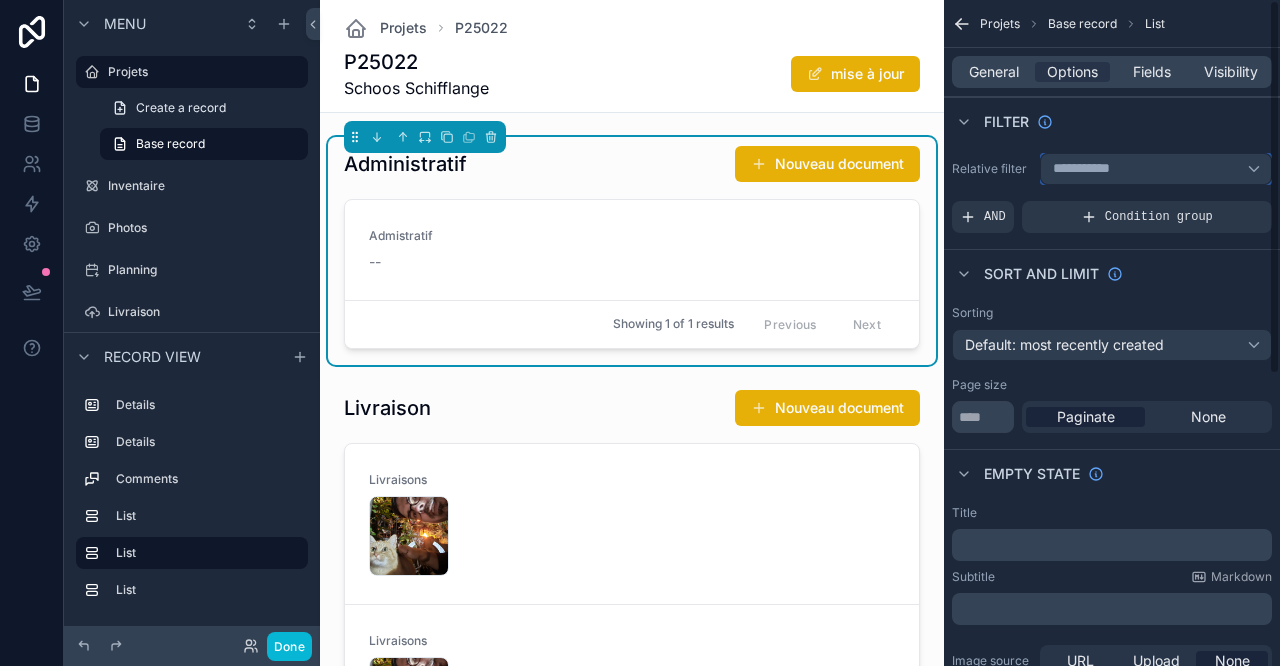click on "**********" at bounding box center [1090, 169] 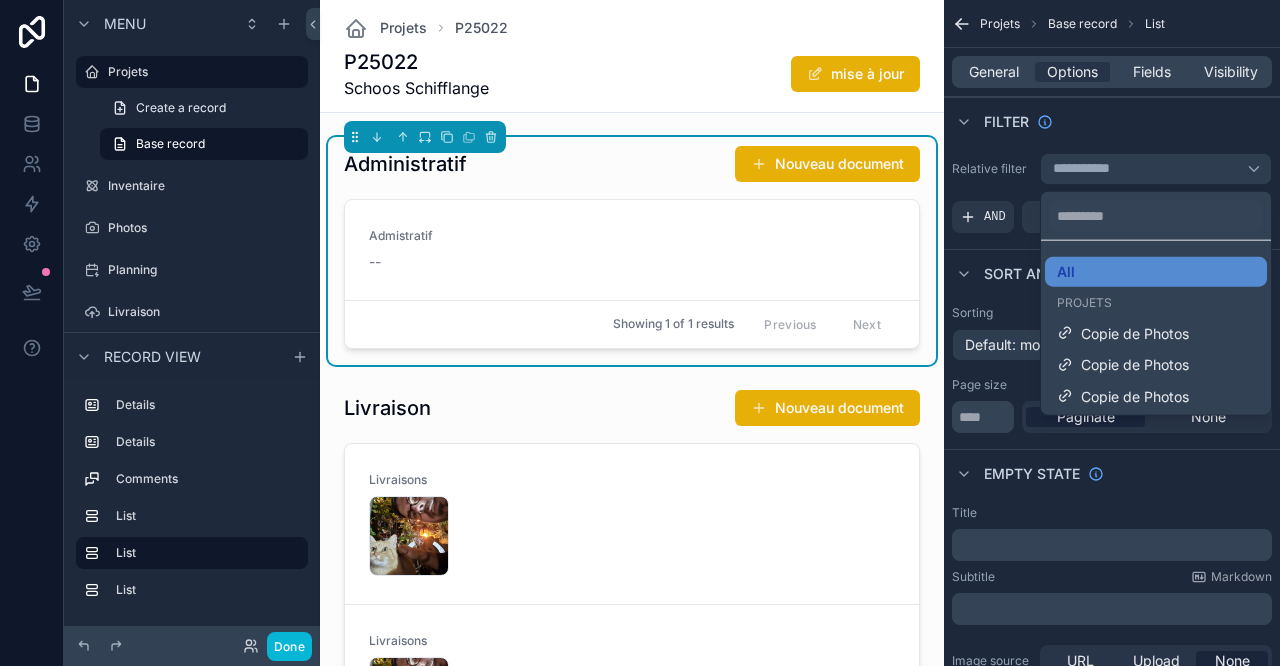 click on "All" at bounding box center (1156, 272) 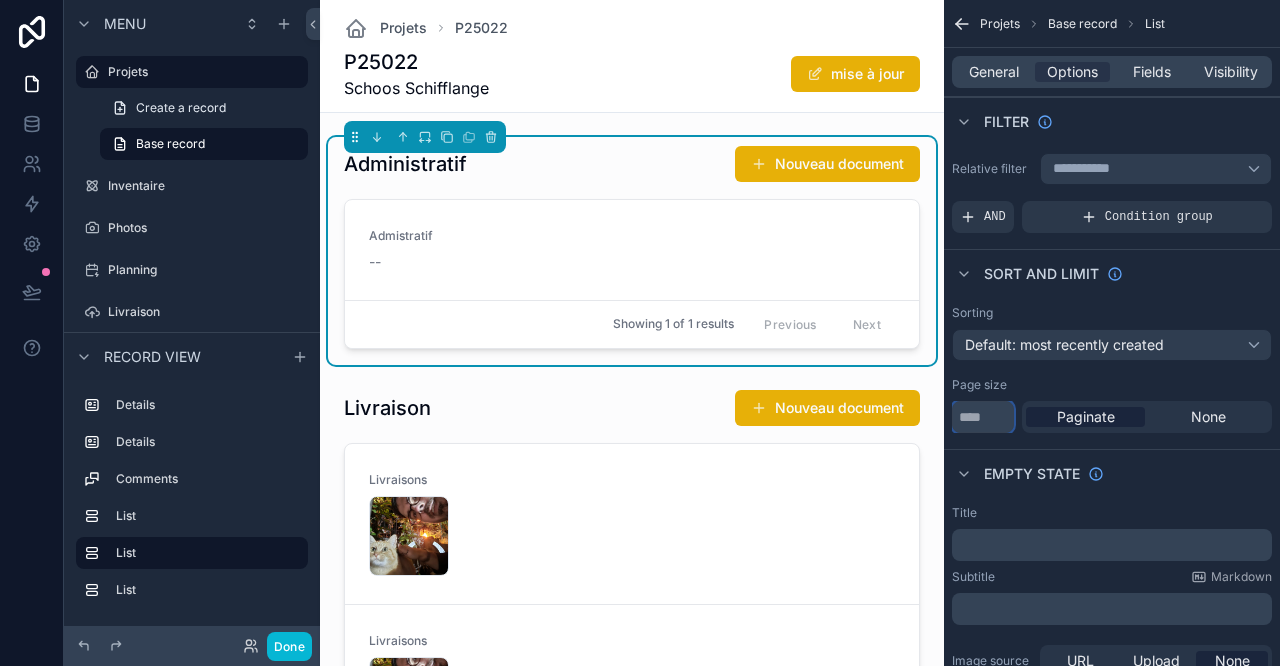 drag, startPoint x: 971, startPoint y: 418, endPoint x: 940, endPoint y: 414, distance: 31.257 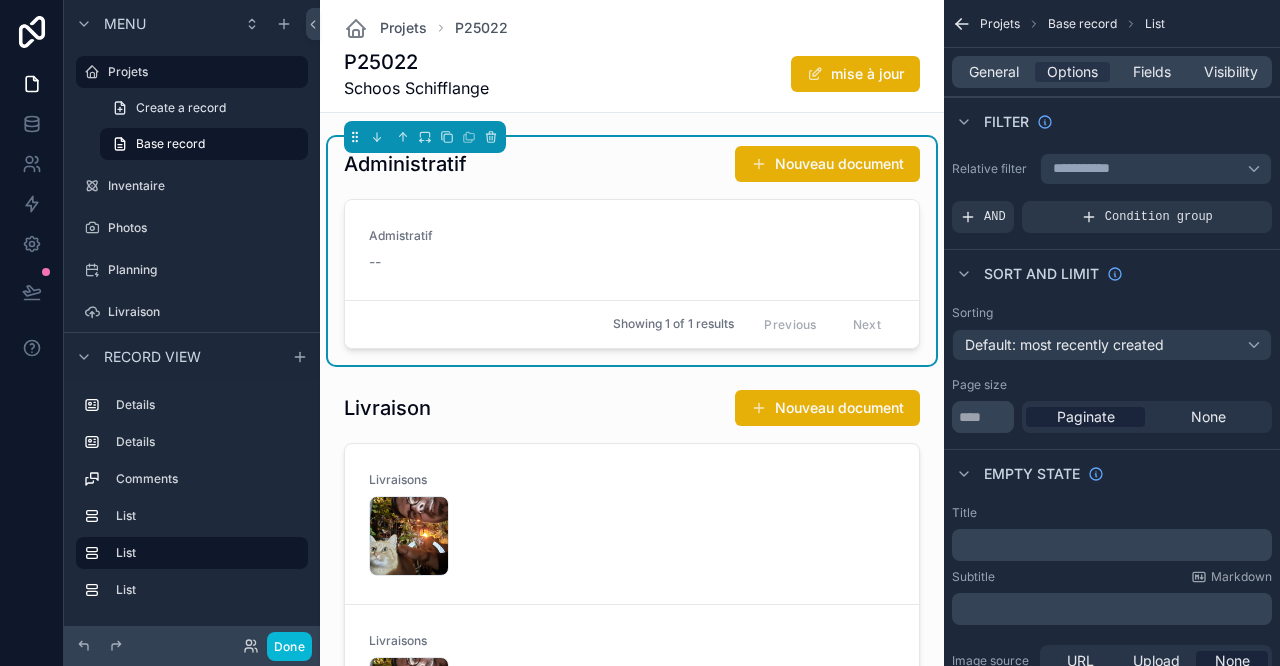 click on "None" at bounding box center [1208, 417] 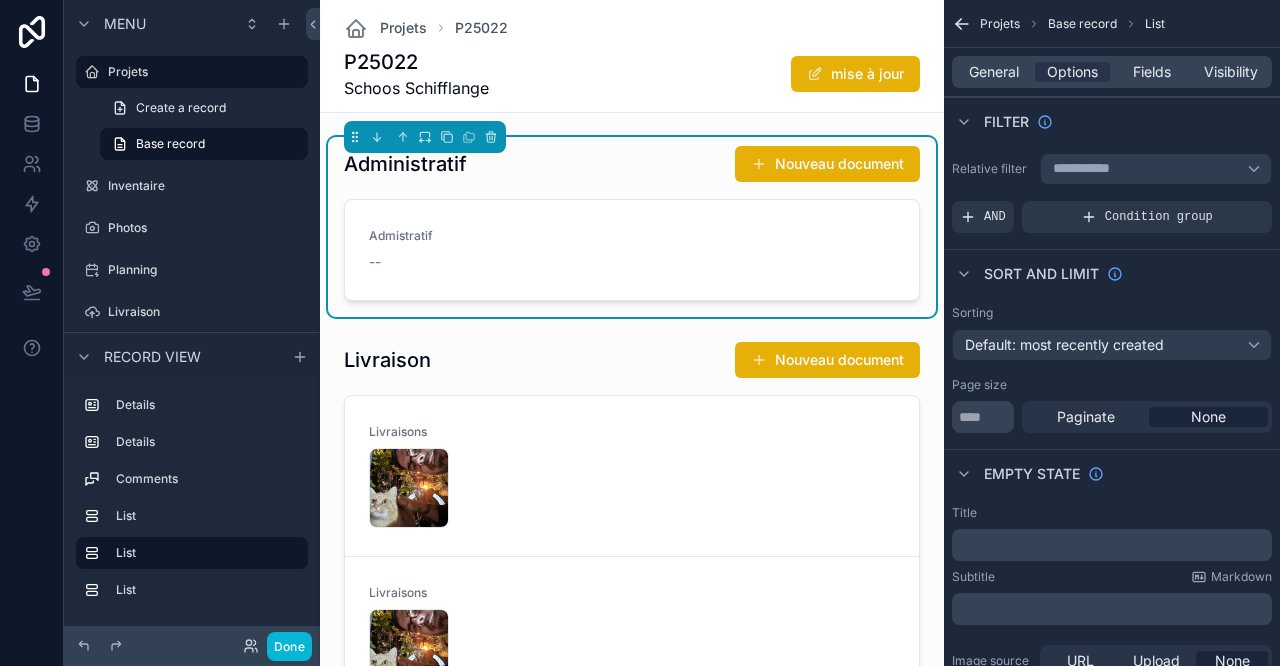 scroll, scrollTop: 1555, scrollLeft: 0, axis: vertical 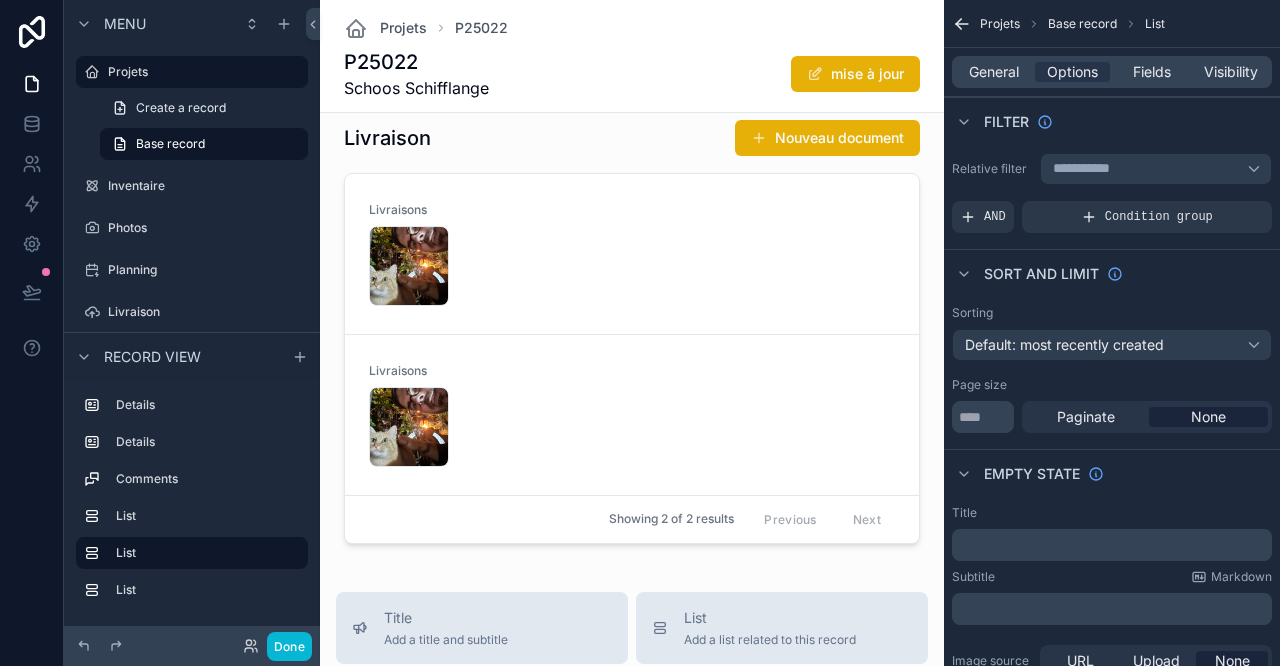 click at bounding box center (632, 335) 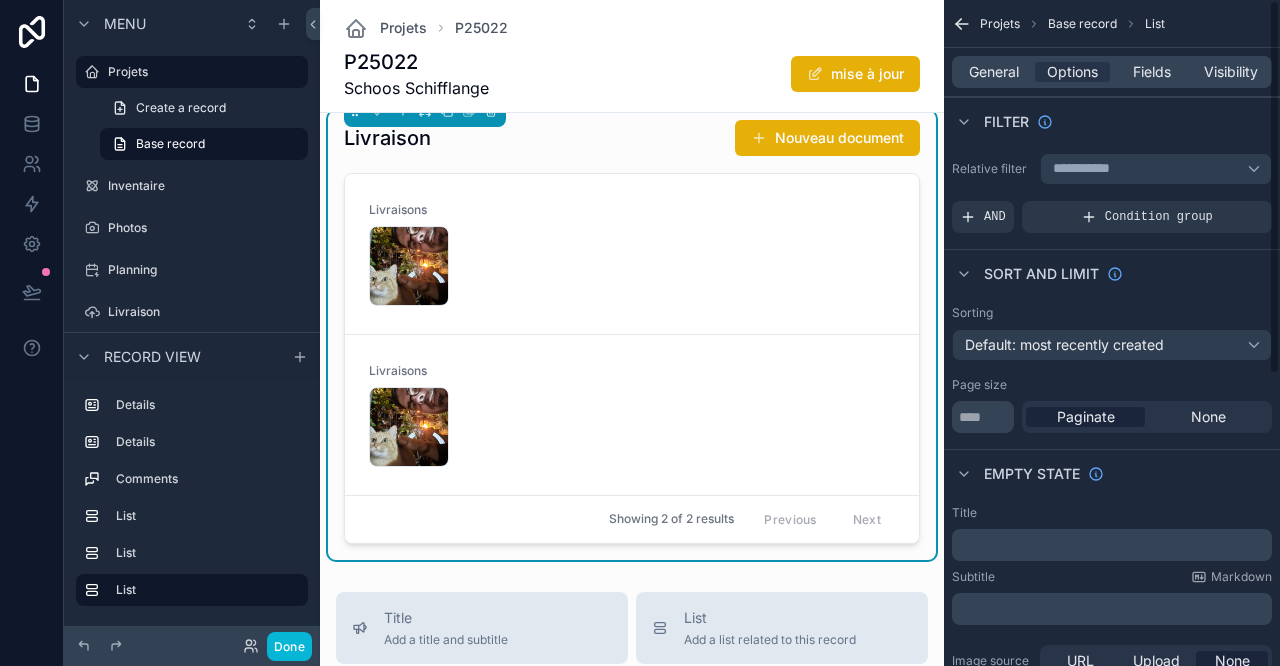 drag, startPoint x: 1195, startPoint y: 409, endPoint x: 1184, endPoint y: 408, distance: 11.045361 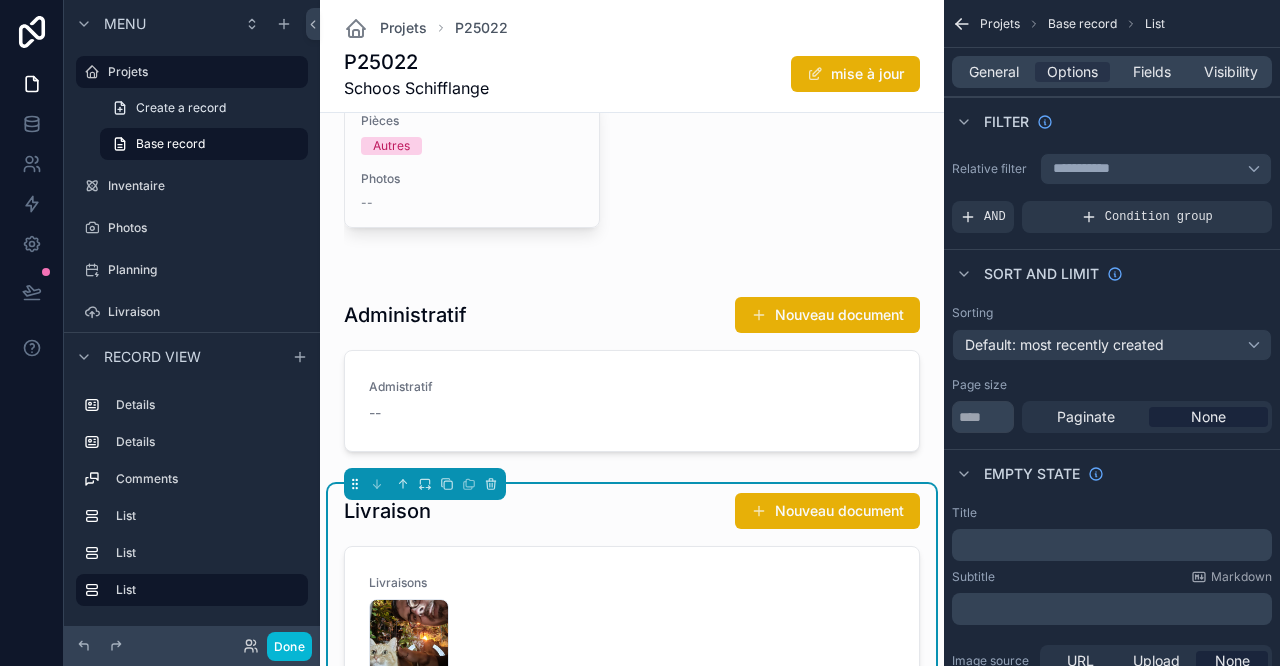 scroll, scrollTop: 1111, scrollLeft: 0, axis: vertical 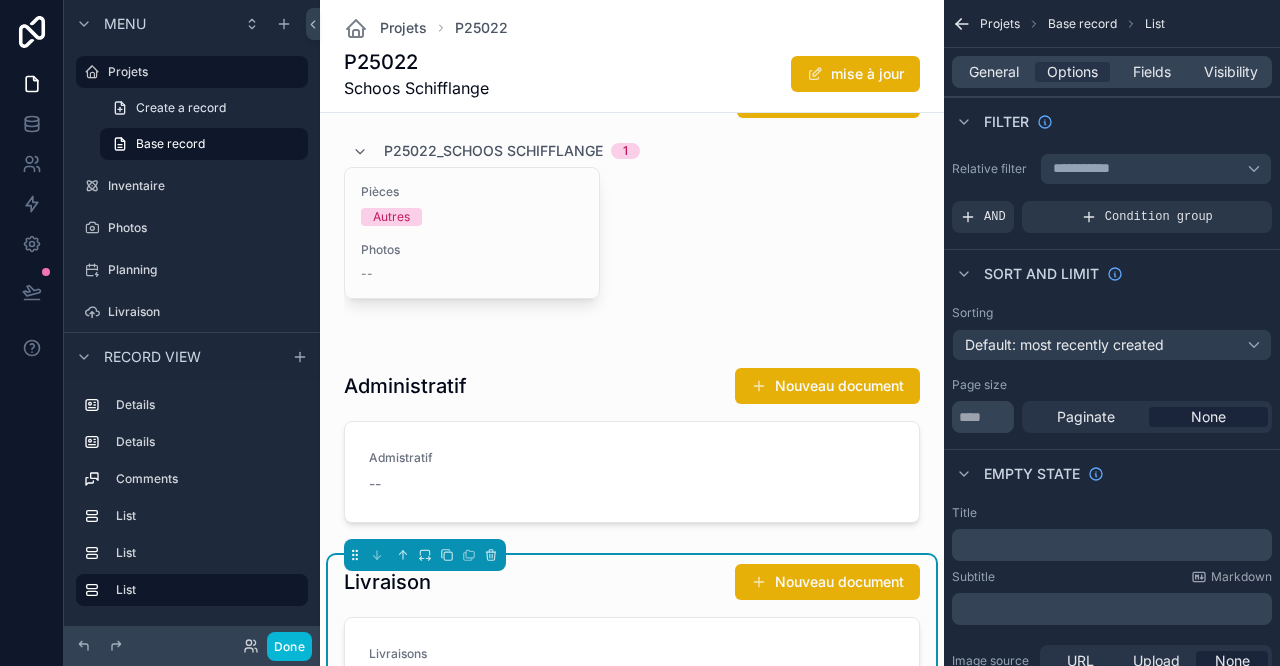 click on "Fields" at bounding box center [1152, 72] 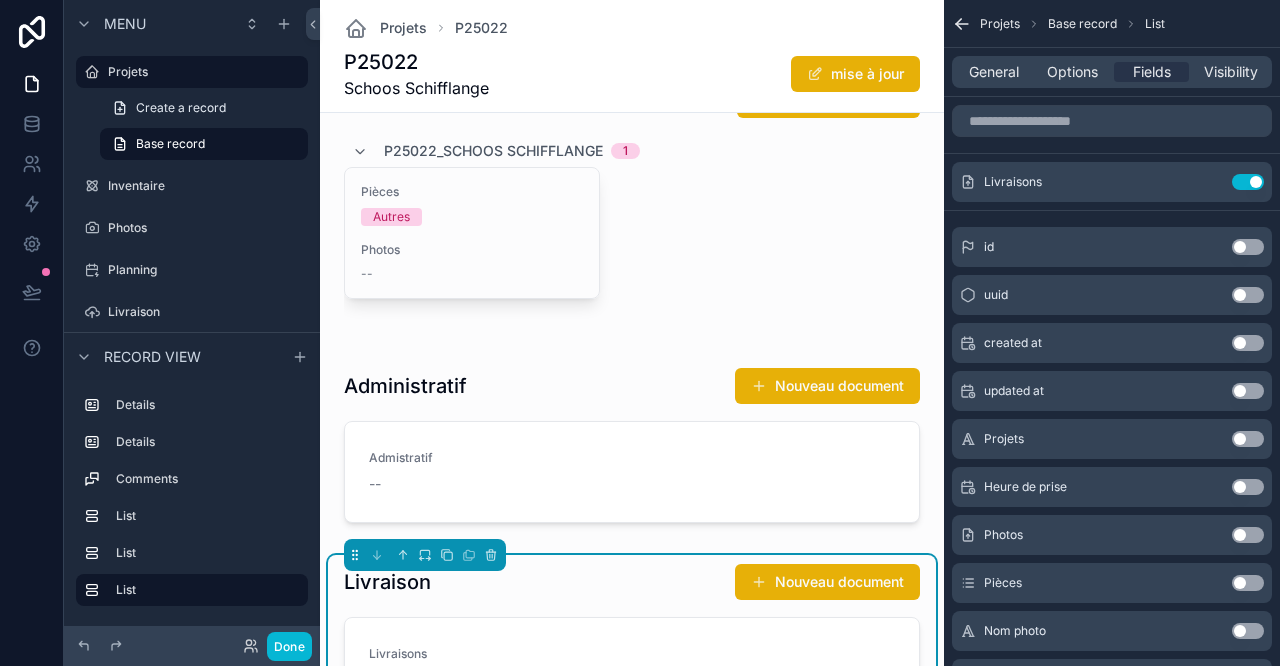 click on "Visibility" at bounding box center (1231, 72) 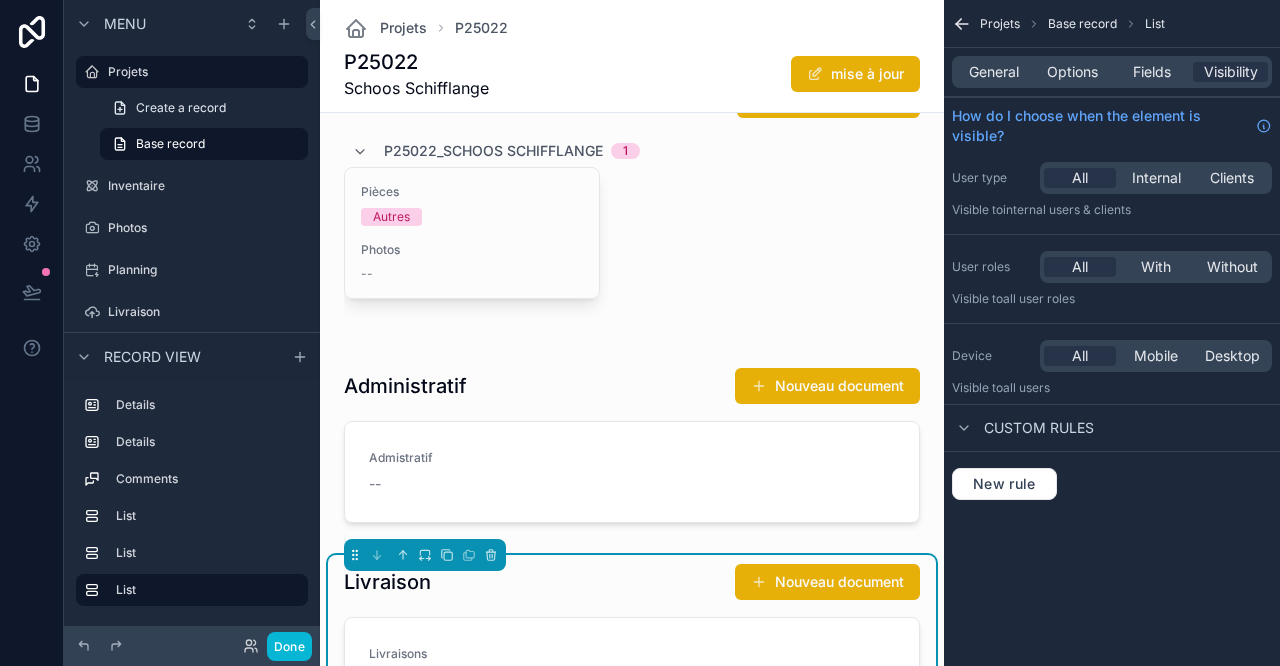 click on "Fields" at bounding box center (1152, 72) 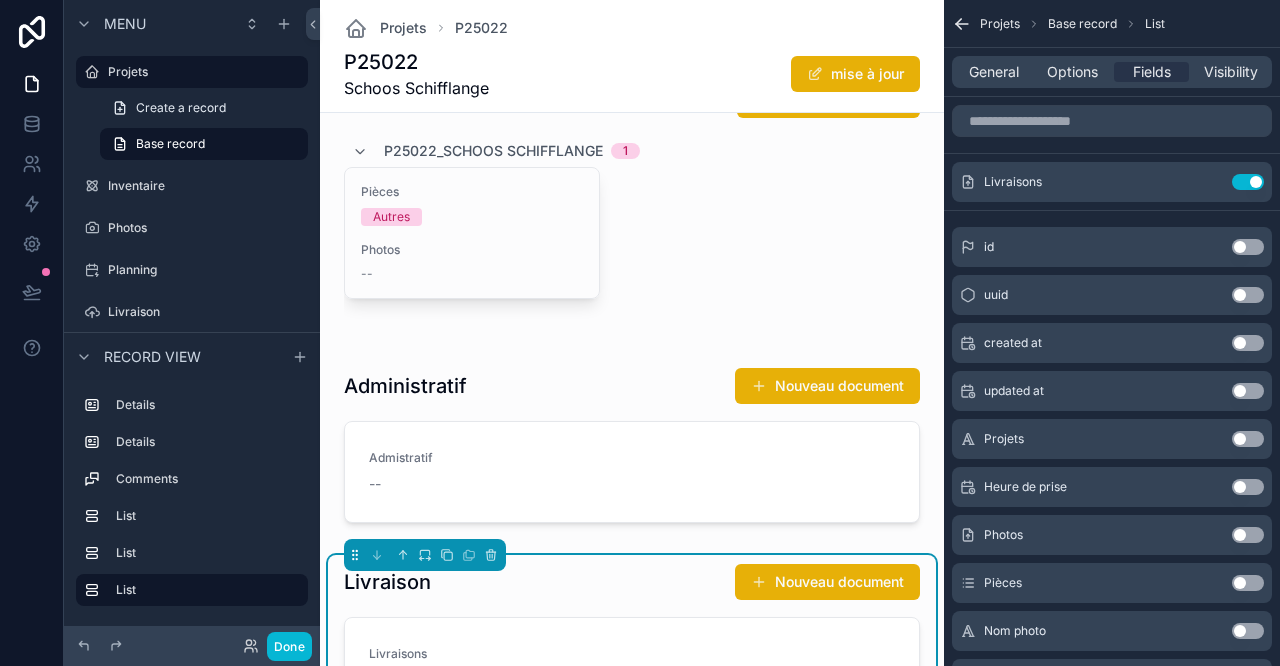 click at bounding box center [632, 449] 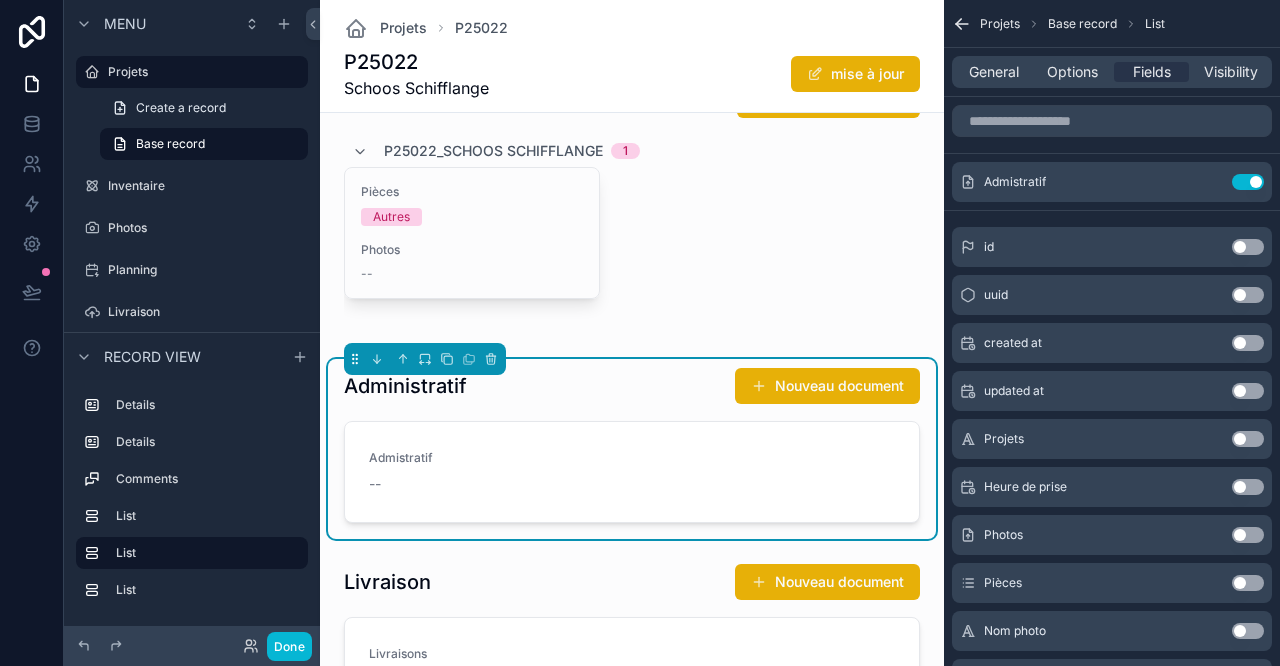 click on "Nouveau document" at bounding box center [827, 386] 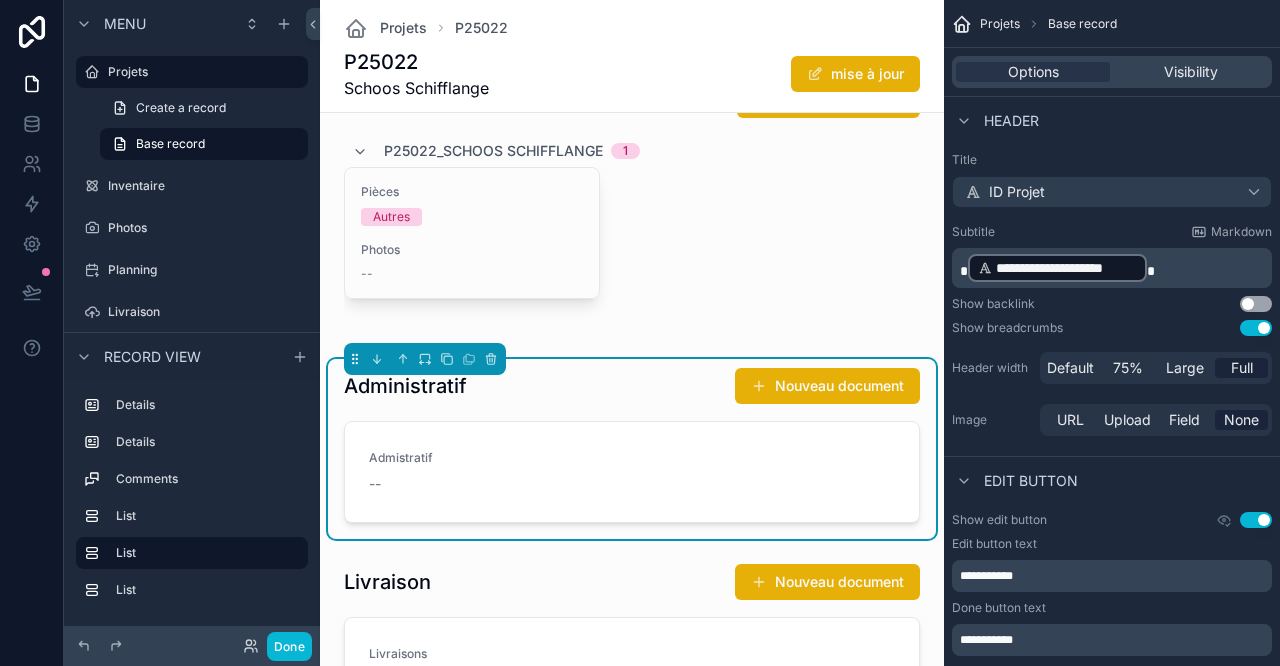 scroll, scrollTop: 1333, scrollLeft: 0, axis: vertical 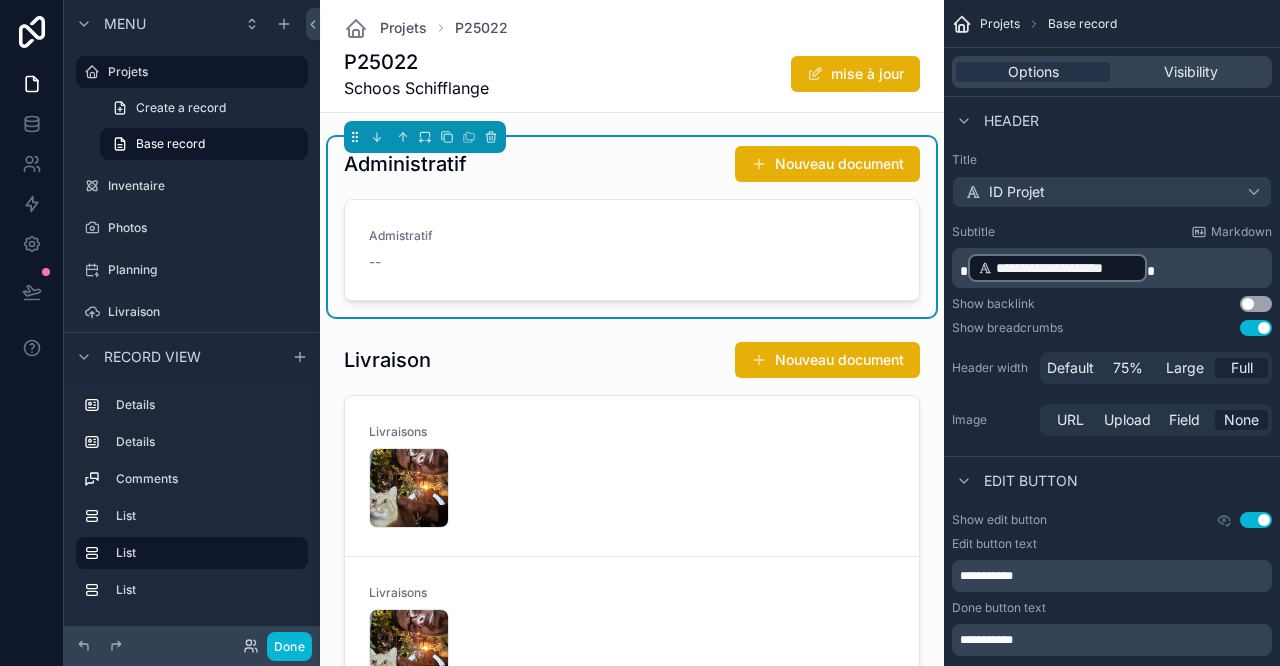 click at bounding box center (632, 533) 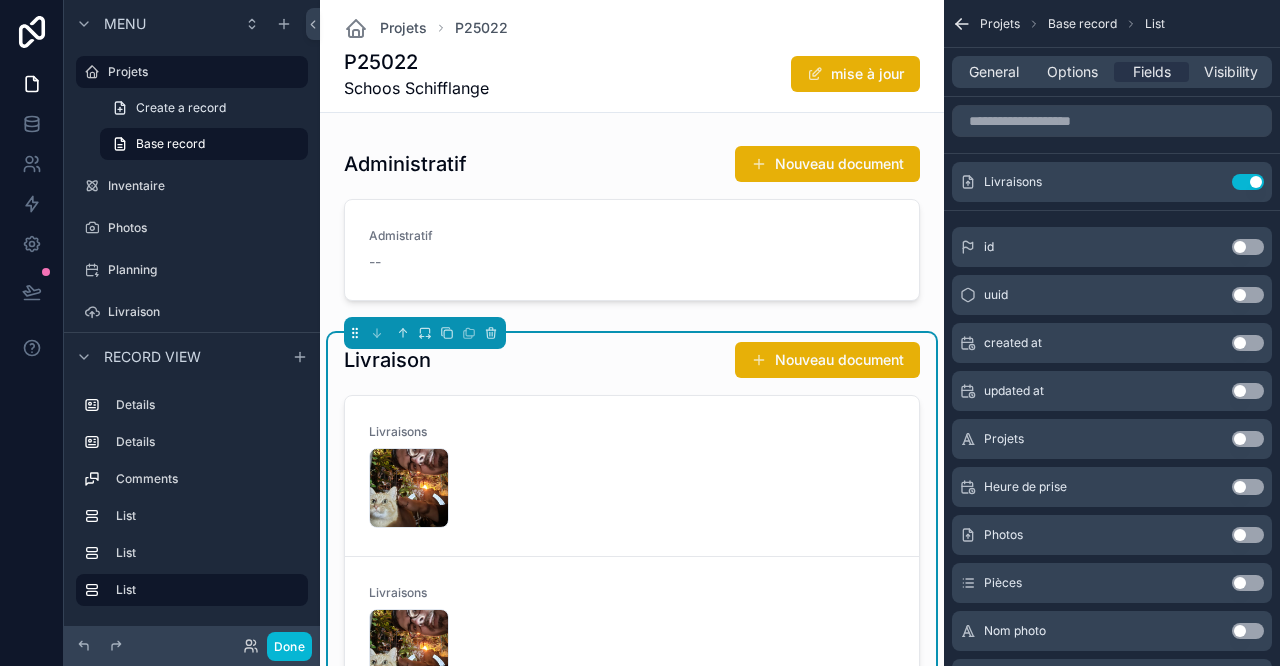 click on "Nouveau document" at bounding box center [827, 360] 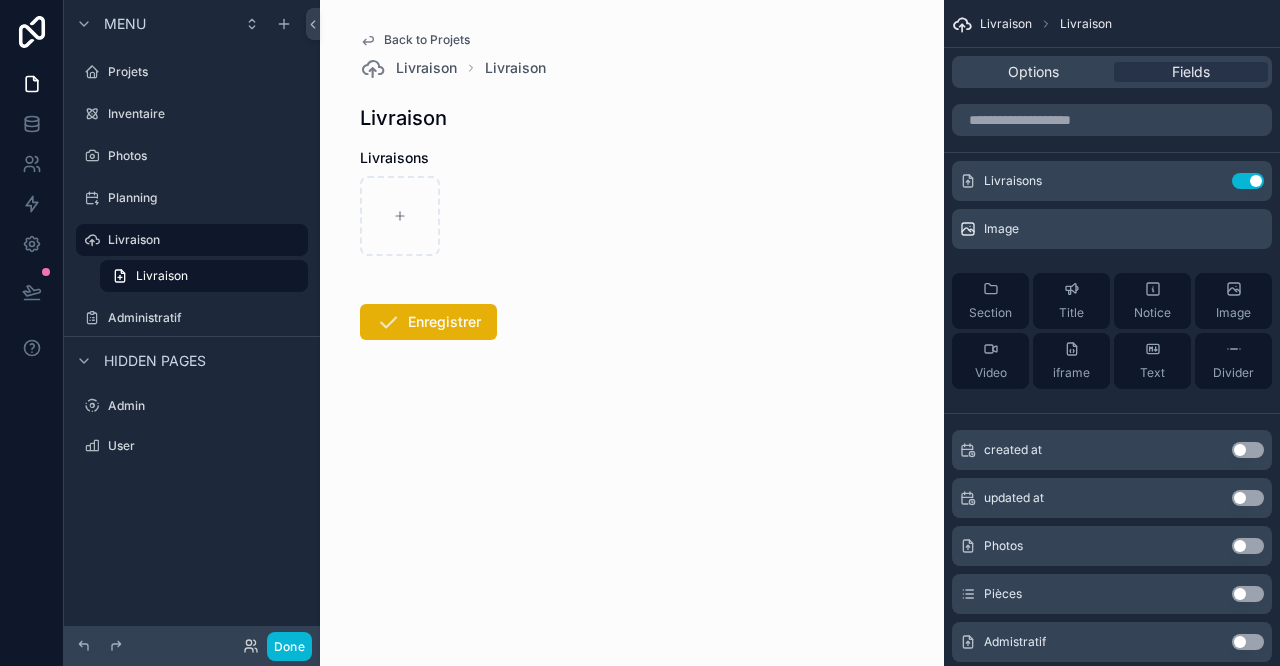 scroll, scrollTop: 0, scrollLeft: 0, axis: both 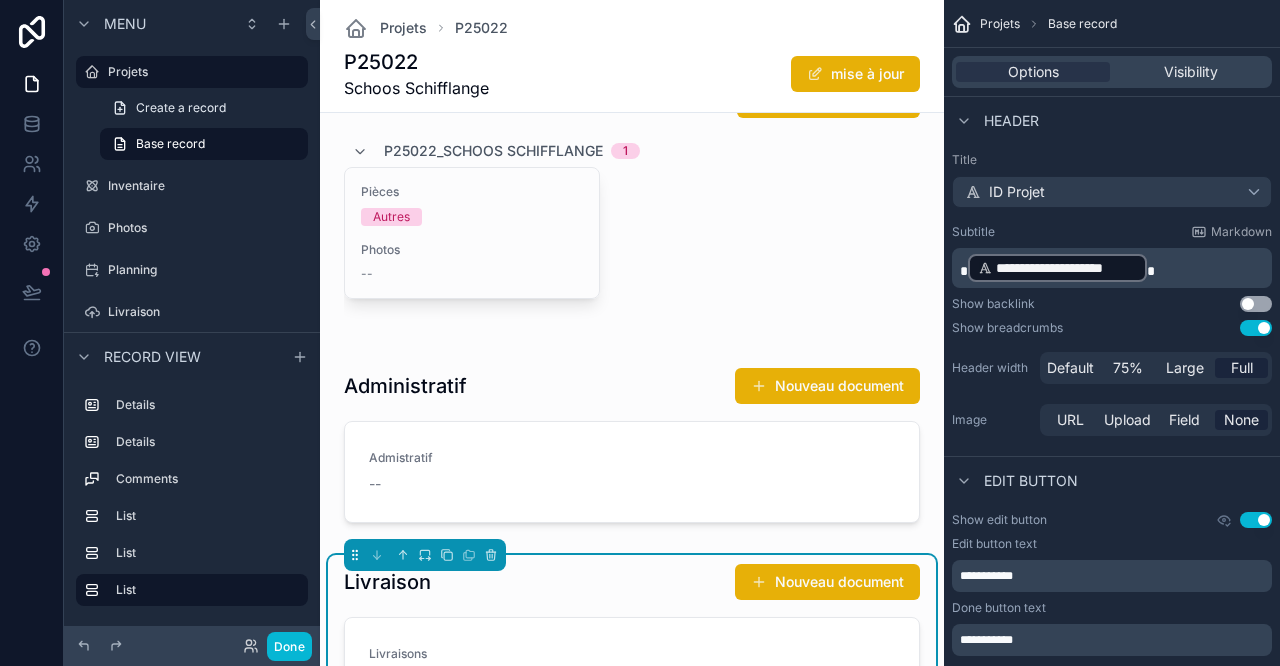 click at bounding box center [632, 449] 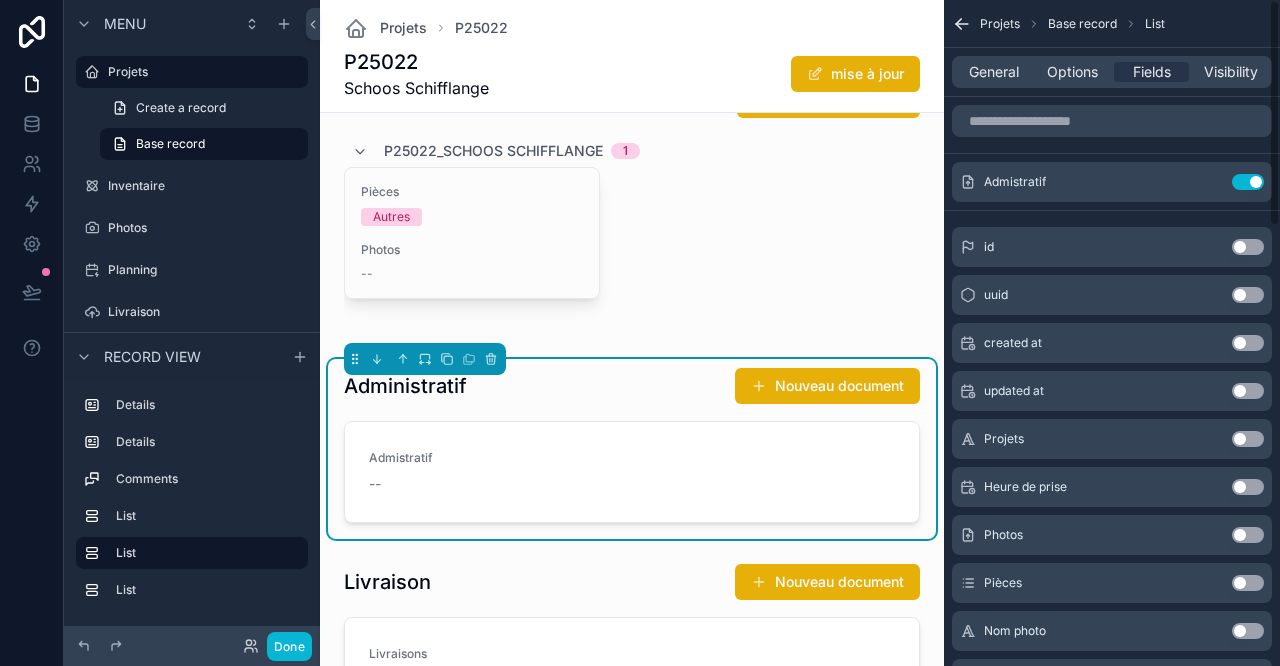 click on "General Options Fields Visibility" at bounding box center [1112, 72] 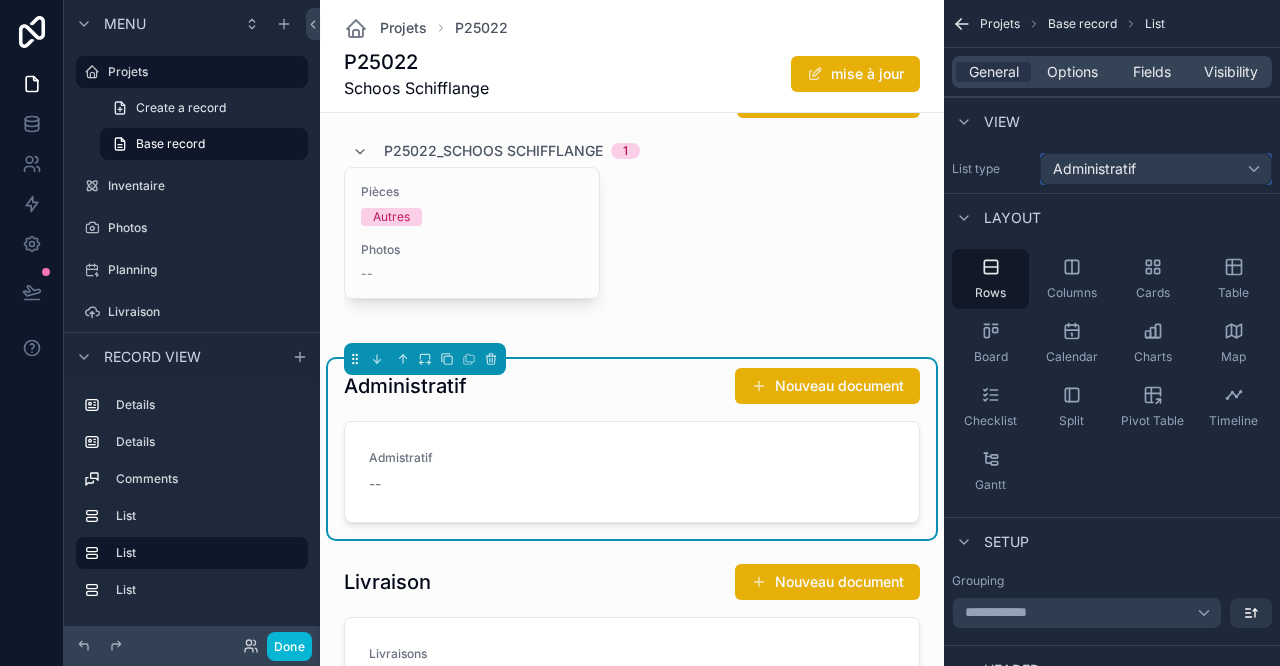 click on "Administratif" at bounding box center [1156, 169] 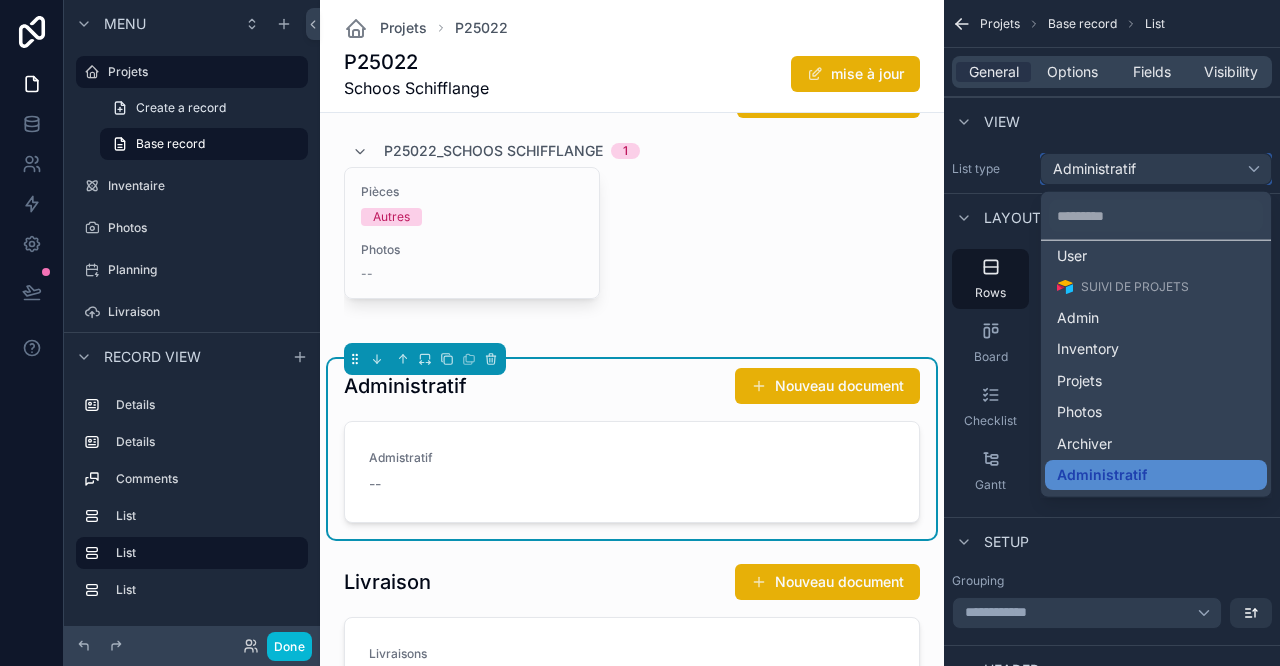 scroll, scrollTop: 74, scrollLeft: 0, axis: vertical 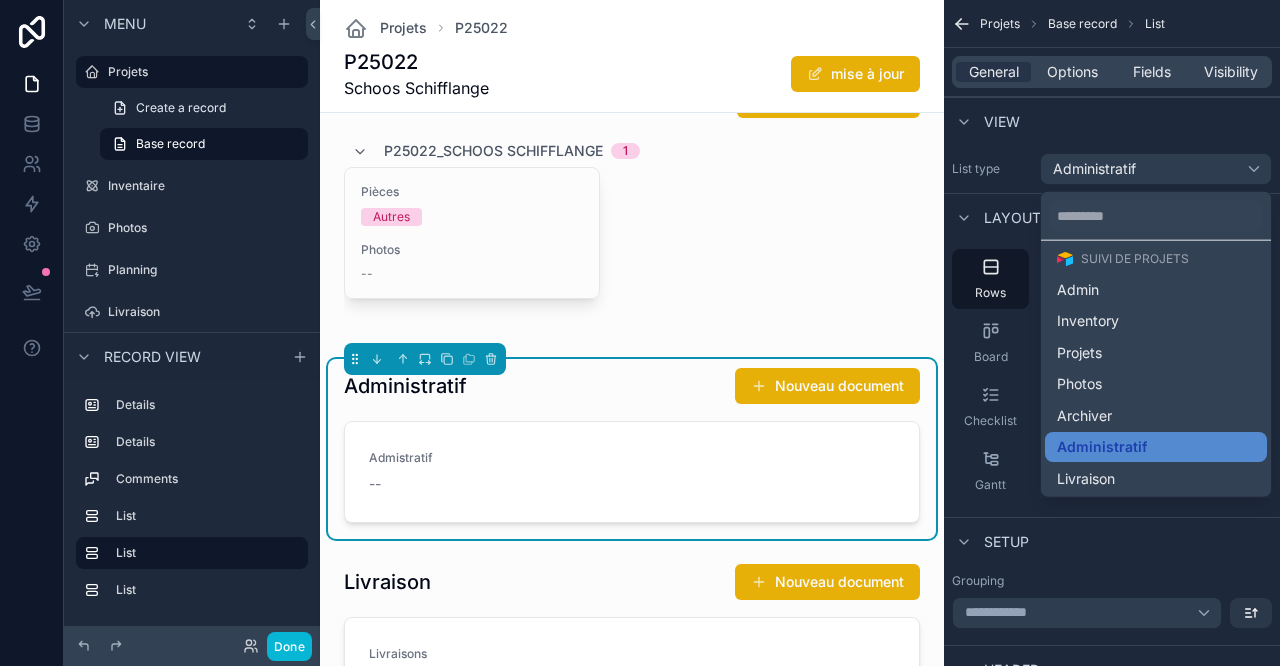 click on "Administratif" at bounding box center (1102, 447) 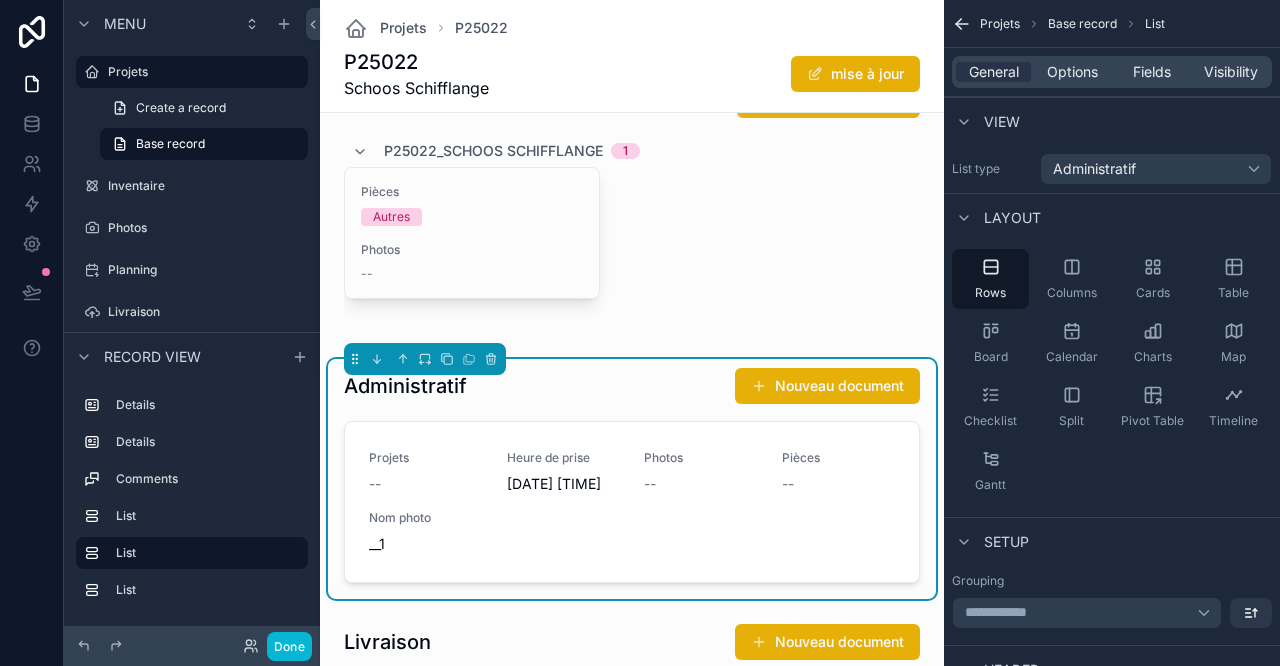 scroll, scrollTop: 1333, scrollLeft: 0, axis: vertical 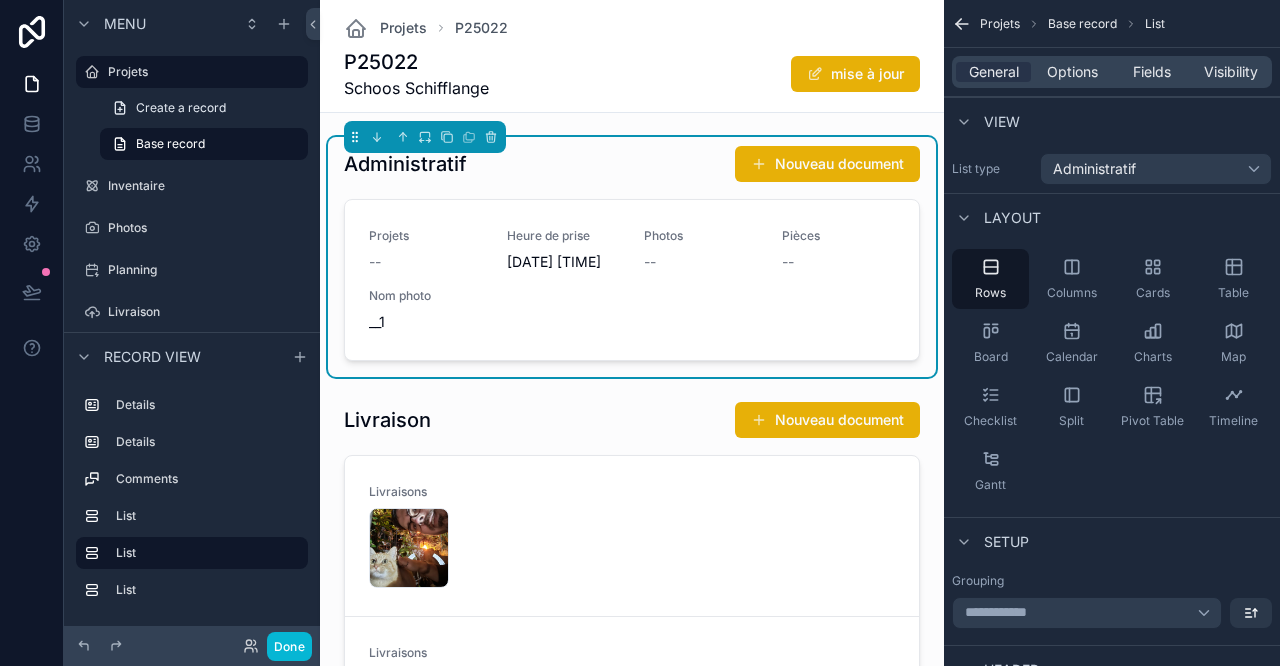 click on "Nouveau document" at bounding box center [827, 164] 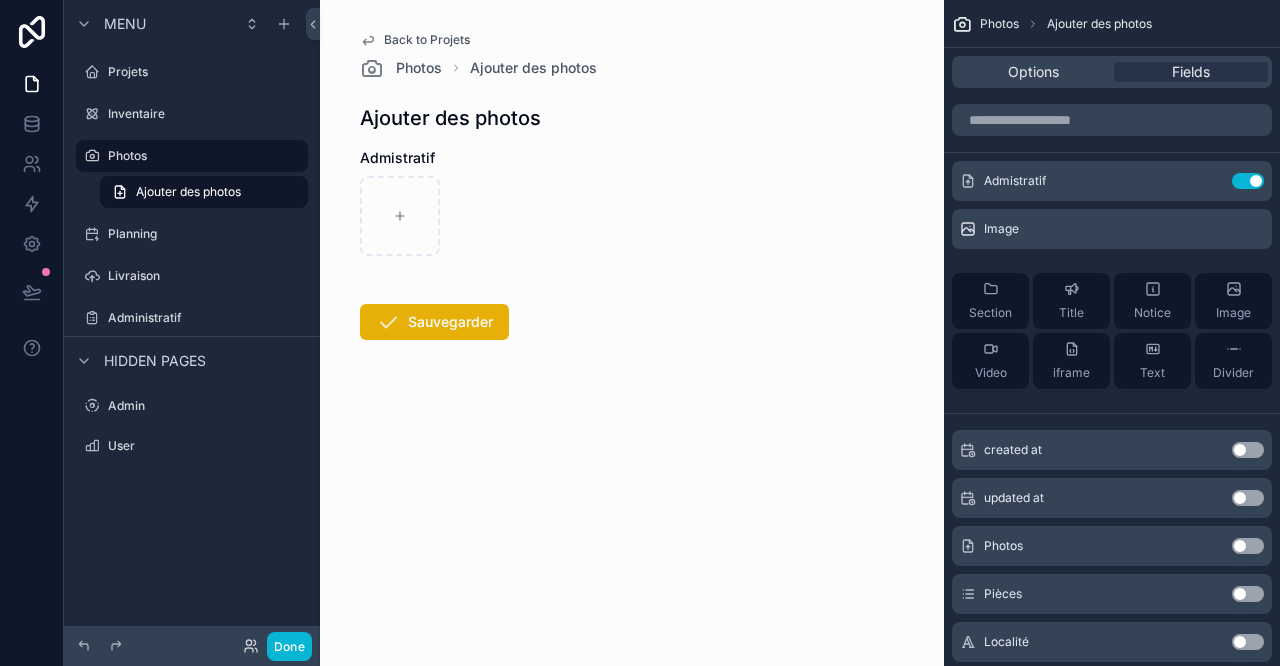 scroll, scrollTop: 0, scrollLeft: 0, axis: both 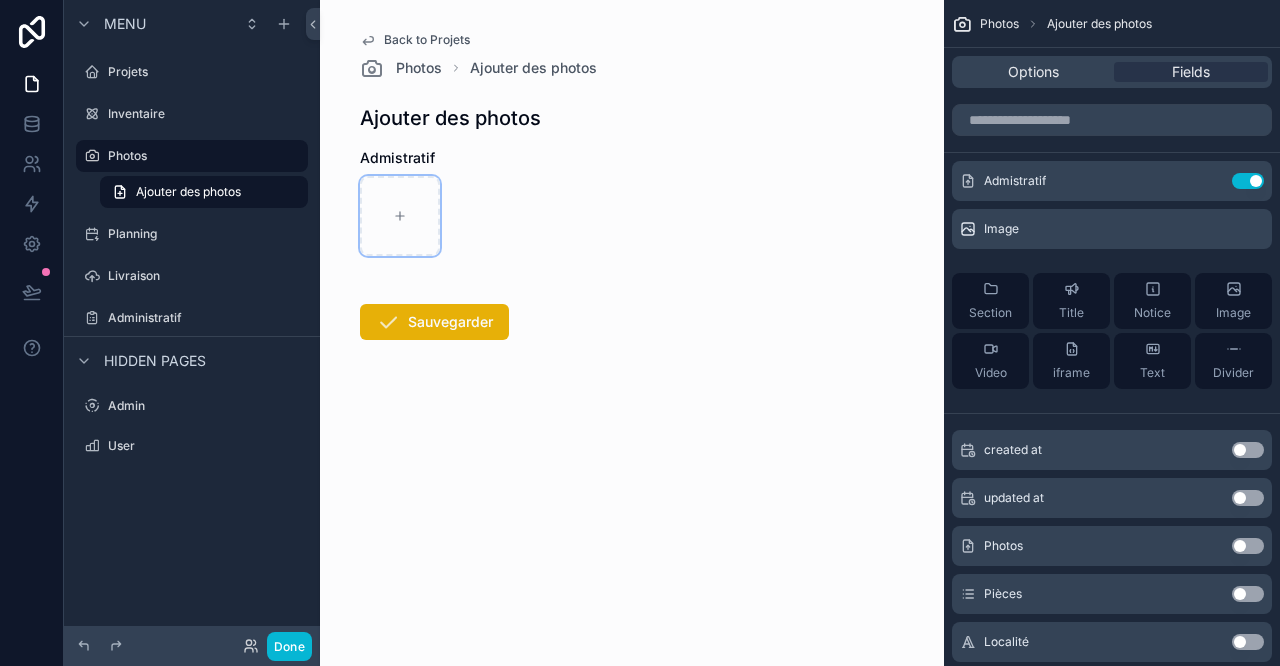 click at bounding box center (400, 216) 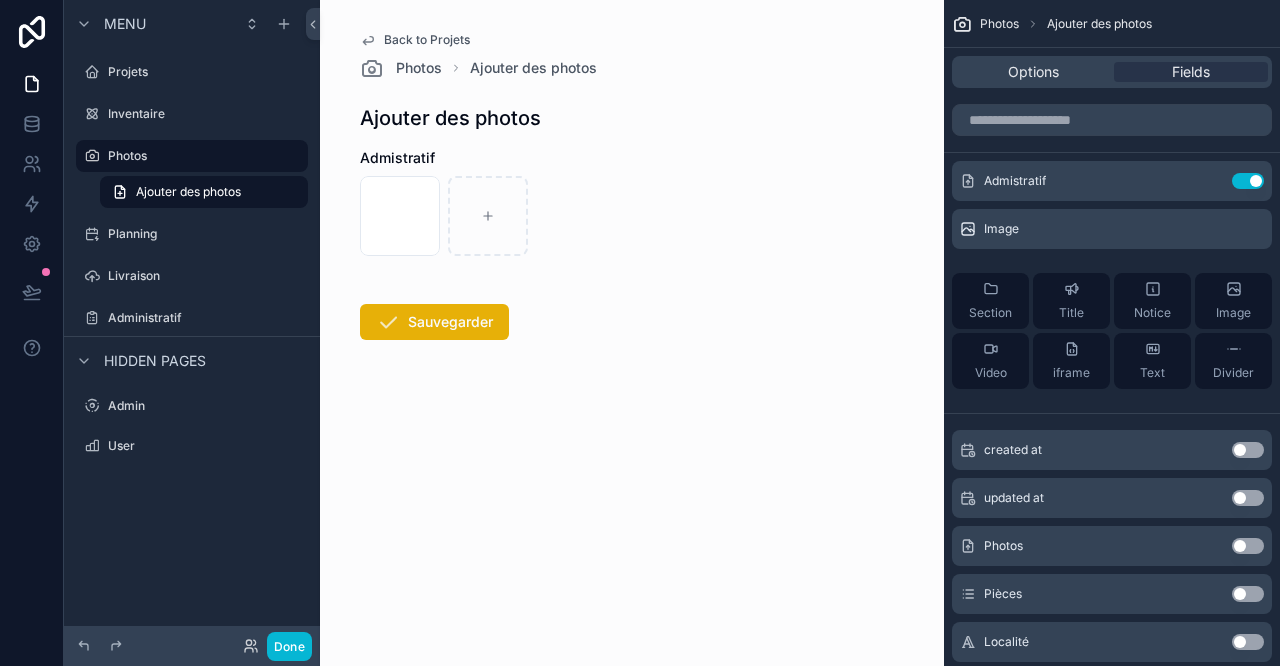 click on "Sauvegarder" at bounding box center [434, 322] 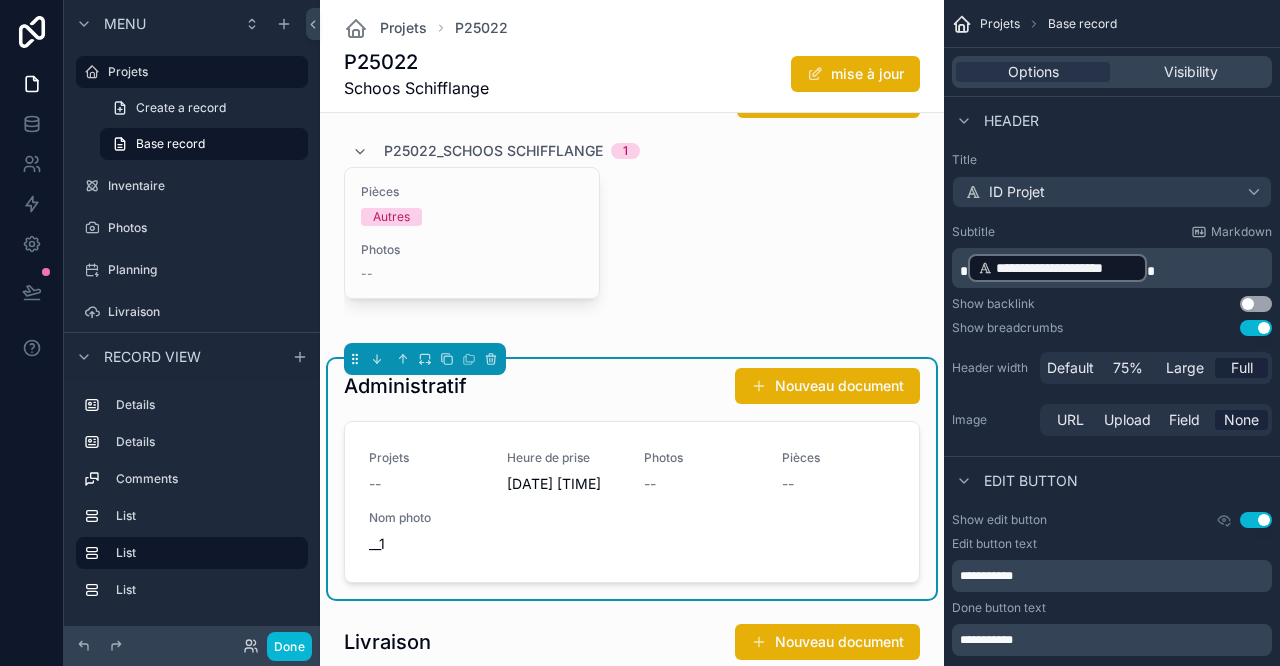 scroll, scrollTop: 1333, scrollLeft: 0, axis: vertical 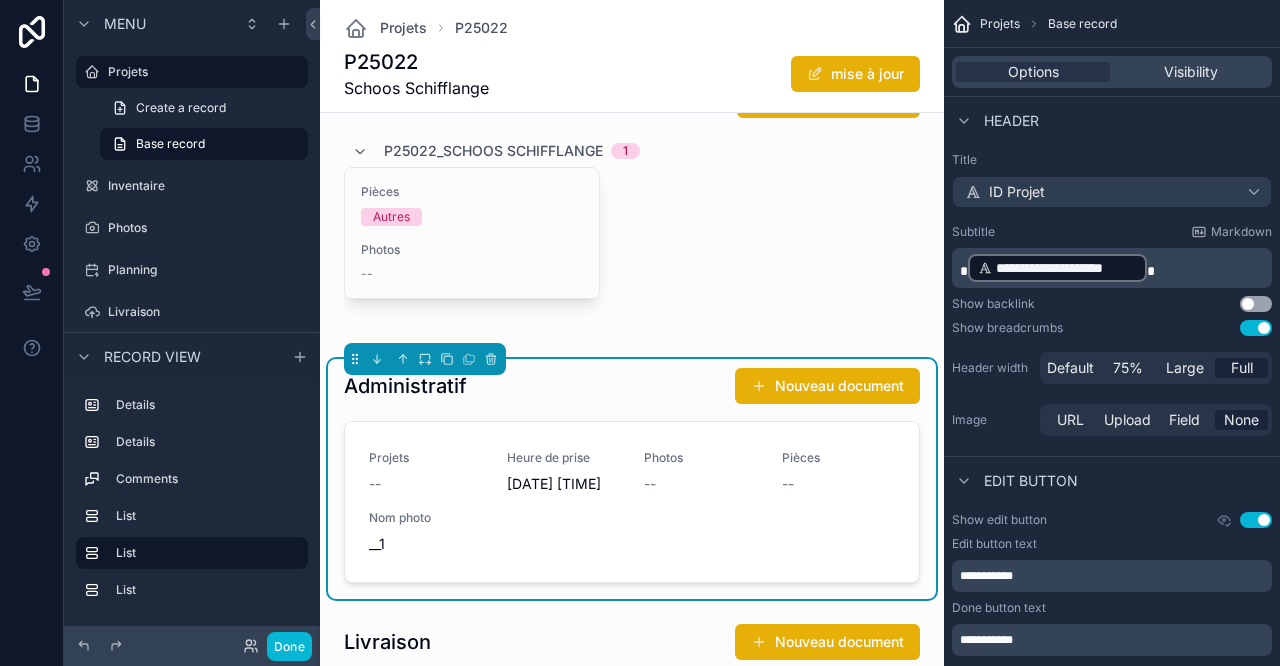 click on "Administratif Nouveau document" at bounding box center [632, 386] 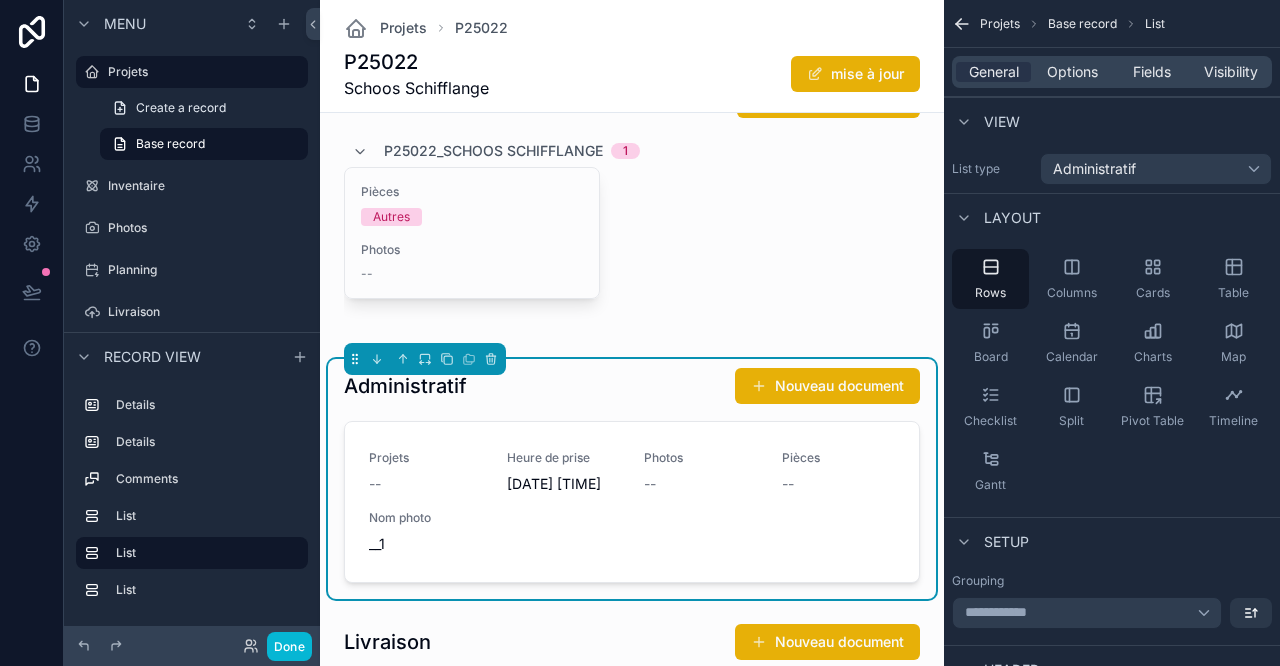 scroll, scrollTop: 1333, scrollLeft: 0, axis: vertical 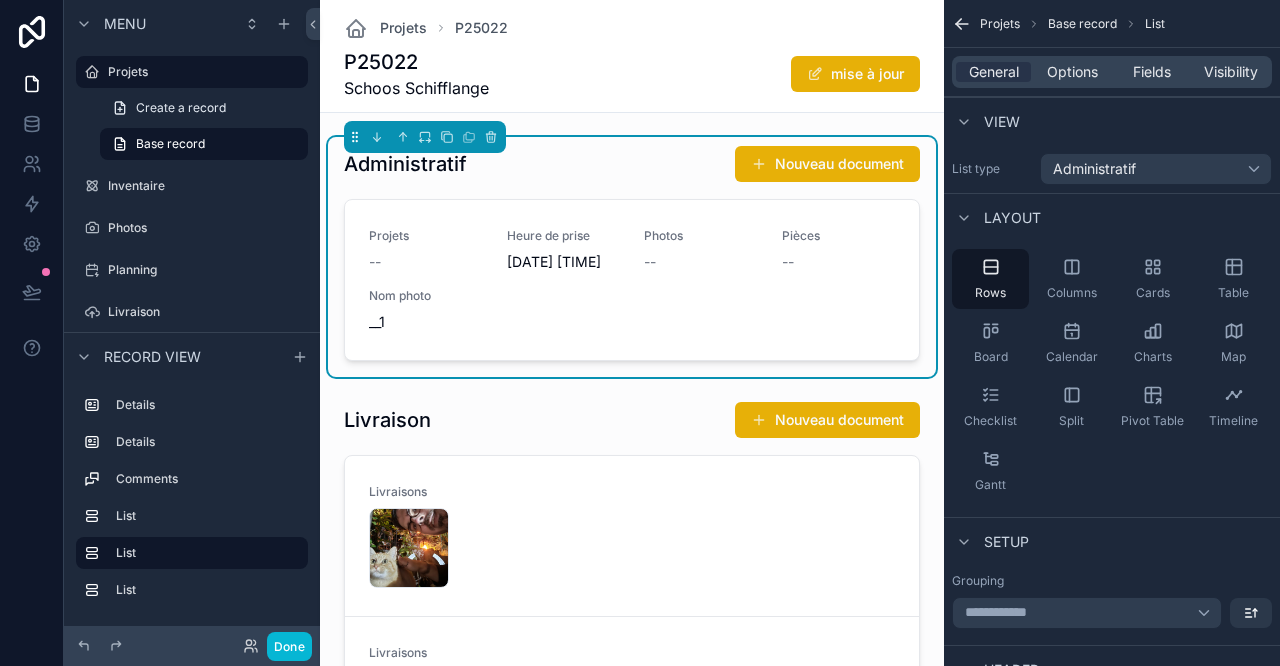 click at bounding box center [632, 593] 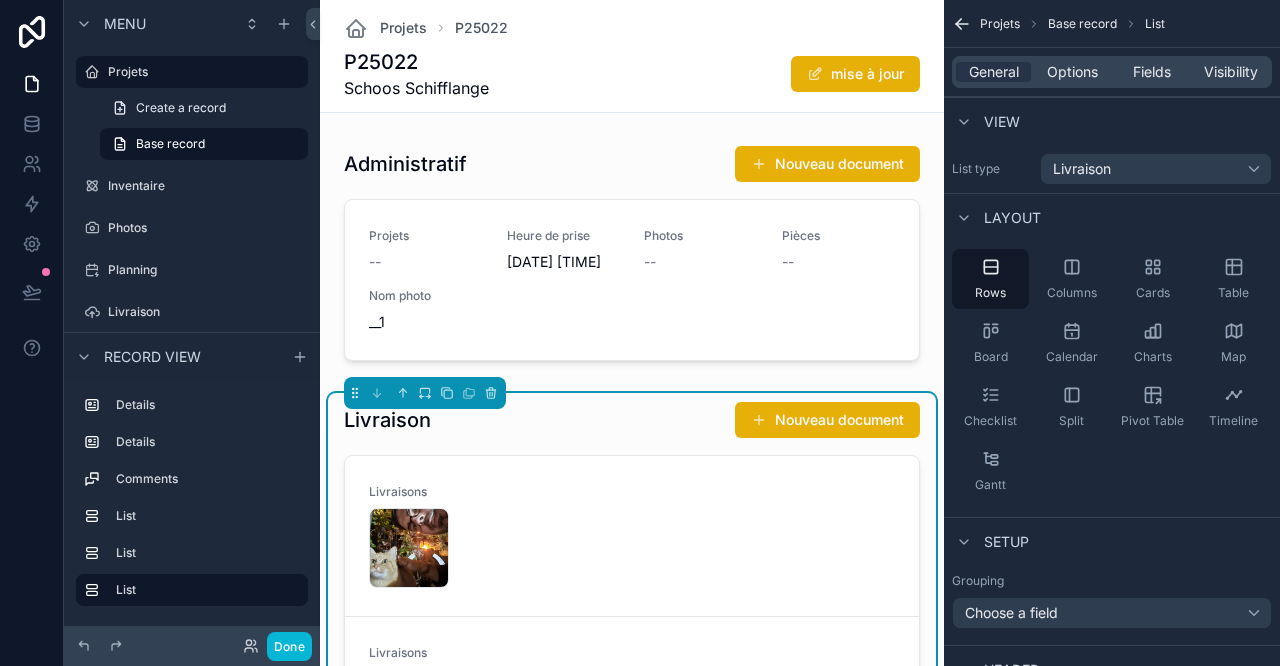 click at bounding box center [632, 257] 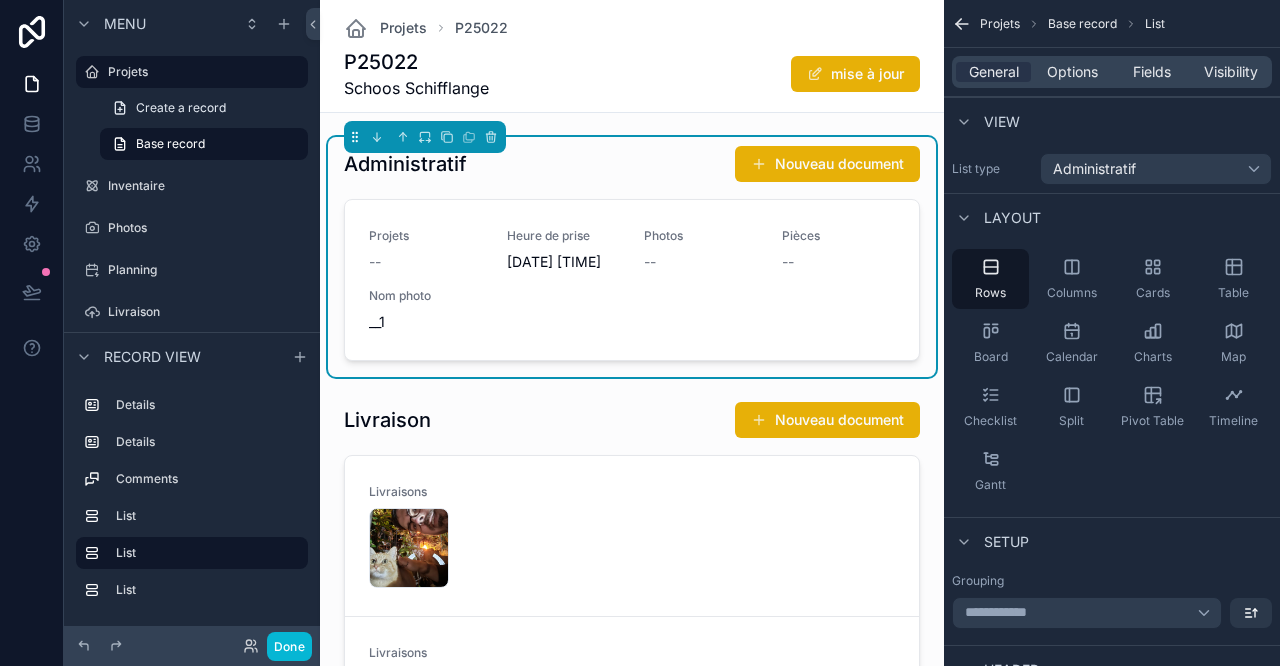 click at bounding box center (0, 0) 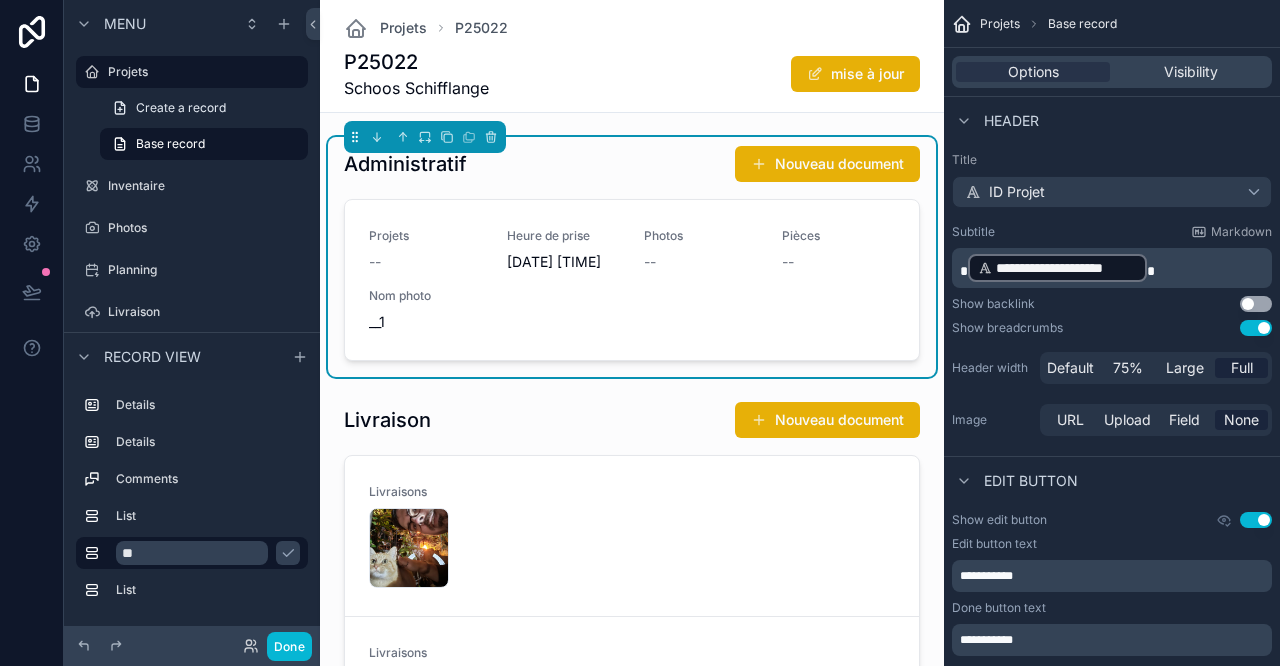 type on "*" 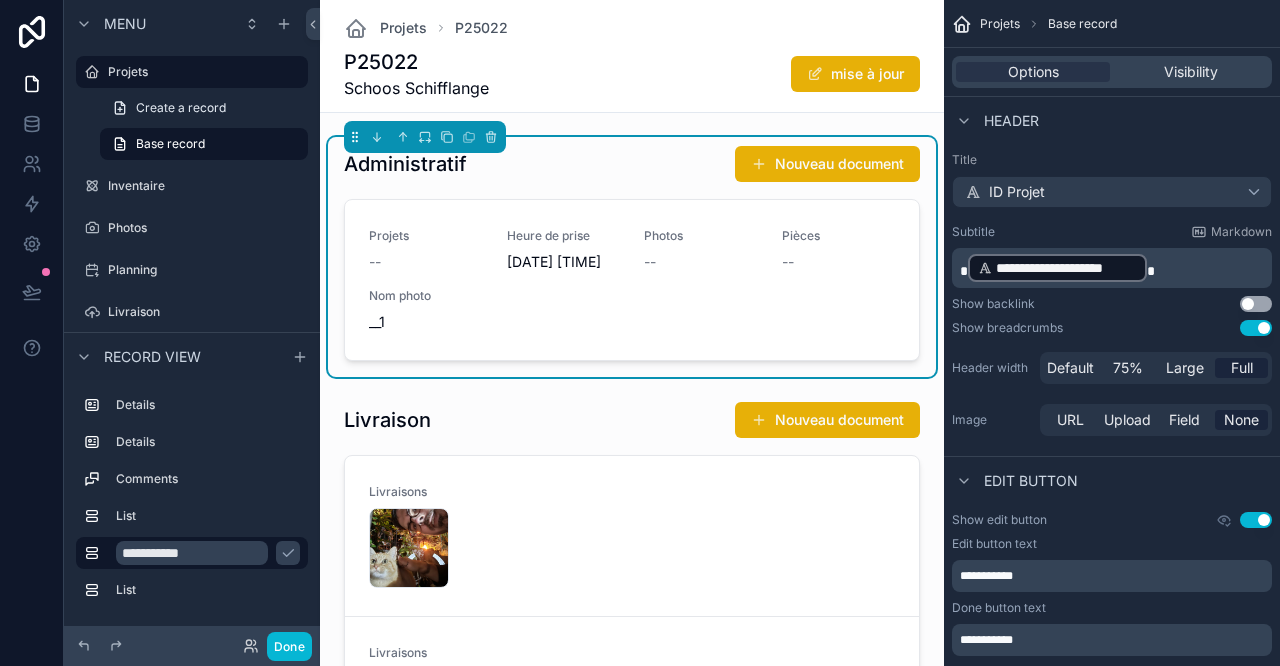type on "**********" 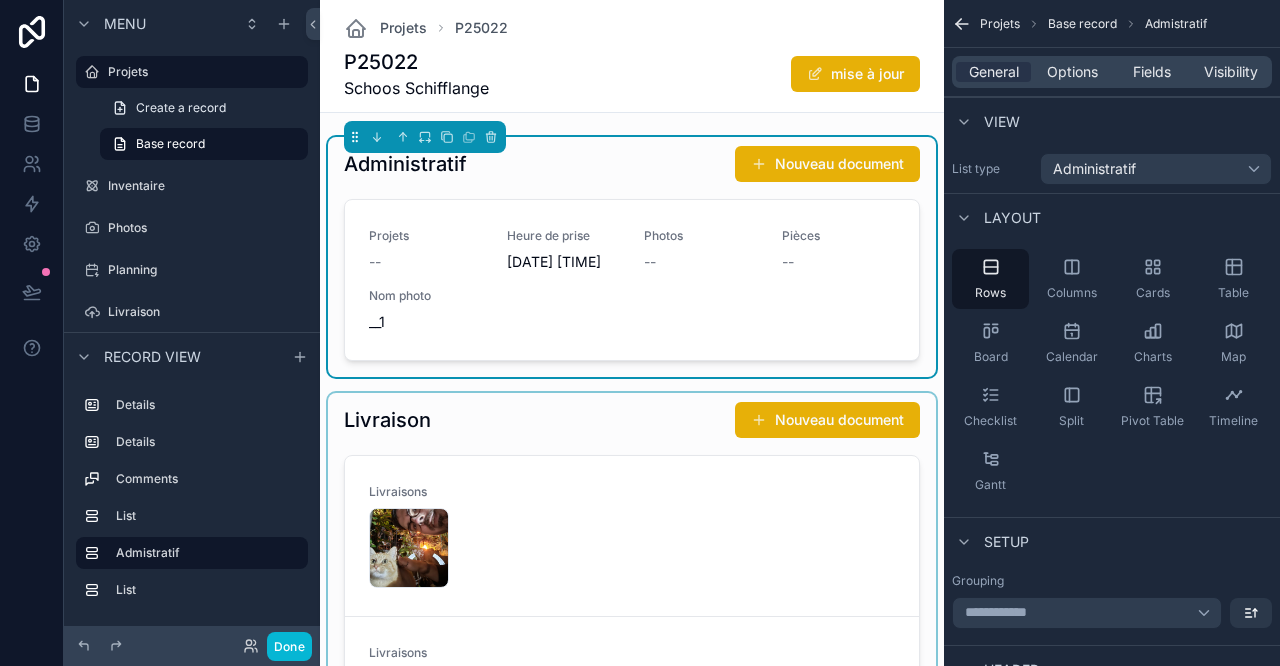 click 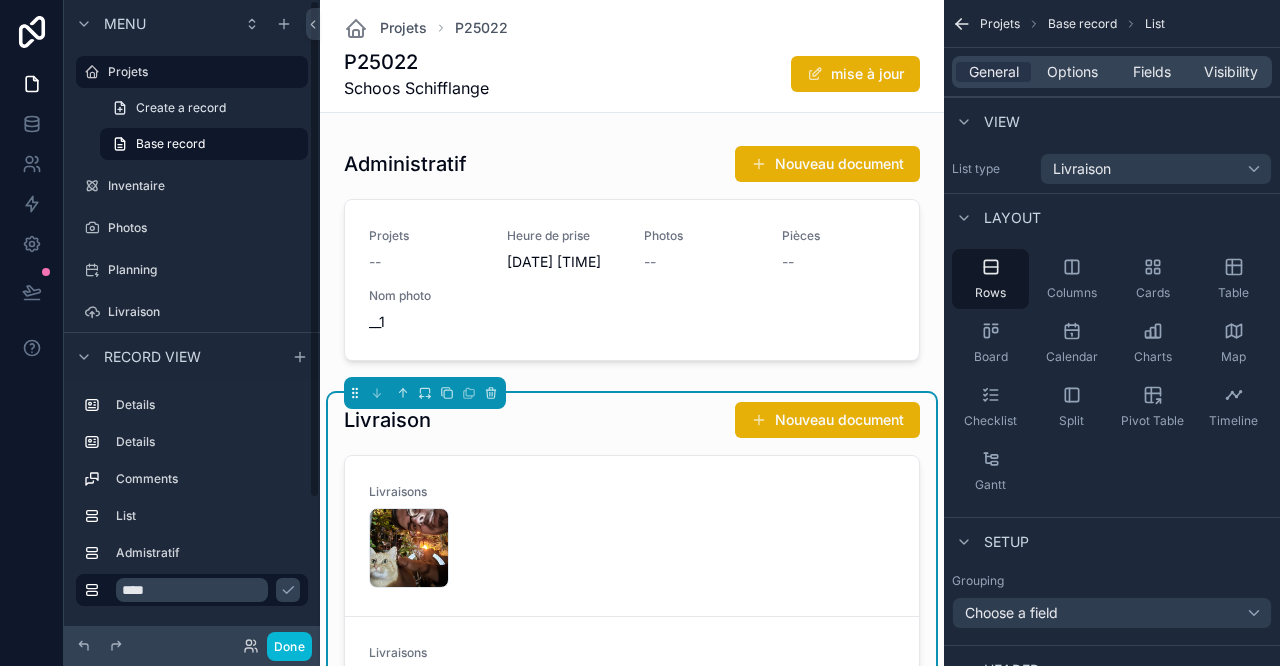 drag, startPoint x: 212, startPoint y: 607, endPoint x: 213, endPoint y: 594, distance: 13.038404 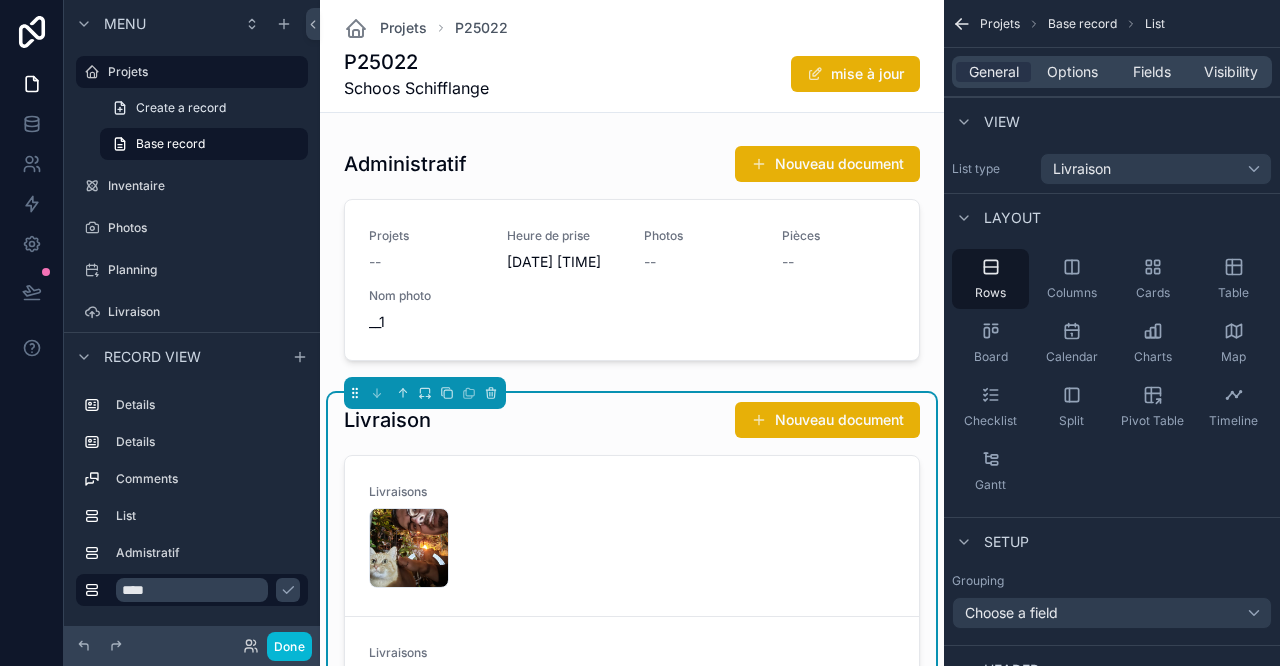 click on "****" at bounding box center [192, 590] 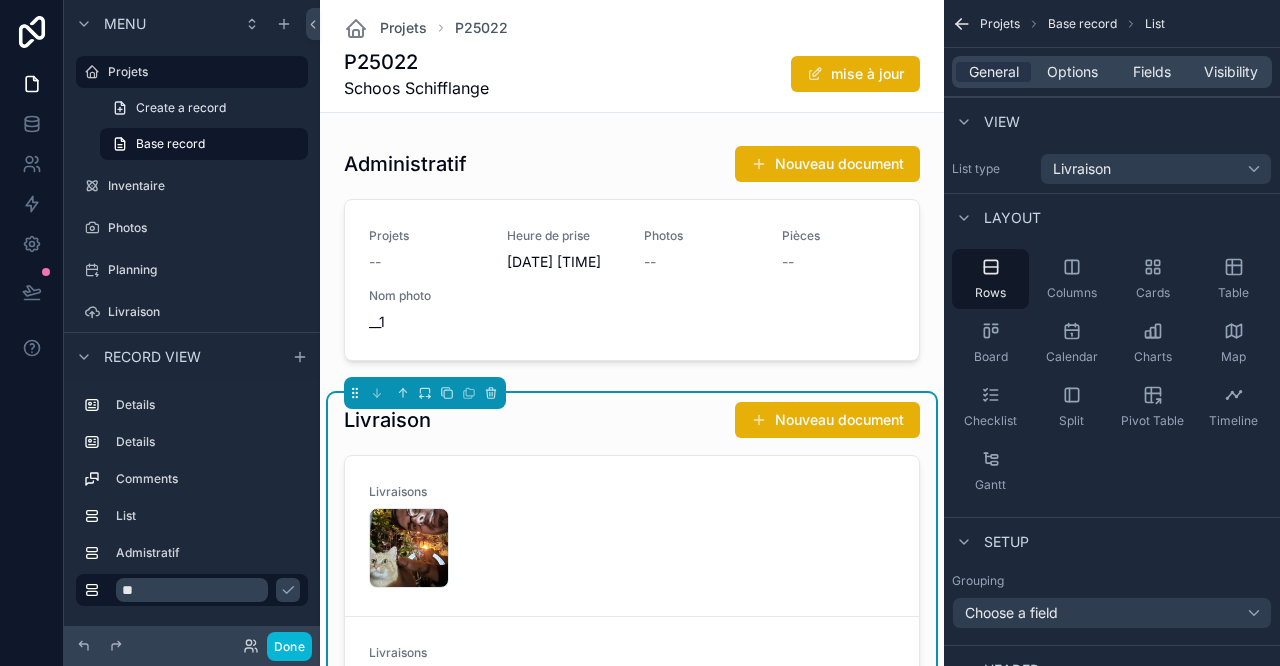 type on "*" 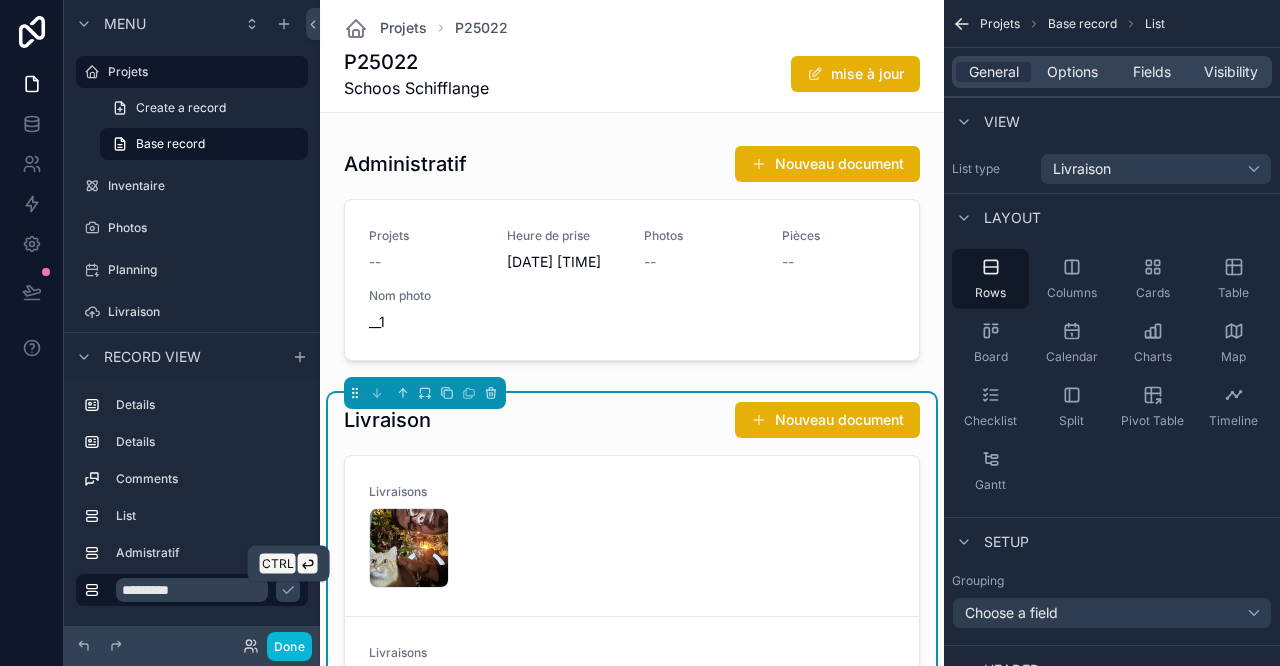 type on "*********" 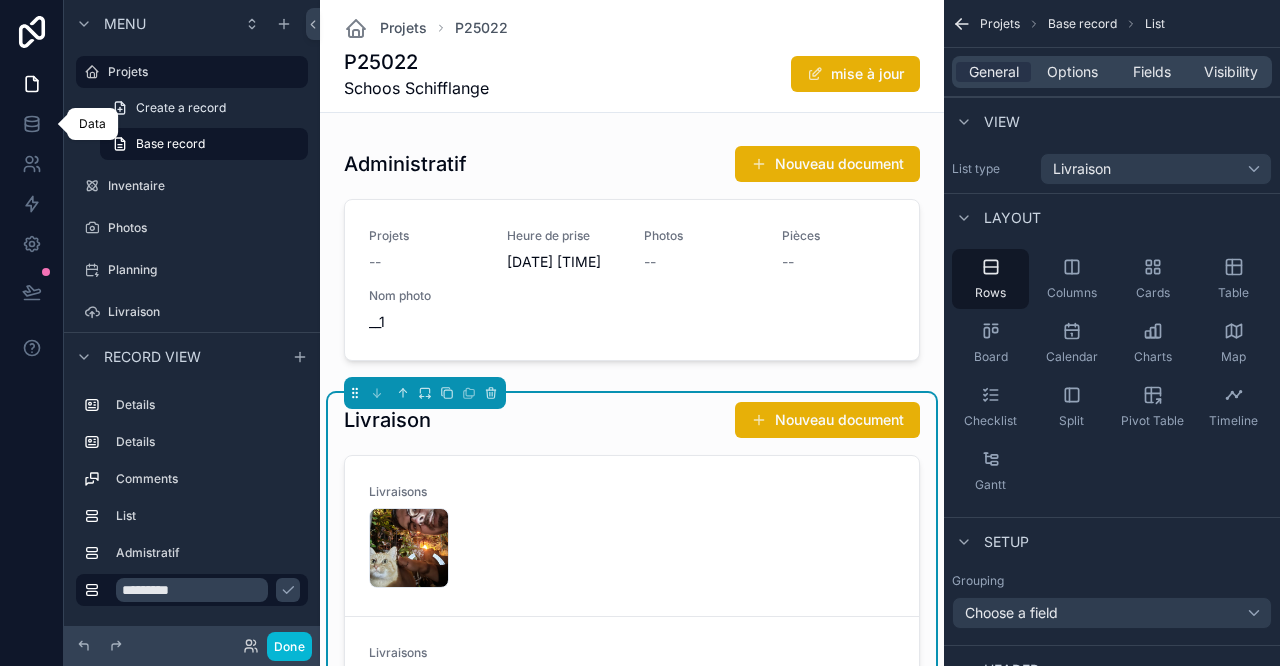 click at bounding box center [31, 124] 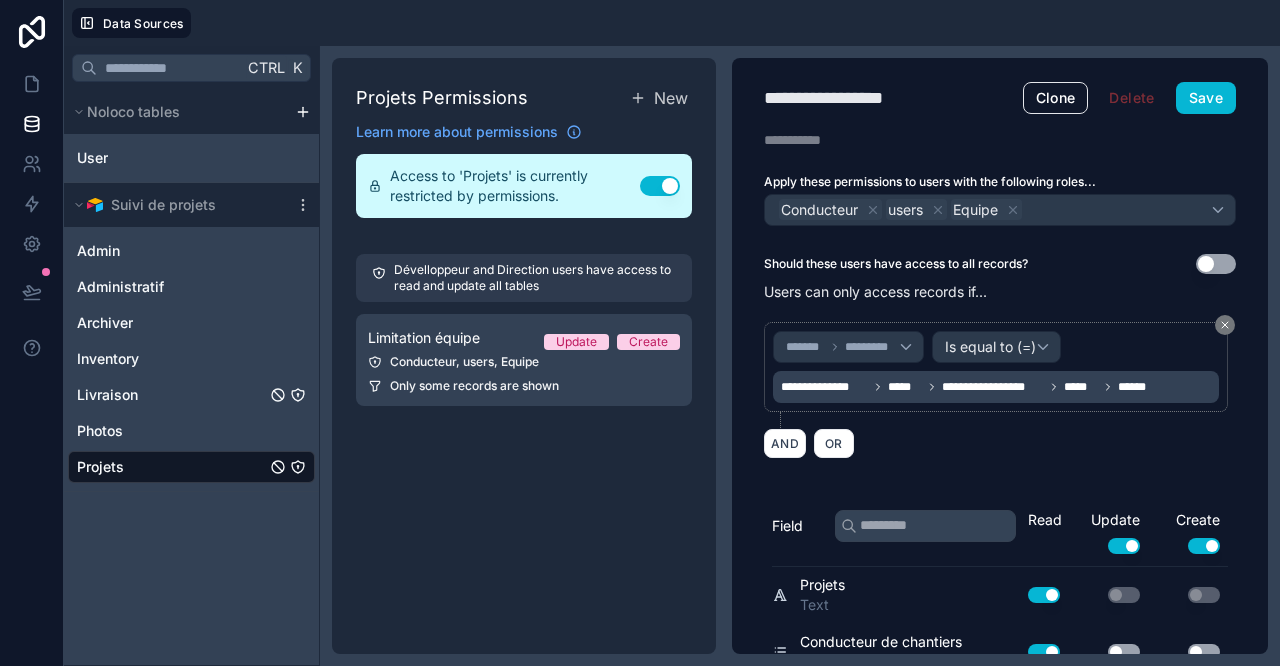 click on "Livraison" at bounding box center [191, 395] 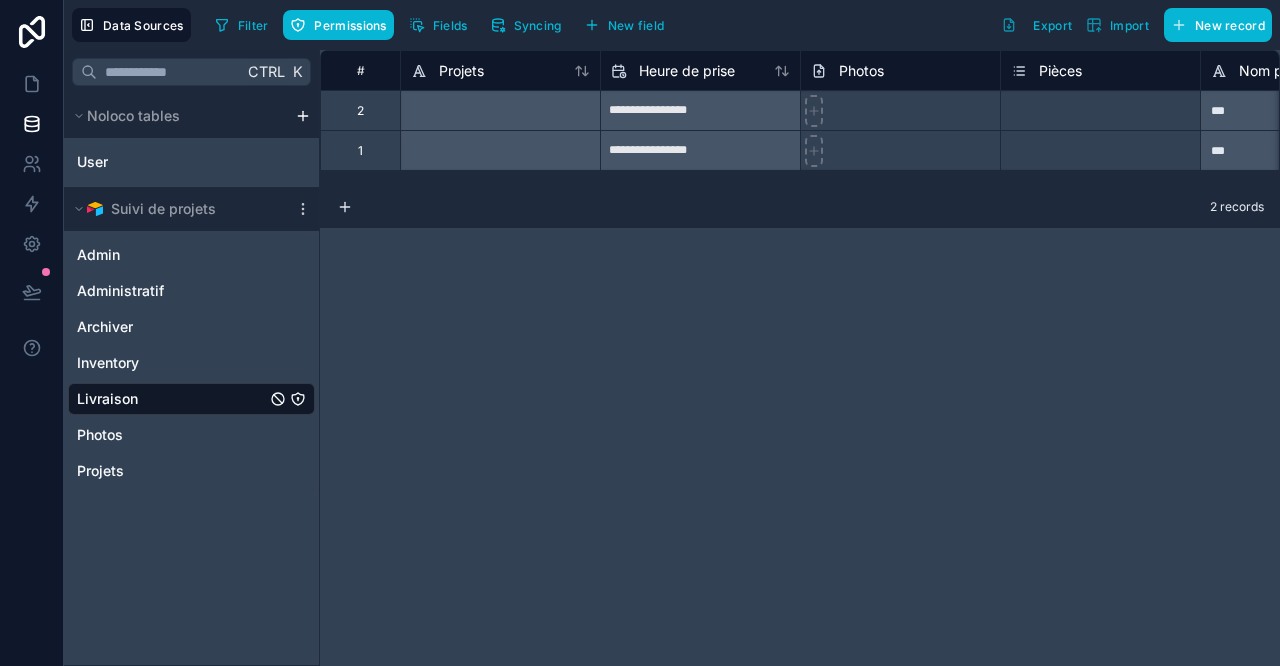 click 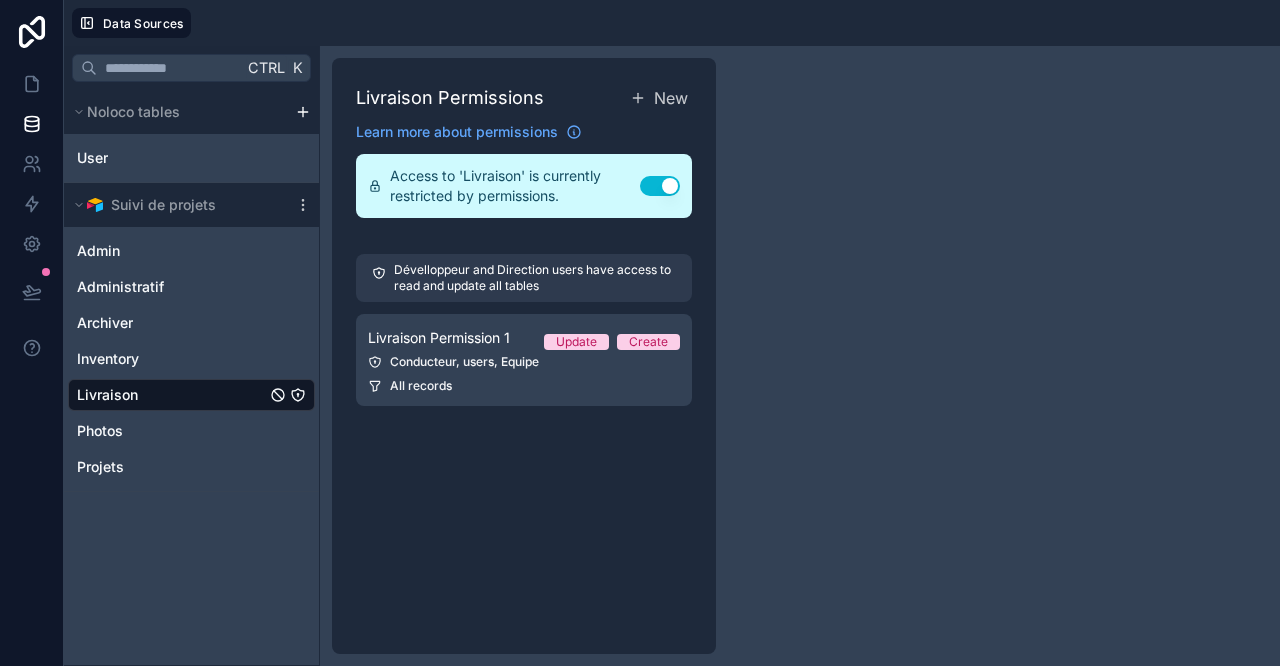 click on "All records" at bounding box center (524, 386) 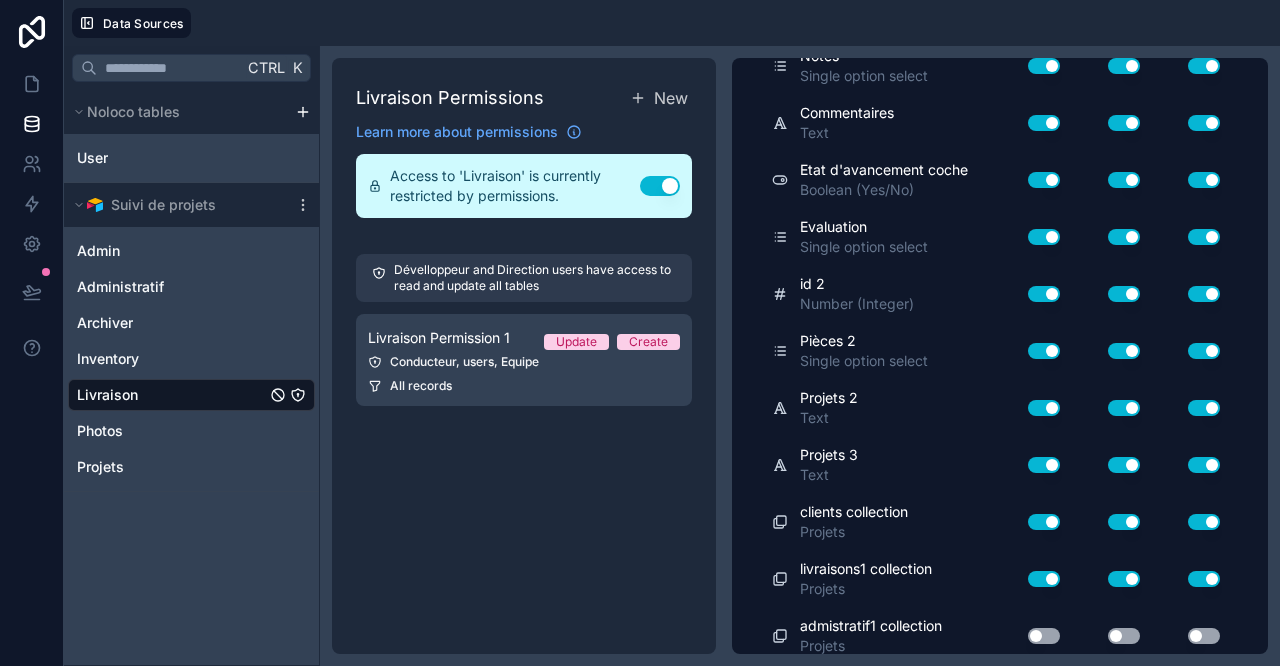 scroll, scrollTop: 1583, scrollLeft: 0, axis: vertical 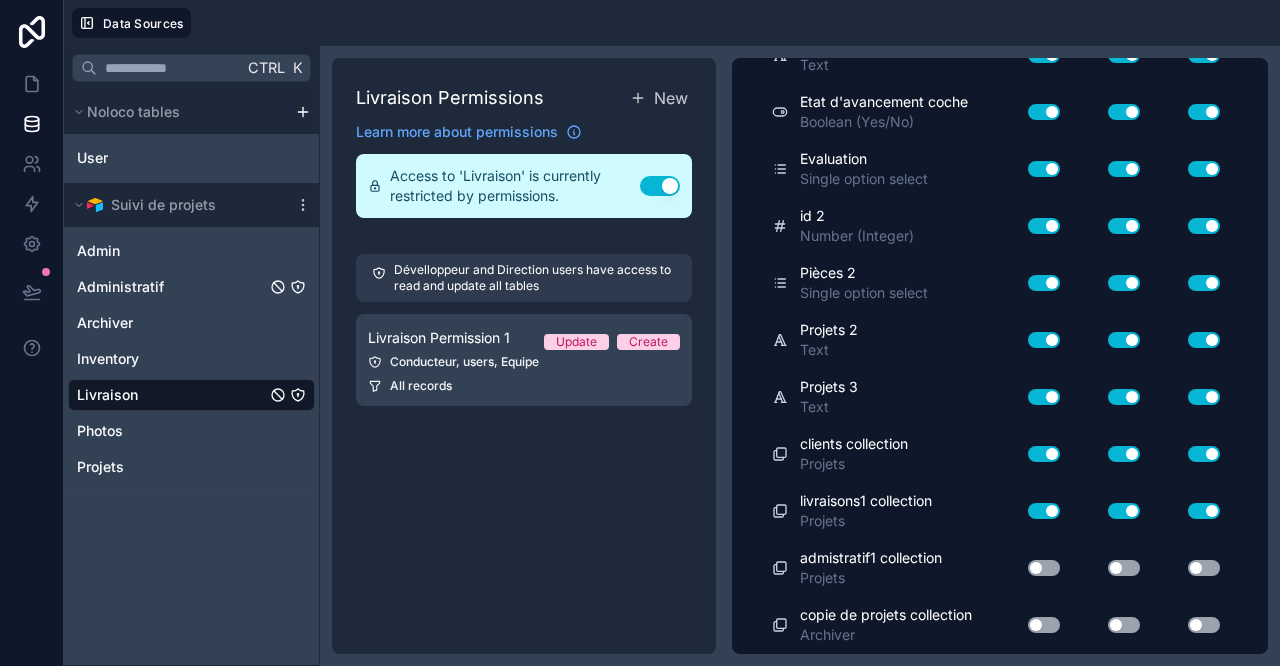 click on "Administratif" at bounding box center [191, 287] 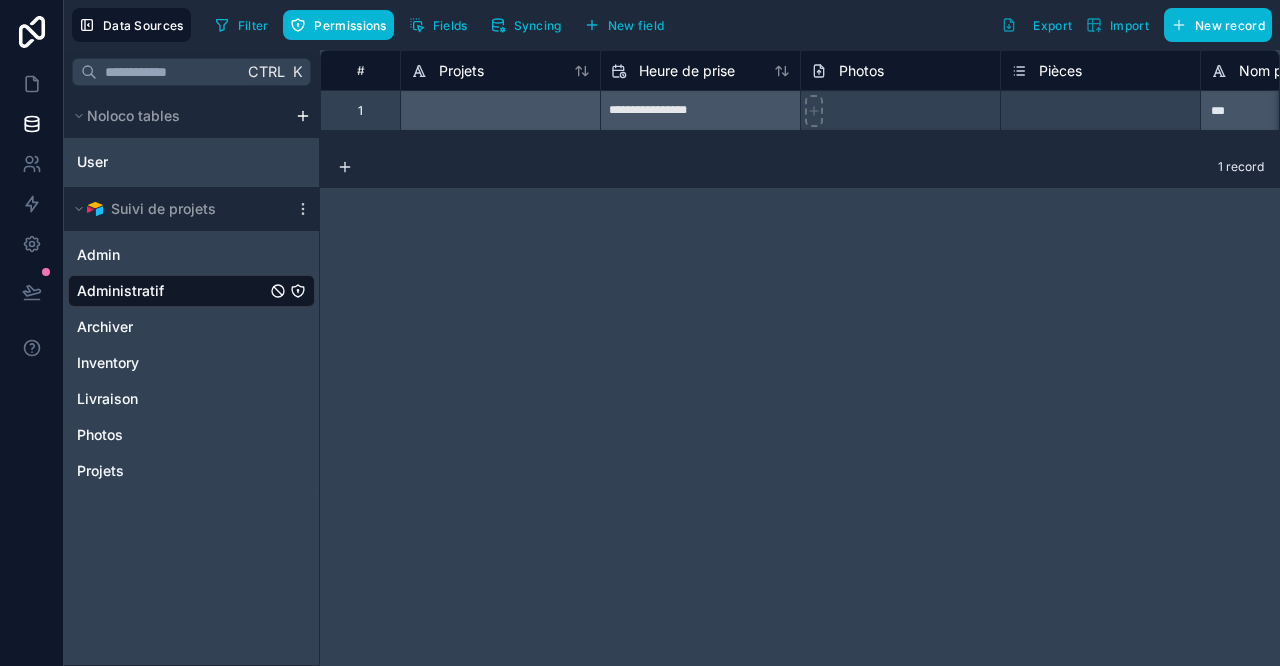 click 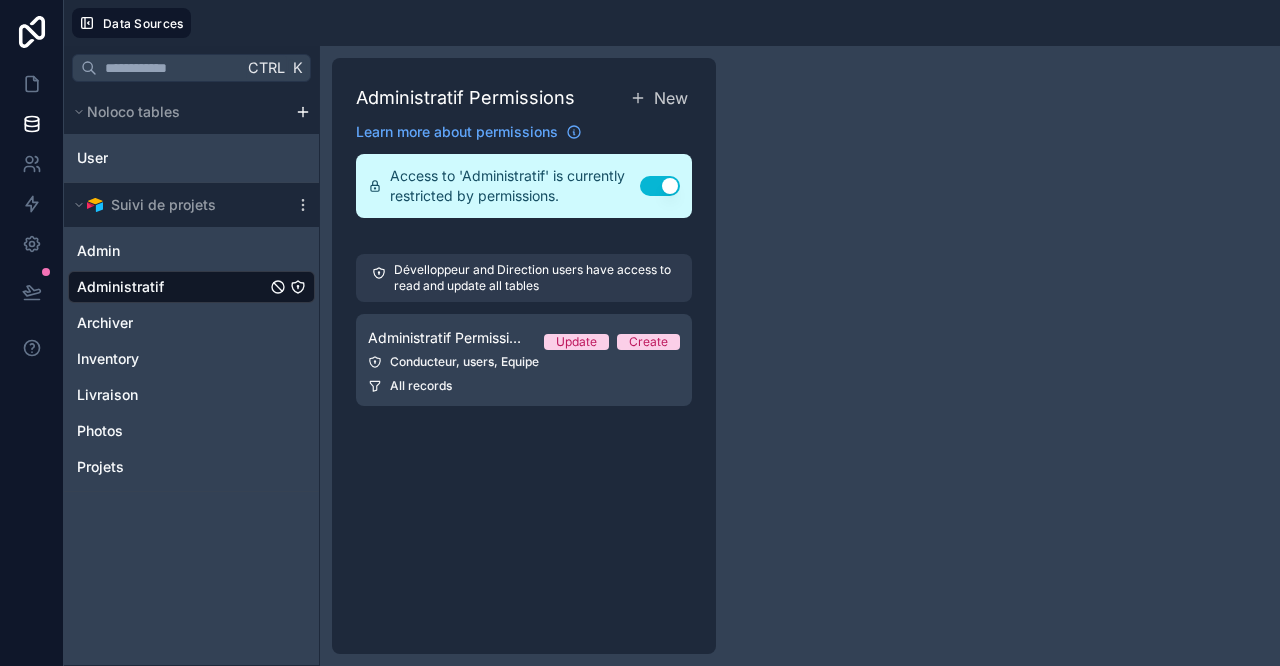 click on "Conducteur, users, Equipe" at bounding box center (524, 362) 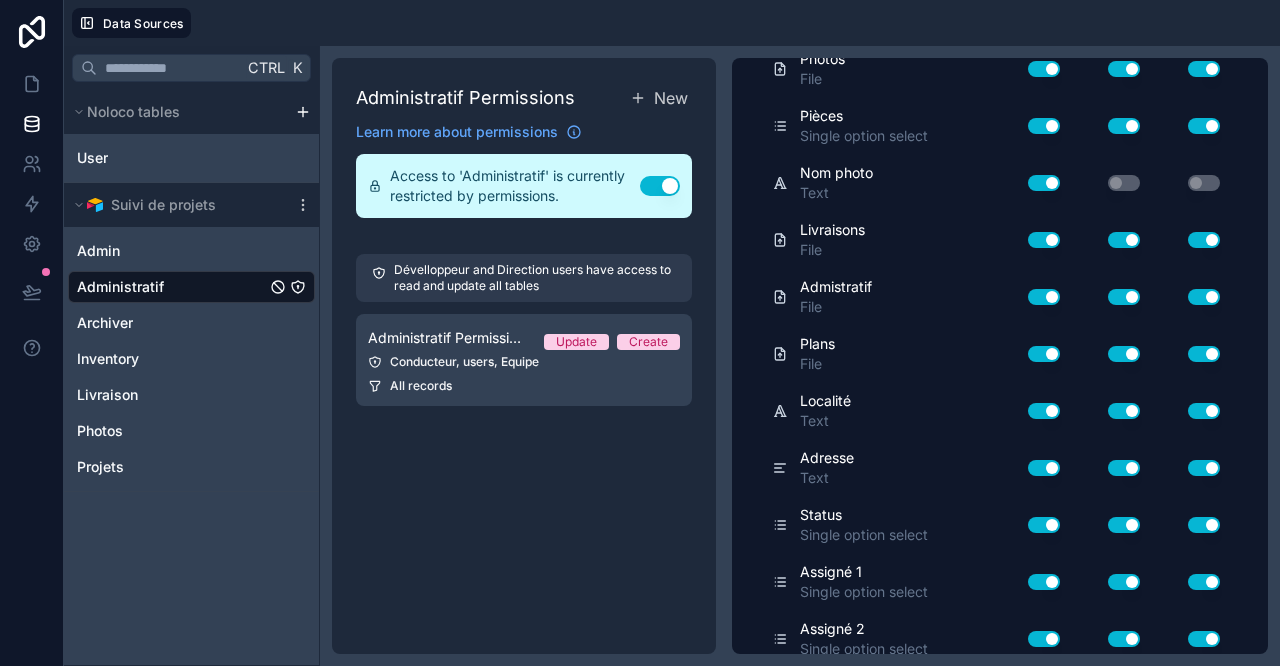 scroll, scrollTop: 250, scrollLeft: 0, axis: vertical 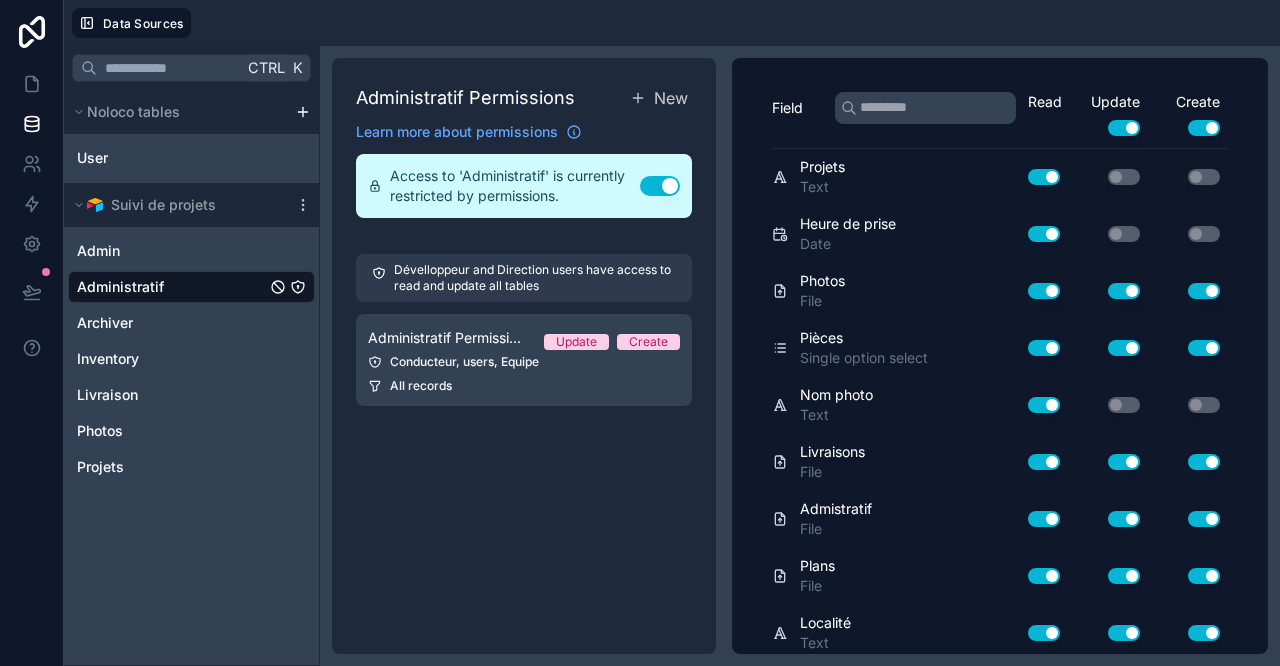 click on "Administratif Permissions New Learn more about permissions Access to 'Administratif' is currently restricted by permissions. Use setting Dévelloppeur and Direction users have access to read and update all tables Administratif Permission 1 Update Create Conducteur, users, Equipe All records" at bounding box center (524, 356) 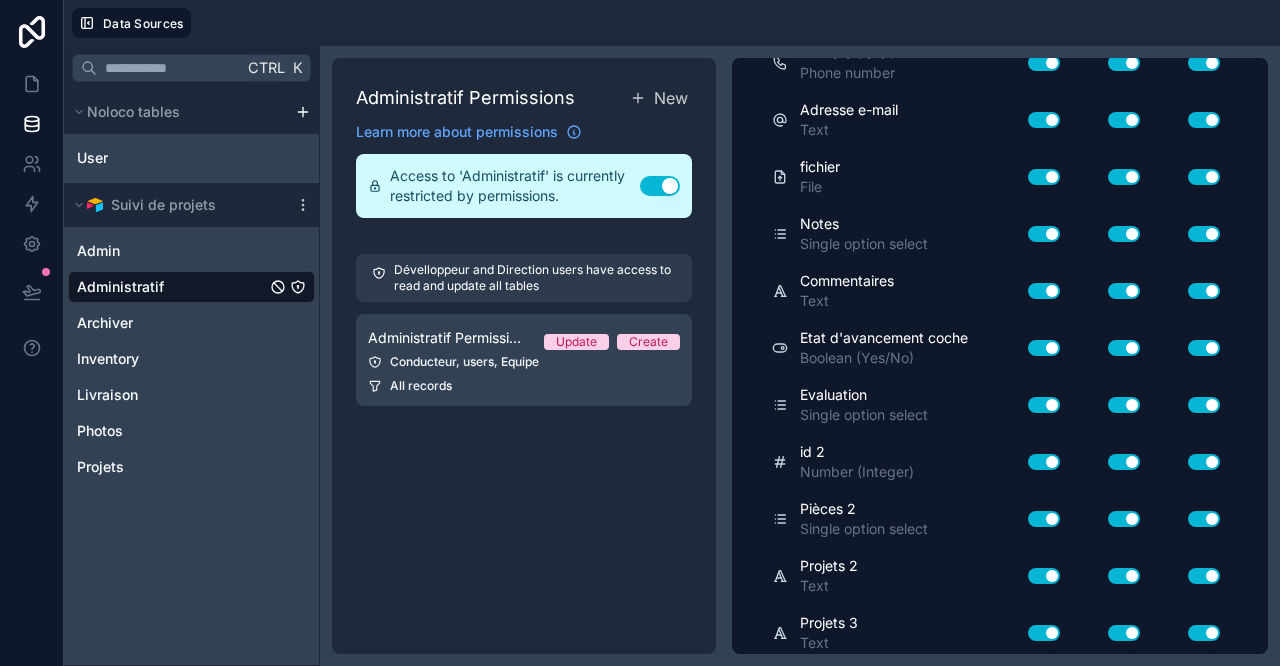 scroll, scrollTop: 1555, scrollLeft: 0, axis: vertical 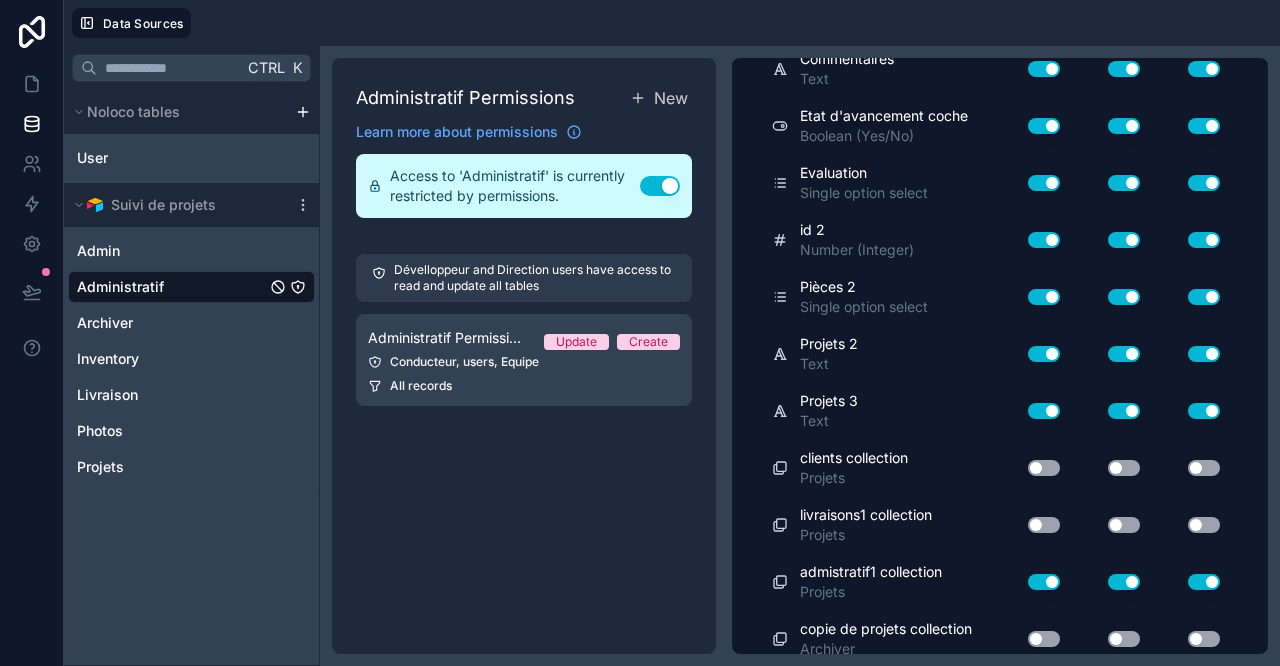 click on "Use setting" at bounding box center (1044, 468) 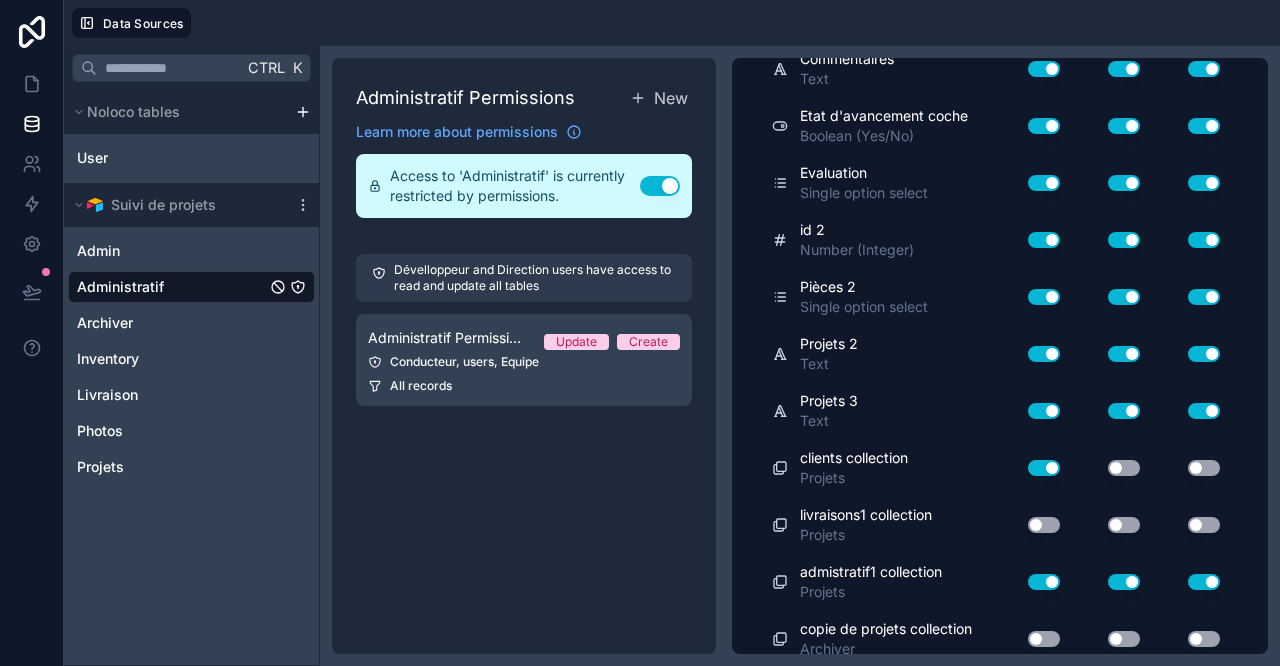 click on "Use setting" at bounding box center [1124, 468] 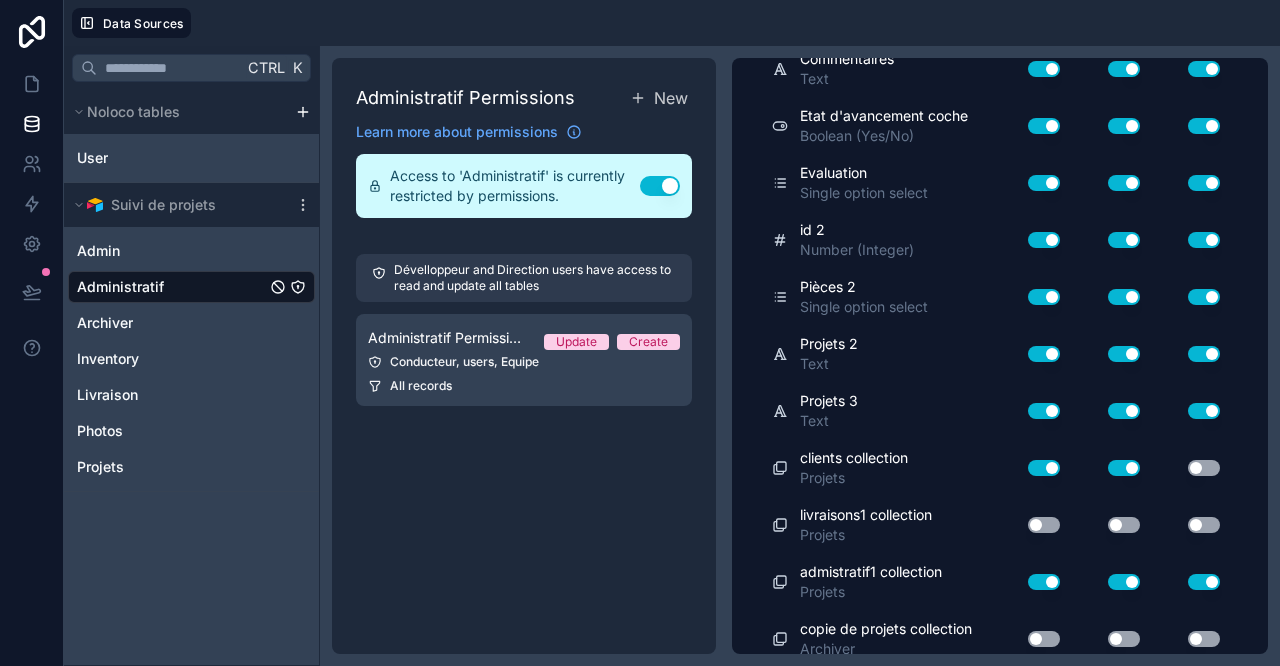 click on "Use setting" at bounding box center [1204, 468] 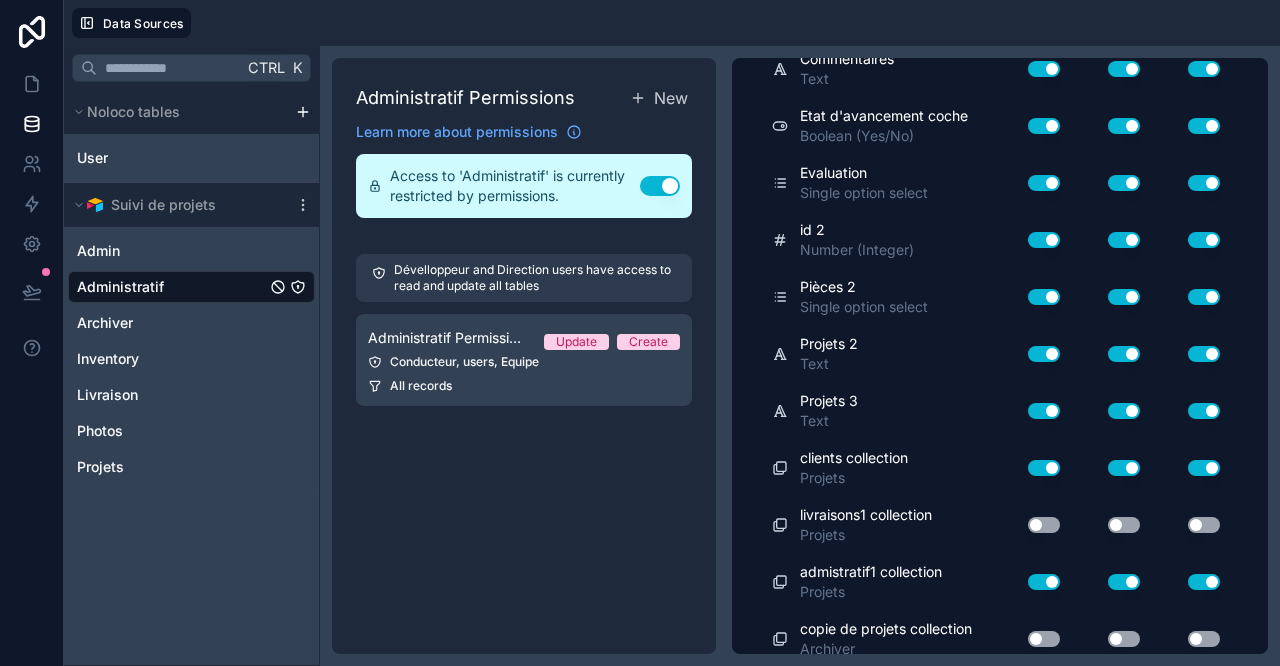 click on "Use setting" at bounding box center (1044, 525) 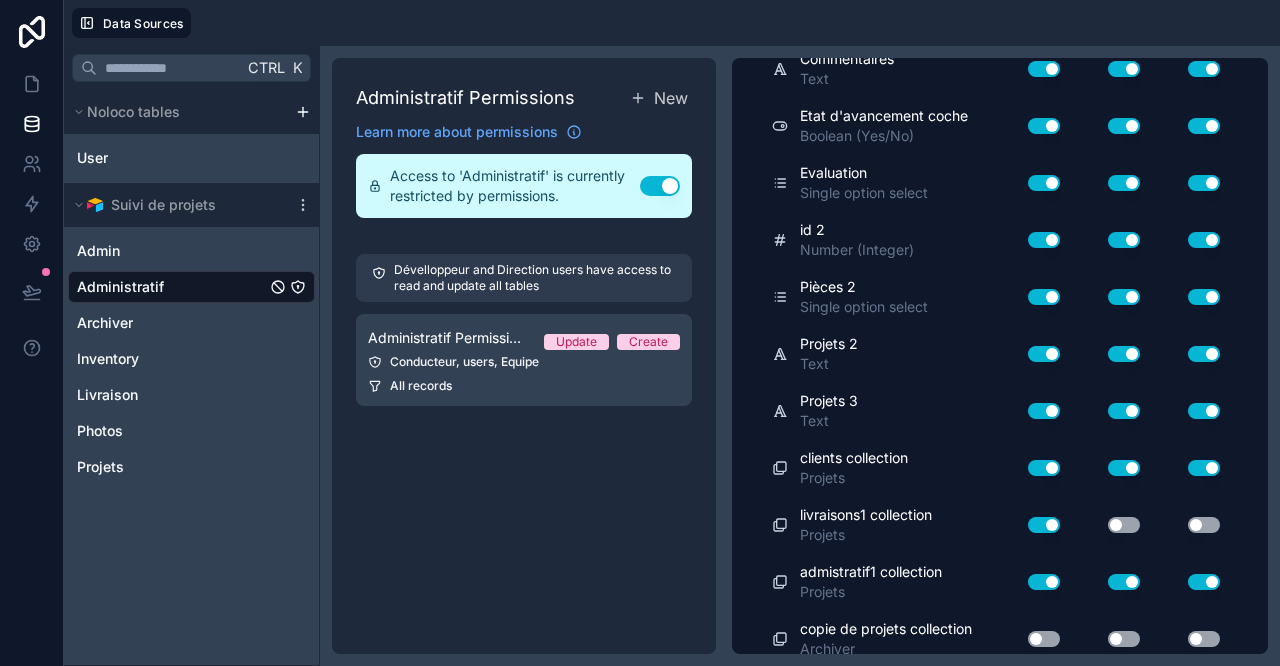 drag, startPoint x: 1100, startPoint y: 542, endPoint x: 1111, endPoint y: 538, distance: 11.7046995 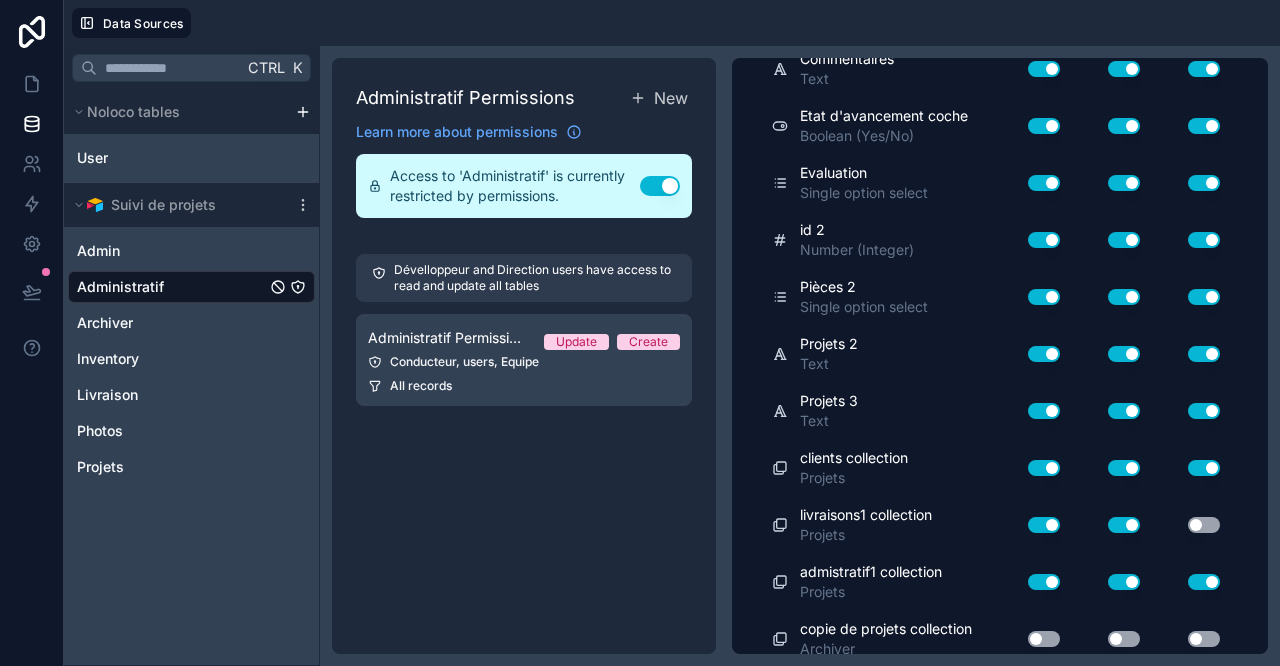 click on "Use setting" at bounding box center (1204, 525) 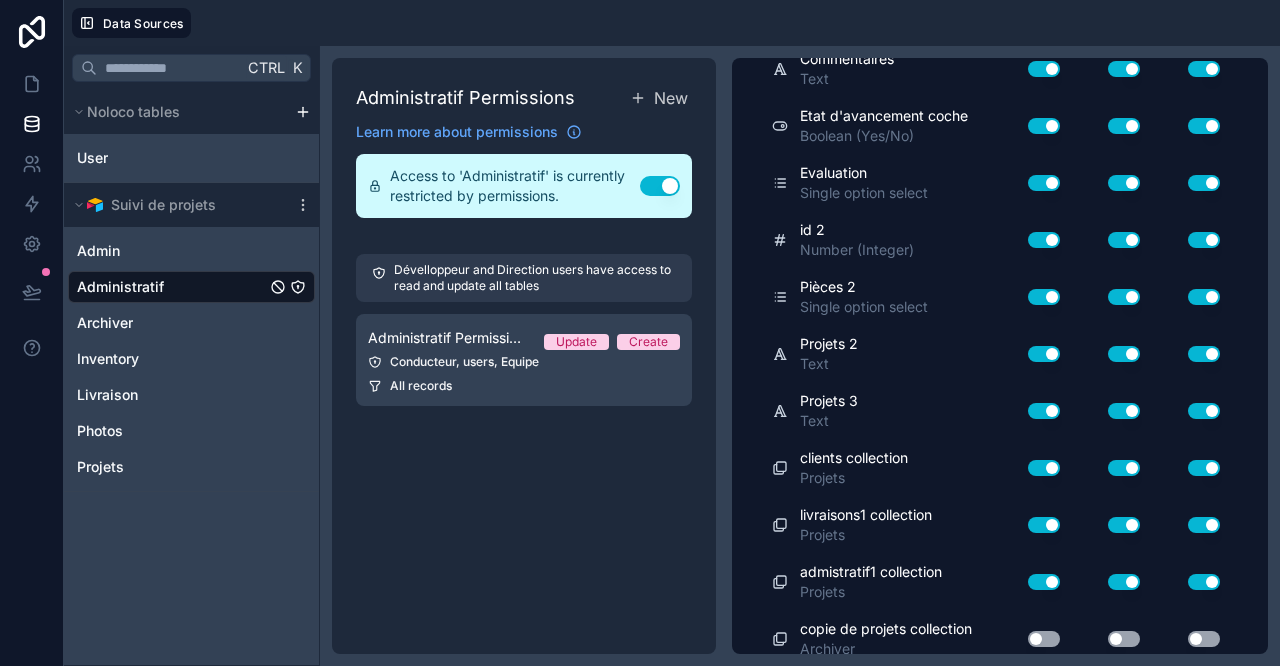 click on "Use setting" at bounding box center (1204, 525) 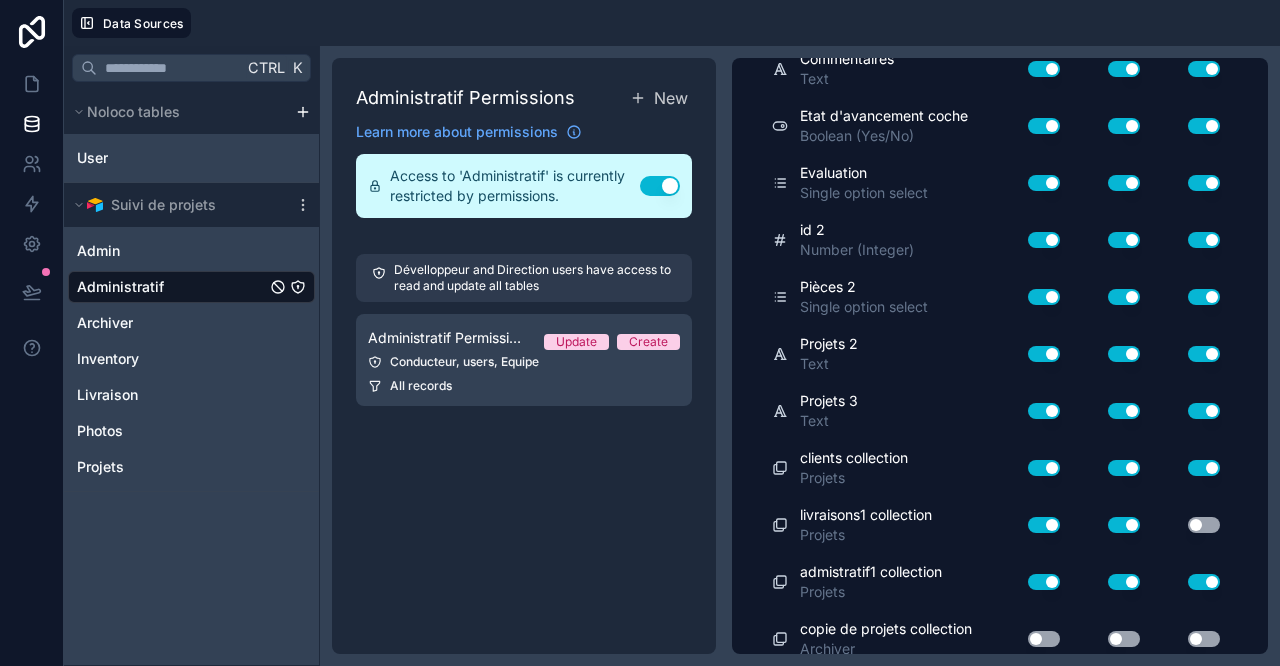 click on "Use setting" at bounding box center (1124, 525) 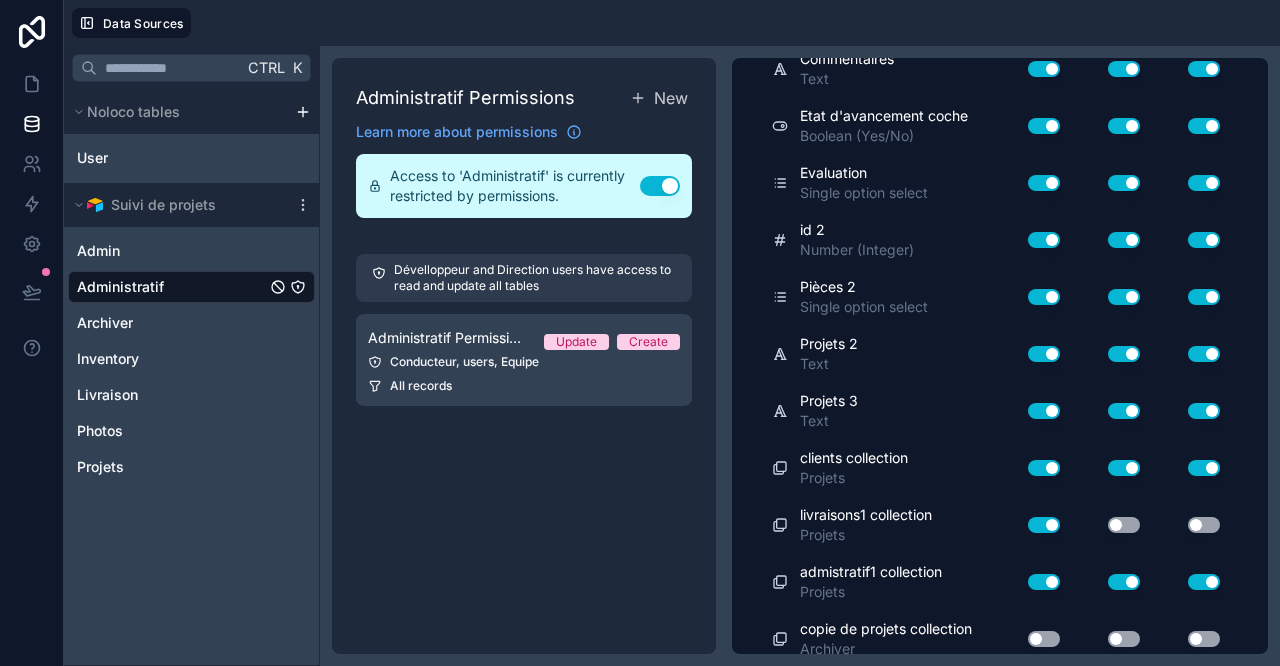 click on "Use setting" at bounding box center [1124, 468] 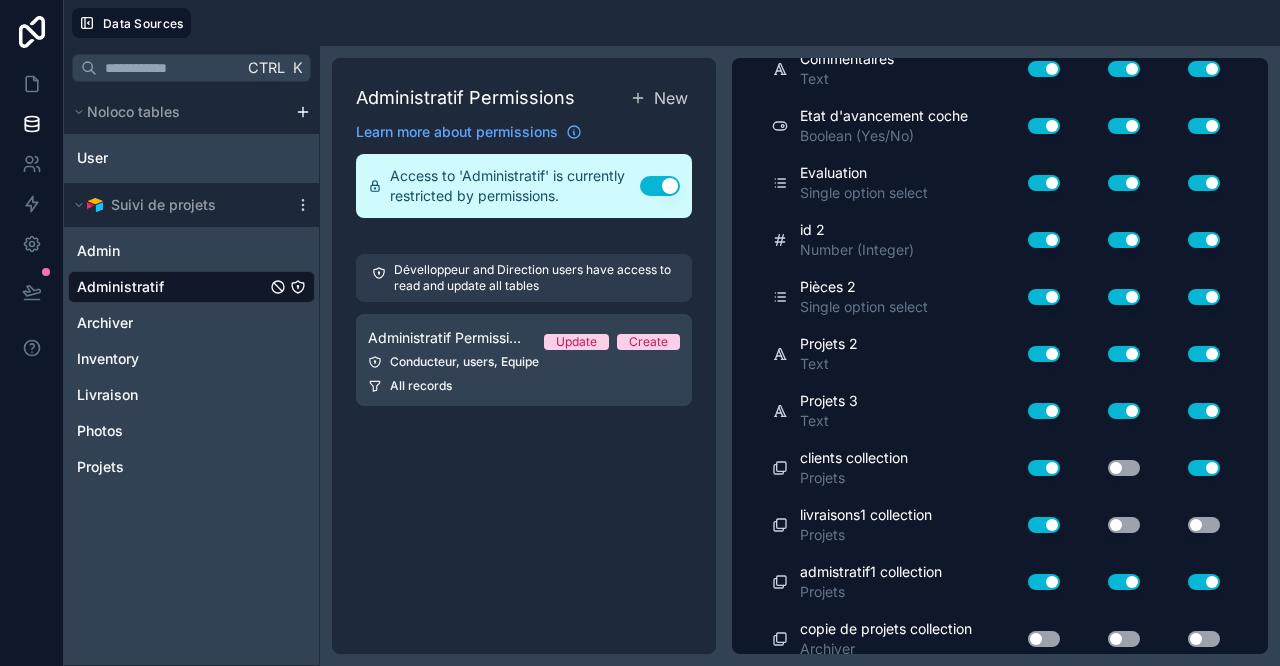 click on "Use setting" at bounding box center (1204, 468) 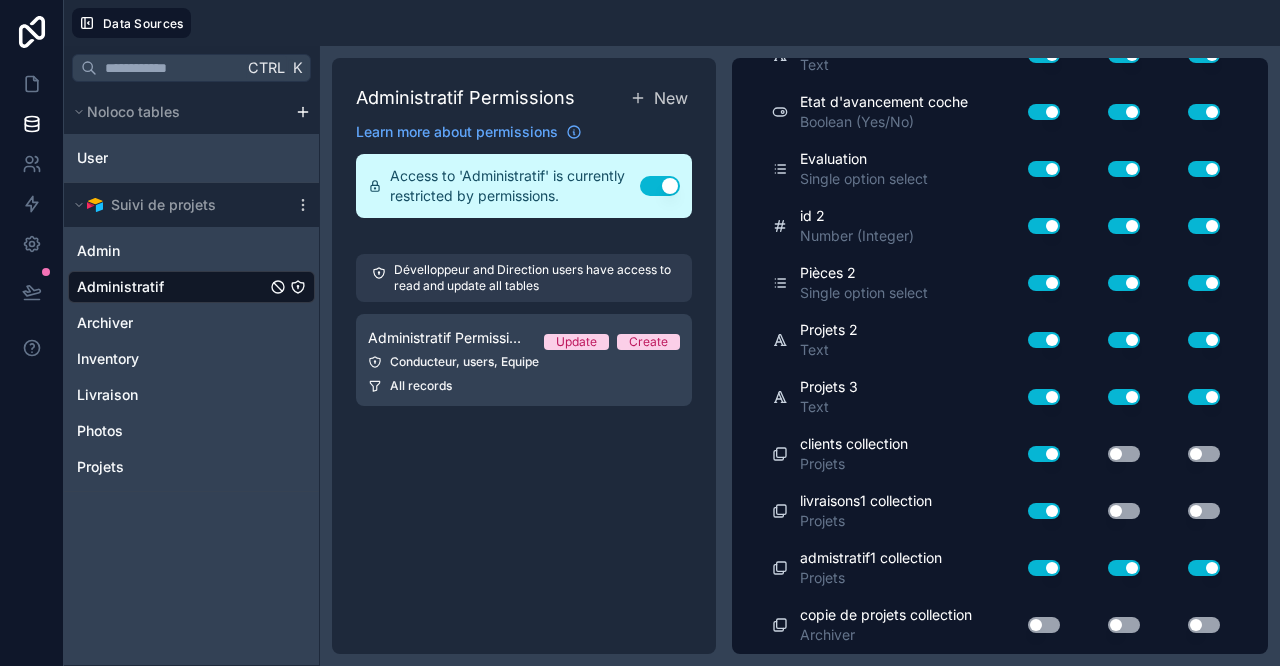 scroll, scrollTop: 1583, scrollLeft: 0, axis: vertical 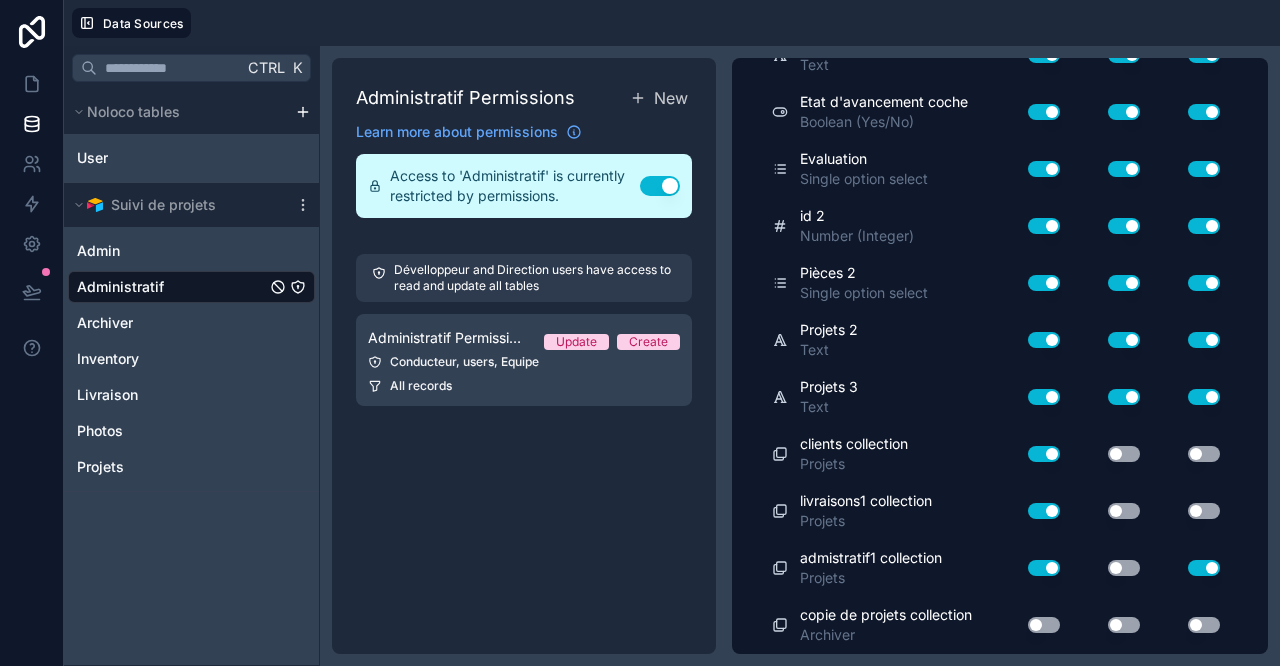 click on "Use setting" at bounding box center (1204, 568) 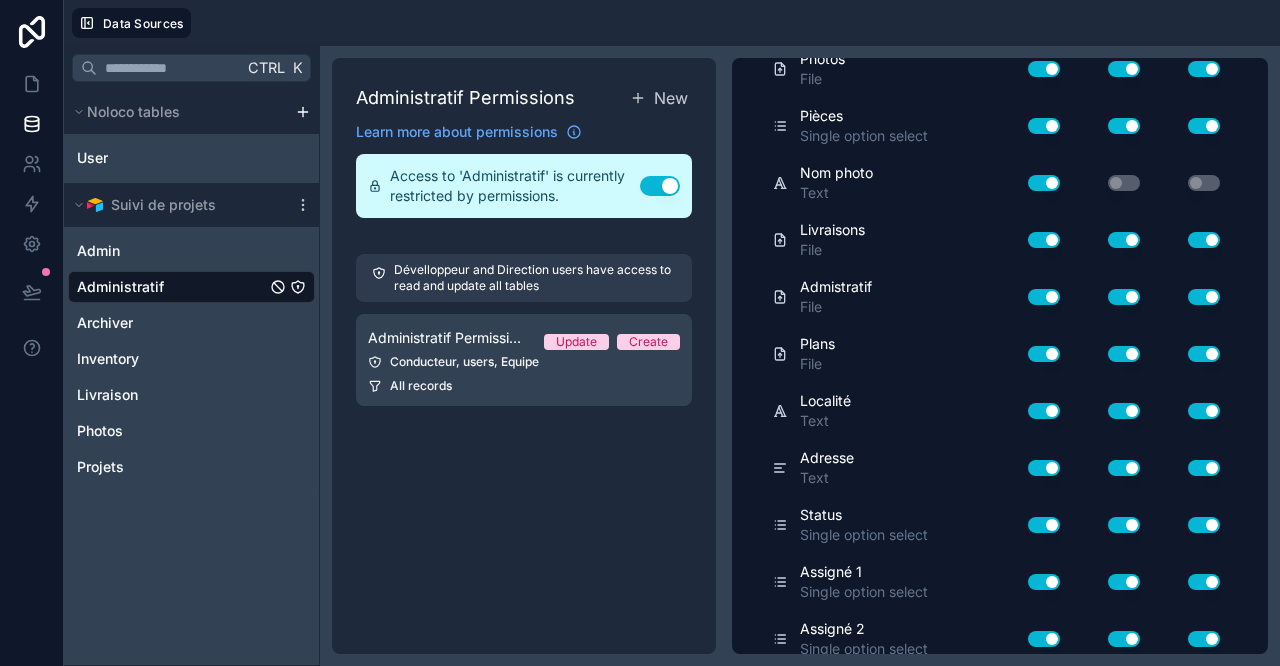scroll, scrollTop: 250, scrollLeft: 0, axis: vertical 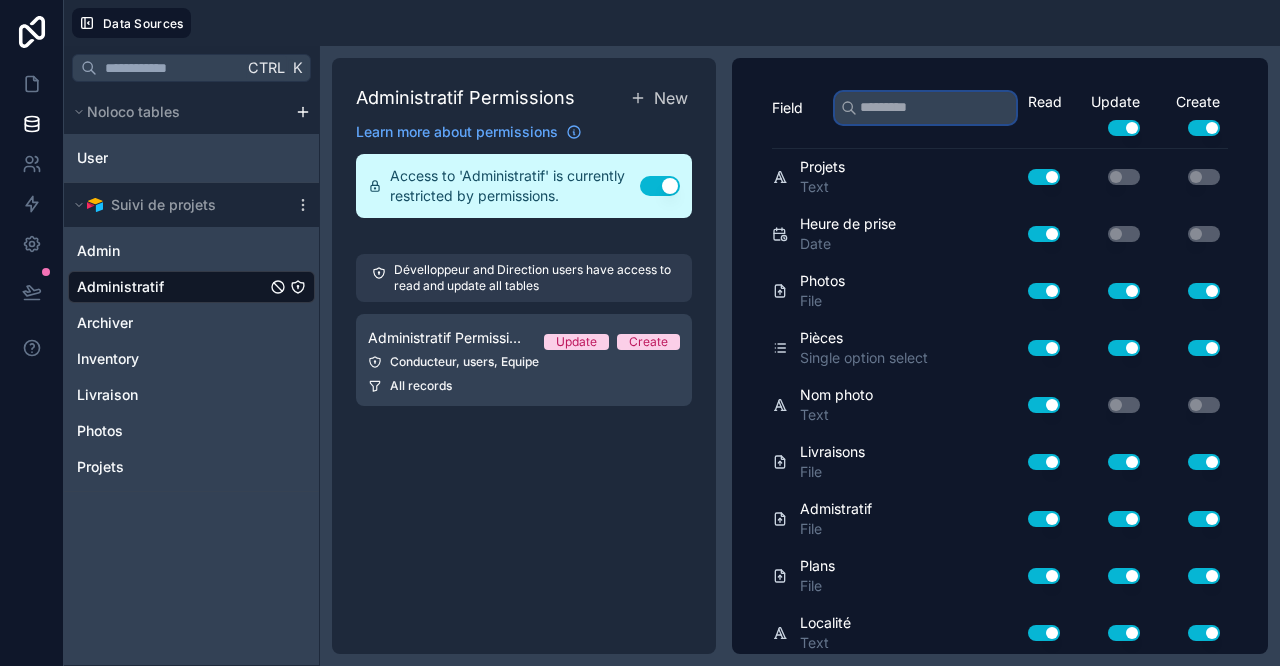 drag, startPoint x: 986, startPoint y: 132, endPoint x: 975, endPoint y: 147, distance: 18.601076 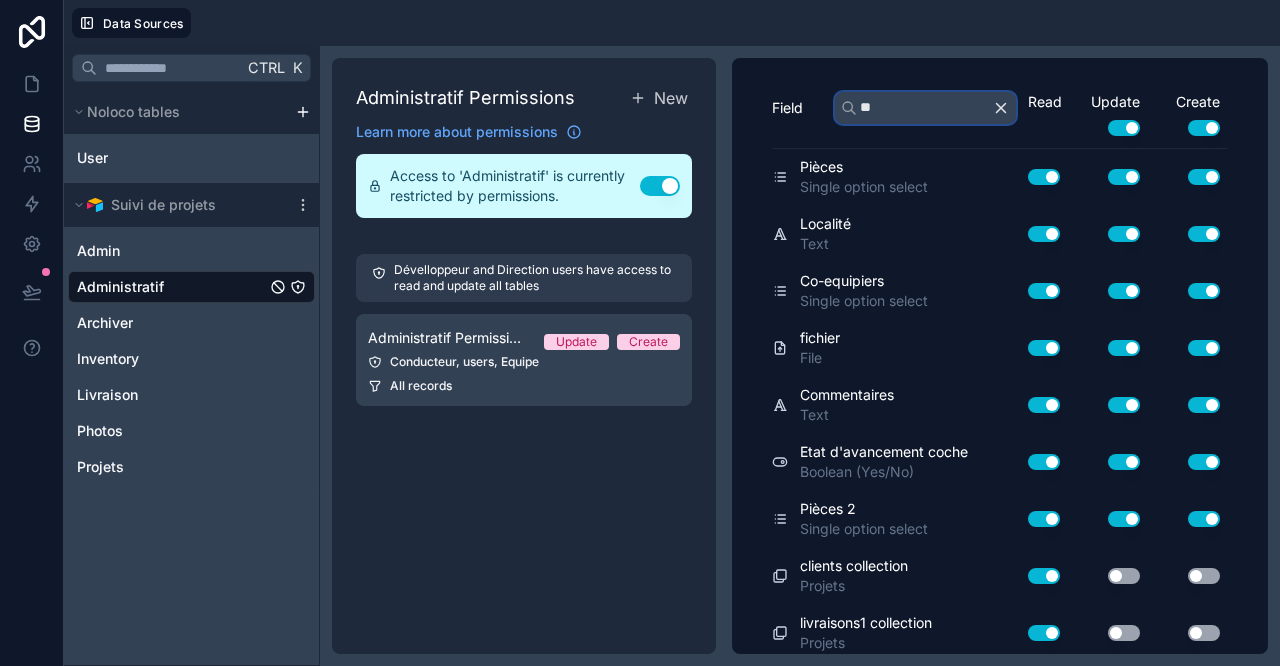scroll, scrollTop: 0, scrollLeft: 0, axis: both 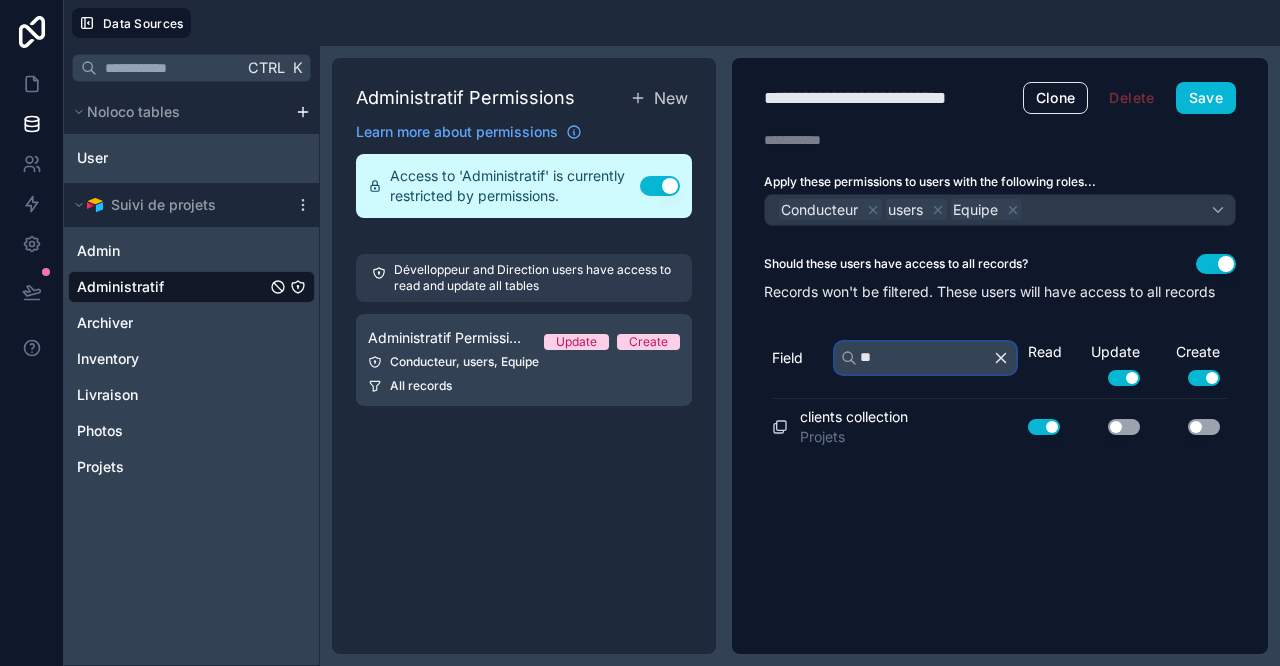 type on "**" 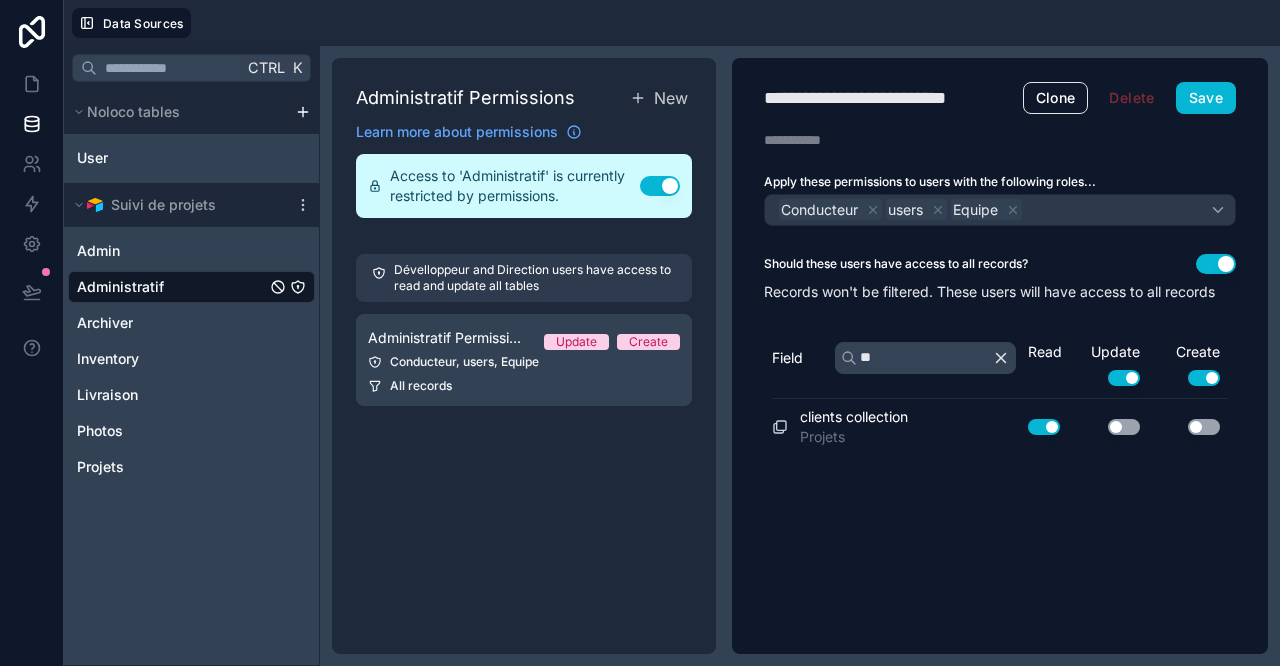 click on "Use setting" at bounding box center (1124, 427) 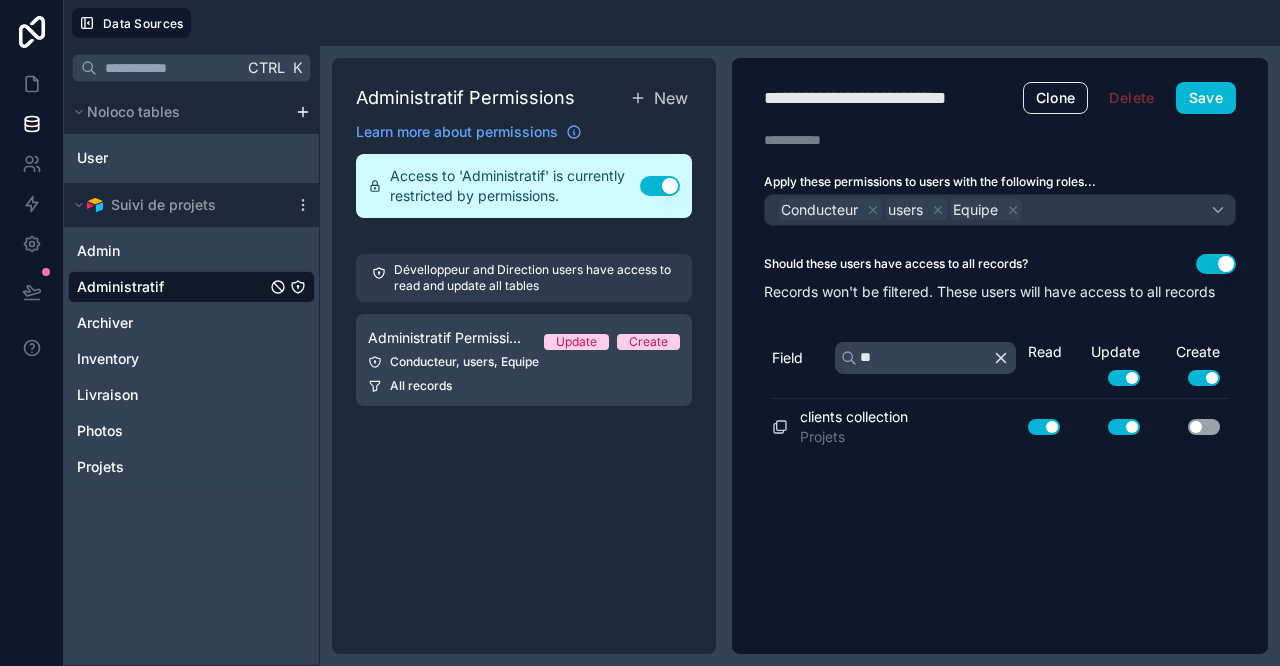 click on "Use setting" at bounding box center (1204, 427) 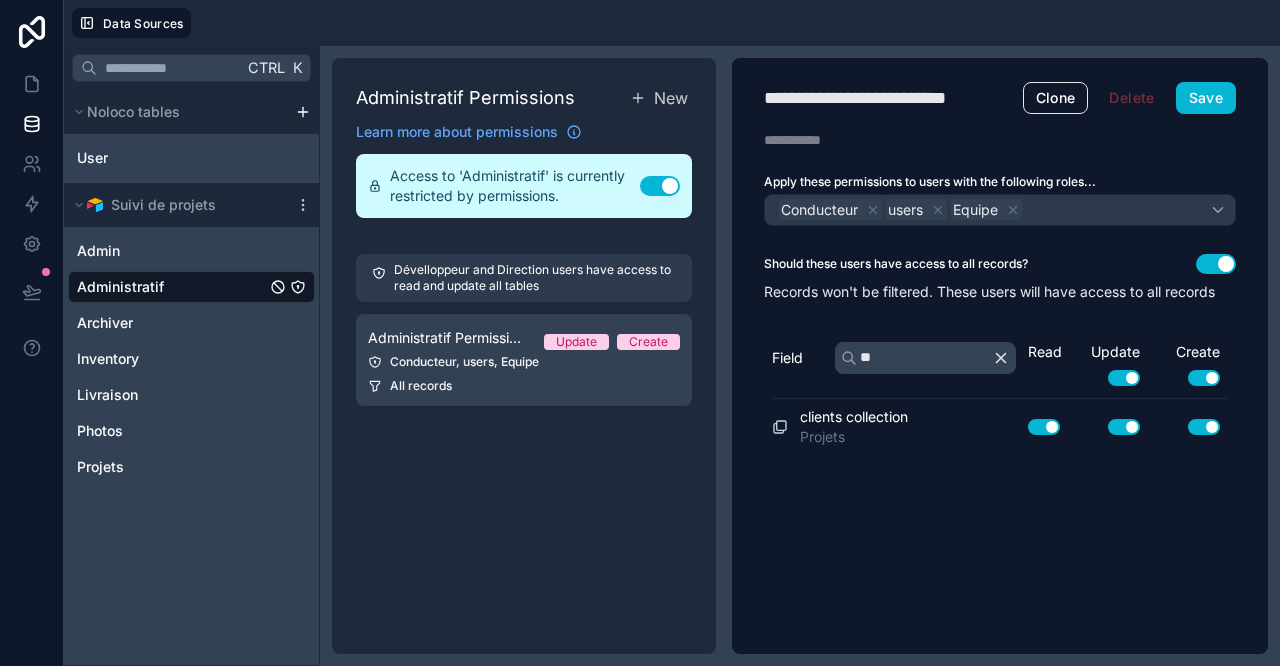 drag, startPoint x: 533, startPoint y: 510, endPoint x: 544, endPoint y: 511, distance: 11.045361 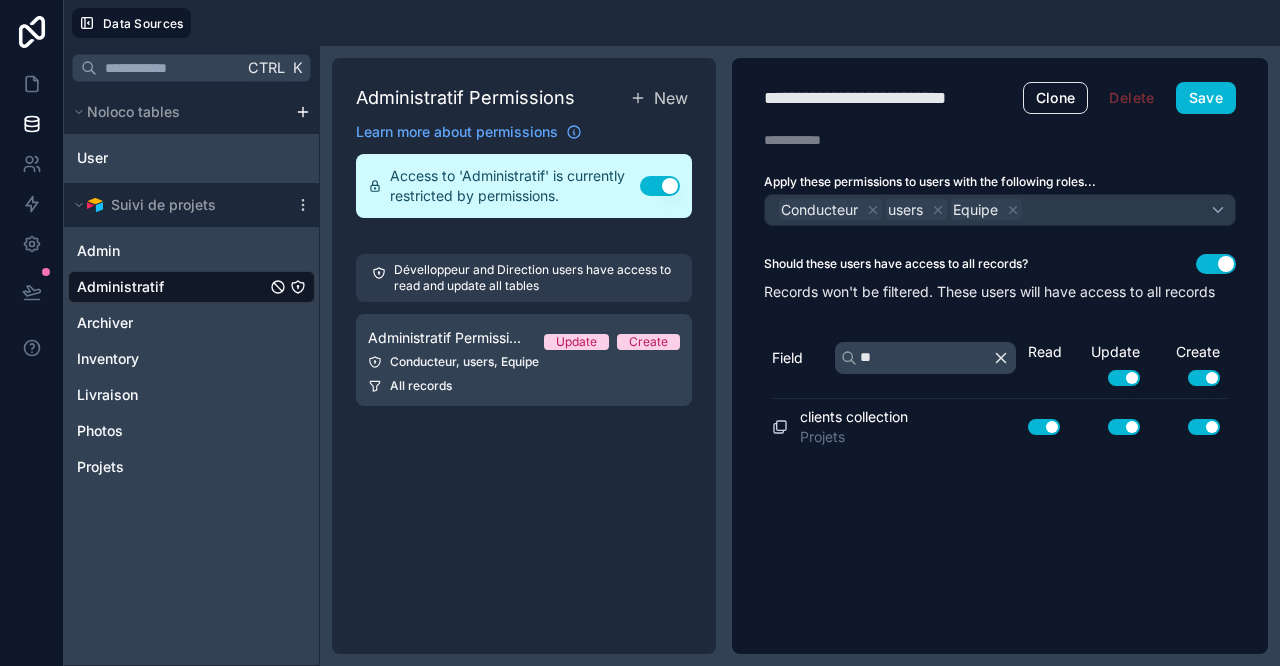 click on "Administratif Permissions New Learn more about permissions Access to 'Administratif' is currently restricted by permissions. Use setting Dévelloppeur and Direction users have access to read and update all tables Administratif Permission 1 Update Create Conducteur, users, Equipe All records" at bounding box center (524, 356) 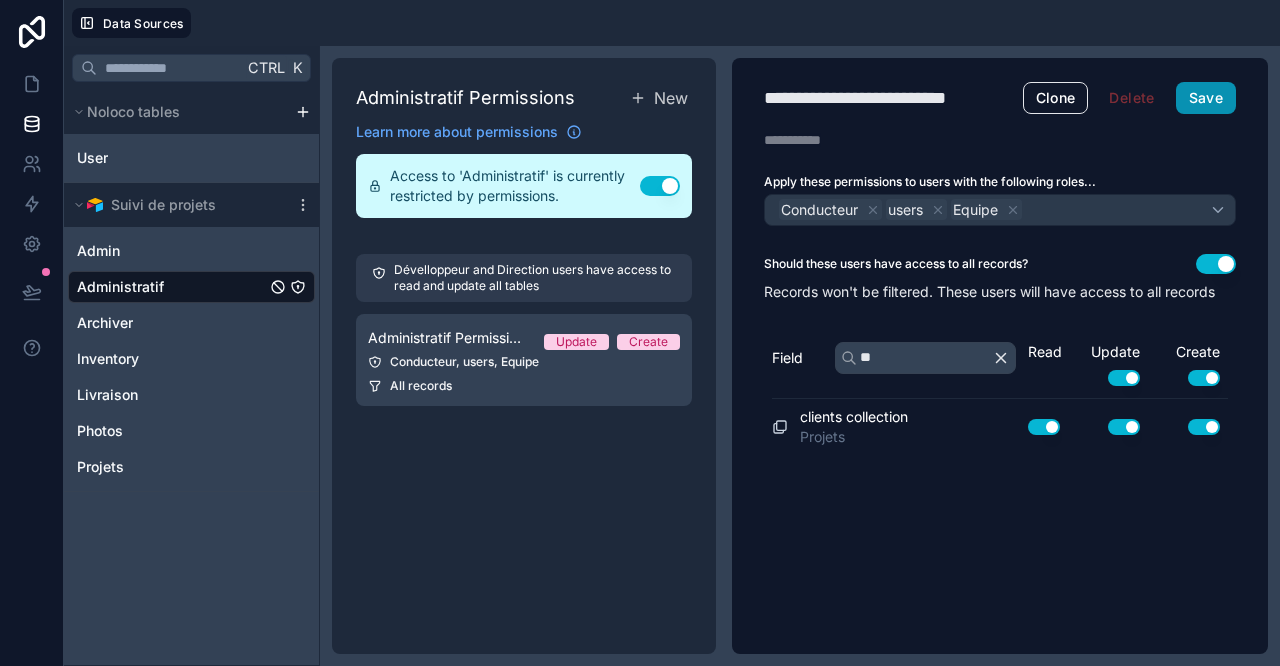 click on "Save" at bounding box center [1206, 98] 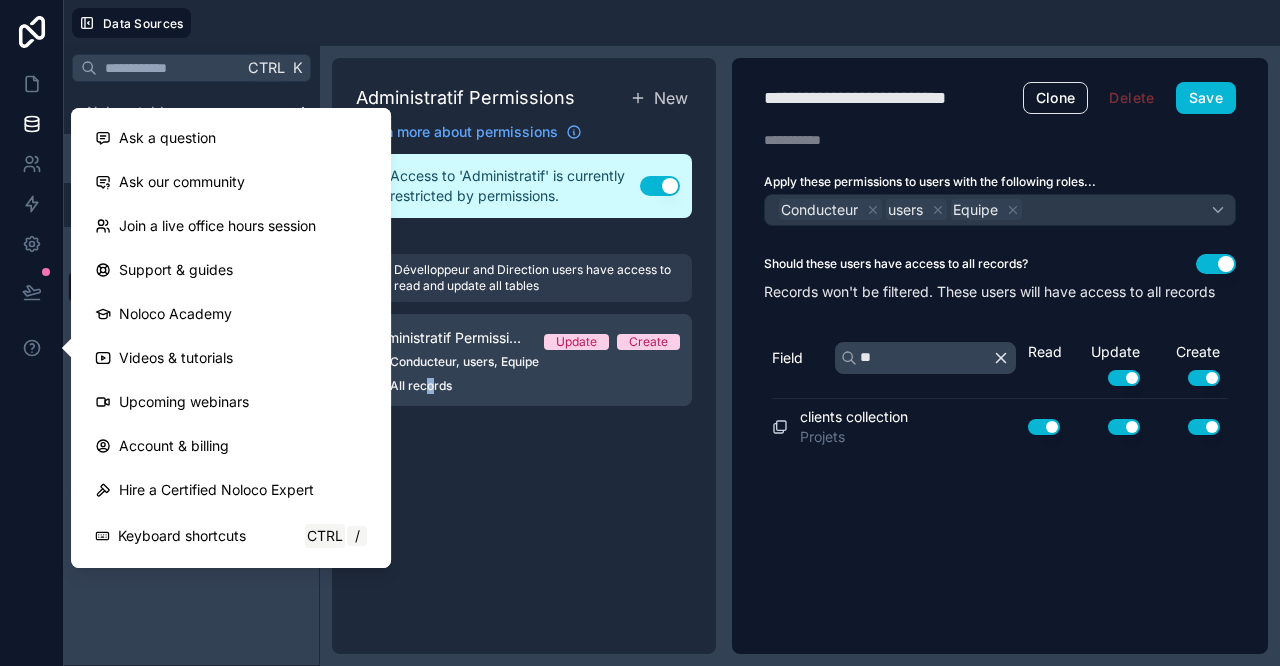 drag, startPoint x: 428, startPoint y: 544, endPoint x: 424, endPoint y: 528, distance: 16.492422 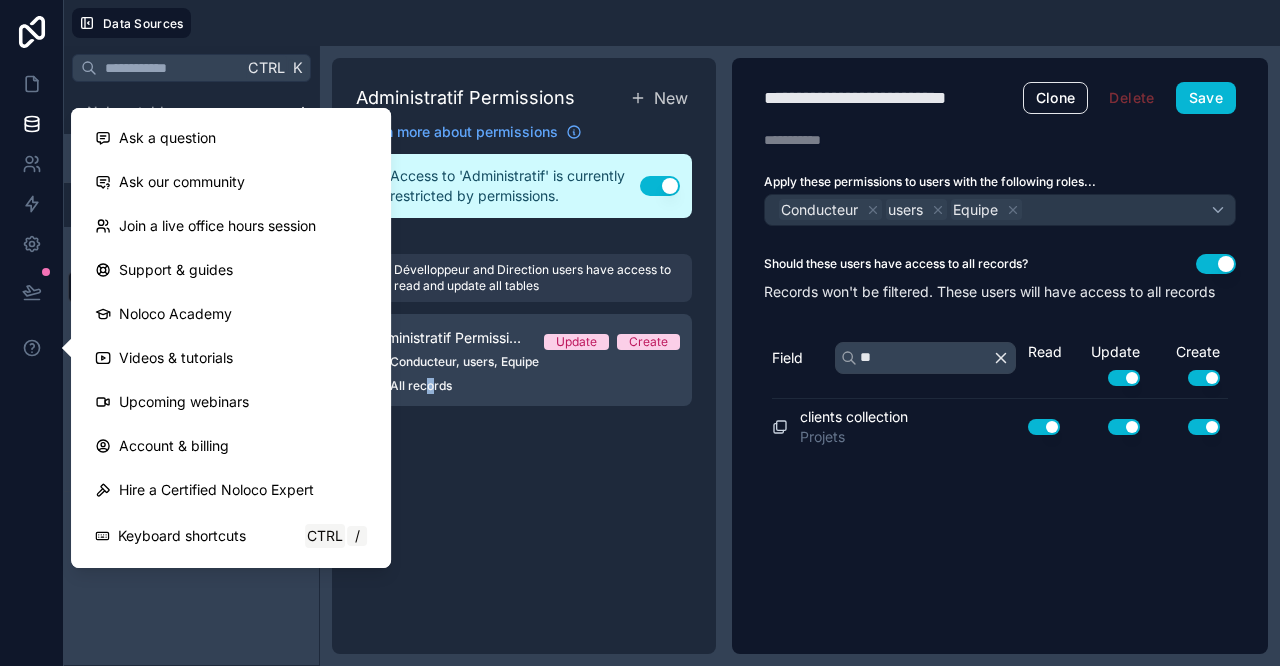click on "Administratif Permissions New Learn more about permissions Access to 'Administratif' is currently restricted by permissions. Use setting Dévelloppeur and Direction users have access to read and update all tables Administratif Permission 1 Update Create Conducteur, users, Equipe All records" at bounding box center (524, 356) 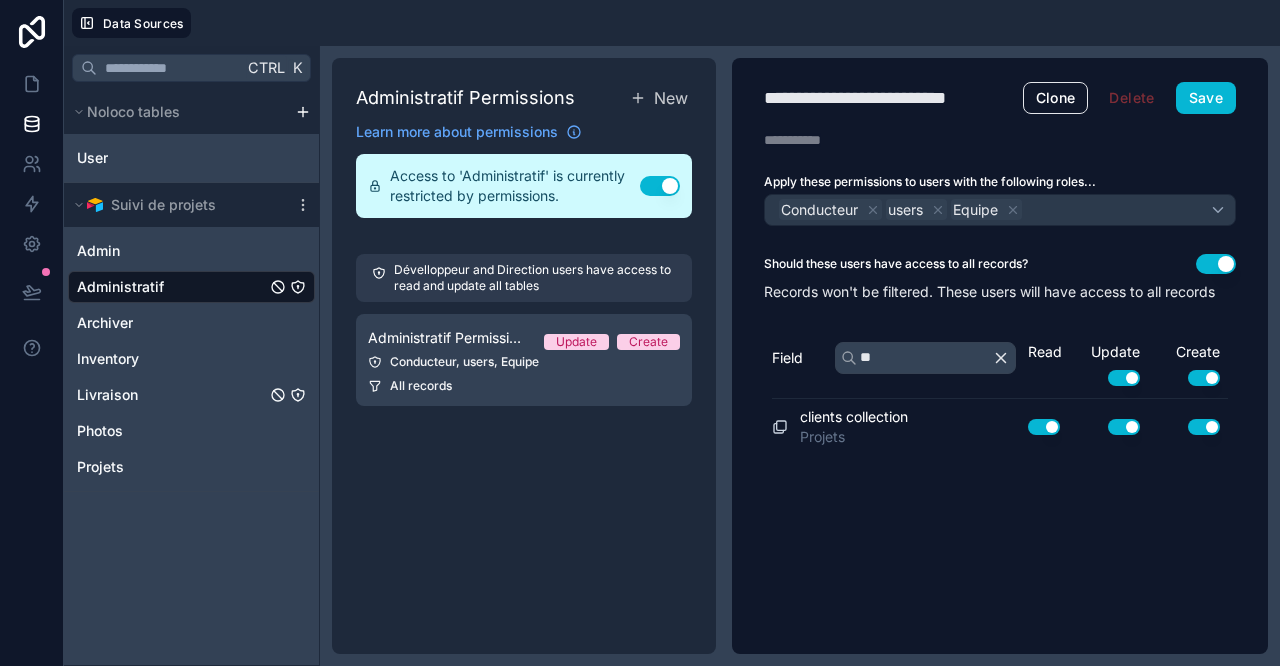 click on "Livraison" at bounding box center [191, 395] 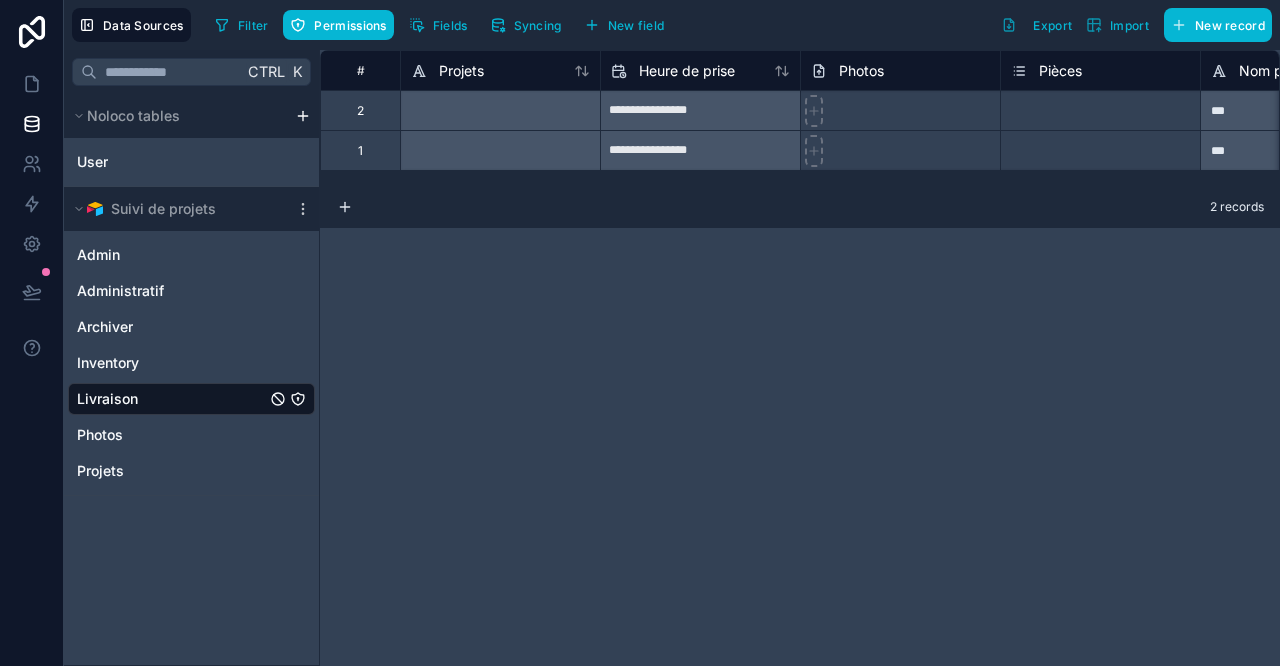 drag, startPoint x: 297, startPoint y: 408, endPoint x: 297, endPoint y: 397, distance: 11 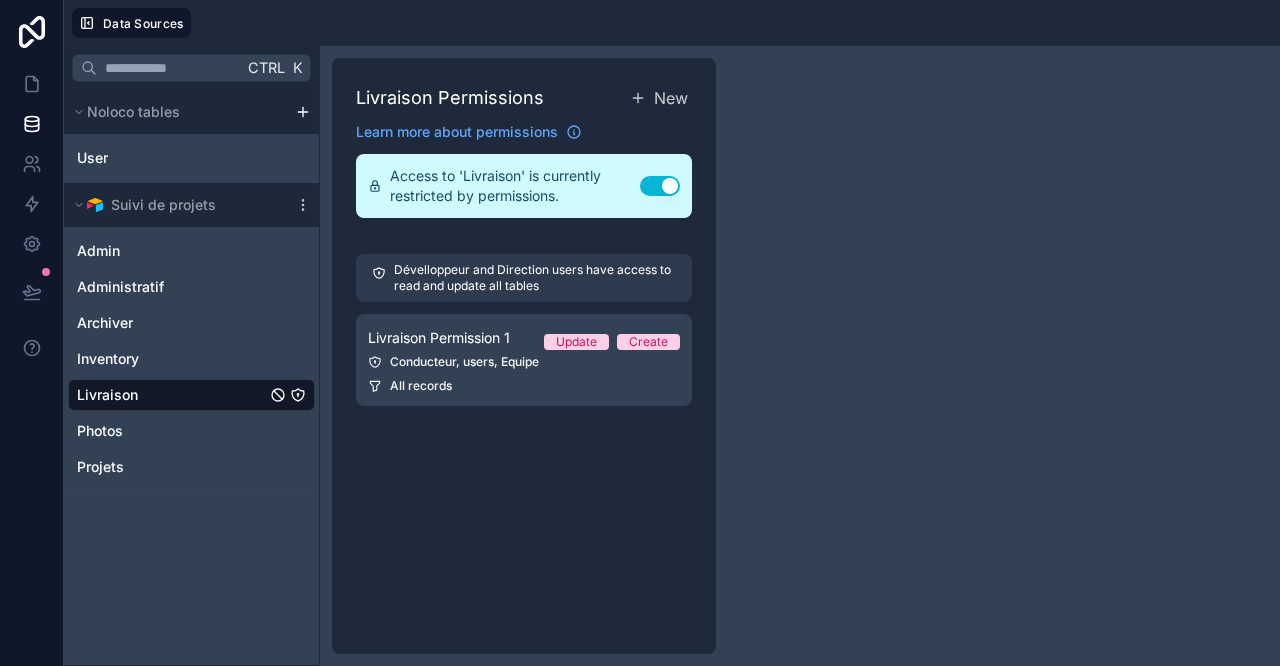 click on "All records" at bounding box center [421, 386] 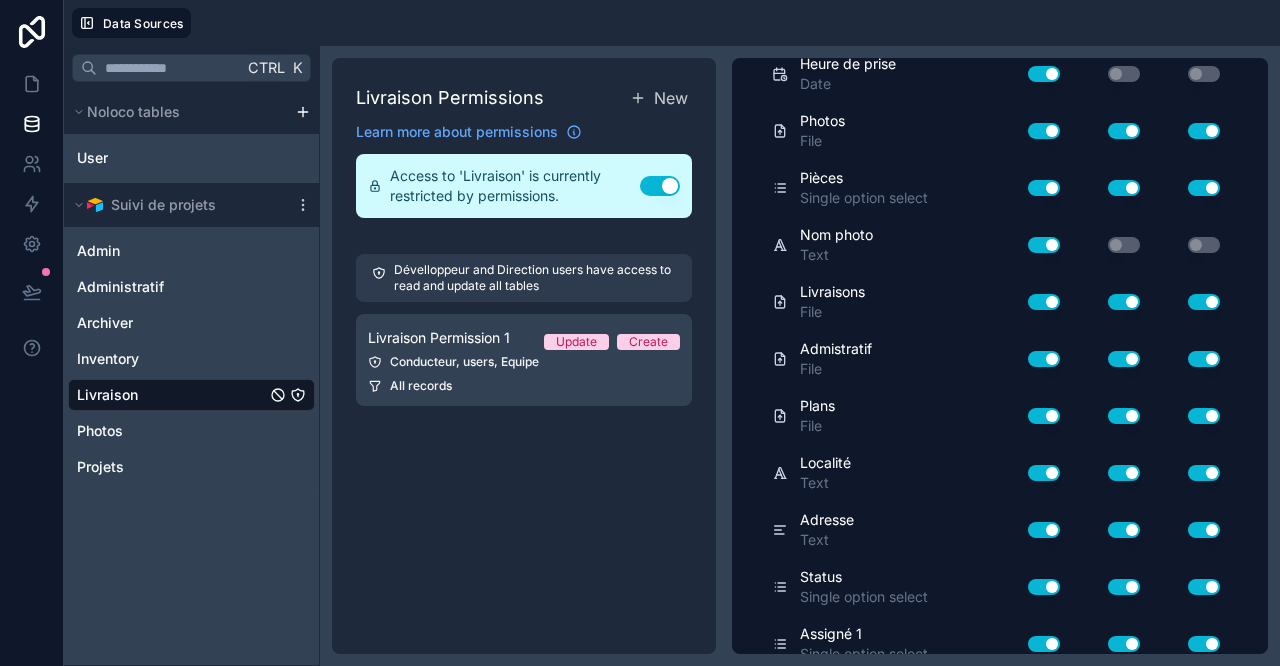 scroll, scrollTop: 28, scrollLeft: 0, axis: vertical 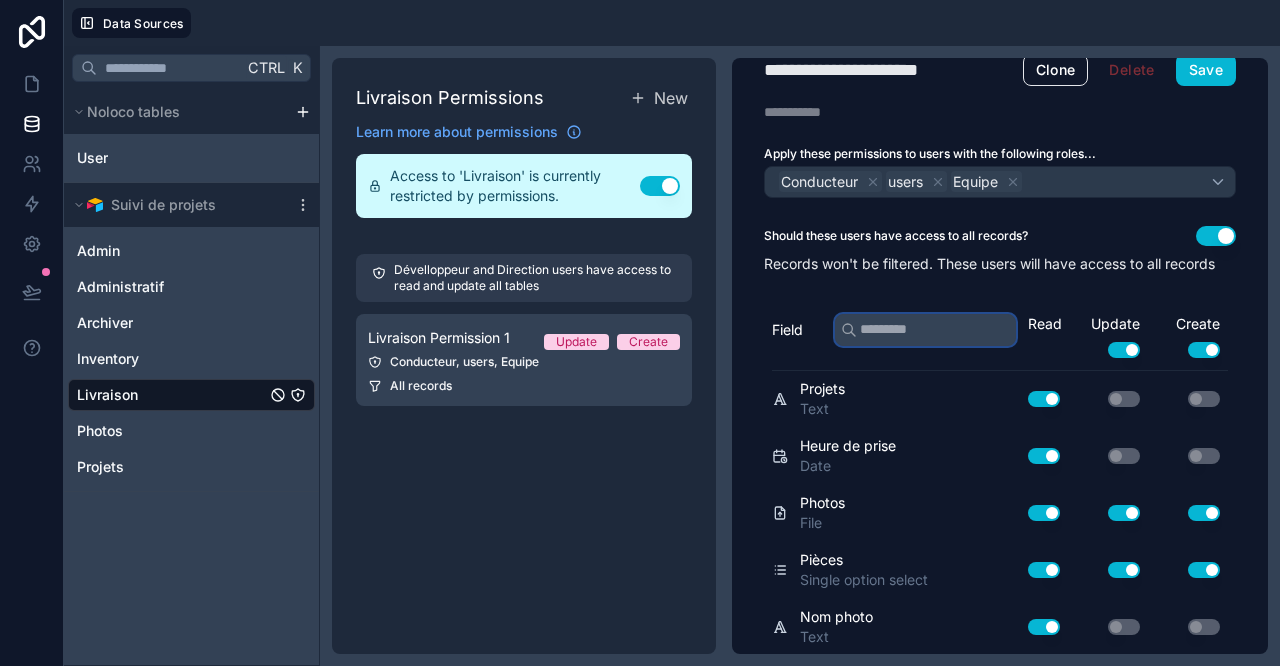 click at bounding box center (925, 330) 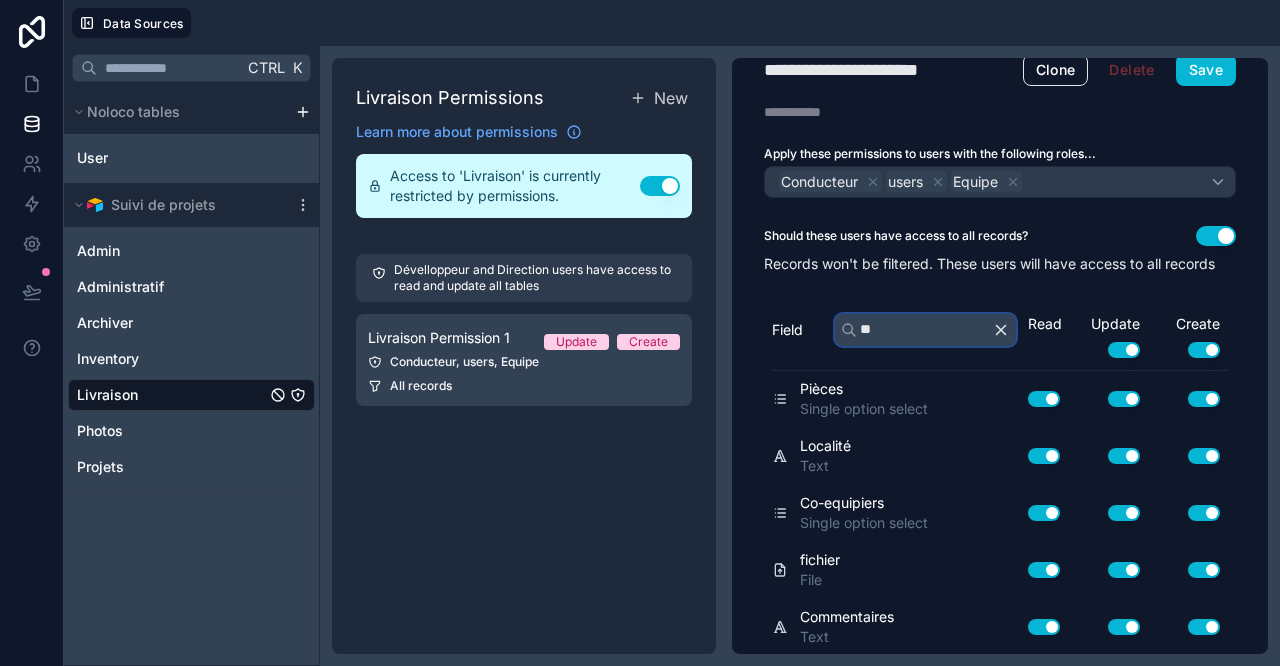 scroll, scrollTop: 0, scrollLeft: 0, axis: both 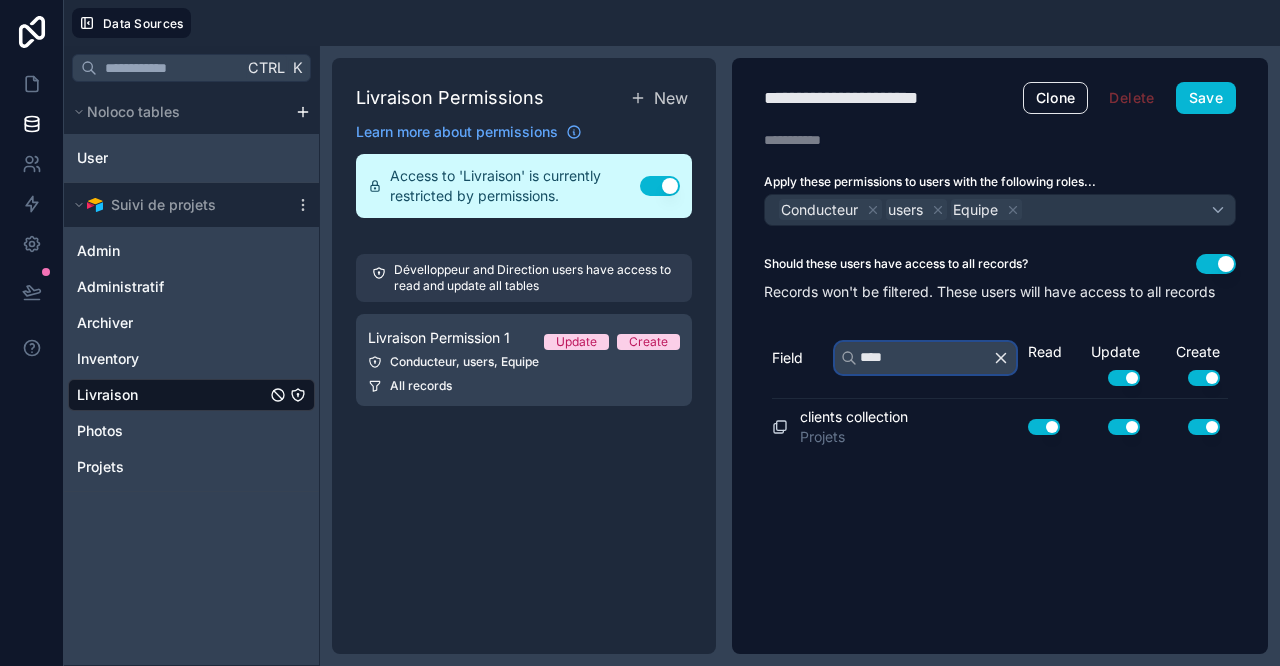 type on "****" 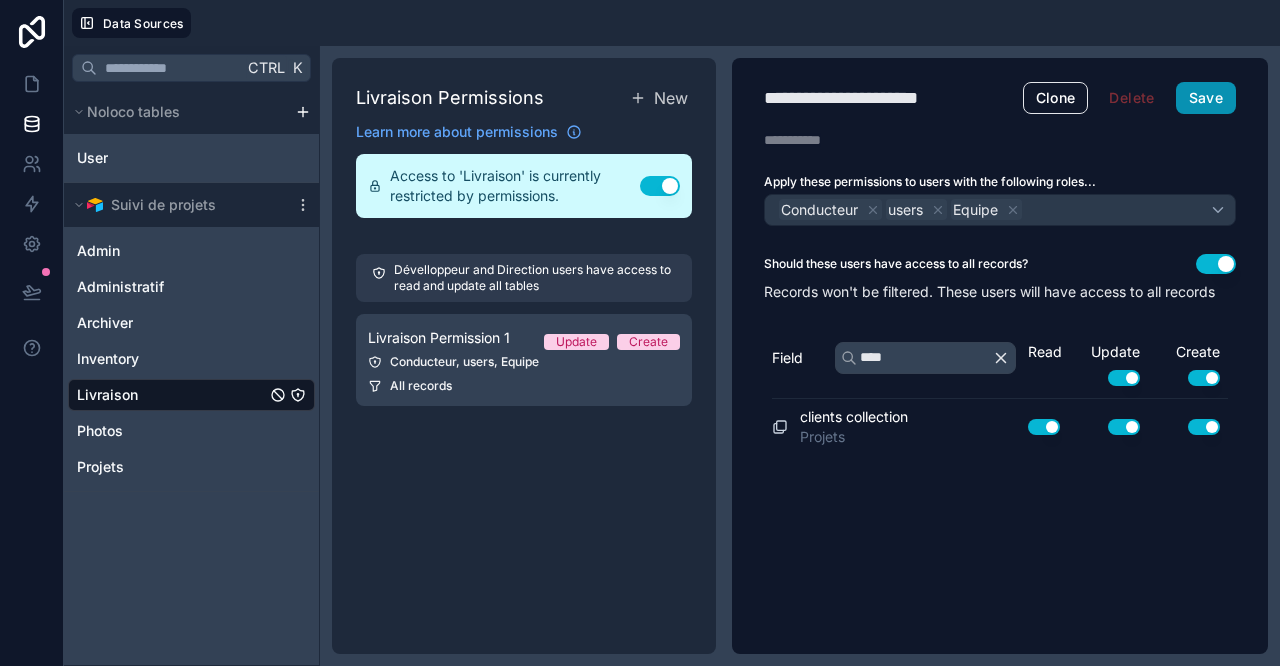 drag, startPoint x: 1210, startPoint y: 92, endPoint x: 1200, endPoint y: 99, distance: 12.206555 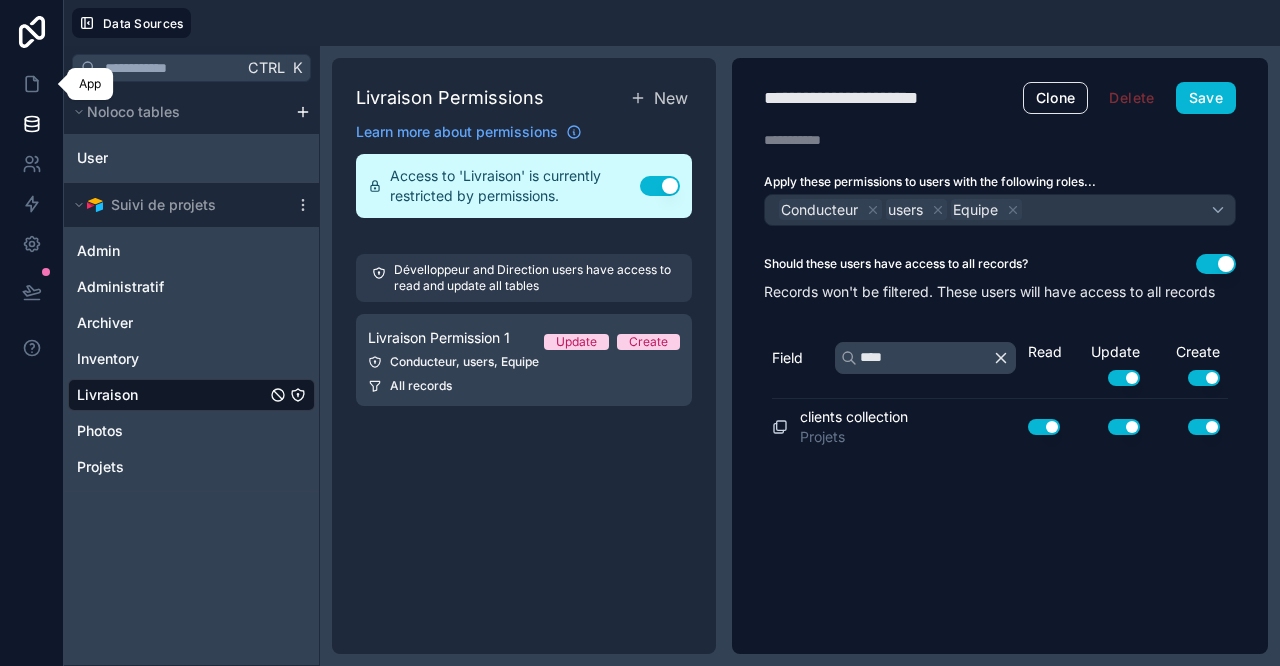 click 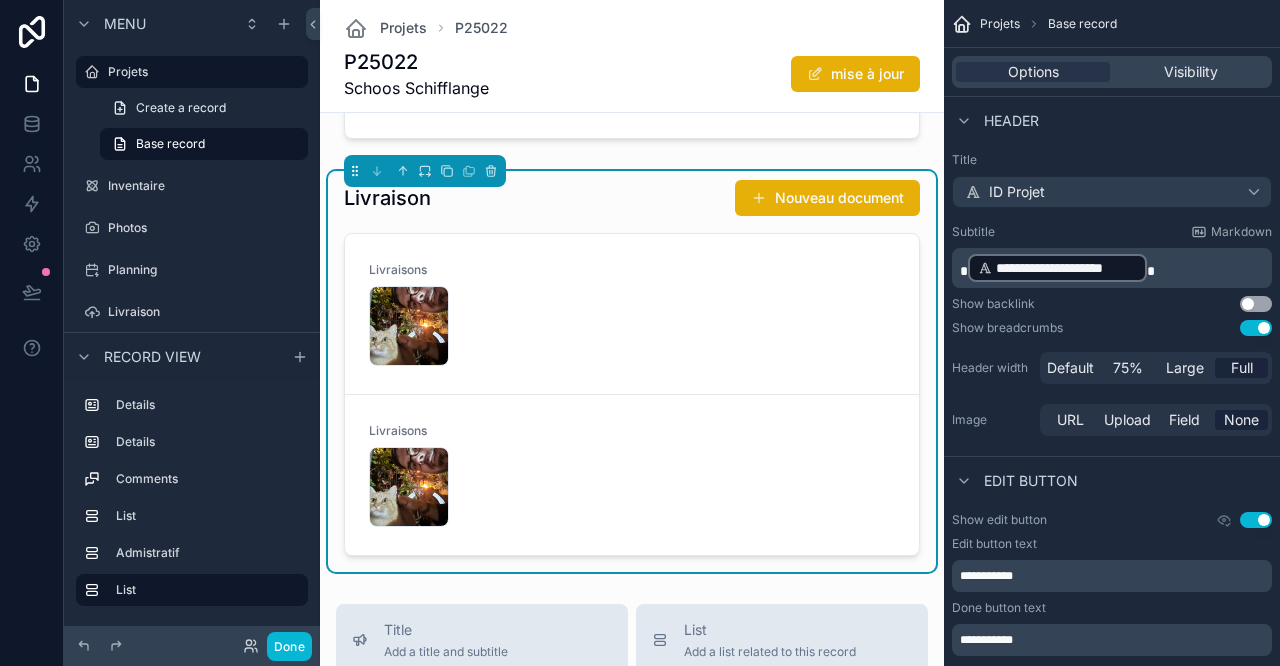 scroll, scrollTop: 1333, scrollLeft: 0, axis: vertical 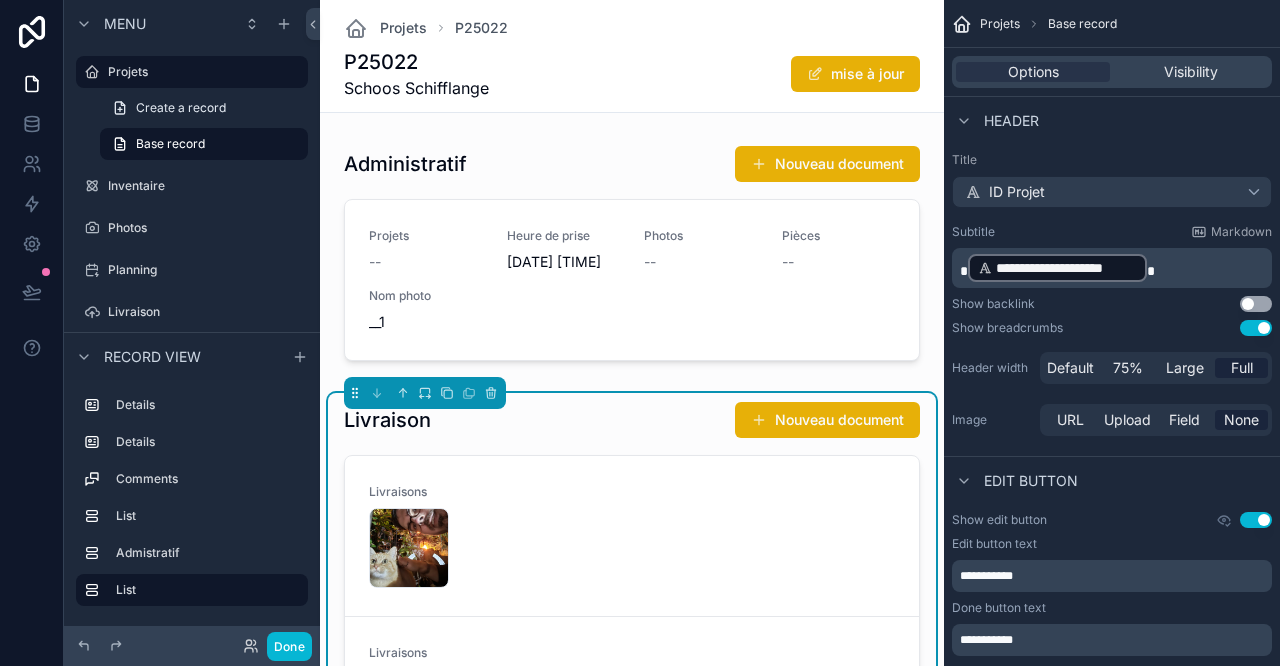 click at bounding box center [632, 257] 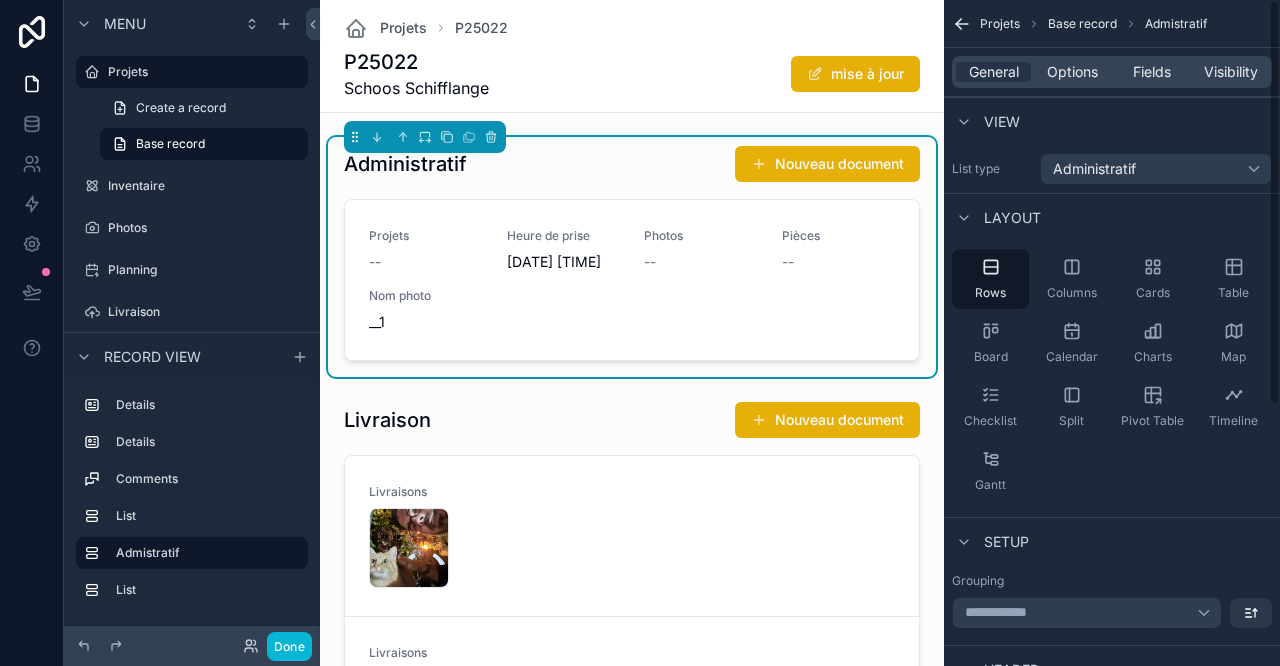 click on "Fields" at bounding box center (1152, 72) 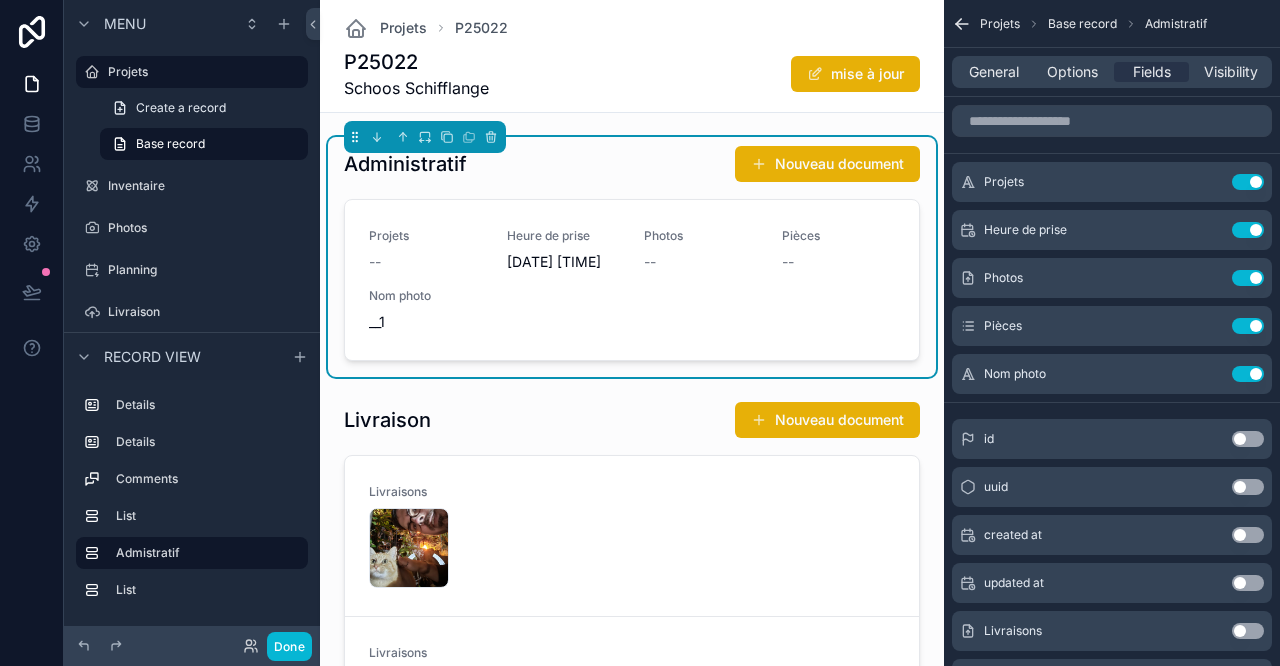 click on "Use setting" at bounding box center (1248, 374) 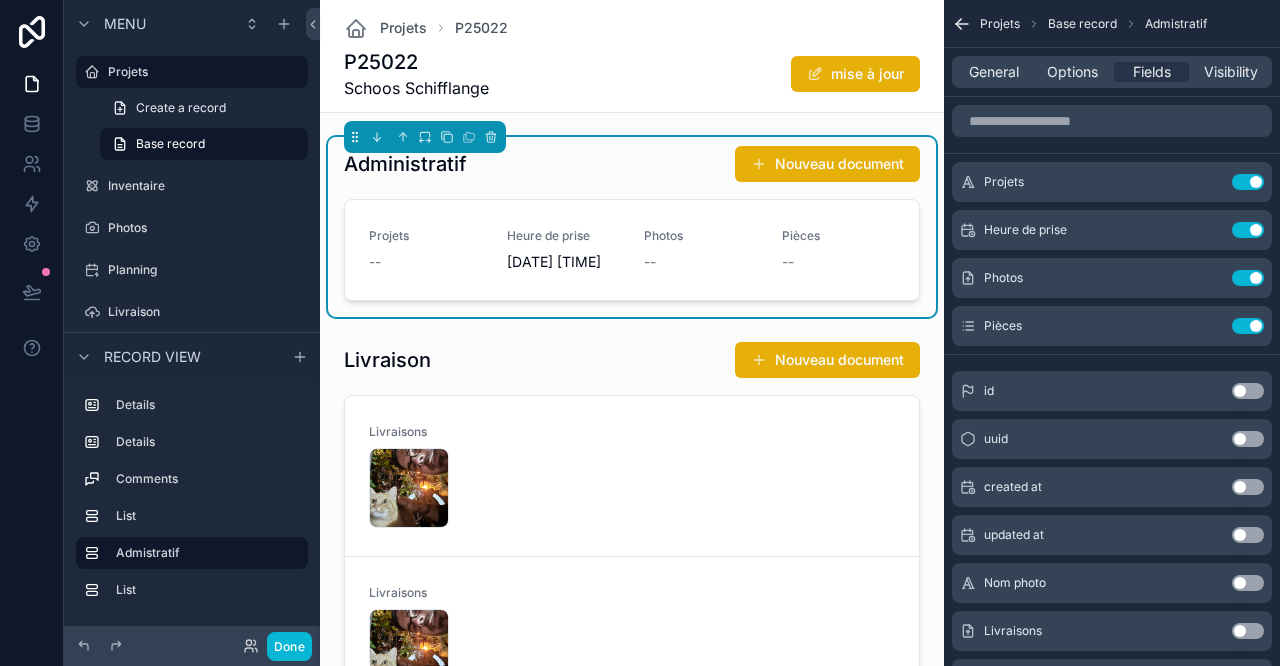 click on "Use setting" at bounding box center [1248, 326] 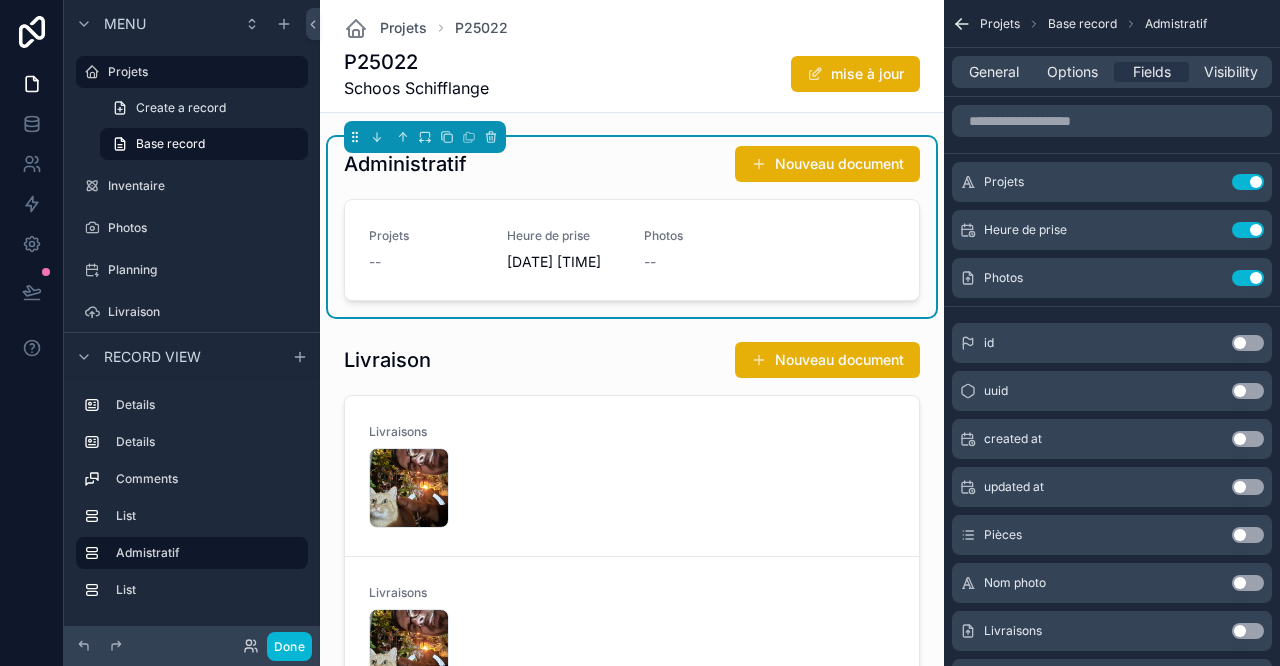 click on "Use setting" at bounding box center [1248, 230] 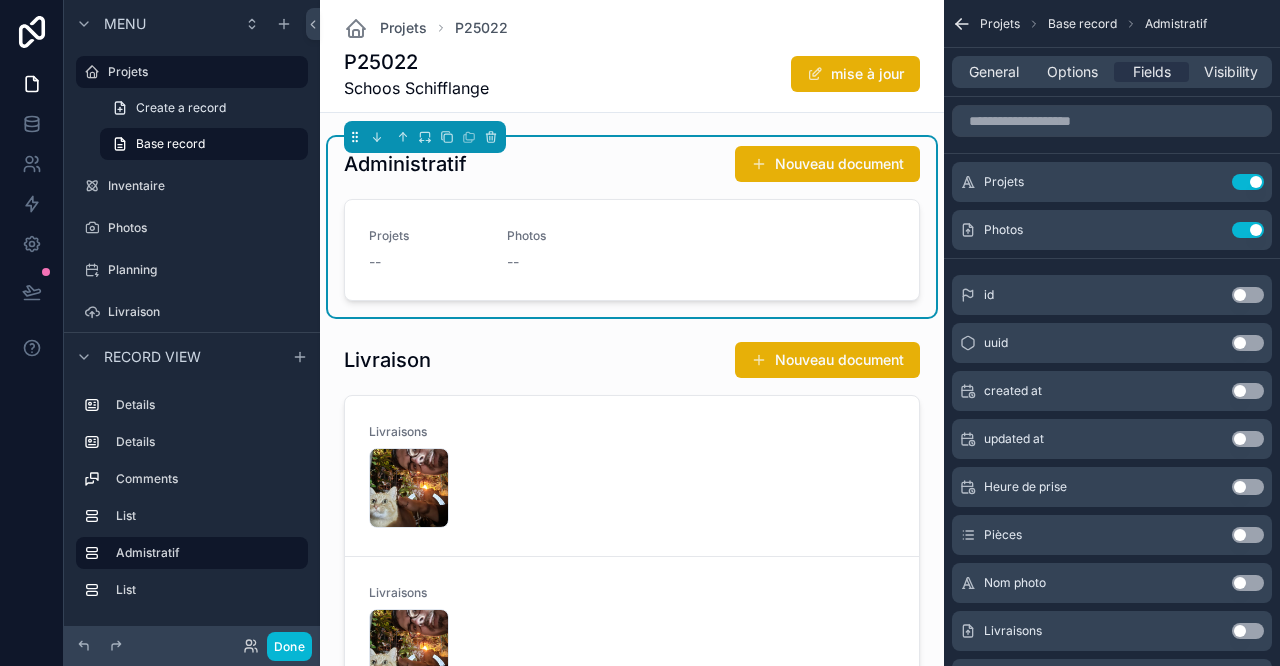 click on "Use setting" at bounding box center (1248, 182) 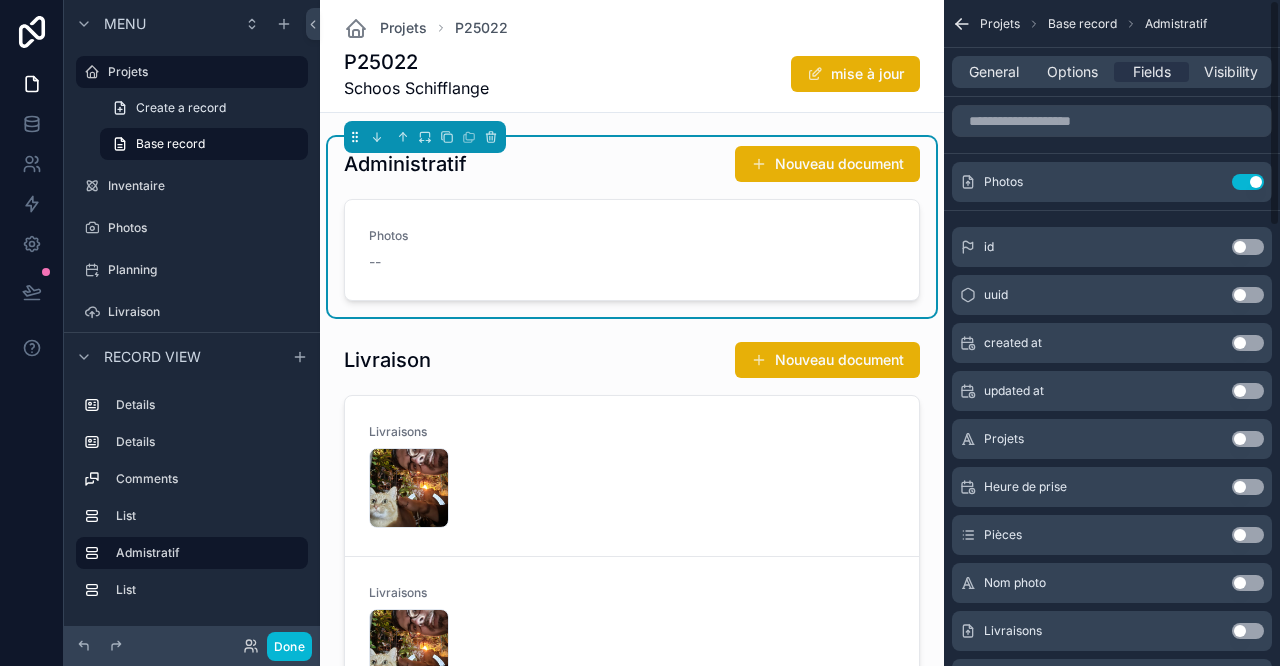 click on "General" at bounding box center (994, 72) 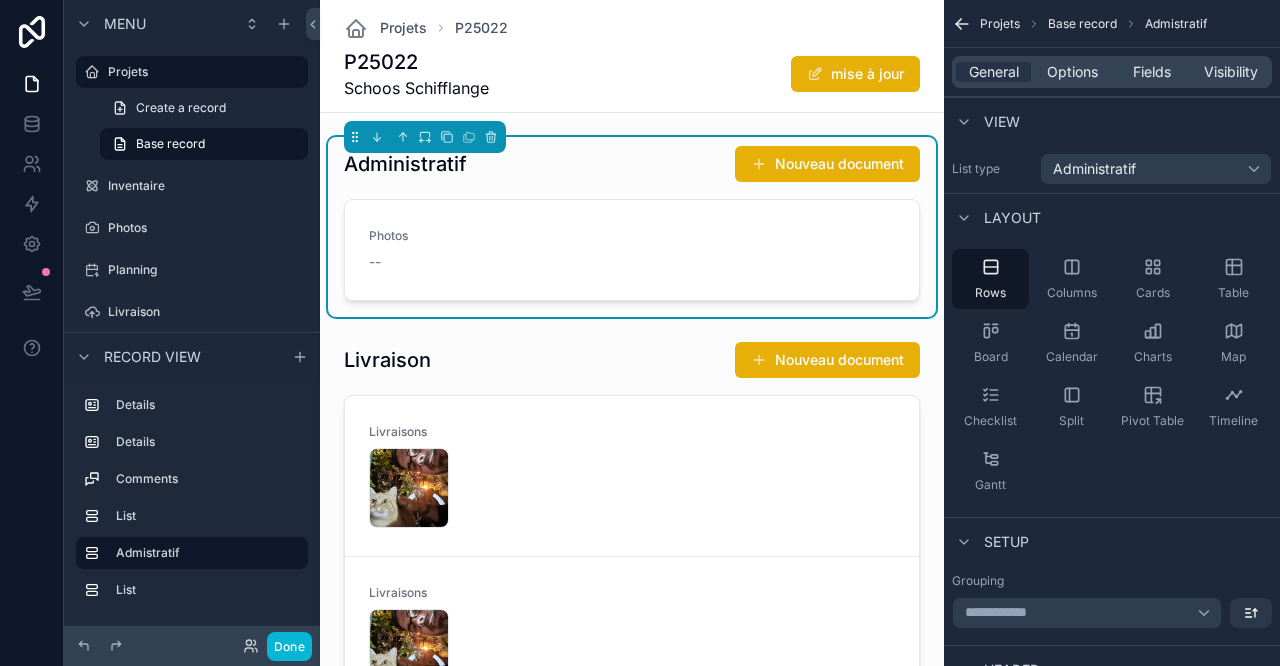click on "Options" at bounding box center [1072, 72] 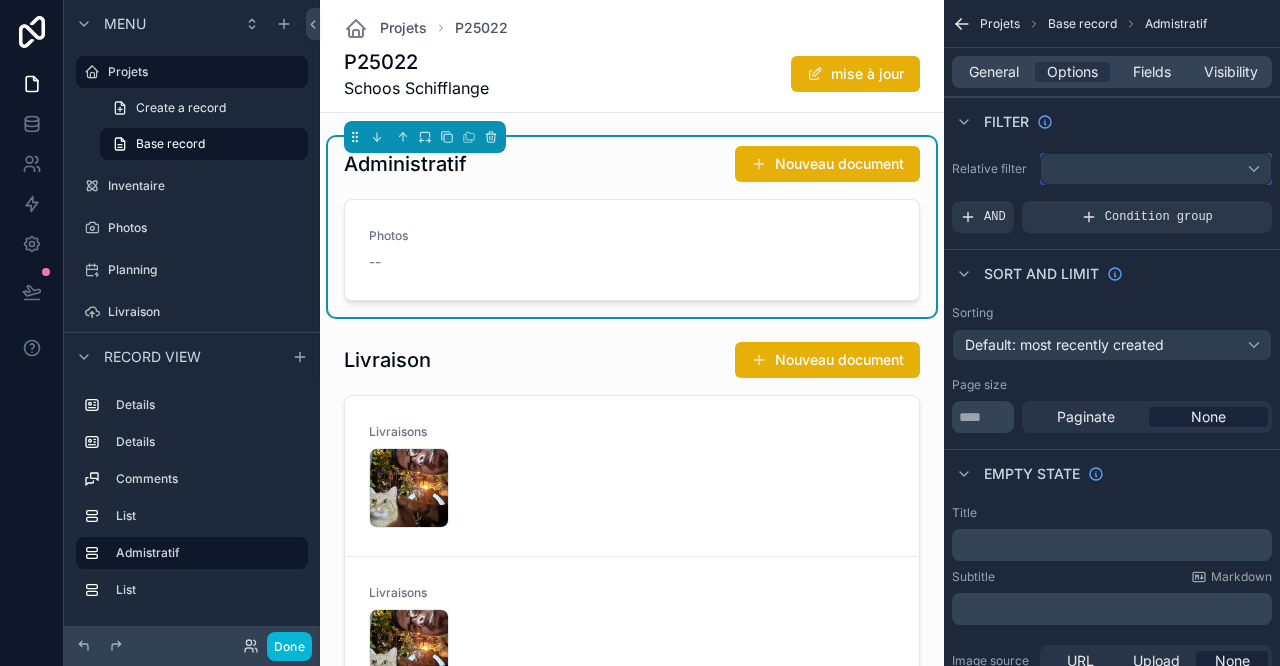 click at bounding box center (1156, 169) 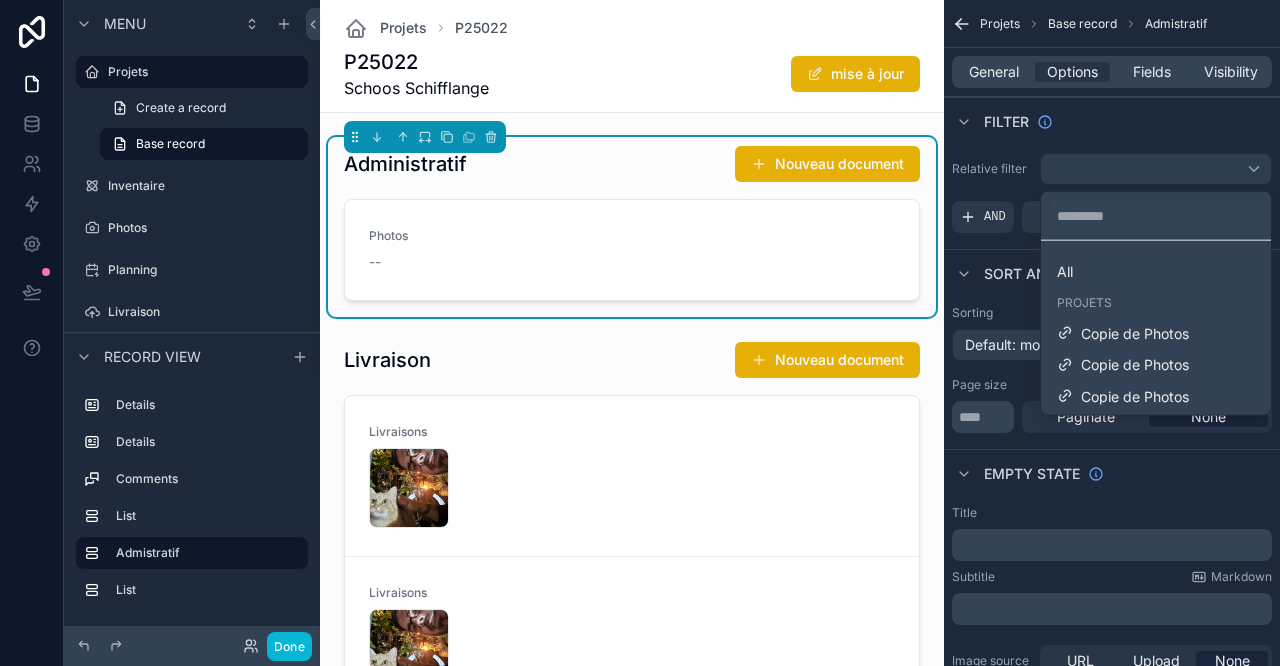 click on "All Projets Copie de Photos Copie de Photos Copie de Photos" at bounding box center [1156, 328] 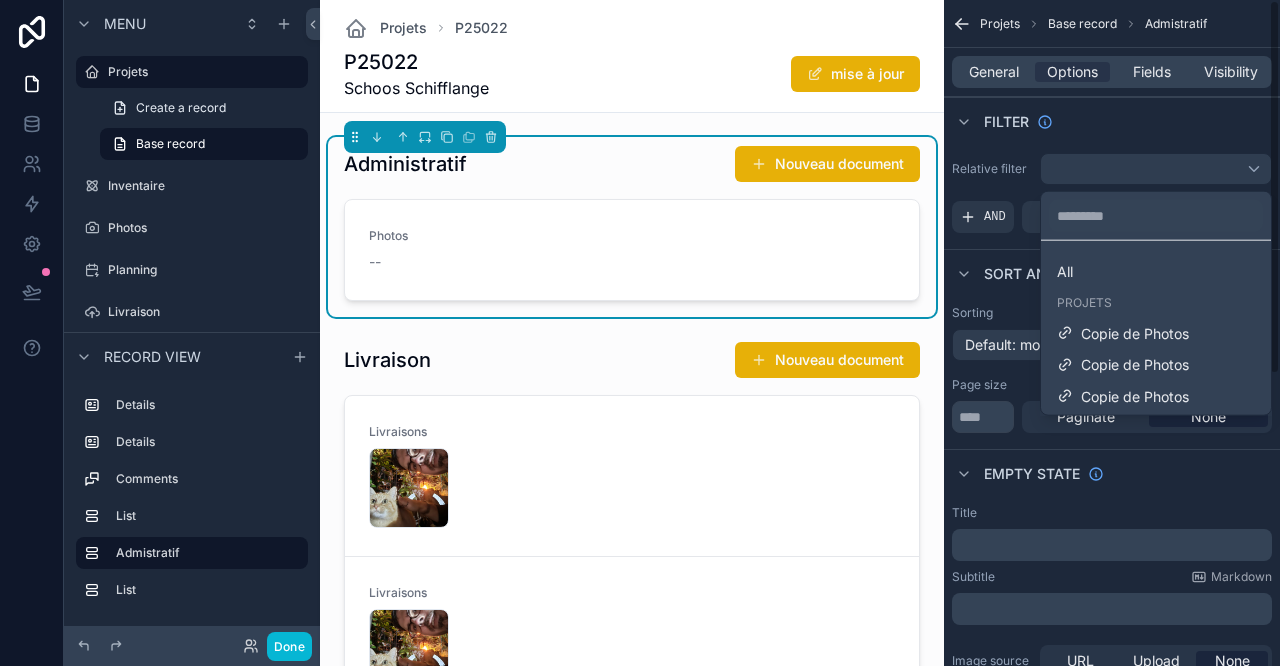 click at bounding box center (640, 333) 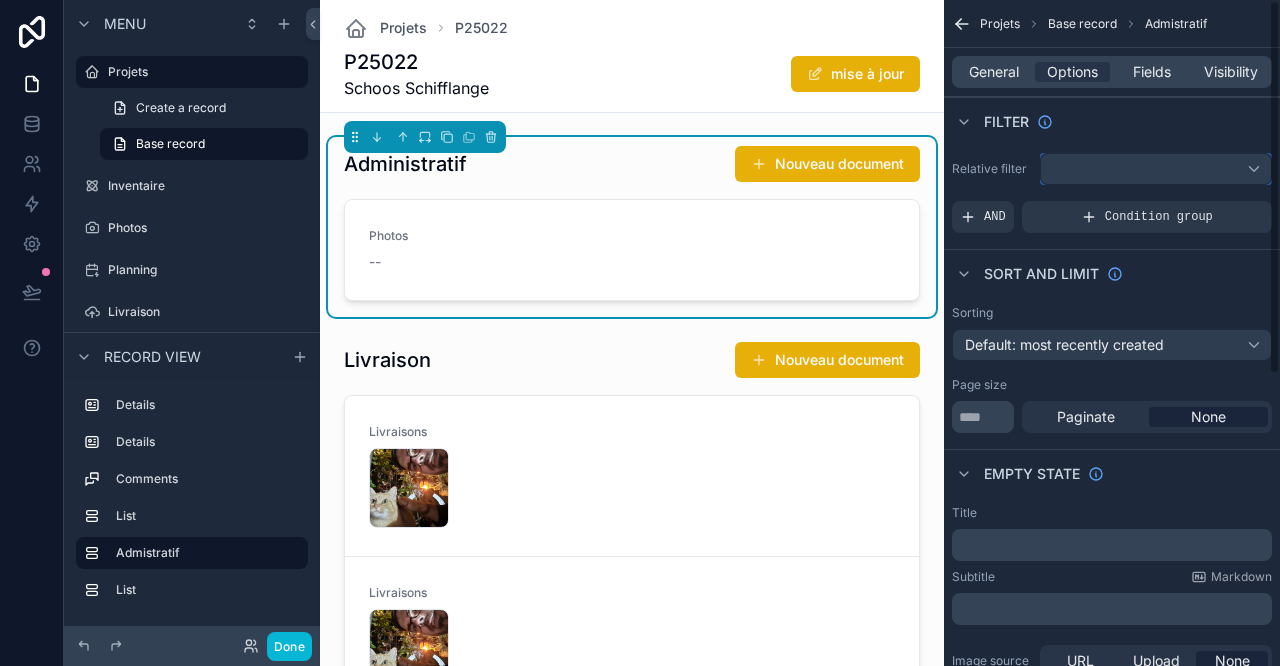 click at bounding box center [1156, 169] 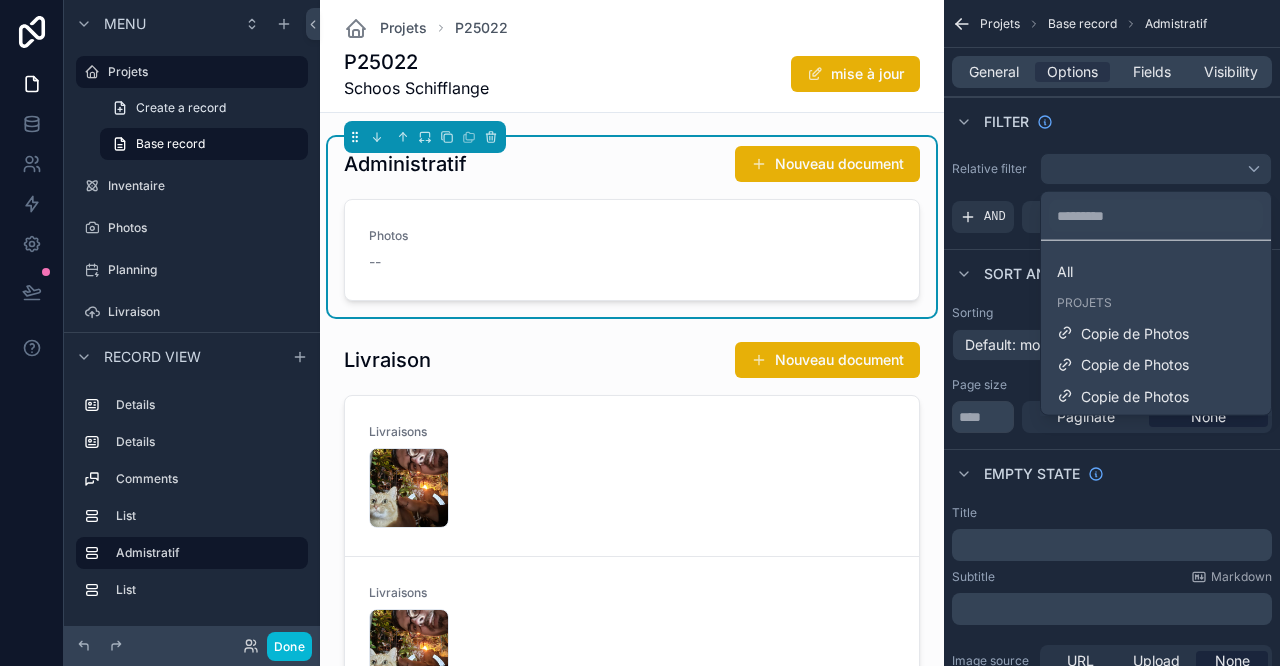drag, startPoint x: 1099, startPoint y: 270, endPoint x: 1101, endPoint y: 250, distance: 20.09975 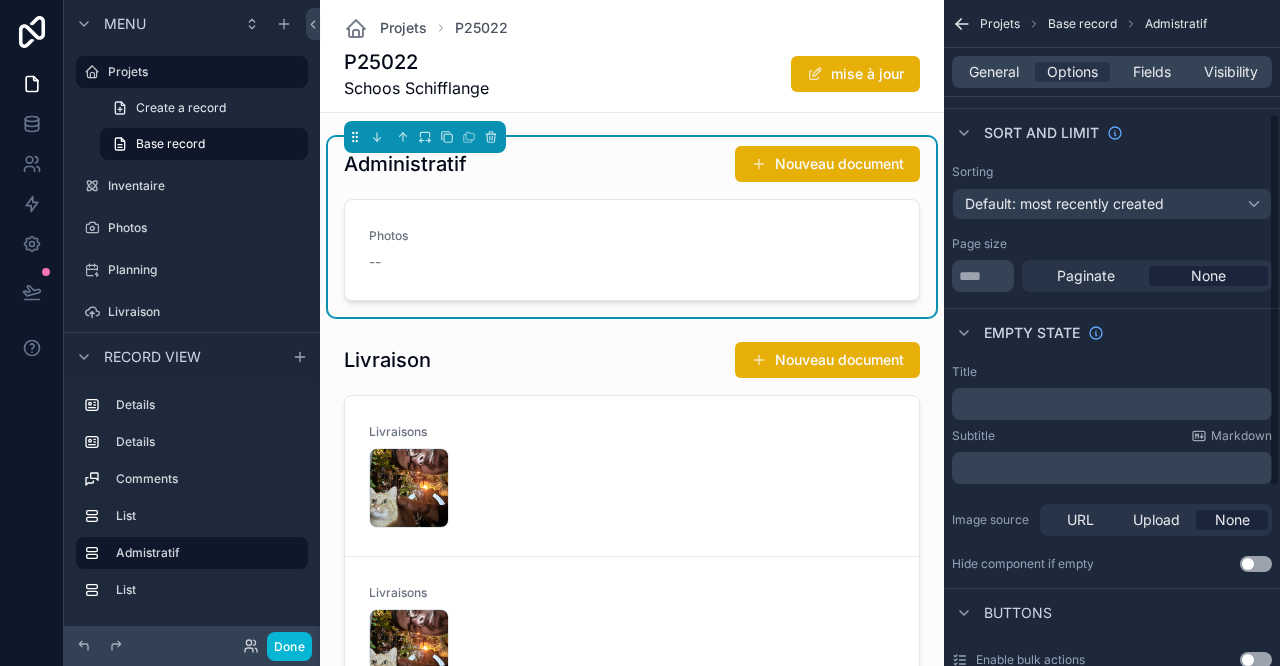 scroll, scrollTop: 0, scrollLeft: 0, axis: both 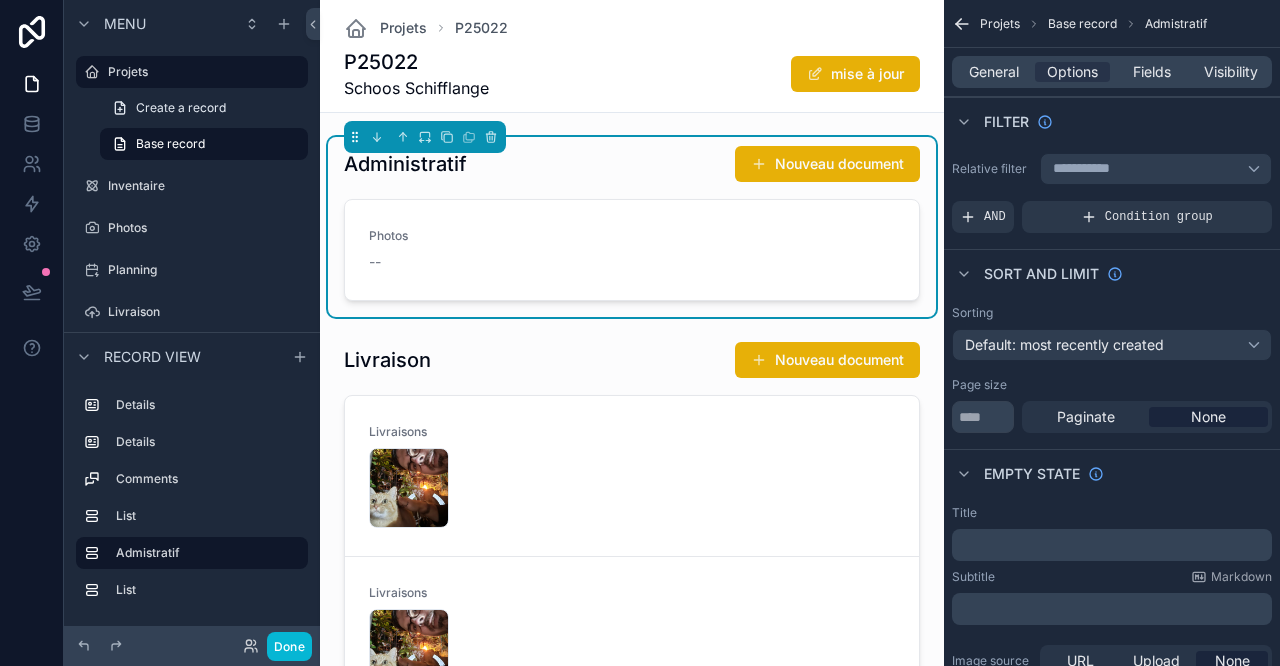 click on "General" at bounding box center [994, 72] 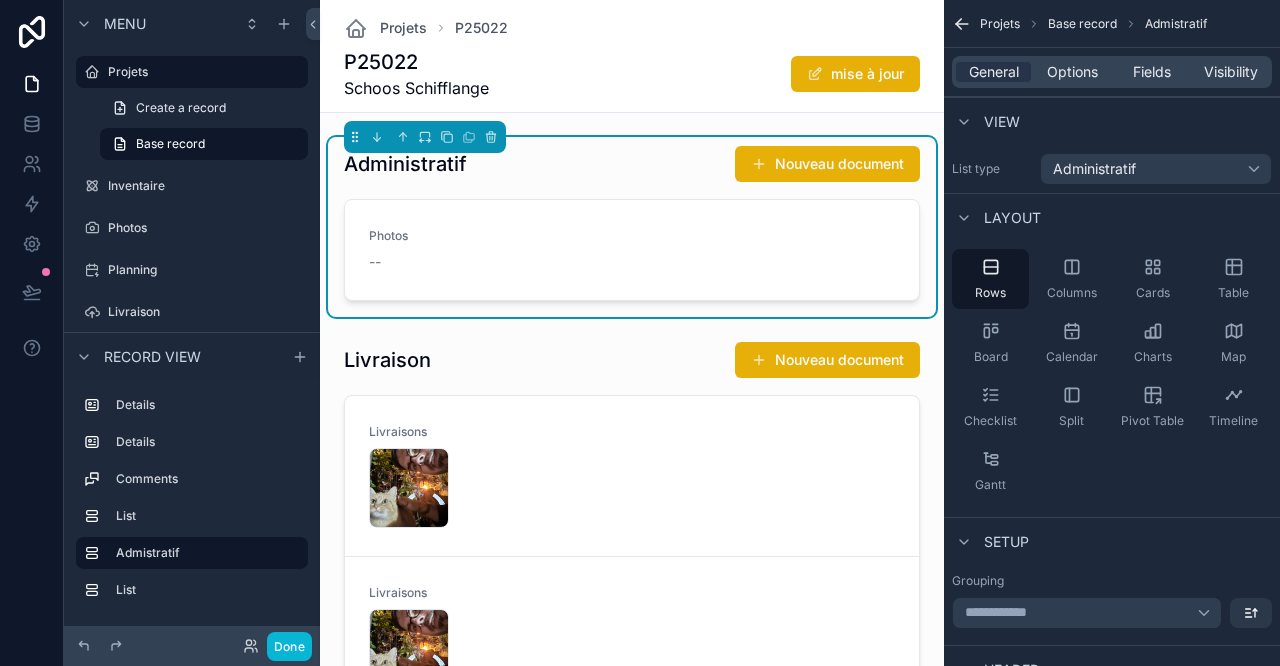 click on "Photos --" at bounding box center (632, 250) 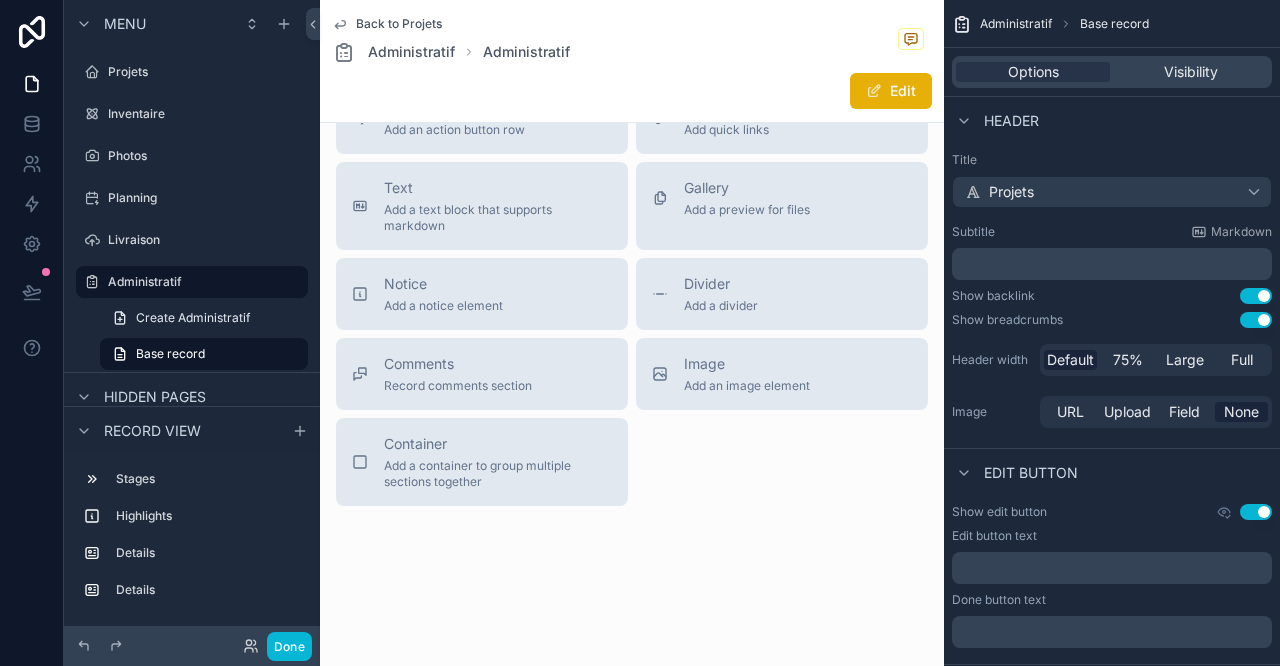scroll, scrollTop: 1184, scrollLeft: 0, axis: vertical 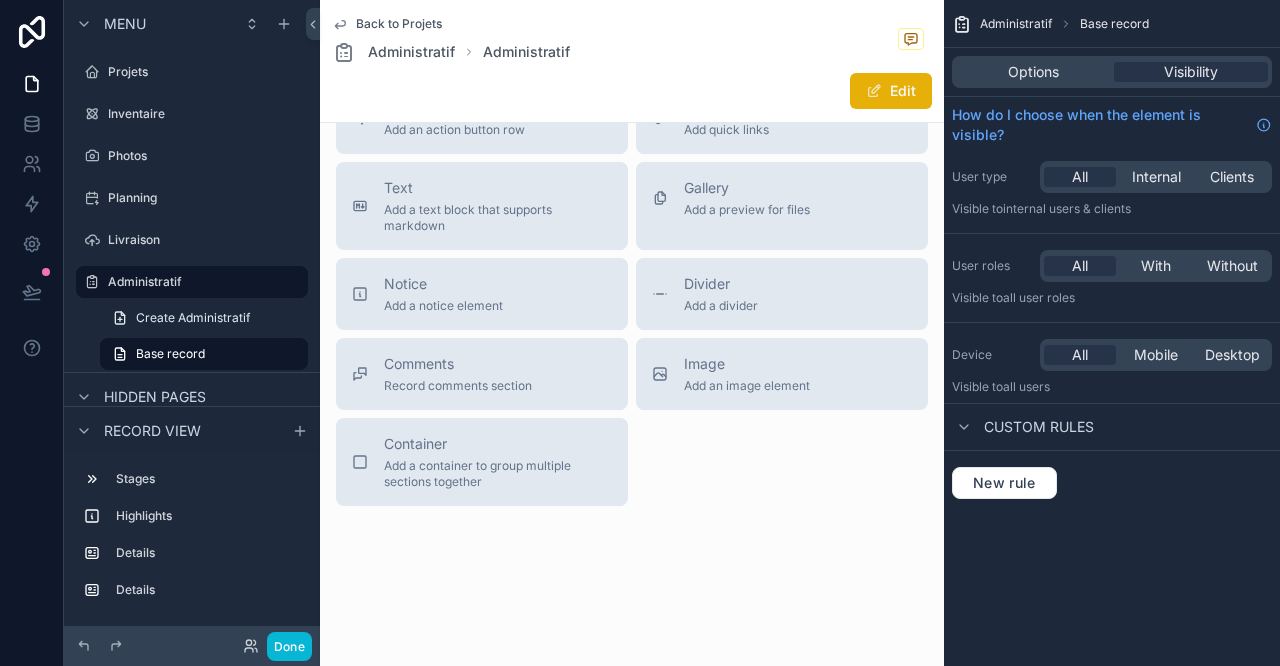 click on "Options" at bounding box center [1033, 72] 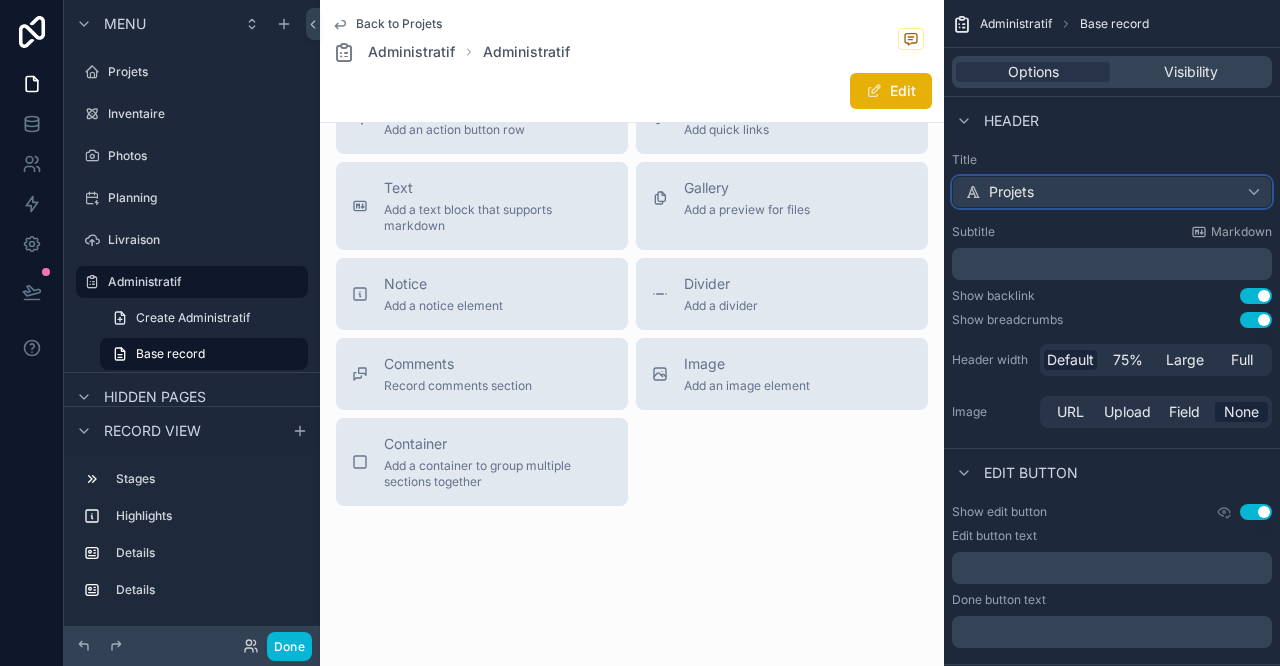 click on "Projets" at bounding box center [1112, 192] 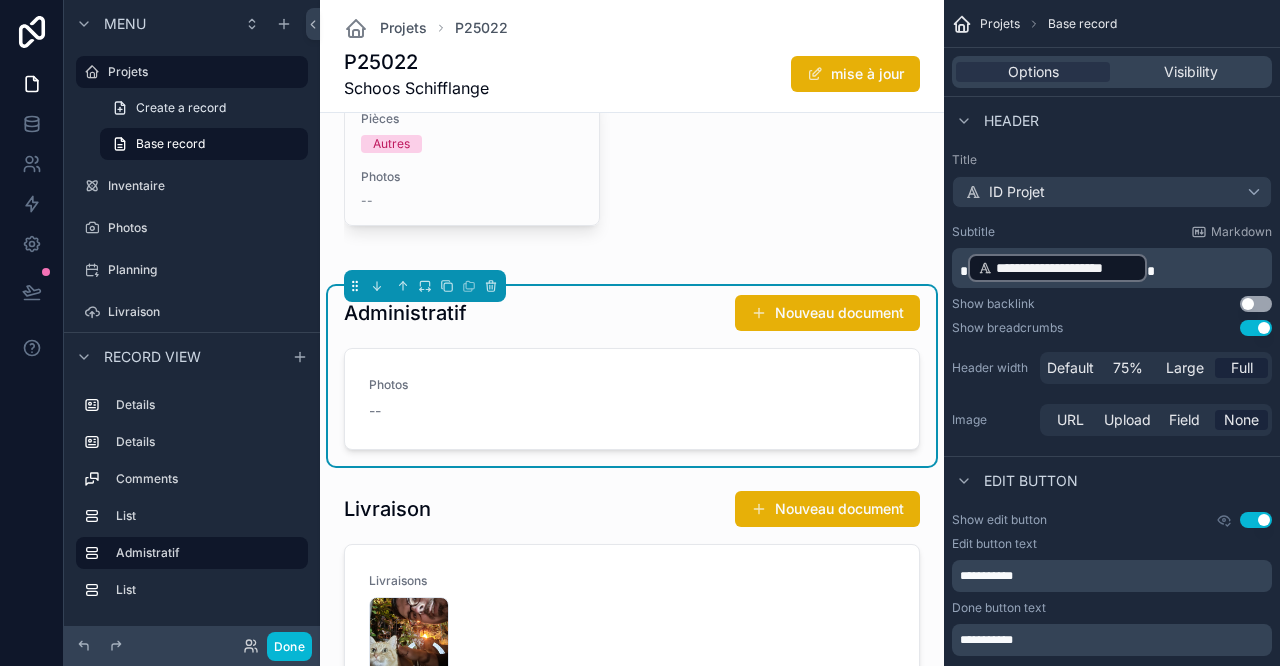 scroll, scrollTop: 1333, scrollLeft: 0, axis: vertical 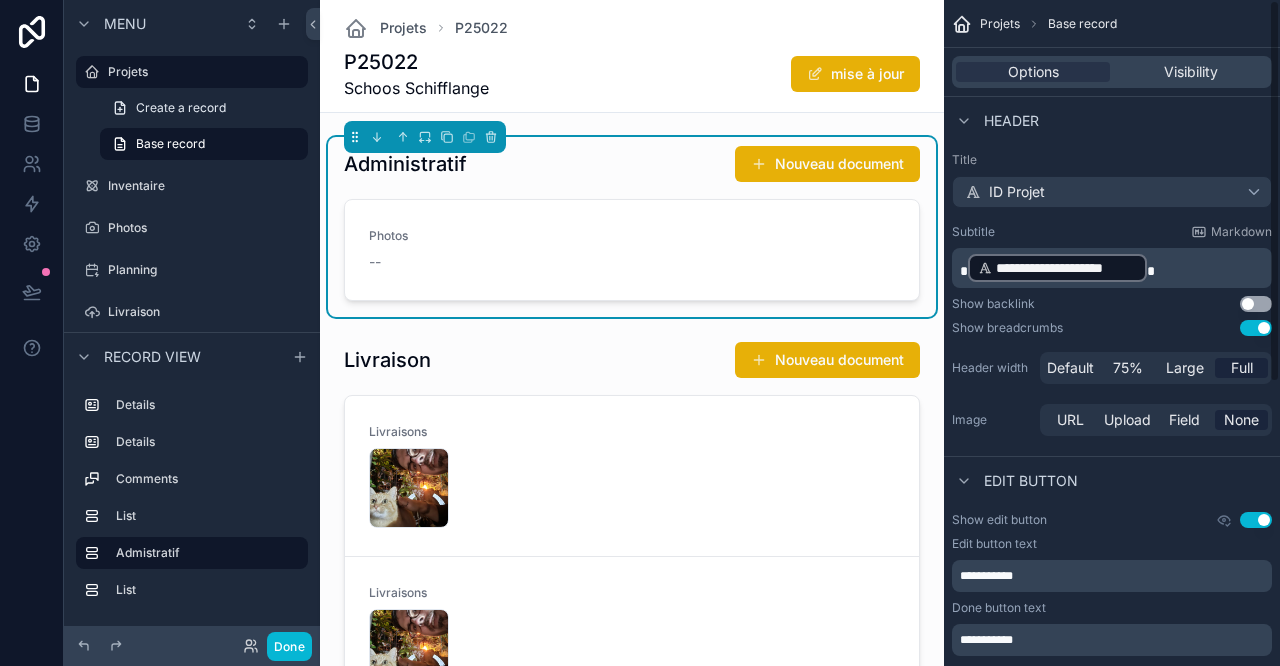 click on "Visibility" at bounding box center [1191, 72] 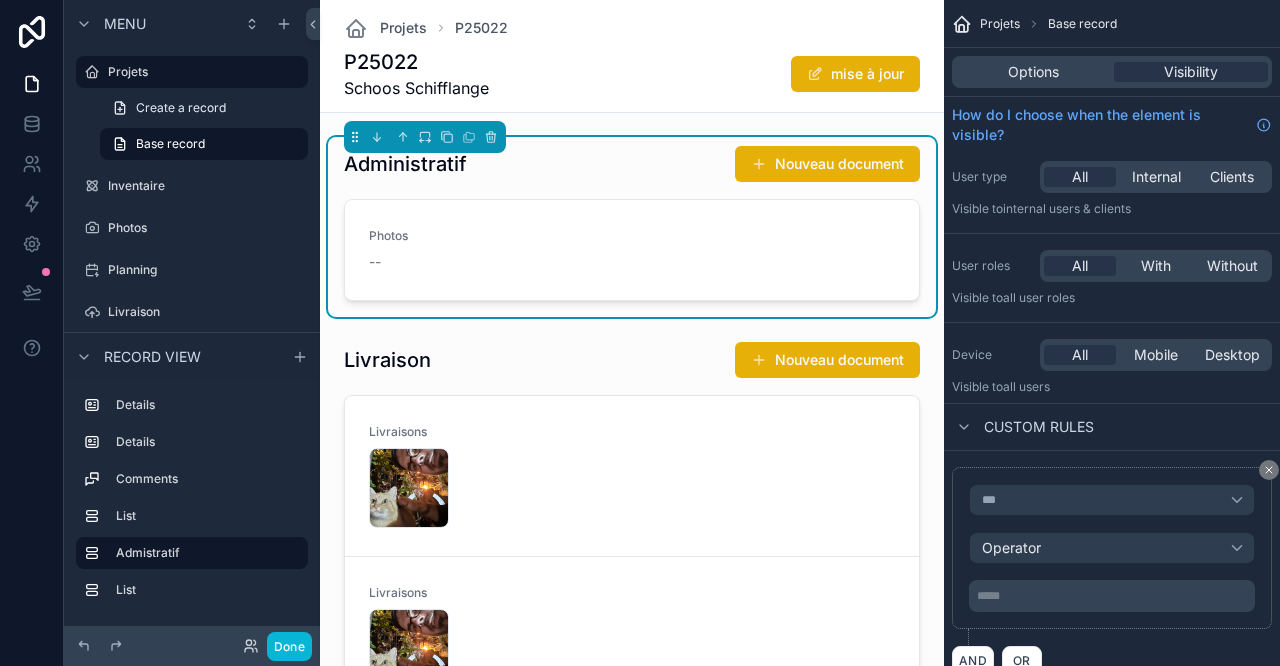 click on "Options" at bounding box center [1033, 72] 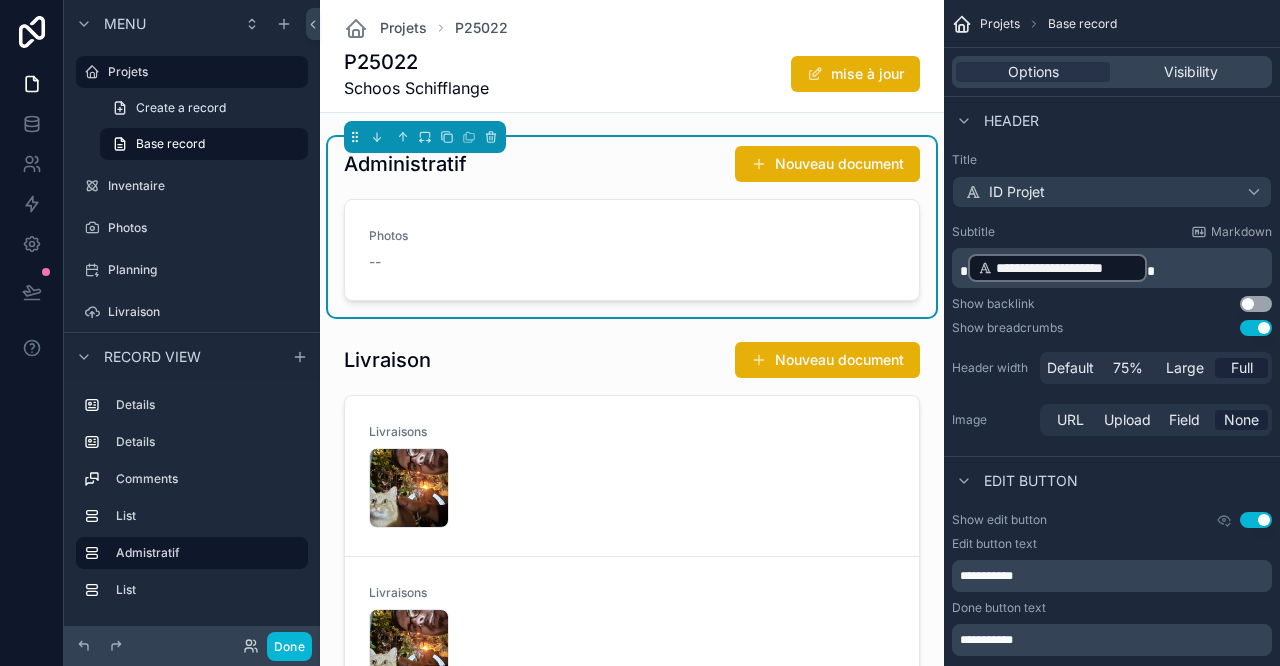 click on "Photos --" at bounding box center [632, 250] 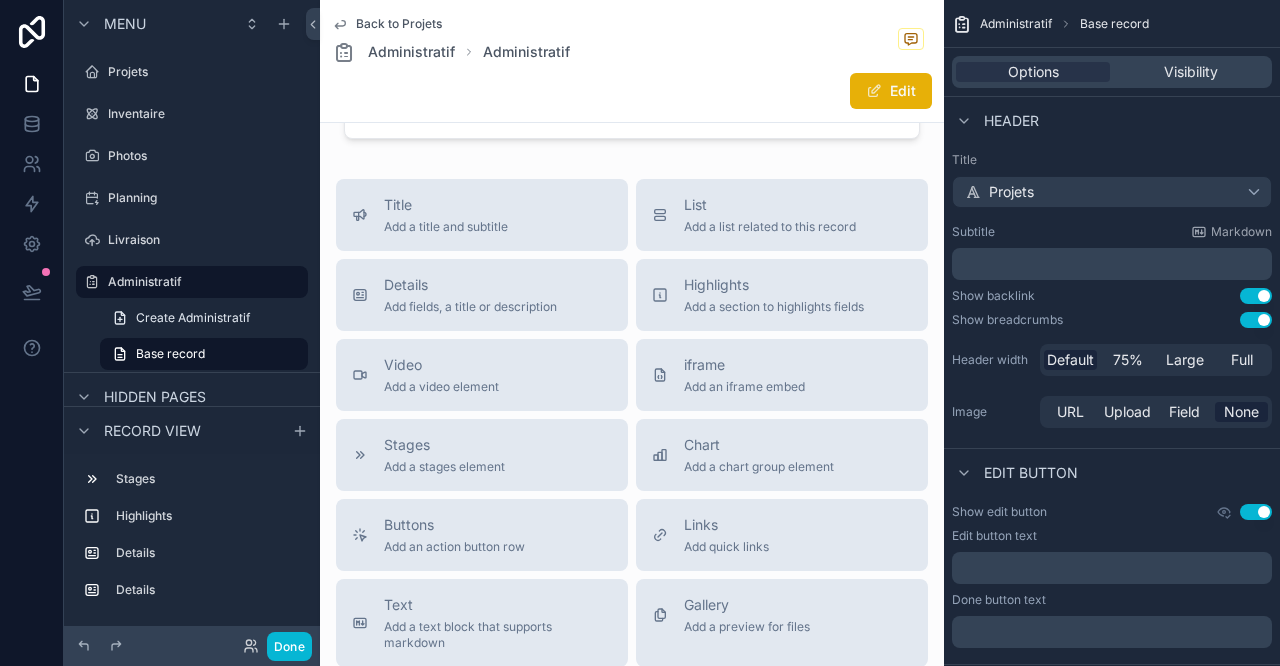 scroll, scrollTop: 0, scrollLeft: 0, axis: both 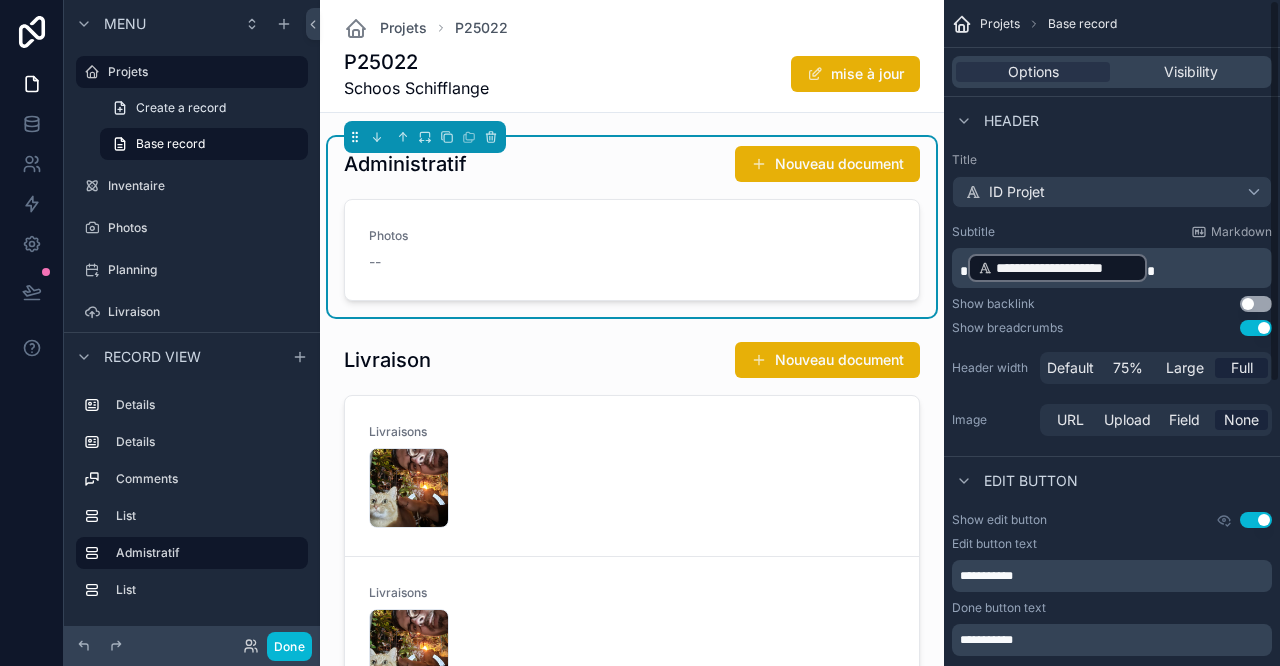 click on "Options Visibility" at bounding box center (1112, 72) 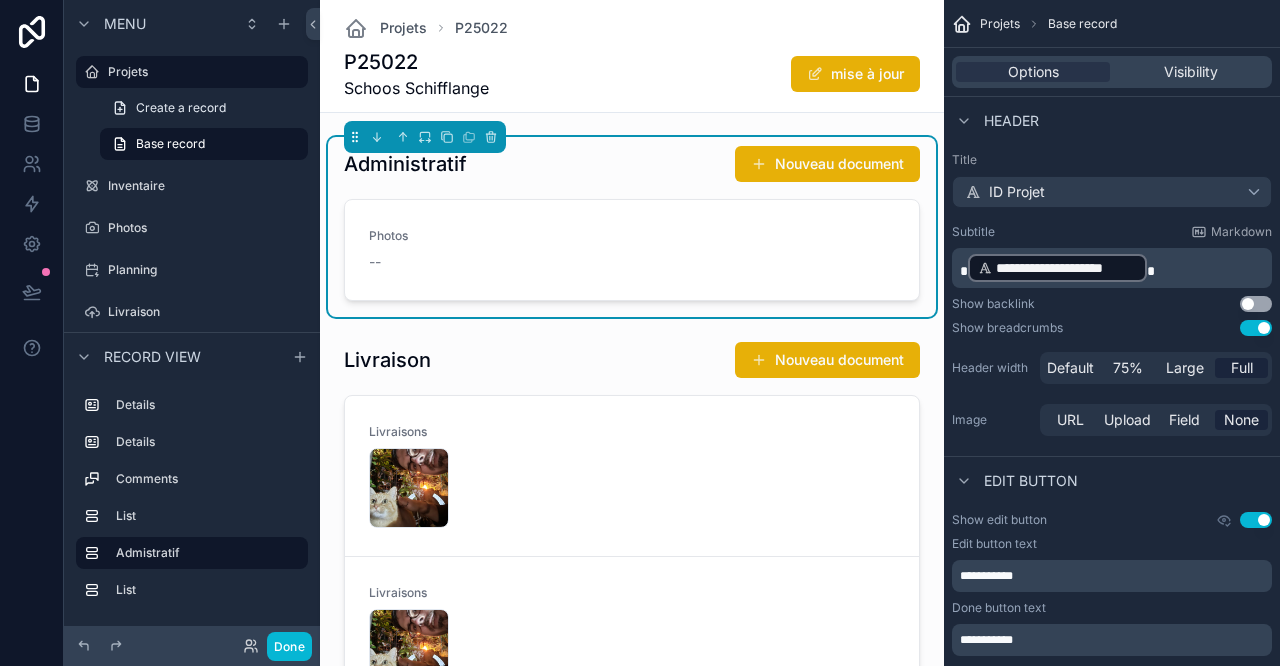 click on "Visibility" at bounding box center [1191, 72] 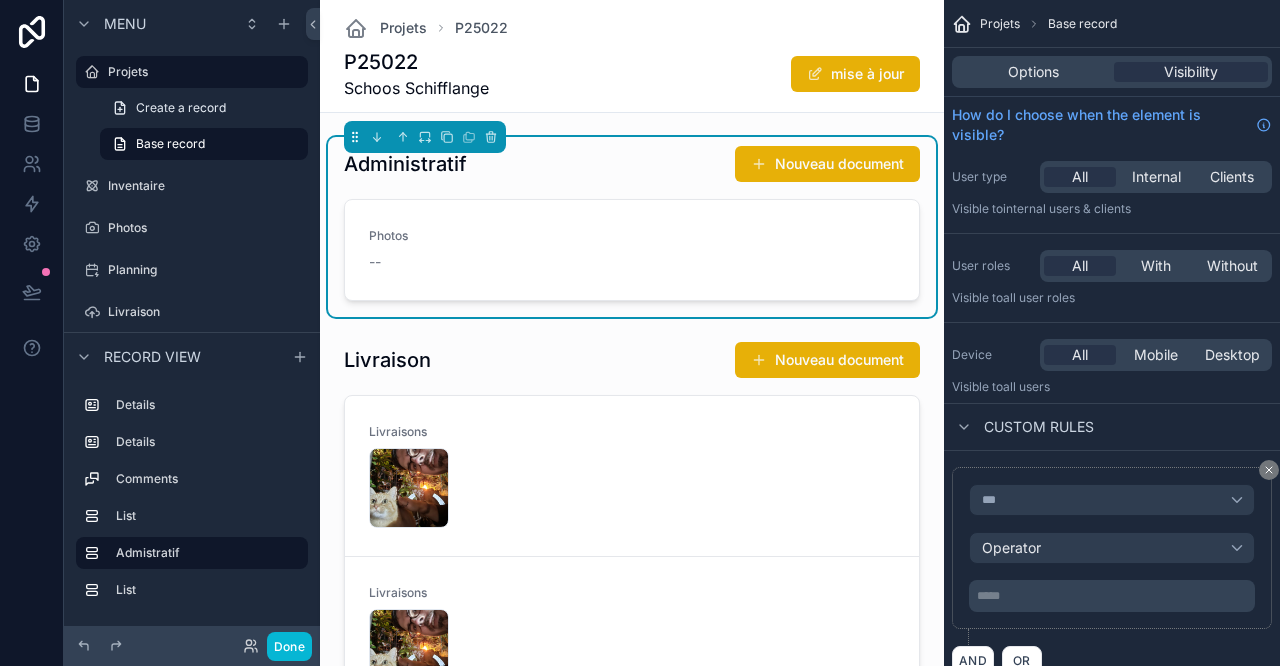 click on "Options" at bounding box center [1033, 72] 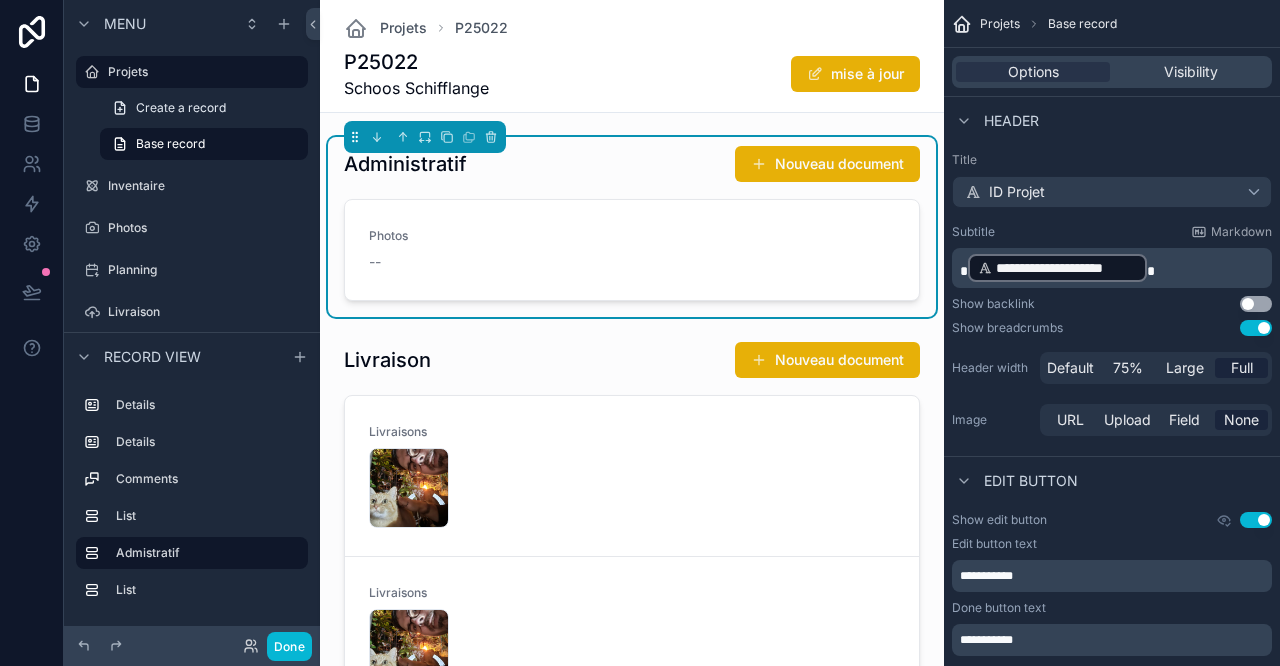 click on "Informations Cloture du chantier Mémo -- Mémo -- Mémo3 -- Suivi -- Plans -- No comments on this record yet Reply Note Add a comment... Galerie photos Ajouter des photos P25022_Schoos Schifflange 1 Pièces Autres Photos -- Administratif Nouveau document Photos -- Livraison Nouveau document Livraisons fond-ecran .jpg Livraisons fond-ecran .jpg" at bounding box center (632, -231) 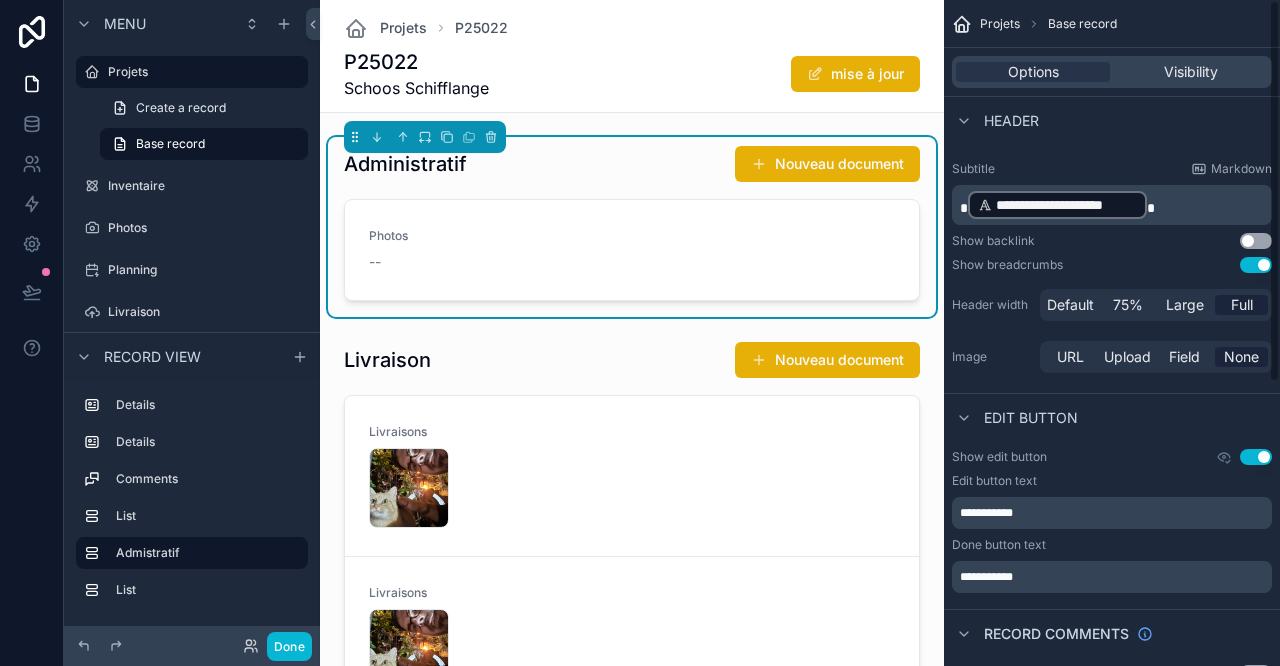 scroll, scrollTop: 0, scrollLeft: 0, axis: both 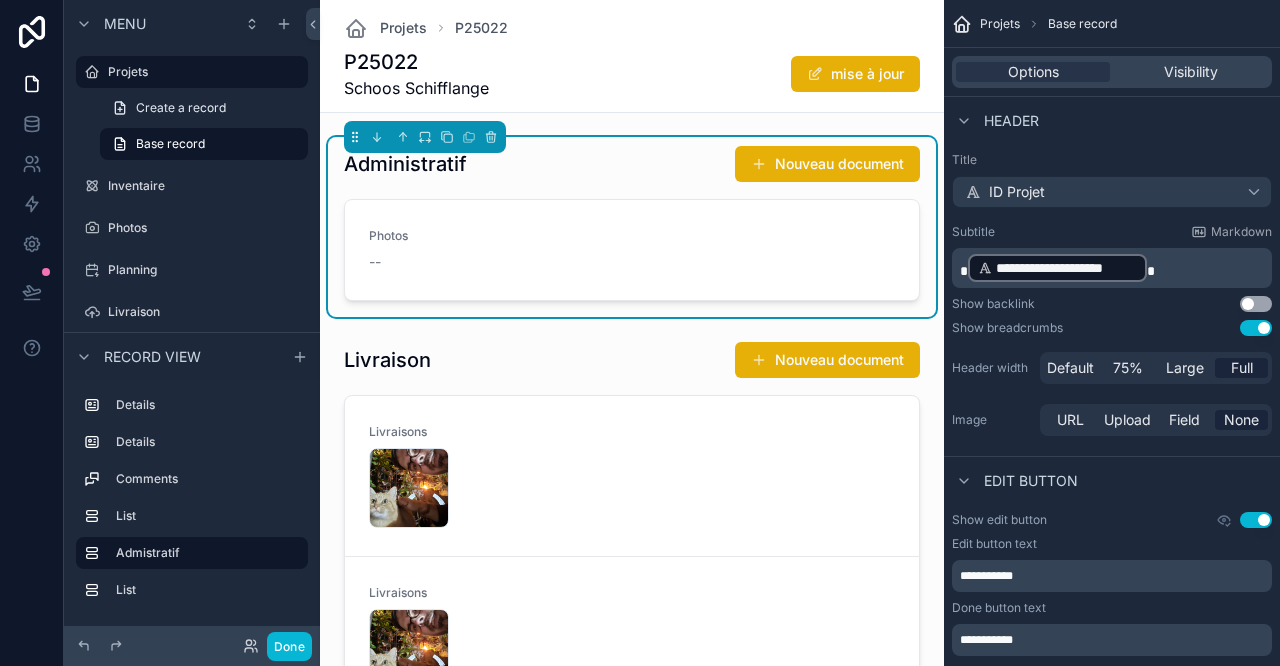 click on "Visibility" at bounding box center (1191, 72) 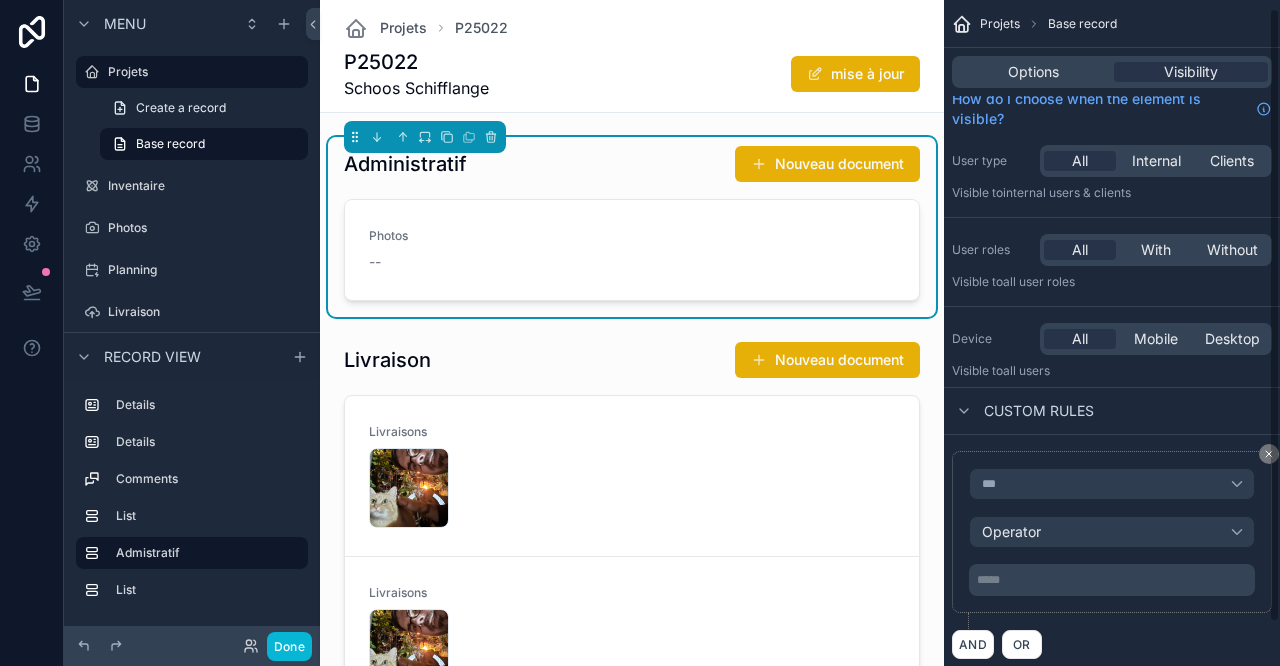scroll, scrollTop: 0, scrollLeft: 0, axis: both 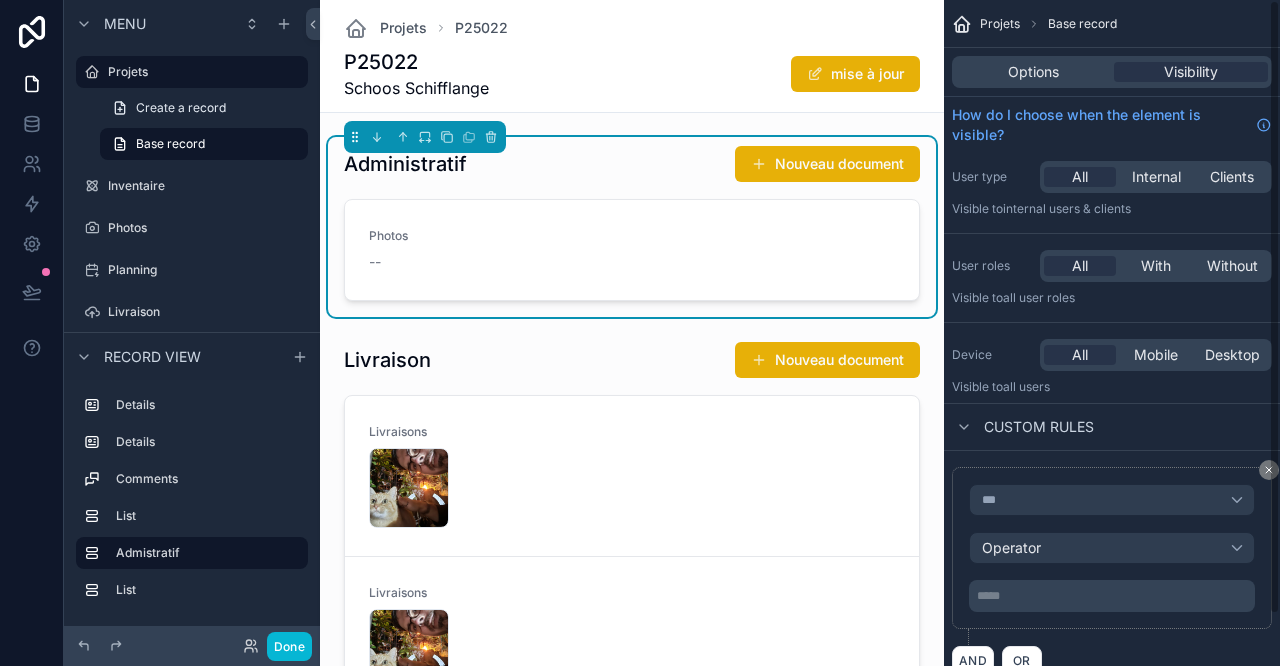 click on "Options" at bounding box center (1033, 72) 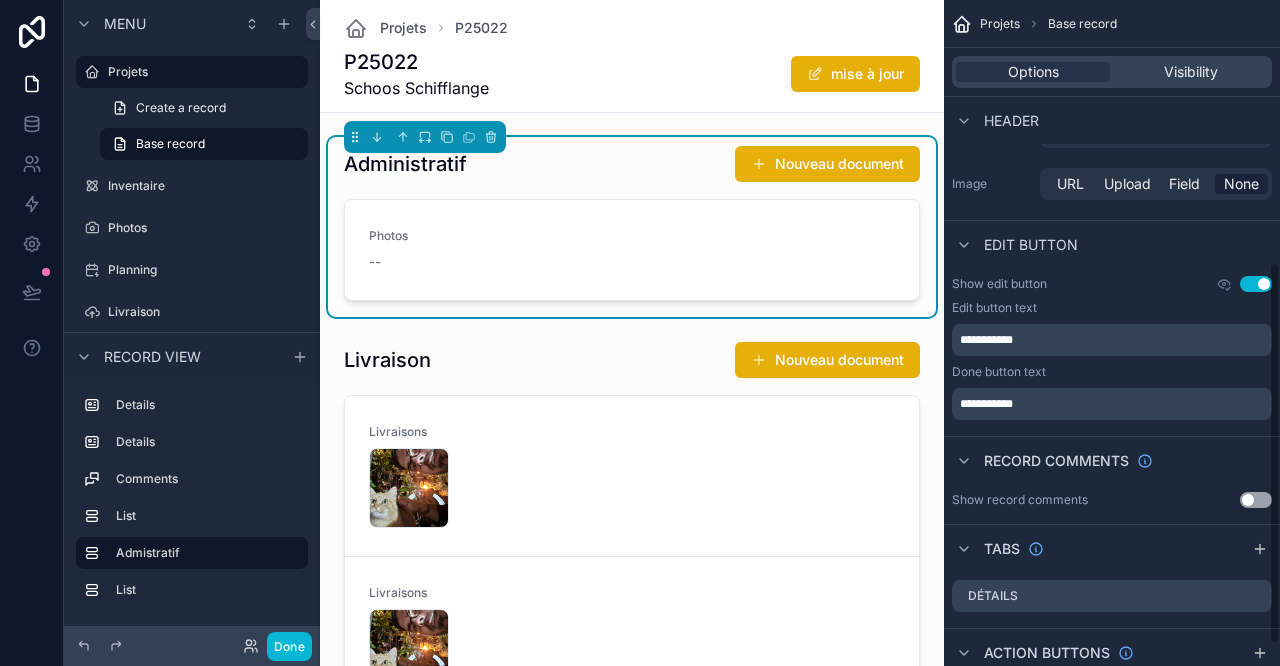 scroll, scrollTop: 494, scrollLeft: 0, axis: vertical 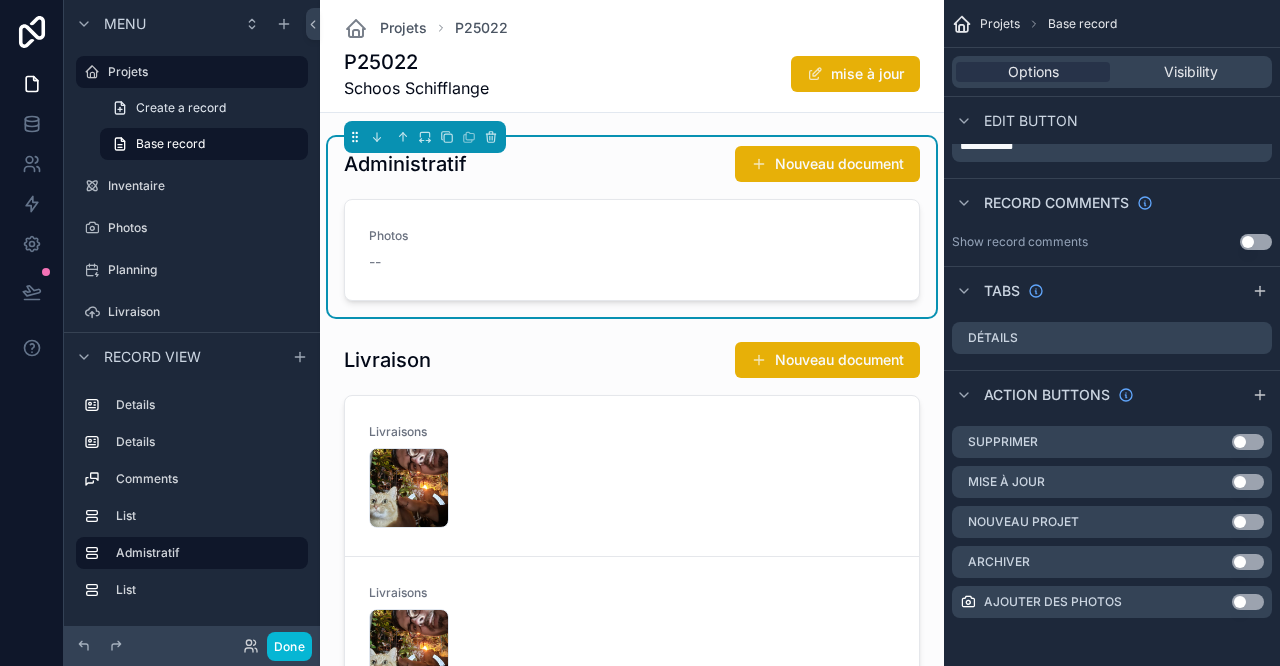 click at bounding box center (632, 533) 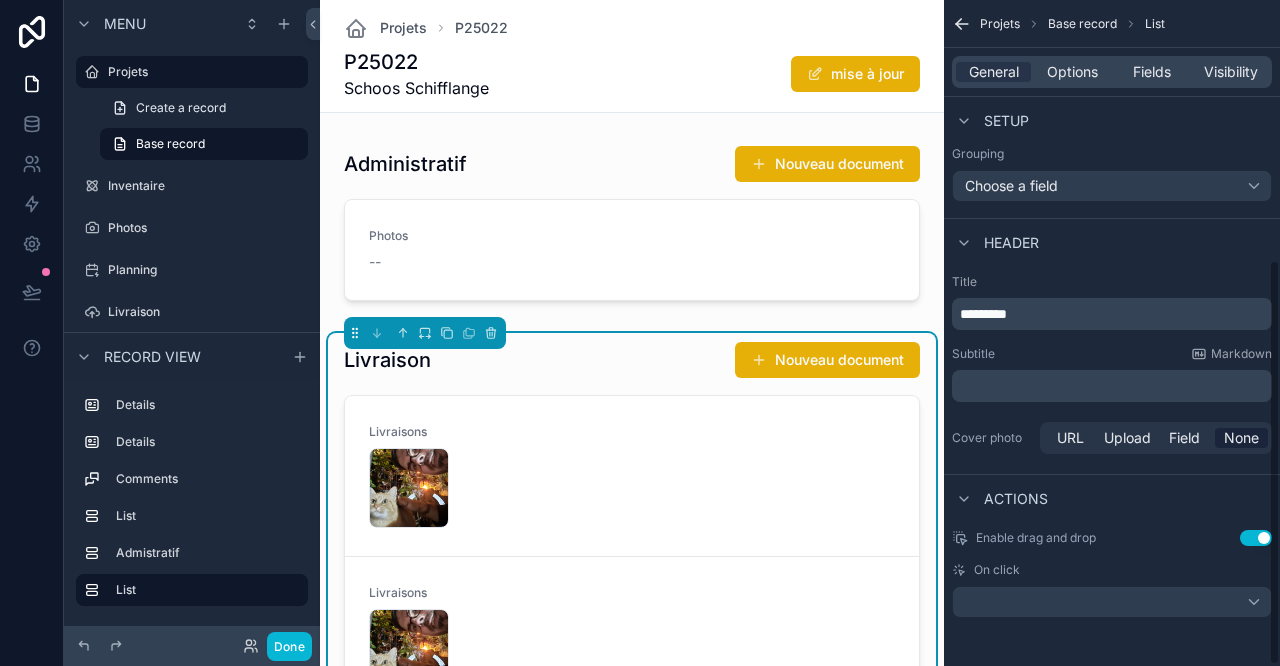 scroll, scrollTop: 427, scrollLeft: 0, axis: vertical 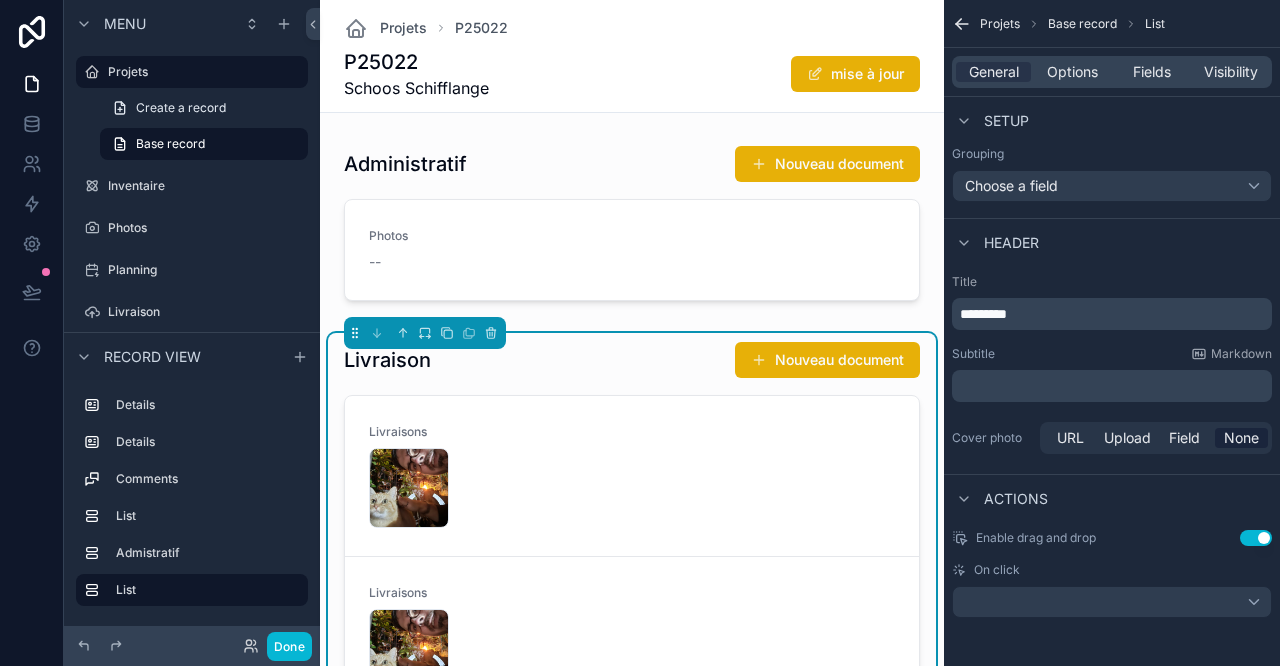 click at bounding box center [632, 227] 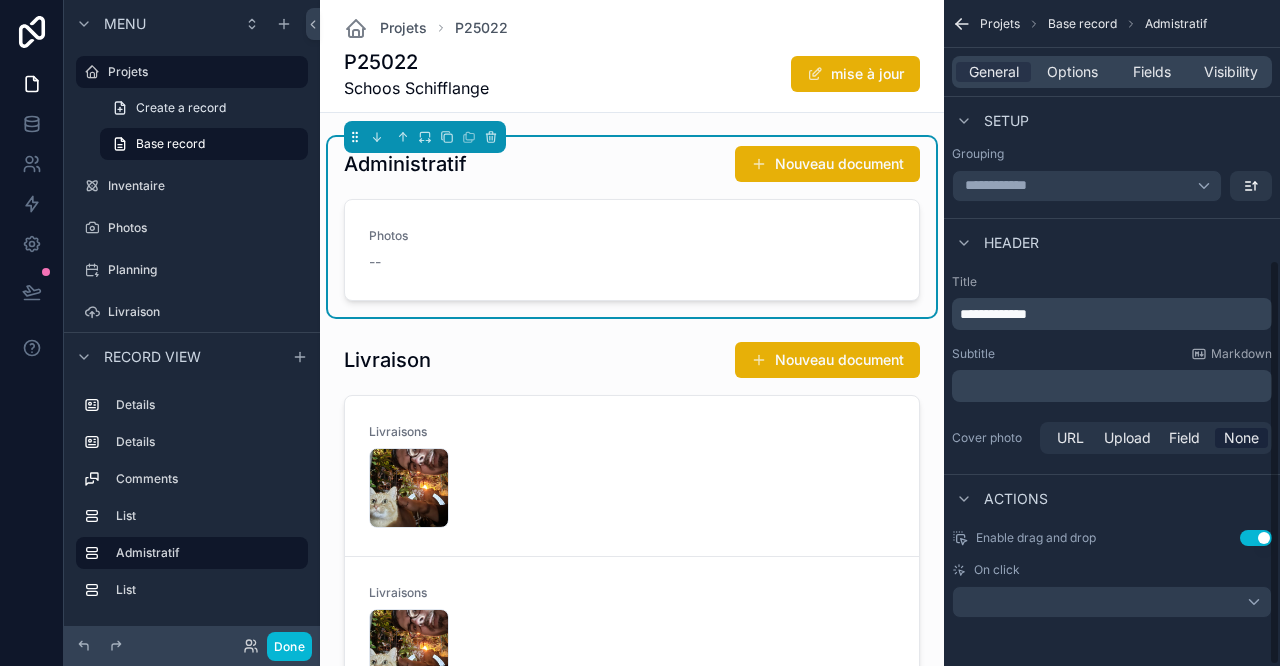 click on "Fields" at bounding box center (1152, 72) 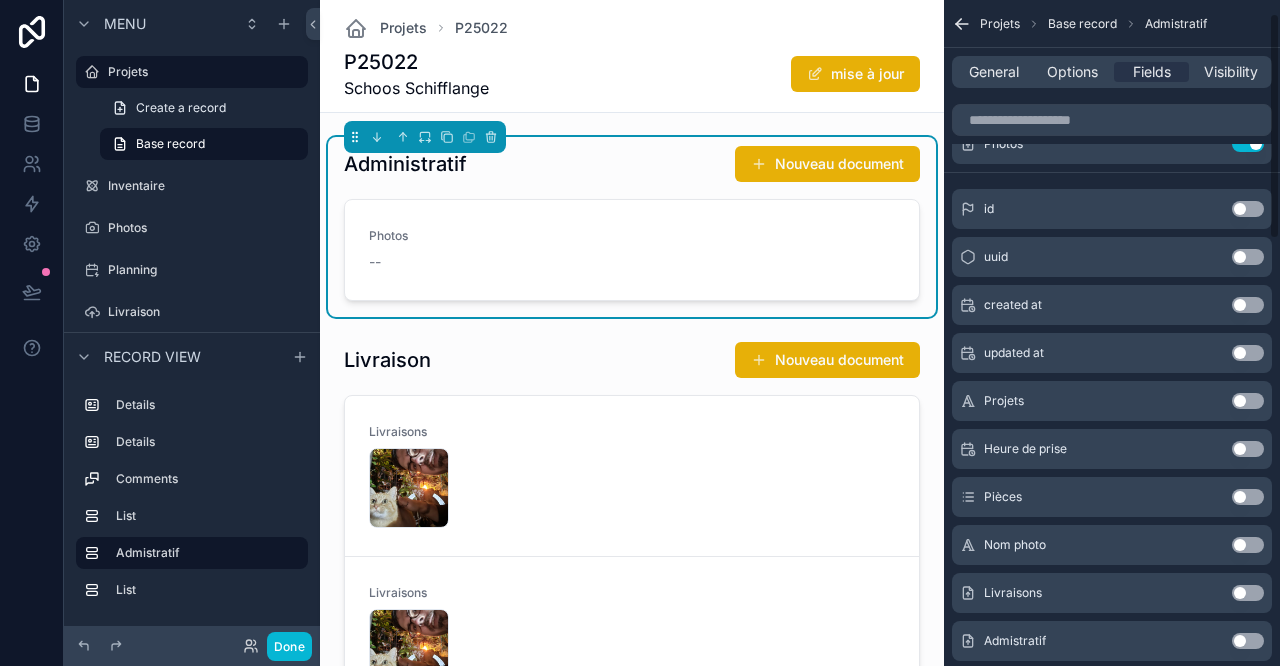 scroll, scrollTop: 0, scrollLeft: 0, axis: both 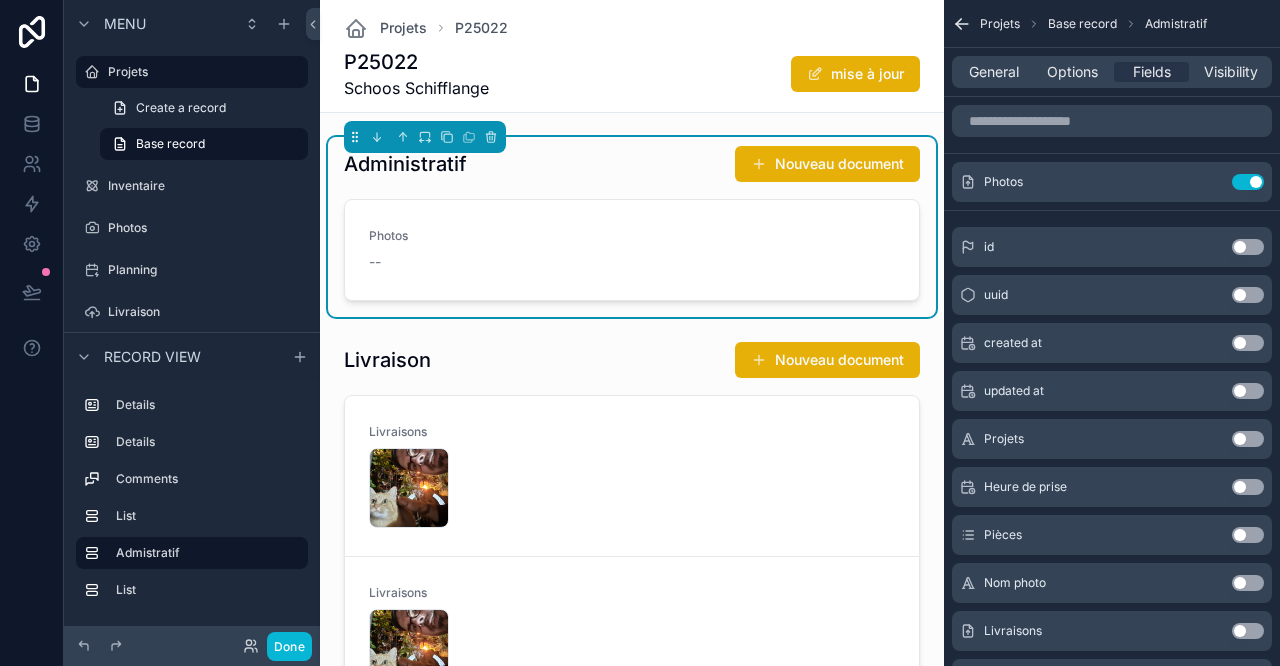 click on "Use setting" at bounding box center (1248, 182) 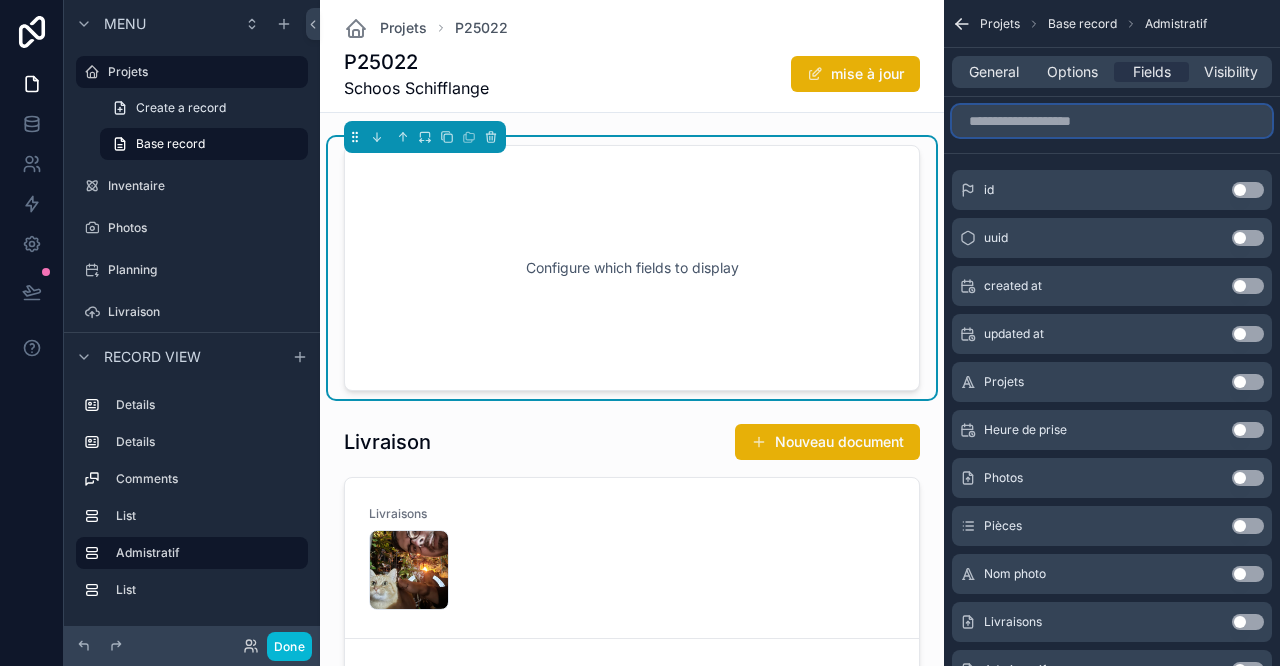 click at bounding box center [1112, 121] 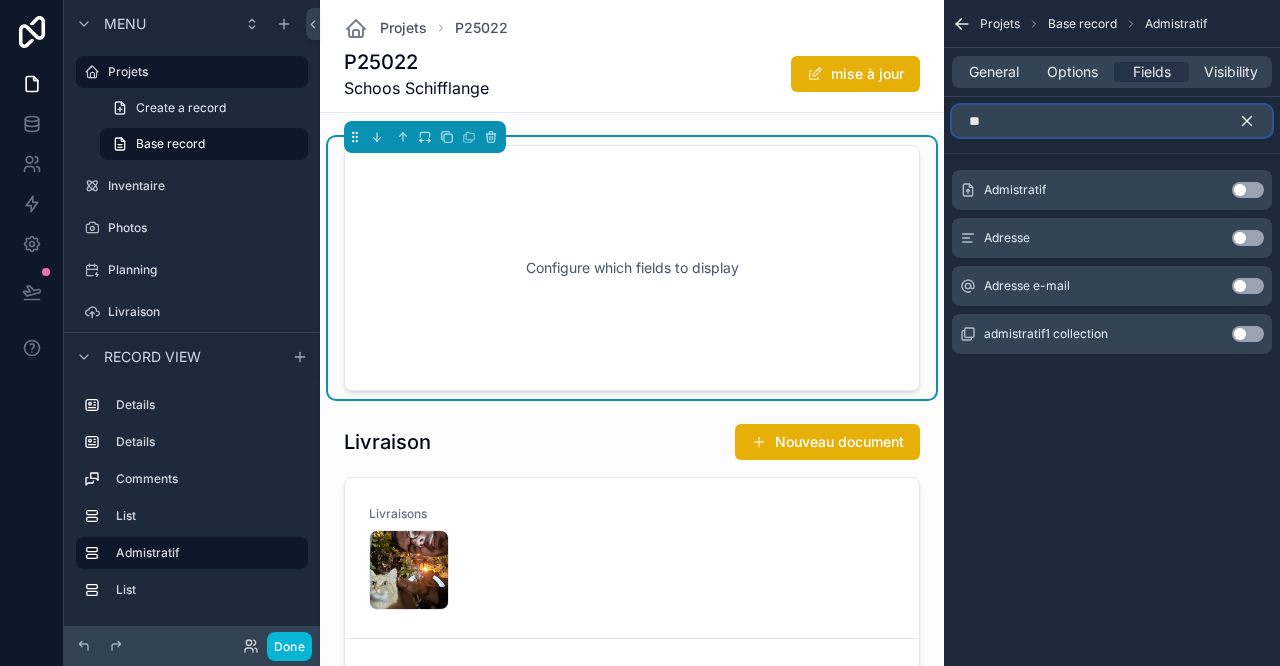 type on "**" 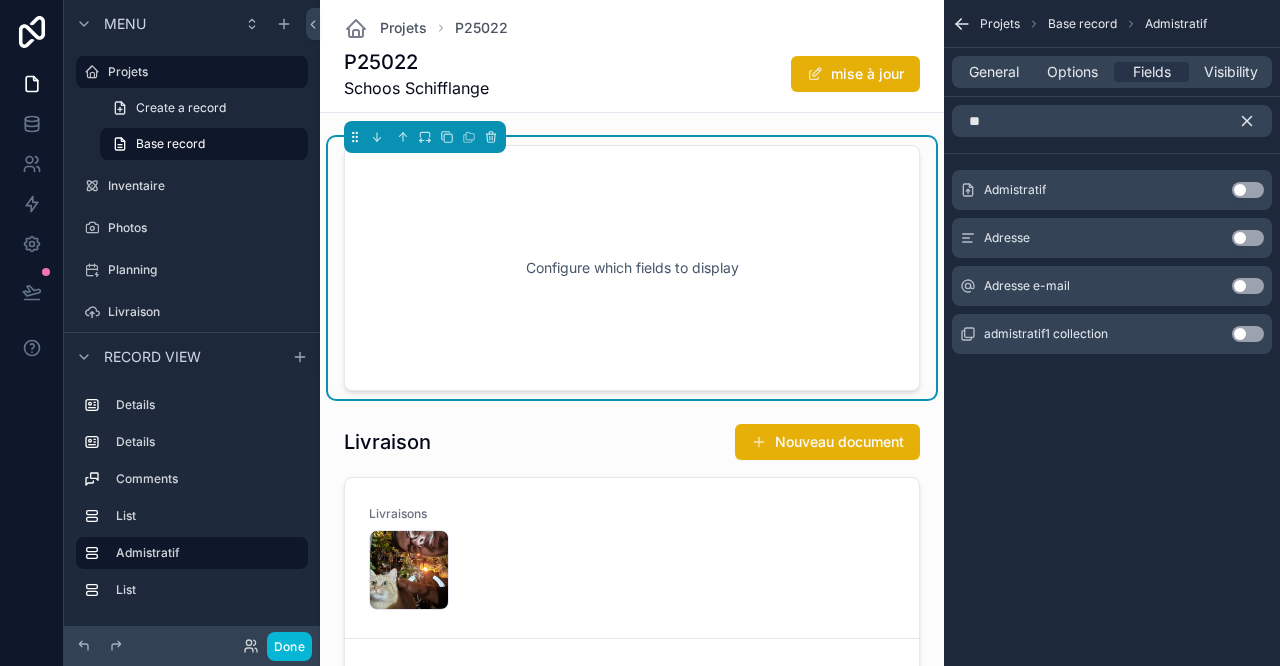 click on "Admistratif Use setting" at bounding box center (1112, 190) 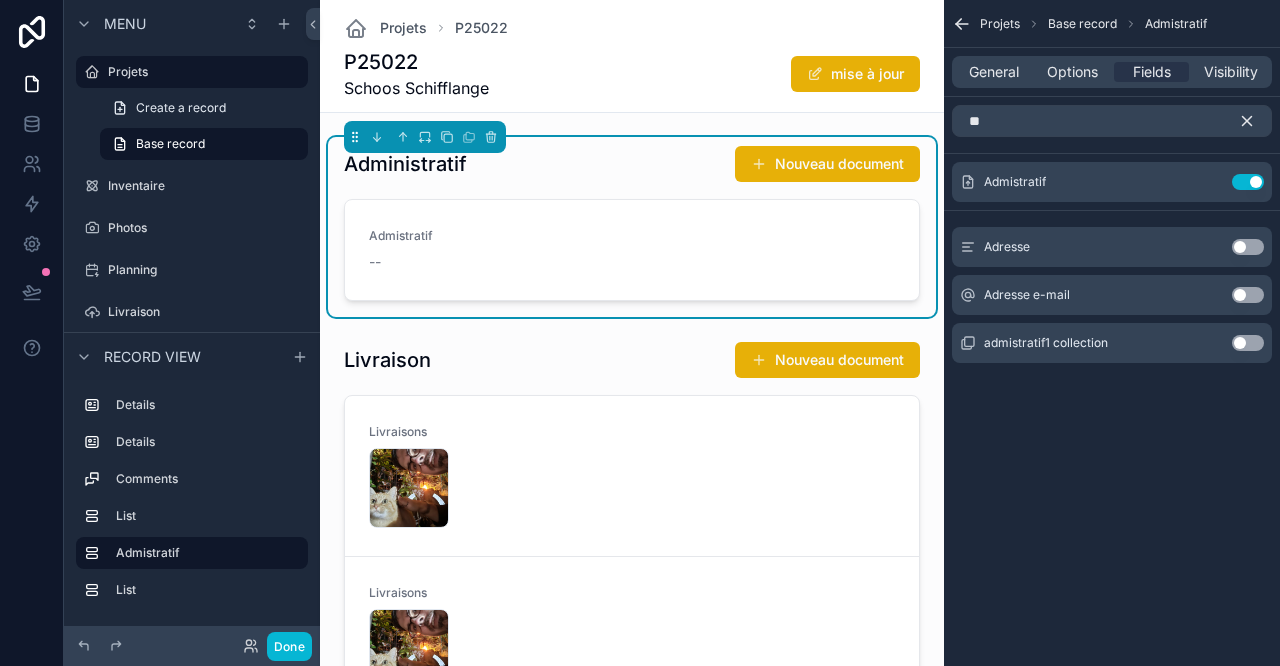click on "Nouveau document" at bounding box center (827, 164) 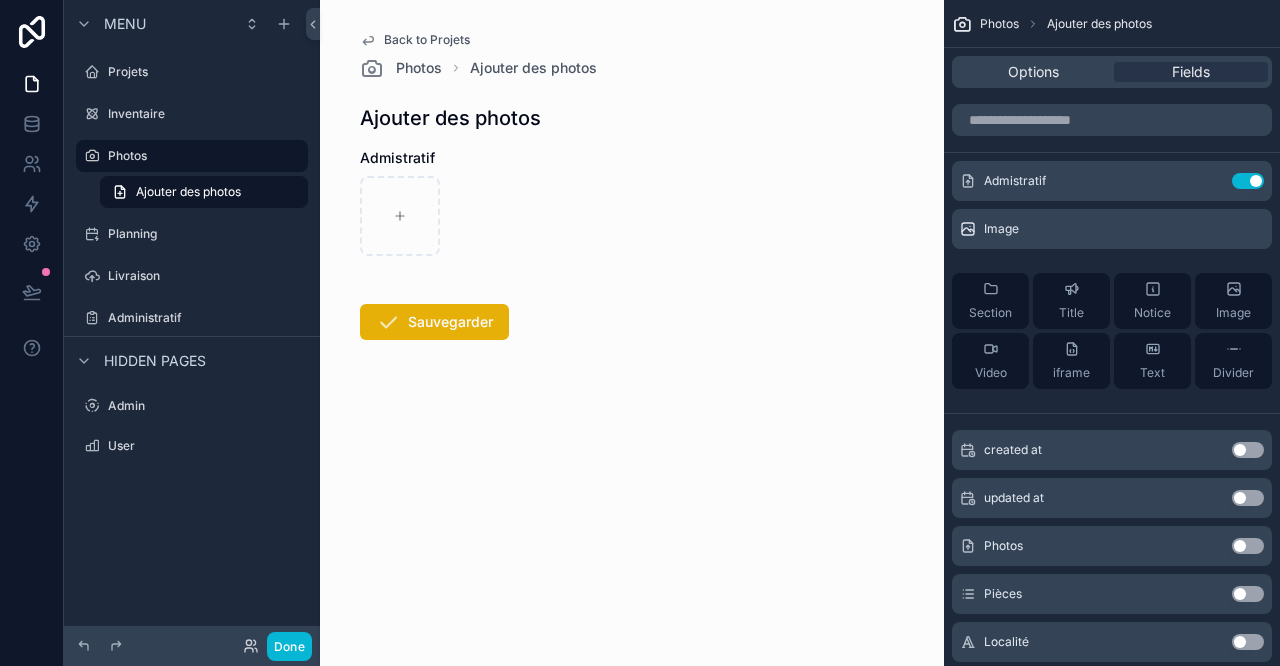 scroll, scrollTop: 0, scrollLeft: 0, axis: both 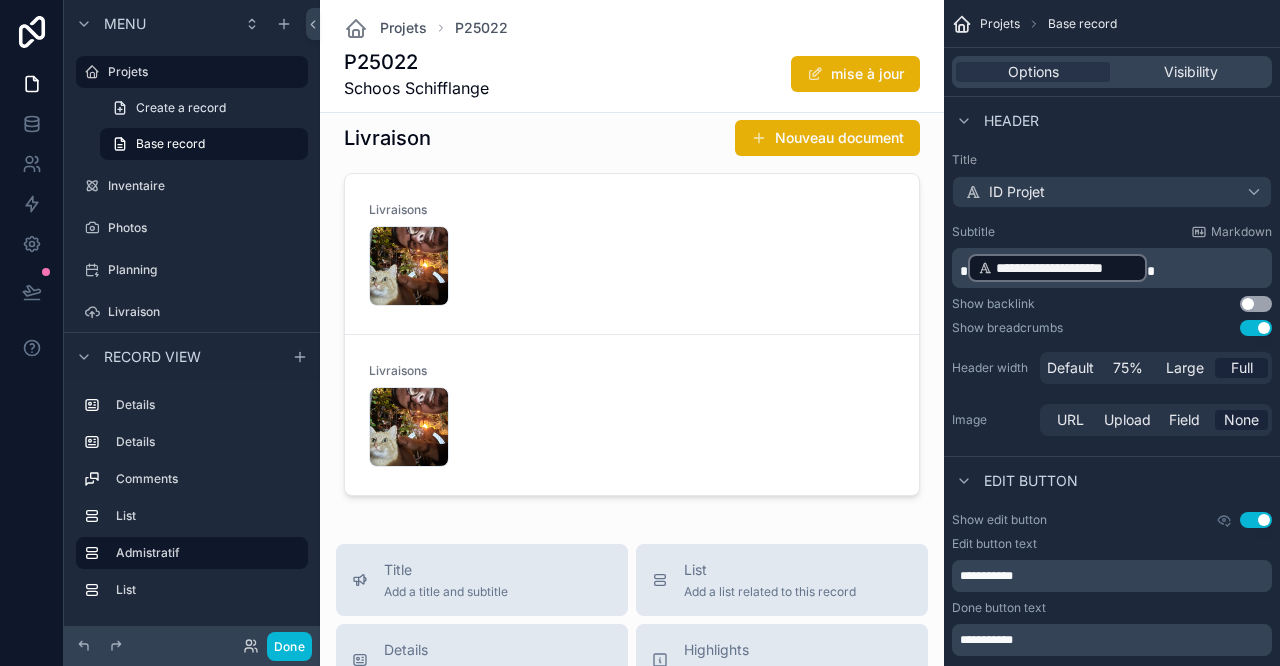 click at bounding box center (632, 311) 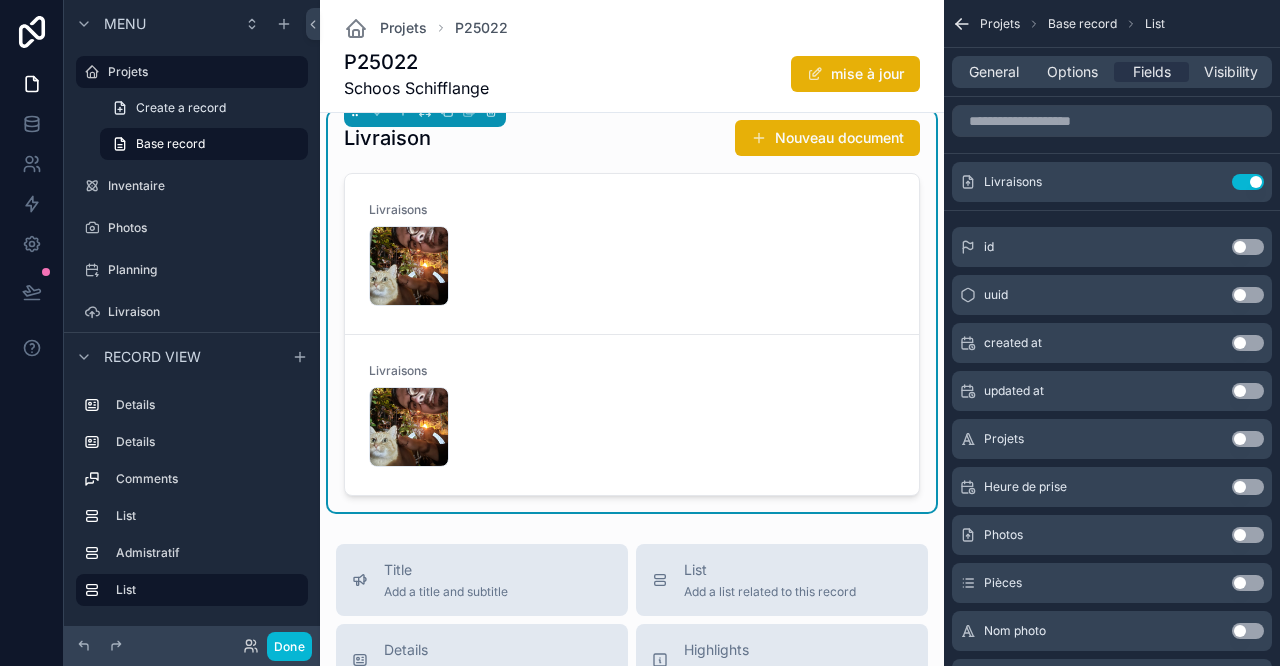 click on "Nouveau document" at bounding box center [827, 138] 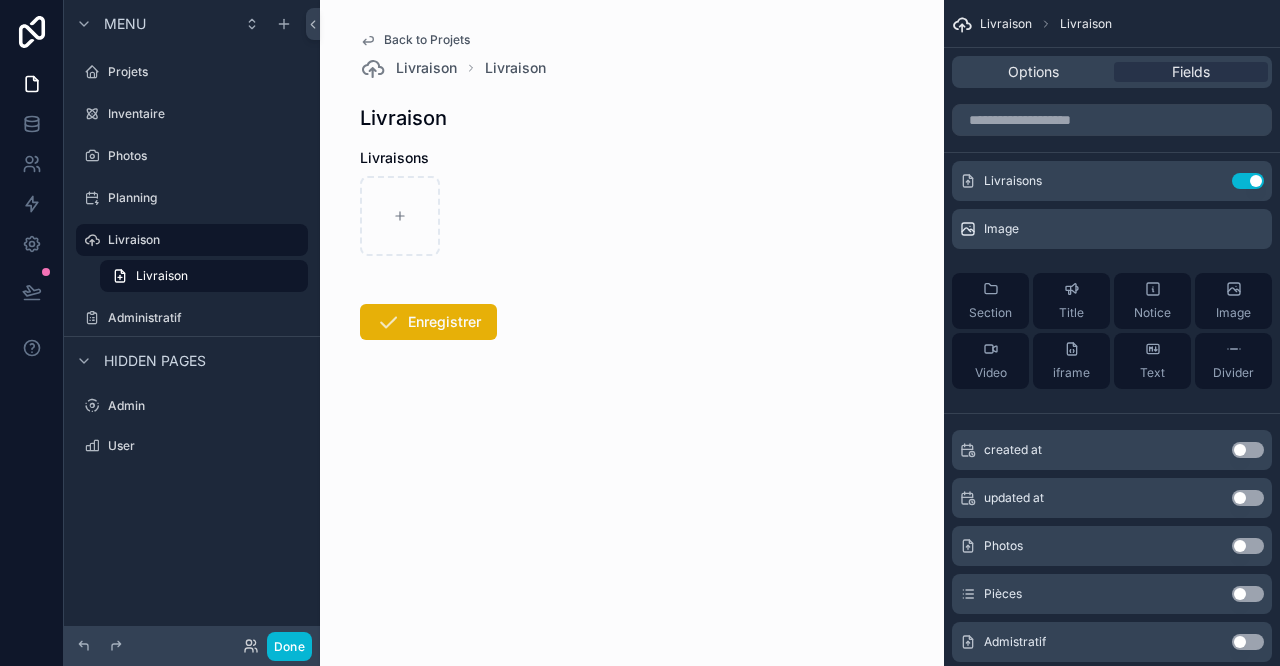 click on "Administratif" at bounding box center [206, 318] 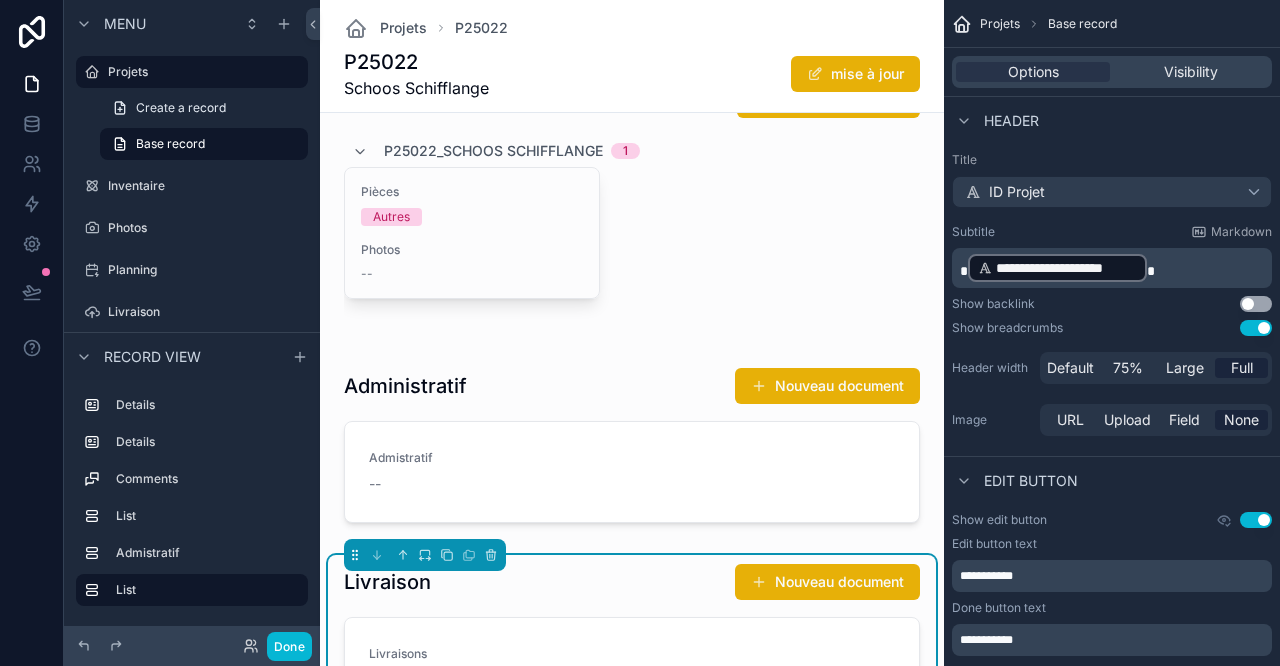 scroll, scrollTop: 1333, scrollLeft: 0, axis: vertical 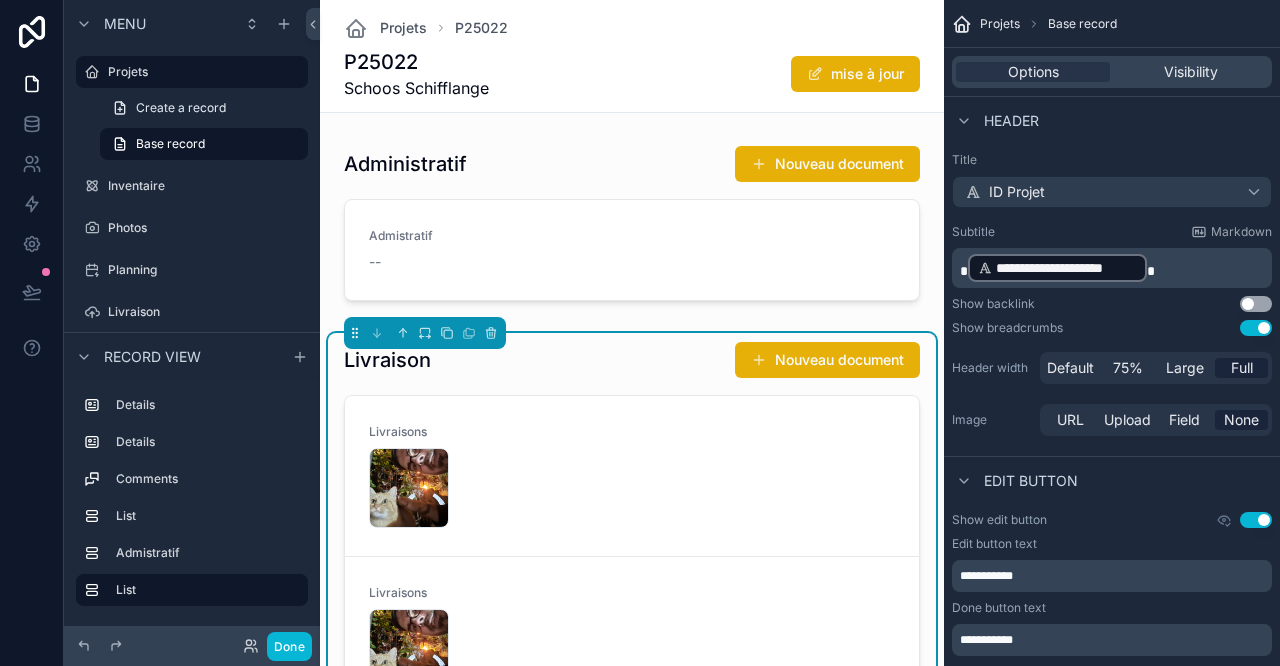 click at bounding box center [632, 227] 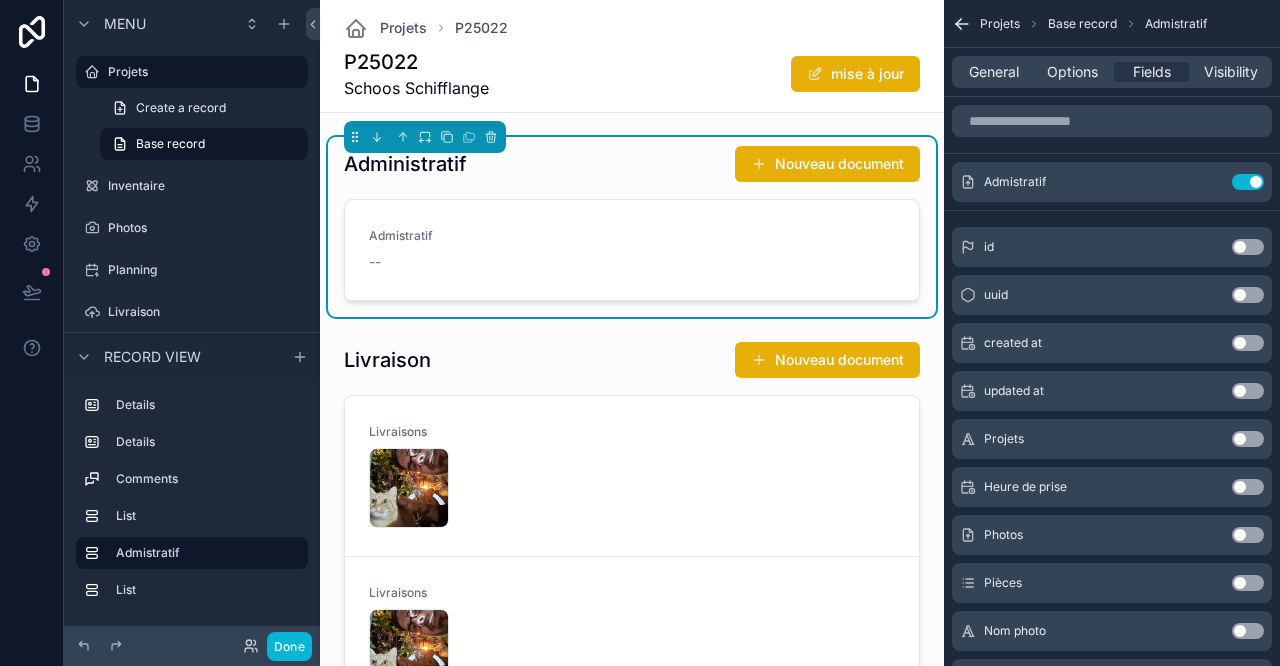 click on "Nouveau document" at bounding box center (827, 164) 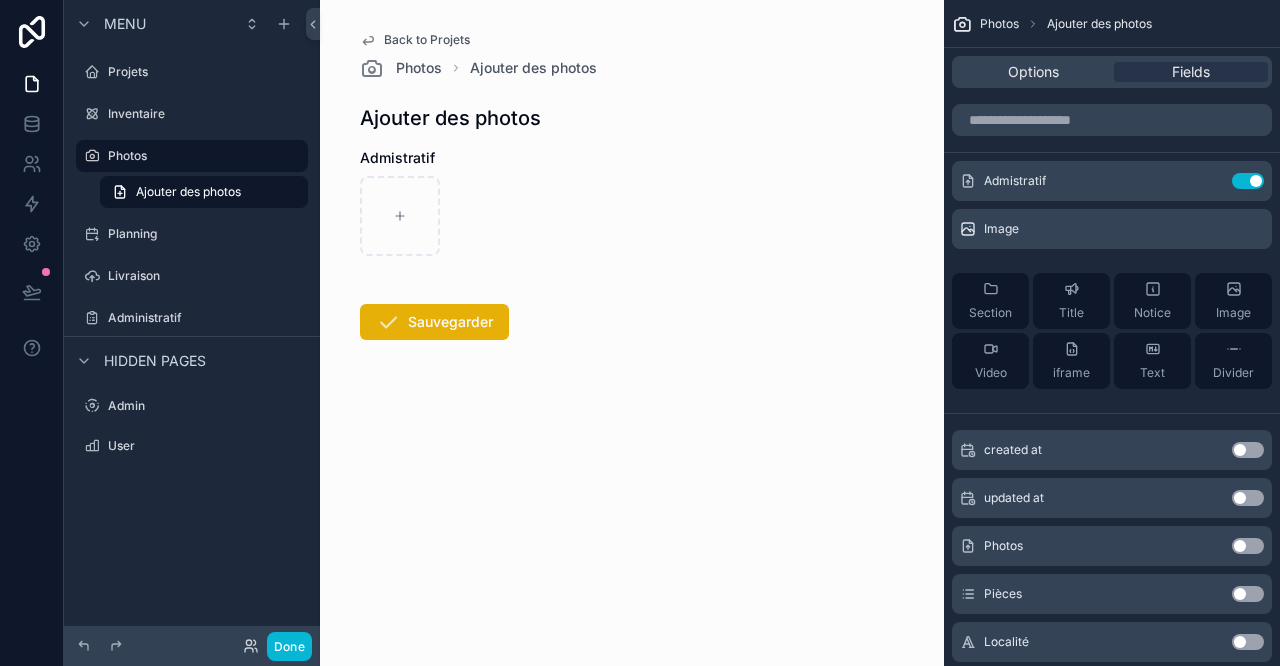 scroll, scrollTop: 0, scrollLeft: 0, axis: both 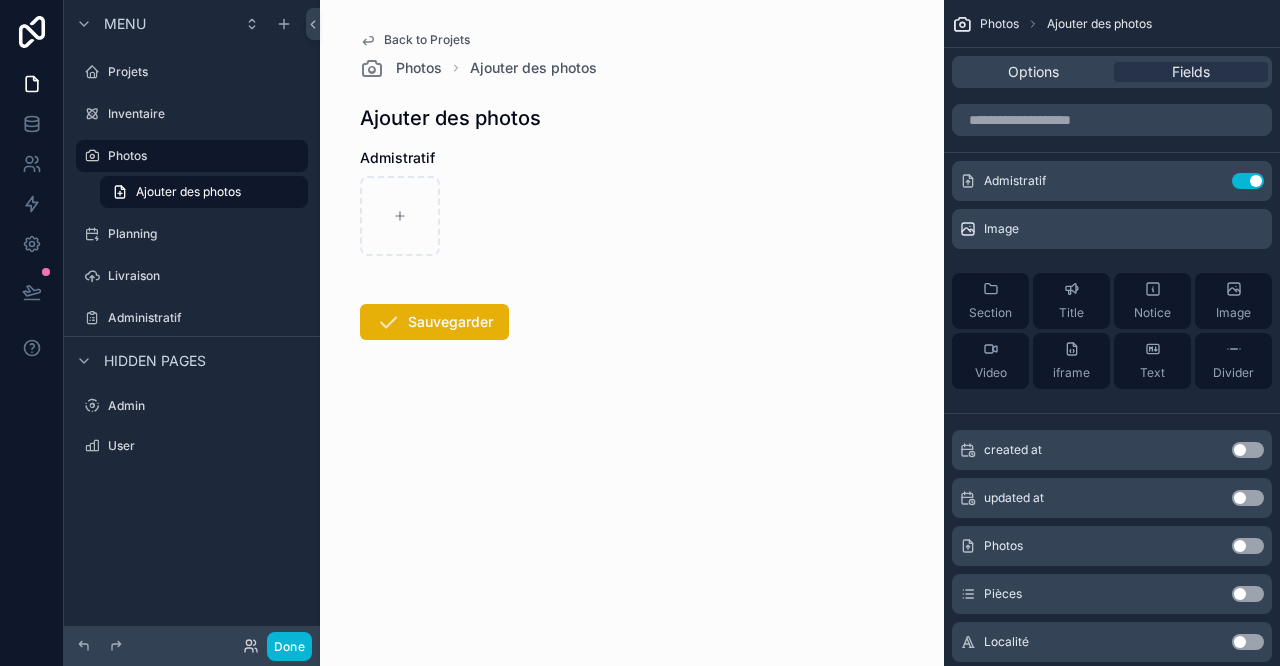 click on "Administratif" at bounding box center (206, 318) 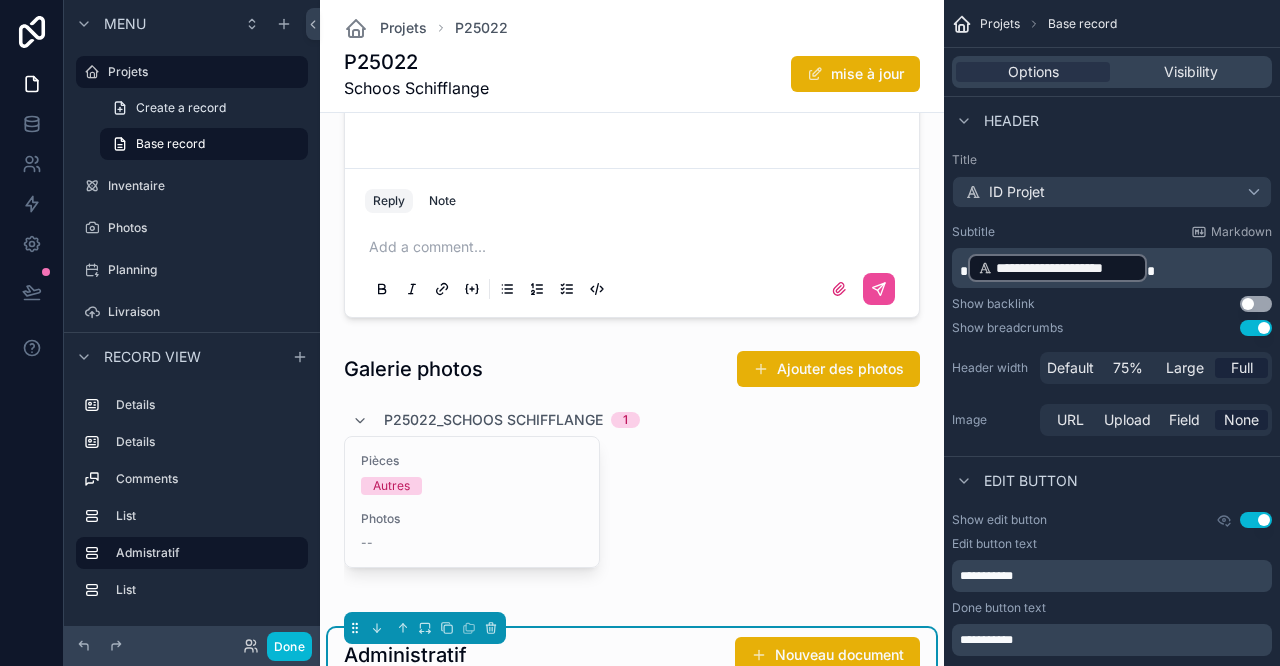 scroll, scrollTop: 1333, scrollLeft: 0, axis: vertical 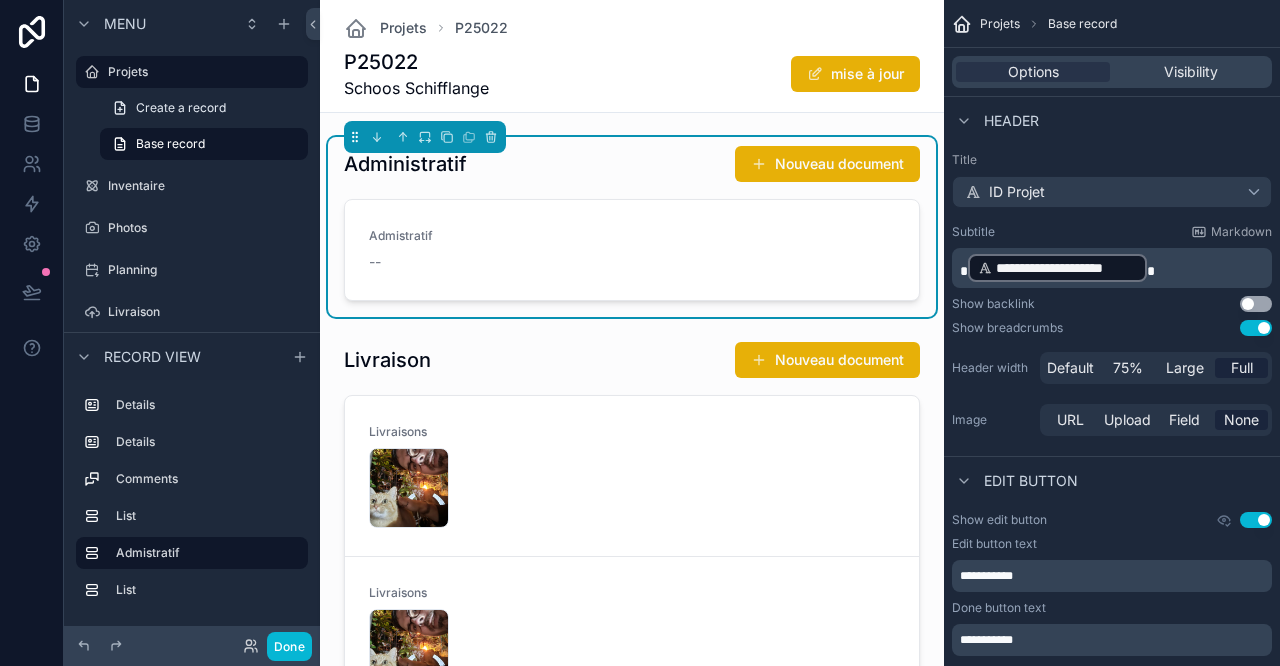 drag, startPoint x: 840, startPoint y: 172, endPoint x: 793, endPoint y: 217, distance: 65.06919 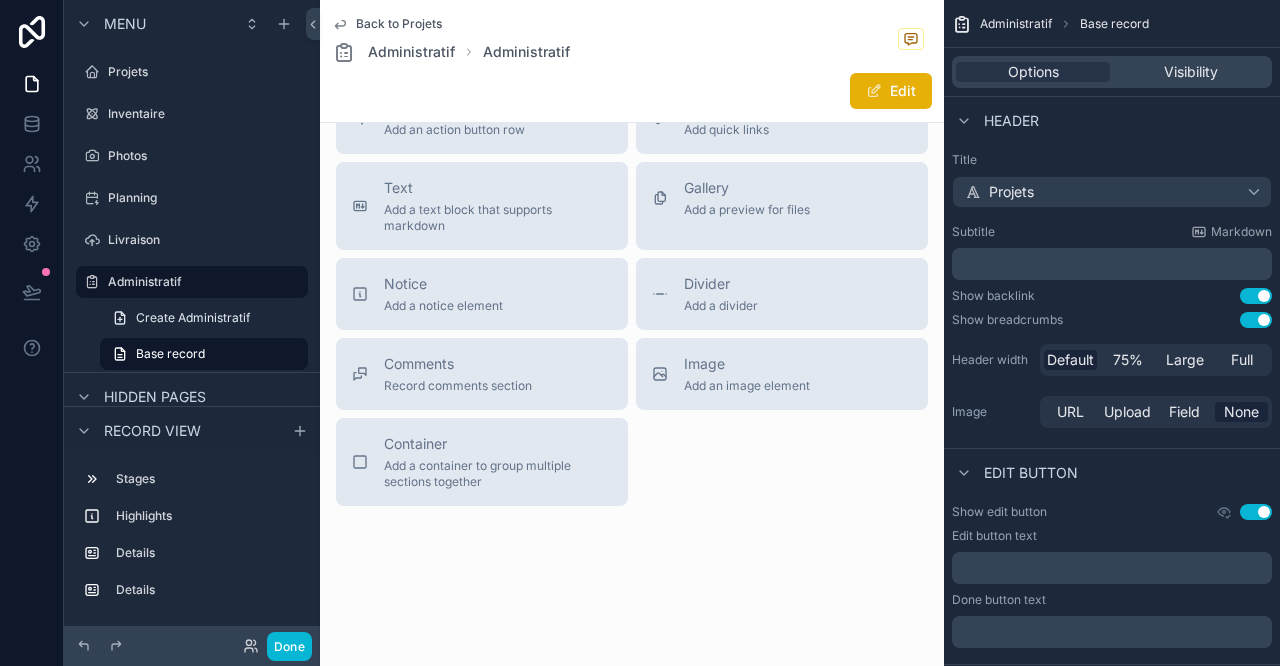 scroll, scrollTop: 1184, scrollLeft: 0, axis: vertical 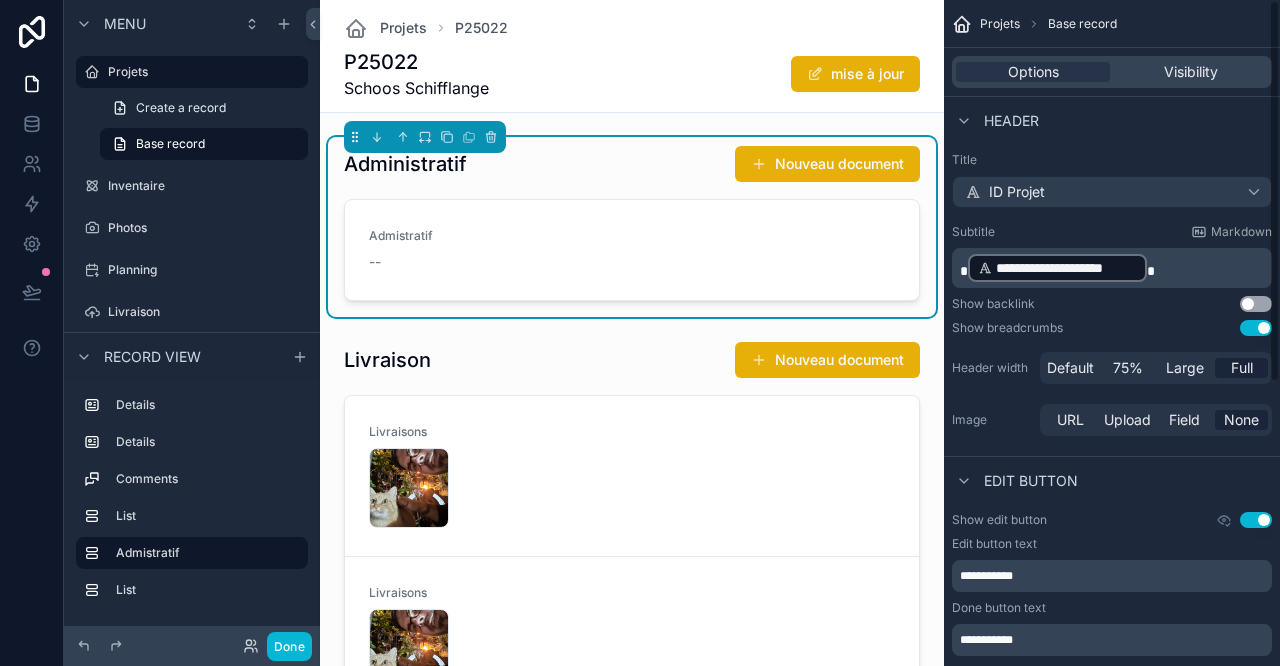 click at bounding box center [632, 533] 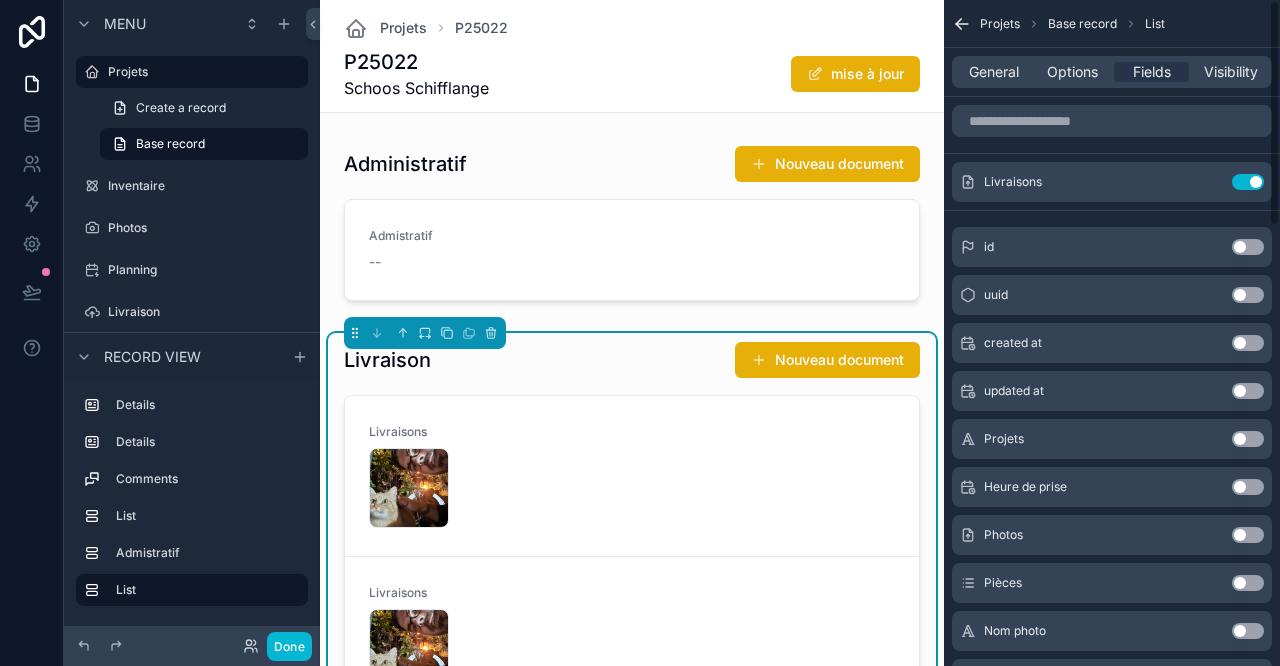 click on "General" at bounding box center [993, 72] 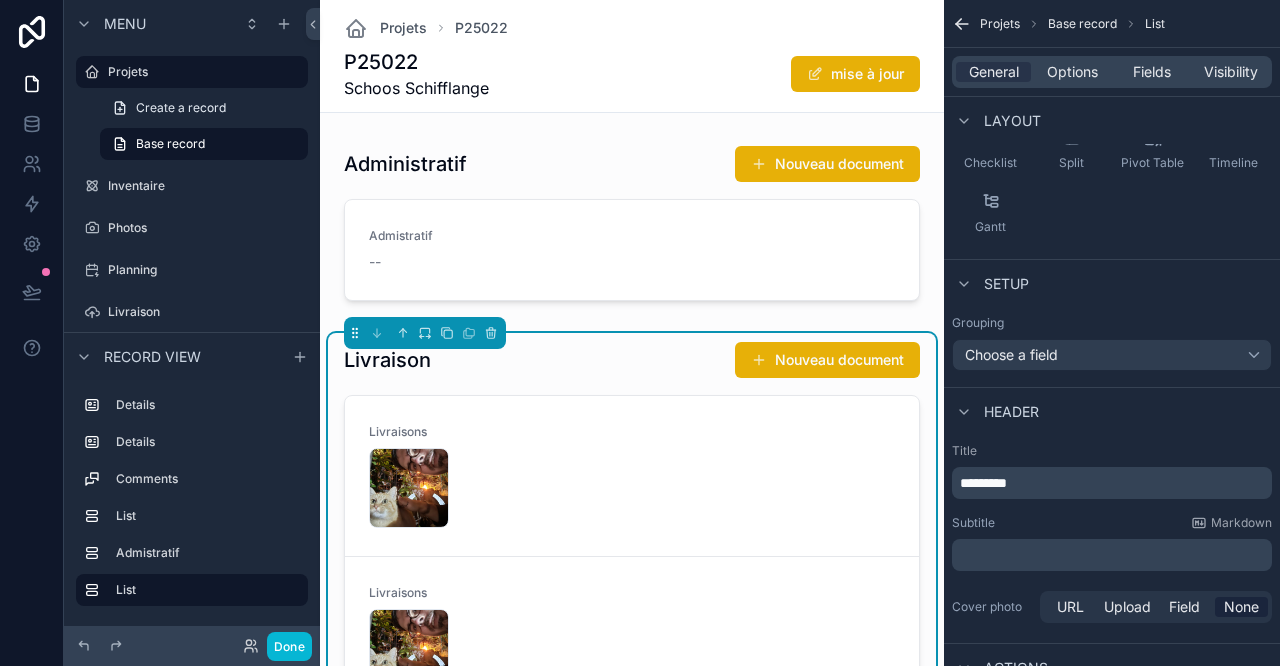 scroll, scrollTop: 427, scrollLeft: 0, axis: vertical 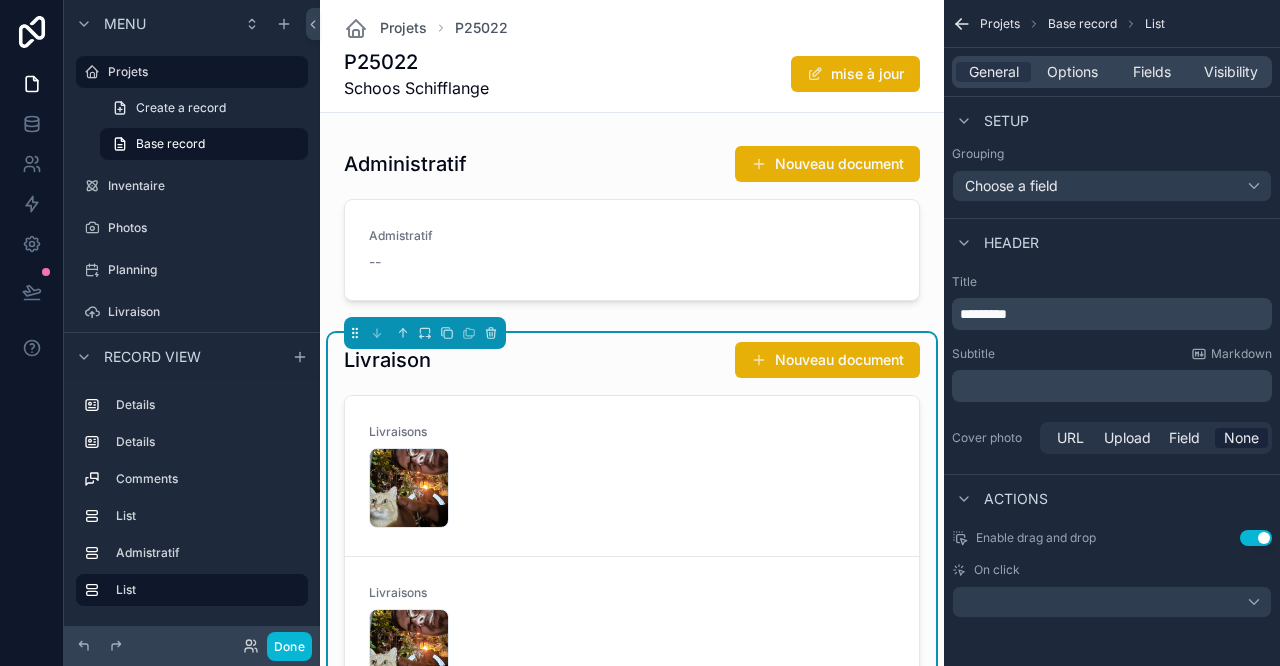 click on "Nouveau document" at bounding box center (827, 360) 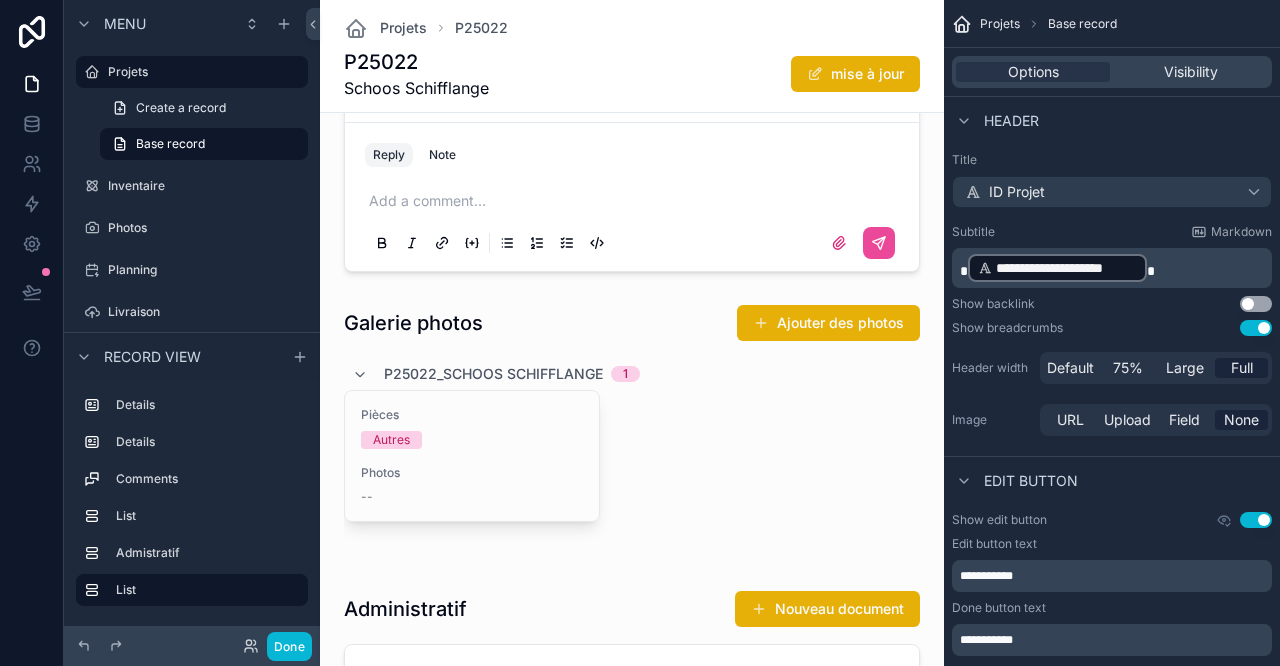 scroll, scrollTop: 1111, scrollLeft: 0, axis: vertical 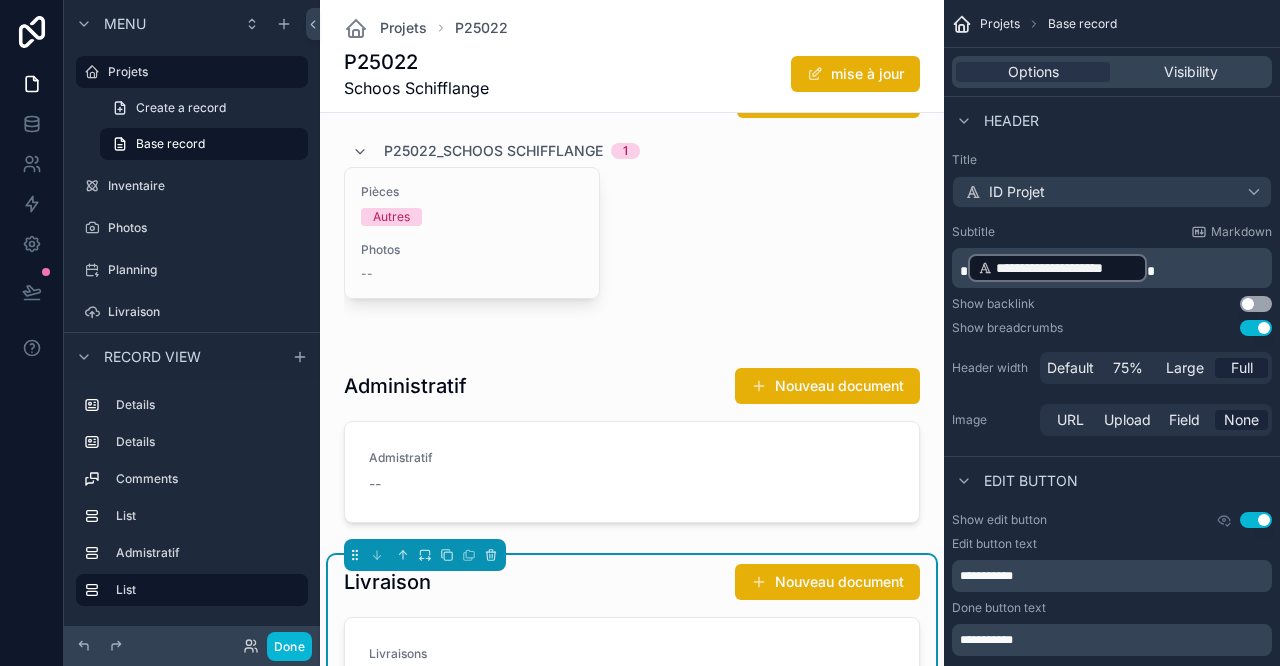 click at bounding box center (632, 449) 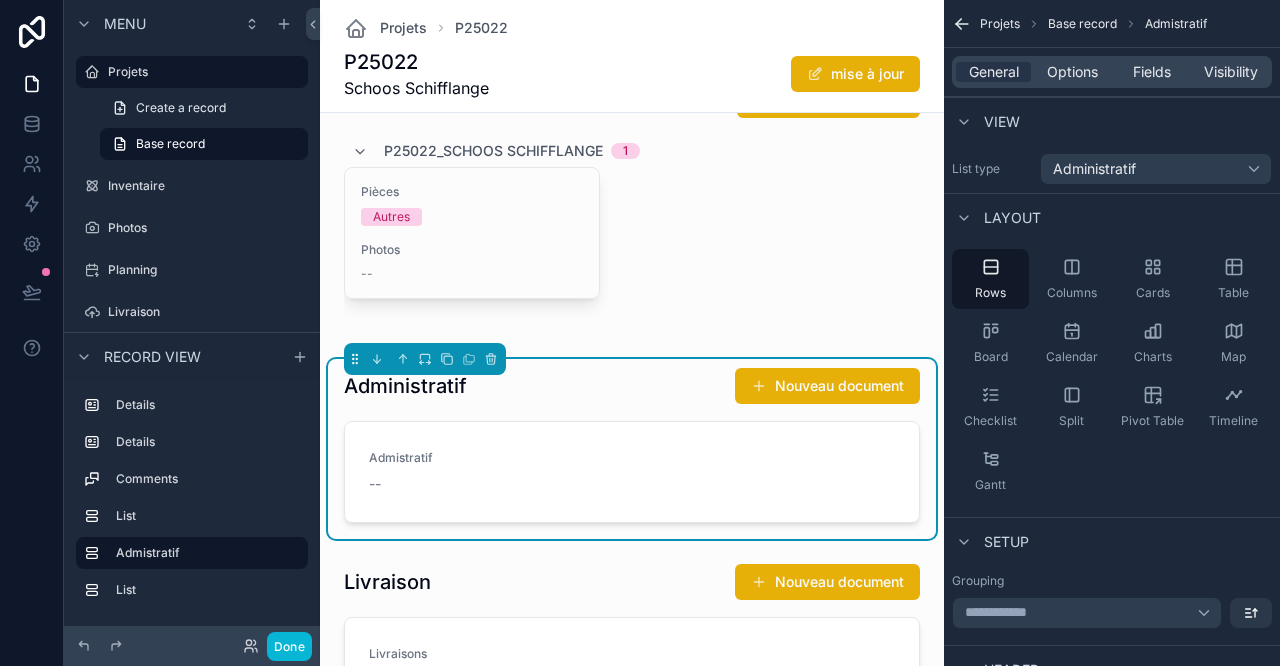 click at bounding box center (632, 755) 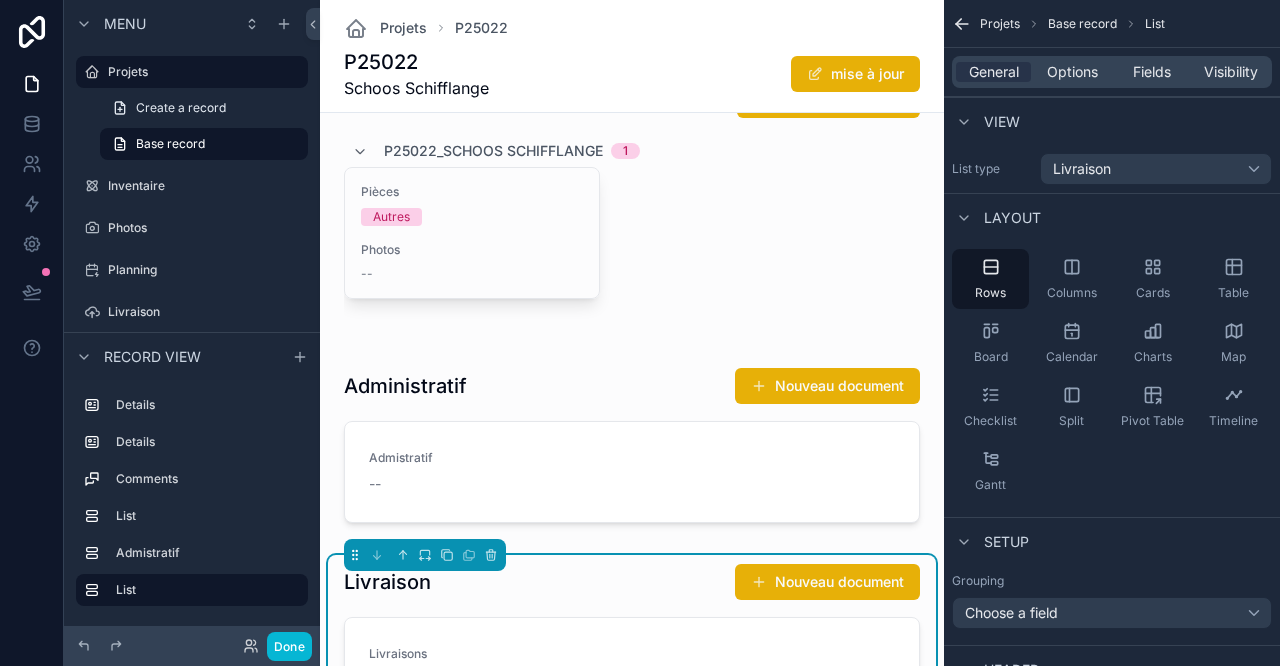 click at bounding box center (632, 449) 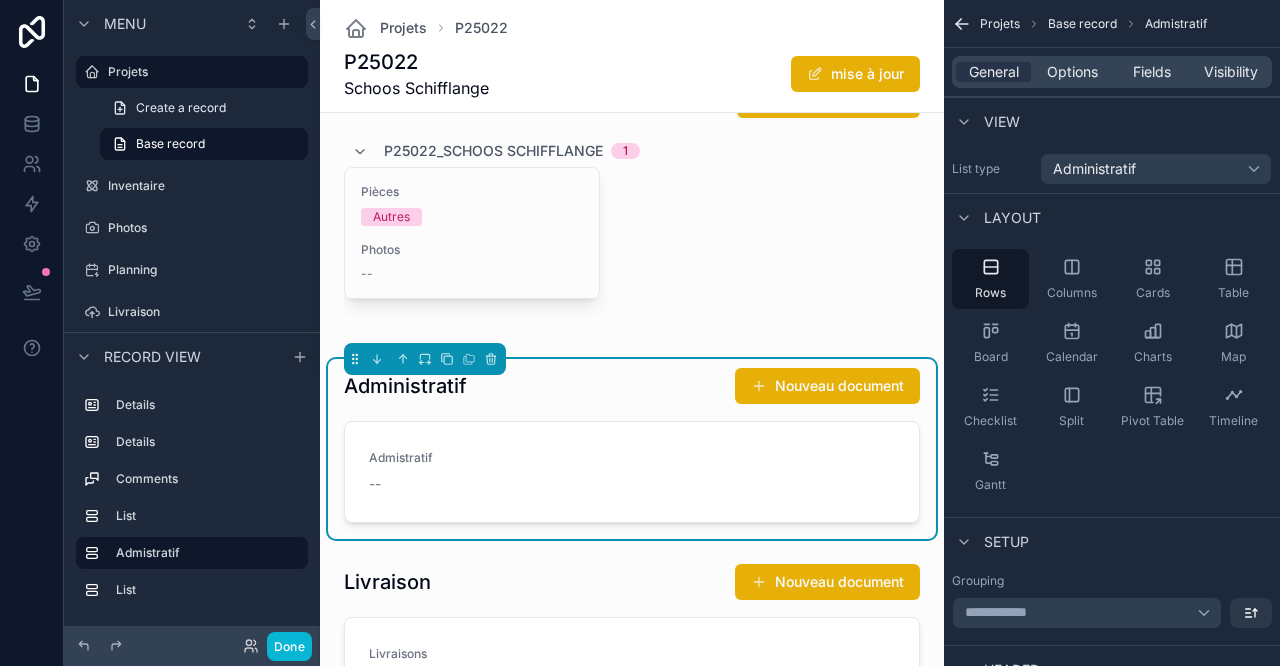 click at bounding box center (632, 755) 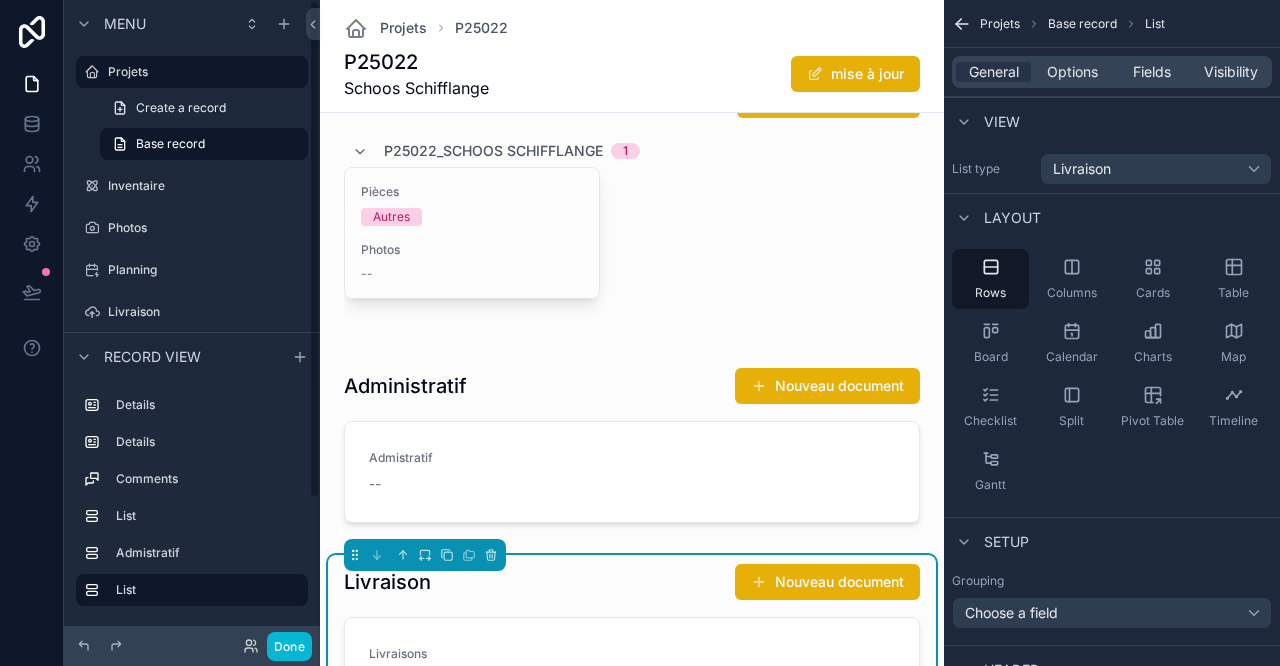 drag, startPoint x: 172, startPoint y: 595, endPoint x: 226, endPoint y: 620, distance: 59.5063 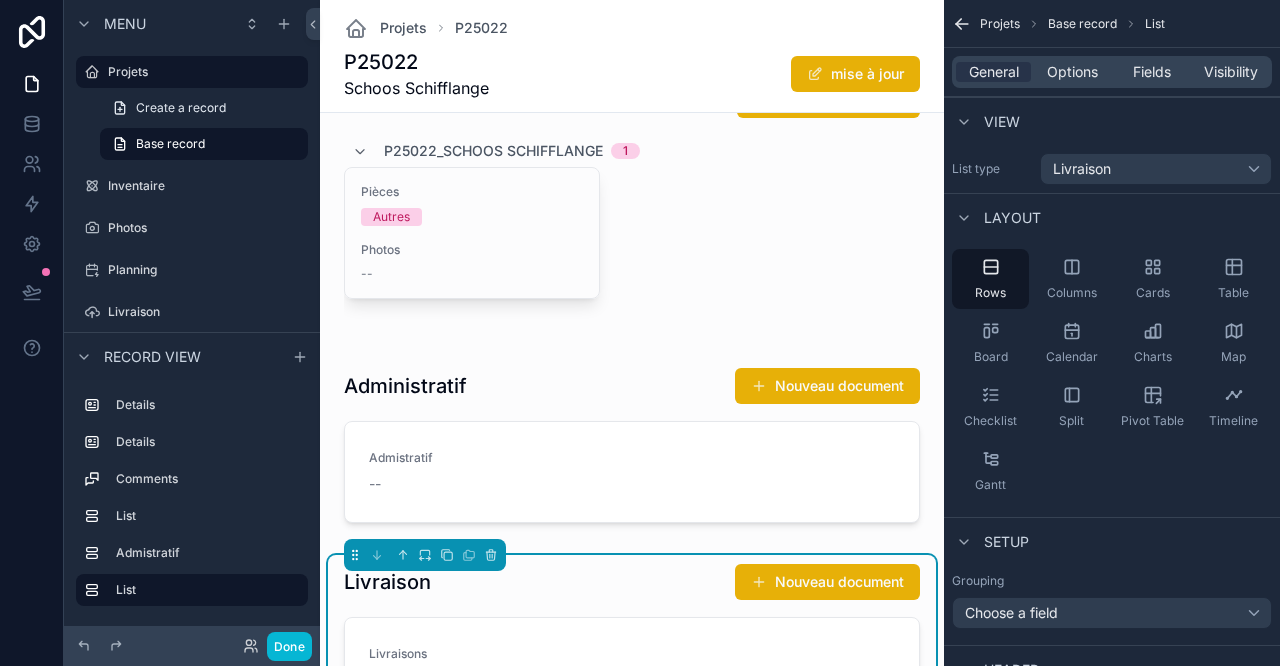 click 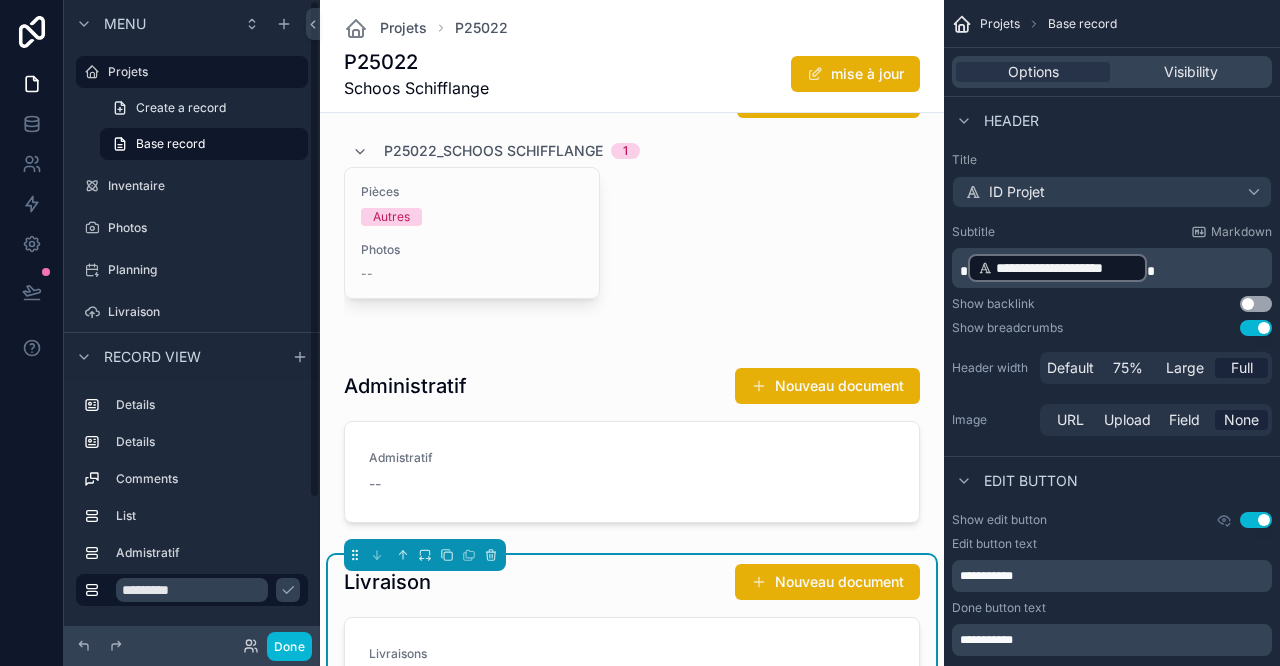 type on "*********" 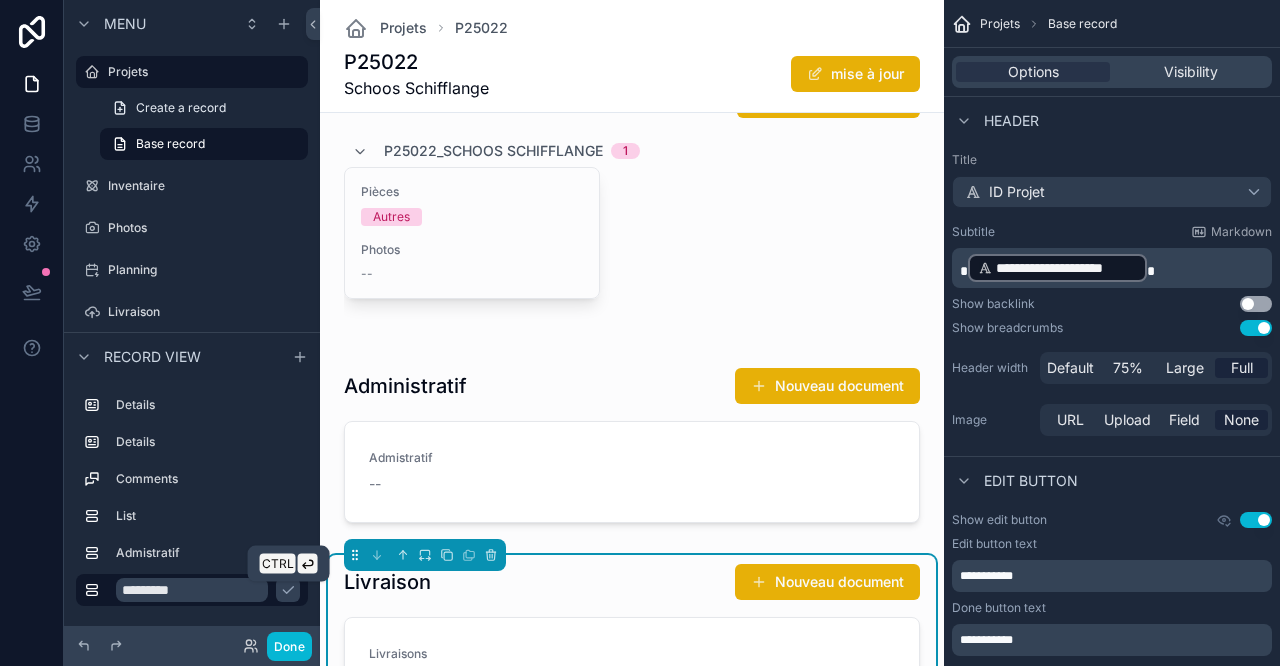 click at bounding box center [288, 590] 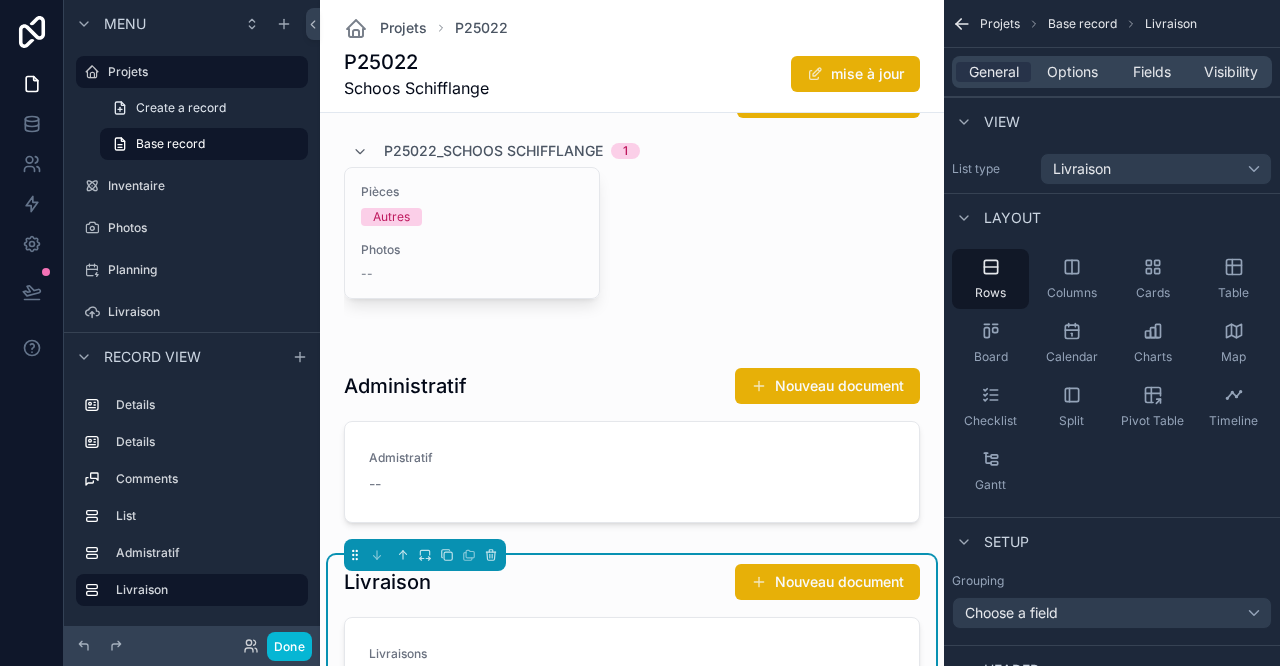 click at bounding box center (632, 449) 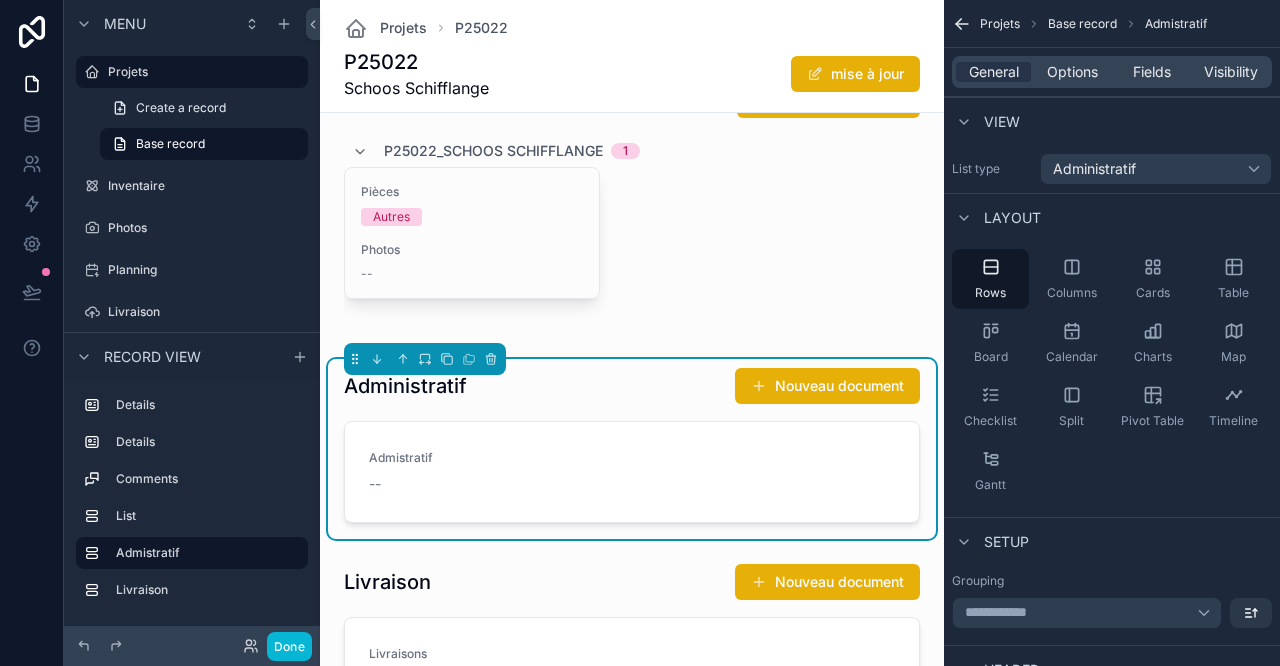 click at bounding box center [632, 755] 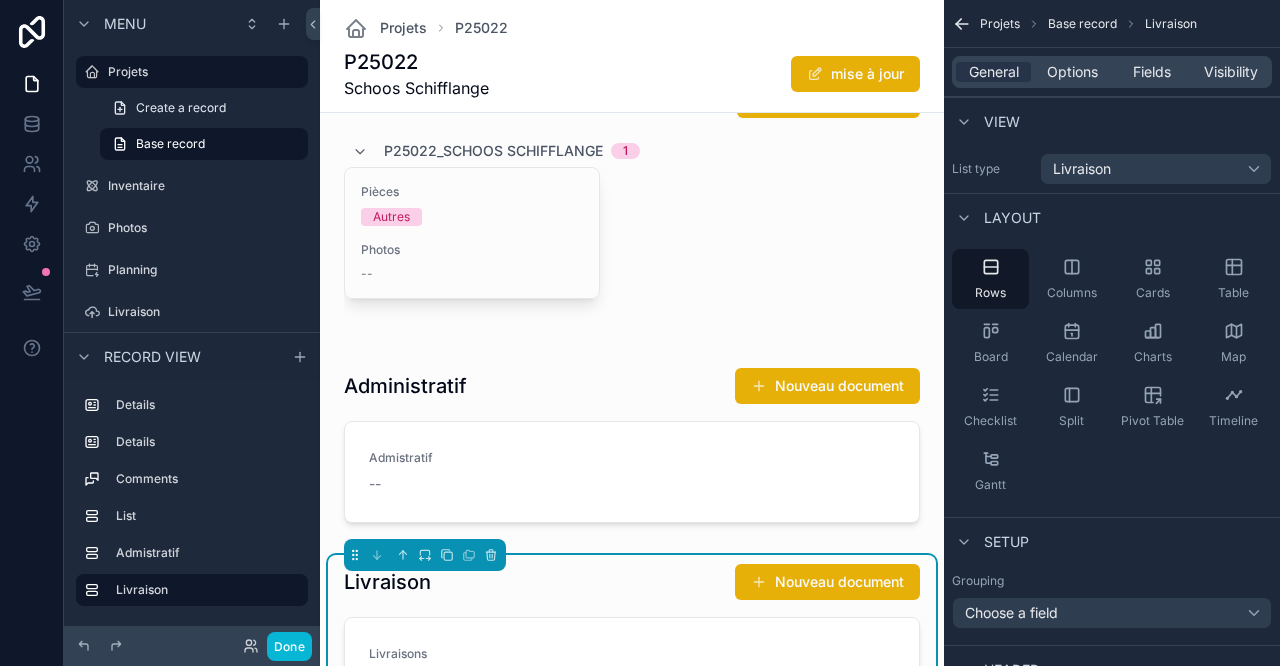 click at bounding box center (632, 449) 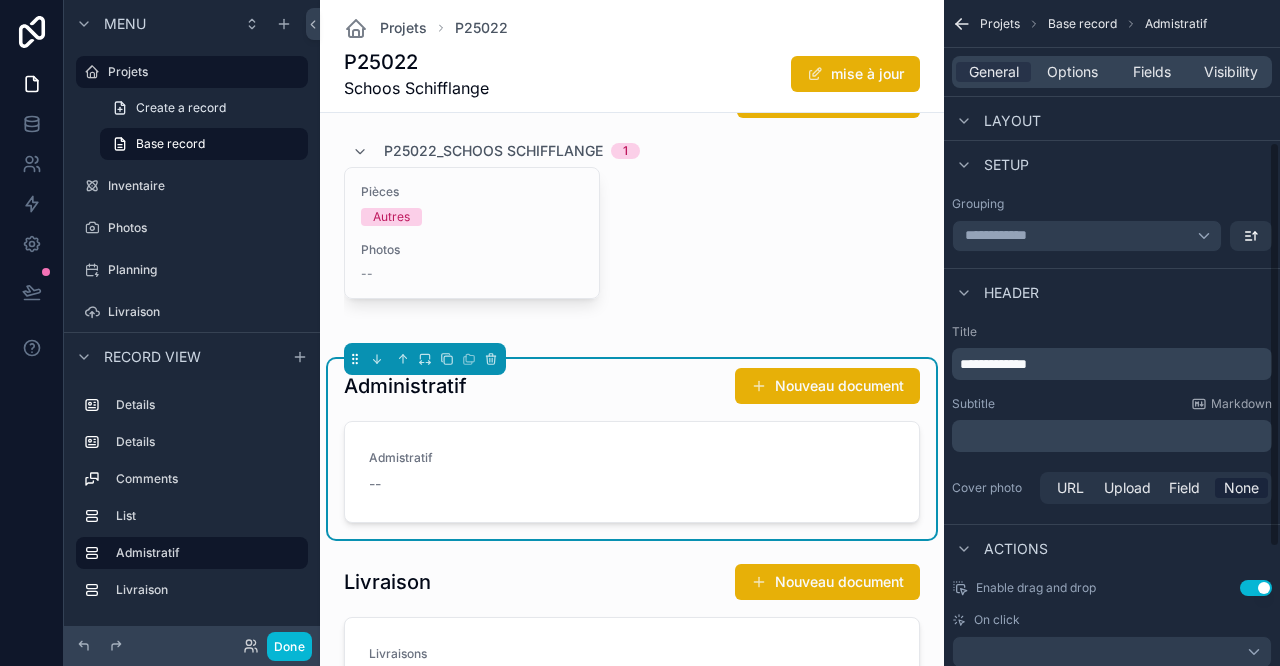 scroll, scrollTop: 427, scrollLeft: 0, axis: vertical 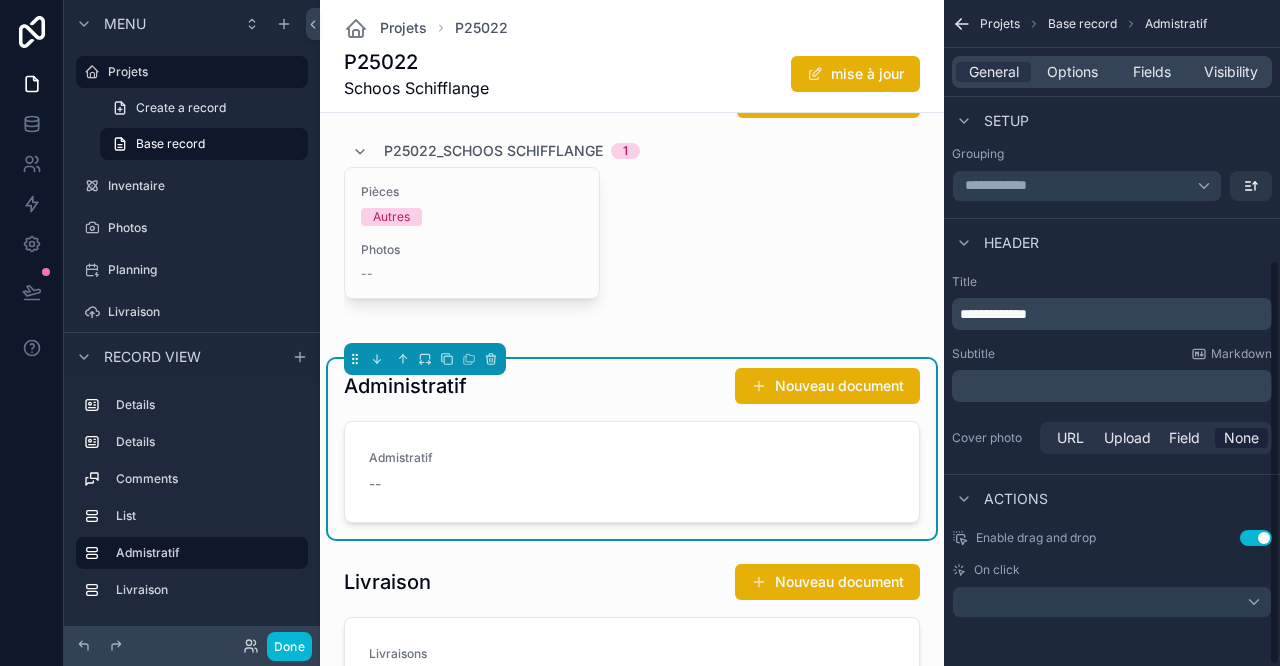 click on "Options" at bounding box center (1072, 72) 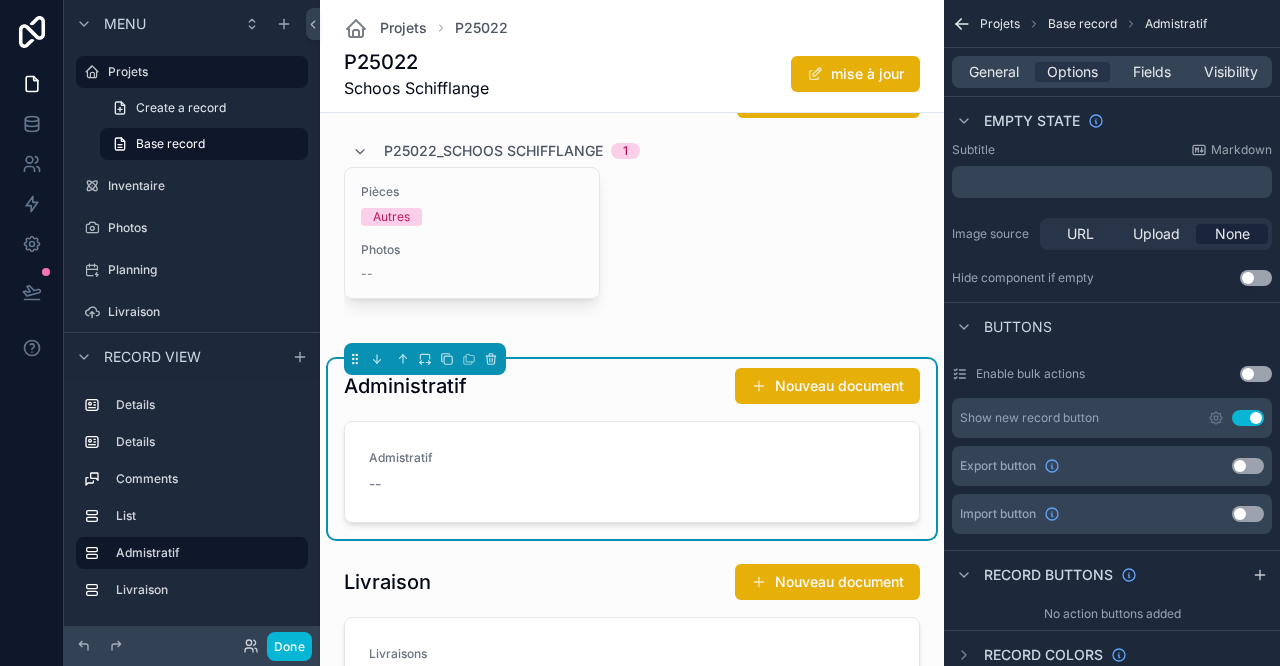 click 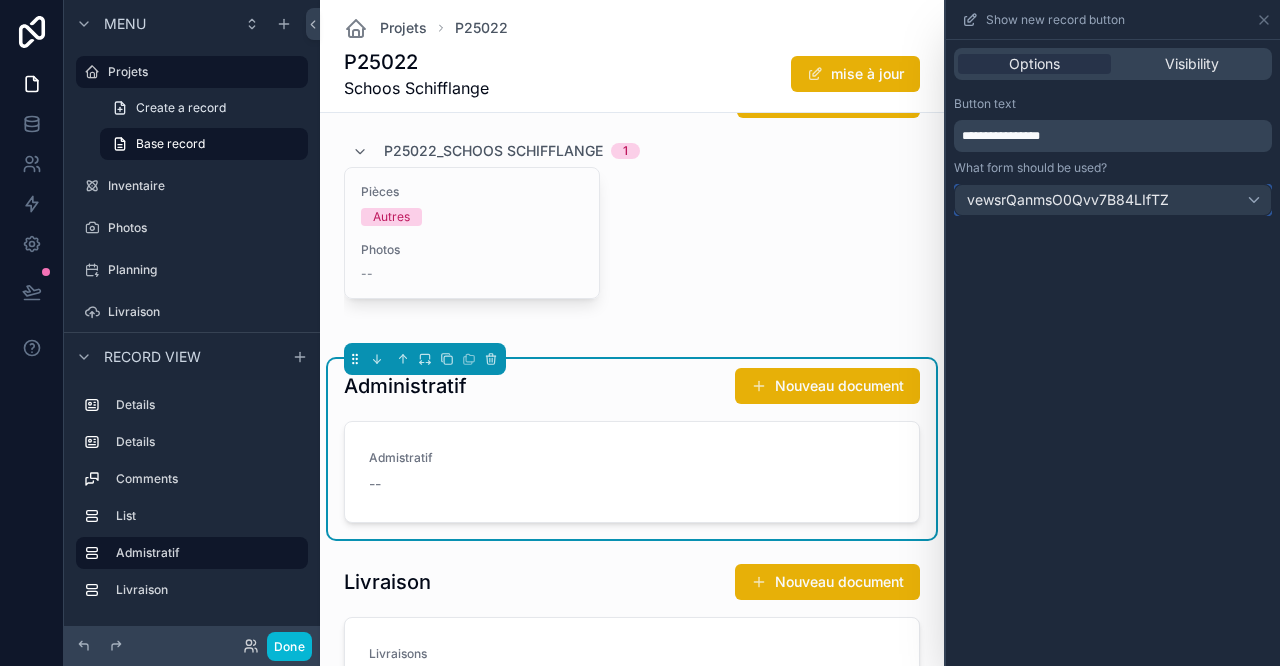 click on "vewsrQanmsO0Qvv7B84LIfTZ" at bounding box center [1113, 200] 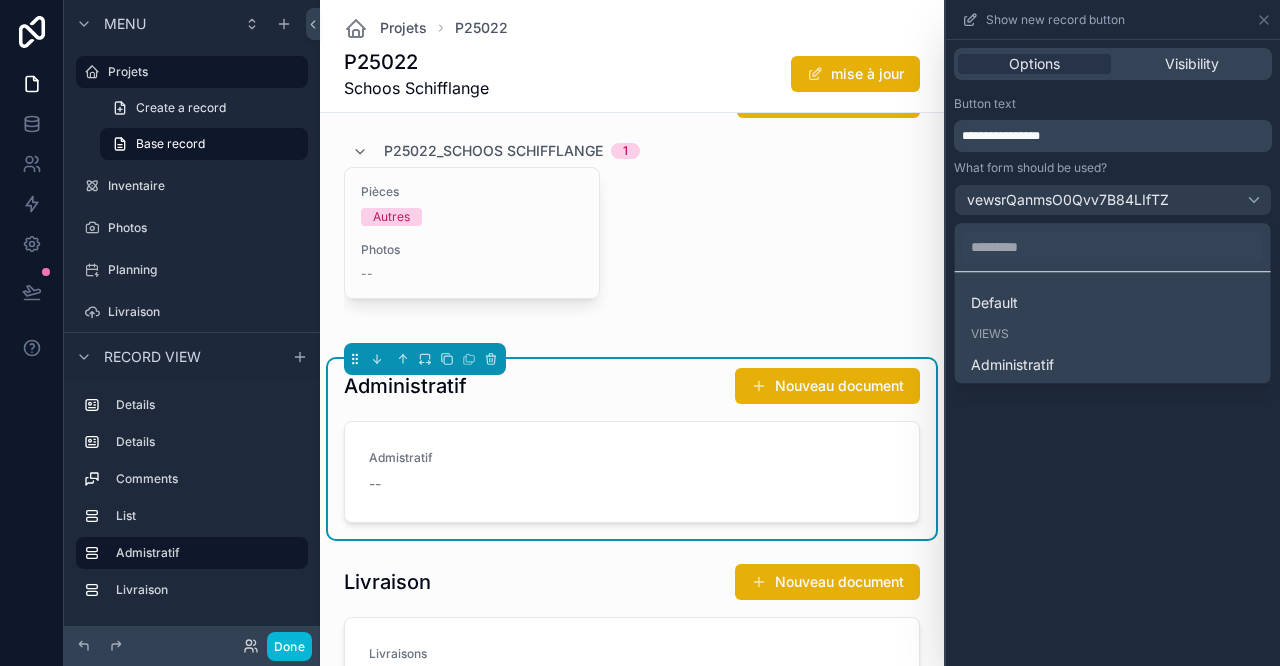 click on "Administratif" at bounding box center (1113, 365) 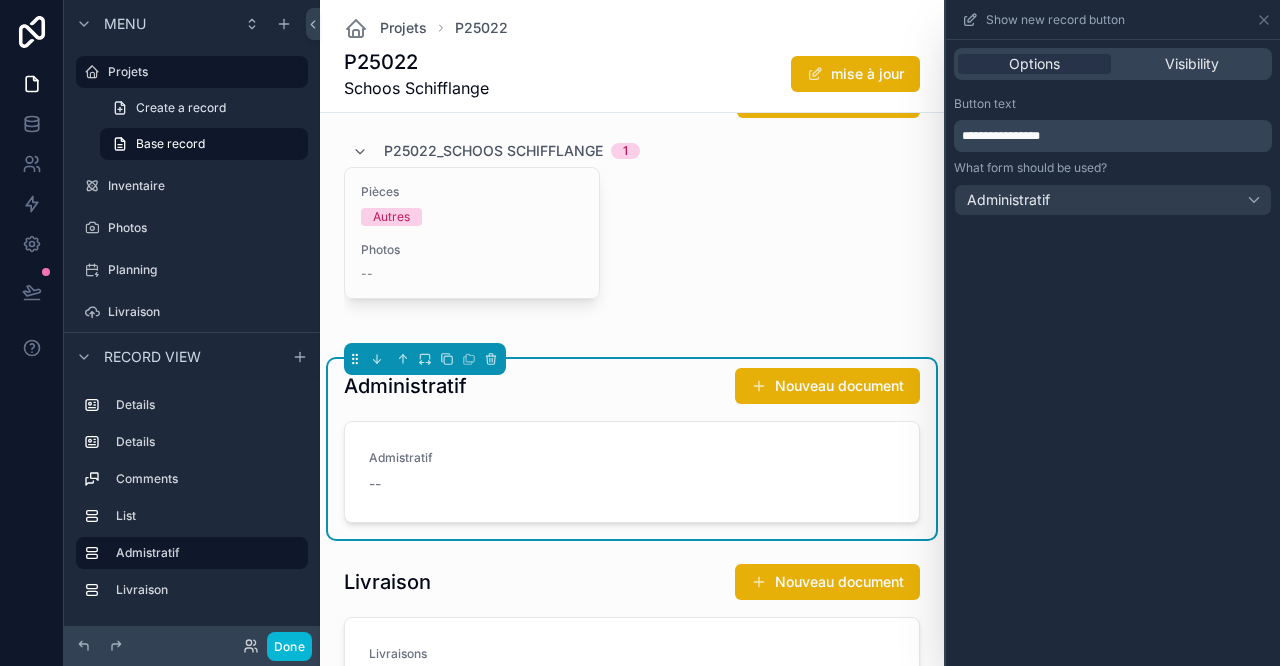 click on "Nouveau document" at bounding box center [827, 386] 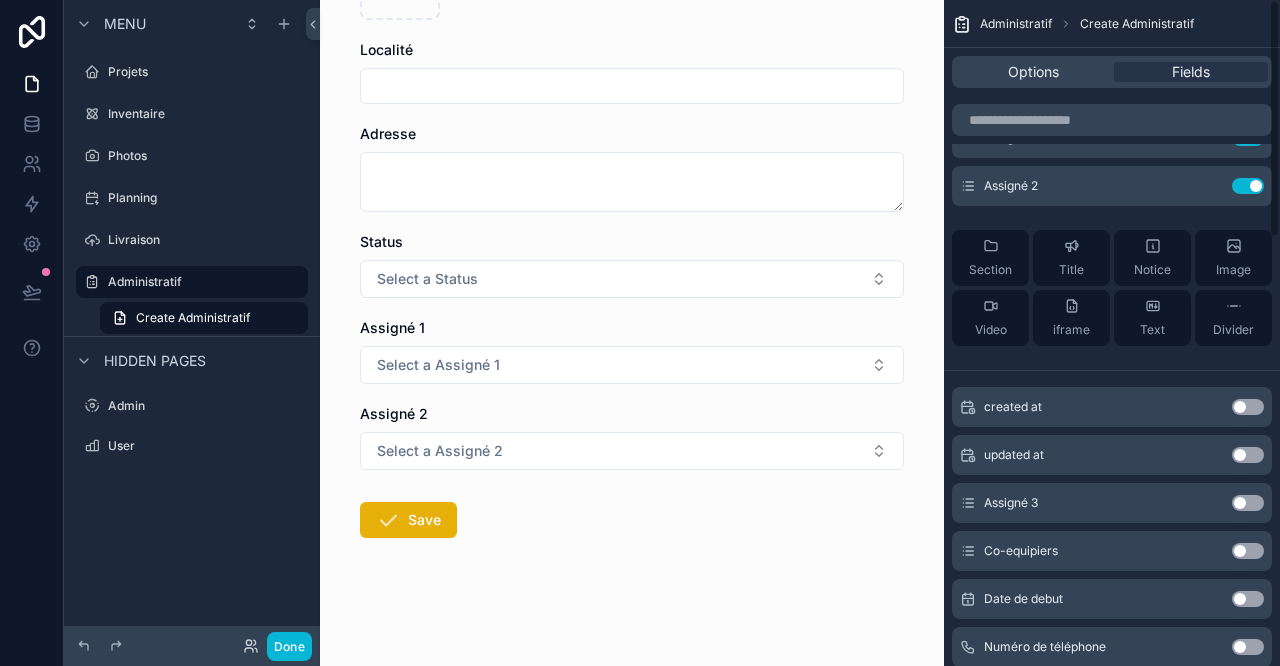 scroll, scrollTop: 0, scrollLeft: 0, axis: both 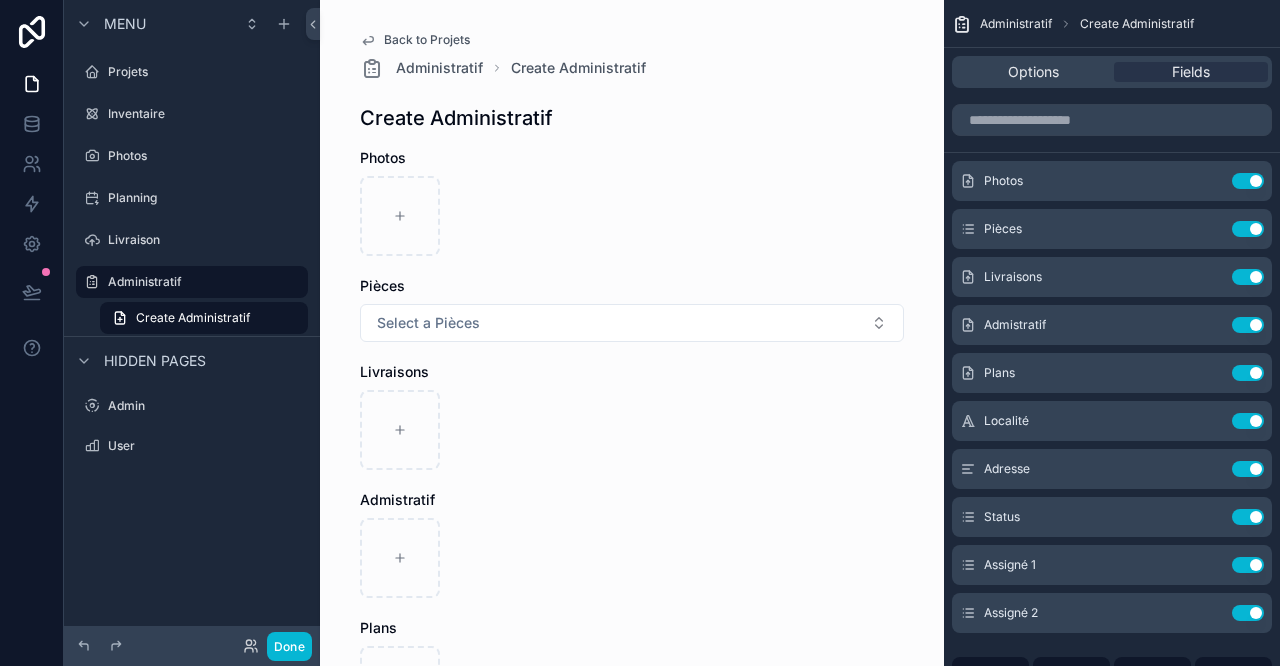 drag, startPoint x: 1236, startPoint y: 180, endPoint x: 1226, endPoint y: 185, distance: 11.18034 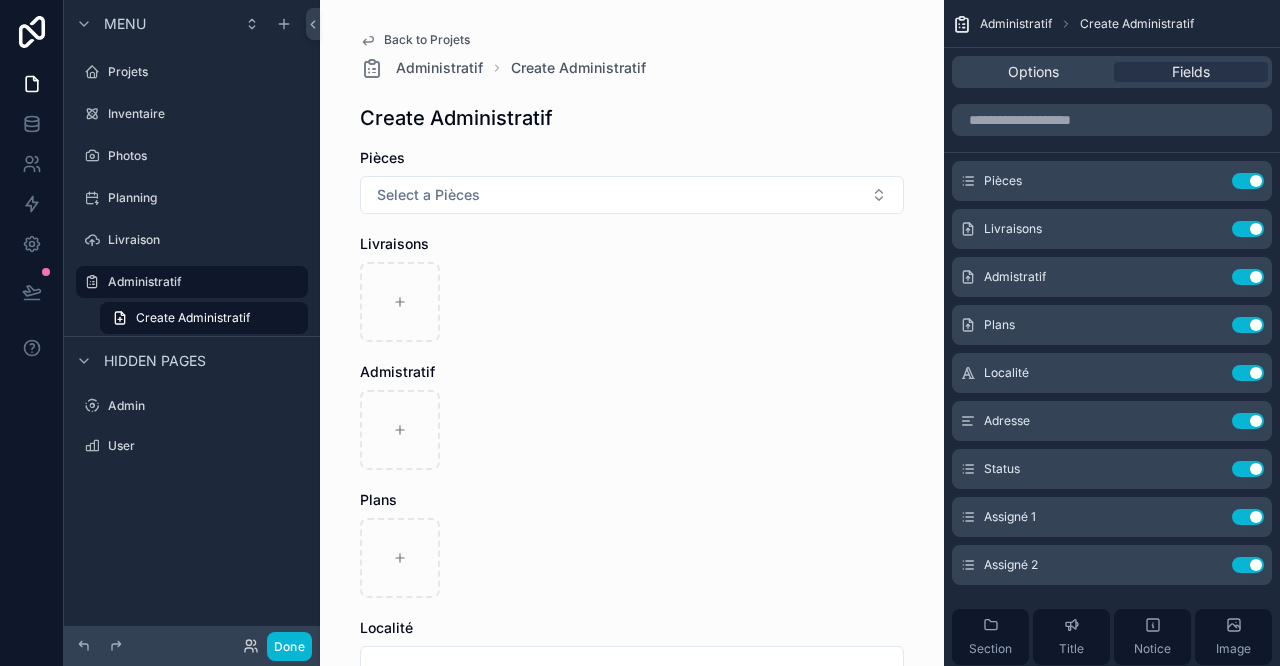 click on "Use setting" at bounding box center [1248, 181] 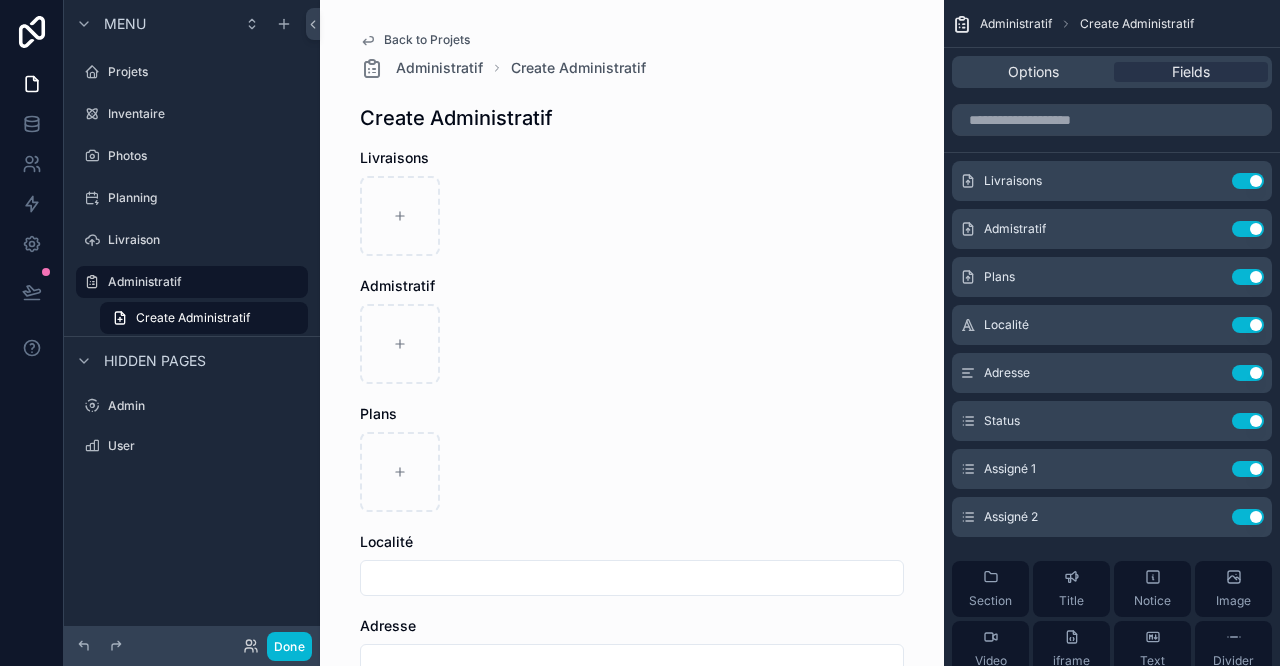 click on "Use setting" at bounding box center (1248, 229) 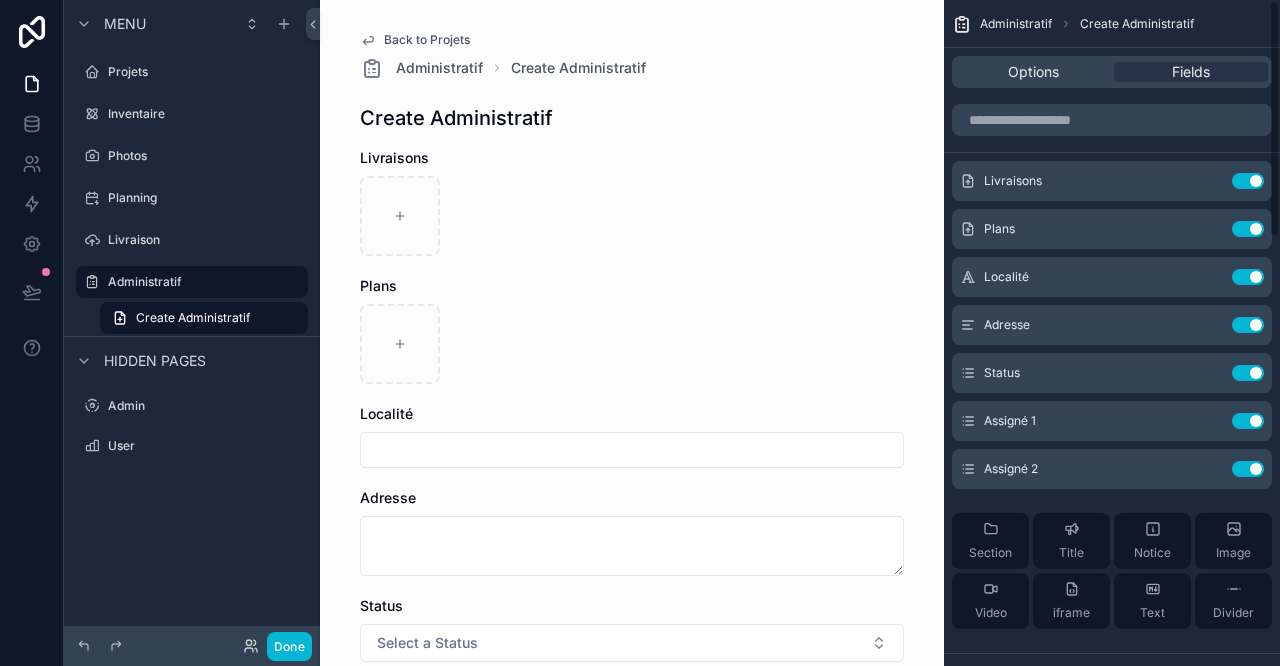 click on "Use setting" at bounding box center (1248, 229) 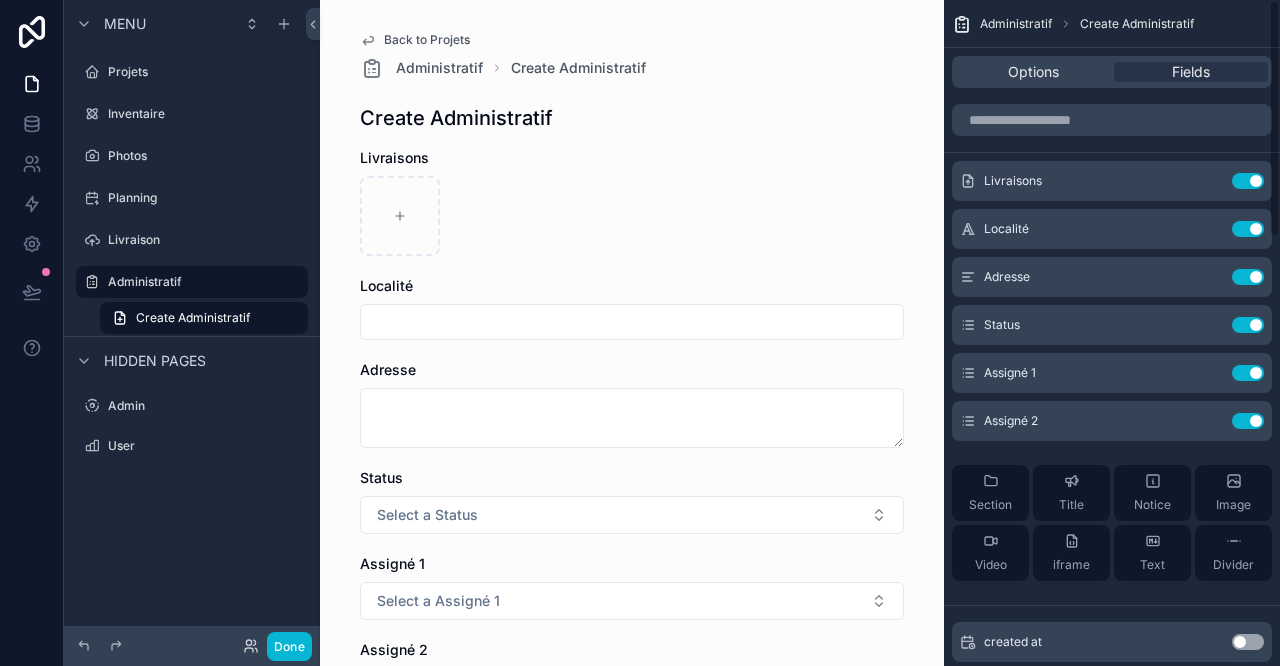 click on "Use setting" at bounding box center (1248, 229) 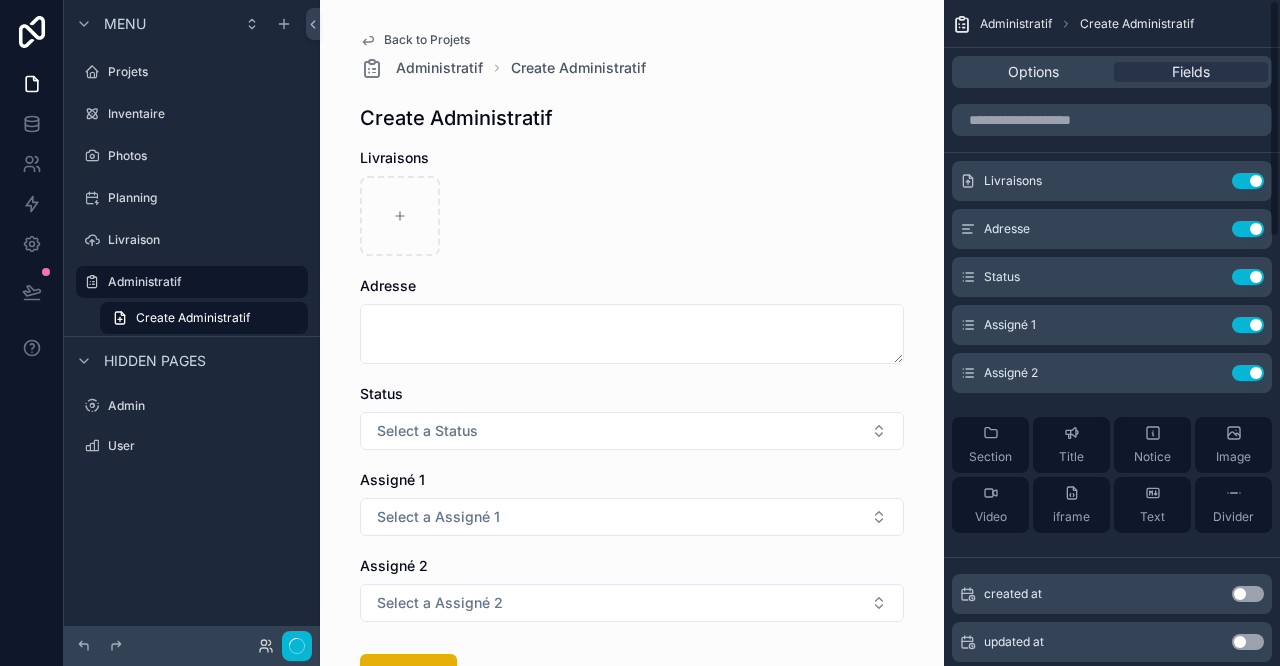click on "Use setting" at bounding box center (1248, 229) 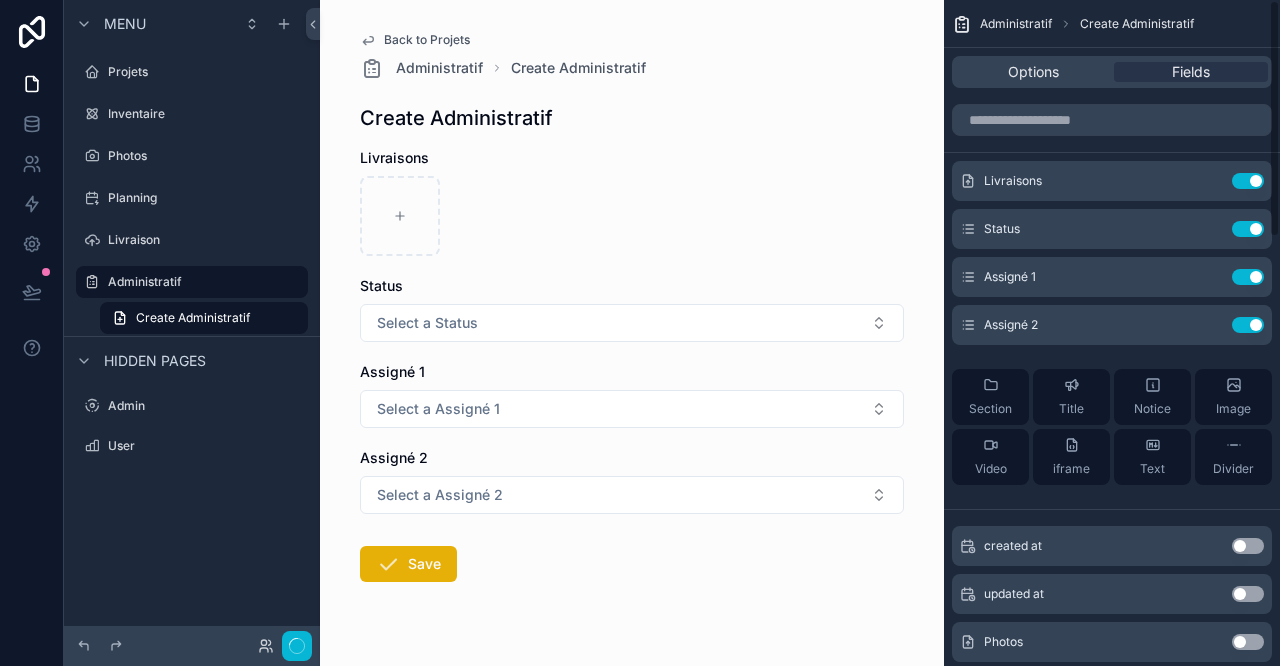 click on "Use setting" at bounding box center (1248, 229) 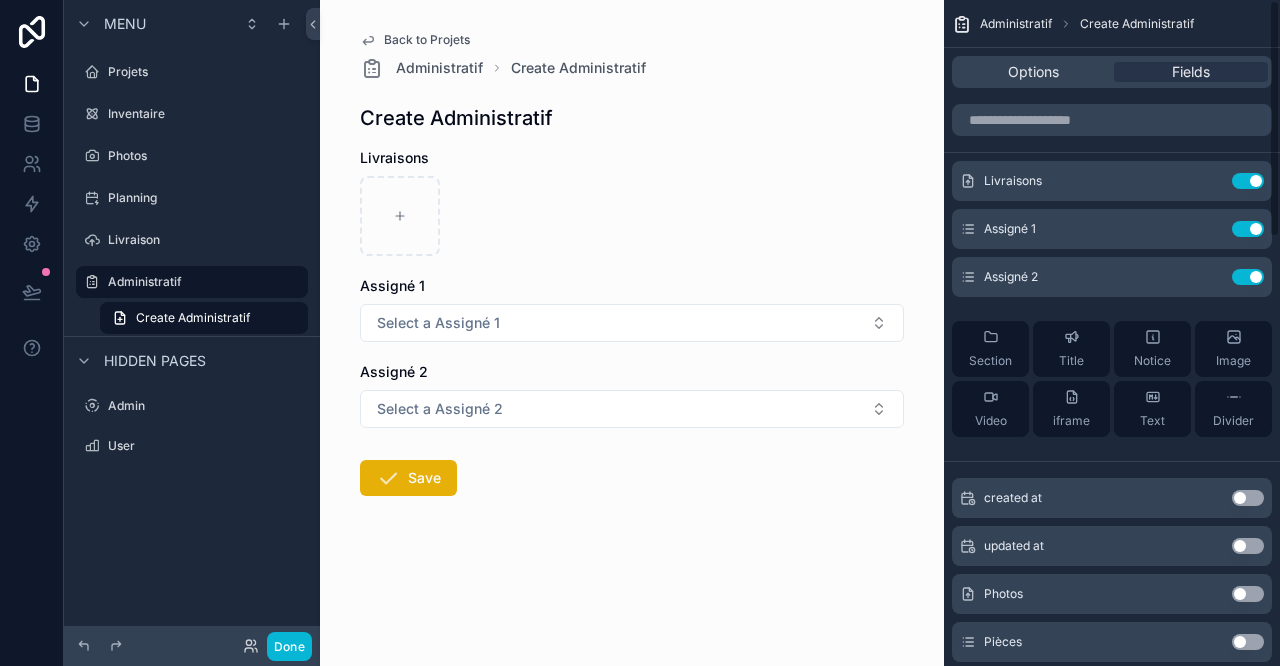 click on "Use setting" at bounding box center (1248, 229) 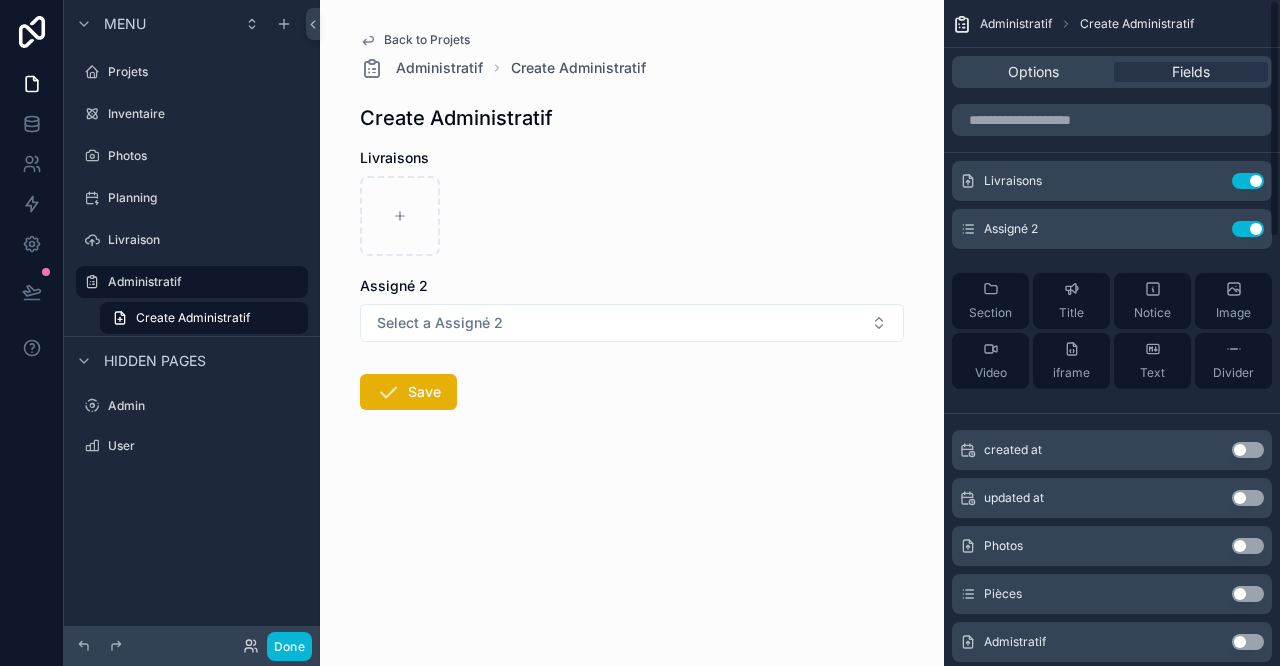 click on "Use setting" at bounding box center (1248, 229) 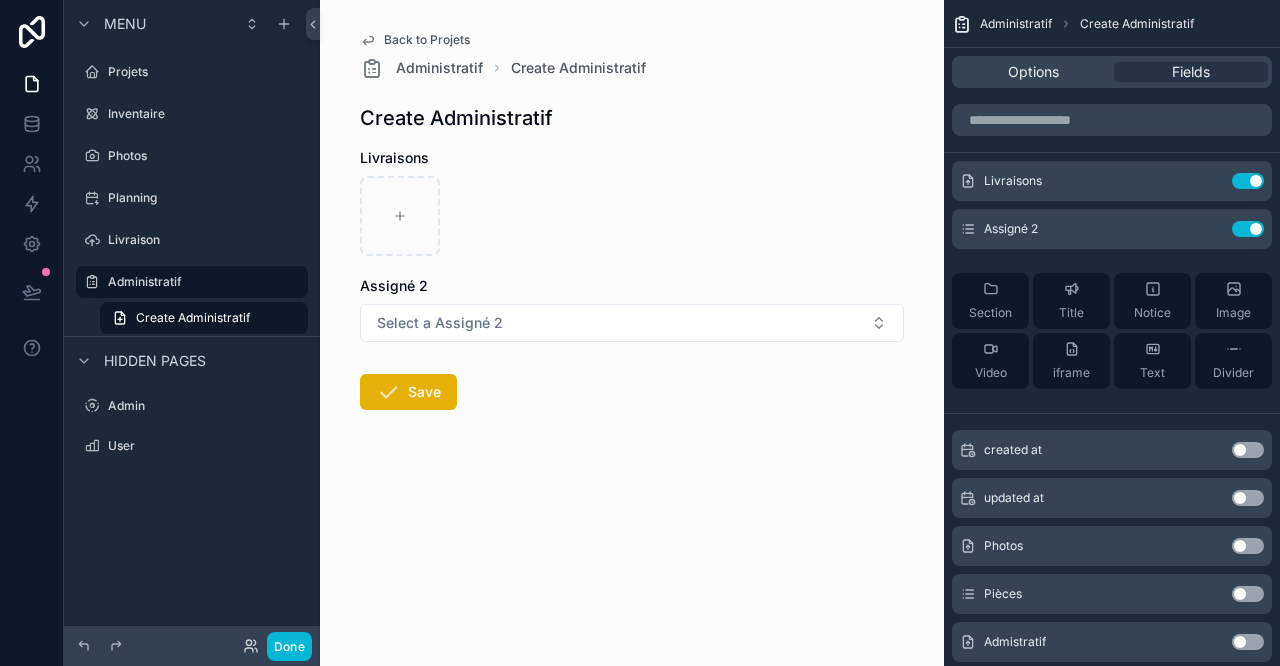 click on "Use setting" at bounding box center [1248, 229] 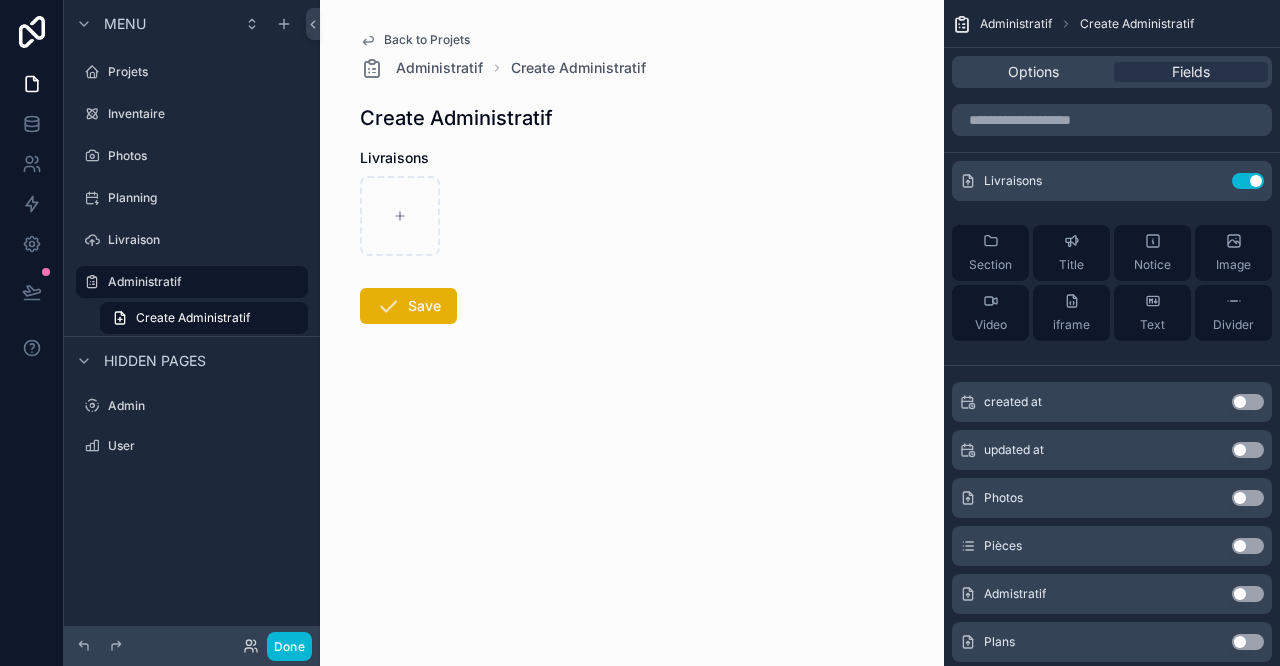 click on "Image" at bounding box center (1233, 253) 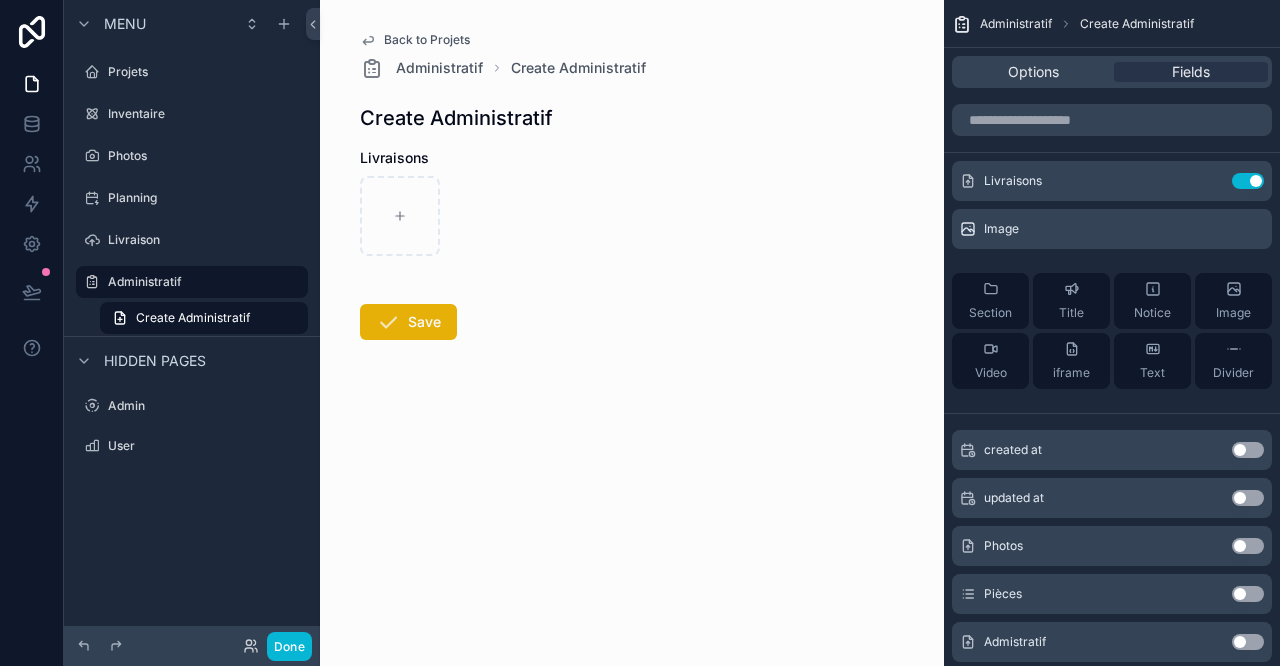 click on "Options" at bounding box center [1033, 72] 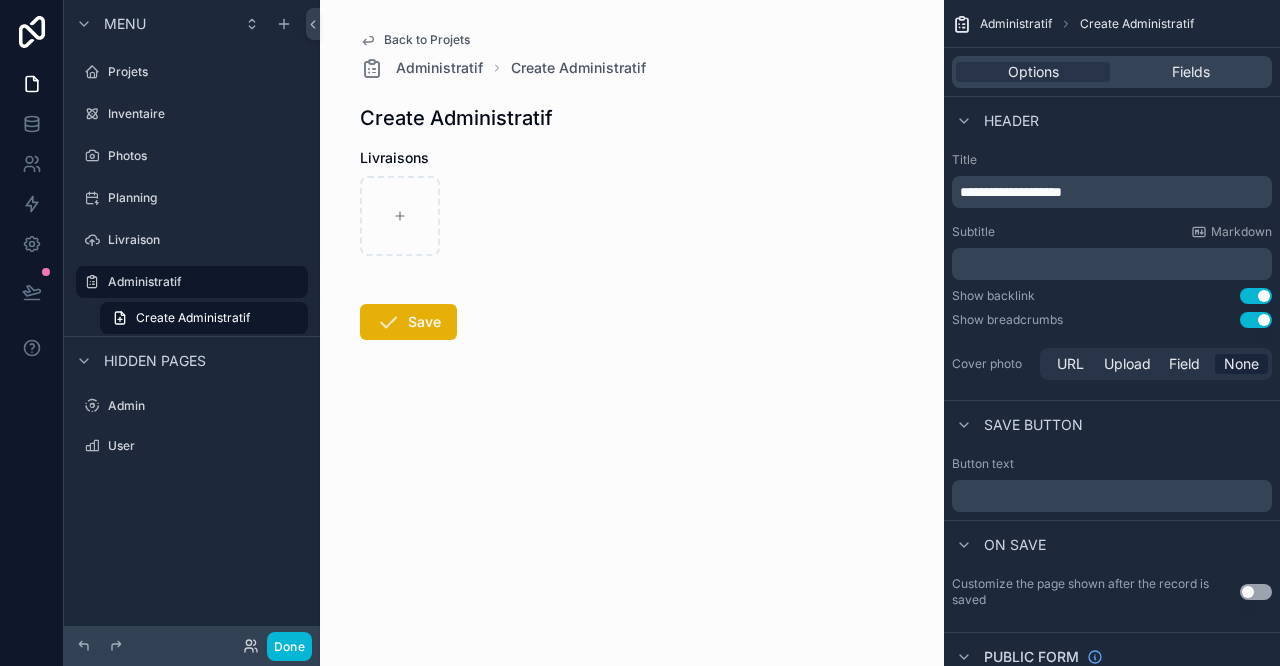 drag, startPoint x: 1101, startPoint y: 491, endPoint x: 1105, endPoint y: 480, distance: 11.7046995 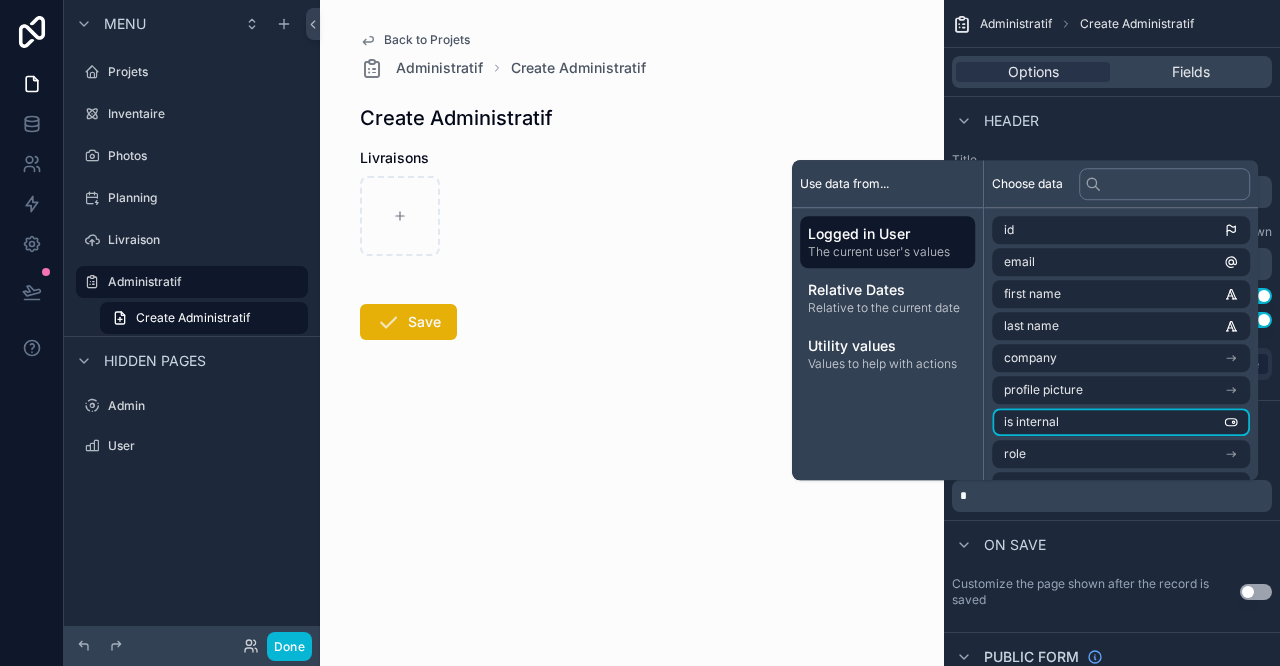 type 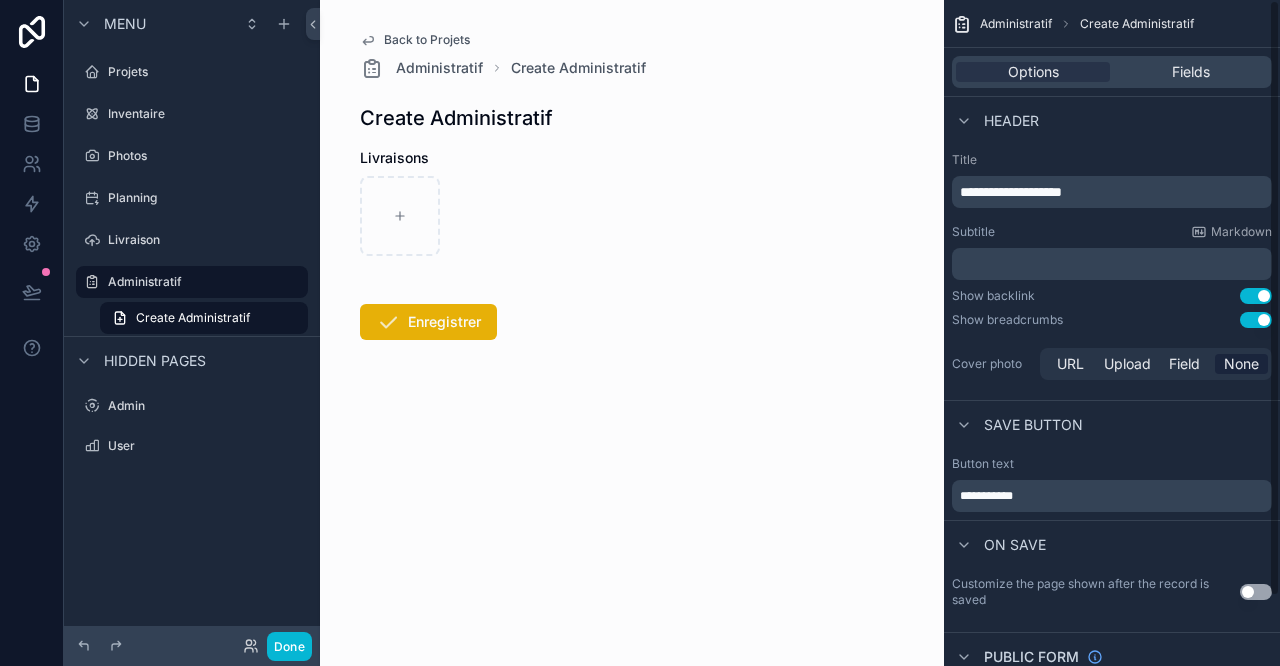 click on "Back to Projets Administratif Create Administratif Create Administratif Livraisons Enregistrer" at bounding box center [632, 333] 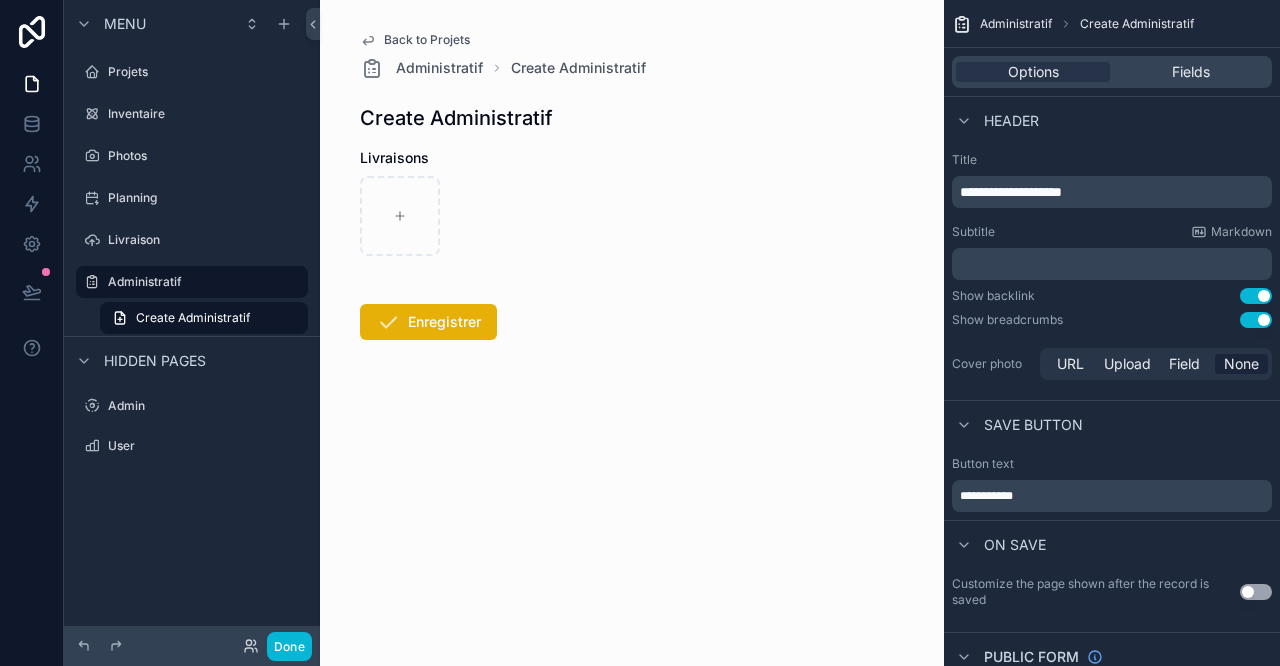click on "**********" at bounding box center (1011, 192) 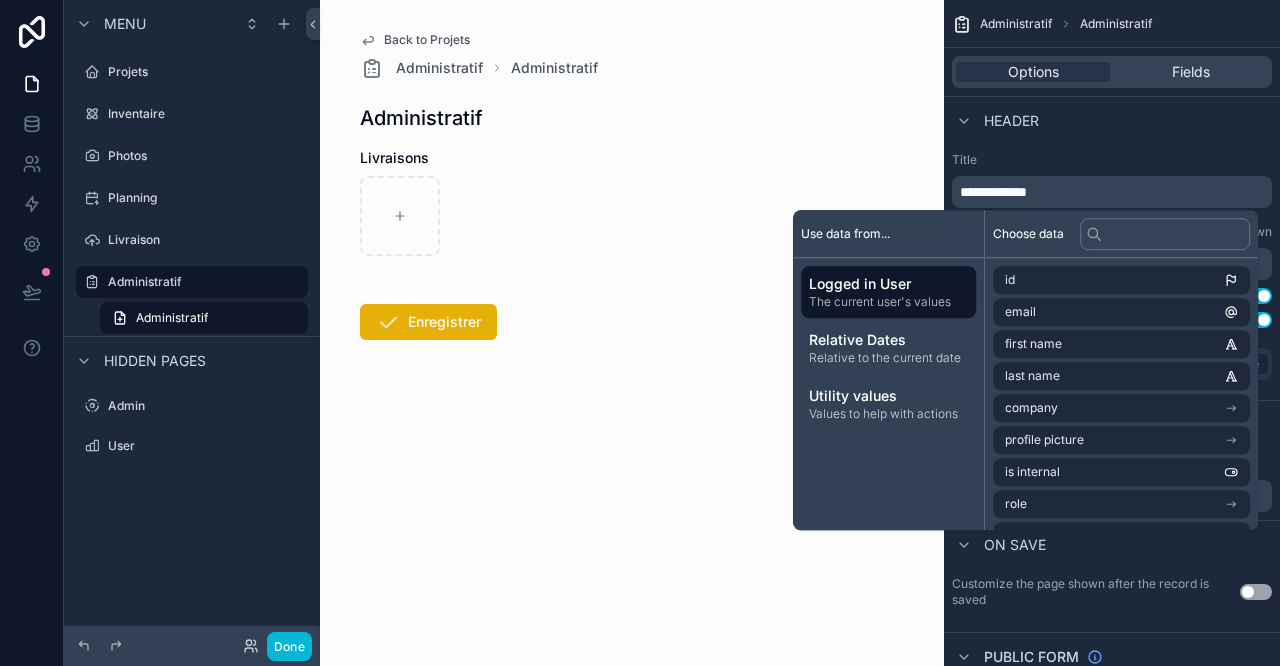 click on "Livraisons Enregistrer" at bounding box center (632, 308) 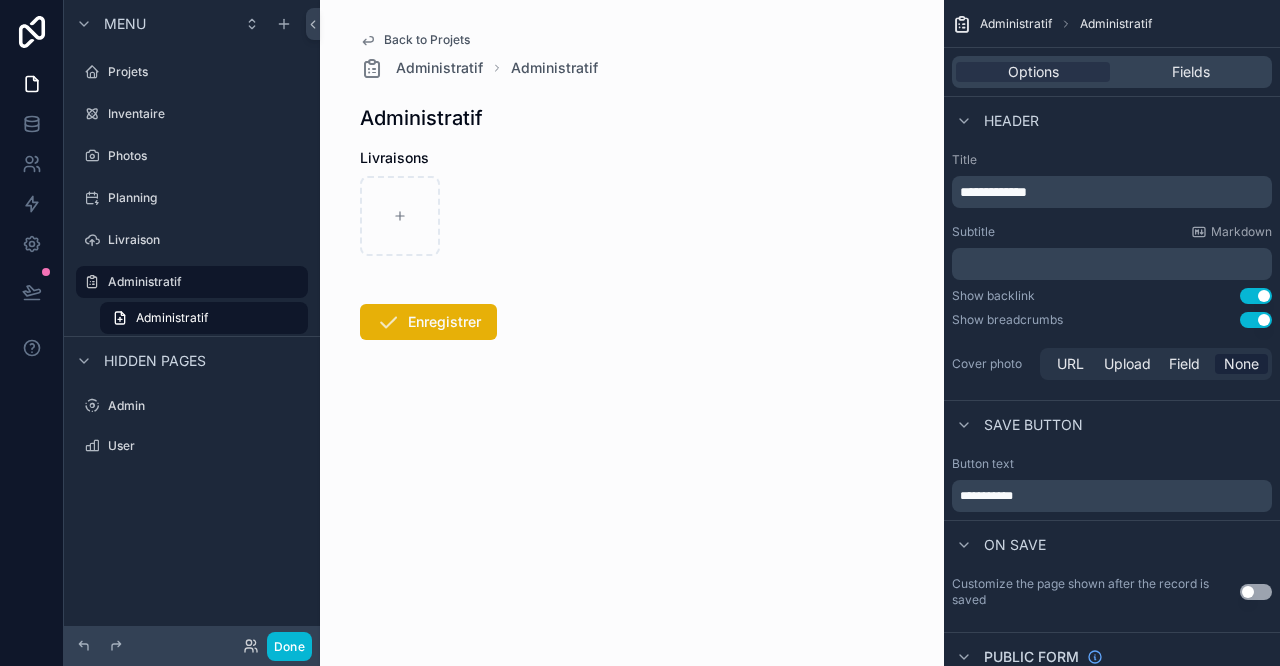 drag, startPoint x: 552, startPoint y: 568, endPoint x: 550, endPoint y: 554, distance: 14.142136 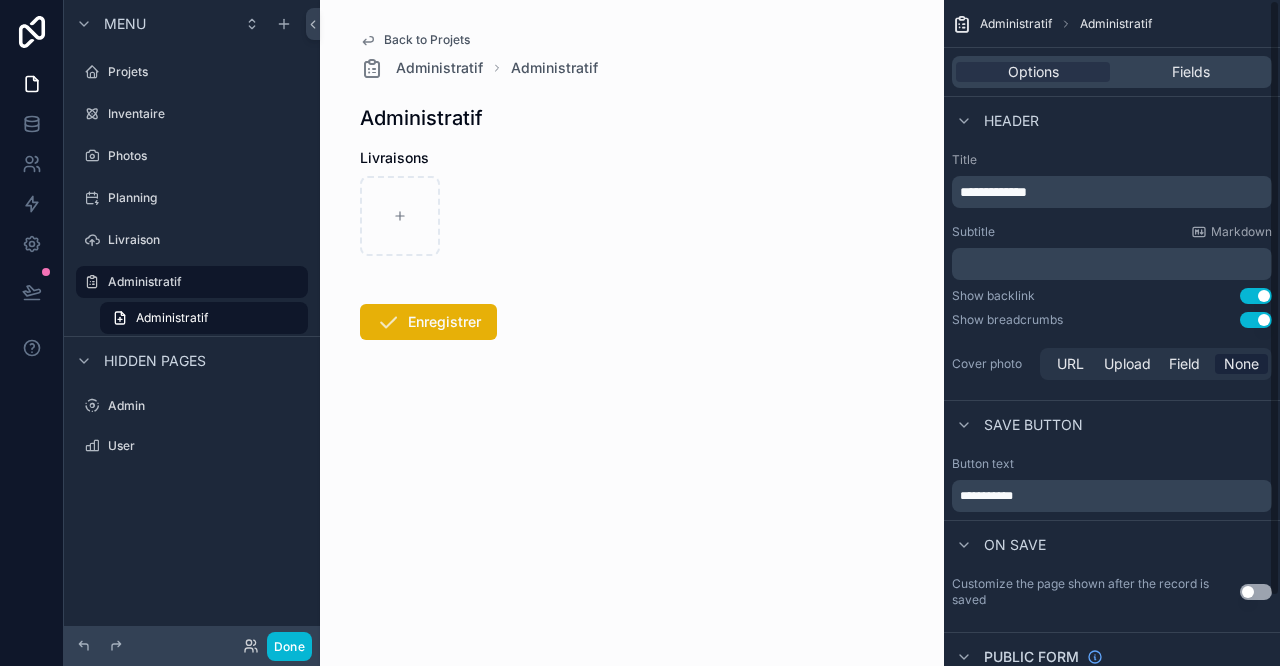 drag, startPoint x: 1187, startPoint y: 76, endPoint x: 1184, endPoint y: 65, distance: 11.401754 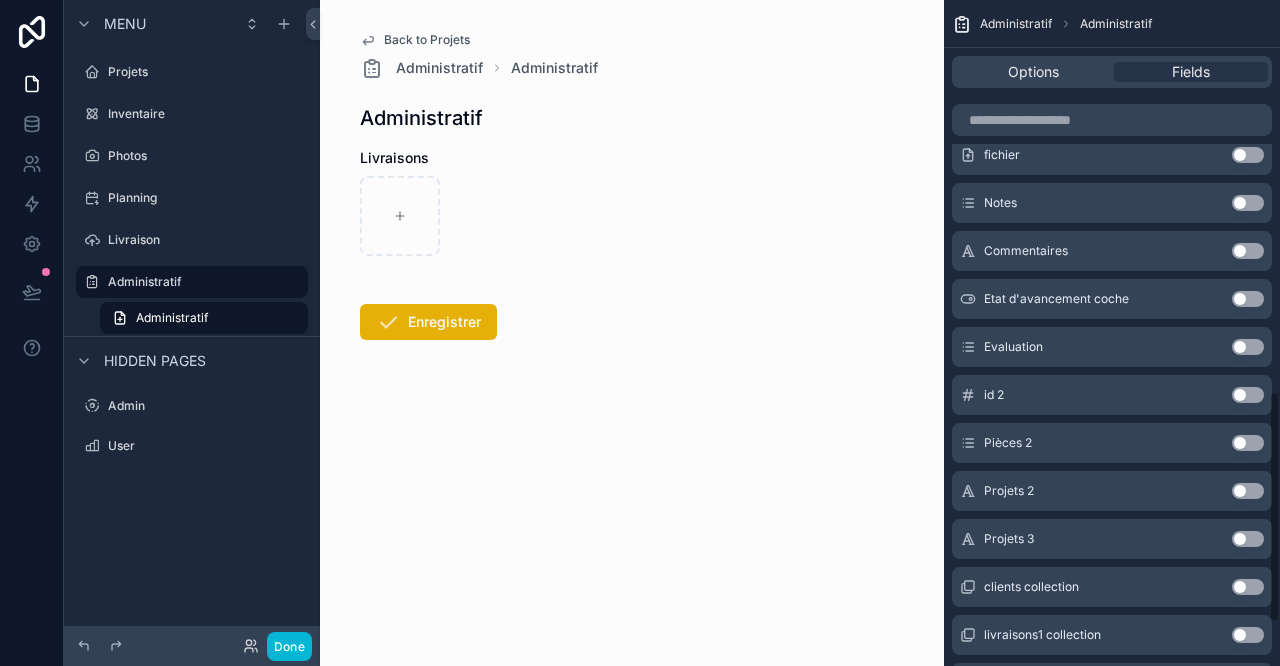 scroll, scrollTop: 1252, scrollLeft: 0, axis: vertical 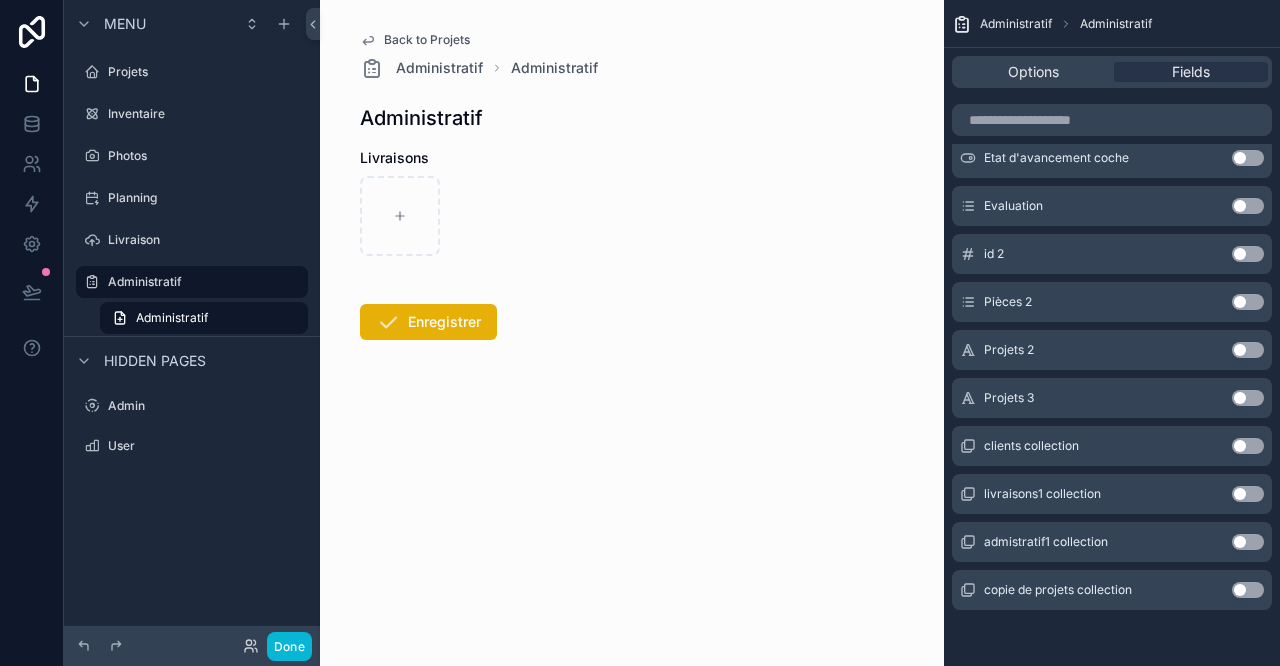 click on "Use setting" at bounding box center (1248, 446) 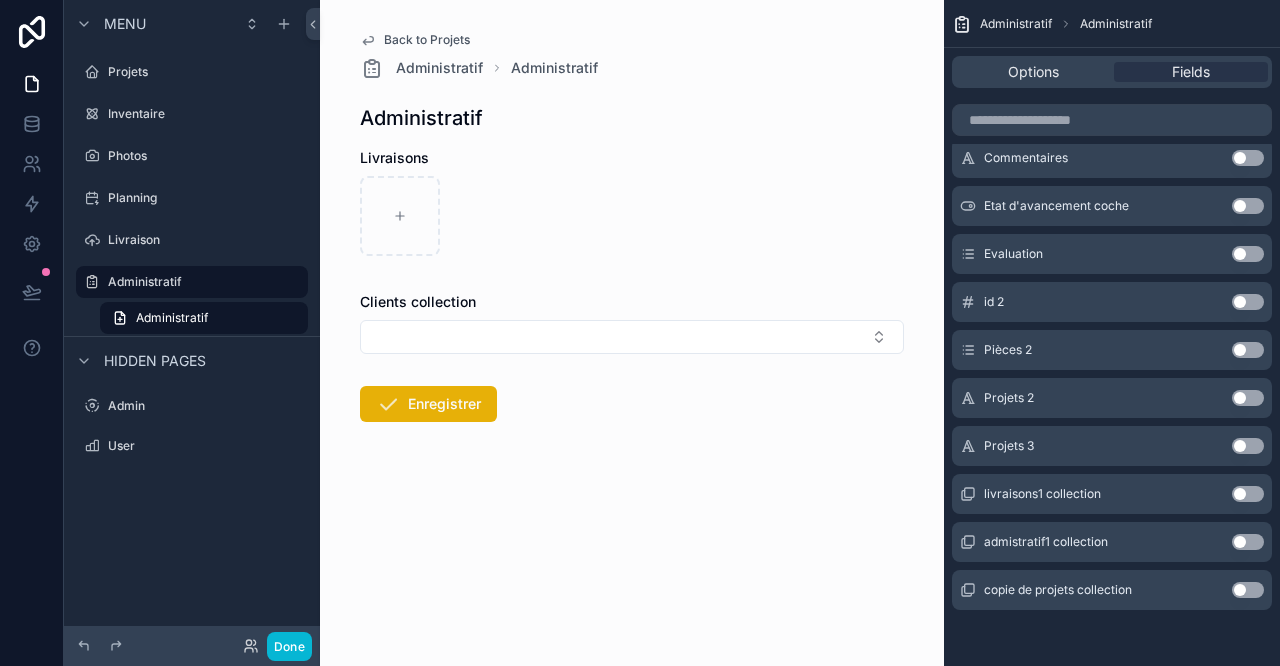 click at bounding box center (632, 337) 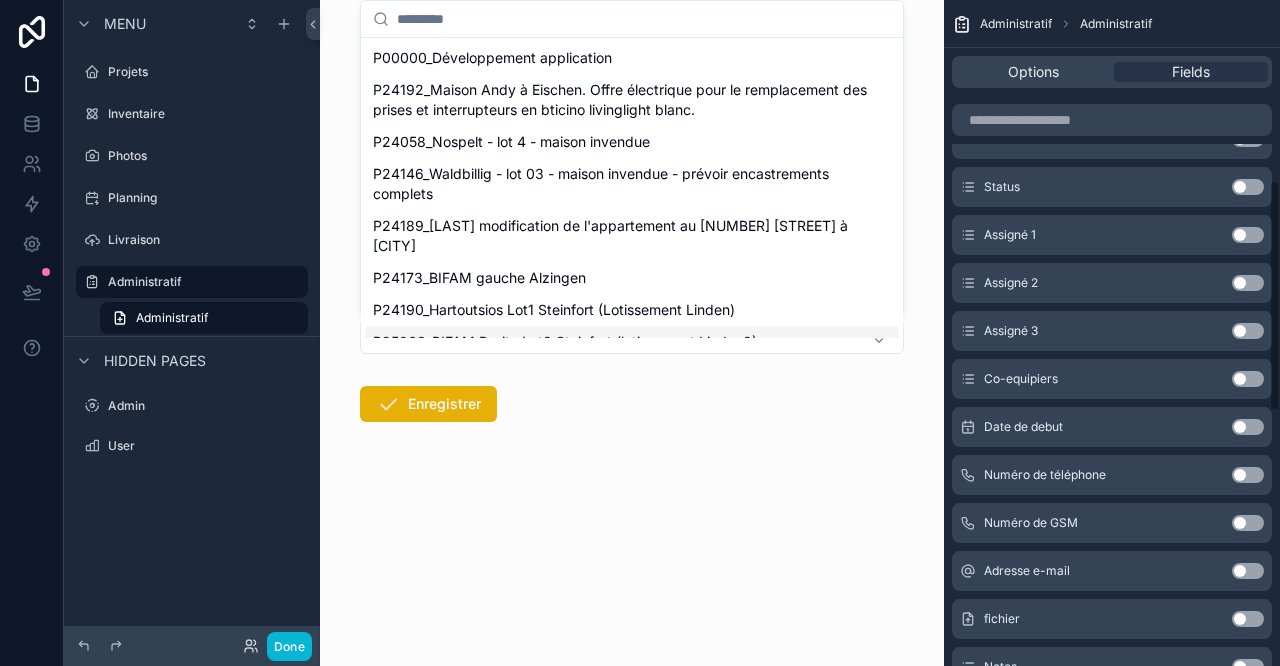 scroll, scrollTop: 0, scrollLeft: 0, axis: both 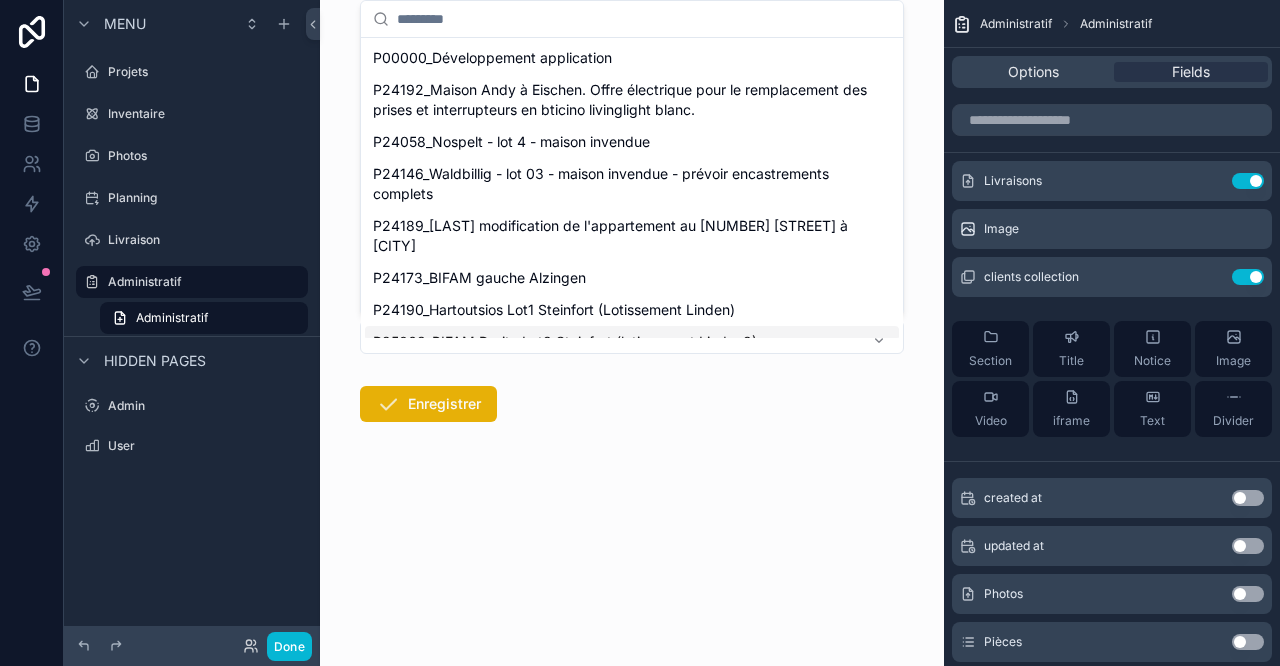 click on "Livraisons Clients collection Enregistrer" at bounding box center (632, 349) 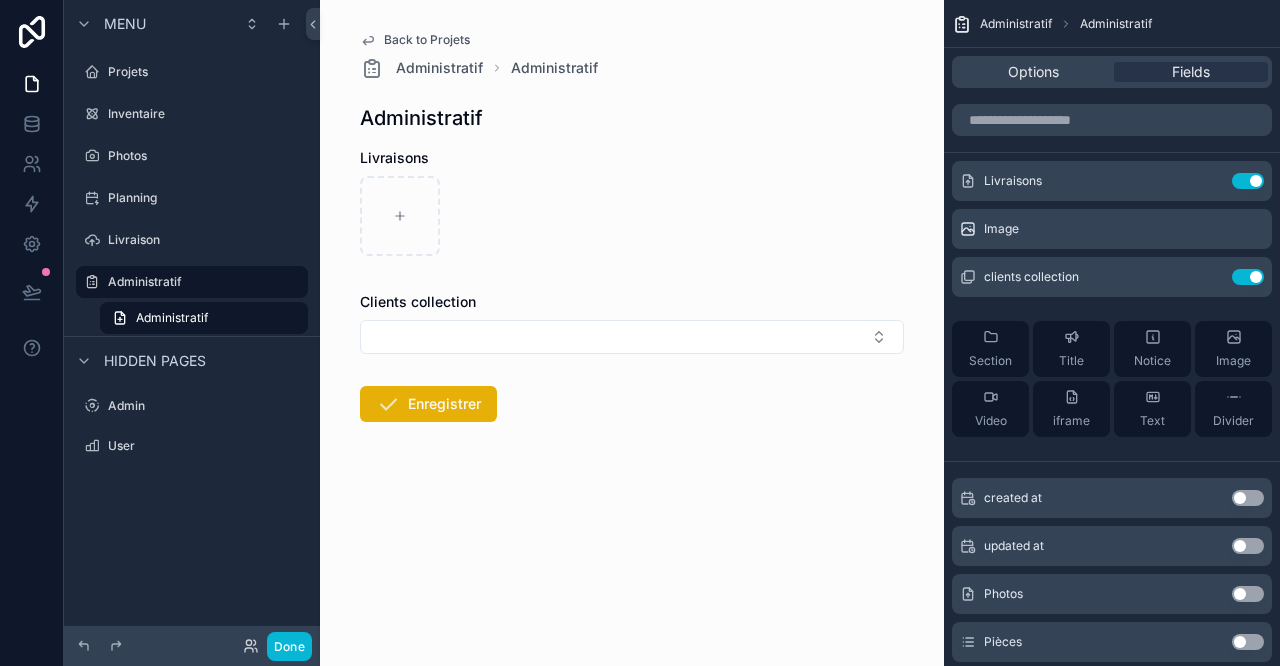 click on "Livraison" at bounding box center (206, 240) 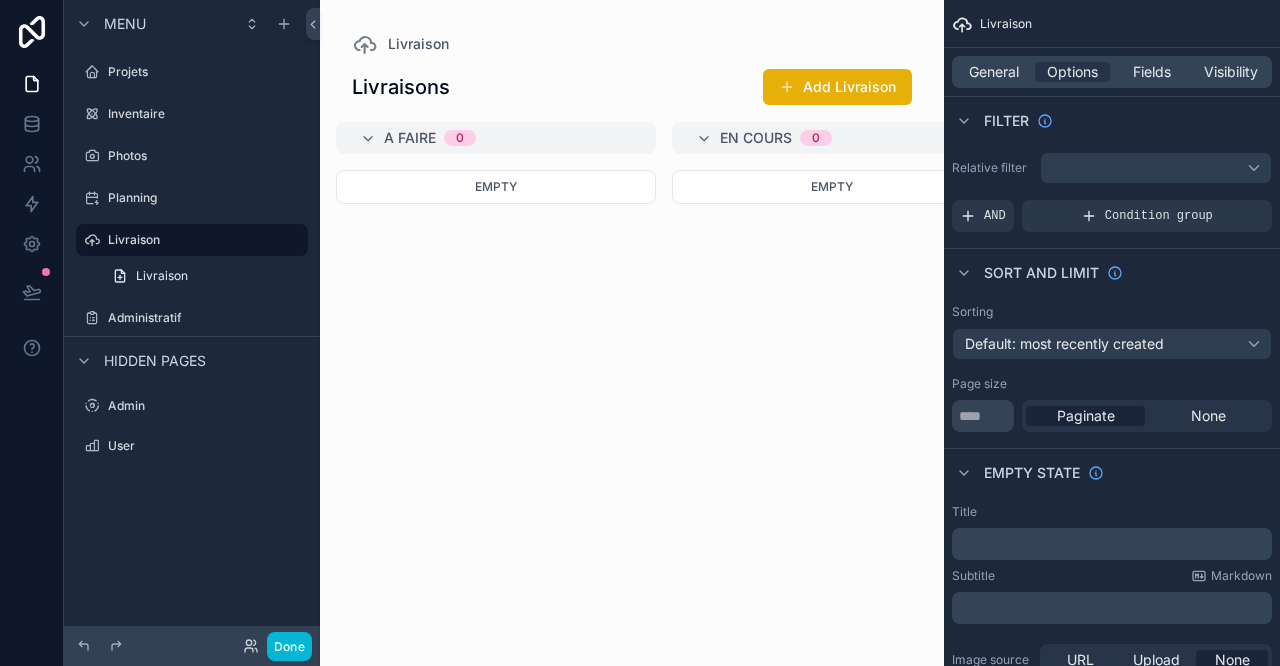 click on "Projets" at bounding box center (206, 72) 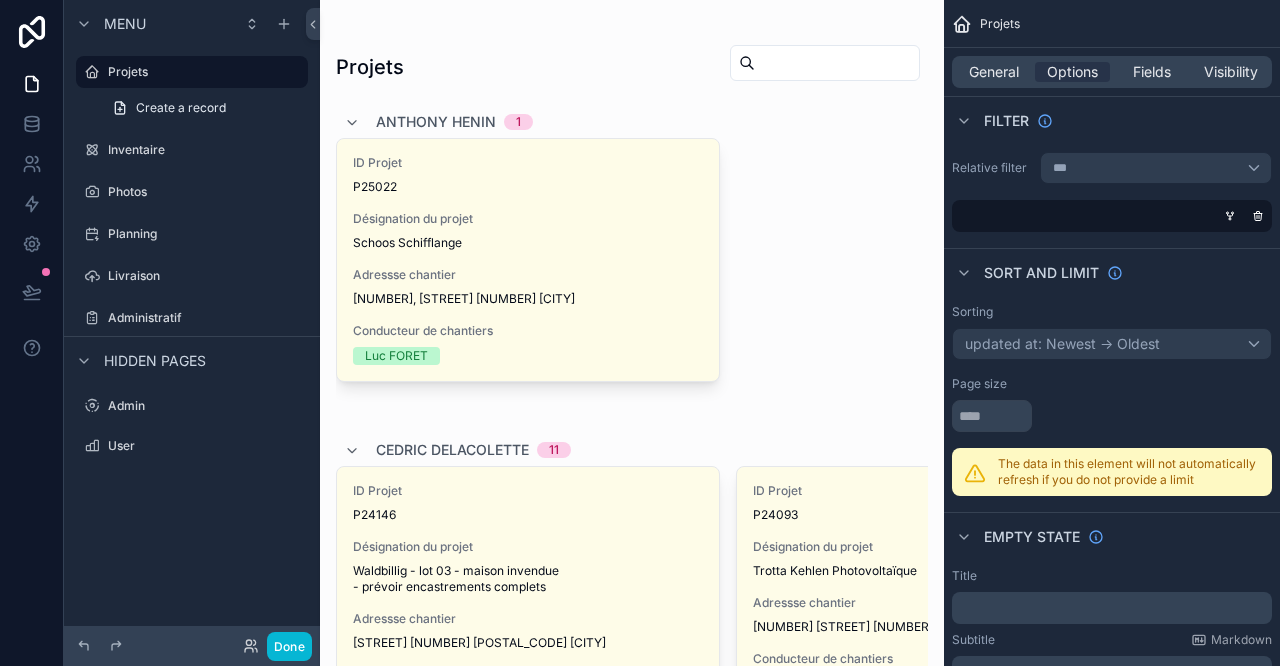 click at bounding box center [632, 1417] 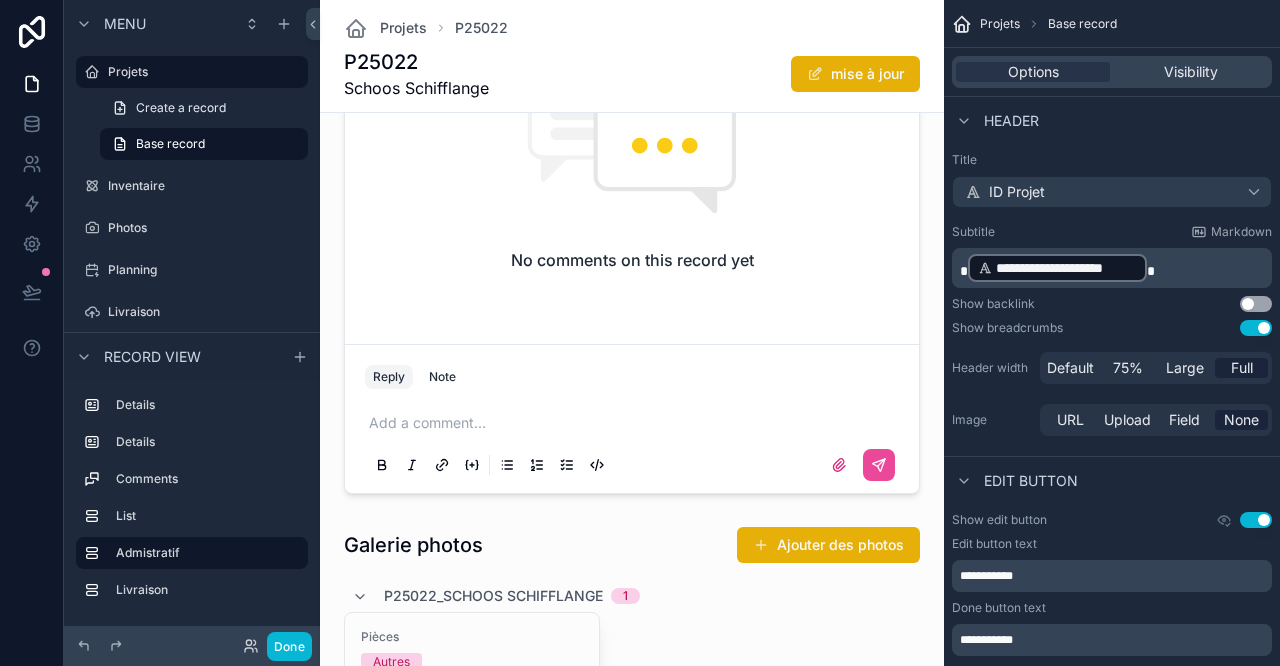 scroll, scrollTop: 1333, scrollLeft: 0, axis: vertical 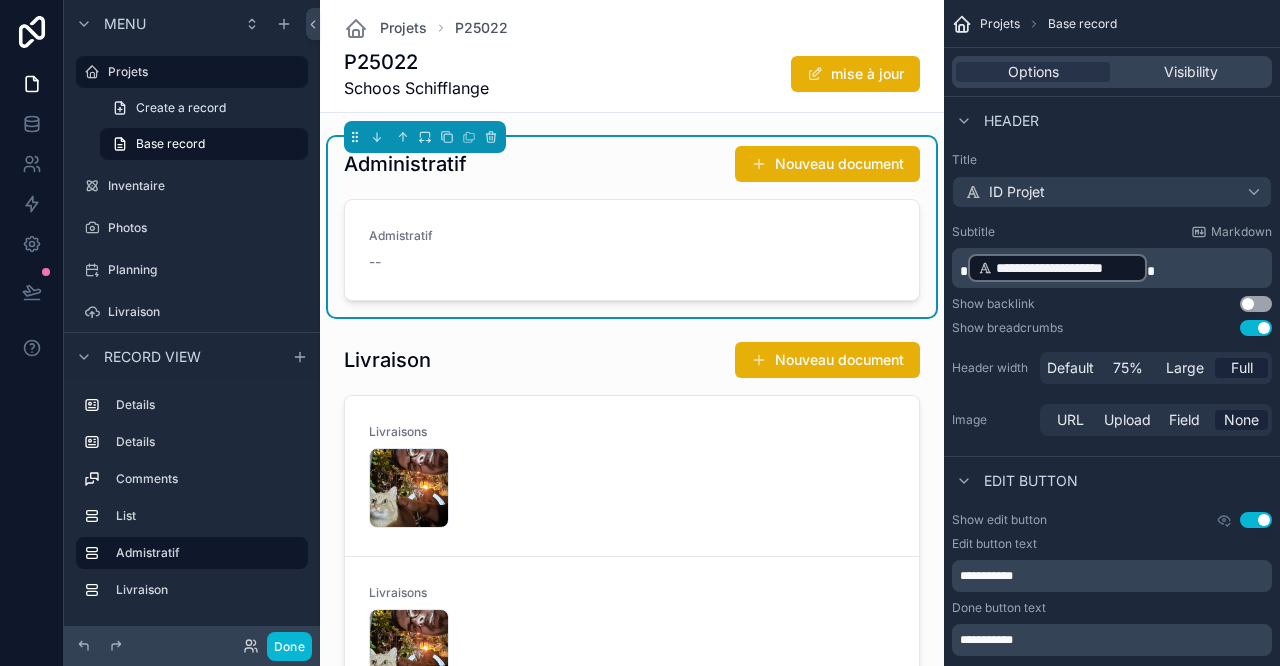 click at bounding box center [632, 533] 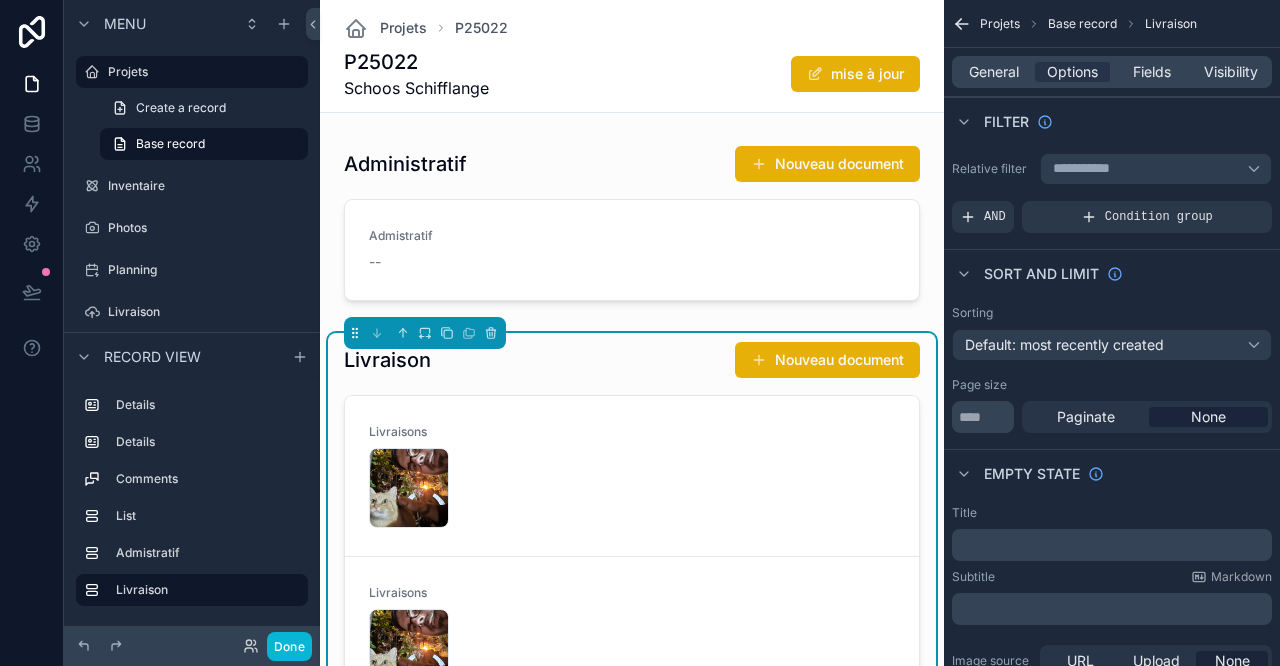click on "Nouveau document" at bounding box center (827, 360) 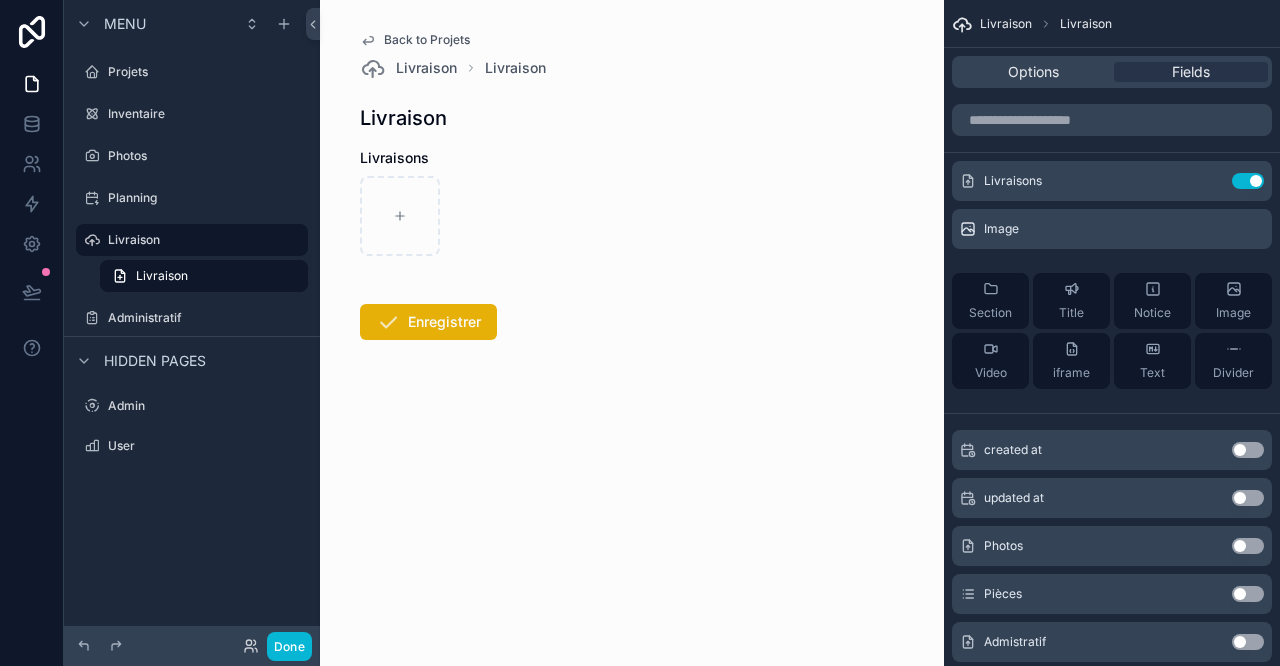 scroll, scrollTop: 0, scrollLeft: 0, axis: both 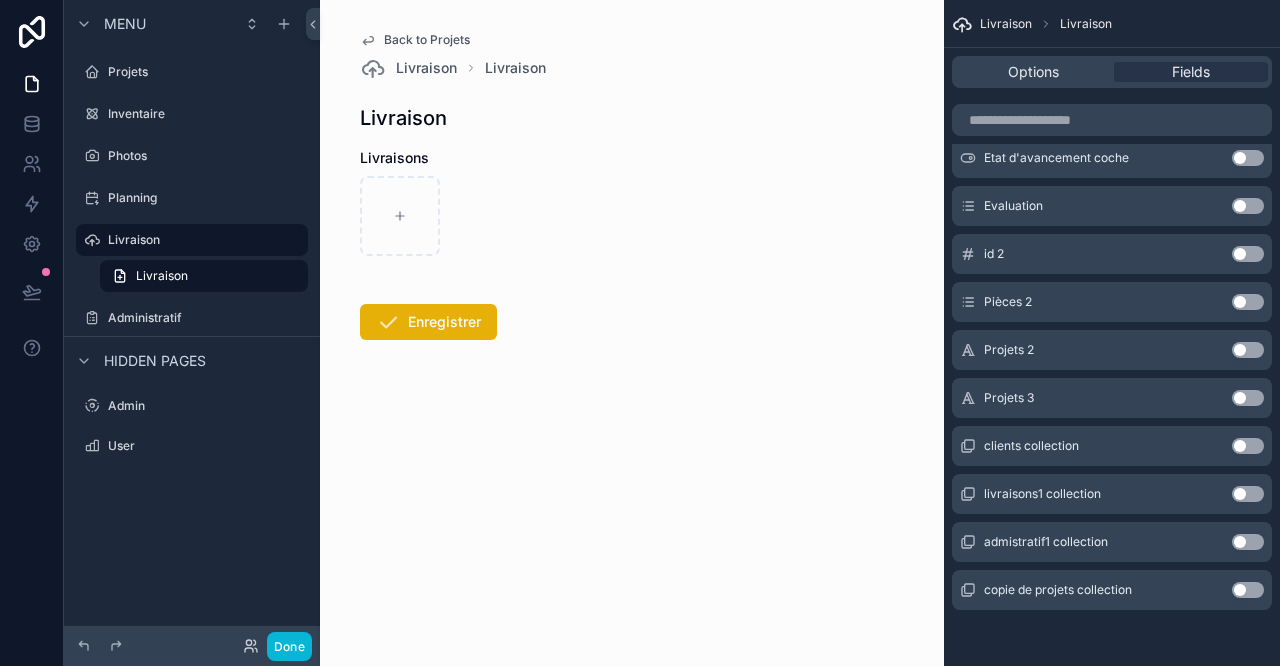 click on "Use setting" at bounding box center (1248, 446) 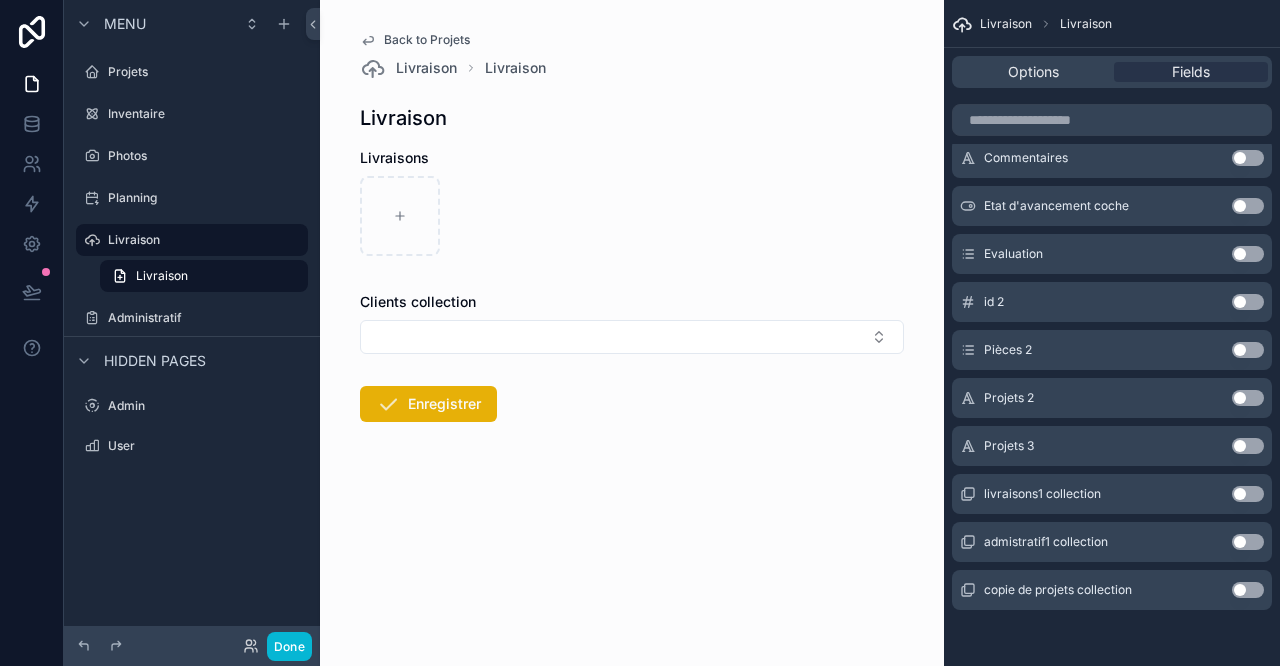 click at bounding box center [632, 337] 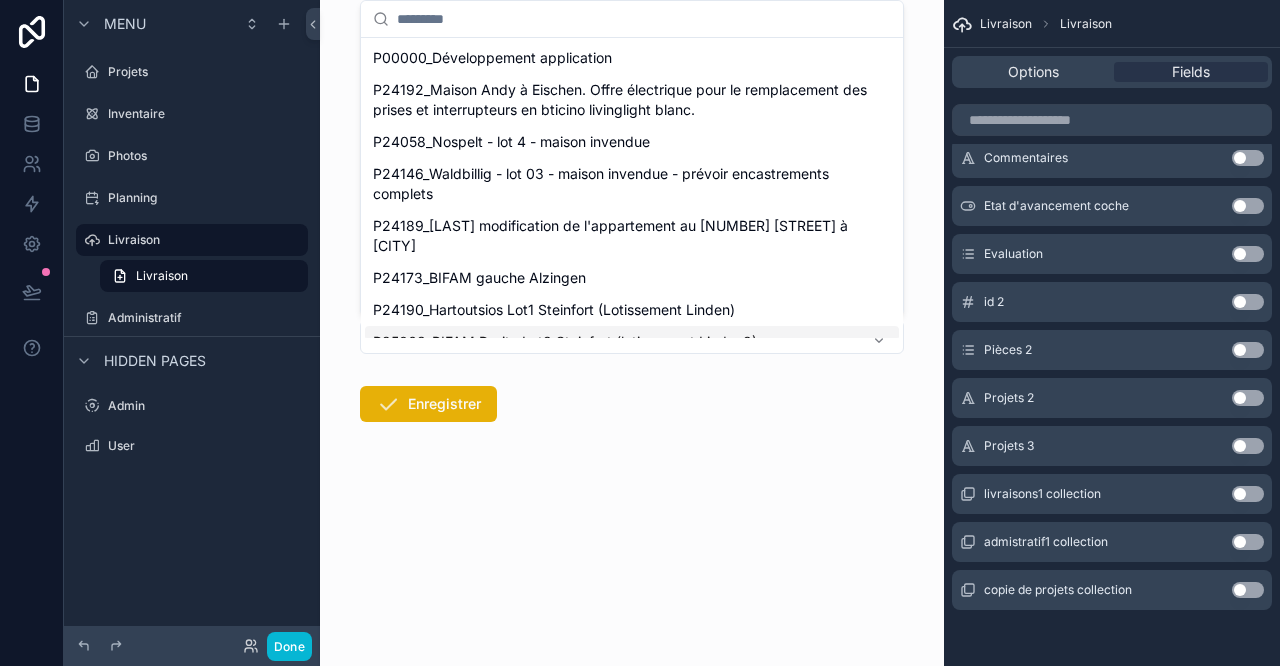 click on "Livraisons Clients collection Enregistrer" at bounding box center (632, 349) 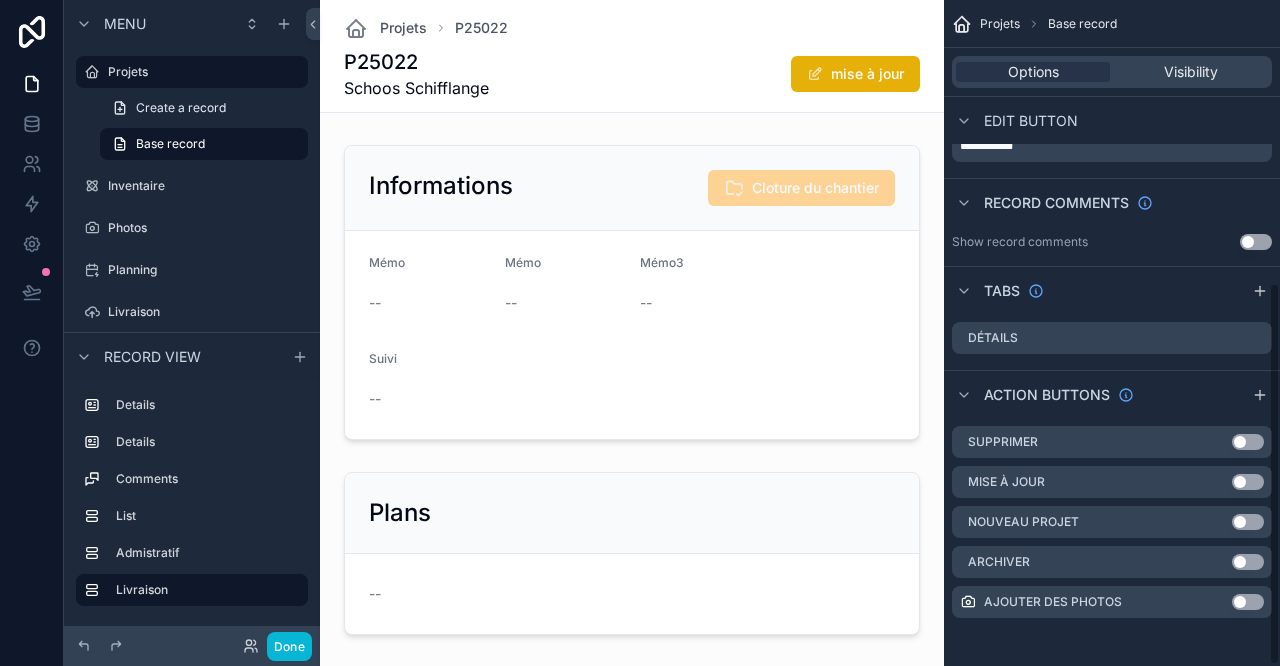 scroll, scrollTop: 494, scrollLeft: 0, axis: vertical 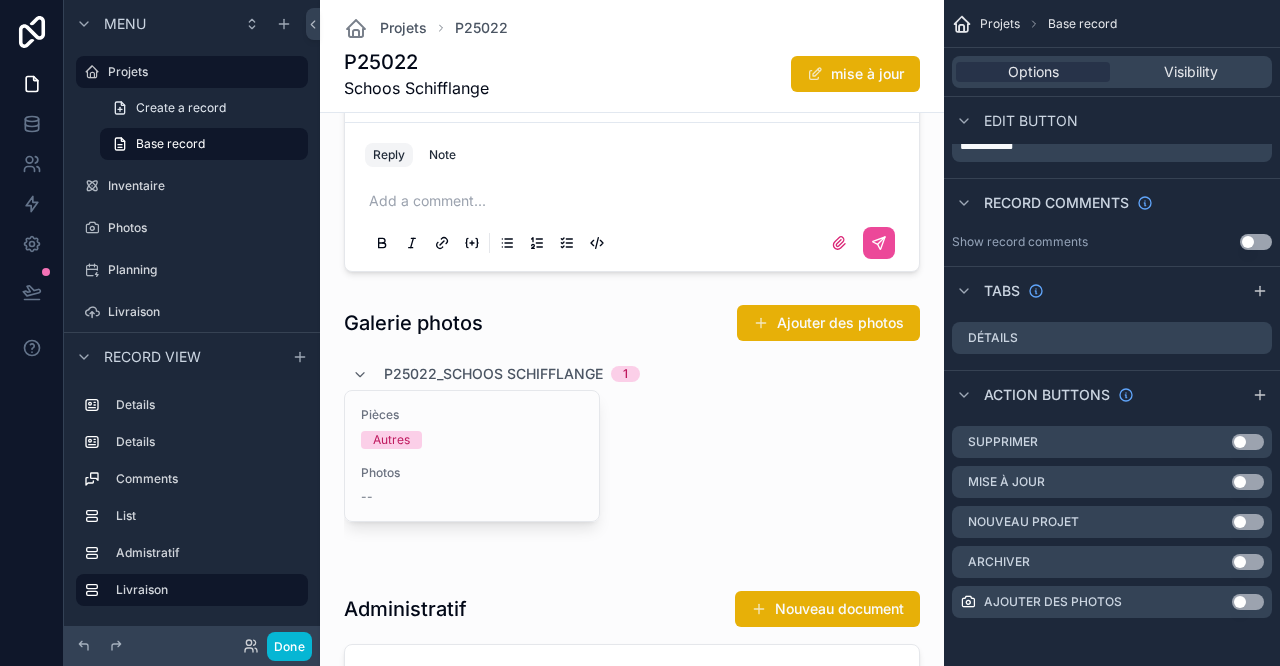 click at bounding box center (632, 431) 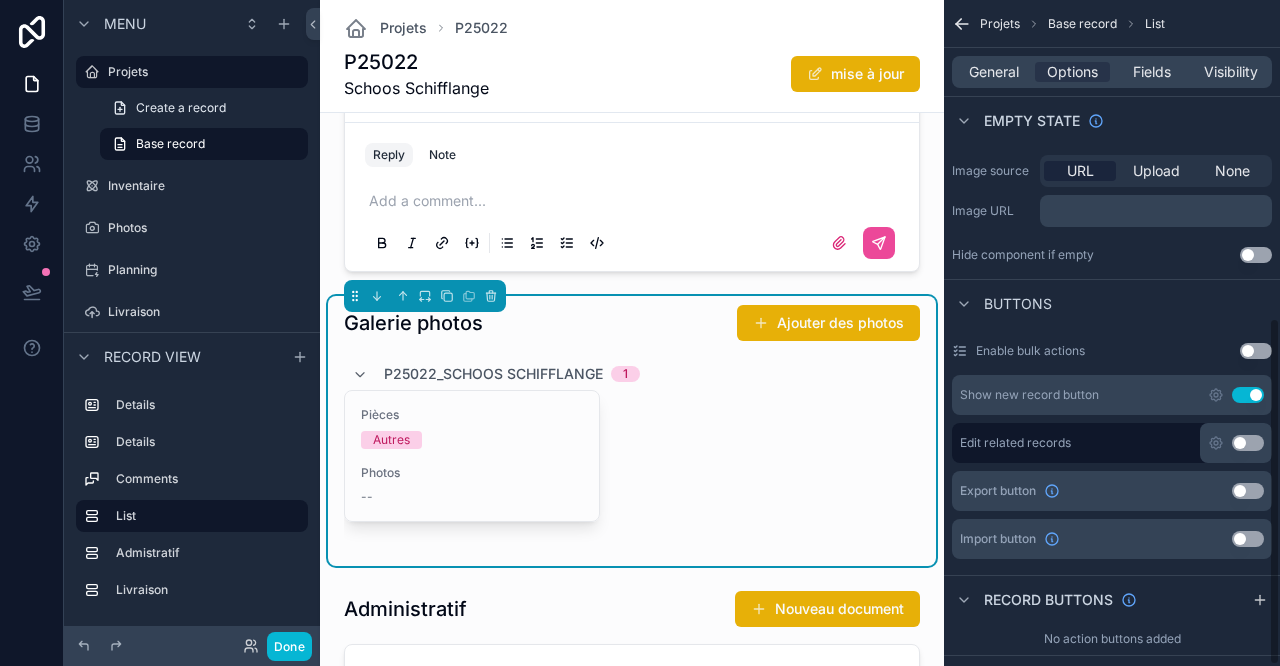 scroll, scrollTop: 611, scrollLeft: 0, axis: vertical 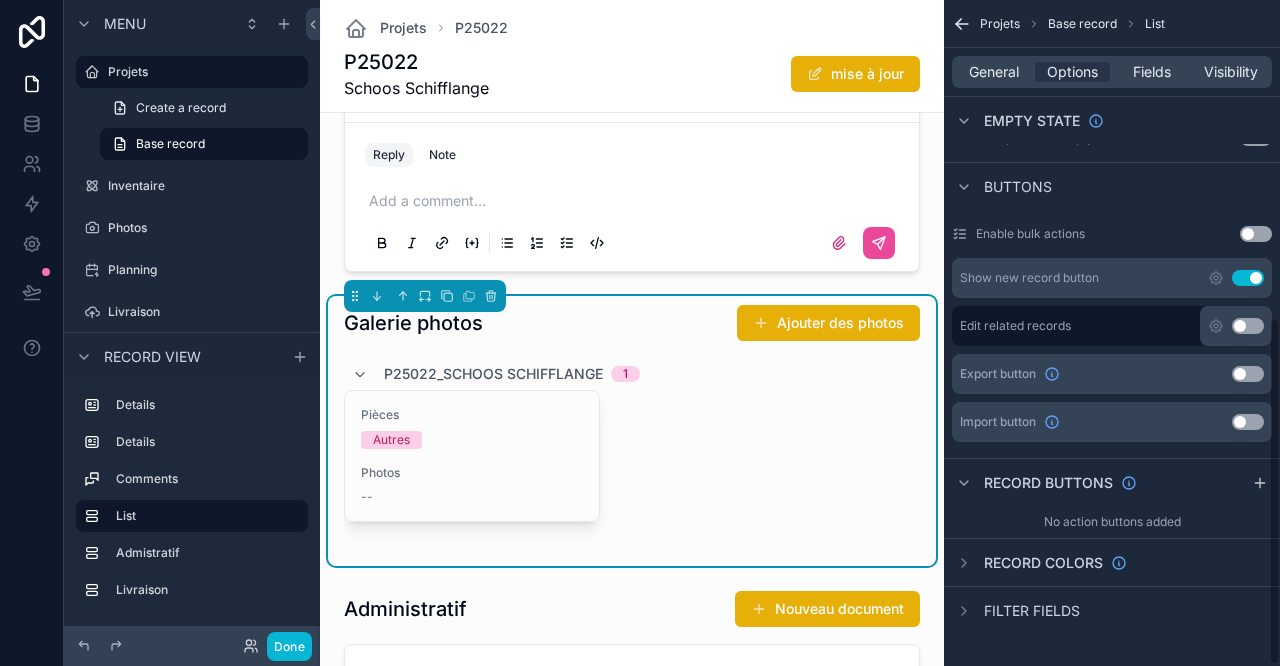 click on "P25022_Schoos Schifflange" at bounding box center [493, 374] 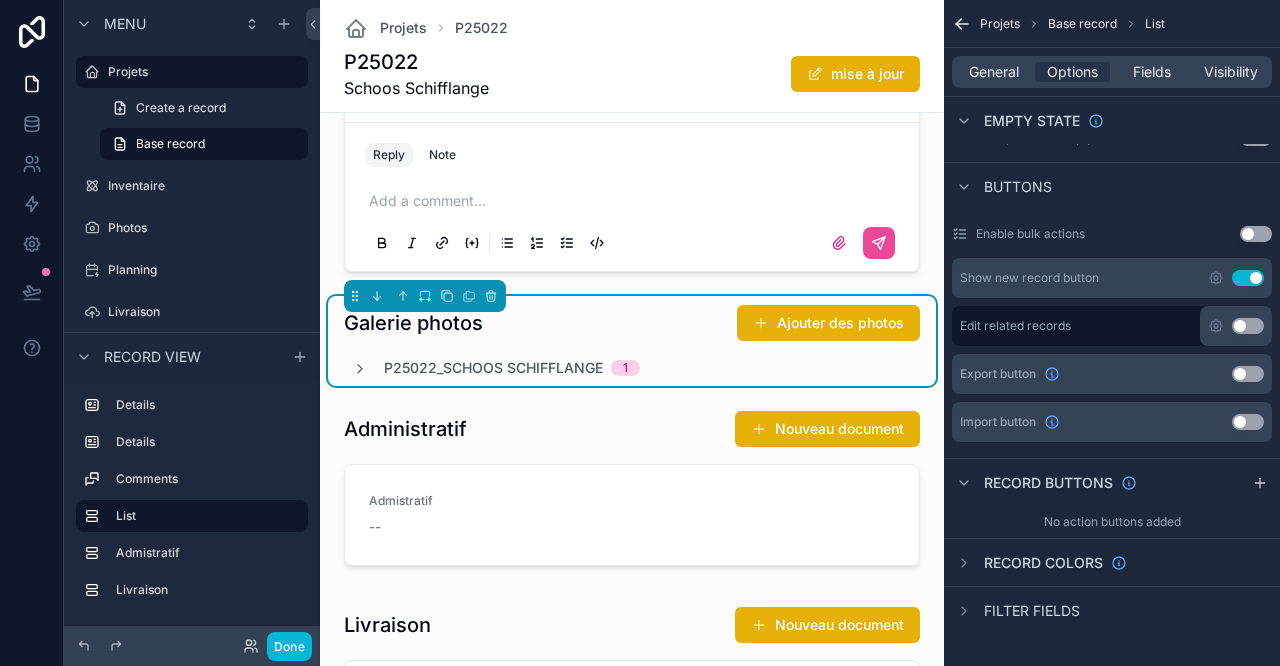 click on "P25022_Schoos Schifflange" at bounding box center (493, 368) 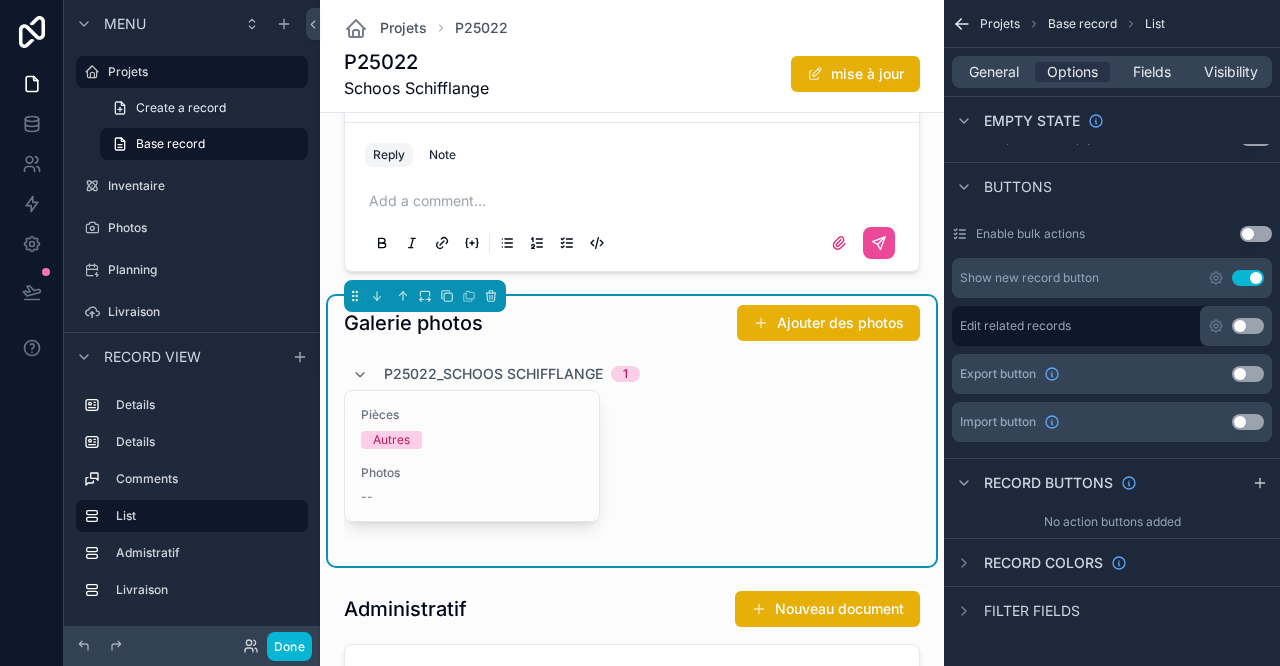 scroll, scrollTop: 1111, scrollLeft: 0, axis: vertical 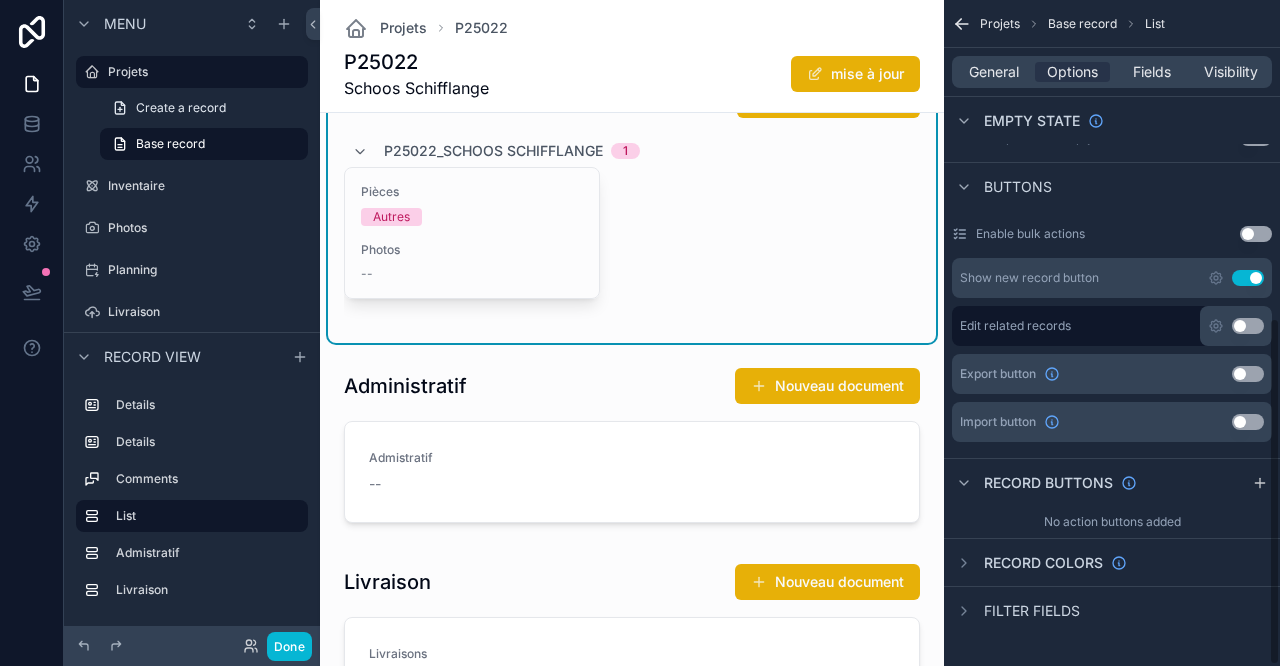 click on "Fields" at bounding box center [1152, 72] 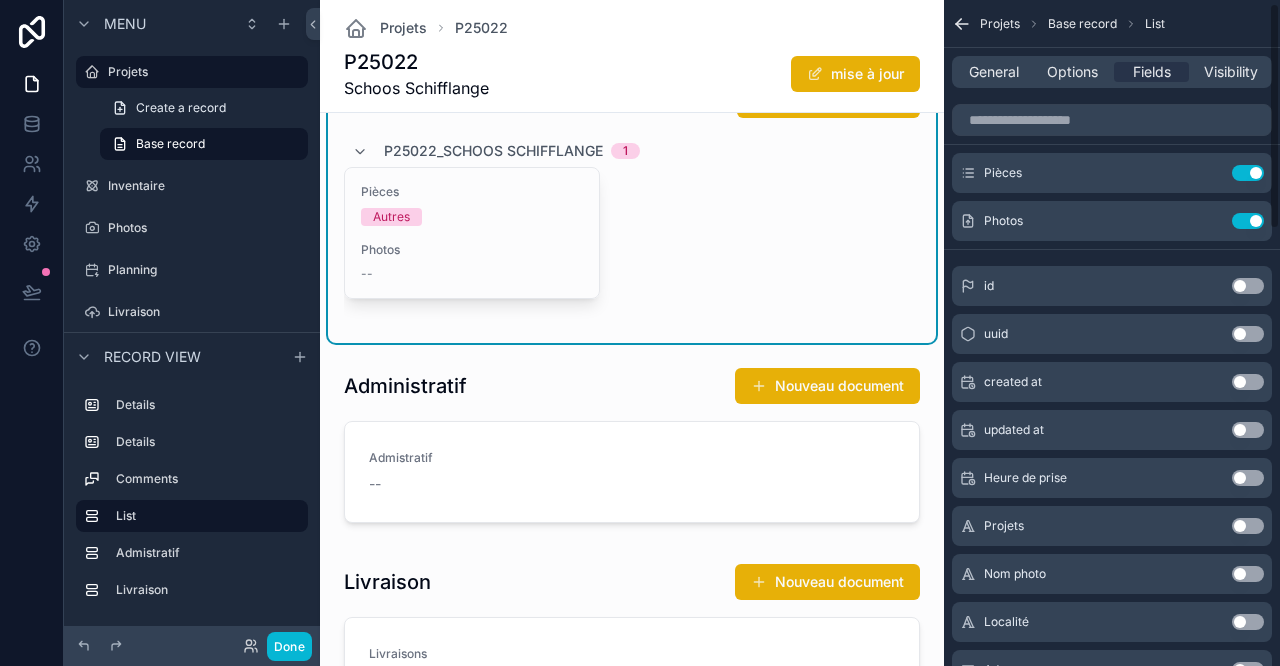 scroll, scrollTop: 0, scrollLeft: 0, axis: both 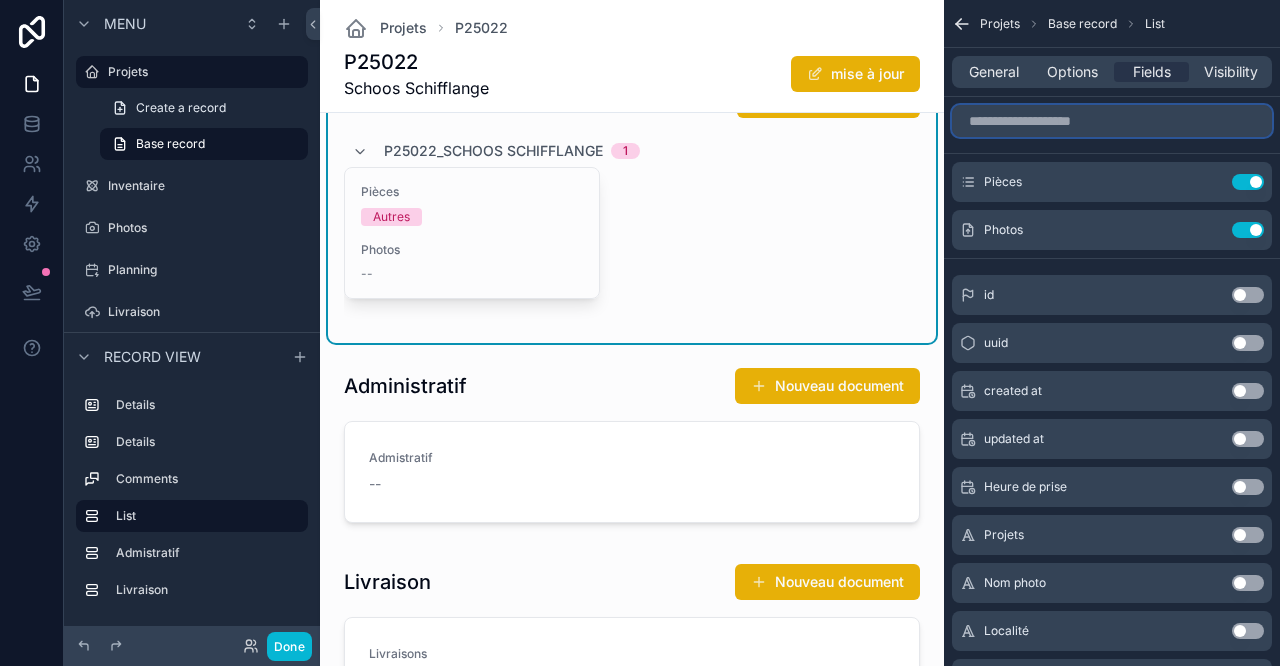 click at bounding box center (1112, 121) 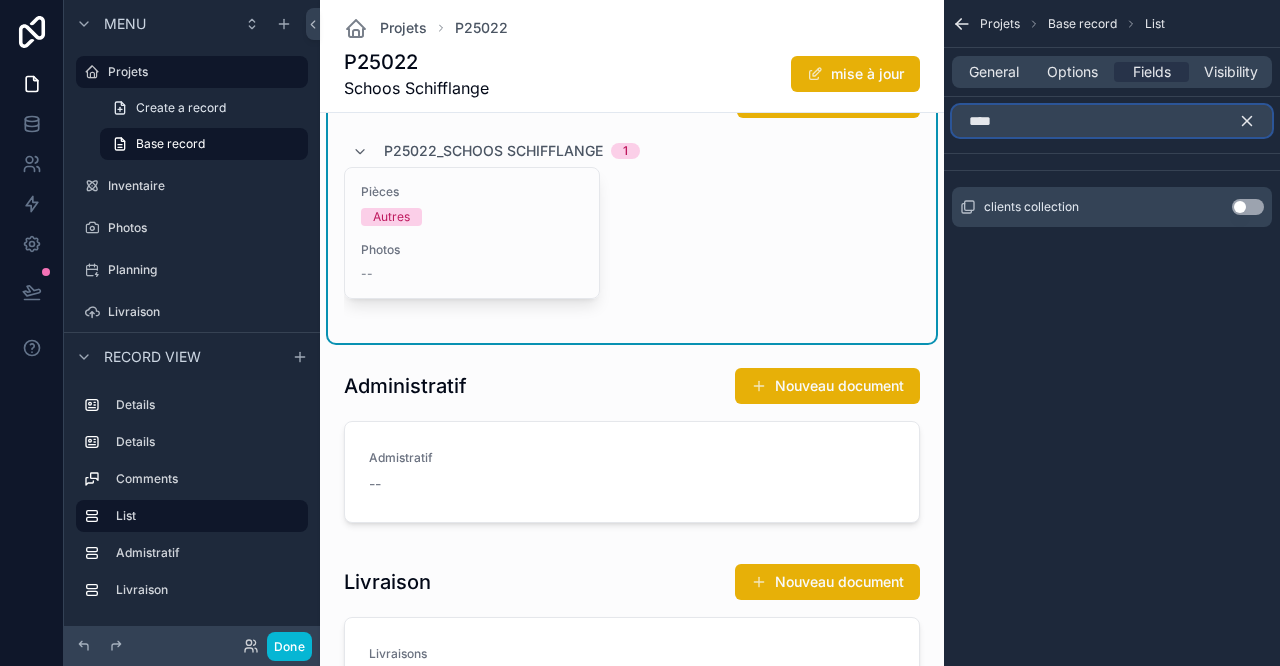 type on "****" 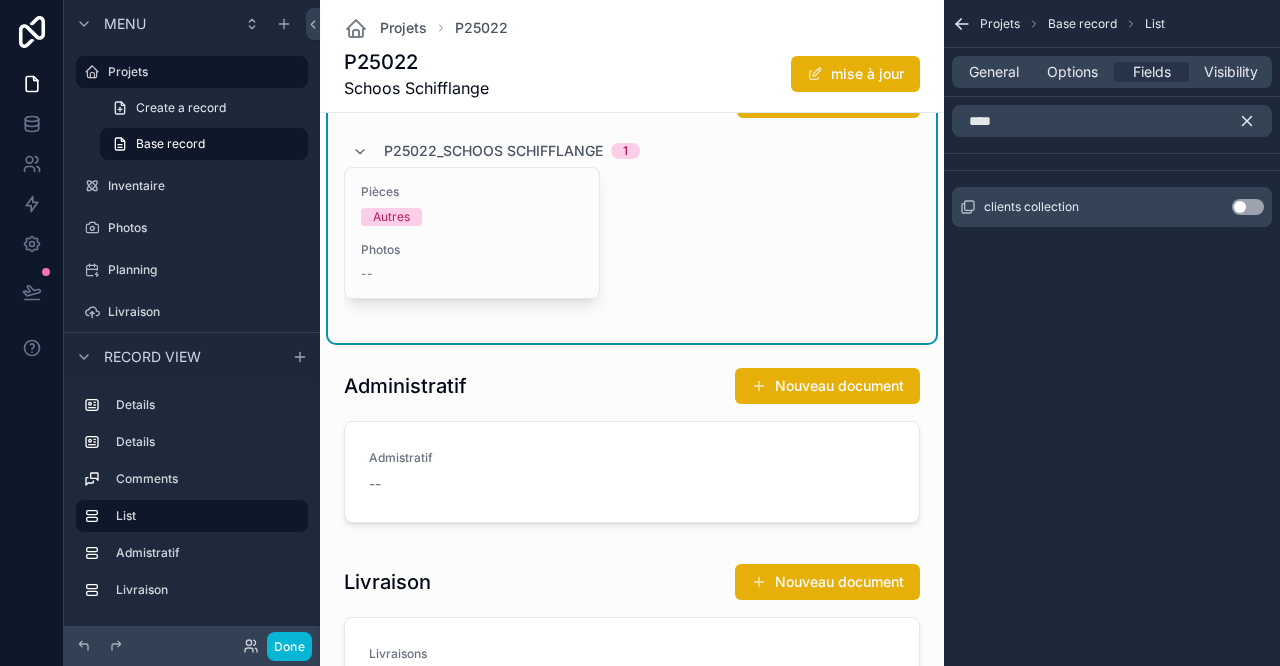 click on "Use setting" at bounding box center [1248, 207] 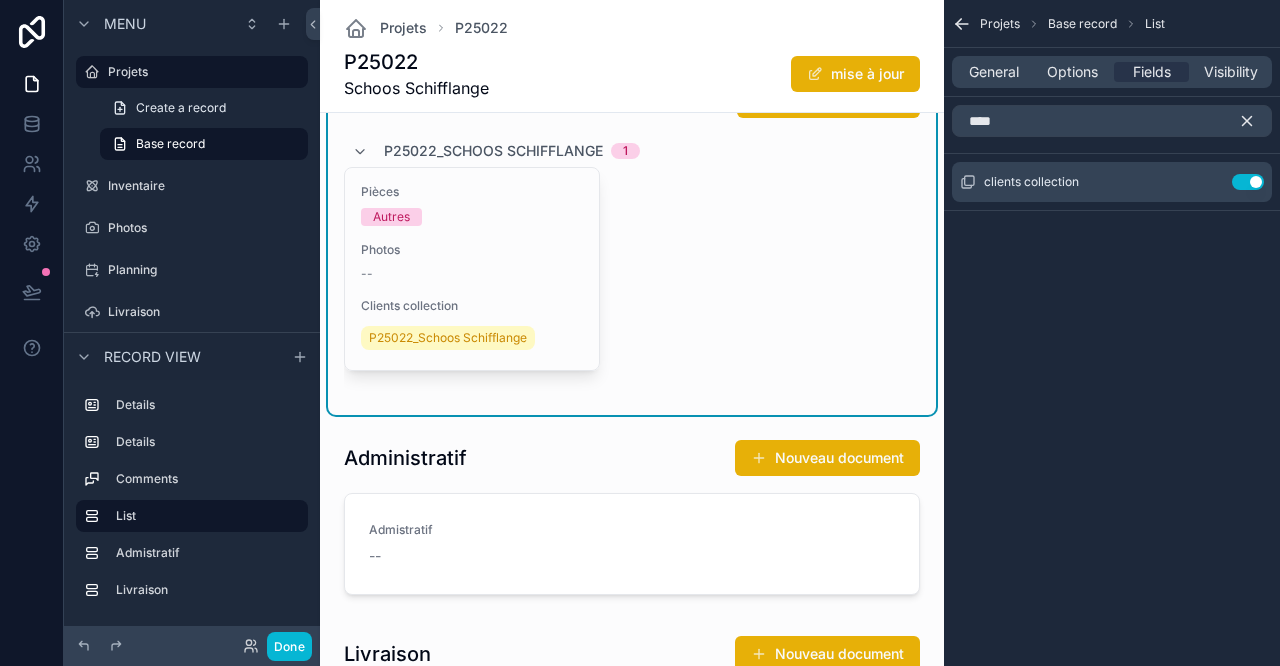 click at bounding box center (632, 521) 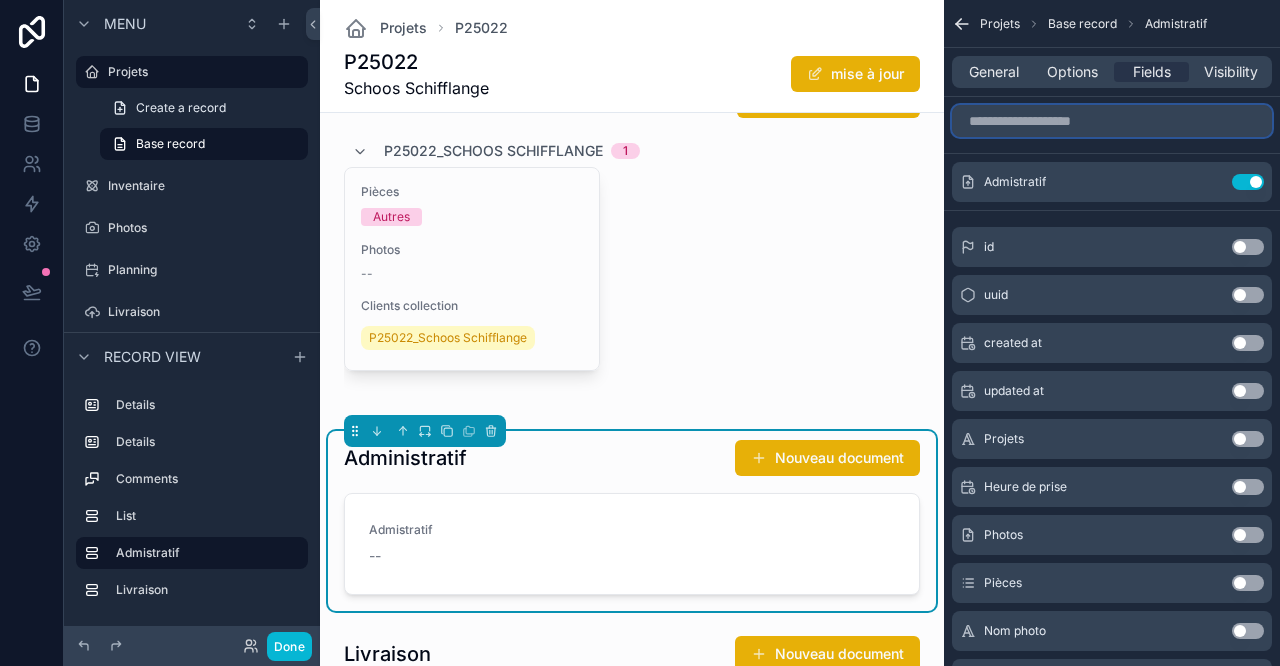 click at bounding box center [1112, 121] 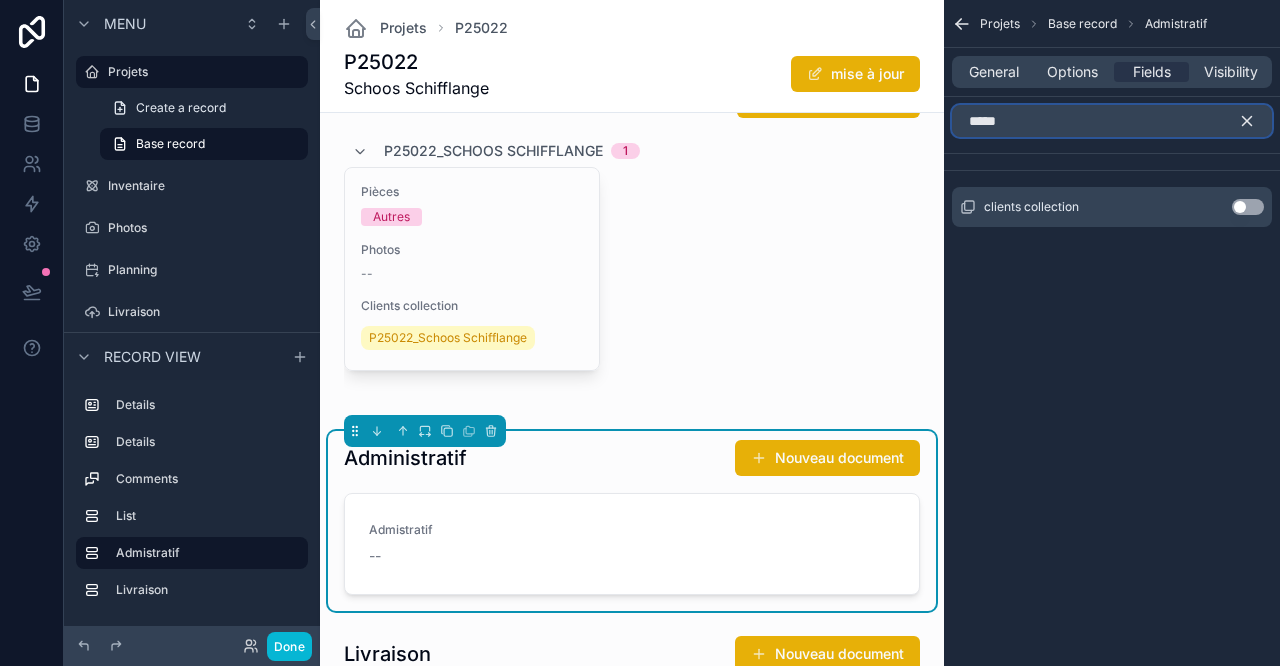 type on "*****" 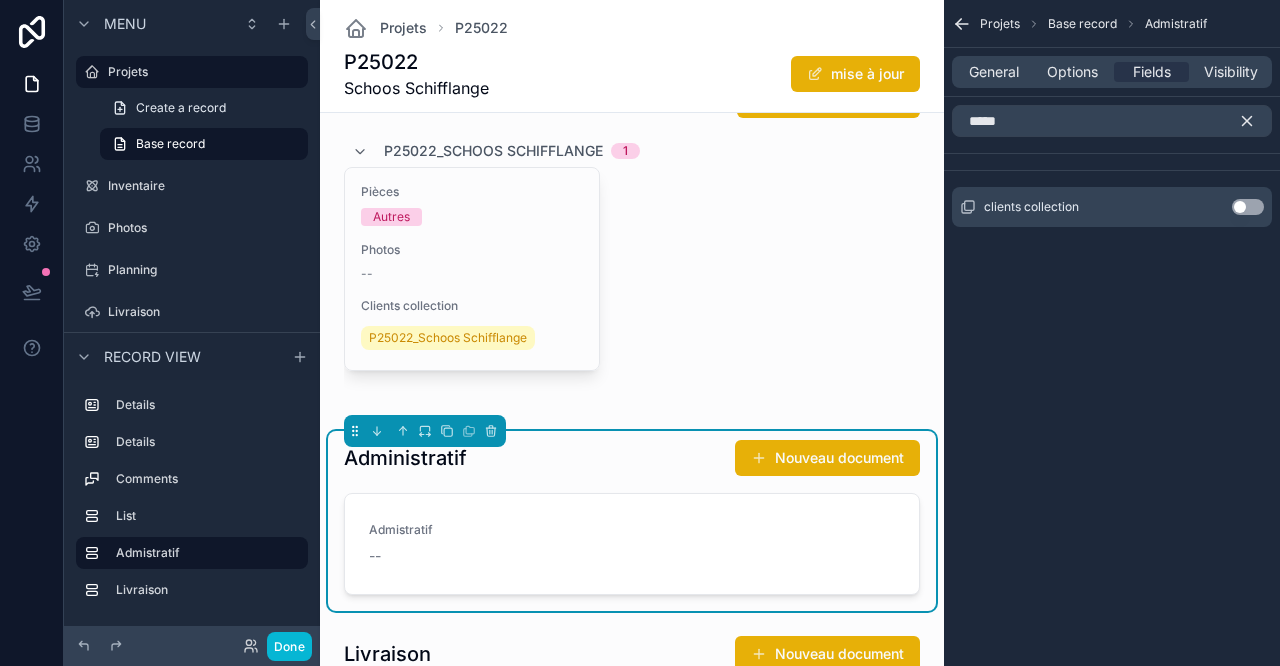 click on "Use setting" at bounding box center [1248, 207] 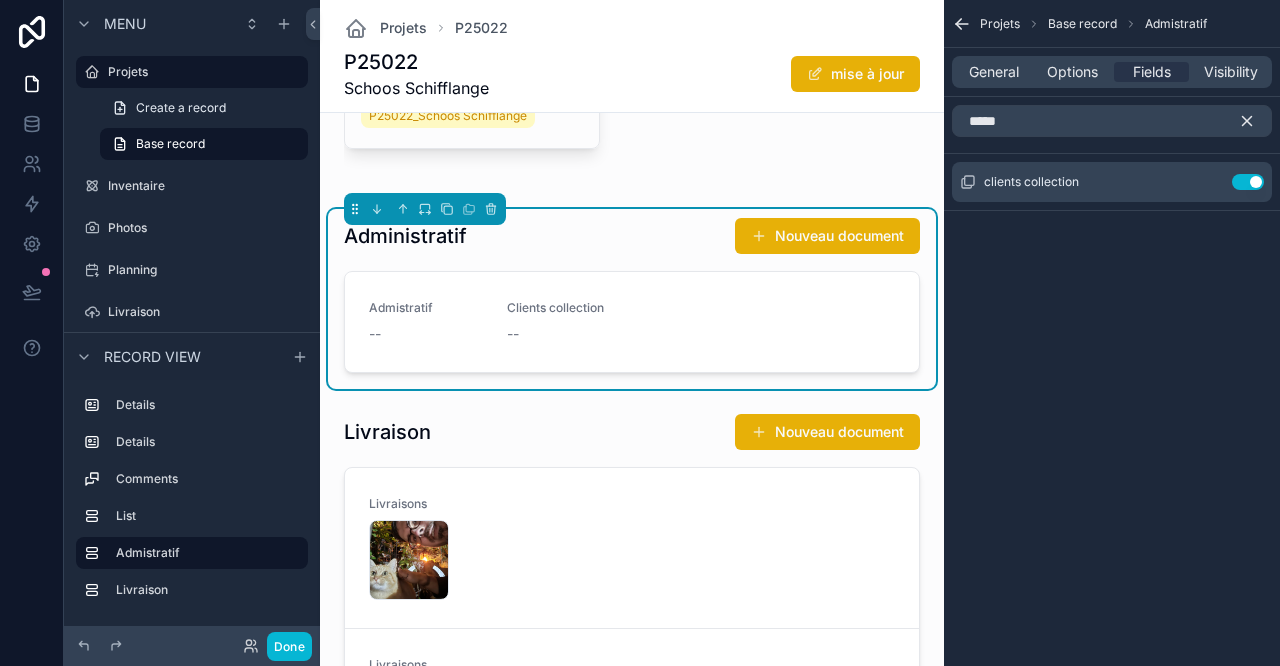 scroll, scrollTop: 1111, scrollLeft: 0, axis: vertical 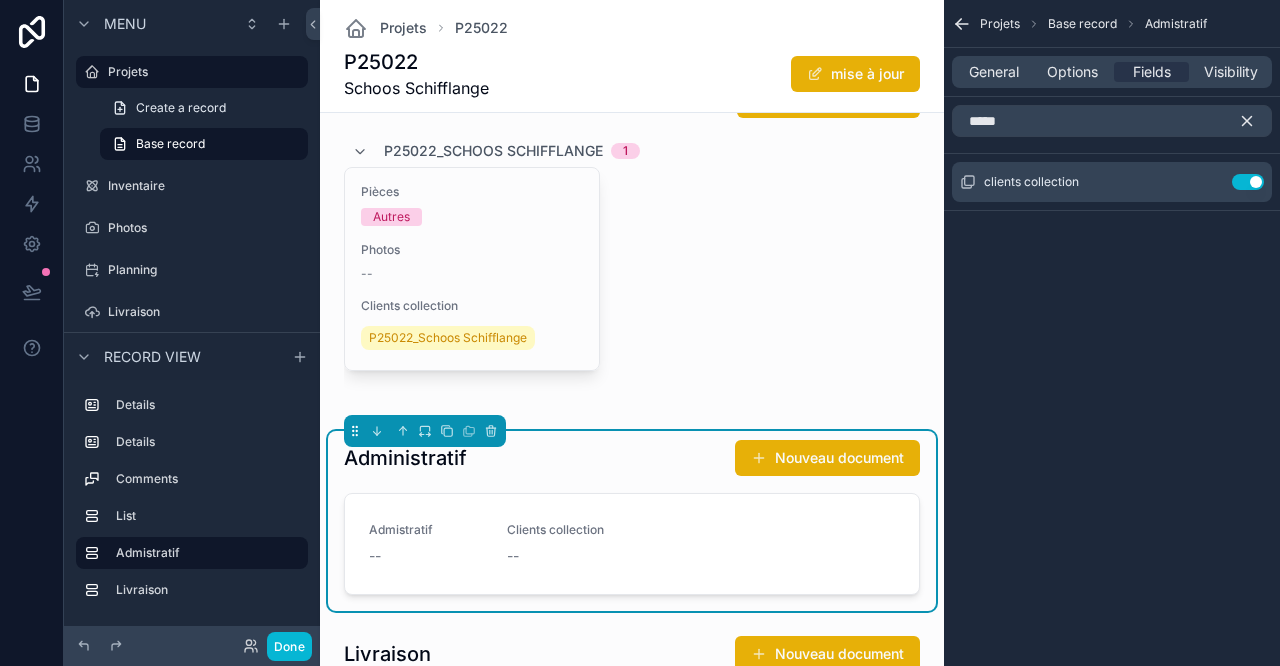 drag, startPoint x: 480, startPoint y: 312, endPoint x: 490, endPoint y: 294, distance: 20.59126 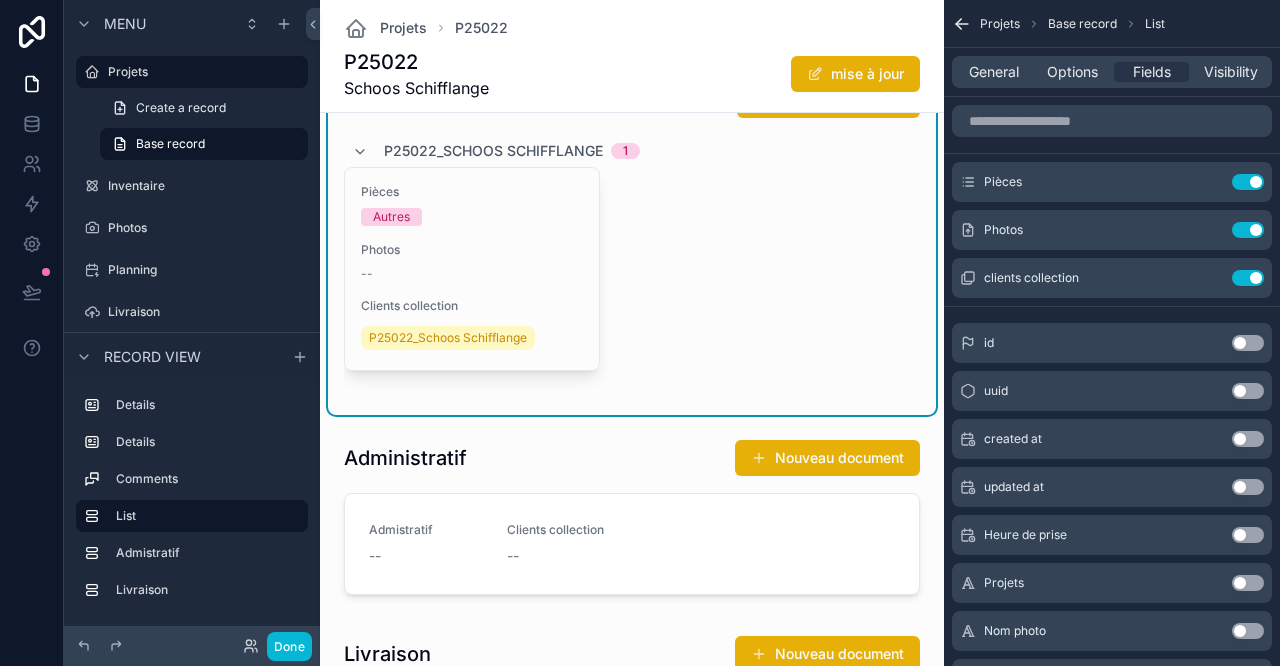 click on "Use setting" at bounding box center [1248, 278] 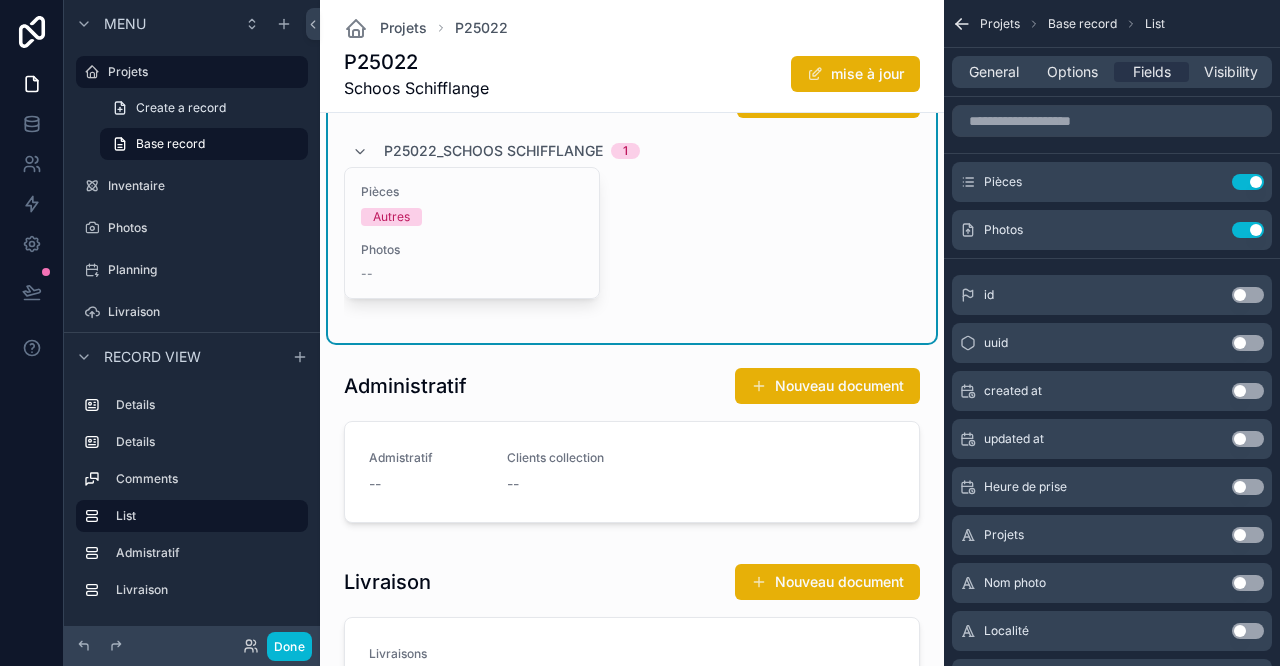 scroll, scrollTop: 1333, scrollLeft: 0, axis: vertical 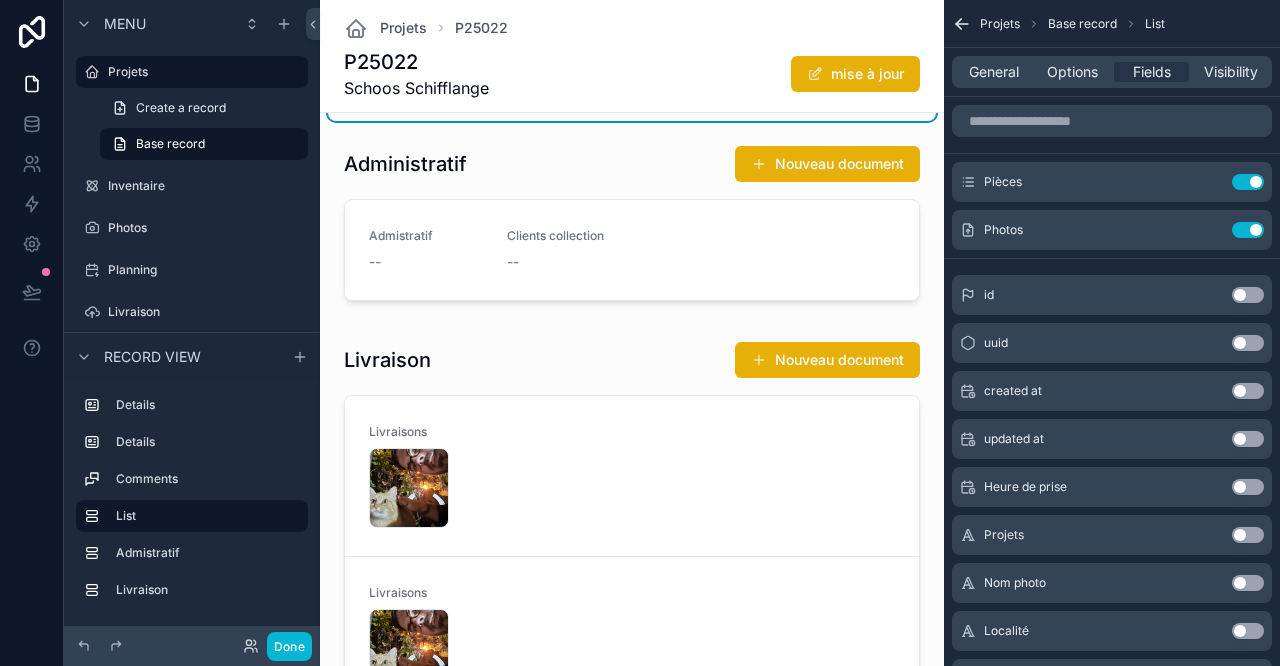 click at bounding box center [632, 533] 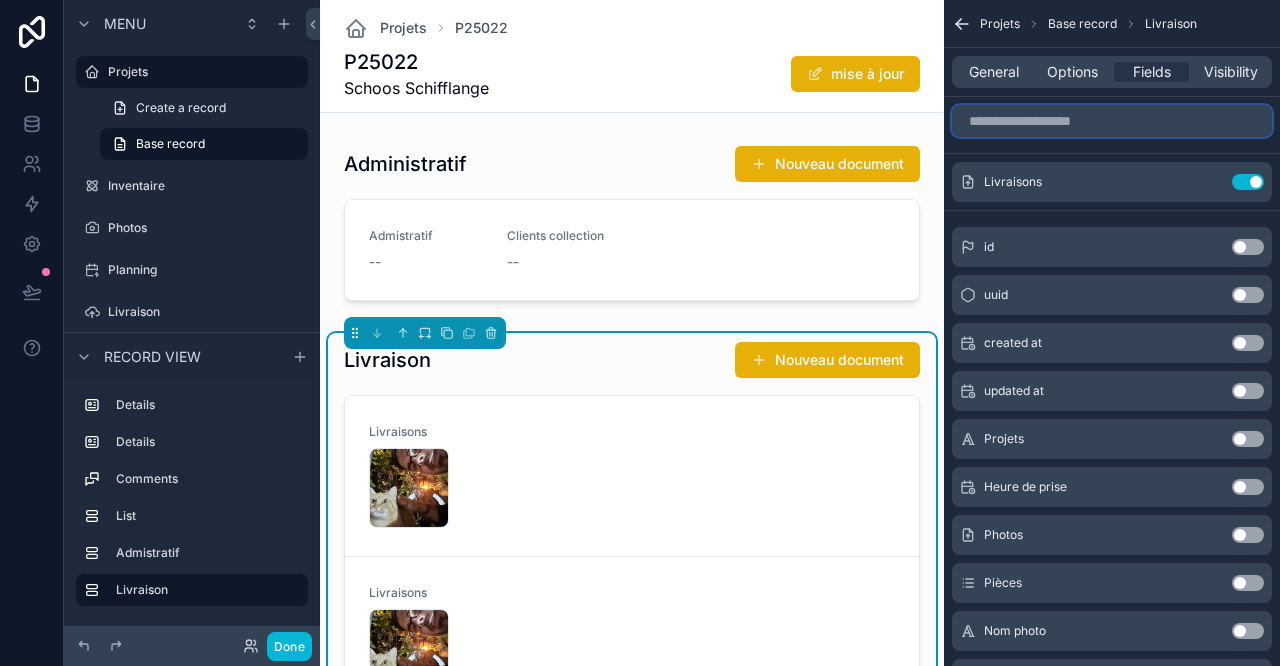 click at bounding box center [1112, 121] 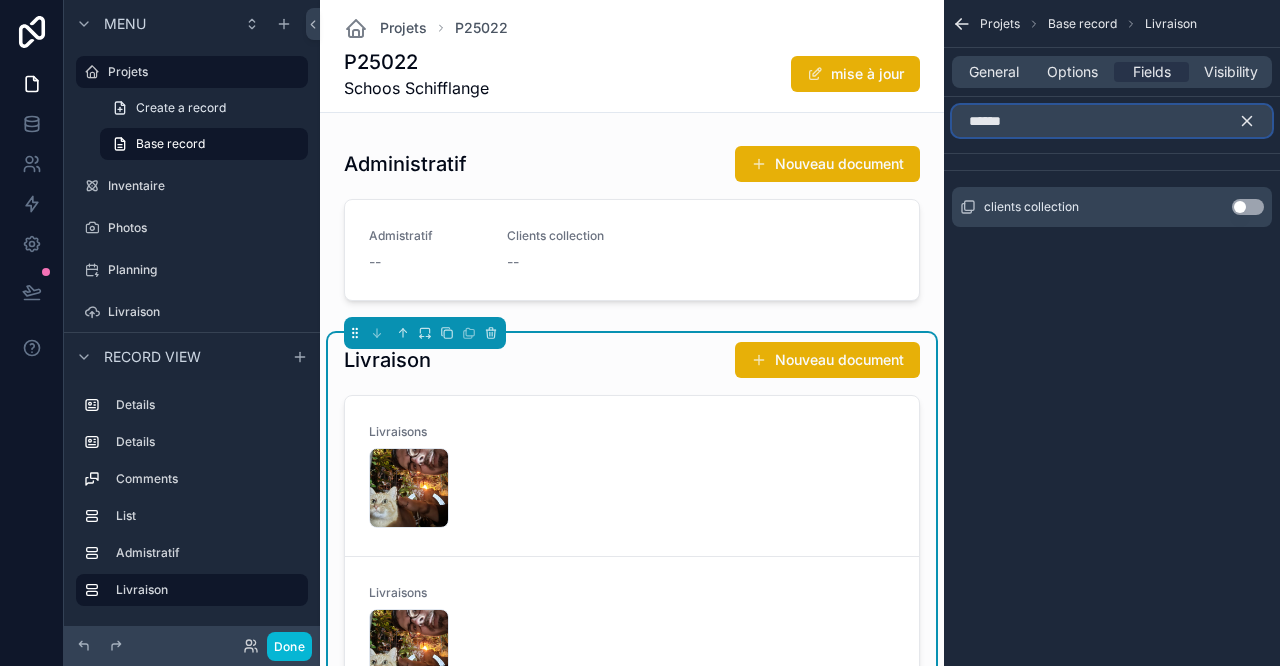 type on "******" 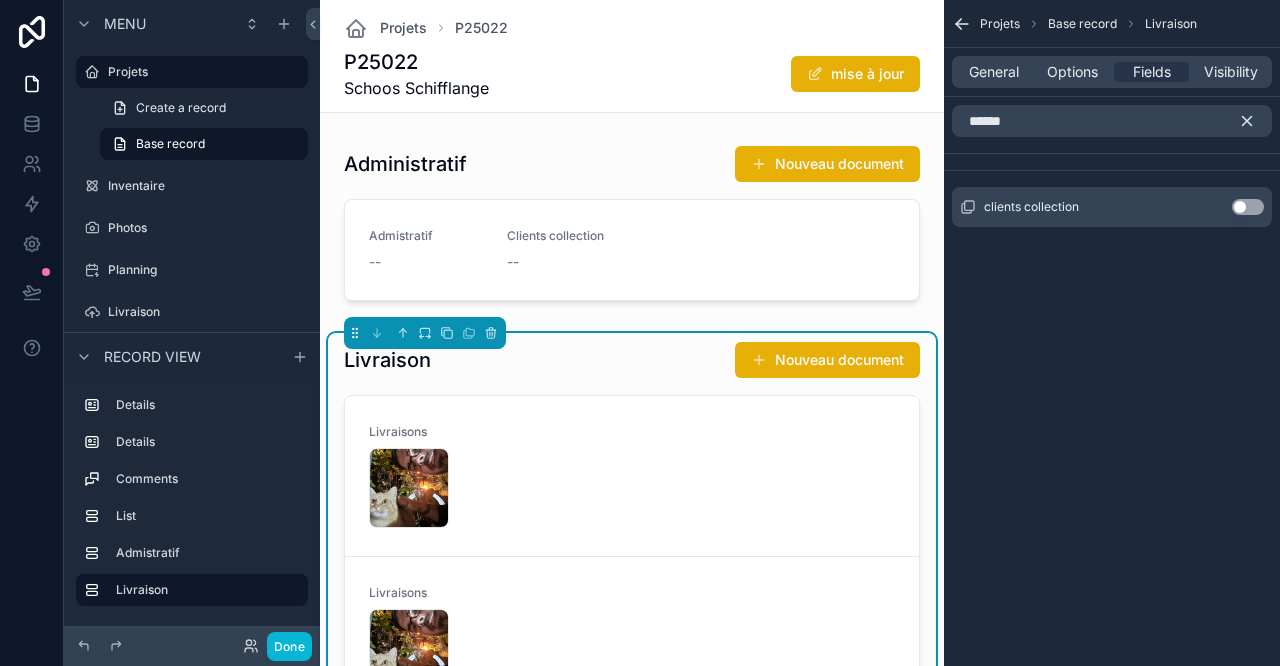 click on "Use setting" at bounding box center [1248, 207] 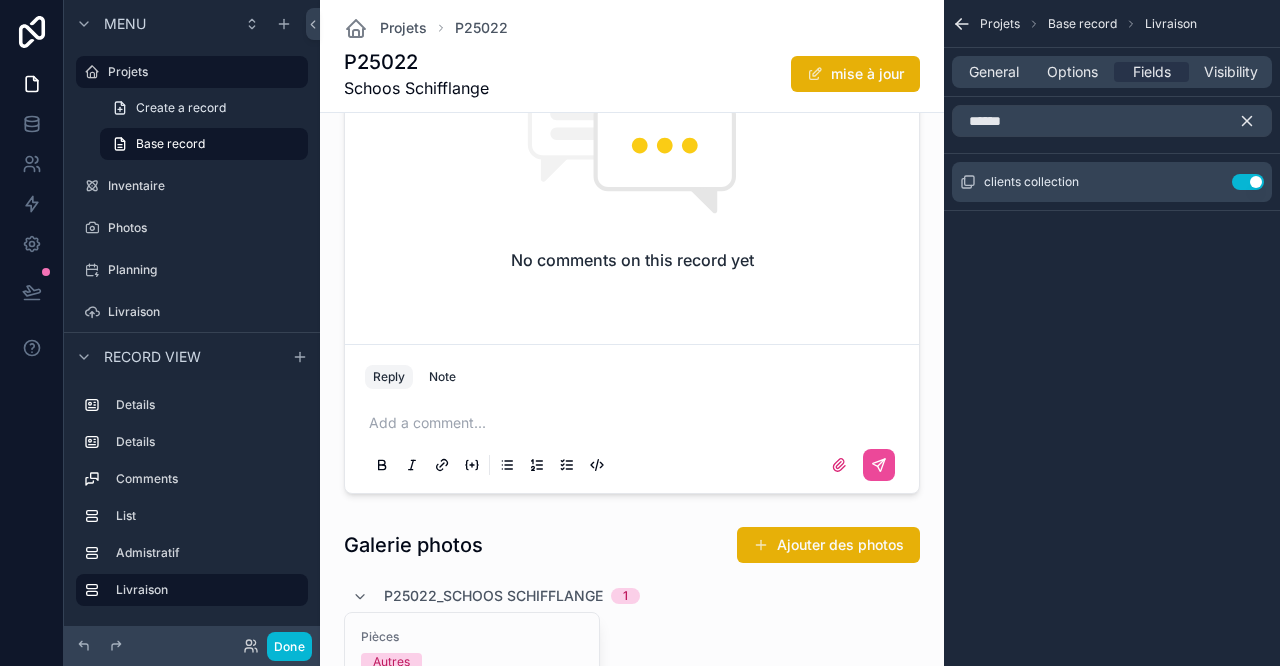 scroll, scrollTop: 888, scrollLeft: 0, axis: vertical 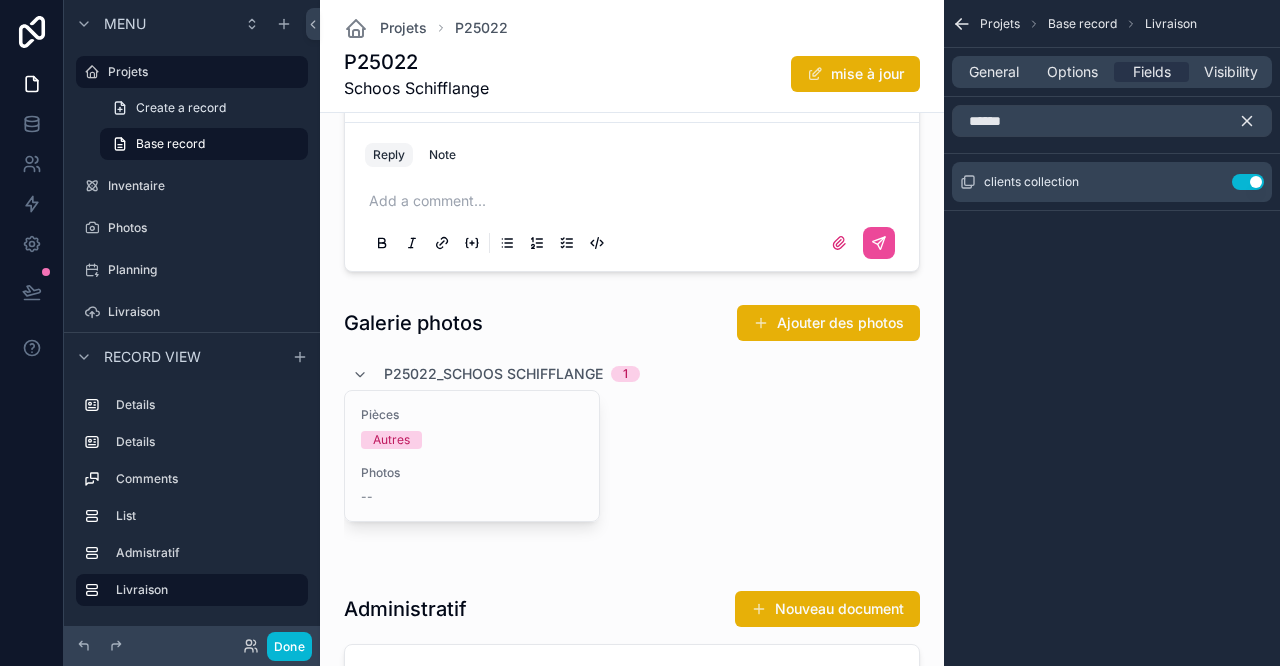 click at bounding box center (632, 431) 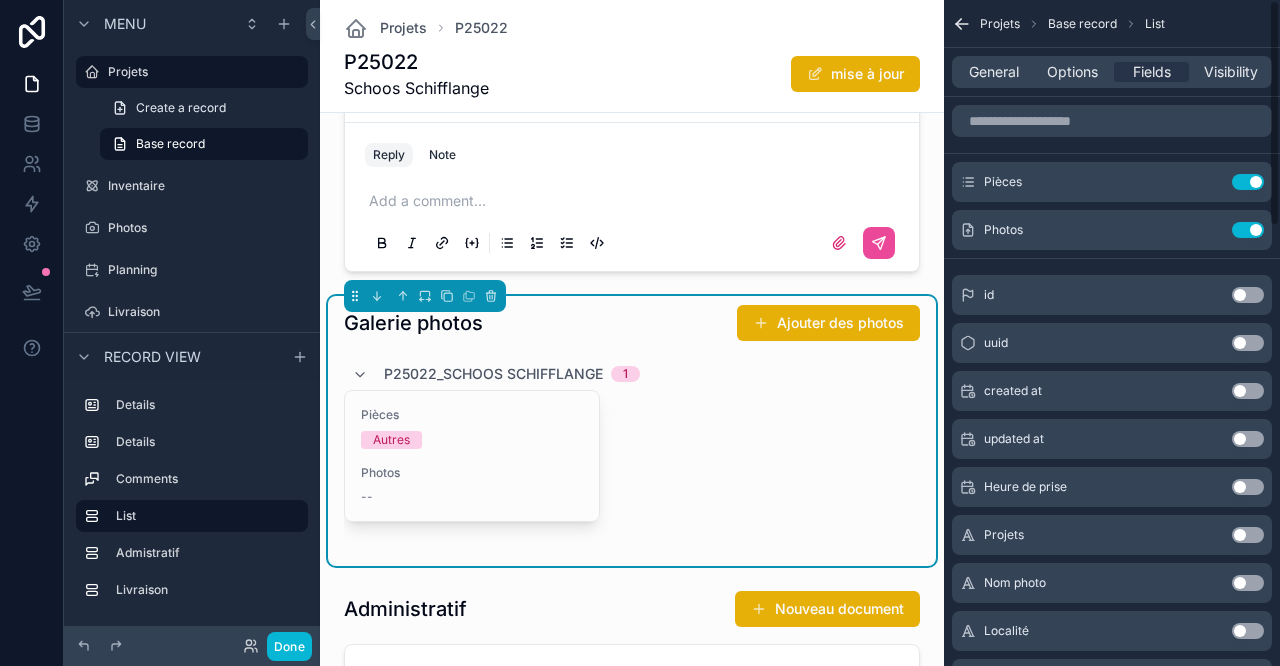 click on "Visibility" at bounding box center (1231, 72) 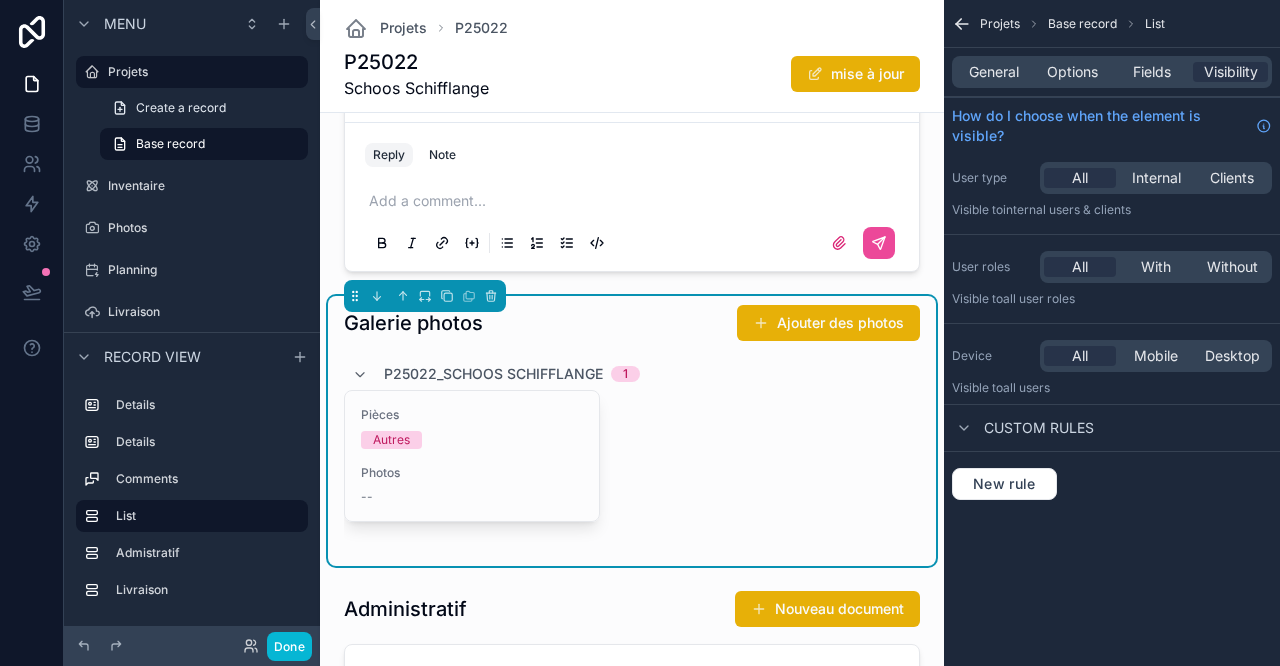 drag, startPoint x: 1152, startPoint y: 78, endPoint x: 1152, endPoint y: 67, distance: 11 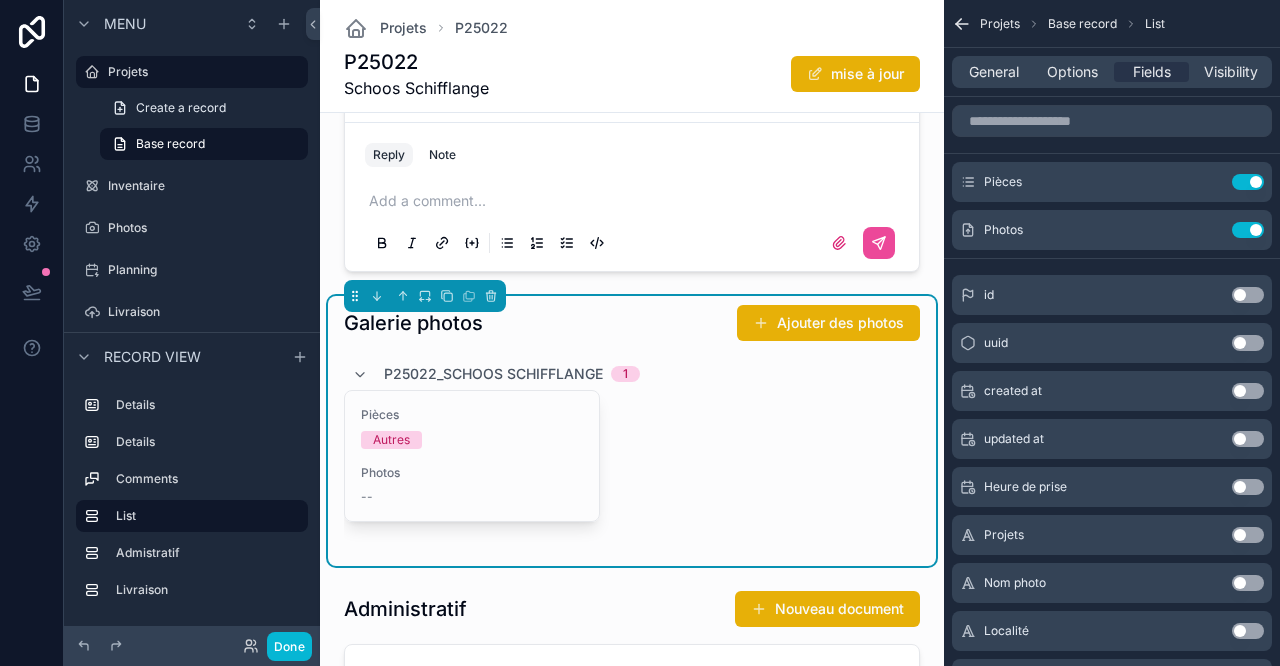 click 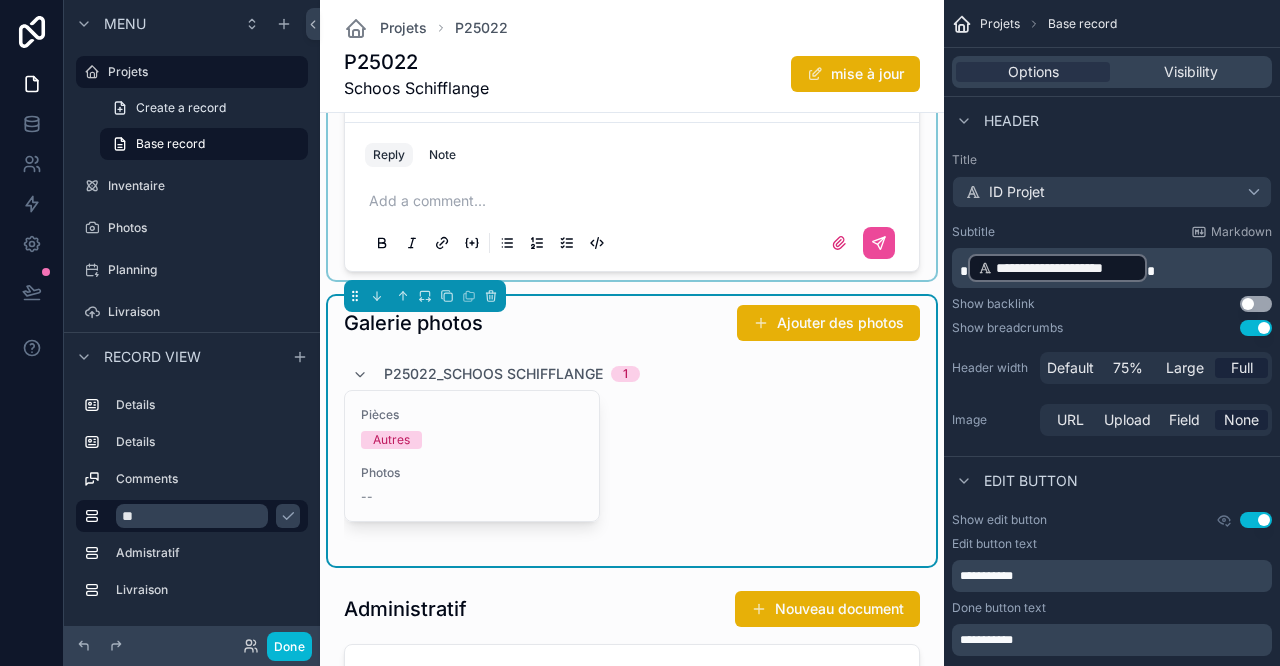 type on "*" 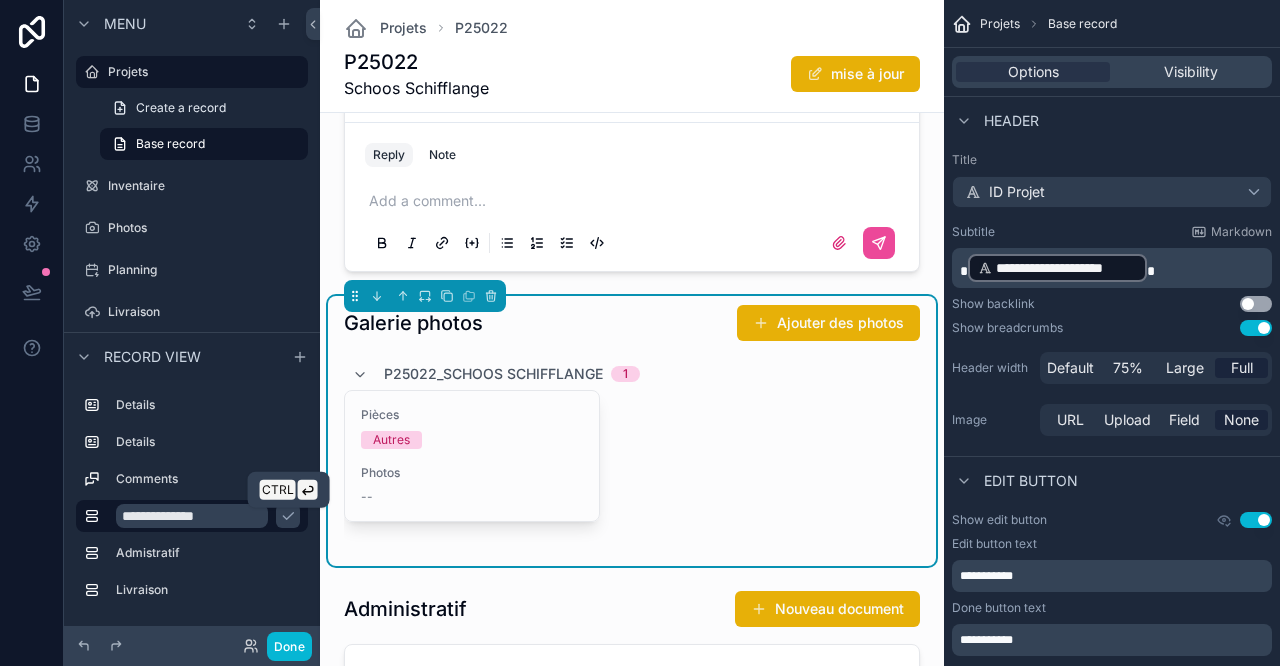 type on "**********" 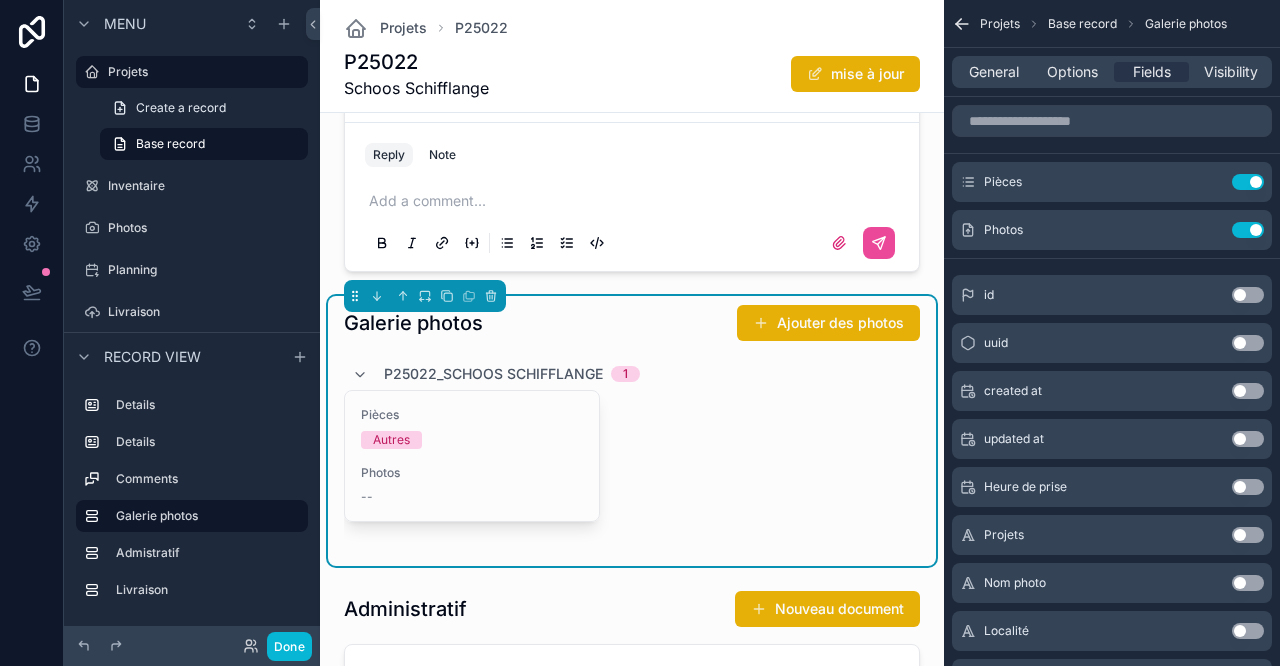 scroll, scrollTop: 1111, scrollLeft: 0, axis: vertical 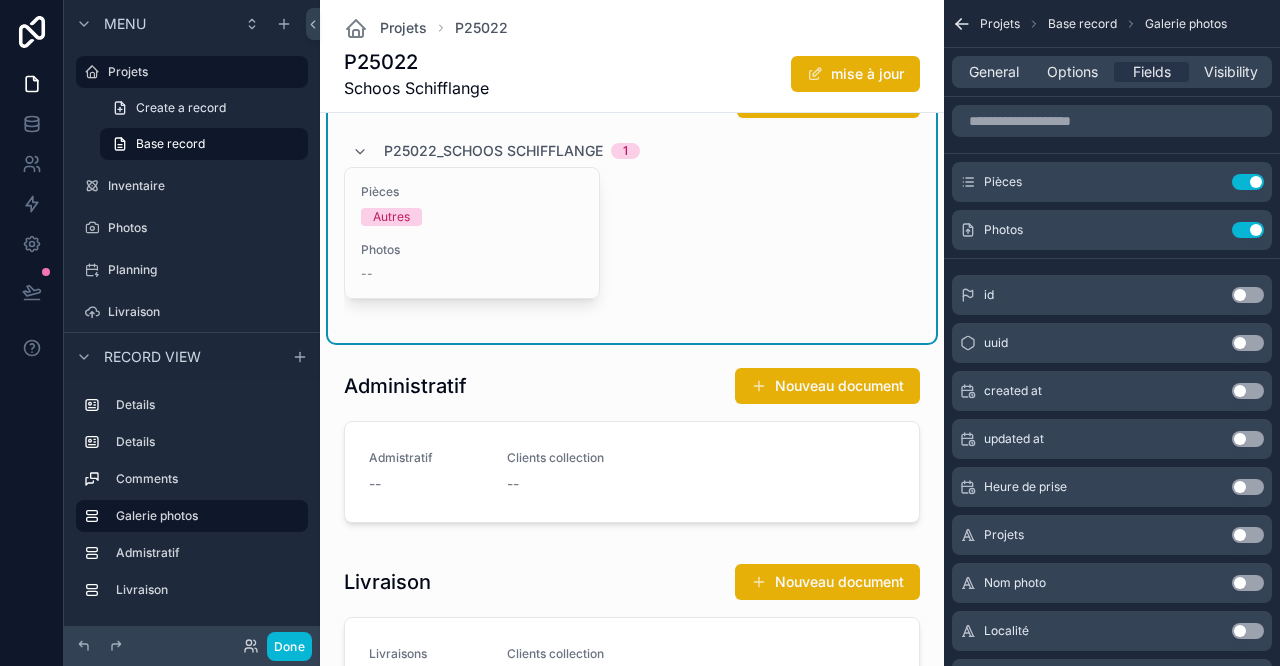 click at bounding box center (632, 449) 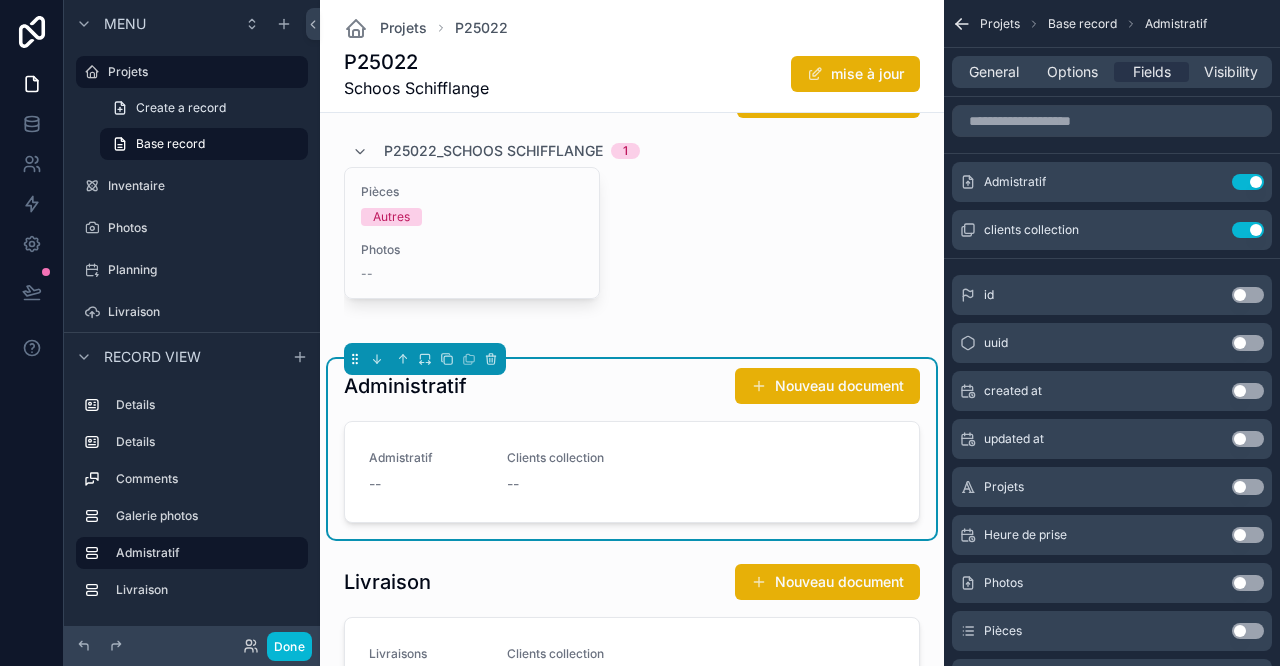 click on "General" at bounding box center (993, 72) 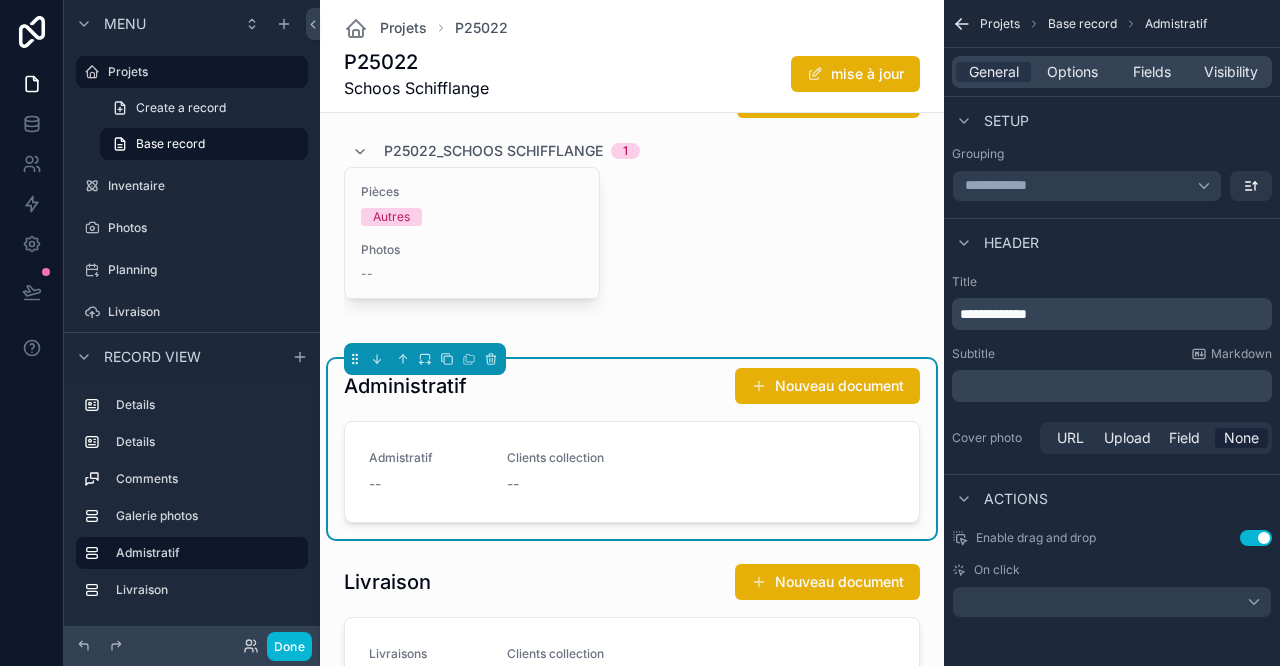 scroll, scrollTop: 204, scrollLeft: 0, axis: vertical 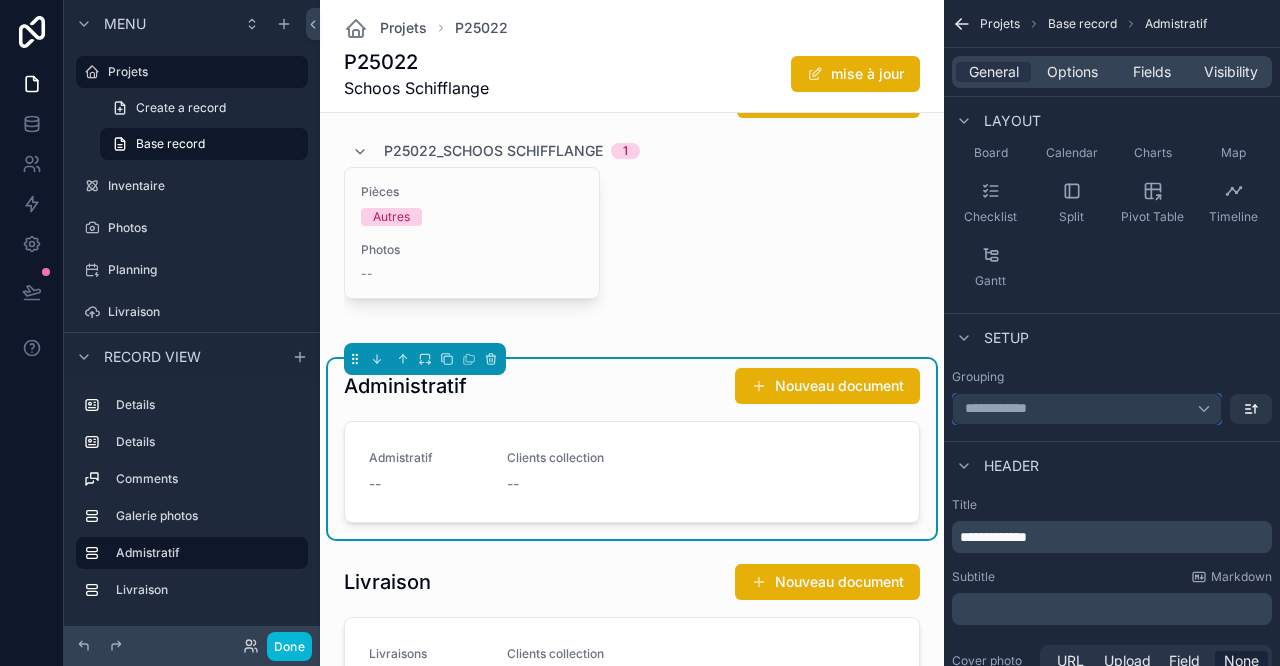 click on "**********" at bounding box center (1087, 409) 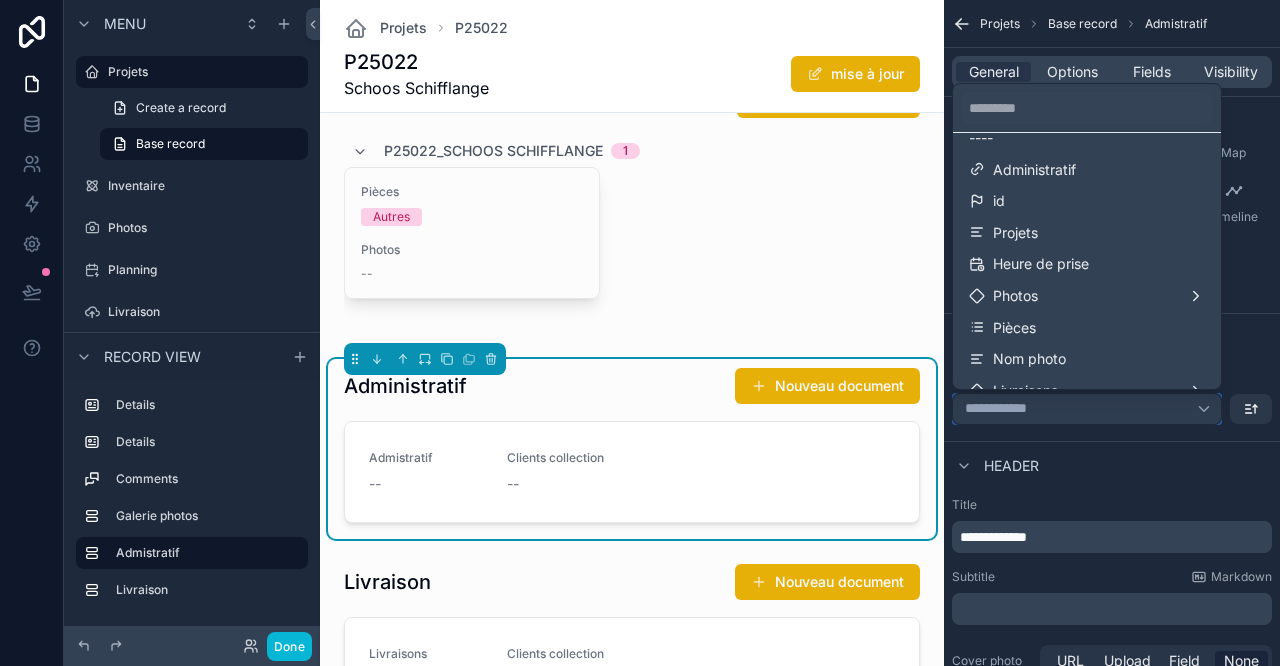 scroll, scrollTop: 0, scrollLeft: 0, axis: both 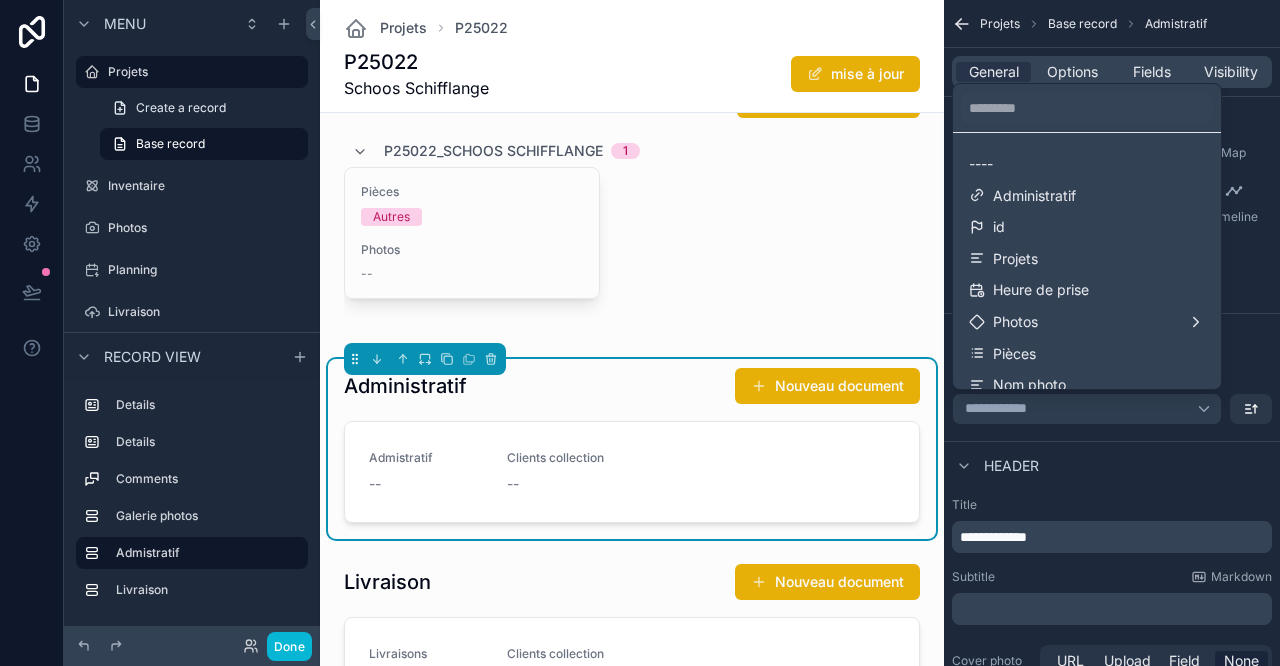 click at bounding box center [632, 208] 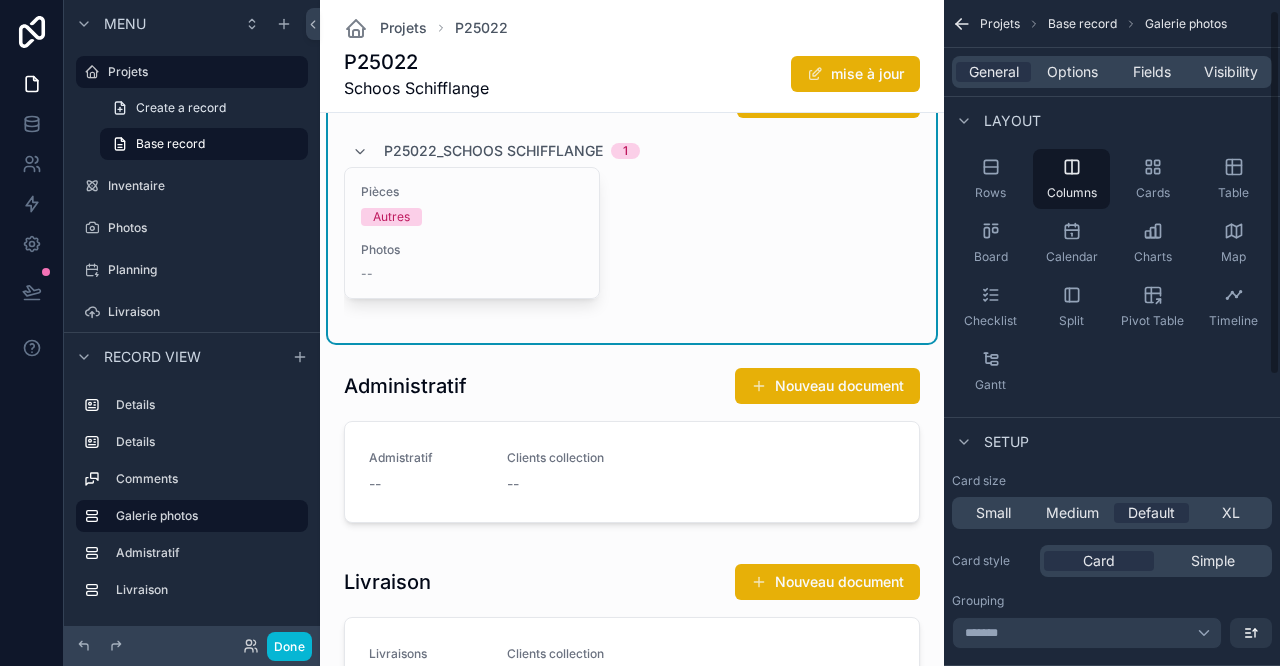 scroll, scrollTop: 0, scrollLeft: 0, axis: both 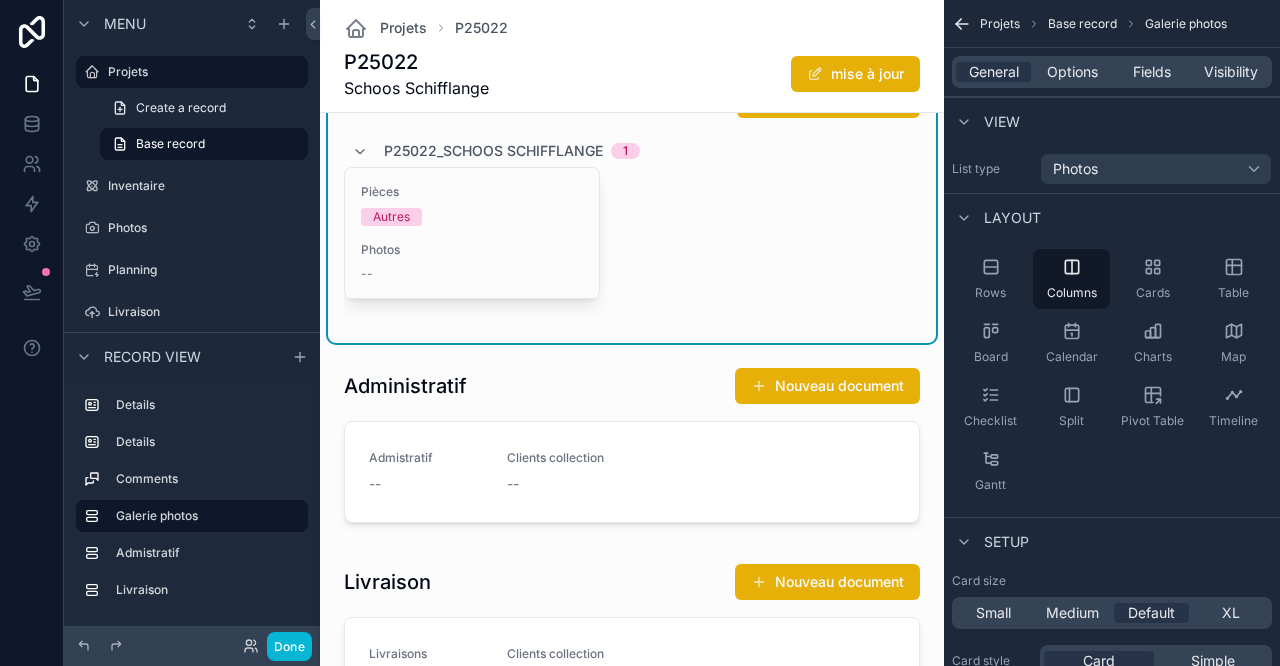 click on "Options" at bounding box center (1072, 72) 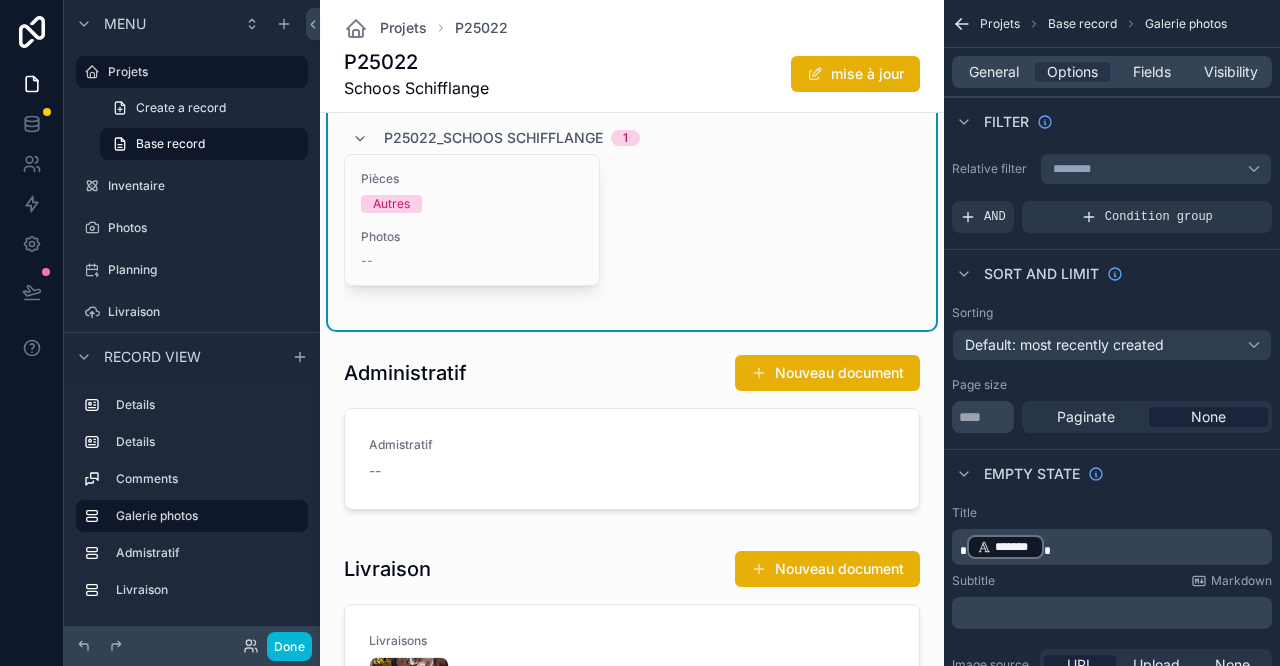 scroll, scrollTop: 1333, scrollLeft: 0, axis: vertical 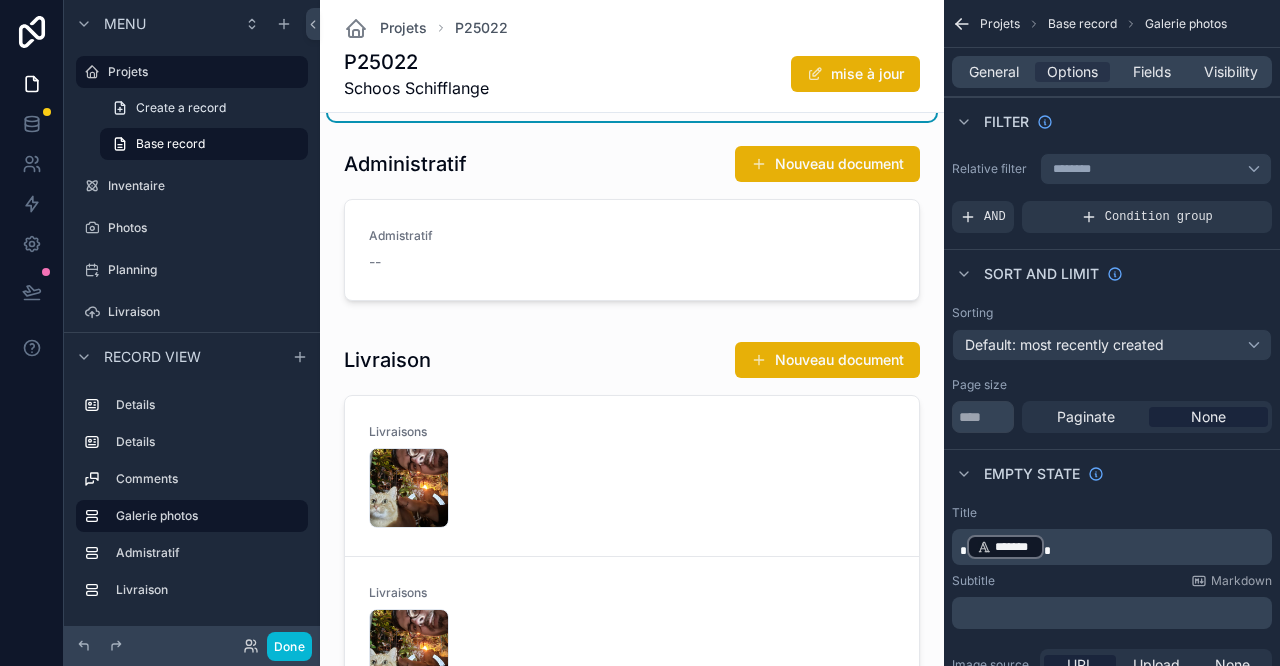 click at bounding box center (632, 533) 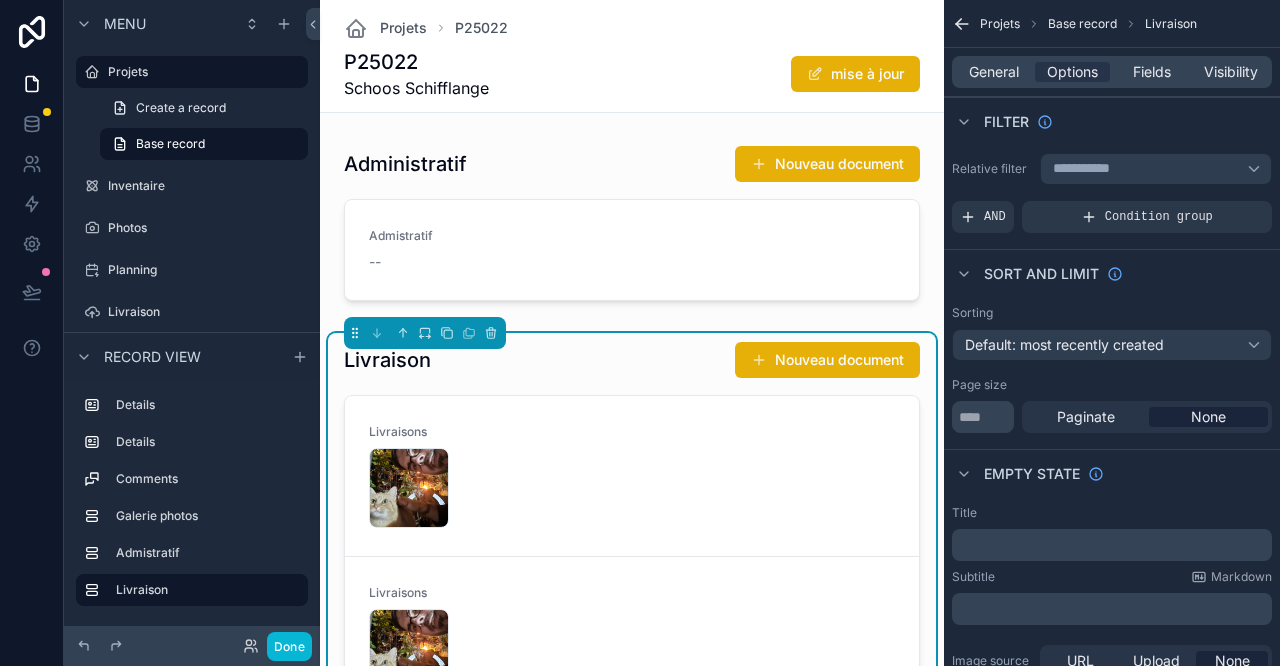 click on "Nouveau document" at bounding box center [827, 360] 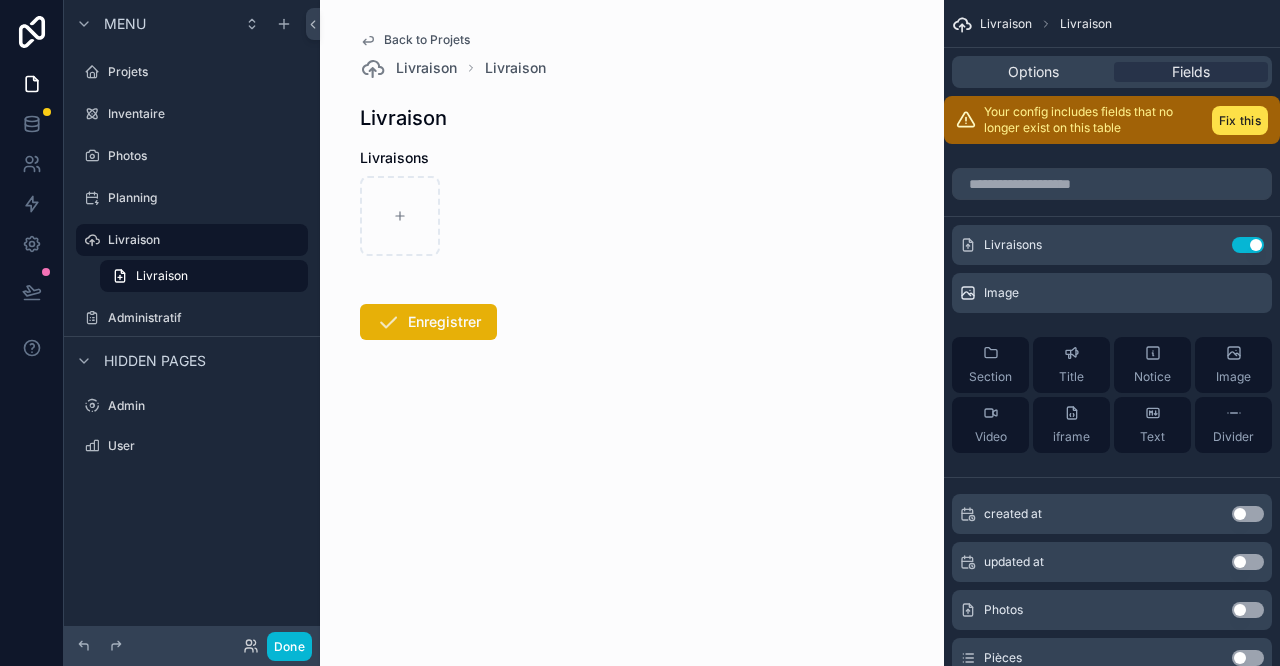 scroll, scrollTop: 0, scrollLeft: 0, axis: both 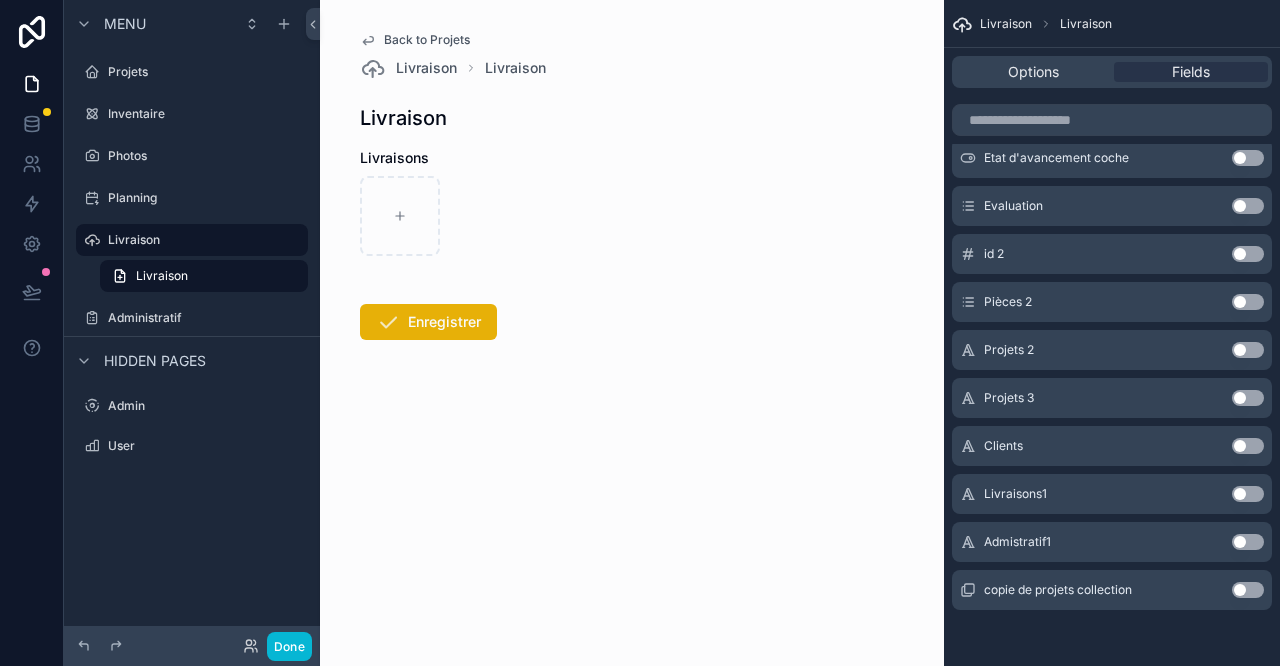 click on "Use setting" at bounding box center (1248, 446) 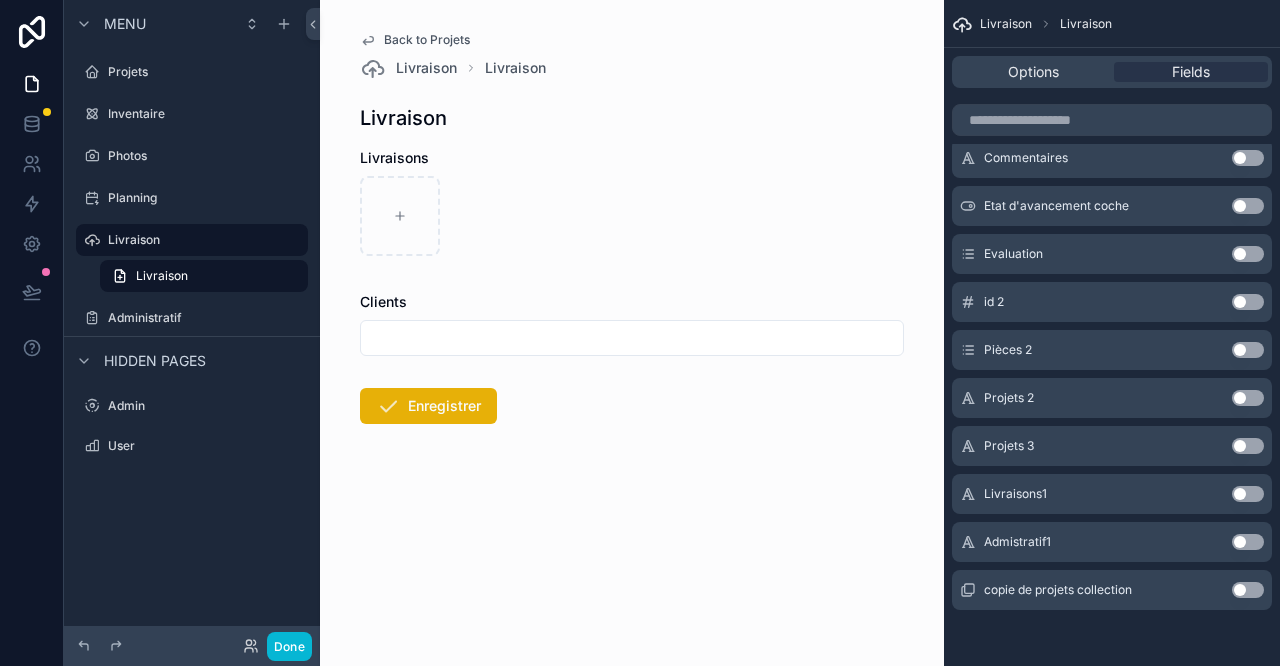 click at bounding box center [632, 338] 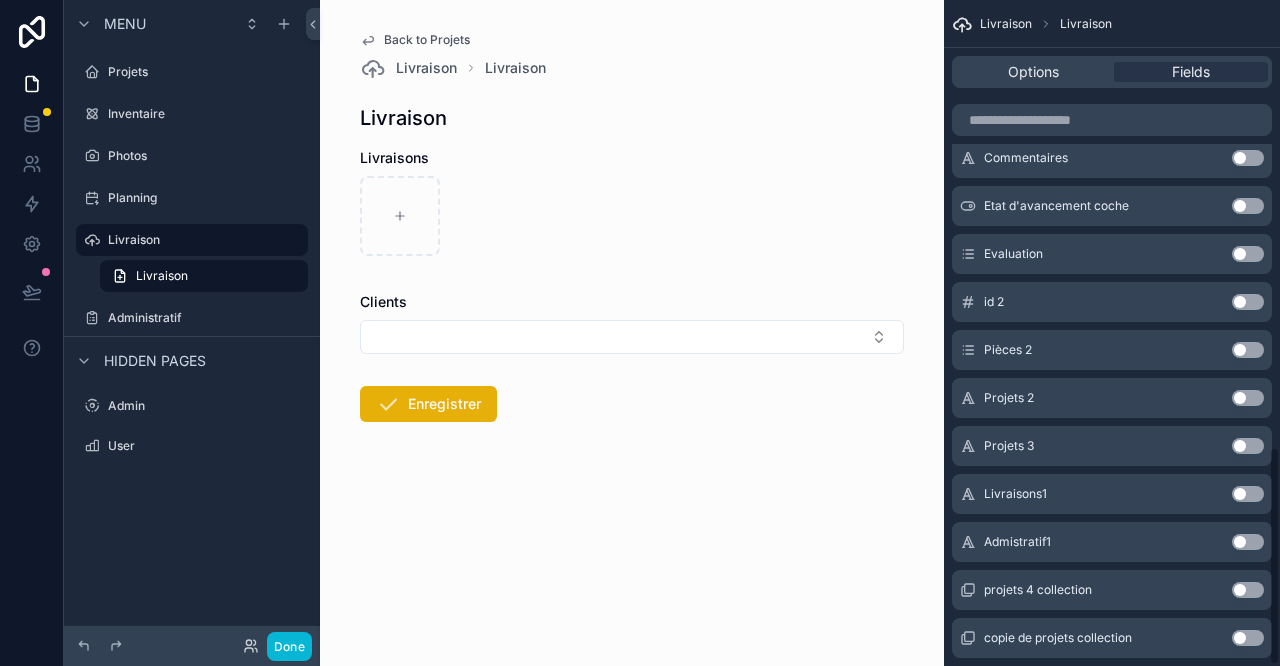 scroll, scrollTop: 1364, scrollLeft: 0, axis: vertical 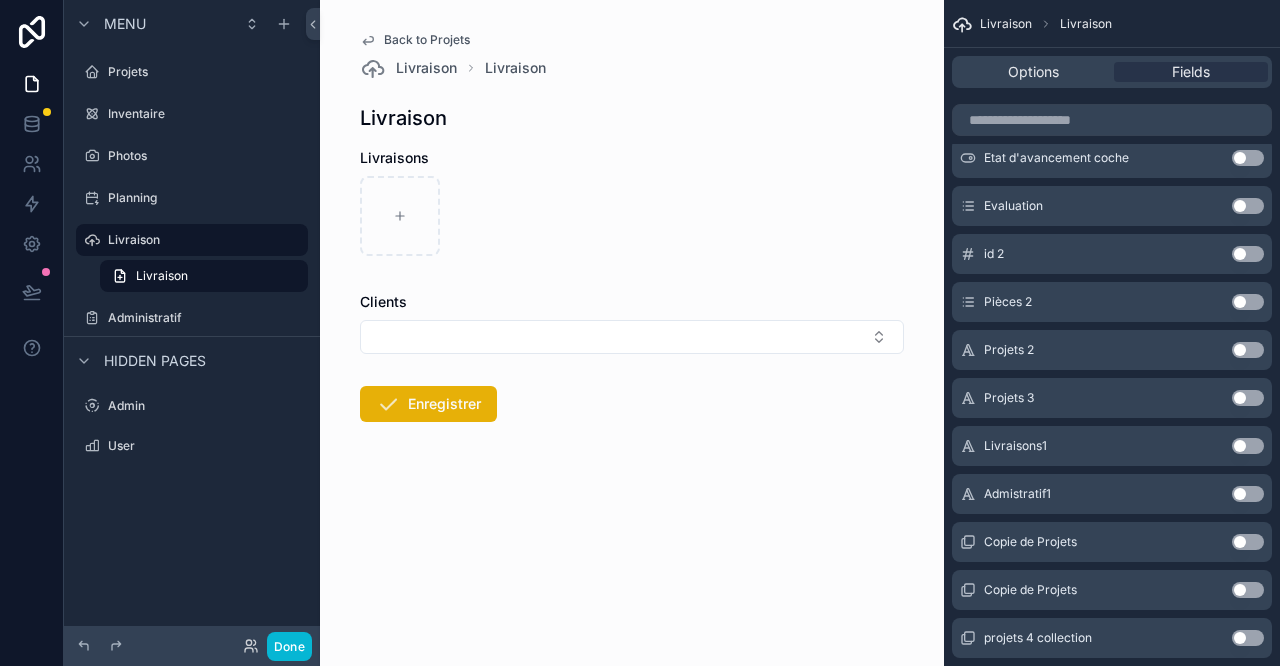 click on "Projets" at bounding box center (206, 72) 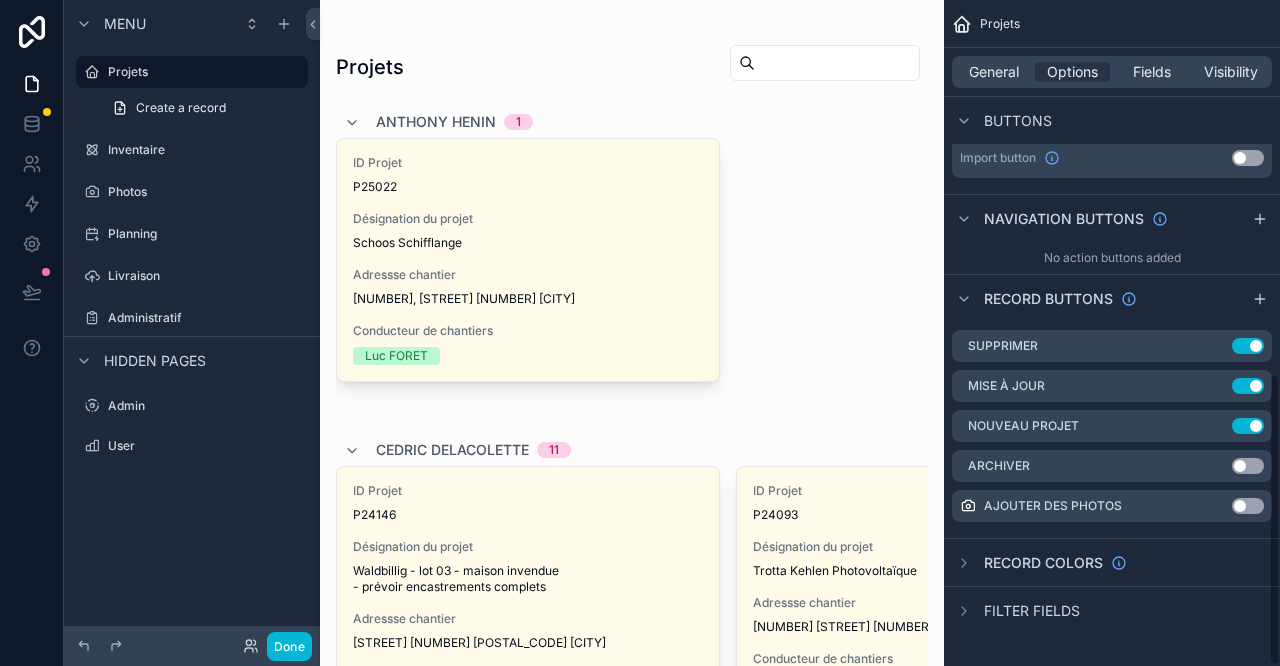 scroll, scrollTop: 854, scrollLeft: 0, axis: vertical 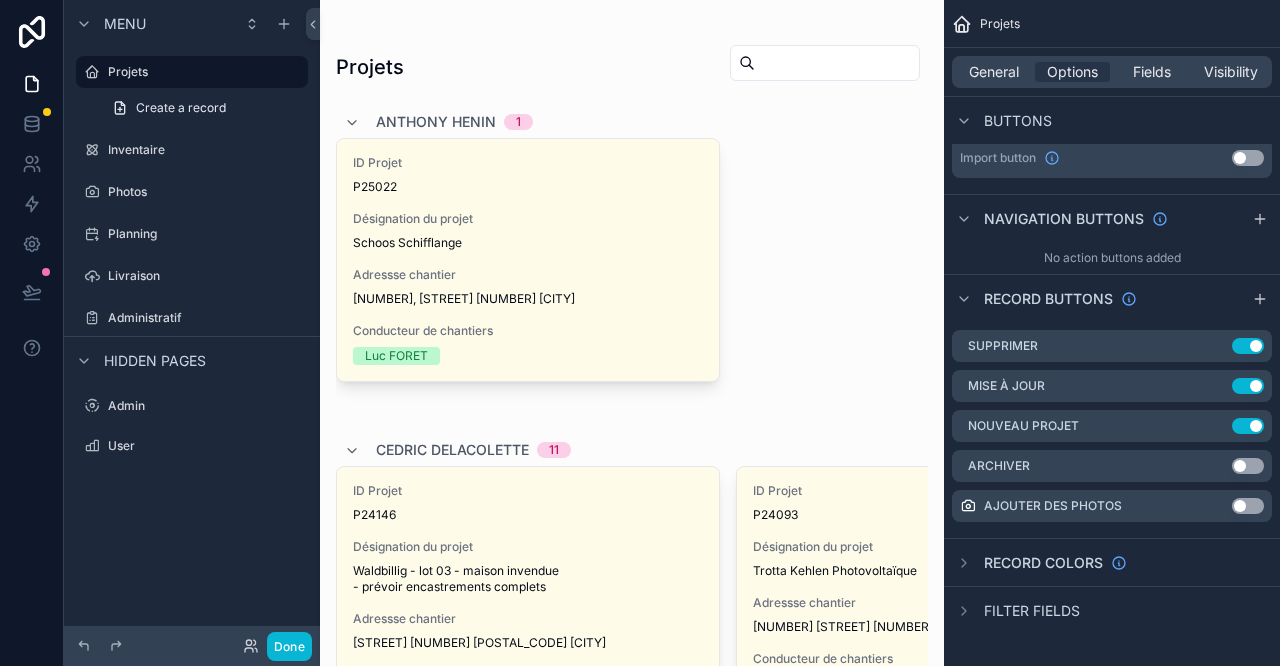 click at bounding box center (632, 1417) 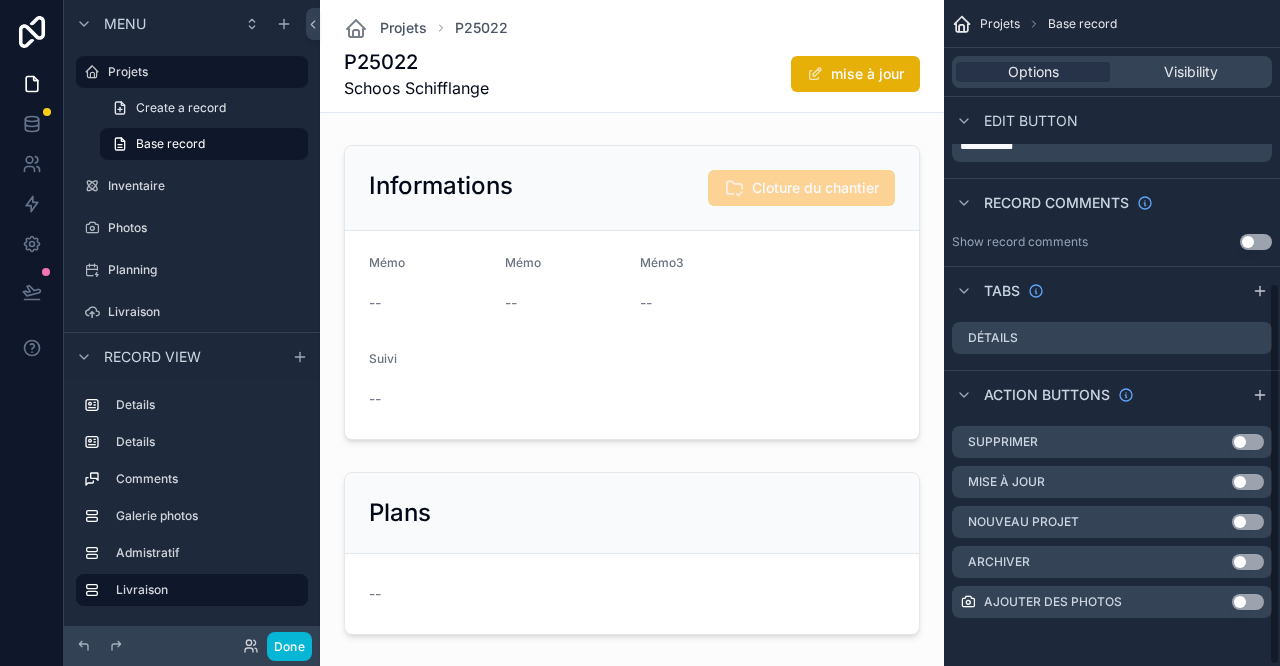 scroll, scrollTop: 494, scrollLeft: 0, axis: vertical 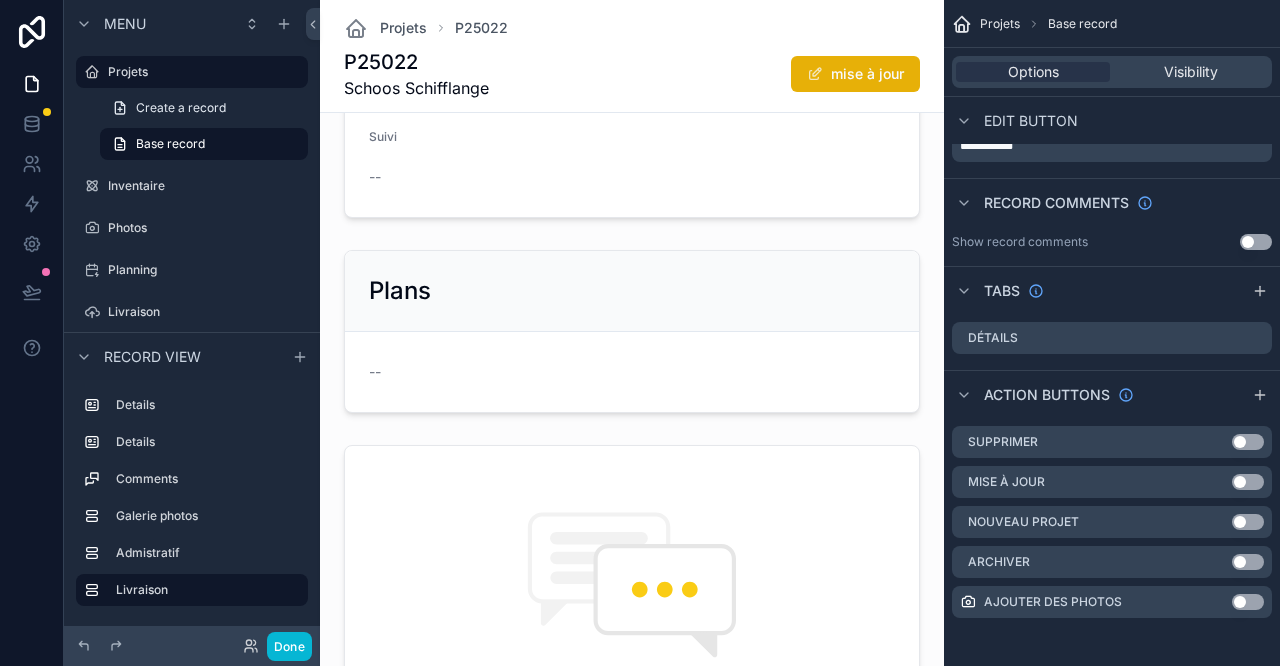 click at bounding box center (632, 331) 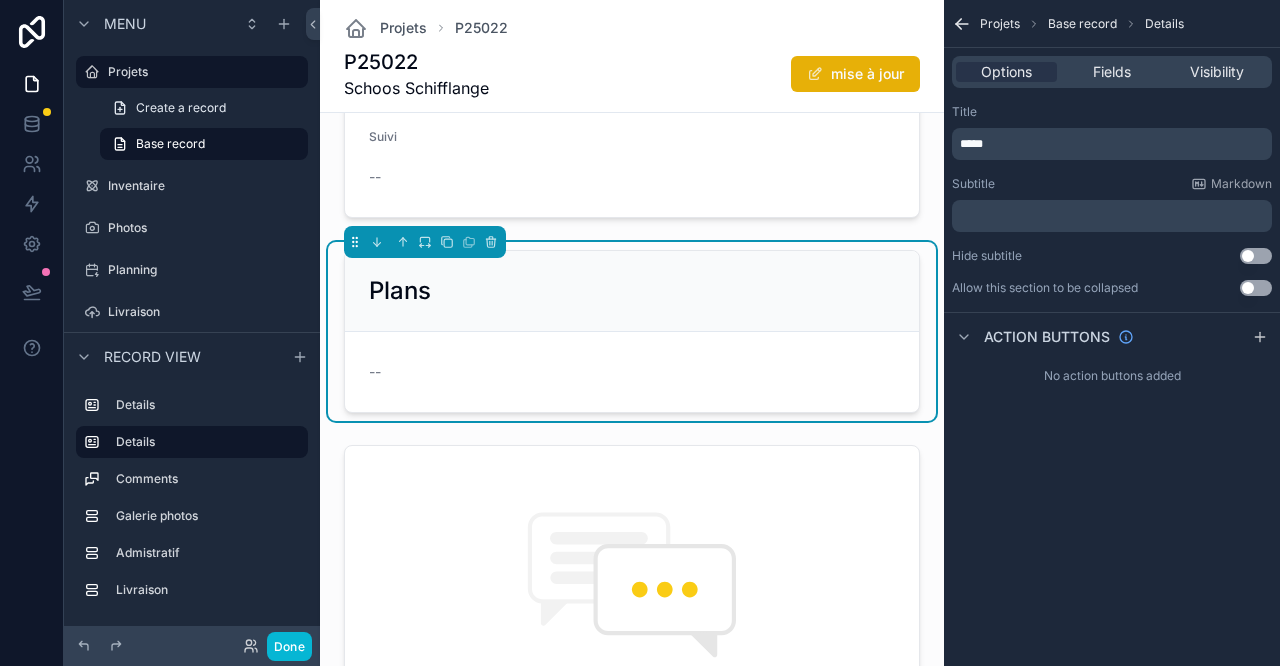 click on "Fields" at bounding box center [1111, 72] 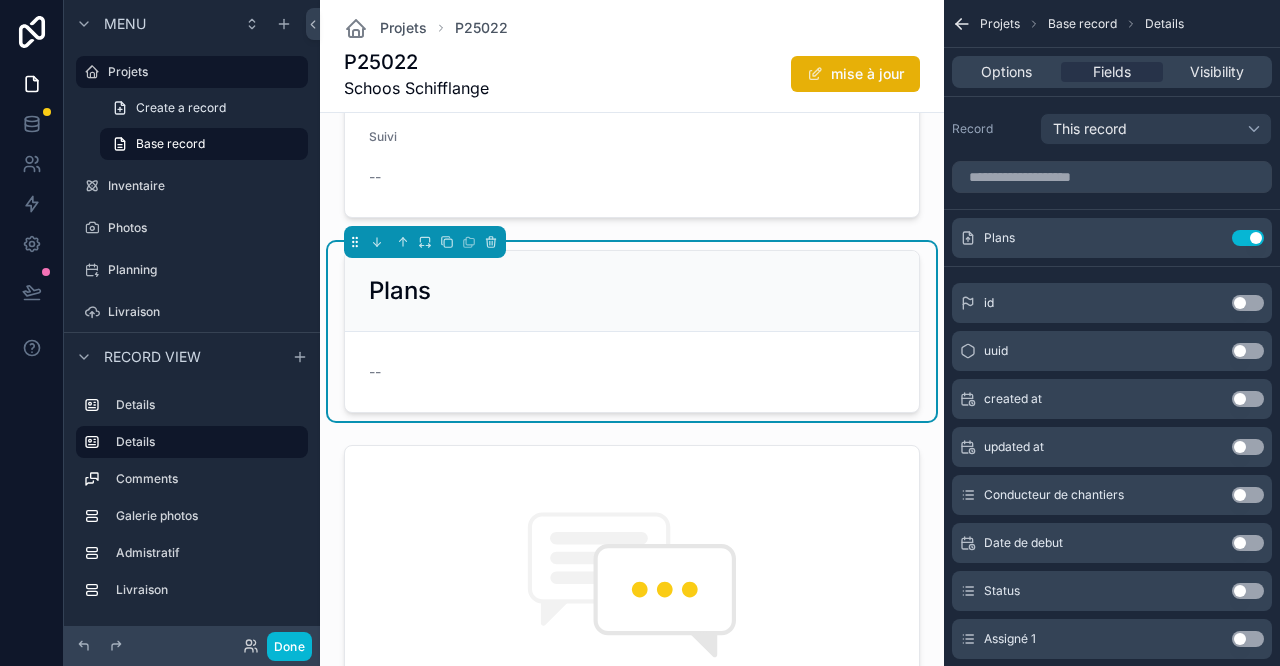 click on "Options" at bounding box center [1006, 72] 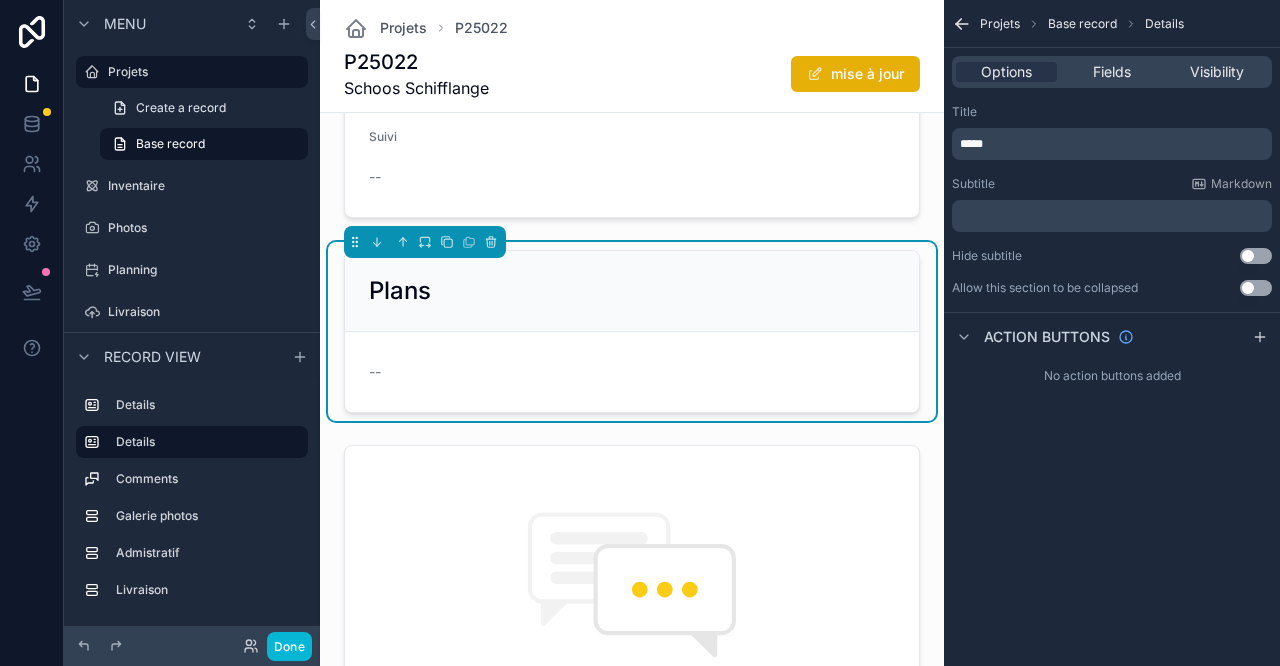 click on "Fields" at bounding box center [1111, 72] 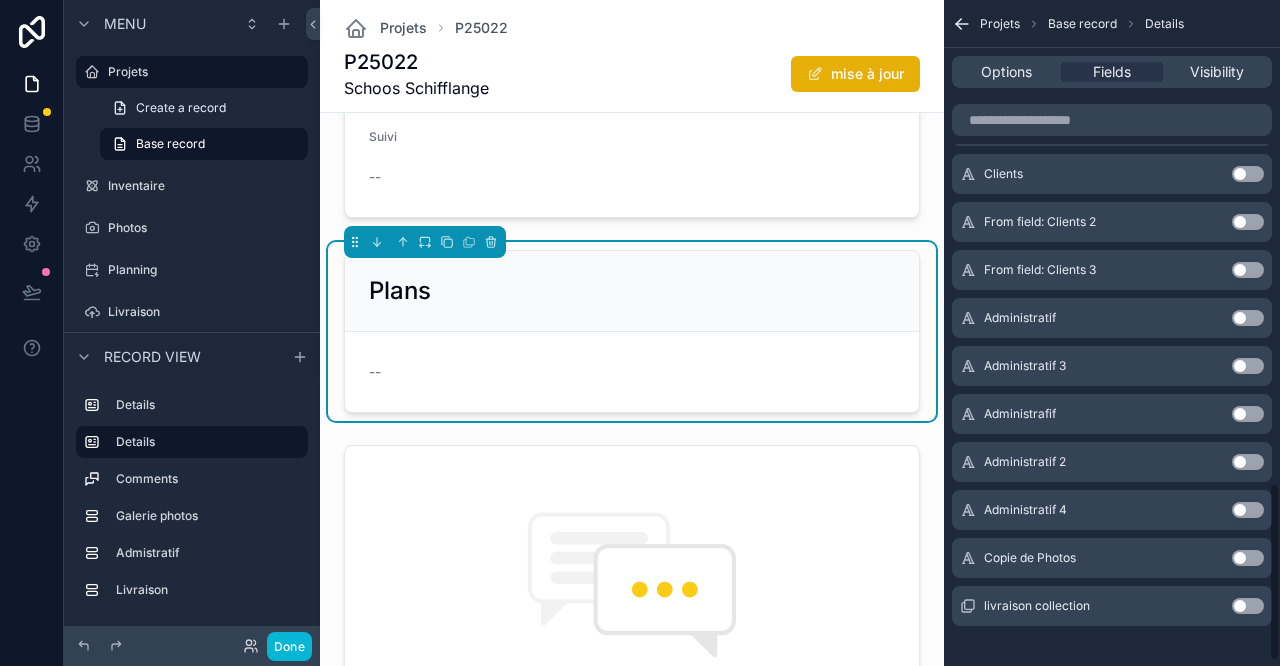 scroll, scrollTop: 1824, scrollLeft: 0, axis: vertical 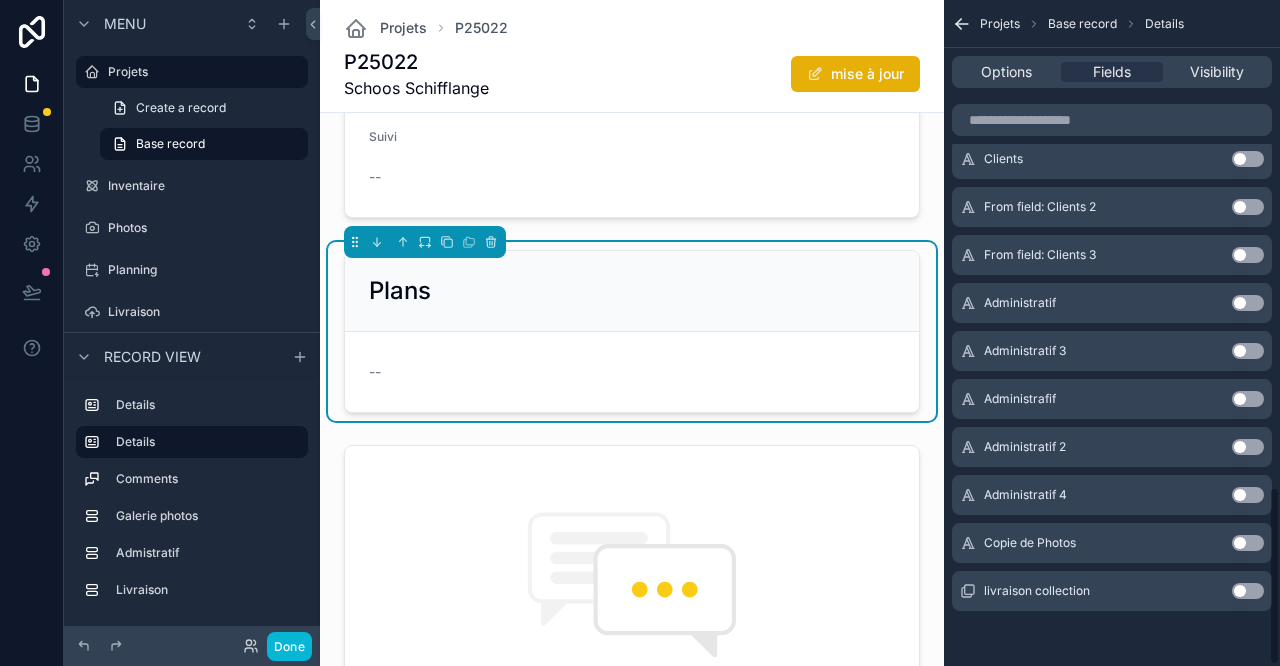 click on "Use setting" at bounding box center [1248, 399] 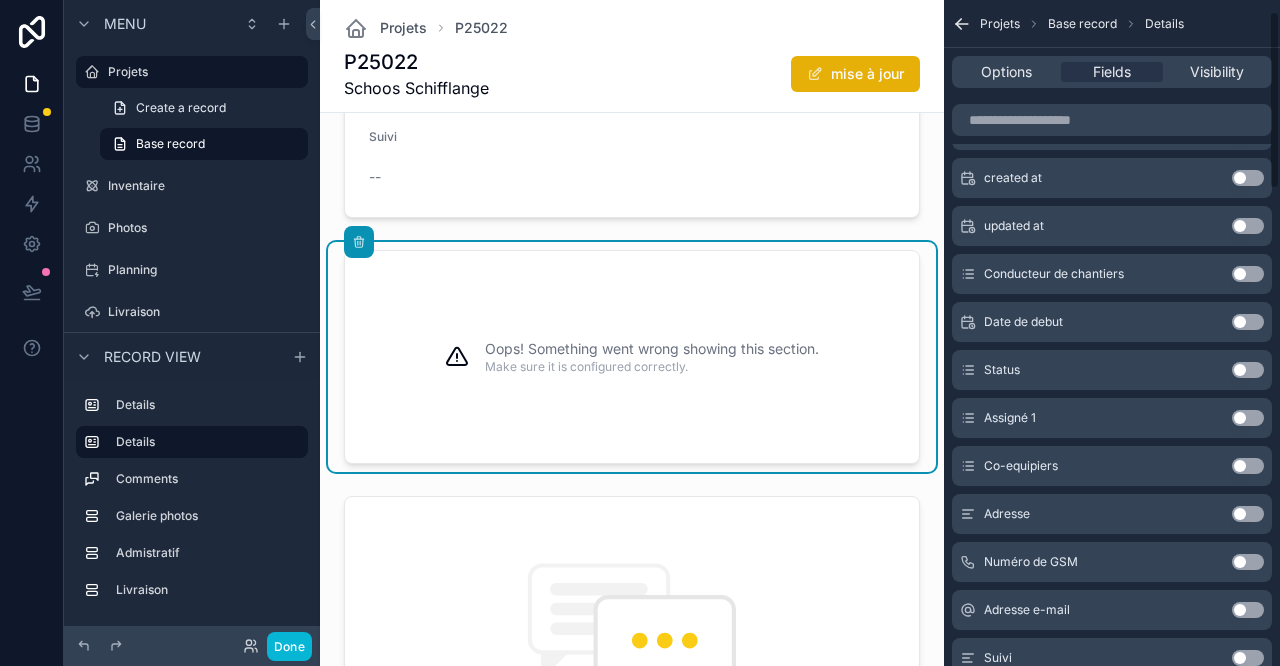 scroll, scrollTop: 0, scrollLeft: 0, axis: both 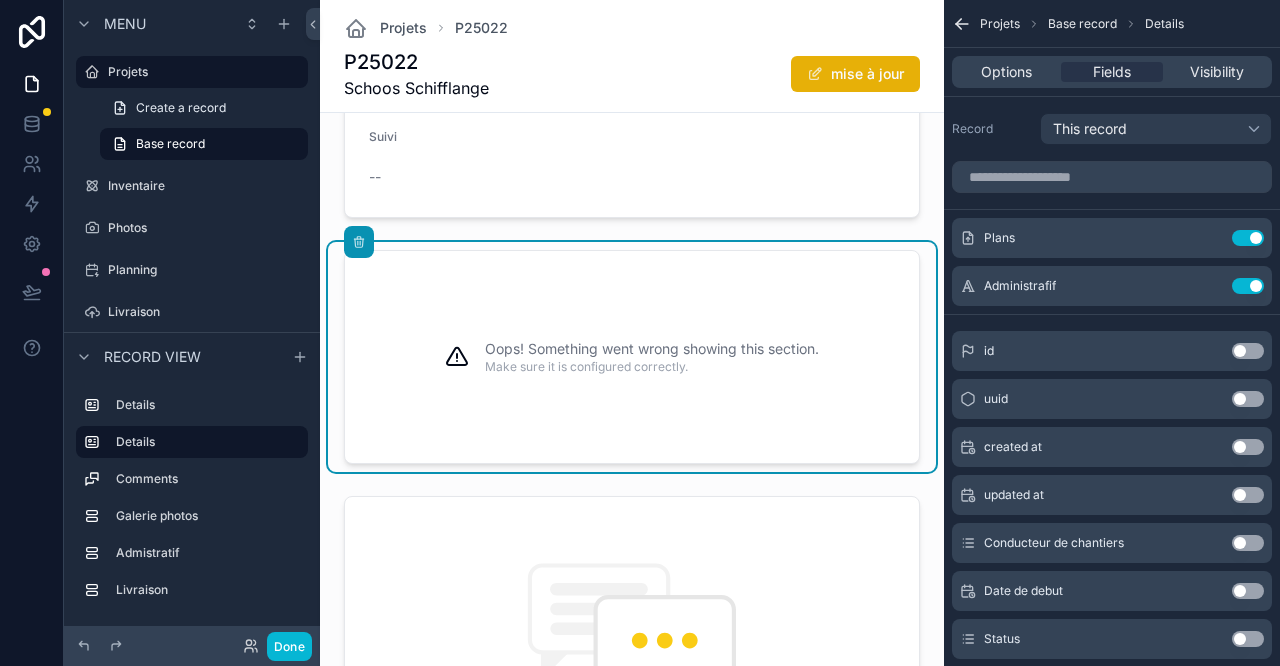 click on "Use setting" at bounding box center (1248, 286) 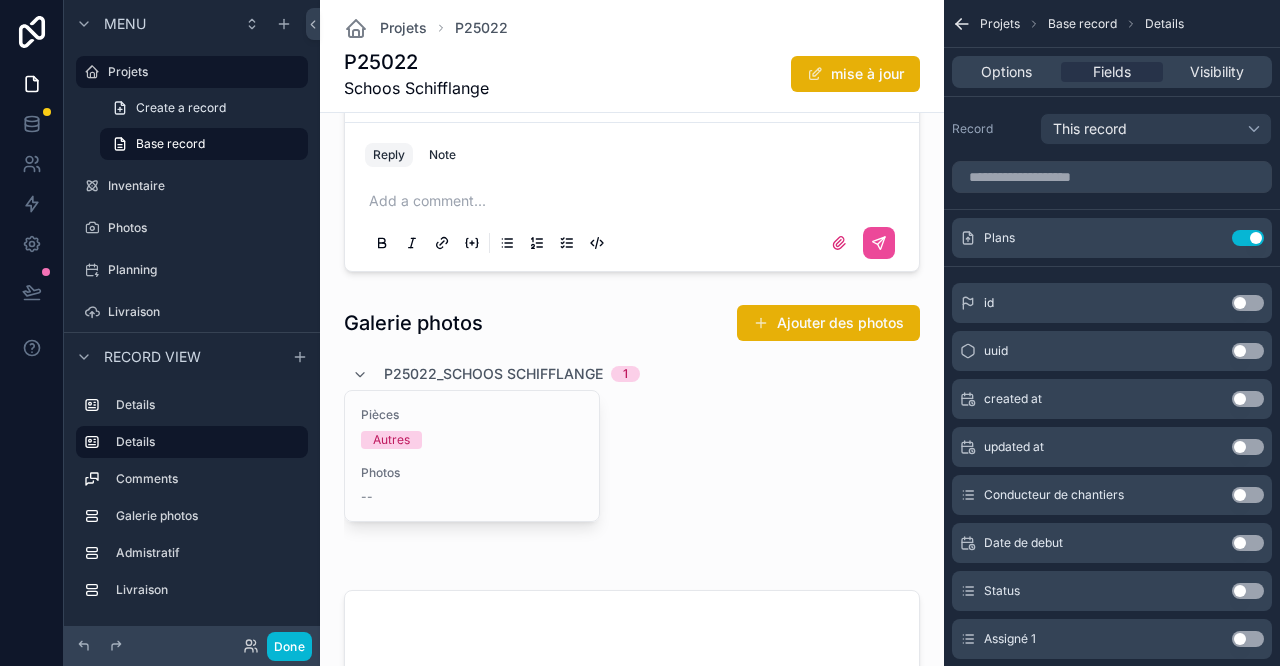 scroll, scrollTop: 1111, scrollLeft: 0, axis: vertical 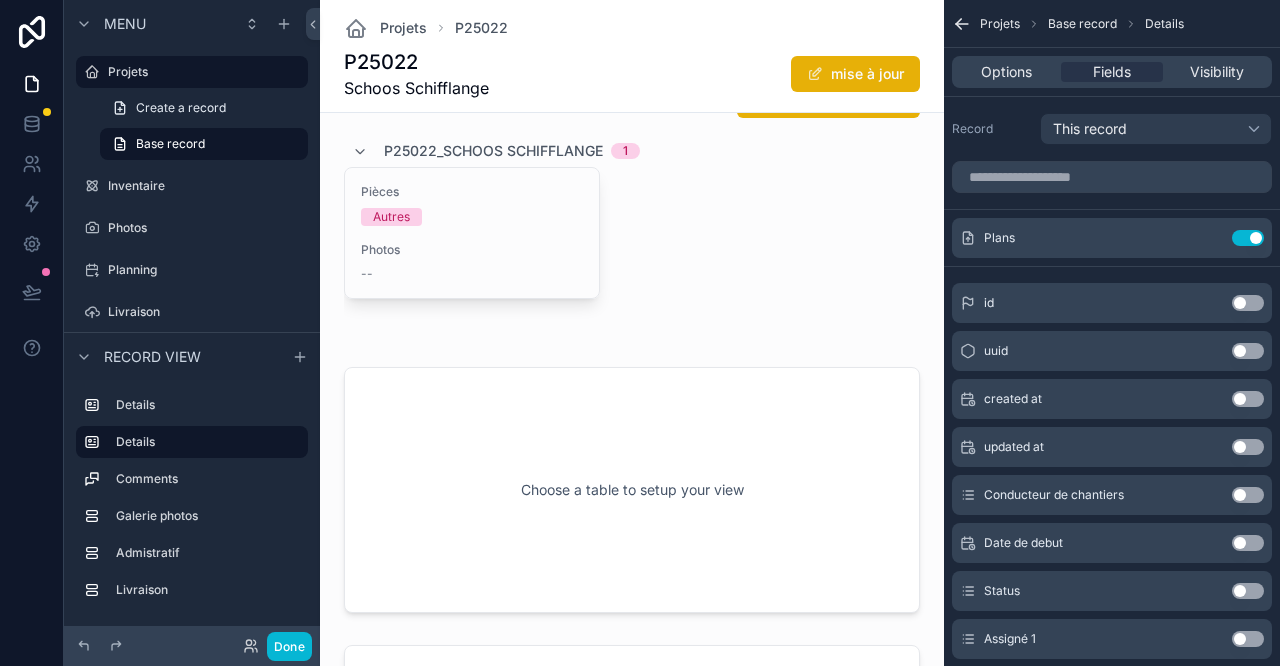 click at bounding box center [632, 490] 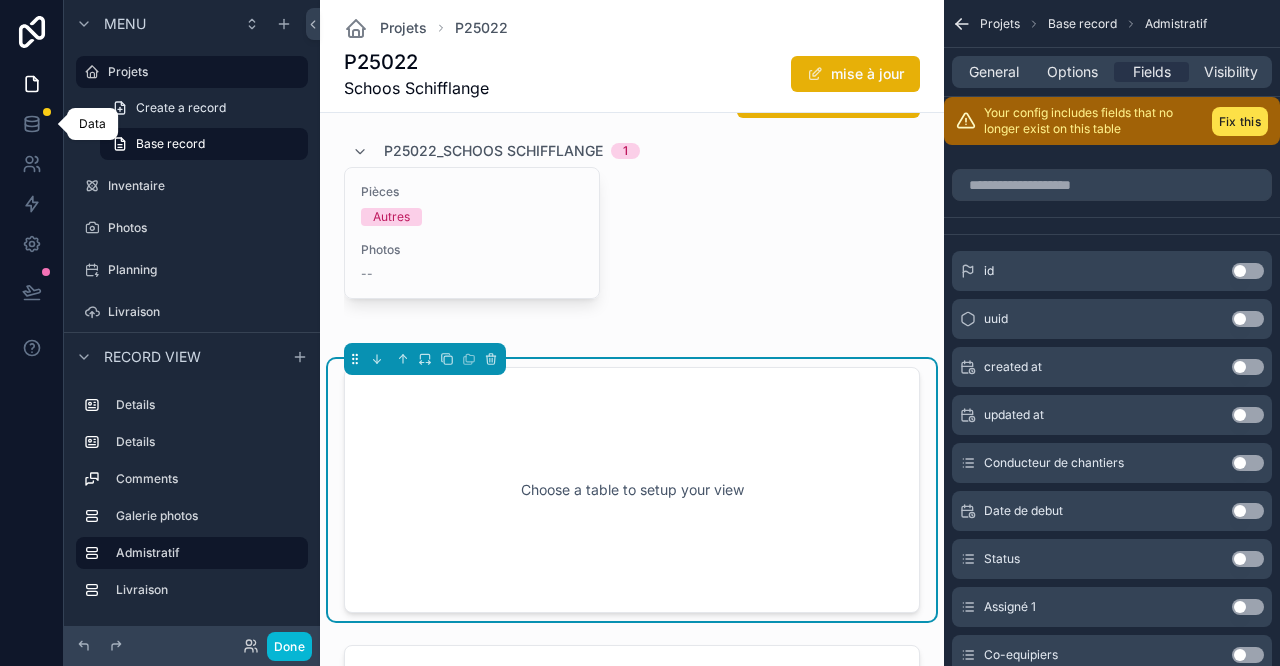 click 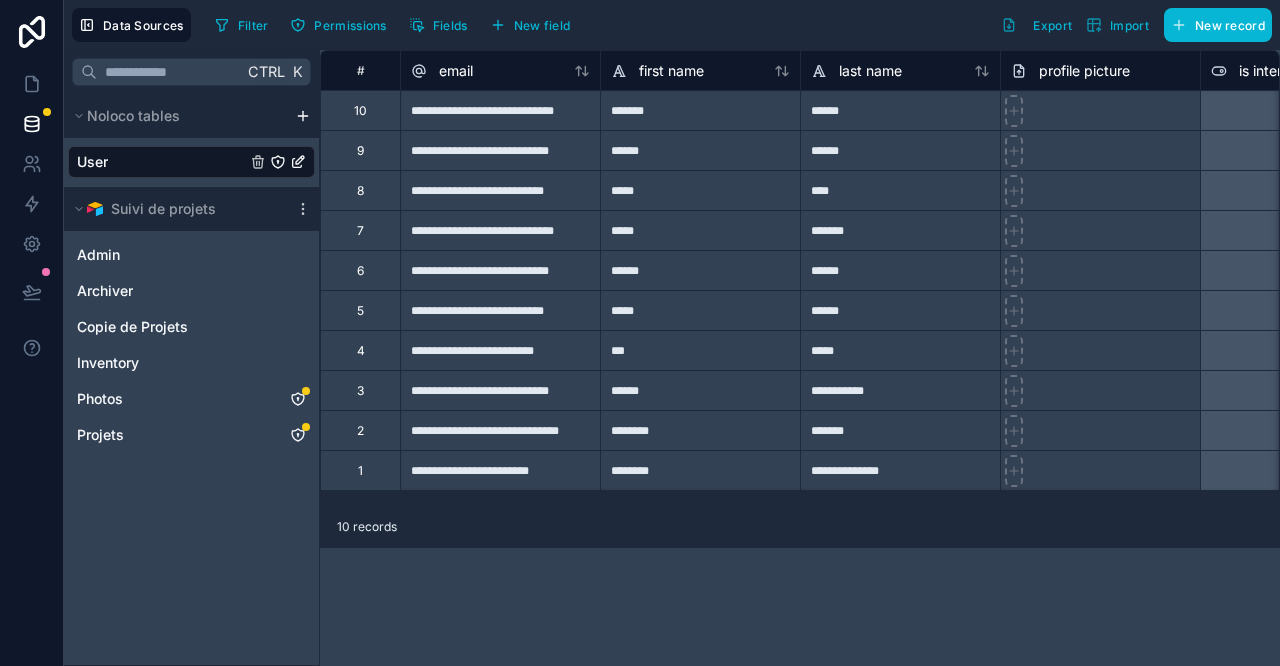 drag, startPoint x: 151, startPoint y: 502, endPoint x: 145, endPoint y: 511, distance: 10.816654 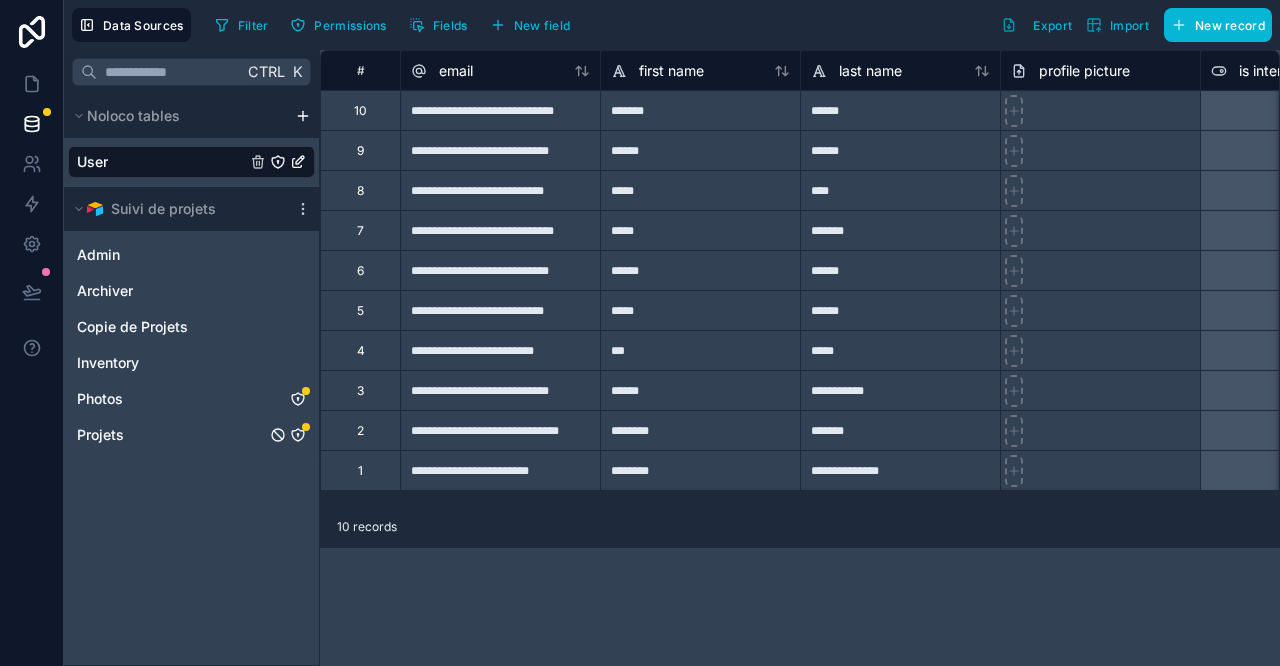 click at bounding box center (288, 435) 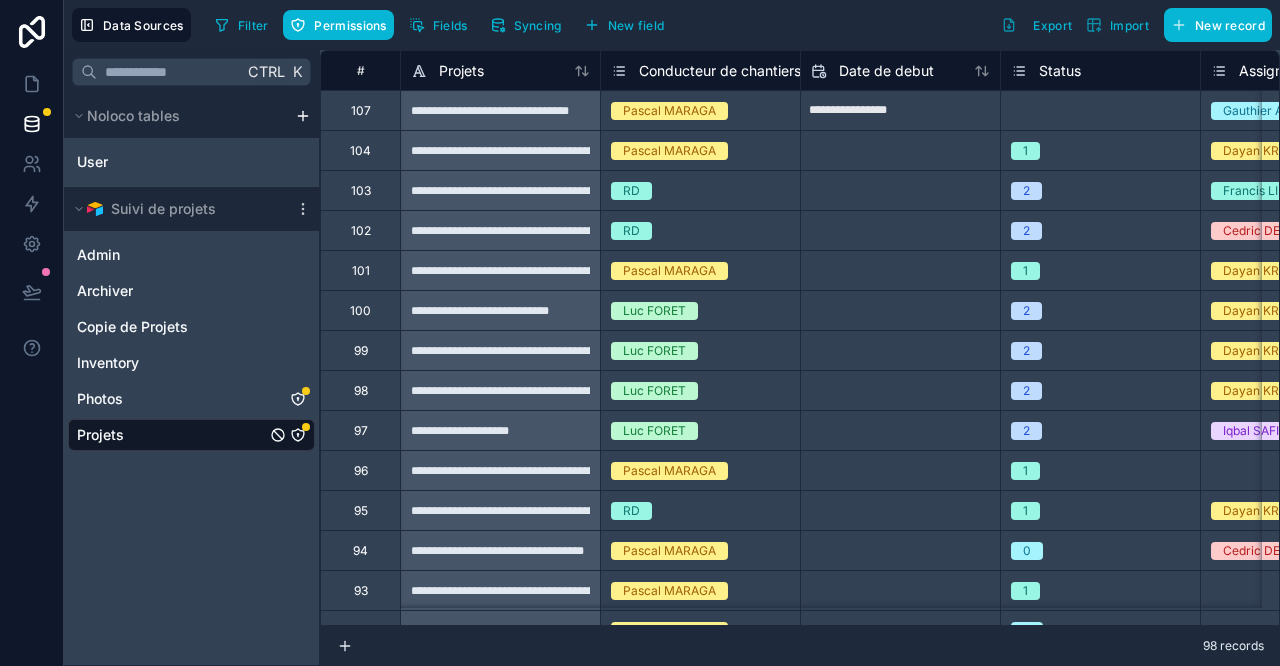 click 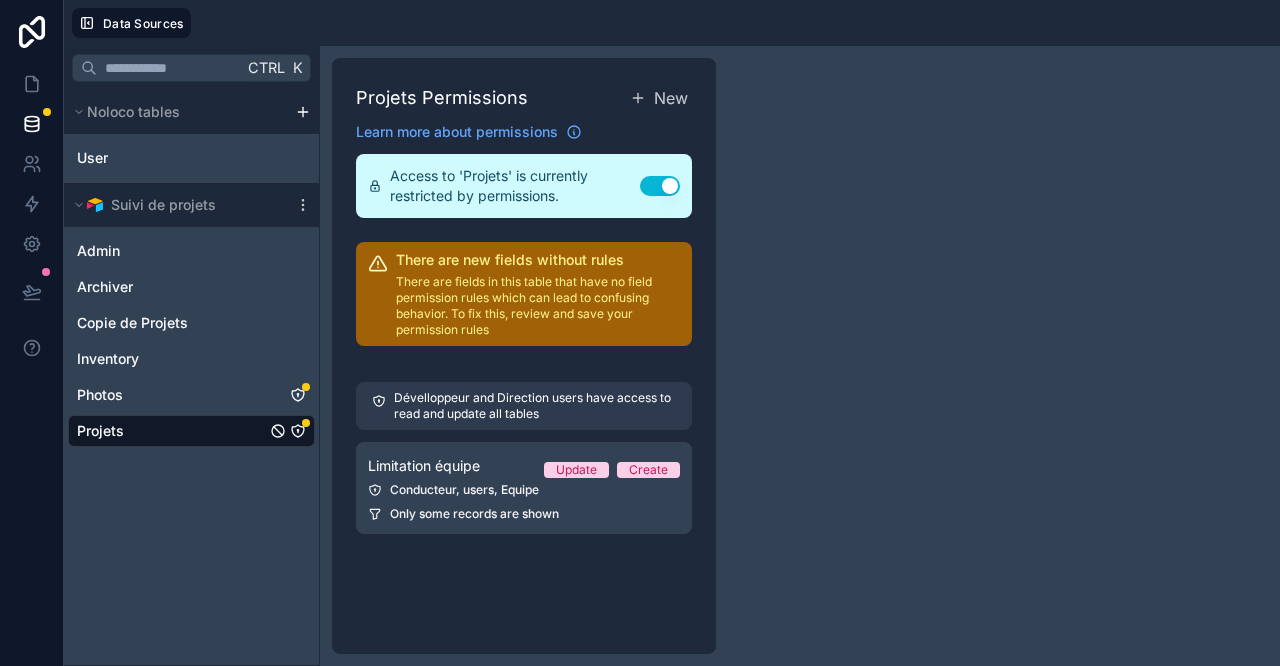 drag, startPoint x: 452, startPoint y: 473, endPoint x: 439, endPoint y: 473, distance: 13 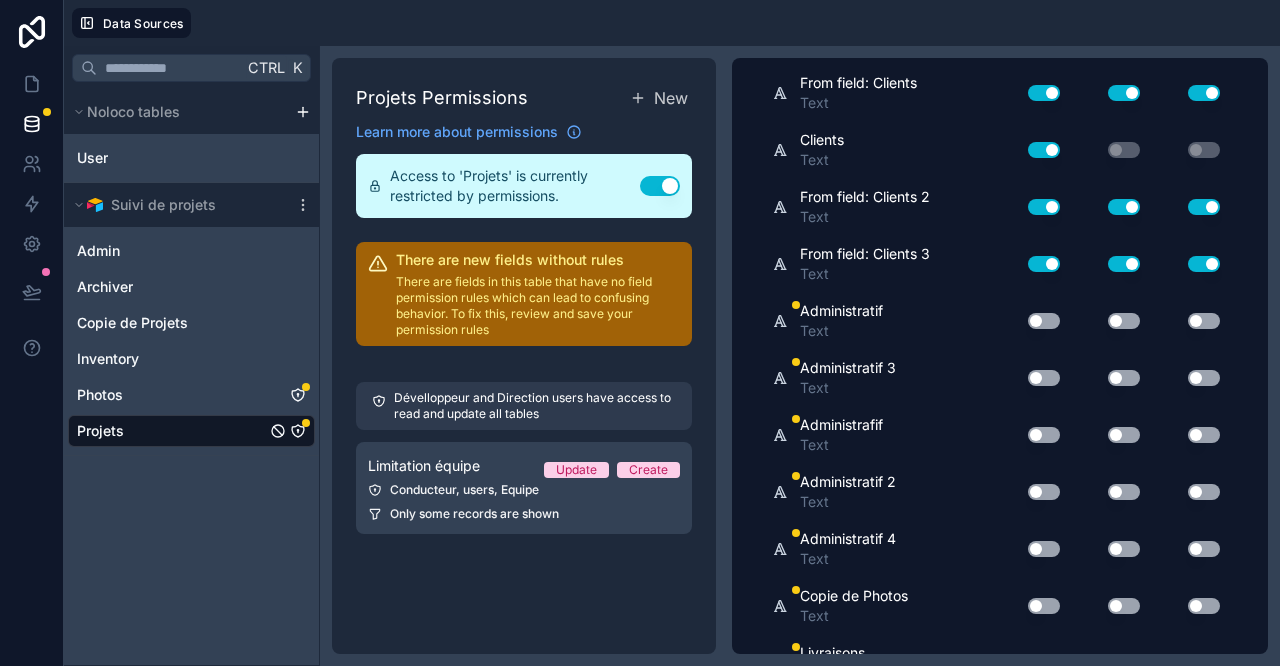 scroll, scrollTop: 2300, scrollLeft: 0, axis: vertical 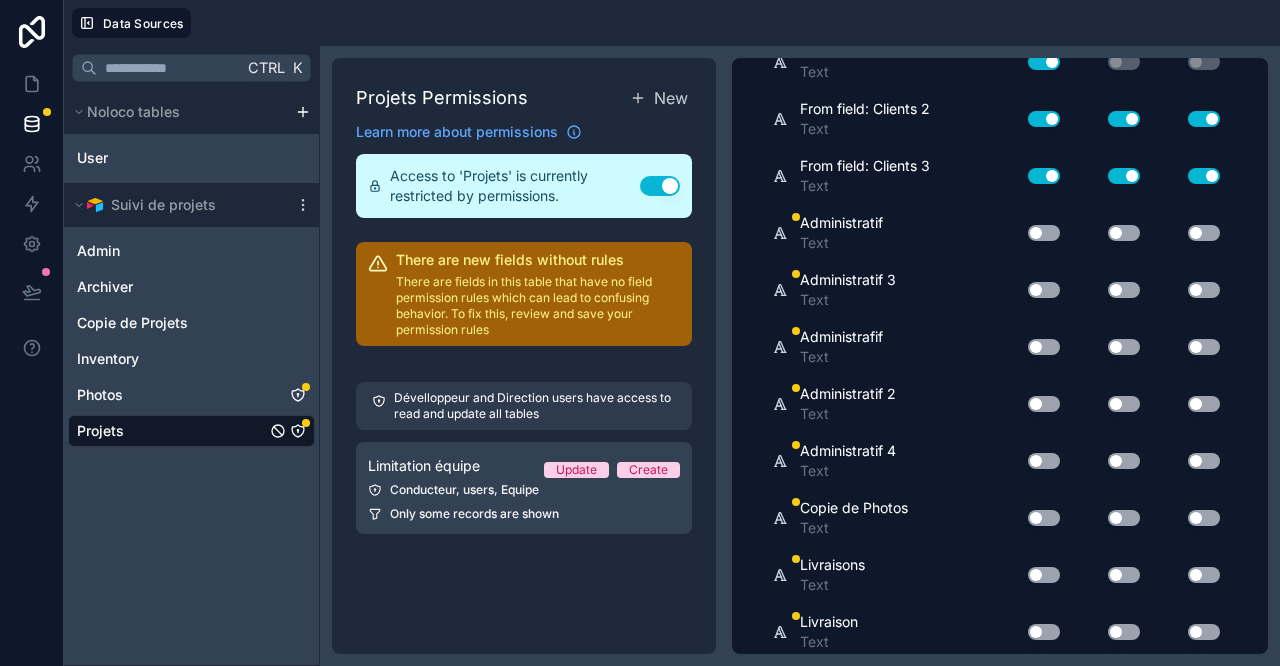 click on "Use setting" at bounding box center (1044, 632) 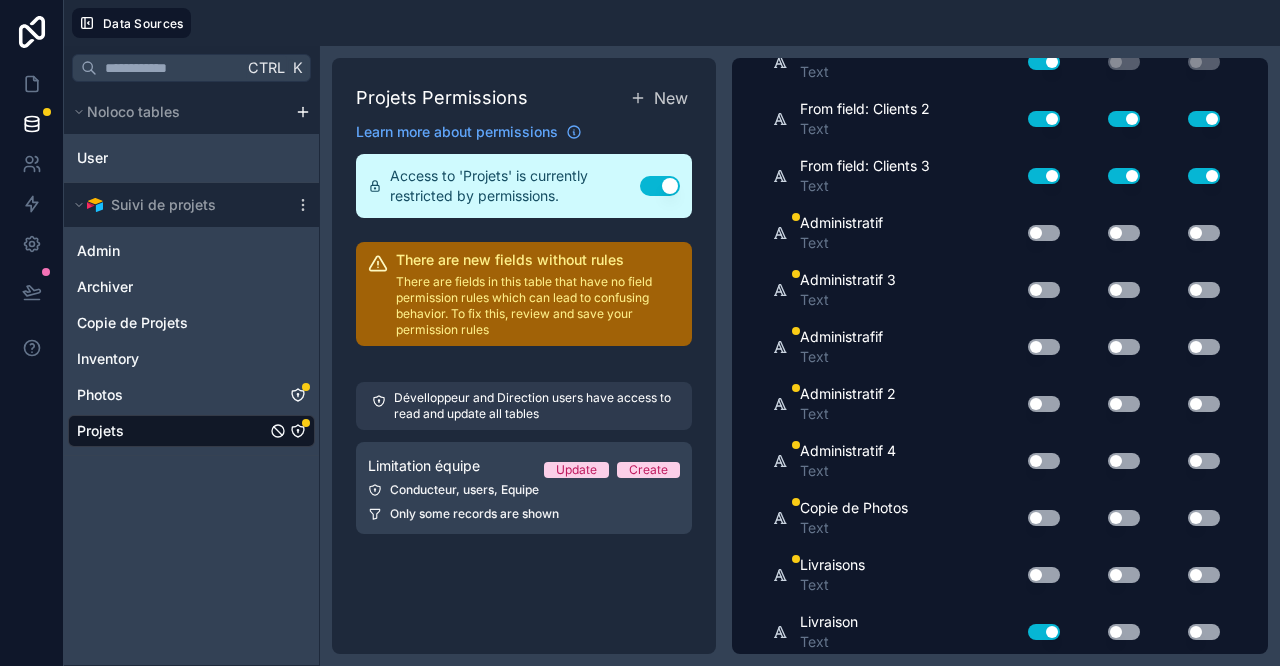 click on "Use setting" at bounding box center (1124, 632) 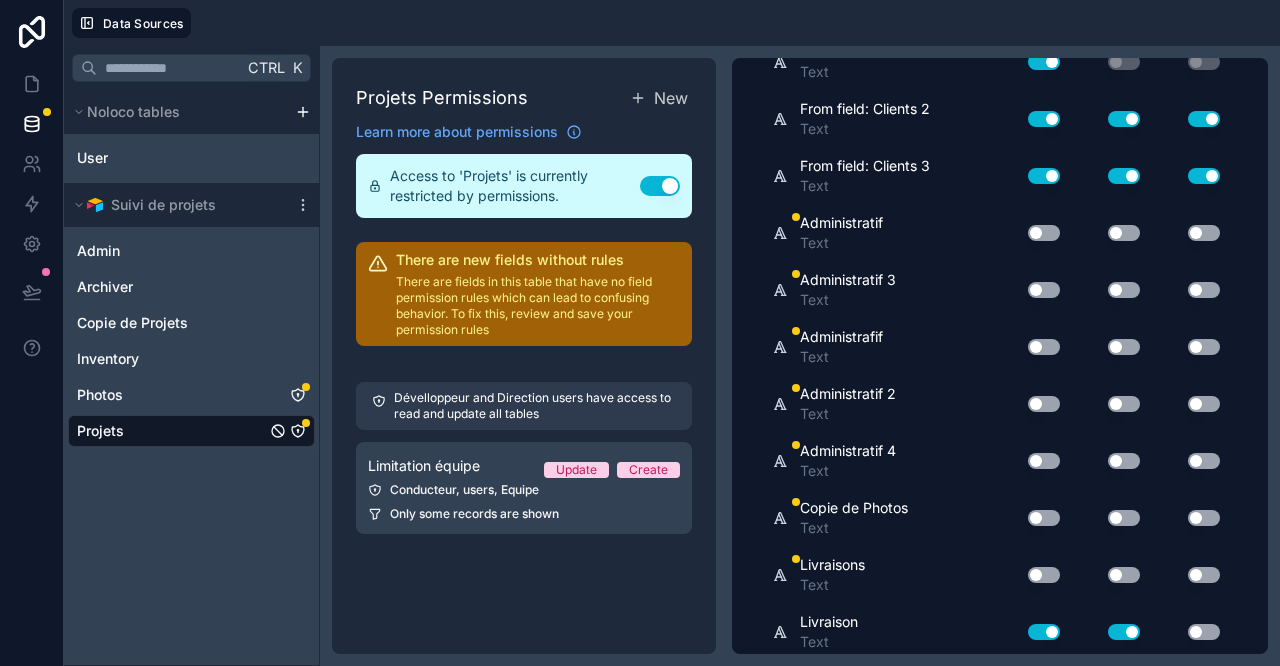 click on "Use setting" at bounding box center [1204, 632] 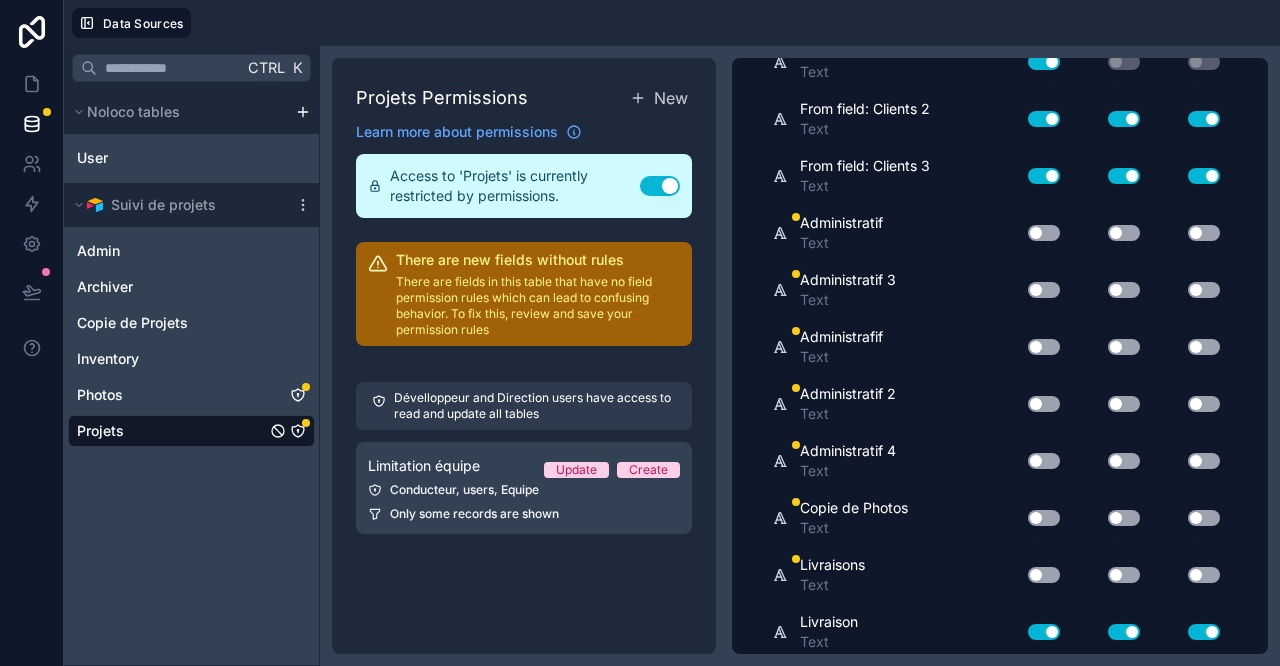 scroll, scrollTop: 2077, scrollLeft: 0, axis: vertical 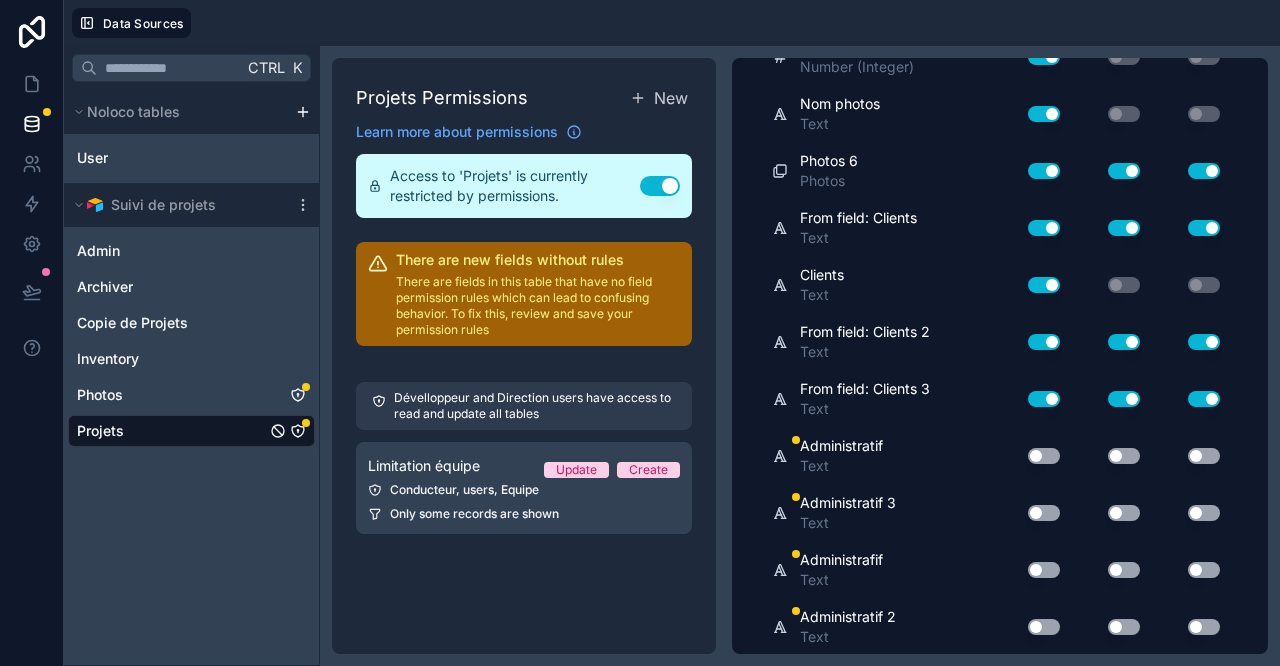 click on "Use setting" at bounding box center (1044, 456) 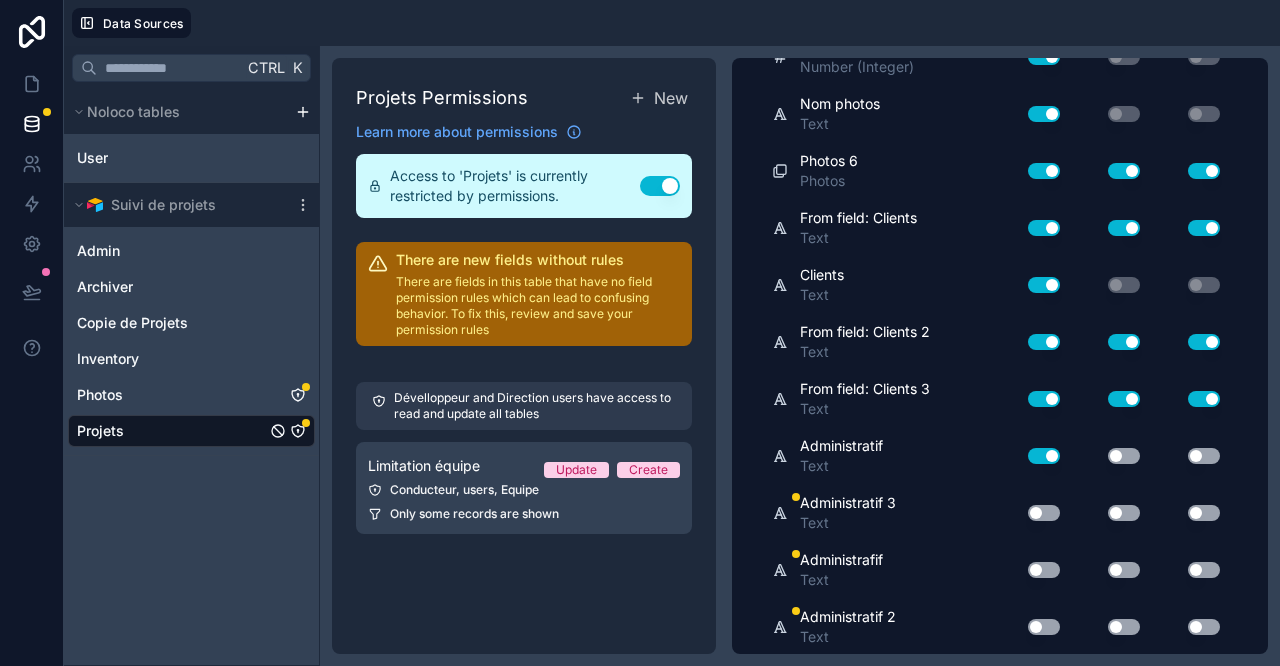 click on "Use setting" at bounding box center (1124, 456) 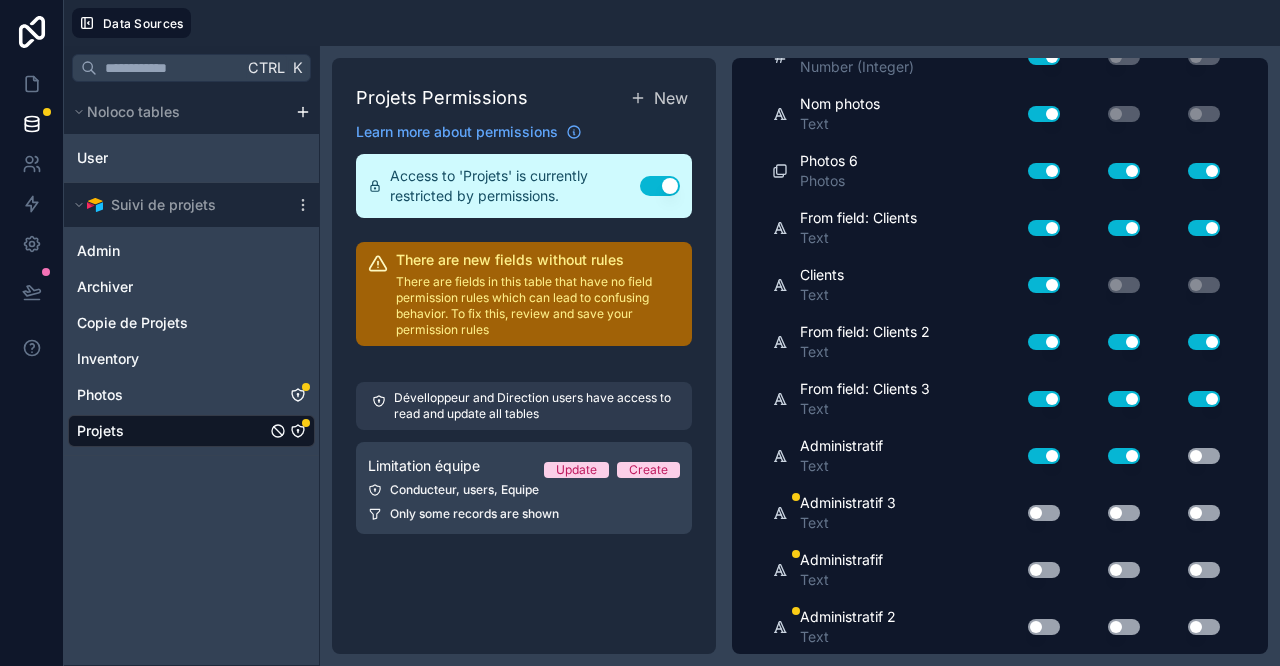 drag, startPoint x: 1188, startPoint y: 452, endPoint x: 1196, endPoint y: 442, distance: 12.806249 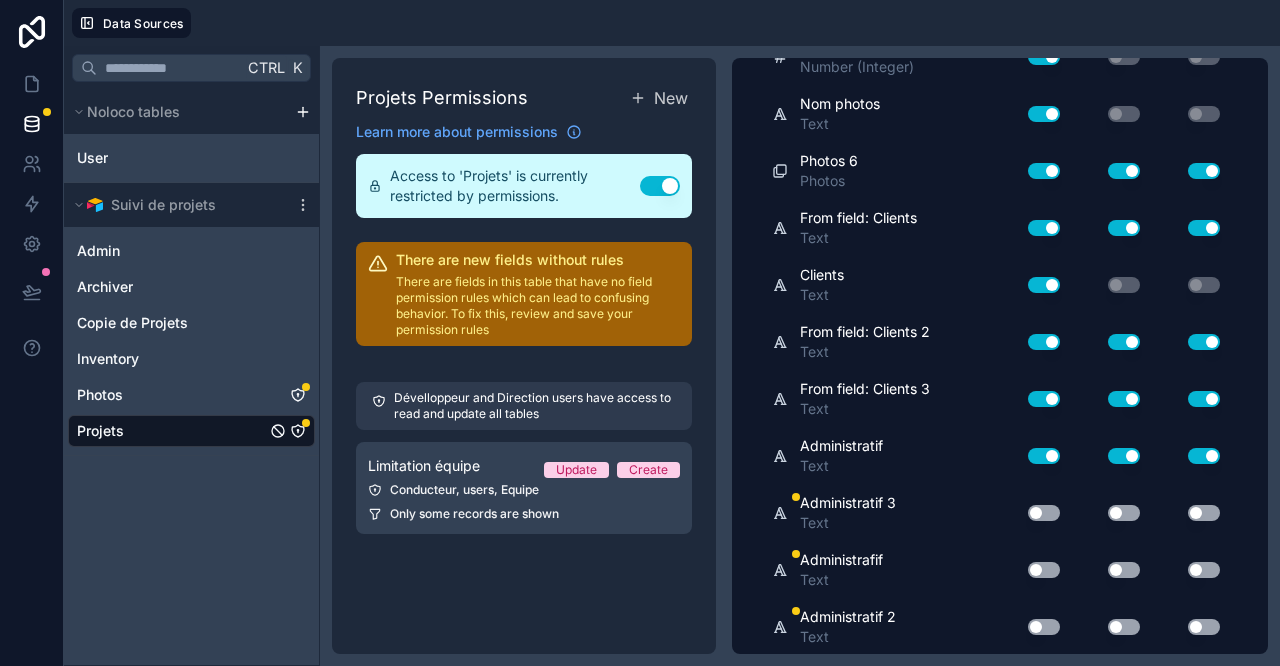 click on "Use setting" at bounding box center [1204, 456] 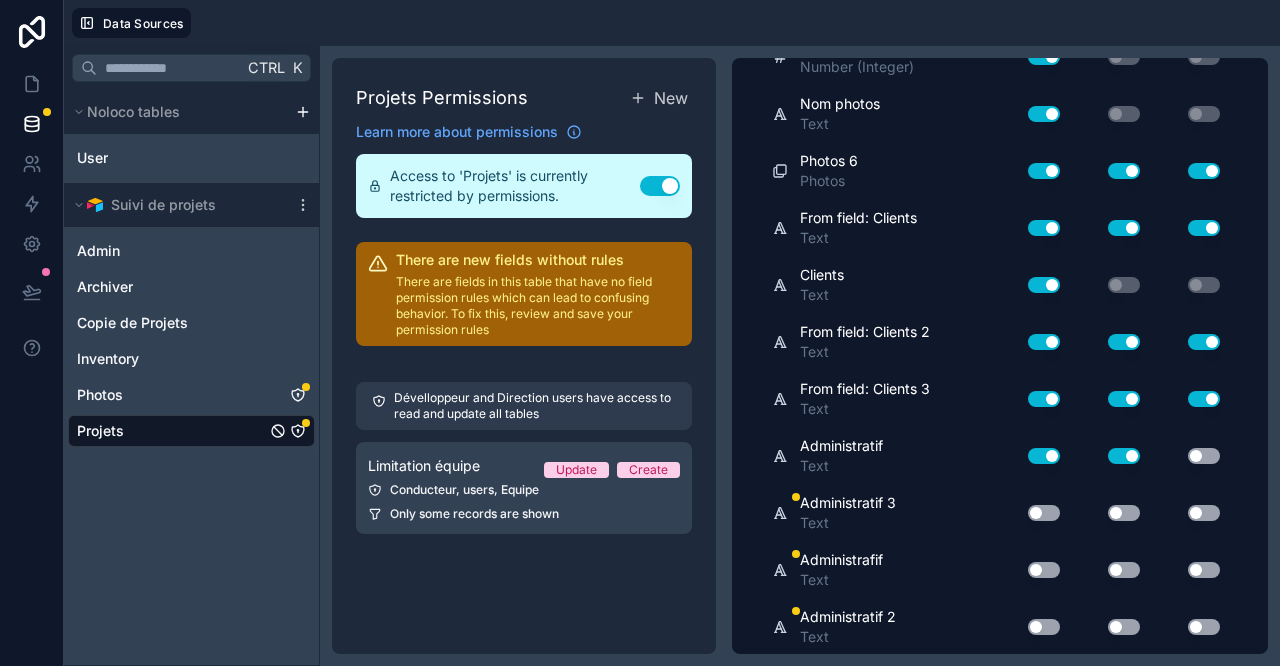 drag, startPoint x: 1101, startPoint y: 455, endPoint x: 1098, endPoint y: 443, distance: 12.369317 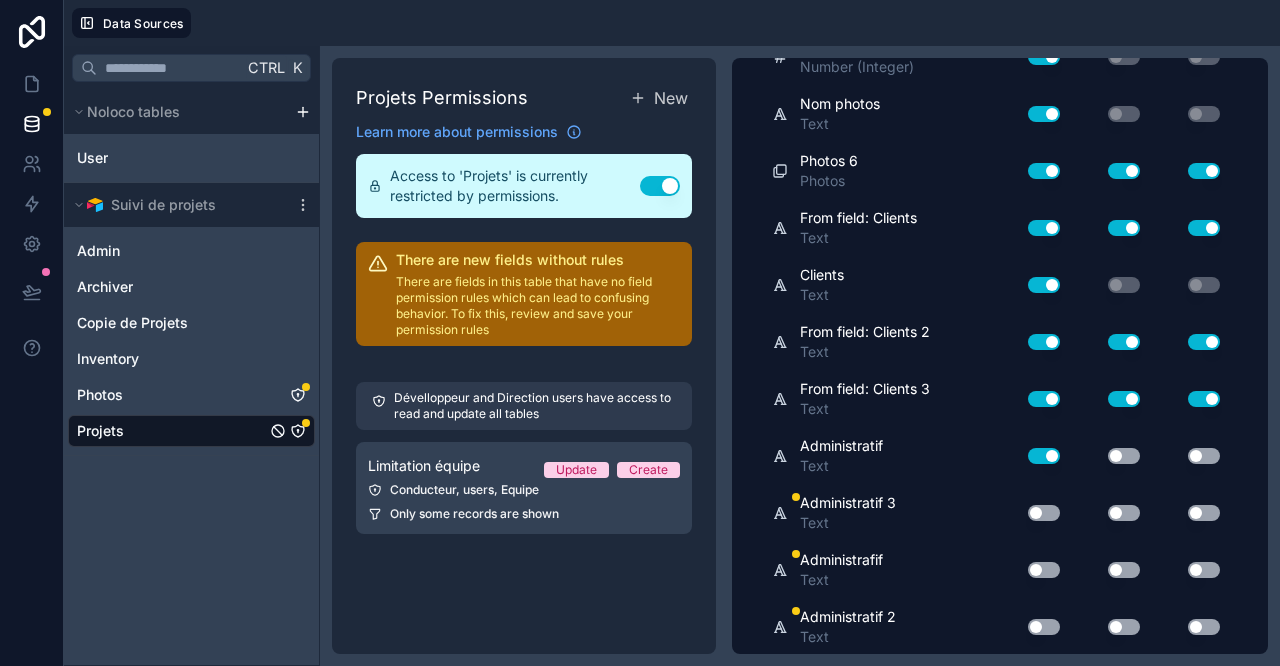click on "Use setting" at bounding box center (1036, 456) 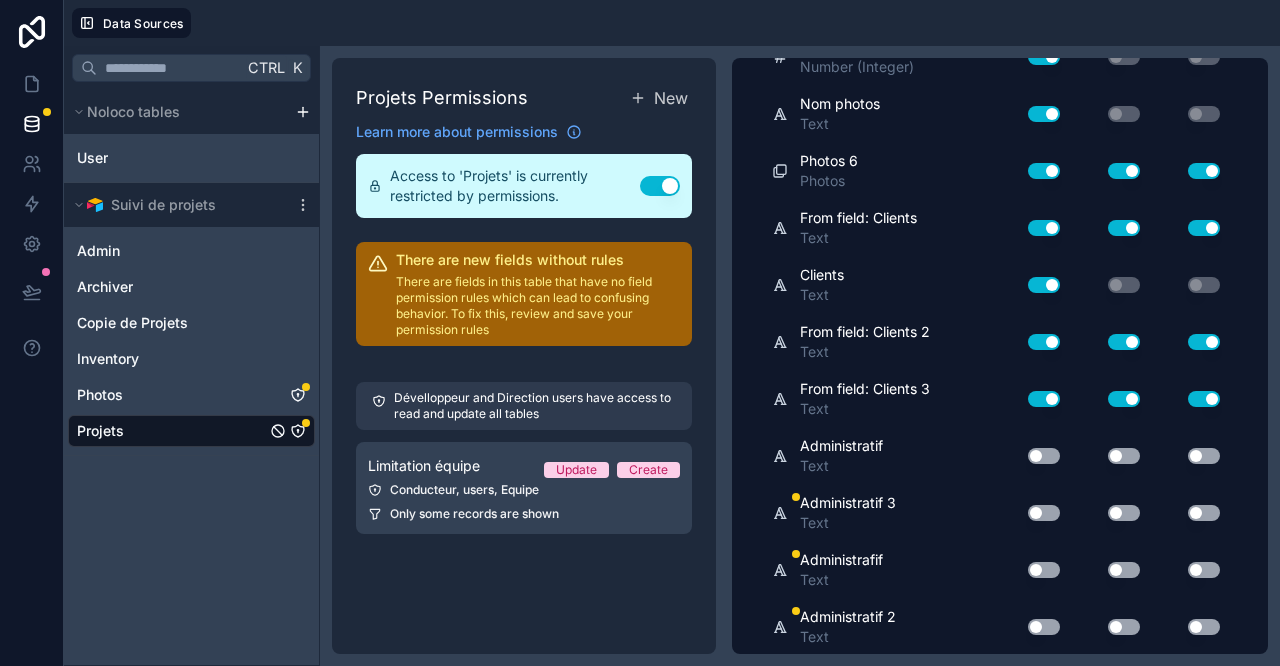 scroll, scrollTop: 2300, scrollLeft: 0, axis: vertical 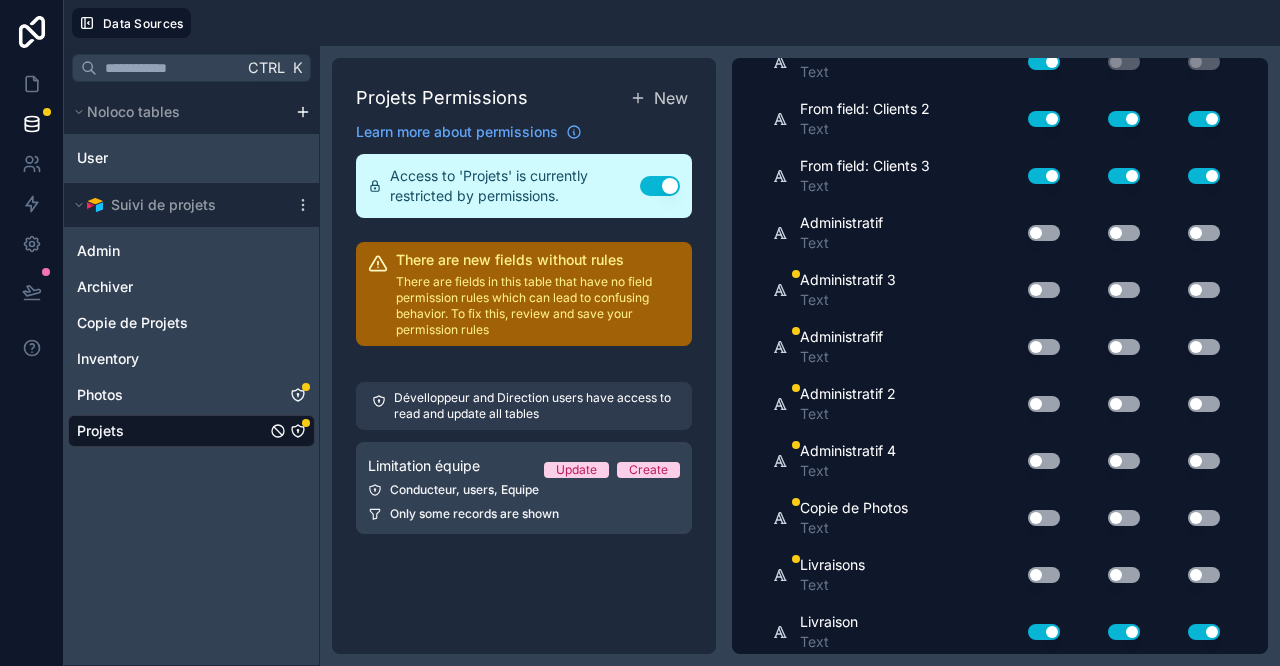 drag, startPoint x: 1009, startPoint y: 622, endPoint x: 1017, endPoint y: 612, distance: 12.806249 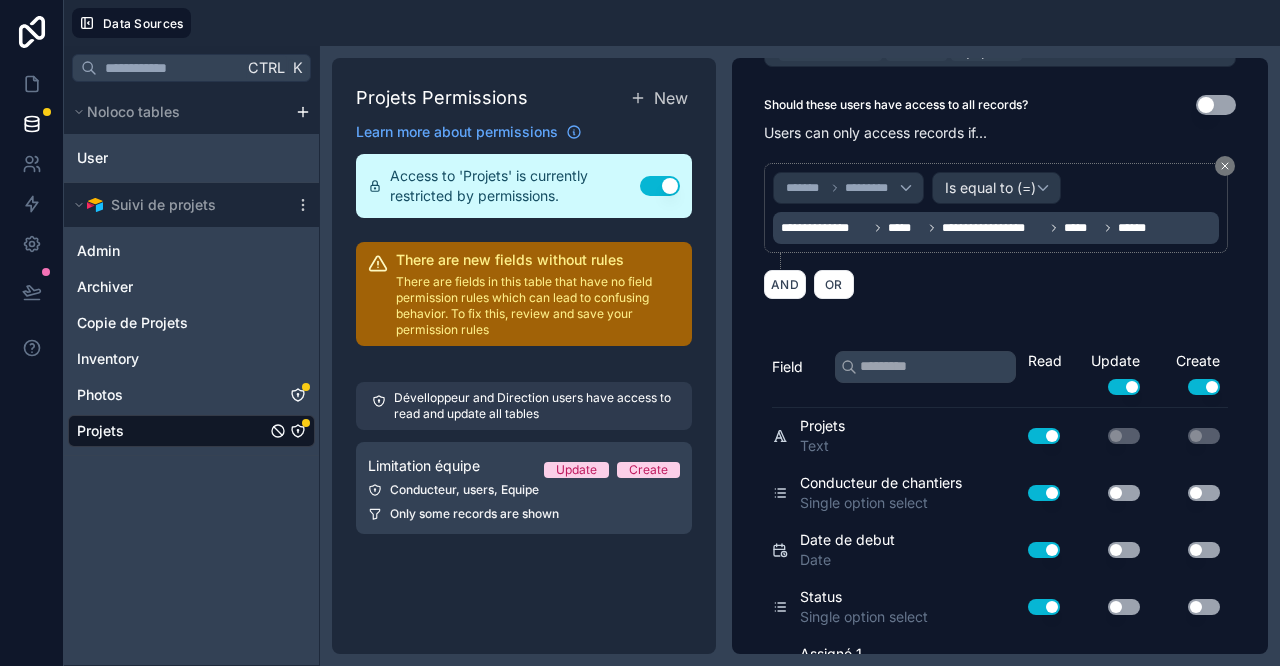 scroll, scrollTop: 0, scrollLeft: 0, axis: both 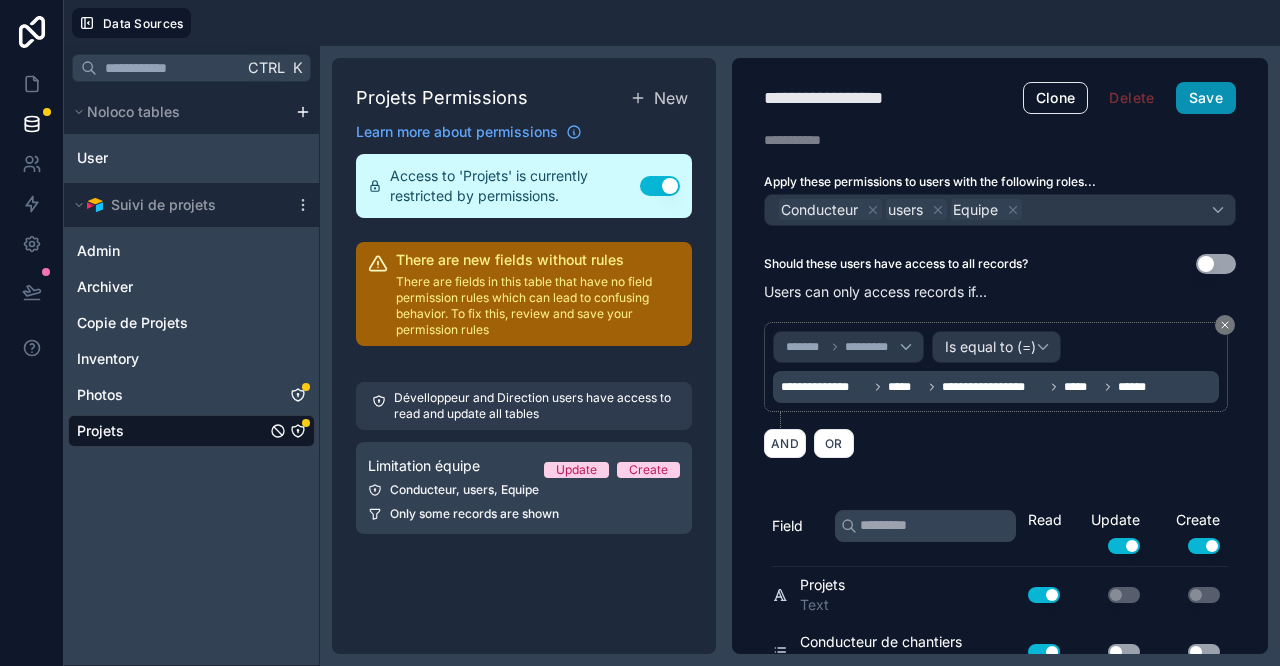 click on "Save" at bounding box center (1206, 98) 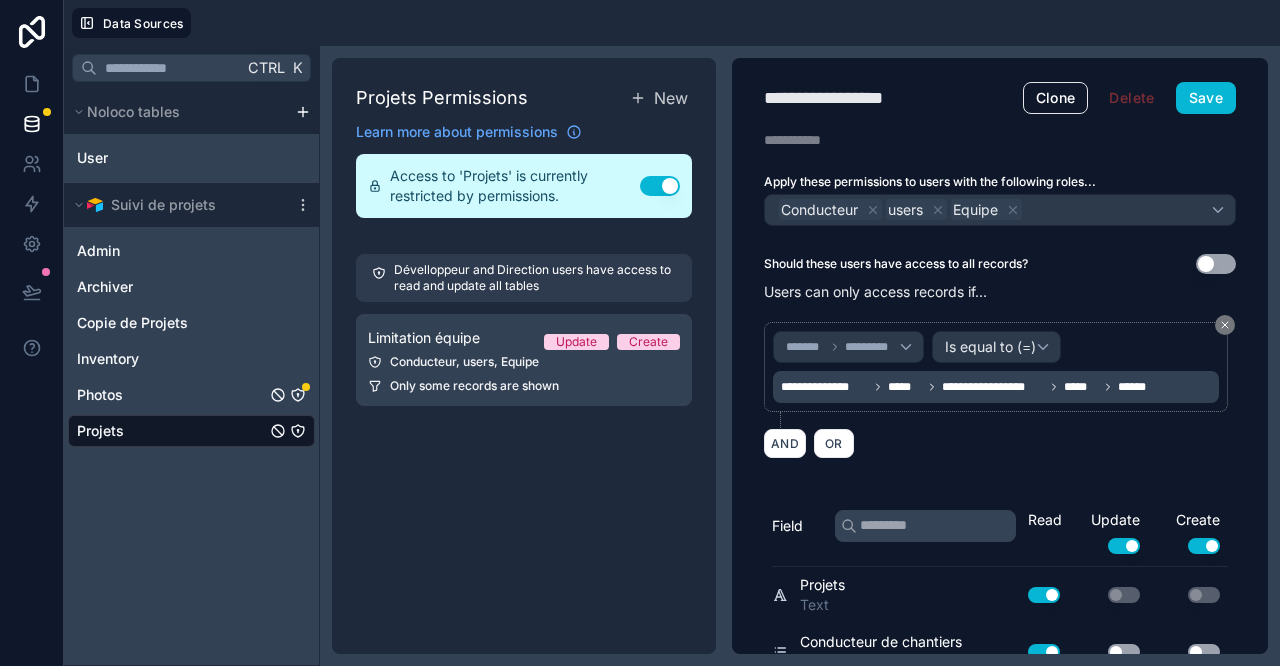 click 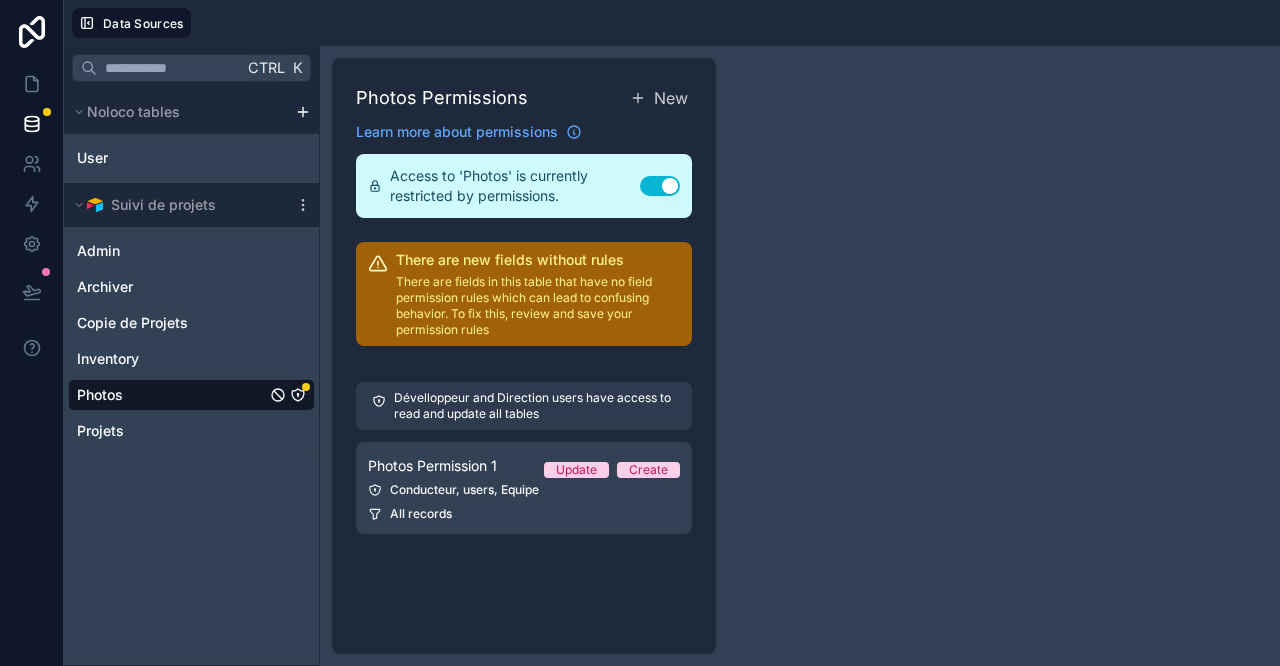 click on "Photos Permission 1 Update Create" at bounding box center [524, 466] 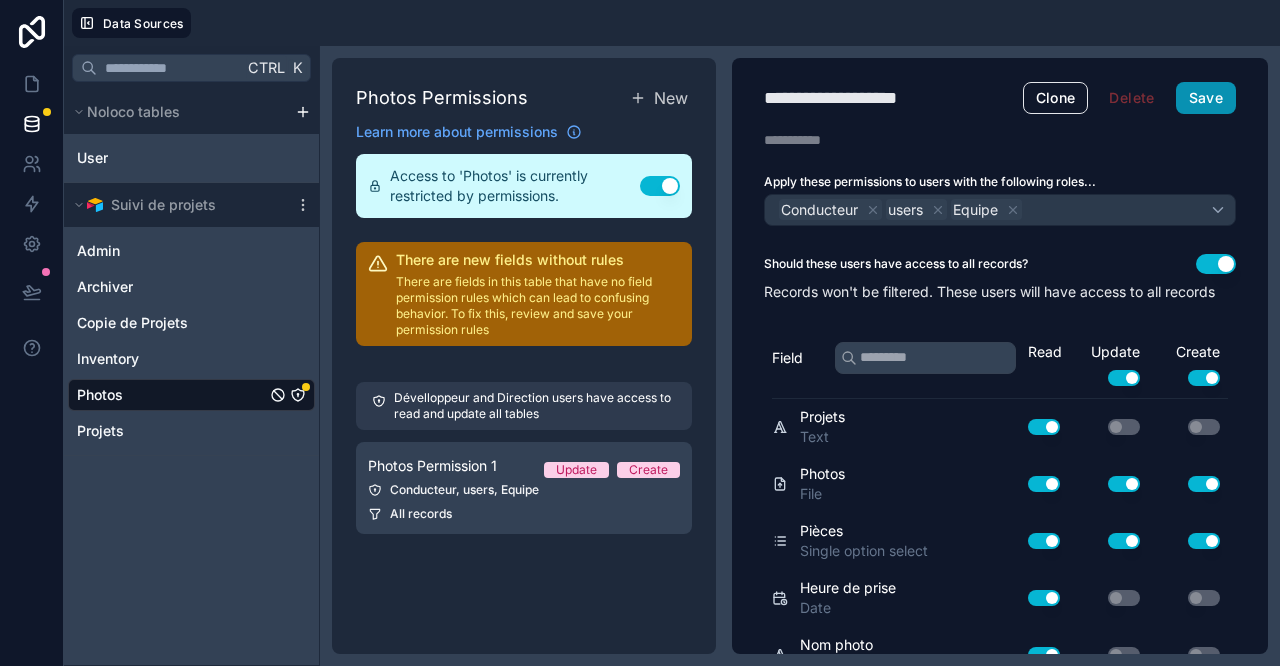 click on "Save" at bounding box center [1206, 98] 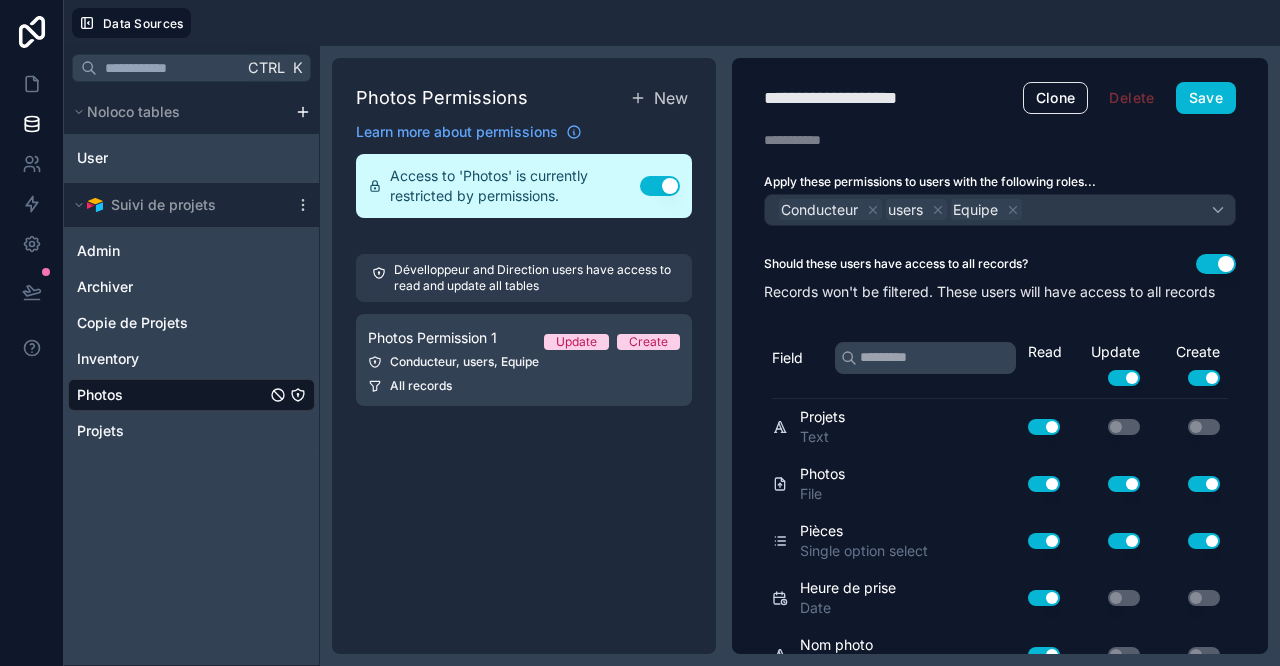 click on "Photos Permissions New Learn more about permissions Access to 'Photos' is currently restricted by permissions. Use setting Dévelloppeur and Direction users have access to read and update all tables Photos Permission 1 Update Create Conducteur, users, Equipe All records" at bounding box center [524, 356] 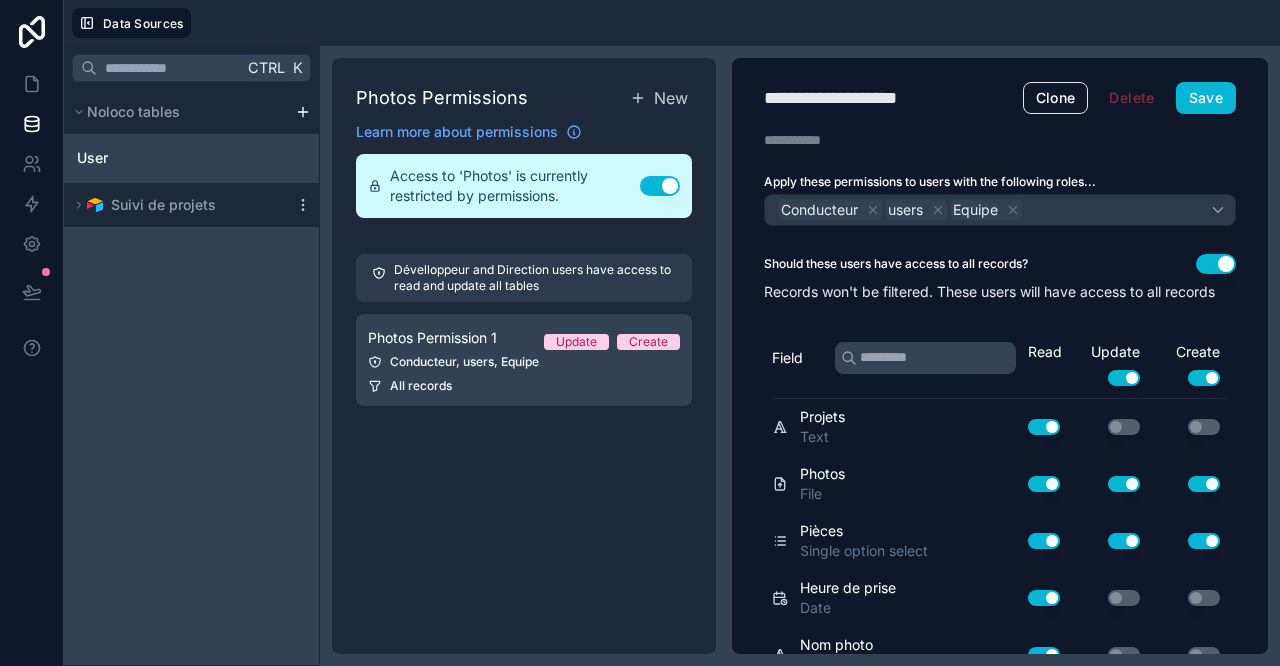 click on "Suivi de projets" at bounding box center [163, 205] 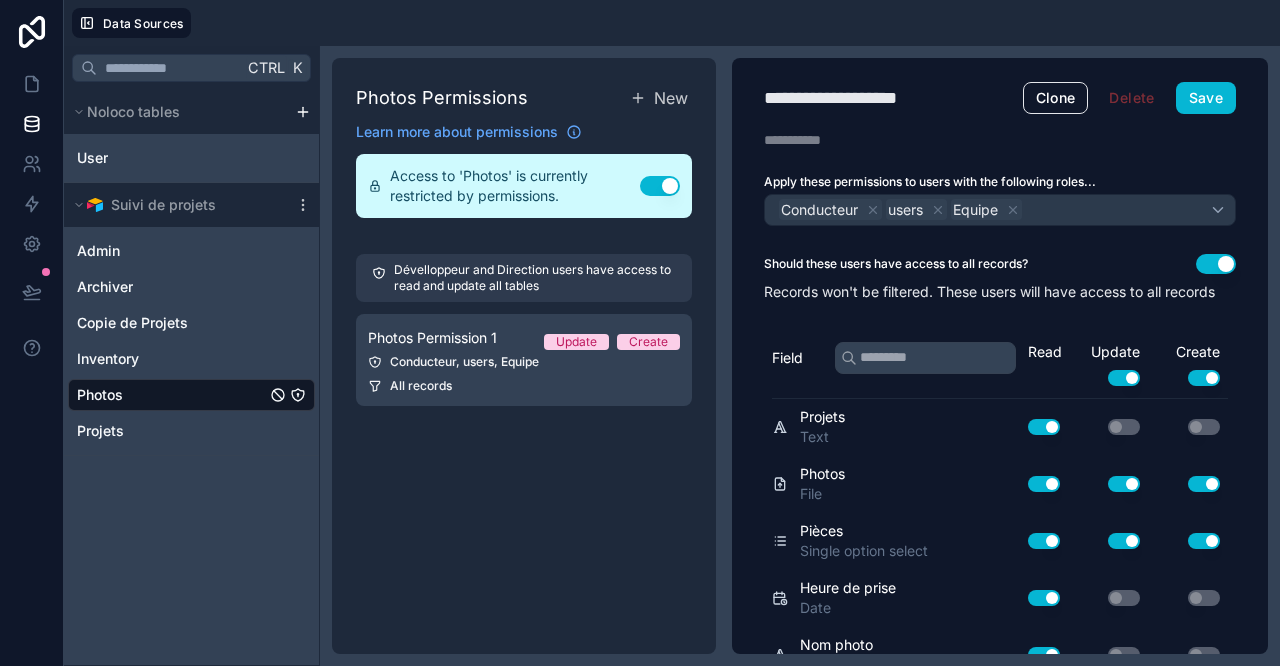 click 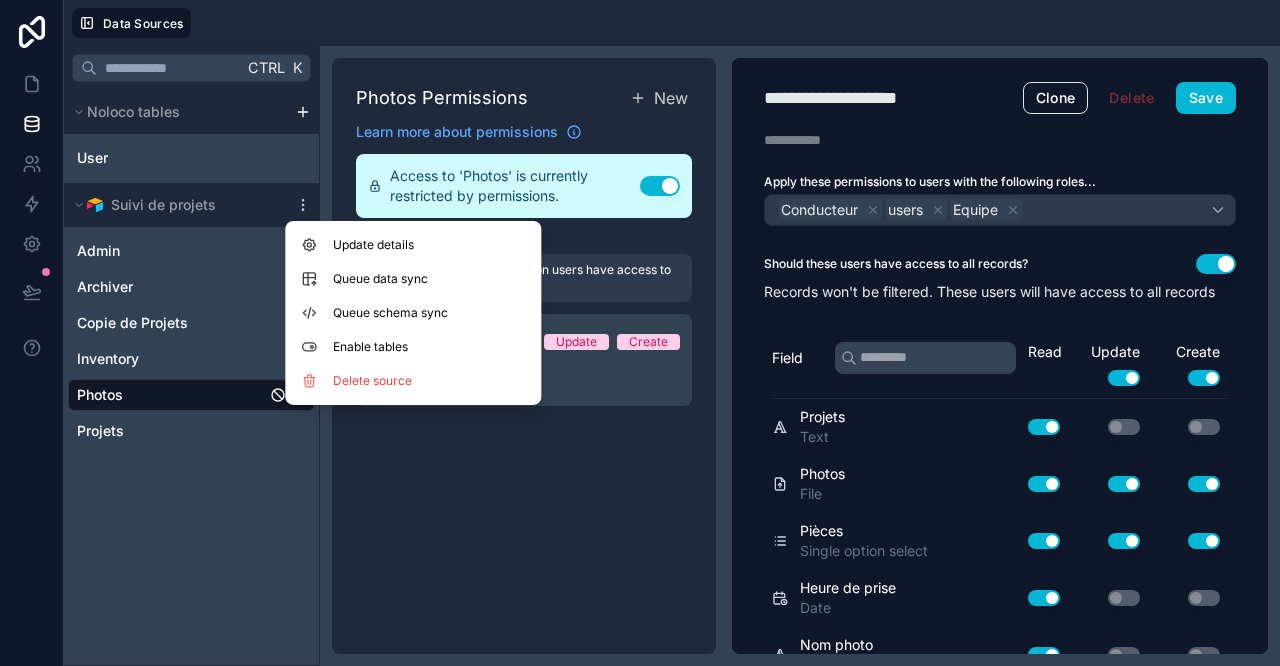 click on "Update details" at bounding box center (413, 245) 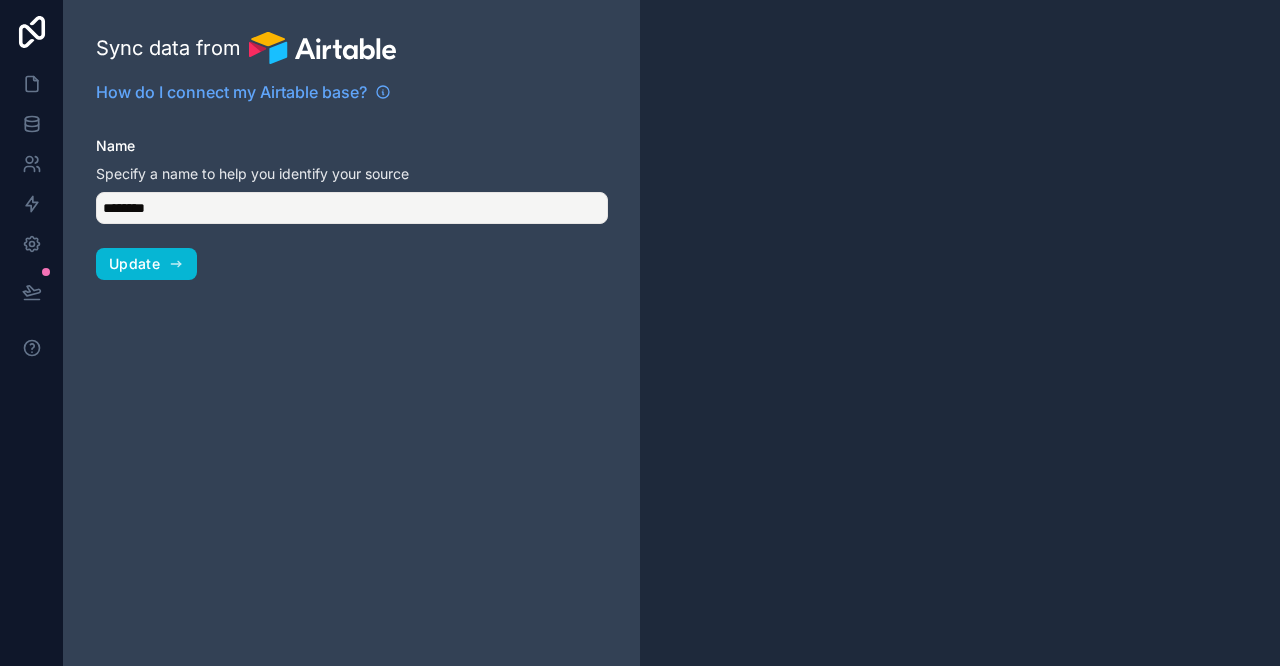 type on "**********" 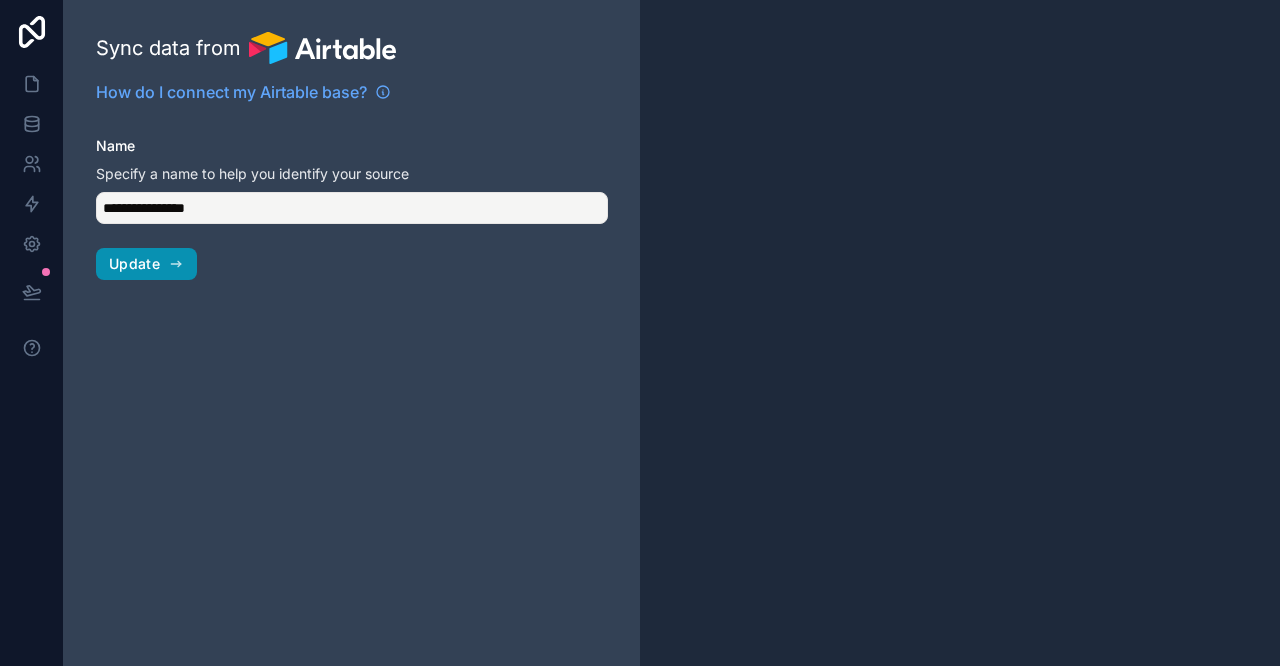 click on "Update" at bounding box center [146, 264] 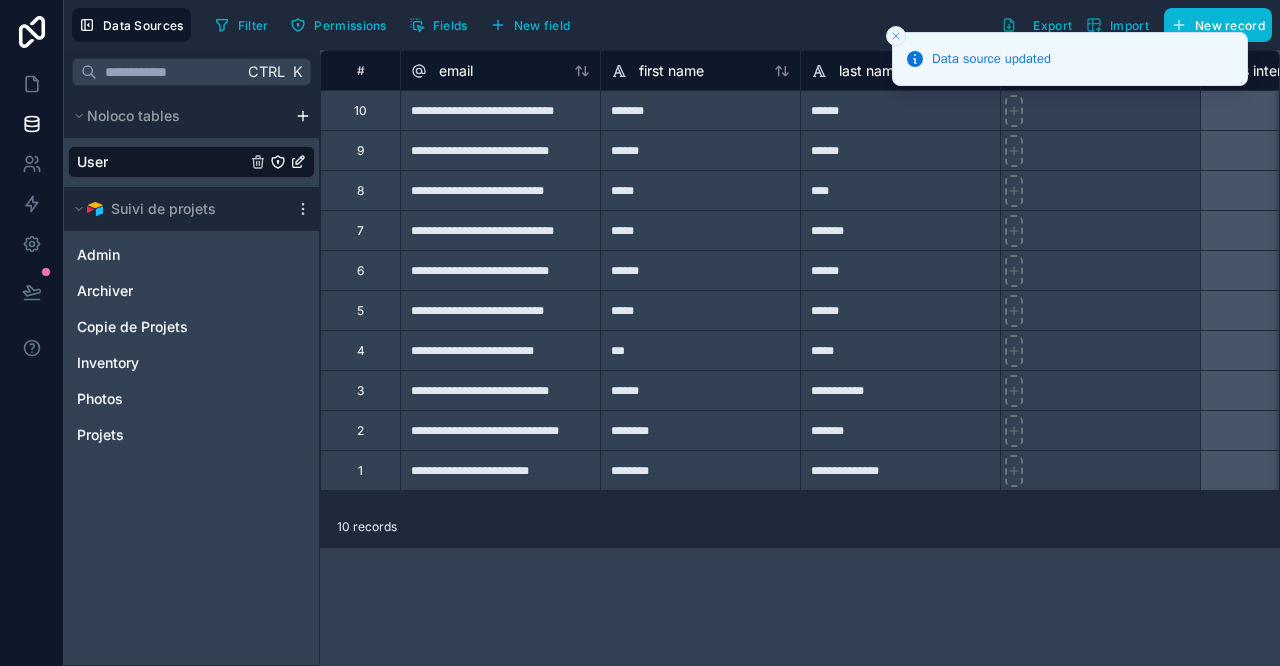 click on "Ctrl K Noloco tables User Suivi de projets Admin Archiver Copie de Projets Inventory Photos Projets" at bounding box center [192, 358] 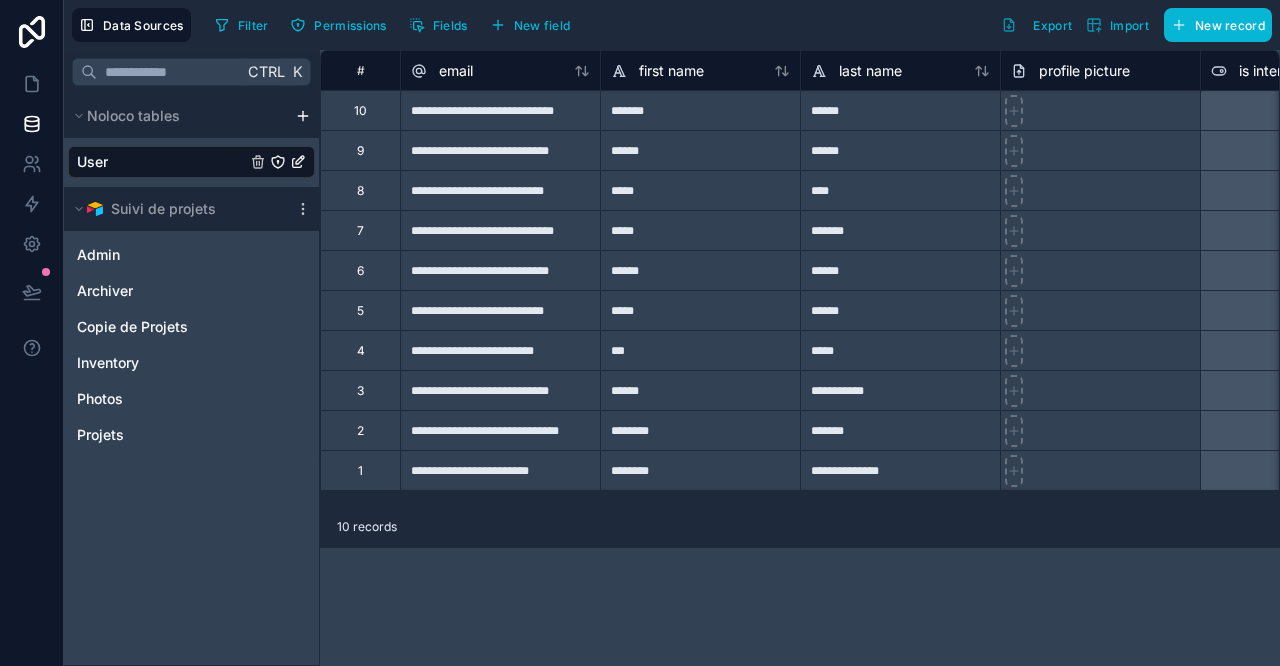 click on "Filter Permissions Fields New field Export Import New record" at bounding box center (739, 25) 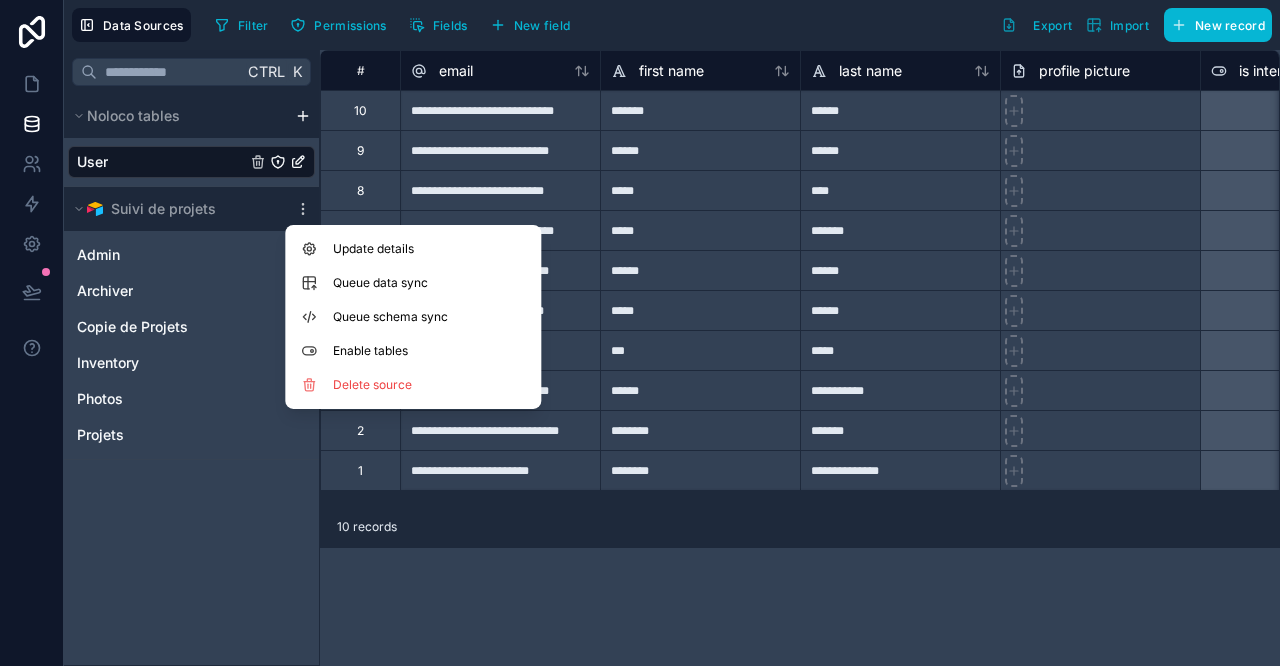 click on "Update details" at bounding box center (429, 249) 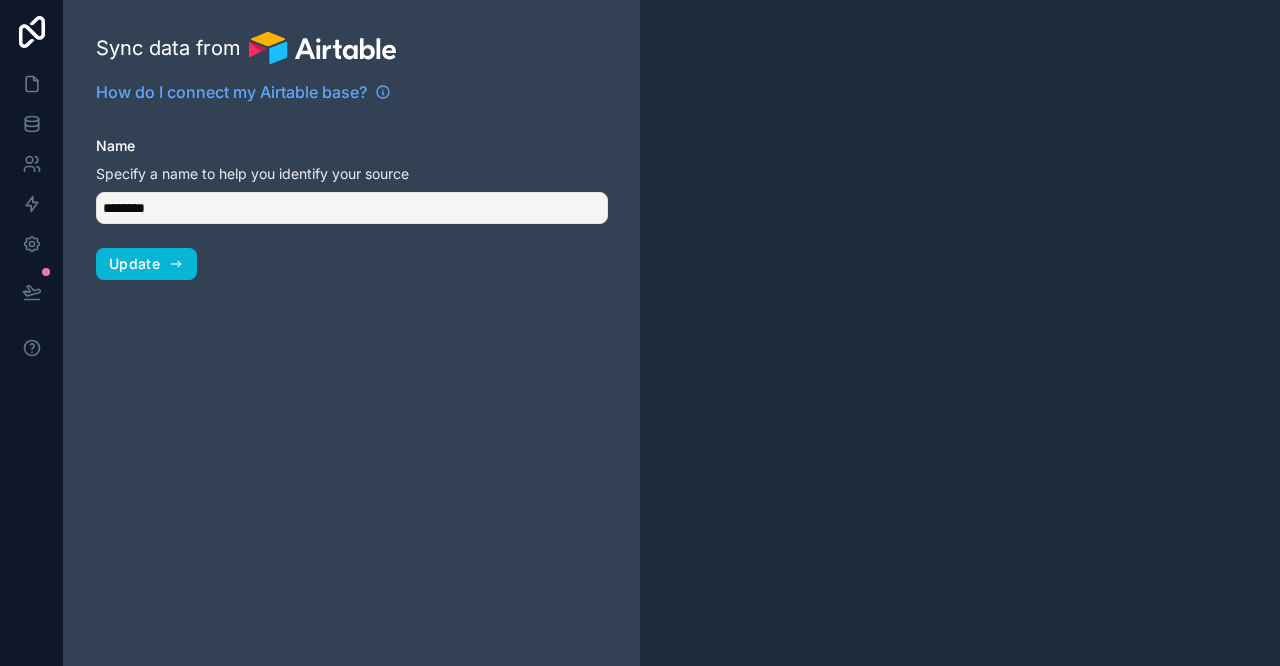 type on "**********" 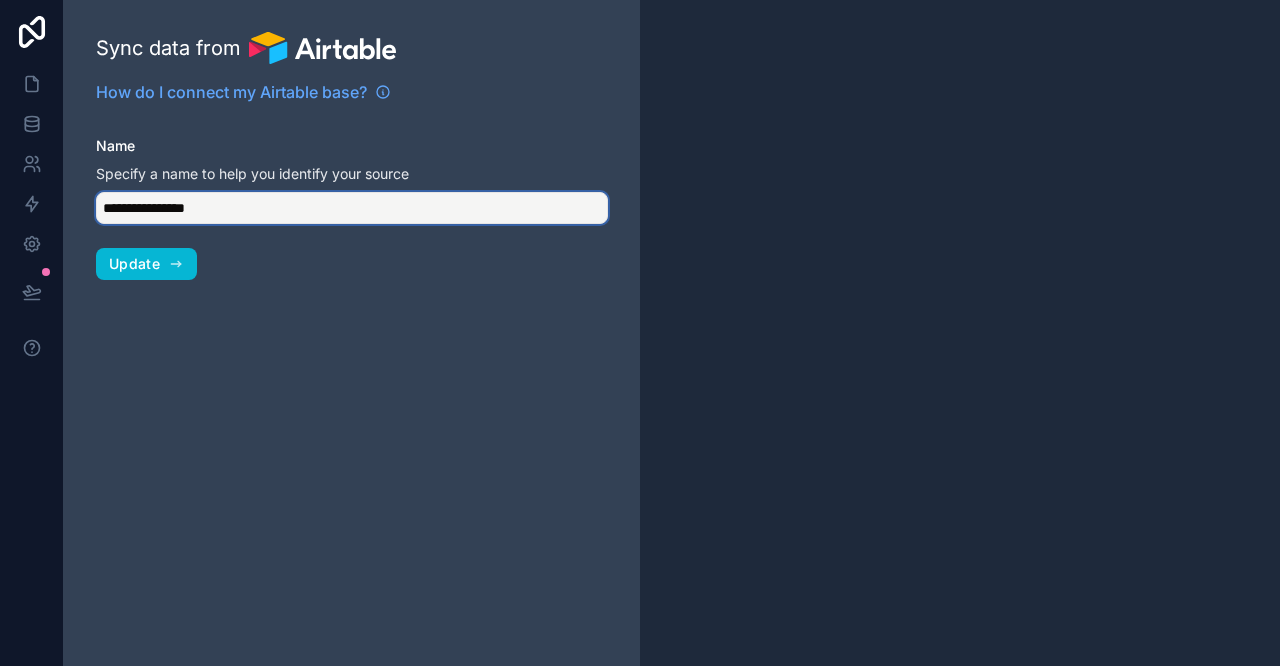 click on "**********" at bounding box center [352, 208] 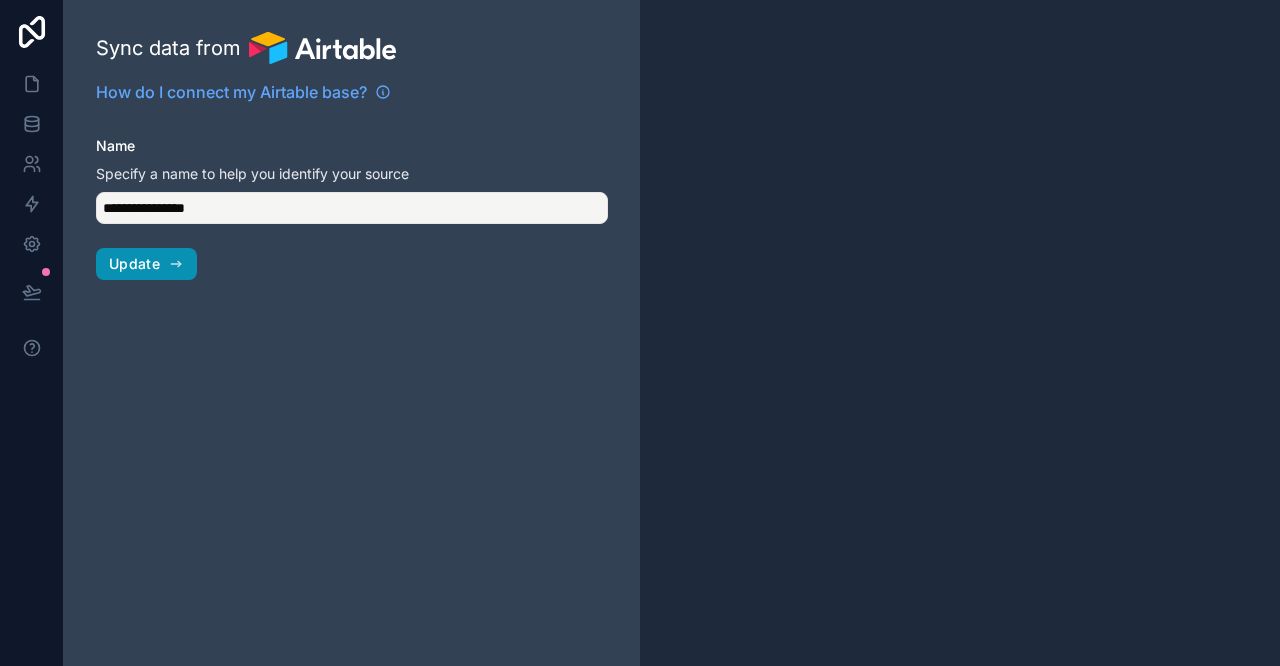 click 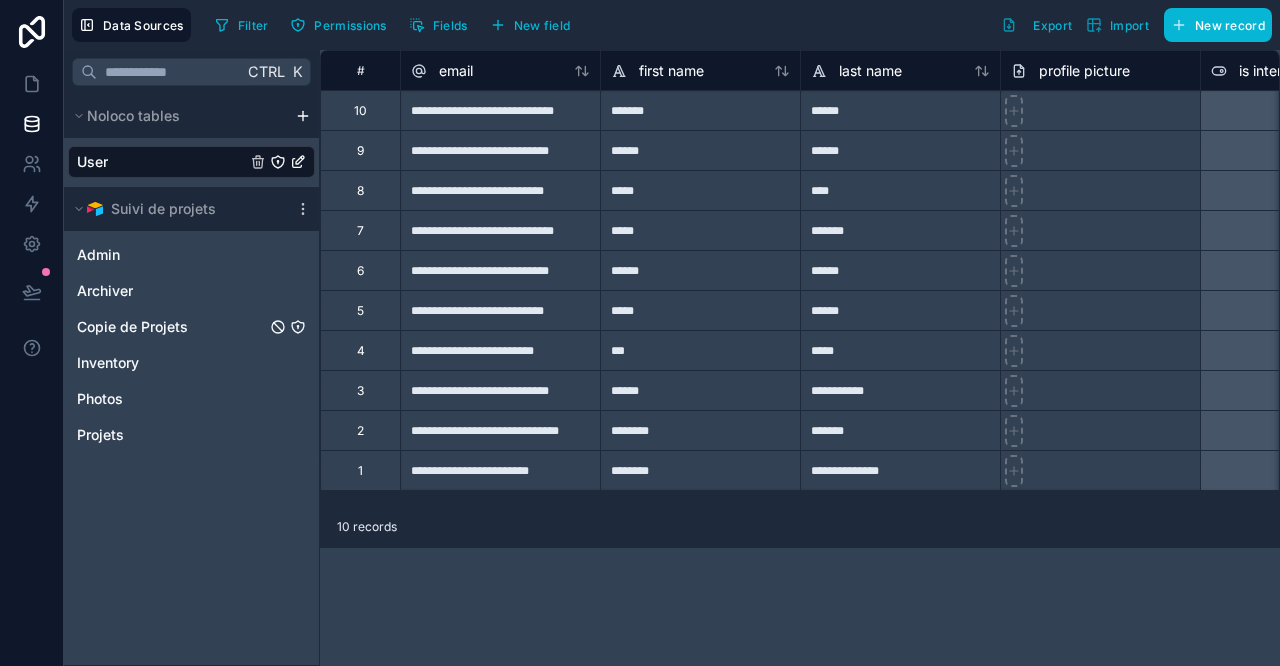 click on "Copie de Projets" at bounding box center [191, 327] 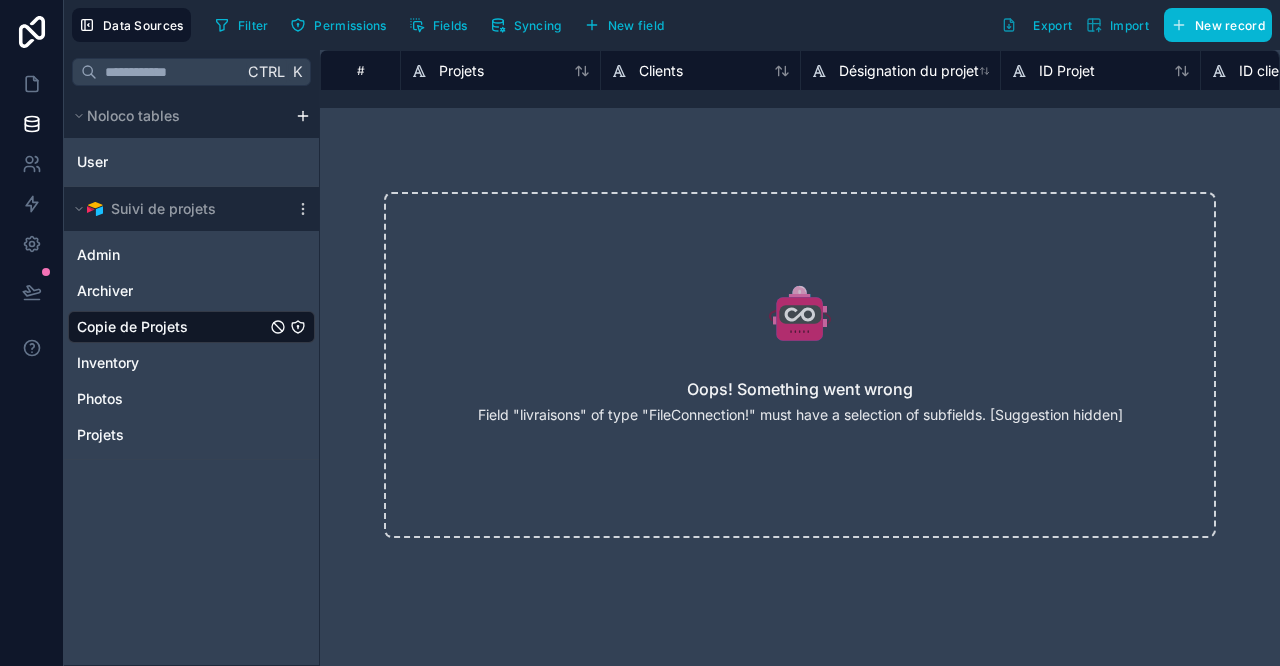 click on "Copie de Projets" at bounding box center [191, 327] 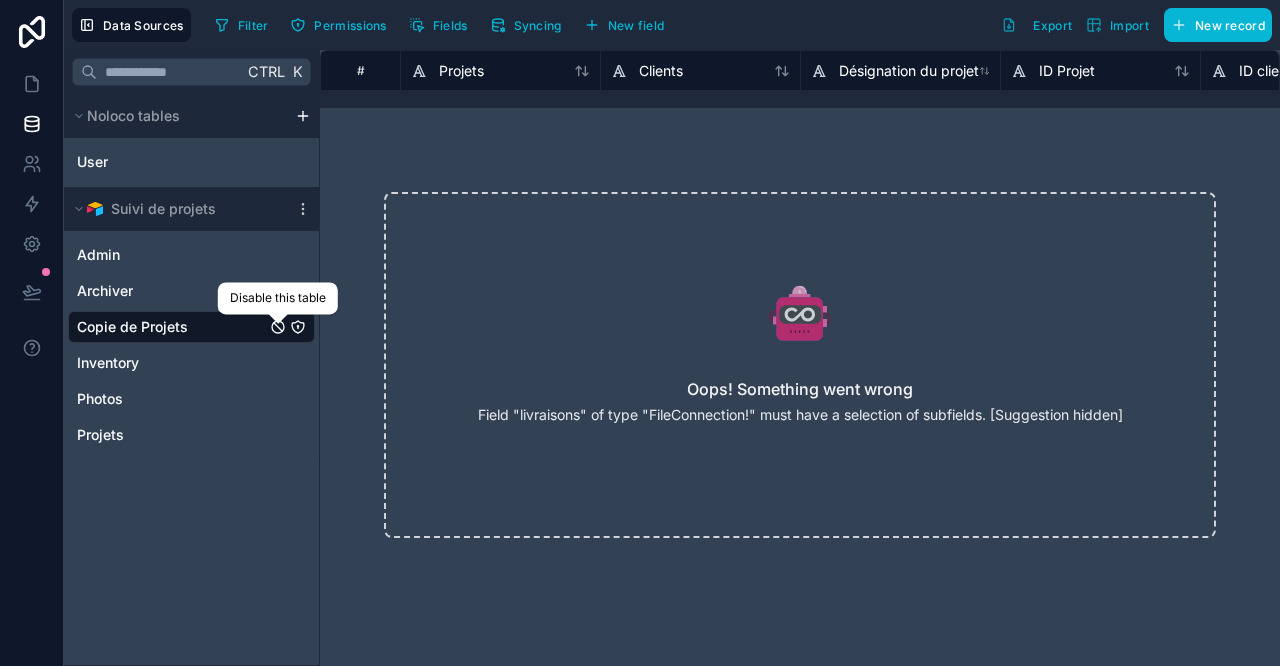 click 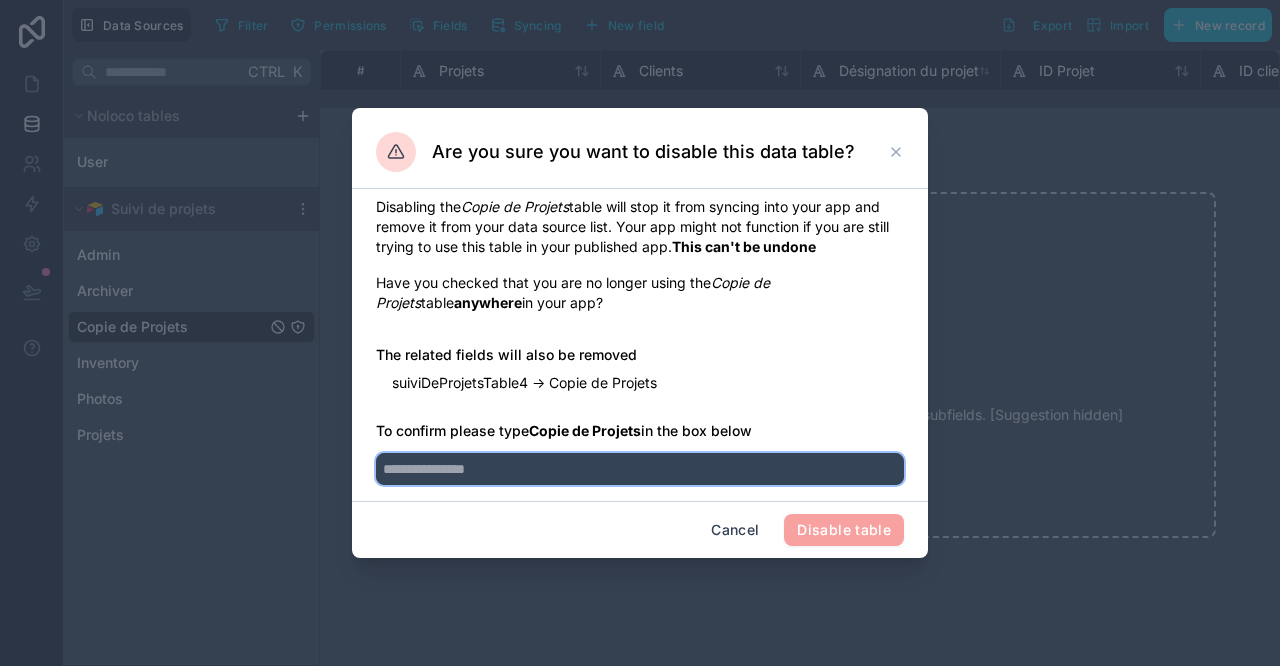 click at bounding box center (640, 469) 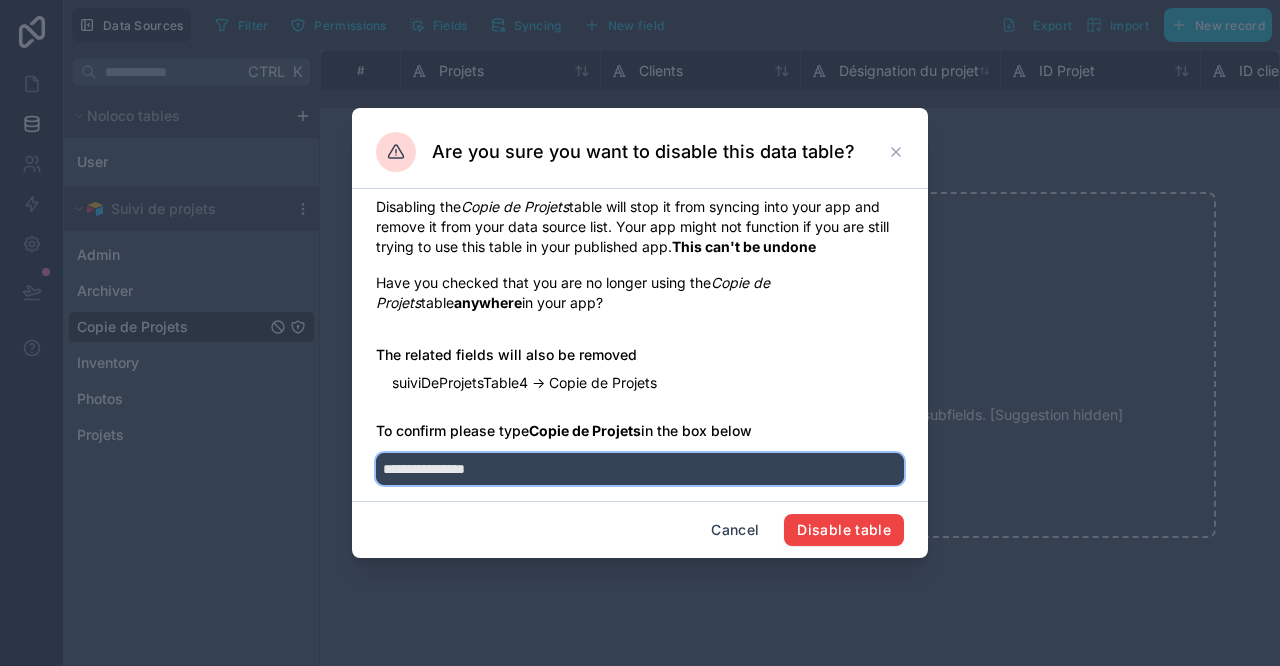type on "**********" 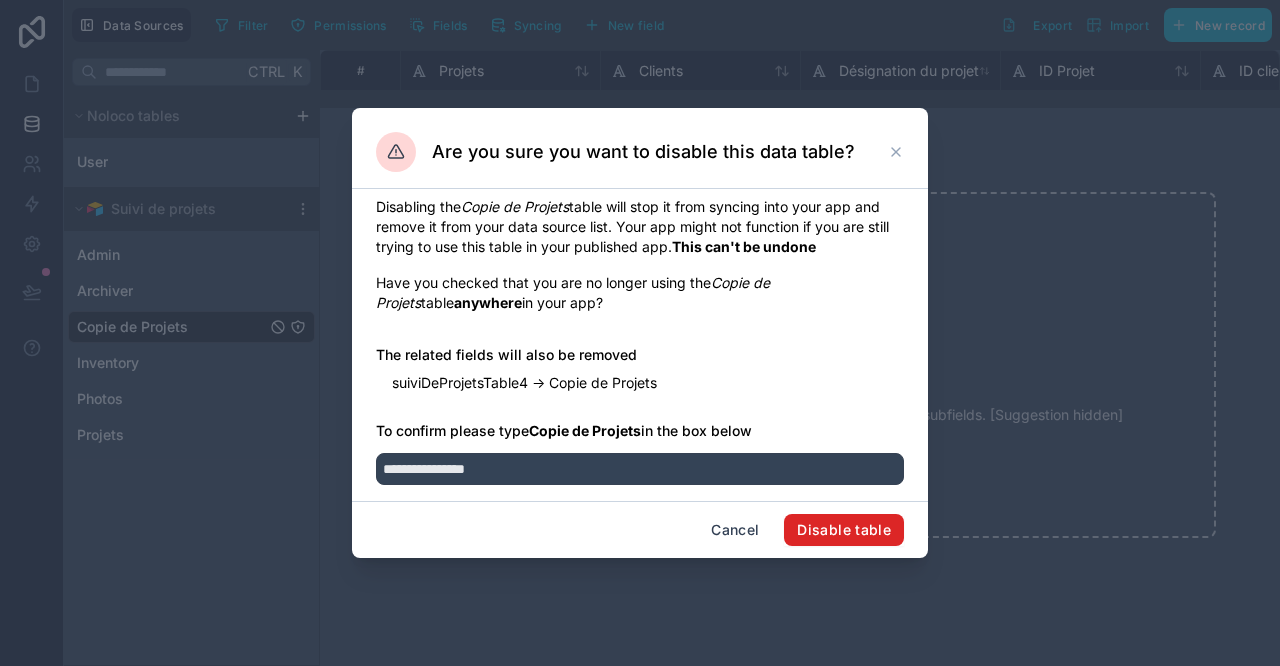 click on "Disable table" at bounding box center (844, 530) 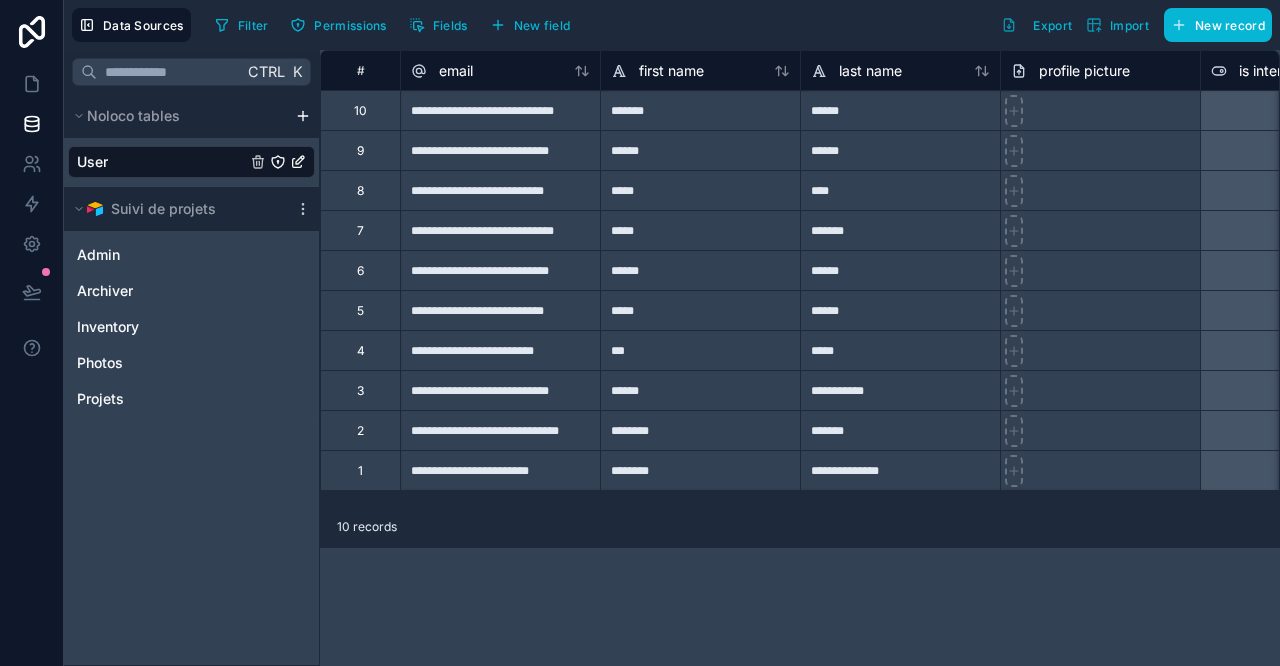 click on "Ctrl K Noloco tables User Suivi de projets Admin Archiver Inventory Photos Projets" at bounding box center [192, 358] 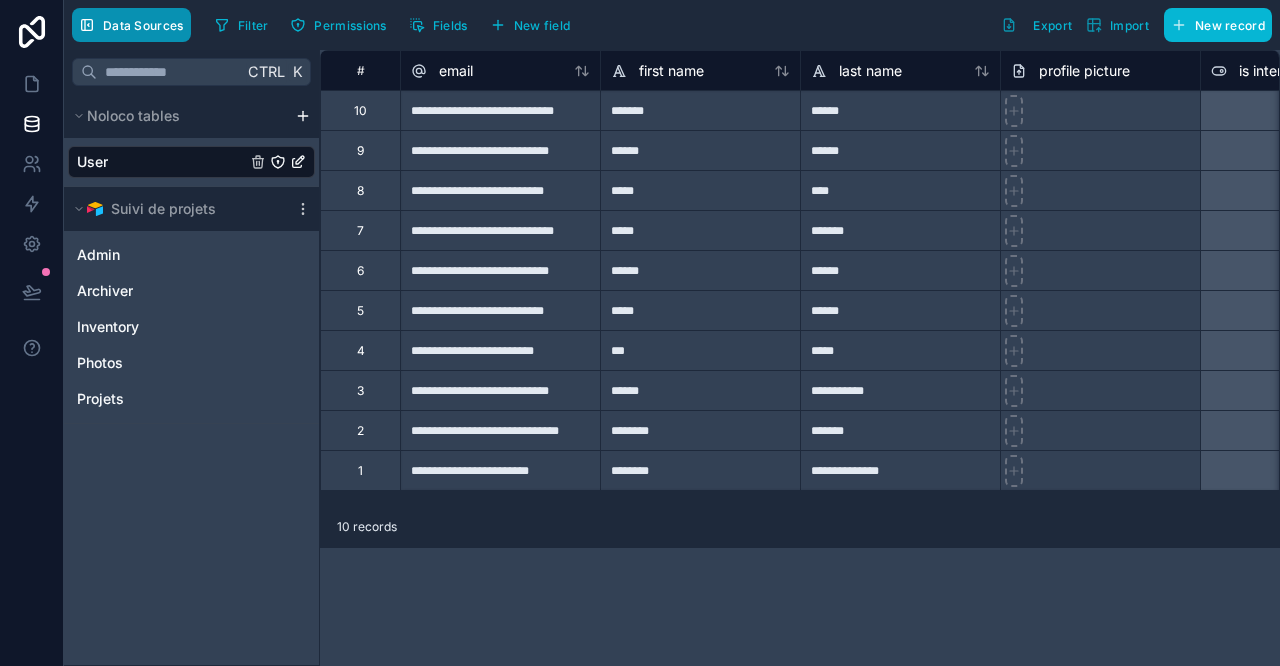 click on "Data Sources" at bounding box center (143, 25) 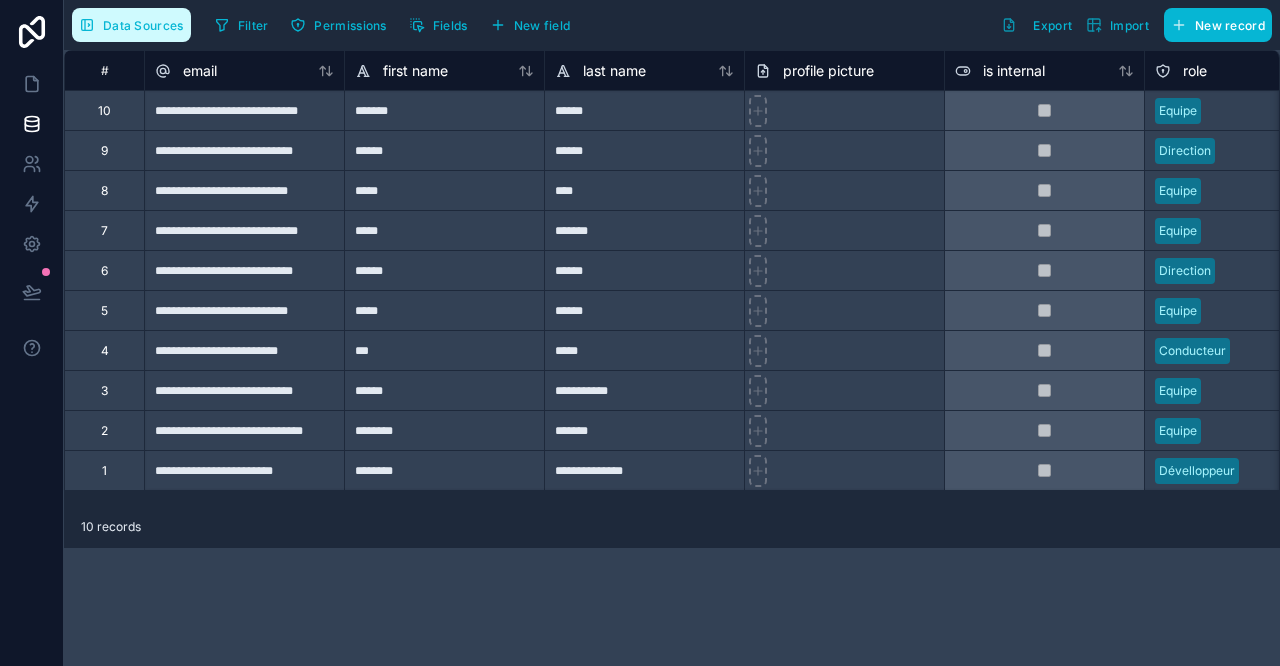 click on "Data Sources" at bounding box center (143, 25) 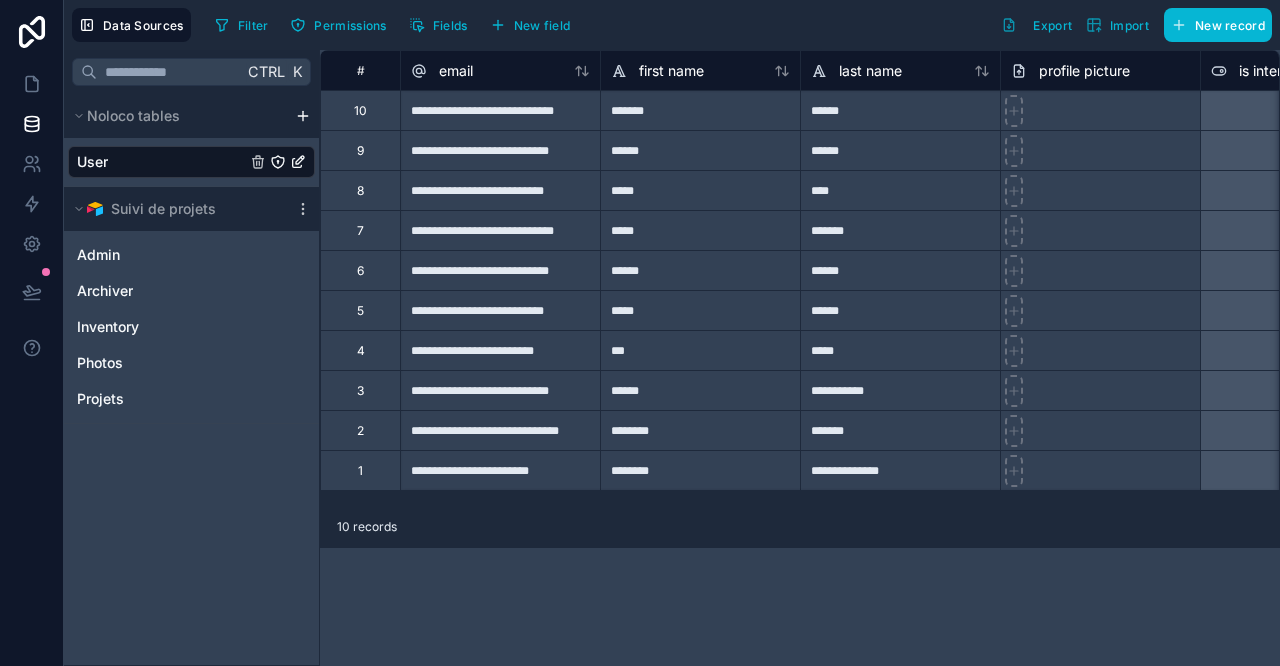 drag, startPoint x: 304, startPoint y: 559, endPoint x: 276, endPoint y: 570, distance: 30.083218 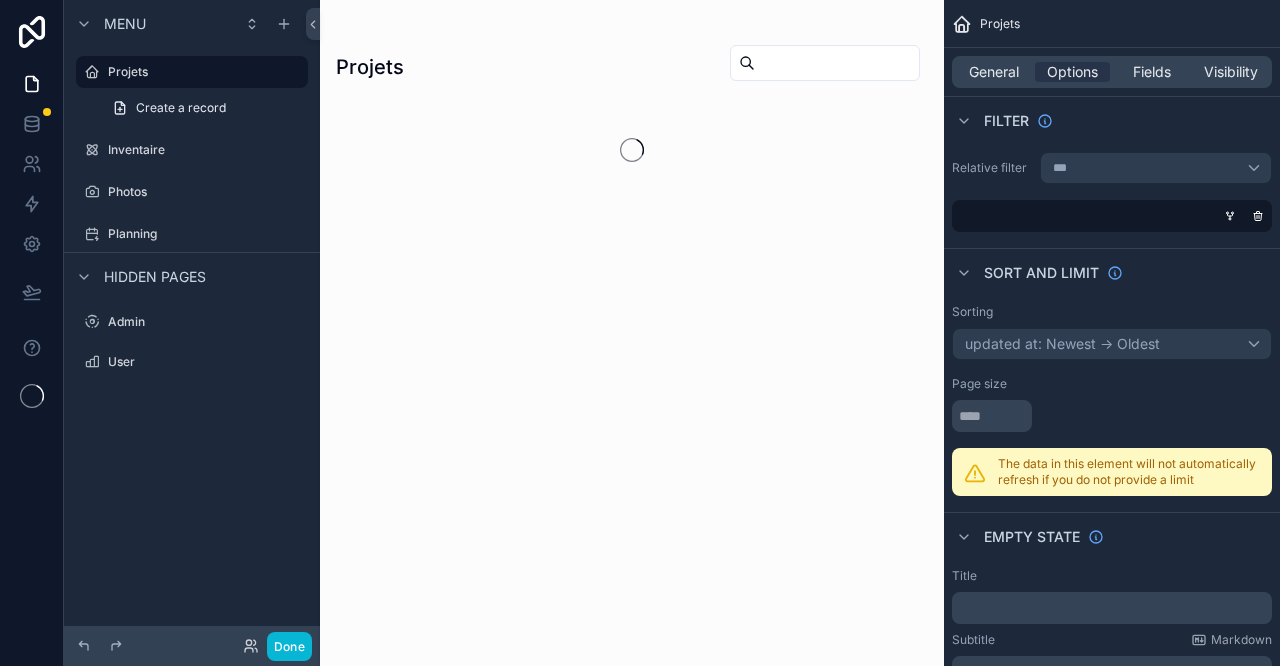 scroll, scrollTop: 0, scrollLeft: 0, axis: both 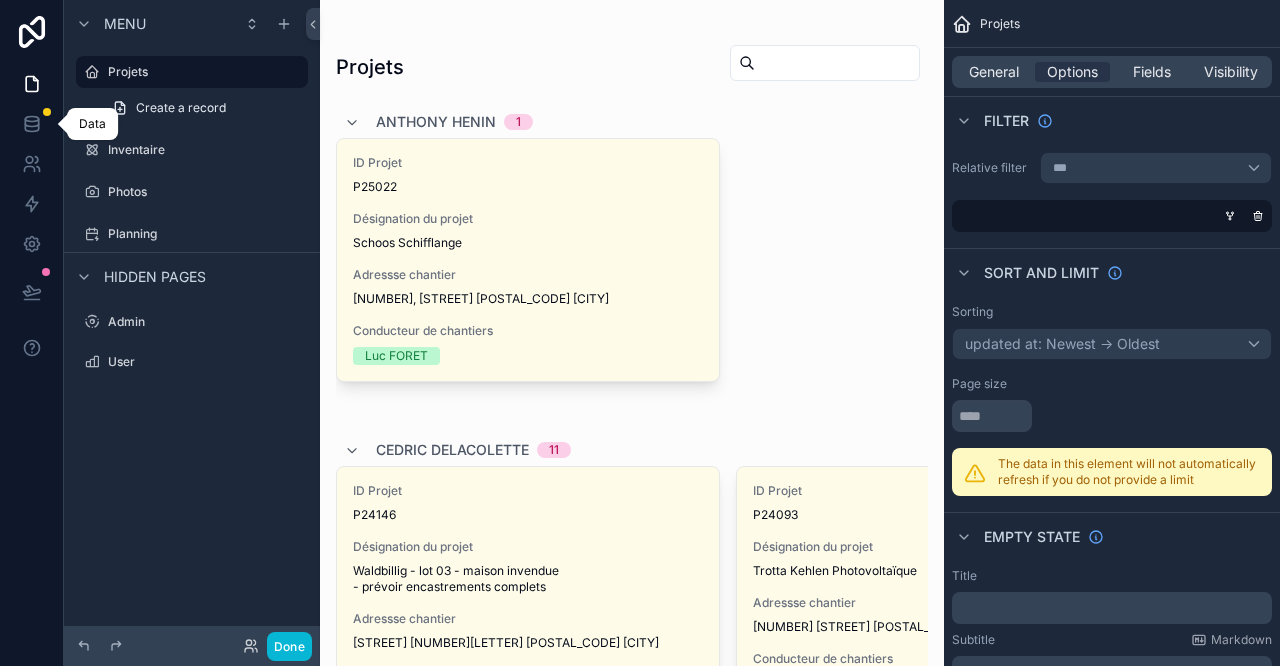 click 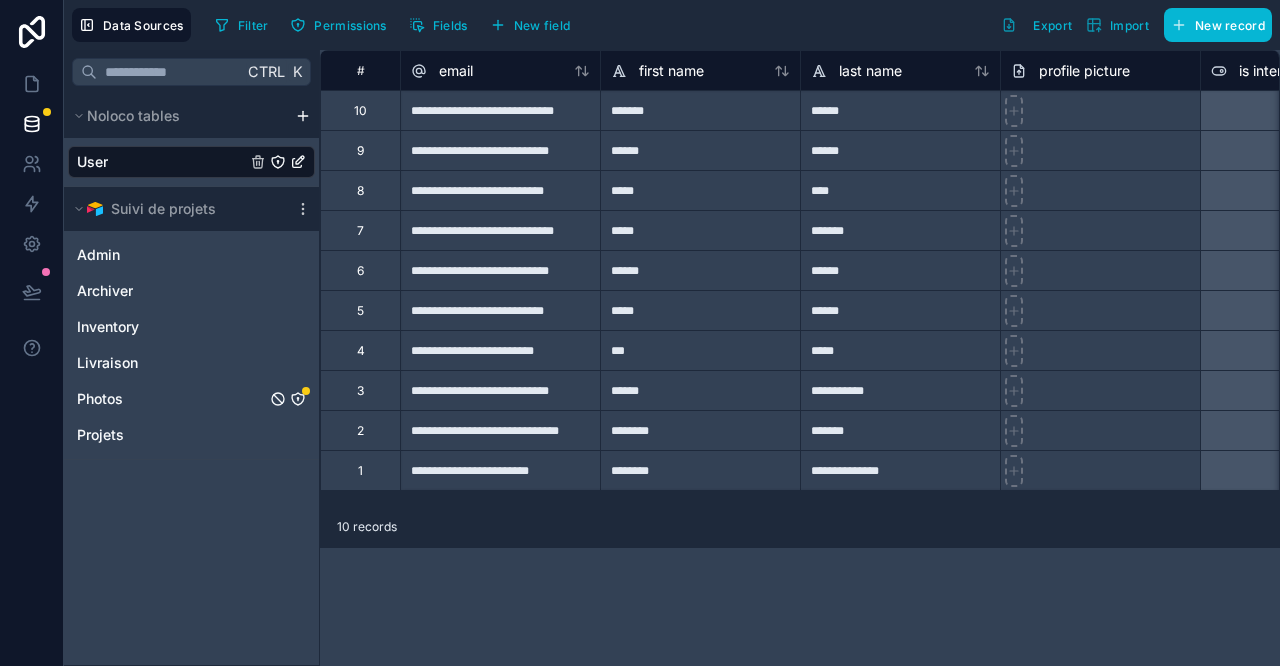 click 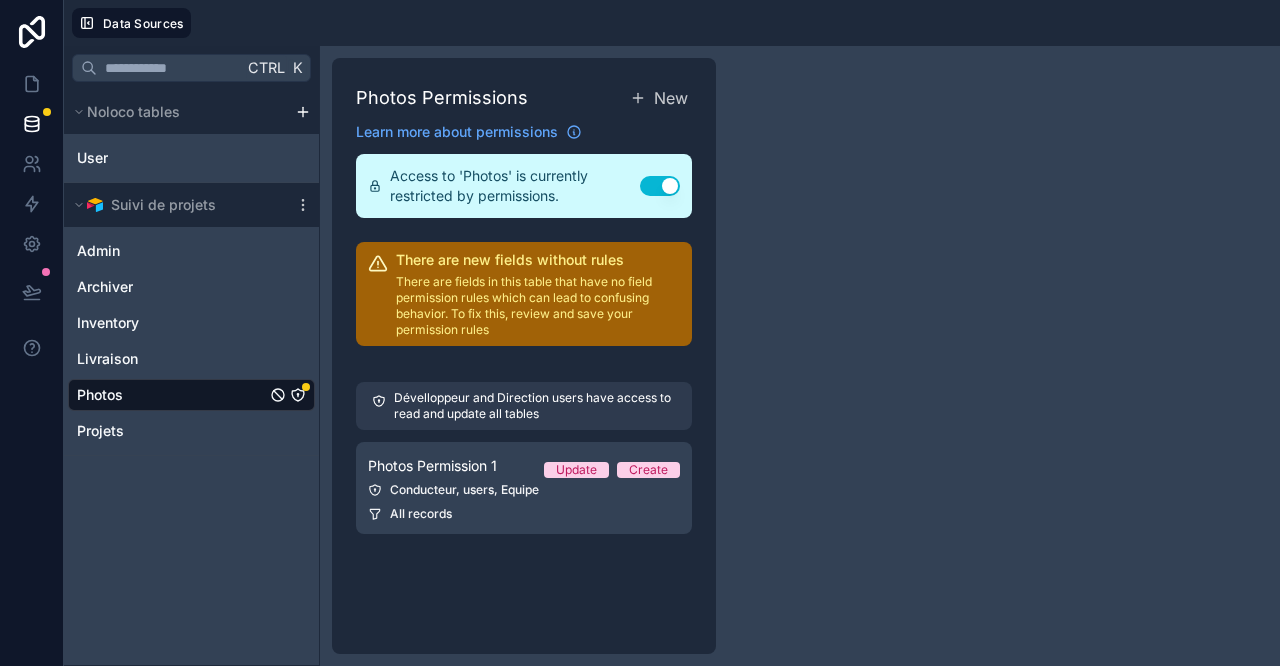 click on "Conducteur, users, Equipe" at bounding box center [524, 490] 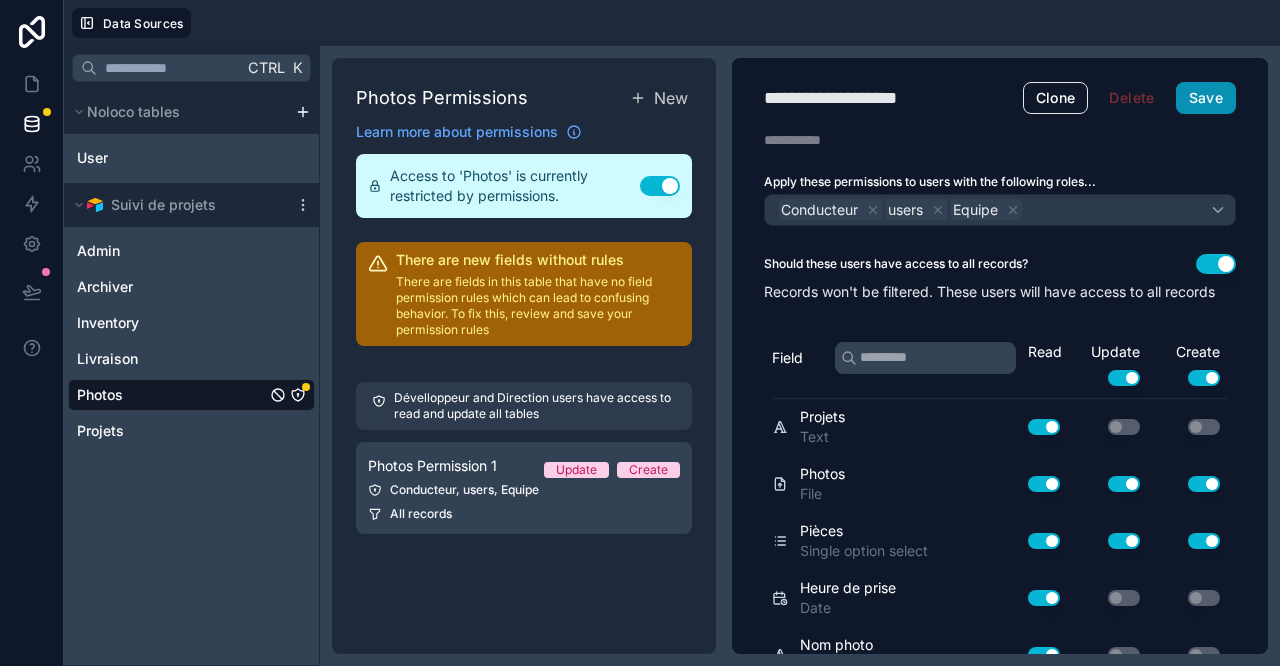 click on "Save" at bounding box center (1206, 98) 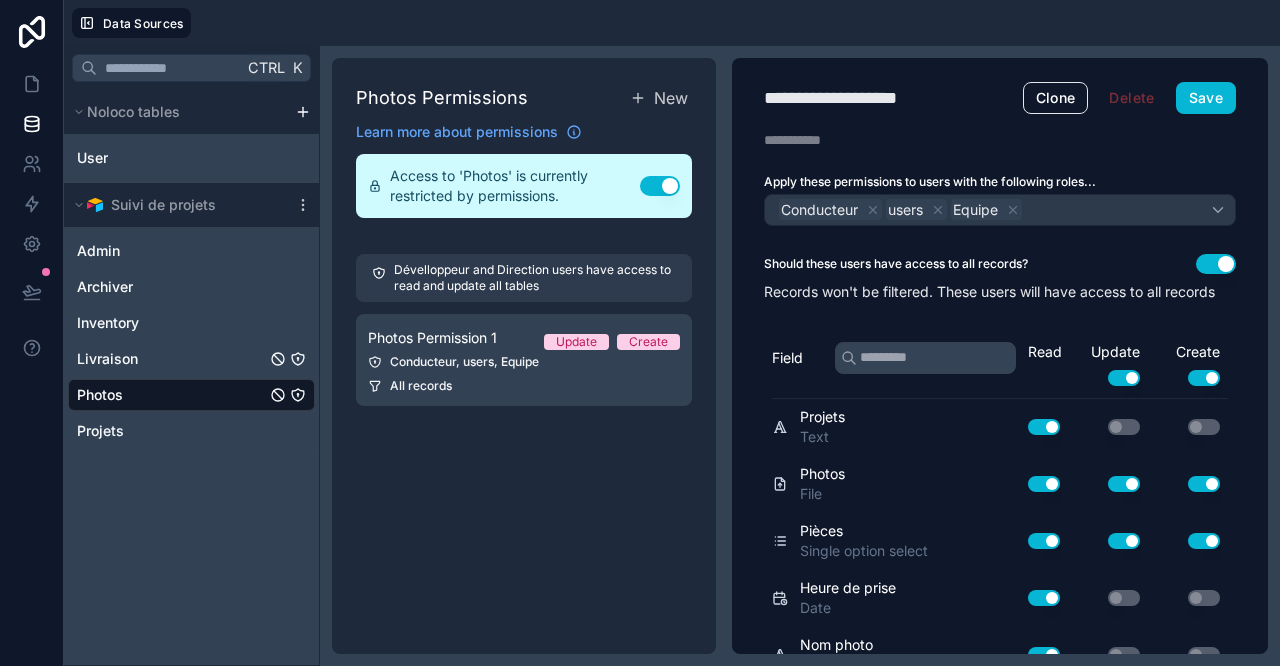 click on "Livraison" at bounding box center [191, 359] 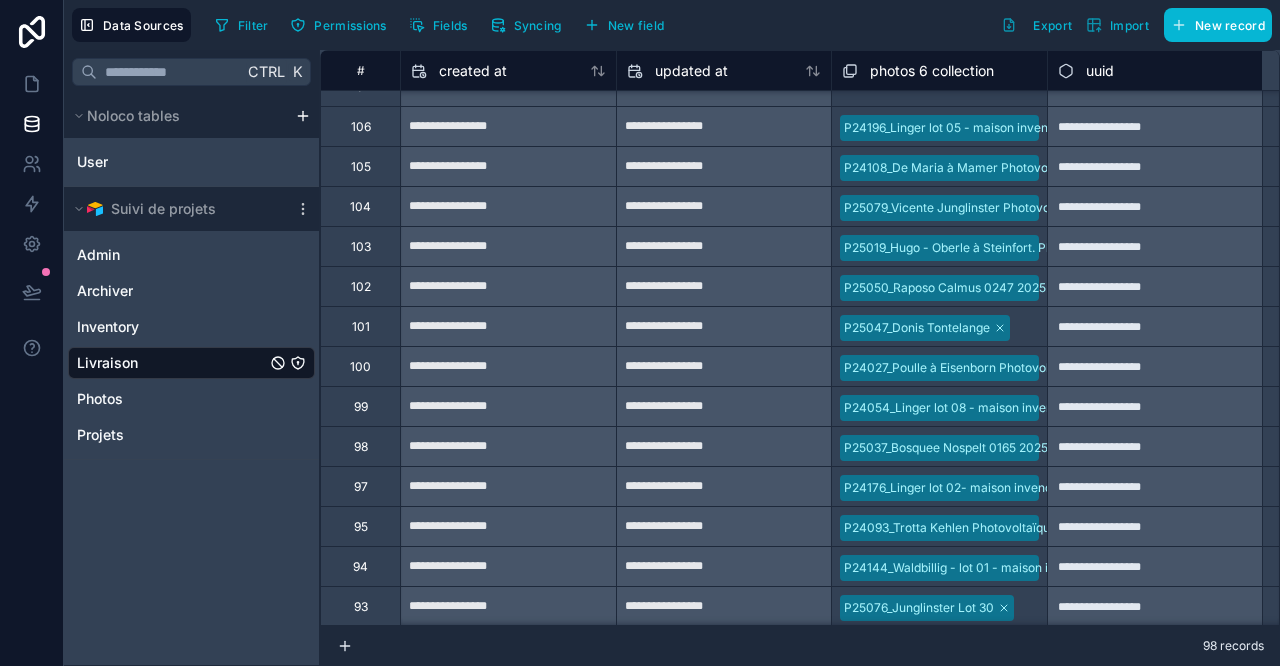 scroll, scrollTop: 0, scrollLeft: 0, axis: both 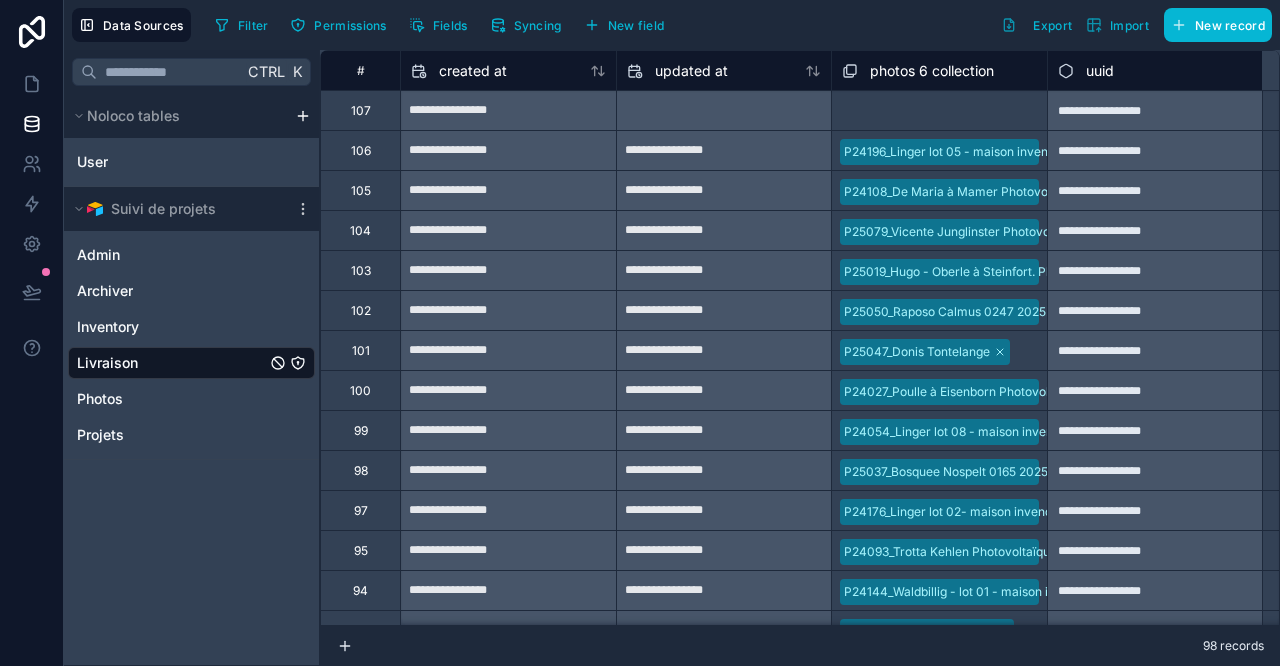 click 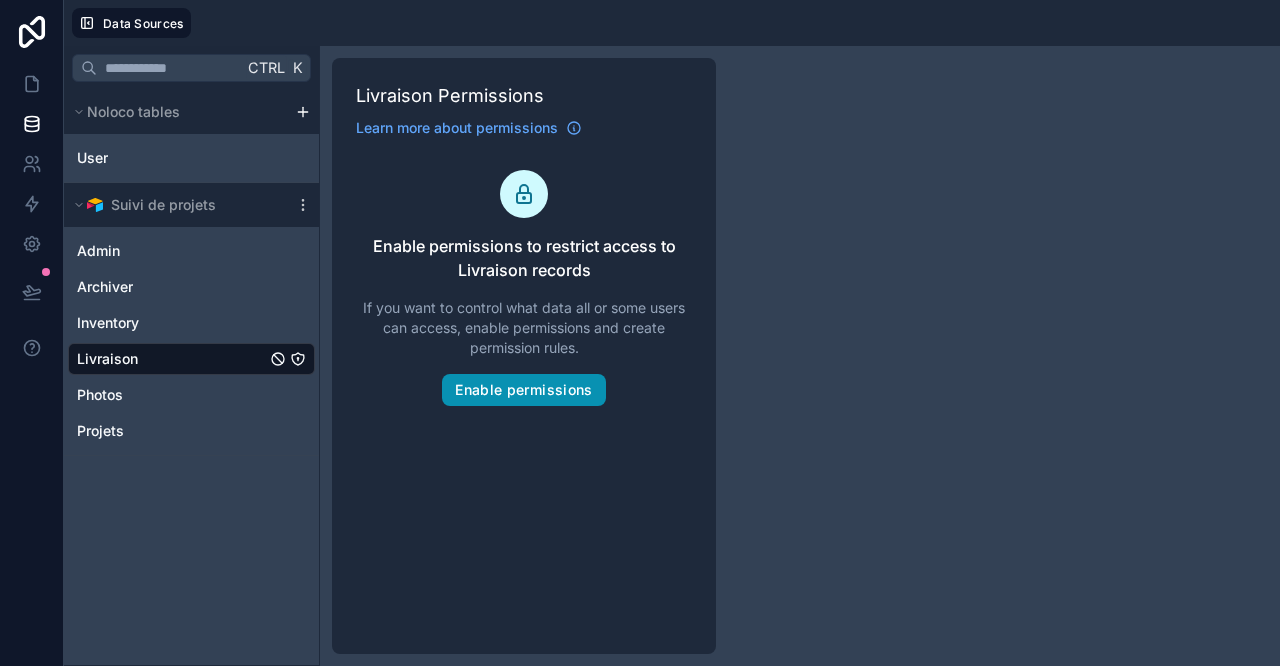 click on "Enable permissions" at bounding box center [523, 390] 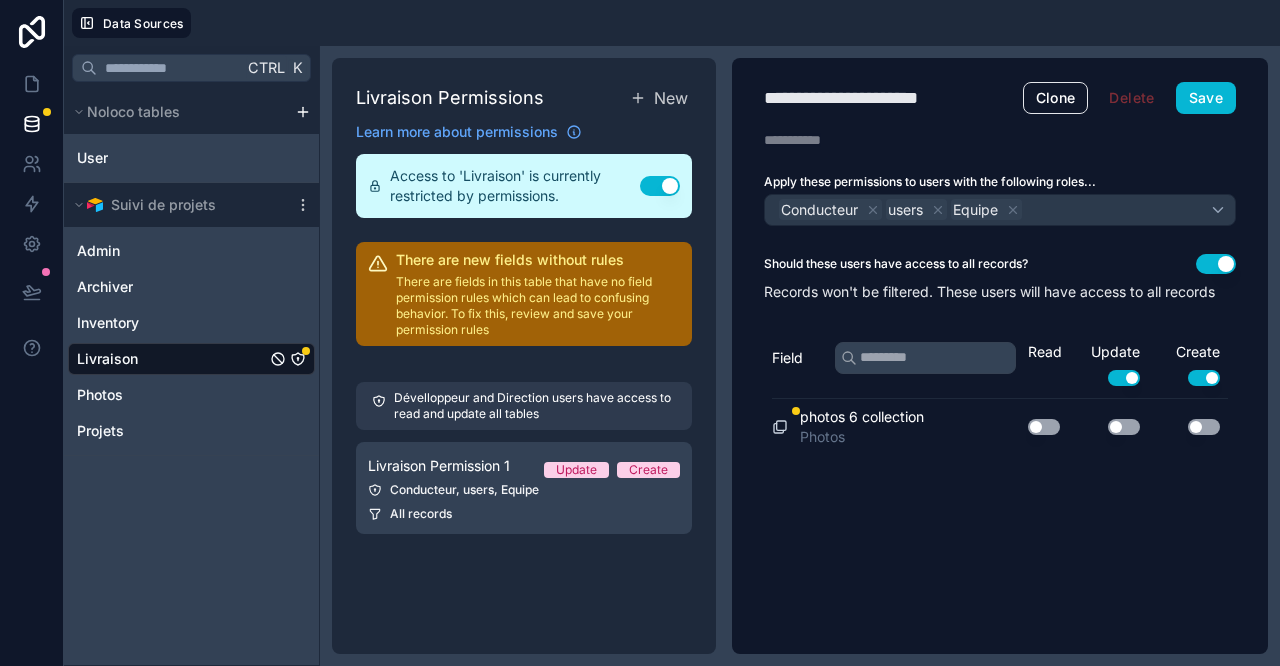 click on "Ctrl K Noloco tables User Suivi de projets Admin Archiver Inventory Livraison Photos Projets" at bounding box center [192, 356] 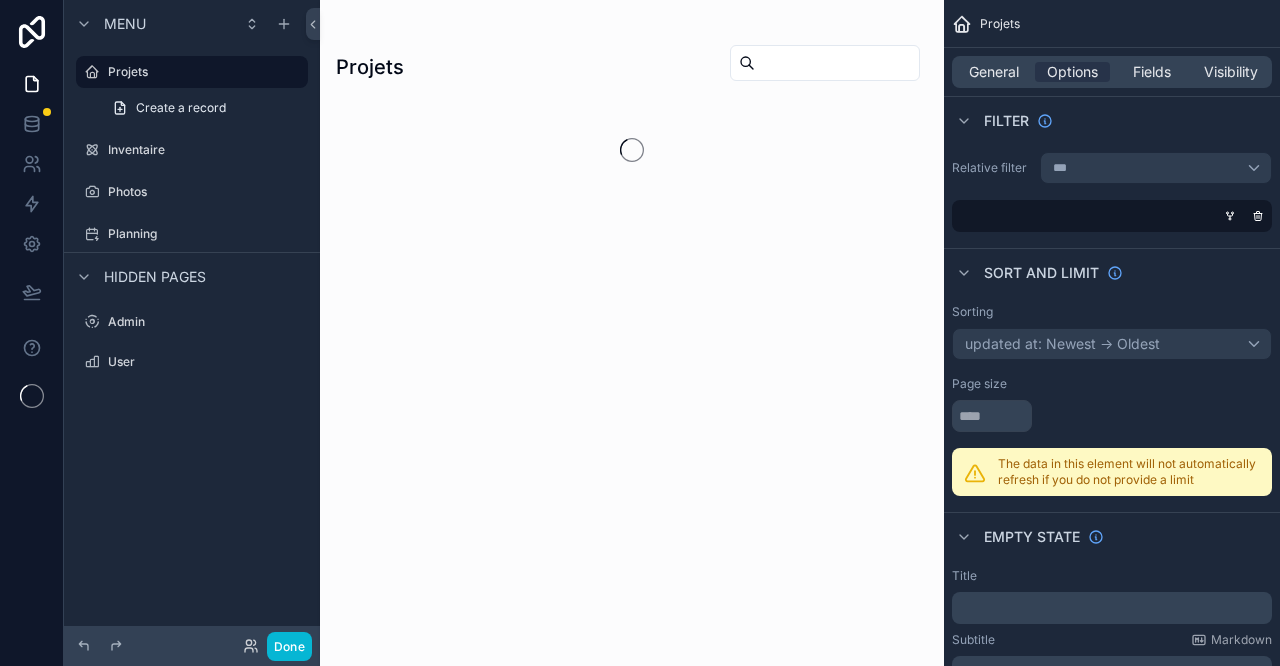 scroll, scrollTop: 0, scrollLeft: 0, axis: both 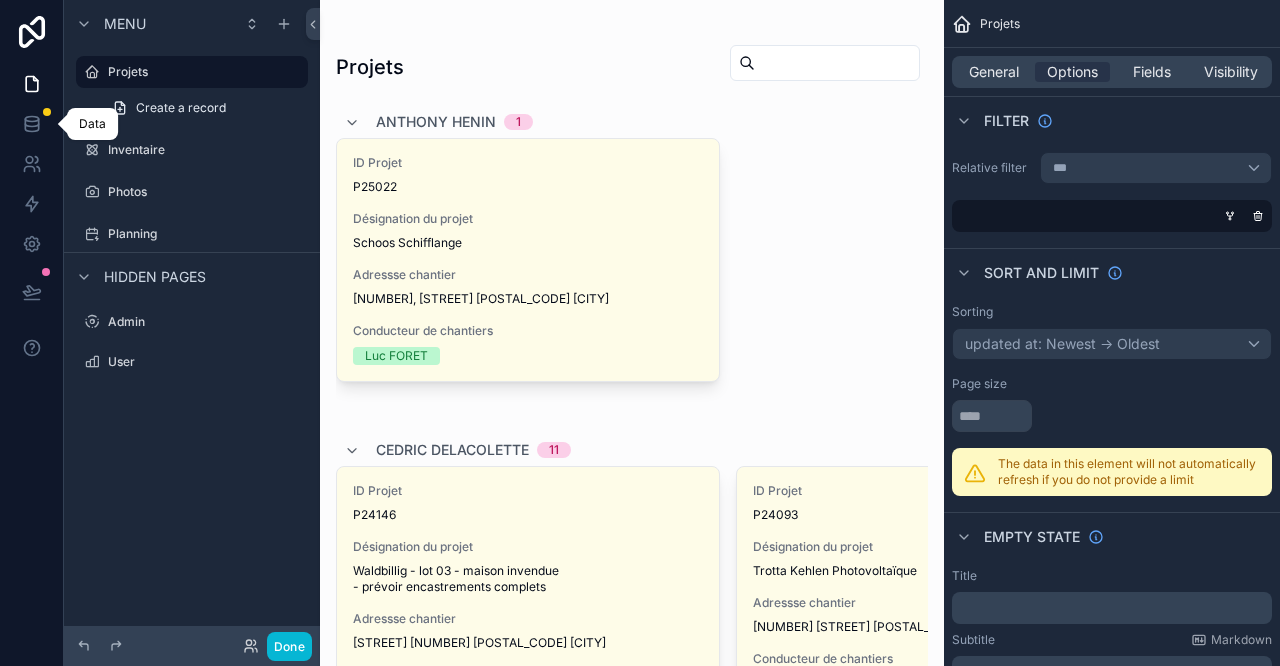 click at bounding box center [31, 124] 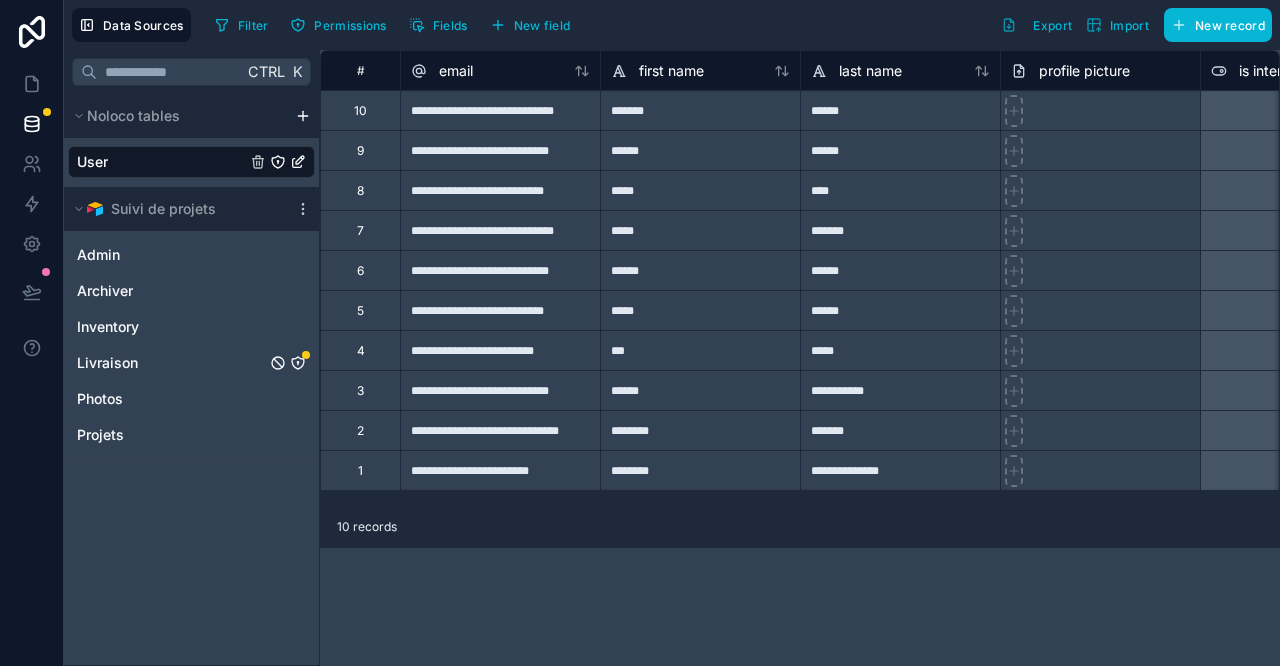 click on "Livraison" at bounding box center [191, 363] 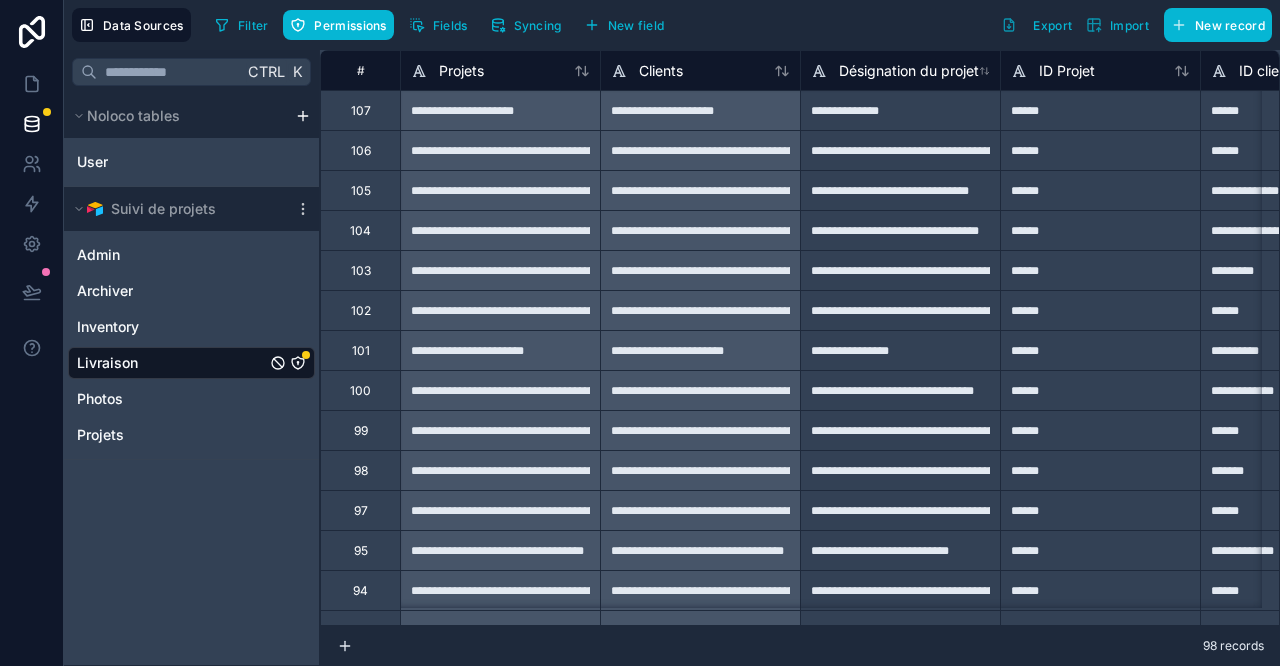 click 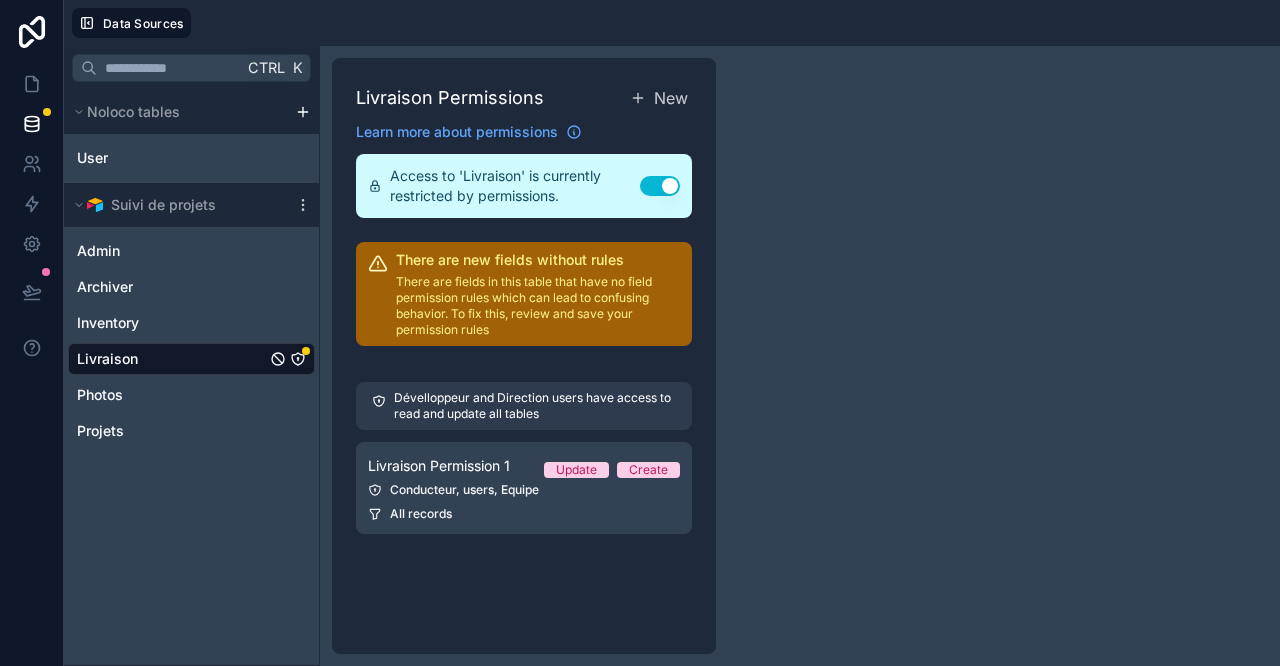 click on "Conducteur, users, Equipe" at bounding box center (524, 490) 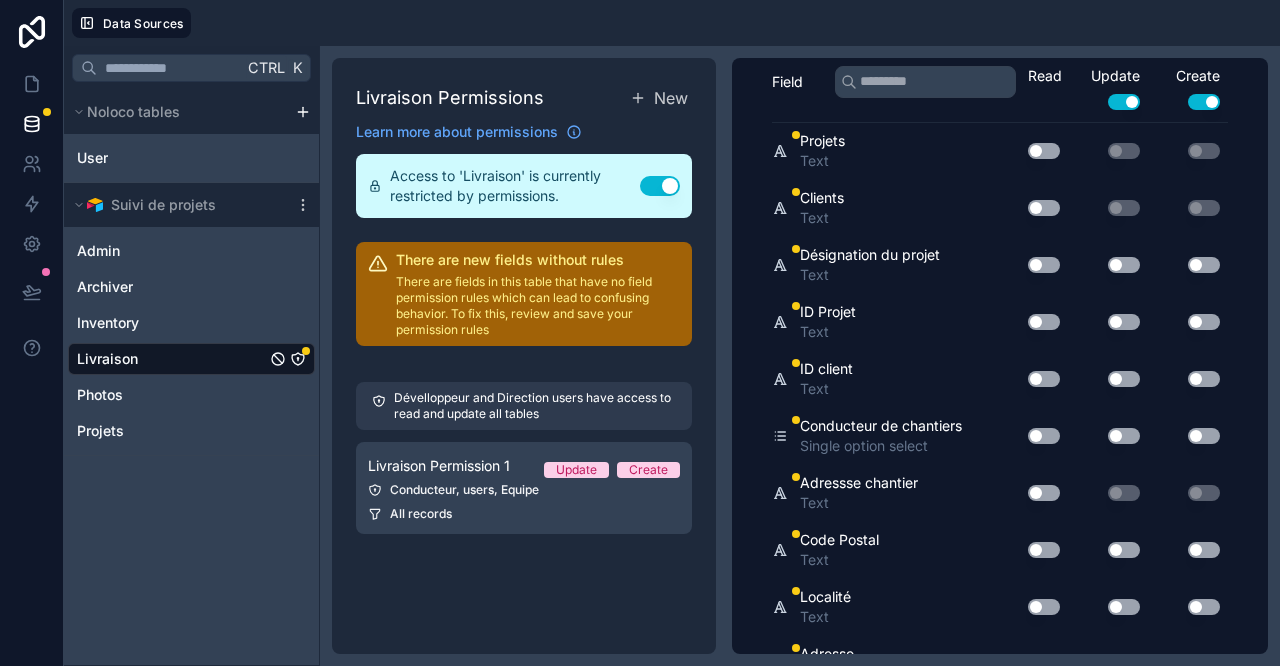 scroll, scrollTop: 0, scrollLeft: 0, axis: both 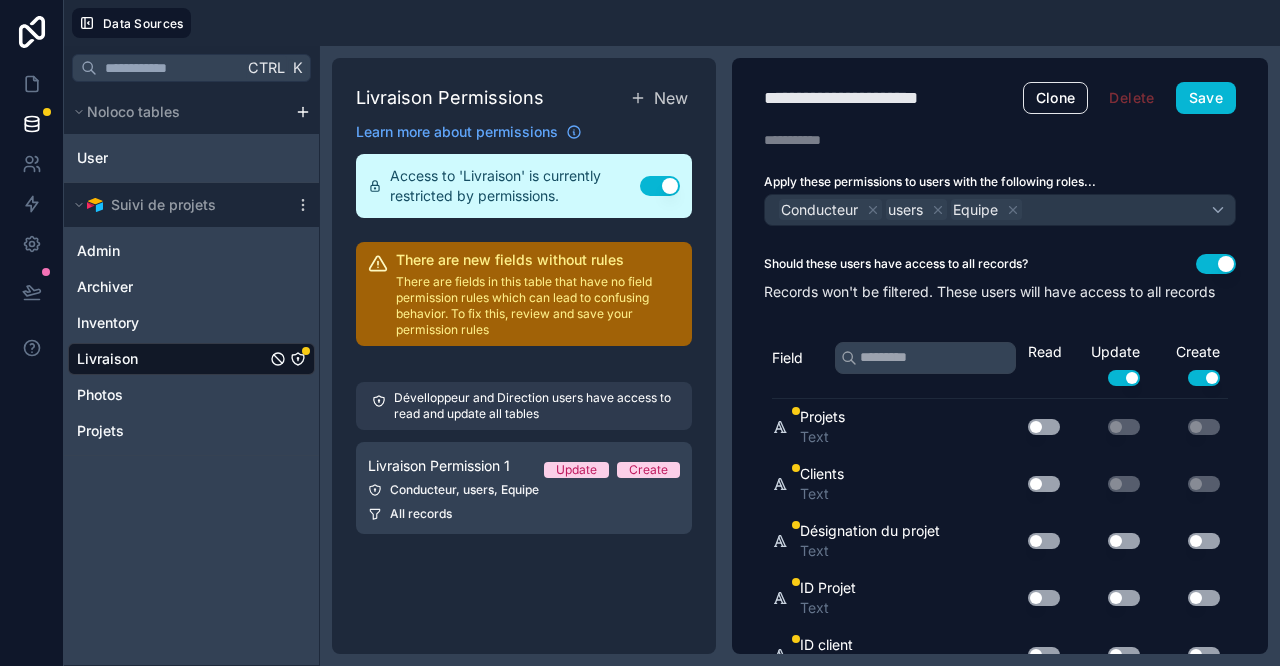 click on "Use setting" at bounding box center [1044, 427] 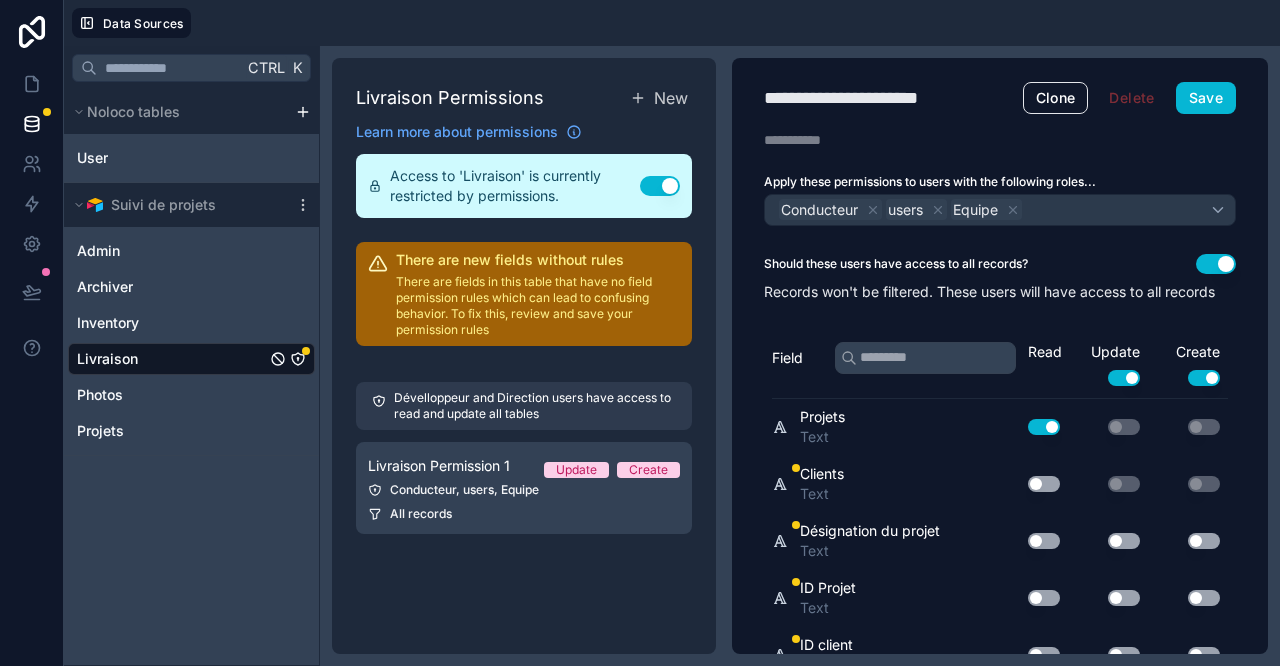 click on "Use setting" at bounding box center (1044, 484) 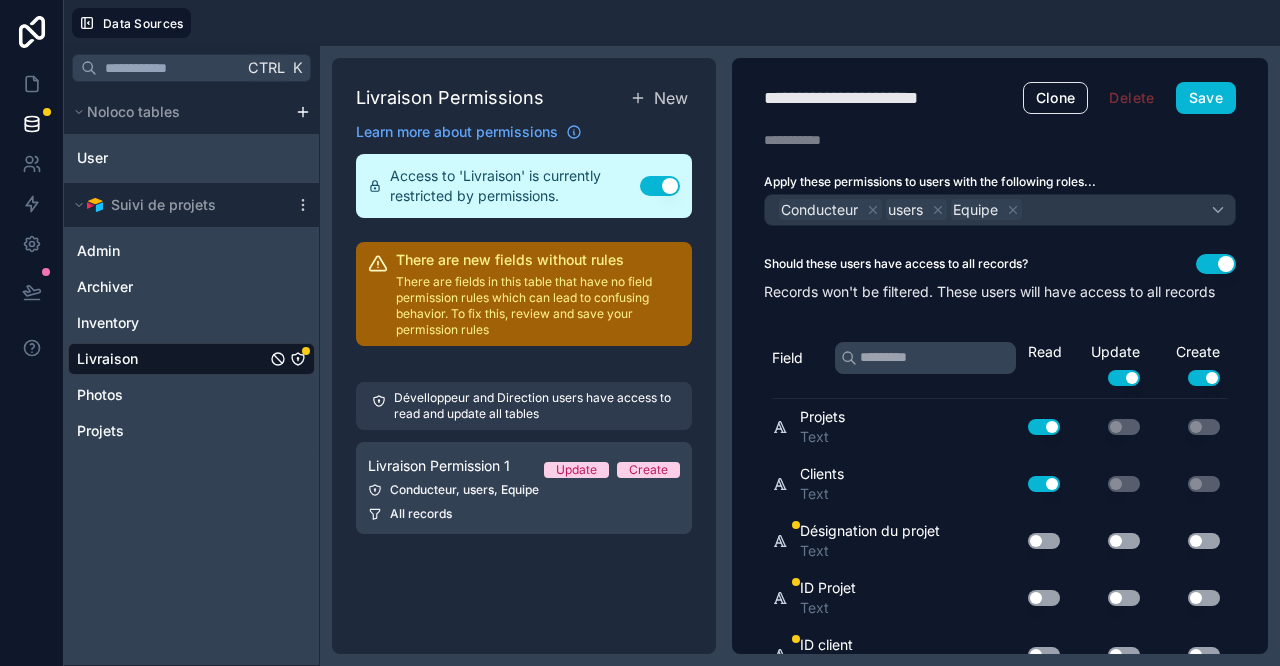 scroll, scrollTop: 222, scrollLeft: 0, axis: vertical 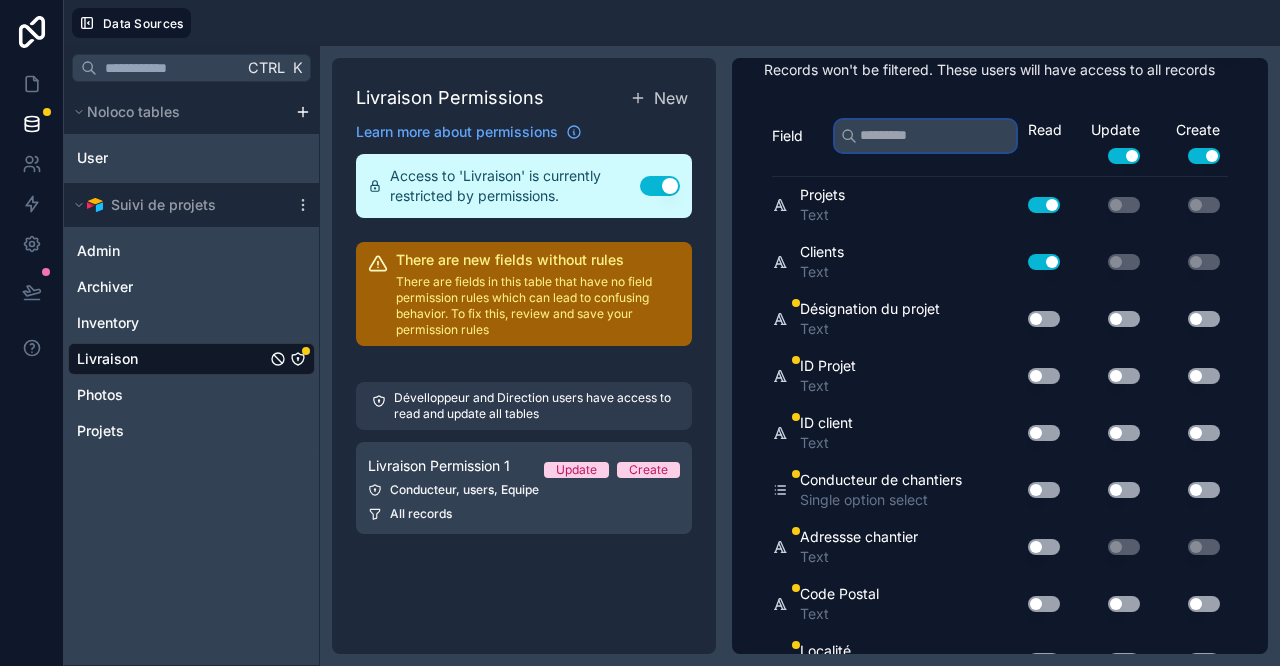 click at bounding box center [925, 136] 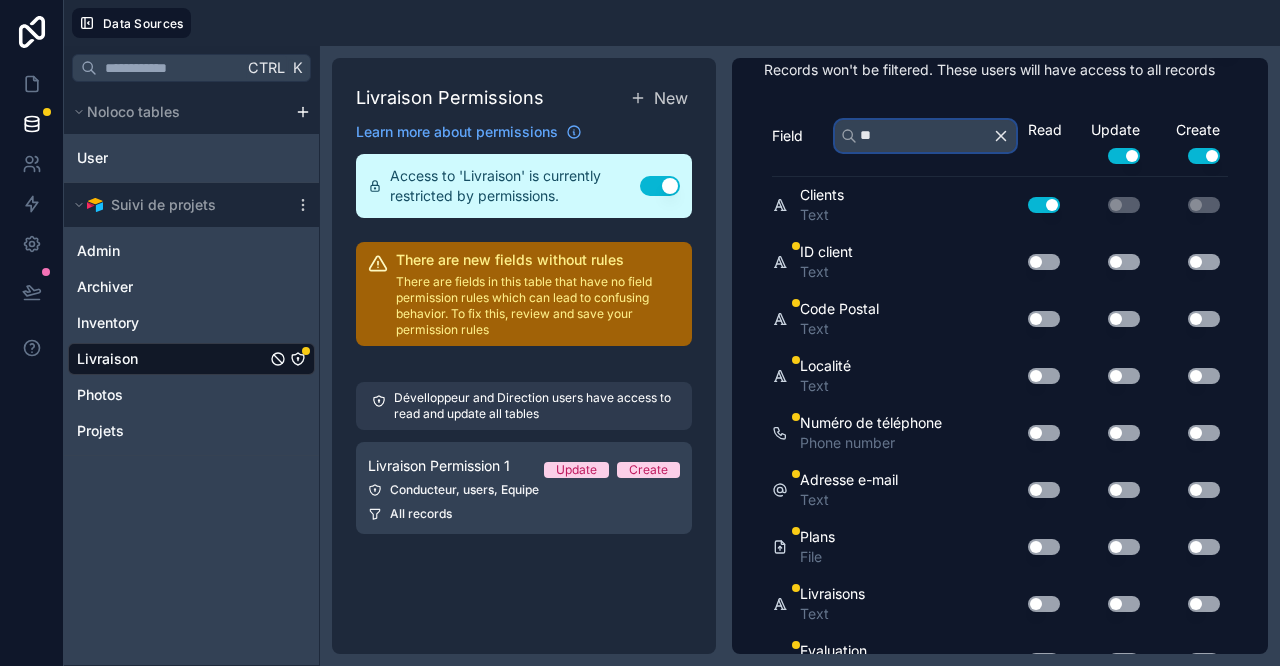 scroll, scrollTop: 218, scrollLeft: 0, axis: vertical 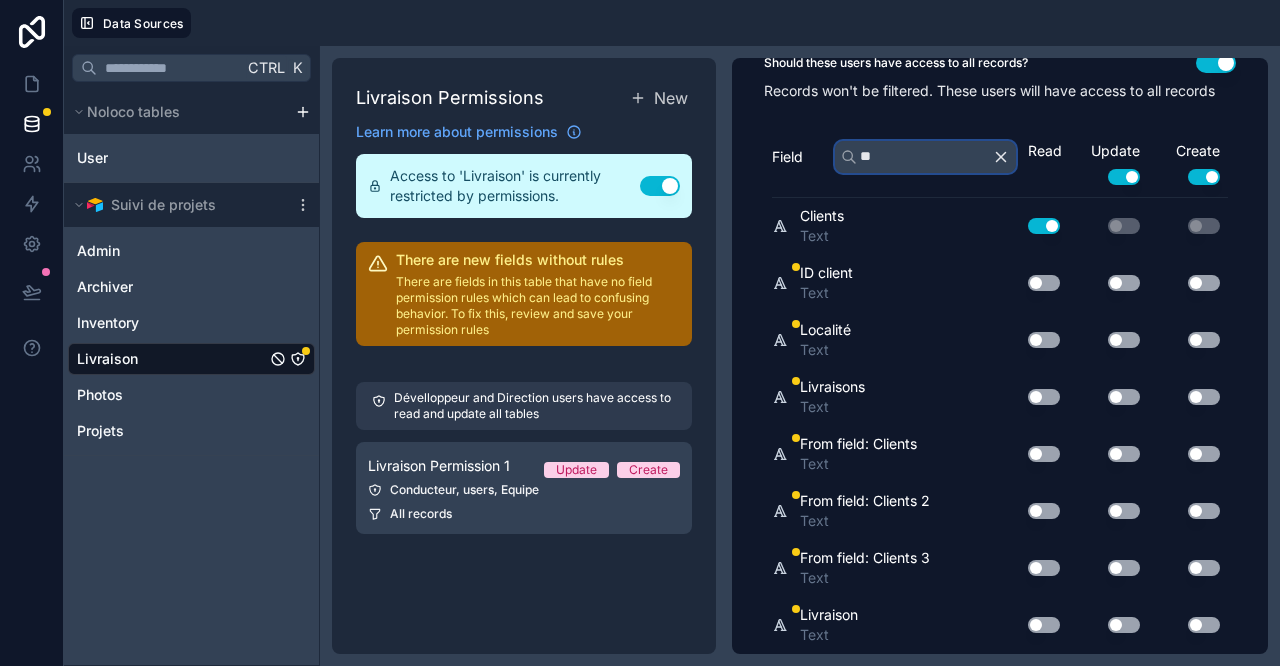type on "**" 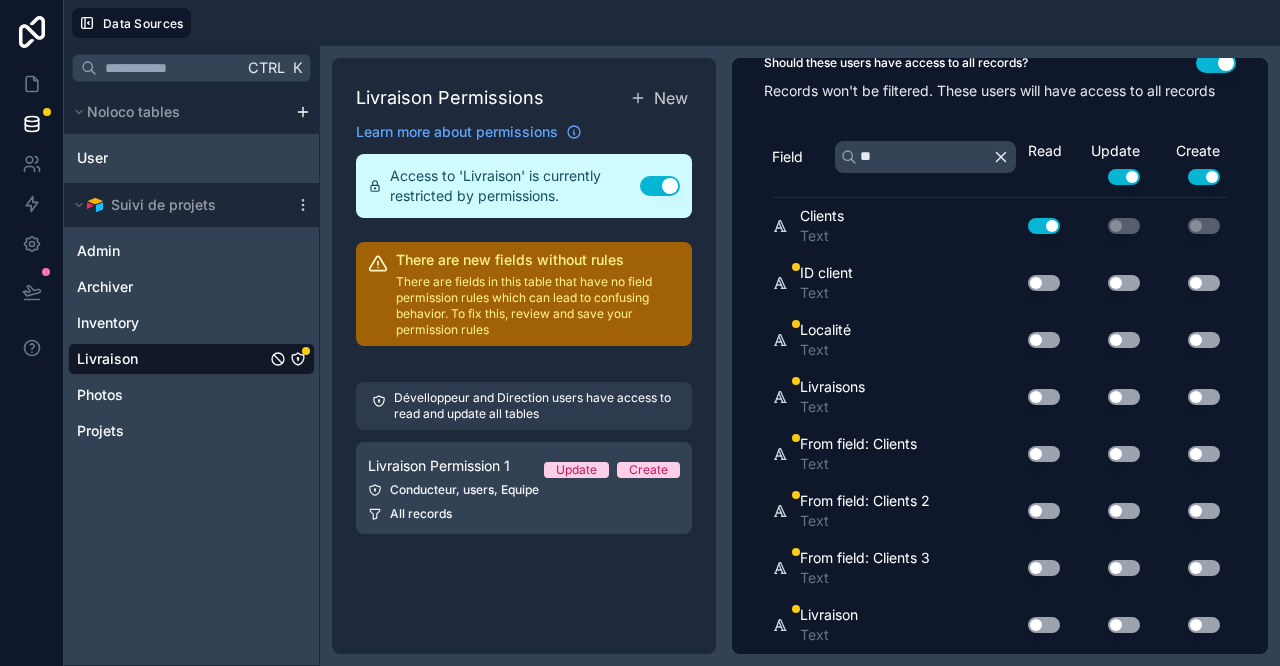 click on "Use setting" at bounding box center (1044, 397) 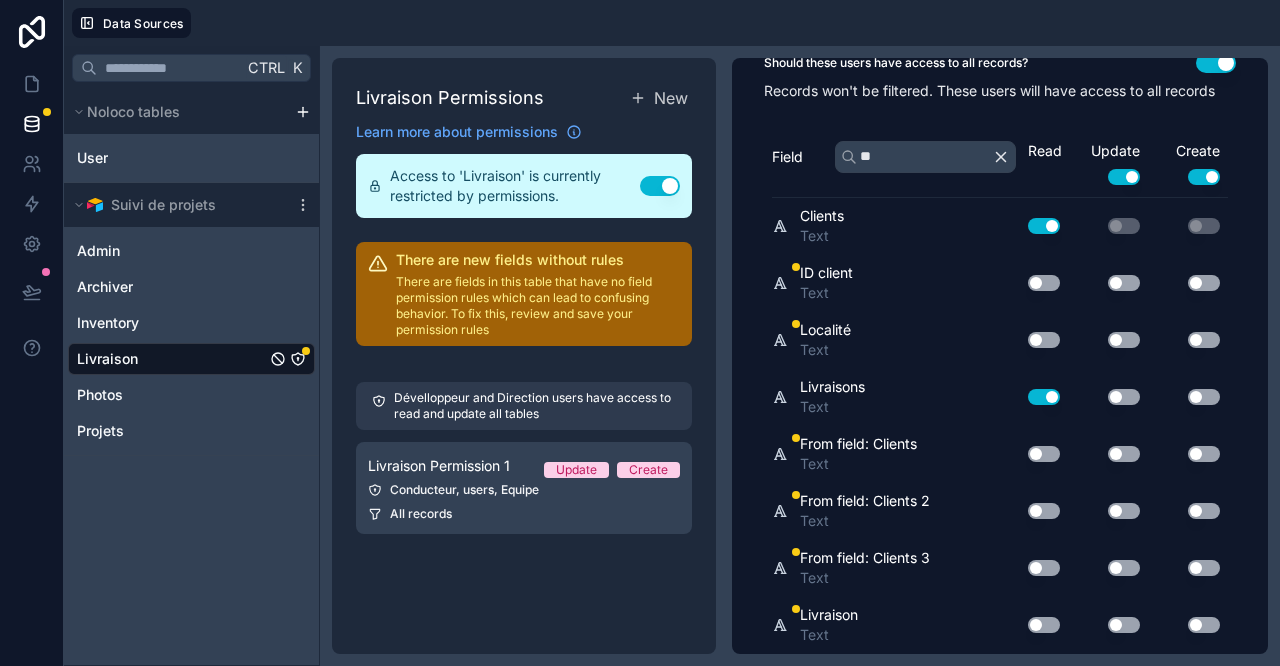 drag, startPoint x: 1112, startPoint y: 400, endPoint x: 1121, endPoint y: 392, distance: 12.0415945 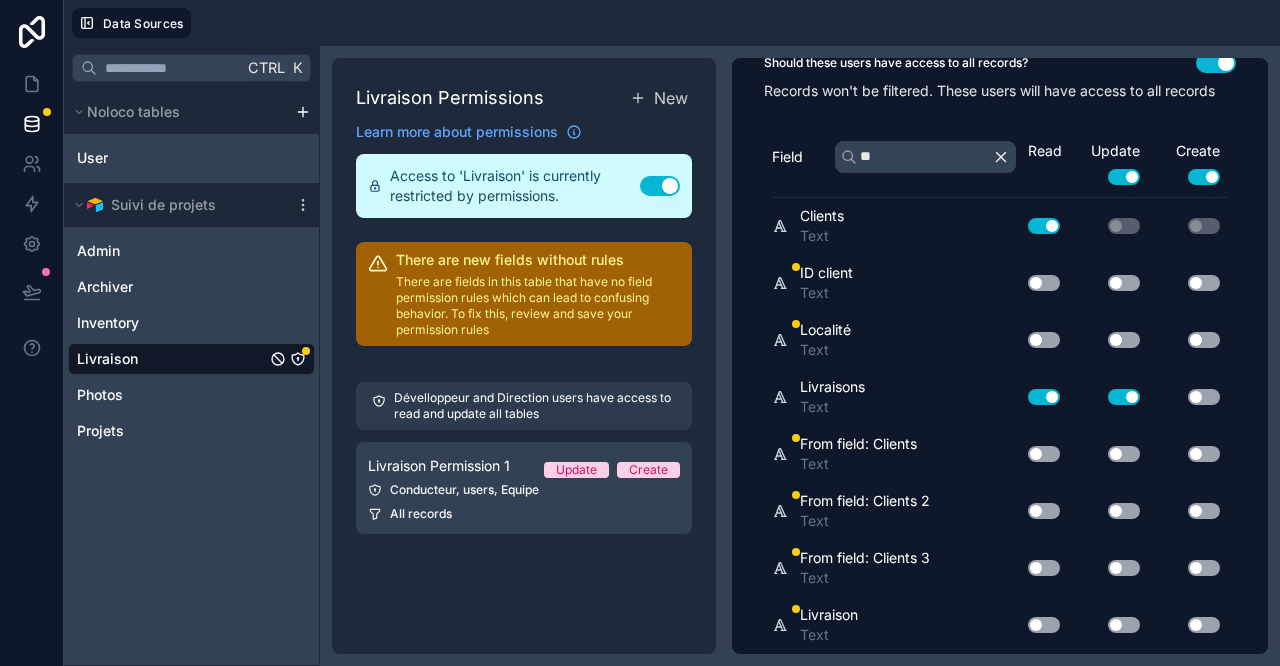 click on "Use setting" at bounding box center (1204, 397) 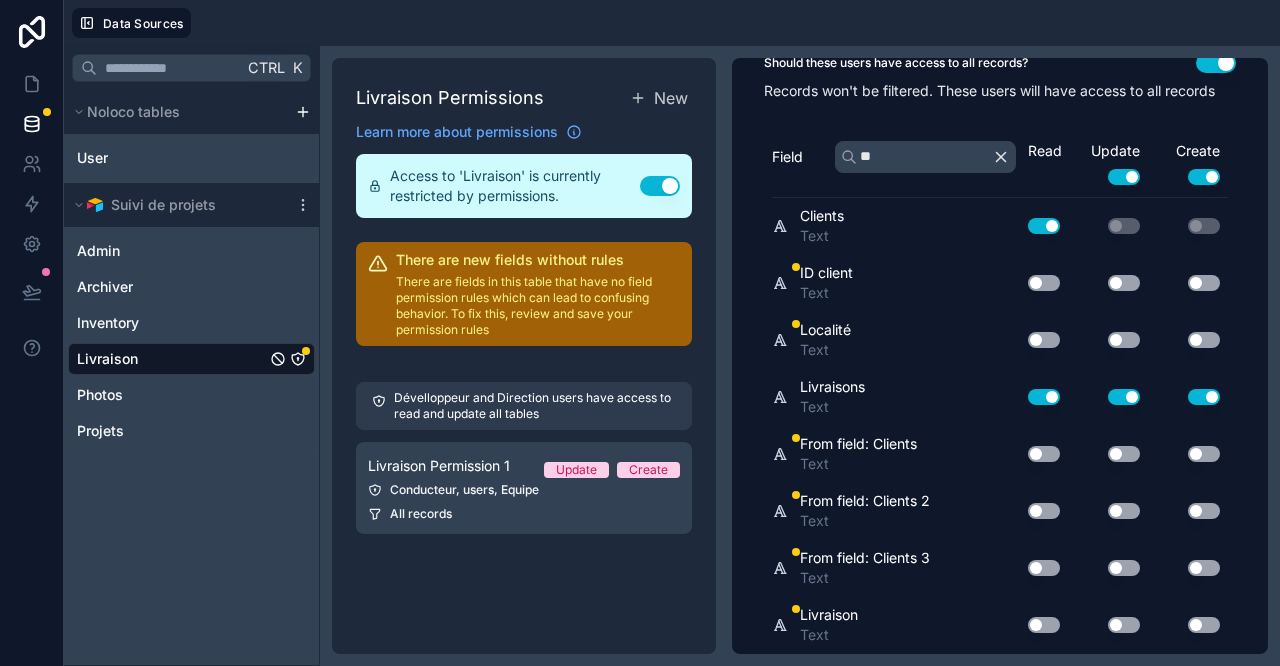 scroll, scrollTop: 0, scrollLeft: 0, axis: both 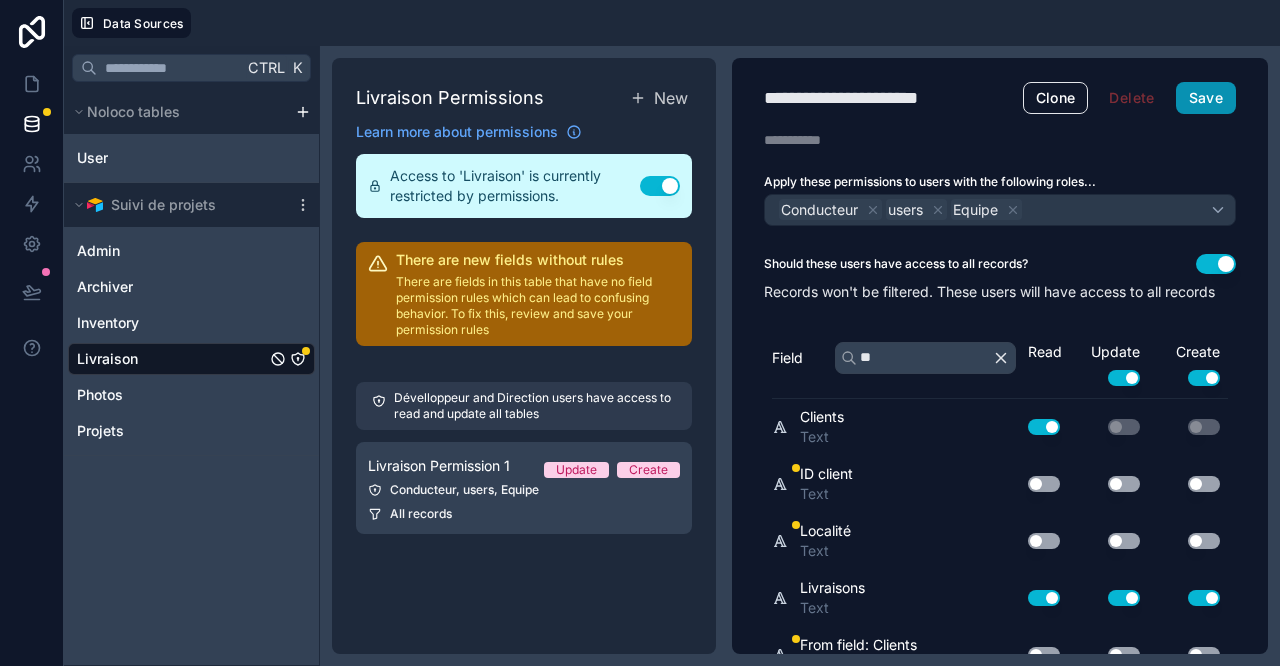 click on "Save" at bounding box center [1206, 98] 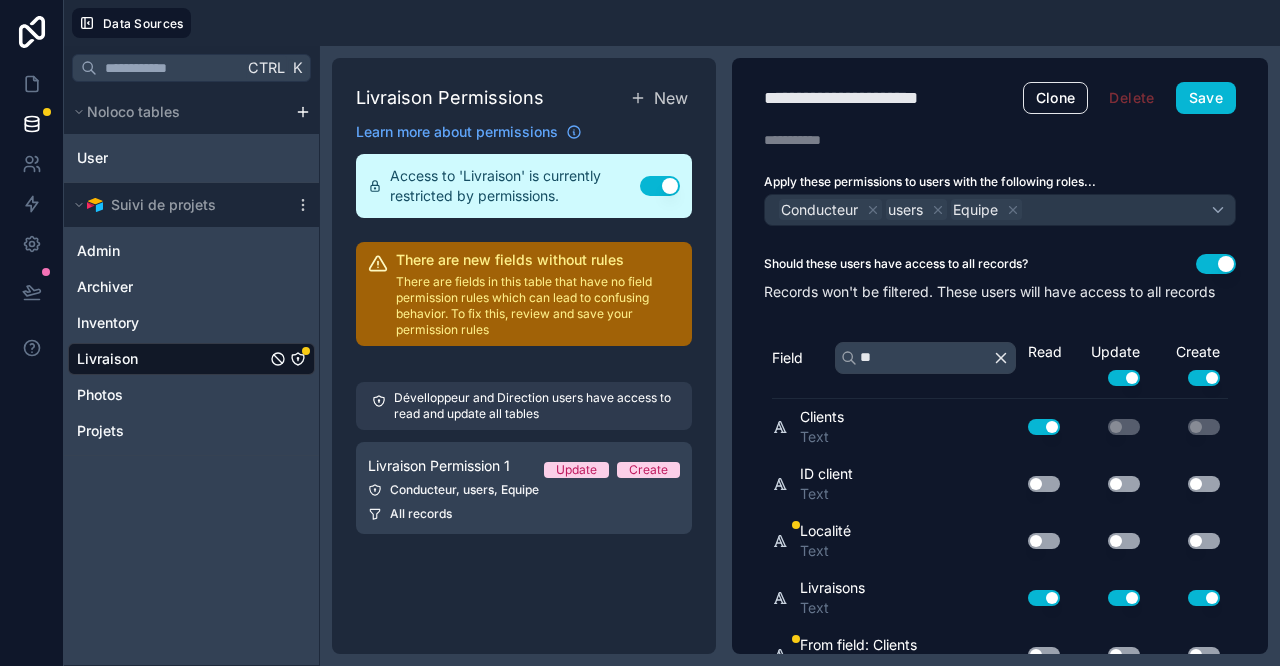 click 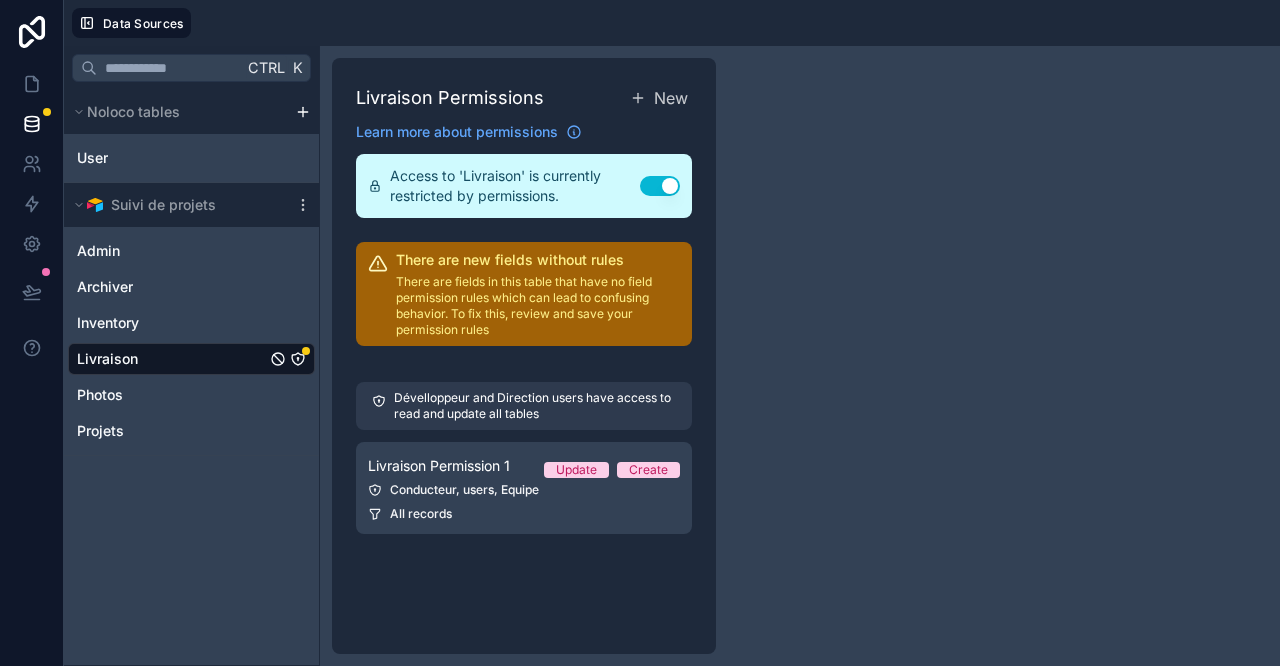 click on "Livraison Permissions New Learn more about permissions Access to 'Livraison' is currently restricted by permissions. Use setting There are new fields without rules There are fields in this table that have no field permission rules which can lead to confusing behavior. To fix this, review and save your permission rules Dévelloppeur and Direction users have access to read and update all tables Livraison Permission 1 Update Create Conducteur, users, Equipe All records" at bounding box center [800, 356] 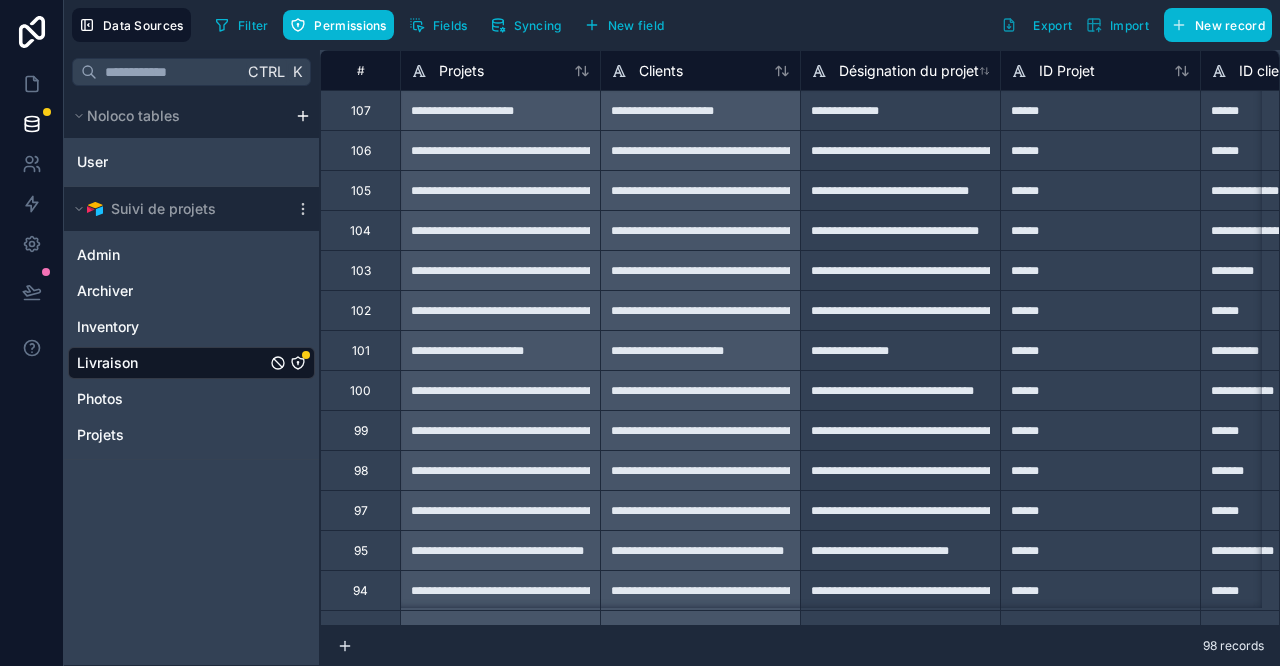 click 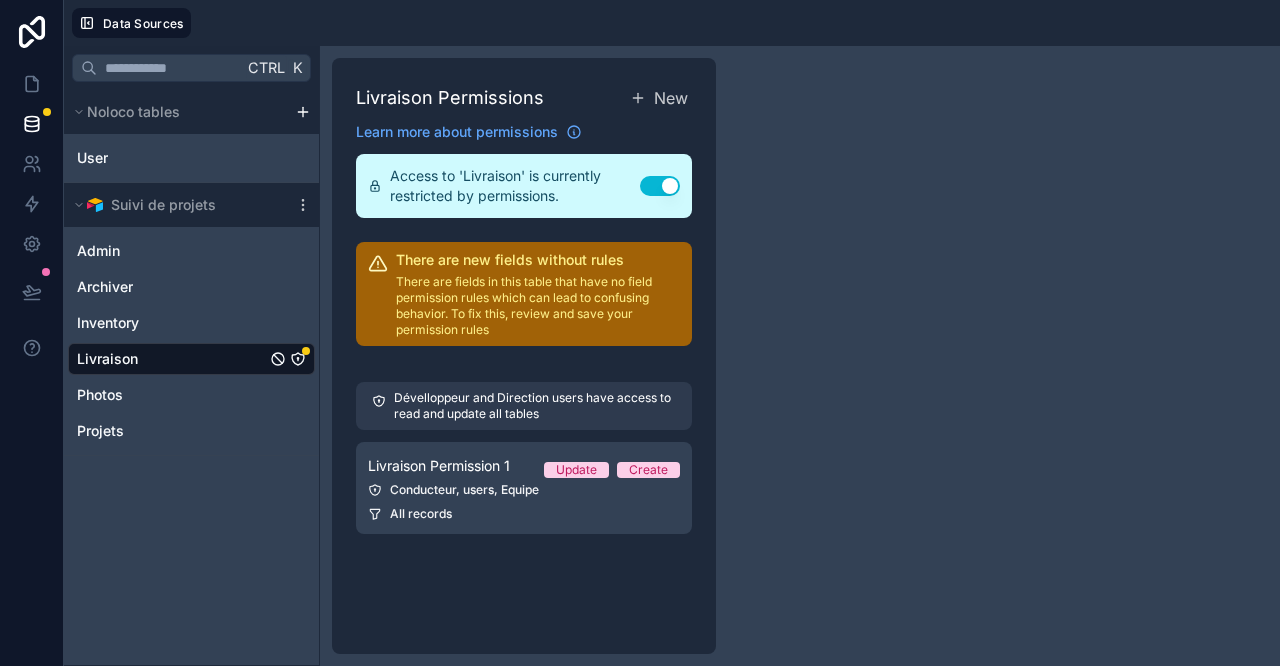 click on "Livraison Permission 1 Update Create Conducteur, users, Equipe All records" at bounding box center [524, 488] 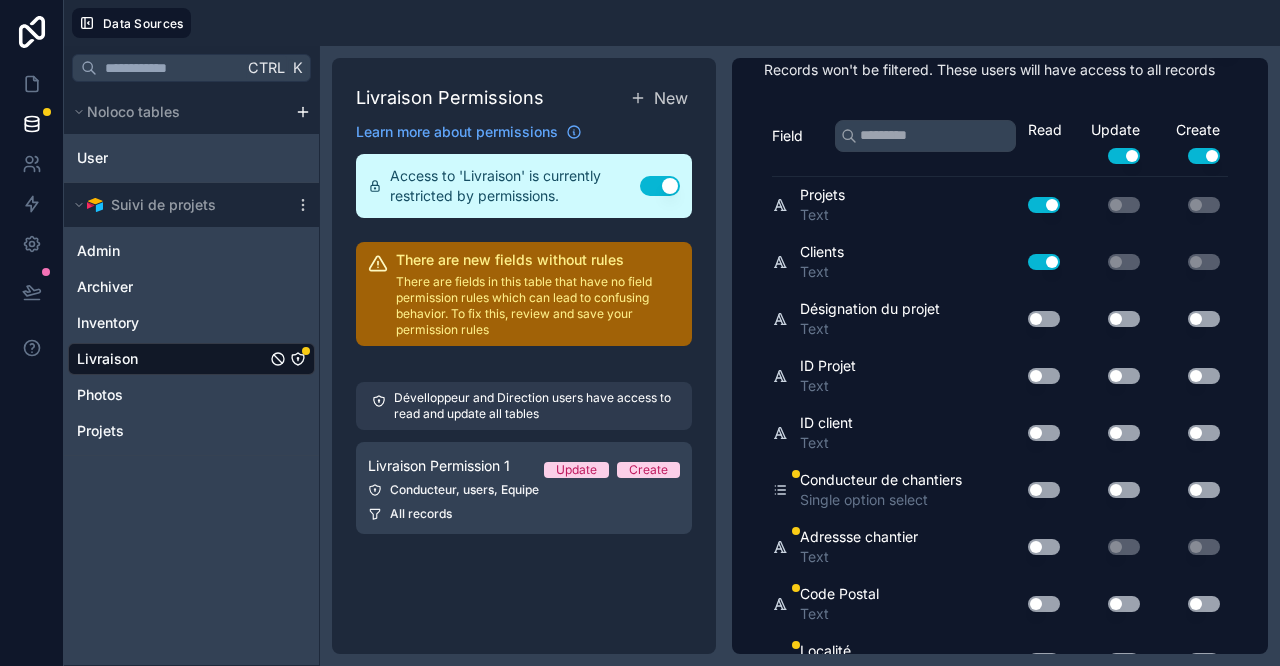 scroll, scrollTop: 0, scrollLeft: 0, axis: both 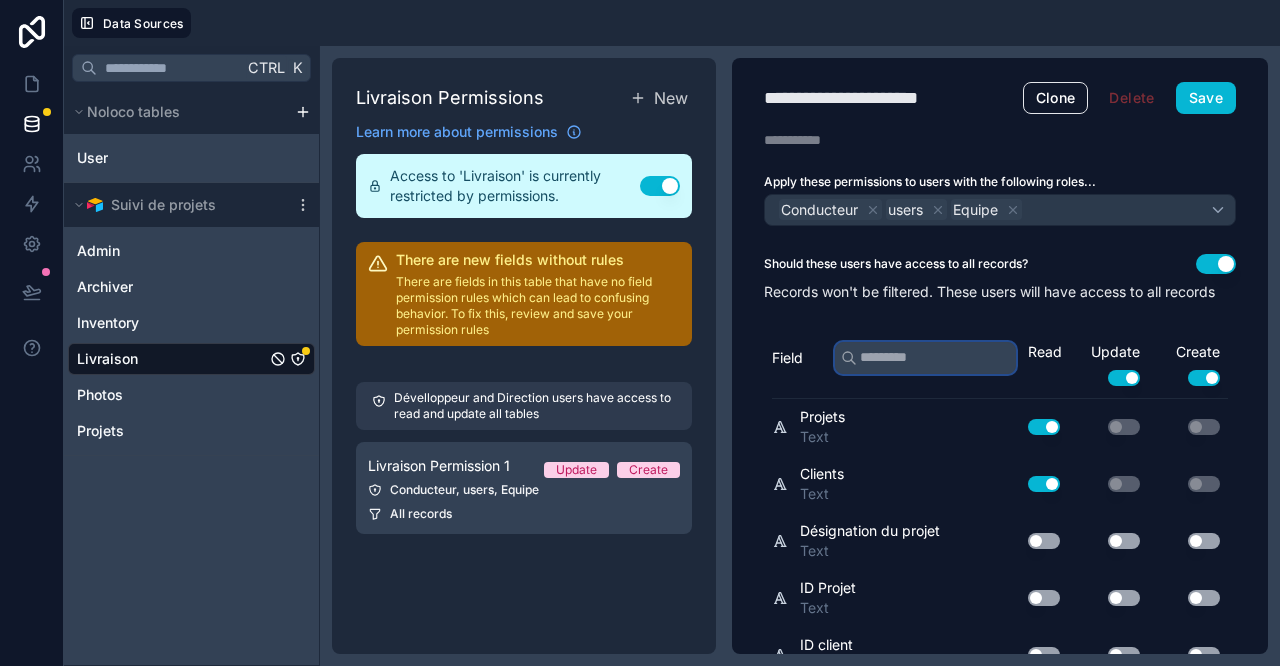 click at bounding box center (925, 358) 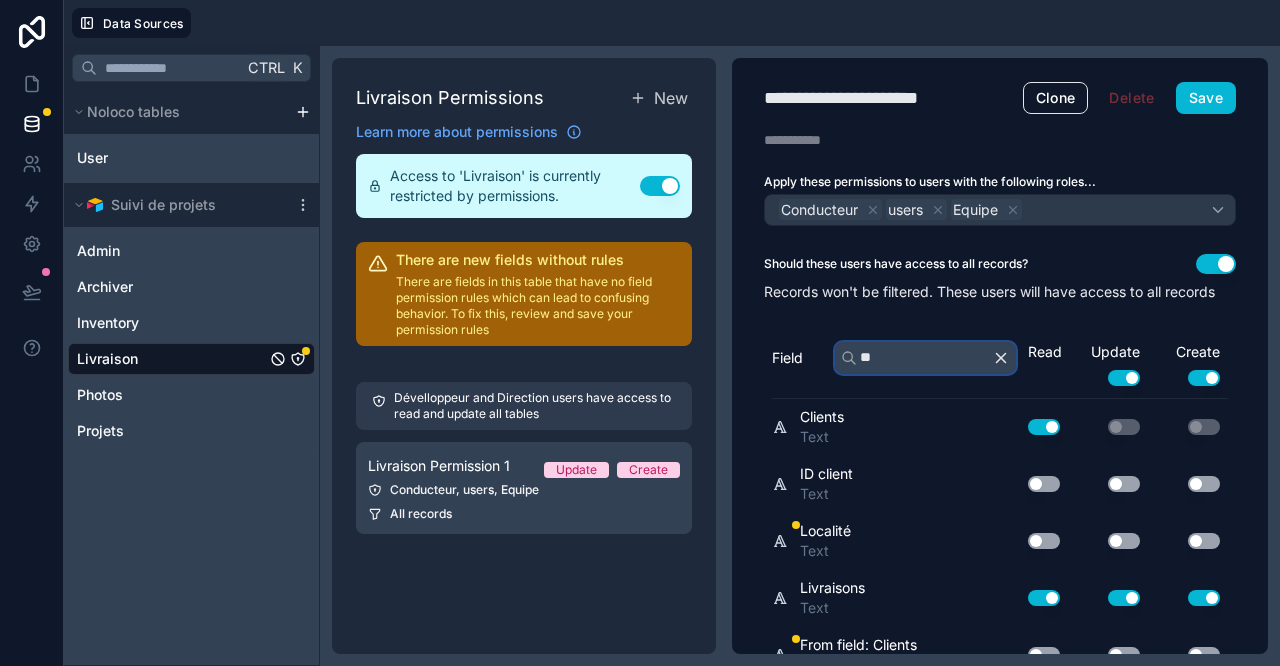 scroll, scrollTop: 218, scrollLeft: 0, axis: vertical 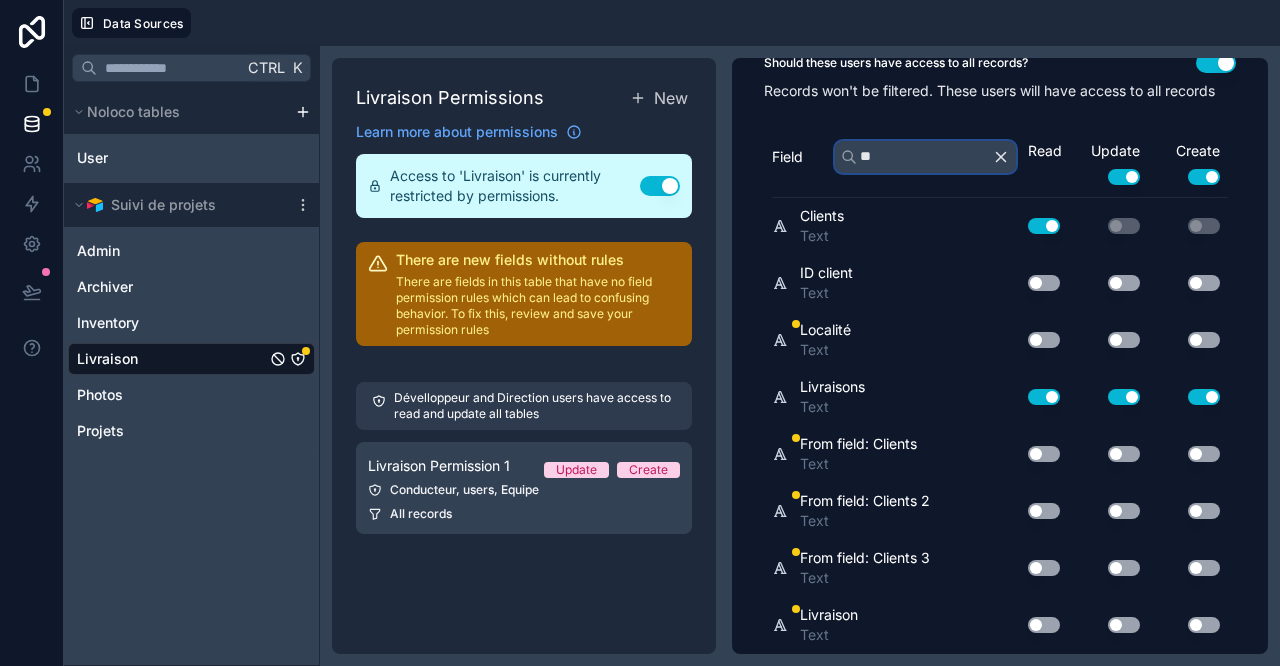 type on "**" 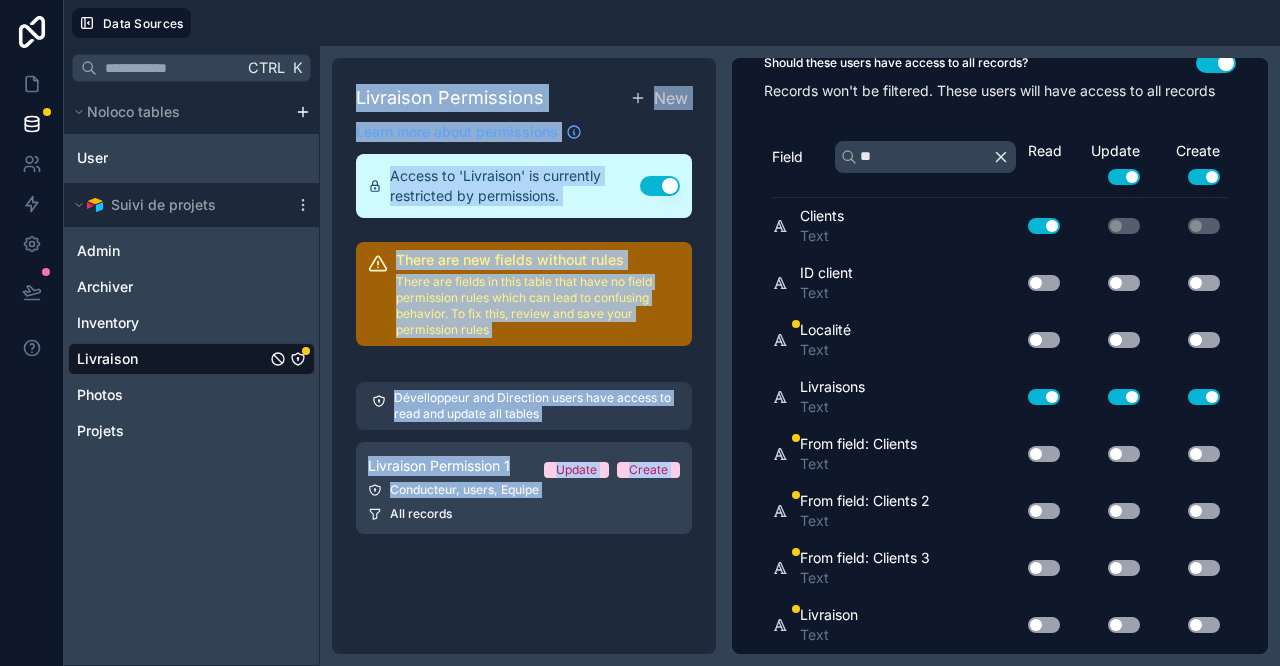 drag, startPoint x: 324, startPoint y: 603, endPoint x: 315, endPoint y: 597, distance: 10.816654 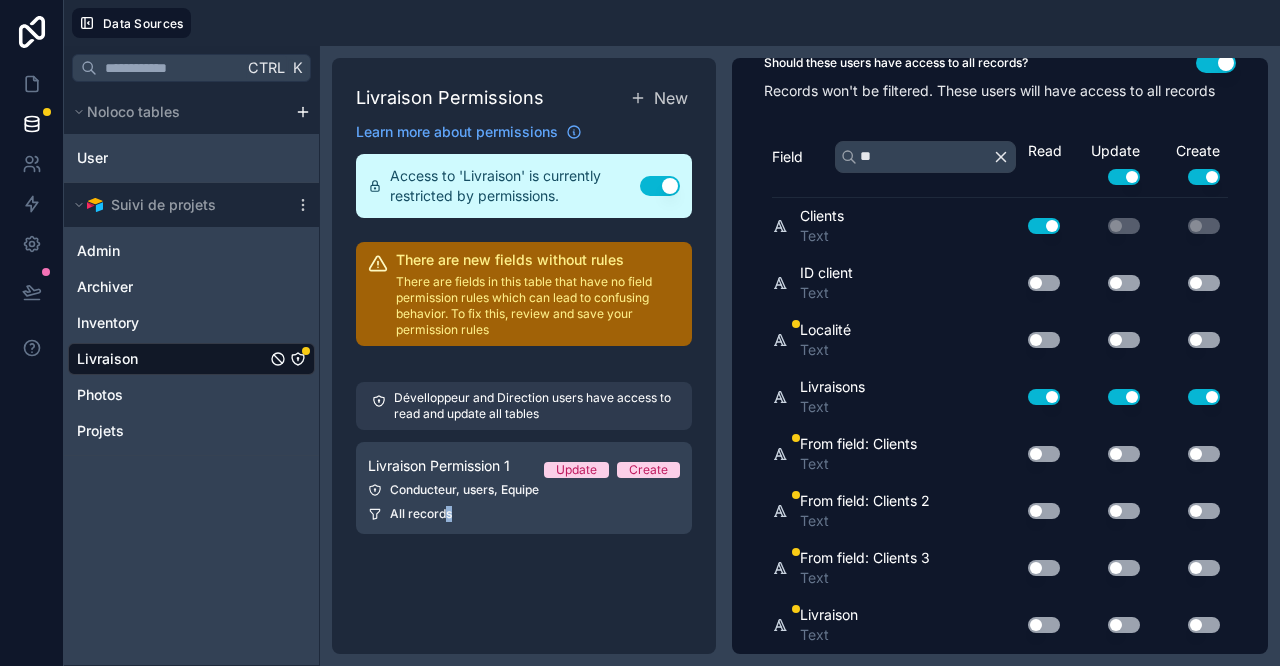 drag, startPoint x: 478, startPoint y: 595, endPoint x: 466, endPoint y: 599, distance: 12.649111 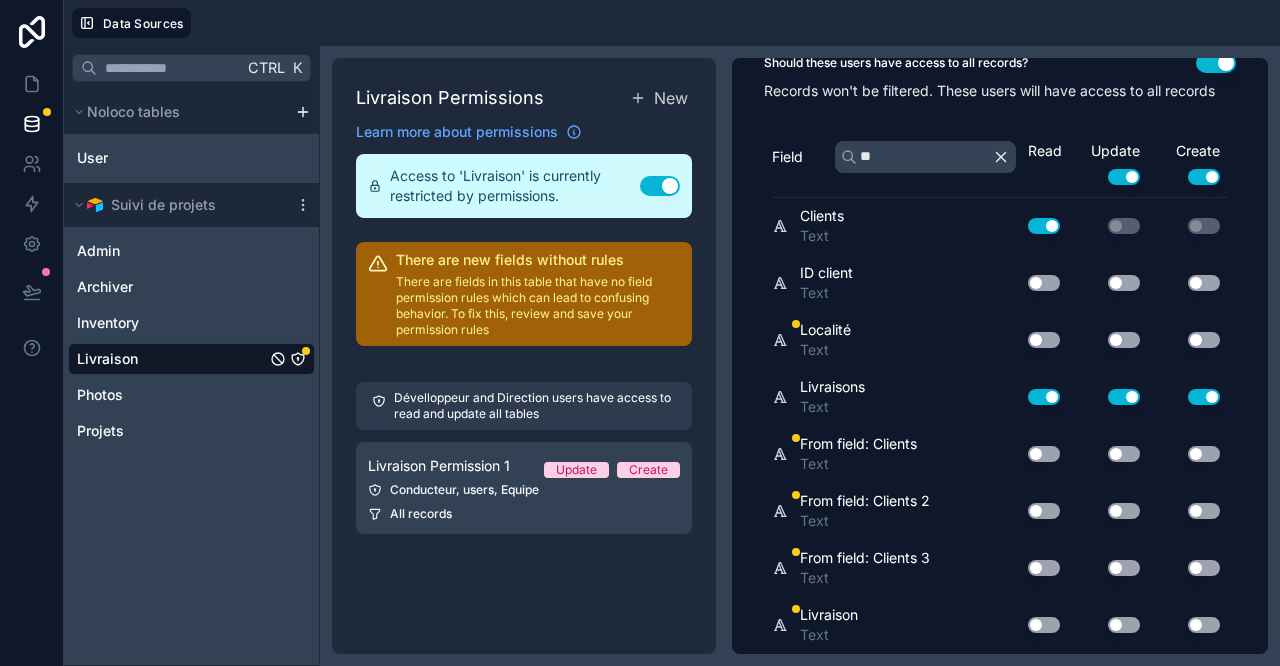 click on "Ctrl K Noloco tables User Suivi de projets Admin Archiver Inventory Livraison Photos Projets" at bounding box center (192, 356) 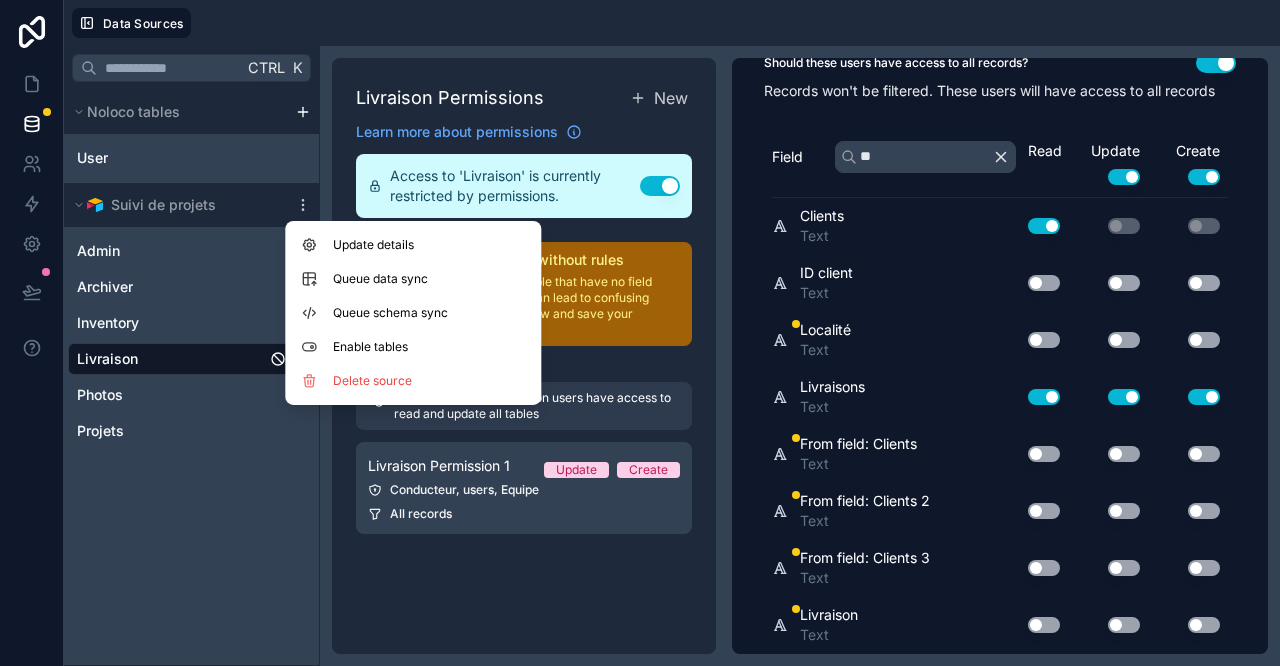 click 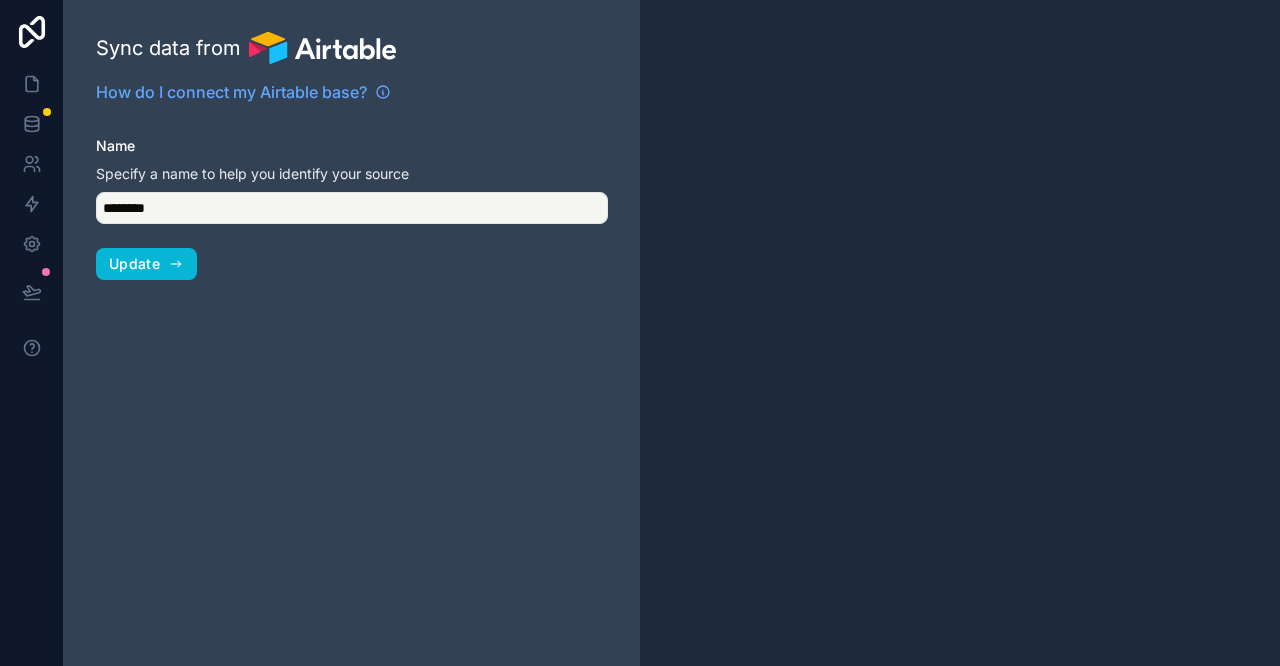 type on "**********" 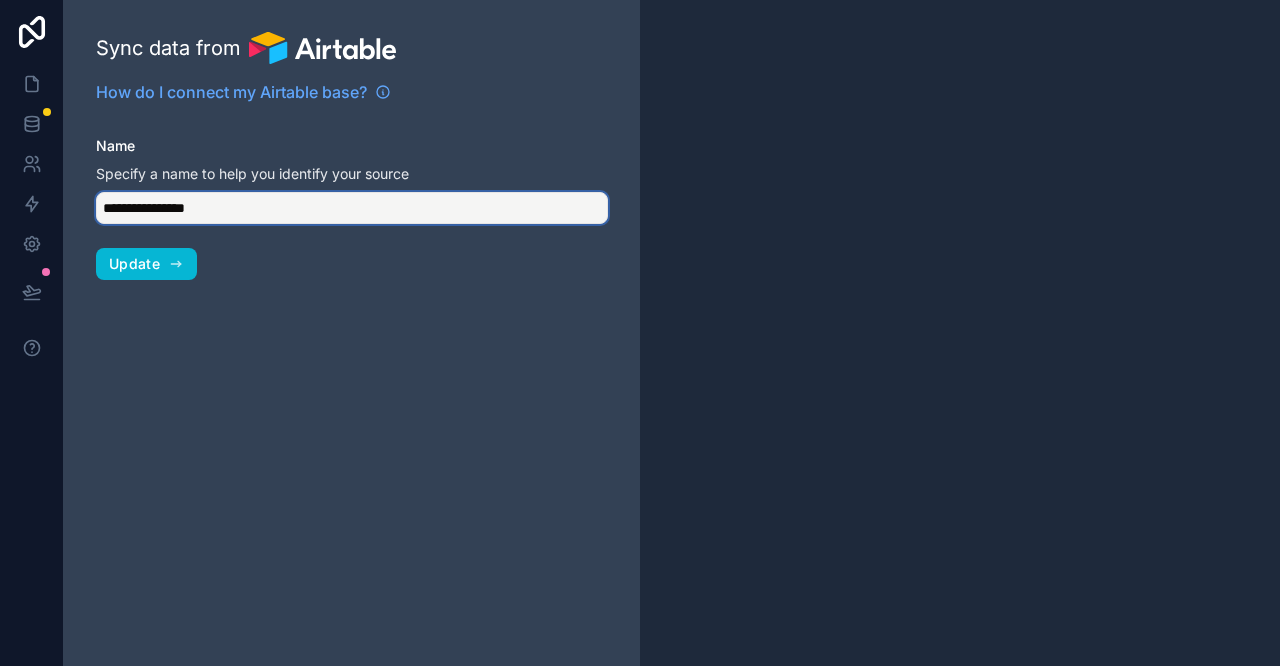 click on "**********" at bounding box center [352, 208] 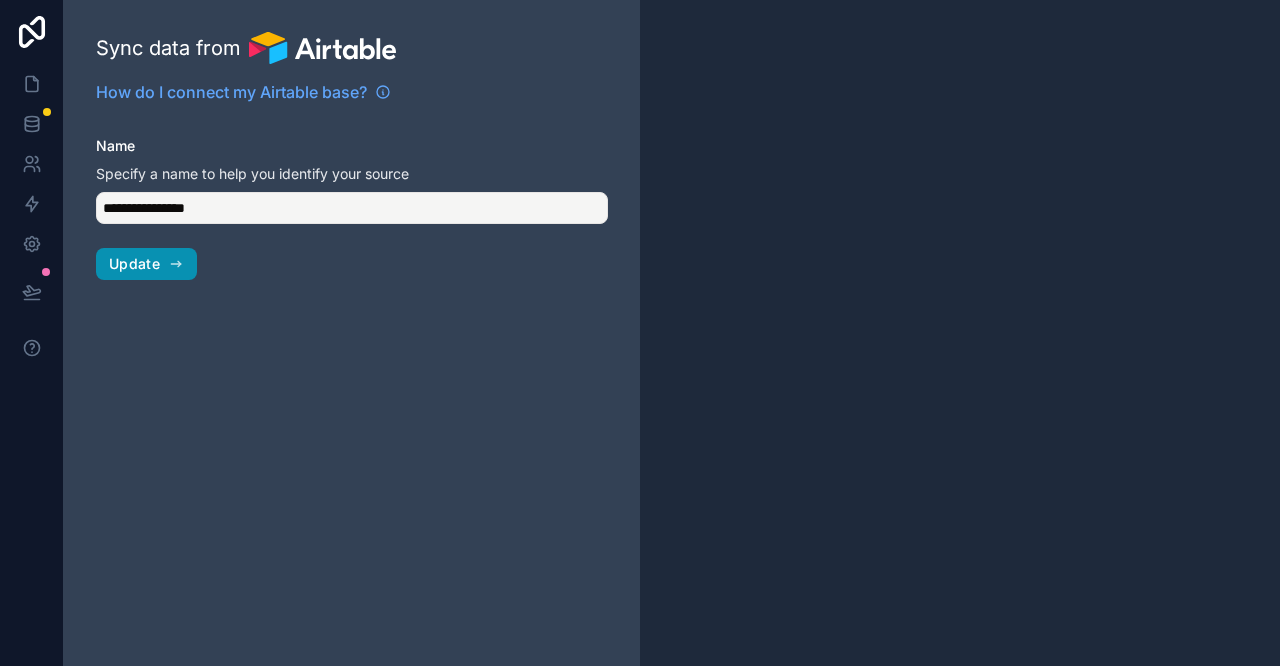 click on "Update" at bounding box center (146, 264) 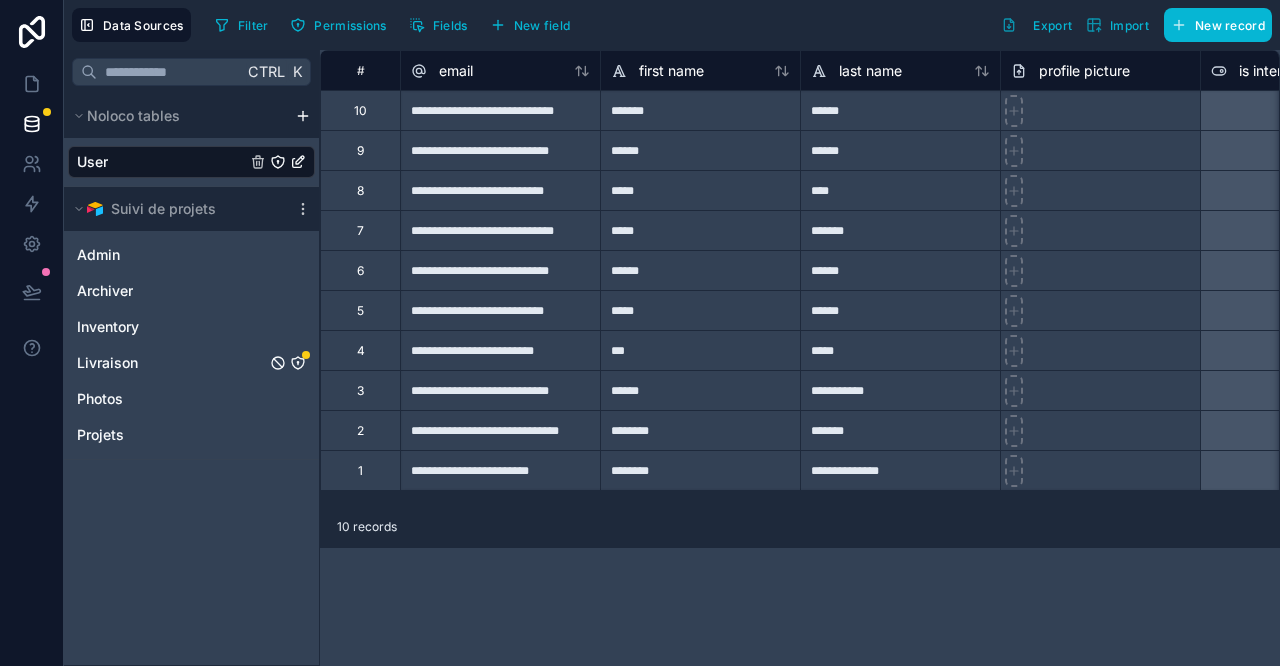 drag, startPoint x: 148, startPoint y: 362, endPoint x: 148, endPoint y: 350, distance: 12 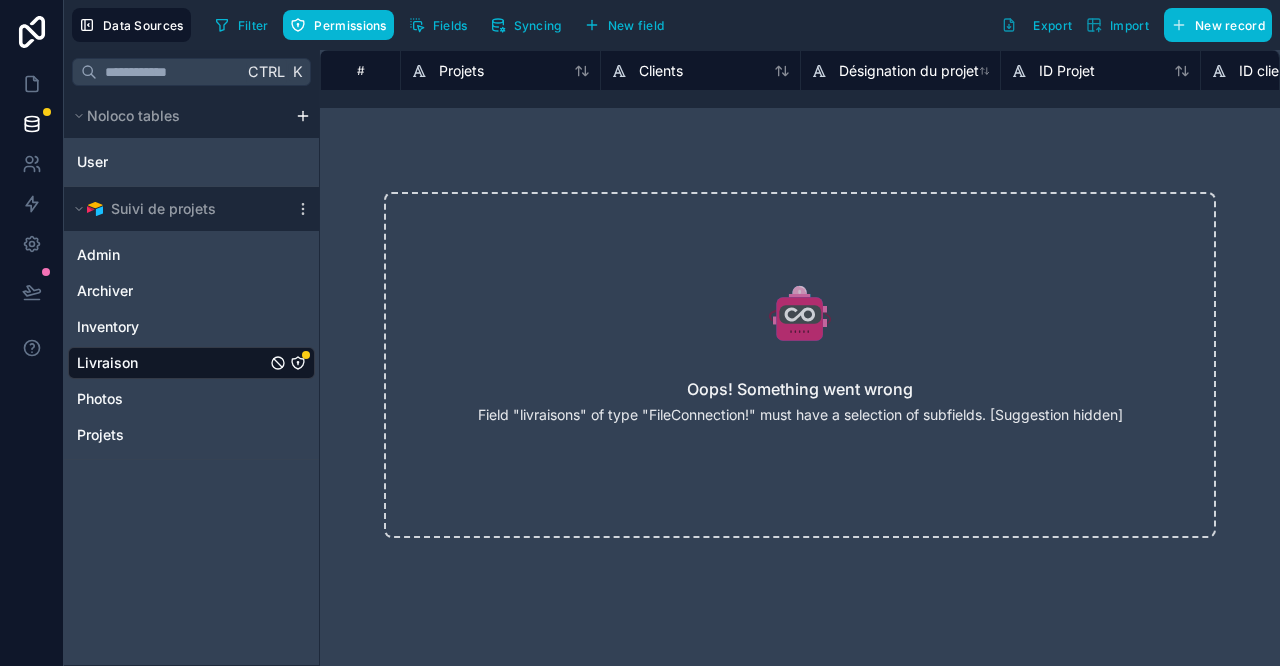 click on "Livraison" at bounding box center [191, 363] 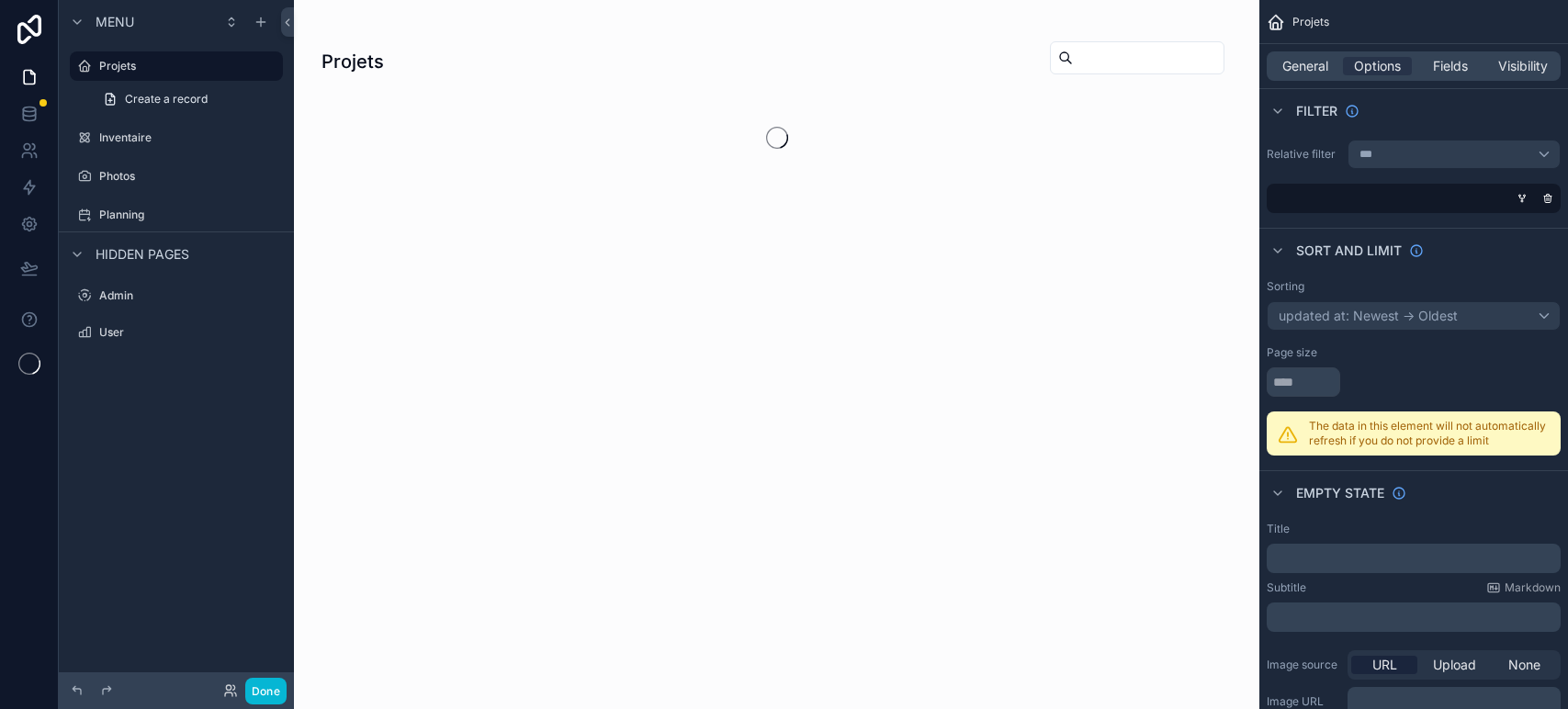 scroll, scrollTop: 0, scrollLeft: 0, axis: both 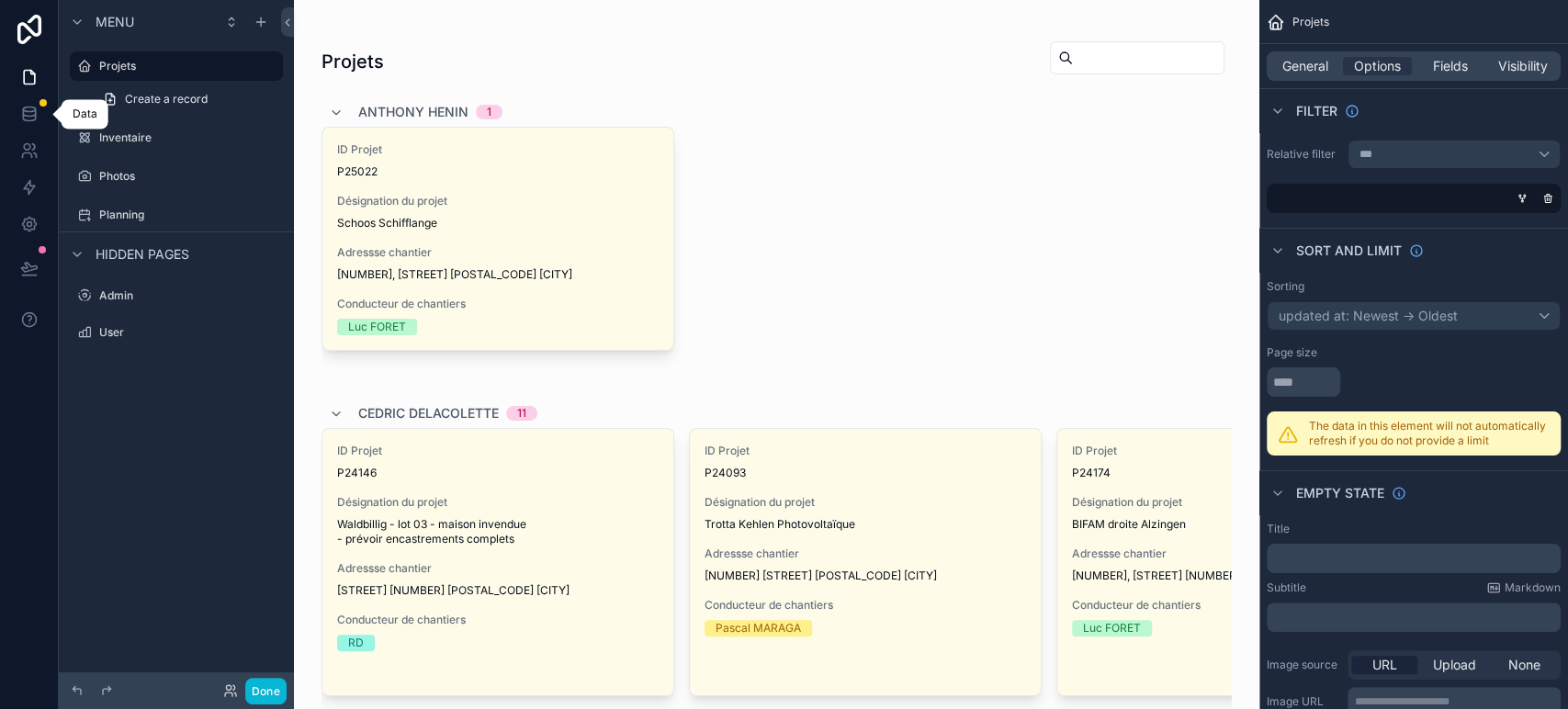 click 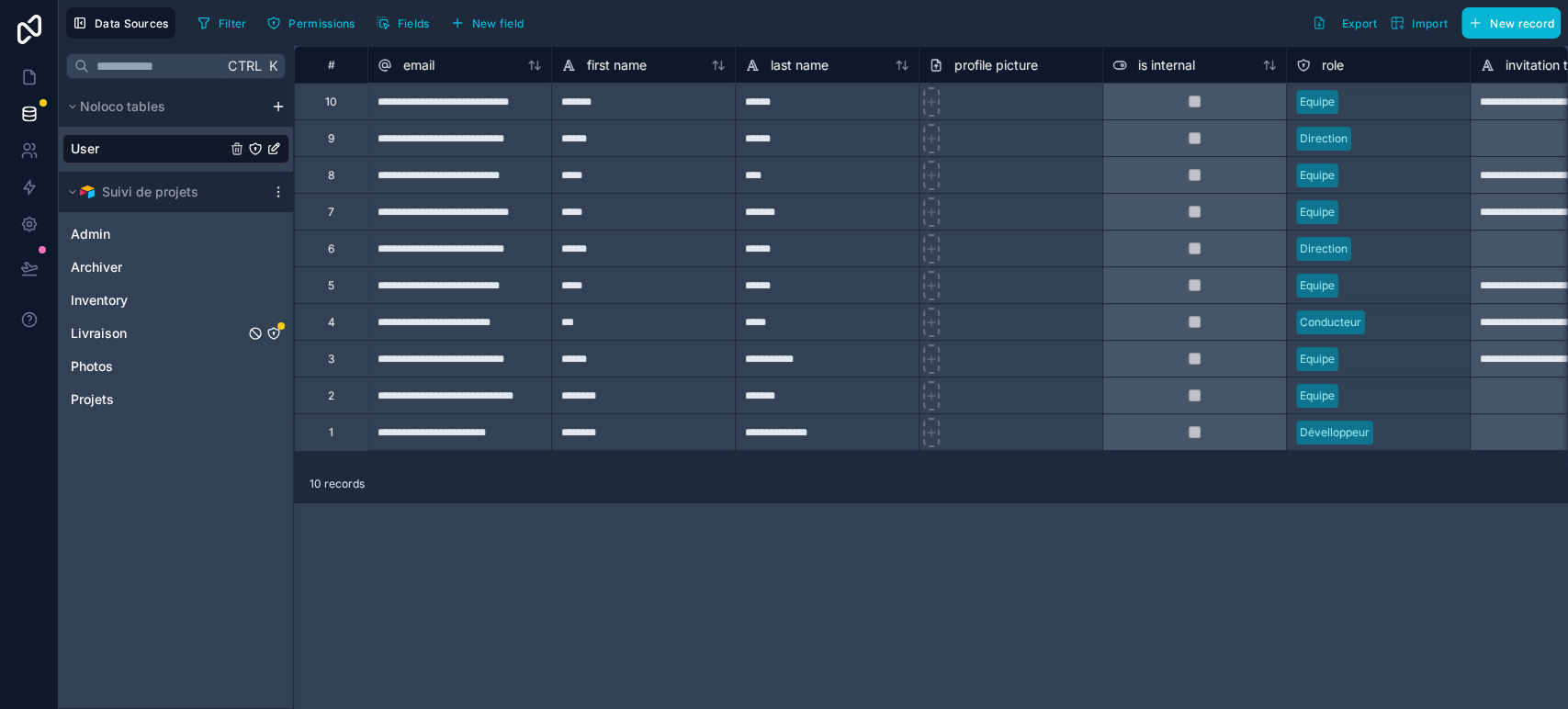 click on "Livraison" at bounding box center (175, 333) 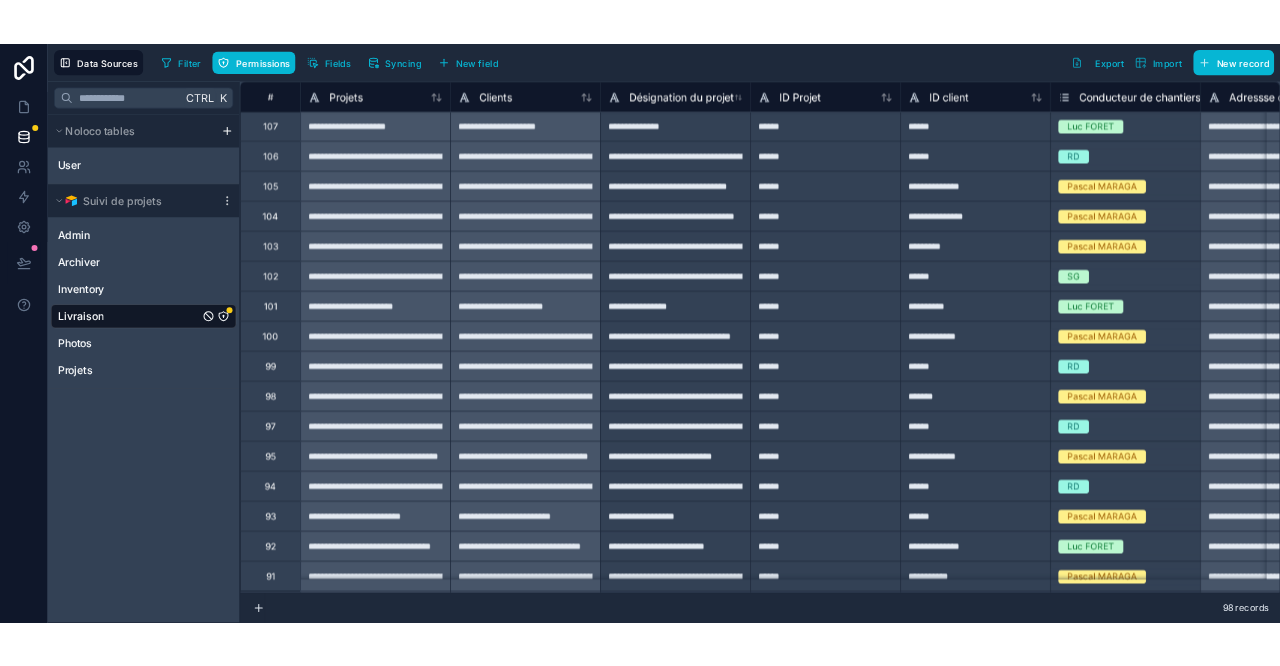 scroll, scrollTop: 0, scrollLeft: 0, axis: both 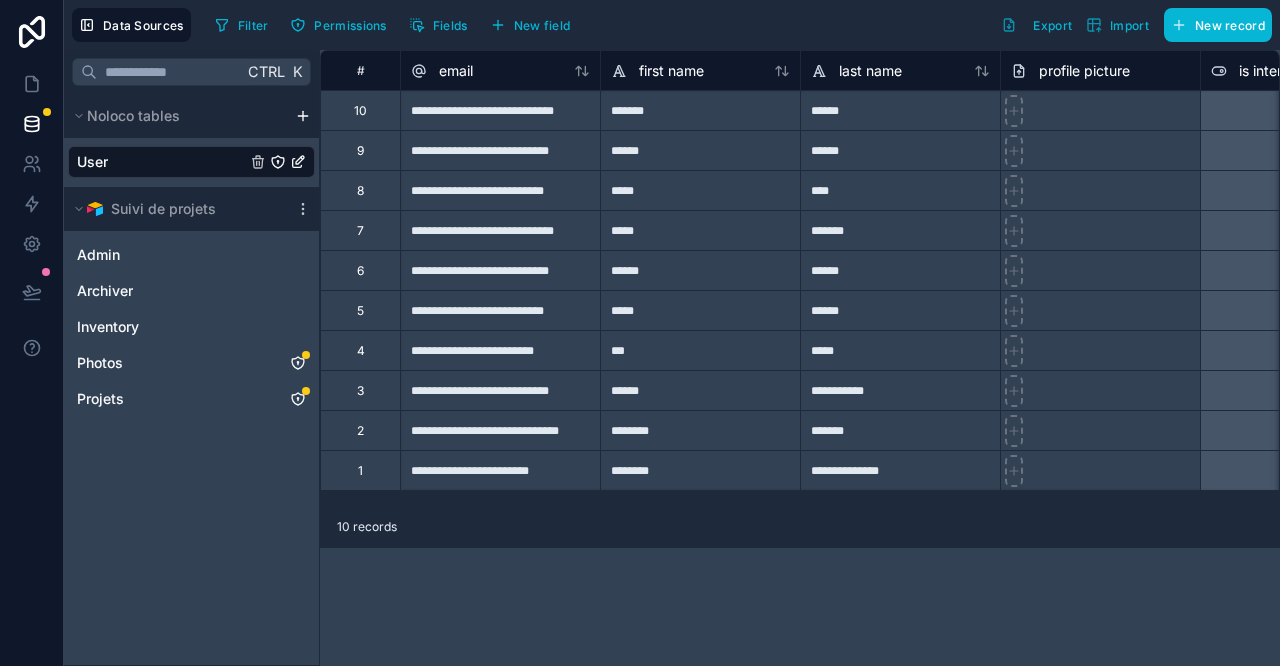 click on "**********" at bounding box center (800, 358) 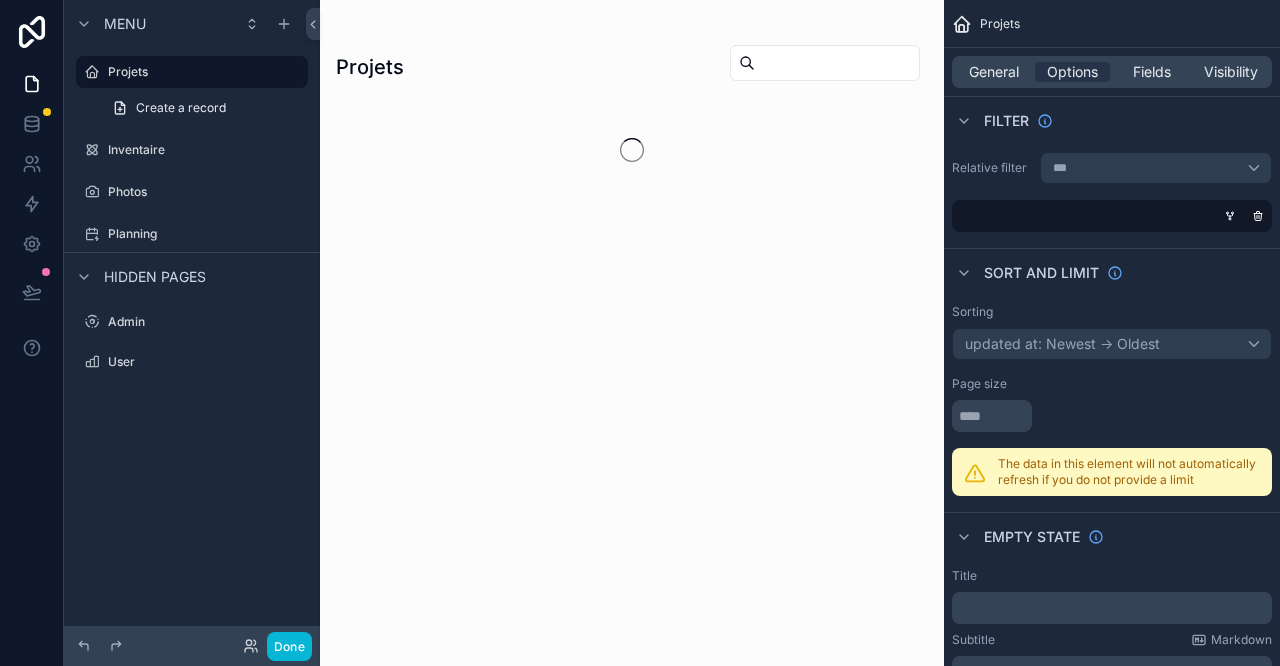 scroll, scrollTop: 0, scrollLeft: 0, axis: both 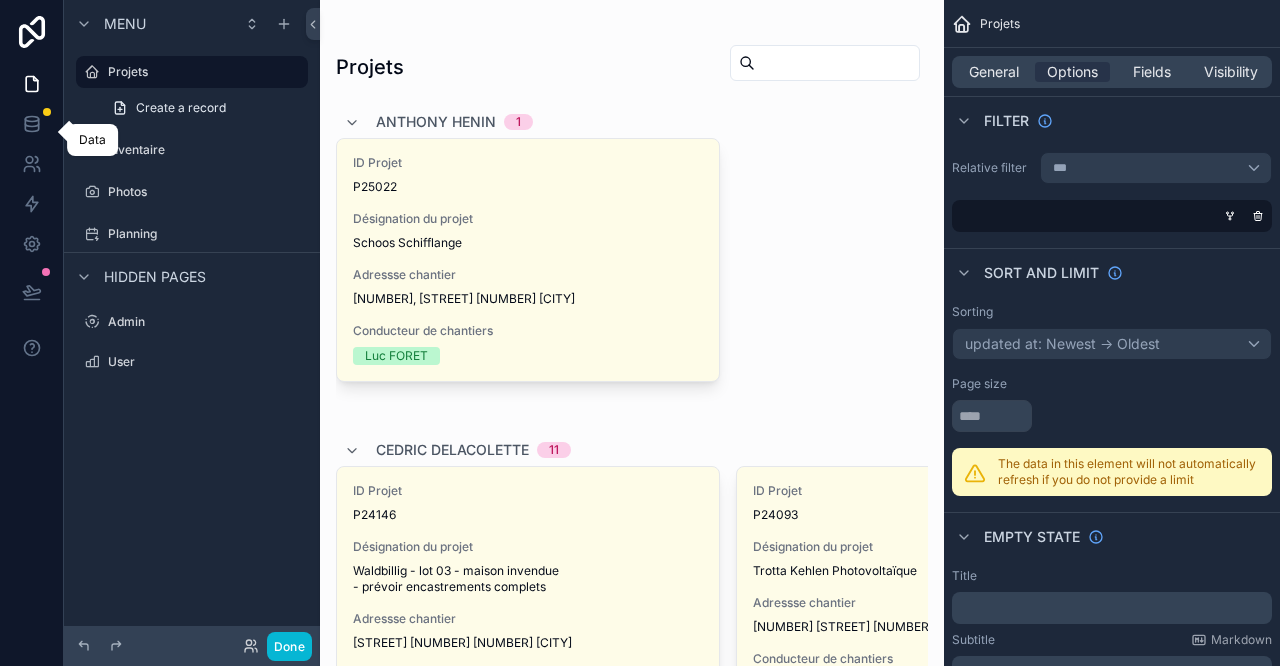 click at bounding box center (31, 124) 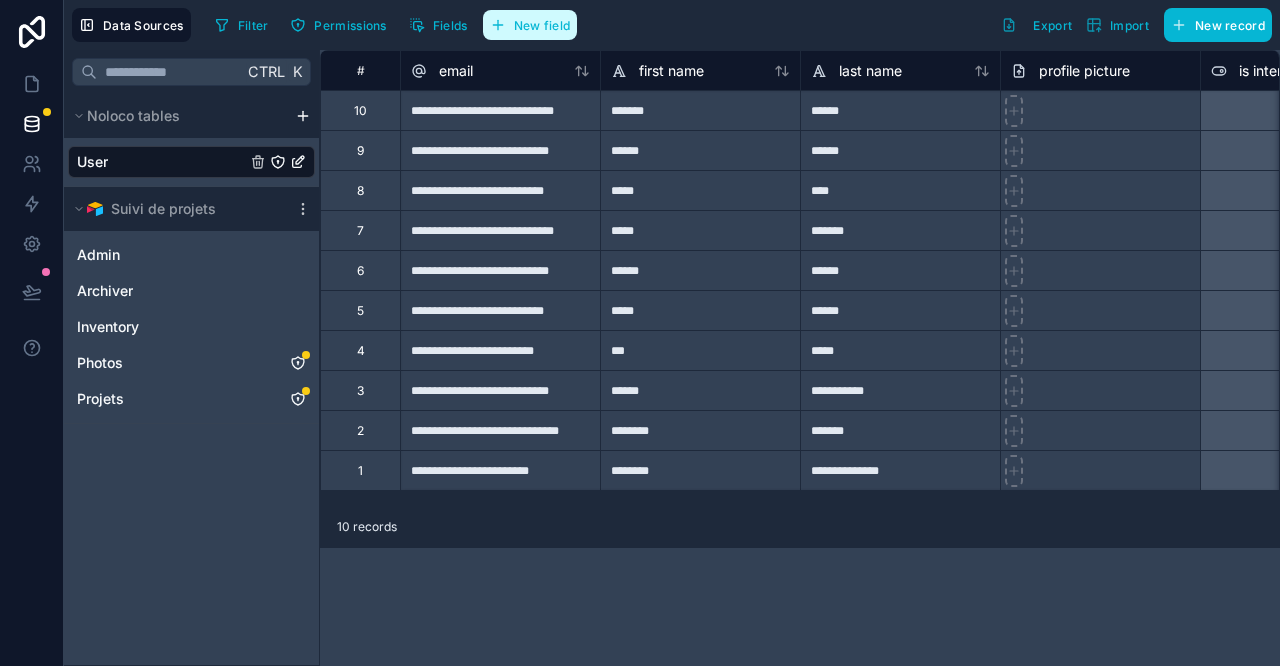 click on "New field" at bounding box center [542, 25] 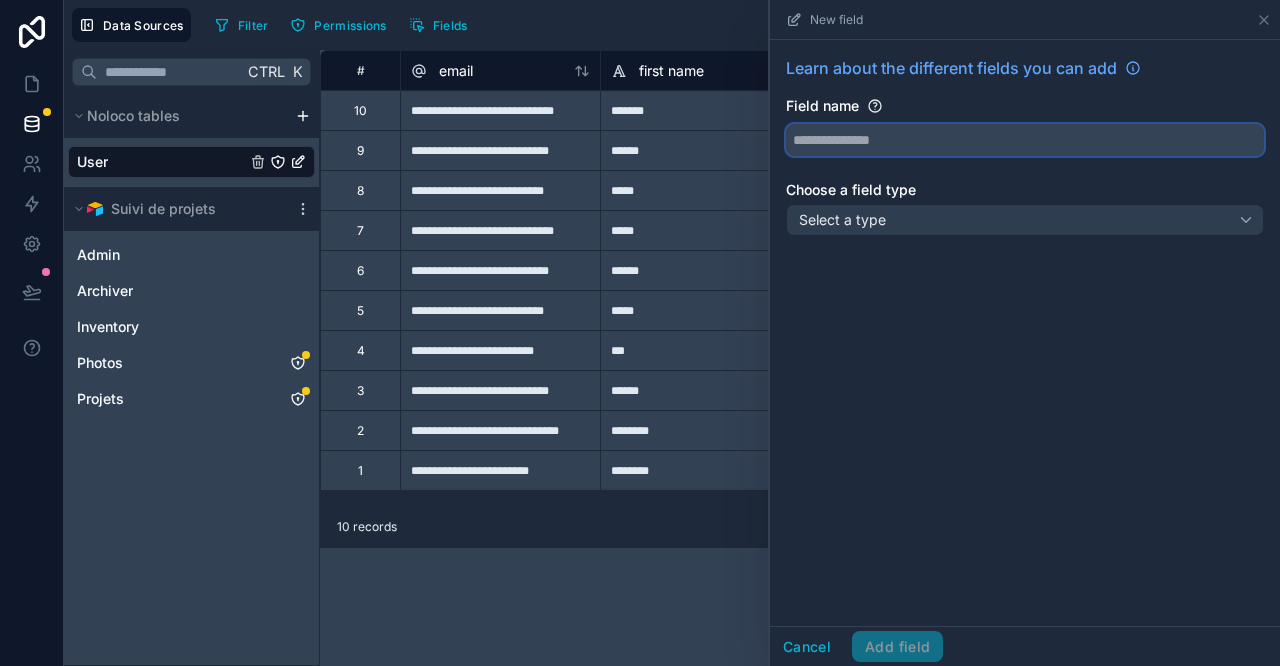 click at bounding box center [1025, 140] 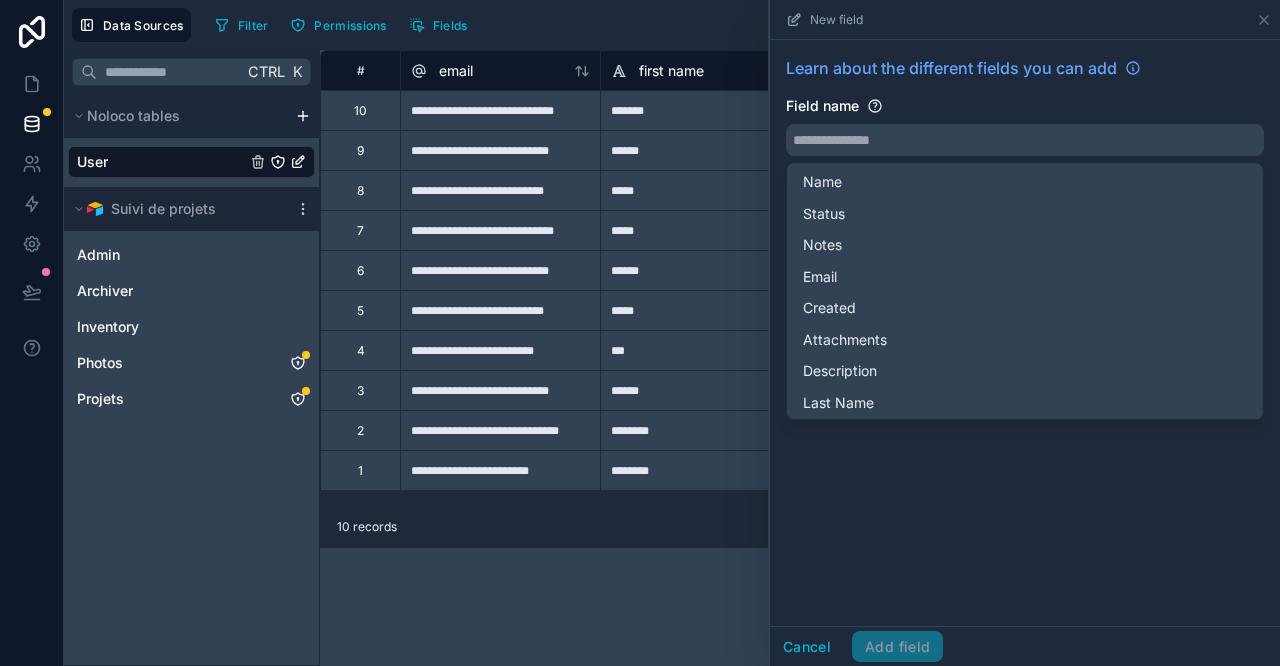 click on "Ctrl K Noloco tables User Suivi de projets Admin Archiver Inventory Photos Projets" at bounding box center (192, 358) 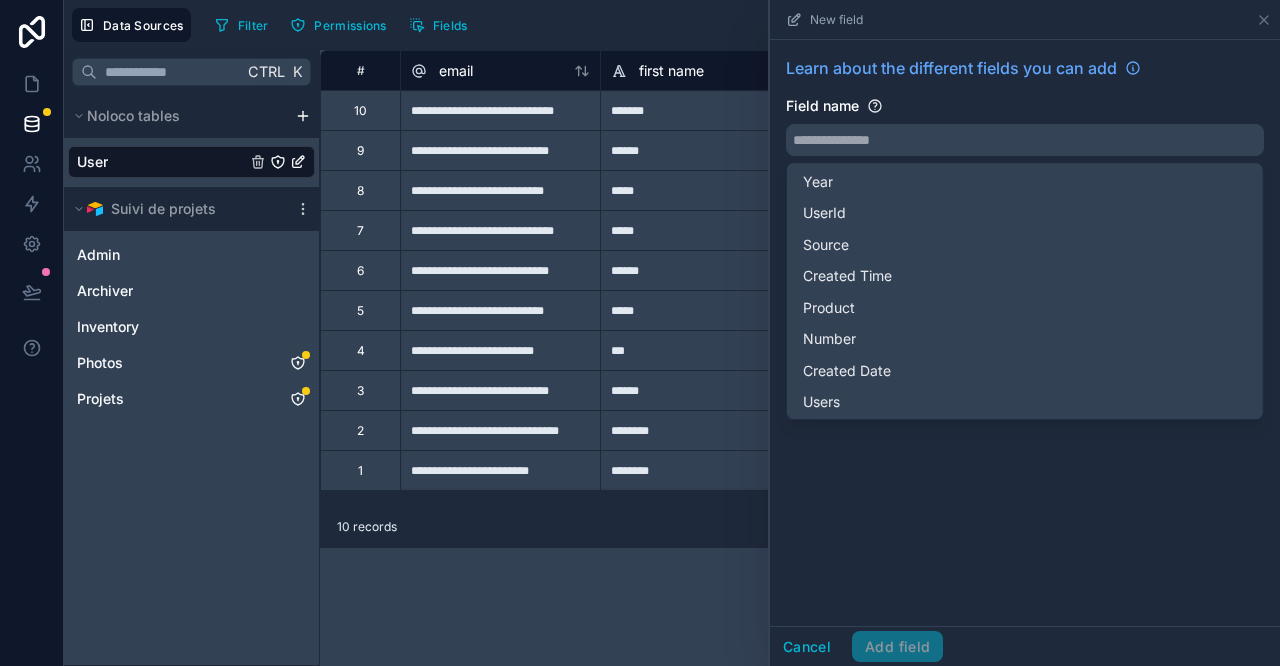 scroll, scrollTop: 2000, scrollLeft: 0, axis: vertical 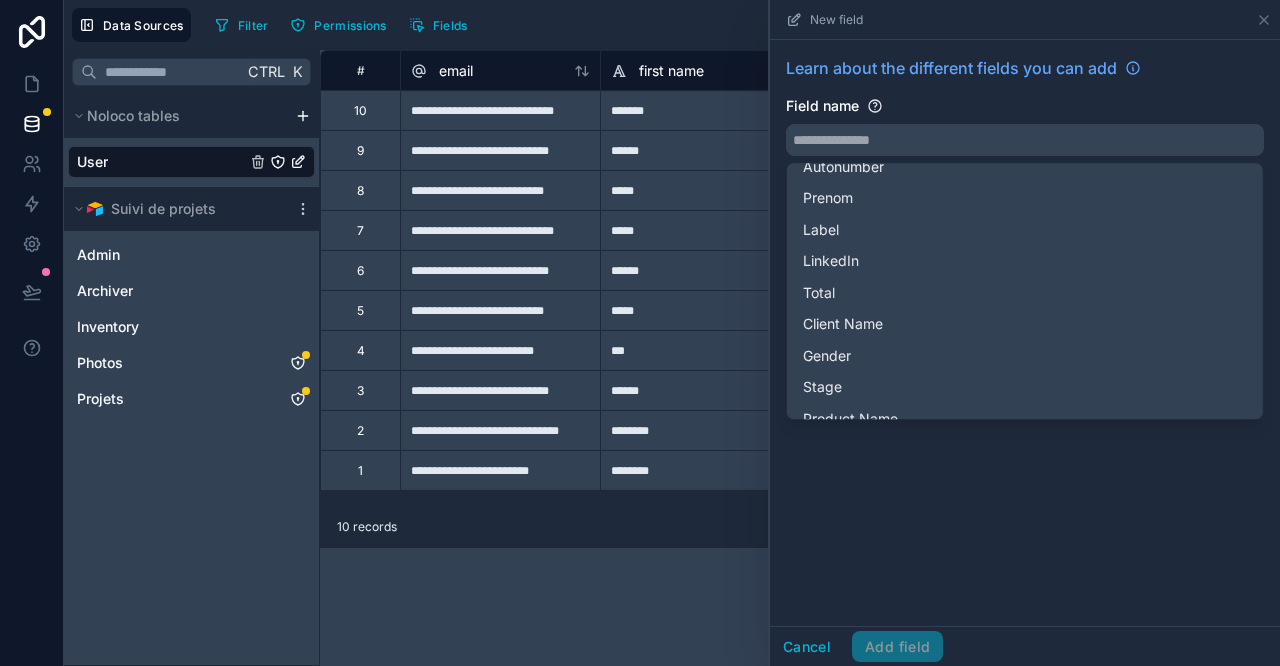 drag, startPoint x: 613, startPoint y: 645, endPoint x: 619, endPoint y: 626, distance: 19.924858 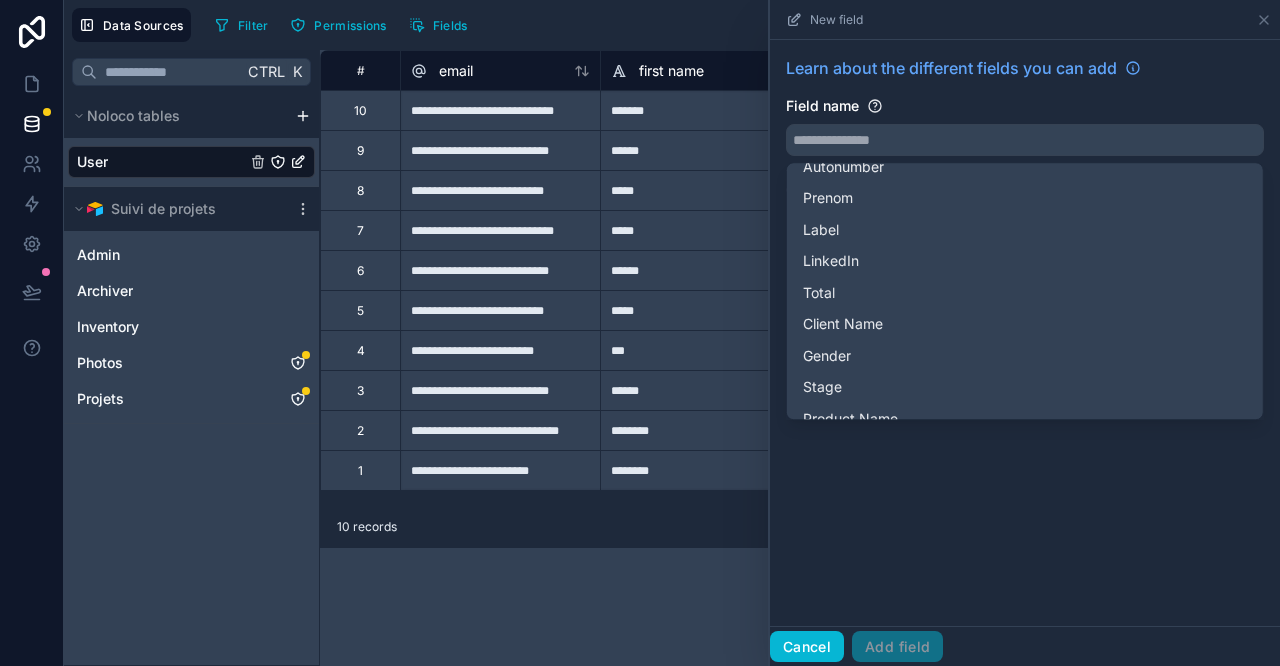 click on "Cancel" at bounding box center [807, 647] 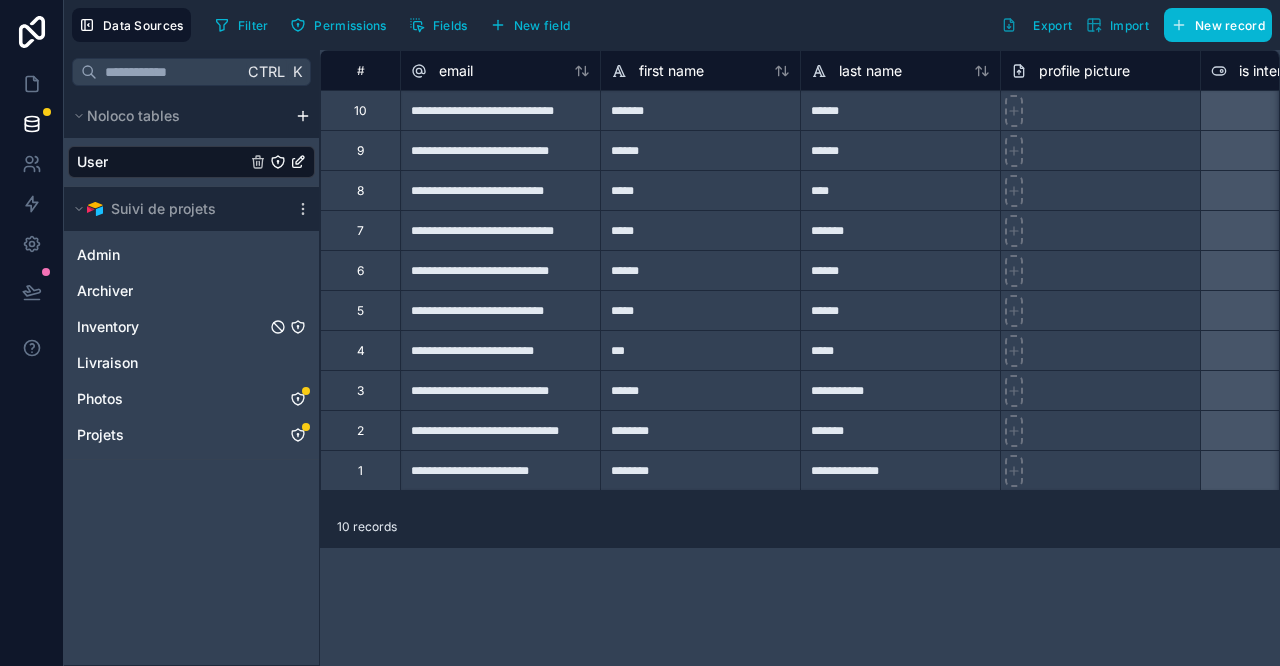 click on "Inventory" at bounding box center [191, 327] 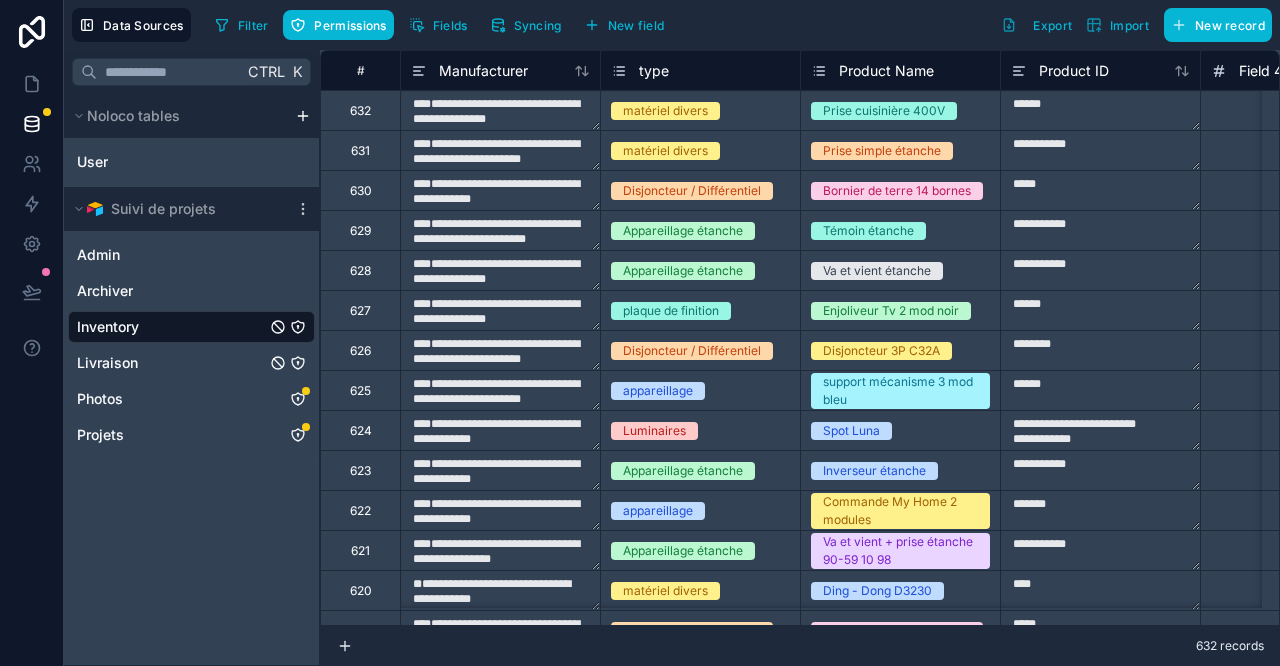 click on "Livraison" at bounding box center [191, 363] 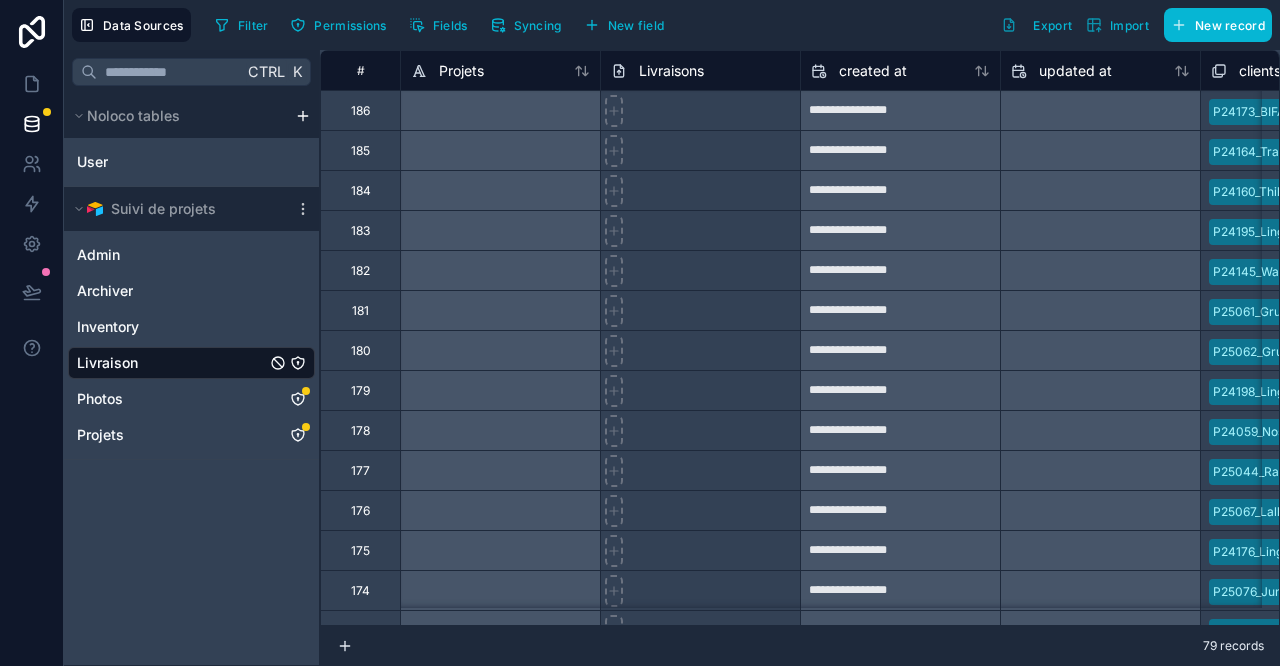 click on "Ctrl K Noloco tables User Suivi de projets Admin Archiver Inventory Livraison Photos Projets" at bounding box center (192, 358) 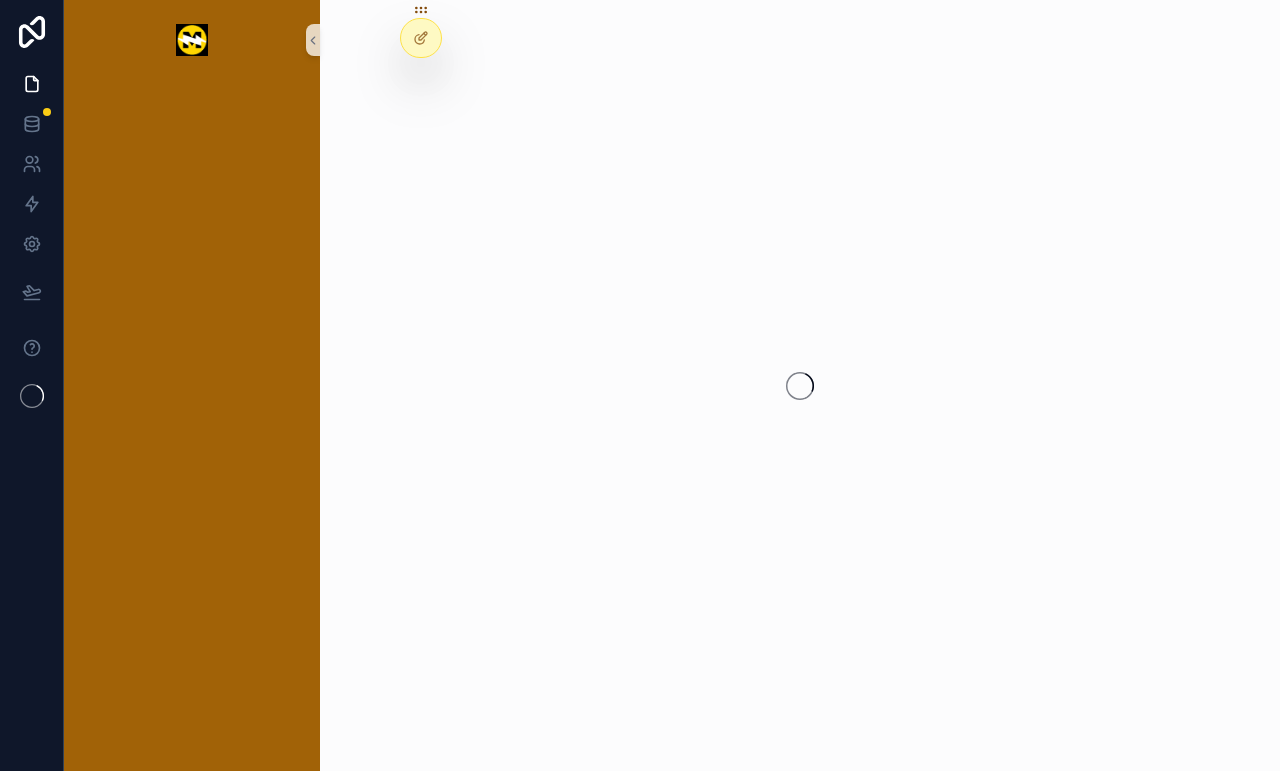 scroll, scrollTop: 0, scrollLeft: 0, axis: both 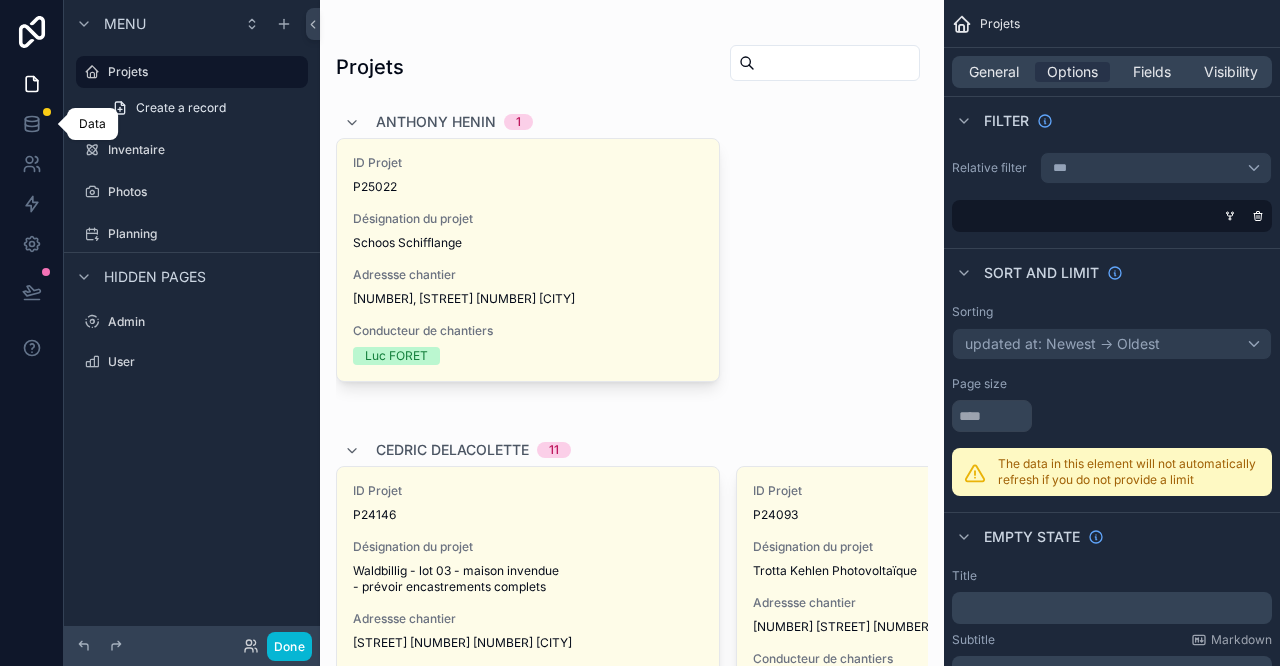 click at bounding box center [31, 124] 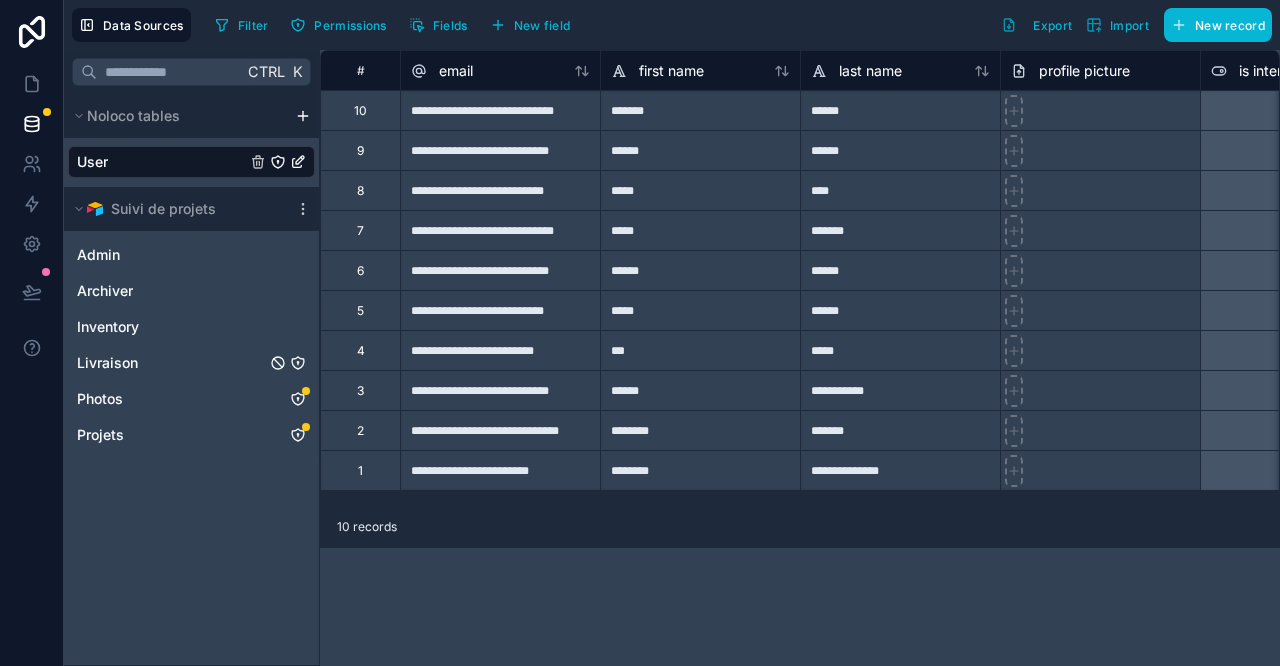 click on "Livraison" at bounding box center [191, 363] 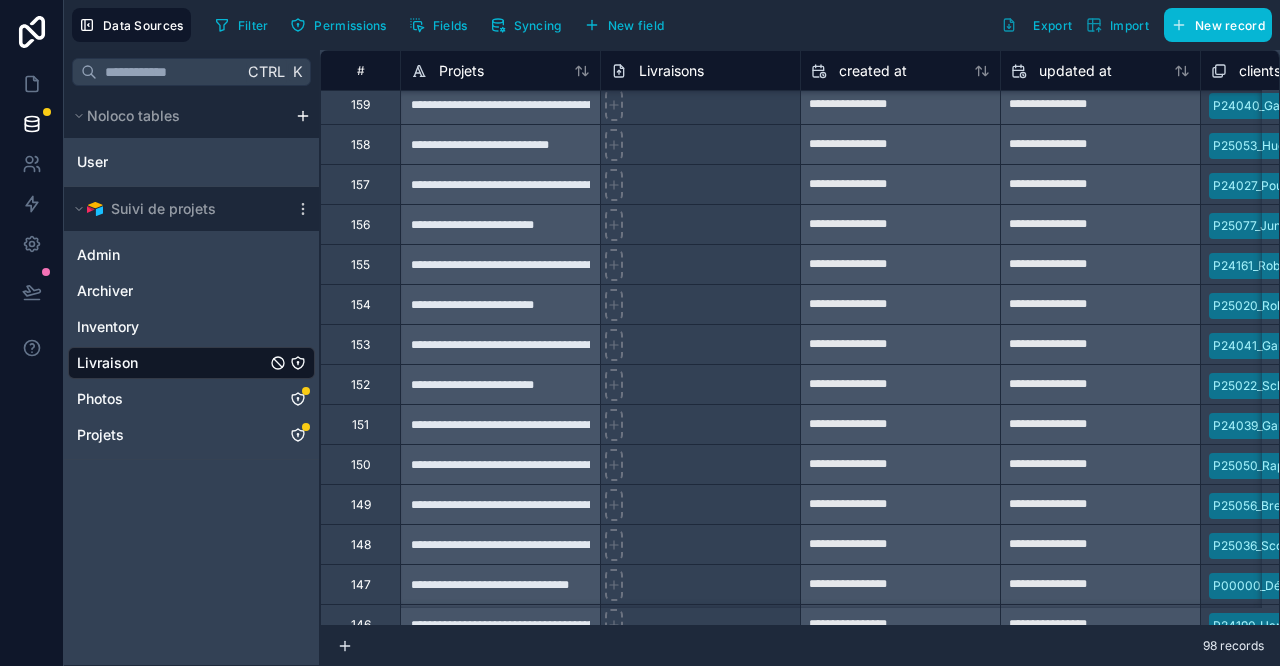 scroll, scrollTop: 2068, scrollLeft: 0, axis: vertical 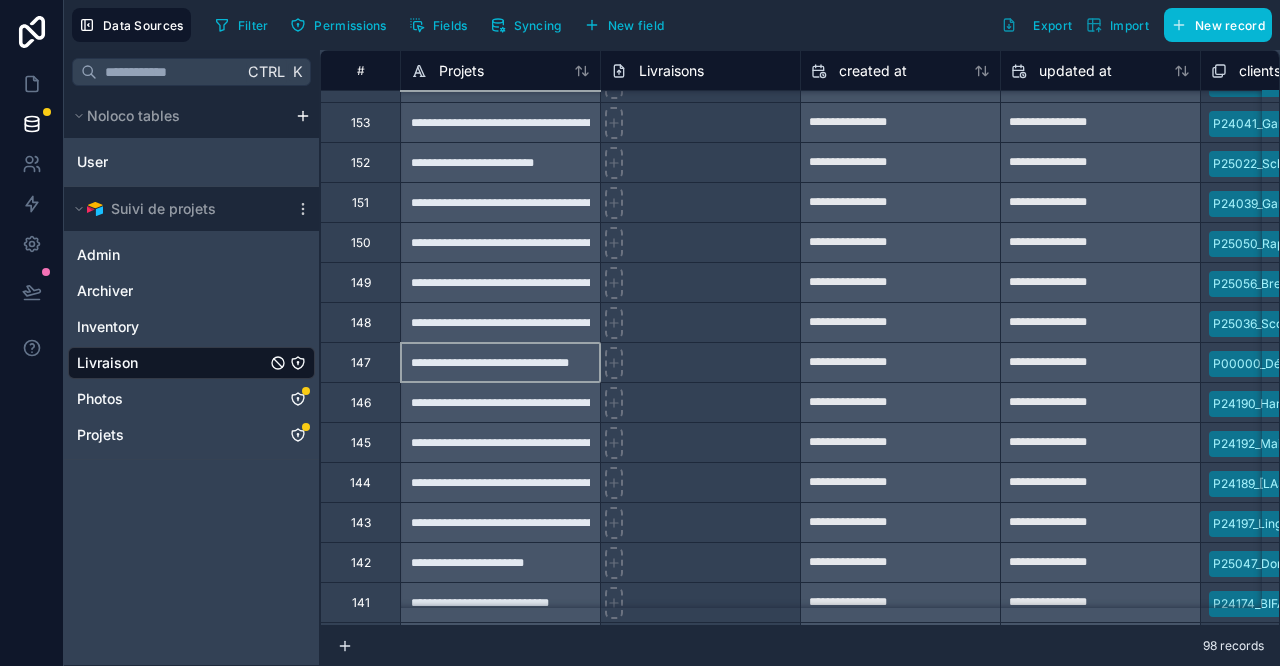 click on "**********" at bounding box center [500, 362] 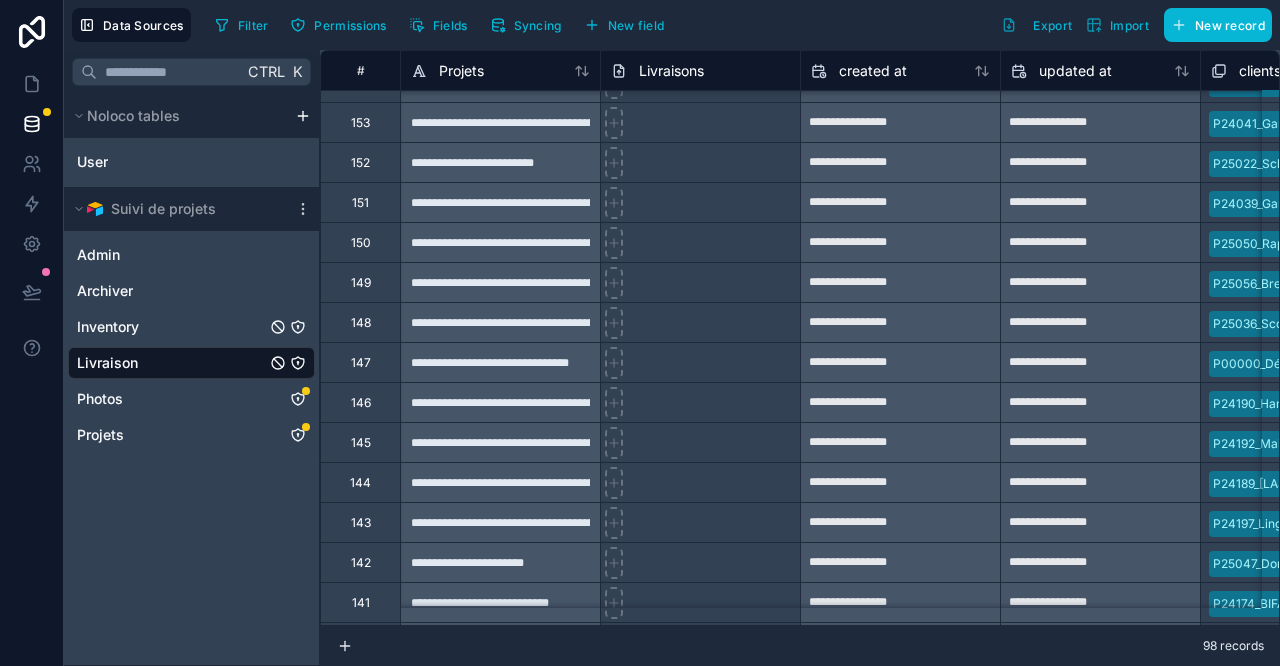 click on "Inventory" at bounding box center [191, 327] 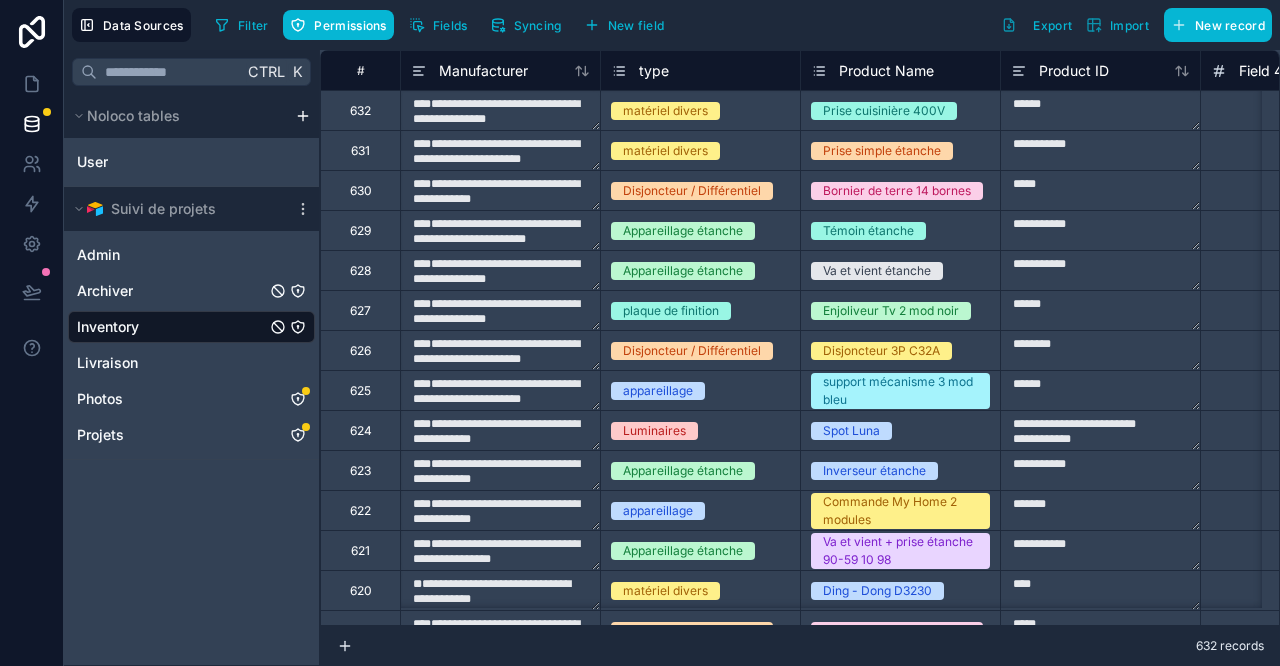 click on "Archiver" at bounding box center [191, 291] 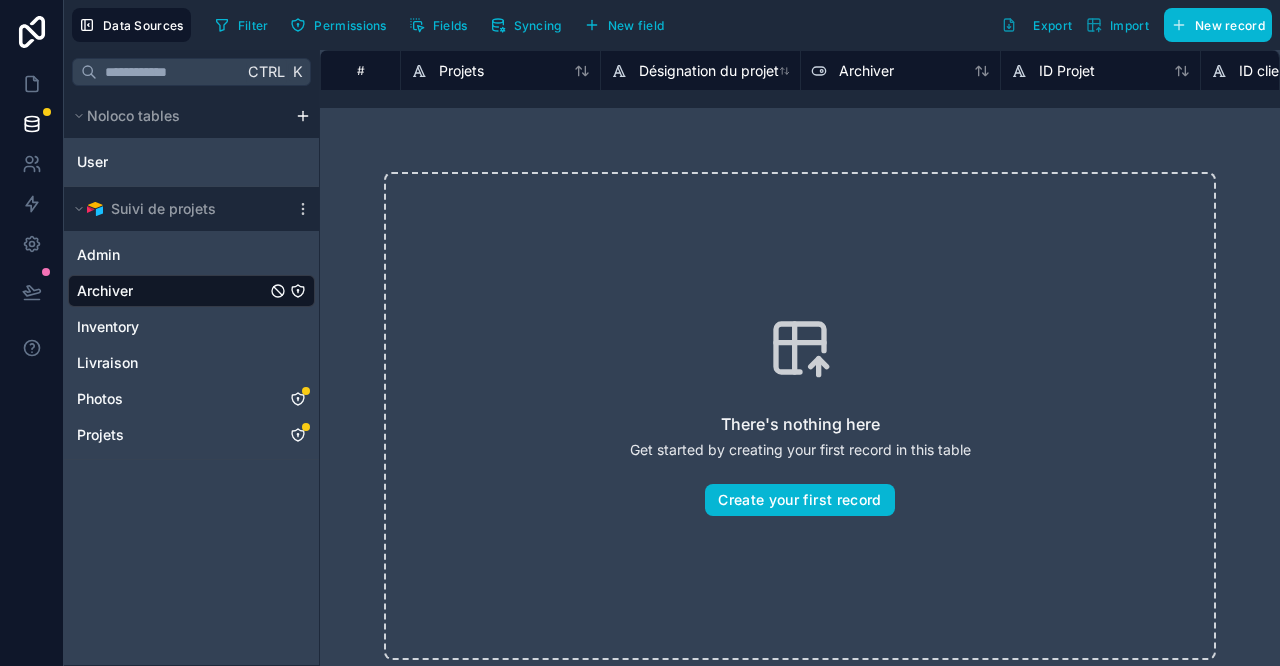 click on "Ctrl K Noloco tables User Suivi de projets Admin Archiver Inventory Livraison Photos Projets" at bounding box center [192, 358] 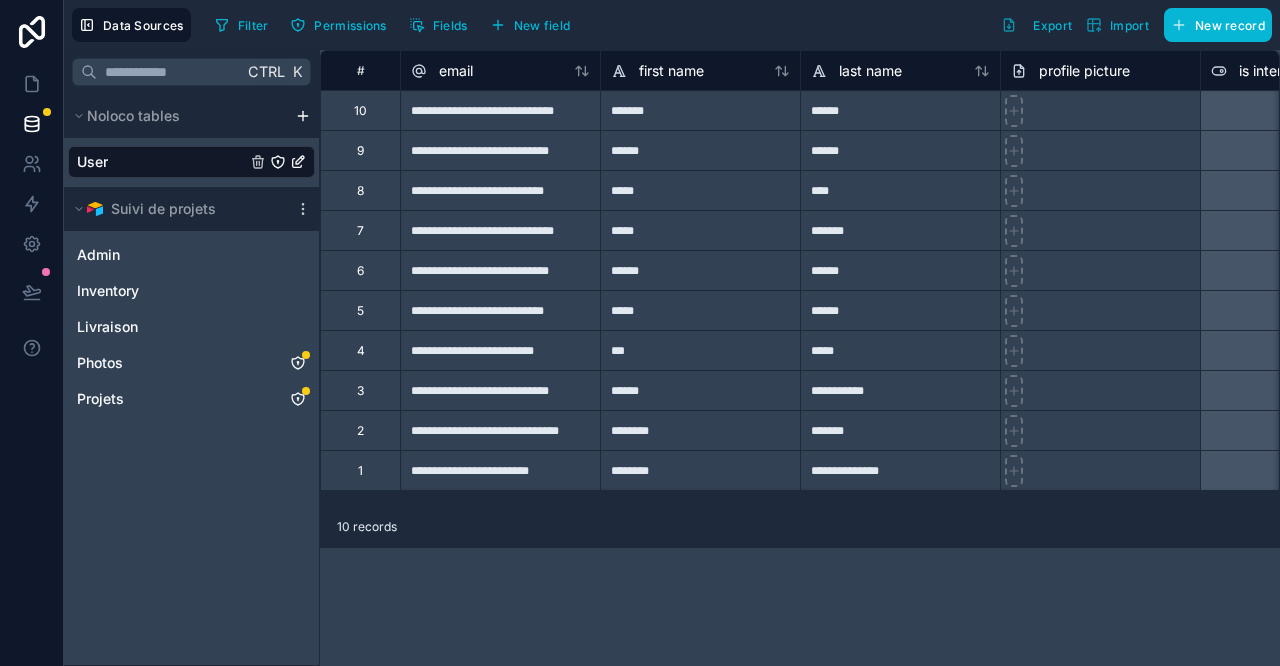 click on "Ctrl K Noloco tables User Suivi de projets Admin Inventory Livraison Photos Projets" at bounding box center (192, 358) 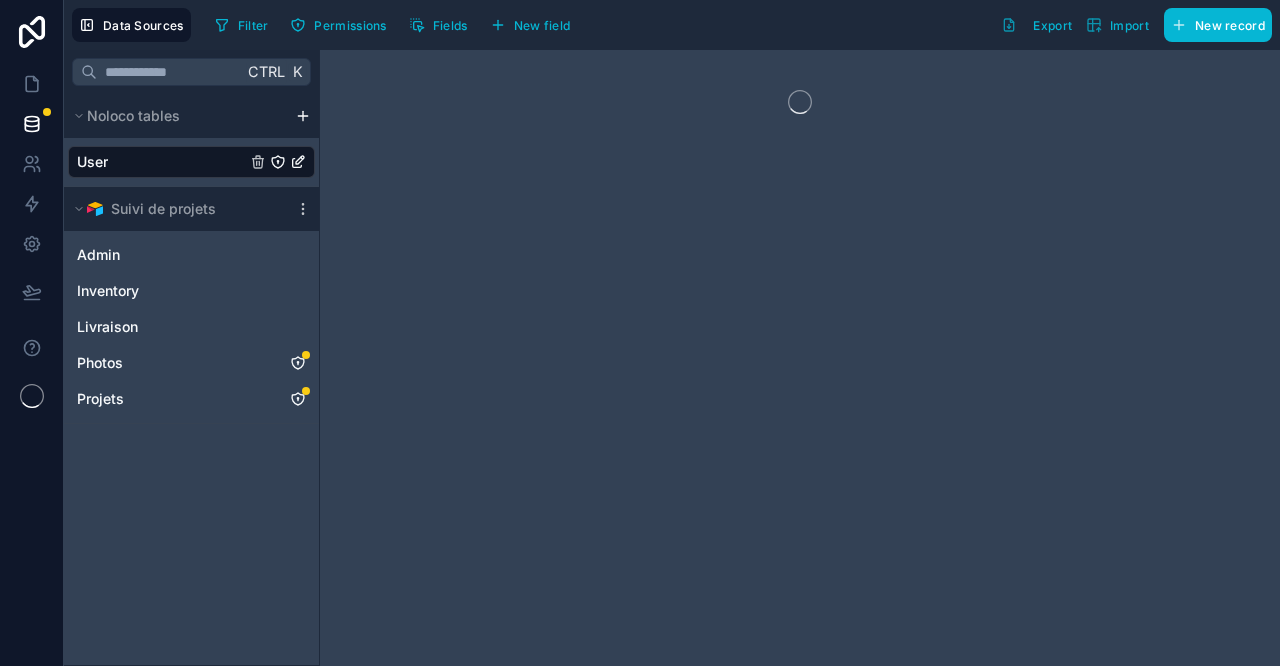 scroll, scrollTop: 0, scrollLeft: 0, axis: both 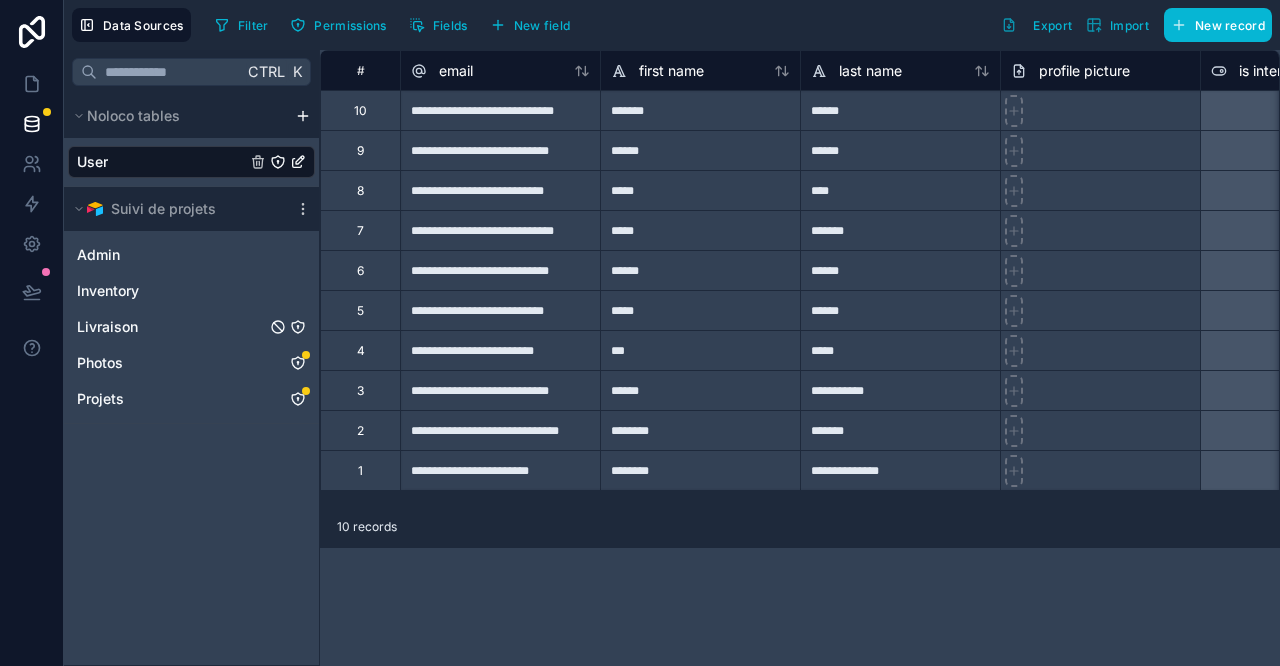 click on "Livraison" at bounding box center (191, 327) 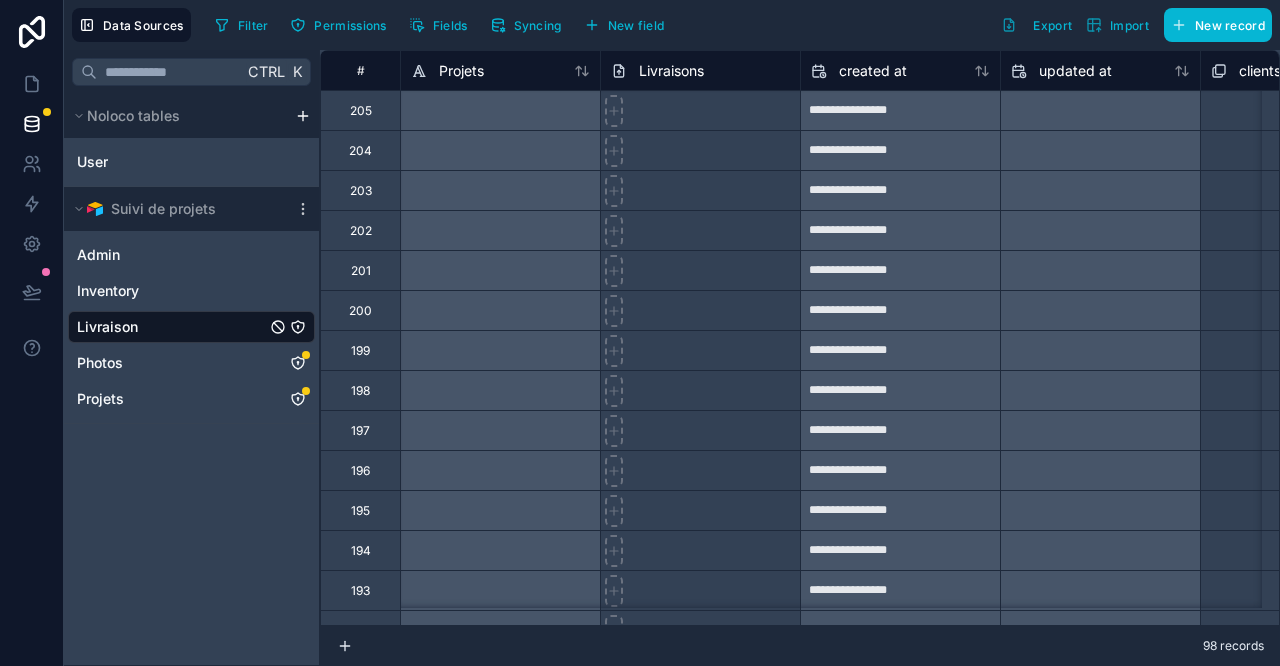 click 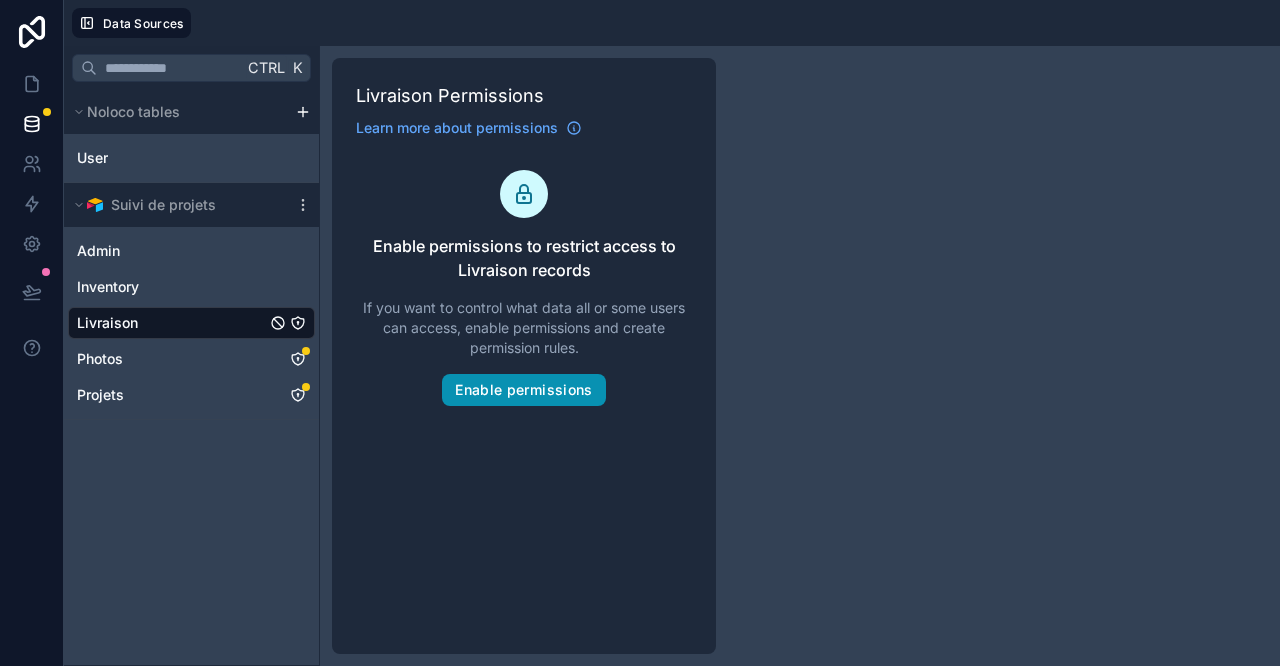 click on "Enable permissions" at bounding box center [523, 390] 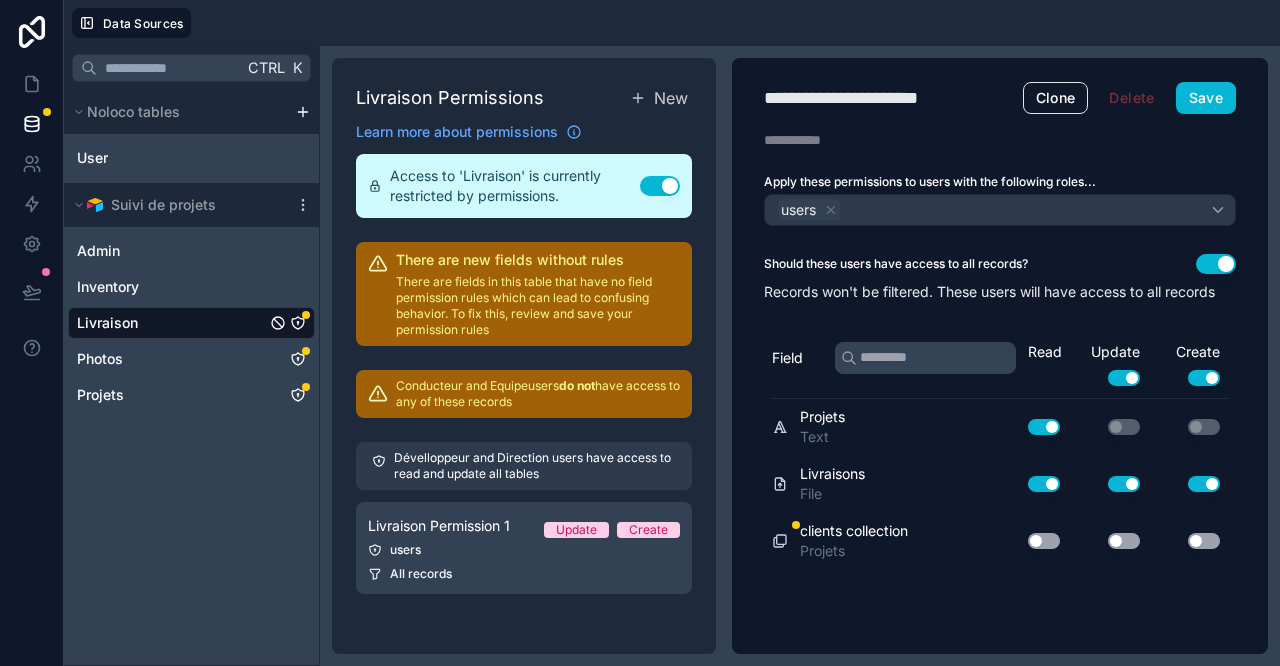 click on "Use setting" at bounding box center [1044, 541] 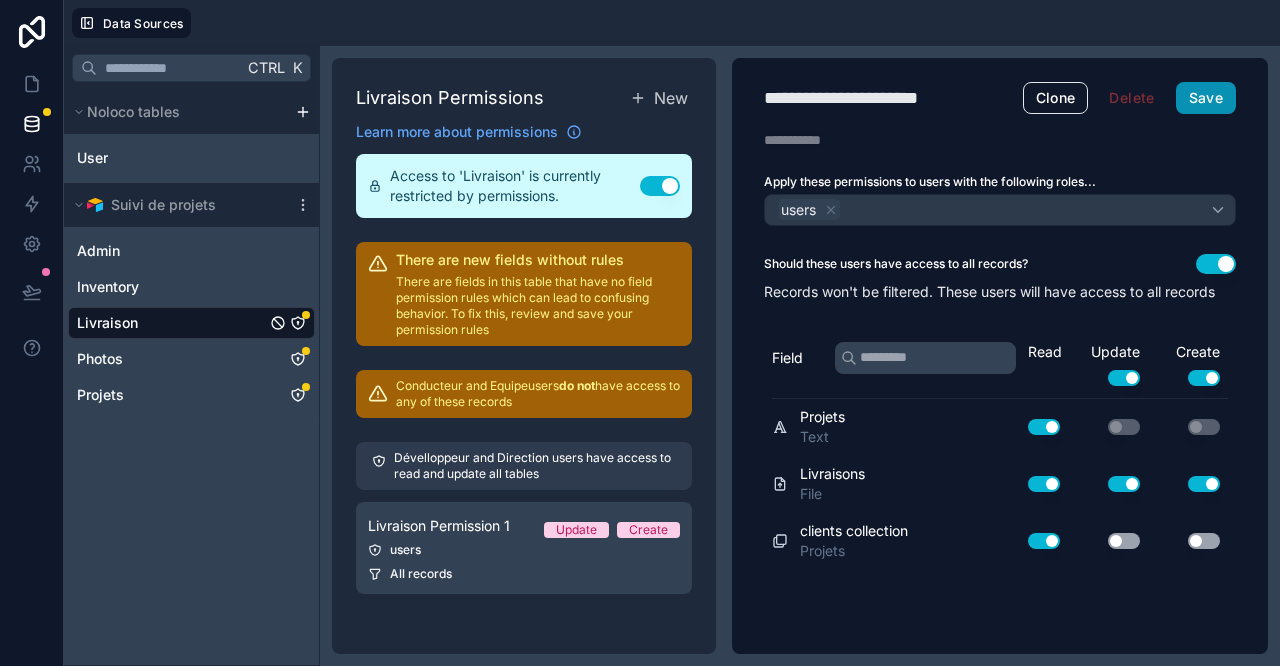 click on "Save" at bounding box center [1206, 98] 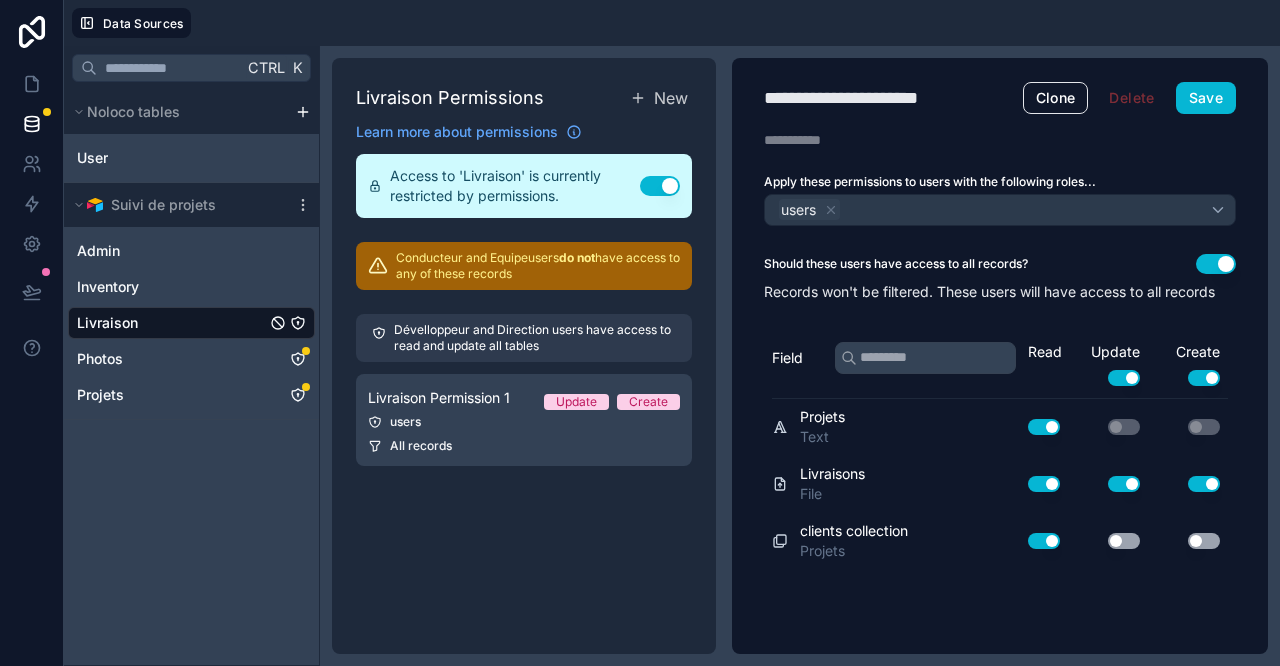 drag, startPoint x: 294, startPoint y: 357, endPoint x: 204, endPoint y: 514, distance: 180.96684 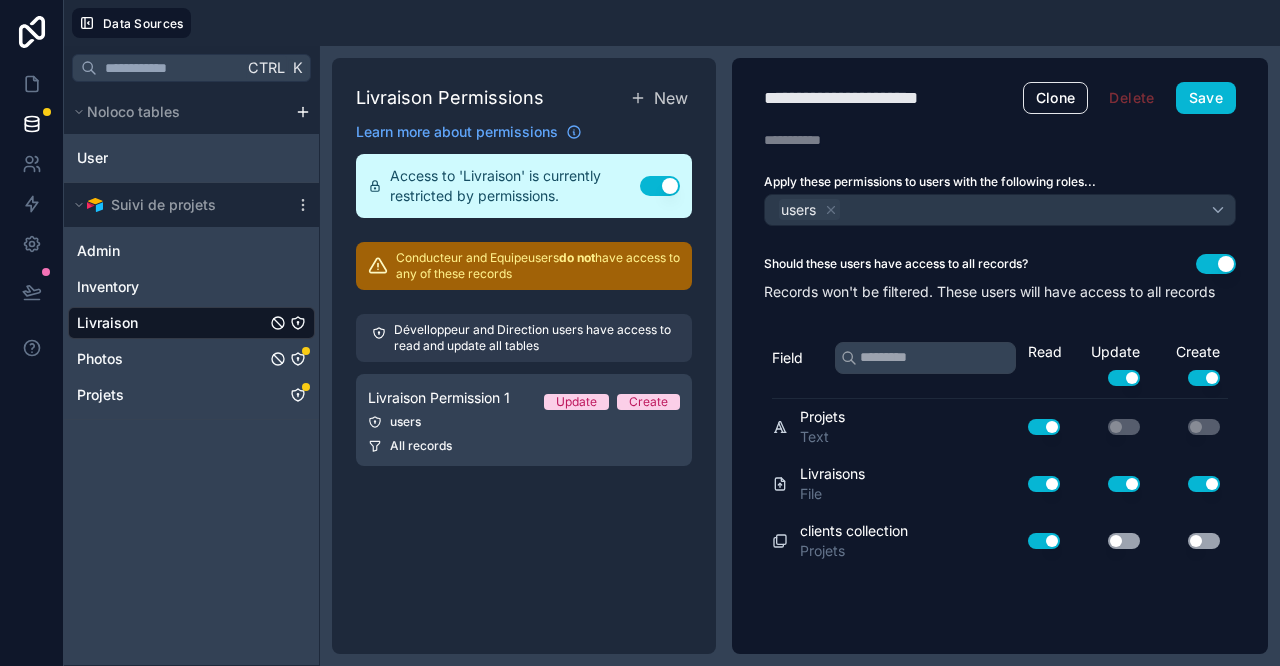 click 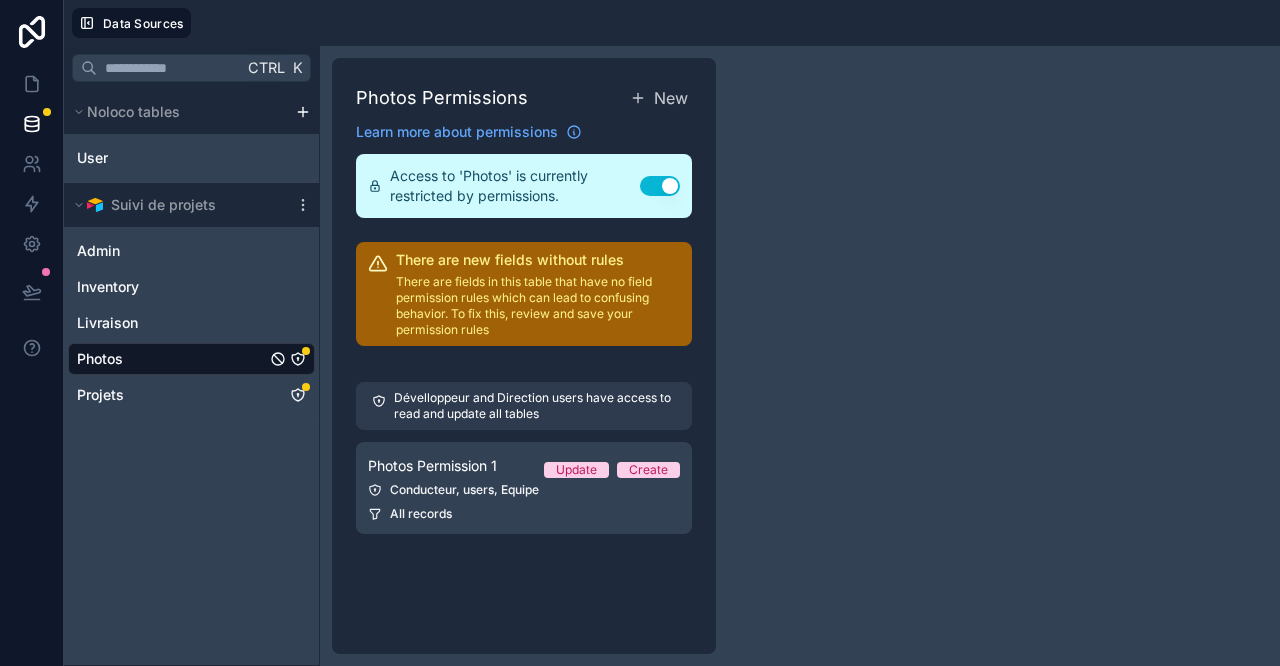 click on "Photos Permission 1 Update Create Conducteur, users, Equipe All records" at bounding box center [524, 488] 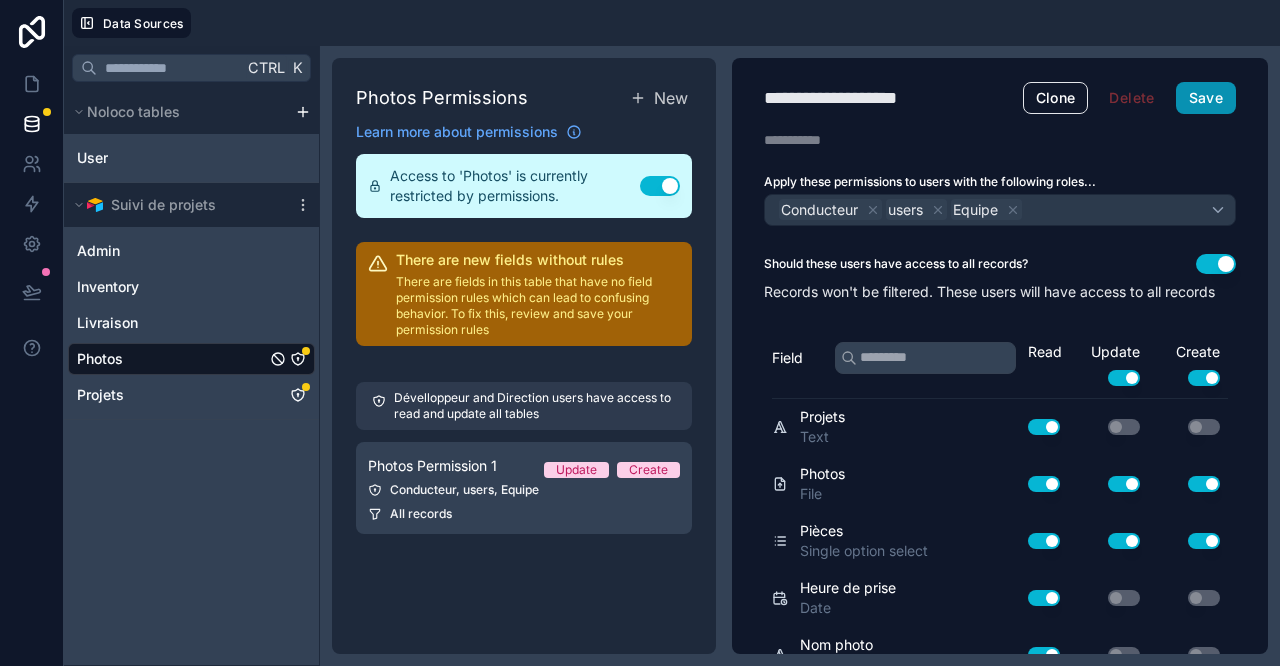 click on "Save" at bounding box center (1206, 98) 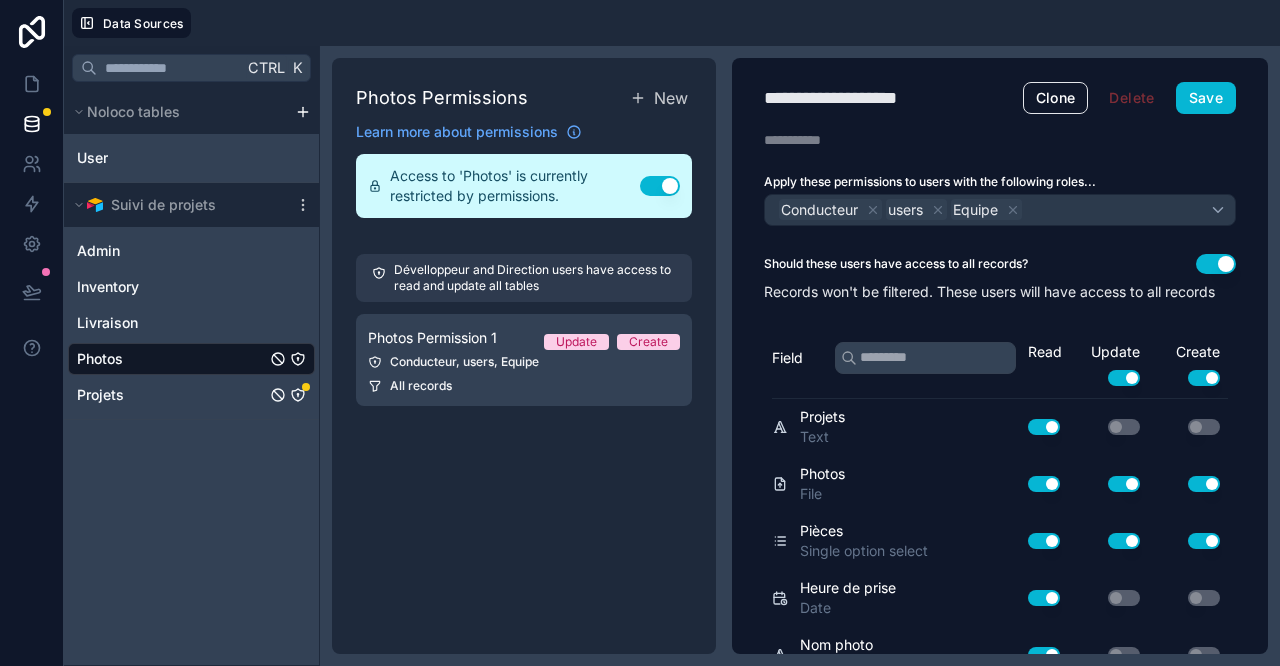 click 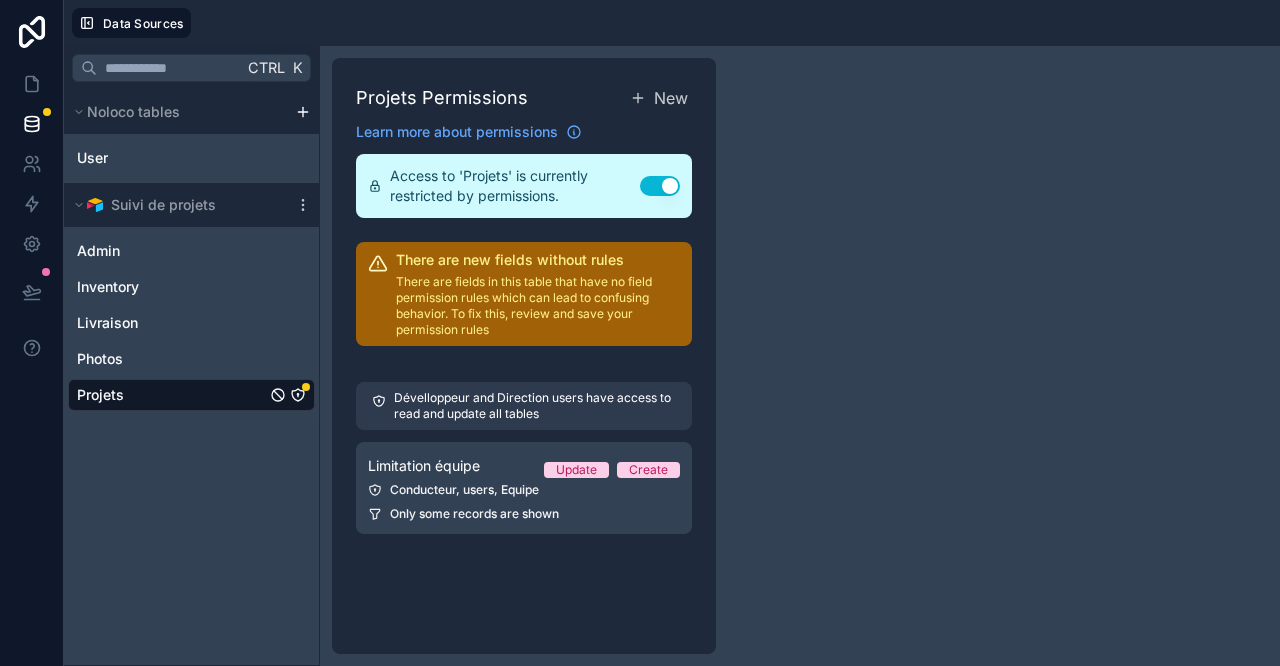 click on "Limitation équipe" at bounding box center [424, 466] 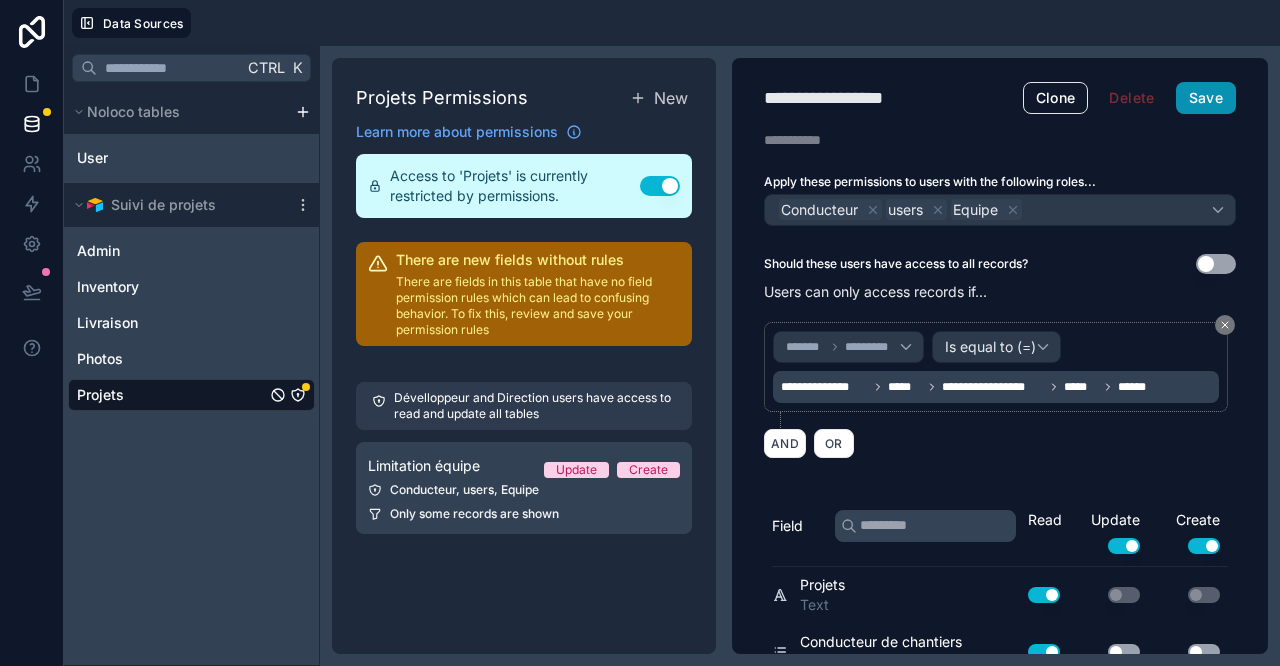 click on "Save" at bounding box center [1206, 98] 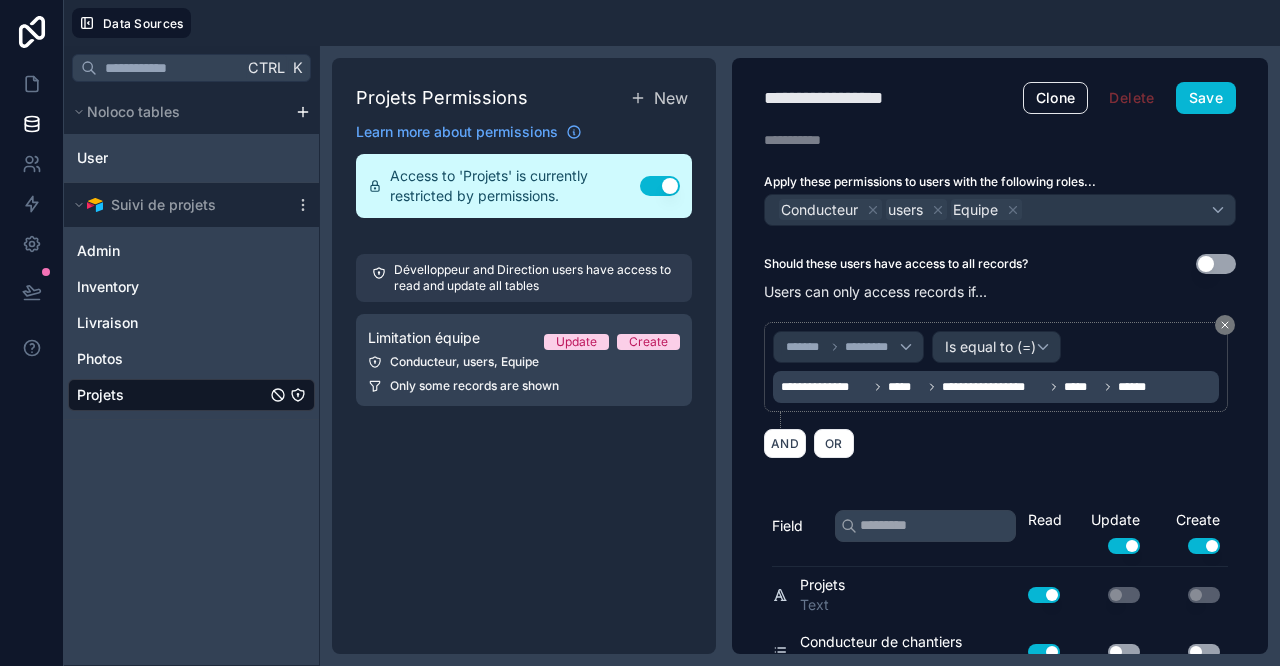 click on "Ctrl K Noloco tables User Suivi de projets Admin Inventory Livraison Photos Projets" at bounding box center [192, 356] 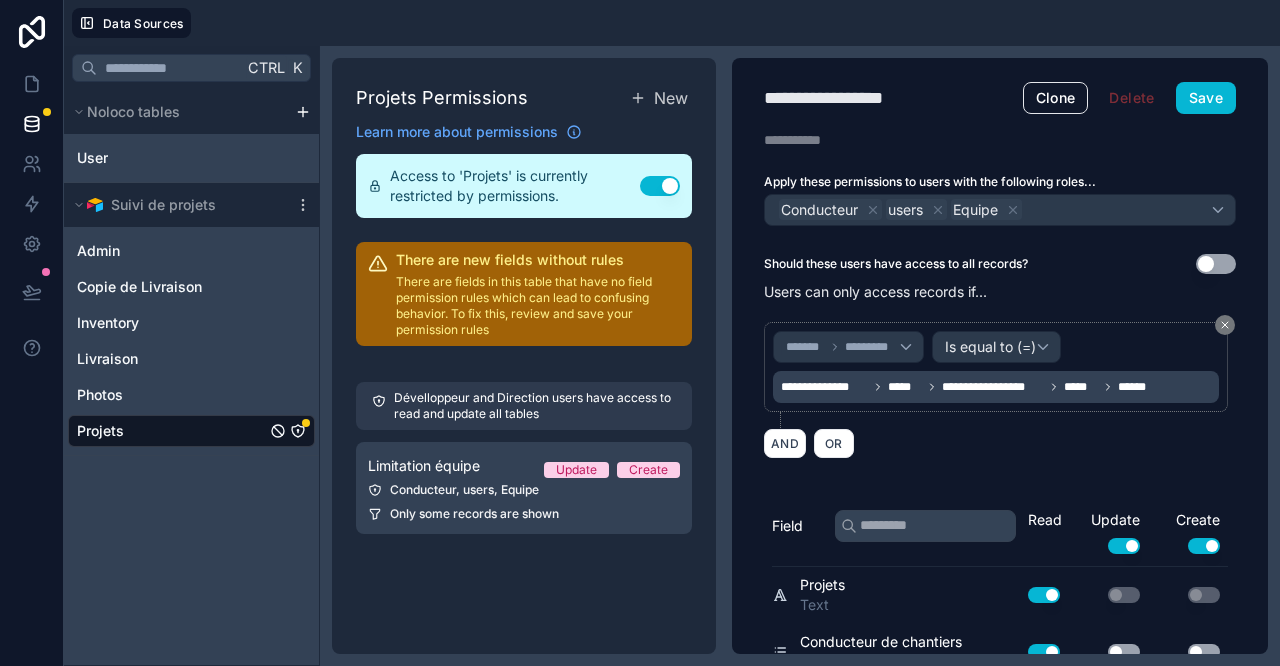 click on "Ctrl K Noloco tables User Suivi de projets Admin Copie de Livraison Inventory Livraison Photos Projets" at bounding box center [192, 356] 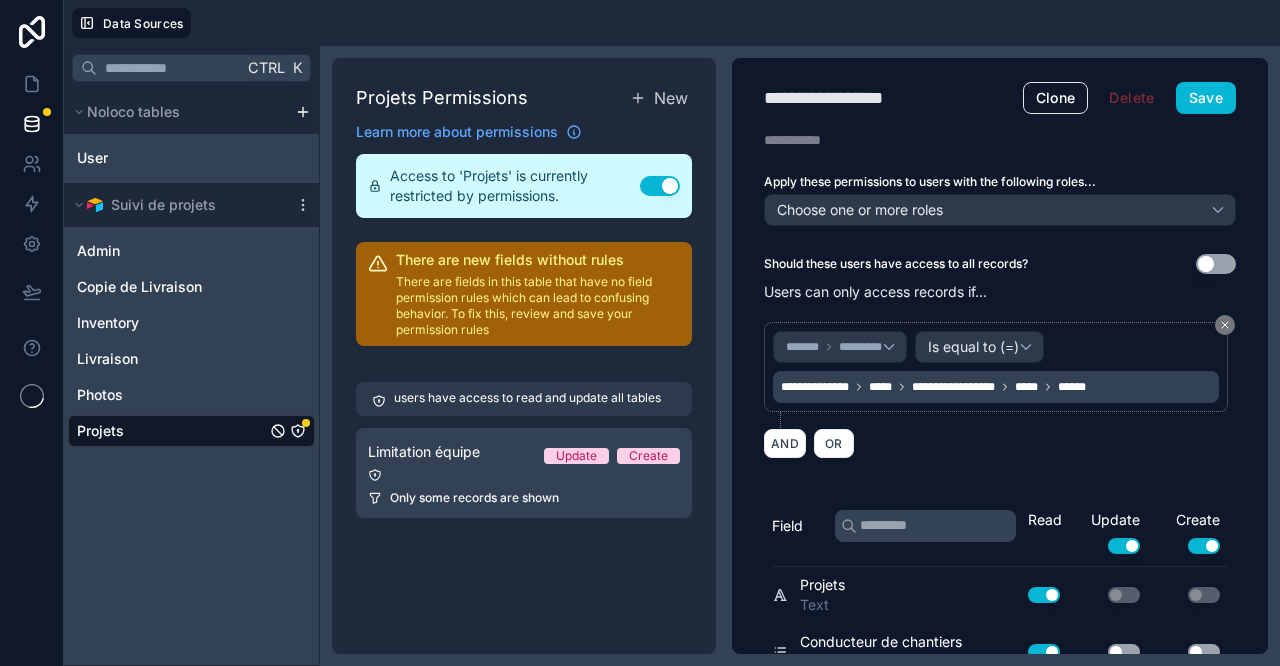 scroll, scrollTop: 0, scrollLeft: 0, axis: both 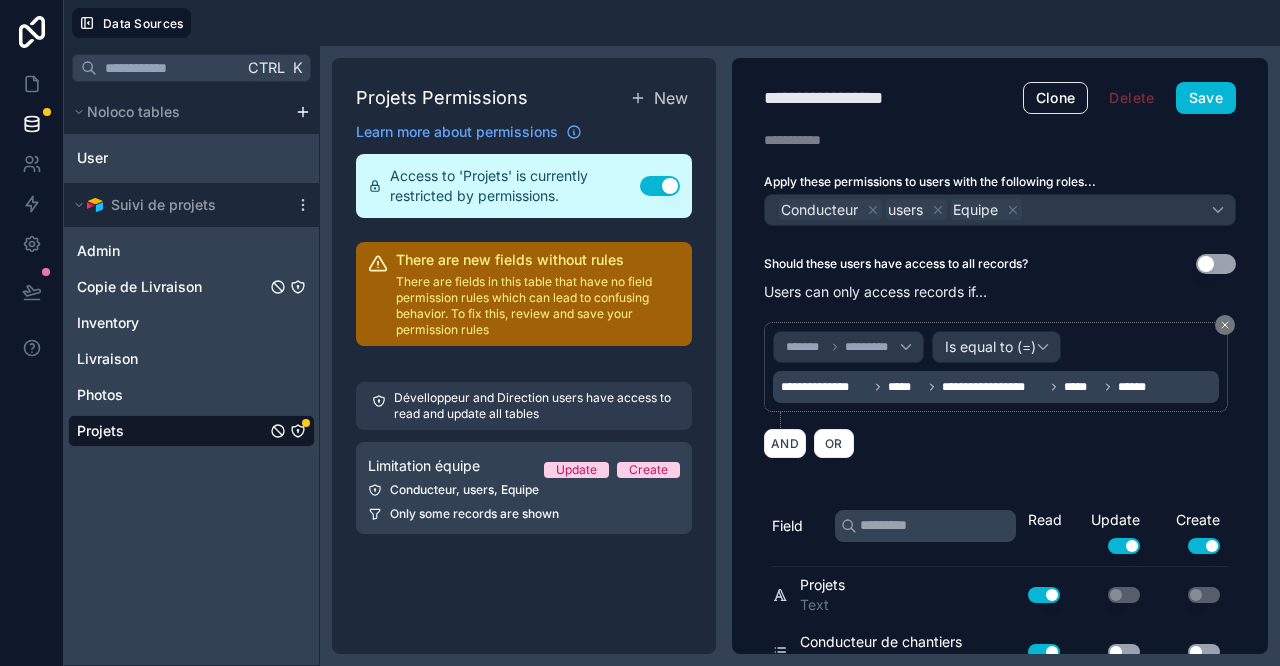 click on "Copie de Livraison" at bounding box center [139, 287] 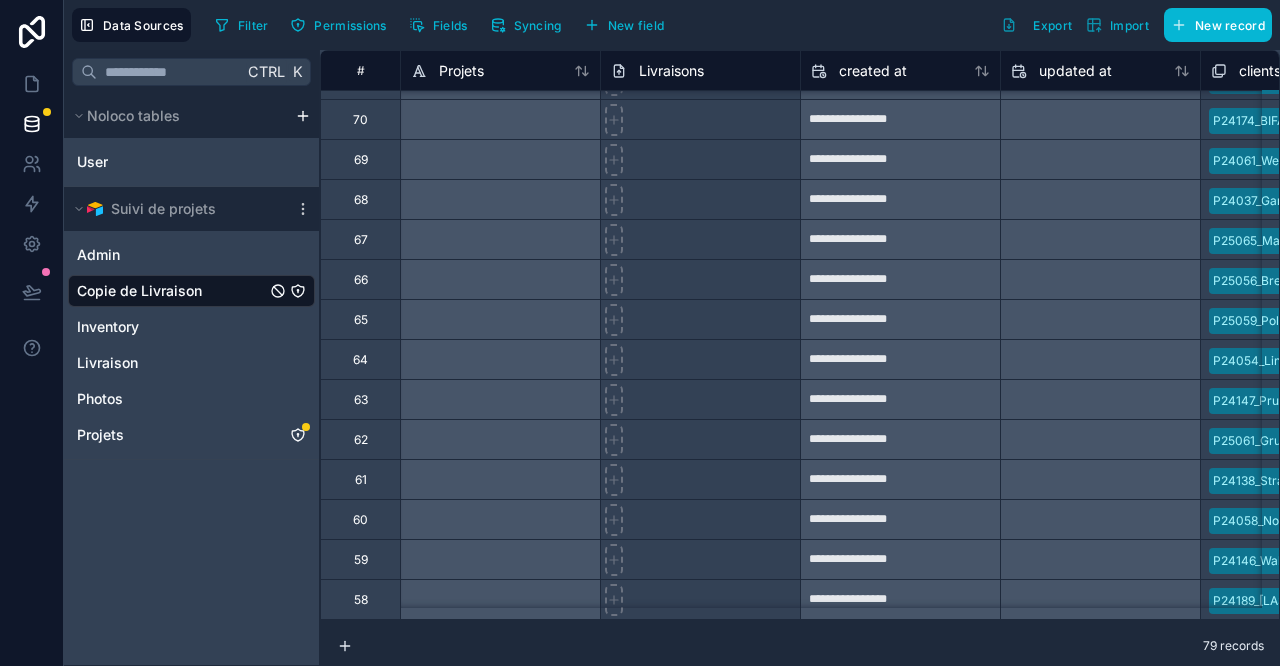 scroll, scrollTop: 0, scrollLeft: 0, axis: both 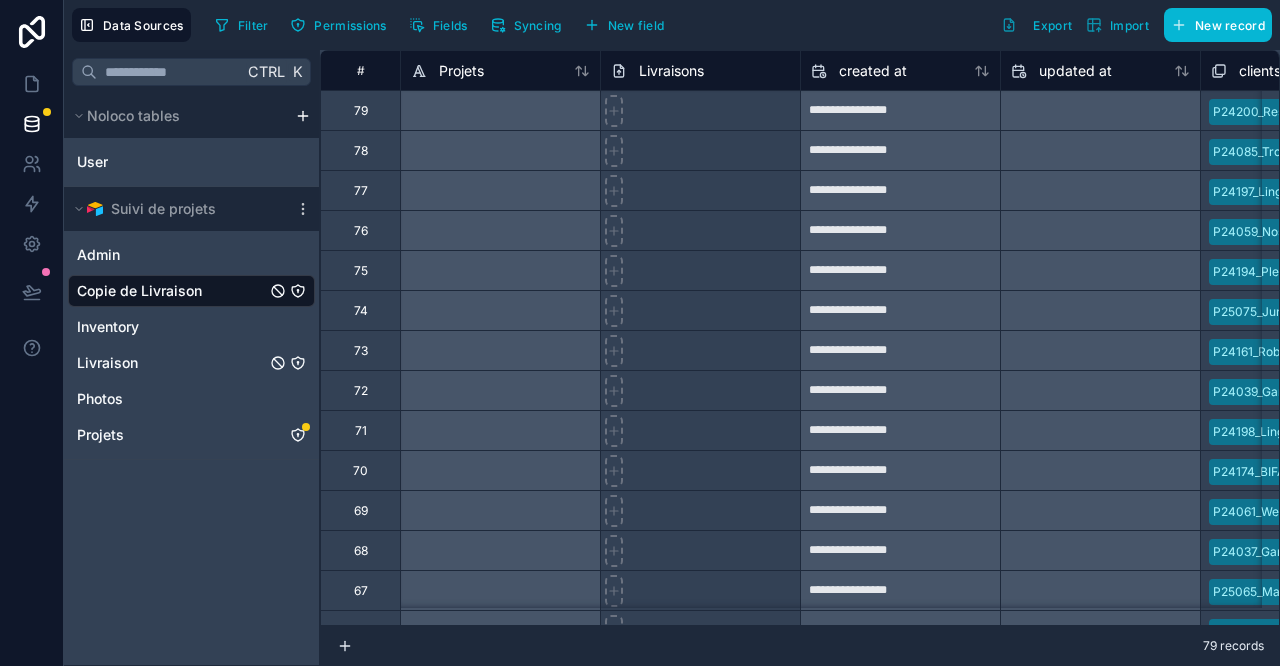 click on "Livraison" at bounding box center (191, 363) 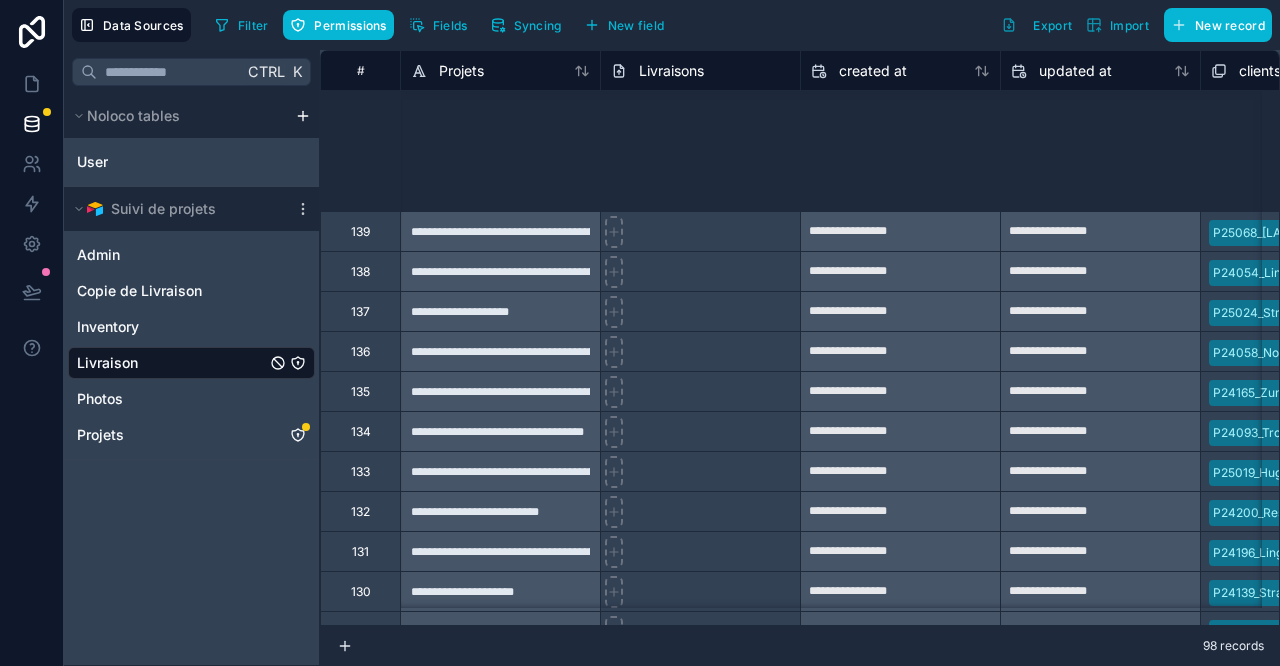 scroll, scrollTop: 3037, scrollLeft: 0, axis: vertical 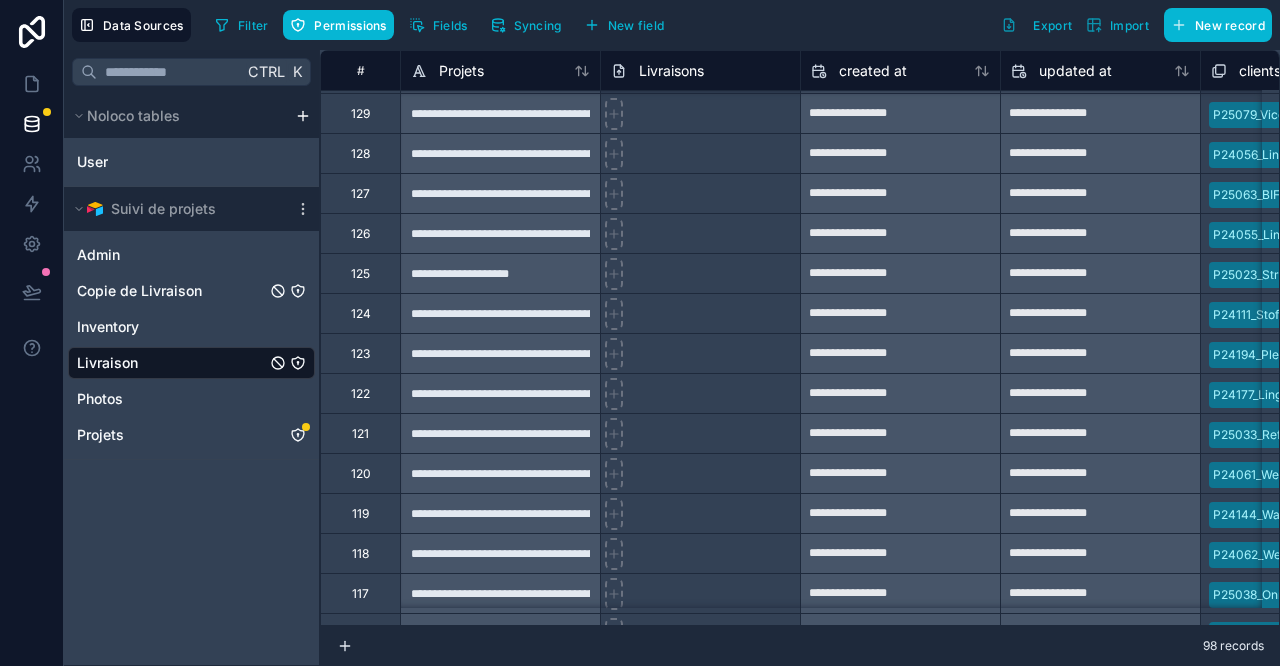 click on "Copie de Livraison" at bounding box center [139, 291] 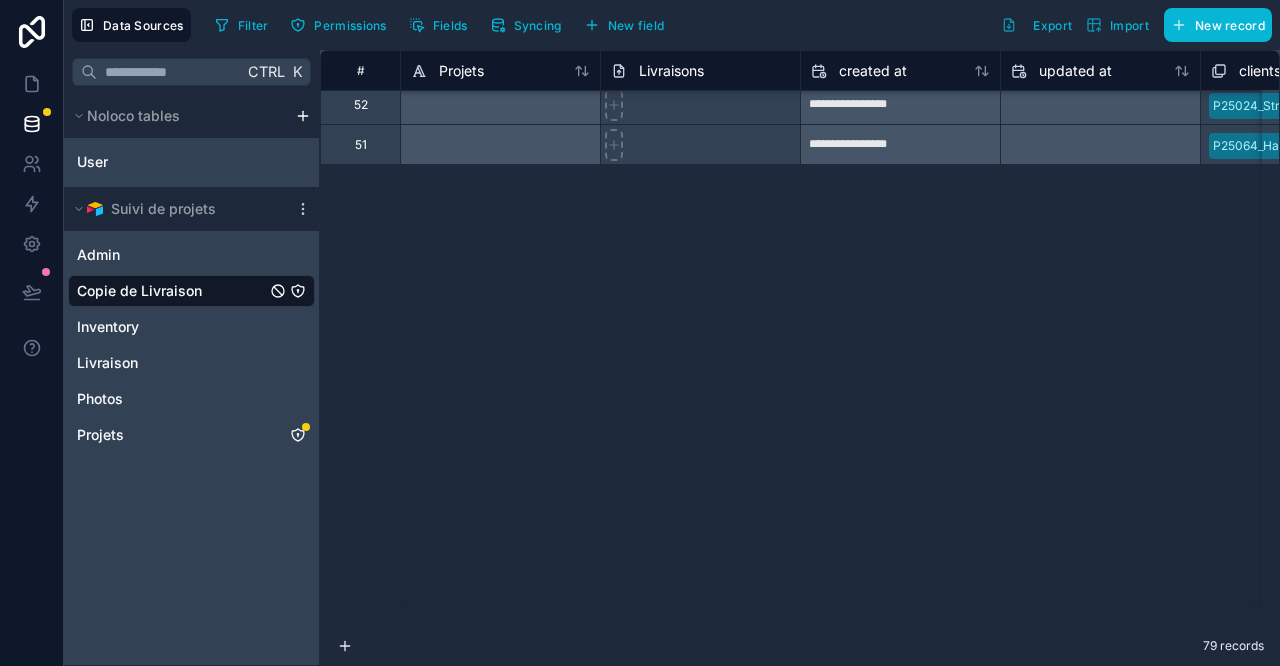 scroll, scrollTop: 0, scrollLeft: 0, axis: both 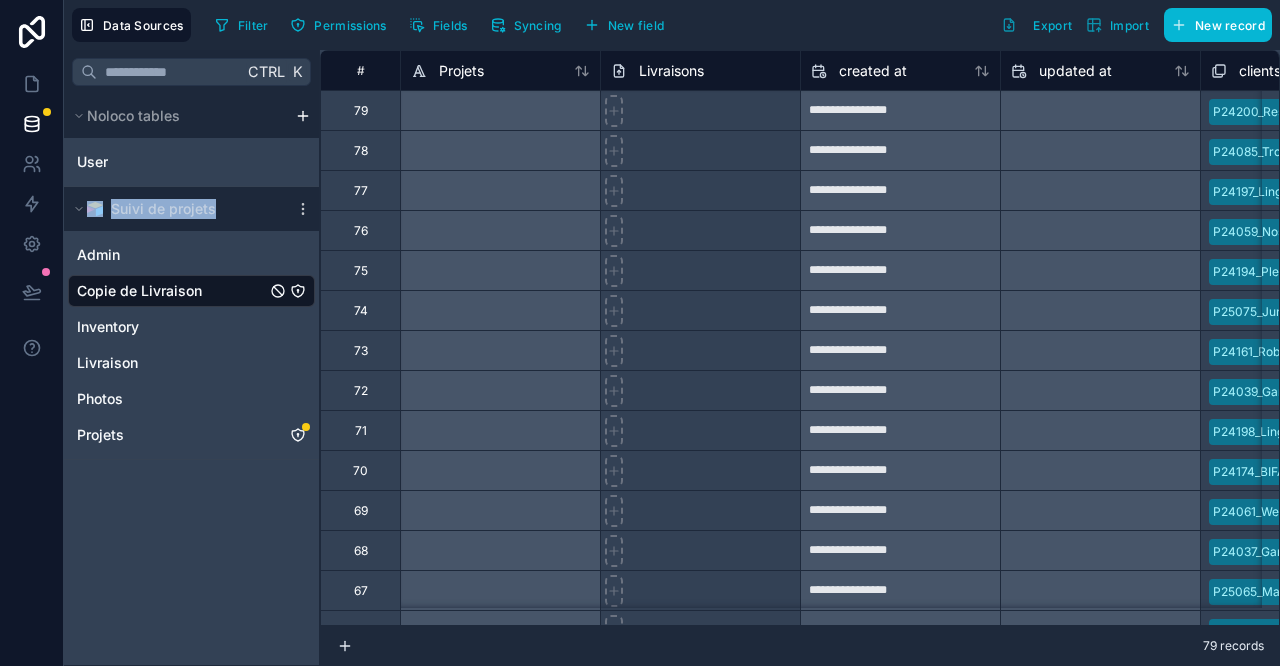 drag, startPoint x: 205, startPoint y: 219, endPoint x: 252, endPoint y: 271, distance: 70.0928 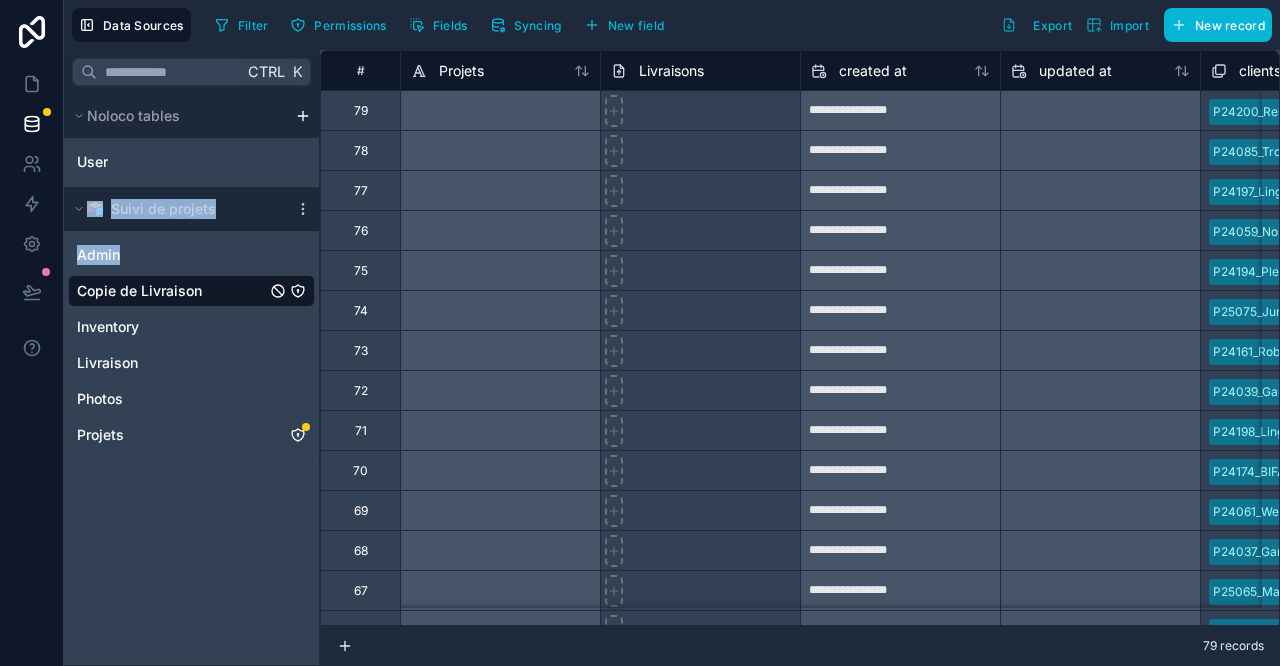 click 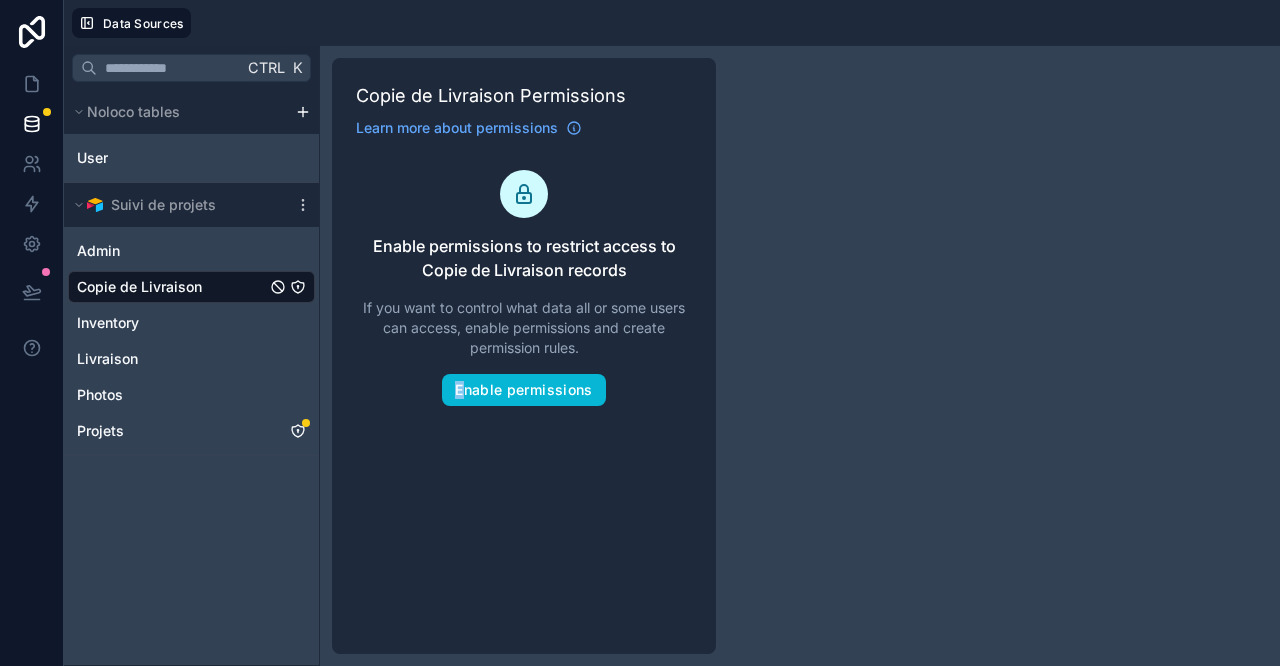 drag, startPoint x: 467, startPoint y: 373, endPoint x: 457, endPoint y: 385, distance: 15.6205 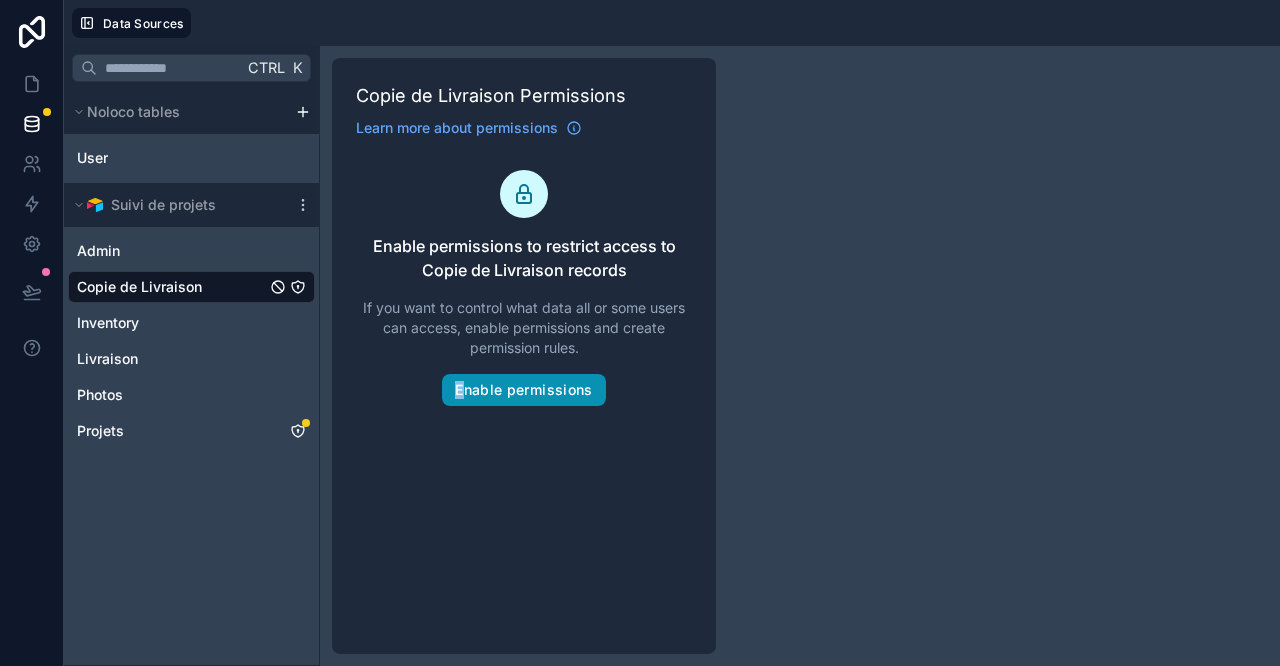 click on "Enable permissions" at bounding box center (523, 390) 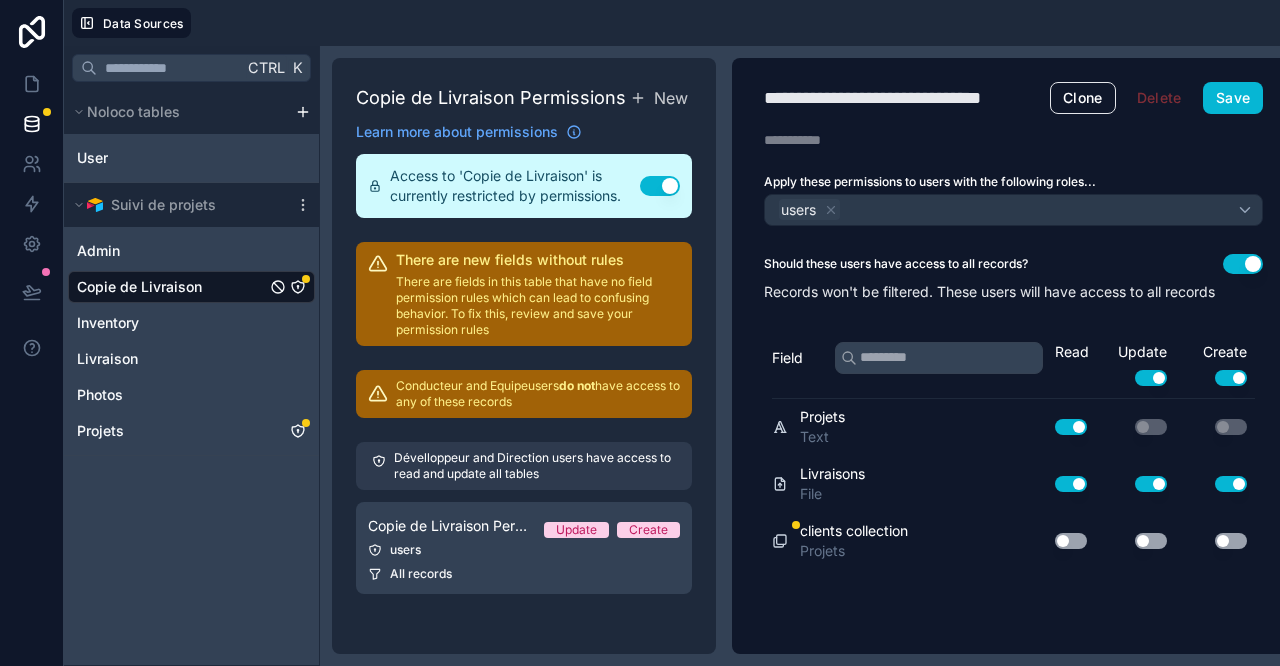 drag, startPoint x: 1073, startPoint y: 534, endPoint x: 1068, endPoint y: 548, distance: 14.866069 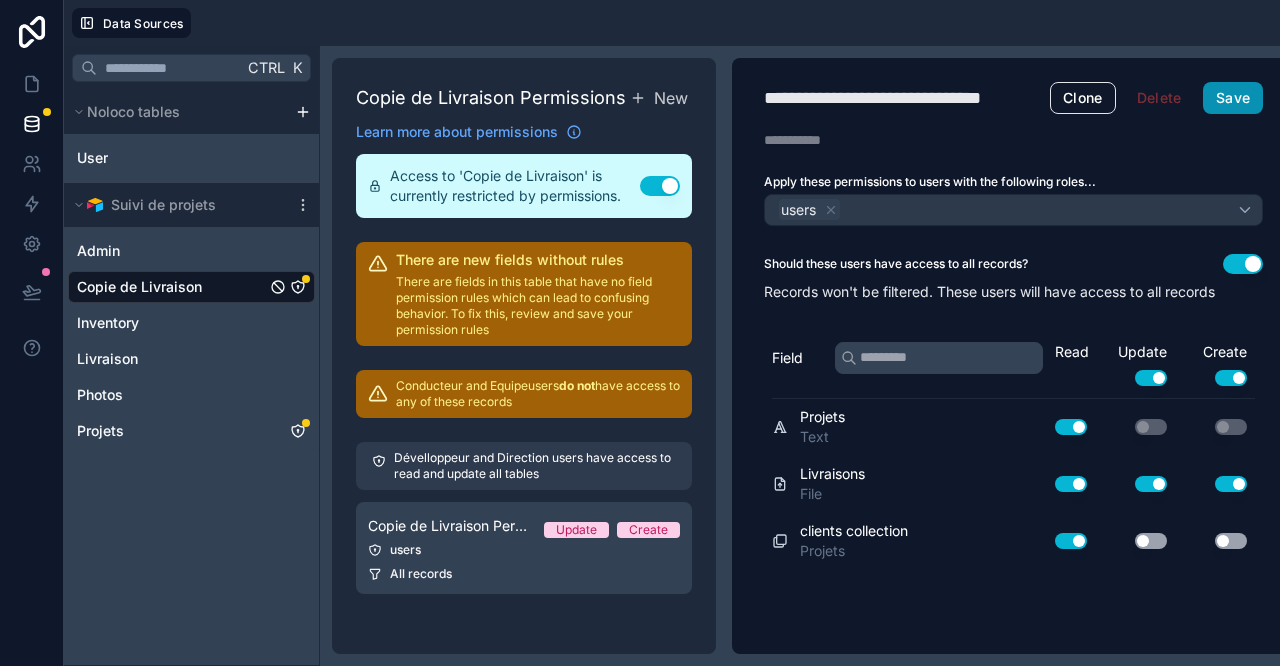 drag, startPoint x: 1221, startPoint y: 90, endPoint x: 1211, endPoint y: 91, distance: 10.049875 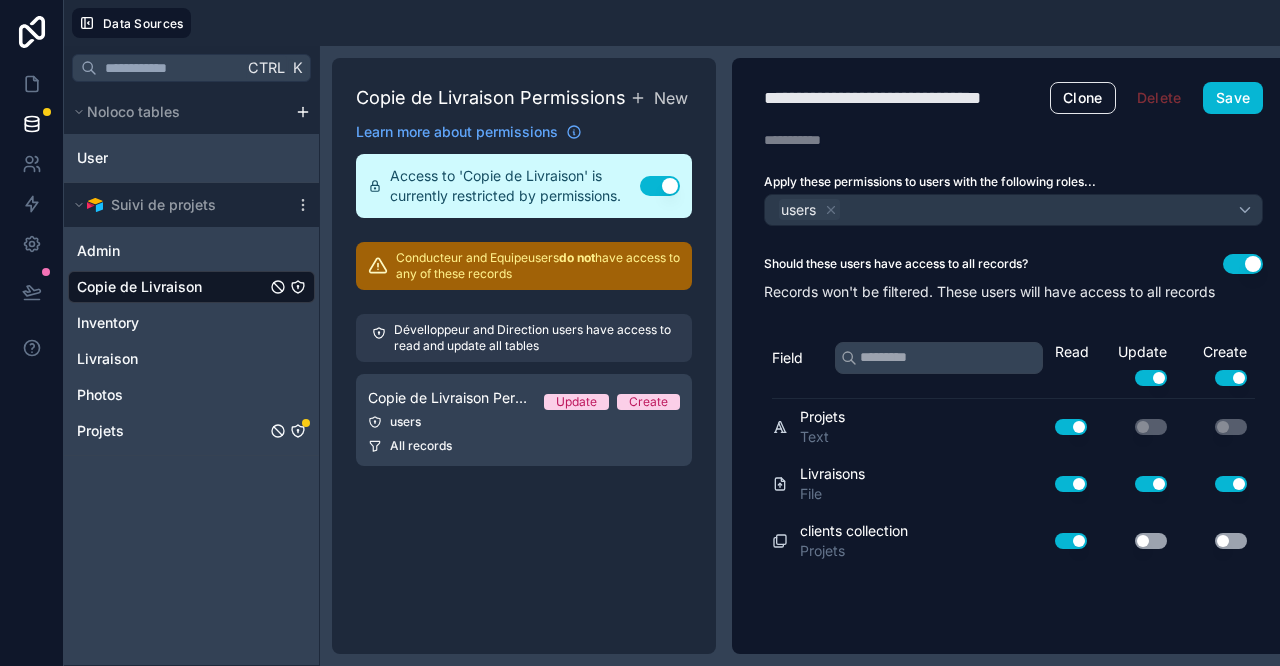 click at bounding box center [288, 431] 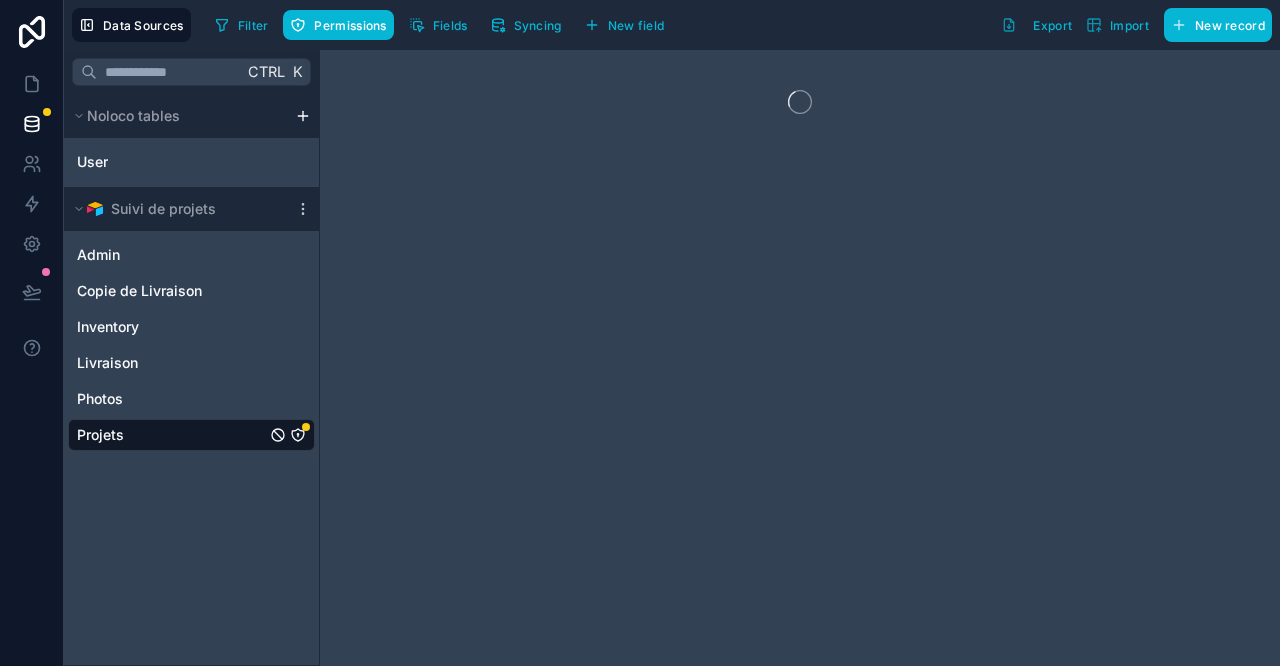 click 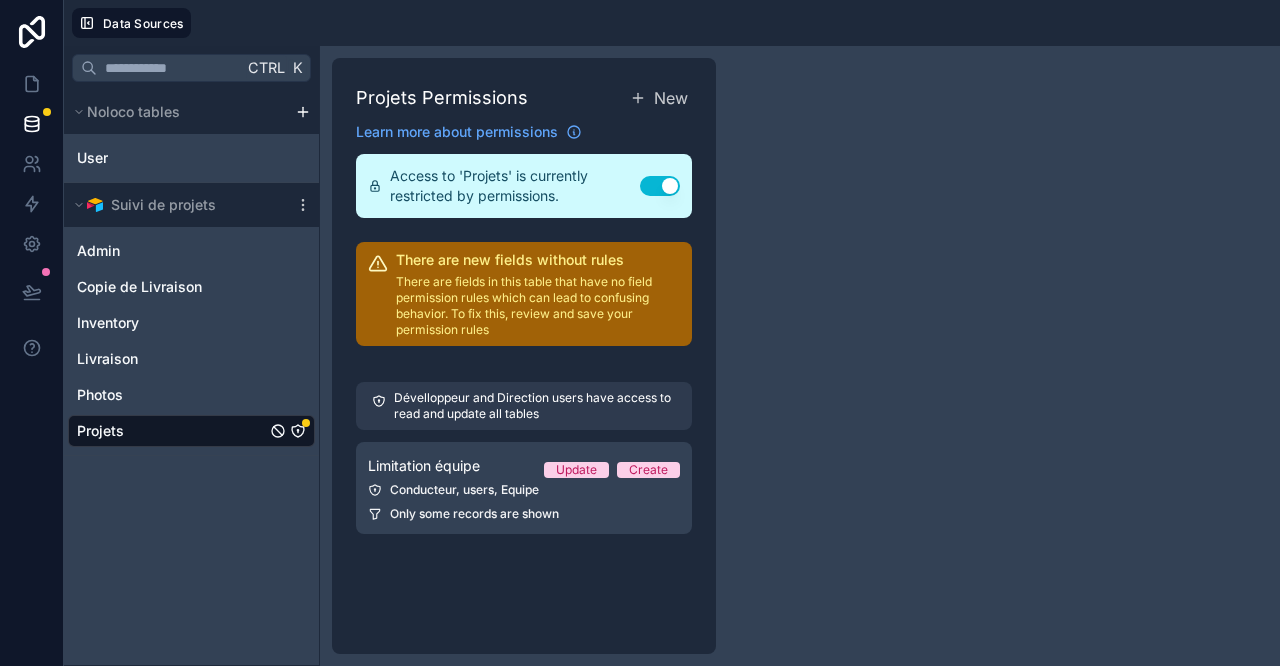 click 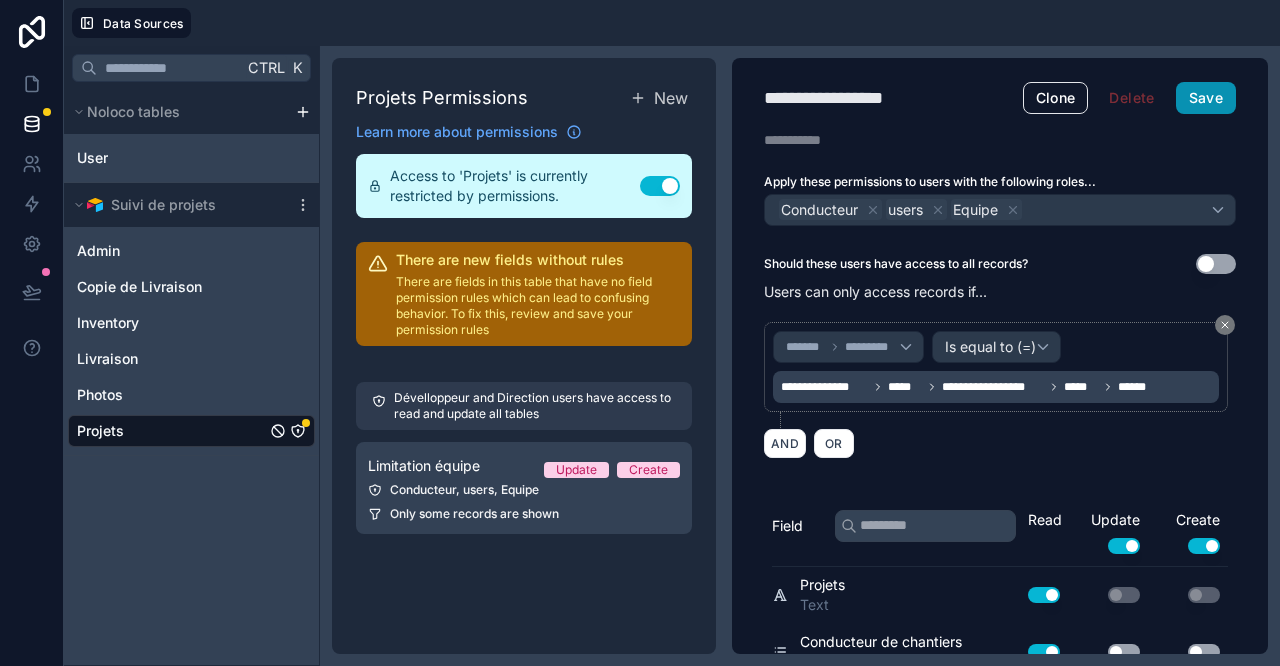 drag, startPoint x: 1188, startPoint y: 98, endPoint x: 1167, endPoint y: 123, distance: 32.649654 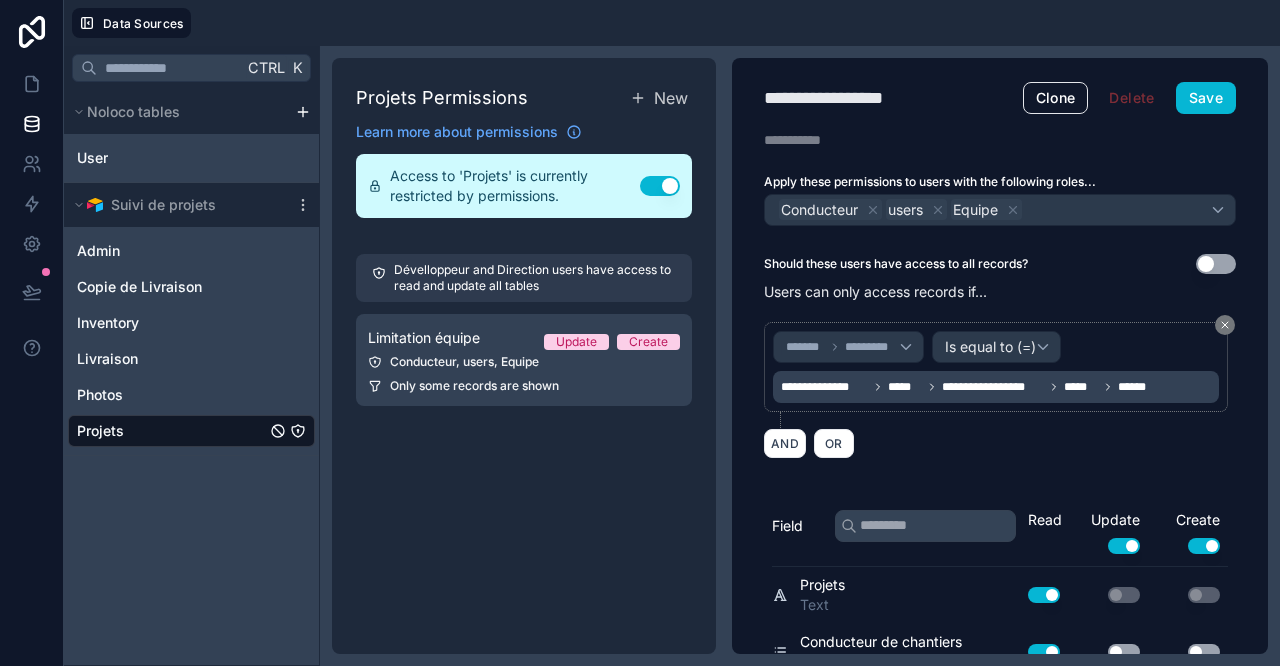 click on "Ctrl K Noloco tables User Suivi de projets Admin Copie de Livraison Inventory Livraison Photos Projets" at bounding box center (192, 356) 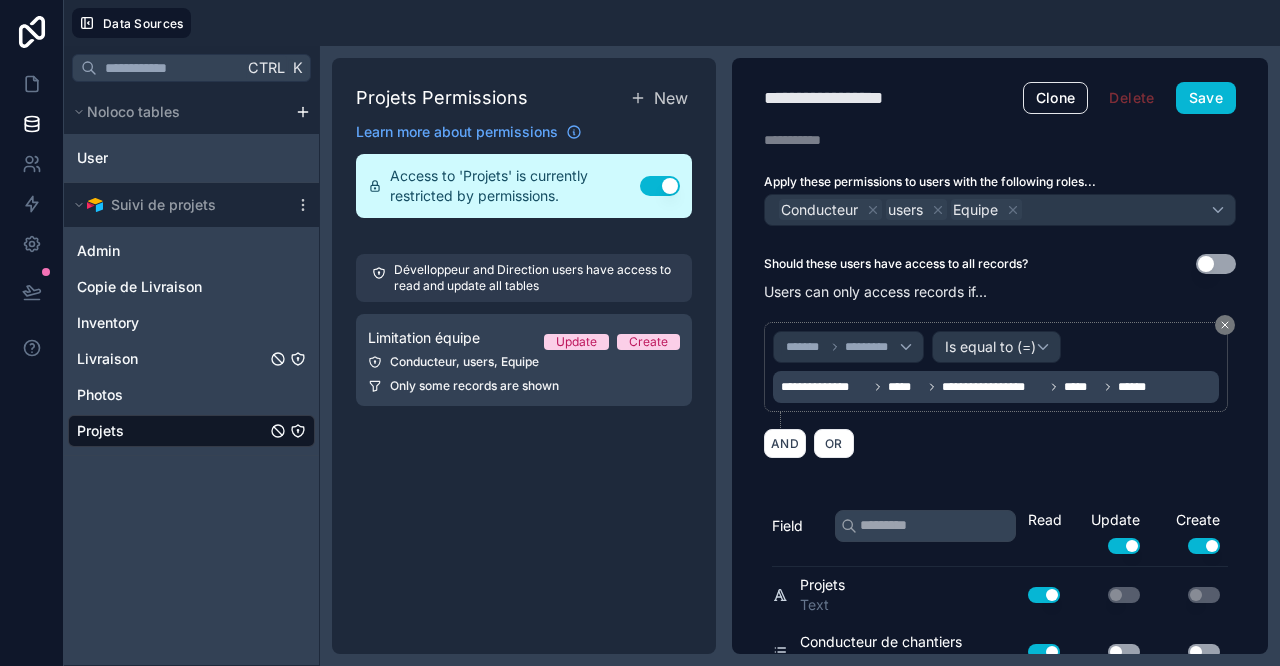 click on "Livraison" at bounding box center [191, 359] 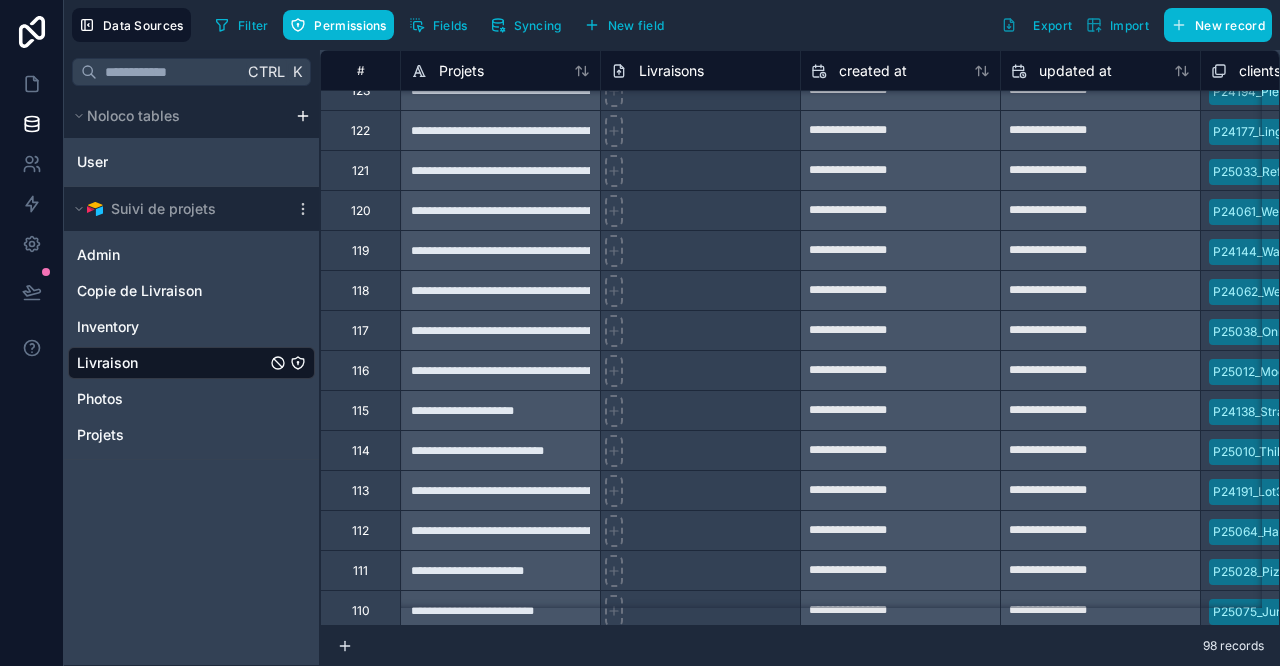 scroll, scrollTop: 3401, scrollLeft: 0, axis: vertical 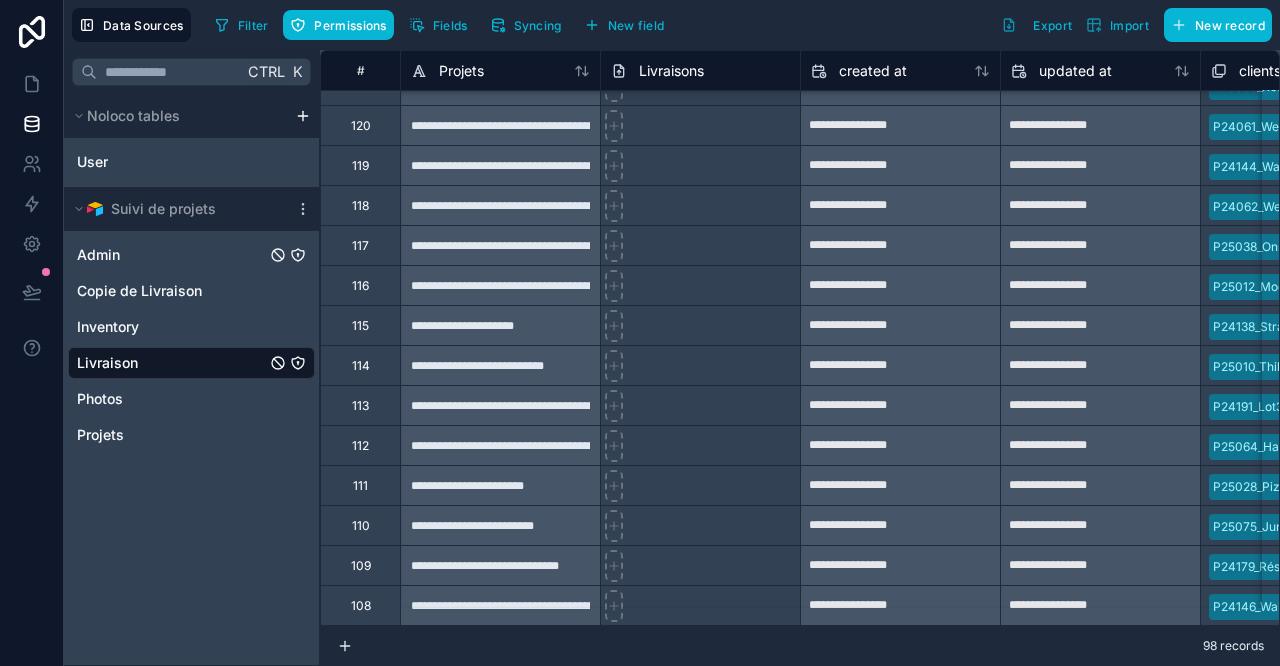 drag, startPoint x: 136, startPoint y: 257, endPoint x: 138, endPoint y: 270, distance: 13.152946 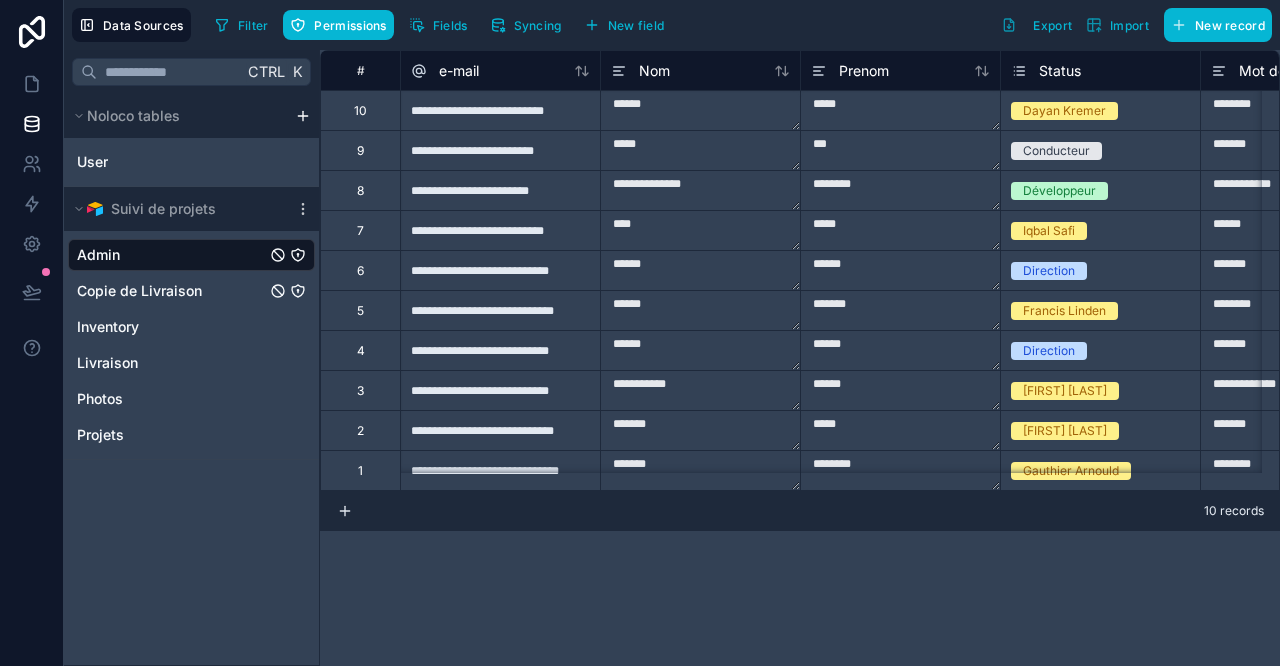 click on "Copie de Livraison" at bounding box center [191, 291] 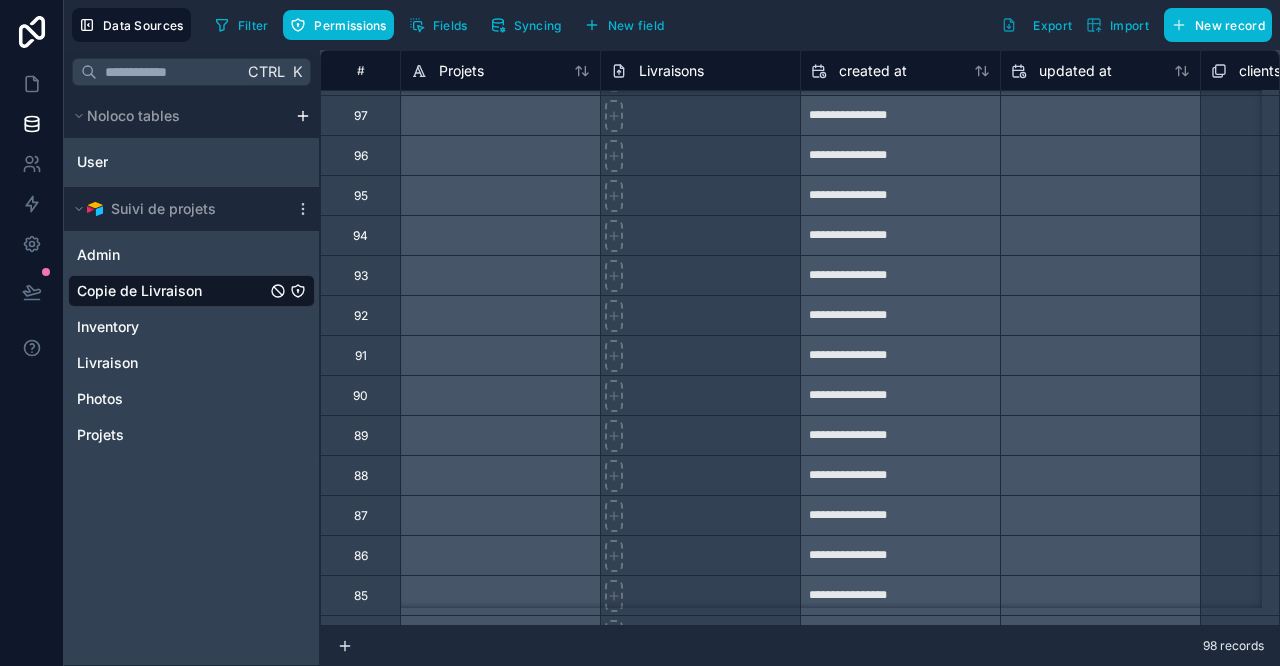 scroll, scrollTop: 0, scrollLeft: 0, axis: both 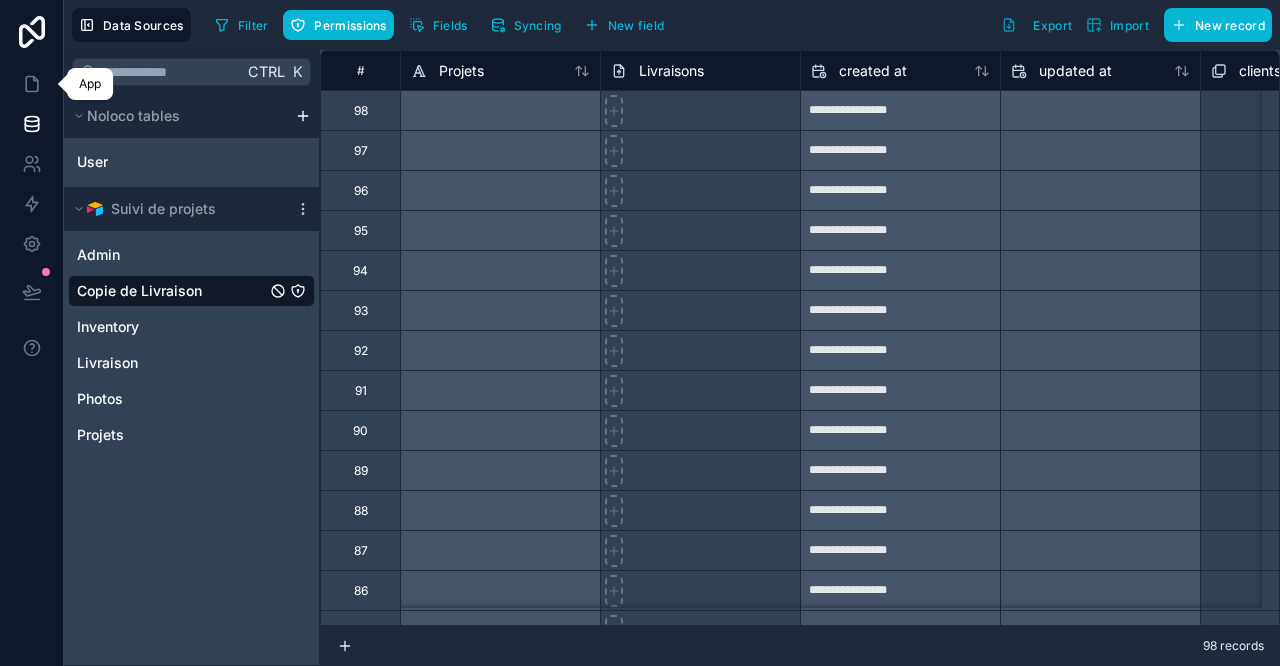 click at bounding box center [31, 84] 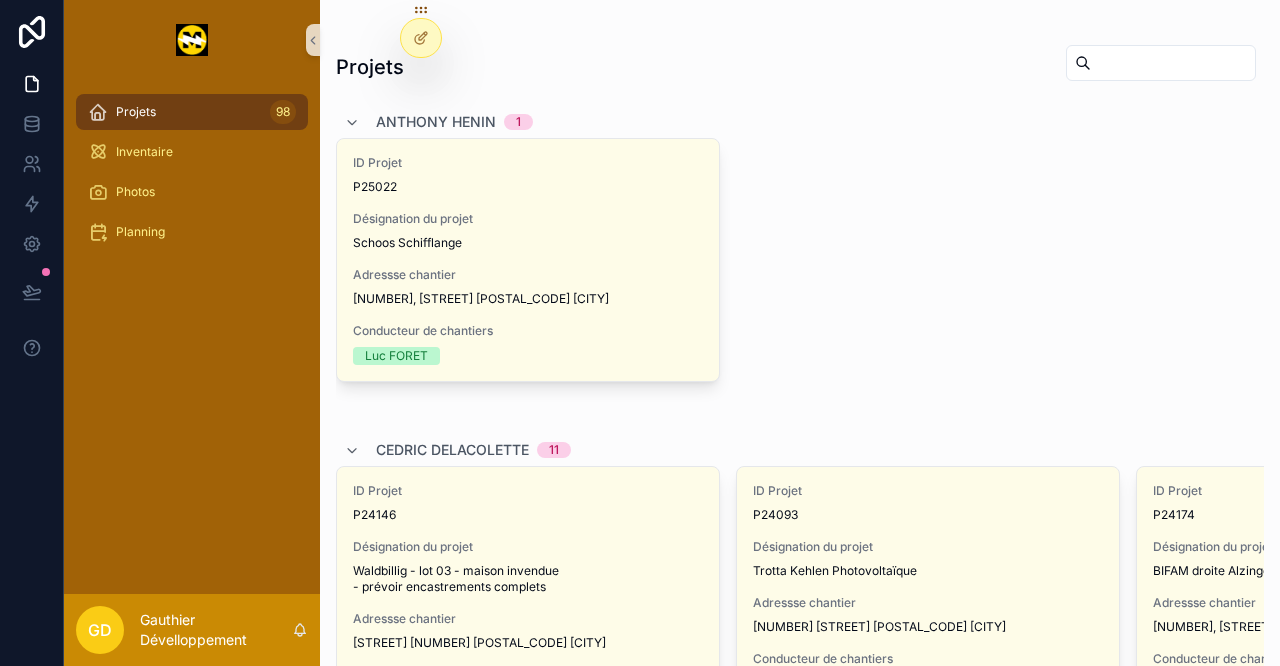 click on "ID Projet P25022 Désignation du projet Schoos Schifflange Adressse chantier [NUMBER], [STREET] [POSTAL_CODE] [CITY] Conducteur de chantiers Luc FORET" at bounding box center (528, 260) 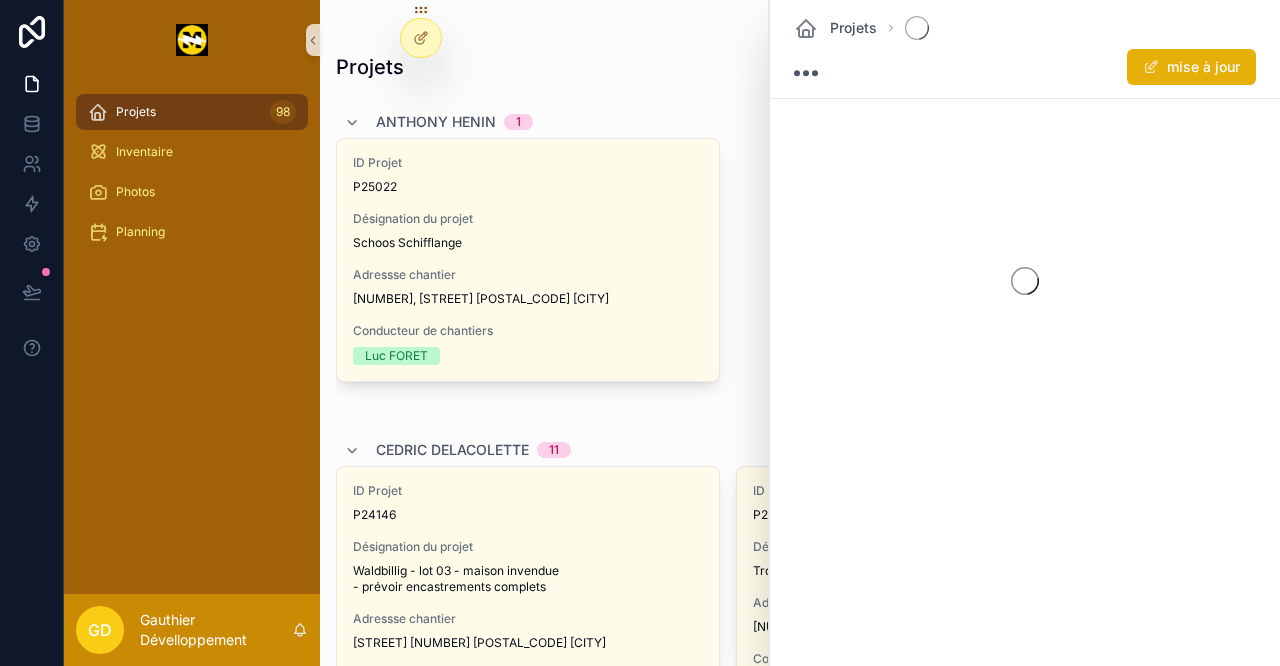 click on "[NUMBER], [STREET] [POSTAL_CODE] [CITY]" at bounding box center (528, 299) 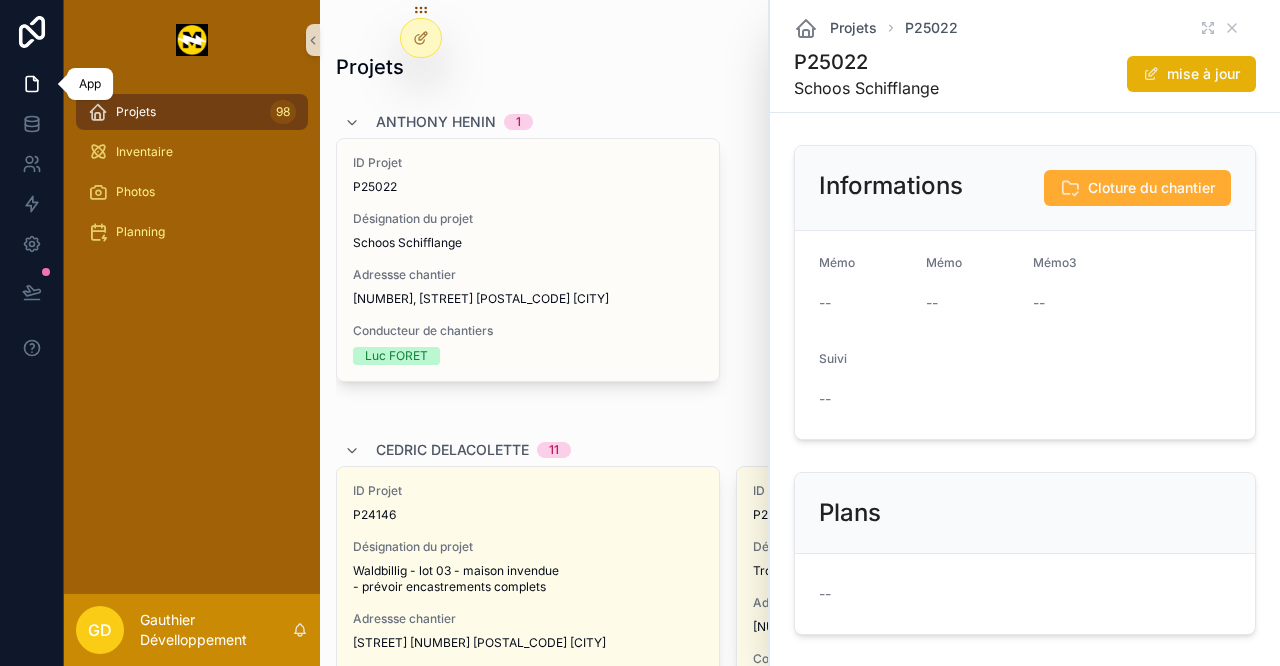 click 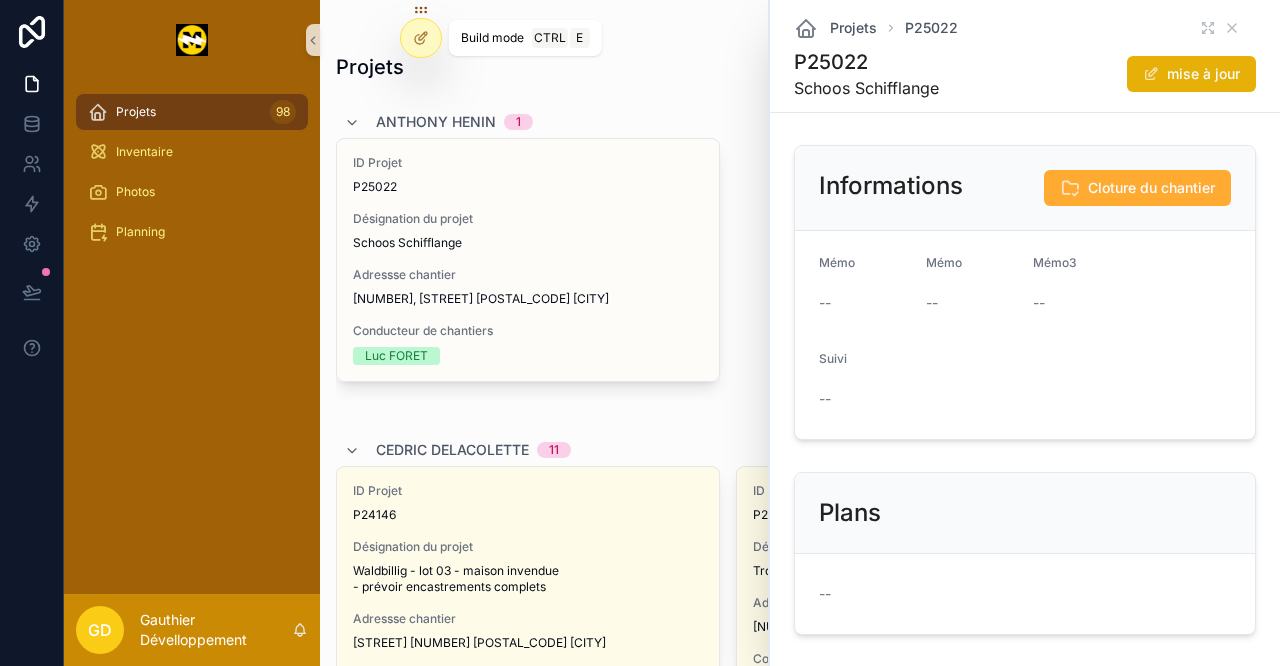 click 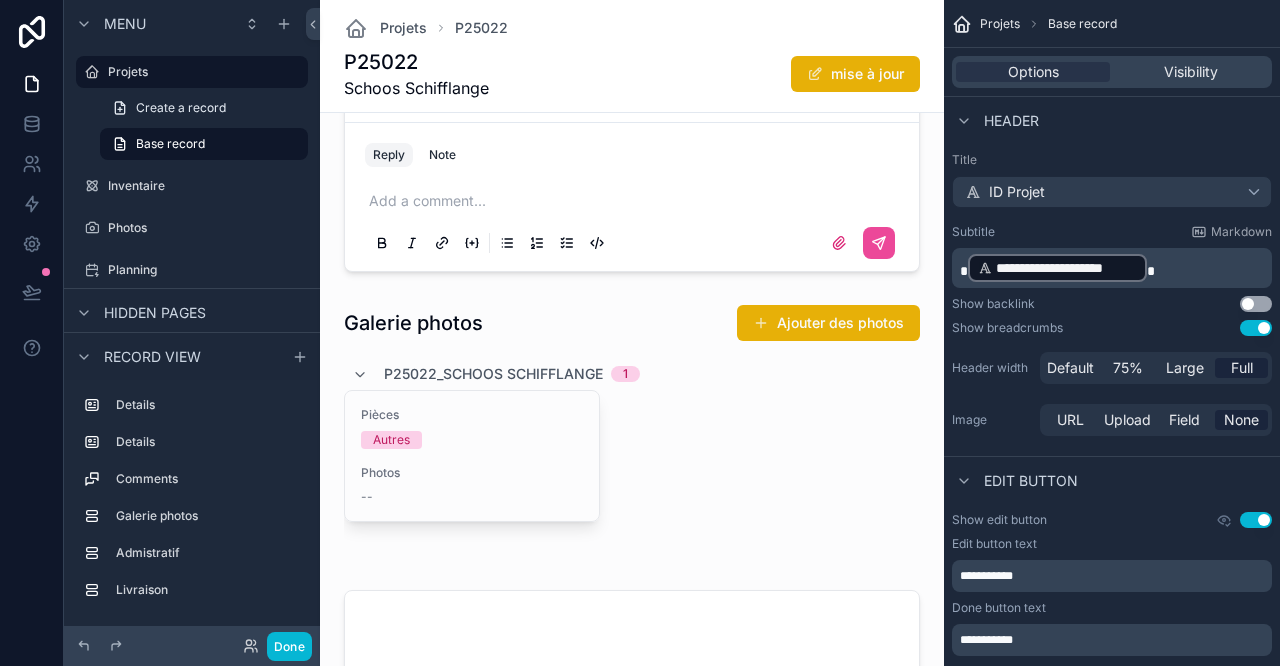 scroll, scrollTop: 1111, scrollLeft: 0, axis: vertical 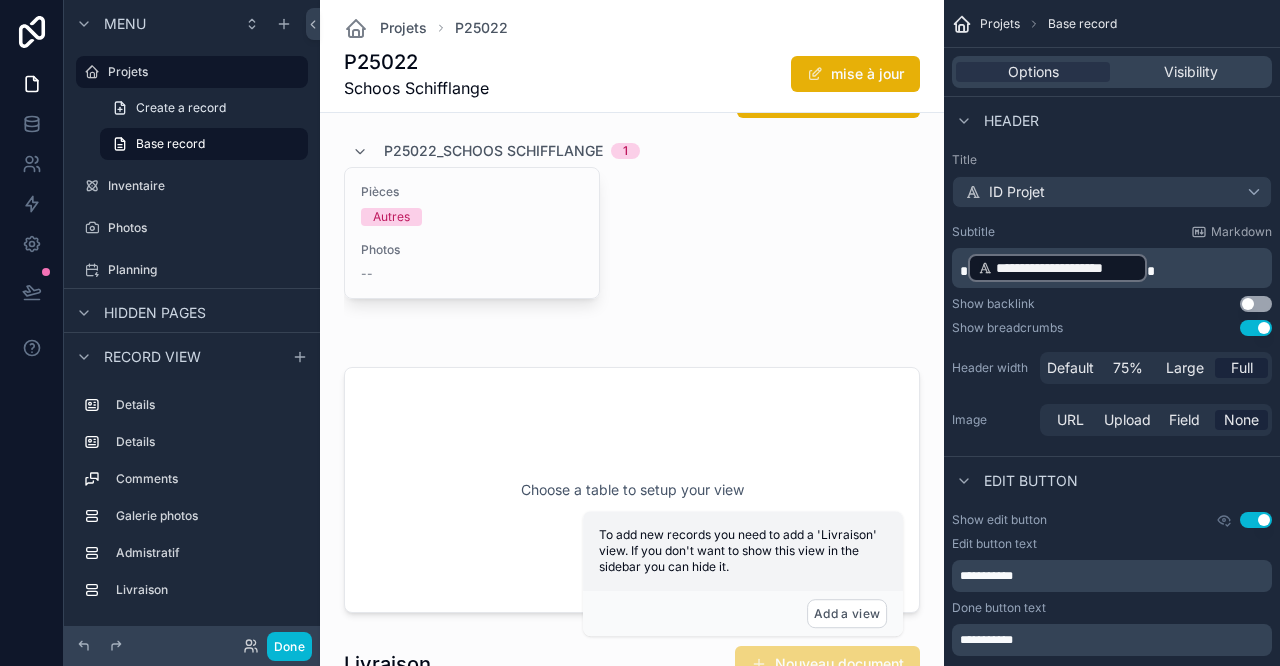 click at bounding box center (632, 490) 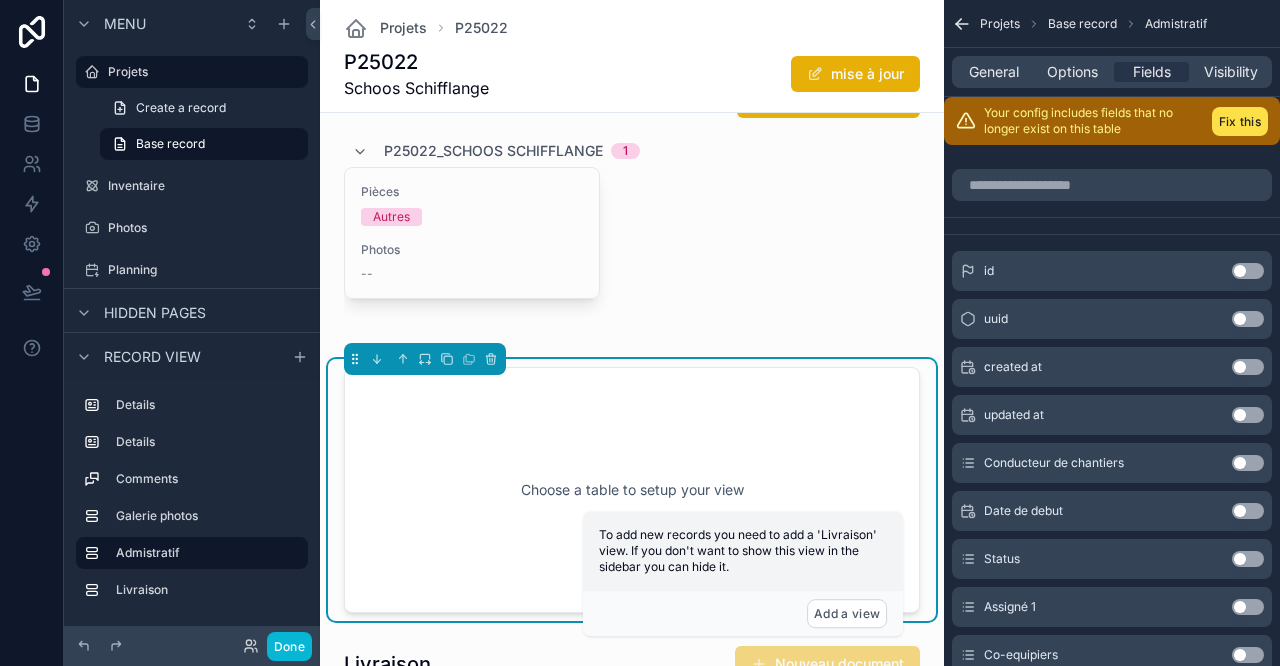 click on "General Options Fields Visibility" at bounding box center (1112, 72) 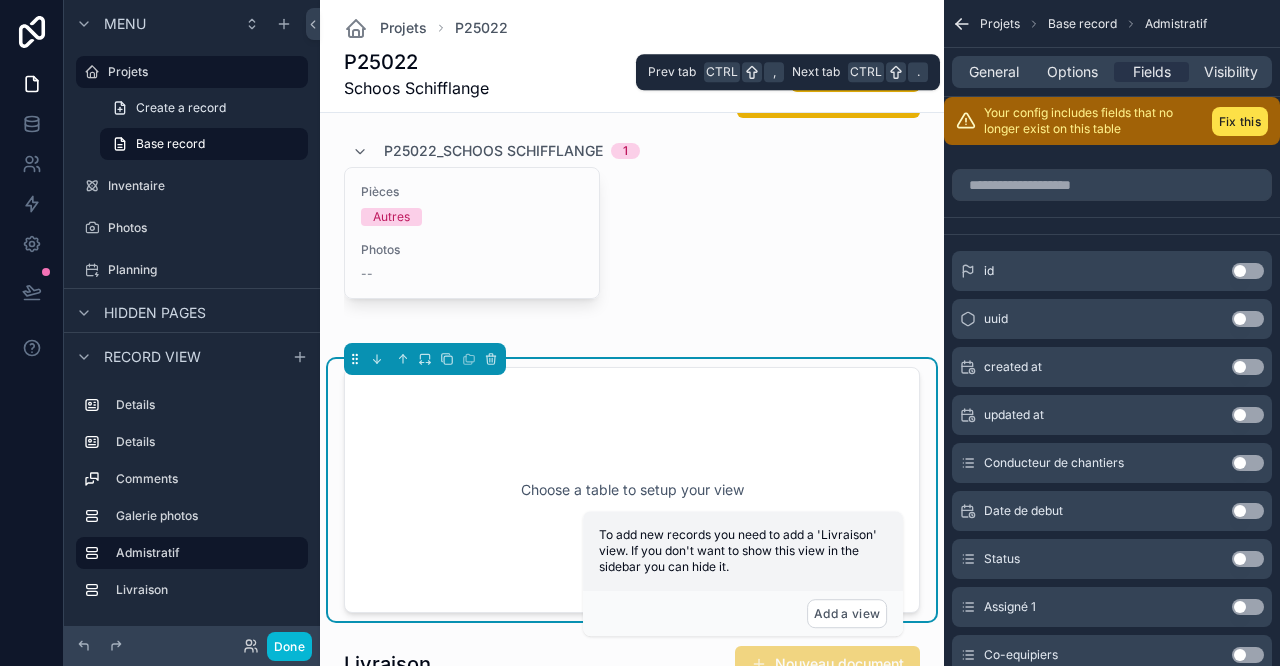 click on "General" at bounding box center [994, 72] 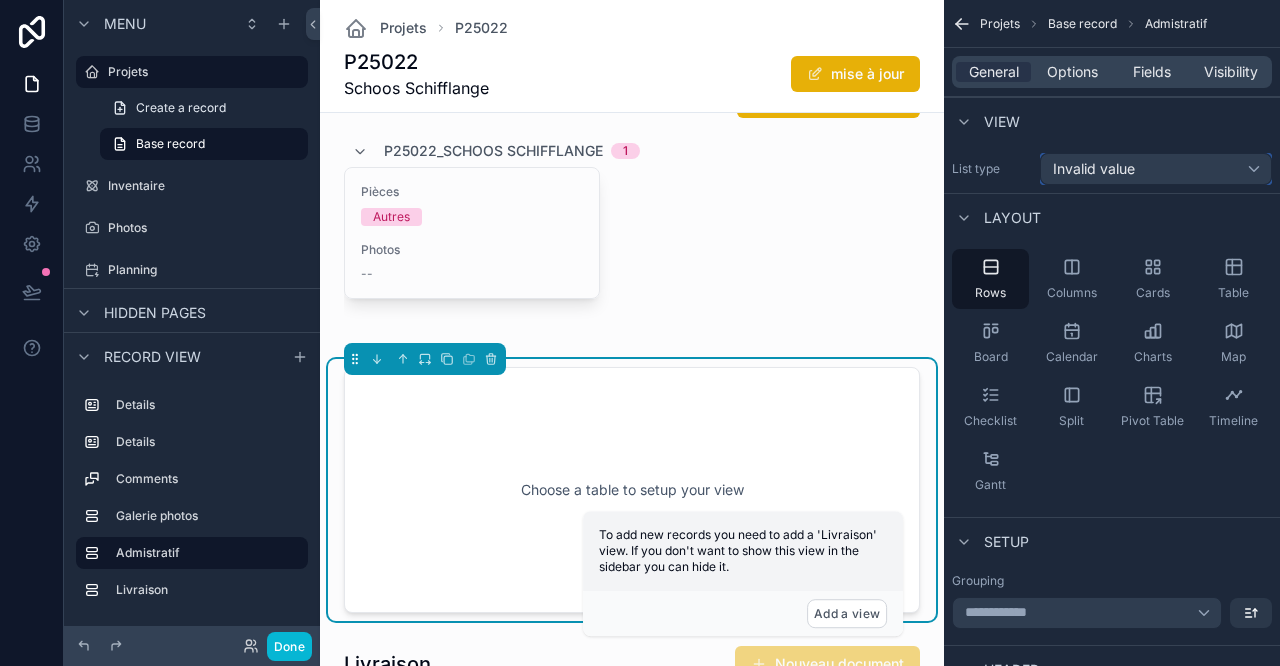click on "Invalid value" at bounding box center [1094, 169] 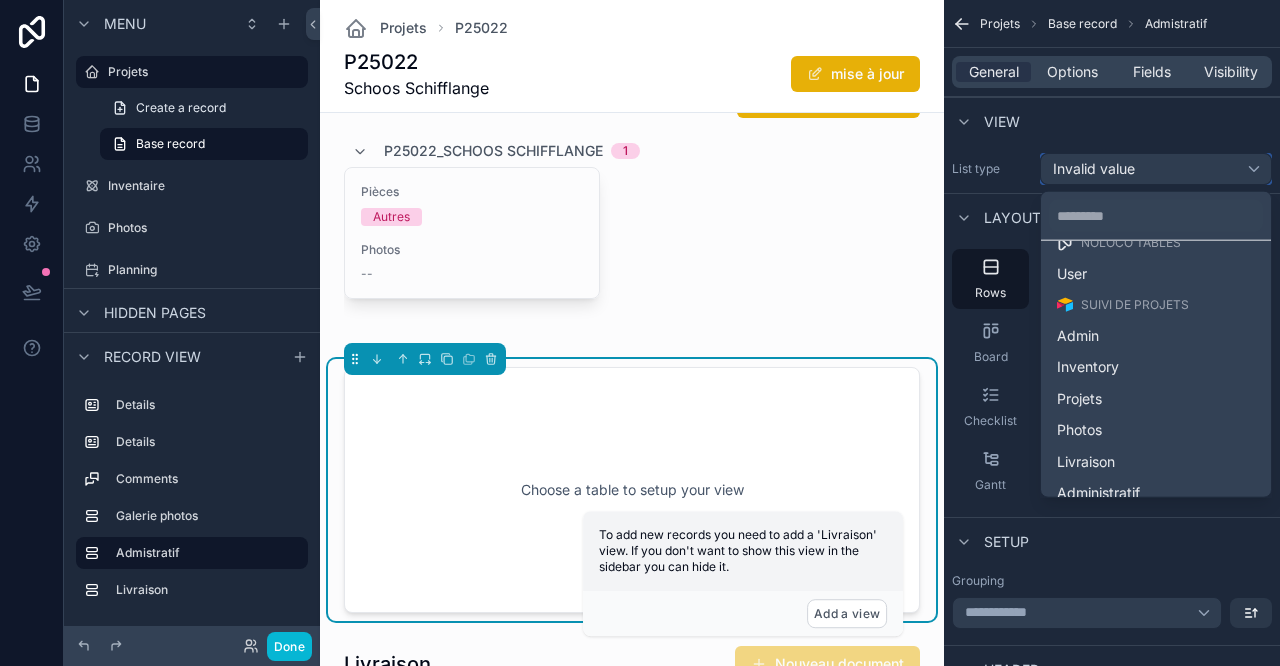 scroll, scrollTop: 42, scrollLeft: 0, axis: vertical 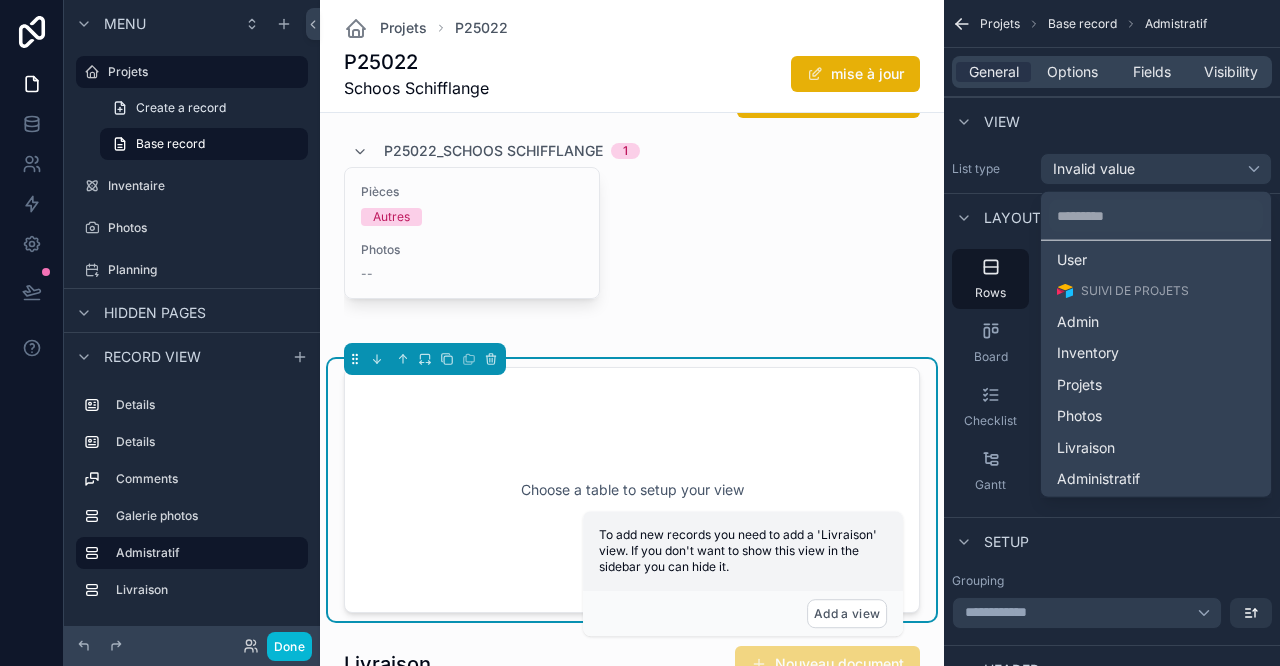 click on "Livraison" at bounding box center (1086, 447) 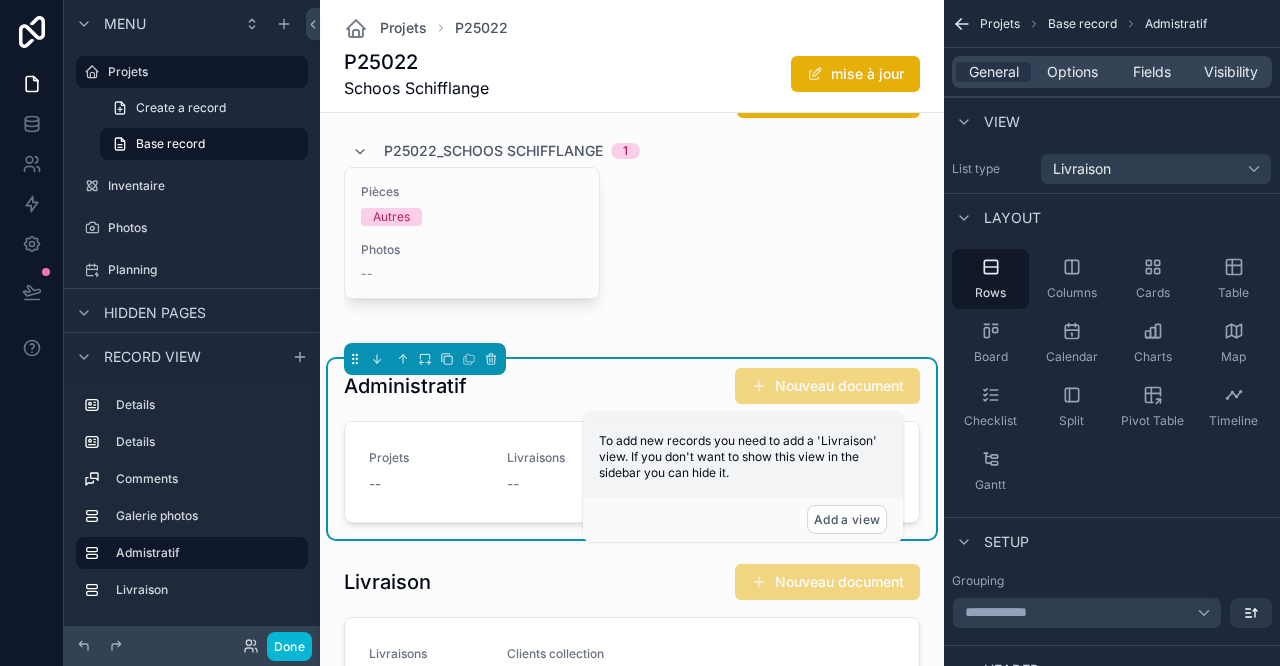 click on "Fields" at bounding box center (1152, 72) 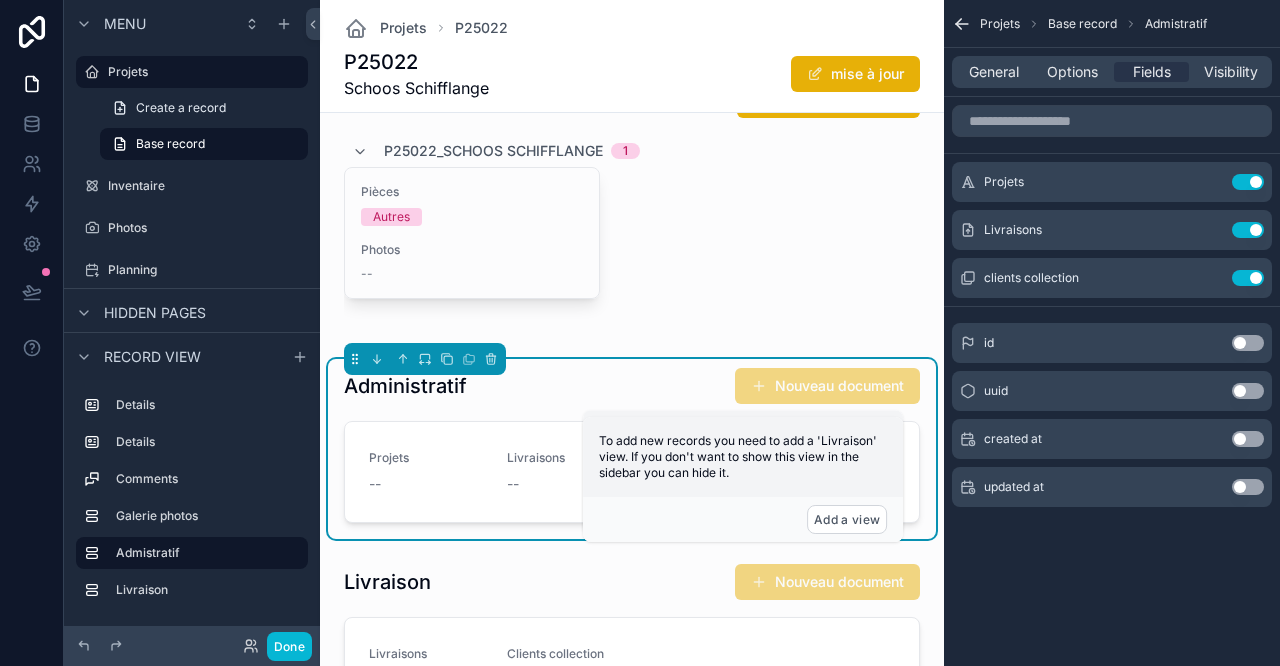 click on "Use setting" at bounding box center (1248, 182) 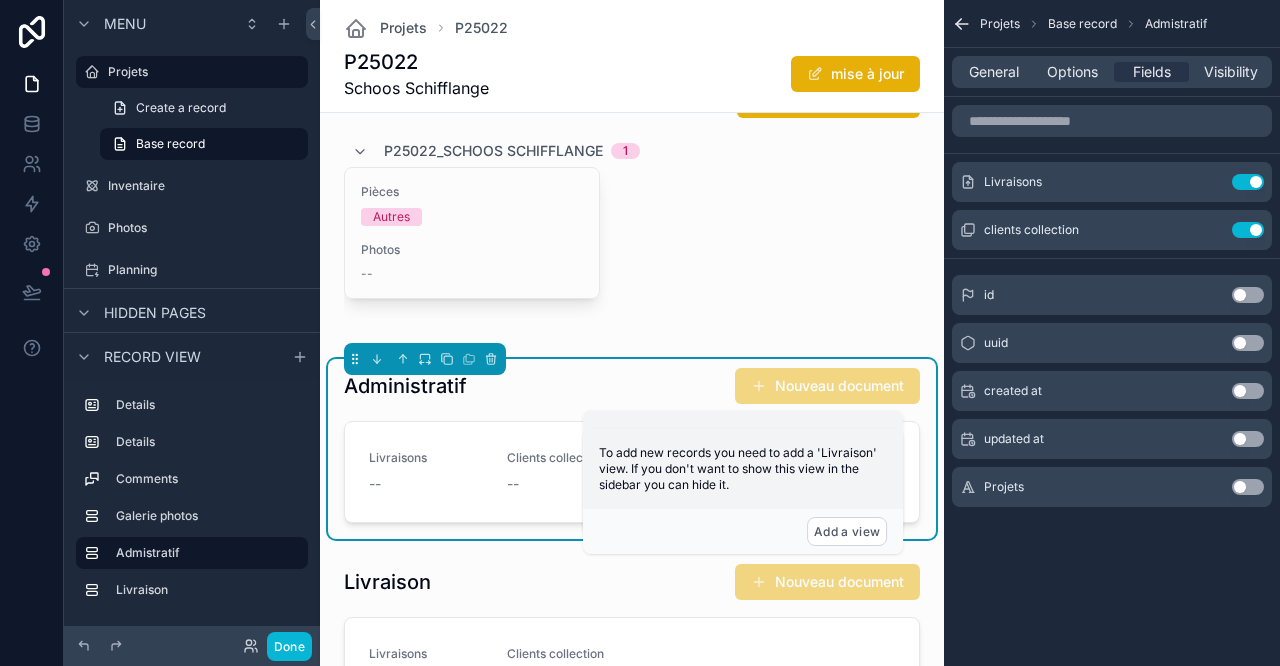 click on "Use setting" at bounding box center (1248, 230) 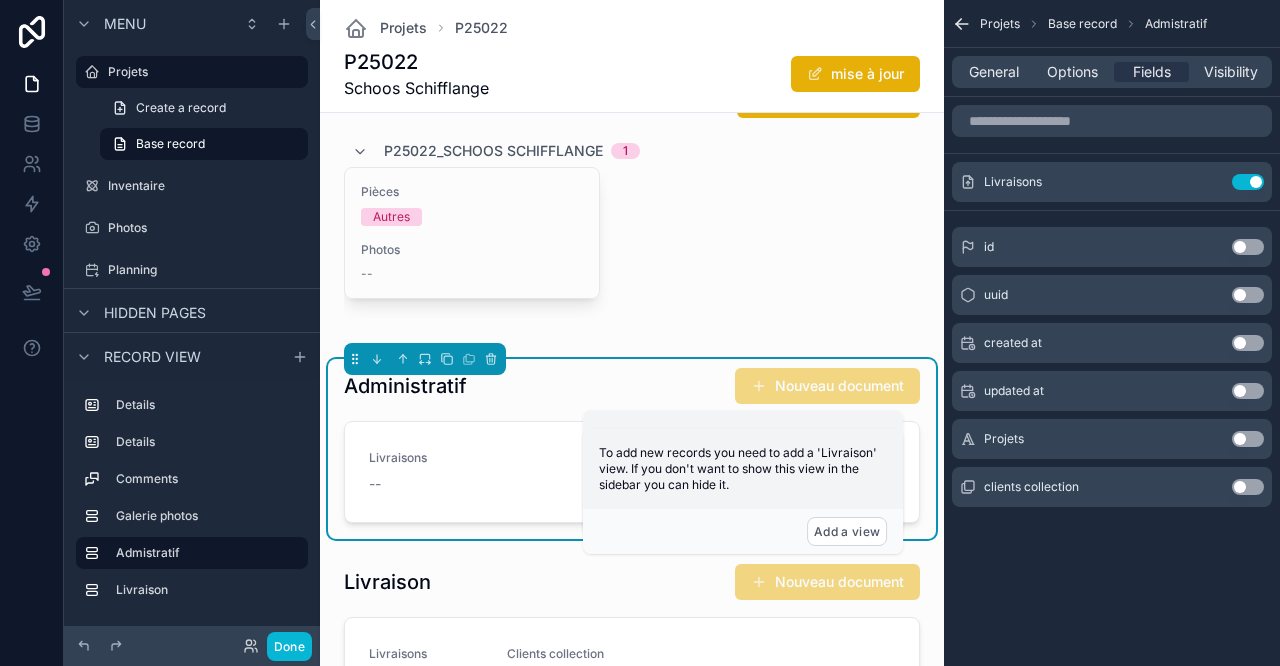 click on "Livraisons --" at bounding box center (632, 472) 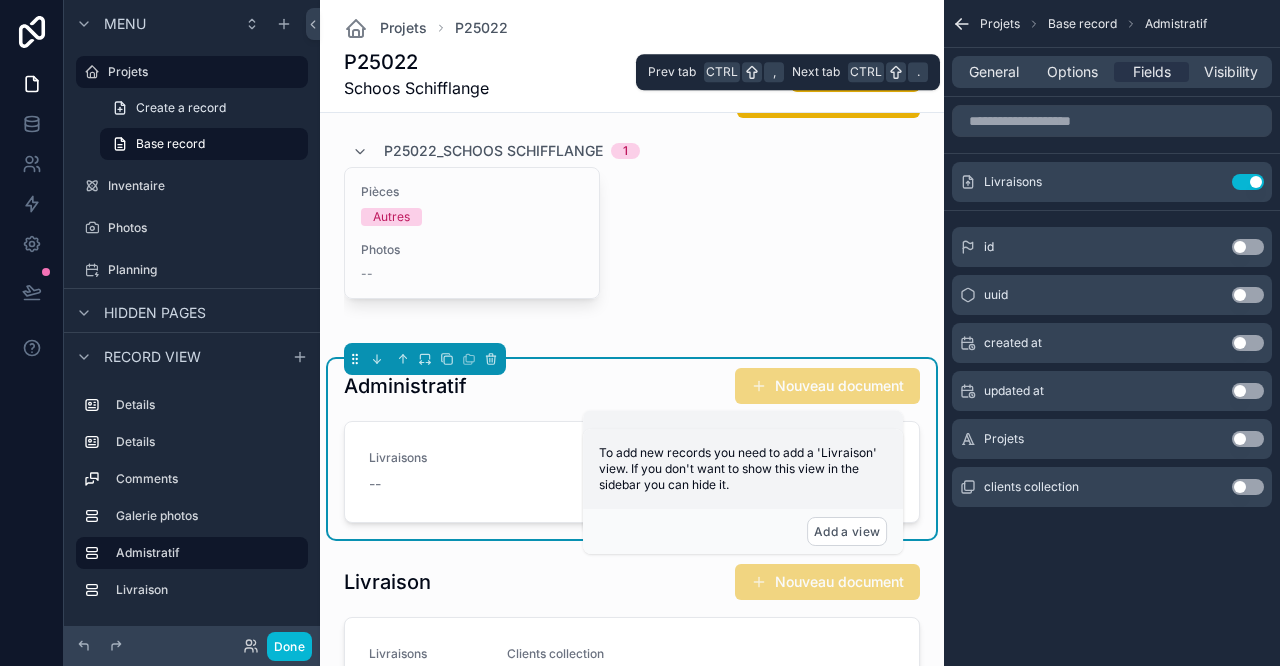 click on "General" at bounding box center [994, 72] 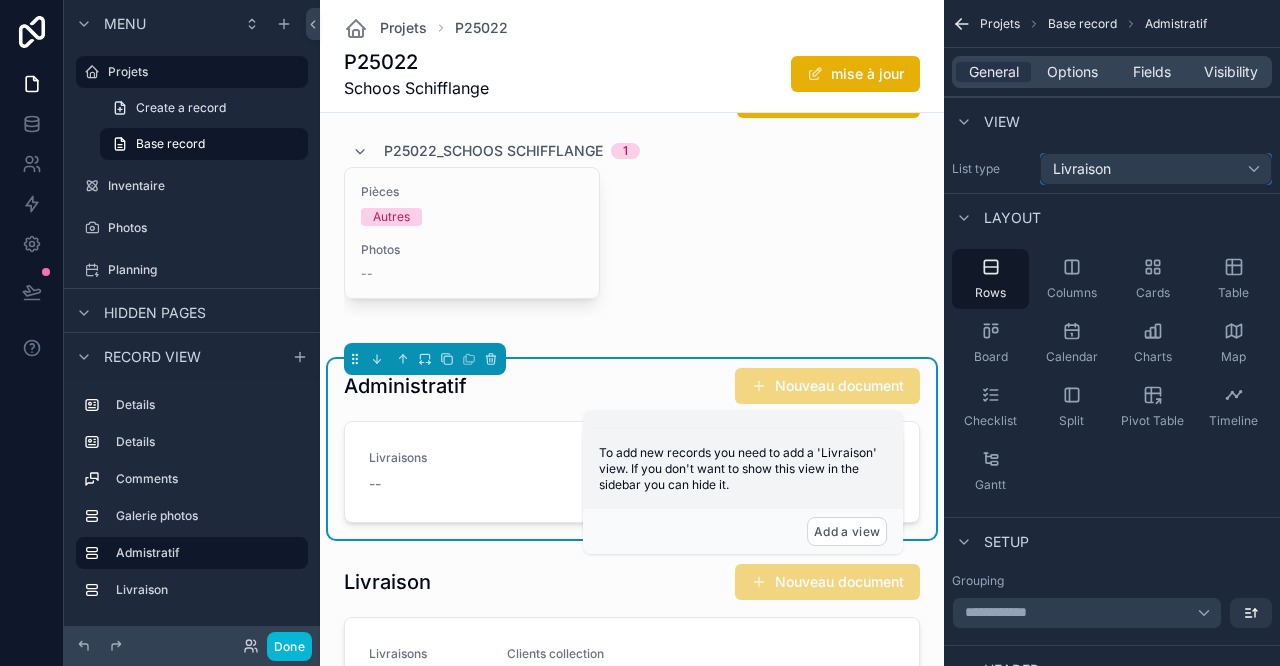 click on "Livraison" at bounding box center (1156, 169) 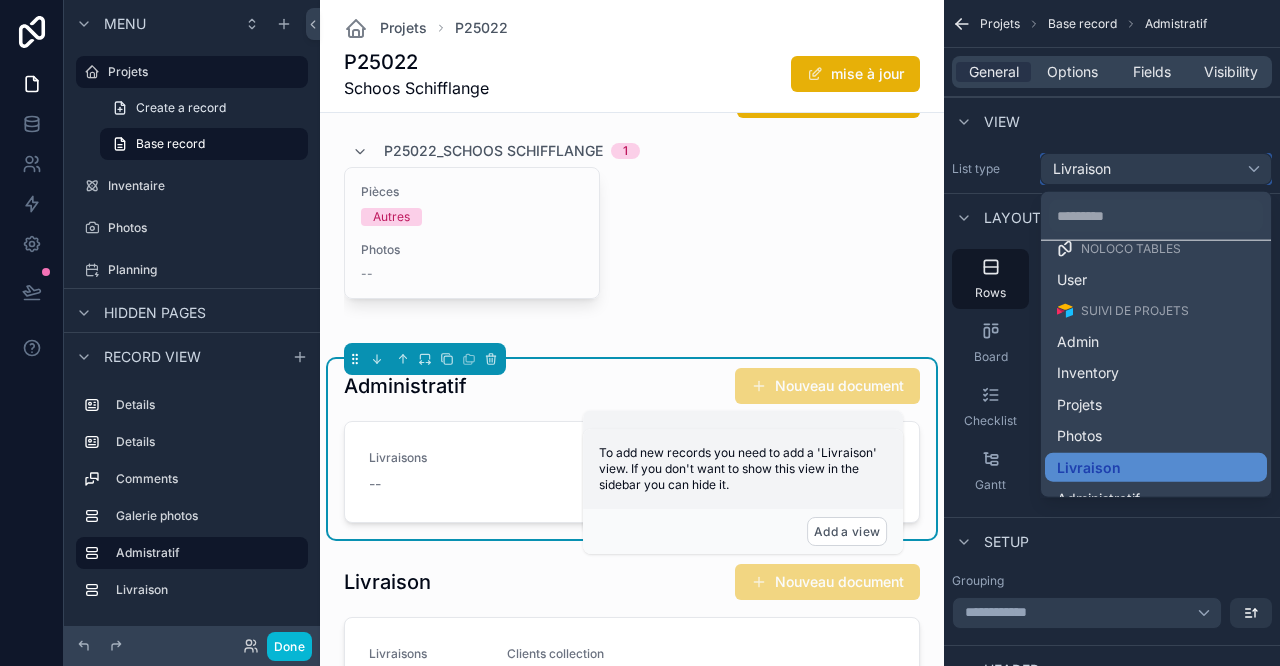 scroll, scrollTop: 42, scrollLeft: 0, axis: vertical 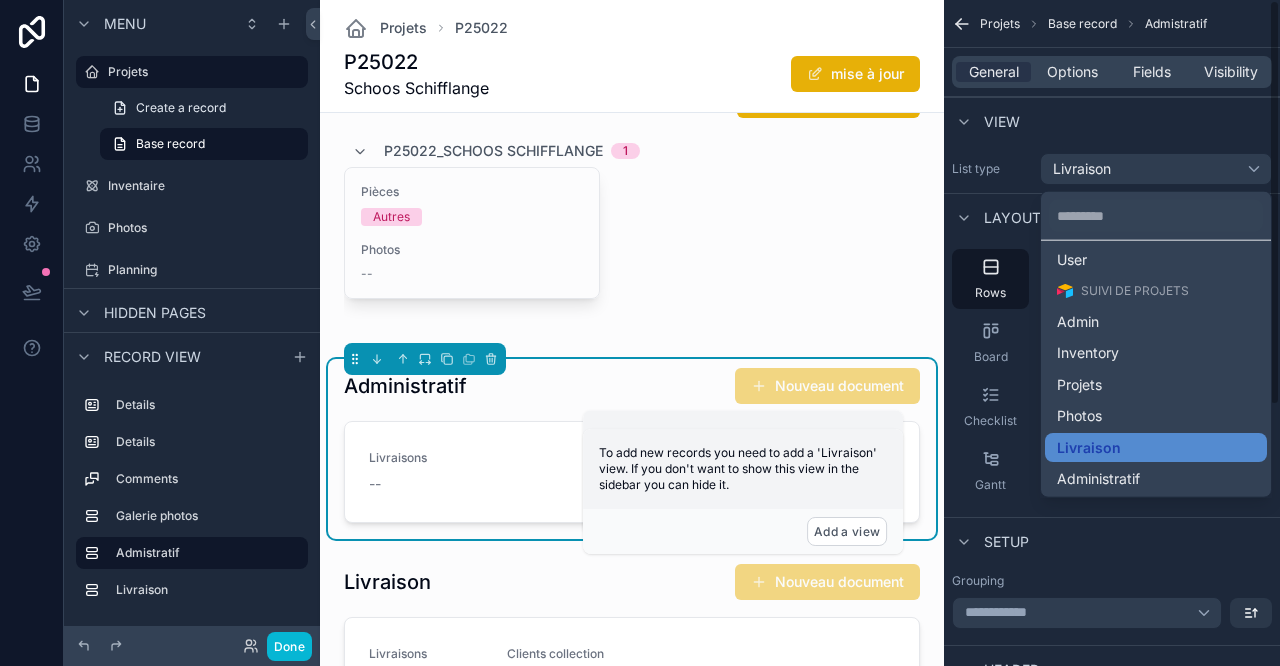 click on "Administratif" at bounding box center (1156, 479) 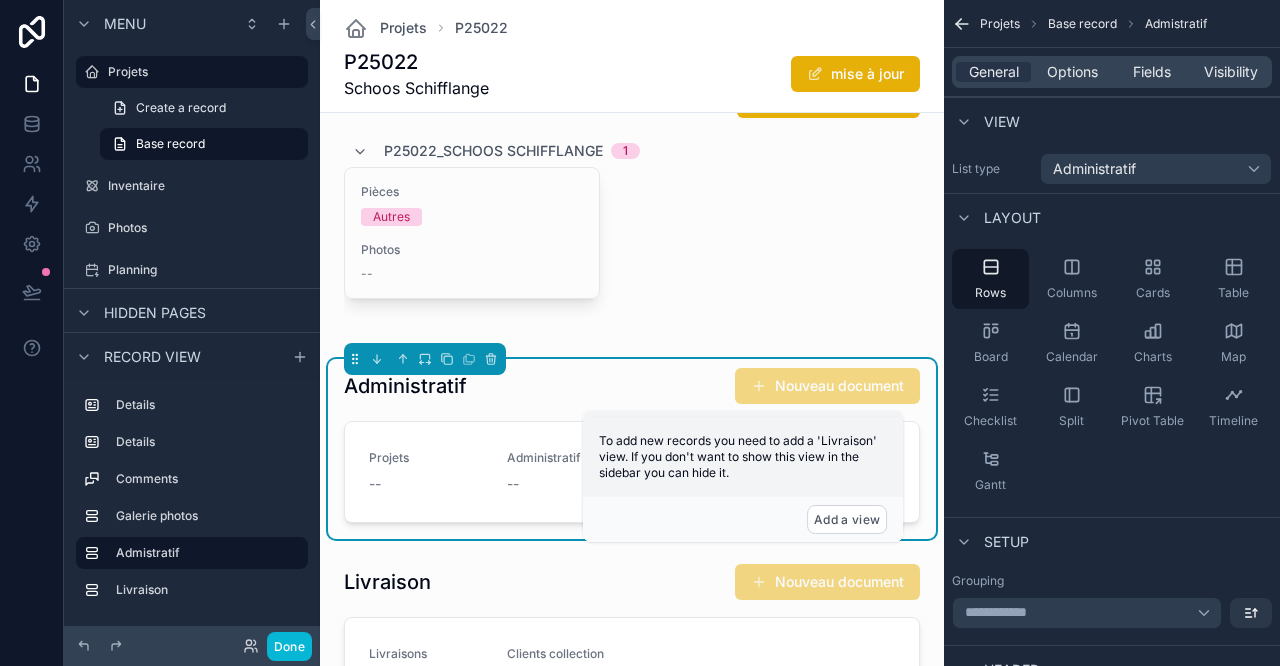click on "Fields" at bounding box center [1152, 72] 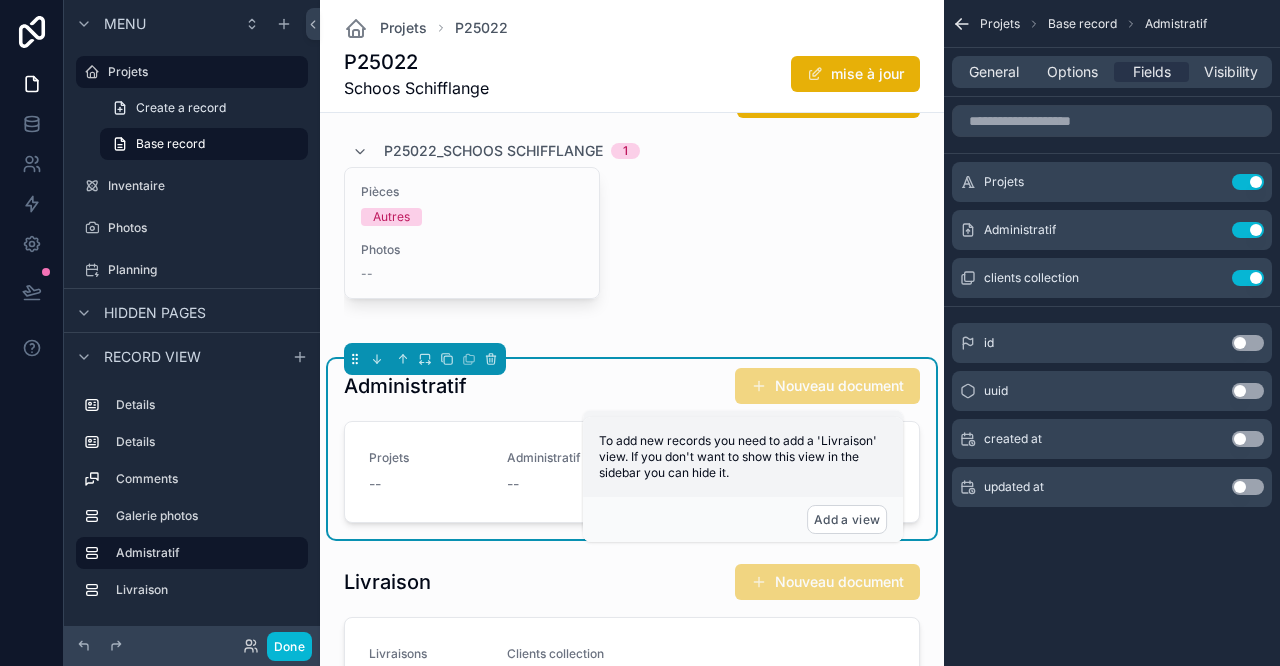 click on "Use setting" at bounding box center (1248, 278) 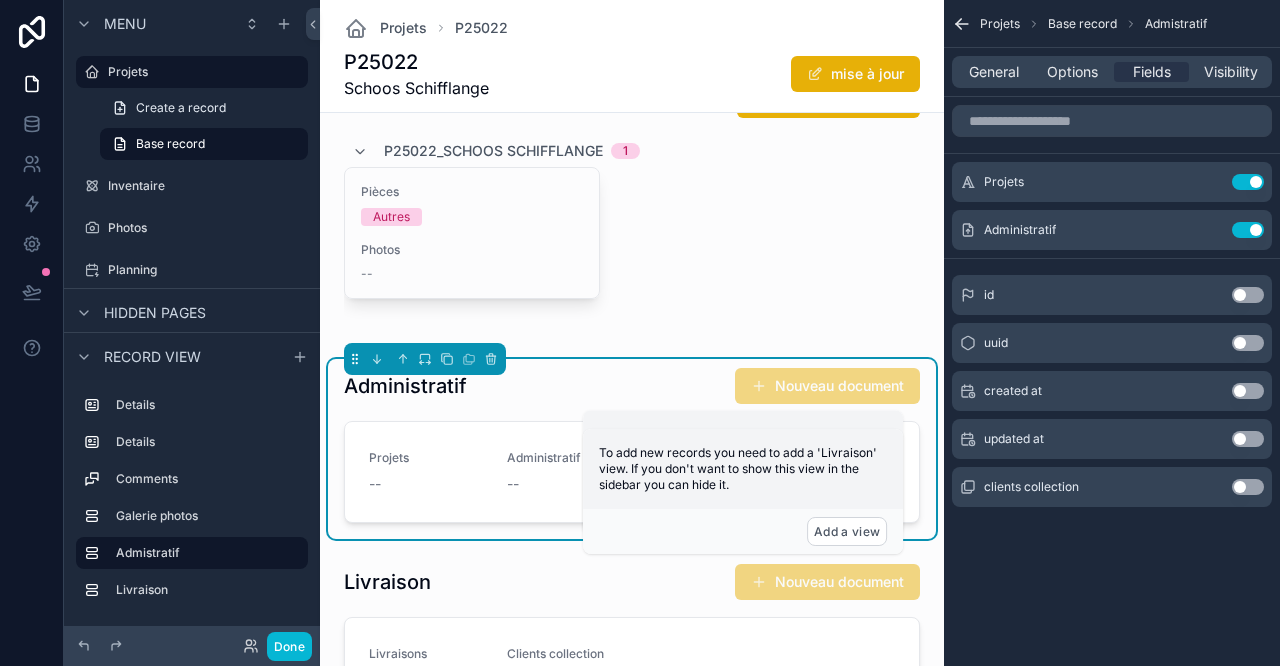 click on "Use setting" at bounding box center (1248, 182) 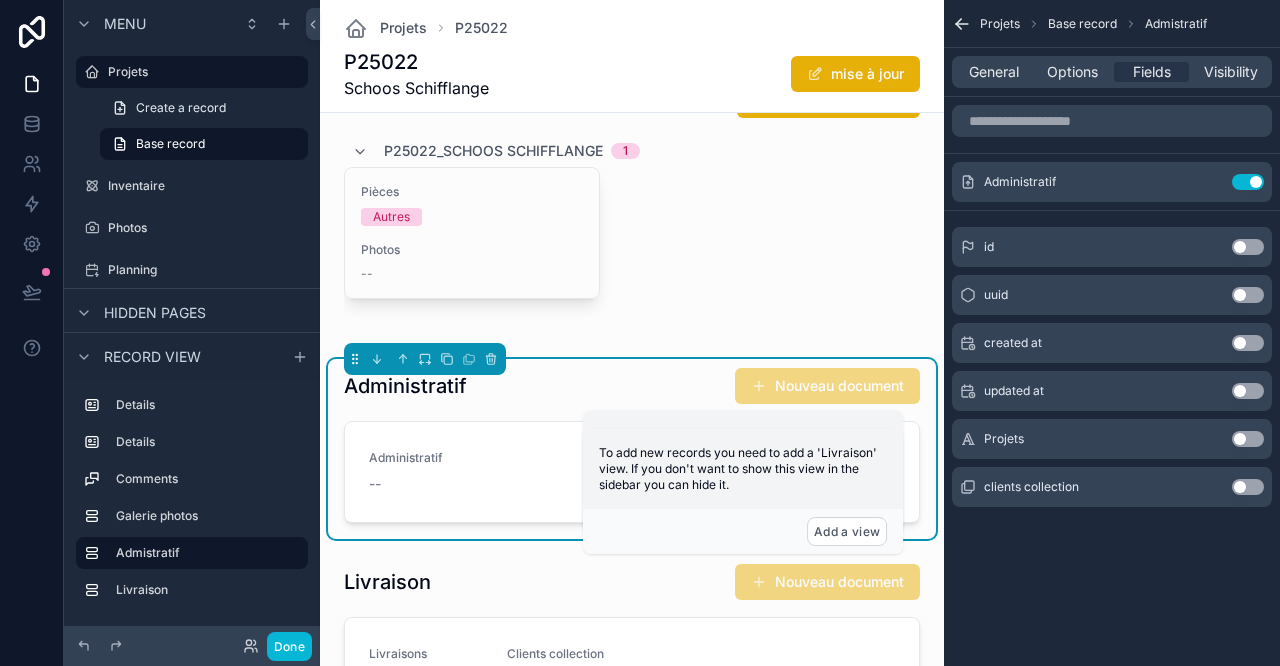 click at bounding box center (632, 844) 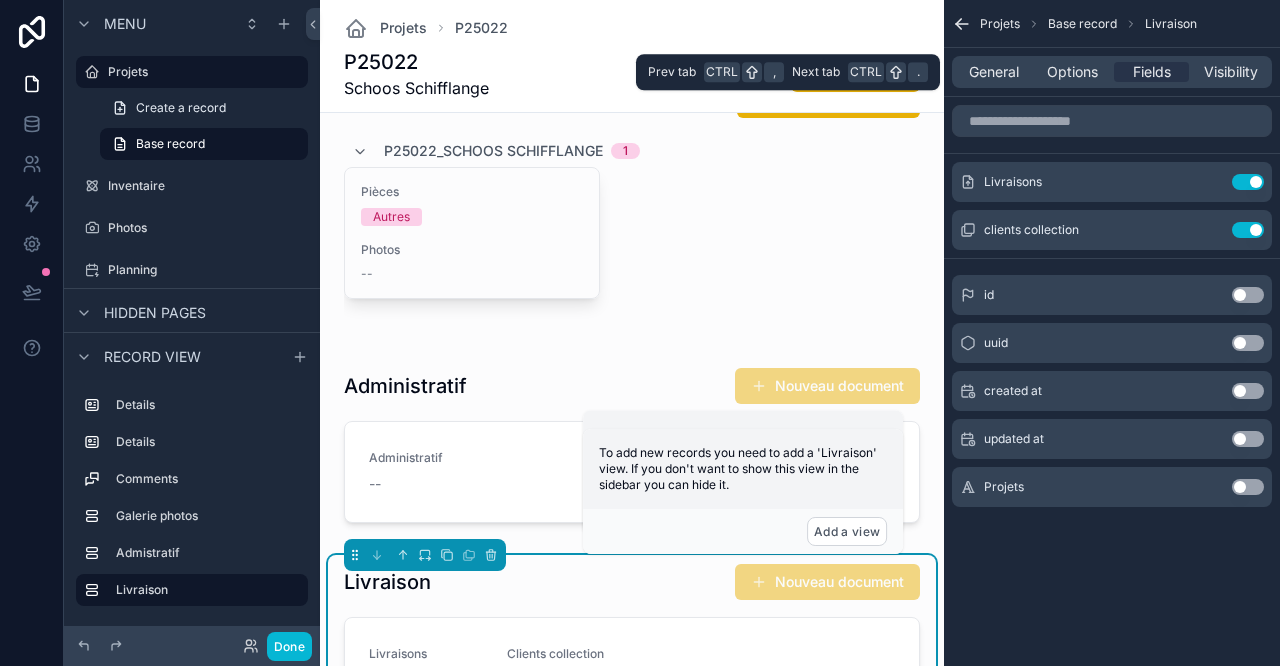click on "General" at bounding box center (994, 72) 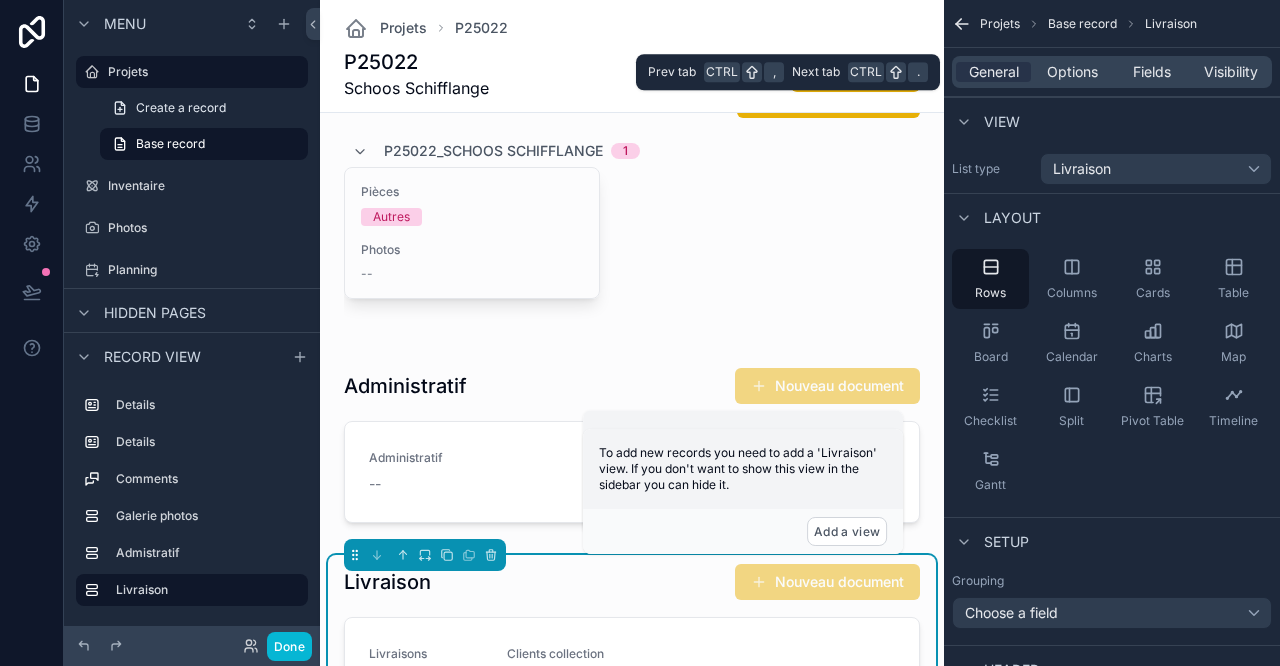 click on "Fields" at bounding box center (1152, 72) 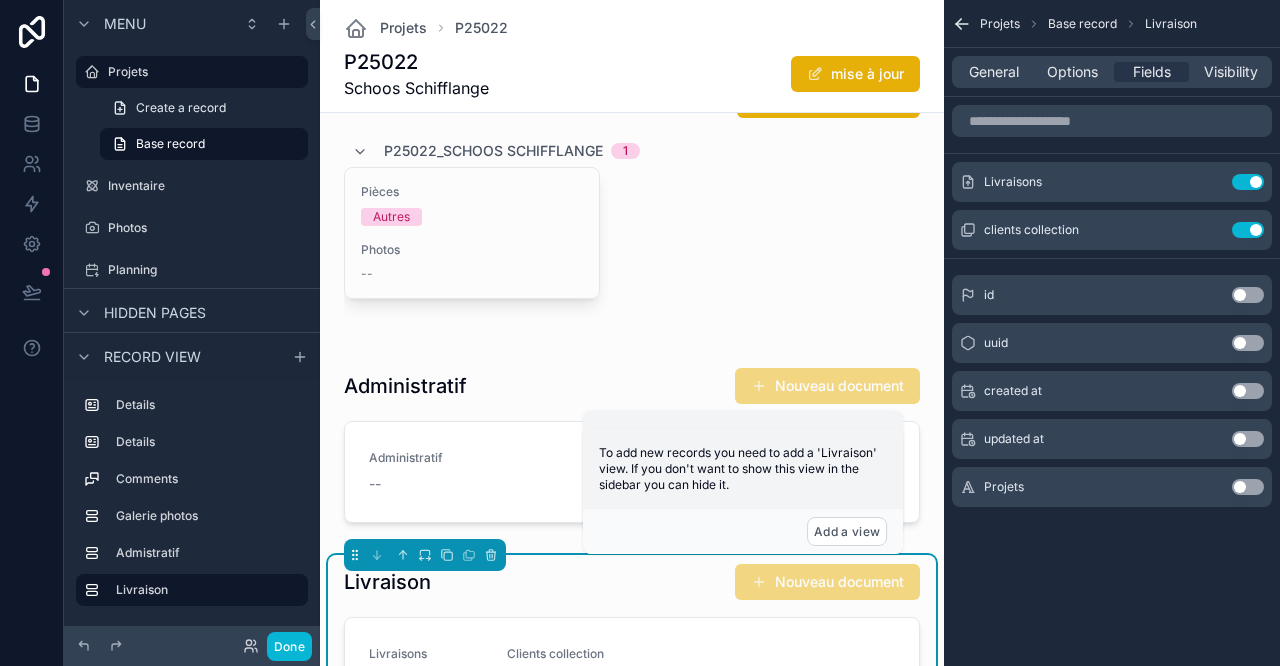 click on "Use setting" at bounding box center [1248, 230] 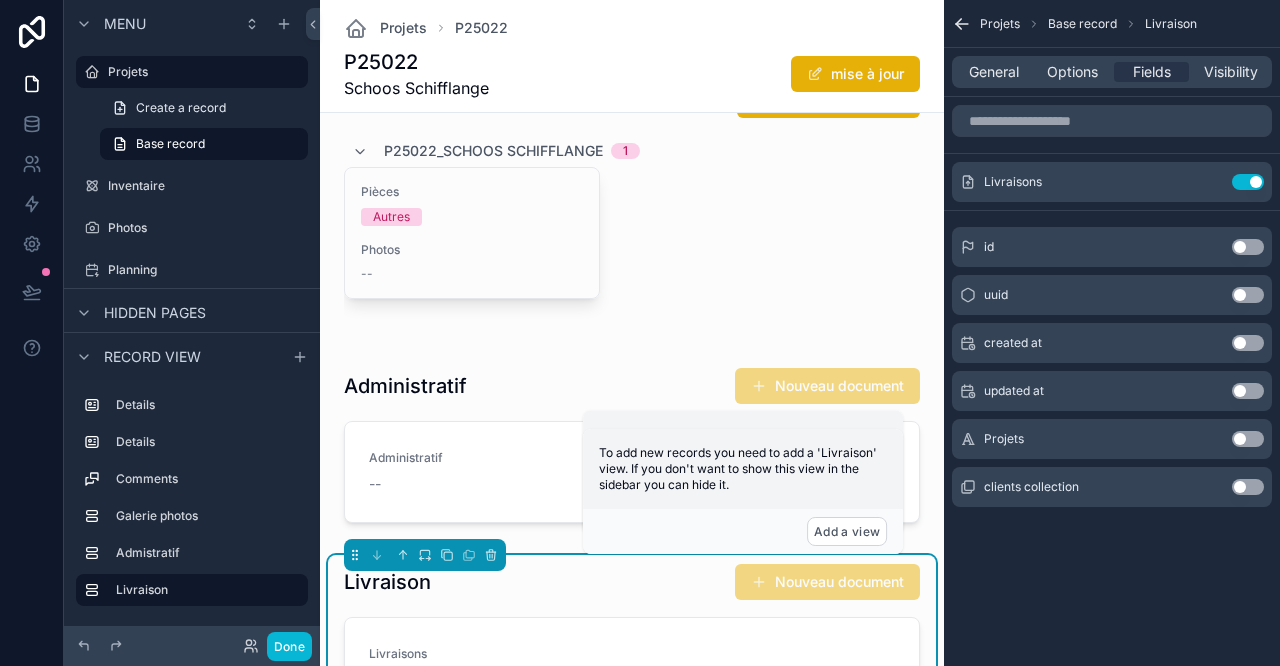 click at bounding box center [632, 208] 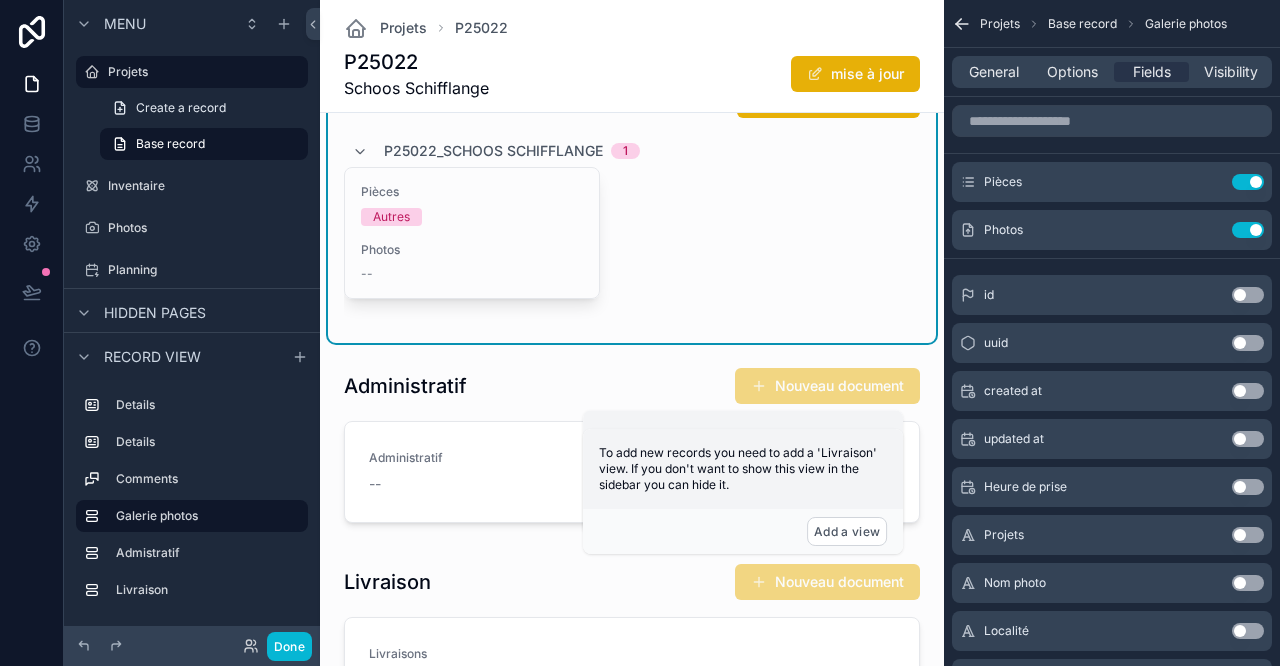click at bounding box center (632, 449) 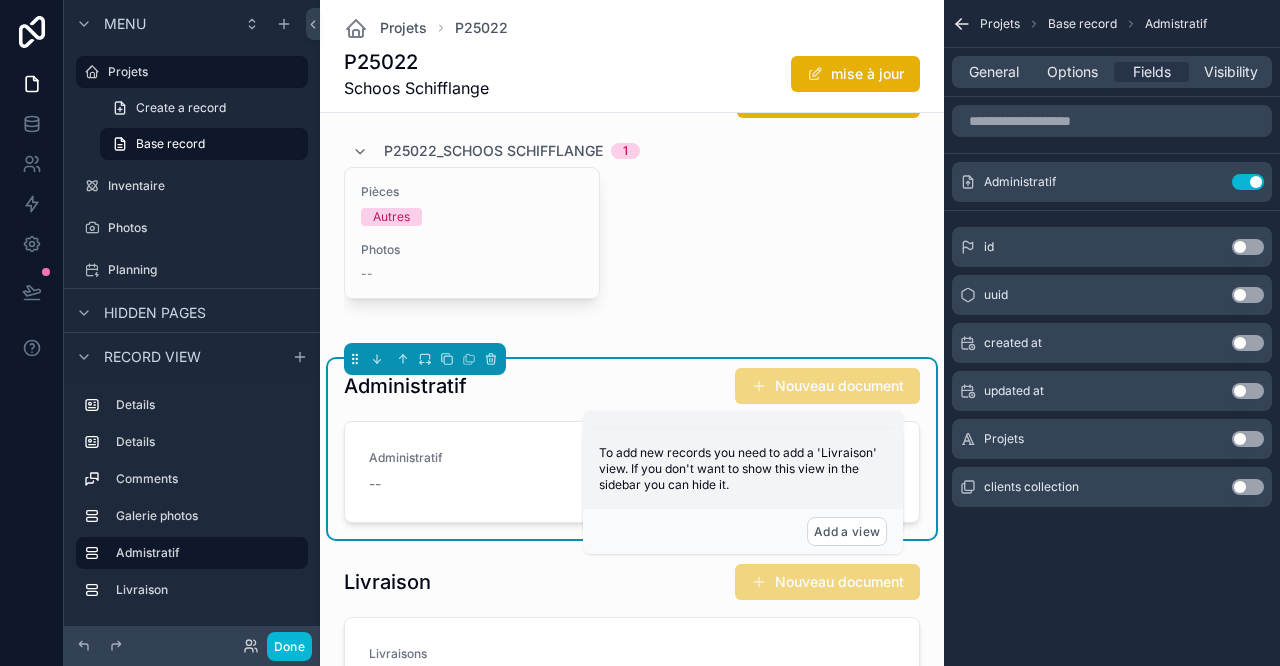 click on "Nouveau document" at bounding box center [827, 386] 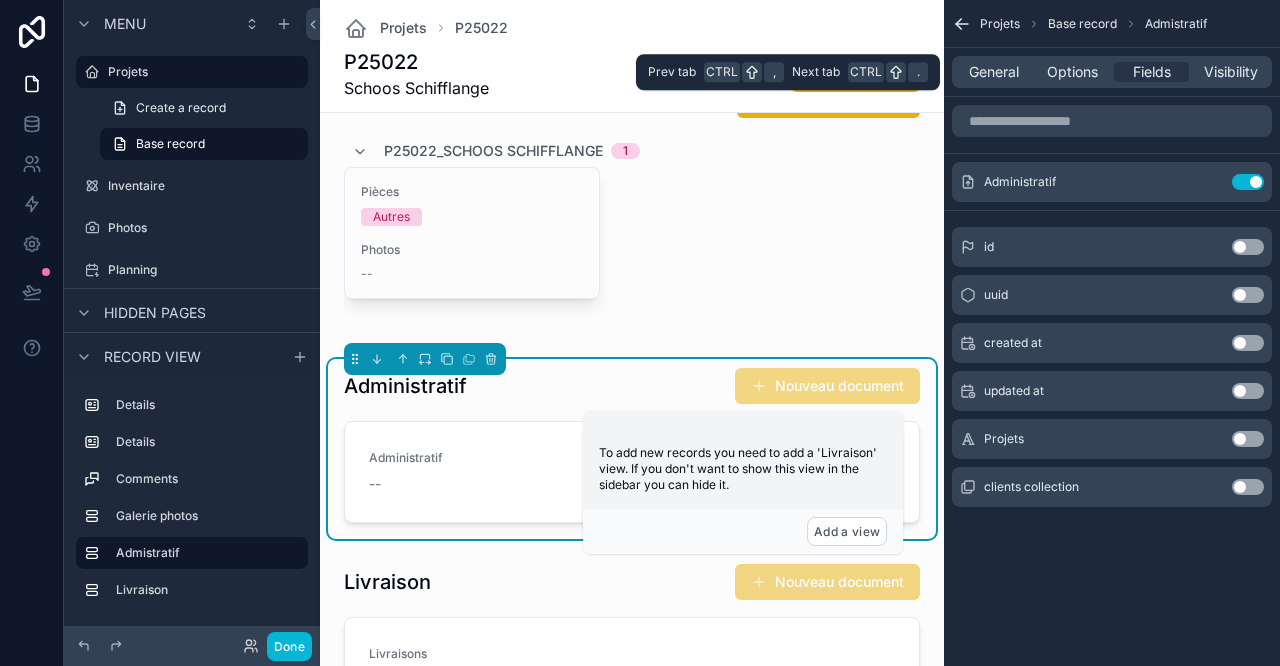 click on "General" at bounding box center [994, 72] 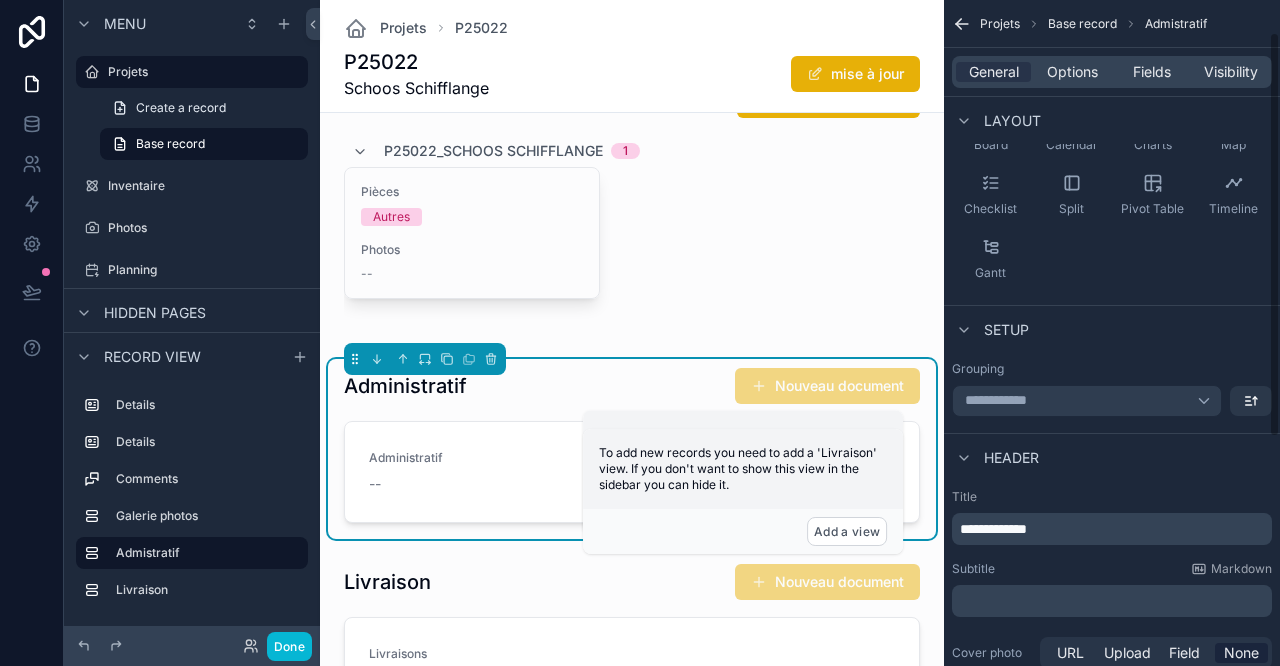 scroll, scrollTop: 222, scrollLeft: 0, axis: vertical 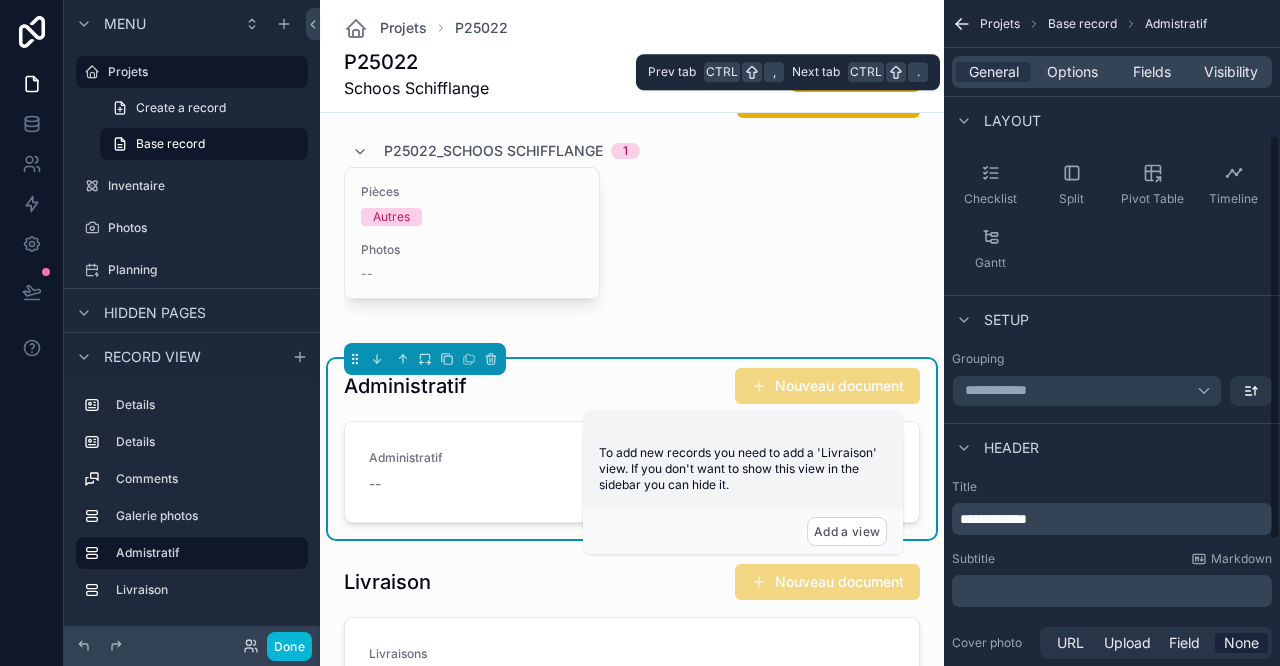 click on "Options" at bounding box center [1072, 72] 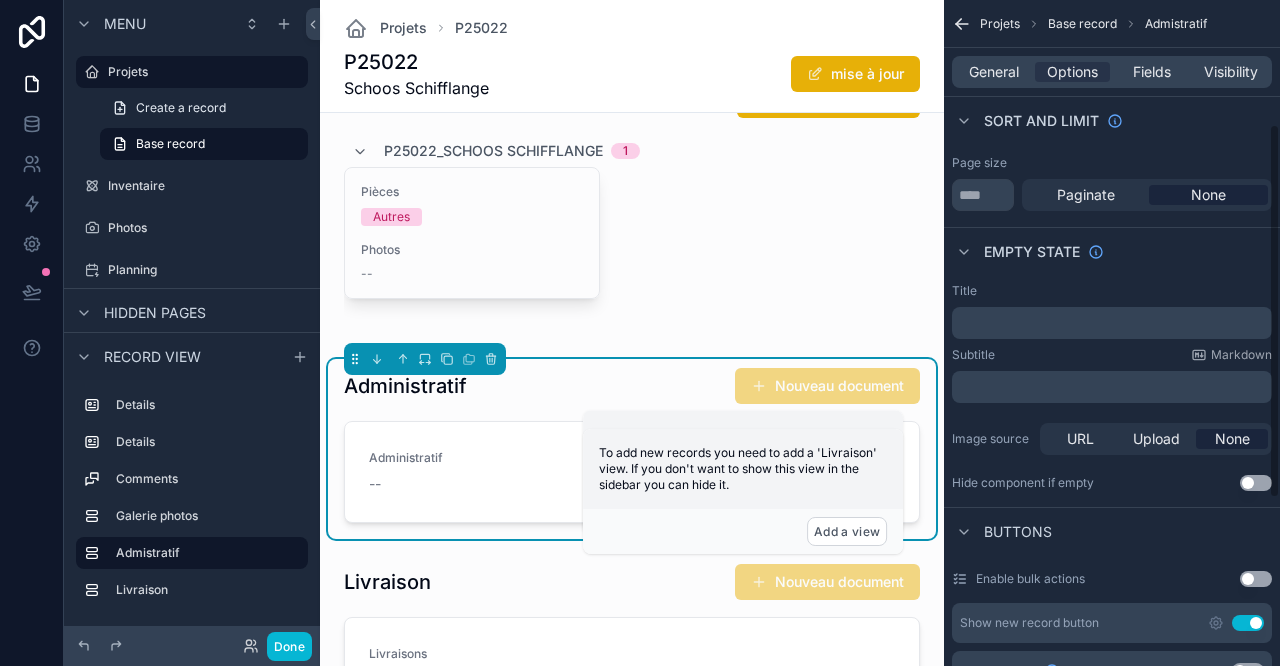 click on "﻿" at bounding box center [1114, 323] 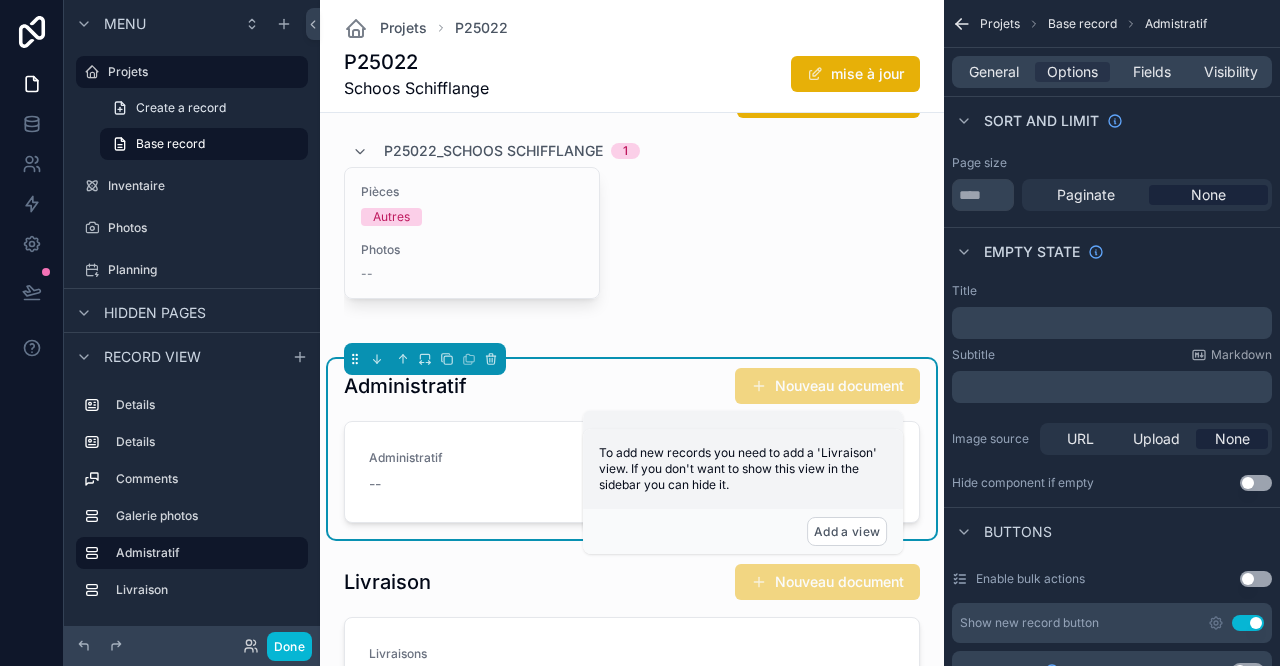 drag, startPoint x: 1112, startPoint y: 291, endPoint x: 1121, endPoint y: 267, distance: 25.632011 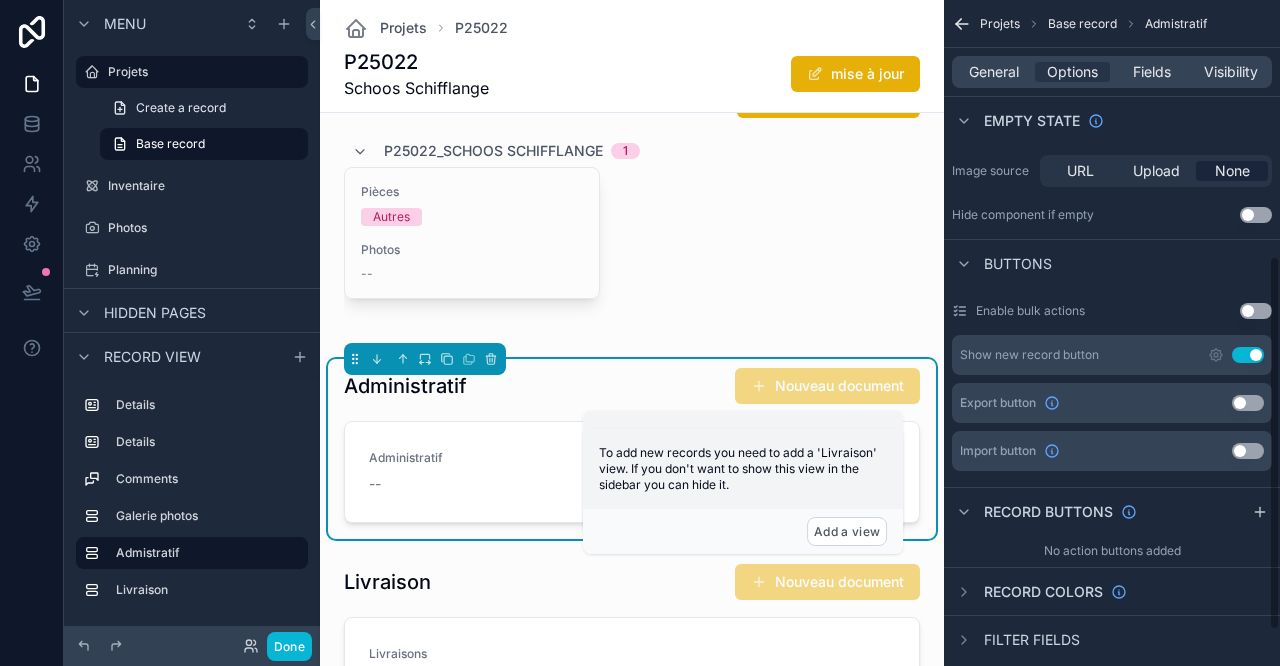 scroll, scrollTop: 519, scrollLeft: 0, axis: vertical 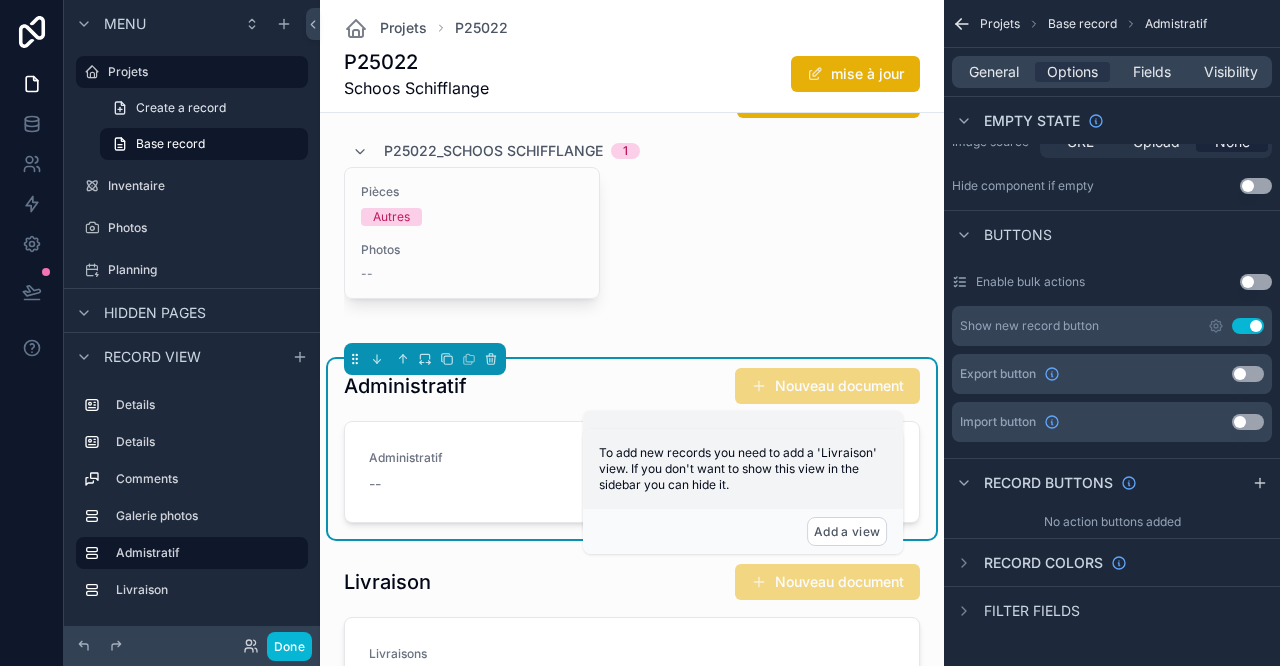 click 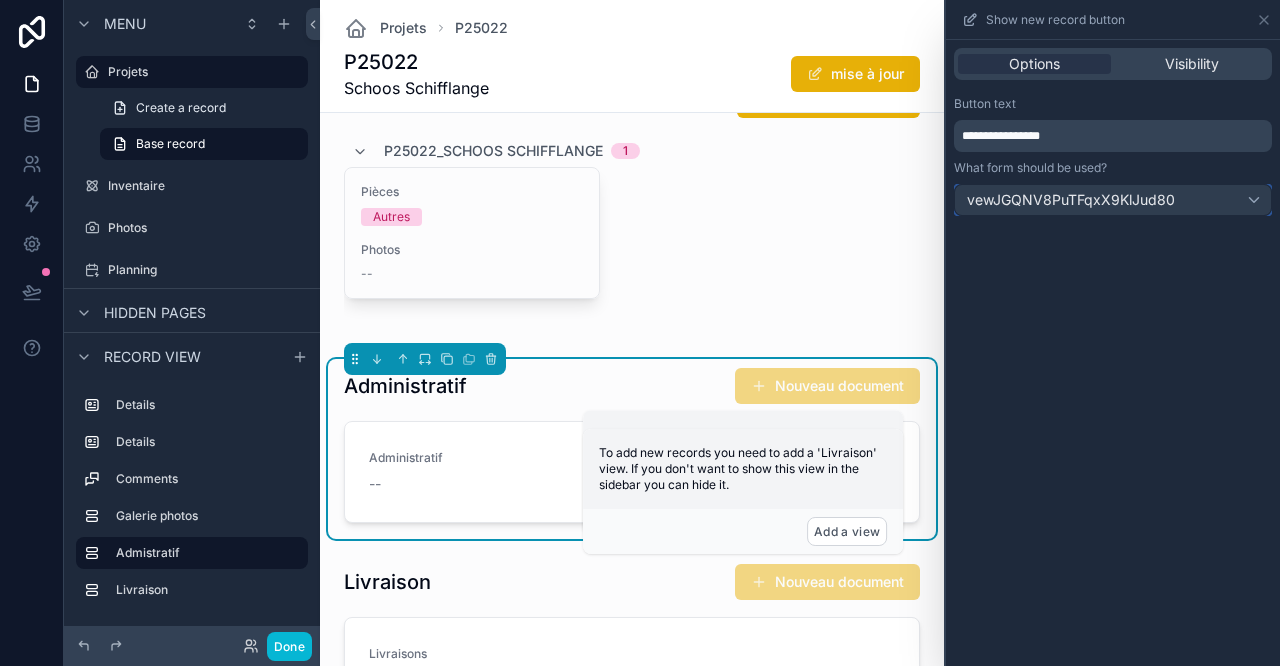 click on "vewJGQNV8PuTFqxX9KlJud80" at bounding box center (1113, 200) 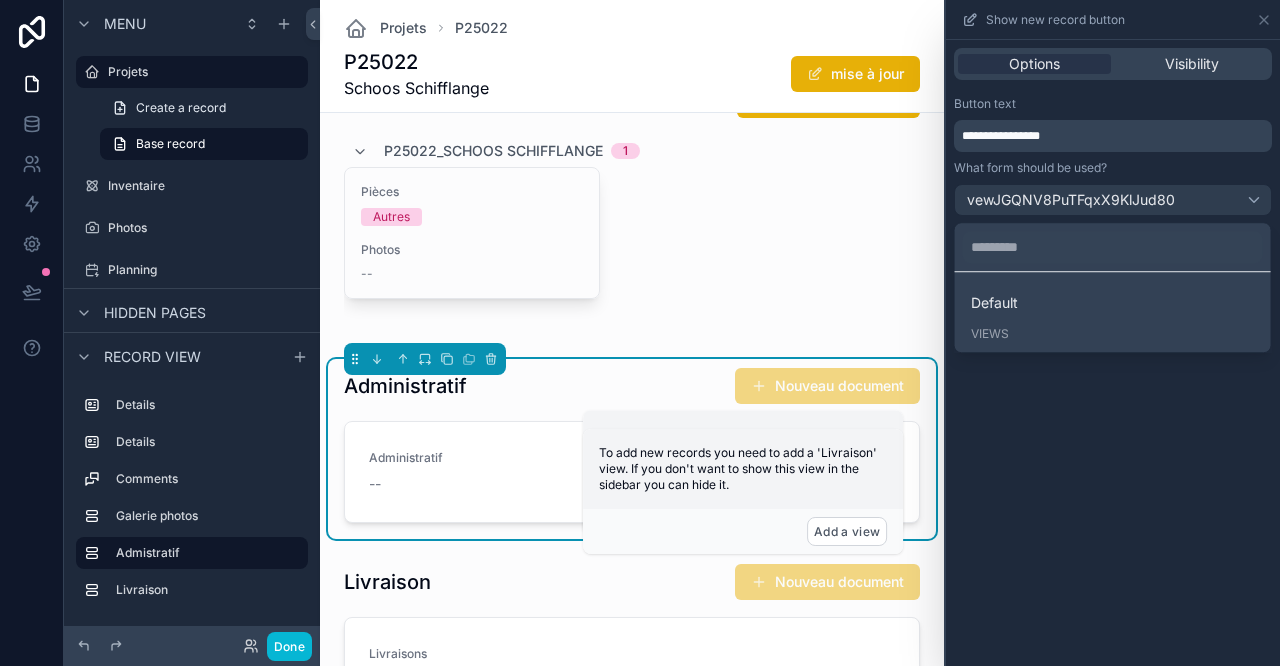 click on "Default" at bounding box center [1113, 303] 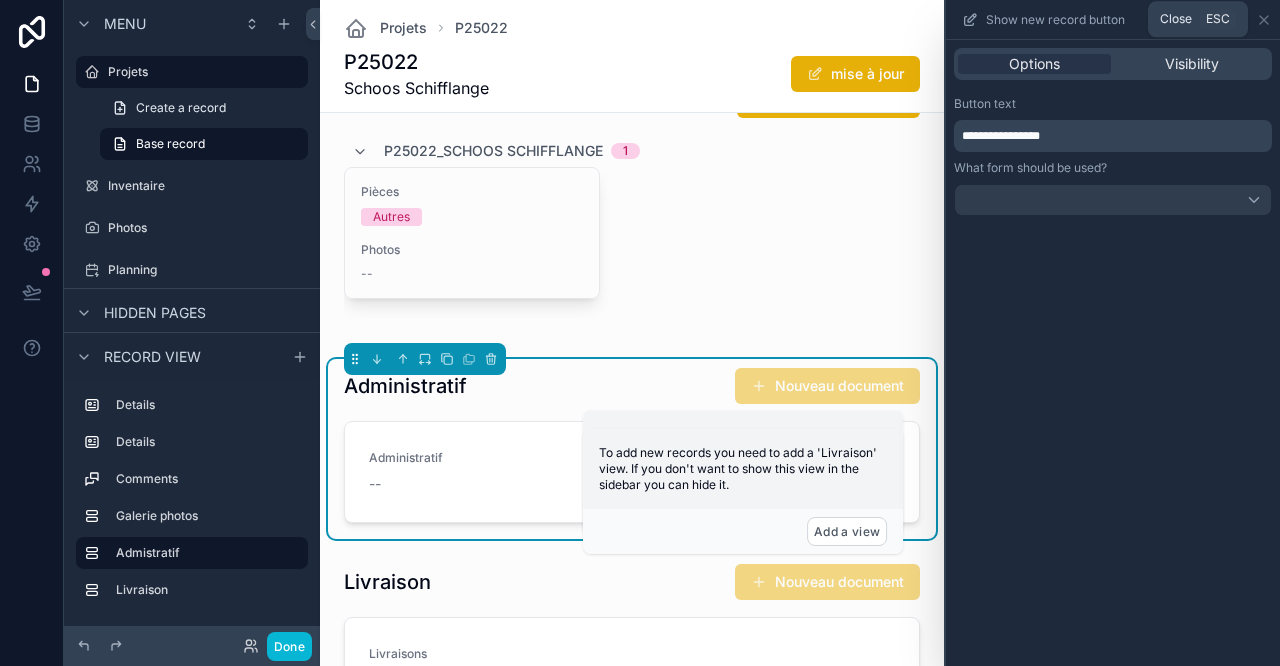 click 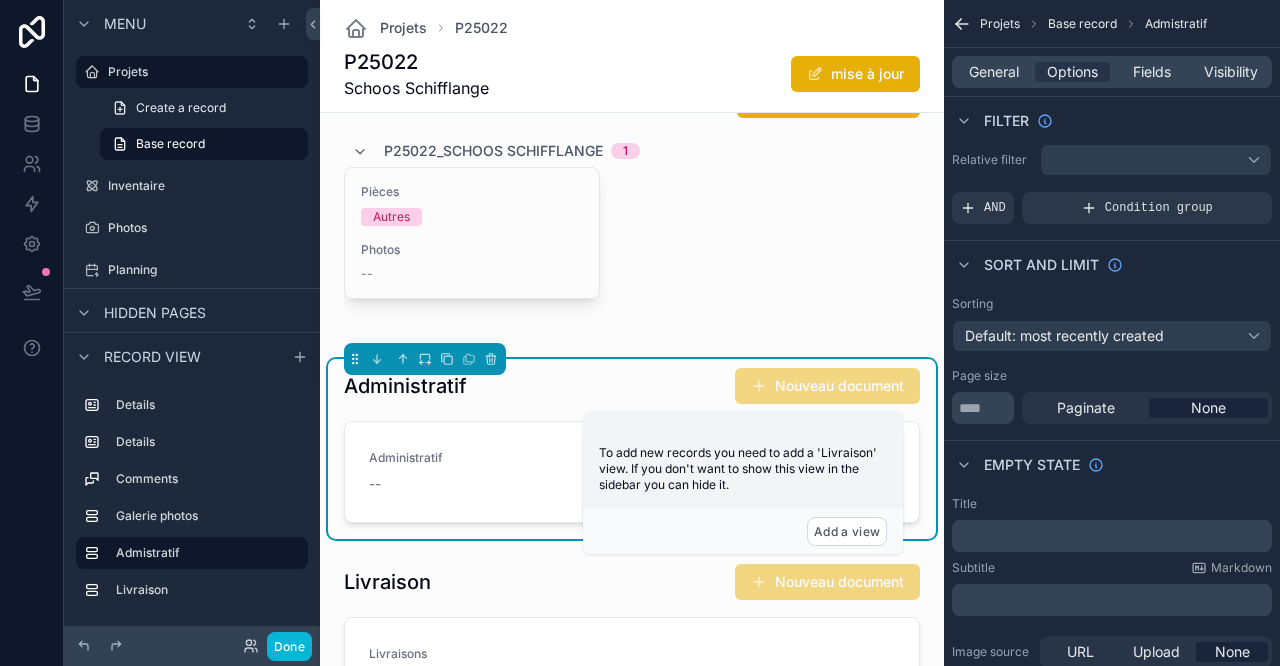 scroll, scrollTop: 0, scrollLeft: 0, axis: both 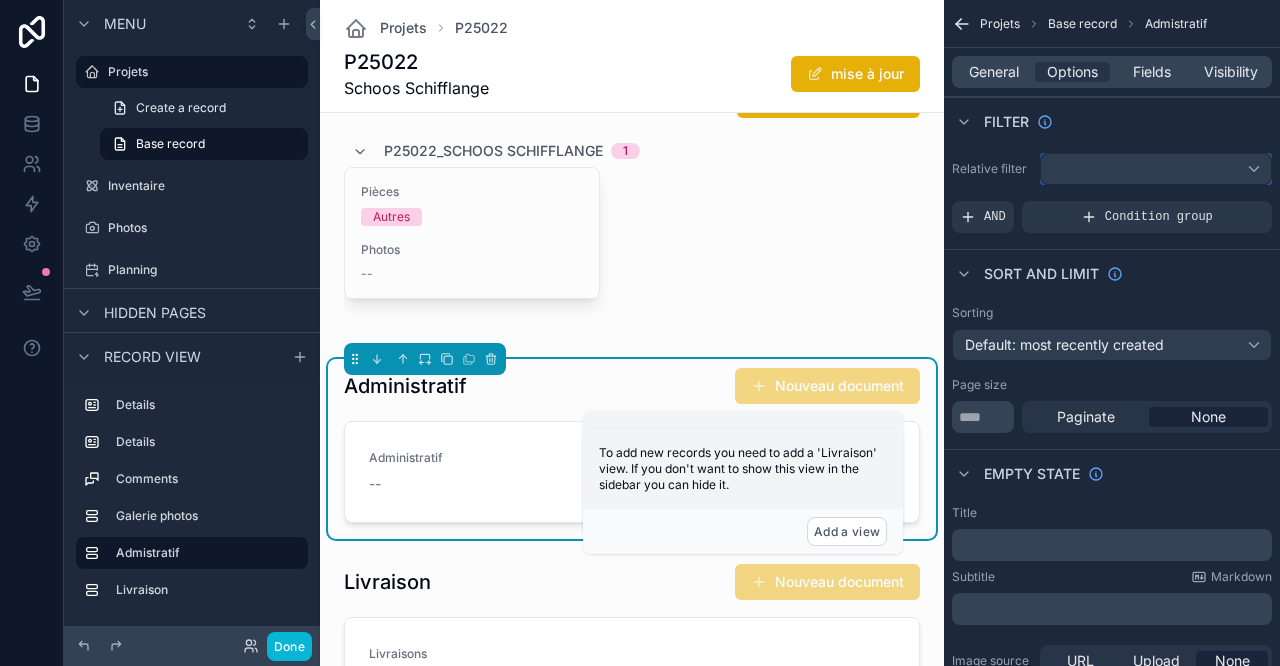 click at bounding box center [1156, 169] 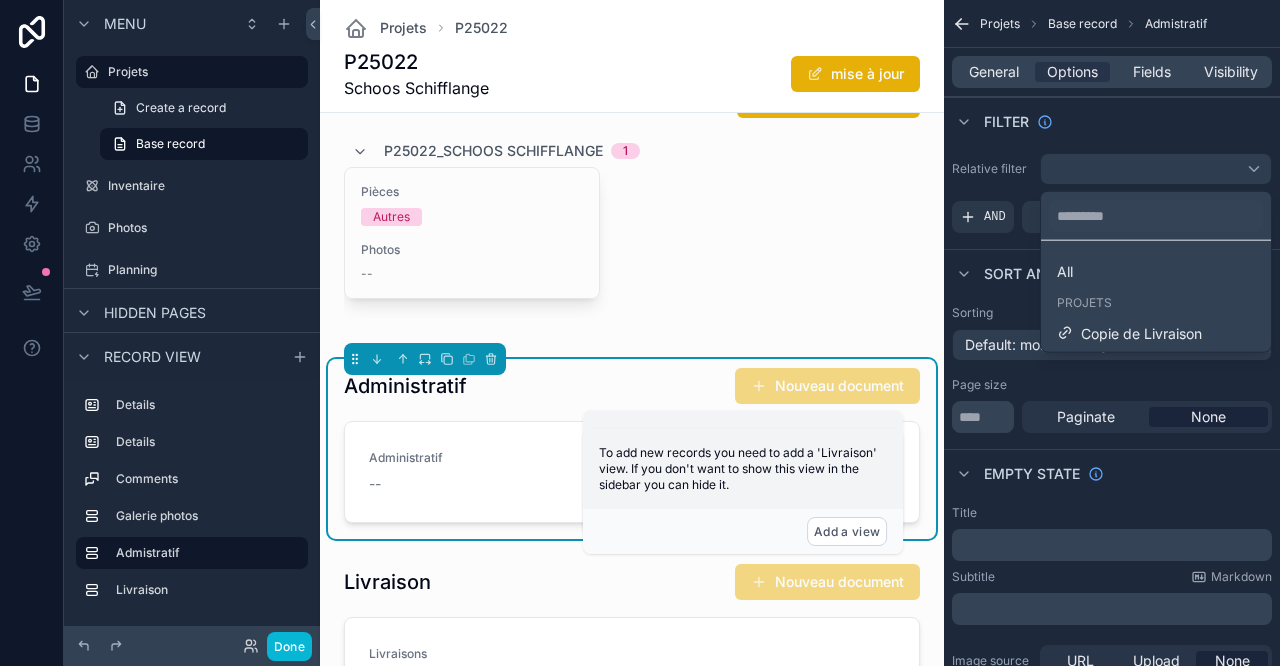click on "Copie de Livraison" at bounding box center (1141, 333) 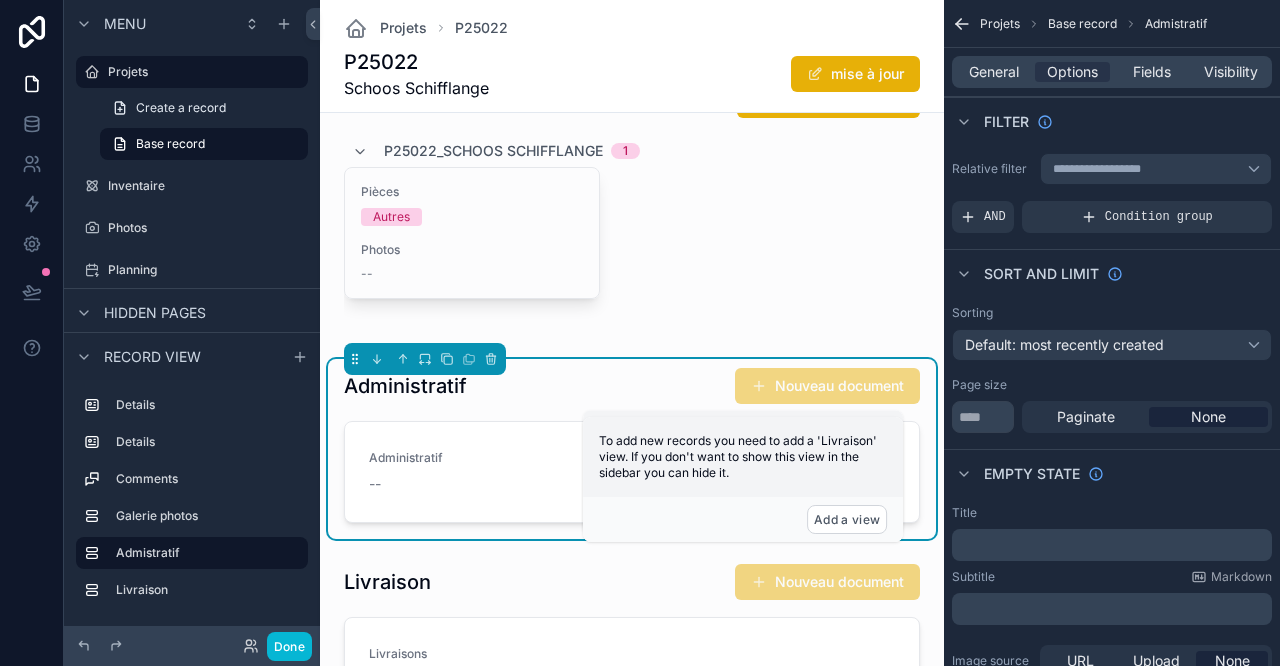 click on "Condition group" at bounding box center [1147, 217] 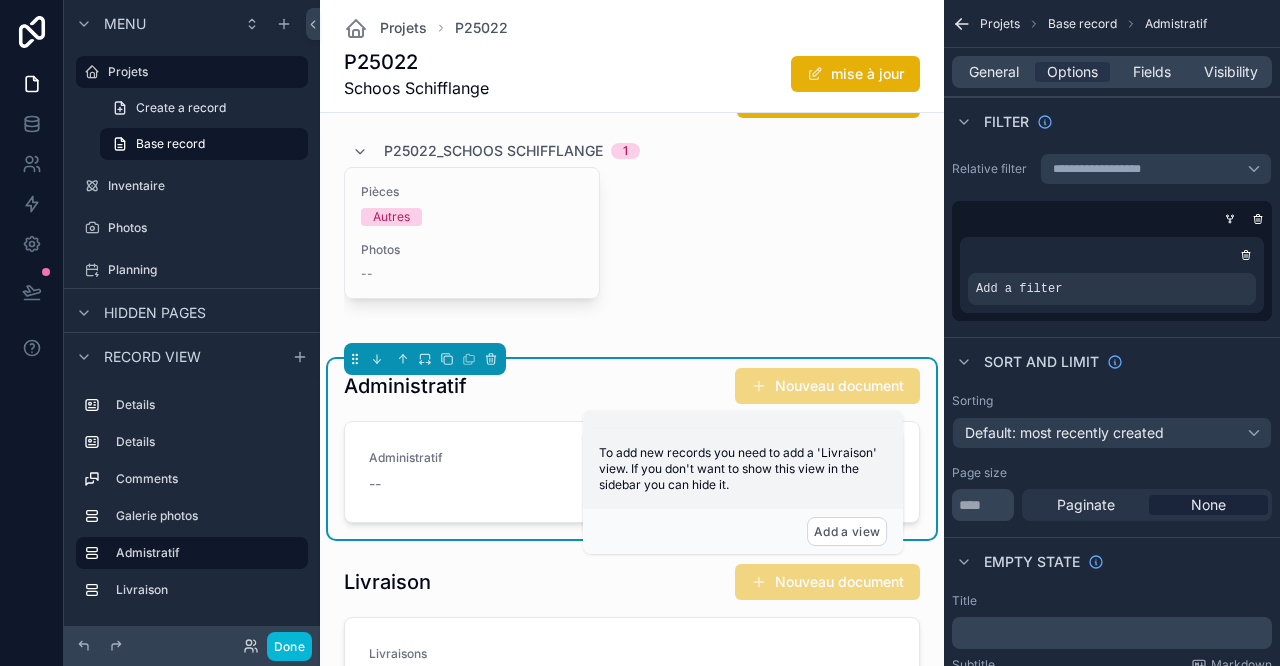 drag, startPoint x: 1264, startPoint y: 208, endPoint x: 1244, endPoint y: 223, distance: 25 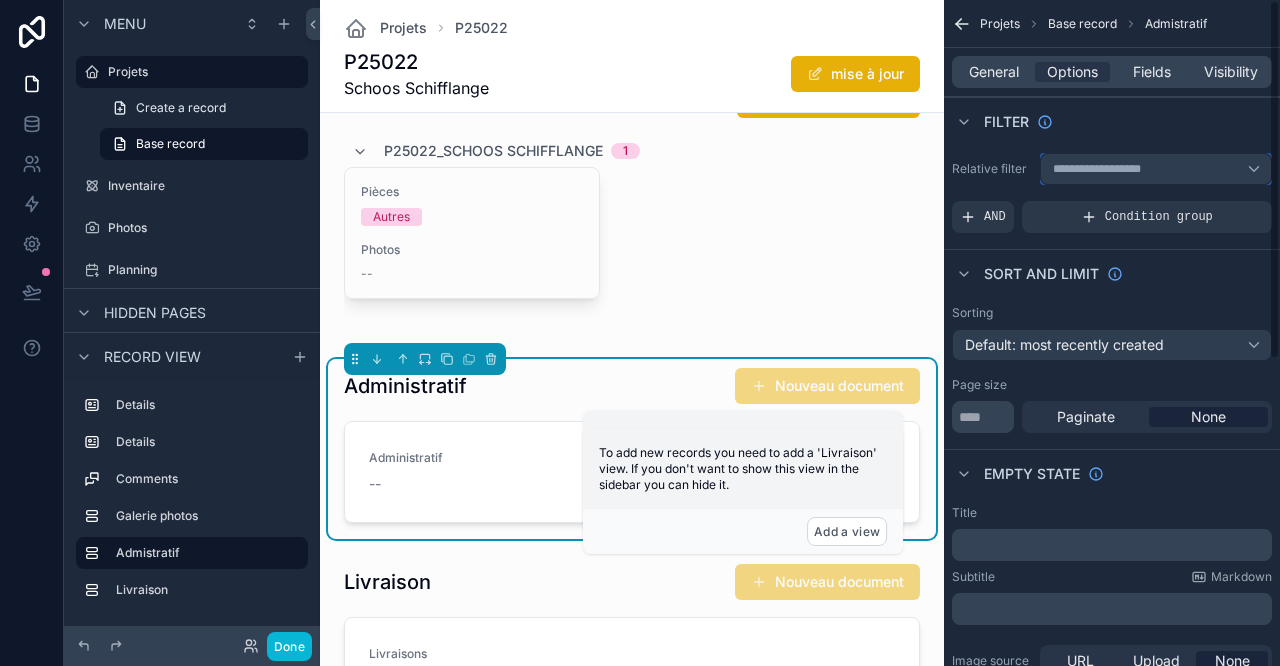 click on "**********" at bounding box center (1156, 169) 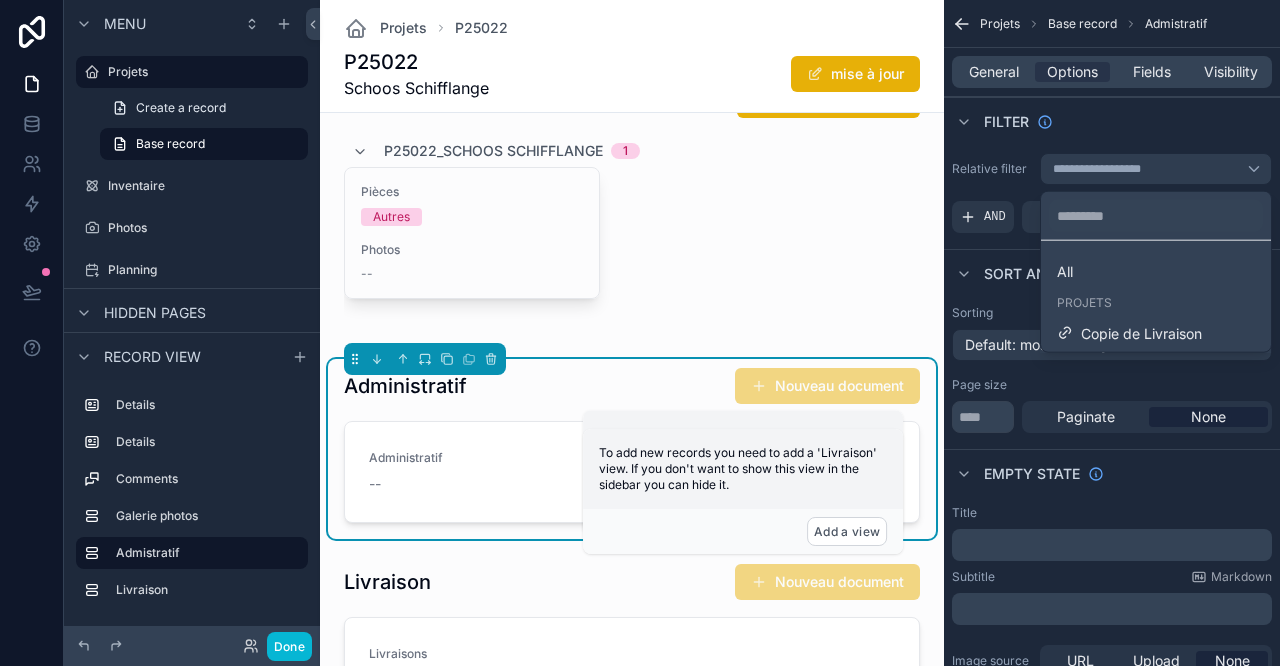 click on "All" at bounding box center [1156, 272] 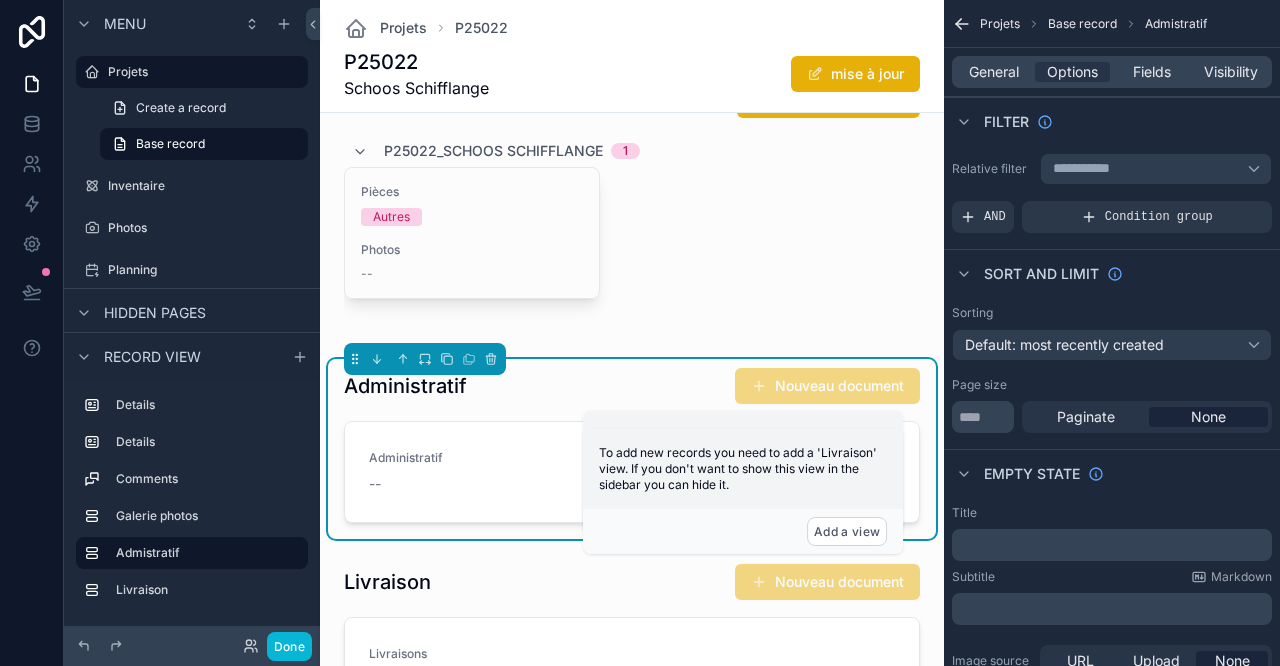 click at bounding box center (632, 208) 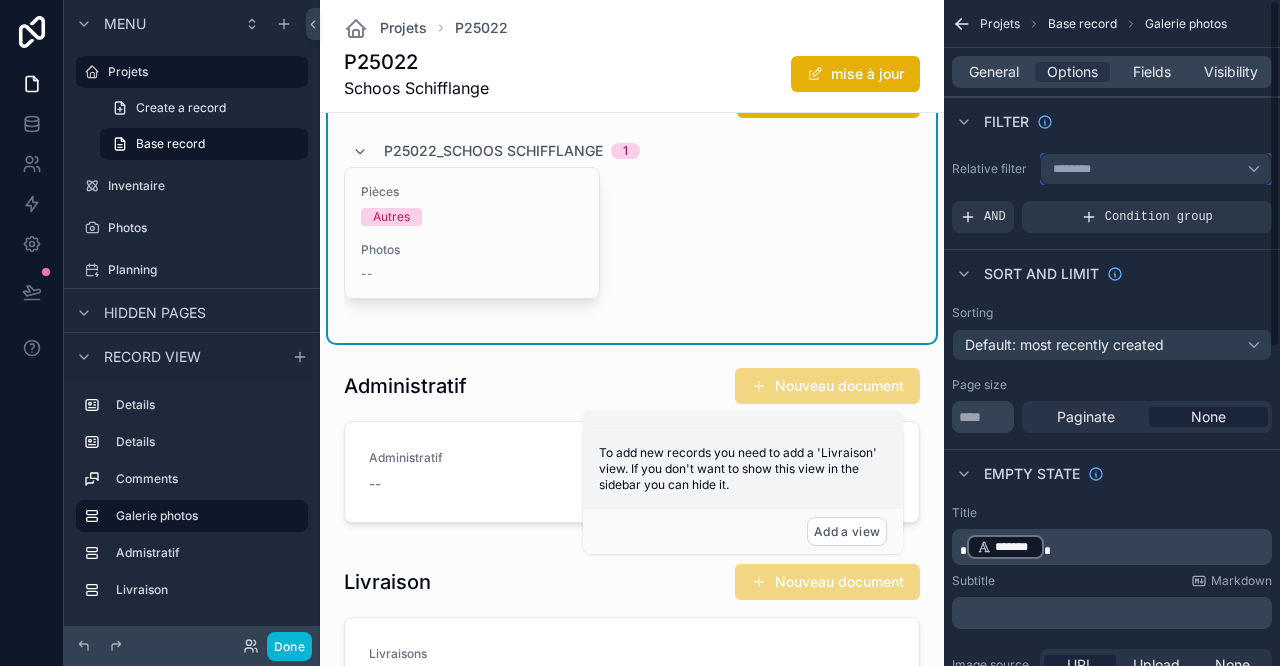 click on "********" at bounding box center (1156, 169) 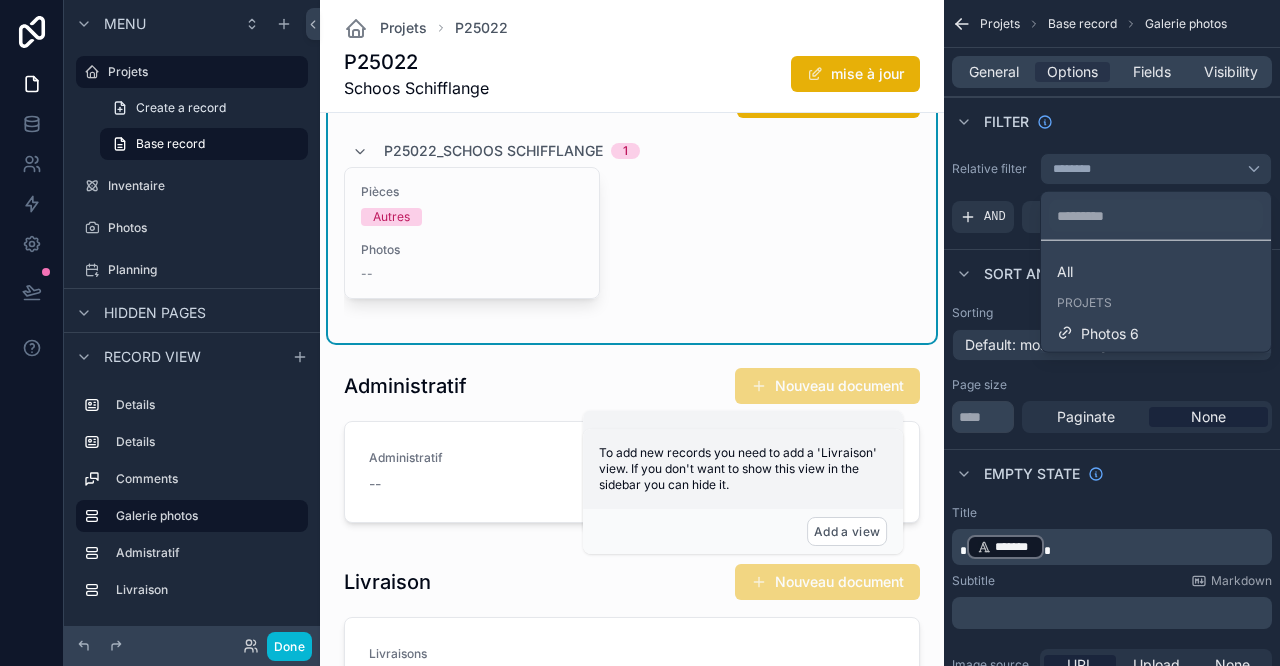 click at bounding box center [632, 449] 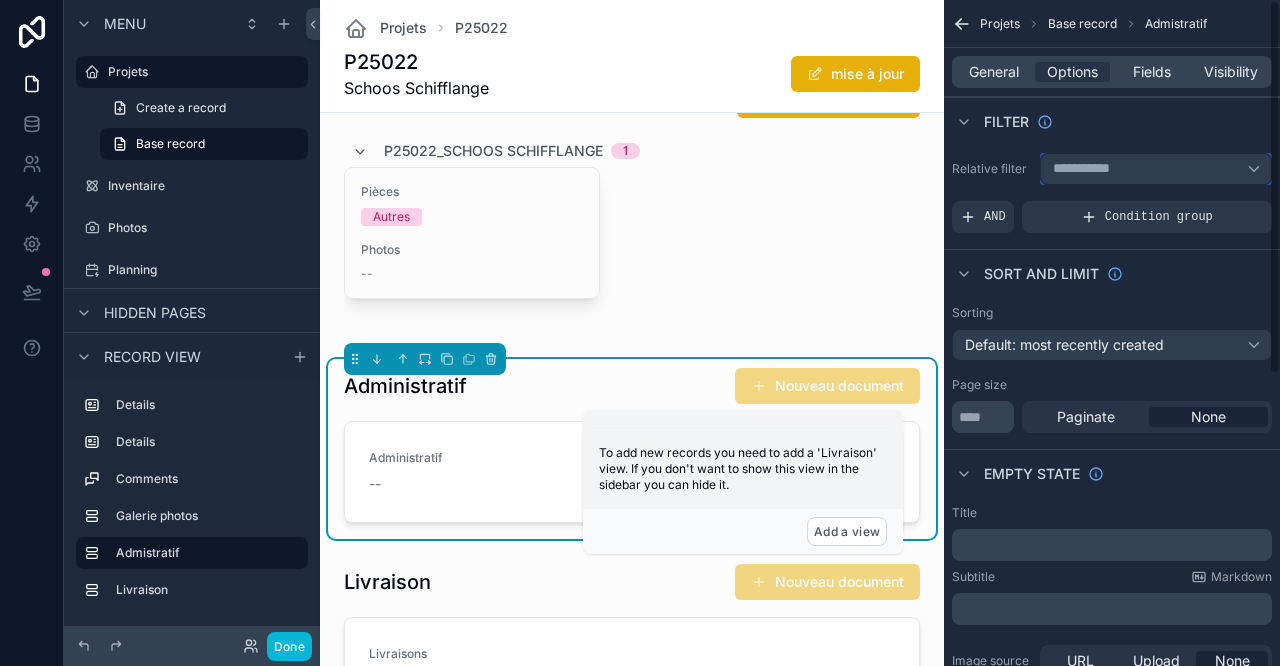 click on "**********" at bounding box center (1090, 169) 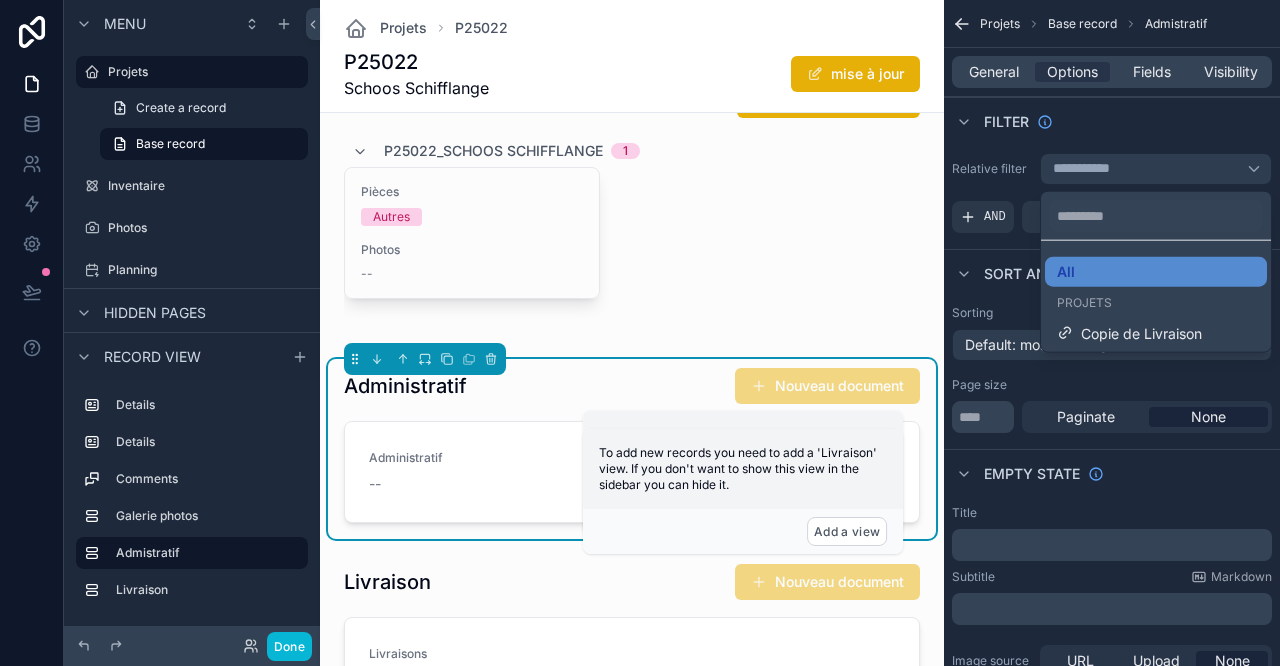 click at bounding box center [632, 844] 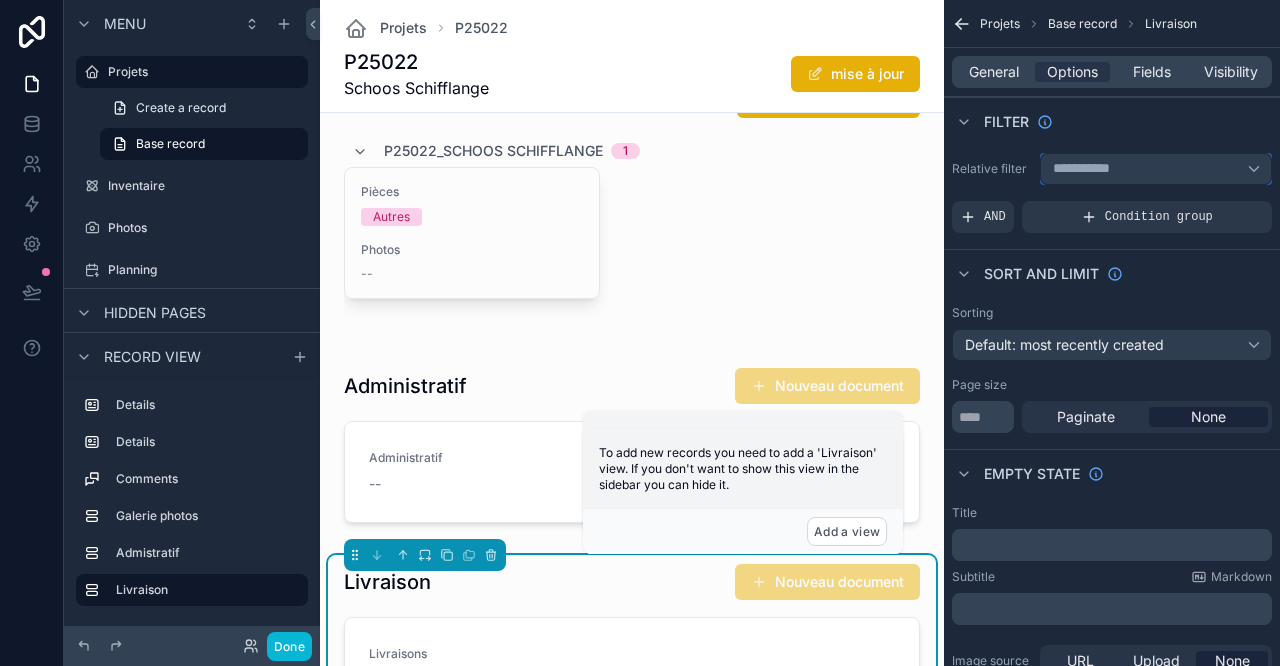 click on "**********" at bounding box center (1090, 169) 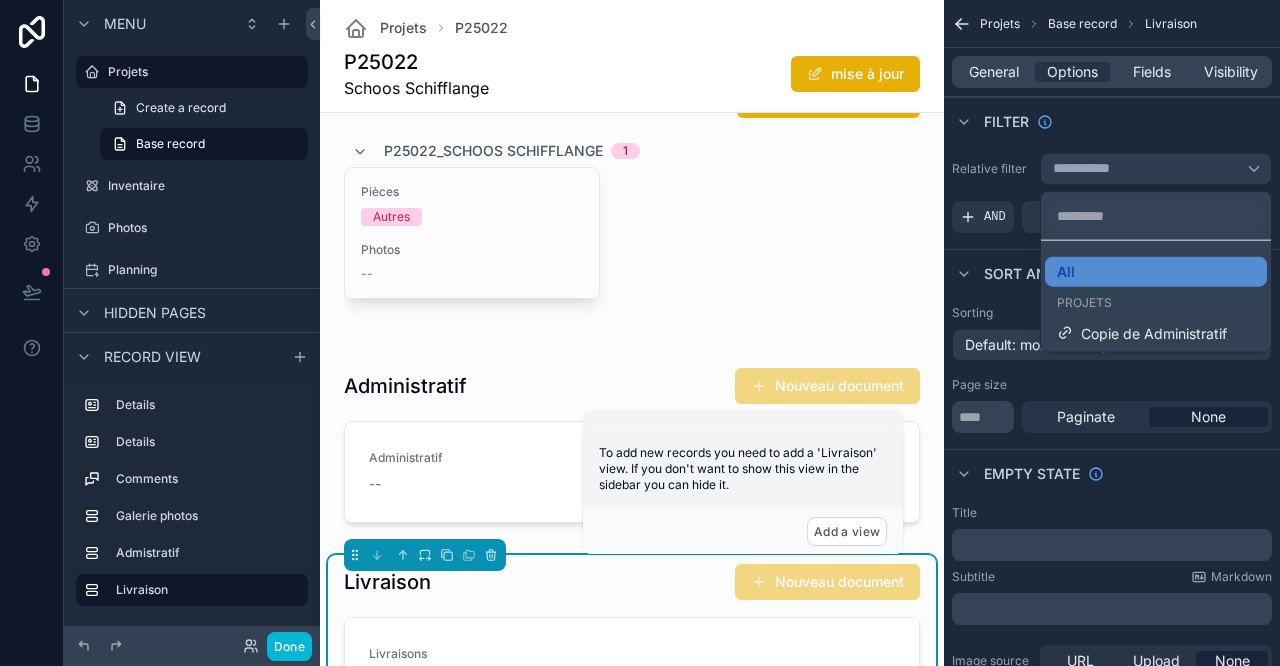 click on "Copie de Administratif" at bounding box center [1156, 333] 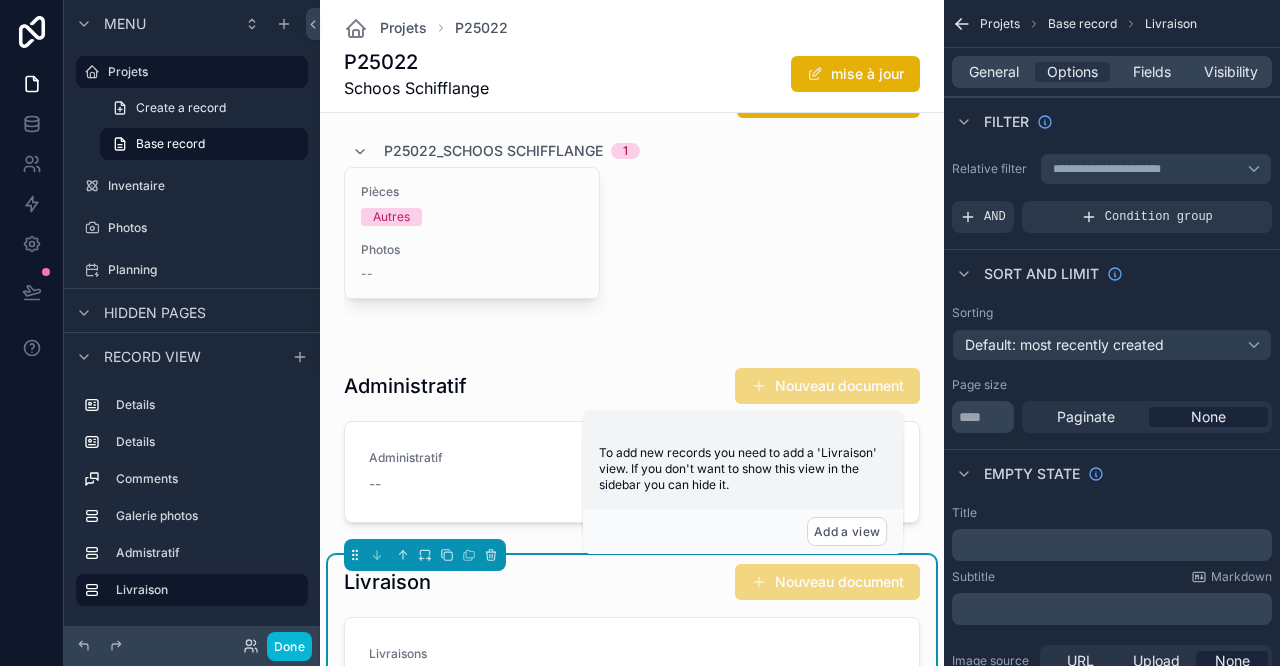 click at bounding box center [632, 449] 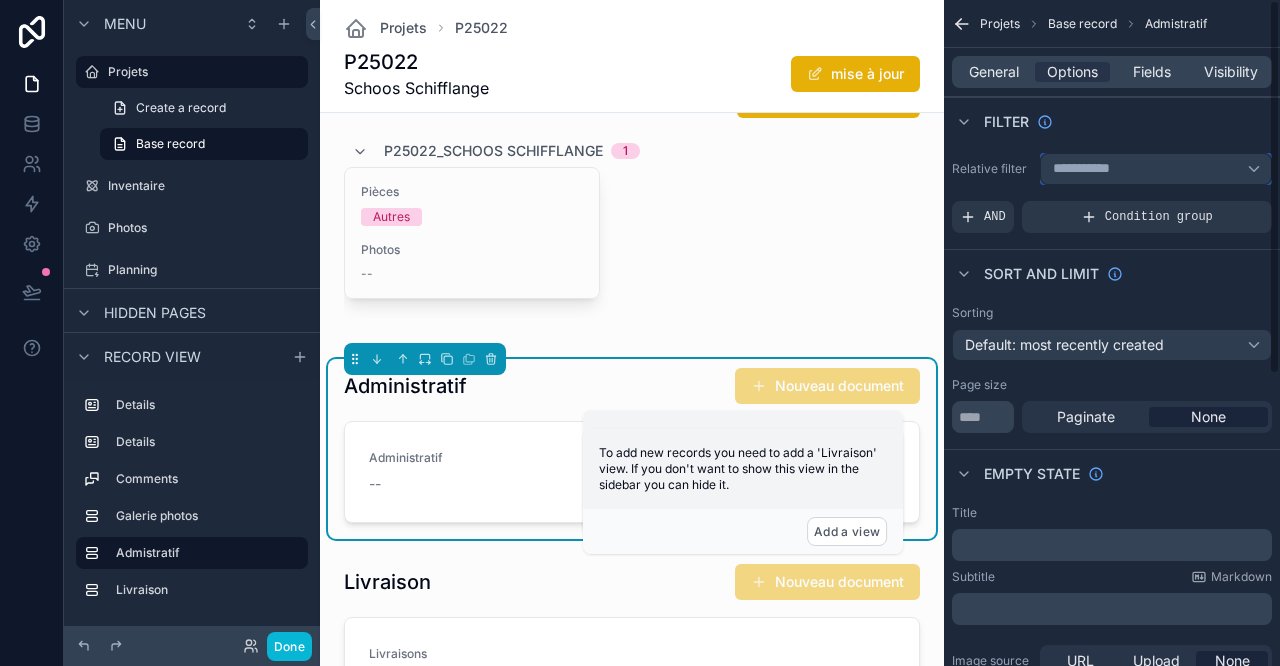 click on "**********" at bounding box center [1090, 169] 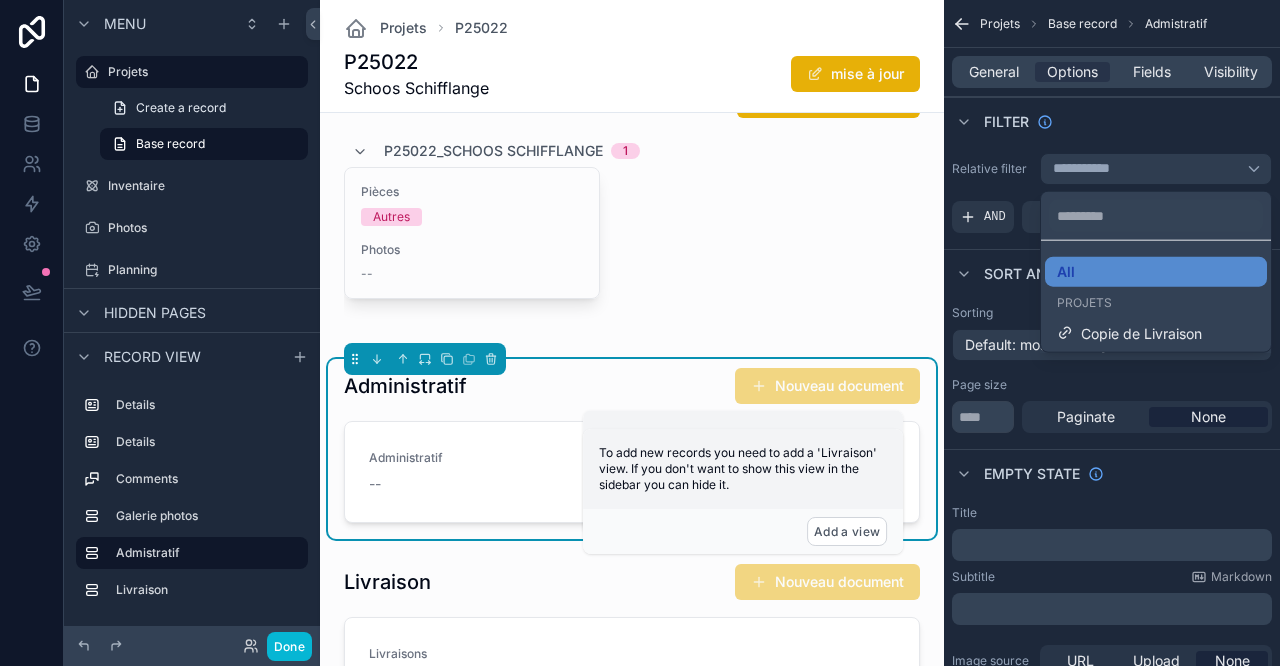 click on "Copie de Livraison" at bounding box center (1156, 333) 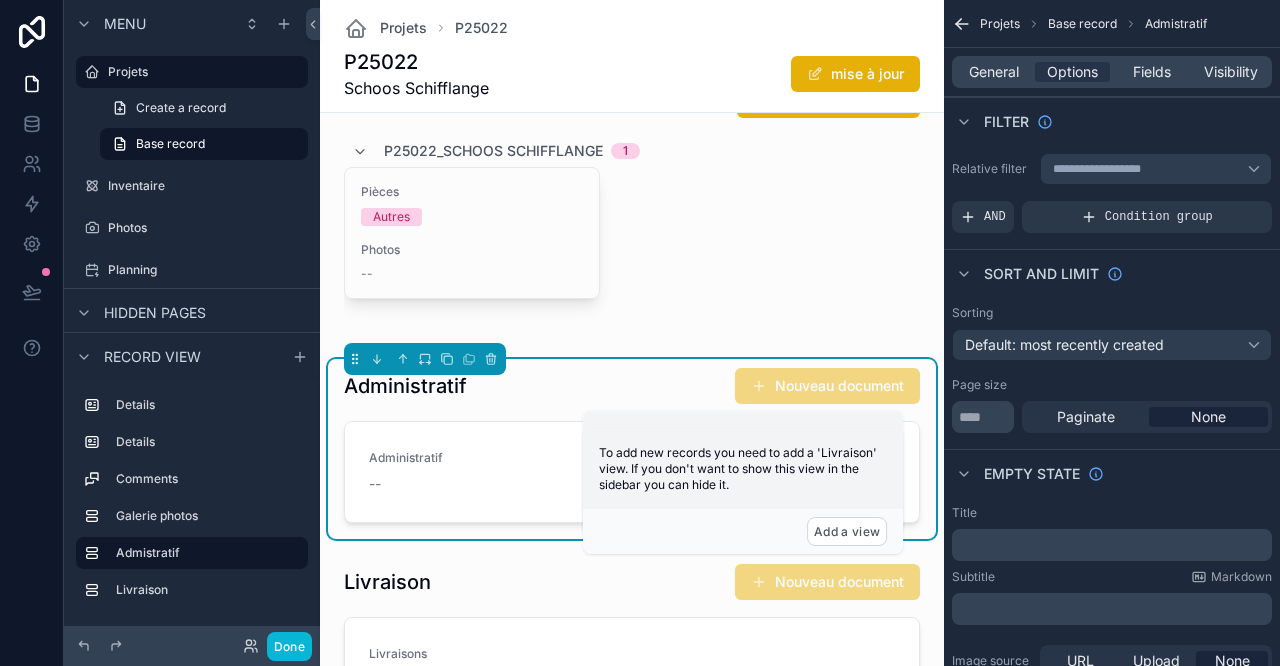 drag, startPoint x: 826, startPoint y: 321, endPoint x: 821, endPoint y: 348, distance: 27.45906 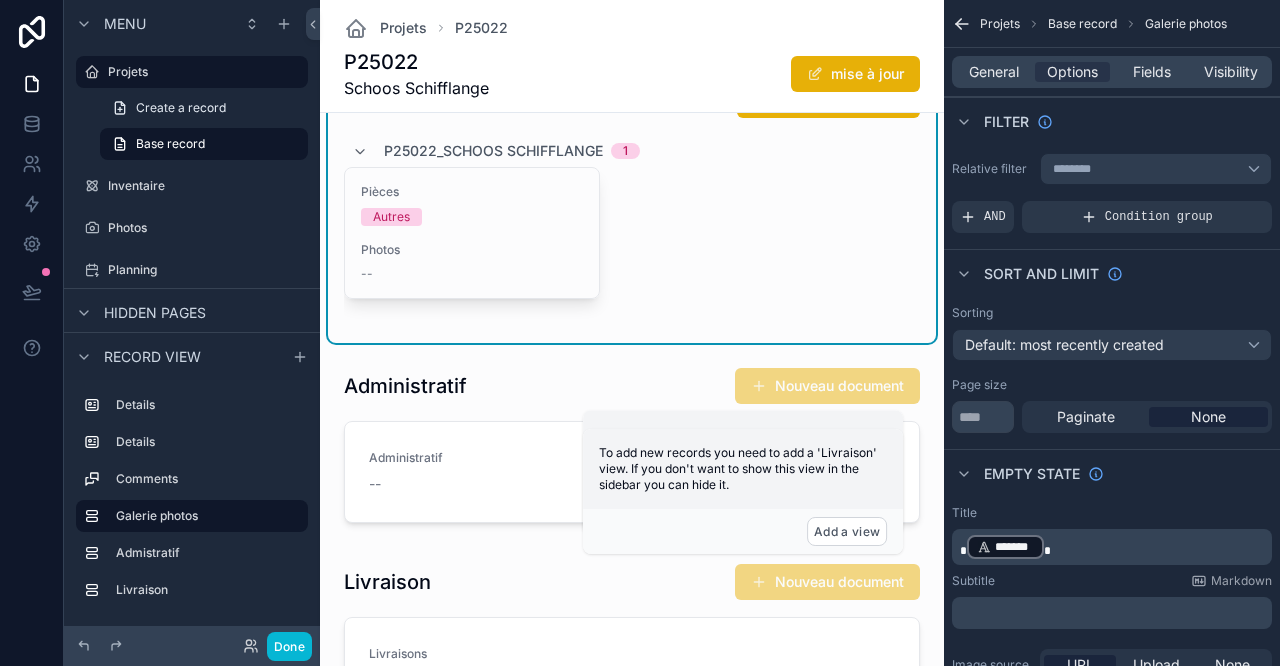 click on "******* ﻿" at bounding box center [1114, 547] 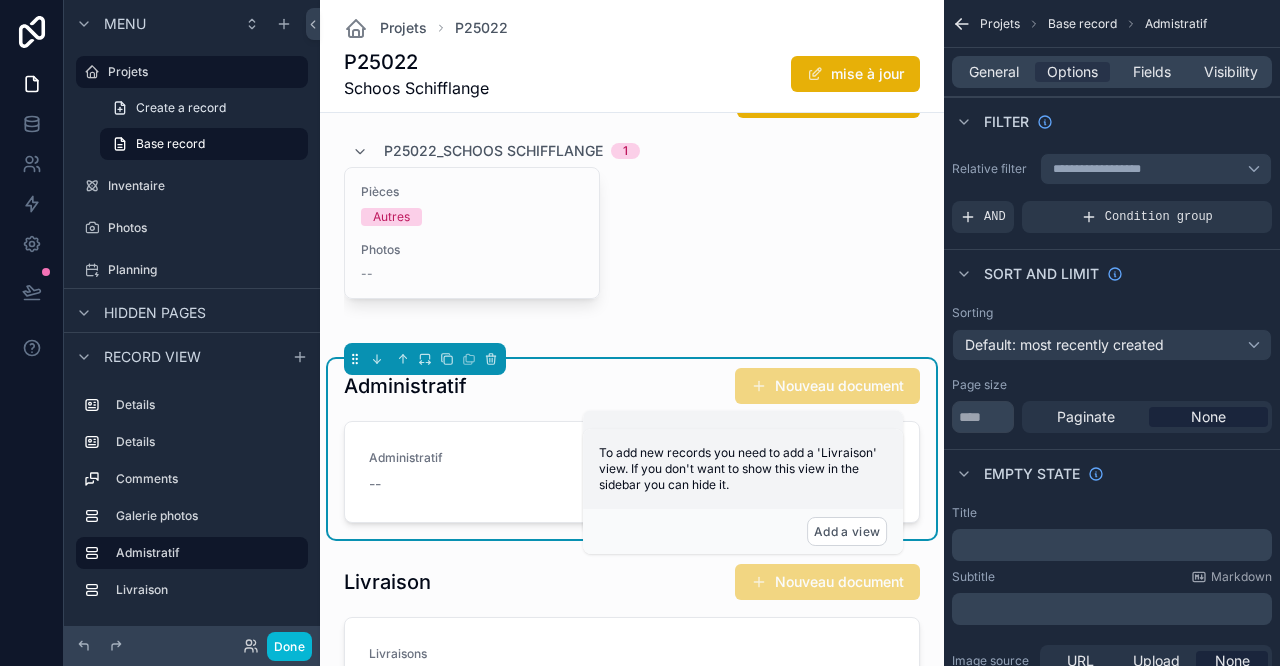click on "Administratif Nouveau document" at bounding box center (632, 386) 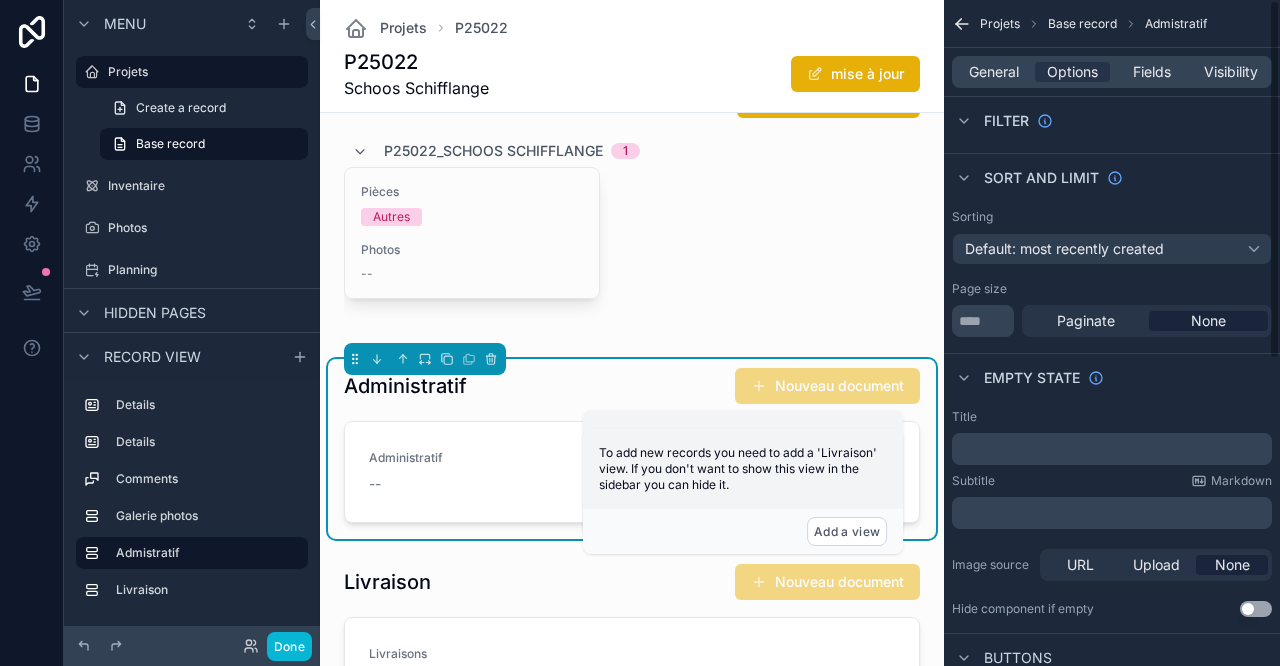 scroll, scrollTop: 0, scrollLeft: 0, axis: both 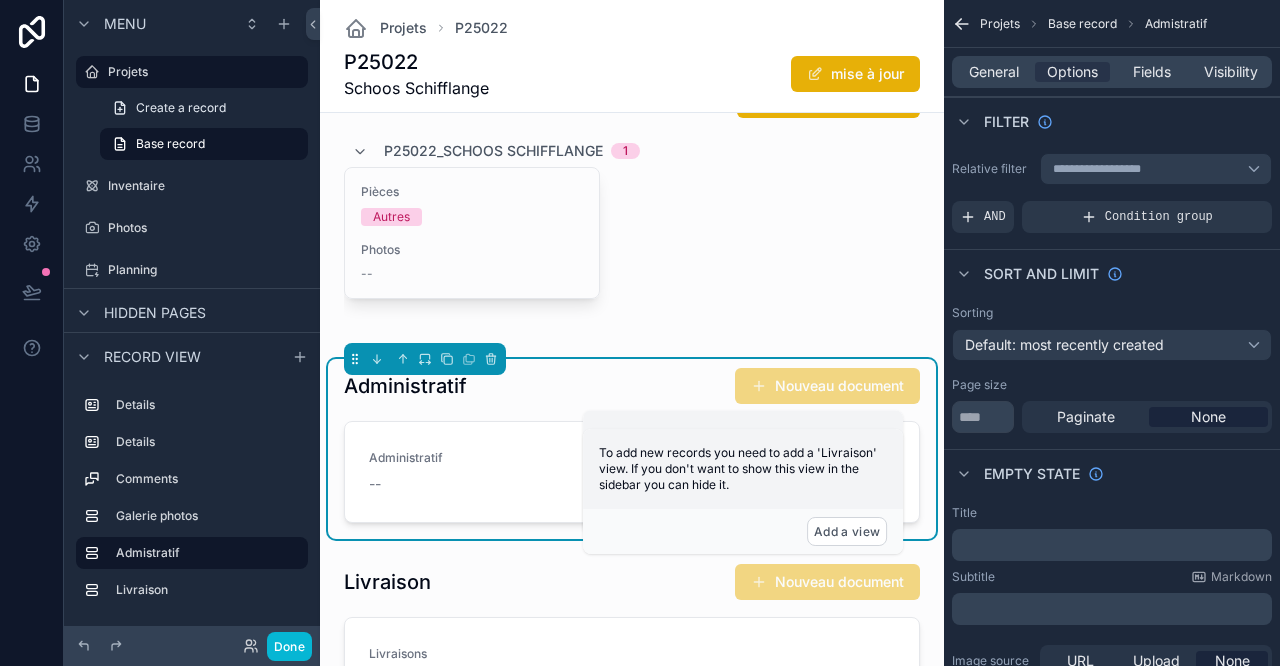 click on "﻿" at bounding box center [1114, 545] 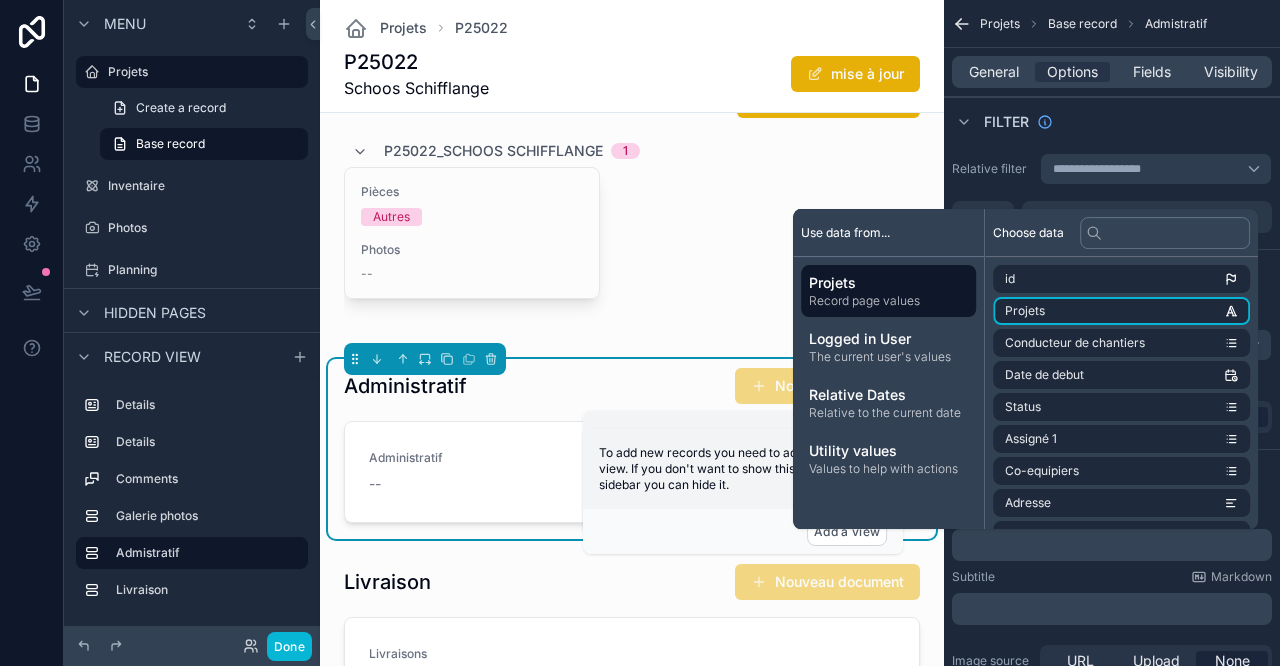 click on "Projets" at bounding box center (1025, 311) 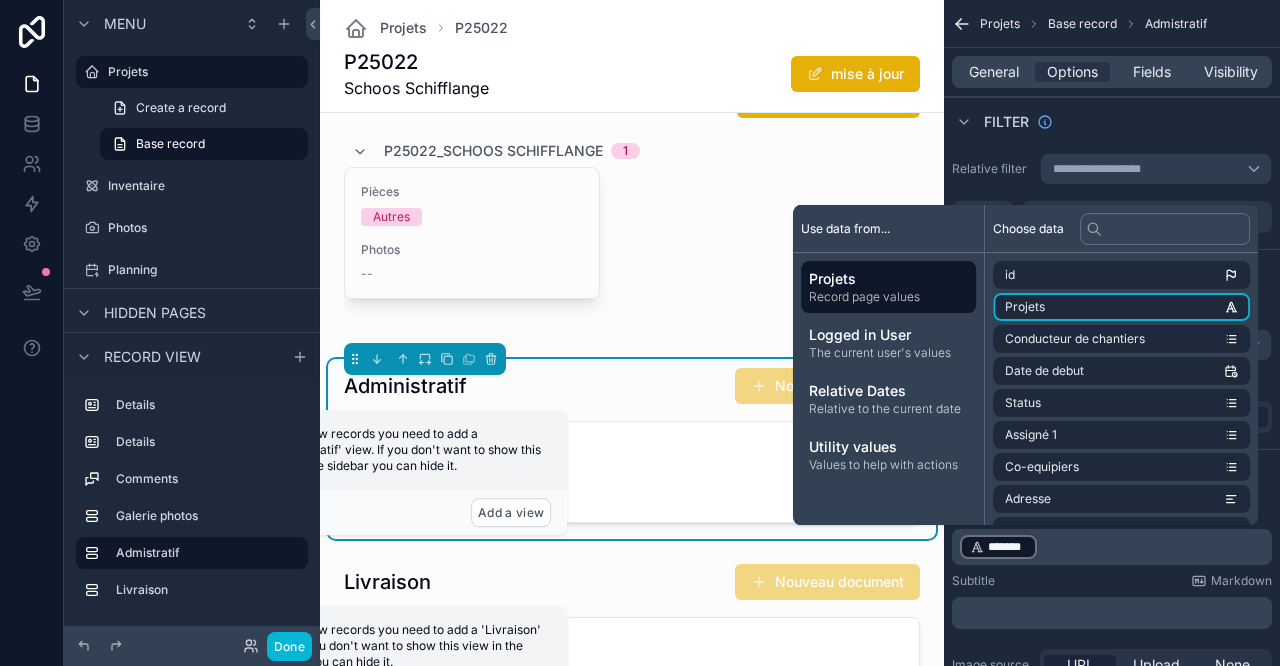 click on "Projets" at bounding box center (1121, 307) 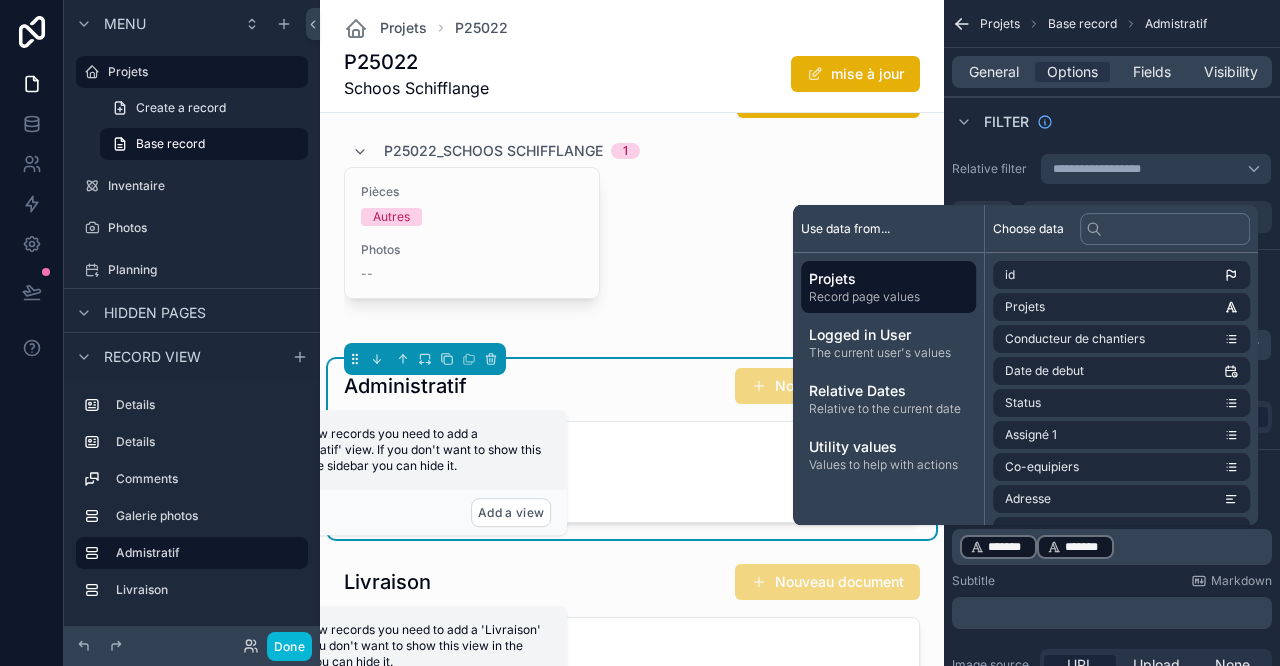 click on "Administratif Nouveau document Administratif --" at bounding box center [632, 449] 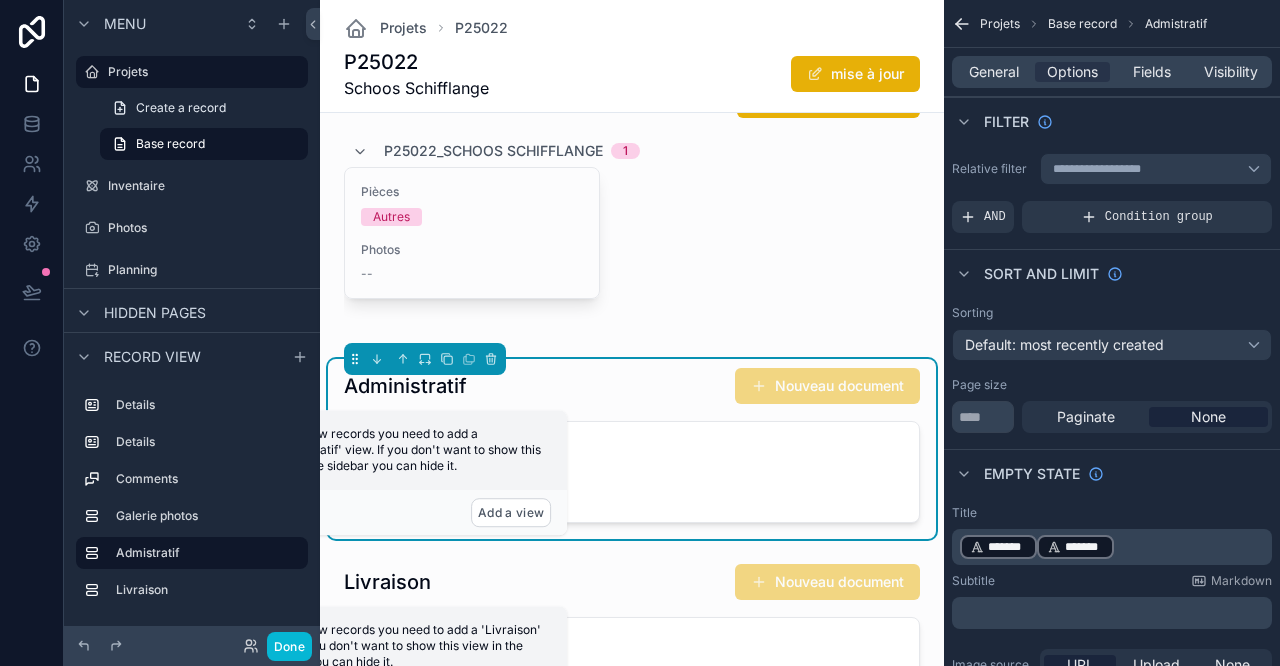 click on "Administratif --" at bounding box center (632, 472) 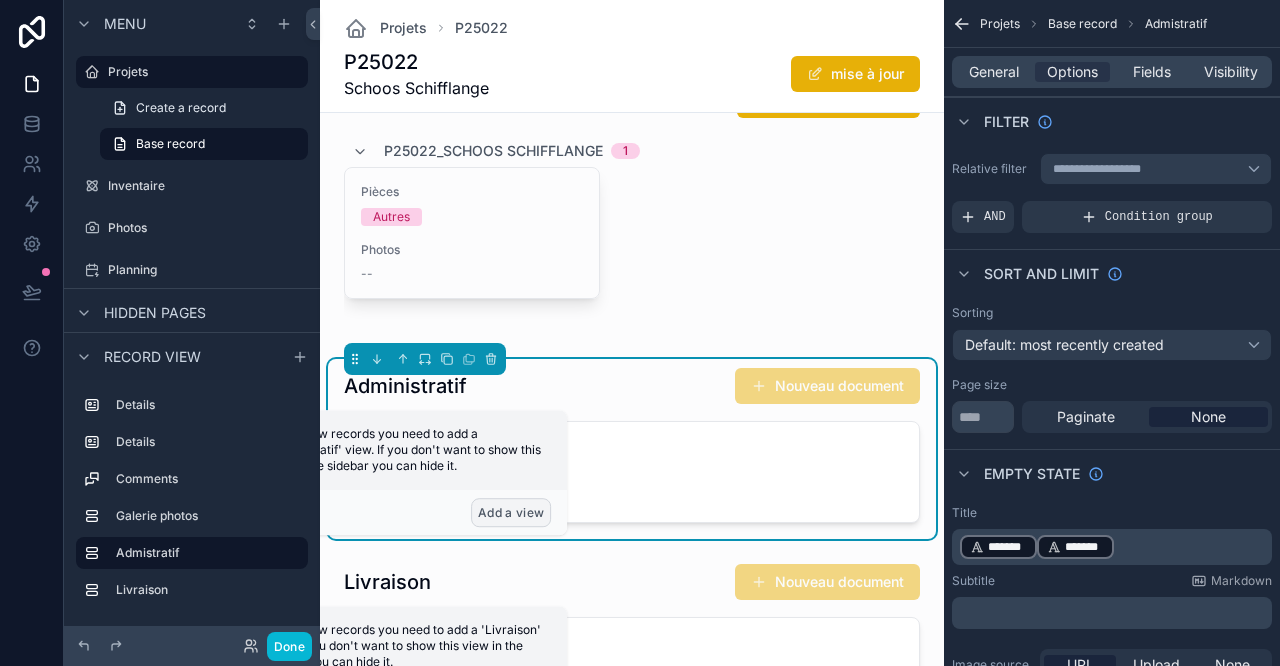 click on "Add a view" at bounding box center (511, 512) 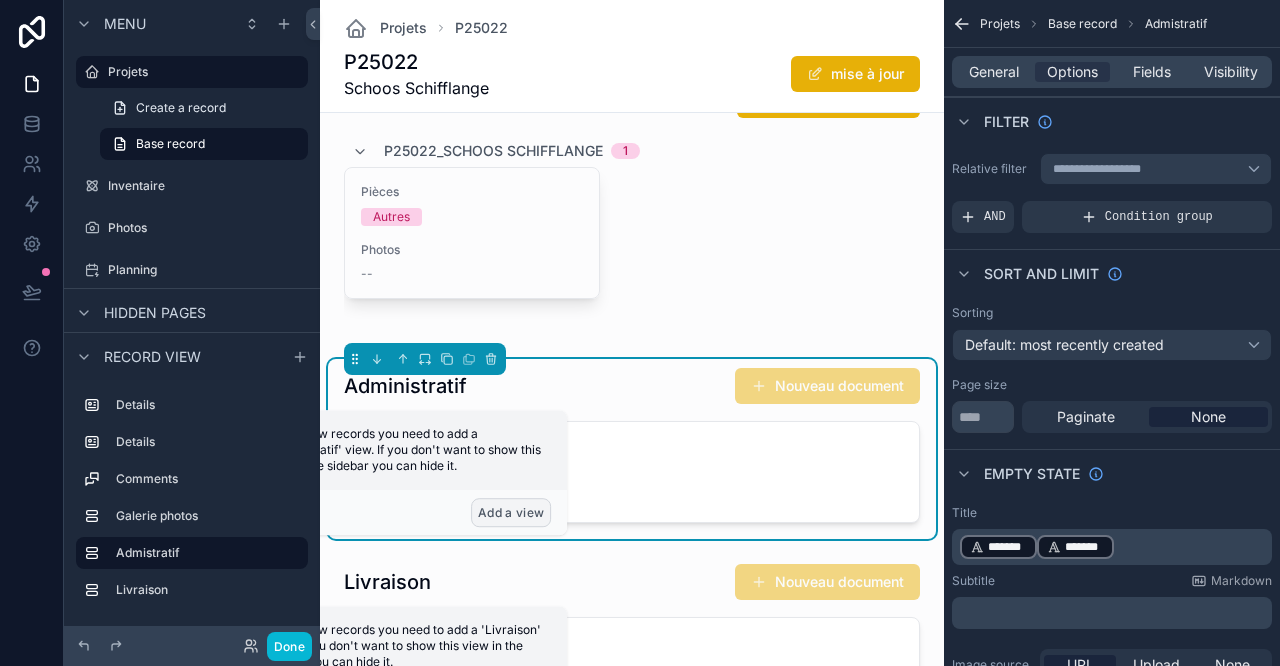 click on "Add a view" at bounding box center (511, 512) 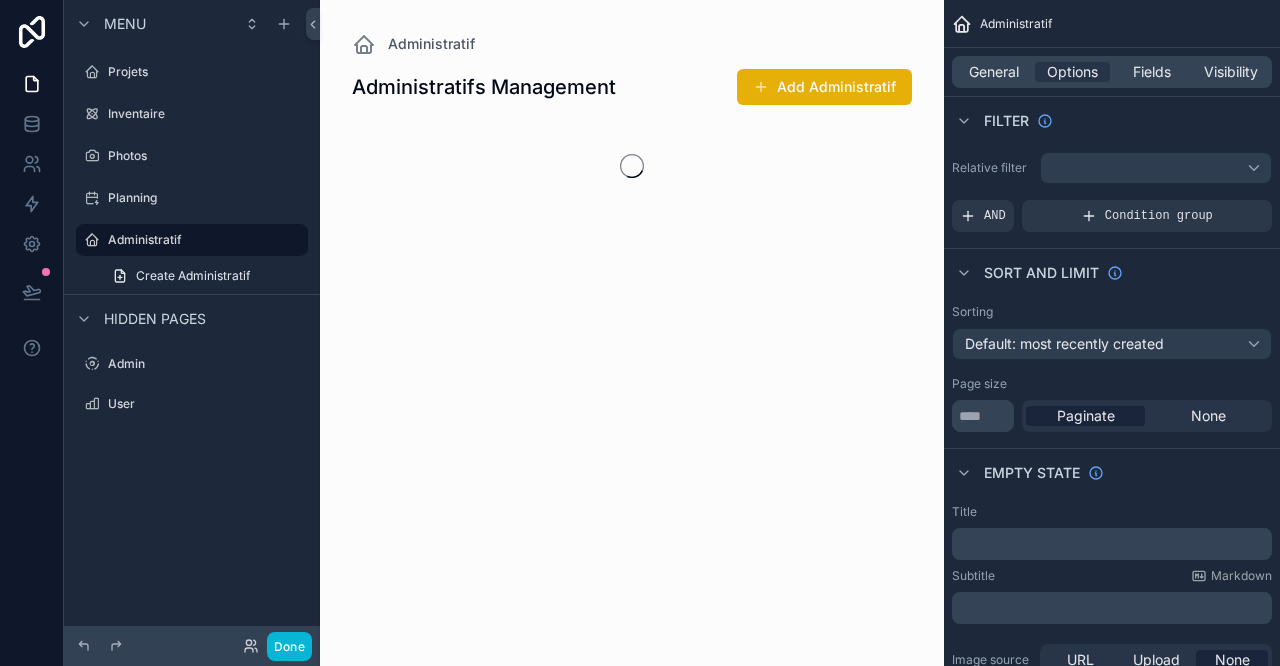 scroll, scrollTop: 0, scrollLeft: 0, axis: both 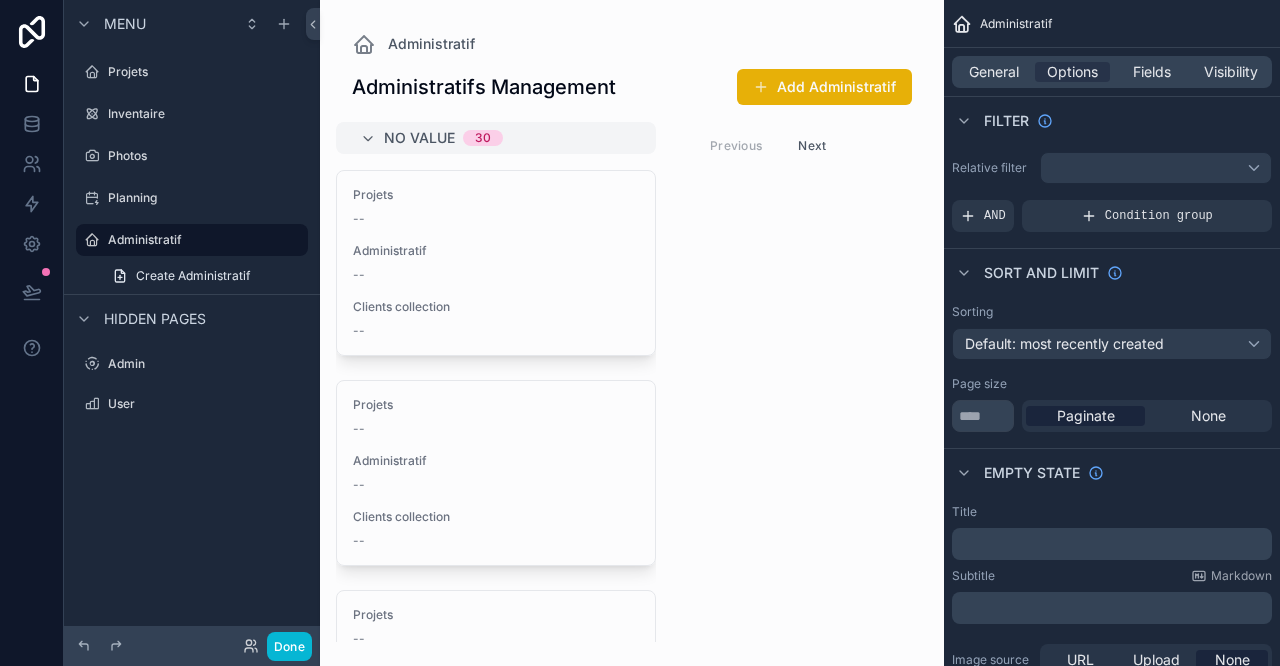 click at bounding box center (632, 333) 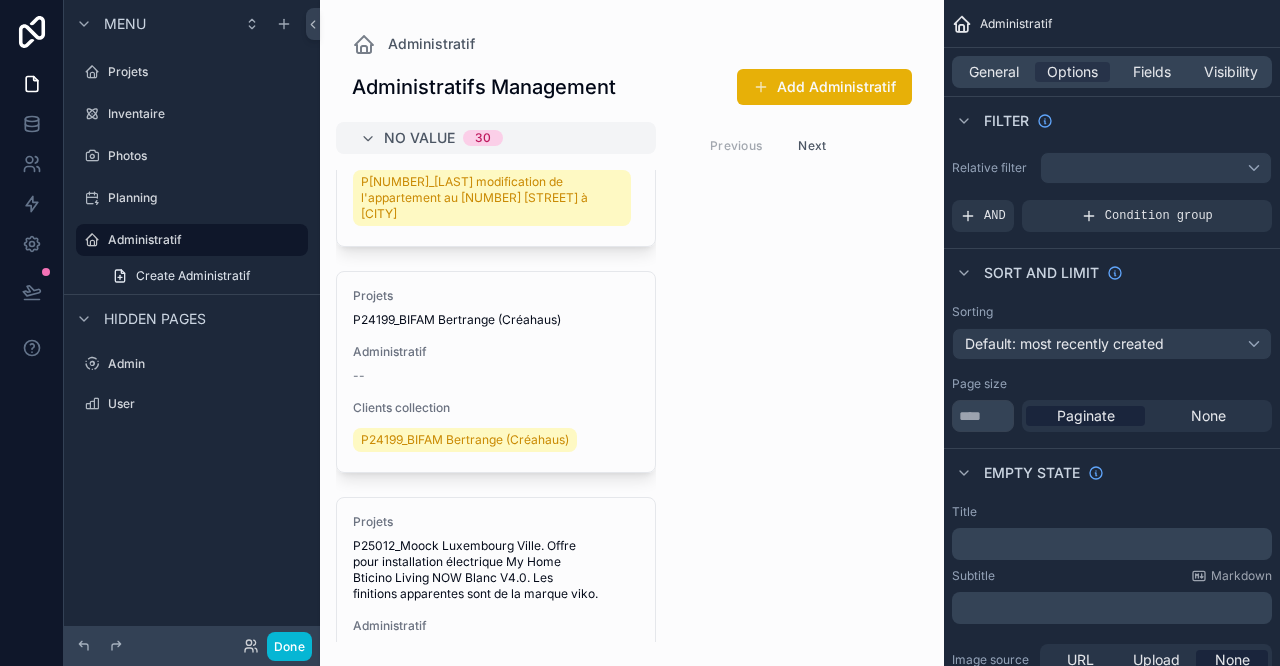 scroll, scrollTop: 5251, scrollLeft: 0, axis: vertical 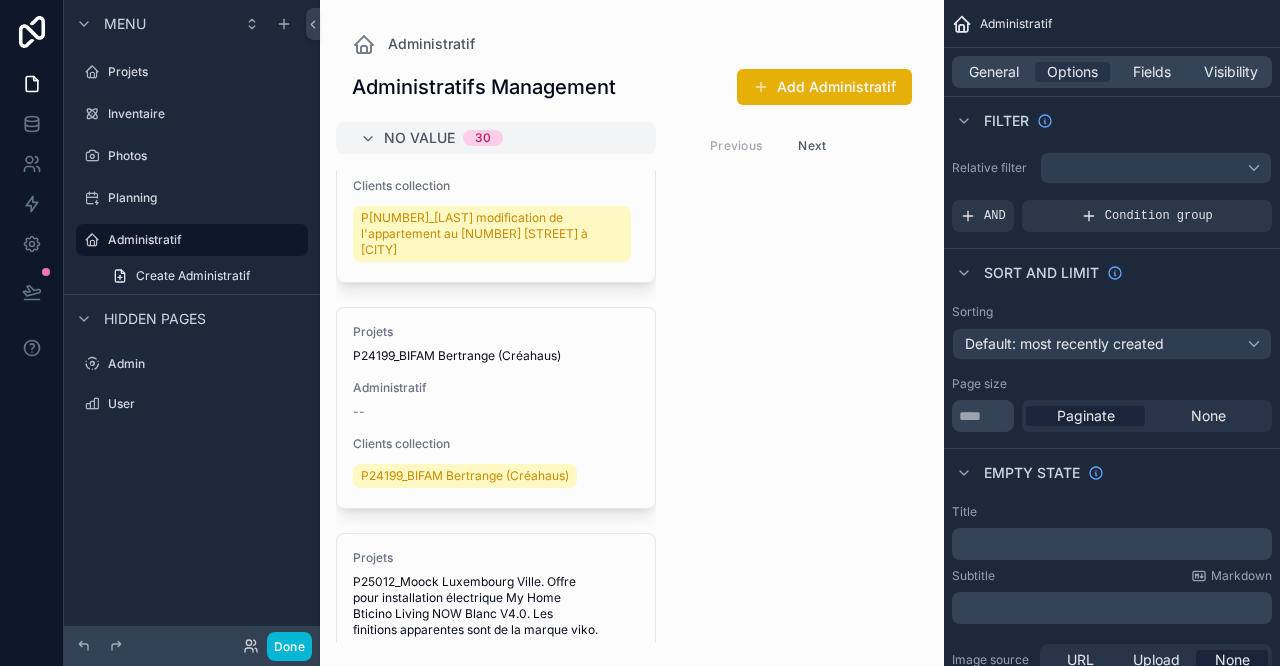 click on "Menu Projets Inventaire Photos Planning Administratif Create Administratif Hidden pages Admin User" at bounding box center (192, 321) 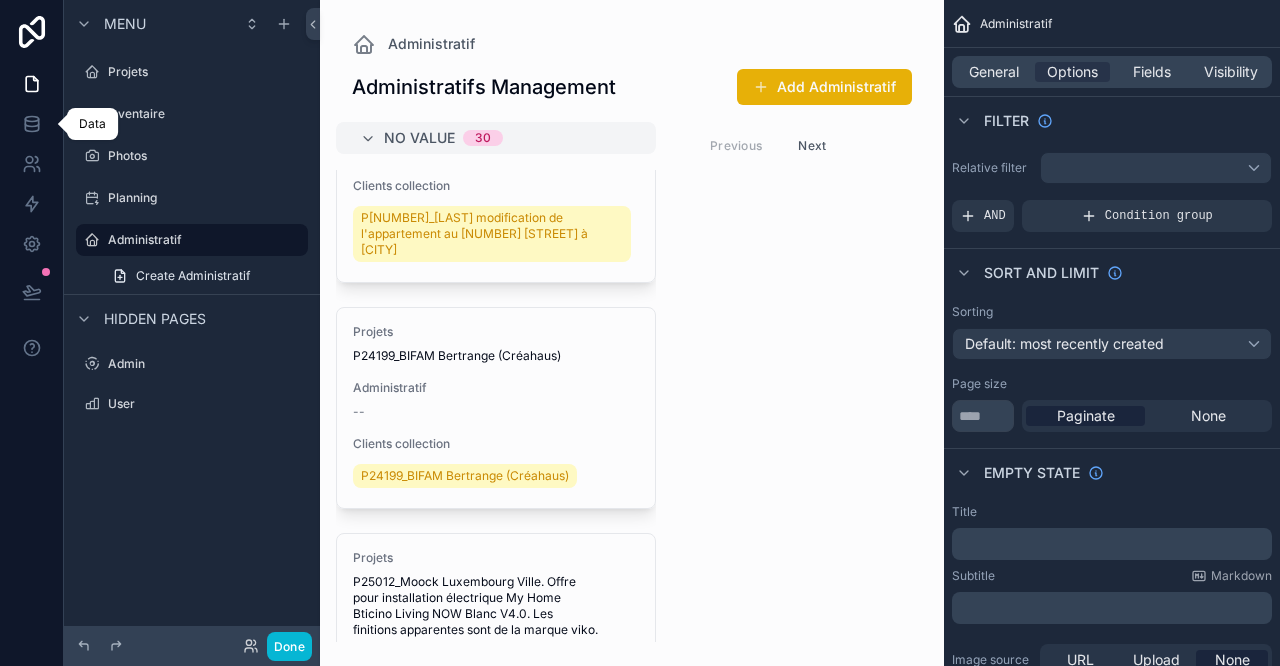 click 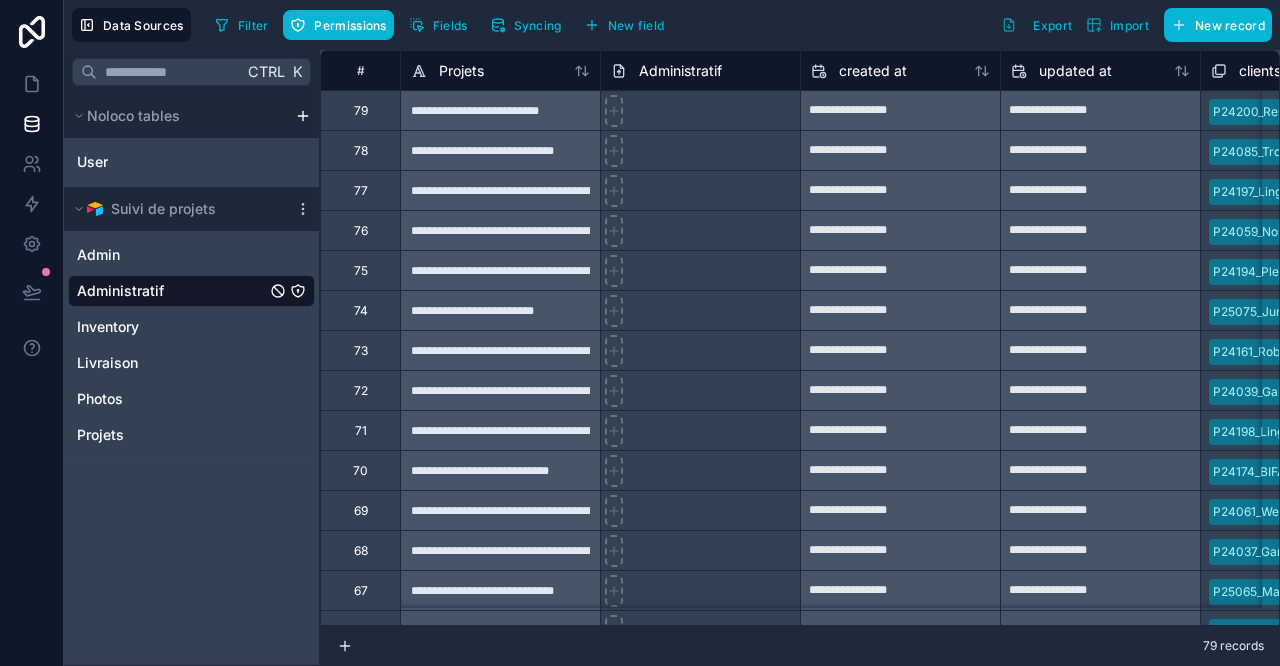 click on "**********" at bounding box center (500, 390) 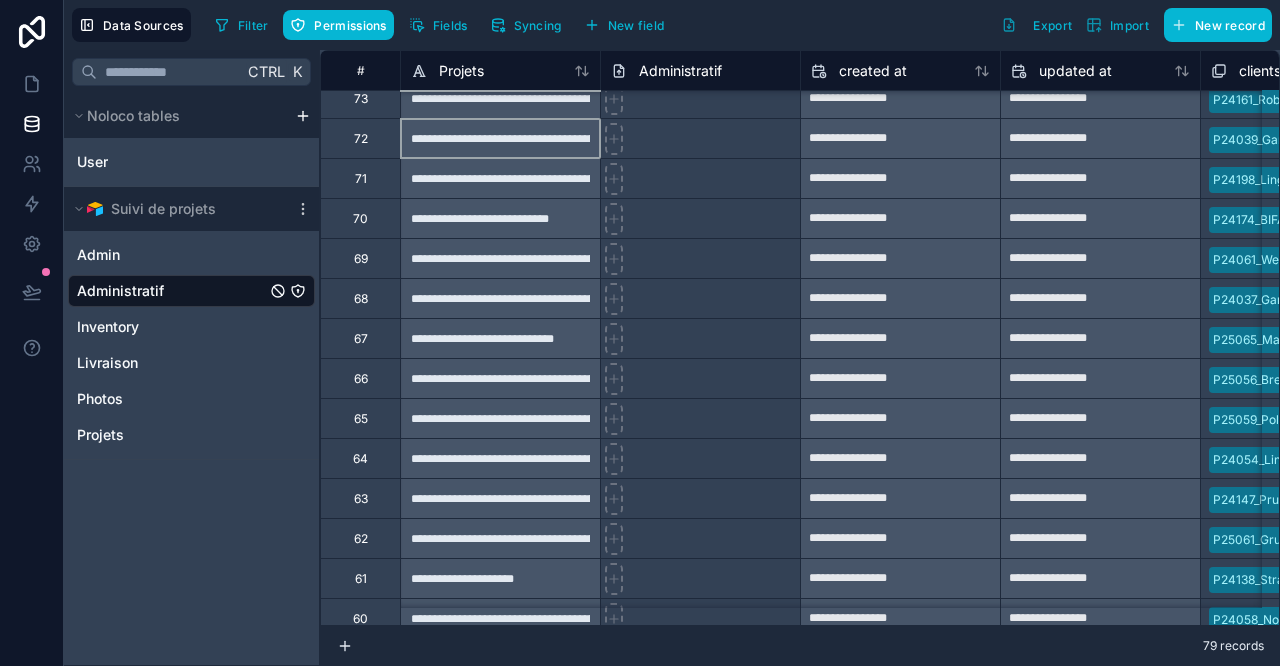 scroll, scrollTop: 0, scrollLeft: 0, axis: both 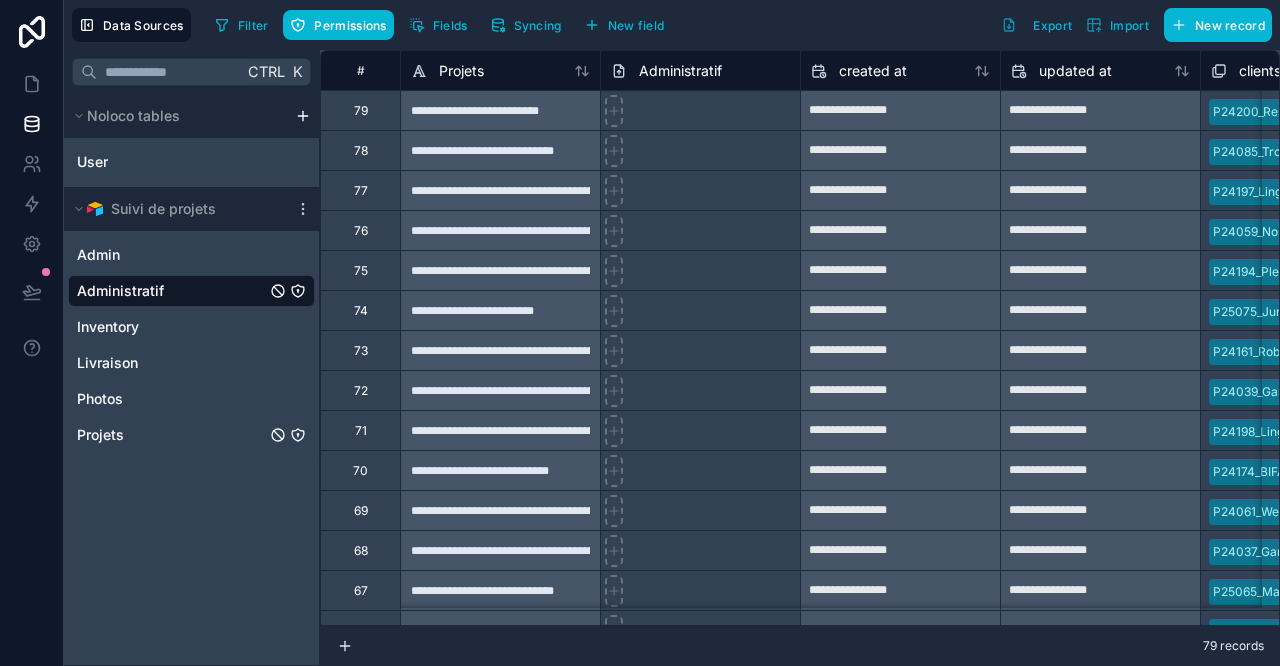 click on "Projets" at bounding box center [191, 435] 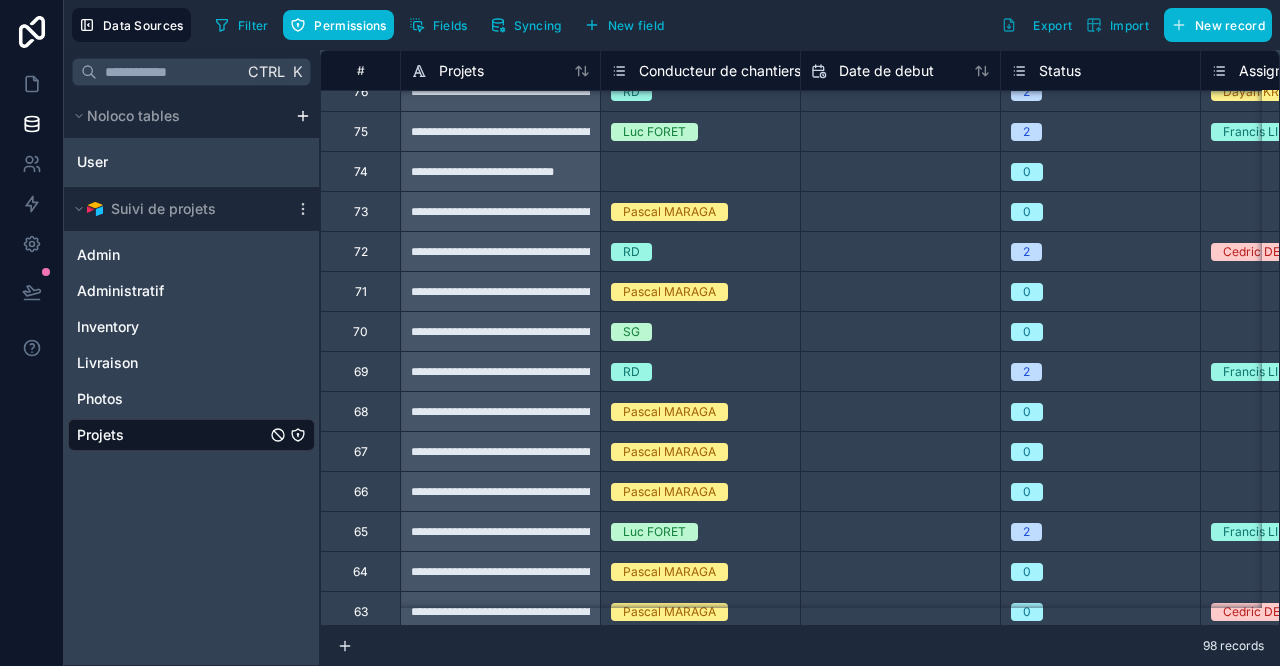 scroll, scrollTop: 0, scrollLeft: 0, axis: both 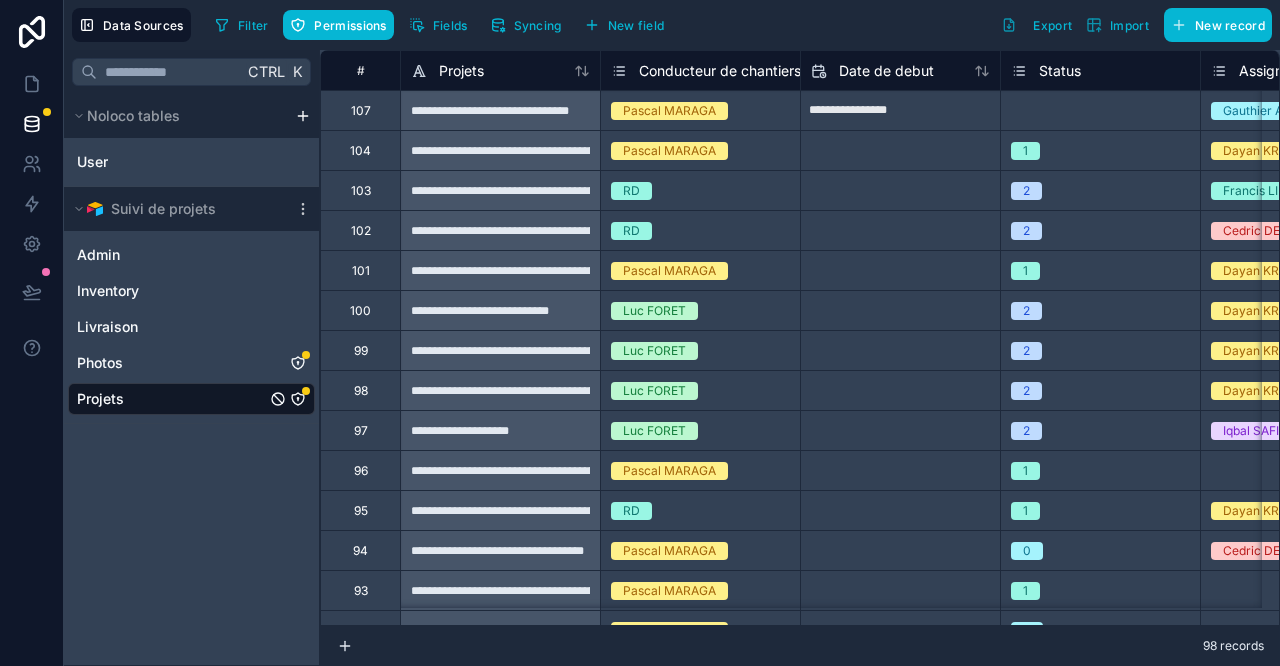drag, startPoint x: 233, startPoint y: 595, endPoint x: 231, endPoint y: 579, distance: 16.124516 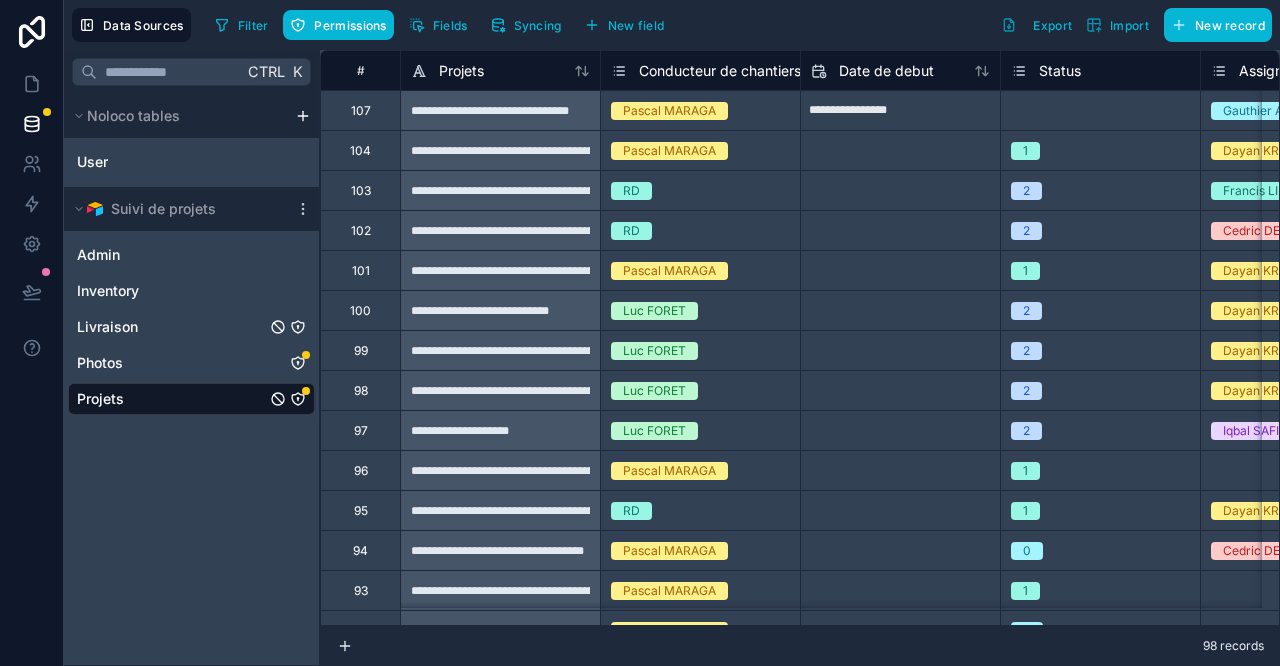 click on "Livraison" at bounding box center (191, 327) 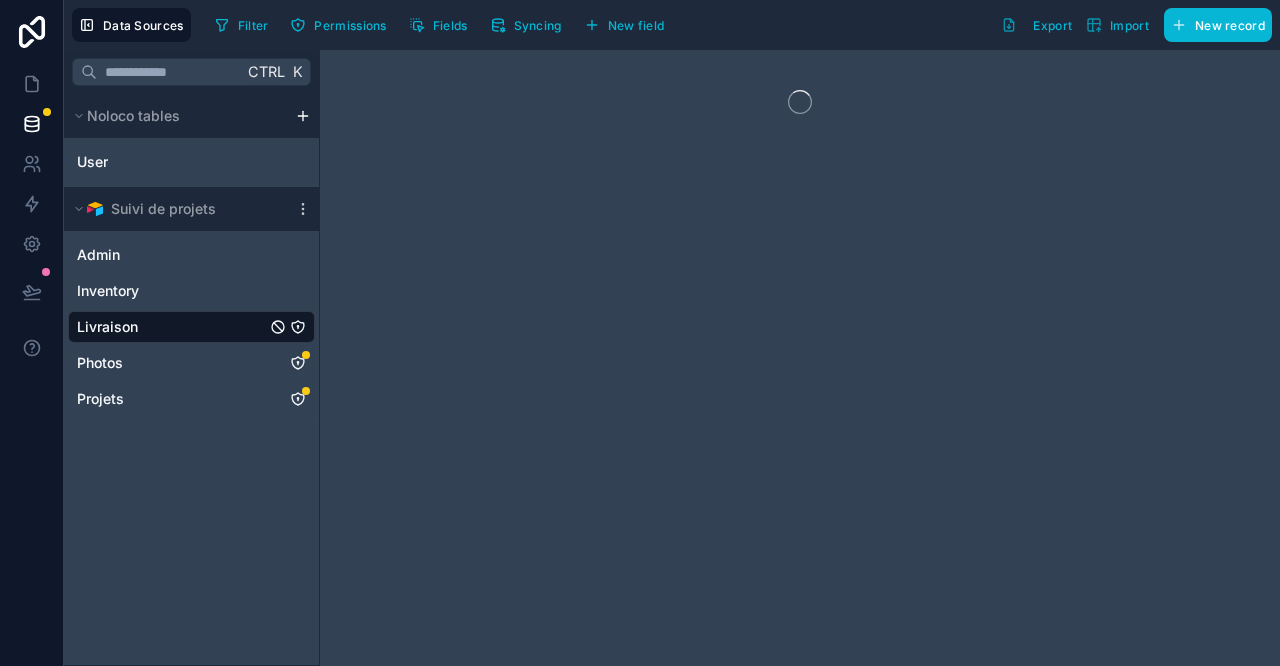 scroll, scrollTop: 0, scrollLeft: 0, axis: both 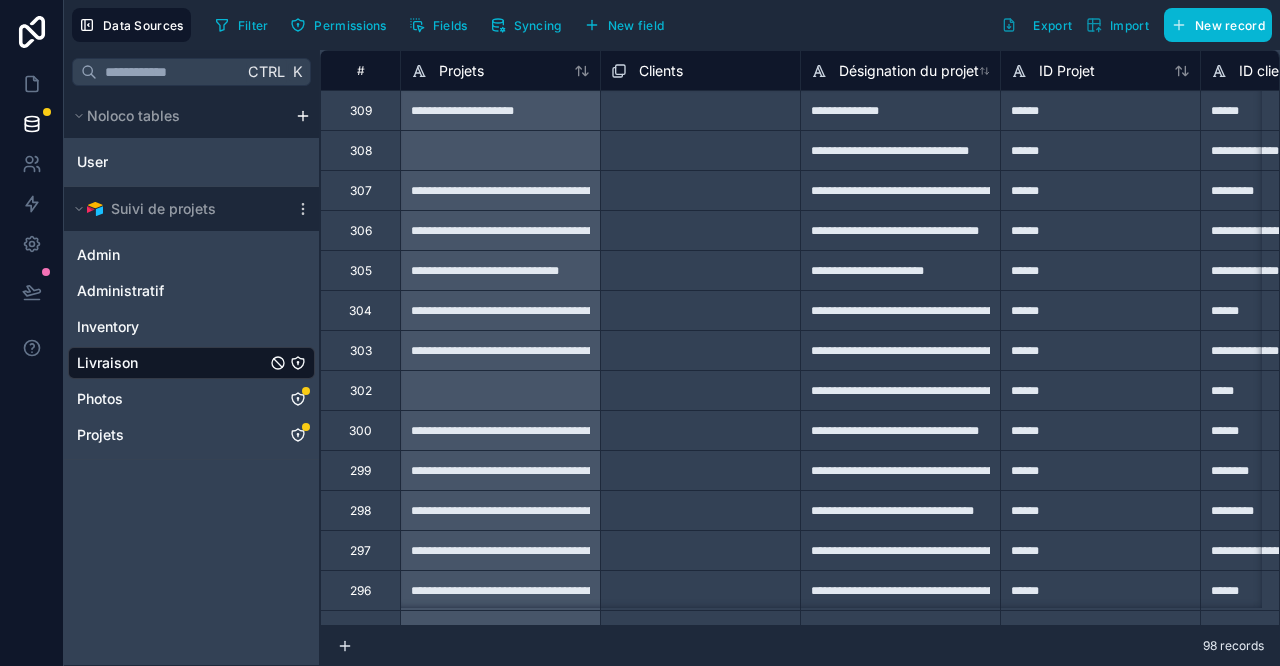 click on "Ctrl K Noloco tables User Suivi de projets Admin Administratif Inventory Livraison Photos Projets" at bounding box center (192, 358) 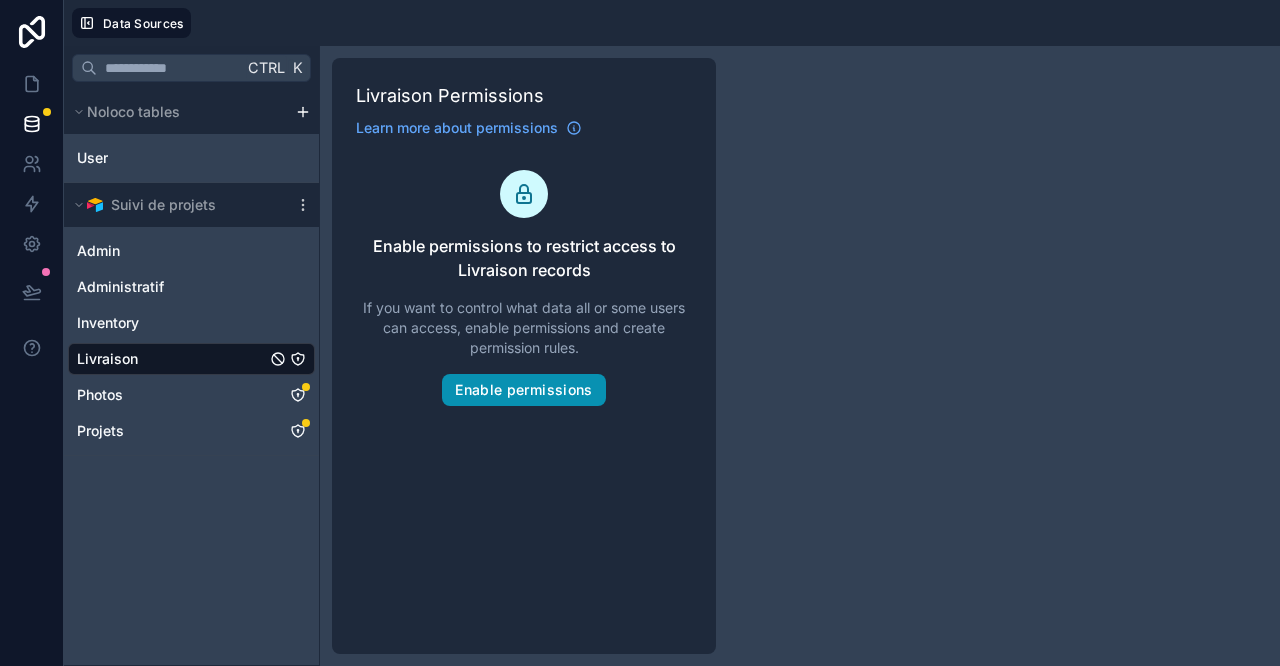 click on "Enable permissions" at bounding box center [523, 390] 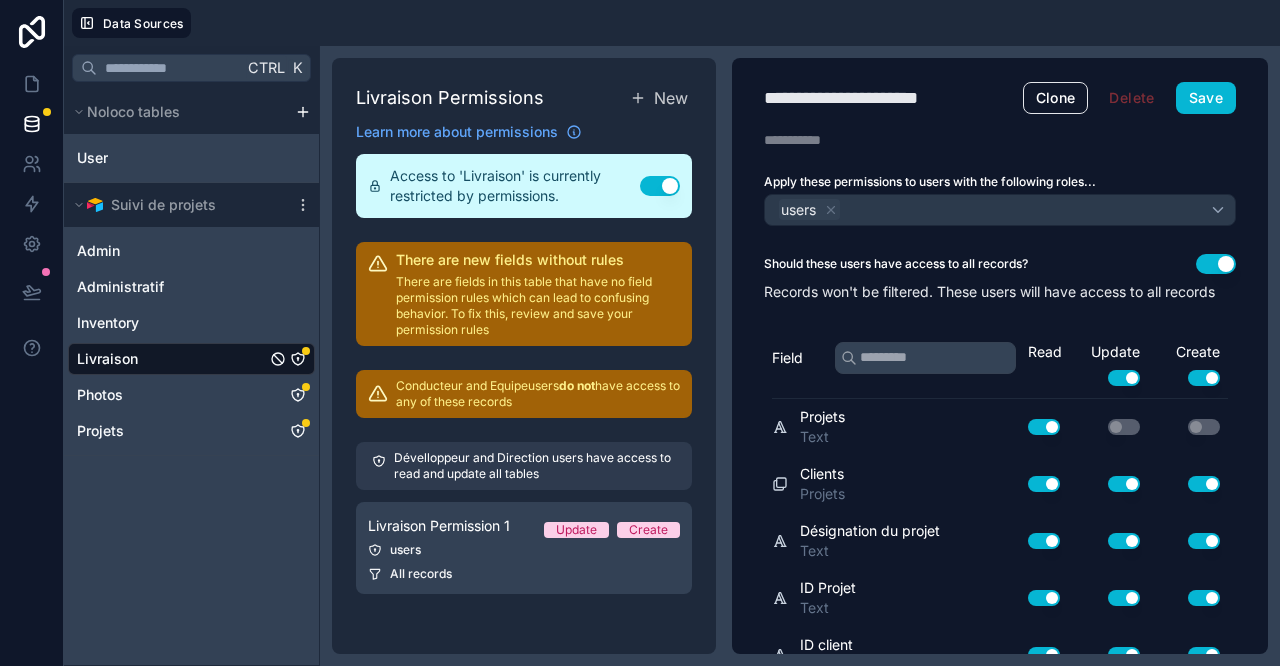 click on "Use setting" at bounding box center (1044, 541) 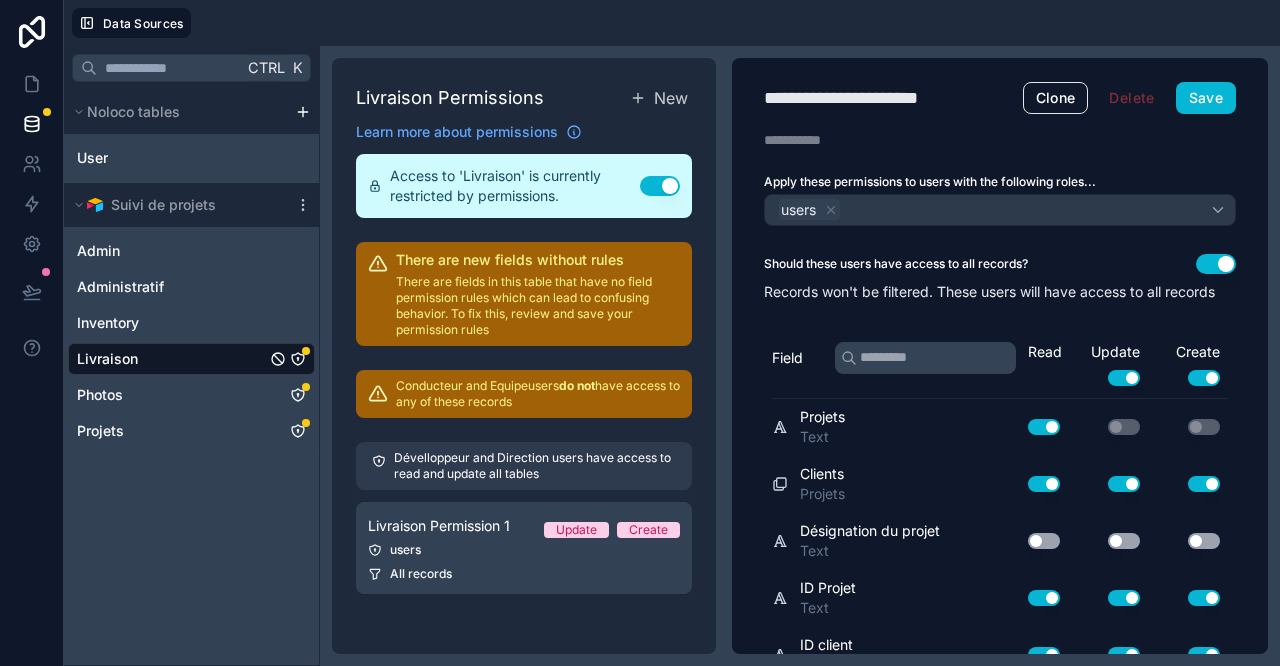 click on "Use setting" at bounding box center [1044, 598] 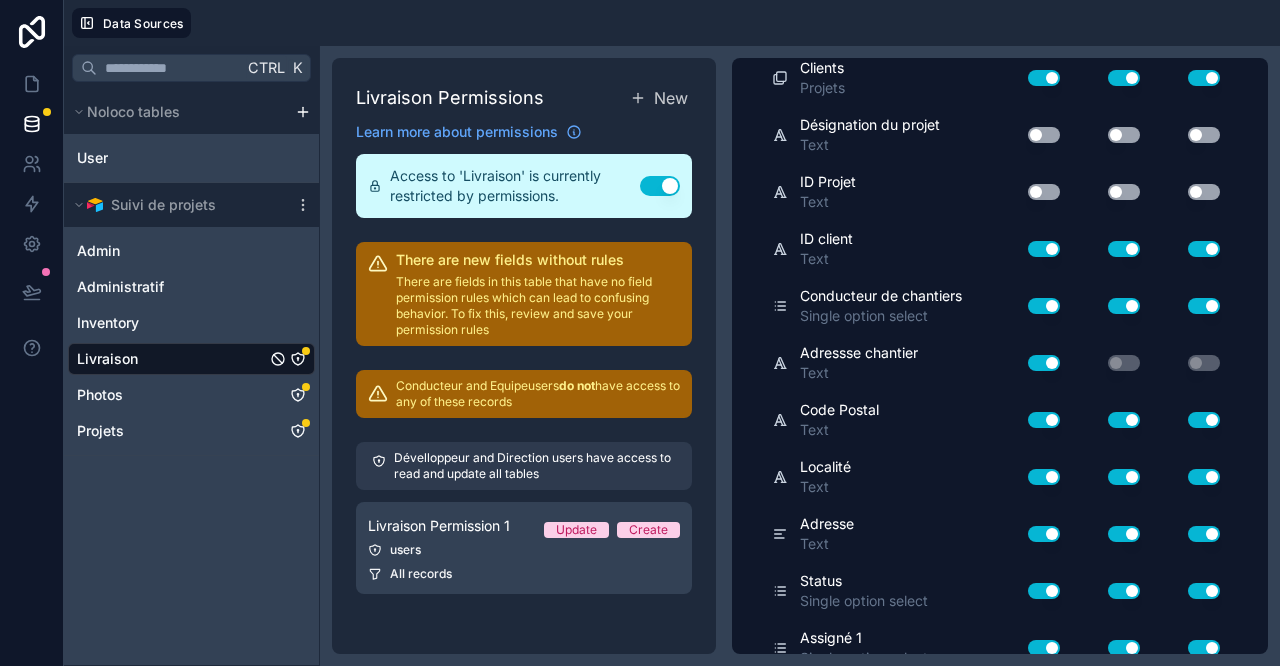 scroll, scrollTop: 444, scrollLeft: 0, axis: vertical 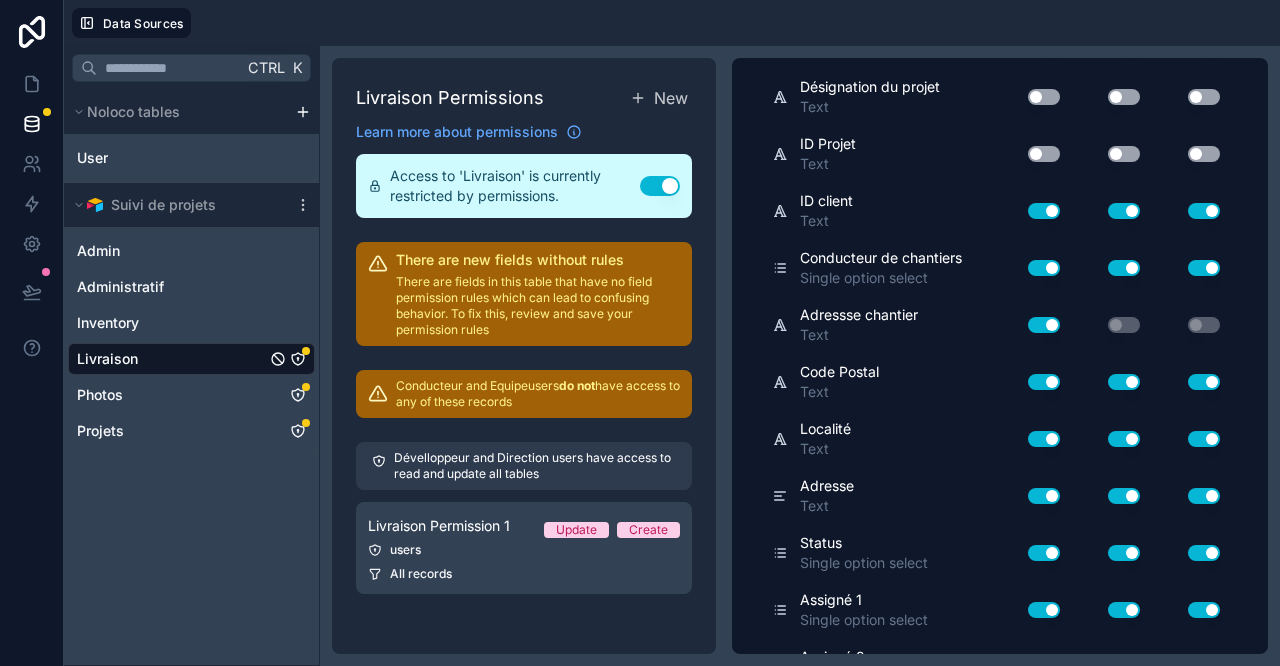 click on "Use setting" at bounding box center [1044, 211] 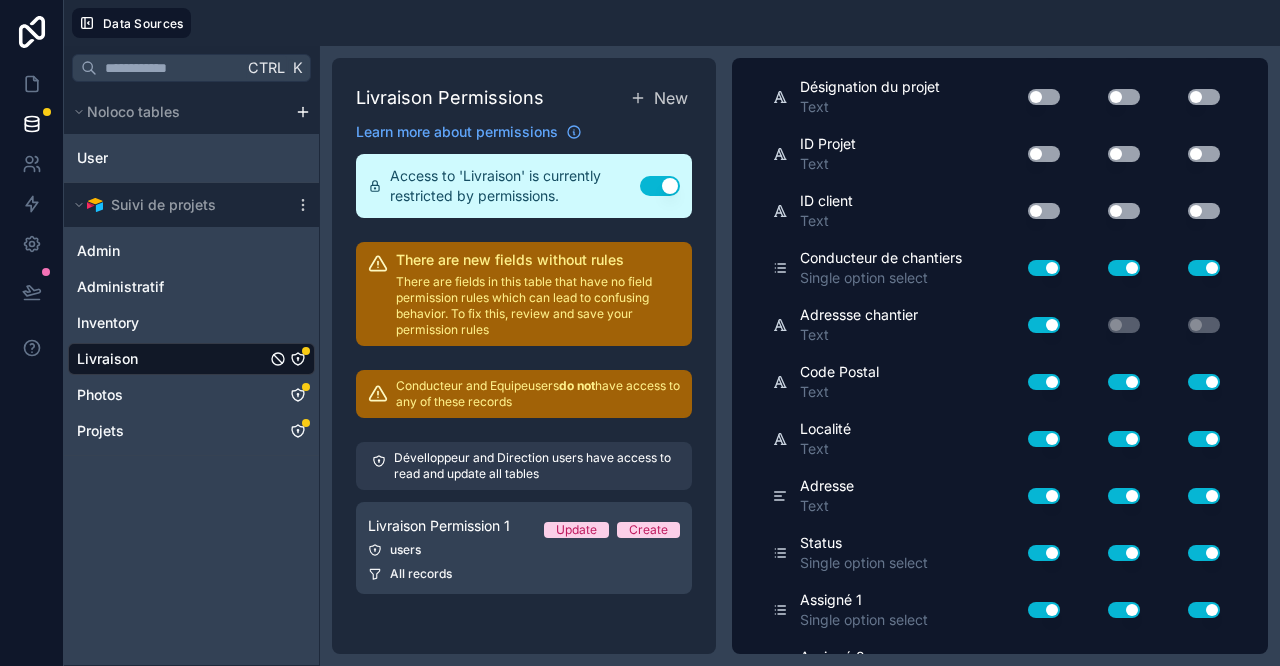 click on "Use setting" at bounding box center (1044, 268) 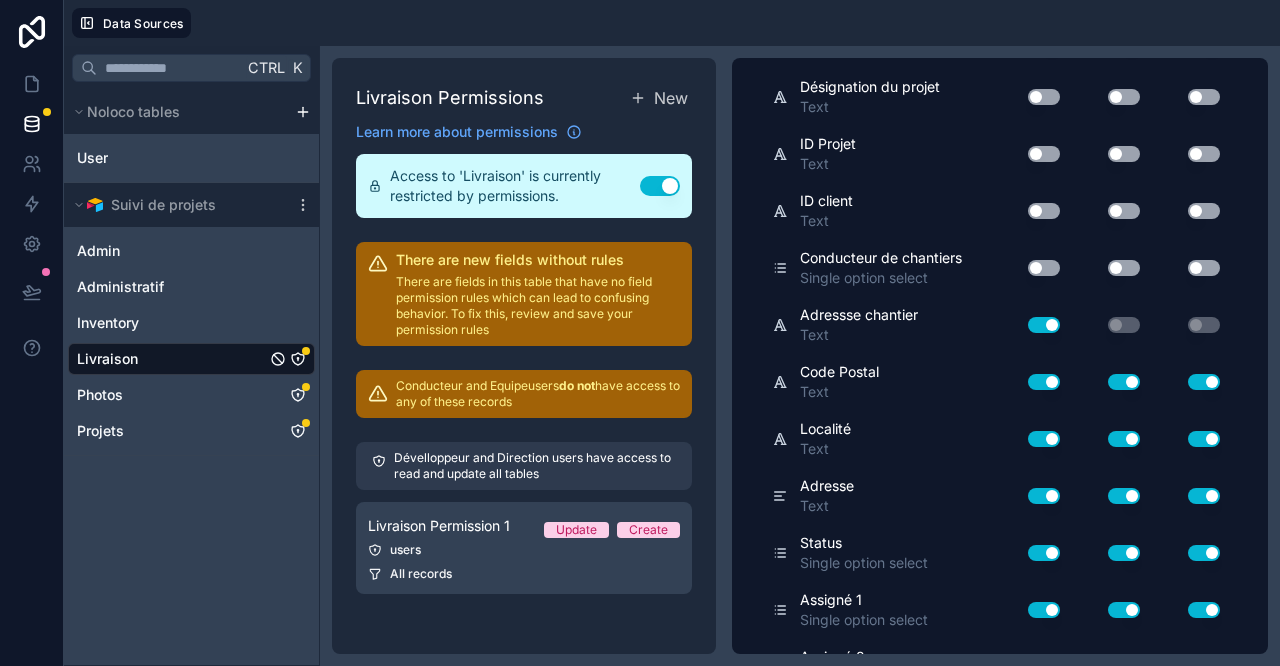 click on "Use setting" at bounding box center [1044, 325] 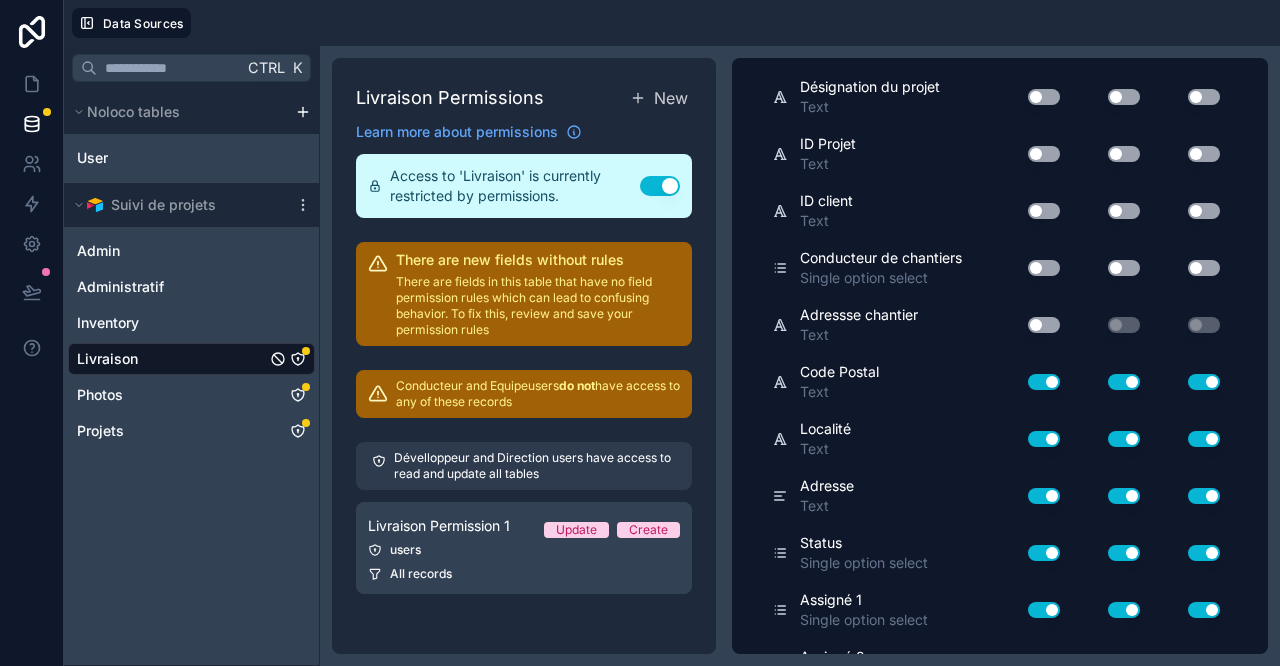 click on "Use setting" at bounding box center [1036, 382] 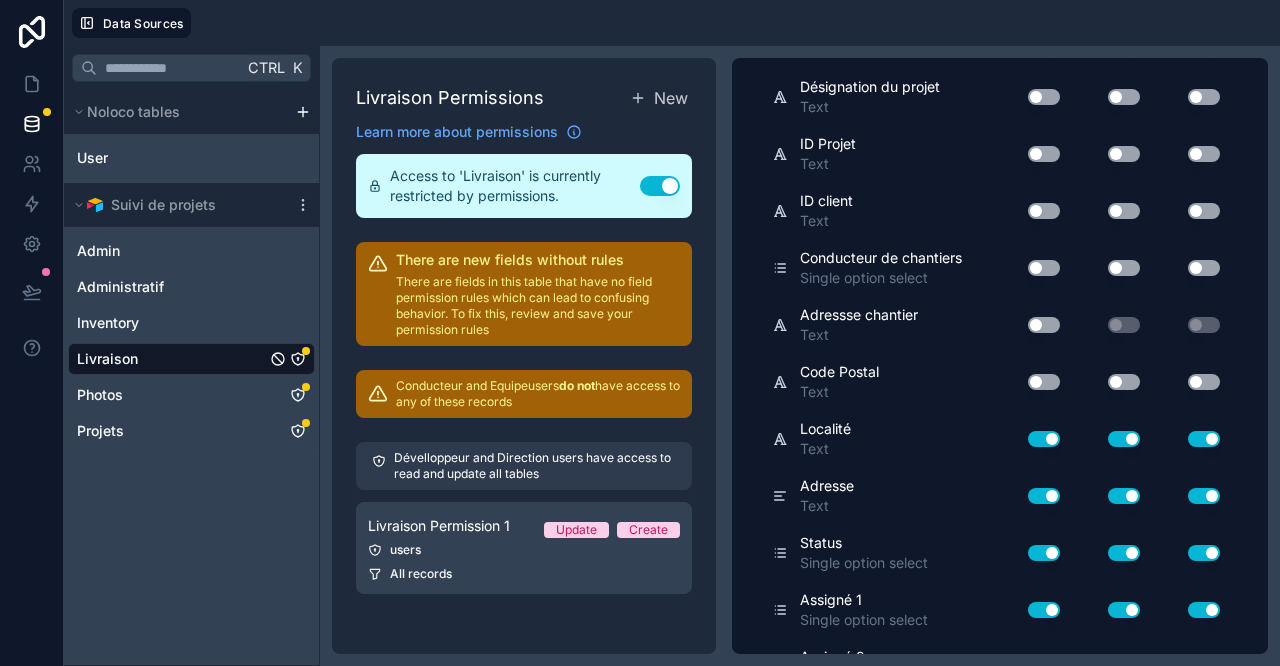 click on "Use setting" at bounding box center (1044, 439) 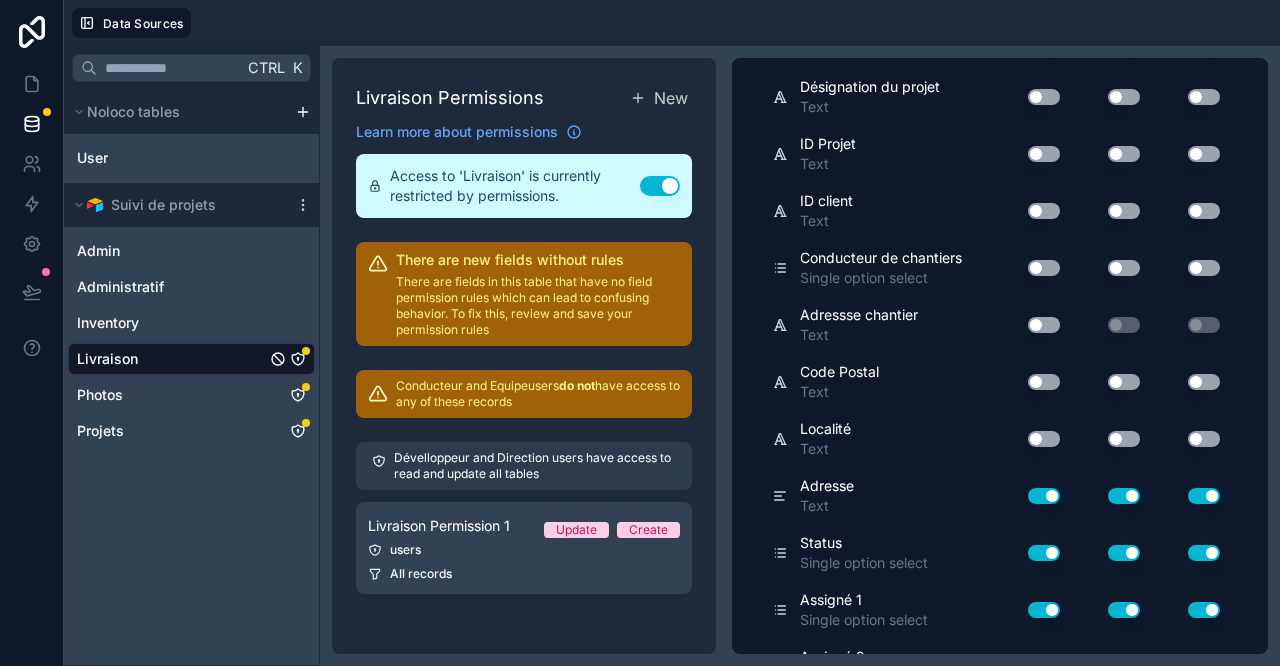 click on "Adresse Text Use setting Use setting Use setting" at bounding box center (1000, 496) 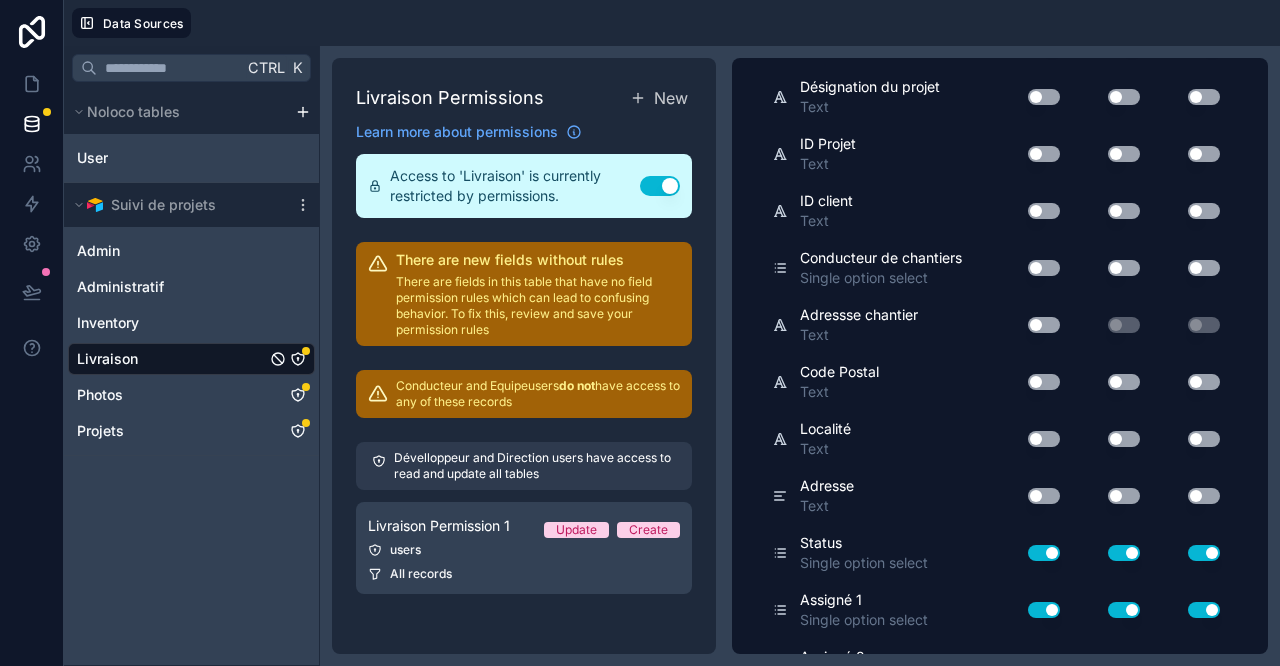 click on "Use setting" at bounding box center [1044, 496] 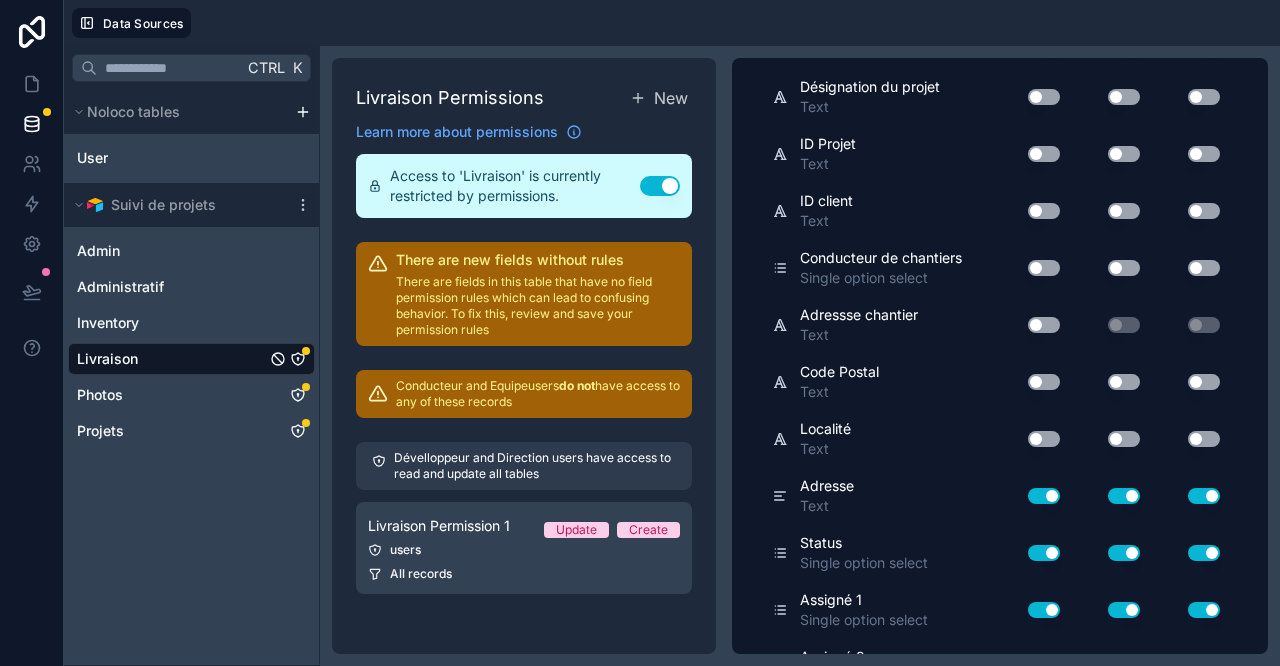 click on "Use setting" at bounding box center [1036, 496] 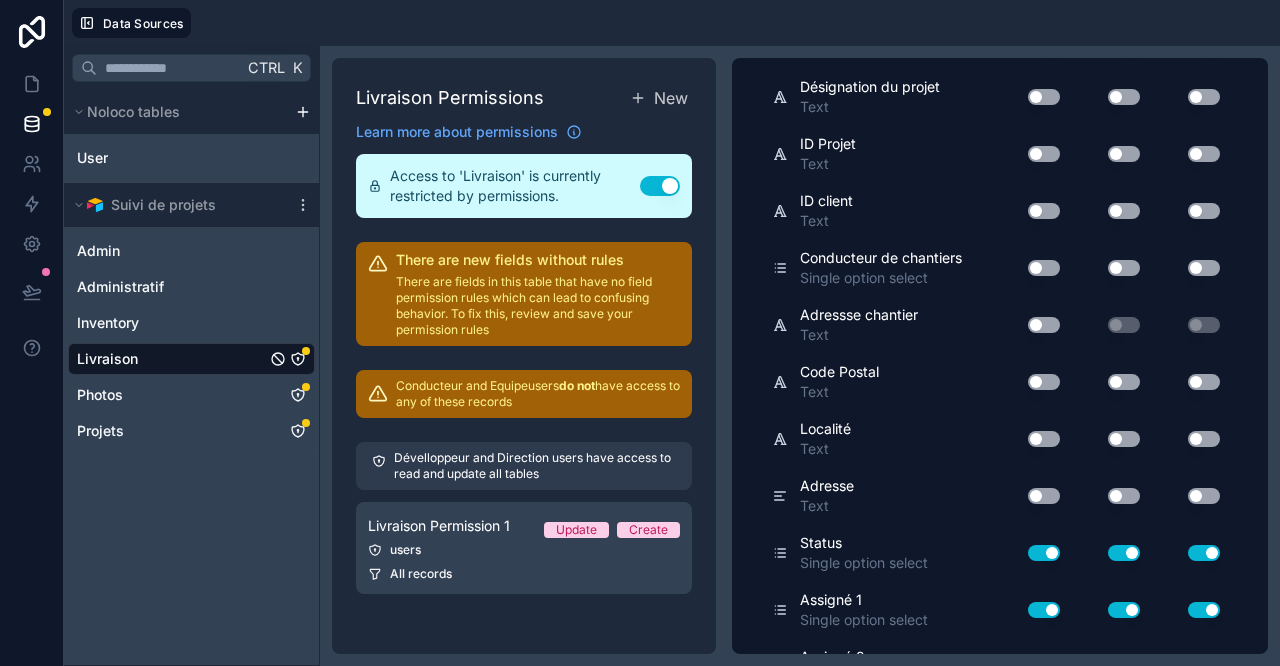 click on "Use setting" at bounding box center (1044, 553) 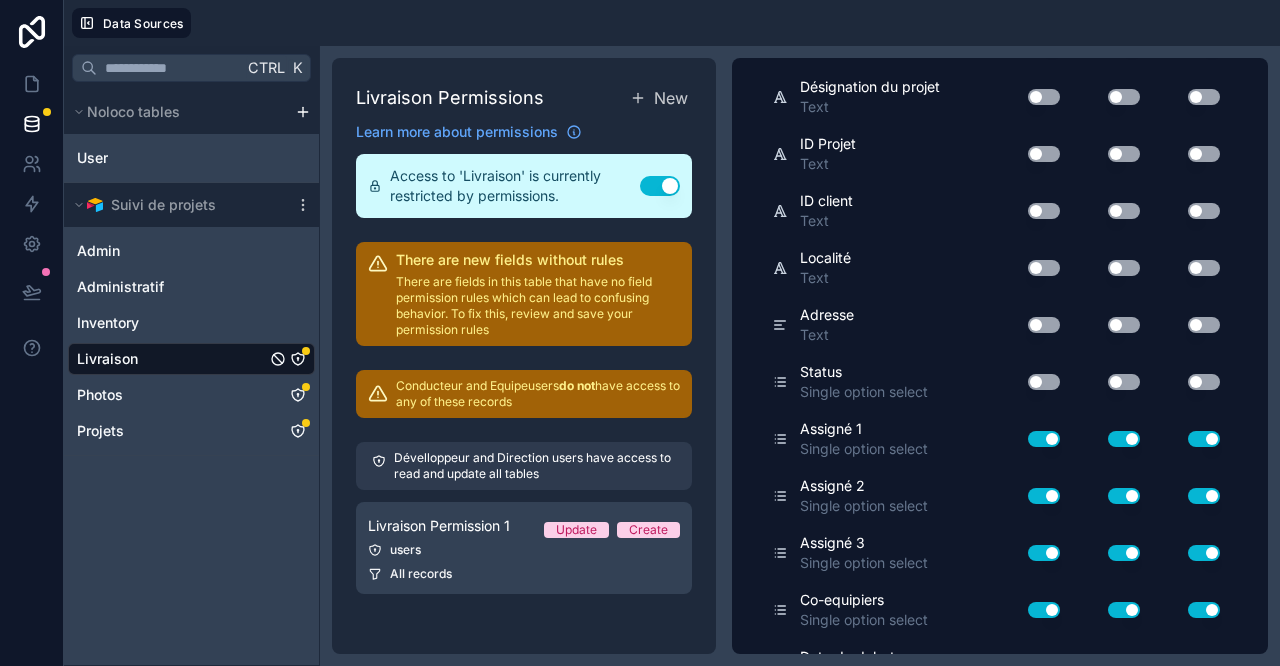 scroll, scrollTop: 218, scrollLeft: 0, axis: vertical 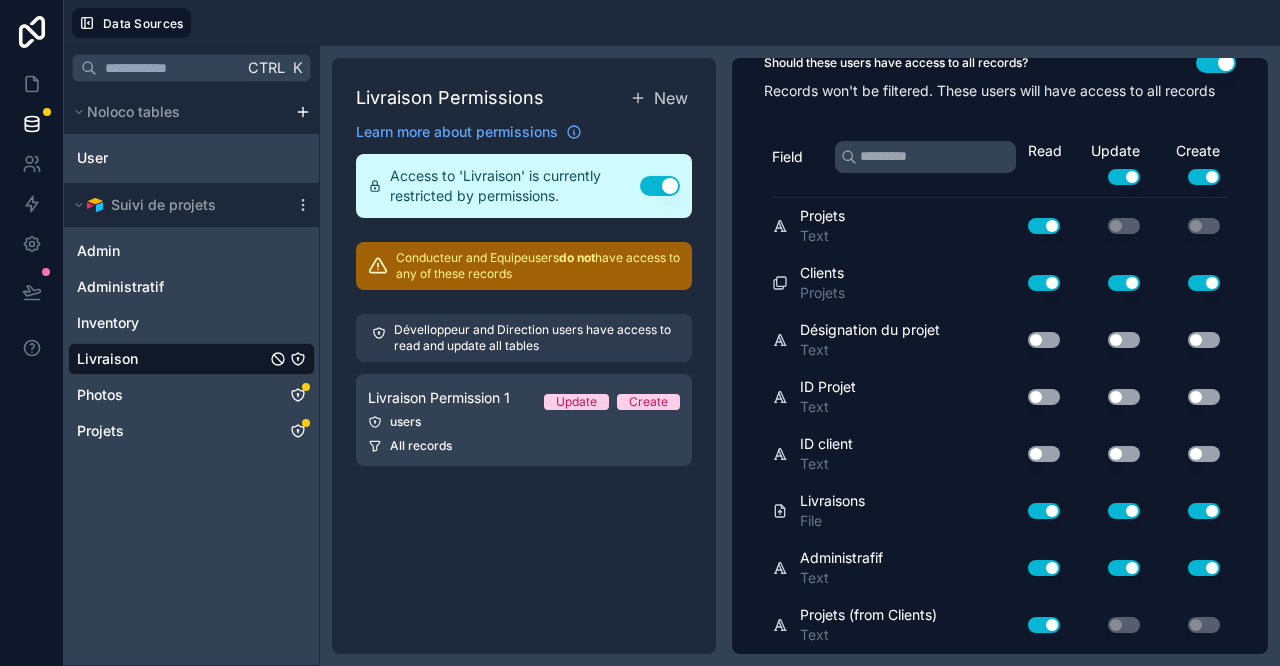click on "Livraison" at bounding box center [191, 359] 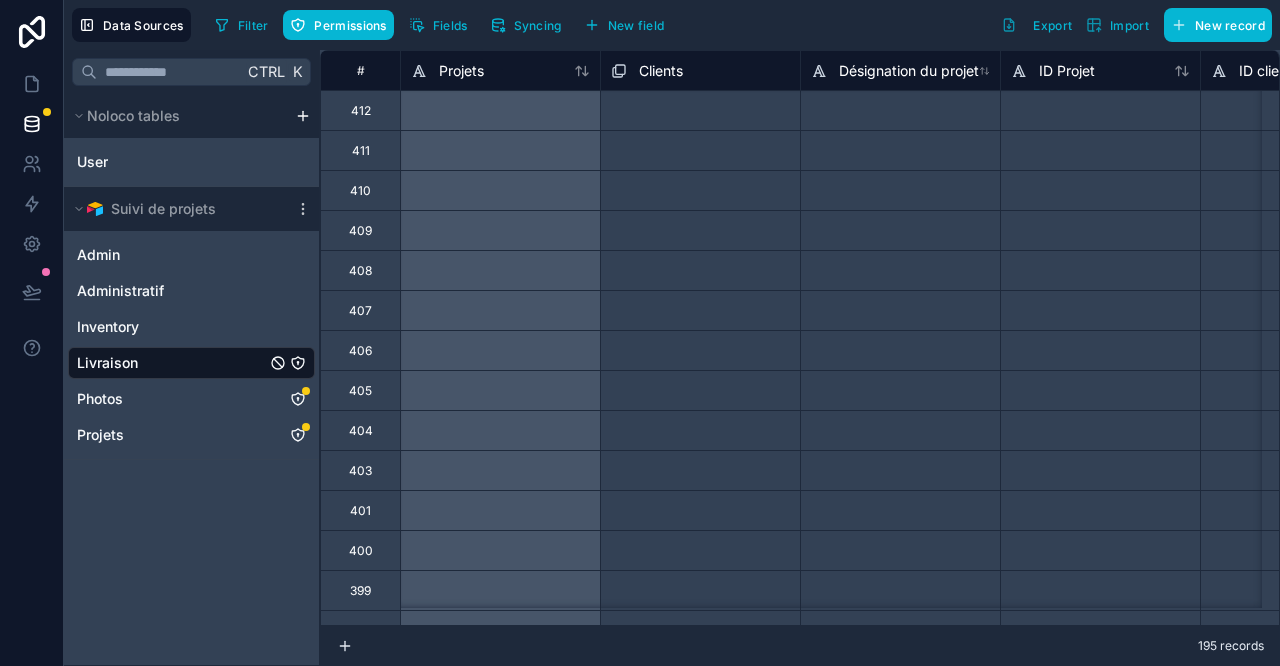 click on "Livraison" at bounding box center [191, 363] 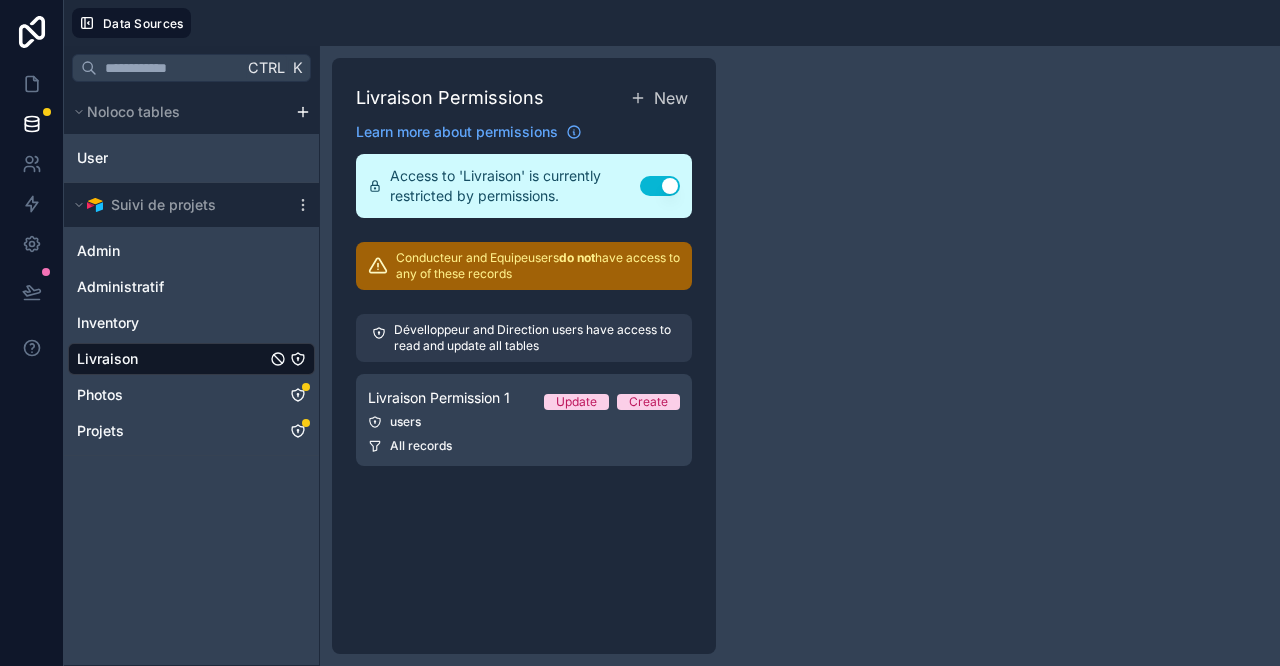 click on "Livraison Permission 1 Update Create users All records" at bounding box center [524, 420] 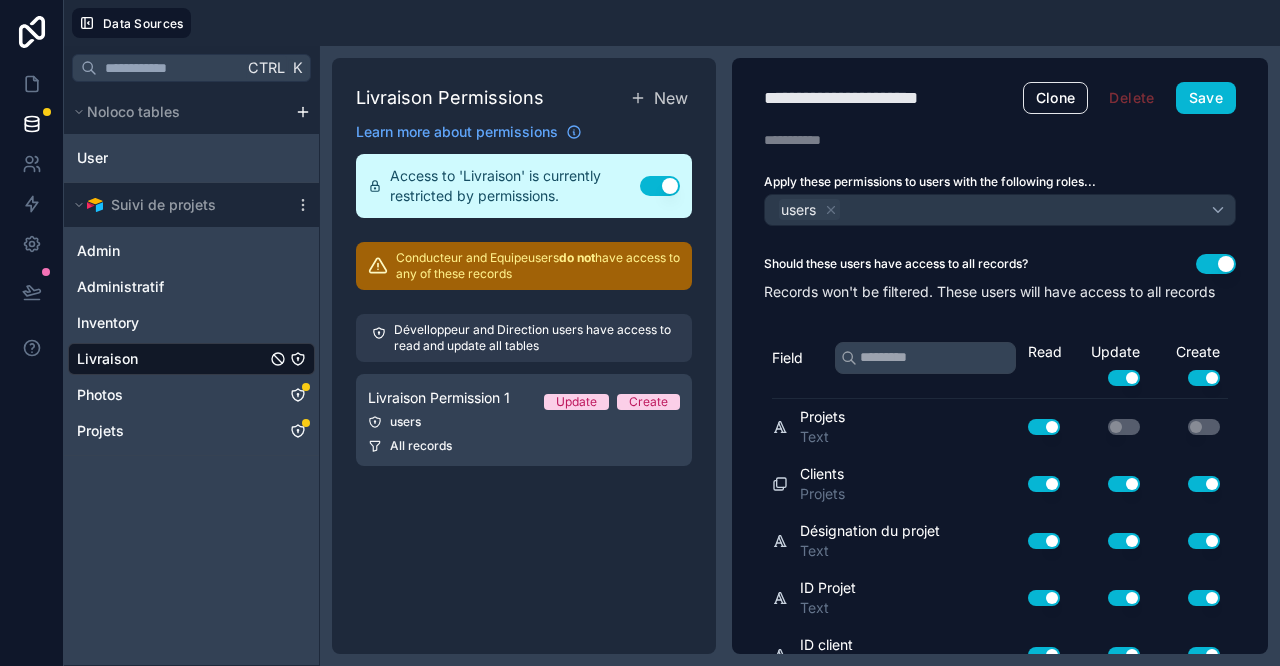 scroll, scrollTop: 218, scrollLeft: 0, axis: vertical 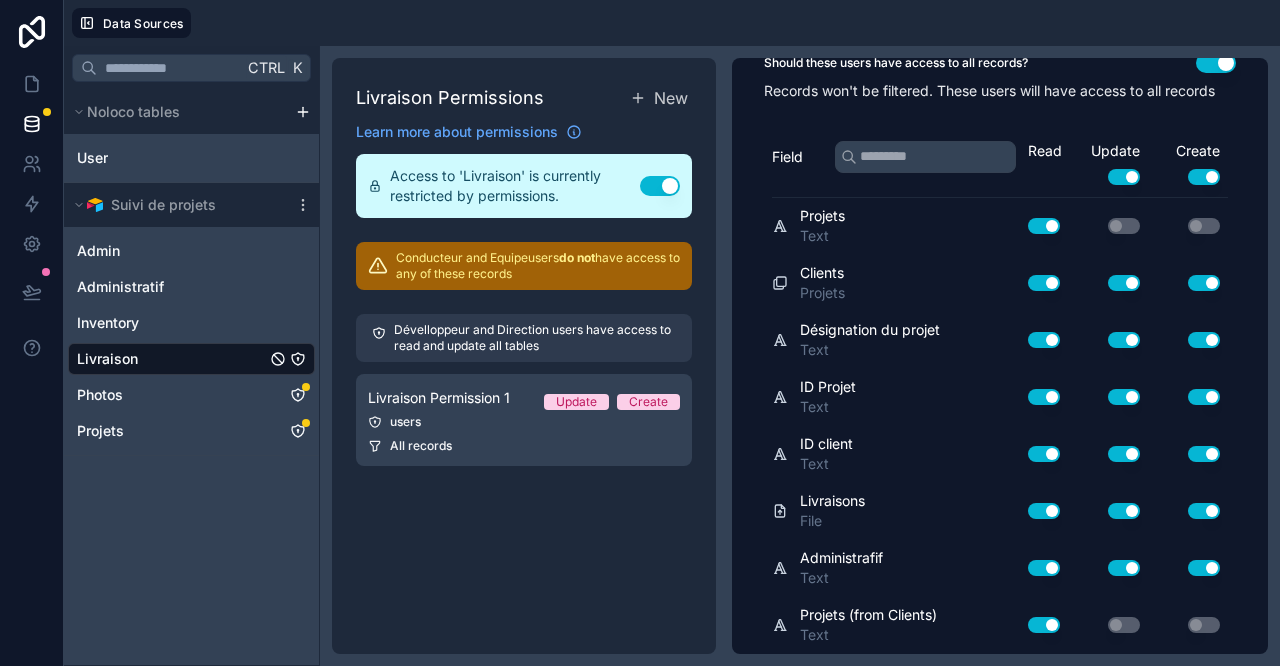 click 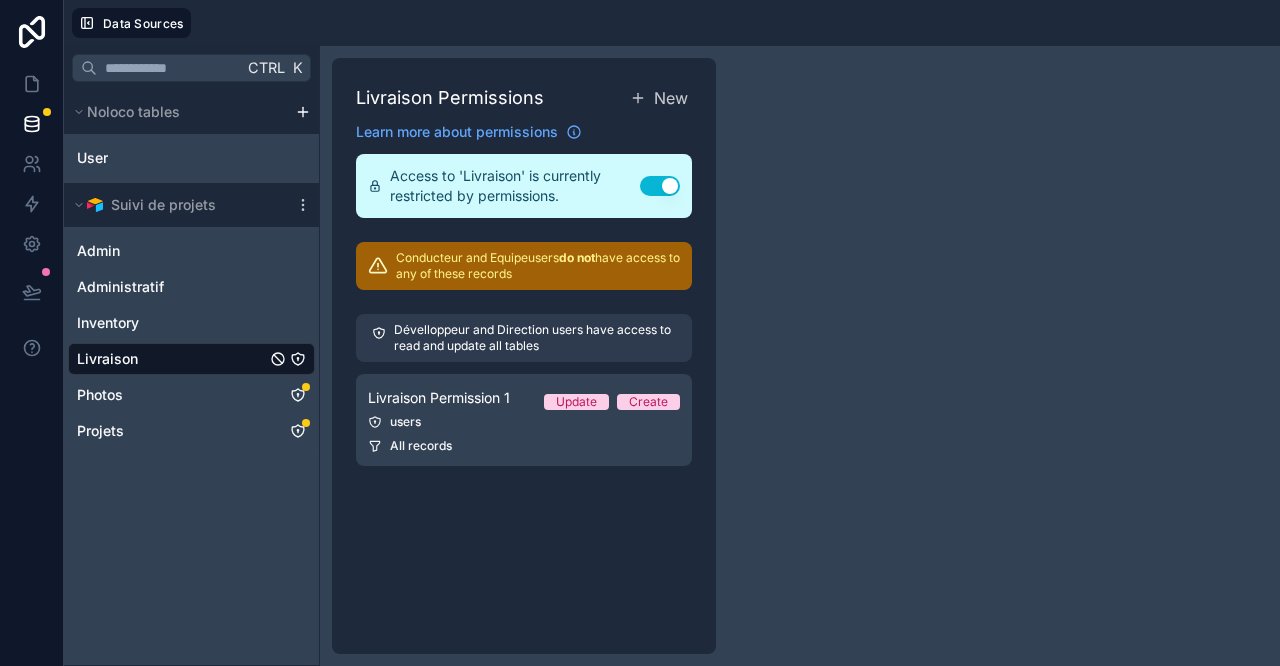 click 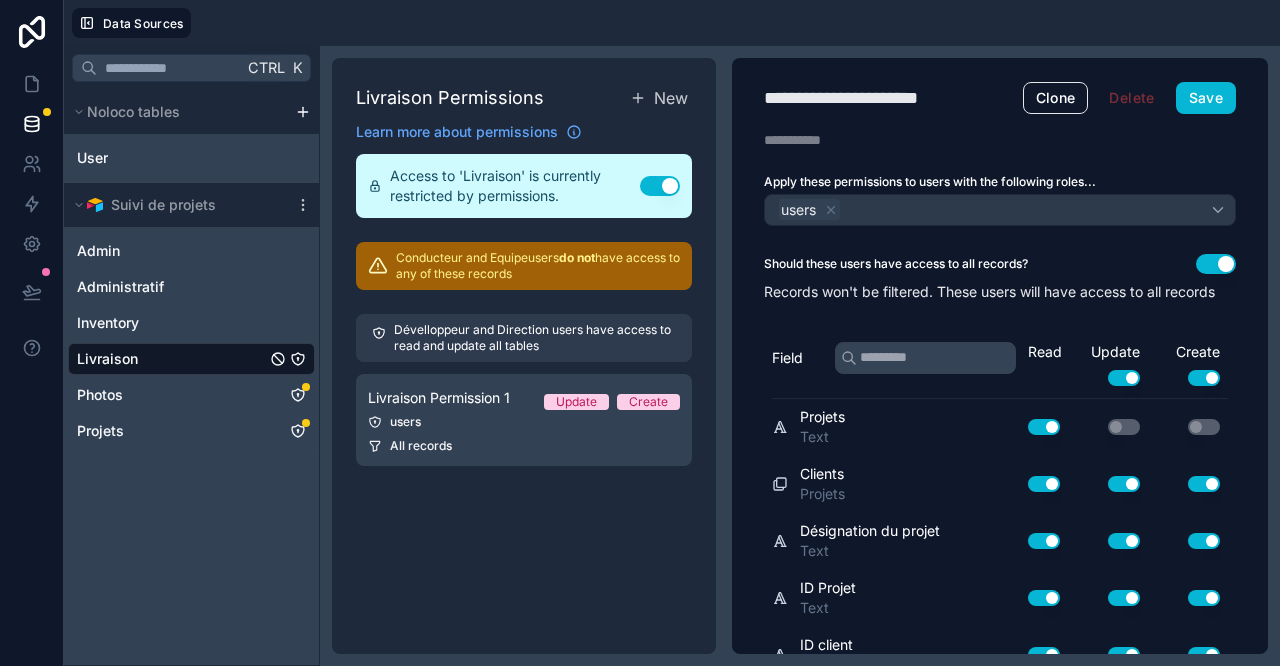 scroll, scrollTop: 218, scrollLeft: 0, axis: vertical 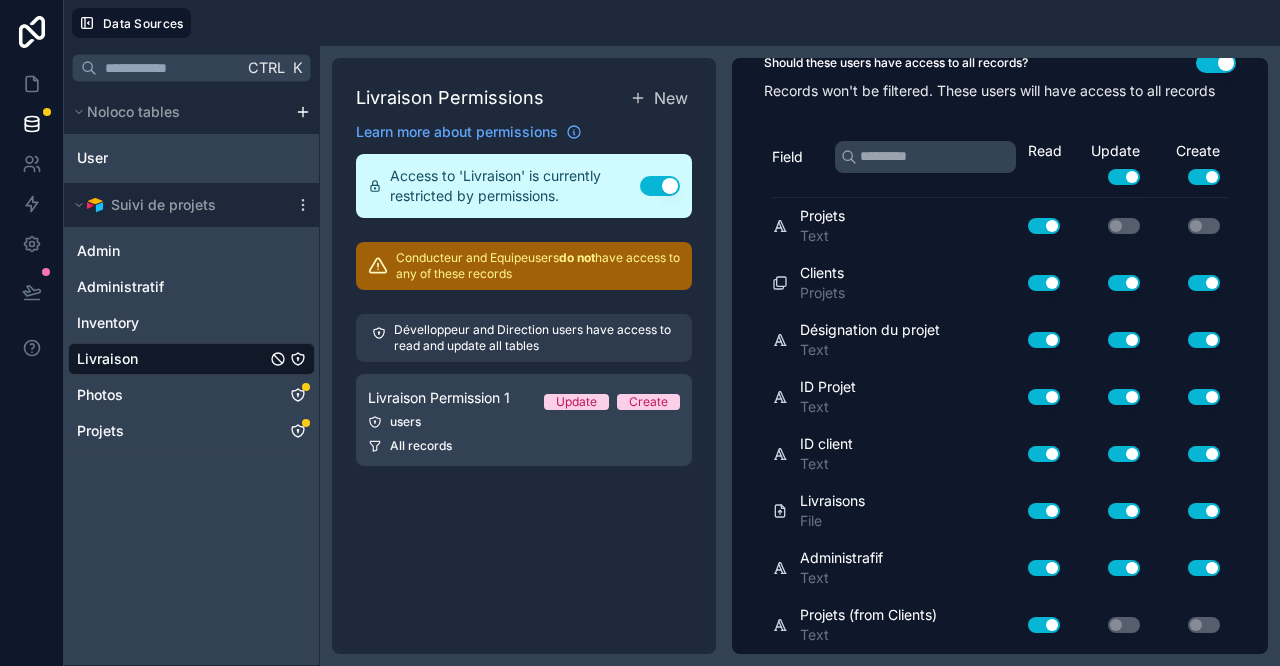 click on "Use setting" at bounding box center (1124, 283) 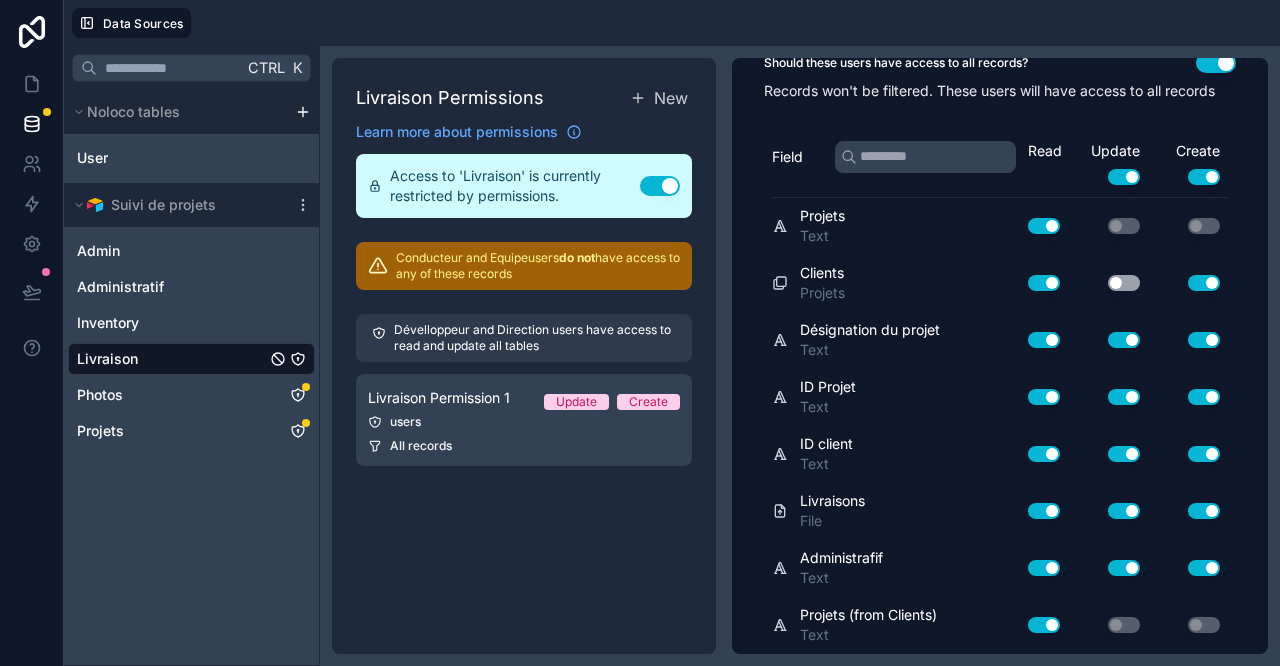click on "Use setting" at bounding box center (1204, 283) 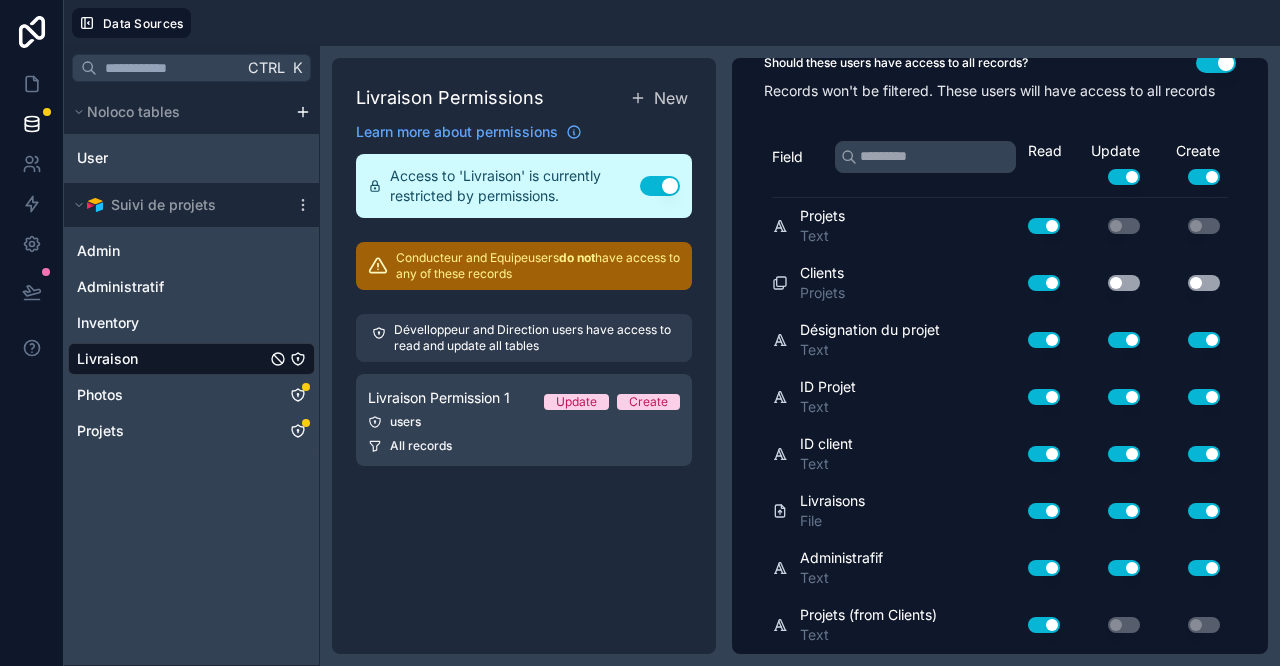 click on "Use setting" at bounding box center (1044, 340) 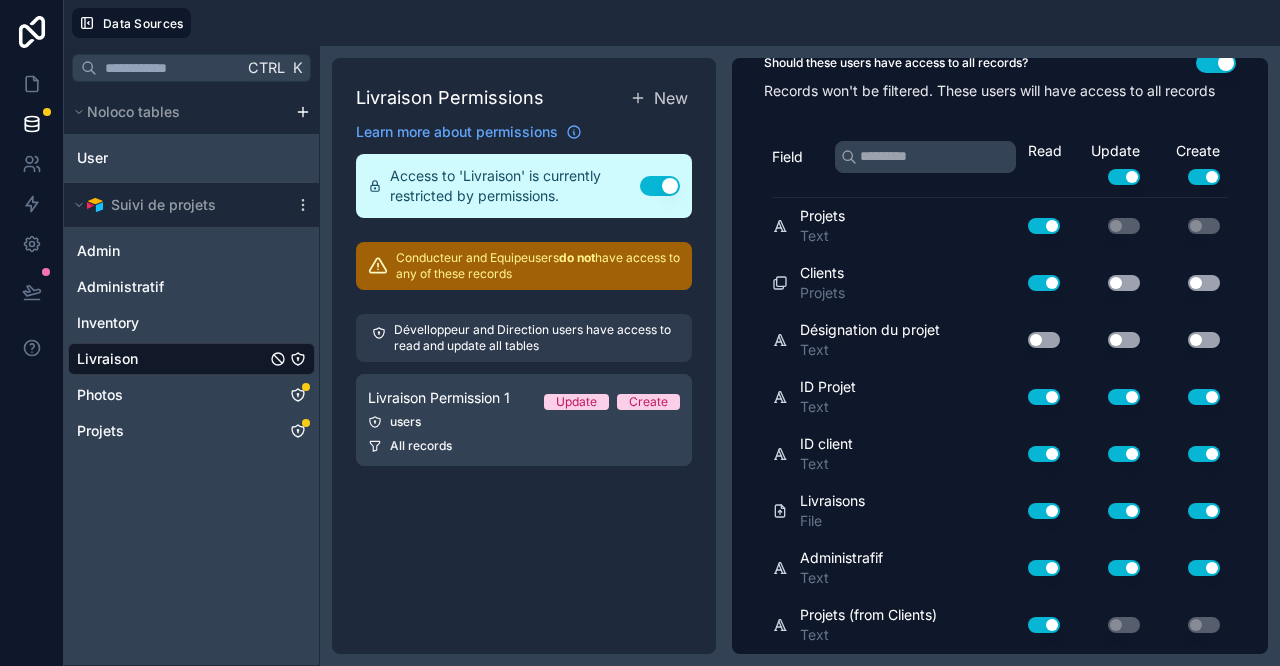click on "Use setting" at bounding box center (1044, 397) 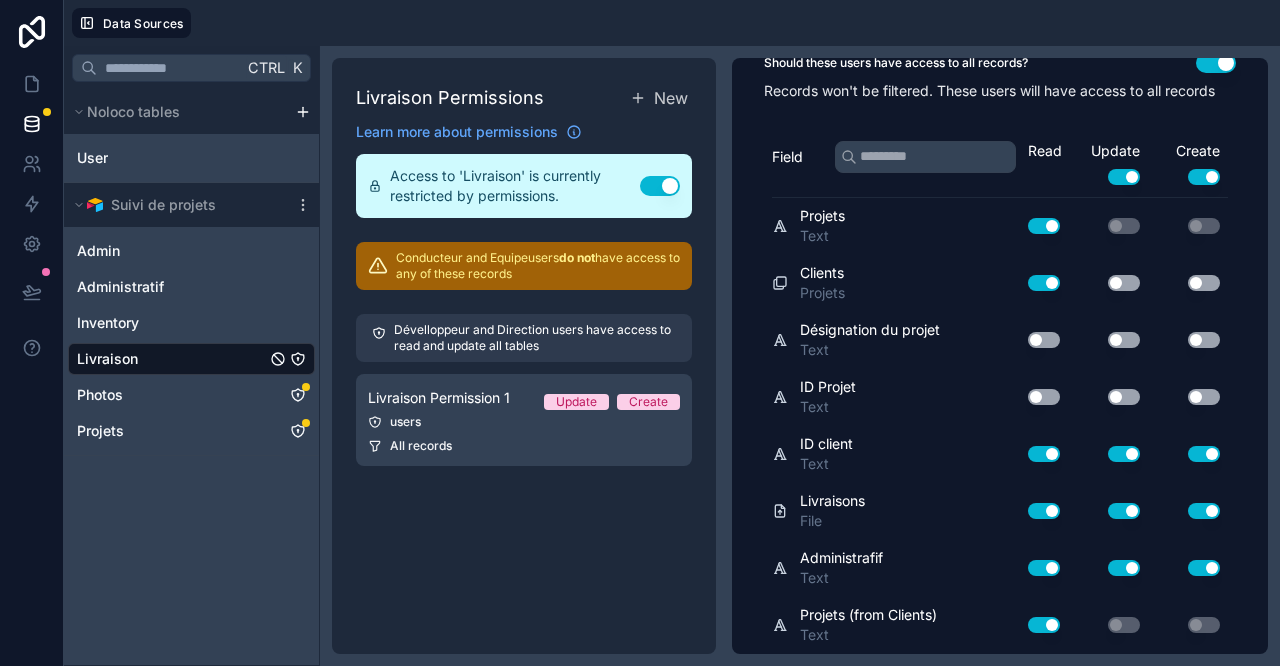 click on "Use setting" at bounding box center (1044, 454) 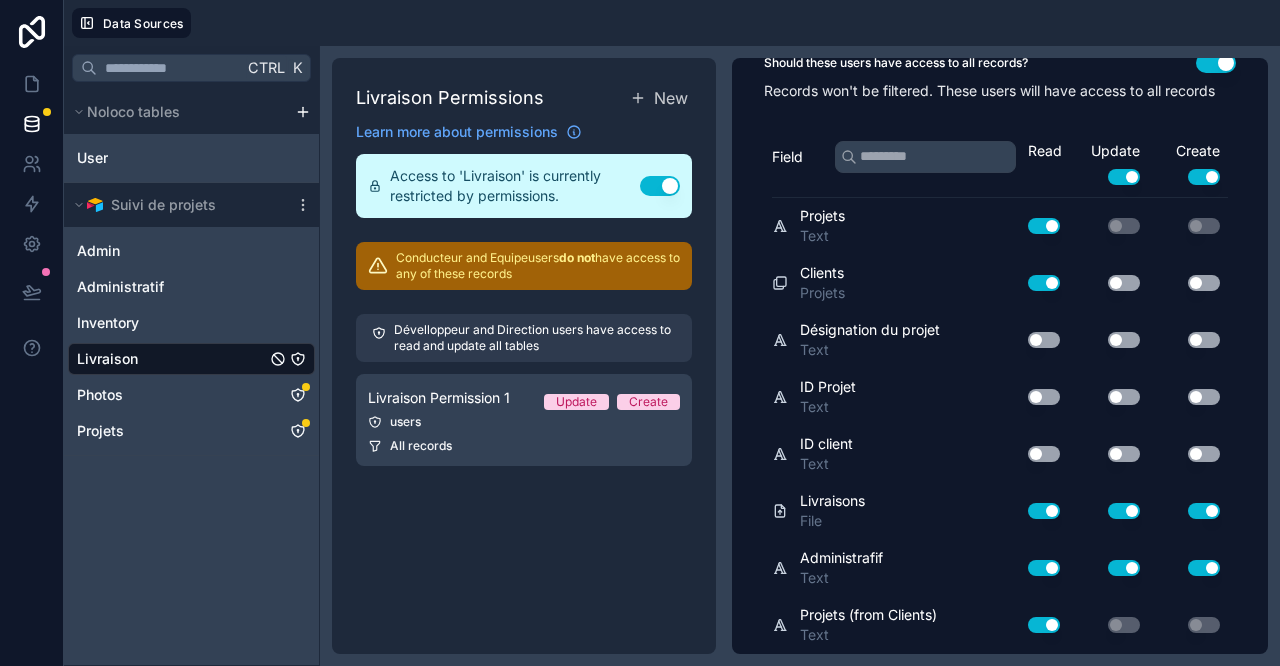 click on "Use setting" at bounding box center [1044, 568] 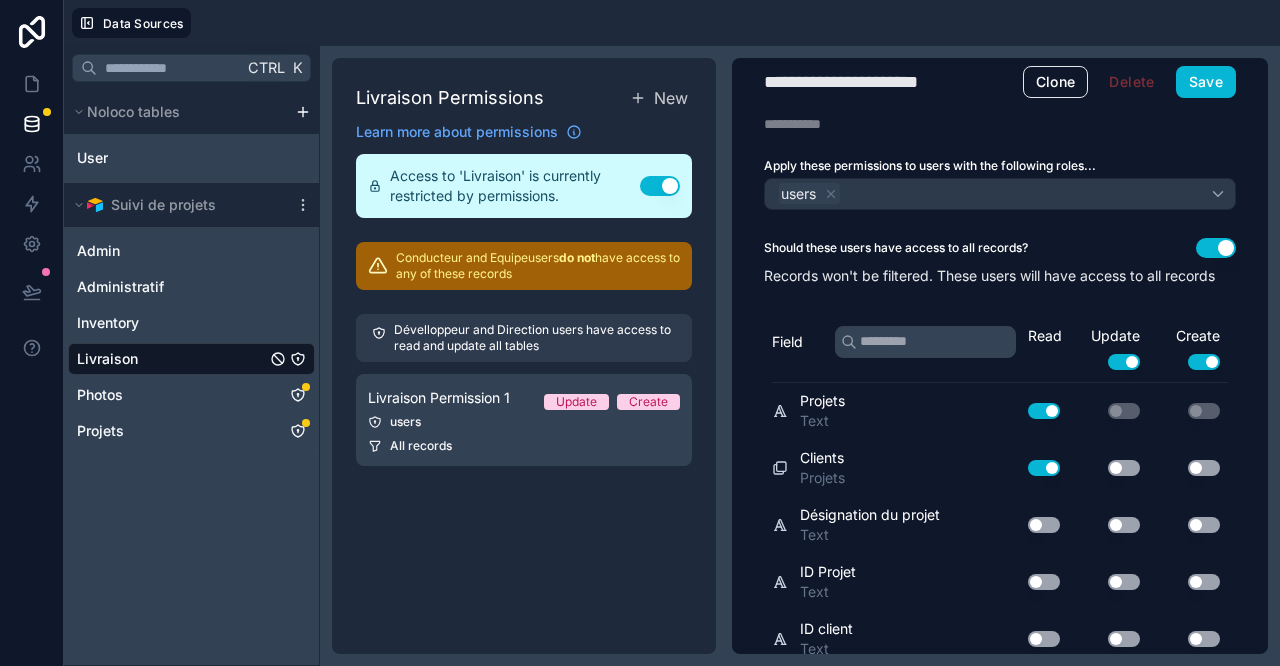 scroll, scrollTop: 0, scrollLeft: 0, axis: both 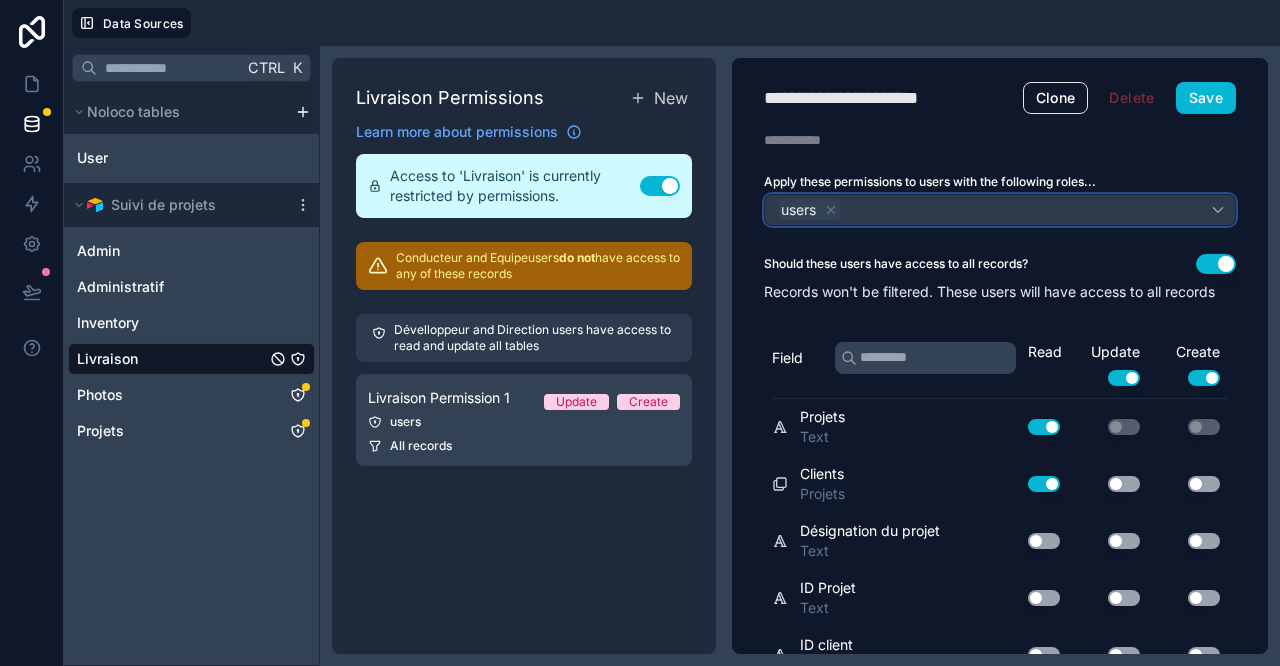 click on "users" at bounding box center (1000, 210) 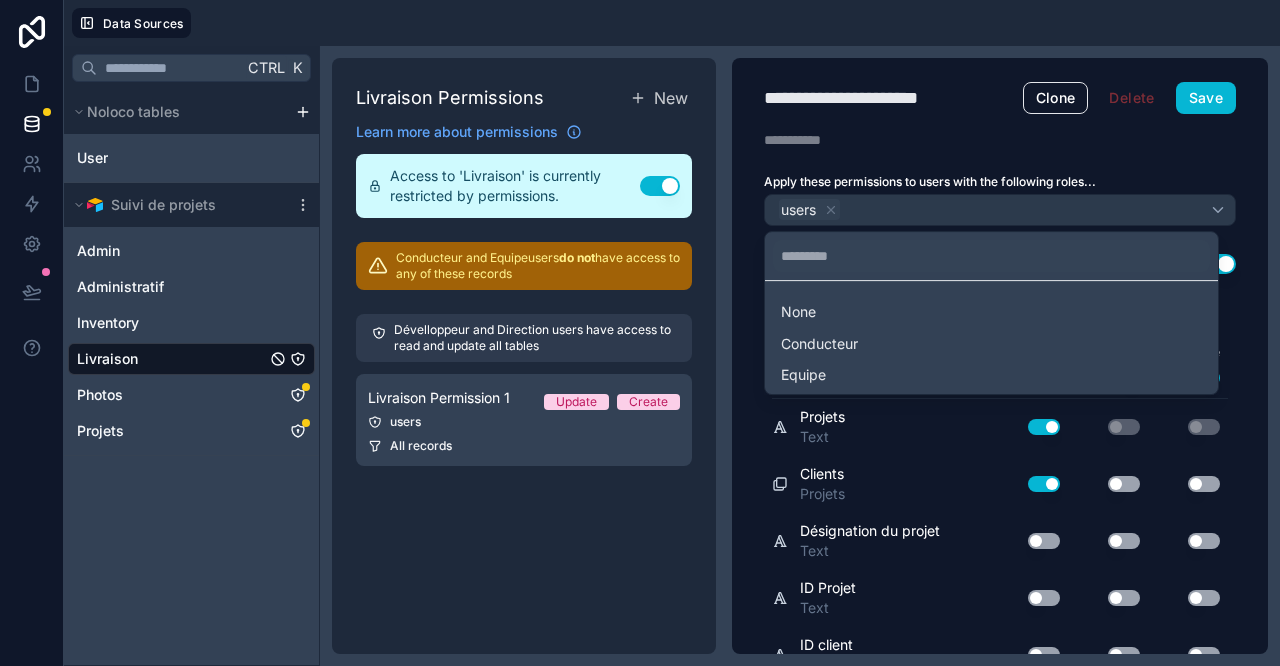 click on "Equipe" at bounding box center (991, 375) 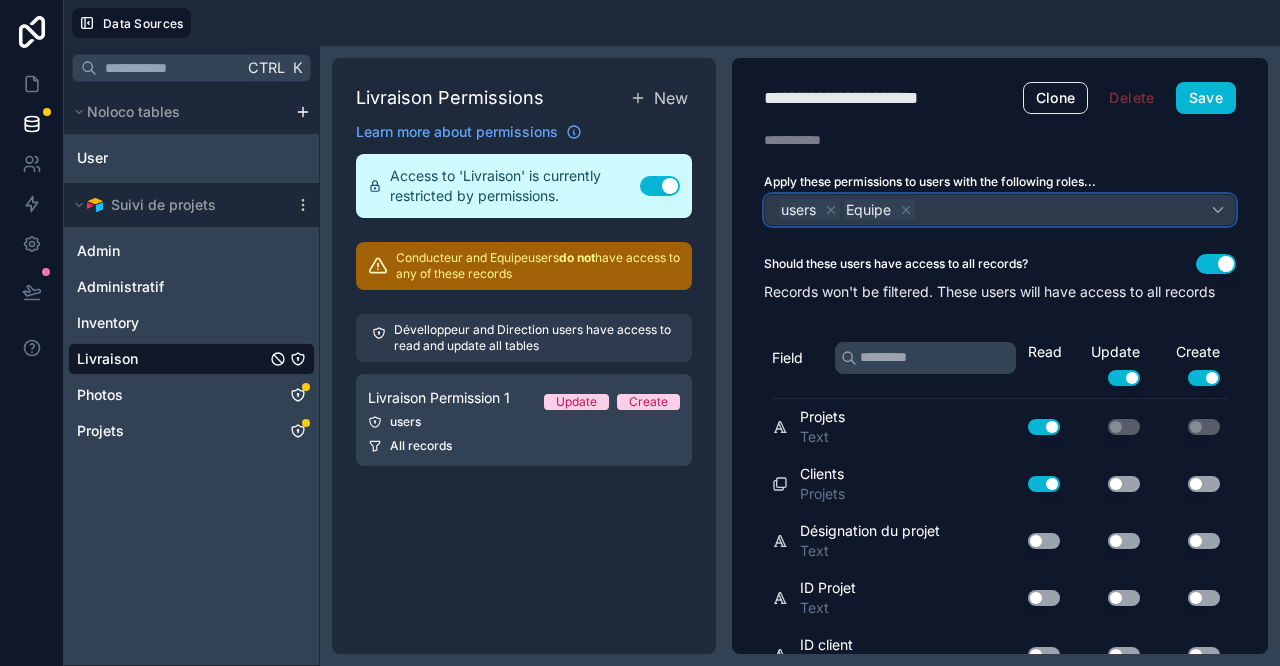 click on "Equipe" at bounding box center (879, 210) 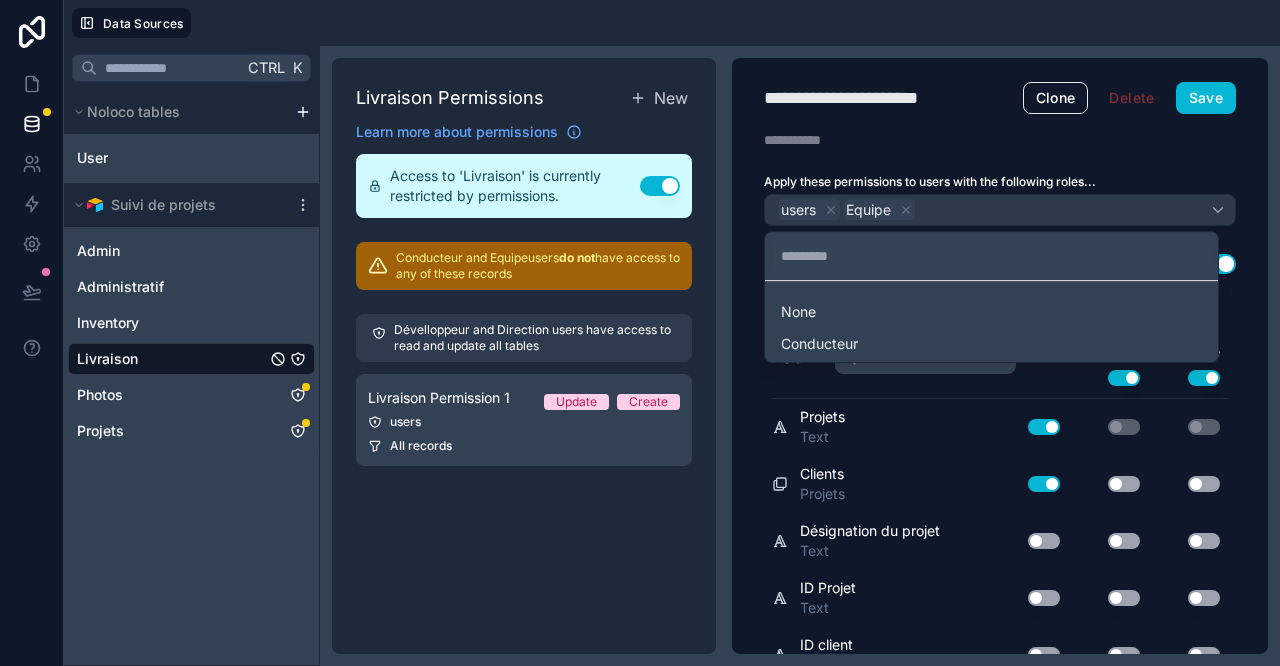 click on "Conducteur" at bounding box center [991, 344] 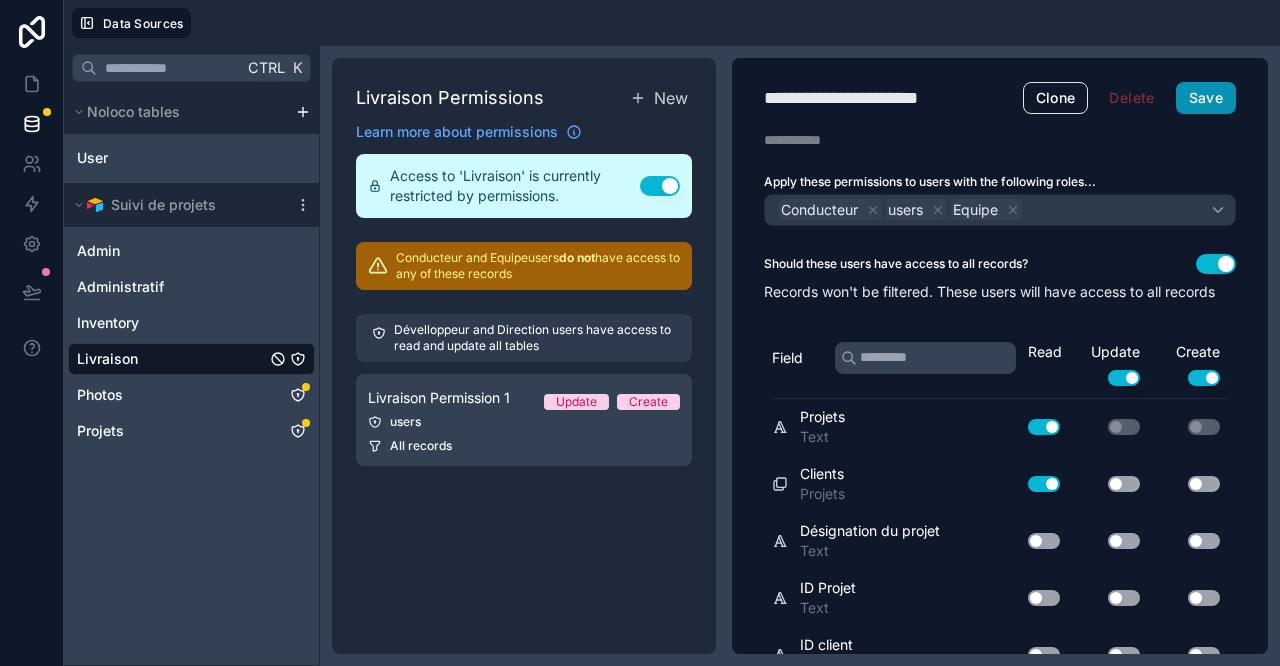 click on "Save" at bounding box center (1206, 98) 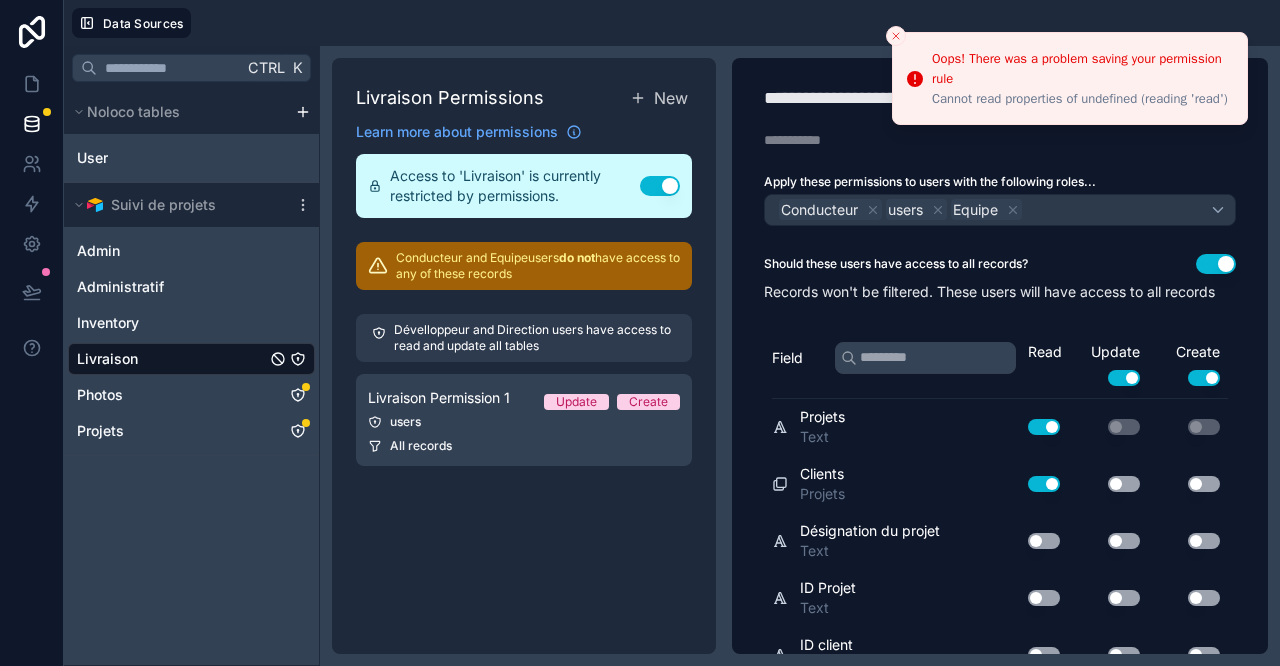 click on "Livraison Permissions New Learn more about permissions Access to 'Livraison' is currently restricted by permissions. Use setting Conducteur and Equipe users do not have access to any of these records Dévelloppeur and Direction users have access to read and update all tables Livraison Permission 1 Update Create users All records" at bounding box center (524, 356) 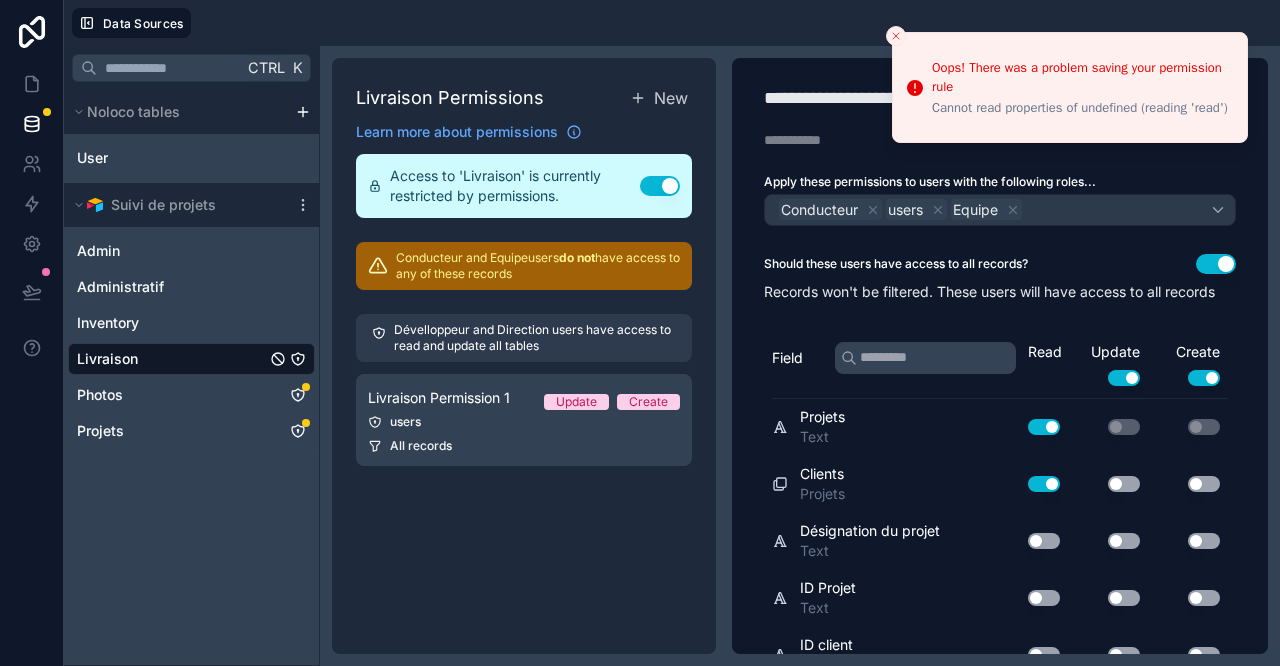 click on "Cannot read properties of undefined (reading 'read')" at bounding box center [1081, 108] 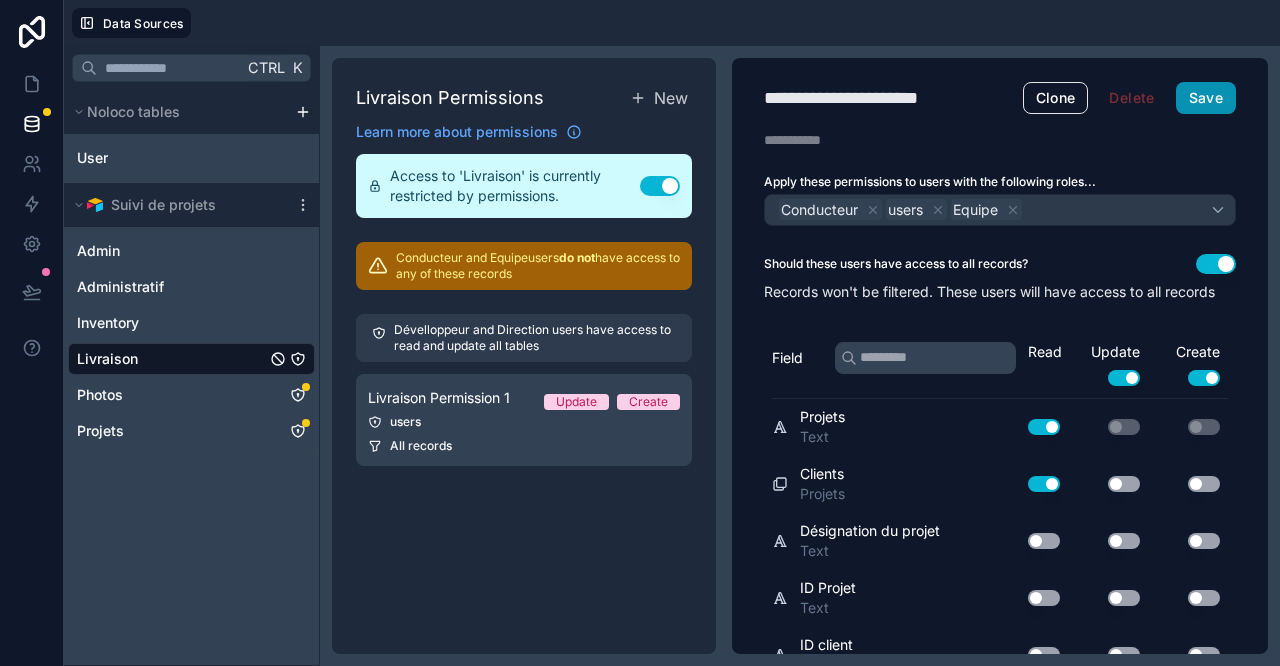 click on "Save" at bounding box center [1206, 98] 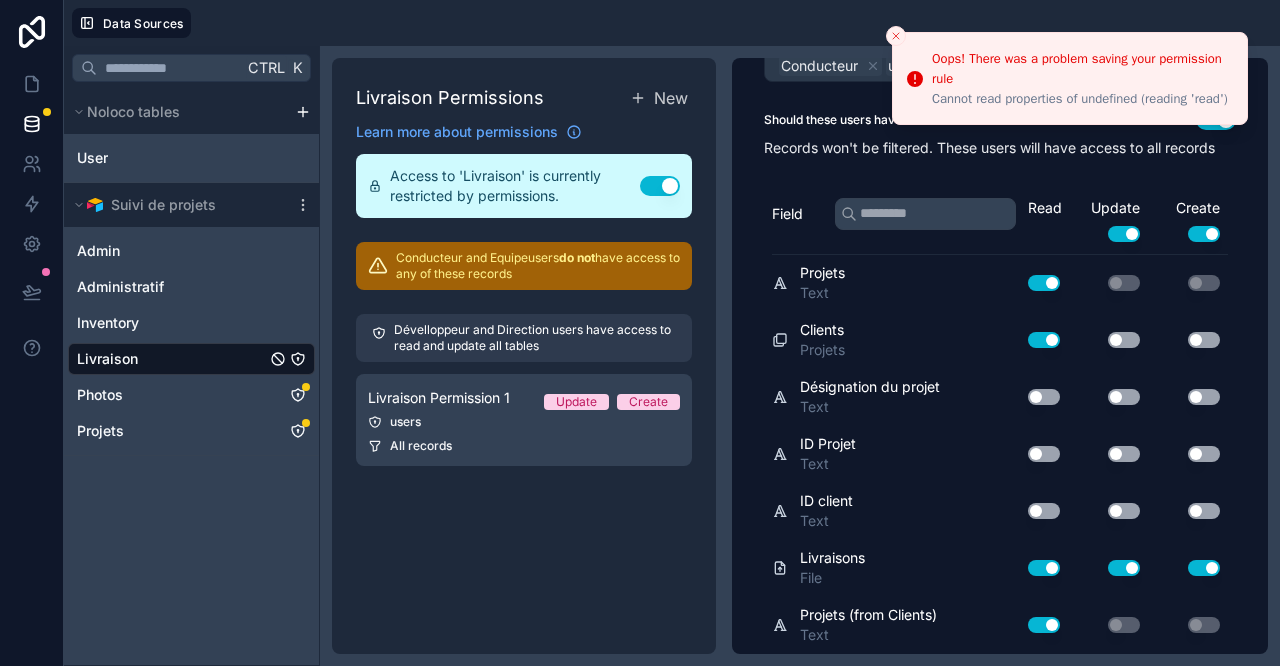 scroll, scrollTop: 161, scrollLeft: 0, axis: vertical 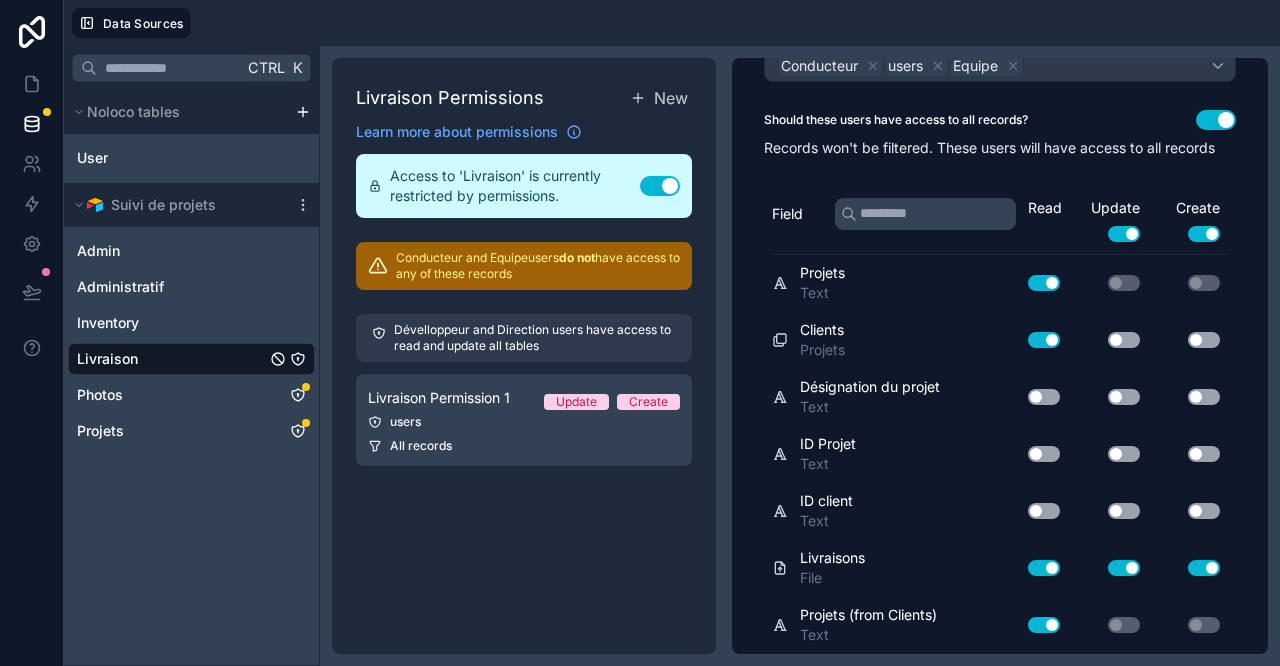 click on "Use setting" at bounding box center [1044, 397] 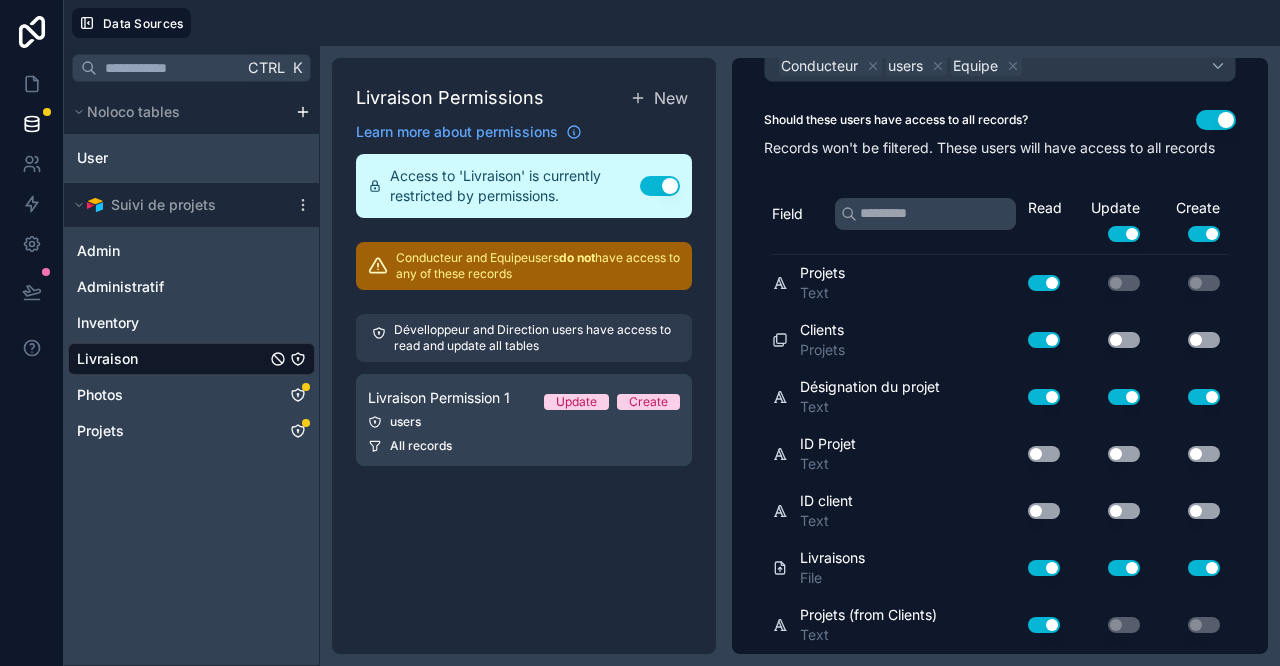 click on "Use setting" at bounding box center (1044, 454) 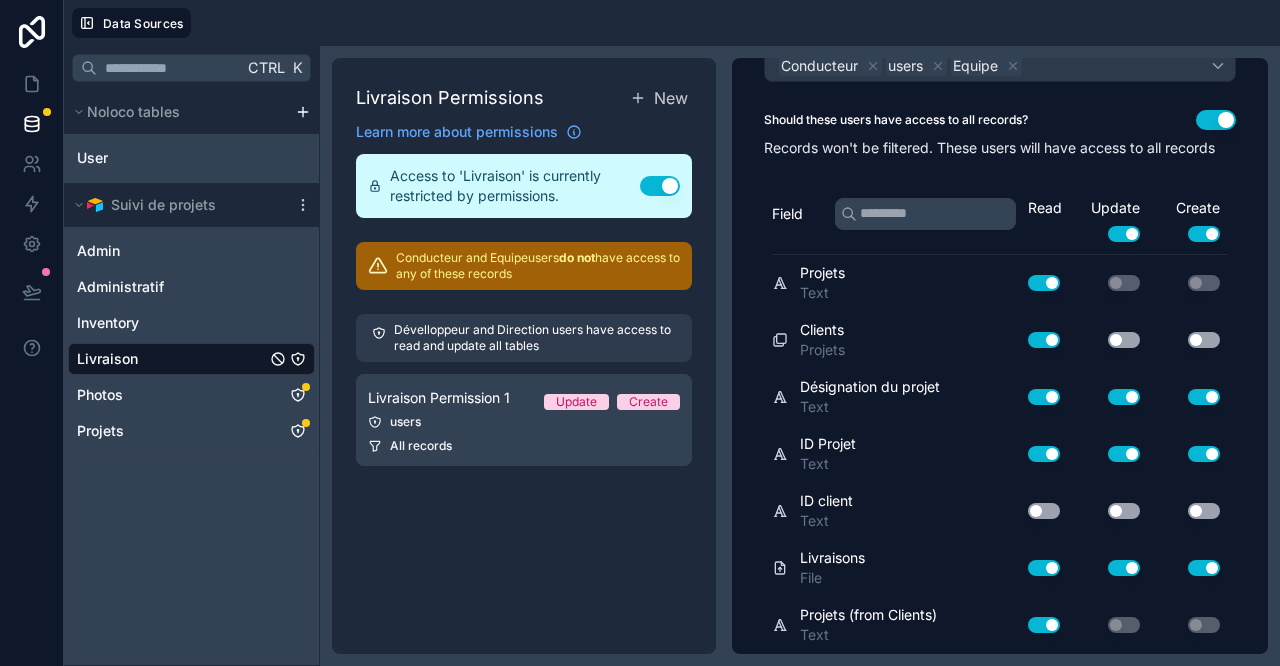 click on "Use setting" at bounding box center [1044, 511] 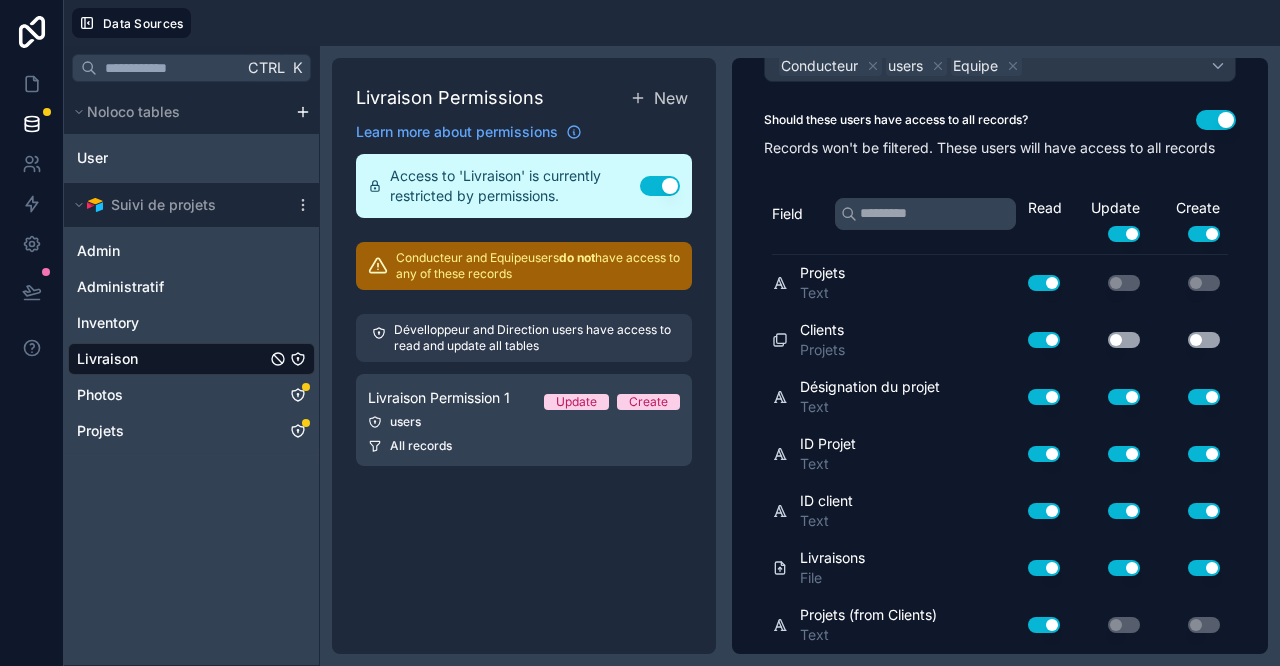 click on "Use setting" at bounding box center [1124, 511] 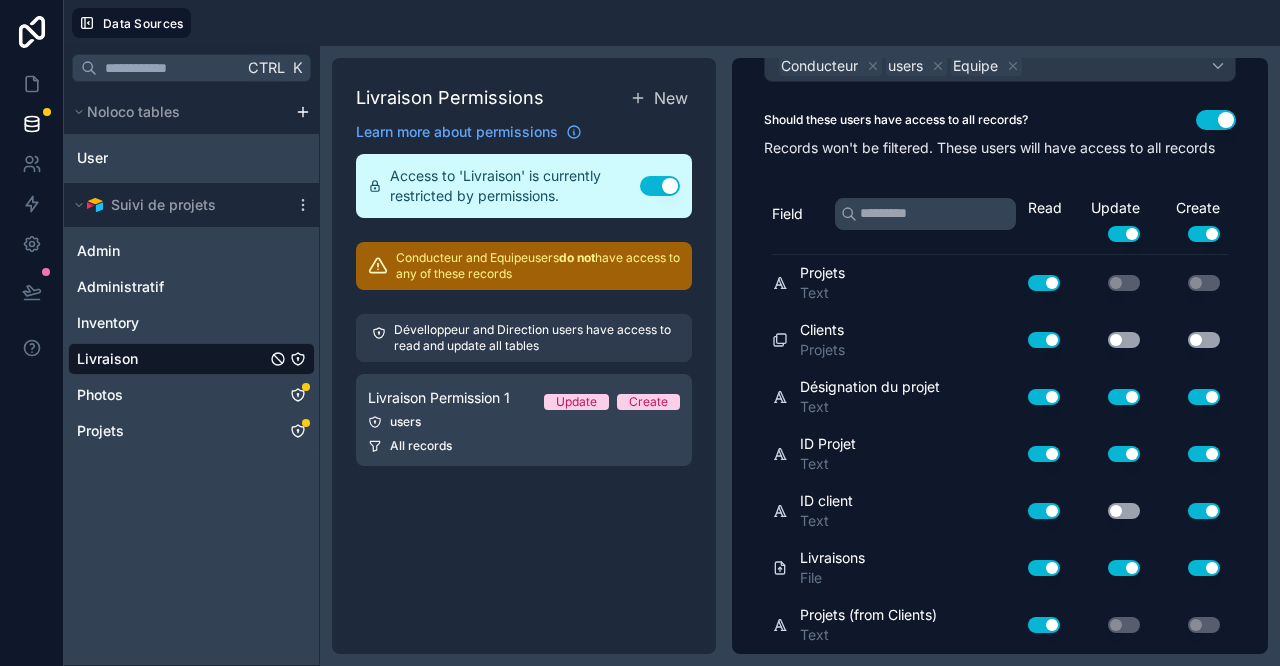 click on "Use setting" at bounding box center (1124, 454) 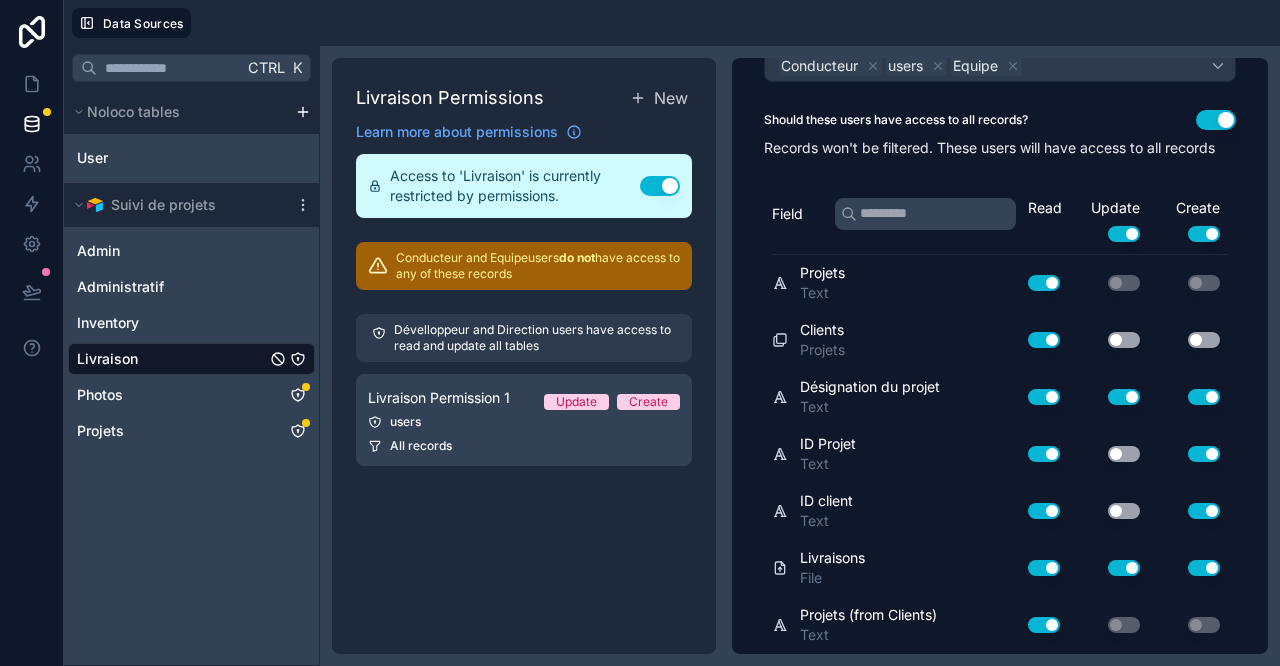 click on "Use setting" at bounding box center [1124, 397] 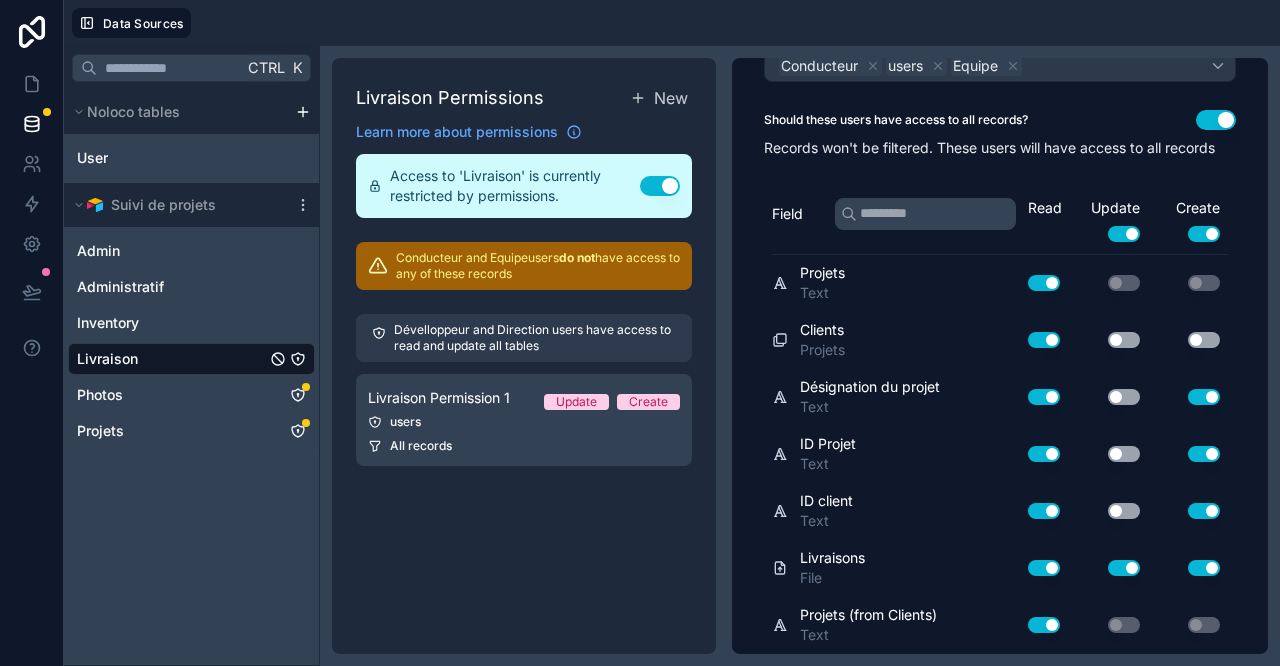 click on "Use setting" at bounding box center [1204, 397] 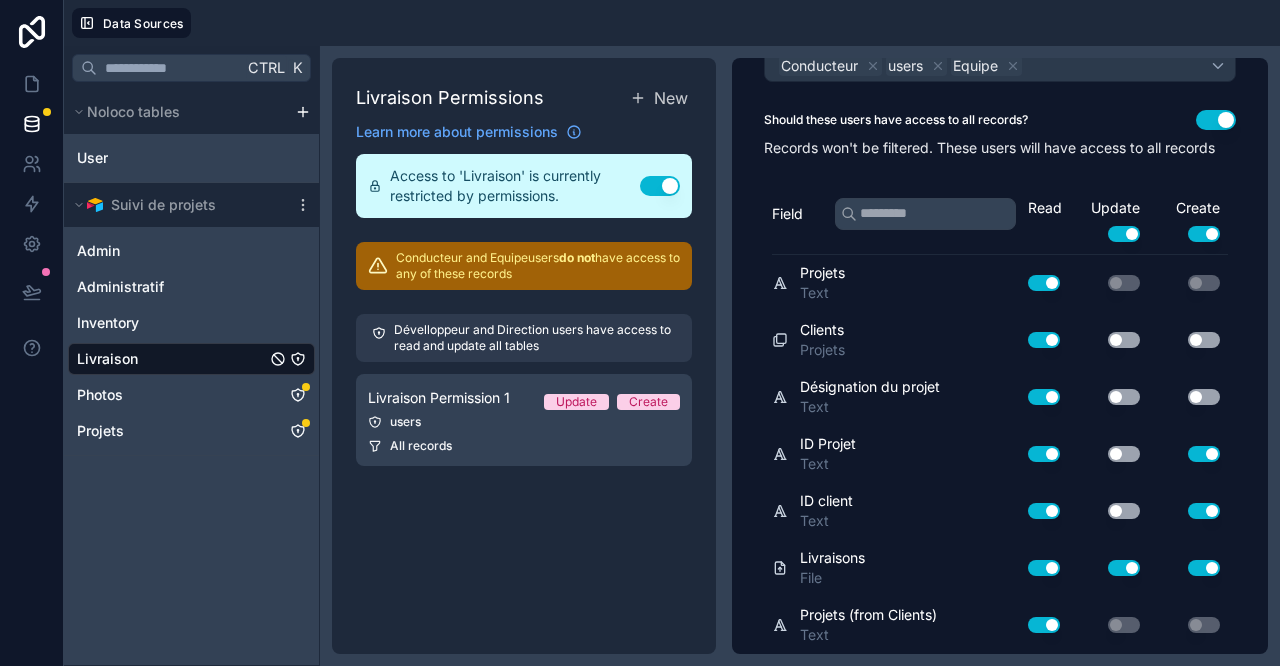click on "Use setting" at bounding box center (1204, 454) 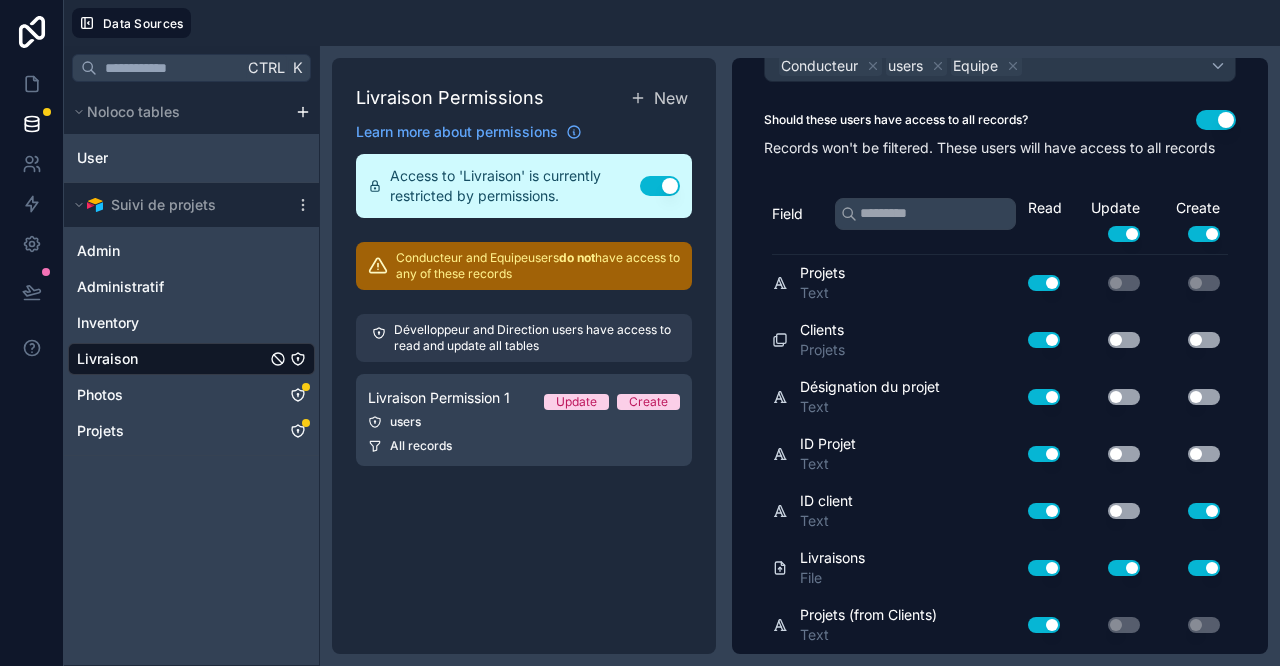 click on "Use setting" at bounding box center (1204, 511) 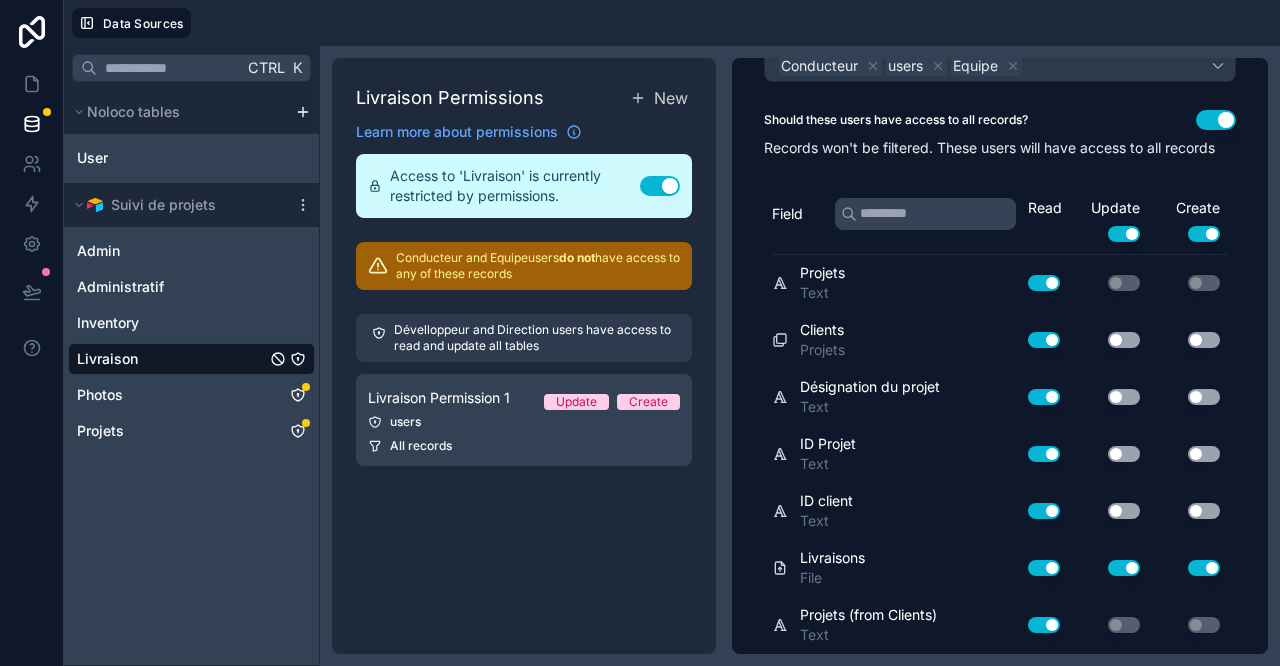 click on "Use setting" at bounding box center (1188, 568) 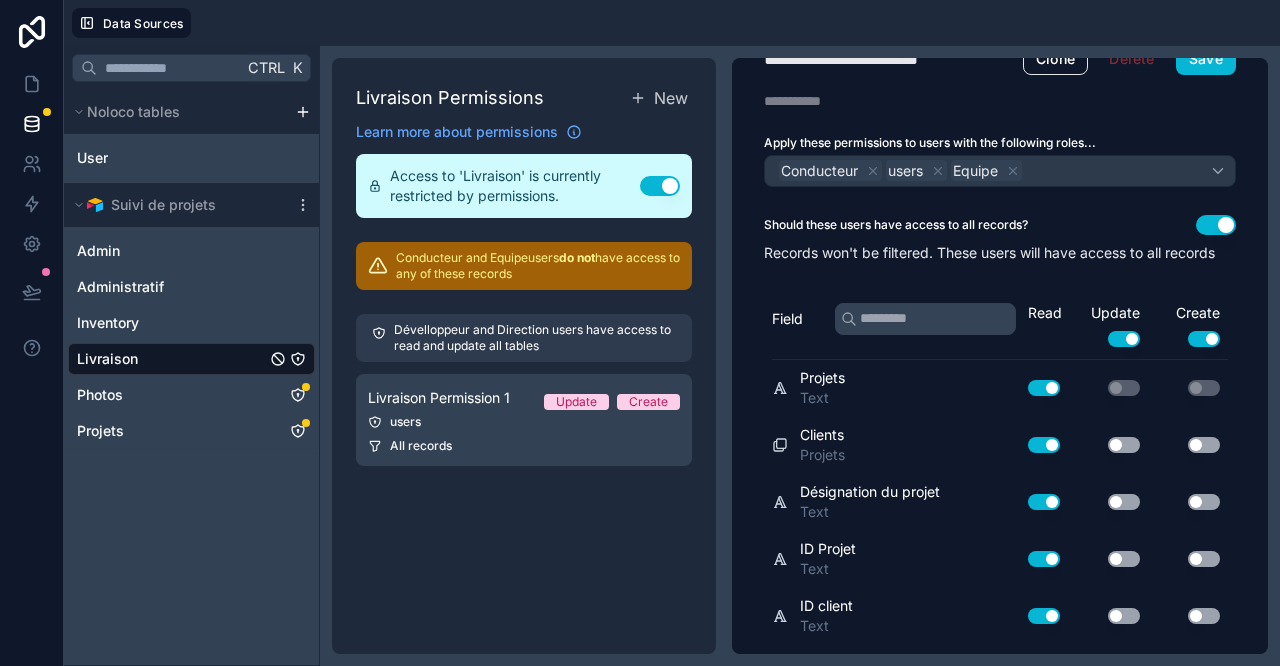 scroll, scrollTop: 0, scrollLeft: 0, axis: both 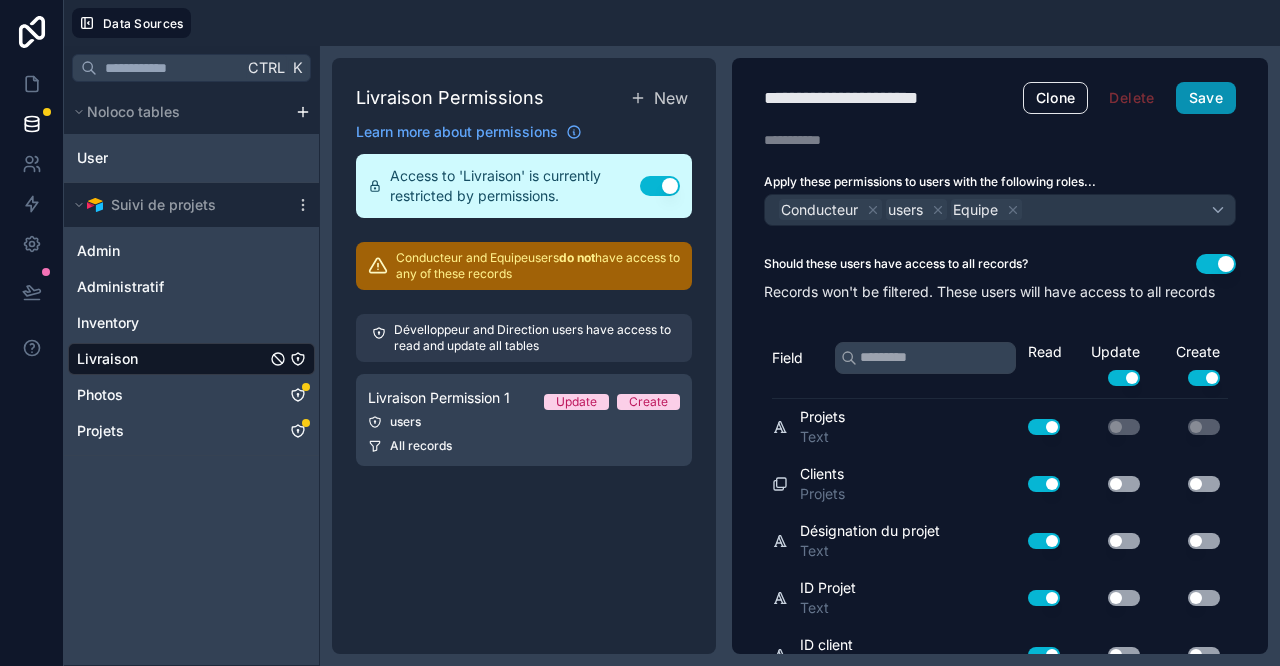 click on "Save" at bounding box center (1206, 98) 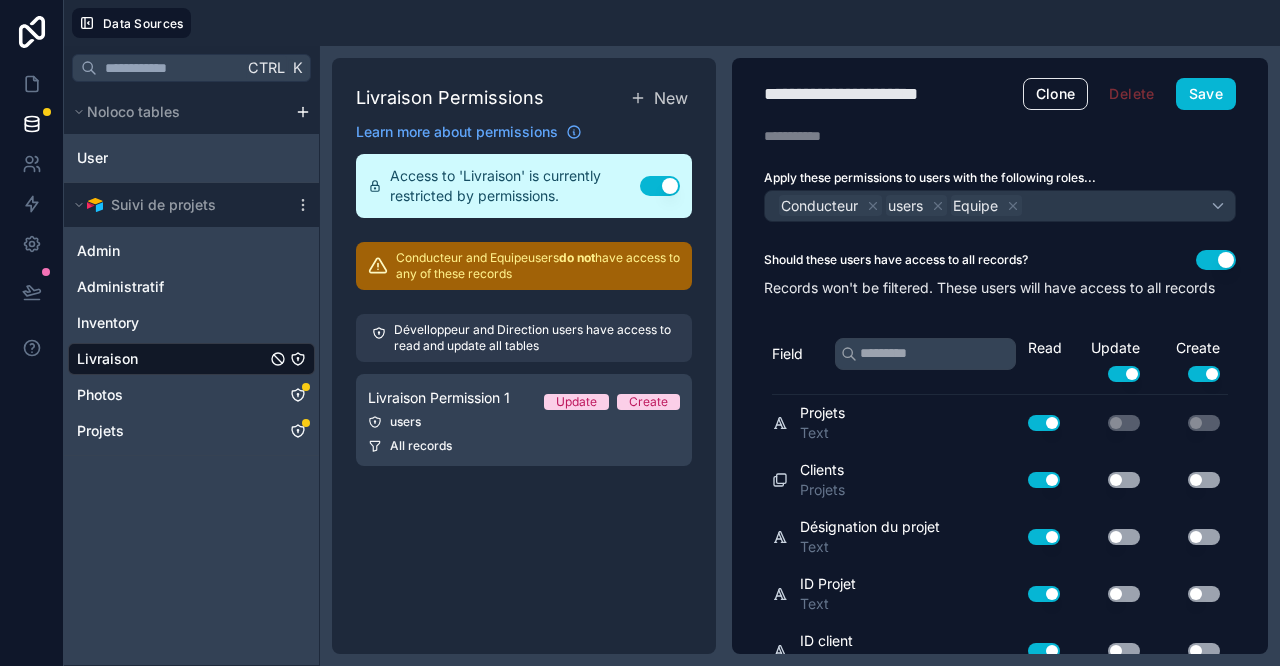 scroll, scrollTop: 0, scrollLeft: 0, axis: both 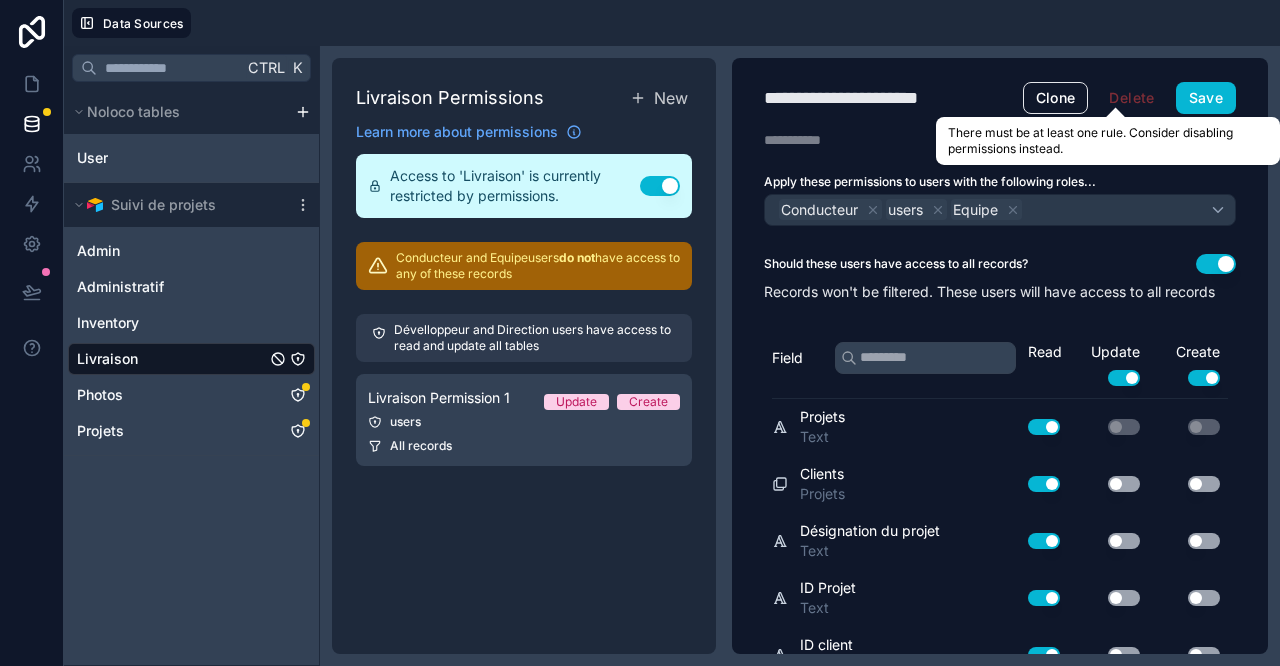 click on "Clone Delete Save" at bounding box center [1129, 98] 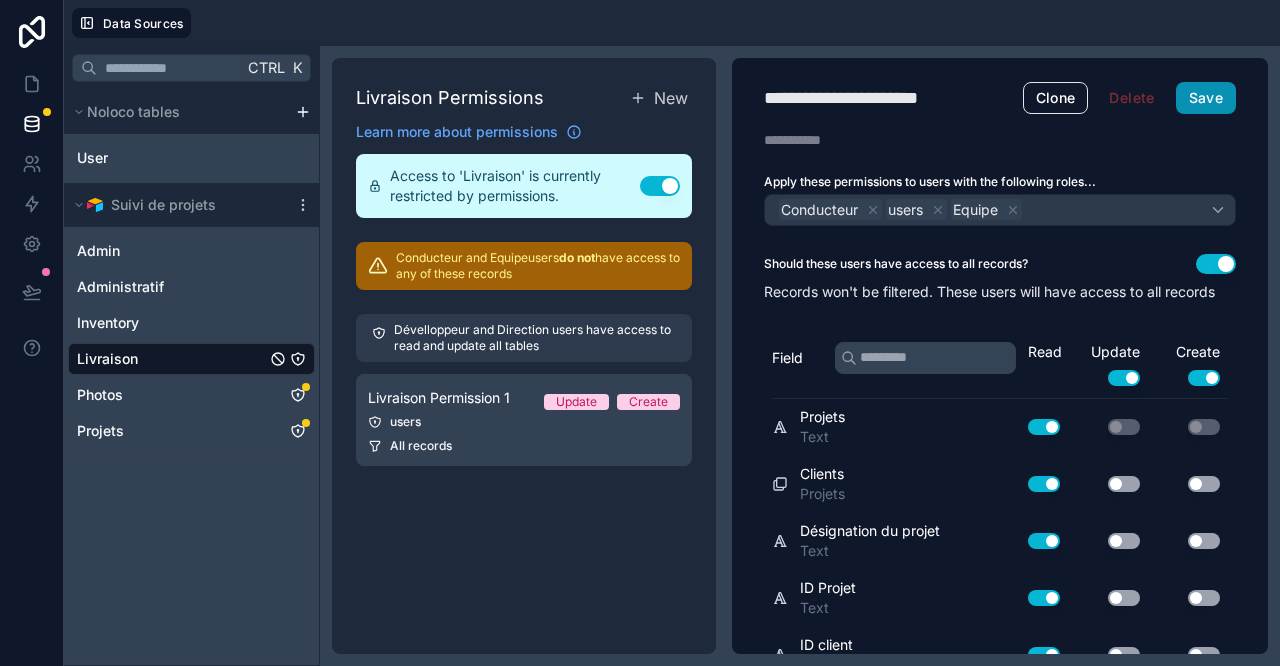click on "Save" at bounding box center [1206, 98] 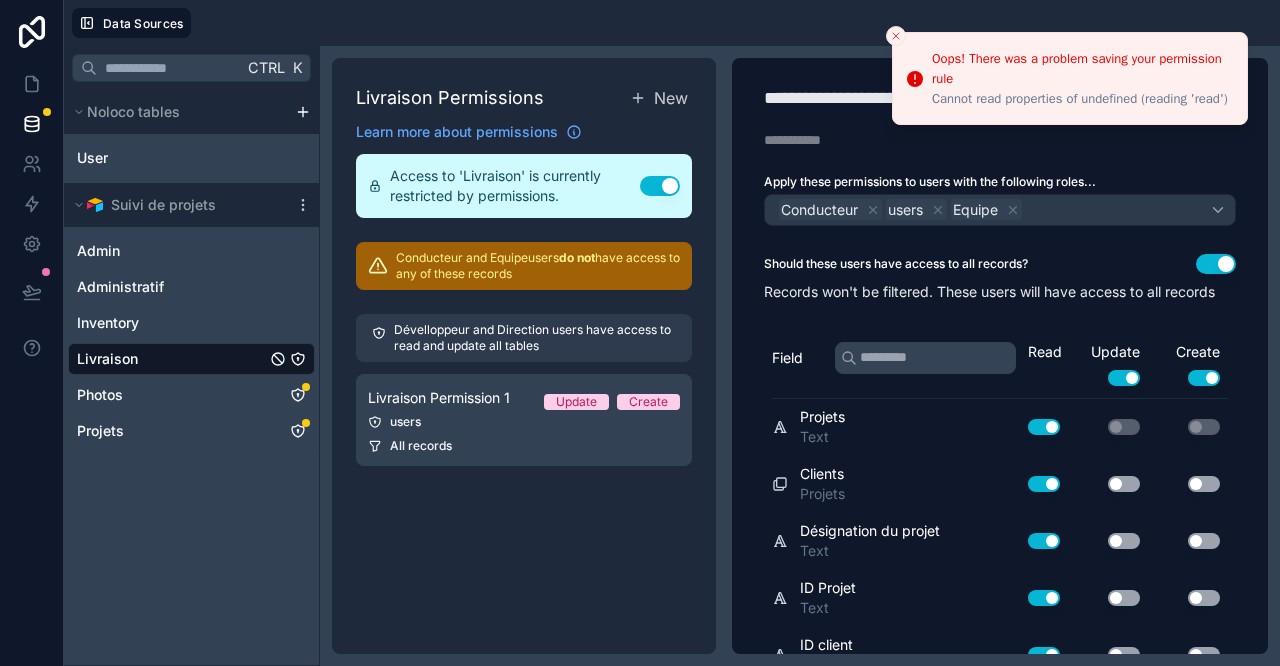 click on "**********" at bounding box center (1000, 356) 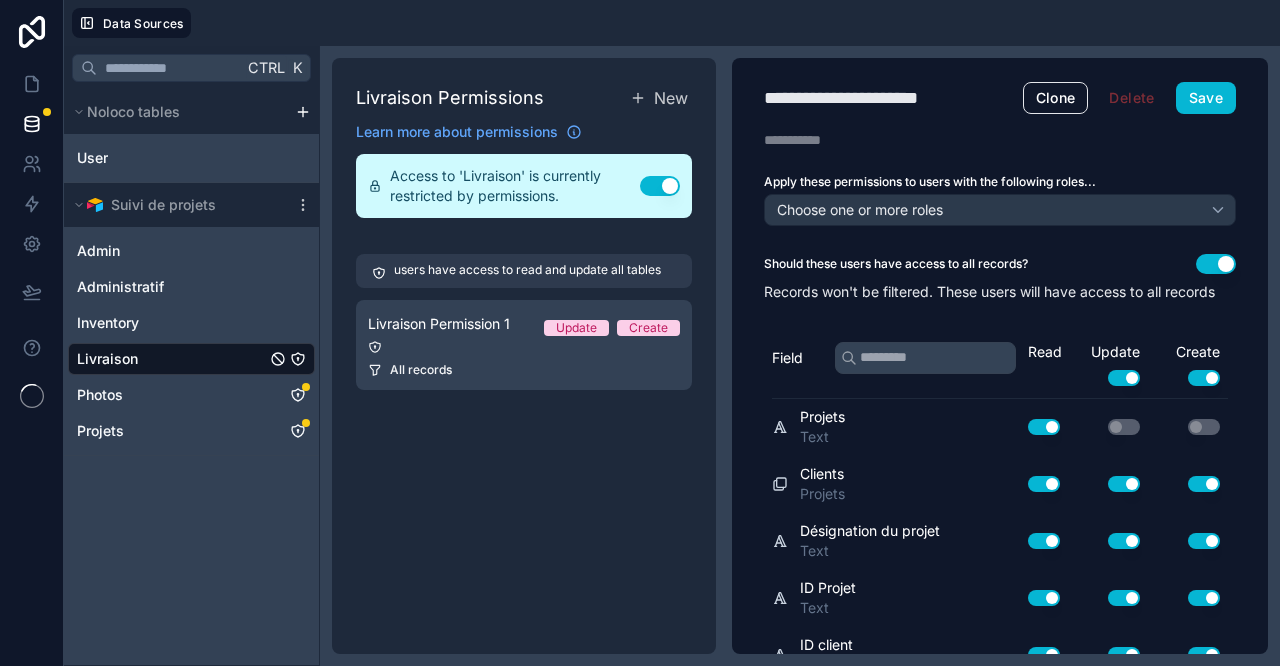 scroll, scrollTop: 0, scrollLeft: 0, axis: both 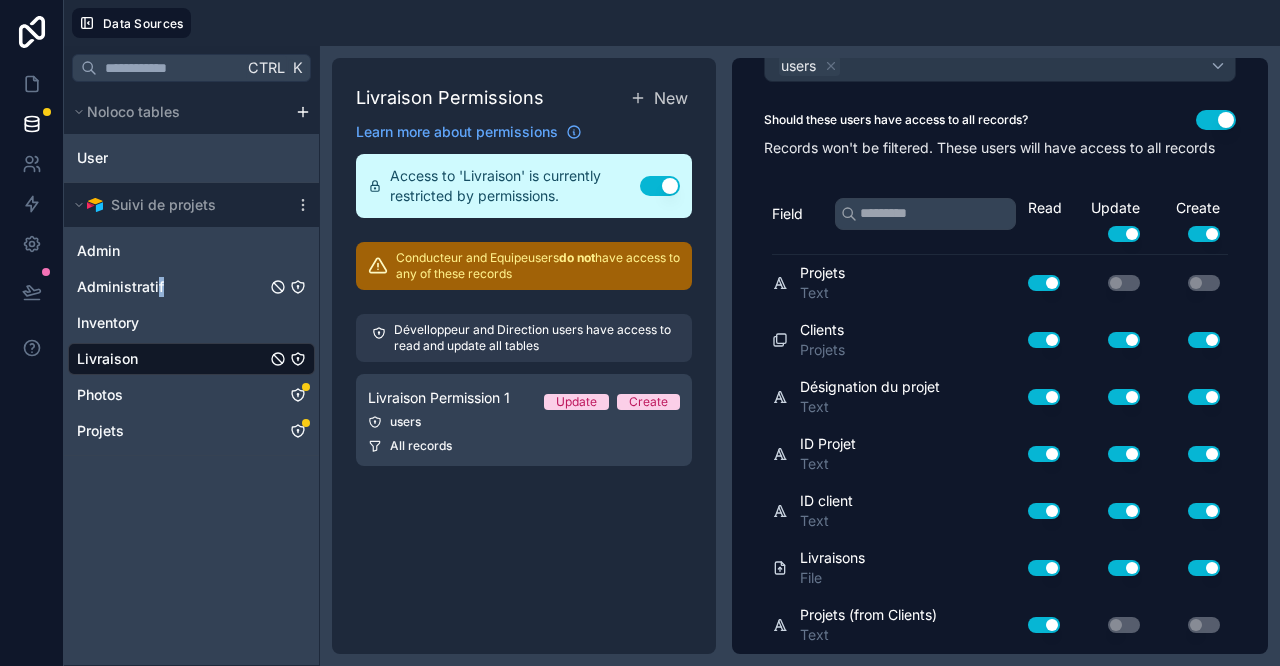 click on "Administratif" at bounding box center (120, 287) 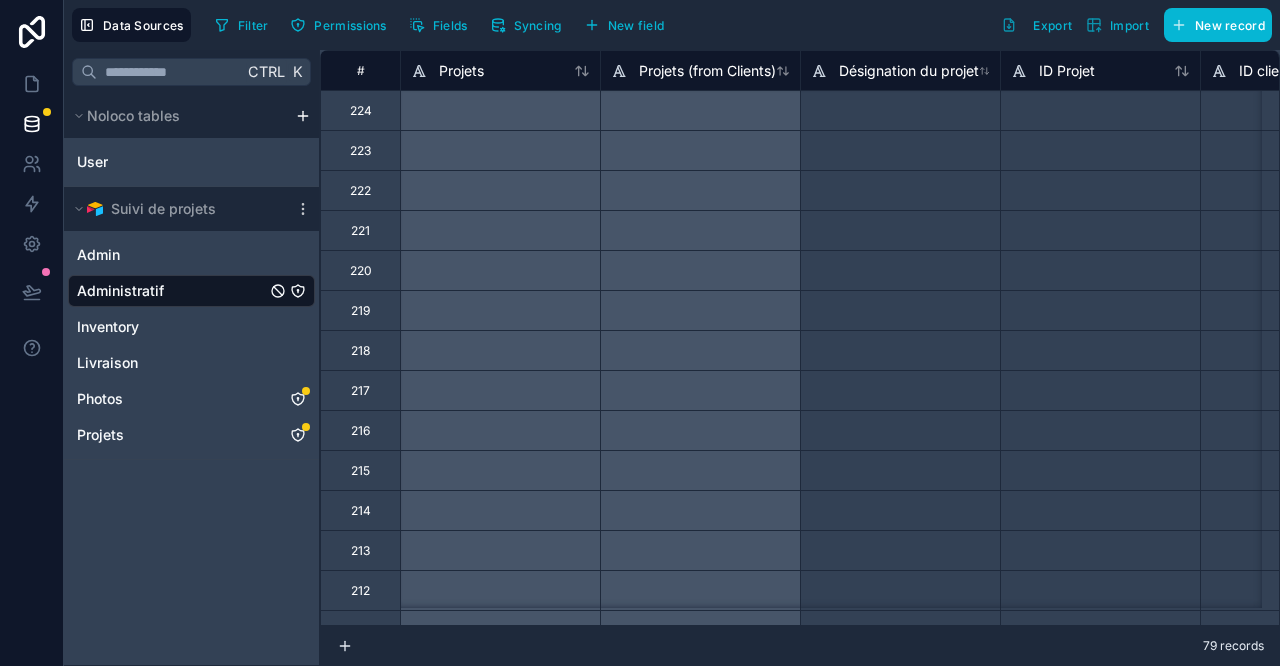 click 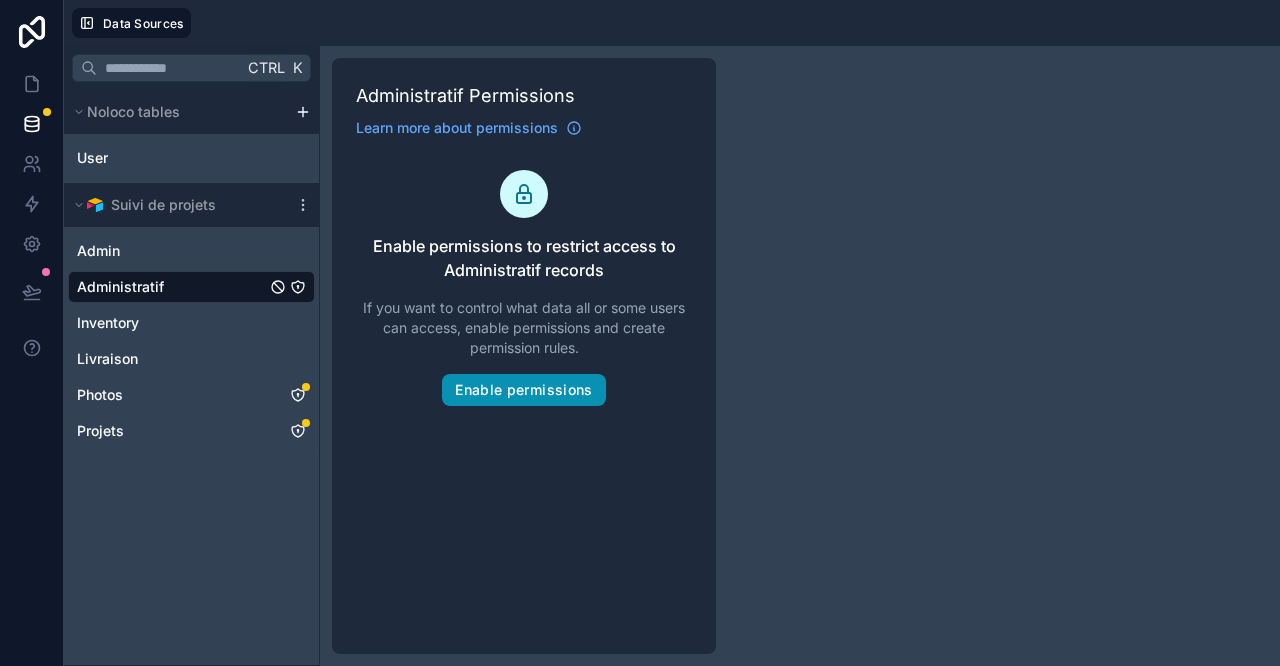 drag, startPoint x: 528, startPoint y: 377, endPoint x: 521, endPoint y: 386, distance: 11.401754 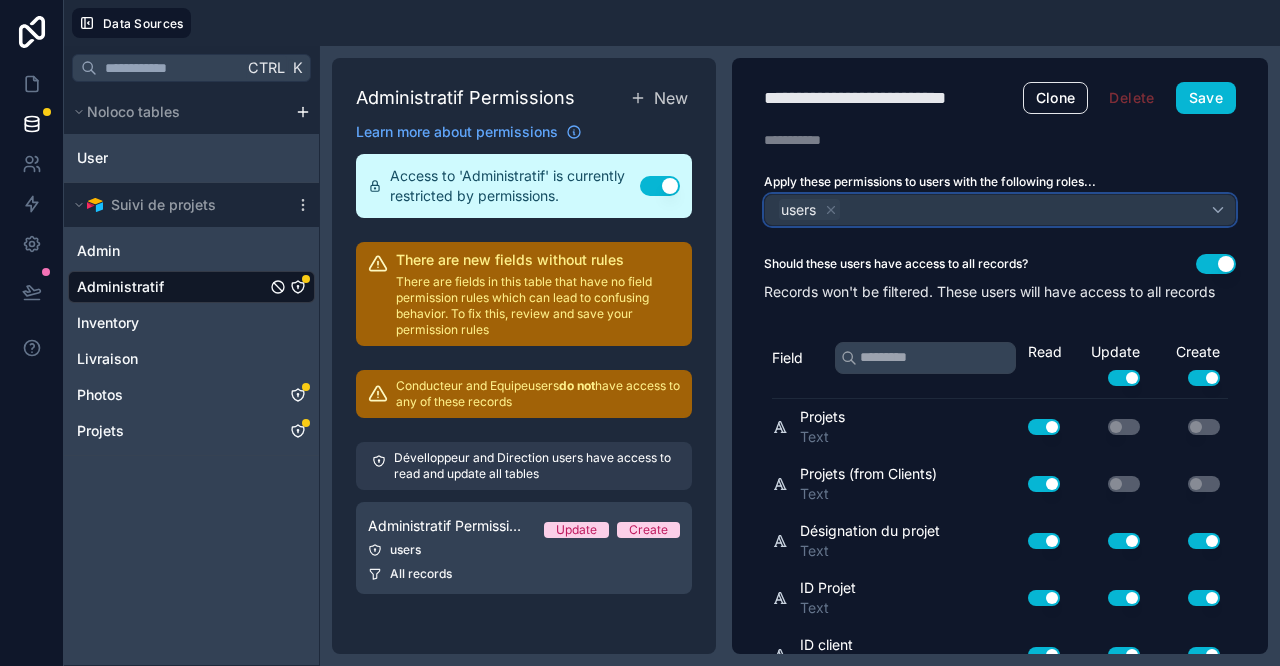click on "users" at bounding box center [1000, 210] 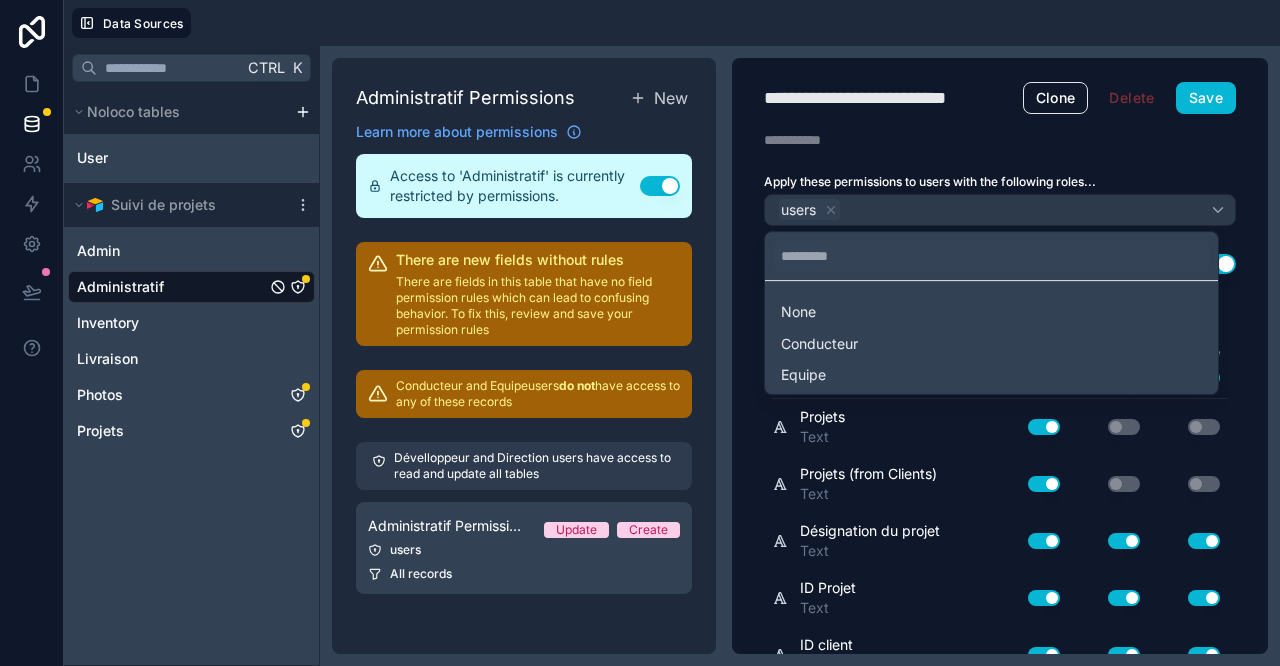 click on "Conducteur" at bounding box center (819, 344) 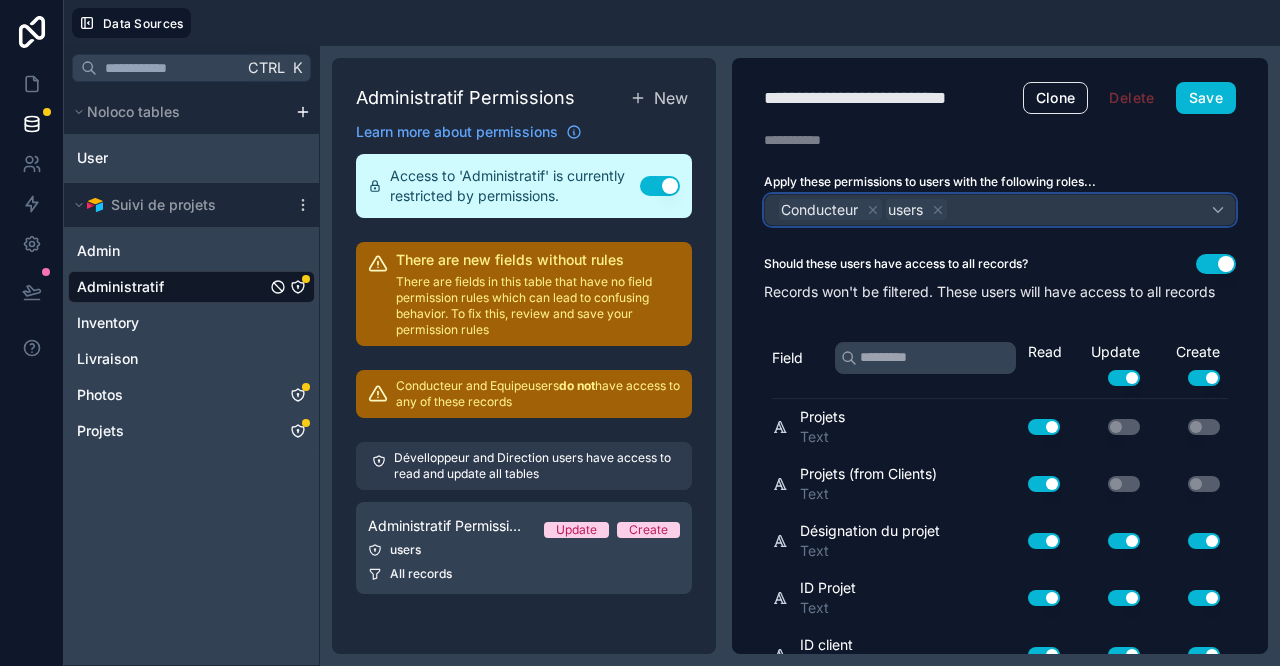 drag, startPoint x: 887, startPoint y: 212, endPoint x: 893, endPoint y: 202, distance: 11.661903 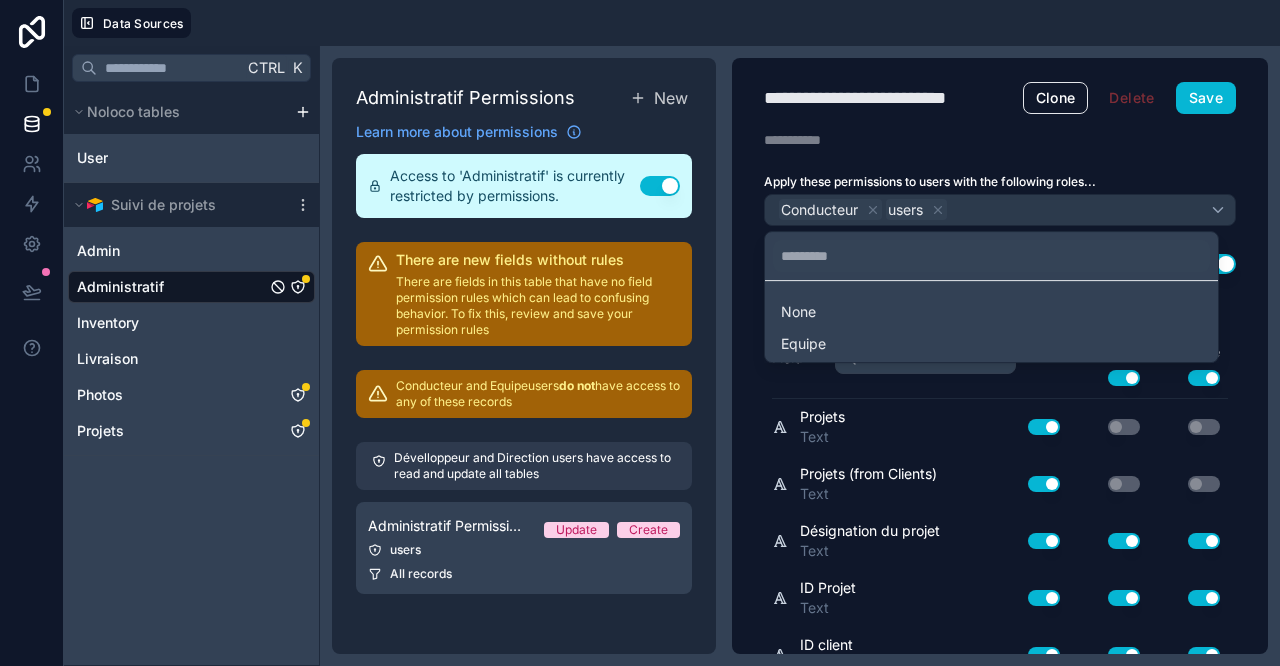 click on "Equipe" at bounding box center [991, 344] 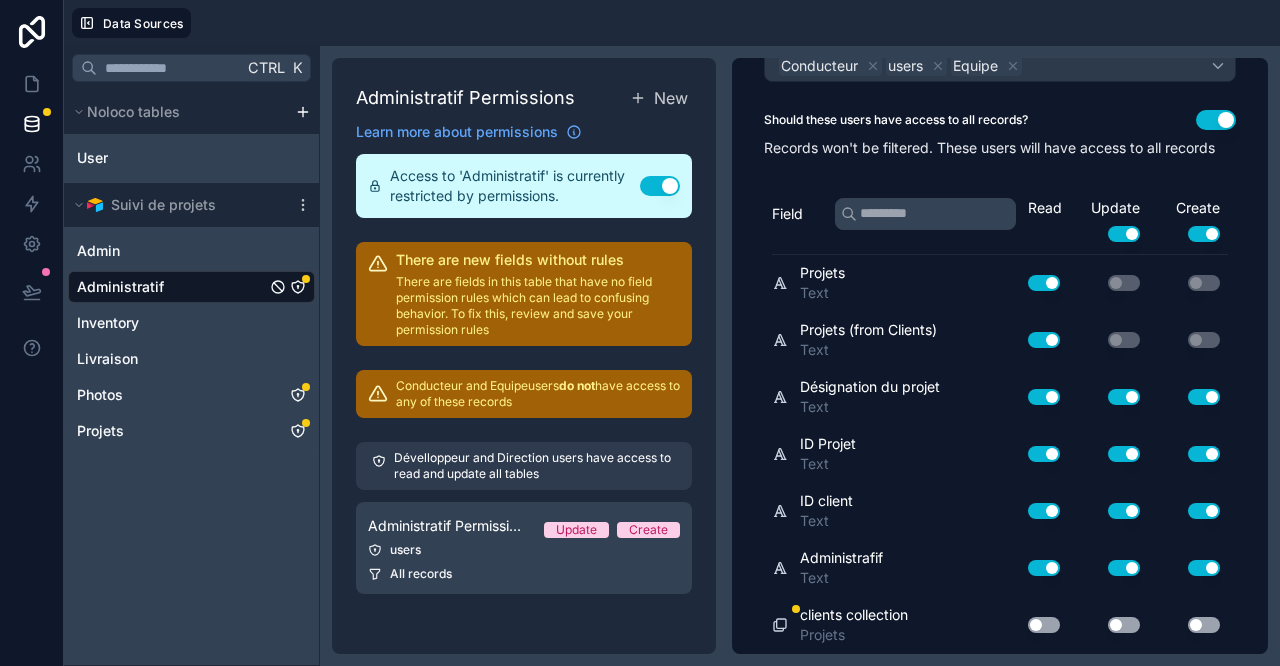 scroll, scrollTop: 161, scrollLeft: 0, axis: vertical 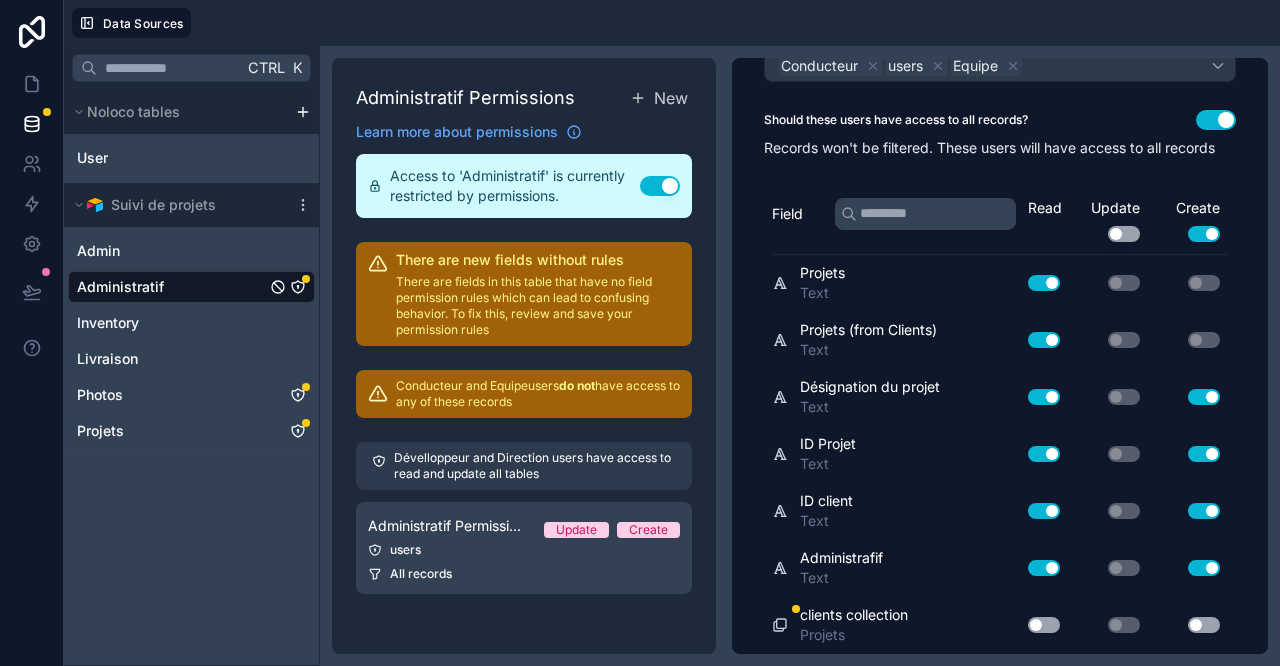 click on "Use setting" at bounding box center [1204, 234] 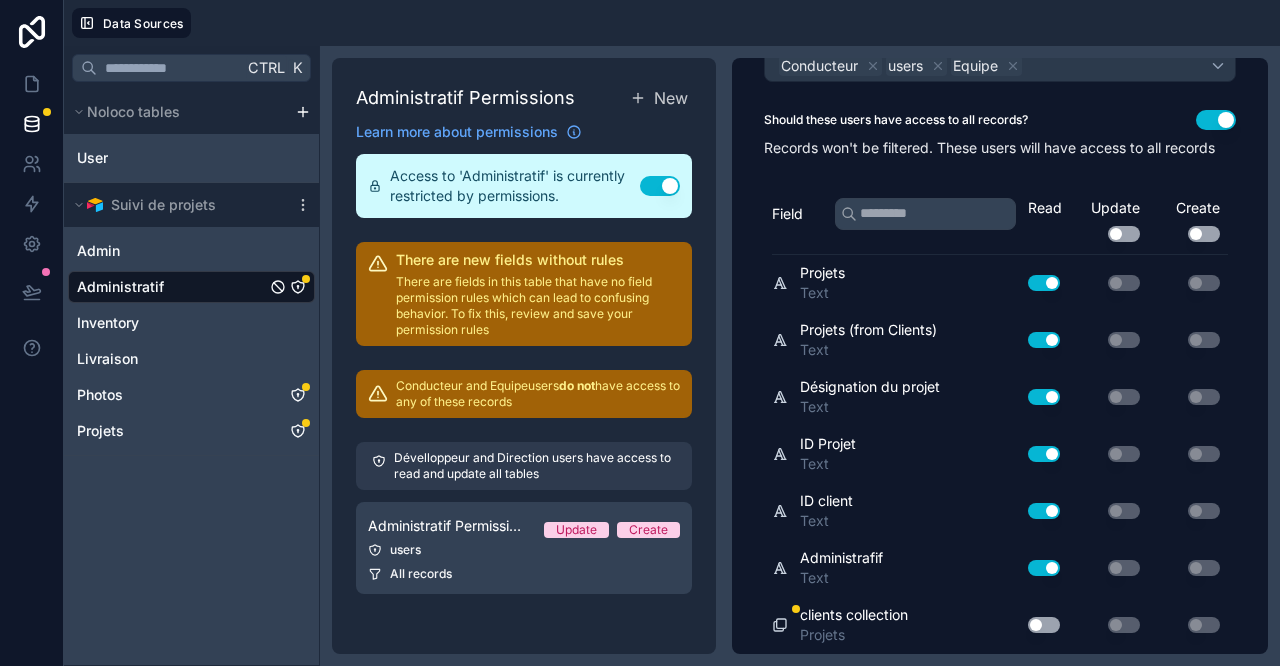 click on "Use setting" at bounding box center (1124, 234) 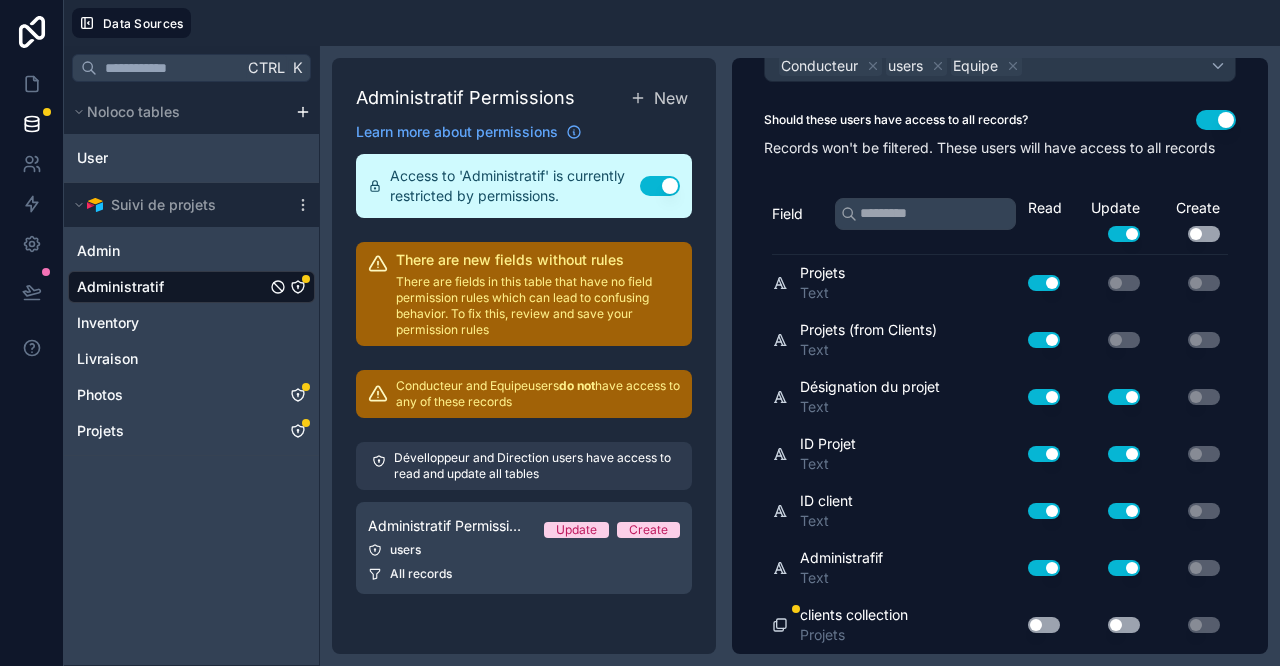 click on "Read Update Use setting Create Use setting" at bounding box center [1128, 226] 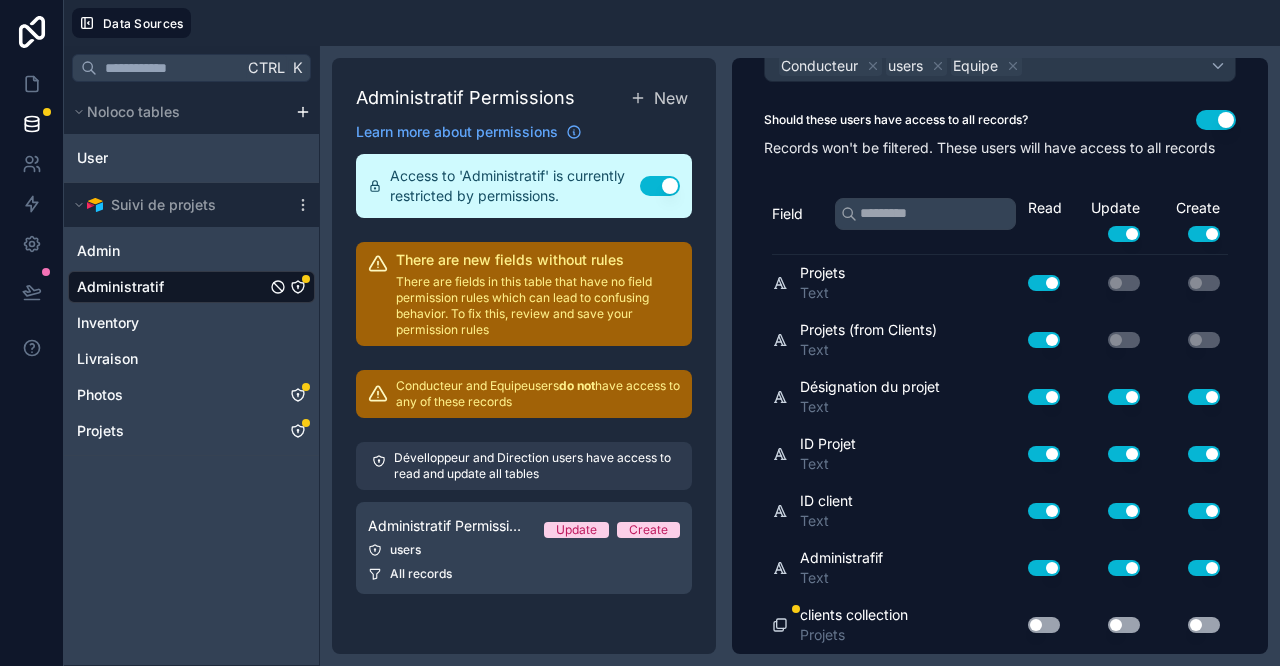 click on "Use setting" at bounding box center [1124, 397] 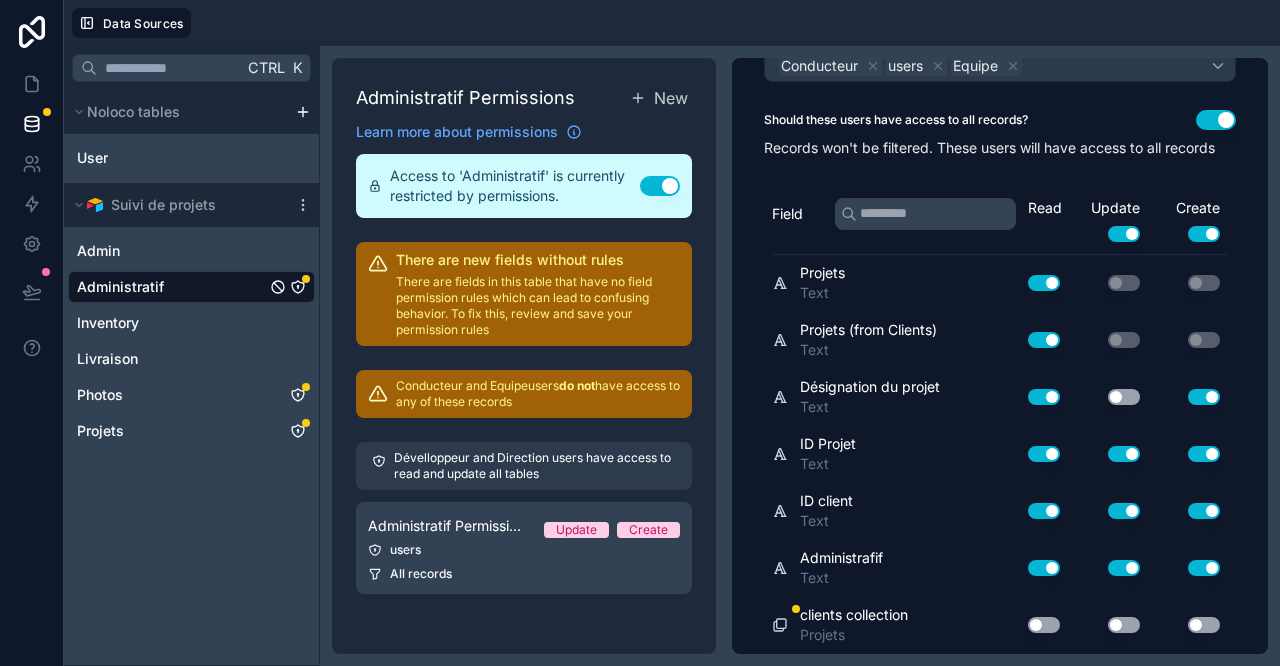 click on "Use setting" at bounding box center [1108, 454] 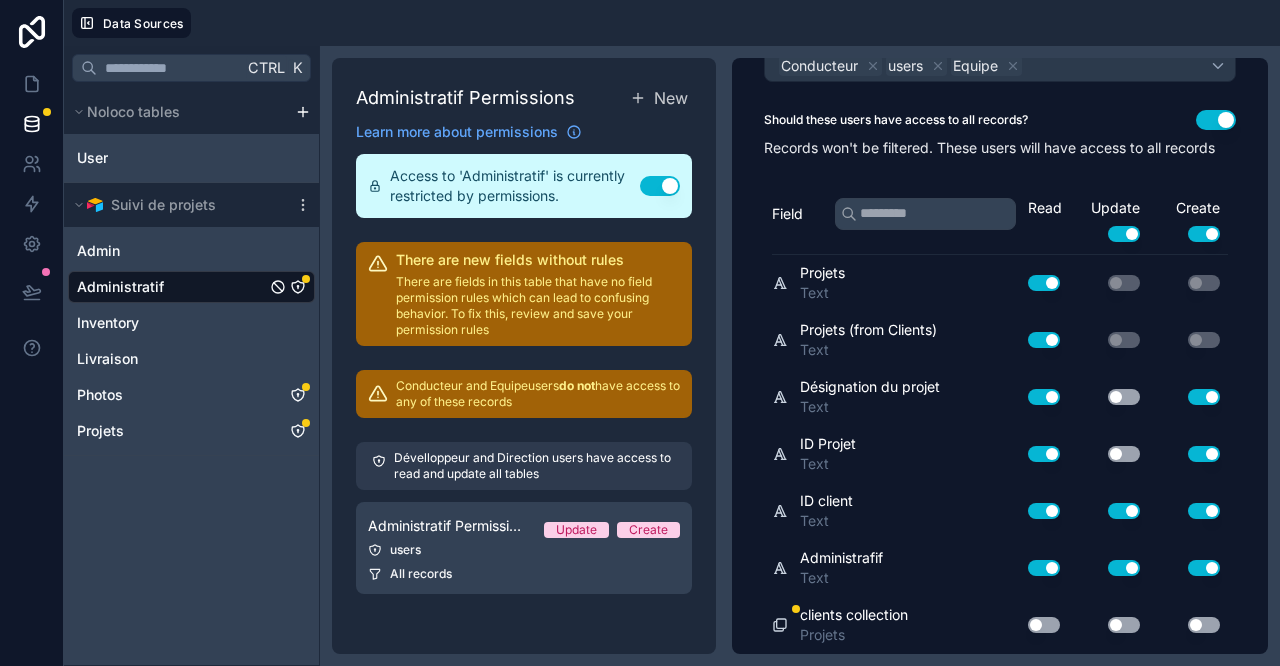 click on "Use setting" at bounding box center (1124, 511) 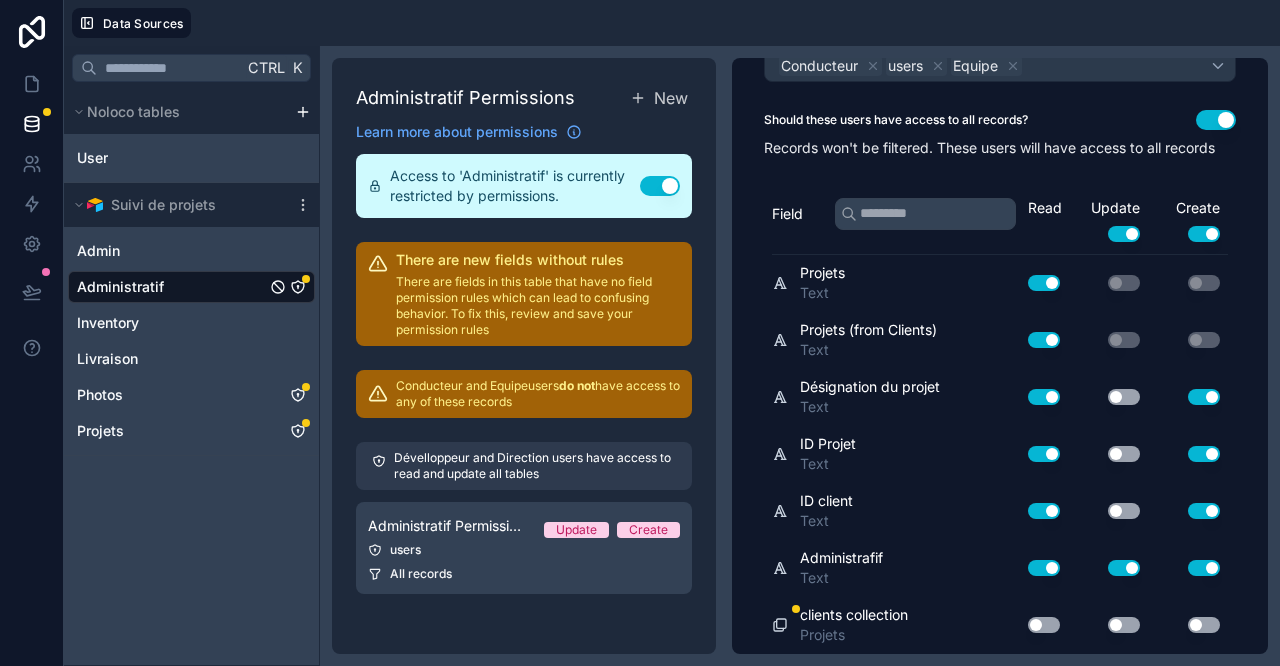 click on "Use setting" at bounding box center [1204, 511] 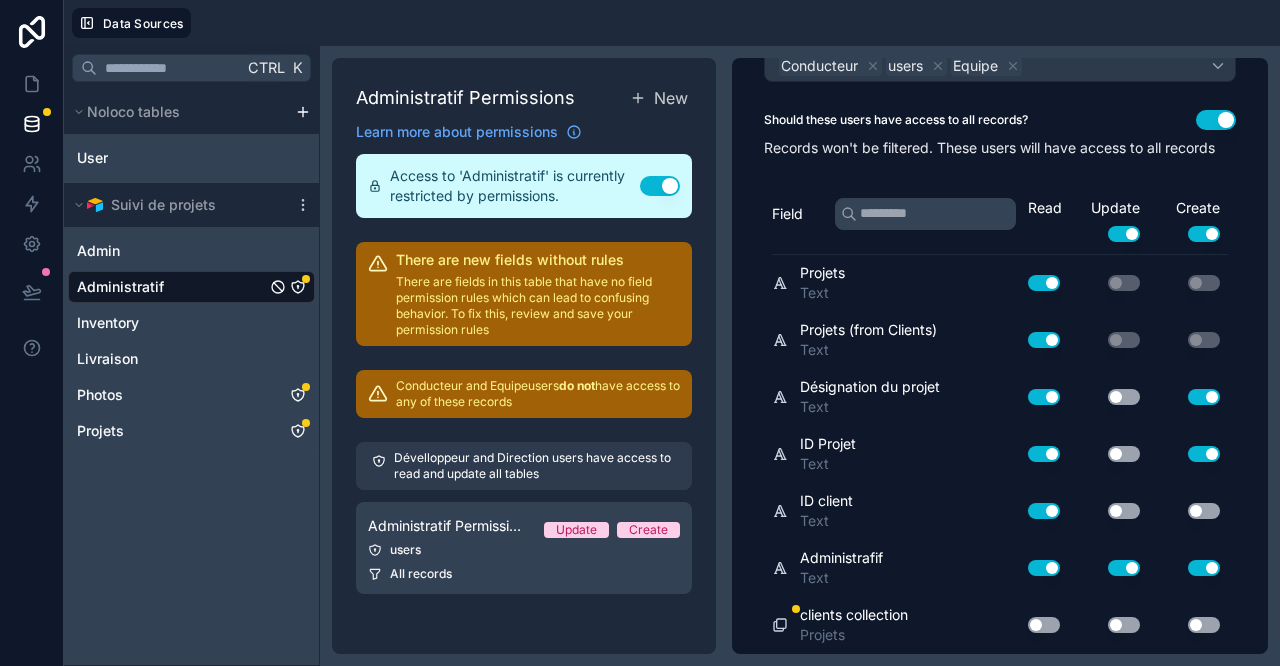 click on "Use setting" at bounding box center (1204, 454) 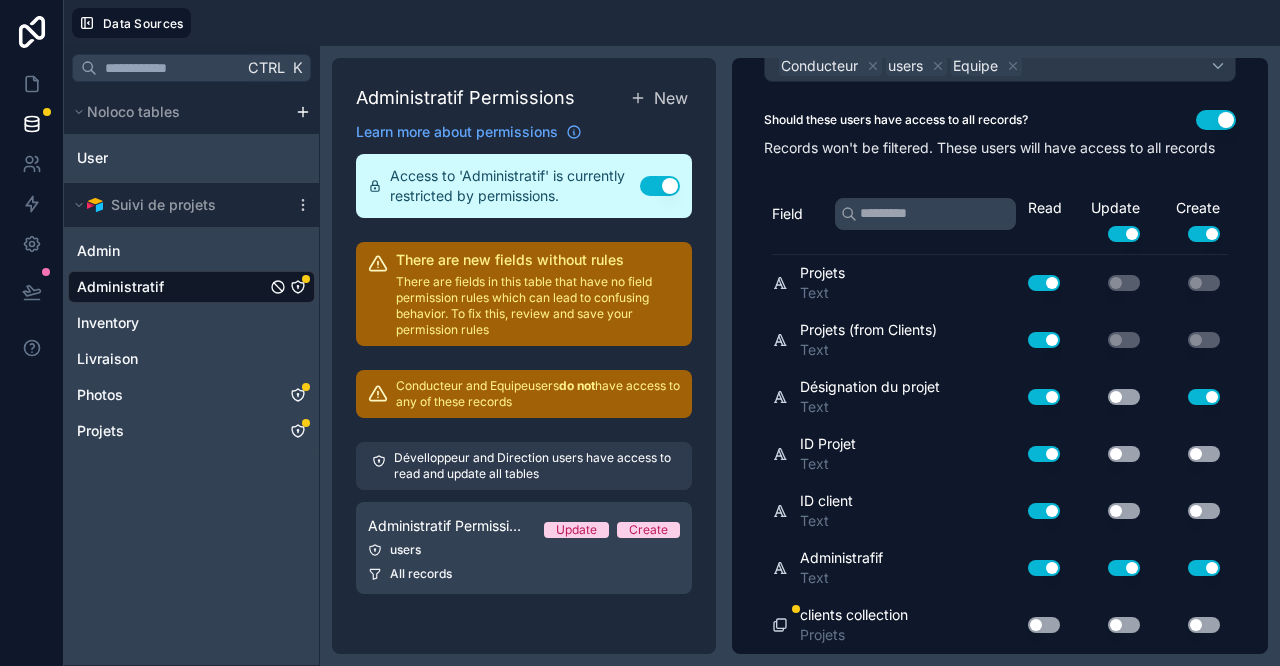 click on "Use setting" at bounding box center (1204, 397) 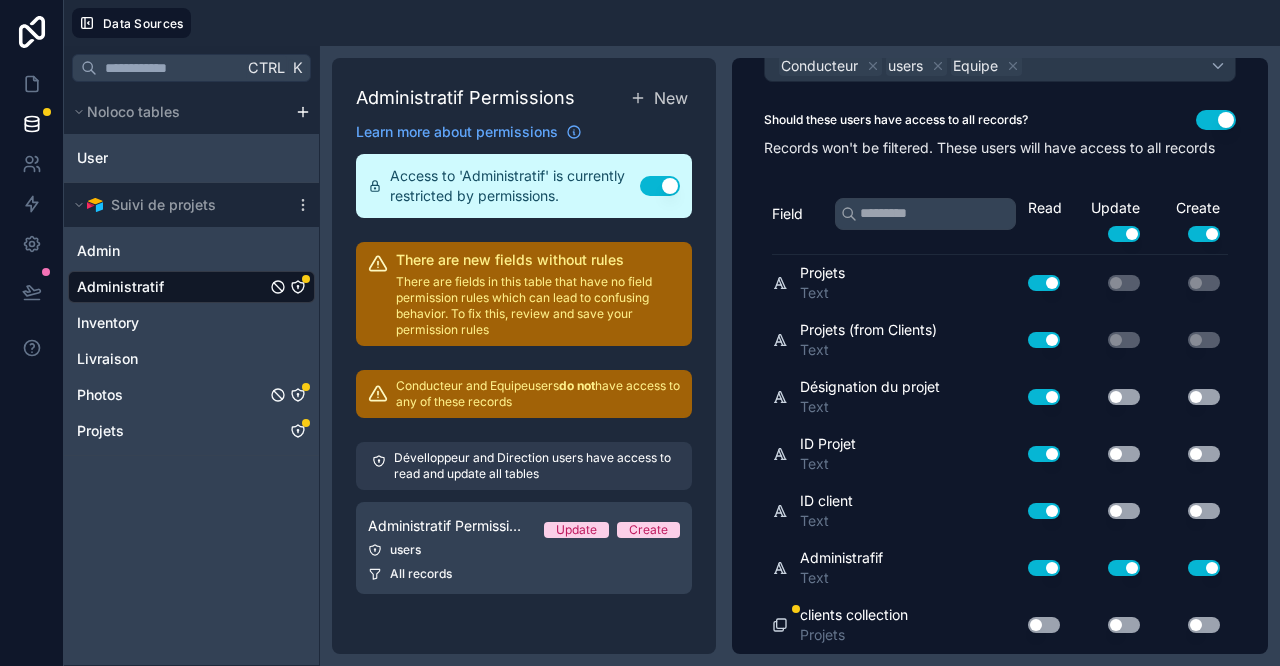 click on "Photos" at bounding box center (191, 395) 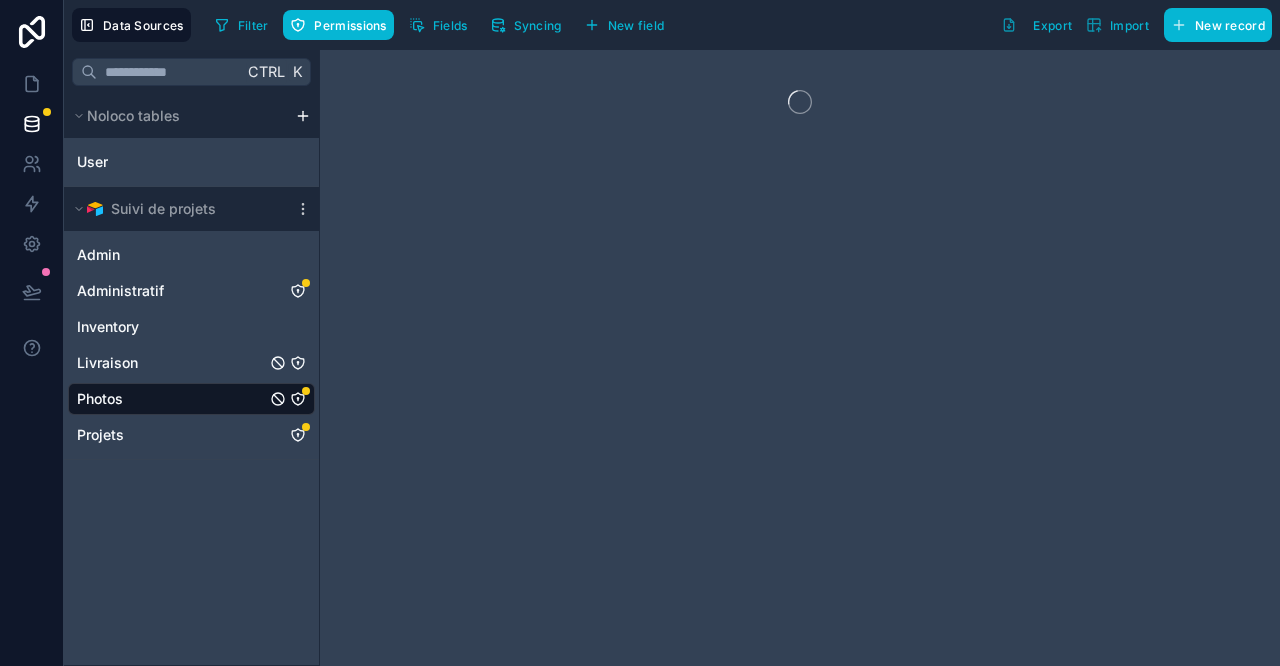 click on "Livraison" at bounding box center (191, 363) 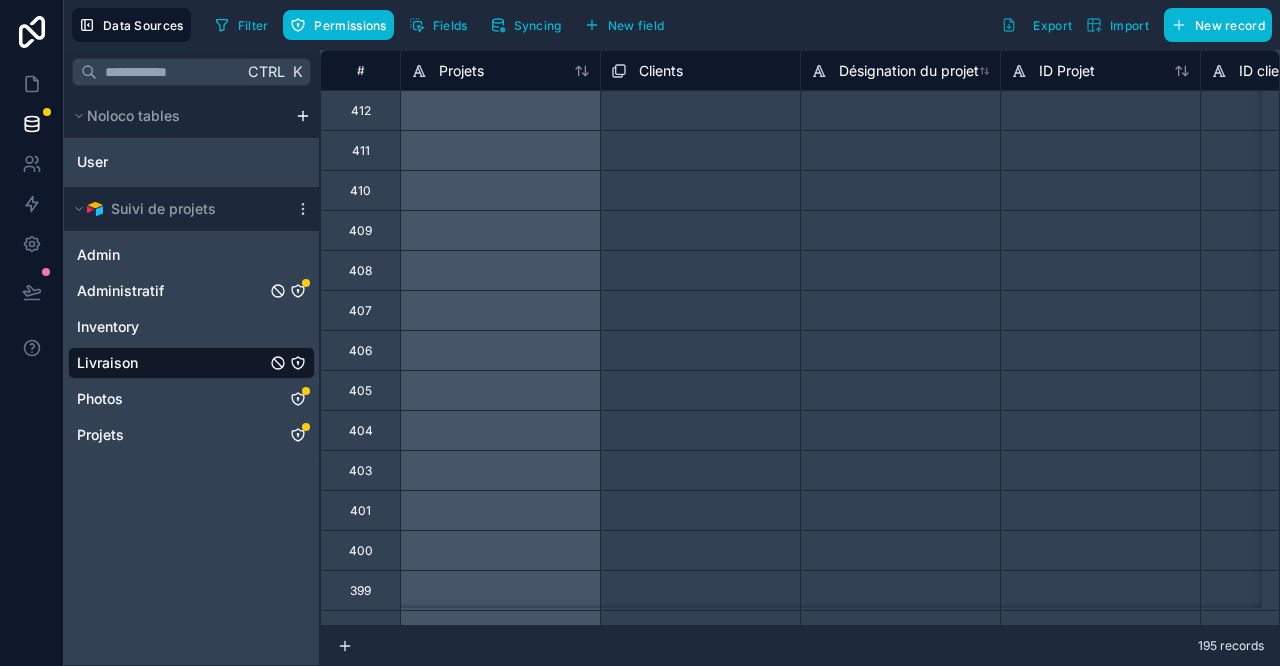 click on "Administratif" at bounding box center [191, 291] 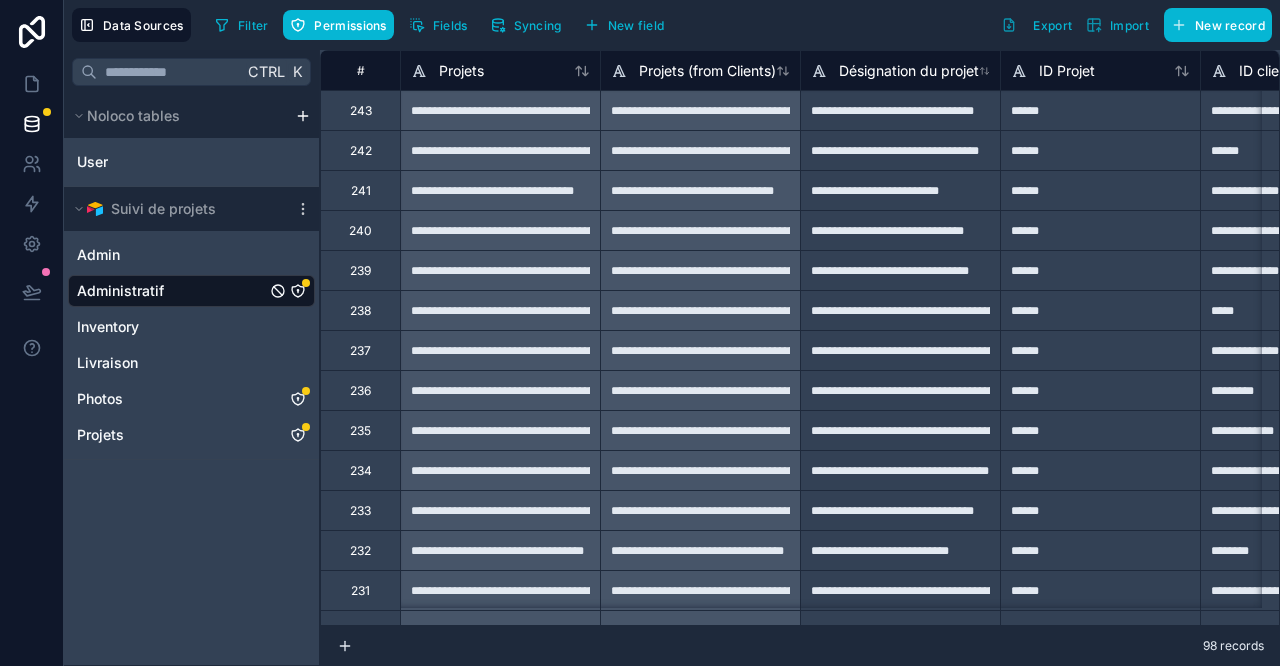 click 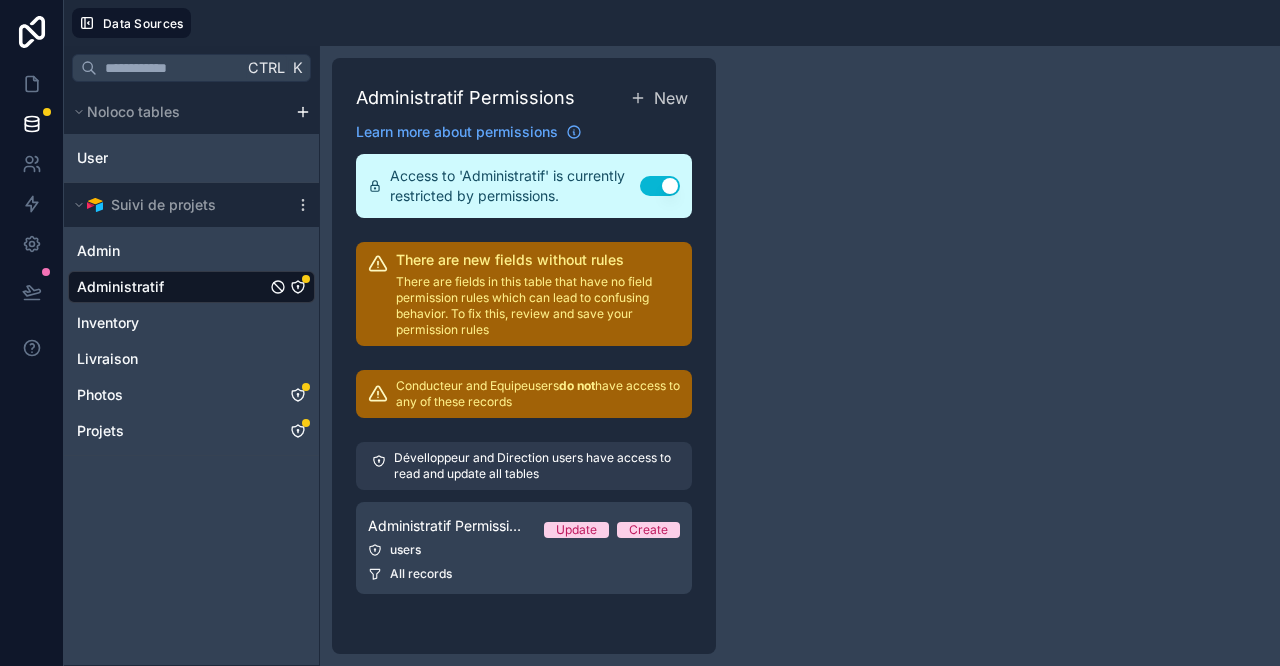 click on "users" at bounding box center (524, 550) 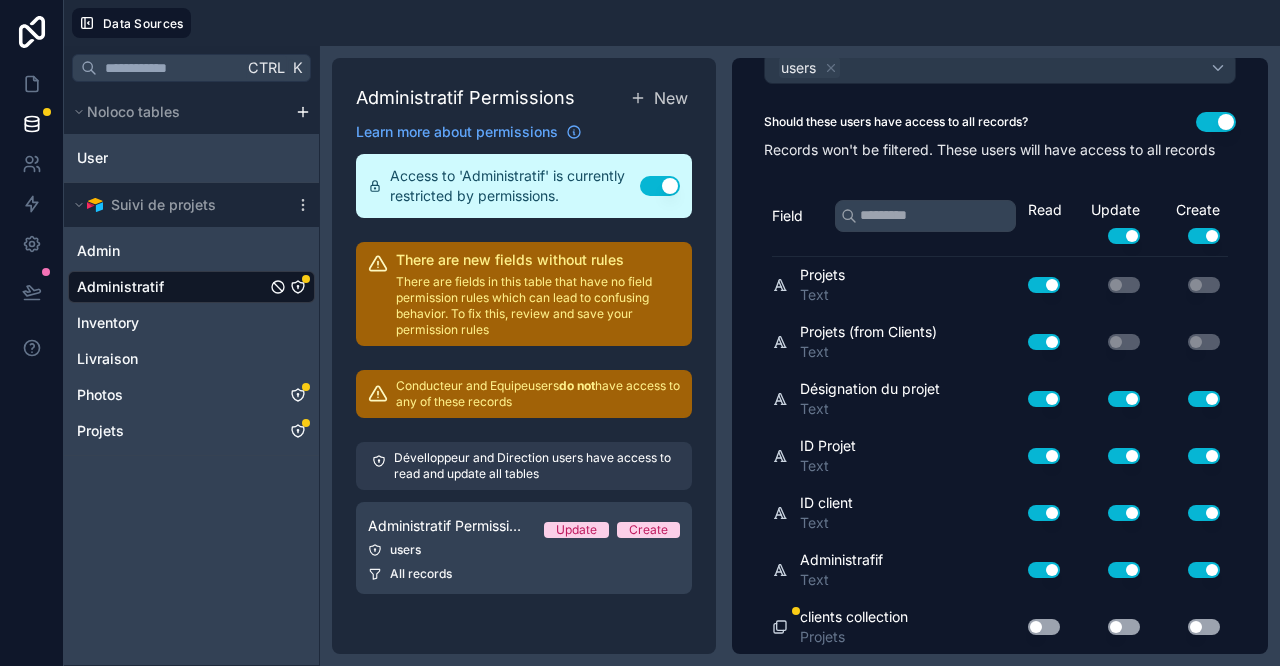 scroll, scrollTop: 161, scrollLeft: 0, axis: vertical 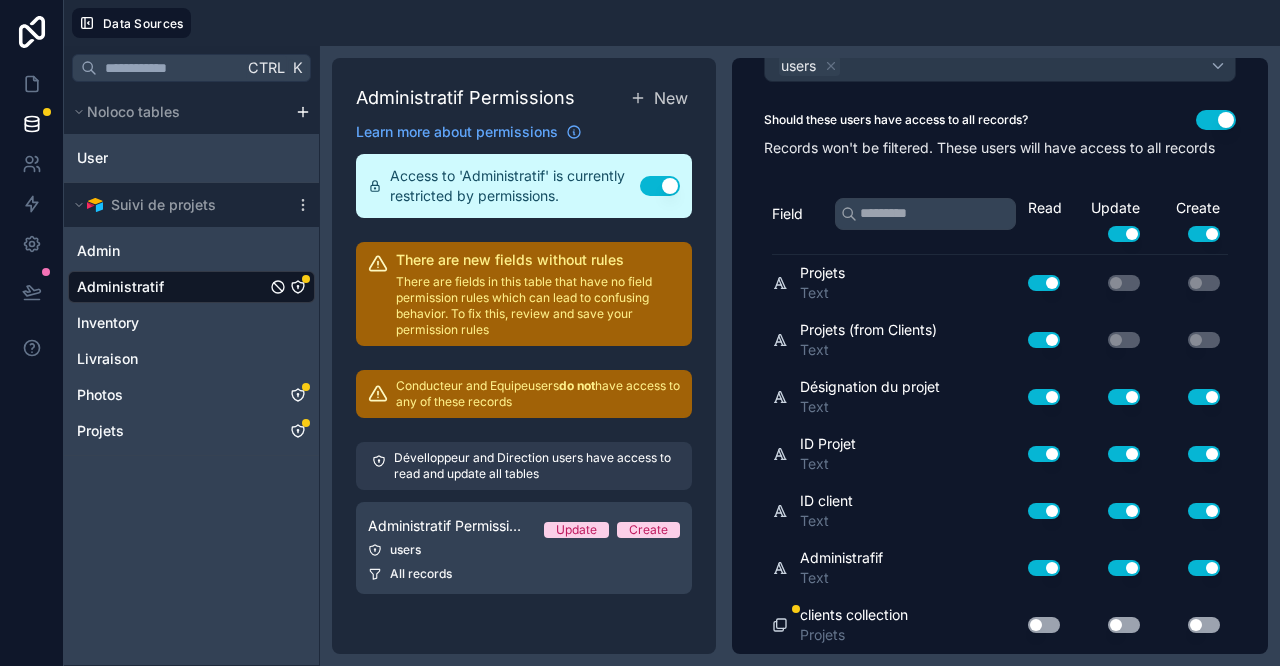 click on "Use setting" at bounding box center [1124, 397] 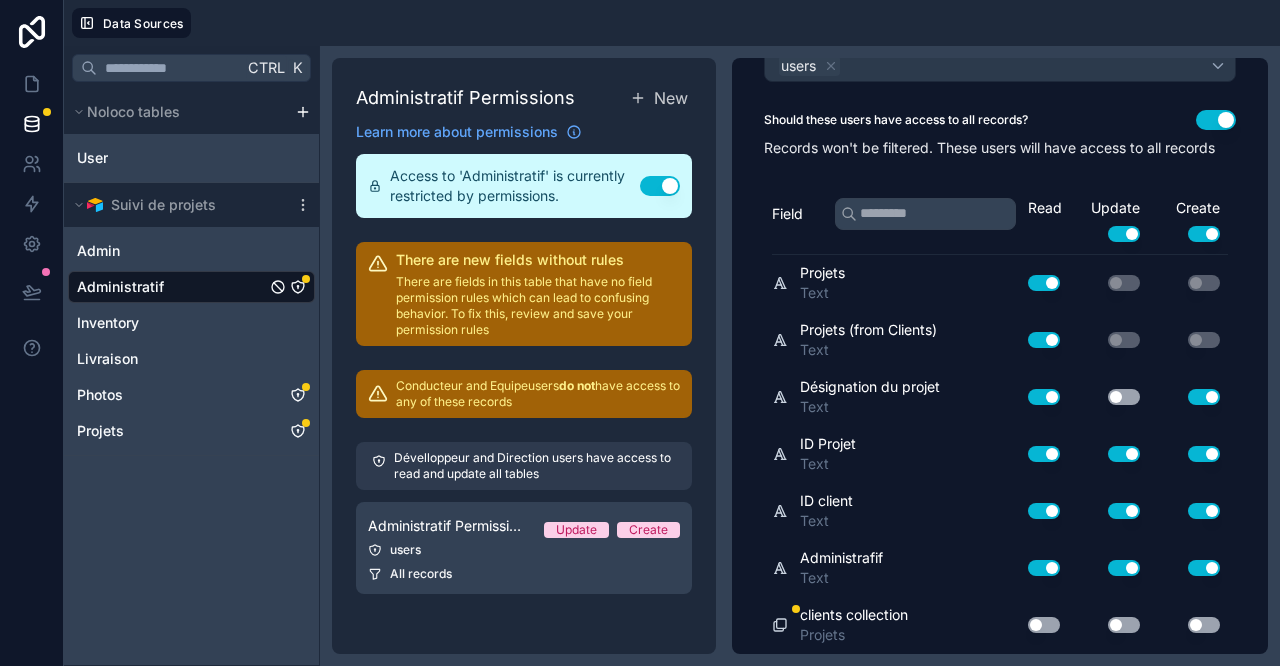 click on "Use setting" at bounding box center (1124, 454) 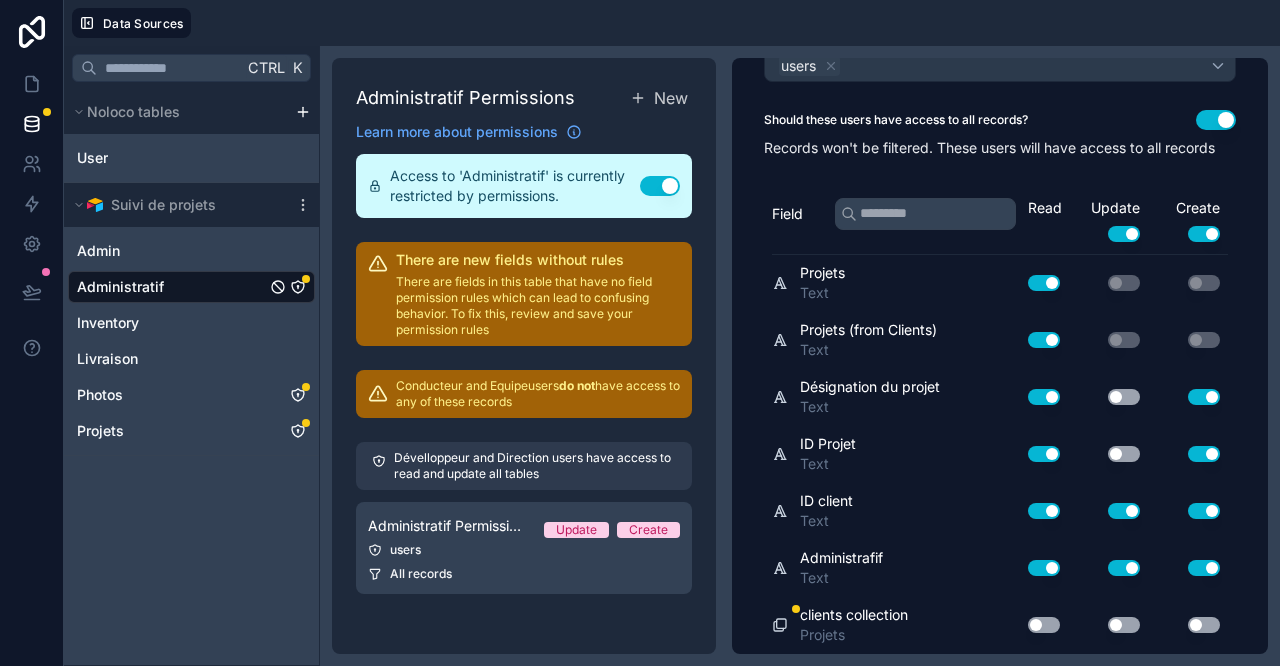 click on "Use setting" at bounding box center (1188, 454) 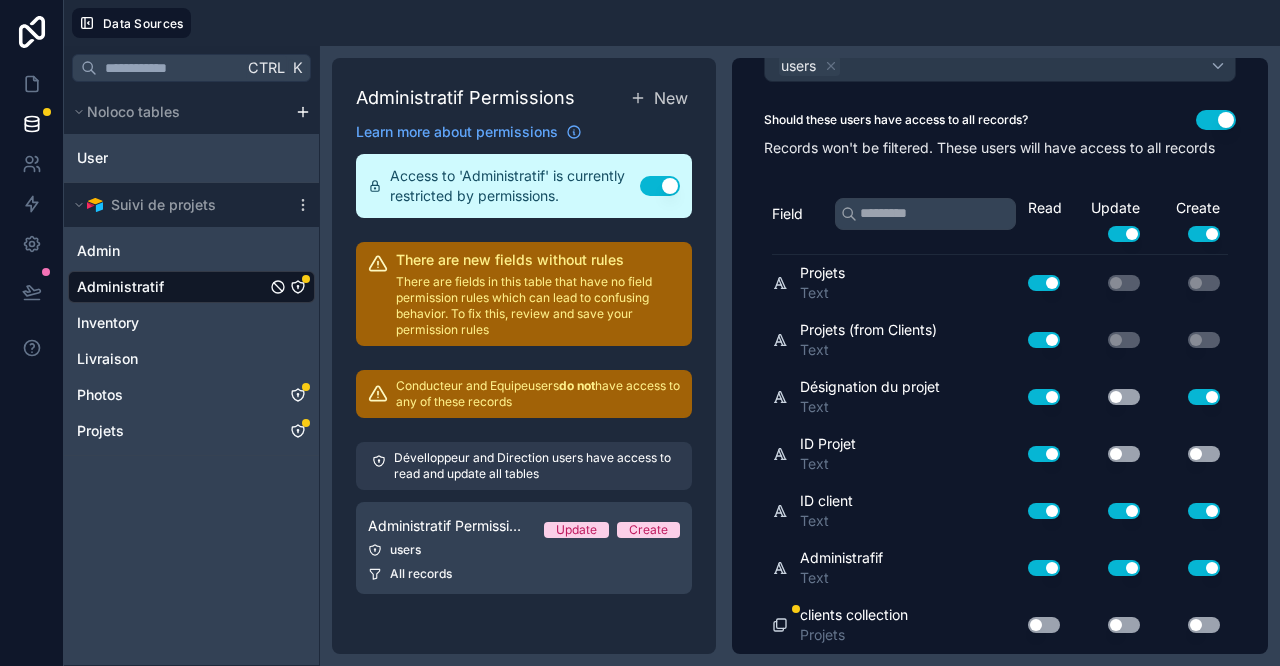 click on "Use setting" at bounding box center (1204, 397) 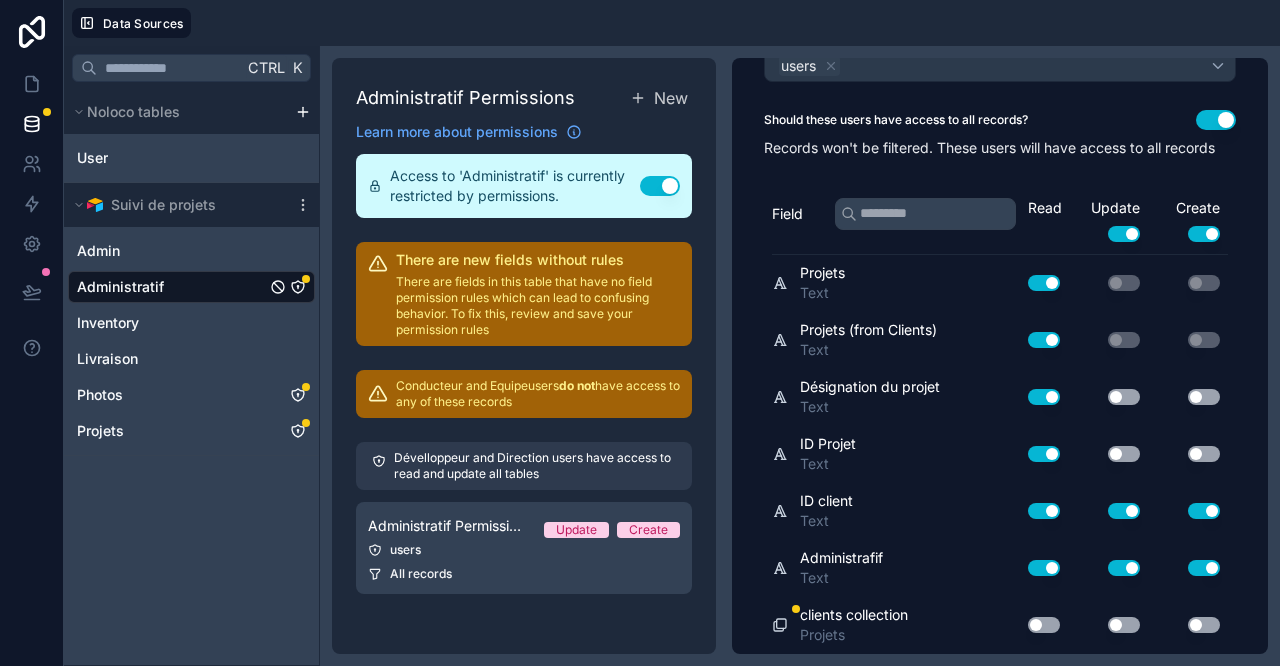 click on "Use setting" at bounding box center [1124, 511] 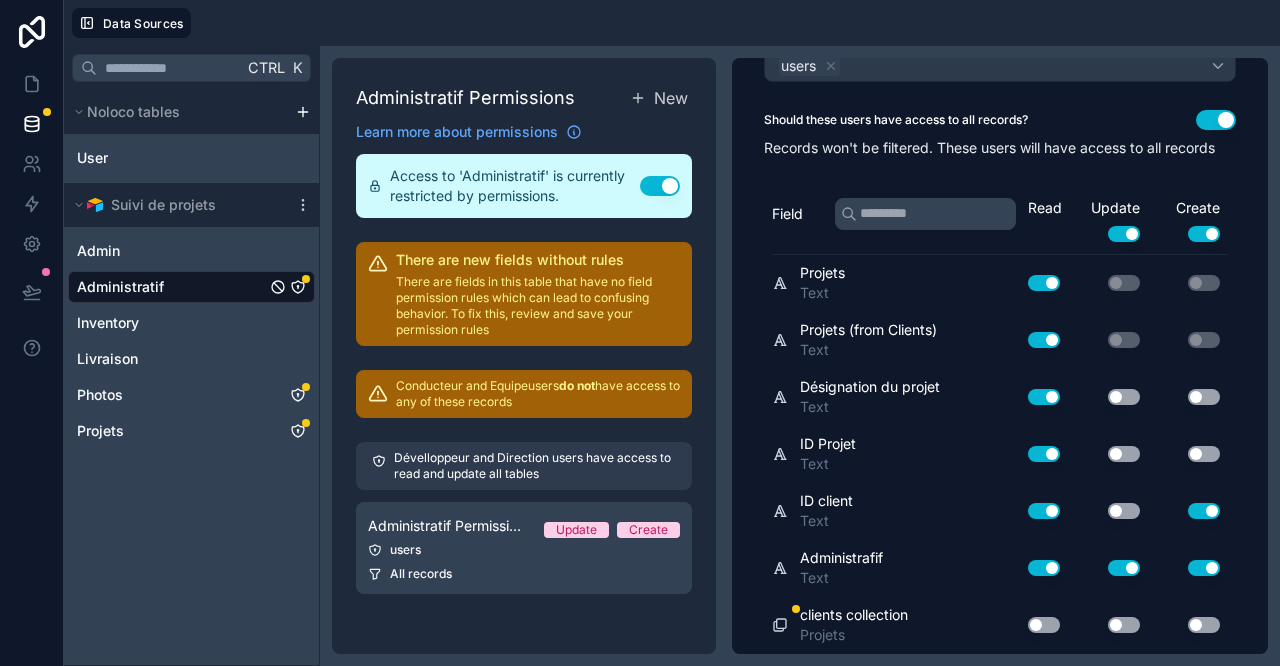 click on "Use setting" at bounding box center [1204, 511] 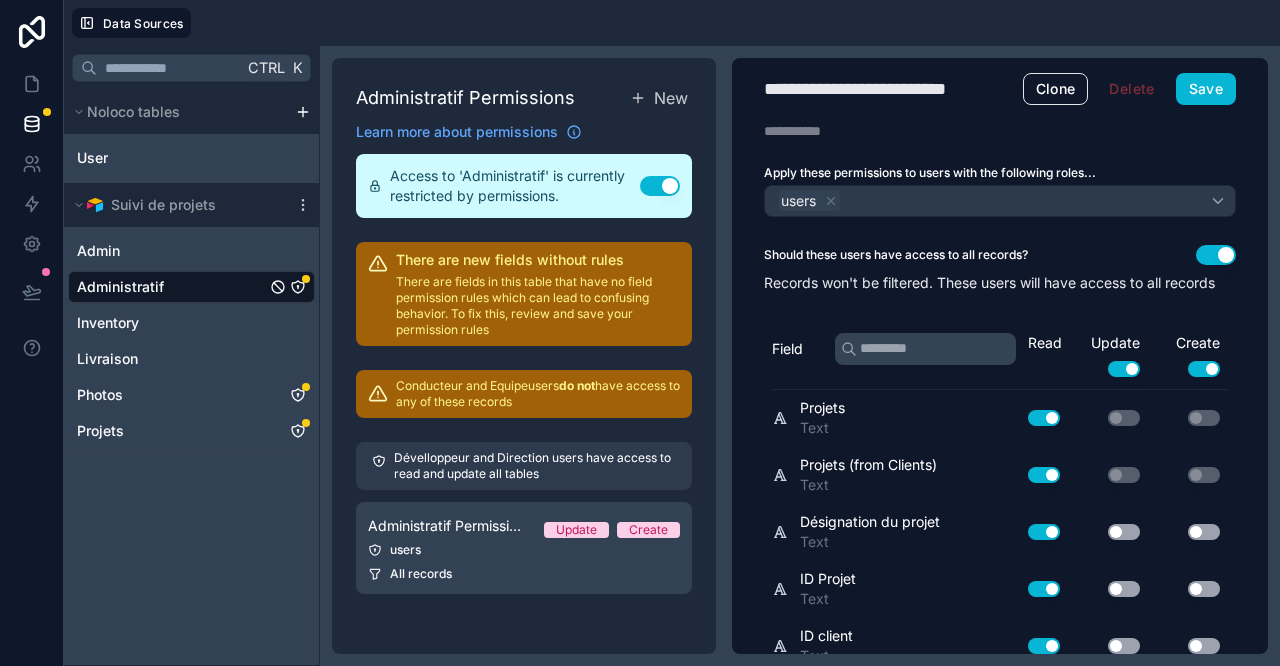 scroll, scrollTop: 0, scrollLeft: 0, axis: both 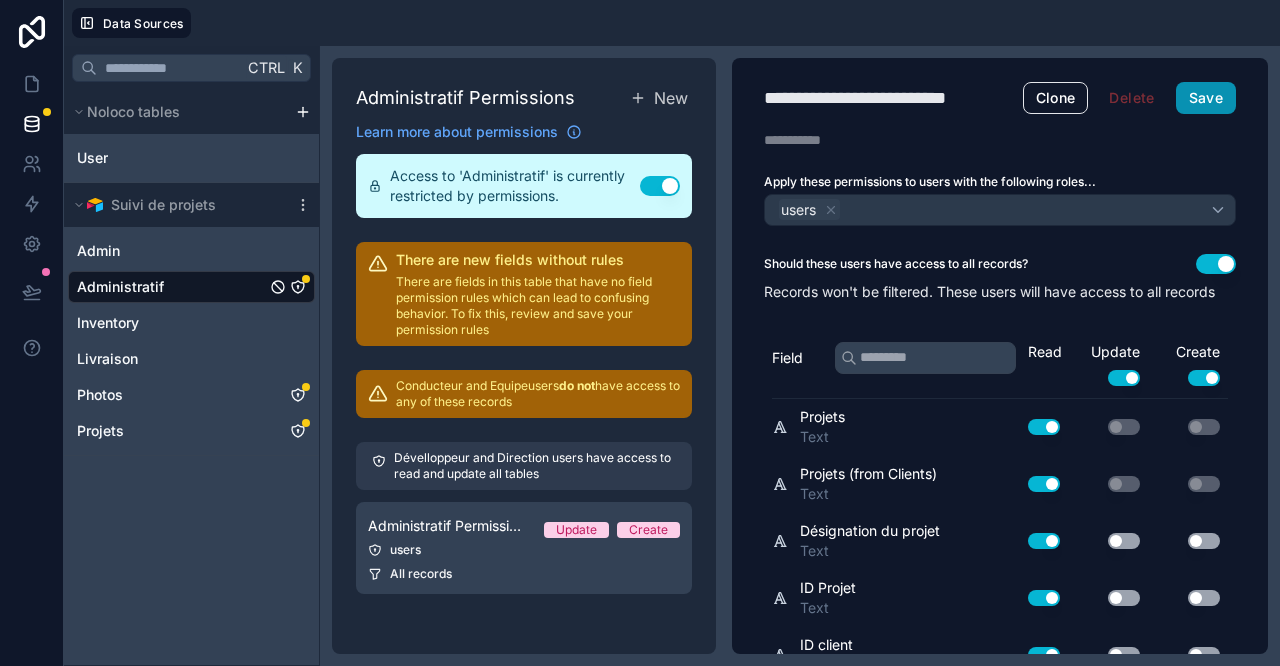 click on "Save" at bounding box center (1206, 98) 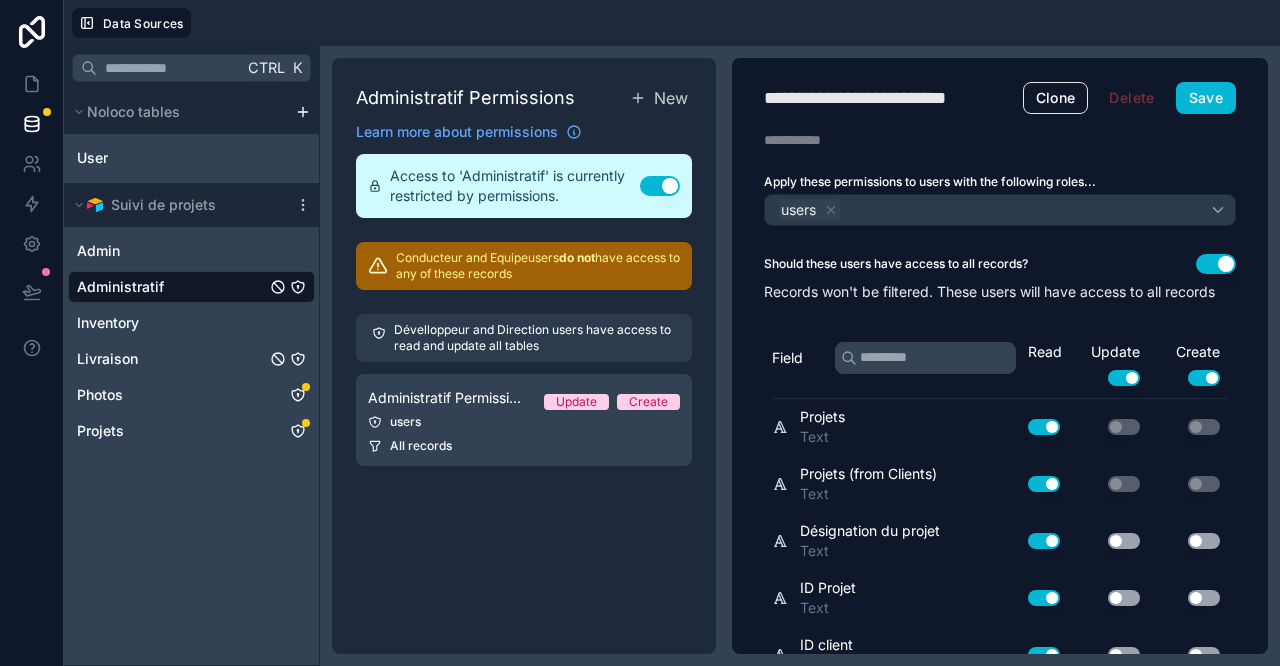 click on "Livraison" at bounding box center (191, 359) 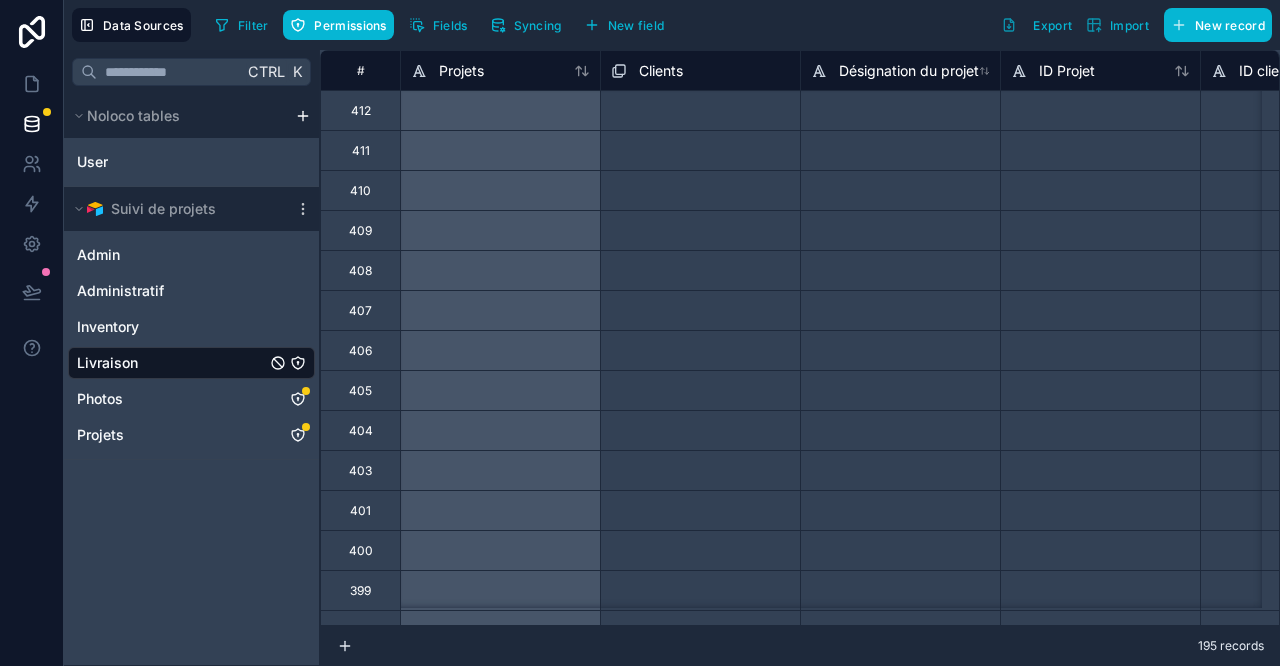click on "Livraison" at bounding box center (191, 363) 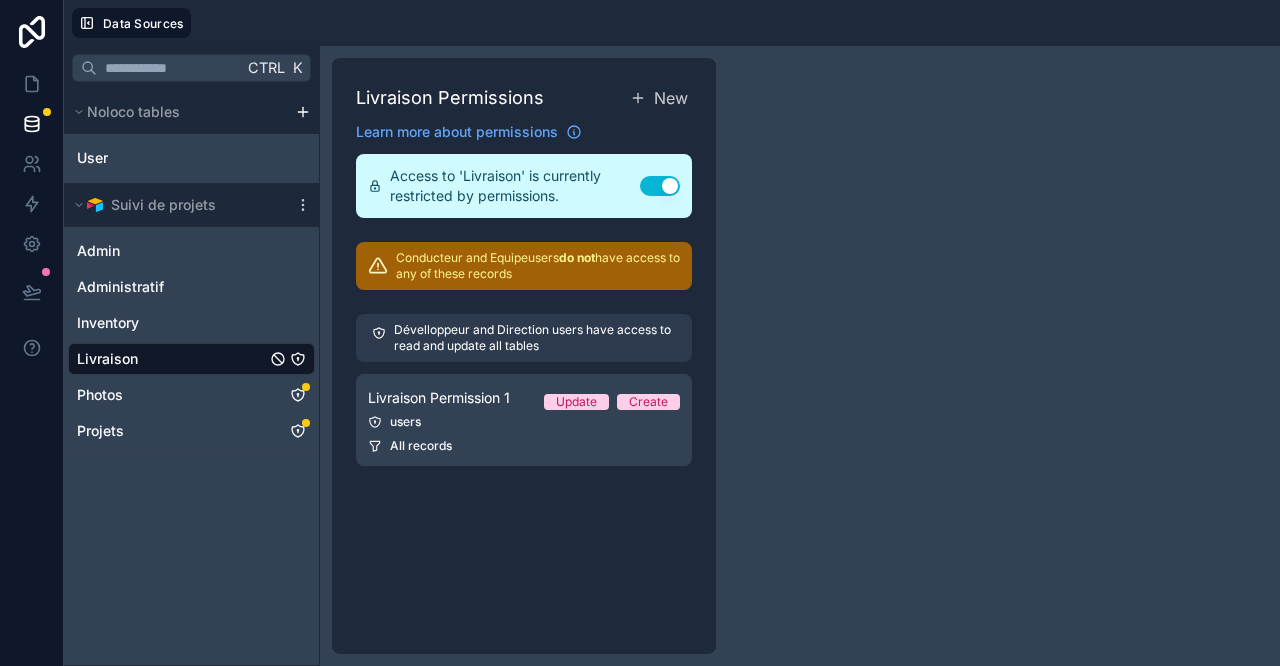 click on "All records" at bounding box center [524, 446] 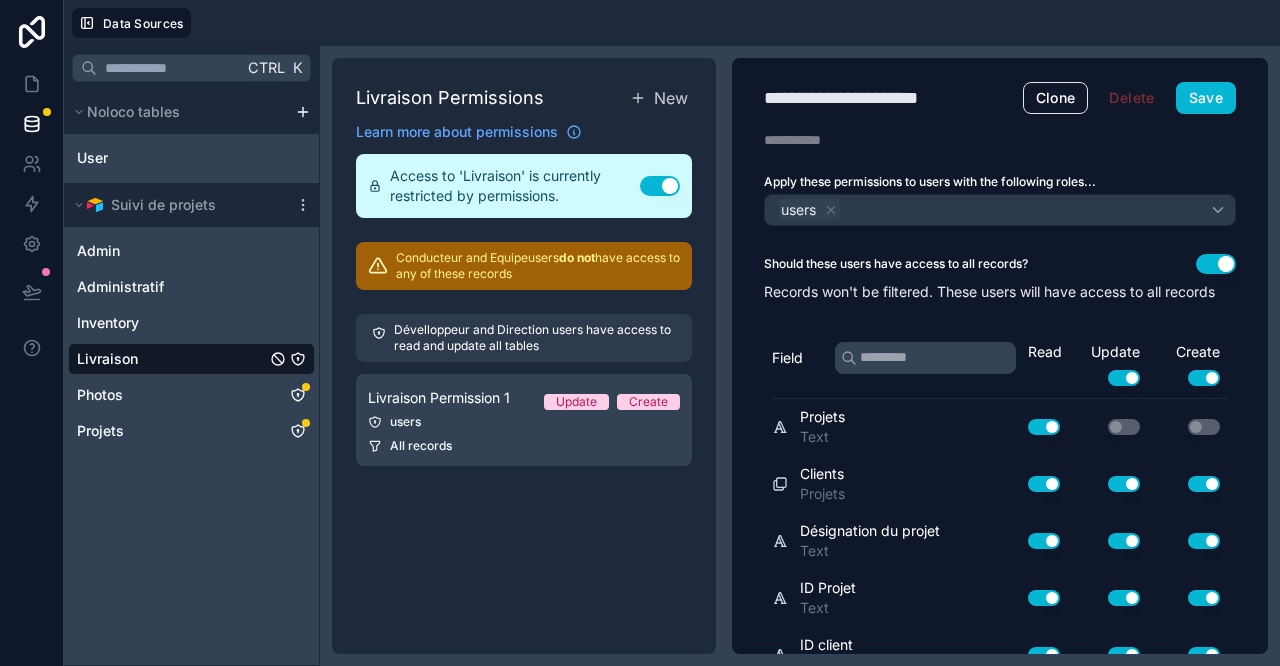 click on "**********" at bounding box center [866, 98] 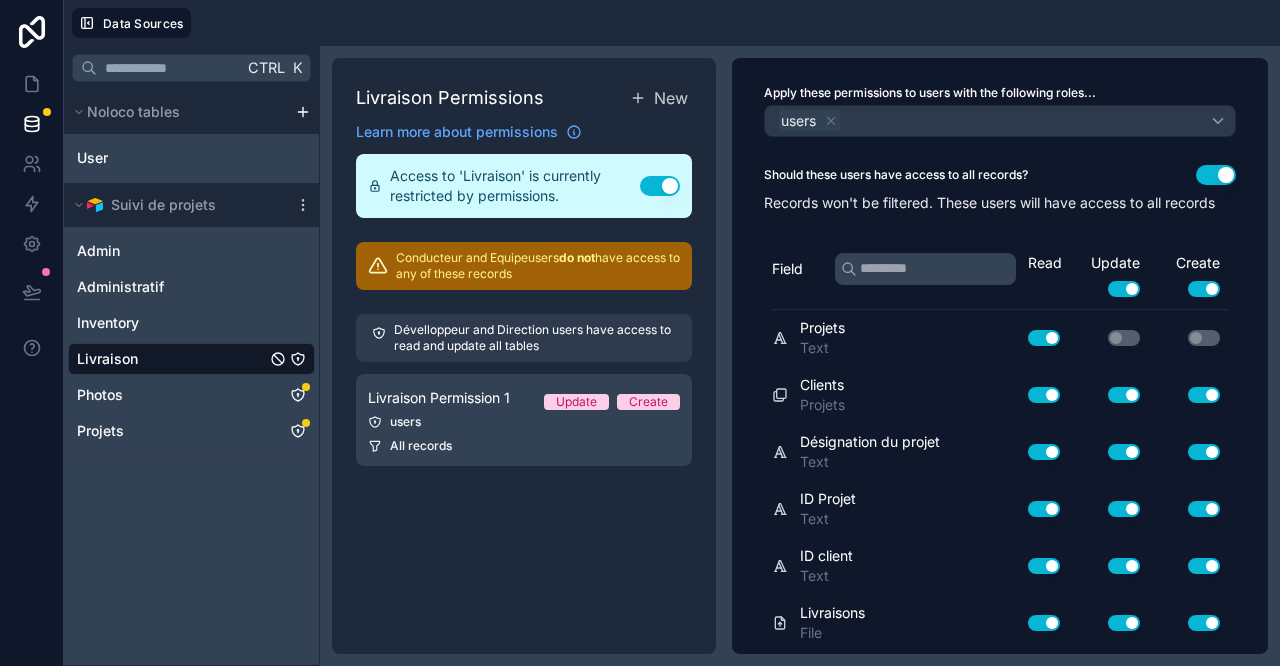 scroll, scrollTop: 161, scrollLeft: 0, axis: vertical 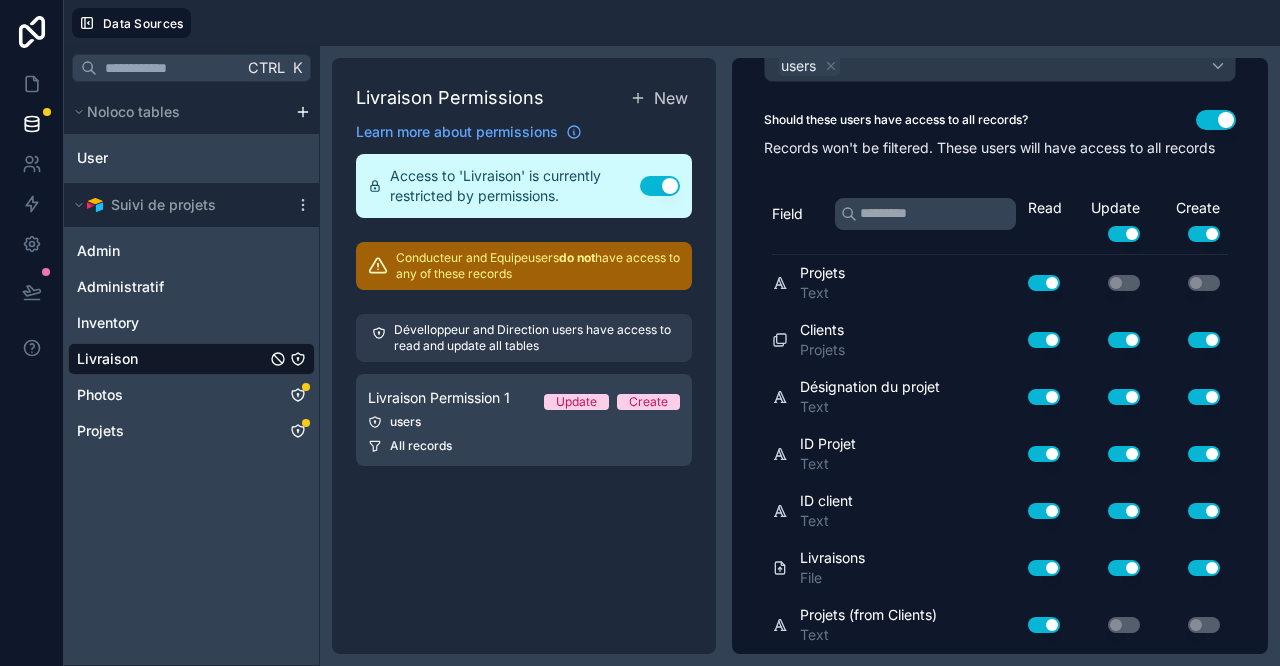 click on "Use setting" at bounding box center (1124, 511) 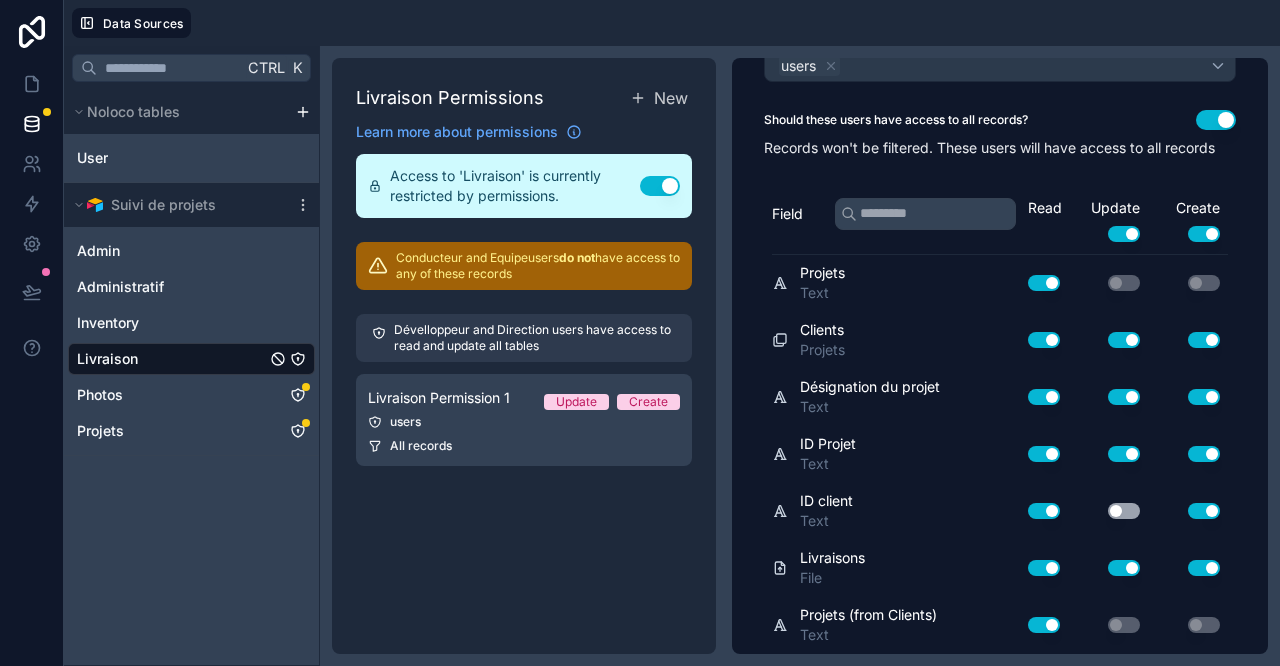 drag, startPoint x: 1108, startPoint y: 450, endPoint x: 1108, endPoint y: 418, distance: 32 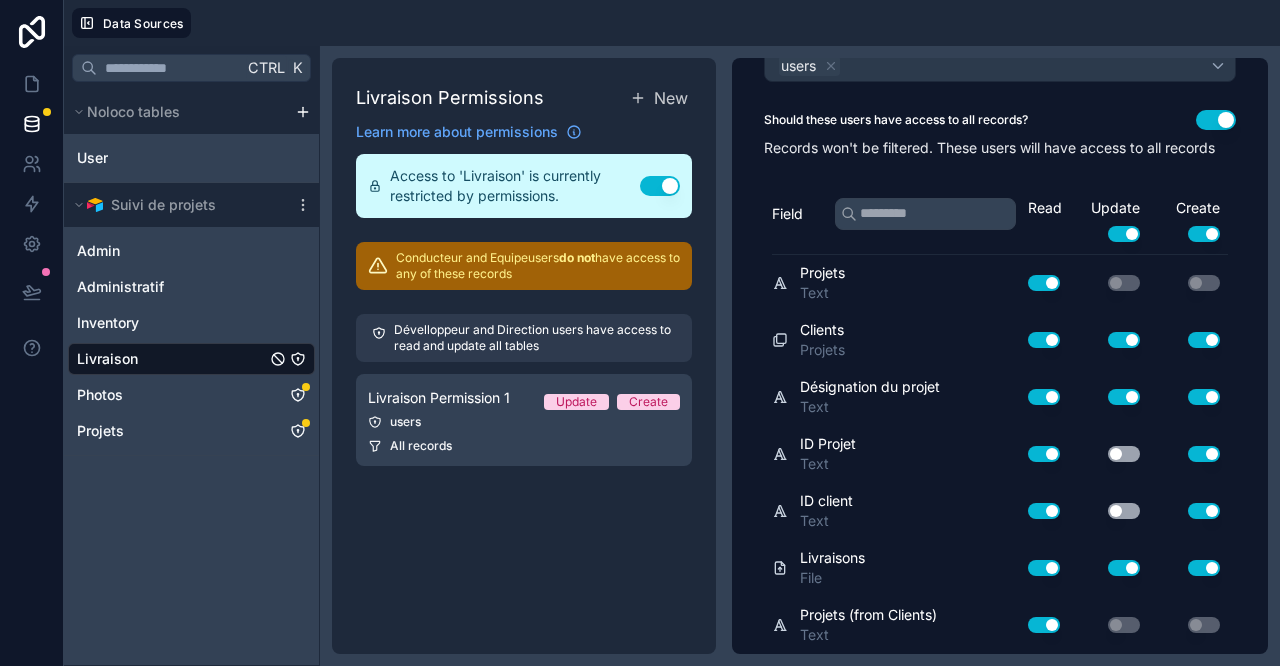 click on "Use setting" at bounding box center (1108, 397) 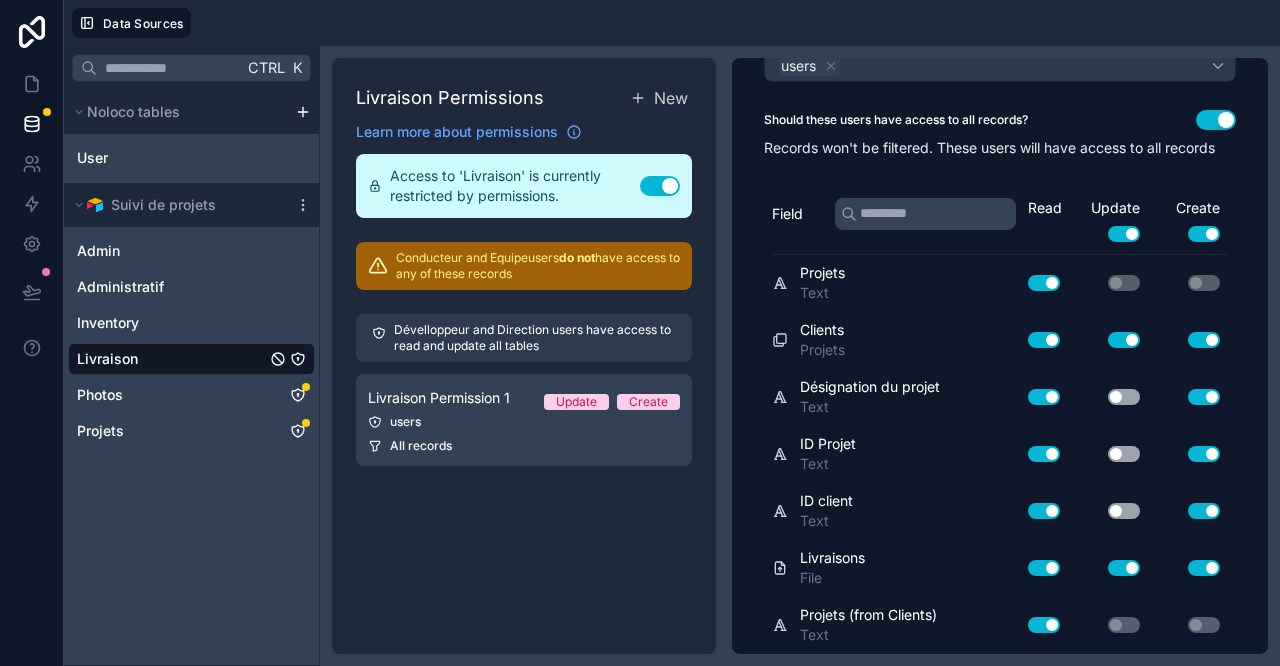 drag, startPoint x: 1098, startPoint y: 345, endPoint x: 1098, endPoint y: 331, distance: 14 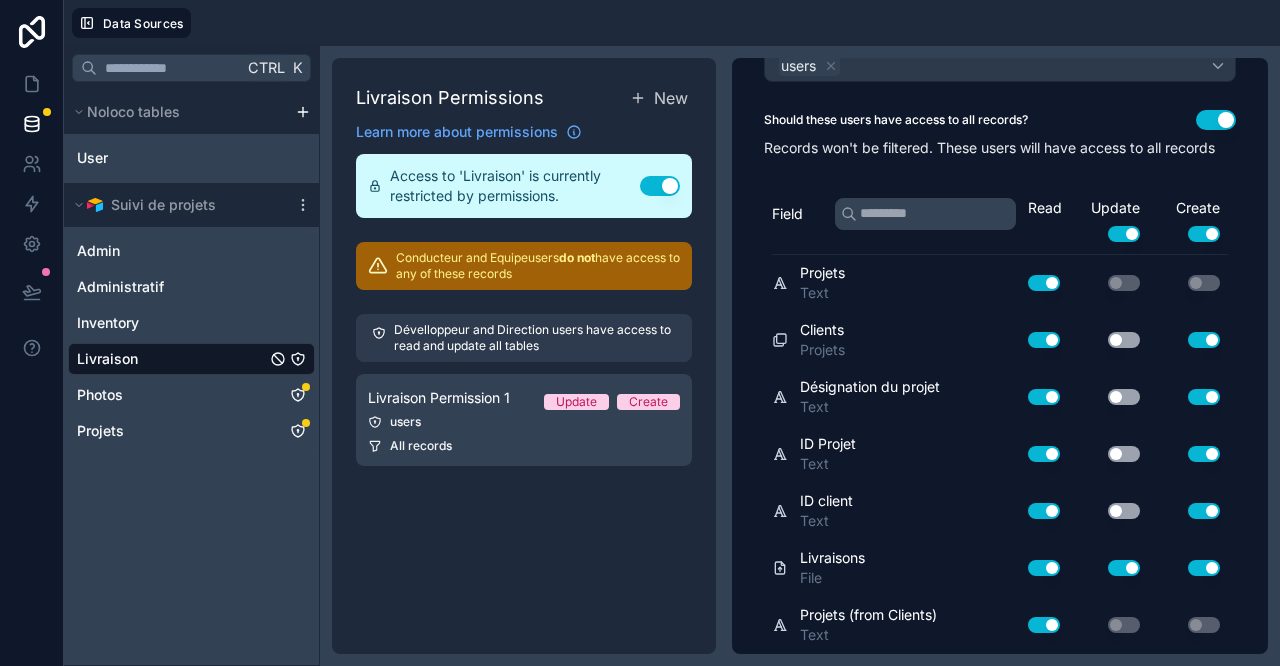 drag, startPoint x: 1157, startPoint y: 340, endPoint x: 1180, endPoint y: 327, distance: 26.41969 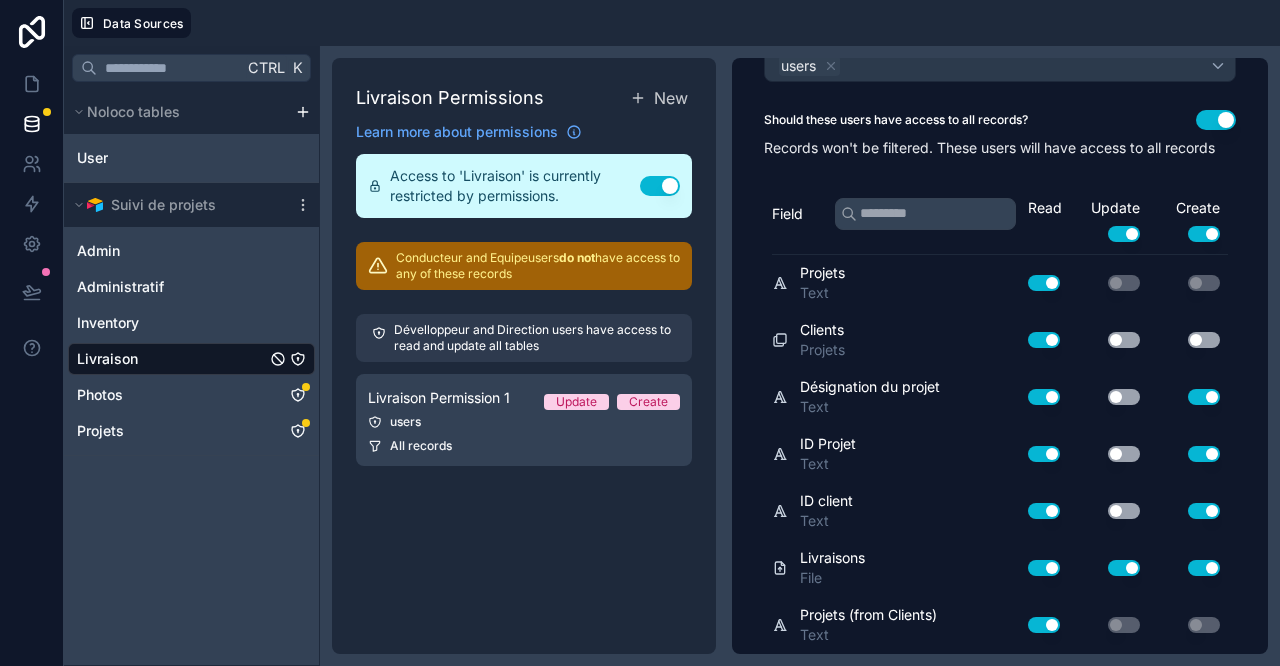 click on "Use setting" at bounding box center [1188, 397] 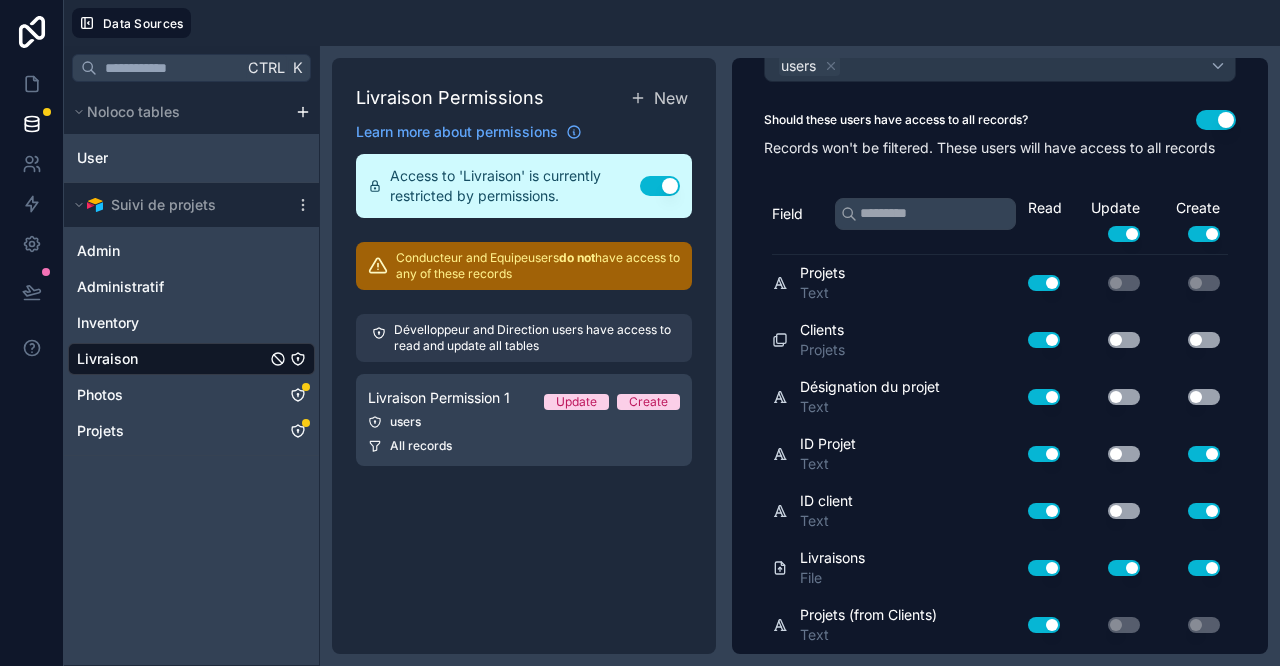 click on "Use setting" at bounding box center [1204, 454] 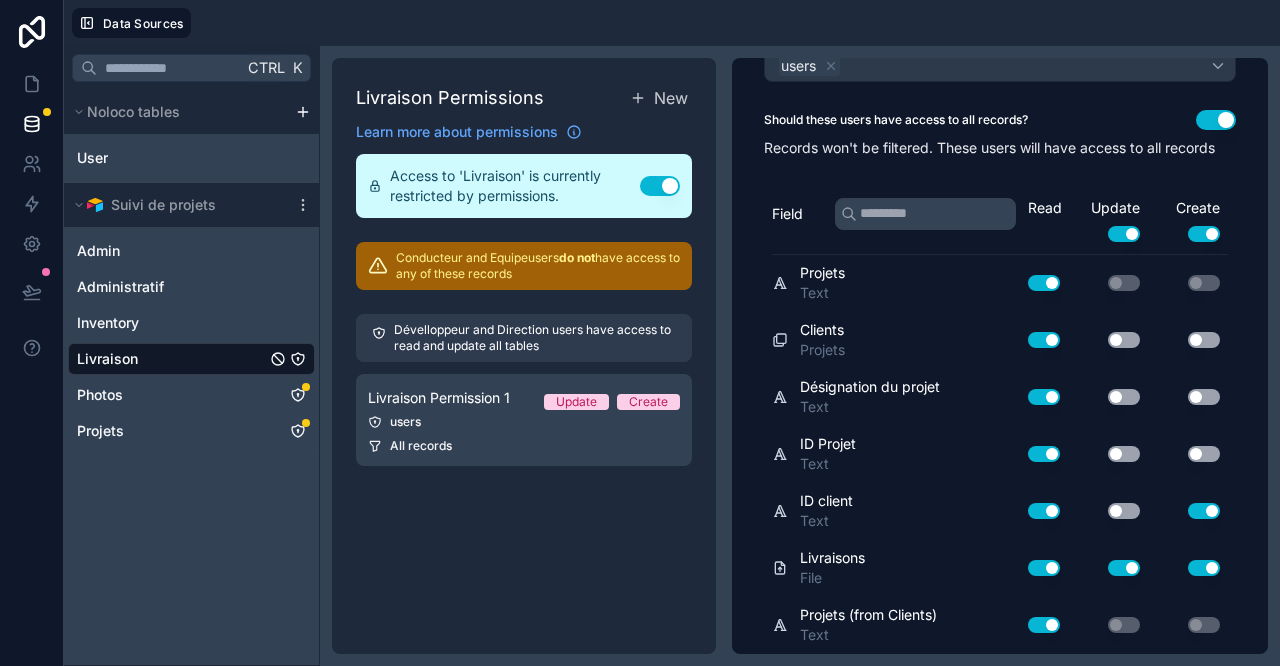 drag, startPoint x: 1181, startPoint y: 514, endPoint x: 1180, endPoint y: 503, distance: 11.045361 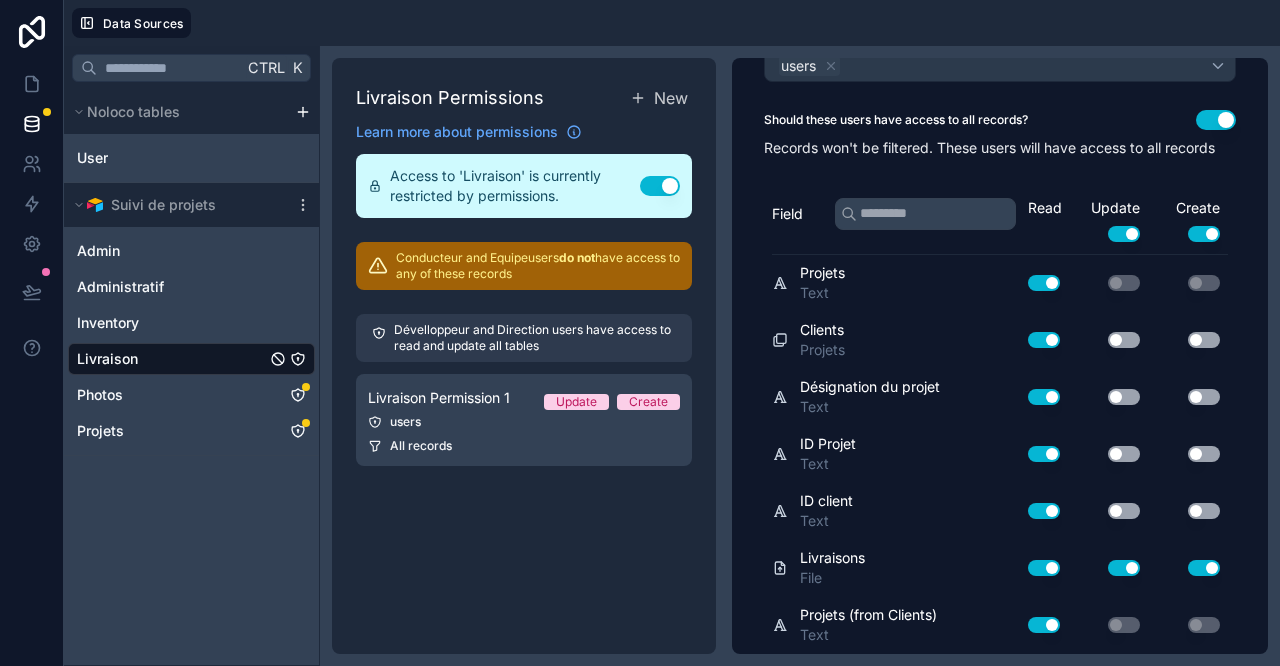 scroll, scrollTop: 0, scrollLeft: 0, axis: both 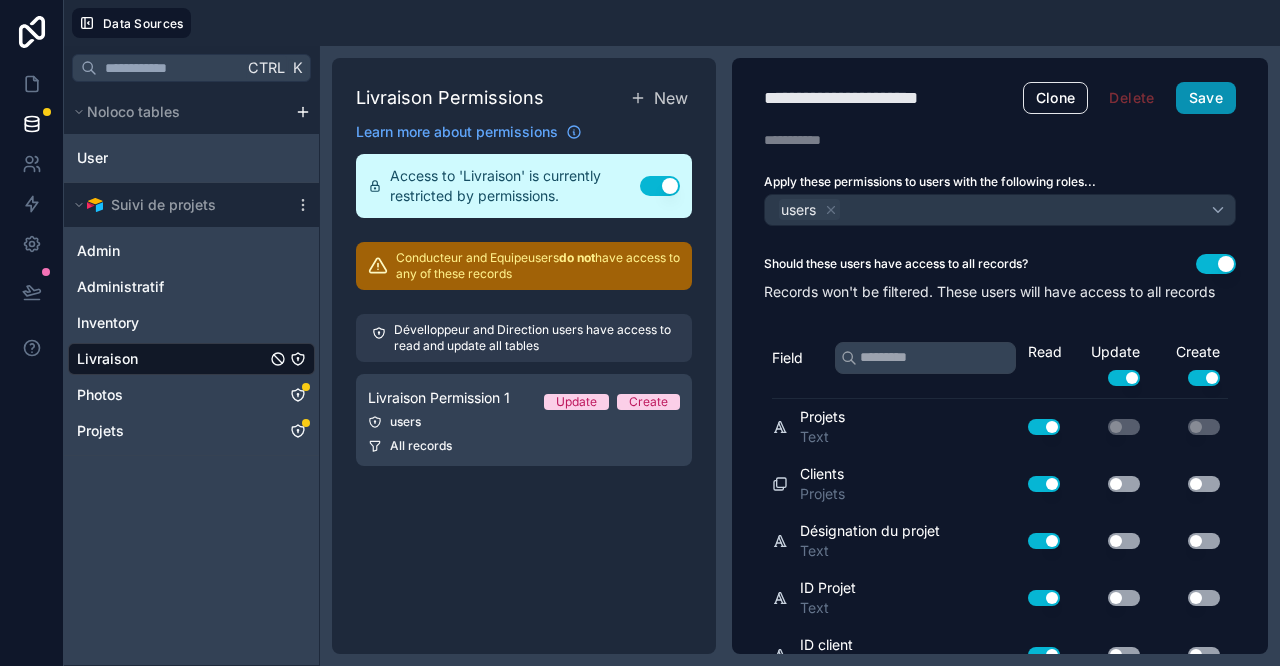 click on "Save" at bounding box center [1206, 98] 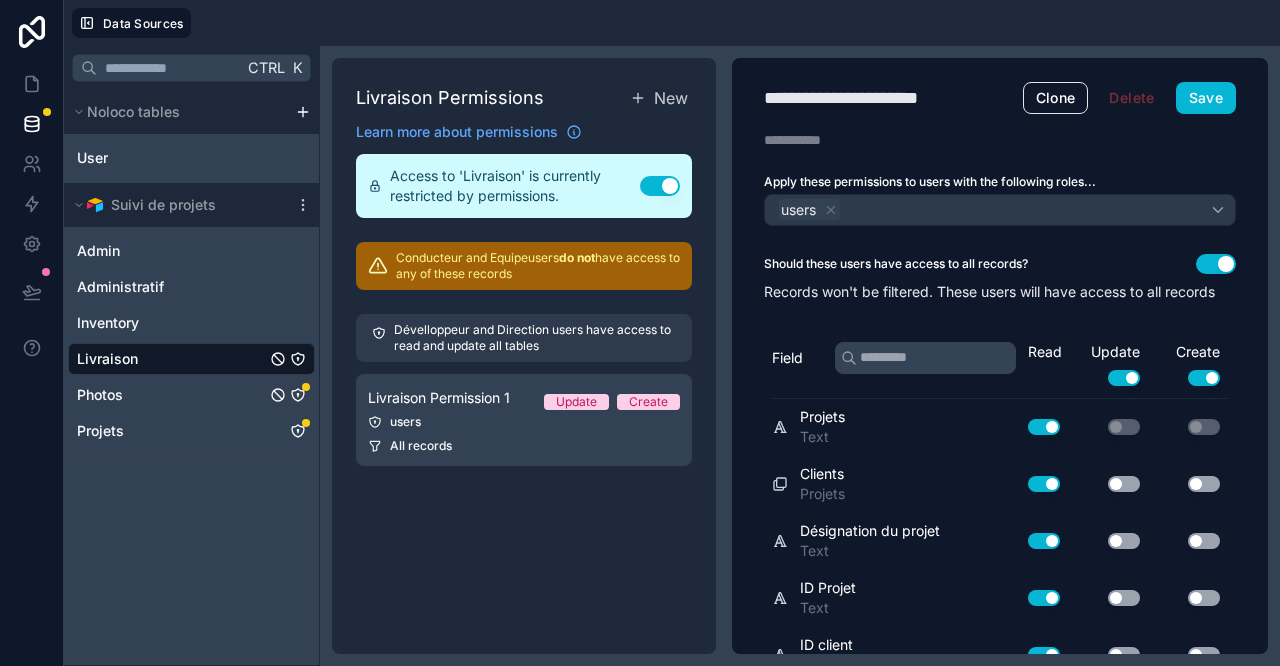 click 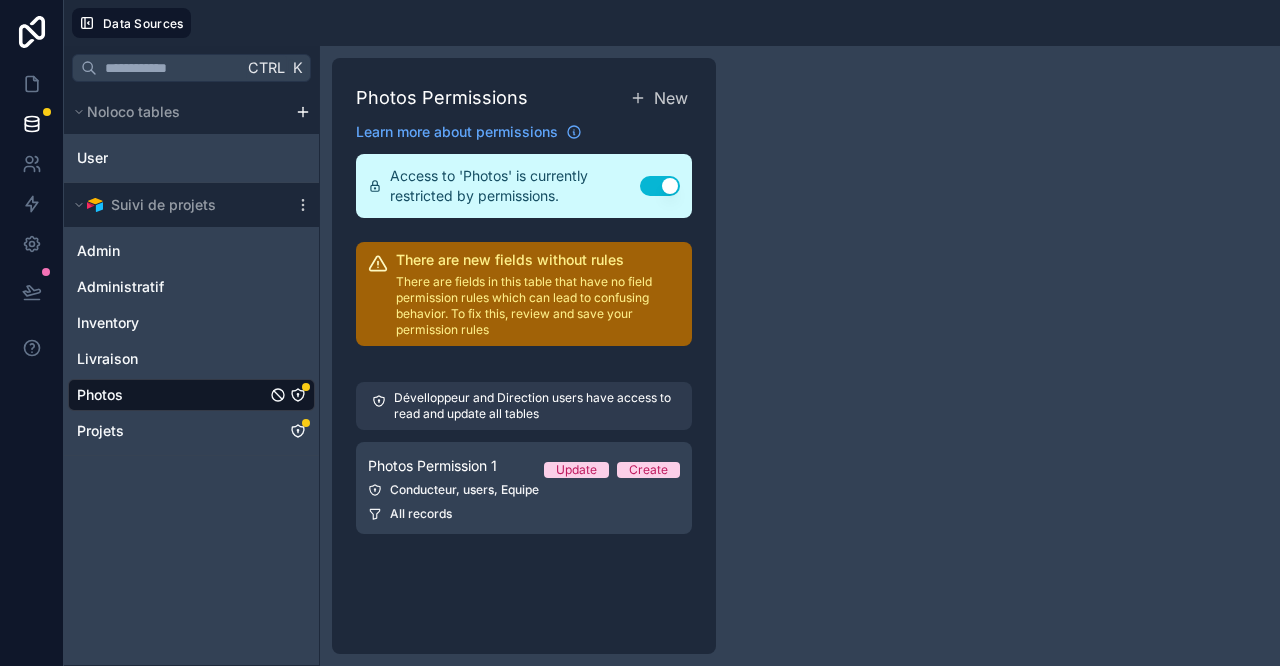 click on "Photos Permission 1 Update Create Conducteur, users, Equipe All records" at bounding box center (524, 488) 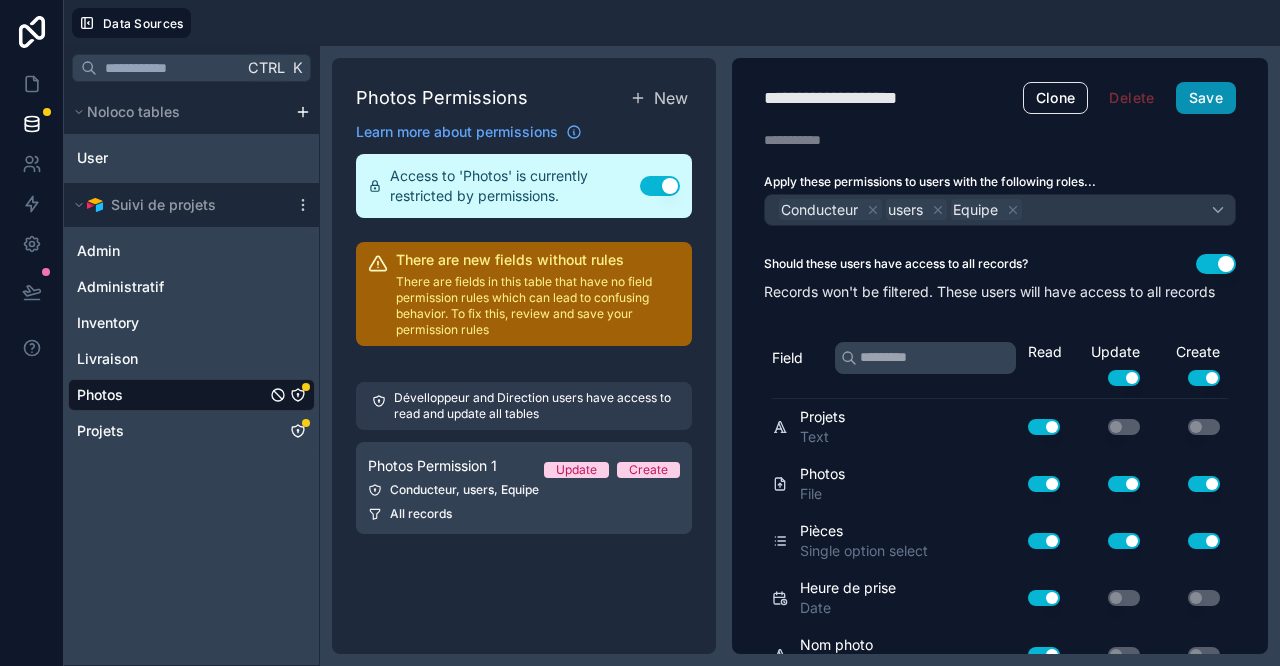 click on "Save" at bounding box center [1206, 98] 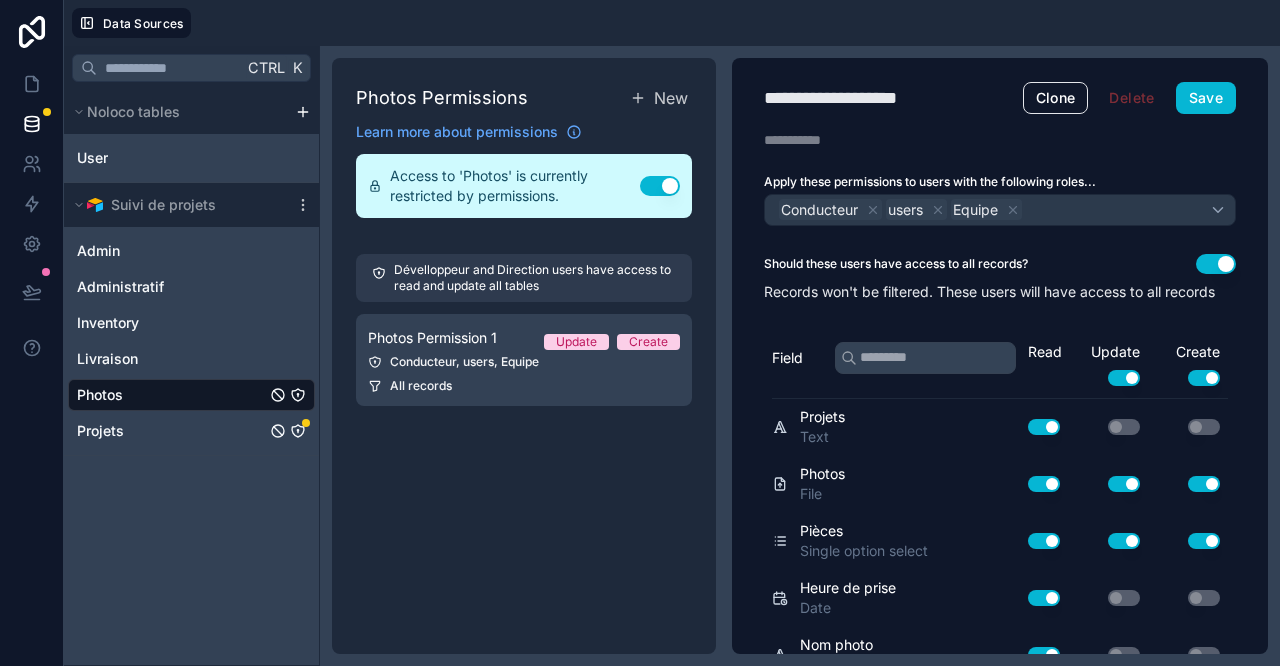 click 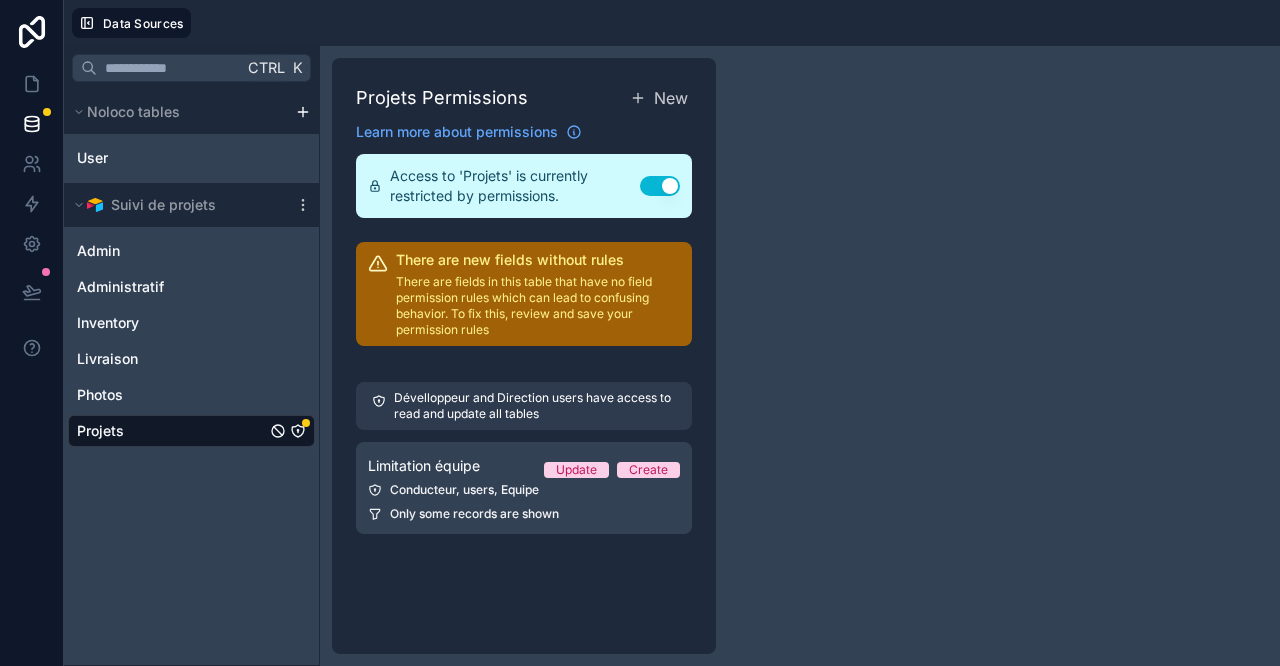 click on "Only some records are shown" at bounding box center [524, 514] 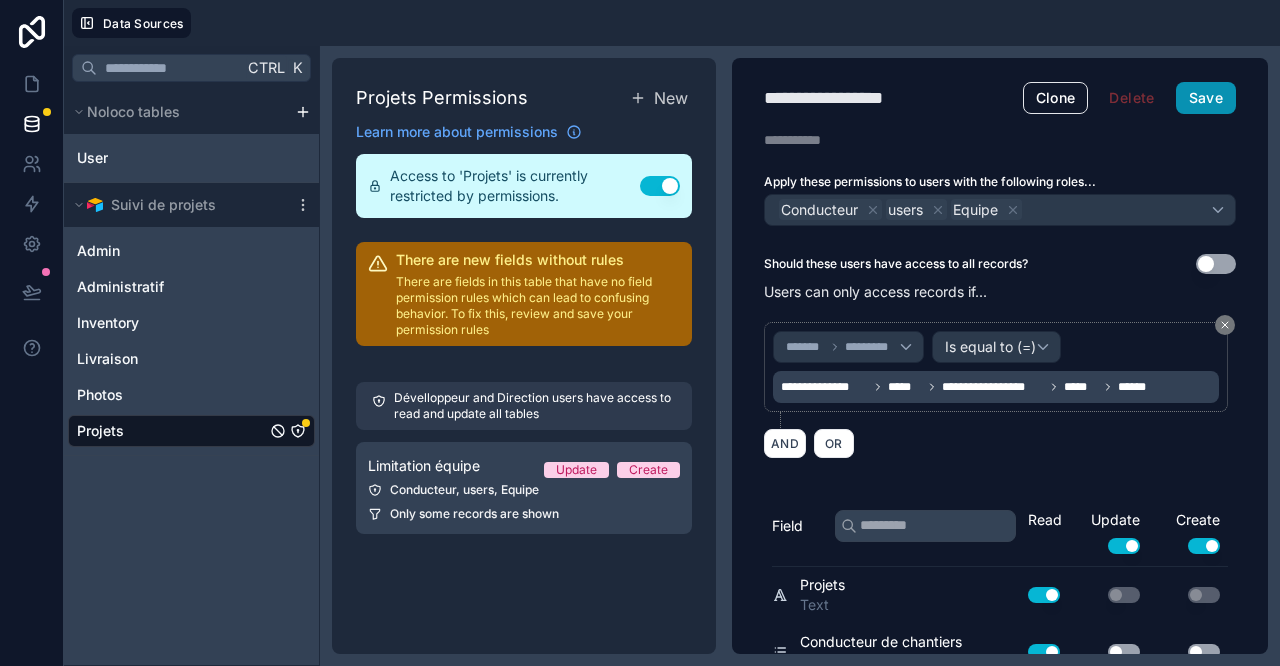 click on "Save" at bounding box center [1206, 98] 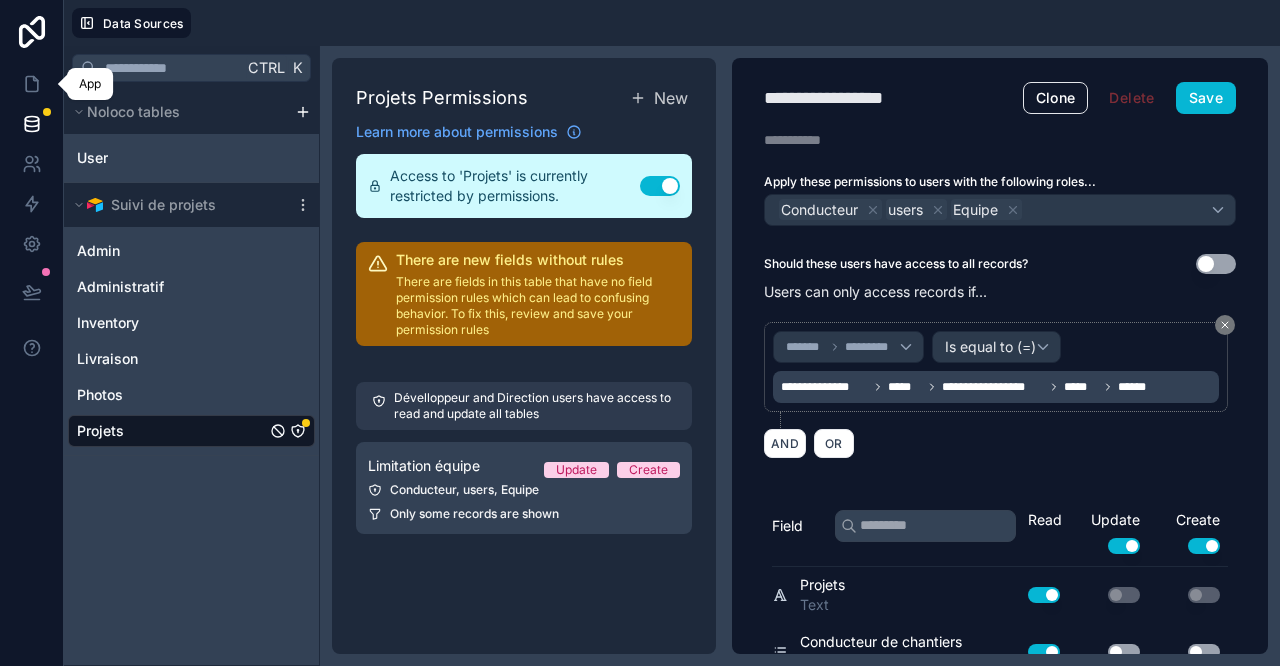 click at bounding box center (31, 84) 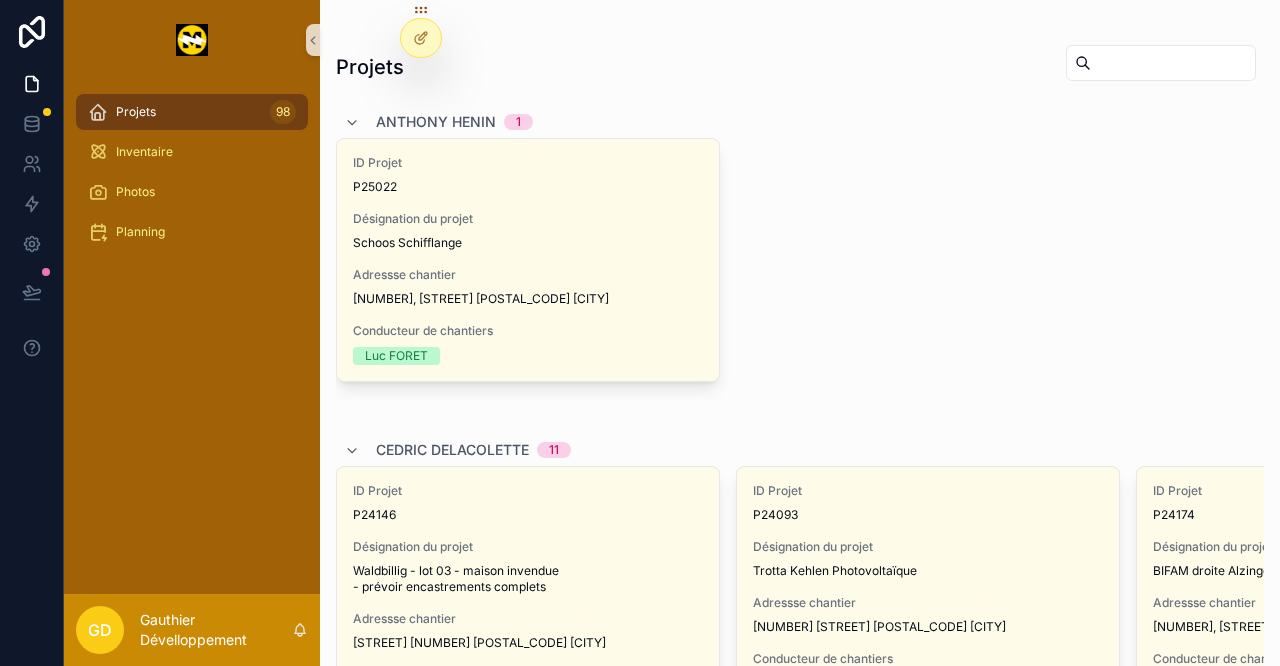 click 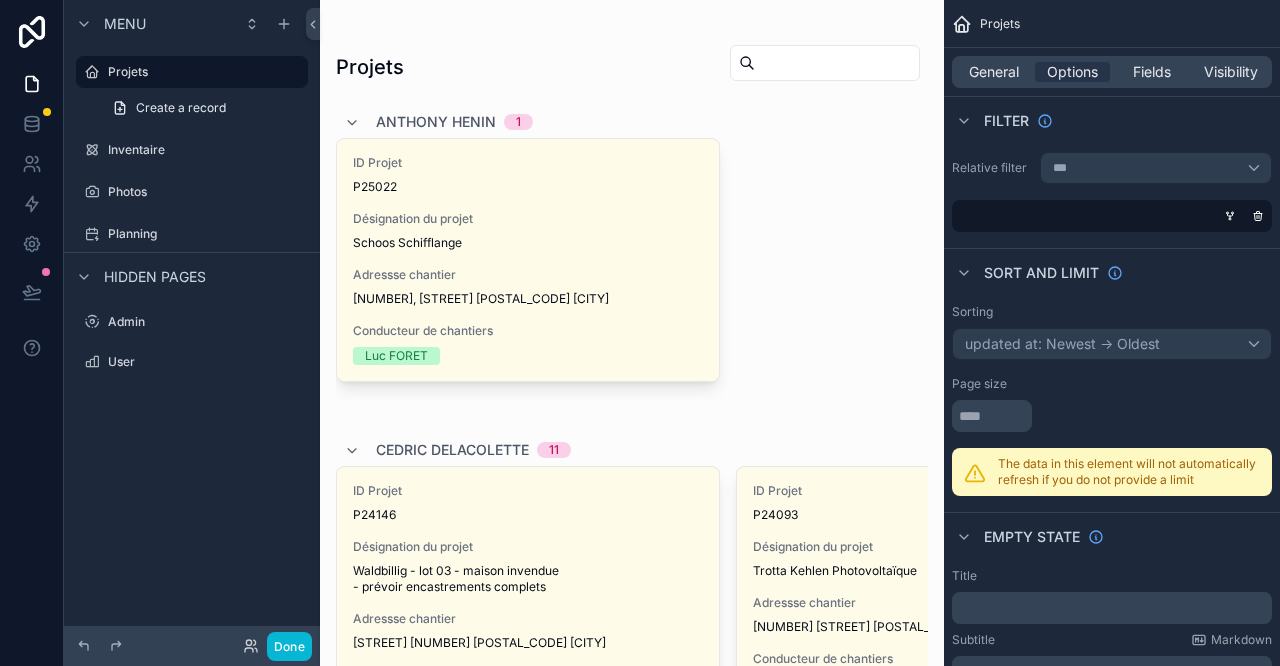 click at bounding box center (632, 1289) 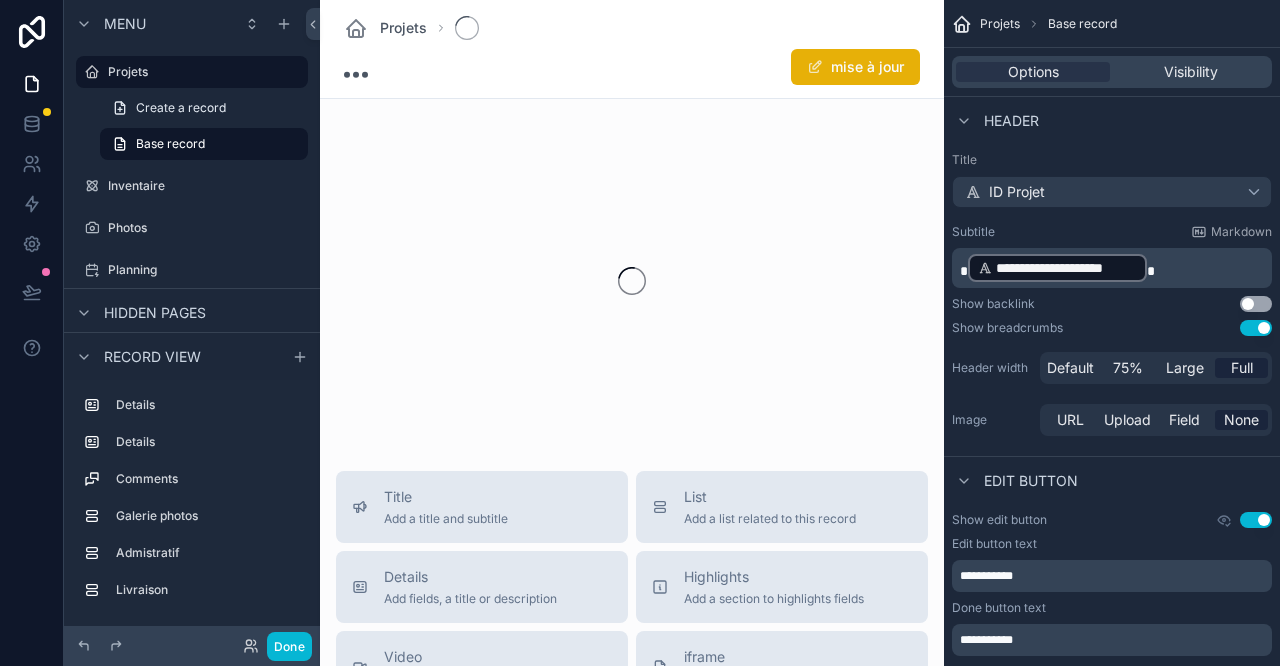 click at bounding box center [632, 281] 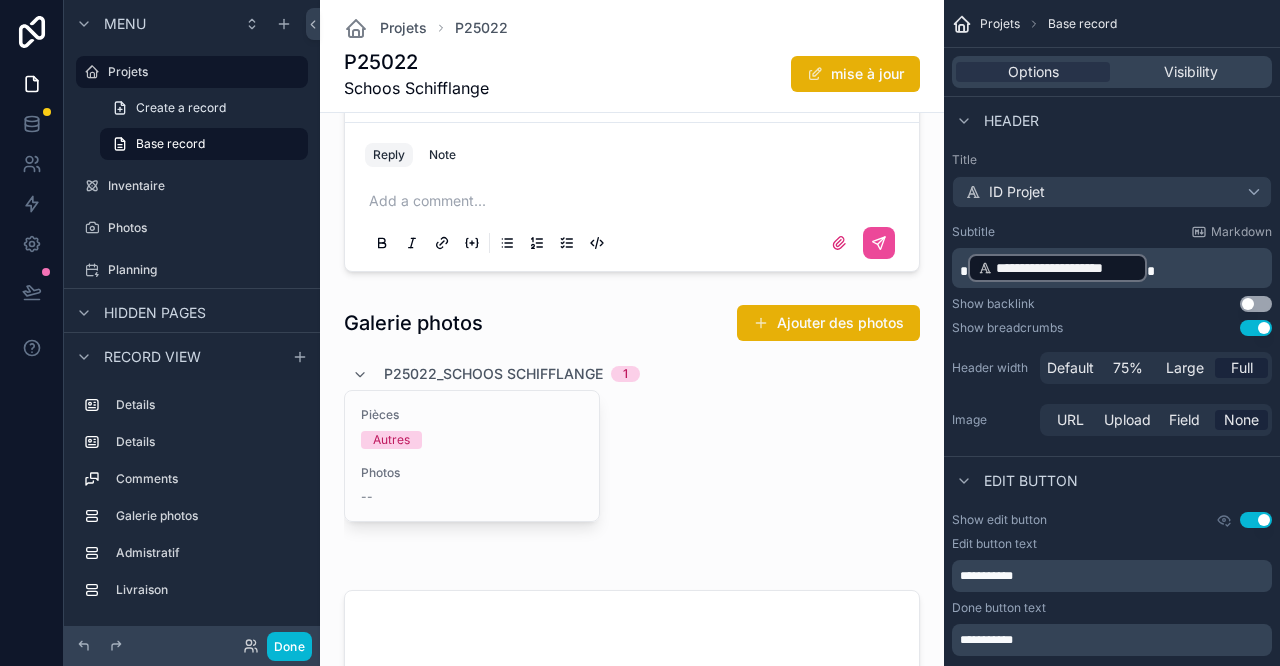scroll, scrollTop: 1111, scrollLeft: 0, axis: vertical 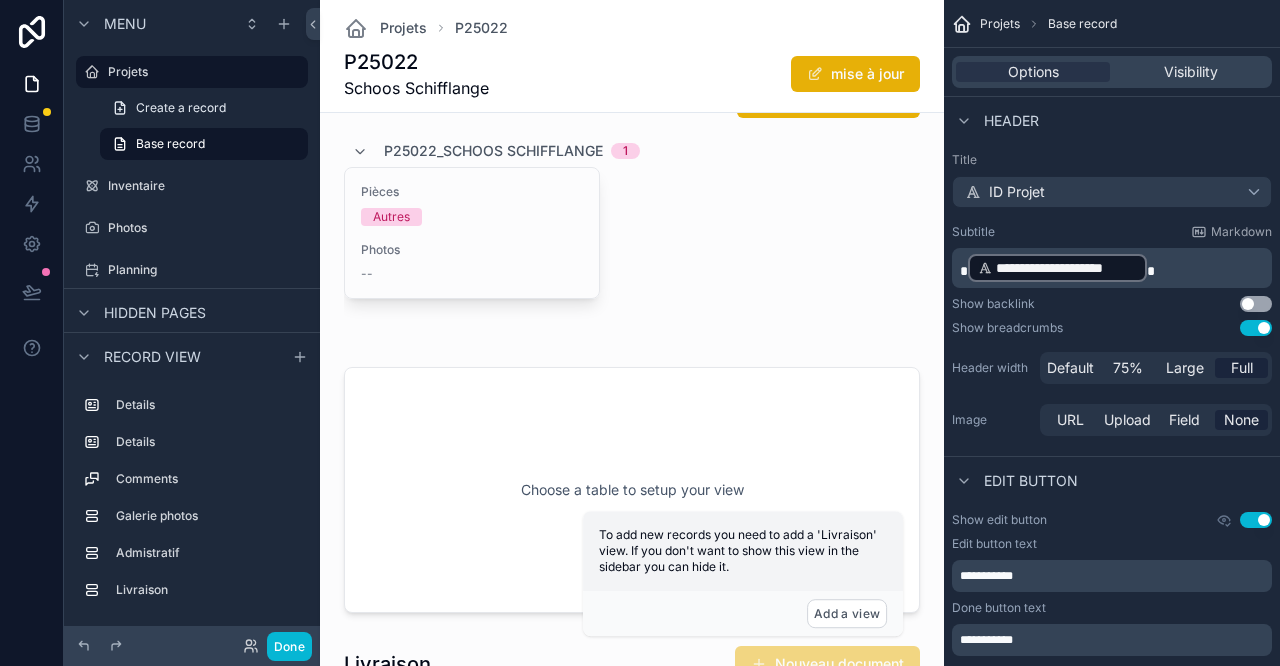 click at bounding box center (632, 490) 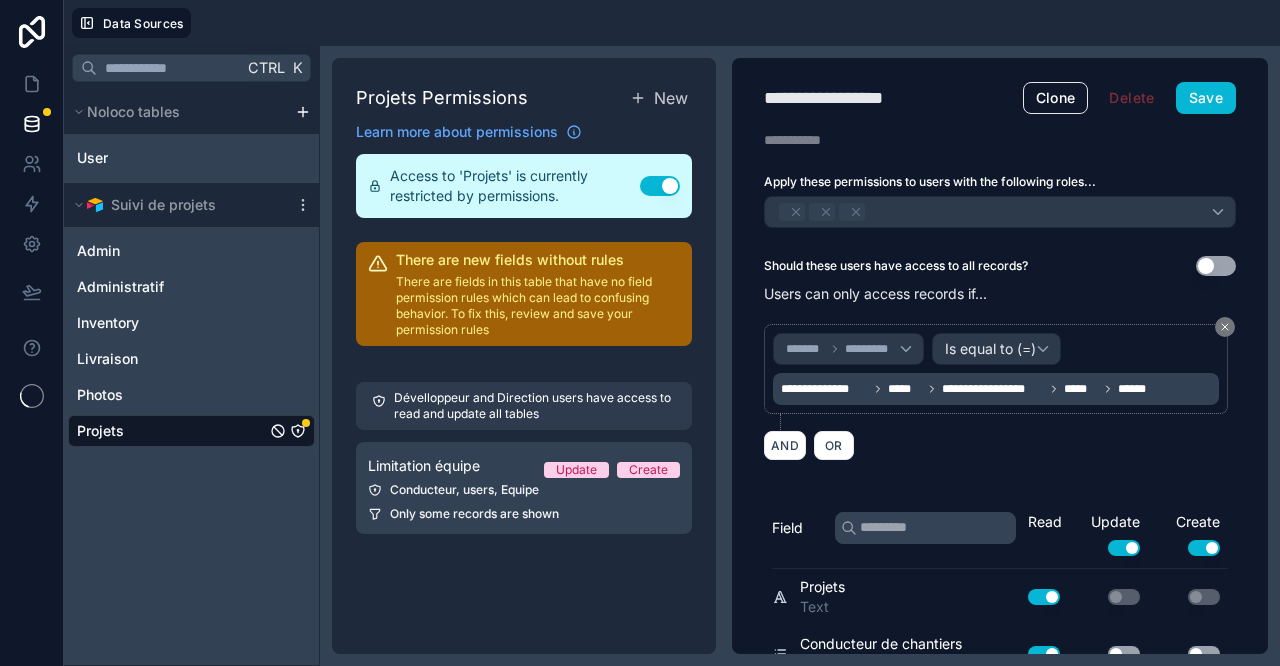 scroll, scrollTop: 0, scrollLeft: 0, axis: both 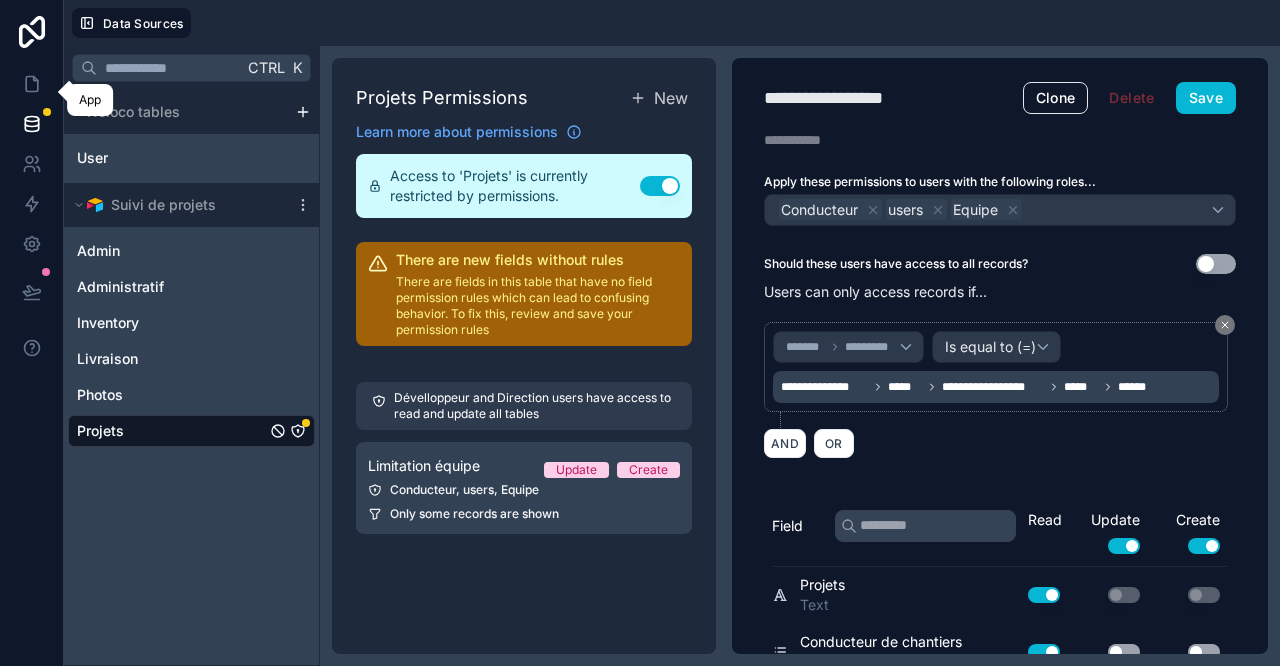 click at bounding box center [31, 84] 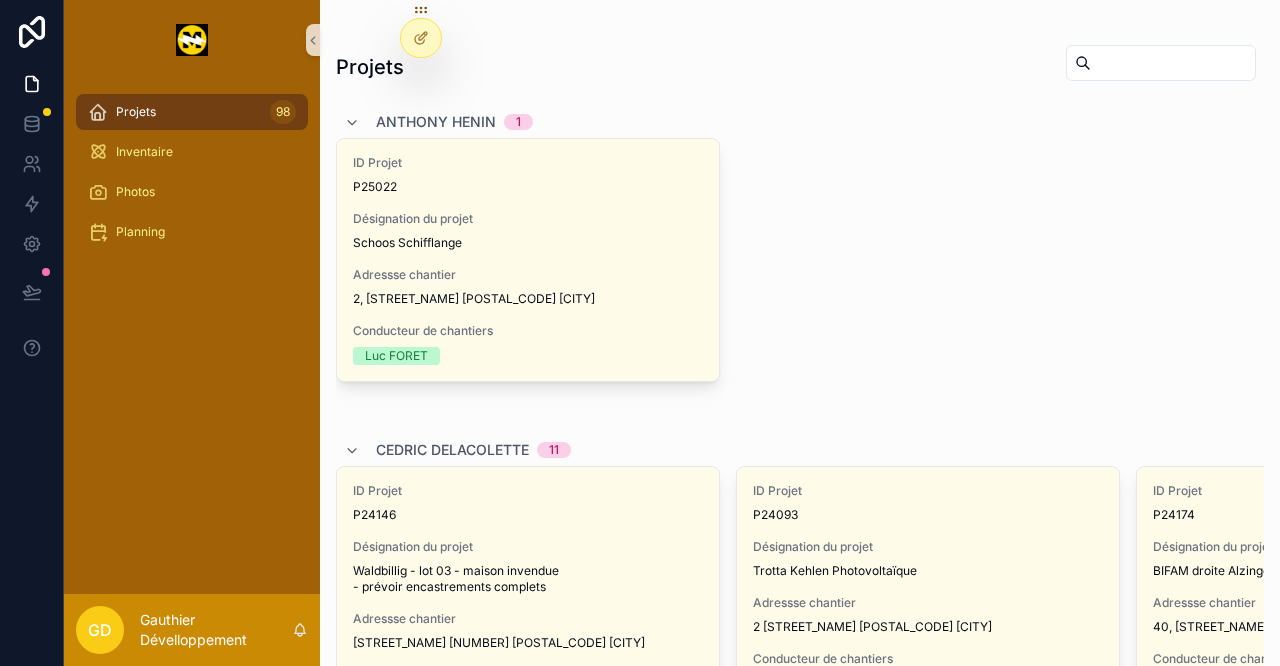 click 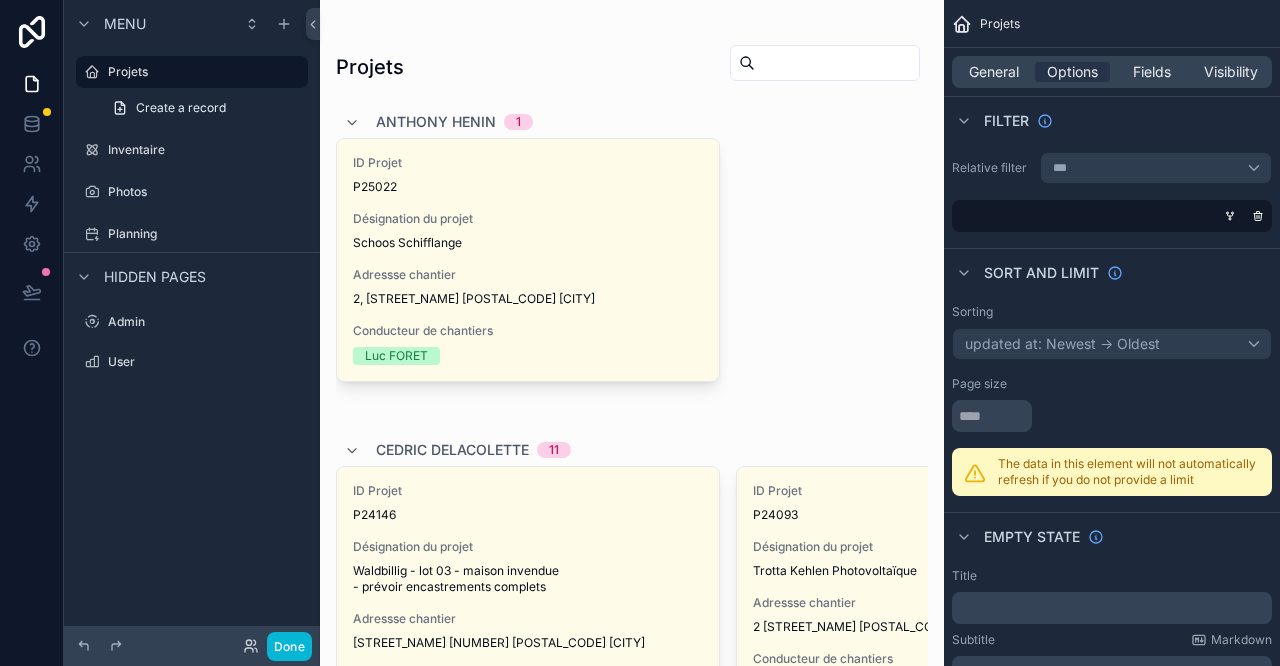 click at bounding box center [632, 1289] 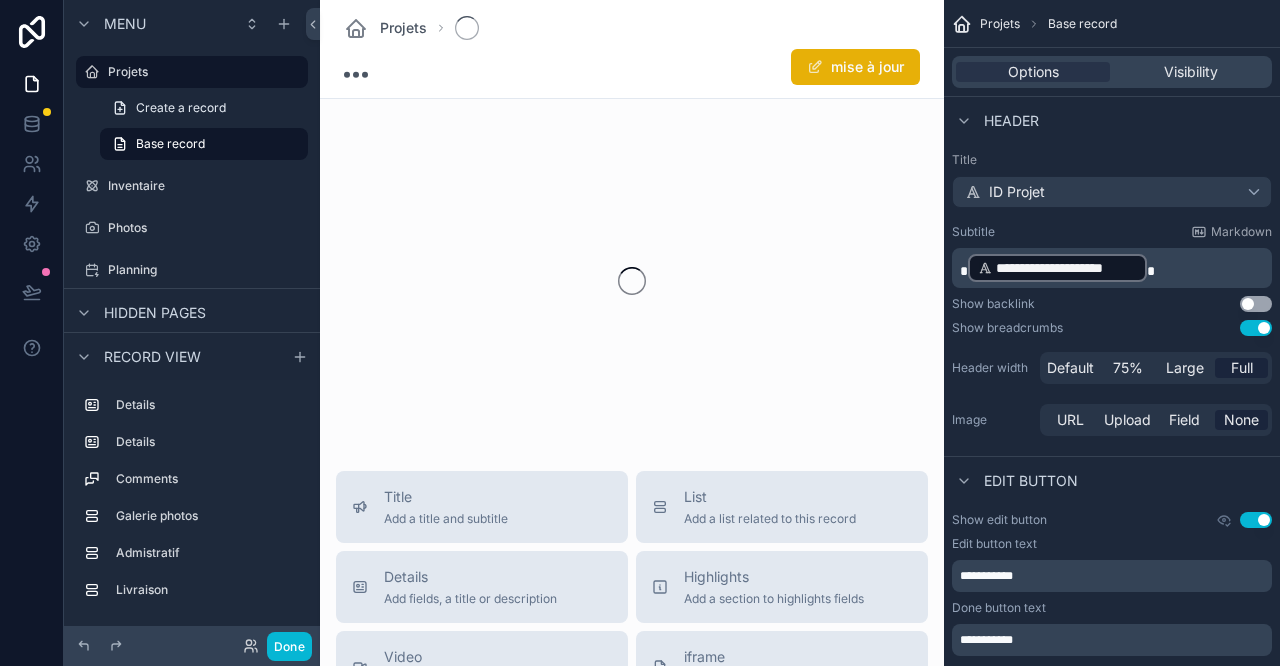 click at bounding box center (632, 281) 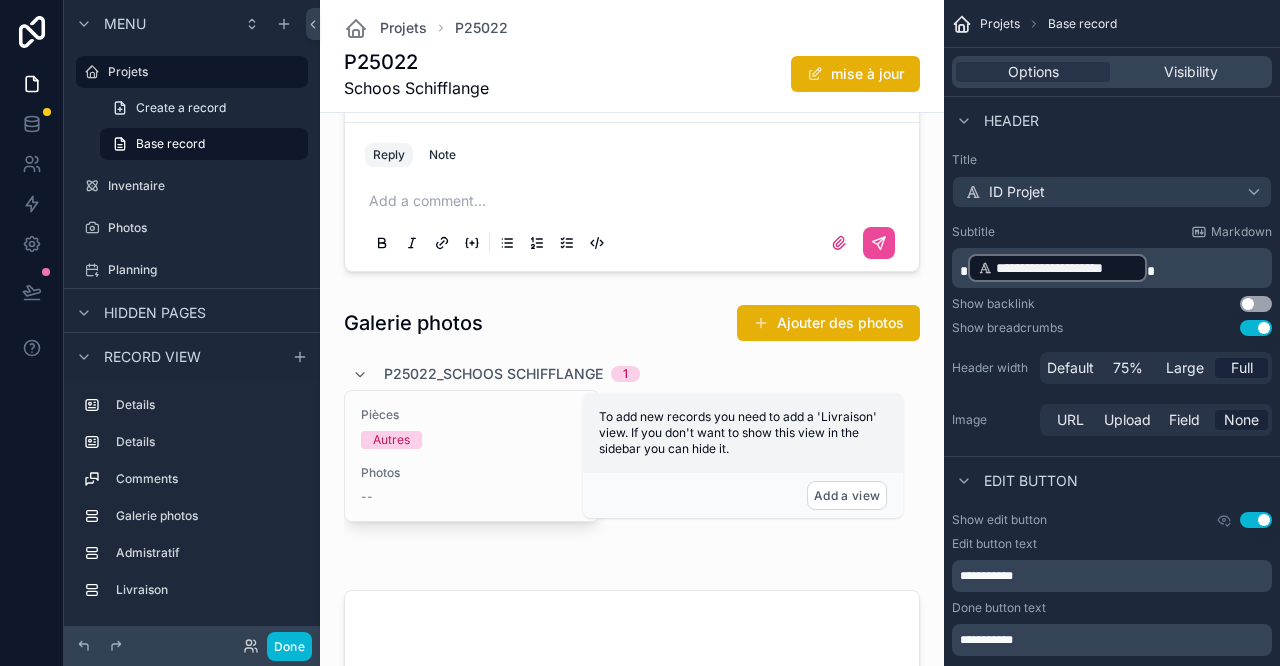 scroll, scrollTop: 1333, scrollLeft: 0, axis: vertical 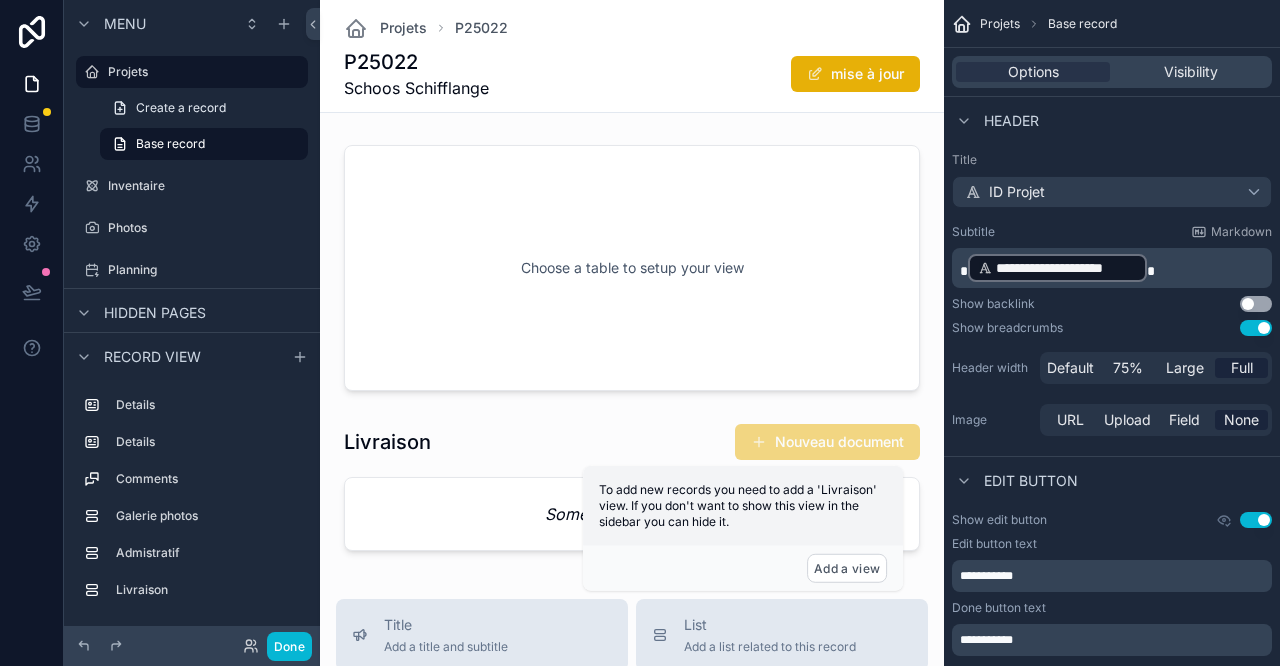 click at bounding box center (632, 268) 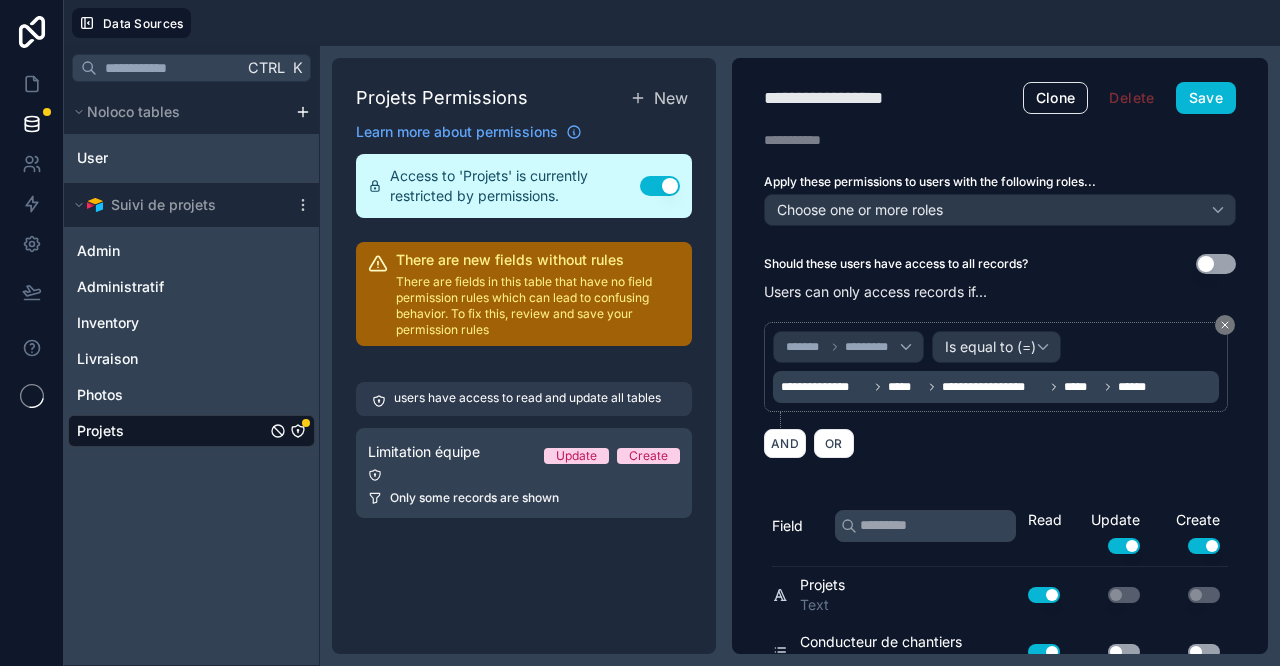 scroll, scrollTop: 0, scrollLeft: 0, axis: both 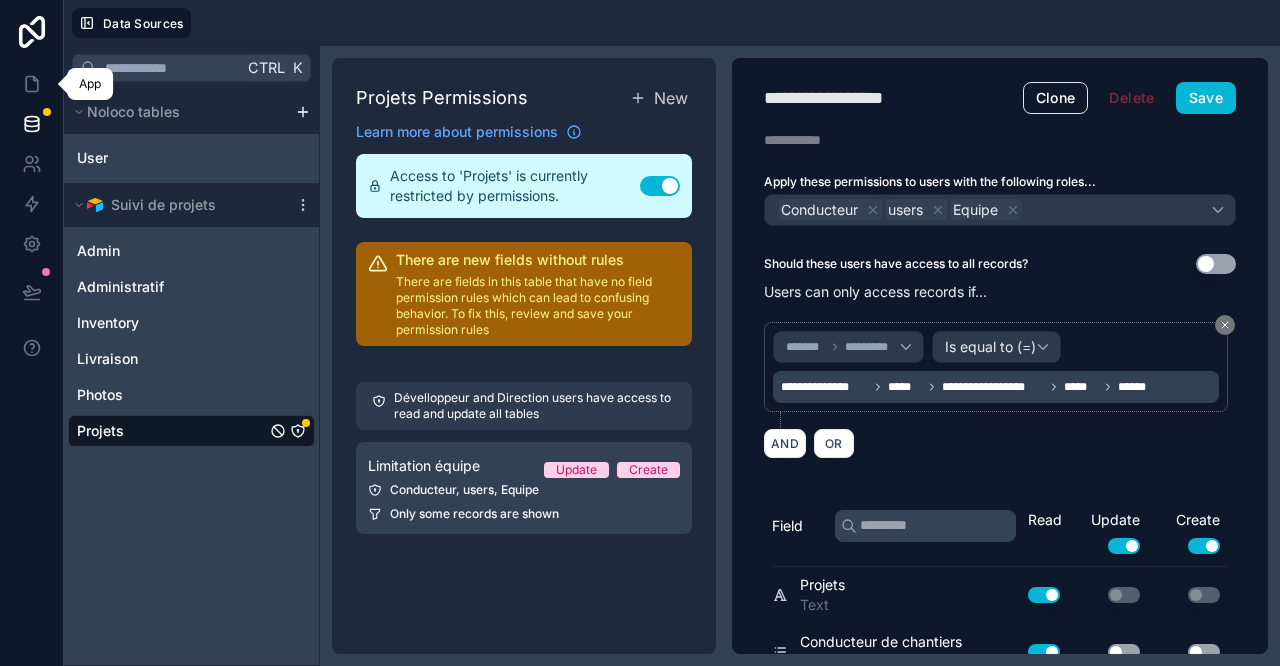 click 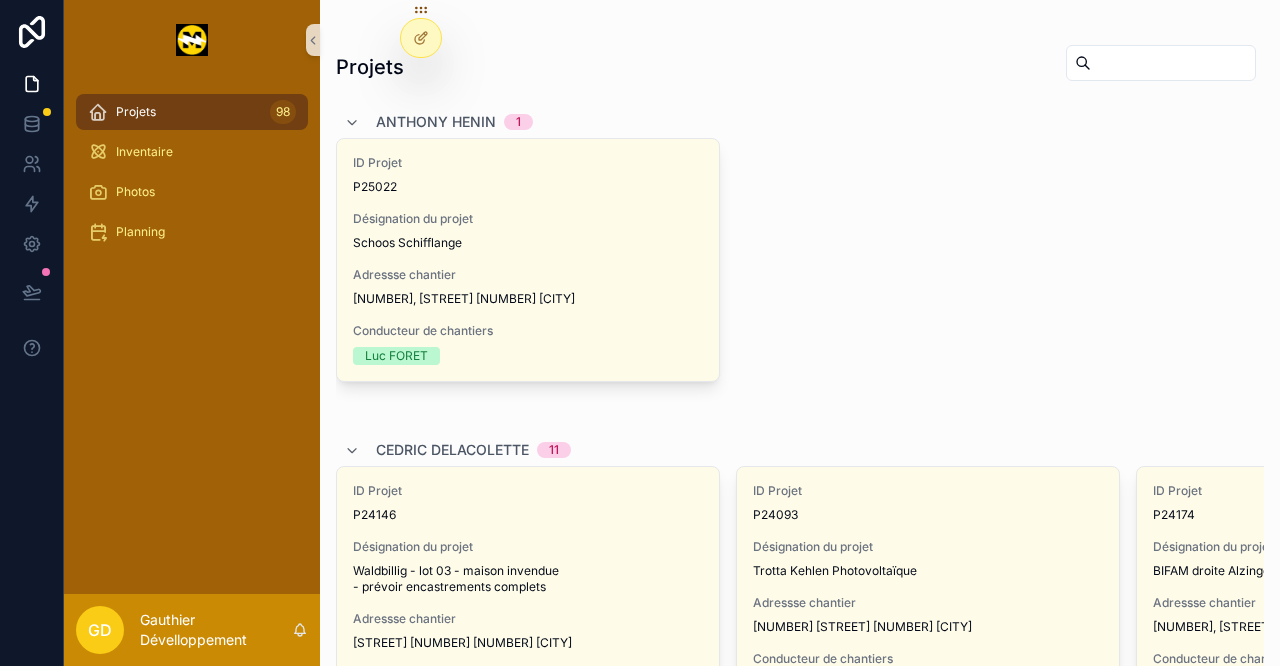 click 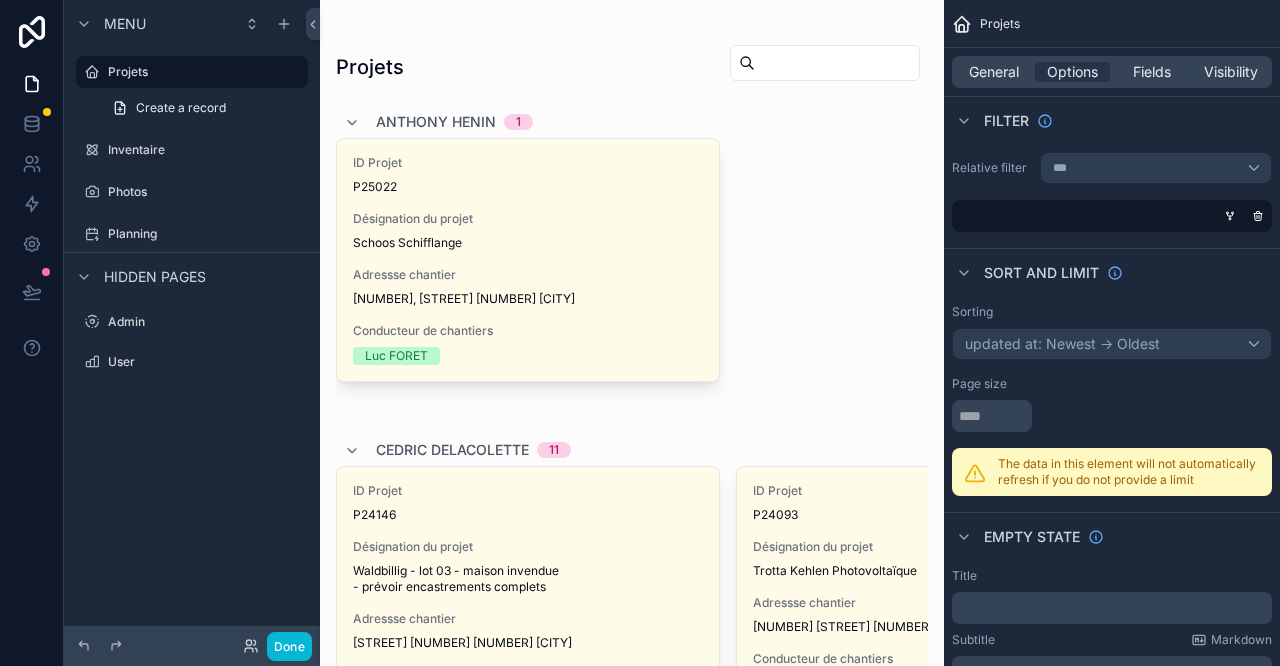 click at bounding box center (632, 1289) 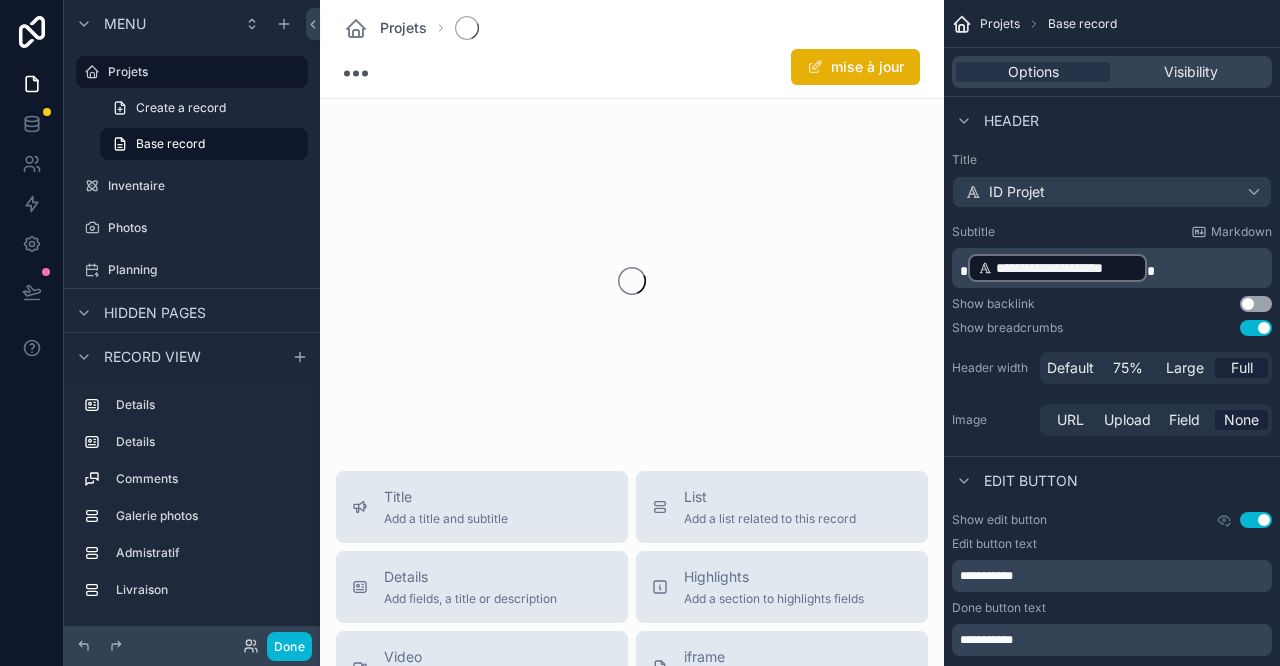 click at bounding box center [632, 281] 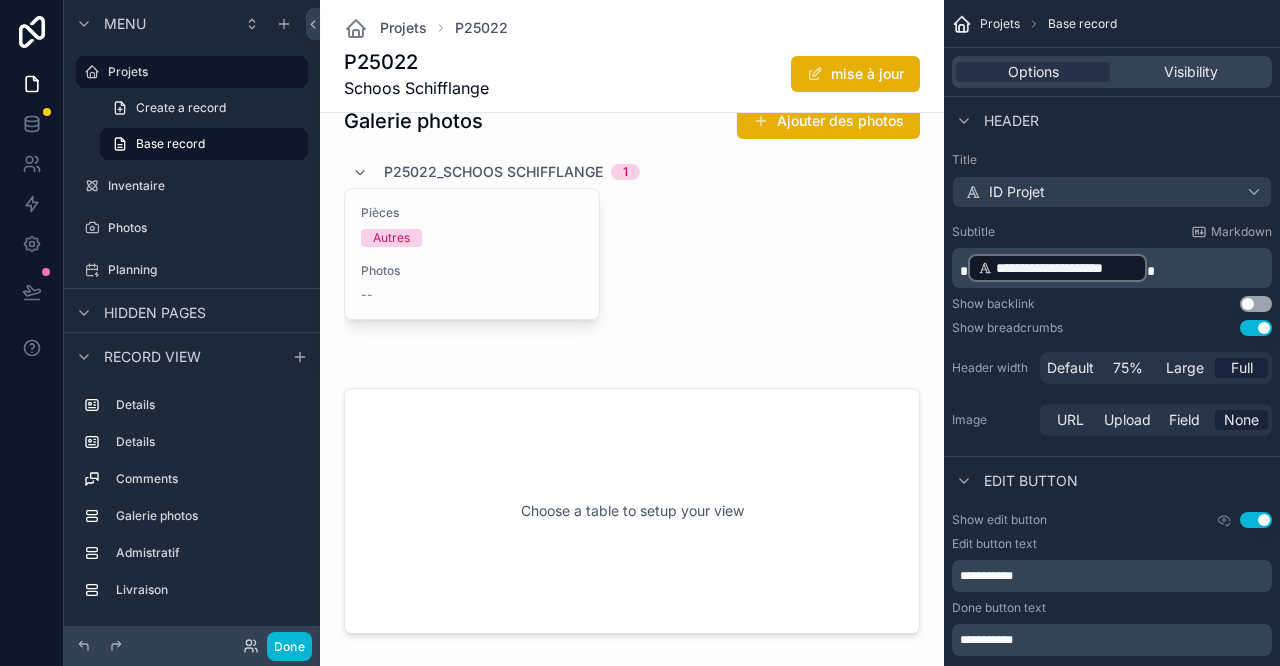 scroll, scrollTop: 1111, scrollLeft: 0, axis: vertical 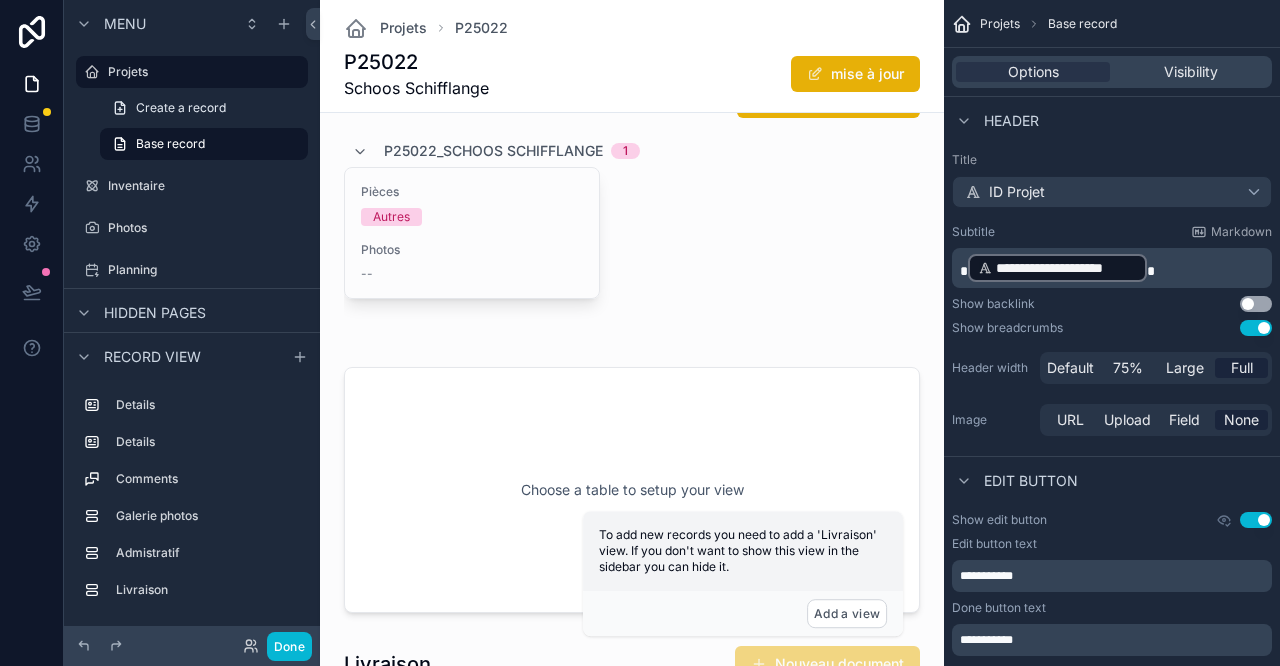 click on "Informations Cloture du chantier Mémo -- Mémo -- Mémo[NUMBER] -- Suivi -- Plans -- No comments on this record yet Reply Note Add a comment... Galerie photos Ajouter des photos P[NUMBER]_[CITY] [NUMBER] Pièces Autres Photos -- Choose a table to setup your view Livraison Nouveau document Something went wrong" at bounding box center [632, -93] 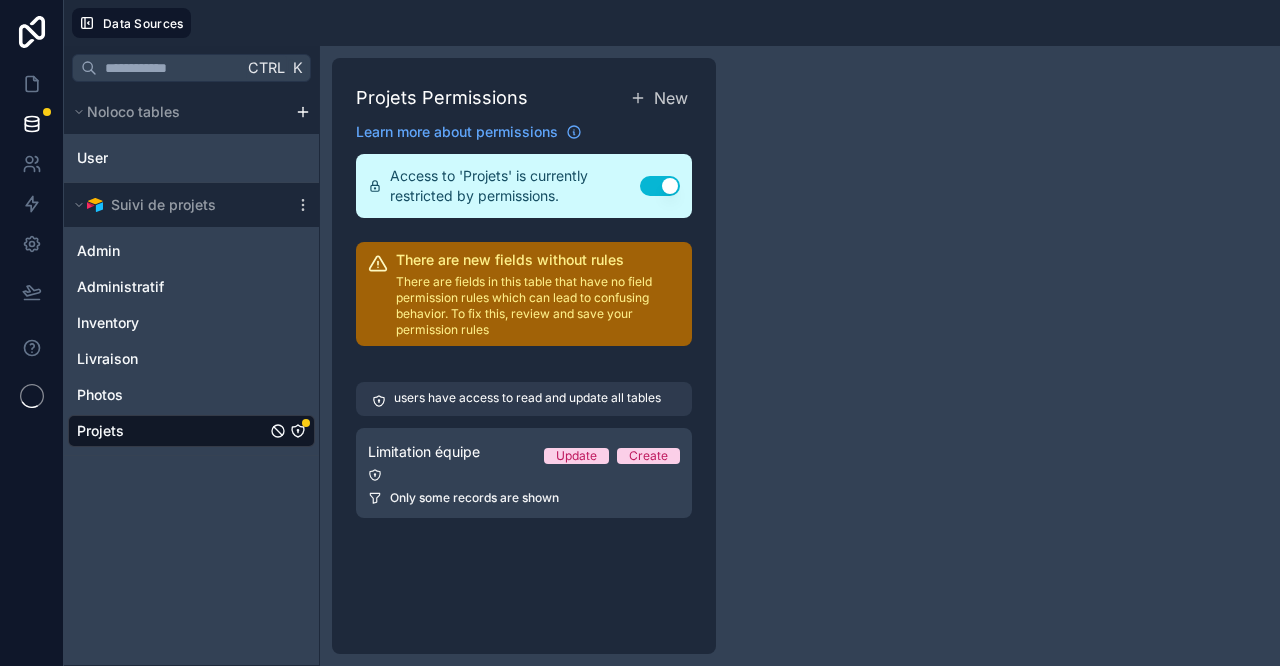 scroll, scrollTop: 0, scrollLeft: 0, axis: both 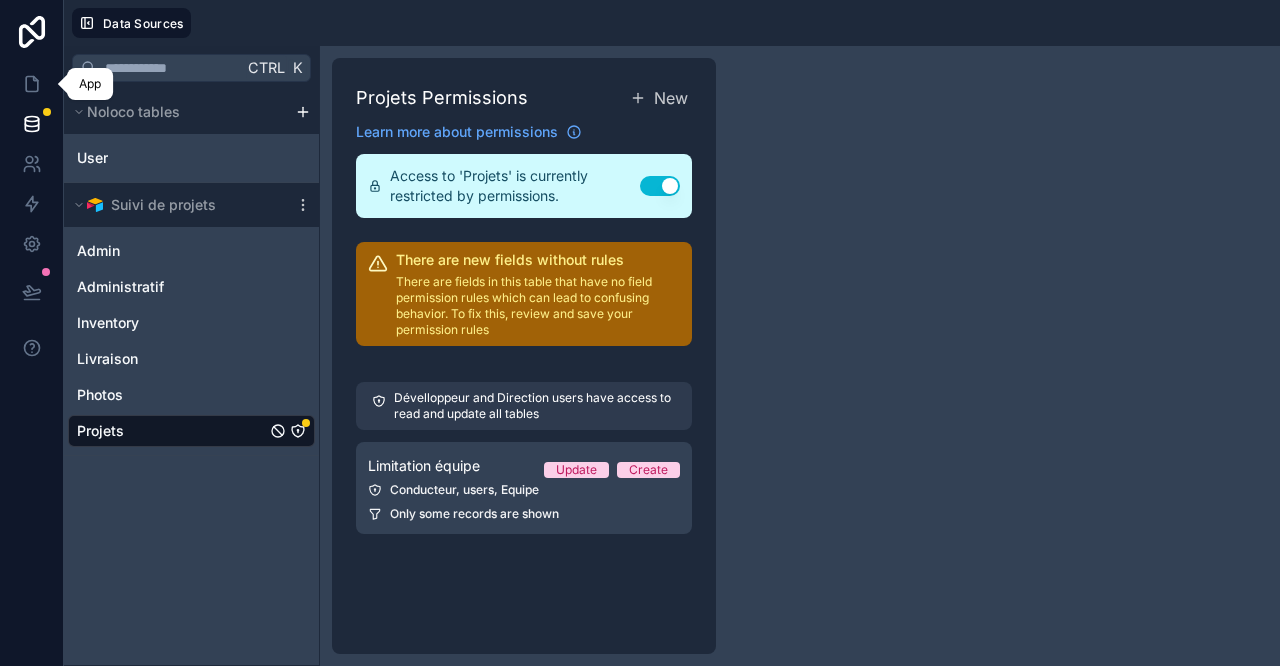 click at bounding box center (31, 84) 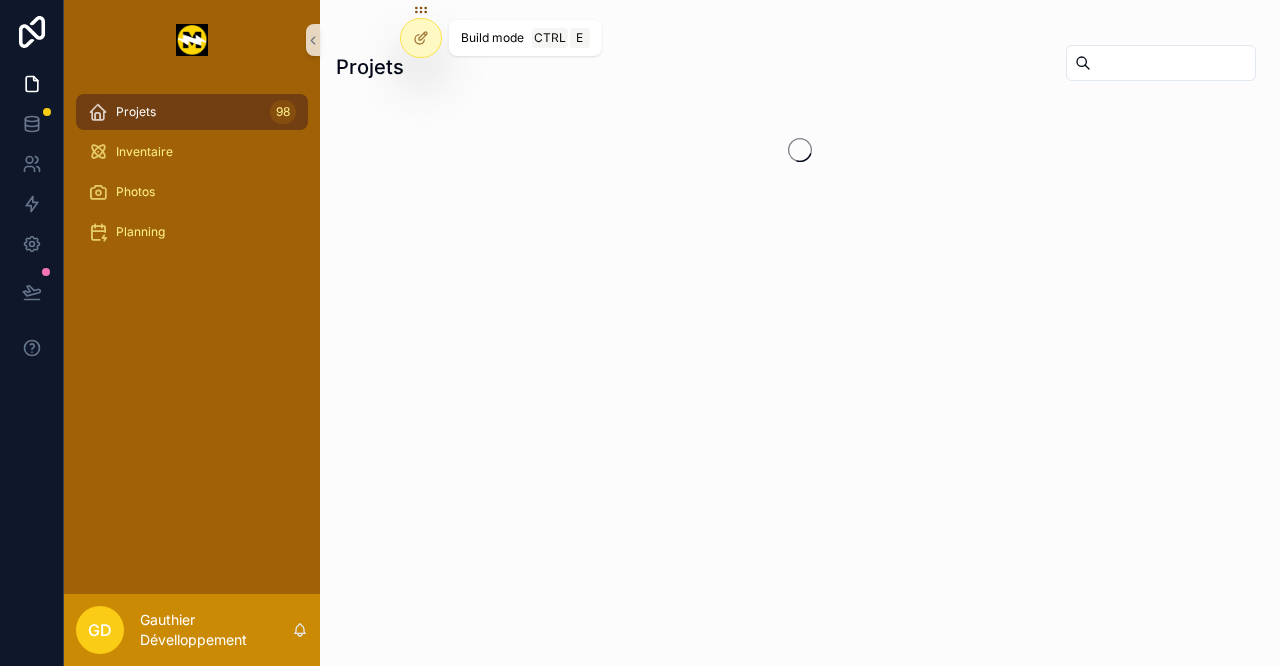 click 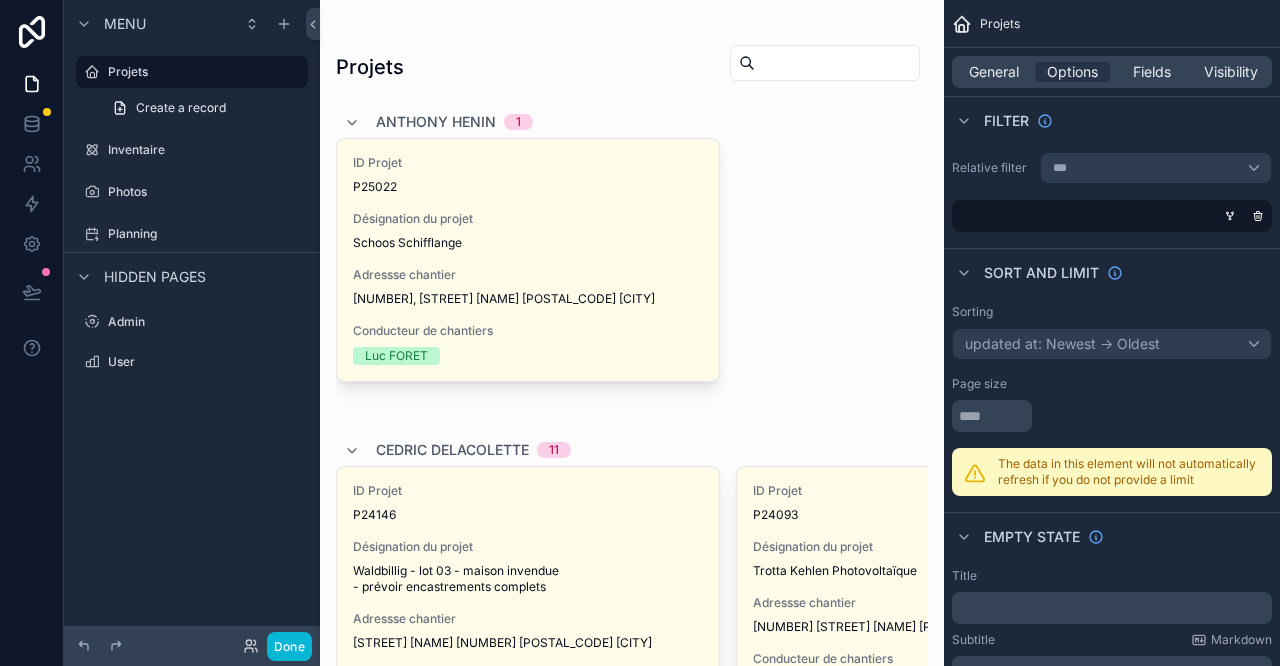 click on "Photos" at bounding box center (206, 192) 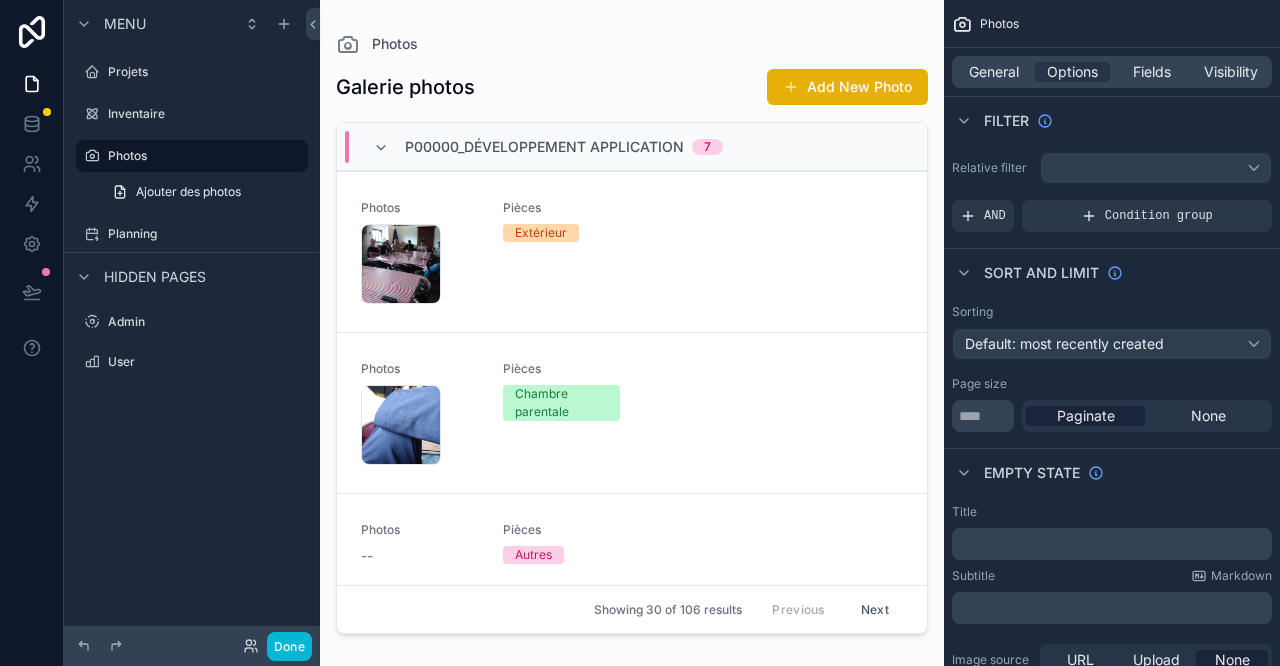 click on "Inventaire" at bounding box center (206, 114) 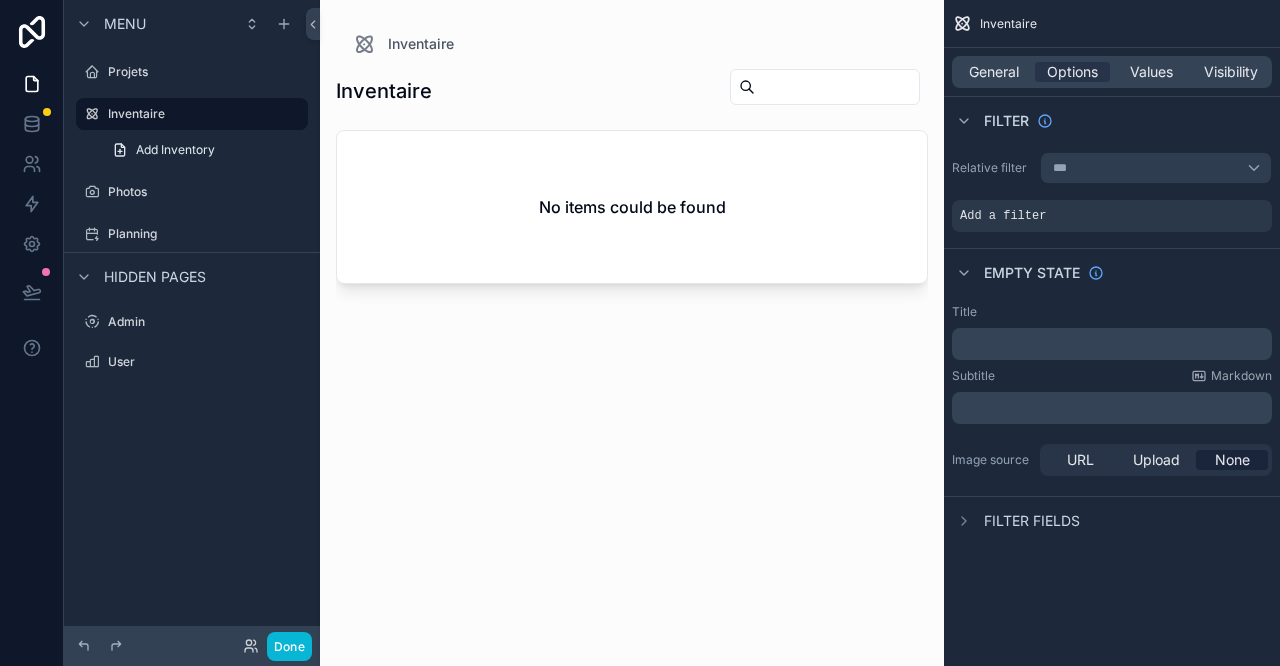 click on "Projets" at bounding box center [206, 72] 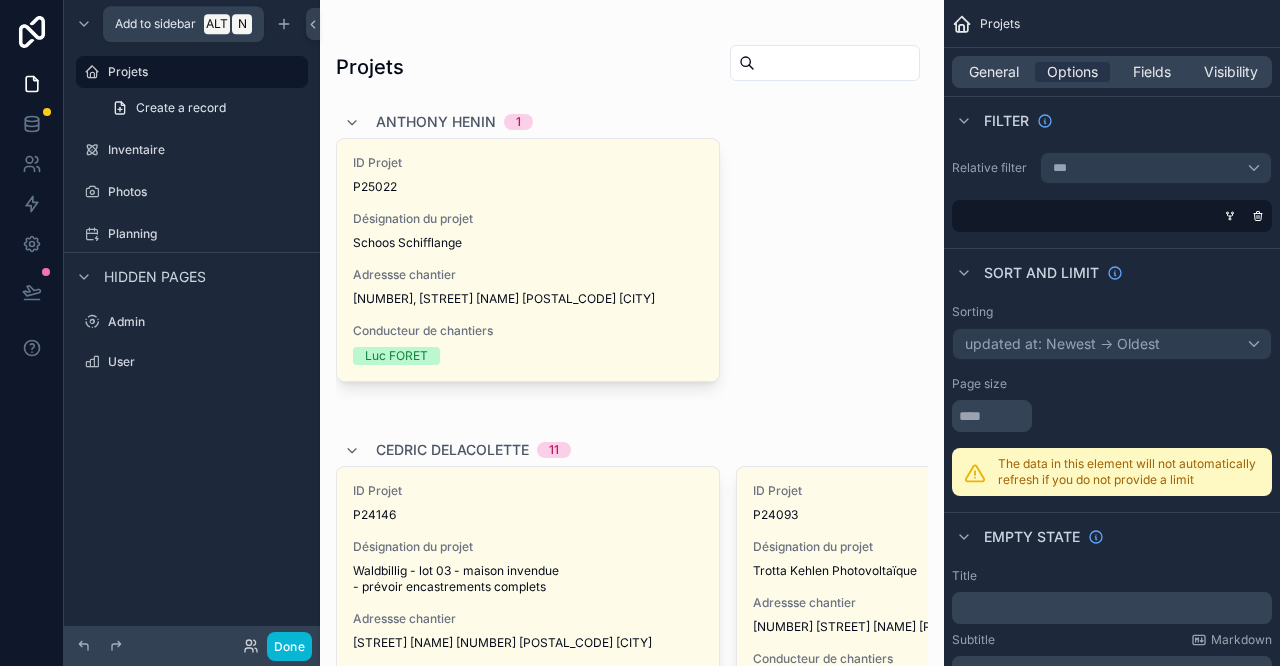 click at bounding box center (284, 24) 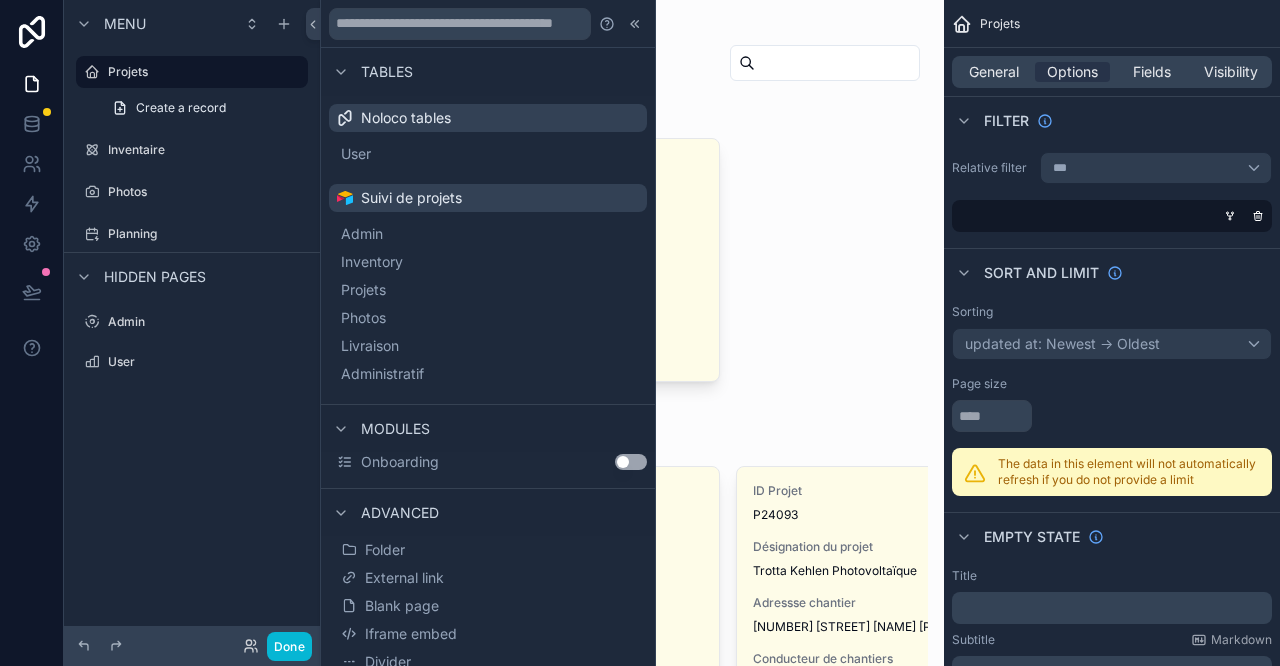 click on "Livraison" at bounding box center [488, 346] 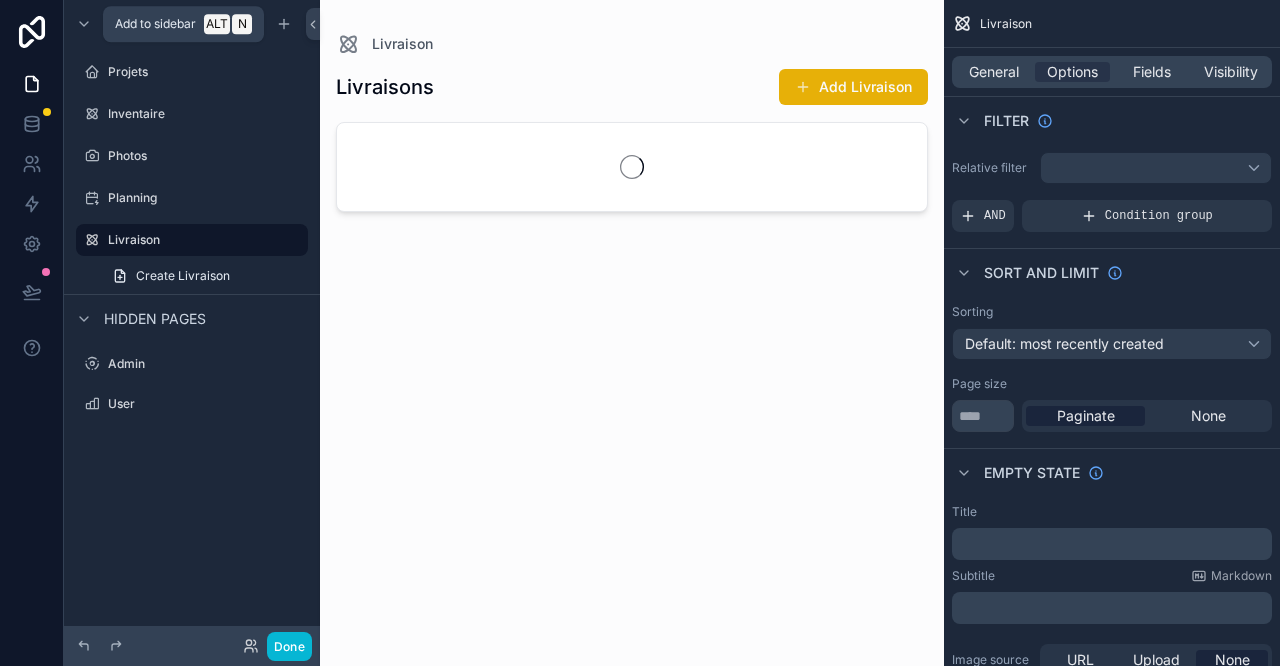 click 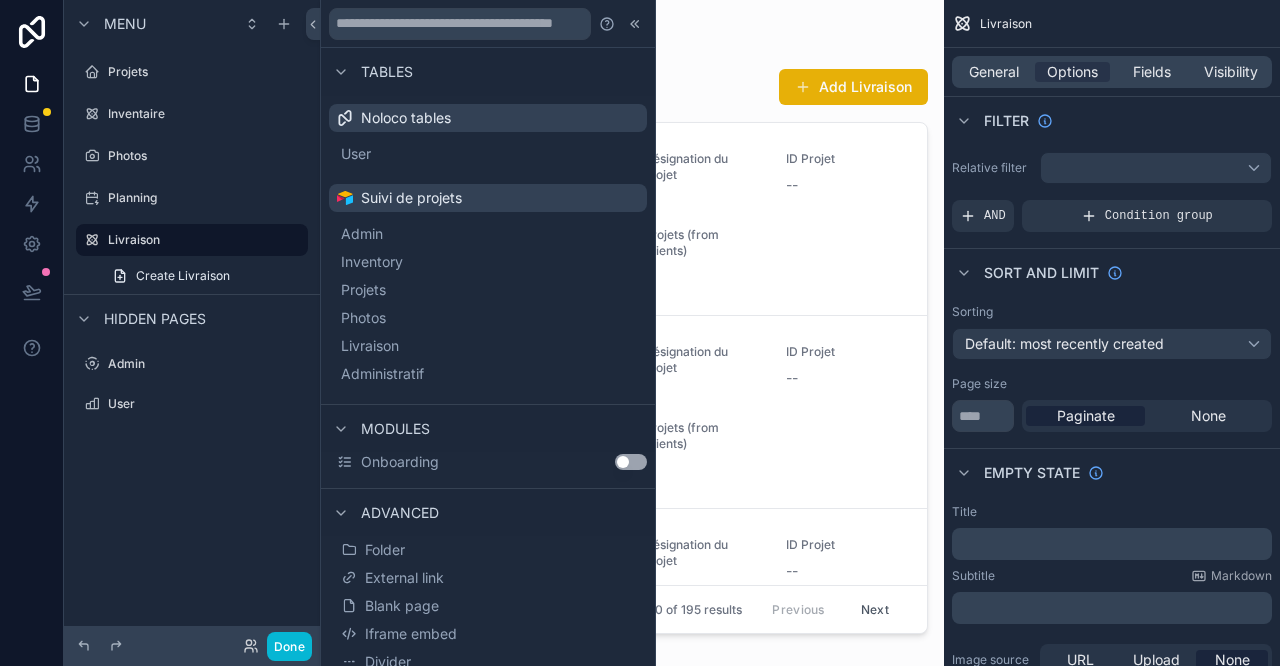 click on "Administratif" at bounding box center (488, 374) 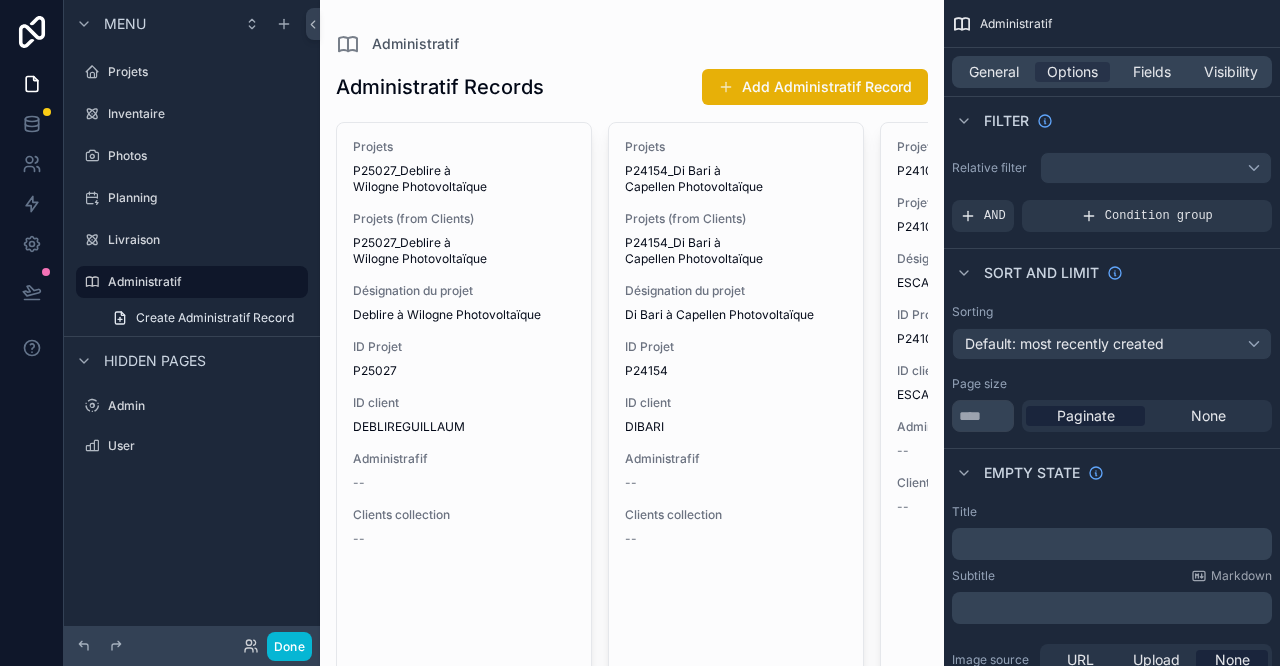 click on "Livraison" at bounding box center [206, 240] 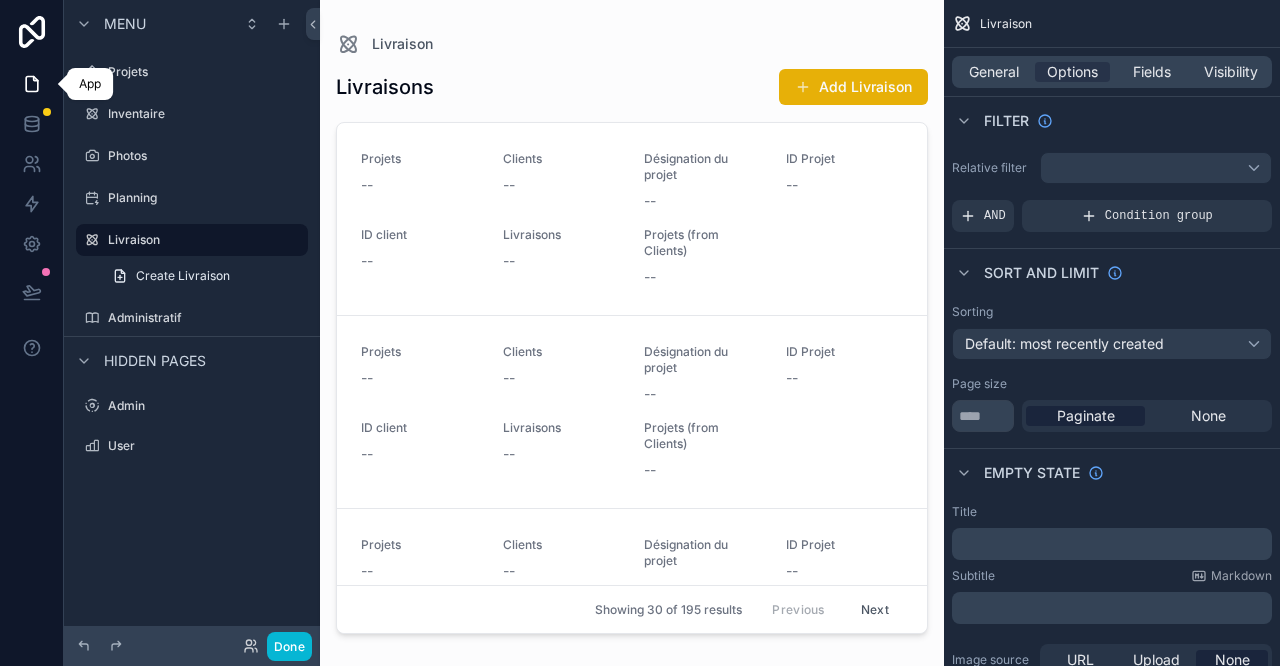 click at bounding box center [31, 84] 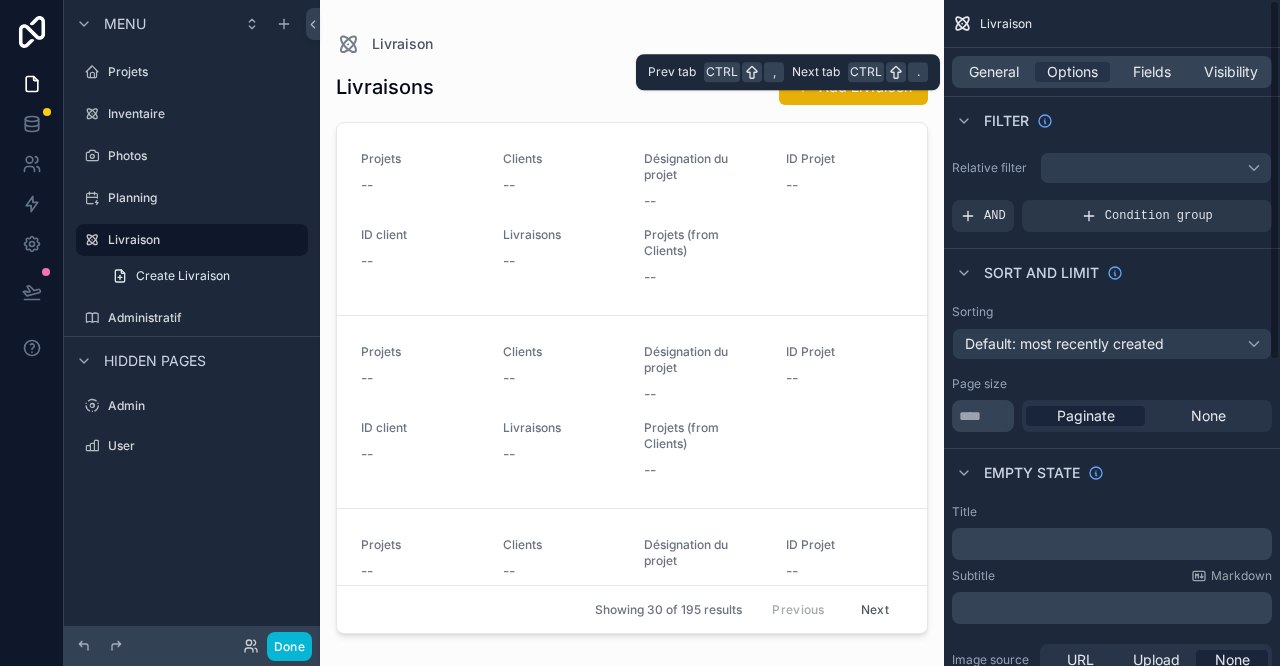 click on "General Options Fields Visibility" at bounding box center [1112, 72] 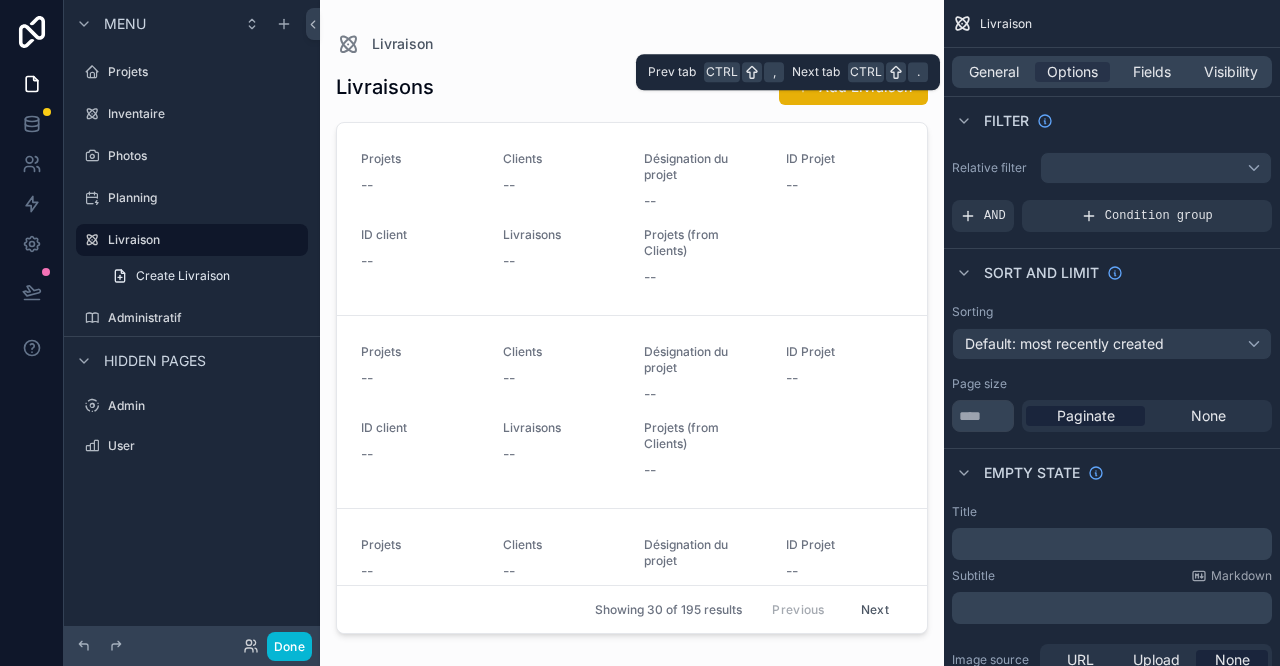 click on "Visibility" at bounding box center (1231, 72) 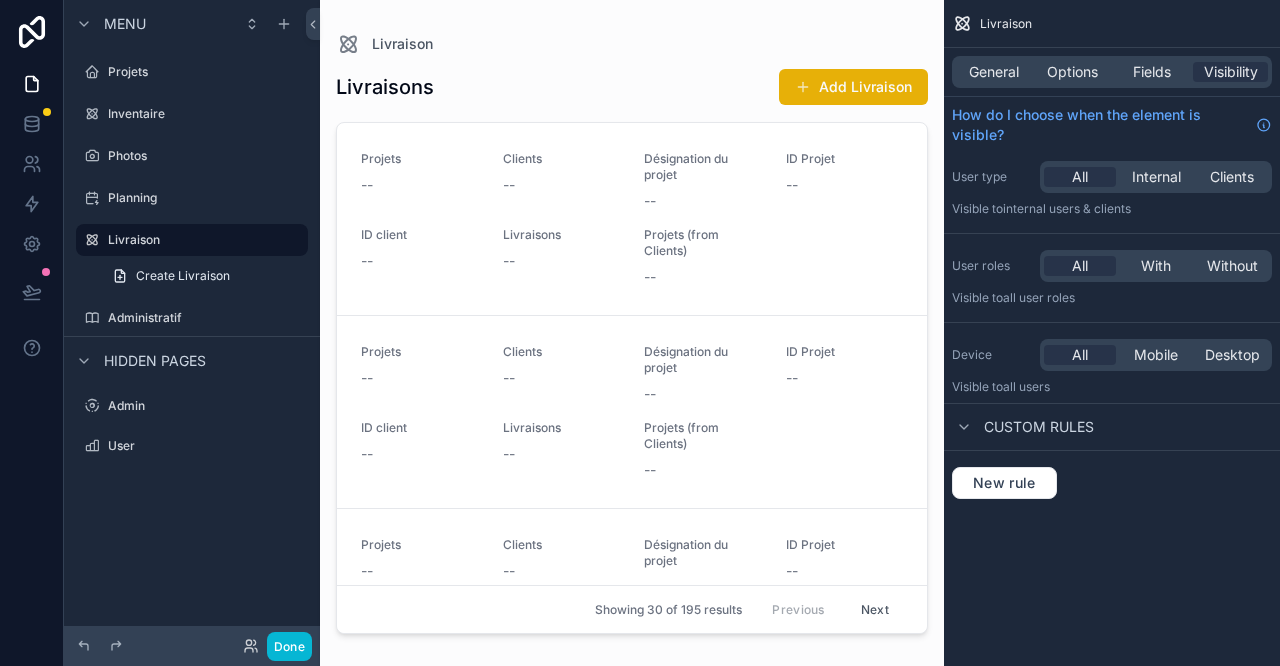 click on "With" at bounding box center (1156, 266) 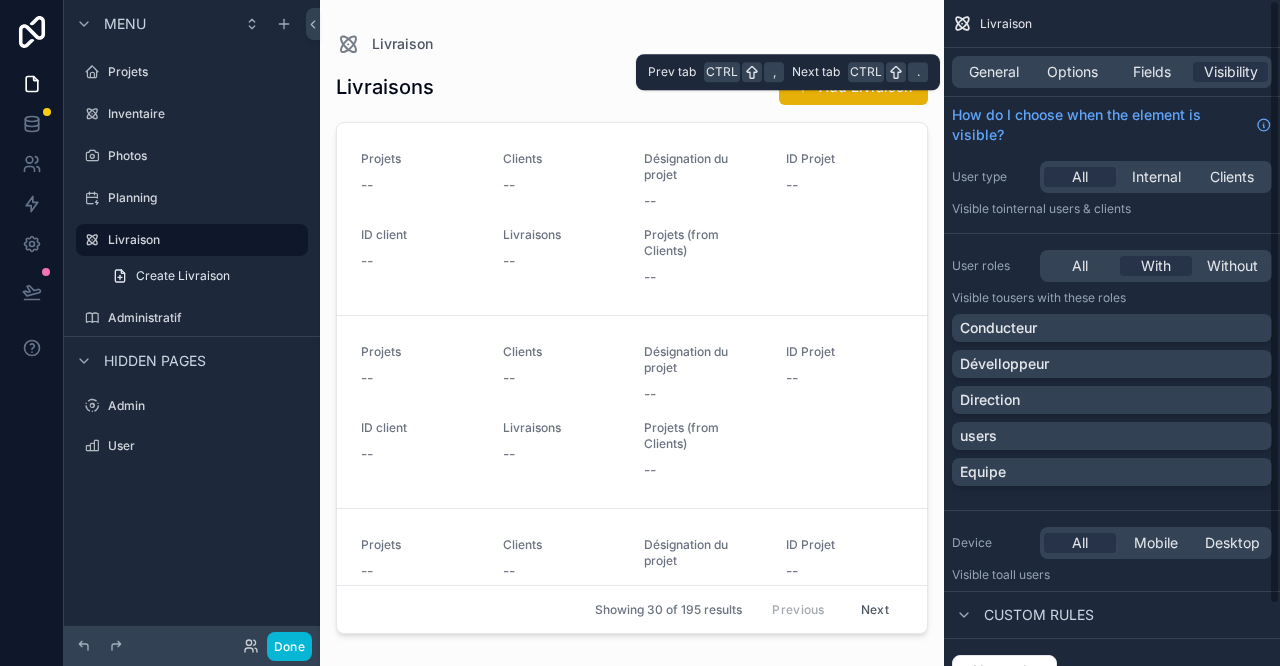 click on "General" at bounding box center [994, 72] 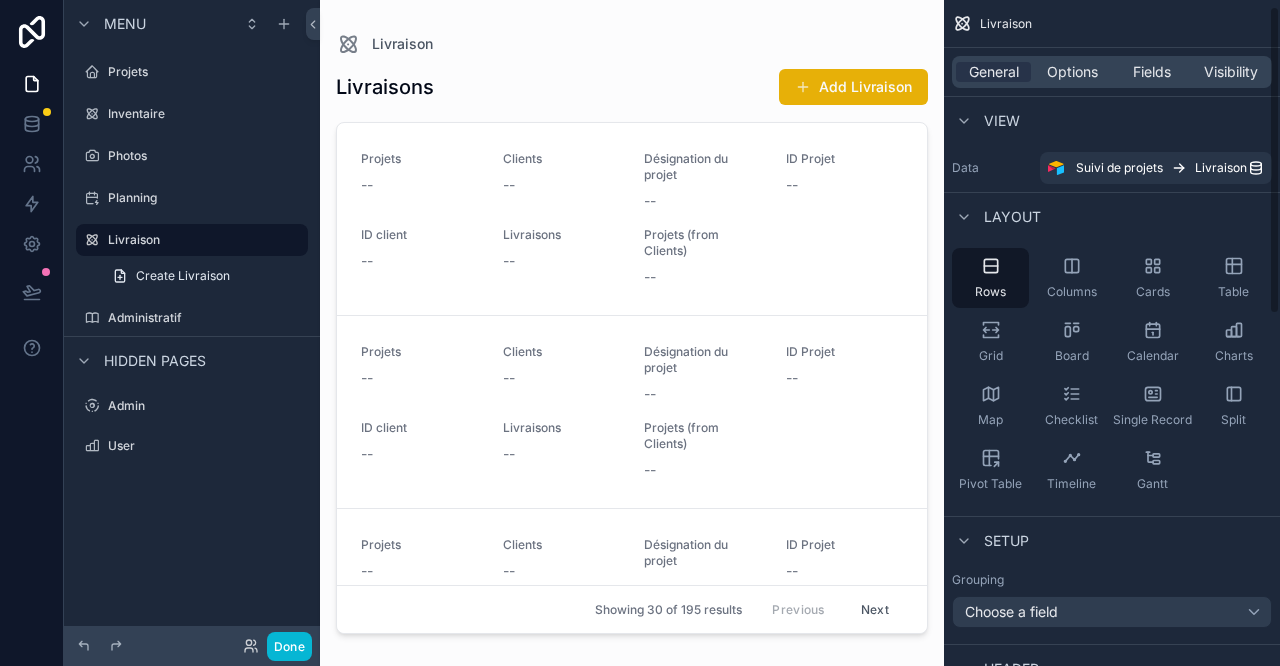 scroll, scrollTop: 770, scrollLeft: 0, axis: vertical 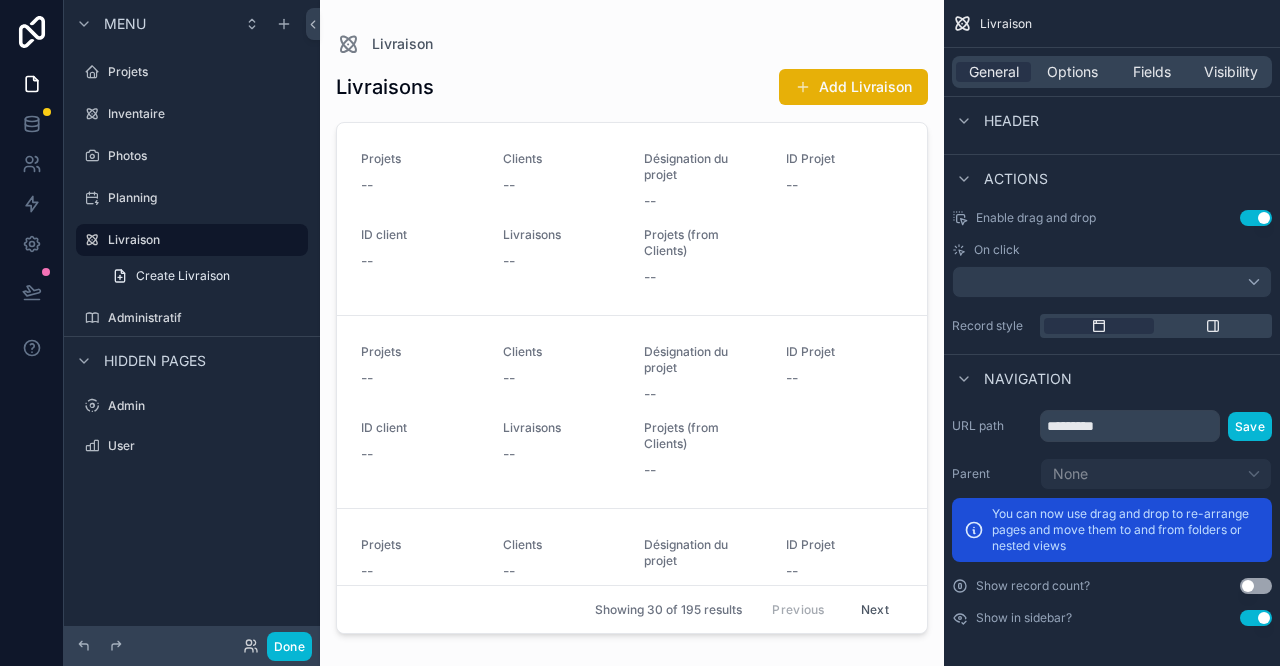 click on "Use setting" at bounding box center (1256, 618) 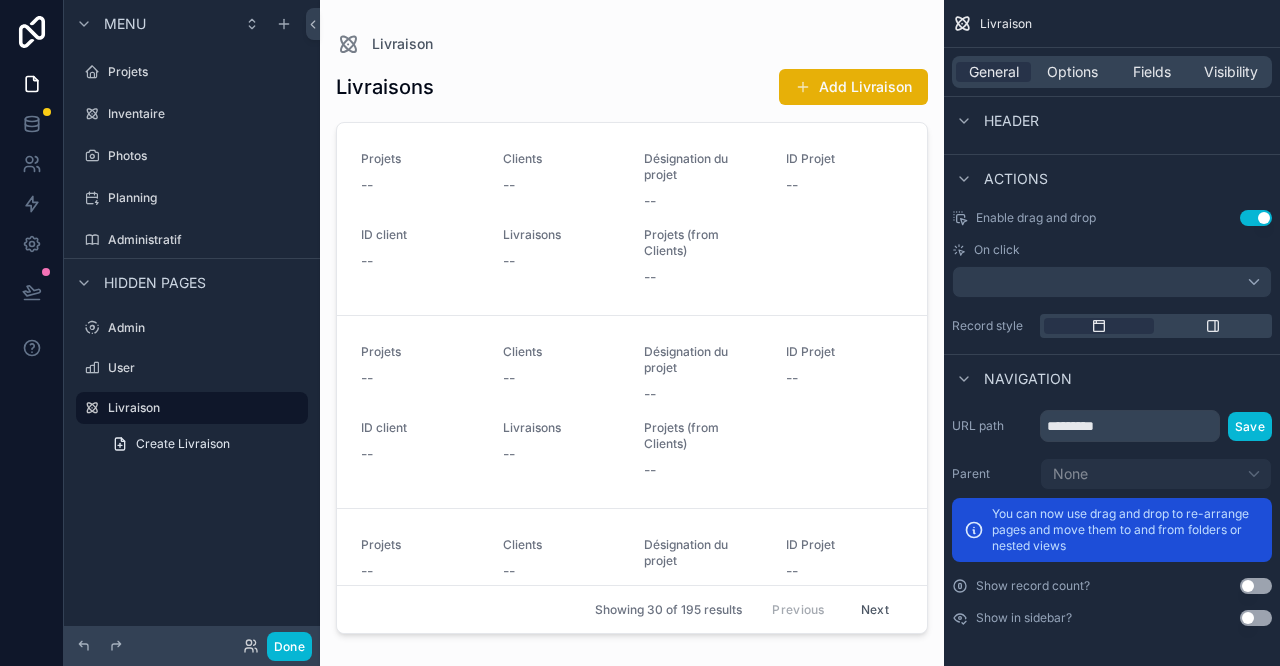 click on "Administratif" at bounding box center [206, 240] 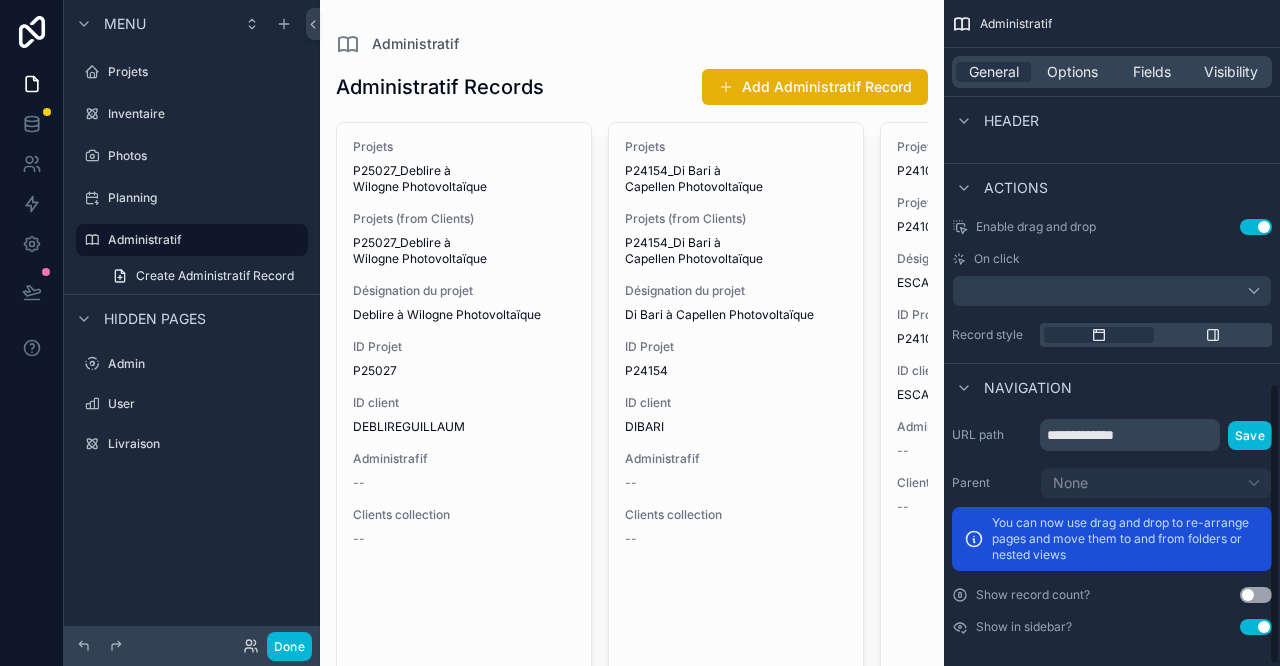 scroll, scrollTop: 906, scrollLeft: 0, axis: vertical 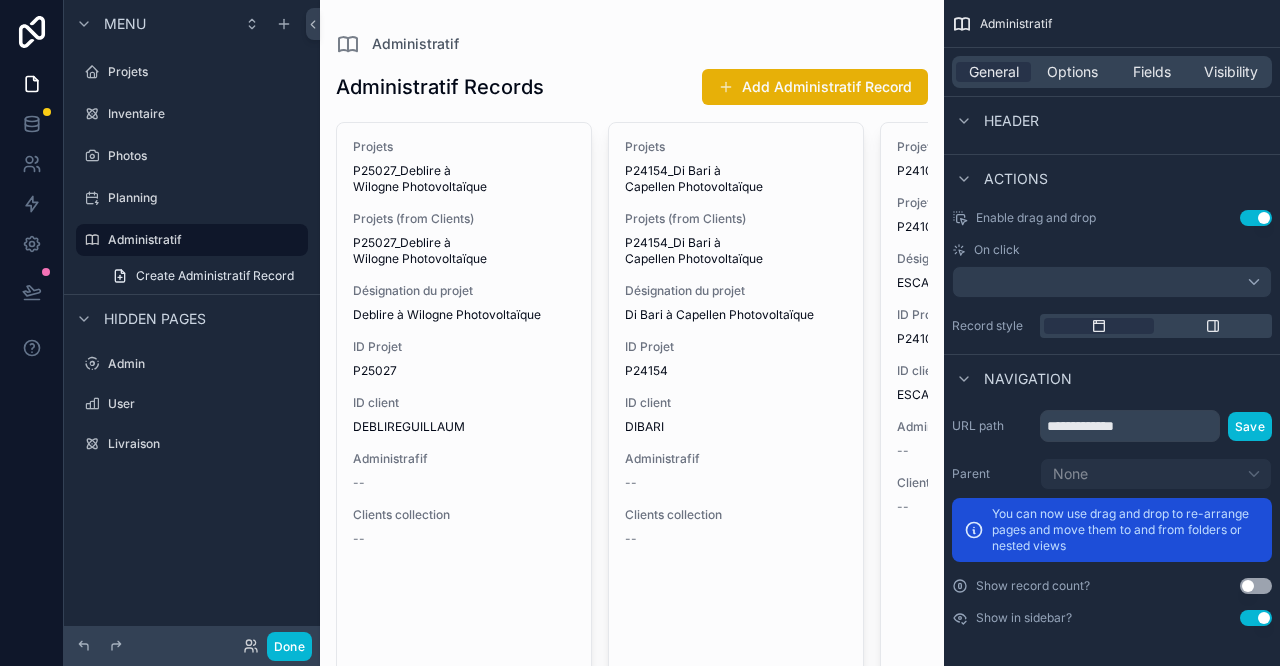 click on "Use setting" at bounding box center [1256, 618] 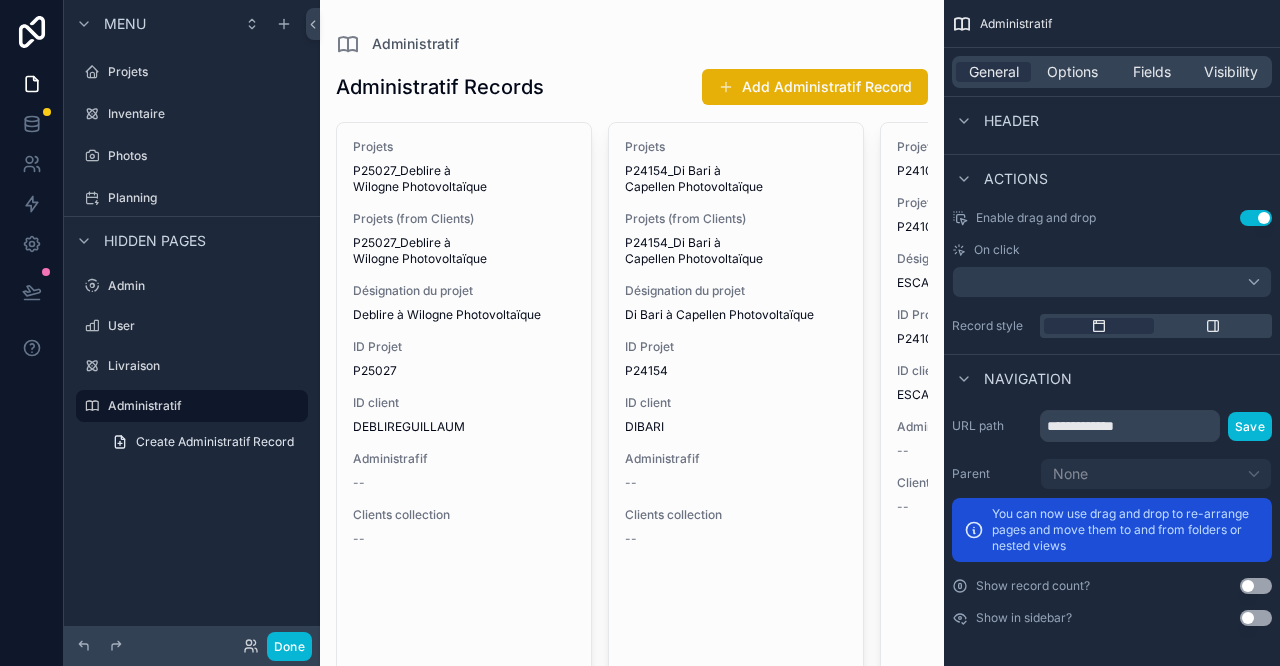 click on "Menu Projets Inventaire Photos Planning Hidden pages Admin User Livraison Administratif Create Administratif Record" at bounding box center (192, 246) 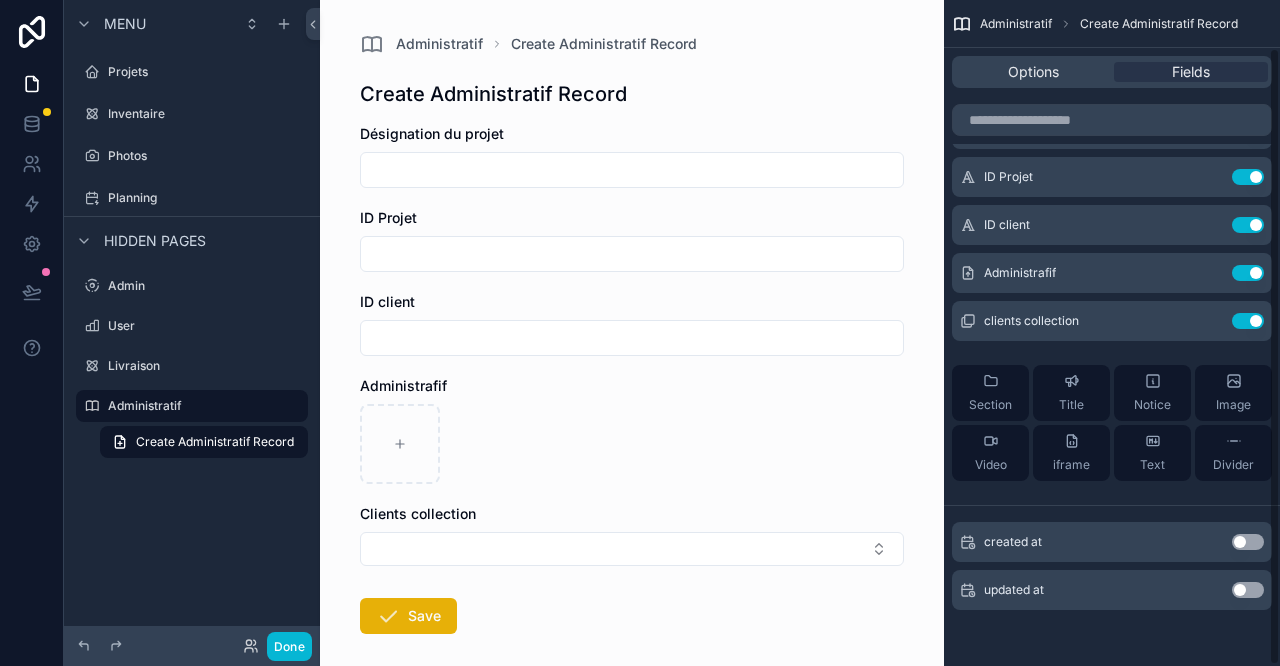 scroll, scrollTop: 52, scrollLeft: 0, axis: vertical 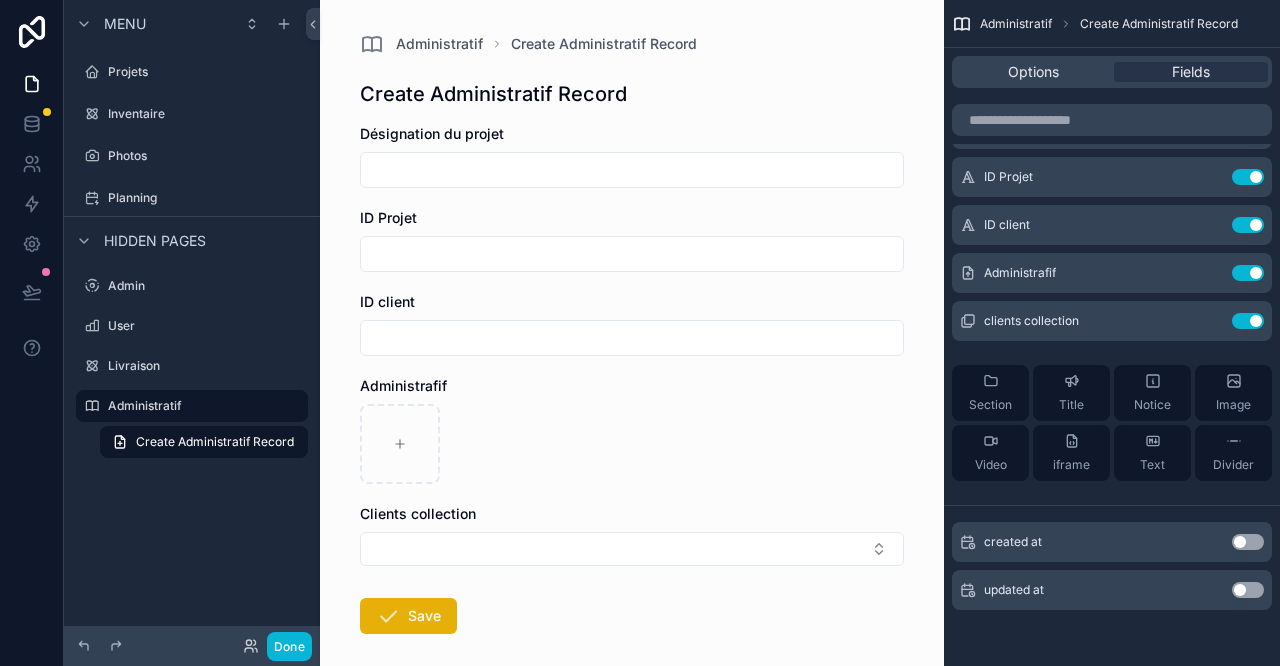 click at bounding box center [632, 170] 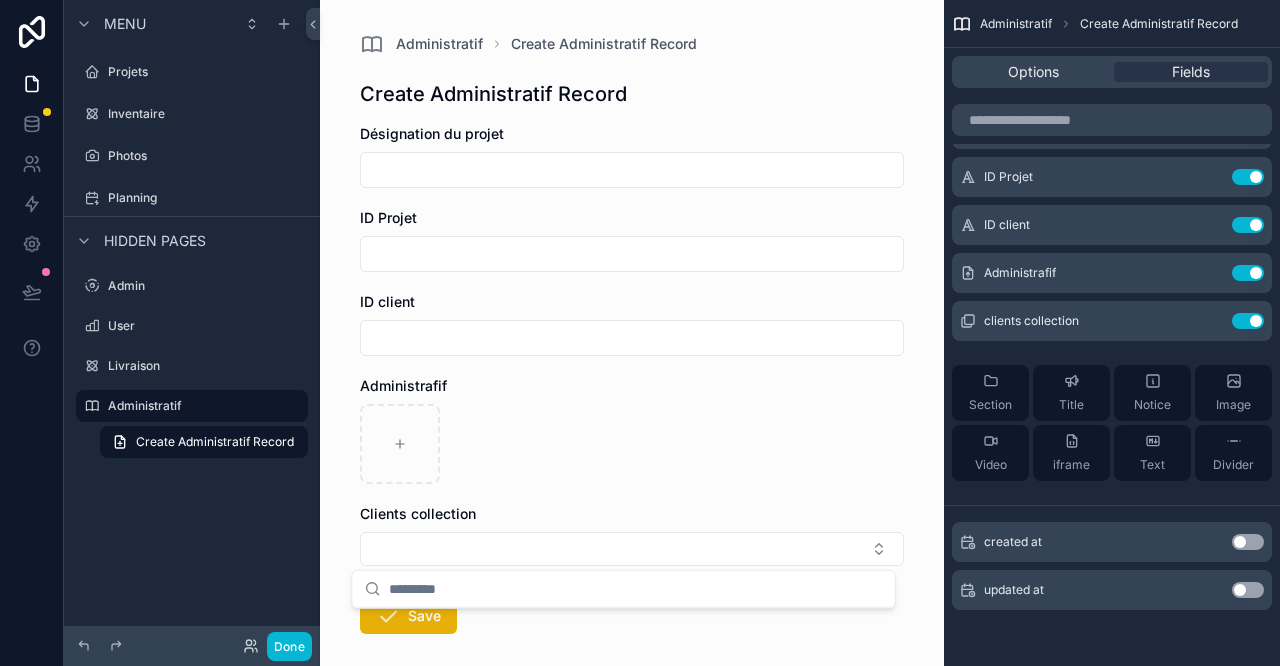 click on "Use setting" at bounding box center (1248, 177) 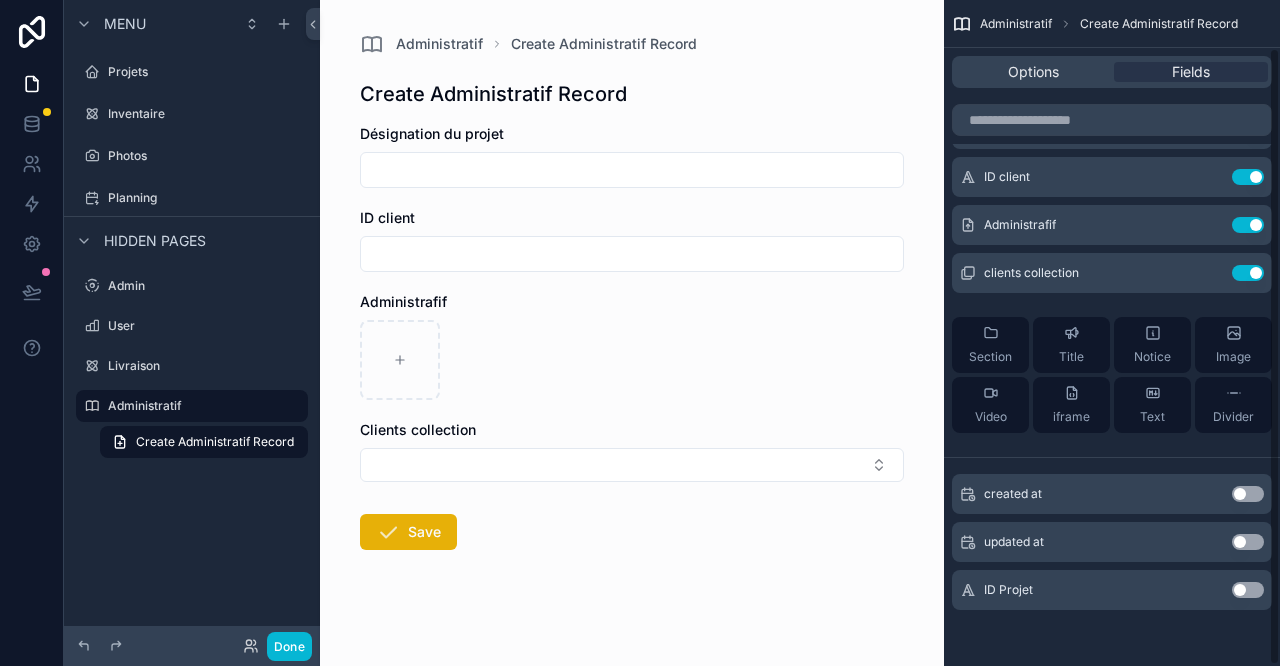click on "Use setting" at bounding box center (1248, 177) 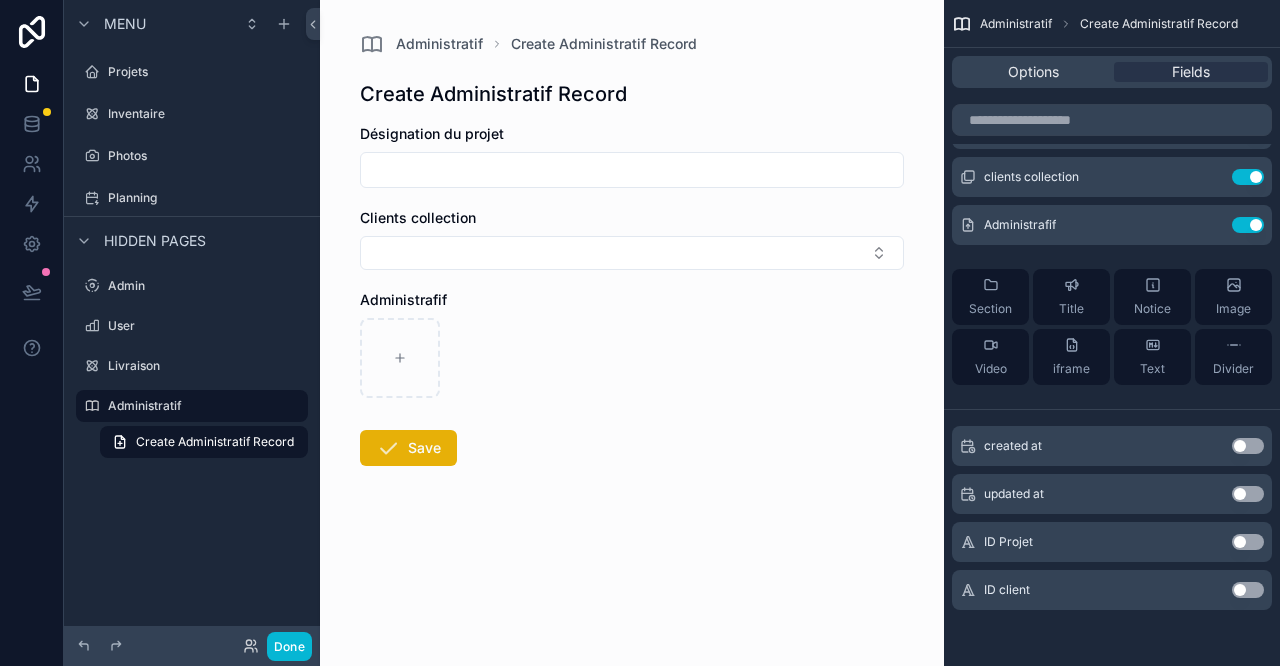 drag, startPoint x: 971, startPoint y: 159, endPoint x: 1066, endPoint y: 61, distance: 136.4881 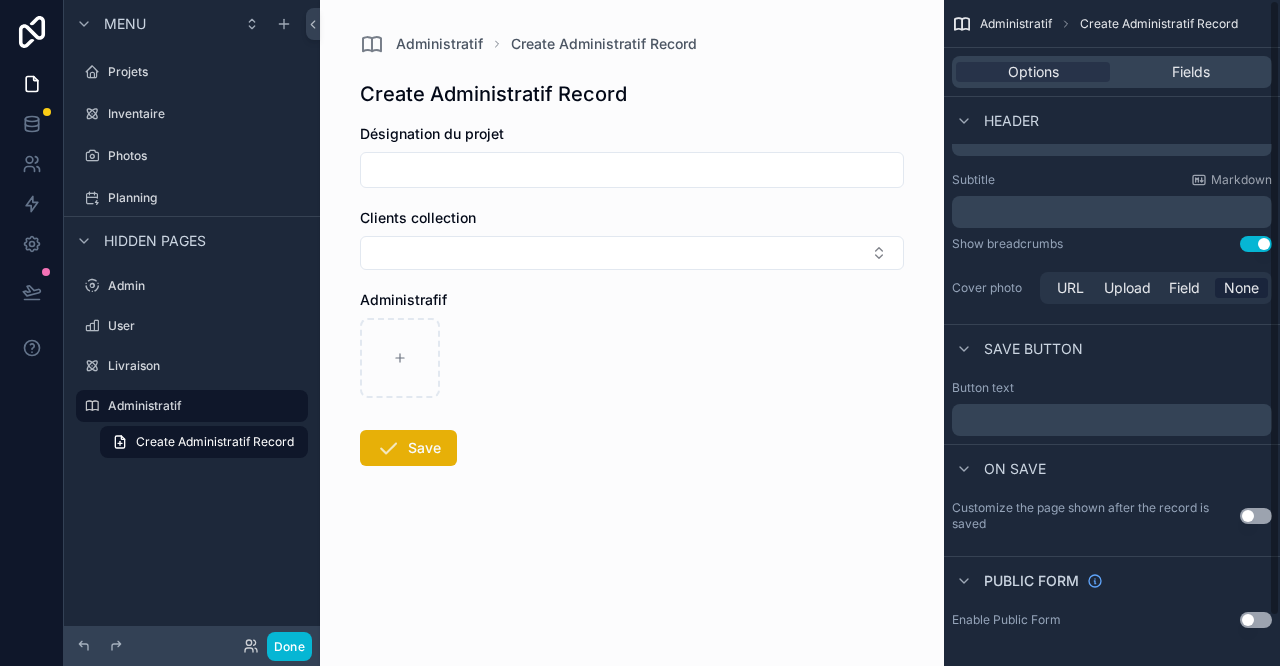 scroll, scrollTop: 0, scrollLeft: 0, axis: both 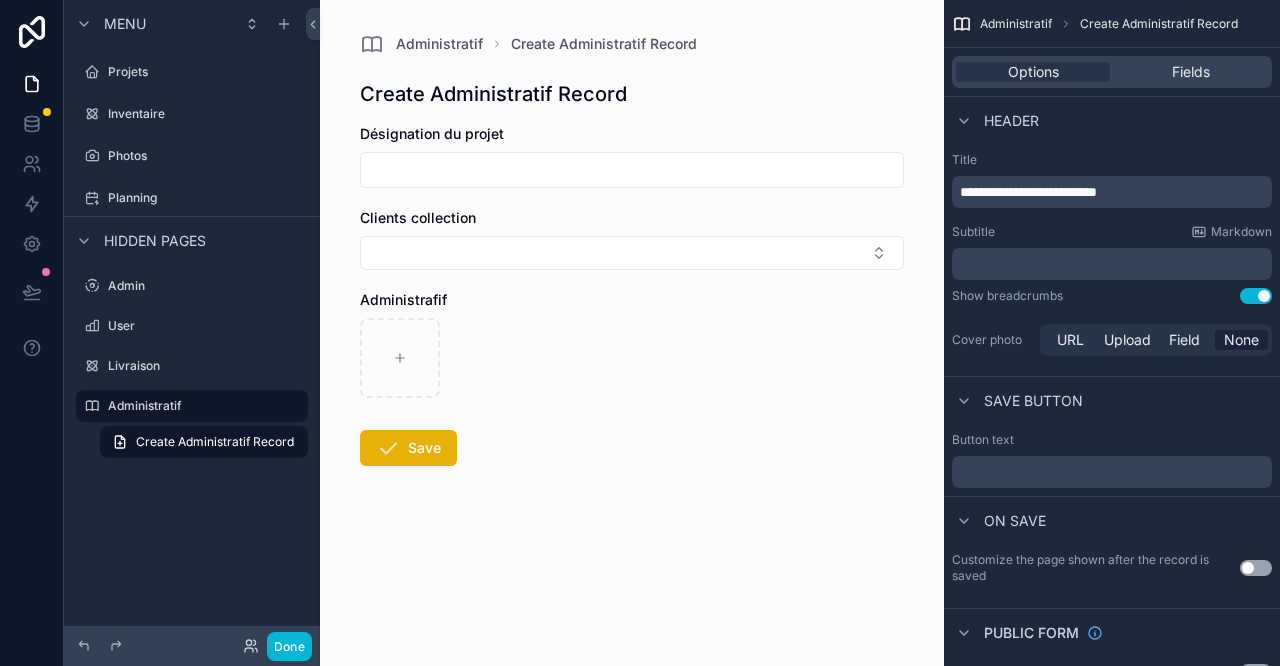 click on "**********" at bounding box center [1112, 192] 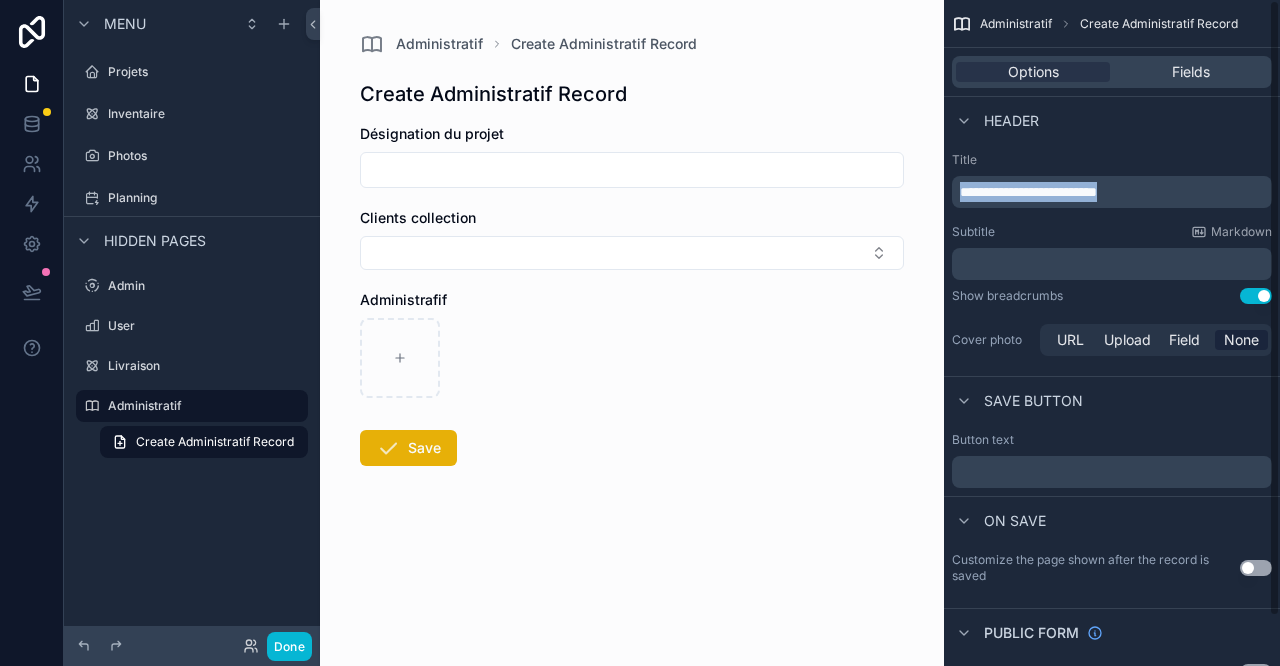drag, startPoint x: 1155, startPoint y: 194, endPoint x: 881, endPoint y: 216, distance: 274.8818 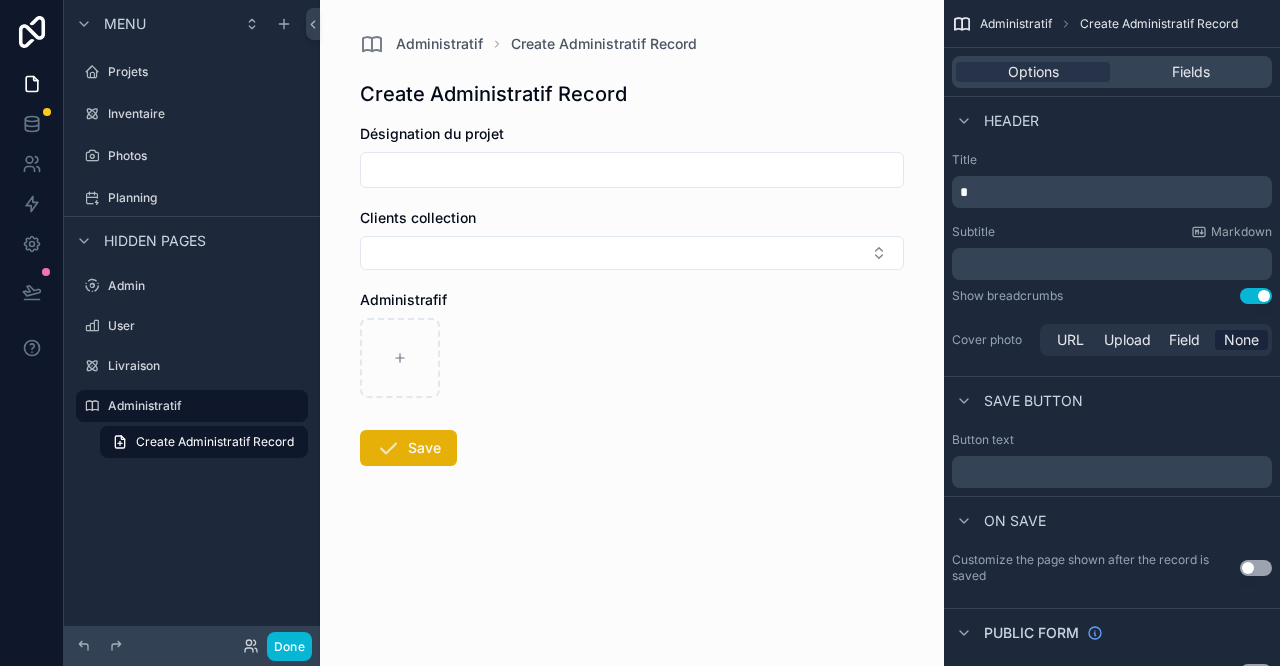 type 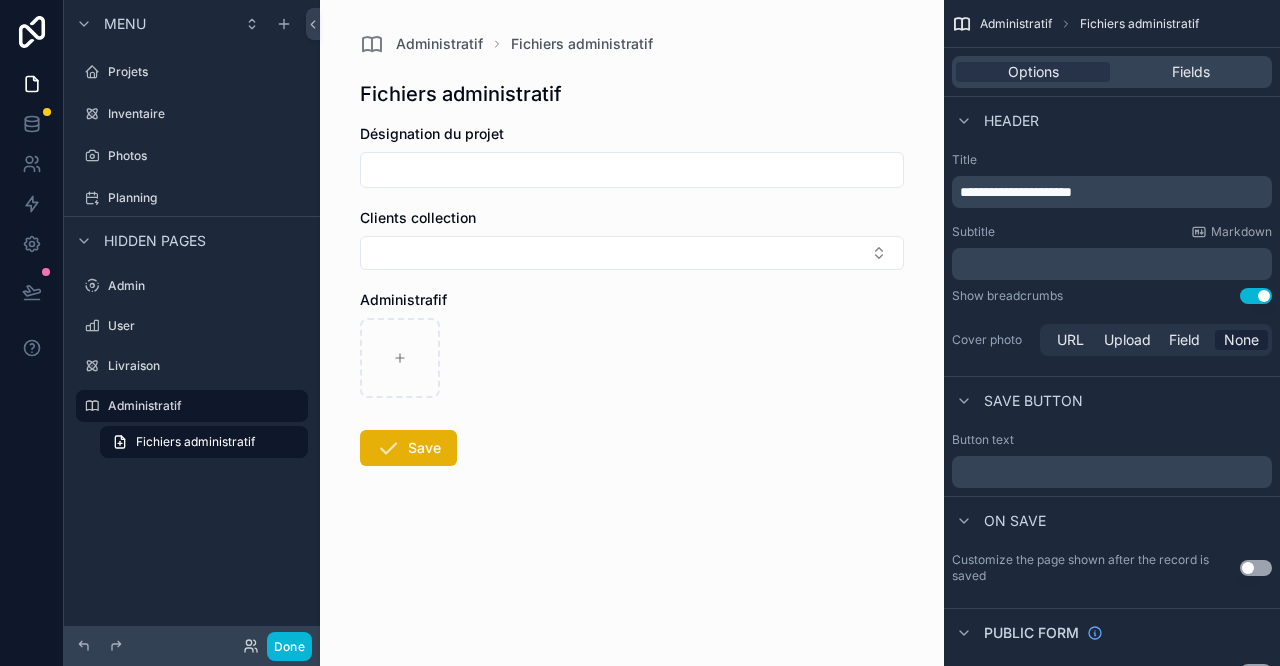 drag, startPoint x: 1062, startPoint y: 485, endPoint x: 1063, endPoint y: 468, distance: 17.029387 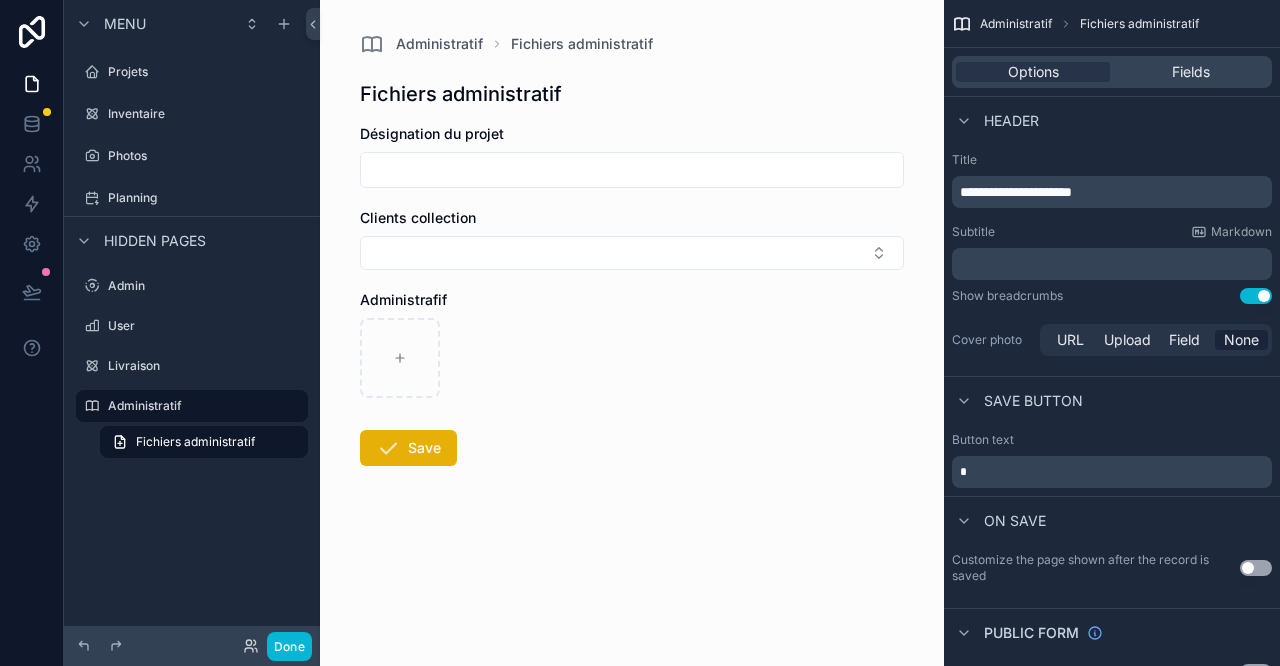 type 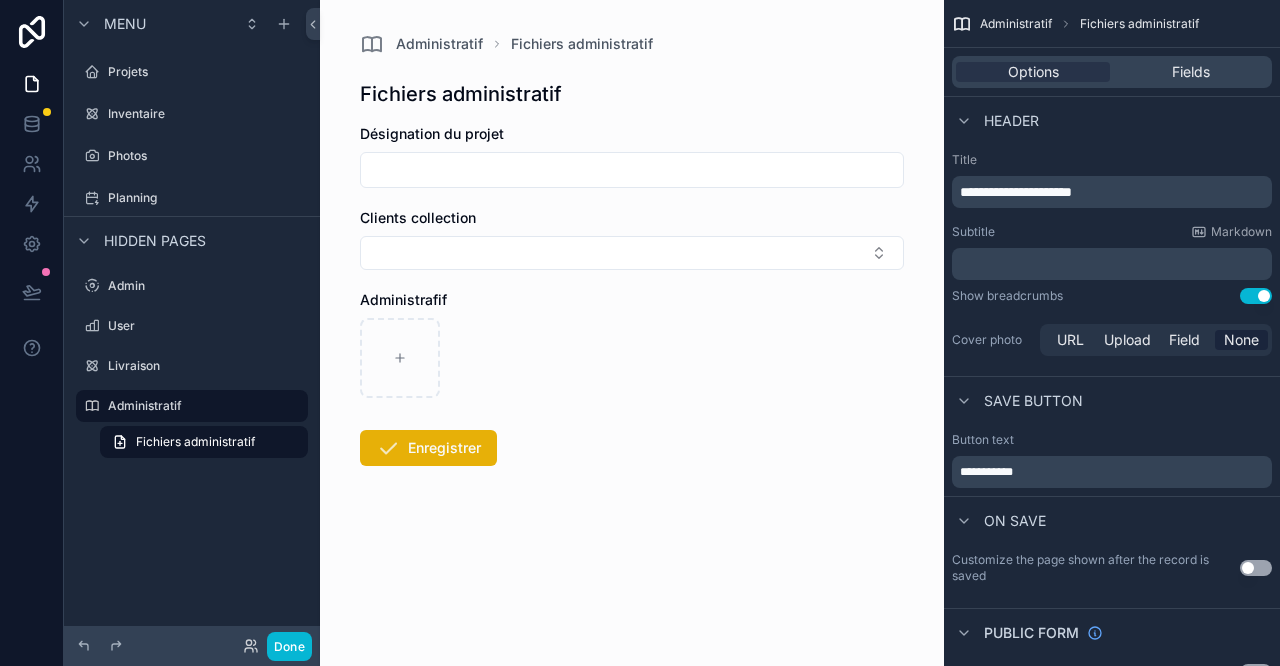 click on "Désignation du projet Clients collection Administrafif Enregistrer" at bounding box center [632, 359] 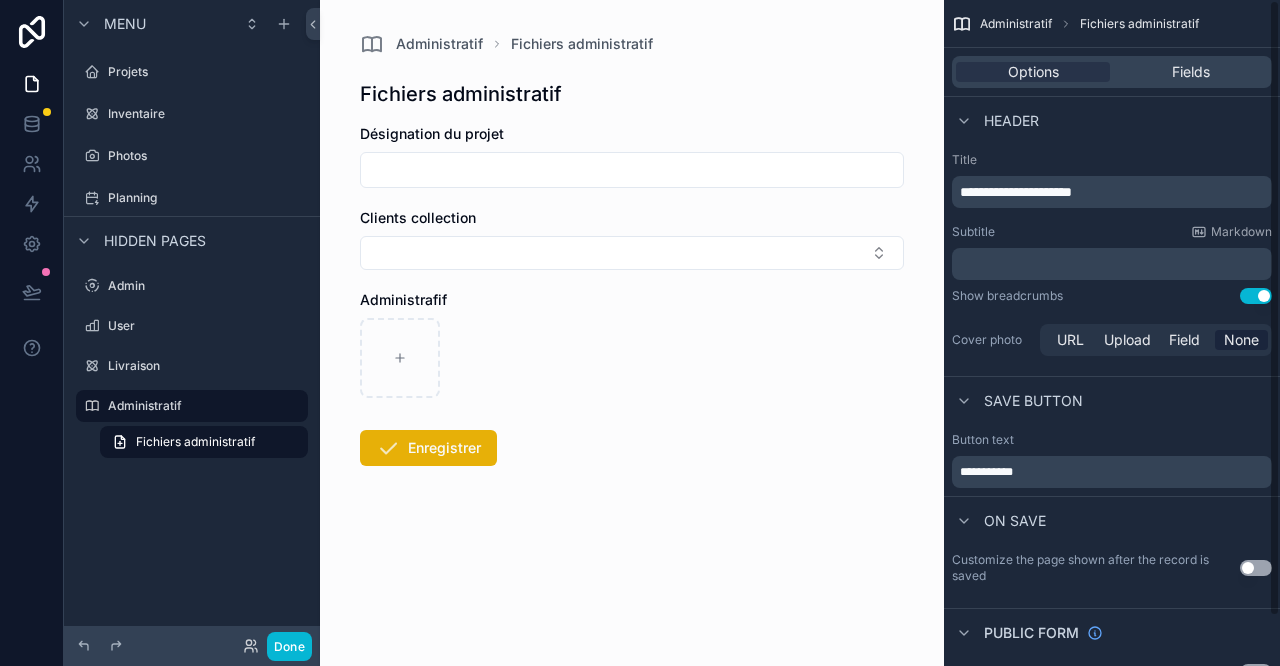 click on "Fields" at bounding box center [1191, 72] 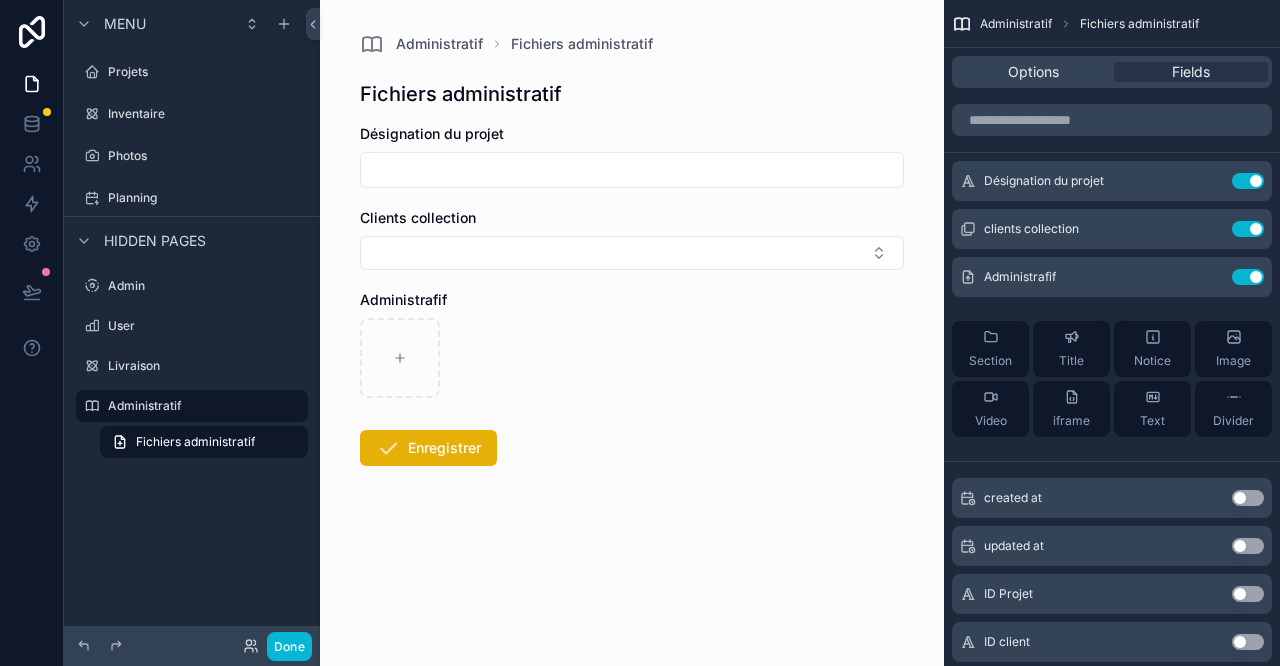 click on "Use setting" at bounding box center [1248, 181] 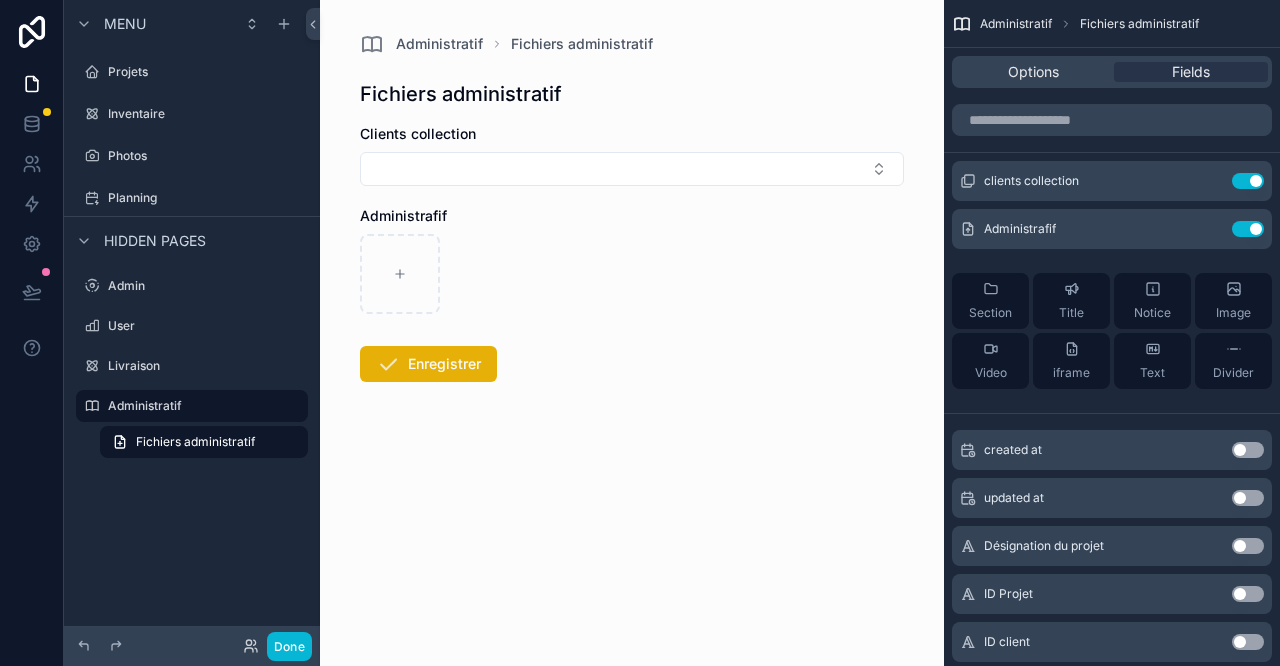 click at bounding box center [632, 169] 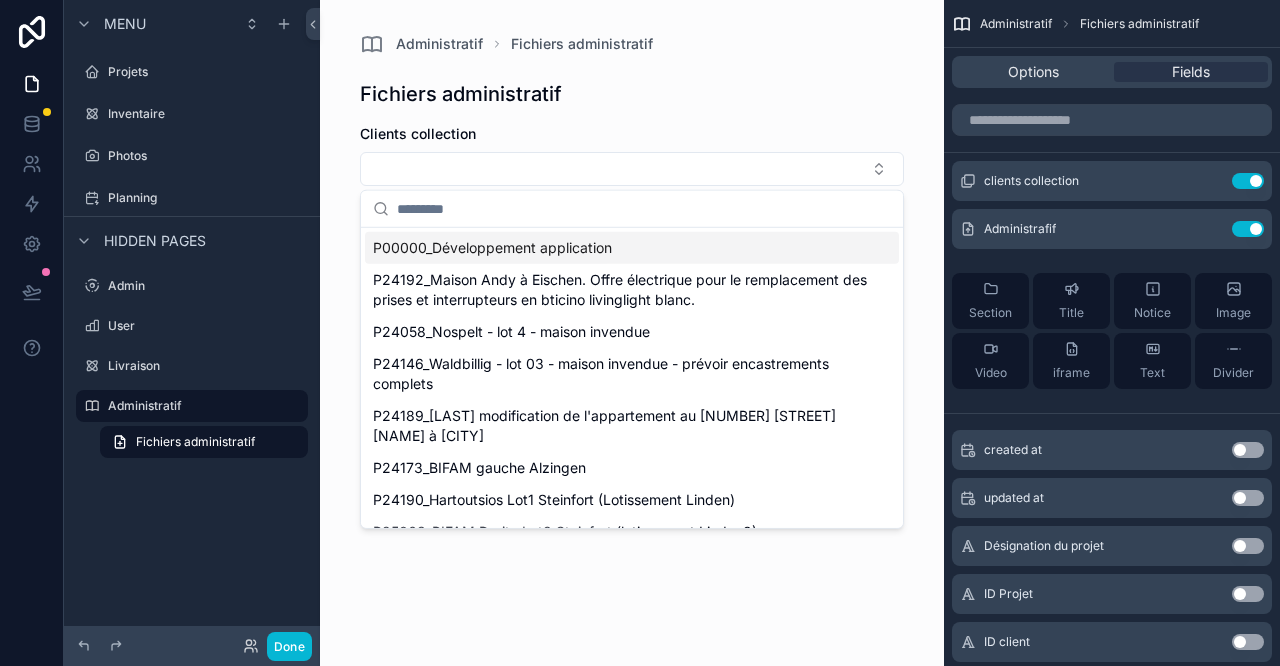 click at bounding box center (632, 169) 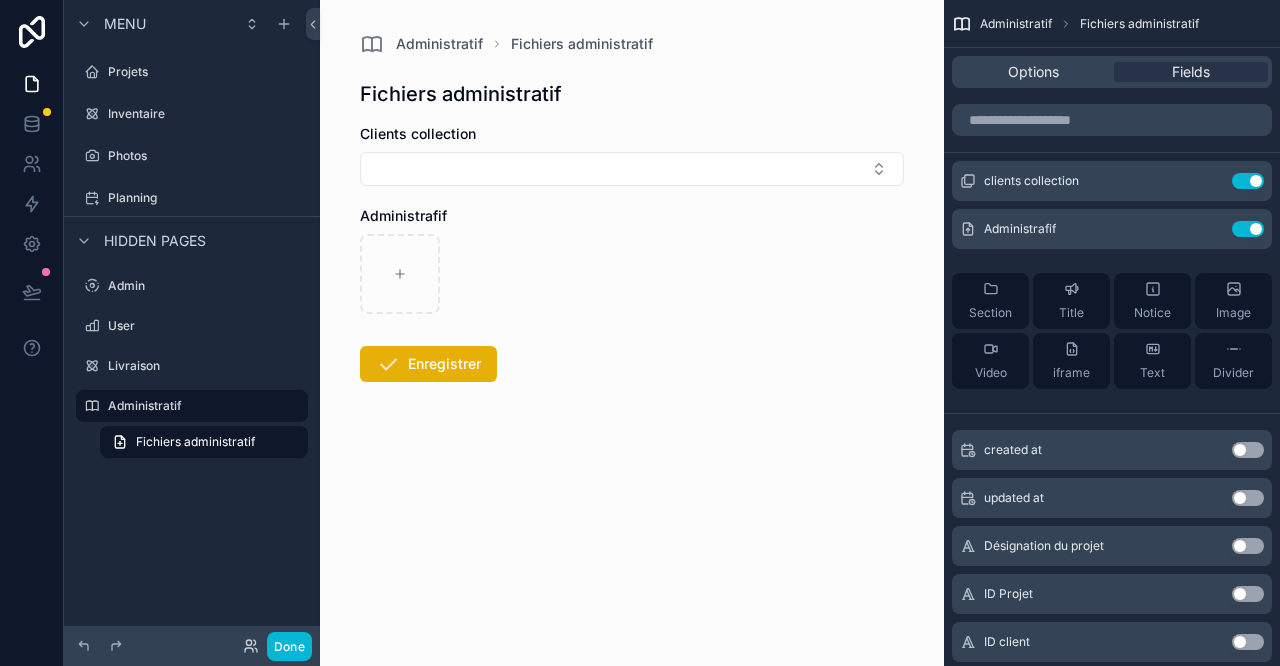 click on "Image" at bounding box center (1233, 301) 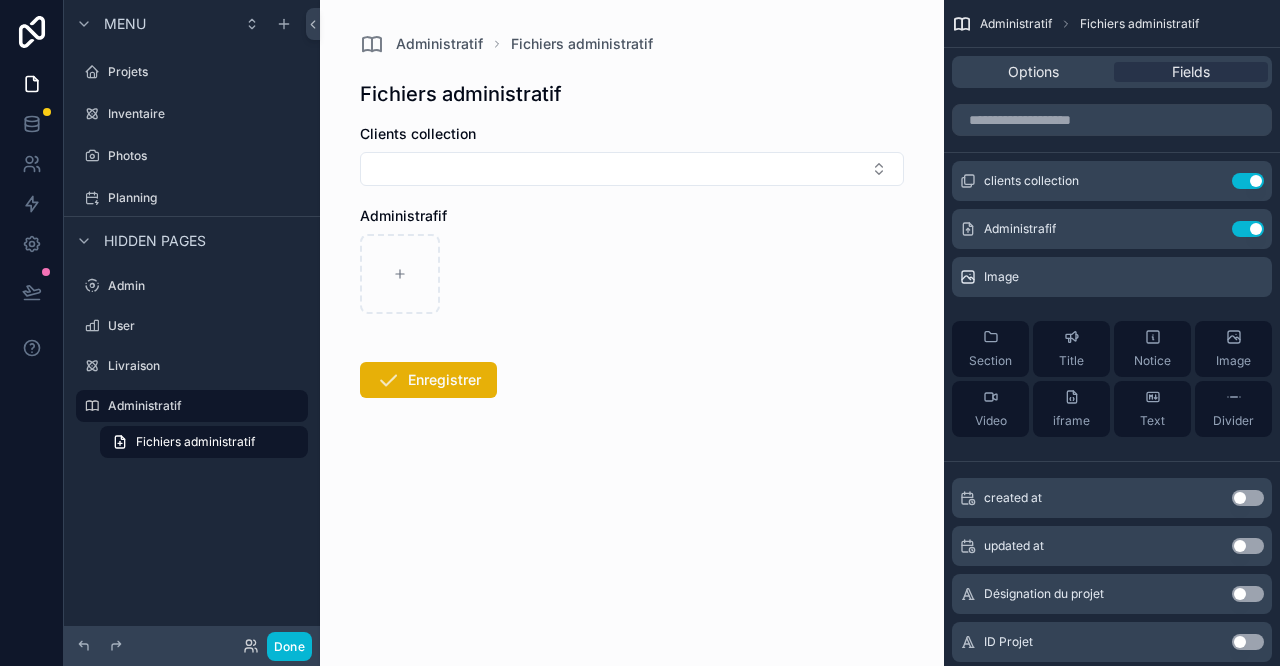 click on "Administratif Fichiers administratif Fichiers administratif Clients collection Administrafif Enregistrer" at bounding box center [632, 333] 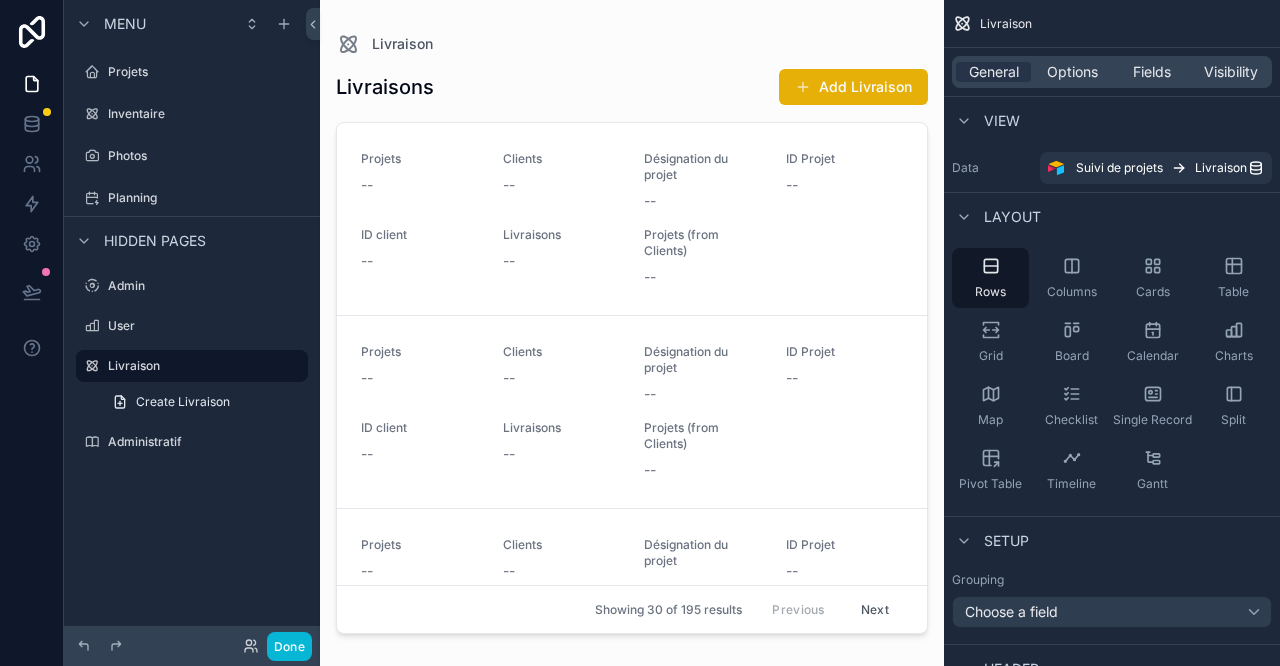 click on "Create Livraison" at bounding box center [183, 402] 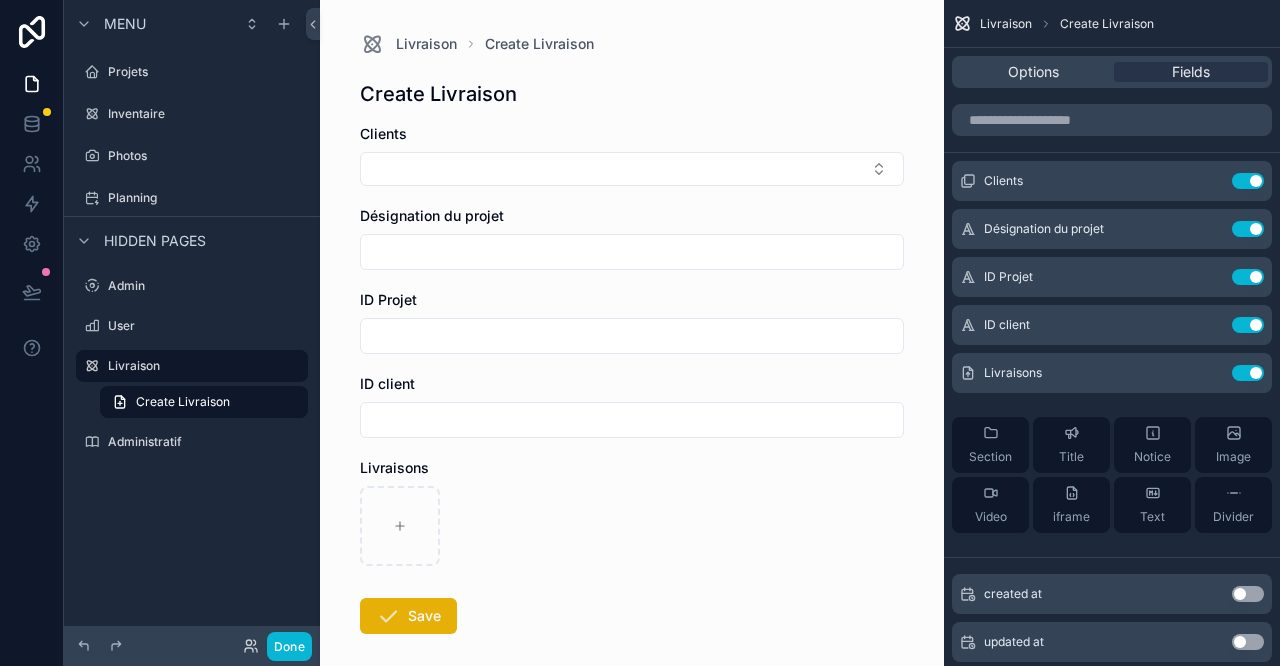 click on "Use setting" at bounding box center [1248, 181] 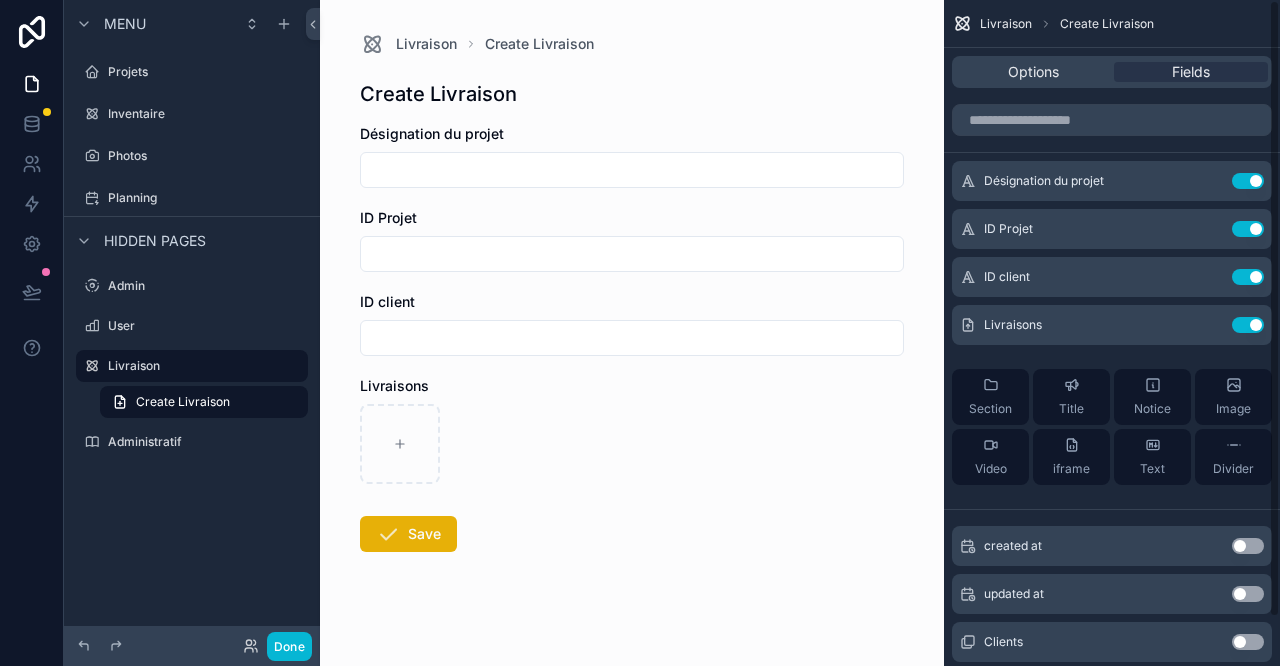 click on "Use setting" at bounding box center (1248, 181) 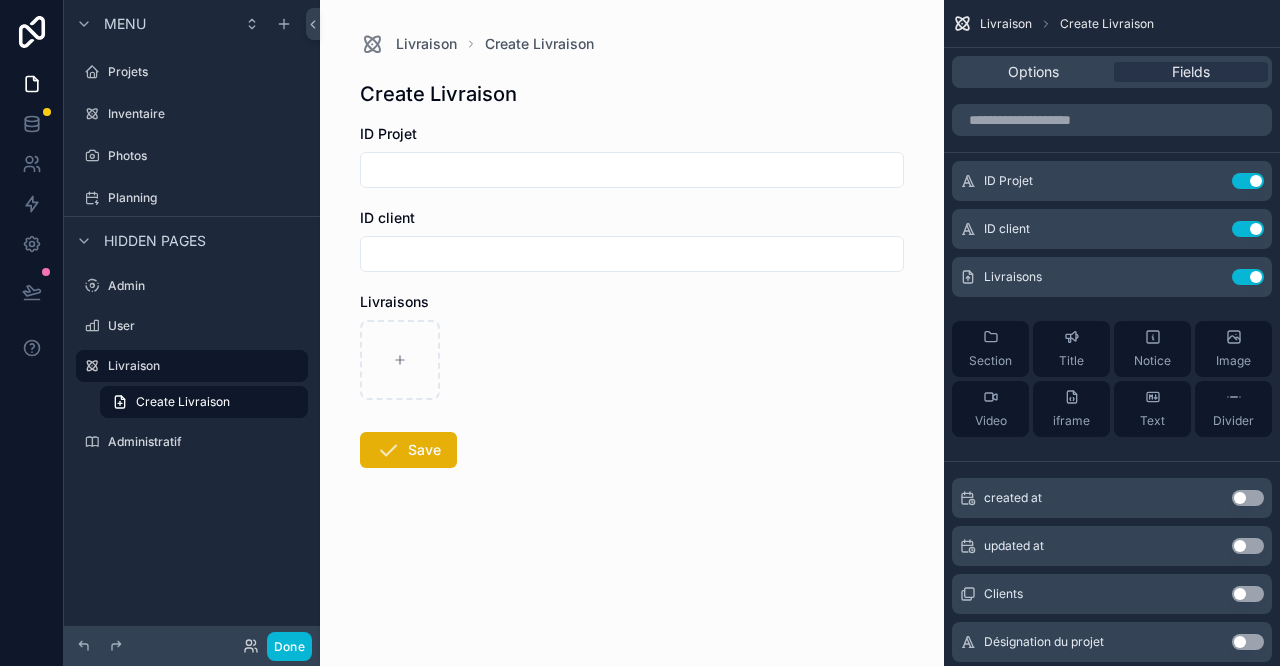 click at bounding box center [632, 254] 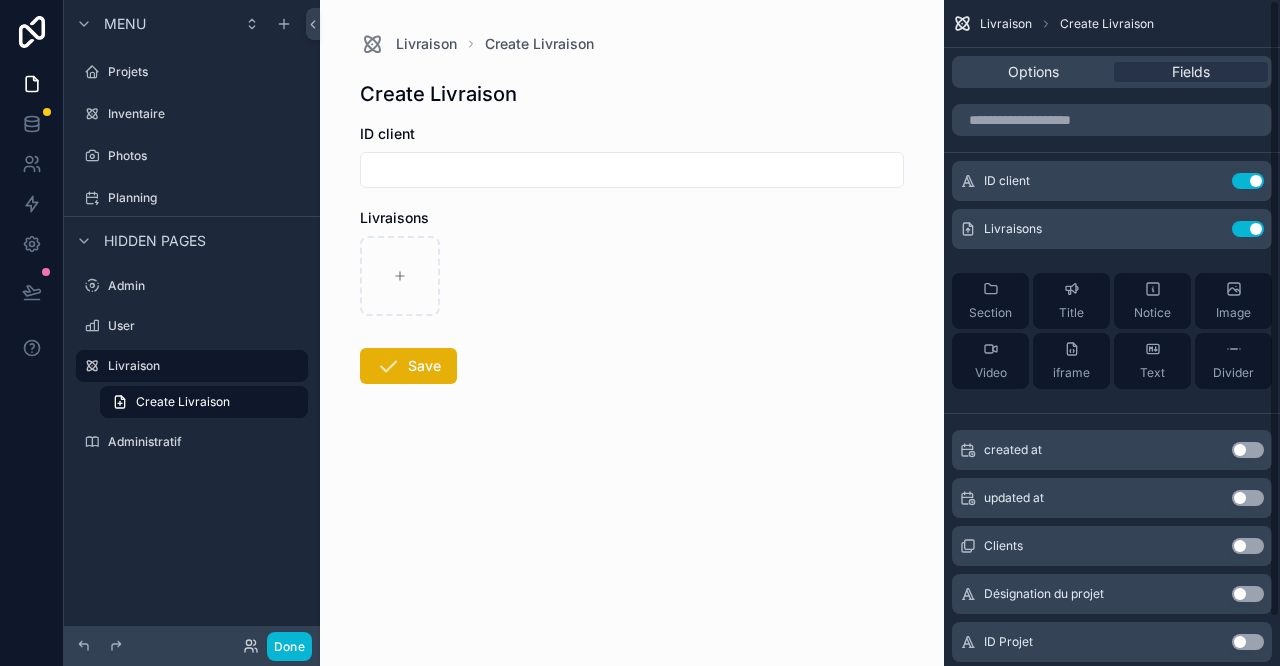 click on "Use setting" at bounding box center (1248, 181) 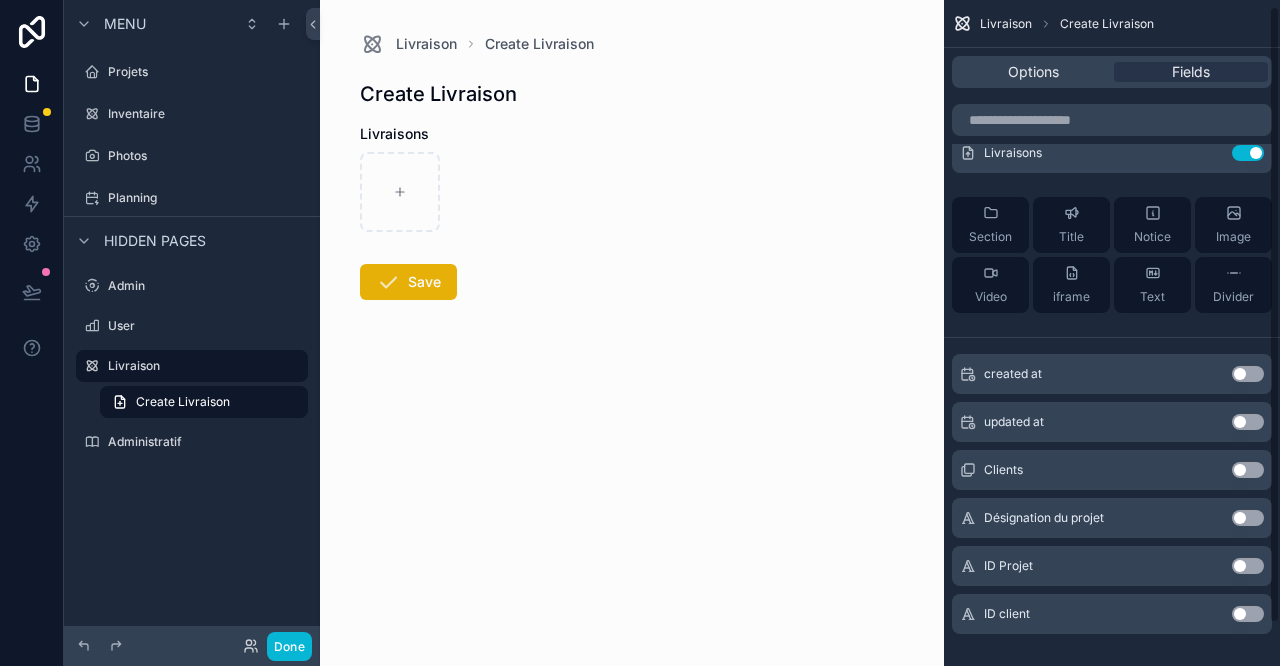 scroll, scrollTop: 52, scrollLeft: 0, axis: vertical 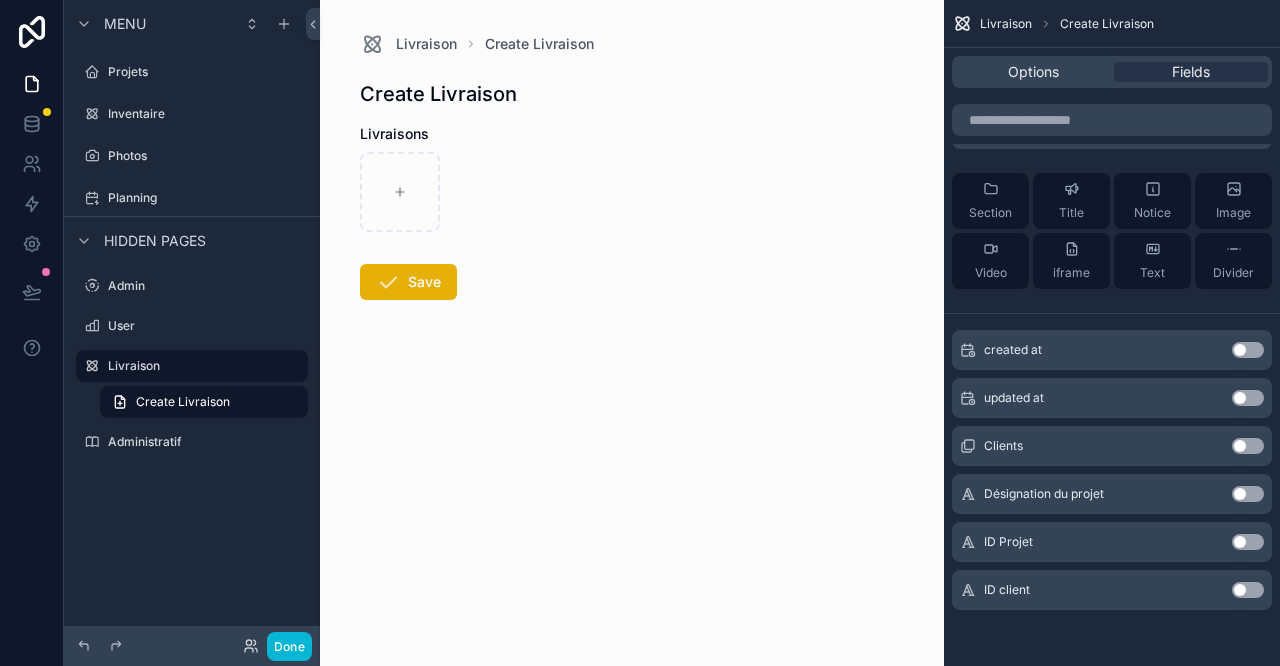 click on "Use setting" at bounding box center [1248, 494] 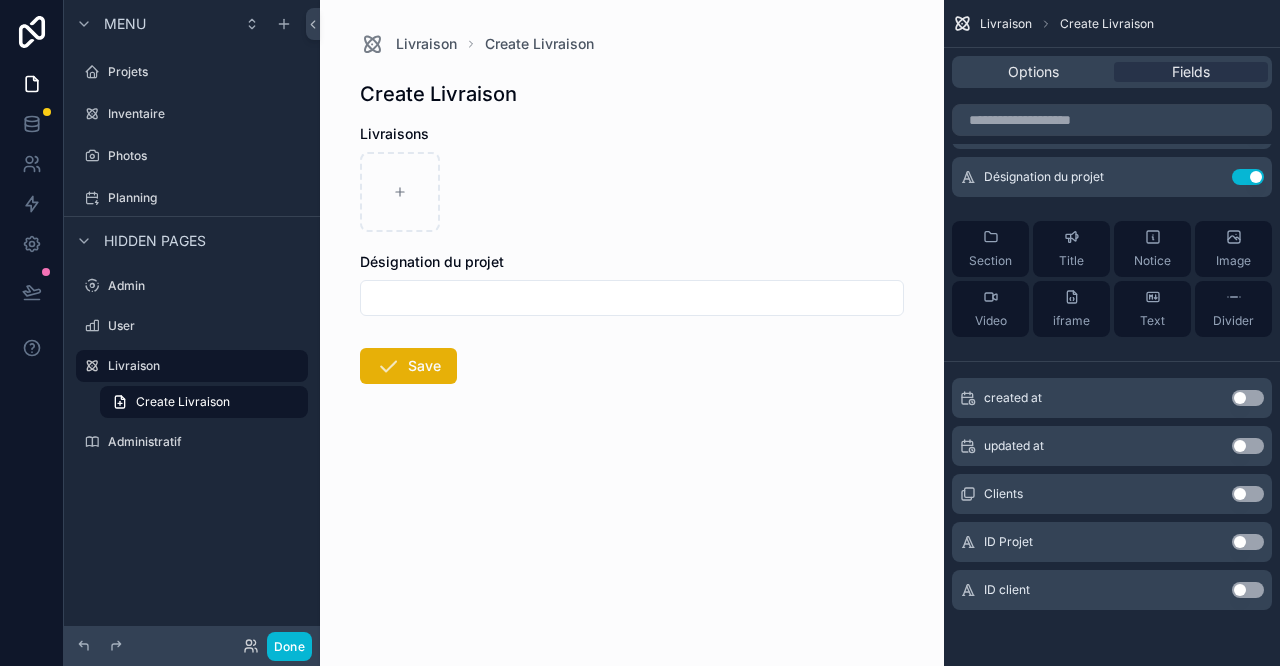 click at bounding box center (632, 298) 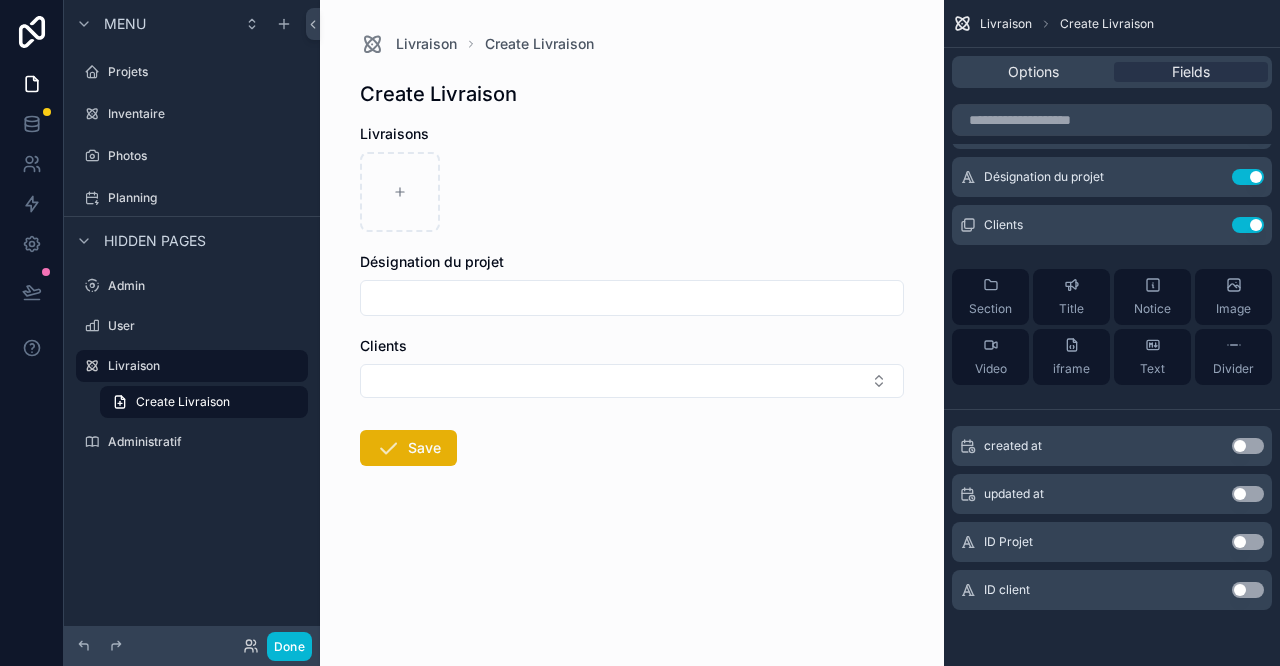 click on "Use setting" at bounding box center [1248, 177] 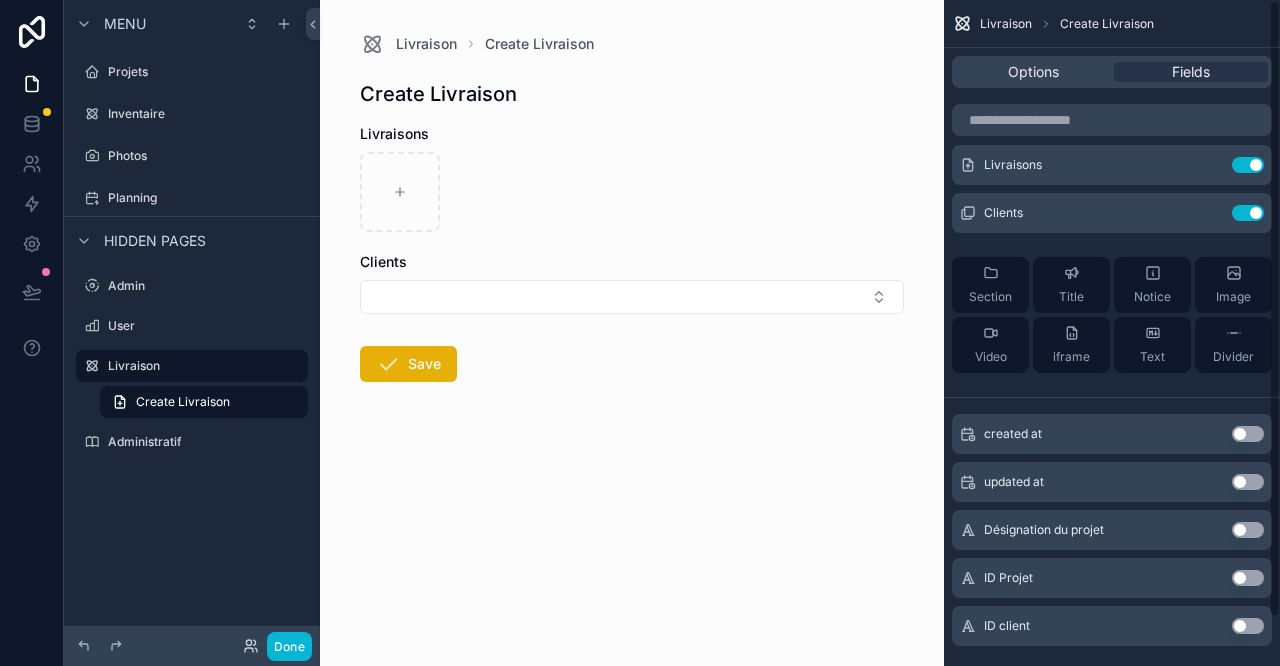 scroll, scrollTop: 0, scrollLeft: 0, axis: both 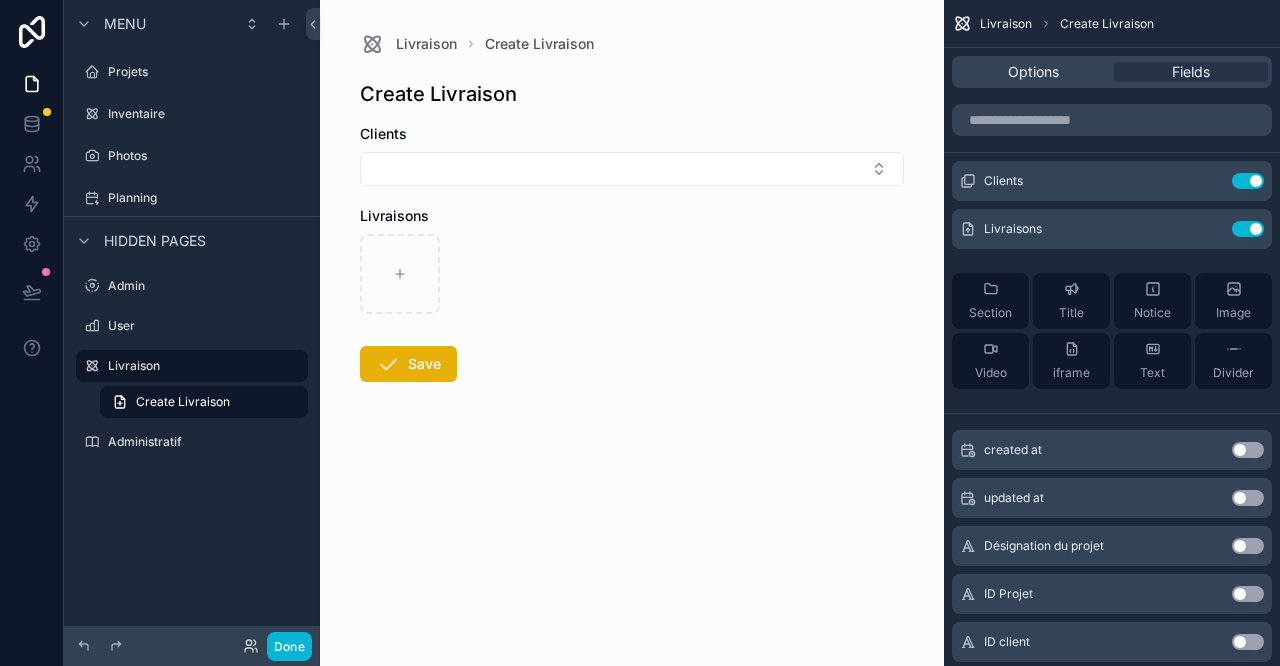 click on "Image" at bounding box center (1233, 301) 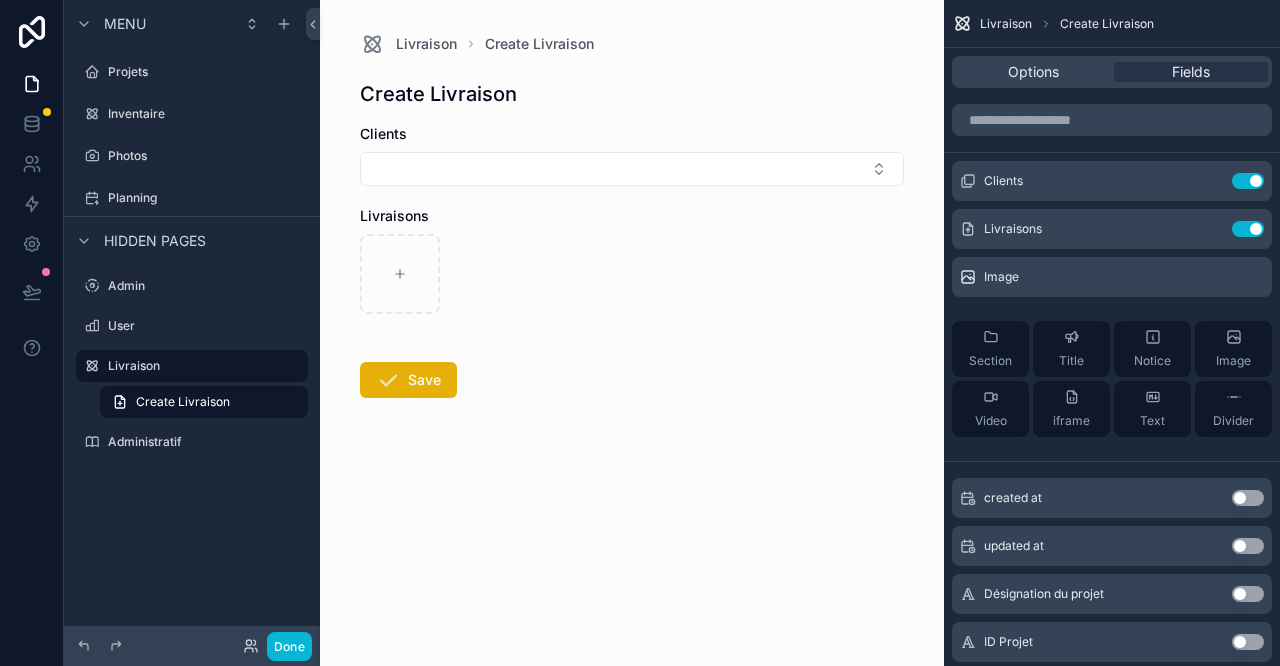 click on "Options Fields" at bounding box center (1112, 72) 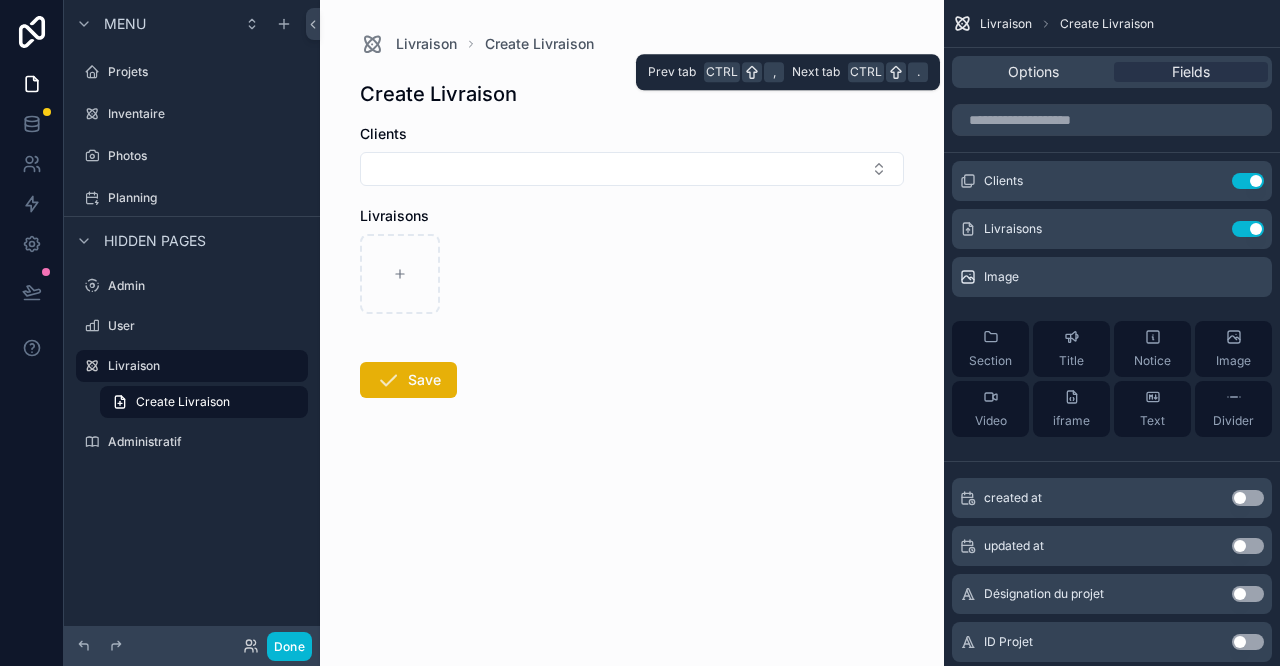 click on "Options" at bounding box center [1033, 72] 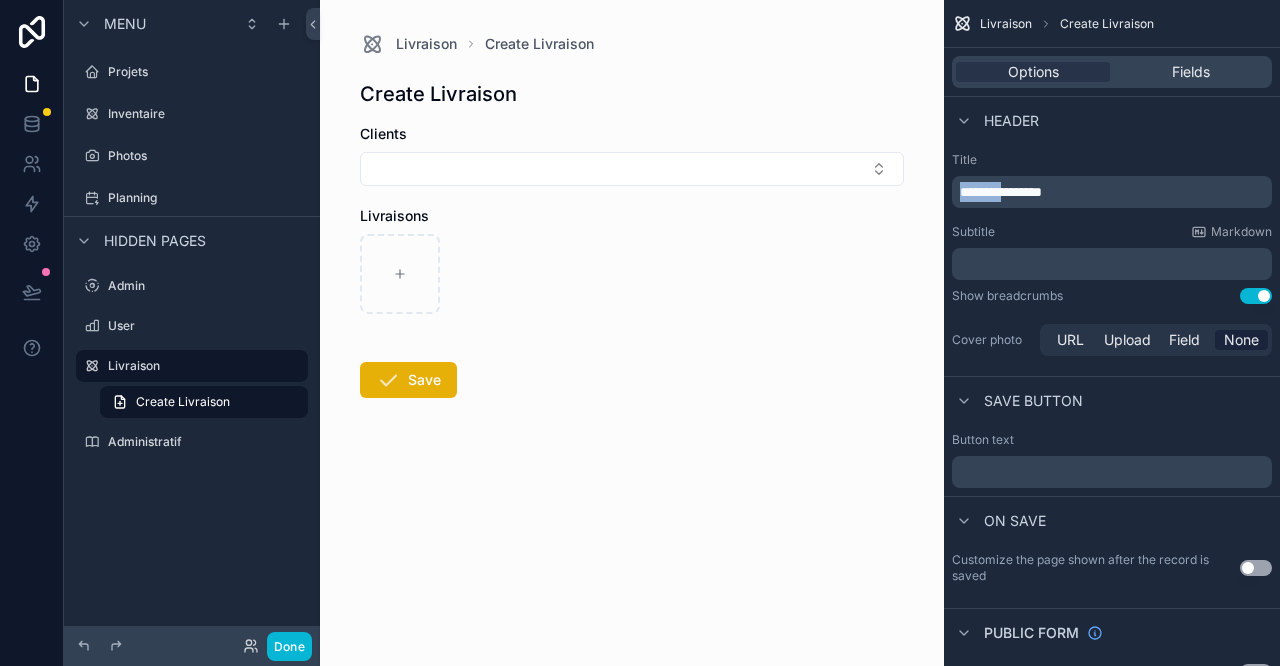 drag, startPoint x: 1016, startPoint y: 191, endPoint x: 911, endPoint y: 221, distance: 109.201645 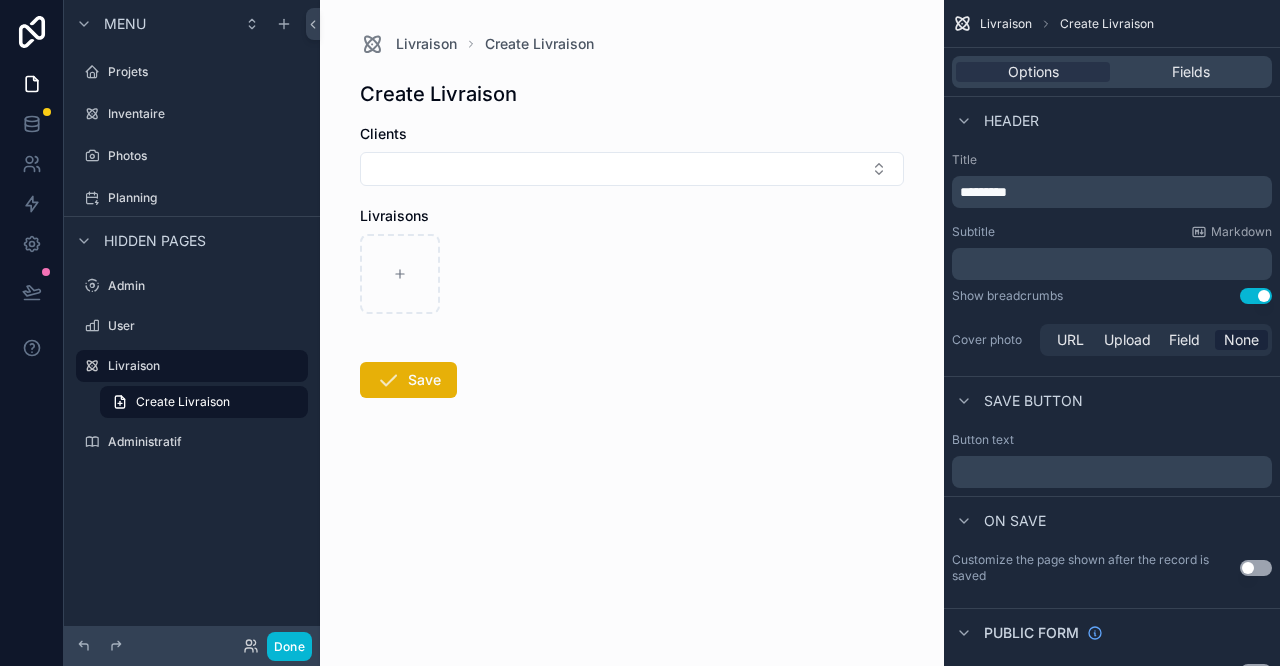 type 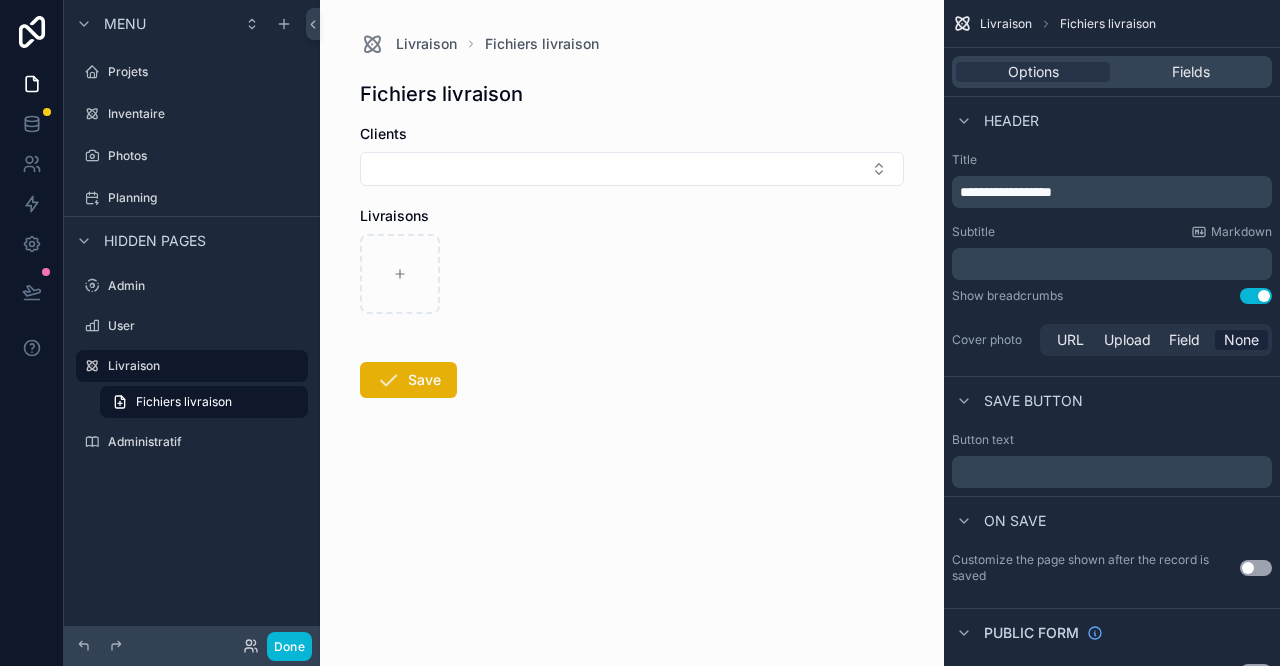 click on "Button text ﻿" at bounding box center (1112, 460) 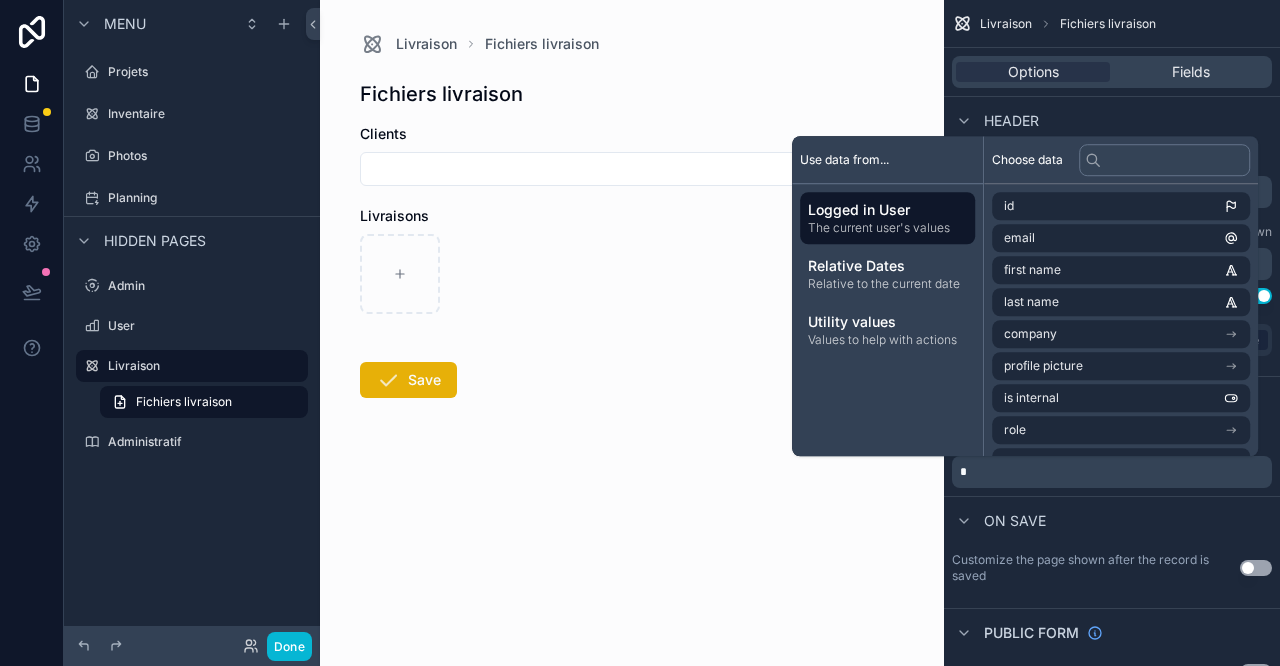 type 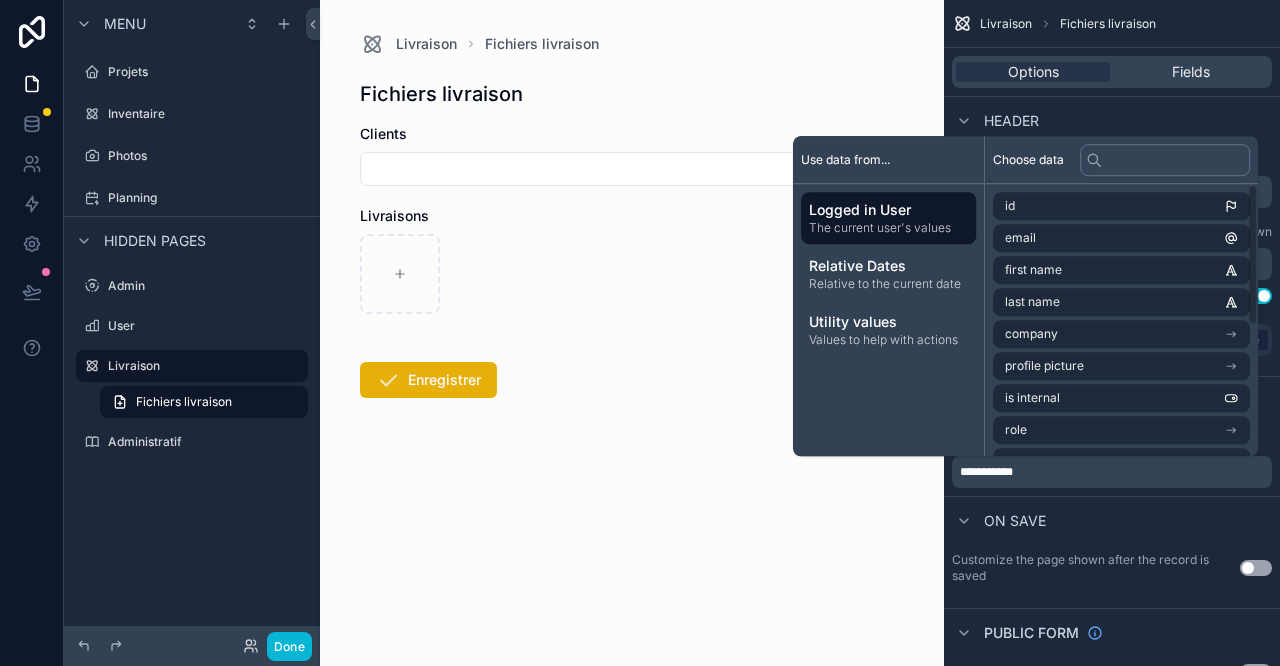 click on "Livraison Fichiers livraison Fichiers livraison Clients Livraisons Enregistrer" at bounding box center (632, 333) 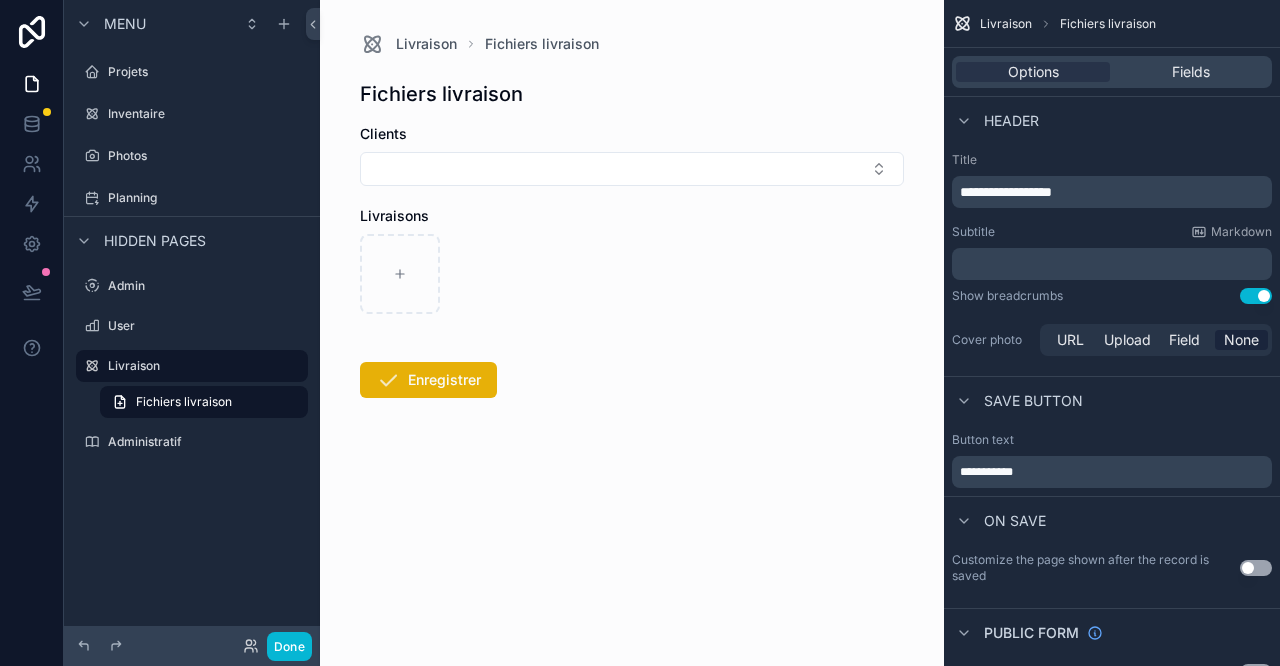 click on "Menu Projets Inventaire Photos Planning Hidden pages Admin User Livraison Fichiers livraison Administratif" at bounding box center (192, 321) 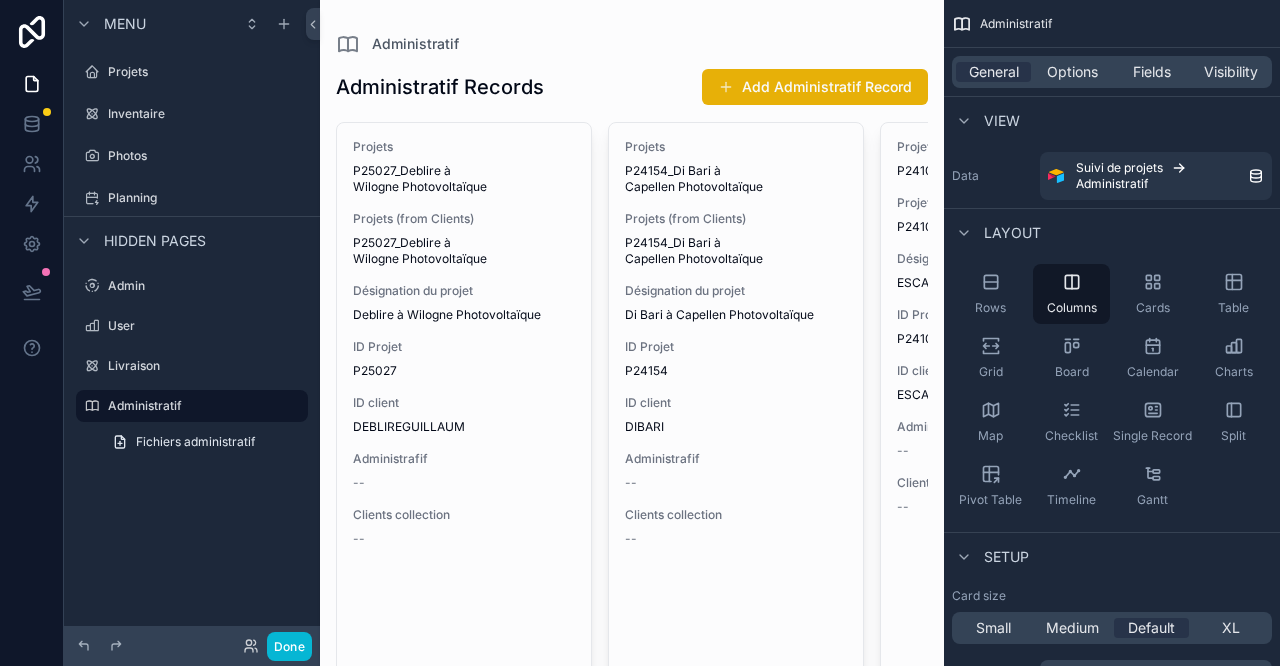 click on "Projets" at bounding box center [206, 72] 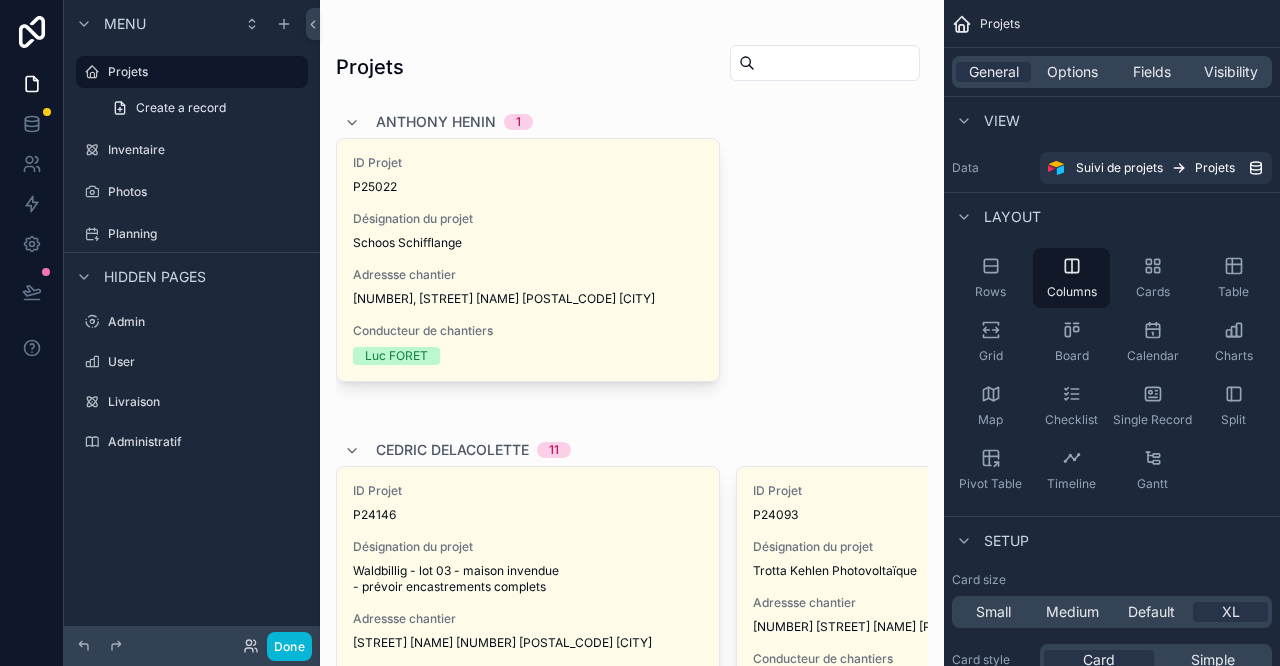 click at bounding box center (632, 1297) 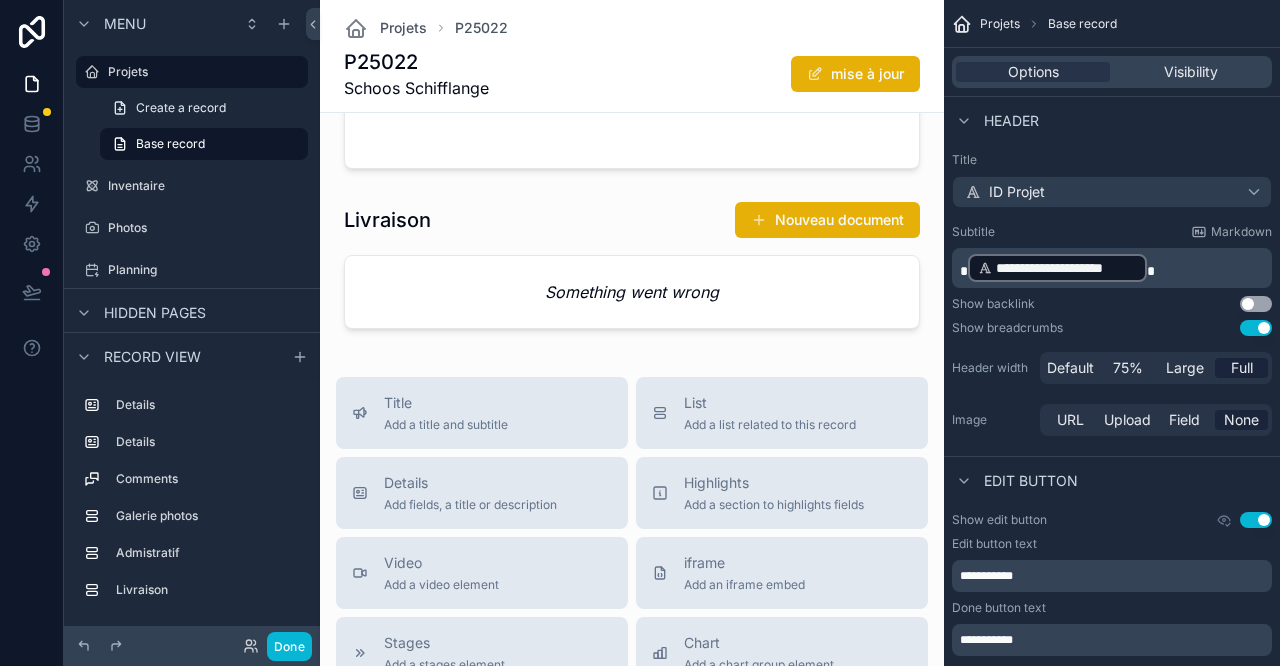 scroll, scrollTop: 1111, scrollLeft: 0, axis: vertical 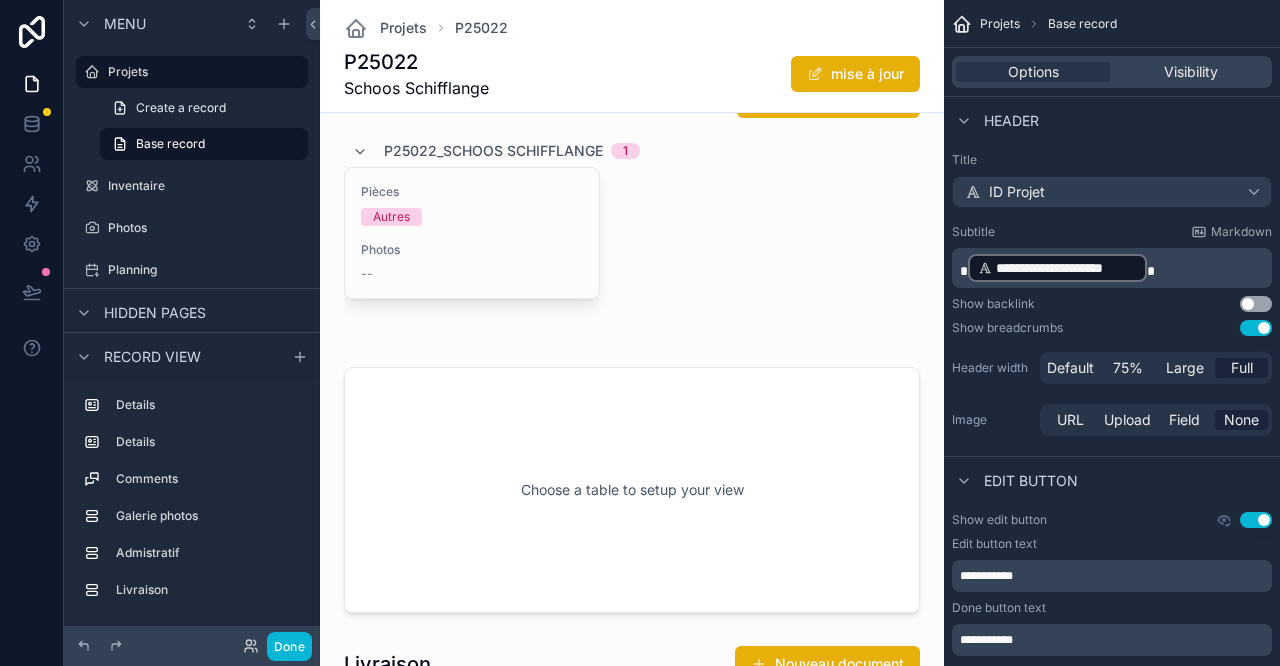click at bounding box center [632, 490] 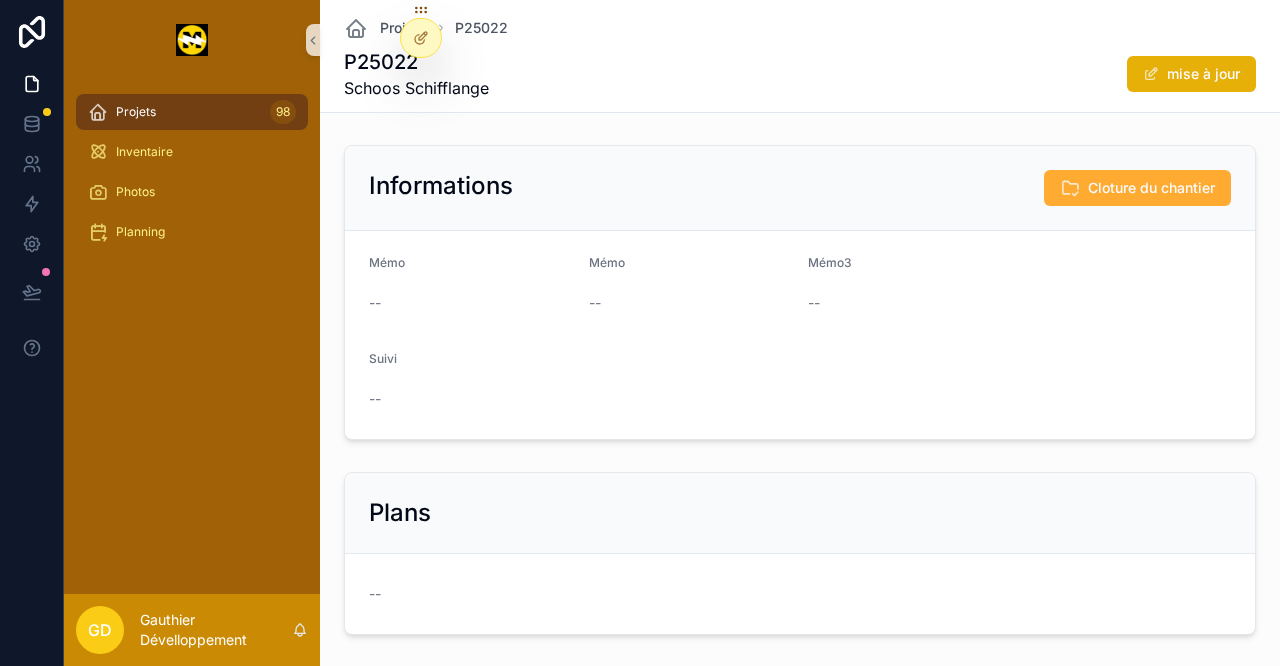 scroll, scrollTop: 0, scrollLeft: 0, axis: both 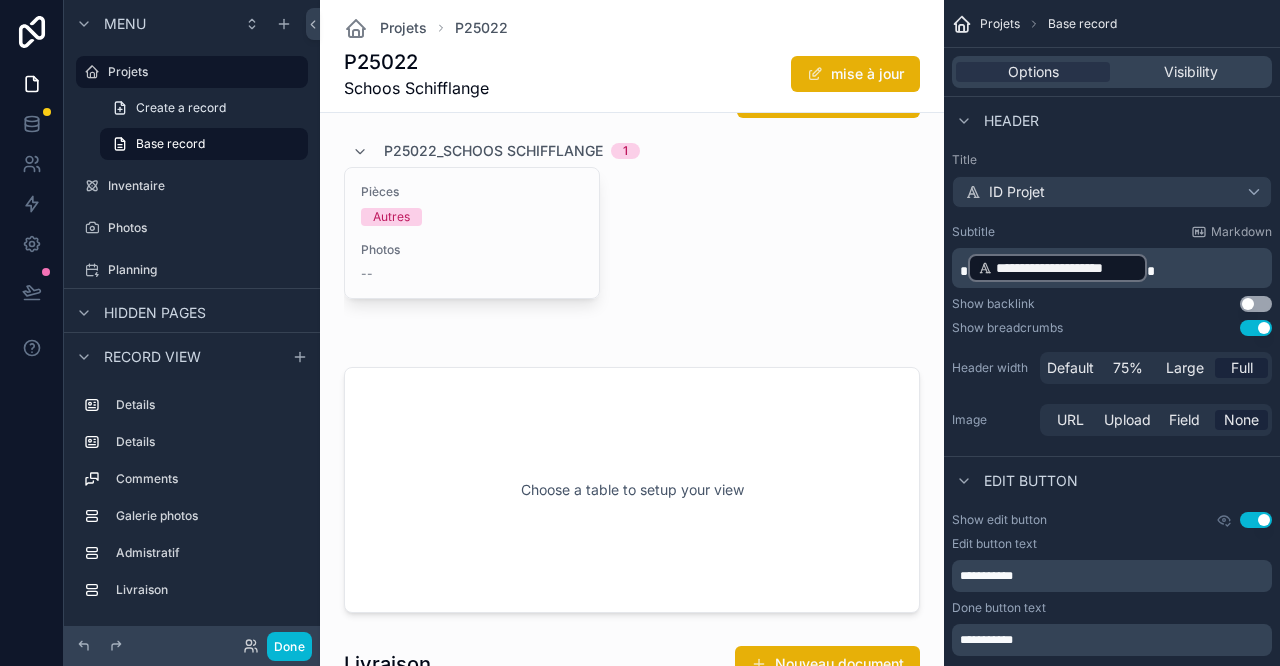 drag, startPoint x: 924, startPoint y: 468, endPoint x: 878, endPoint y: 506, distance: 59.665737 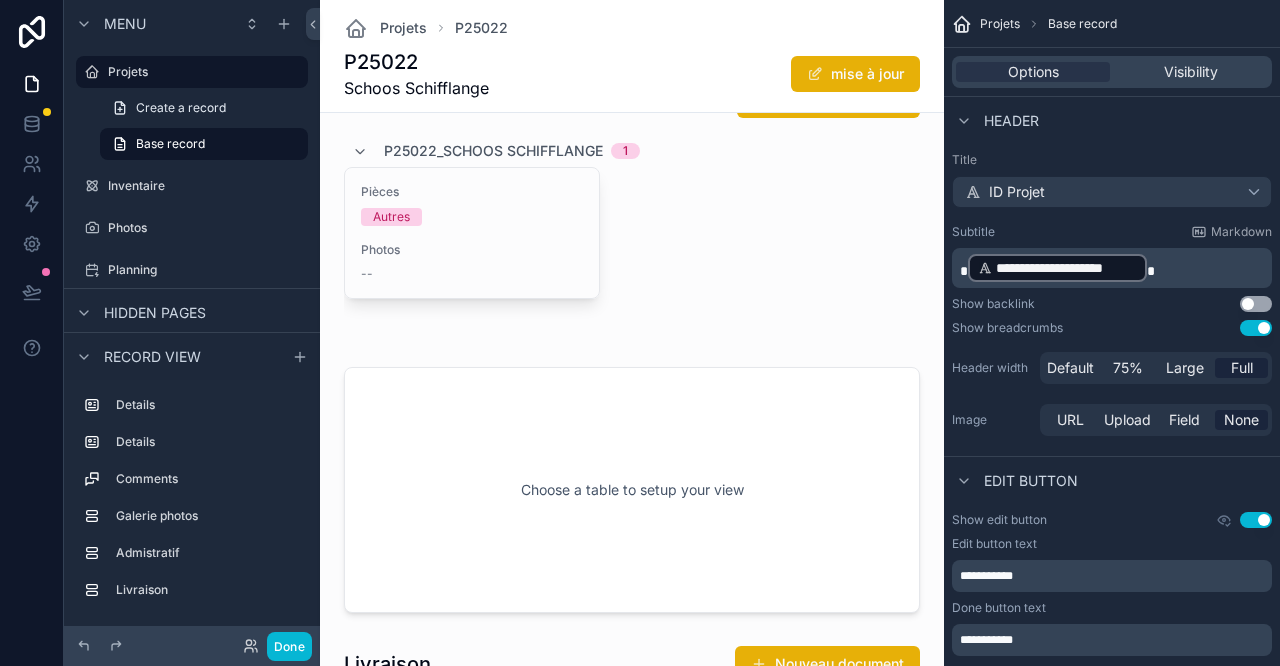 click on "Informations Cloture du chantier Mémo -- Mémo -- Mémo3 -- Suivi -- Plans -- No comments on this record yet Reply Note Add a comment... Galerie photos Ajouter des photos P25022_Schoos Schifflange 1 Pièces Autres Photos -- Choose a table to setup your view Livraison Nouveau document Something went wrong" at bounding box center [632, -93] 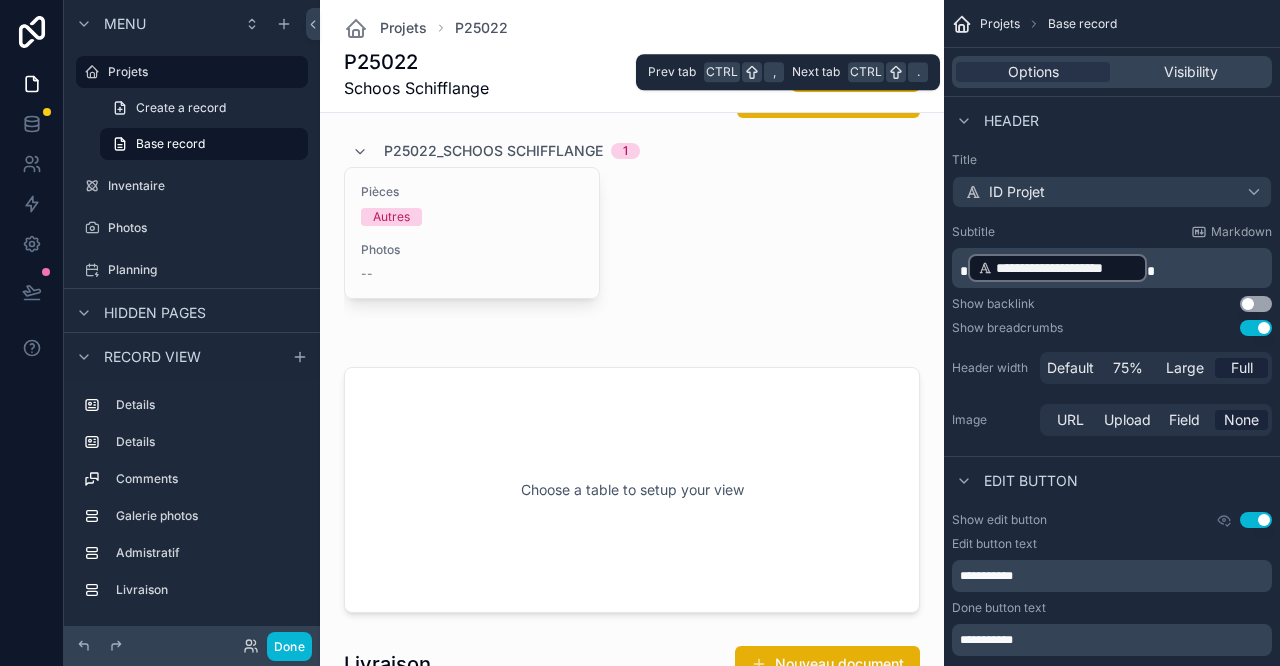 click on "Options Visibility" at bounding box center [1112, 72] 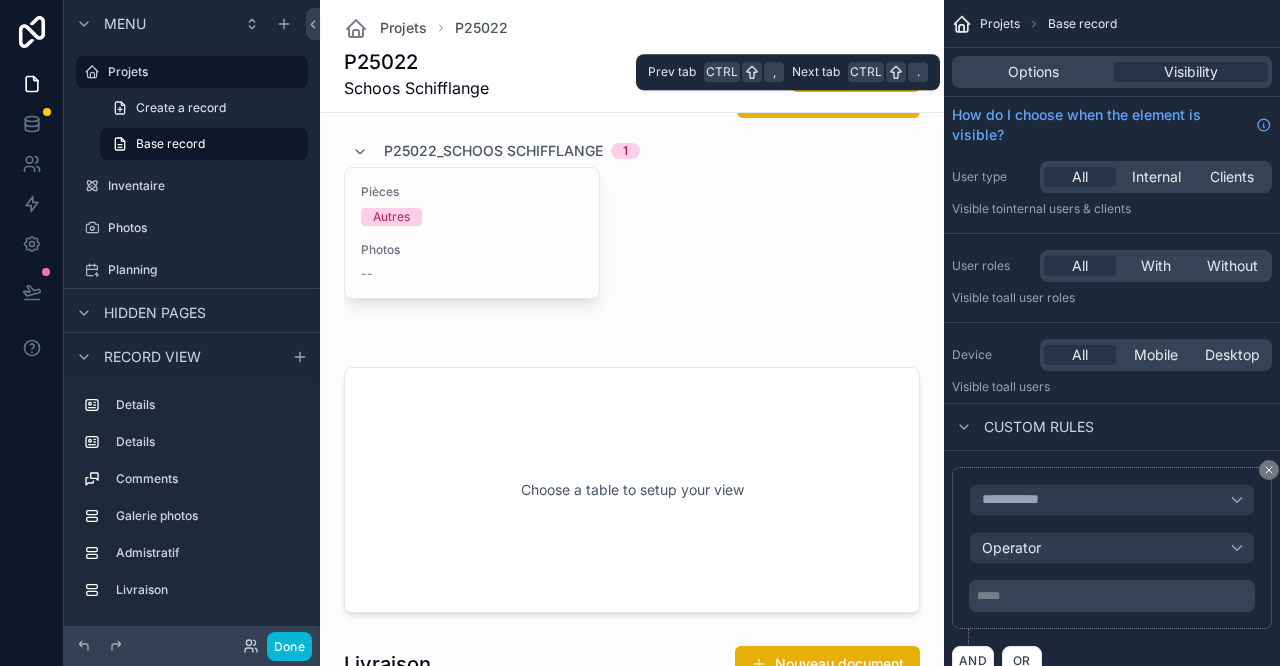 click on "Options" at bounding box center (1033, 72) 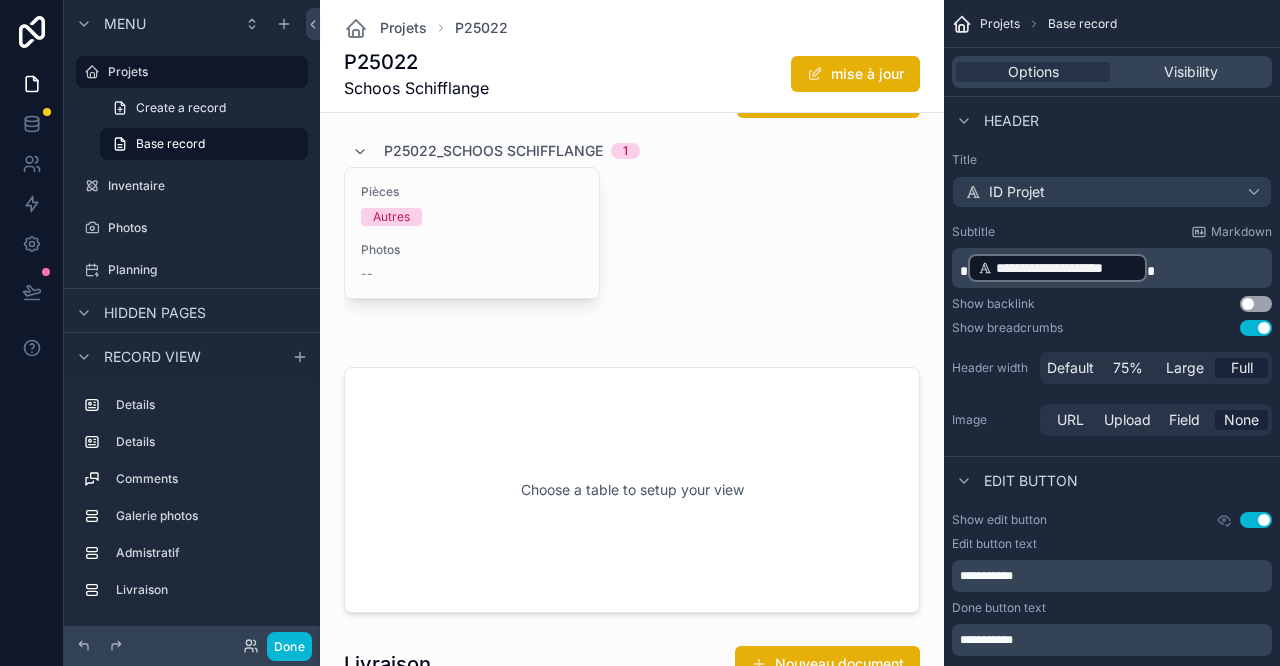 click on "**********" at bounding box center [1066, 268] 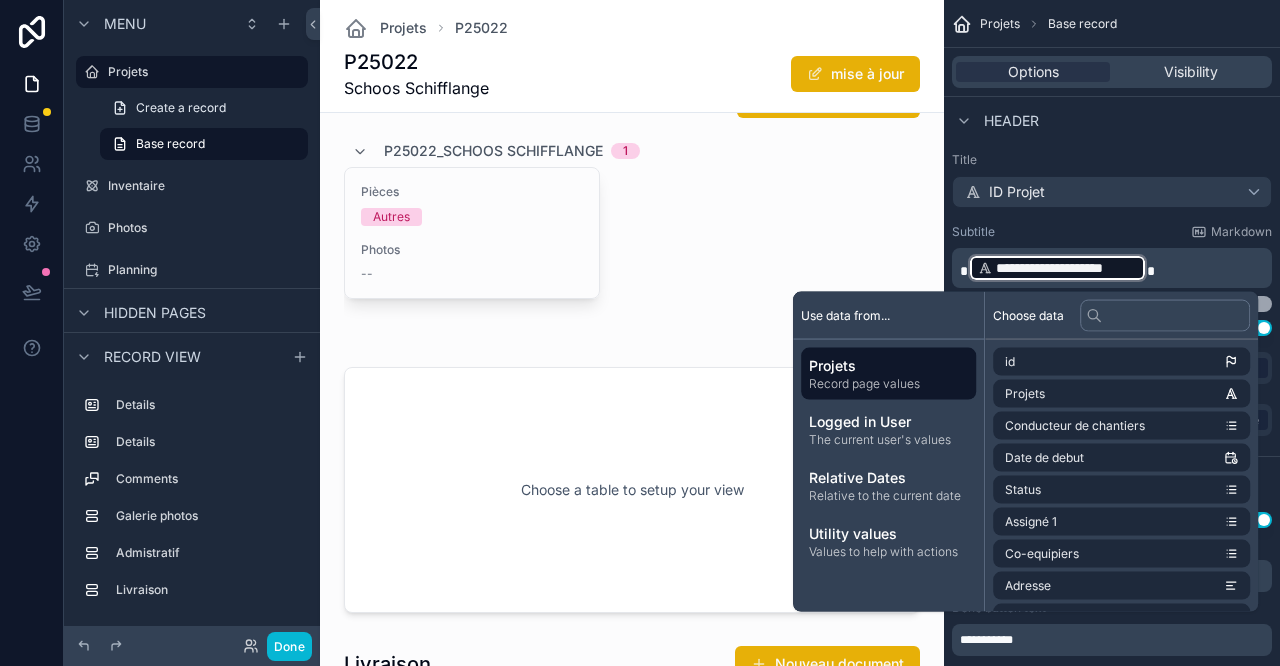 drag, startPoint x: 1131, startPoint y: 292, endPoint x: 1142, endPoint y: 279, distance: 17.029387 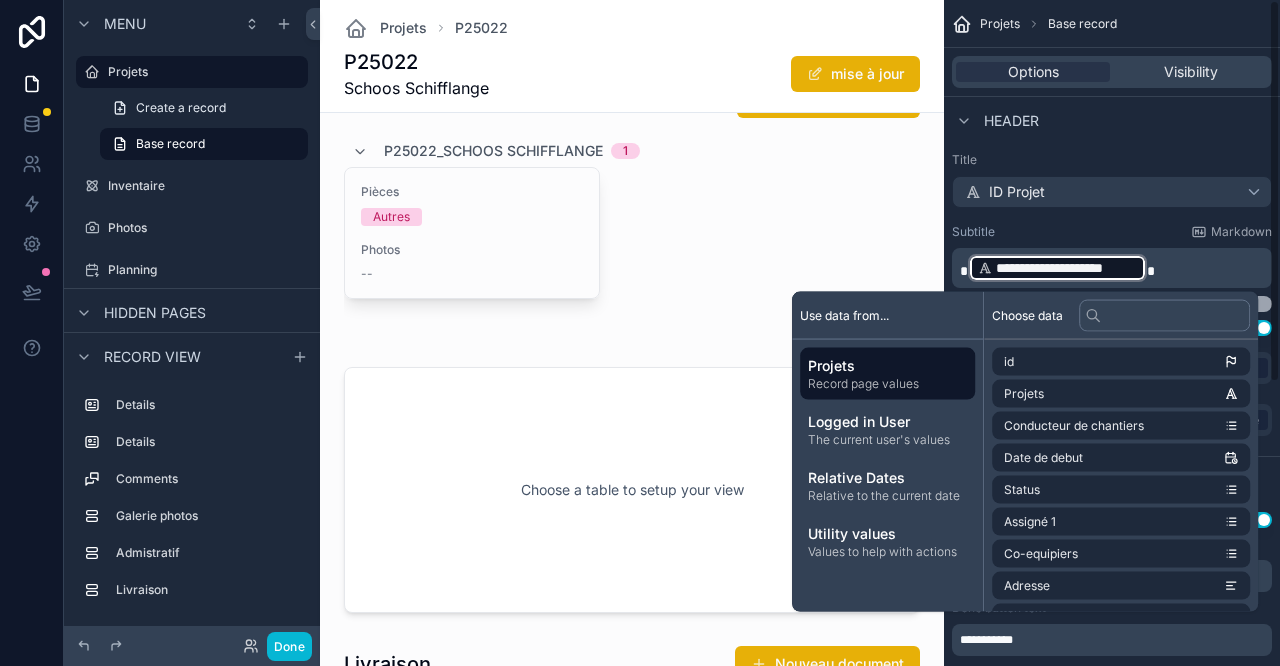 click at bounding box center [1151, 271] 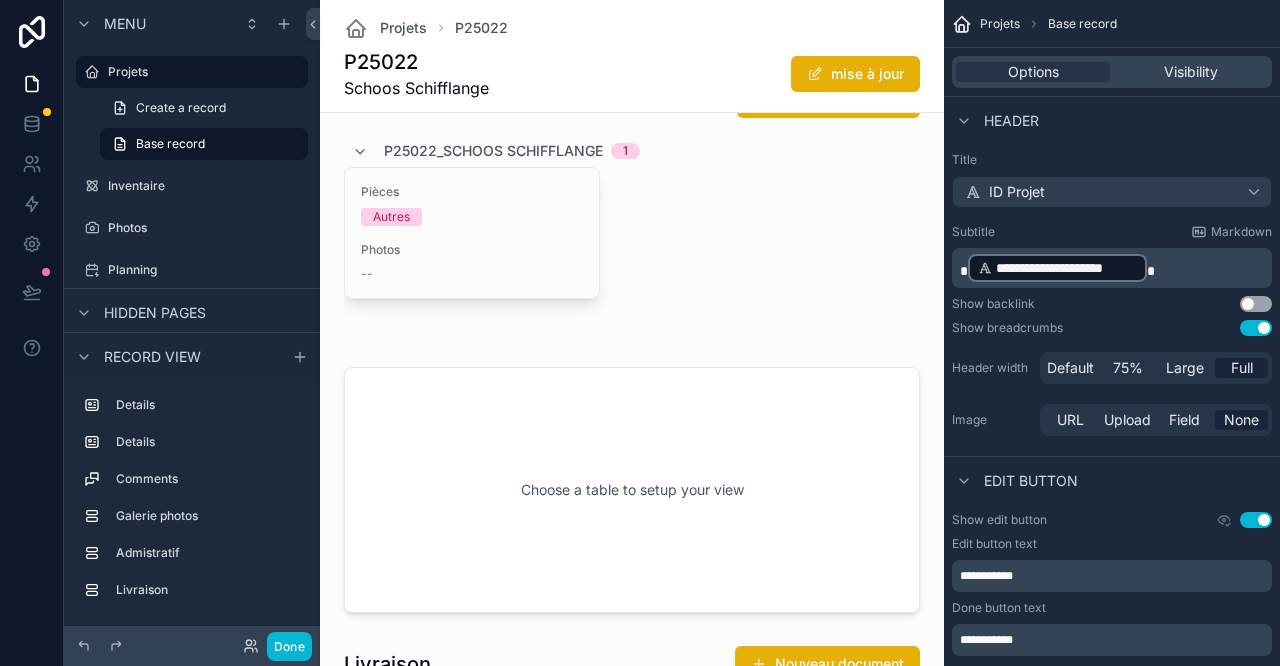 click on "**********" at bounding box center [1112, 256] 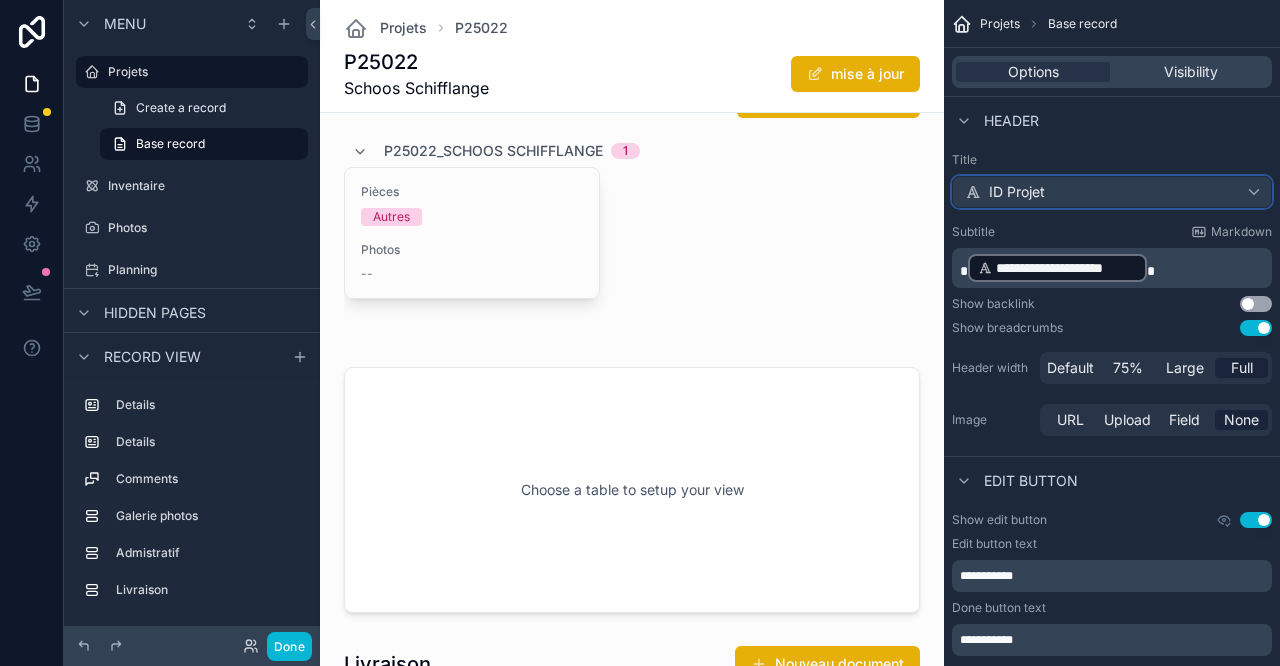 click on "ID Projet" at bounding box center (1112, 192) 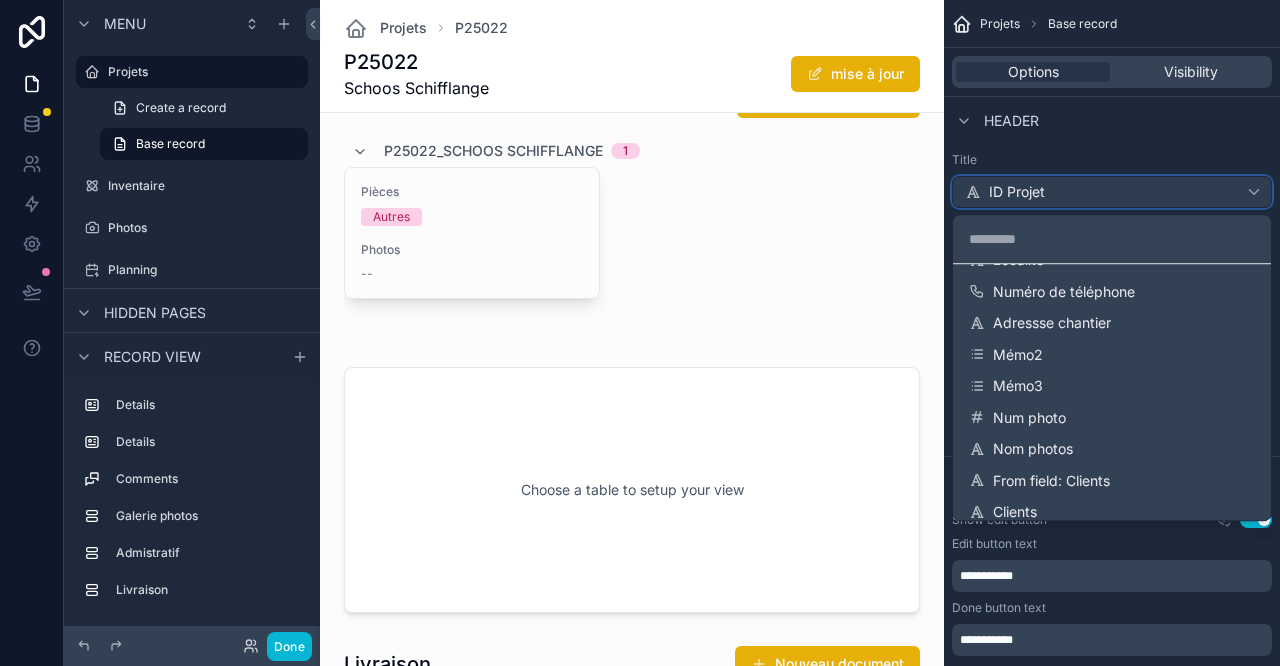 scroll, scrollTop: 666, scrollLeft: 0, axis: vertical 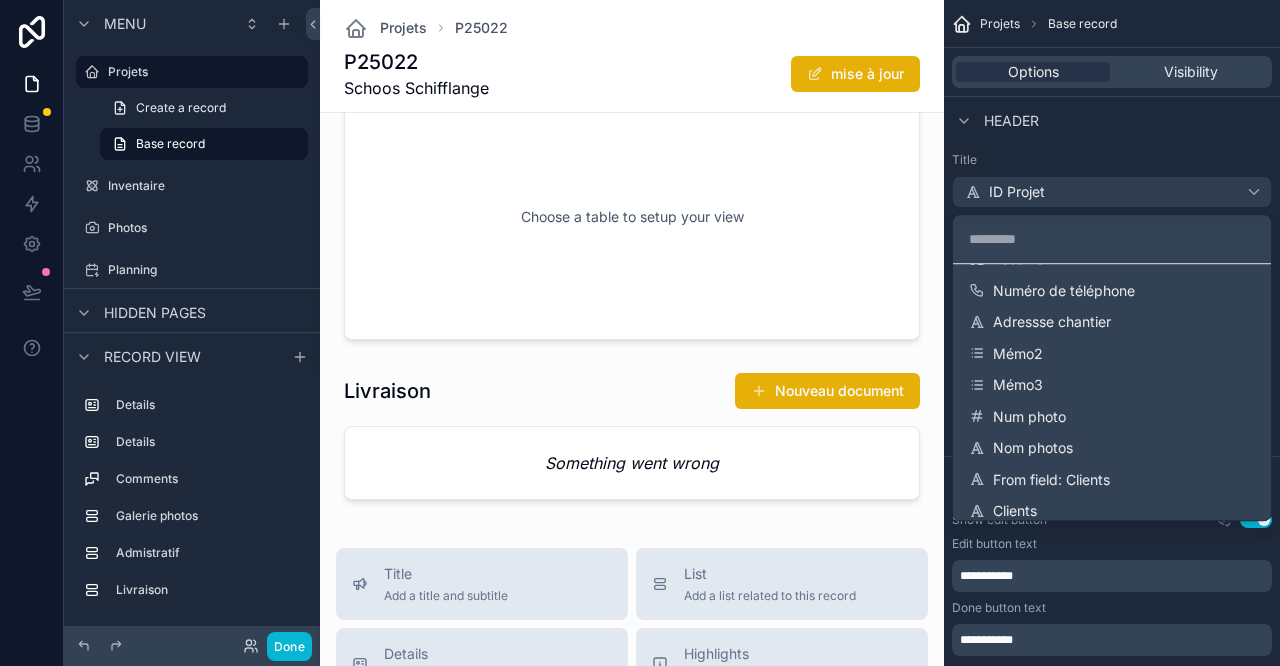 click at bounding box center (640, 333) 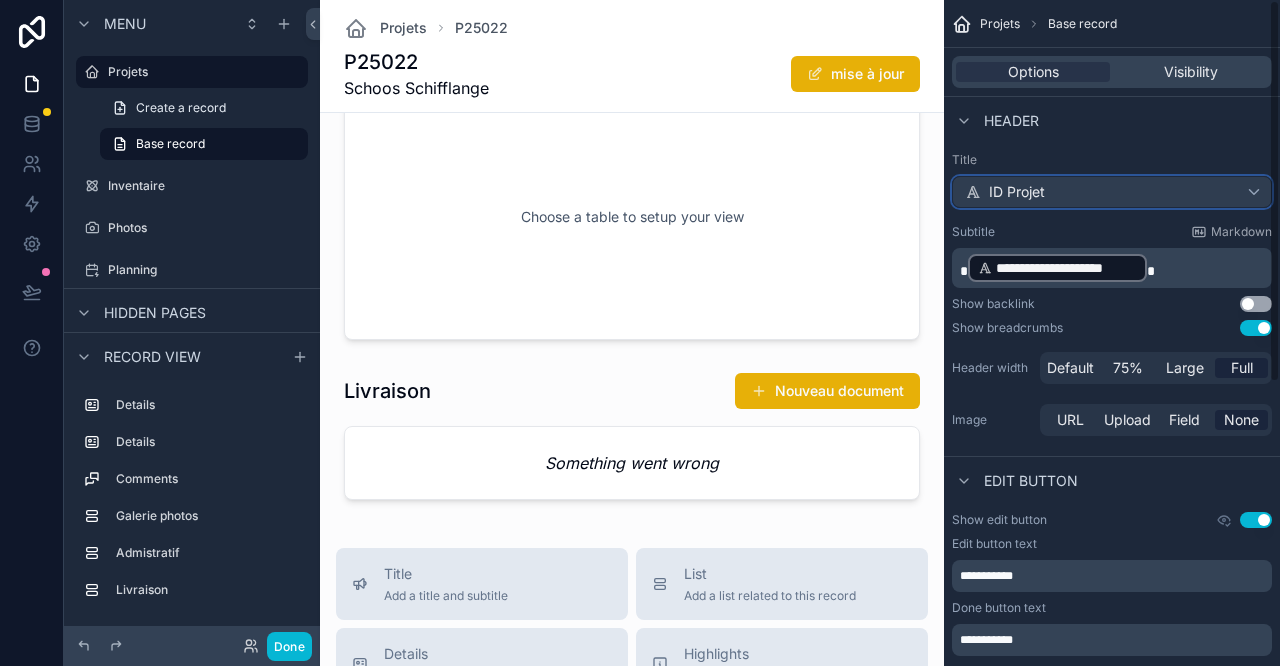 click on "ID Projet" at bounding box center (1112, 192) 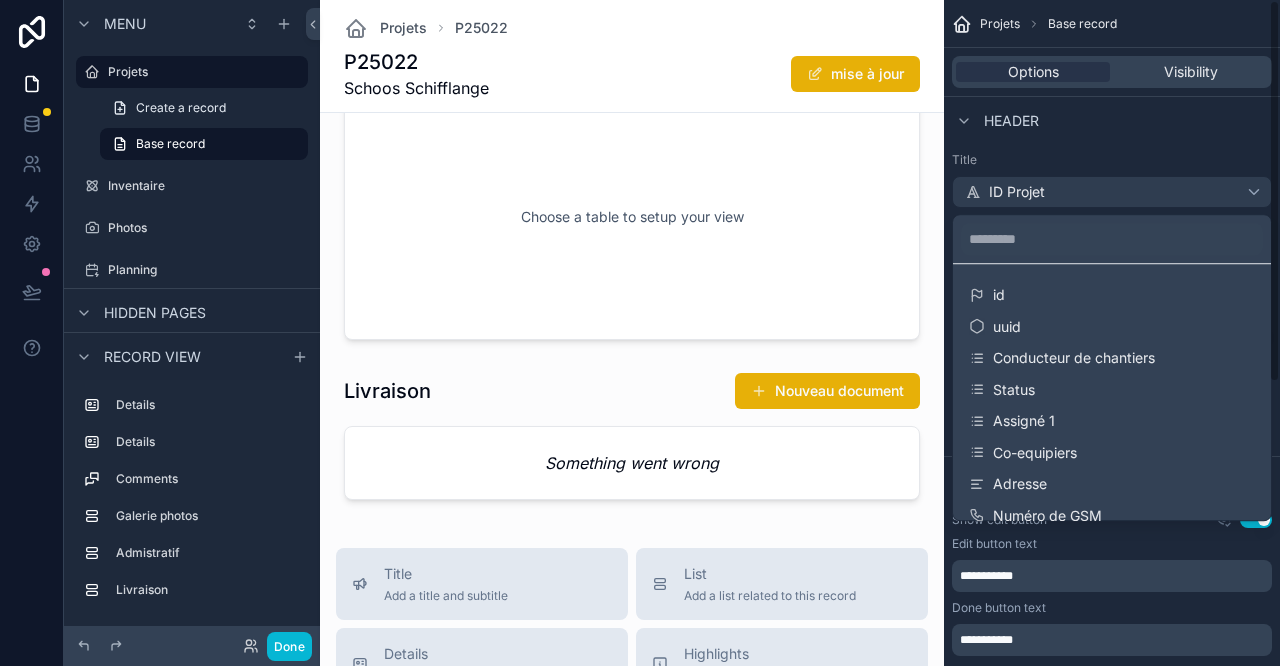 click at bounding box center [640, 333] 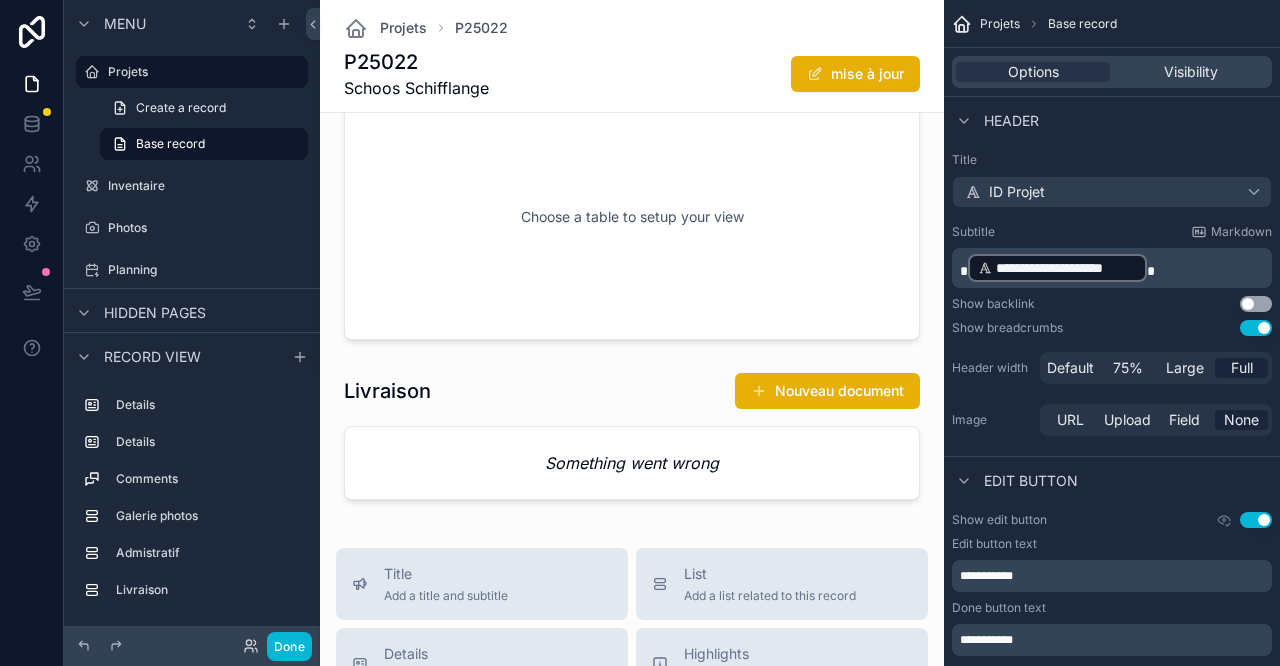 click on "**********" at bounding box center (1066, 268) 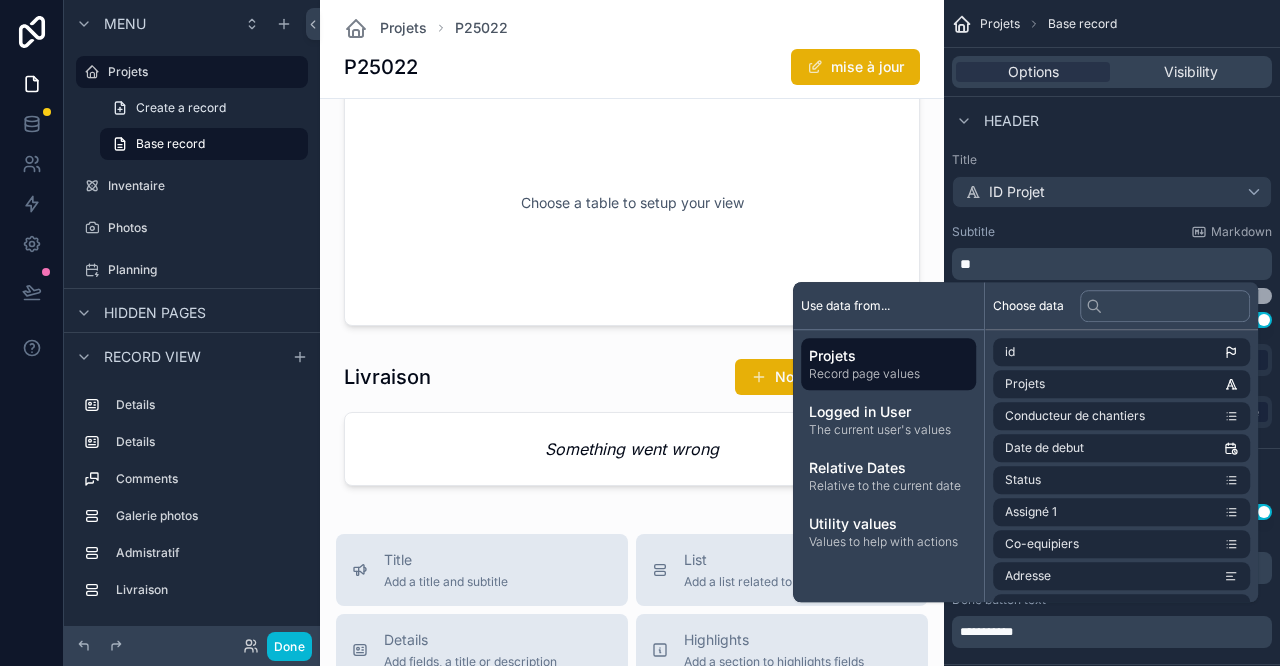 click on "Header" at bounding box center (1112, 120) 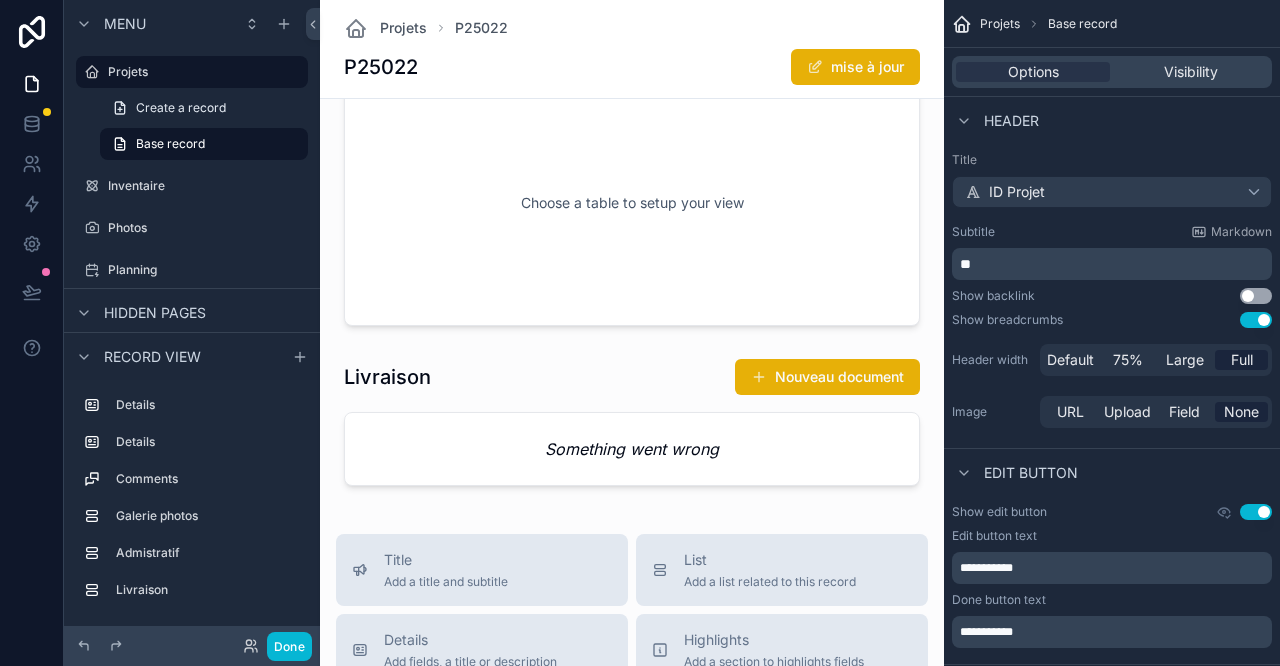 click at bounding box center [632, 203] 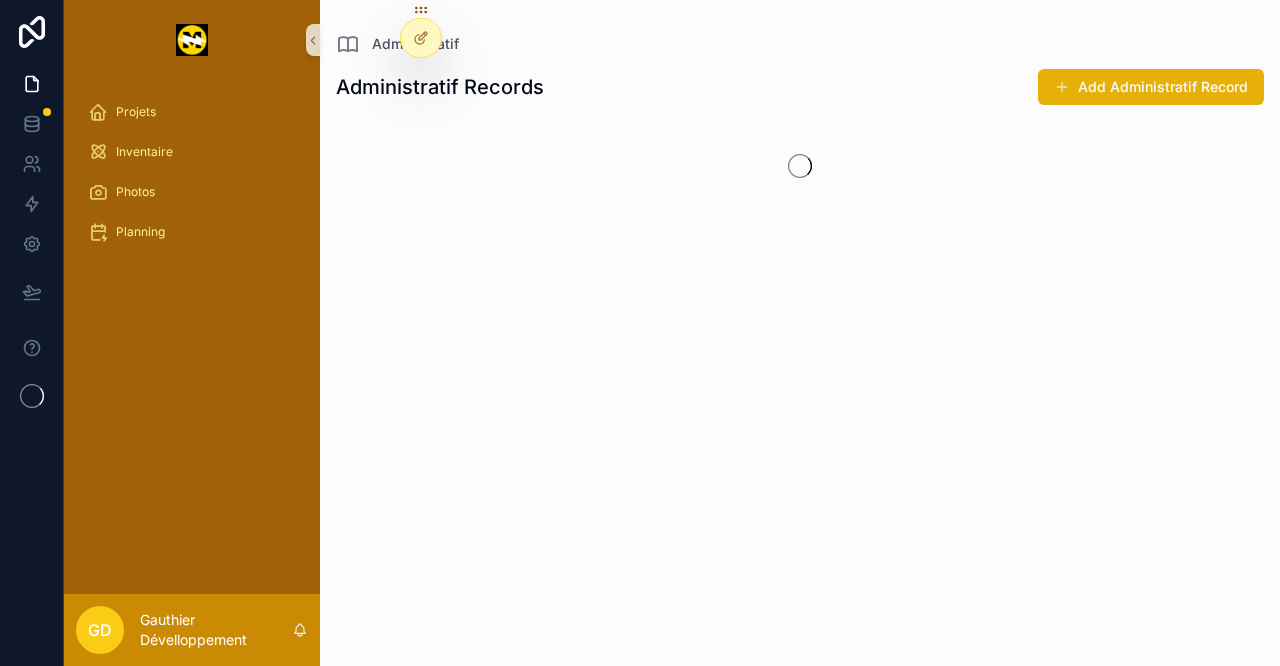 scroll, scrollTop: 0, scrollLeft: 0, axis: both 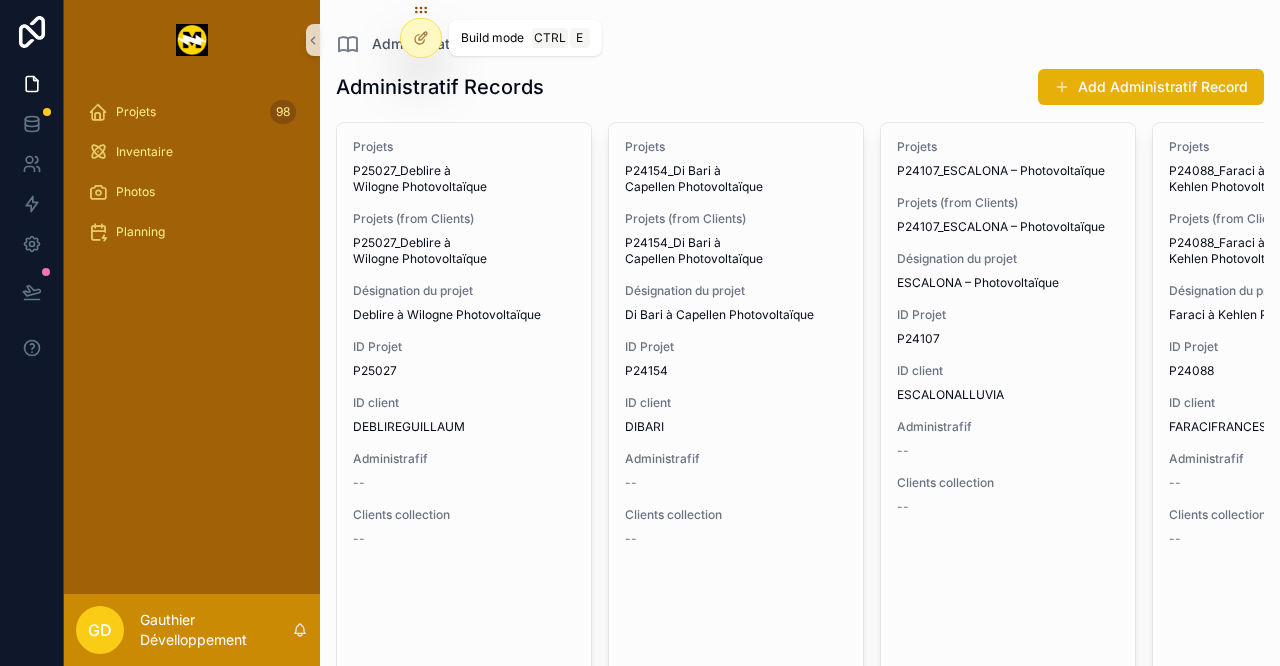 click 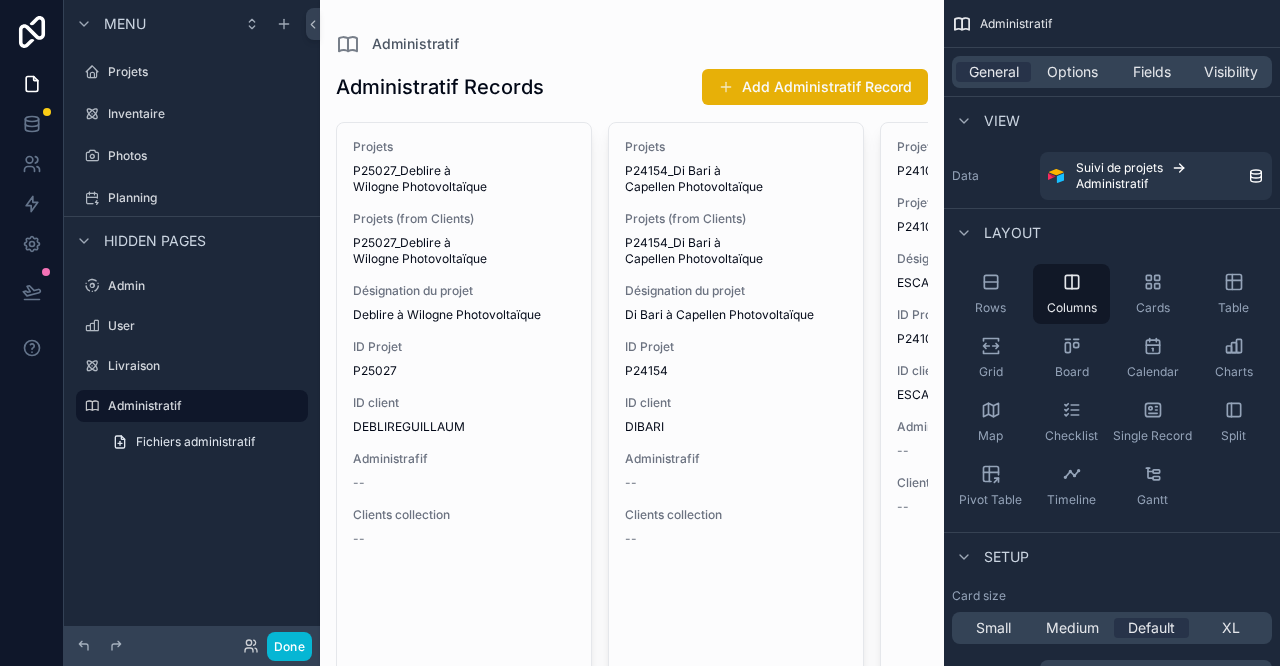 click on "Projets" at bounding box center [206, 72] 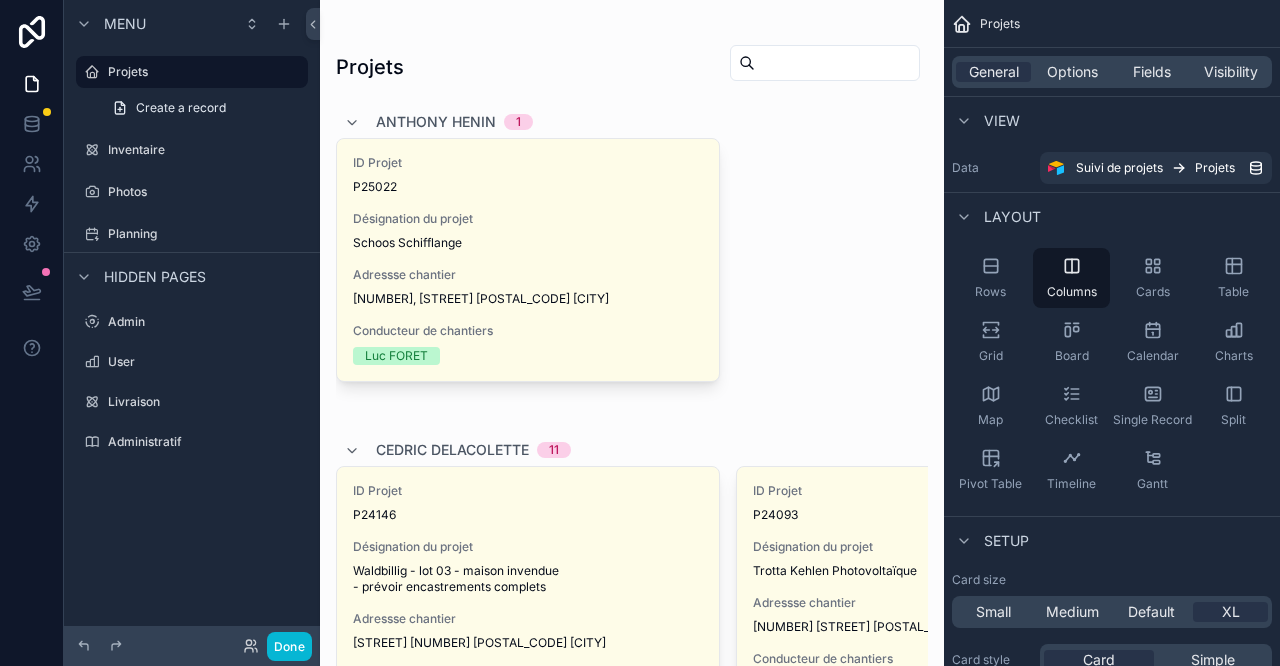 drag, startPoint x: 692, startPoint y: 136, endPoint x: 680, endPoint y: 144, distance: 14.422205 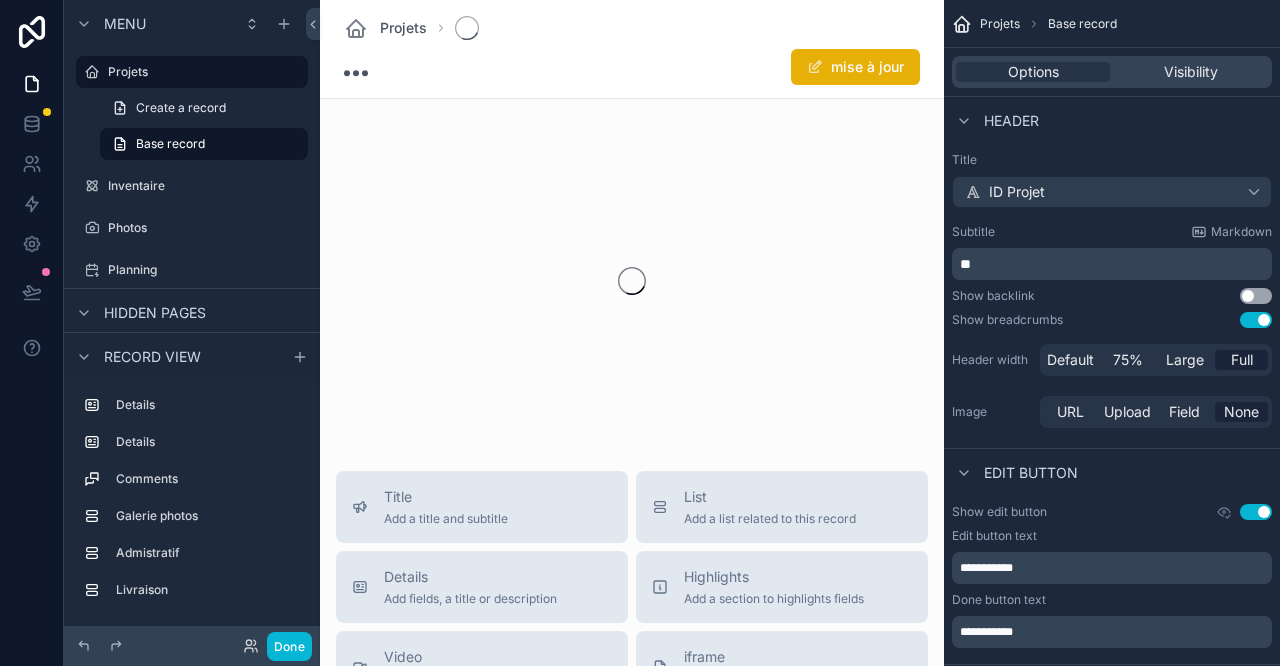 click at bounding box center (632, 281) 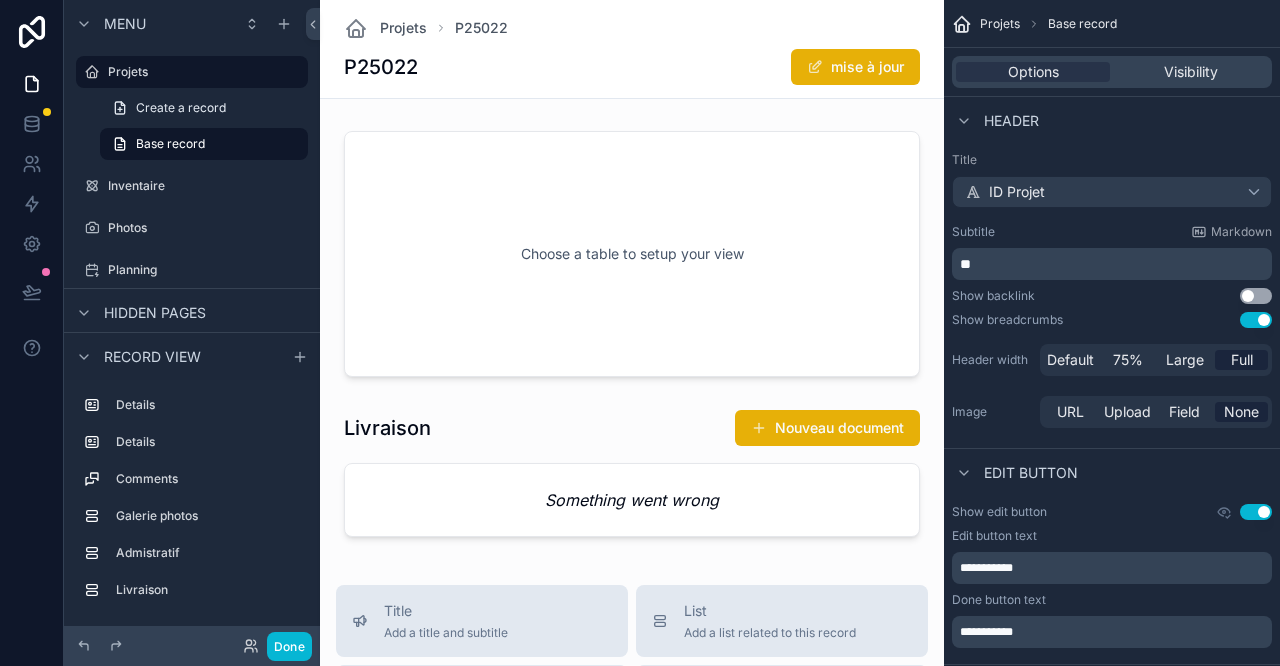 scroll, scrollTop: 1555, scrollLeft: 0, axis: vertical 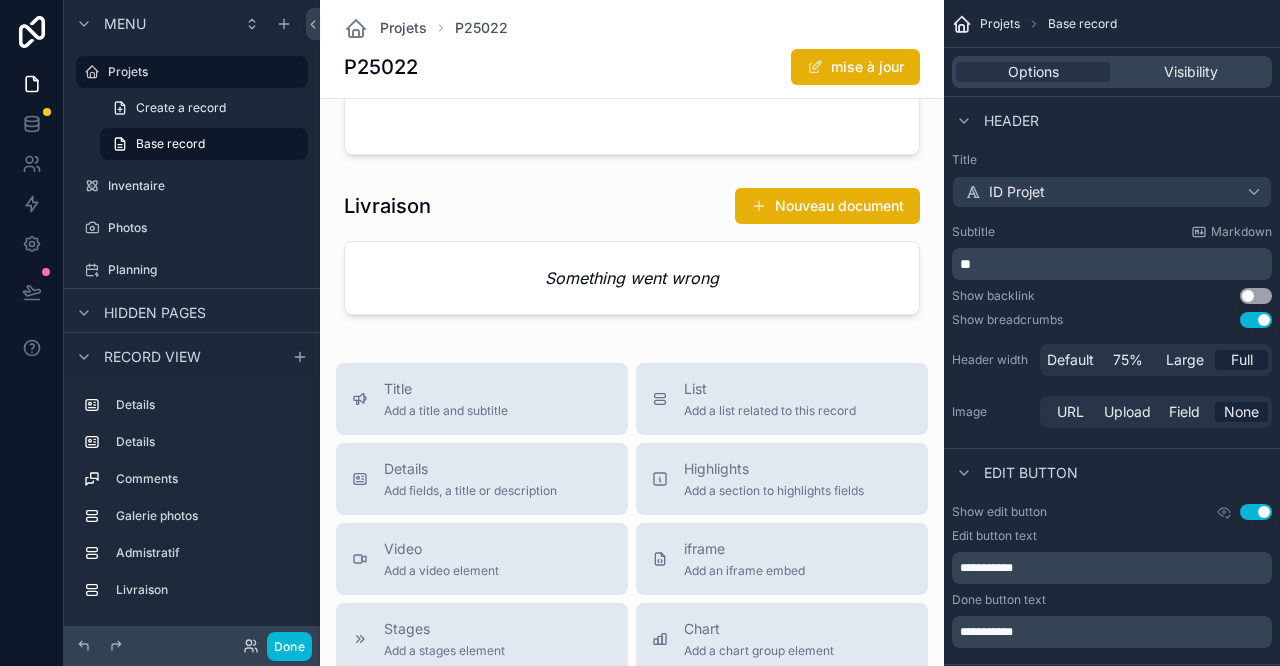 click at bounding box center (632, 255) 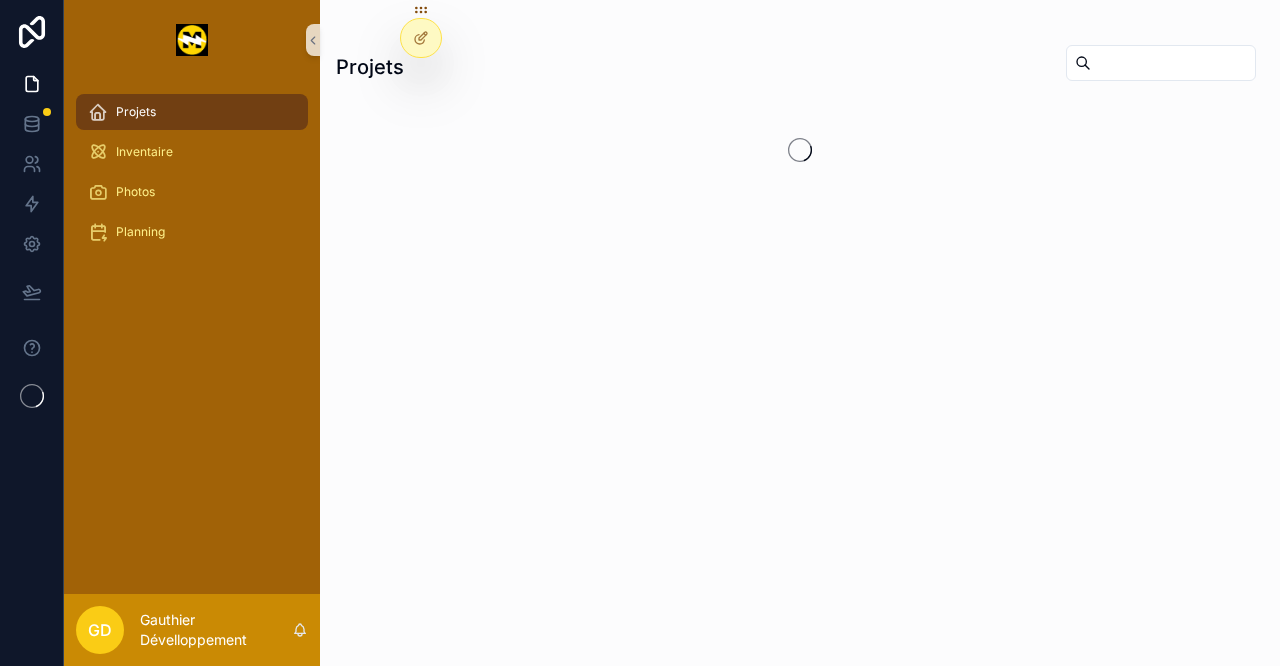 scroll, scrollTop: 0, scrollLeft: 0, axis: both 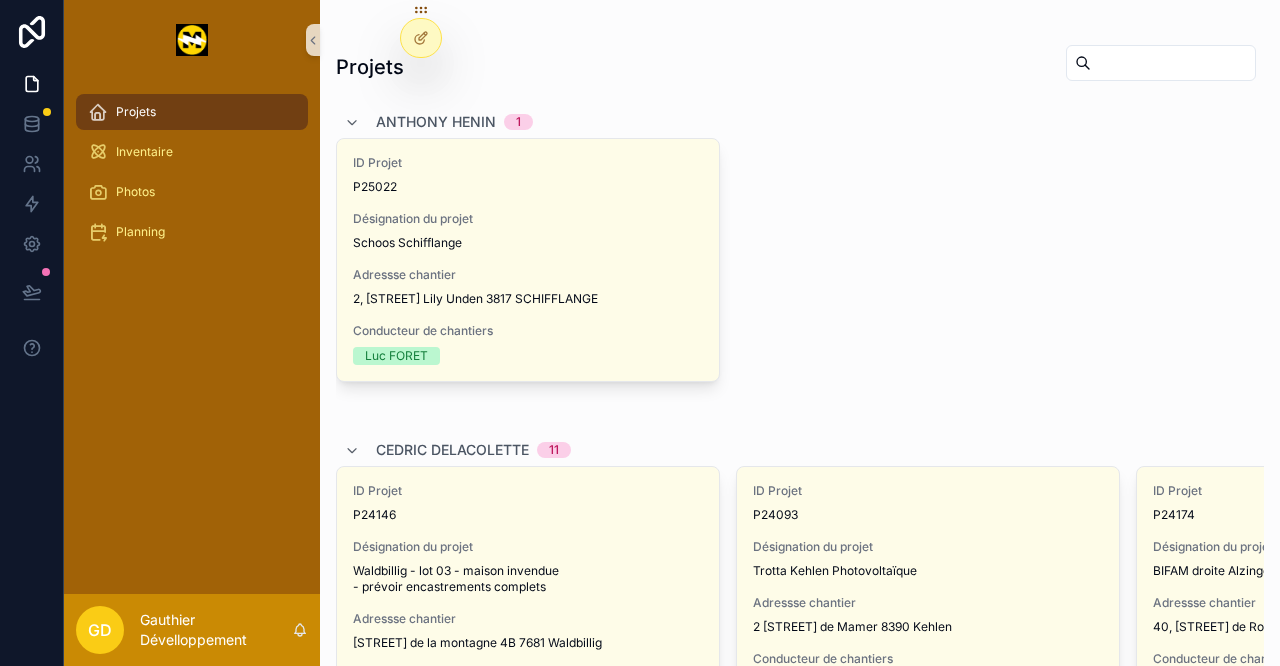 click on "Projets Inventaire Photos Planning GD Gauthier Dévelloppement" at bounding box center [192, 333] 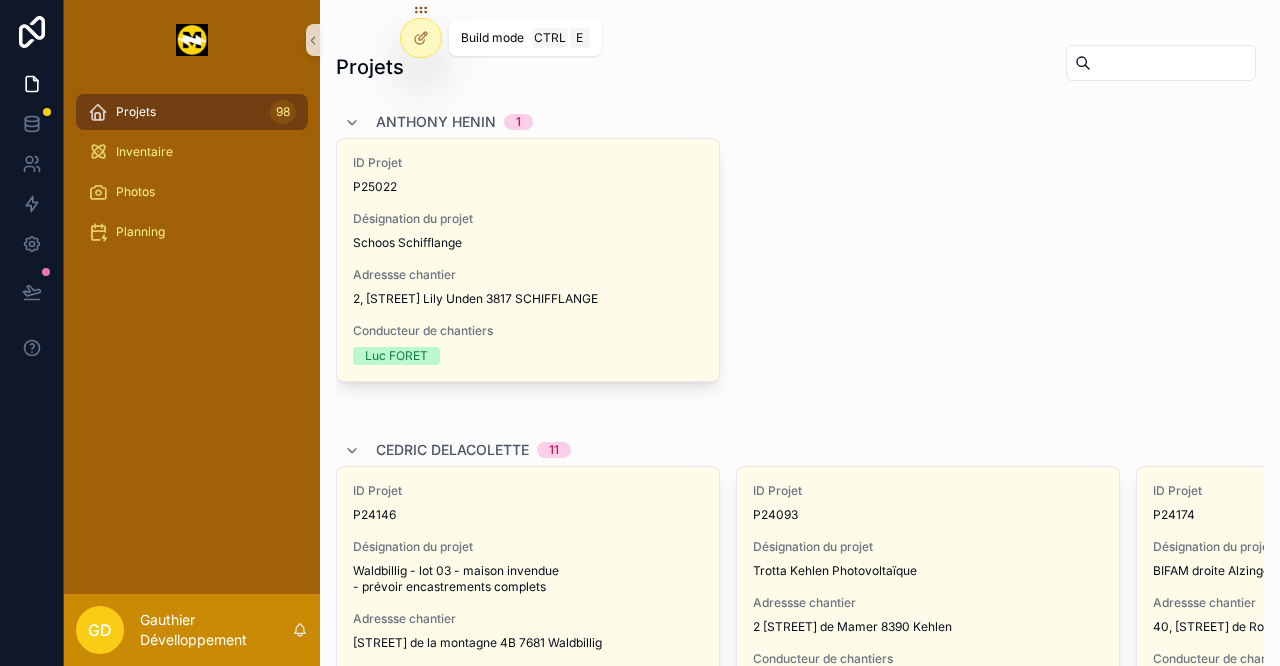 click at bounding box center [421, 38] 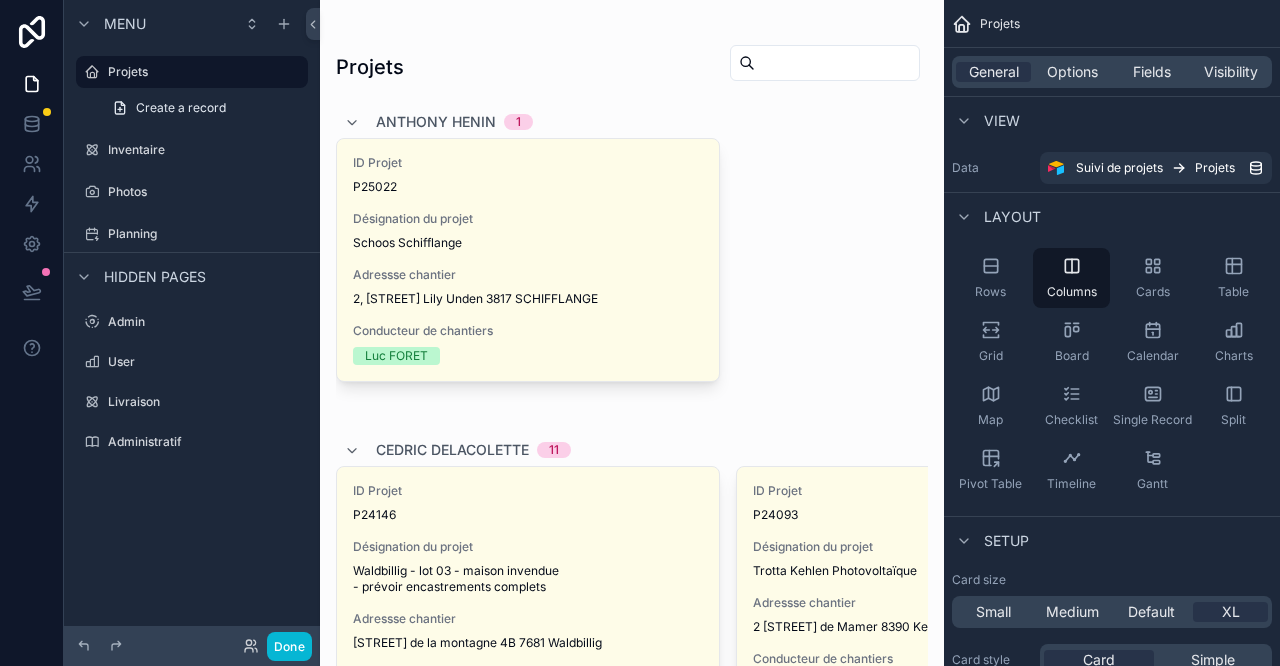 click at bounding box center (632, 1289) 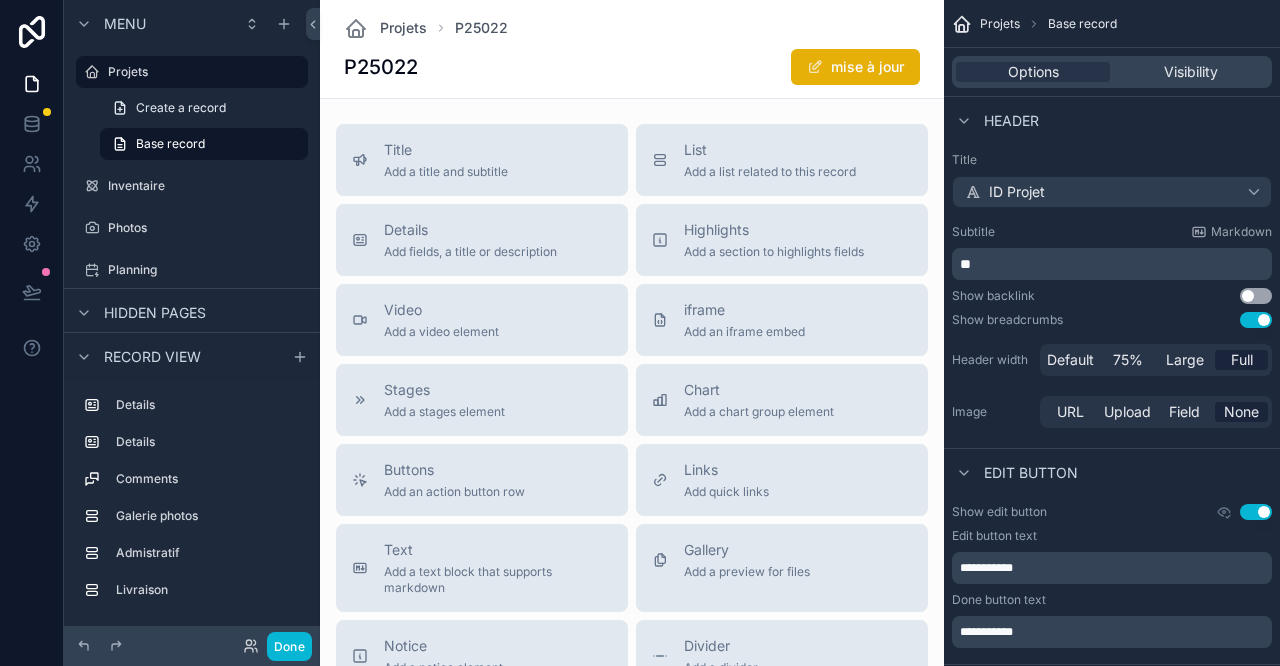 scroll, scrollTop: 1709, scrollLeft: 0, axis: vertical 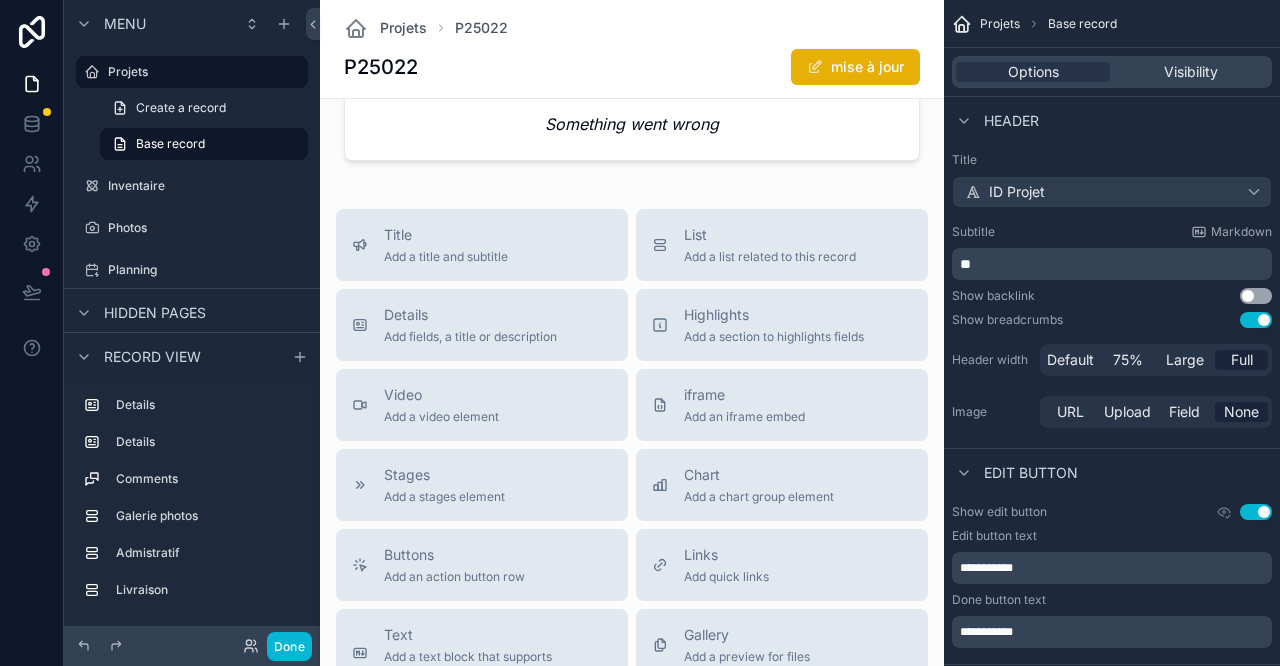 click on "mise à jour" at bounding box center (855, 67) 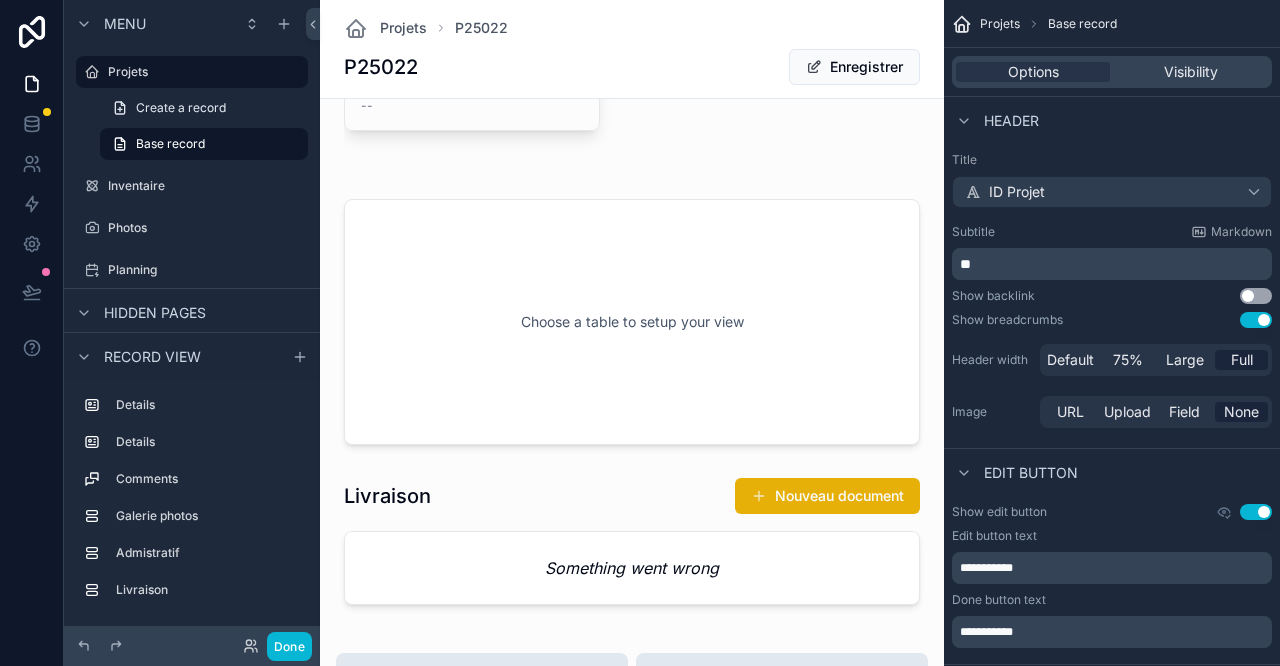 scroll, scrollTop: 1569, scrollLeft: 0, axis: vertical 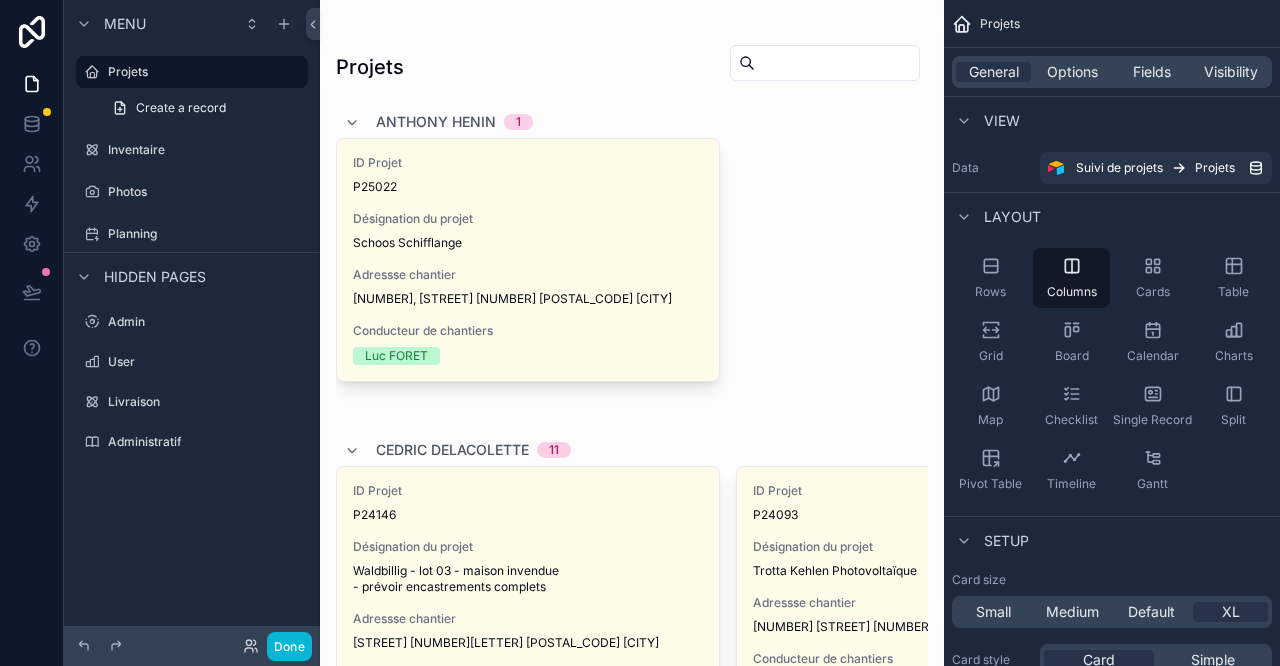 drag, startPoint x: 670, startPoint y: 319, endPoint x: 663, endPoint y: 310, distance: 11.401754 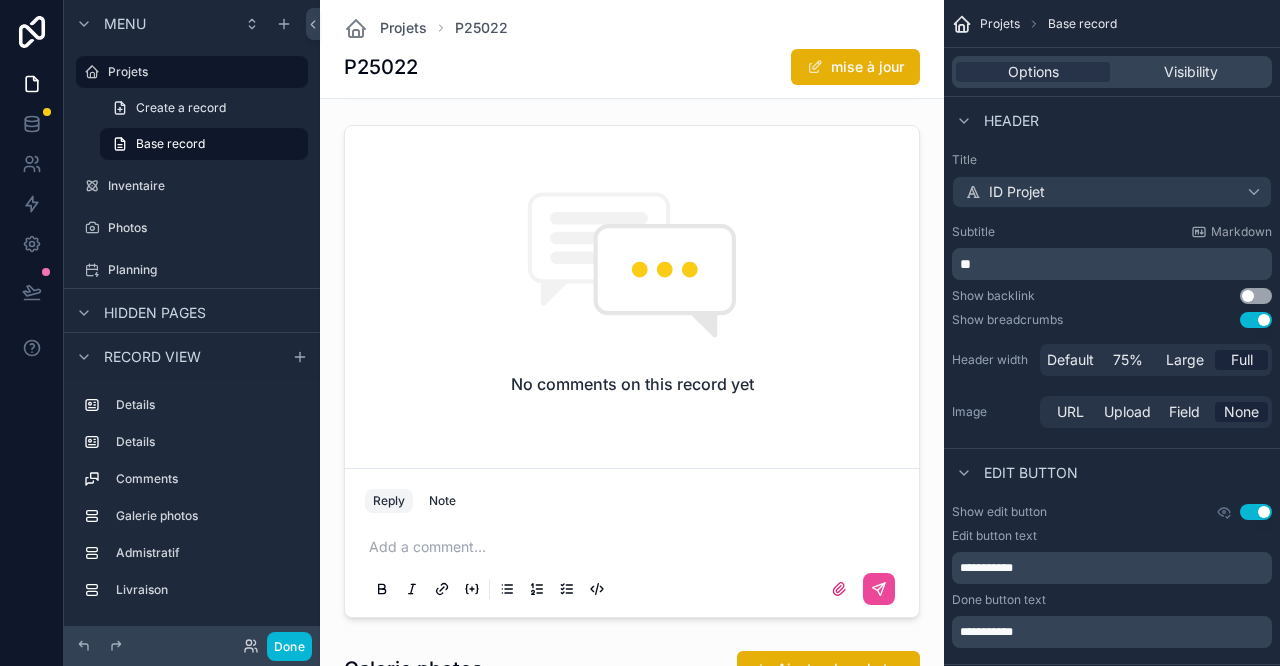 scroll, scrollTop: 888, scrollLeft: 0, axis: vertical 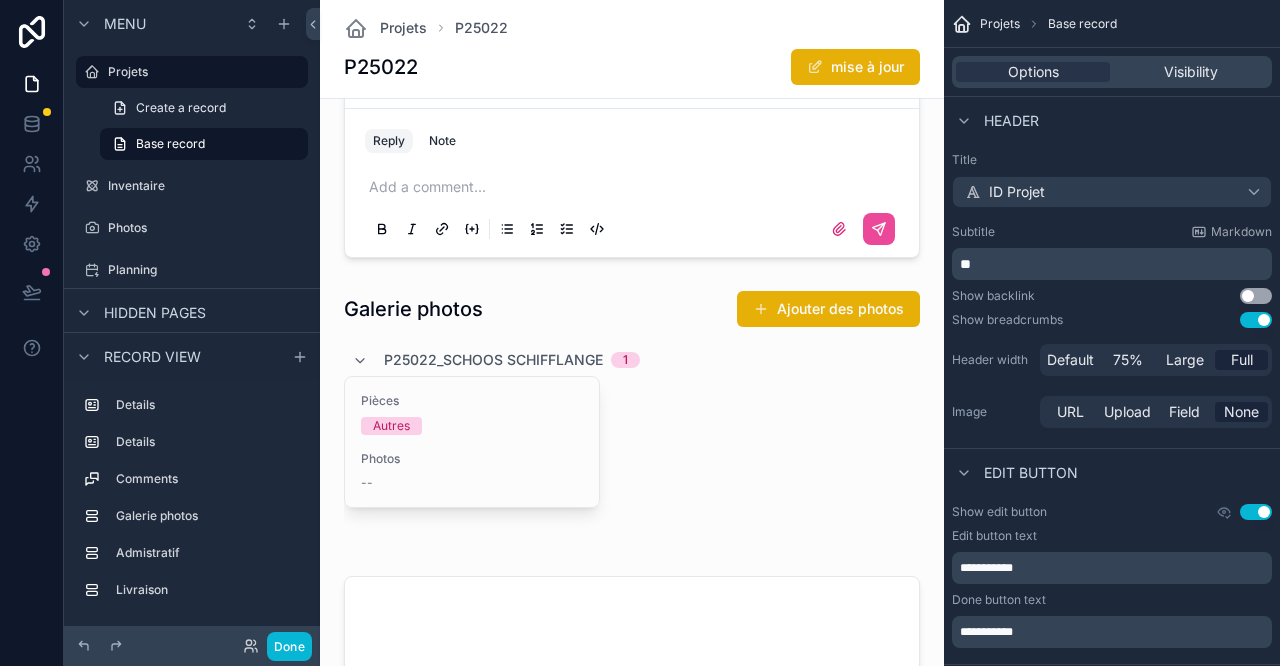 drag, startPoint x: 512, startPoint y: 581, endPoint x: 1129, endPoint y: 118, distance: 771.4 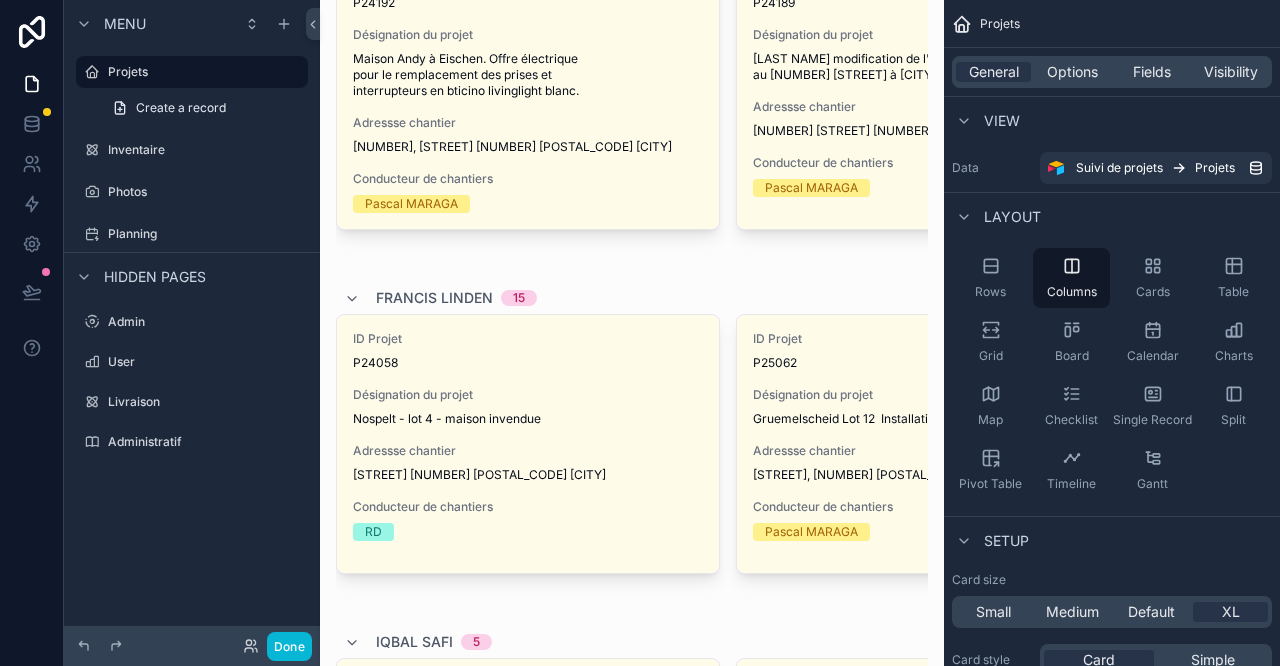 click on "Projets" at bounding box center (202, 72) 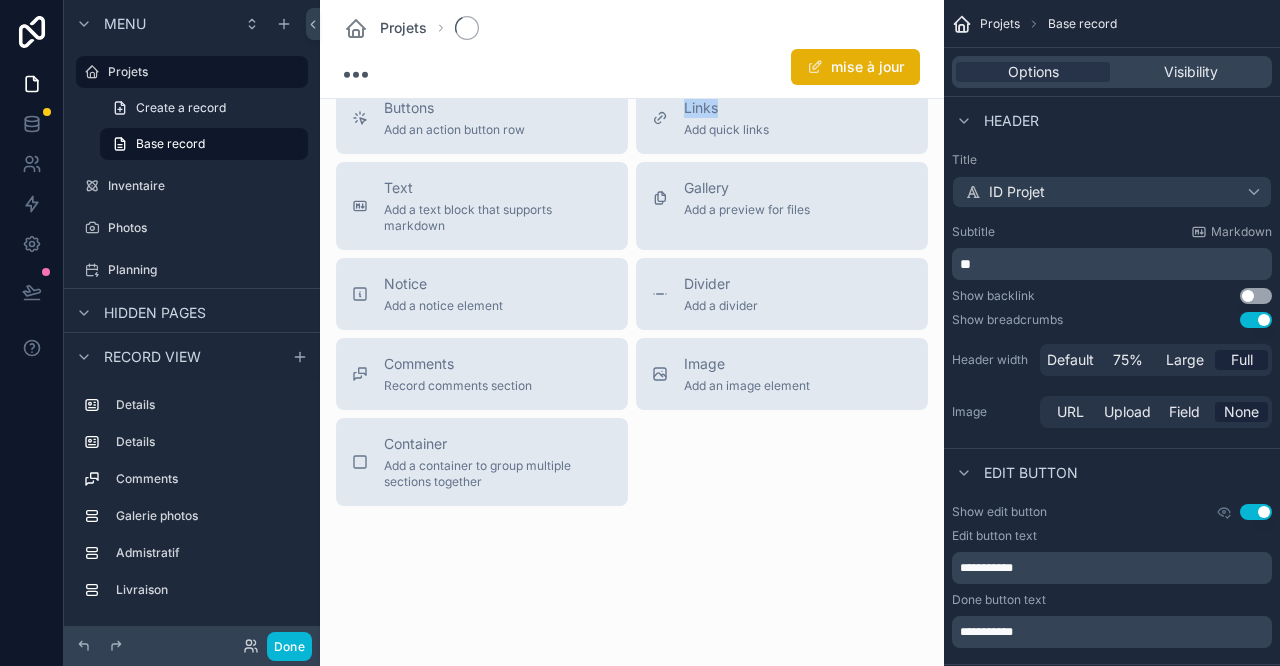 click on "Title Add a title and subtitle List Add a list related to this record Details Add fields, a title or description Highlights Add a section to highlights fields Video Add a video element iframe Add an iframe embed Stages Add a stages element Chart Add a chart group element Buttons Add an action button row Links Add quick links Text Add a text block that supports markdown Gallery Add a preview for files Notice Add a notice element Divider Add a divider Comments Record comments section Image Add an image element Container Add a container to group multiple sections together" at bounding box center (632, 134) 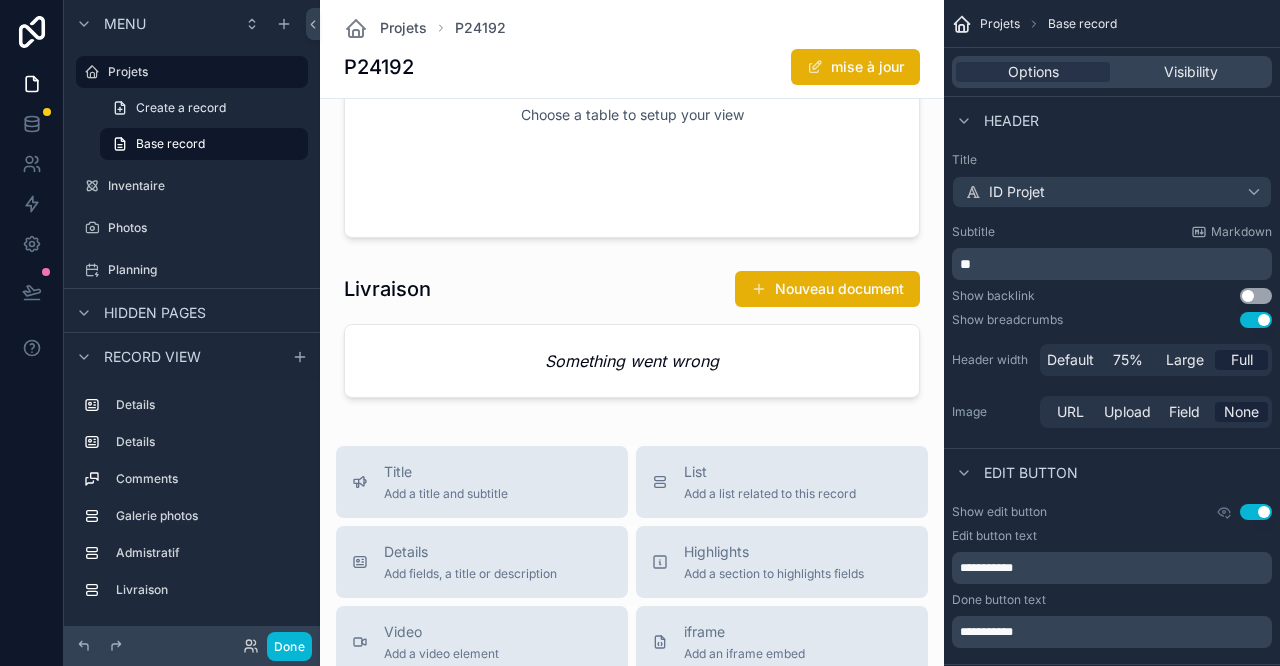 scroll, scrollTop: 1111, scrollLeft: 0, axis: vertical 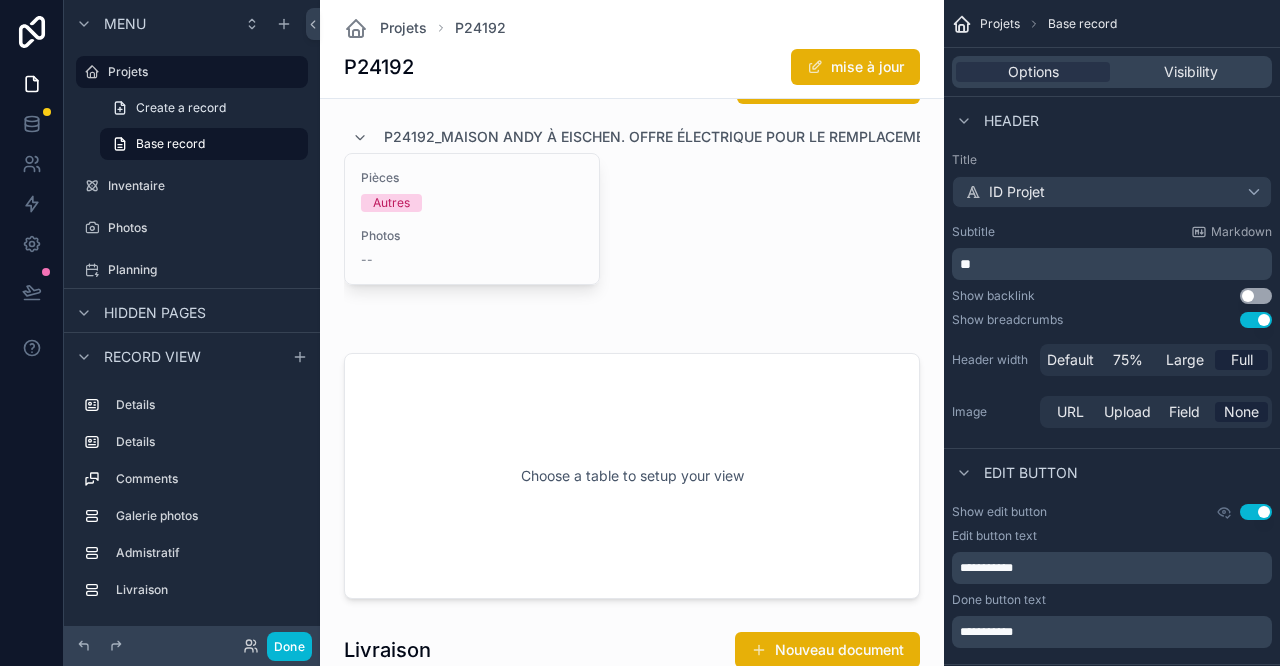 click at bounding box center [632, 476] 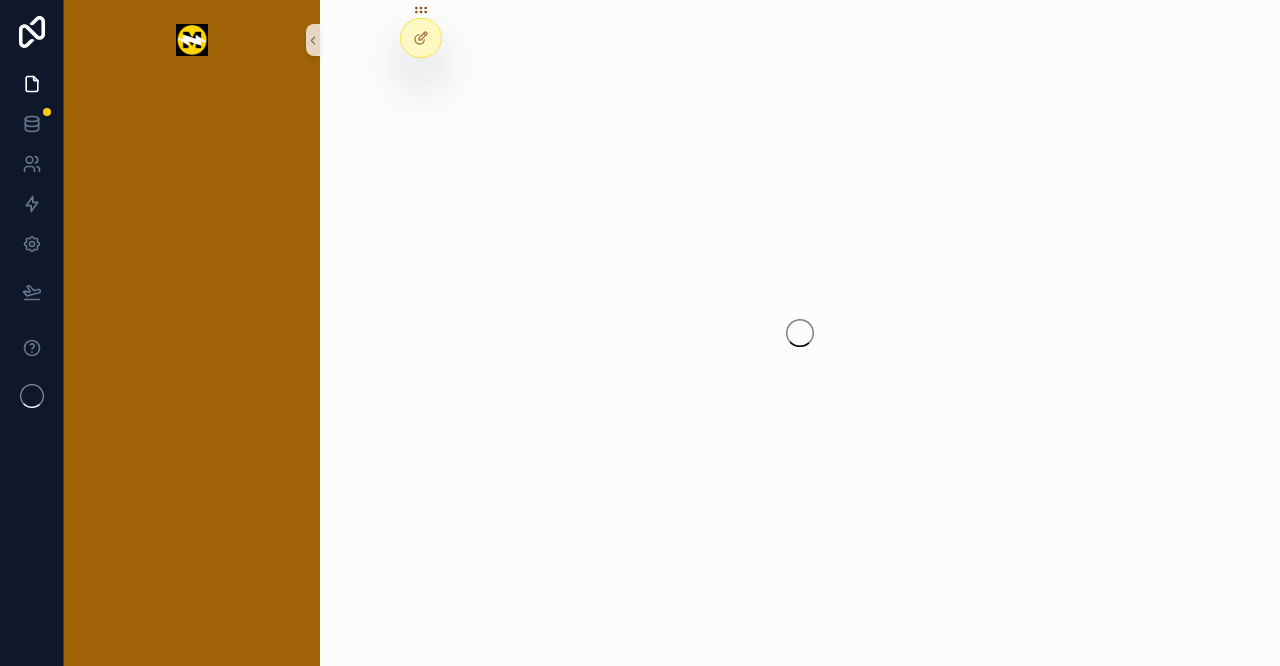 scroll, scrollTop: 0, scrollLeft: 0, axis: both 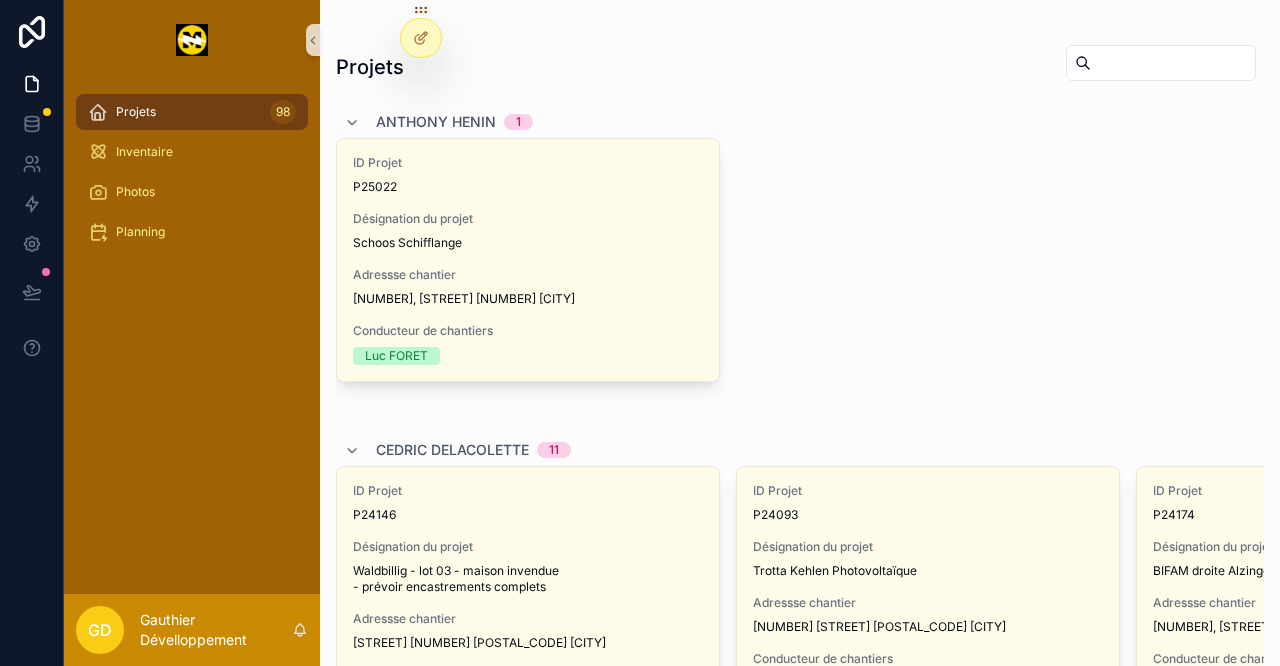 click 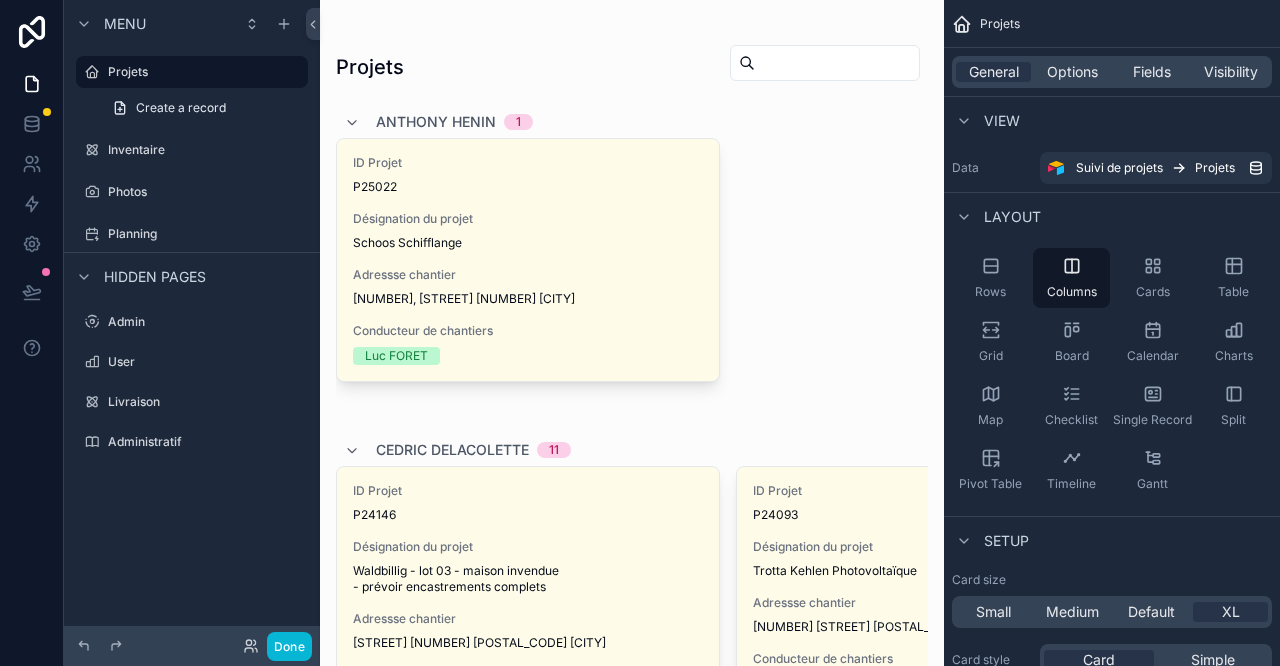 drag, startPoint x: 524, startPoint y: 214, endPoint x: 512, endPoint y: 221, distance: 13.892444 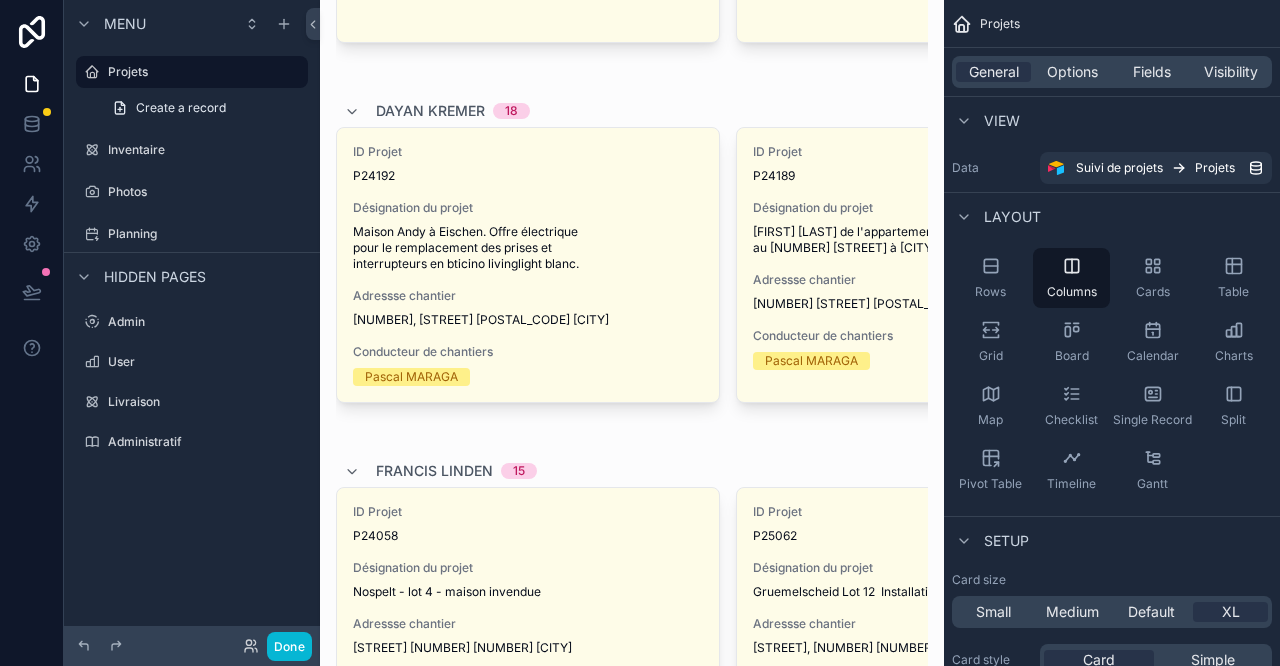 scroll, scrollTop: 888, scrollLeft: 0, axis: vertical 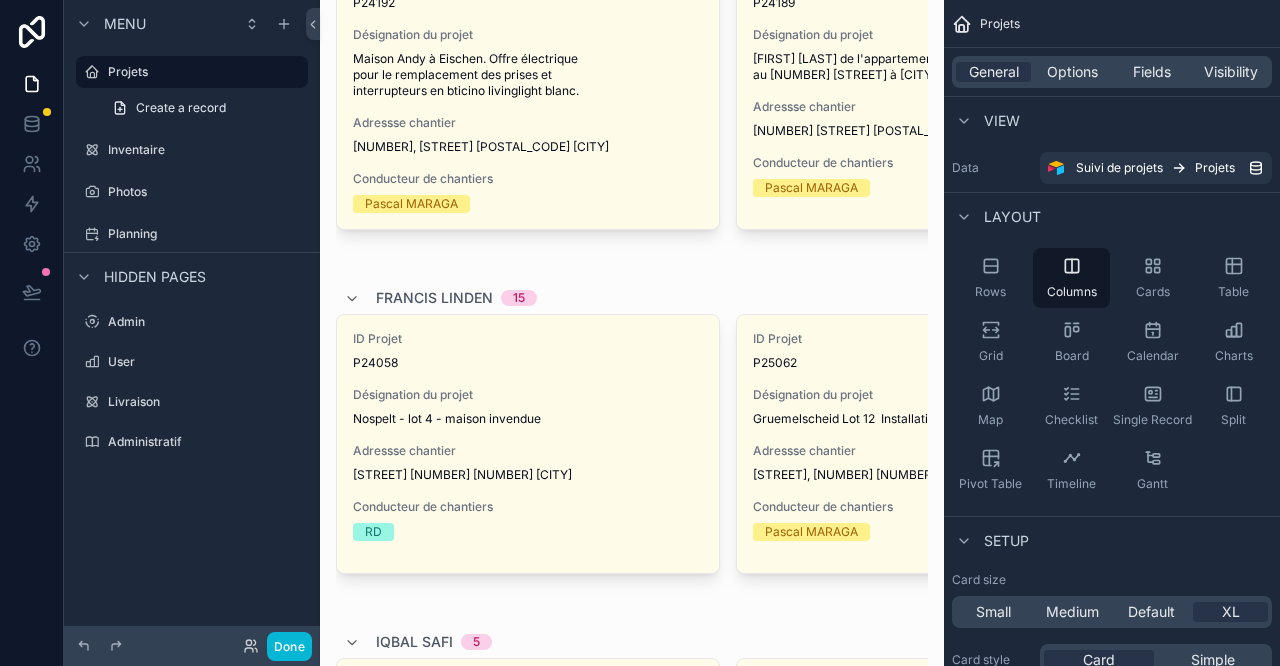 click on "Nospelt - lot 4 - maison invendue" at bounding box center (528, 419) 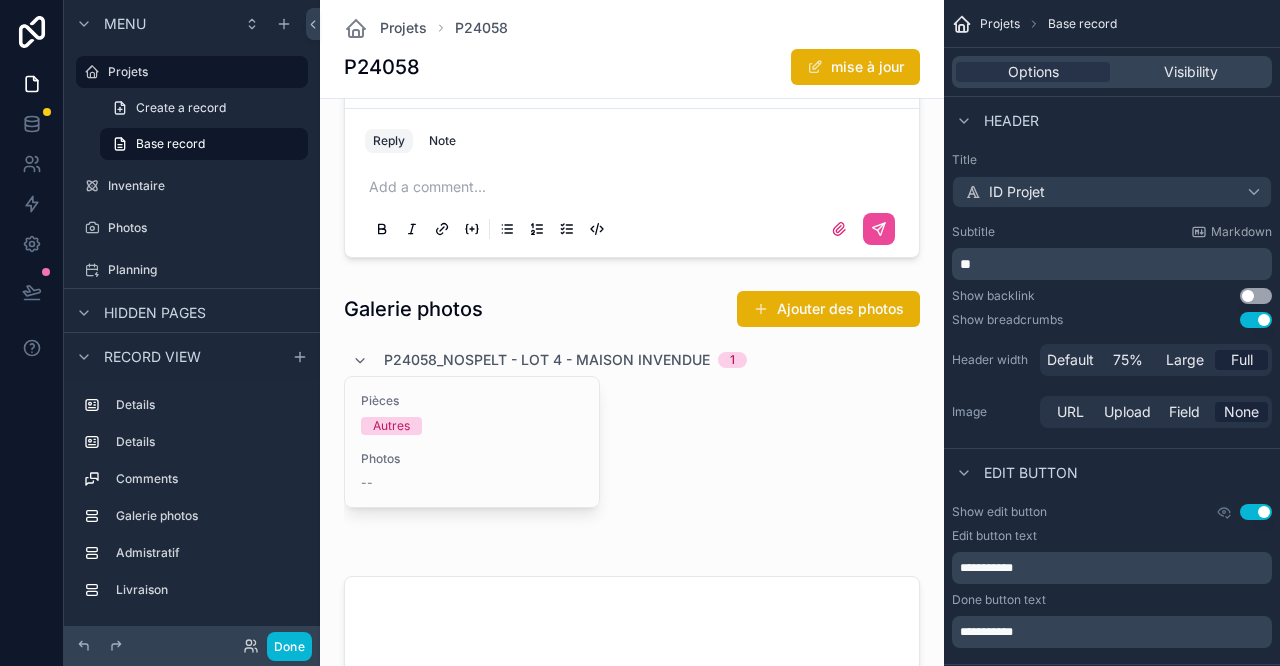 scroll, scrollTop: 1111, scrollLeft: 0, axis: vertical 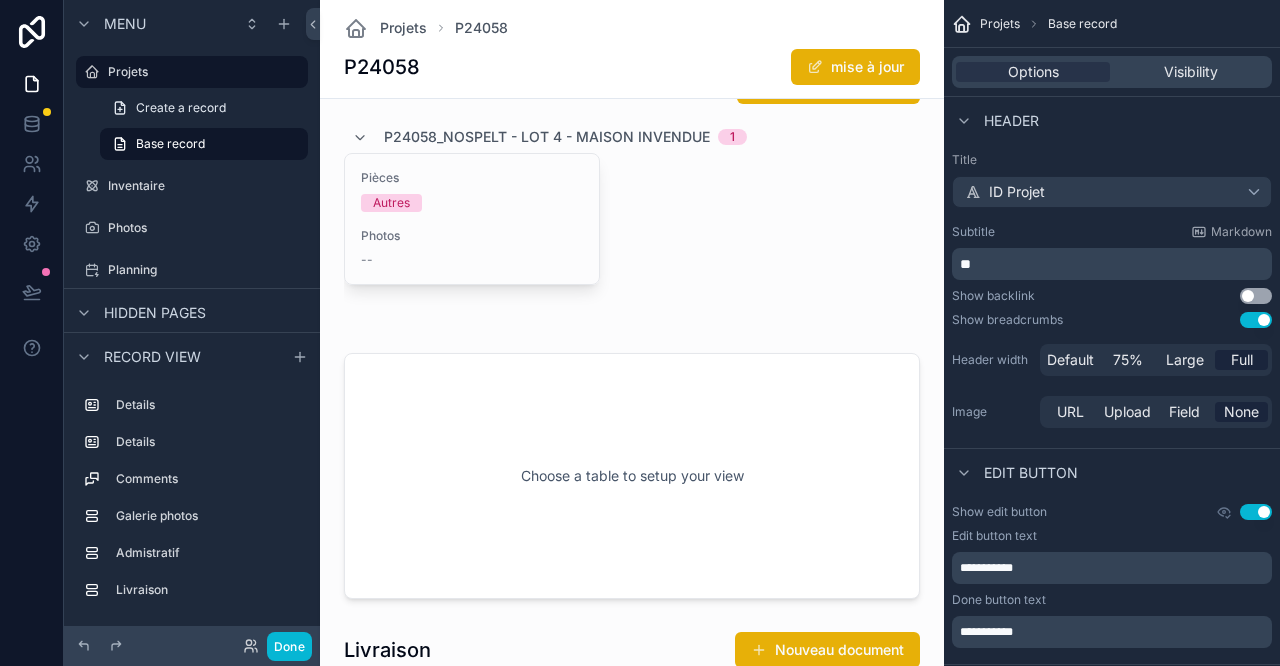 click at bounding box center (632, 194) 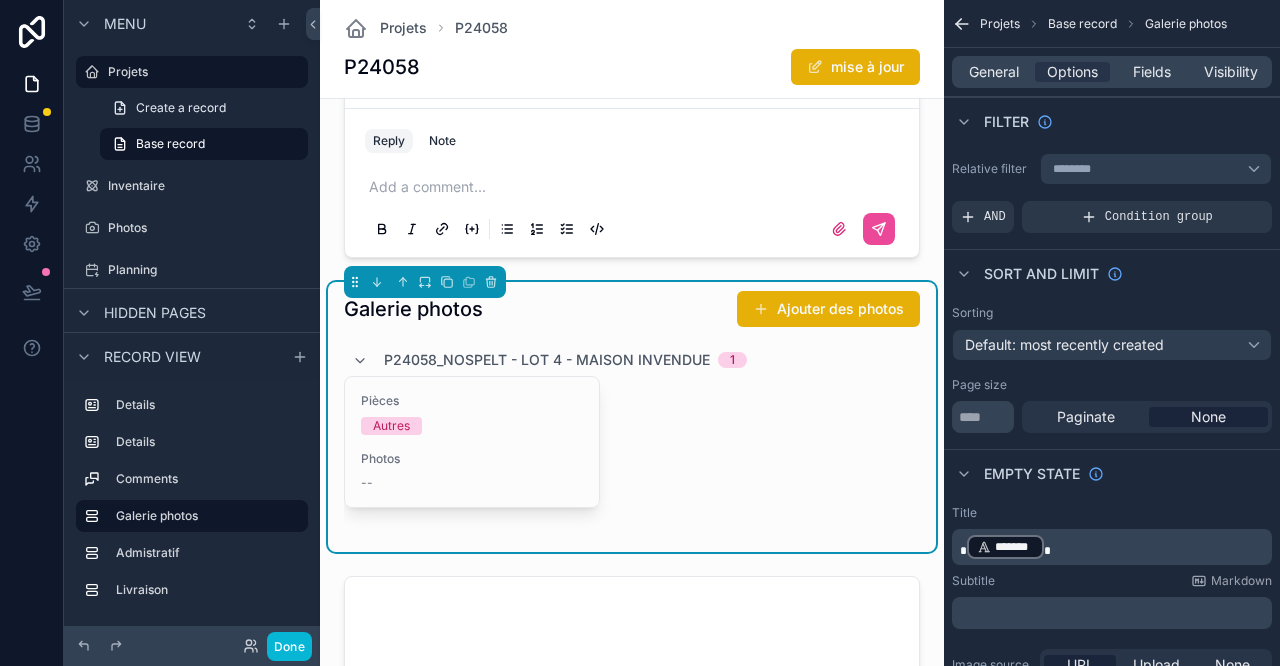 scroll, scrollTop: 1333, scrollLeft: 0, axis: vertical 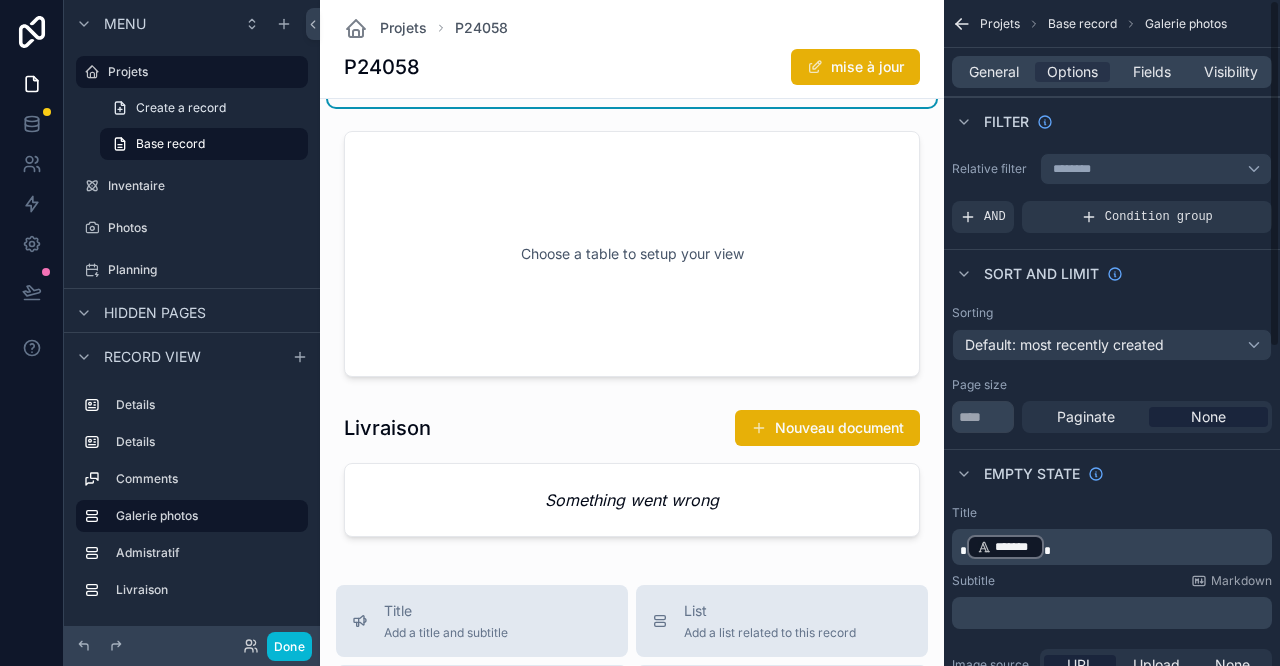 click on "General" at bounding box center (994, 72) 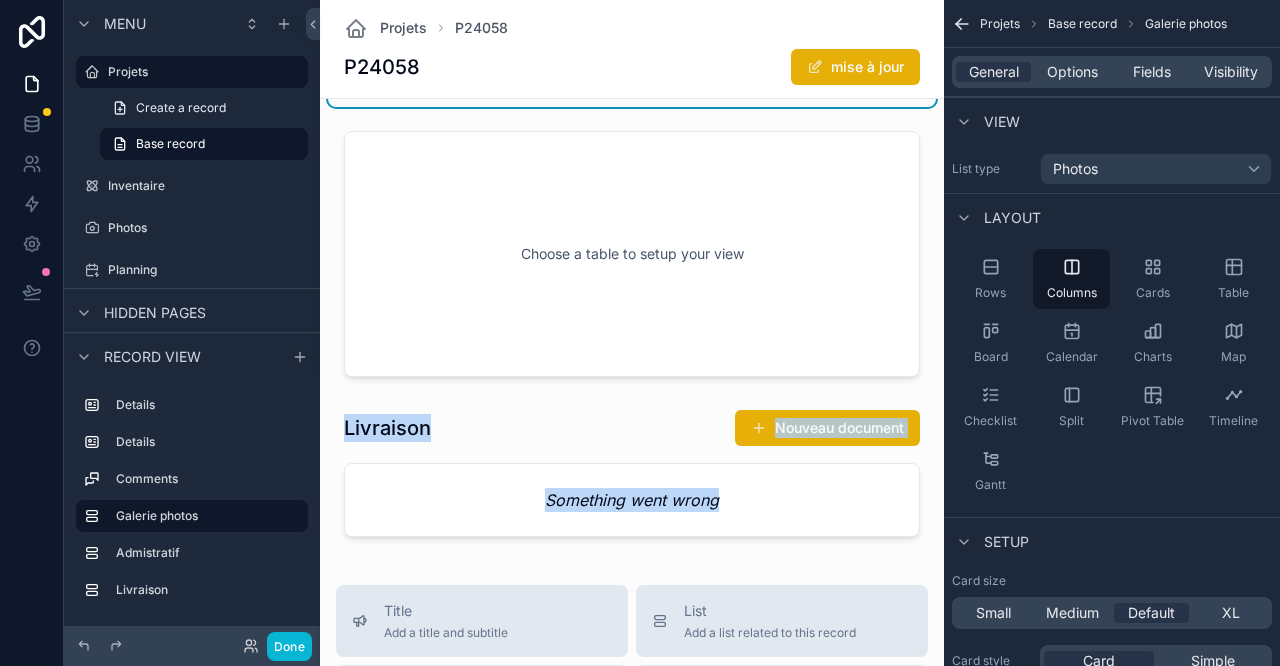 drag, startPoint x: 924, startPoint y: 173, endPoint x: 700, endPoint y: 537, distance: 427.40146 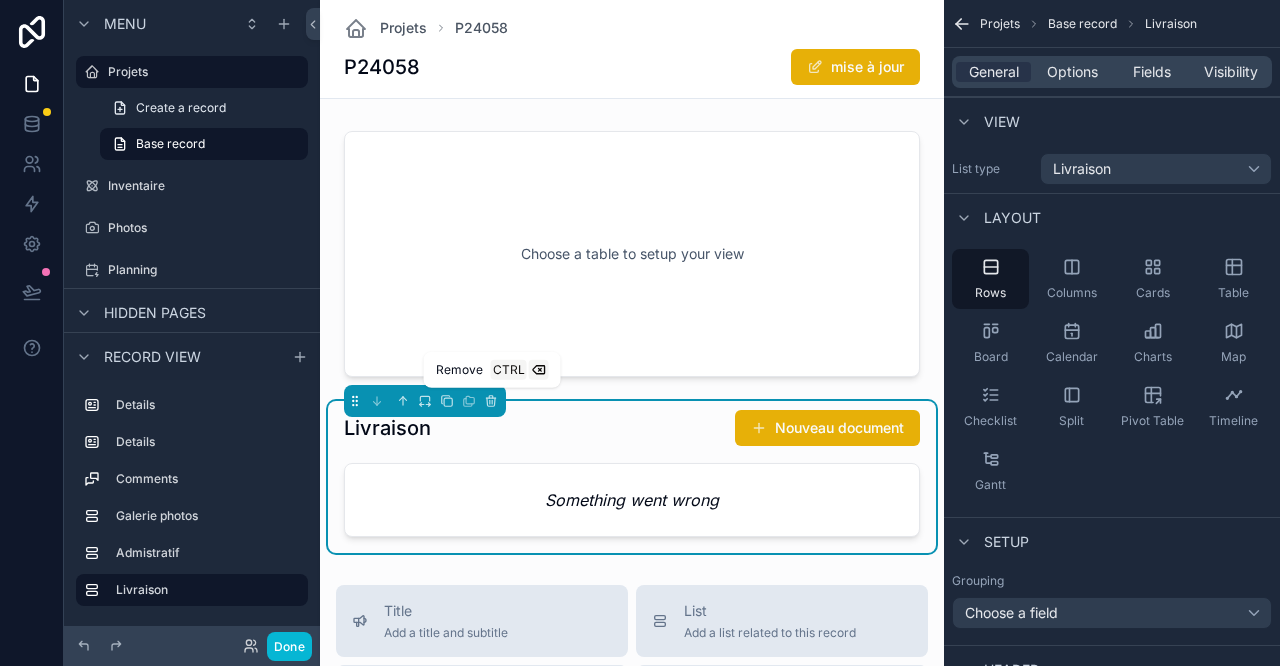 click 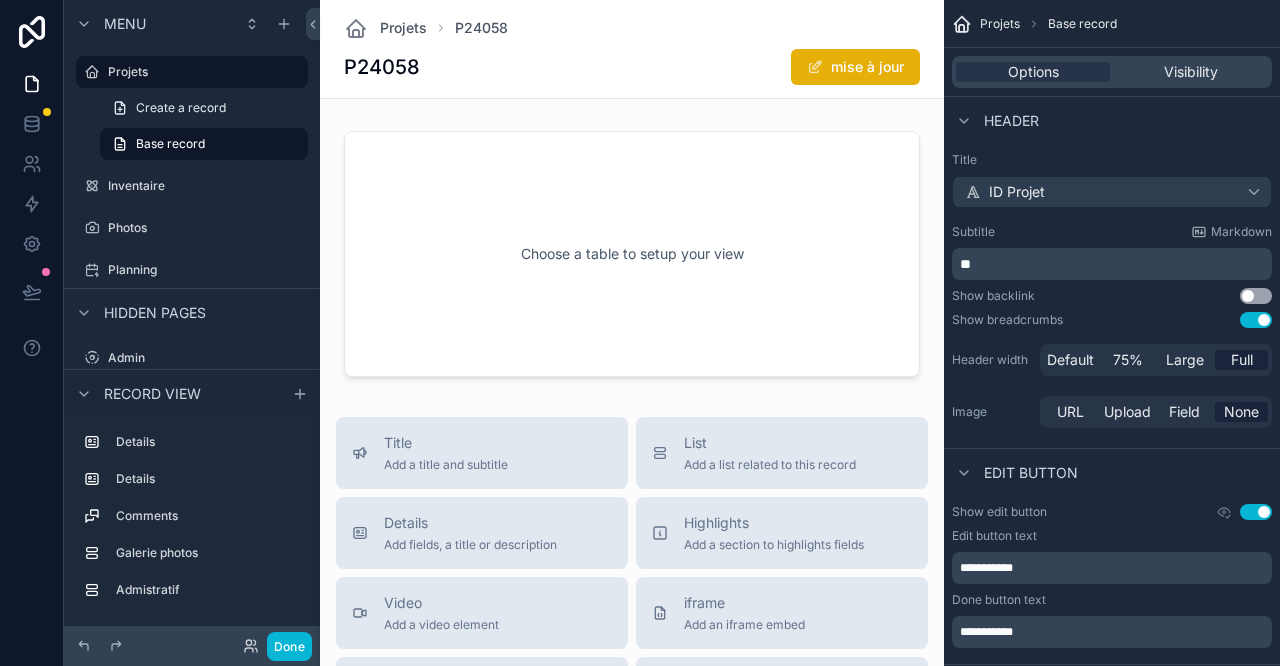 drag, startPoint x: 466, startPoint y: 133, endPoint x: 401, endPoint y: 218, distance: 107.00467 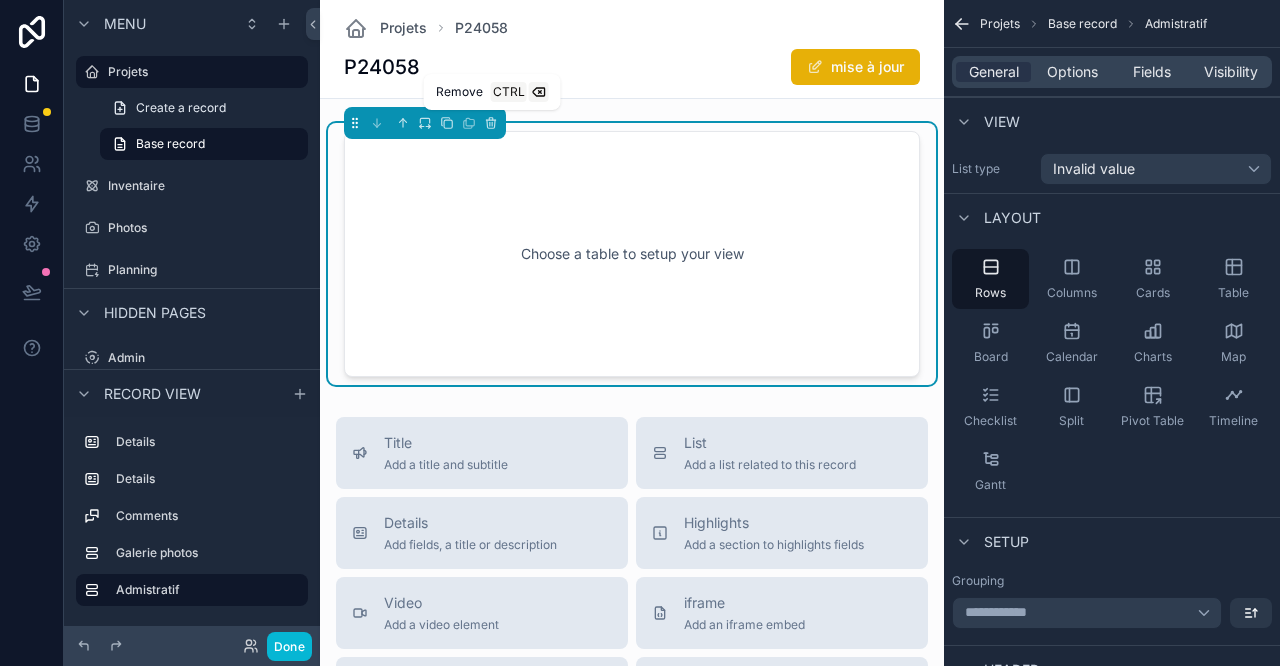click 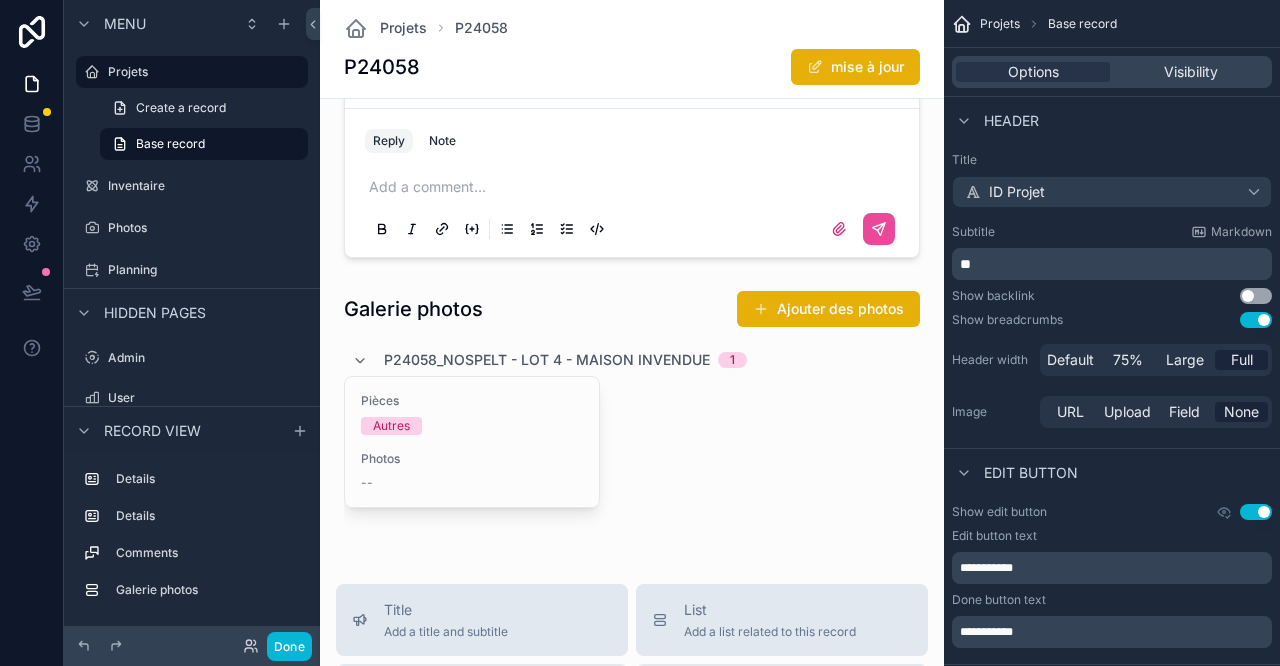 scroll, scrollTop: 1111, scrollLeft: 0, axis: vertical 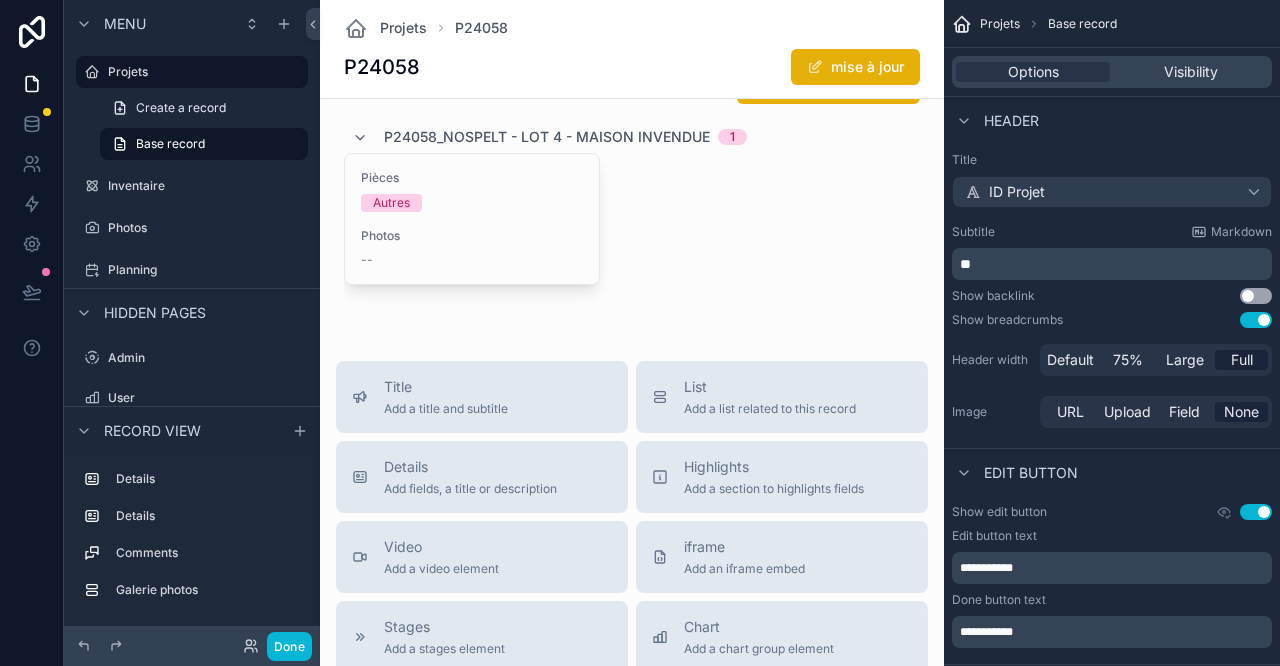click on "List Add a list related to this record" at bounding box center (782, 397) 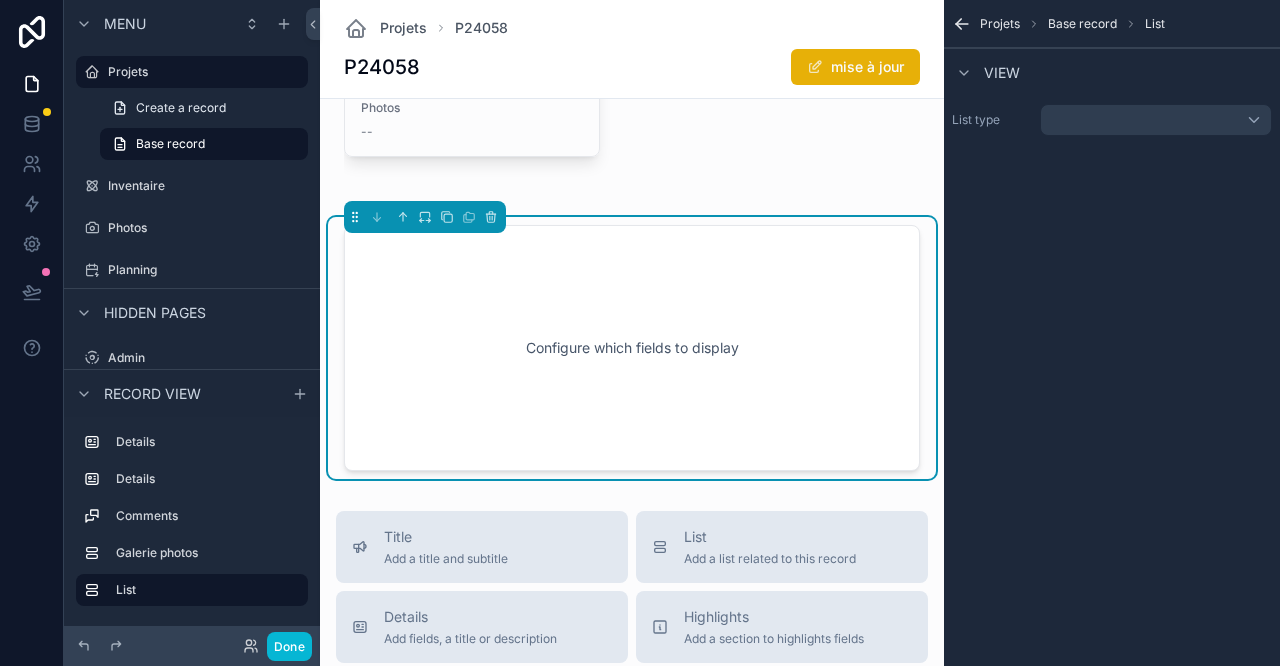 scroll, scrollTop: 1252, scrollLeft: 0, axis: vertical 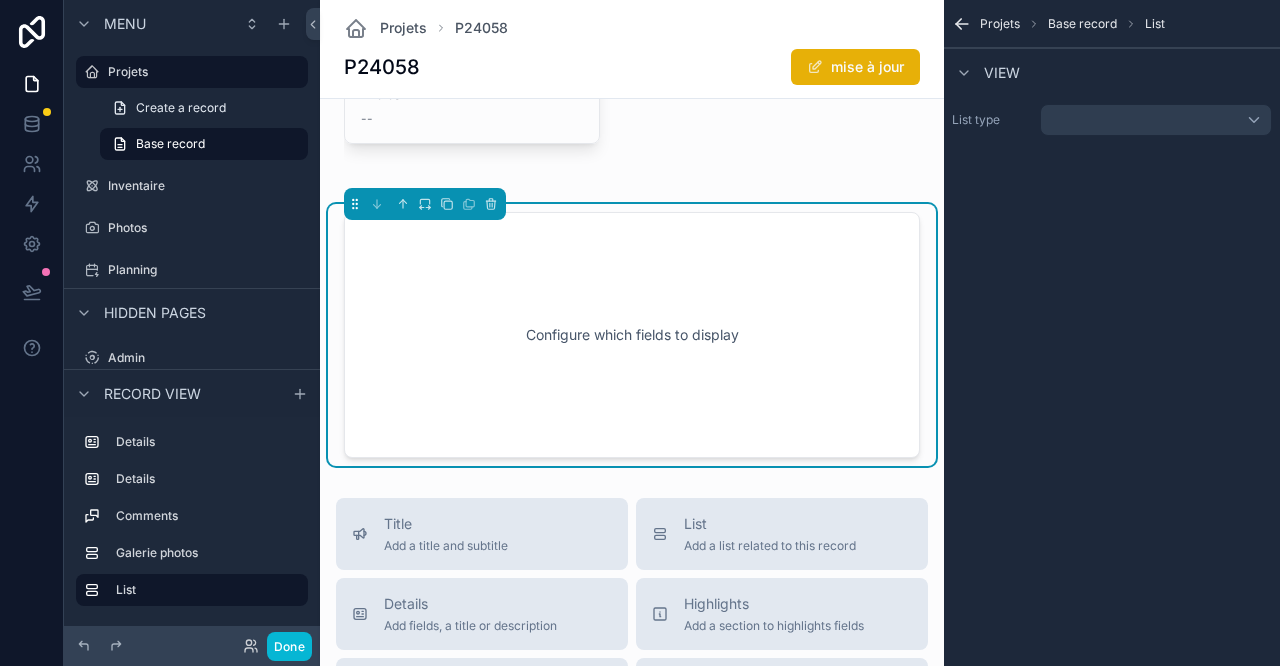 click on "List Add a list related to this record" at bounding box center (782, 534) 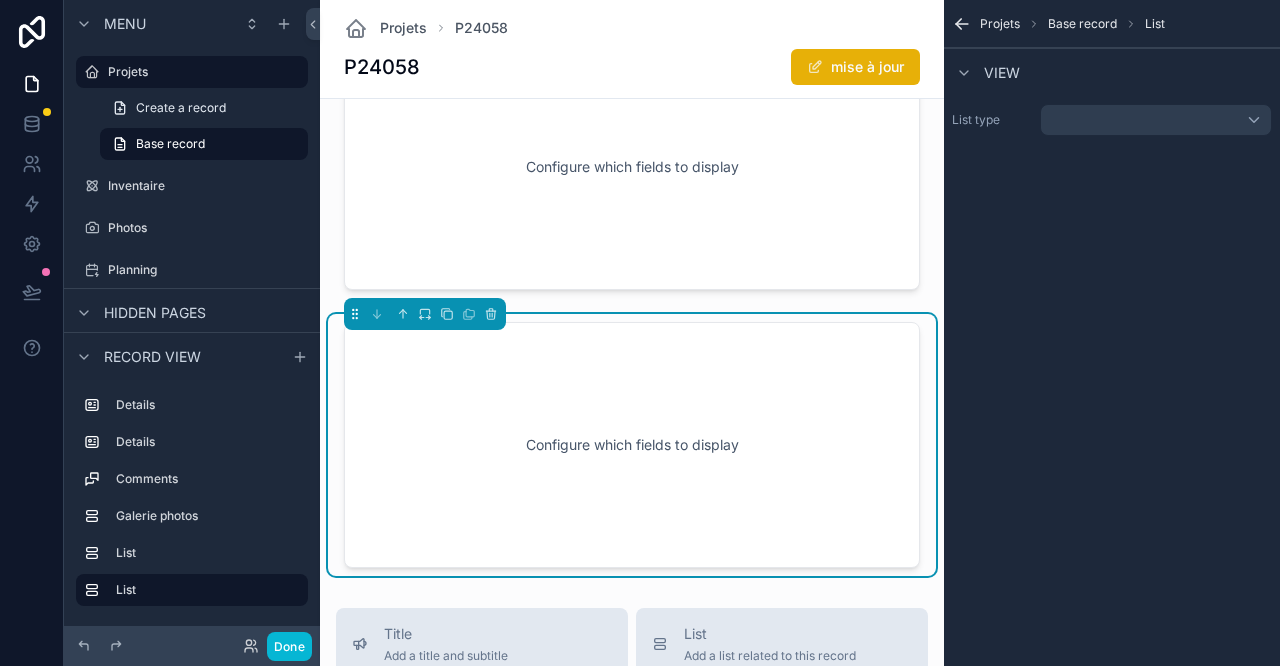 scroll, scrollTop: 1530, scrollLeft: 0, axis: vertical 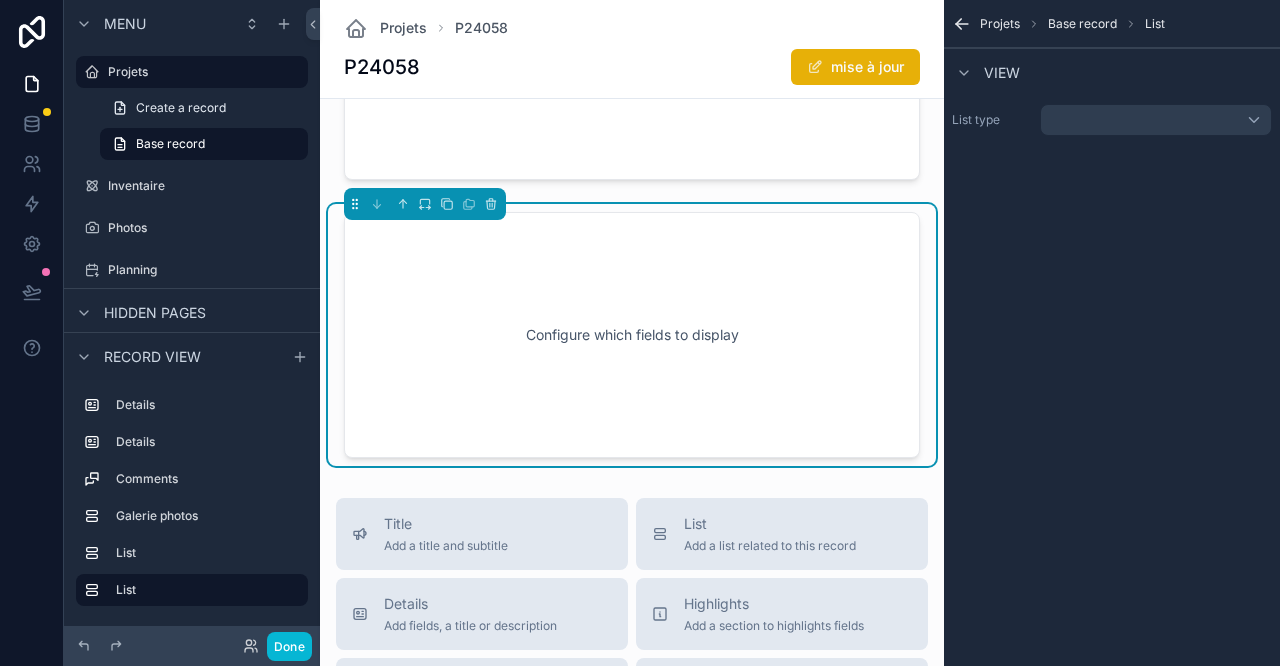 click at bounding box center (632, 57) 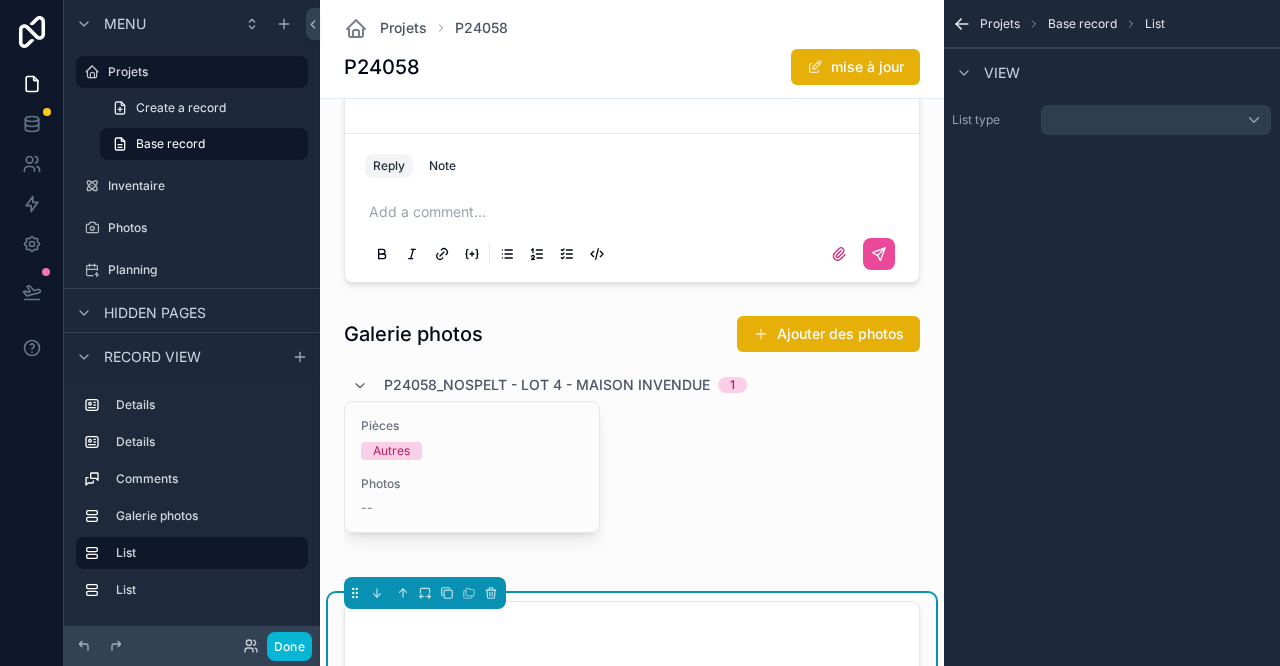 scroll, scrollTop: 1308, scrollLeft: 0, axis: vertical 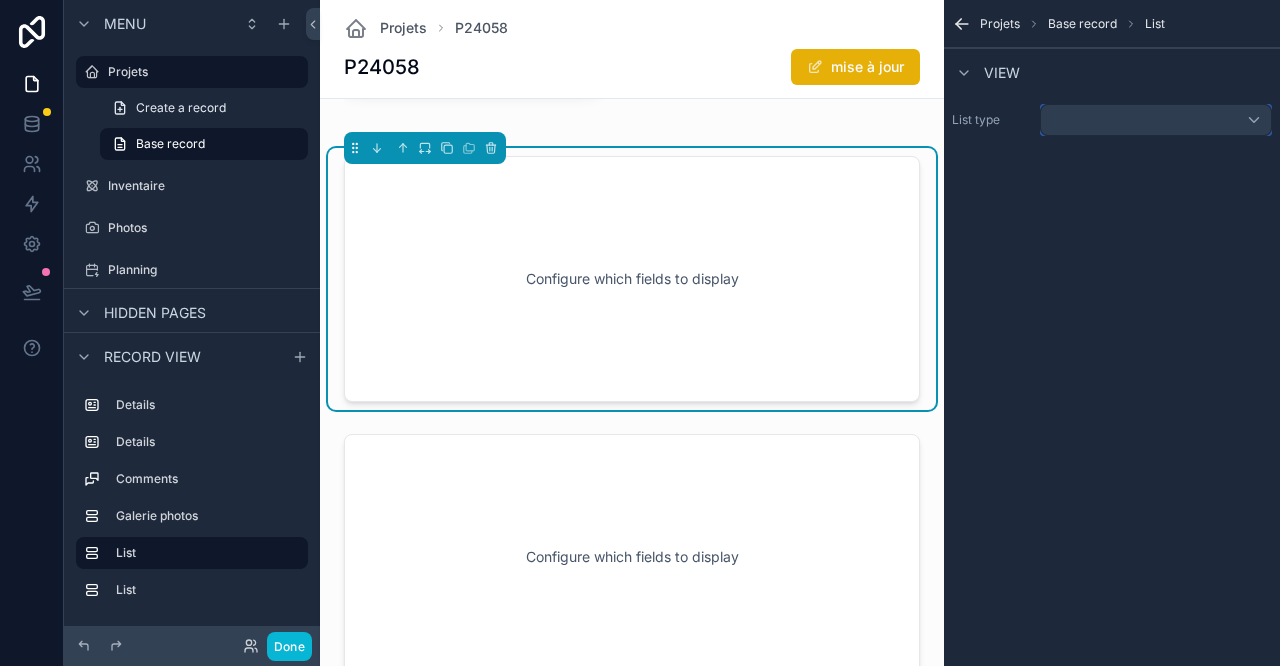 click at bounding box center (1156, 120) 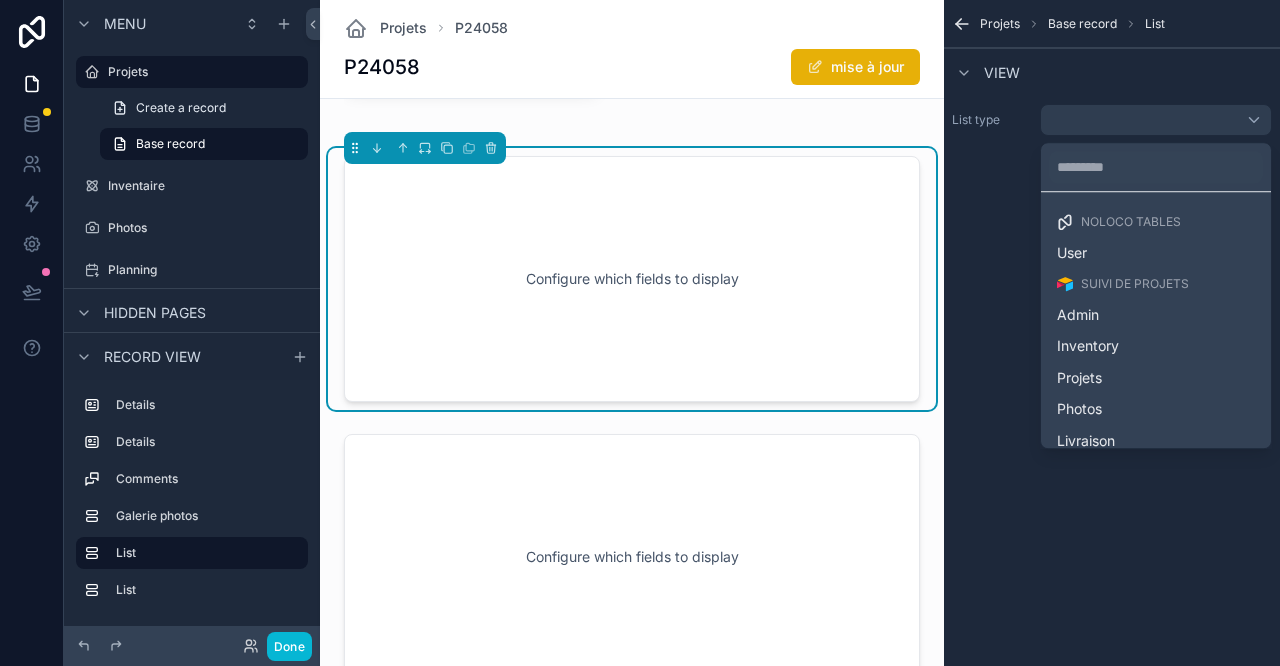click on "Livraison" at bounding box center [1086, 441] 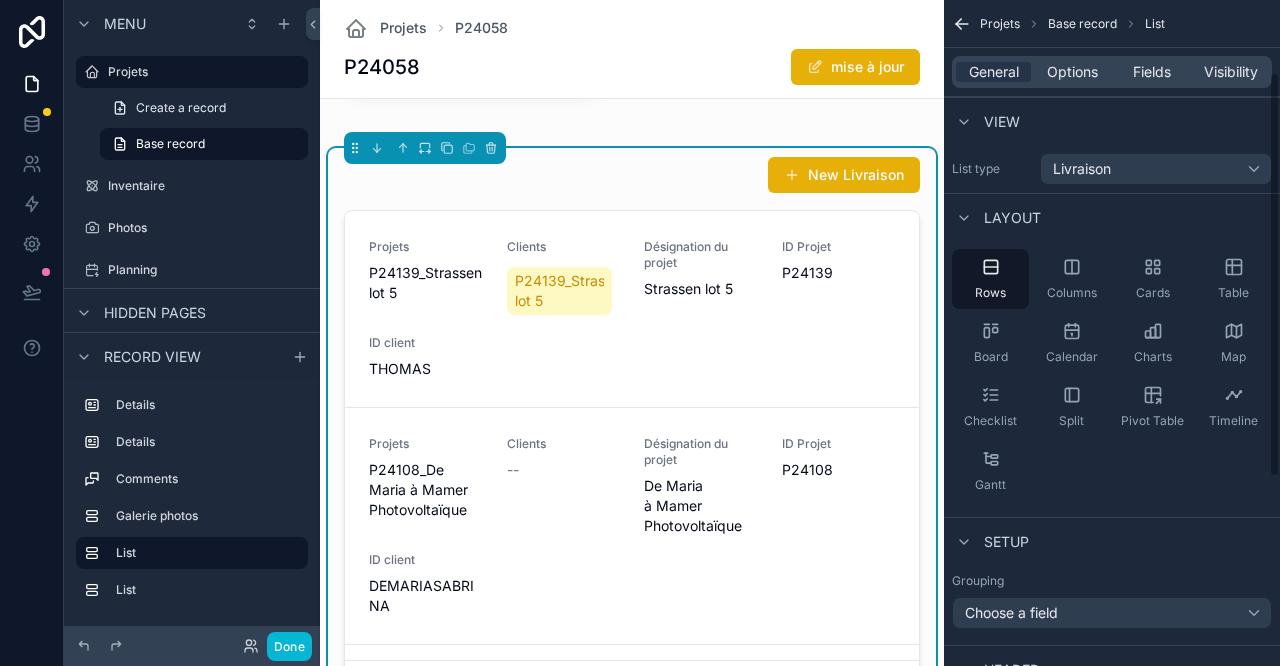 scroll, scrollTop: 222, scrollLeft: 0, axis: vertical 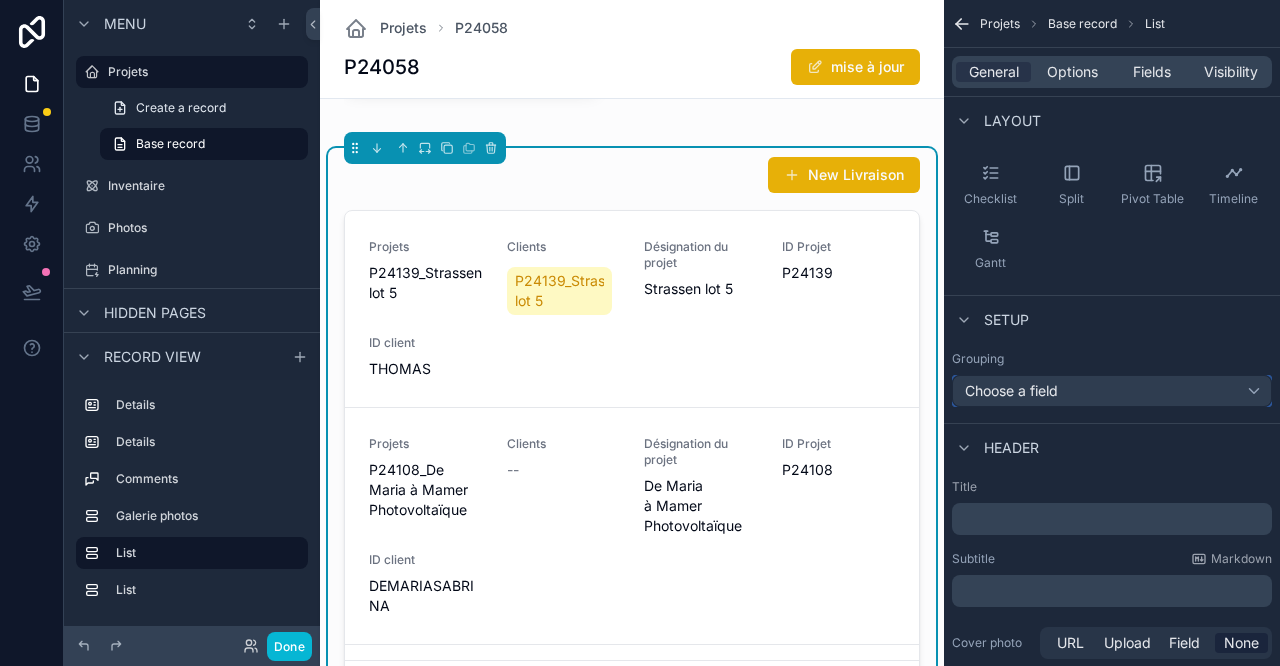 click on "Choose a field" at bounding box center [1112, 391] 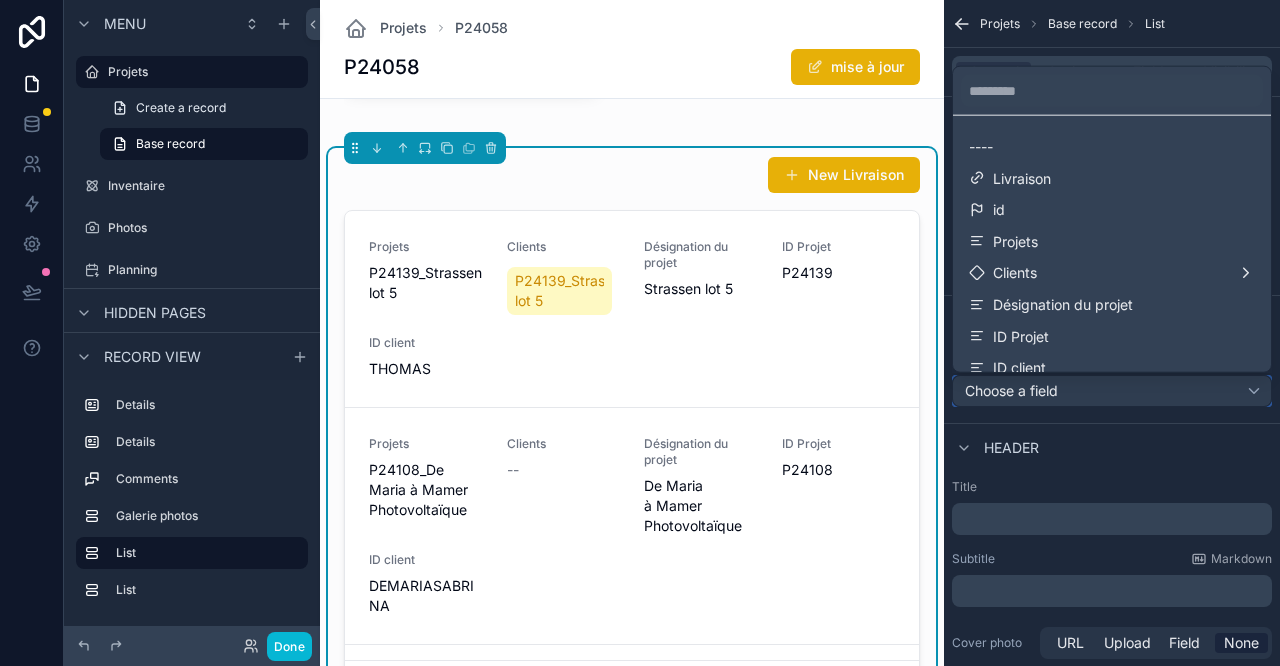 scroll, scrollTop: 172, scrollLeft: 0, axis: vertical 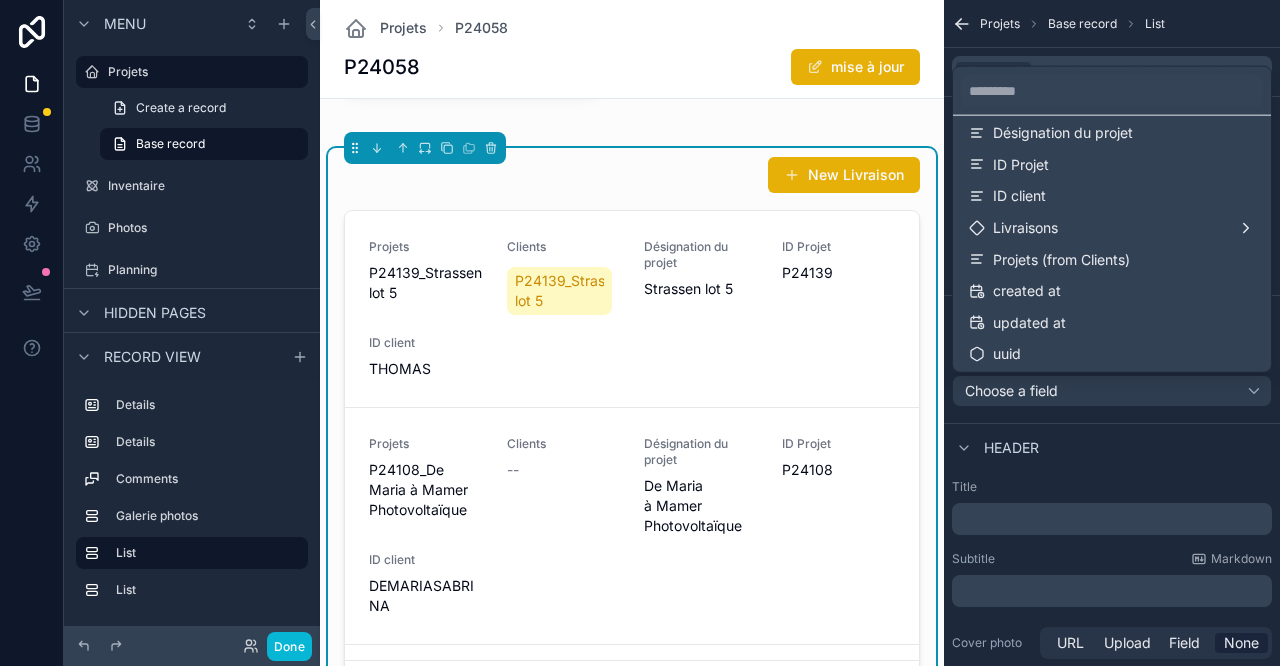 click on "Désignation du projet" at bounding box center [1112, 133] 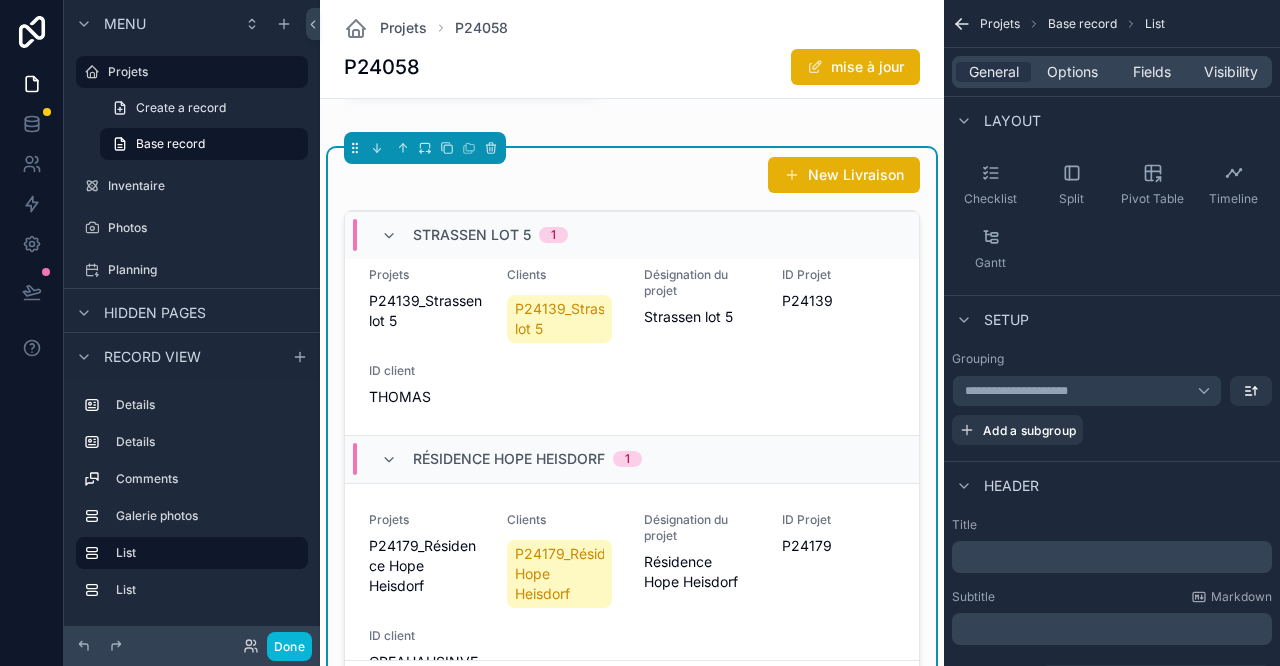 scroll, scrollTop: 0, scrollLeft: 0, axis: both 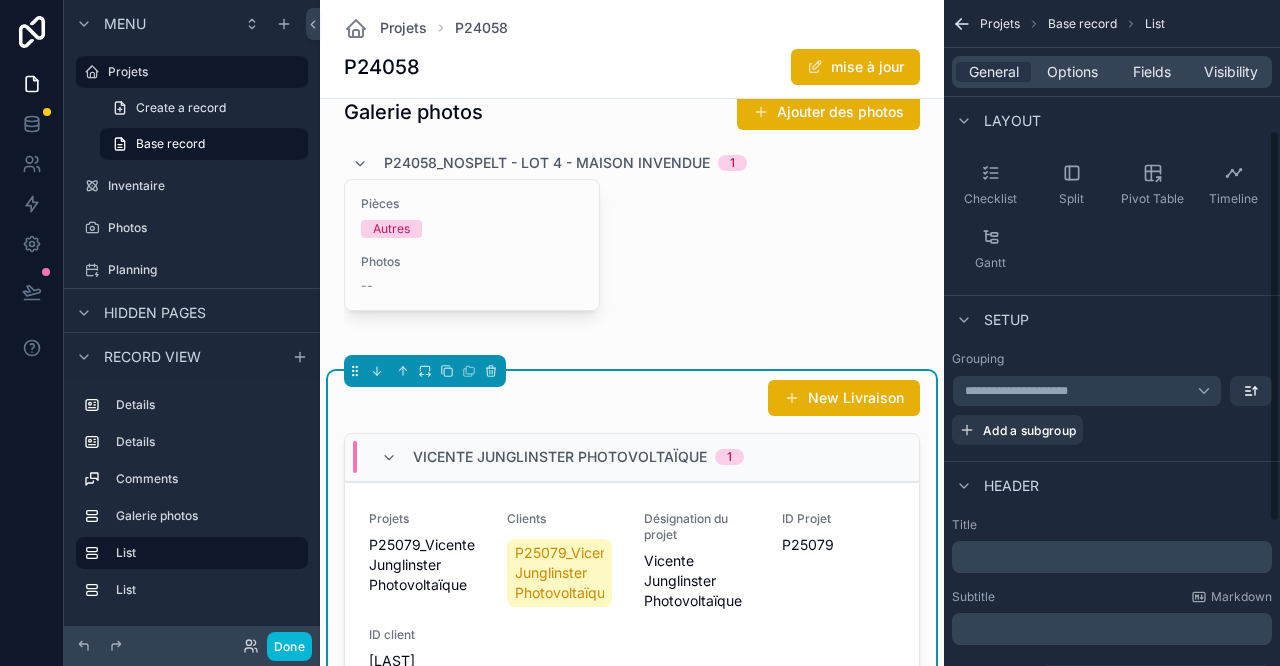 drag, startPoint x: 1068, startPoint y: 58, endPoint x: 1076, endPoint y: 68, distance: 12.806249 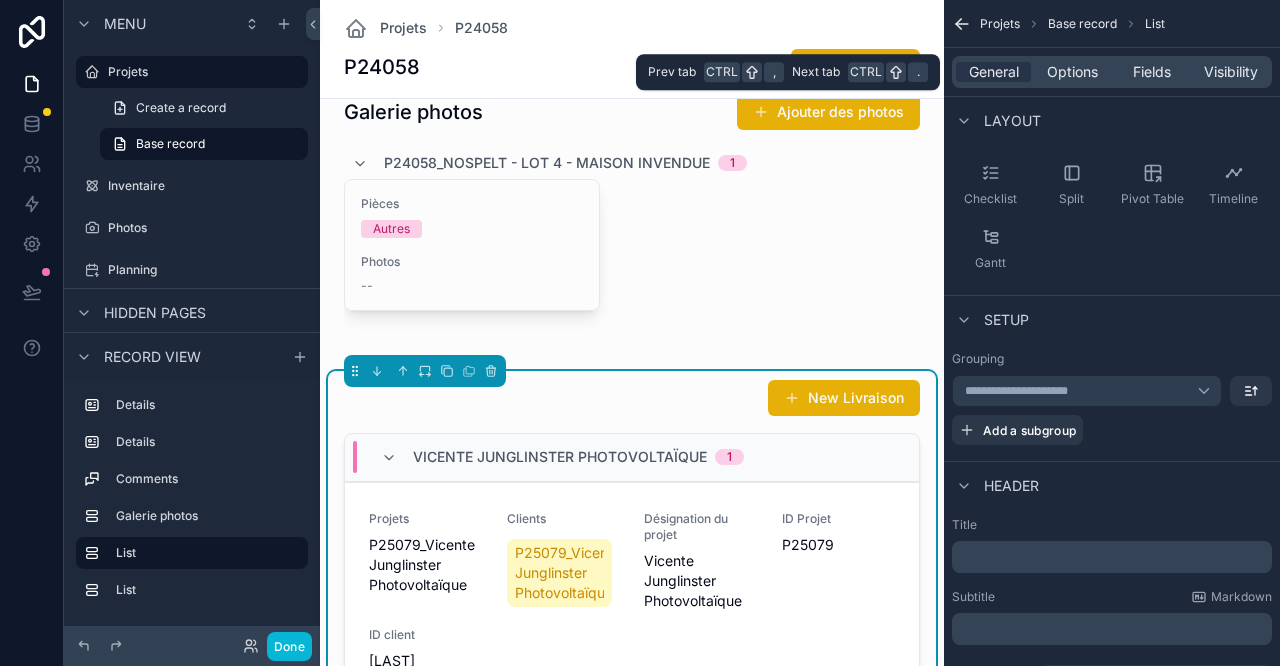 click on "Options" at bounding box center [1072, 72] 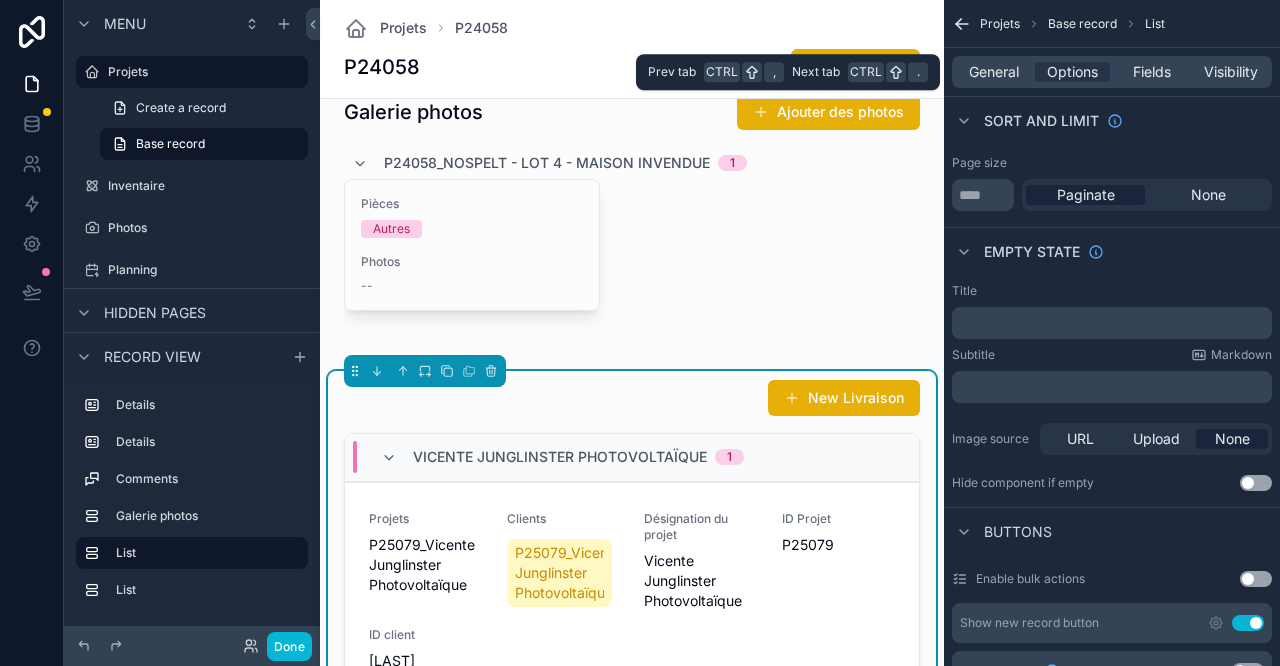 click on "General" at bounding box center (994, 72) 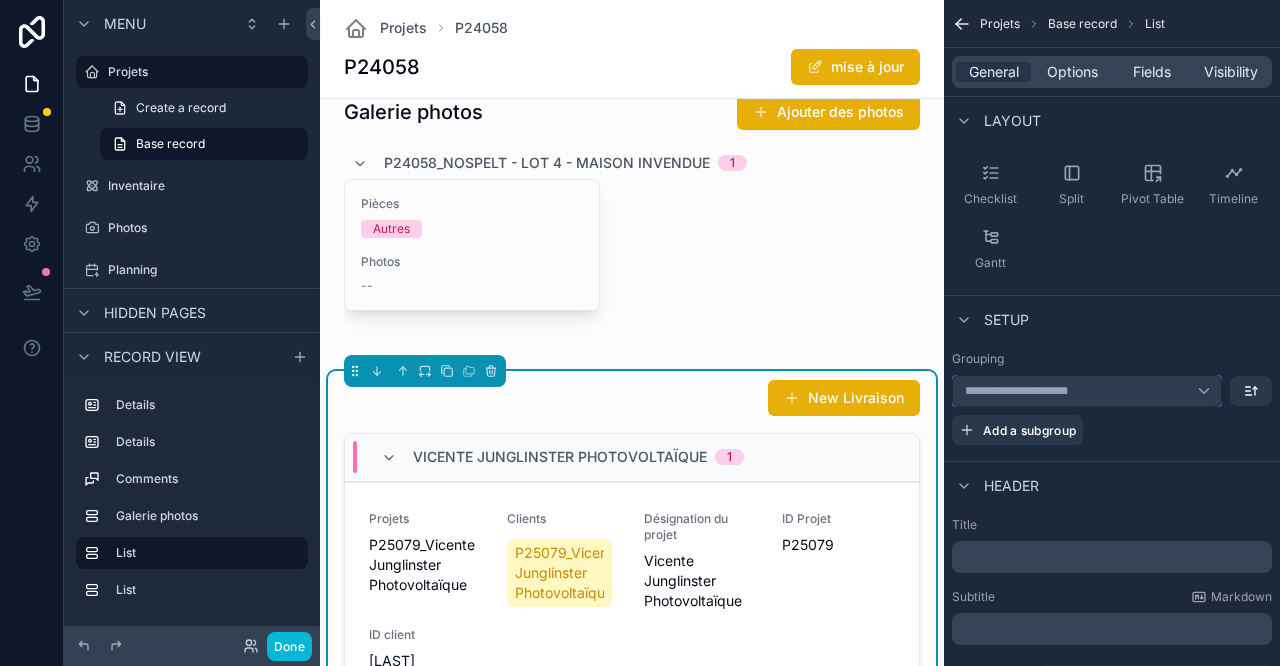 click on "**********" at bounding box center (1087, 391) 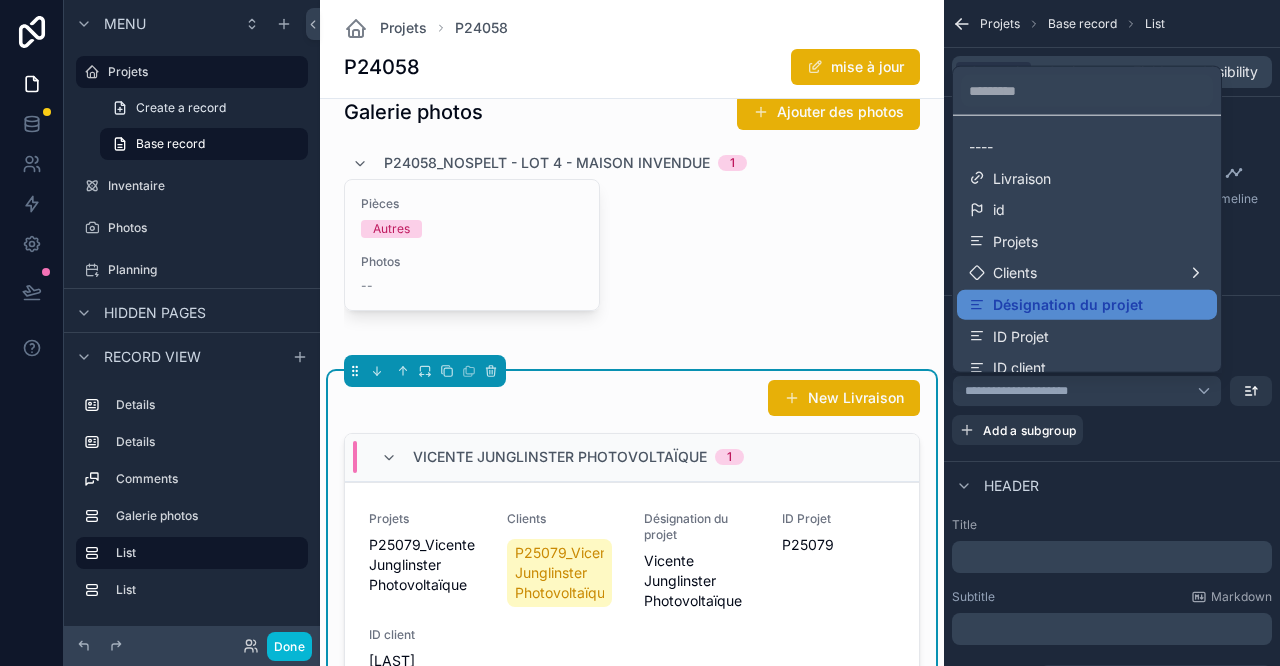 click on "Désignation du projet" at bounding box center [1087, 305] 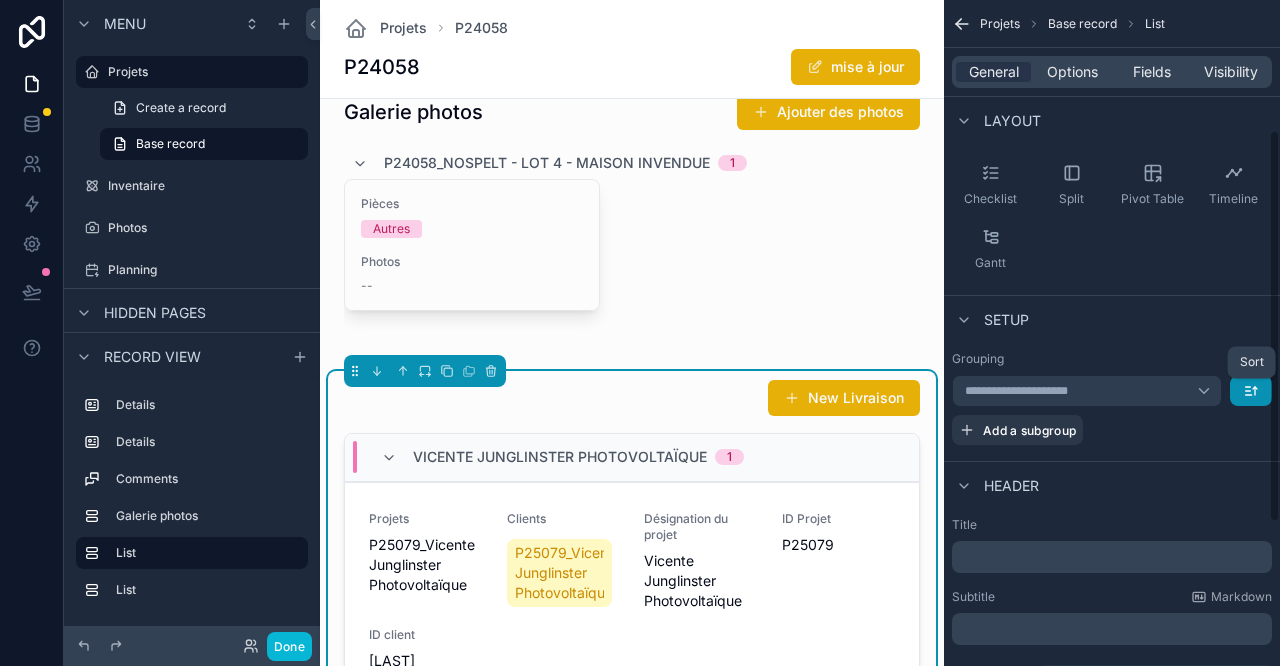 click 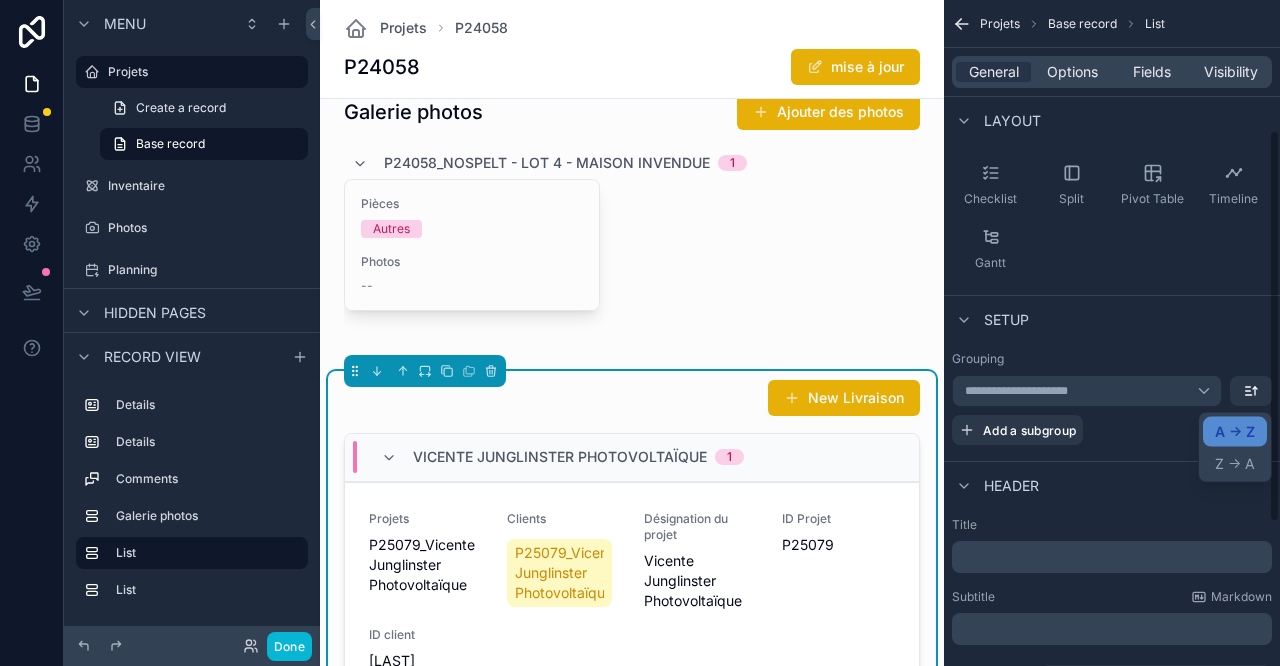 click at bounding box center [640, 333] 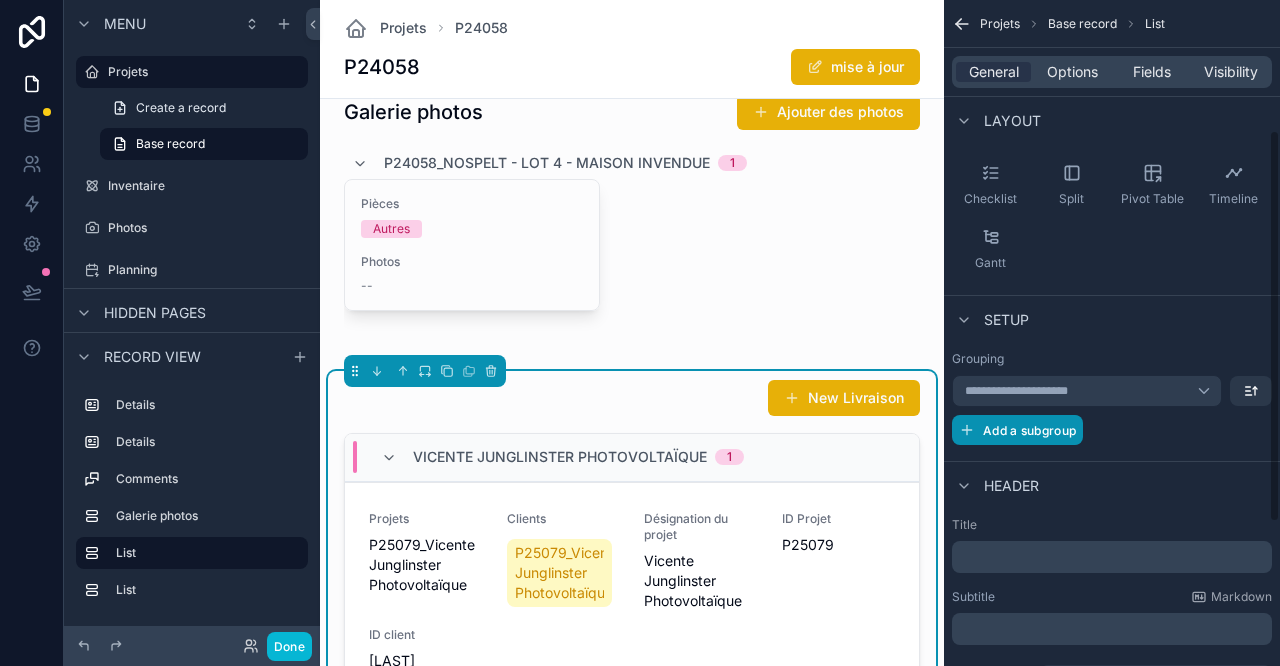 click on "Add a subgroup" at bounding box center (1017, 430) 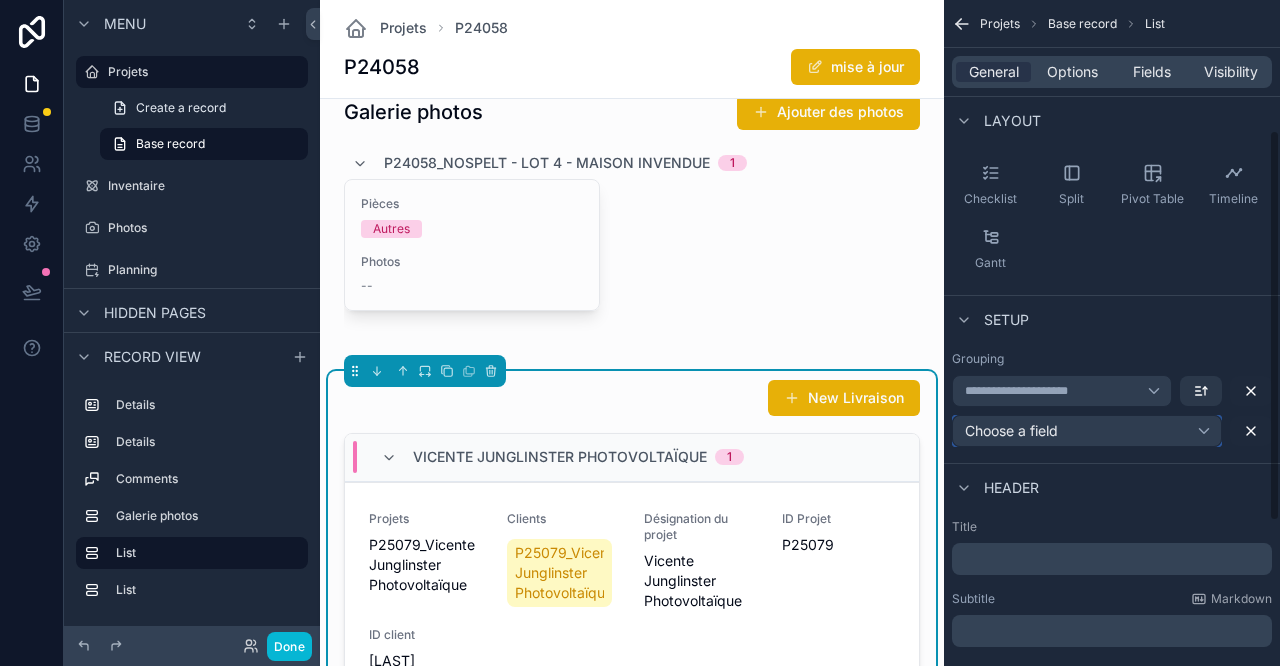 click on "Choose a field" at bounding box center [1087, 431] 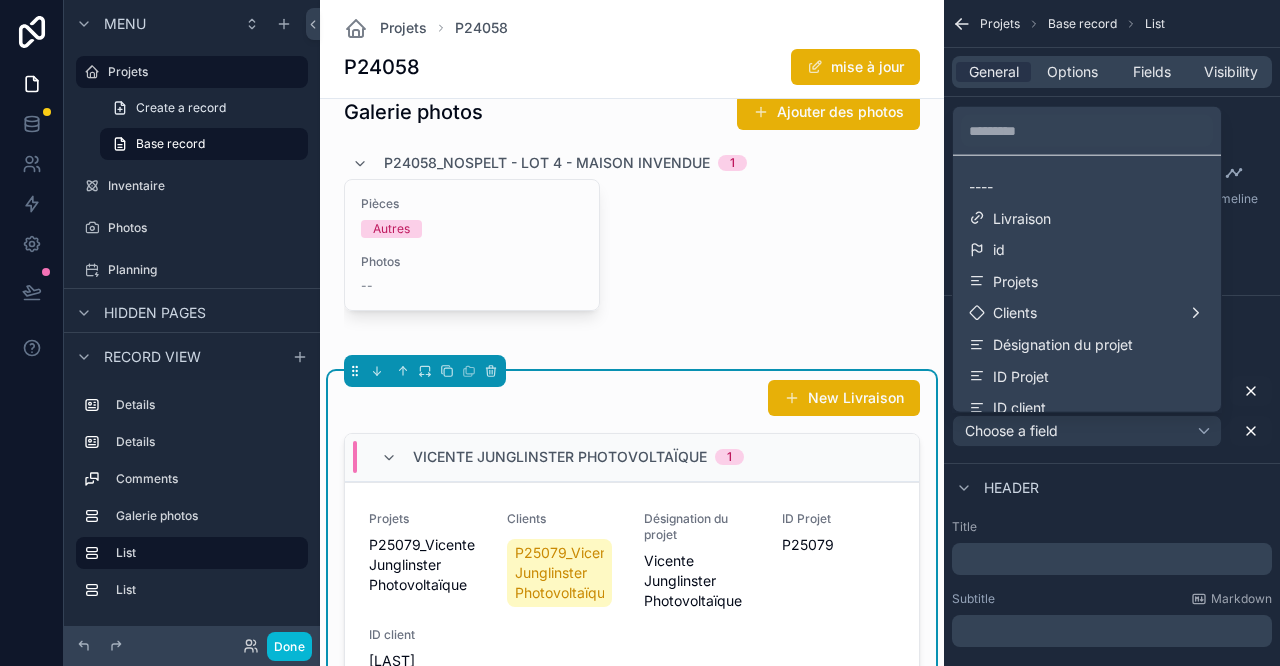 click on "Désignation du projet" at bounding box center (1063, 345) 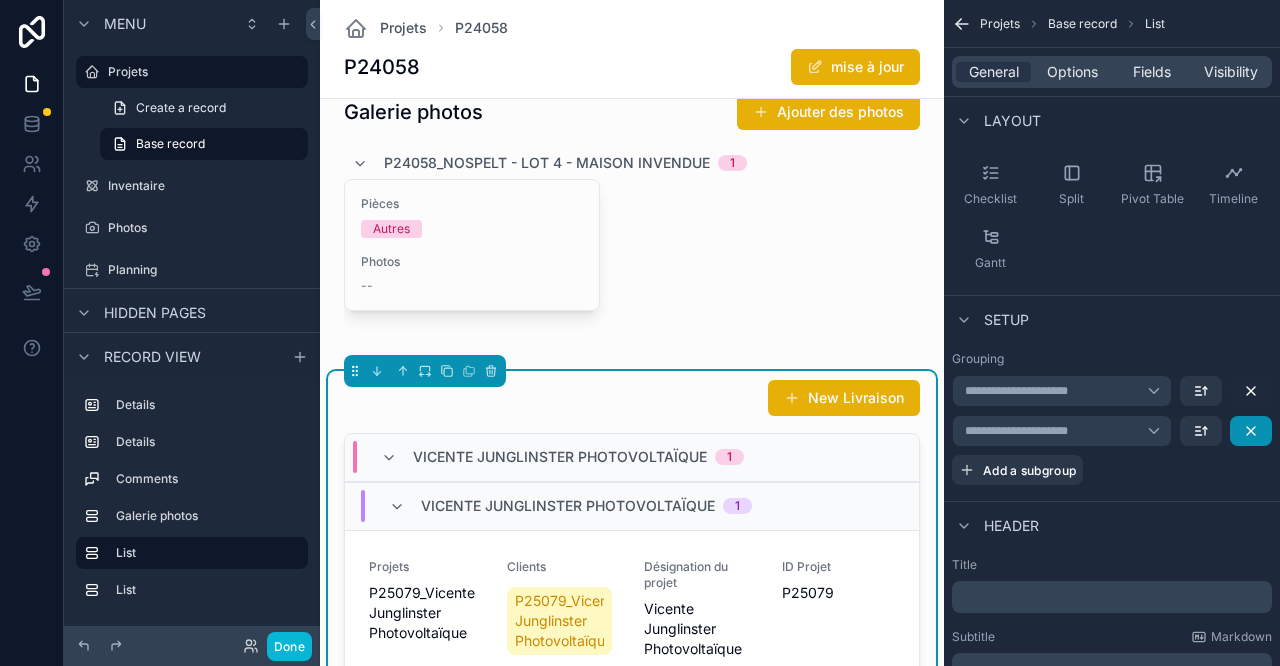 click 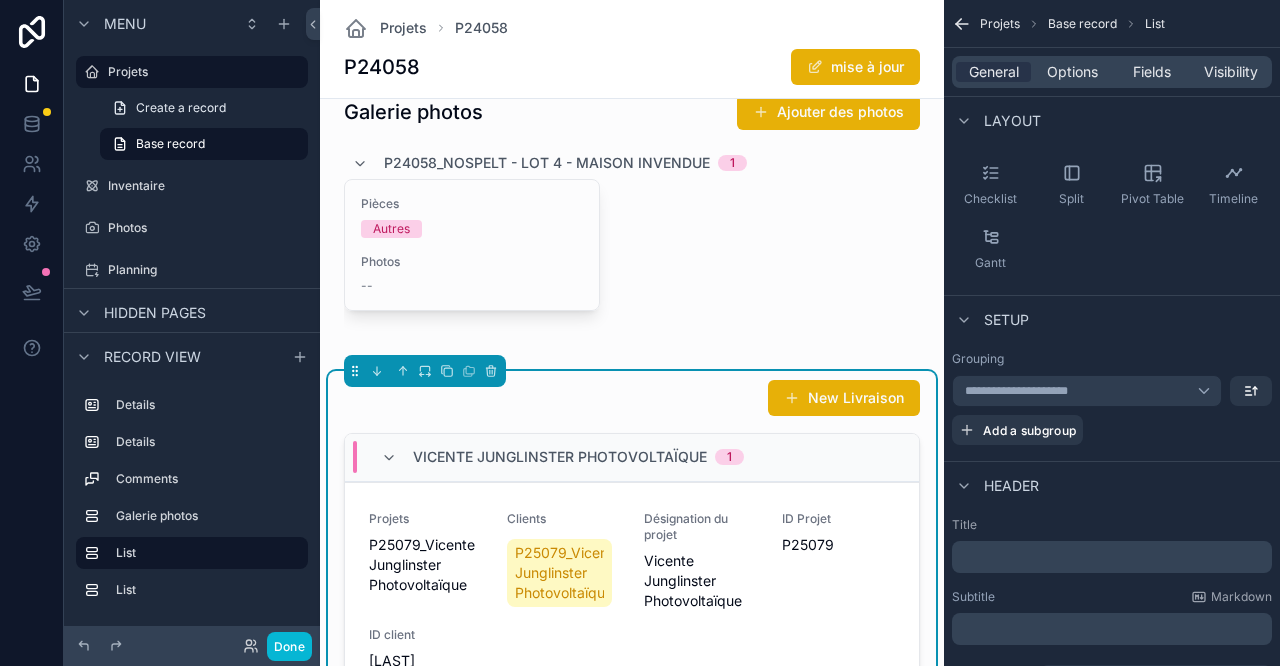 click at bounding box center (632, 220) 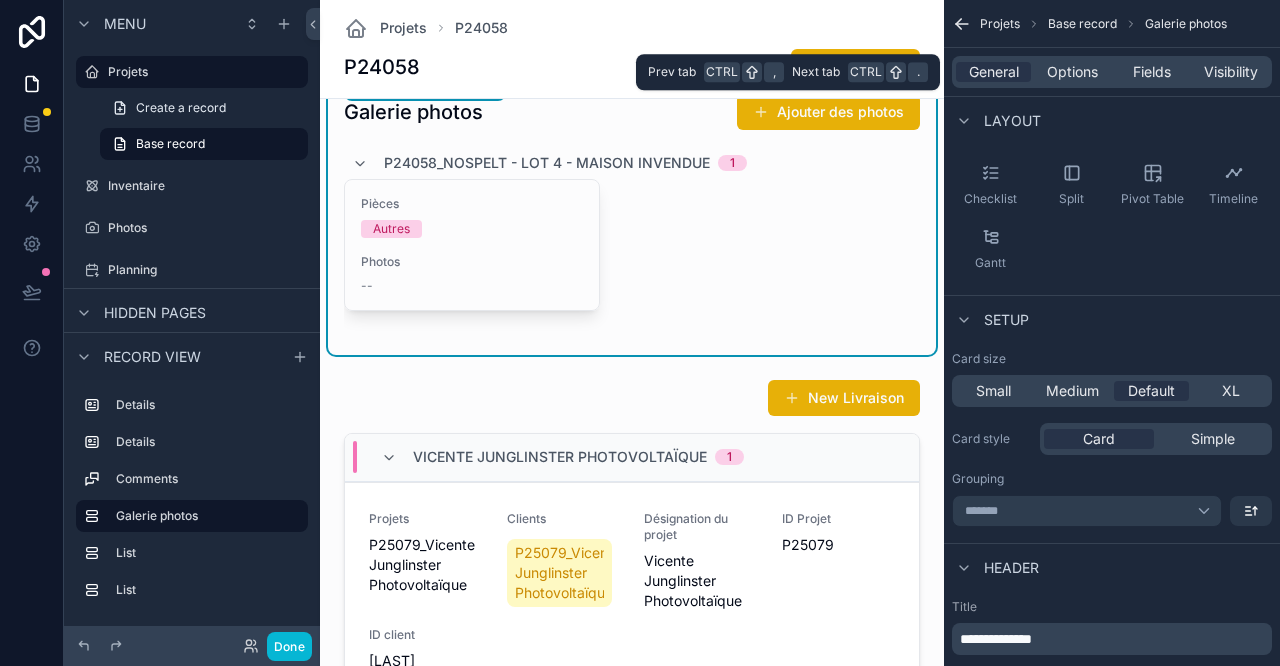 click on "Options" at bounding box center (1072, 72) 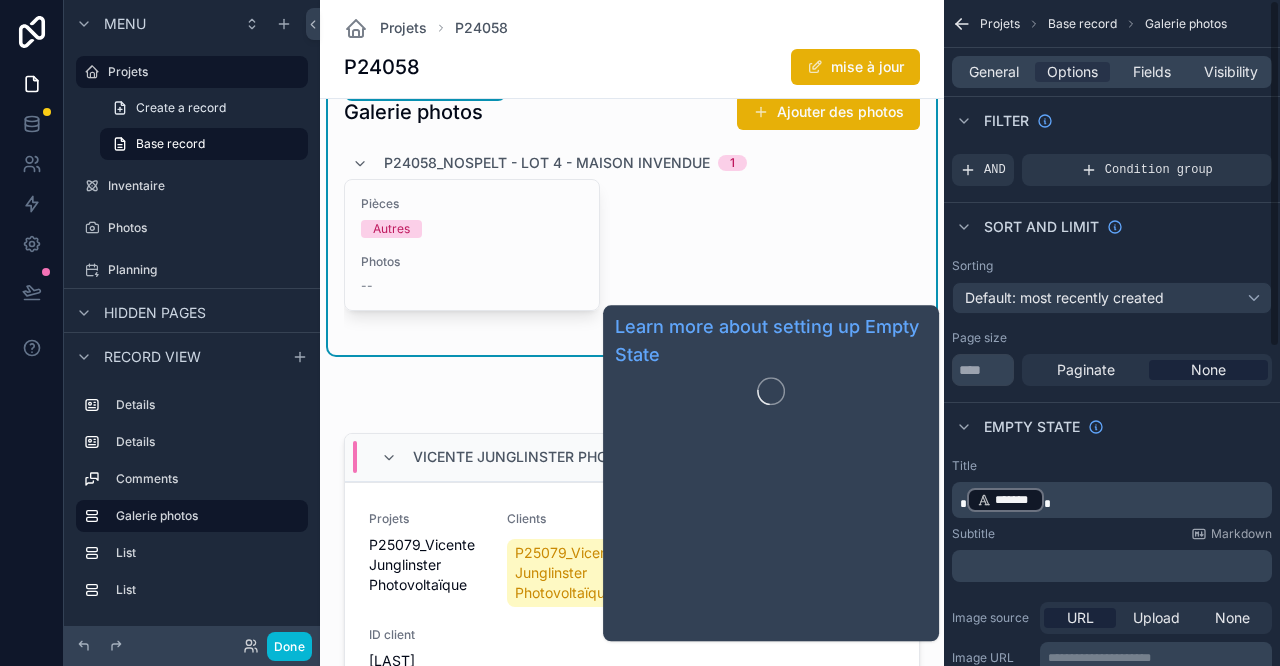 scroll, scrollTop: 0, scrollLeft: 0, axis: both 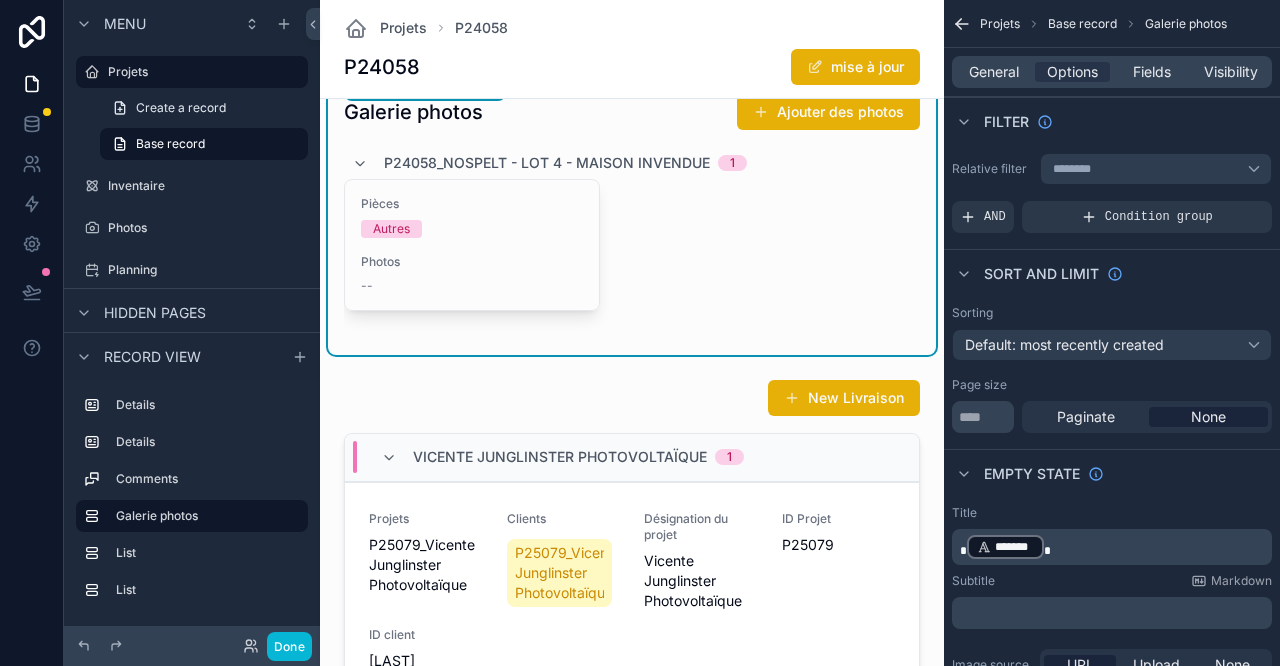 click at bounding box center [632, 660] 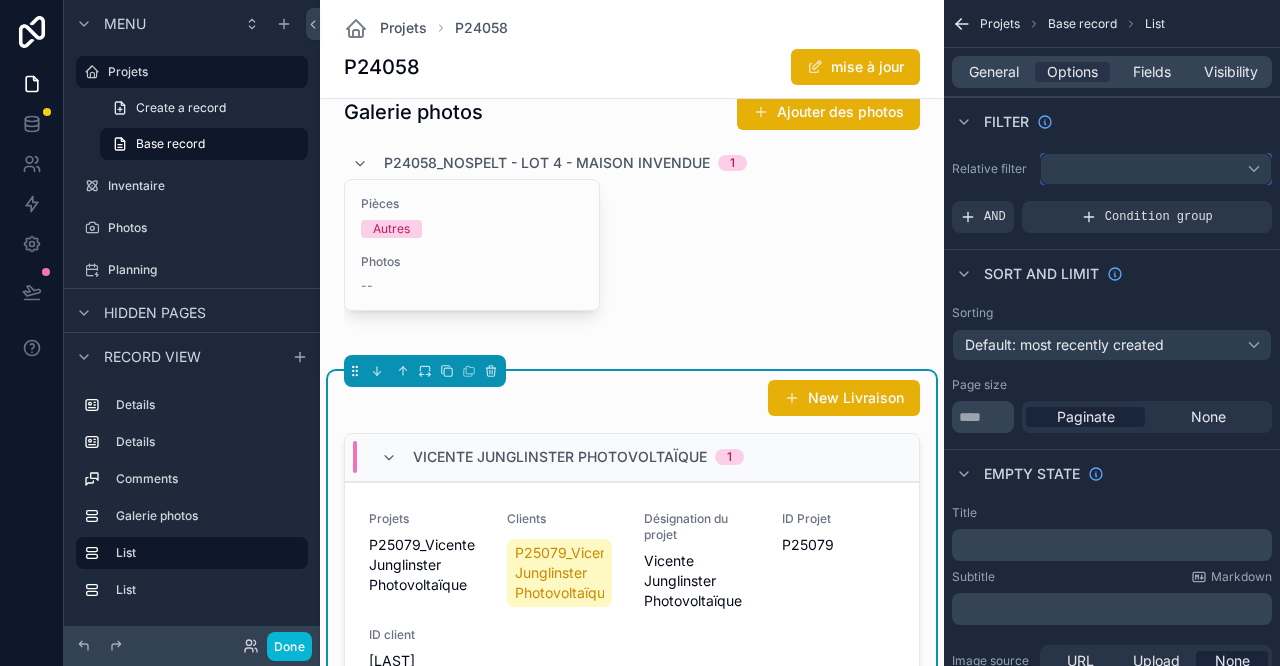 click at bounding box center [1156, 169] 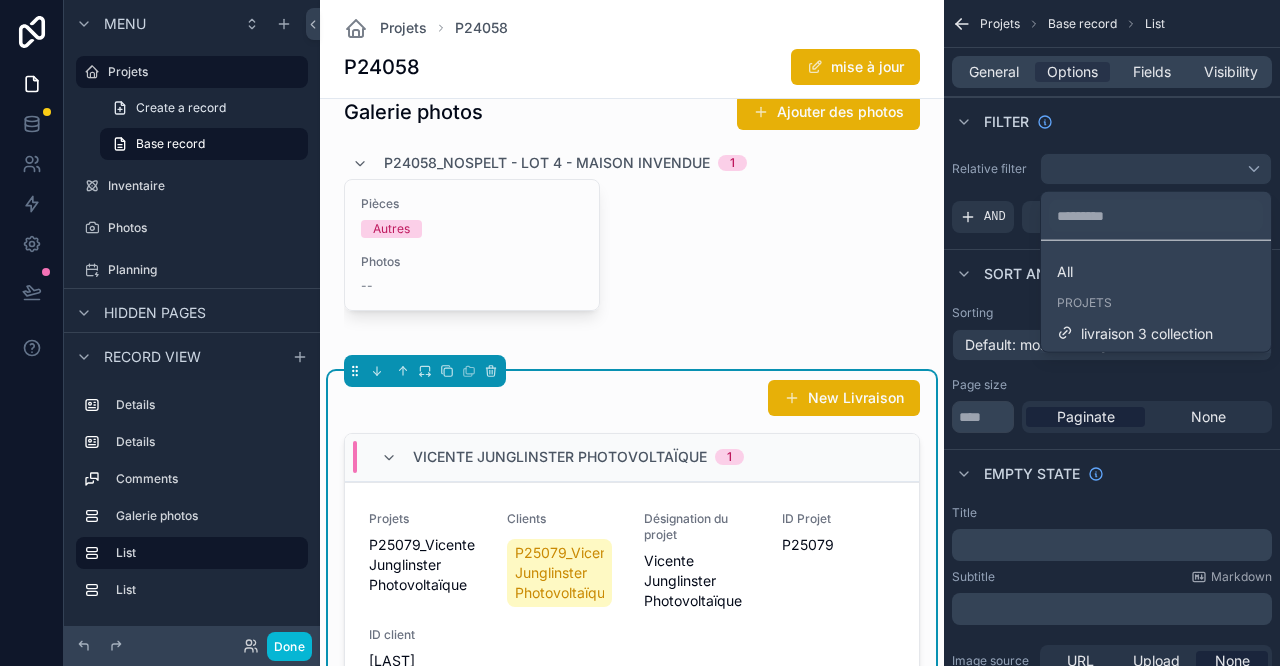 click on "livraison 3 collection" at bounding box center [1147, 333] 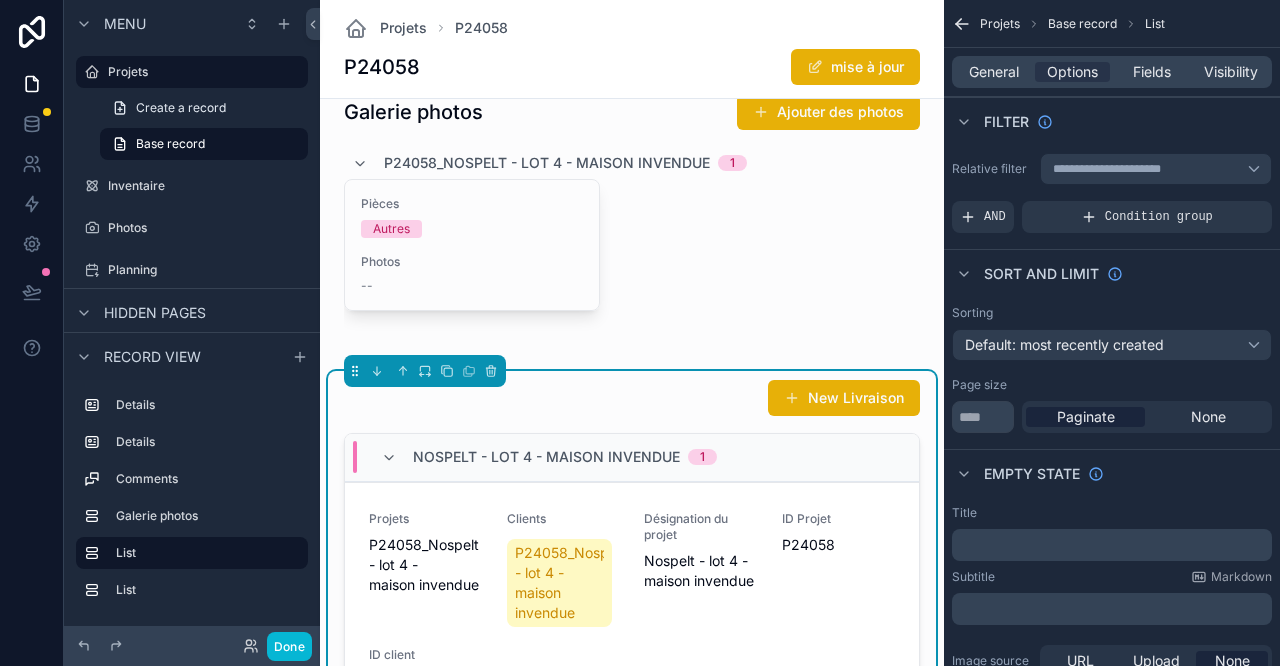 click on "Condition group" at bounding box center (1159, 217) 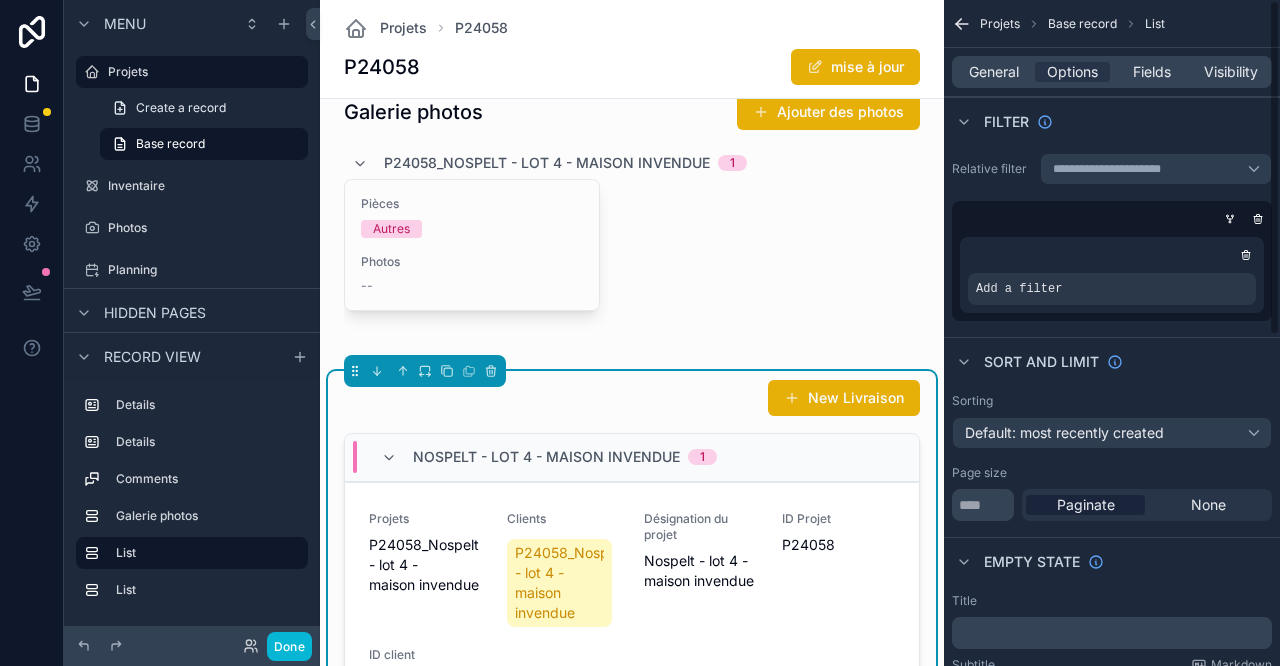 click 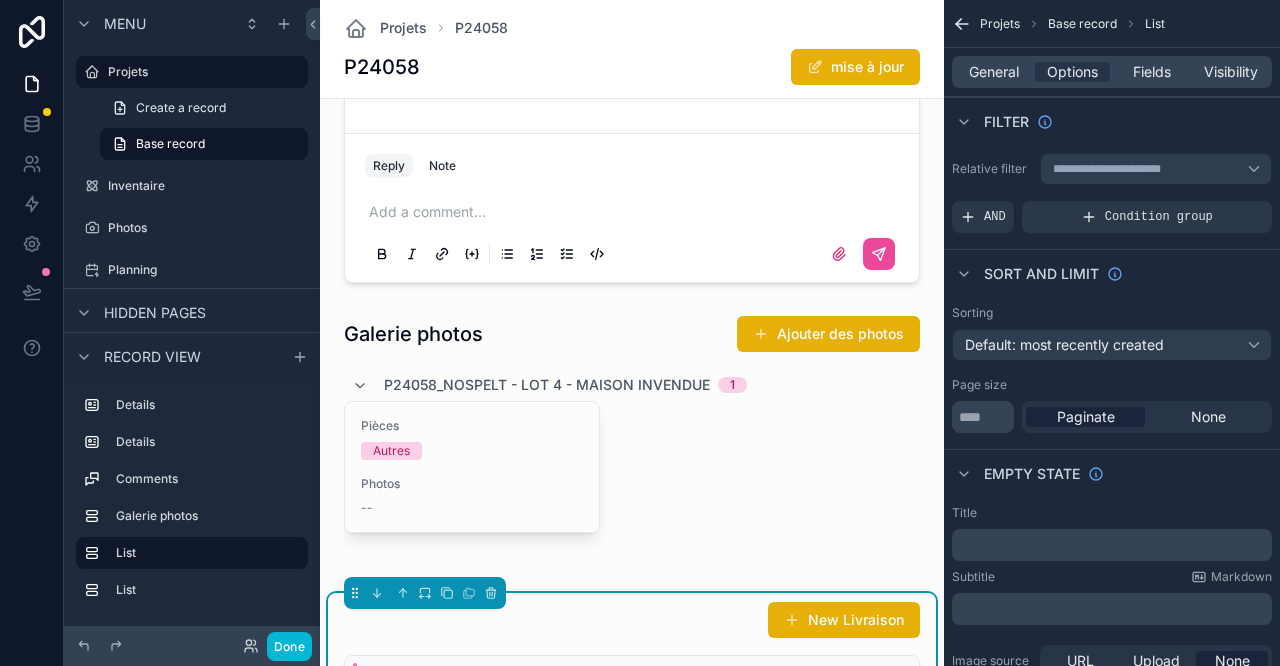 scroll, scrollTop: 1308, scrollLeft: 0, axis: vertical 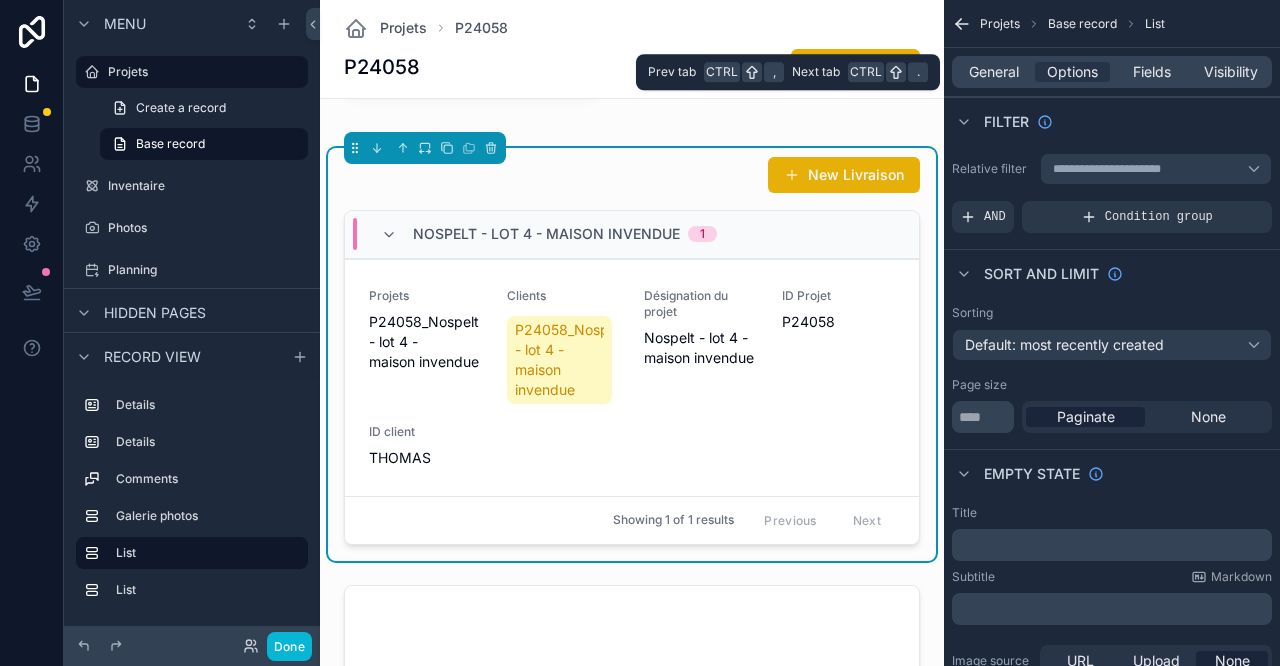 click on "Fields" at bounding box center [1152, 72] 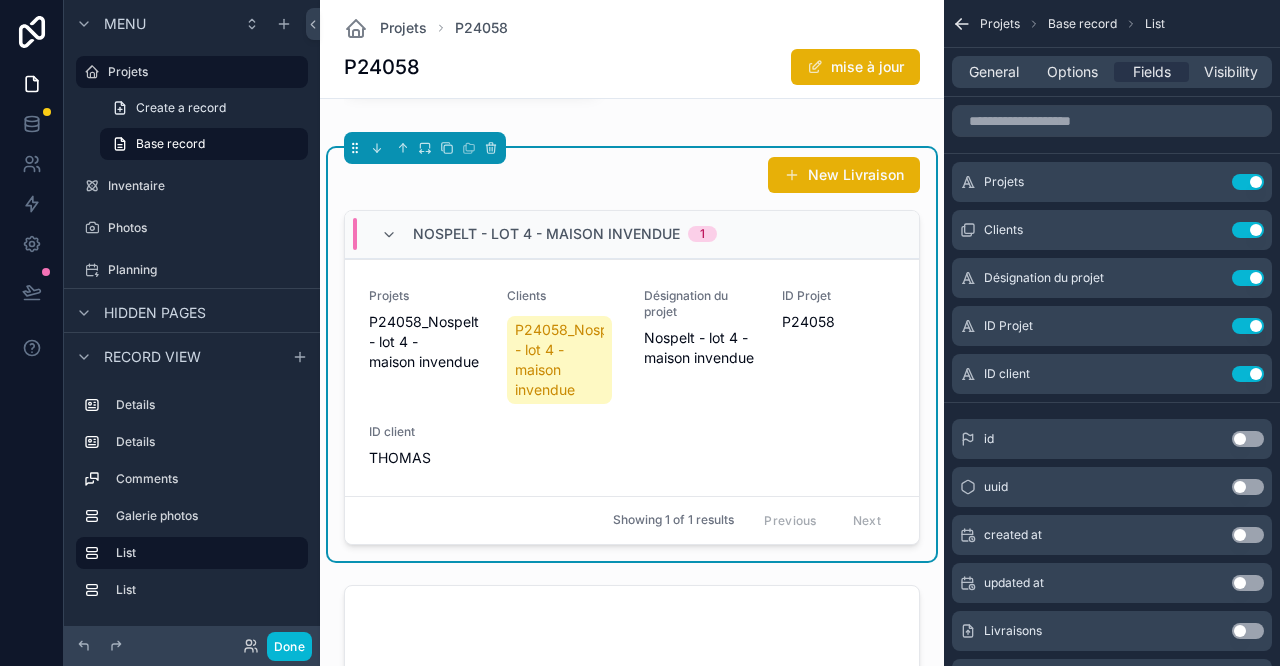 click on "Use setting" at bounding box center (1248, 182) 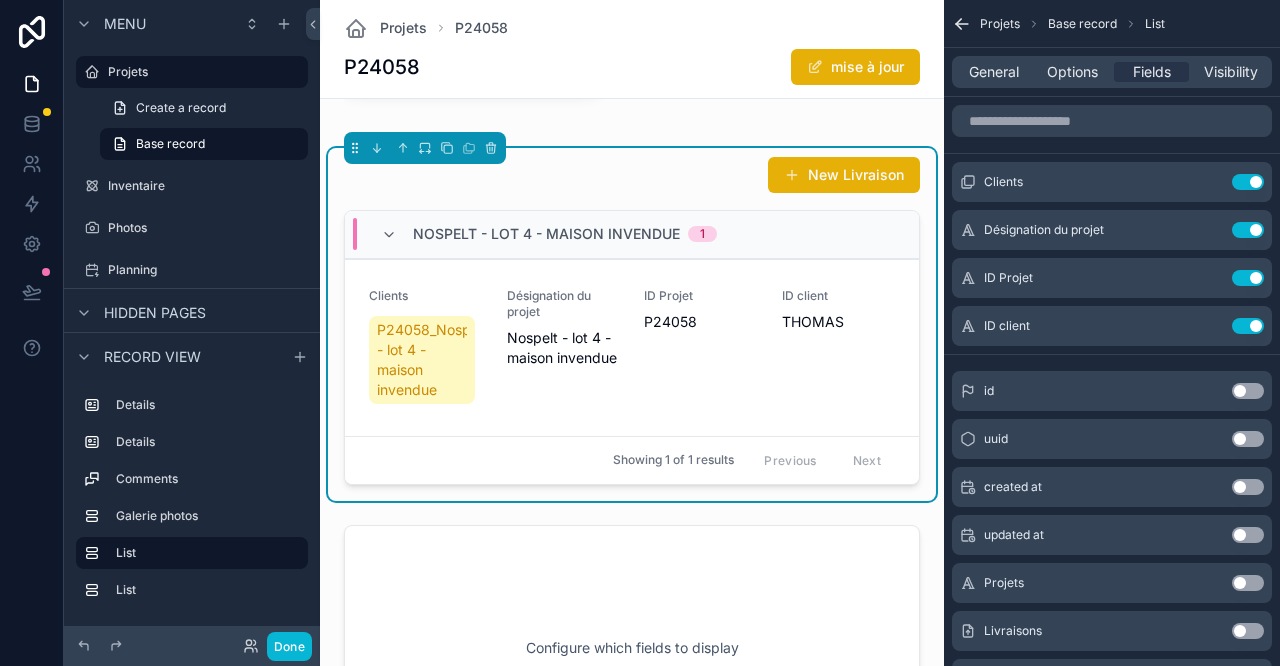 click on "Clients Use setting" at bounding box center [1112, 182] 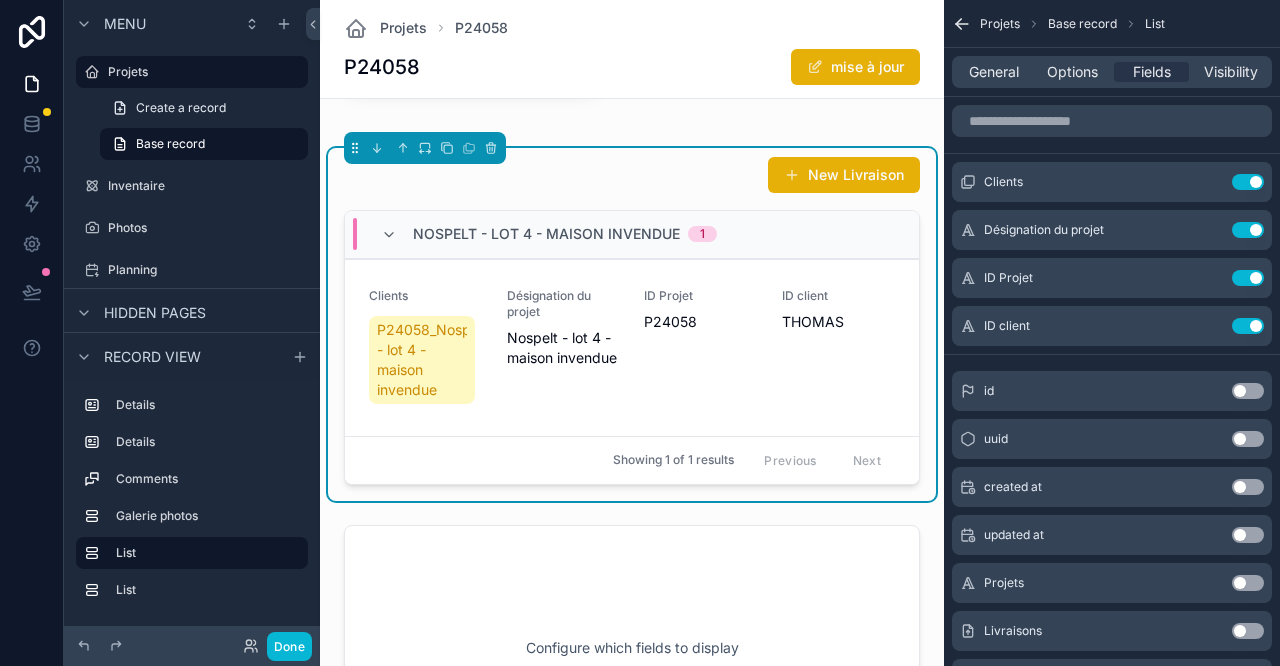 click on "Use setting" at bounding box center (1248, 182) 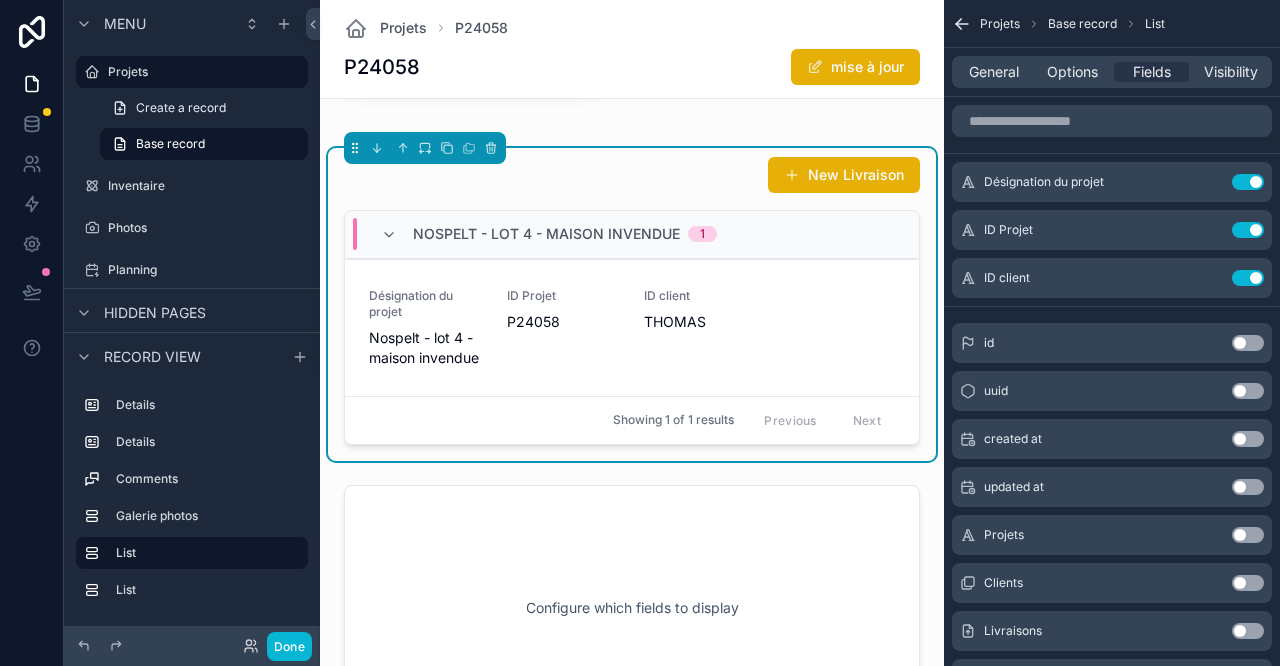 click on "Use setting" at bounding box center [1248, 182] 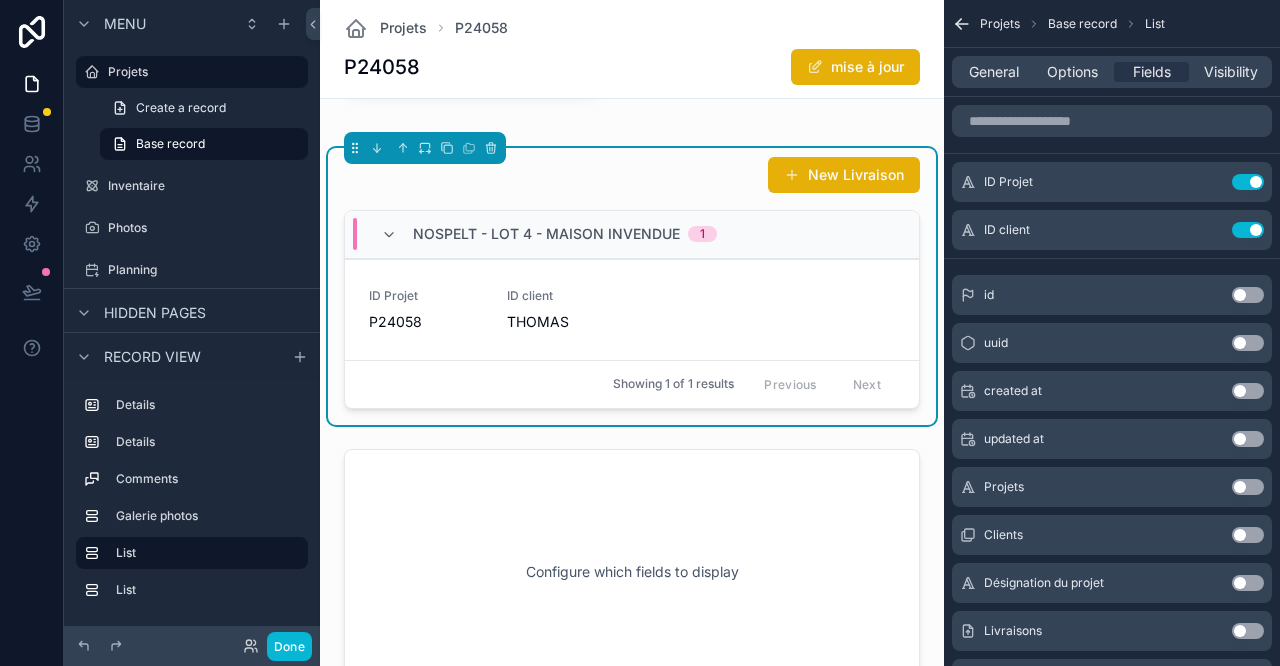 click on "Use setting" at bounding box center [1248, 182] 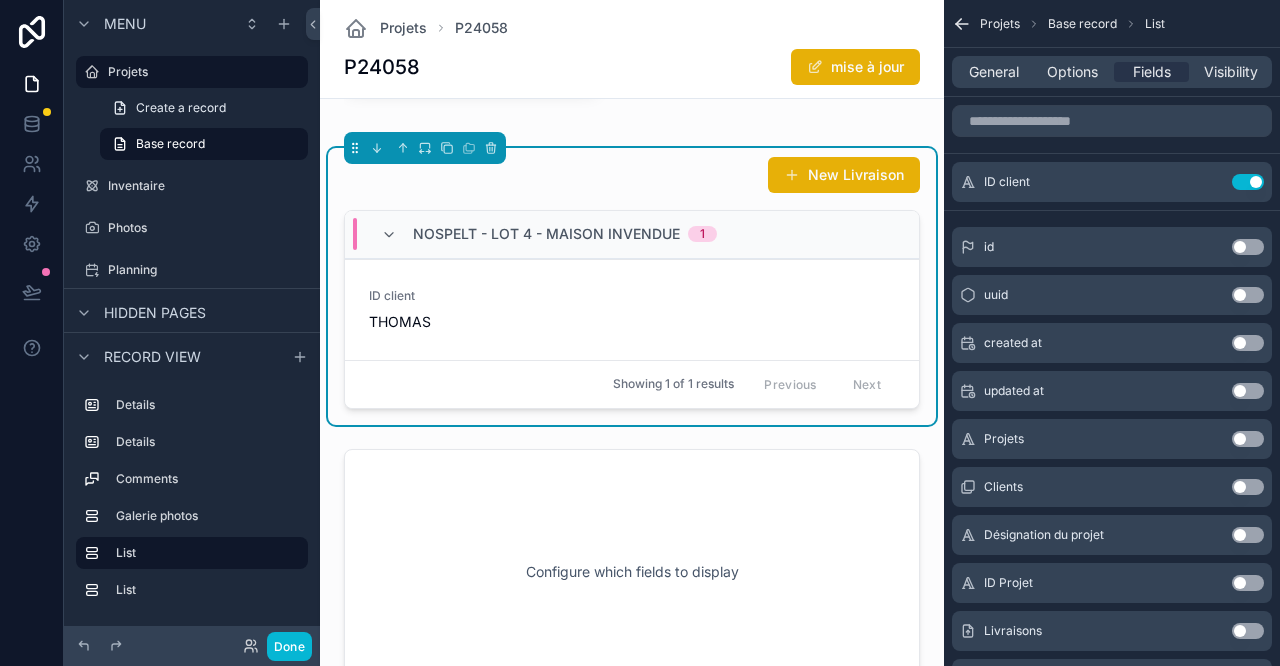 click on "Use setting" at bounding box center (1248, 182) 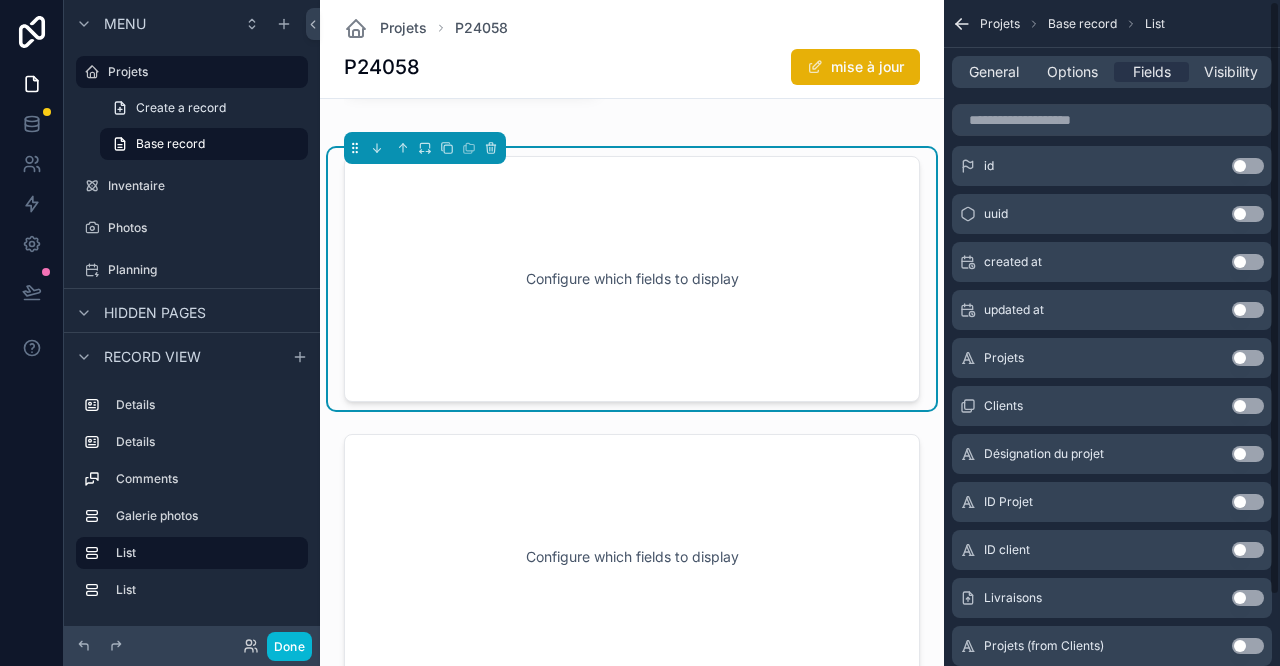 scroll, scrollTop: 80, scrollLeft: 0, axis: vertical 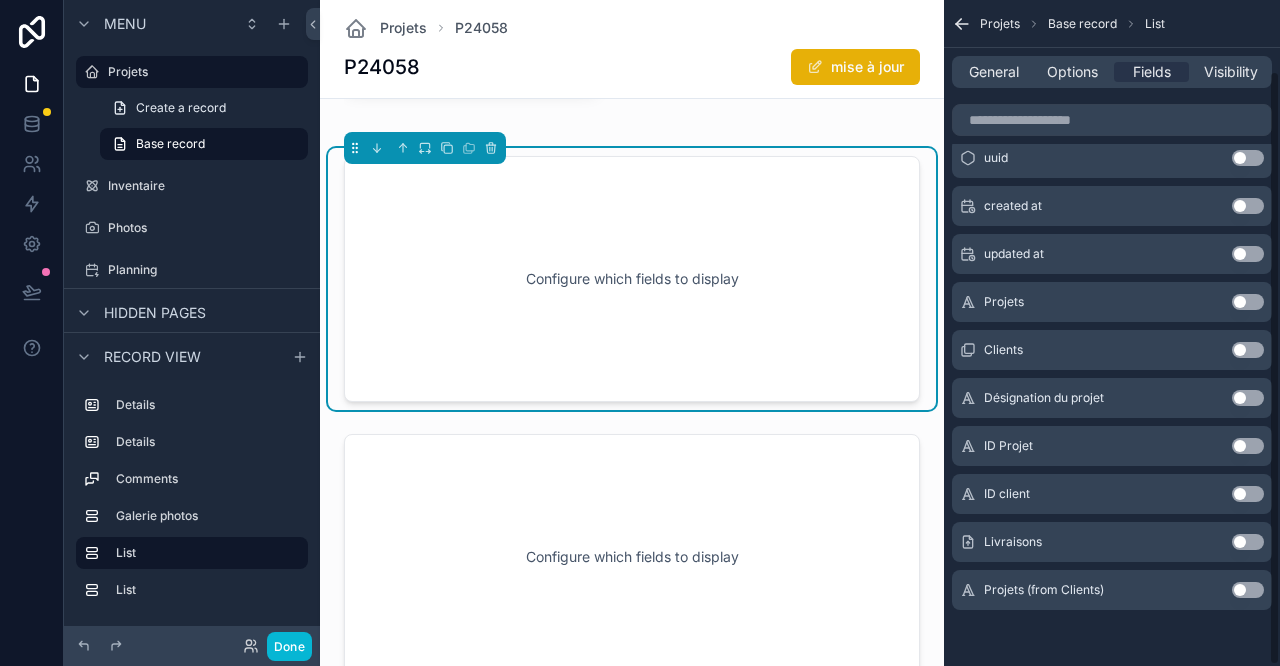 click on "Use setting" at bounding box center (1248, 542) 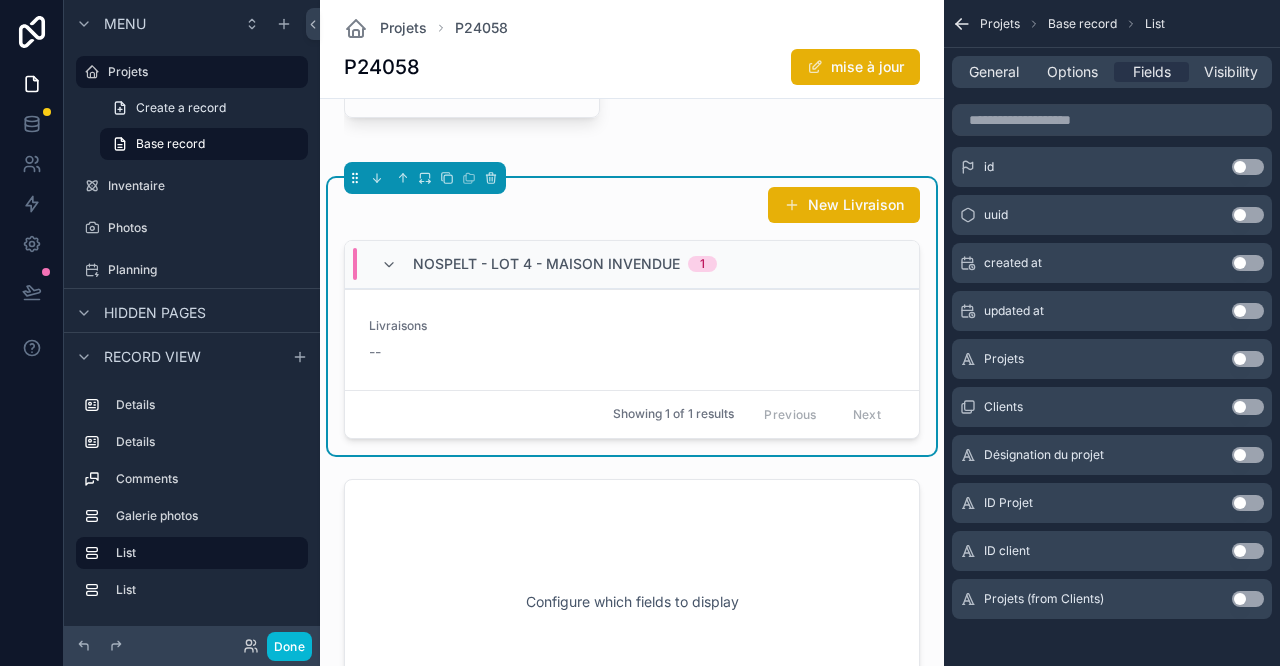 scroll, scrollTop: 1085, scrollLeft: 0, axis: vertical 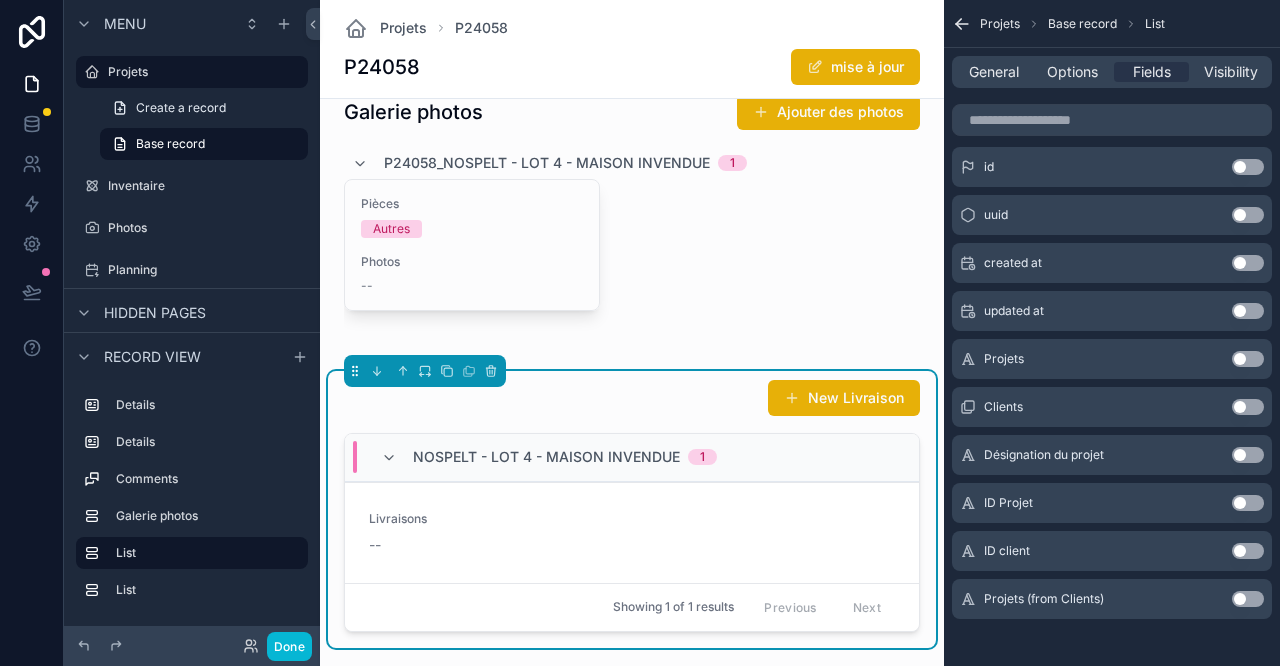 click on "Nospelt - lot 4 - maison invendue" at bounding box center [546, 457] 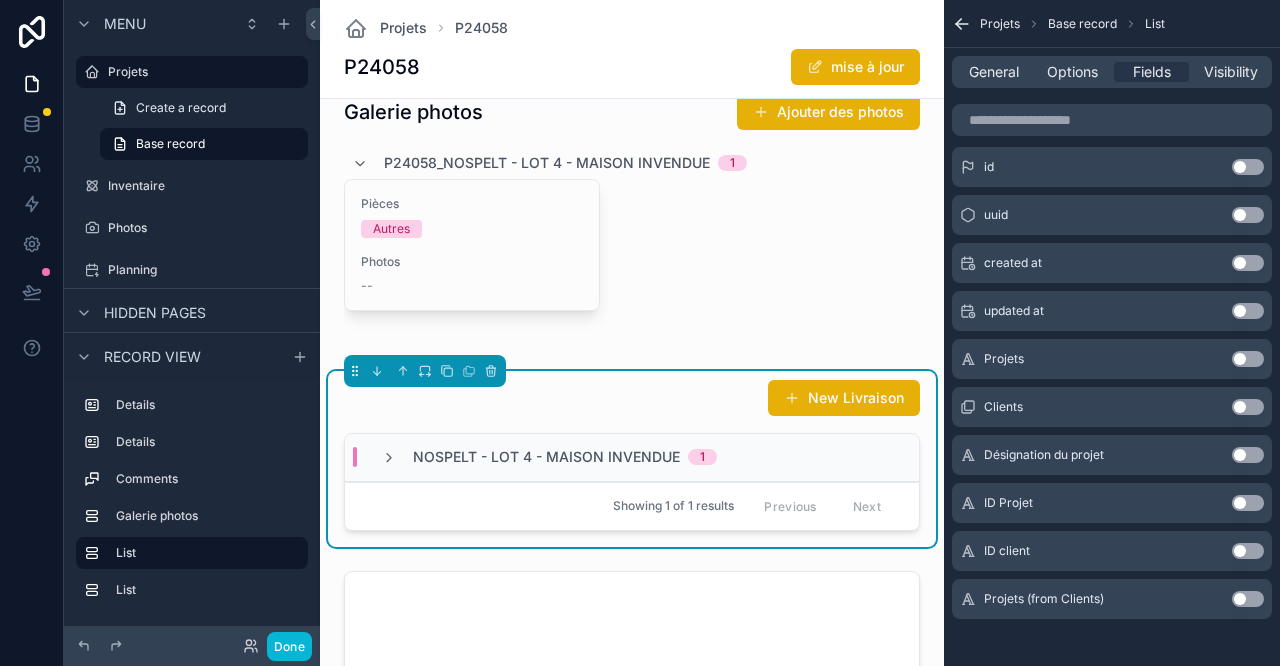 click on "Nospelt - lot 4 - maison invendue" at bounding box center [546, 457] 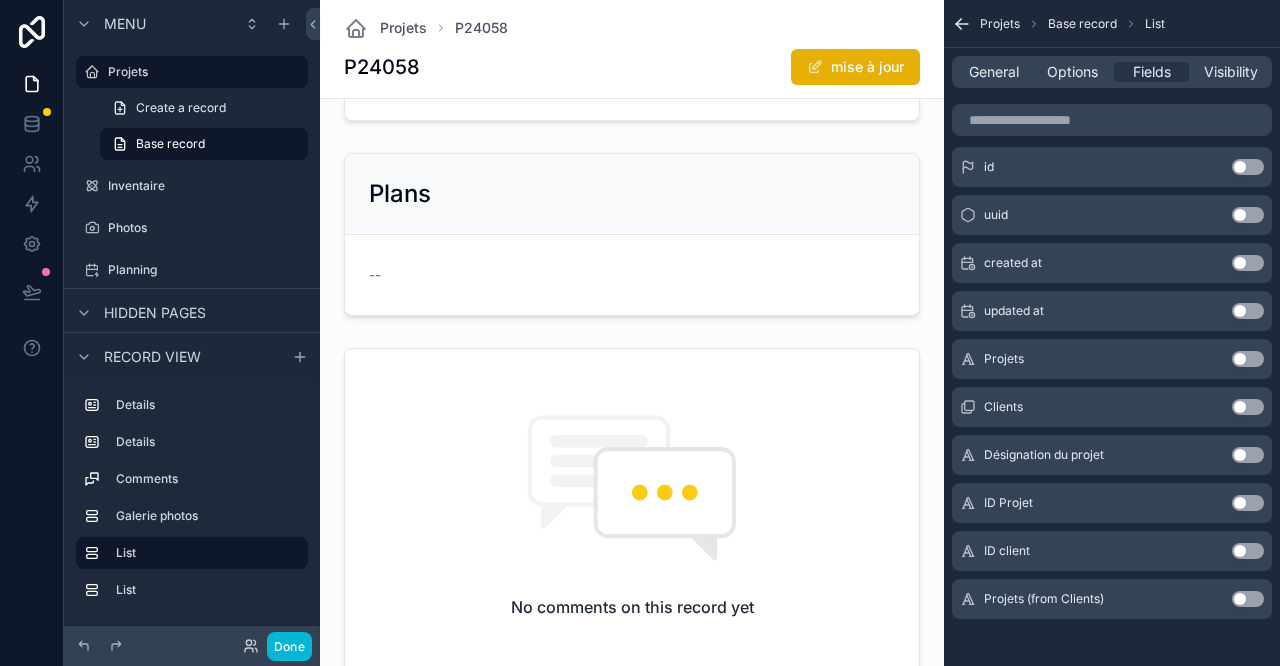 scroll, scrollTop: 196, scrollLeft: 0, axis: vertical 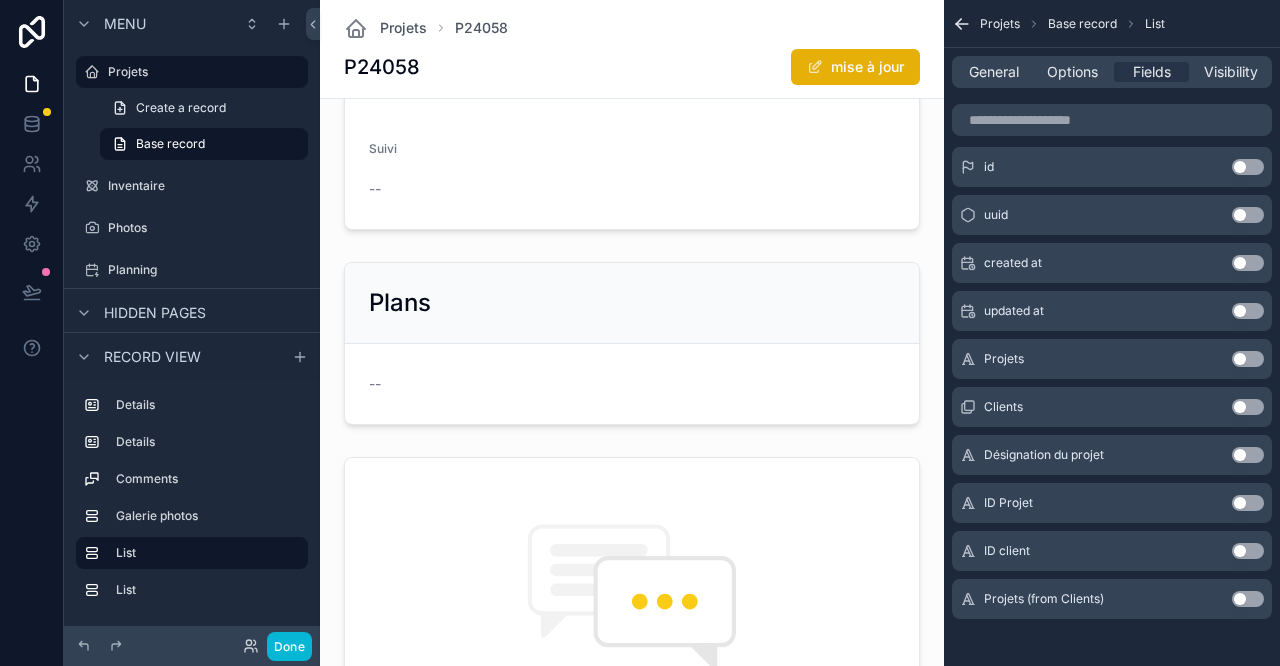 click at bounding box center [632, 343] 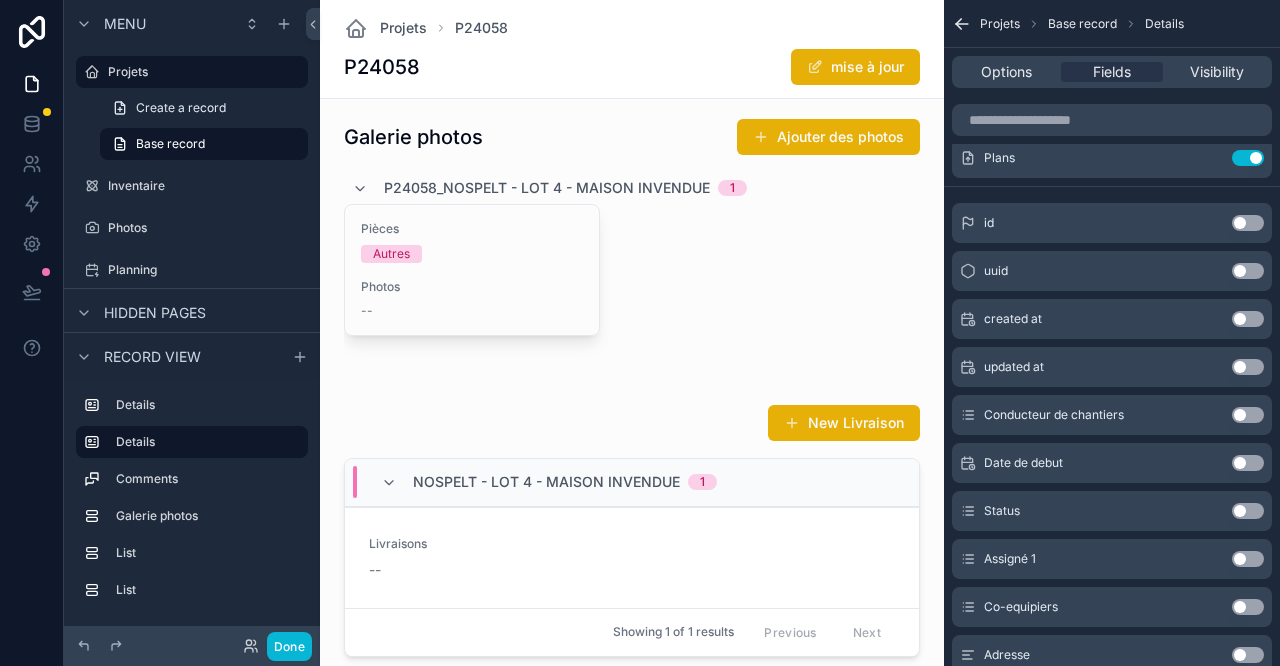 scroll, scrollTop: 1308, scrollLeft: 0, axis: vertical 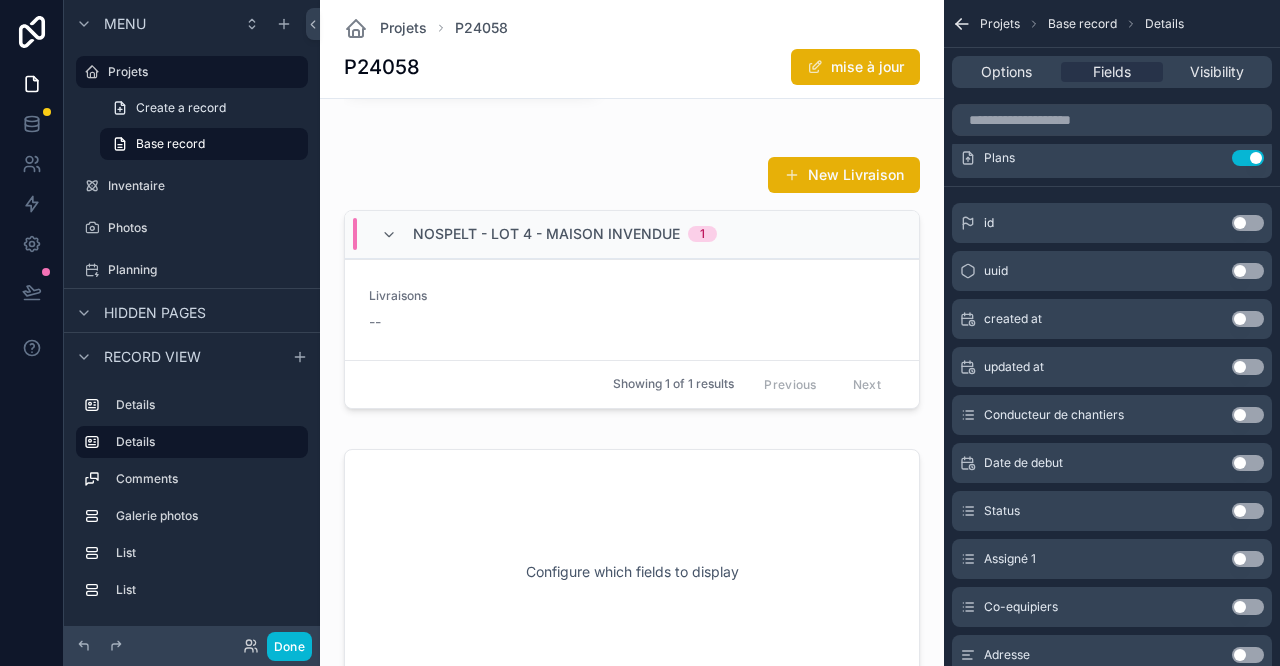 click at bounding box center [632, 286] 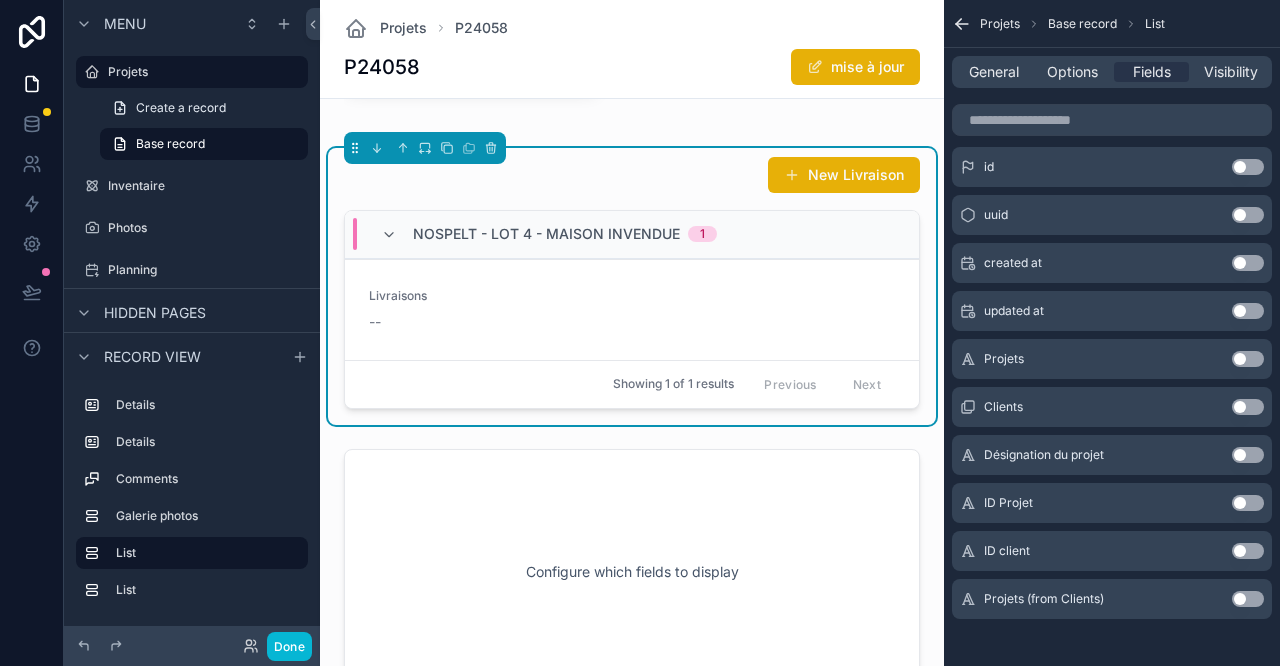 scroll, scrollTop: 1530, scrollLeft: 0, axis: vertical 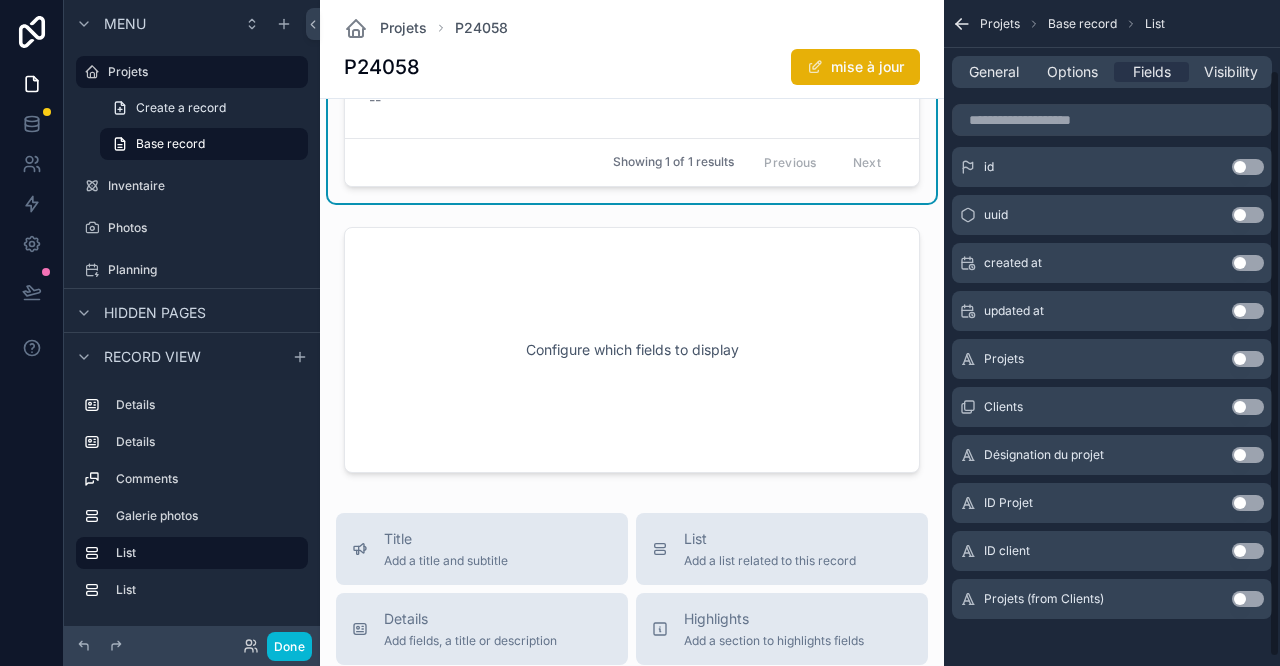 click on "General" at bounding box center (994, 72) 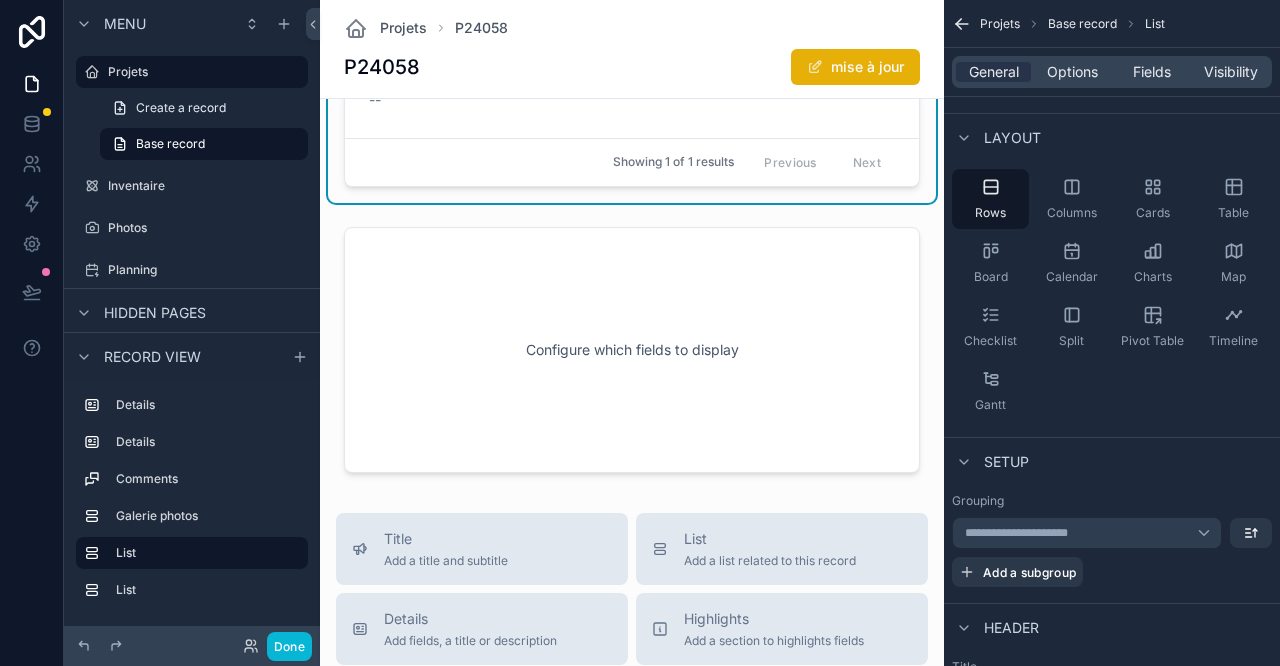 click on "Cards" at bounding box center [1153, 213] 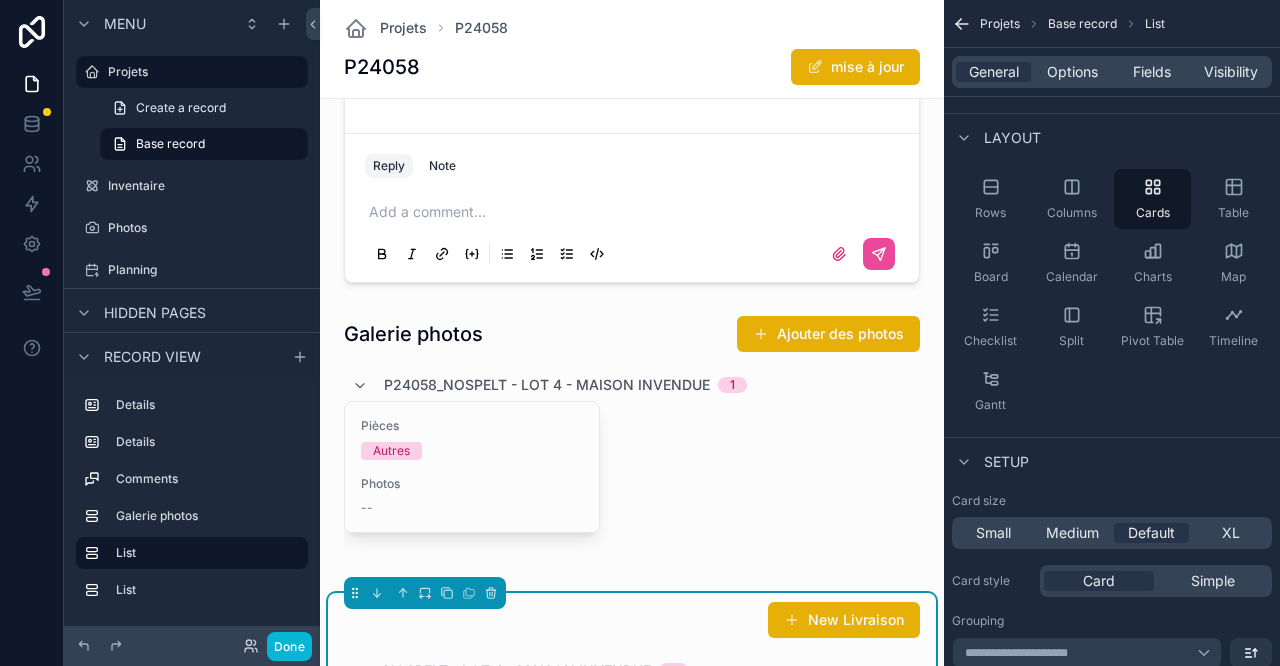 scroll, scrollTop: 1085, scrollLeft: 0, axis: vertical 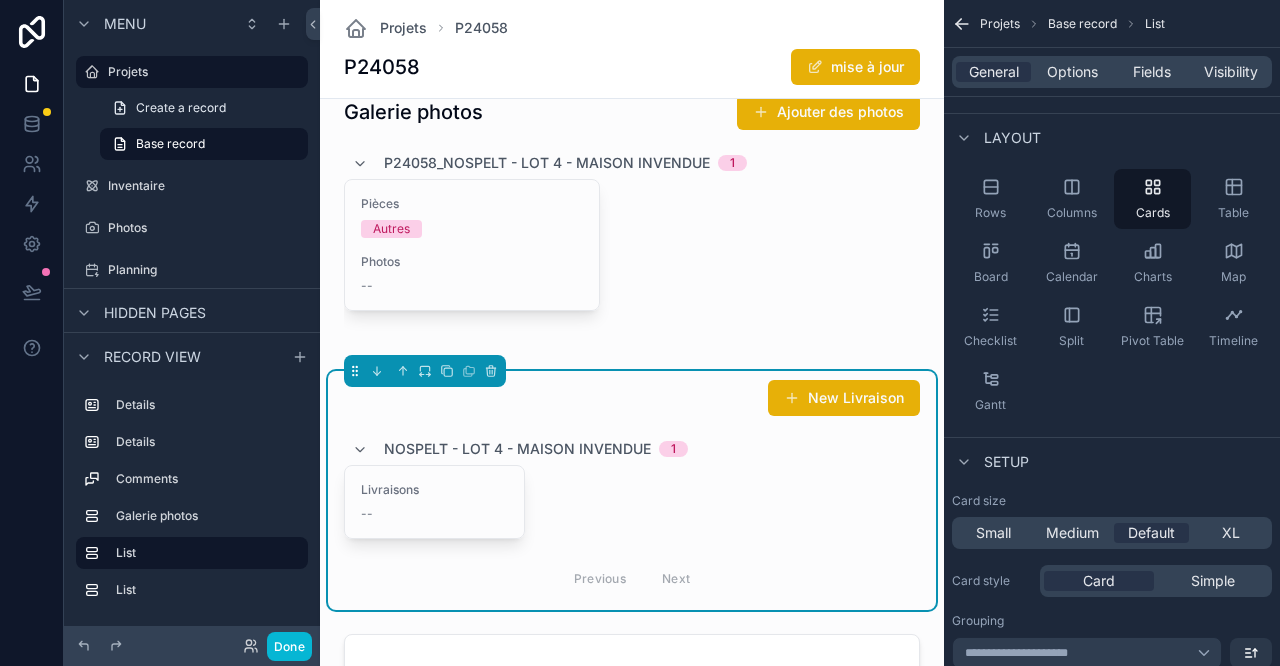 click on "Table" at bounding box center [1233, 213] 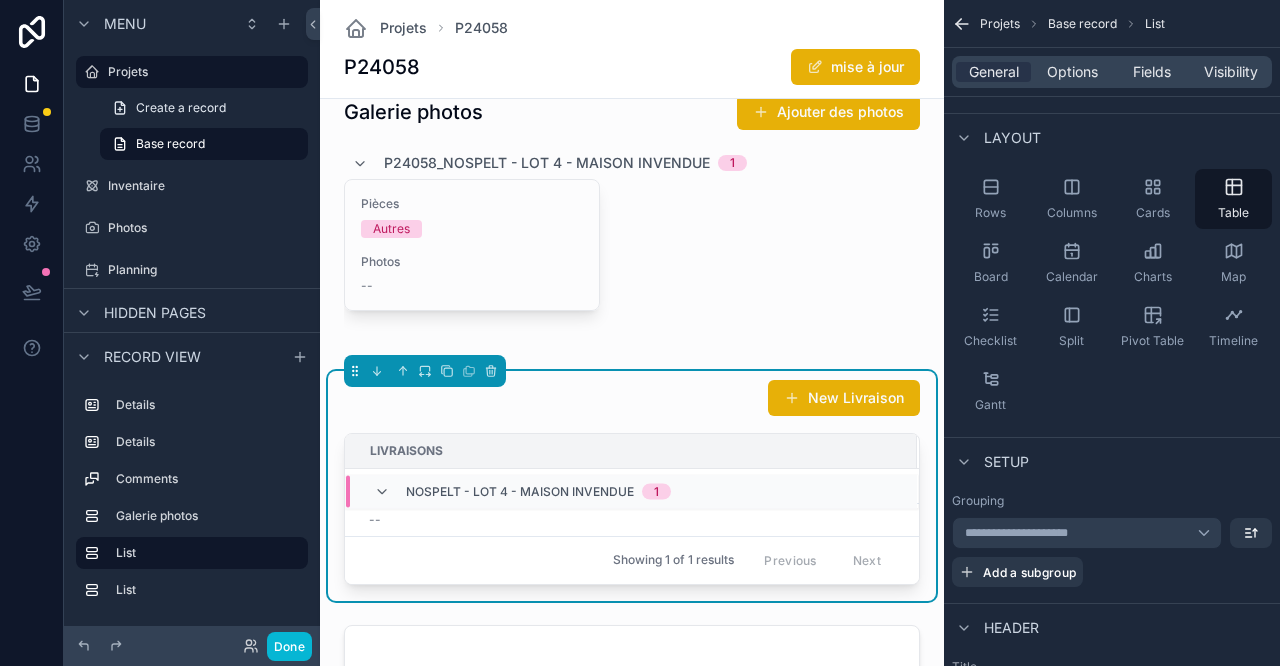 click on "Board" at bounding box center [990, 263] 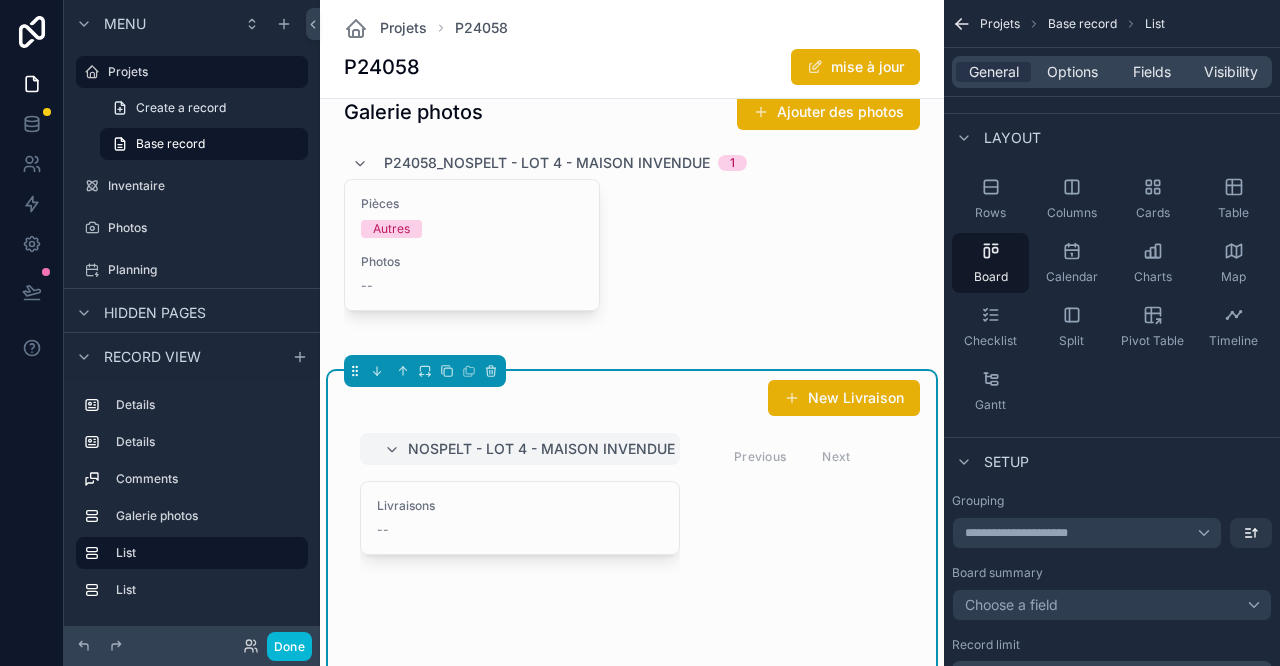 click on "Calendar" at bounding box center (1071, 263) 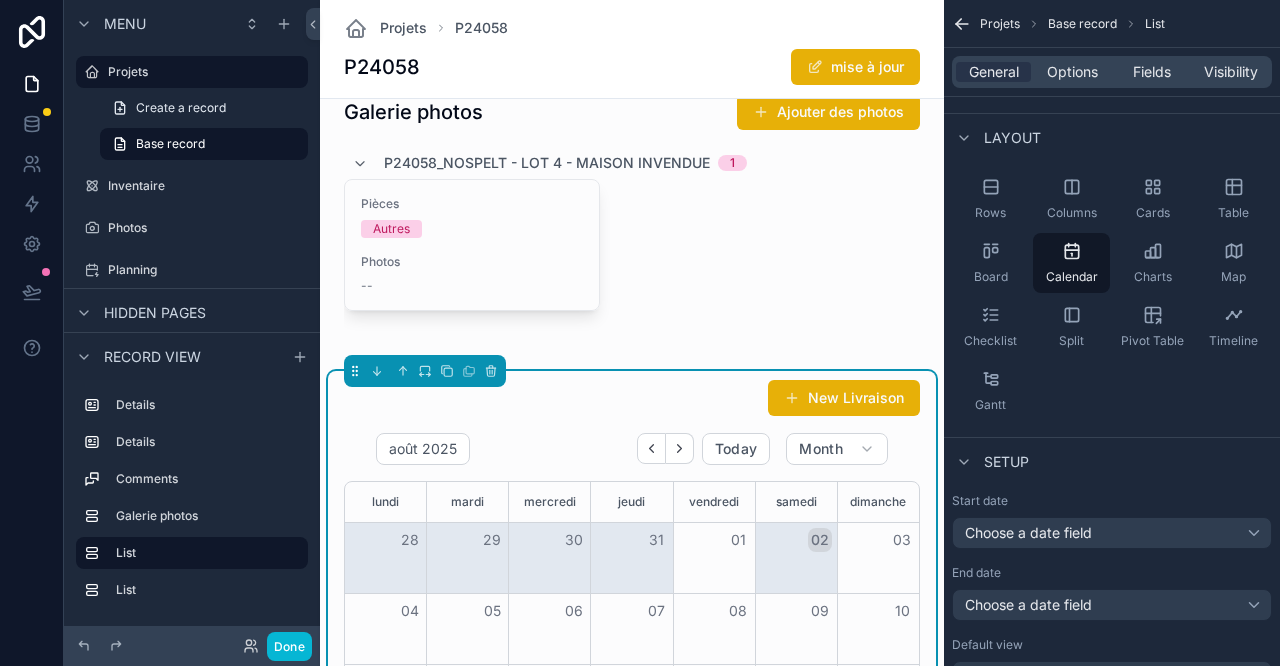 click on "Rows" at bounding box center [990, 199] 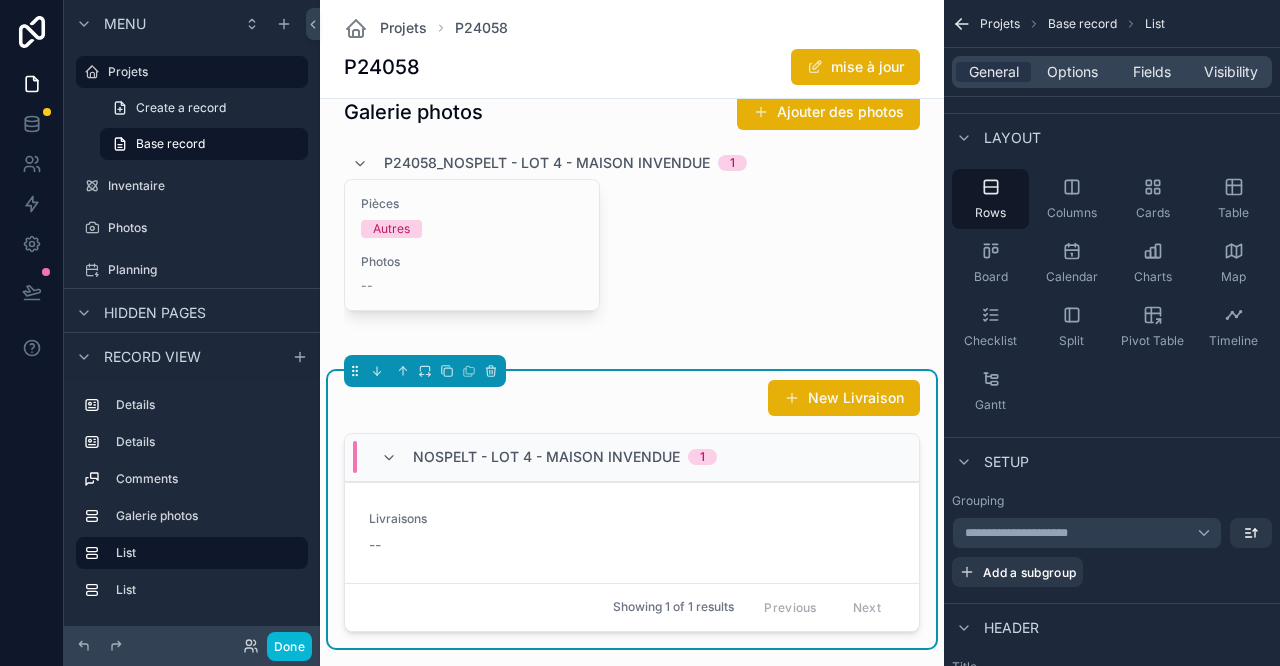 scroll, scrollTop: 1308, scrollLeft: 0, axis: vertical 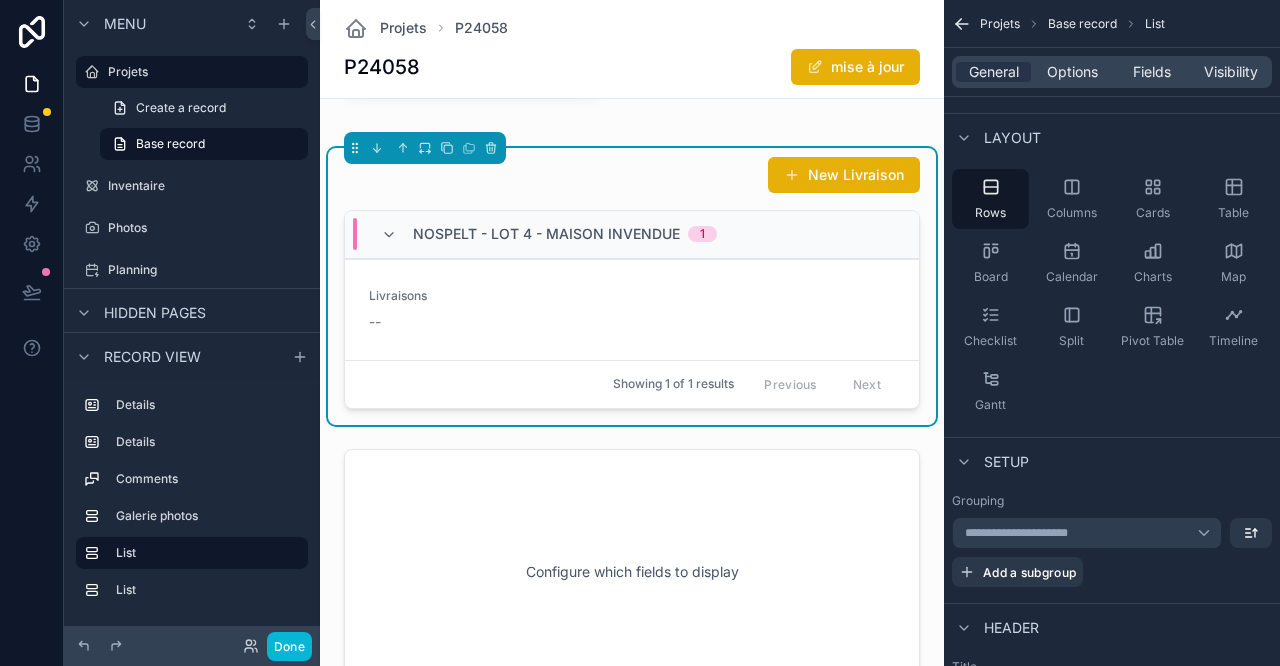 click on "New Livraison Nospelt - lot 4 - maison invendue 1 Livraisons -- Showing 1 of 1 results Previous Next" at bounding box center [632, 286] 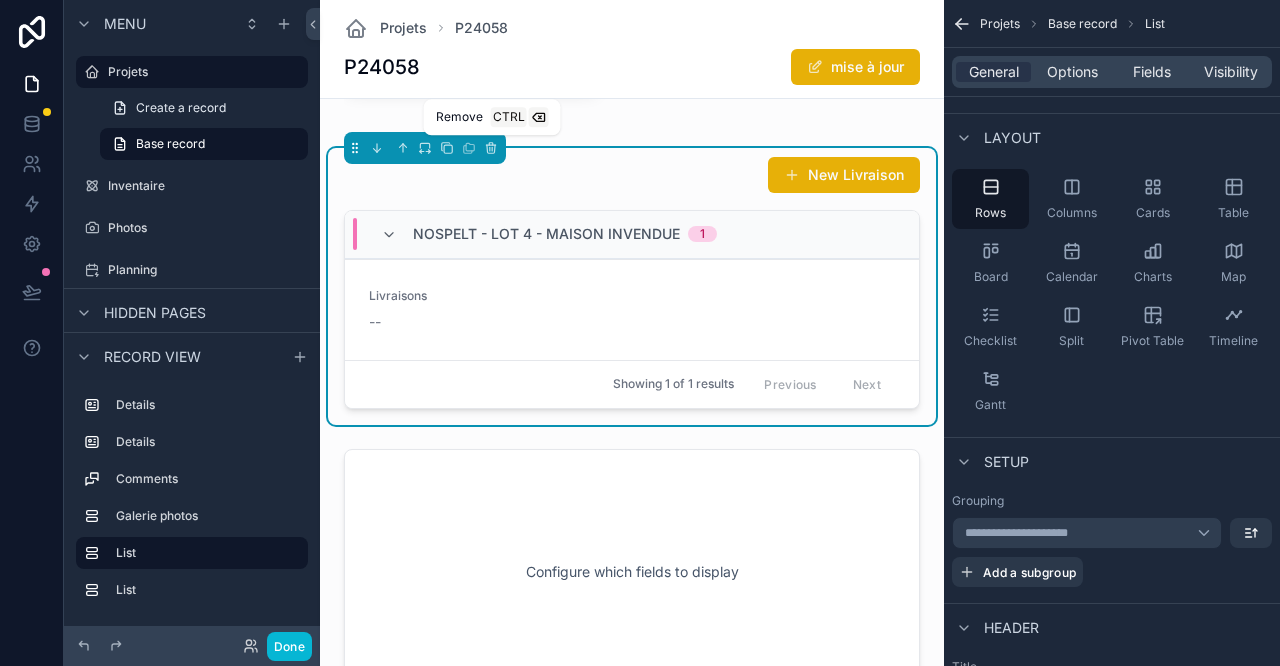 click 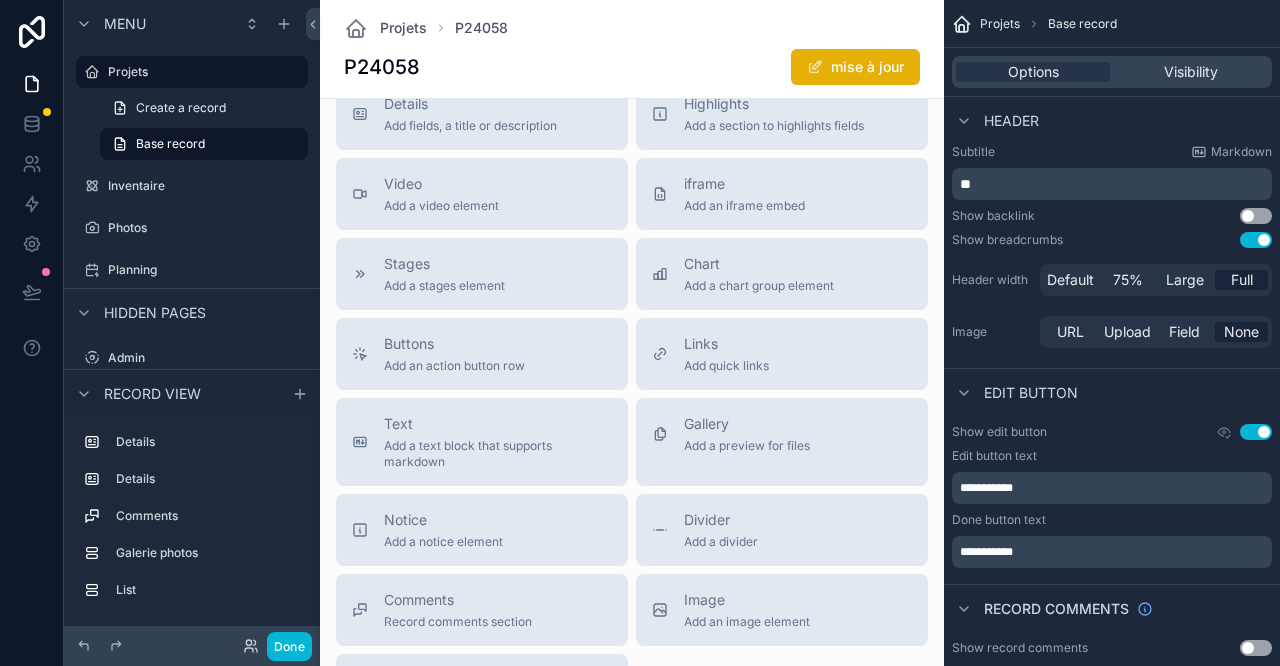 scroll, scrollTop: 1974, scrollLeft: 0, axis: vertical 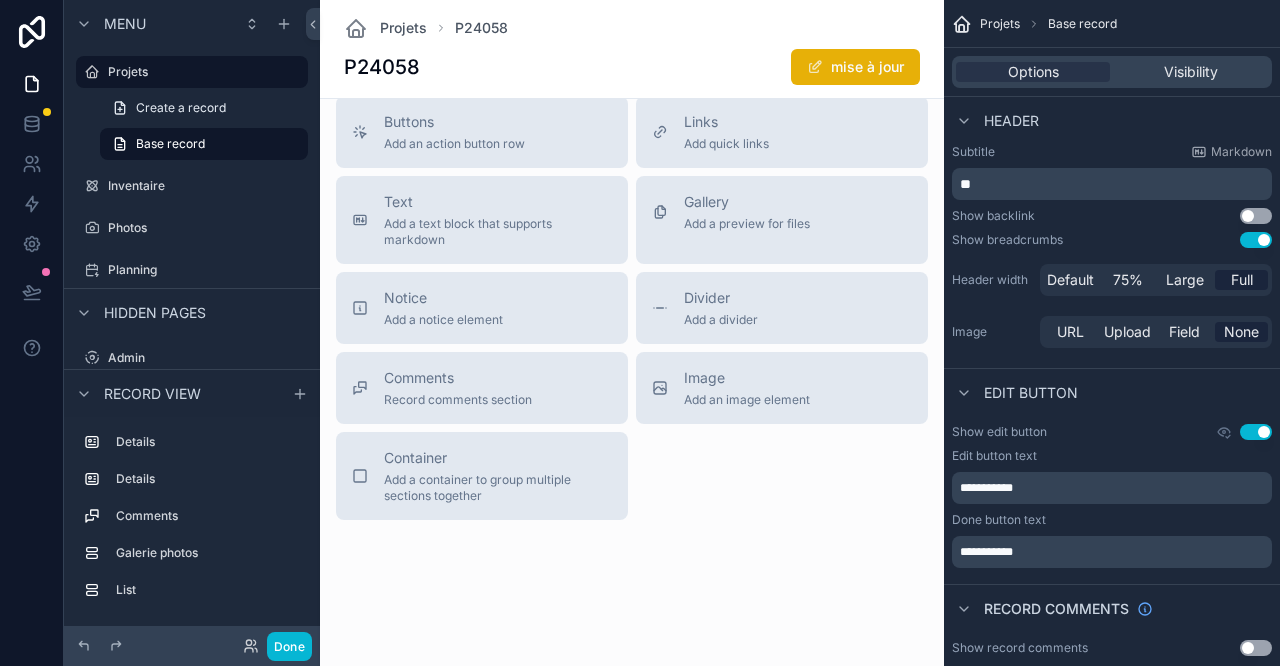 click on "Image" at bounding box center [747, 378] 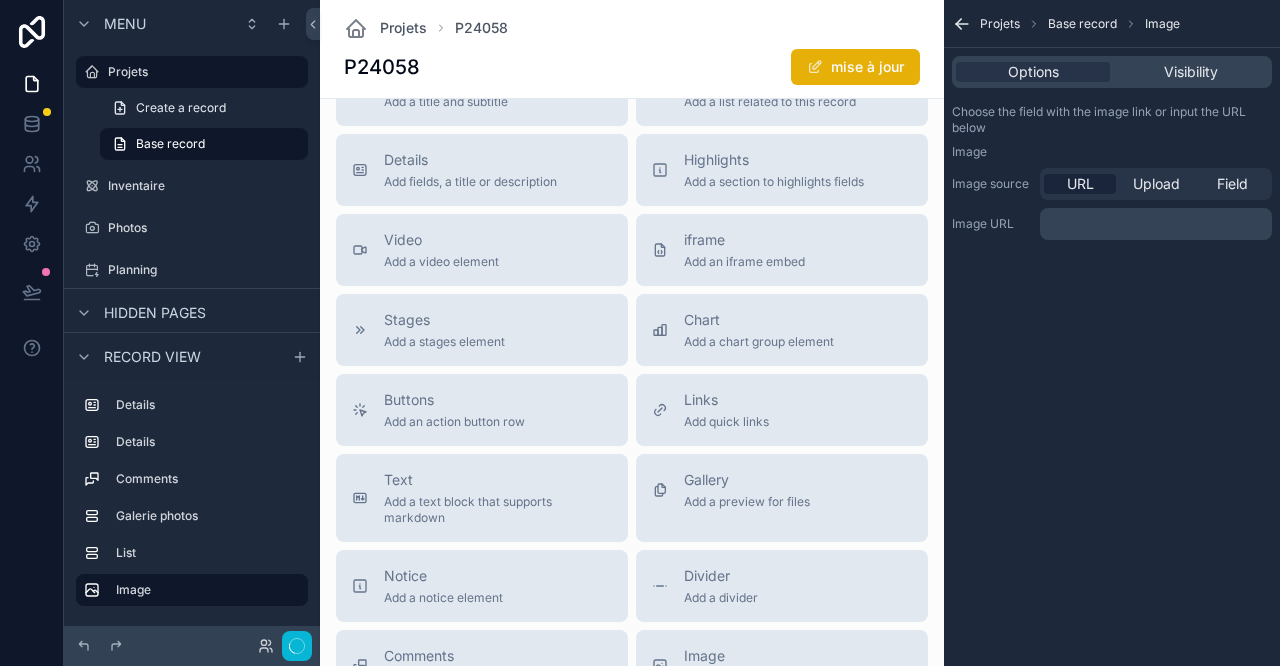 scroll, scrollTop: 0, scrollLeft: 0, axis: both 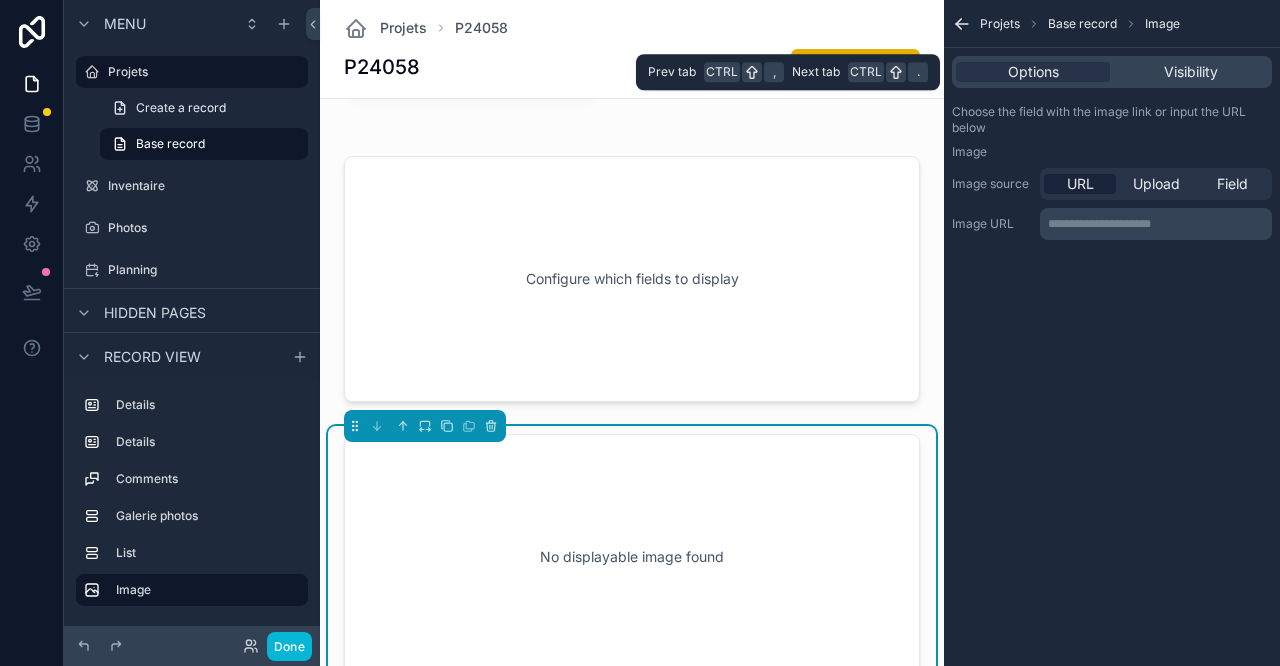 click on "Options" at bounding box center (1033, 72) 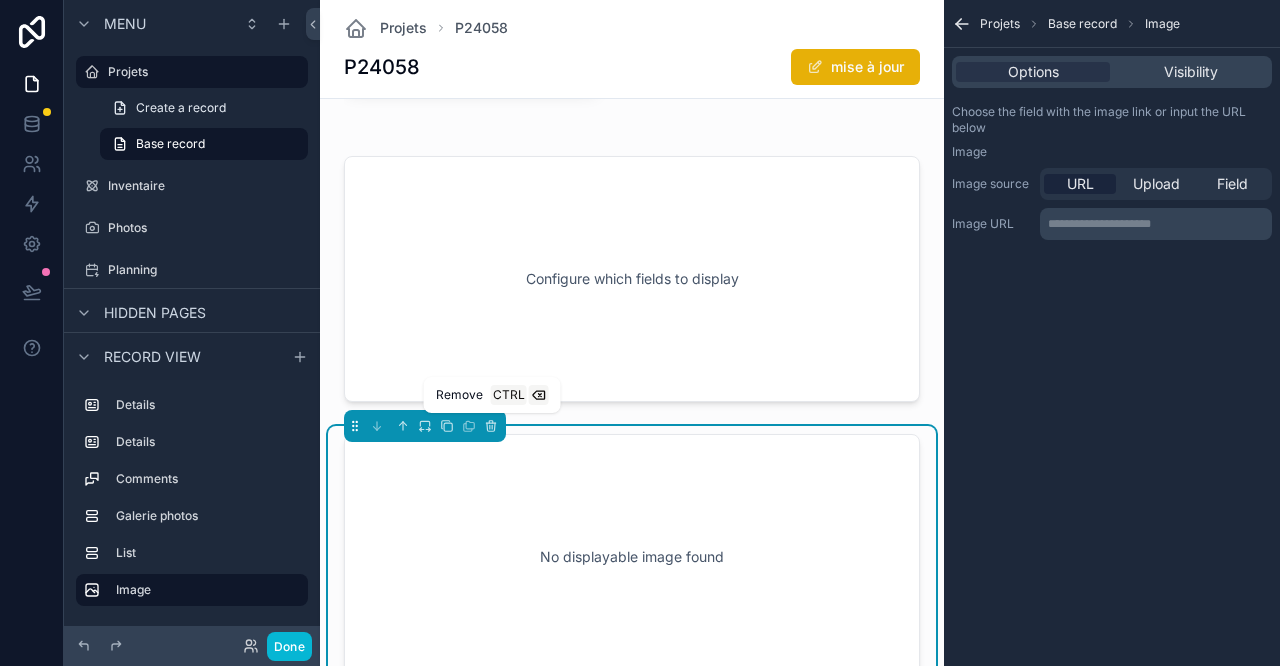 click 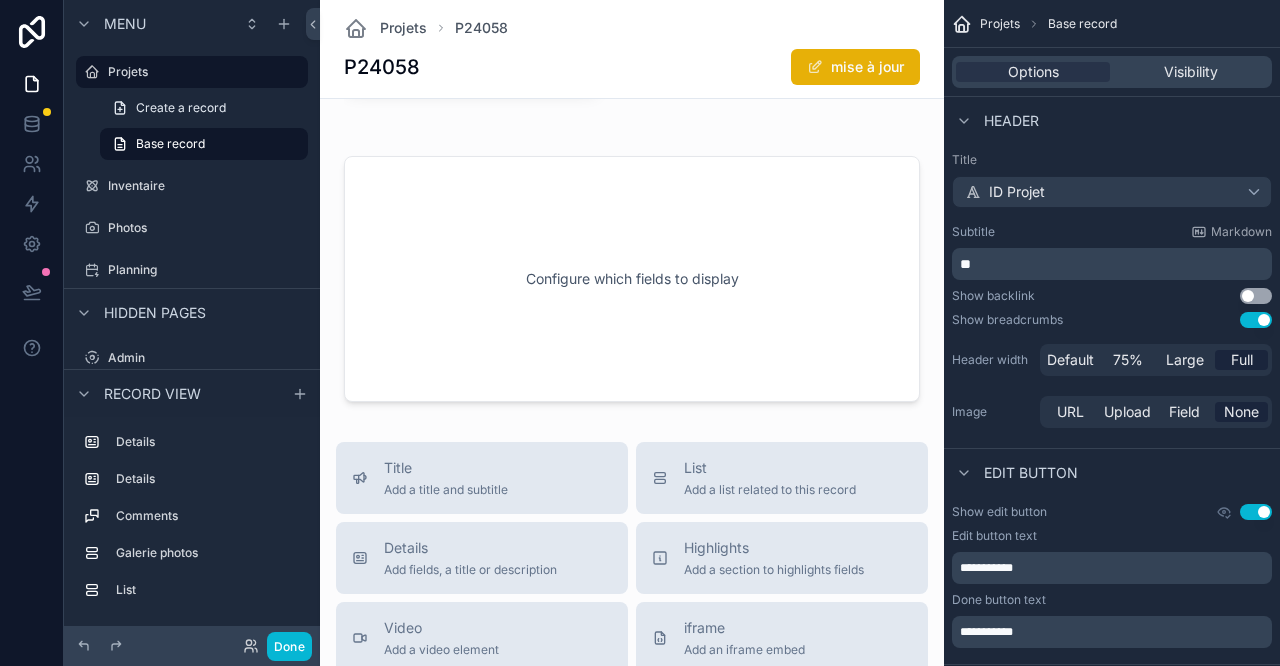click on "Add fields, a title or description" at bounding box center [470, 570] 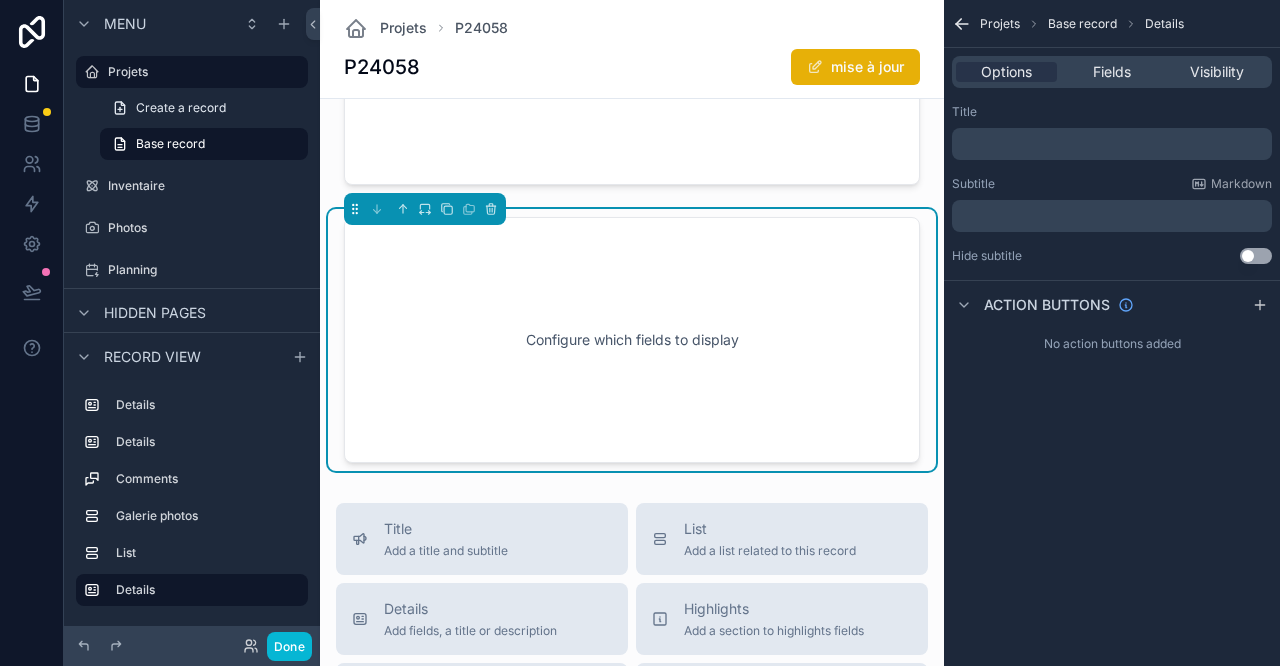 scroll, scrollTop: 1530, scrollLeft: 0, axis: vertical 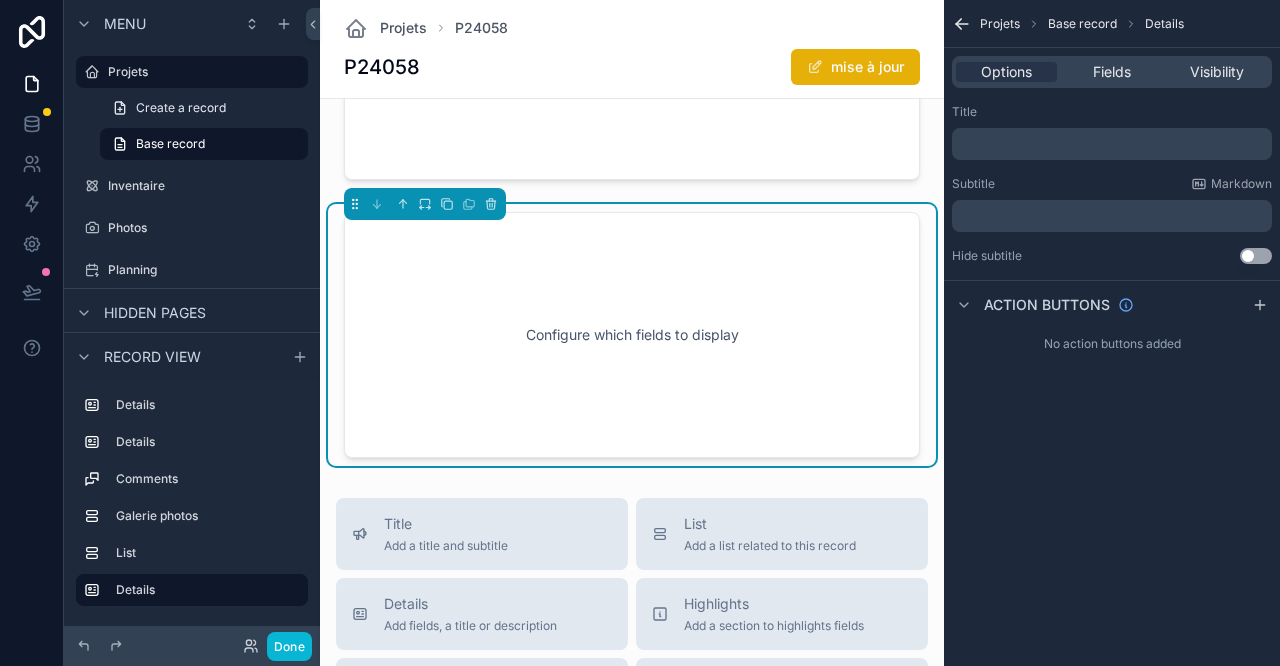 click on "﻿" at bounding box center (1114, 144) 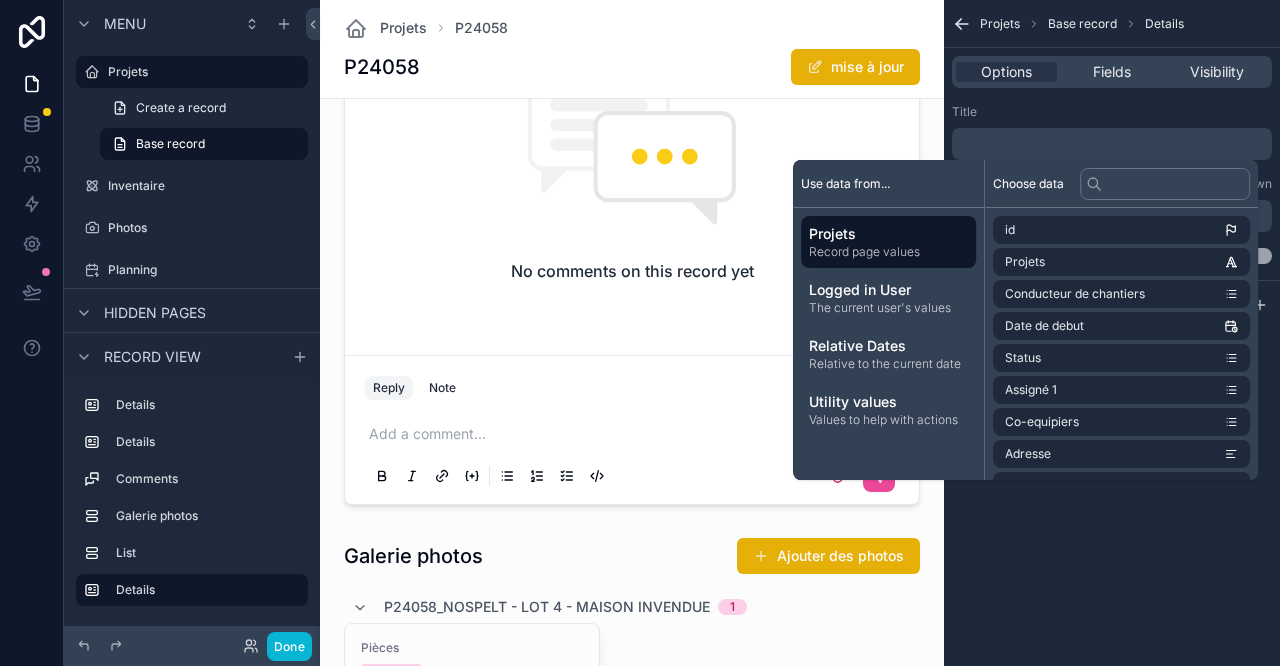 scroll, scrollTop: 196, scrollLeft: 0, axis: vertical 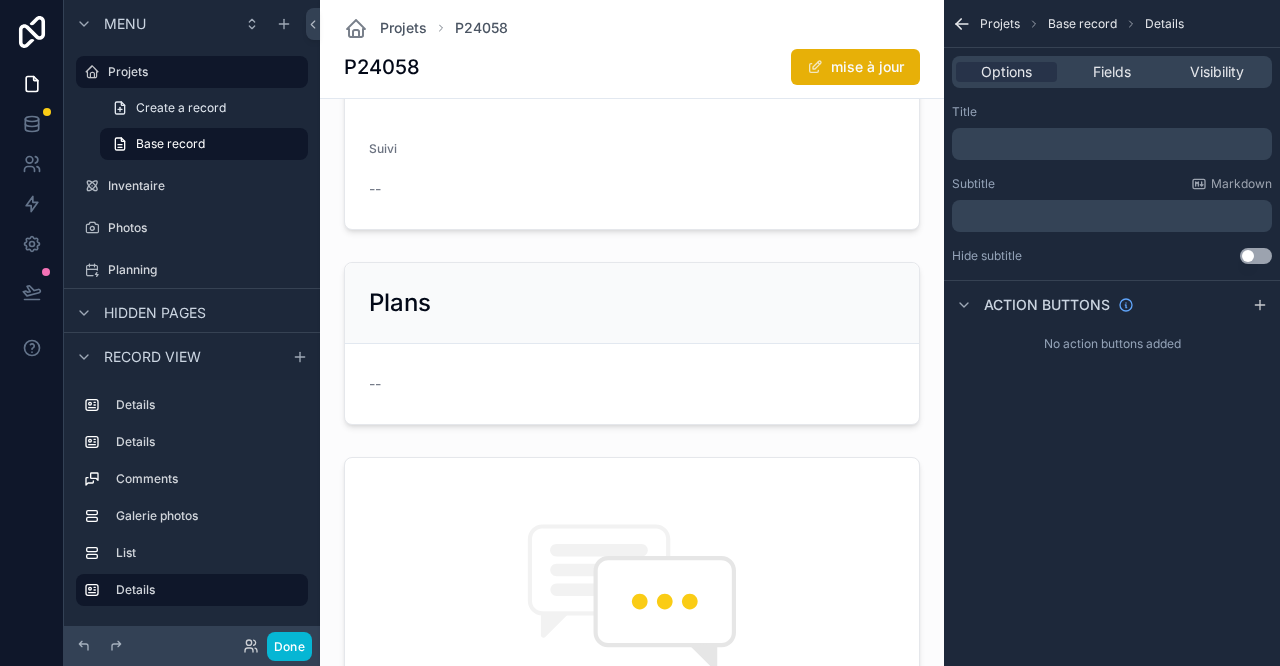 click at bounding box center (632, 343) 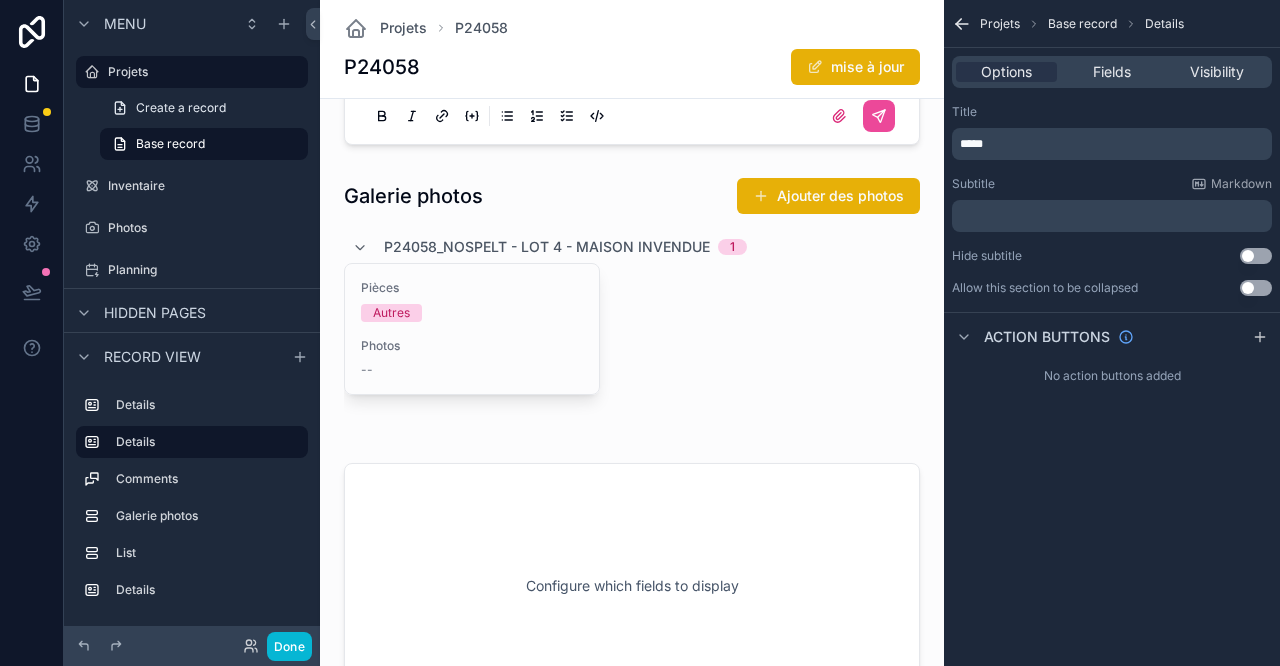 scroll, scrollTop: 1085, scrollLeft: 0, axis: vertical 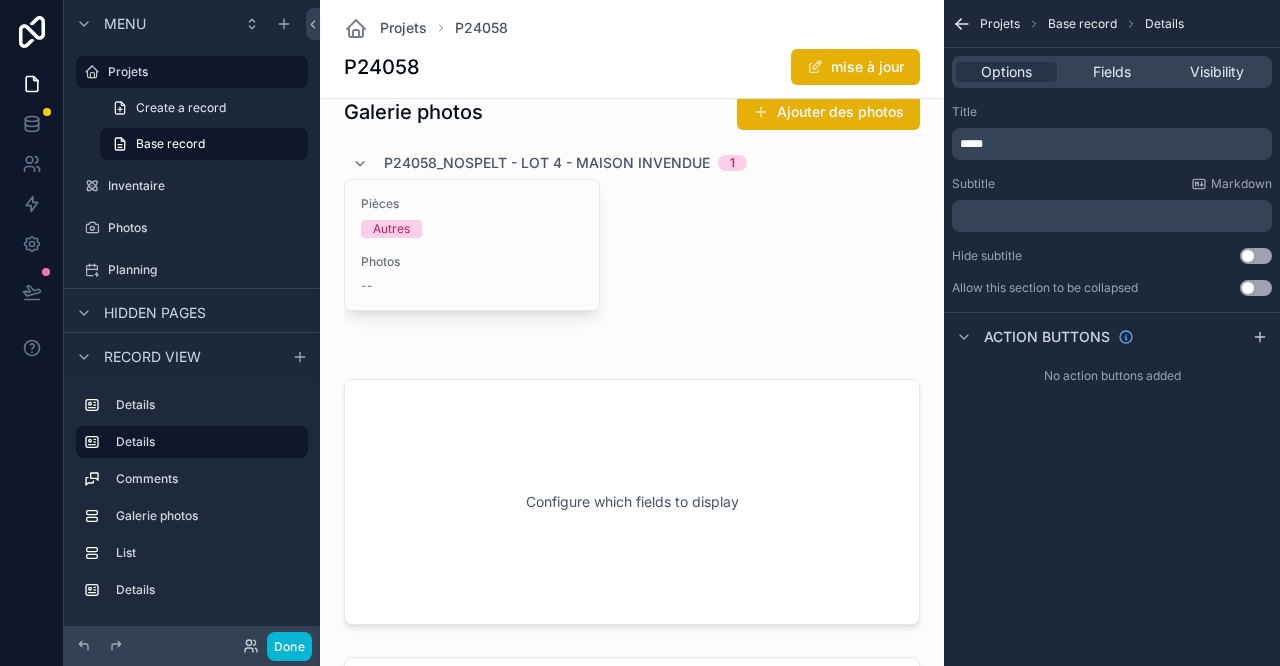 click at bounding box center (632, 502) 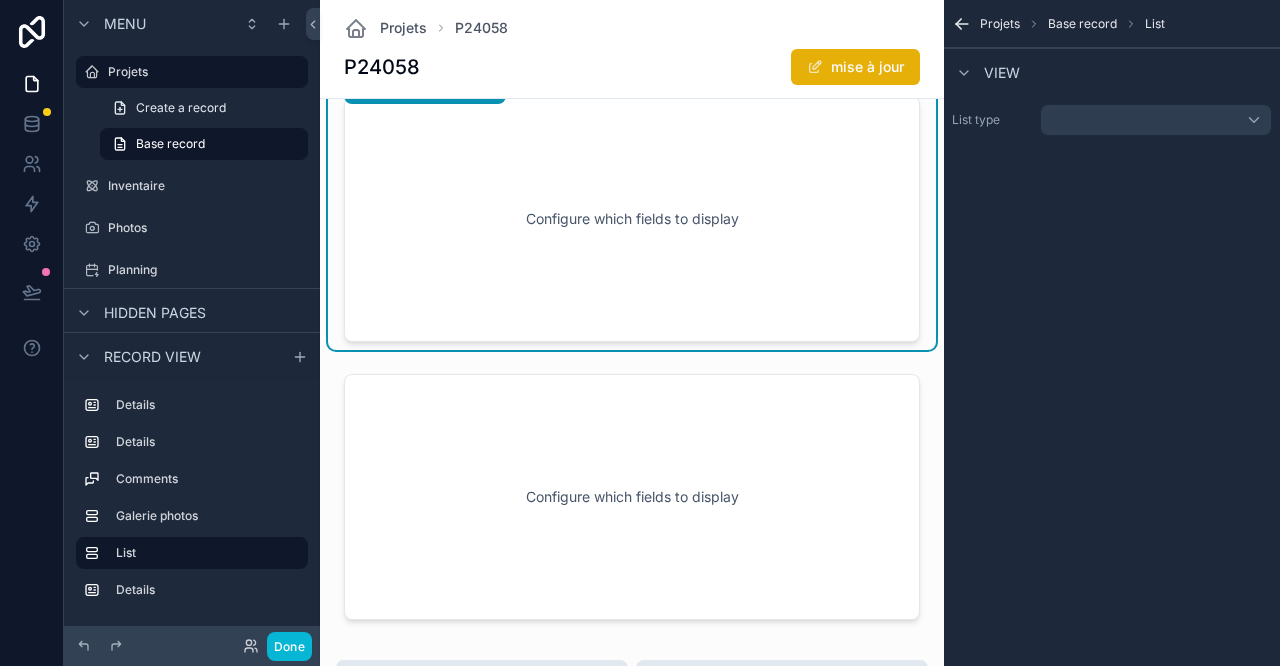 scroll, scrollTop: 1085, scrollLeft: 0, axis: vertical 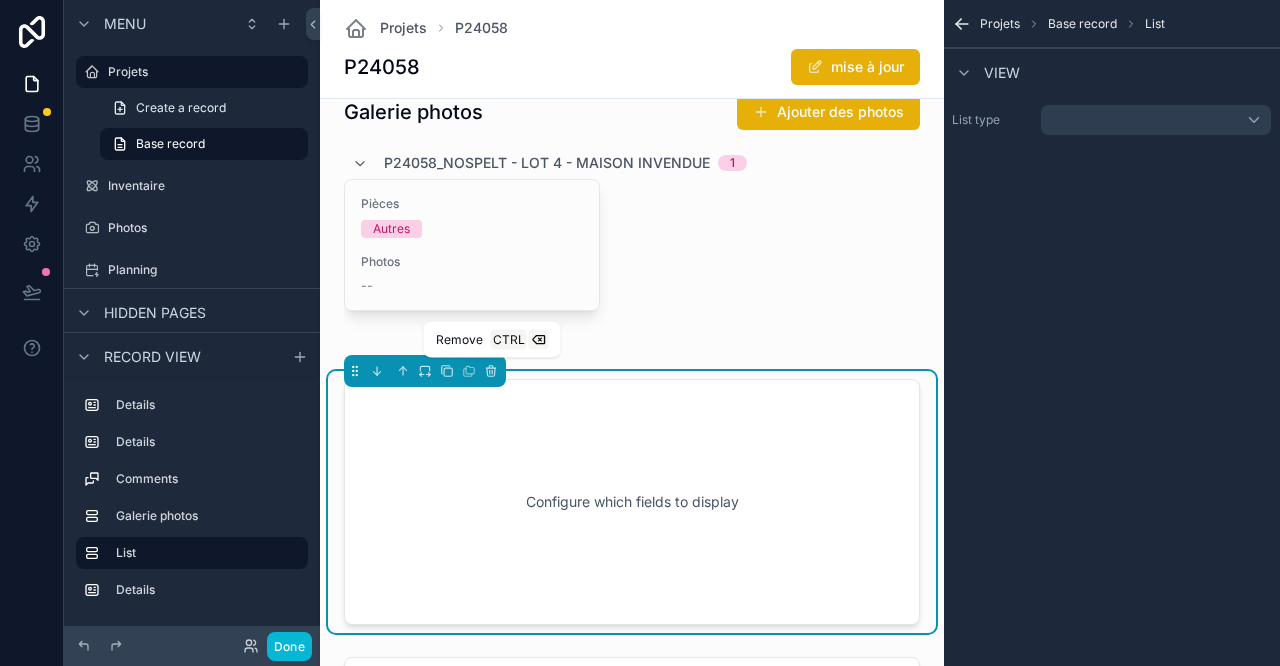click 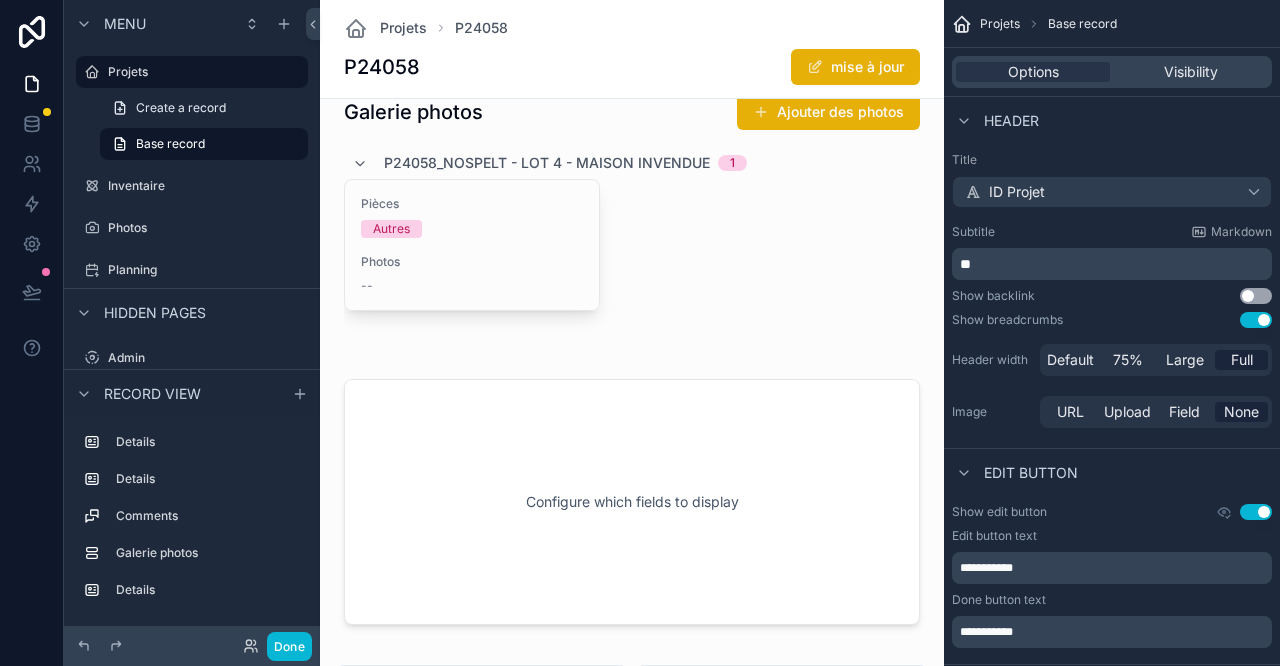 click at bounding box center (632, 502) 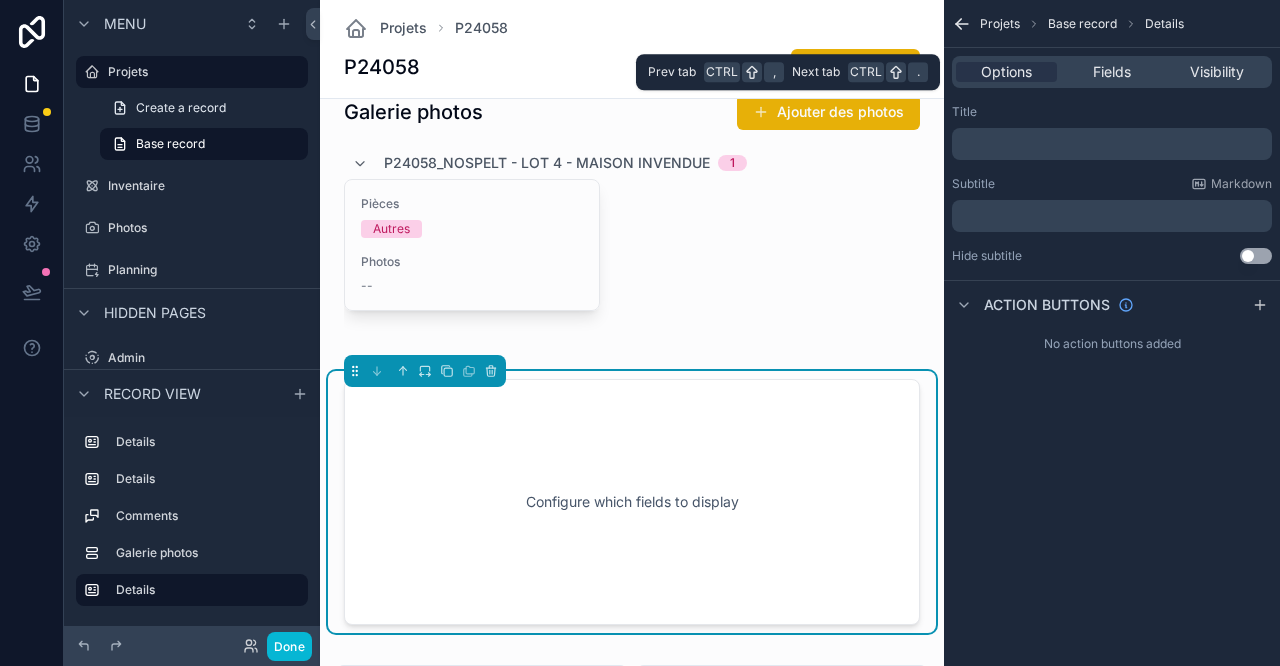click on "Fields" at bounding box center [1112, 72] 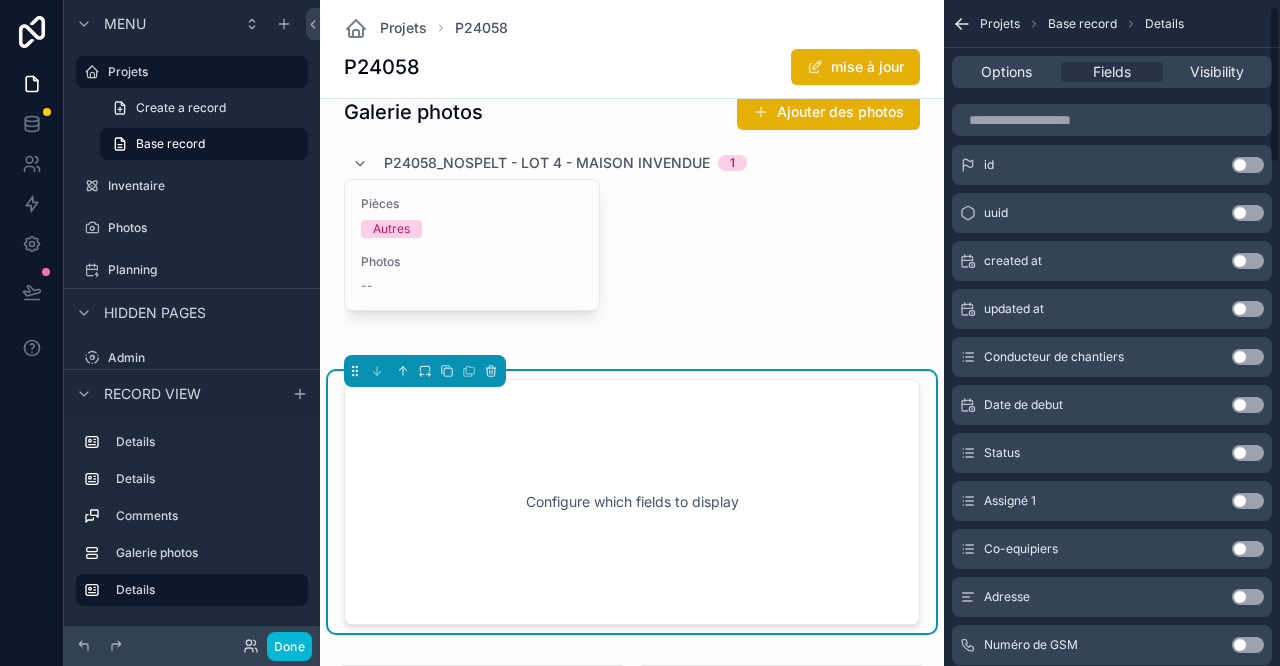 scroll, scrollTop: 0, scrollLeft: 0, axis: both 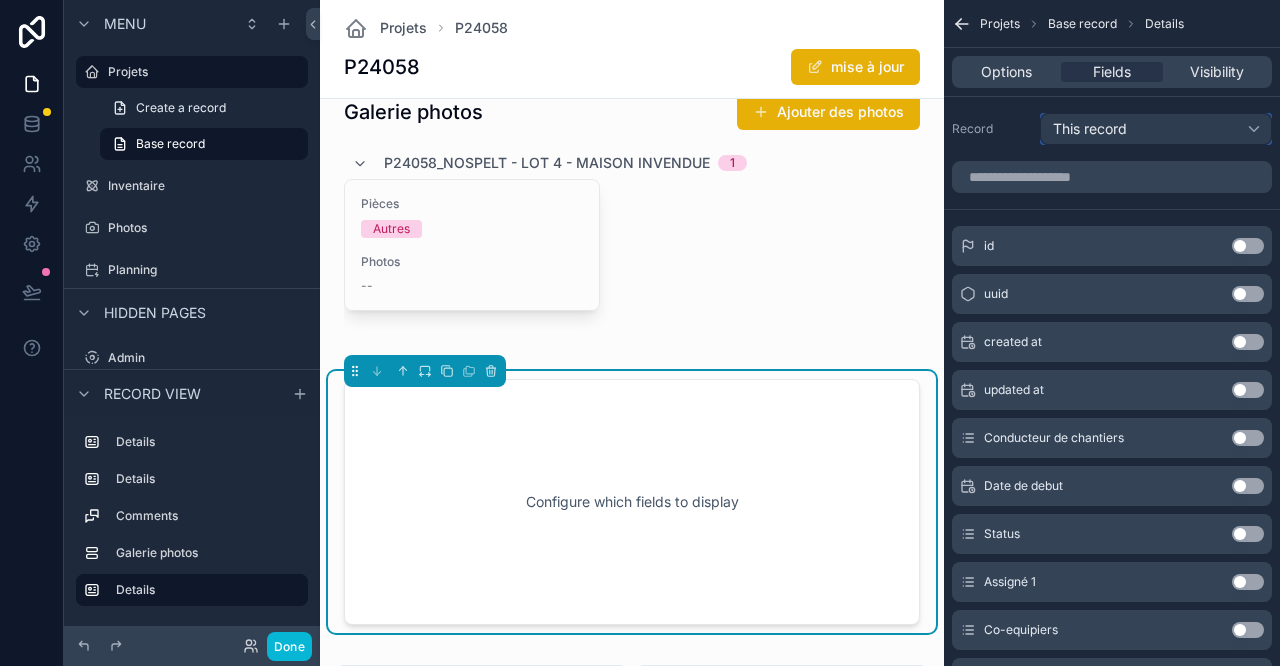 click on "This record" at bounding box center (1090, 129) 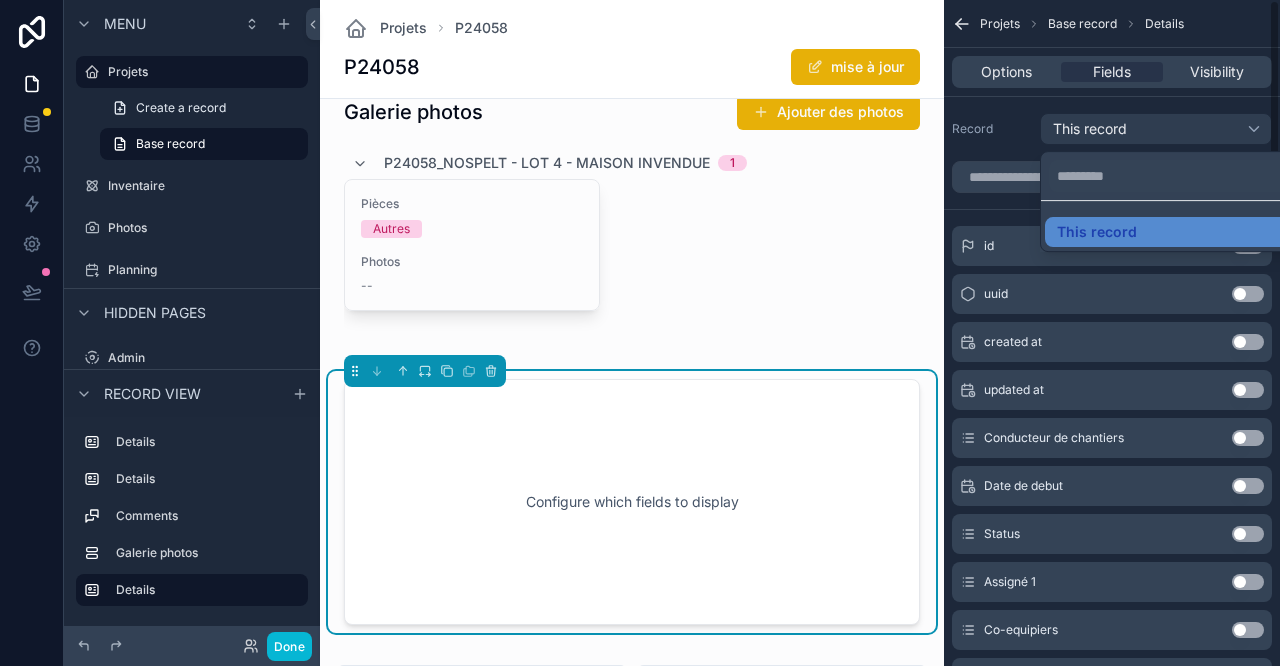 click at bounding box center [640, 333] 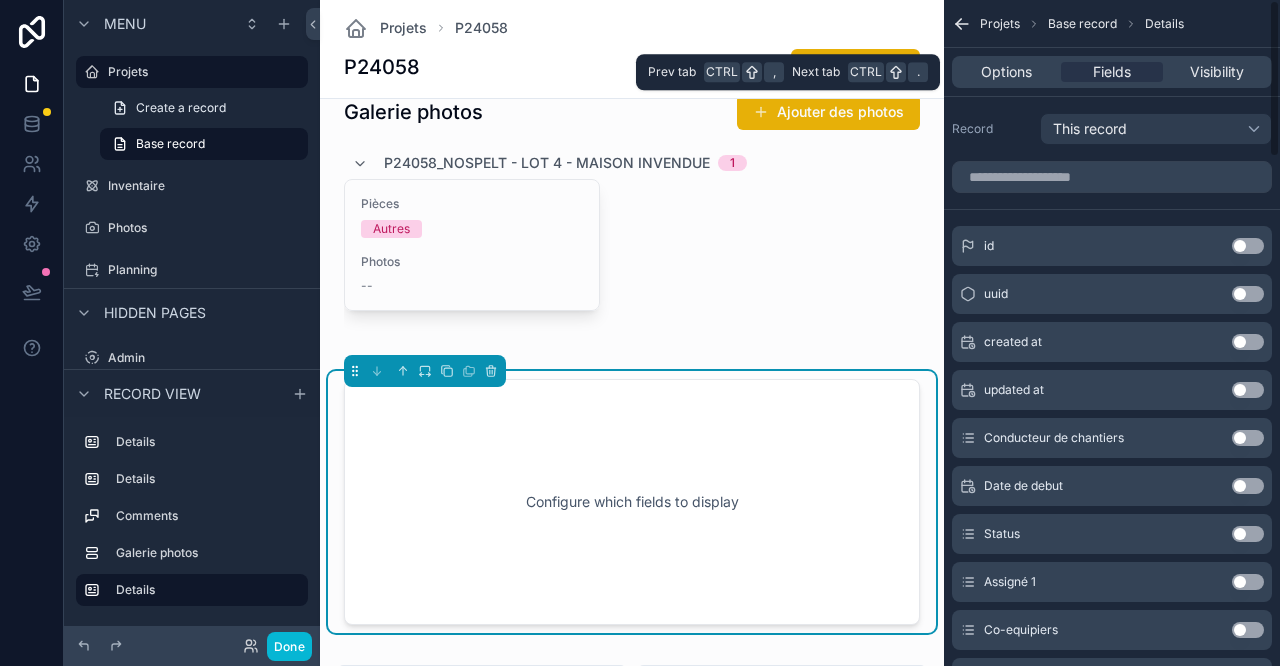 click on "Options Fields Visibility" at bounding box center (1112, 72) 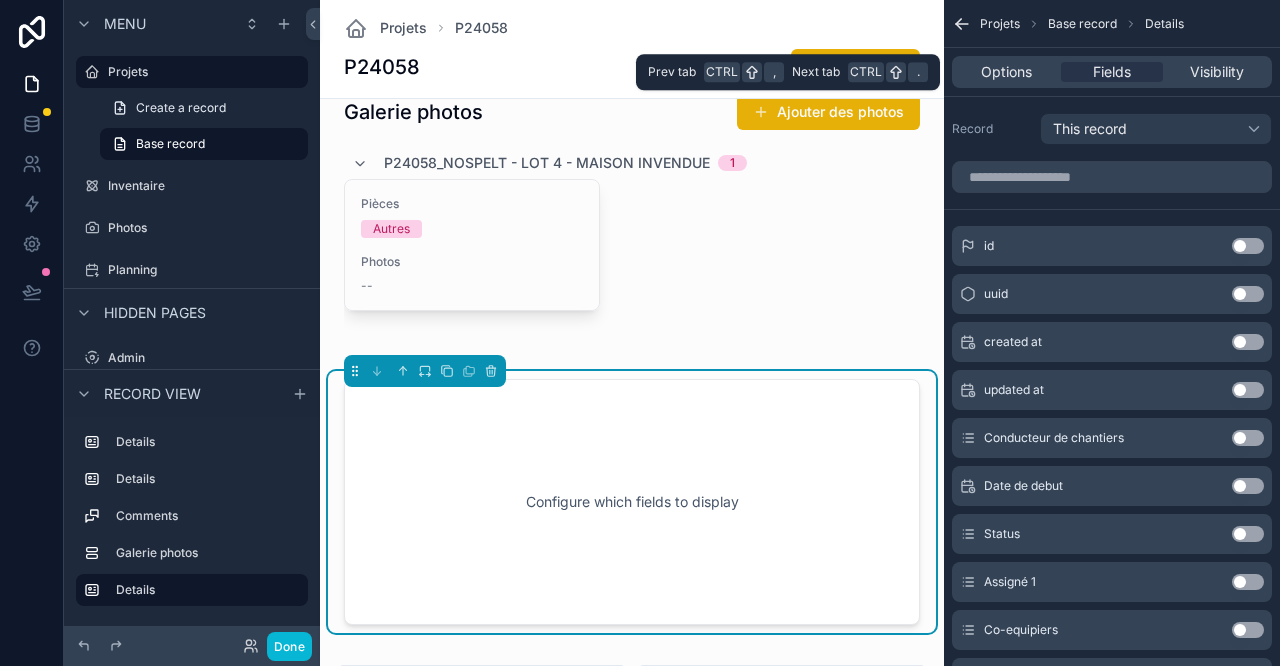 click on "Options Fields Visibility" at bounding box center (1112, 72) 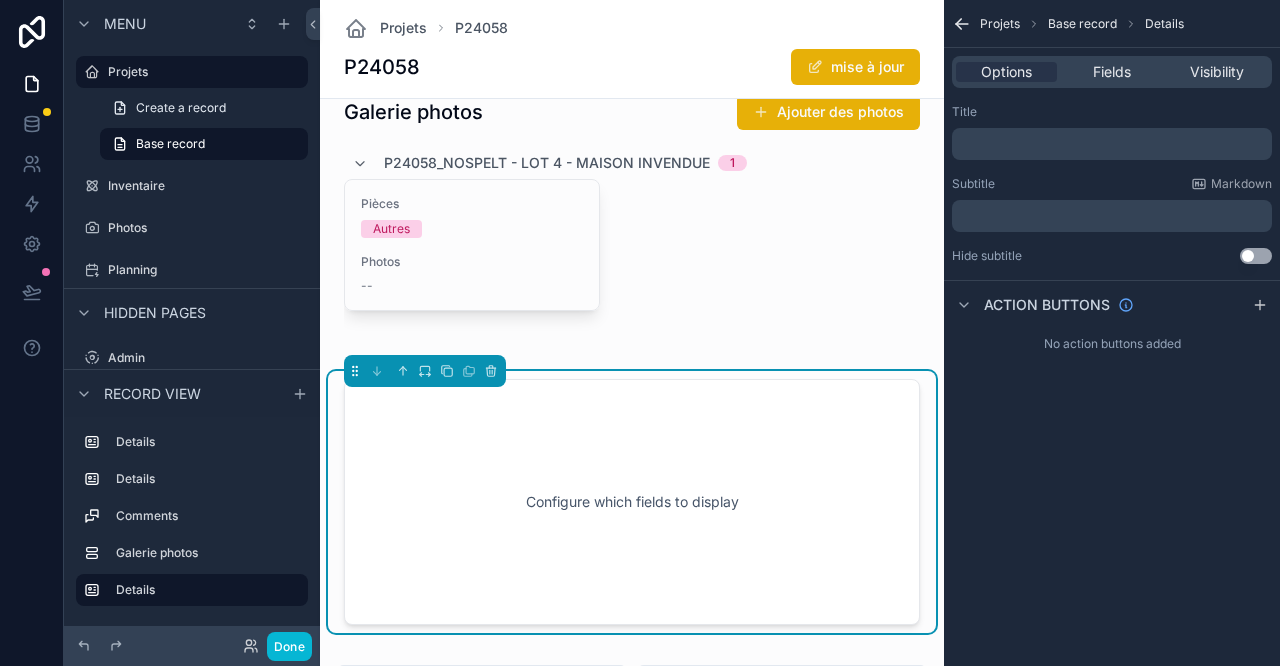 click on "﻿" at bounding box center [1114, 144] 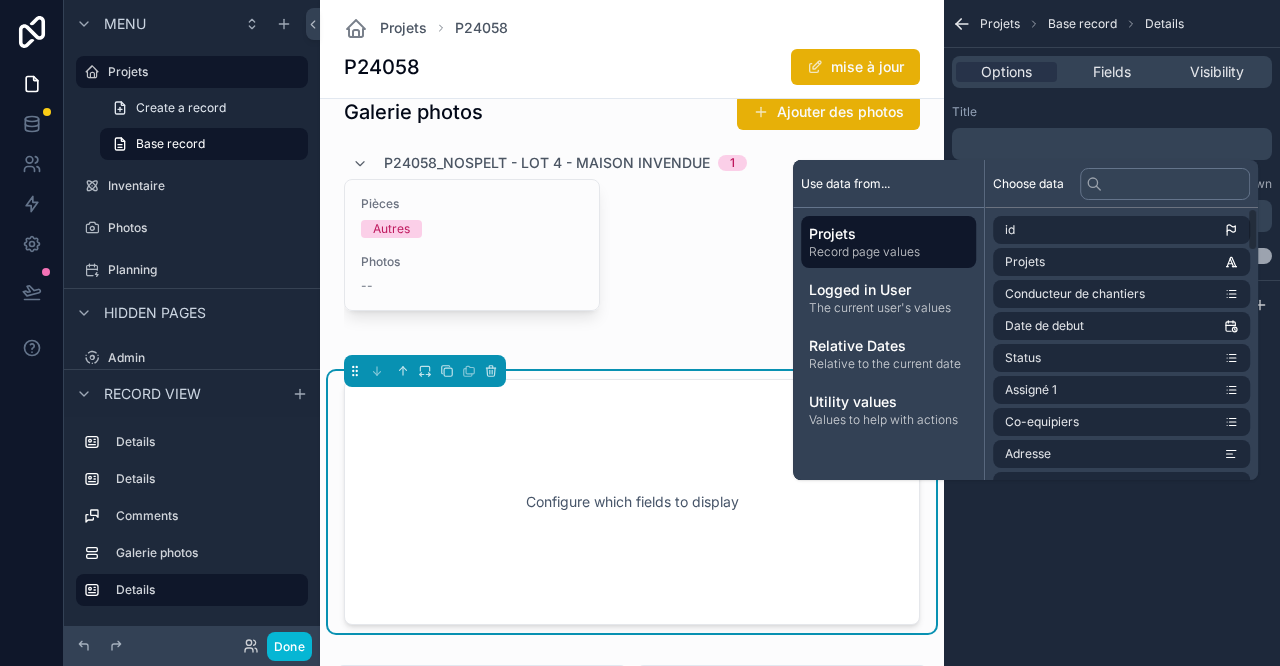click on "﻿" at bounding box center [1112, 144] 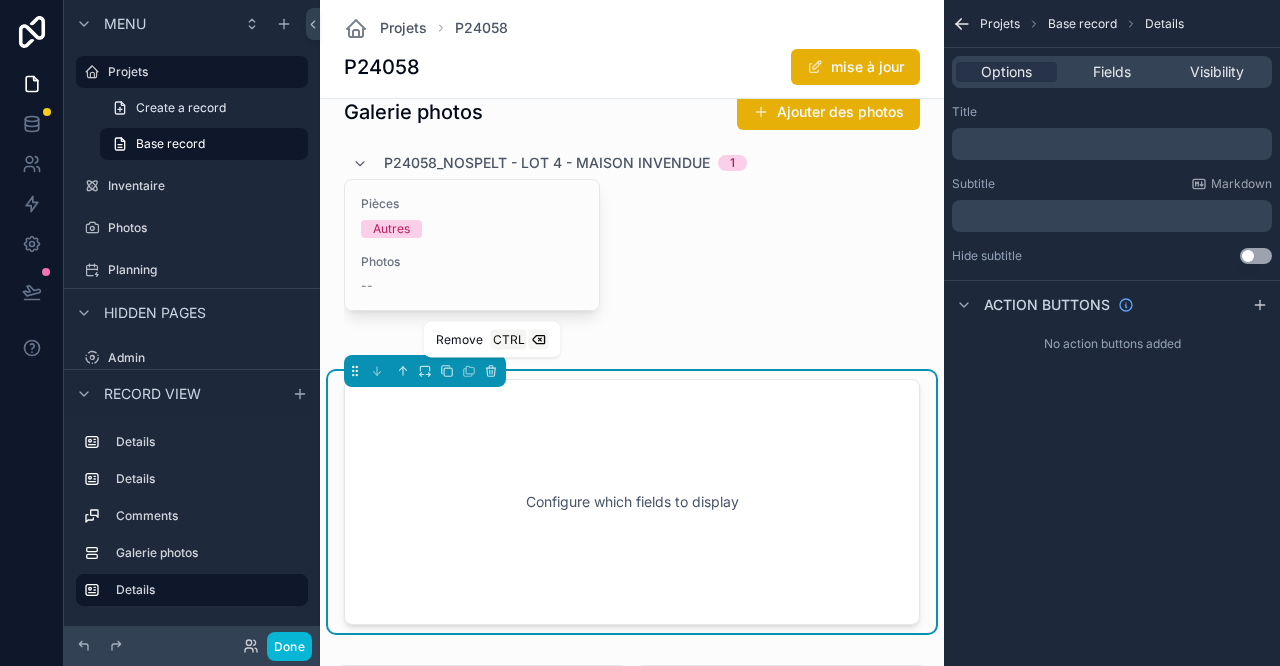 click at bounding box center (491, 371) 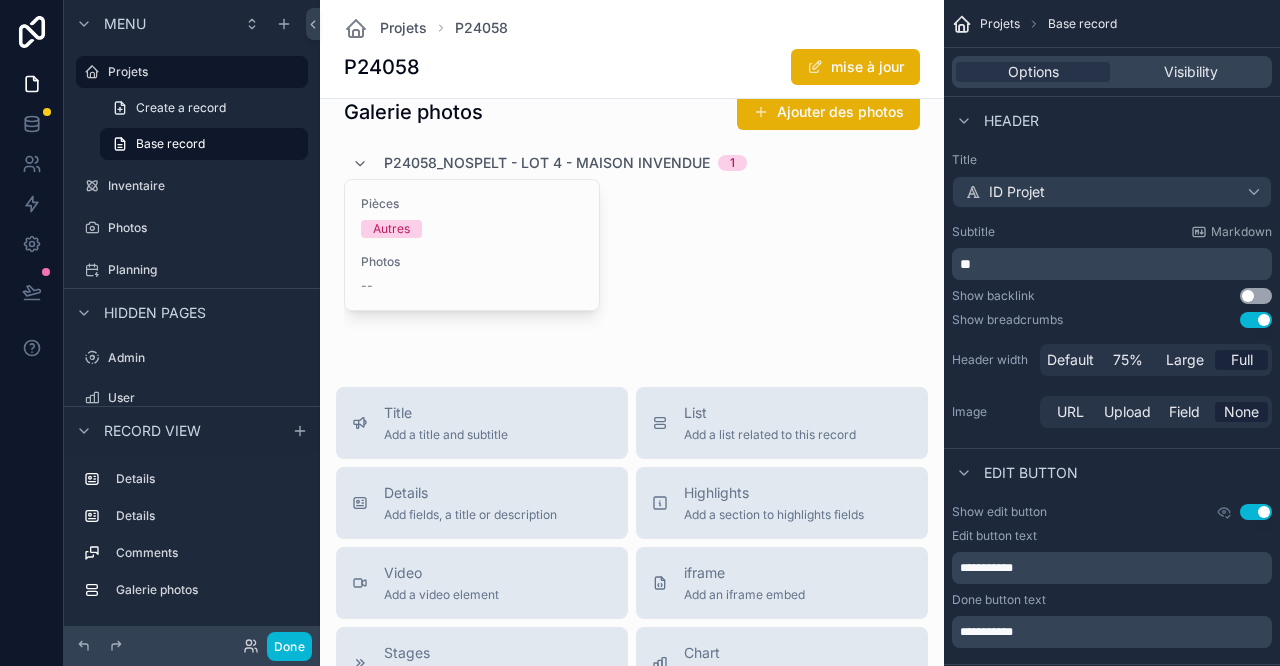 click on "Details" at bounding box center [470, 493] 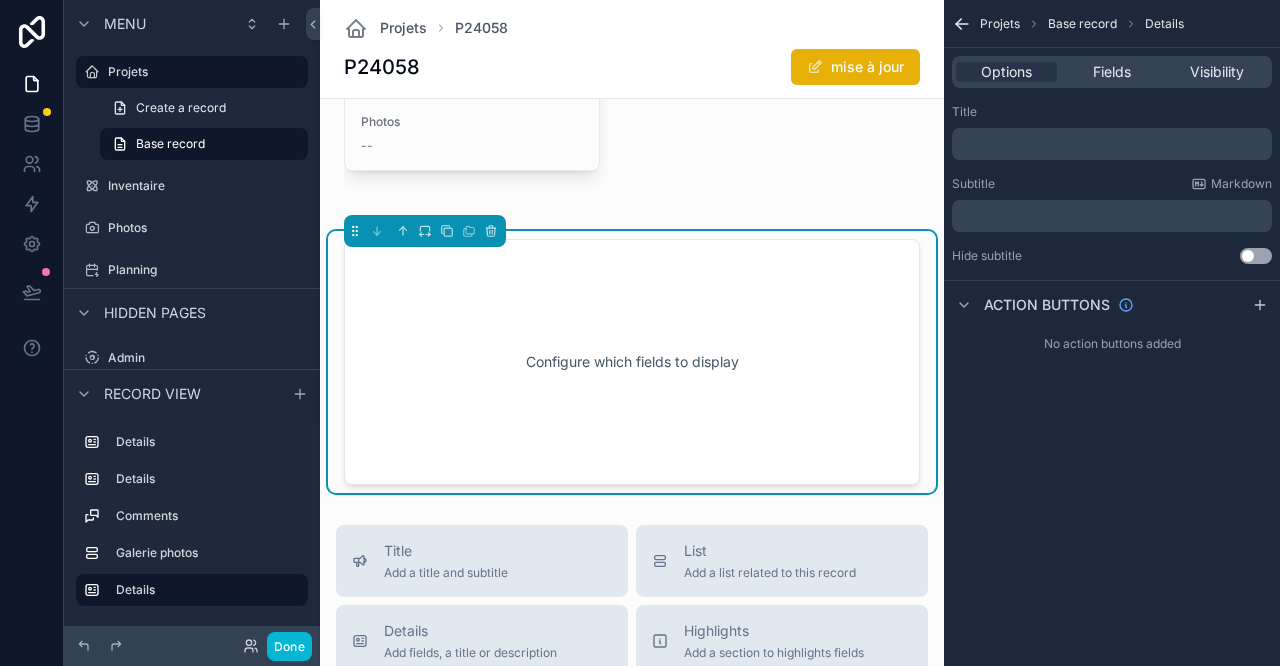 scroll, scrollTop: 1252, scrollLeft: 0, axis: vertical 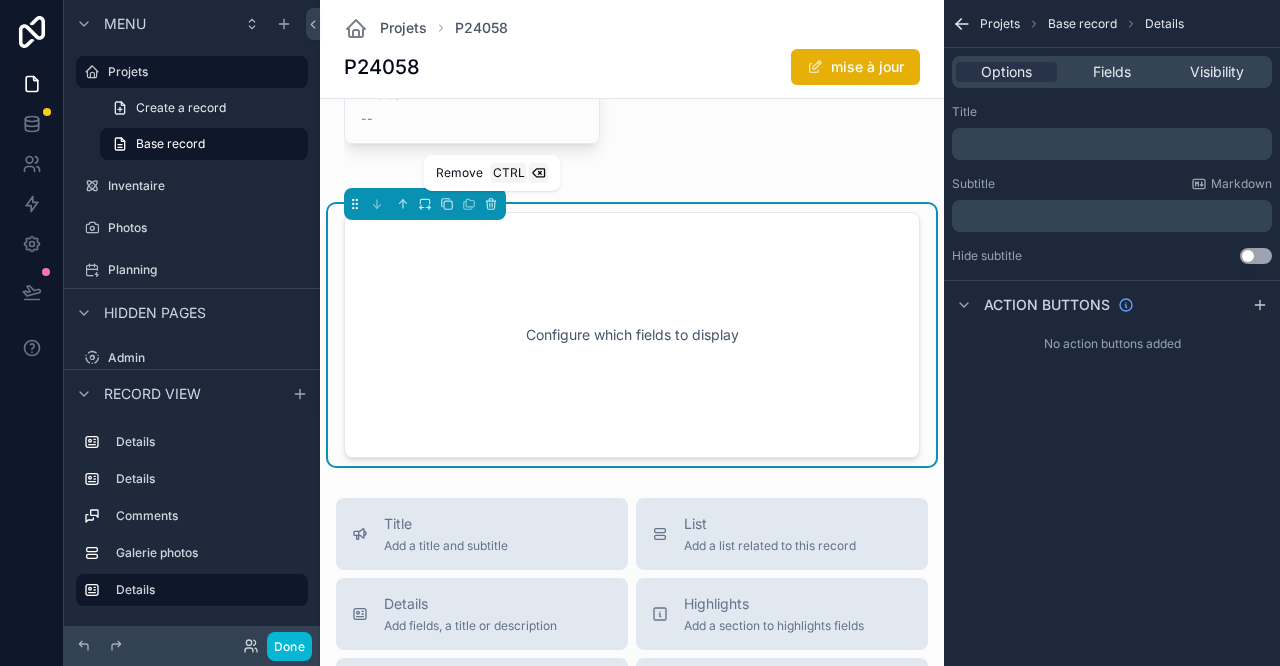 click at bounding box center [491, 204] 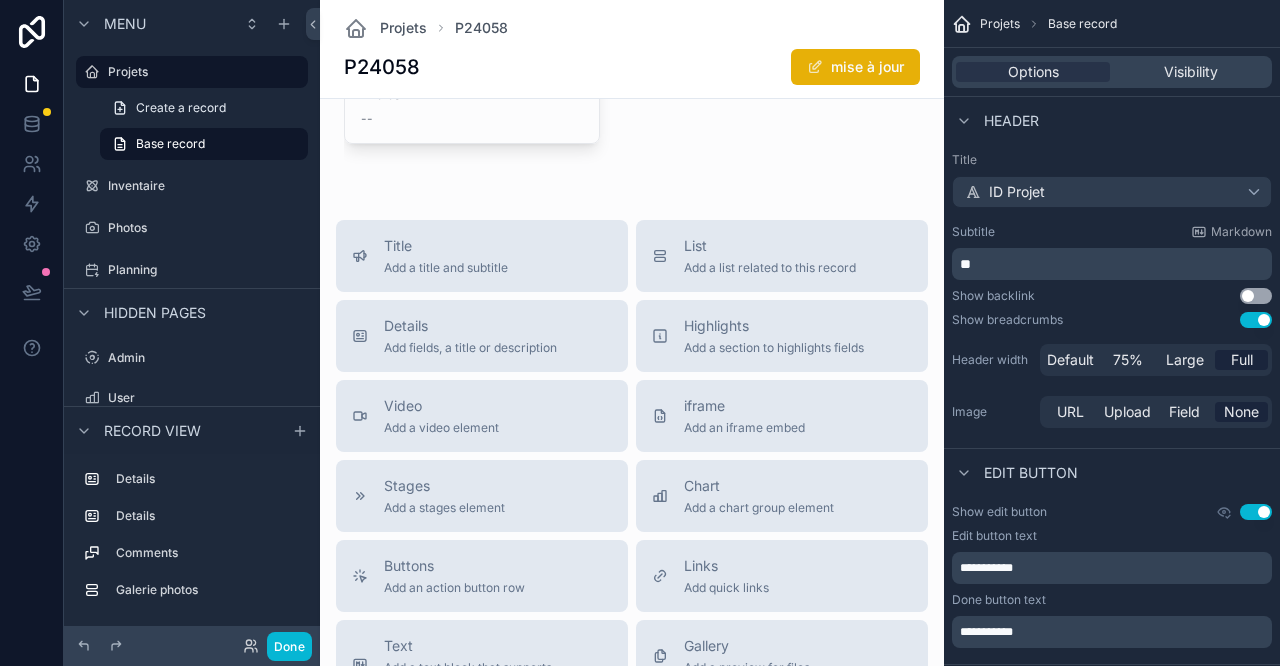 click on "List Add a list related to this record" at bounding box center (782, 256) 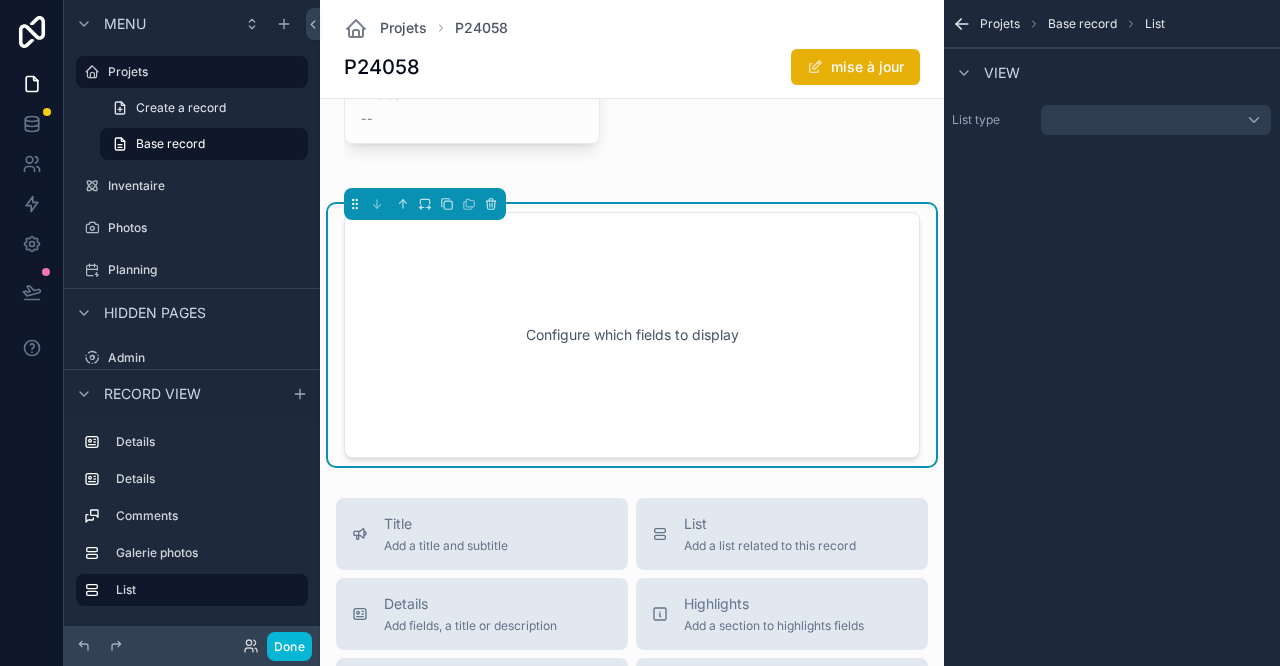scroll, scrollTop: 669, scrollLeft: 0, axis: vertical 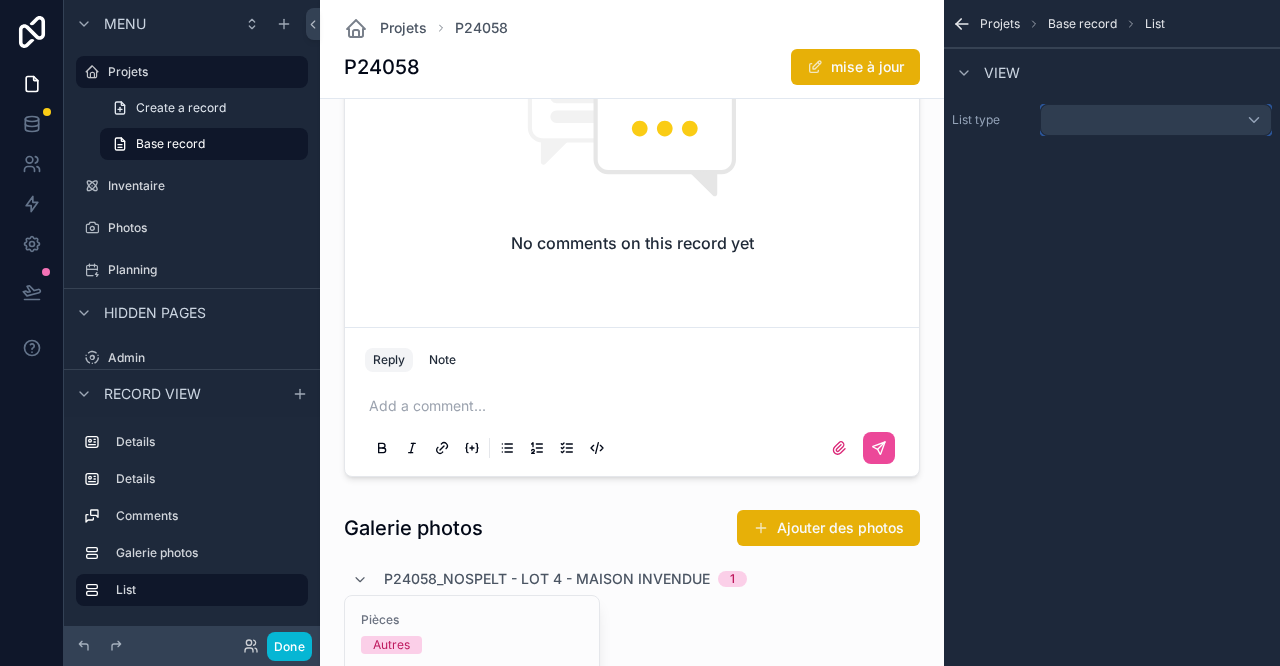 click at bounding box center [1156, 120] 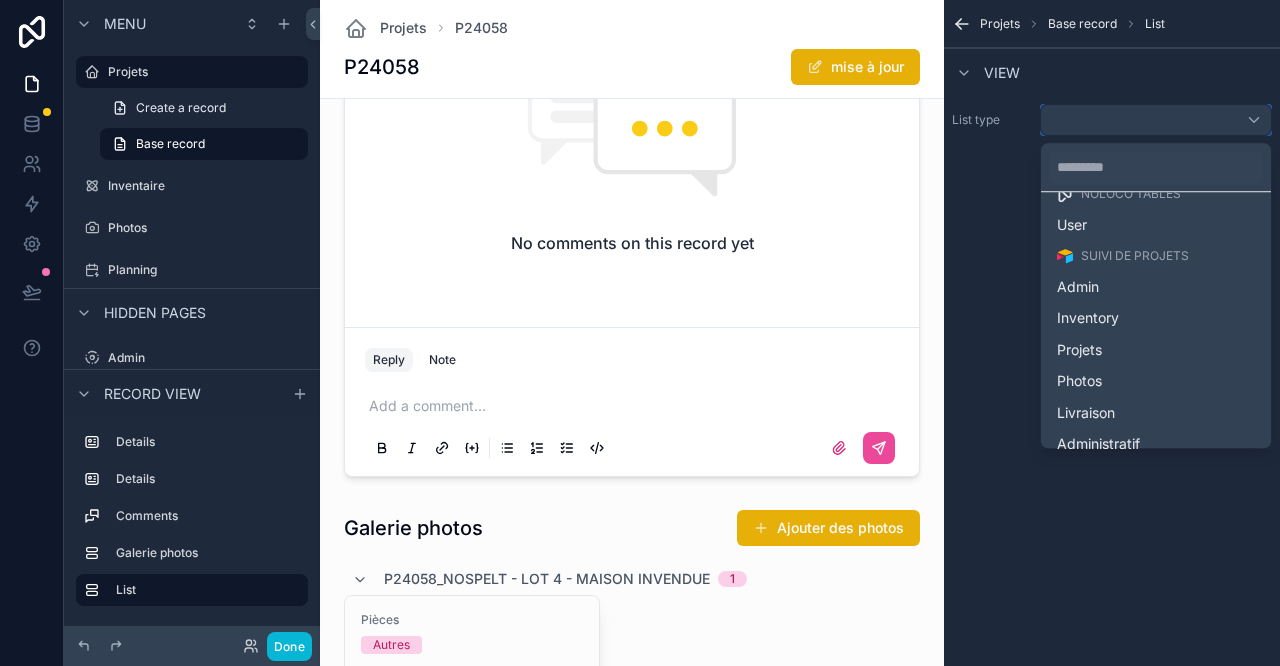 scroll, scrollTop: 42, scrollLeft: 0, axis: vertical 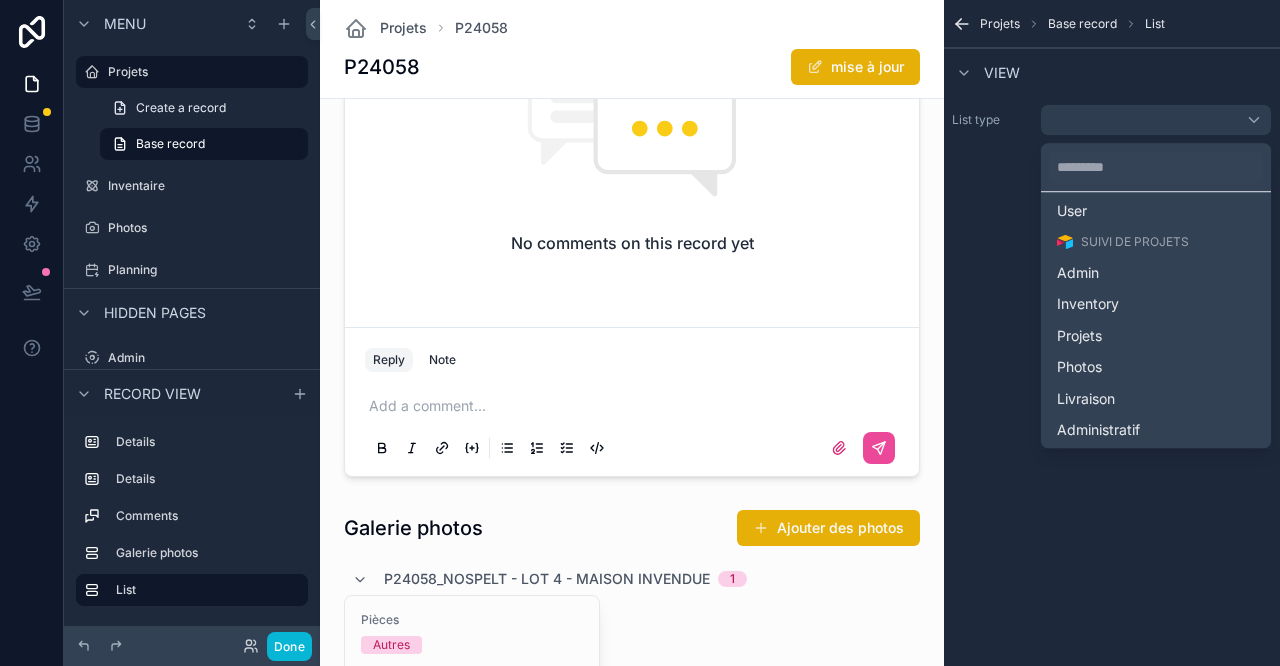 click on "Livraison" at bounding box center [1086, 399] 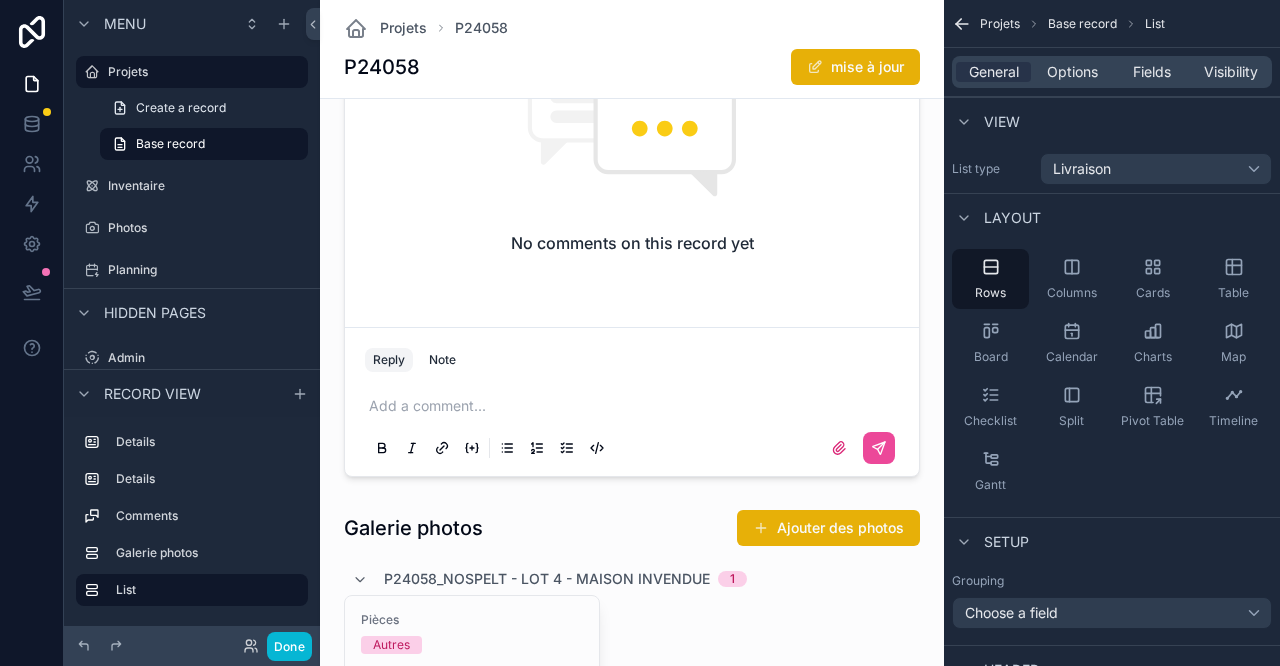 scroll, scrollTop: 892, scrollLeft: 0, axis: vertical 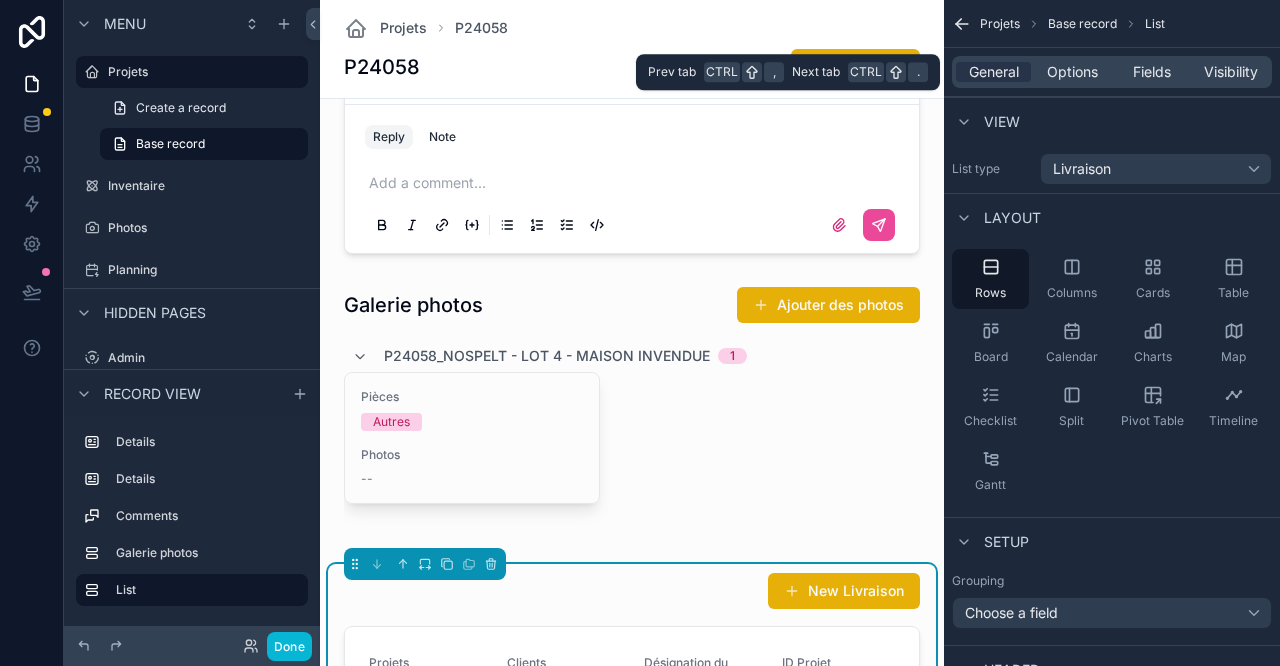 click on "Fields" at bounding box center (1152, 72) 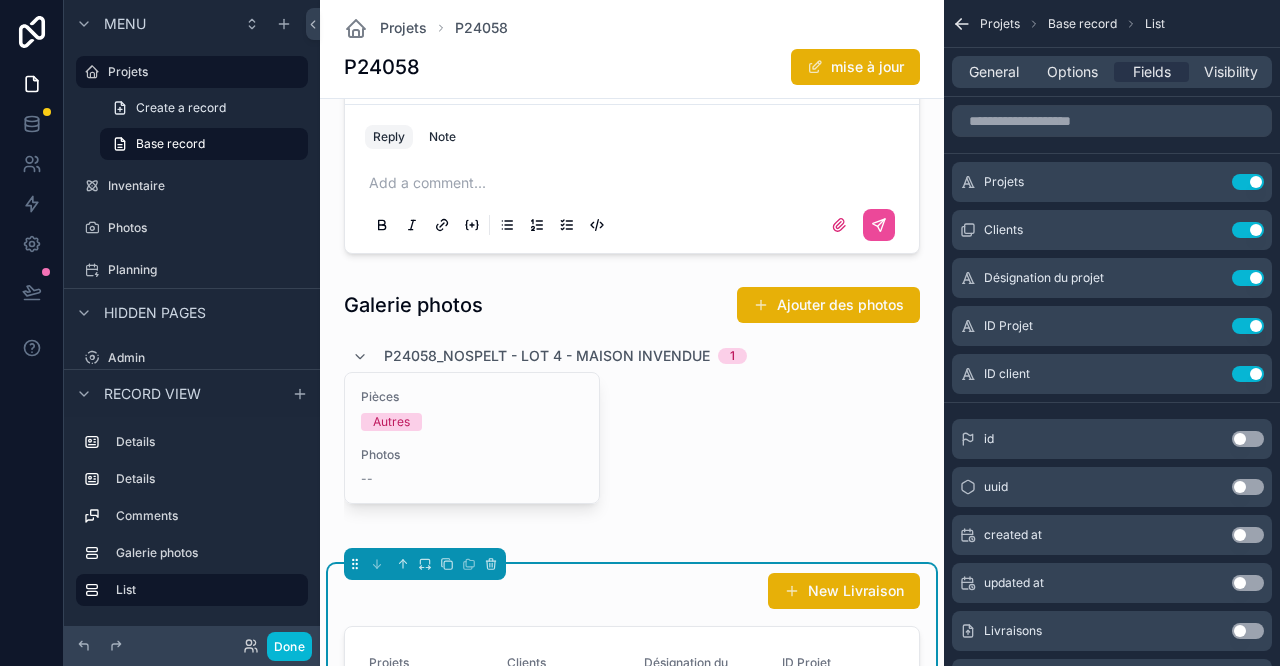 click on "Use setting" at bounding box center (1248, 182) 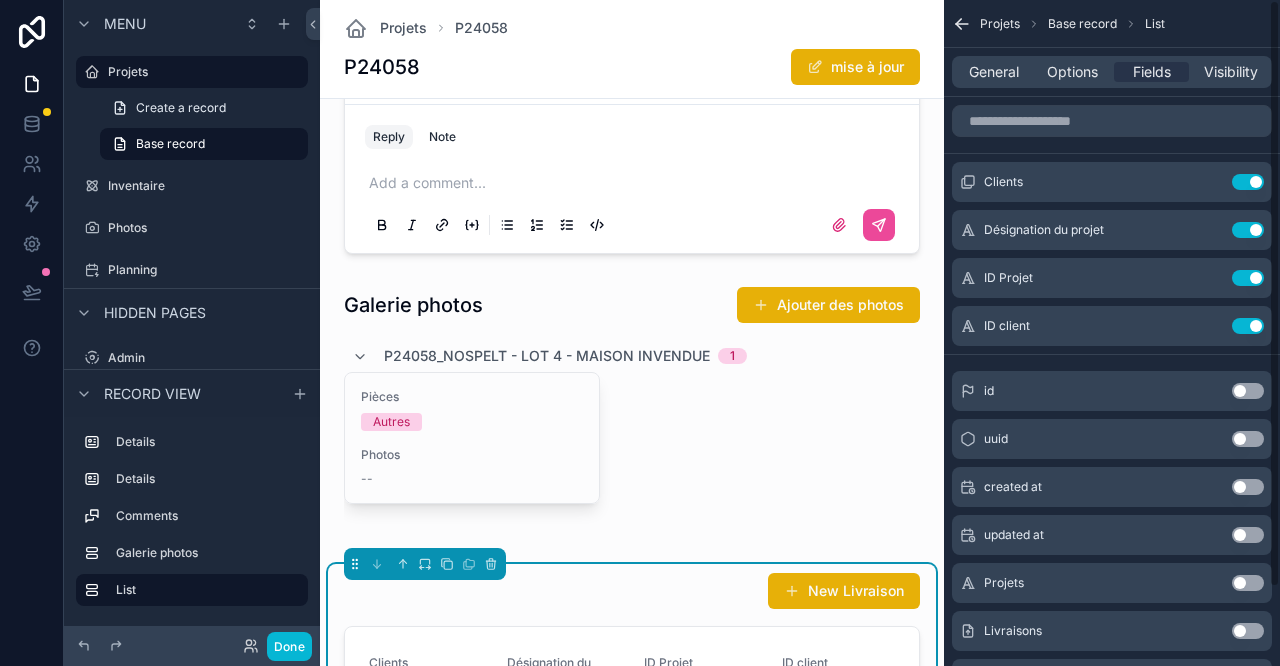 click on "Use setting" at bounding box center (1248, 182) 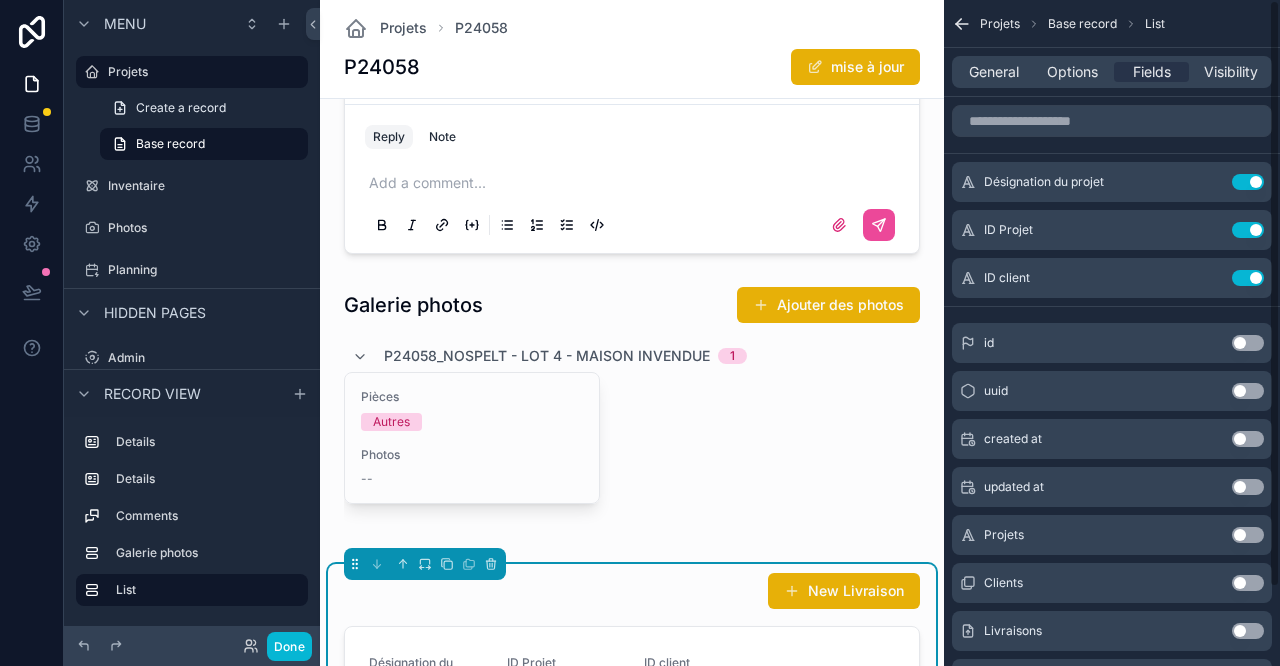 click on "Use setting" at bounding box center (1248, 182) 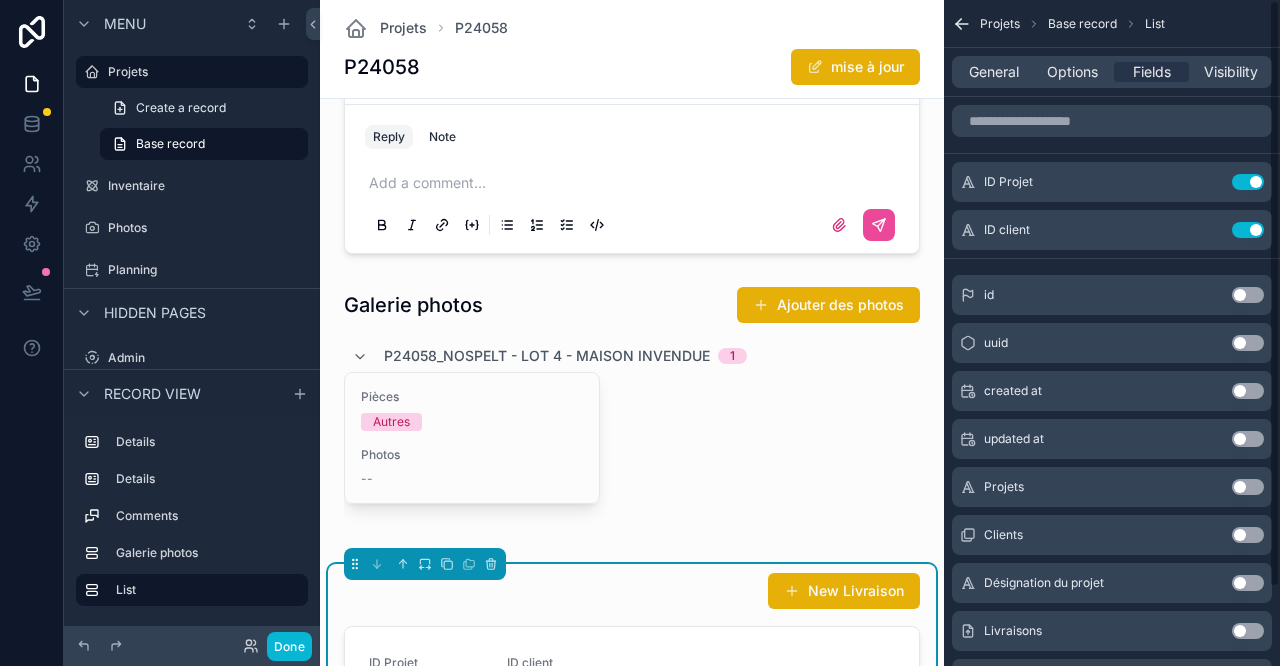 click on "Use setting" at bounding box center [1248, 182] 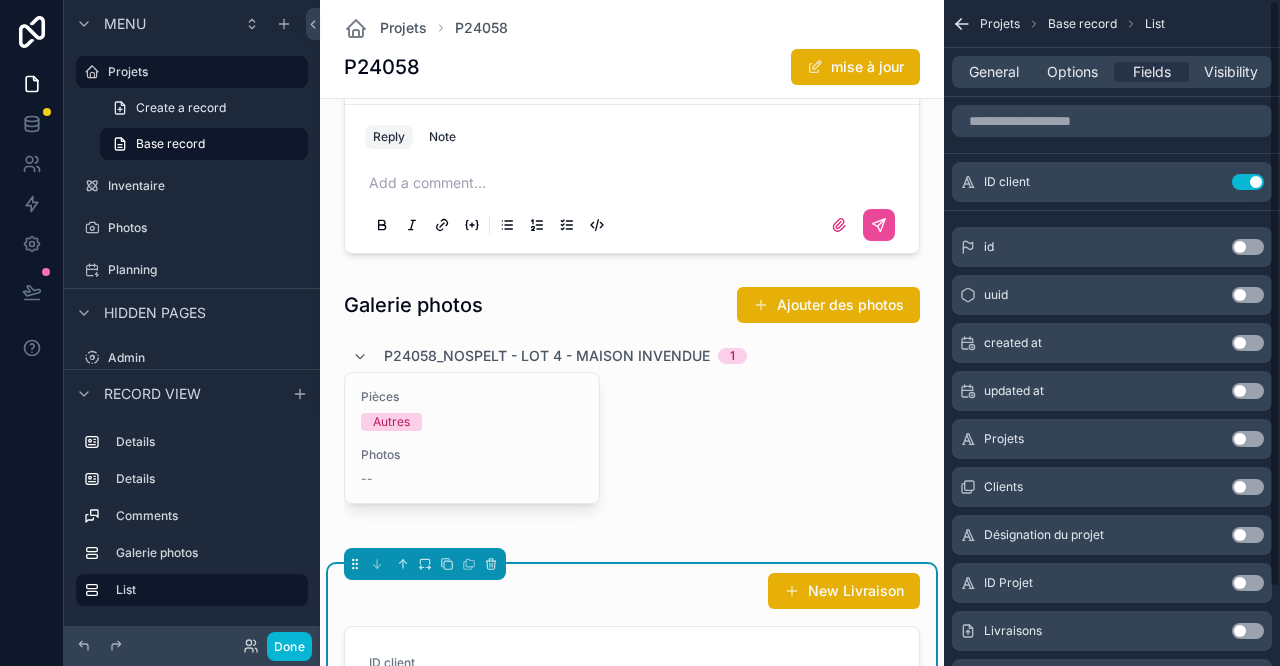 click on "ID client Use setting" at bounding box center (1112, 182) 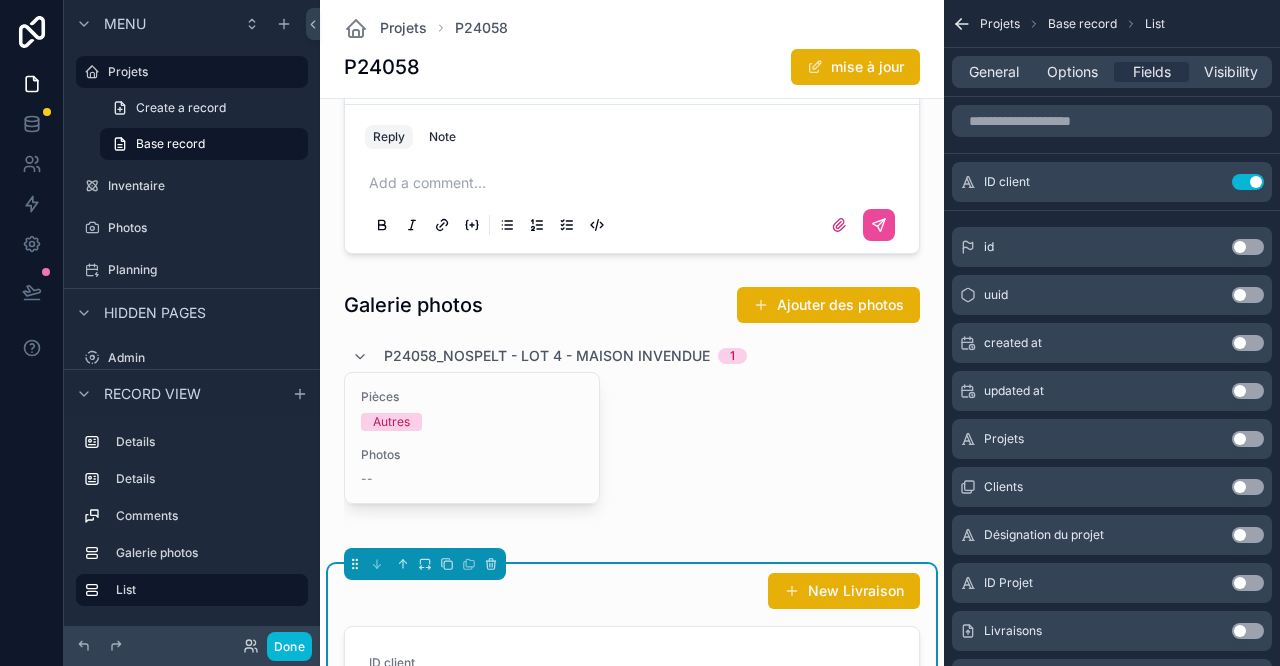 click on "Use setting" at bounding box center (1248, 182) 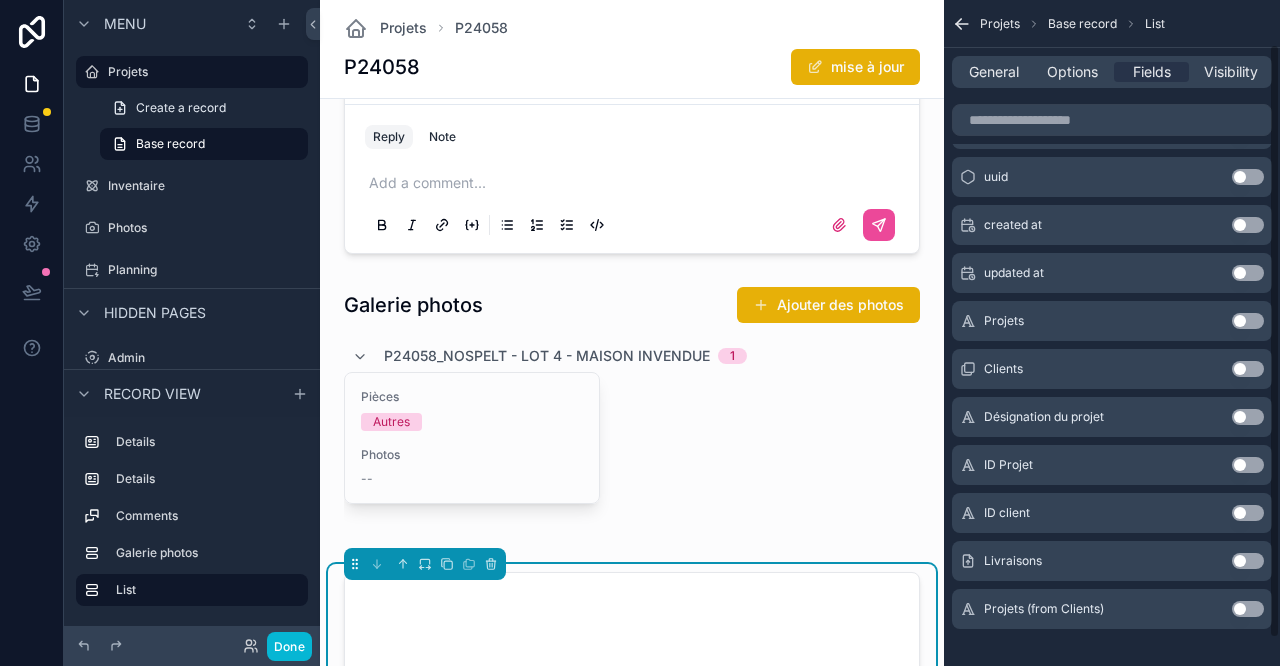 scroll, scrollTop: 80, scrollLeft: 0, axis: vertical 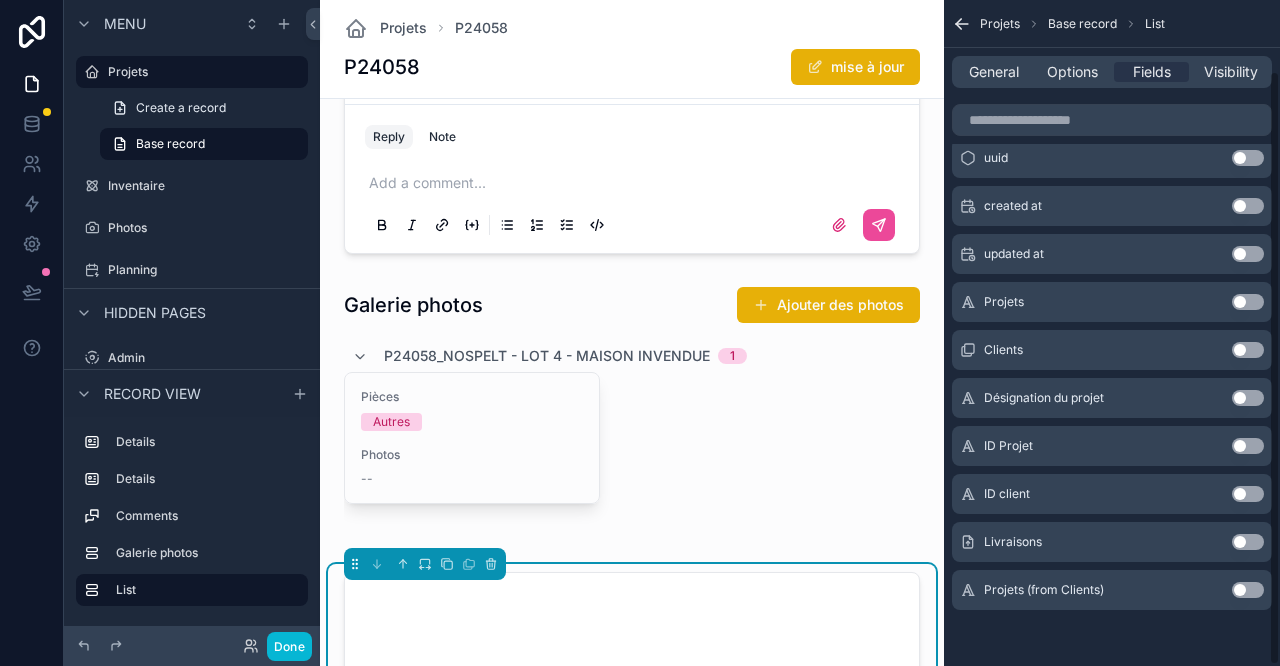 click on "Use setting" at bounding box center (1248, 542) 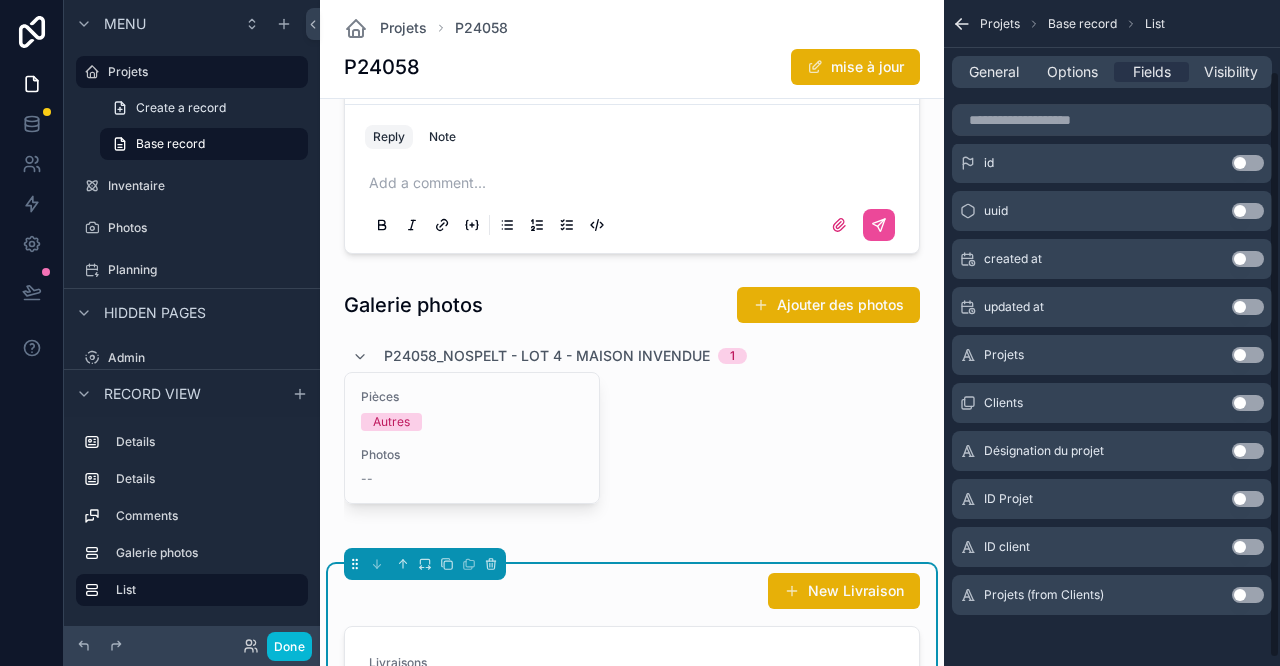 scroll, scrollTop: 88, scrollLeft: 0, axis: vertical 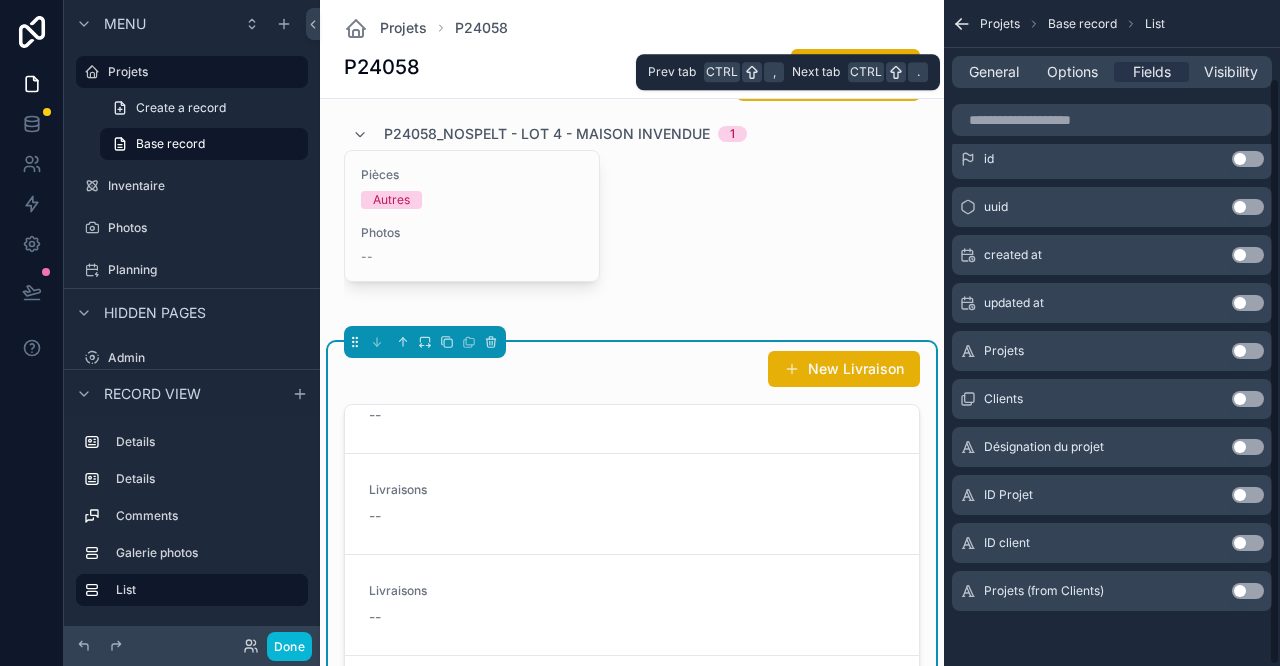 click on "General" at bounding box center [993, 72] 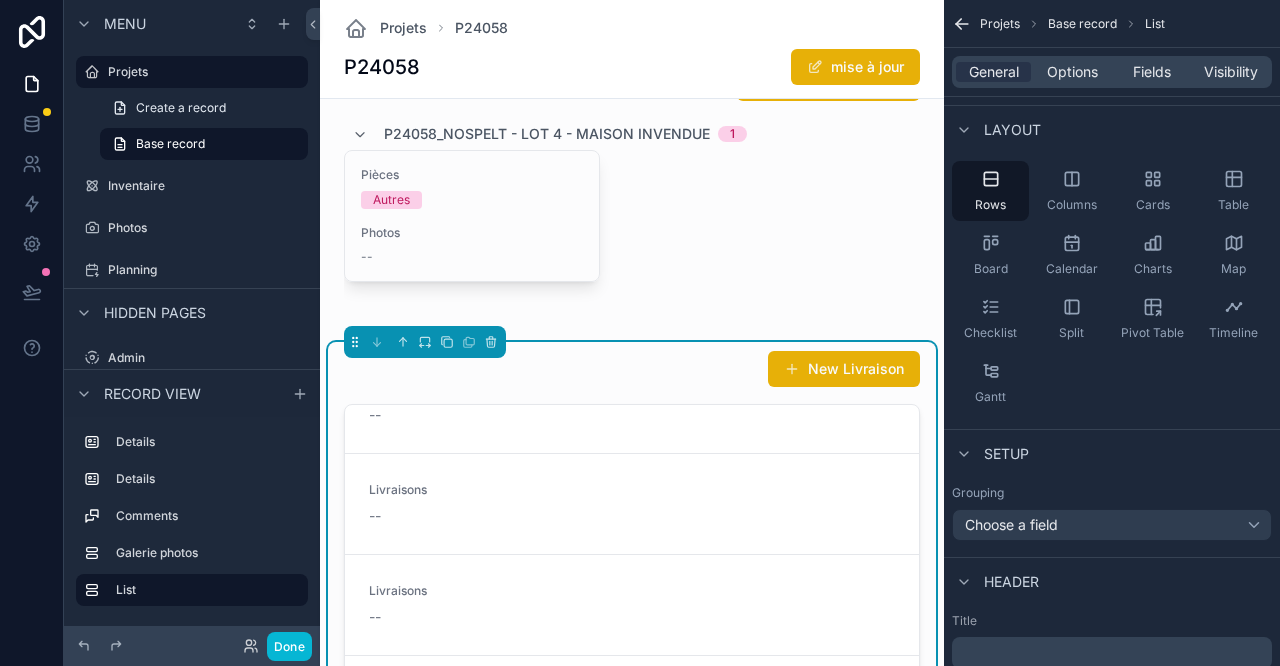 click on "Options" at bounding box center [1072, 72] 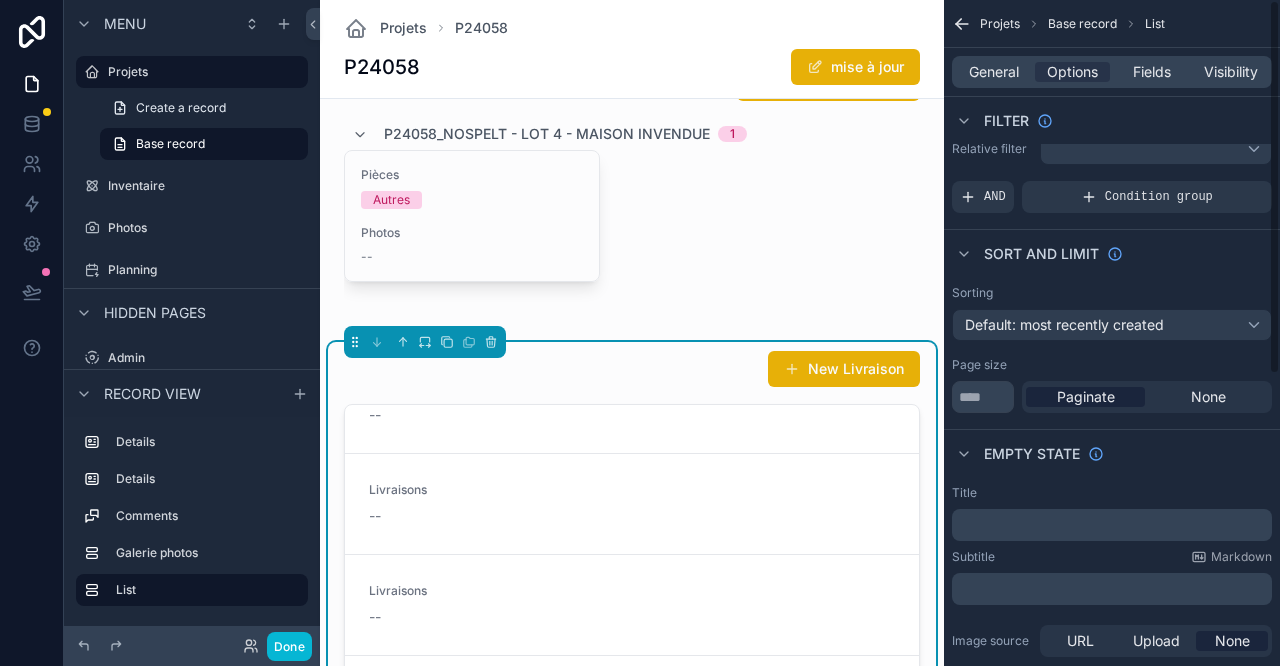 scroll, scrollTop: 0, scrollLeft: 0, axis: both 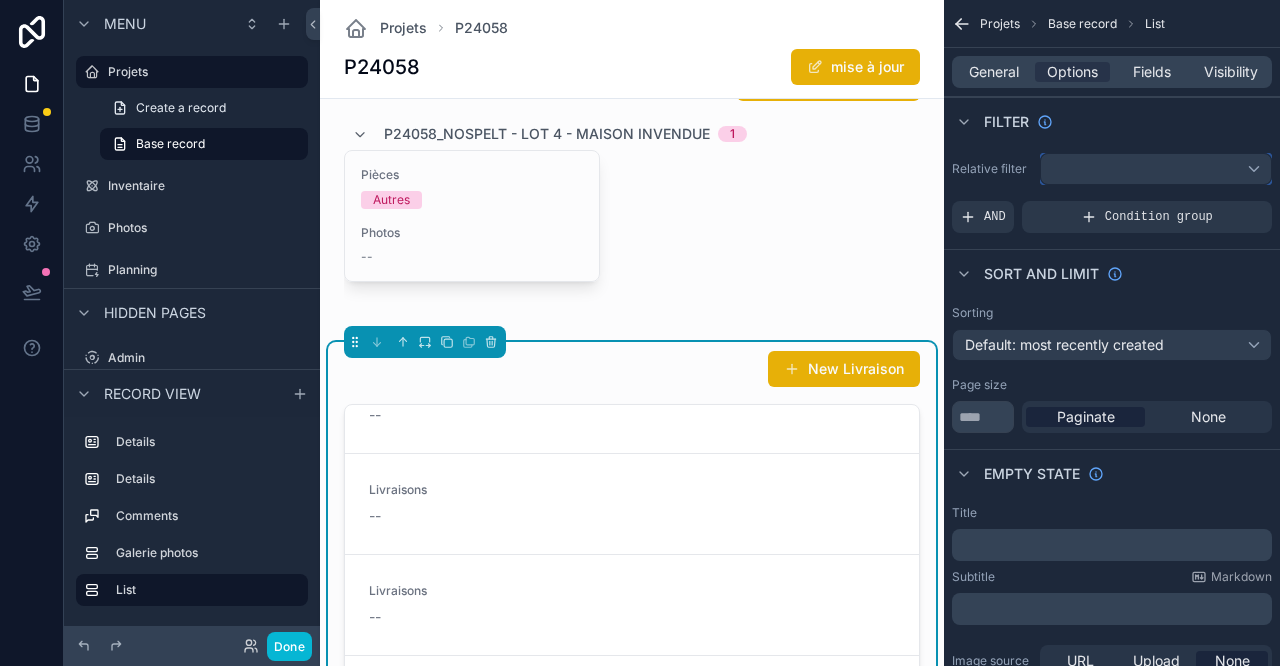 click at bounding box center [1156, 169] 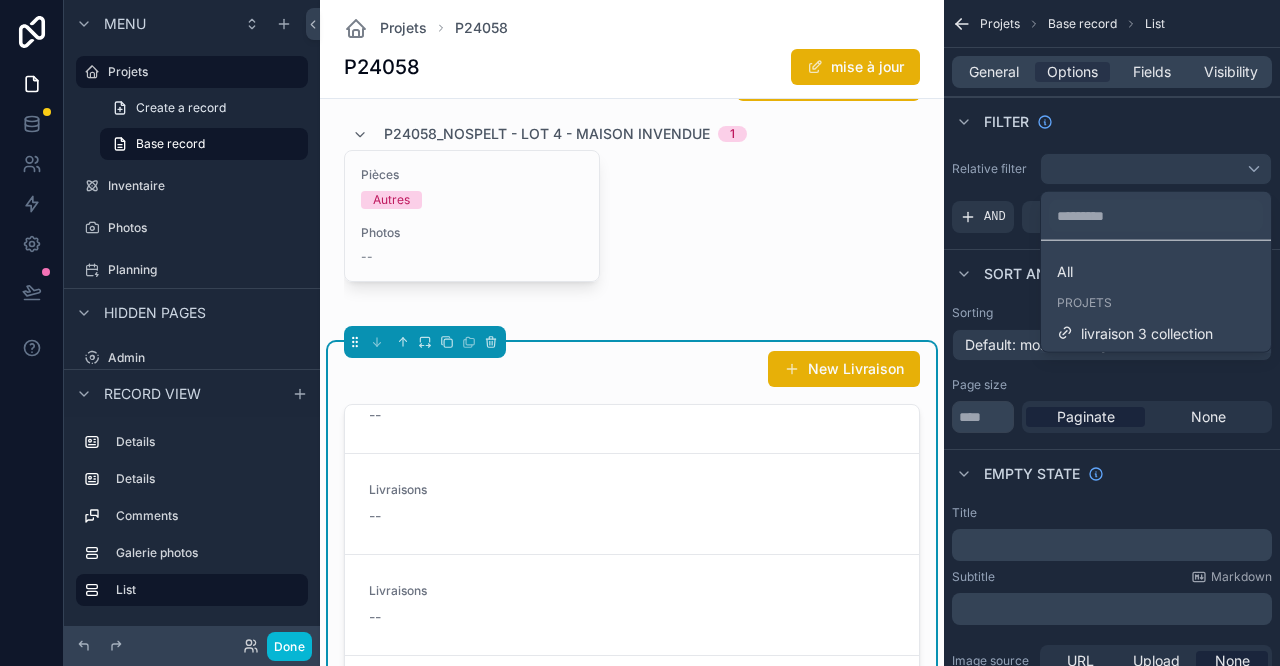 click on "livraison 3 collection" at bounding box center [1147, 333] 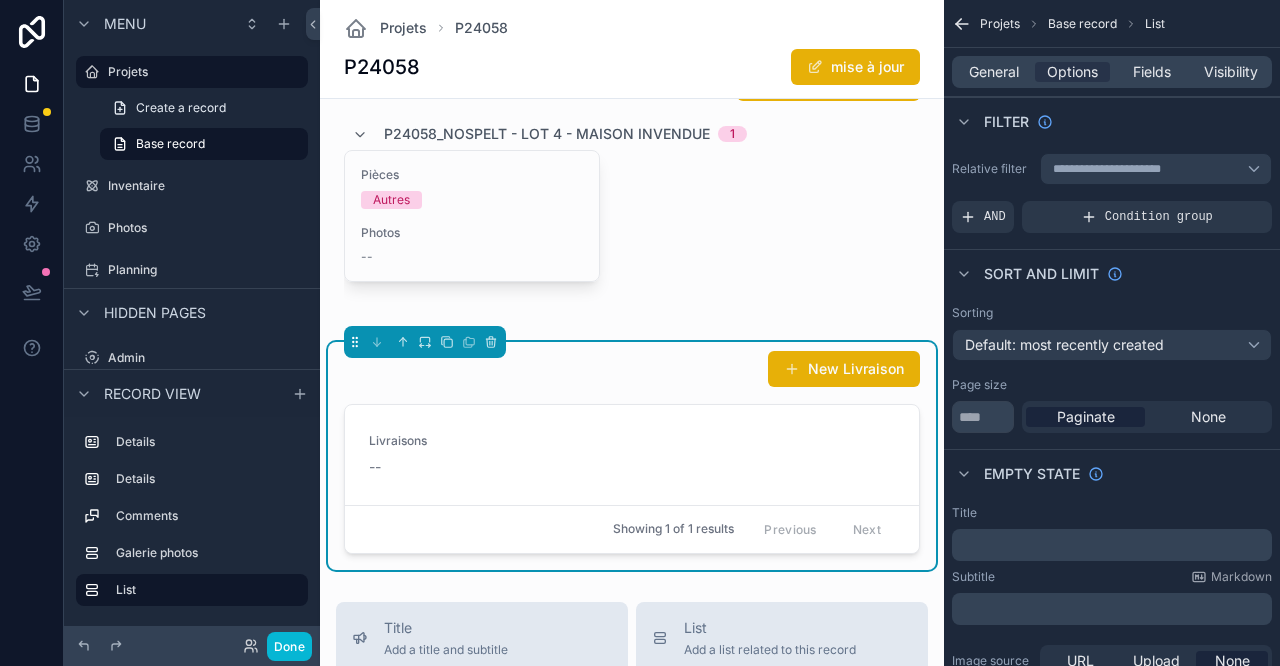 click on "Condition group" at bounding box center [1159, 217] 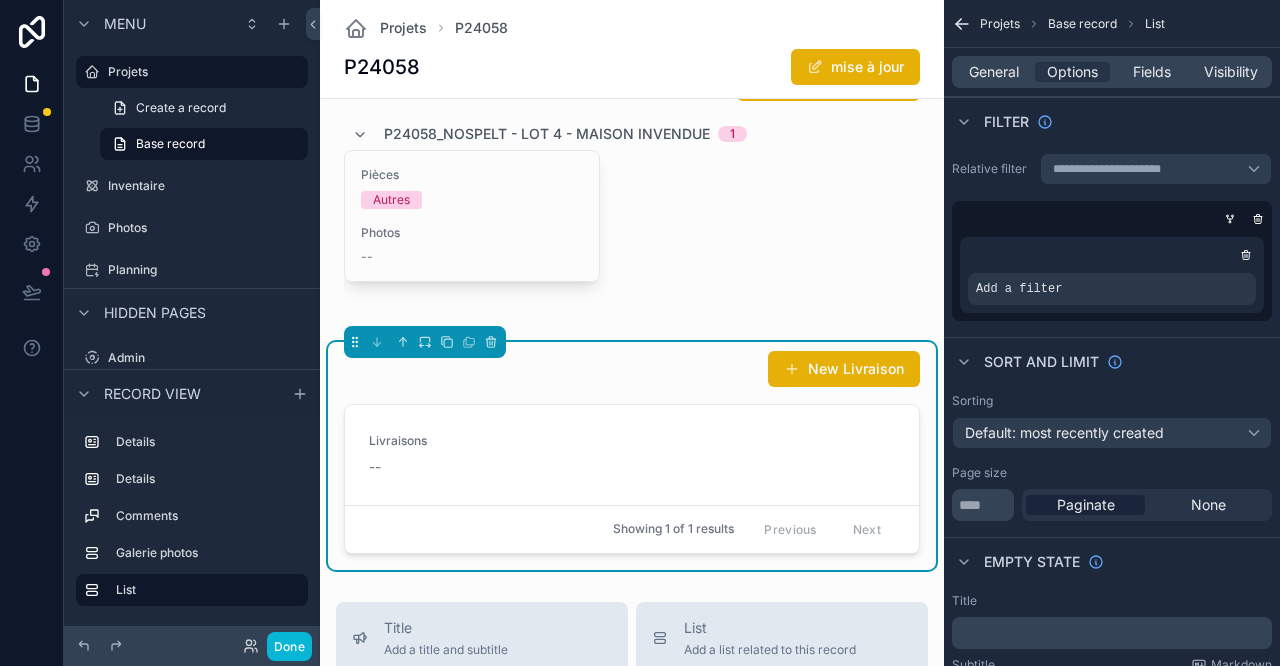 click 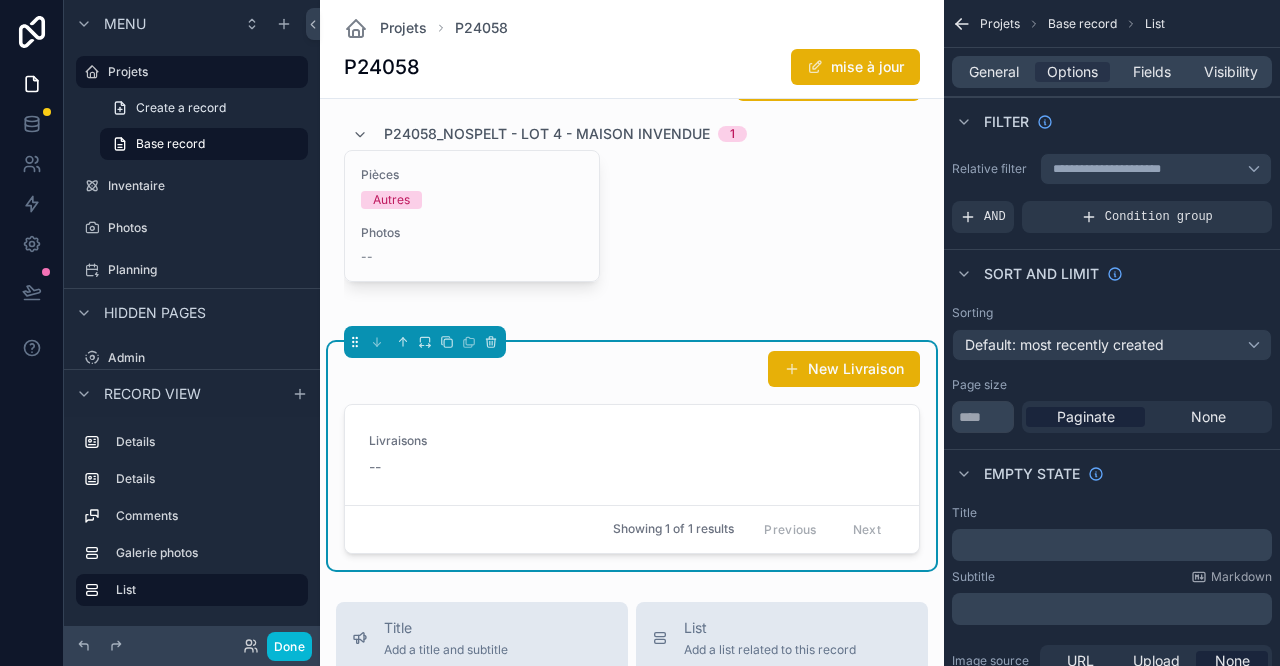click at bounding box center (632, 191) 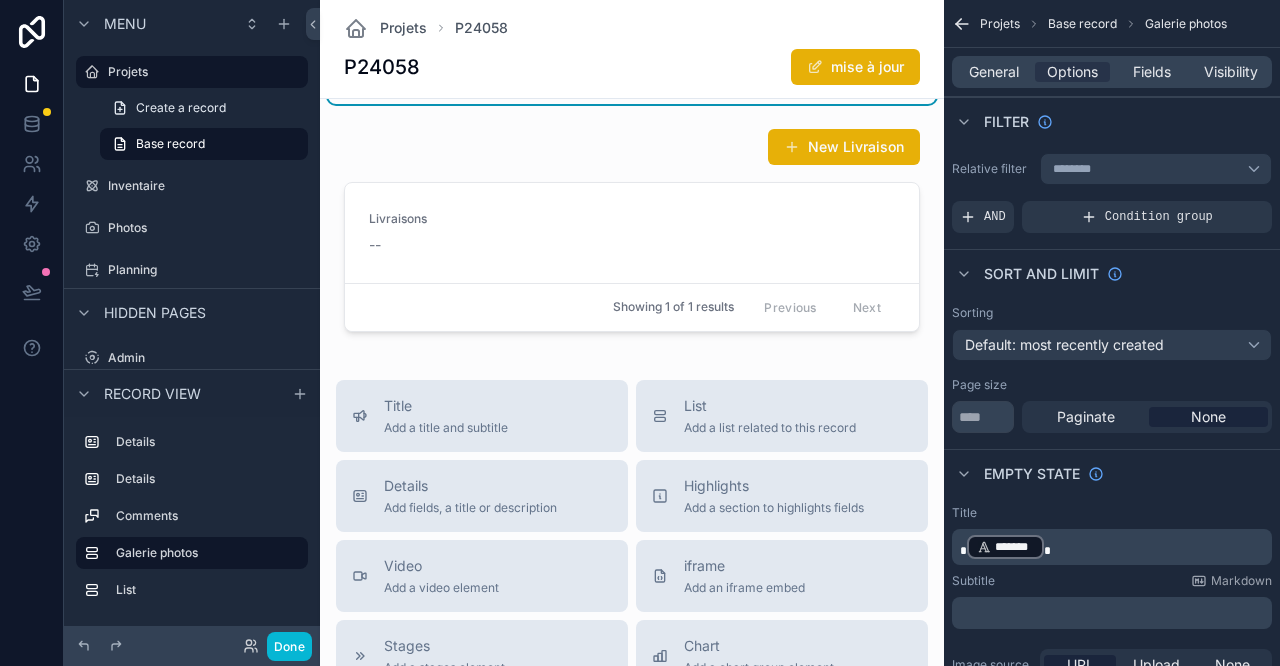 scroll, scrollTop: 1558, scrollLeft: 0, axis: vertical 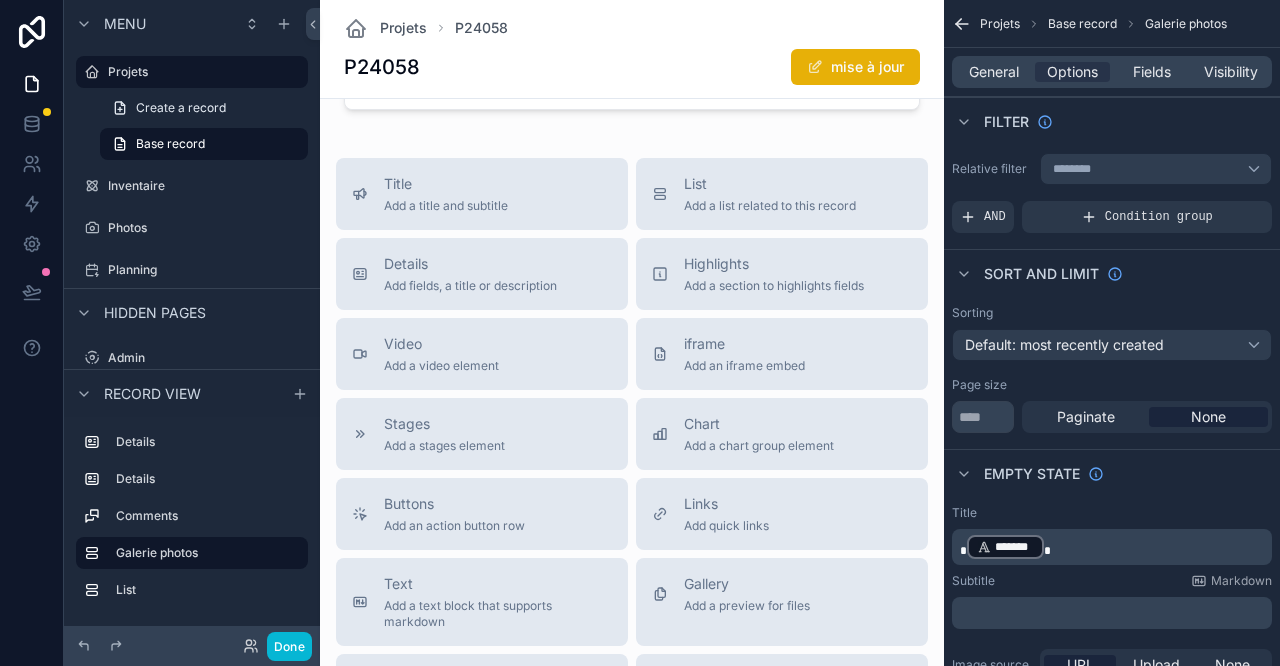 click on "List Add a list related to this record" at bounding box center (782, 194) 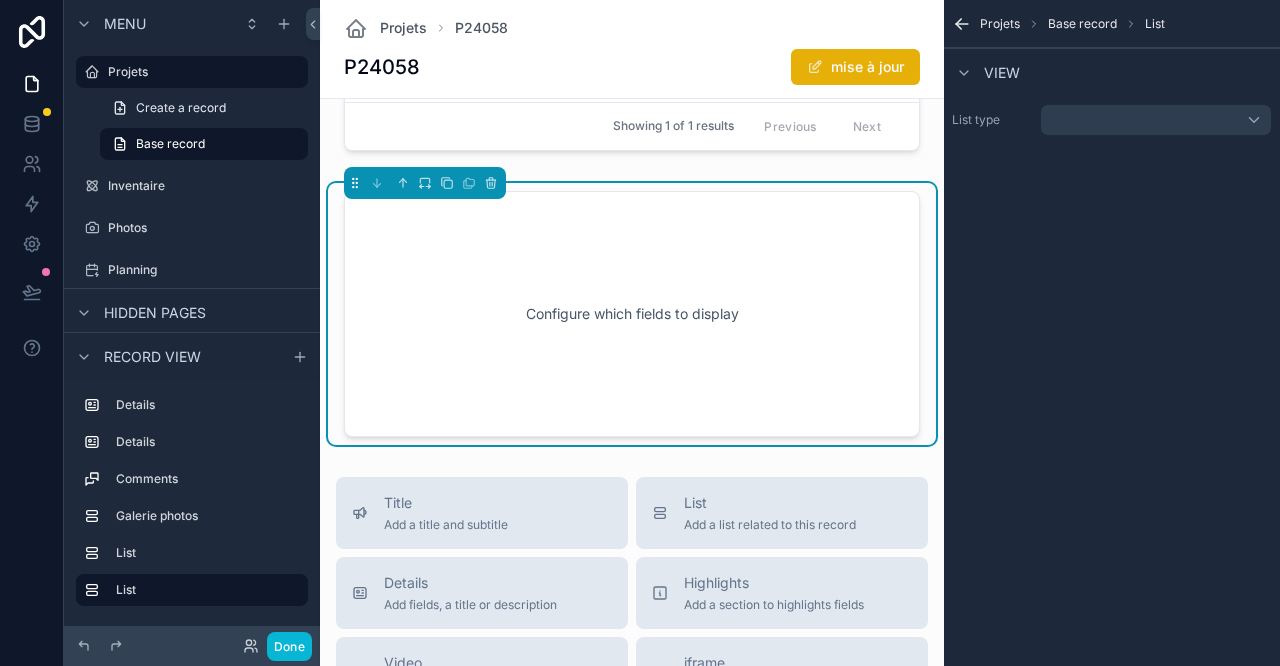 scroll, scrollTop: 1495, scrollLeft: 0, axis: vertical 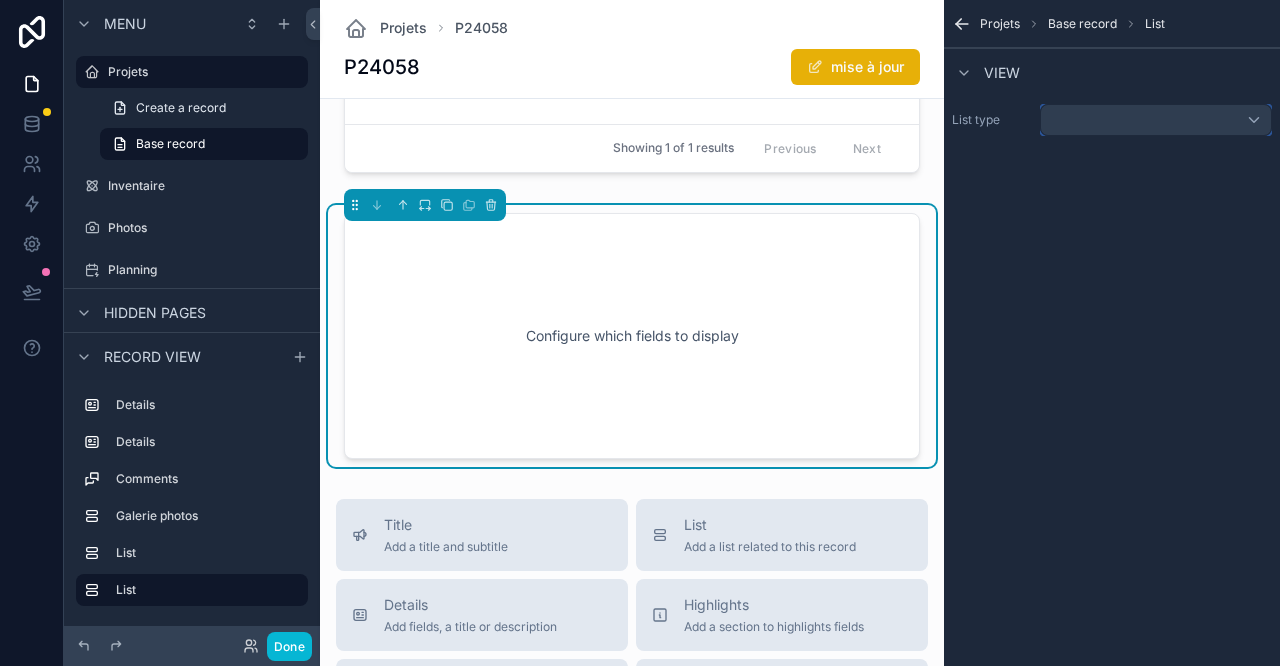 click at bounding box center [1156, 120] 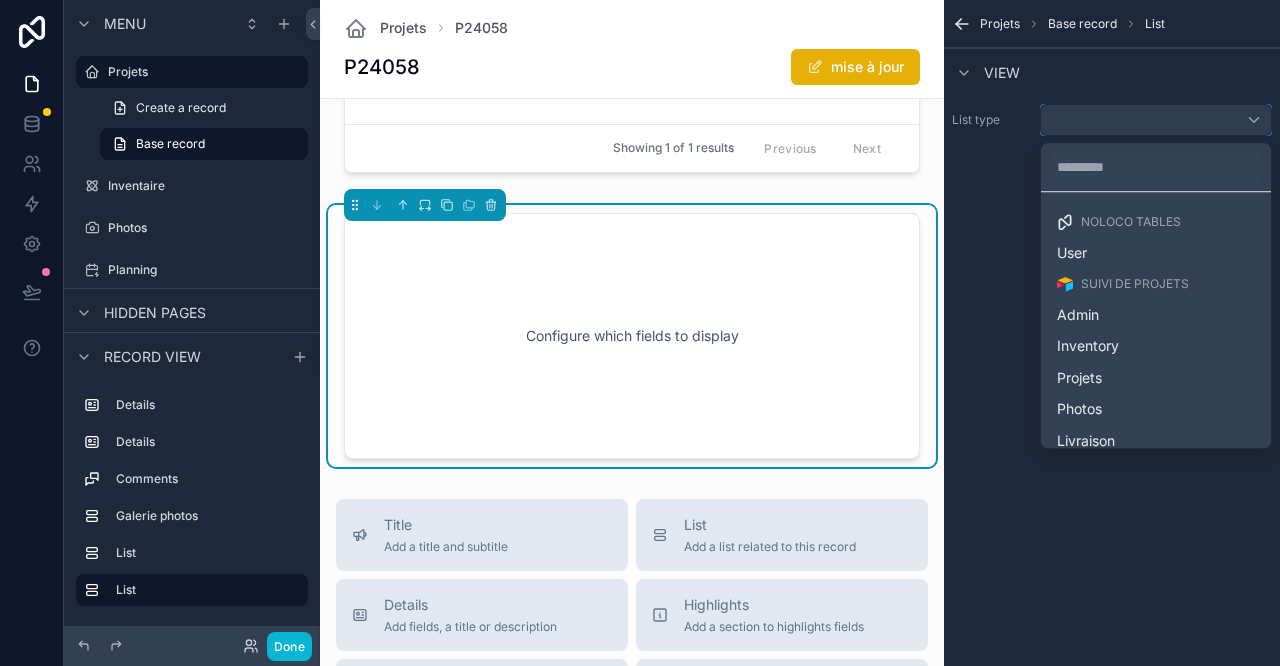 scroll, scrollTop: 42, scrollLeft: 0, axis: vertical 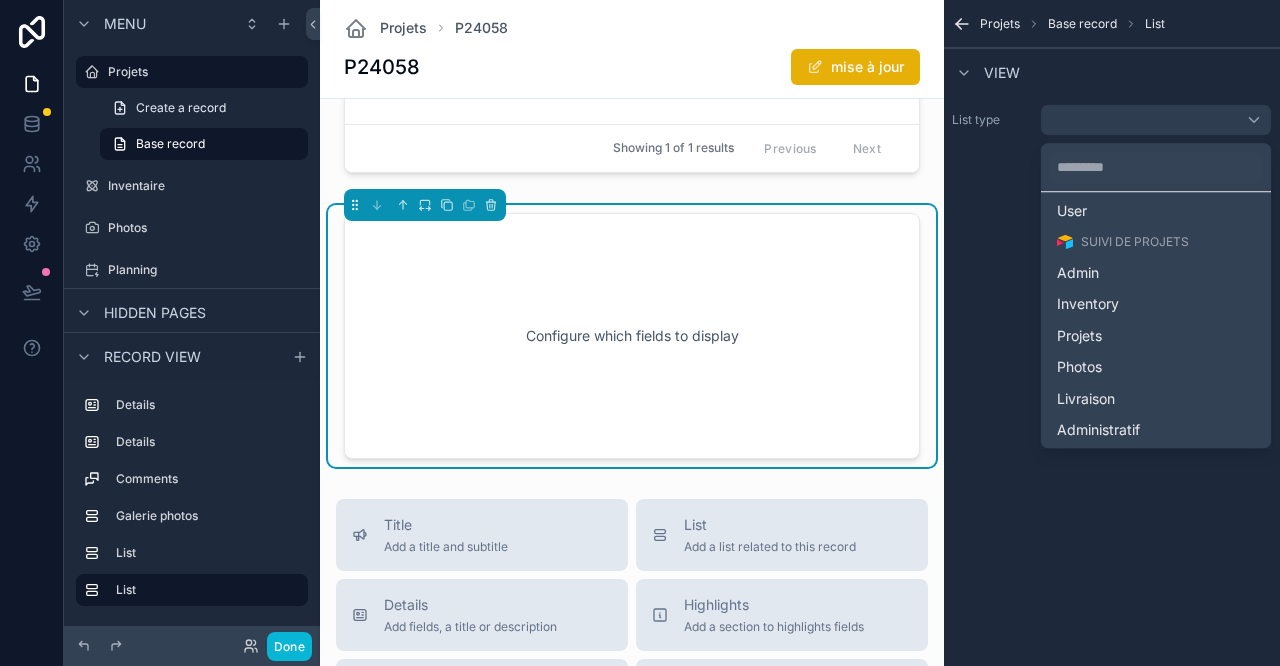 click on "Administratif" at bounding box center [1098, 430] 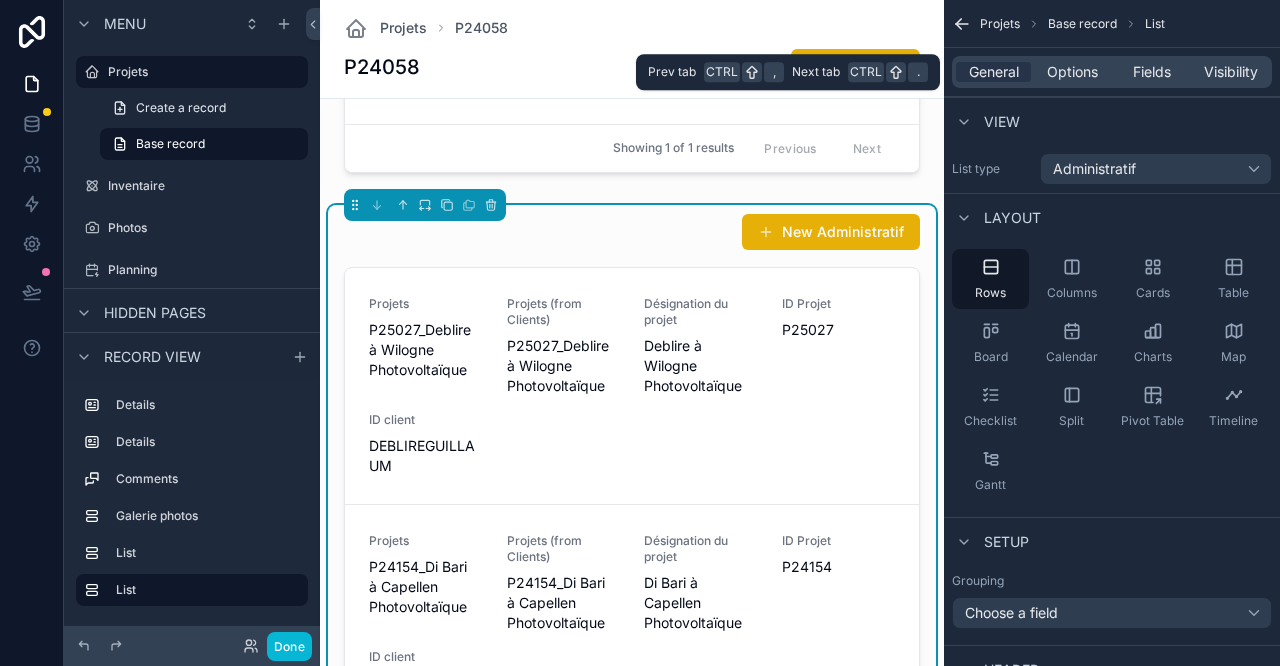click on "Options" at bounding box center (1072, 72) 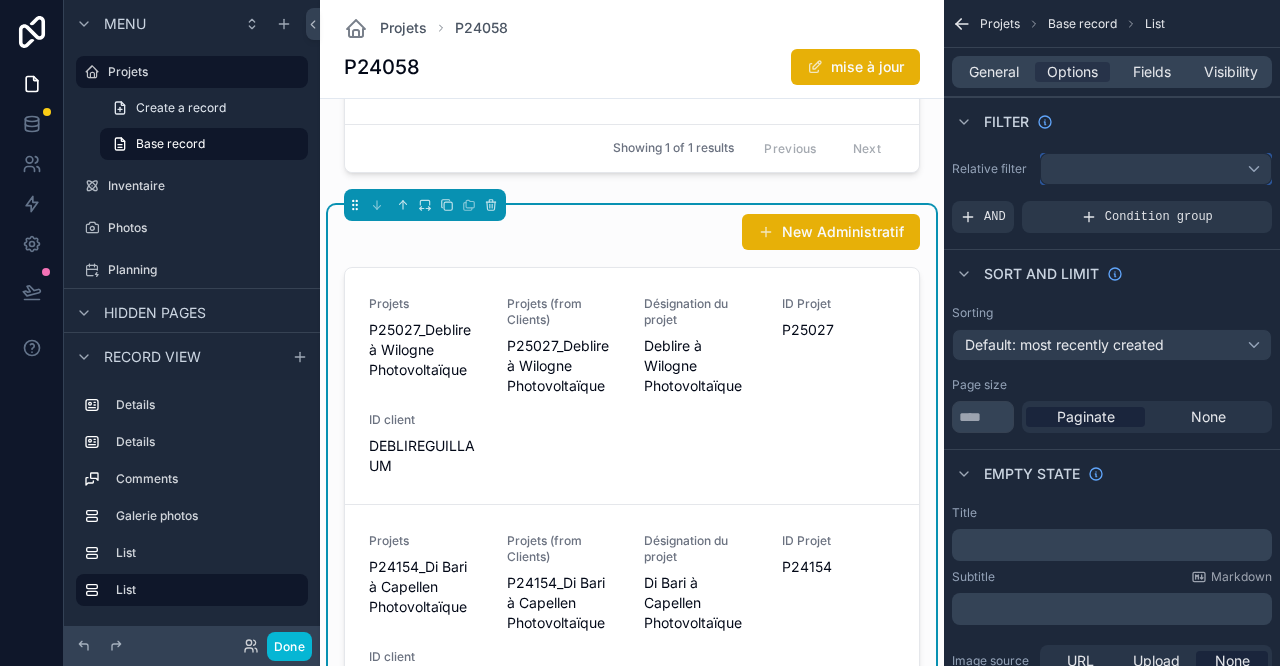 click at bounding box center (1156, 169) 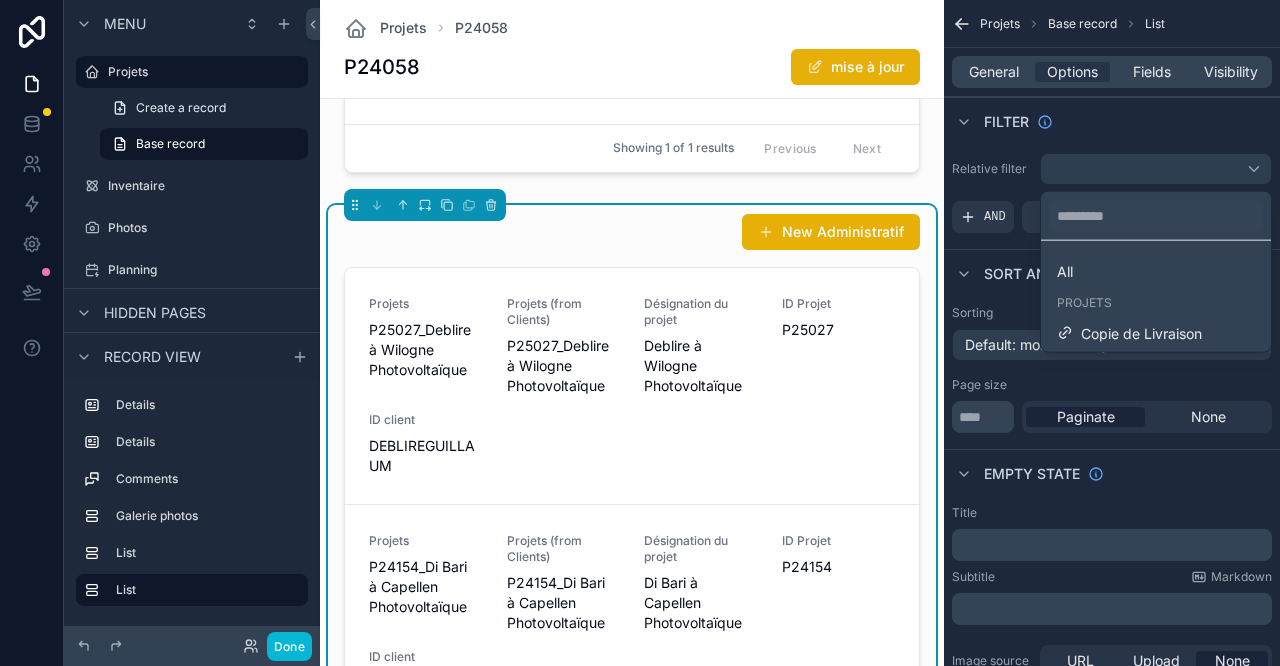 click on "Copie de Livraison" at bounding box center (1141, 333) 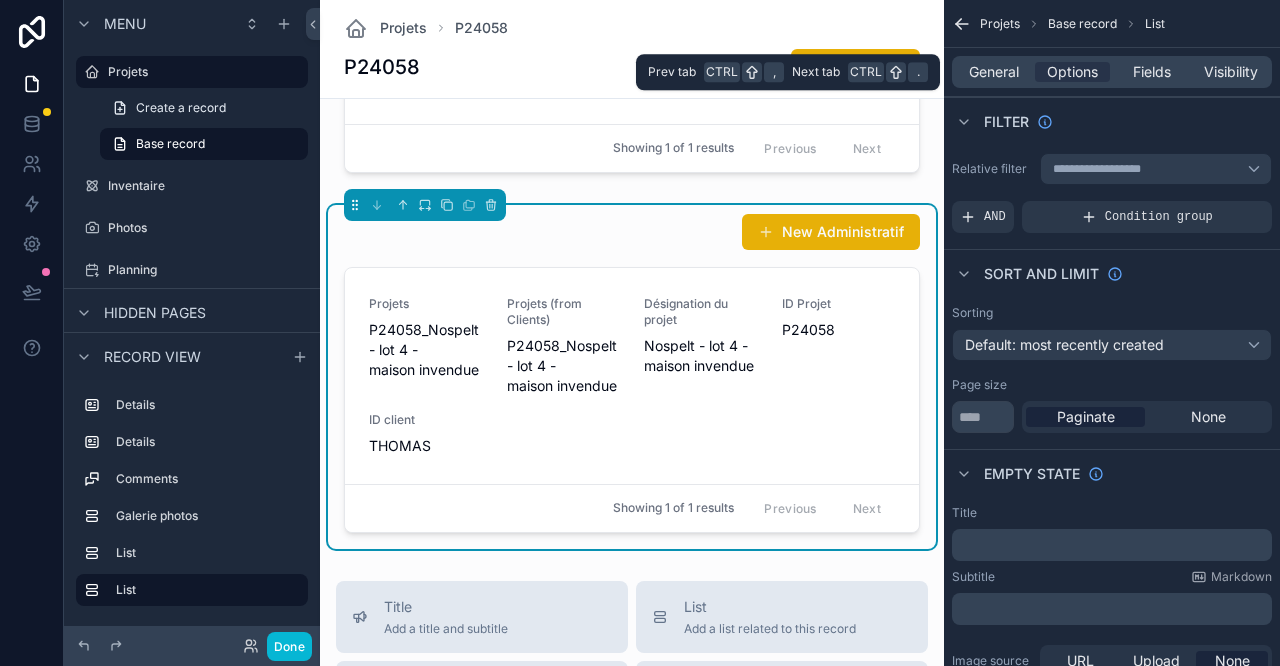 click on "Visibility" at bounding box center (1231, 72) 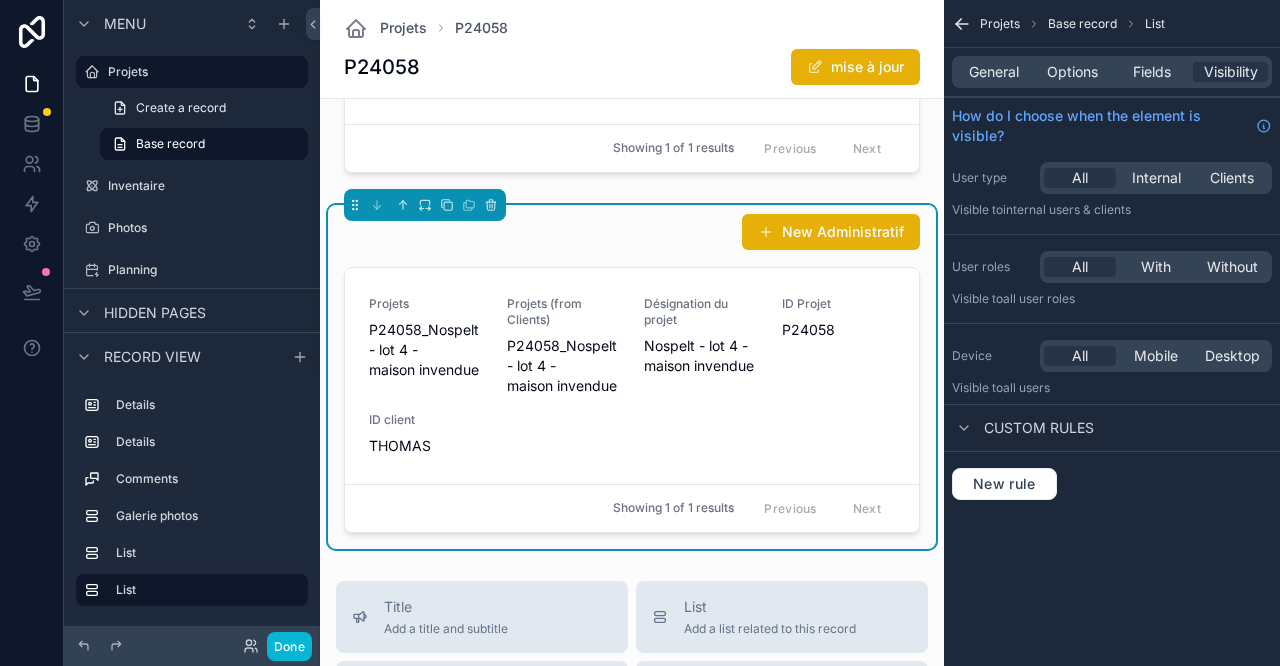 click on "Fields" at bounding box center [1152, 72] 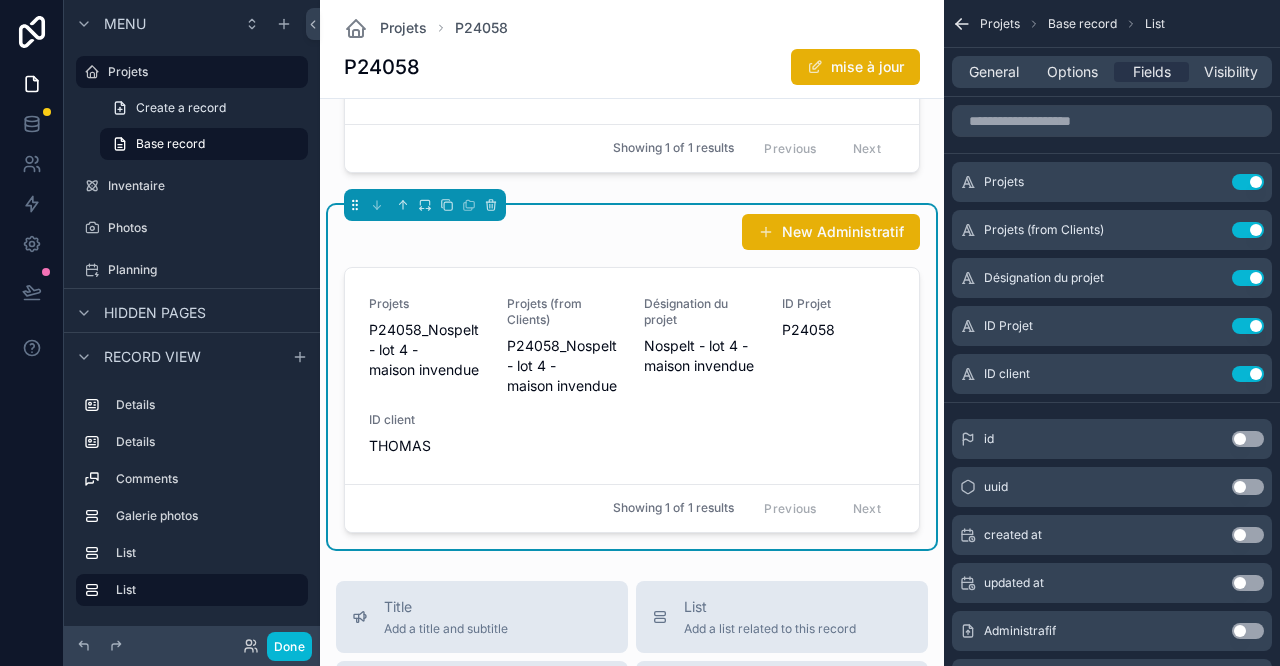 click on "Use setting" at bounding box center [1248, 182] 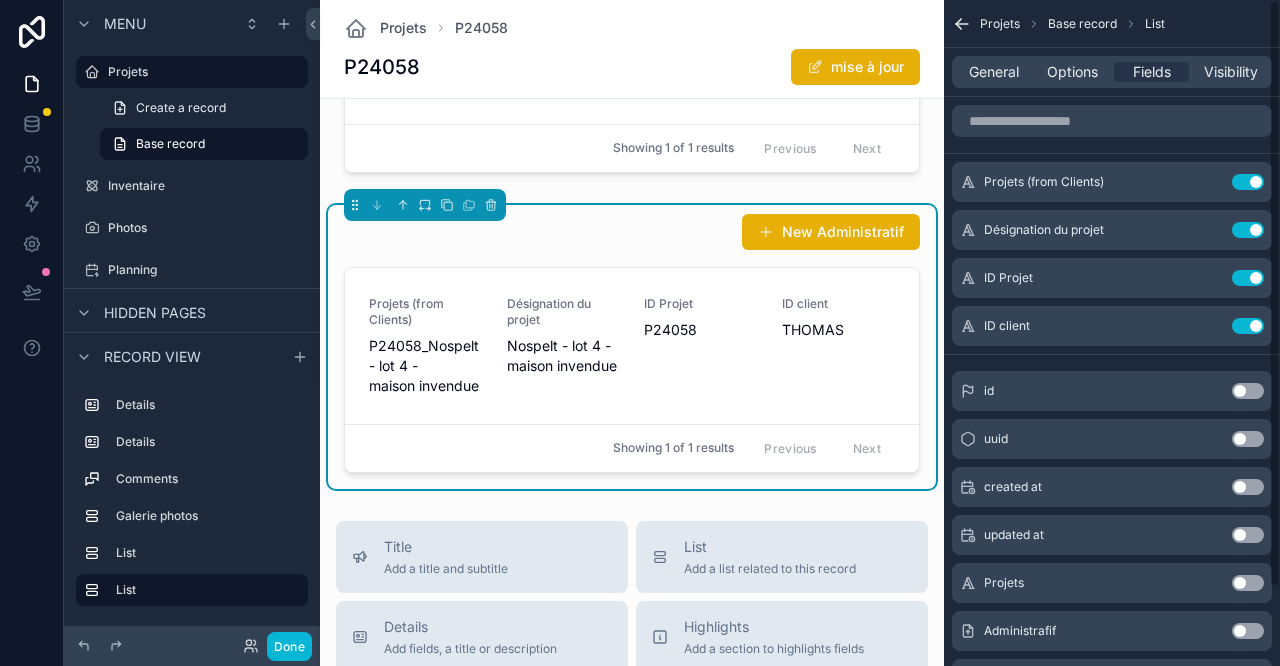 click on "Use setting" at bounding box center (1248, 182) 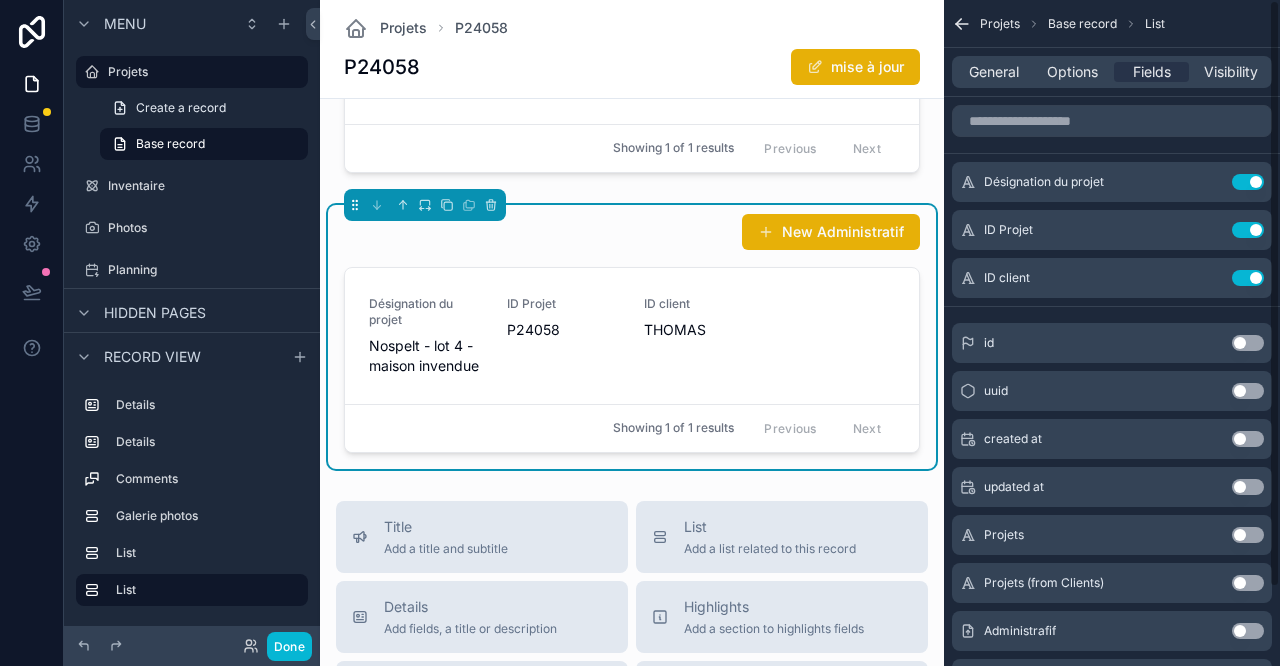 click on "Use setting" at bounding box center (1248, 182) 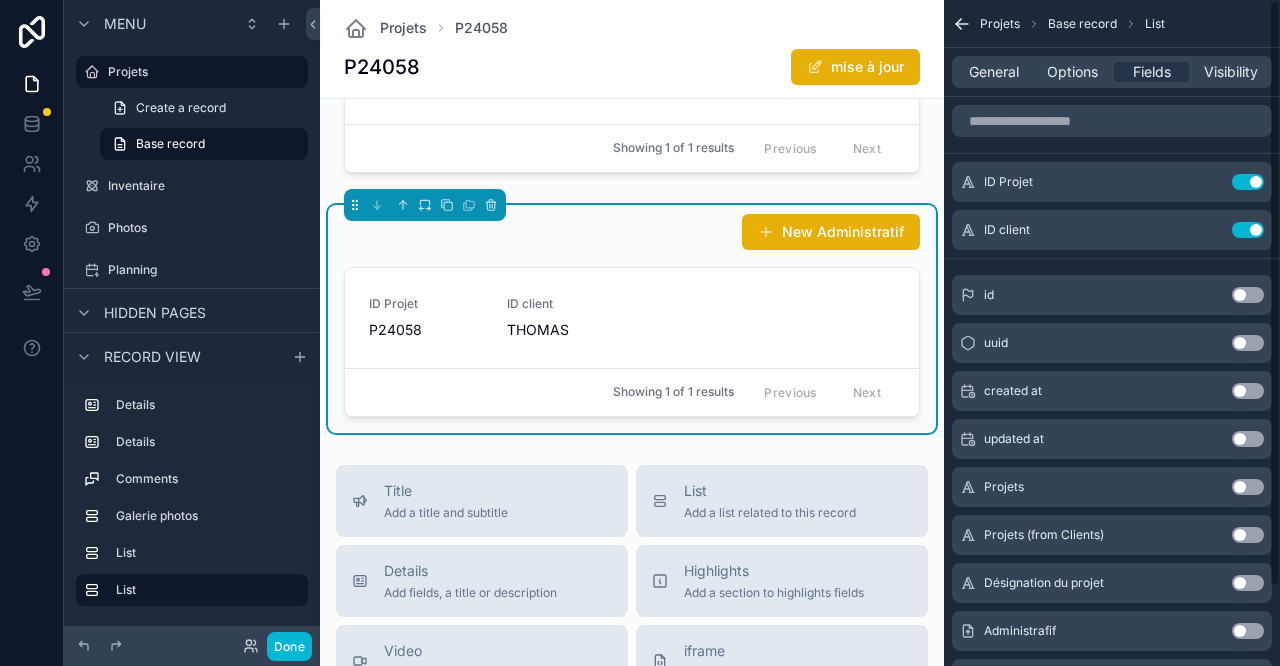 click on "Use setting" at bounding box center (1248, 182) 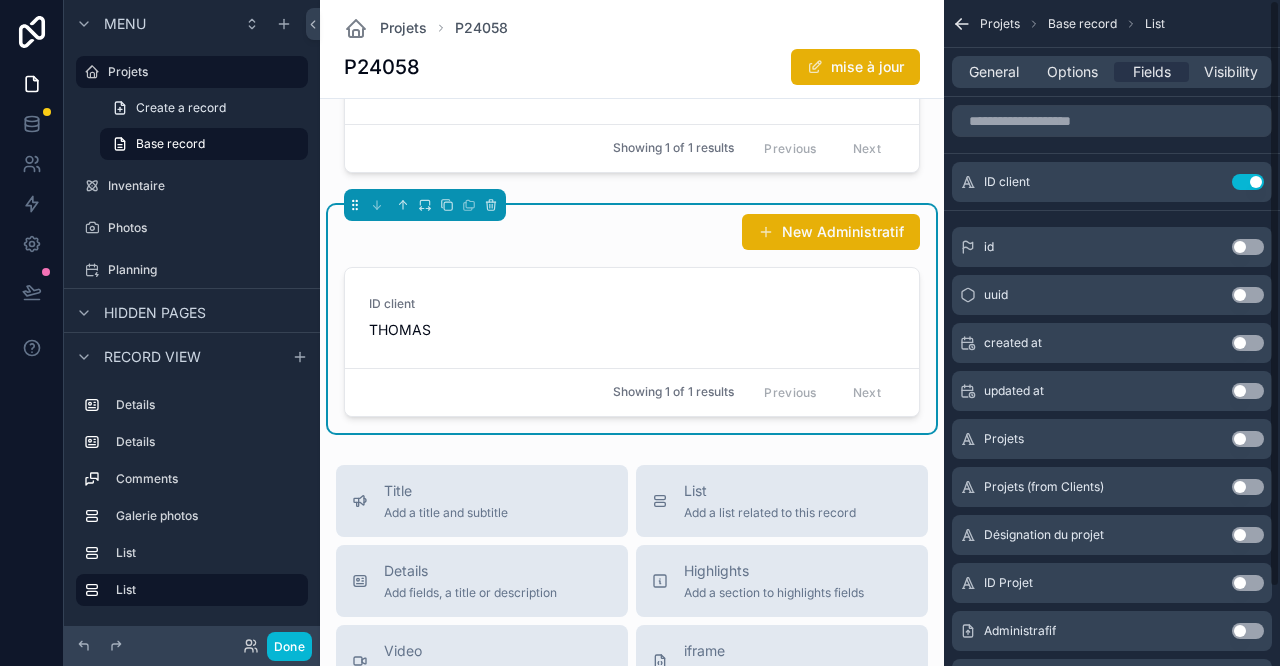 click on "Use setting" at bounding box center [1248, 182] 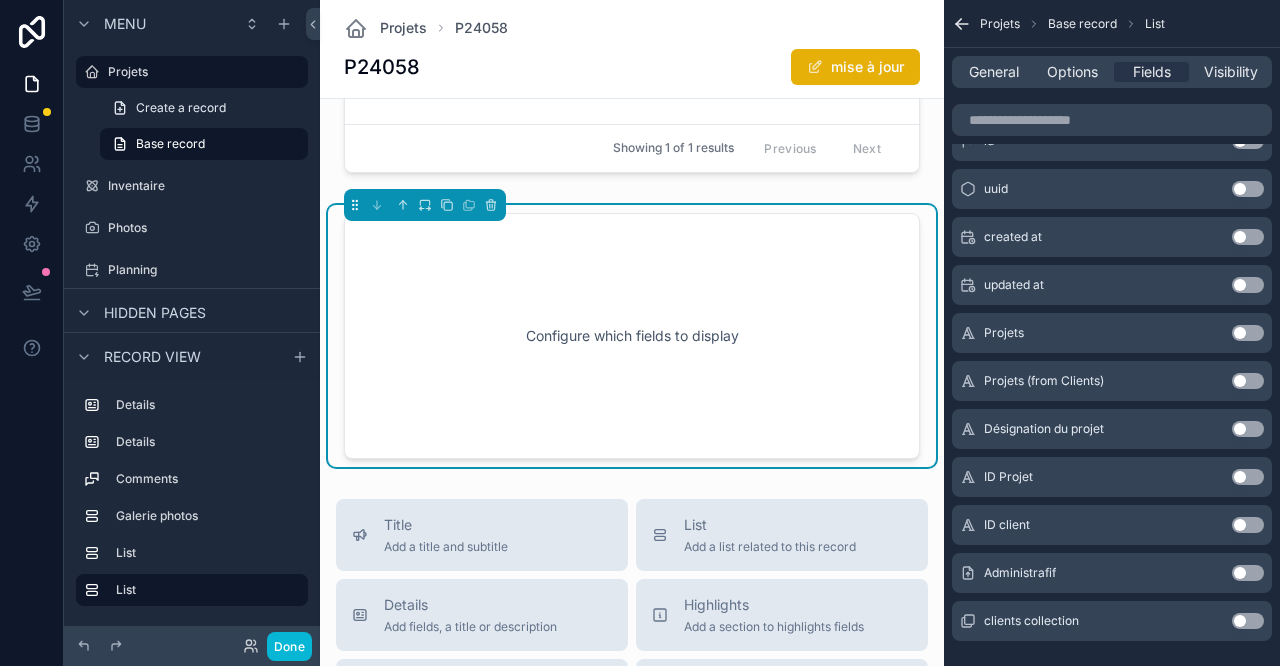 scroll, scrollTop: 80, scrollLeft: 0, axis: vertical 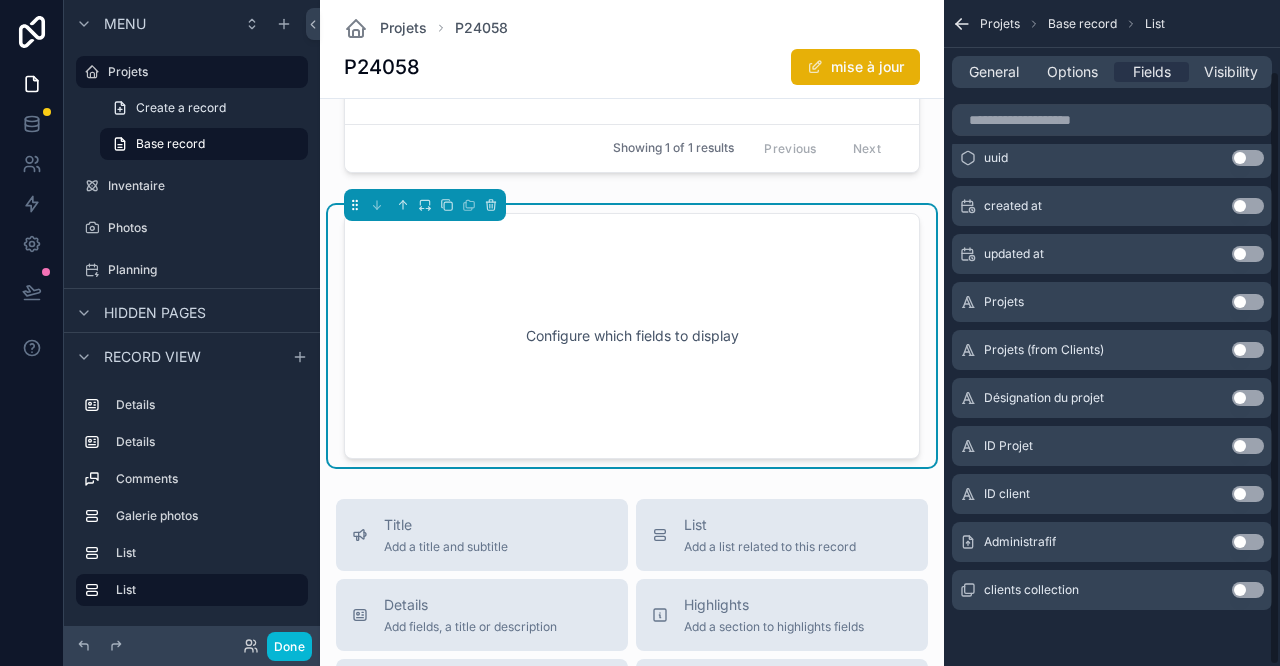 drag, startPoint x: 1241, startPoint y: 539, endPoint x: 1248, endPoint y: 530, distance: 11.401754 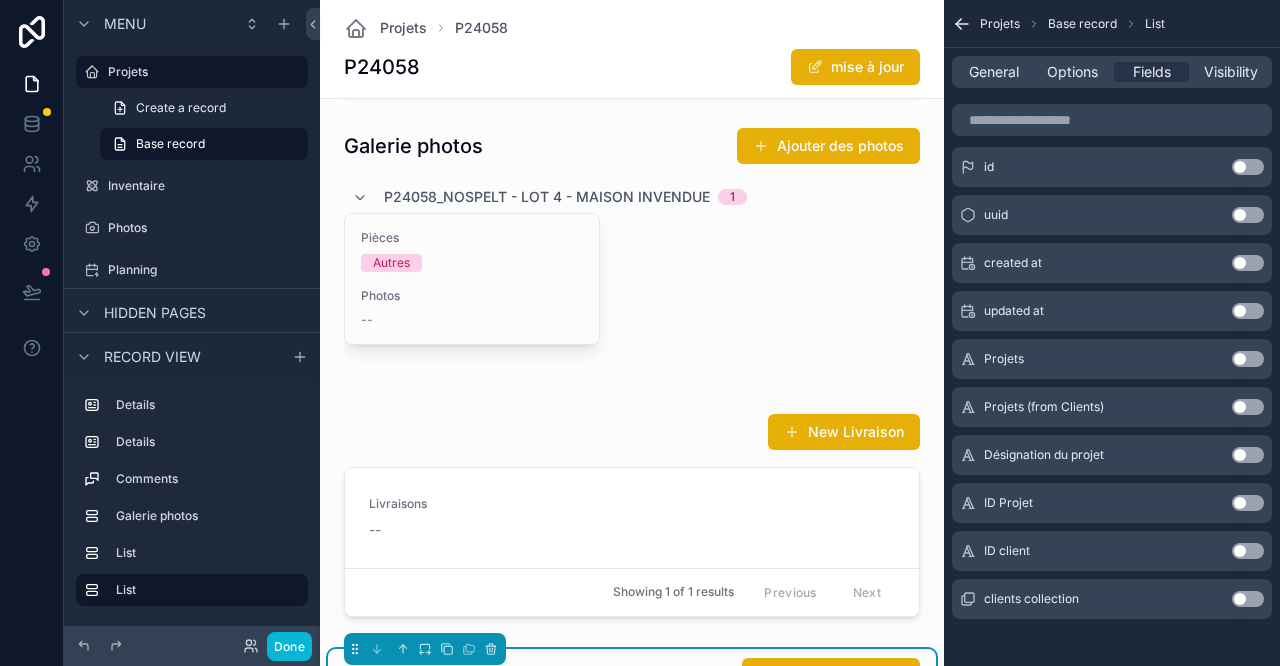 scroll, scrollTop: 1273, scrollLeft: 0, axis: vertical 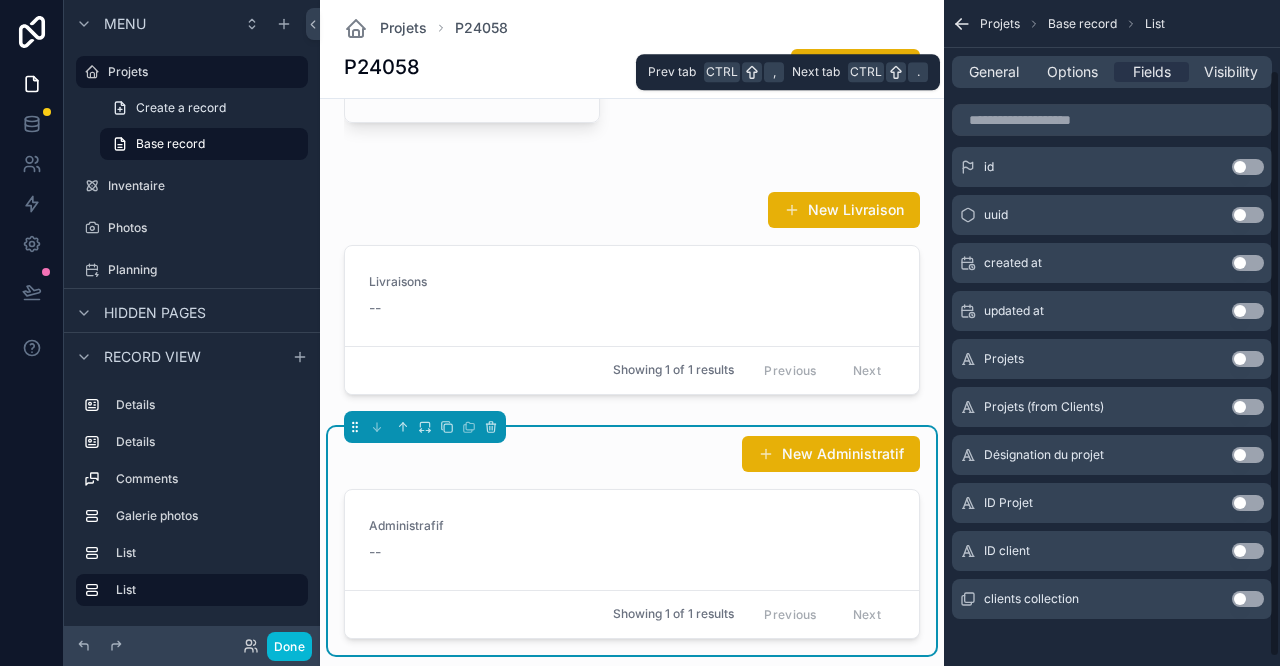 click on "General" at bounding box center (994, 72) 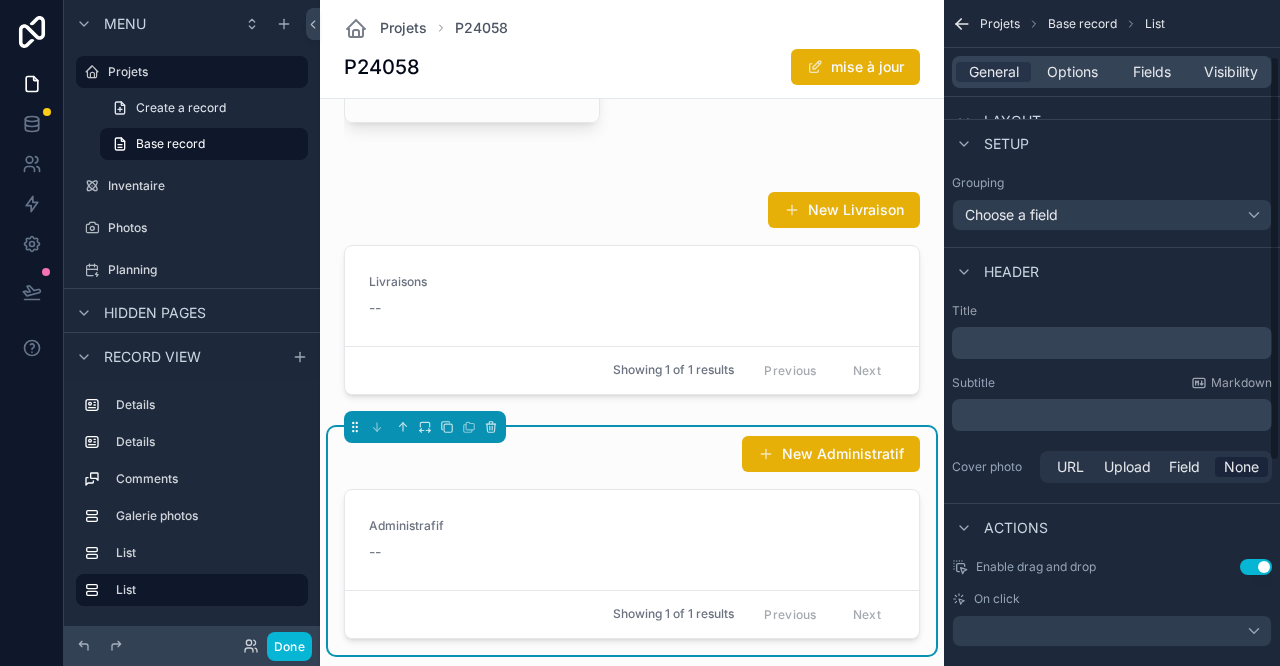 scroll, scrollTop: 427, scrollLeft: 0, axis: vertical 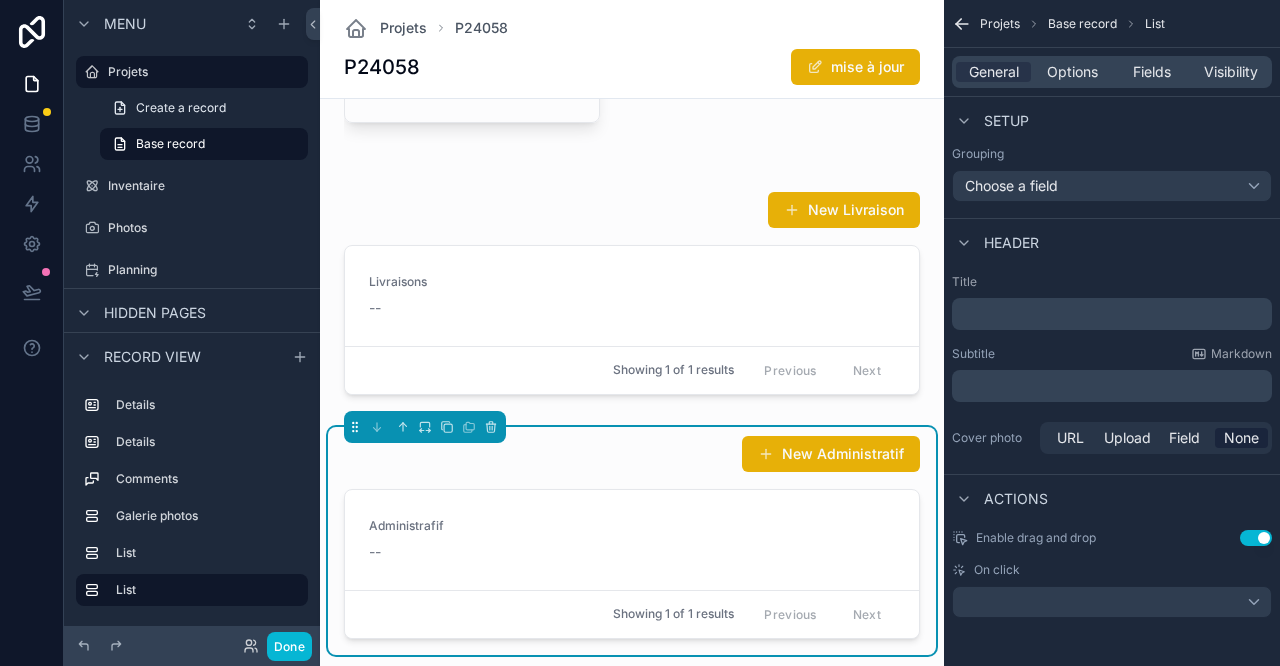 click on "﻿" at bounding box center [1114, 314] 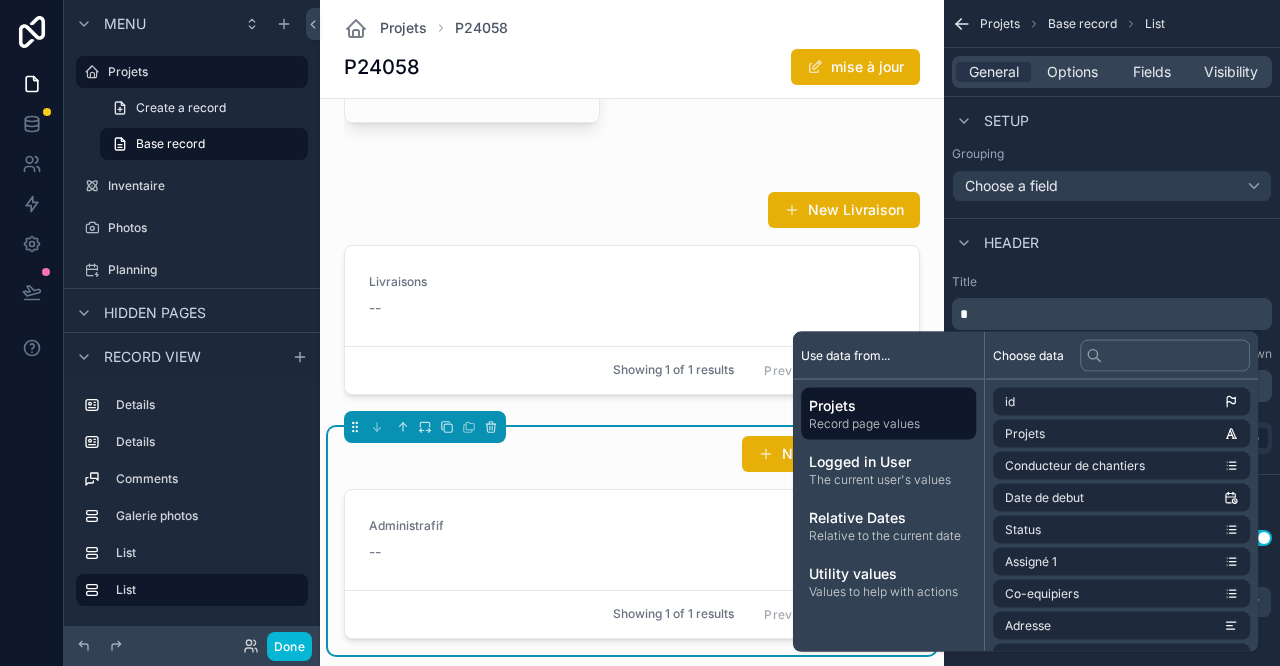 type 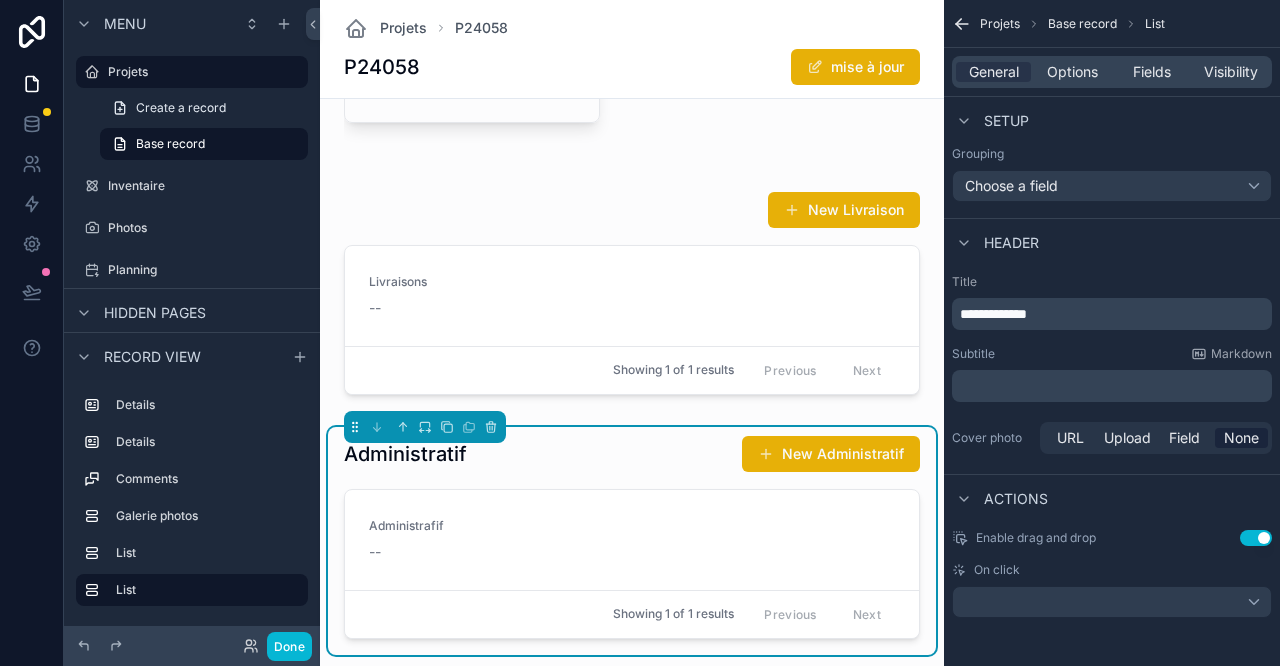 drag, startPoint x: 568, startPoint y: 220, endPoint x: 568, endPoint y: 209, distance: 11 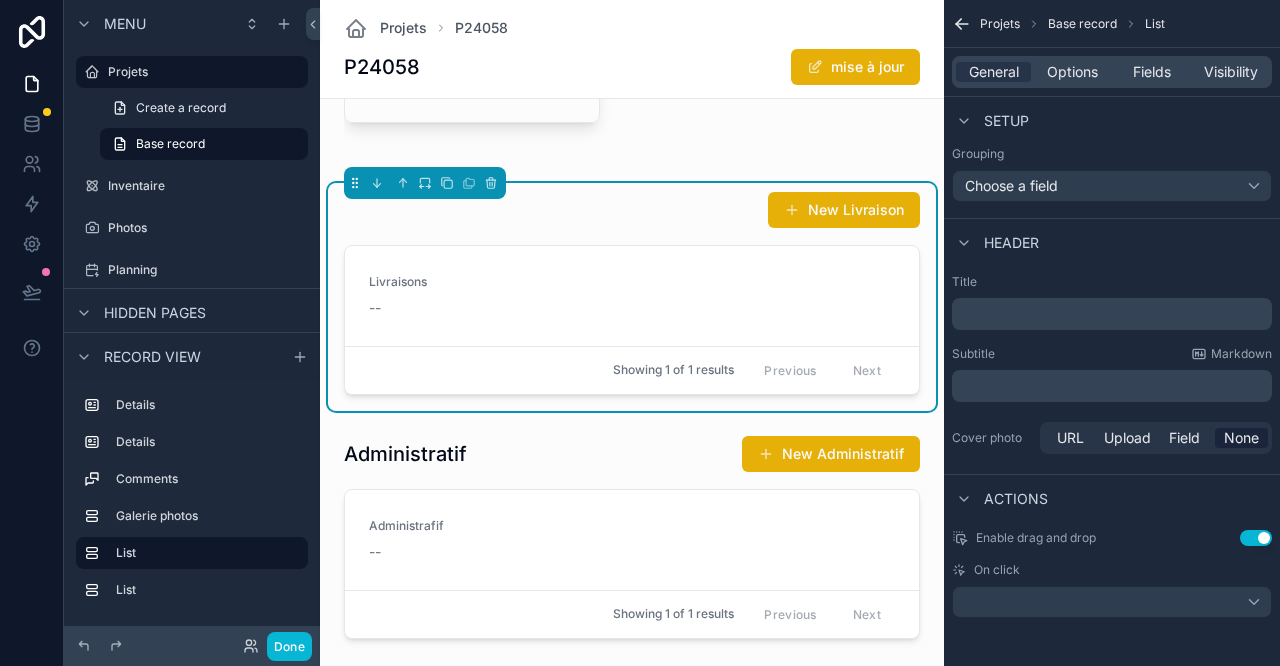 click on "﻿" at bounding box center [1112, 314] 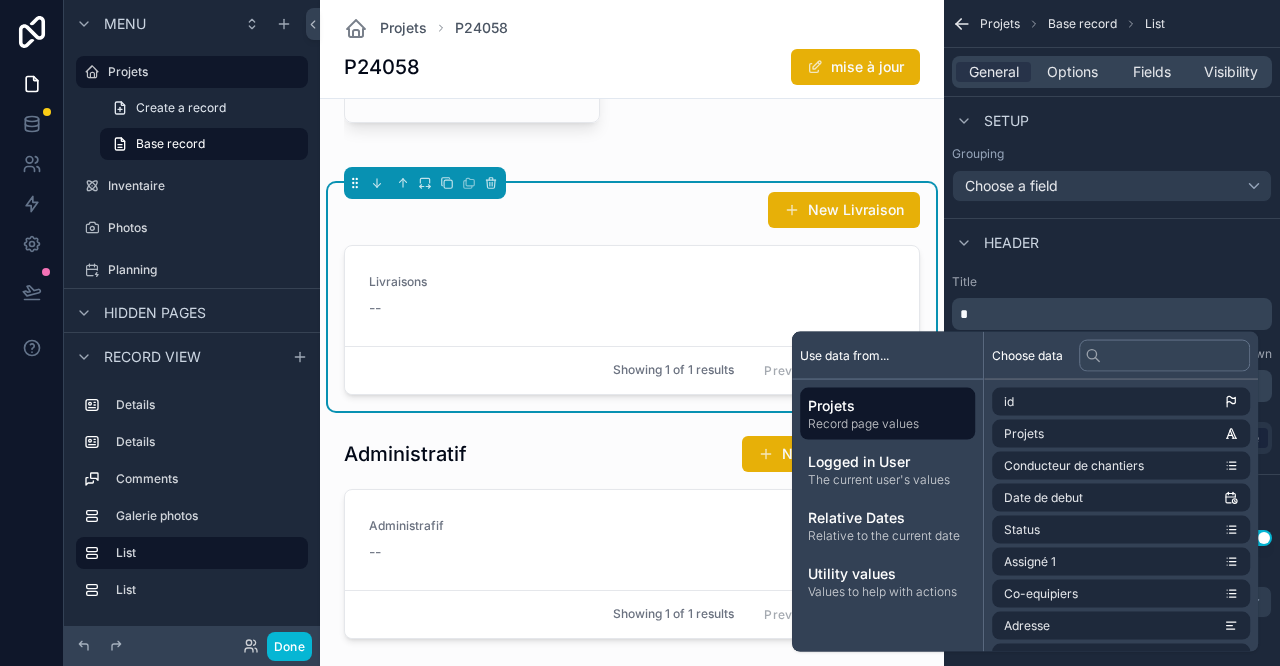 type 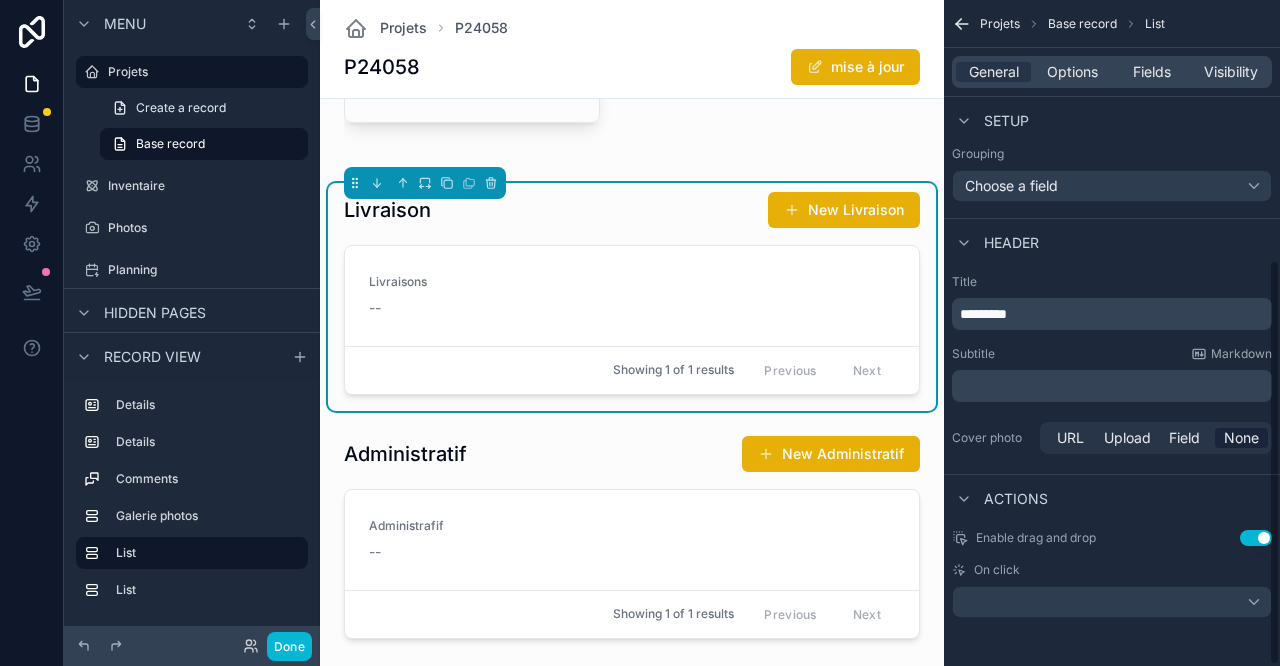 click on "Header" at bounding box center (1112, 242) 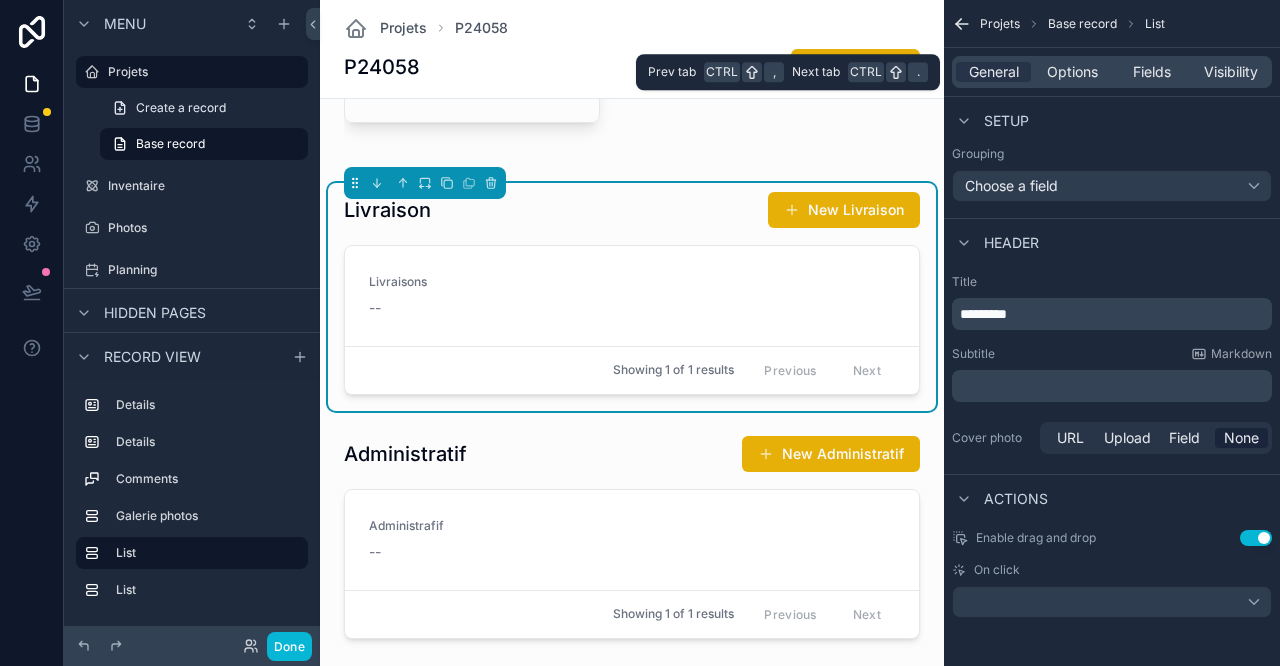 click on "Options" at bounding box center (1072, 72) 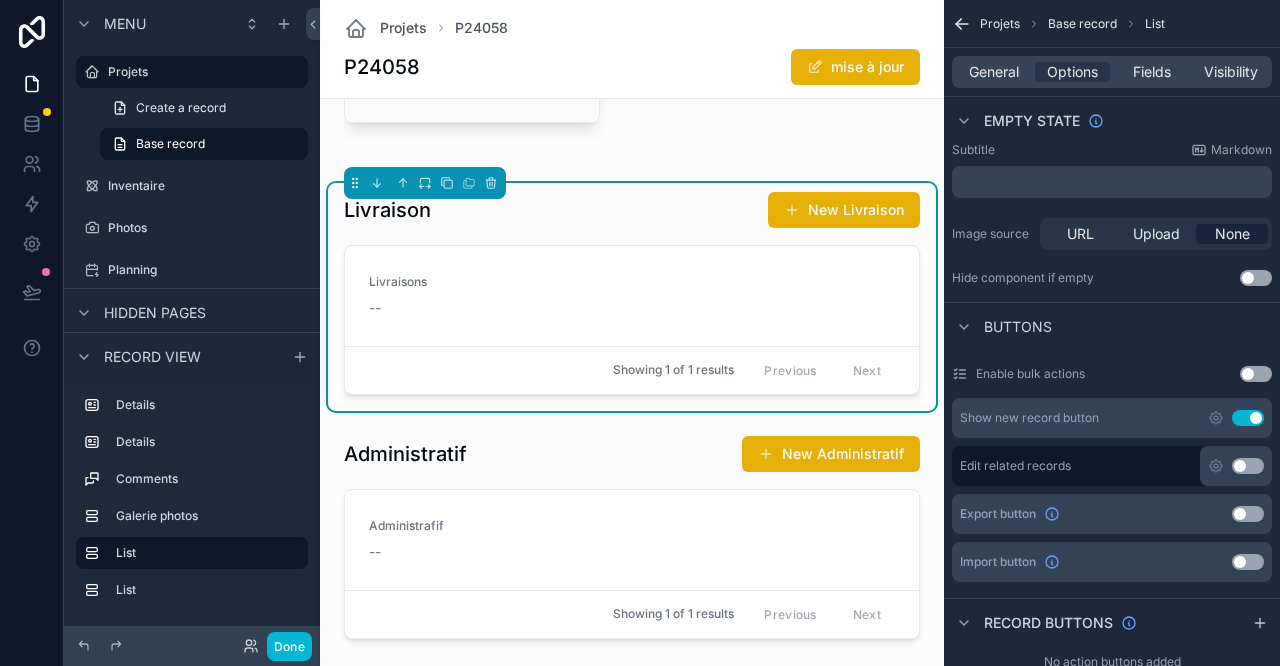 click 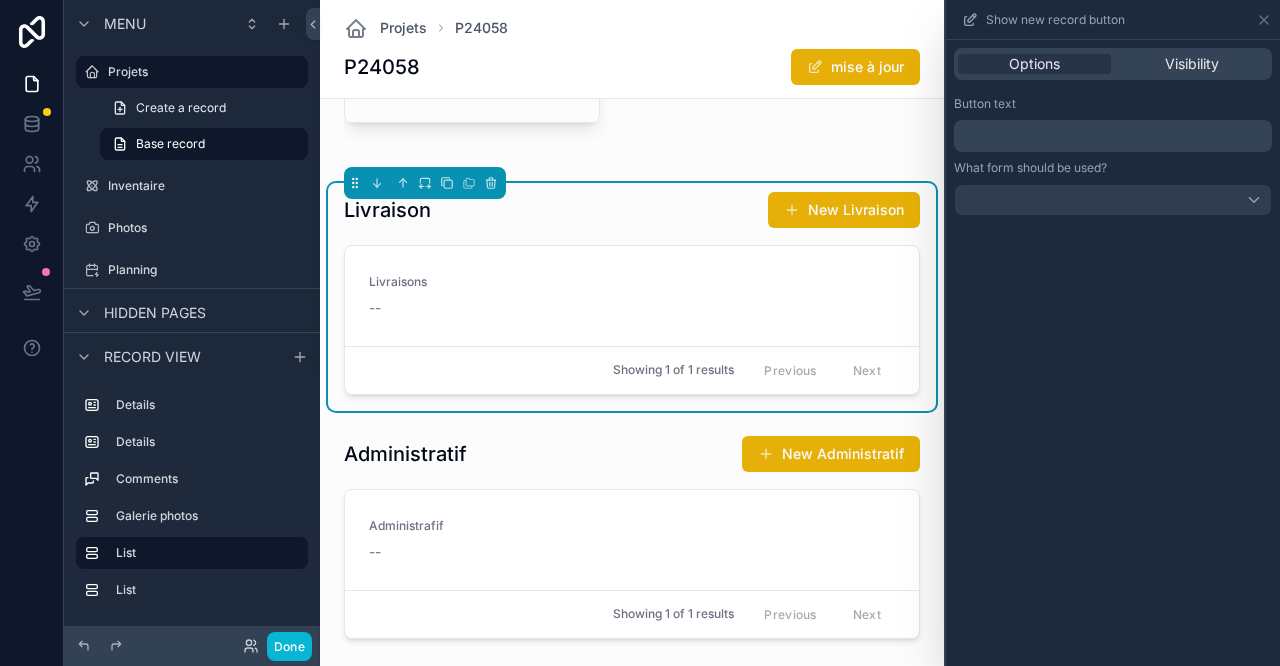 click on "﻿" at bounding box center [1115, 136] 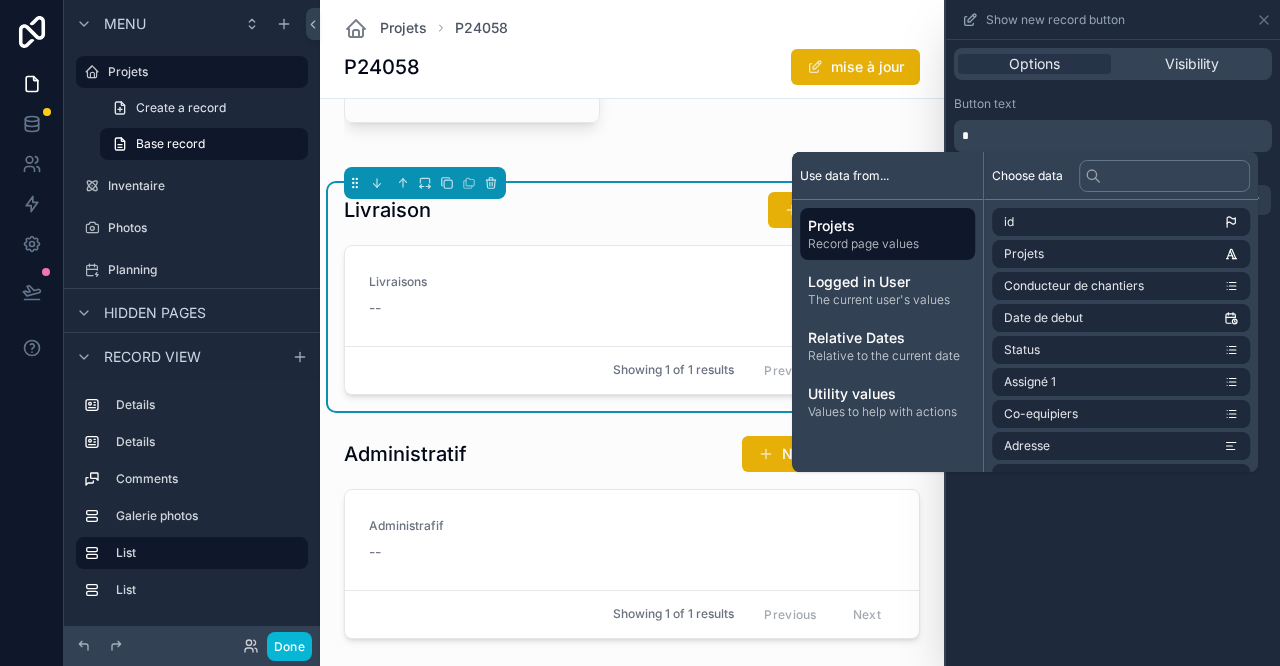type 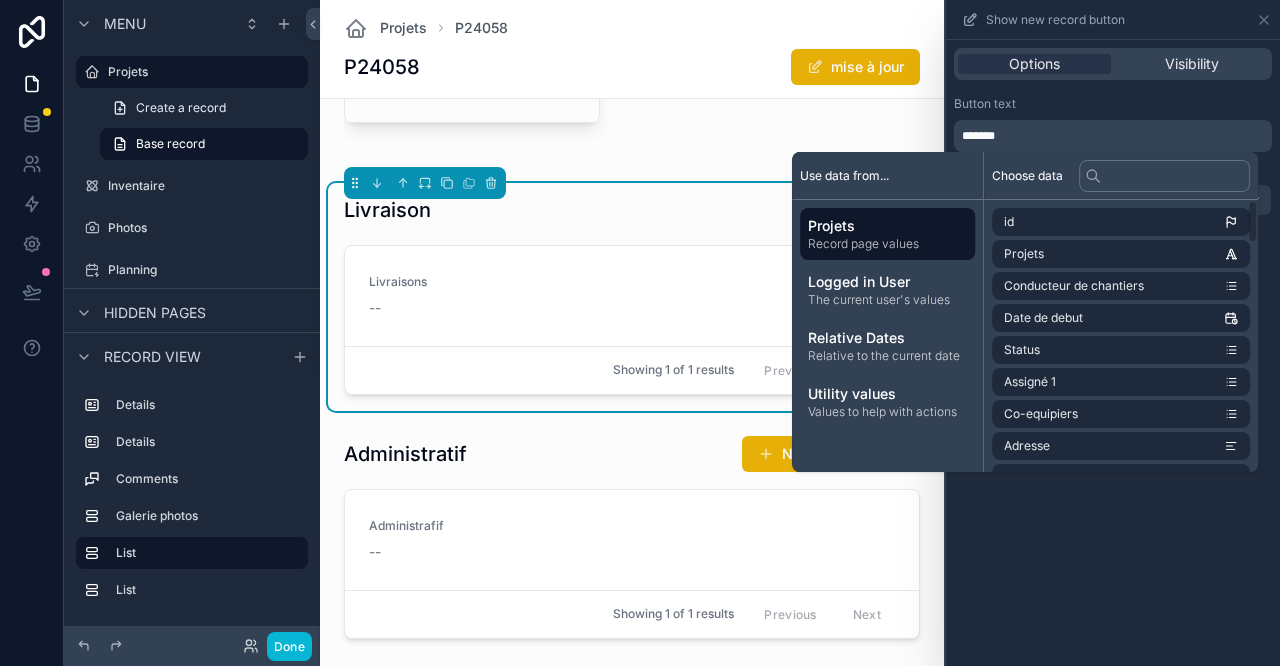 click on "Livraison Nouveau" at bounding box center (632, 210) 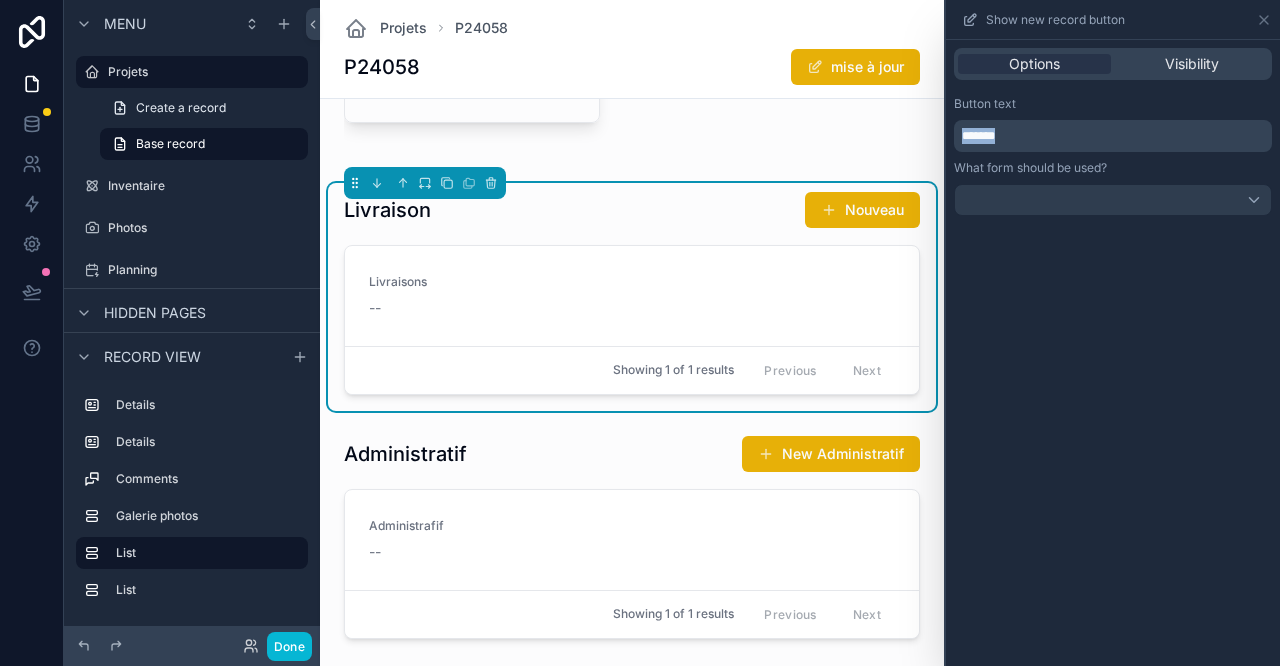 drag, startPoint x: 1035, startPoint y: 127, endPoint x: 865, endPoint y: 245, distance: 206.9396 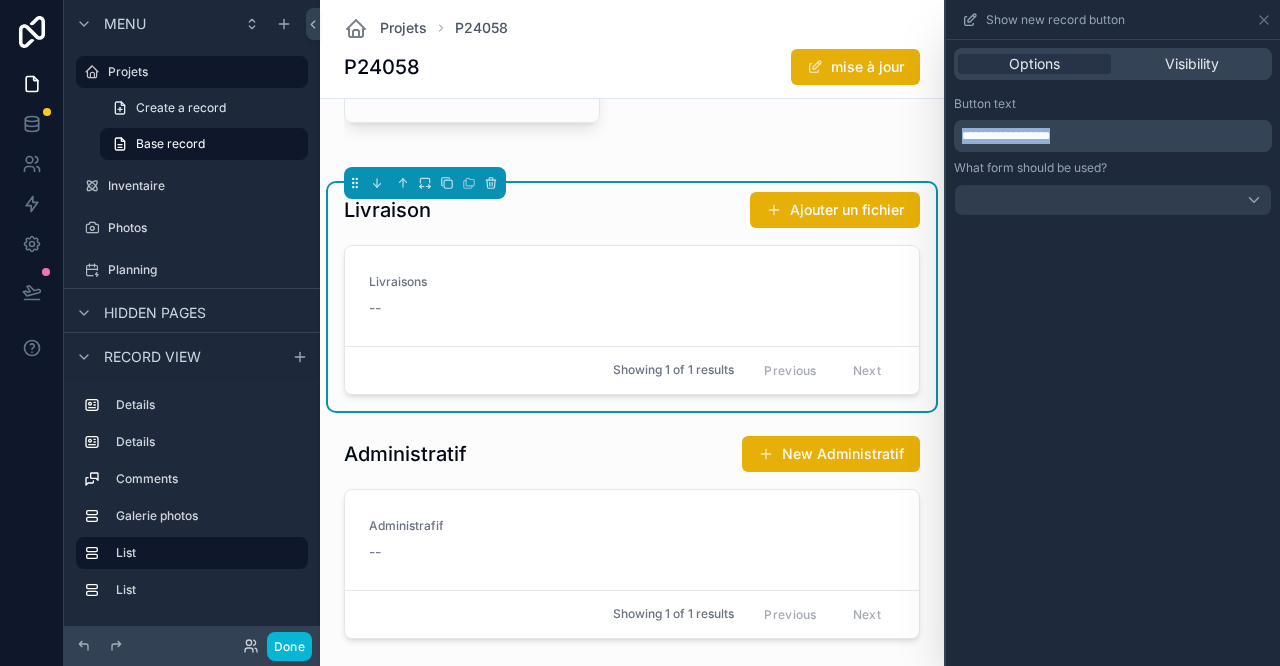 drag, startPoint x: 1078, startPoint y: 130, endPoint x: 876, endPoint y: 140, distance: 202.24738 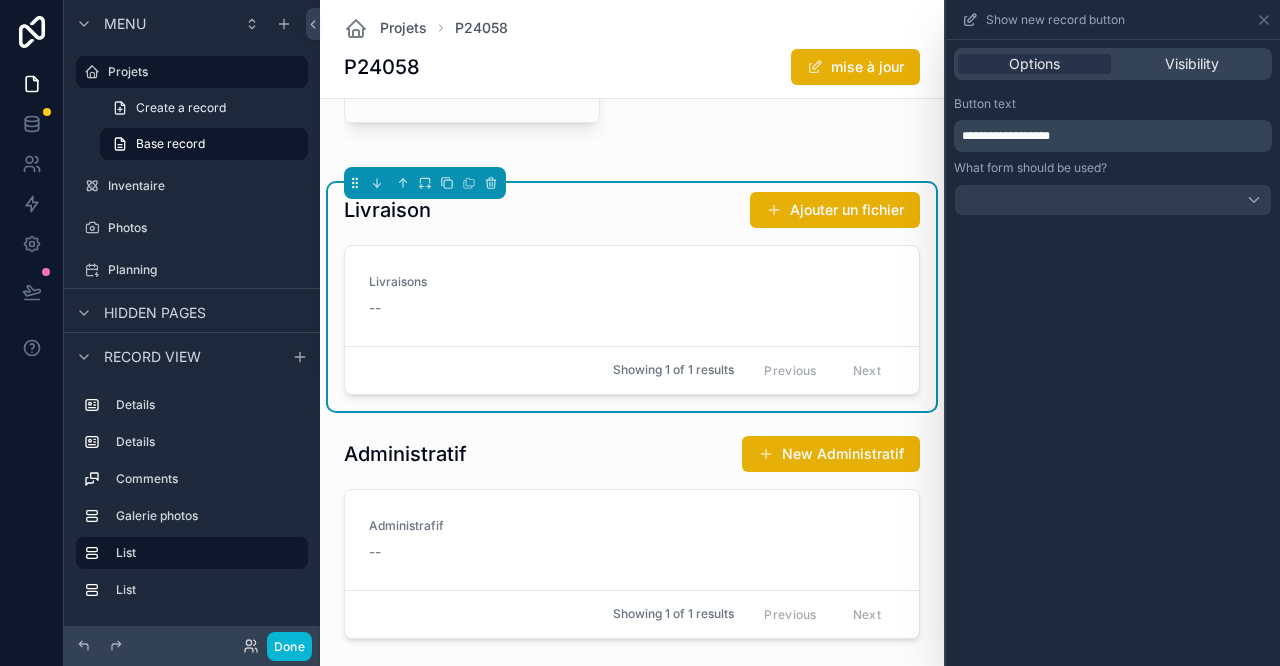 click at bounding box center (632, 541) 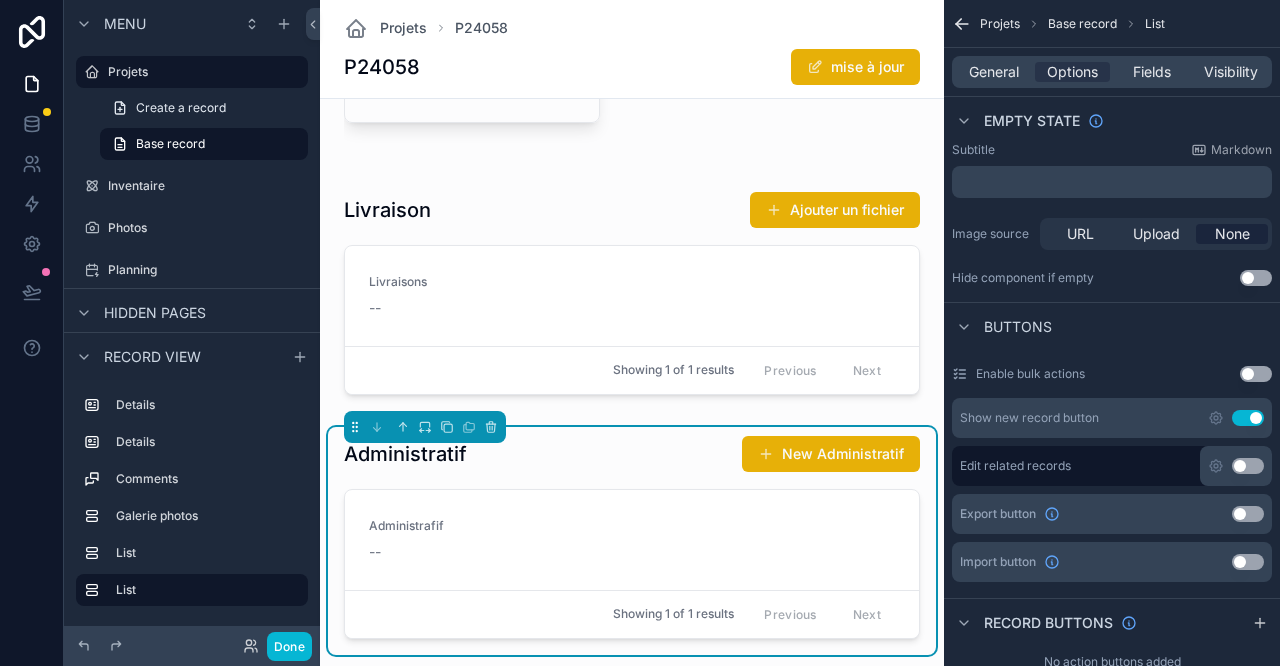 click 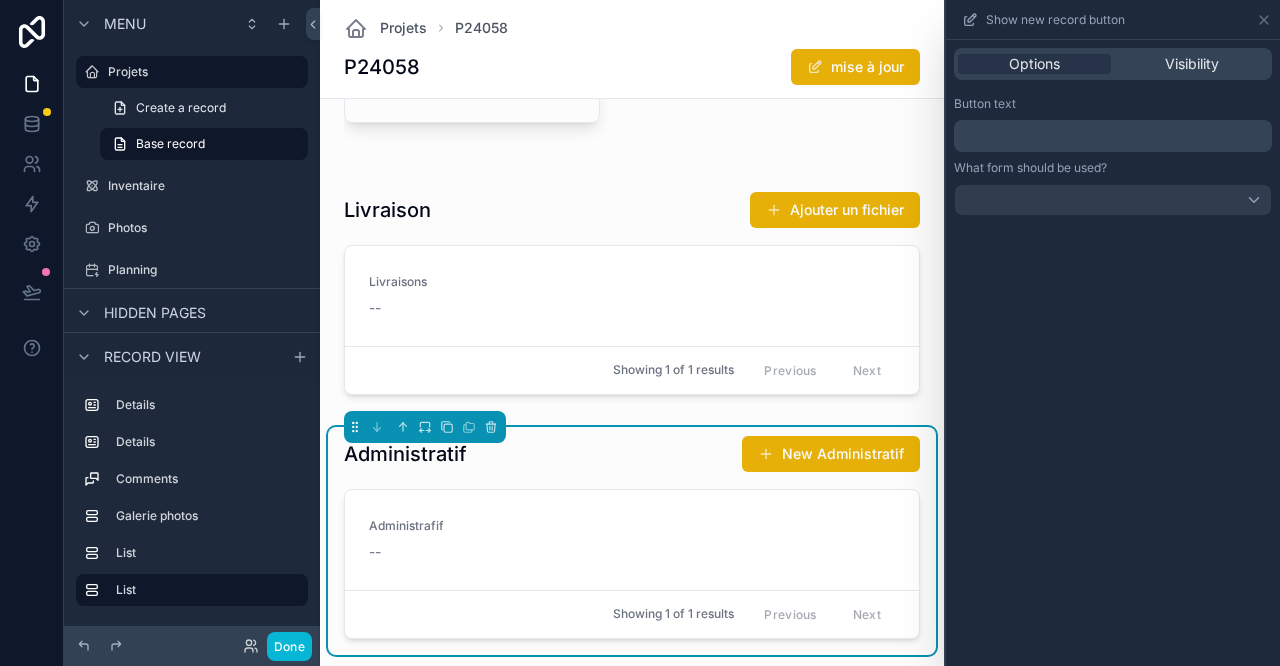 click on "﻿" at bounding box center (1113, 136) 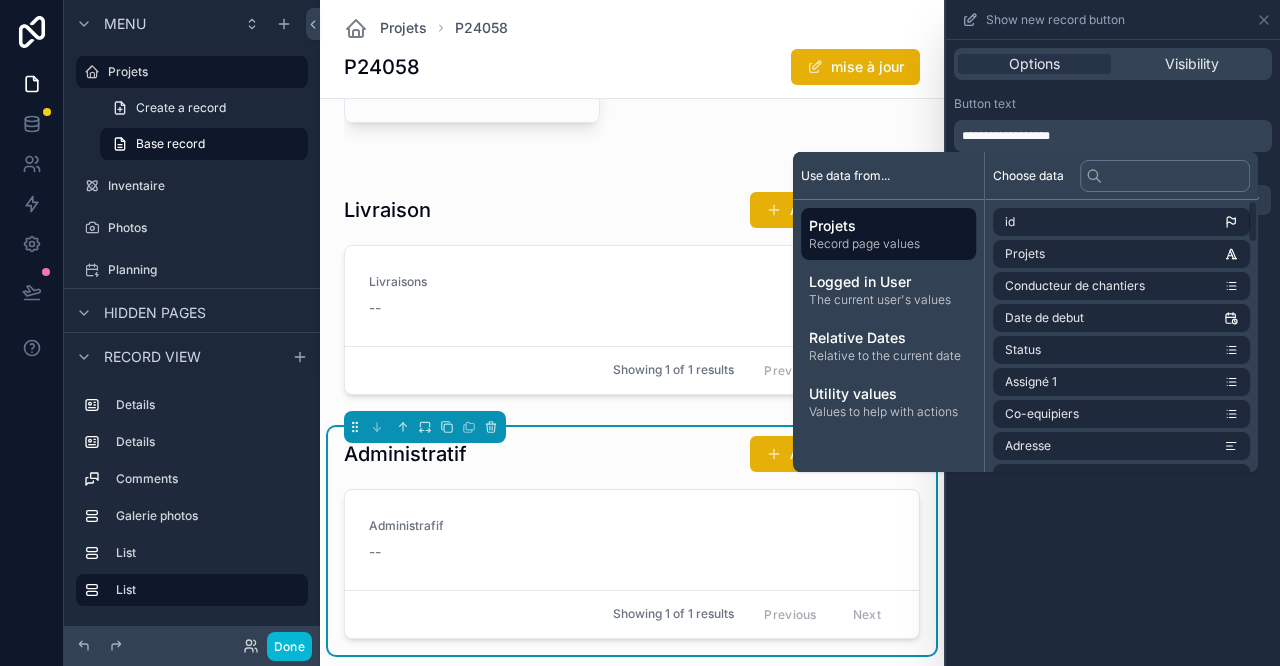 click on "**********" at bounding box center [1113, 353] 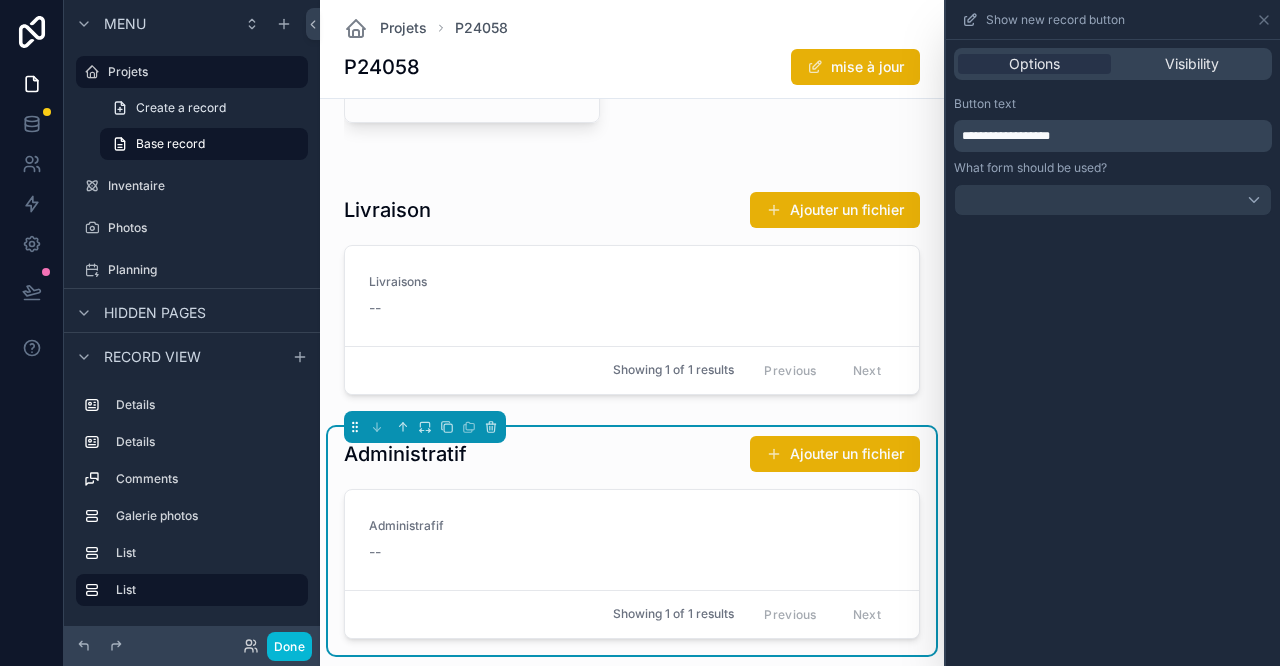 click on "**********" at bounding box center (1113, 353) 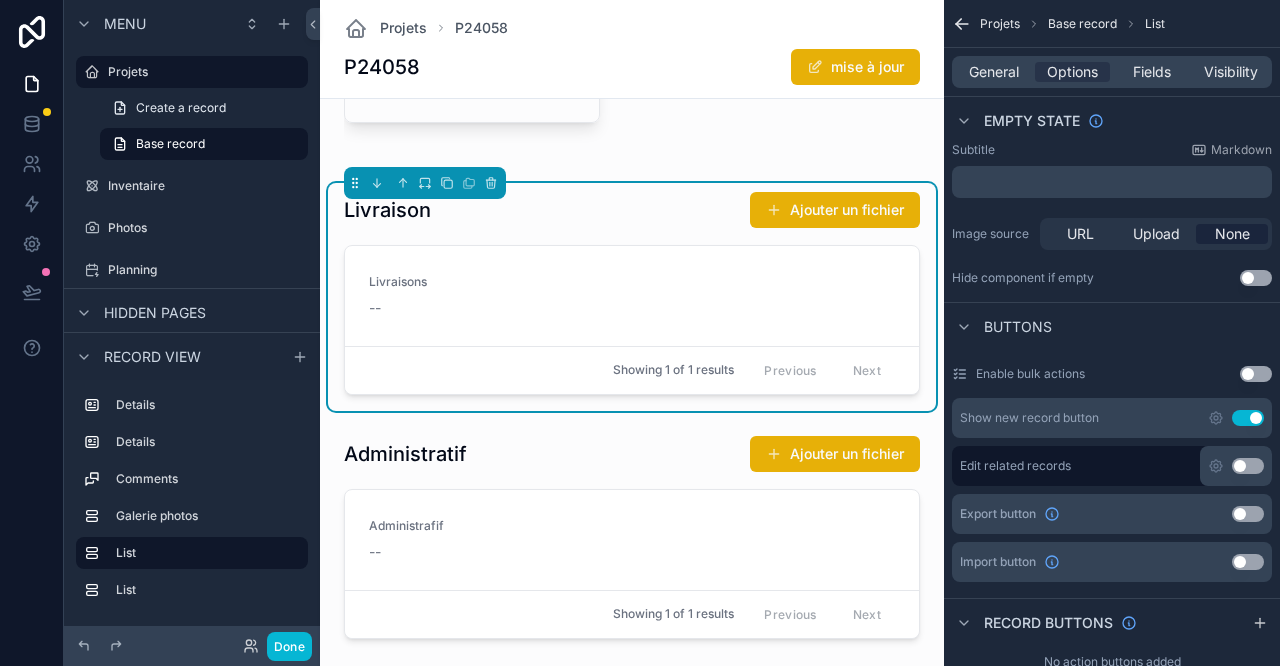 click on "Ajouter un fichier" at bounding box center (835, 210) 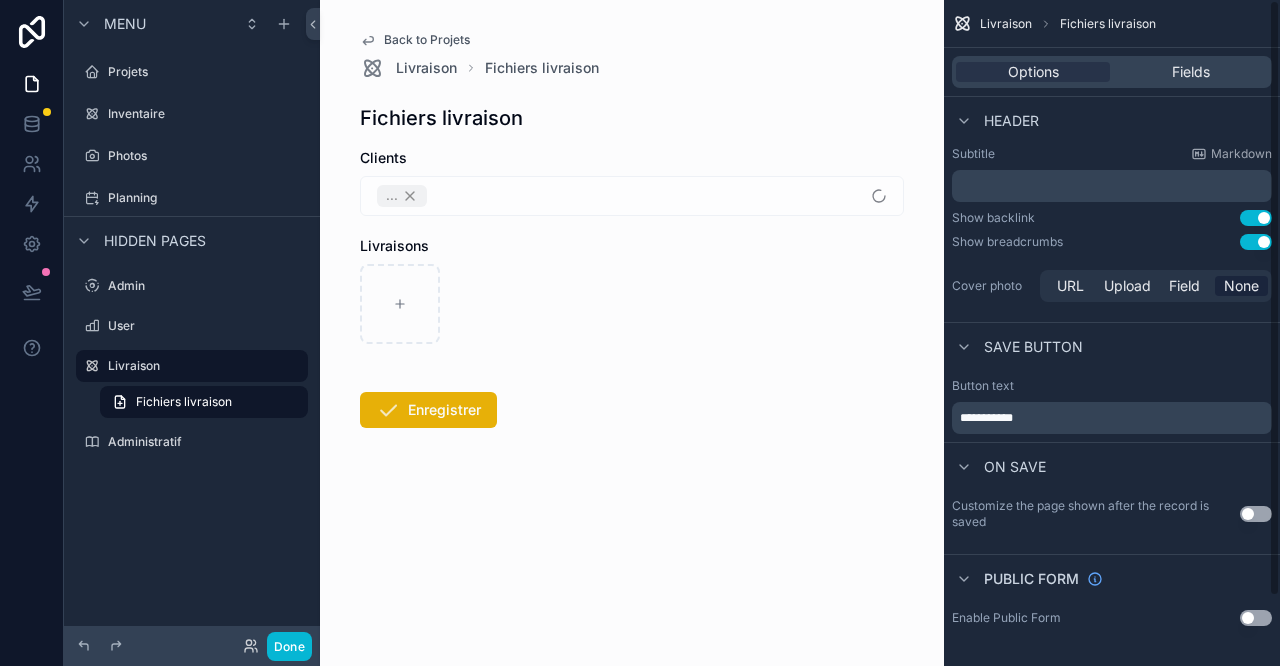 scroll, scrollTop: 0, scrollLeft: 0, axis: both 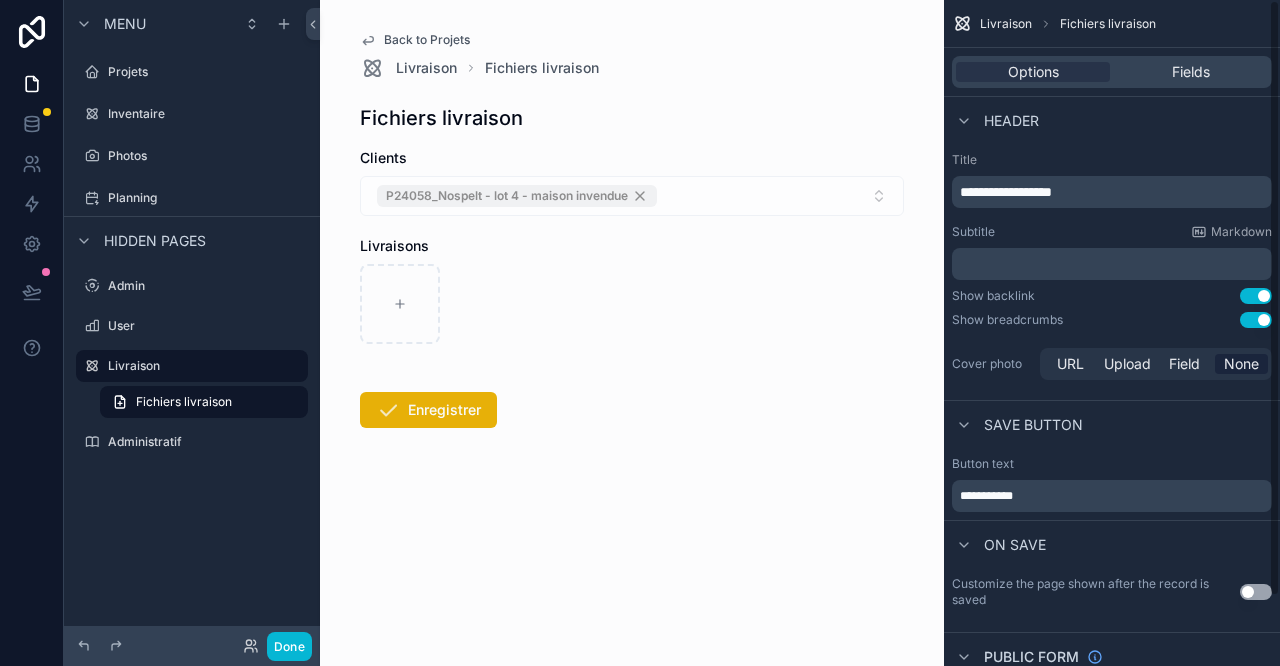 click on "Options Fields" at bounding box center [1112, 72] 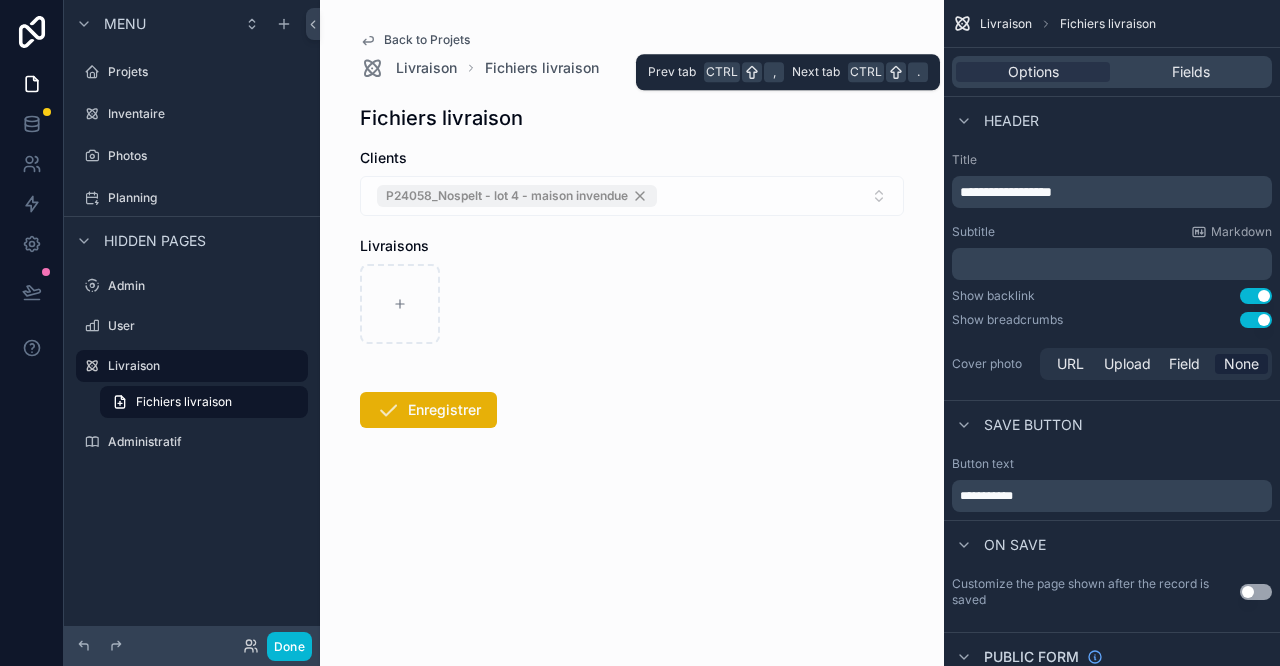 click on "Fields" at bounding box center (1191, 72) 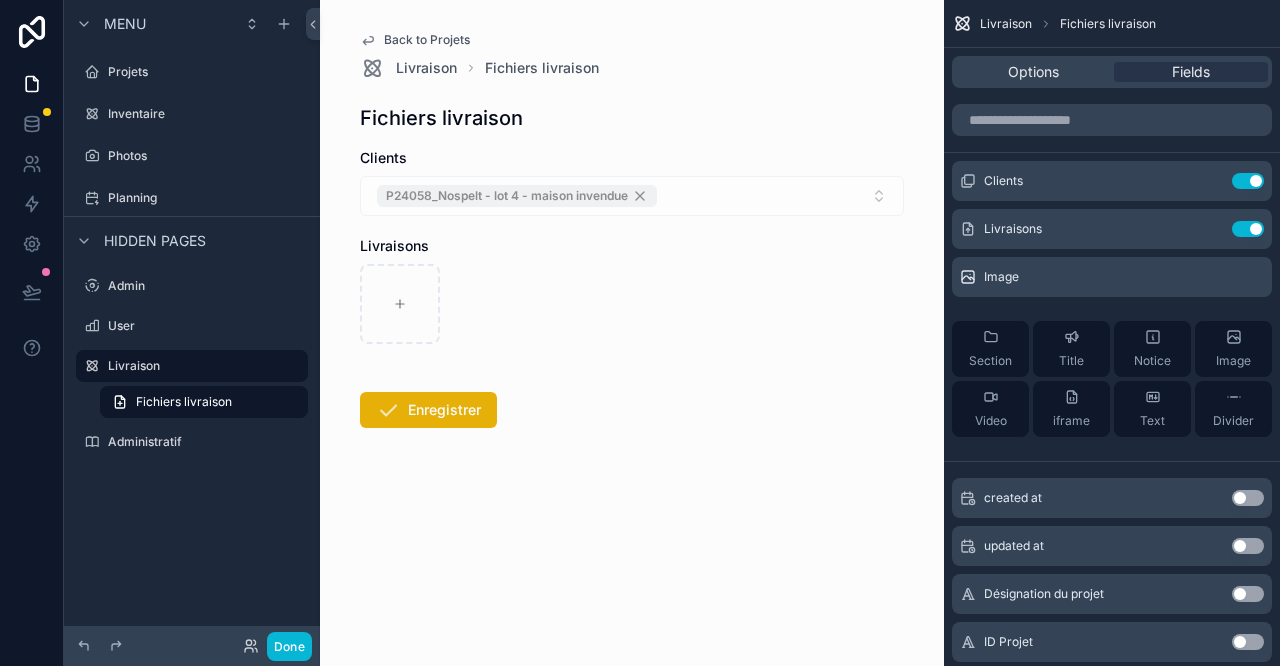 click on "Clients Use setting" at bounding box center [1112, 181] 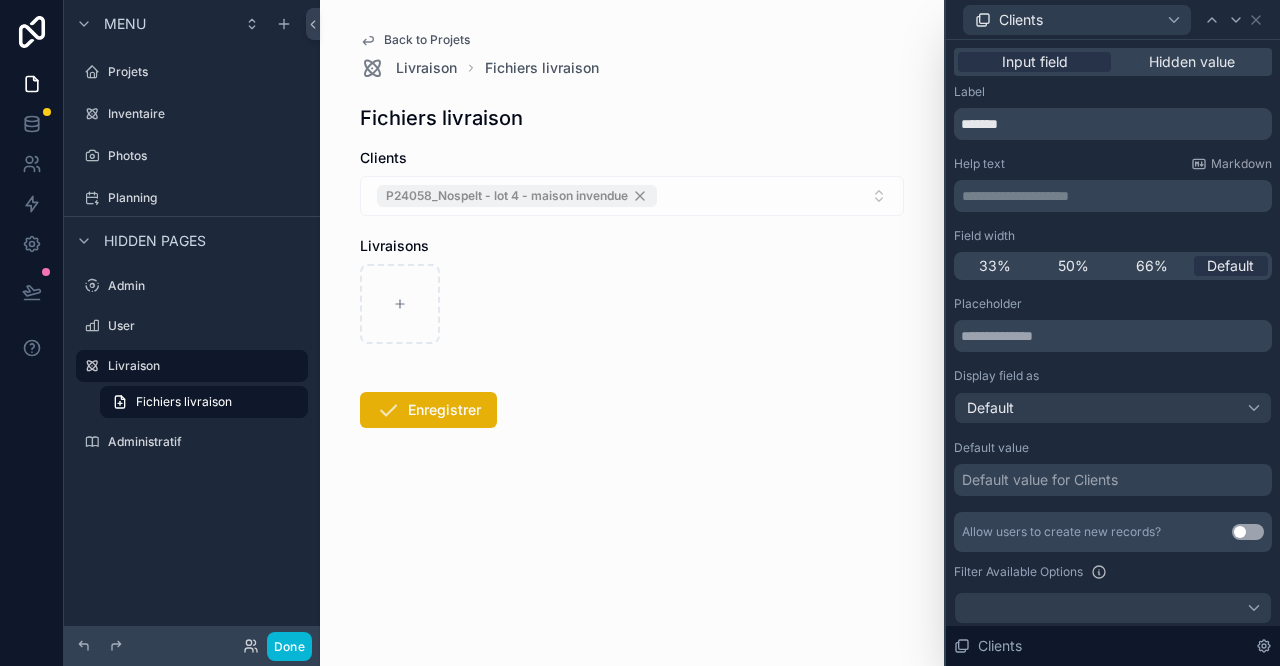 click on "Hidden value" at bounding box center (1192, 62) 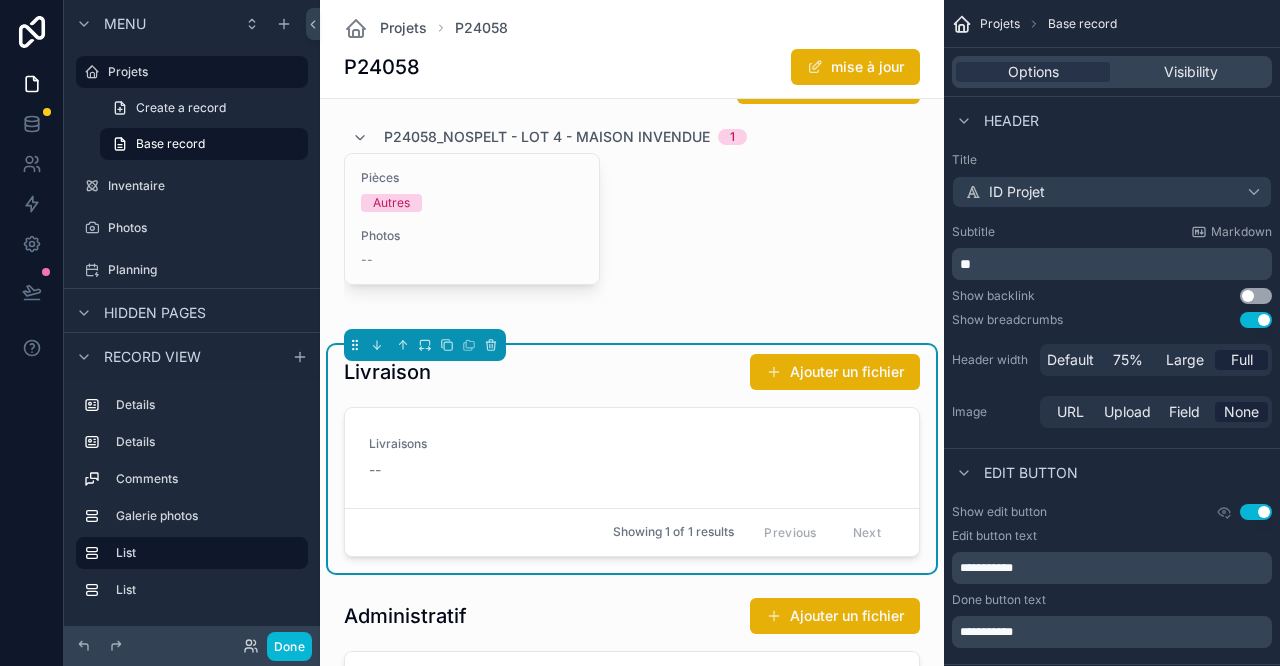 scroll, scrollTop: 1333, scrollLeft: 0, axis: vertical 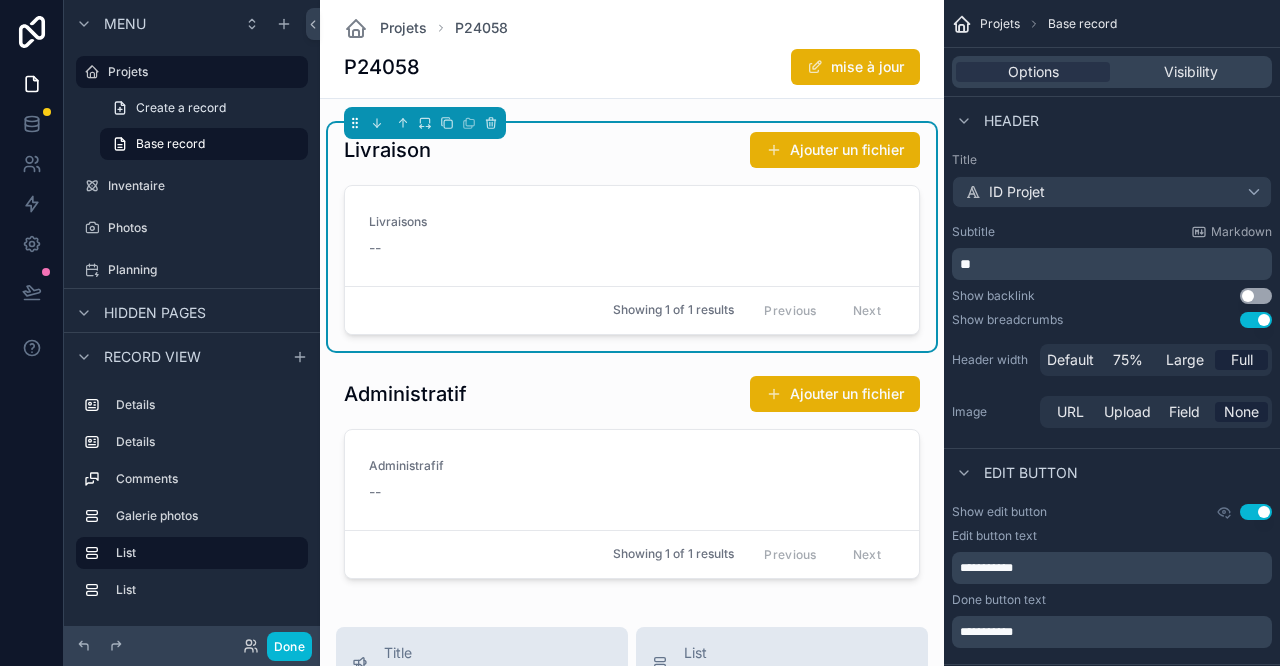 click at bounding box center (632, 481) 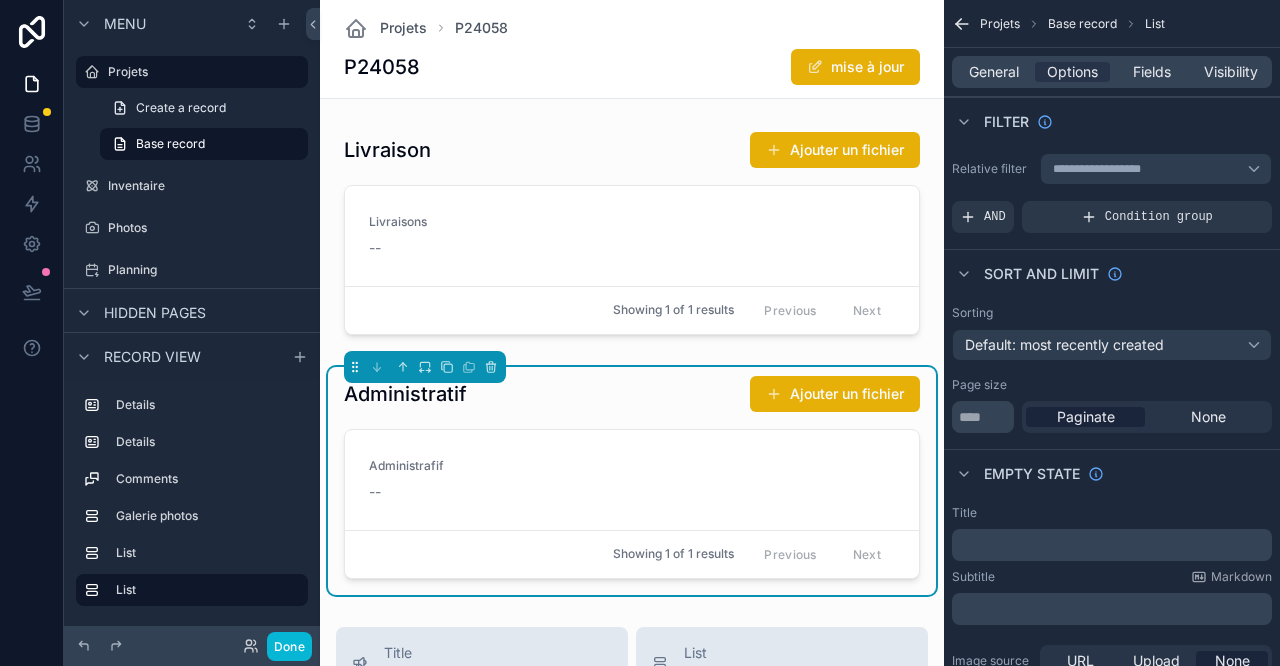 click on "Ajouter un fichier" at bounding box center (835, 394) 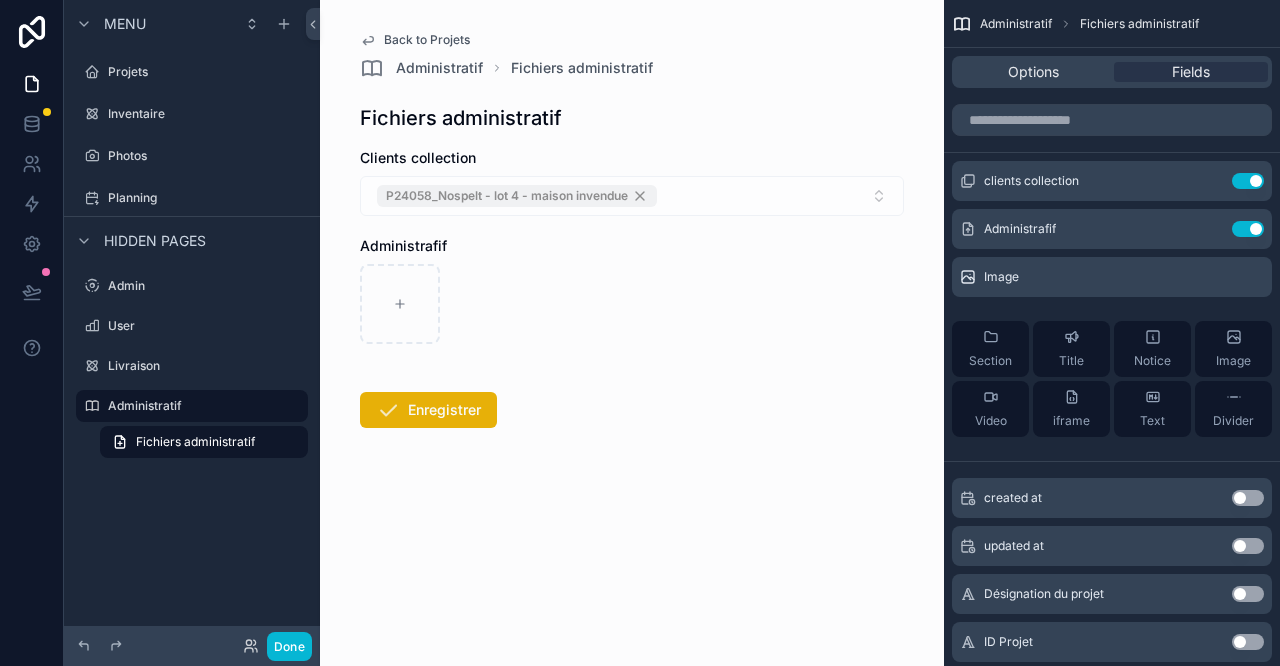click 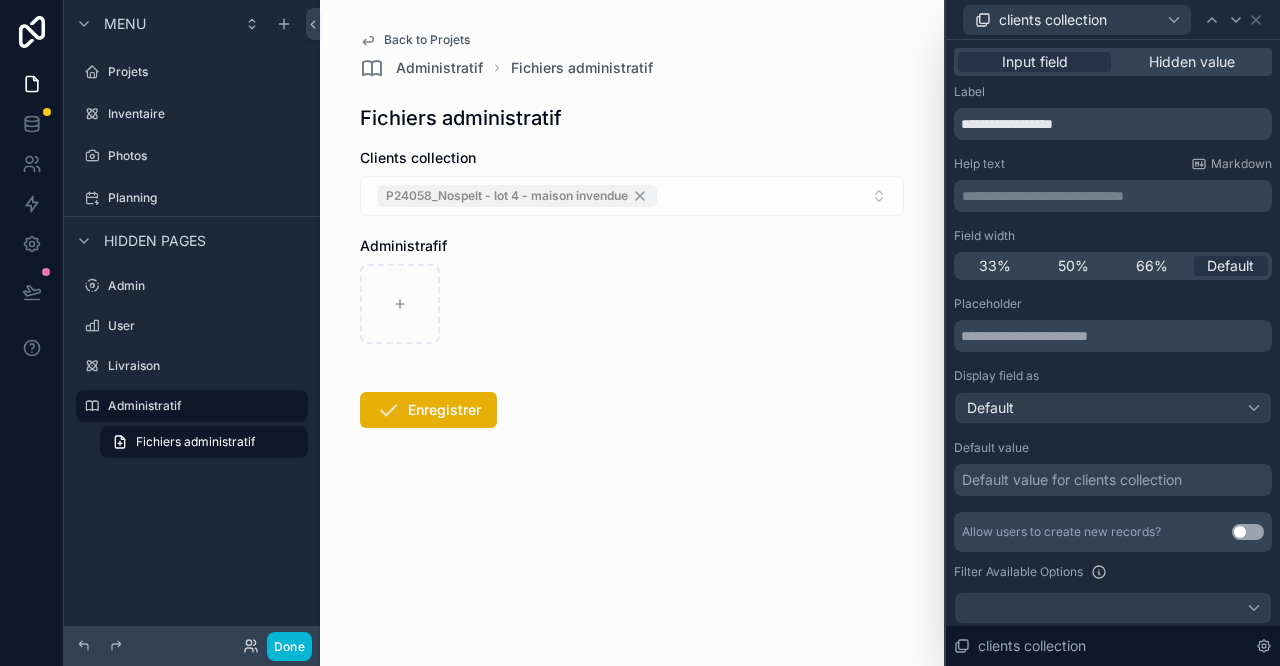 click on "Hidden value" at bounding box center (1192, 62) 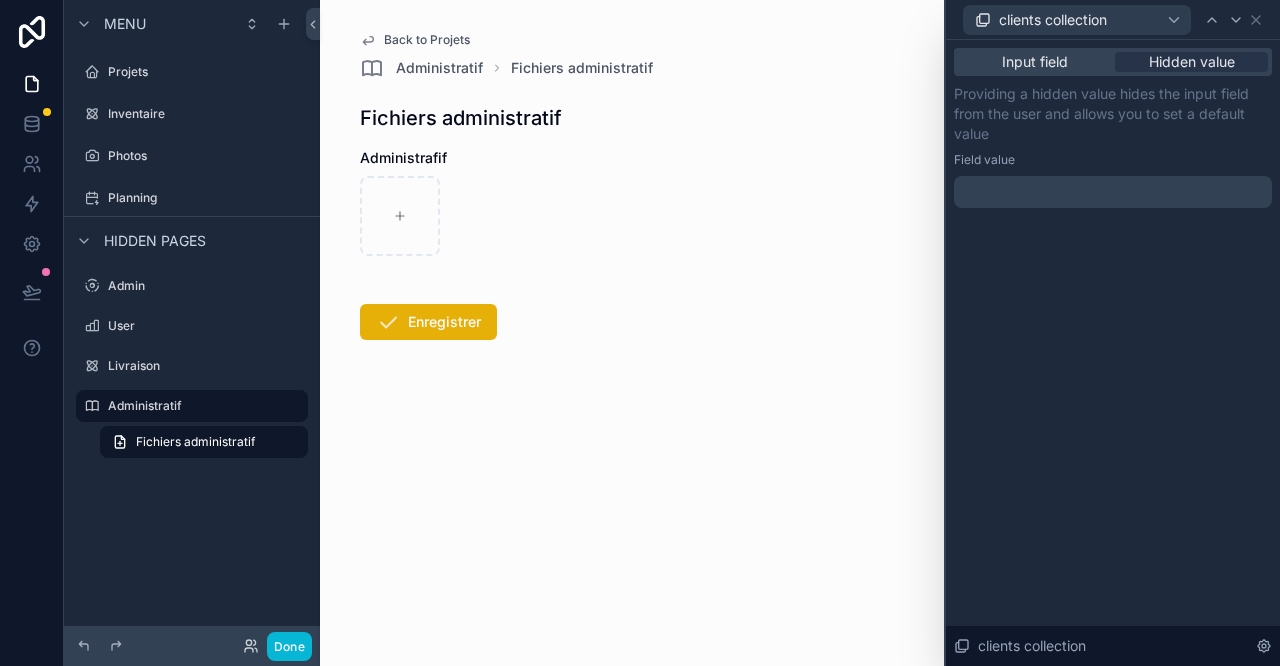 click on "Back to Projets Administratif Fichiers administratif Fichiers administratif Administrafif Enregistrer" at bounding box center (632, 333) 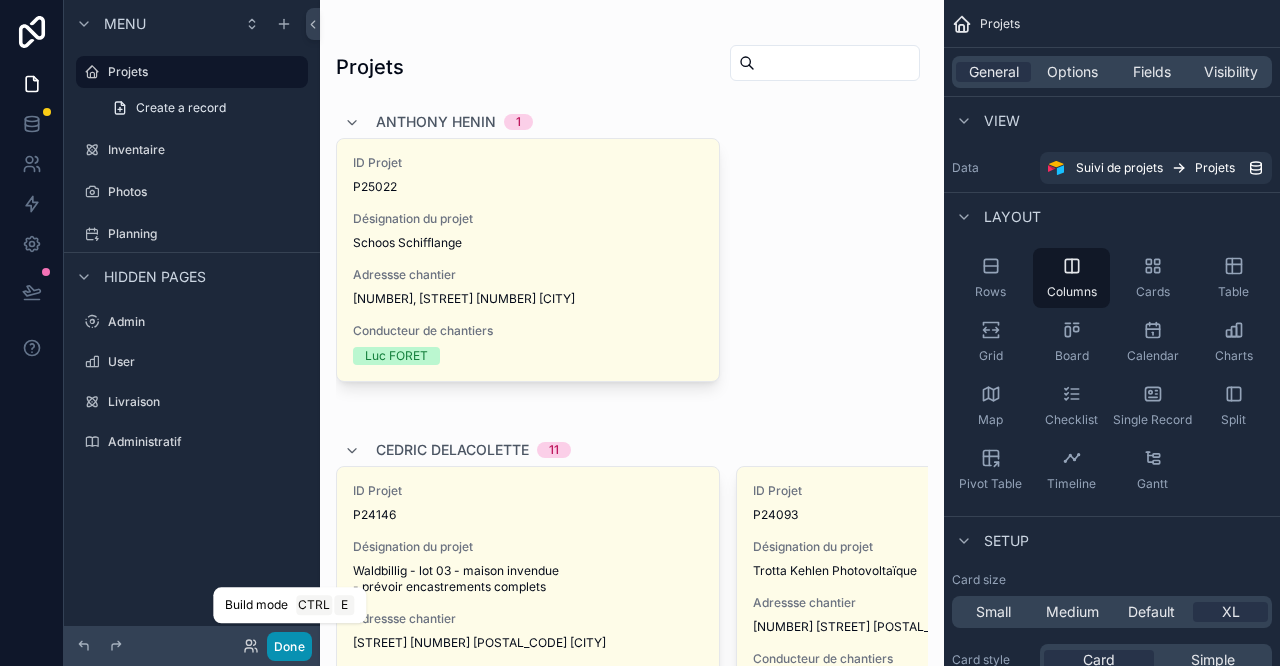 click on "Done" at bounding box center [289, 646] 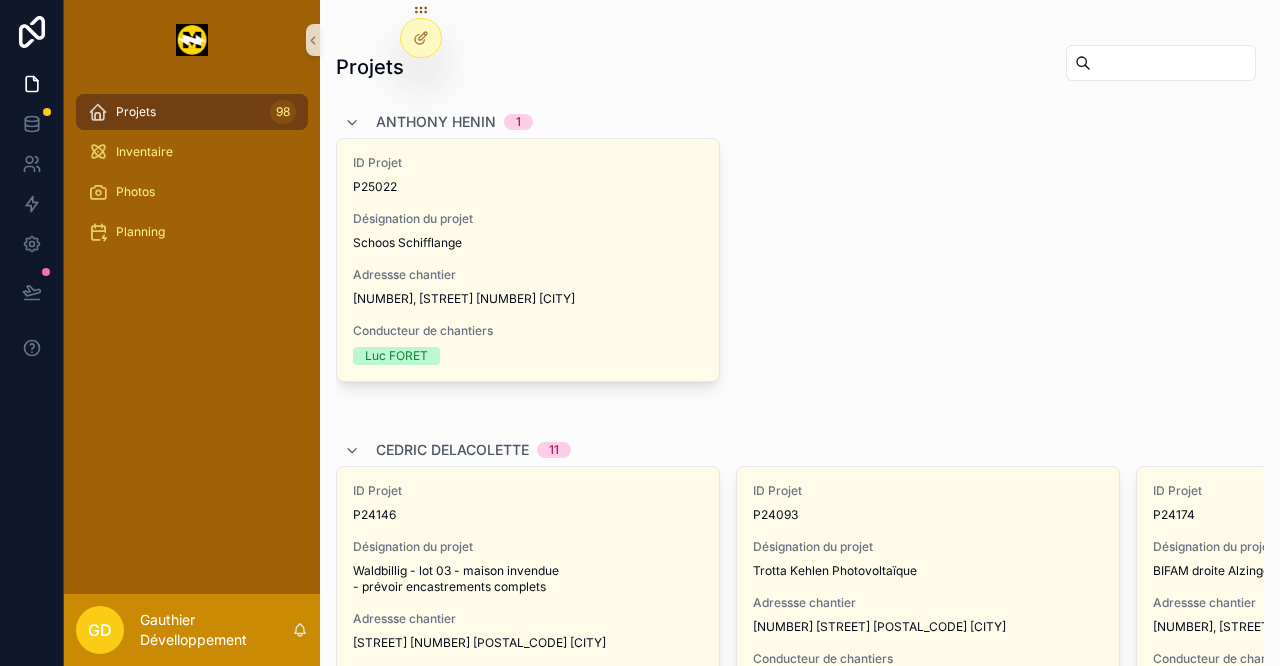 click at bounding box center [1173, 63] 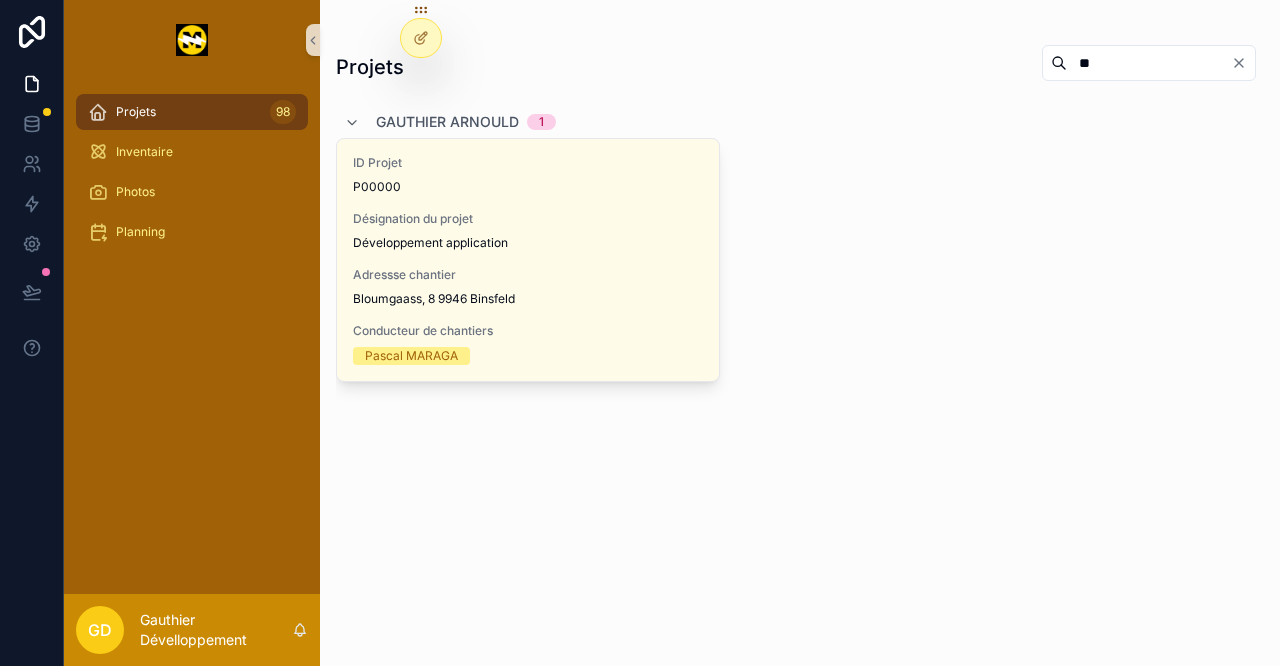 type on "**" 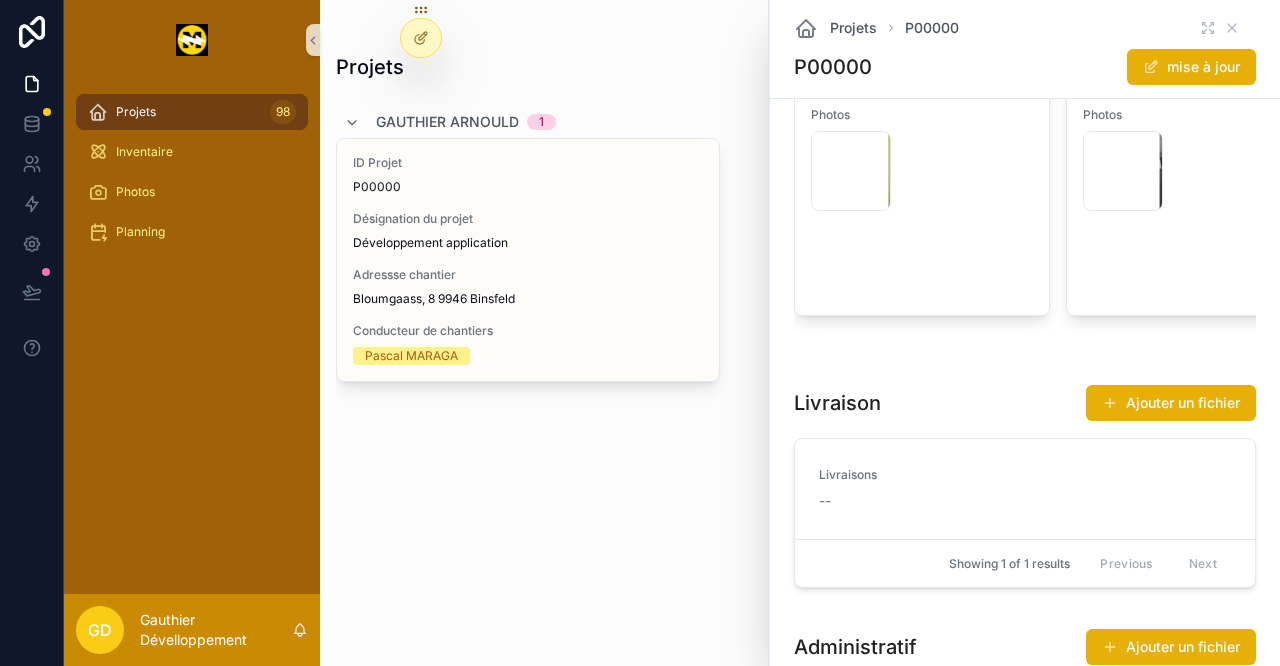 scroll, scrollTop: 1333, scrollLeft: 0, axis: vertical 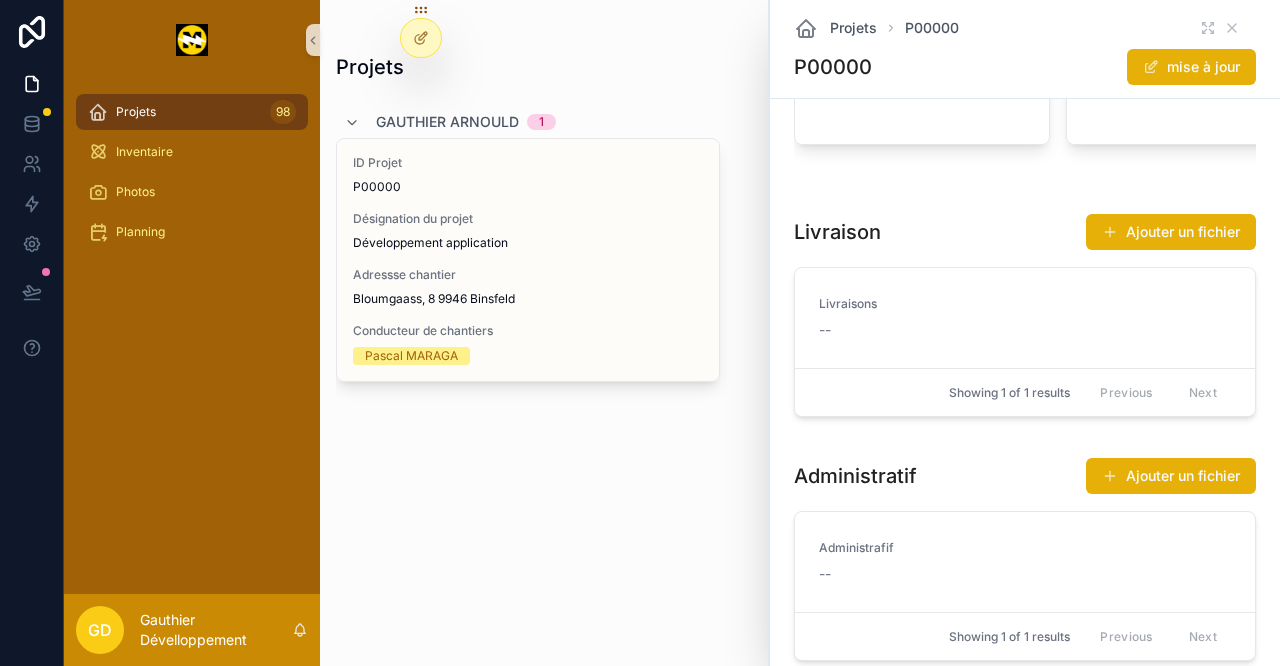 click on "Ajouter un fichier" at bounding box center (1171, 232) 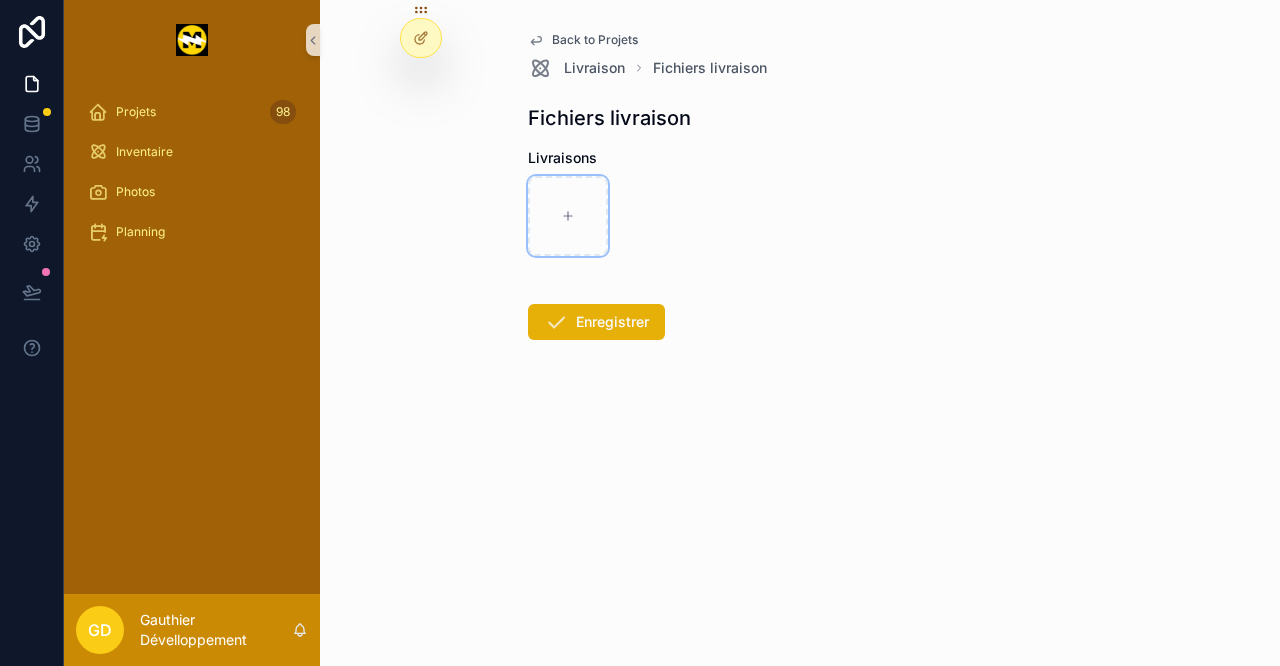 click at bounding box center [568, 216] 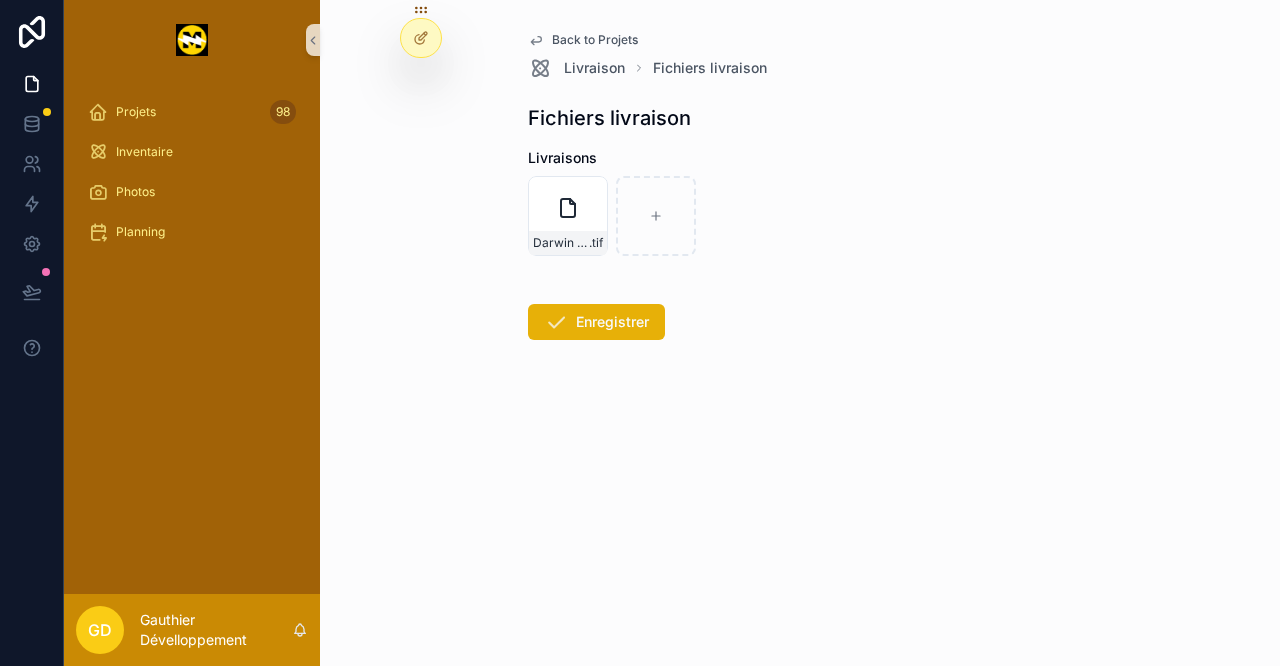 click 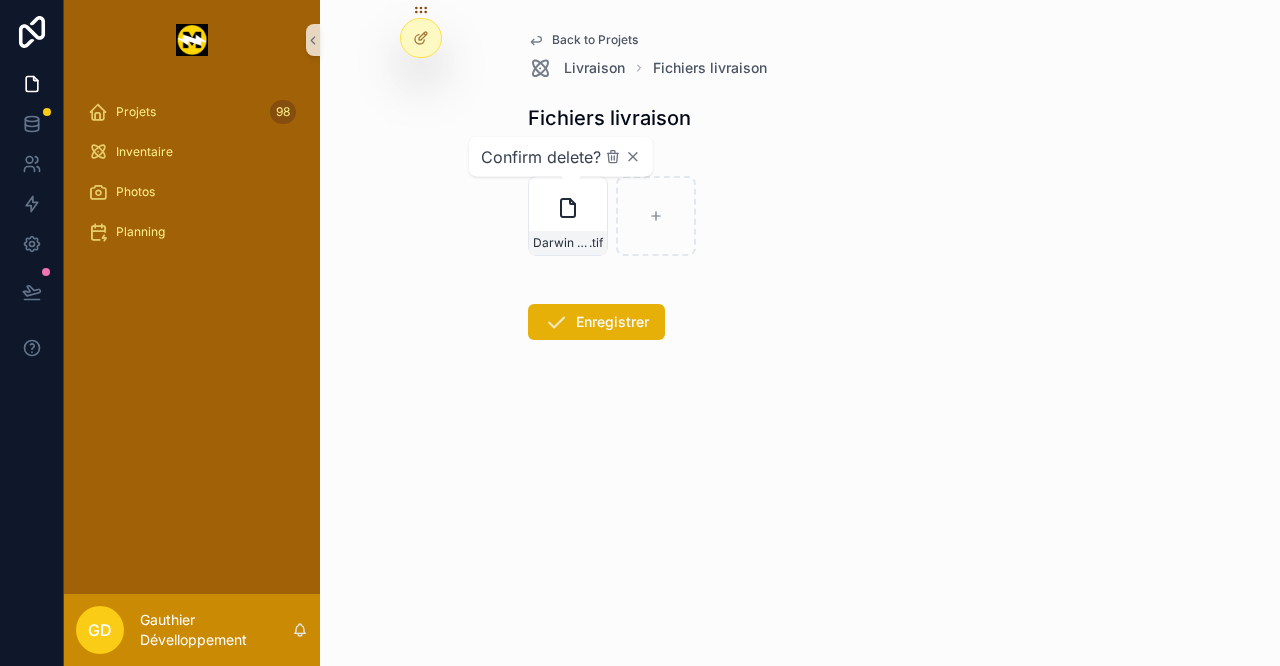 click 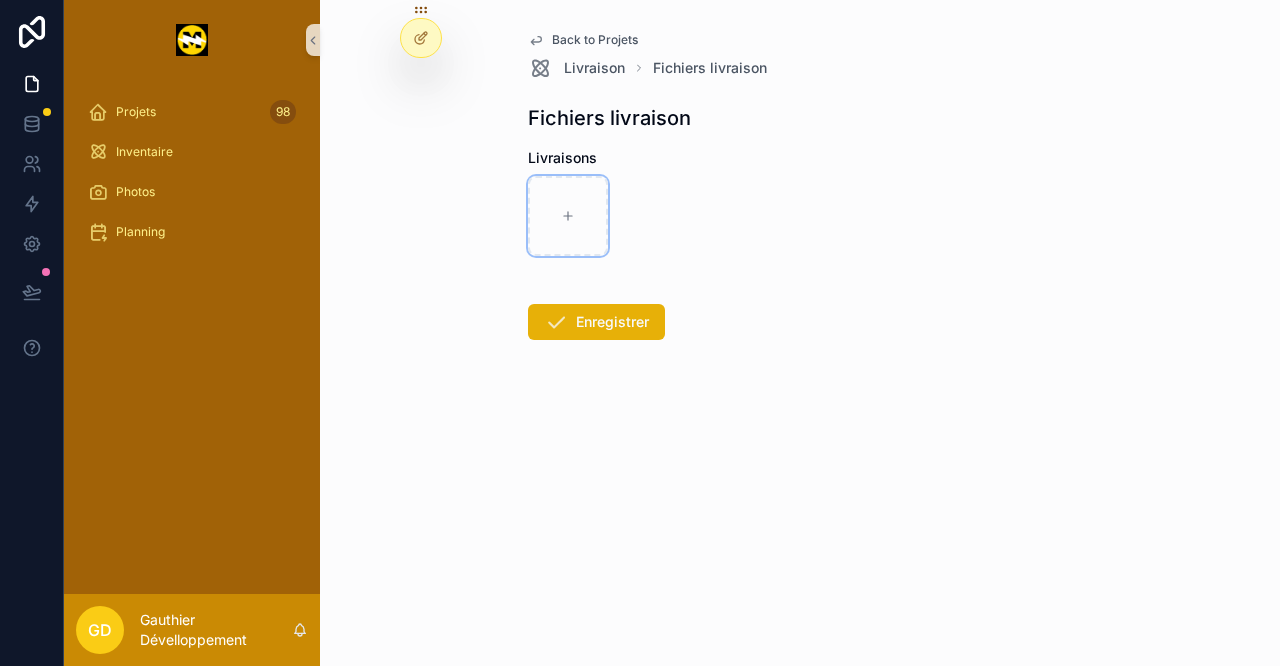 click 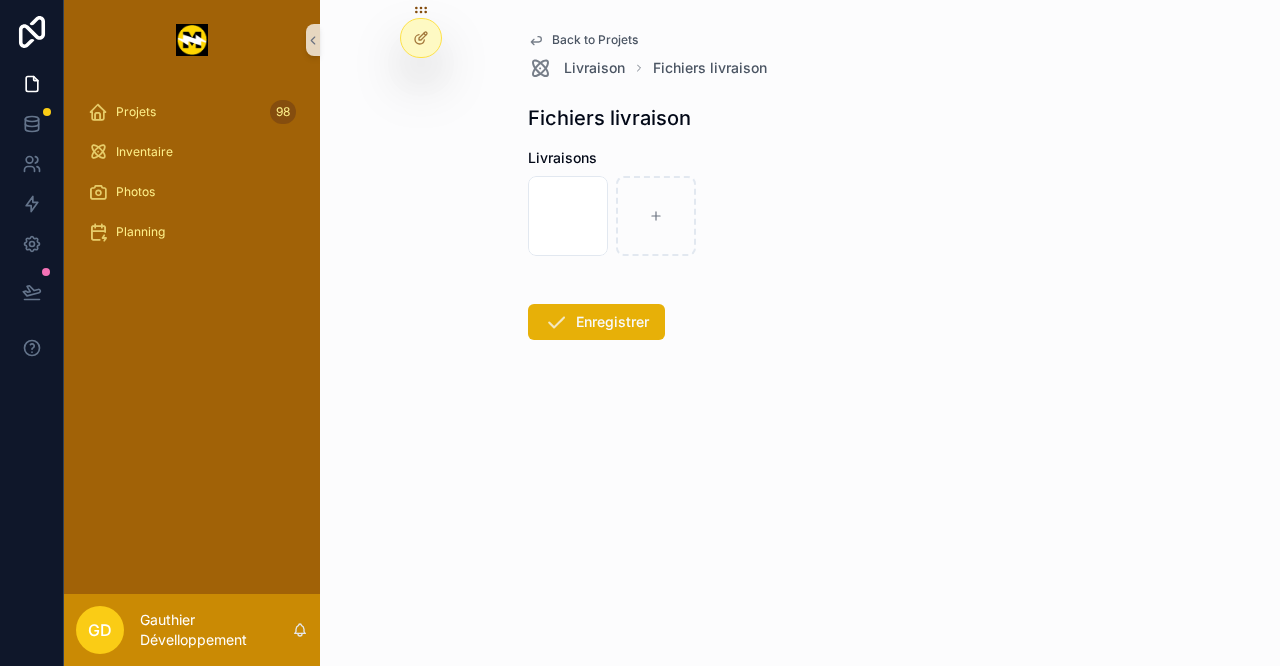 click on "Enregistrer" at bounding box center (596, 322) 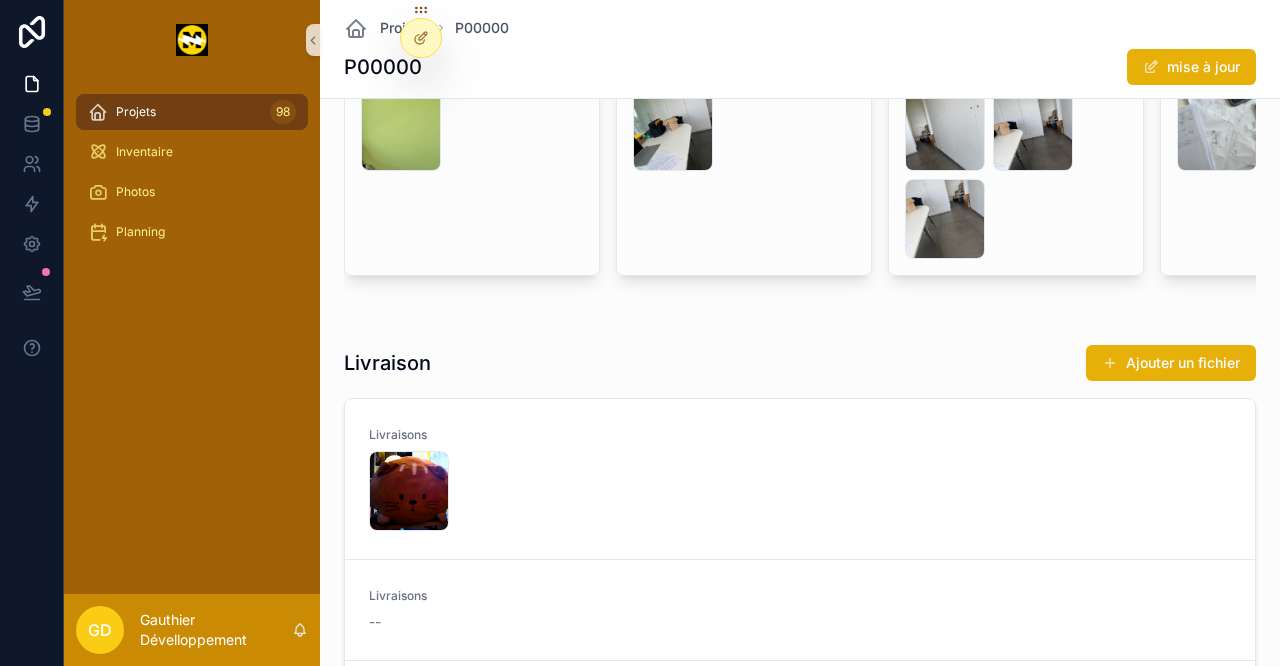 scroll, scrollTop: 1407, scrollLeft: 0, axis: vertical 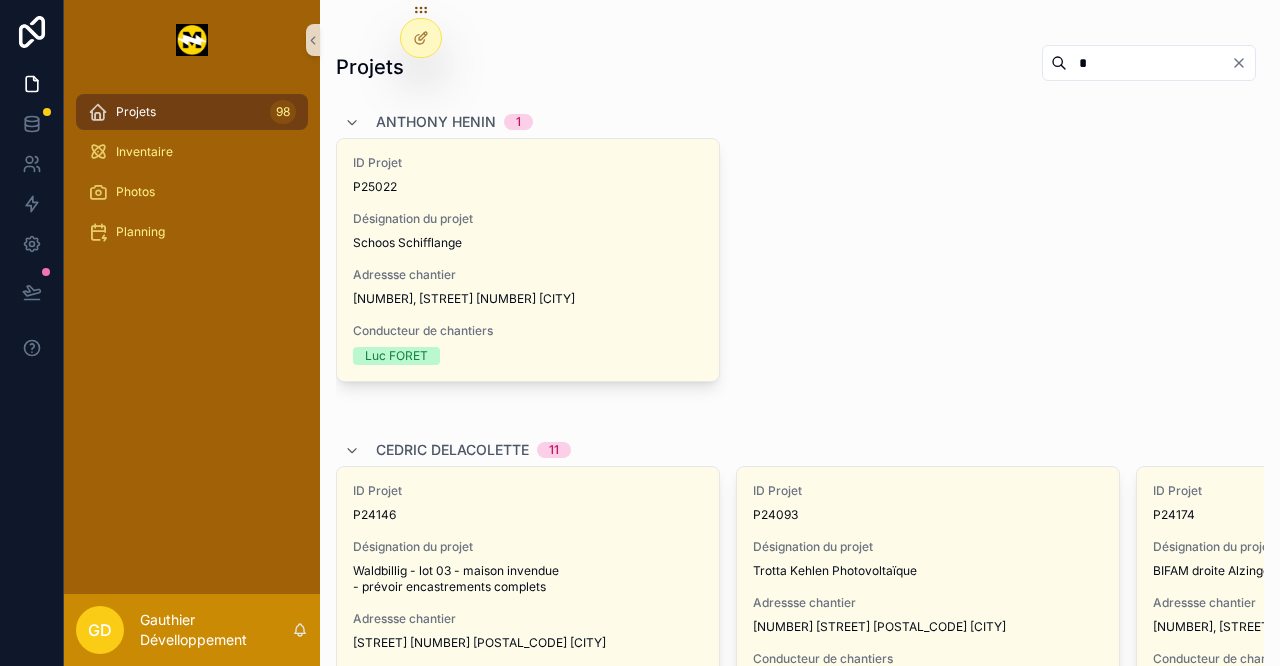 click on "Waldbillig - lot 03 - maison invendue - prévoir encastrements complets" at bounding box center [528, 579] 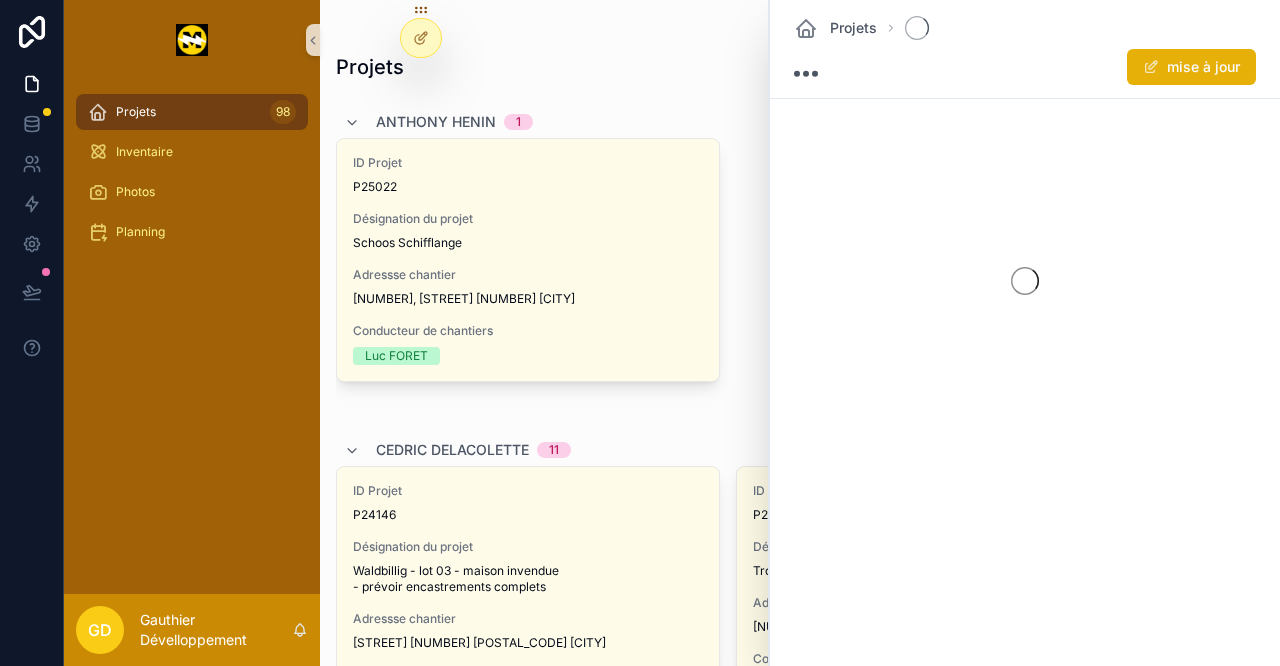 click on "Désignation du projet Waldbillig - lot 03 - maison invendue - prévoir encastrements complets" at bounding box center (528, 567) 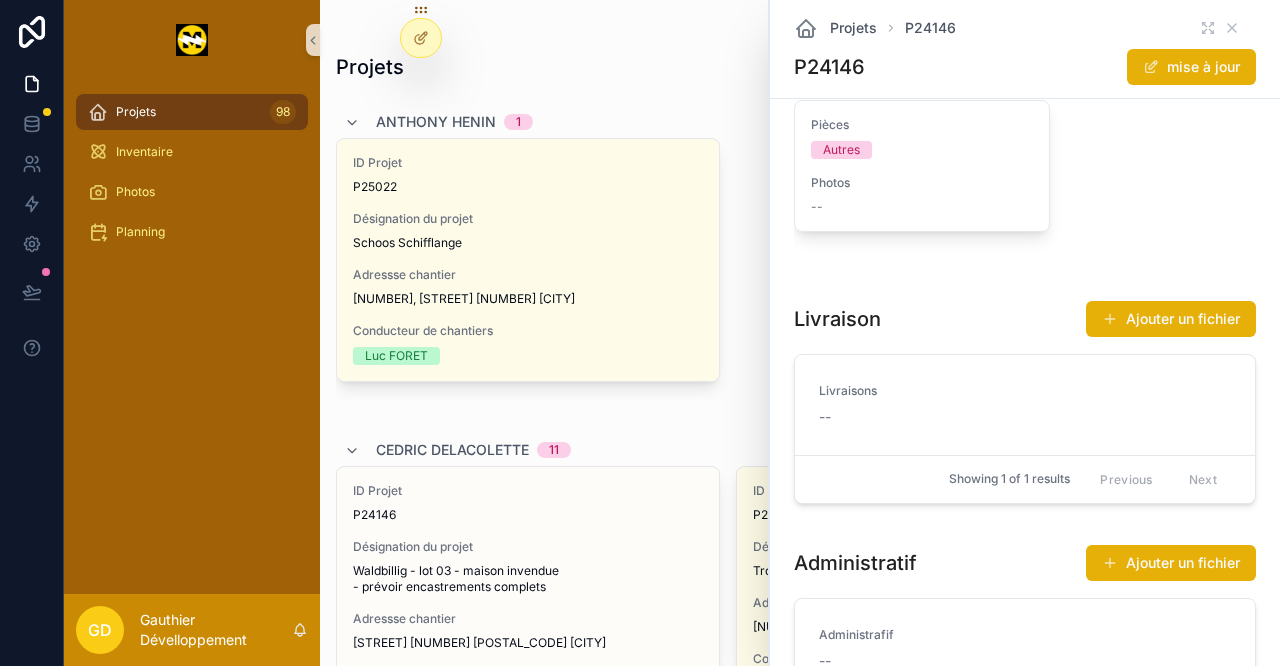 scroll, scrollTop: 1387, scrollLeft: 0, axis: vertical 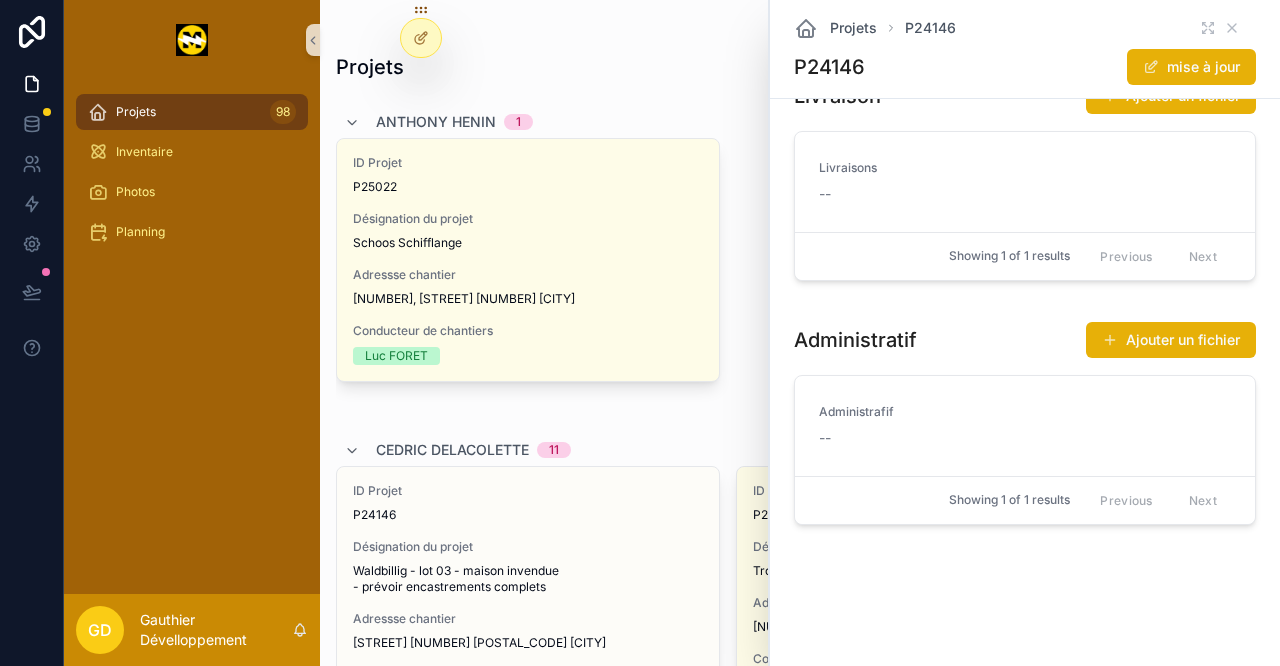 drag, startPoint x: 664, startPoint y: 428, endPoint x: 662, endPoint y: 416, distance: 12.165525 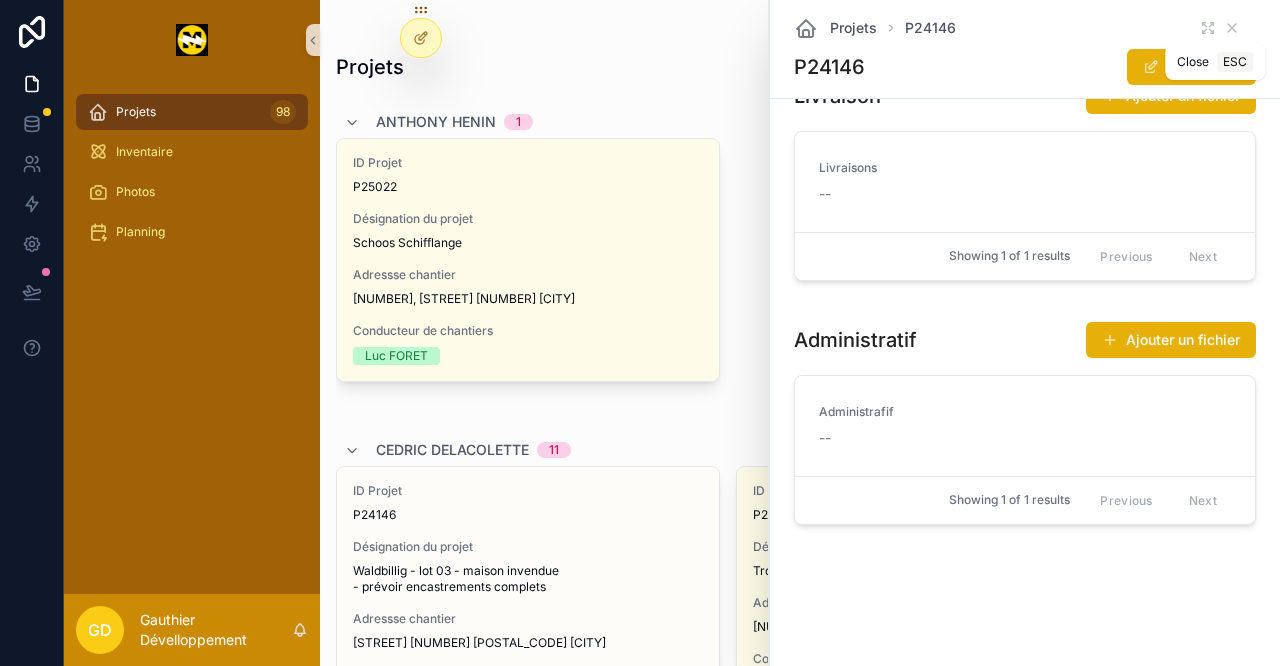 click 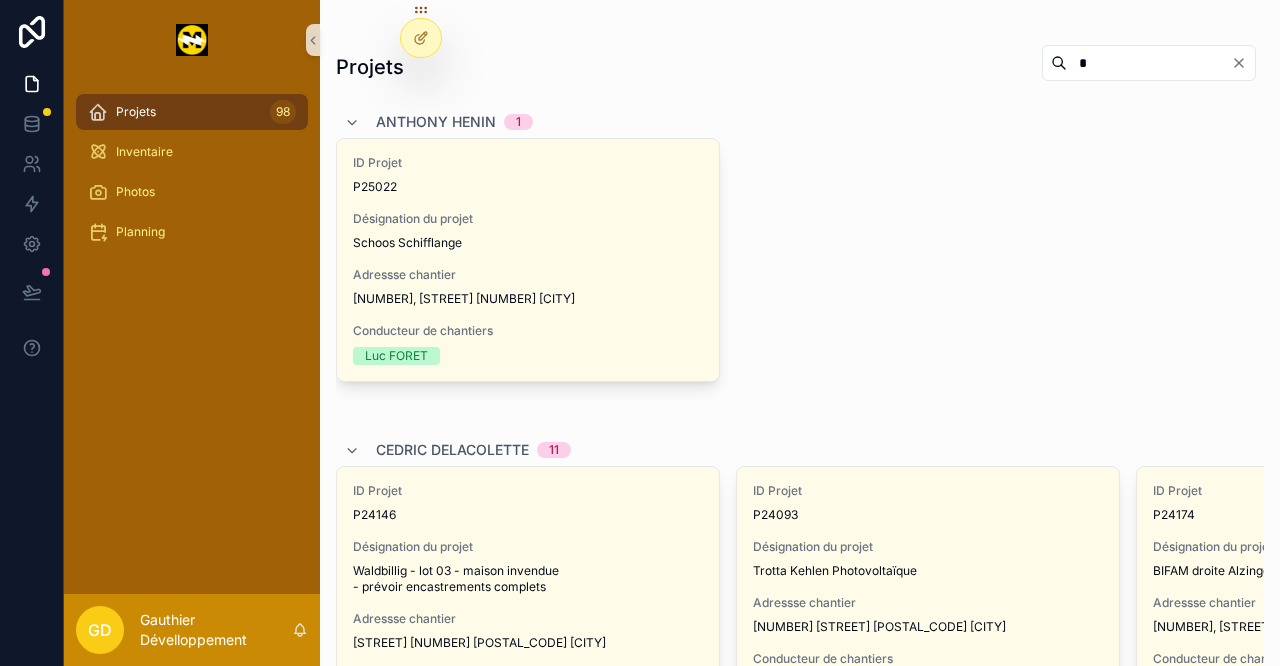 click on "*" at bounding box center (1149, 63) 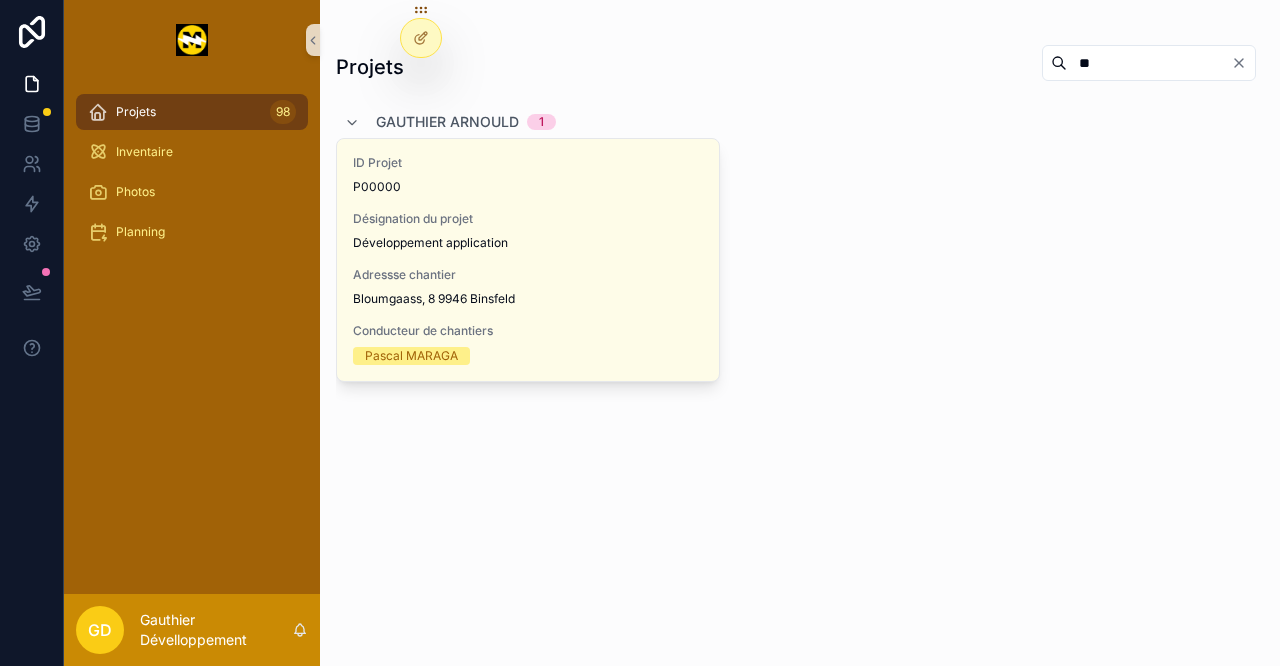 type on "**" 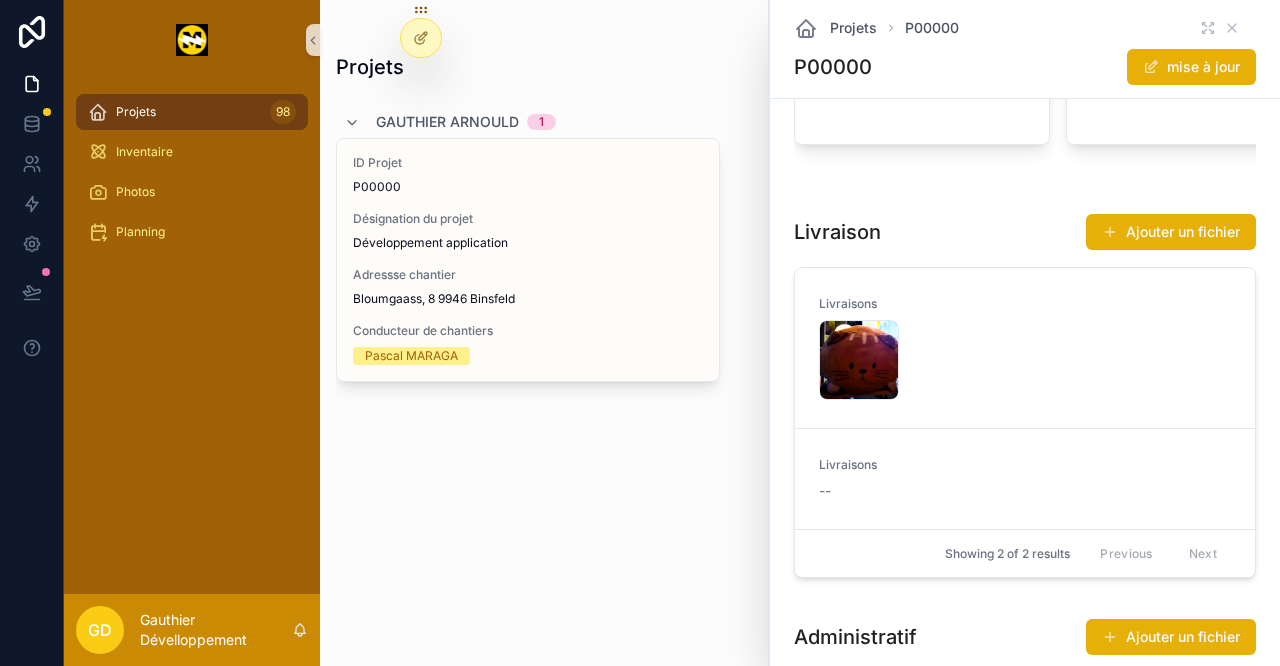 scroll, scrollTop: 1555, scrollLeft: 0, axis: vertical 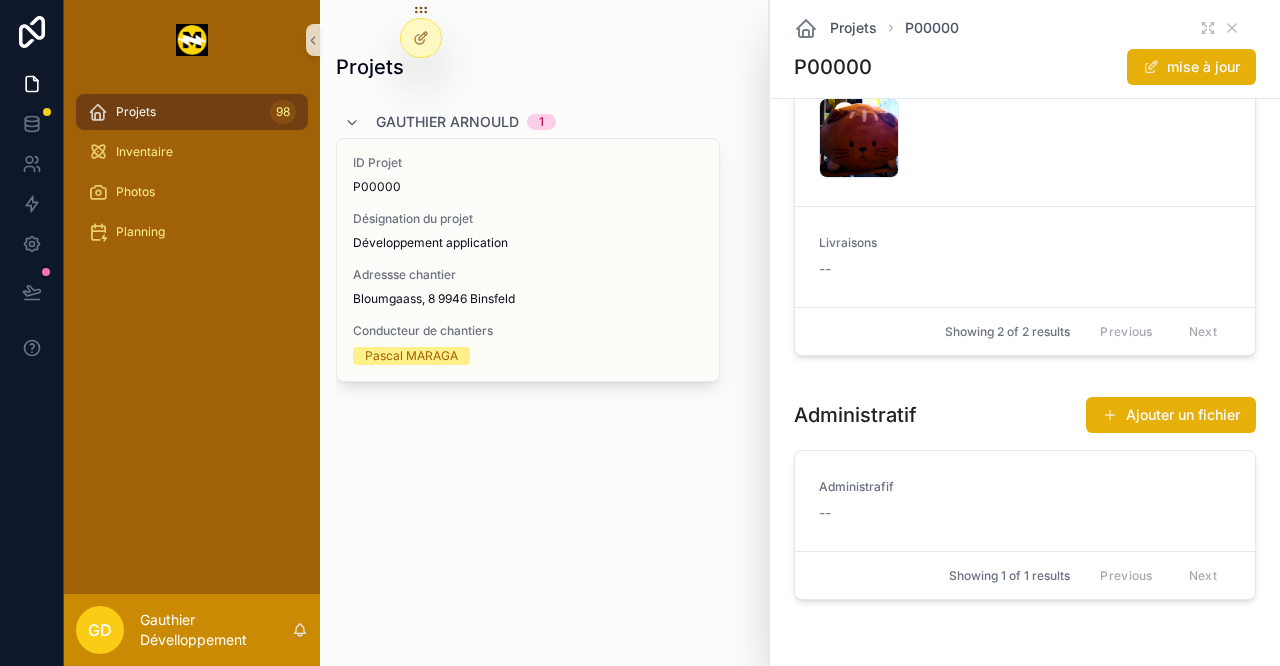 click on "Ajouter un fichier" at bounding box center (1171, 415) 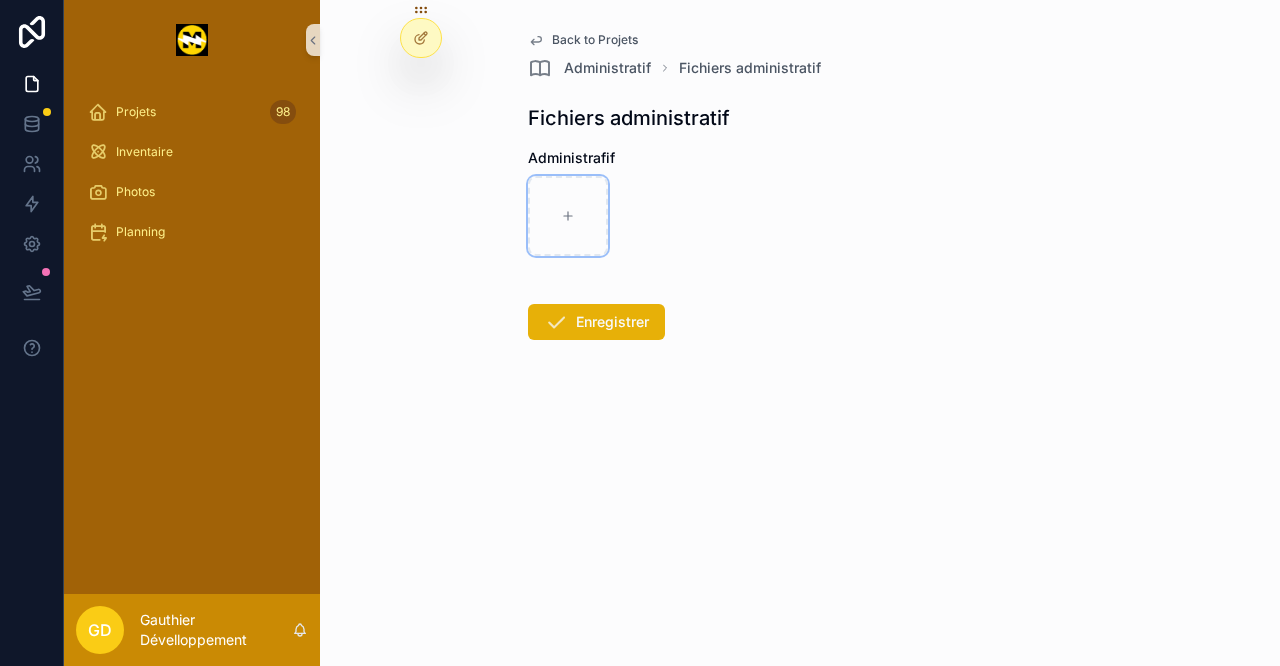 click at bounding box center (568, 216) 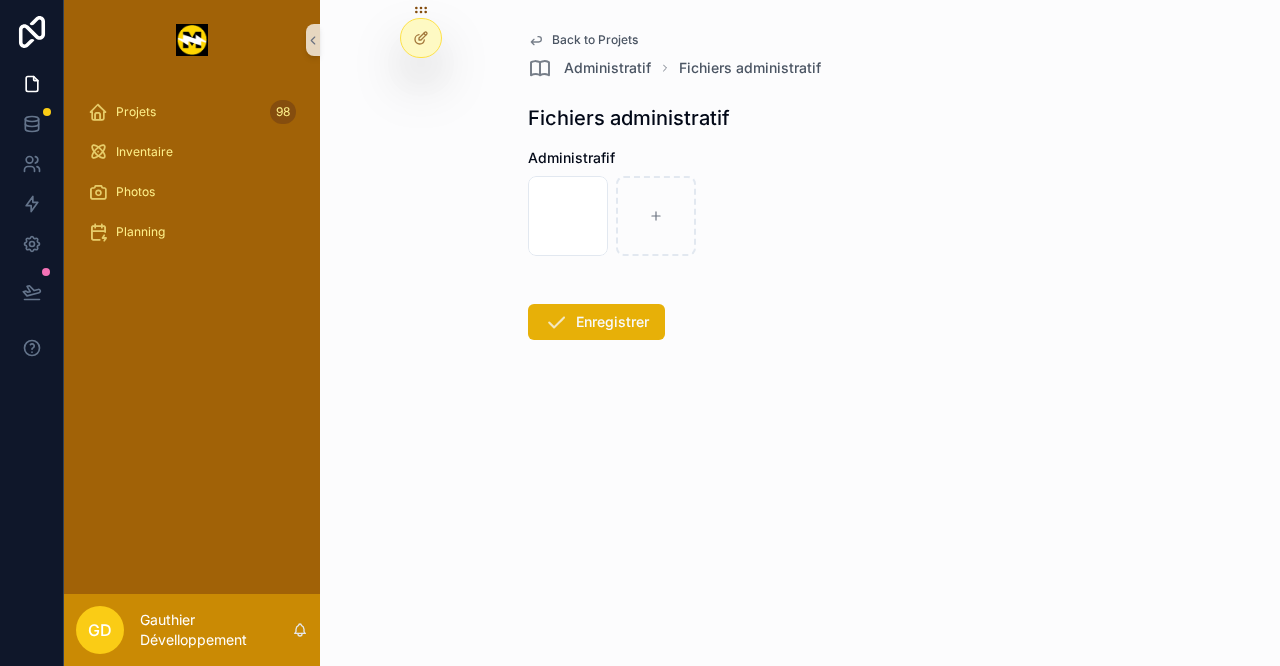 click on "Enregistrer" at bounding box center [596, 322] 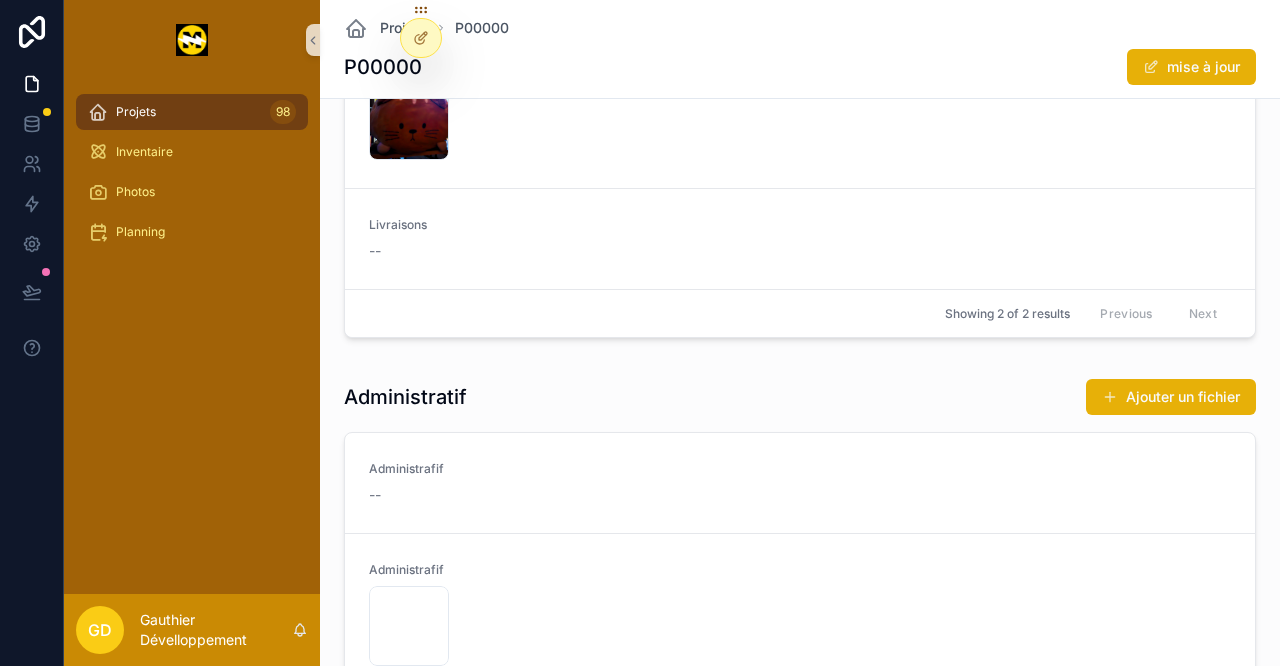 scroll, scrollTop: 1777, scrollLeft: 0, axis: vertical 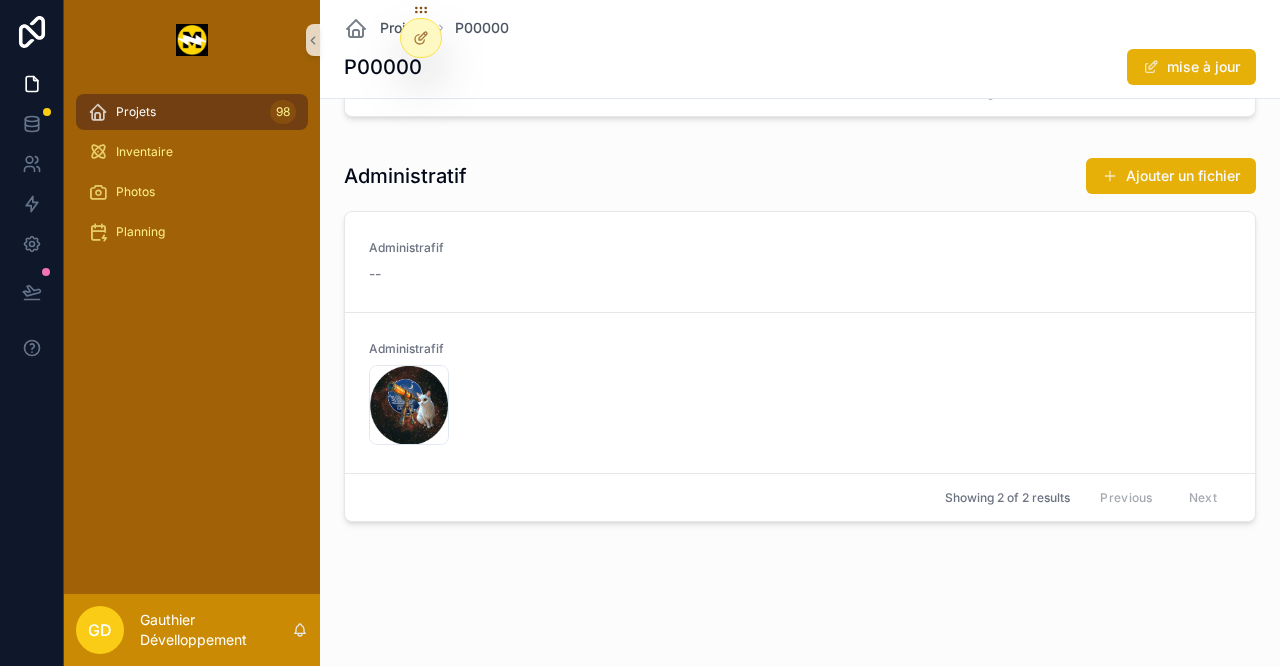 click on "Projets P00000 P00000 mise à jour Informations Cloture du chantier Mémo Alarme Mémo Borne Mémo3 Cablage borne Suivi test
Plans Implantation-Etage .pdf Implantation-RDC .pdf Implantation-Cave .pdf PM Pascal   Maraga Hier Pascal Maraga   test Capture-d'écran-2025-03-26-081434 .png Reply Note Add a comment... Galerie photos Ajouter des photos P00000_Développement application 7 Pièces Cuisine Photos image .jpg Pièces Salle à manger Photos image .jpg Pièces Salle à manger Photos image .jpg image .jpg image .jpg Pièces Cuisine Photos image .jpg Pièces Autres Photos -- Pièces Chambre parentale Photos 17539448902915143637580722515970 .jpg Pièces Extérieur Photos 17539623321305325503388736106528 .jpg Livraison Ajouter un fichier Livraisons 20240315_210303 .jpg Livraisons -- Showing 2 of 2 results Previous Next Administratif Ajouter un fichier Administrafif -- Administrafif logo-vierge-copie .jpg Showing 2 of 2 results Previous Next" at bounding box center (800, -555) 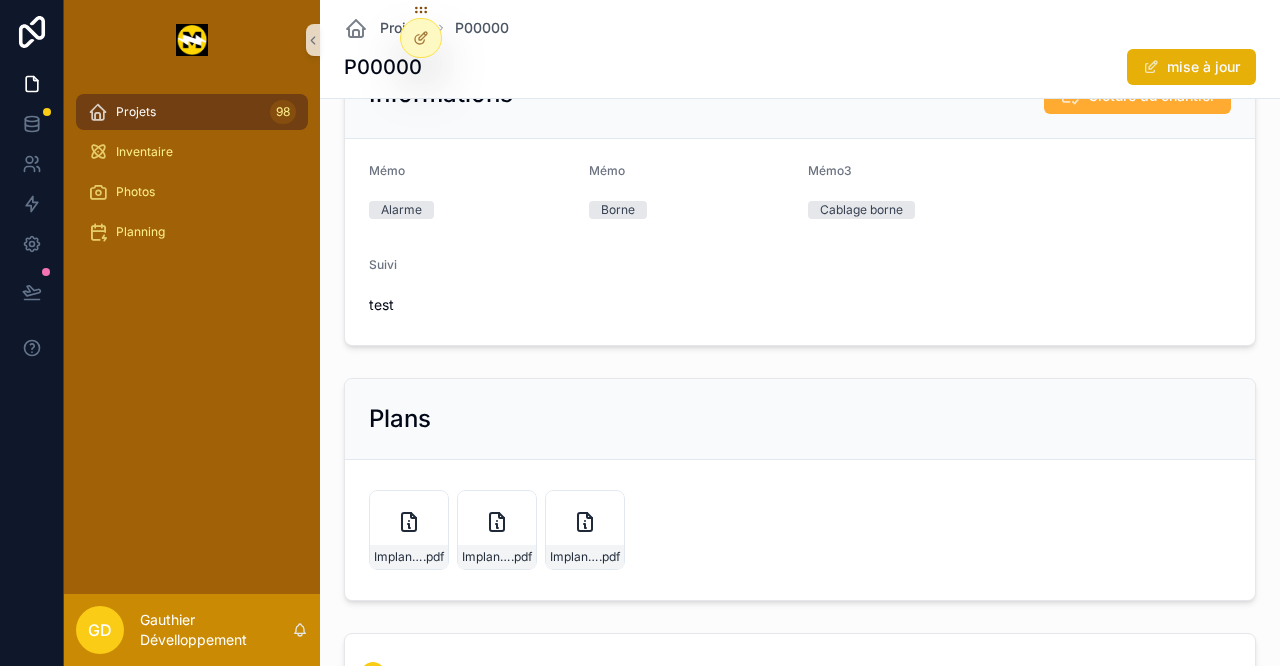 scroll, scrollTop: 0, scrollLeft: 0, axis: both 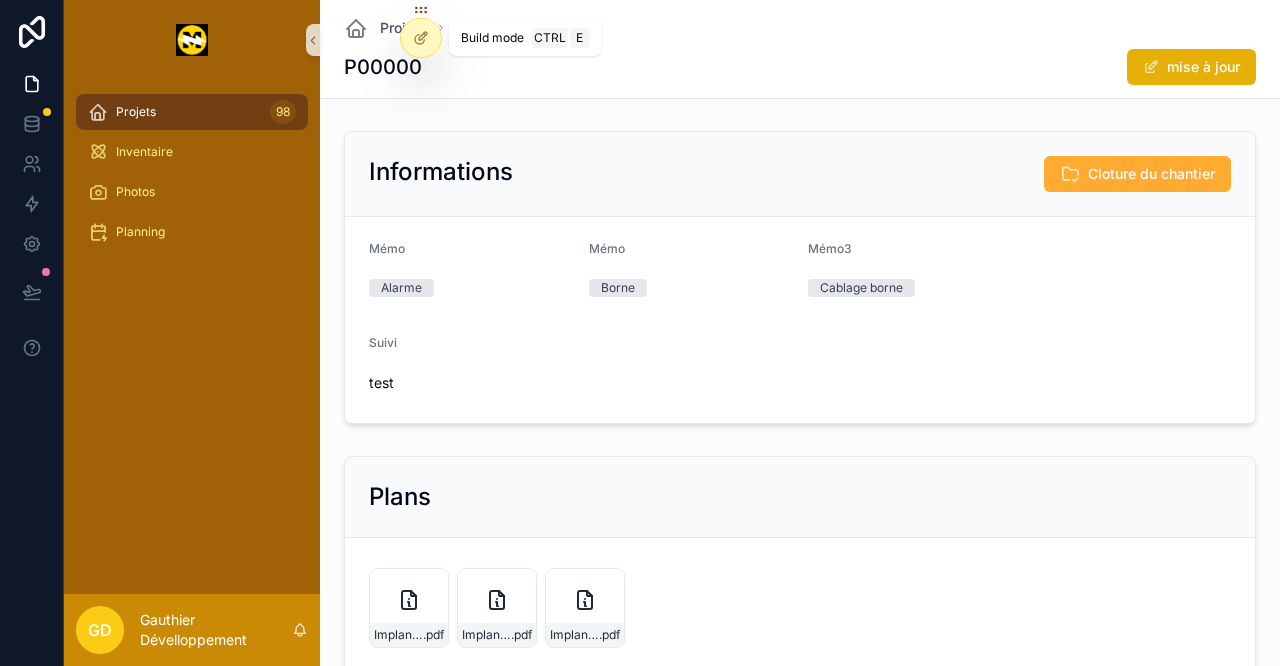 click 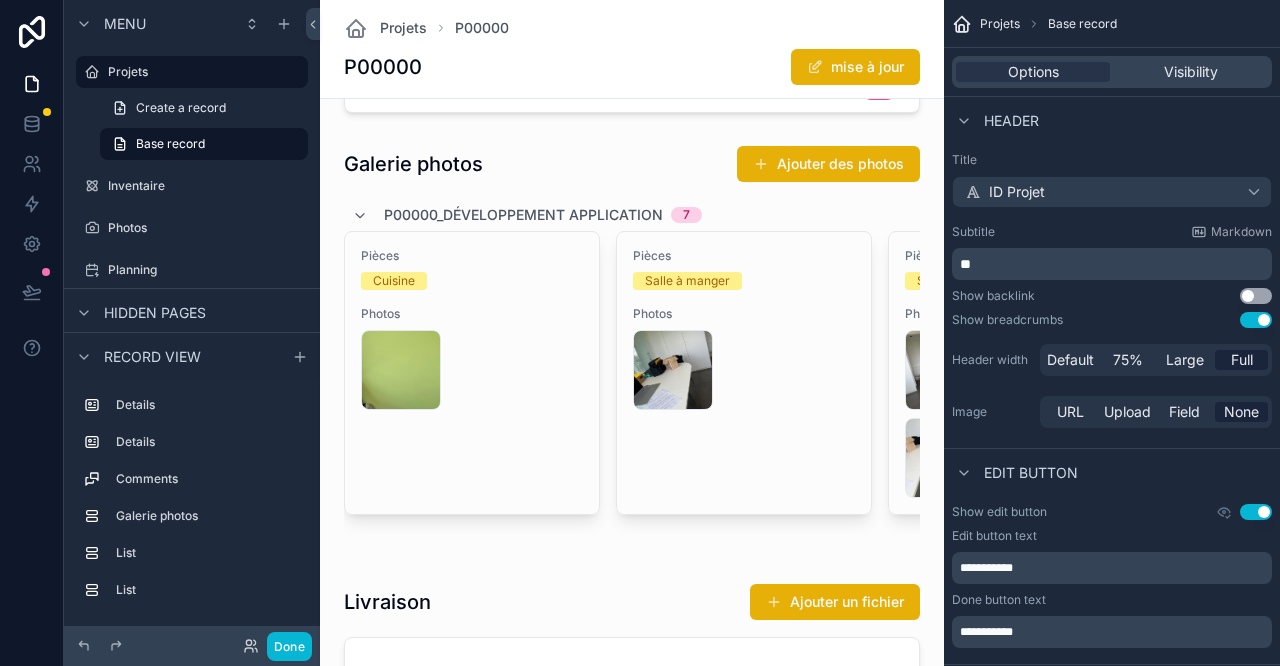scroll, scrollTop: 1333, scrollLeft: 0, axis: vertical 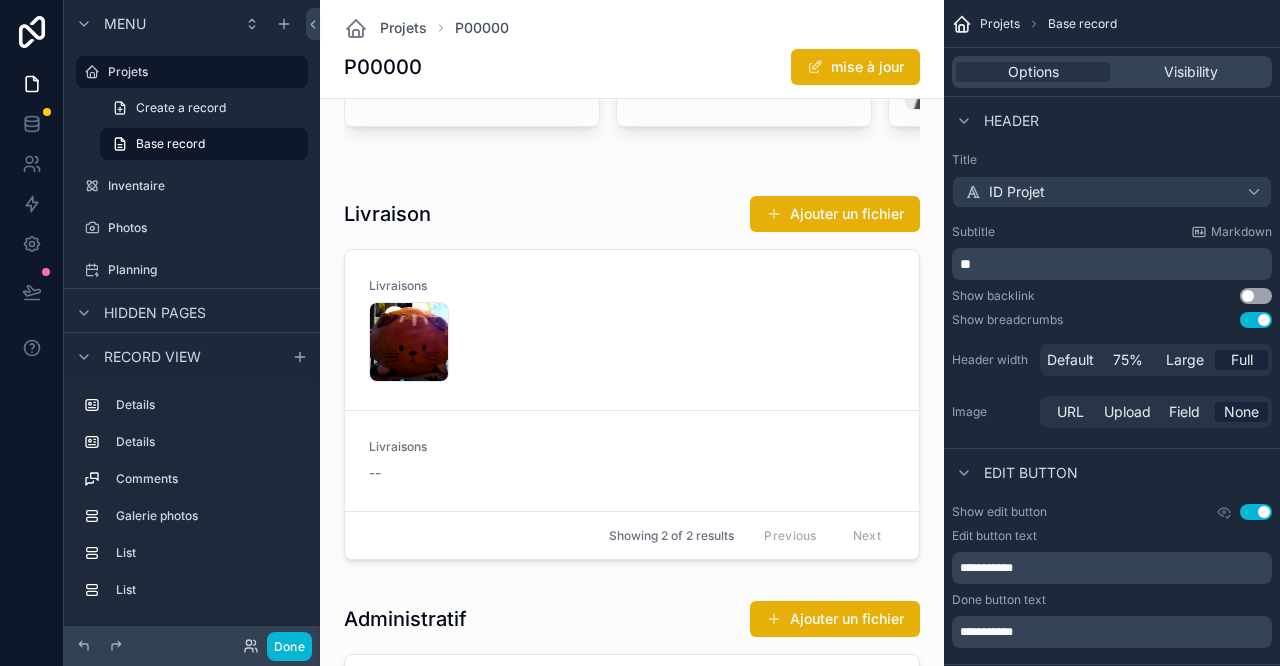 click at bounding box center (632, 381) 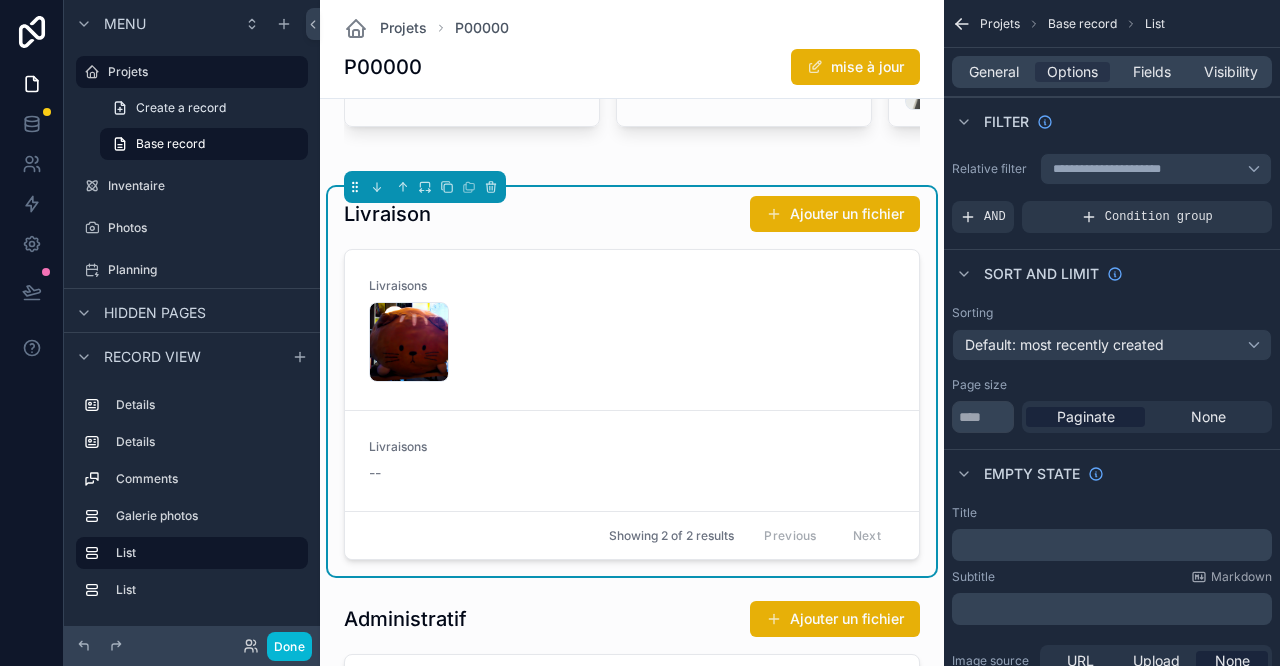 click on "Fields" at bounding box center (1152, 72) 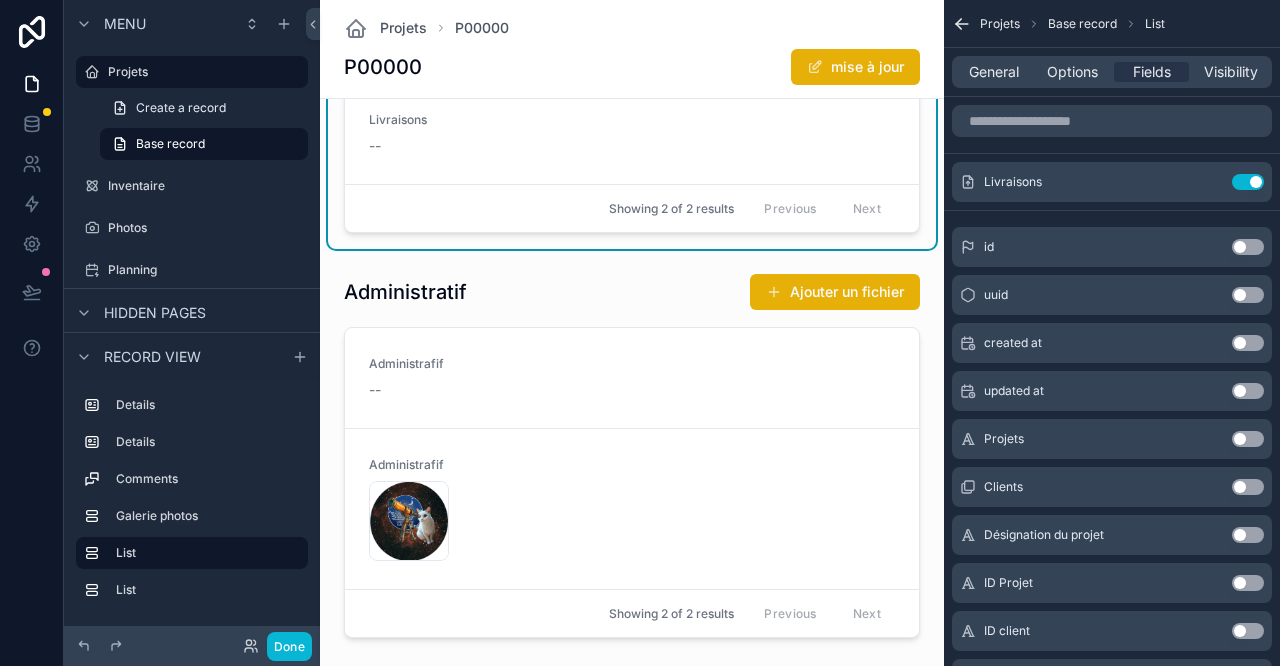 scroll, scrollTop: 1777, scrollLeft: 0, axis: vertical 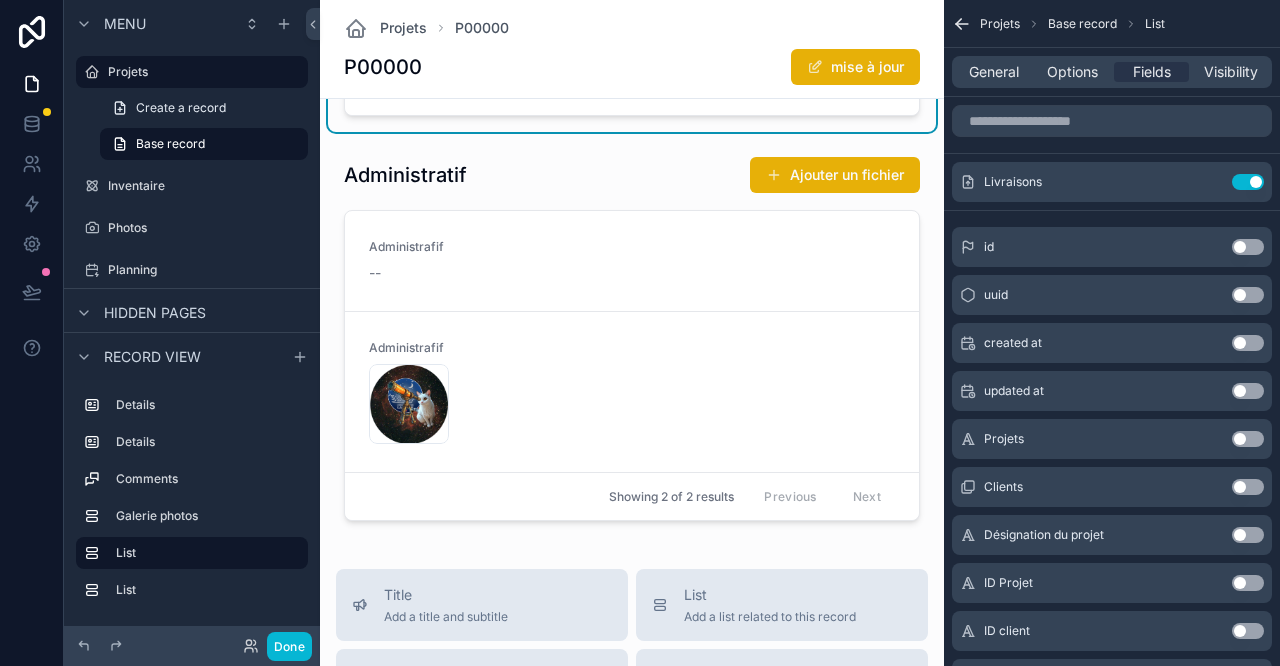 click at bounding box center [632, 342] 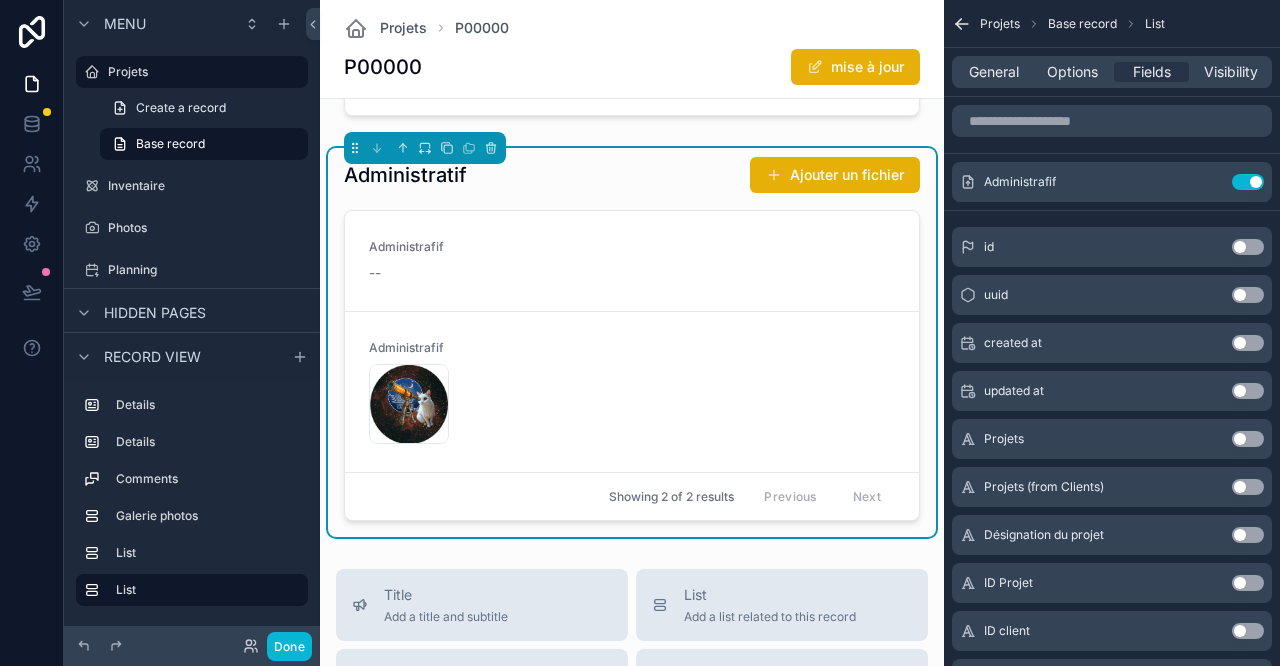 click on "Administrafif --" at bounding box center [632, 261] 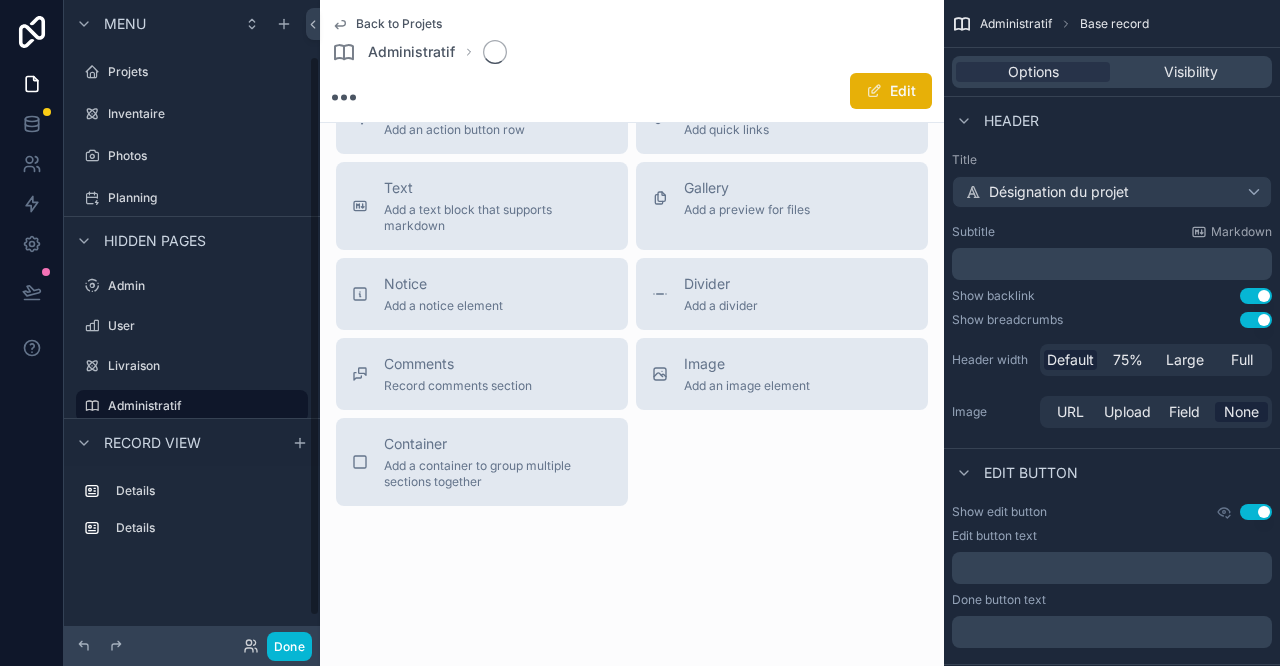 scroll, scrollTop: 65, scrollLeft: 0, axis: vertical 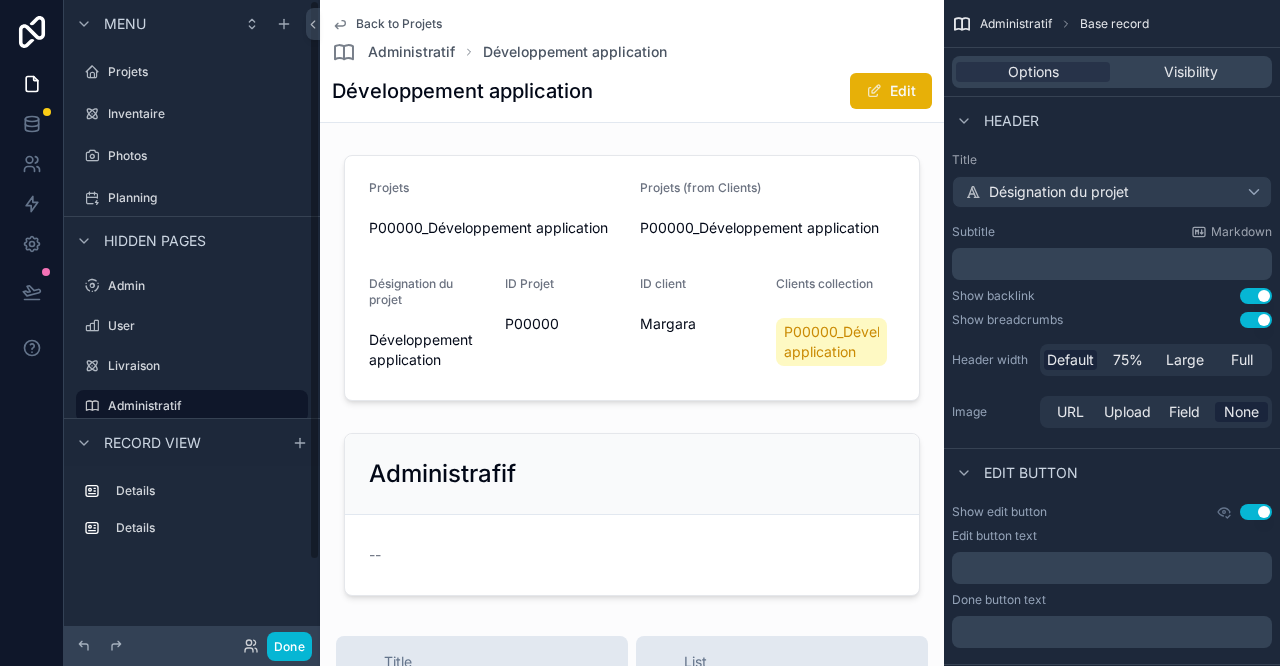 click on "Projets" at bounding box center [206, 72] 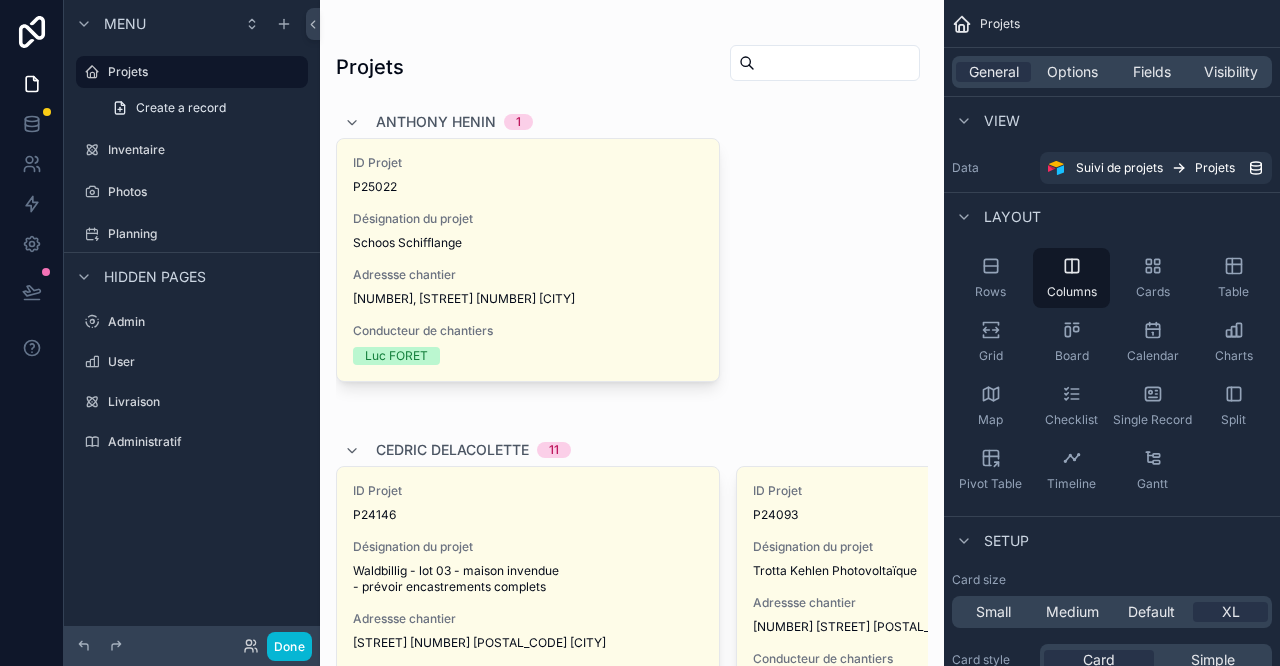 drag, startPoint x: 752, startPoint y: 63, endPoint x: 749, endPoint y: 74, distance: 11.401754 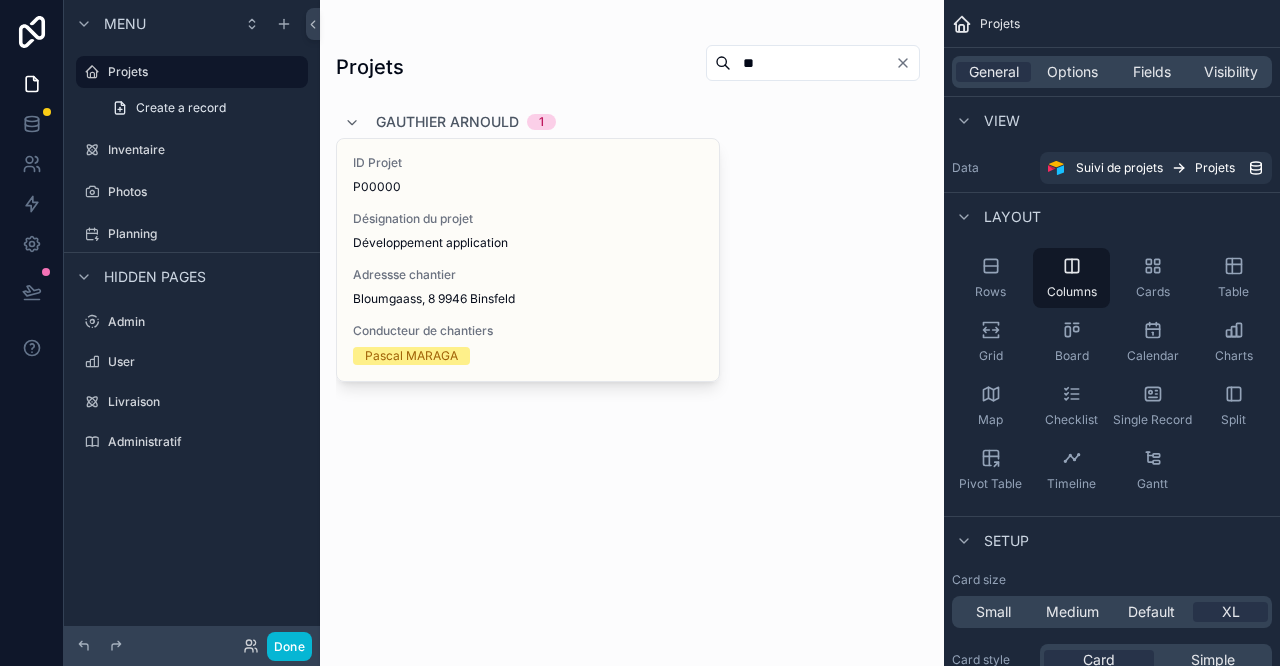 type on "**" 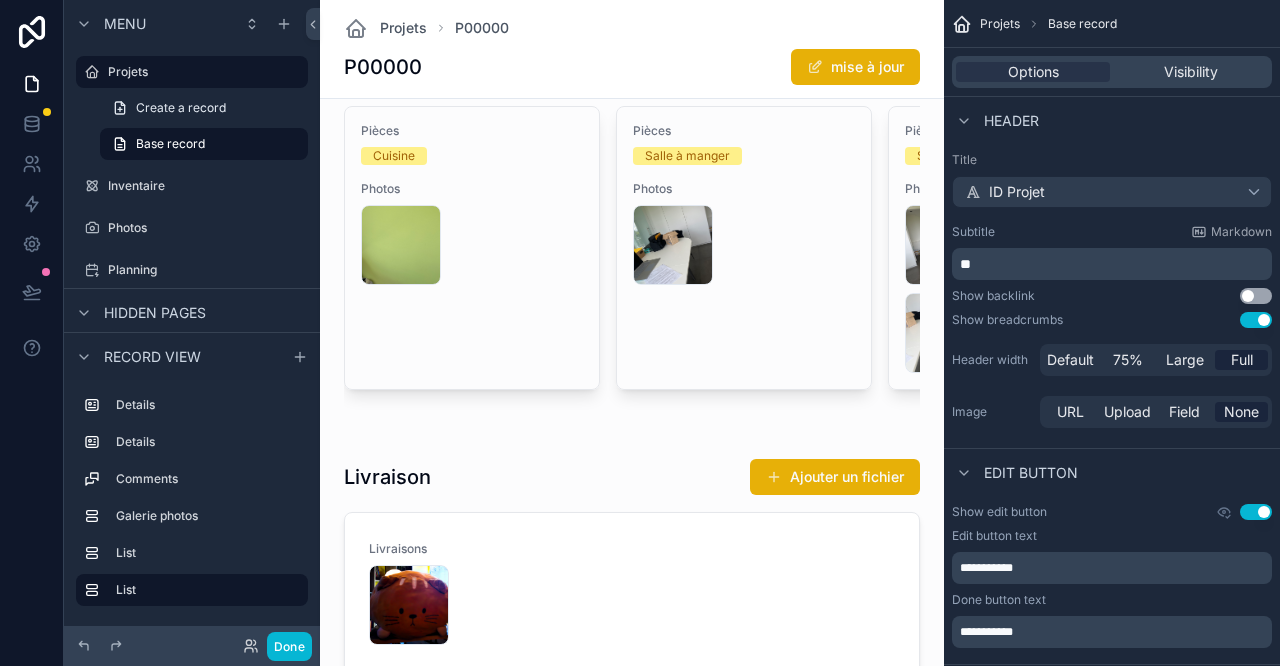 scroll, scrollTop: 1333, scrollLeft: 0, axis: vertical 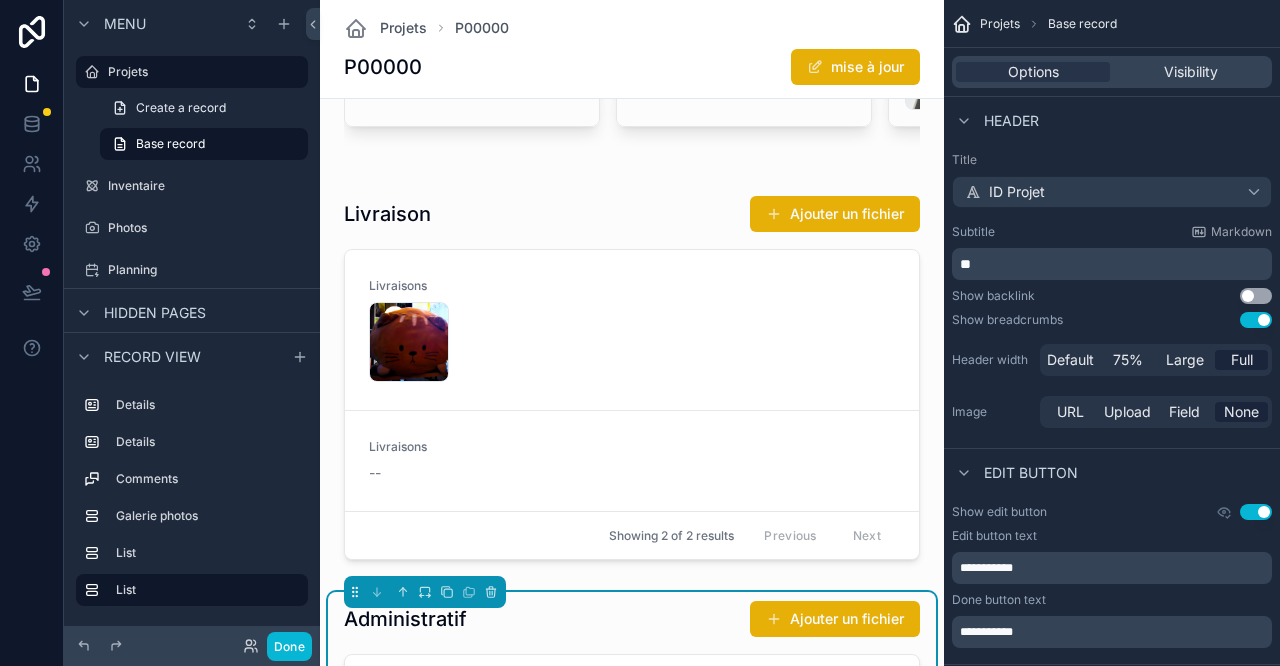 click at bounding box center [632, 381] 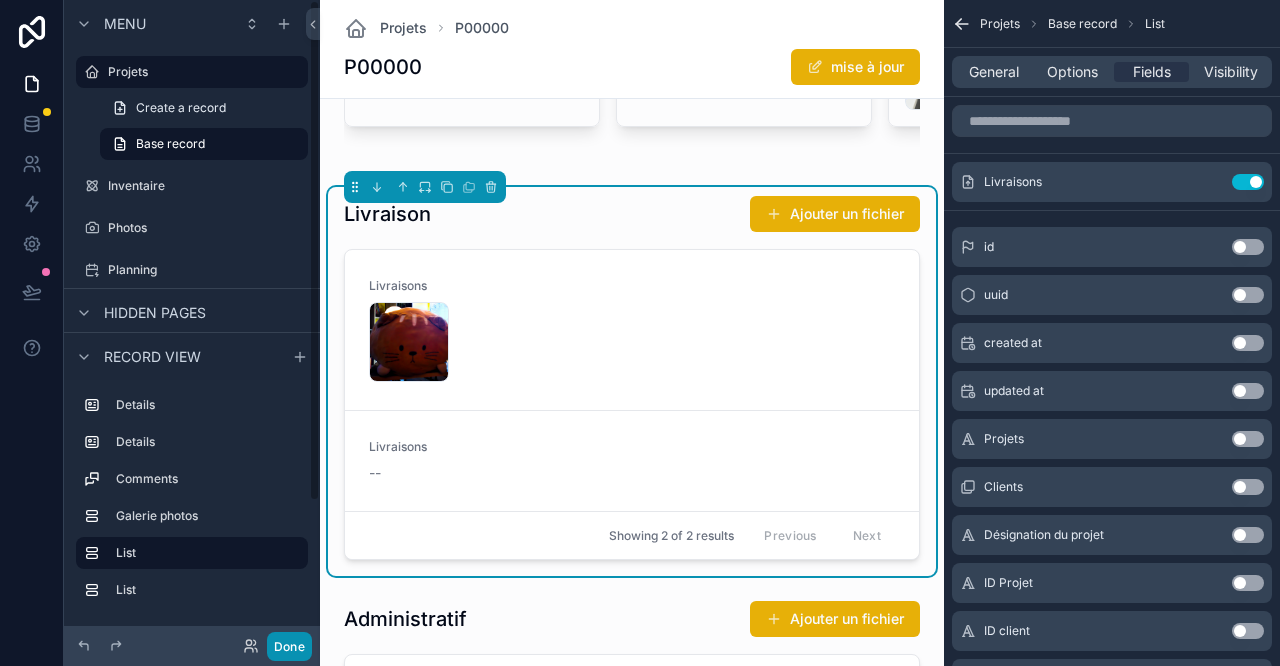click on "Done" at bounding box center [289, 646] 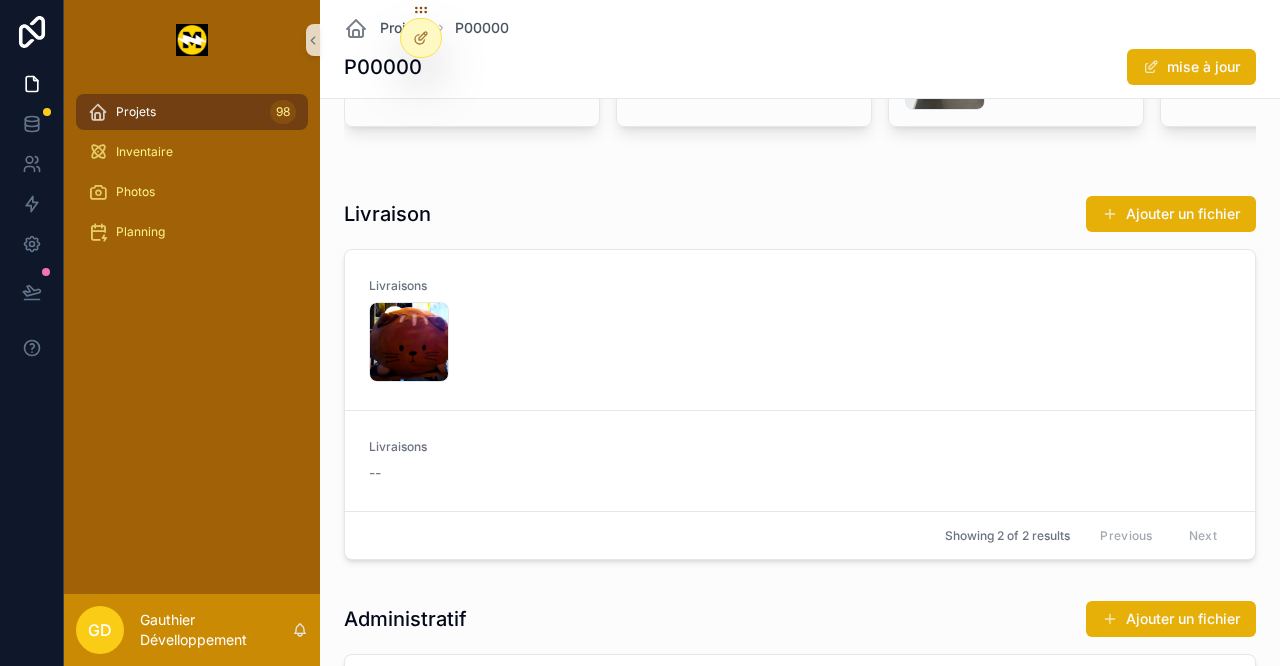 click on "20240315_210303 .jpg" at bounding box center [409, 342] 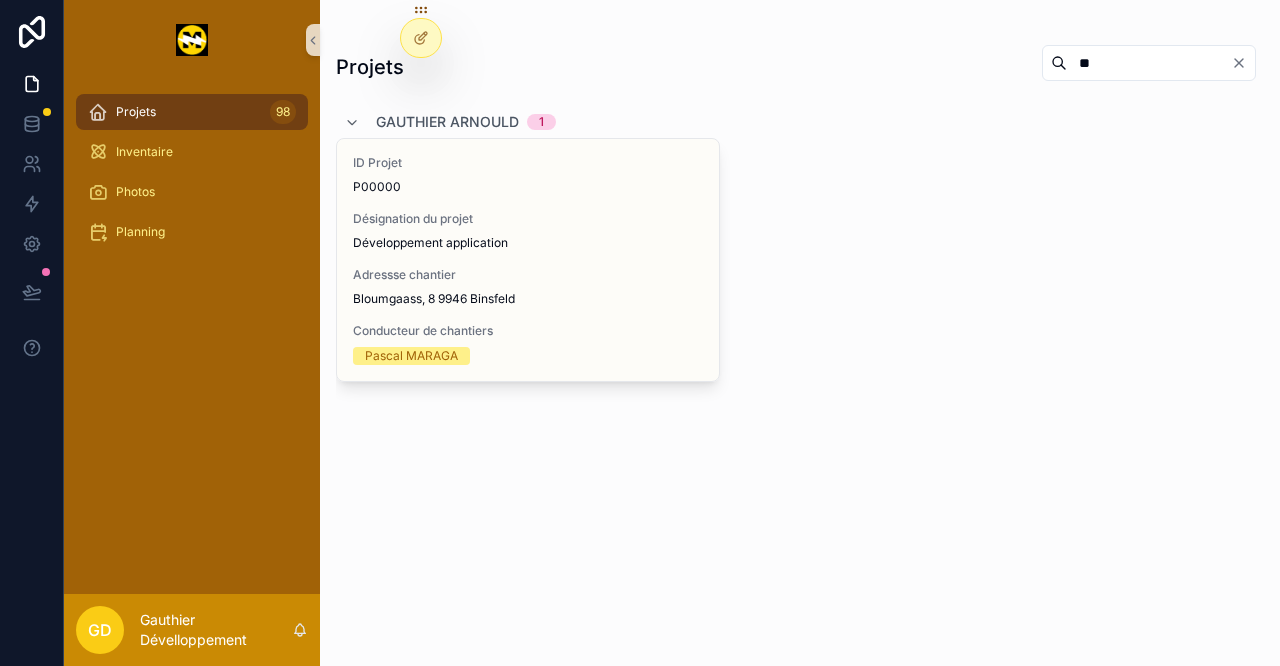 scroll, scrollTop: 0, scrollLeft: 0, axis: both 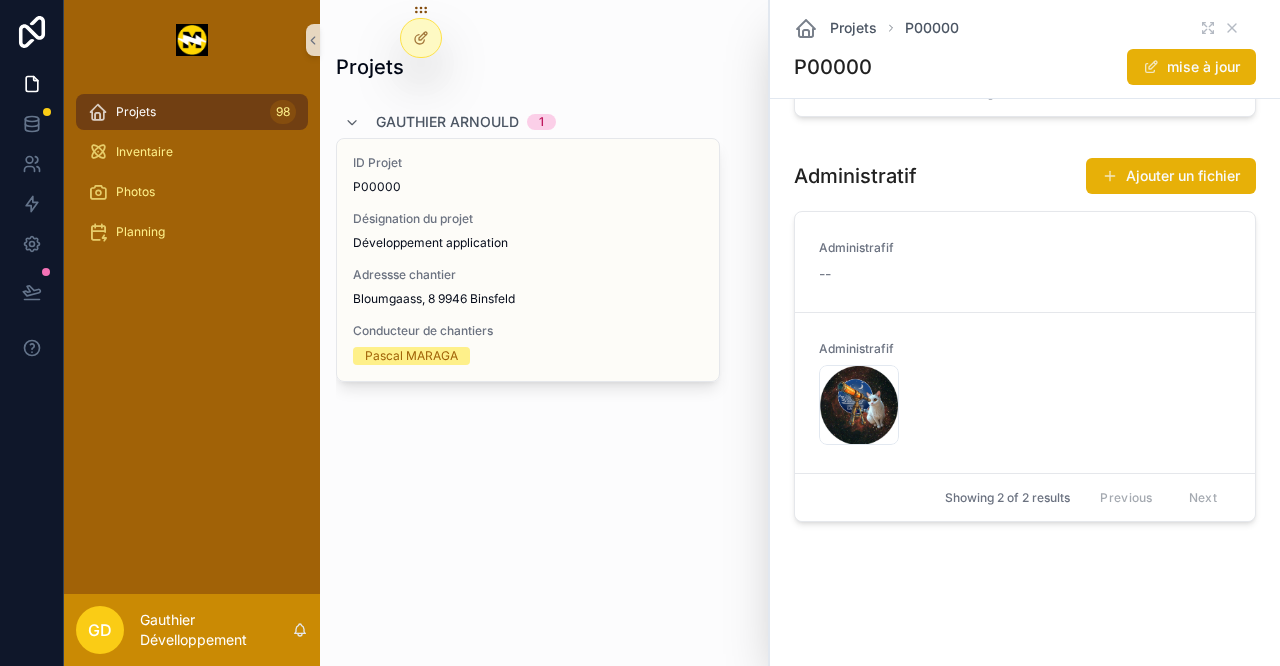 click 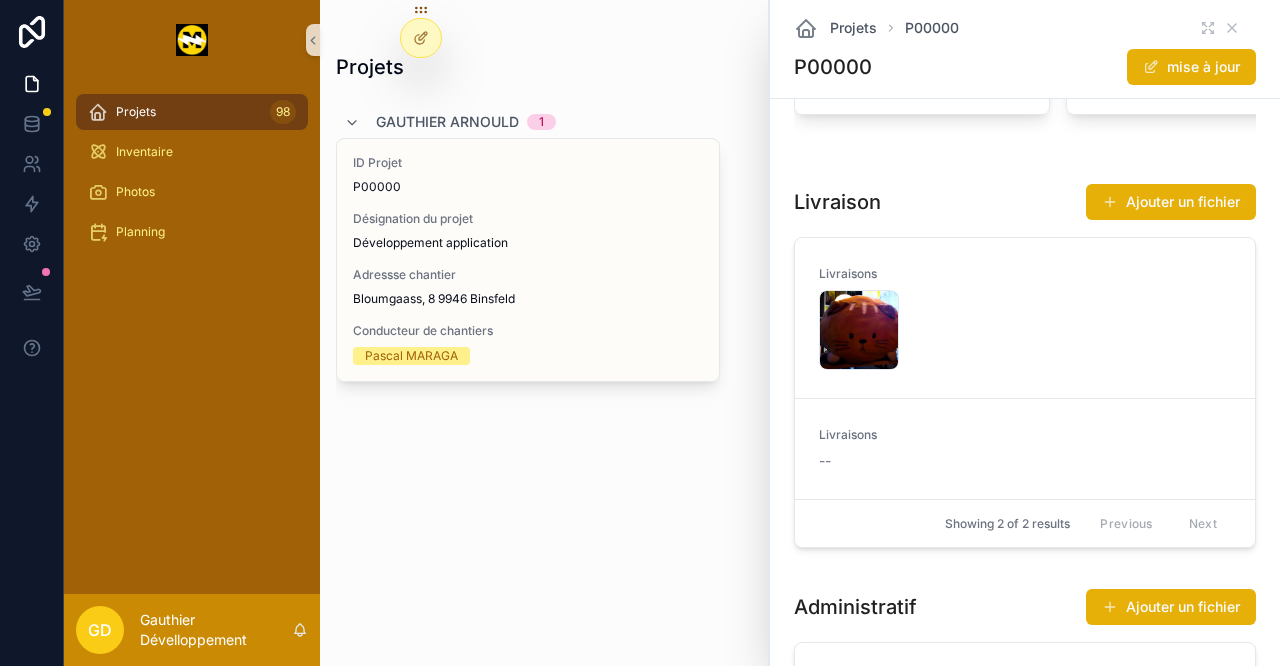 scroll, scrollTop: 1585, scrollLeft: 0, axis: vertical 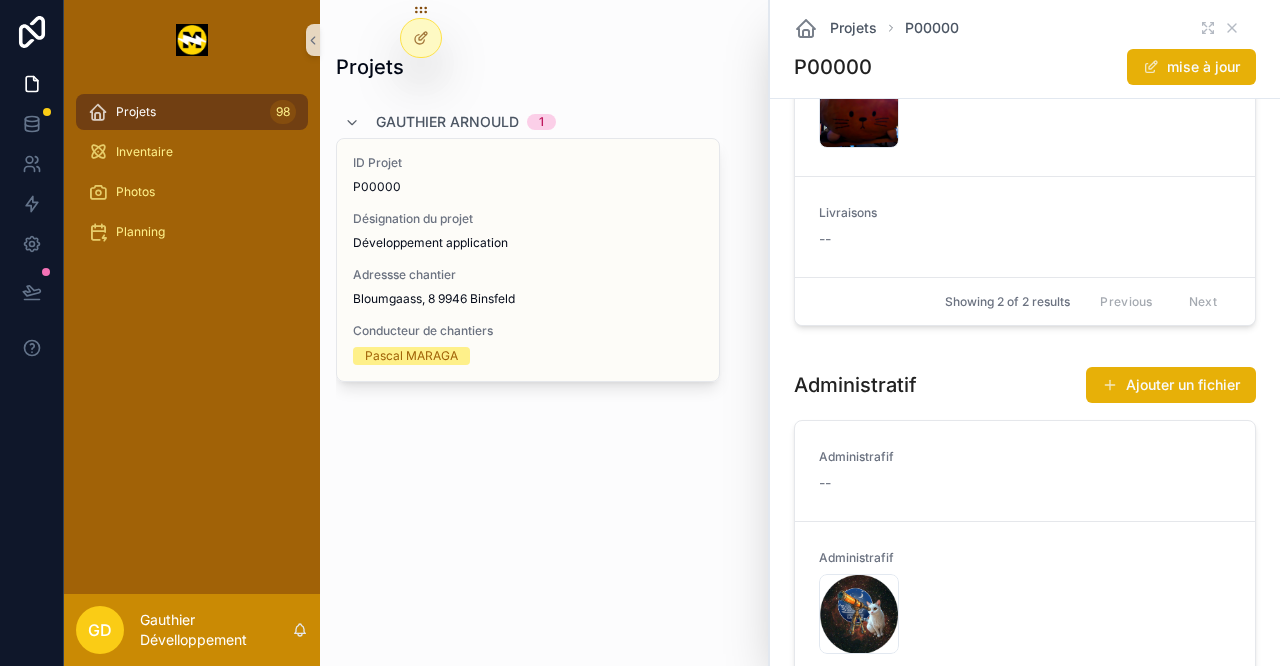 click on "20240315_210303 .jpg" at bounding box center [859, 108] 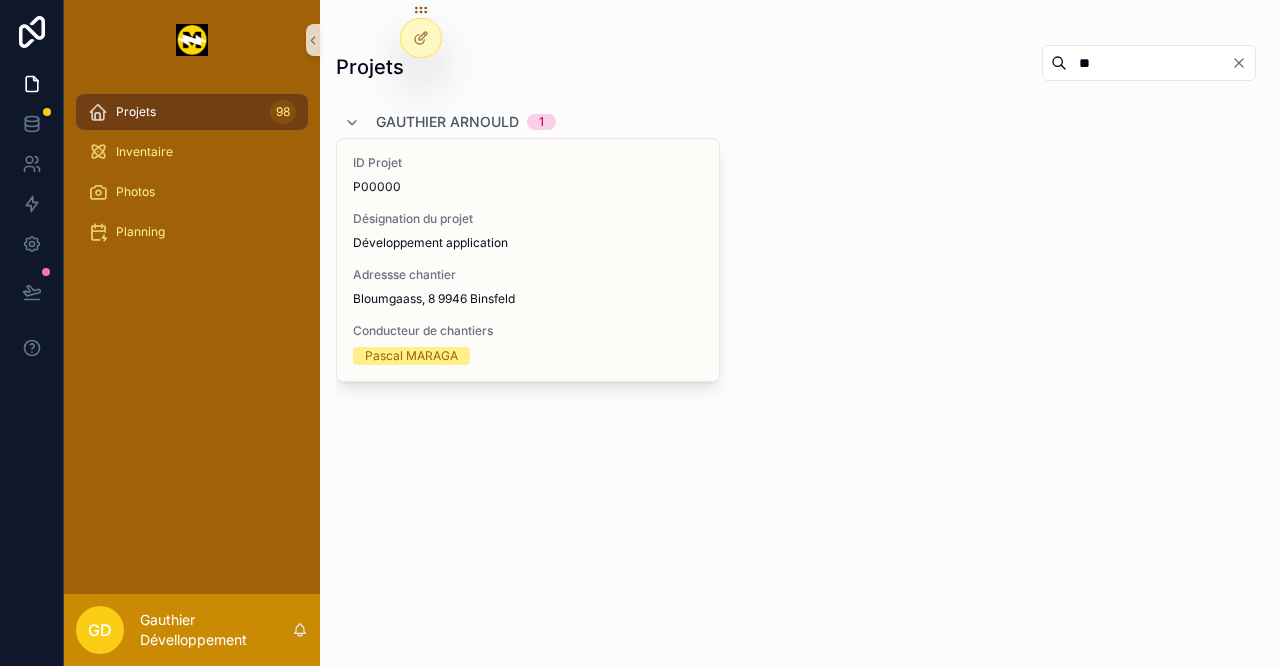 click on "Bloumgaass, 8 9946 Binsfeld" at bounding box center (528, 299) 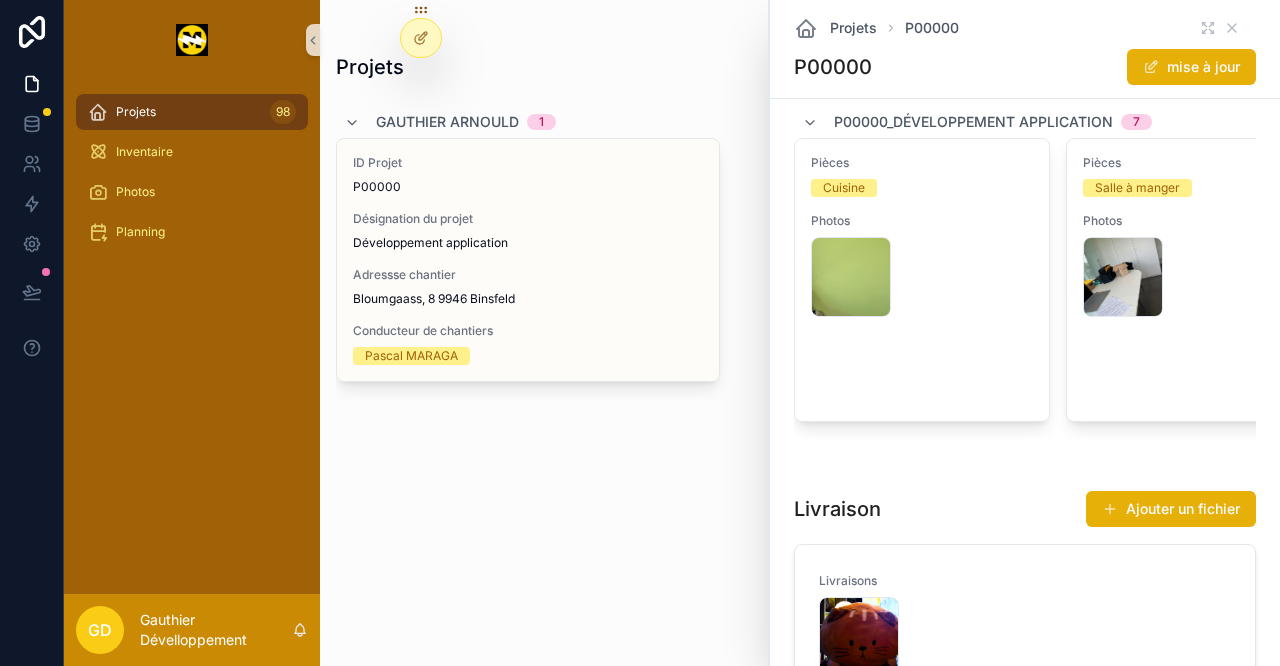scroll, scrollTop: 1777, scrollLeft: 0, axis: vertical 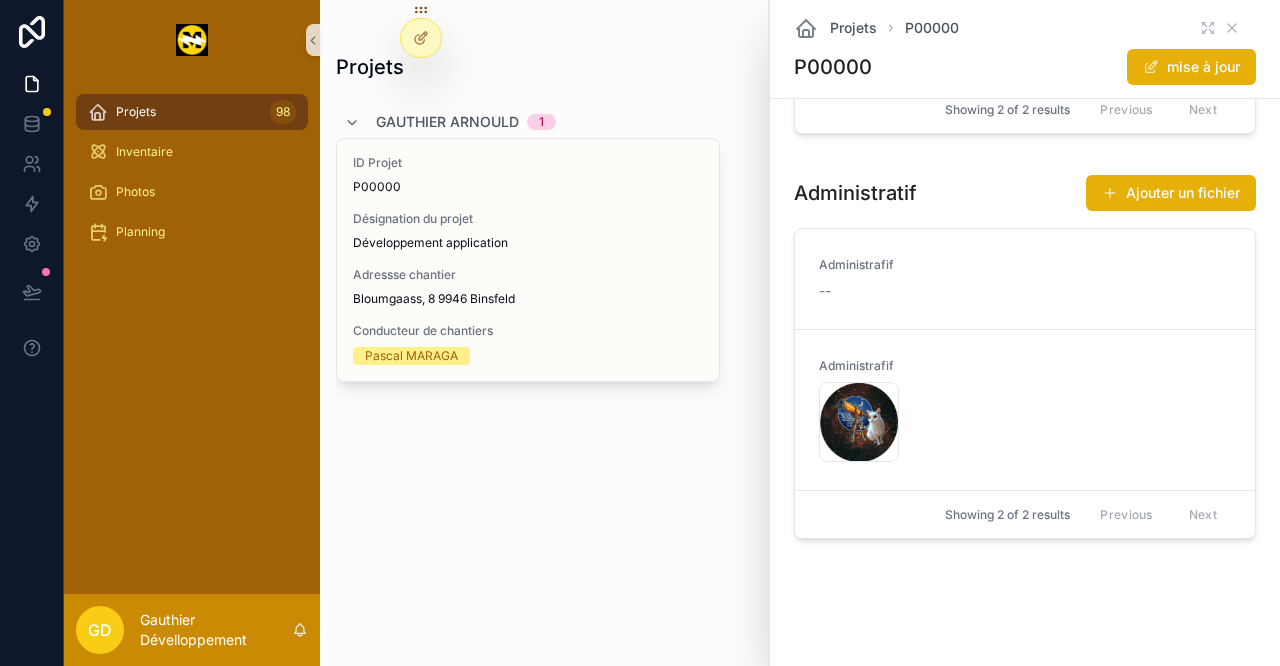click on "logo-vierge-copie .jpg" at bounding box center [859, 422] 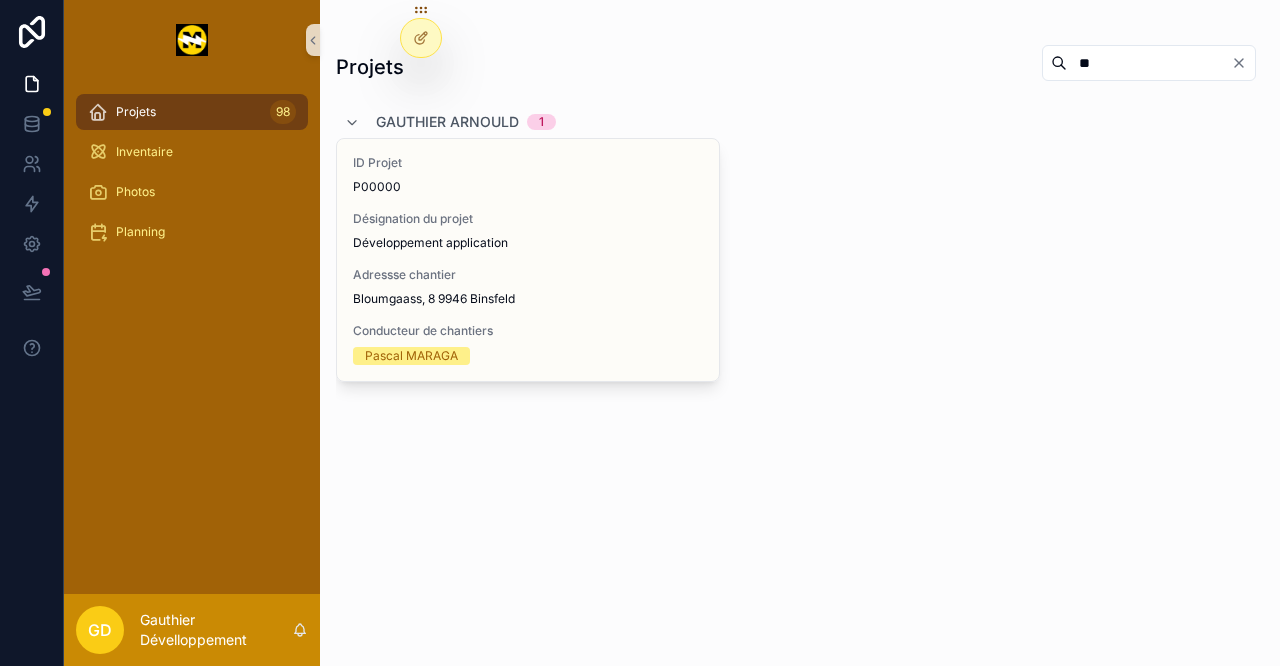 click on "Adressse chantier Bloumgaass, 8 9946 Binsfeld" at bounding box center (528, 287) 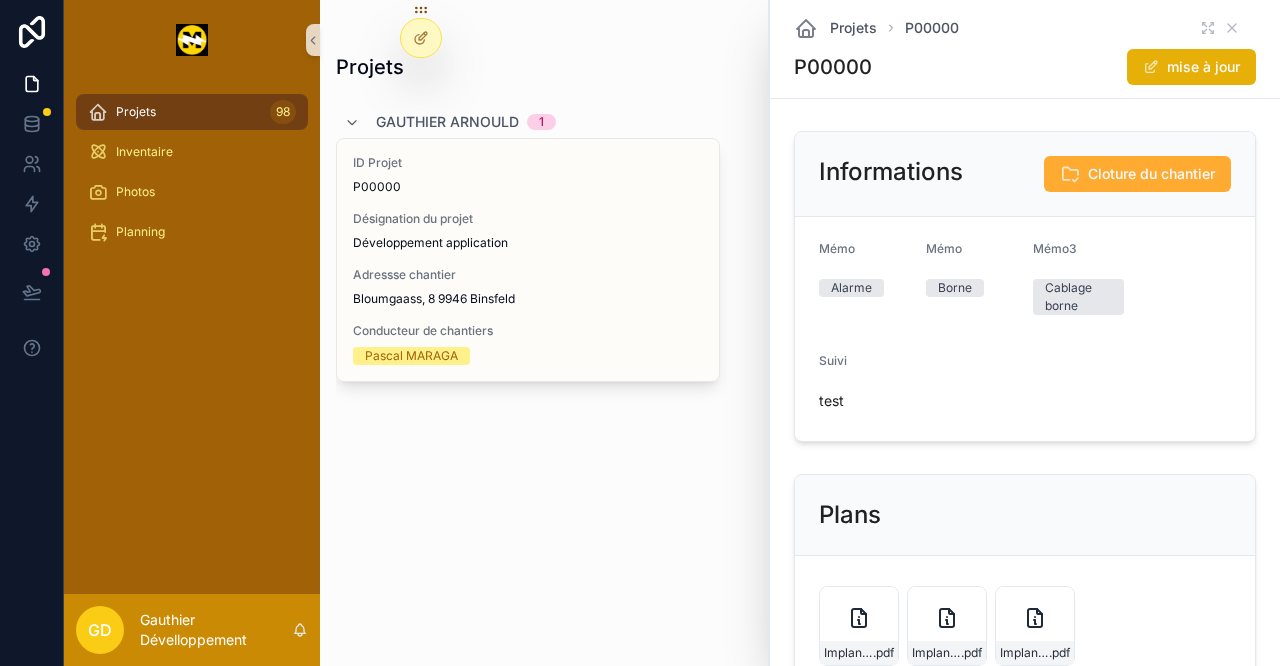 click on "Adressse chantier Bloumgaass, 8 9946 Binsfeld" at bounding box center (528, 287) 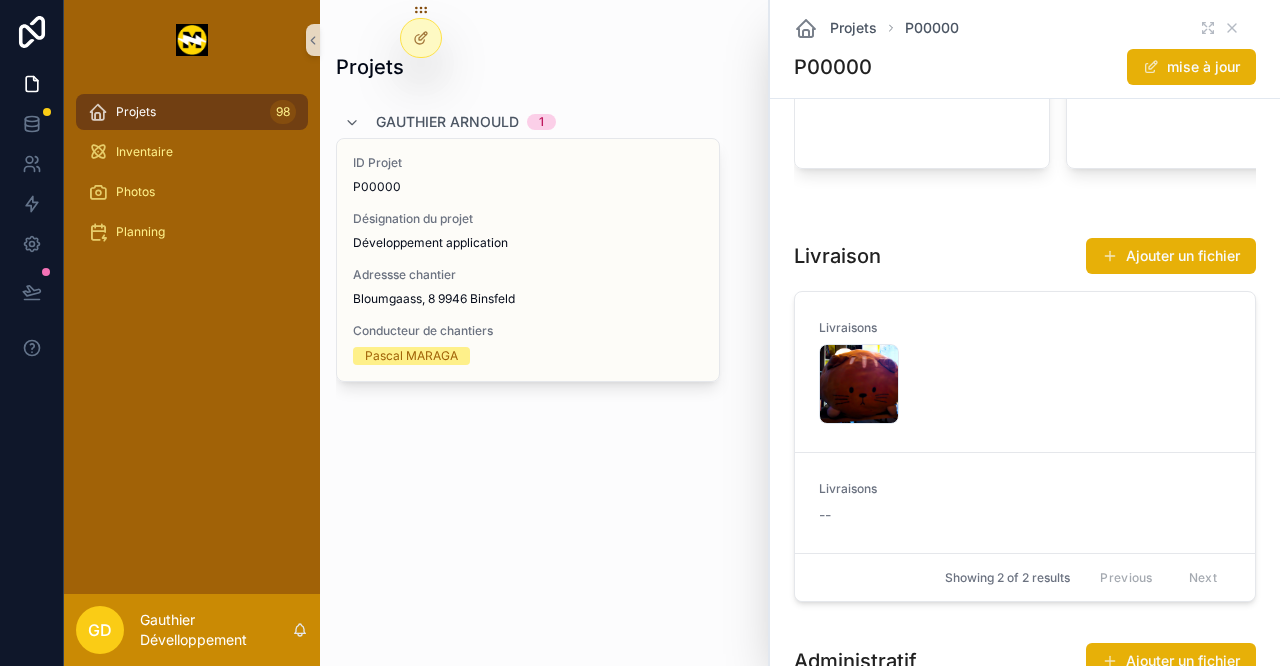 scroll, scrollTop: 1363, scrollLeft: 0, axis: vertical 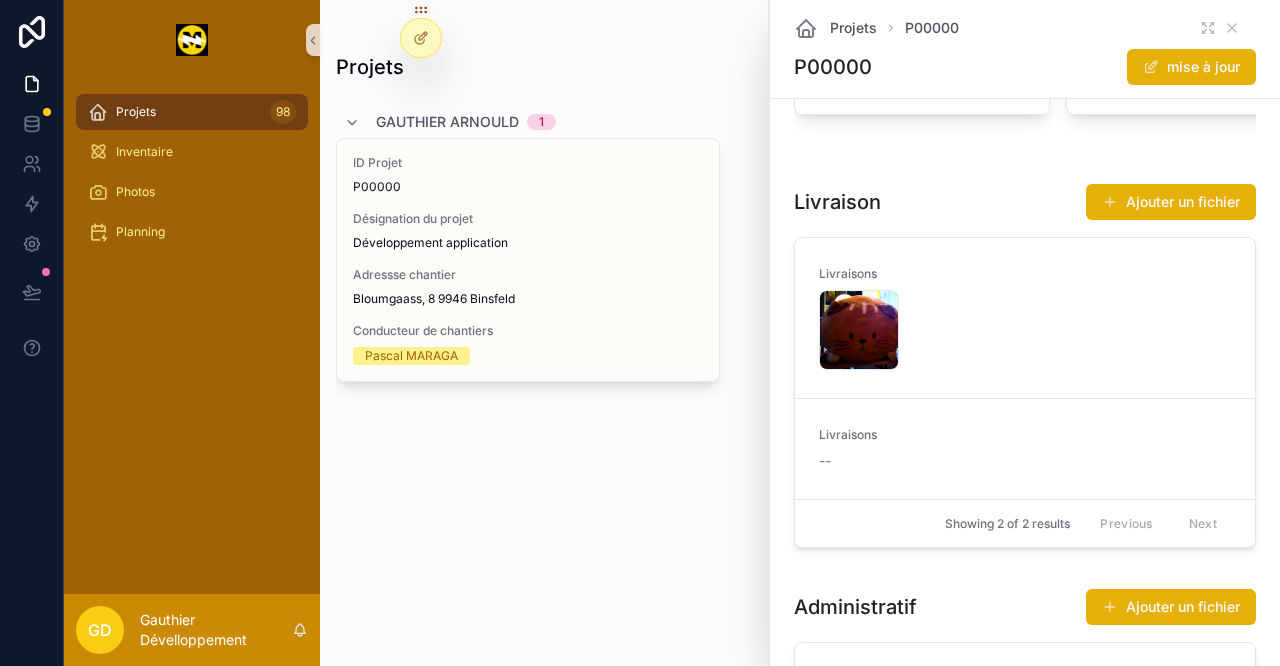 click on "20240315_210303 .jpg" at bounding box center (859, 330) 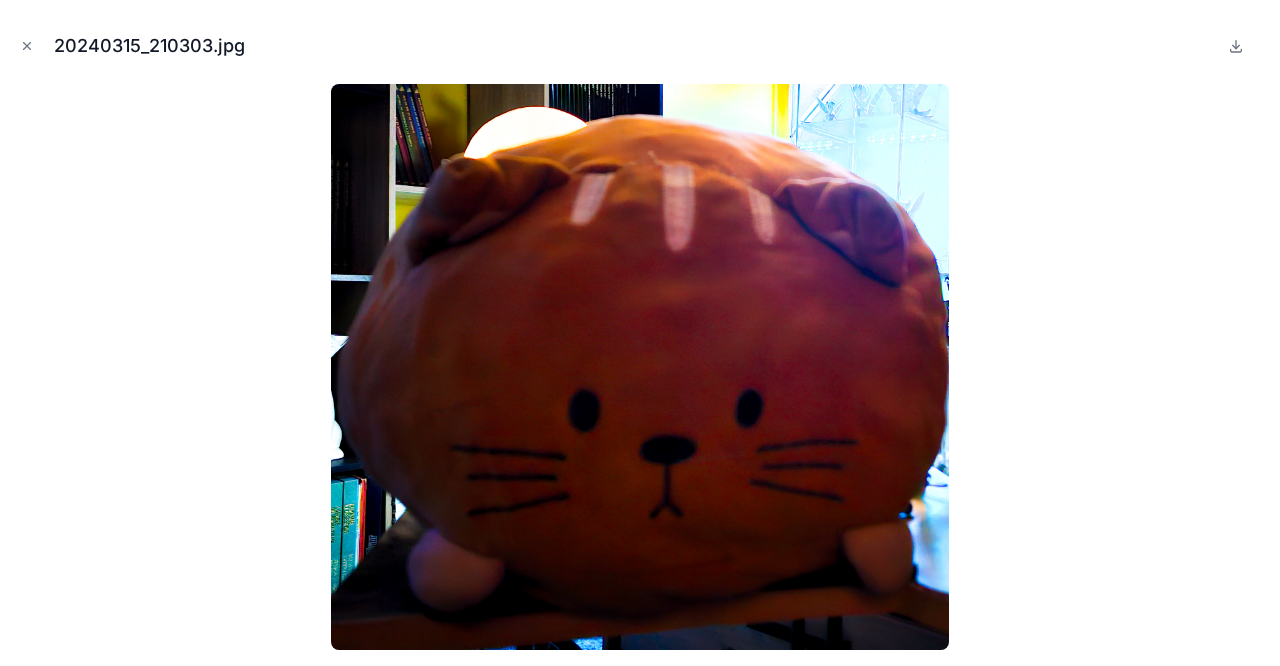 click 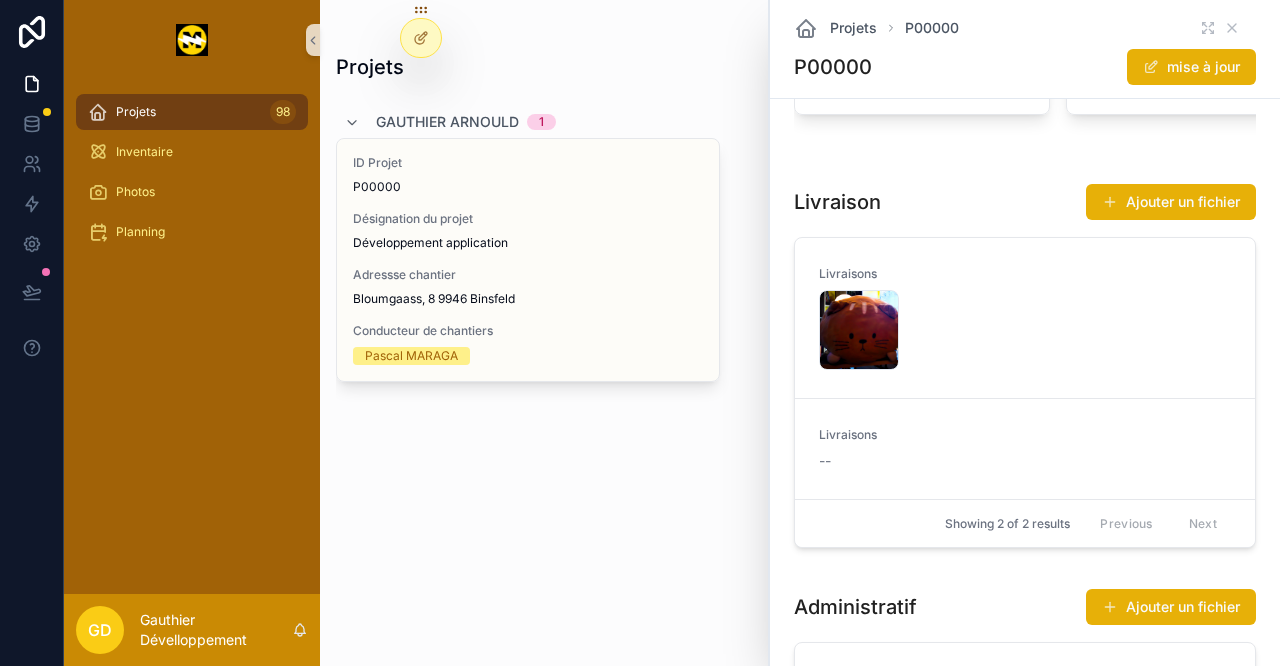 scroll, scrollTop: 1808, scrollLeft: 0, axis: vertical 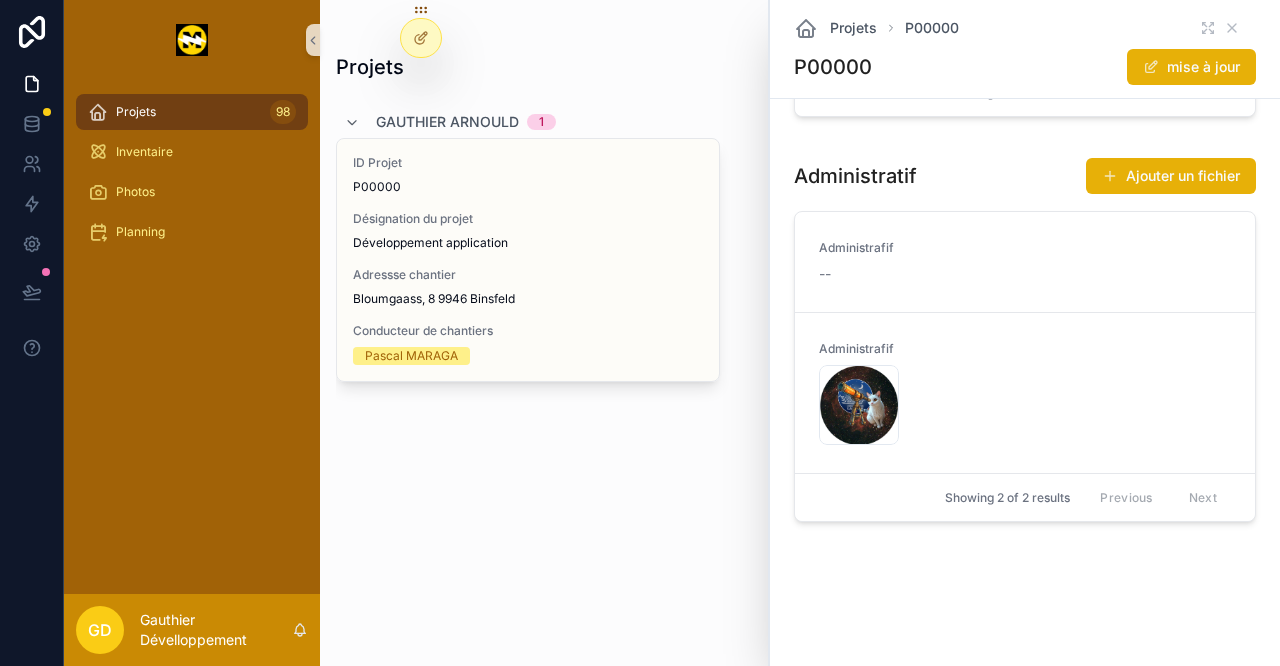 click on "logo-vierge-copie .jpg" at bounding box center [859, 405] 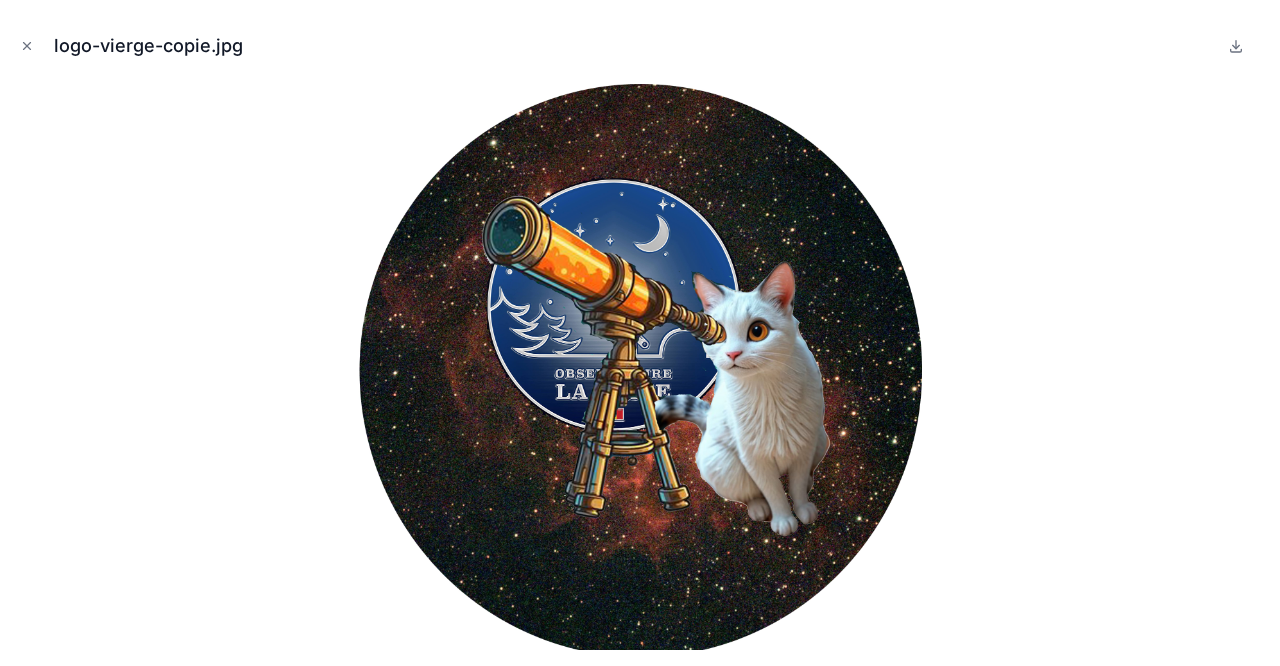 click at bounding box center [27, 46] 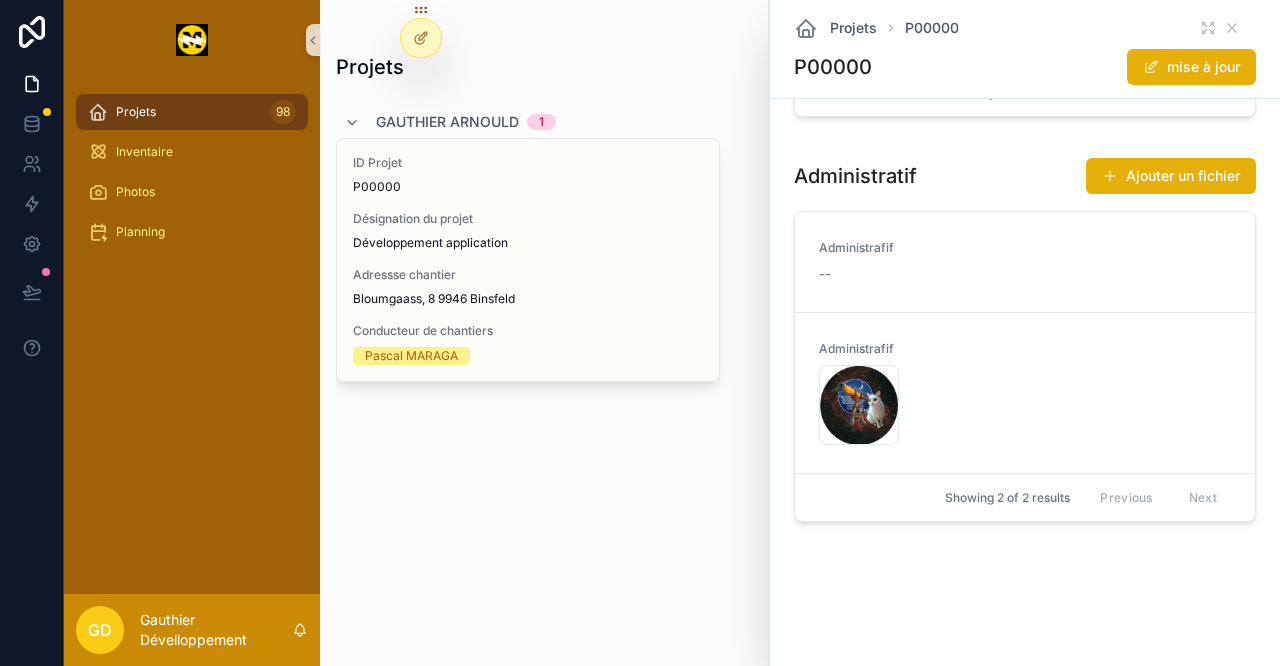 click on "Projets ** Gauthier Arnould 1 ID Projet P00000 Désignation du projet Développement application Adressse chantier Bloumgaass, 8 9946 Binsfeld Conducteur de chantiers Pascal MARAGA Supprimer Mise à jour Nouveau projet" at bounding box center [800, 257] 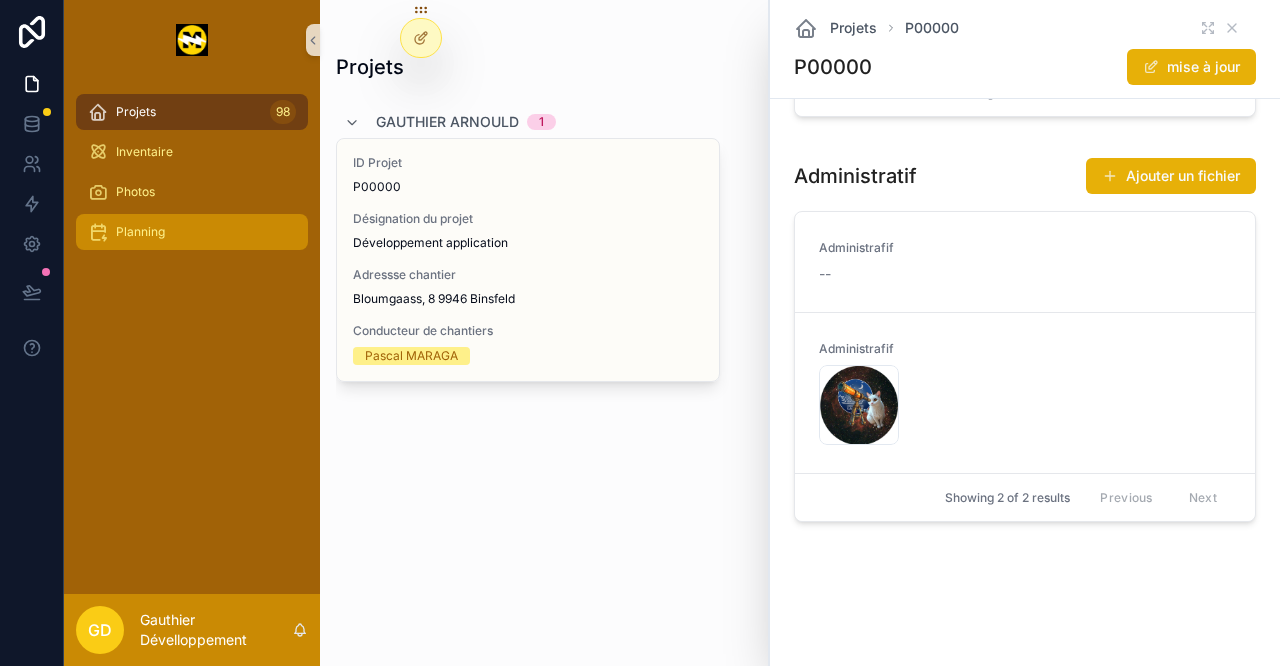 click on "Planning" at bounding box center [192, 232] 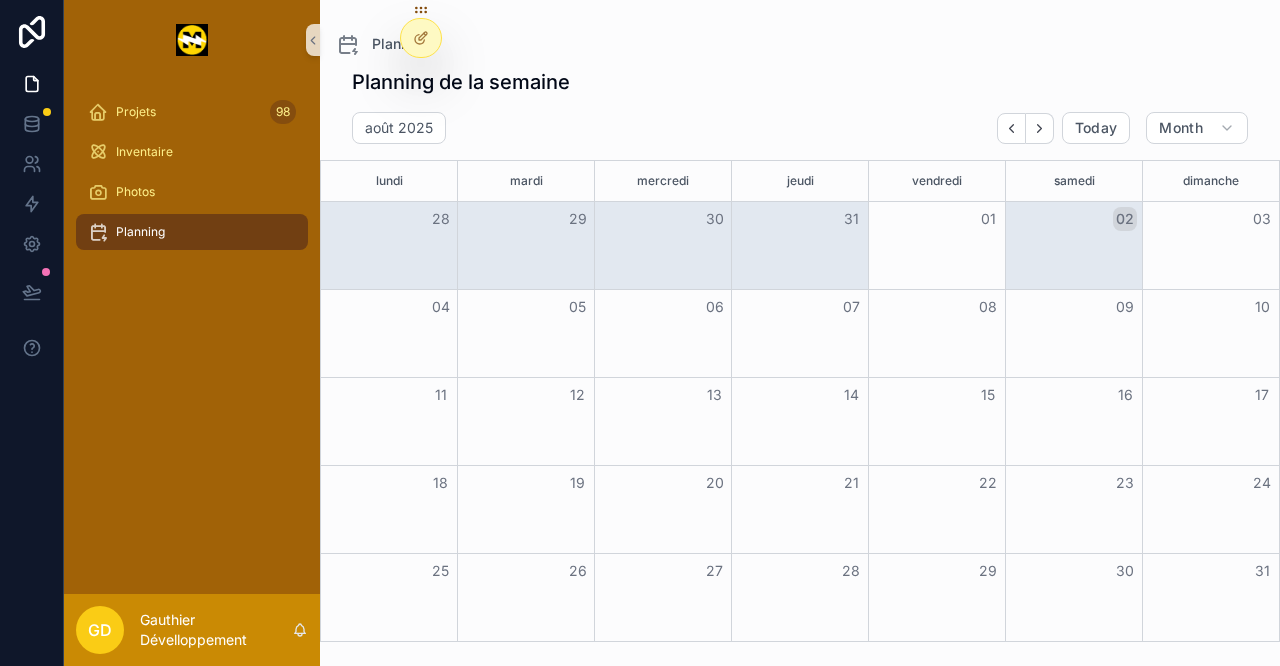 click at bounding box center [936, 421] 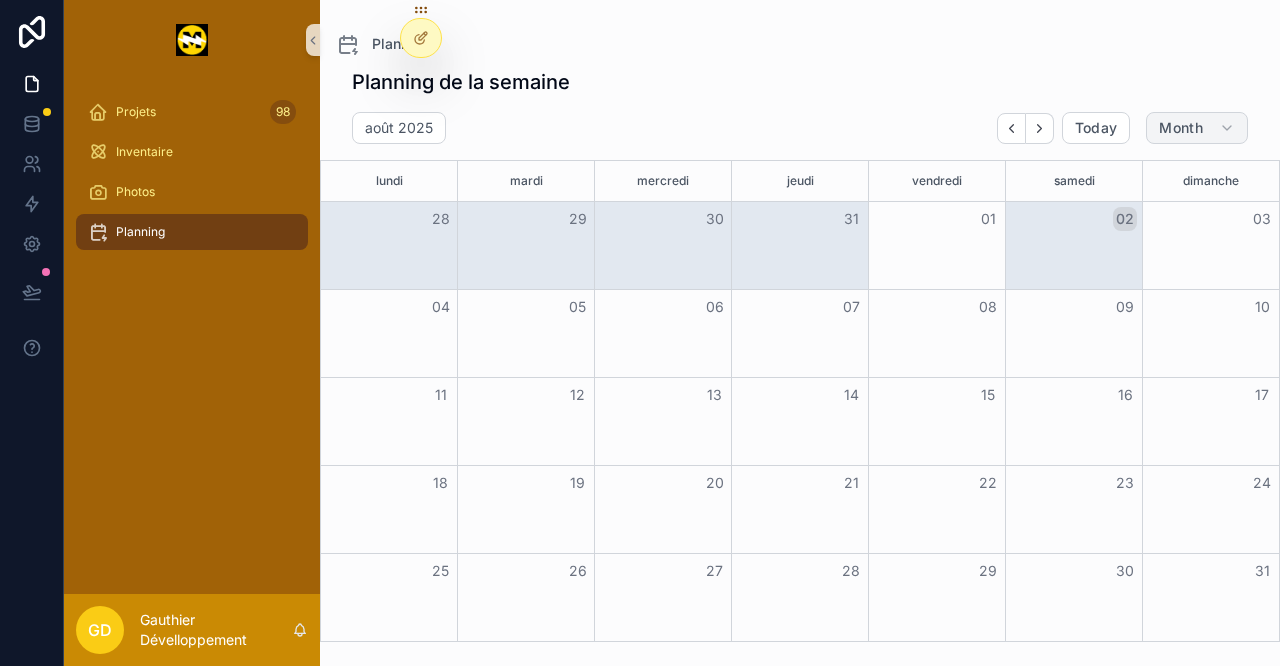 click on "Month" at bounding box center (1181, 128) 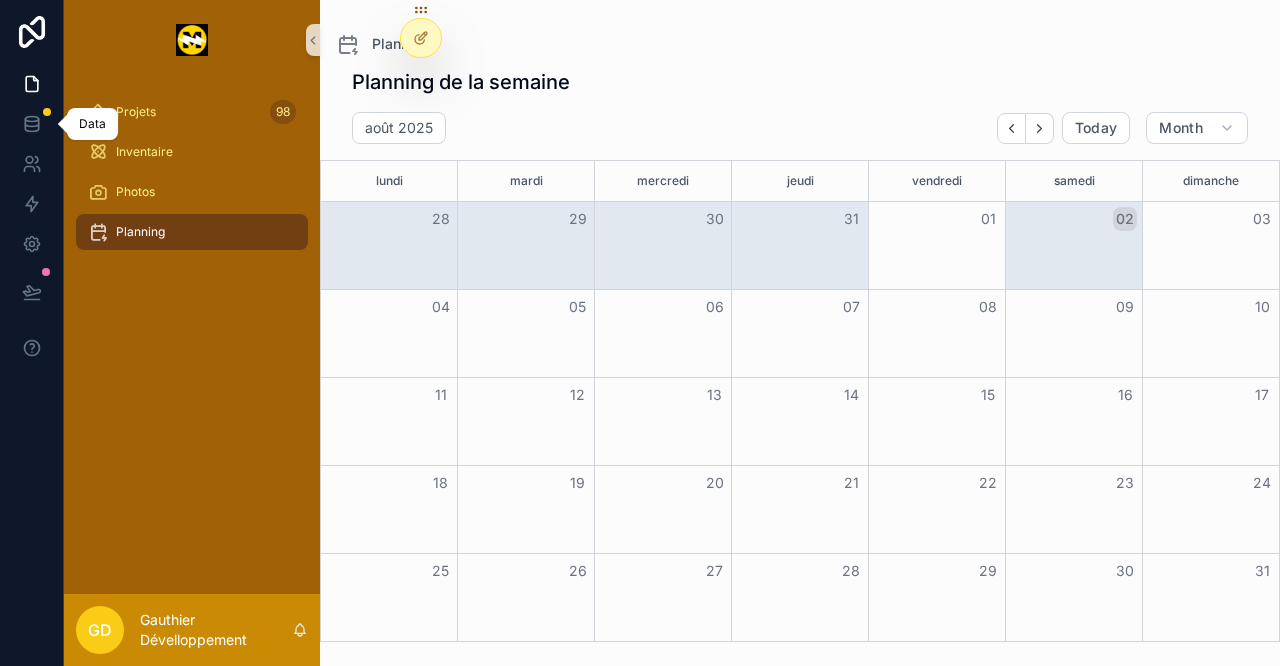 click 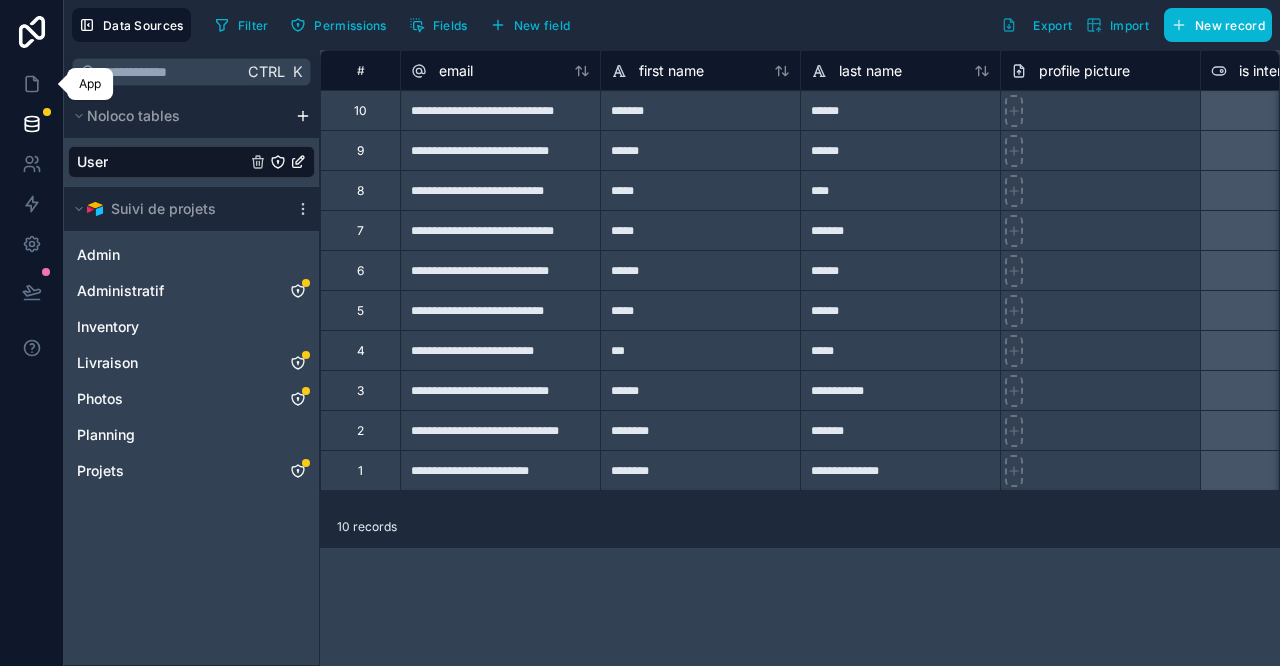 click 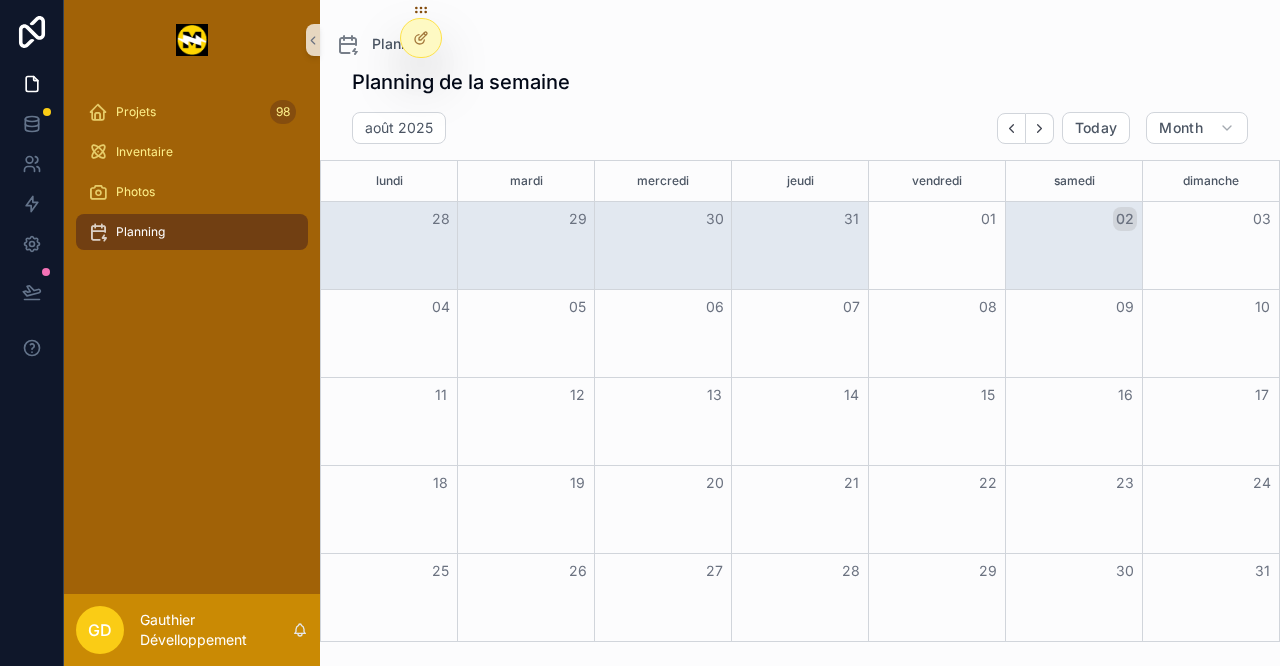 click 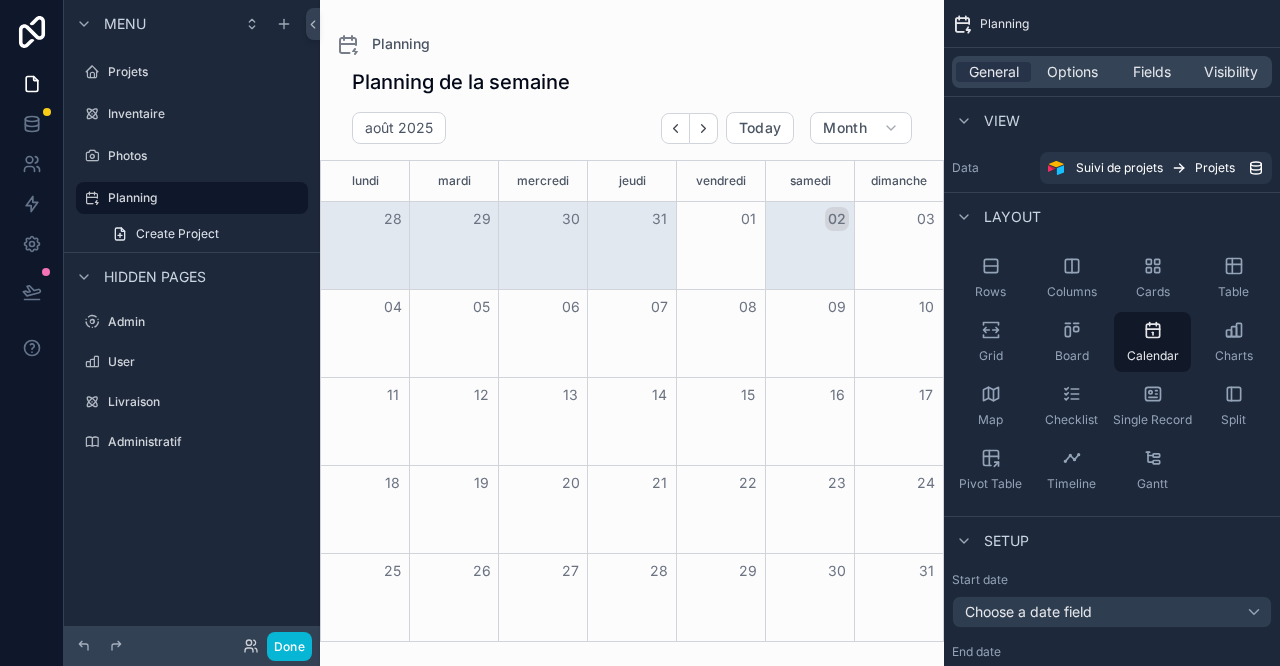 click on "Planning" at bounding box center [202, 198] 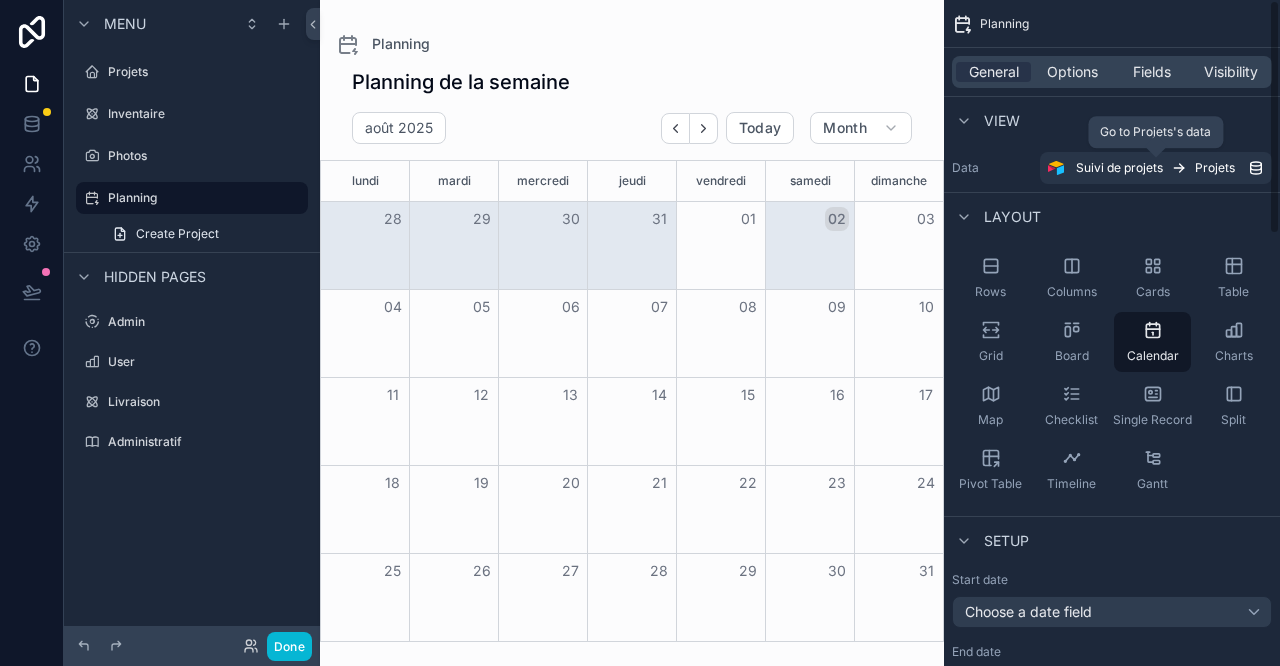 click on "Projets" at bounding box center [1215, 168] 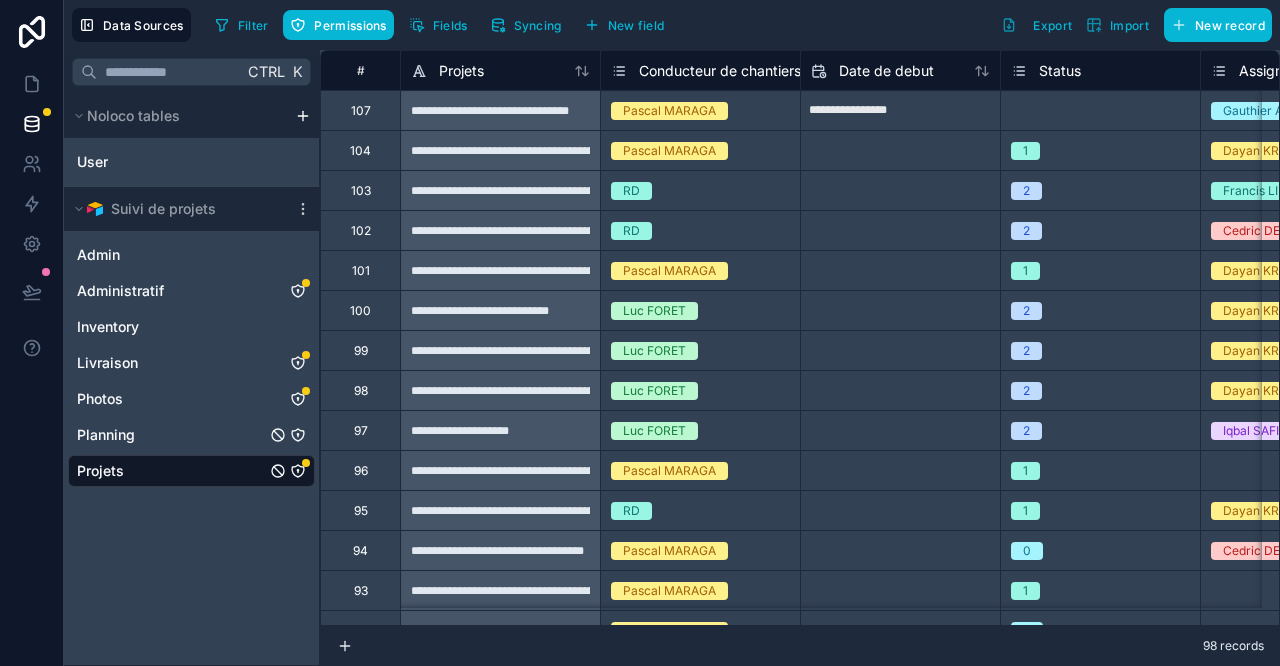 click on "Planning" at bounding box center (191, 435) 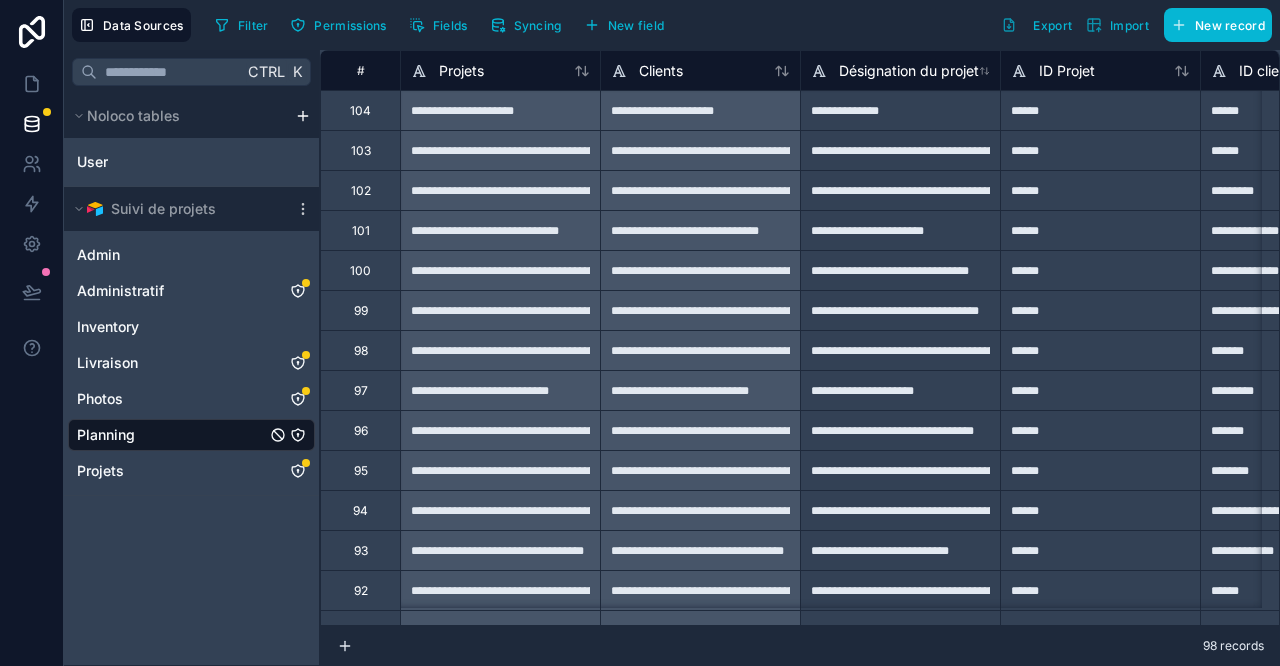 click 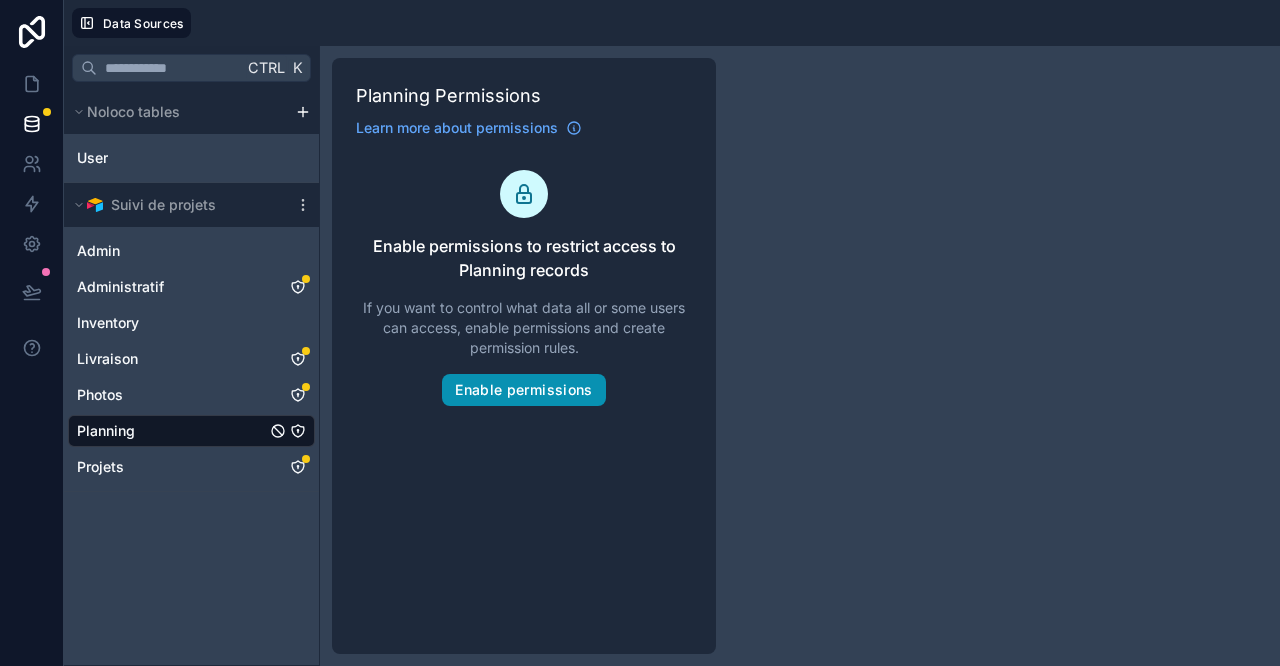 click on "Enable permissions" at bounding box center (523, 390) 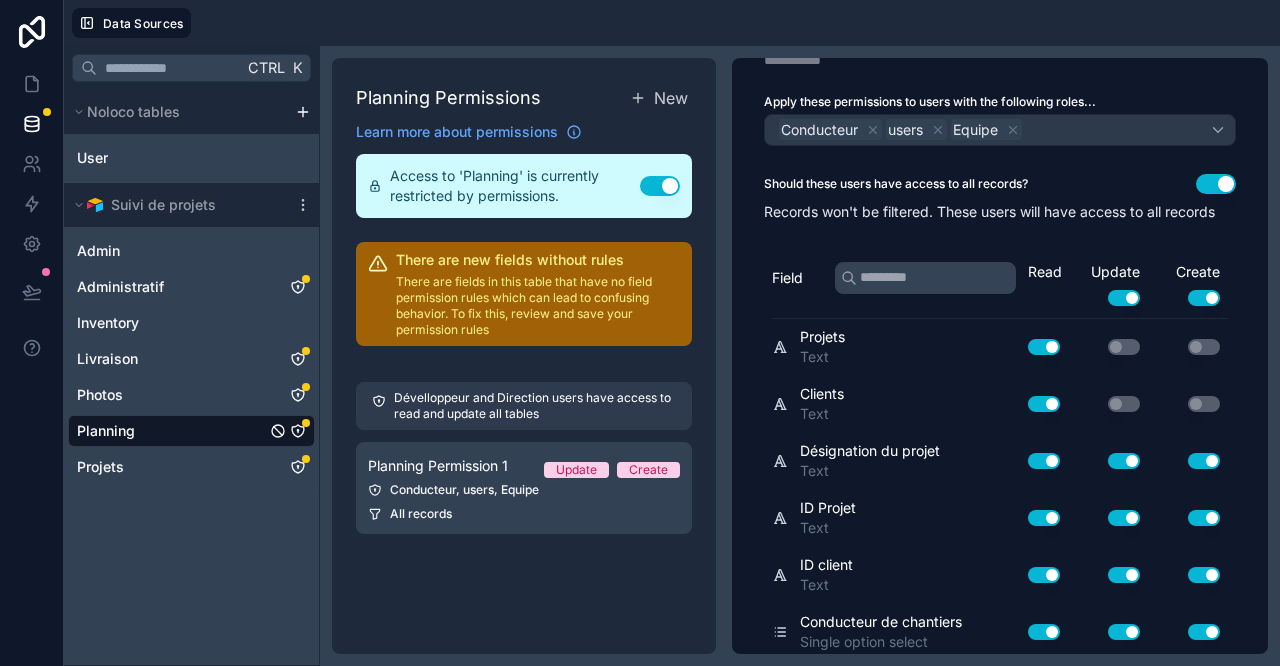 scroll, scrollTop: 0, scrollLeft: 0, axis: both 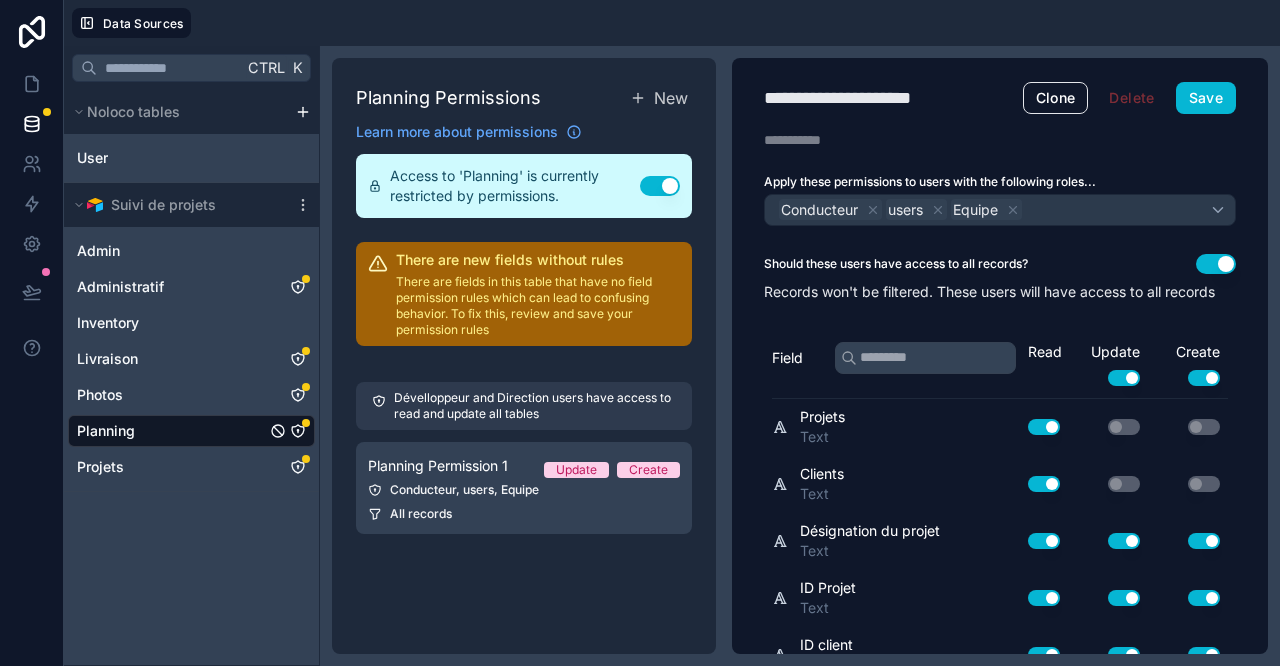click on "Use setting" at bounding box center [1124, 378] 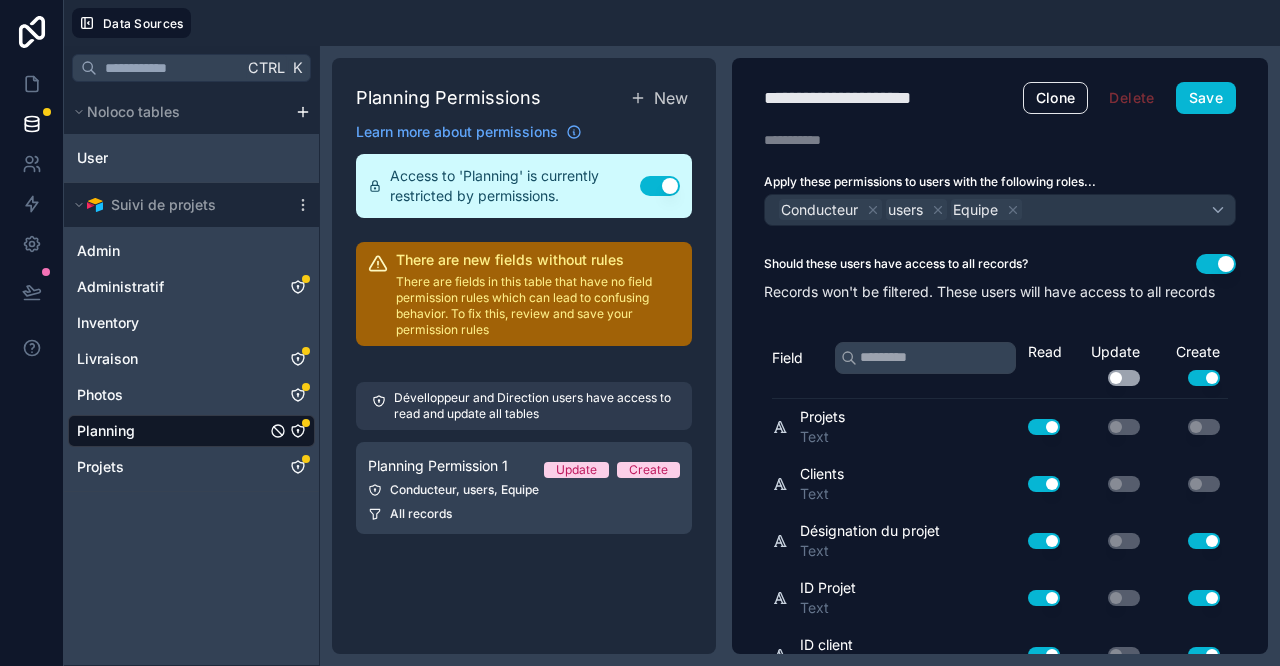 click on "Use setting" at bounding box center (1204, 378) 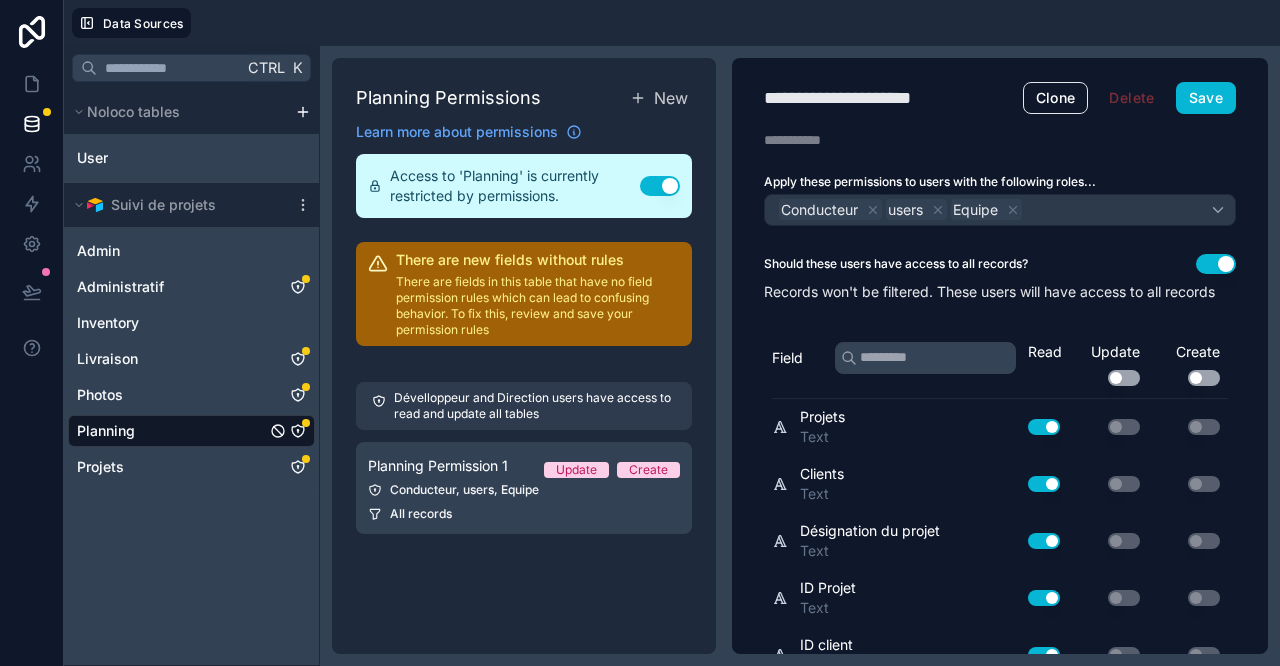 click on "**********" at bounding box center (1000, 356) 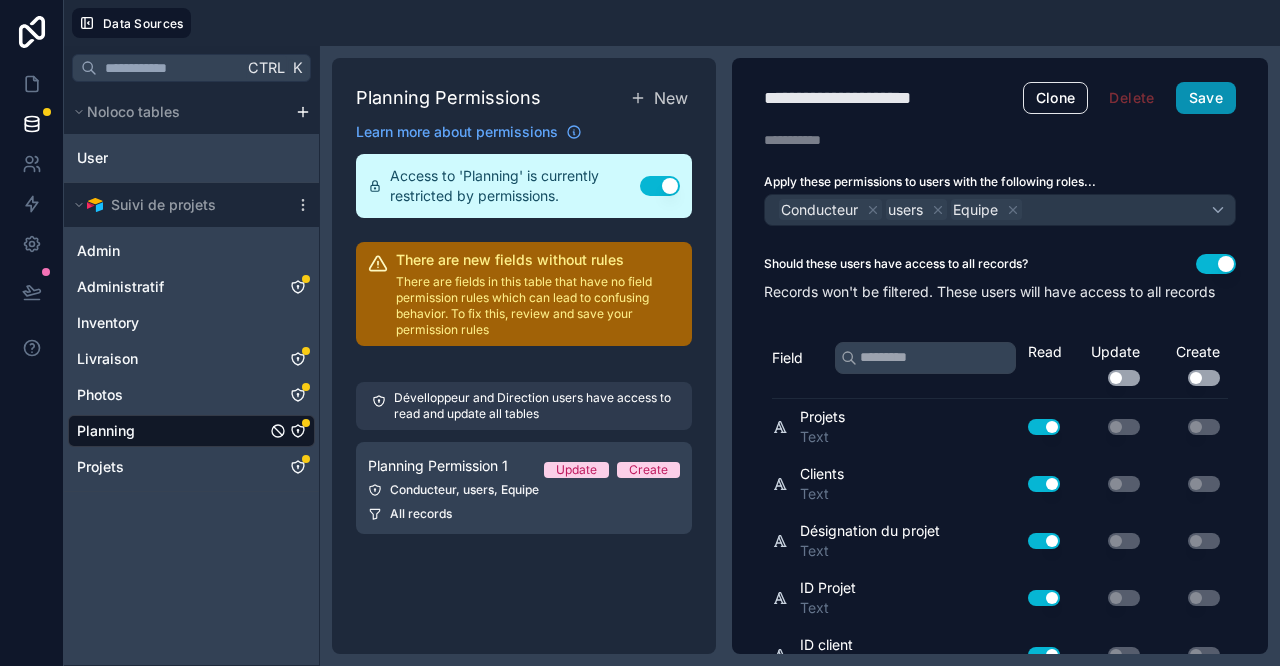 click on "Save" at bounding box center [1206, 98] 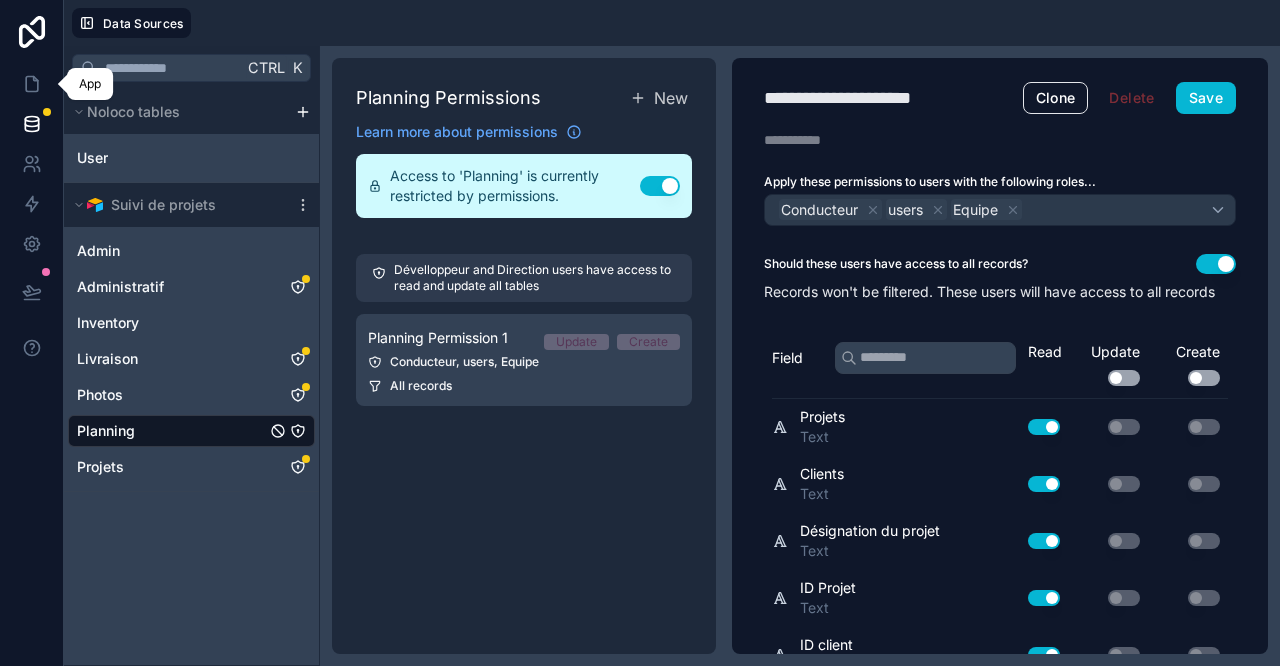 click 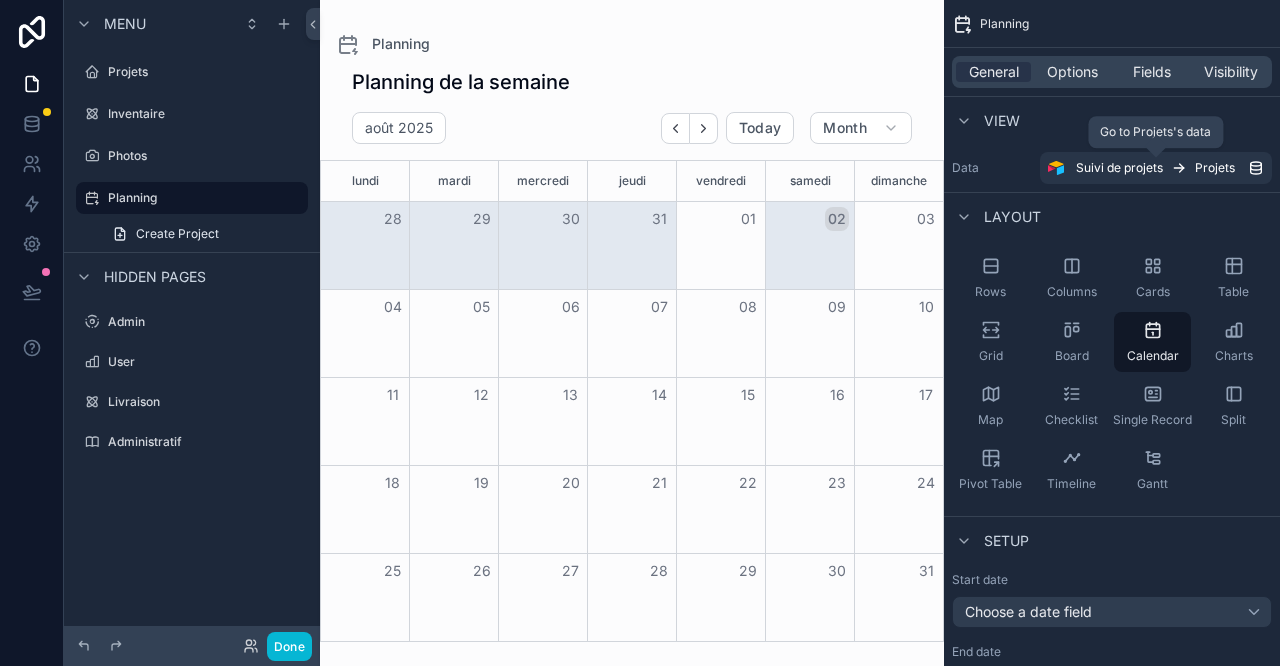 click on "Suivi de projets Projets" at bounding box center (1162, 168) 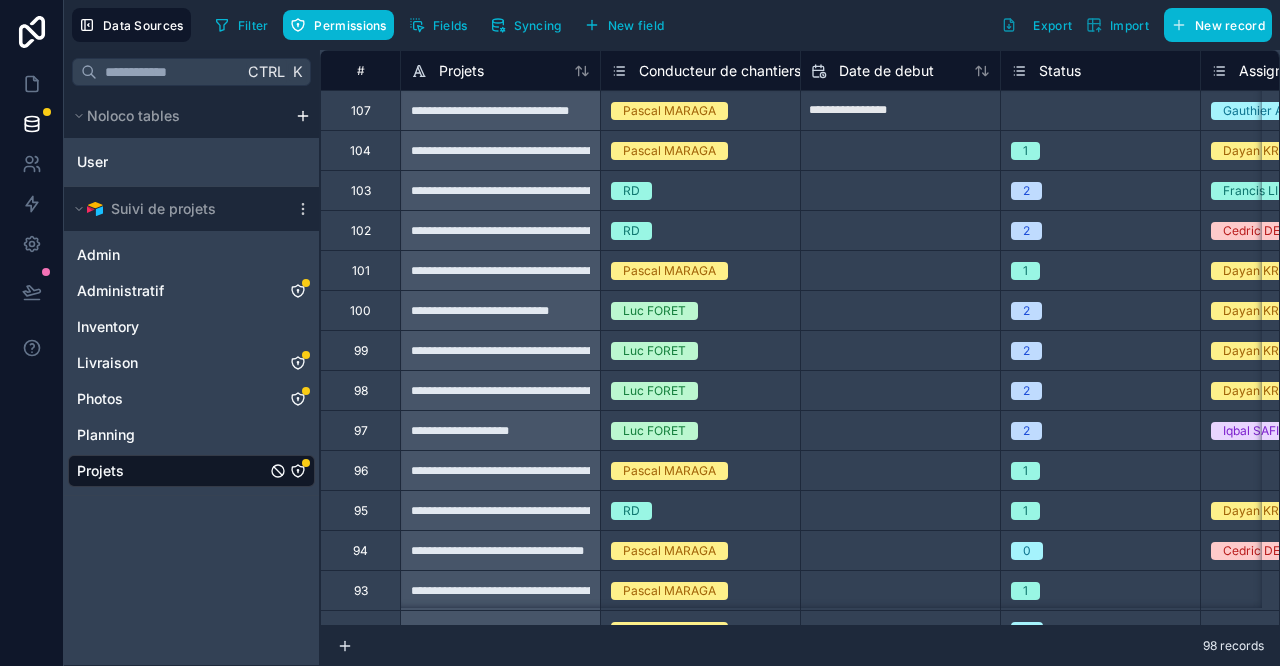click on "Admin Administratif Inventory Livraison Photos Planning Projets" at bounding box center [191, 359] 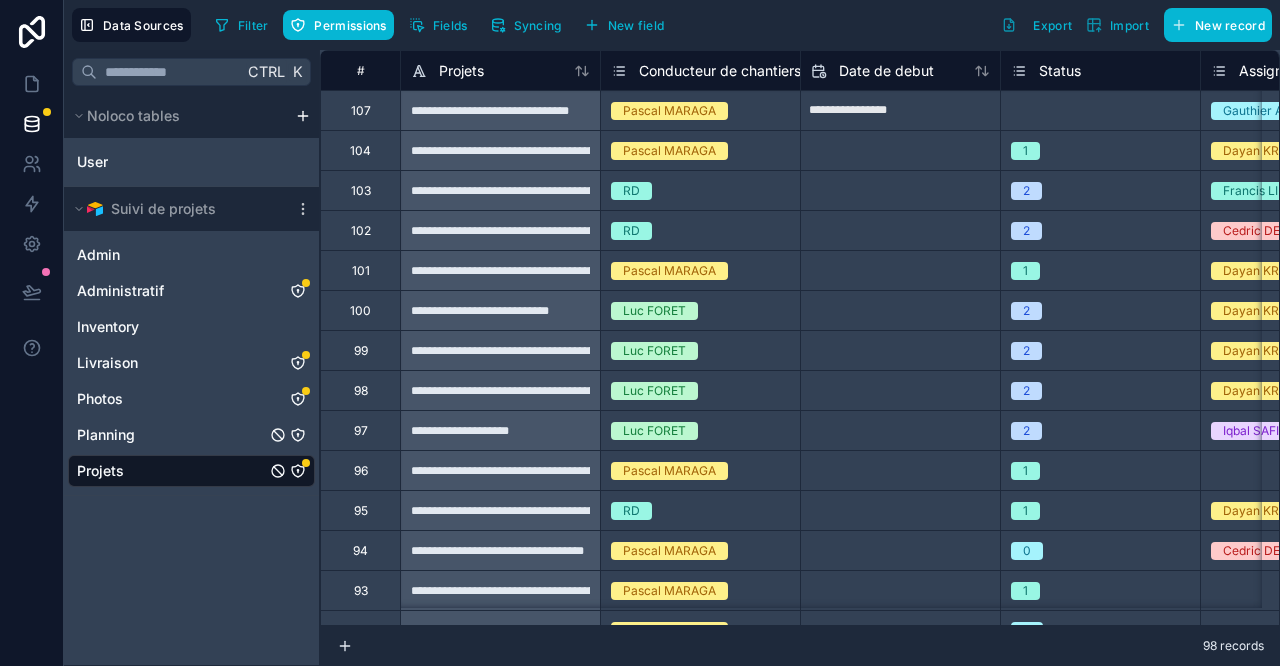 click on "Planning" at bounding box center [191, 435] 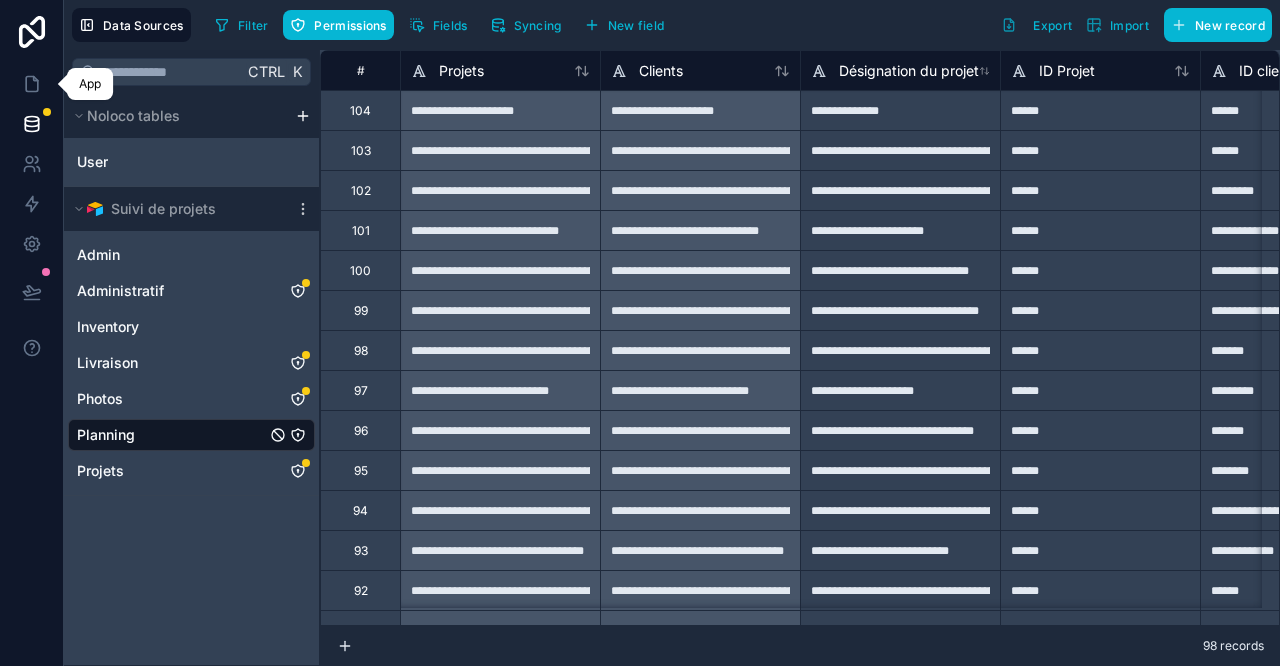 click 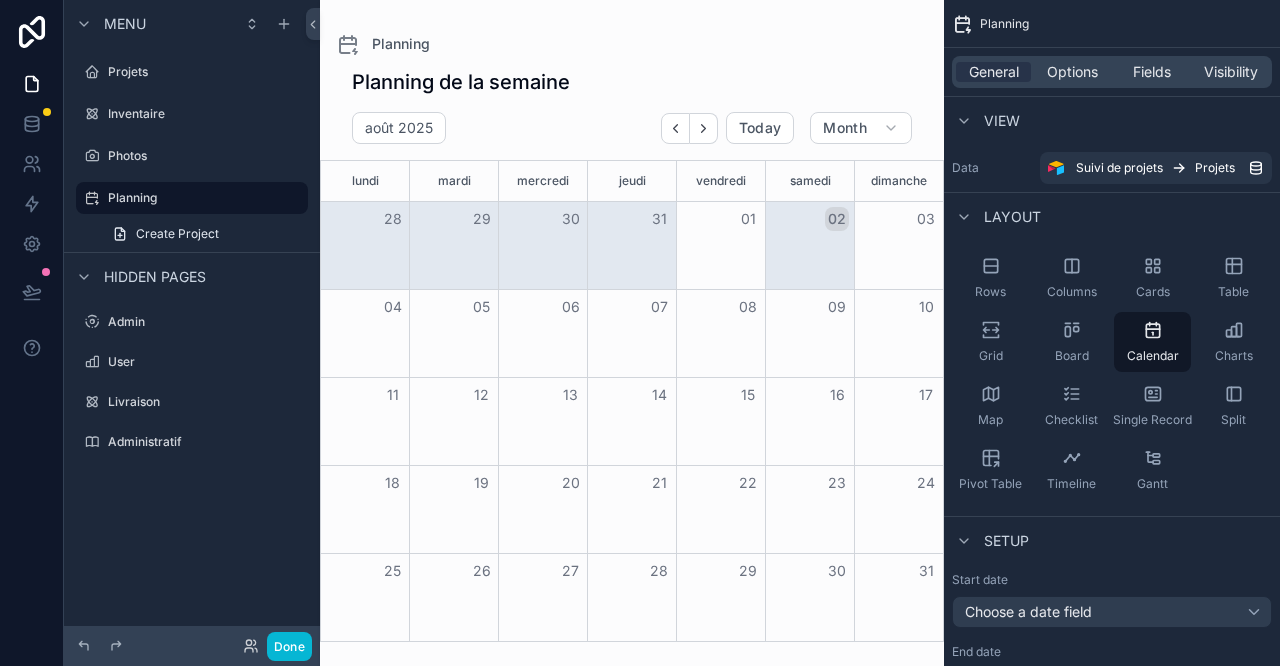 click at bounding box center [632, 333] 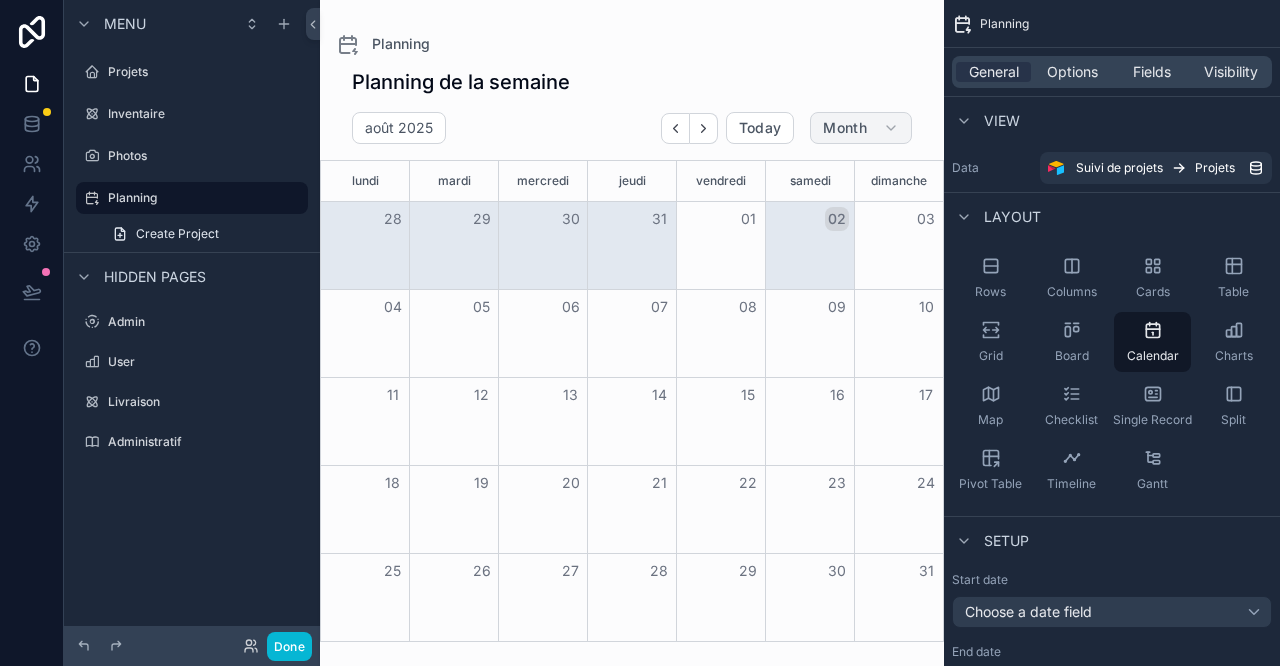 click on "Month" at bounding box center (845, 128) 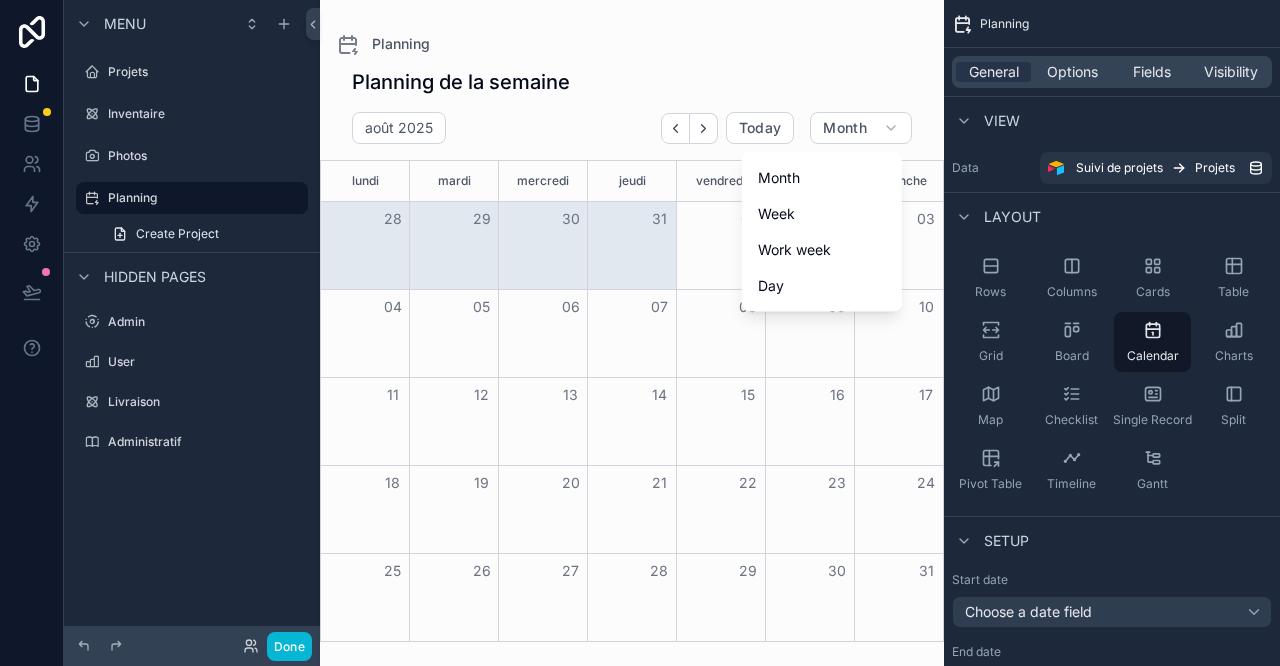 click on "Week" at bounding box center [822, 214] 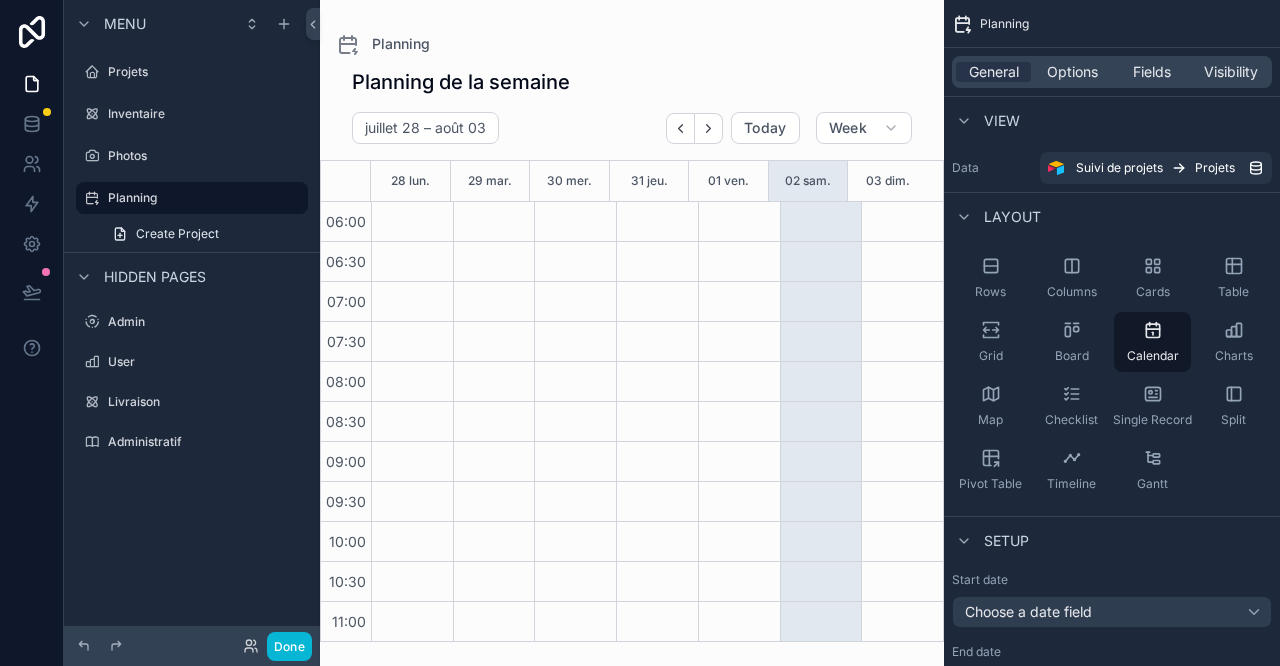 scroll, scrollTop: 520, scrollLeft: 0, axis: vertical 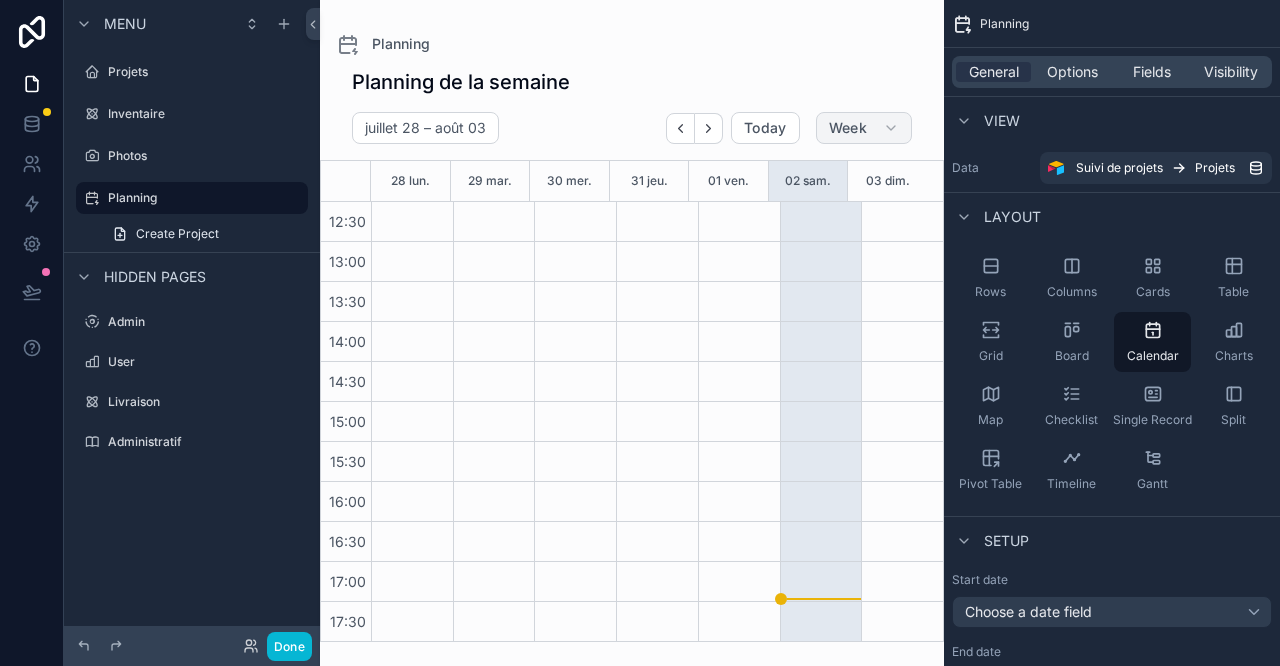 click on "Week" at bounding box center [864, 128] 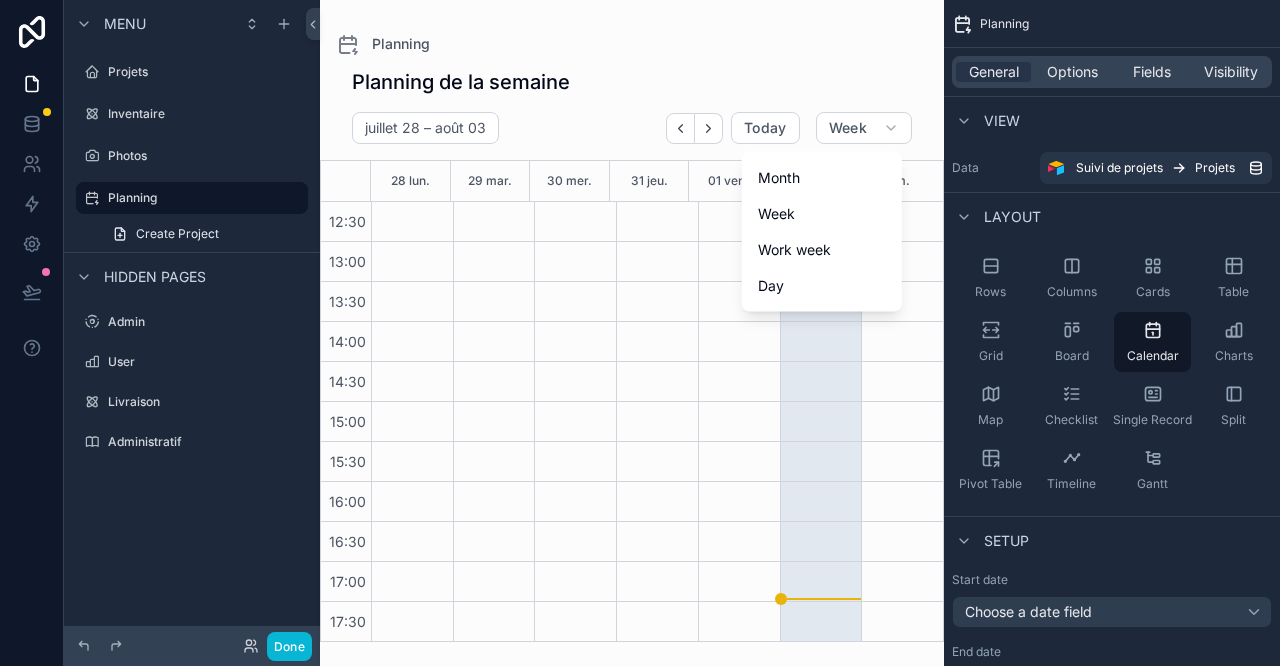 click on "Work week" at bounding box center [822, 250] 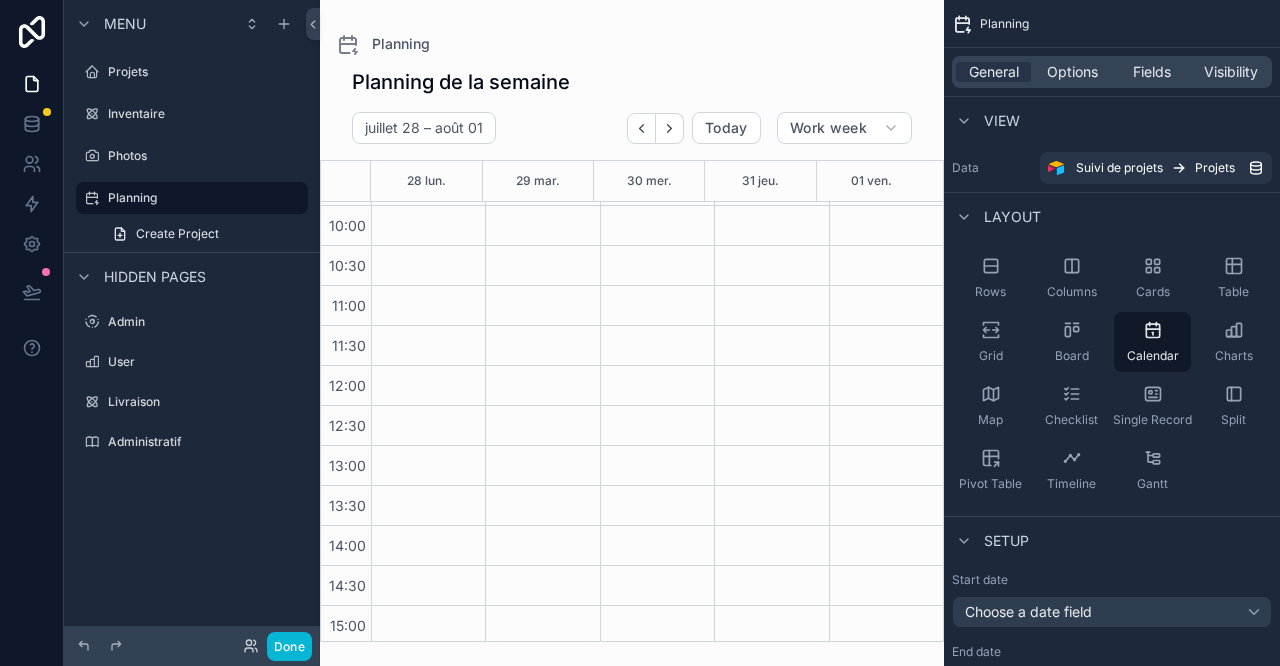 scroll, scrollTop: 0, scrollLeft: 0, axis: both 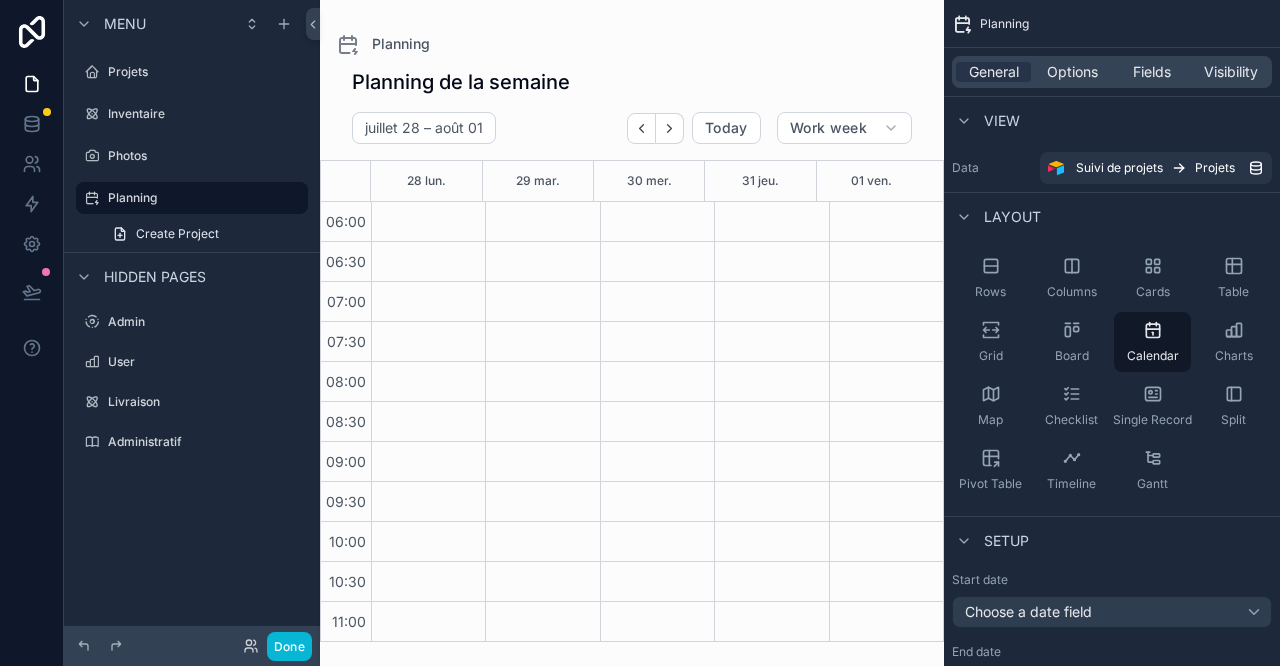 click on "Options" at bounding box center [1072, 72] 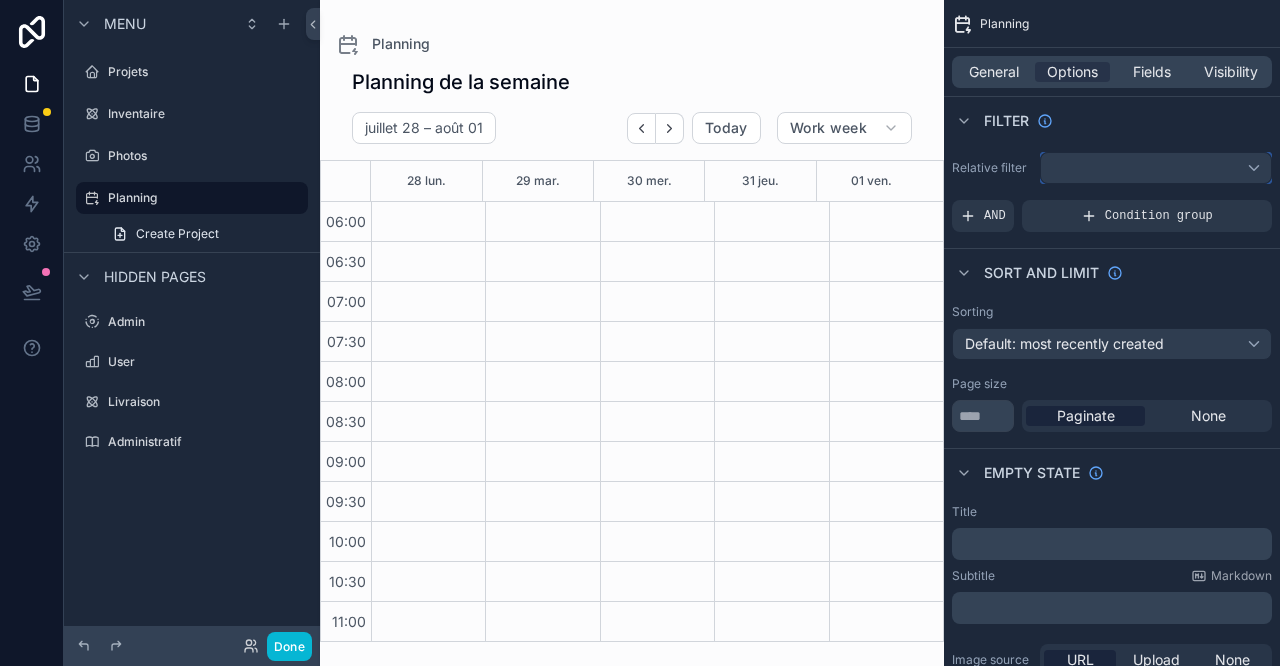 click at bounding box center [1156, 168] 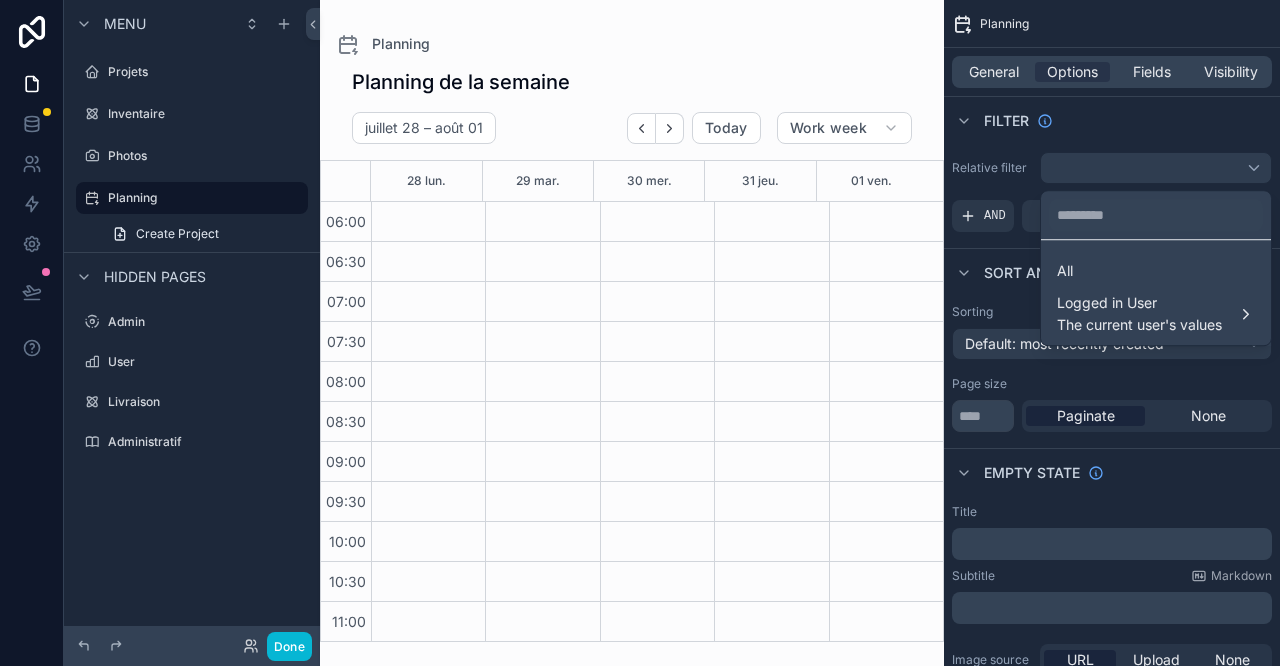 click on "The current user's values" at bounding box center [1139, 325] 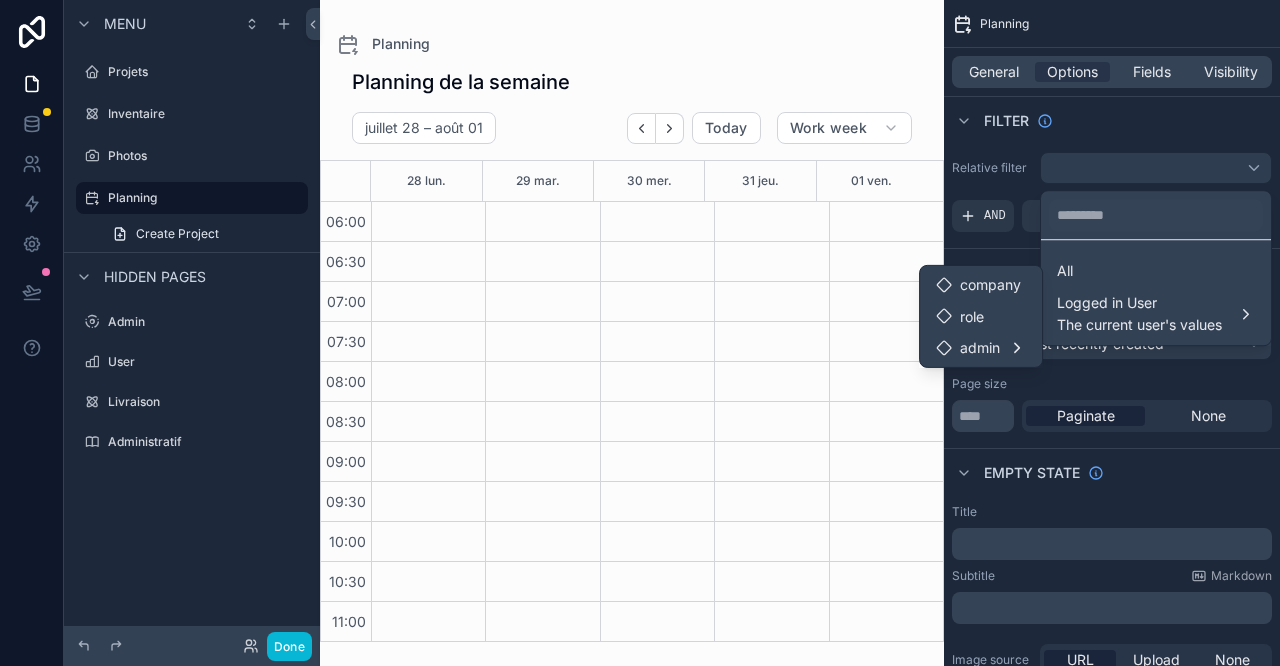 click on "All" at bounding box center (1156, 271) 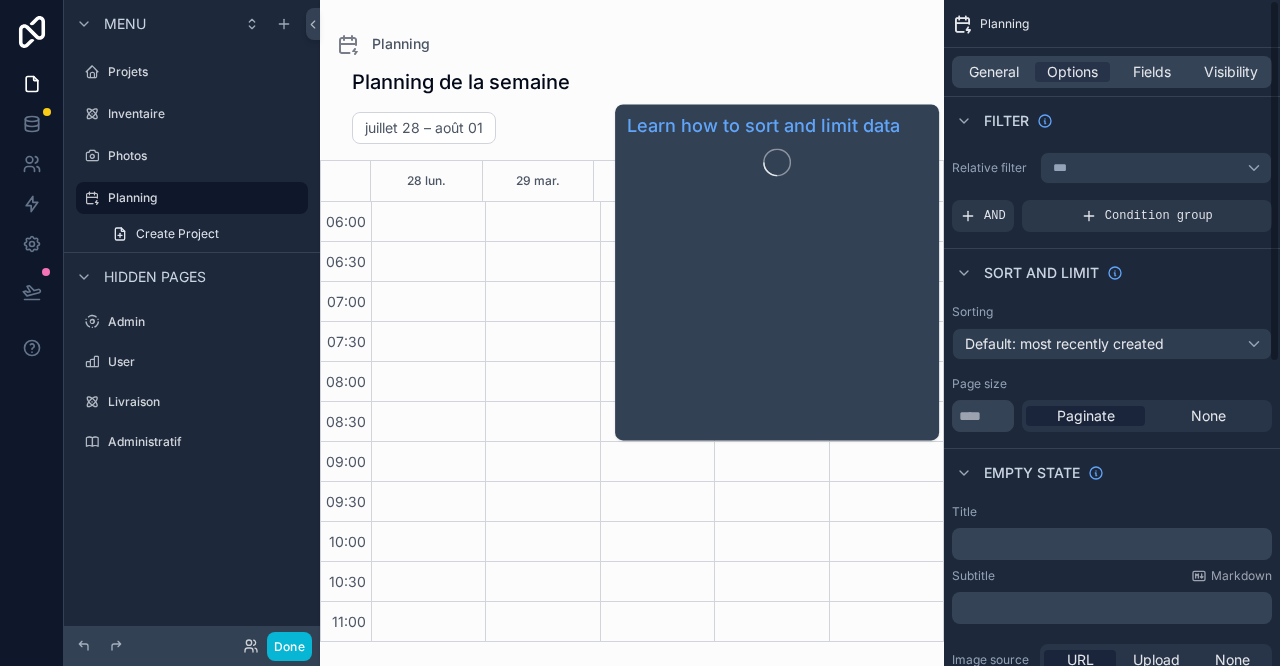 scroll, scrollTop: 480, scrollLeft: 0, axis: vertical 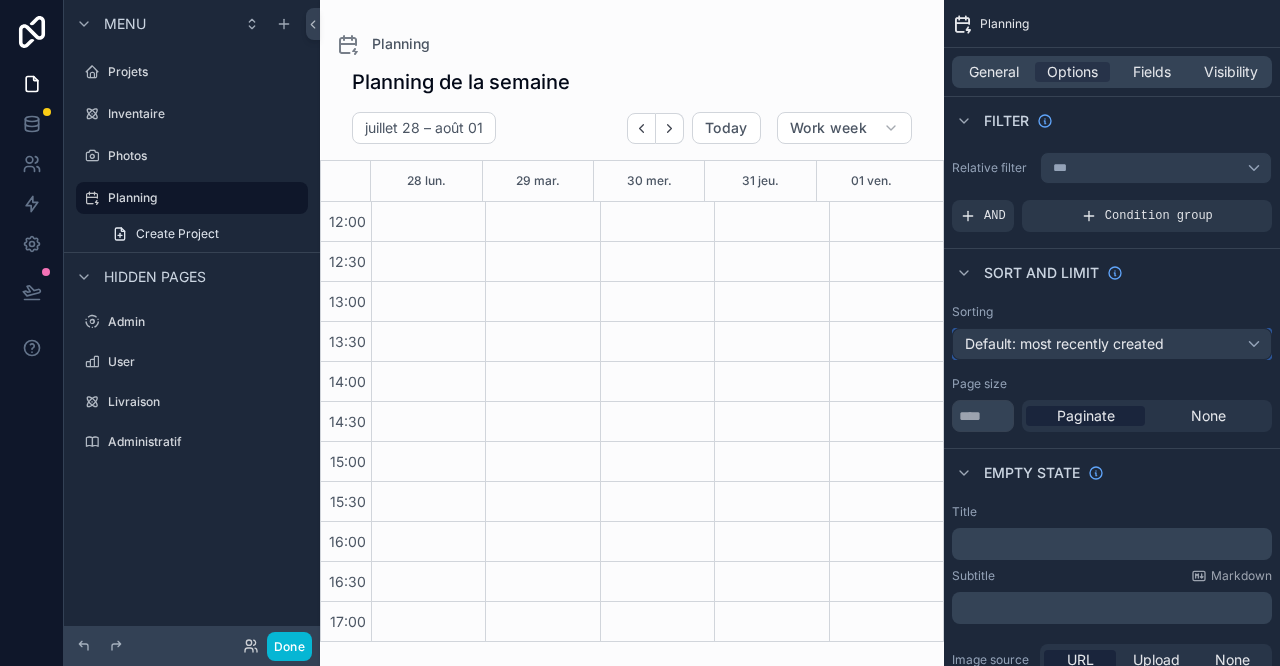 click on "Default: most recently created" at bounding box center [1064, 343] 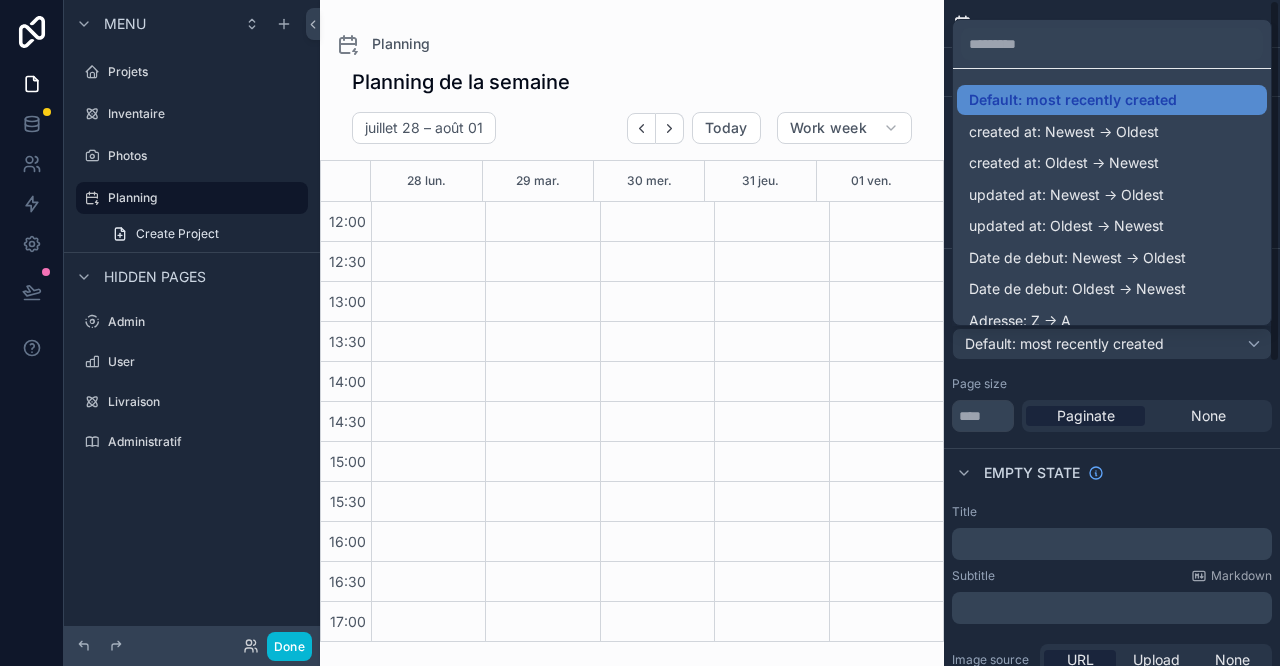 click at bounding box center (640, 333) 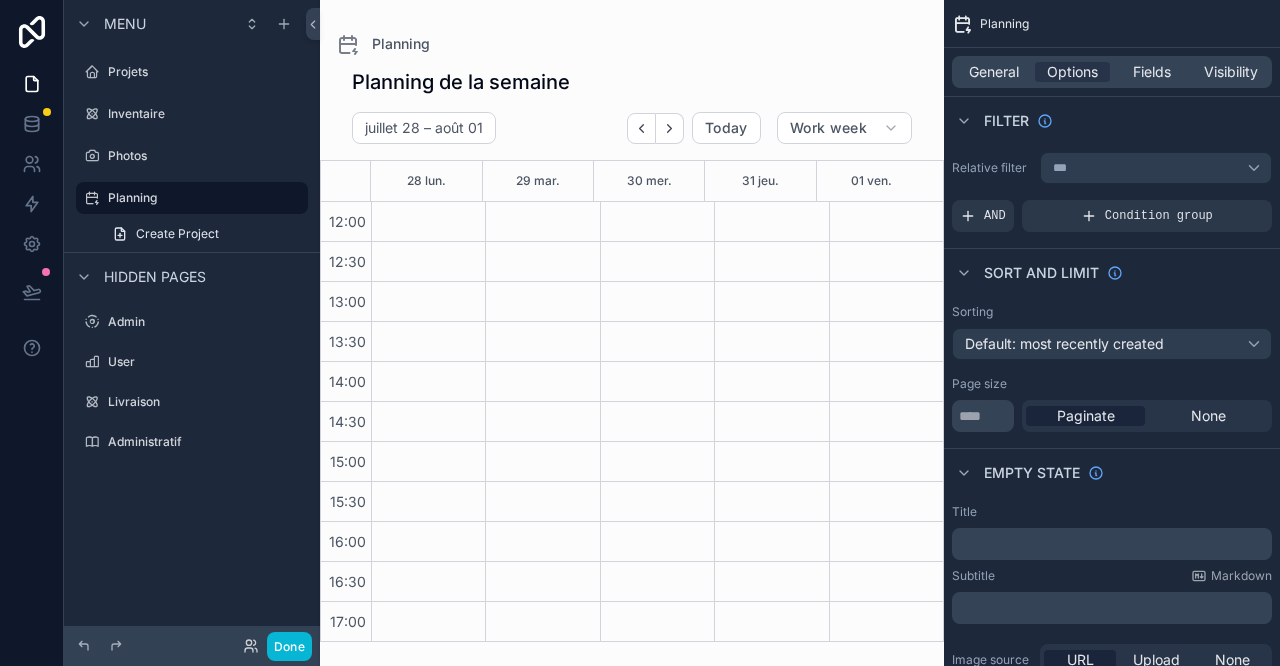 click on "General Options Fields Visibility" at bounding box center (1112, 72) 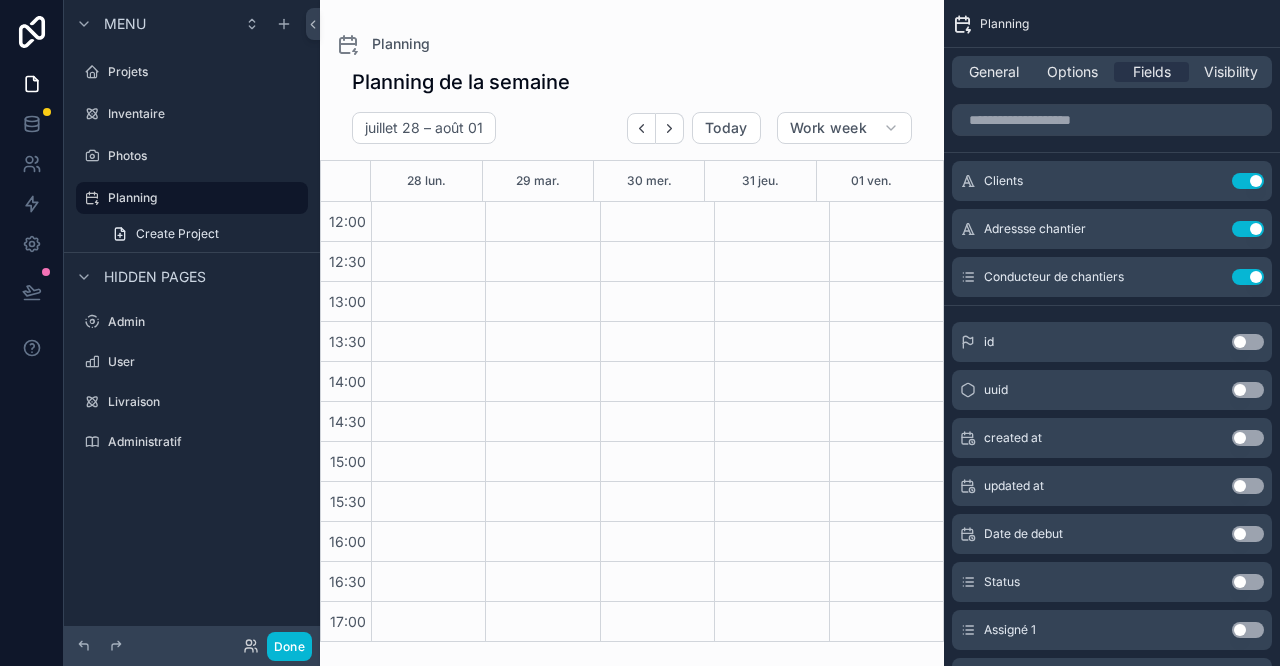 click on "Visibility" at bounding box center (1231, 72) 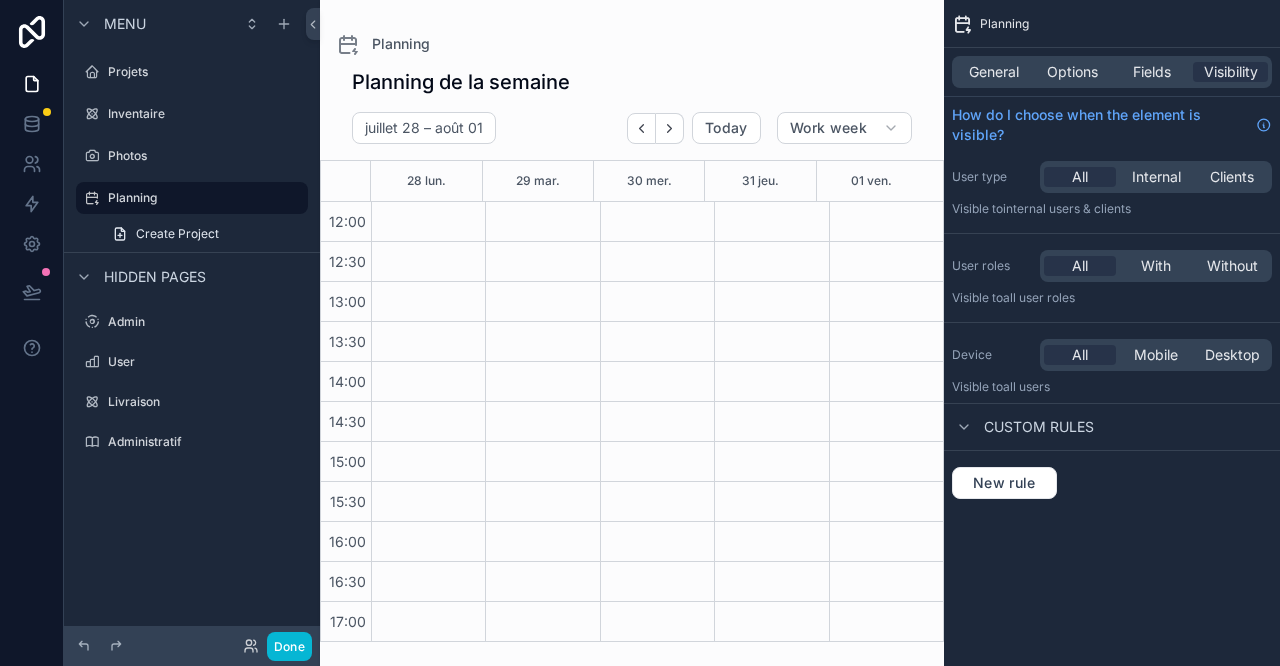 click on "With" at bounding box center [1156, 266] 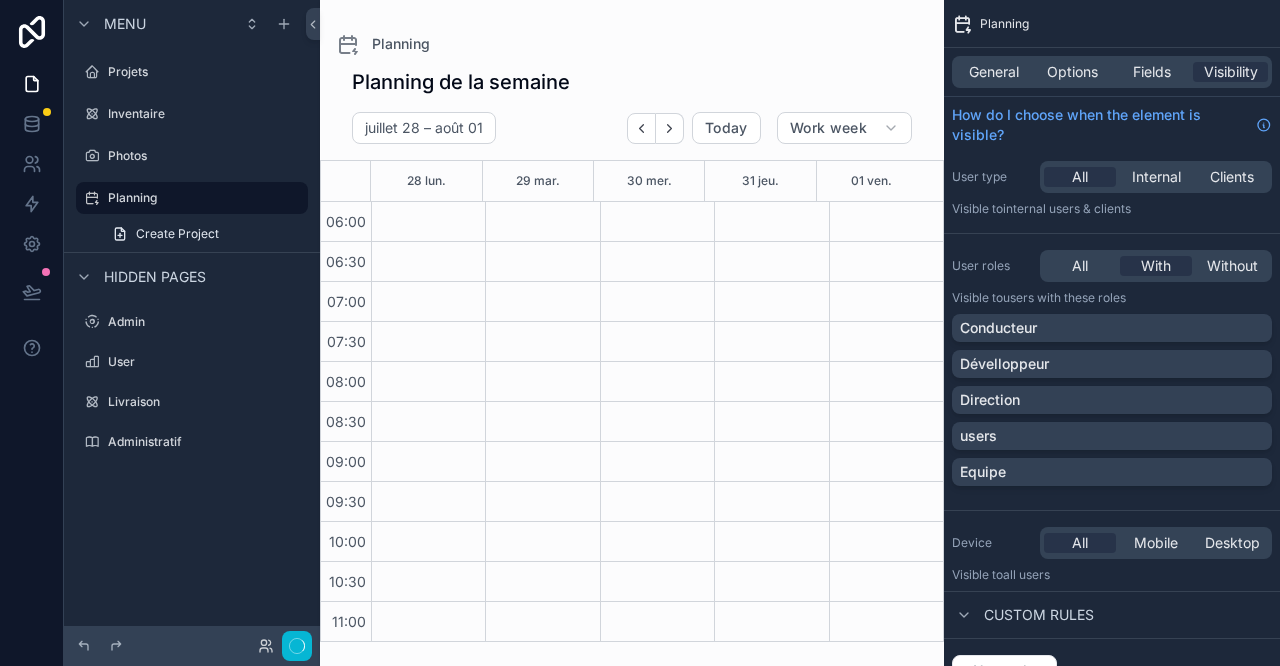 scroll, scrollTop: 480, scrollLeft: 0, axis: vertical 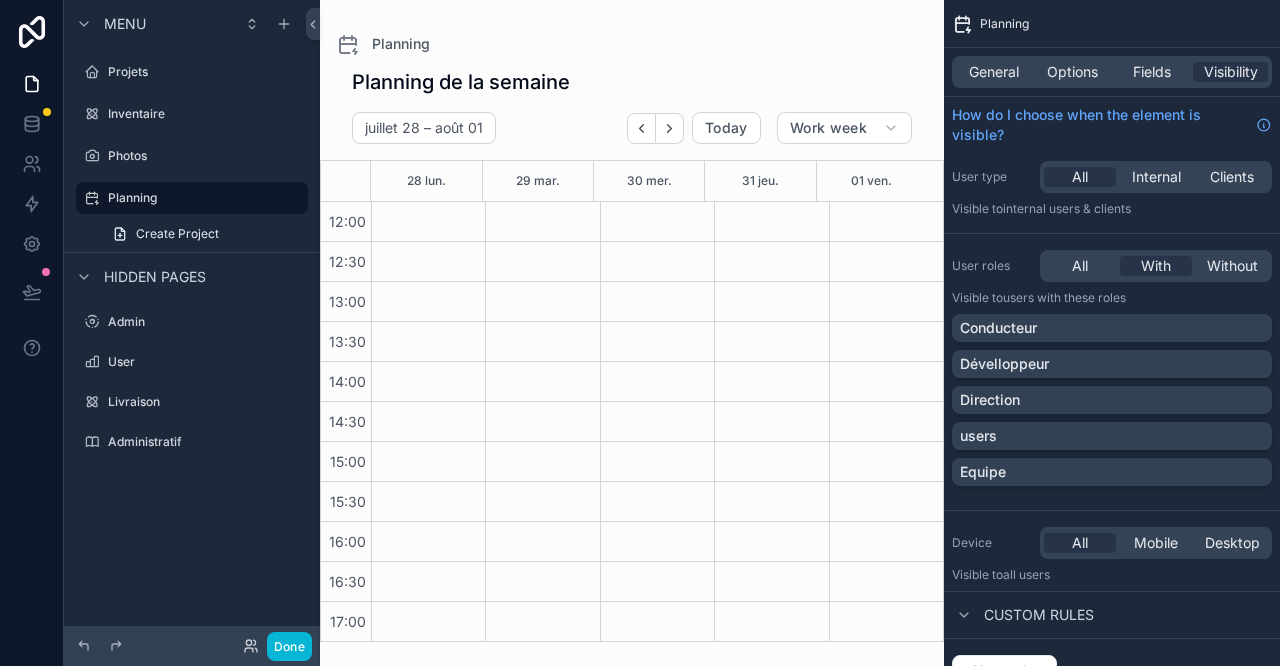 click on "All With Without" at bounding box center [1156, 266] 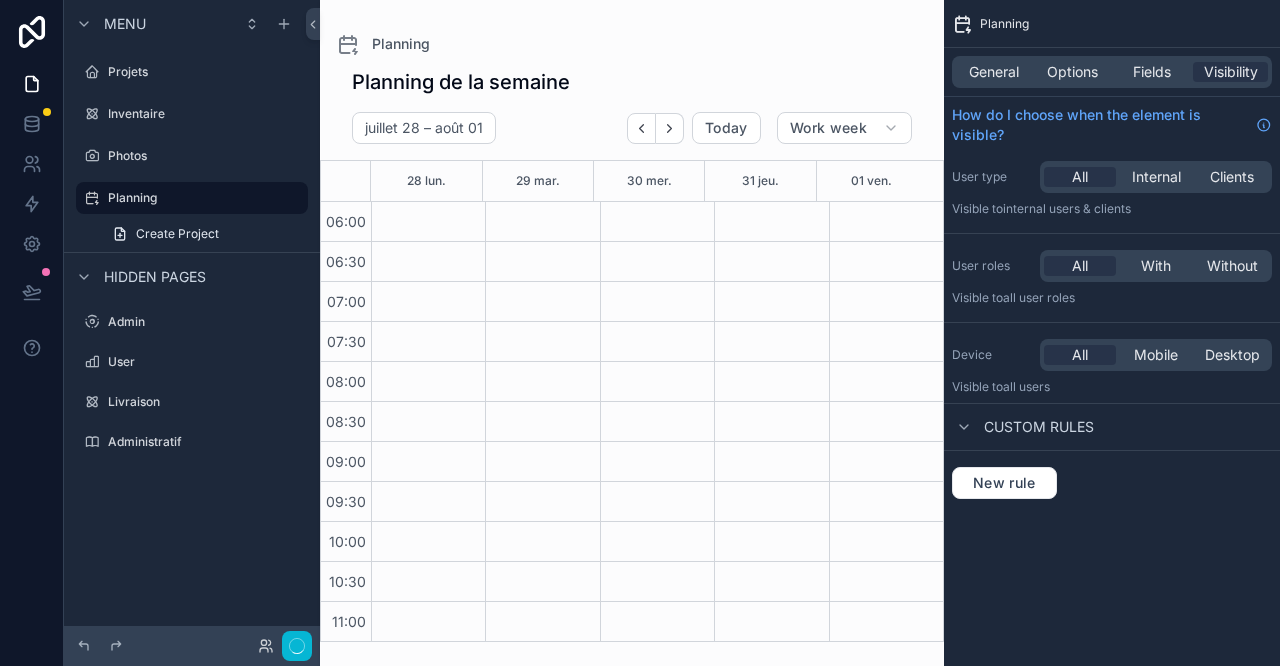 scroll, scrollTop: 480, scrollLeft: 0, axis: vertical 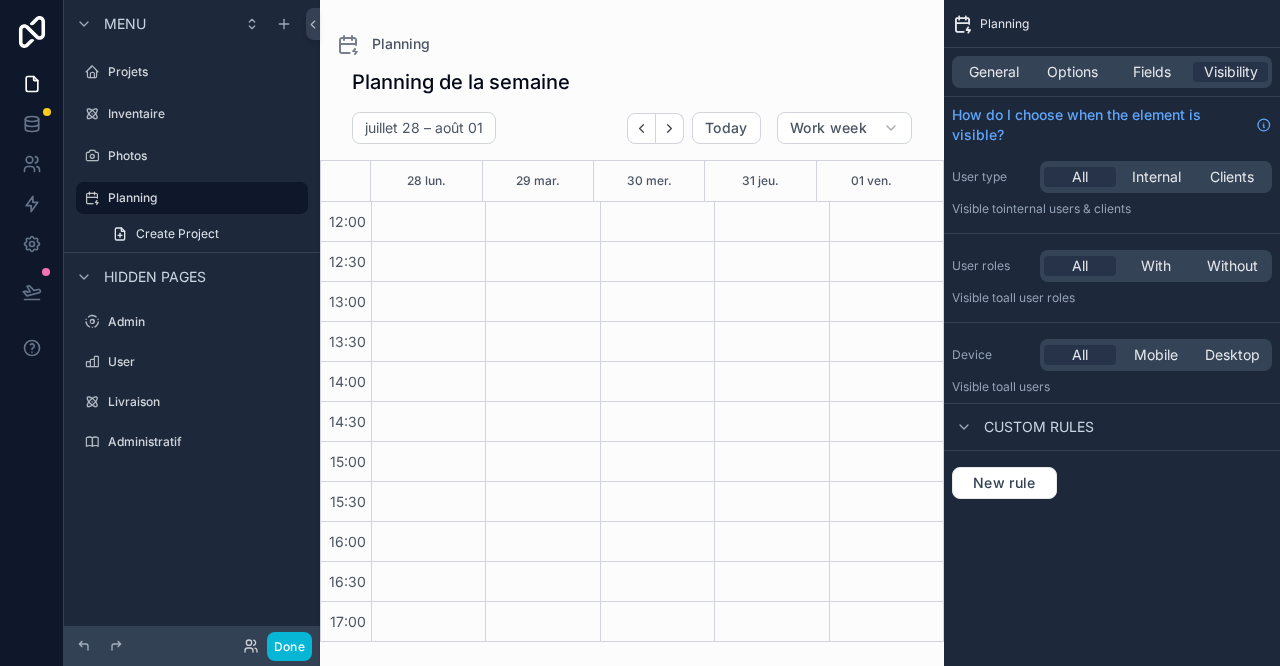 drag, startPoint x: 995, startPoint y: 76, endPoint x: 991, endPoint y: 66, distance: 10.770329 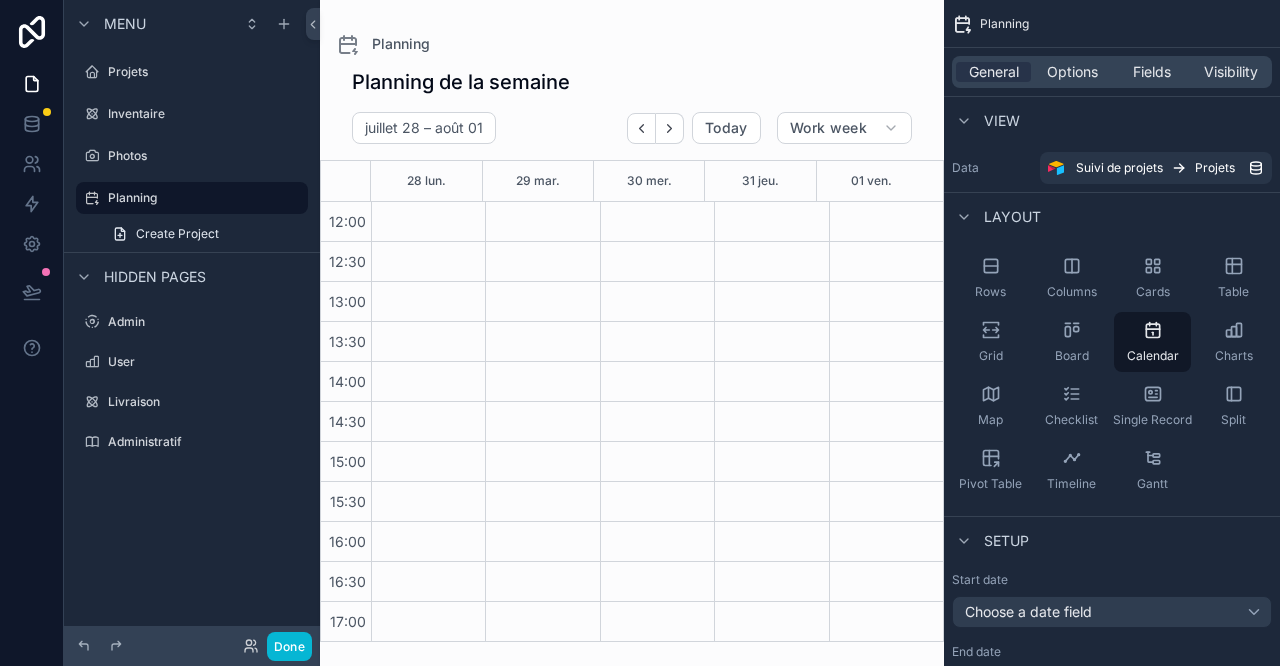 click on "Menu Projets Inventaire Photos Planning Create Project Hidden pages Admin User Livraison Administratif" at bounding box center [192, 321] 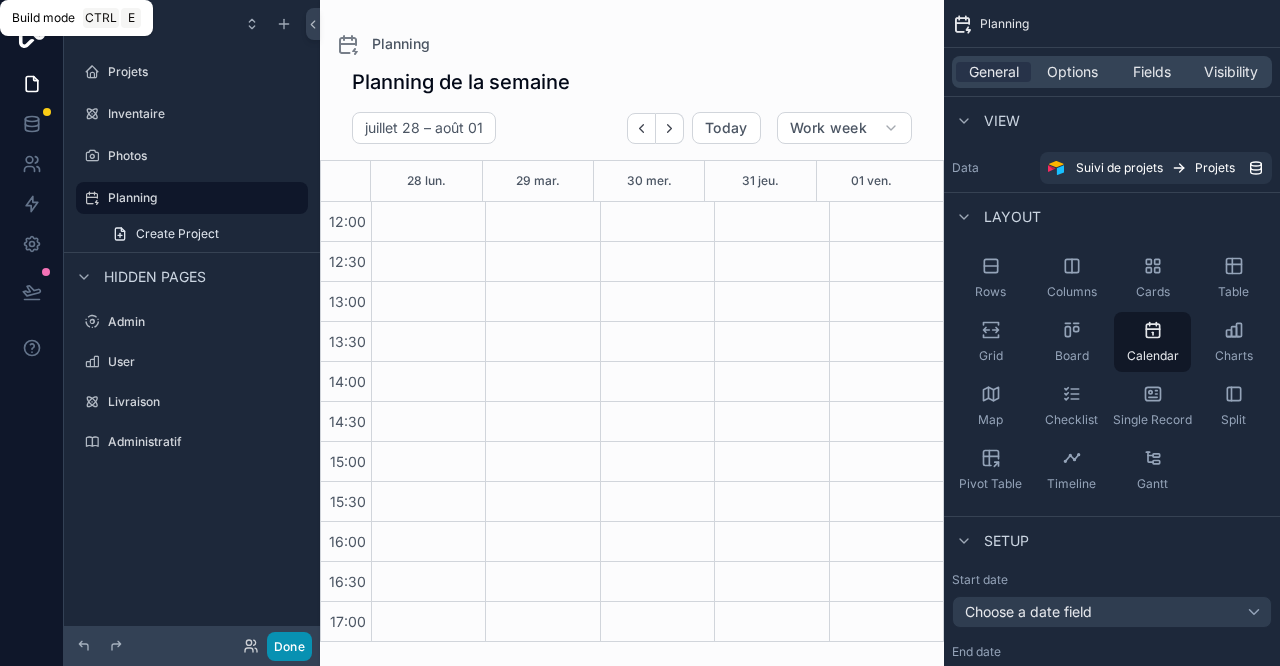 click on "Done" at bounding box center (289, 646) 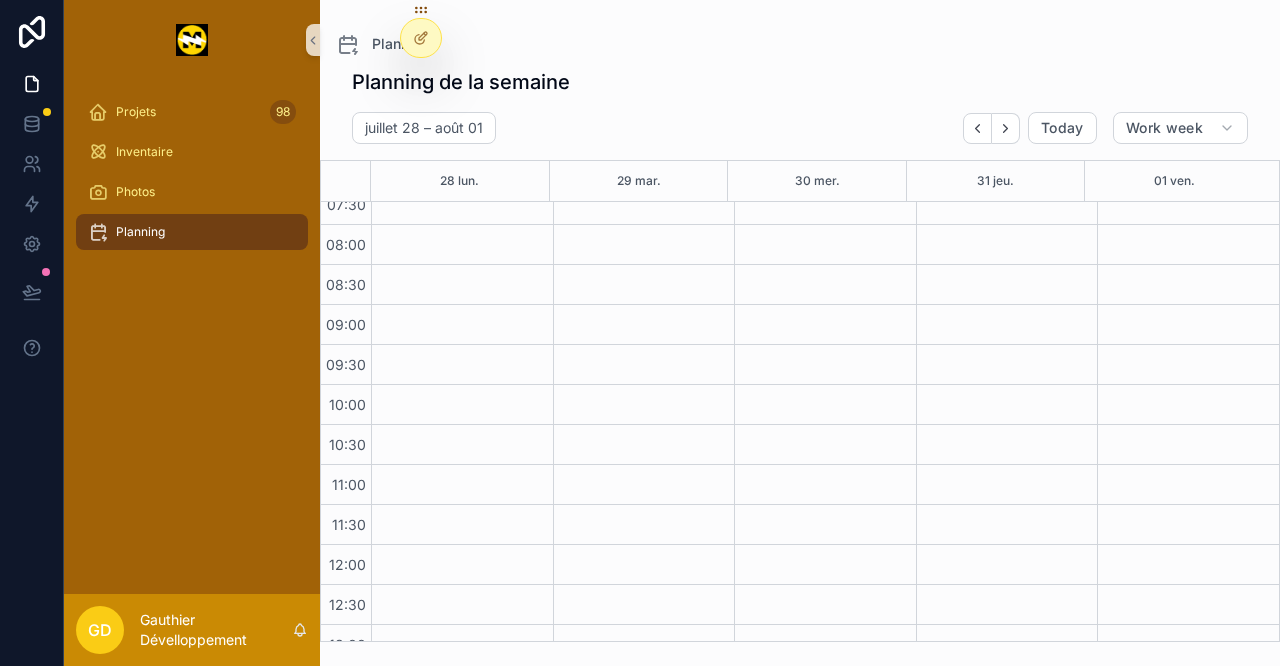scroll, scrollTop: 0, scrollLeft: 0, axis: both 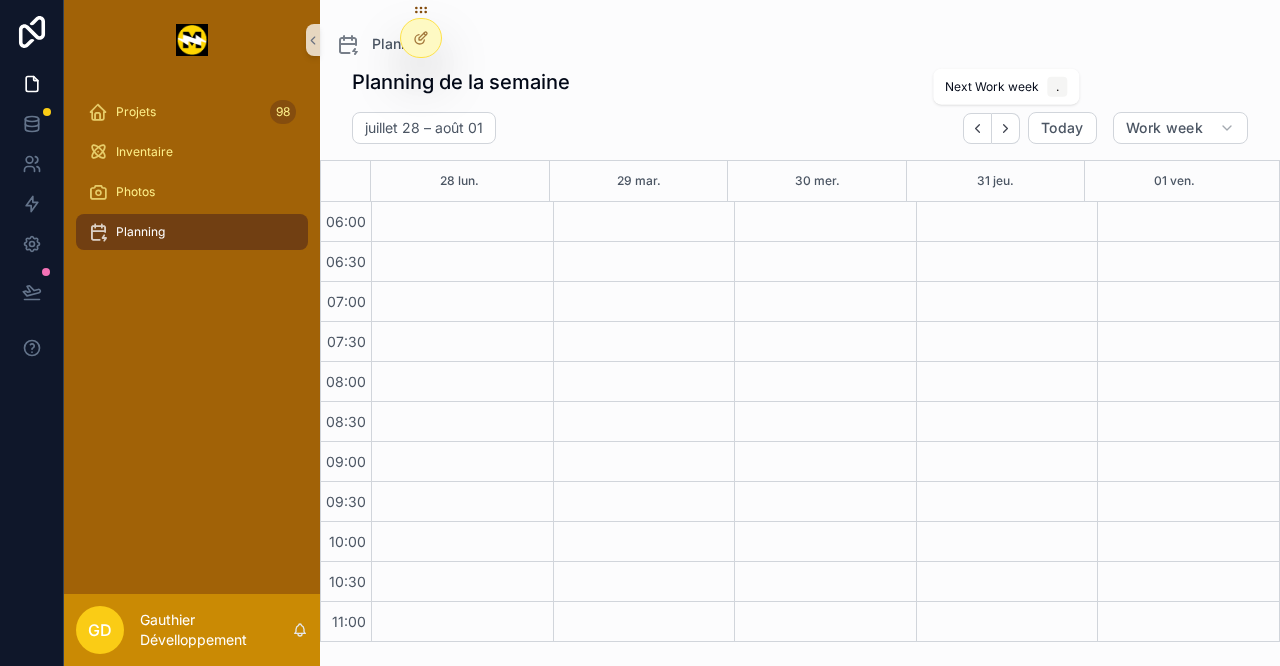 click 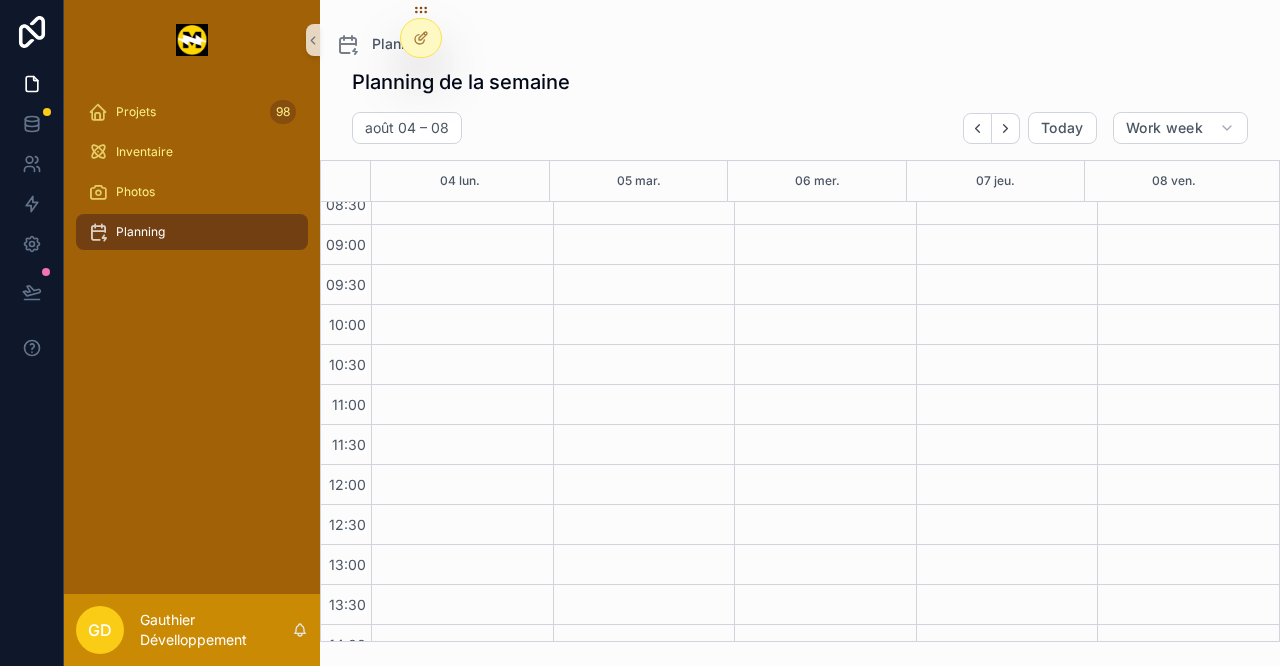scroll, scrollTop: 0, scrollLeft: 0, axis: both 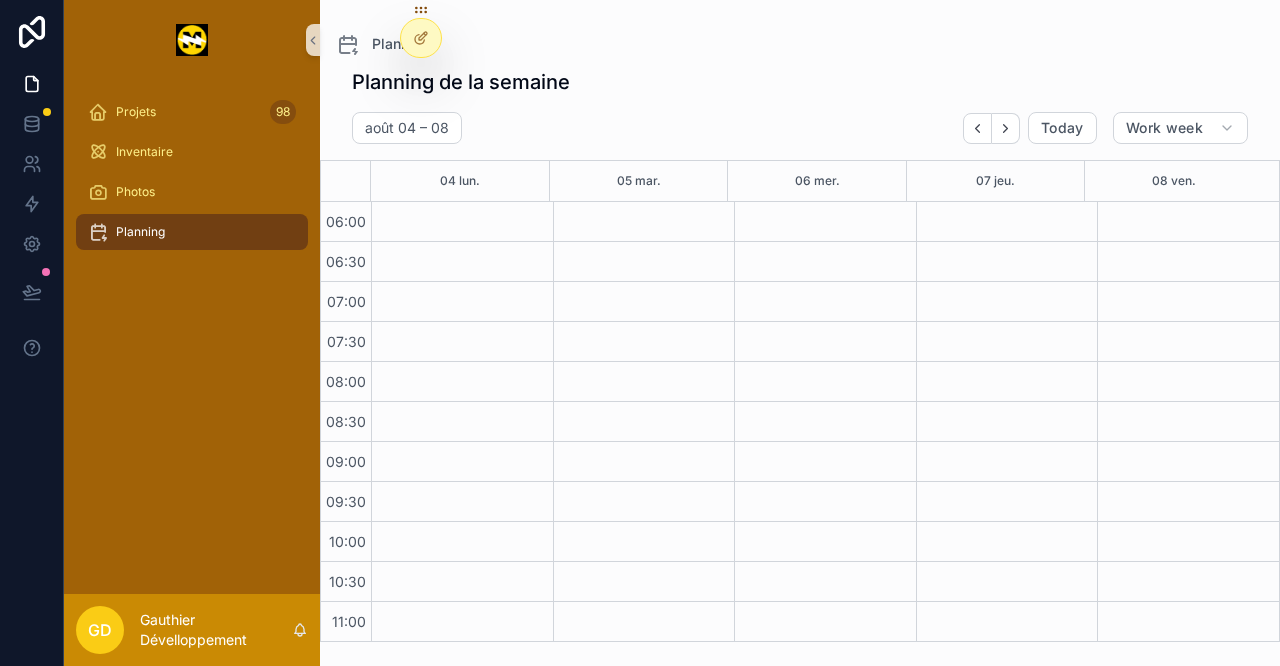 click at bounding box center [421, 38] 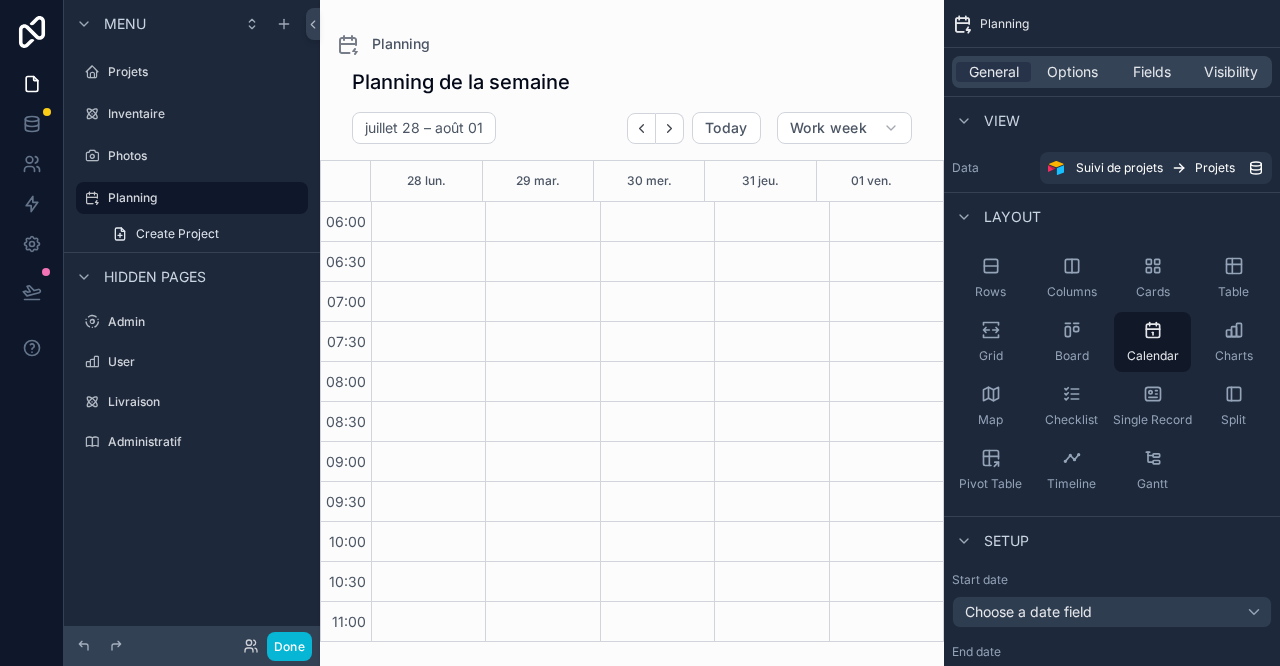 scroll, scrollTop: 480, scrollLeft: 0, axis: vertical 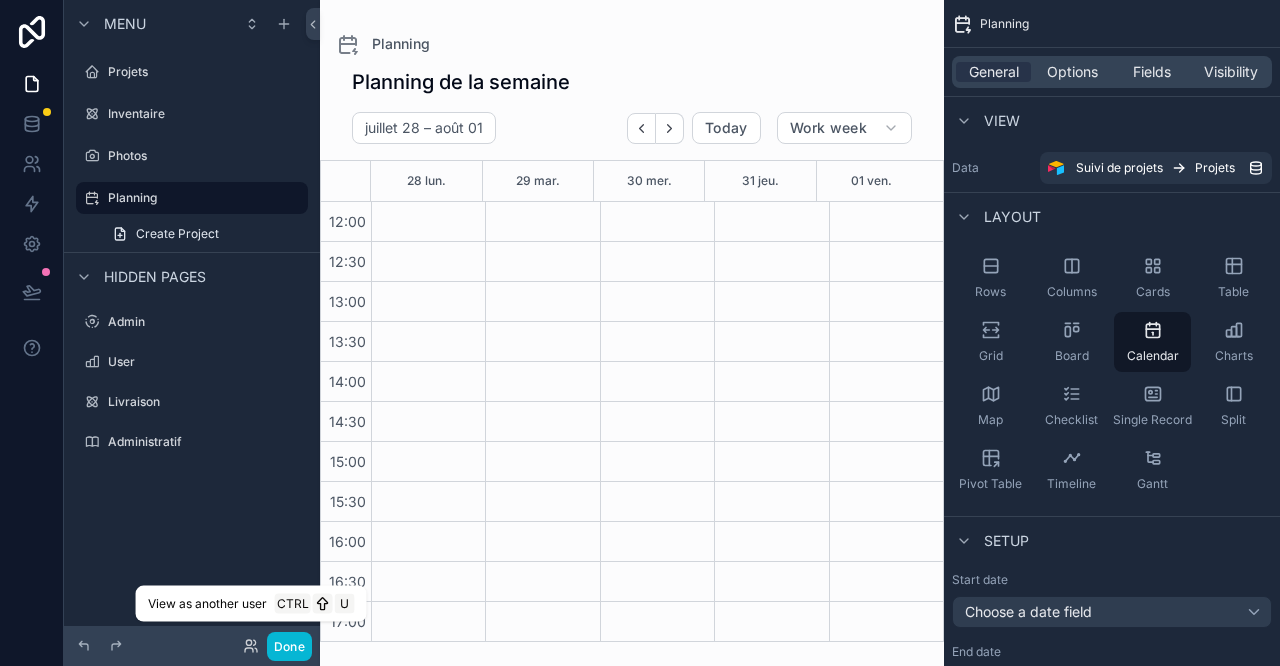 click 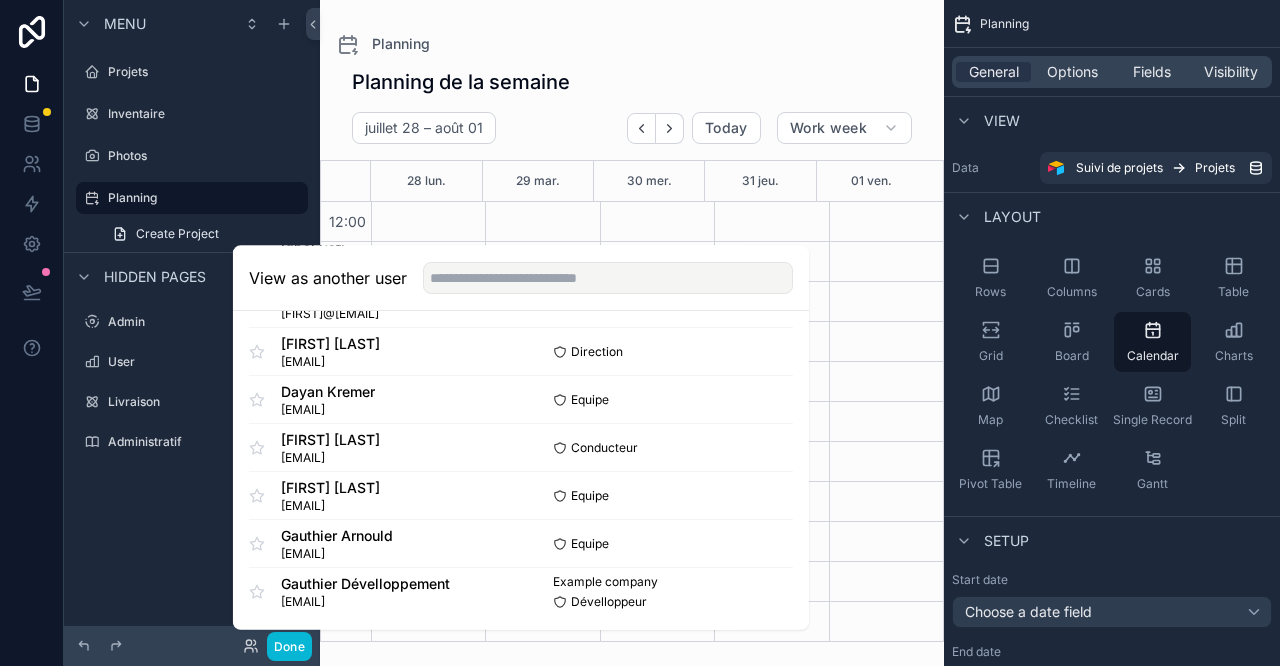 scroll, scrollTop: 0, scrollLeft: 0, axis: both 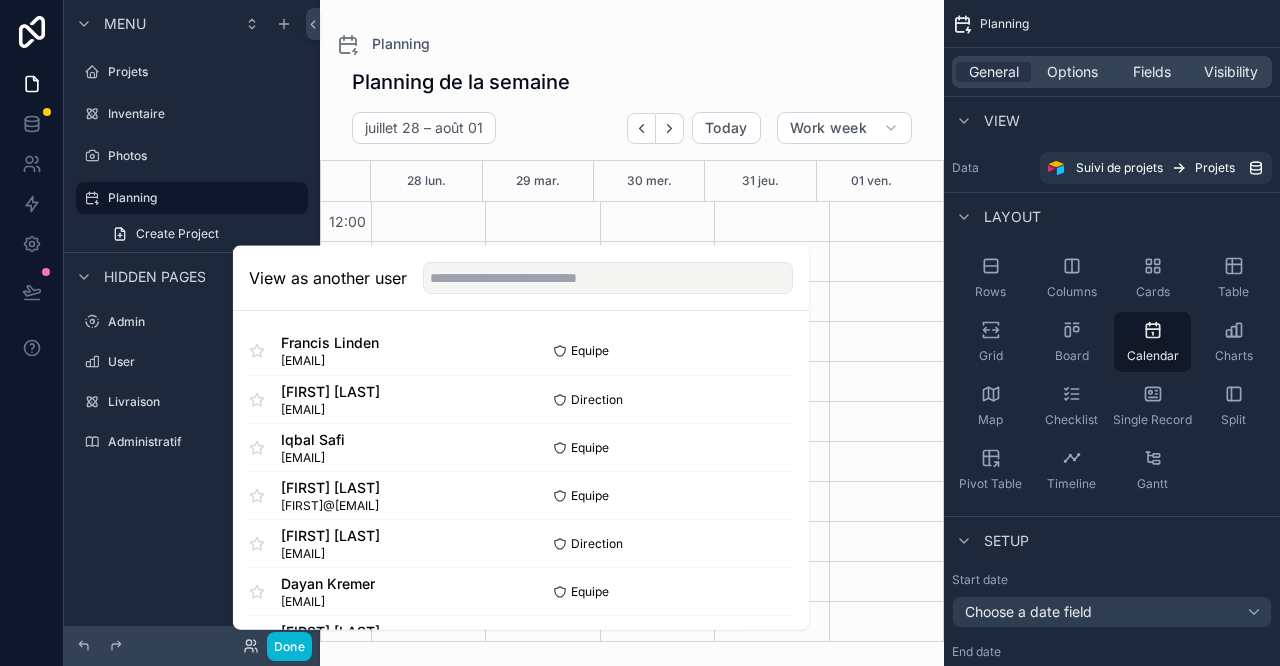click on "Select" at bounding box center (0, 0) 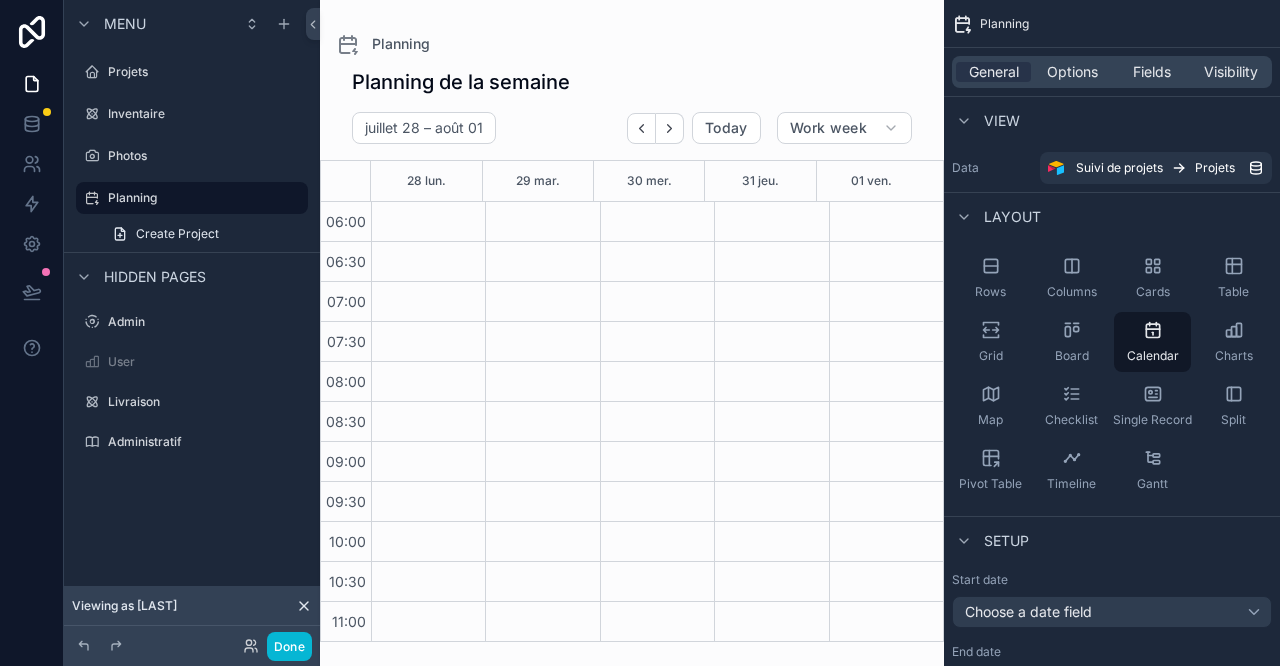 scroll, scrollTop: 0, scrollLeft: 0, axis: both 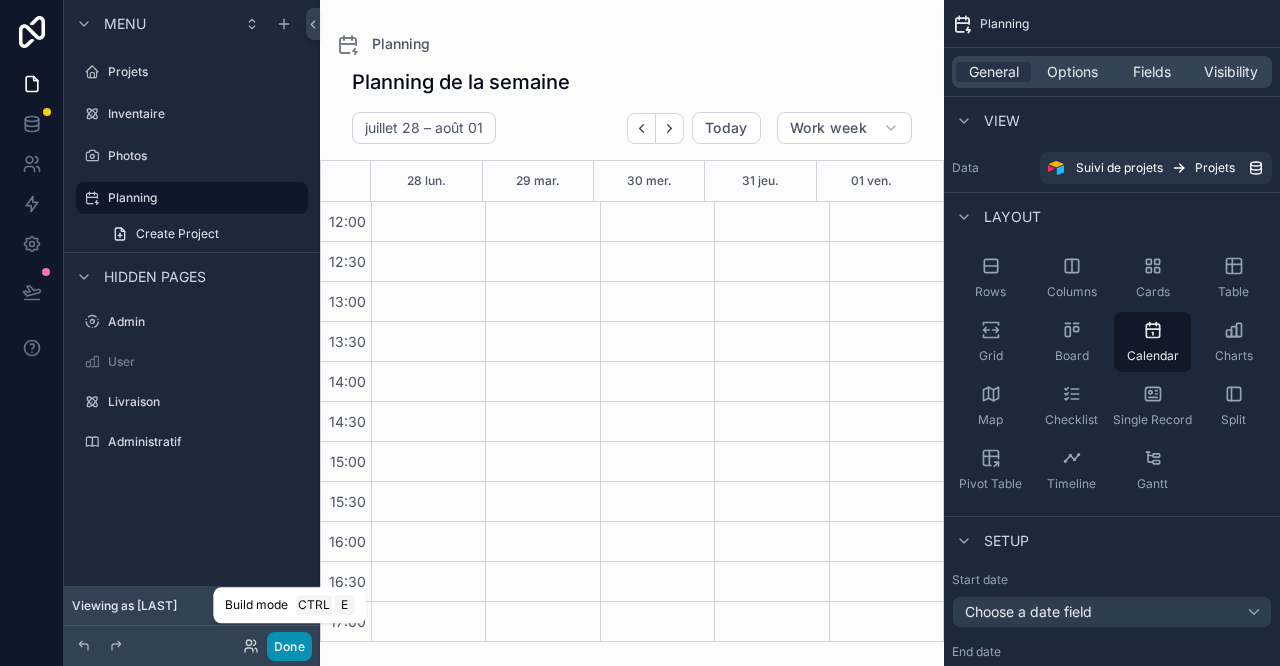 click on "Done" at bounding box center (289, 646) 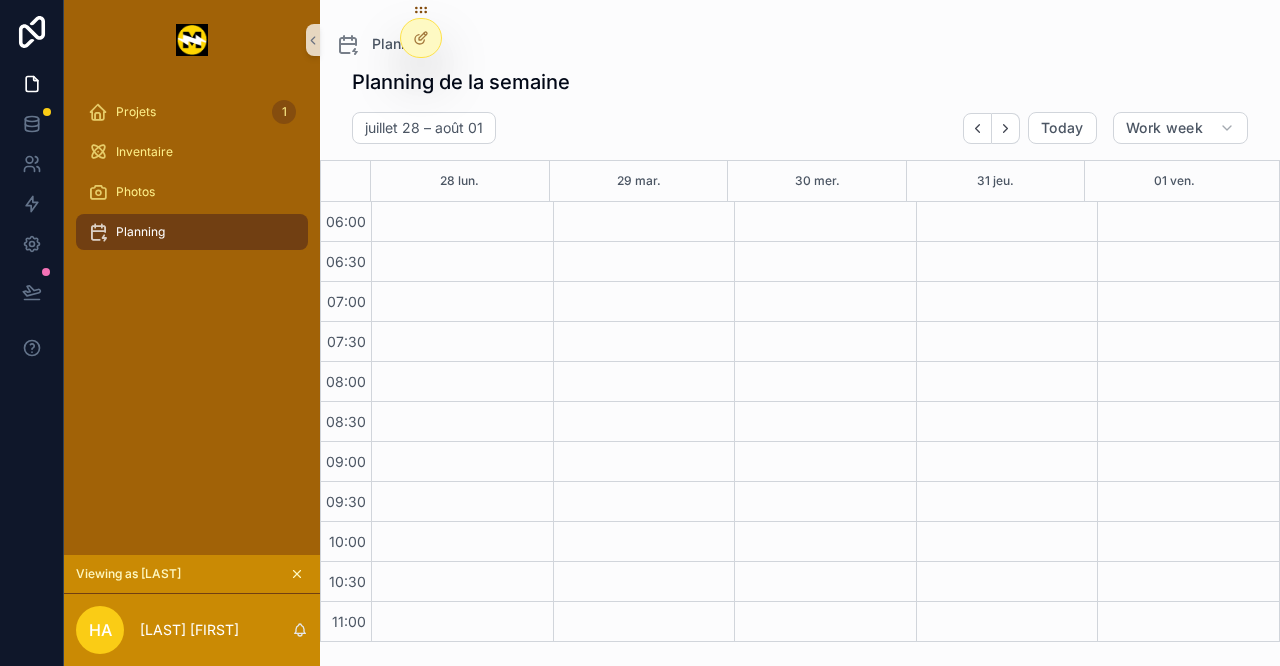 scroll, scrollTop: 480, scrollLeft: 0, axis: vertical 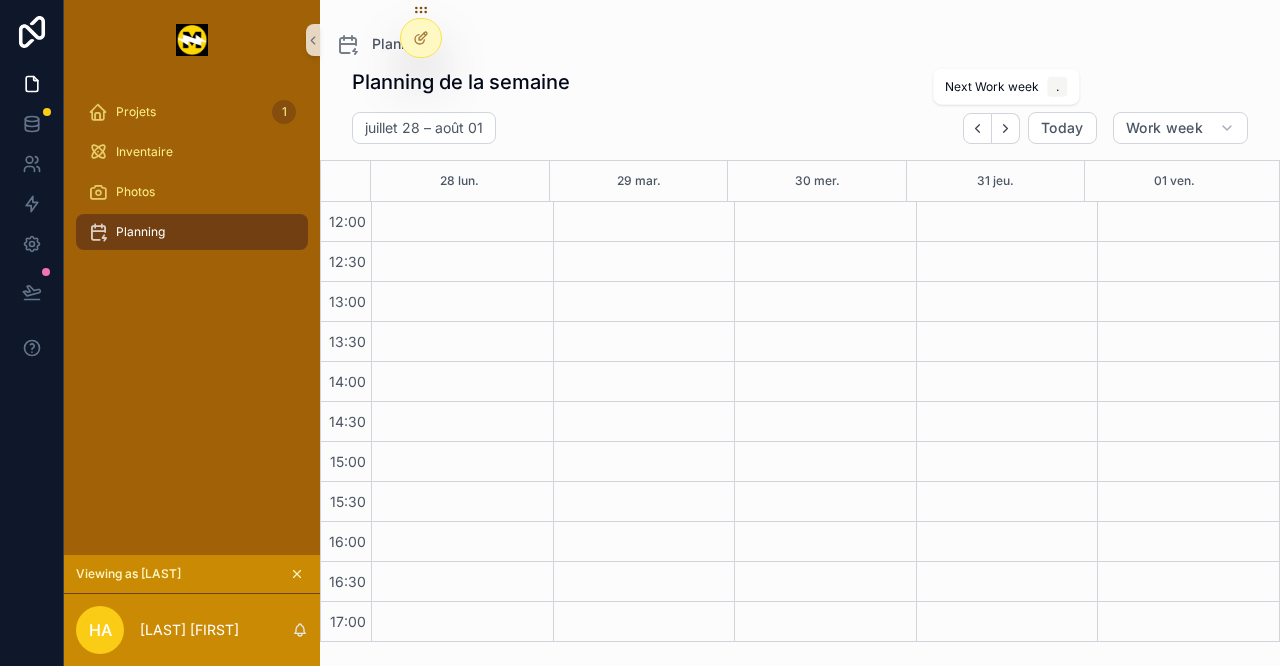 click 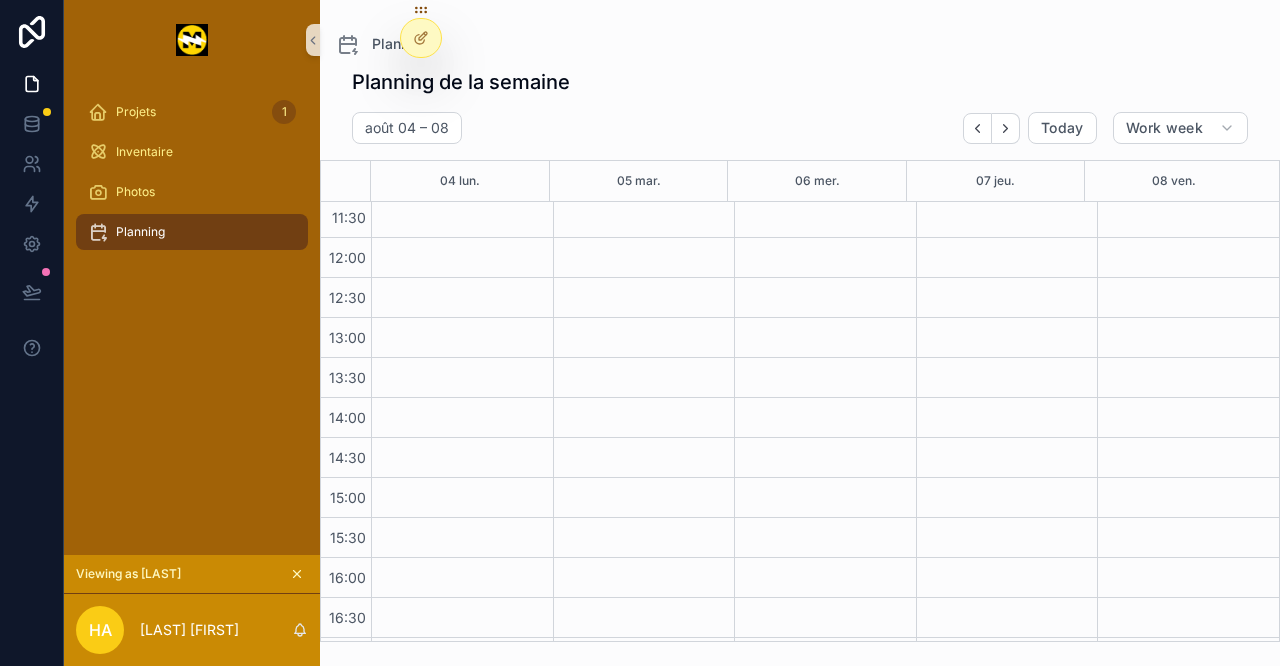 scroll, scrollTop: 0, scrollLeft: 0, axis: both 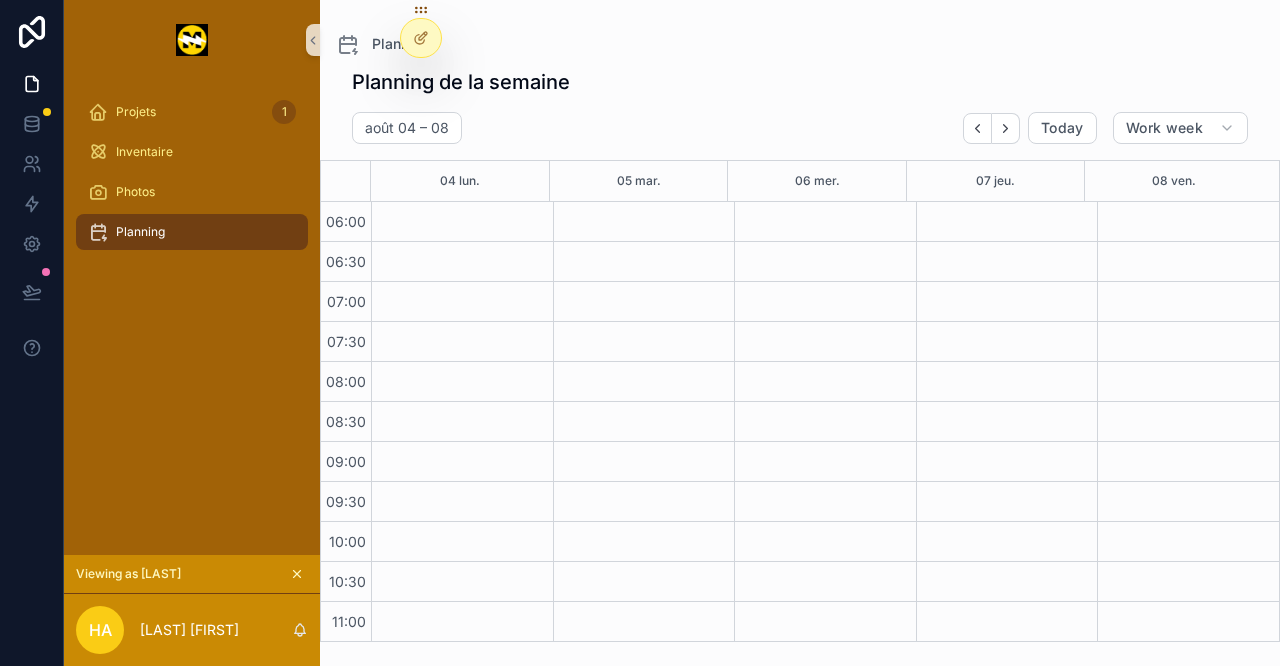 click on "[INITIALS] [LAST] [FIRST]" at bounding box center [192, 630] 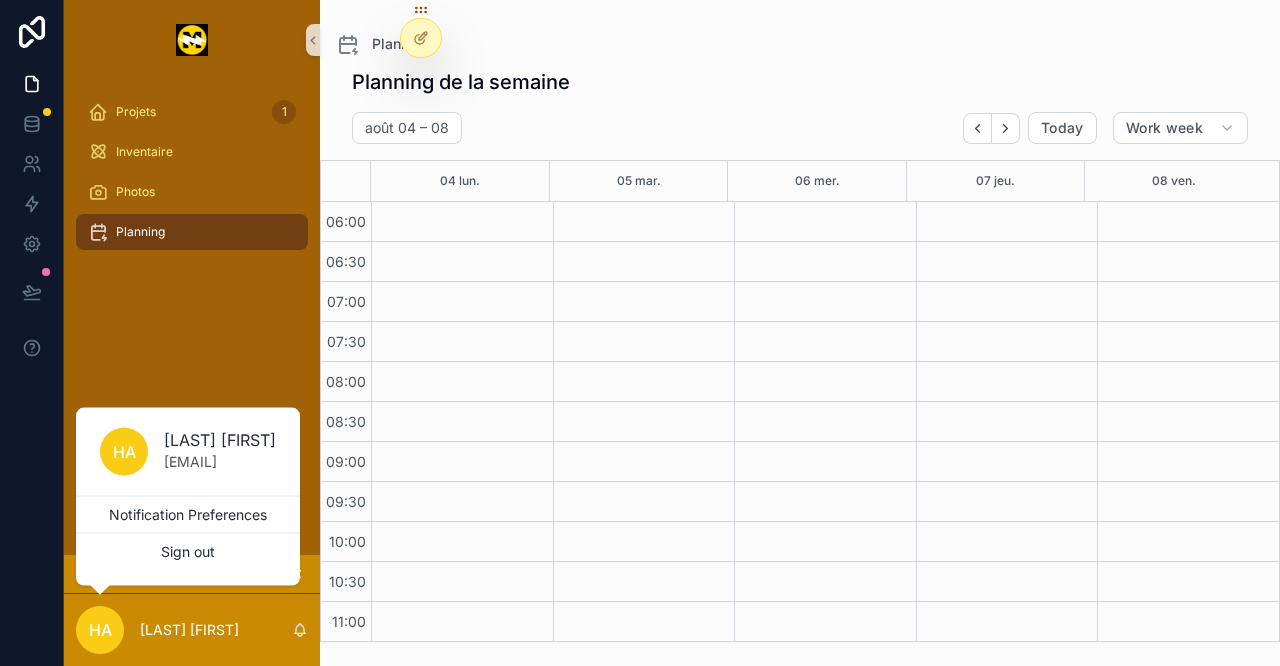 click on "[INITIALS] [LAST] [FIRST]" at bounding box center (192, 630) 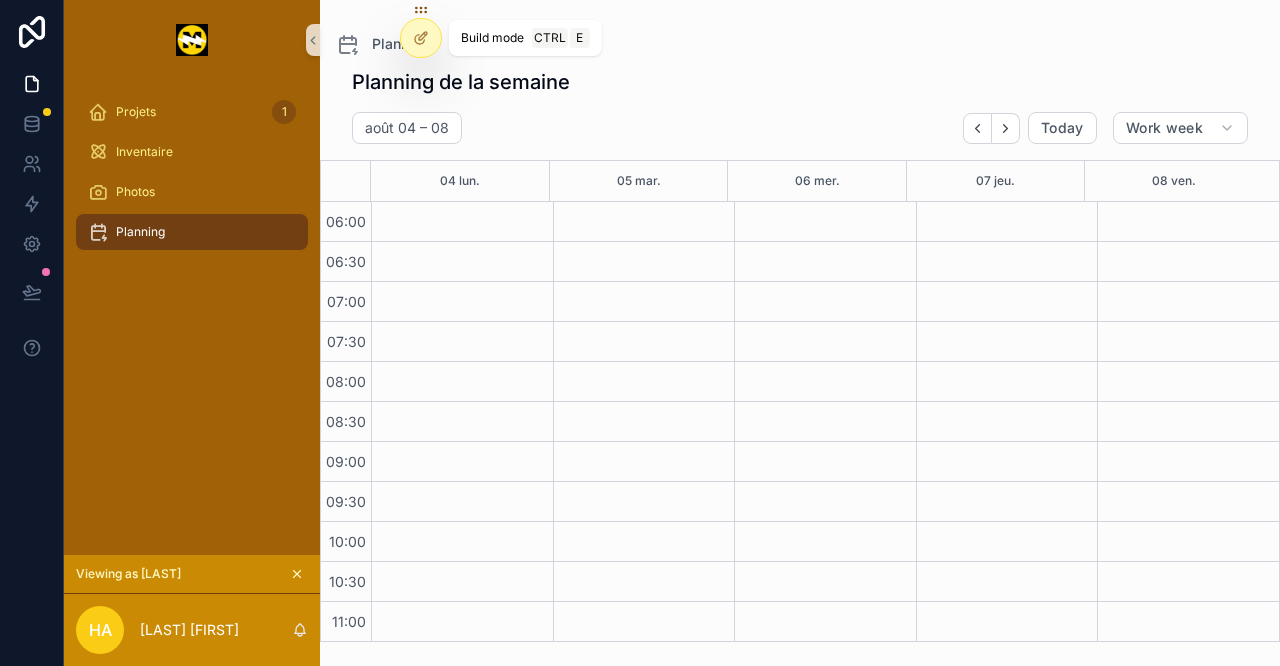 click 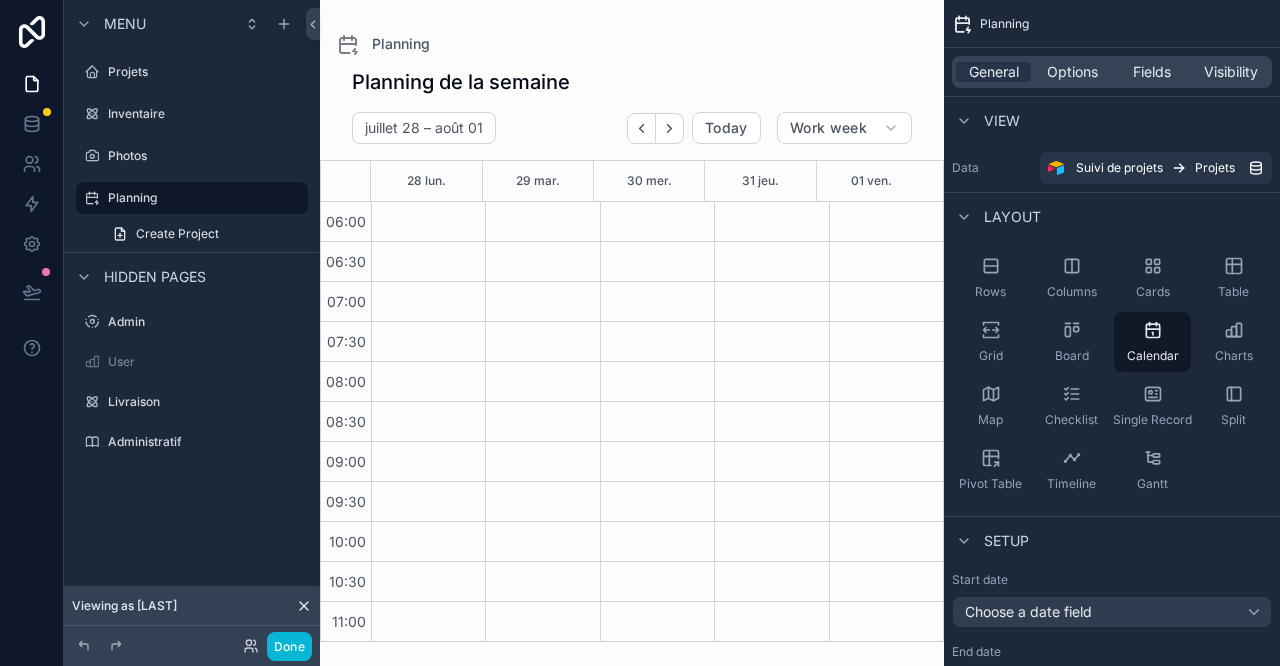 scroll, scrollTop: 480, scrollLeft: 0, axis: vertical 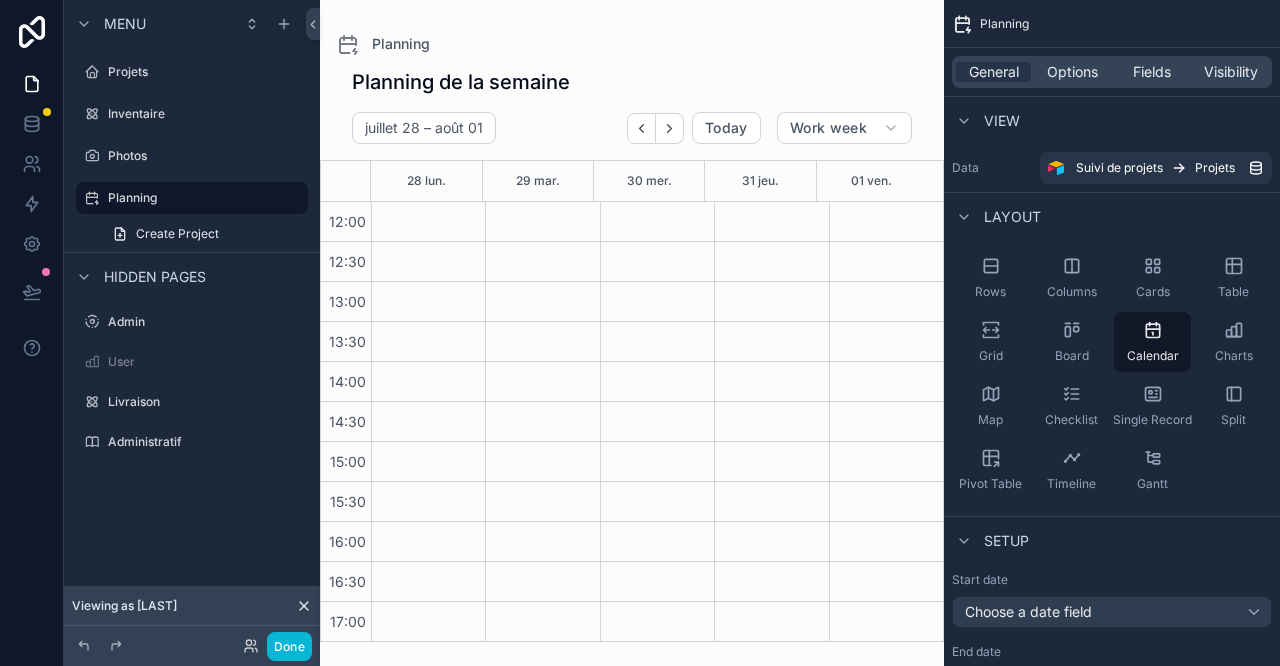 drag, startPoint x: 1164, startPoint y: 148, endPoint x: 1166, endPoint y: 158, distance: 10.198039 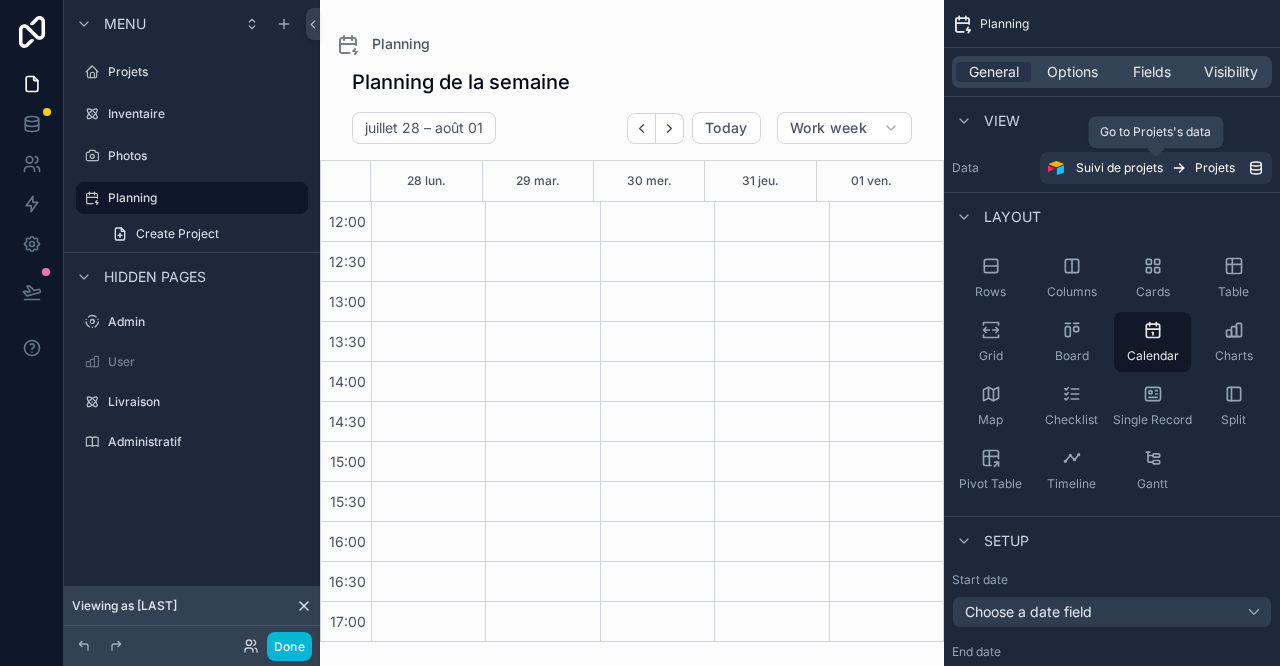 click on "Suivi de projets Projets" at bounding box center (1156, 168) 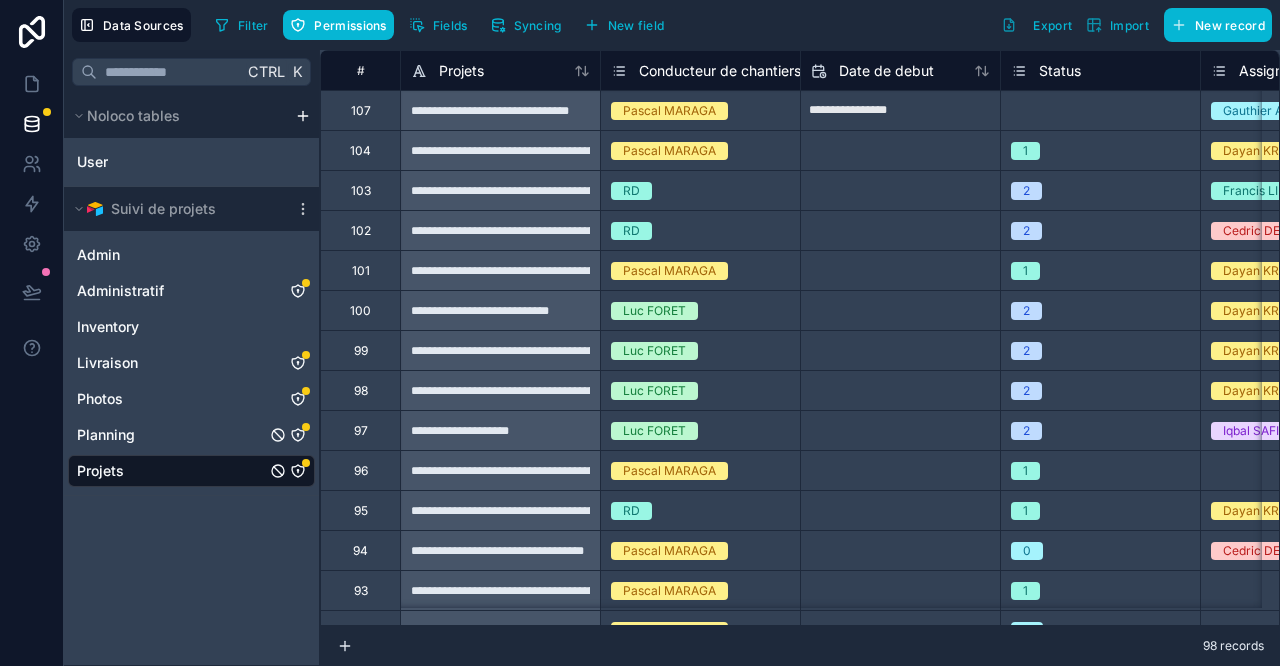 click on "Planning" at bounding box center [191, 435] 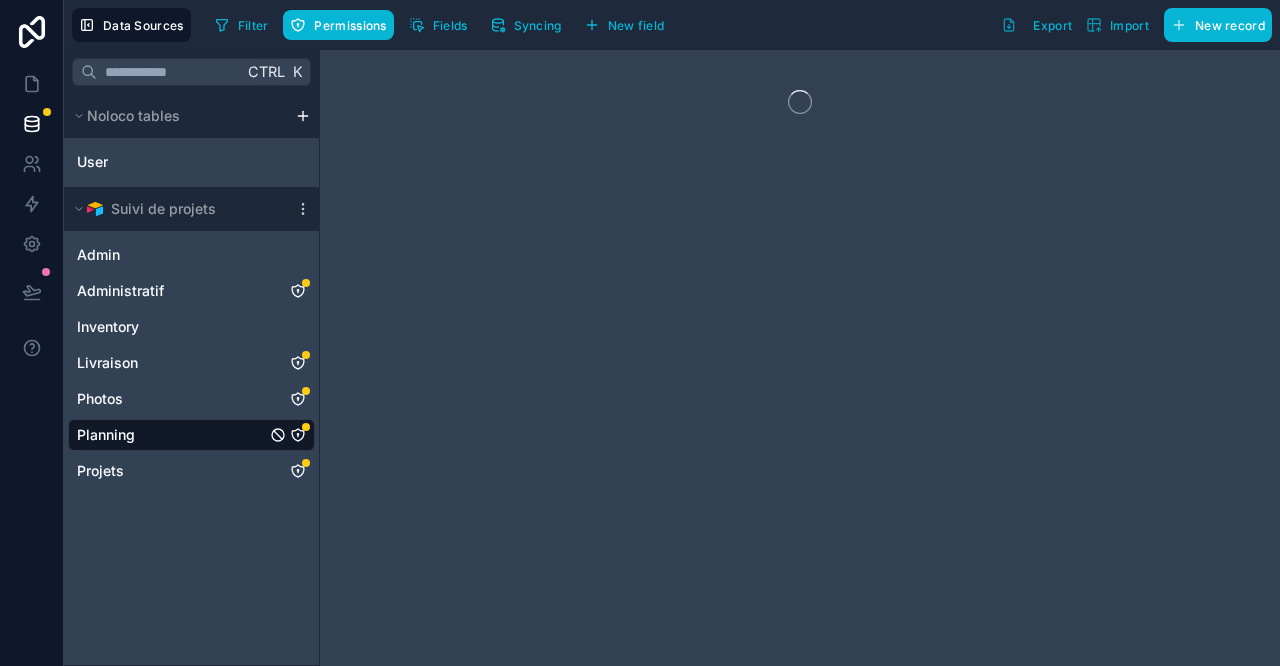 click on "Planning" at bounding box center [191, 435] 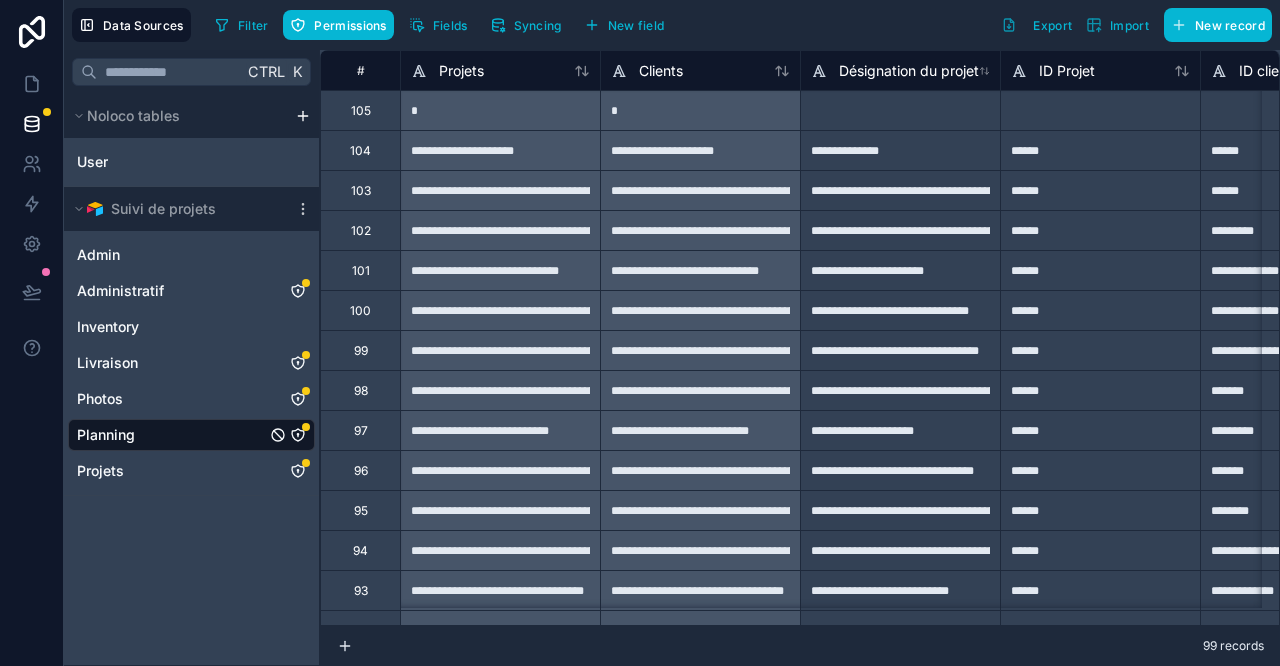 click 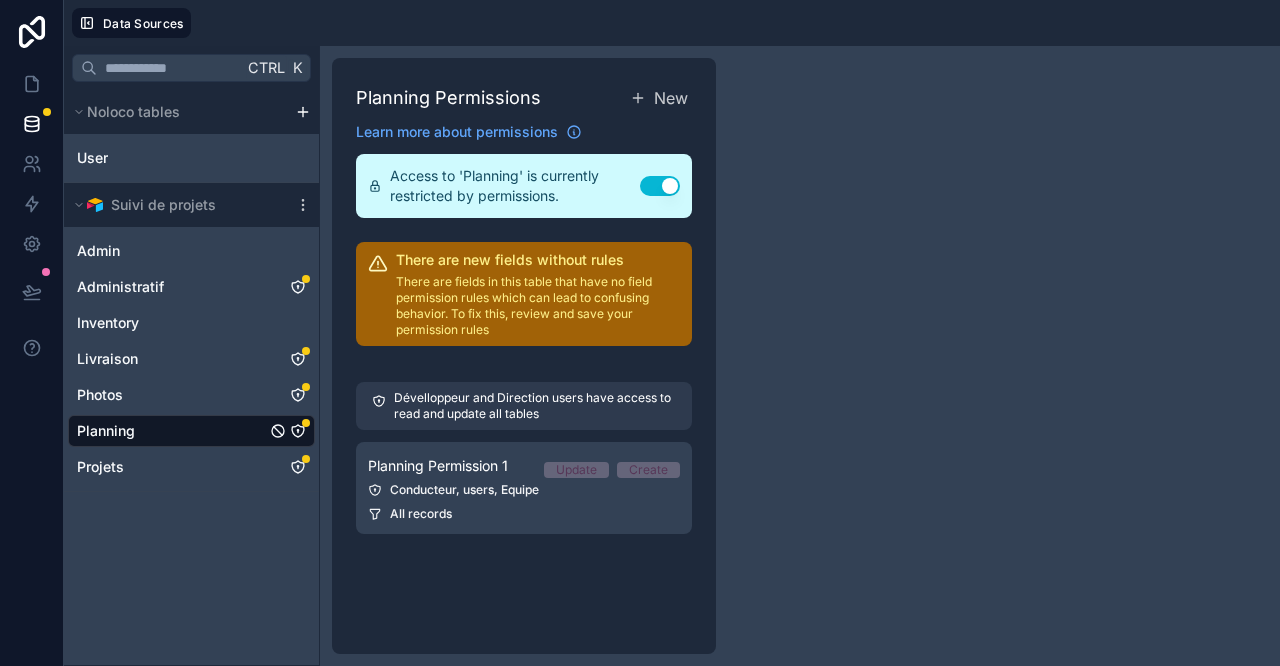 click on "Planning Permission 1" at bounding box center (438, 466) 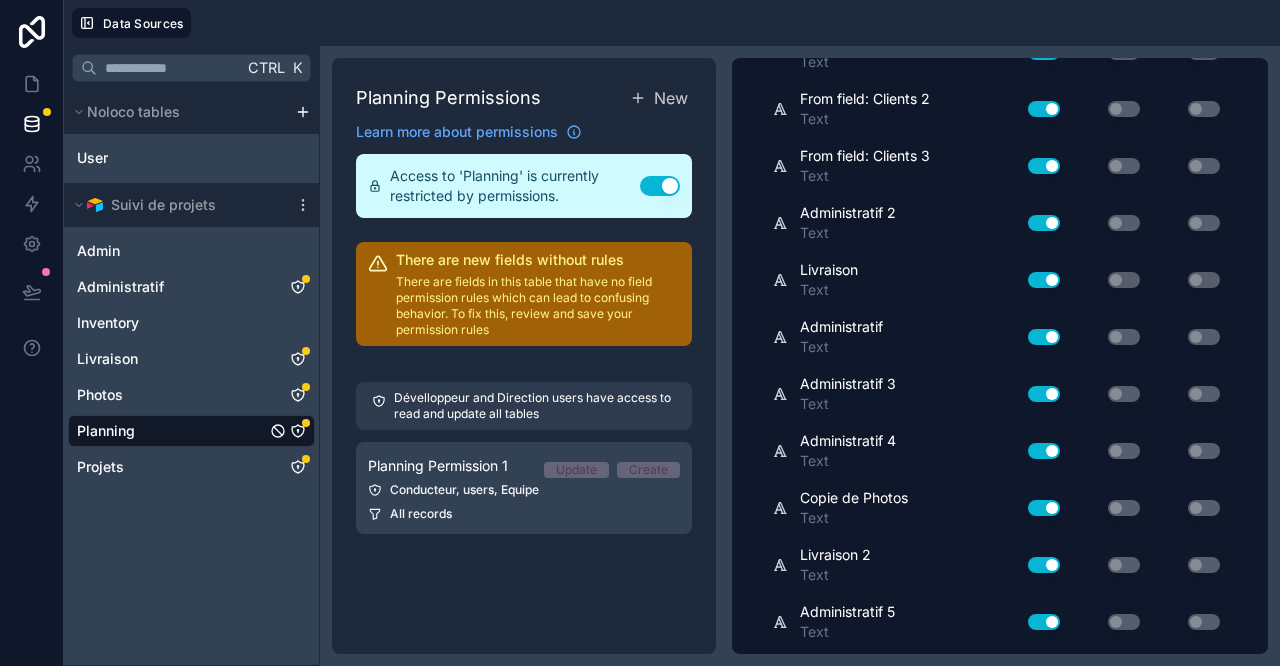 scroll, scrollTop: 2399, scrollLeft: 0, axis: vertical 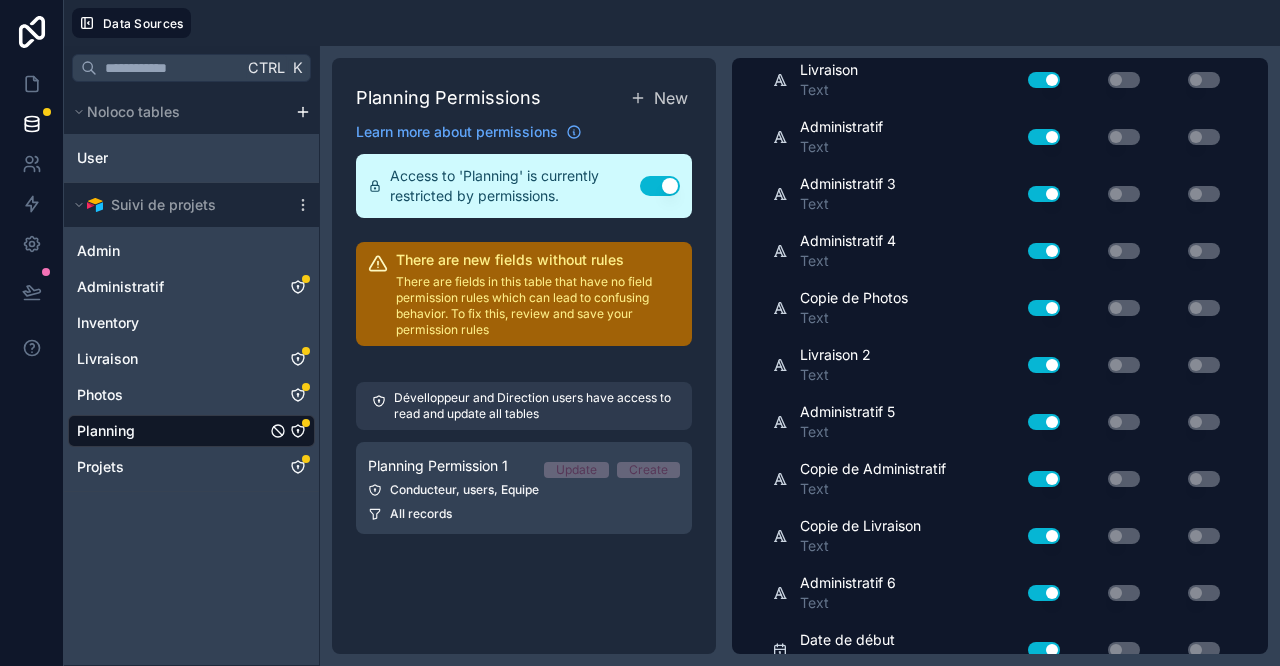 drag, startPoint x: 1022, startPoint y: 606, endPoint x: 1022, endPoint y: 592, distance: 14 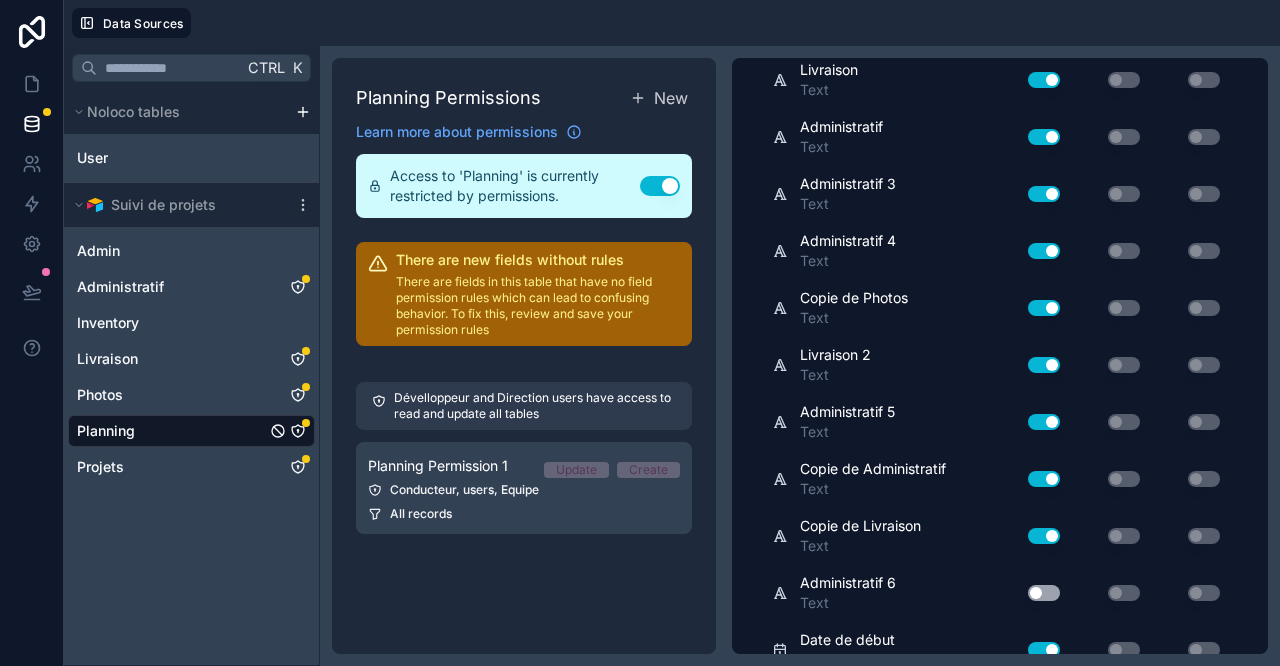 drag, startPoint x: 1027, startPoint y: 544, endPoint x: 1023, endPoint y: 516, distance: 28.284271 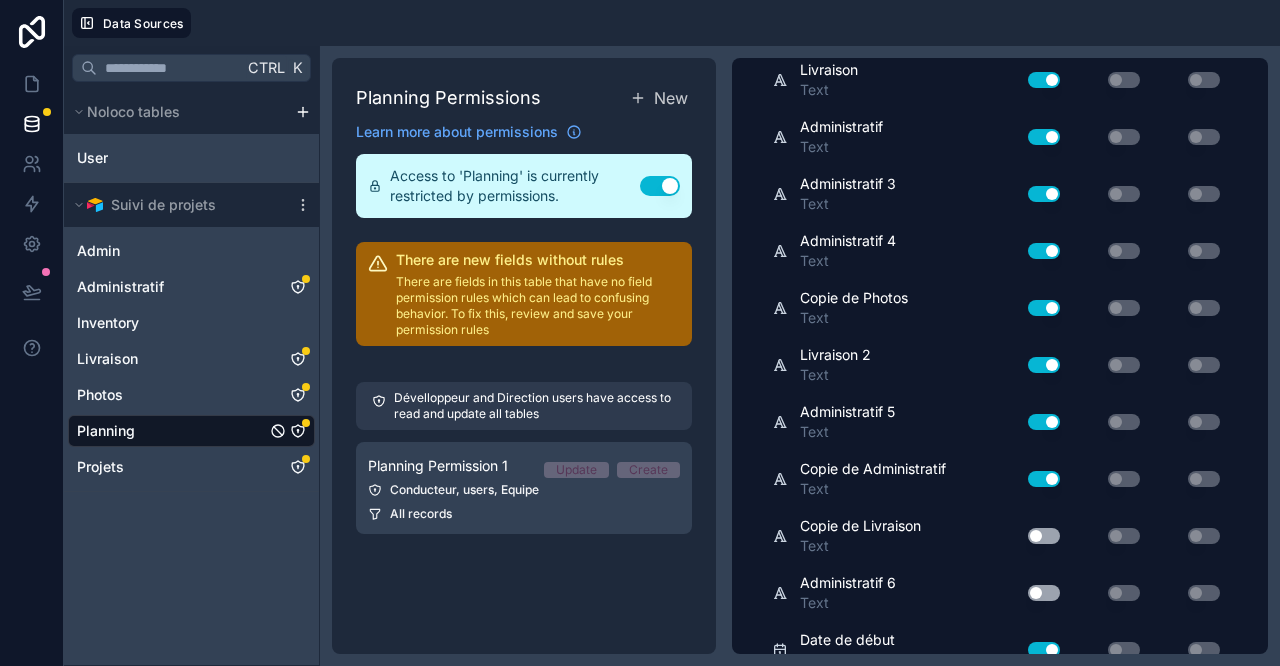 click on "Use setting" at bounding box center (1044, 479) 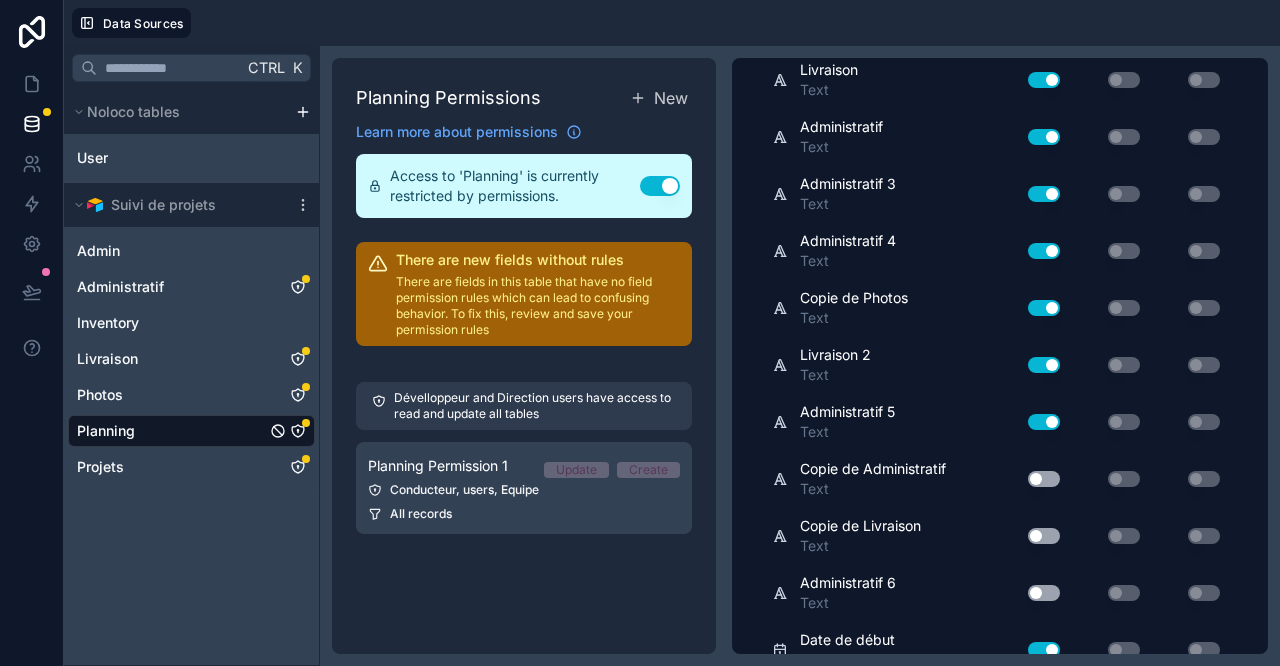 click on "Use setting" at bounding box center [1044, 422] 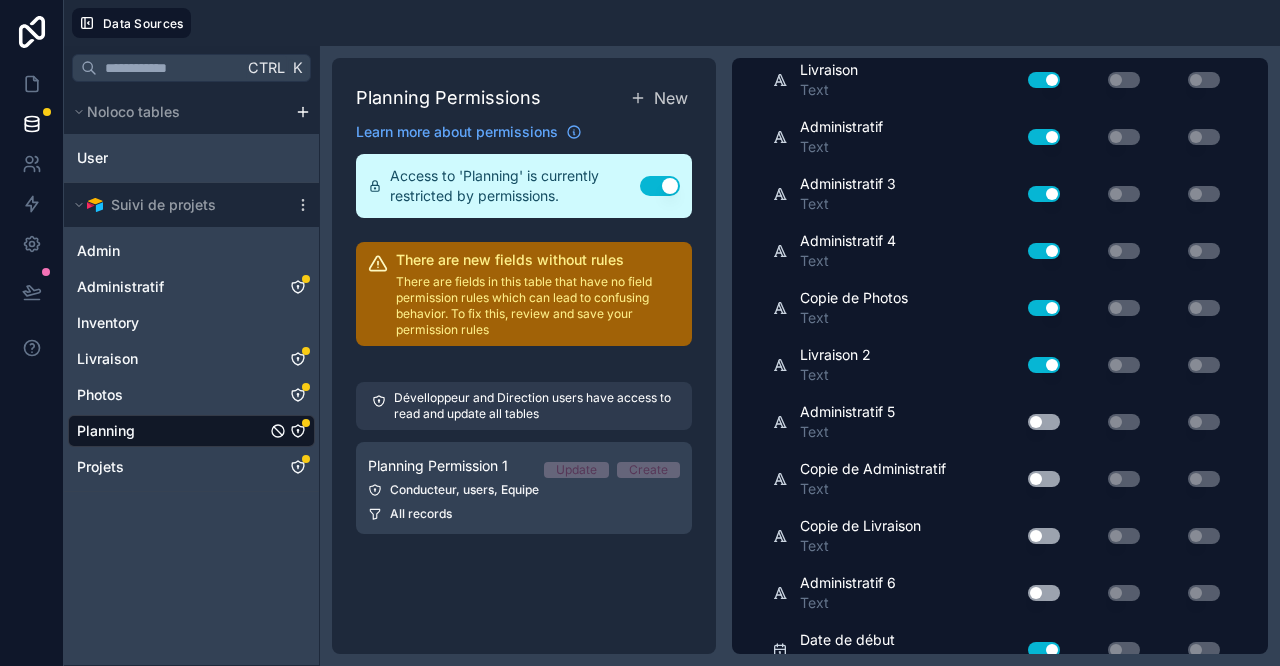 click on "Use setting" at bounding box center [1044, 365] 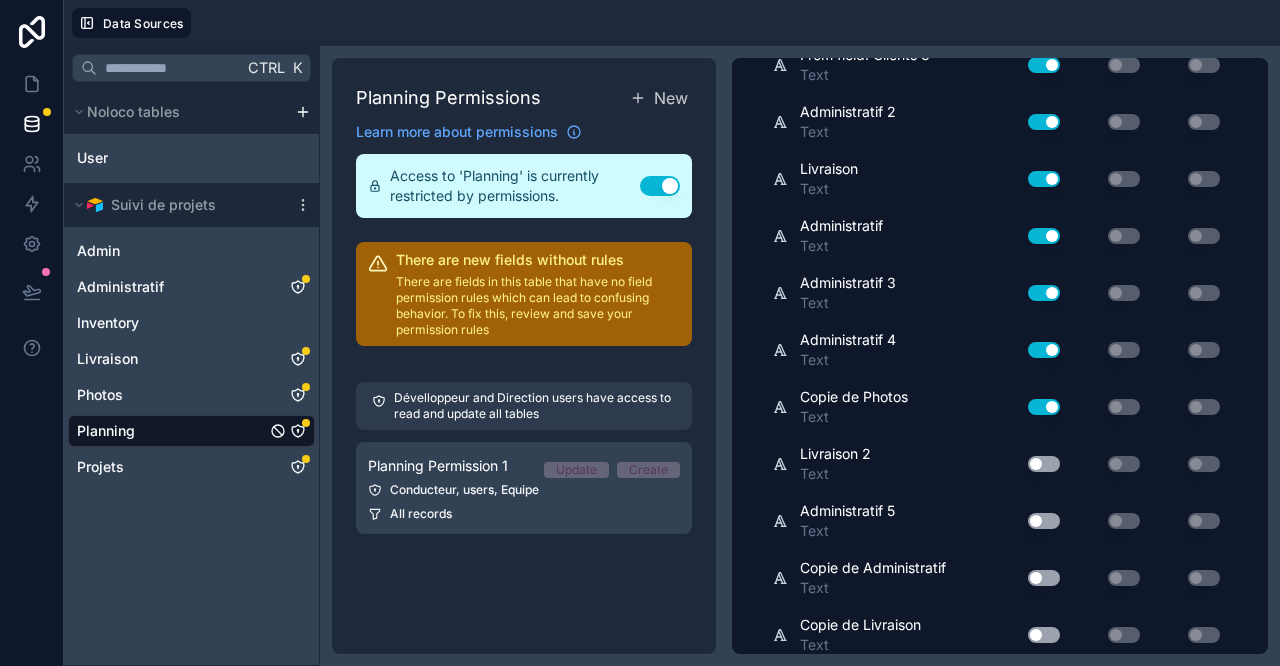scroll, scrollTop: 2621, scrollLeft: 0, axis: vertical 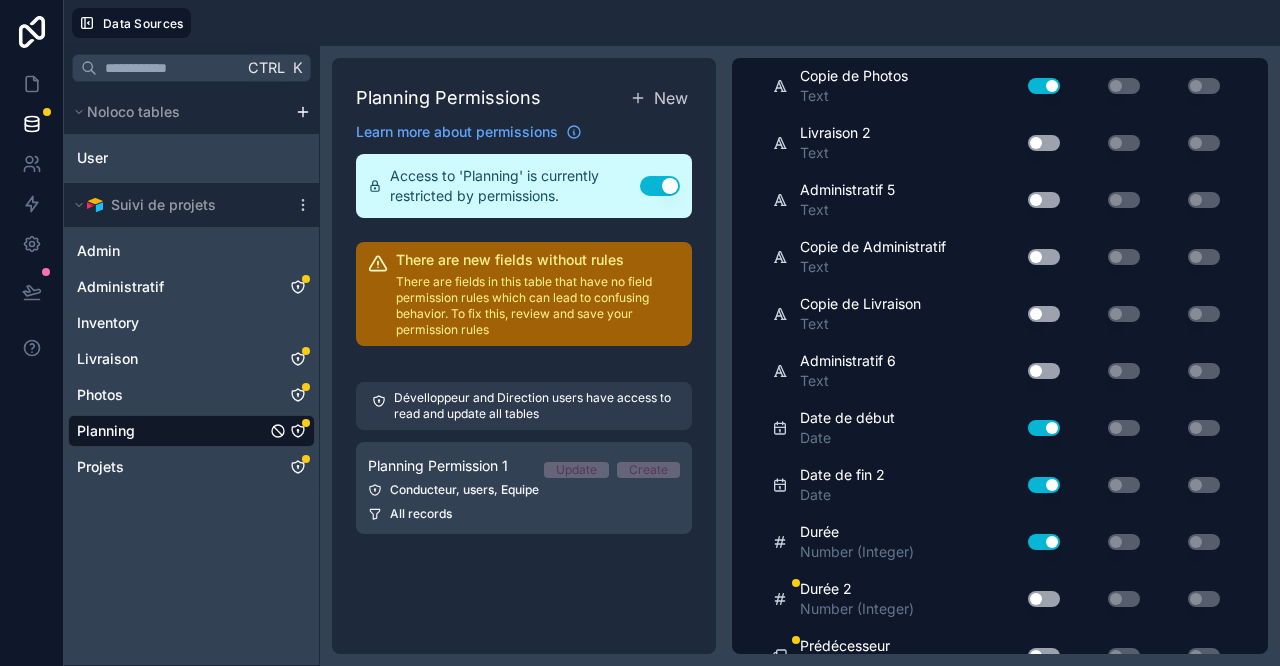 drag, startPoint x: 1029, startPoint y: 556, endPoint x: 1029, endPoint y: 542, distance: 14 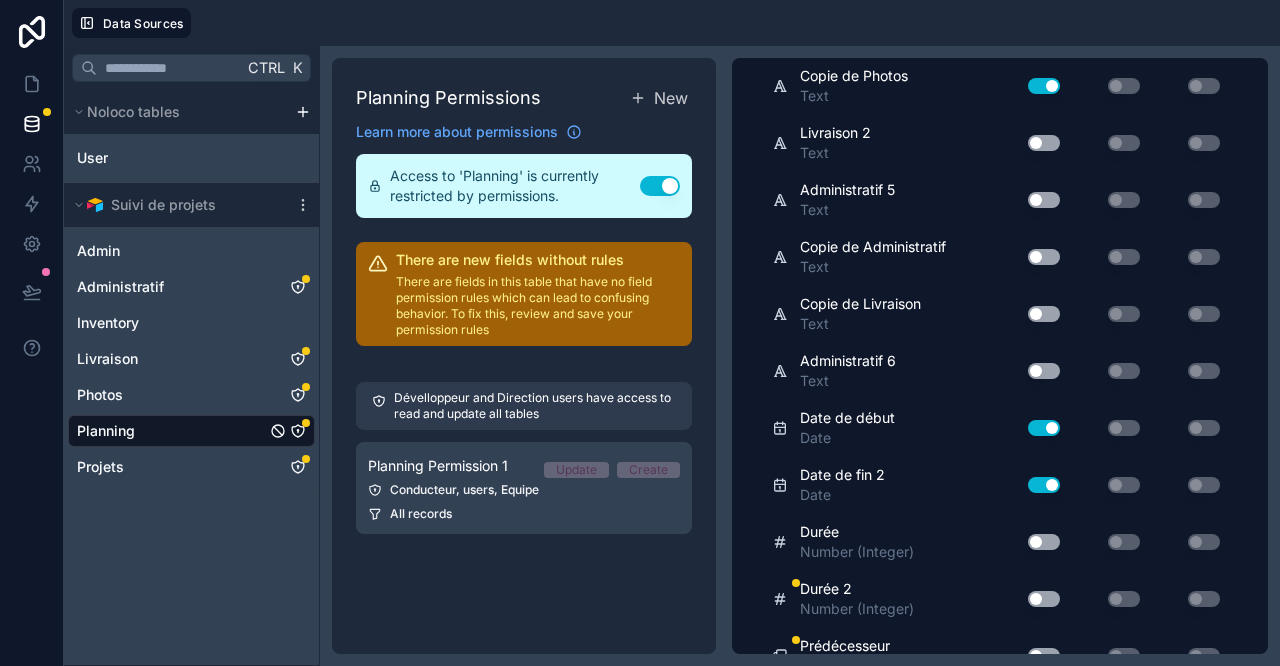 click on "Use setting" at bounding box center [1044, 485] 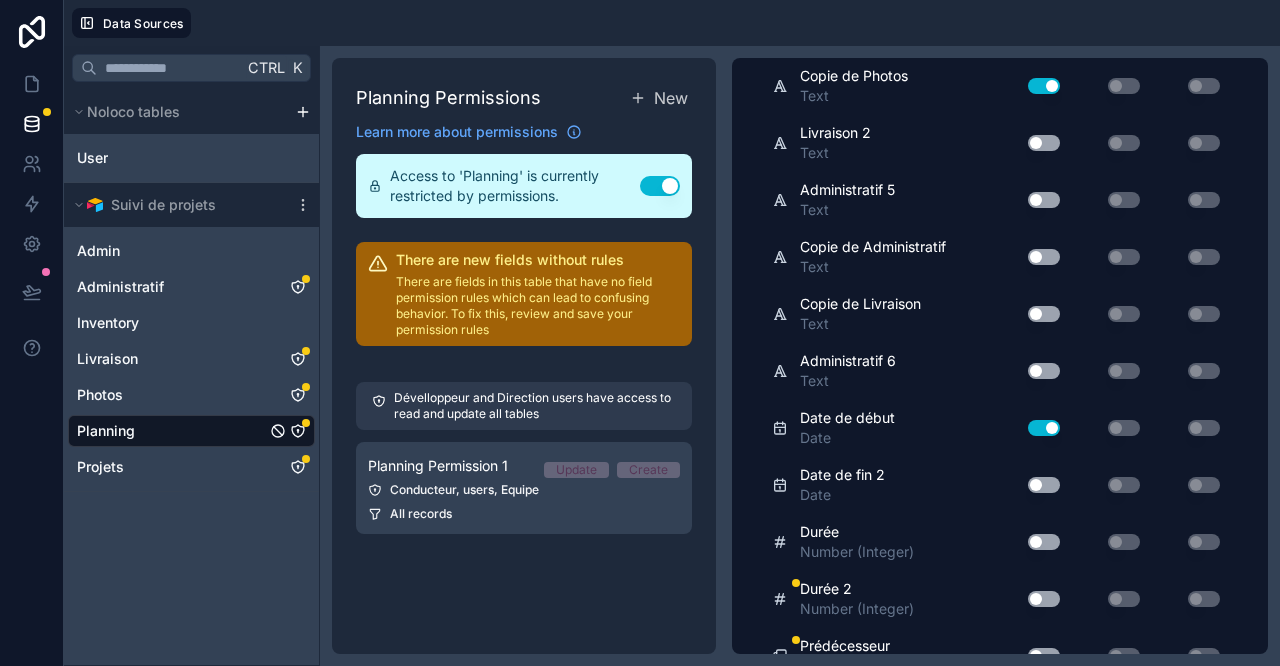 click on "Use setting" at bounding box center [1044, 428] 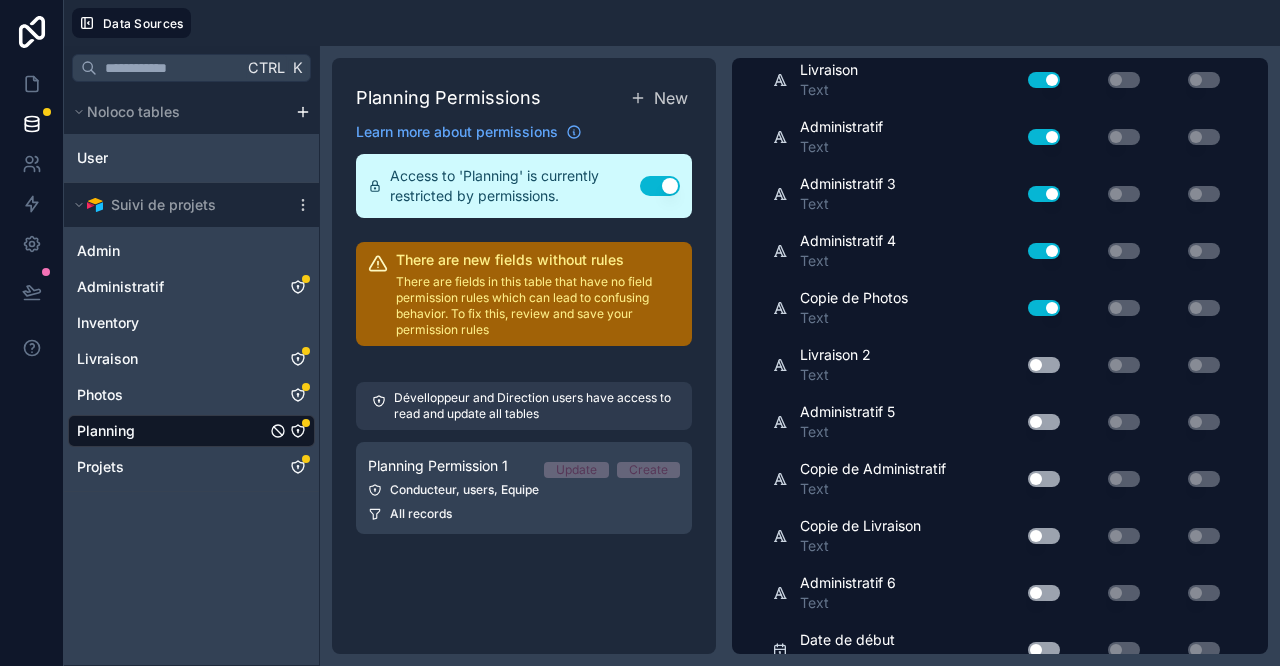 scroll, scrollTop: 2176, scrollLeft: 0, axis: vertical 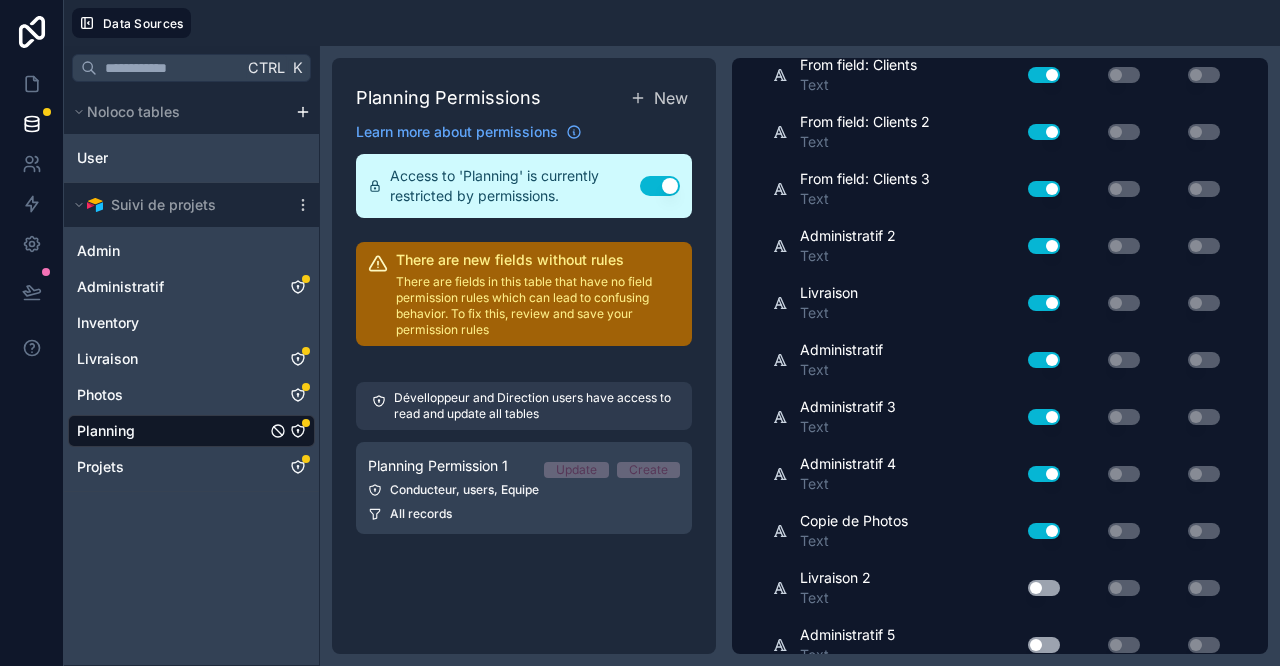 click on "Use setting" at bounding box center (1044, 531) 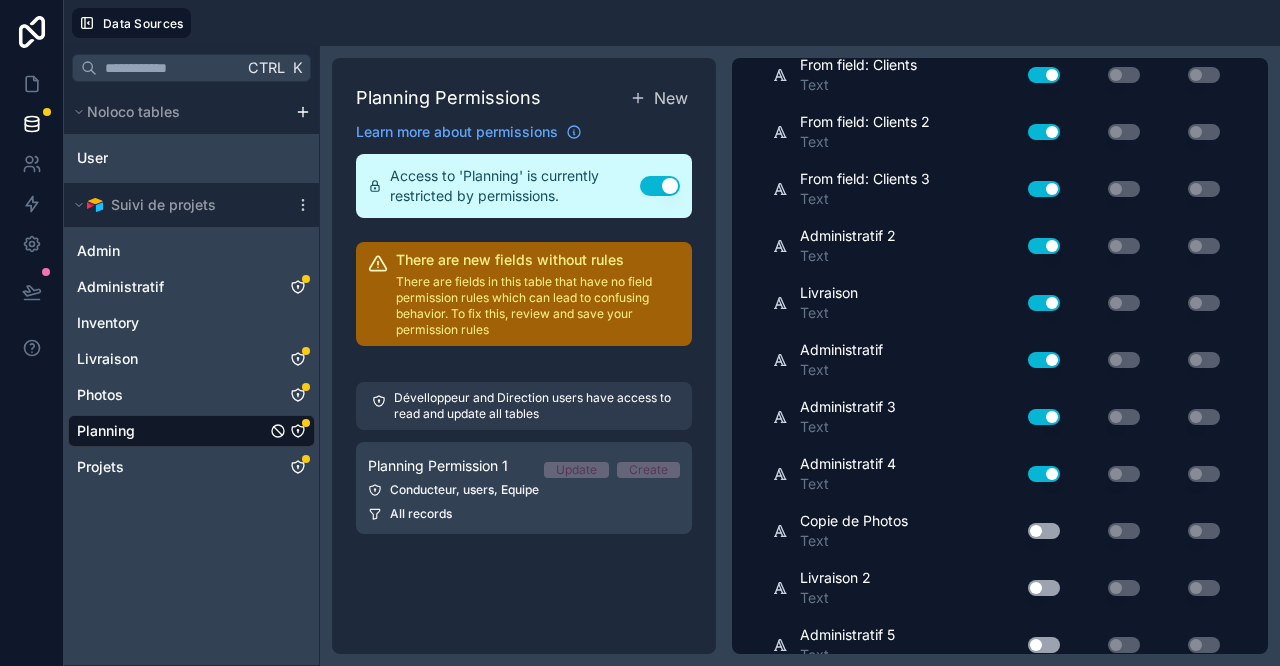 drag, startPoint x: 1016, startPoint y: 477, endPoint x: 1016, endPoint y: 460, distance: 17 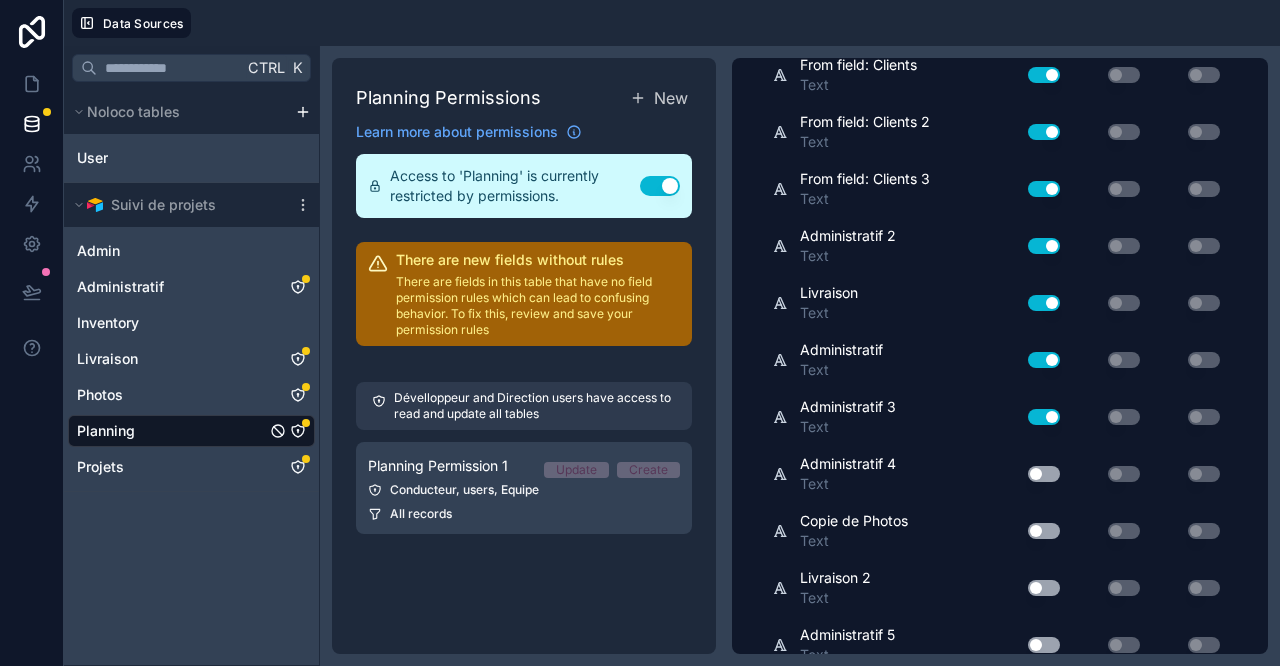 click on "Use setting" at bounding box center (1044, 417) 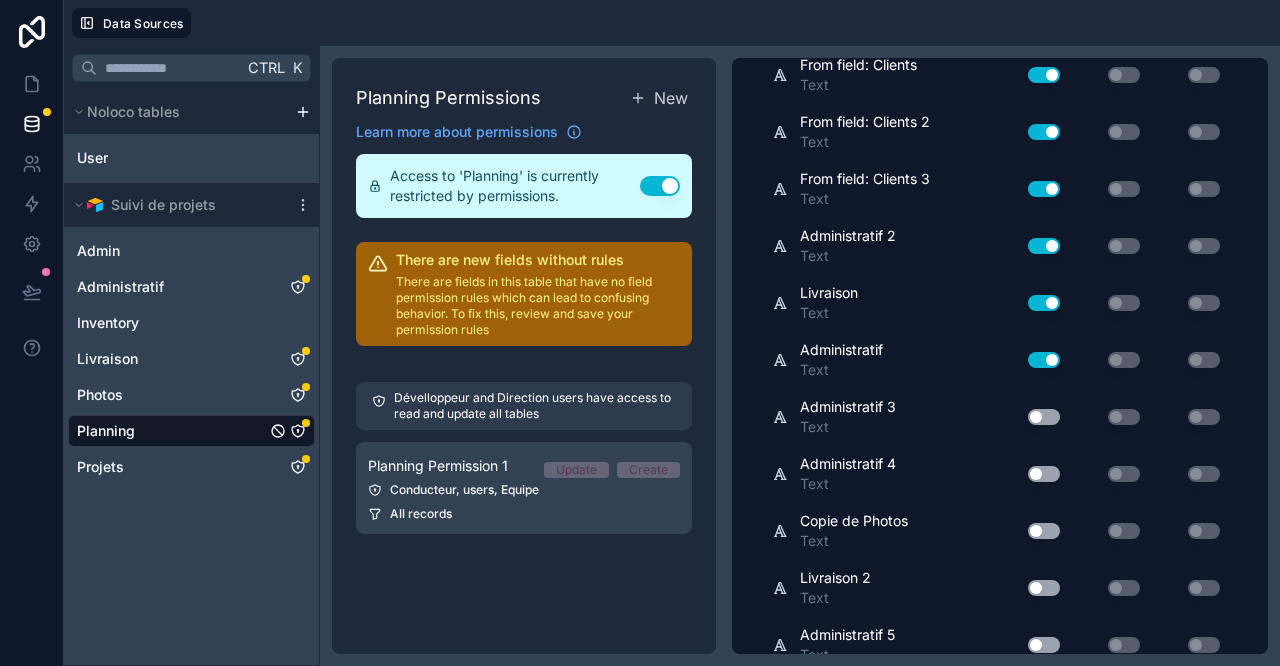 click on "Use setting" at bounding box center (1044, 360) 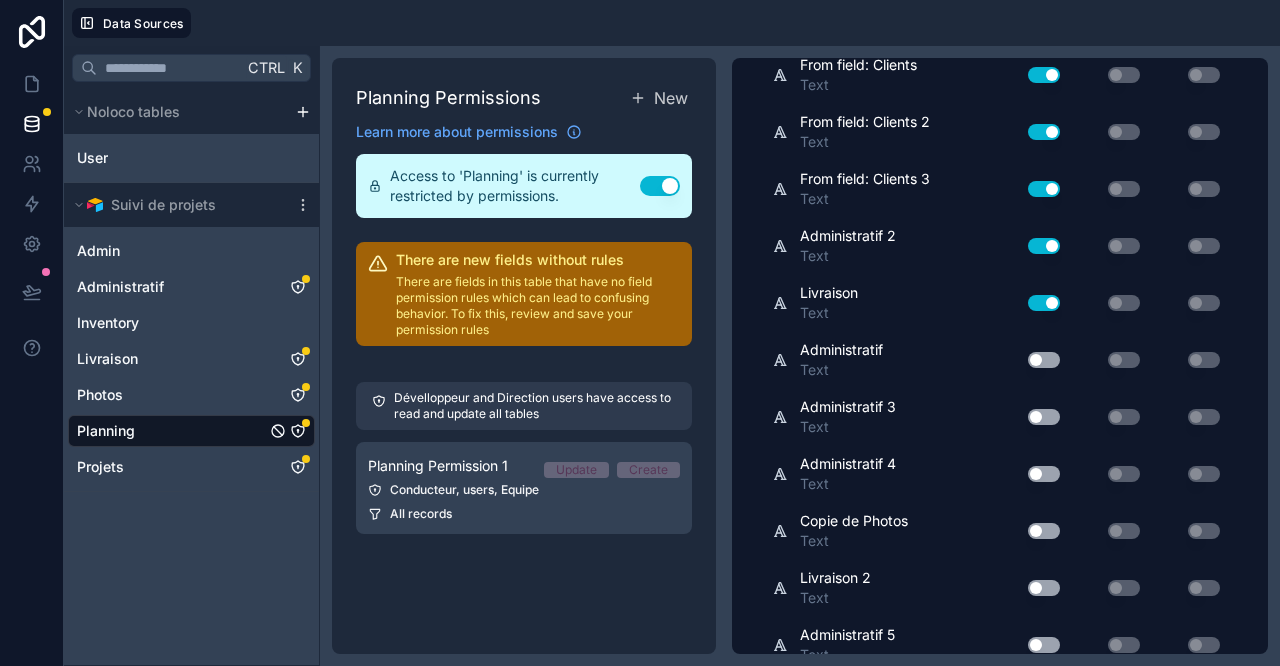 click on "Use setting" at bounding box center [1044, 303] 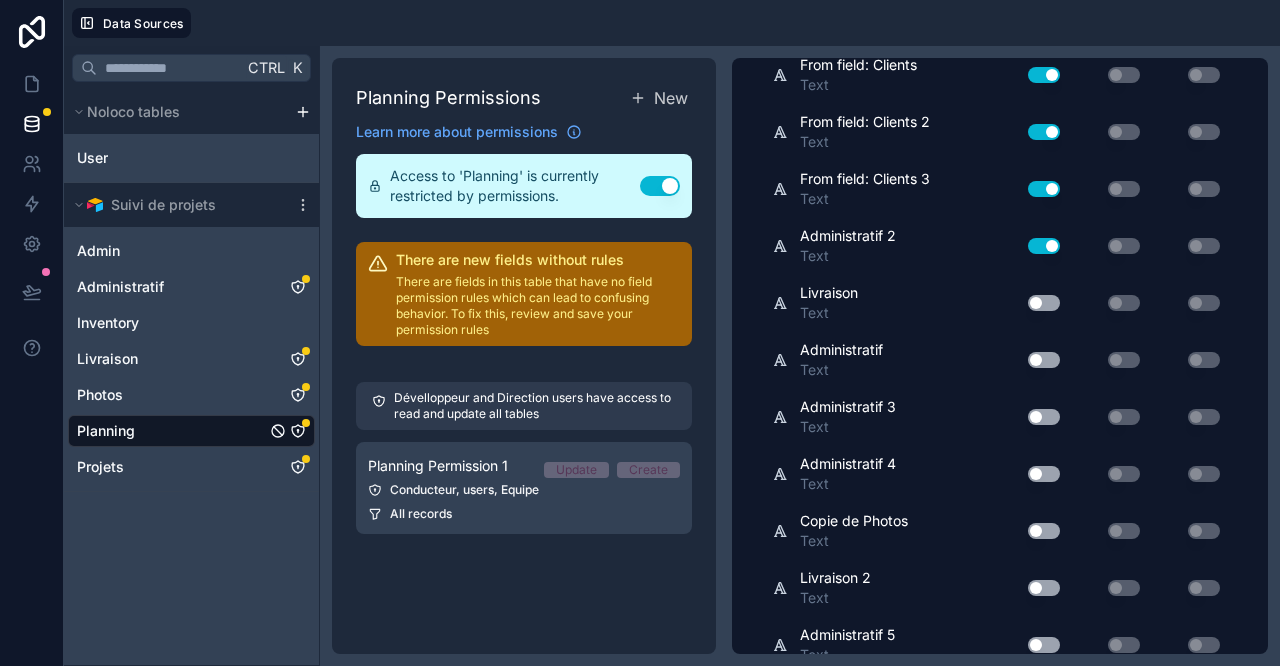scroll, scrollTop: 1954, scrollLeft: 0, axis: vertical 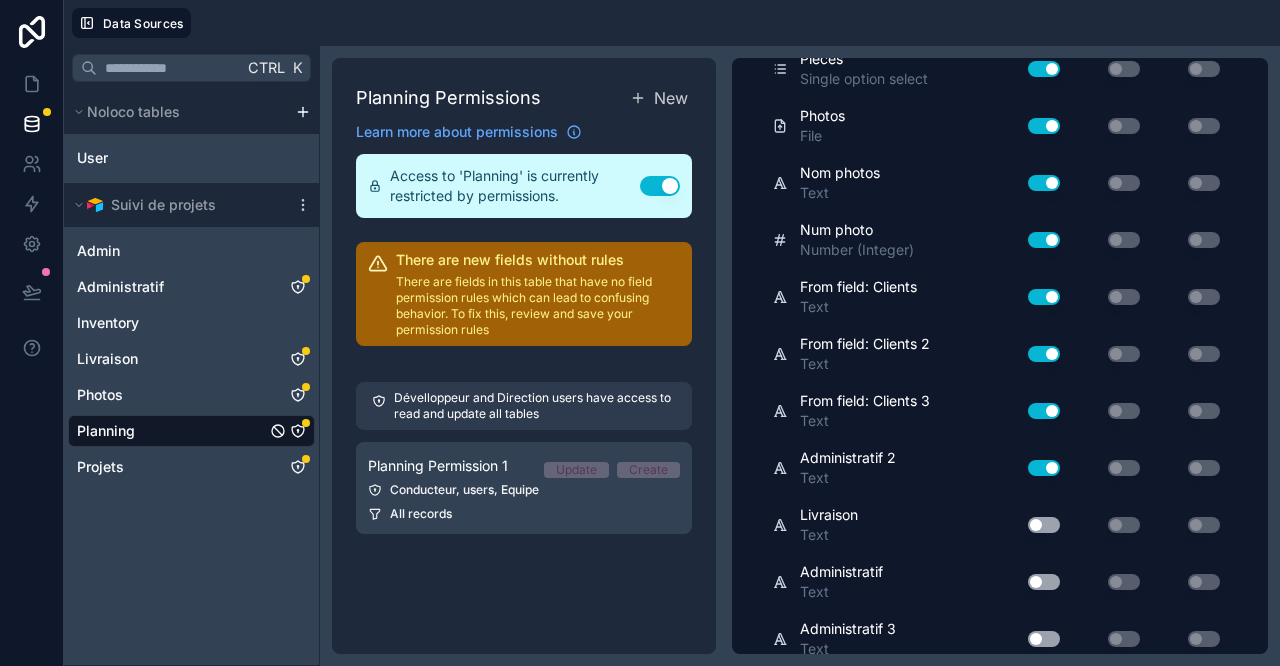 click on "Use setting" at bounding box center (1044, 468) 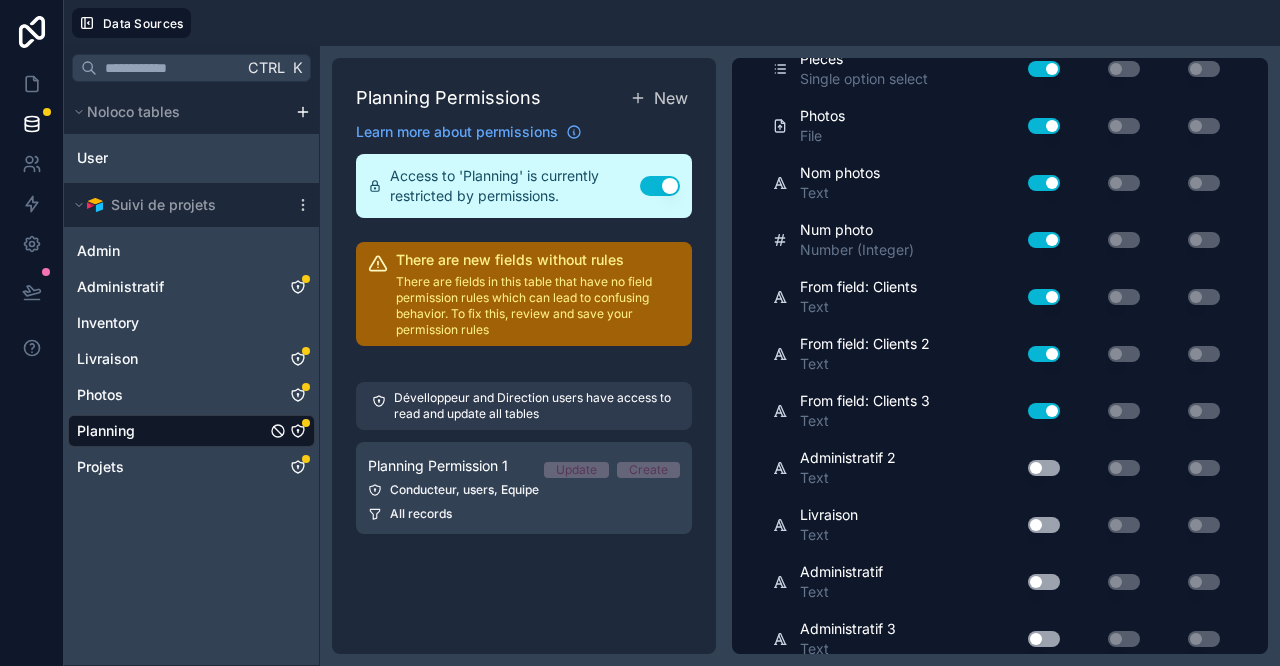 drag, startPoint x: 1020, startPoint y: 422, endPoint x: 1033, endPoint y: 397, distance: 28.178005 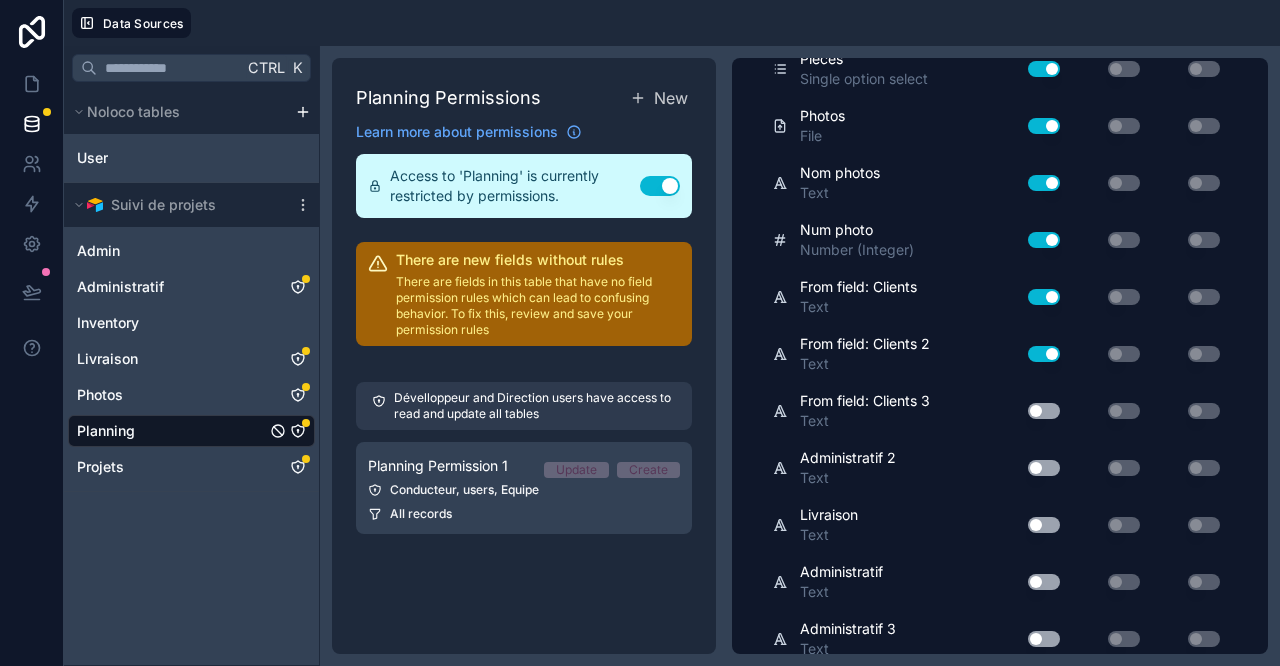 click on "Use setting" at bounding box center (1044, 354) 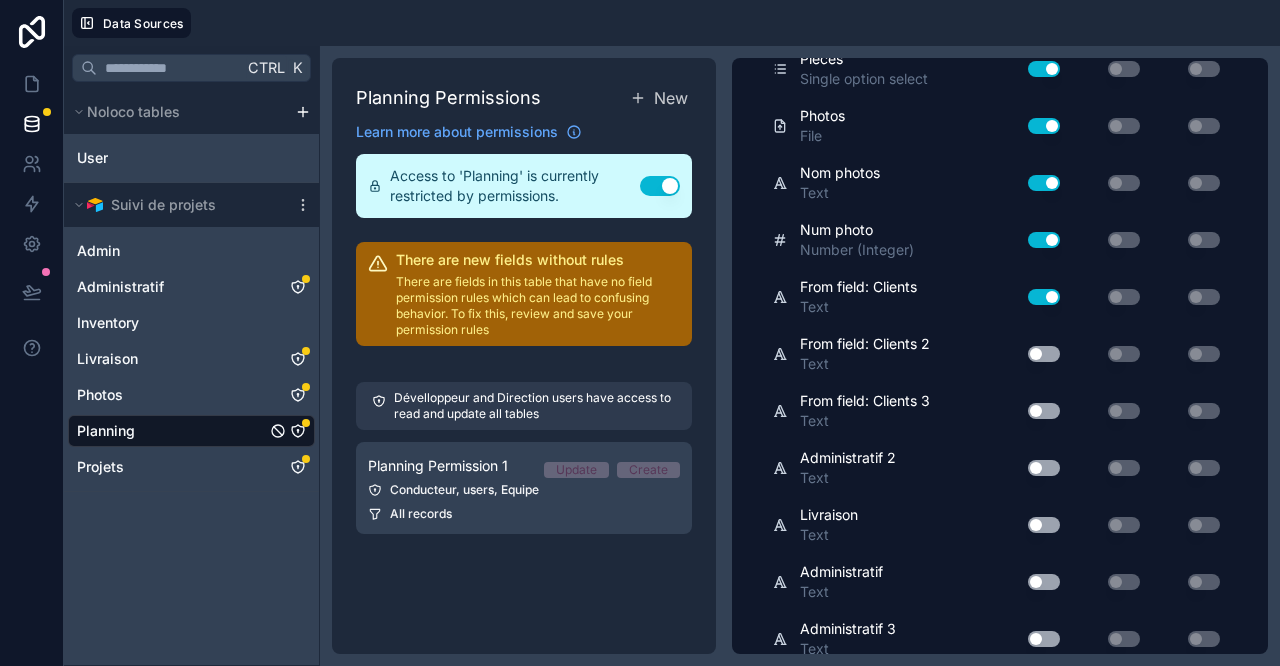 click on "Use setting" at bounding box center [1044, 297] 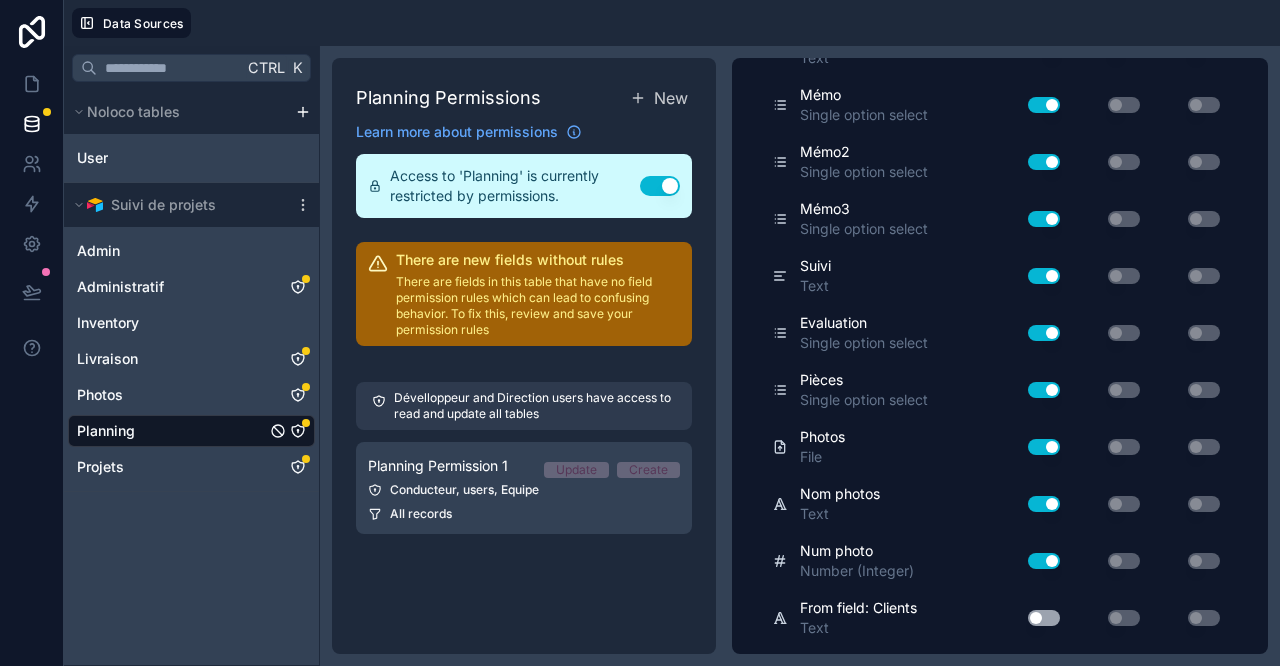 scroll, scrollTop: 1510, scrollLeft: 0, axis: vertical 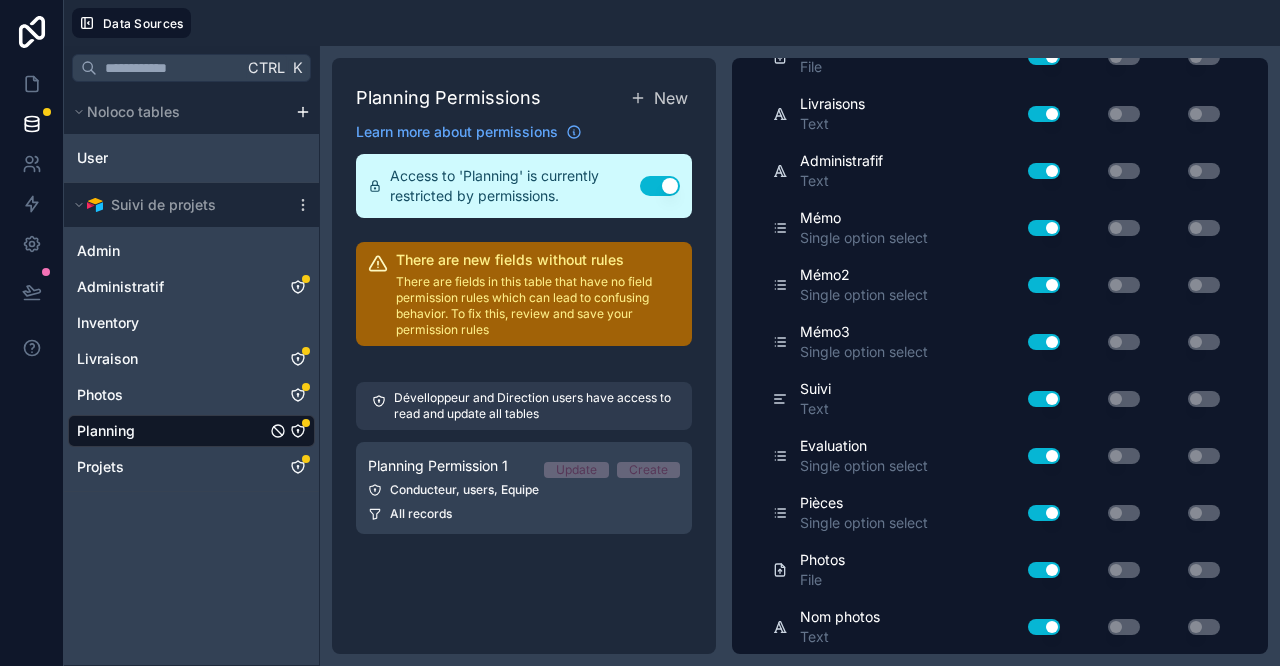 drag, startPoint x: 1018, startPoint y: 642, endPoint x: 1022, endPoint y: 632, distance: 10.770329 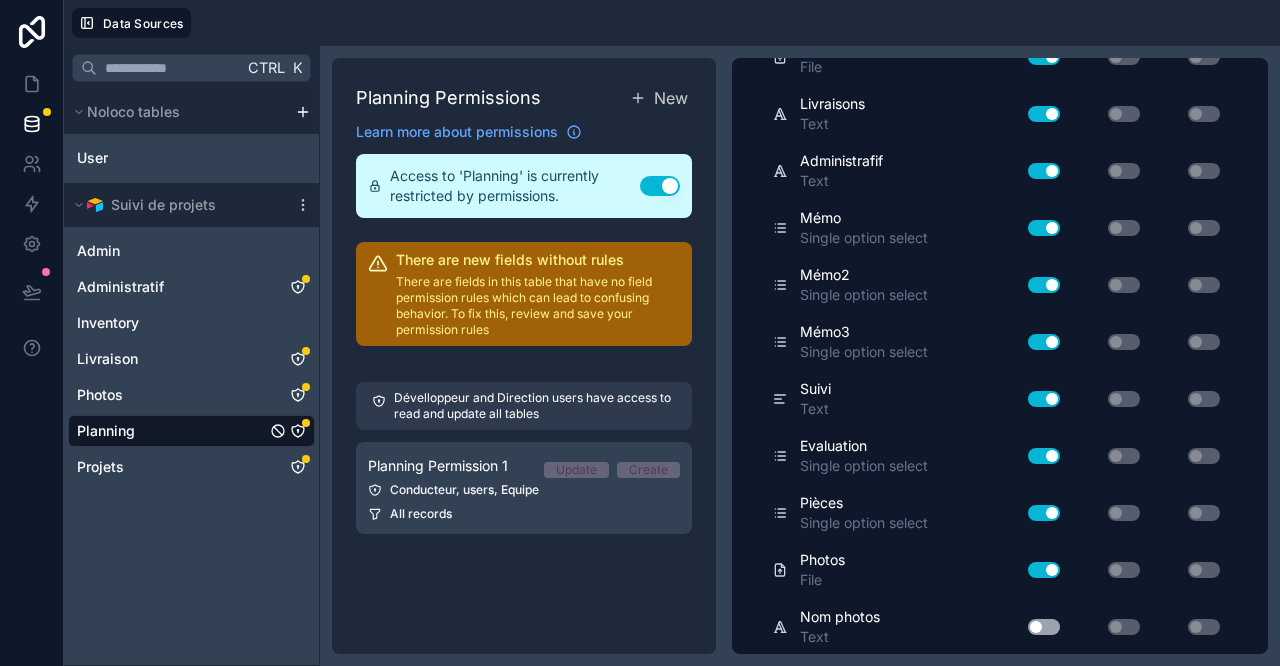 drag, startPoint x: 1024, startPoint y: 584, endPoint x: 1025, endPoint y: 571, distance: 13.038404 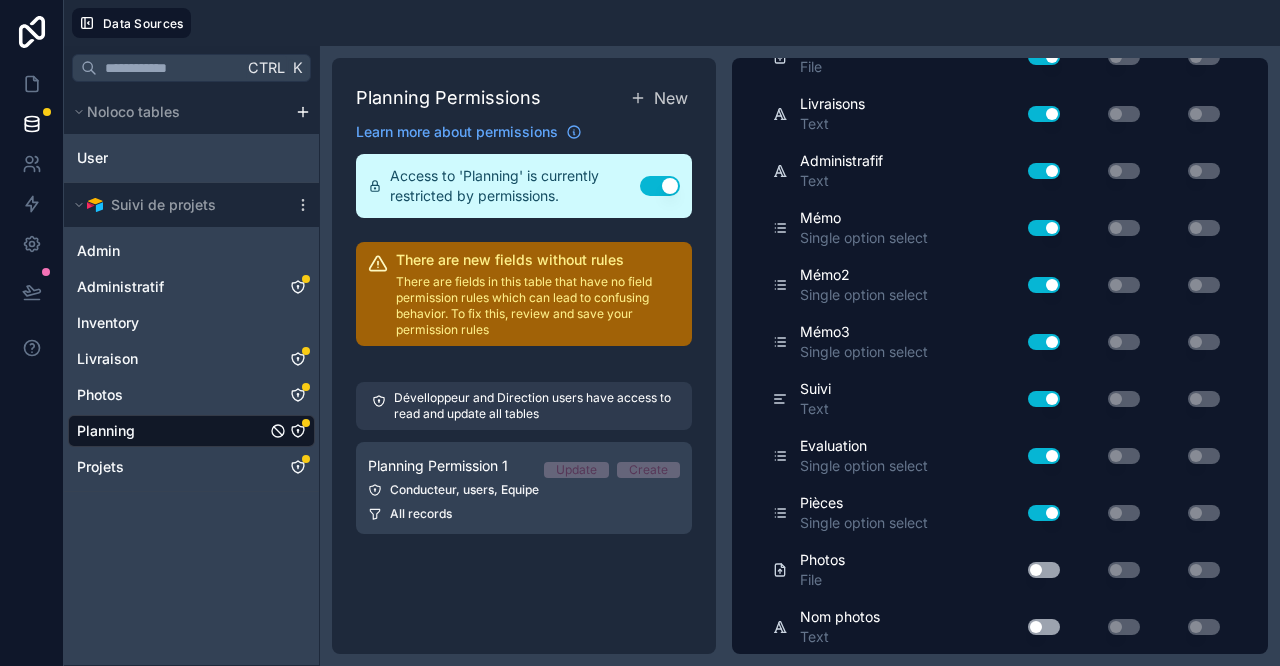 click on "Use setting" at bounding box center (1044, 513) 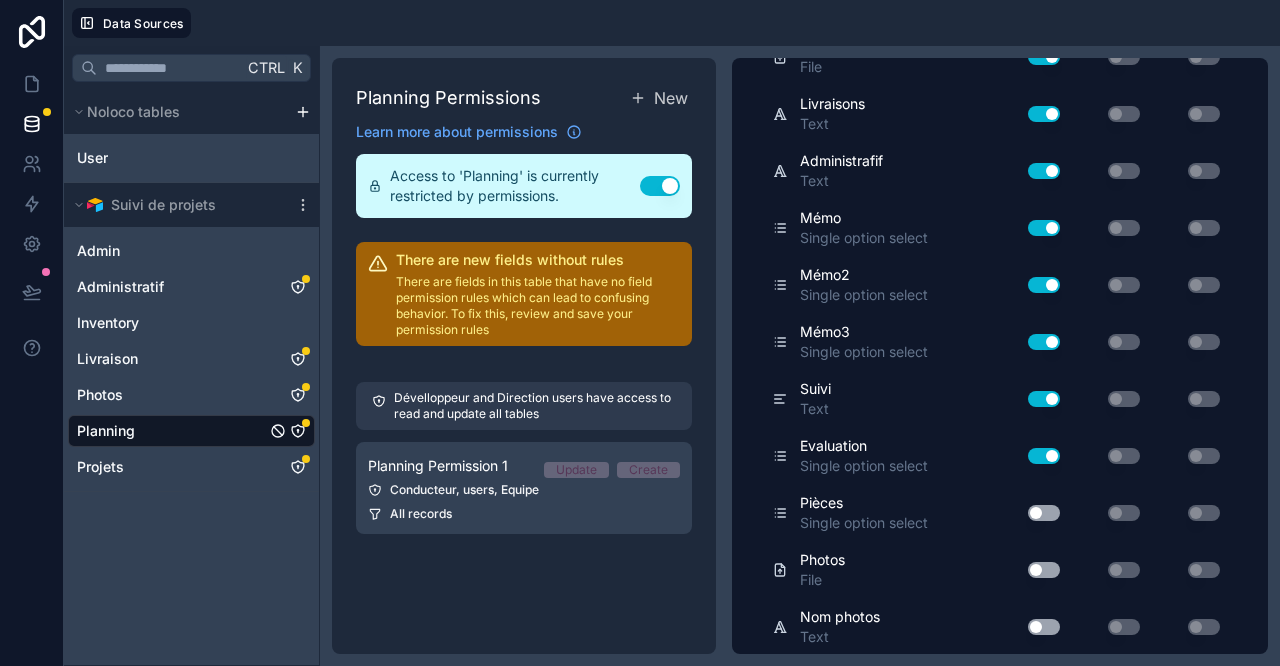 click on "Use setting" at bounding box center [1044, 456] 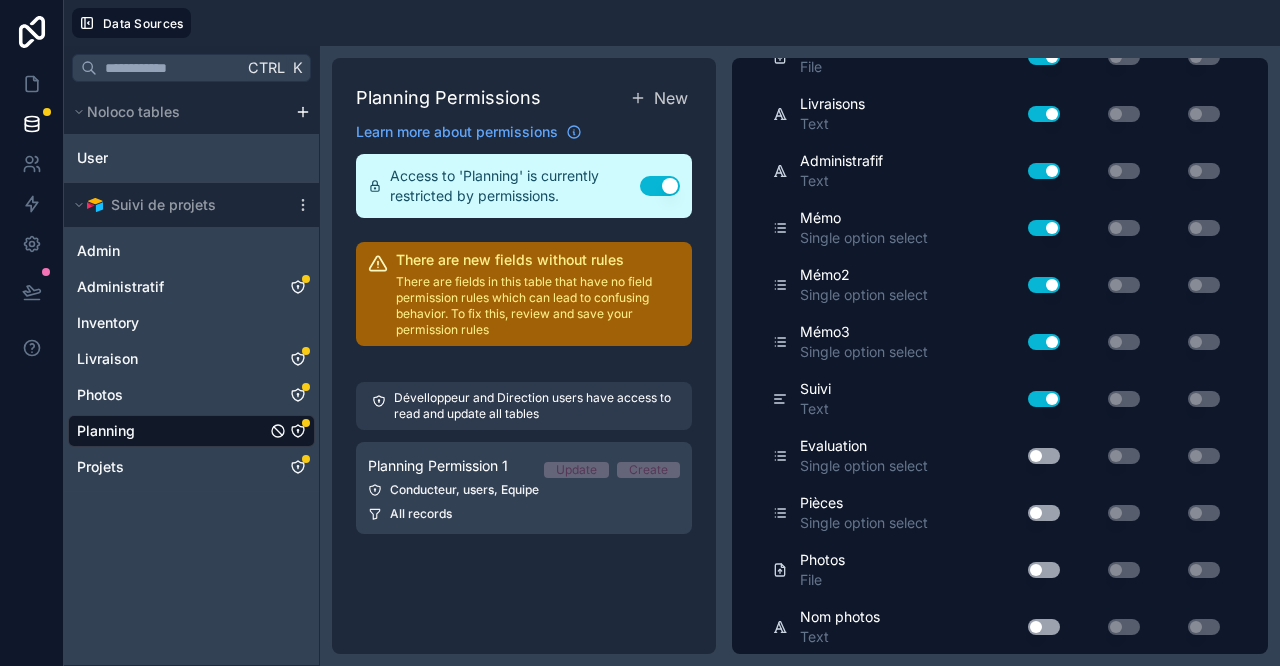 click on "Use setting" at bounding box center [1044, 399] 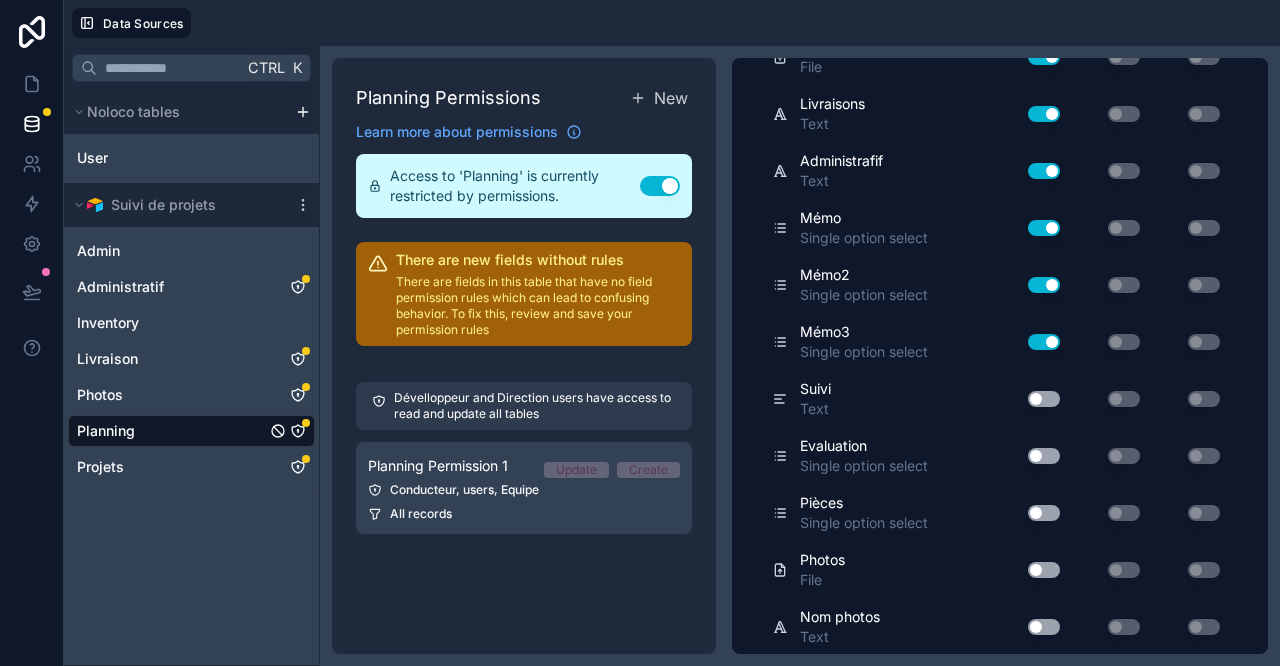 click on "Use setting" at bounding box center [1044, 342] 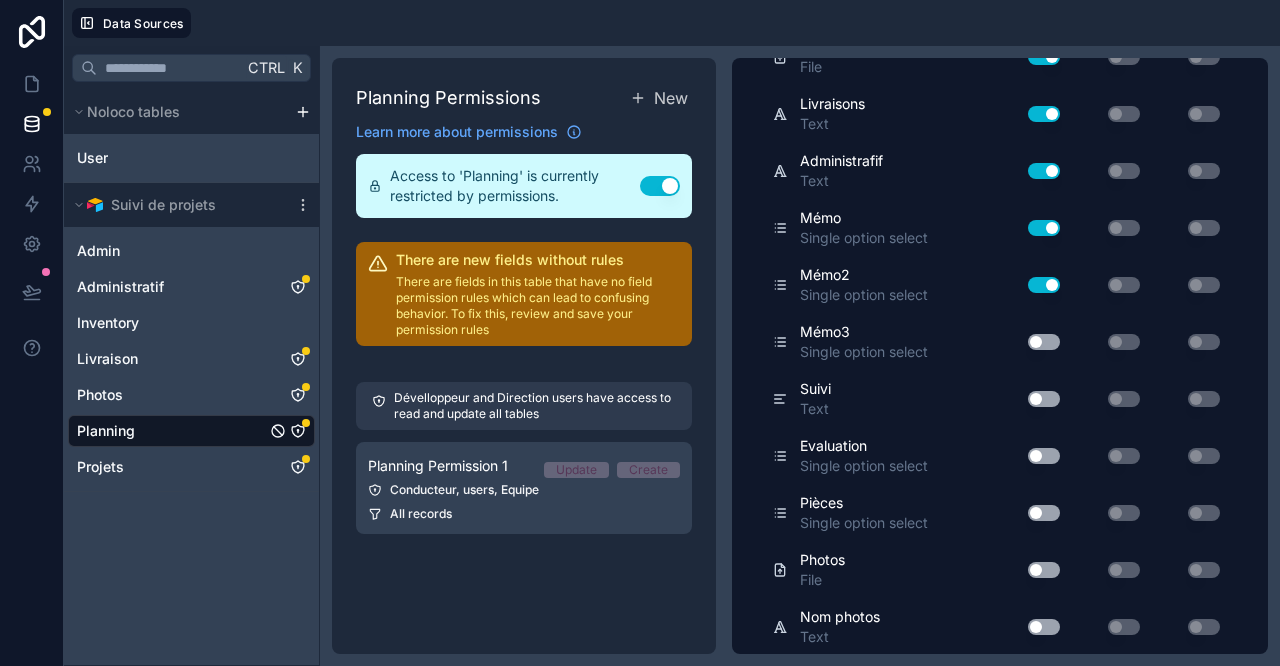 click on "Use setting" at bounding box center (1044, 285) 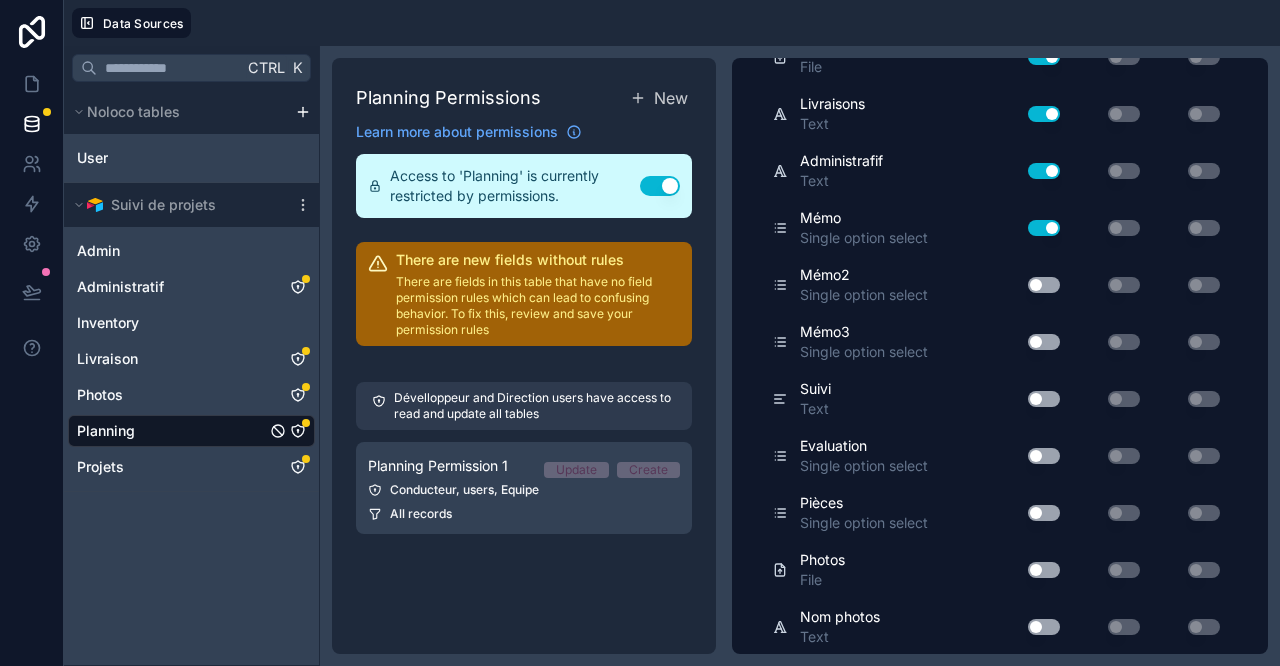 click on "Use setting" at bounding box center (1044, 228) 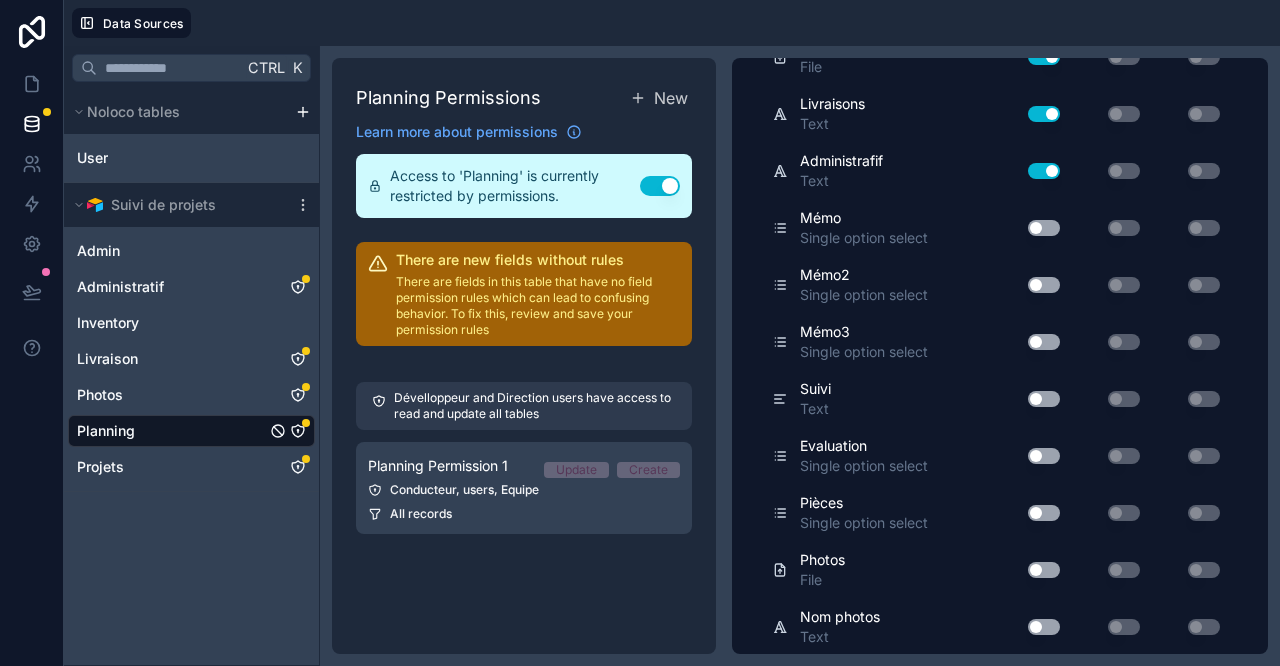 click on "Use setting" at bounding box center (1044, 171) 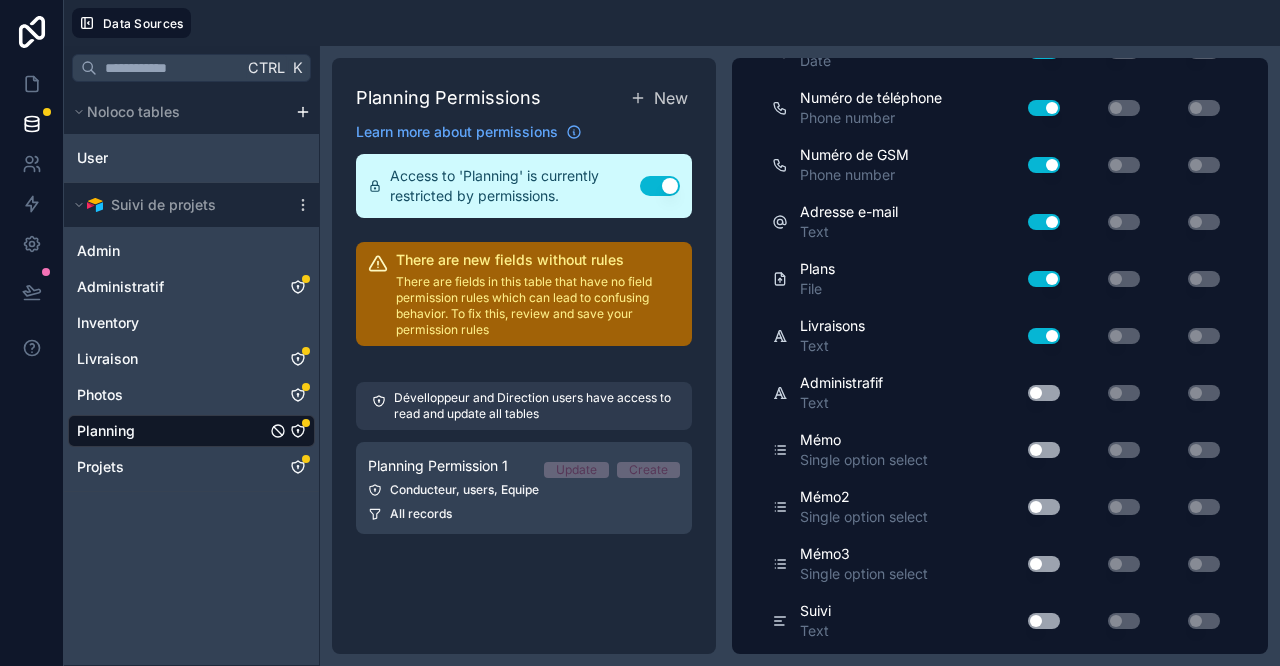 scroll, scrollTop: 1065, scrollLeft: 0, axis: vertical 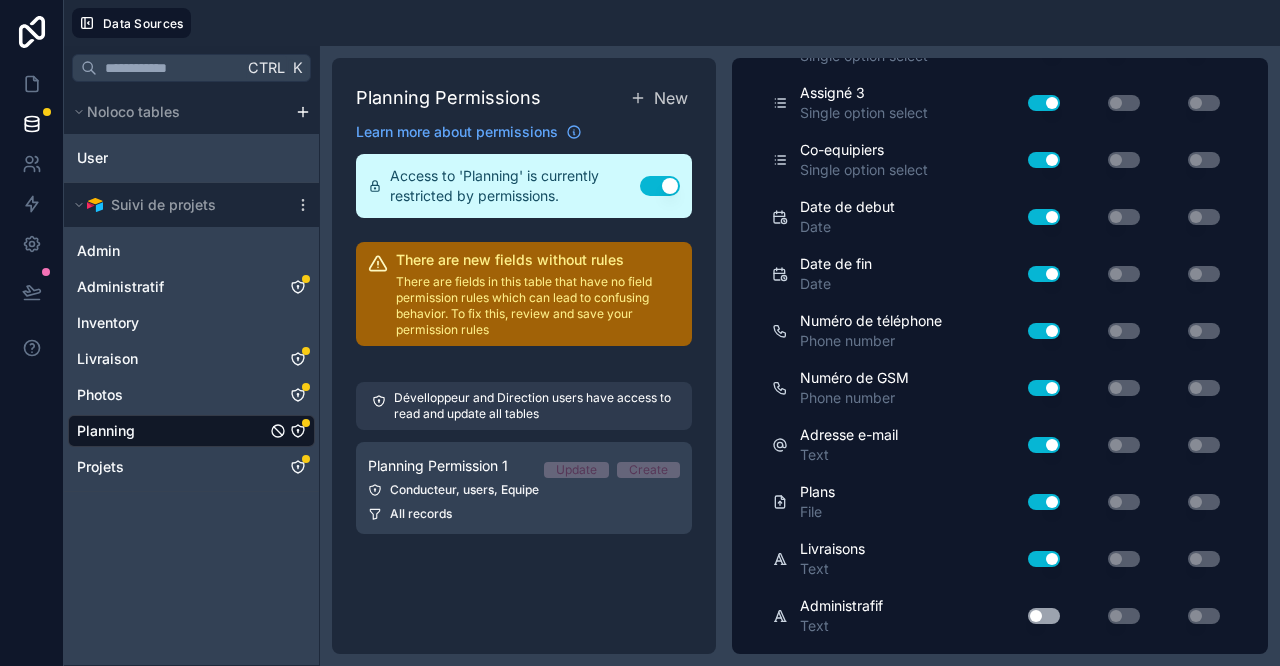 drag, startPoint x: 1017, startPoint y: 578, endPoint x: 1036, endPoint y: 554, distance: 30.610456 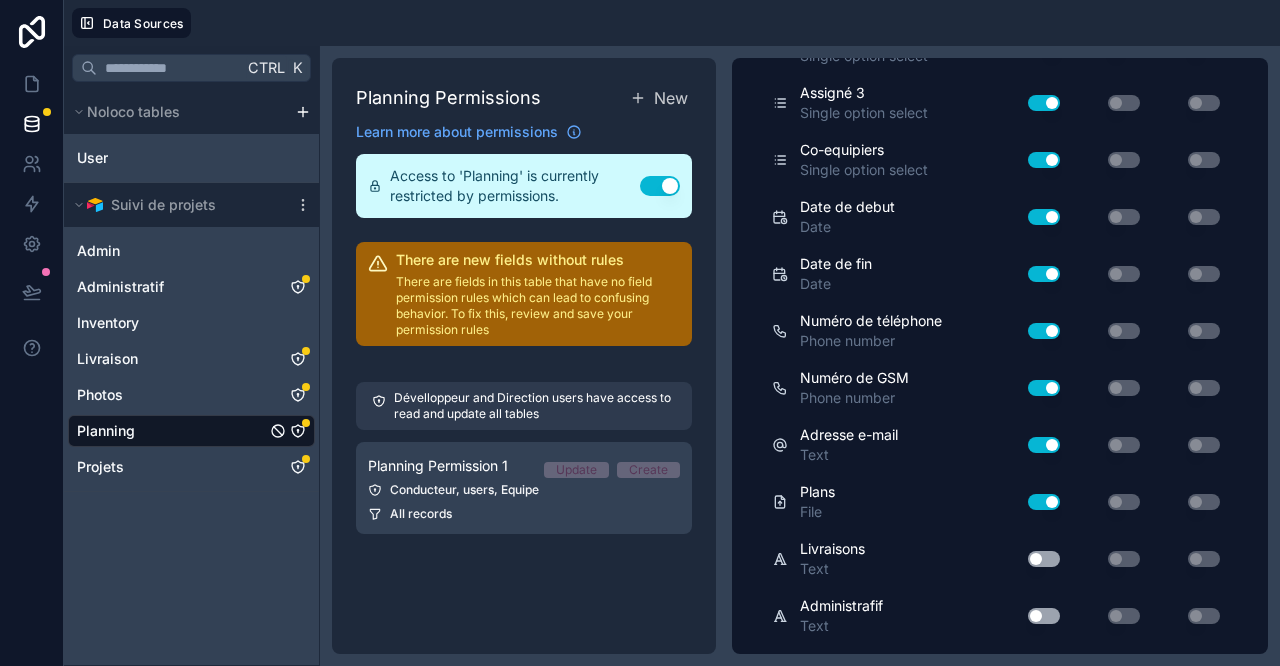 click on "Use setting" at bounding box center [1044, 502] 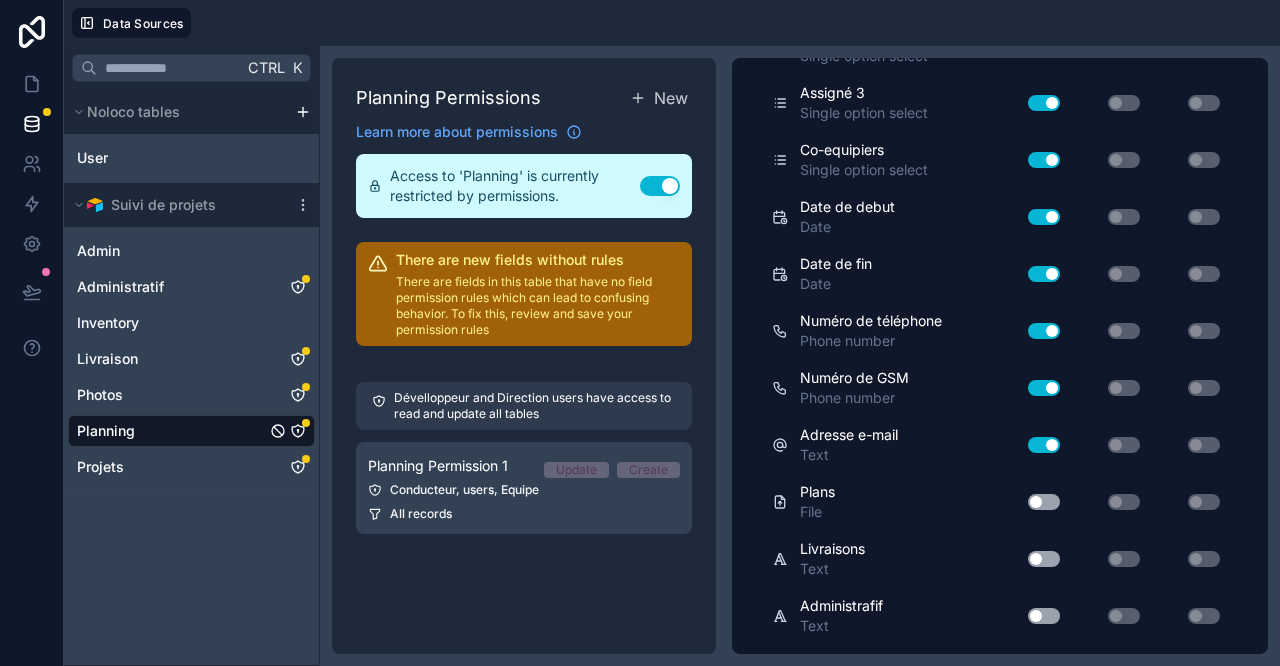 click on "Use setting" at bounding box center (1044, 445) 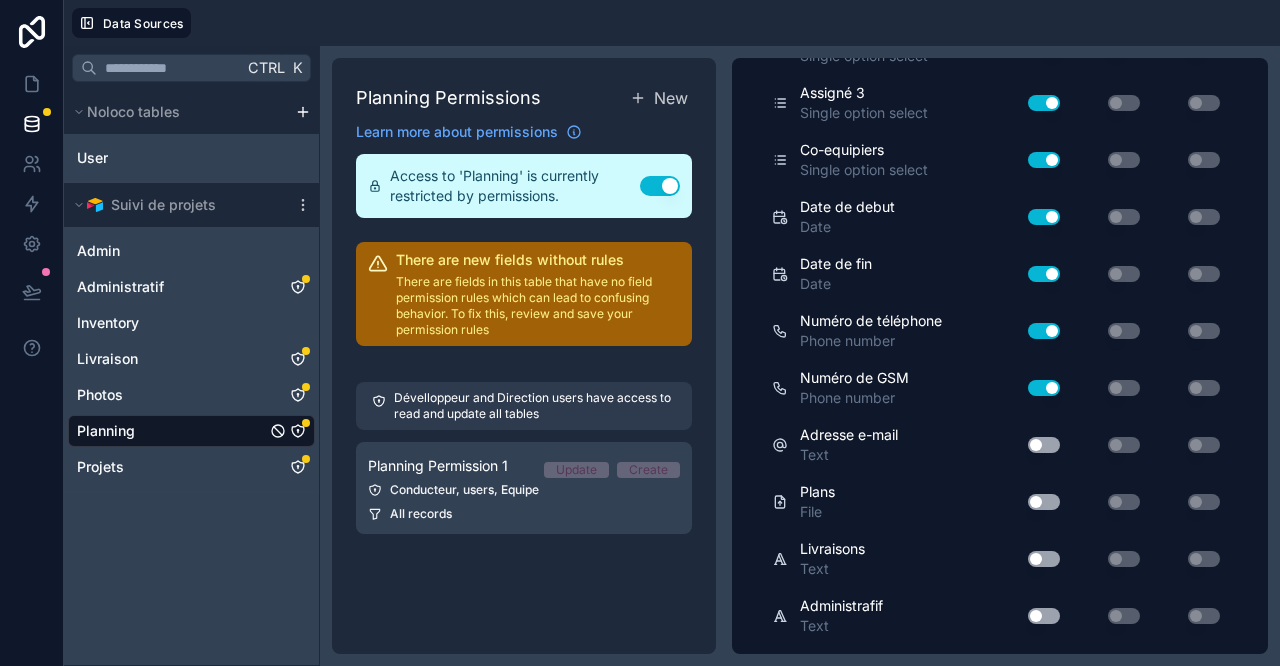 click on "Use setting" at bounding box center (1044, 388) 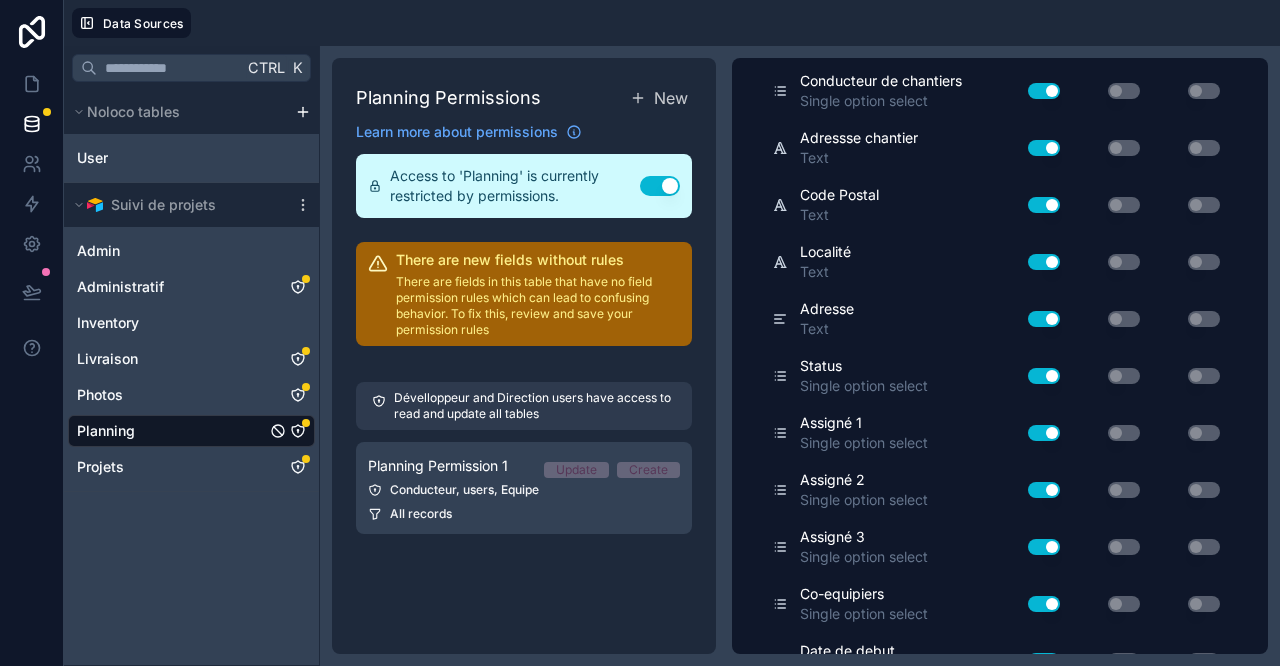 scroll, scrollTop: 843, scrollLeft: 0, axis: vertical 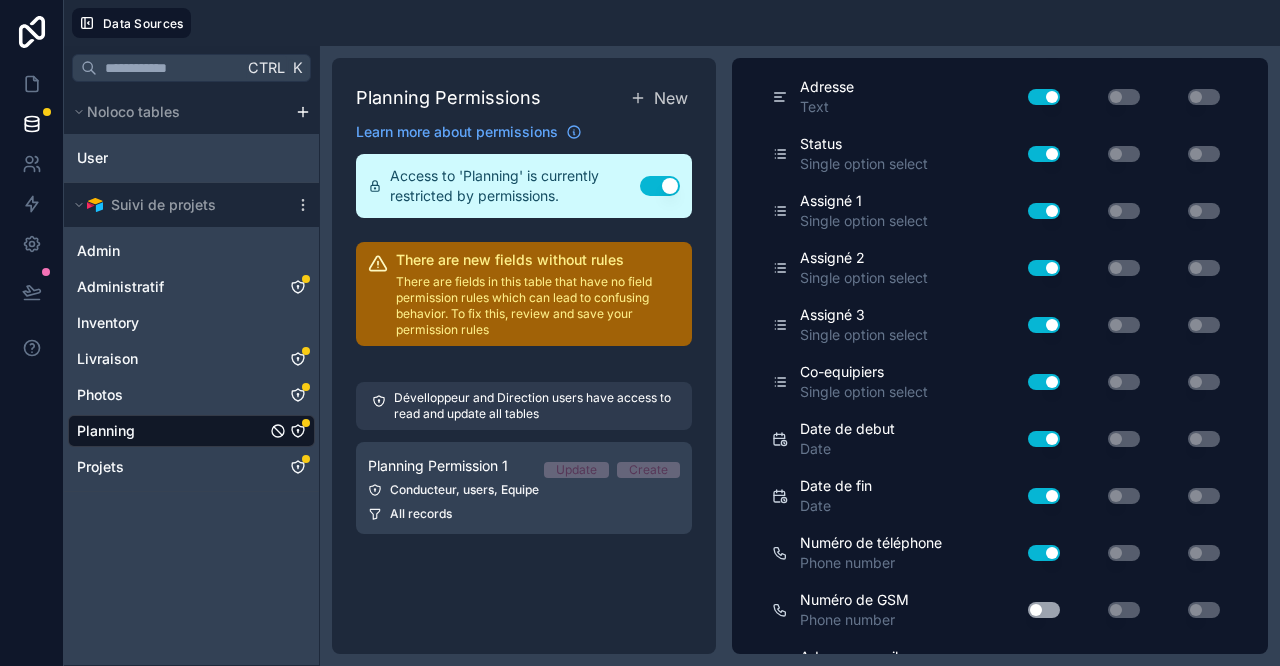 click on "Use setting" at bounding box center [1044, 553] 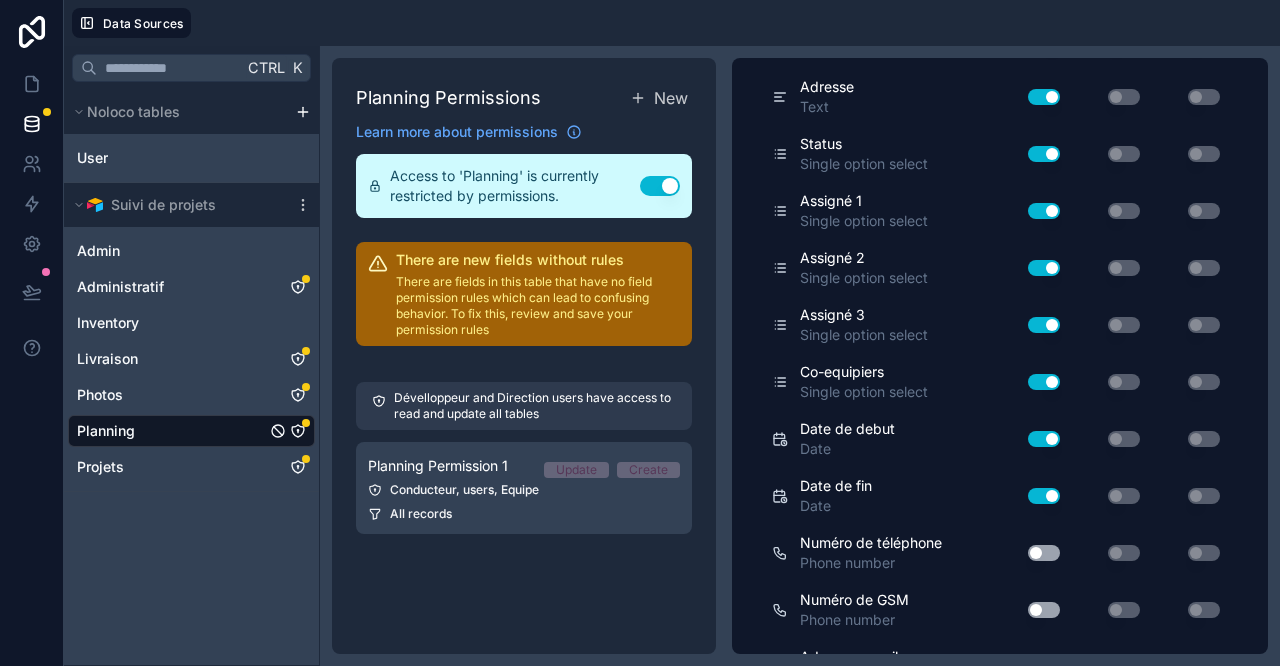 click on "Use setting" at bounding box center (1044, 382) 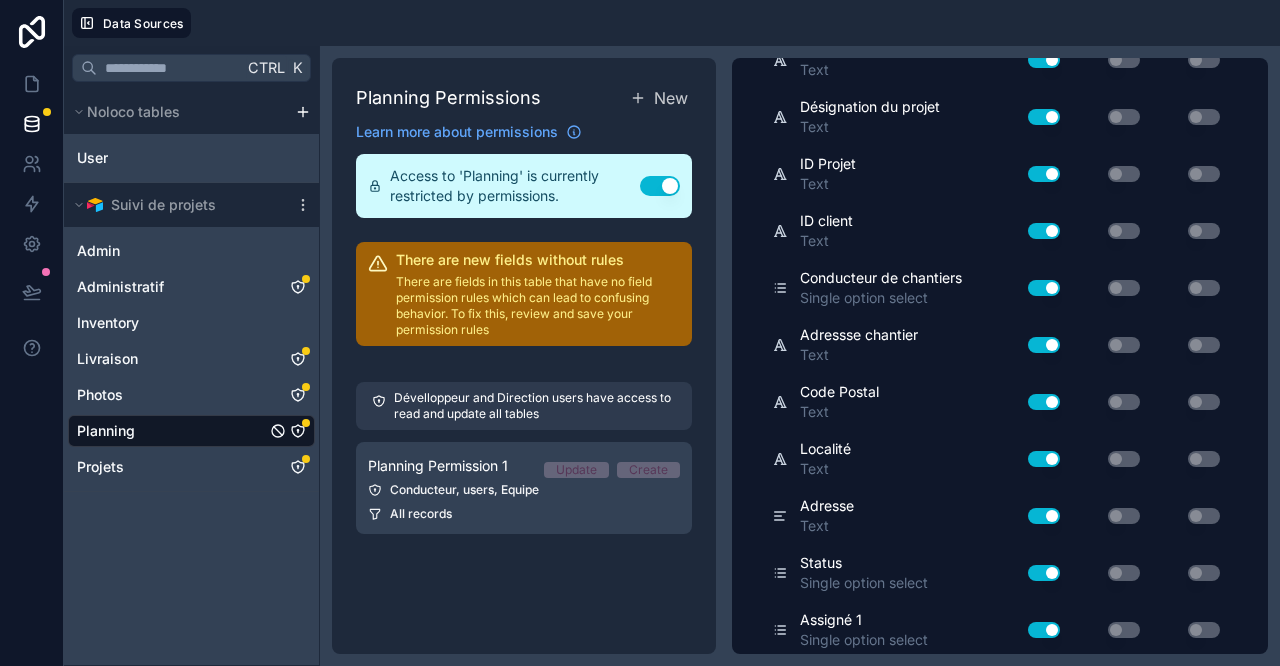 scroll, scrollTop: 399, scrollLeft: 0, axis: vertical 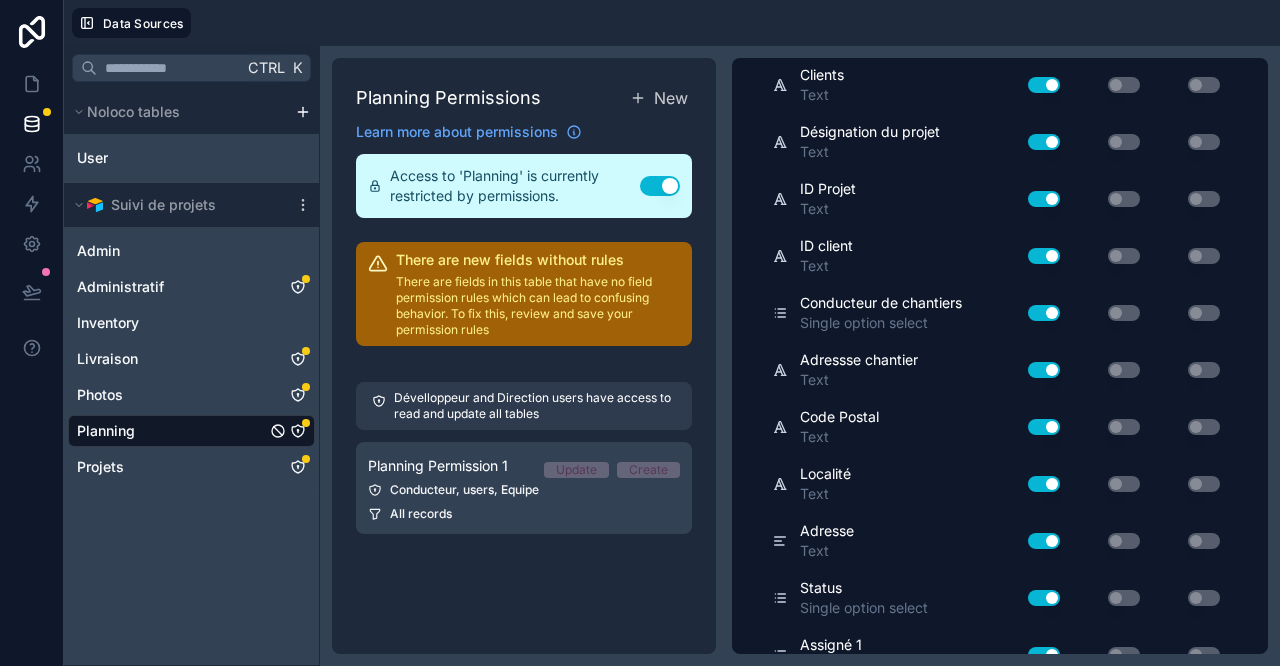 click on "Use setting" at bounding box center (1044, 598) 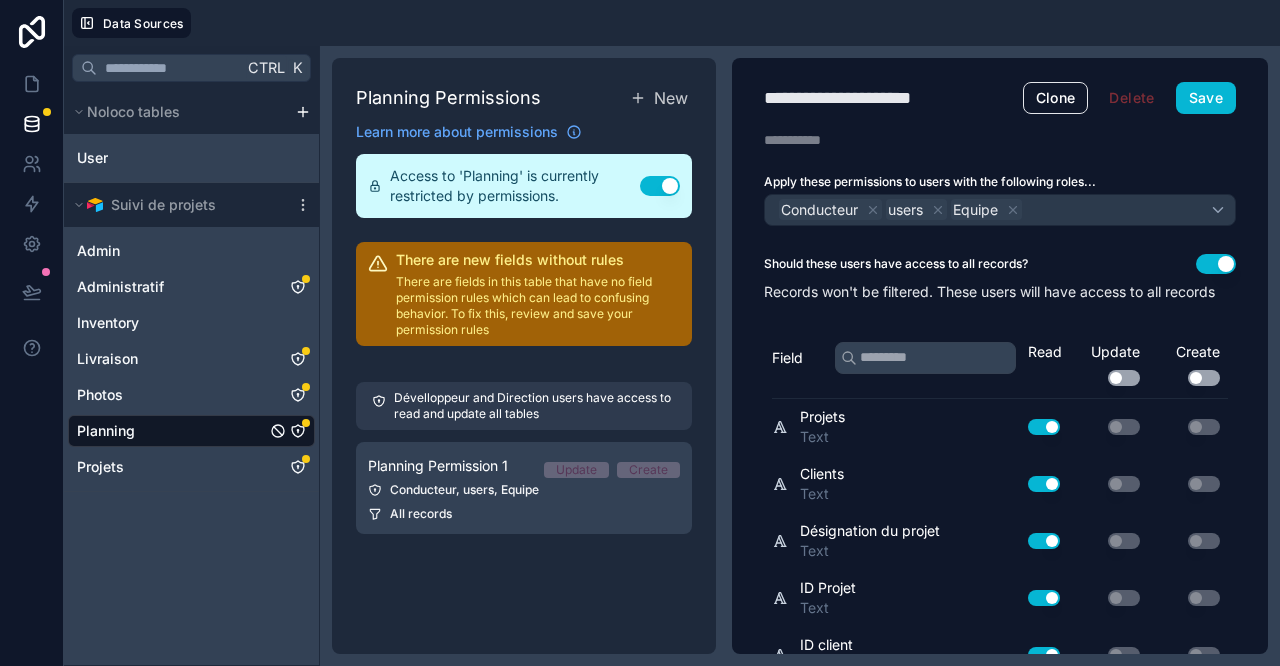 scroll, scrollTop: 222, scrollLeft: 0, axis: vertical 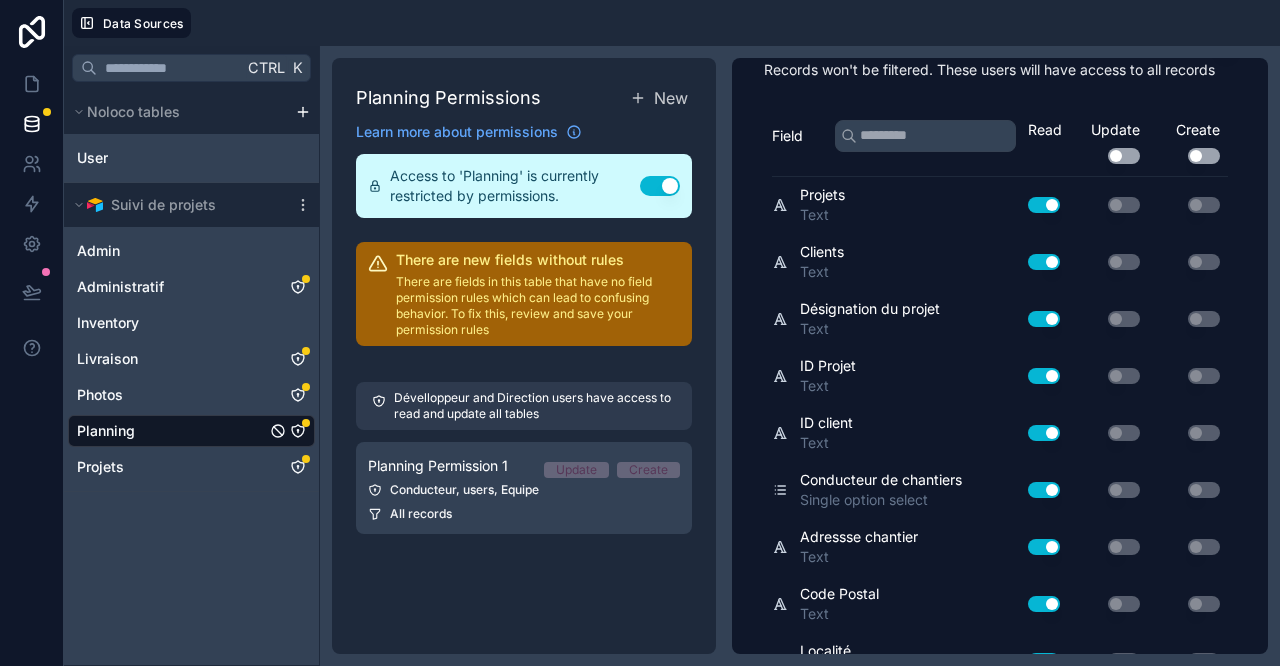 click on "Use setting" at bounding box center [1044, 376] 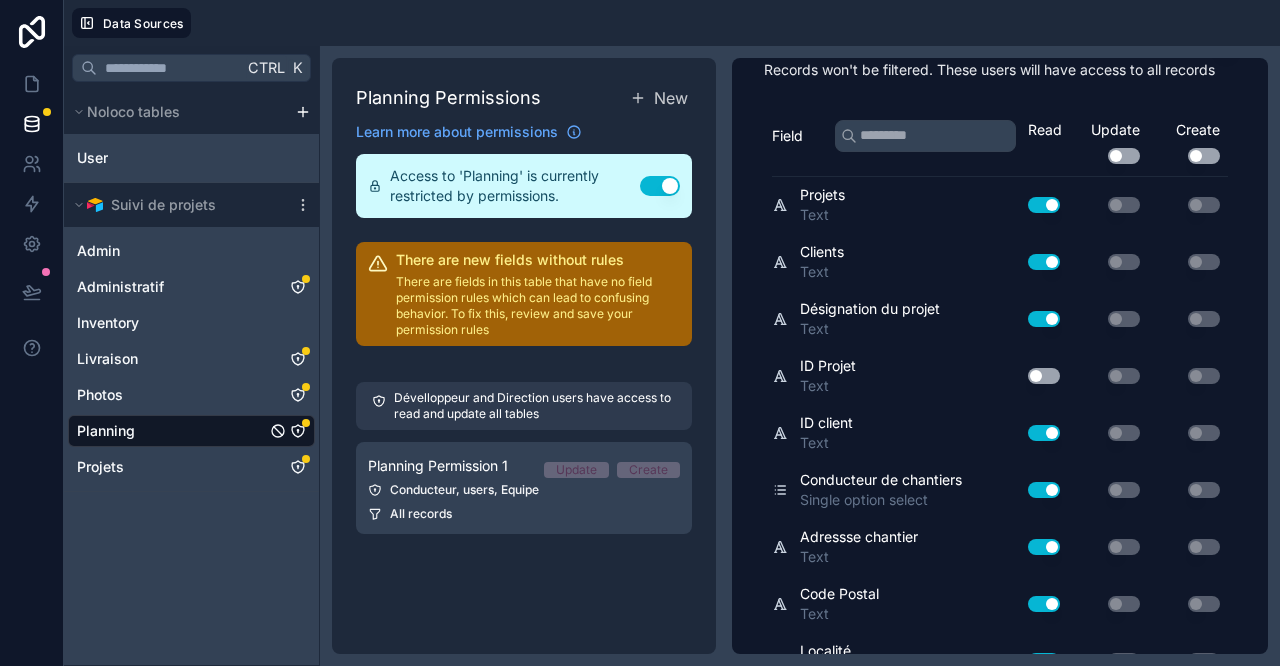 click on "Use setting" at bounding box center [1044, 433] 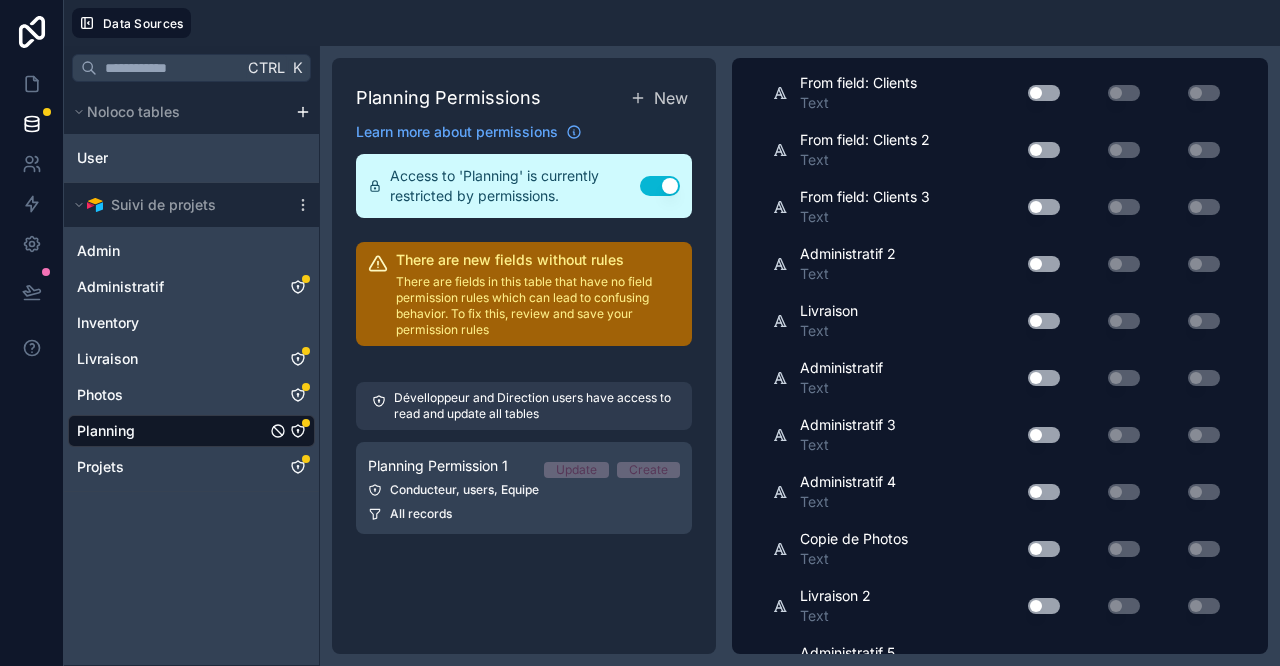 scroll, scrollTop: 1777, scrollLeft: 0, axis: vertical 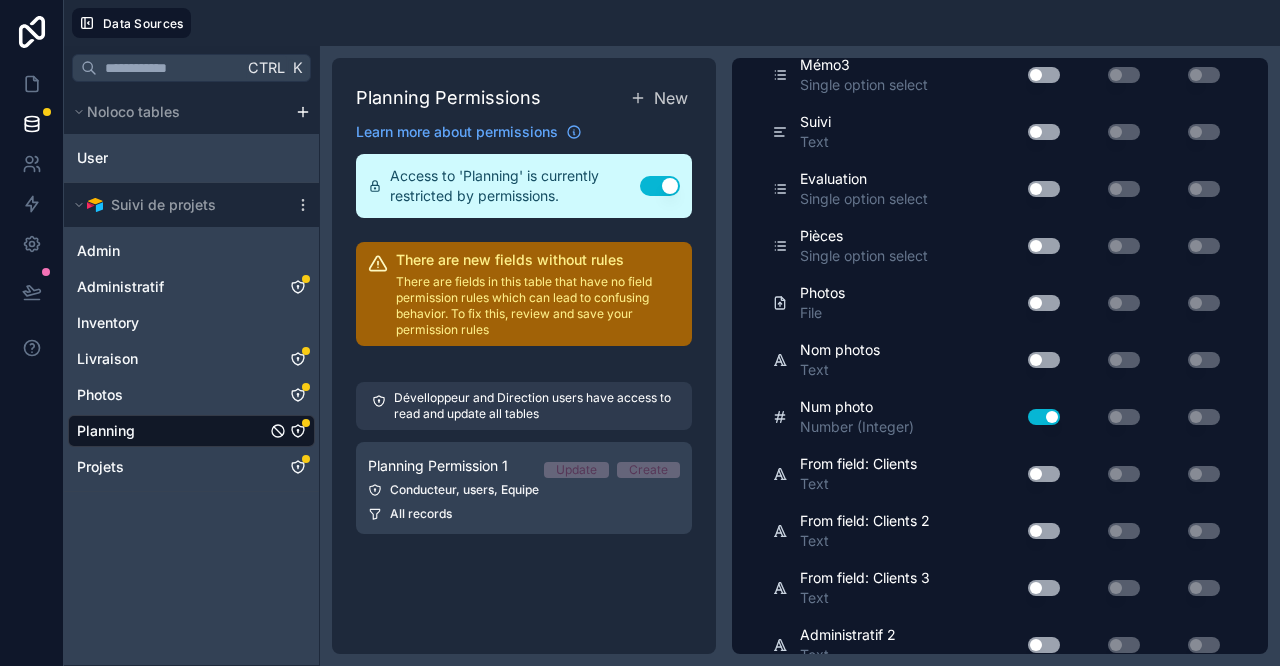 click on "Use setting" at bounding box center (1044, 417) 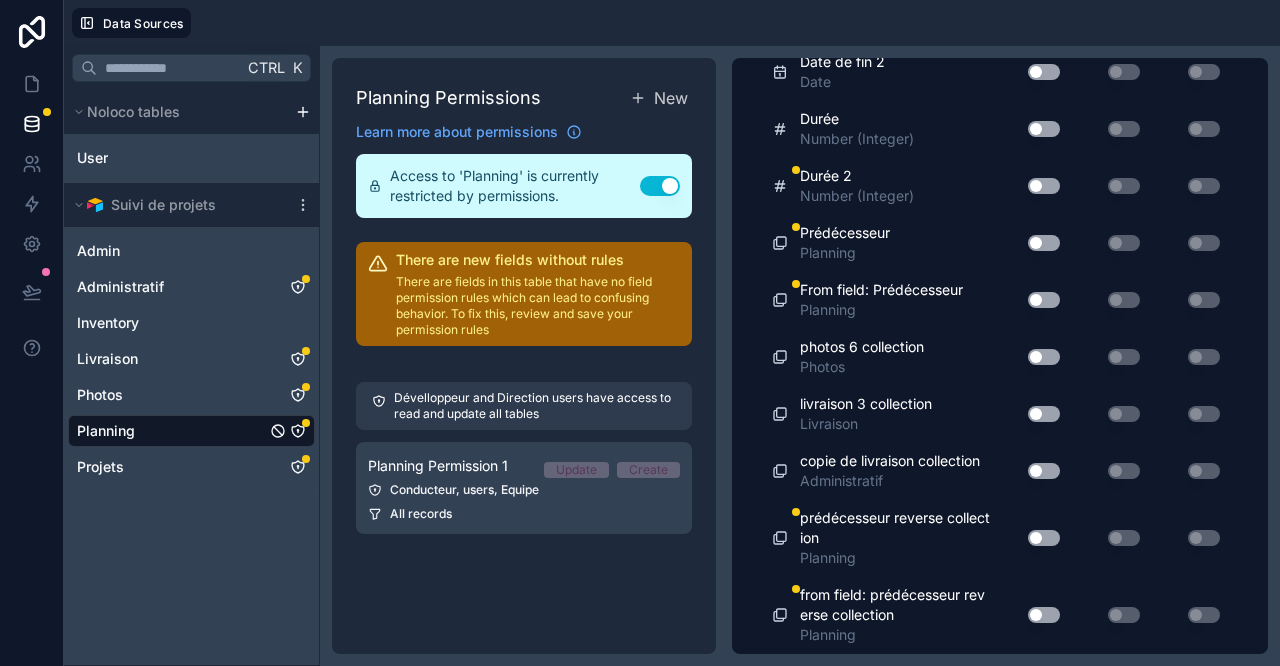 scroll, scrollTop: 2843, scrollLeft: 0, axis: vertical 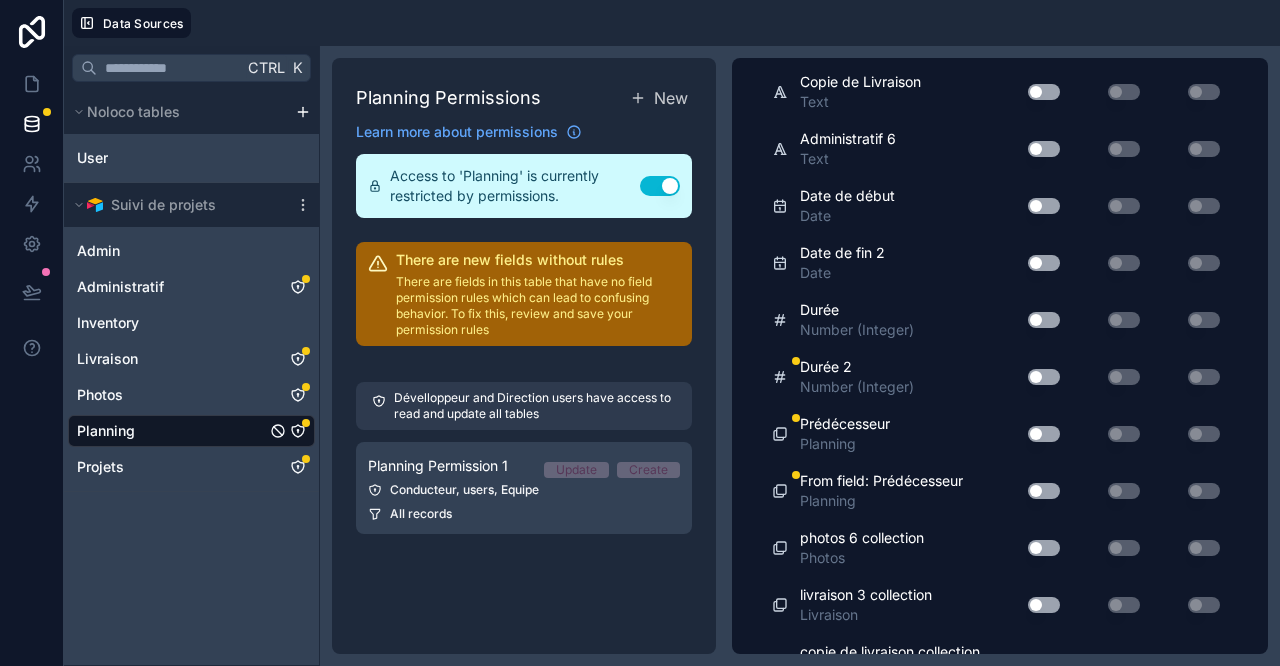 click on "Use setting" at bounding box center (1044, 320) 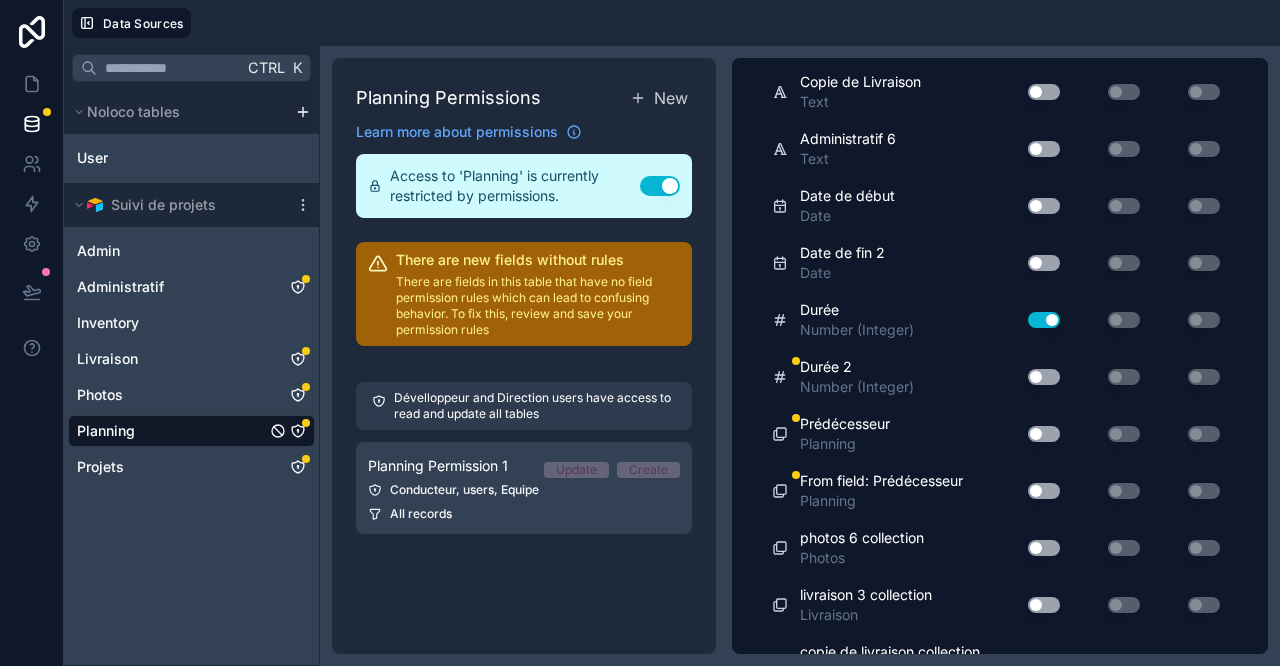 click on "Use setting" at bounding box center (1044, 377) 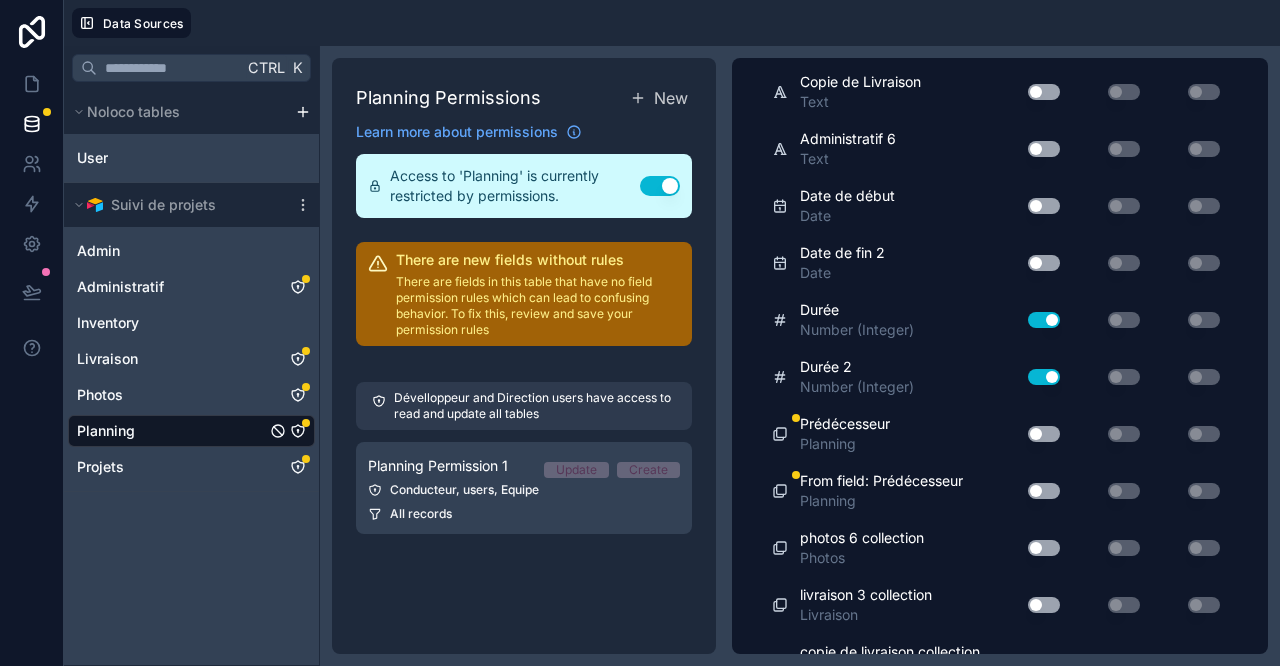 click on "Use setting" at bounding box center (1044, 434) 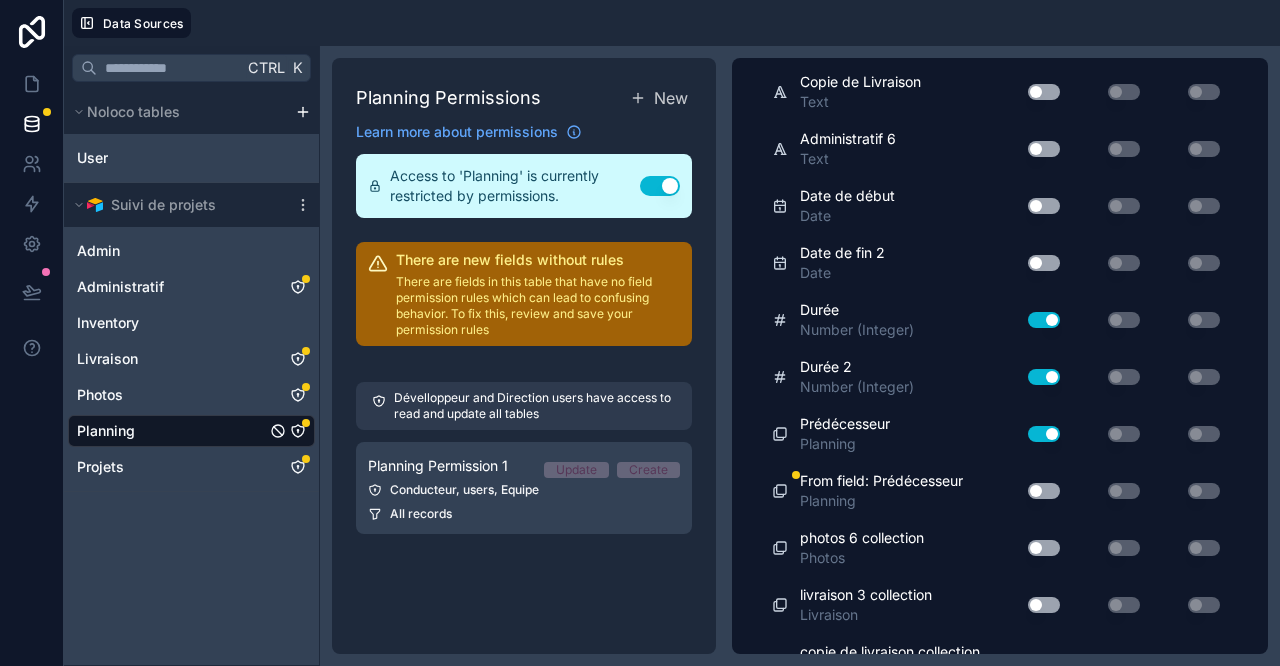 click on "Use setting" at bounding box center (1036, 491) 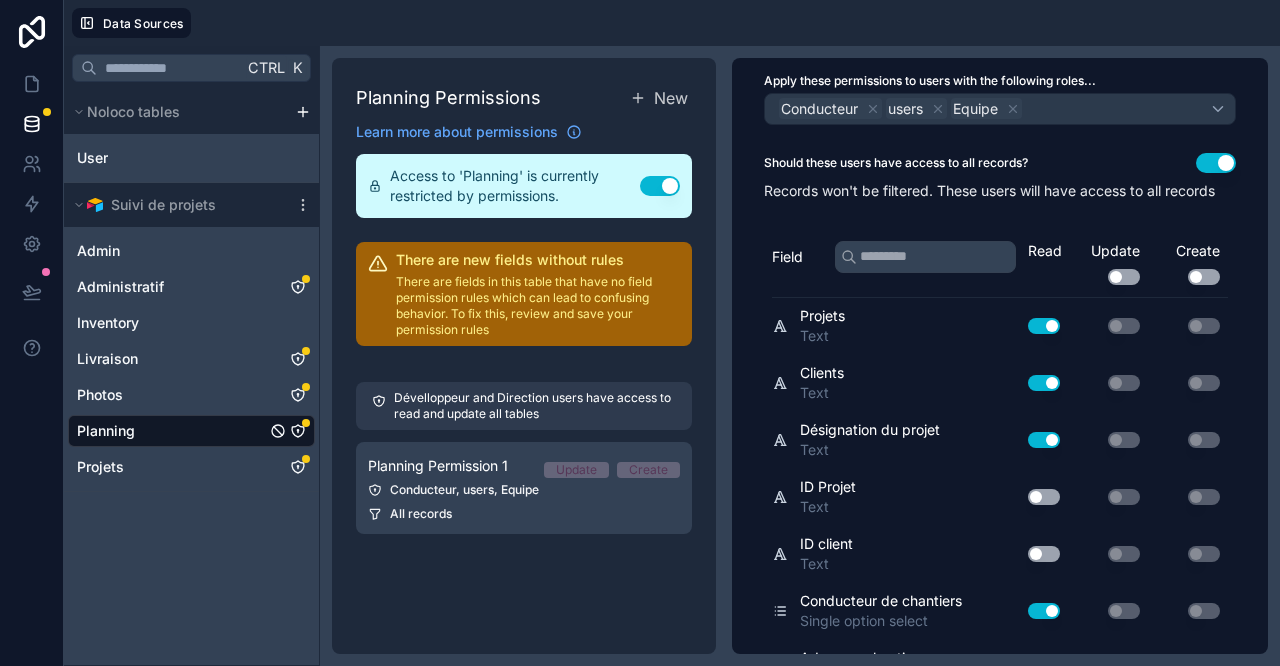 scroll, scrollTop: 0, scrollLeft: 0, axis: both 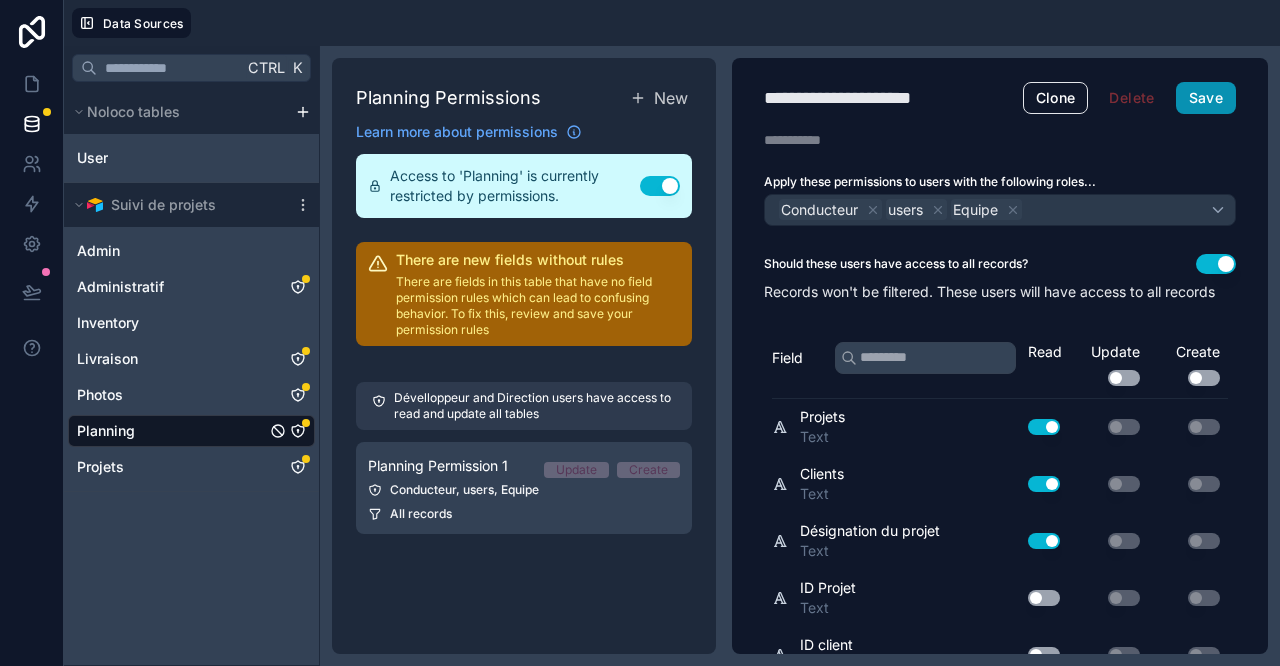 click on "Save" at bounding box center (1206, 98) 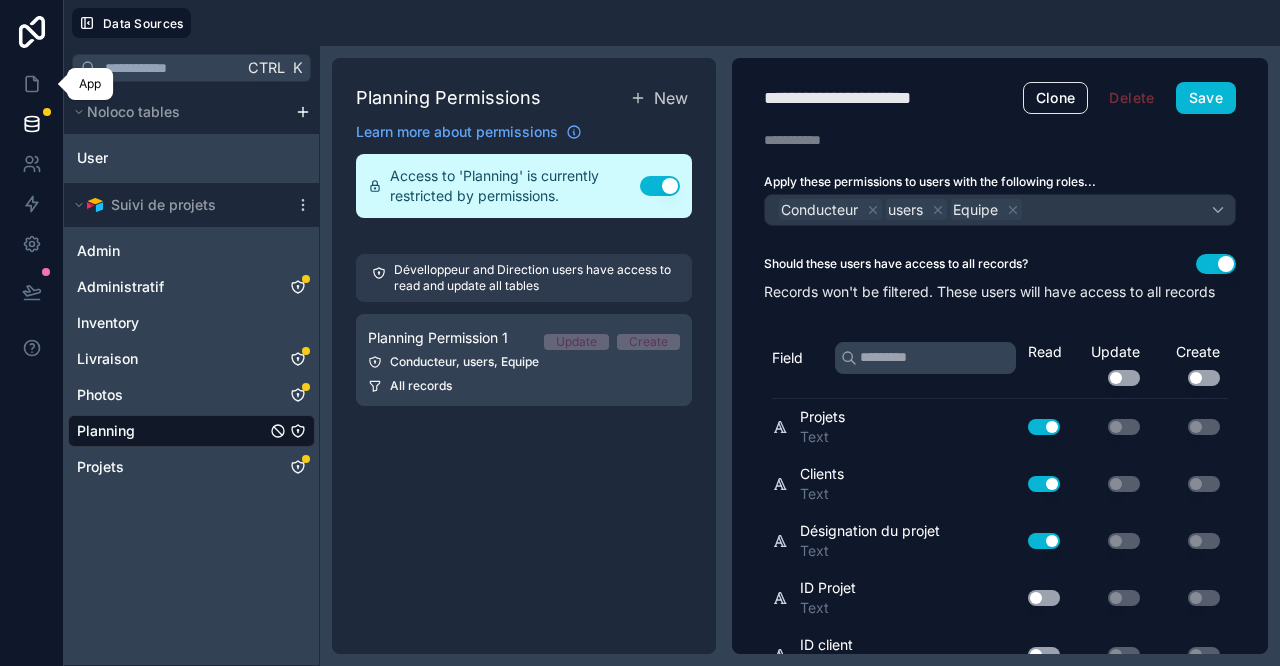 click 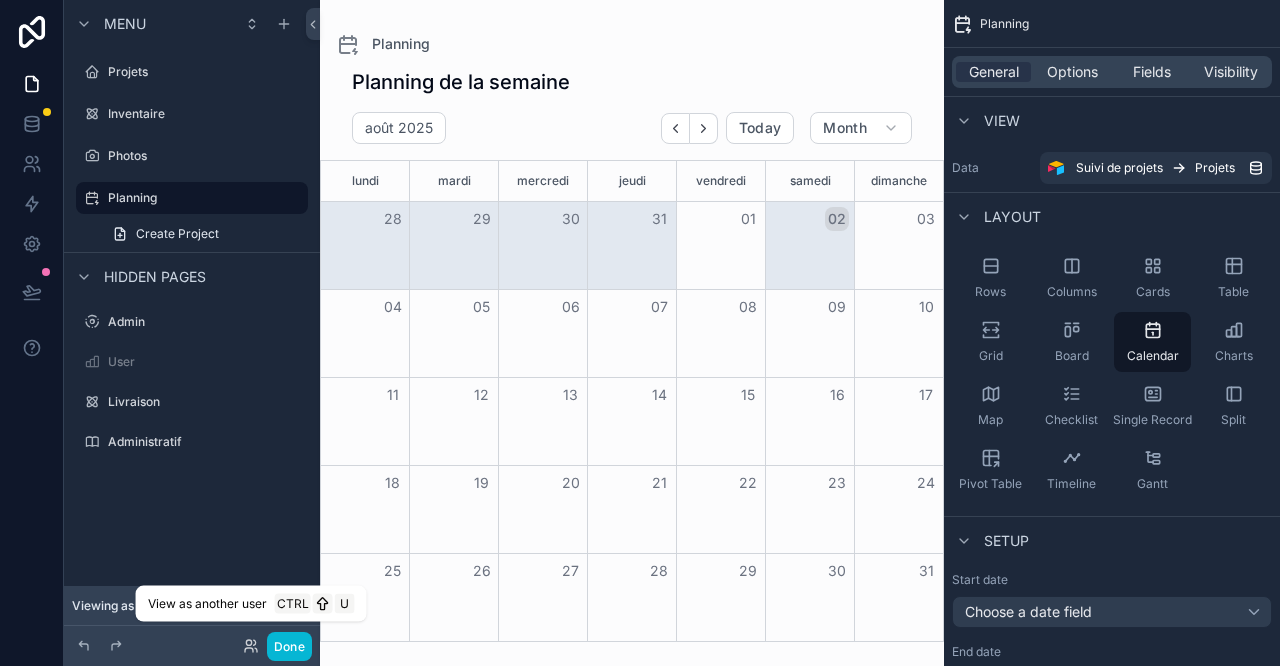 click on "Done" at bounding box center (272, 646) 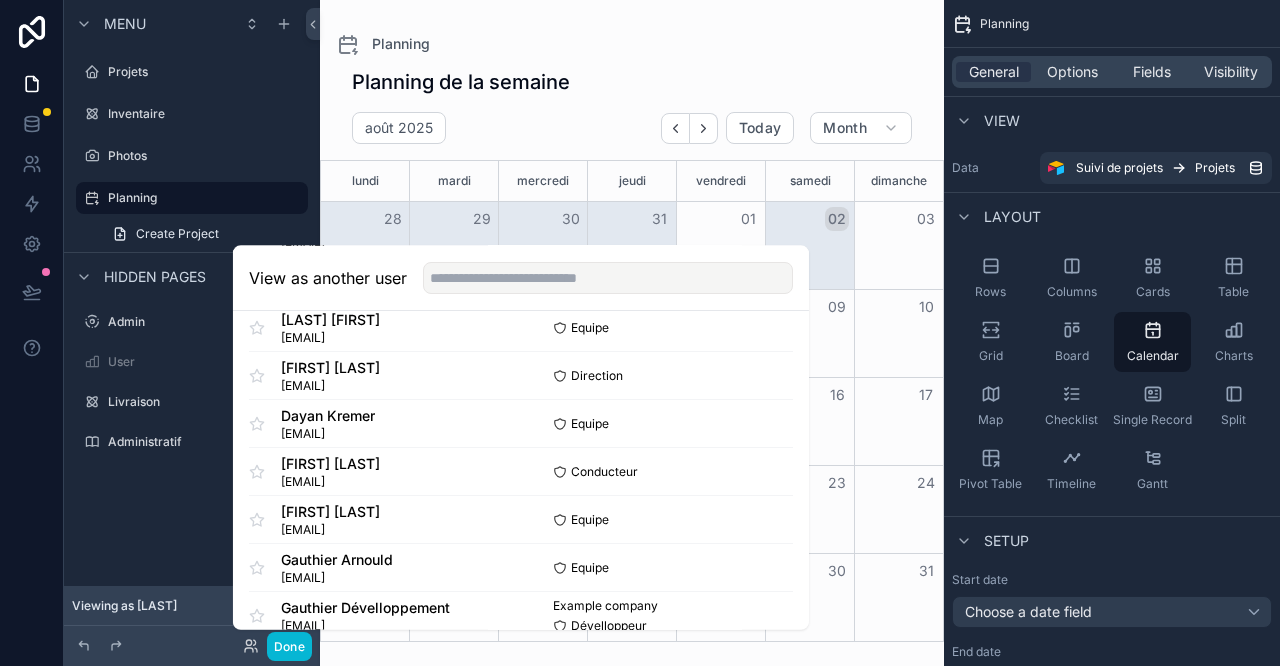 scroll, scrollTop: 192, scrollLeft: 0, axis: vertical 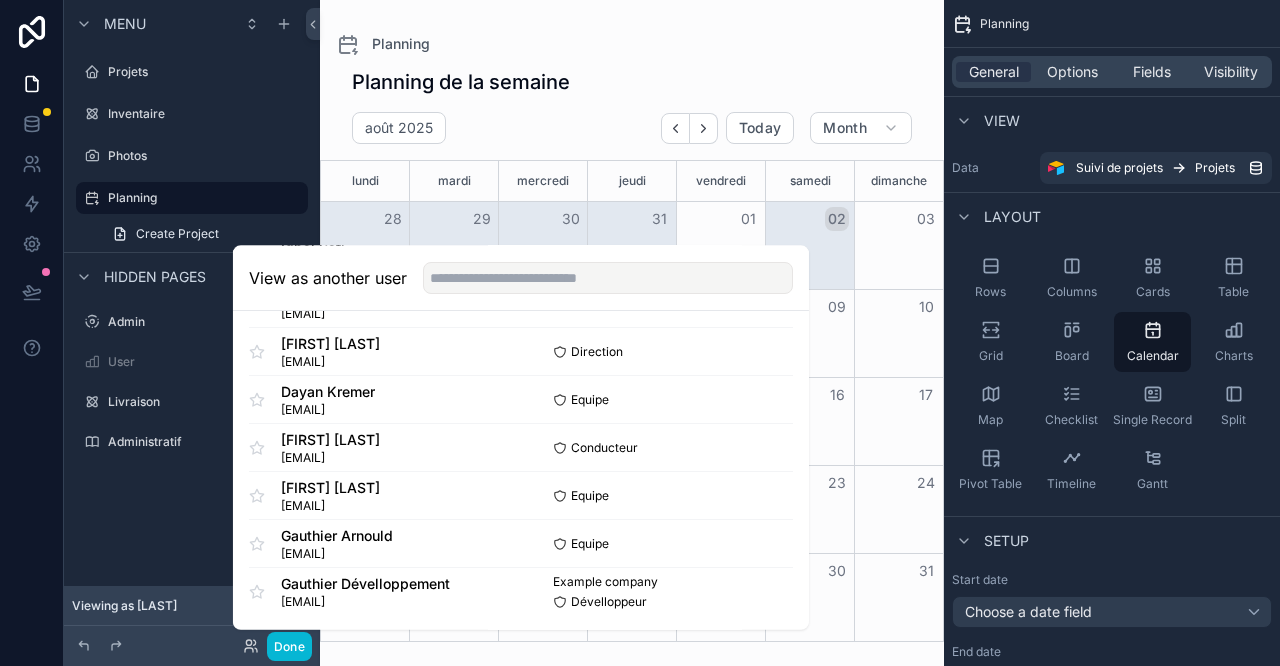 click on "Gauthier Arnould gauthier@electricite-maraga.lu Equipe Select" at bounding box center (521, 543) 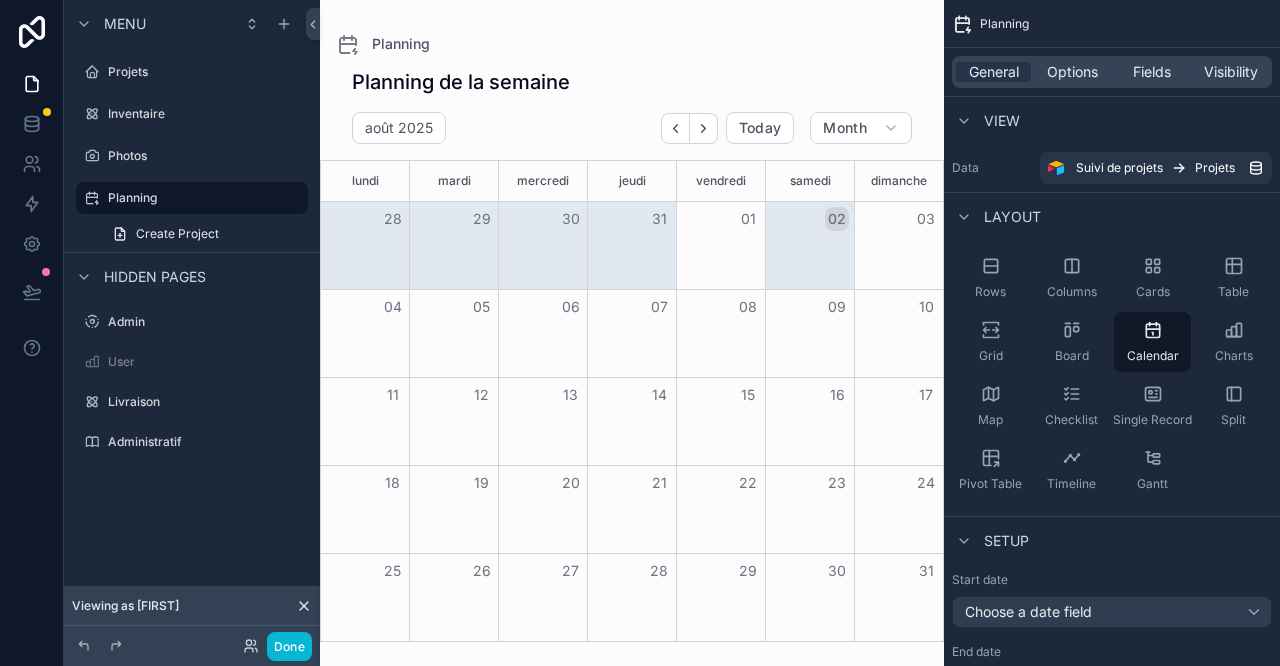 scroll, scrollTop: 0, scrollLeft: 0, axis: both 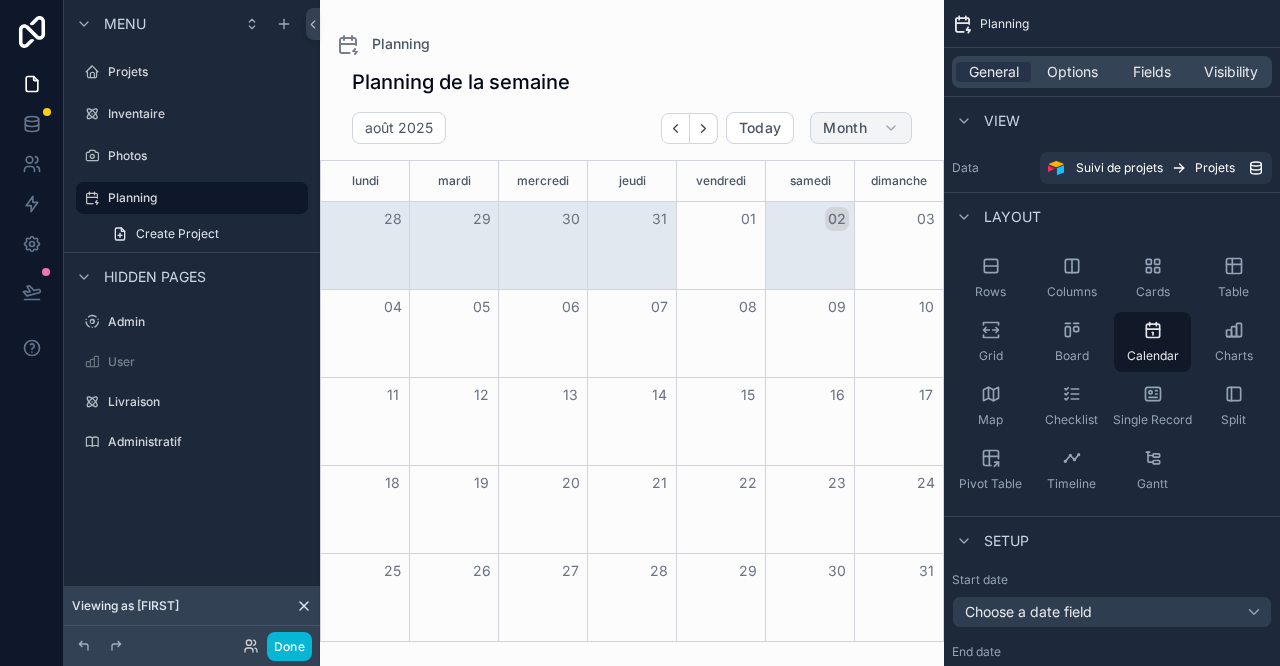 click on "Month" at bounding box center [861, 128] 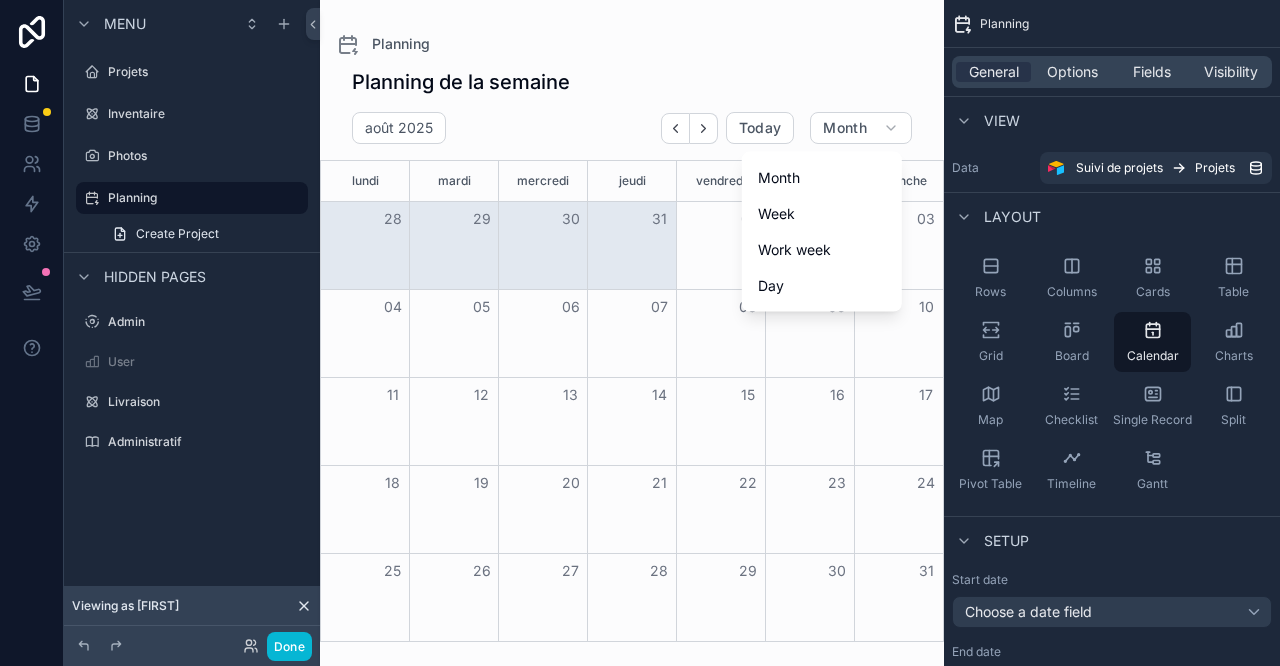 click on "Work week" at bounding box center [822, 250] 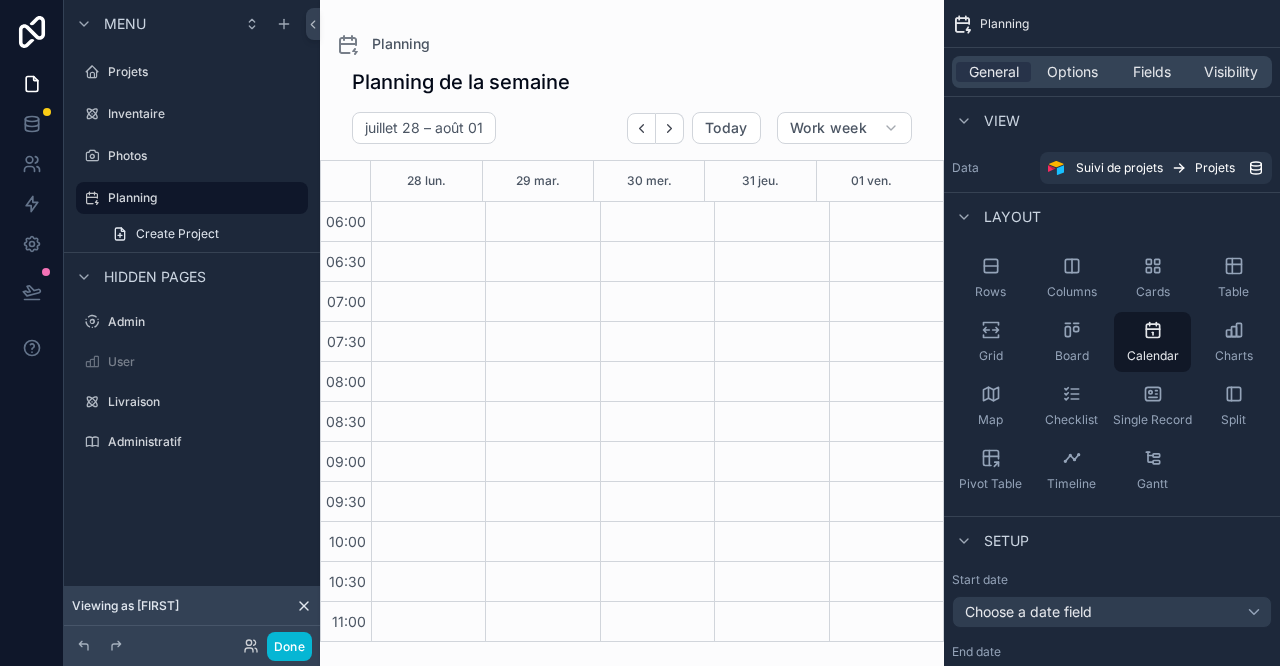 scroll, scrollTop: 480, scrollLeft: 0, axis: vertical 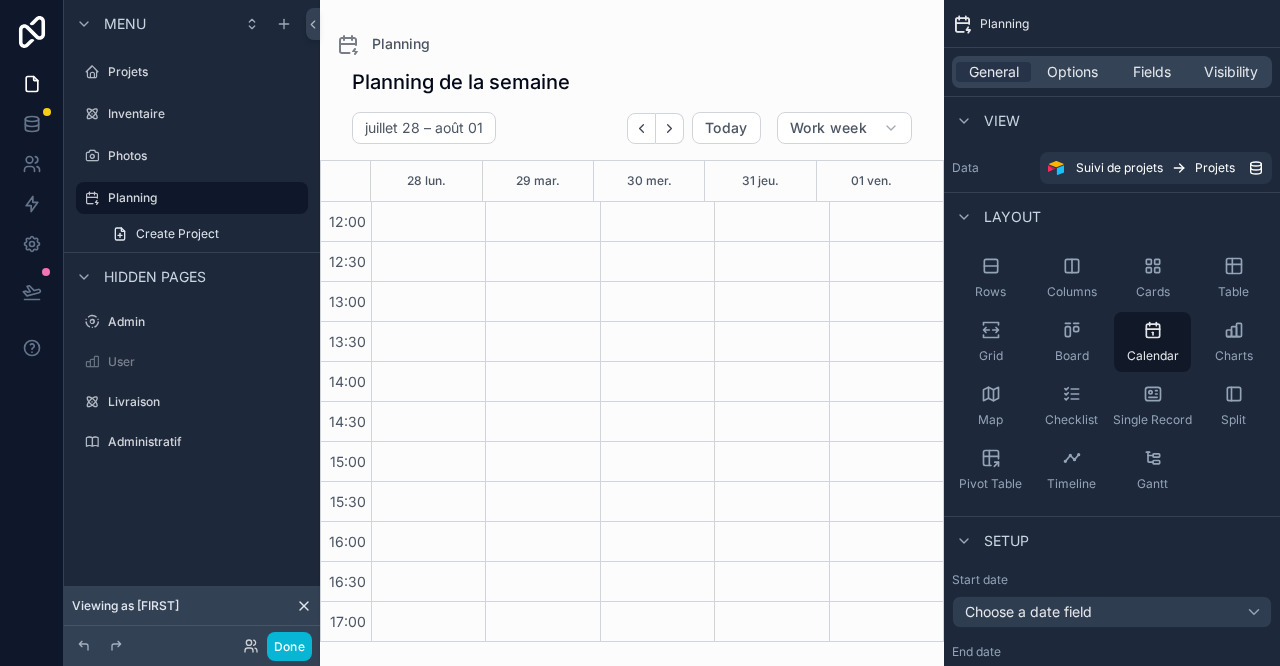 click 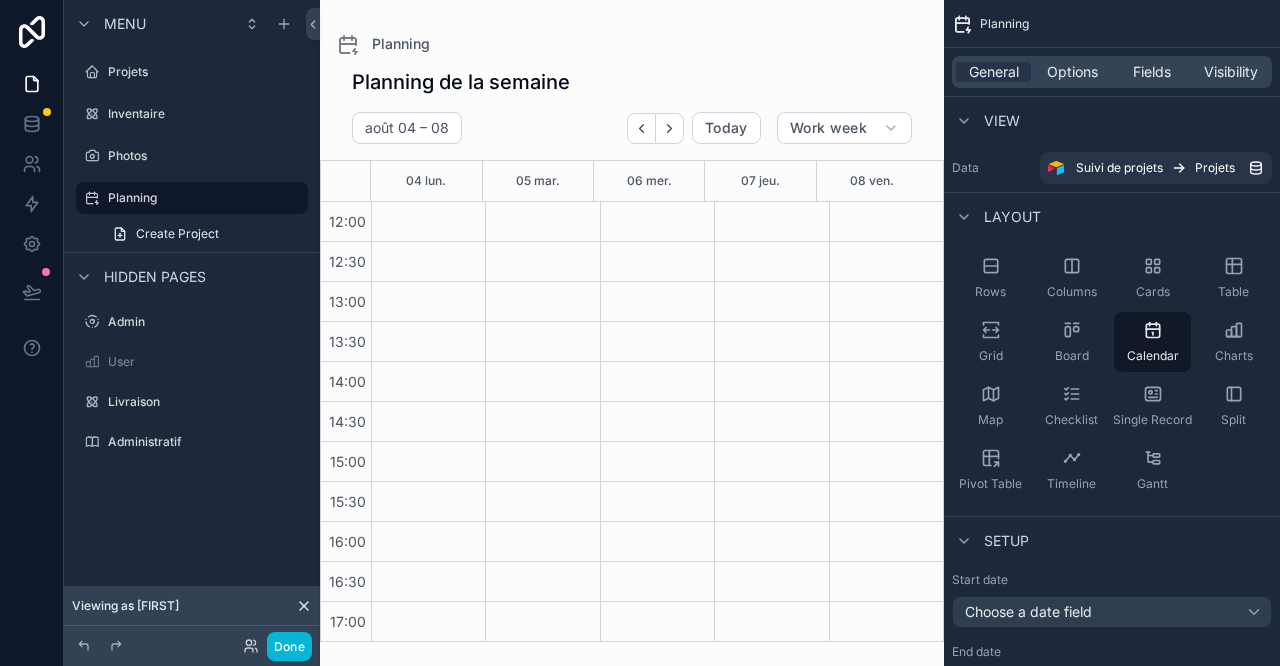 scroll, scrollTop: 222, scrollLeft: 0, axis: vertical 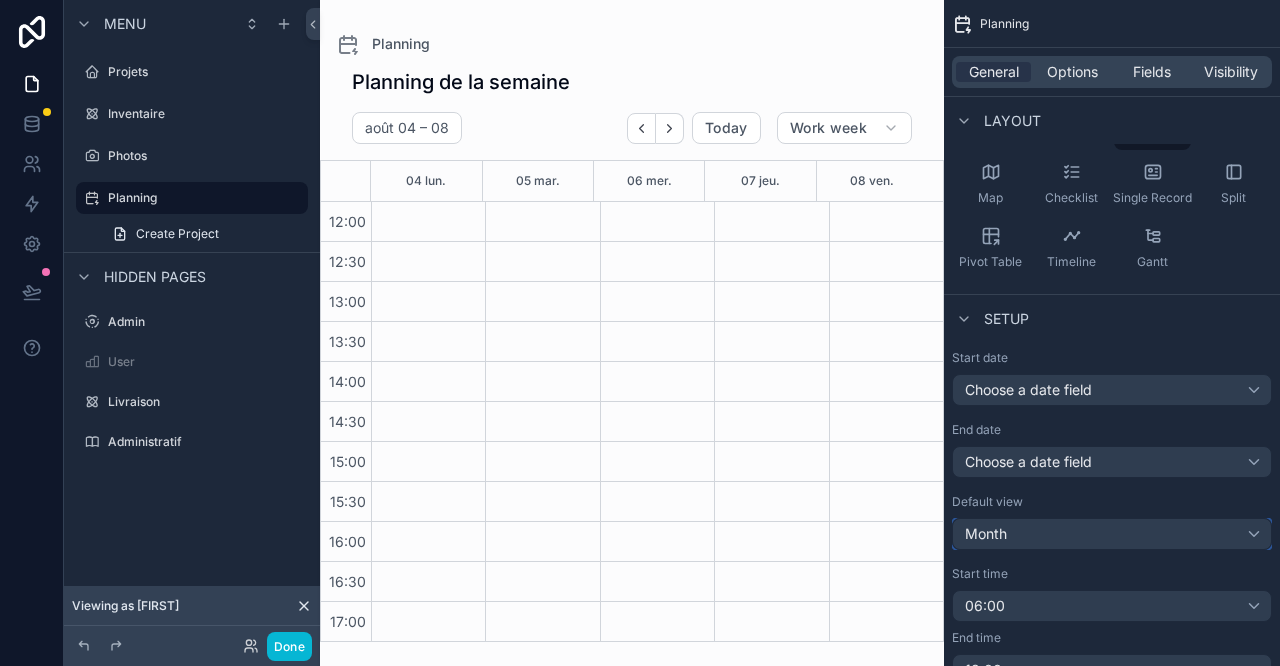 click on "Month" at bounding box center [1112, 534] 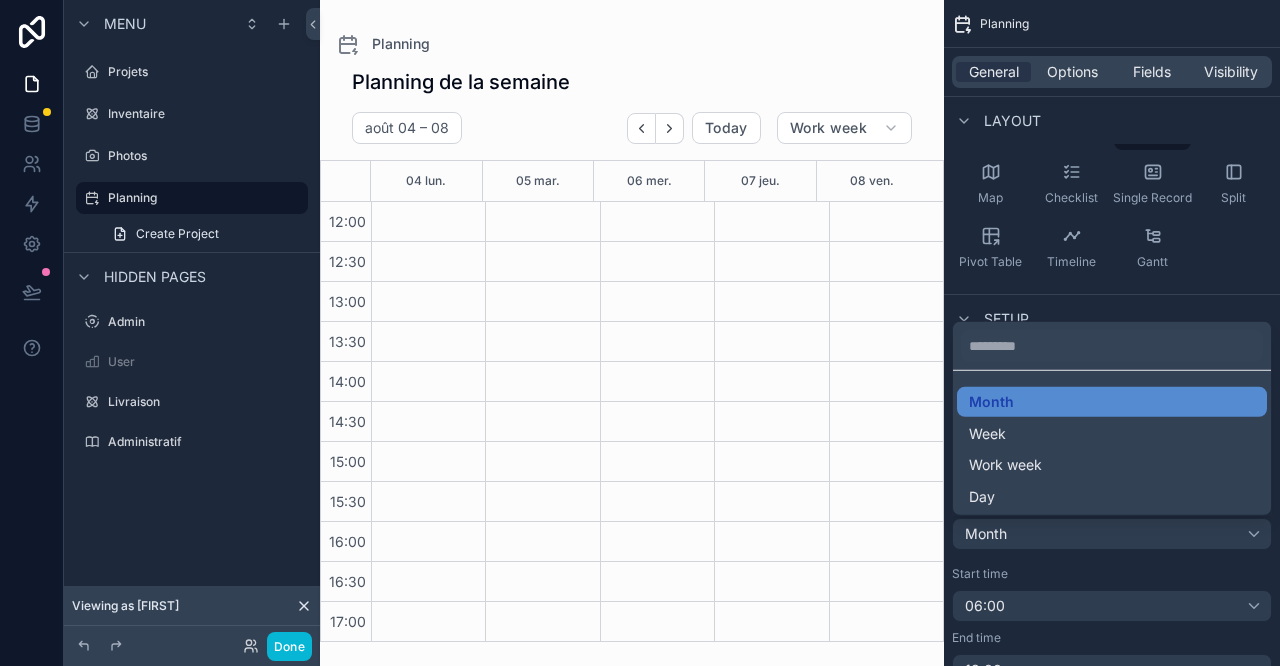 click on "Work week" at bounding box center (1112, 465) 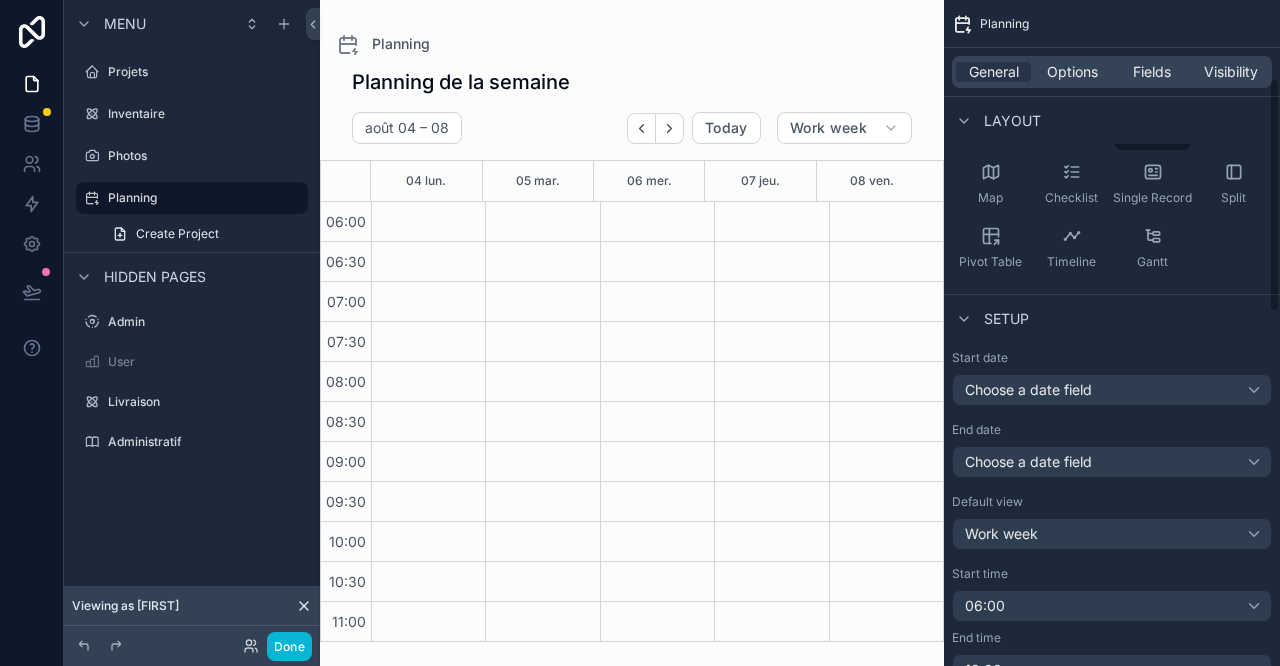 scroll, scrollTop: 480, scrollLeft: 0, axis: vertical 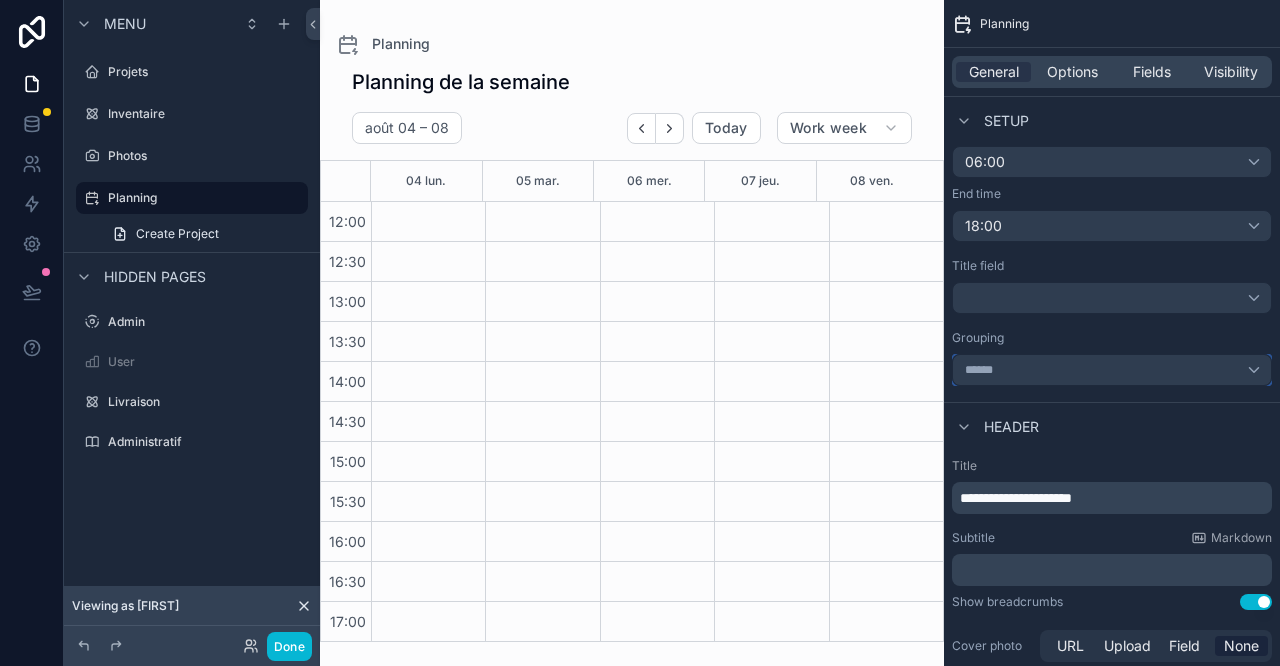 click on "******" at bounding box center [1112, 370] 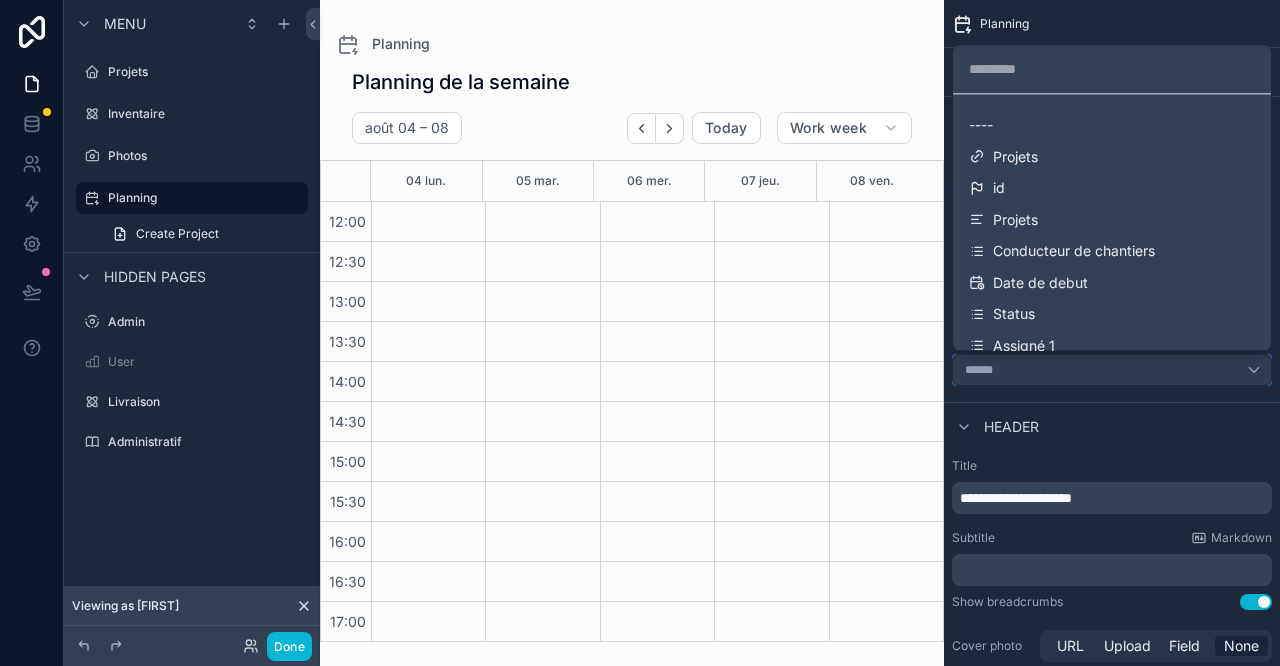 scroll, scrollTop: 222, scrollLeft: 0, axis: vertical 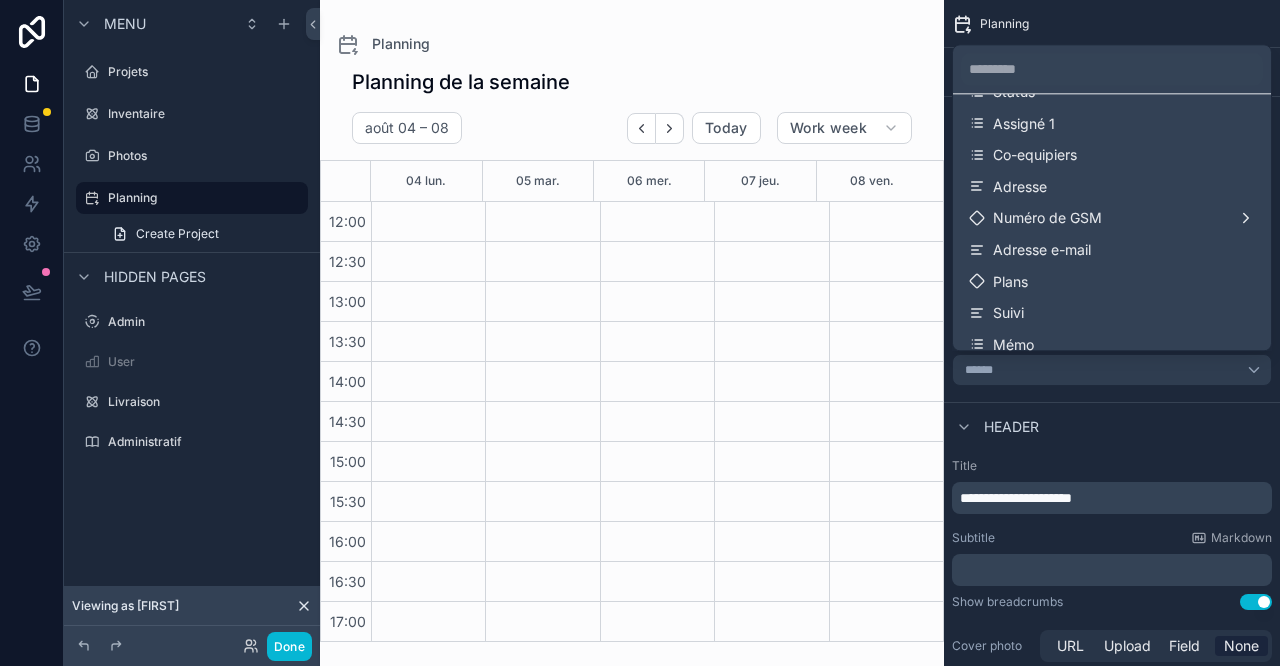 click on "Assigné 1" at bounding box center [1112, 124] 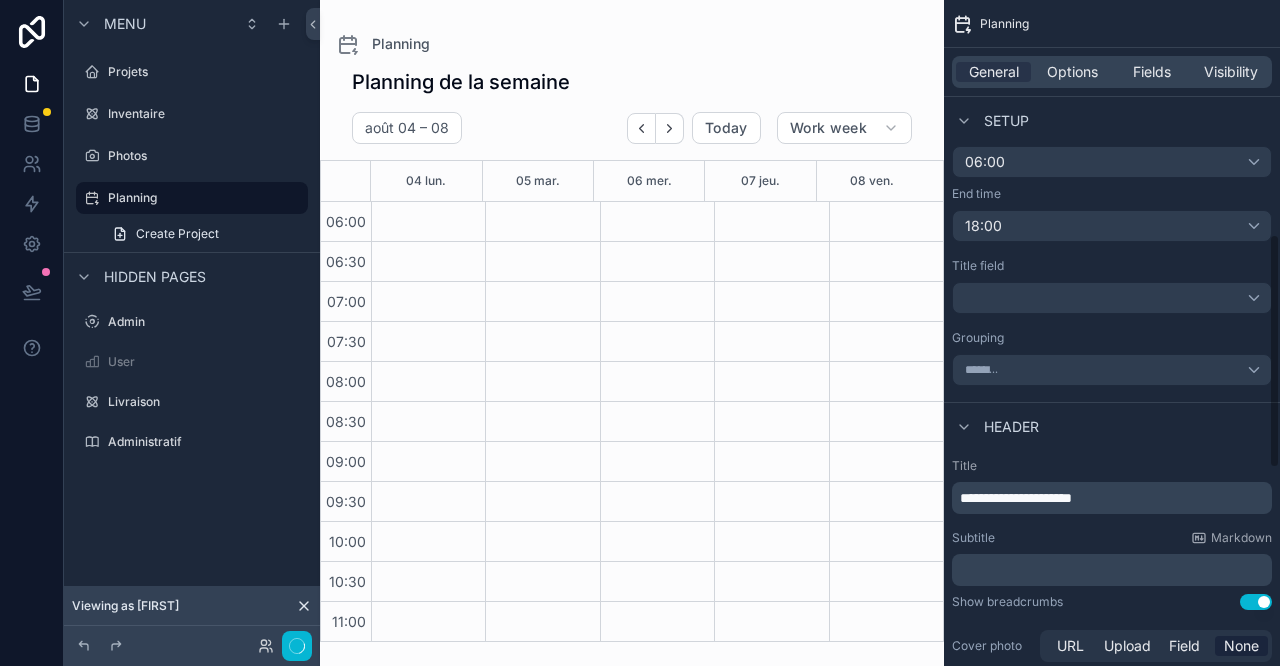scroll, scrollTop: 480, scrollLeft: 0, axis: vertical 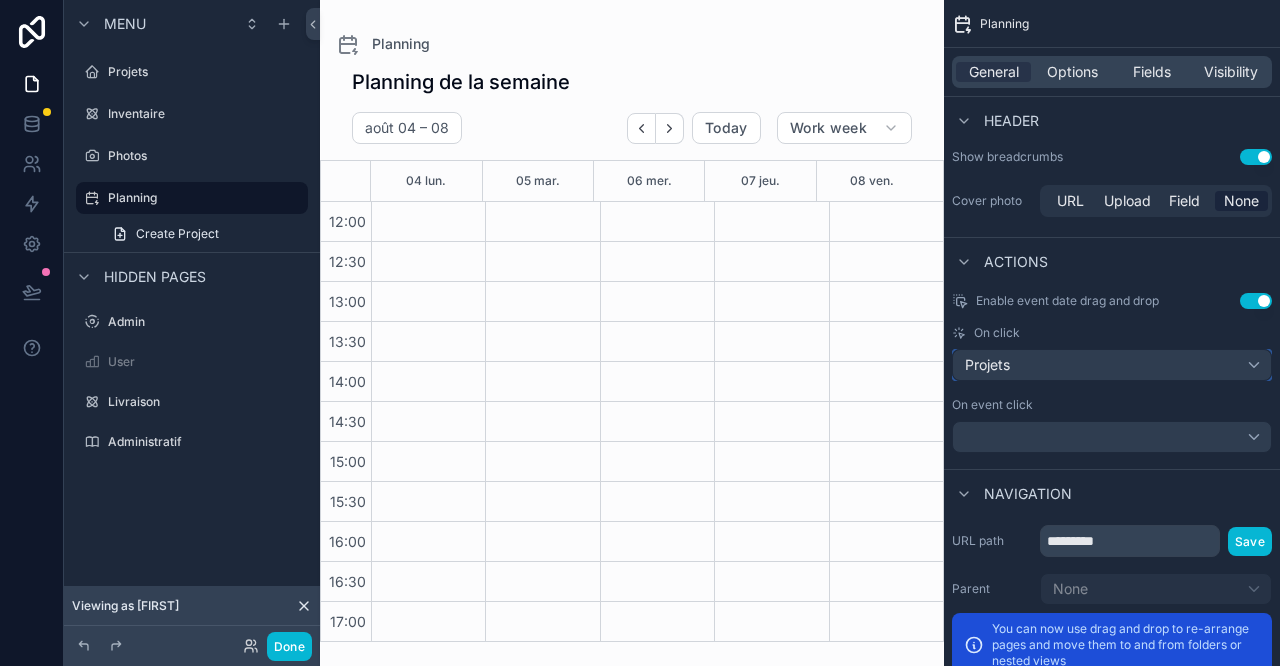 click on "Projets" at bounding box center [1112, 365] 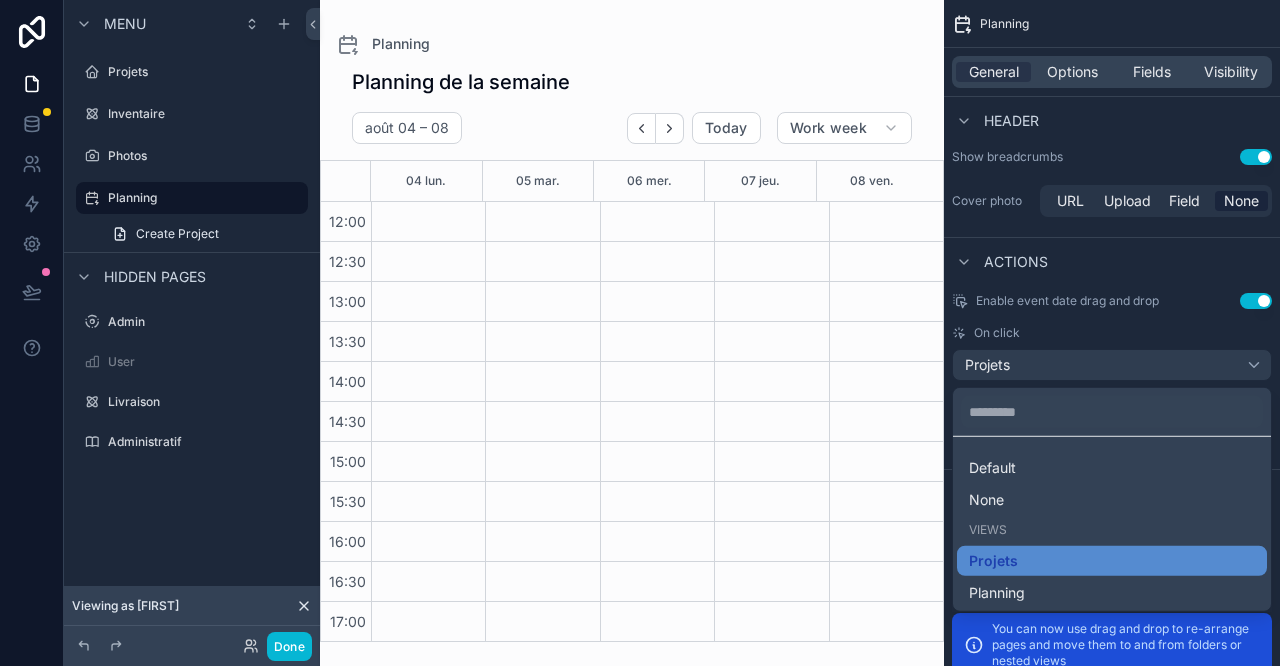 click on "Planning" at bounding box center [1112, 592] 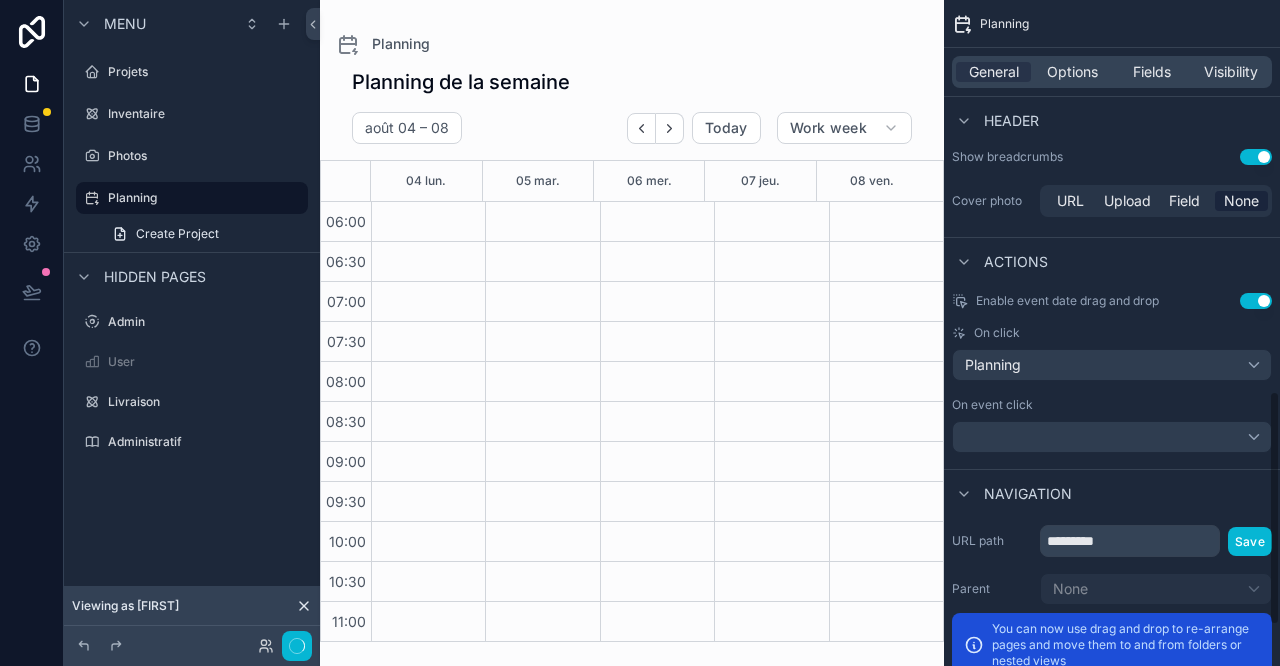 scroll, scrollTop: 480, scrollLeft: 0, axis: vertical 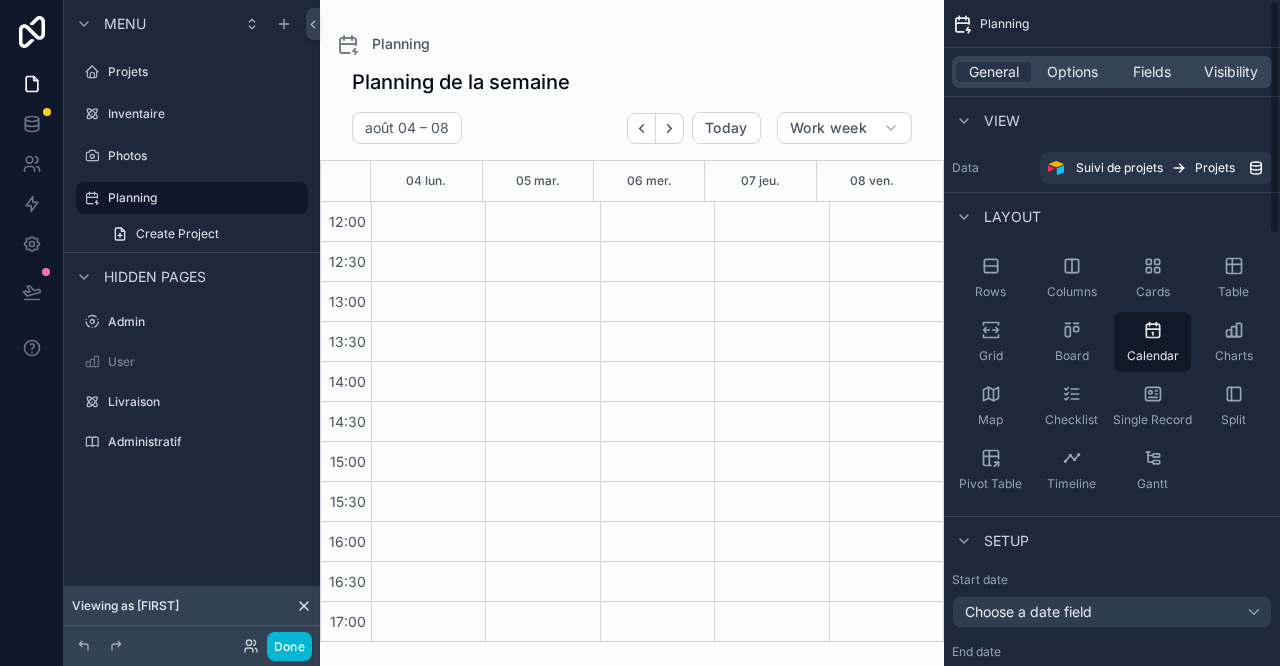 click on "Options" at bounding box center [1072, 72] 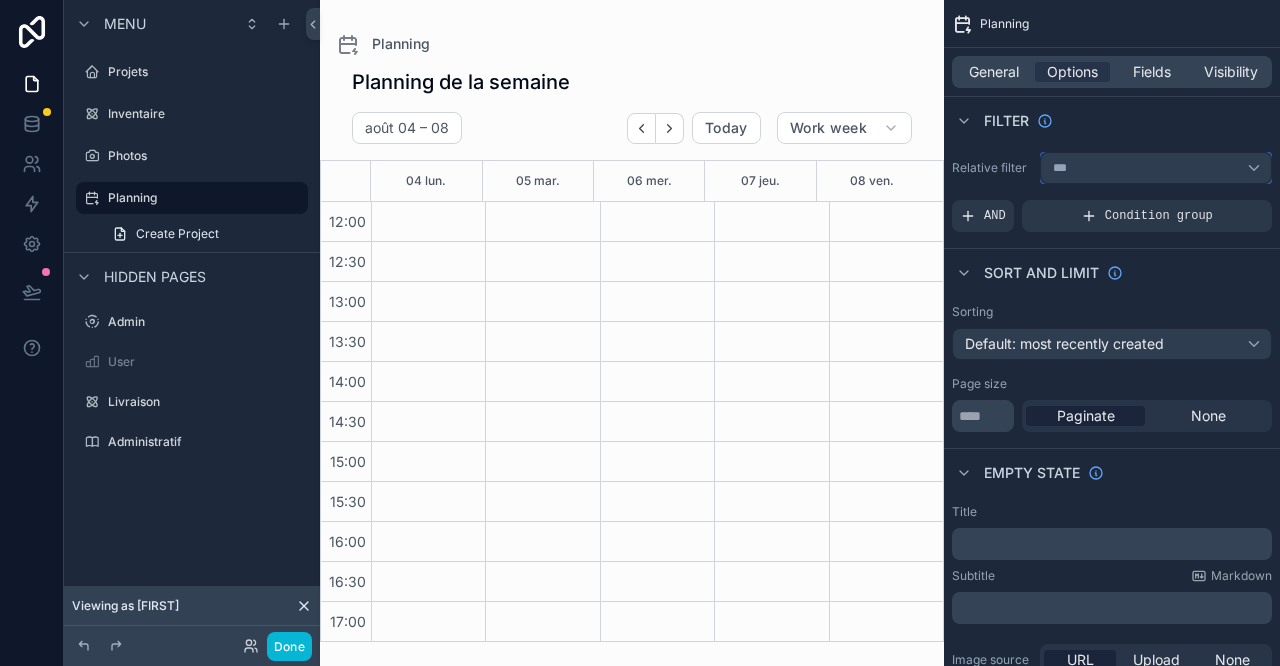 click on "***" at bounding box center [1156, 168] 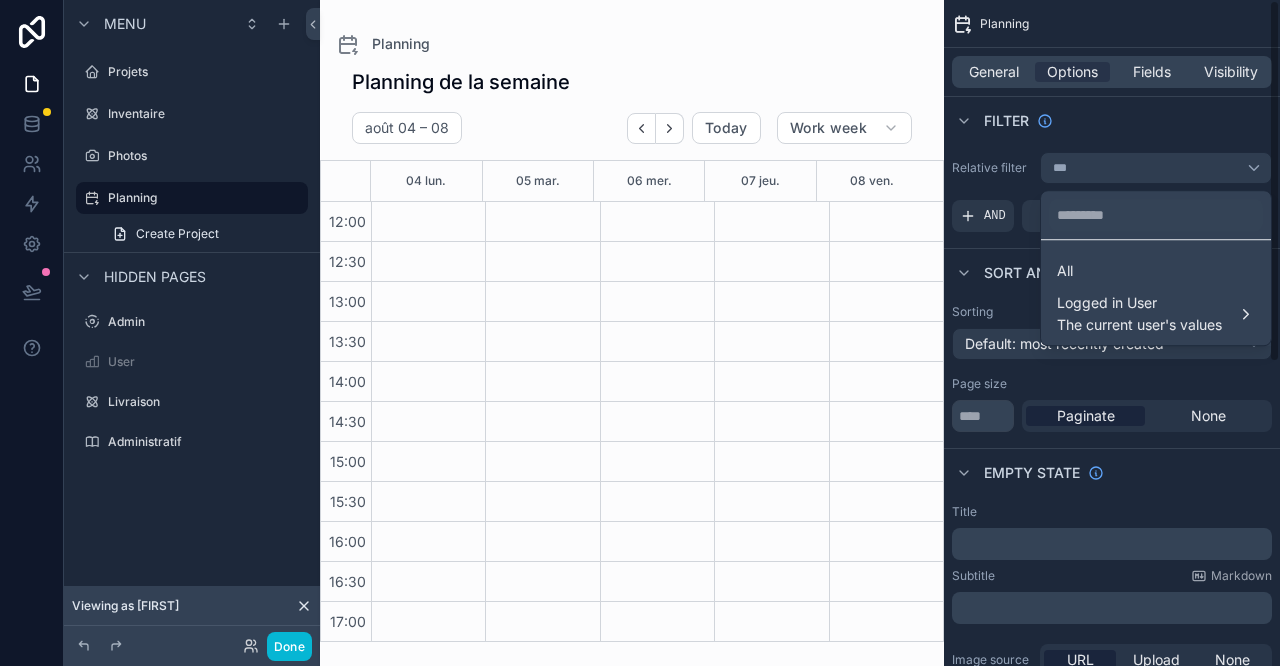 click at bounding box center (640, 333) 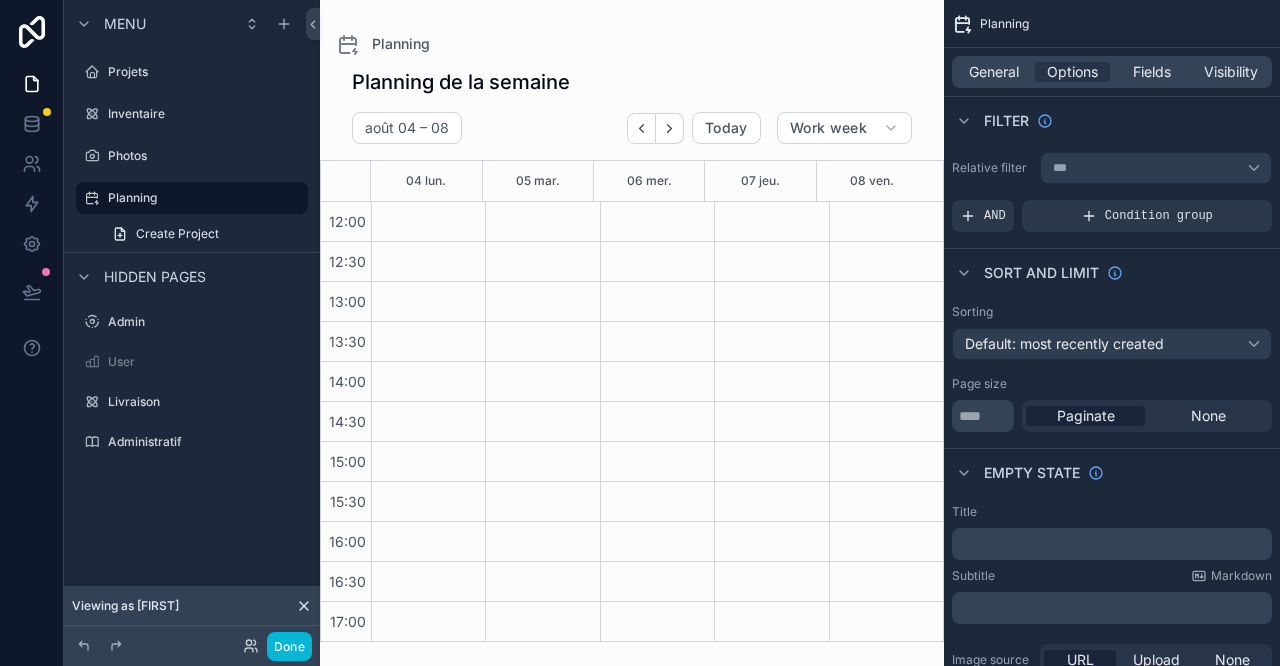 click at bounding box center [886, 202] 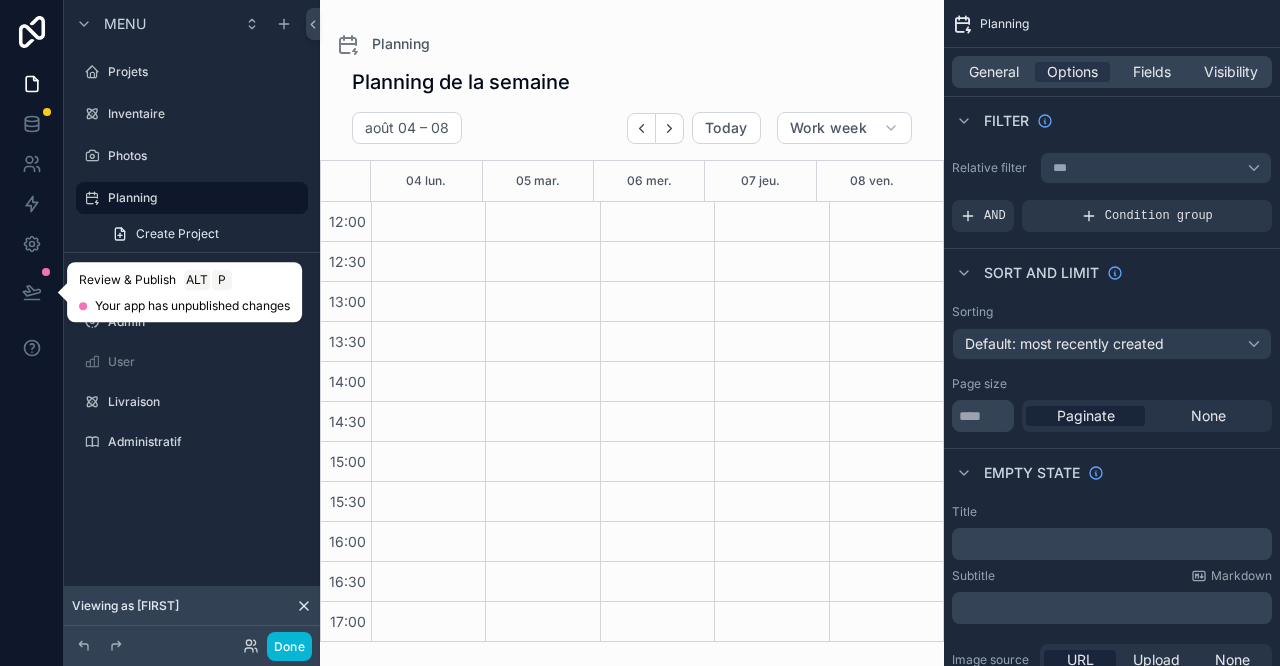 click 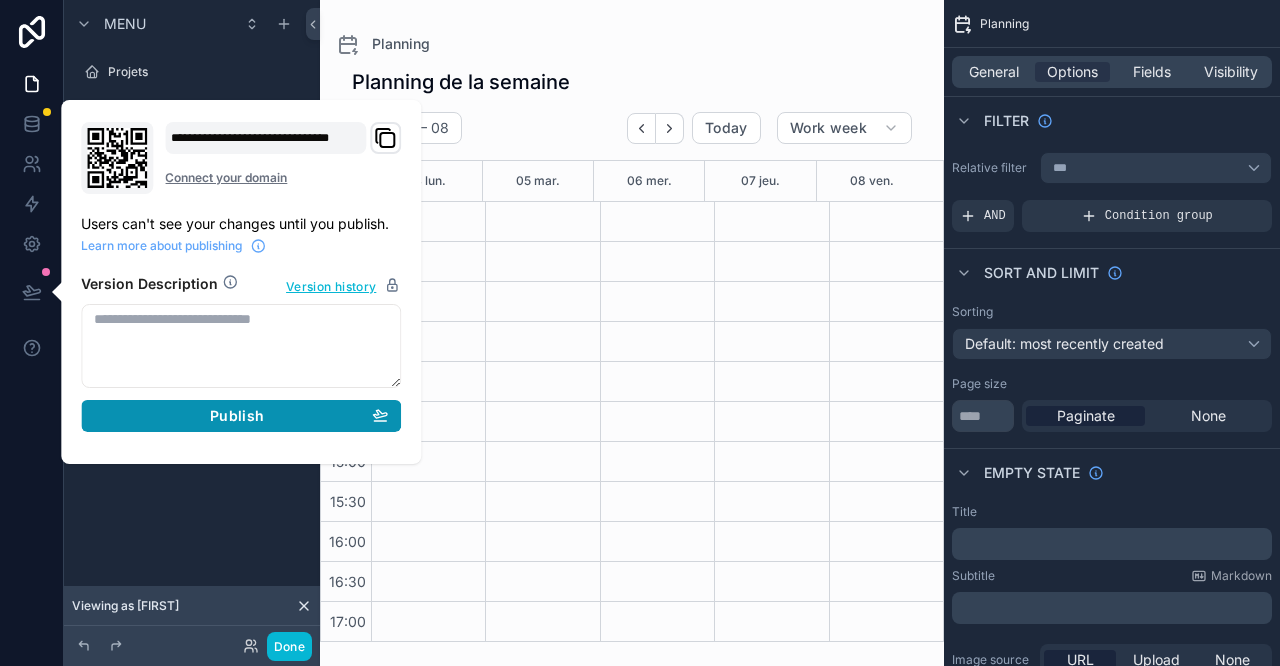 click on "Publish" at bounding box center [241, 416] 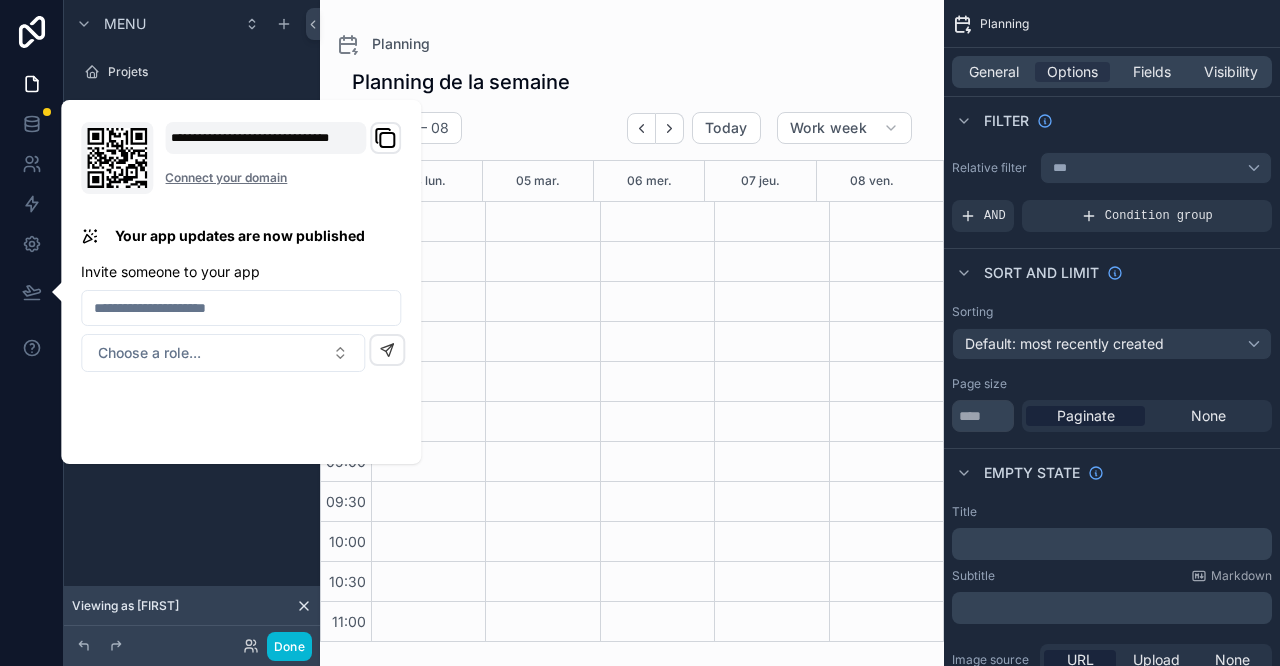 scroll, scrollTop: 480, scrollLeft: 0, axis: vertical 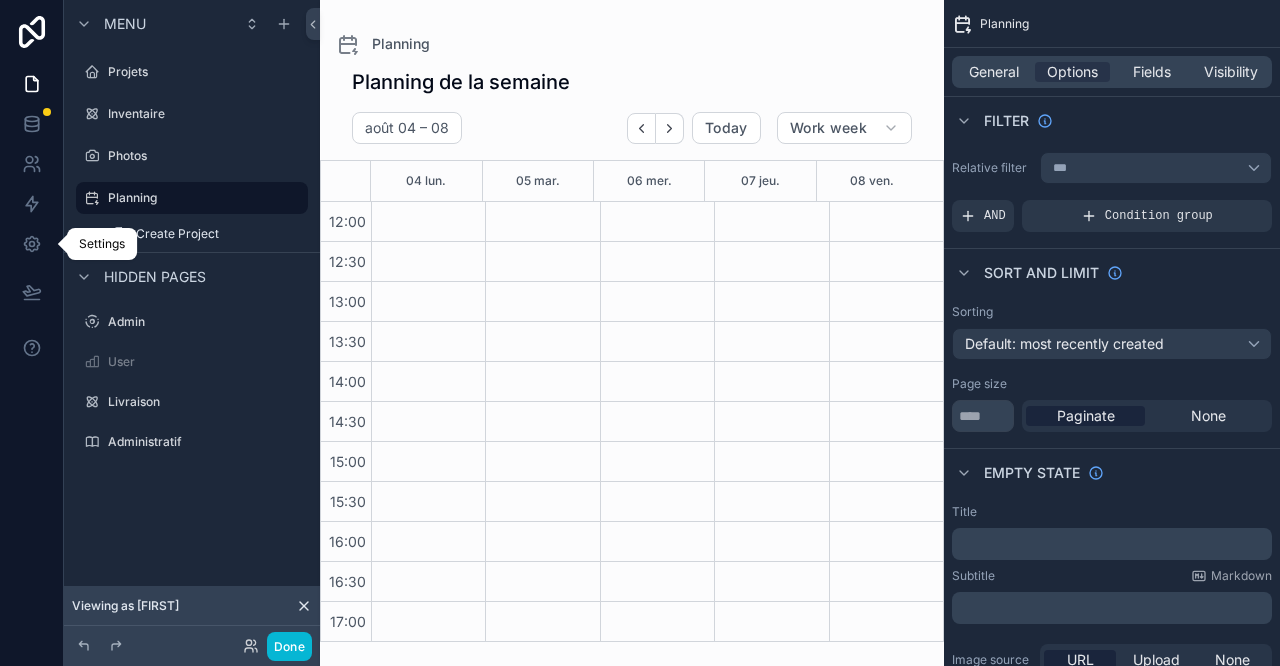click at bounding box center (31, 244) 